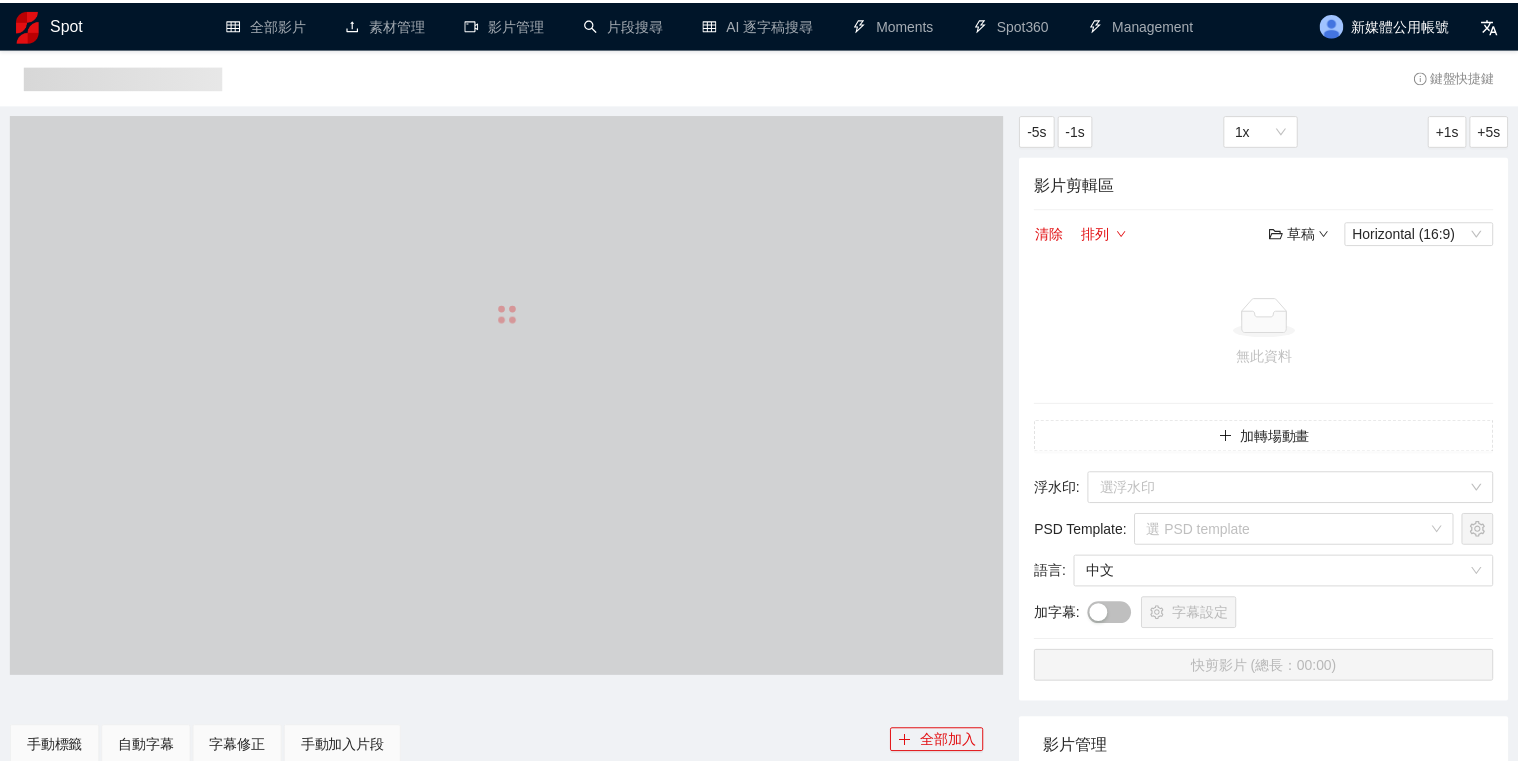 scroll, scrollTop: 0, scrollLeft: 0, axis: both 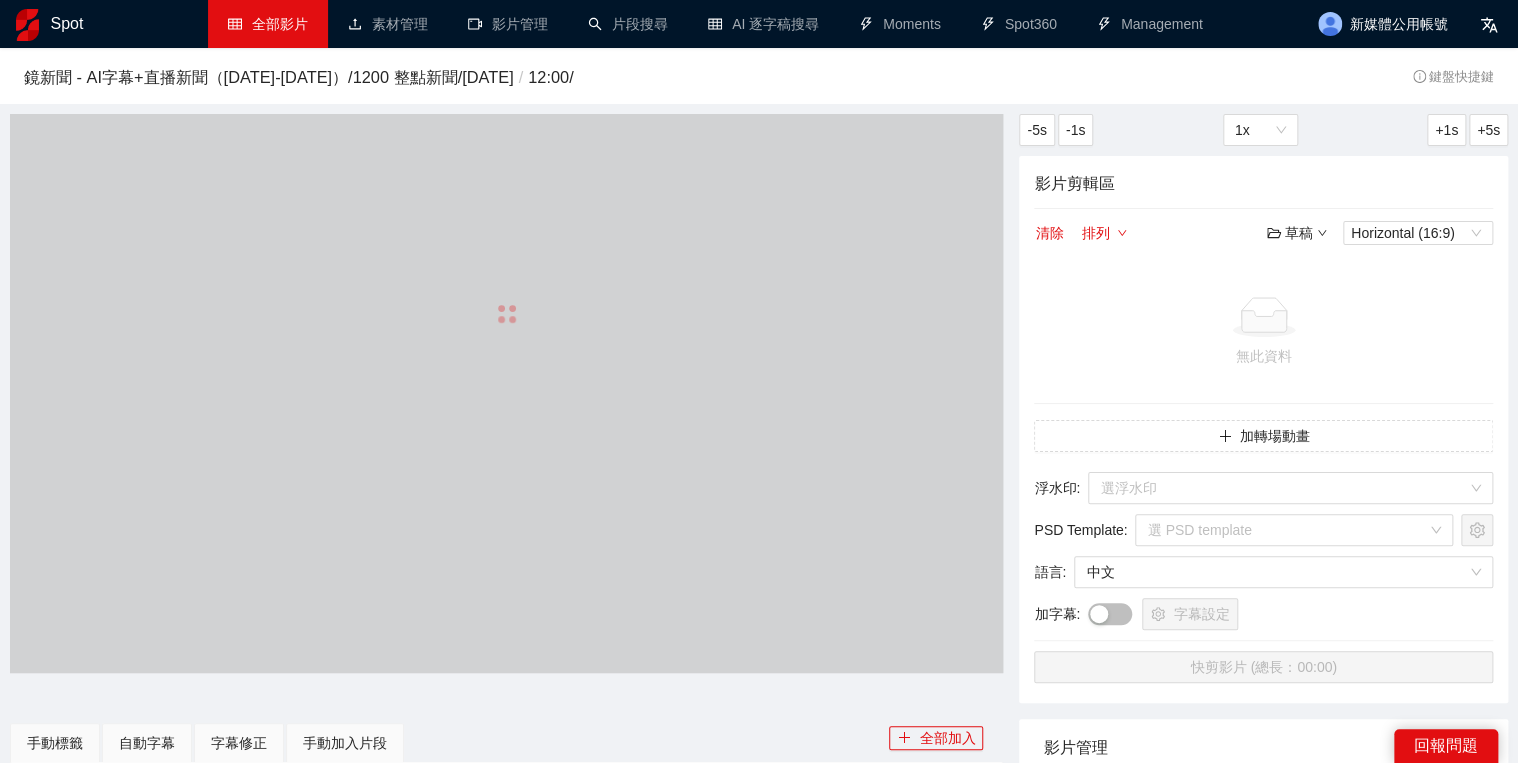 click on "全部影片" at bounding box center [268, 24] 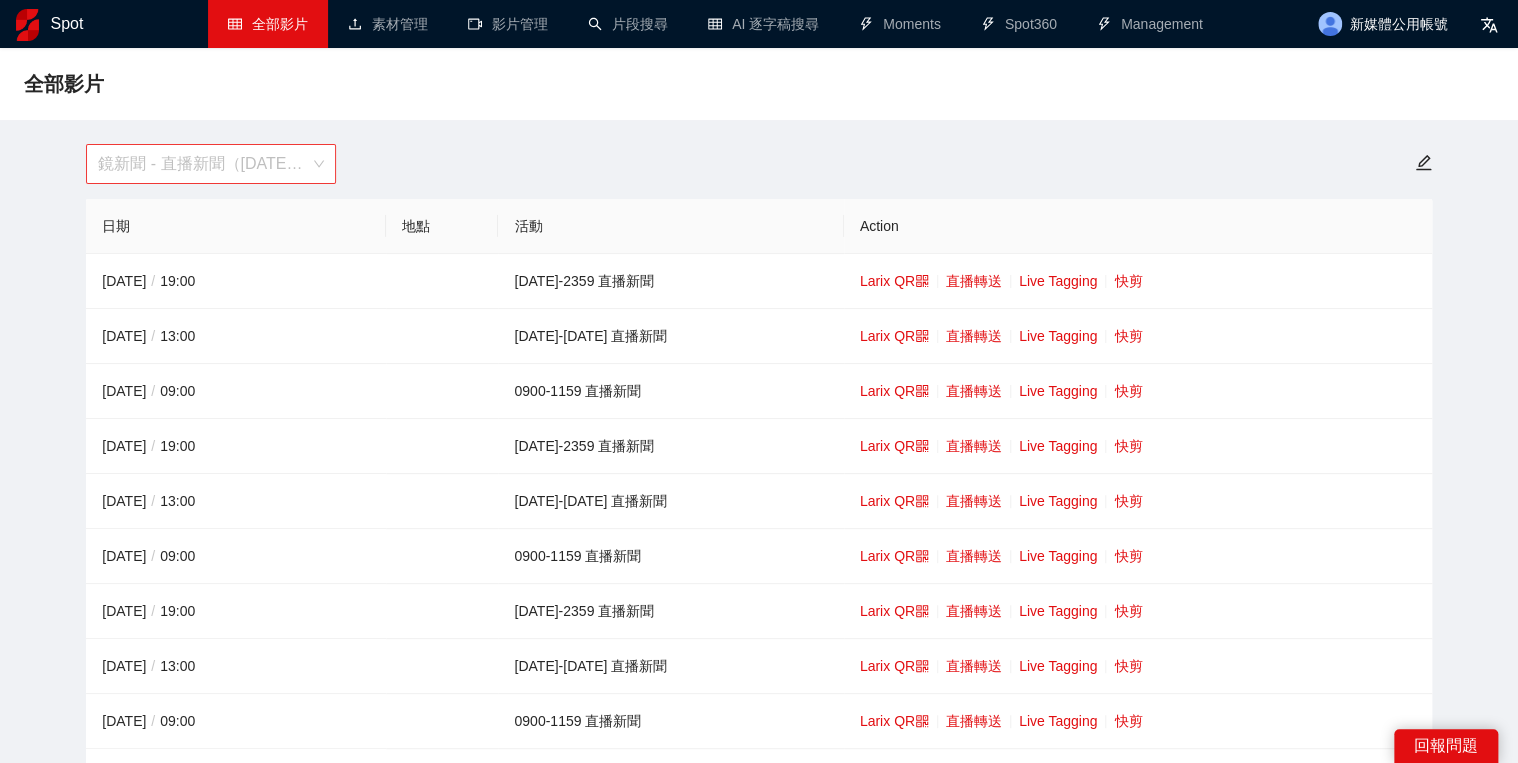 click on "鏡新聞 - 直播新聞（[DATE]-[DATE]）" at bounding box center (211, 164) 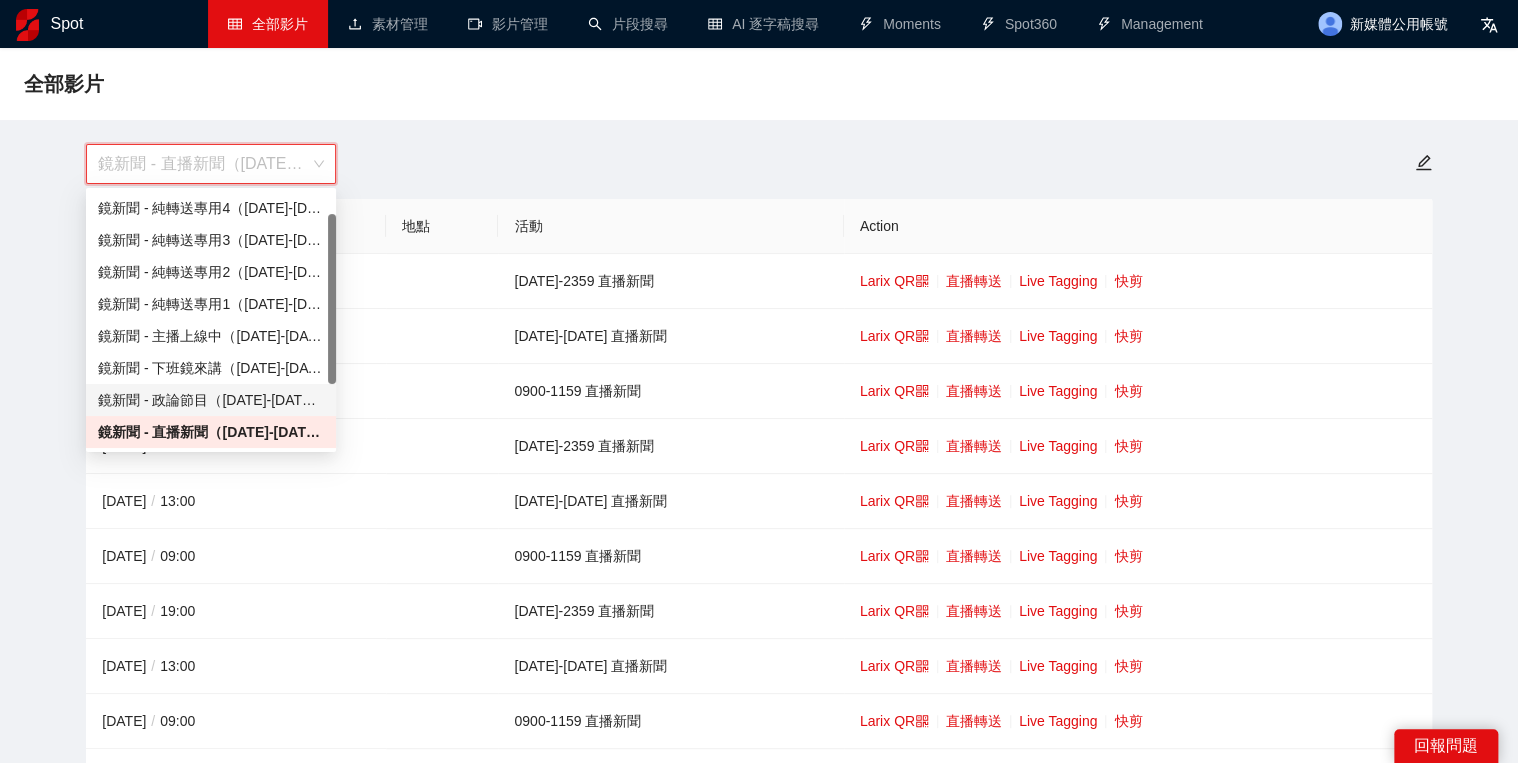 click on "鏡新聞 - 直播新聞（[DATE]-[DATE]）" at bounding box center [759, 164] 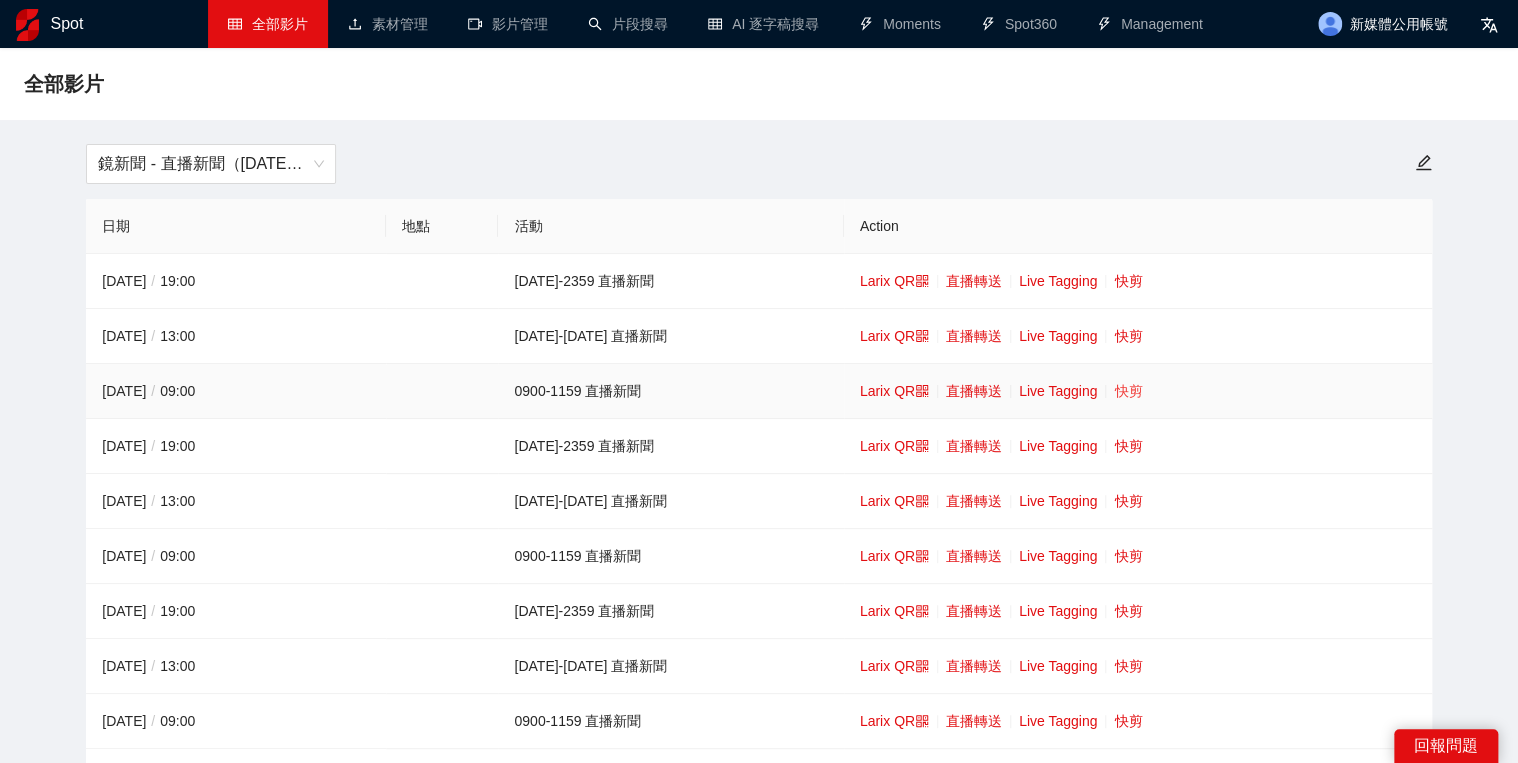 click on "快剪" at bounding box center (1128, 391) 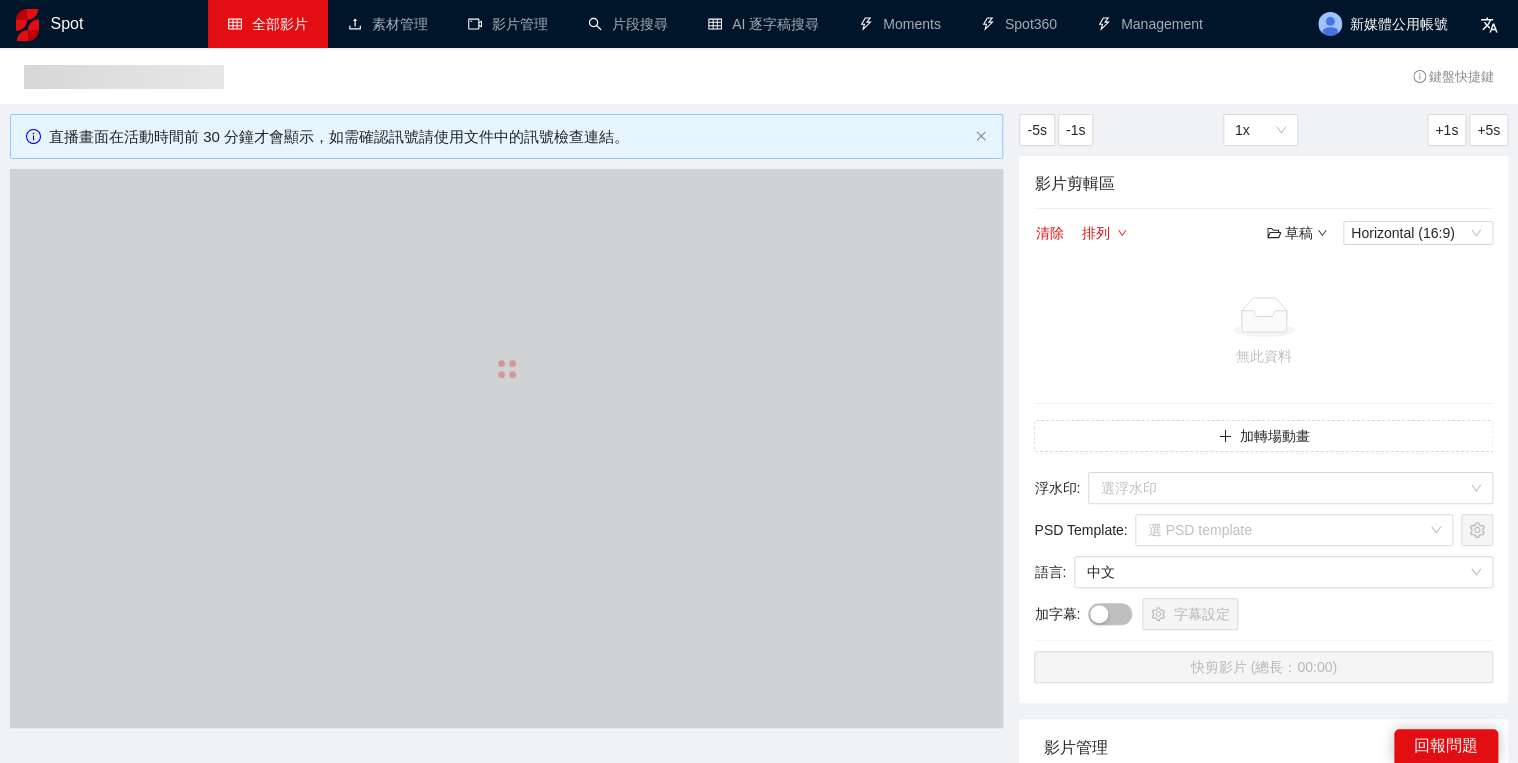 type 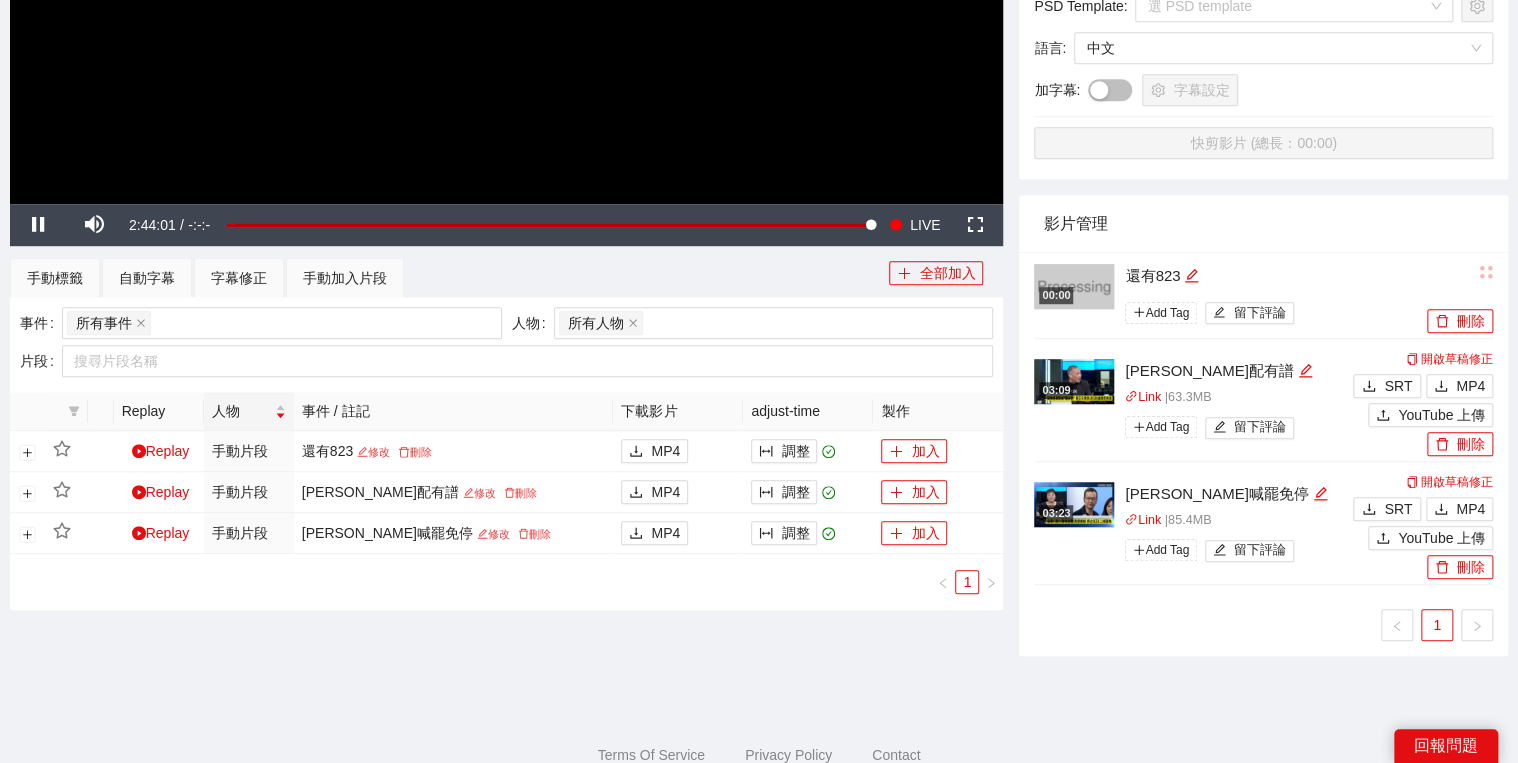 scroll, scrollTop: 579, scrollLeft: 0, axis: vertical 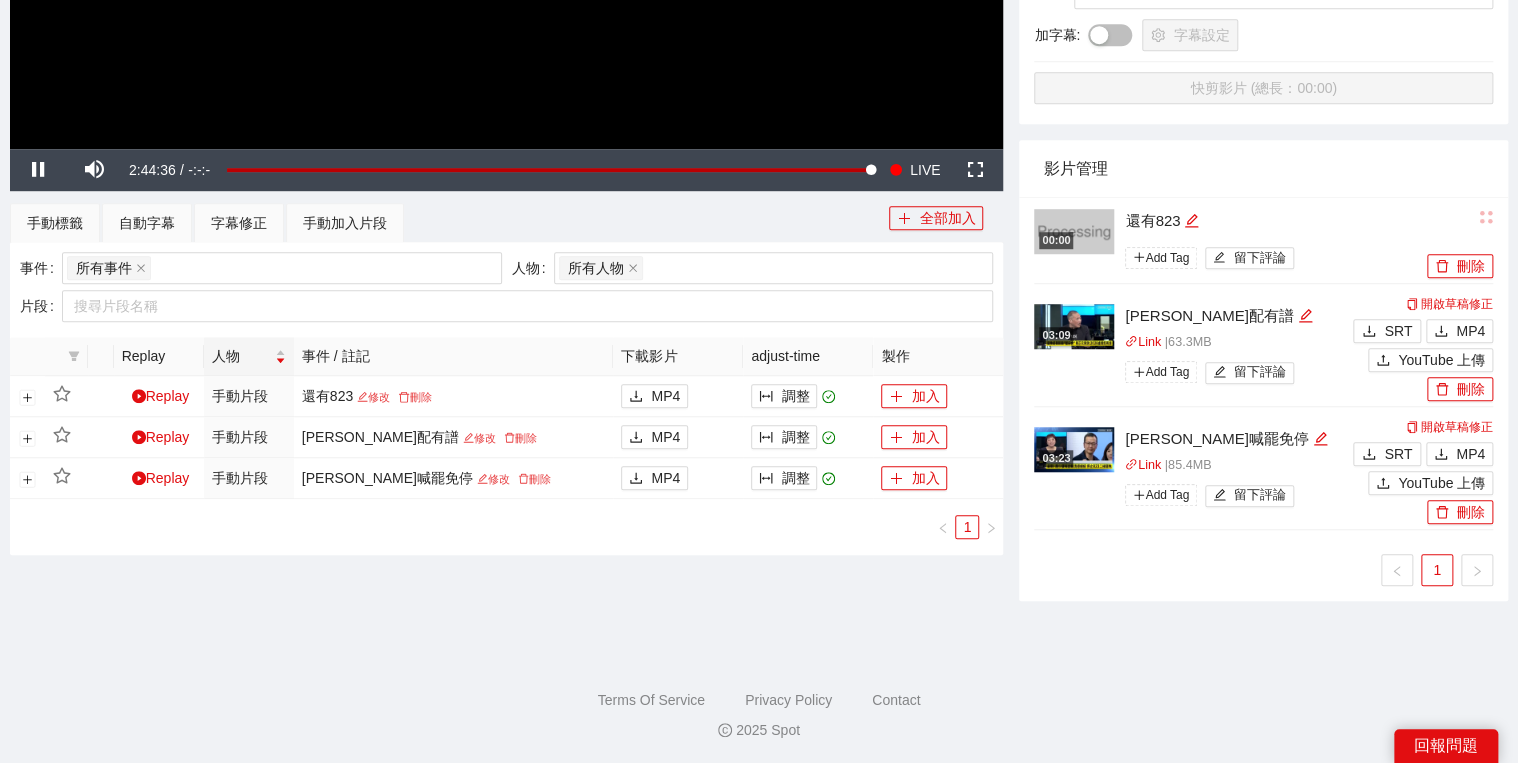 click at bounding box center (506, -131) 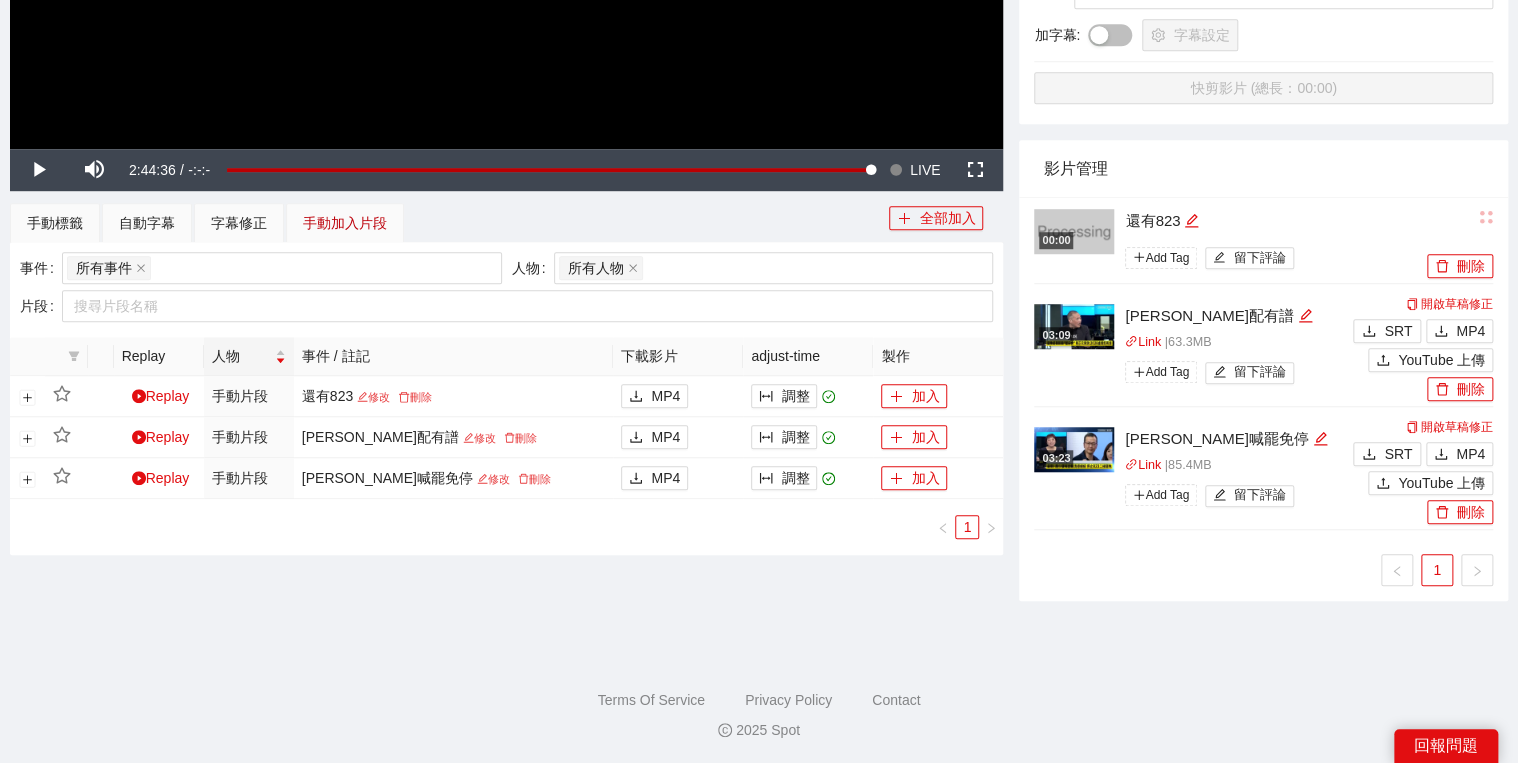 click on "手動加入片段" at bounding box center [345, 223] 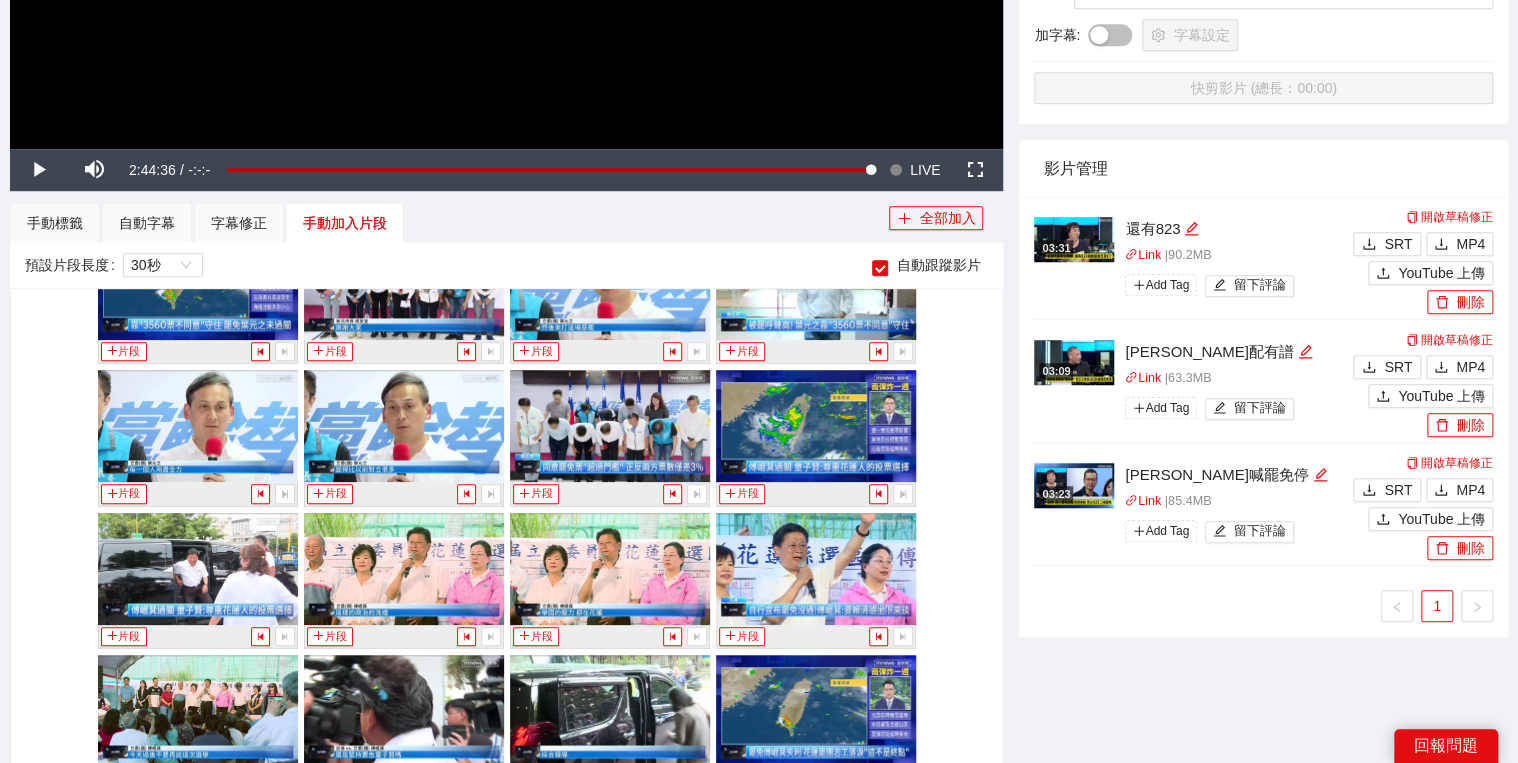 scroll, scrollTop: 19120, scrollLeft: 0, axis: vertical 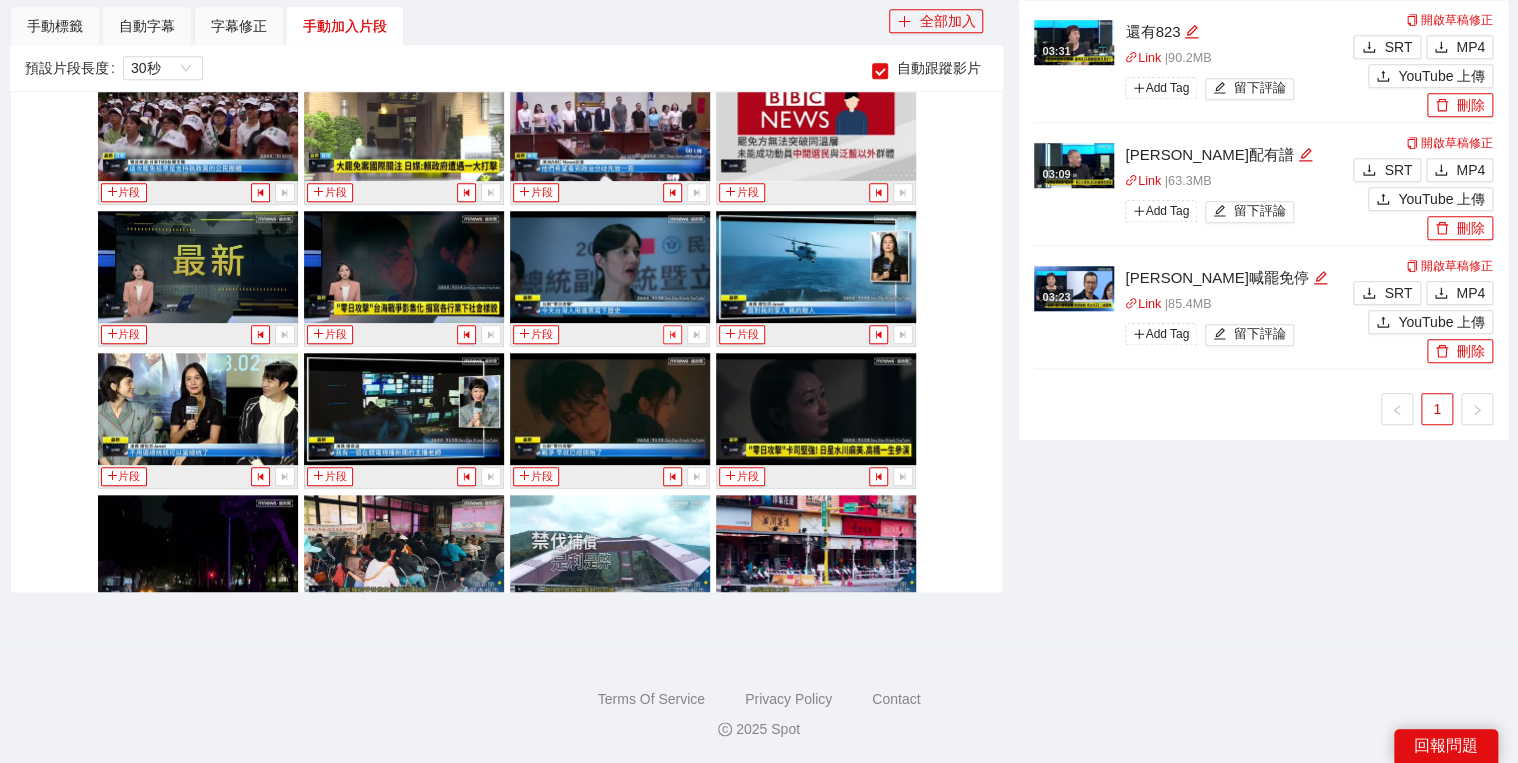 click at bounding box center [672, 334] 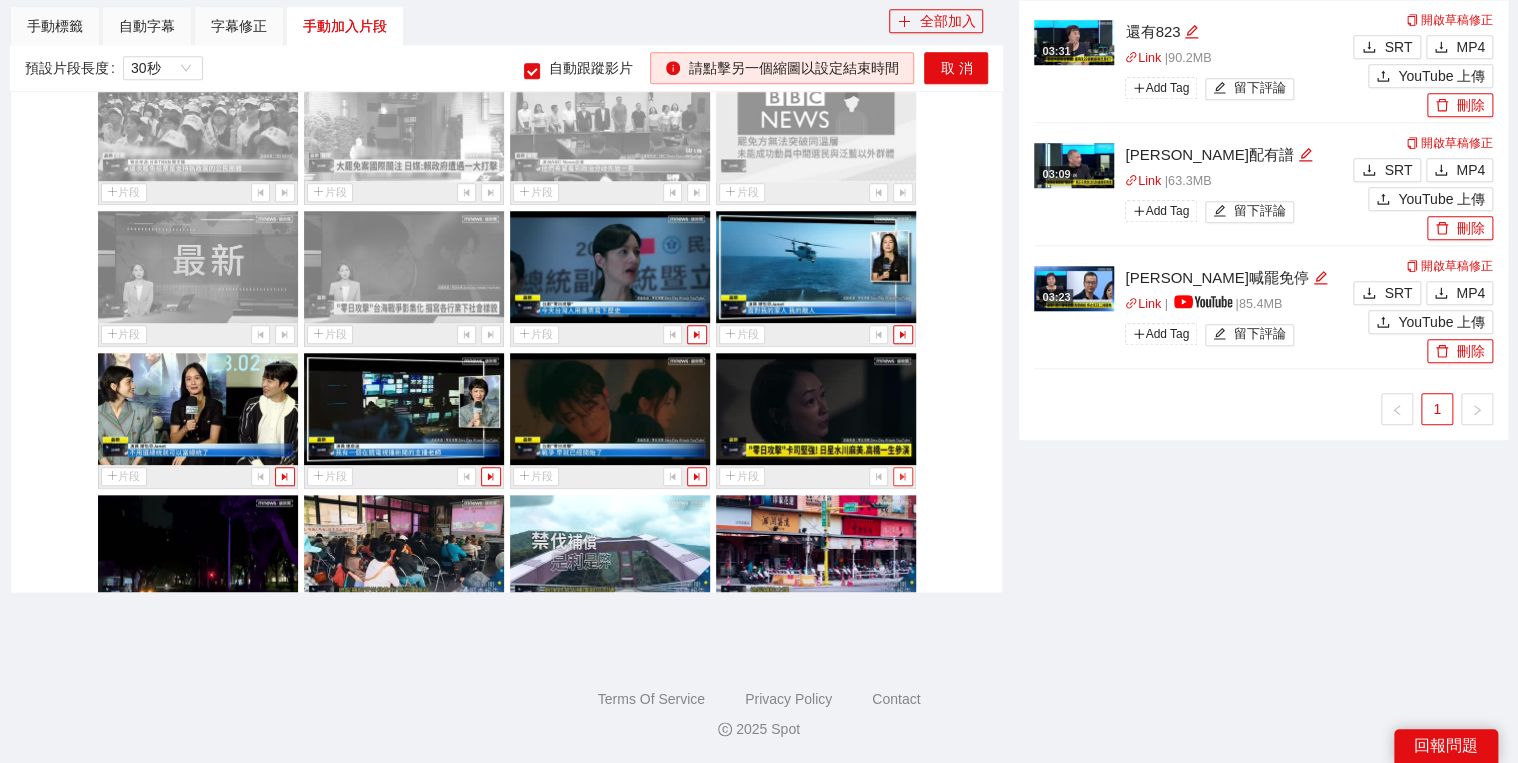 click 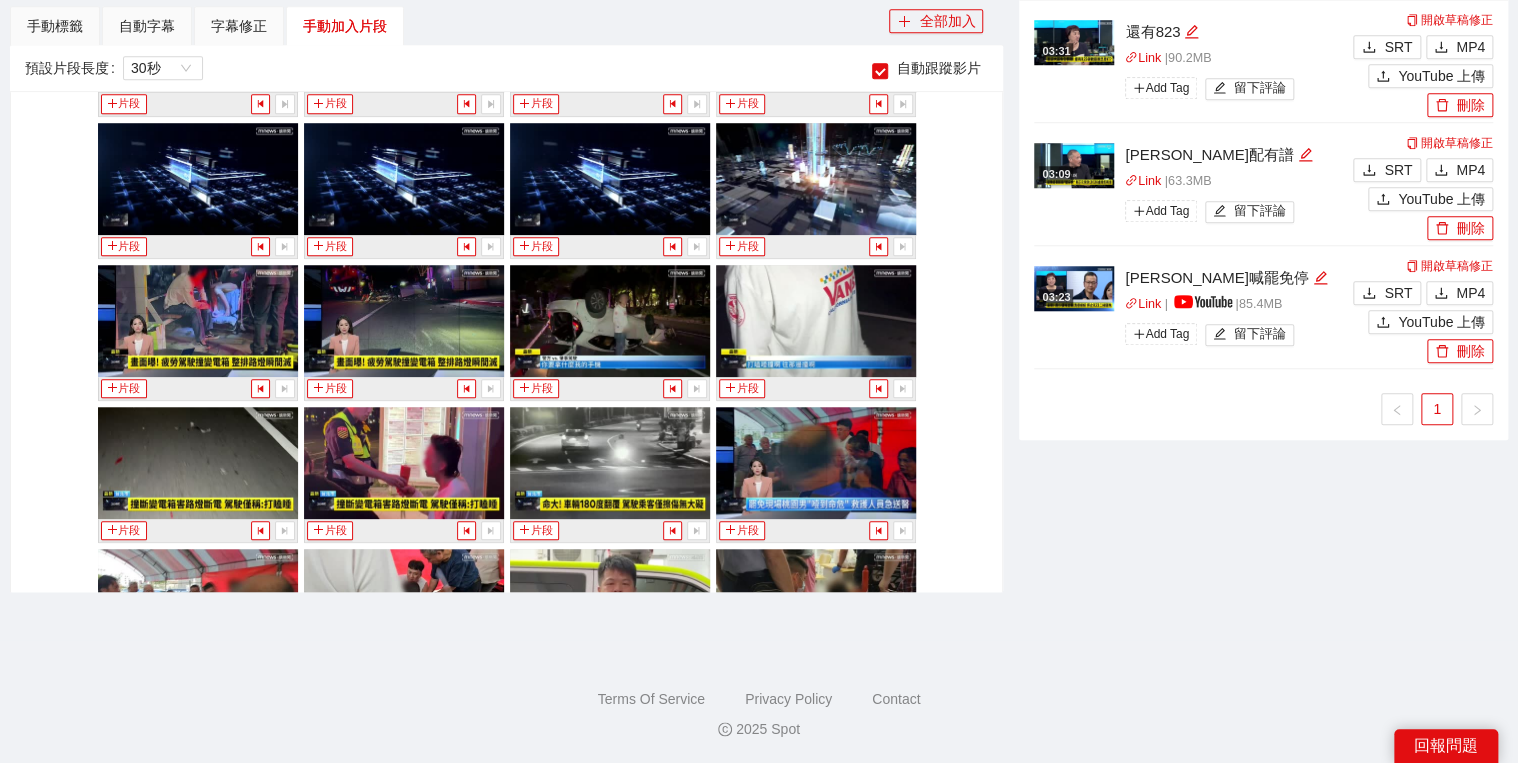 scroll, scrollTop: 17760, scrollLeft: 0, axis: vertical 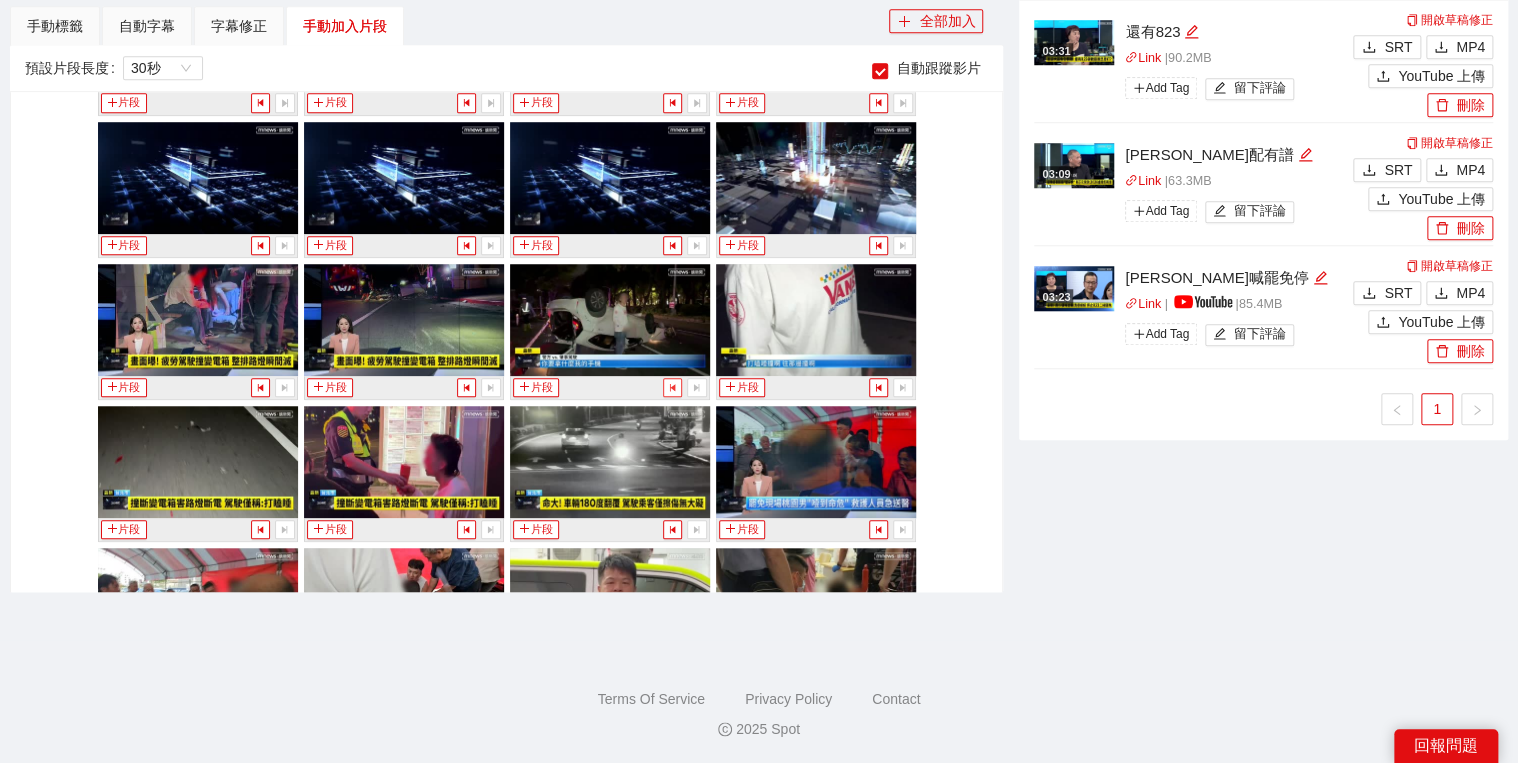 click at bounding box center [672, 387] 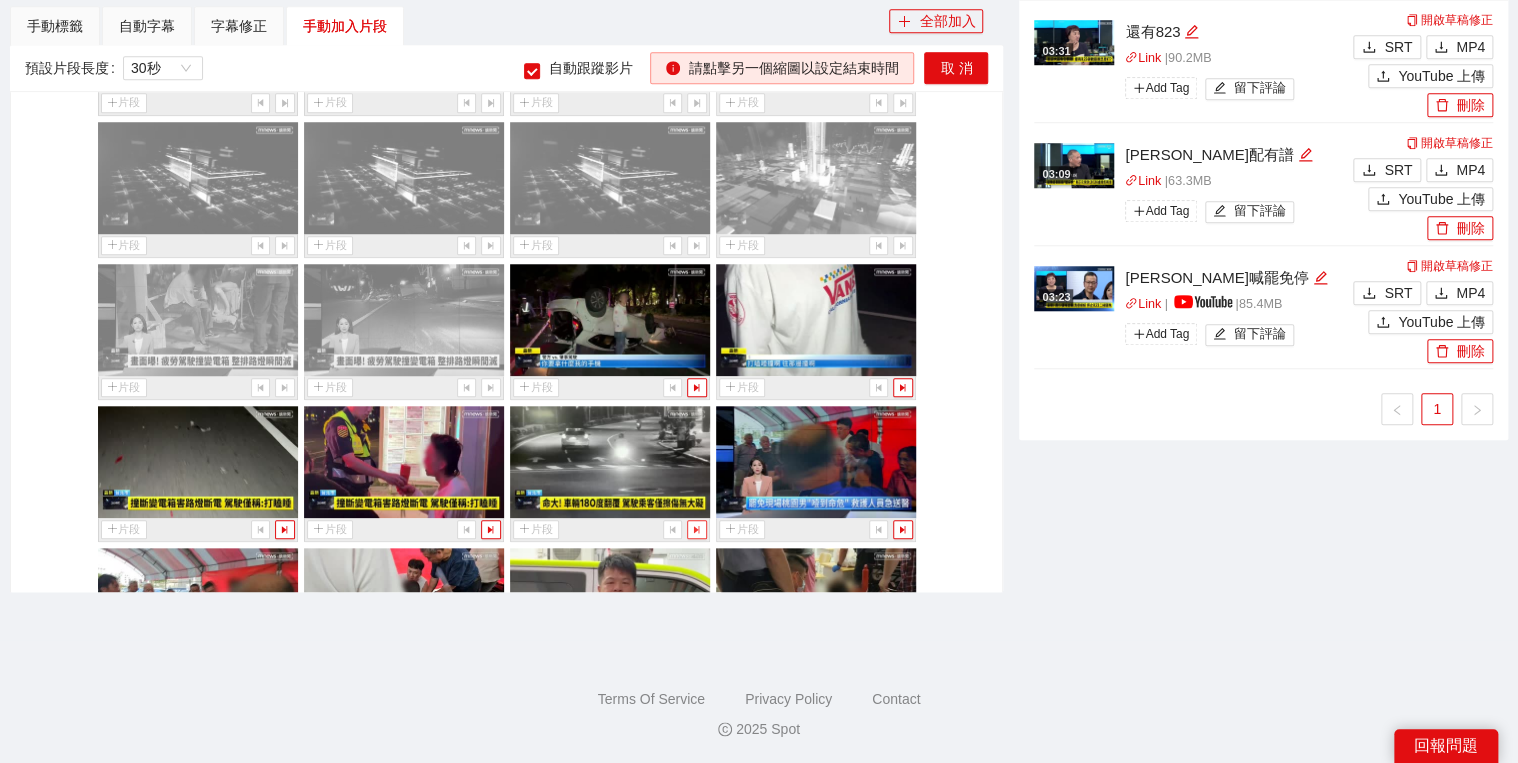 click 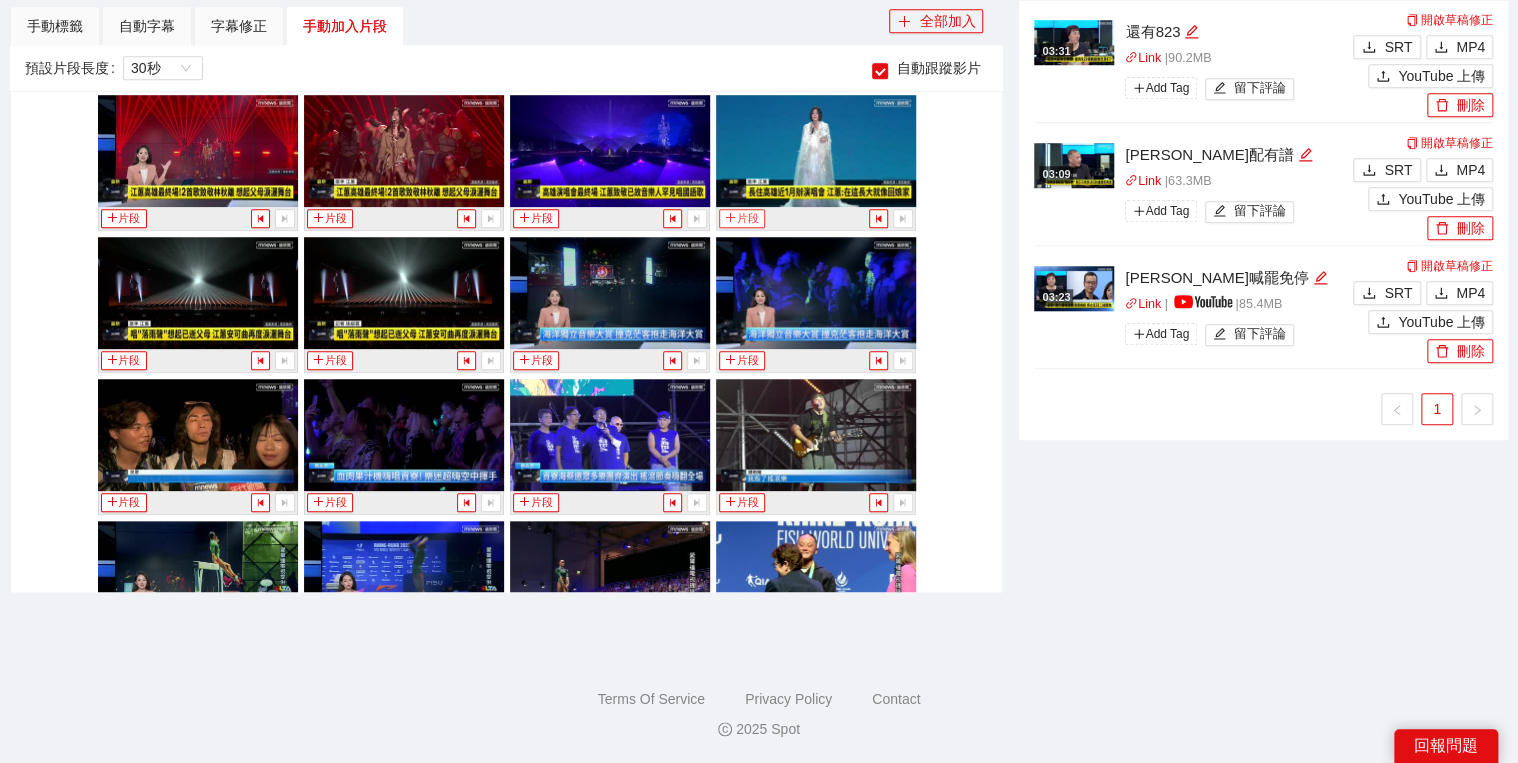 scroll, scrollTop: 18400, scrollLeft: 0, axis: vertical 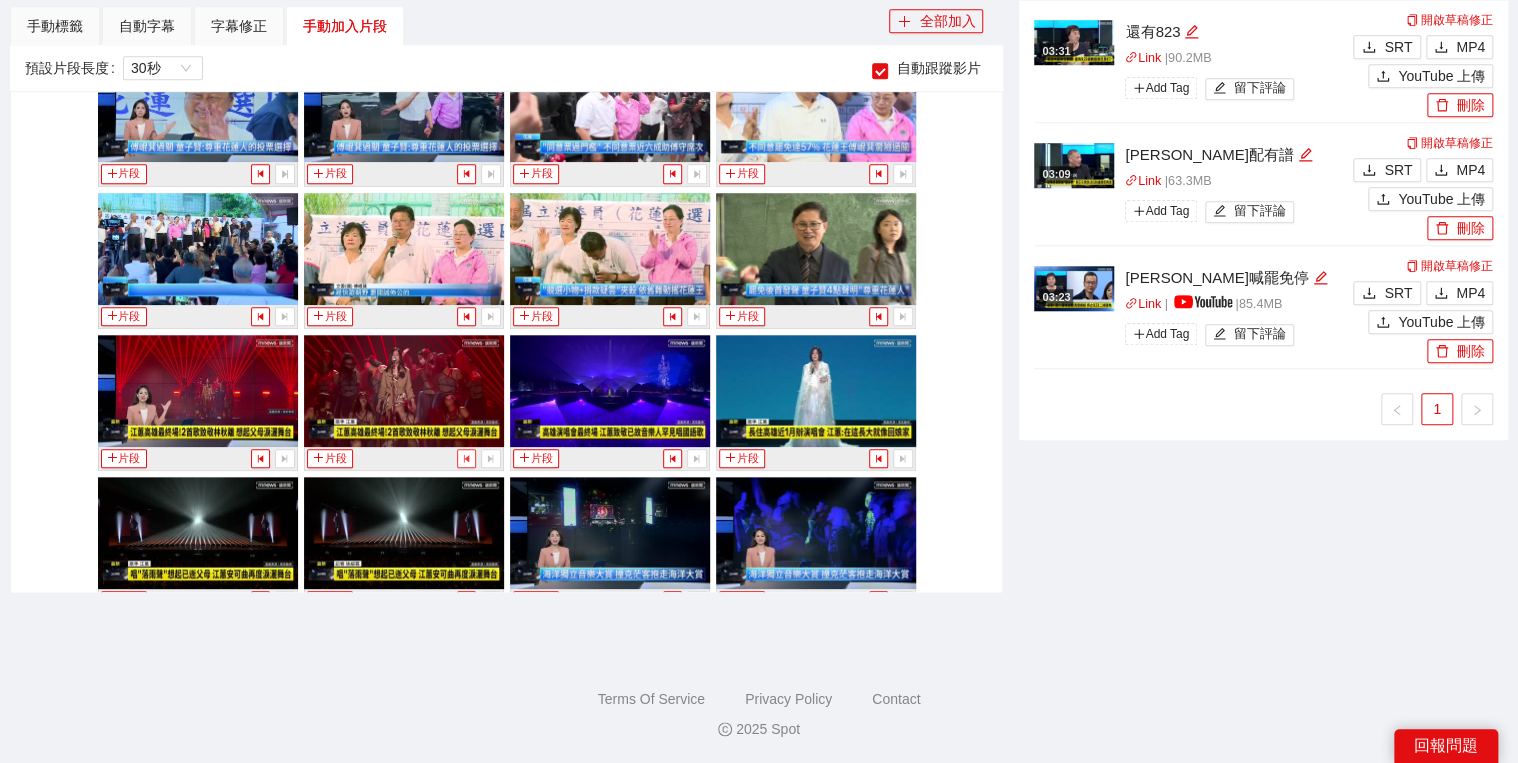 click 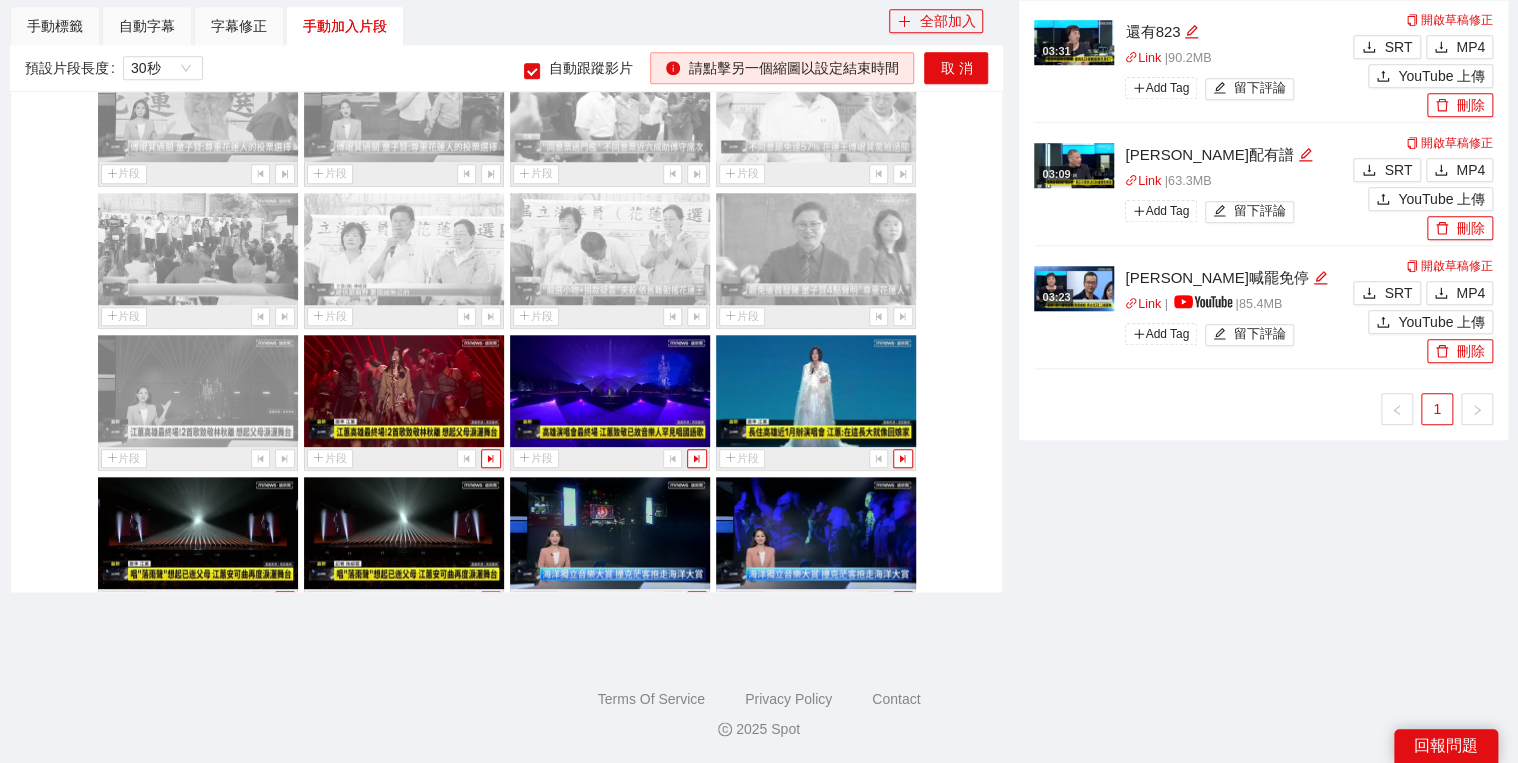 click 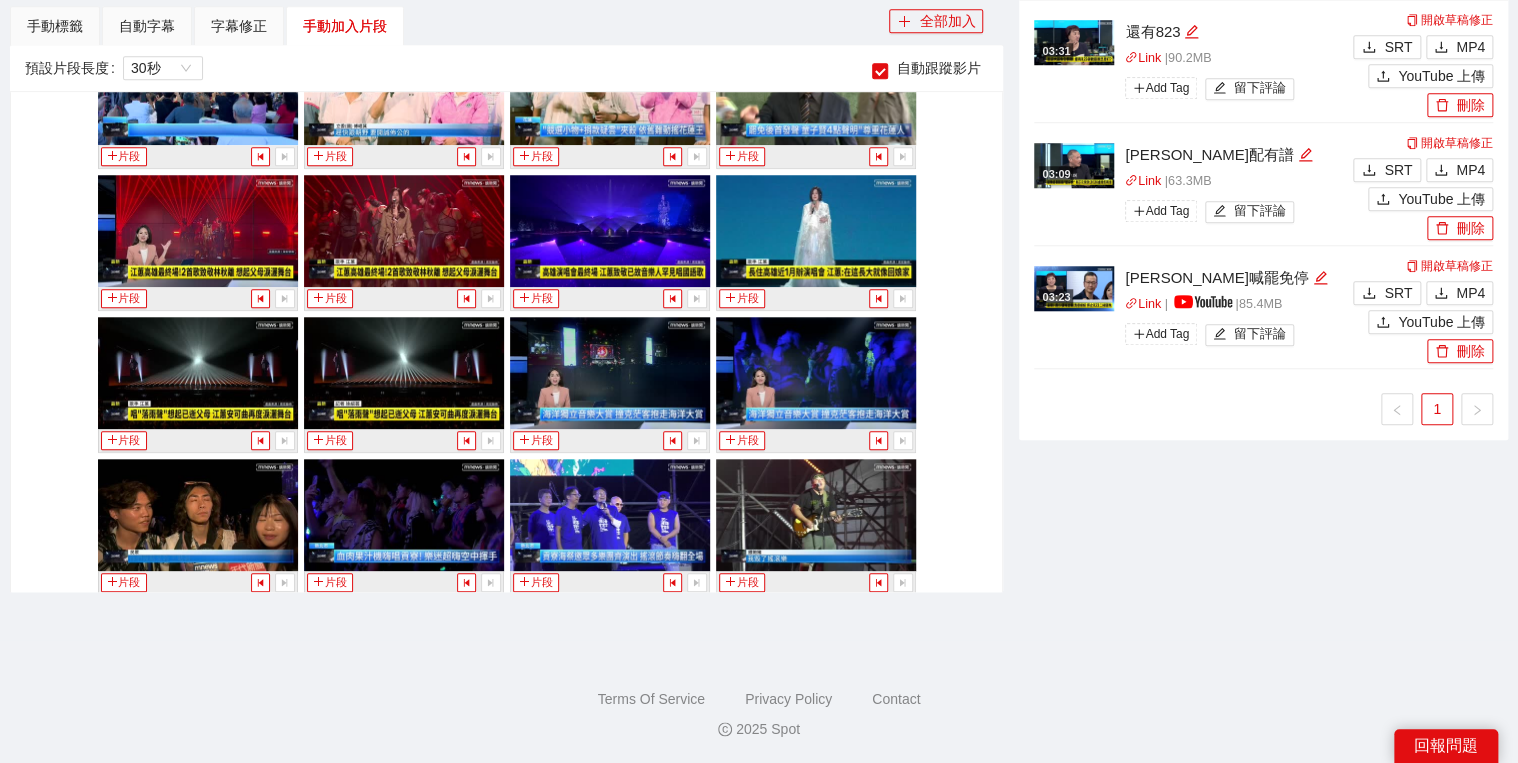 scroll, scrollTop: 18720, scrollLeft: 0, axis: vertical 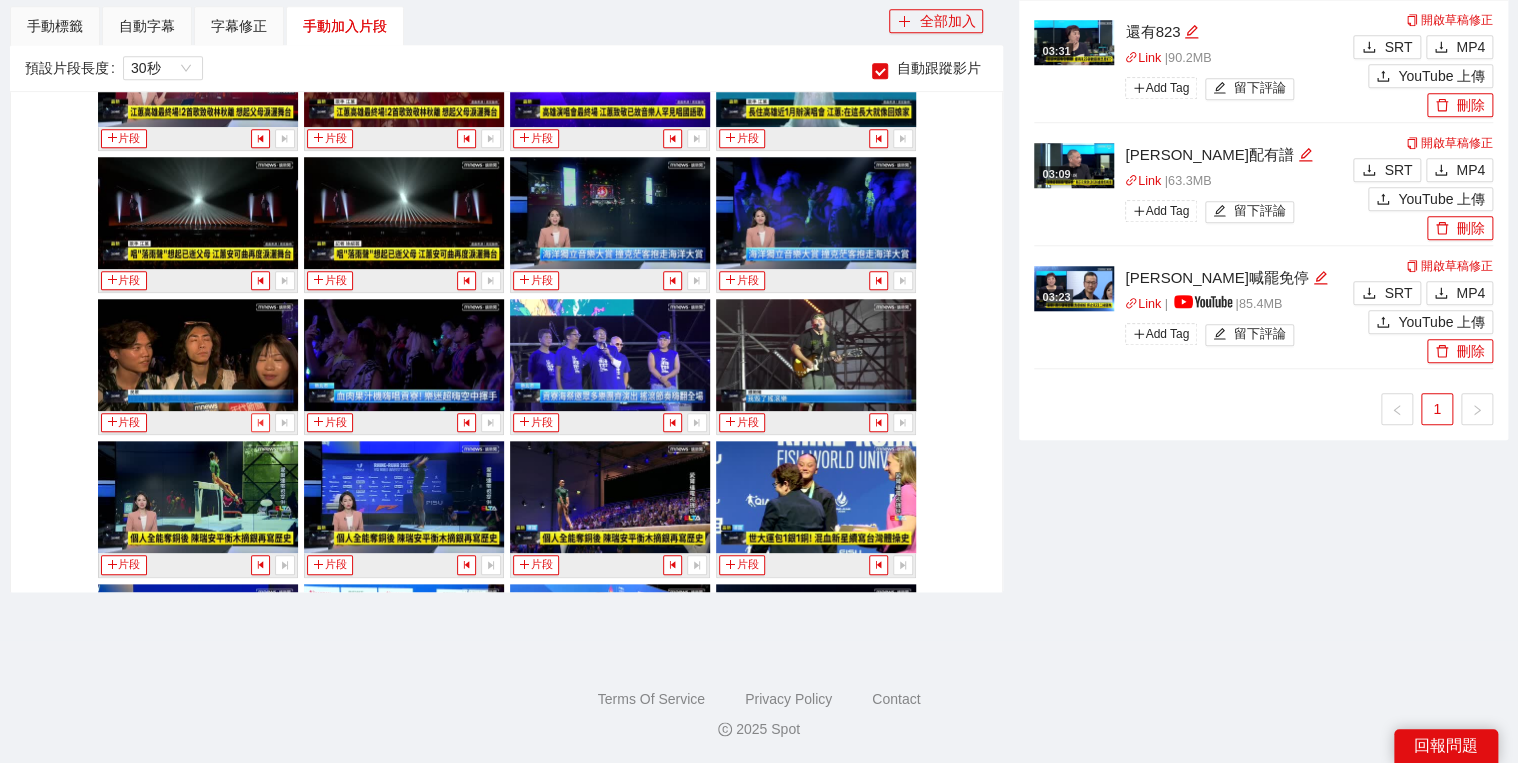 click at bounding box center (260, 422) 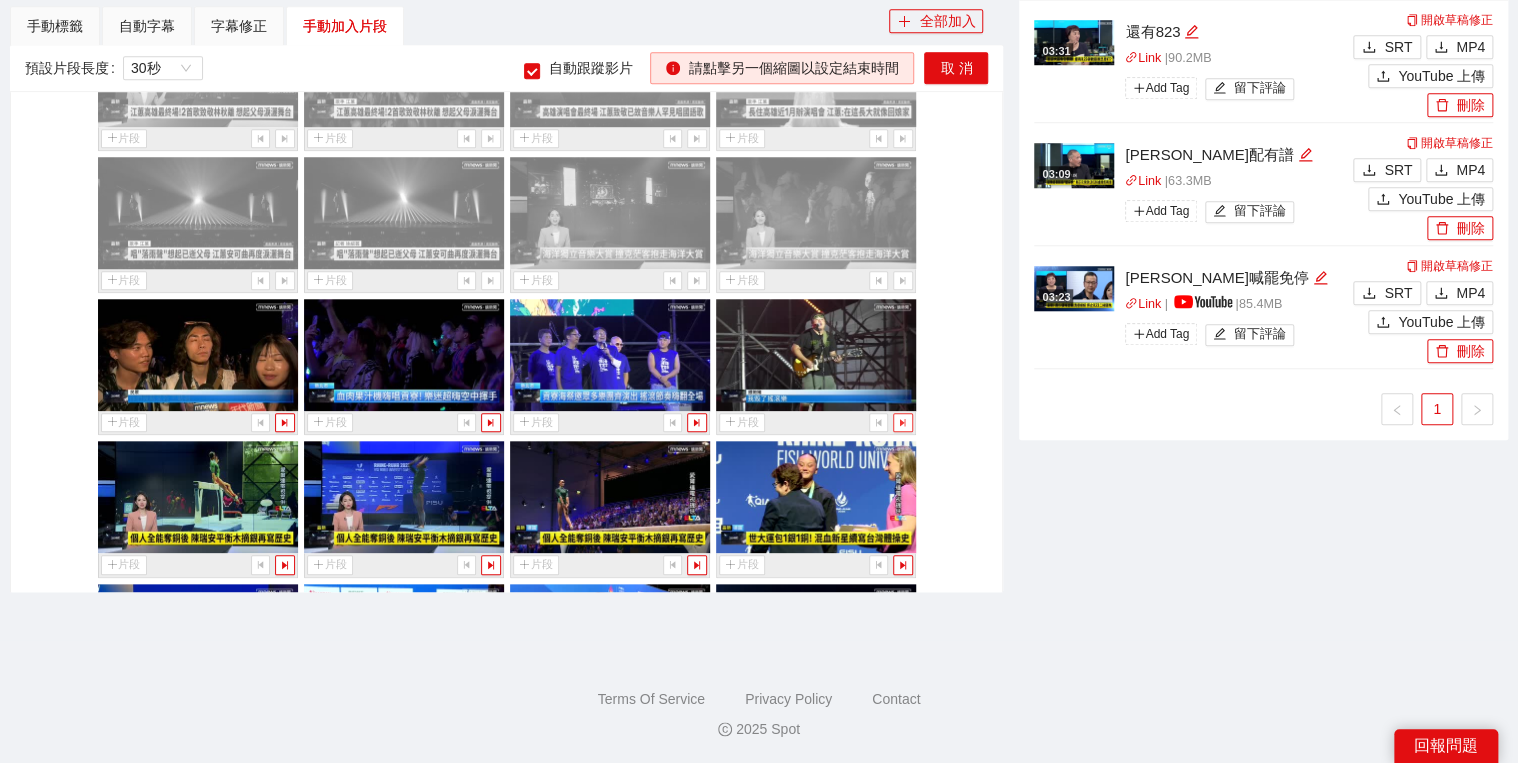 click 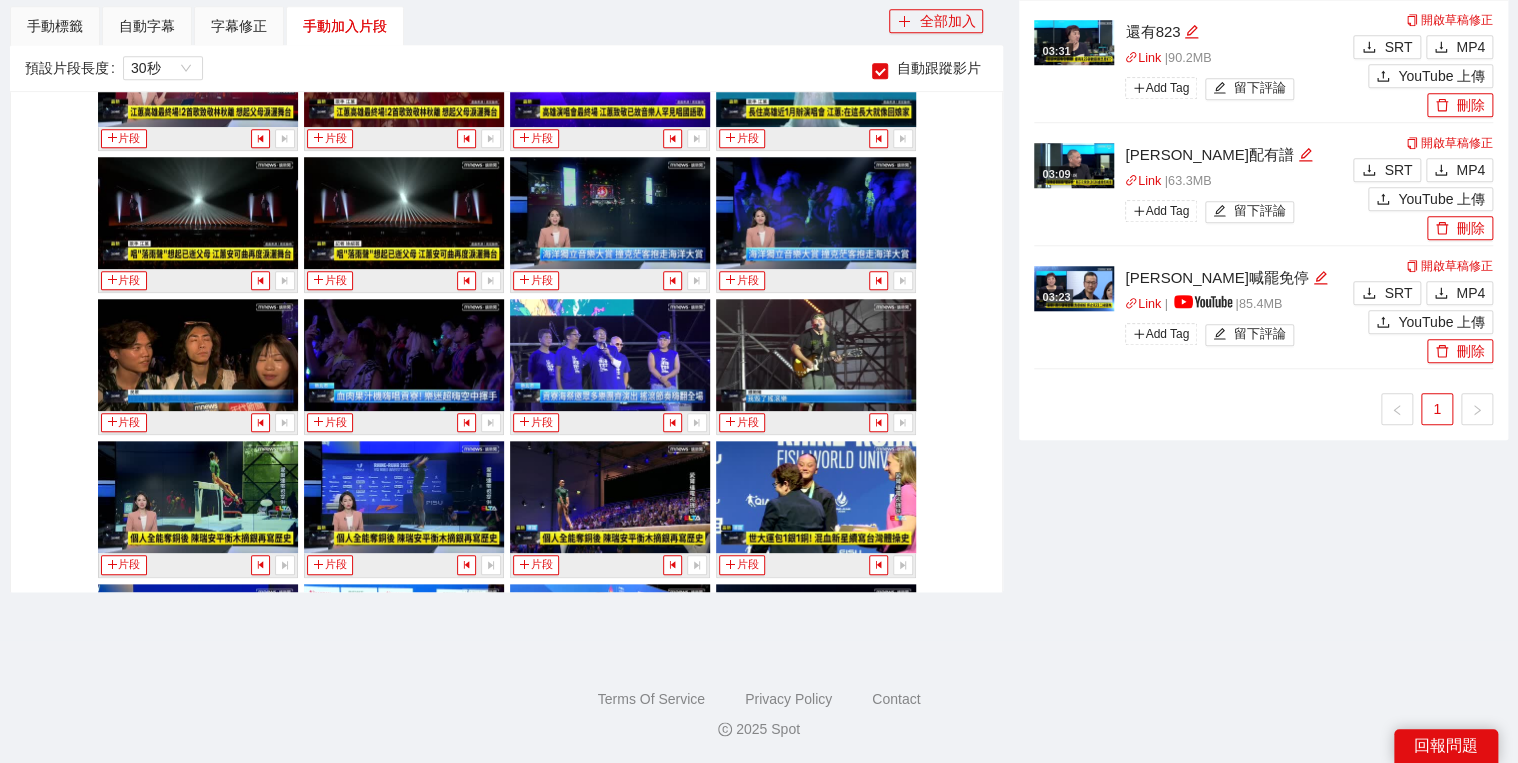 scroll, scrollTop: 18880, scrollLeft: 0, axis: vertical 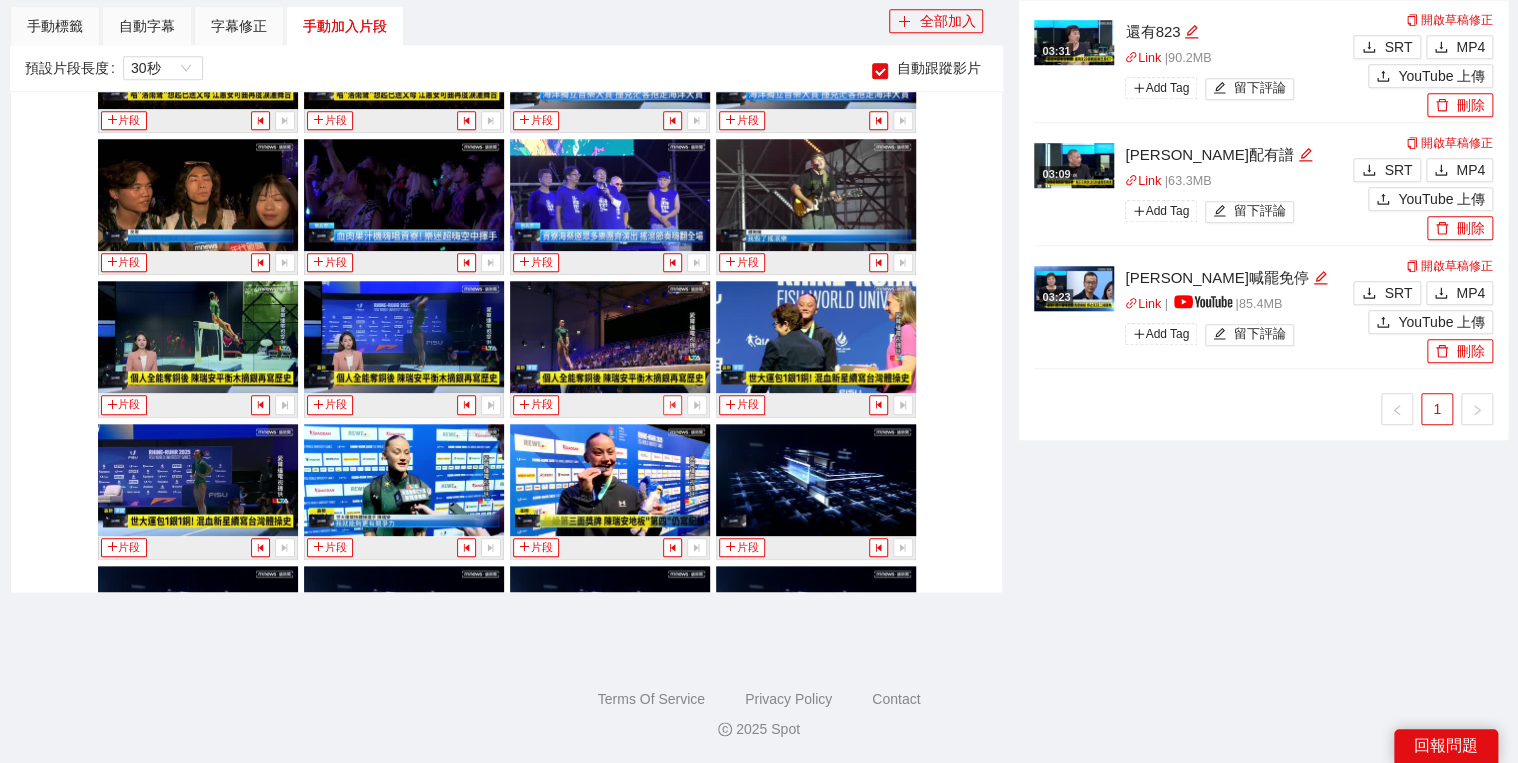 click 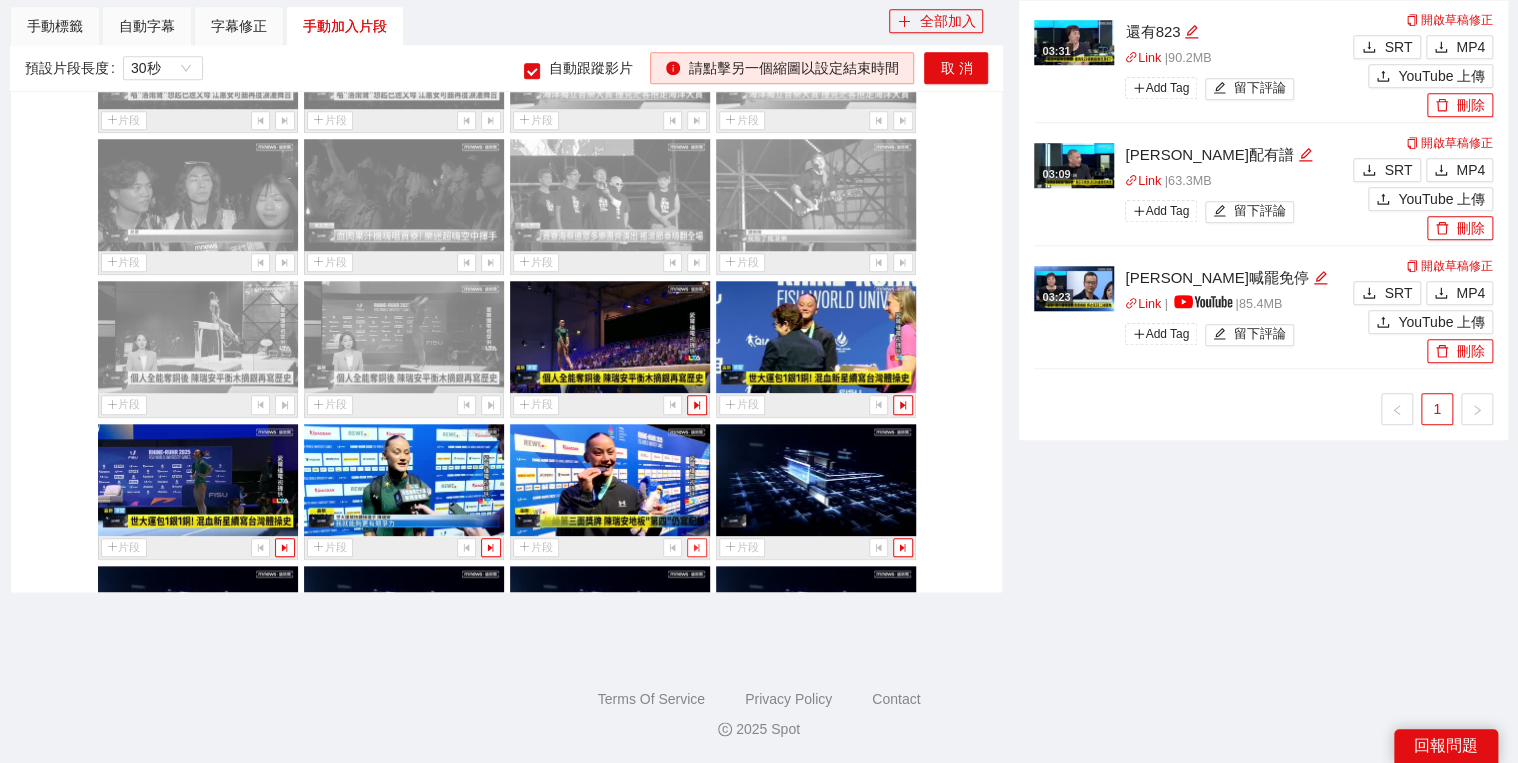 click at bounding box center [696, 547] 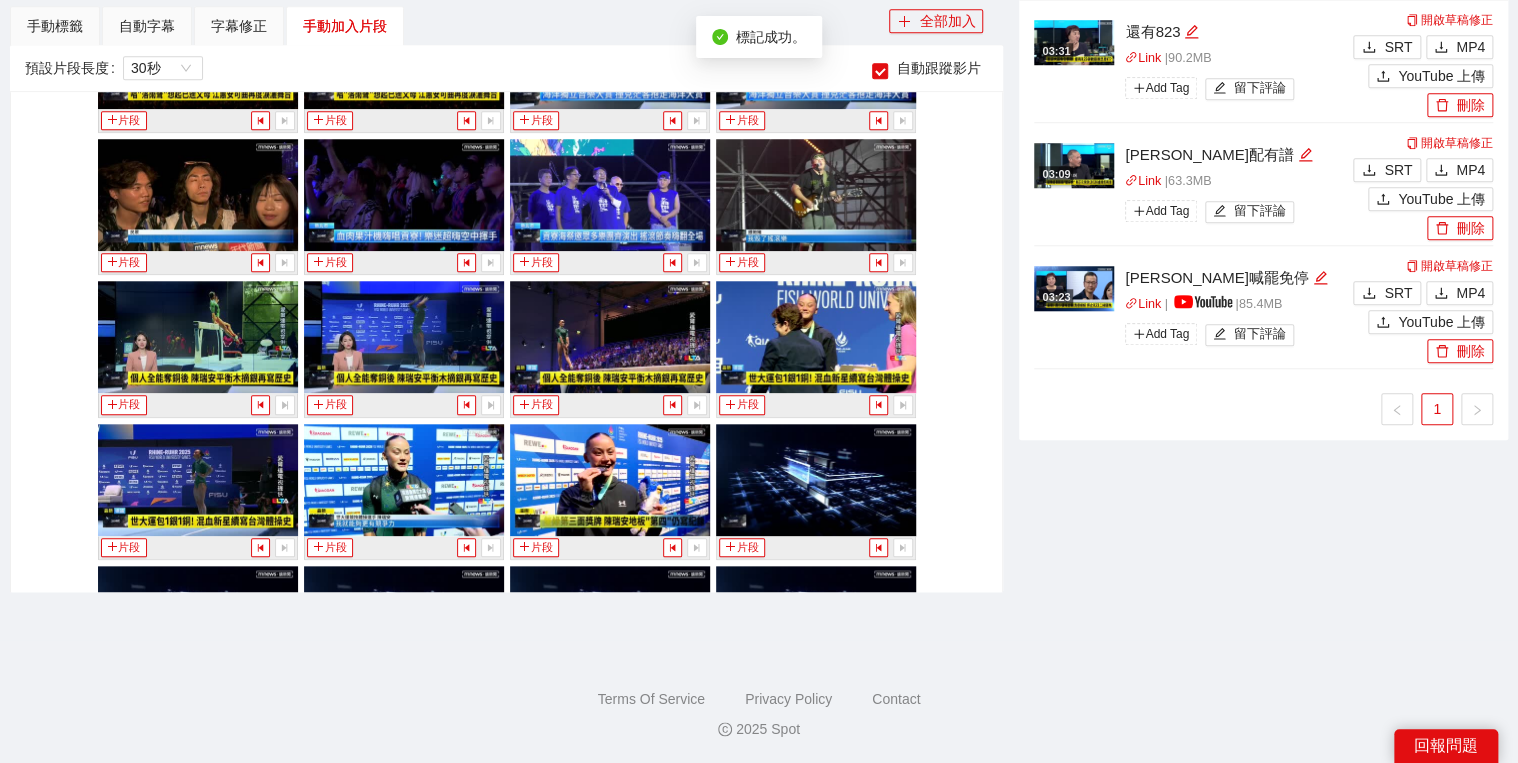 click on "手動標籤" at bounding box center [55, 26] 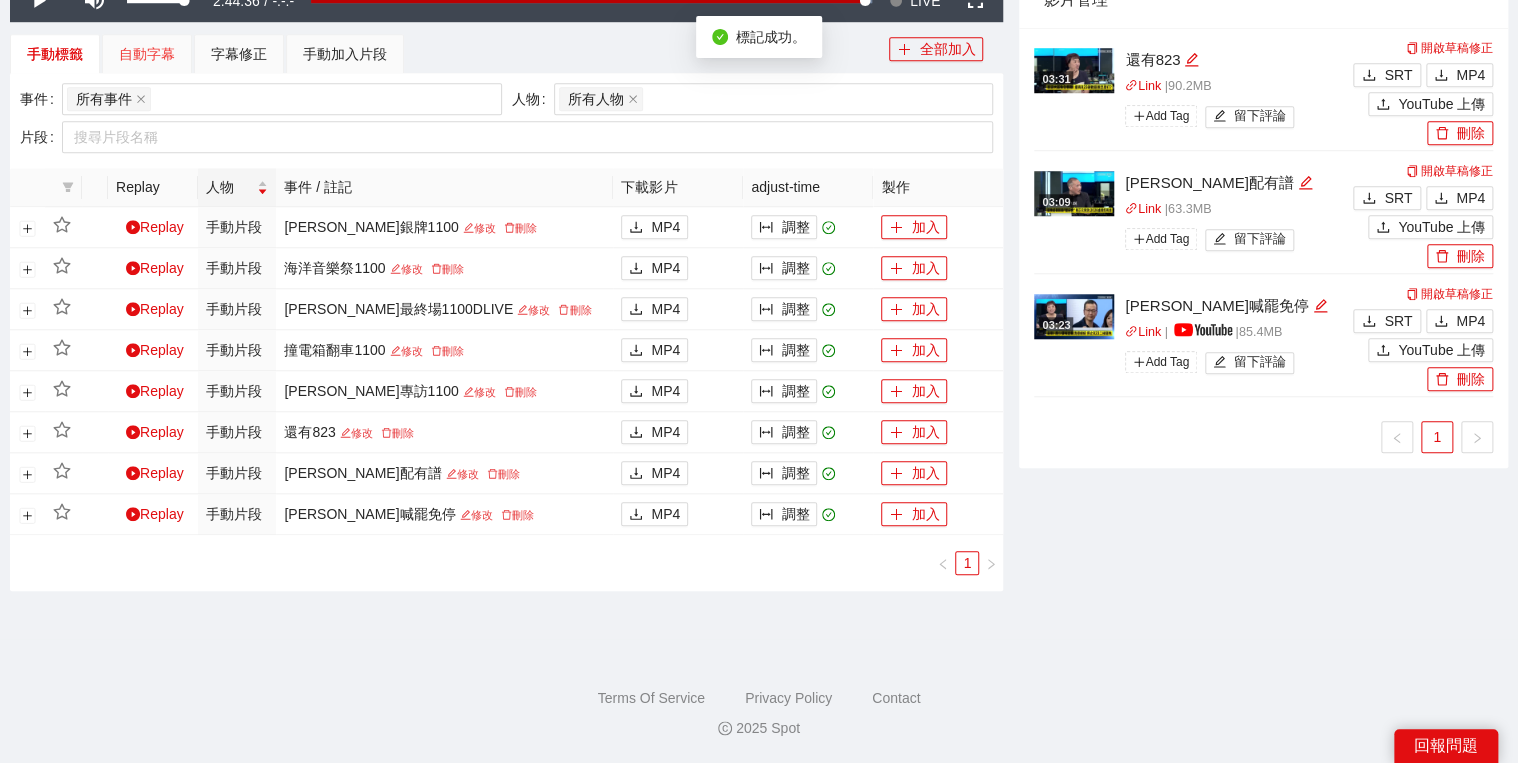 scroll, scrollTop: 745, scrollLeft: 0, axis: vertical 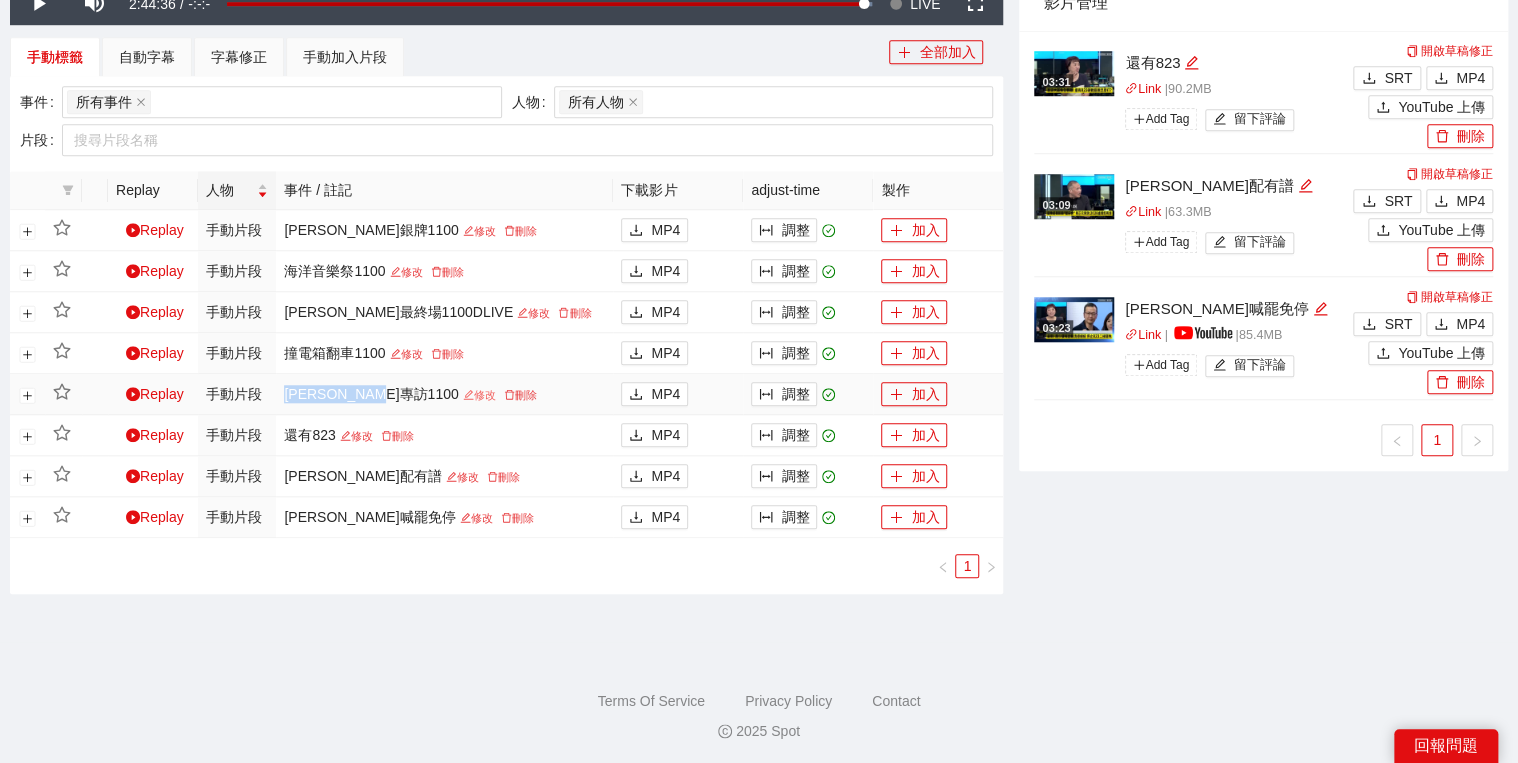 drag, startPoint x: 312, startPoint y: 378, endPoint x: 409, endPoint y: 385, distance: 97.25225 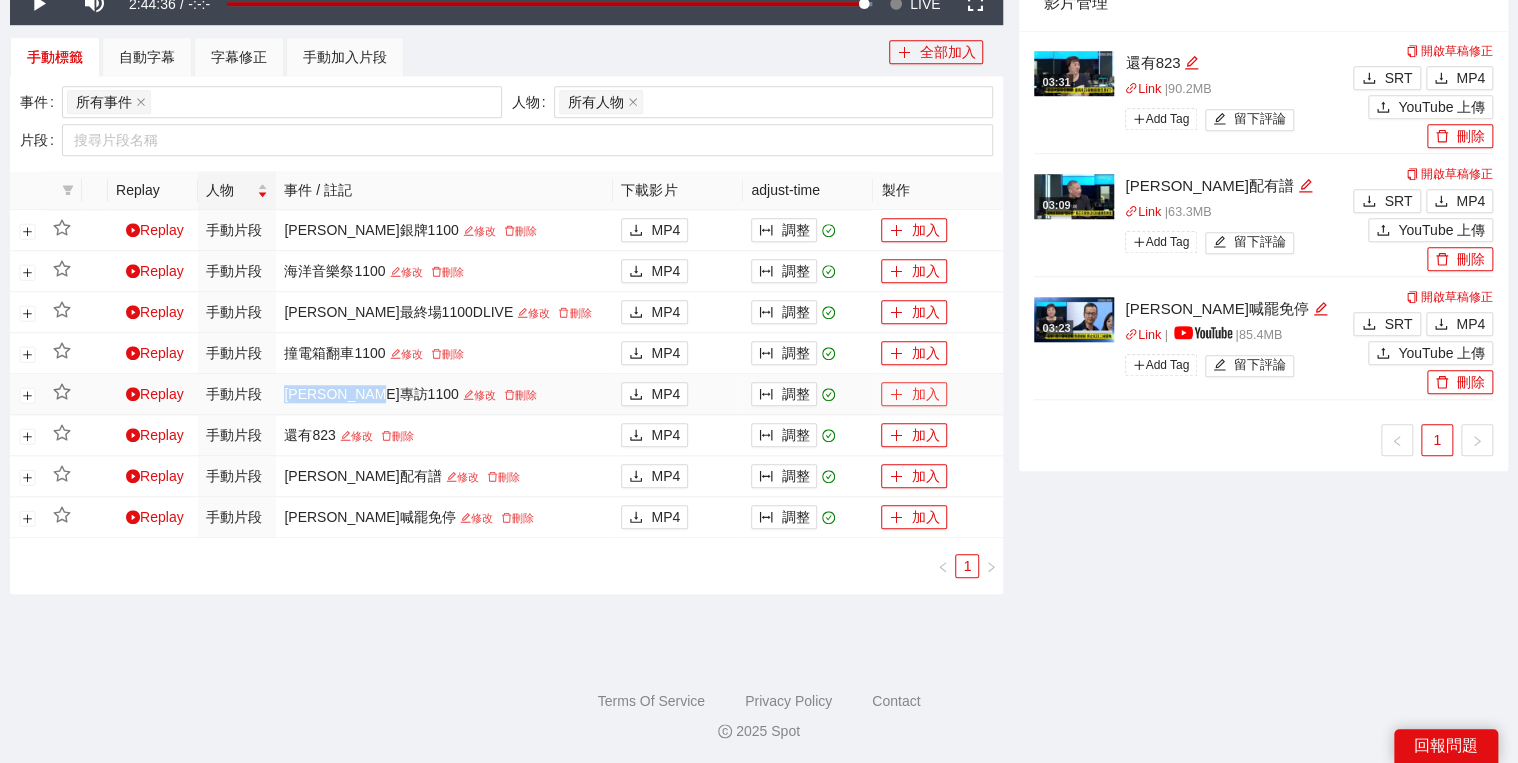 click on "加入" at bounding box center (914, 394) 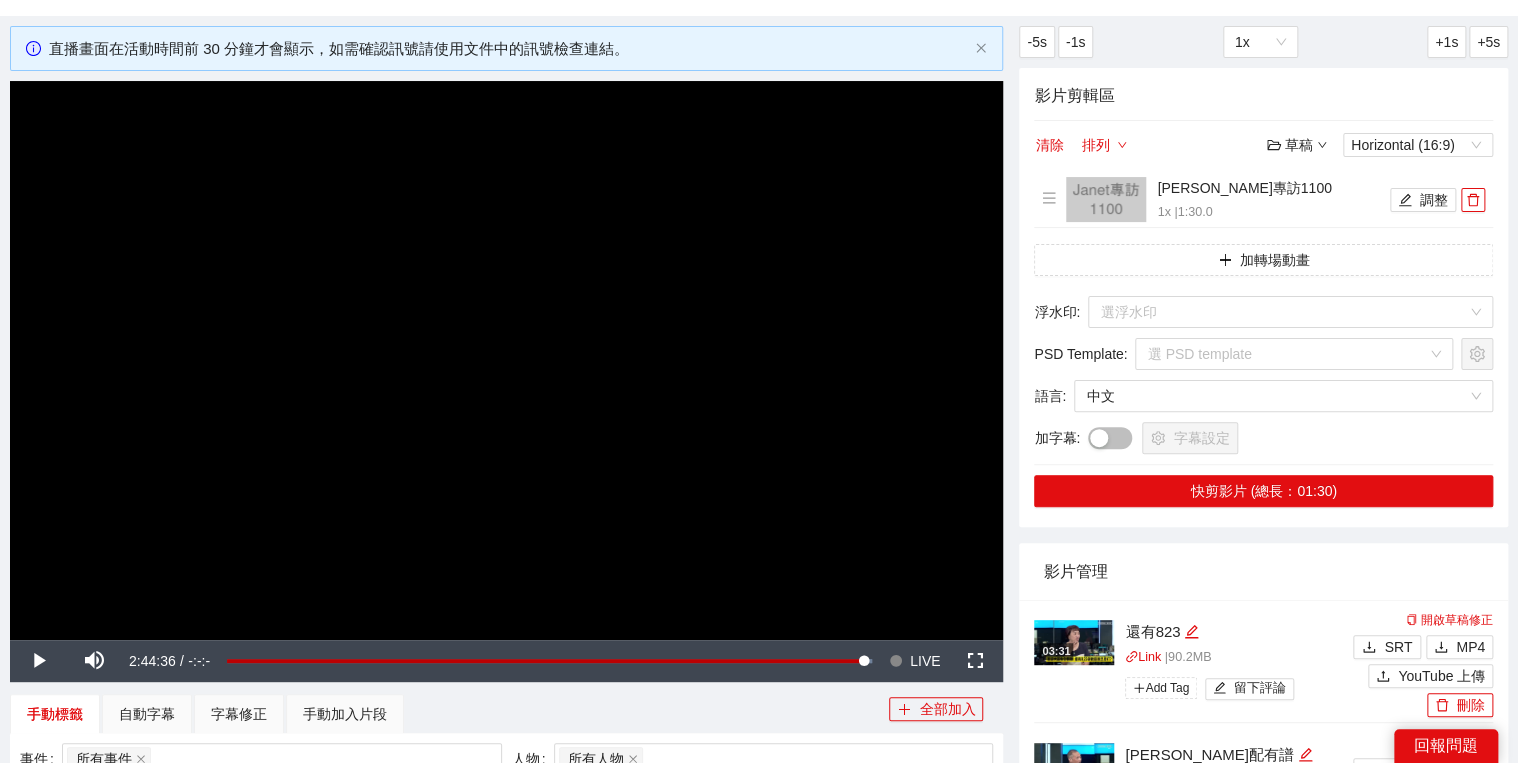 scroll, scrollTop: 0, scrollLeft: 0, axis: both 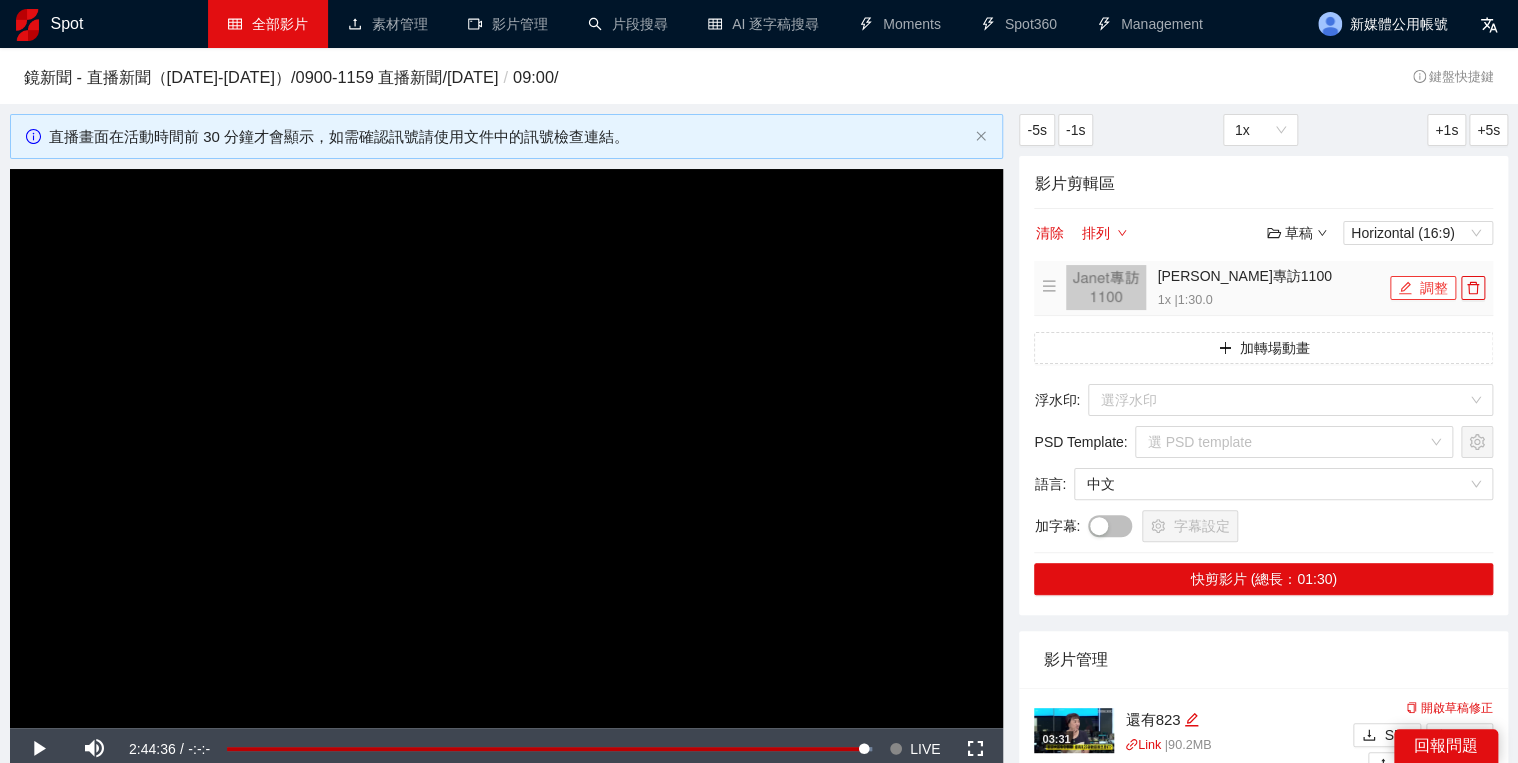 click 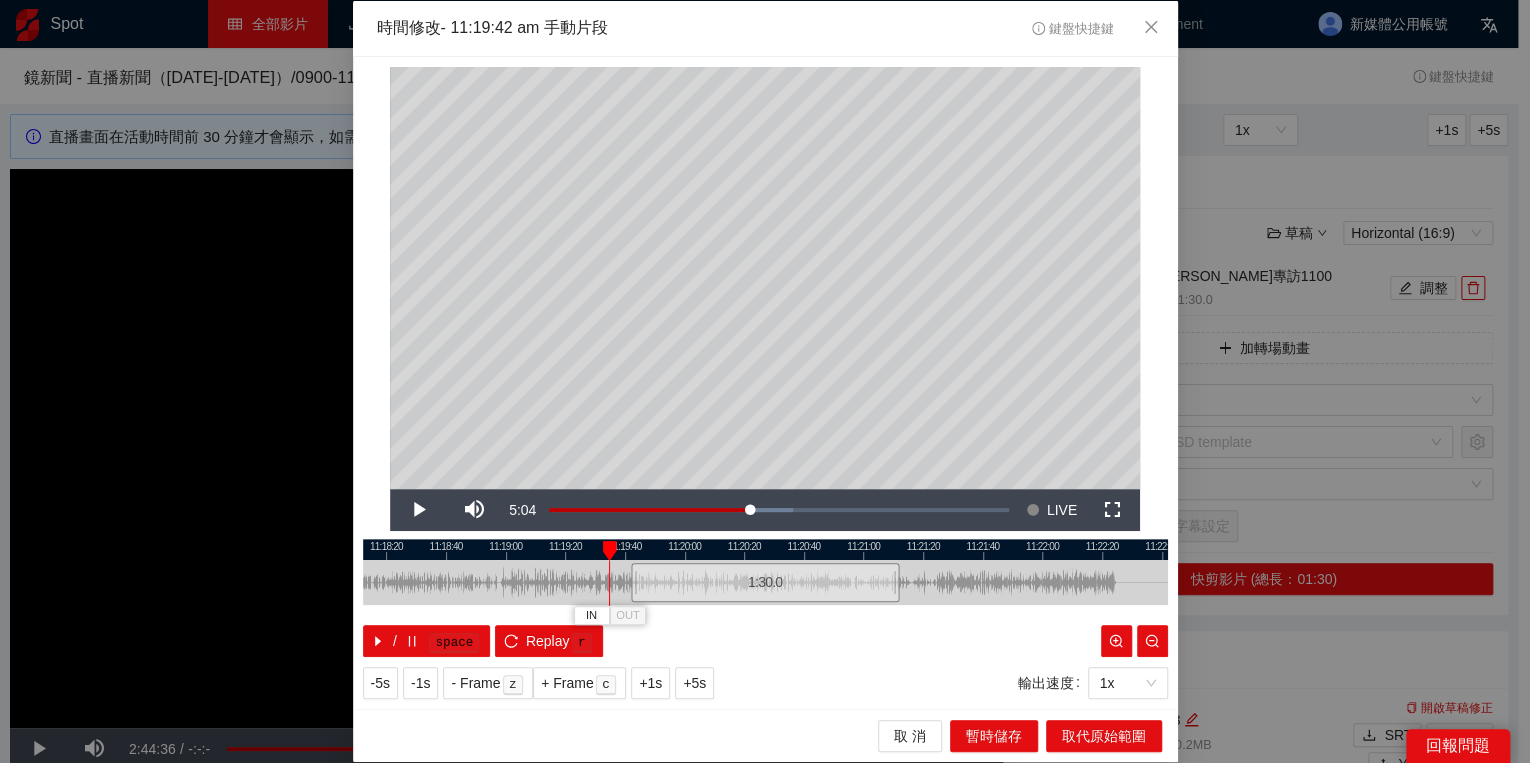 drag, startPoint x: 632, startPoint y: 544, endPoint x: 610, endPoint y: 548, distance: 22.36068 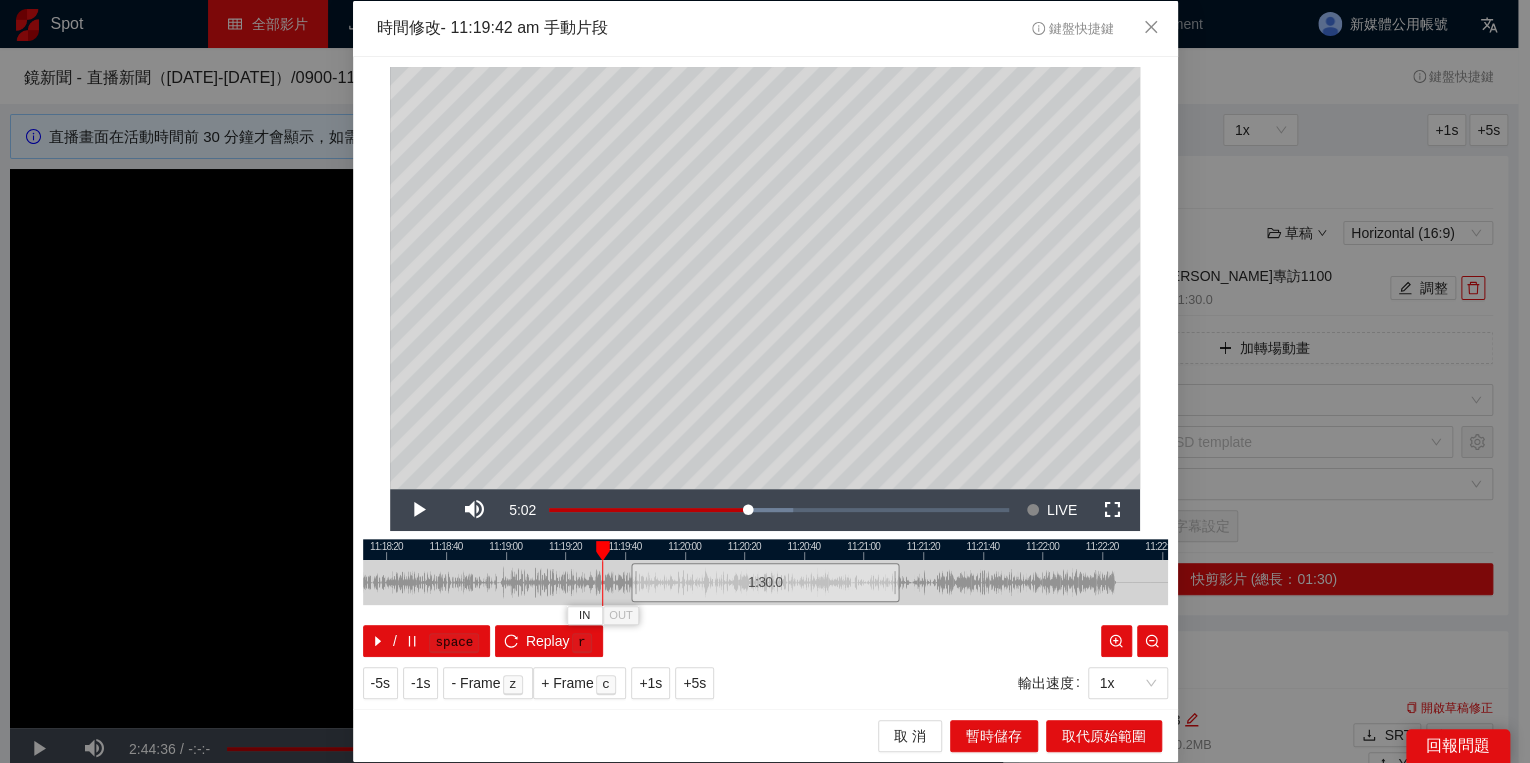 click at bounding box center [603, 551] 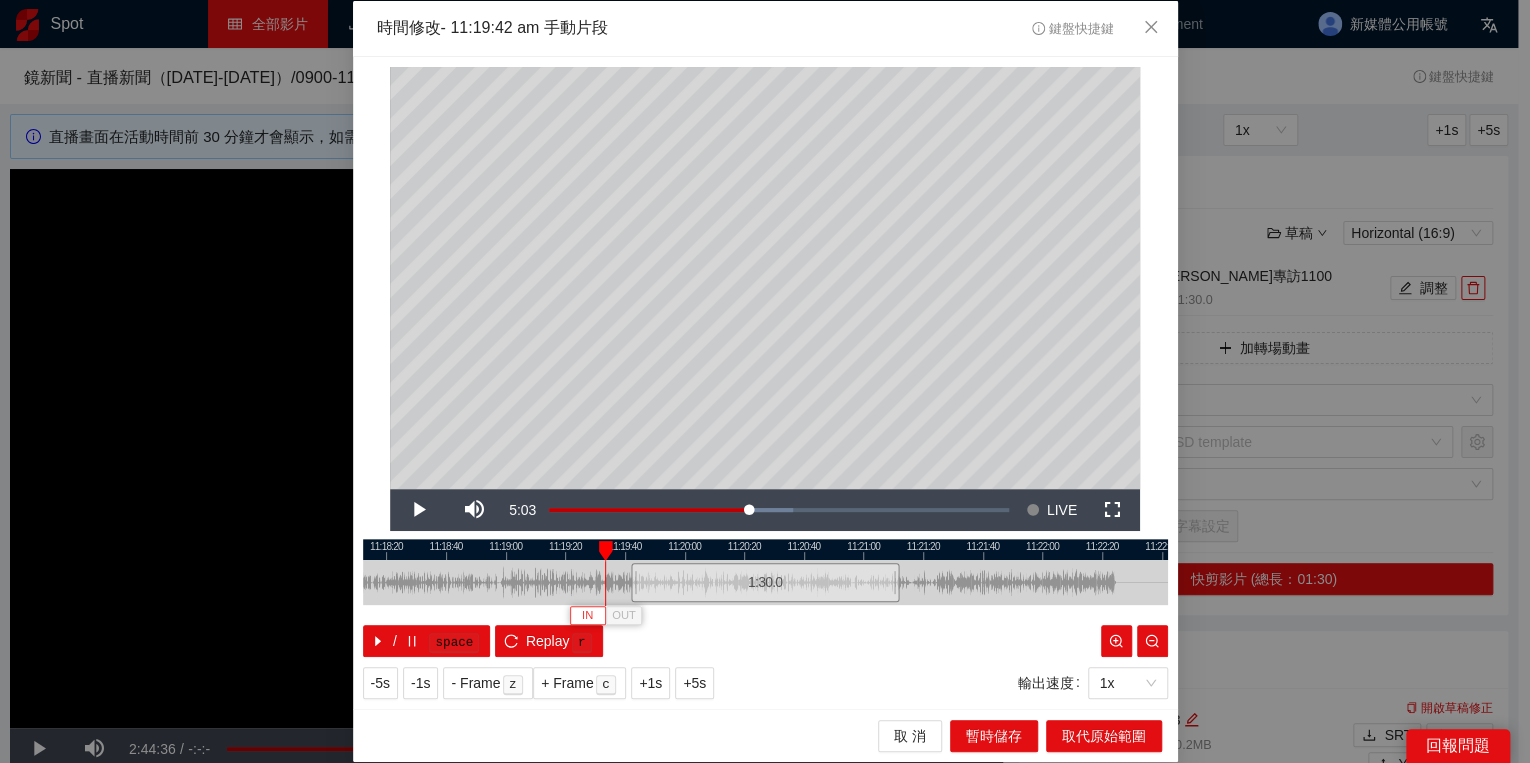 click on "IN" at bounding box center (587, 615) 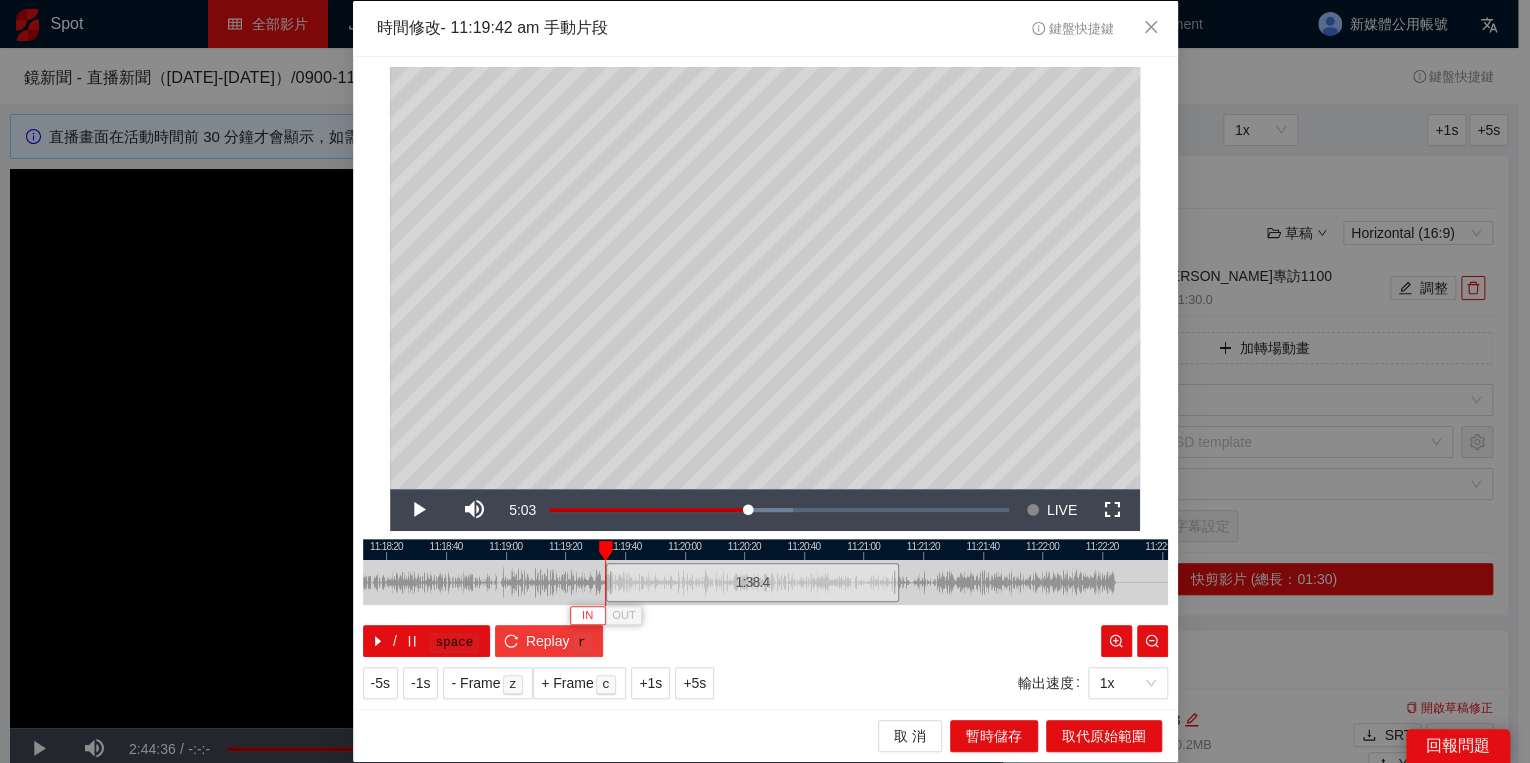 type 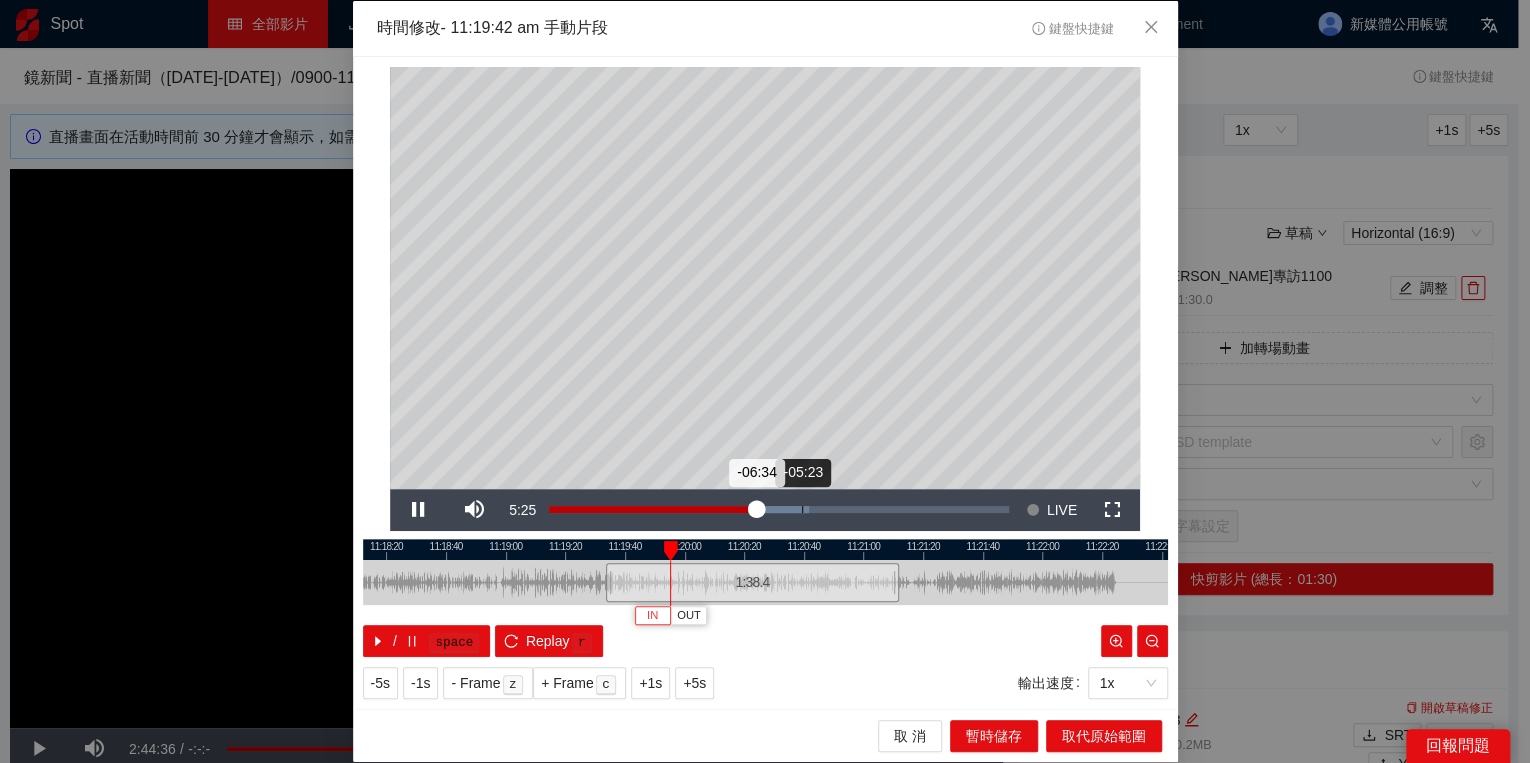 click on "Loaded :  56.51% -05:23 -06:34" at bounding box center [779, 510] 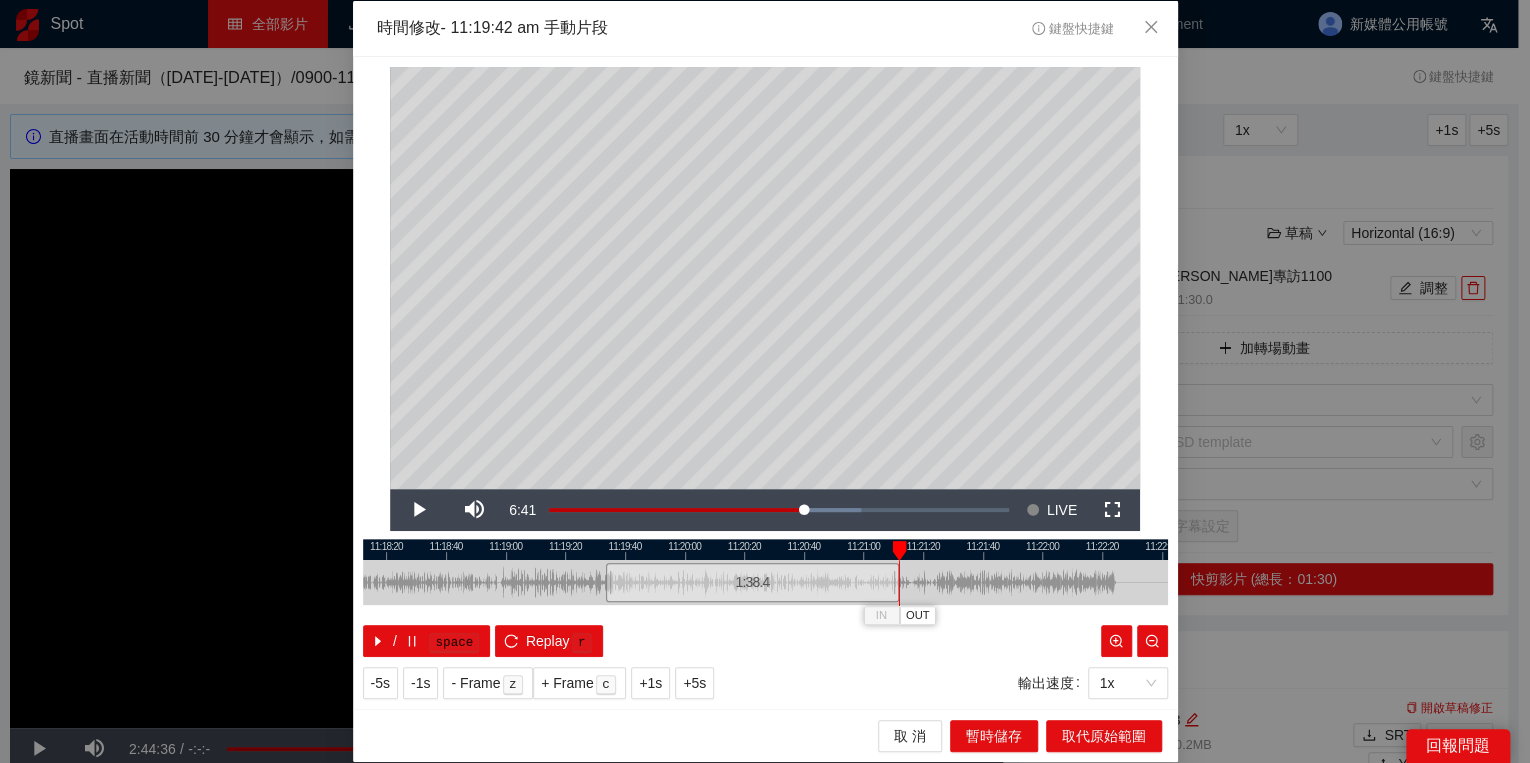 drag, startPoint x: 882, startPoint y: 548, endPoint x: 896, endPoint y: 548, distance: 14 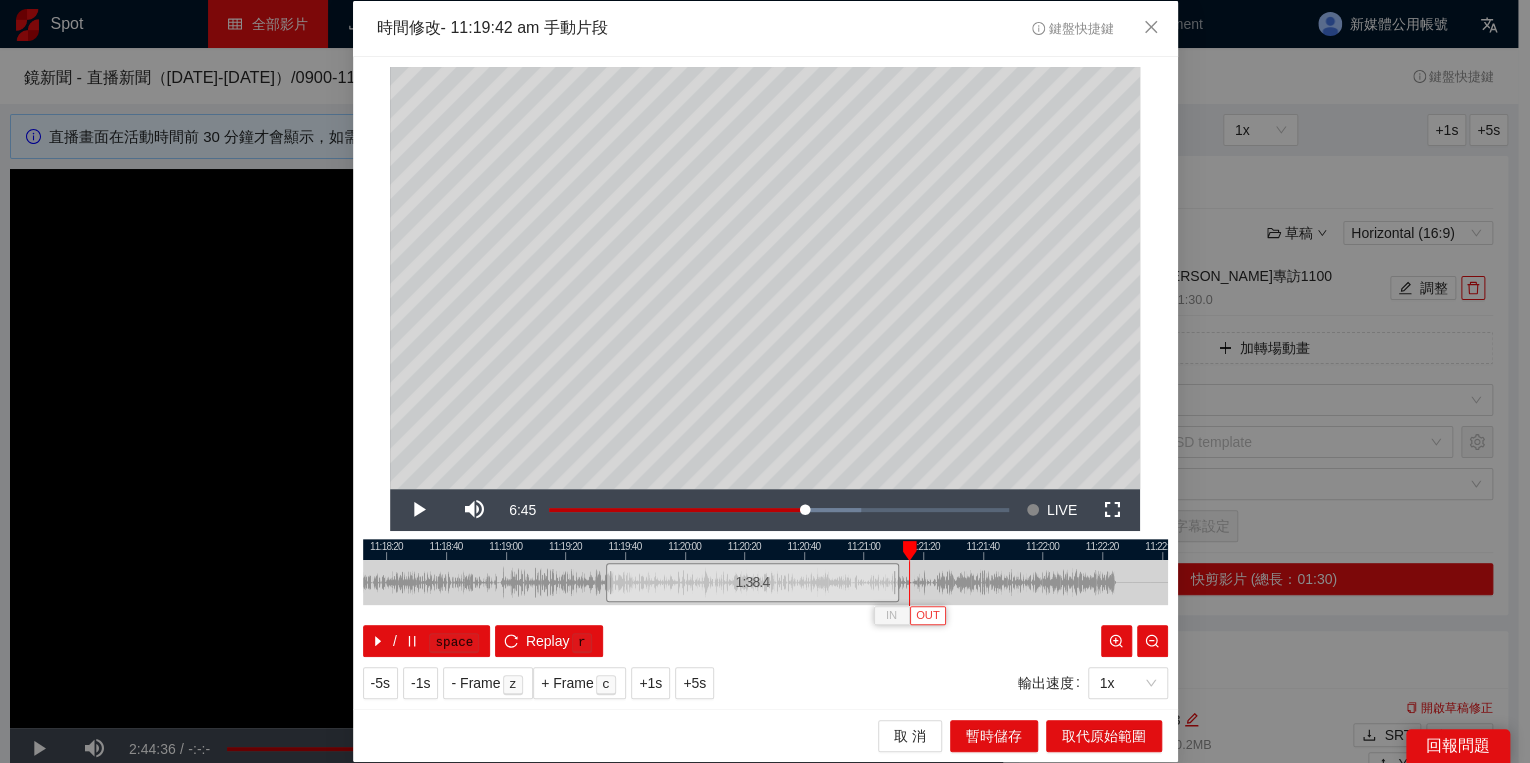click on "OUT" at bounding box center [928, 616] 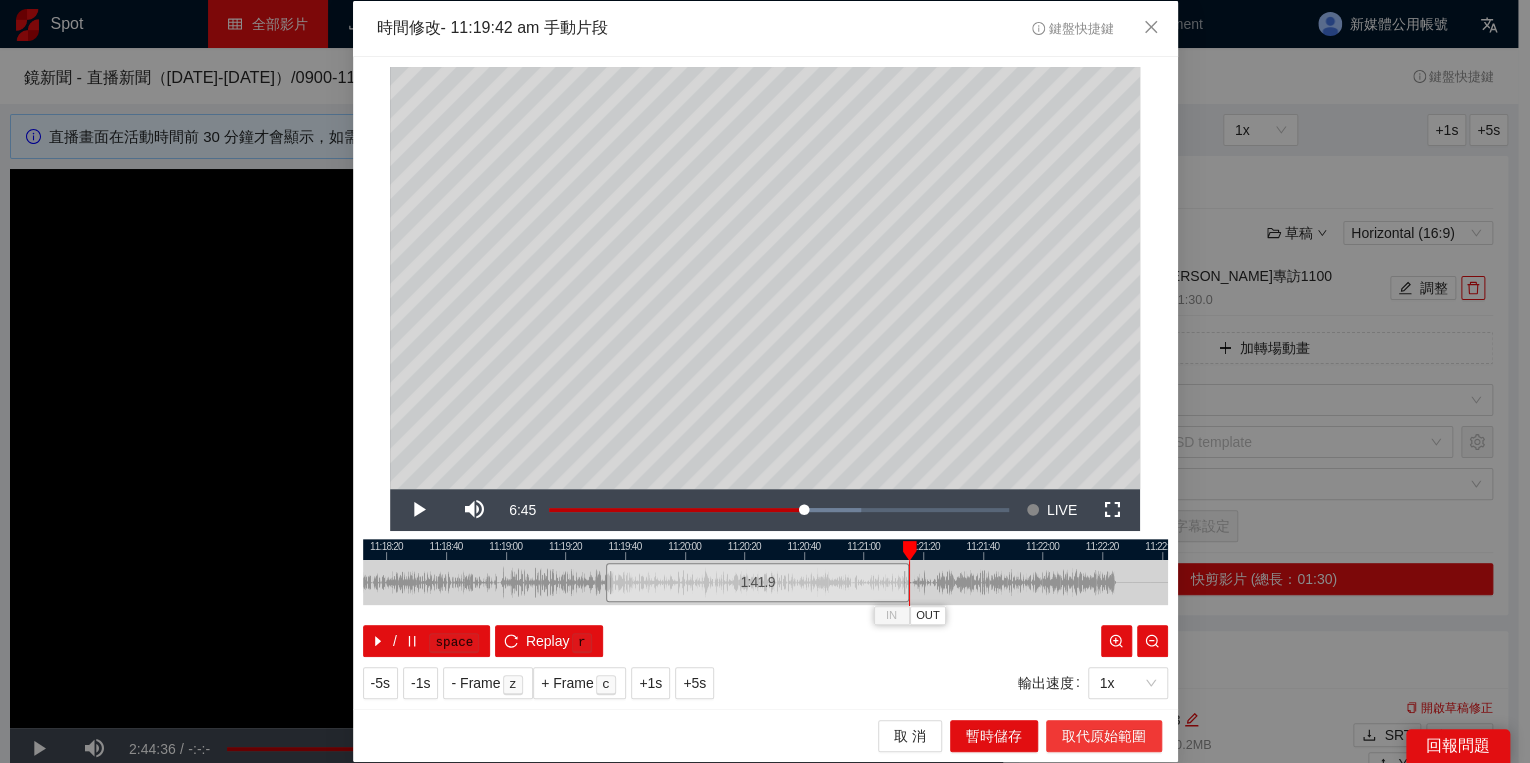 click on "取代原始範圍" at bounding box center [1104, 736] 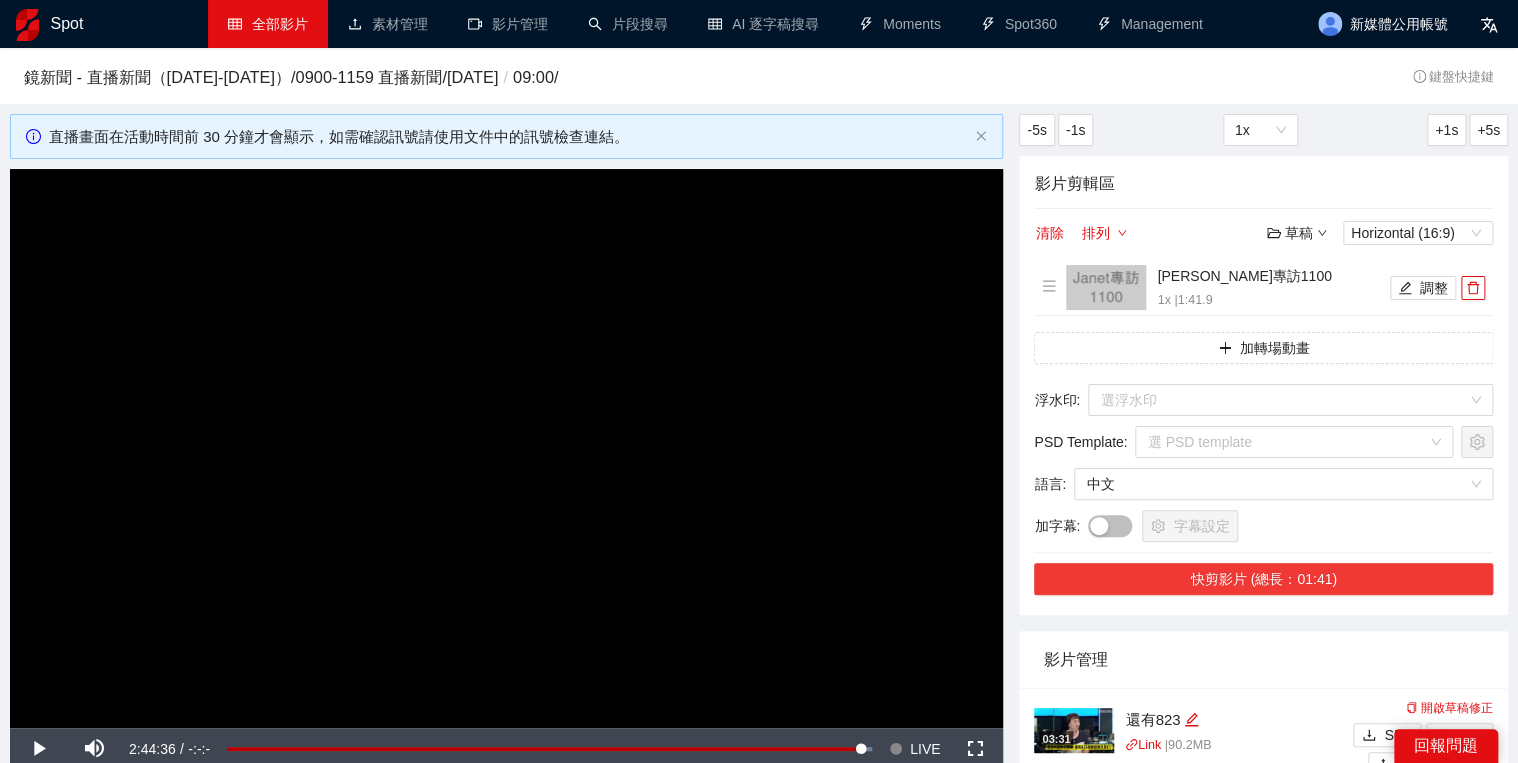 click on "快剪影片 (總長：01:41)" at bounding box center (1263, 579) 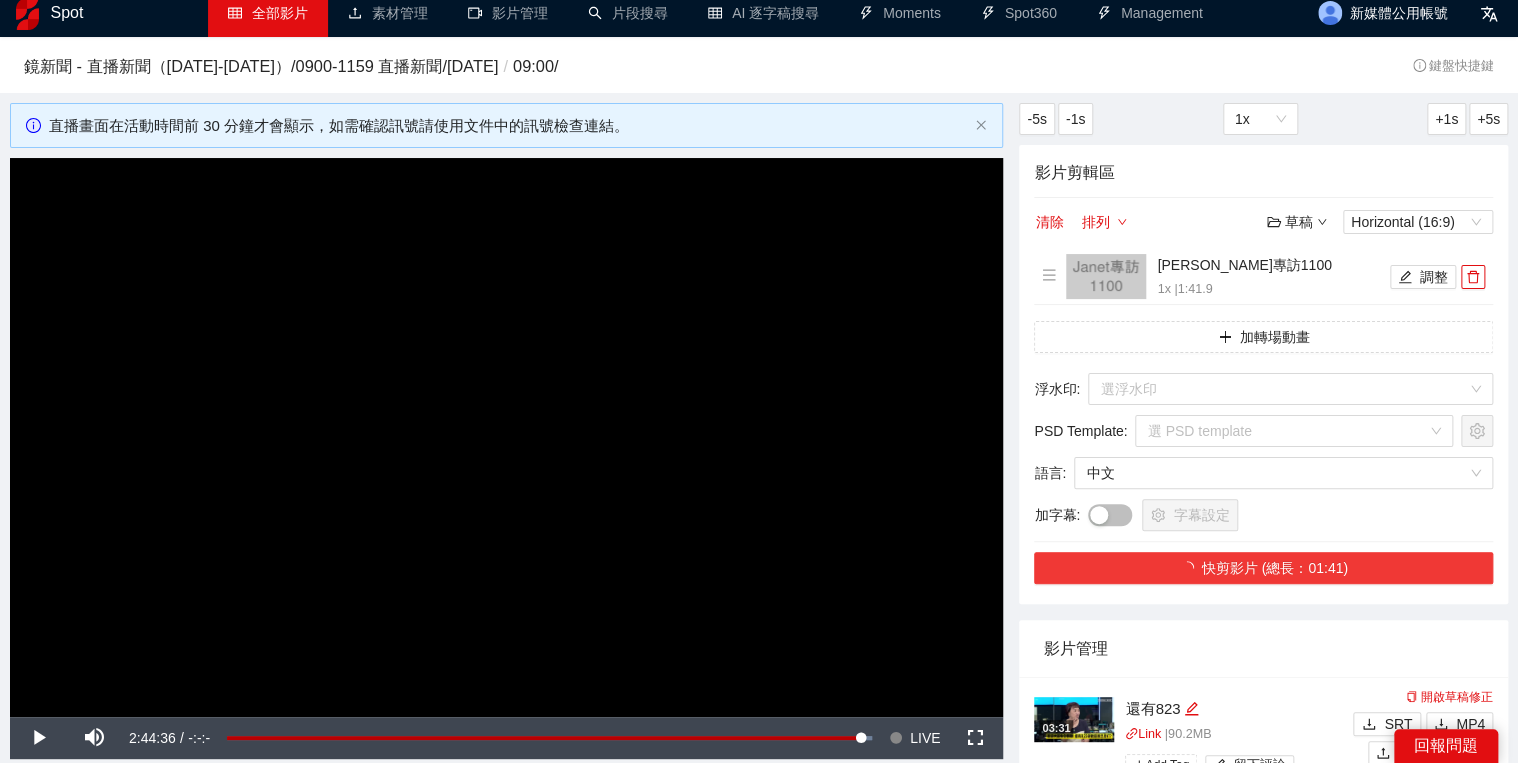 scroll, scrollTop: 160, scrollLeft: 0, axis: vertical 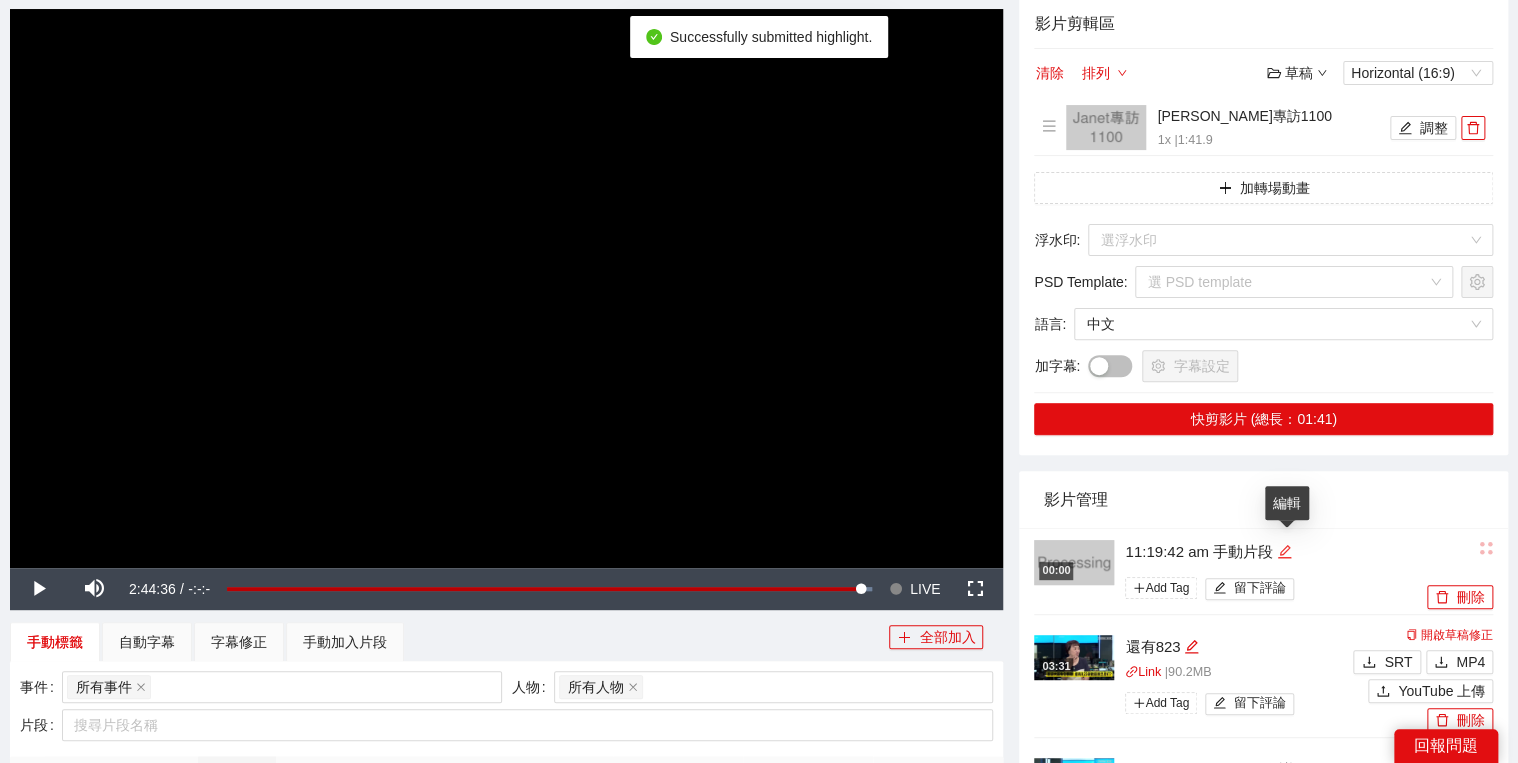 click 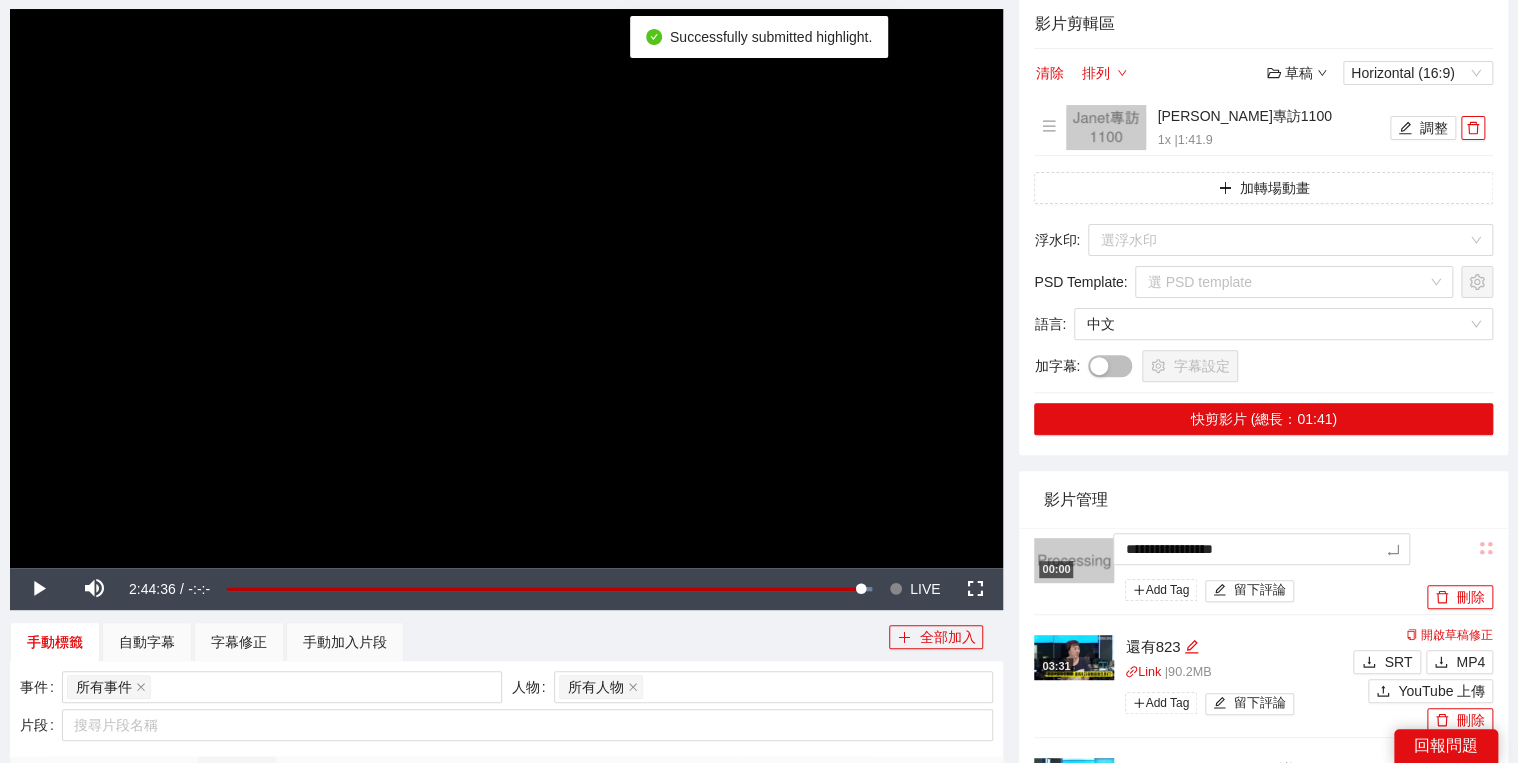 drag, startPoint x: 1284, startPoint y: 549, endPoint x: 1058, endPoint y: 539, distance: 226.22113 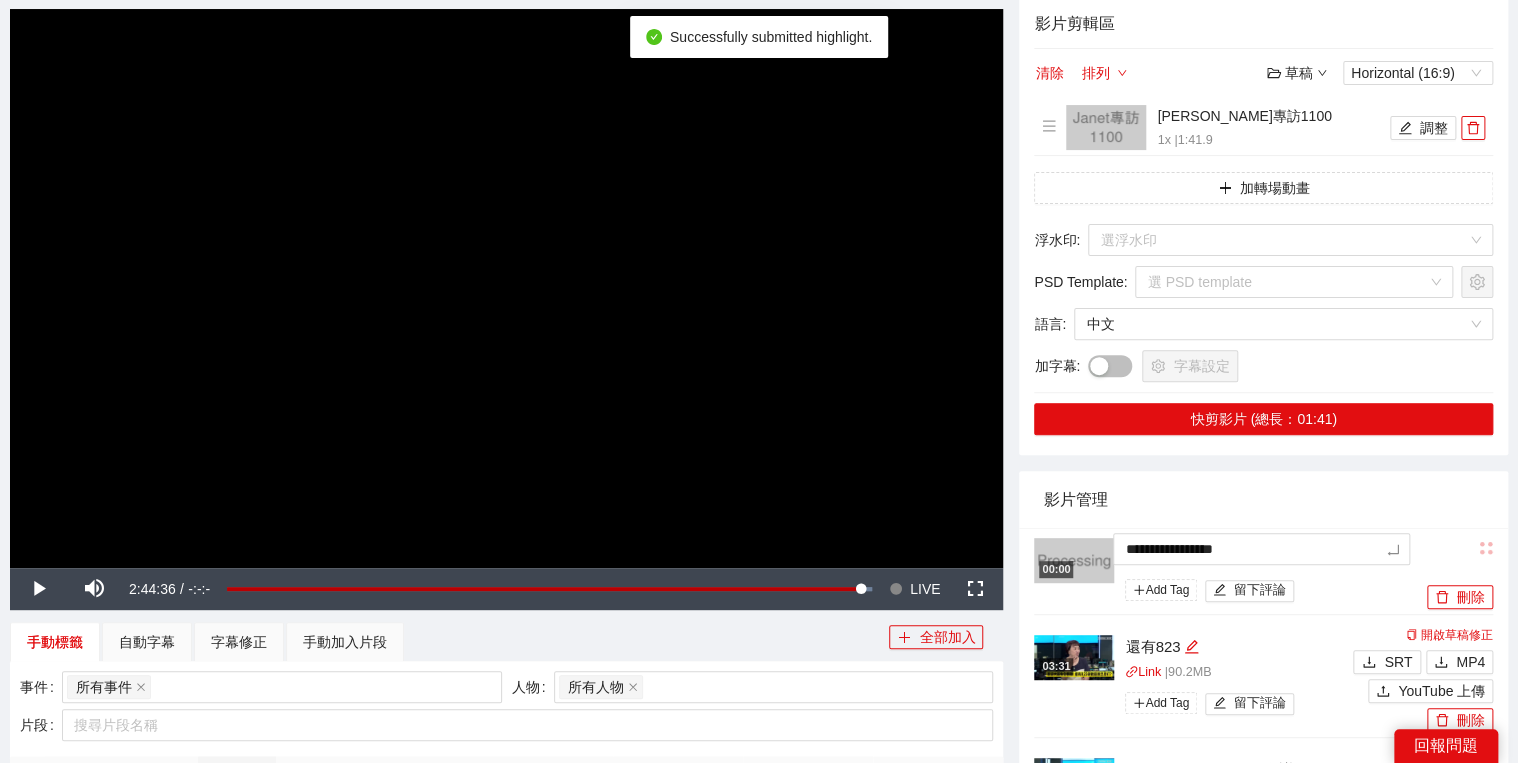 type on "**********" 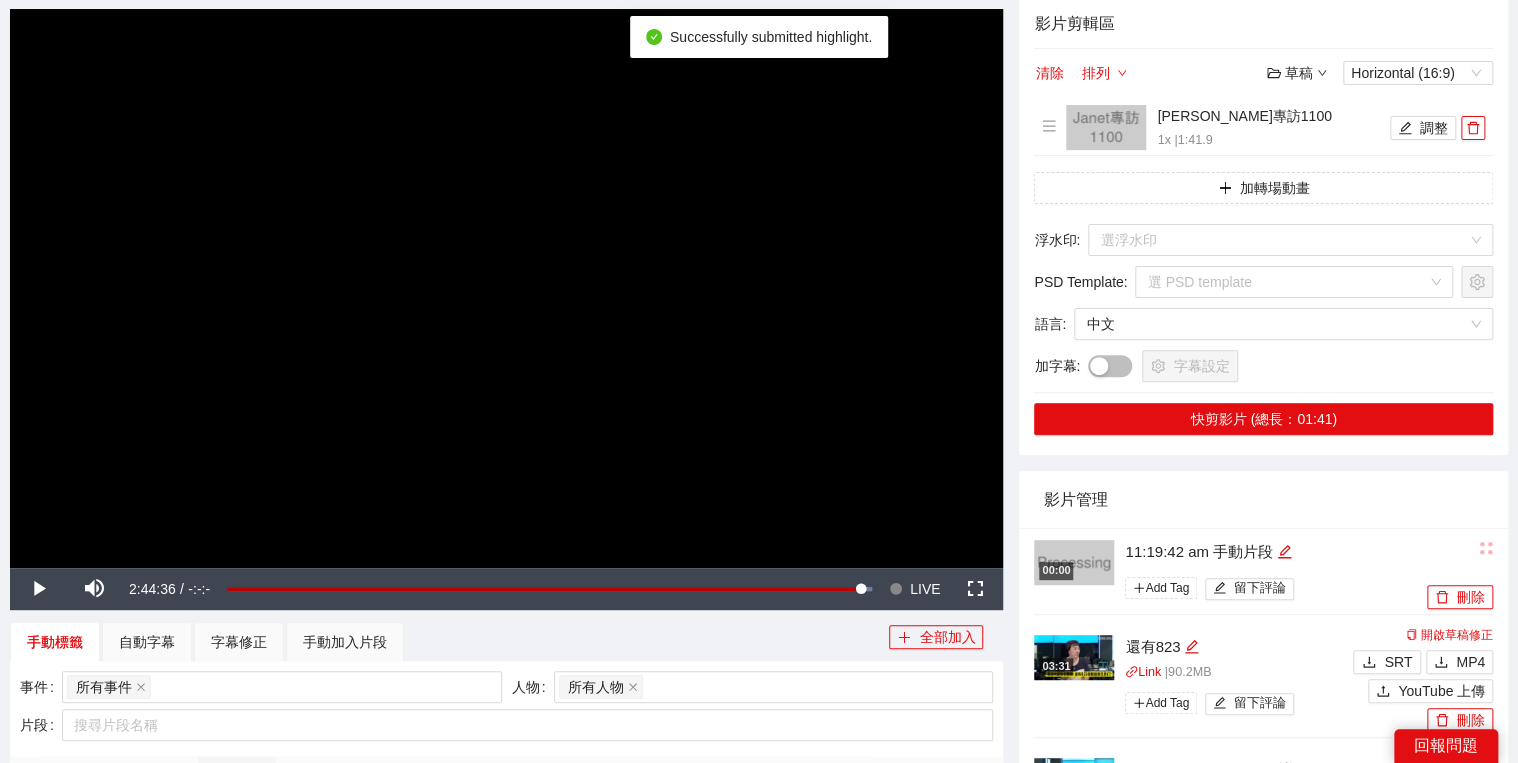 click on "影片管理" at bounding box center [1263, 499] 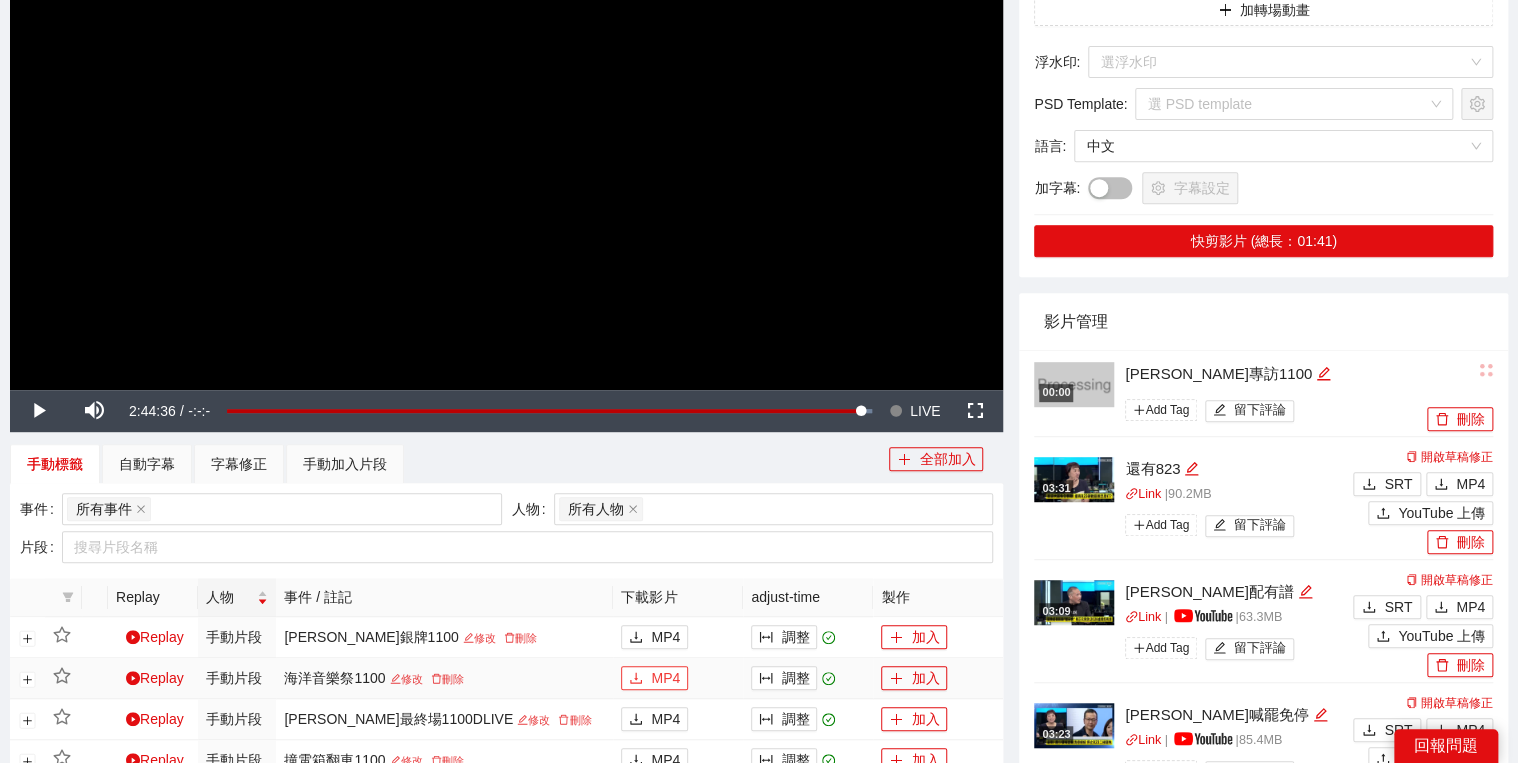 scroll, scrollTop: 480, scrollLeft: 0, axis: vertical 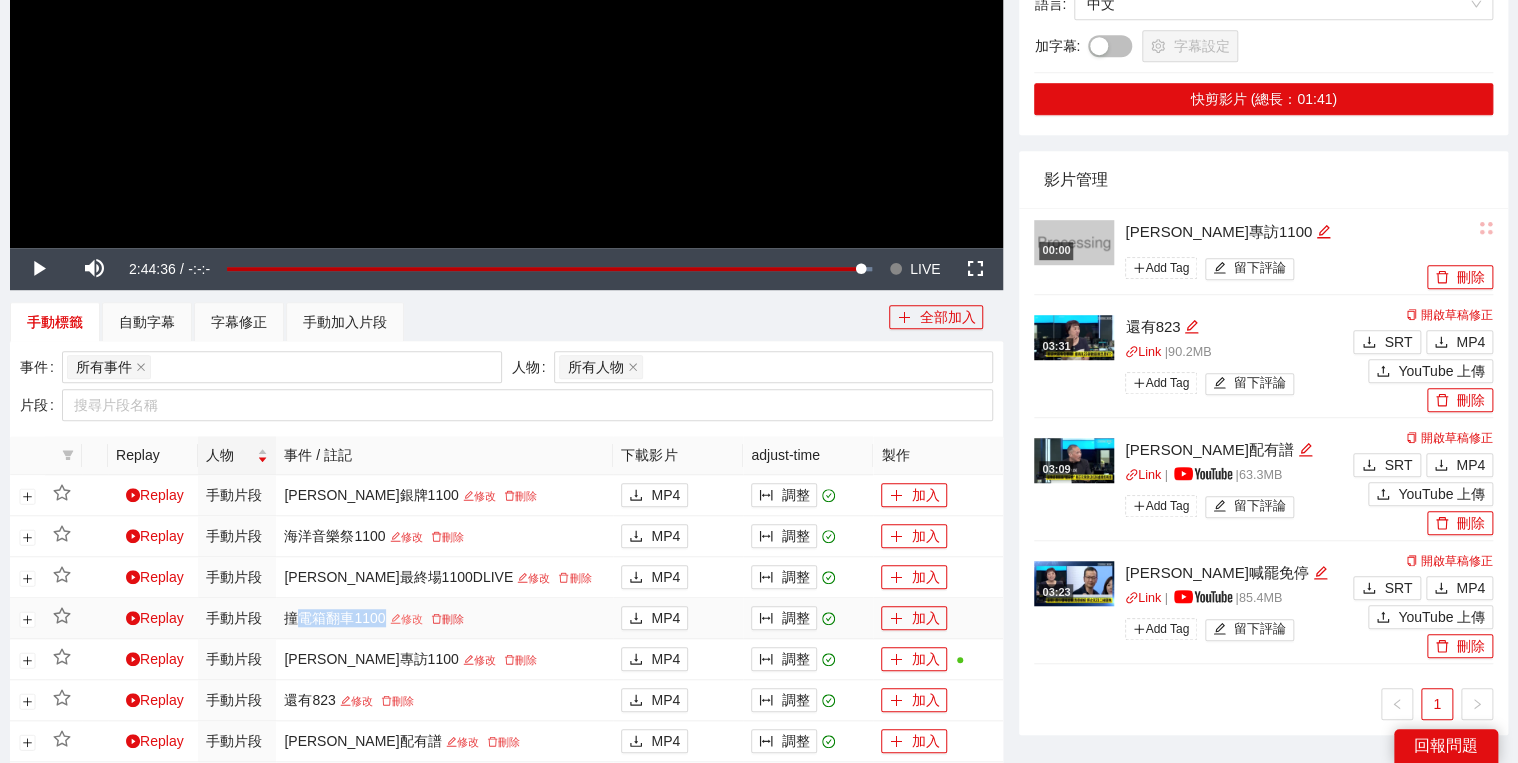 drag, startPoint x: 323, startPoint y: 615, endPoint x: 426, endPoint y: 616, distance: 103.00485 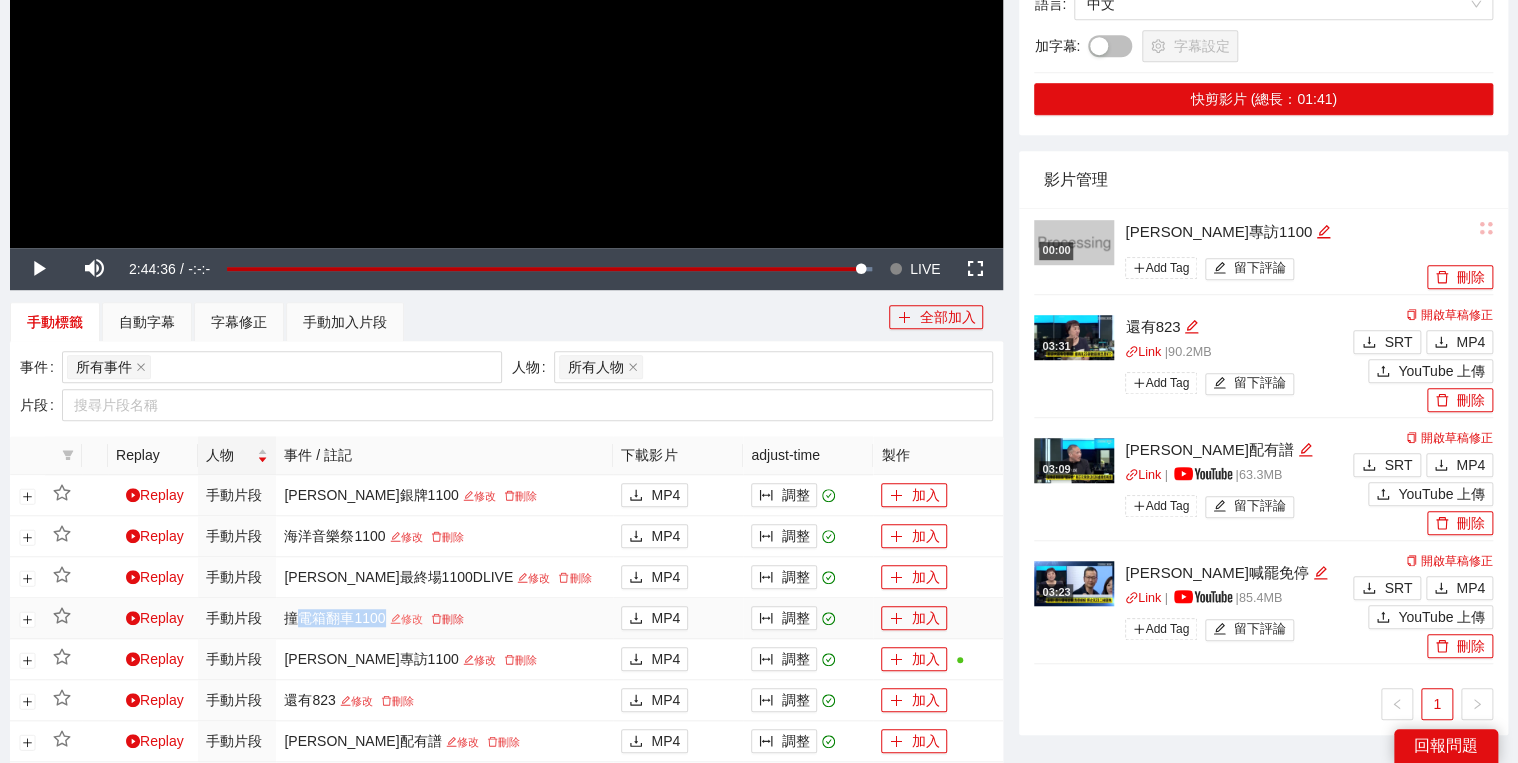 click on "撞電箱翻車1100 修改 刪除" at bounding box center (444, 618) 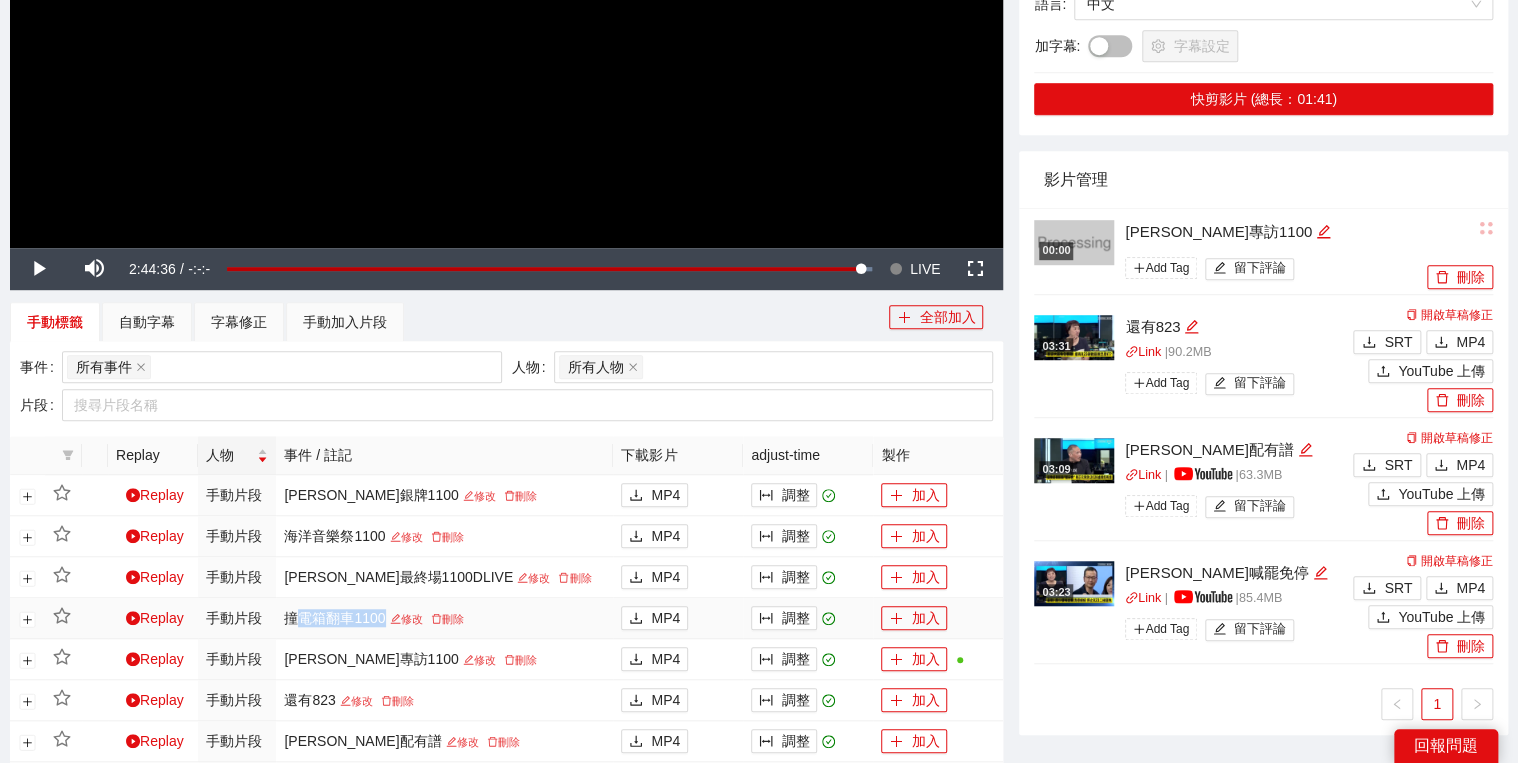 drag, startPoint x: 426, startPoint y: 616, endPoint x: 358, endPoint y: 617, distance: 68.007355 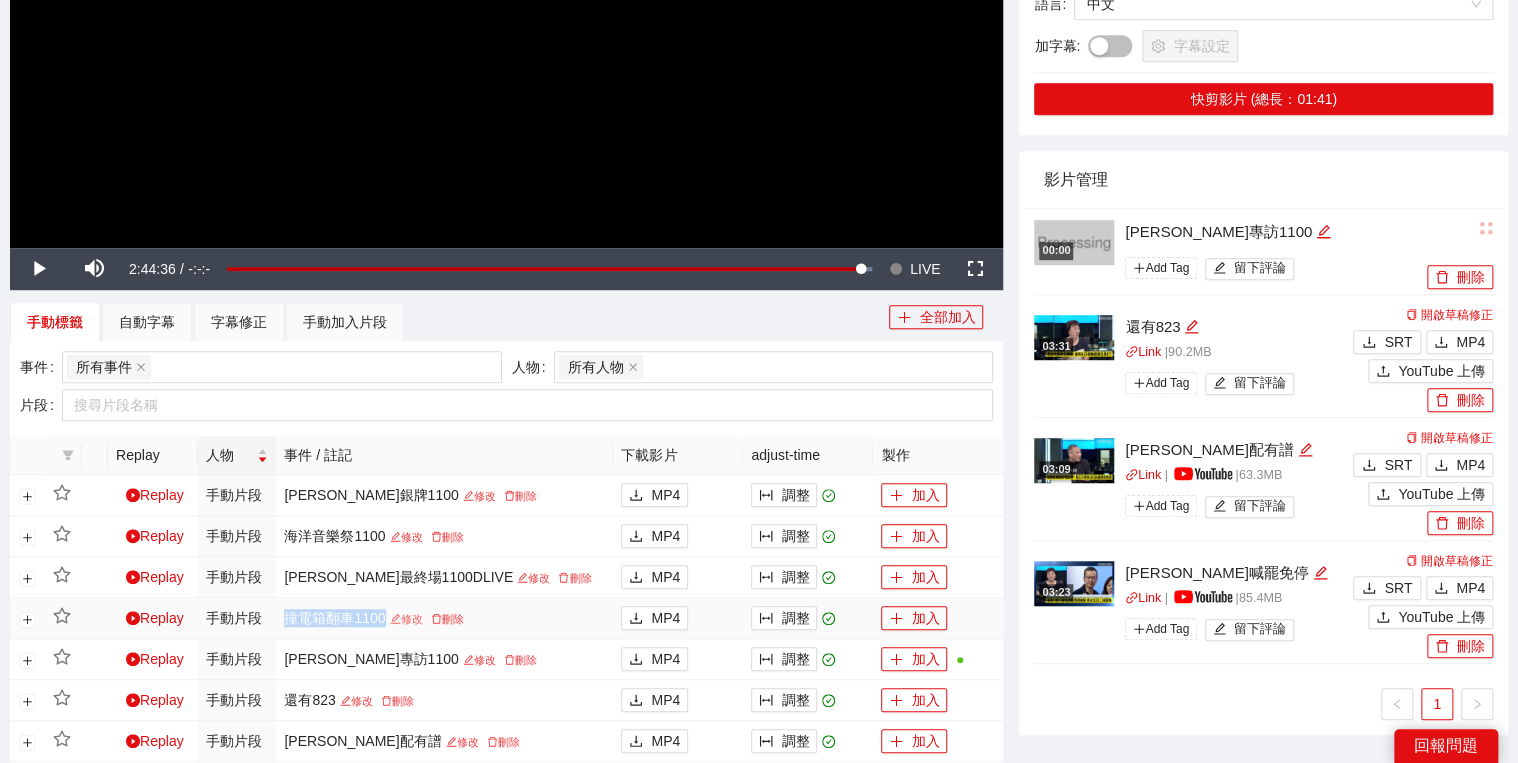 drag, startPoint x: 313, startPoint y: 617, endPoint x: 418, endPoint y: 614, distance: 105.04285 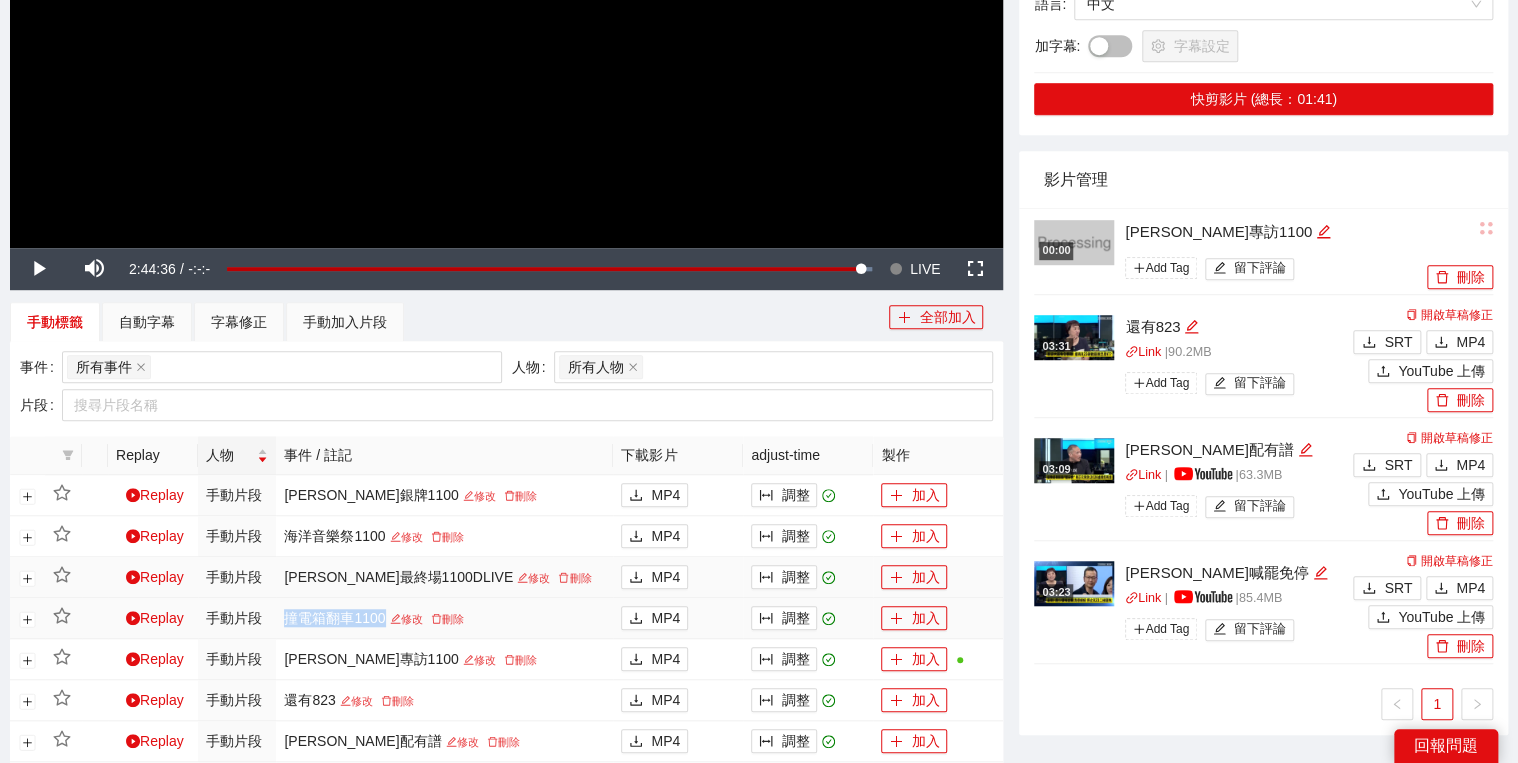 copy on "撞電箱翻車1100" 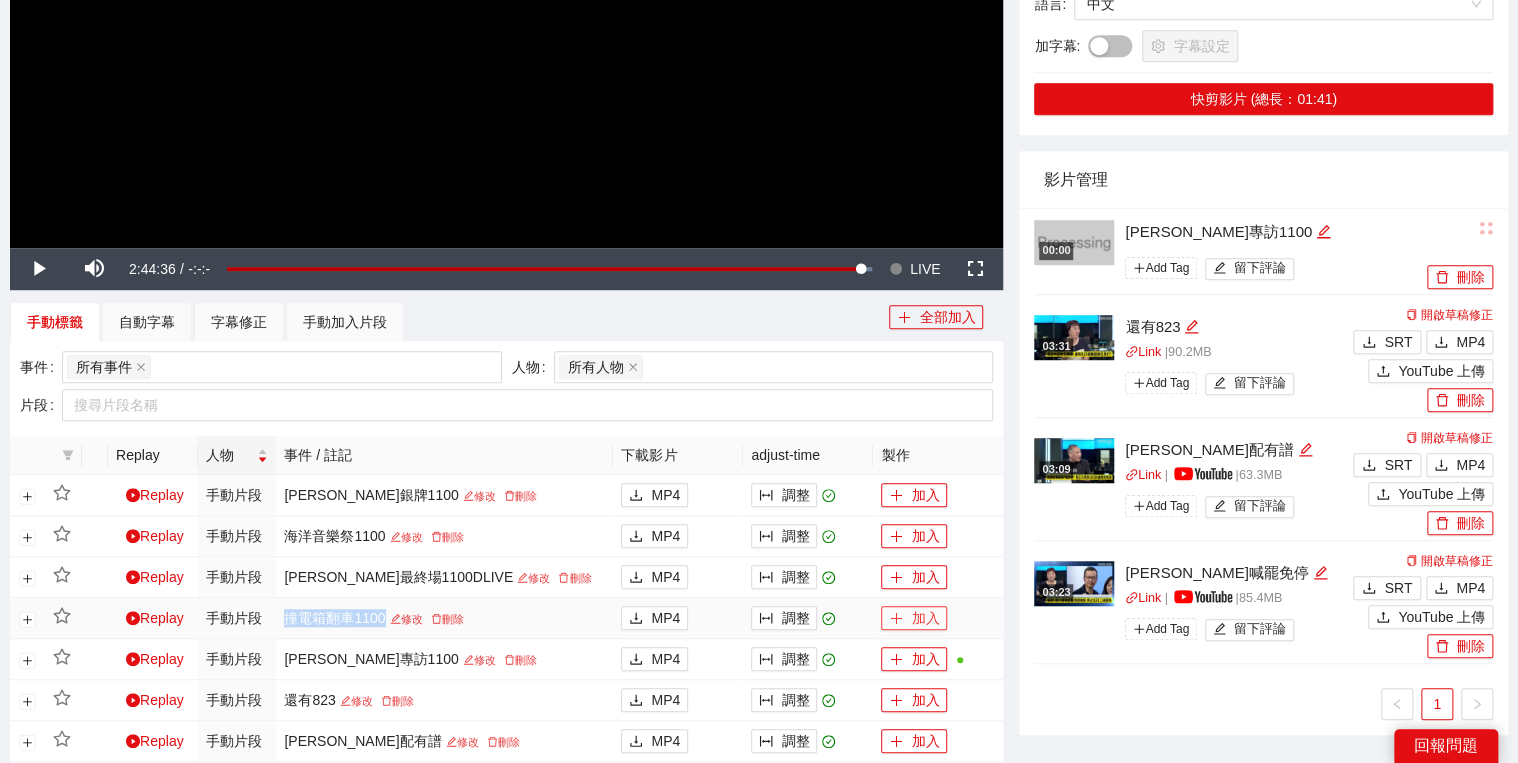 click on "加入" at bounding box center [914, 618] 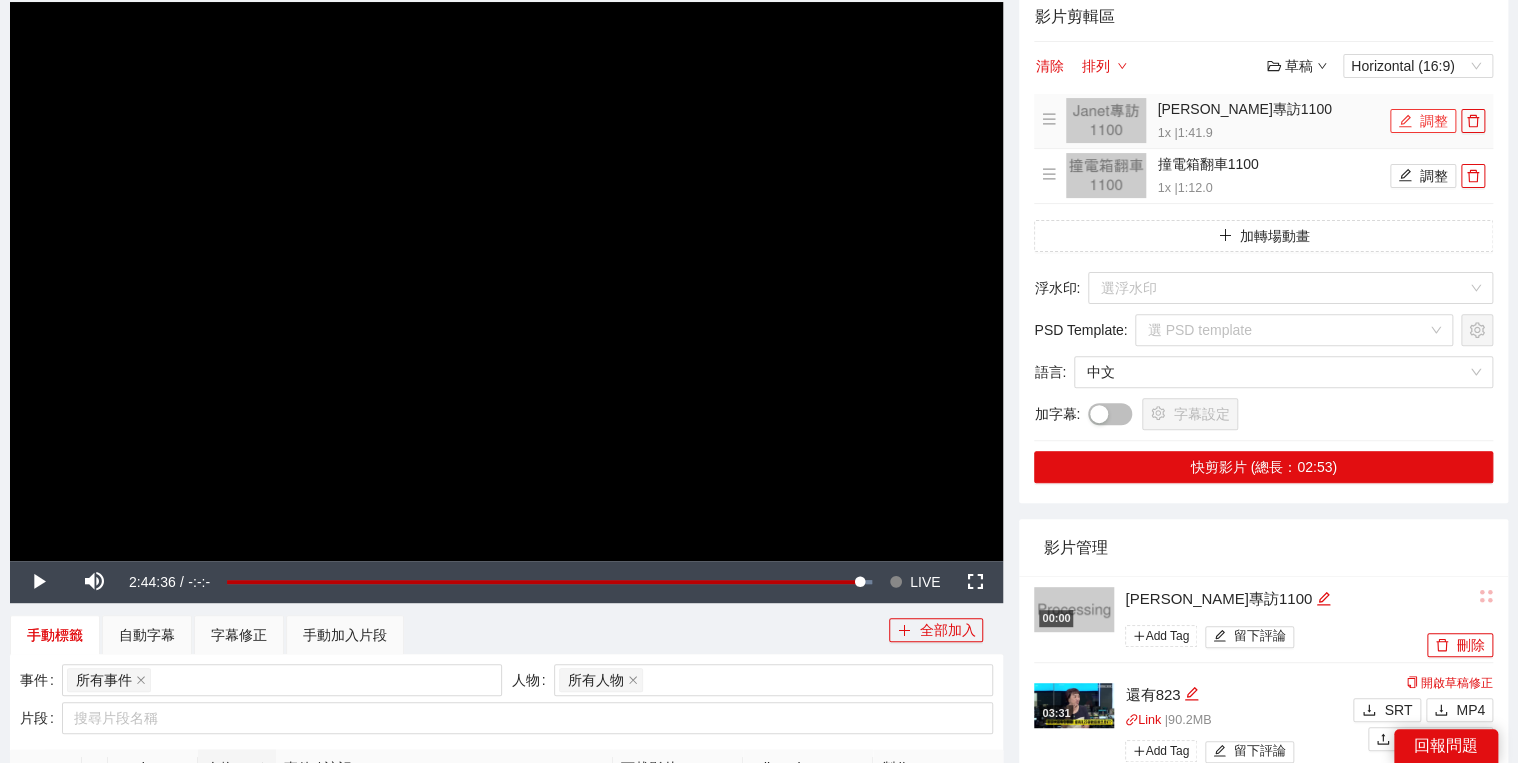 scroll, scrollTop: 0, scrollLeft: 0, axis: both 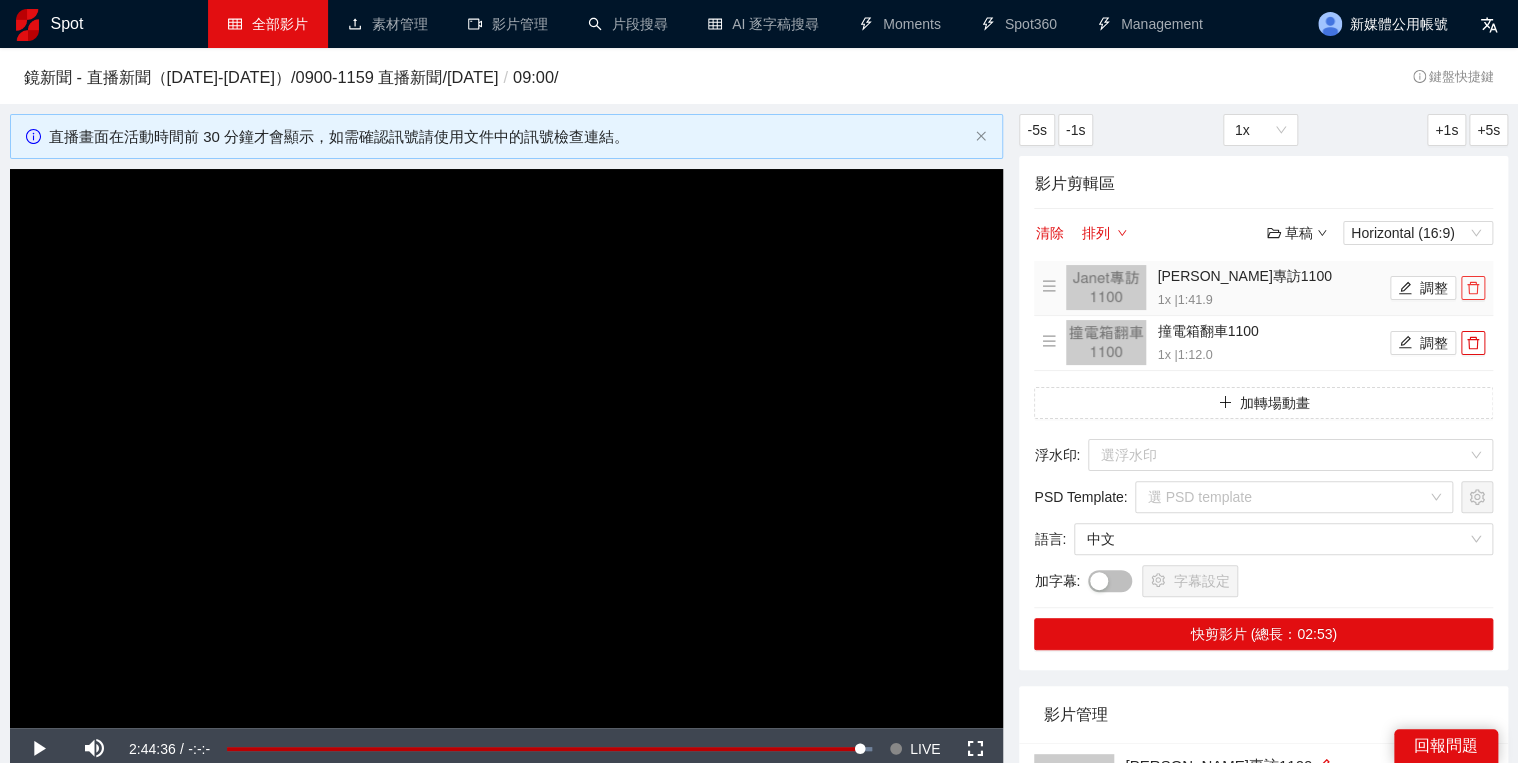 click 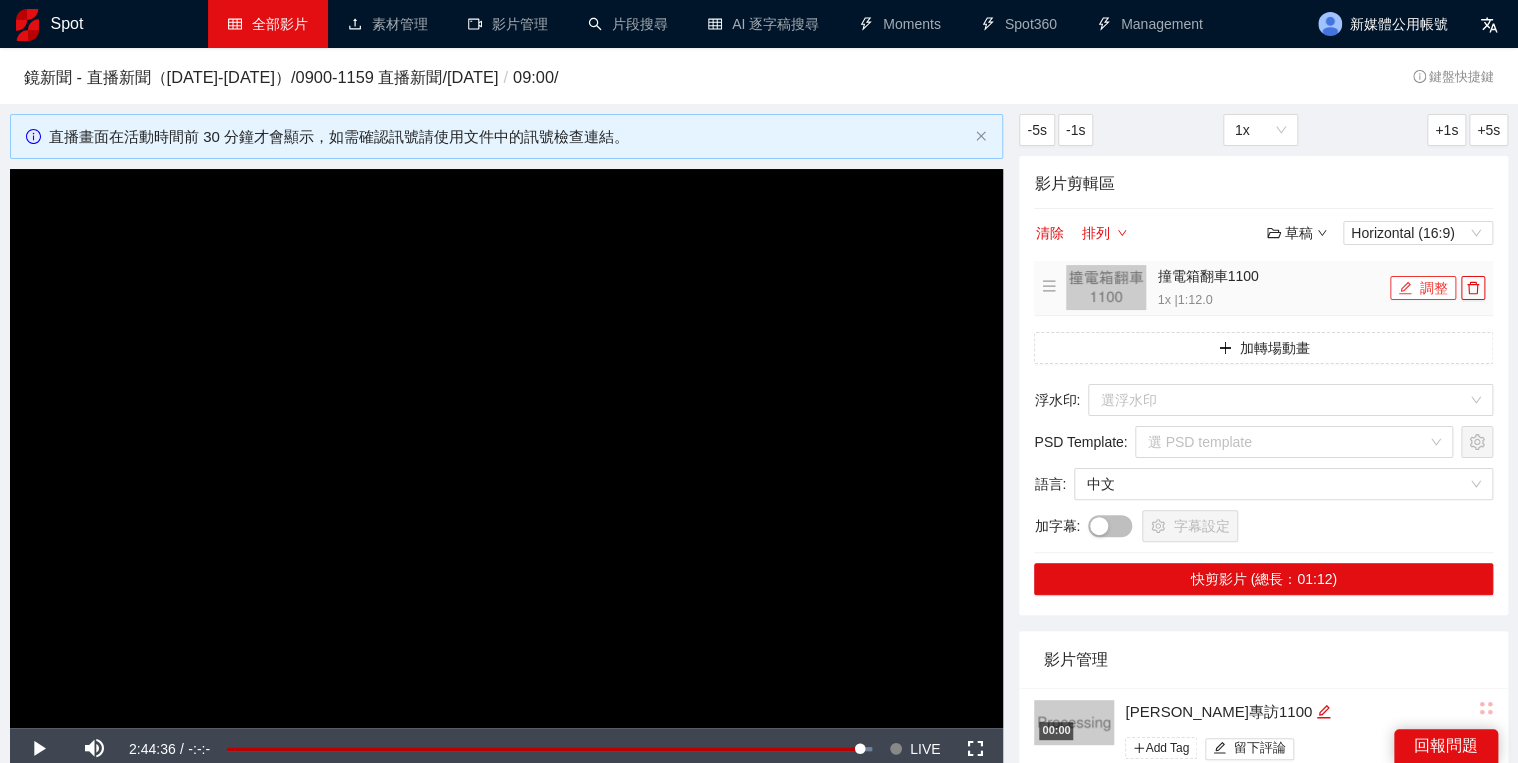 click on "調整" at bounding box center (1423, 288) 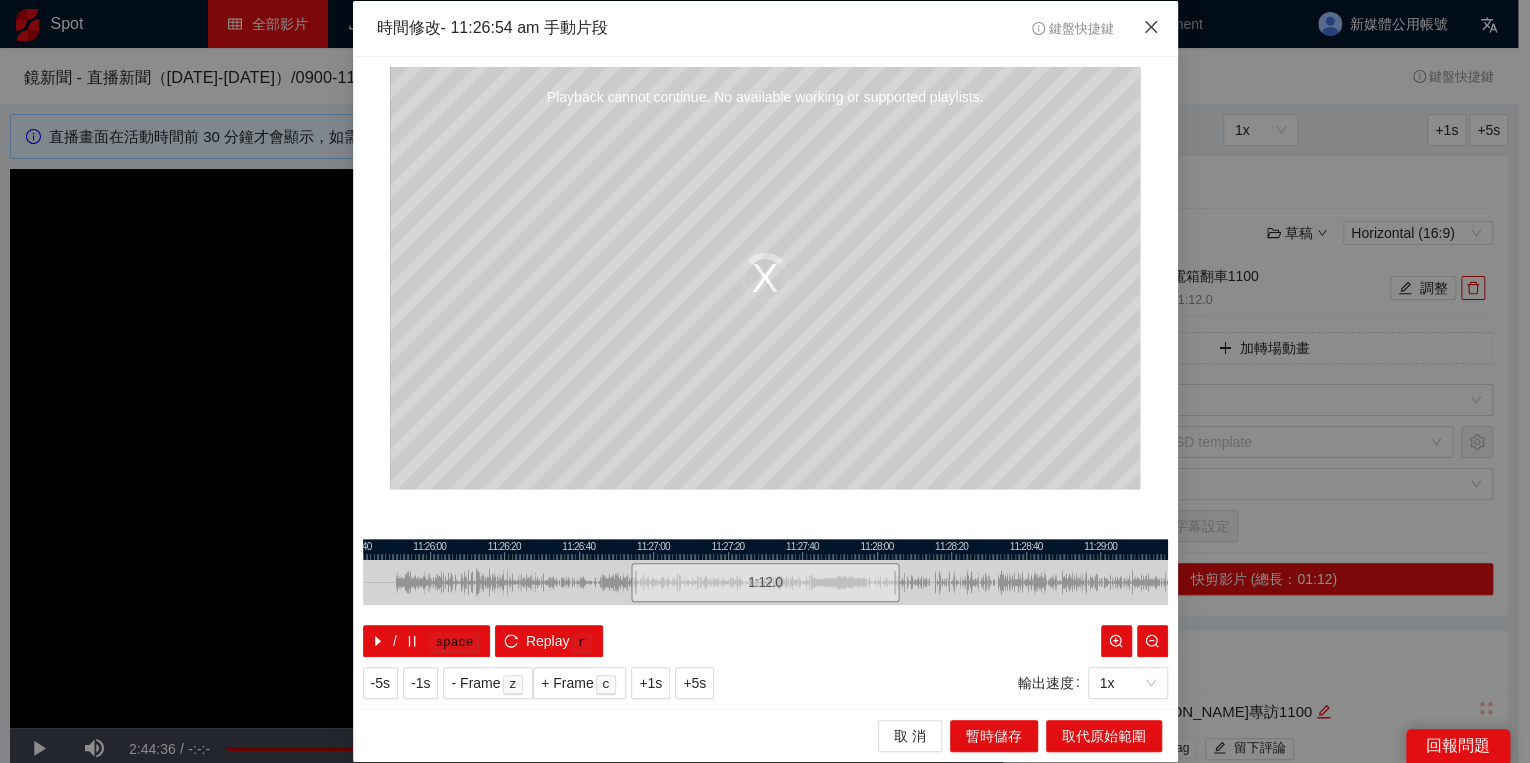 click 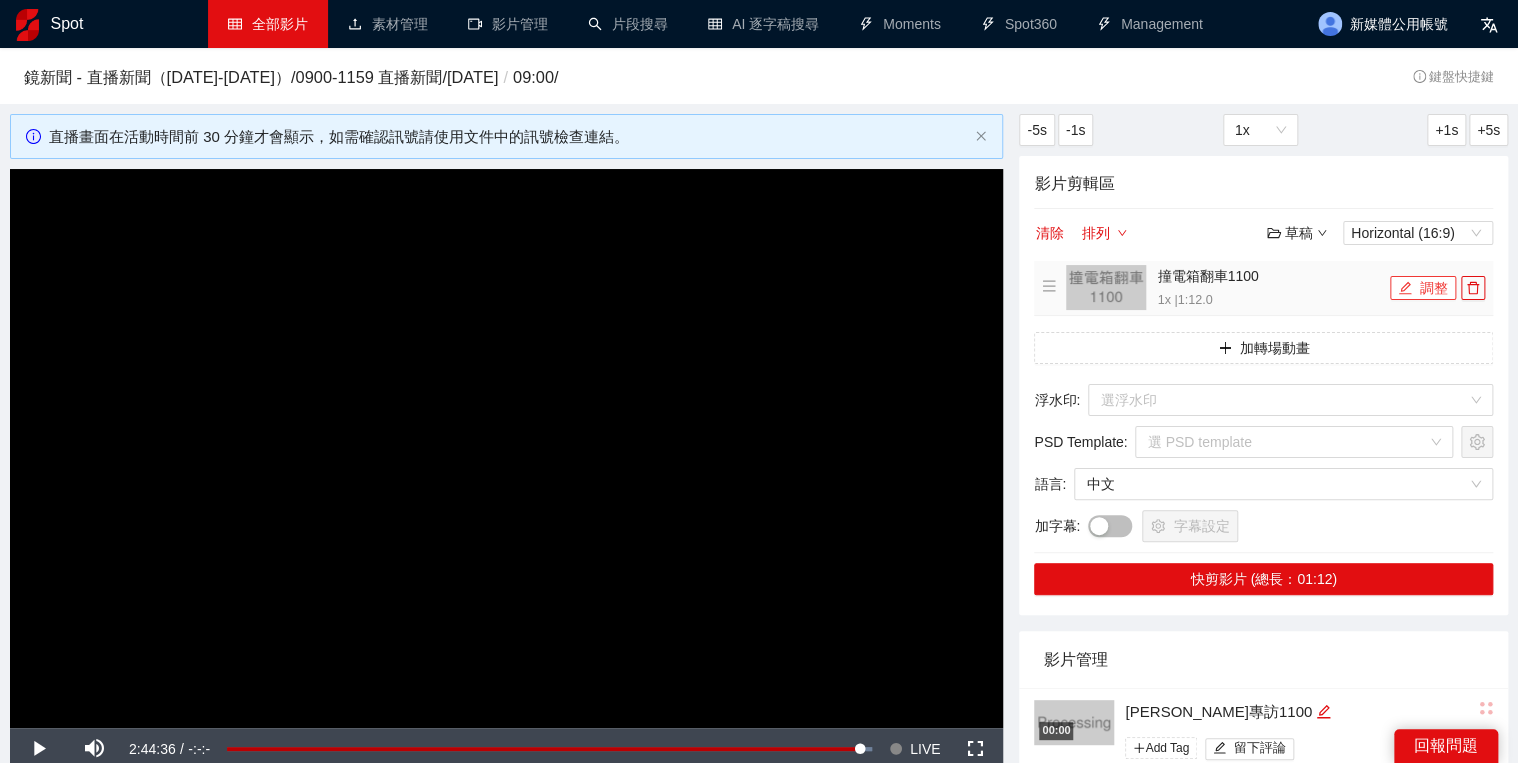 click on "調整" at bounding box center [1423, 288] 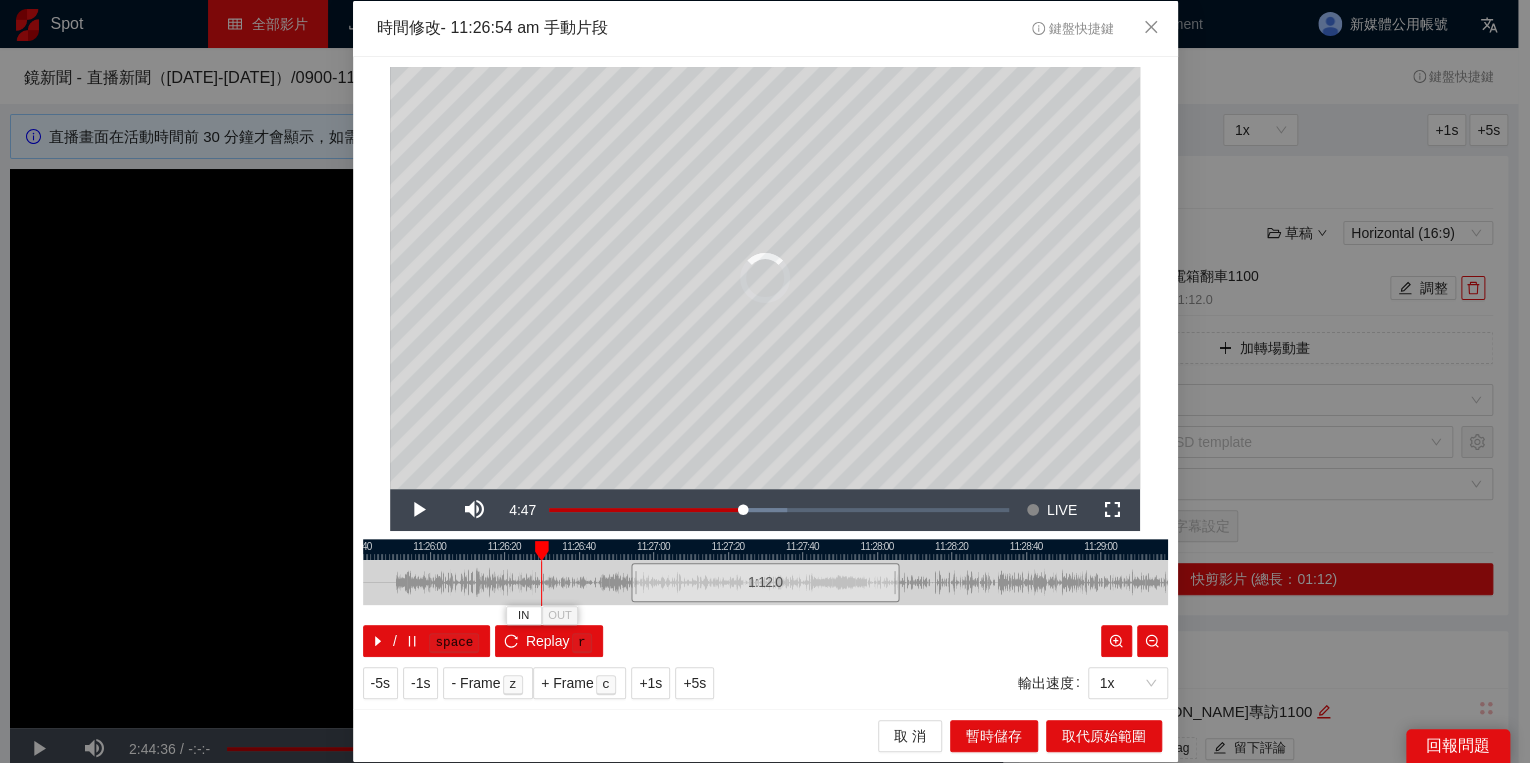 drag, startPoint x: 631, startPoint y: 548, endPoint x: 528, endPoint y: 553, distance: 103.121284 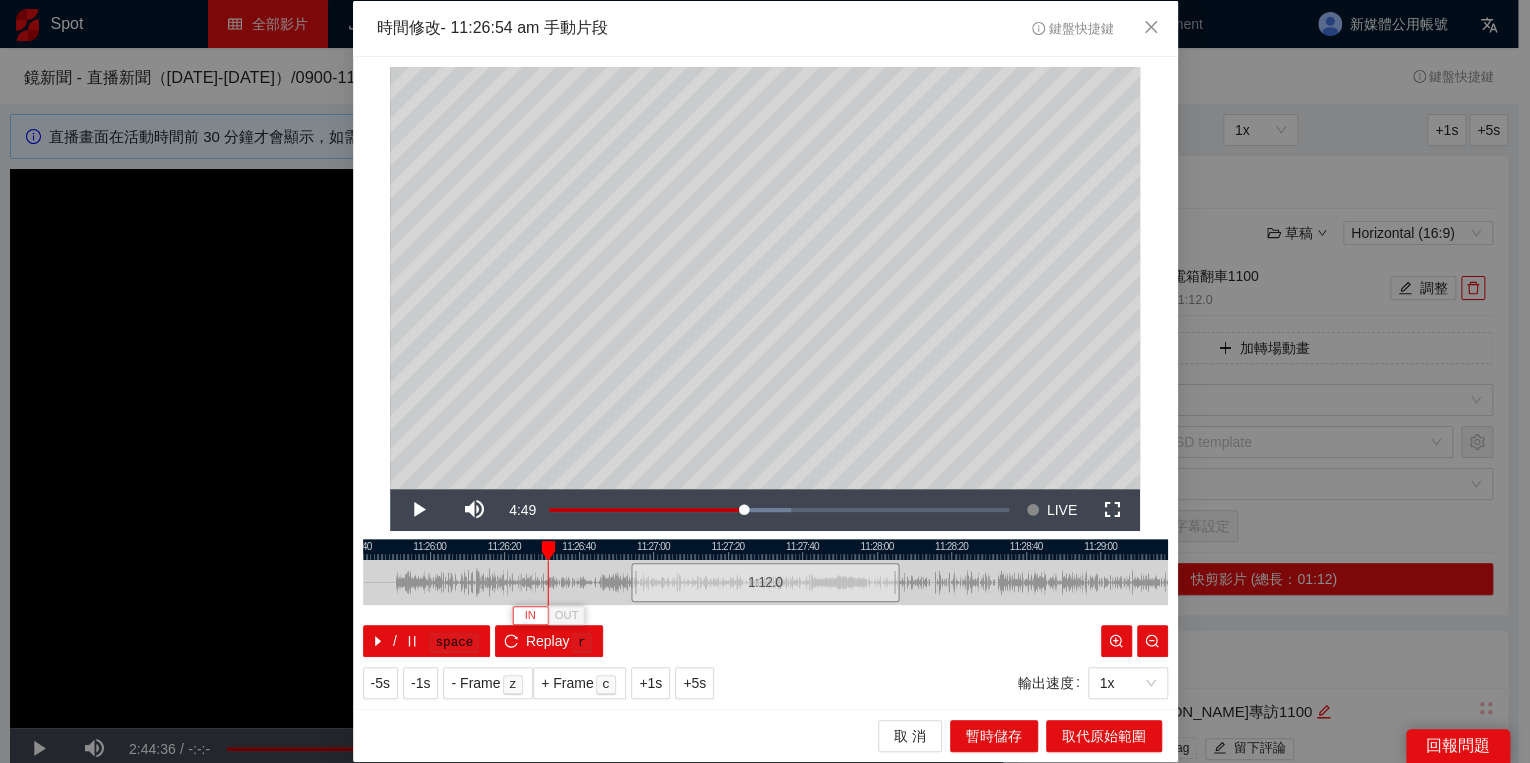 click on "IN" at bounding box center [530, 616] 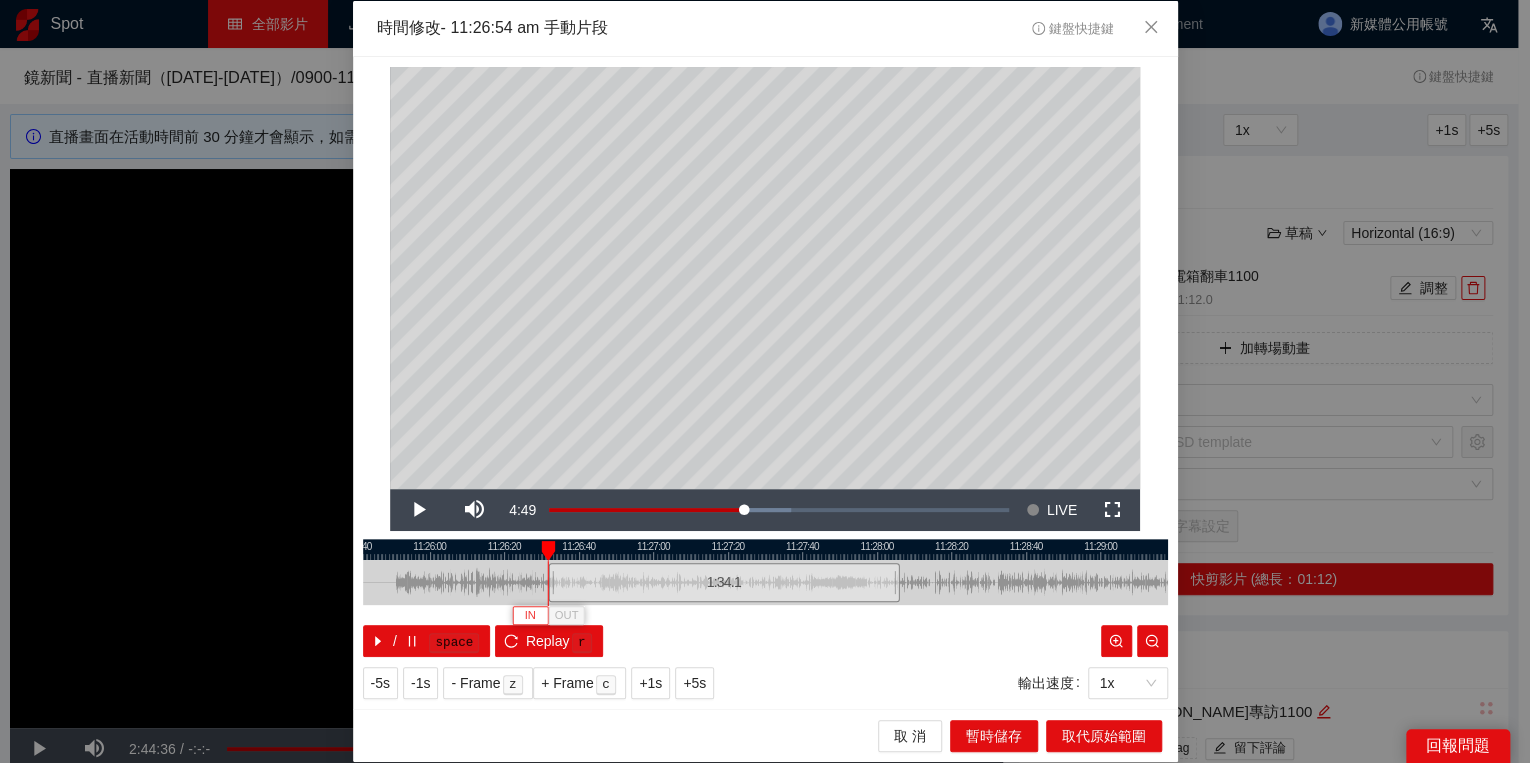 type 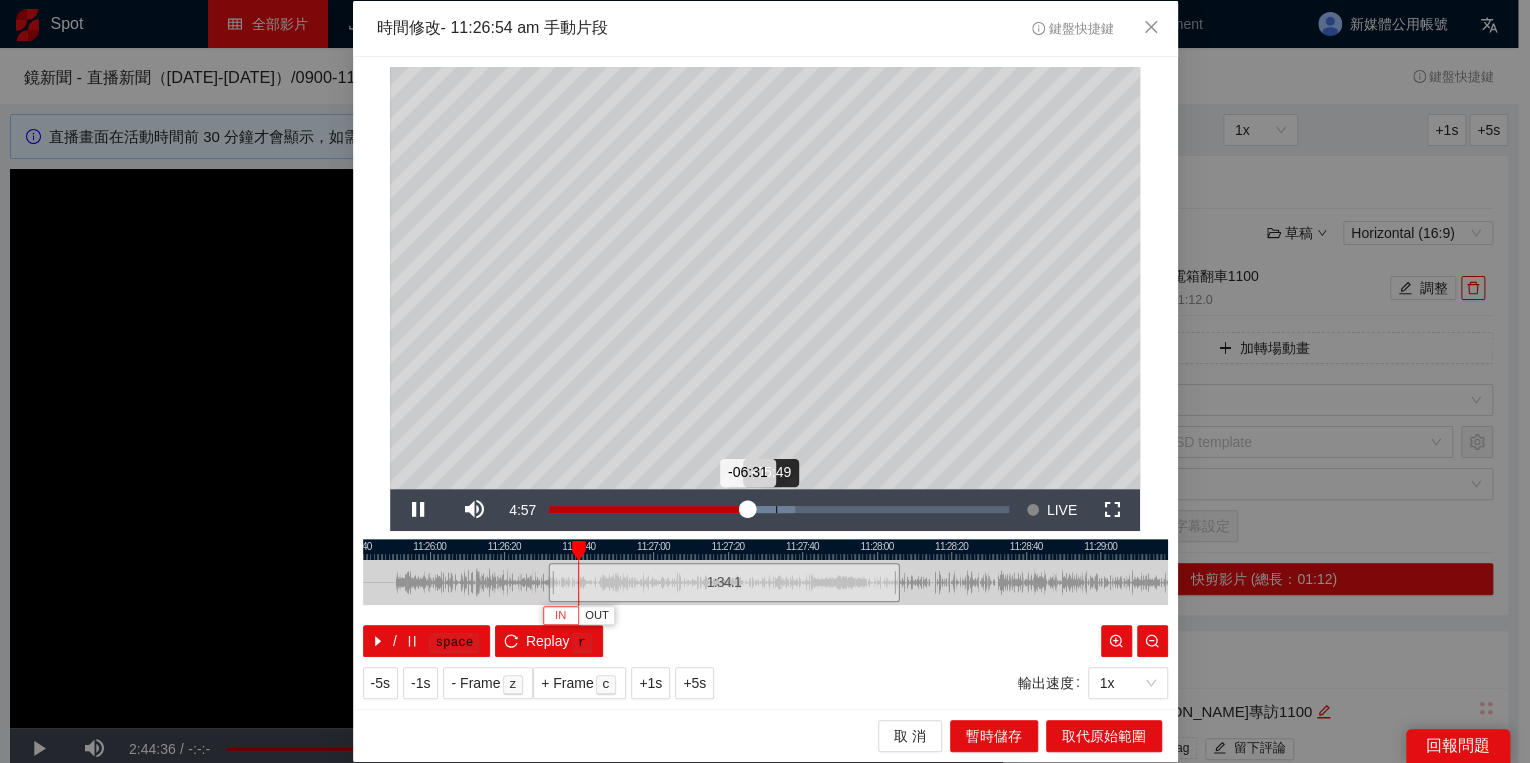 click on "Loaded :  53.56% -05:49 -06:31" at bounding box center [779, 510] 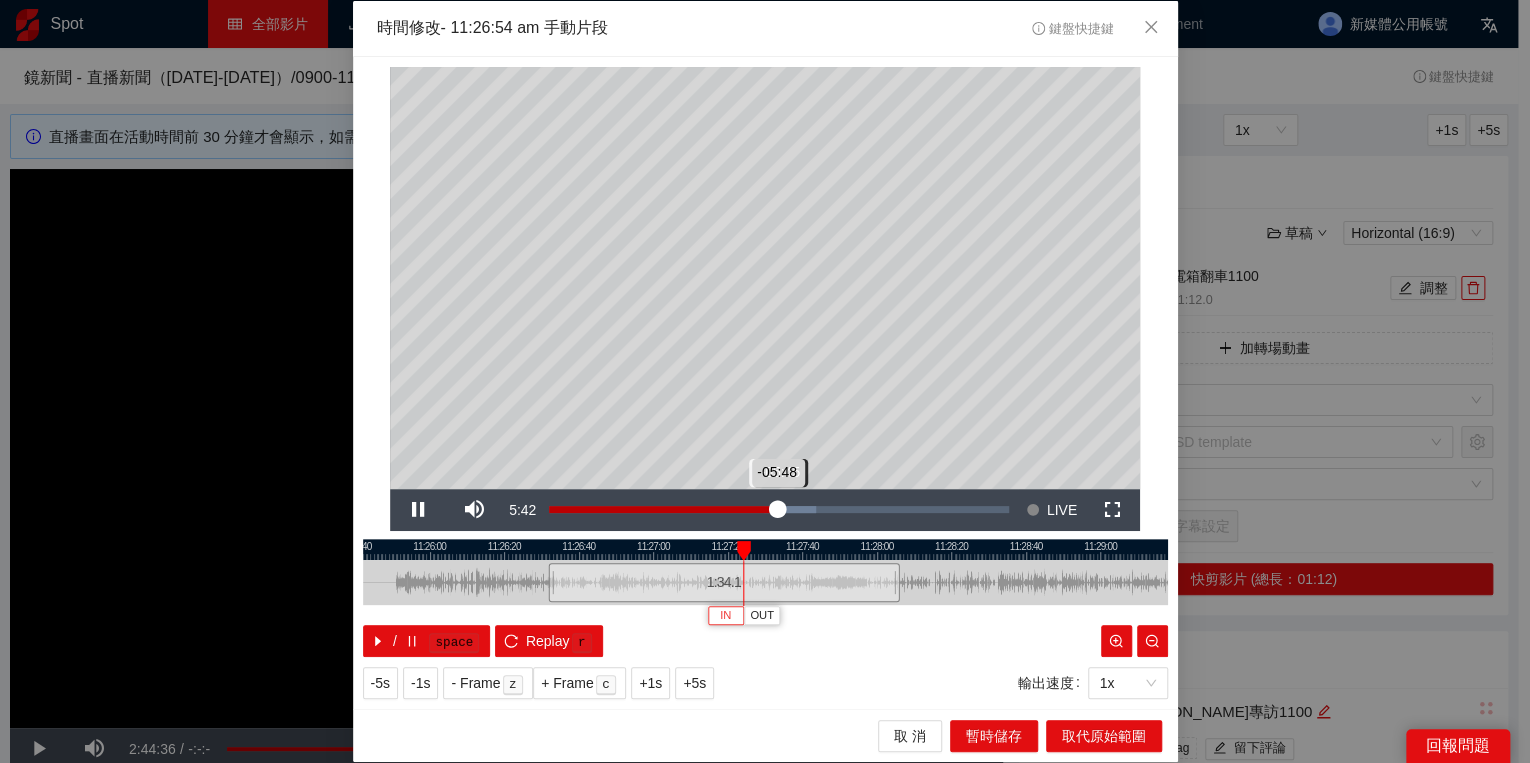 click on "Loaded :  58.03% -05:45 -05:48" at bounding box center (779, 509) 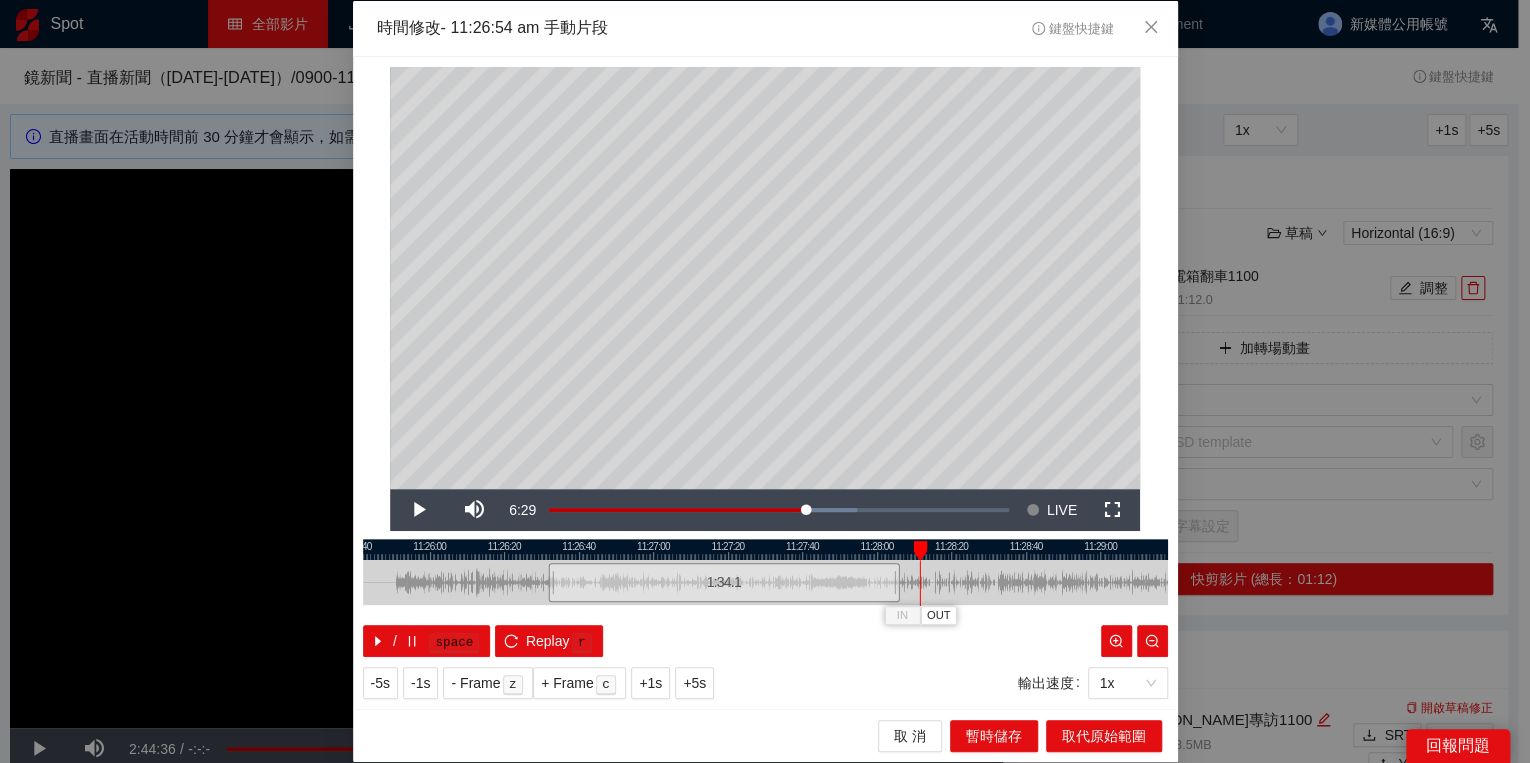 drag, startPoint x: 845, startPoint y: 545, endPoint x: 918, endPoint y: 535, distance: 73.68175 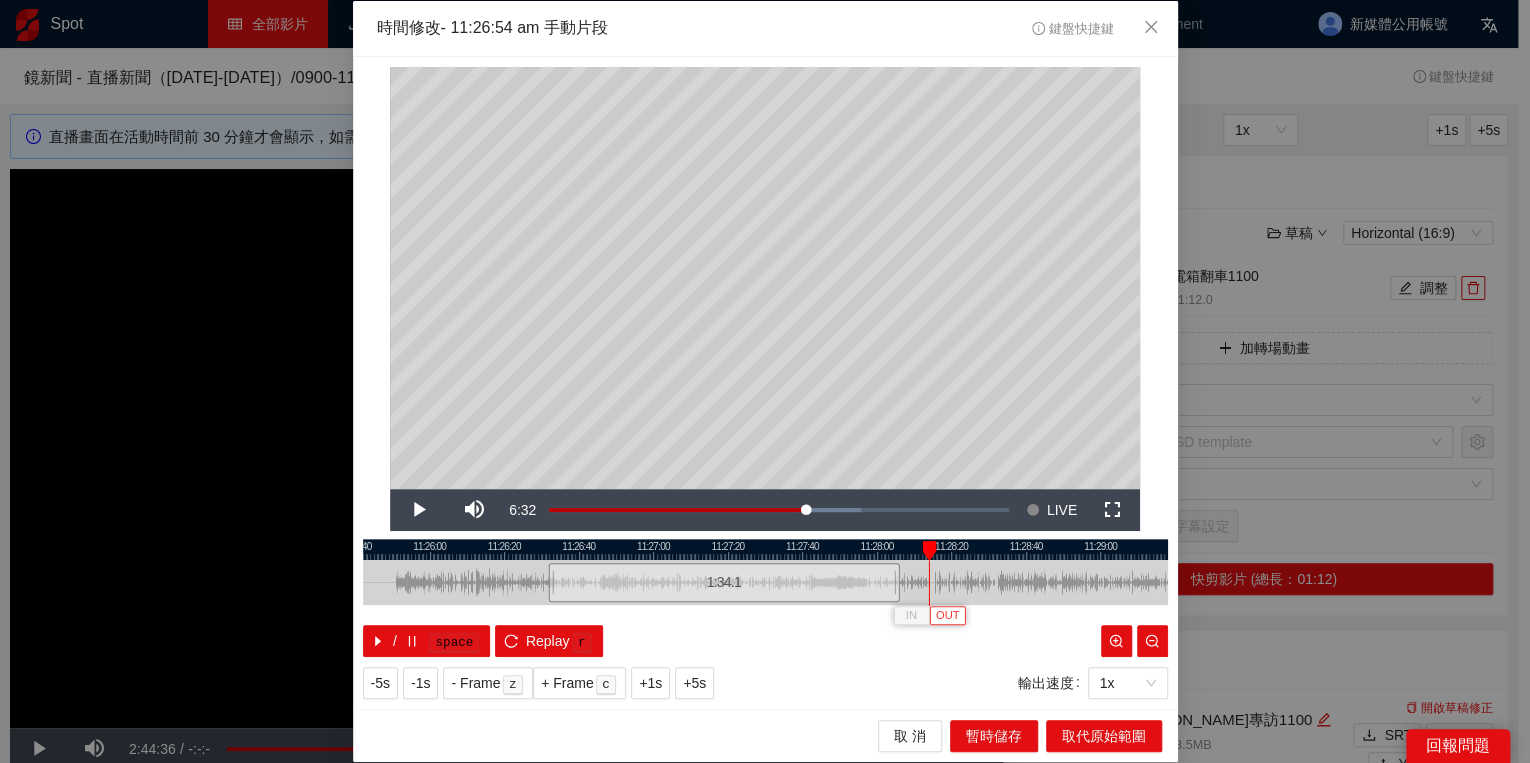 click on "OUT" at bounding box center [948, 616] 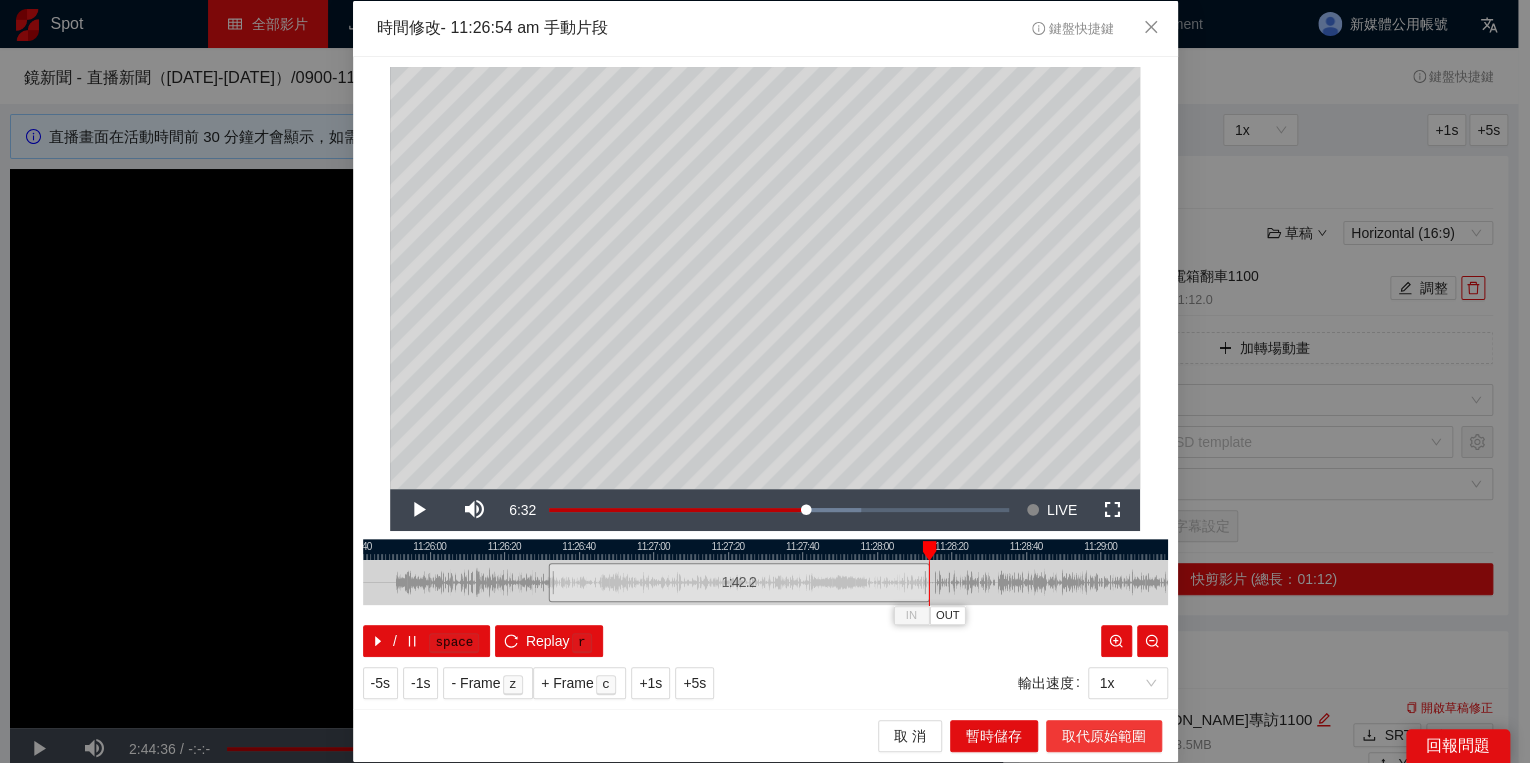 click on "取代原始範圍" at bounding box center [1104, 736] 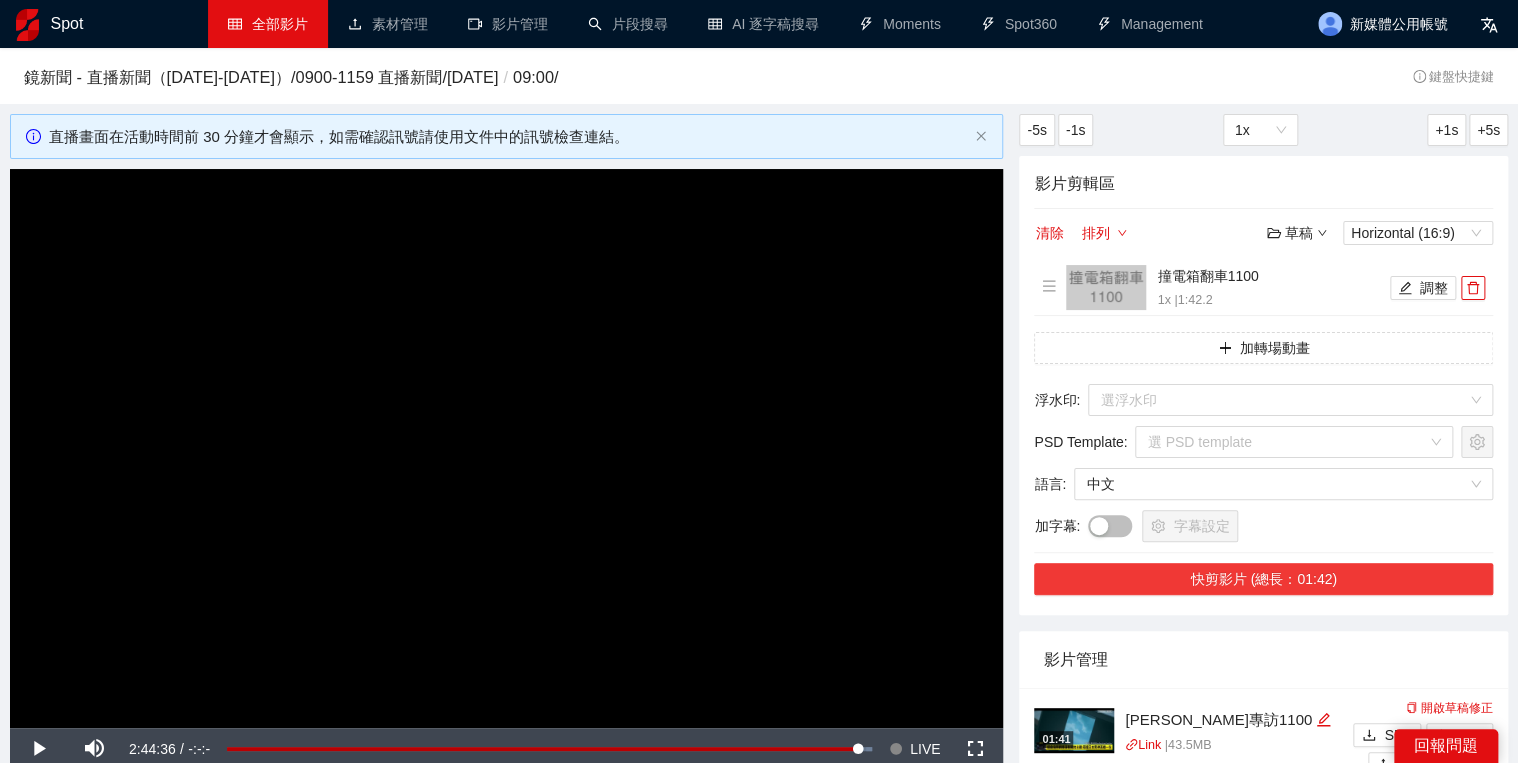 click on "快剪影片 (總長：01:42)" at bounding box center [1263, 579] 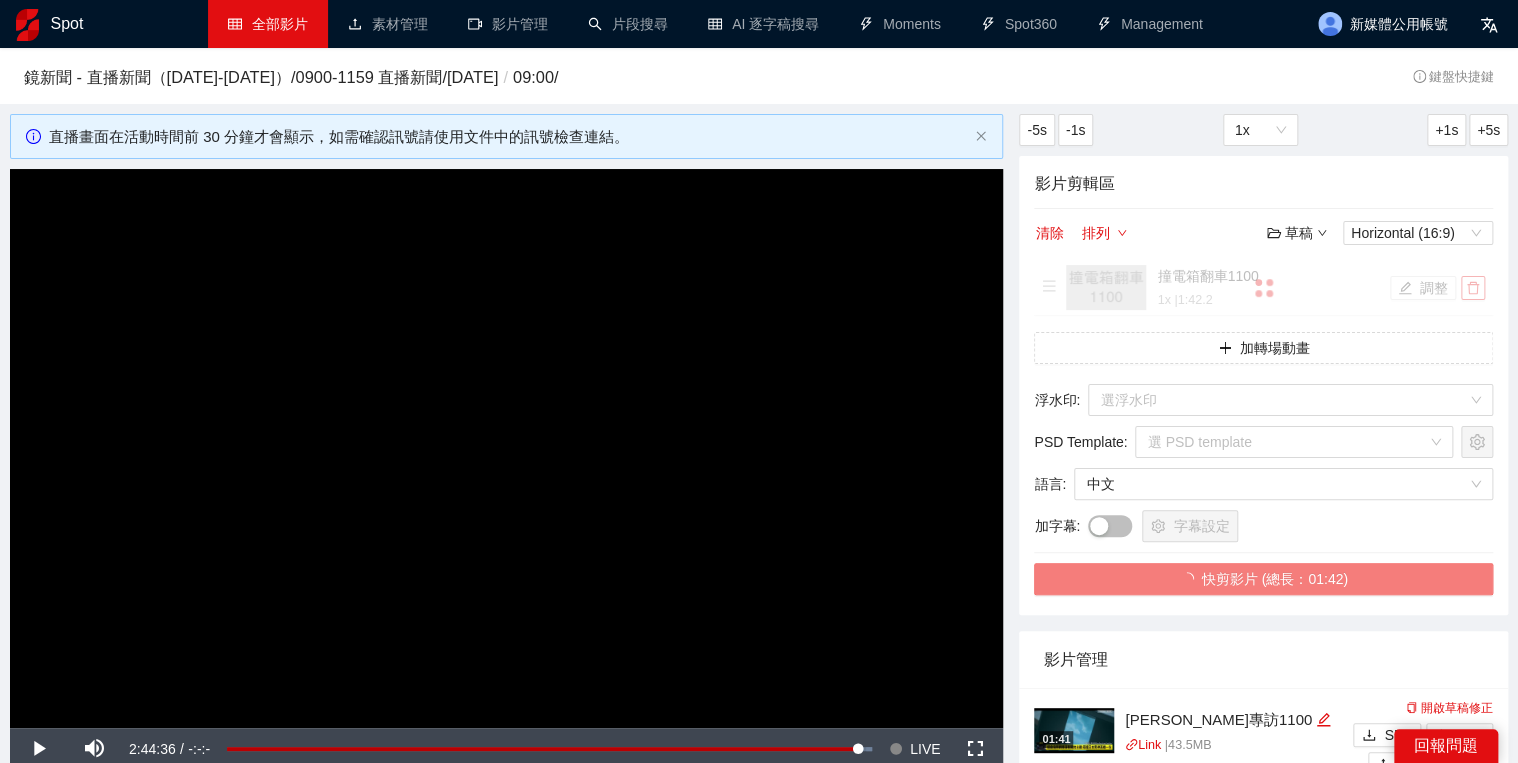 scroll, scrollTop: 240, scrollLeft: 0, axis: vertical 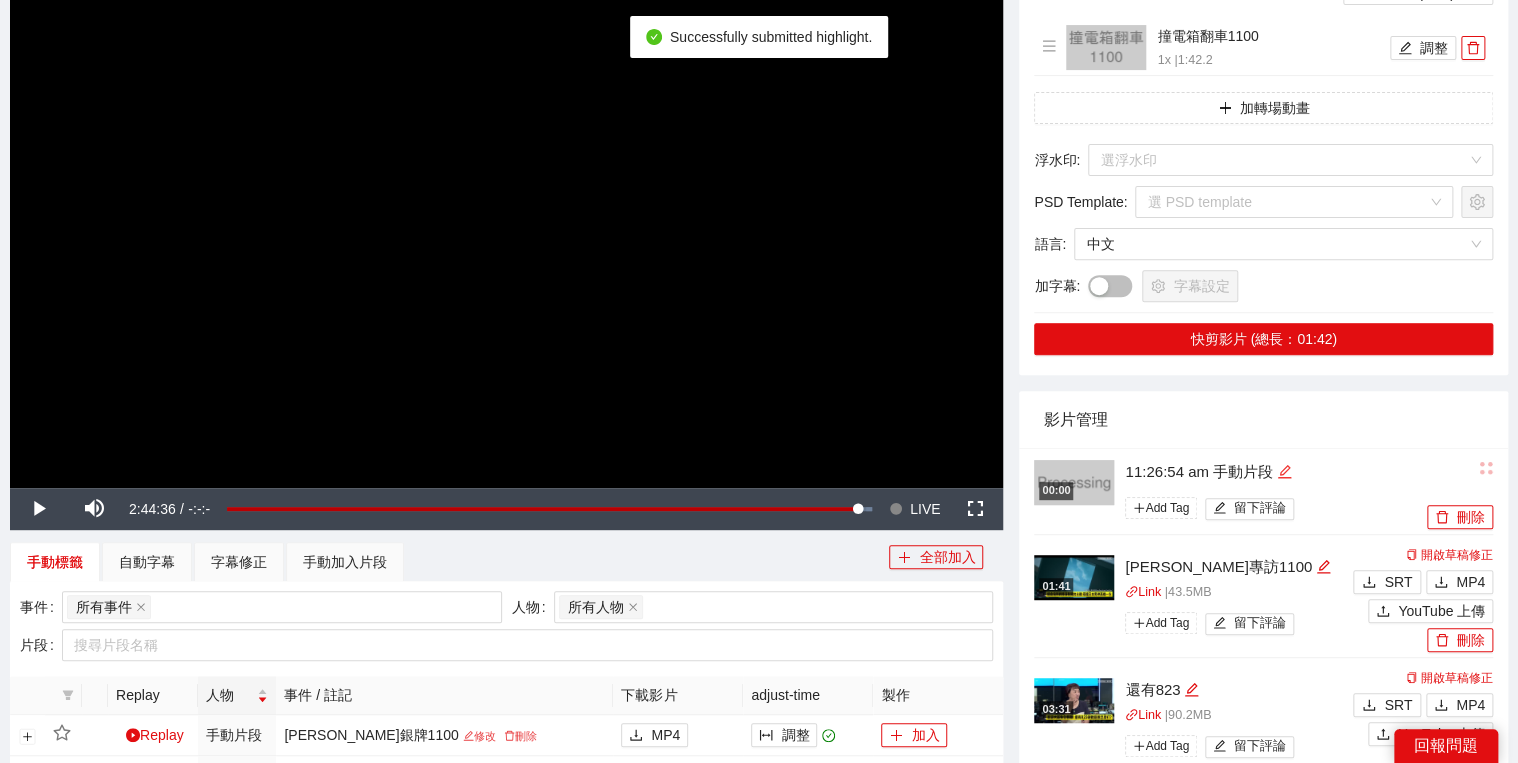 click 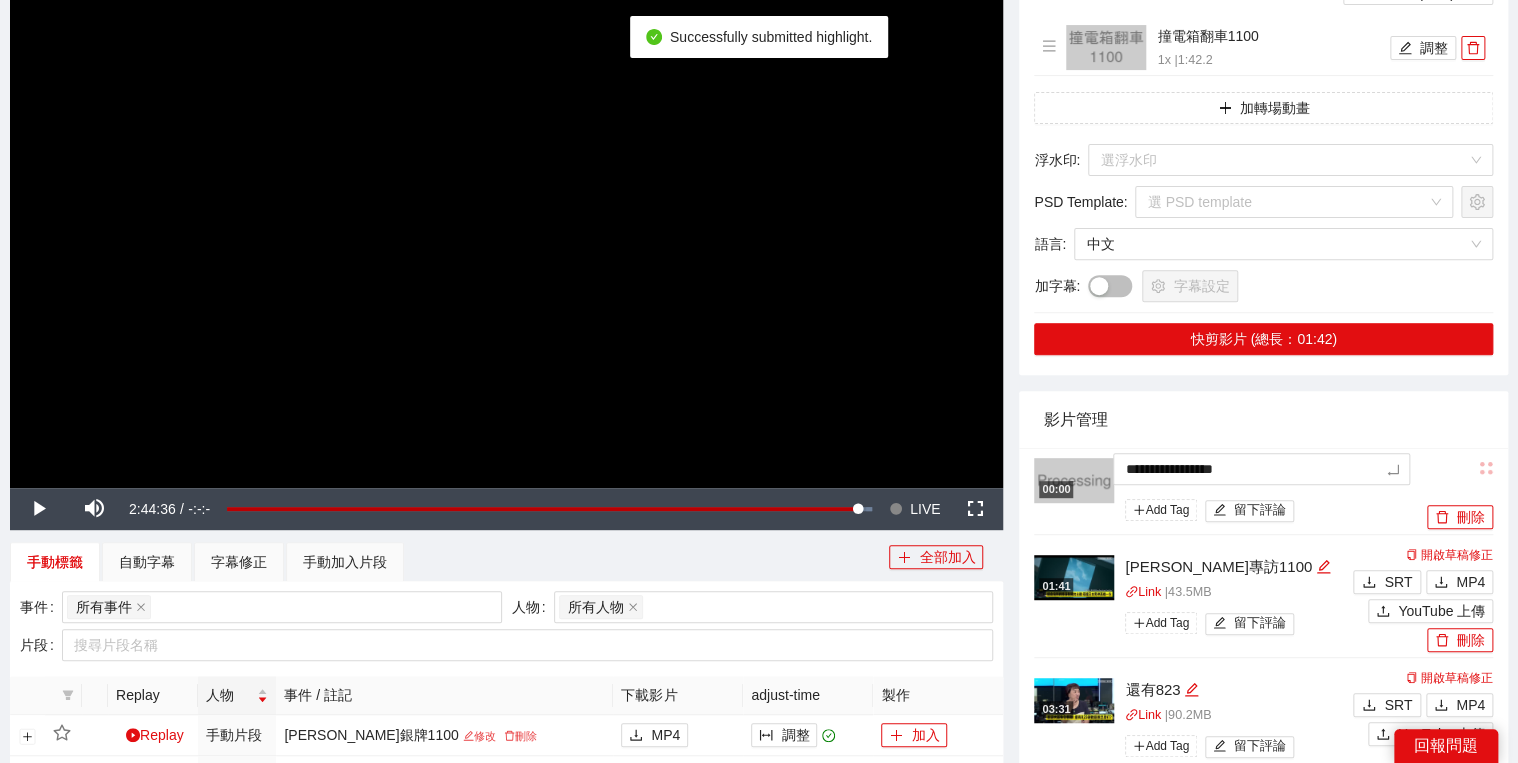 drag, startPoint x: 1328, startPoint y: 465, endPoint x: 1216, endPoint y: 428, distance: 117.953384 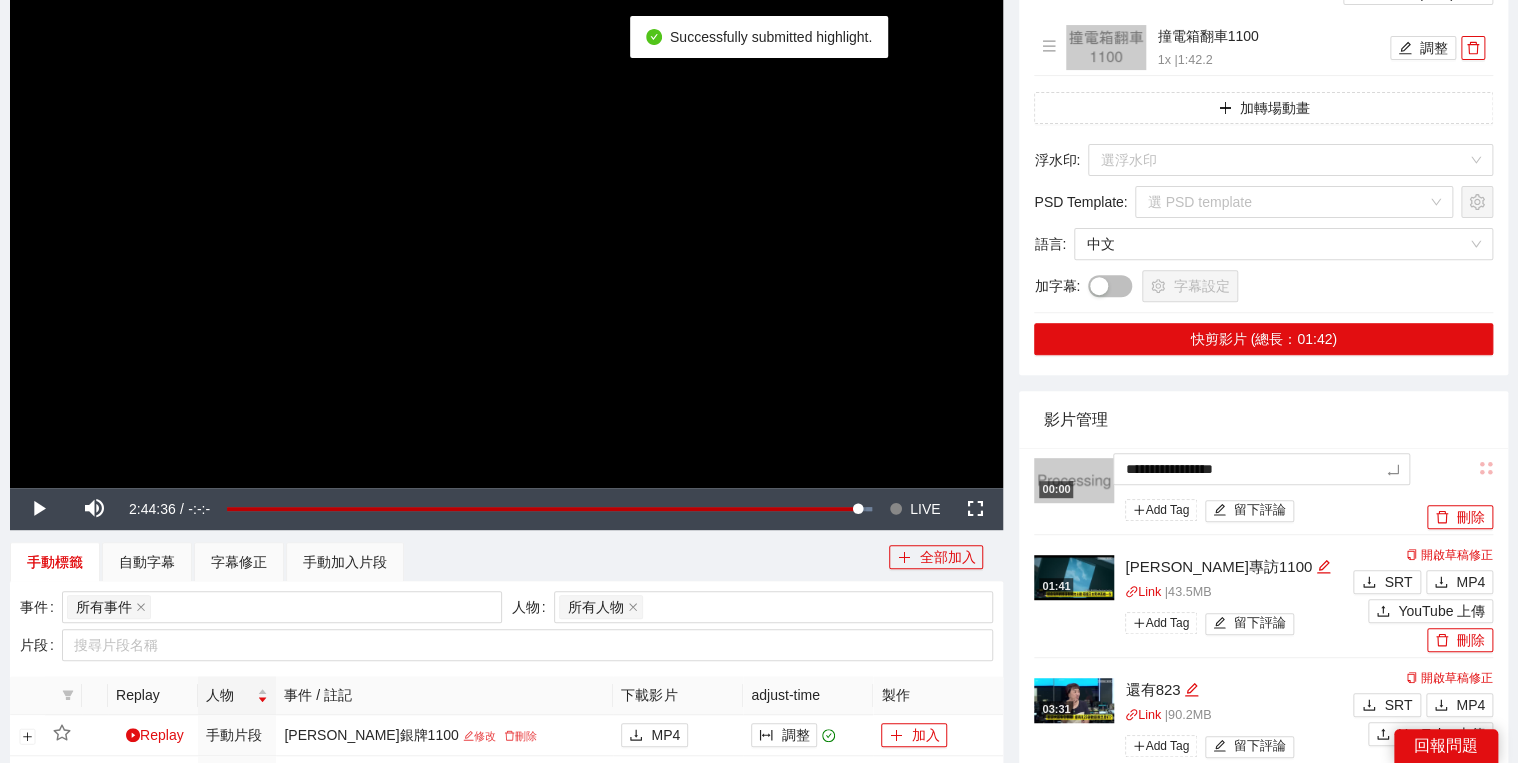 click on "**********" at bounding box center (759, 498) 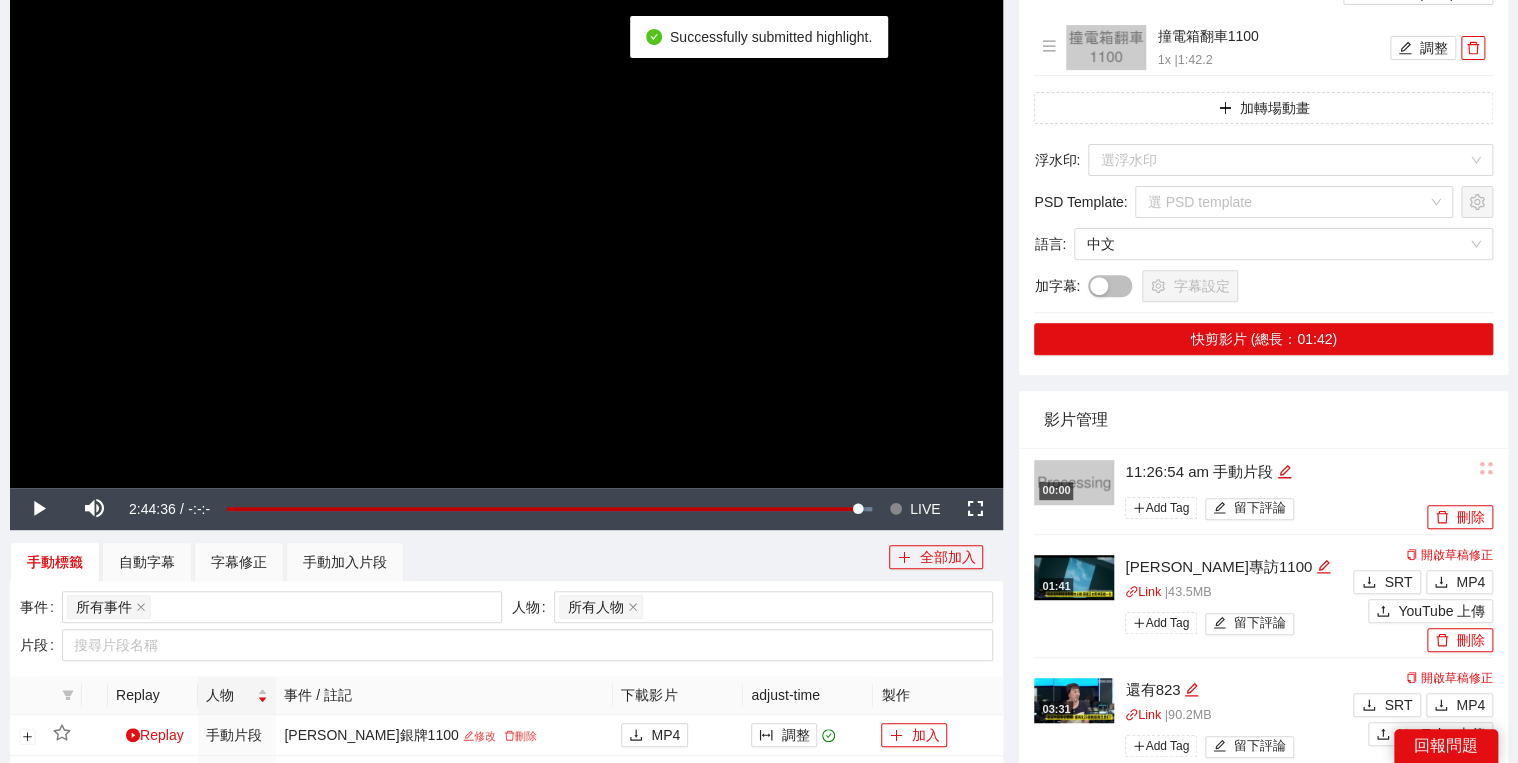 click on "影片管理" at bounding box center (1263, 419) 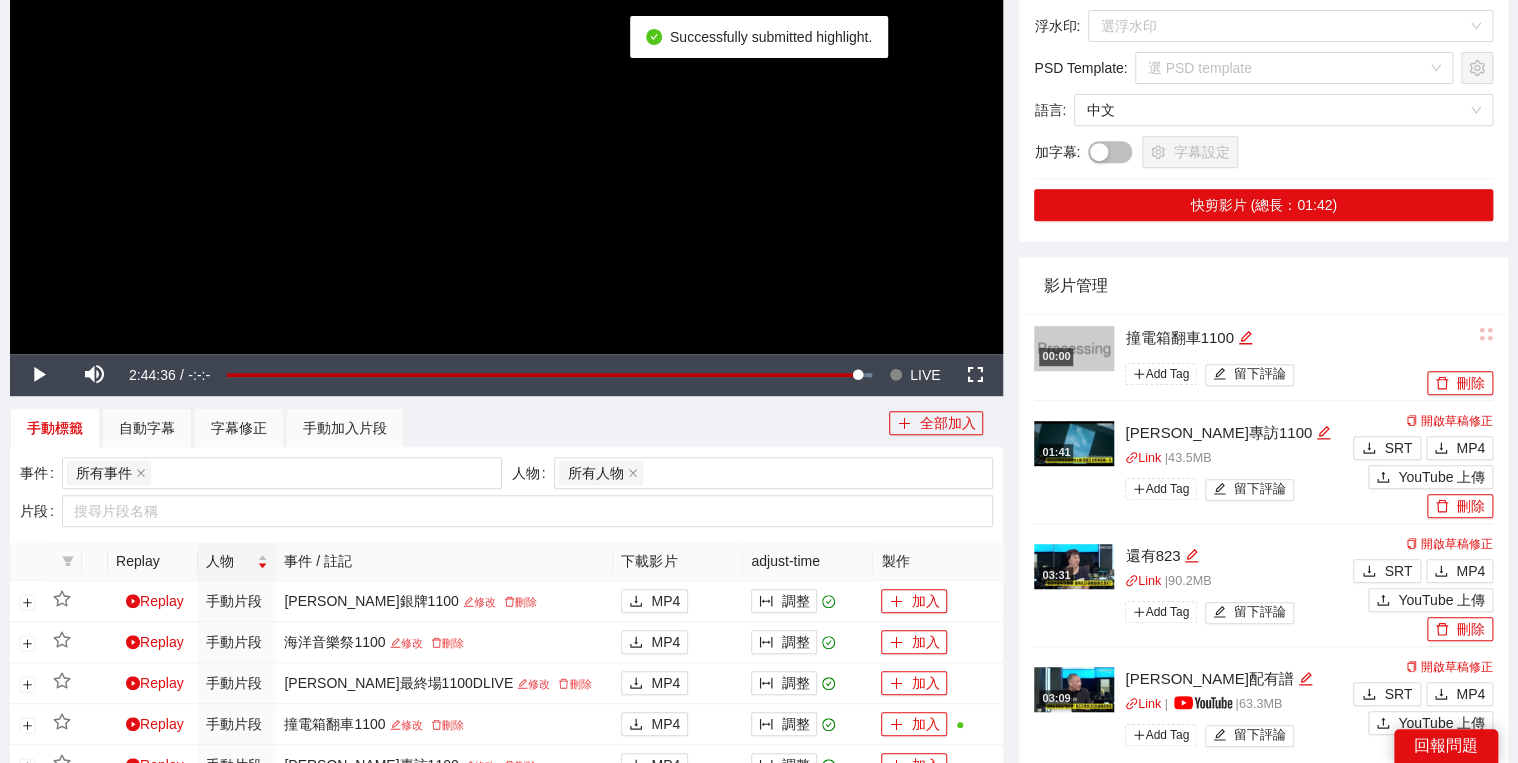 scroll, scrollTop: 640, scrollLeft: 0, axis: vertical 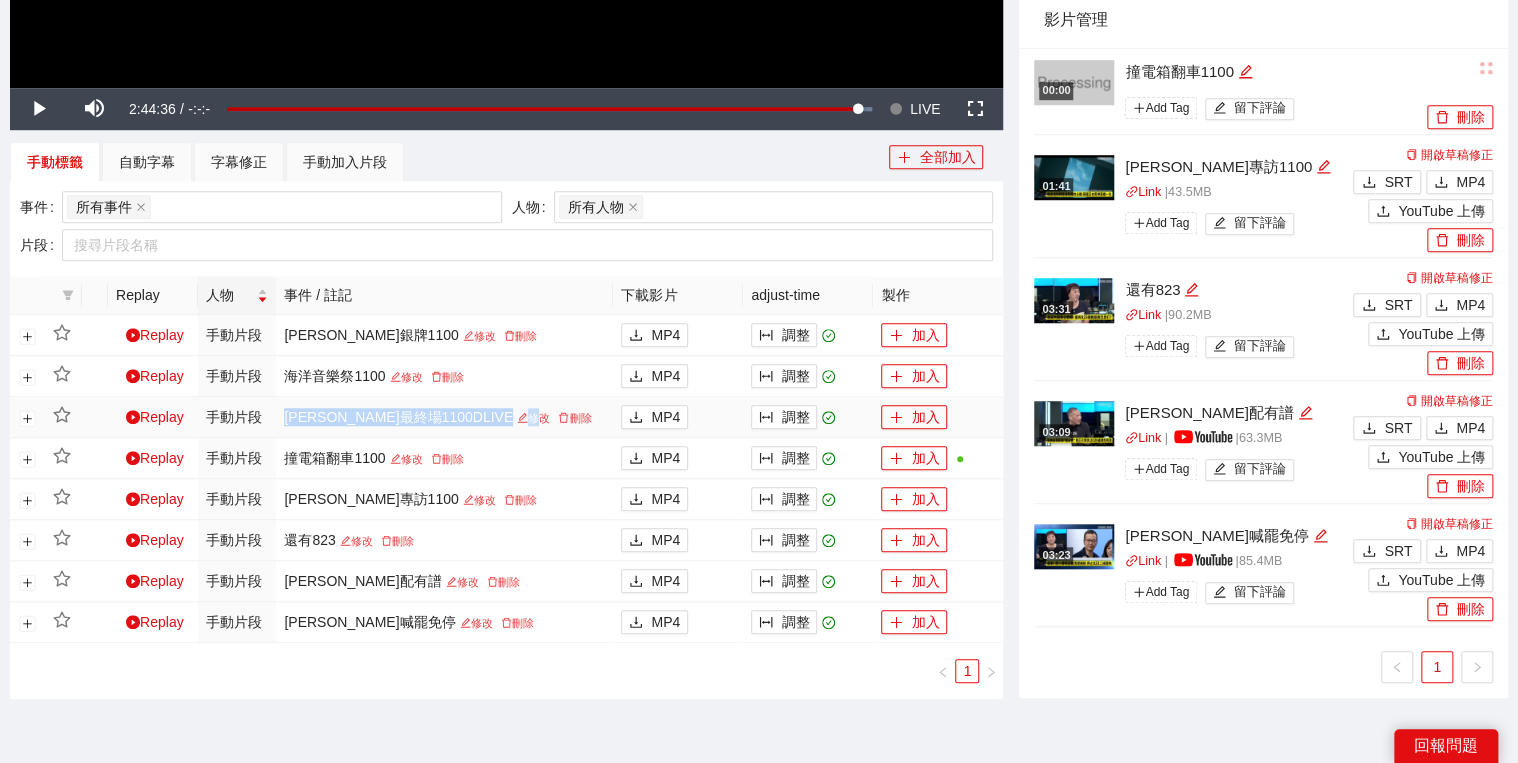 drag, startPoint x: 316, startPoint y: 408, endPoint x: 471, endPoint y: 397, distance: 155.38983 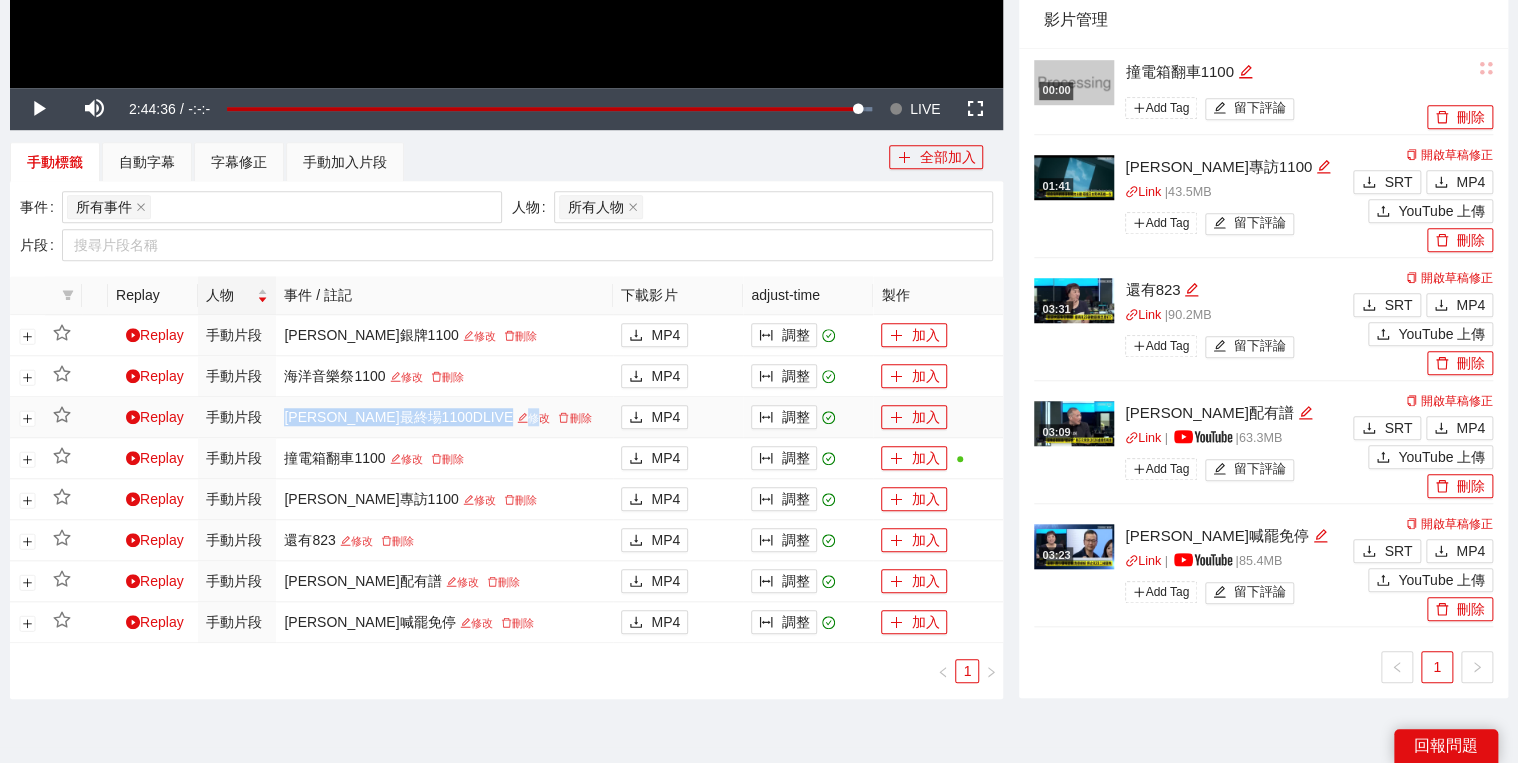 click on "江蕙最終場1100DLIVE 修改 刪除" at bounding box center [444, 417] 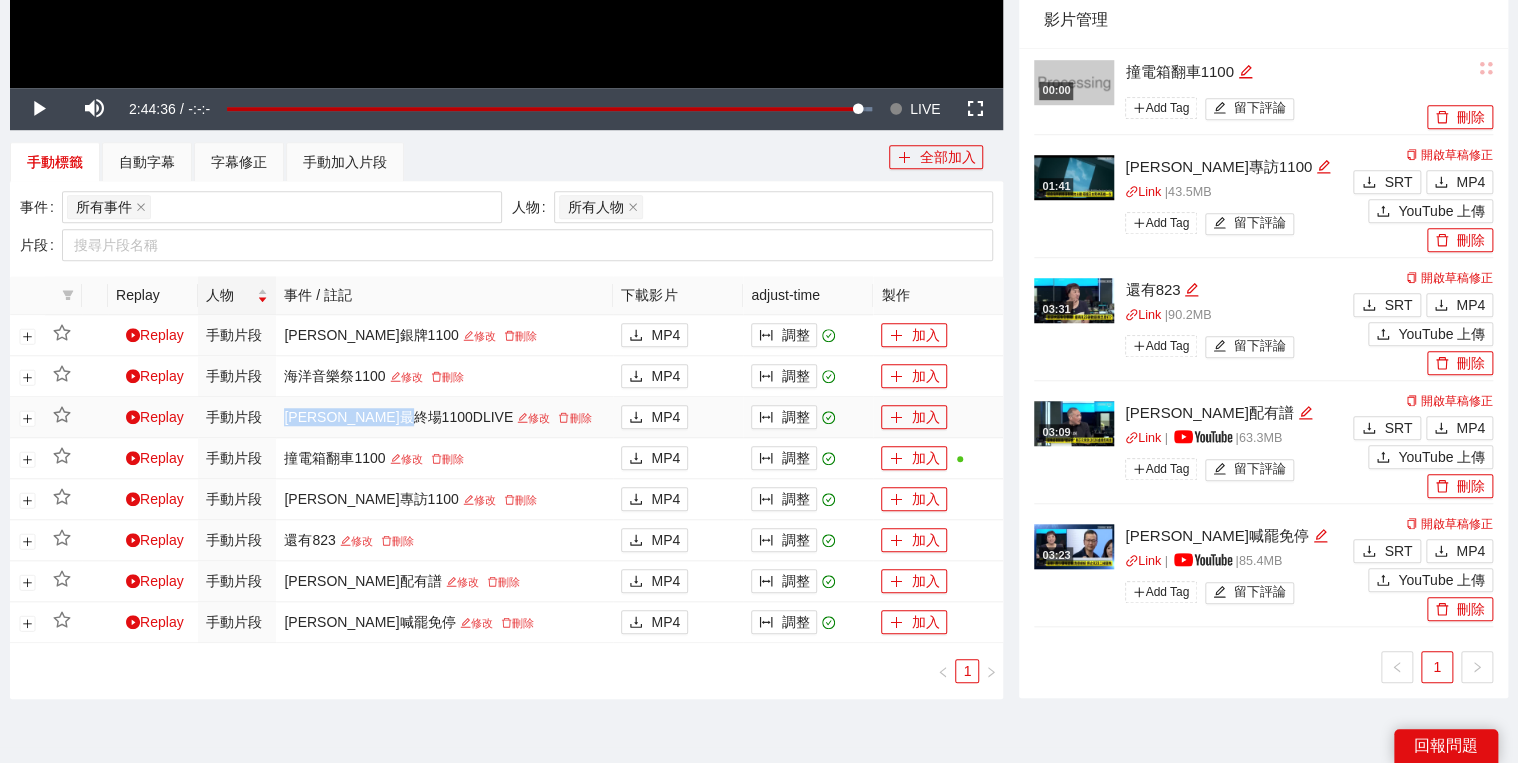 copy on "[PERSON_NAME]最終場1100DLIVE" 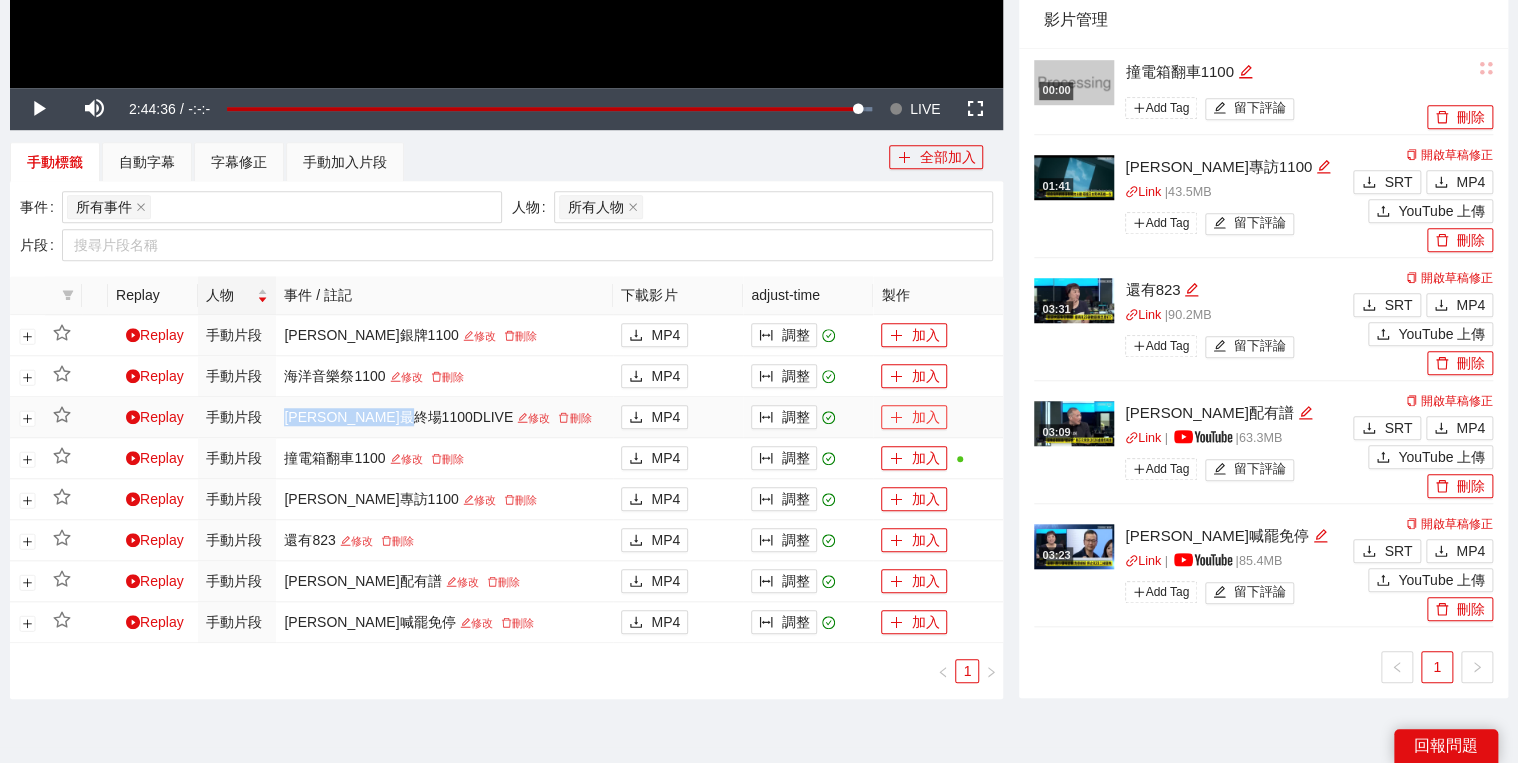 click on "加入" at bounding box center (914, 417) 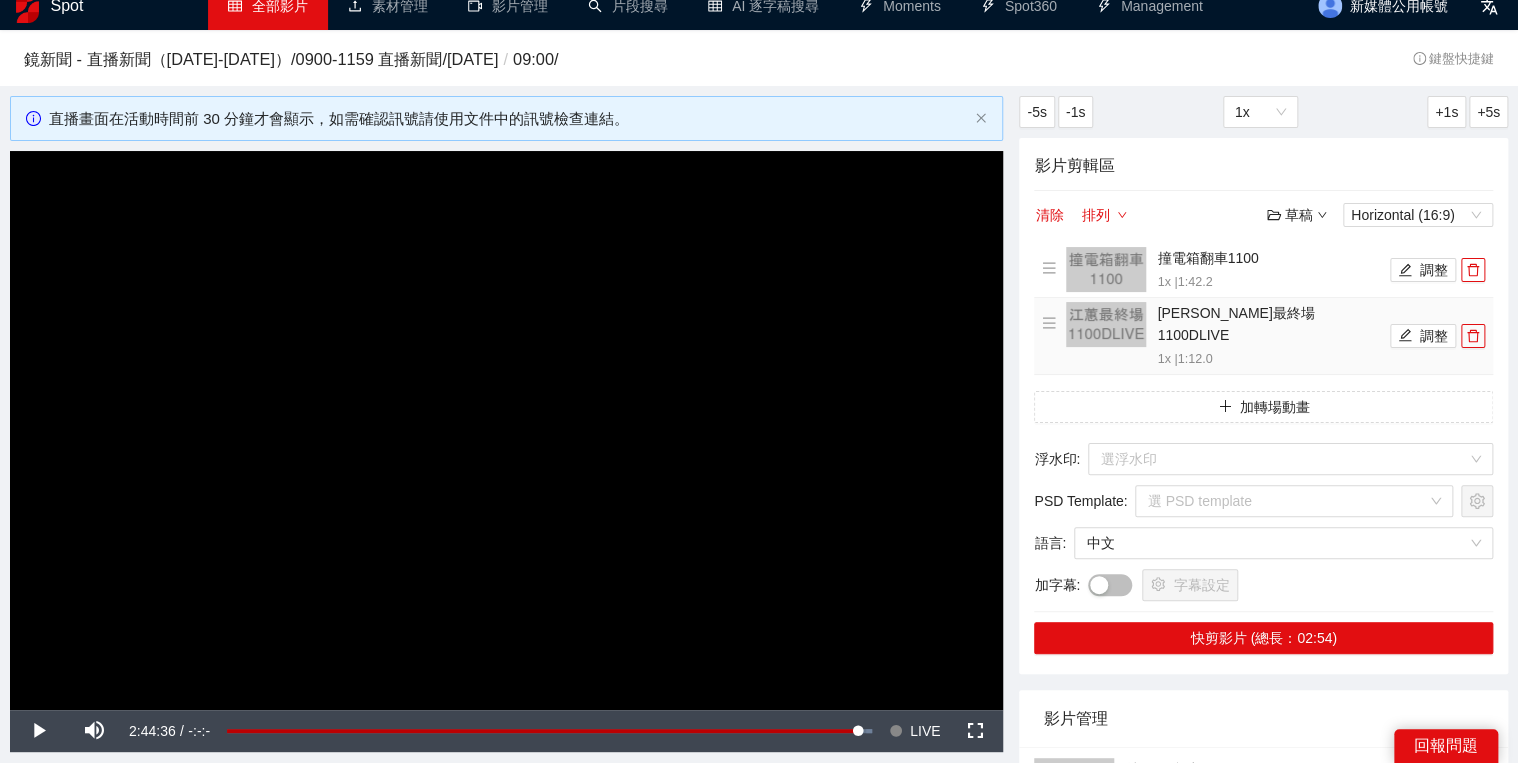 scroll, scrollTop: 0, scrollLeft: 0, axis: both 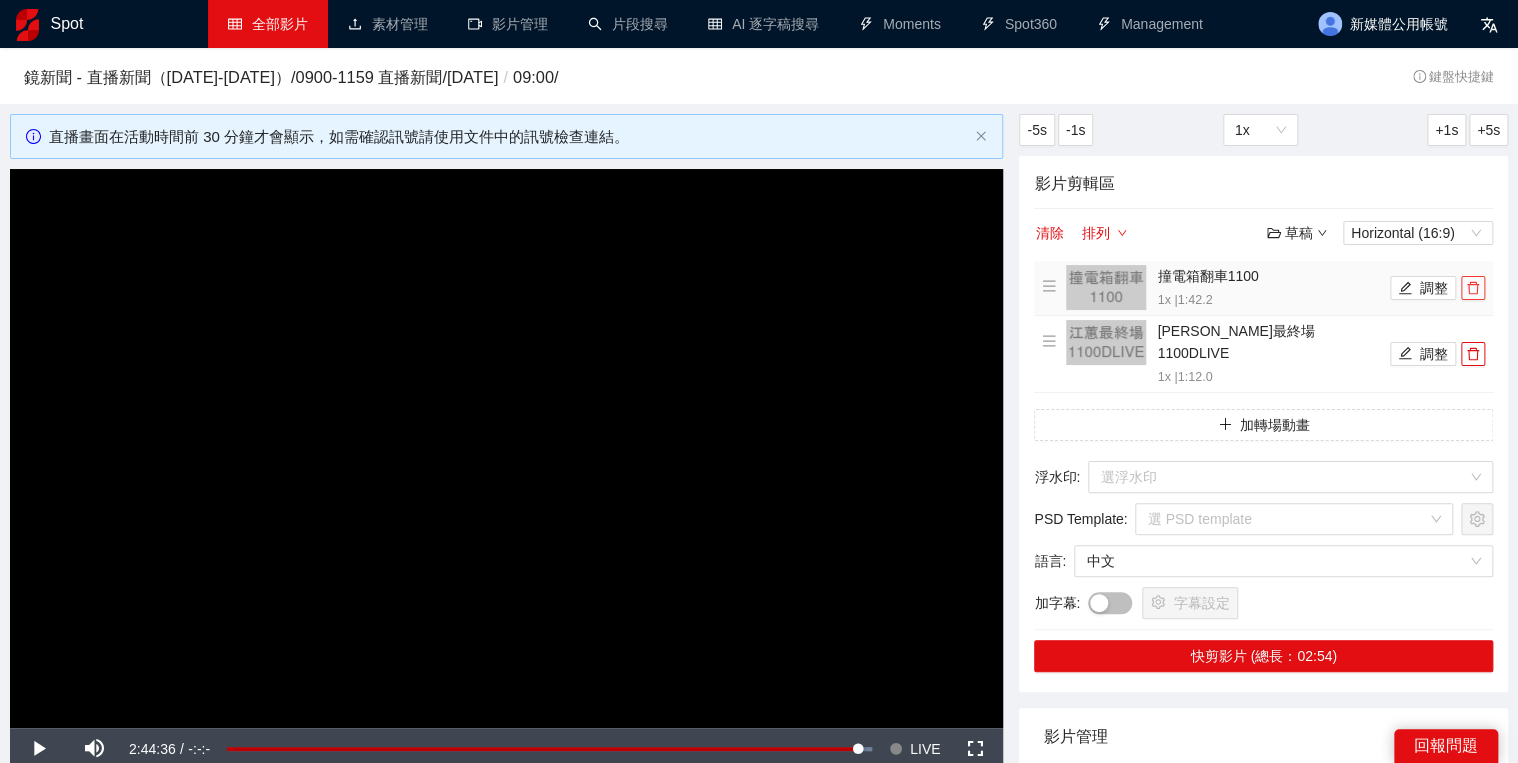 drag, startPoint x: 1469, startPoint y: 288, endPoint x: 1444, endPoint y: 287, distance: 25.019993 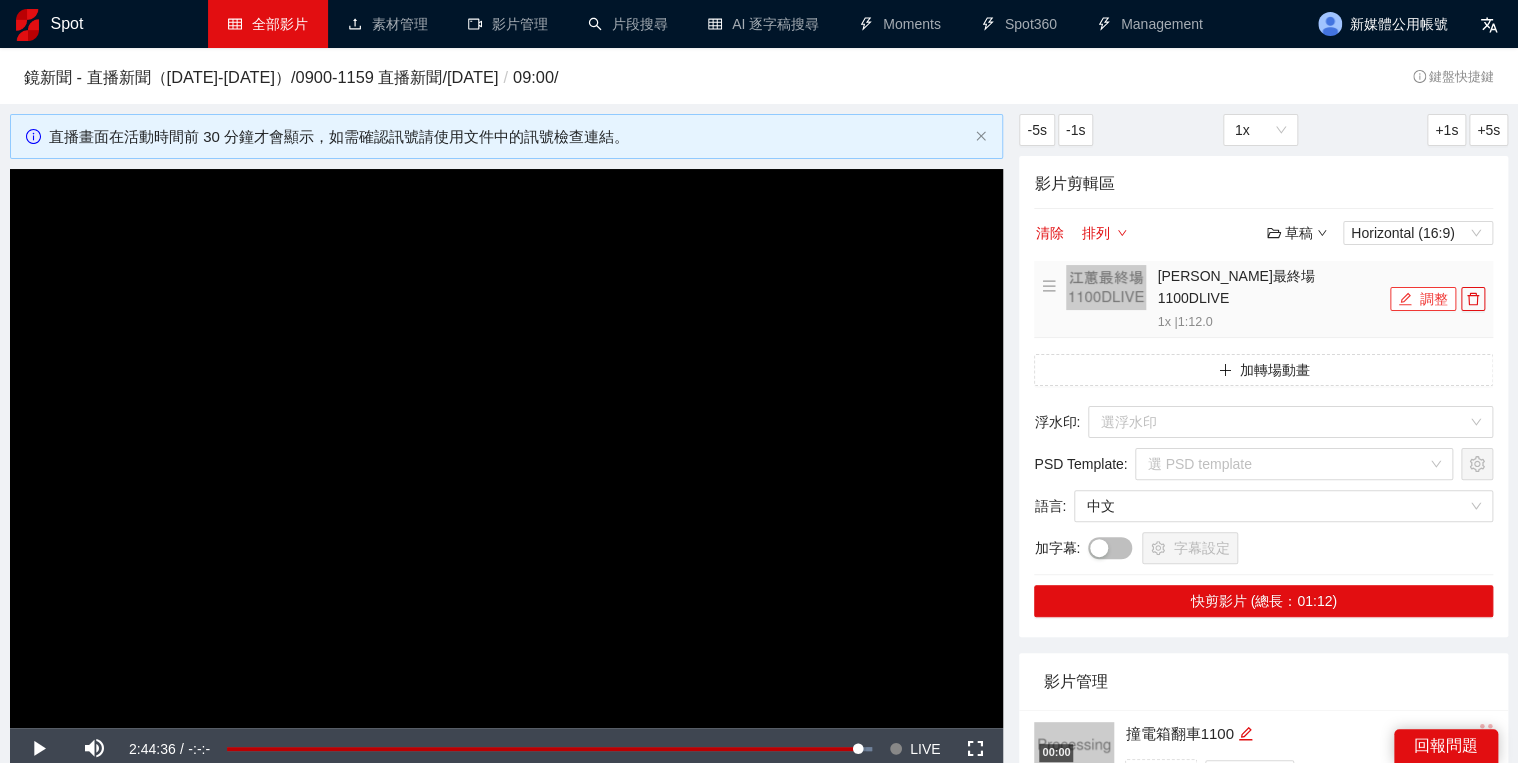 click on "調整" at bounding box center (1423, 299) 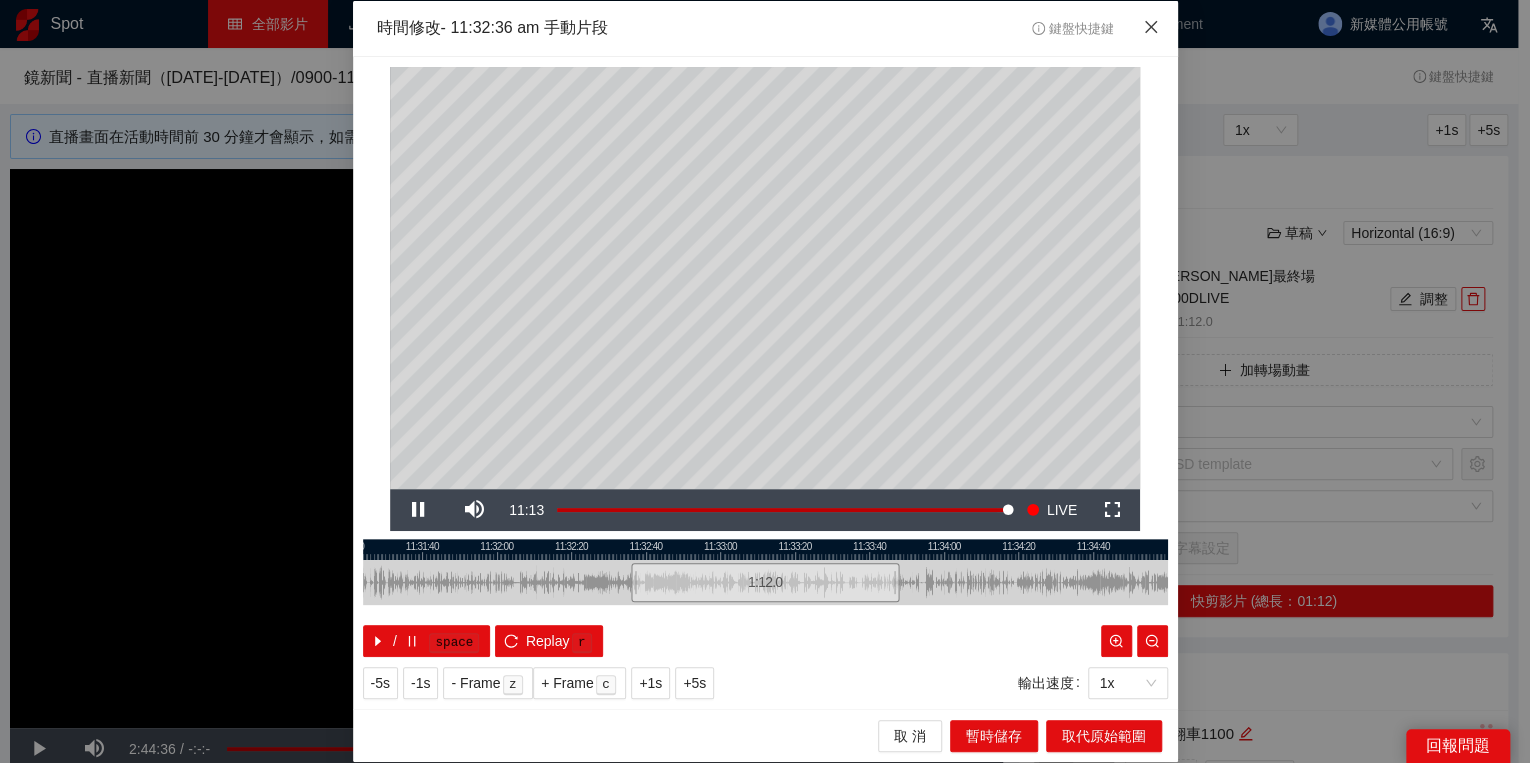 click at bounding box center [1151, 28] 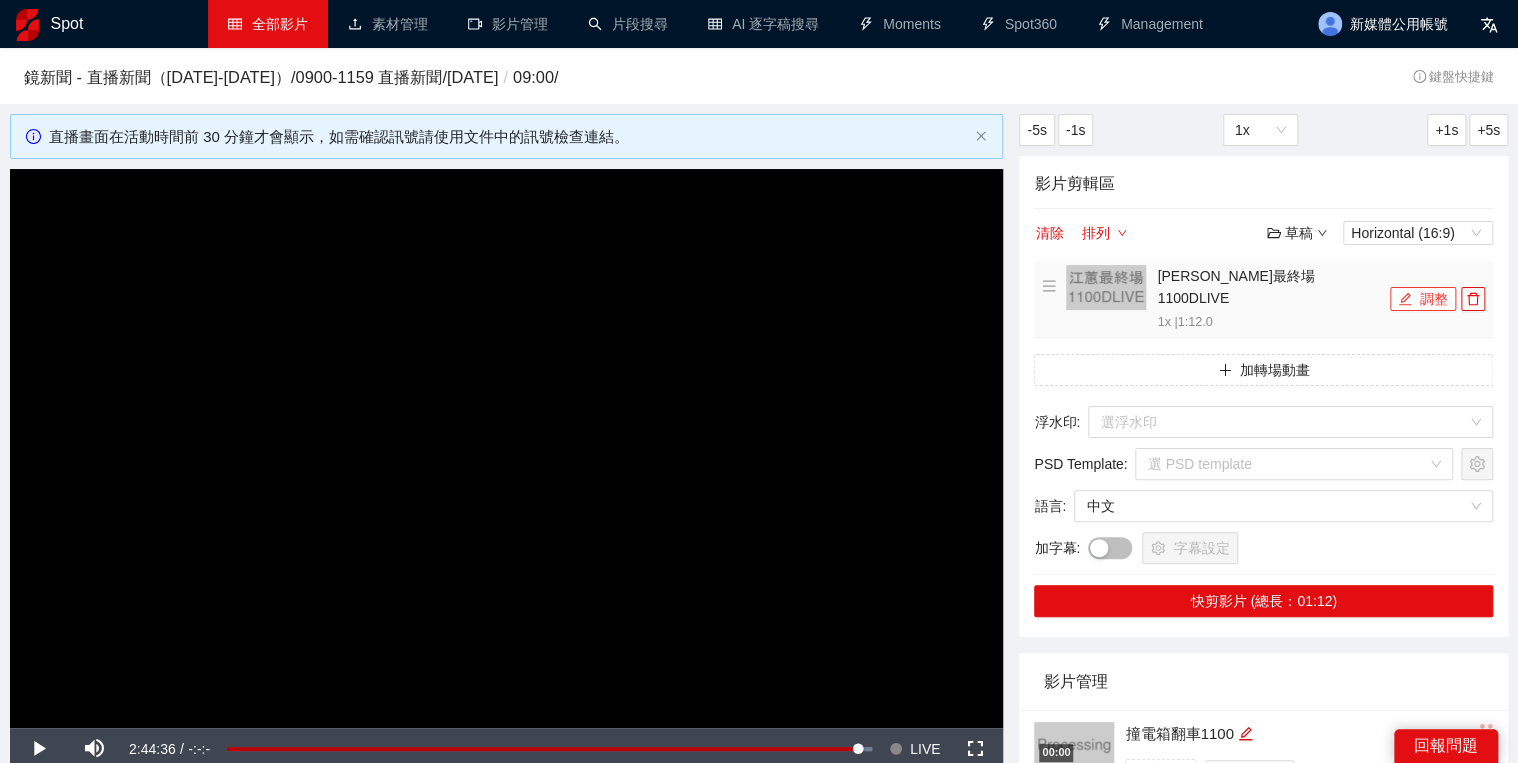 click 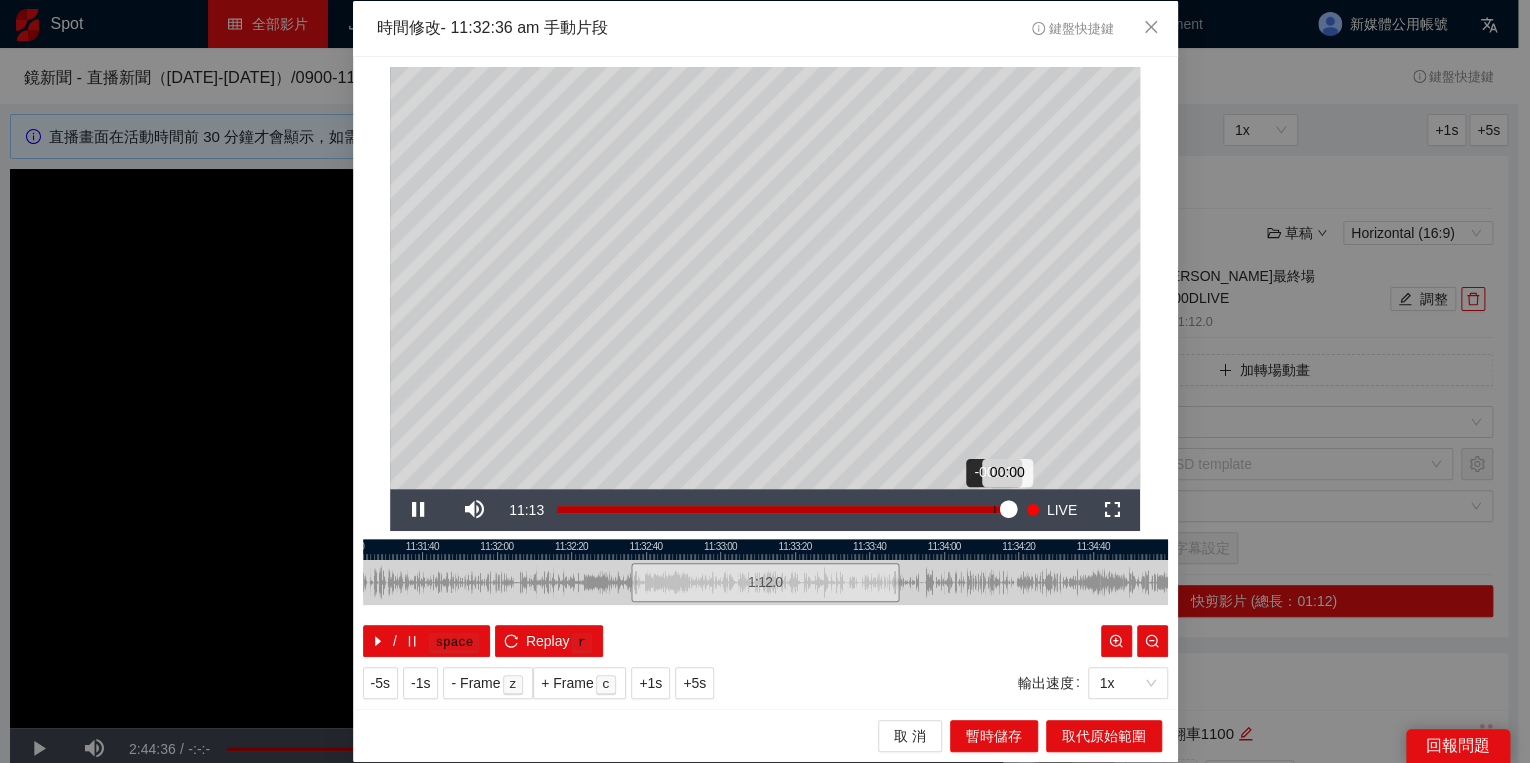 click on "Loaded :  100.00% -00:23 00:00" at bounding box center (783, 509) 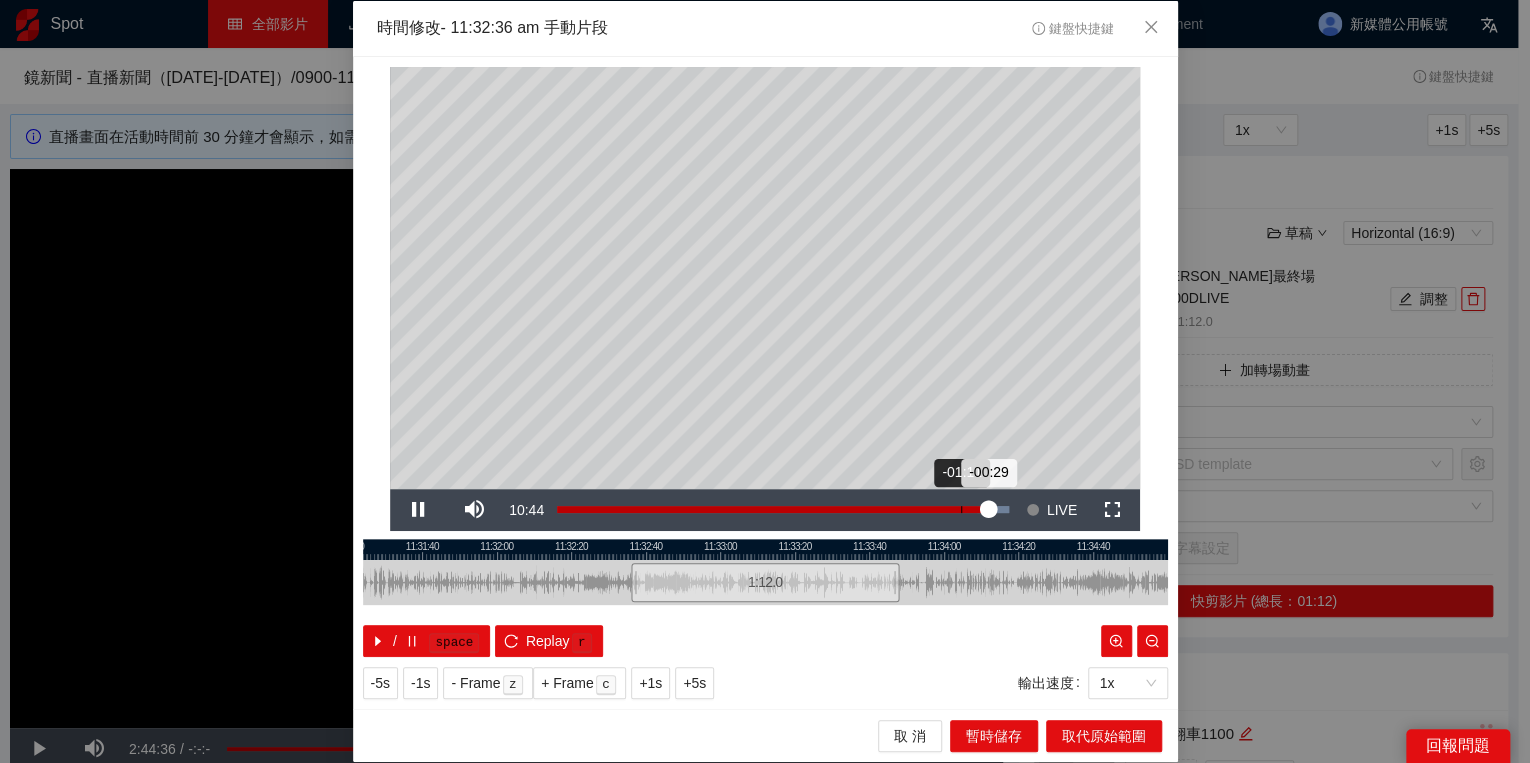 click on "Loaded :  100.00% -01:11 -00:29" at bounding box center [783, 509] 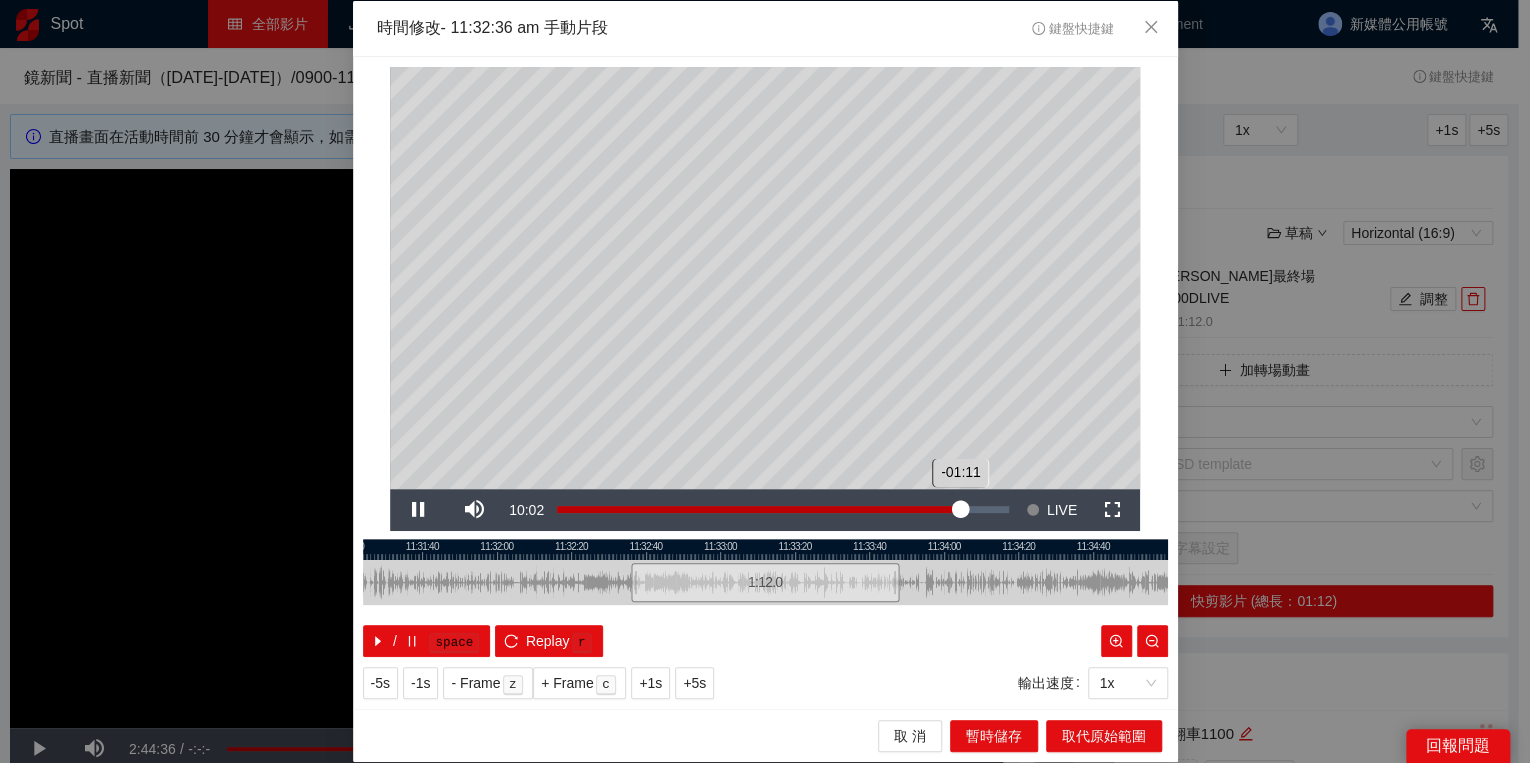 click on "-01:11" at bounding box center (759, 509) 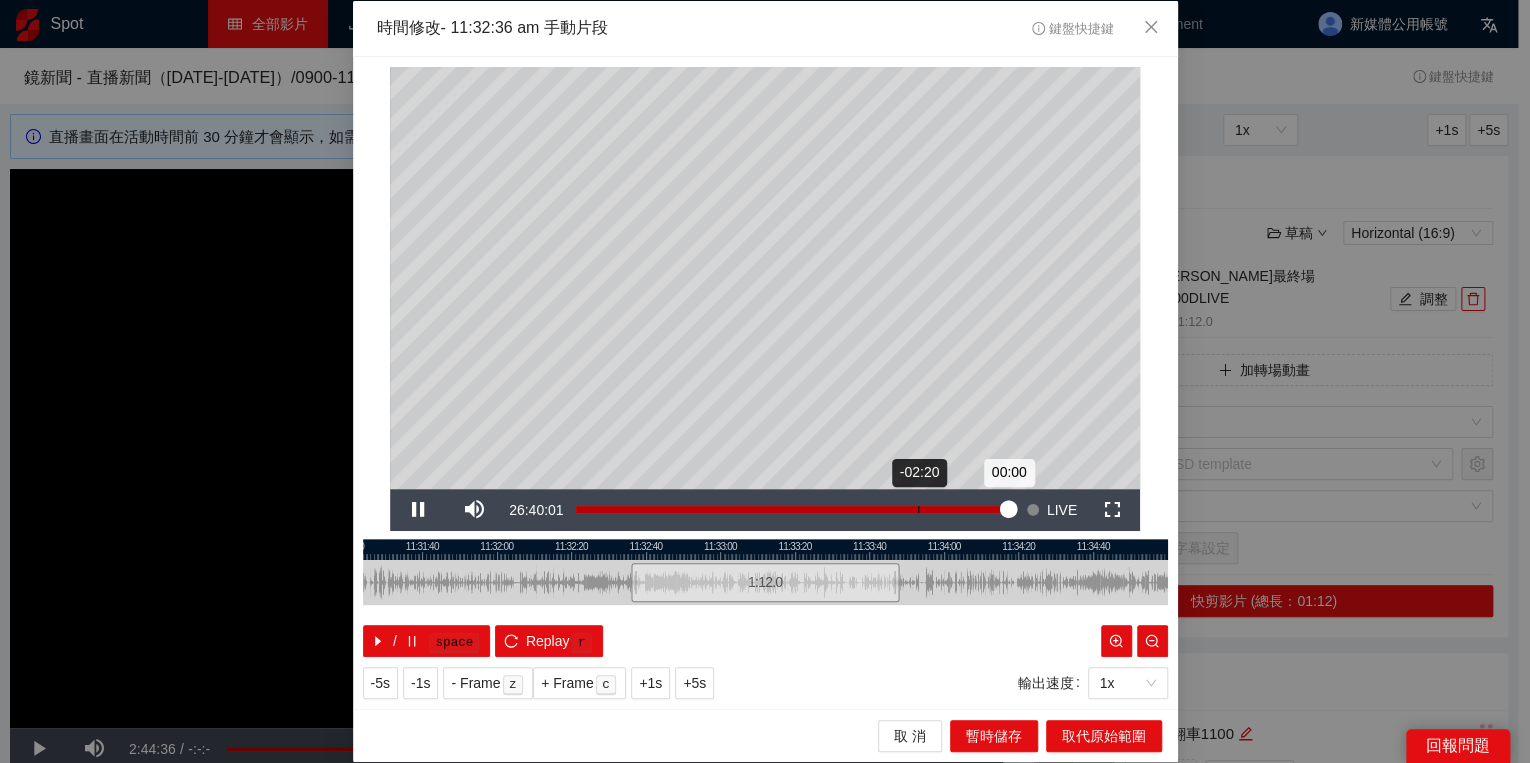 click on "Loaded :  100.00% -02:20 00:00" at bounding box center (792, 510) 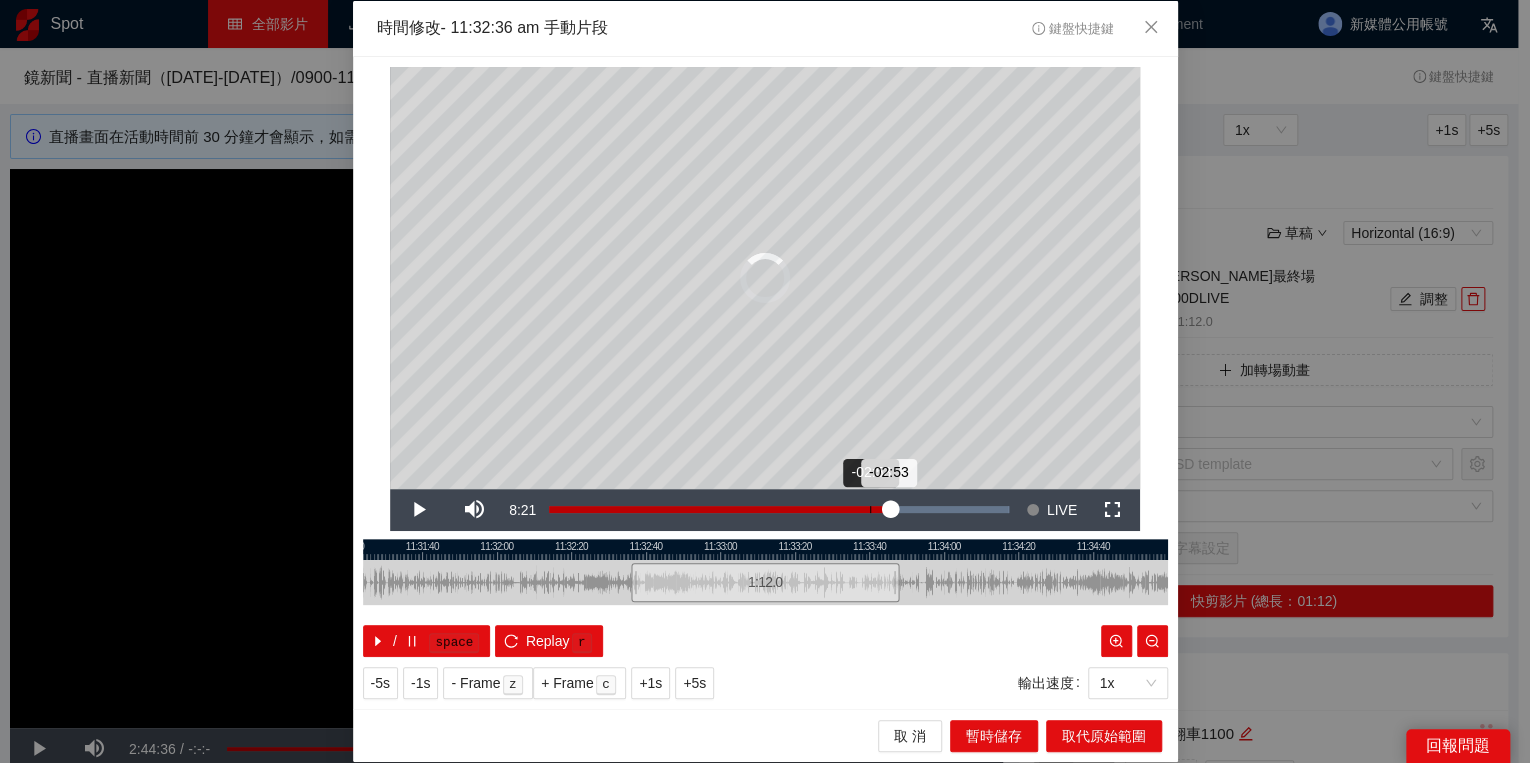 click on "Loaded :  100.00% -02:53 -02:53" at bounding box center (779, 510) 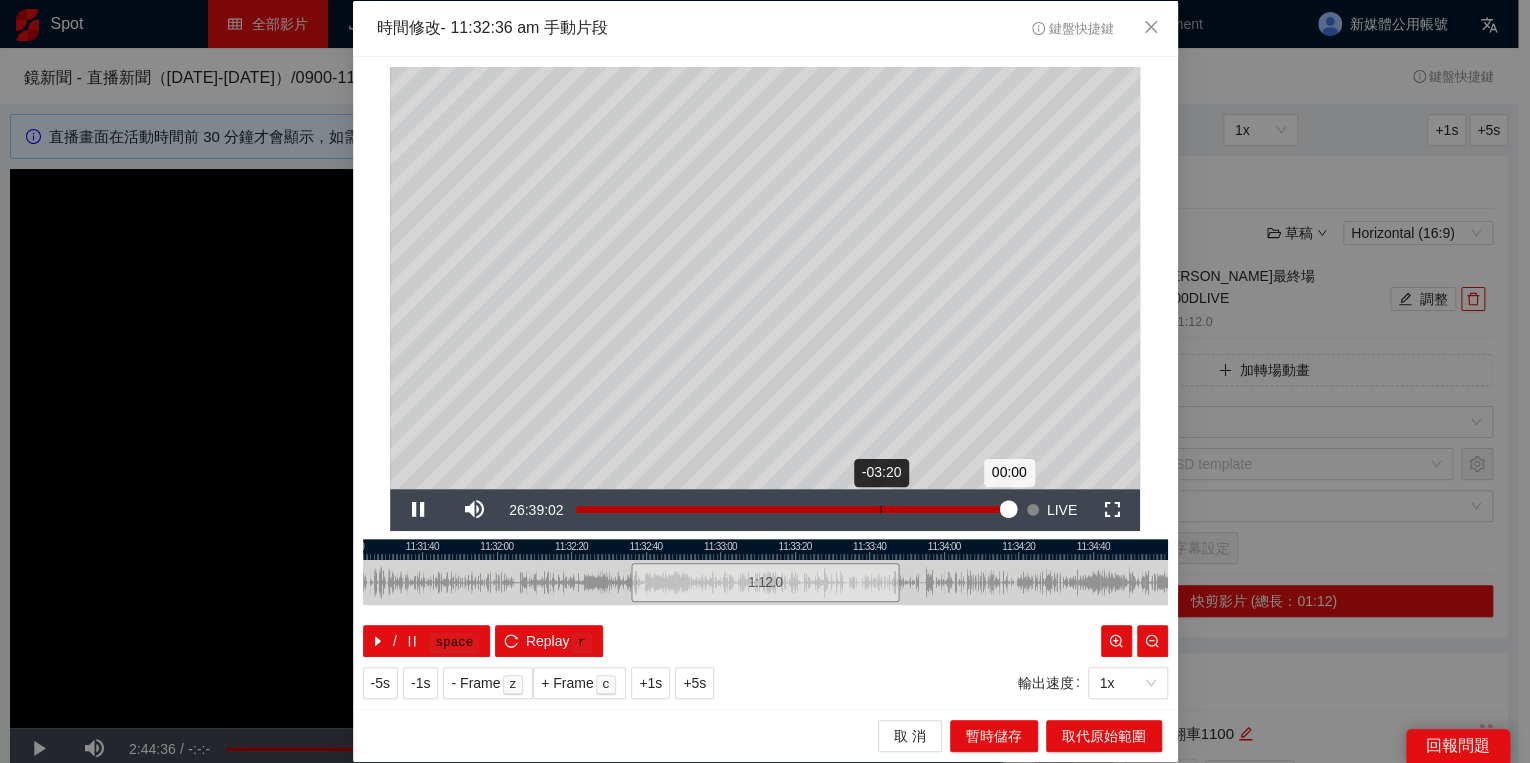 click on "Loaded :  100.00% -03:20 00:00" at bounding box center (792, 510) 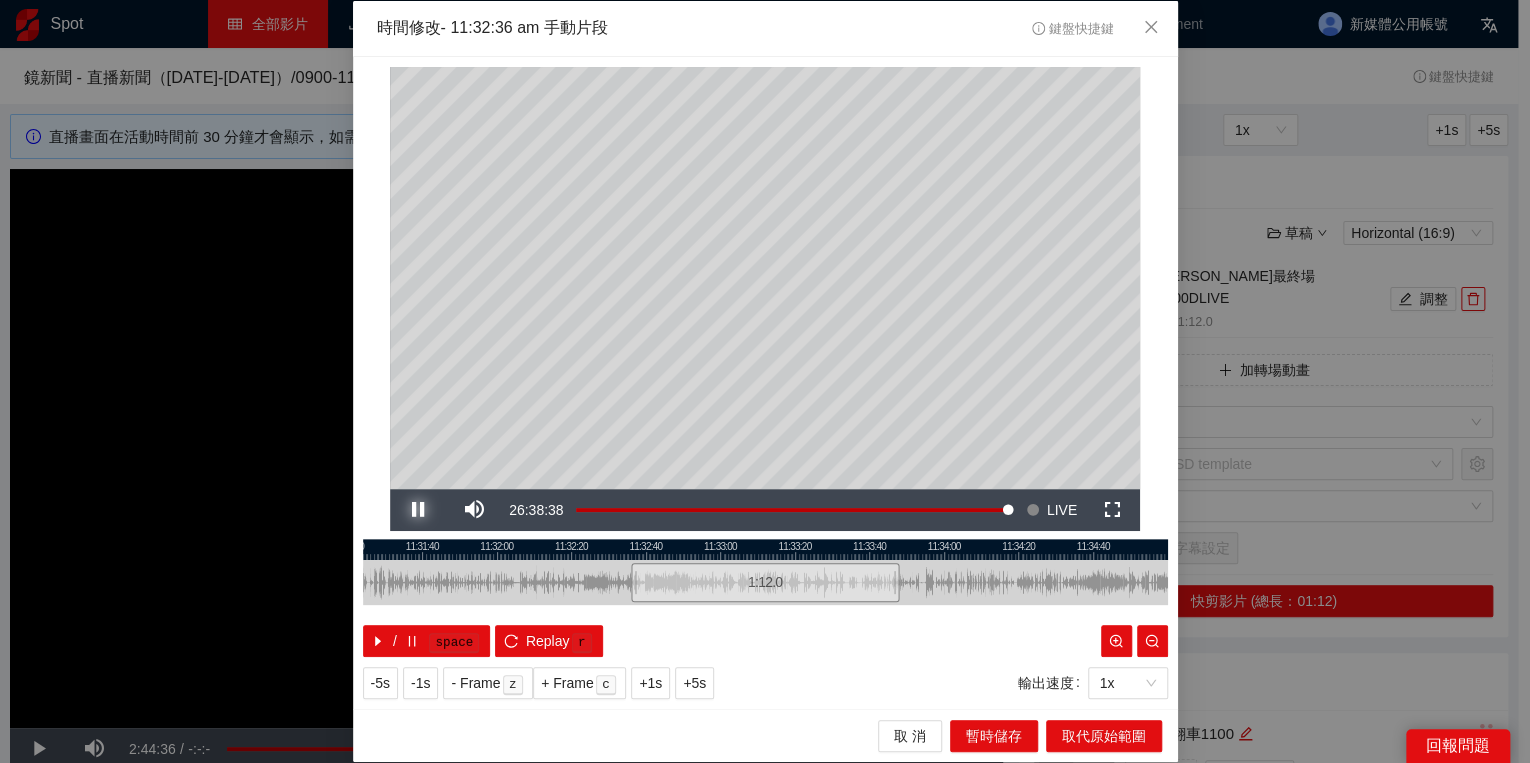 click at bounding box center (418, 510) 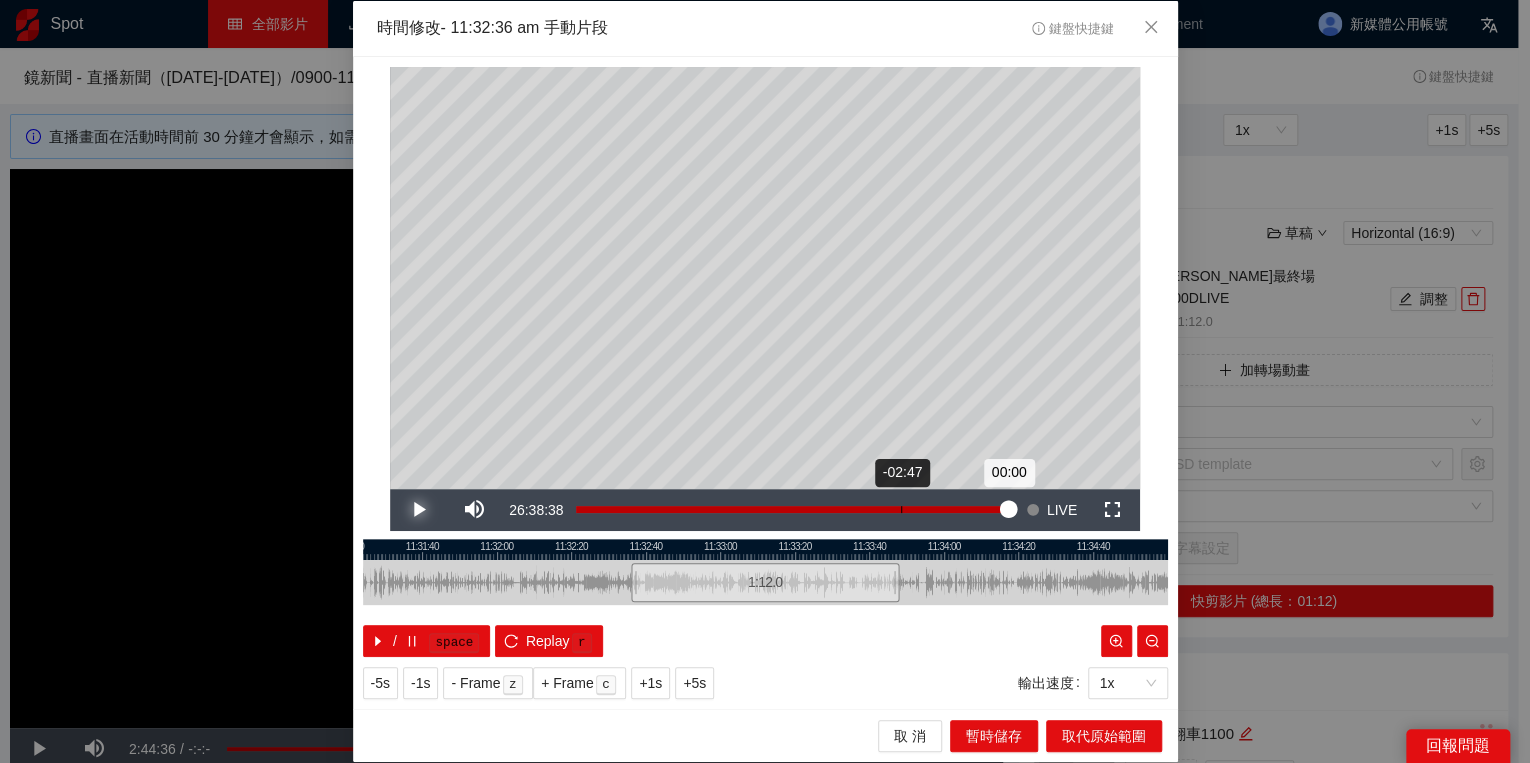 click on "-02:47" at bounding box center (901, 509) 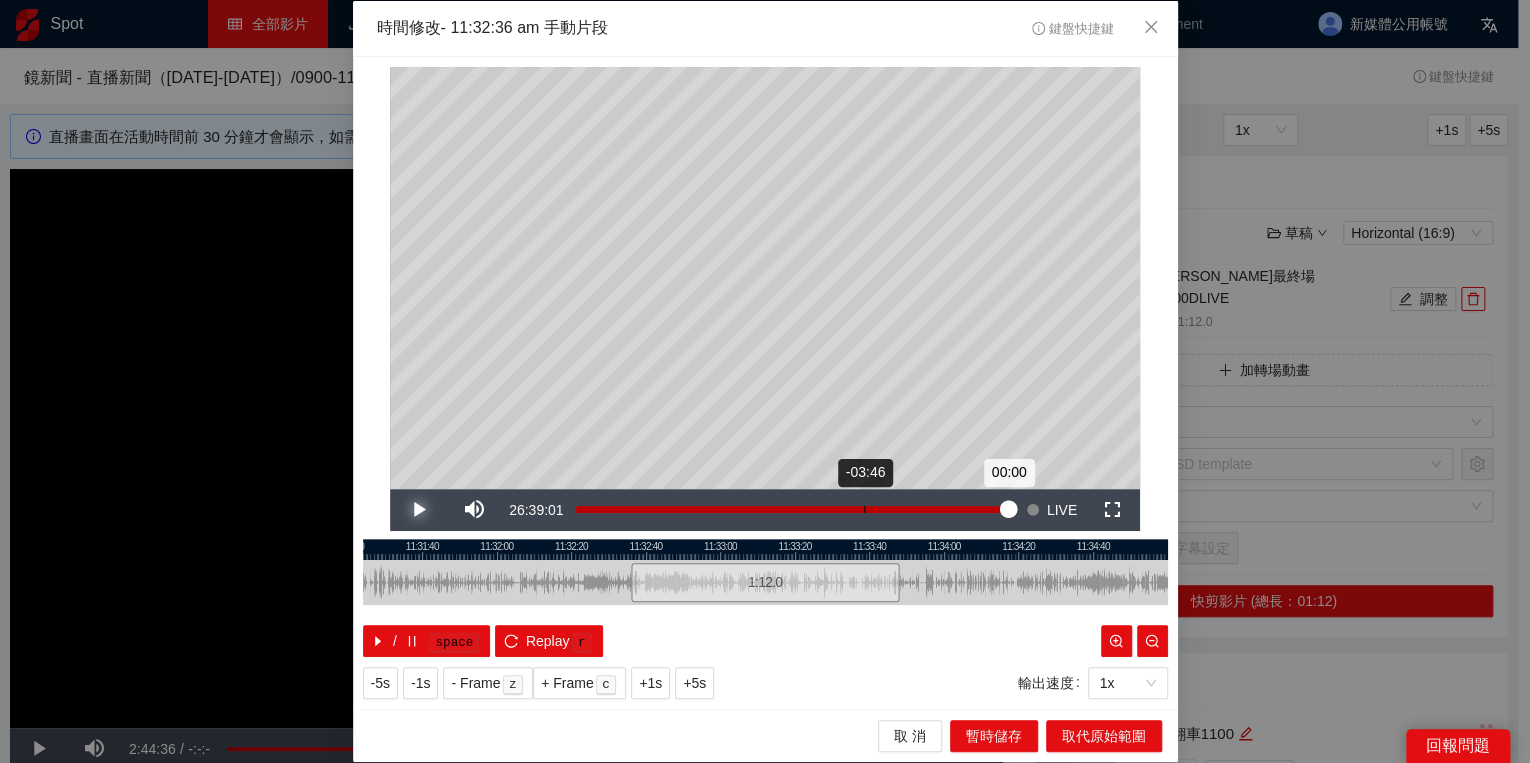 click on "Loaded :  100.00% -03:46 00:00" at bounding box center (792, 510) 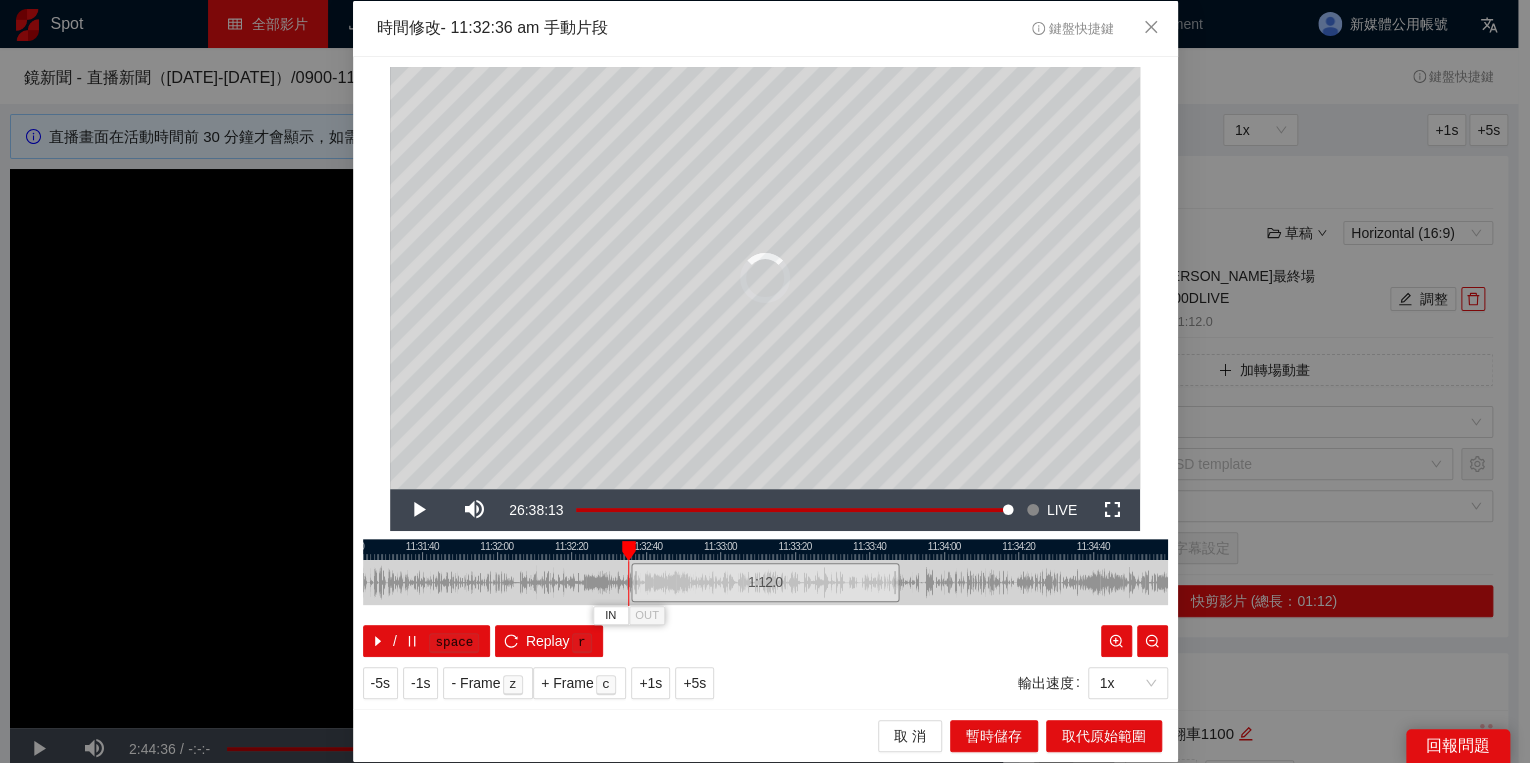 drag, startPoint x: 1141, startPoint y: 552, endPoint x: 624, endPoint y: 558, distance: 517.0348 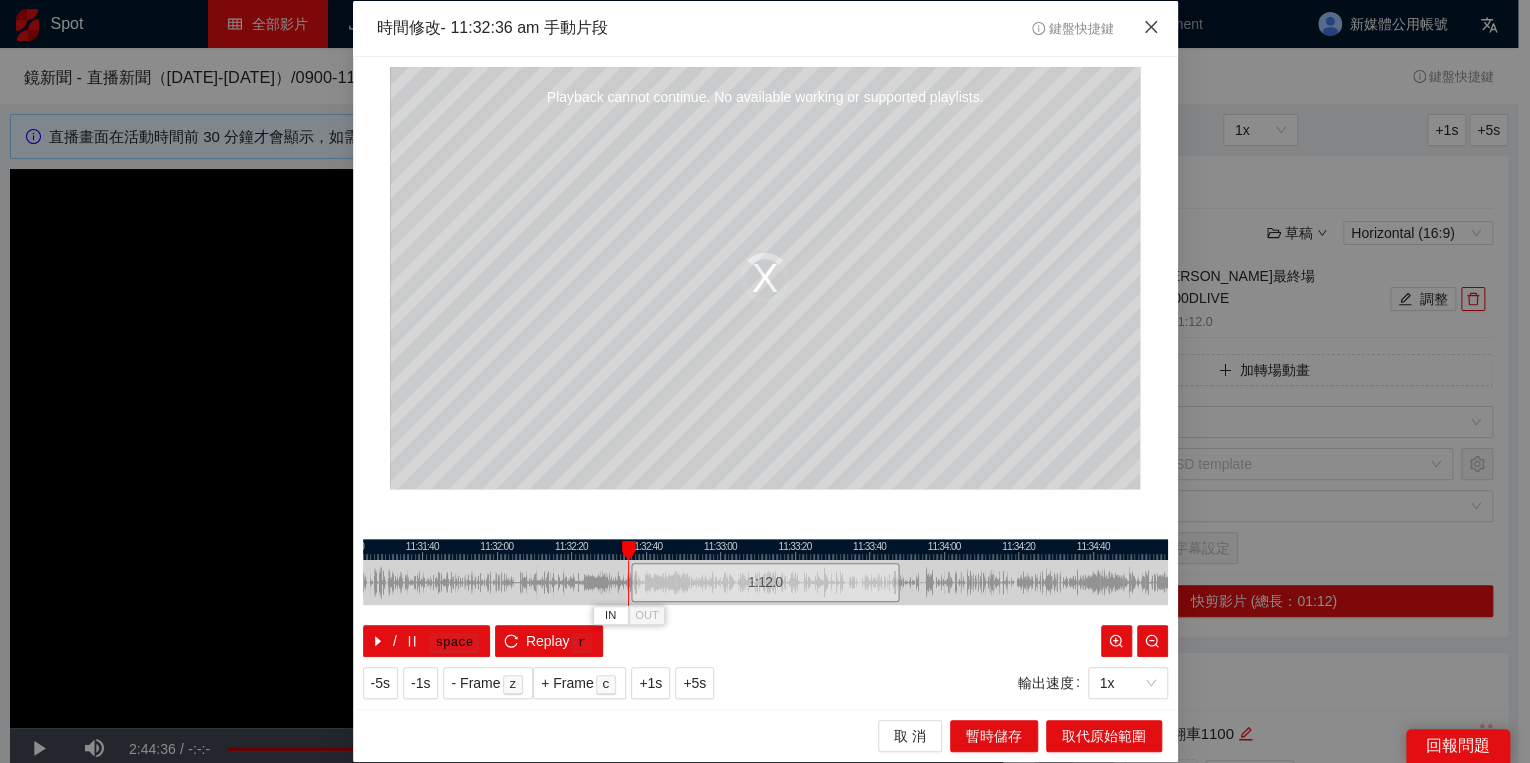 click at bounding box center (1151, 28) 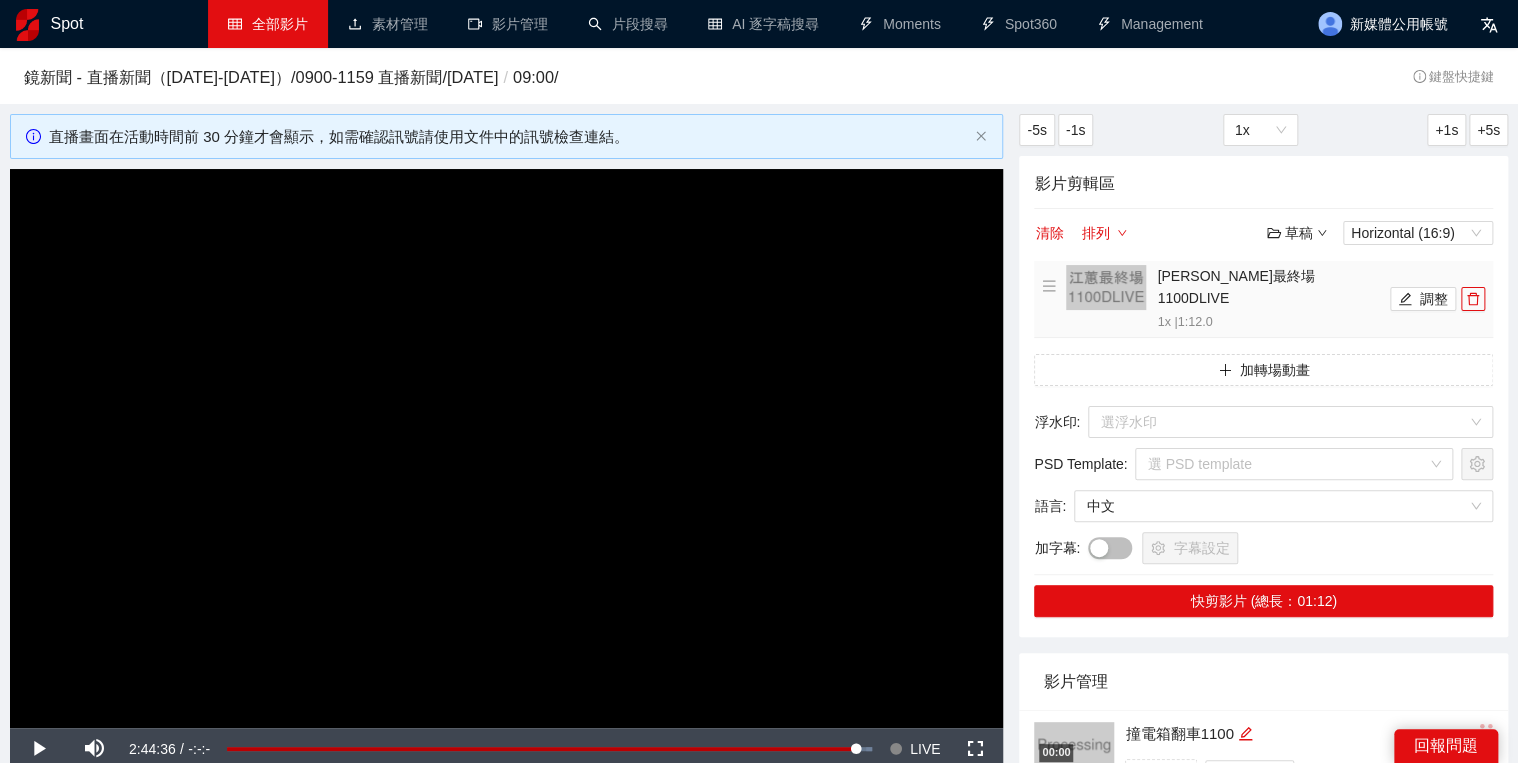 click on "江蕙最終場1100DLIVE 1x |  1:12.0     調整" at bounding box center [1263, 299] 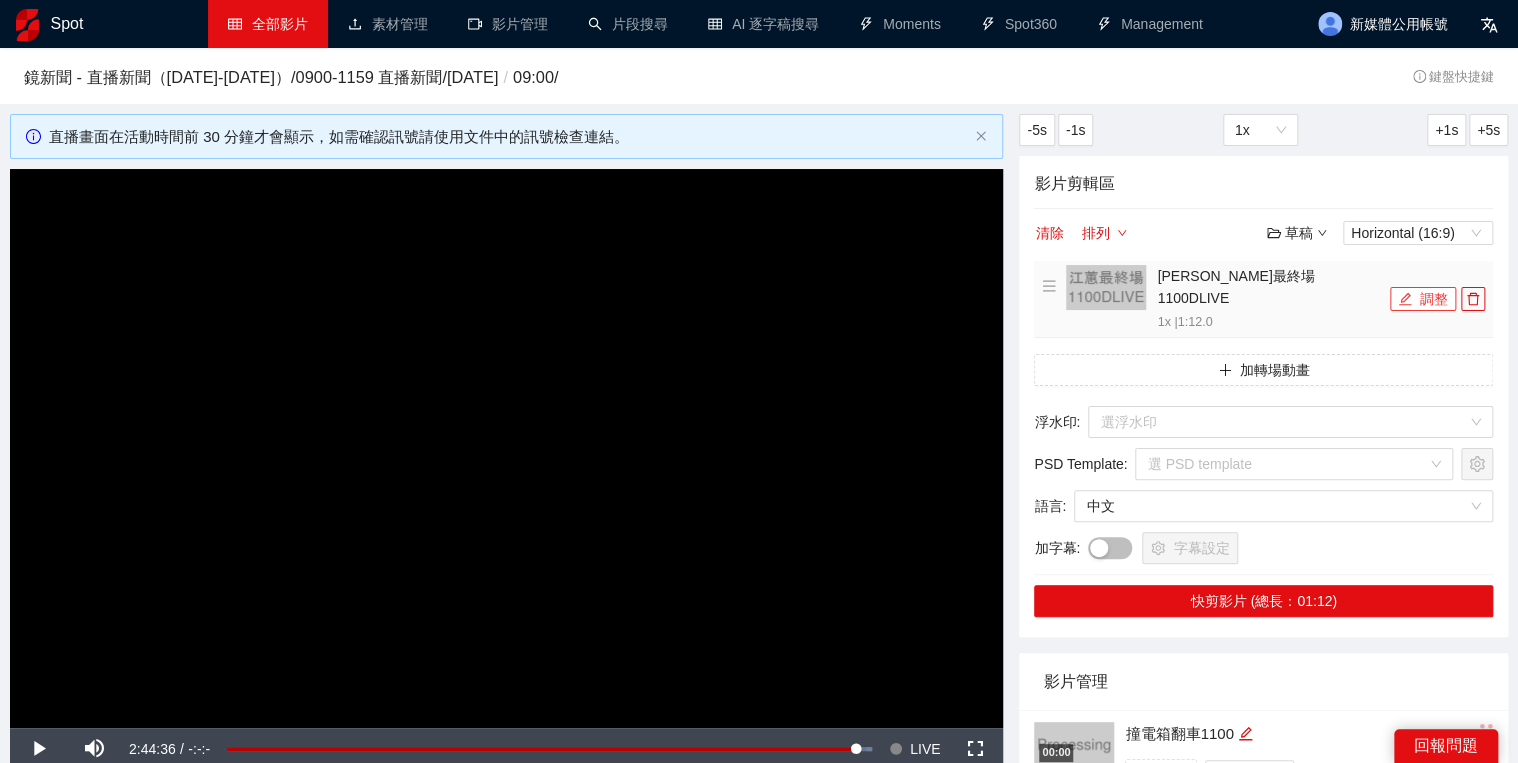 click on "調整" at bounding box center (1423, 299) 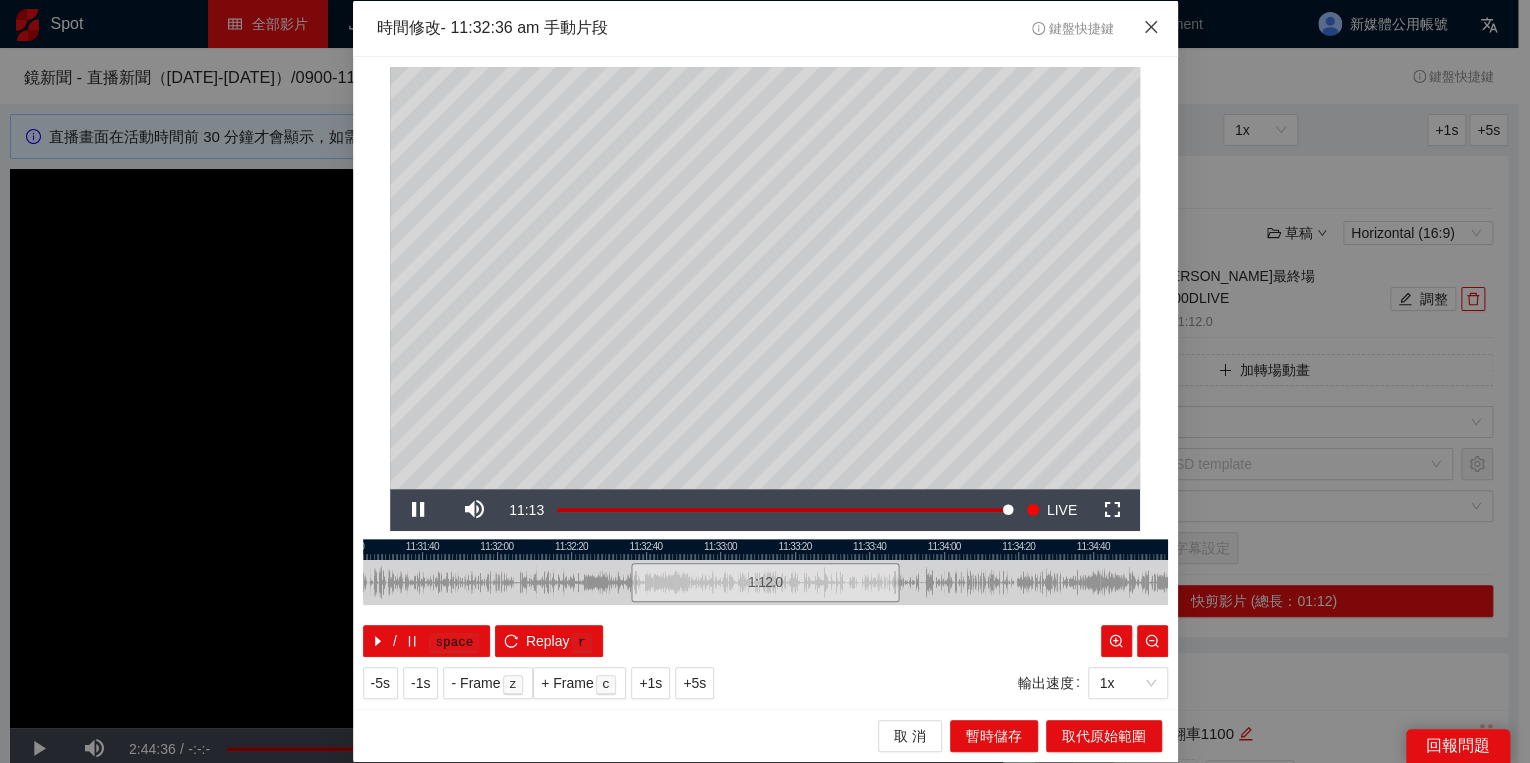 drag, startPoint x: 1154, startPoint y: 16, endPoint x: 1096, endPoint y: 30, distance: 59.665737 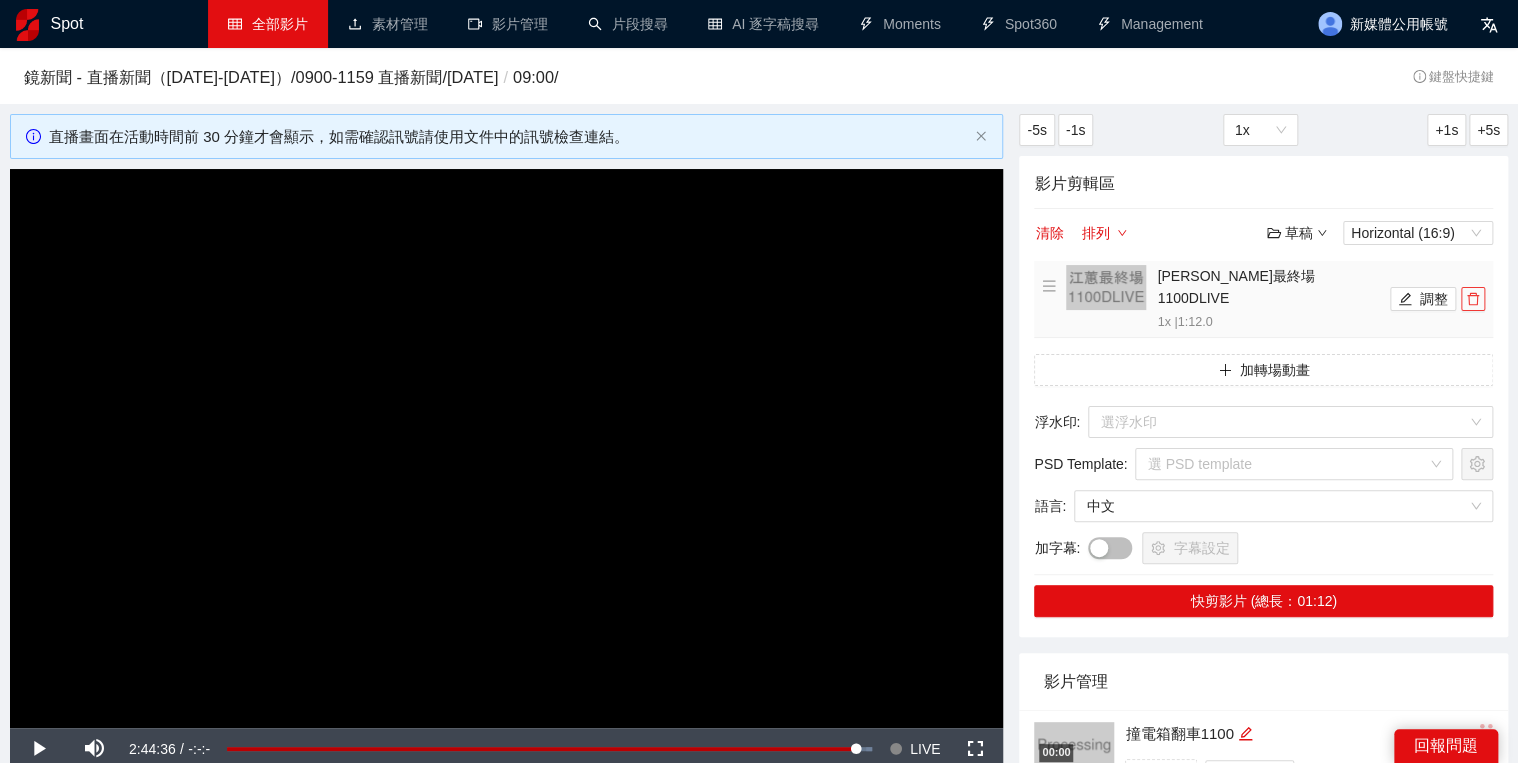click at bounding box center (1473, 299) 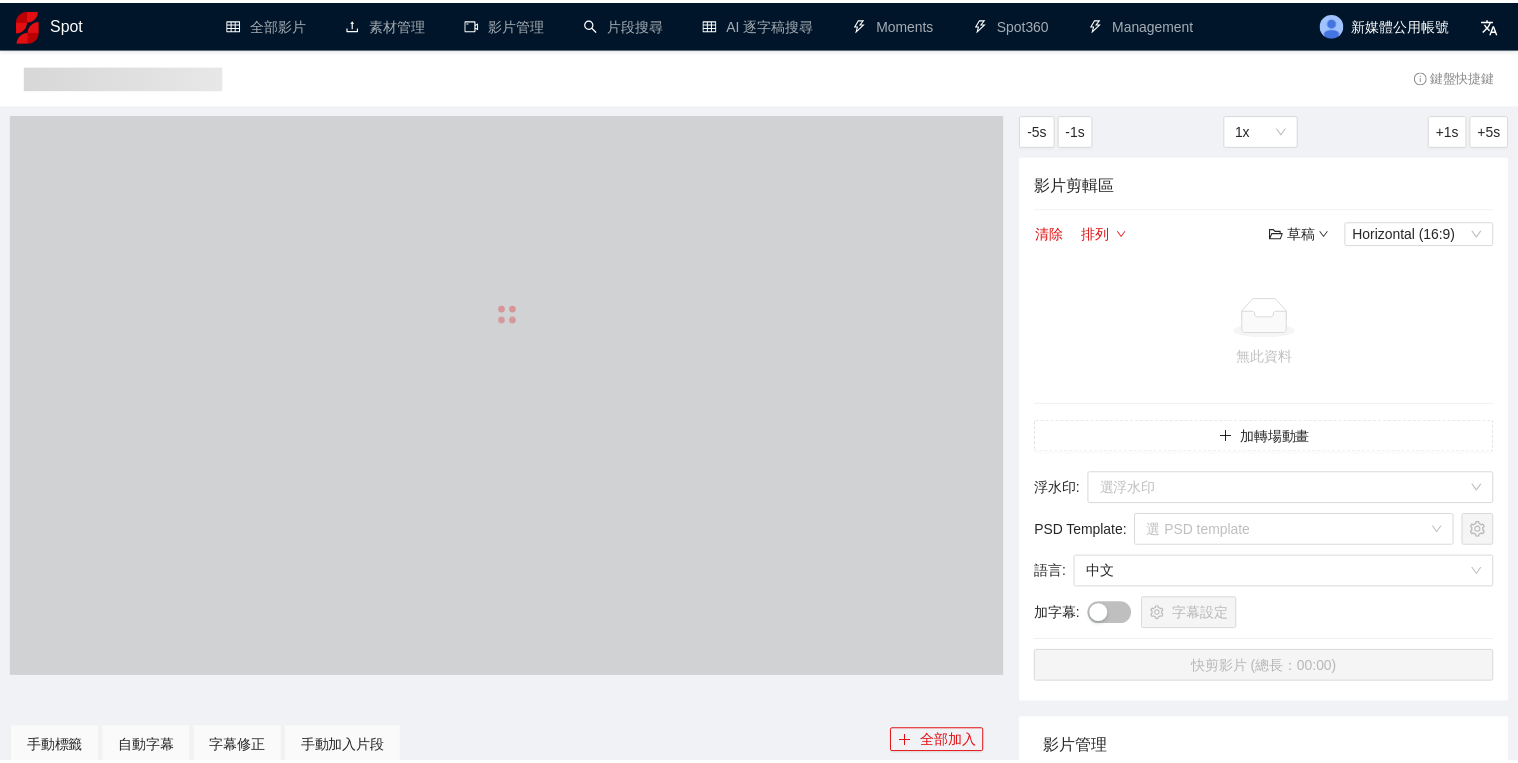 scroll, scrollTop: 0, scrollLeft: 0, axis: both 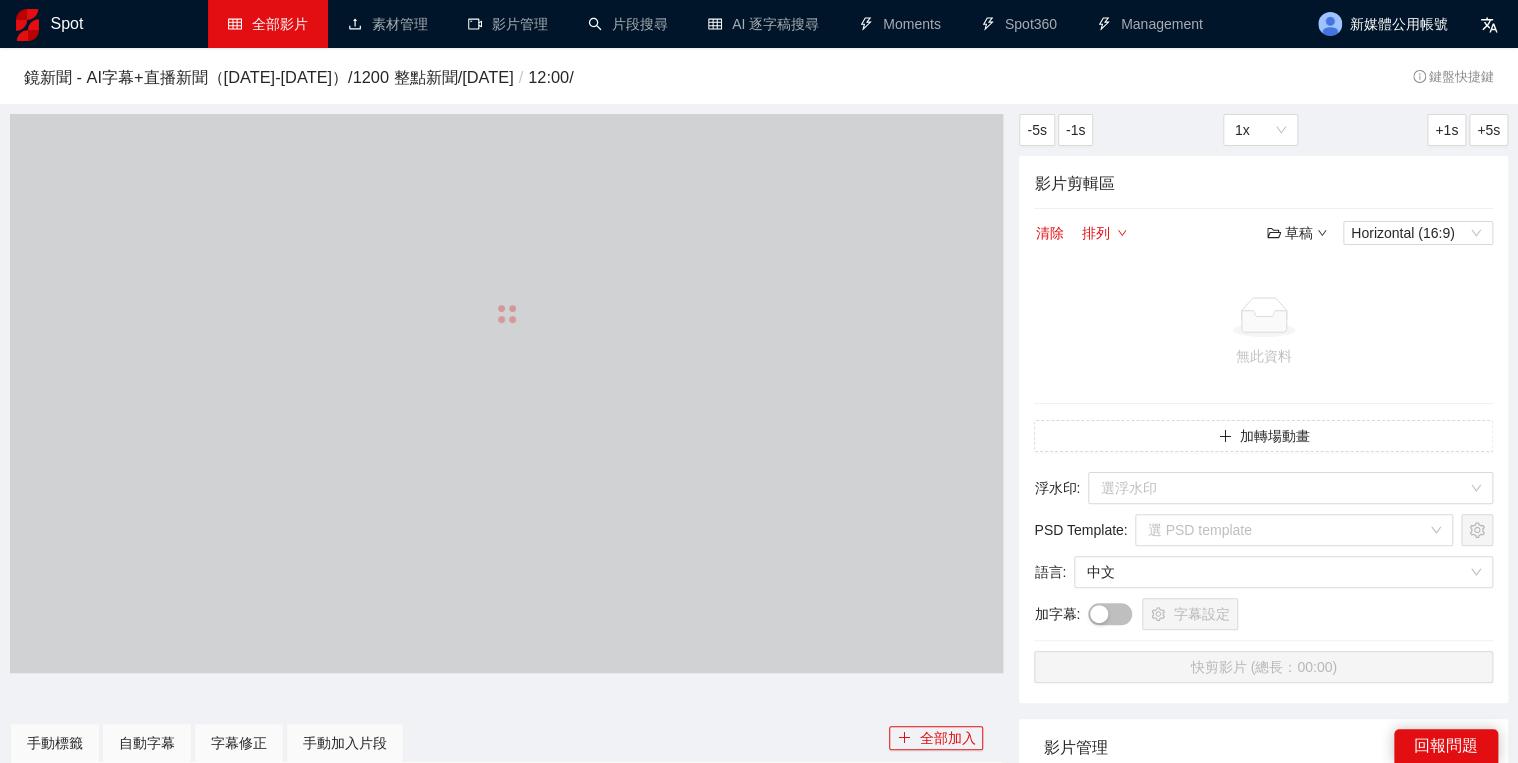 click on "全部影片" at bounding box center [268, 24] 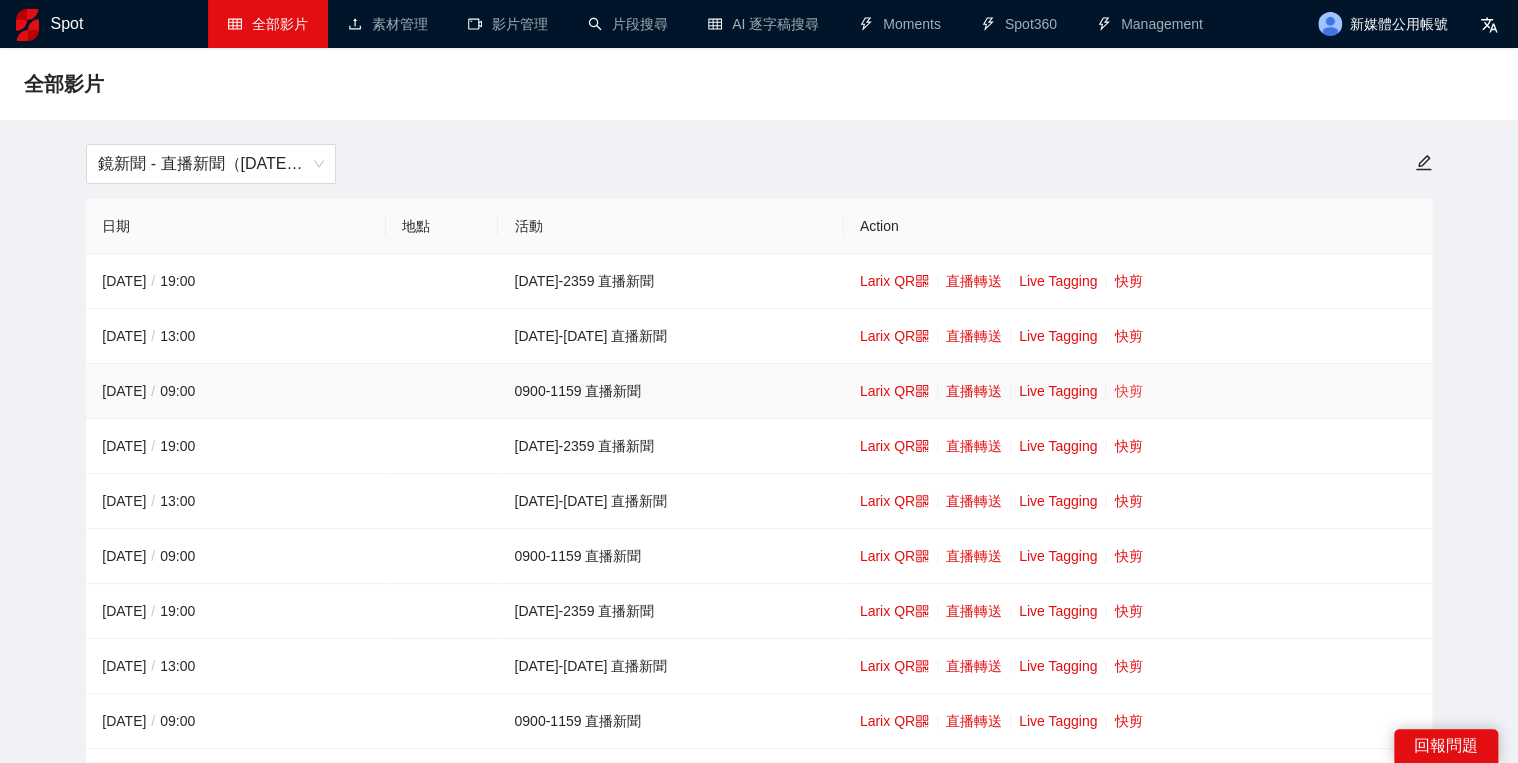 click on "快剪" at bounding box center [1128, 391] 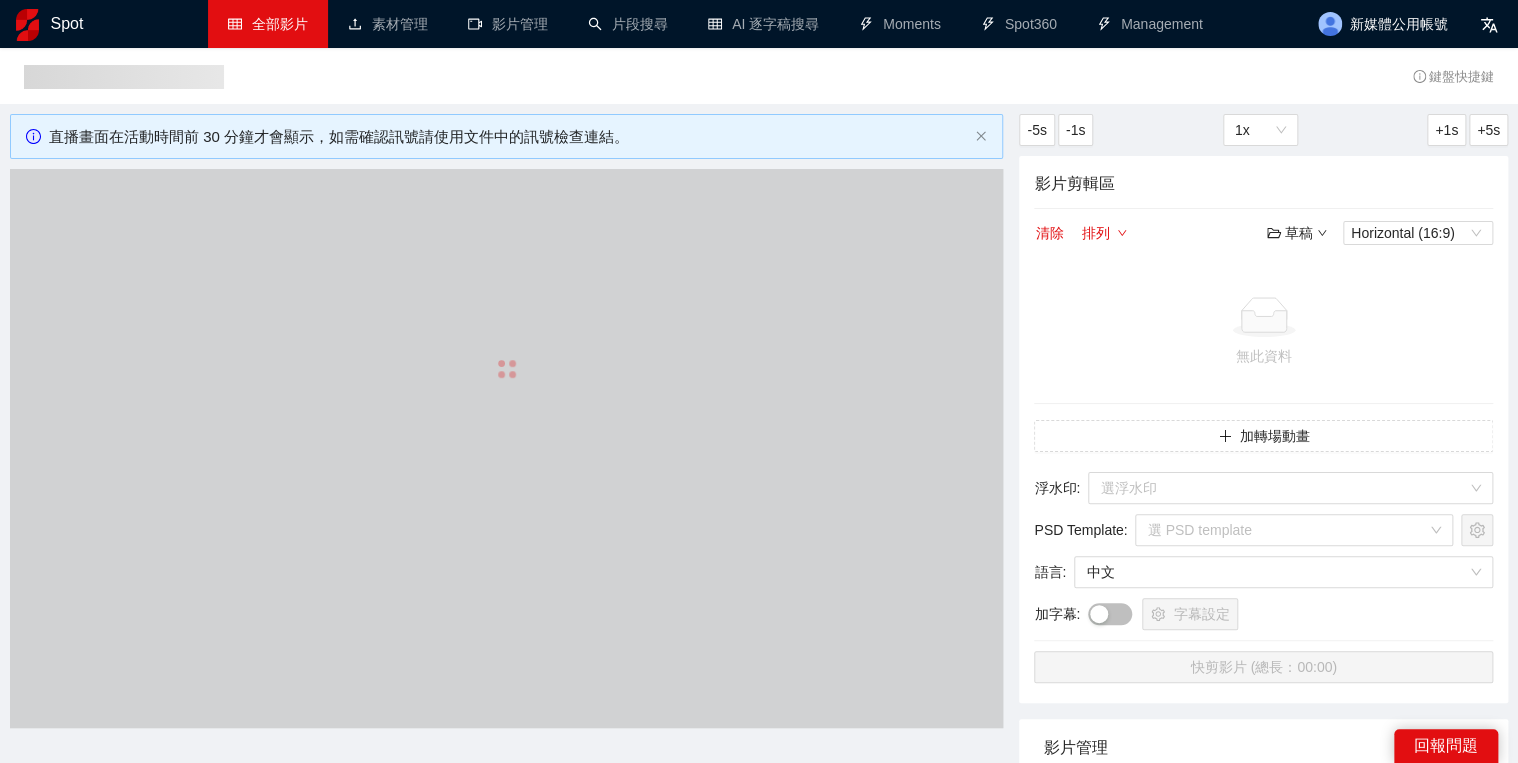 type 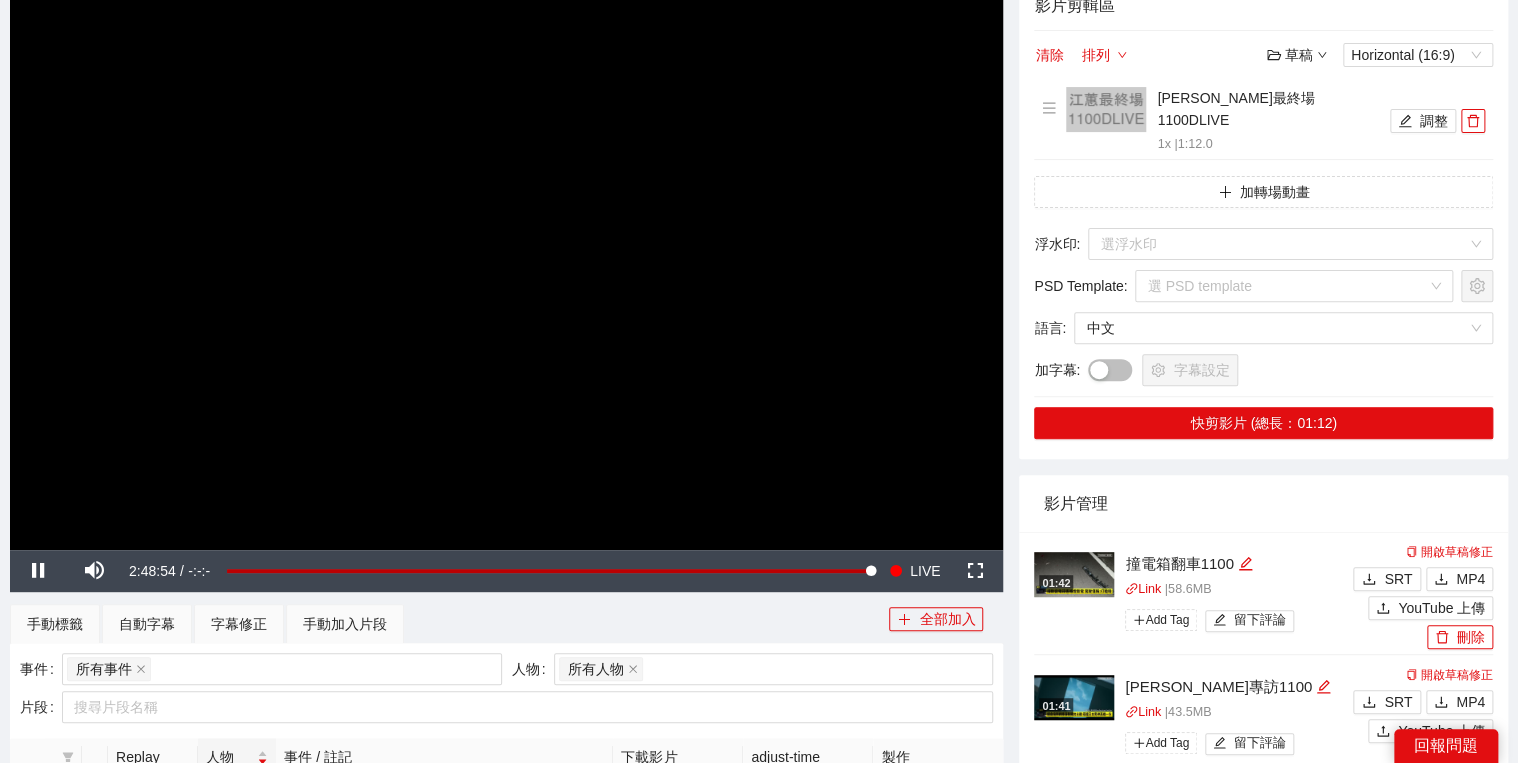 scroll, scrollTop: 240, scrollLeft: 0, axis: vertical 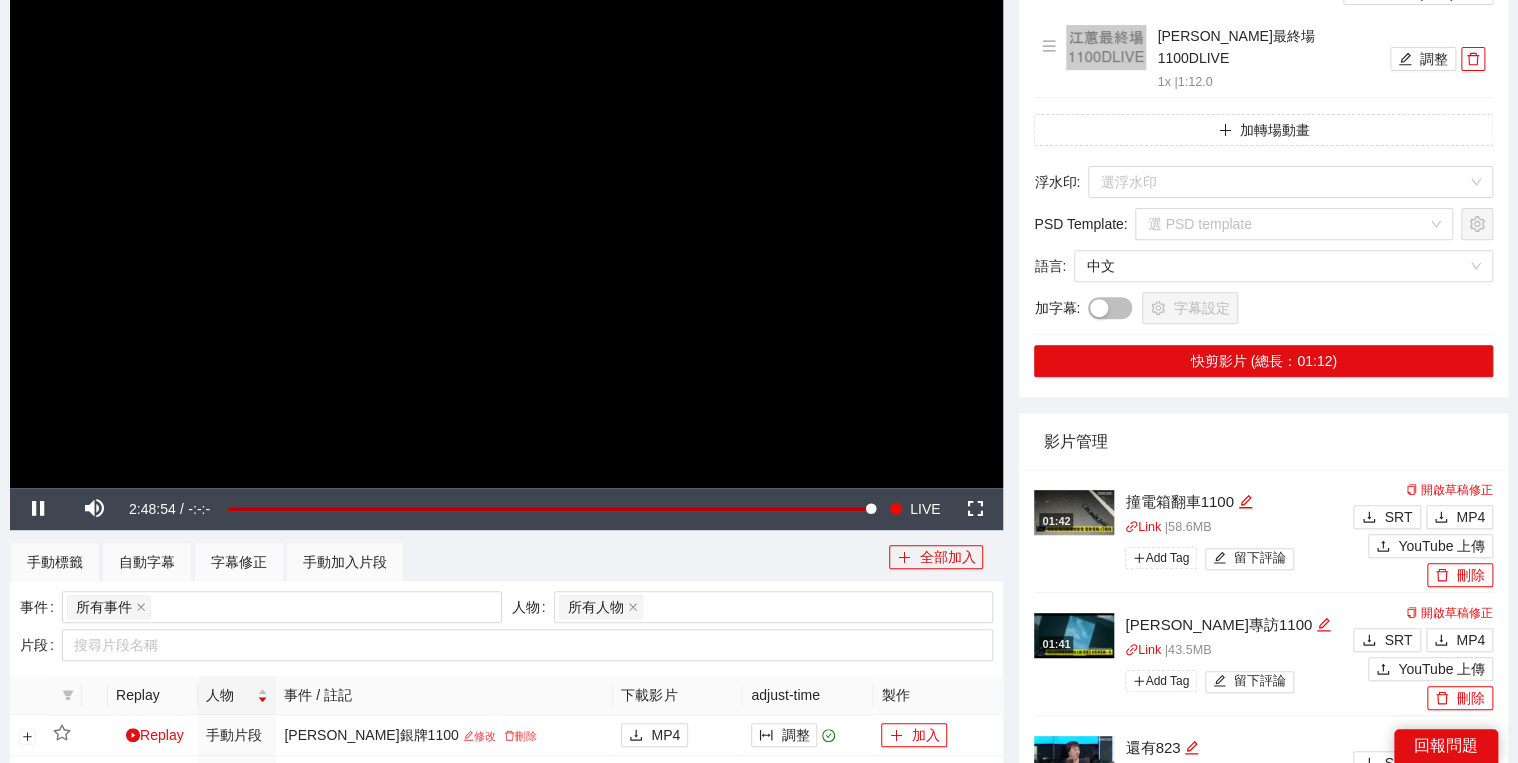 click at bounding box center (506, 208) 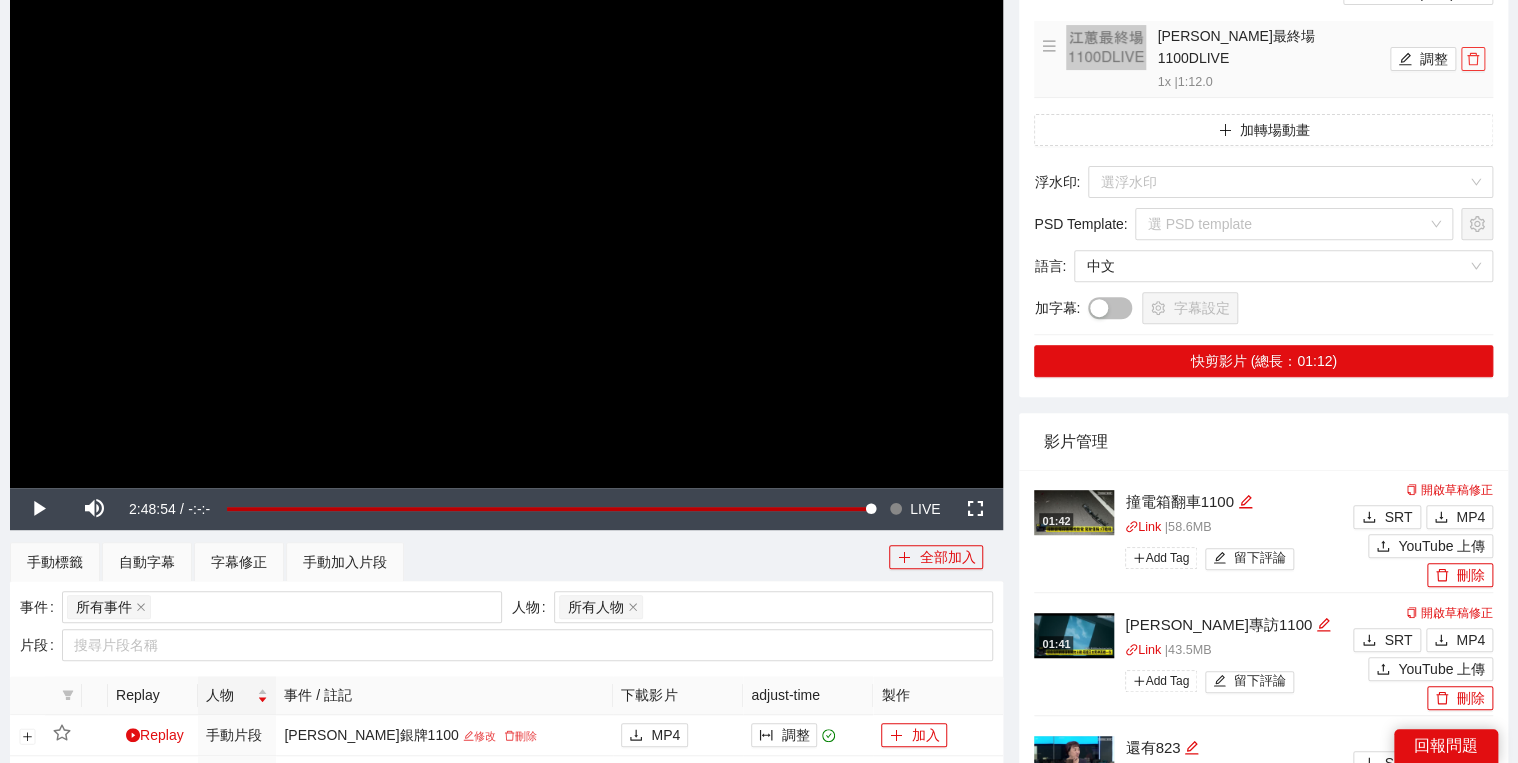 click 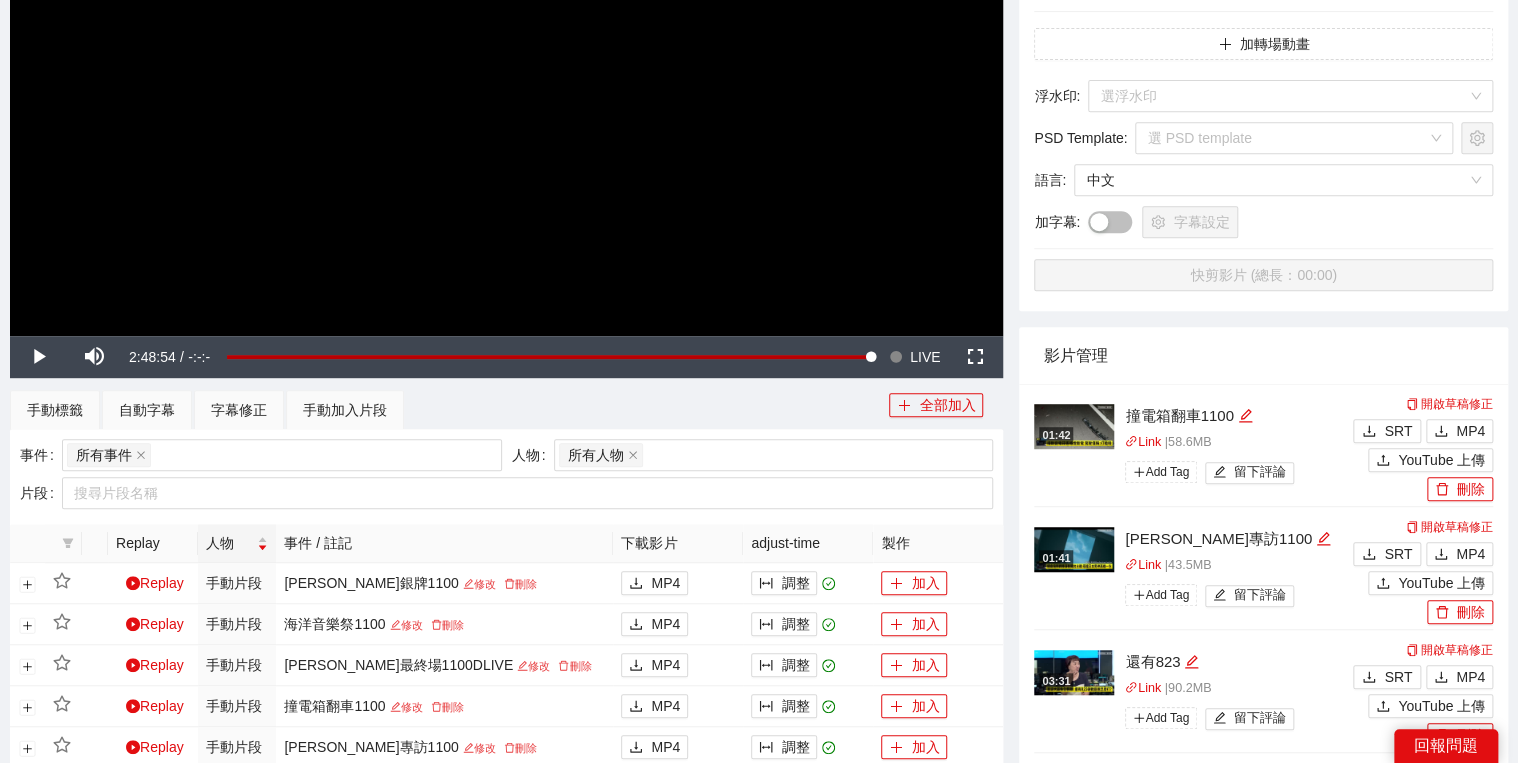 scroll, scrollTop: 480, scrollLeft: 0, axis: vertical 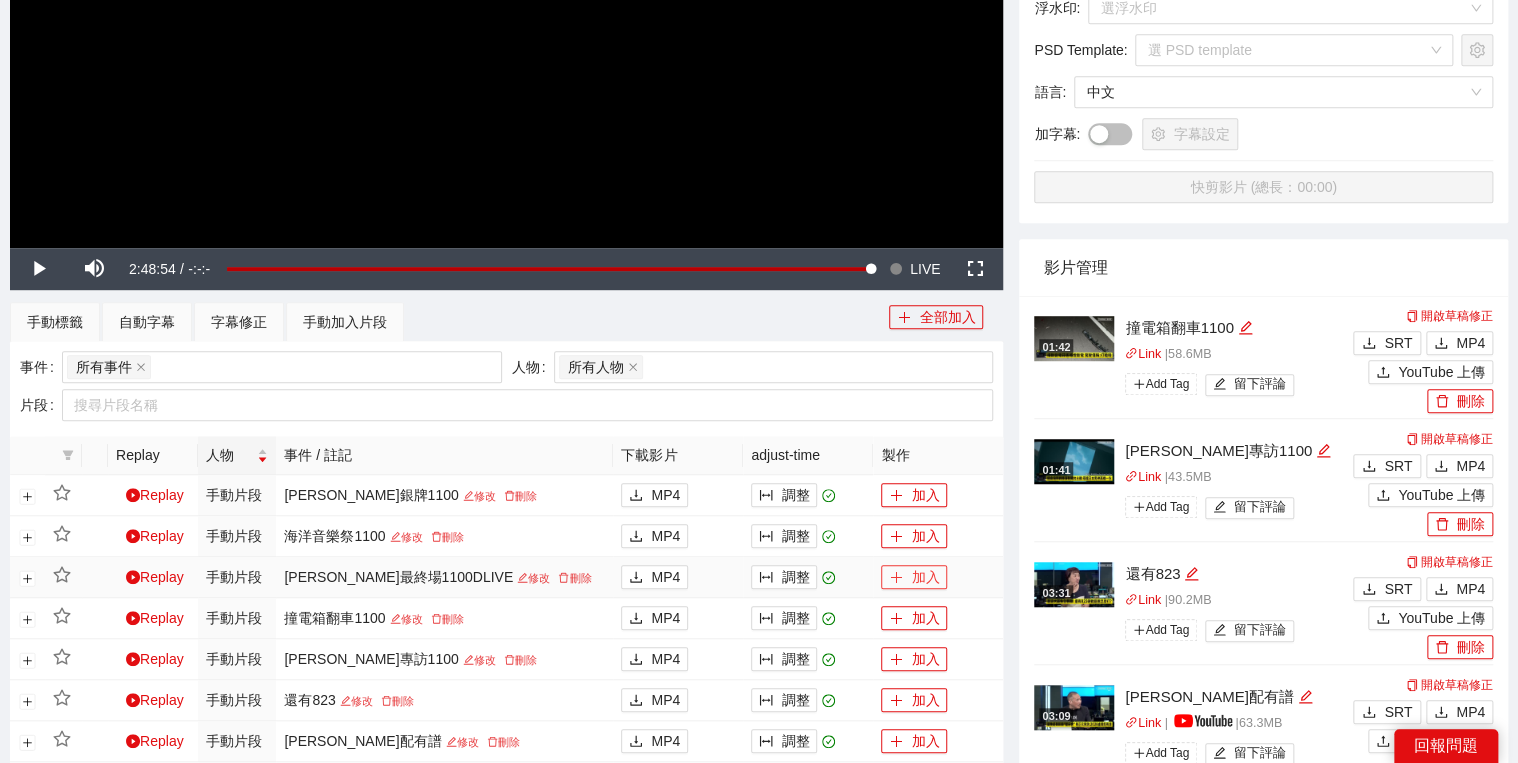click on "加入" at bounding box center (914, 577) 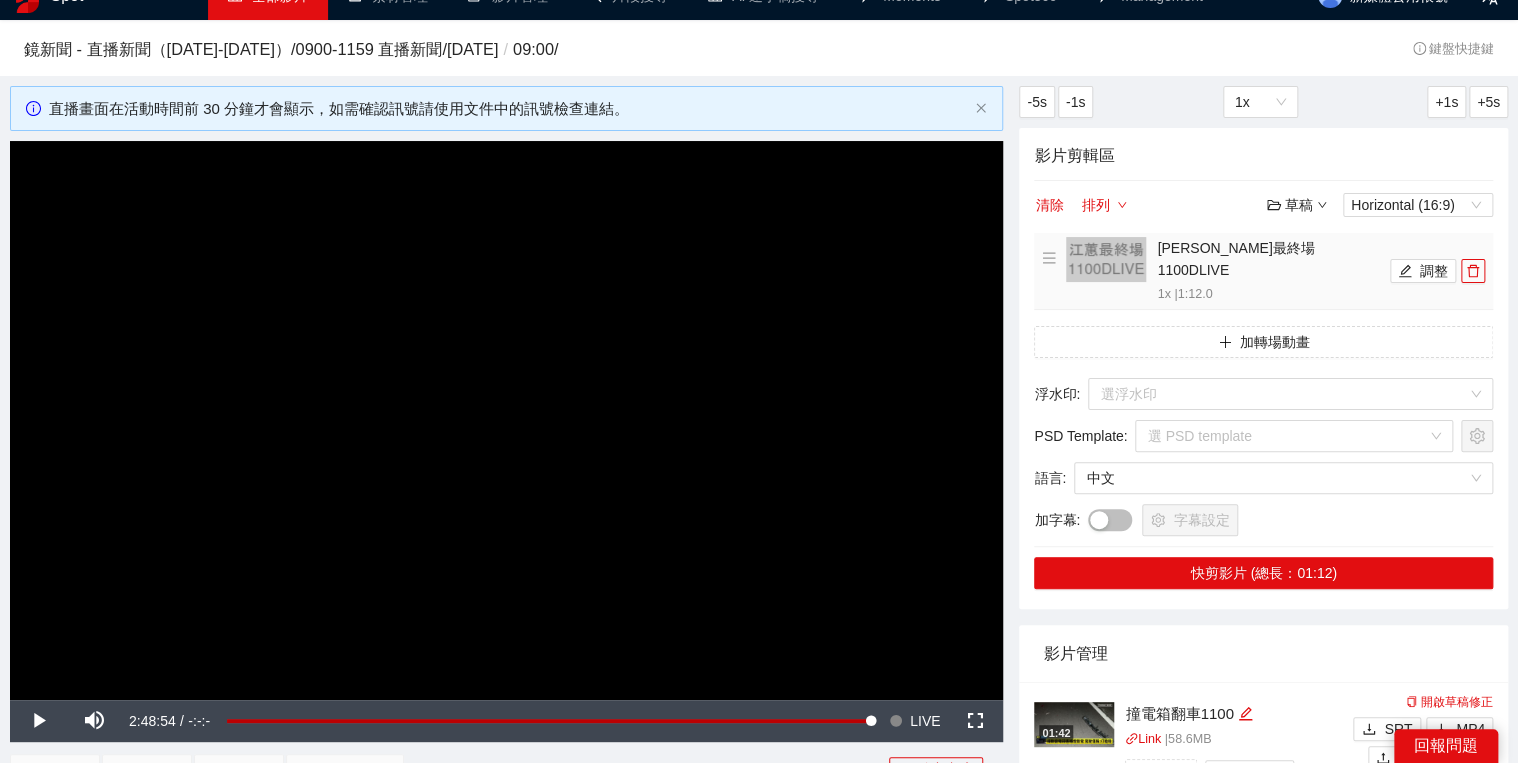 scroll, scrollTop: 0, scrollLeft: 0, axis: both 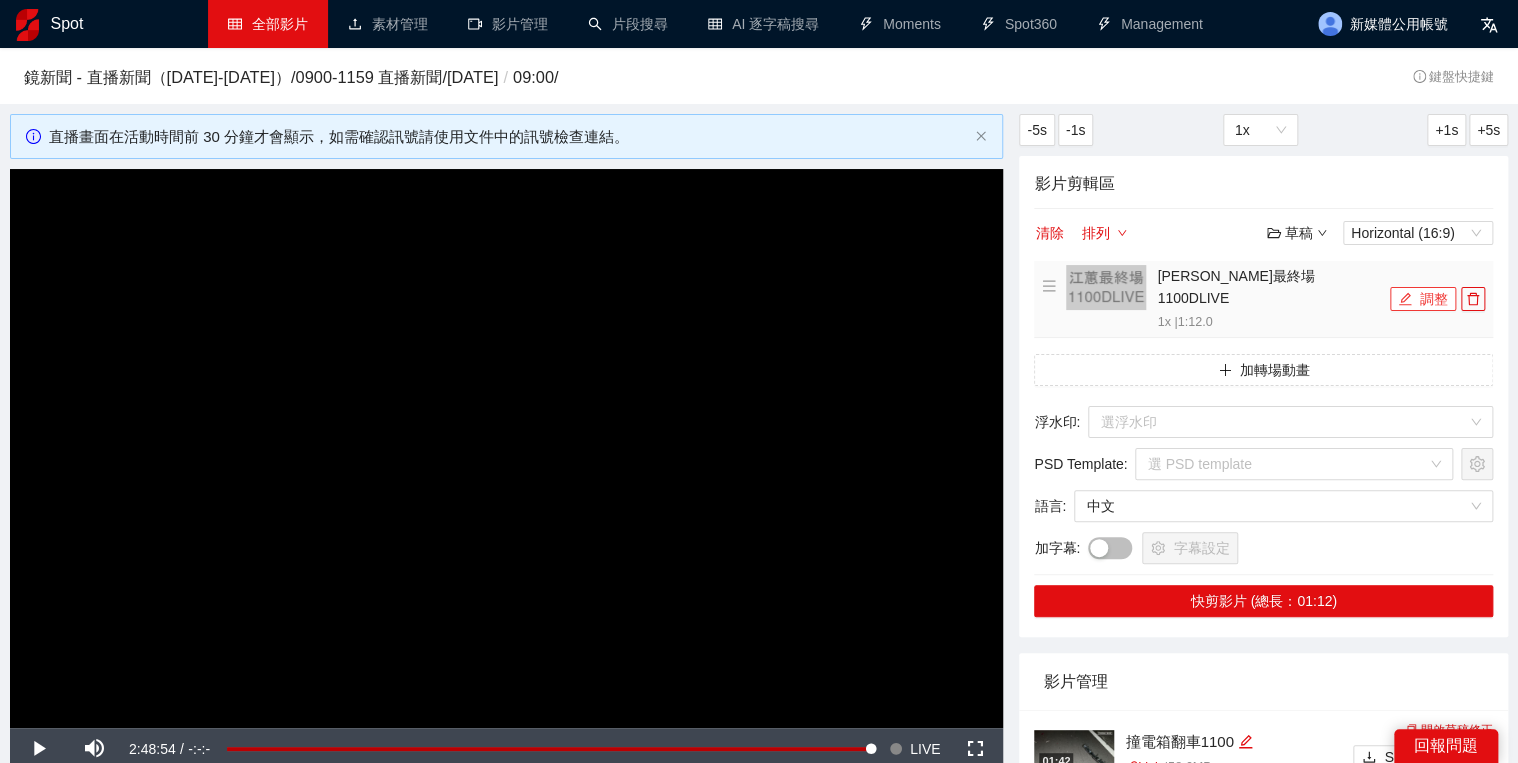click on "調整" at bounding box center [1423, 299] 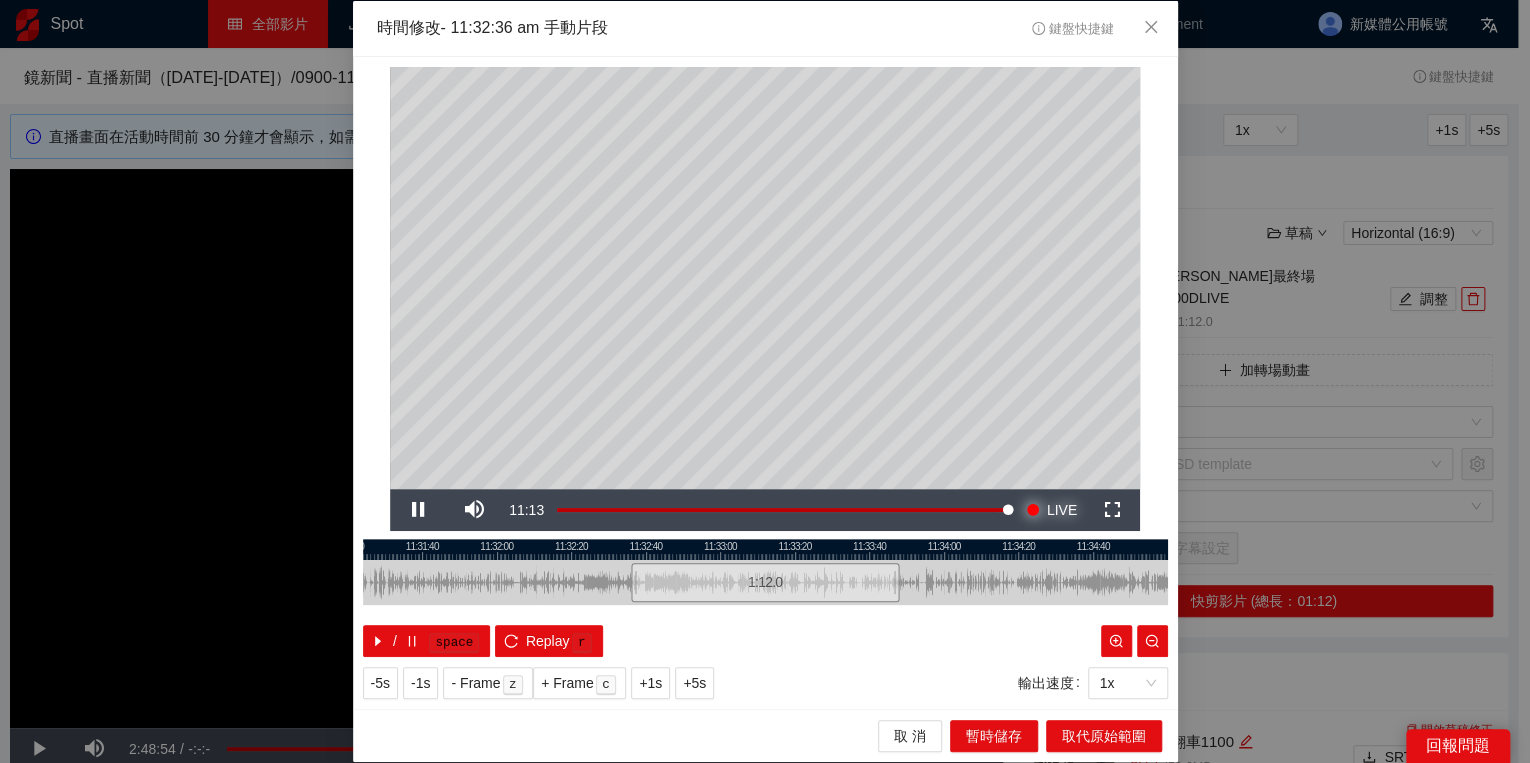 click on "LIVE" at bounding box center (1062, 510) 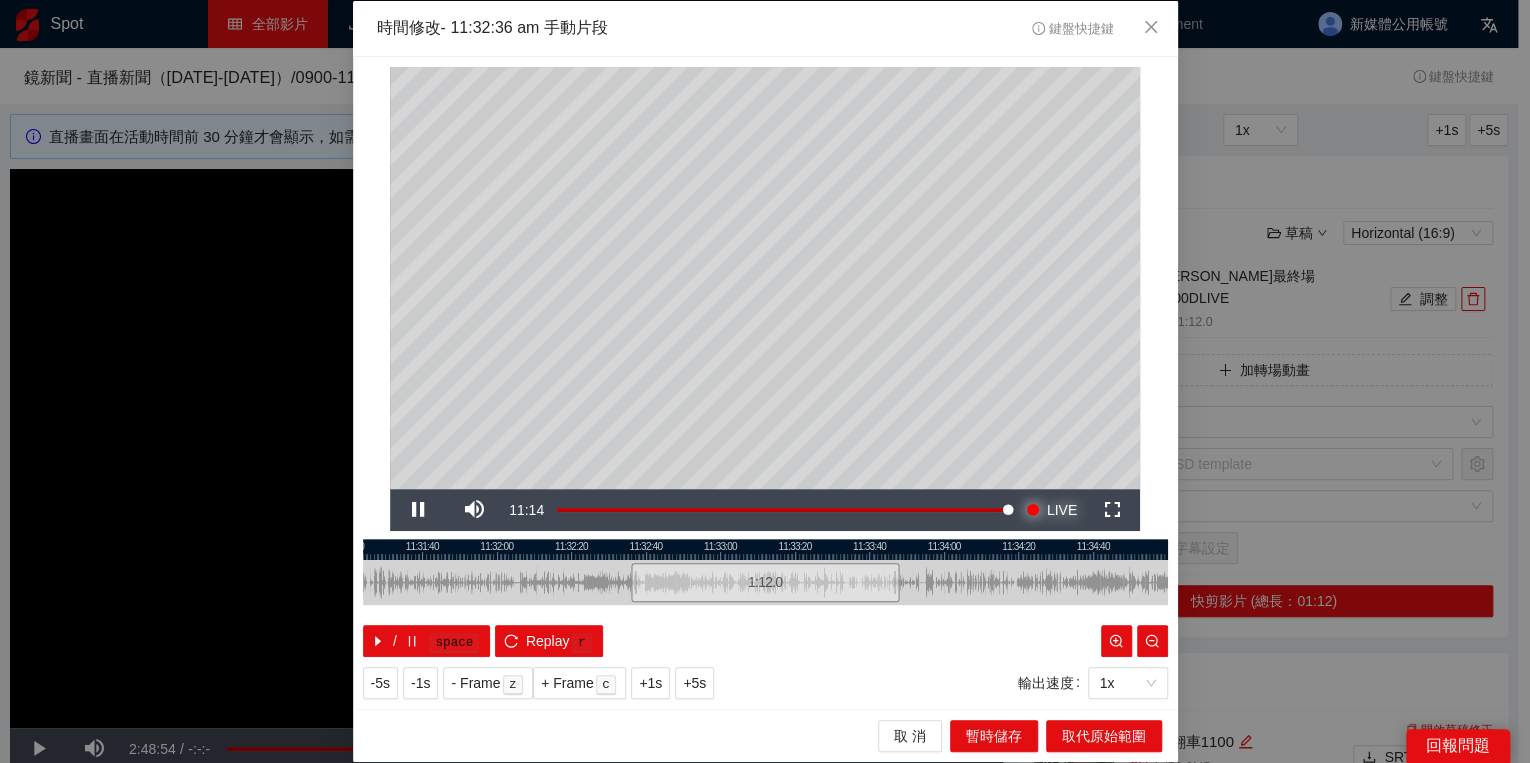 click at bounding box center (1033, 510) 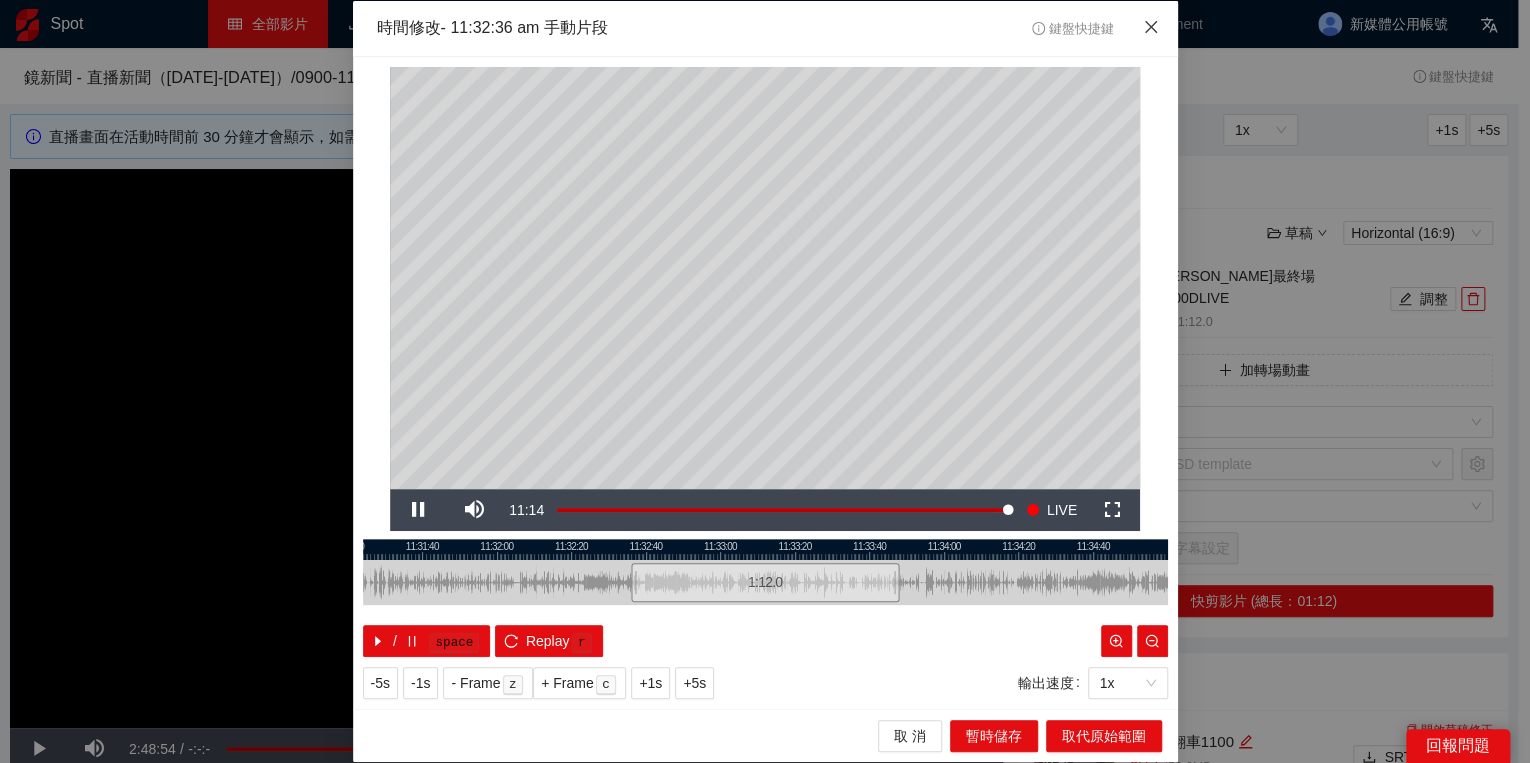 click 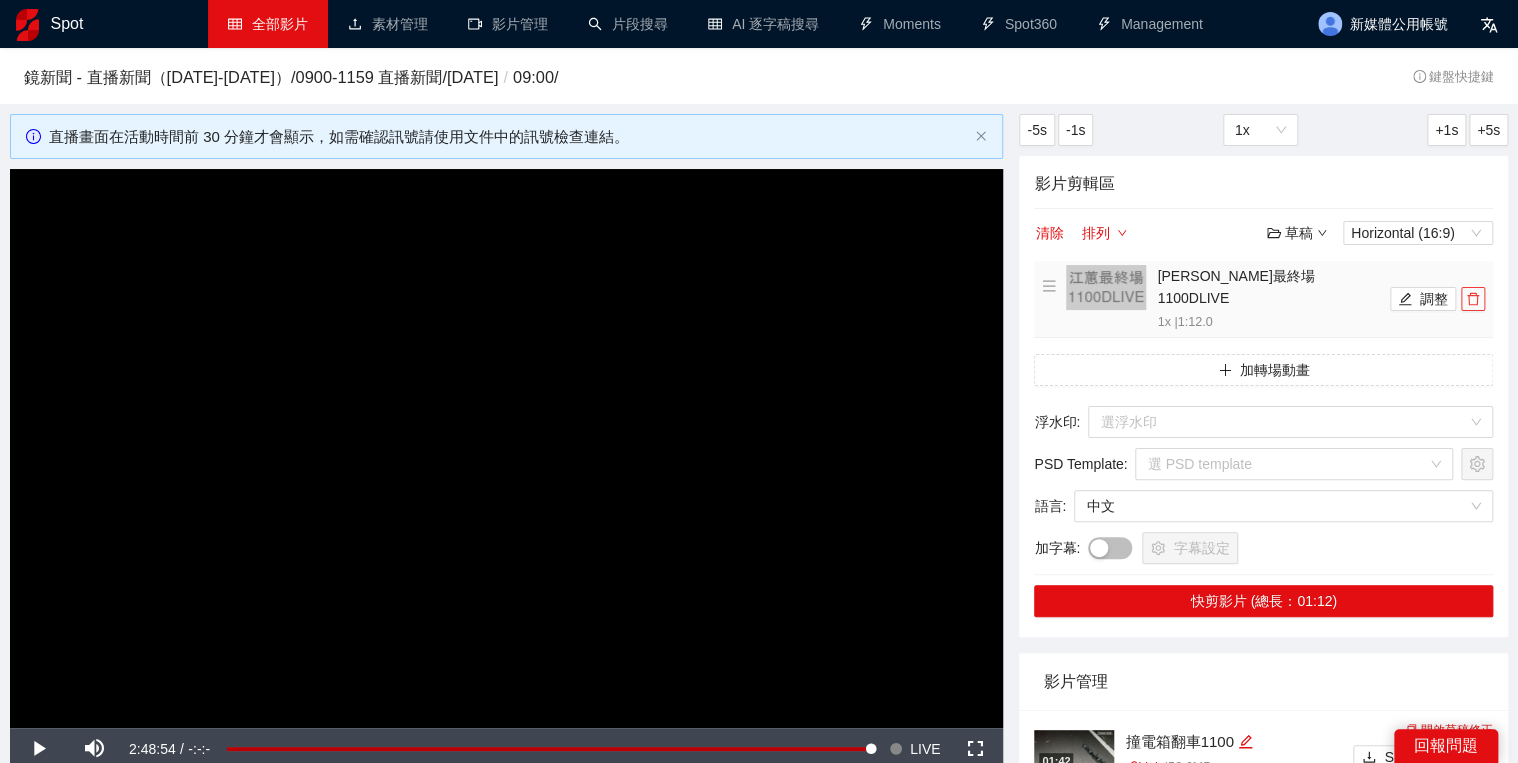 click 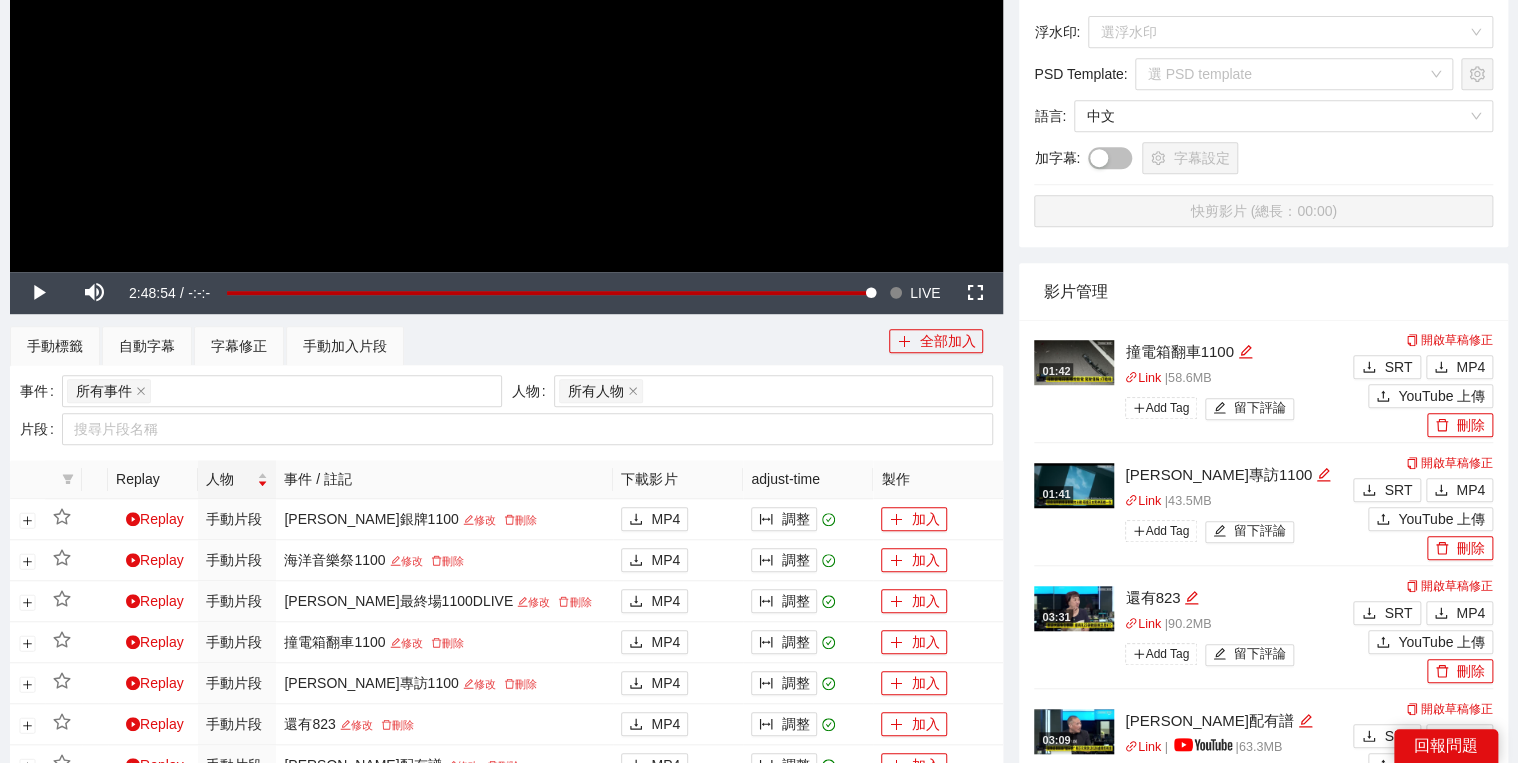 scroll, scrollTop: 640, scrollLeft: 0, axis: vertical 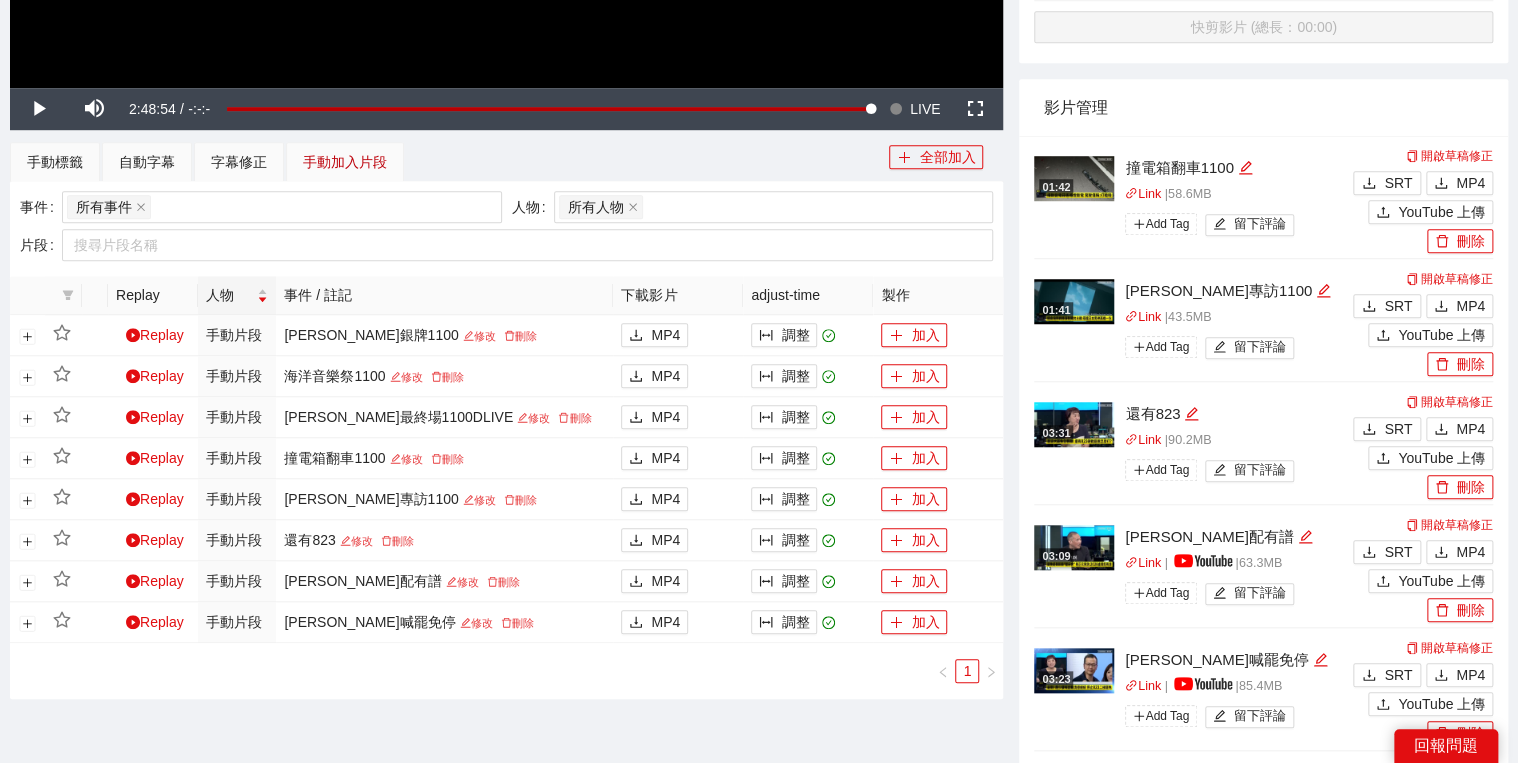 click on "手動加入片段" at bounding box center [345, 162] 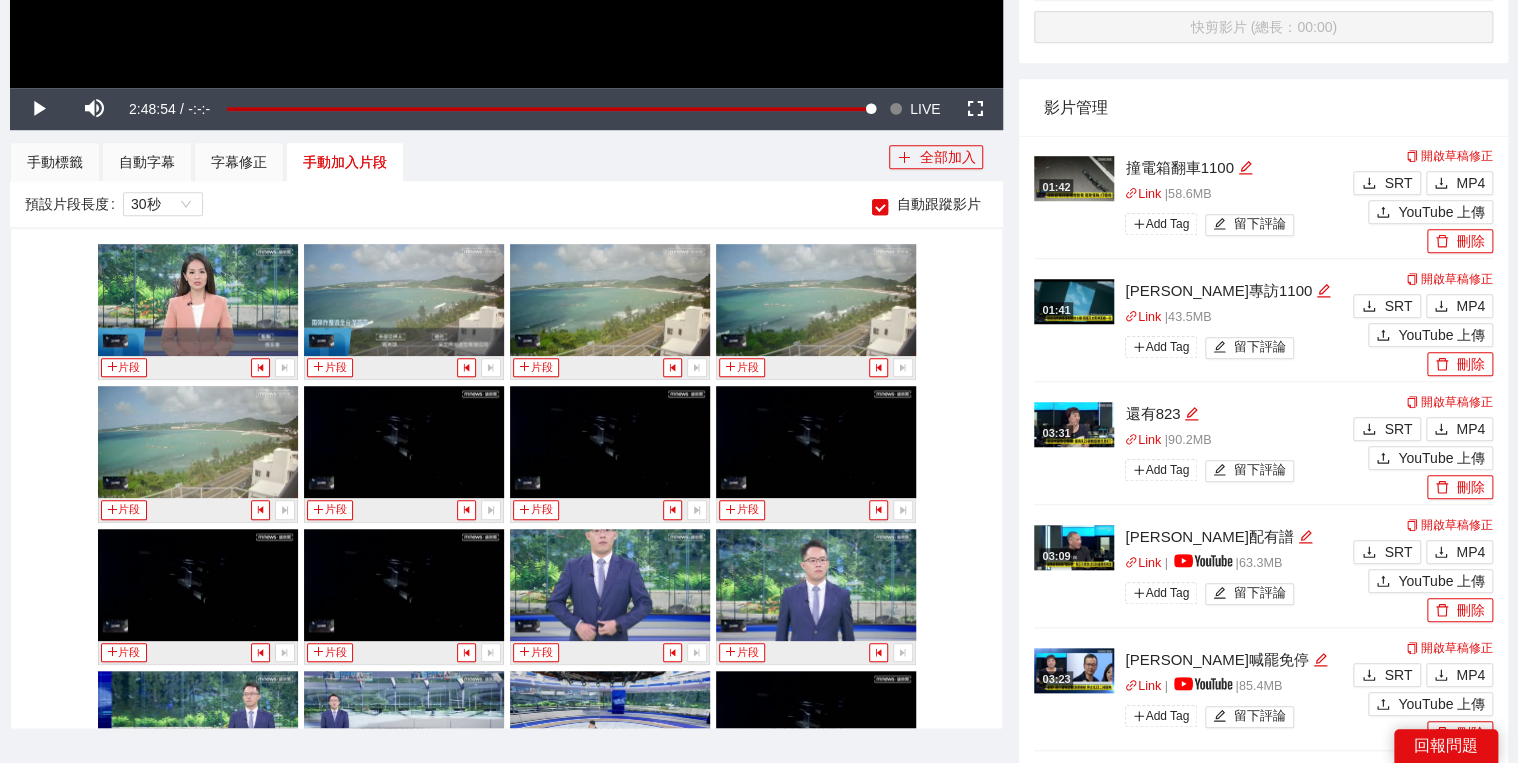 scroll, scrollTop: 320, scrollLeft: 0, axis: vertical 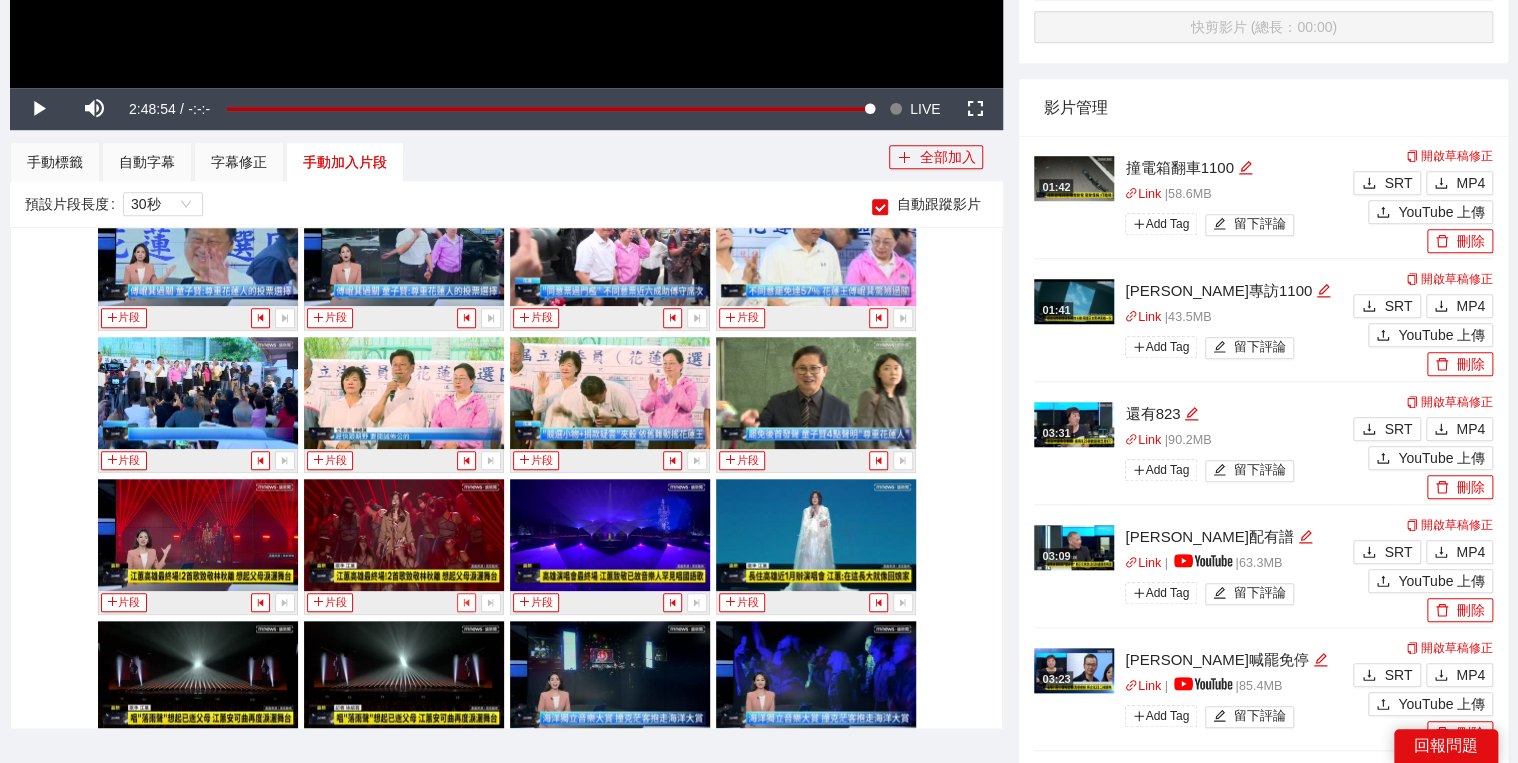 click at bounding box center [466, 602] 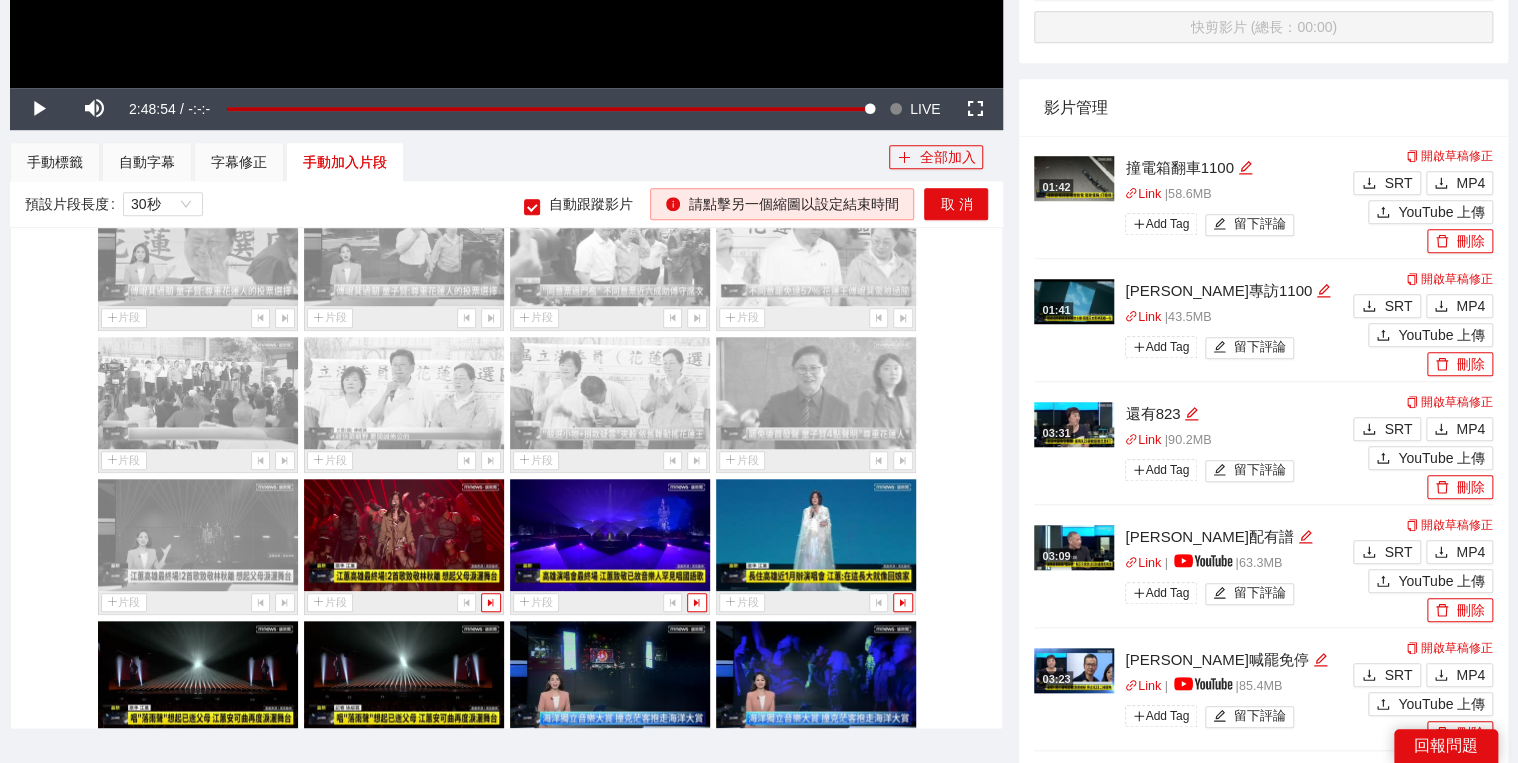 click 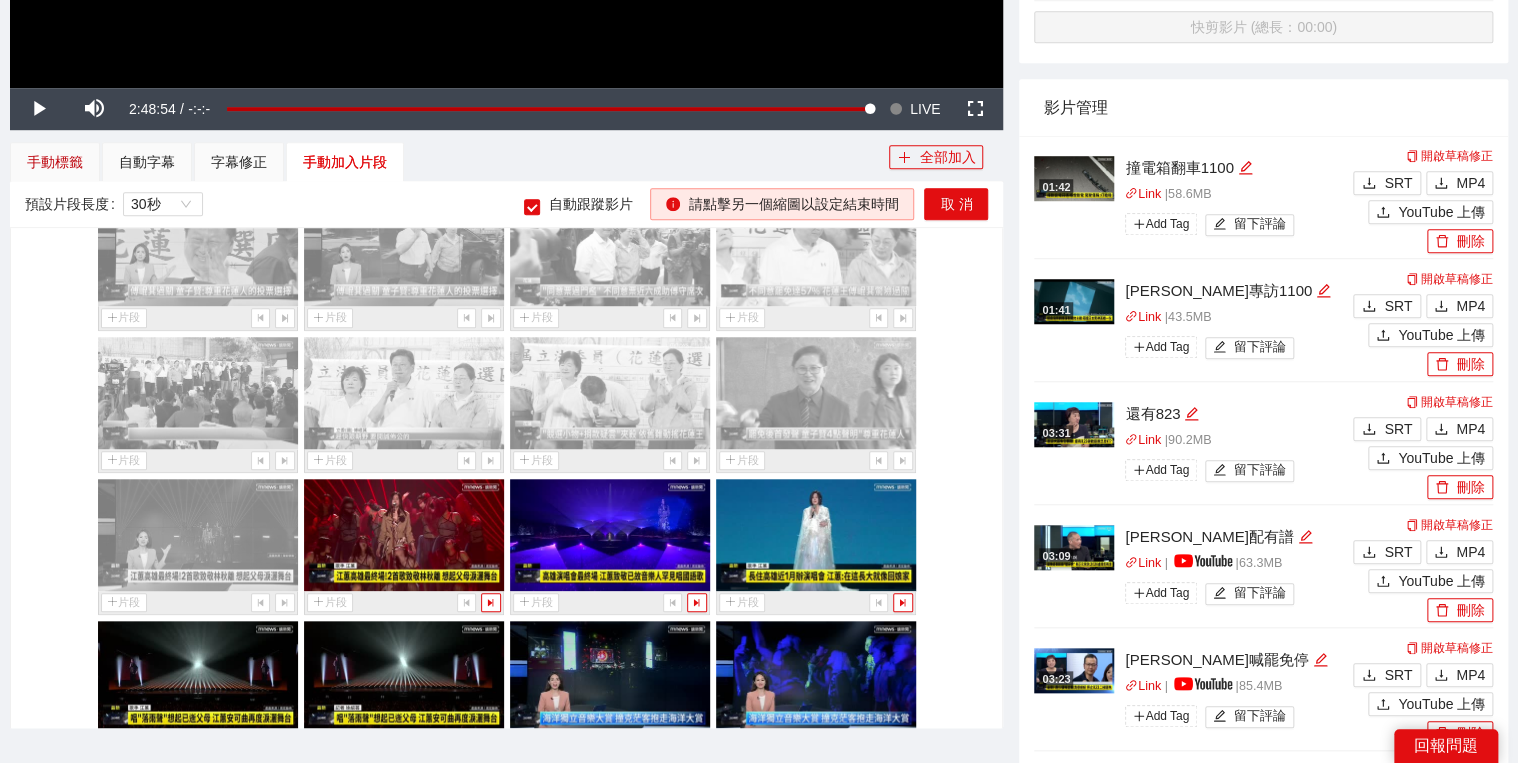 click on "手動標籤" at bounding box center (55, 162) 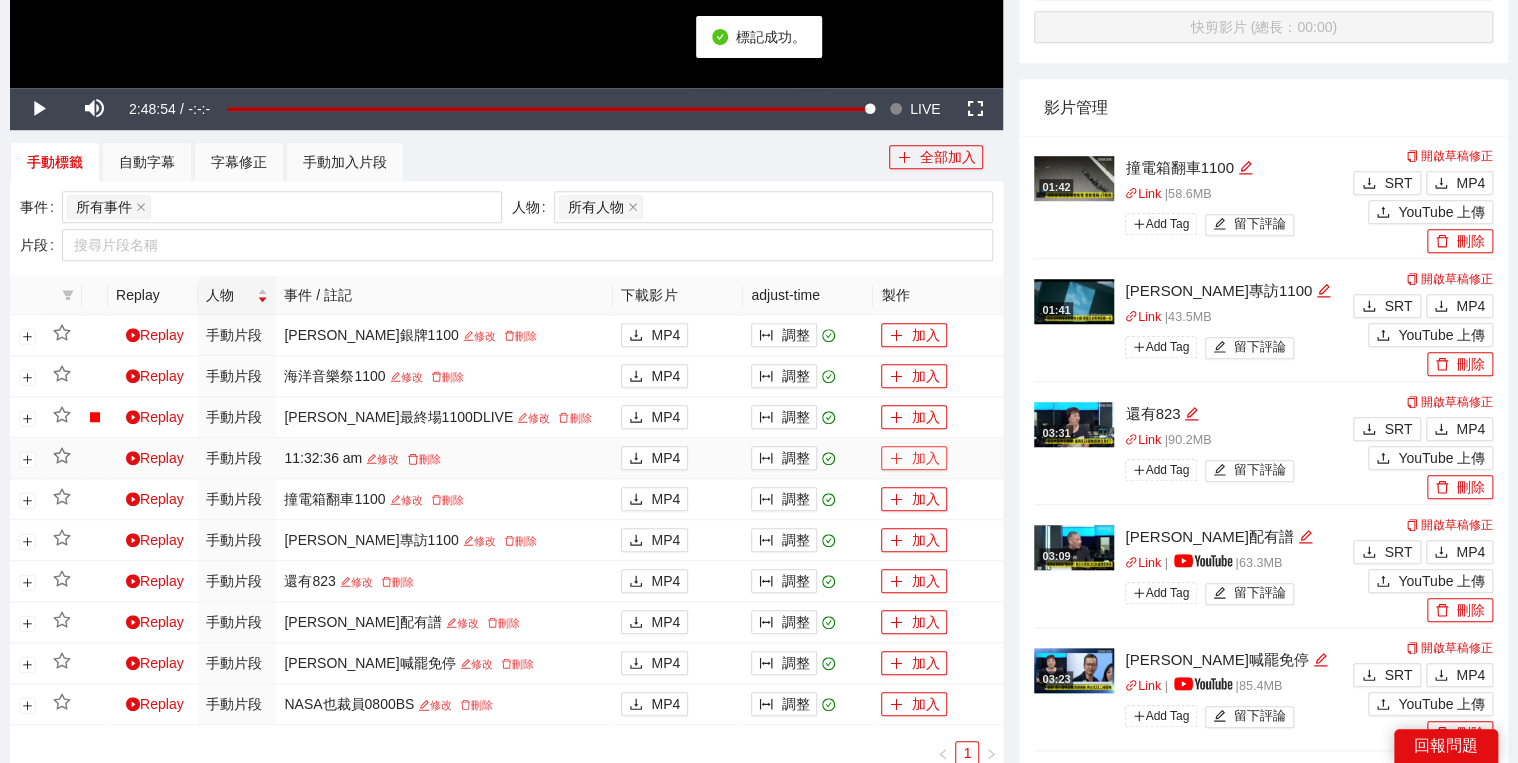 click 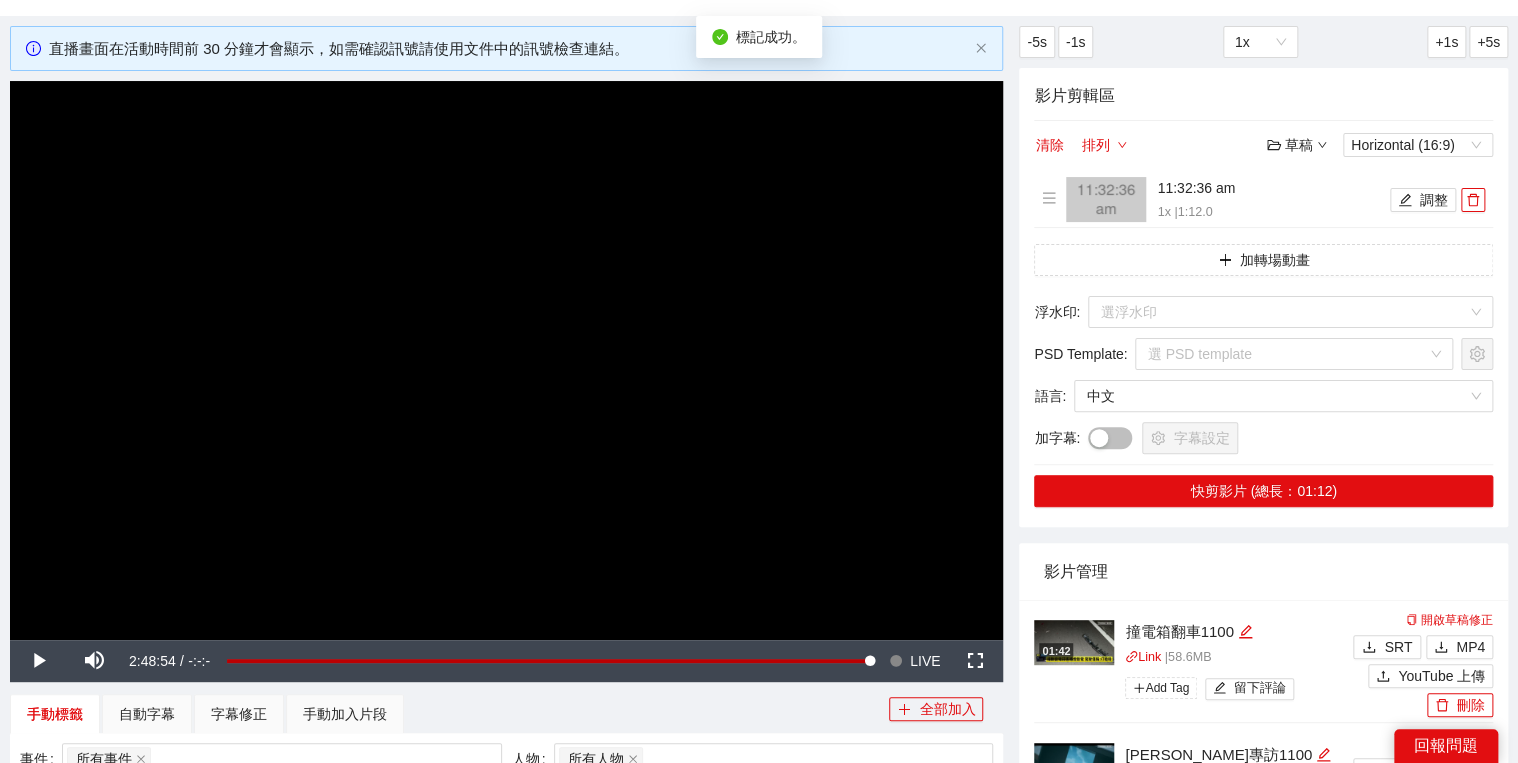 scroll, scrollTop: 0, scrollLeft: 0, axis: both 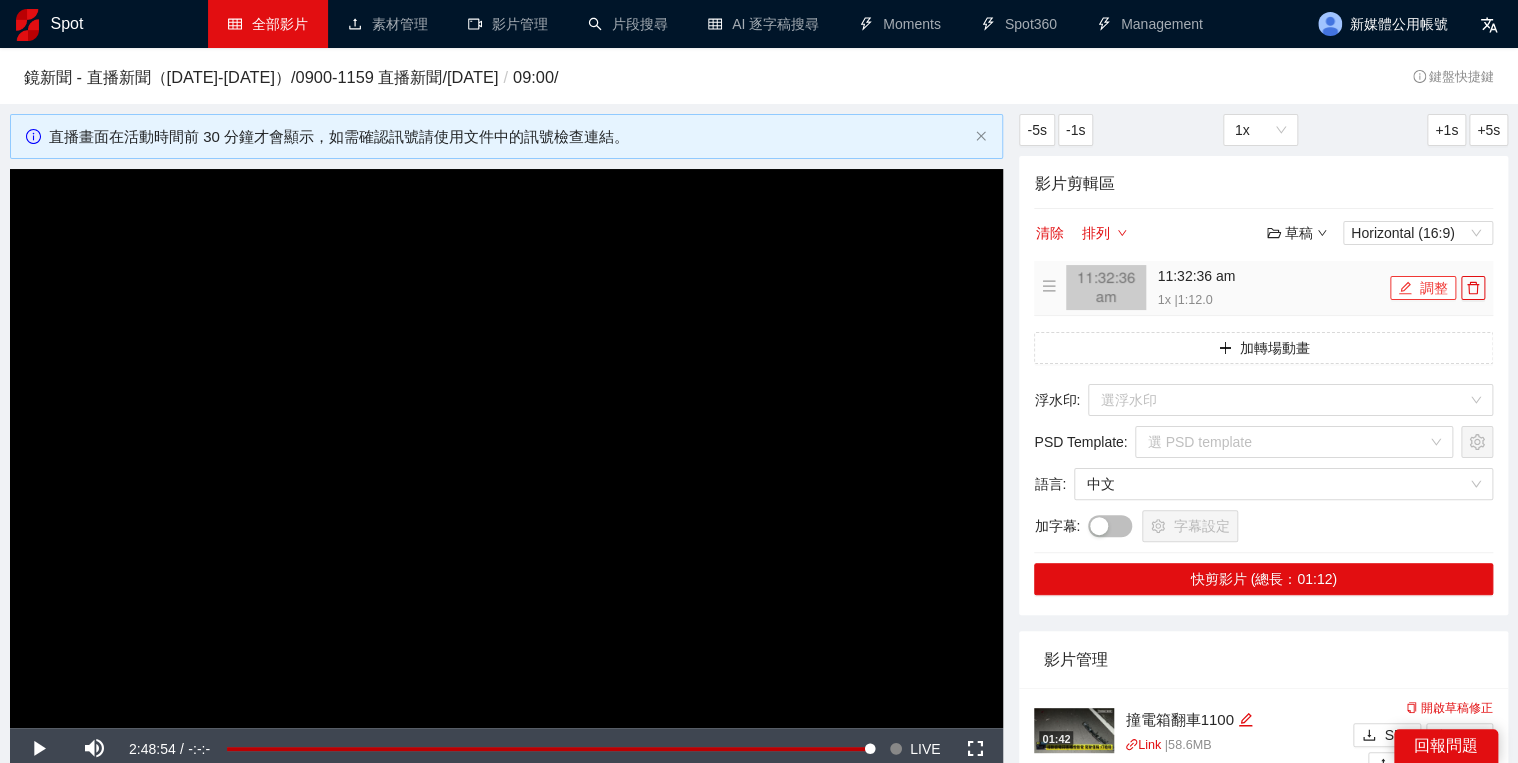 click on "調整" at bounding box center [1423, 288] 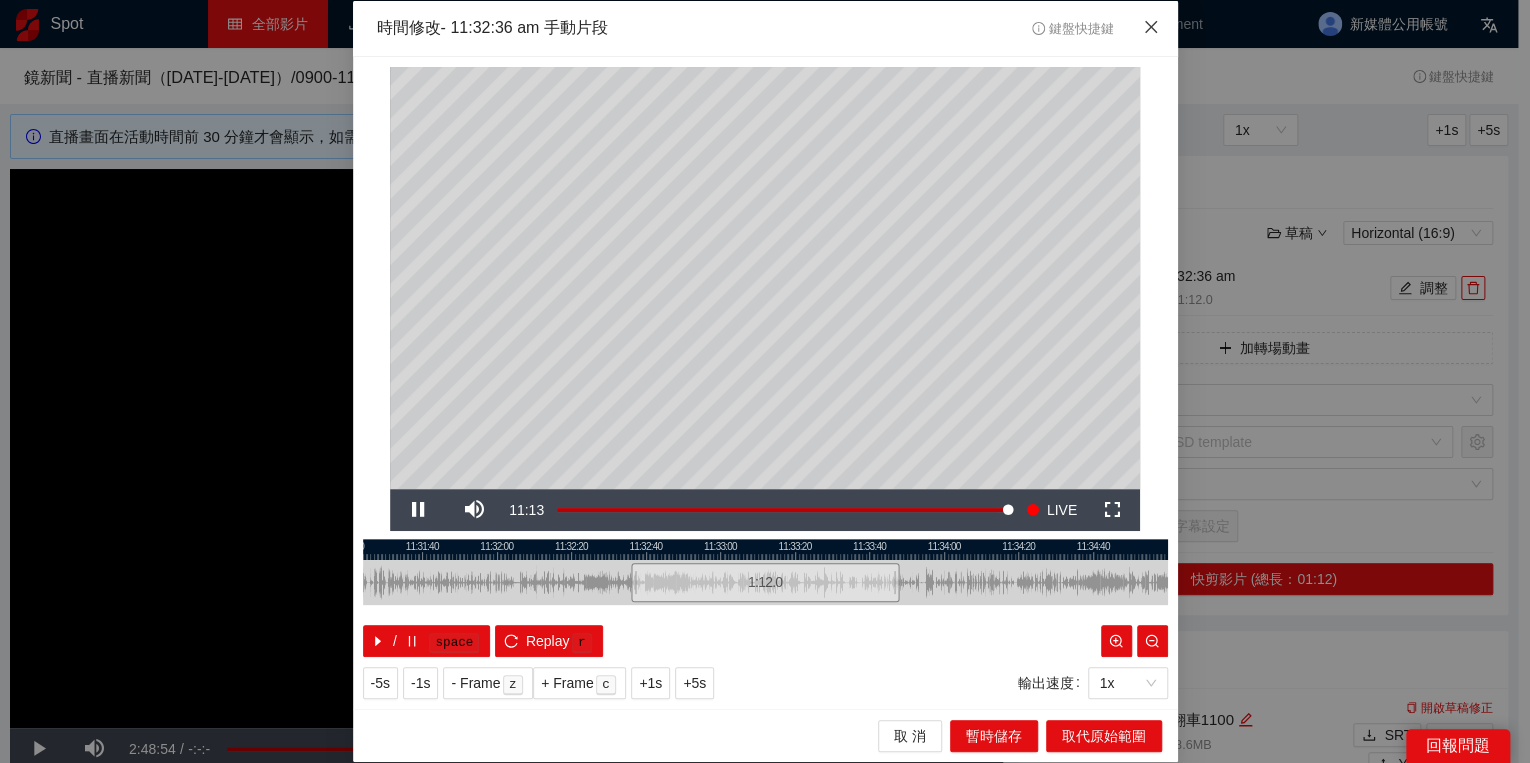 click at bounding box center (1151, 28) 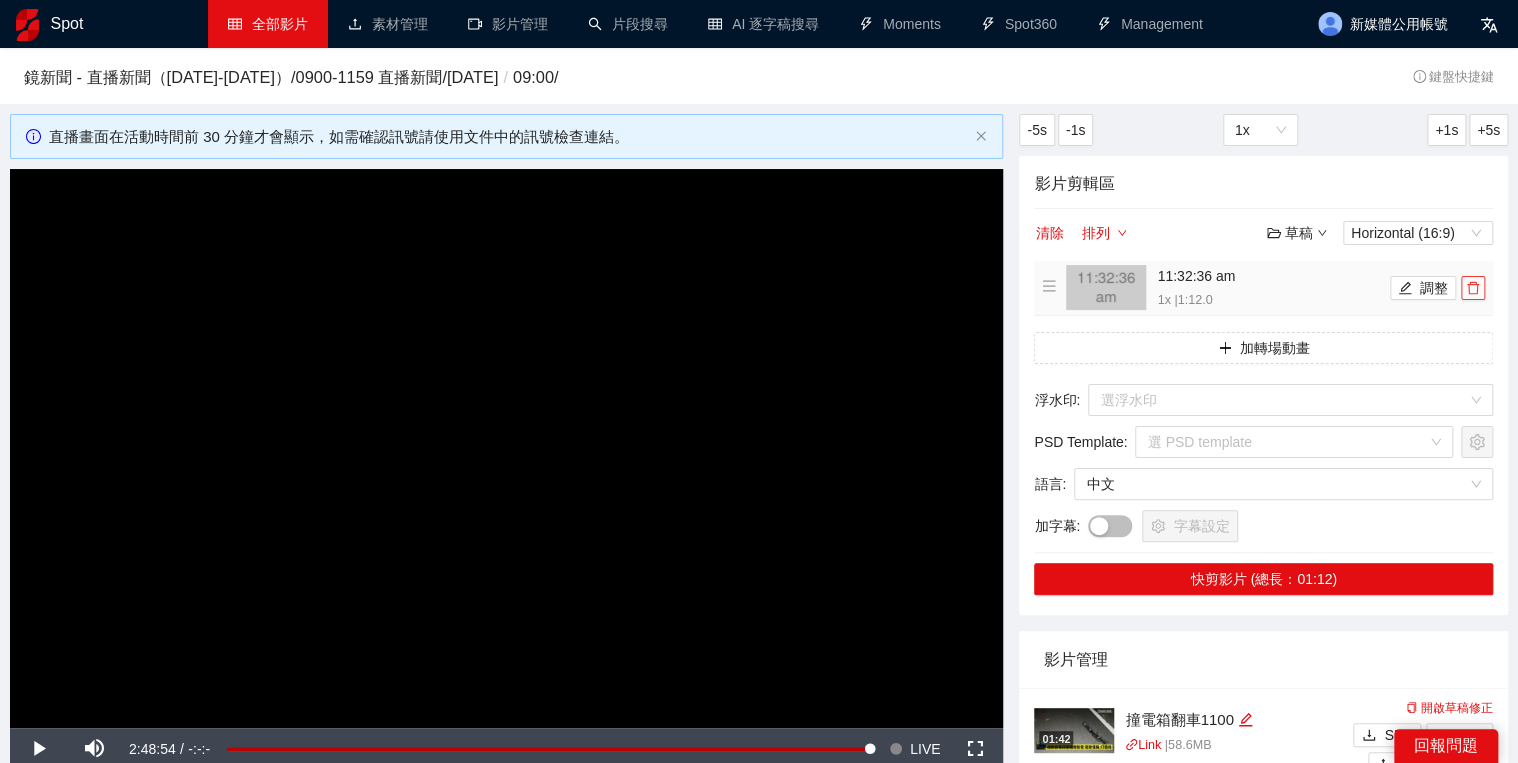 click at bounding box center (1473, 288) 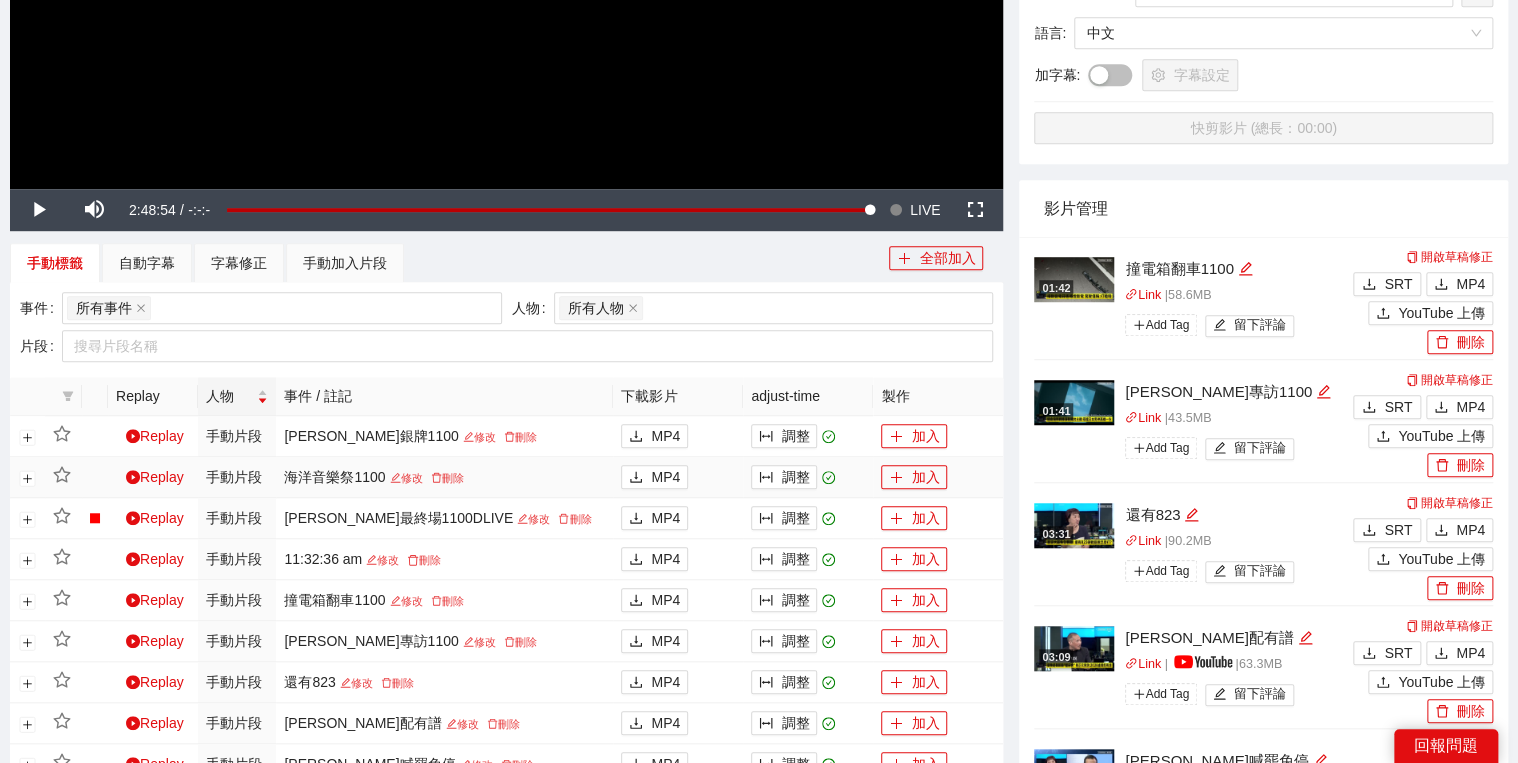 scroll, scrollTop: 720, scrollLeft: 0, axis: vertical 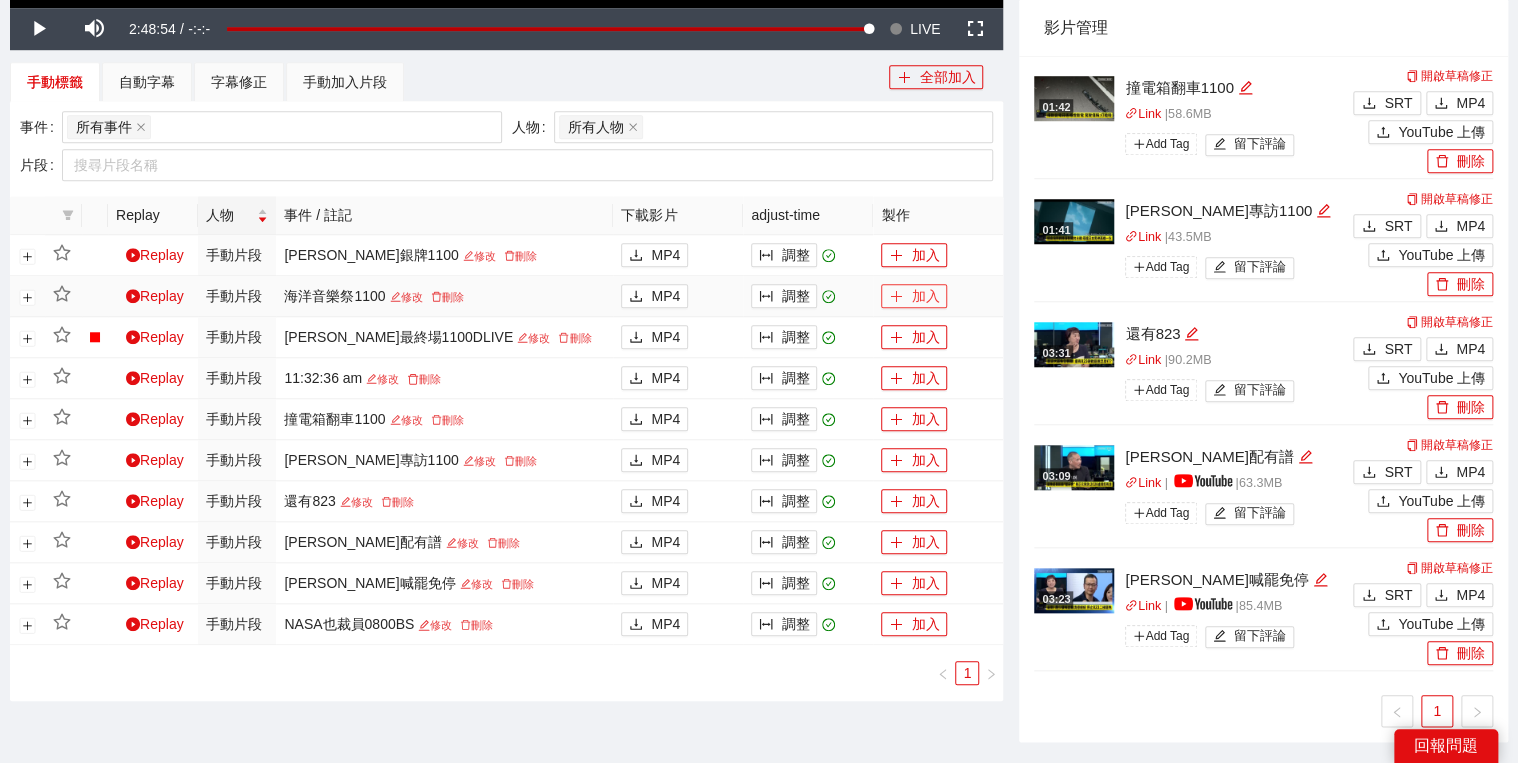 click on "加入" at bounding box center [914, 296] 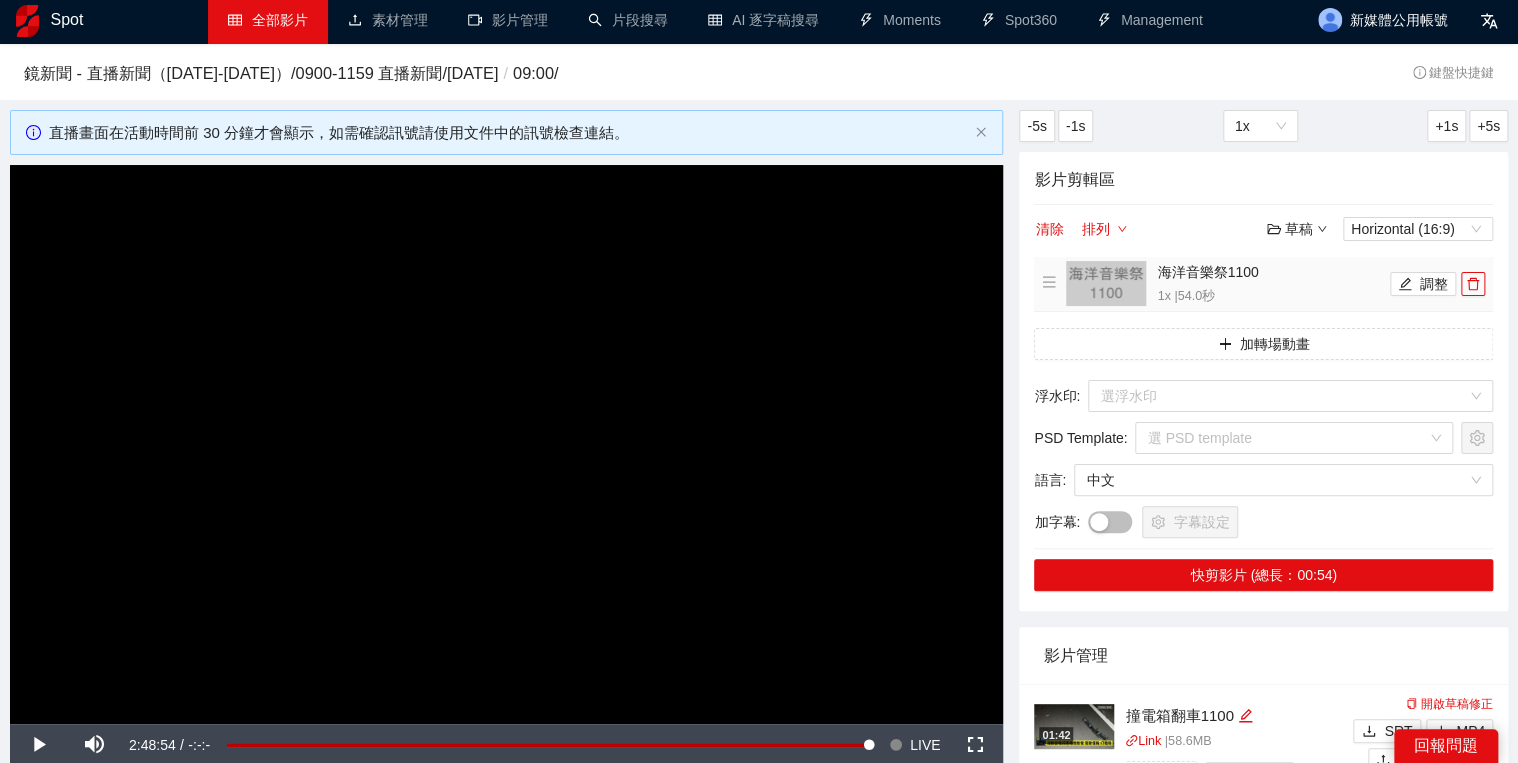 scroll, scrollTop: 0, scrollLeft: 0, axis: both 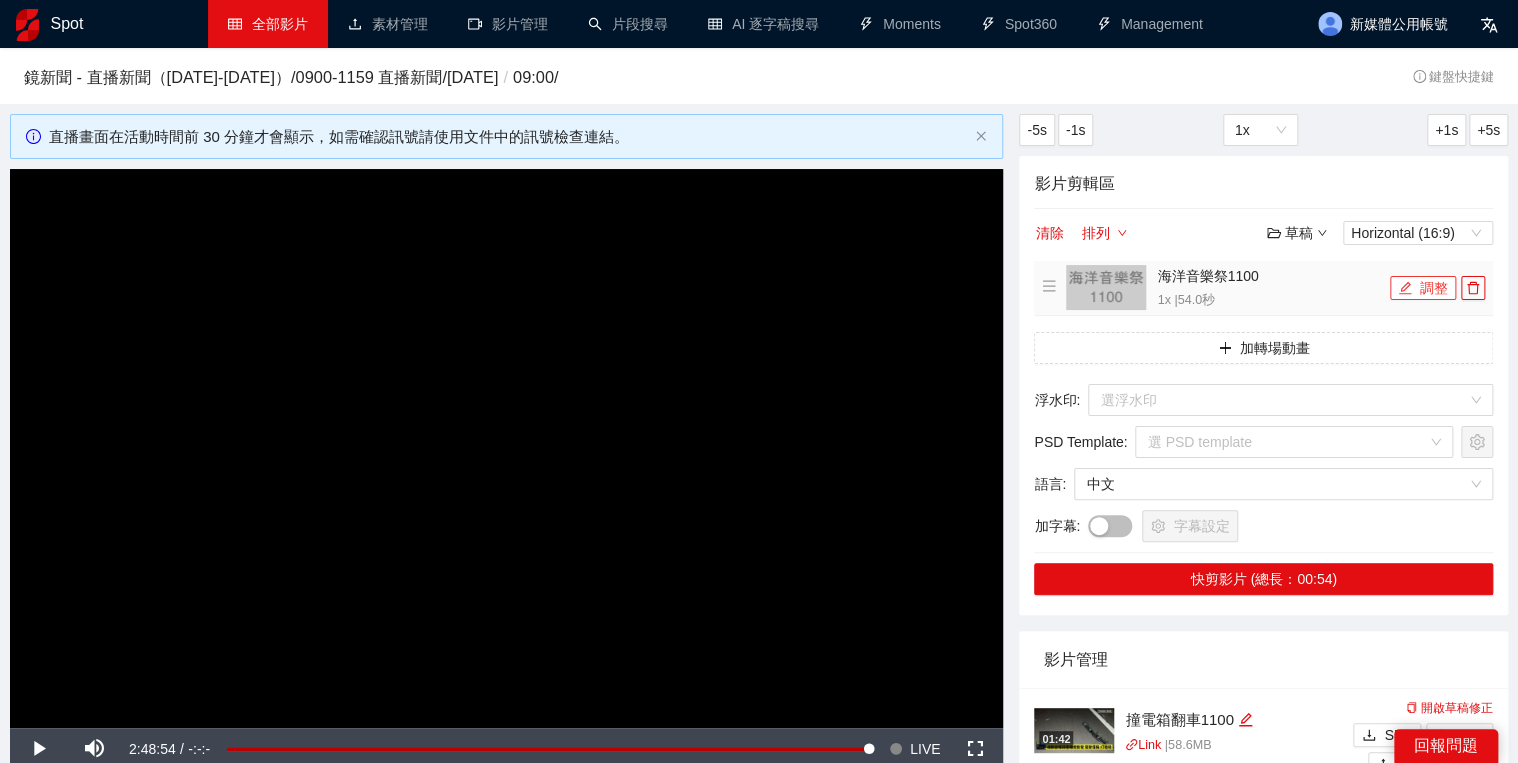 click on "調整" at bounding box center [1423, 288] 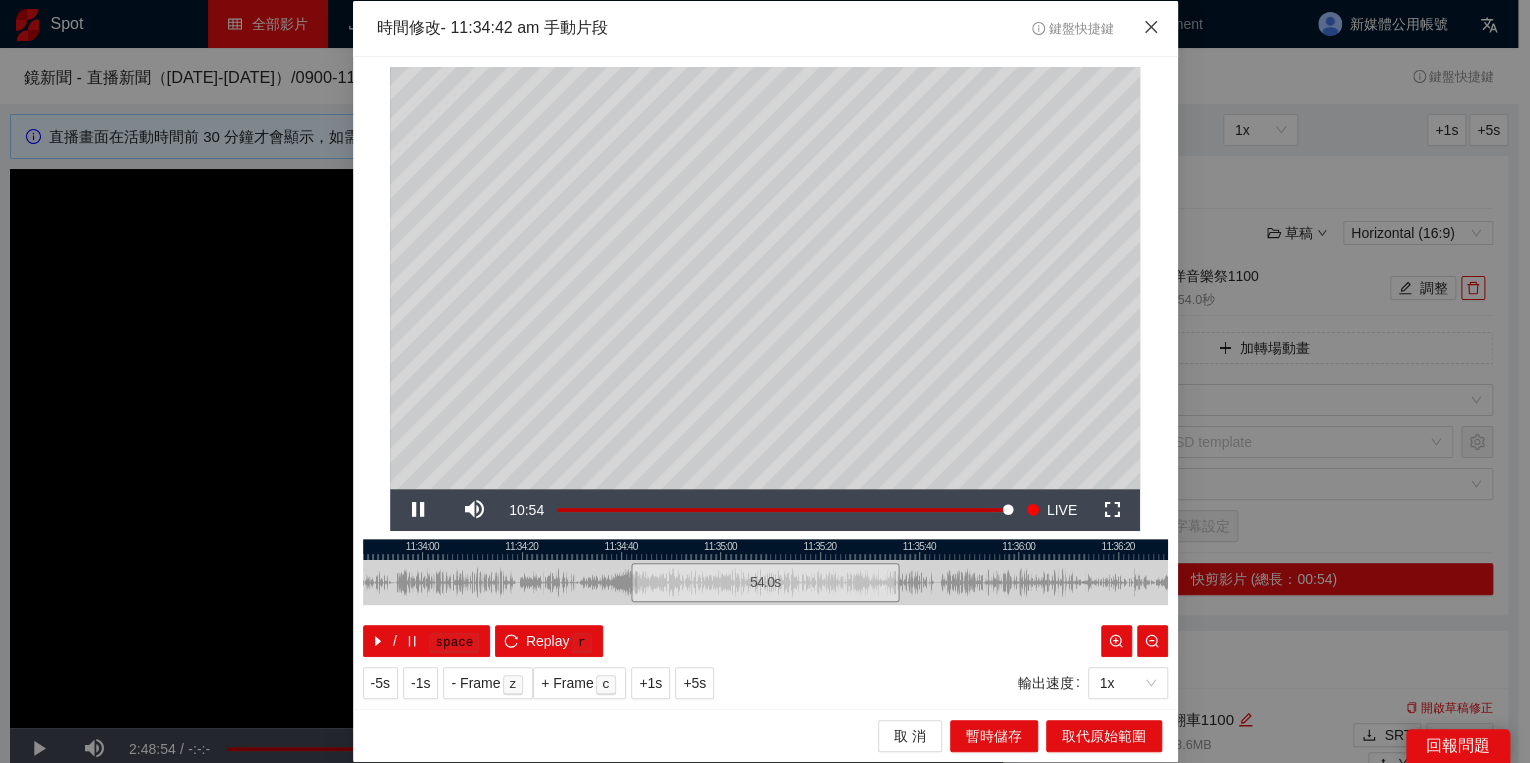 click 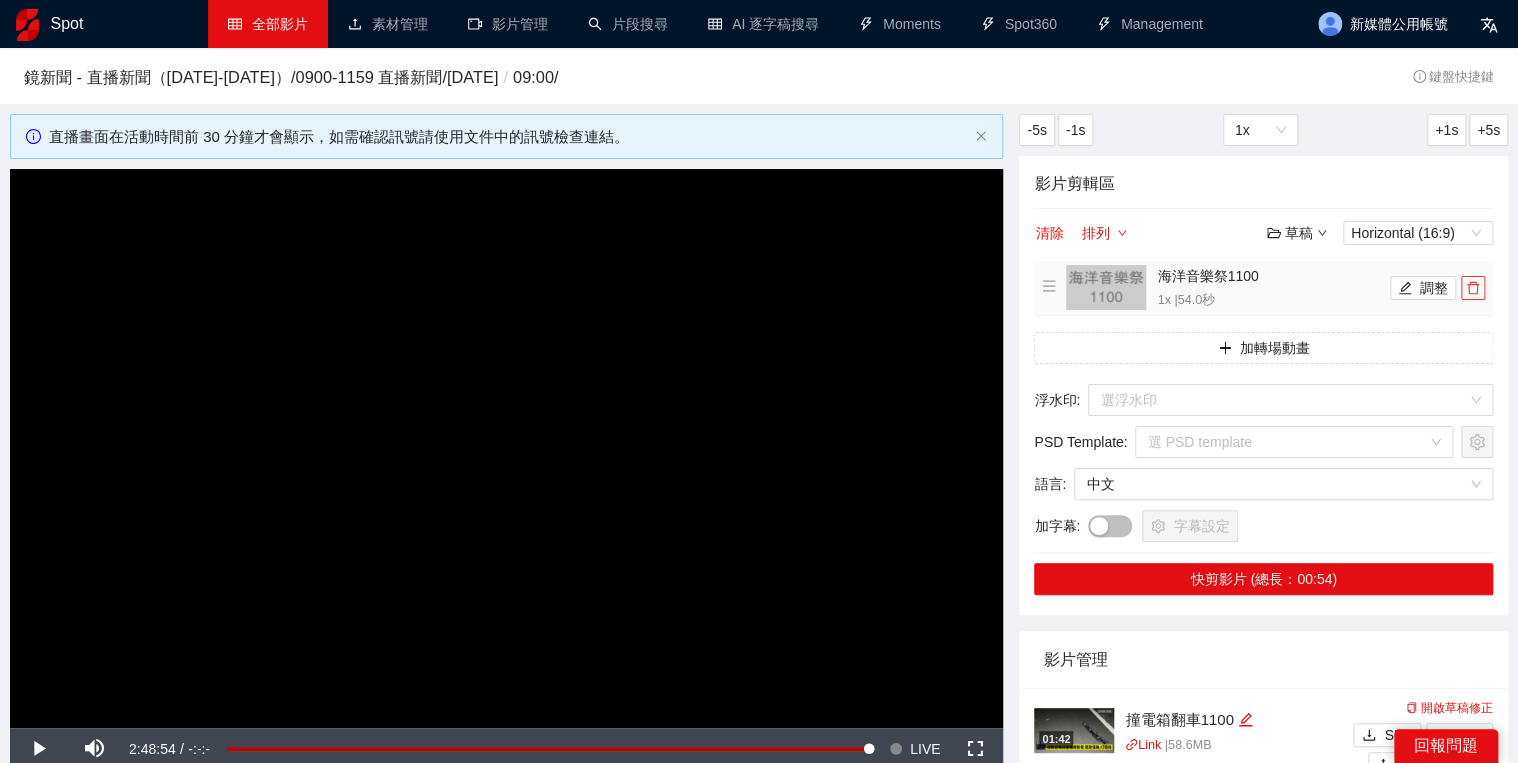 click at bounding box center (1473, 288) 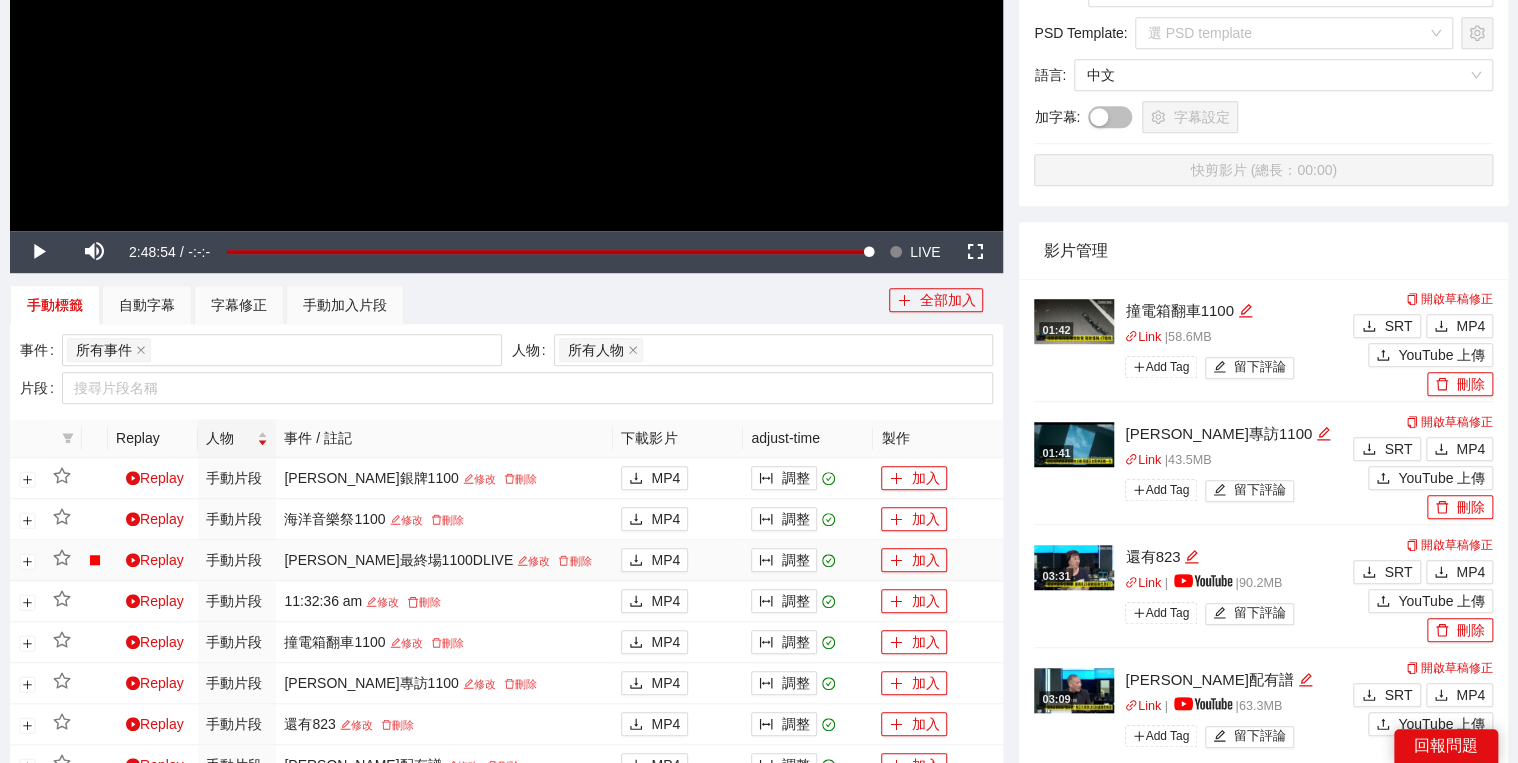 scroll, scrollTop: 560, scrollLeft: 0, axis: vertical 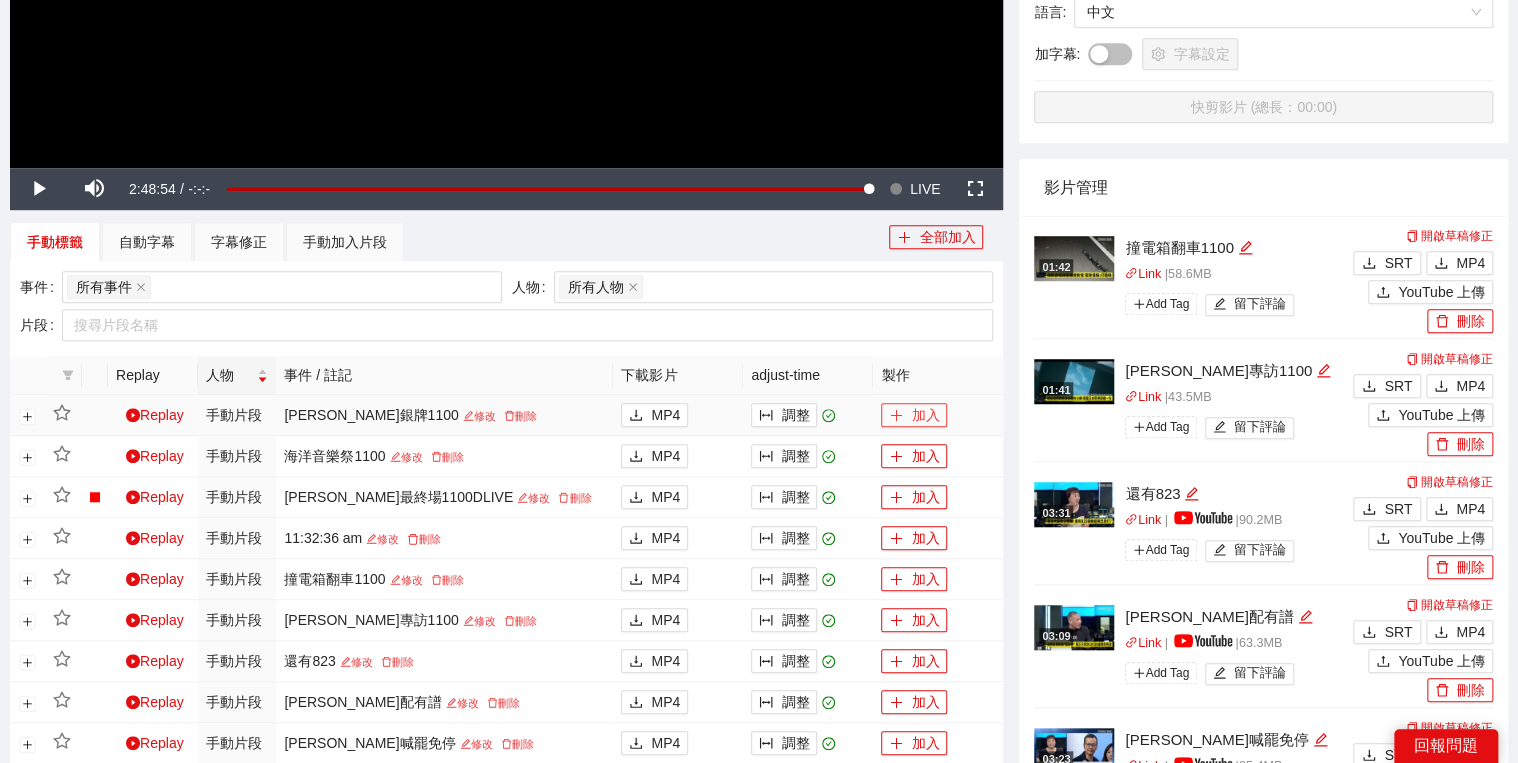 click on "加入" at bounding box center [914, 415] 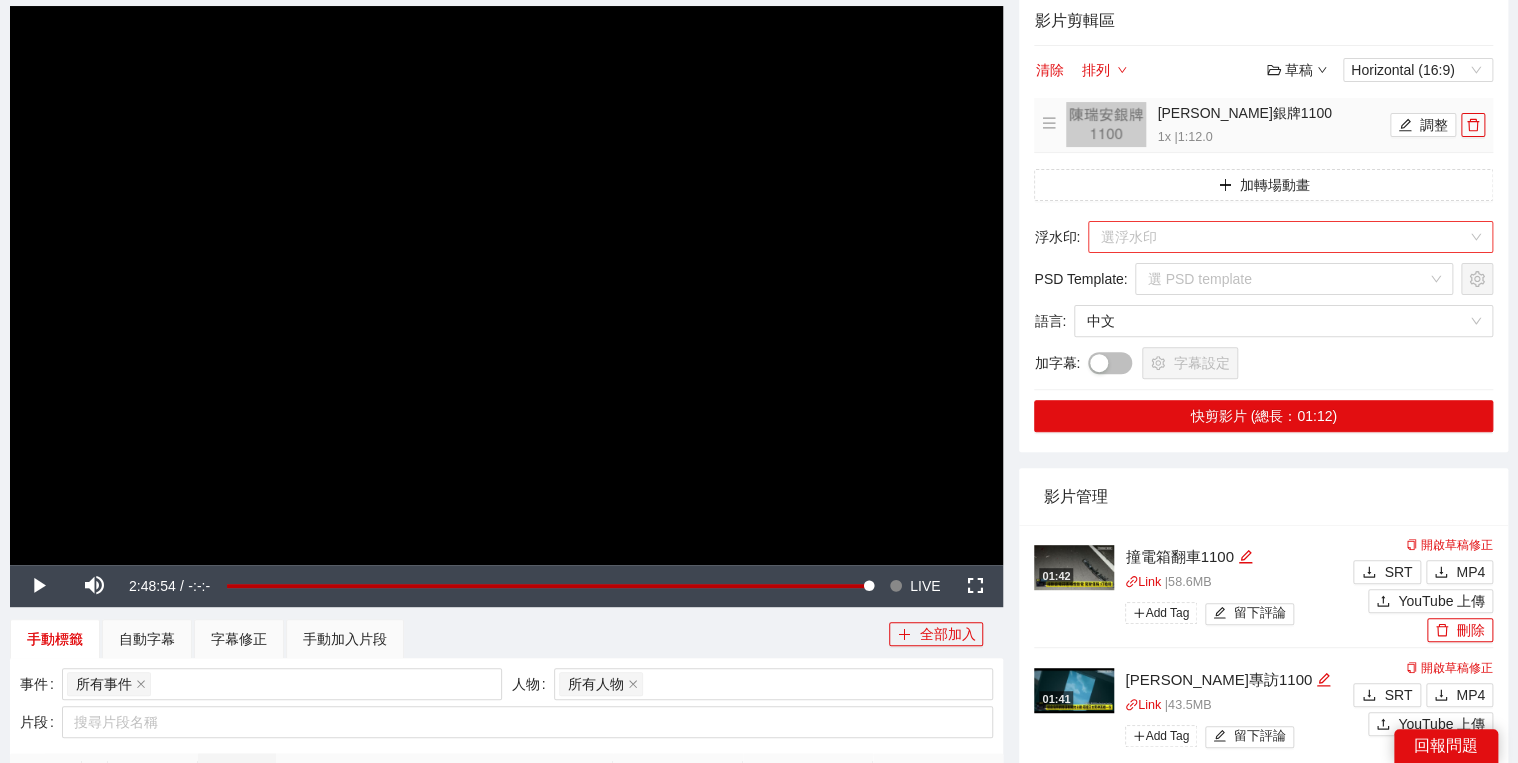 scroll, scrollTop: 160, scrollLeft: 0, axis: vertical 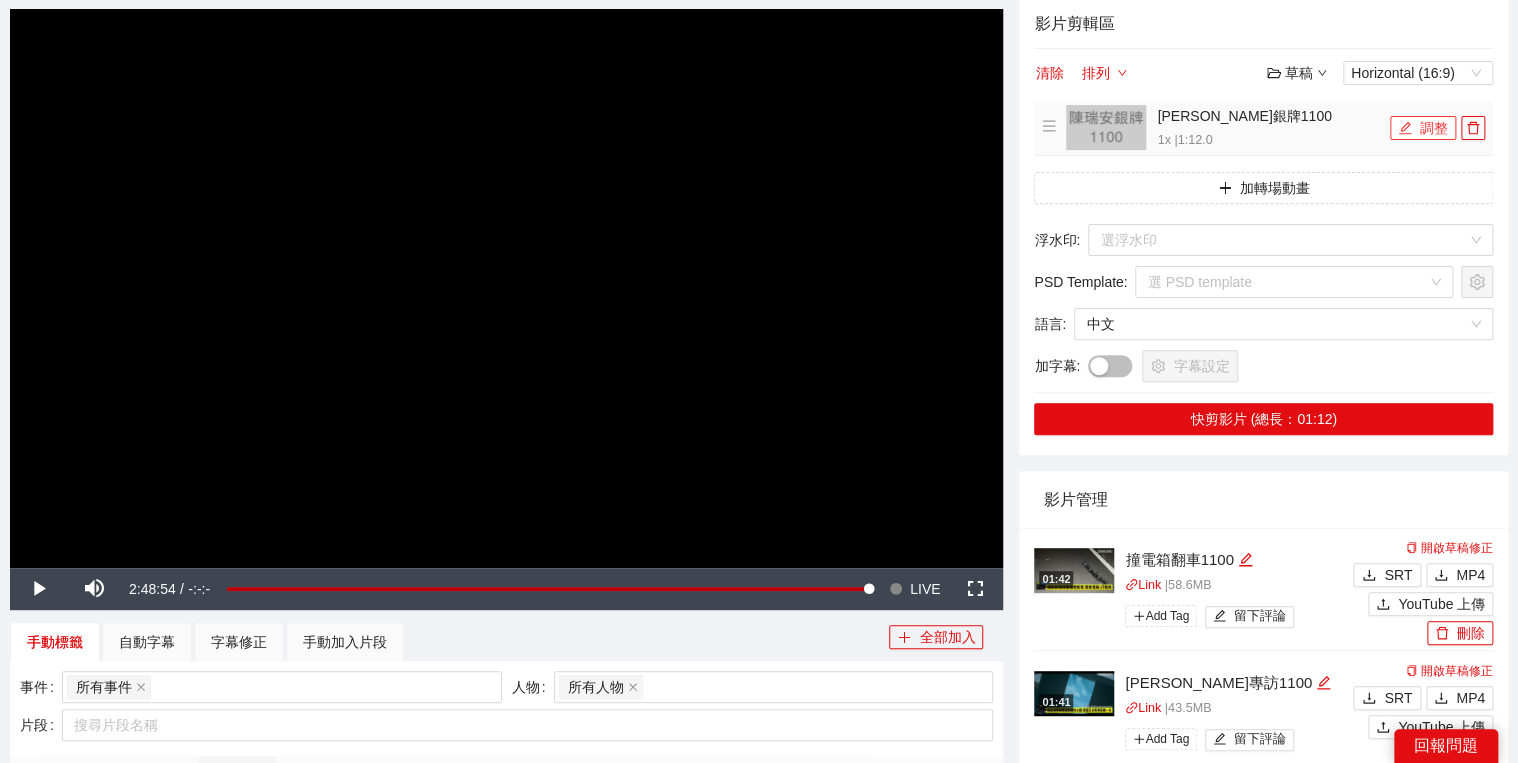 click on "調整" at bounding box center [1423, 128] 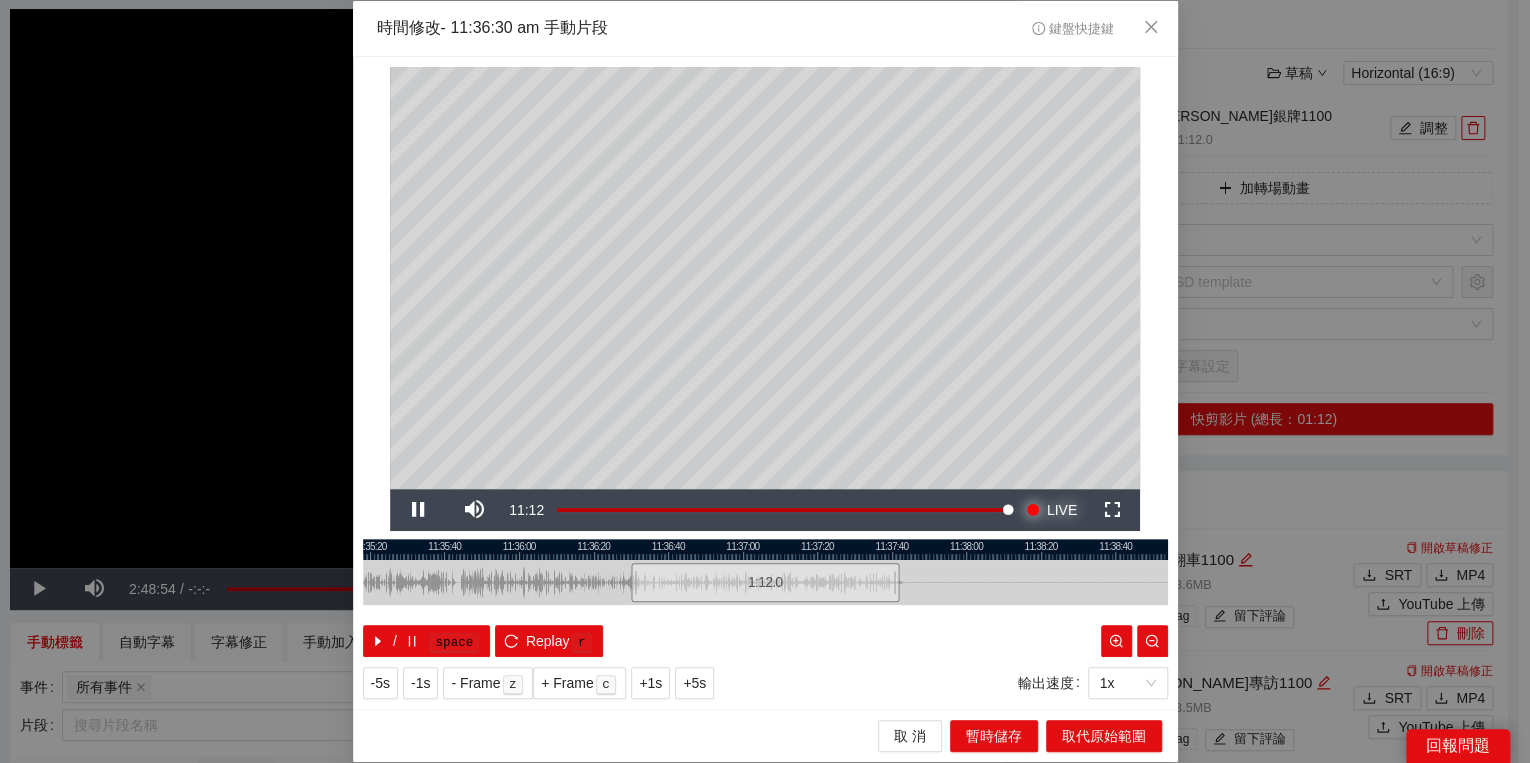 click on "LIVE" at bounding box center (1062, 510) 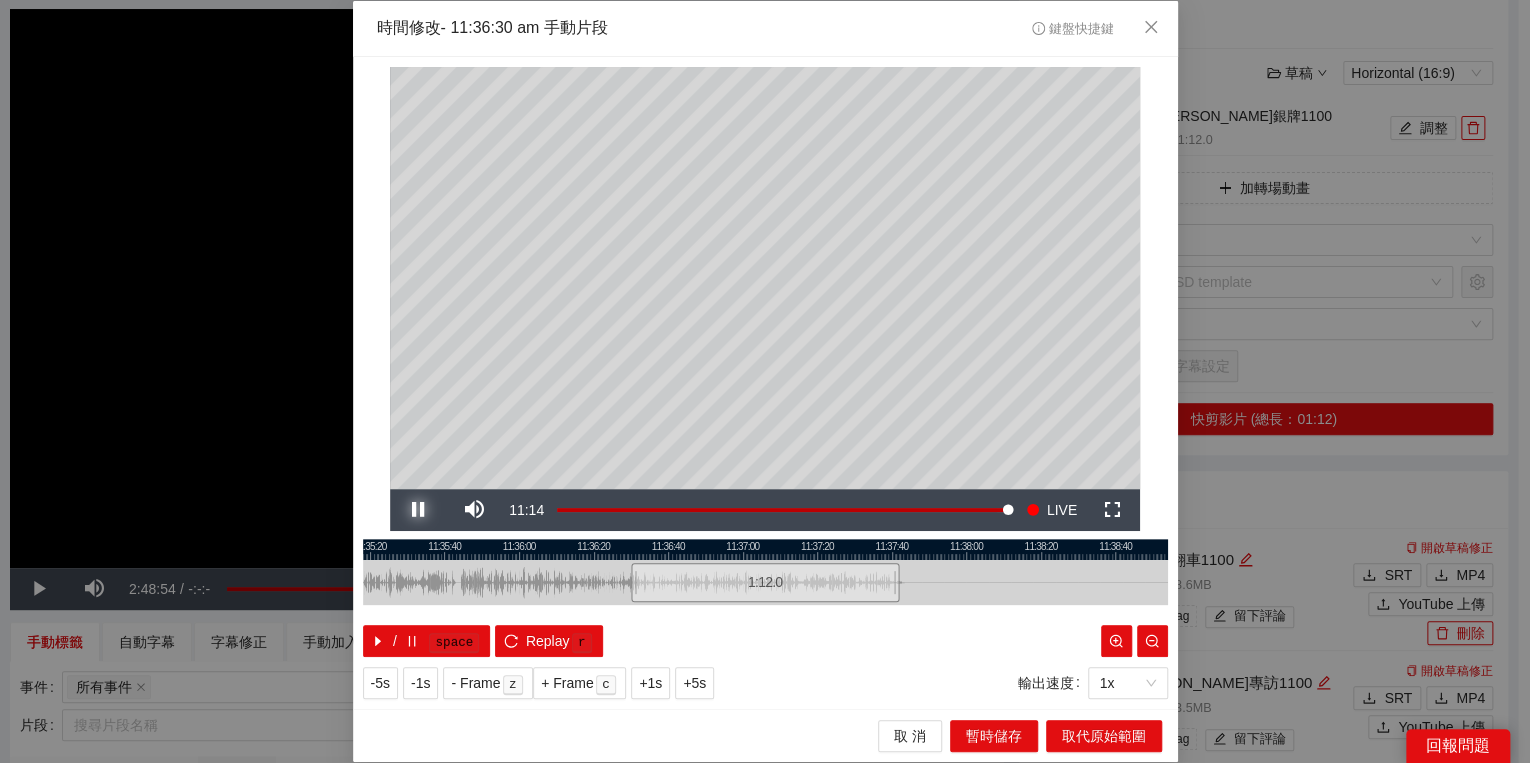 click at bounding box center [418, 510] 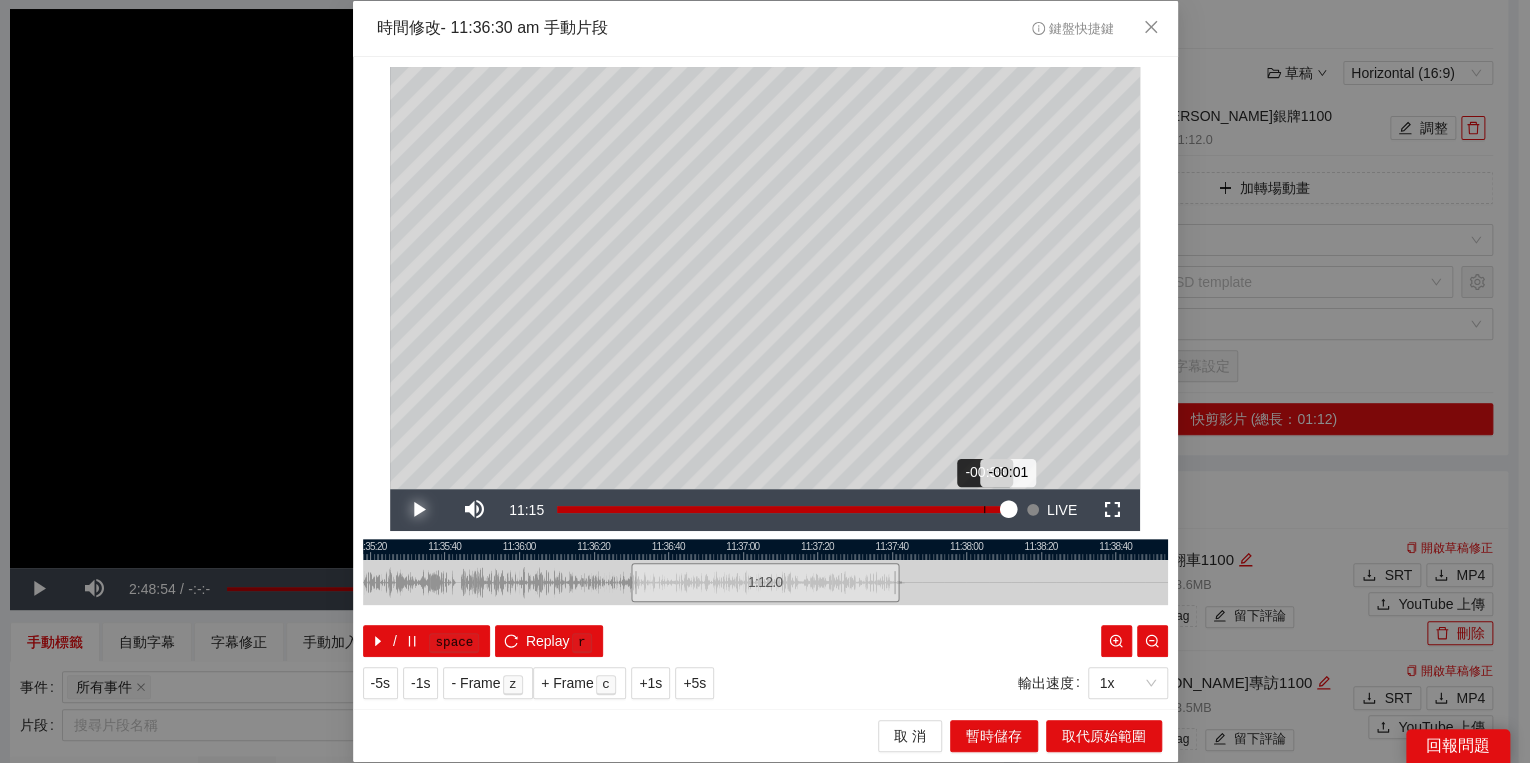 click on "Loaded :  100.00% -00:38 -00:01" at bounding box center [783, 509] 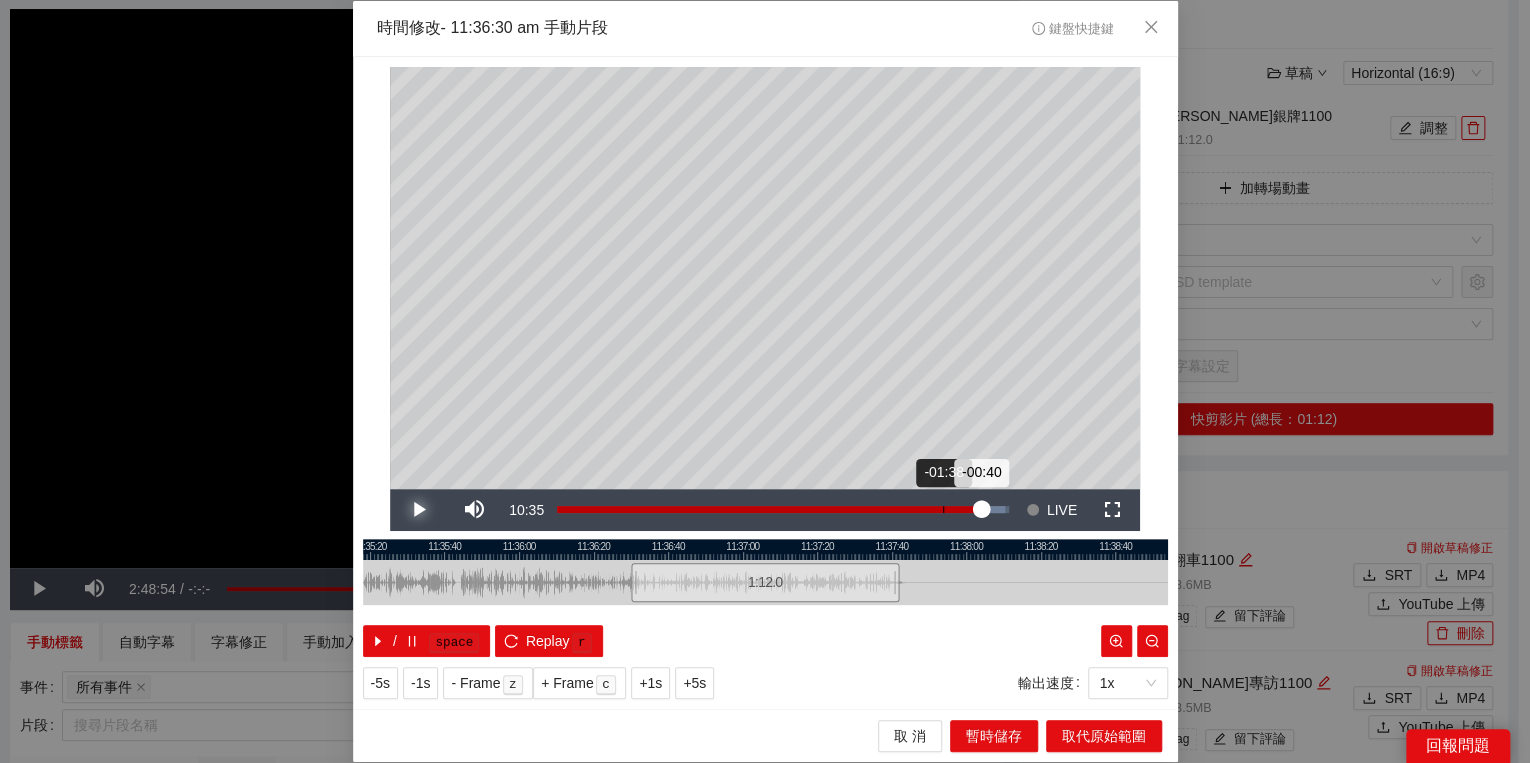 click on "Loaded :  99.10% -01:38 -00:40" at bounding box center [783, 509] 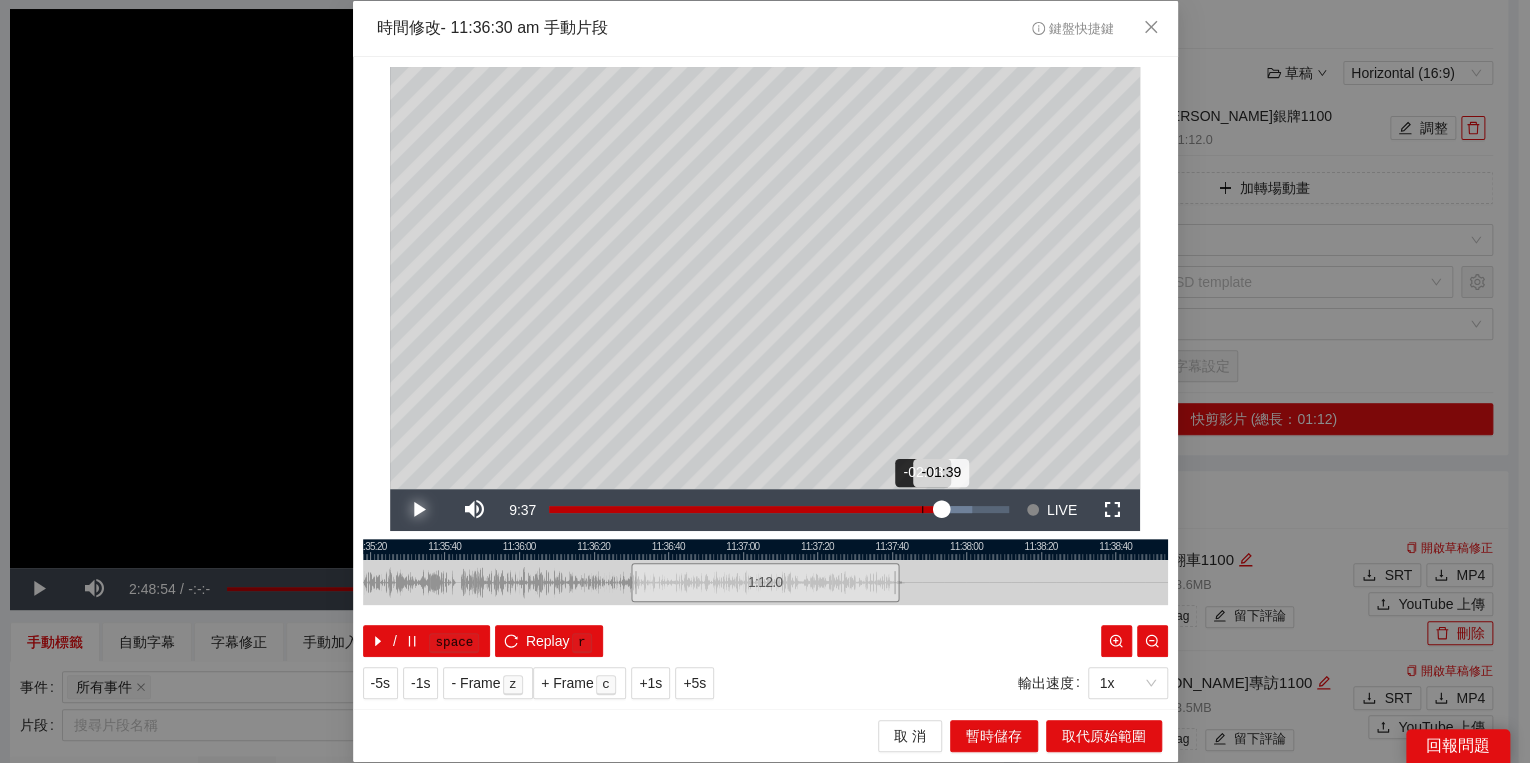 click on "Loaded :  91.96% -02:08 -01:39" at bounding box center (779, 509) 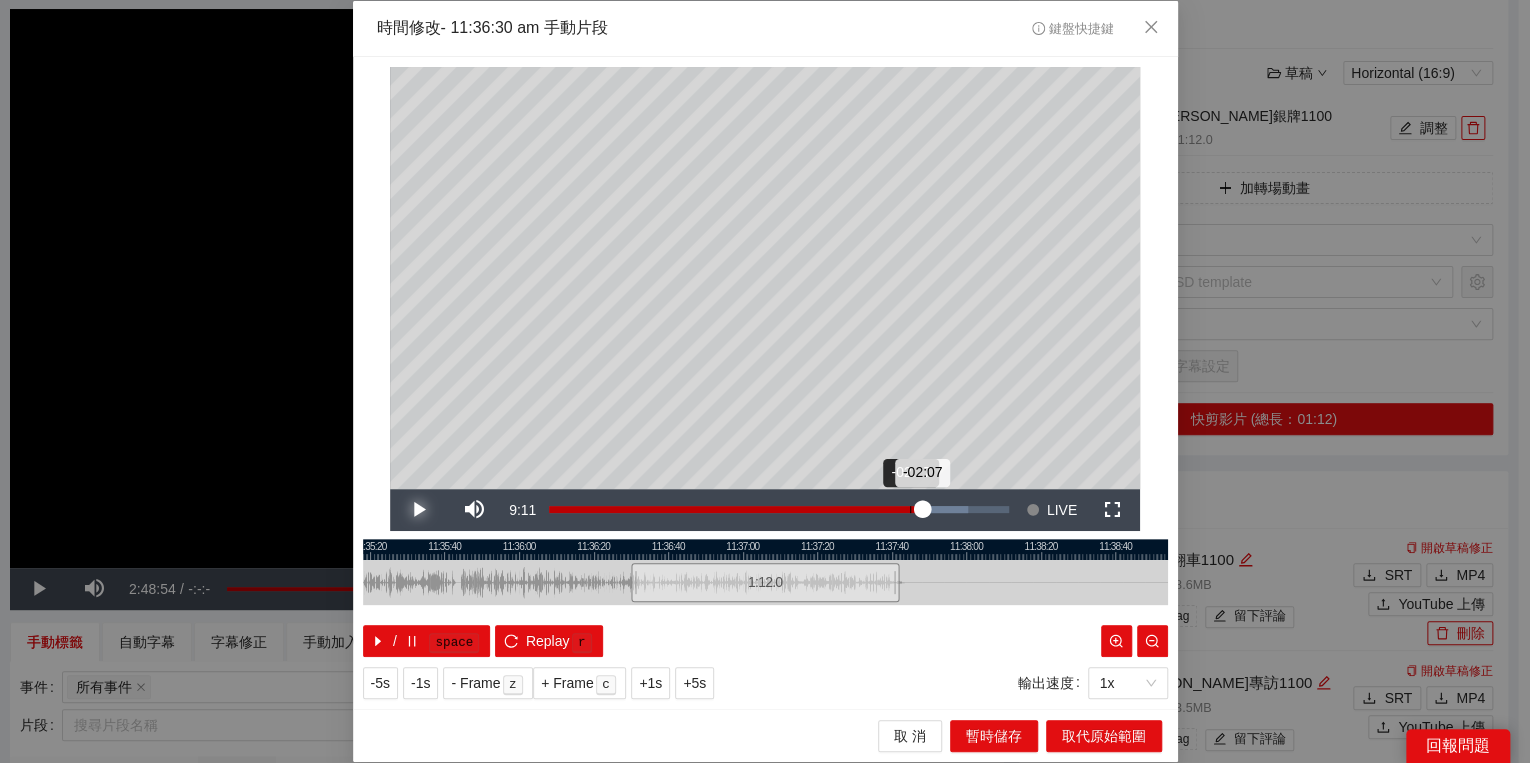 click on "Loaded :  91.06% -02:27 -02:07" at bounding box center [779, 510] 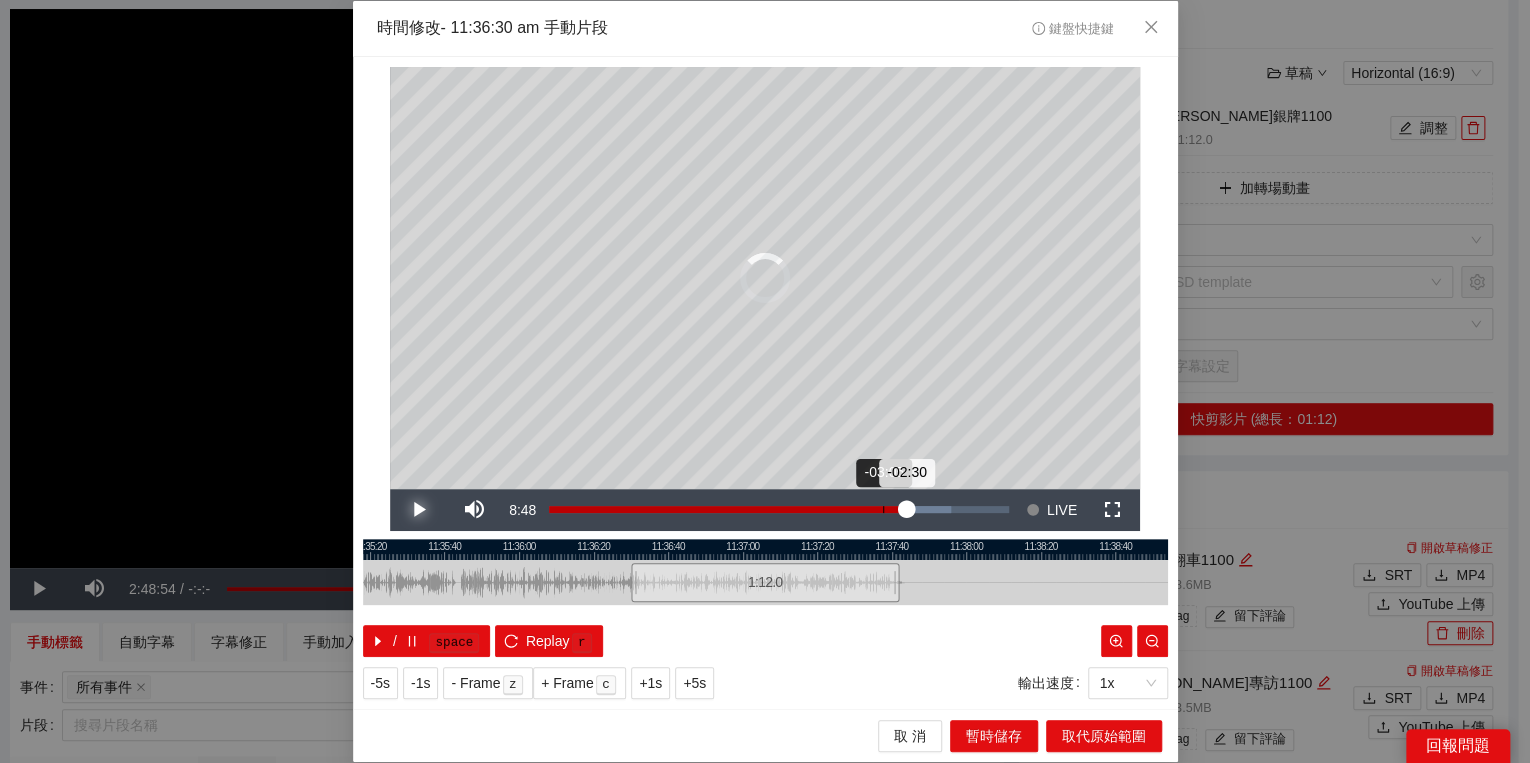 click on "Loaded :  87.49% -03:05 -02:30" at bounding box center [779, 510] 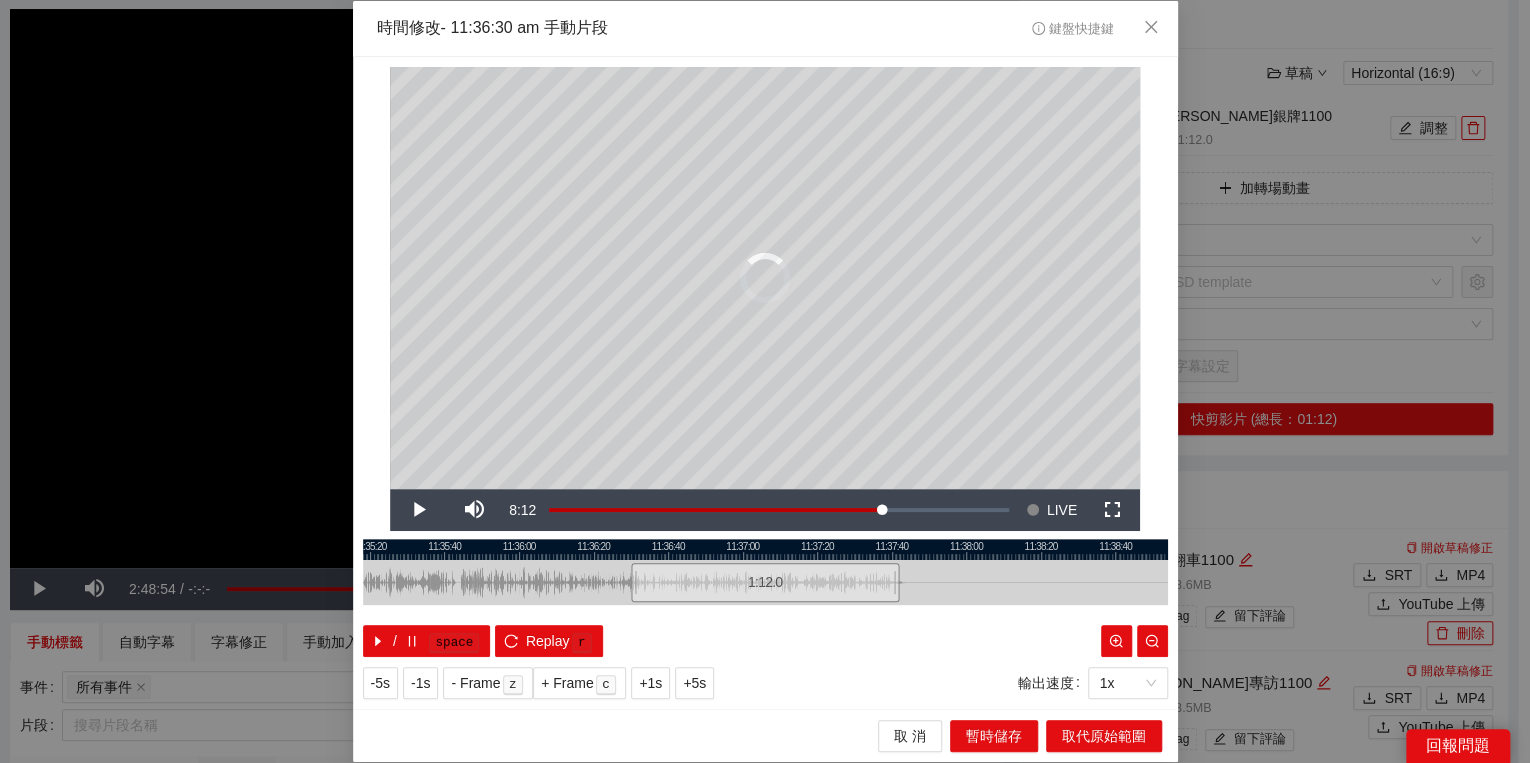 click at bounding box center [765, 549] 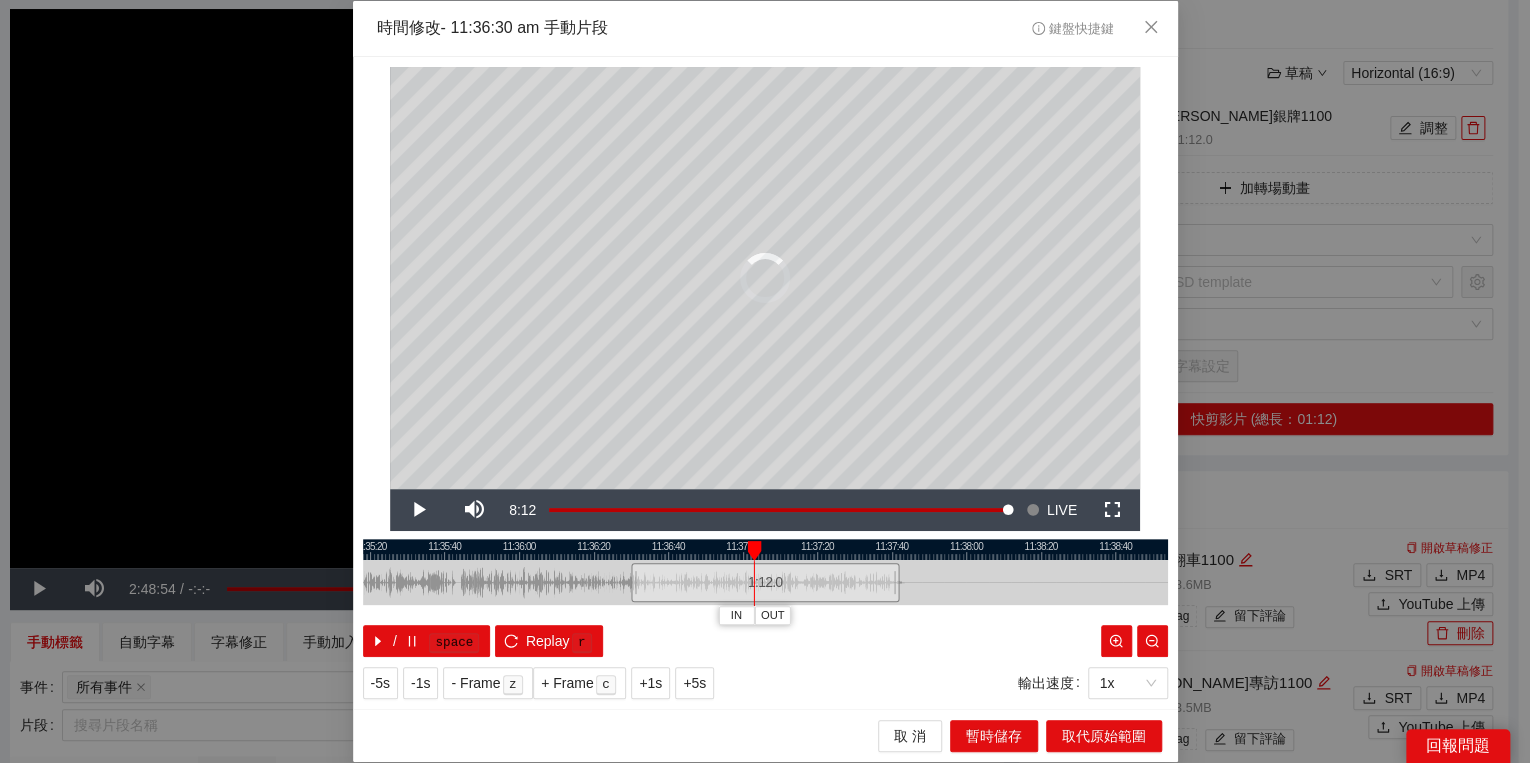 click at bounding box center (754, 551) 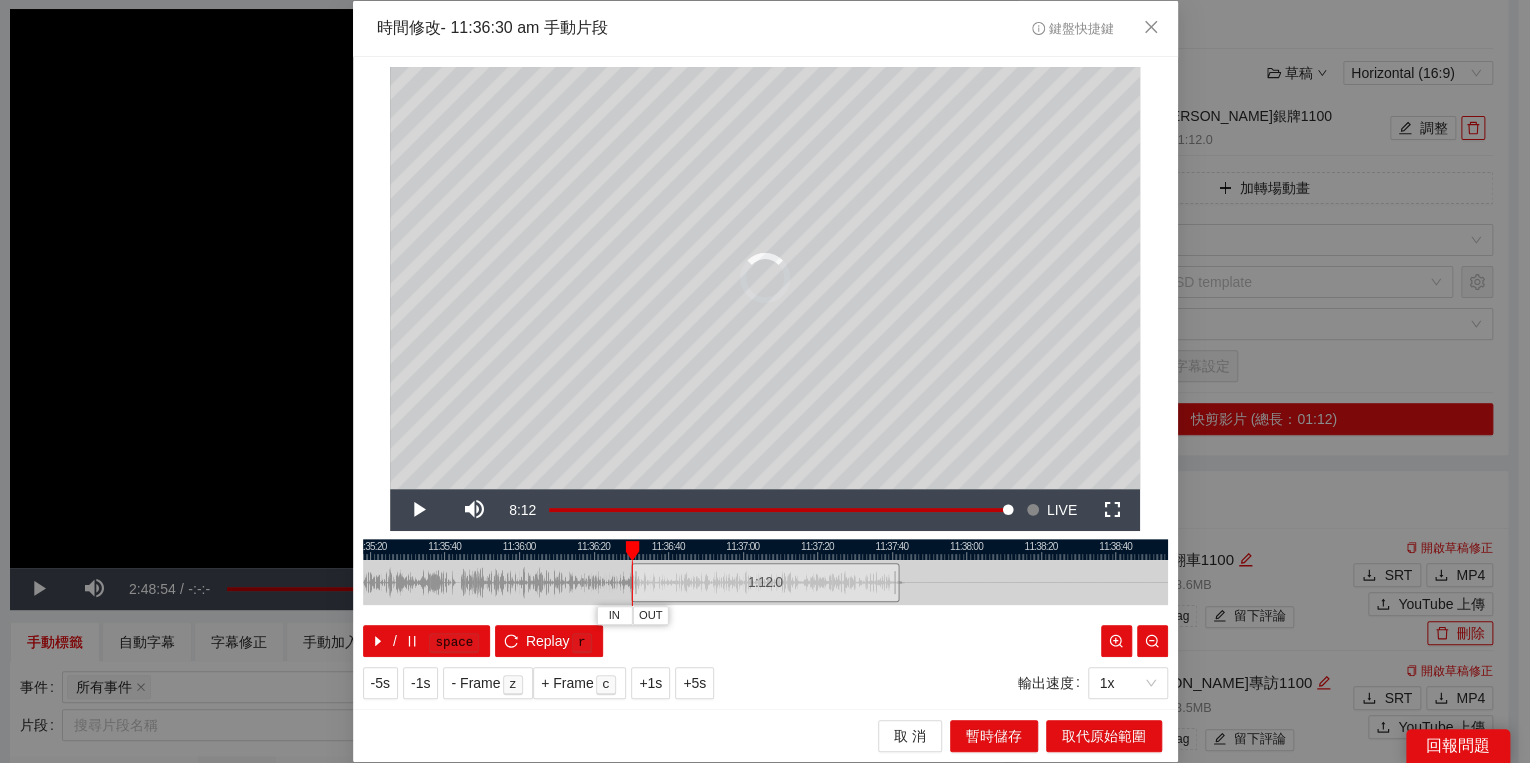 drag, startPoint x: 757, startPoint y: 546, endPoint x: 635, endPoint y: 558, distance: 122.588745 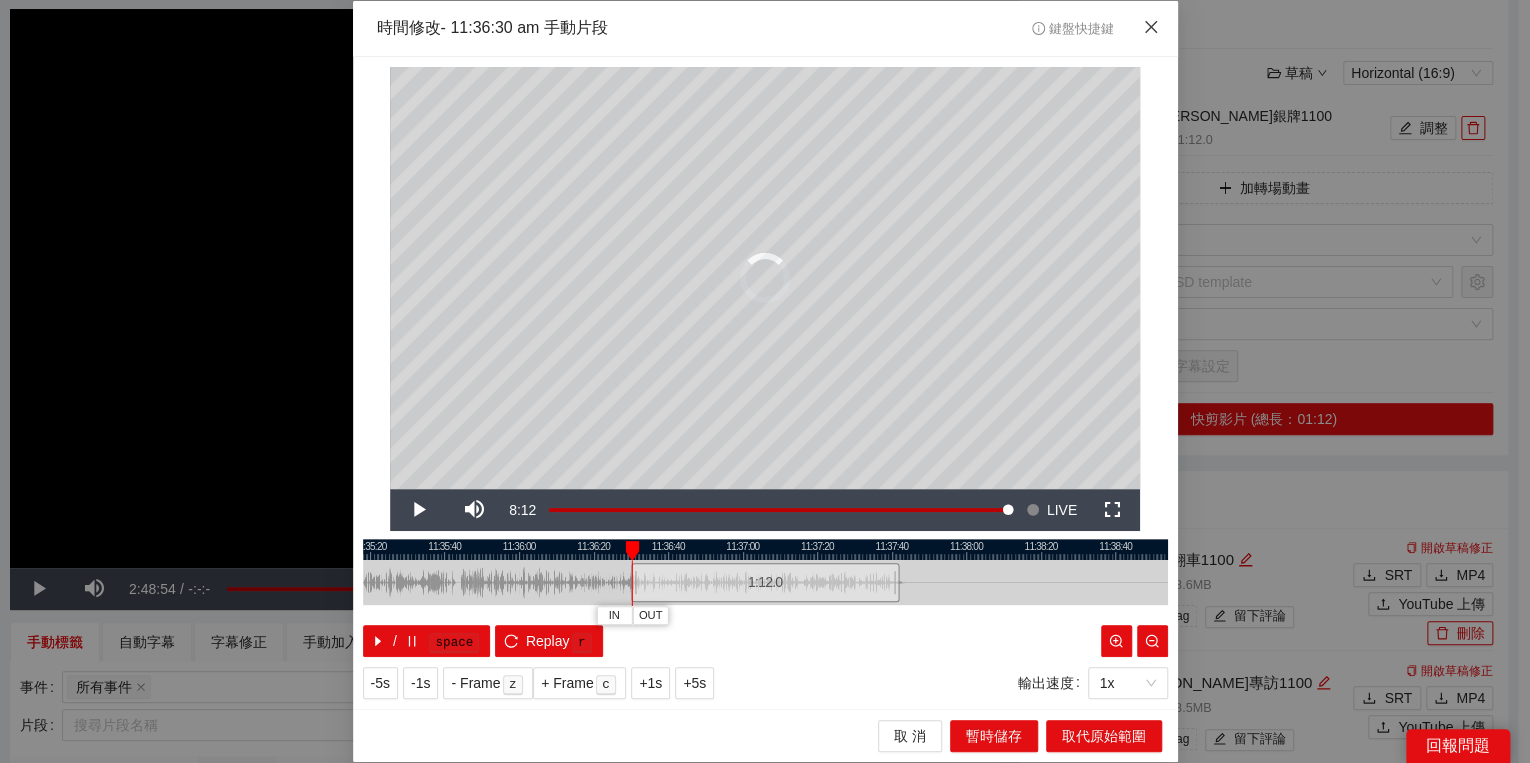 click at bounding box center [1151, 28] 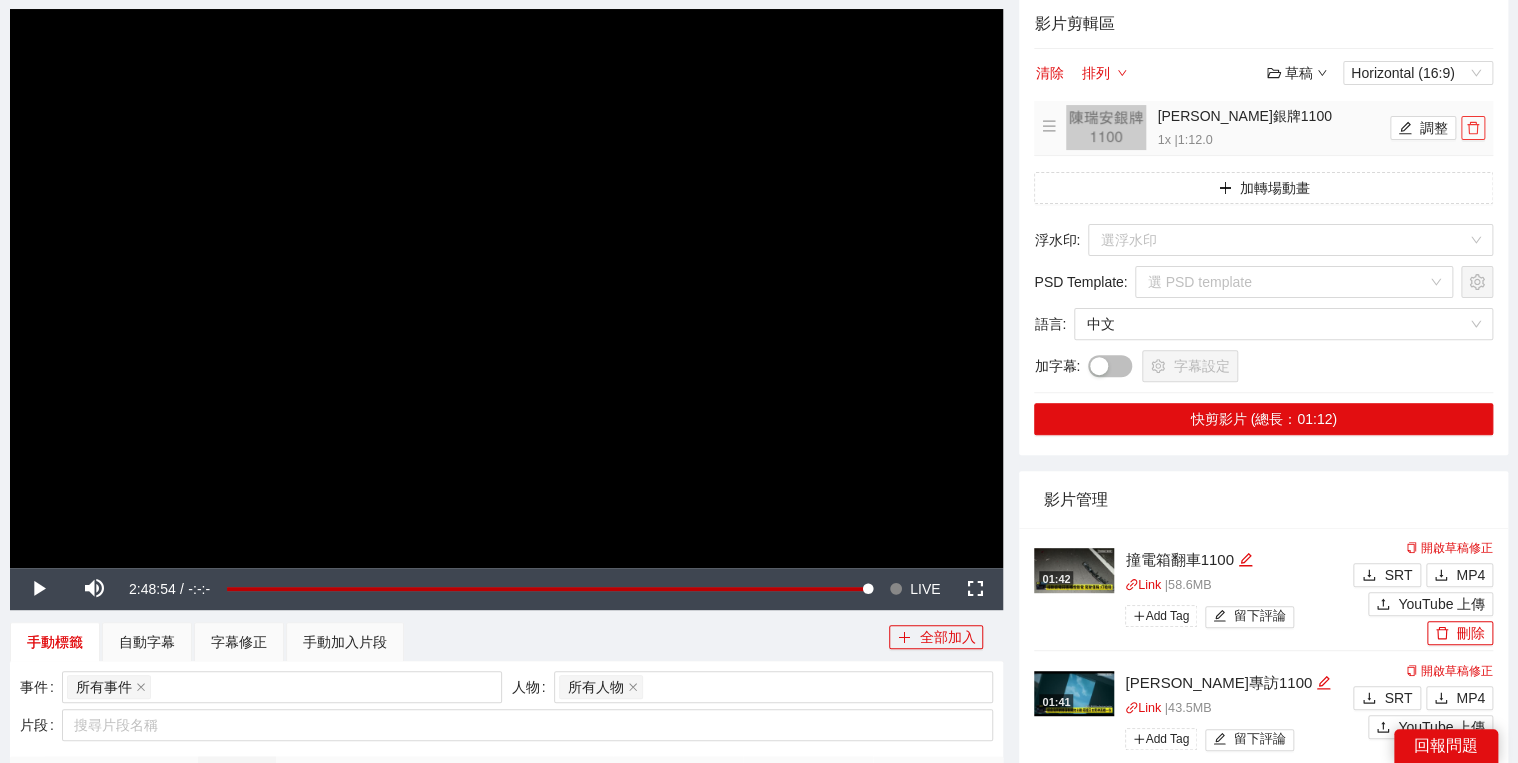 click at bounding box center (1473, 128) 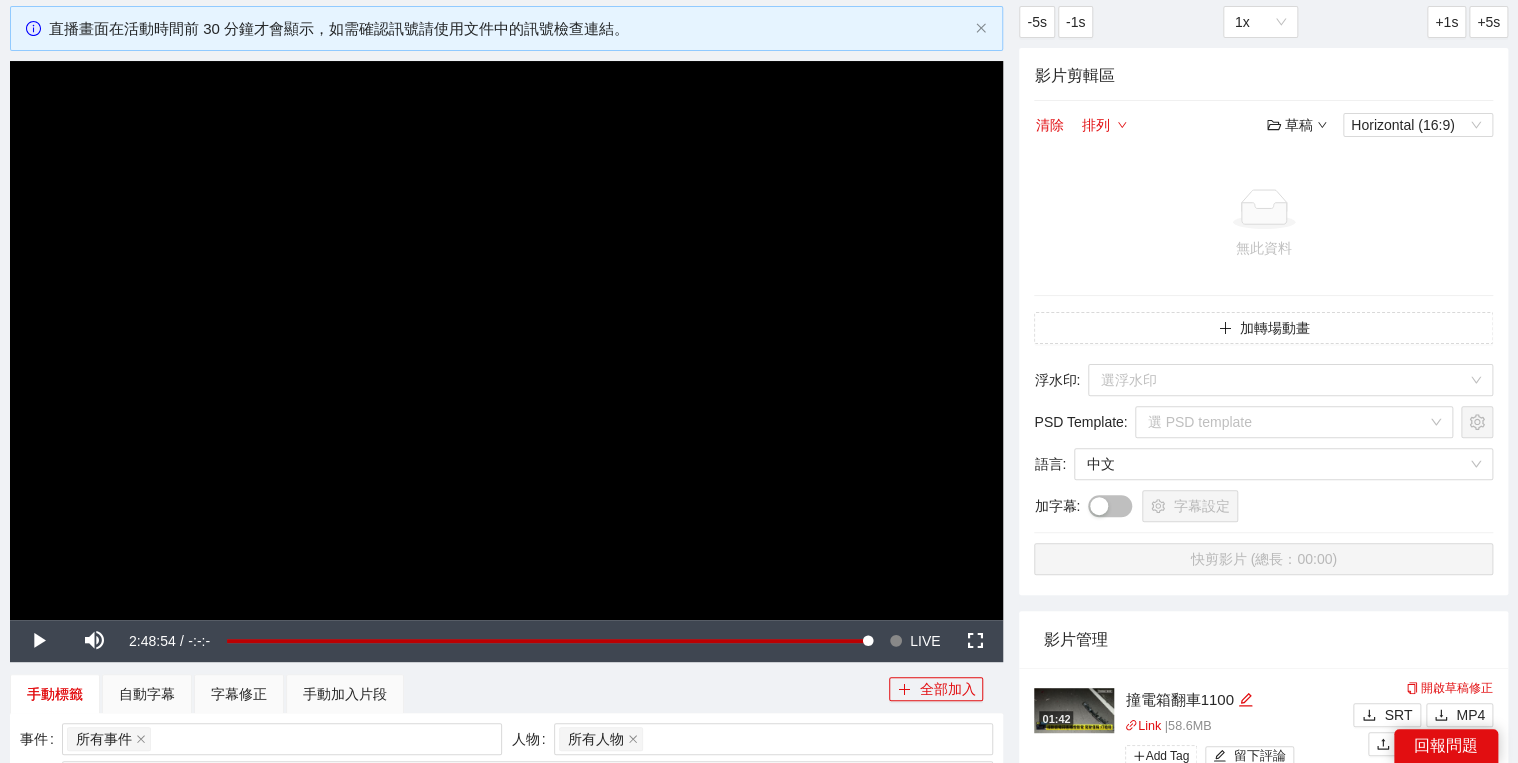 scroll, scrollTop: 0, scrollLeft: 0, axis: both 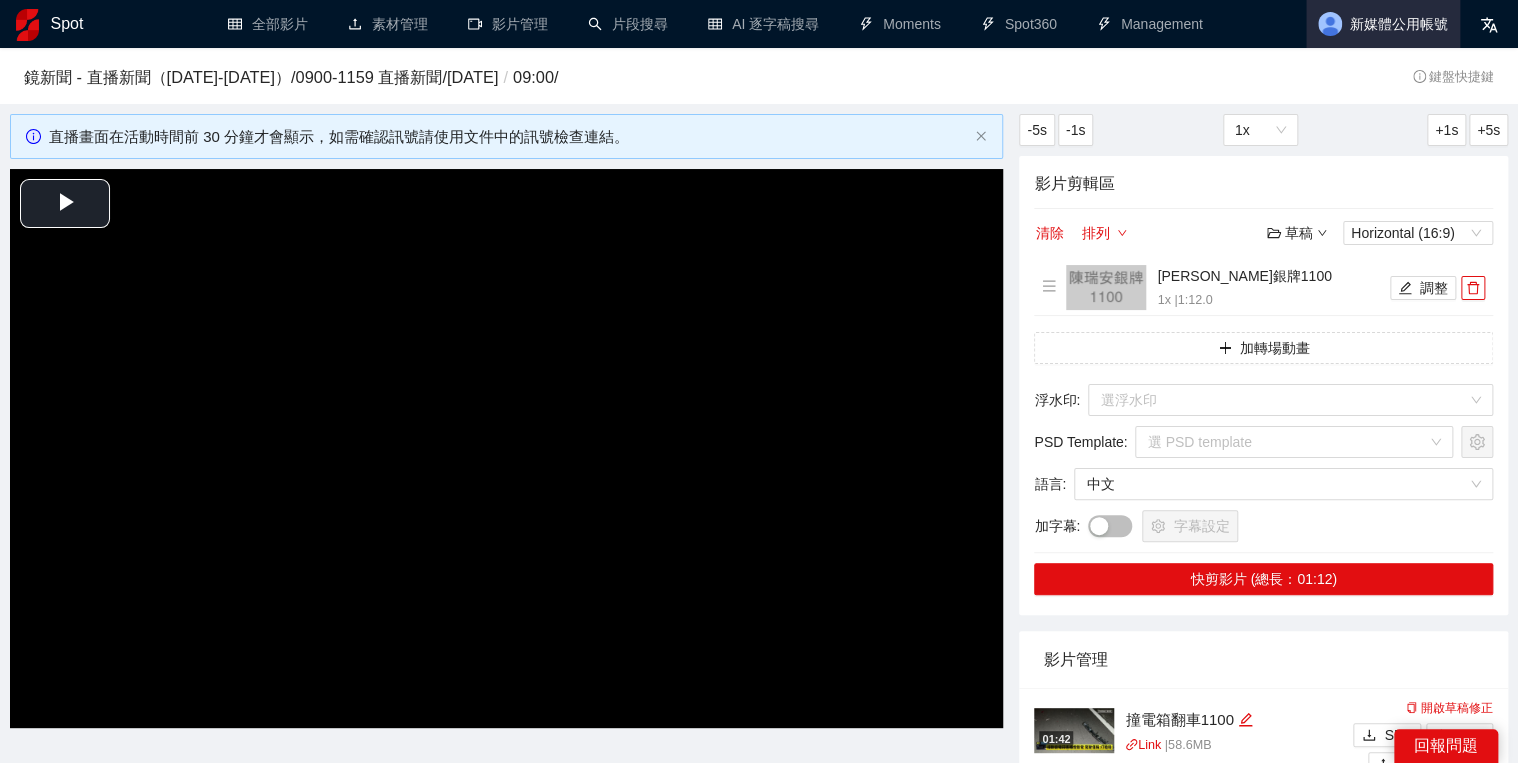 click on "新媒體公用帳號" at bounding box center (1399, 24) 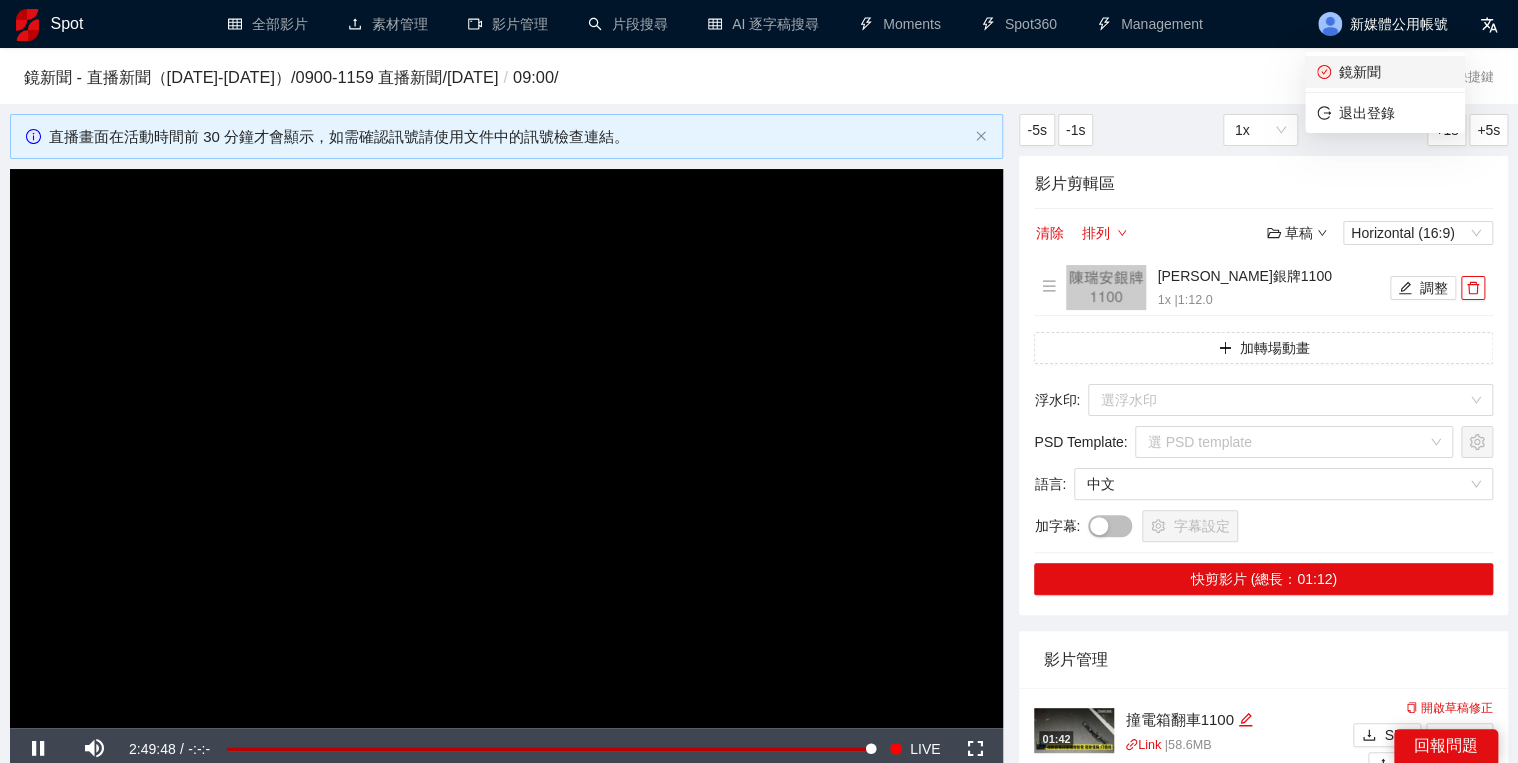 click on "鏡新聞" at bounding box center [1385, 72] 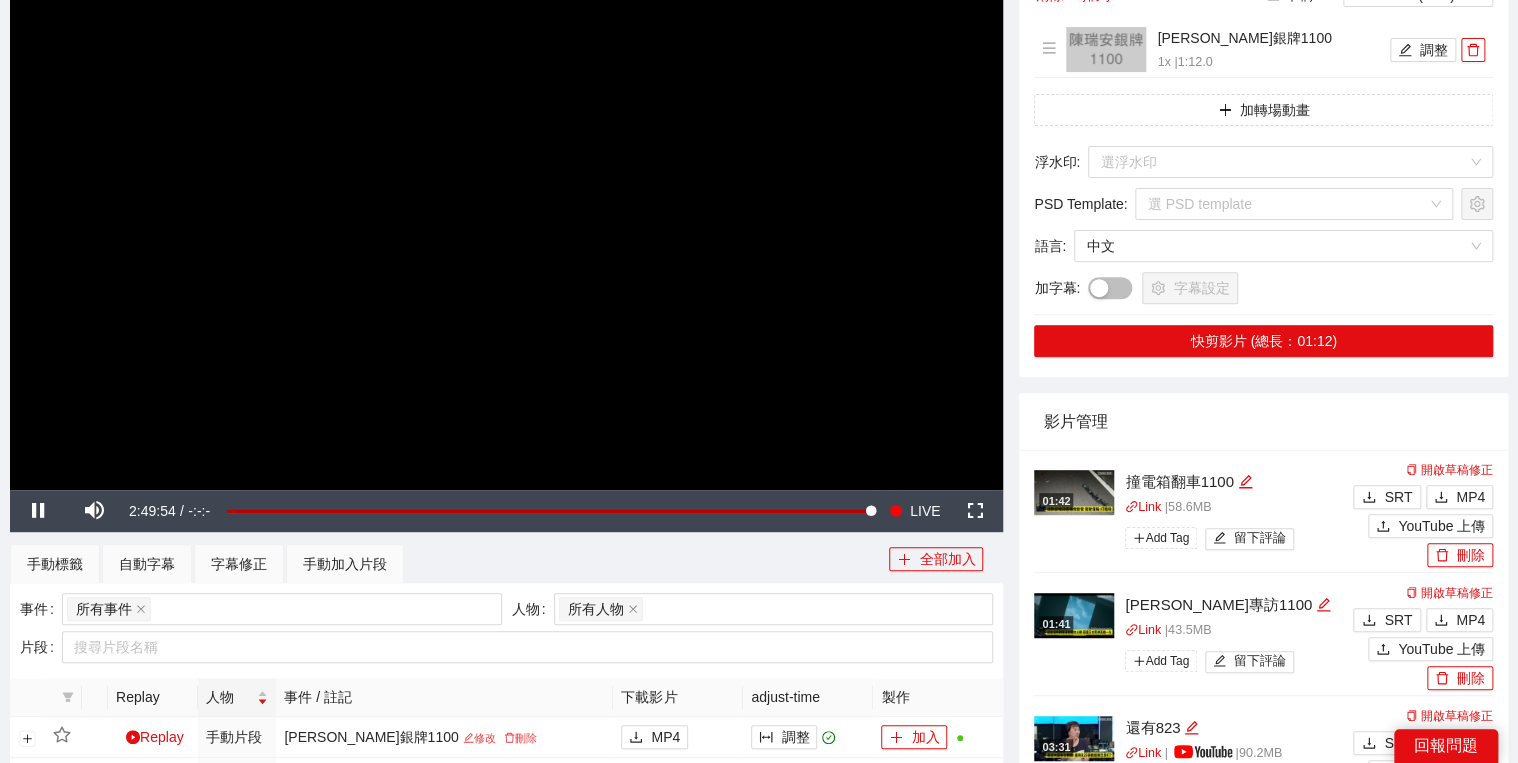 scroll, scrollTop: 240, scrollLeft: 0, axis: vertical 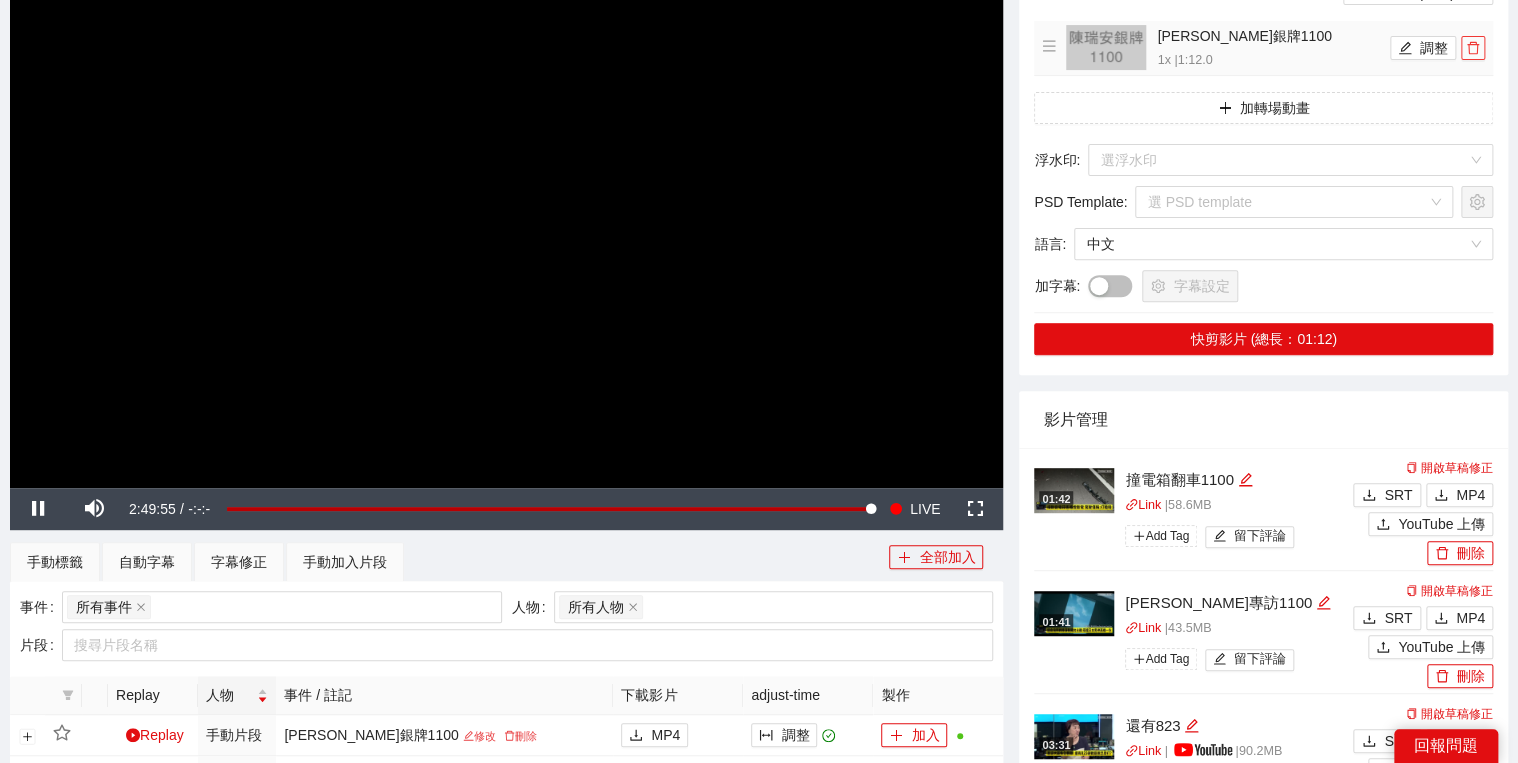 click at bounding box center (1473, 48) 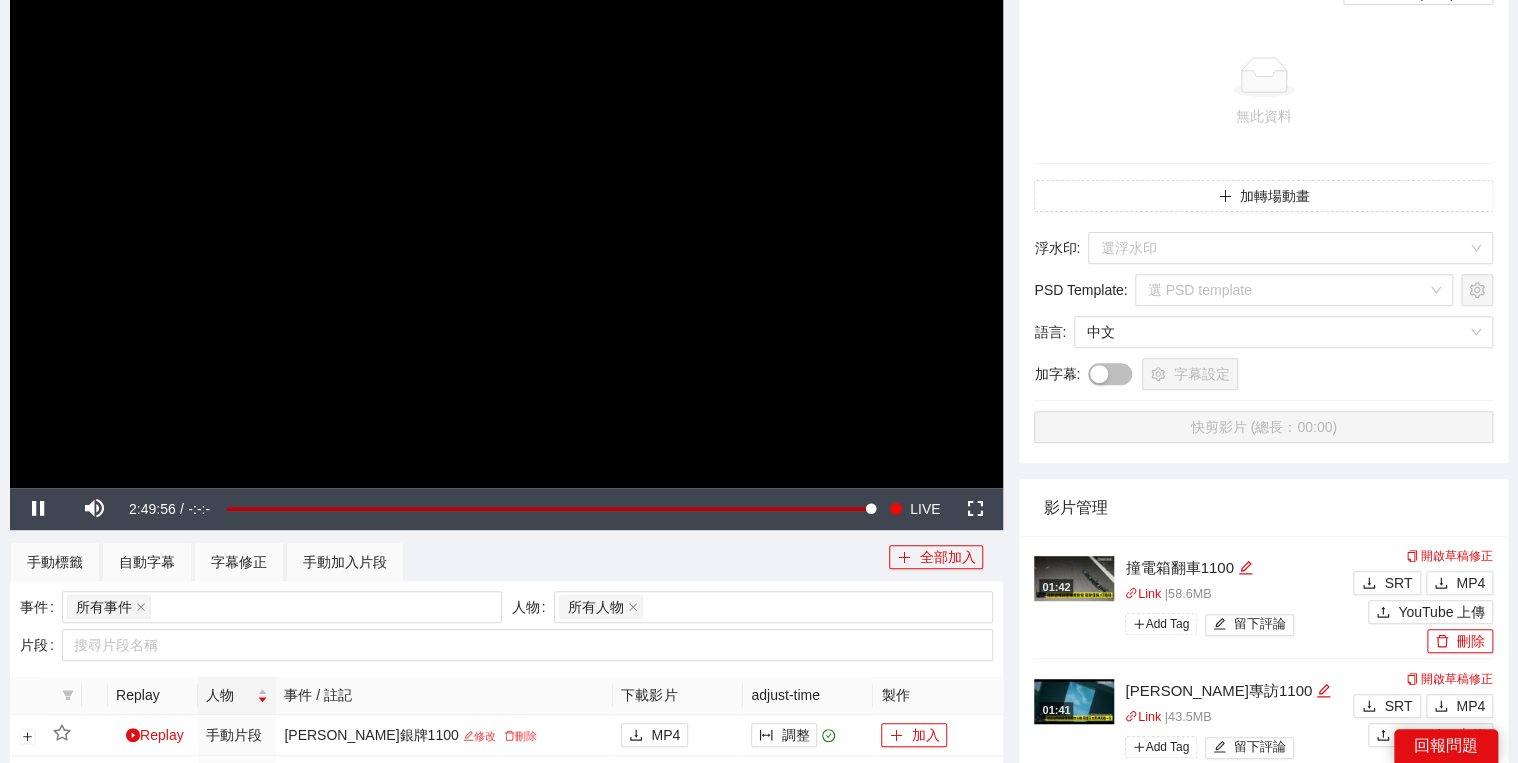 click at bounding box center (506, 208) 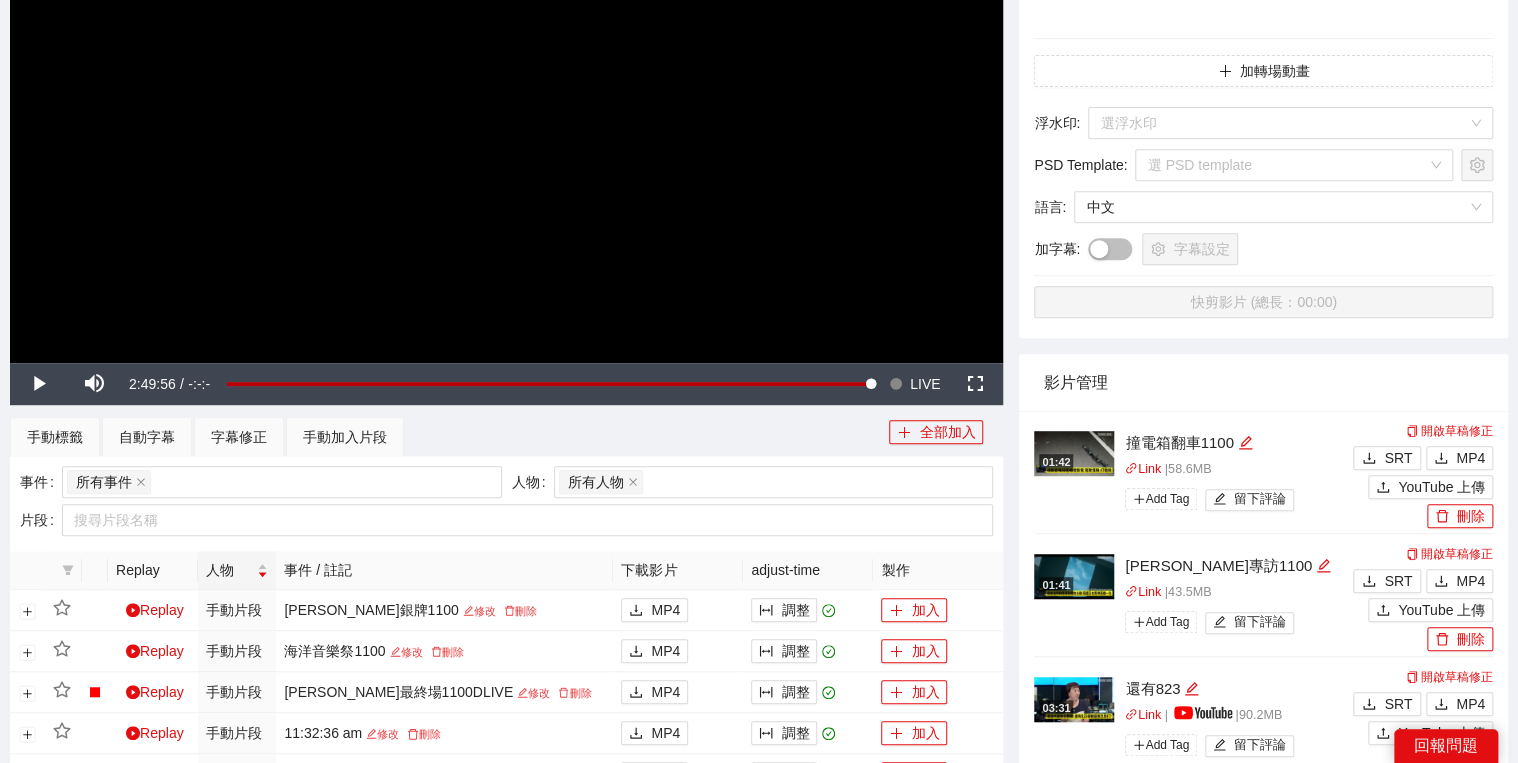 scroll, scrollTop: 480, scrollLeft: 0, axis: vertical 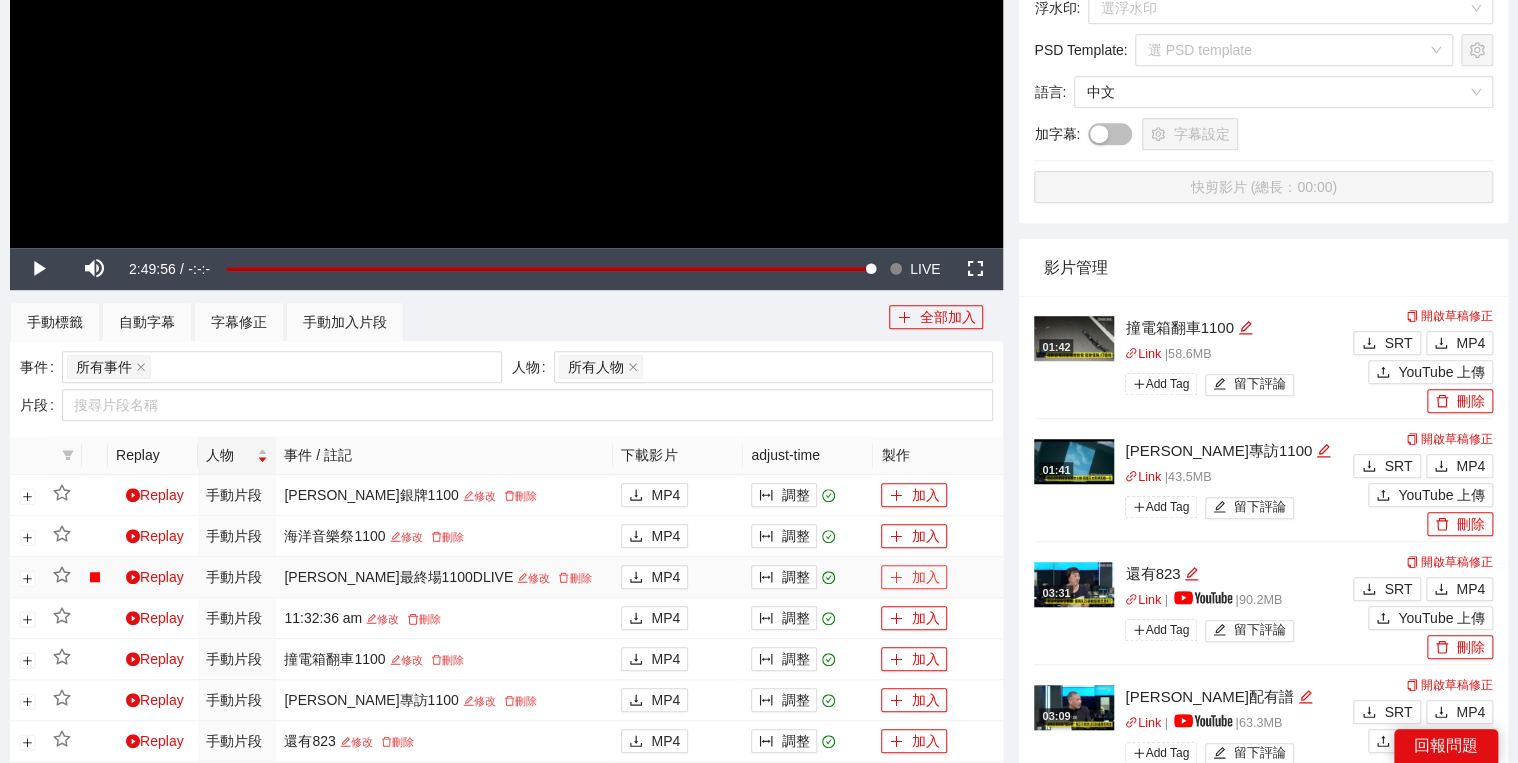 click on "加入" at bounding box center [914, 577] 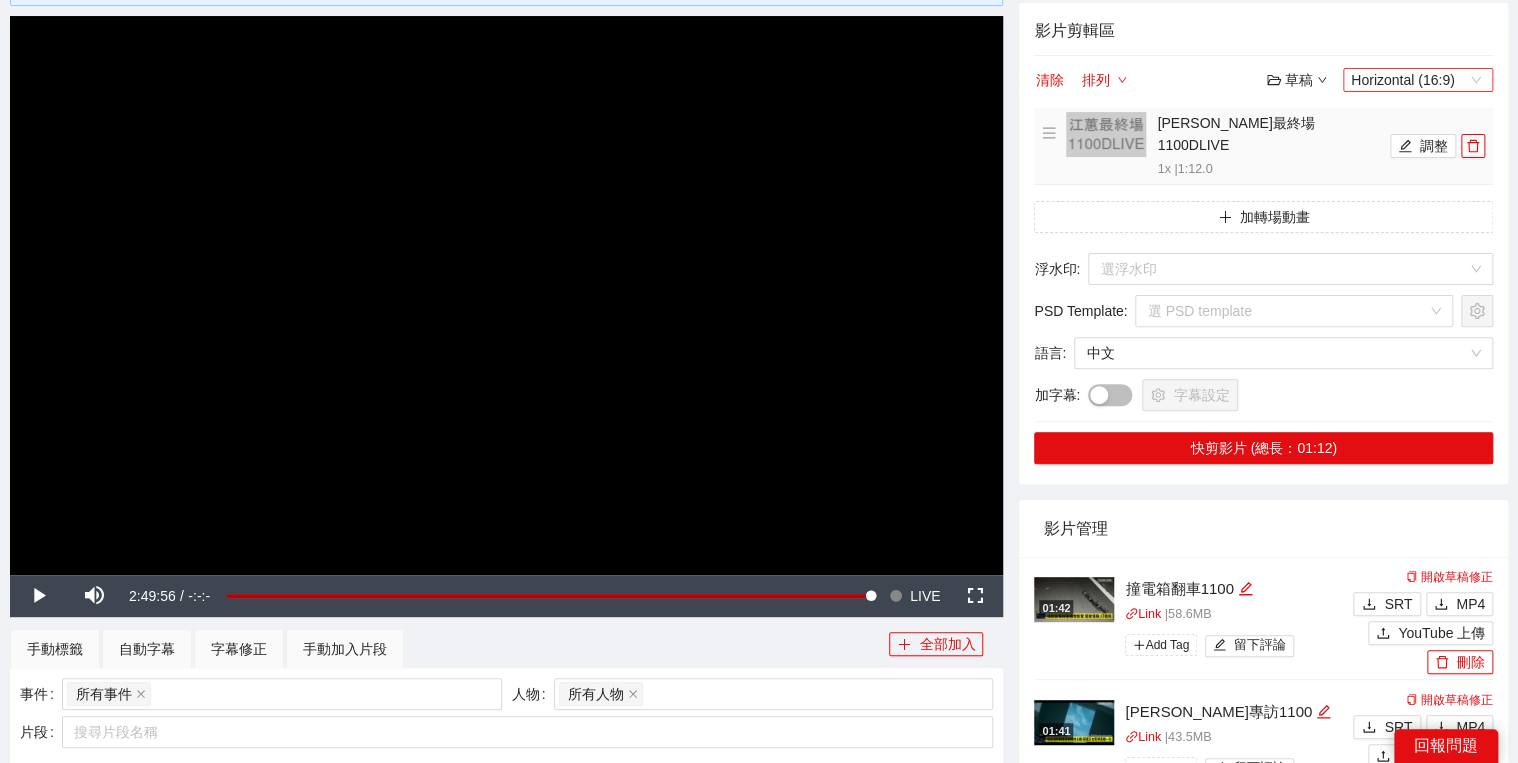 scroll, scrollTop: 0, scrollLeft: 0, axis: both 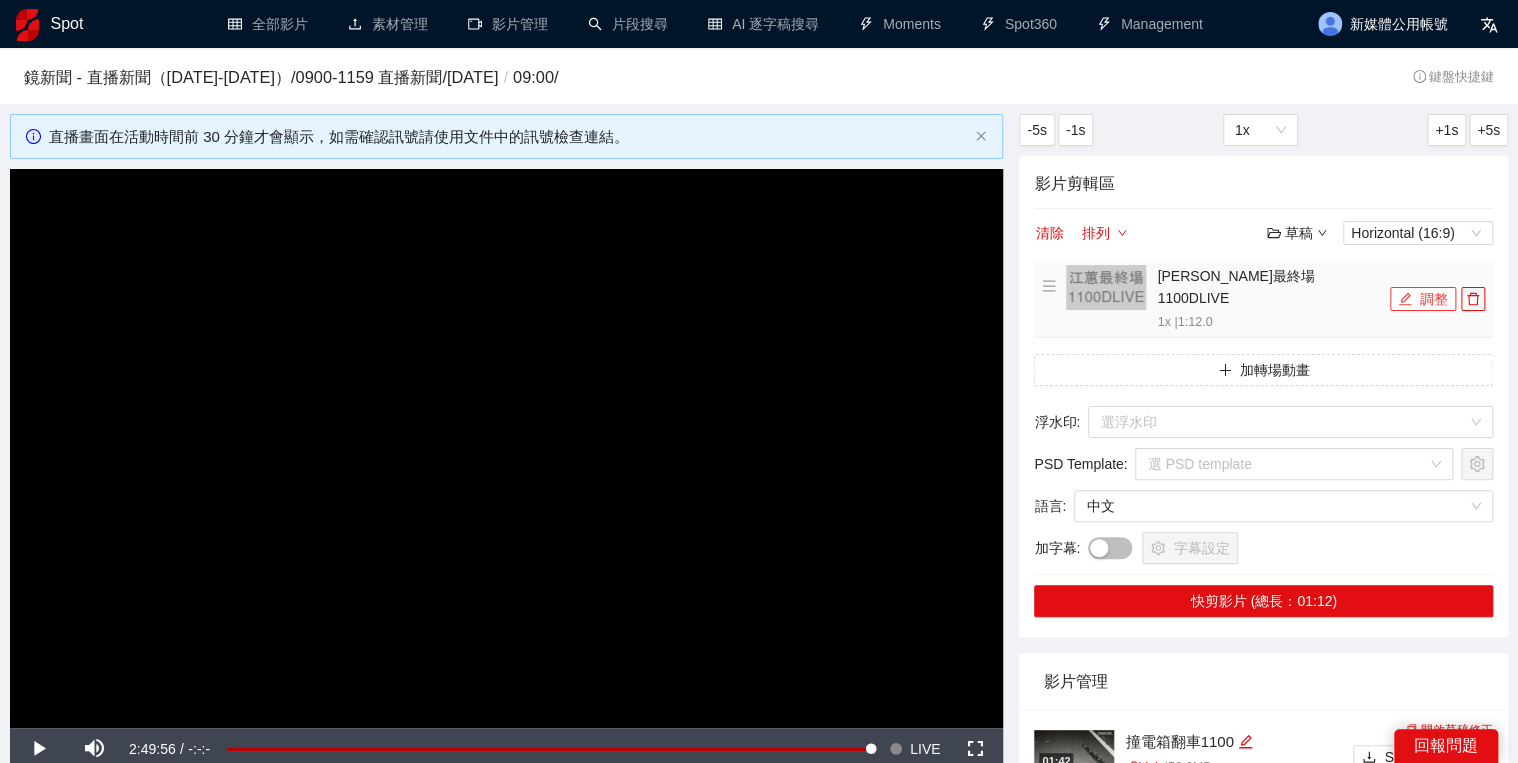 click on "調整" at bounding box center [1423, 299] 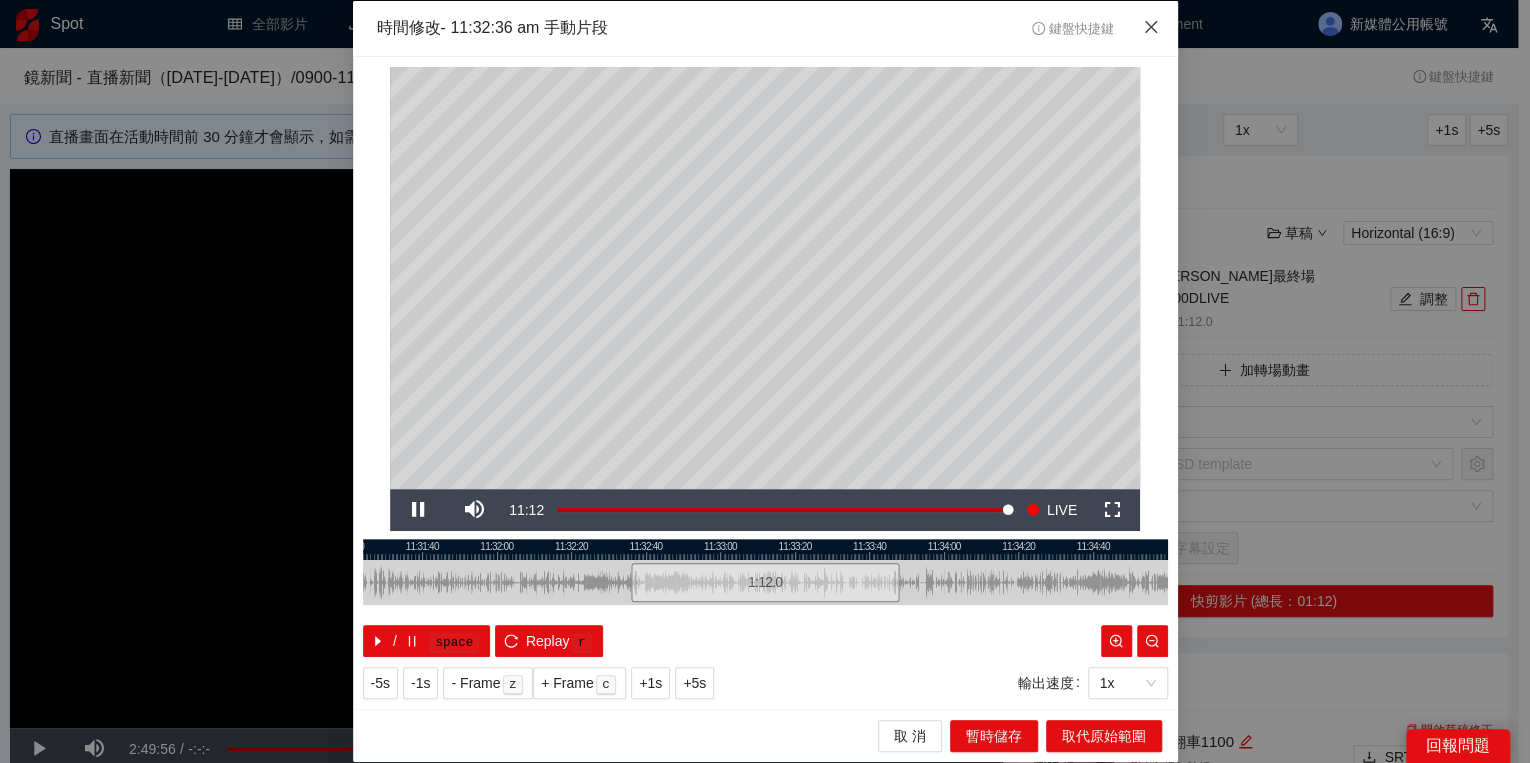 click at bounding box center (1151, 28) 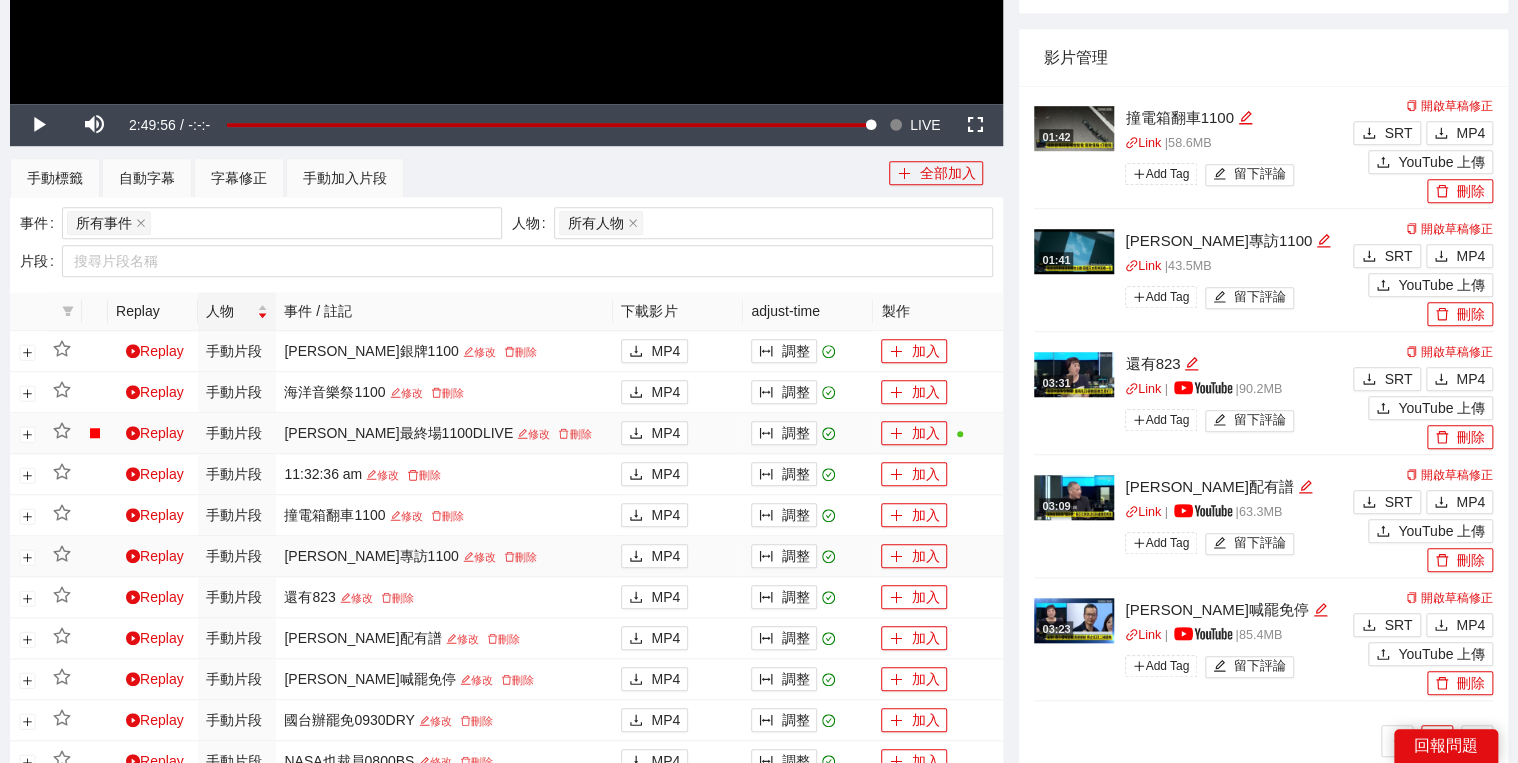 scroll, scrollTop: 640, scrollLeft: 0, axis: vertical 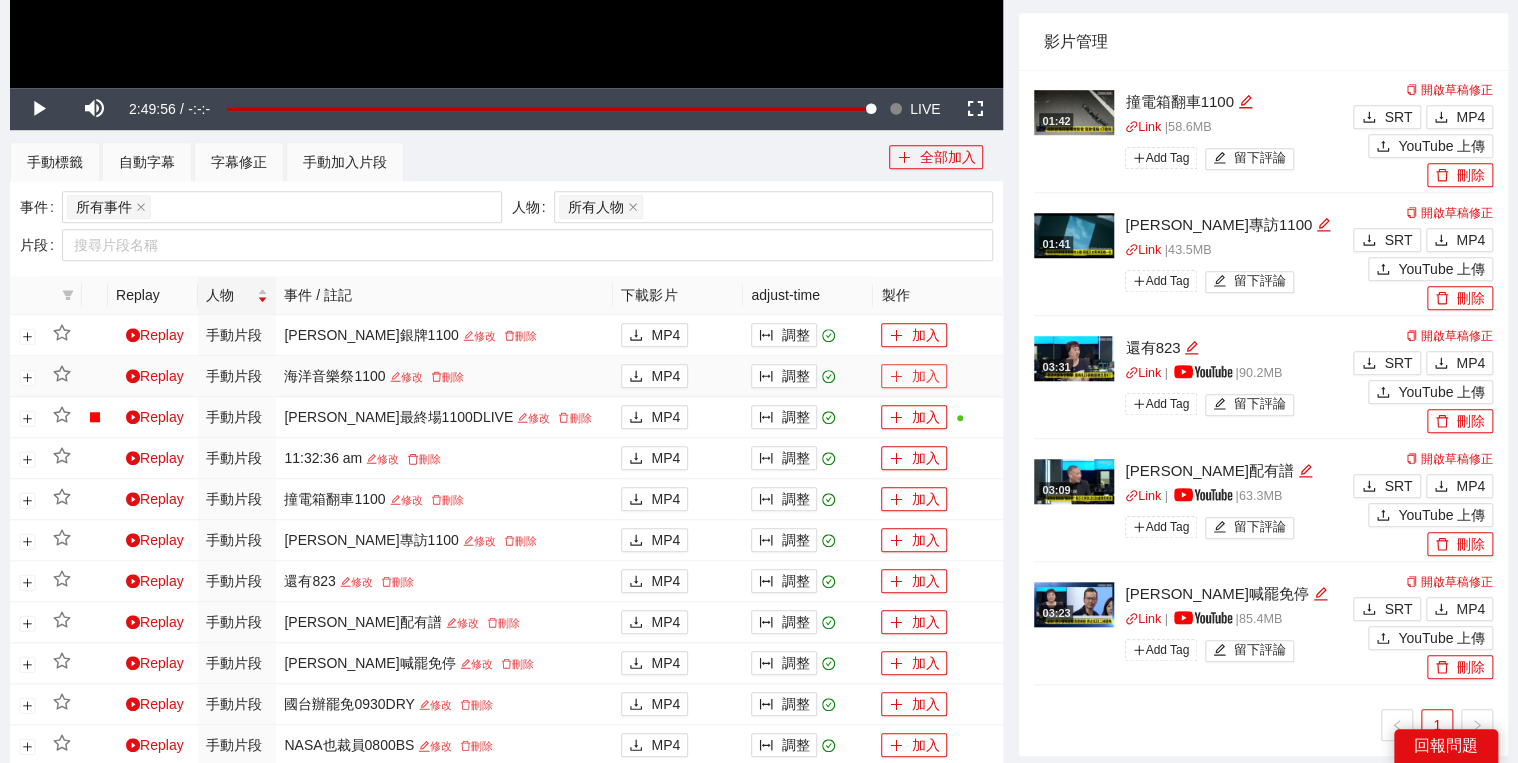 click on "加入" at bounding box center (914, 376) 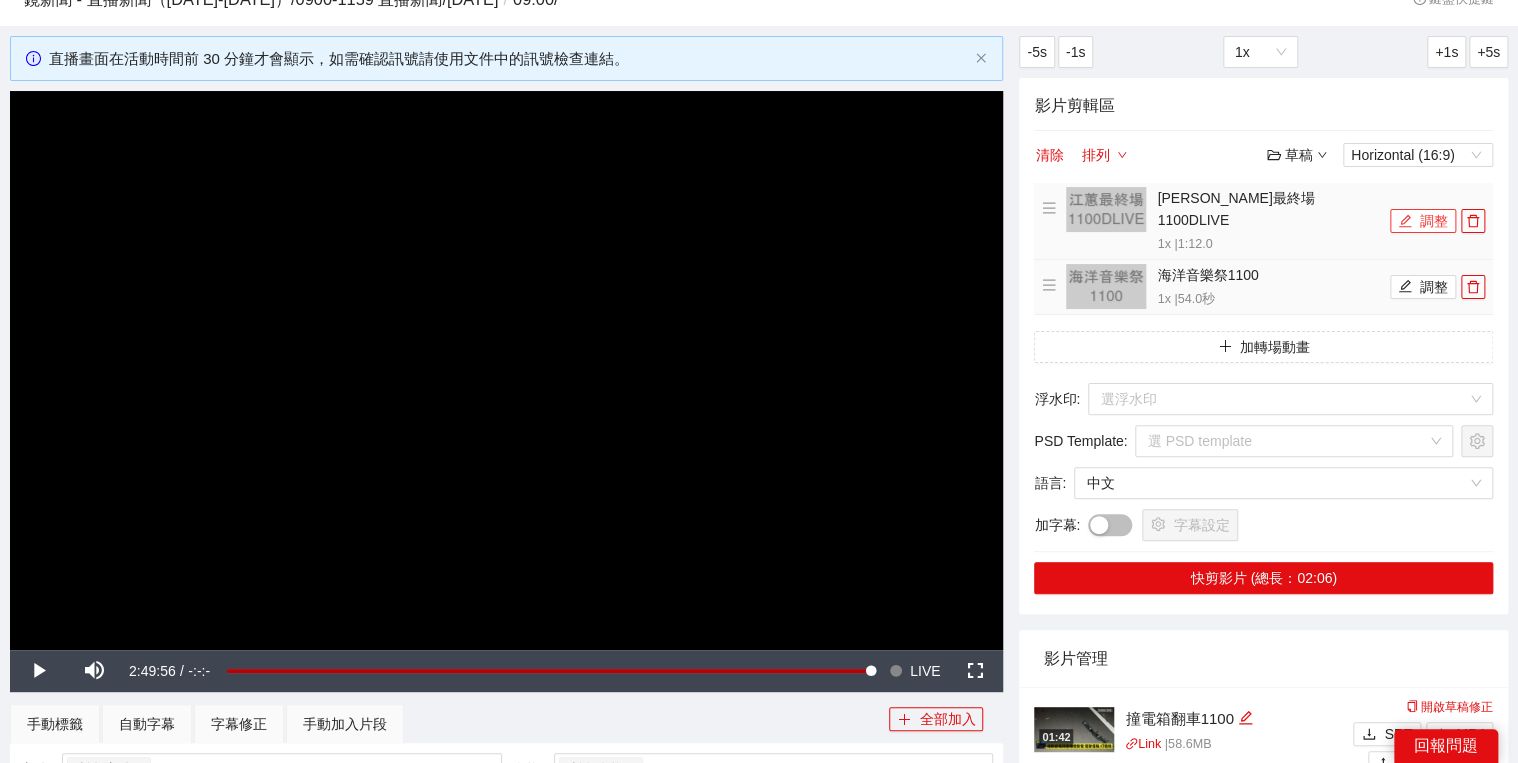 scroll, scrollTop: 0, scrollLeft: 0, axis: both 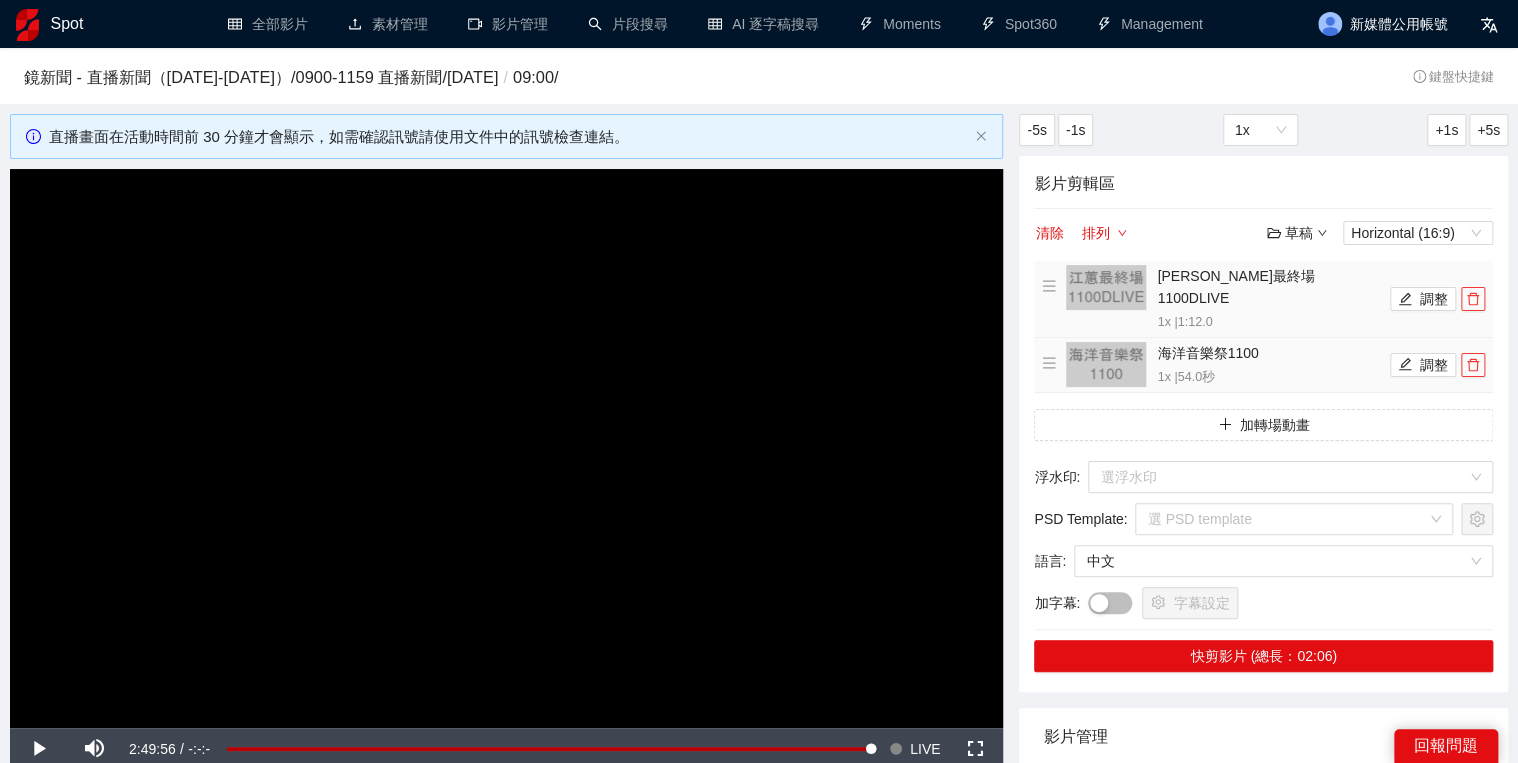 click at bounding box center [1473, 299] 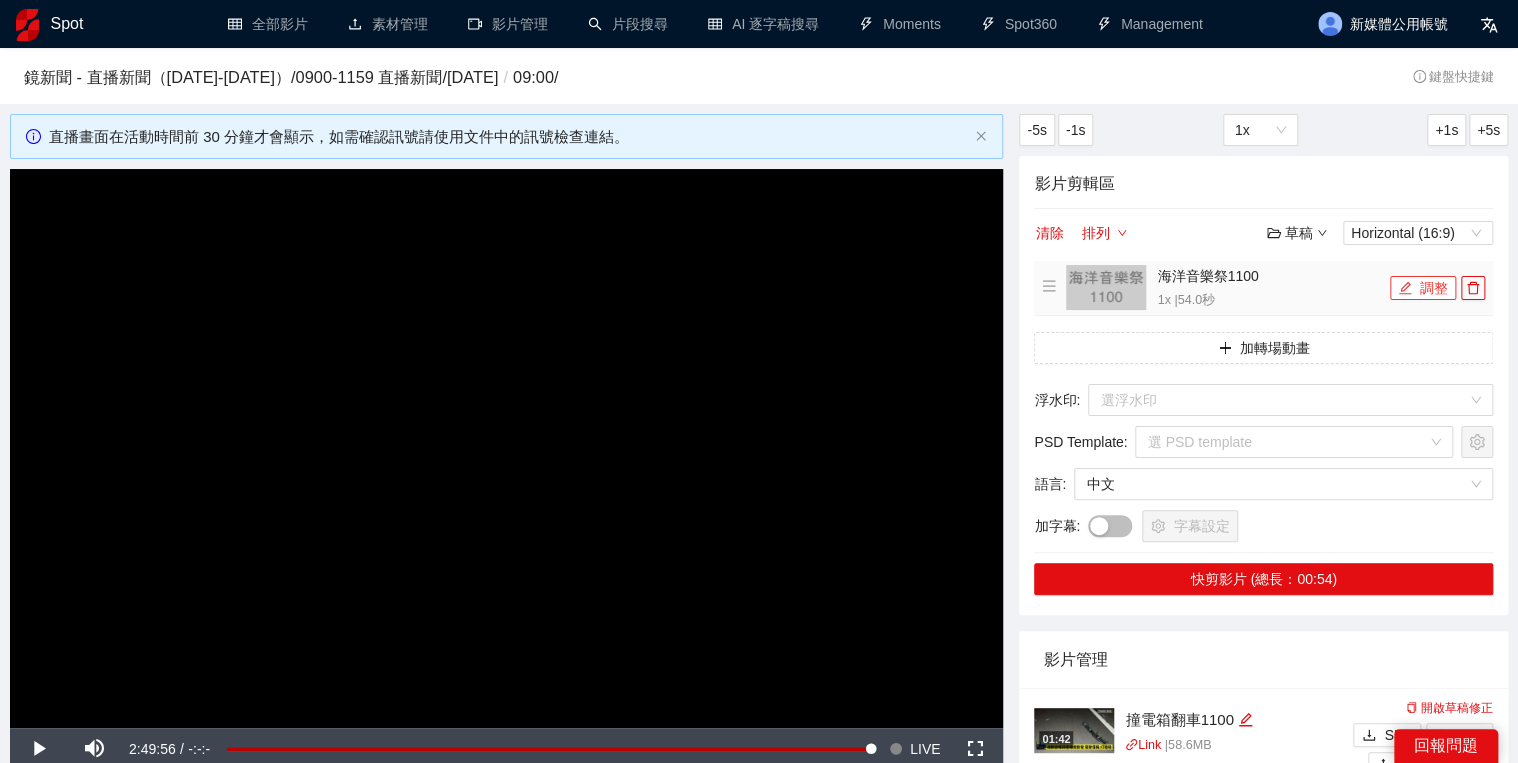 click on "調整" at bounding box center (1423, 288) 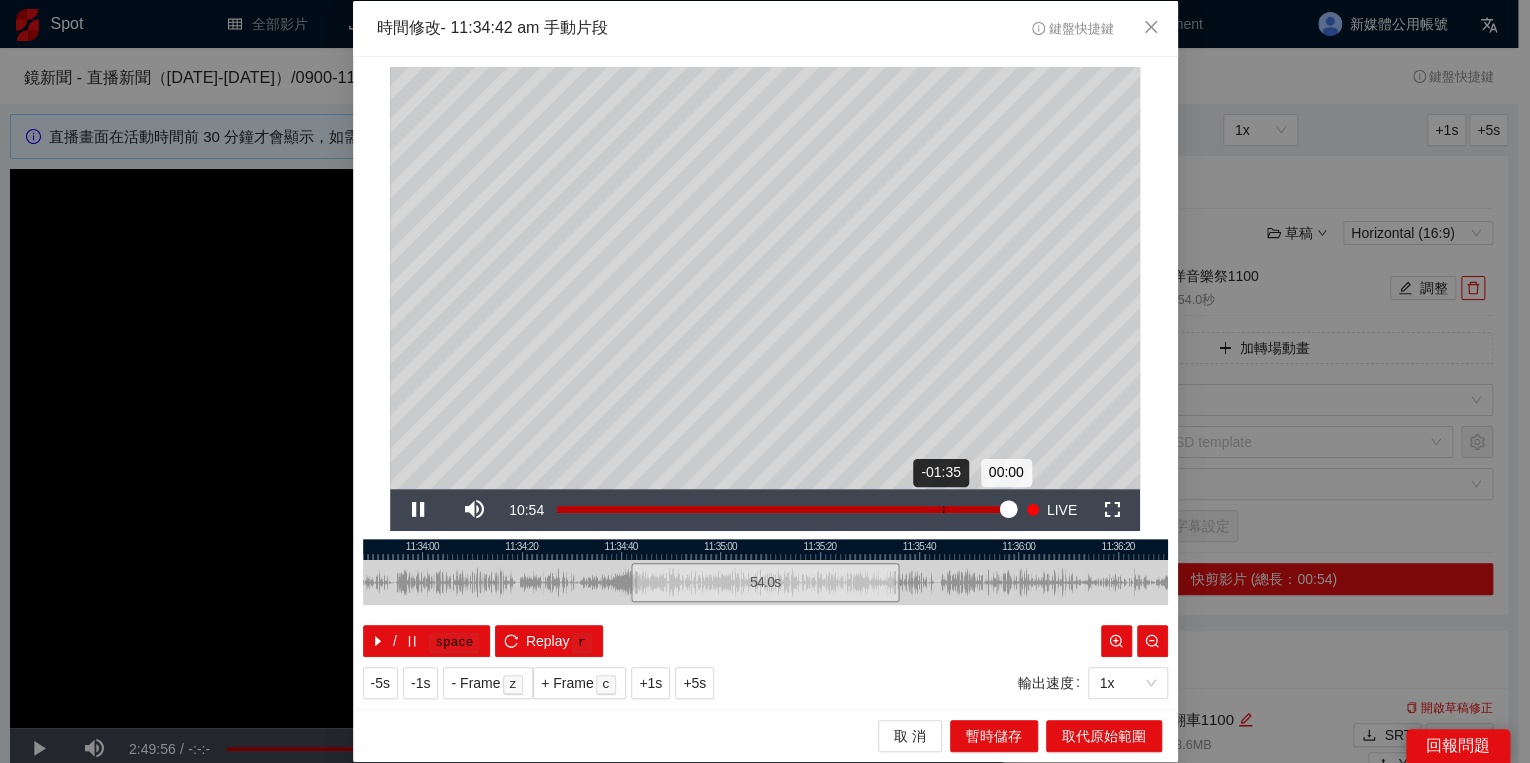 click on "00:00" at bounding box center [783, 509] 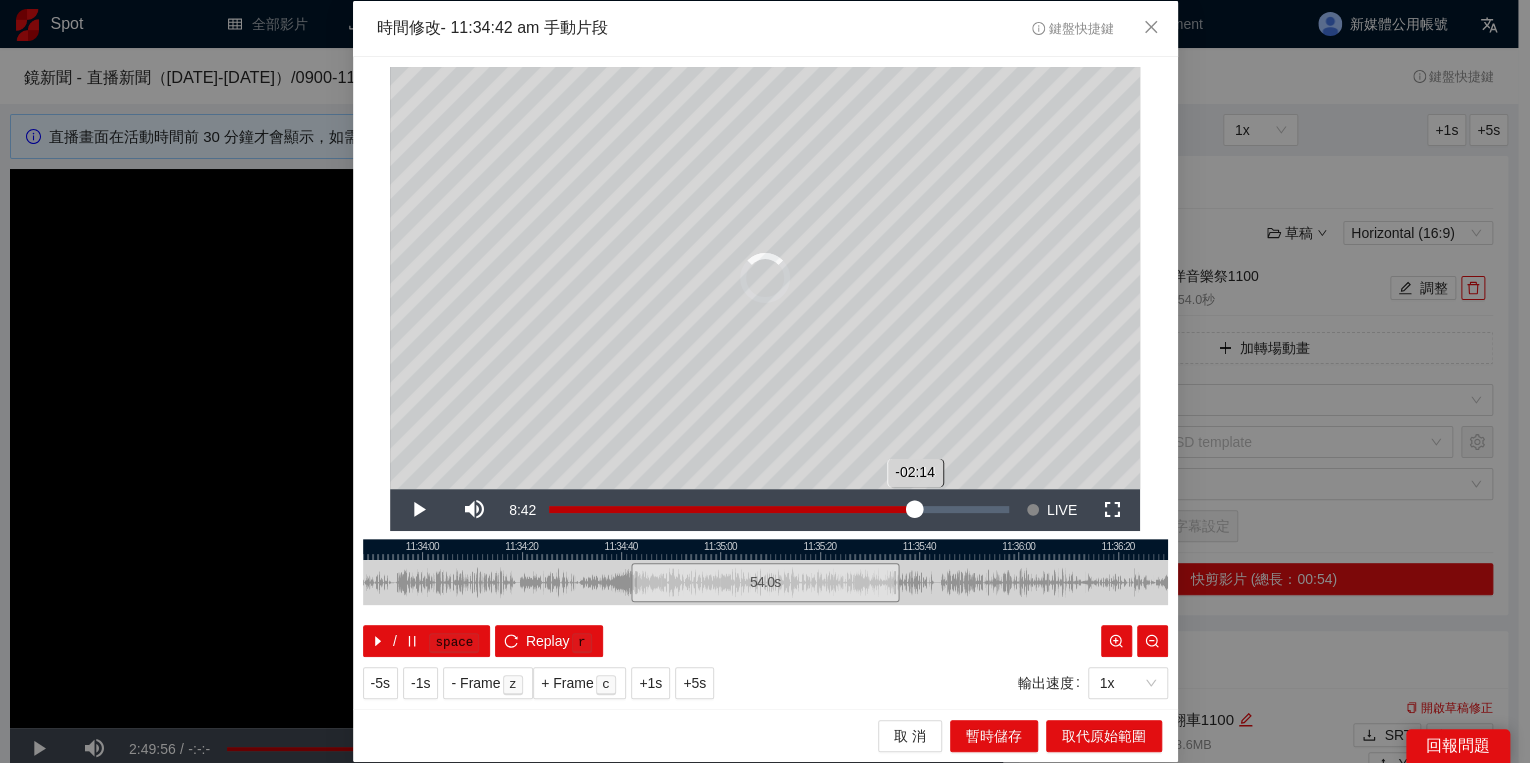 click on "Loaded :  0.00% -02:14 -02:14" at bounding box center (779, 509) 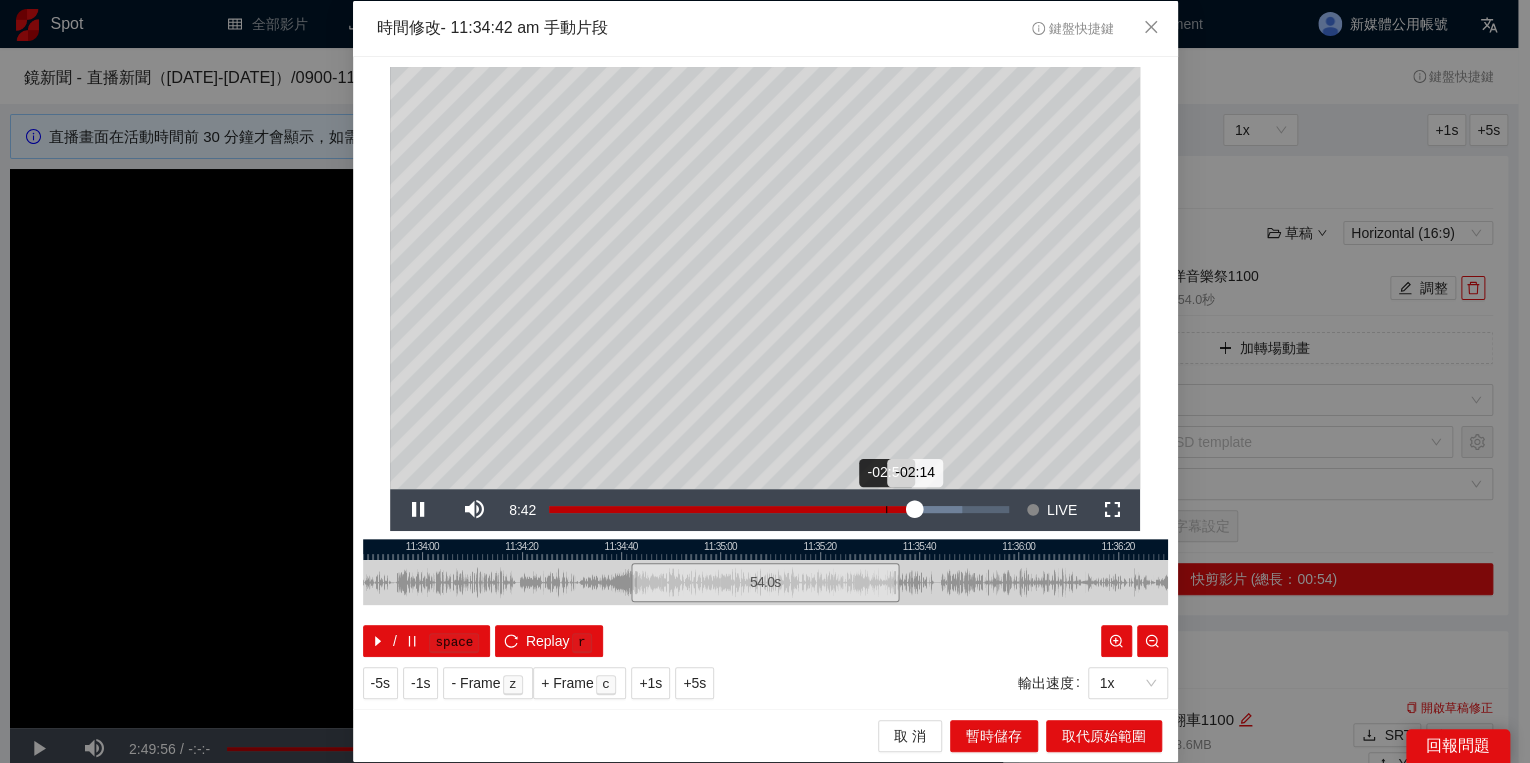 click on "Loaded :  89.90% -02:55 -02:14" at bounding box center [779, 509] 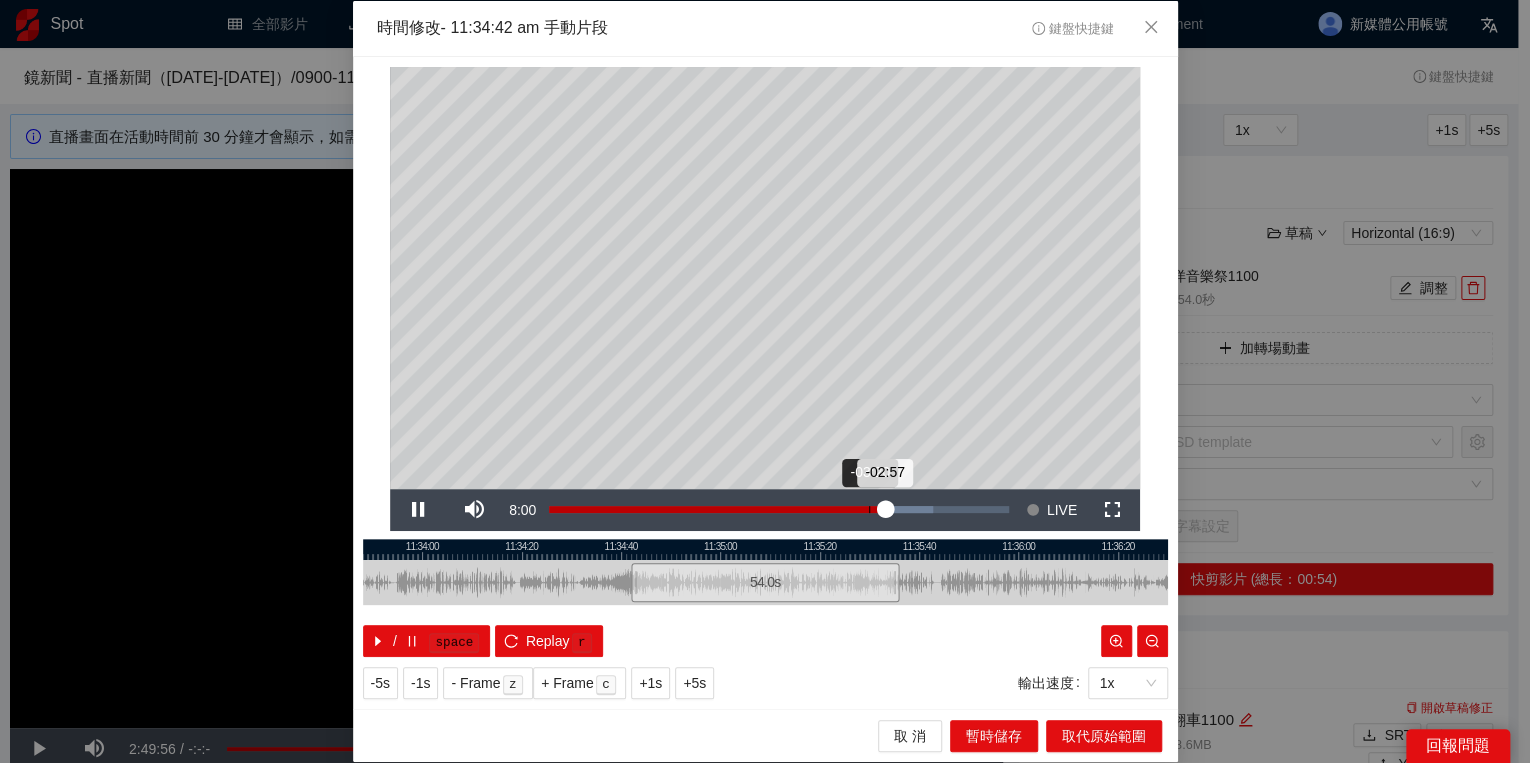 click on "Loaded :  83.48% -03:20 -02:57" at bounding box center (779, 510) 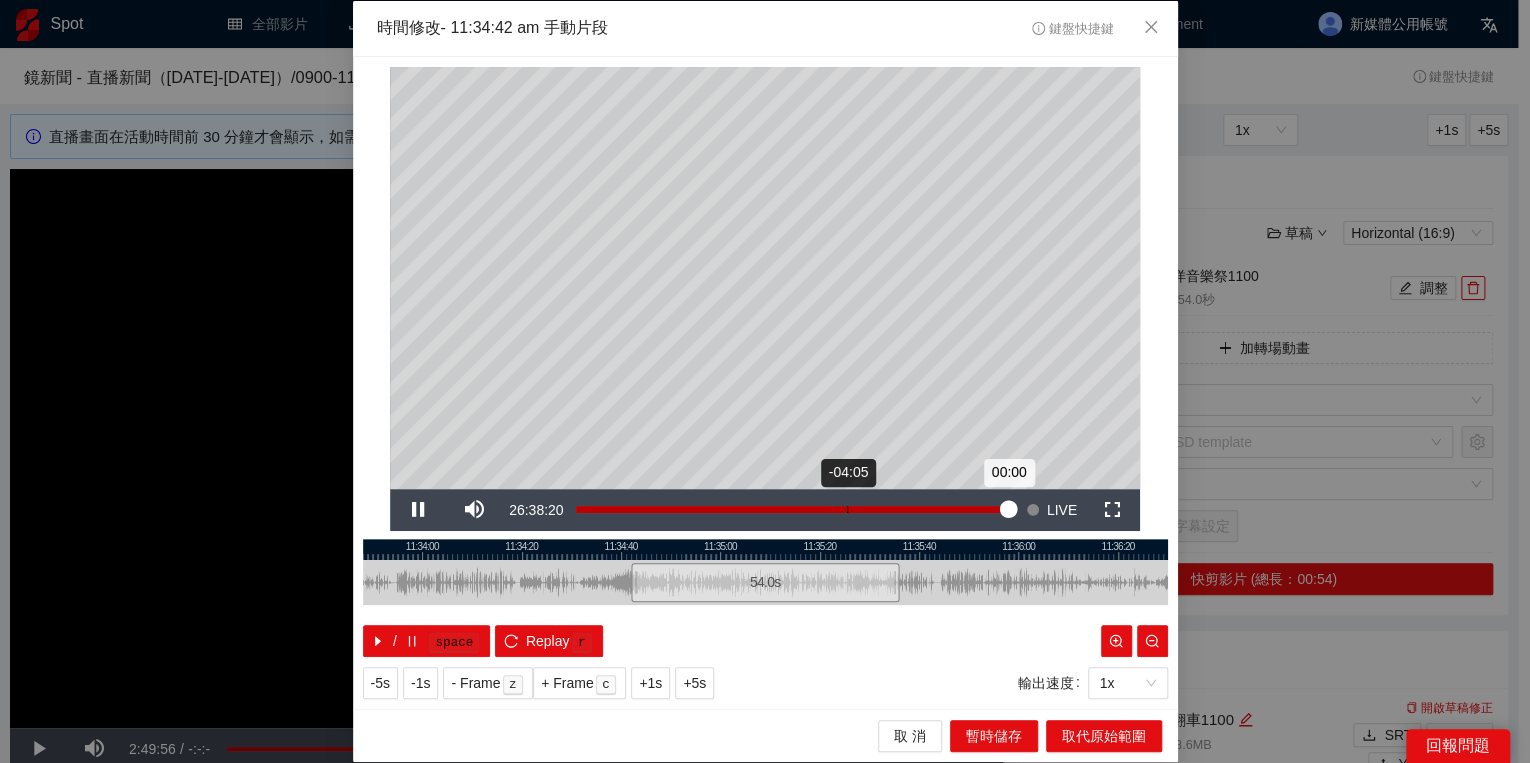click on "Loaded :  100.00% -04:05 00:00" at bounding box center [792, 510] 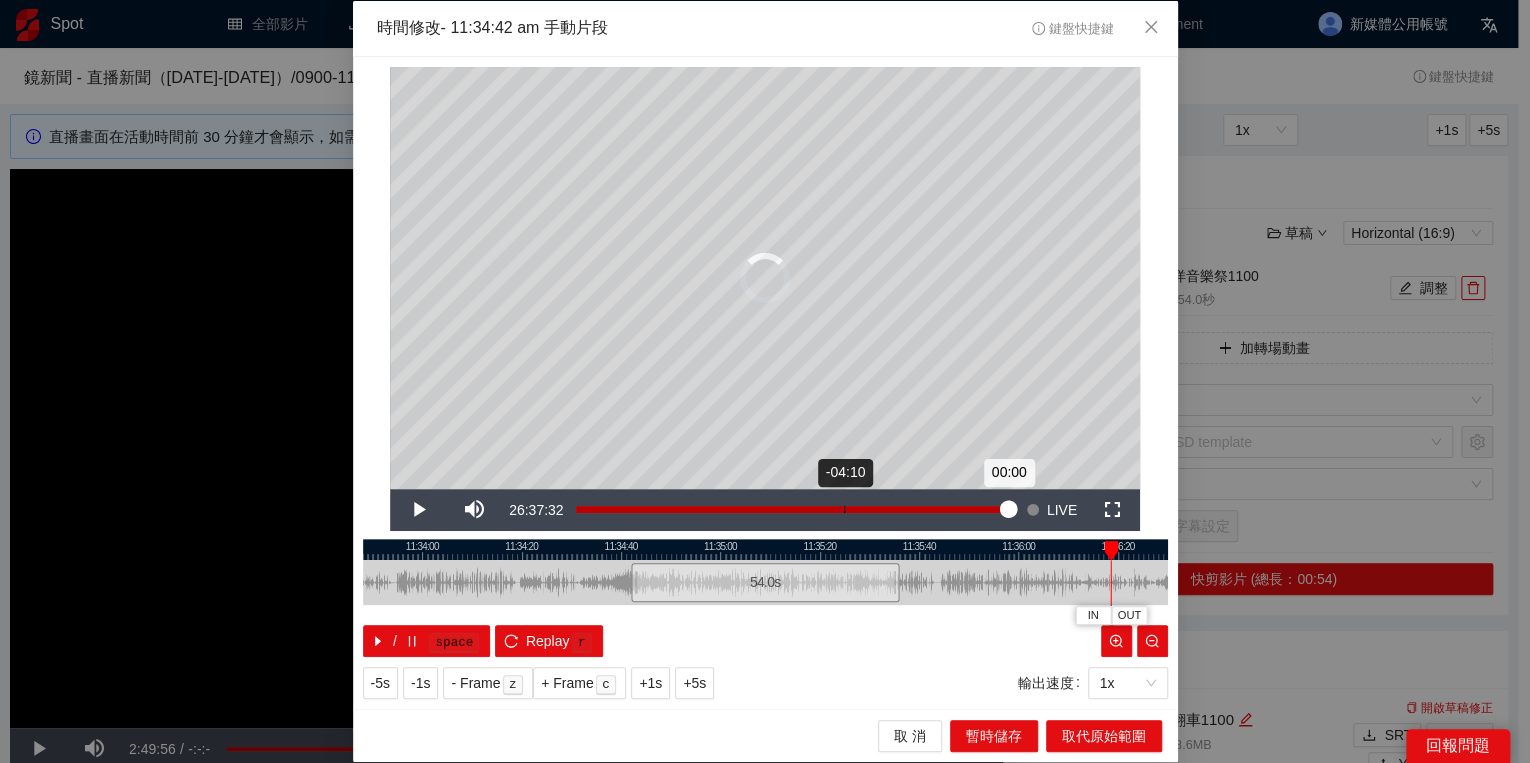 click on "Loaded :  100.00% -04:10 00:00" at bounding box center [792, 510] 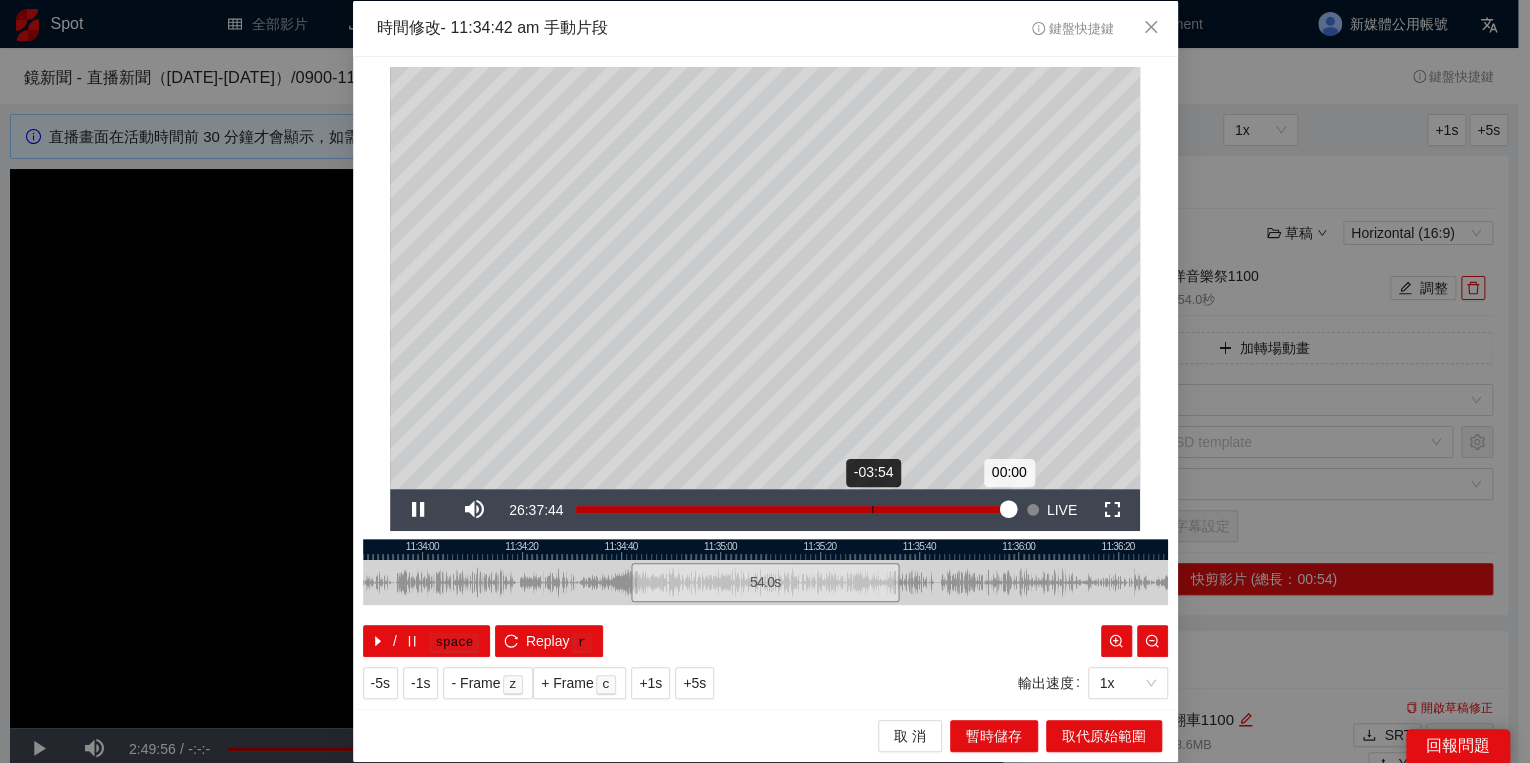 click on "Loaded :  100.00% -03:54 00:00" at bounding box center [792, 510] 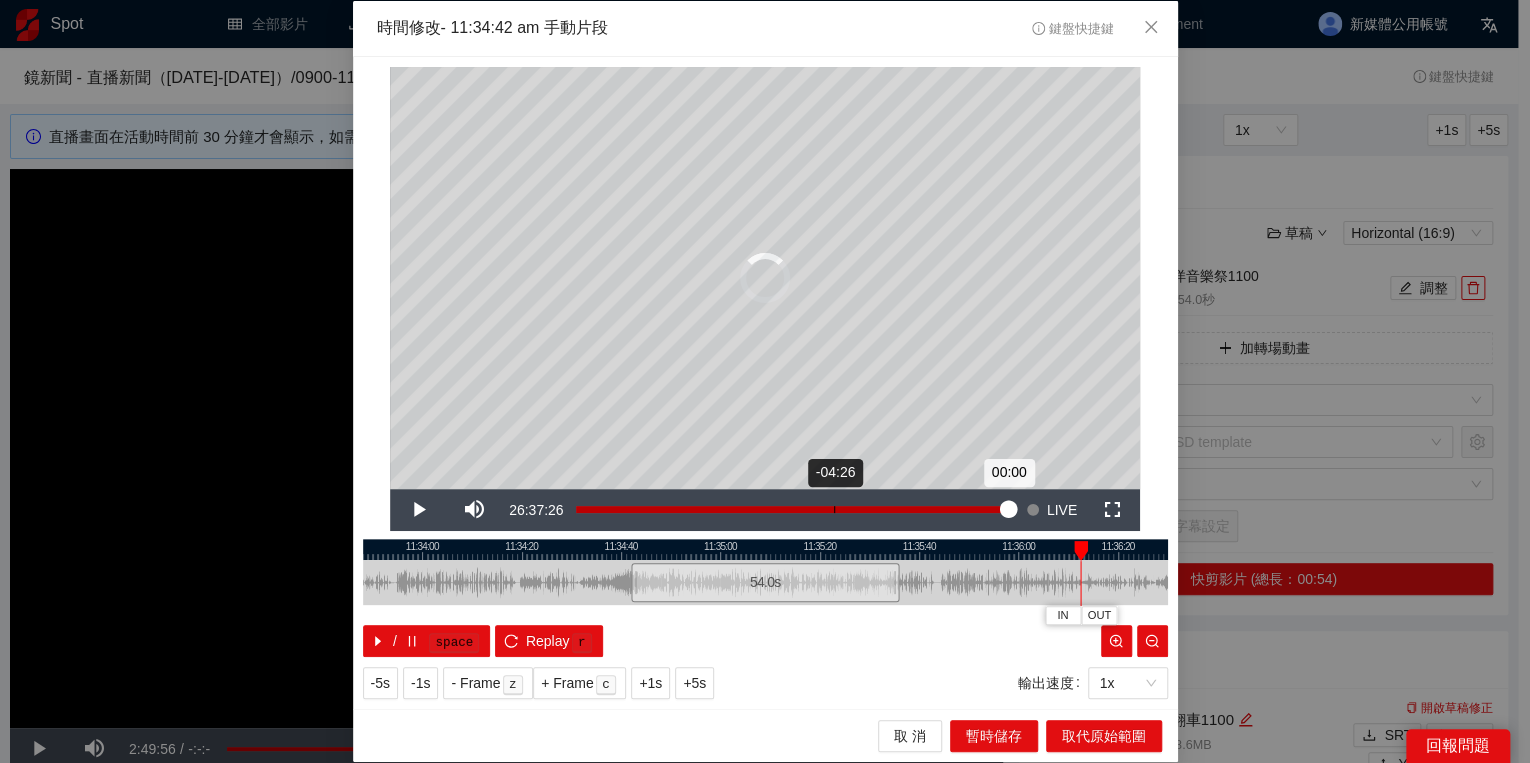 click on "Loaded :  100.00% -04:26 00:00" at bounding box center [792, 510] 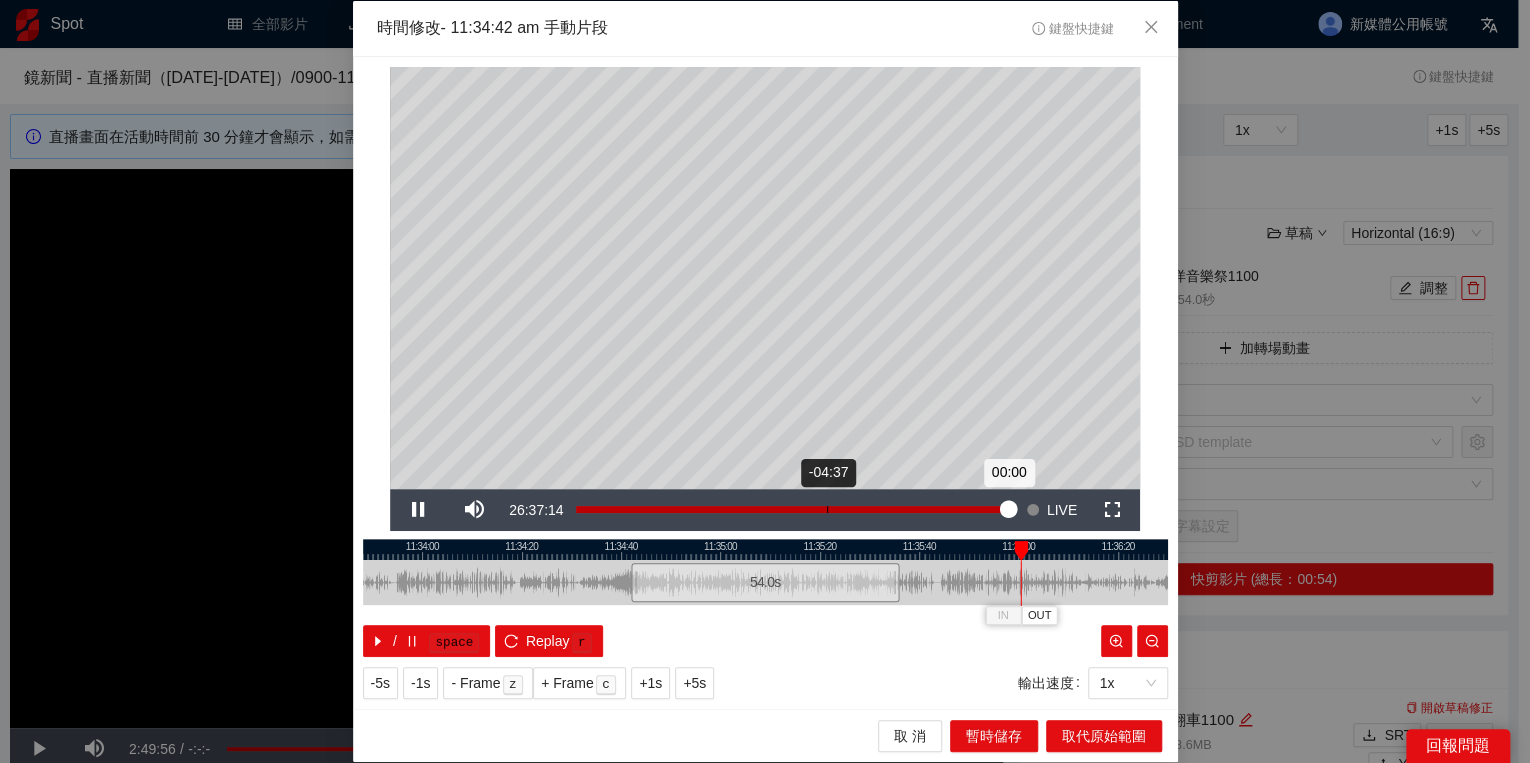 click on "-04:37" at bounding box center [827, 509] 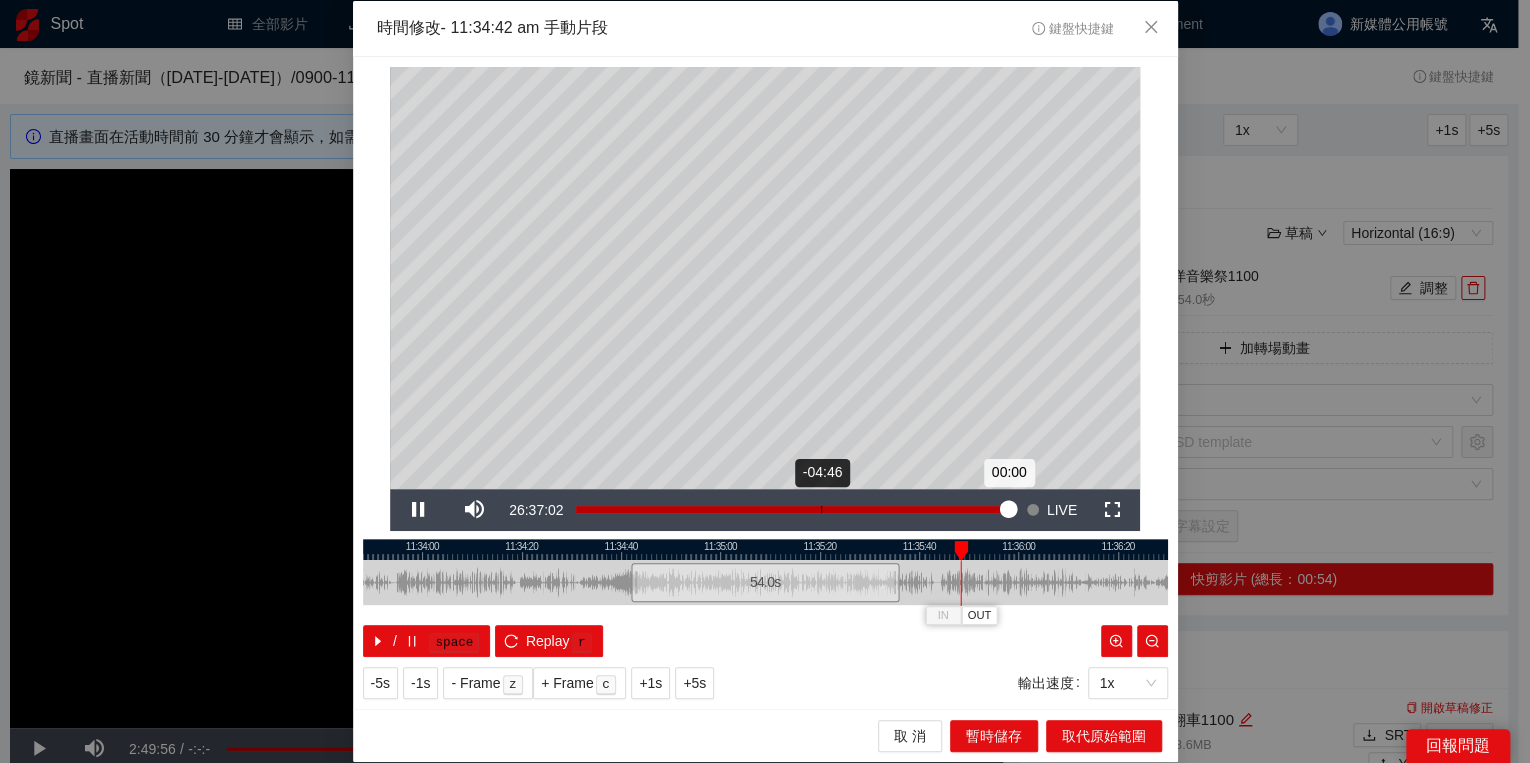 click on "Loaded :  100.00% -04:46 00:00" at bounding box center [792, 509] 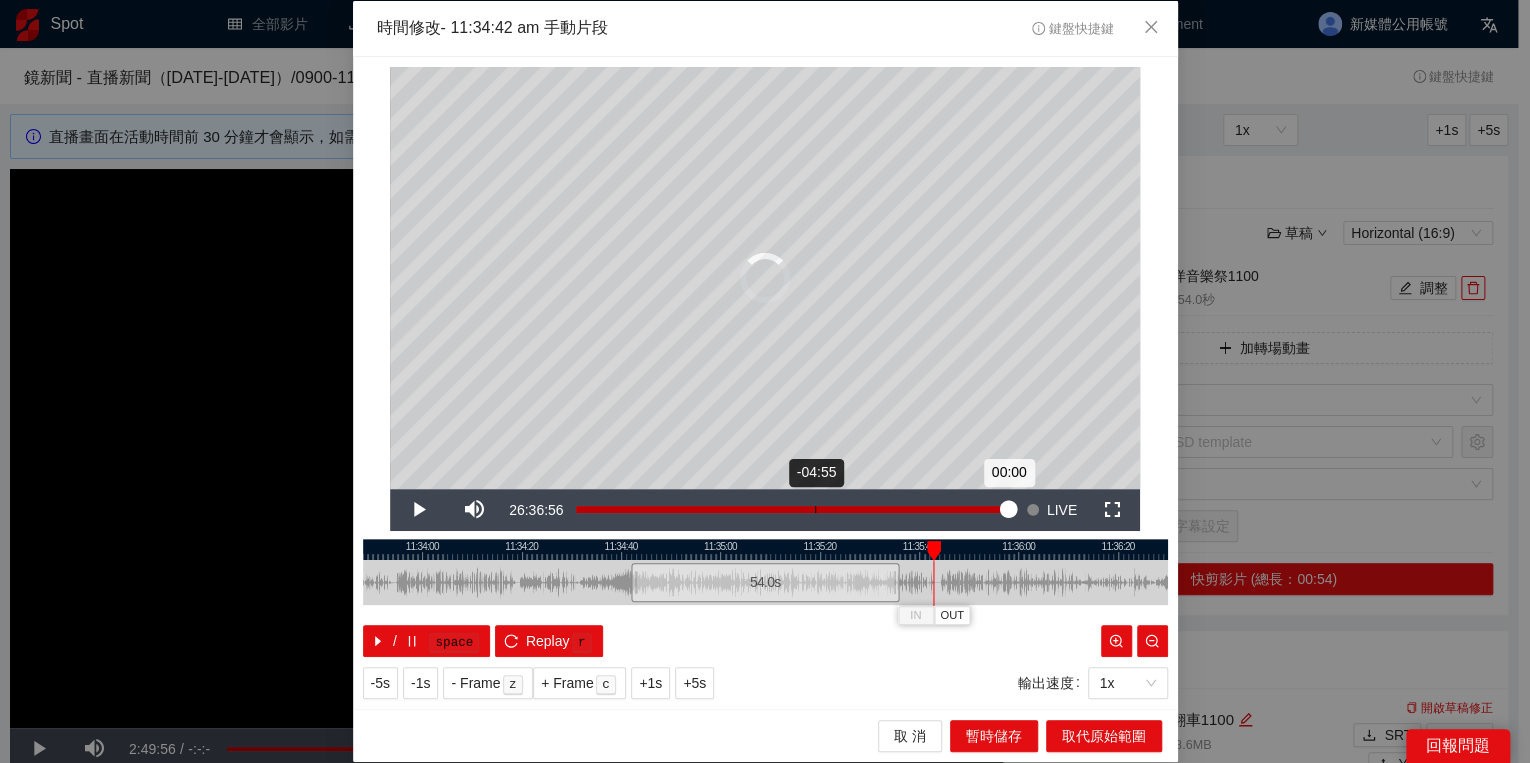 click on "-04:55" at bounding box center (815, 509) 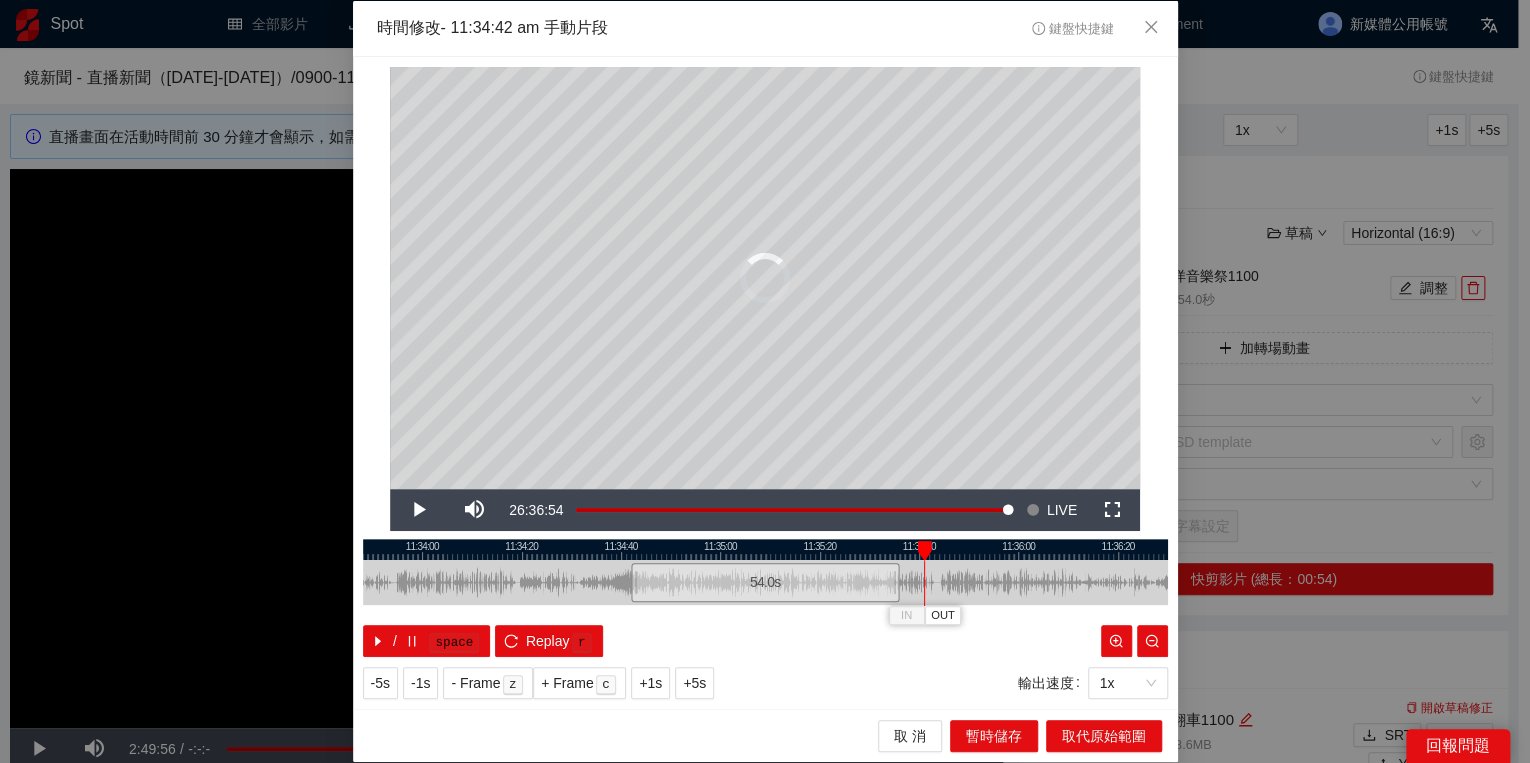 drag, startPoint x: 912, startPoint y: 549, endPoint x: 925, endPoint y: 546, distance: 13.341664 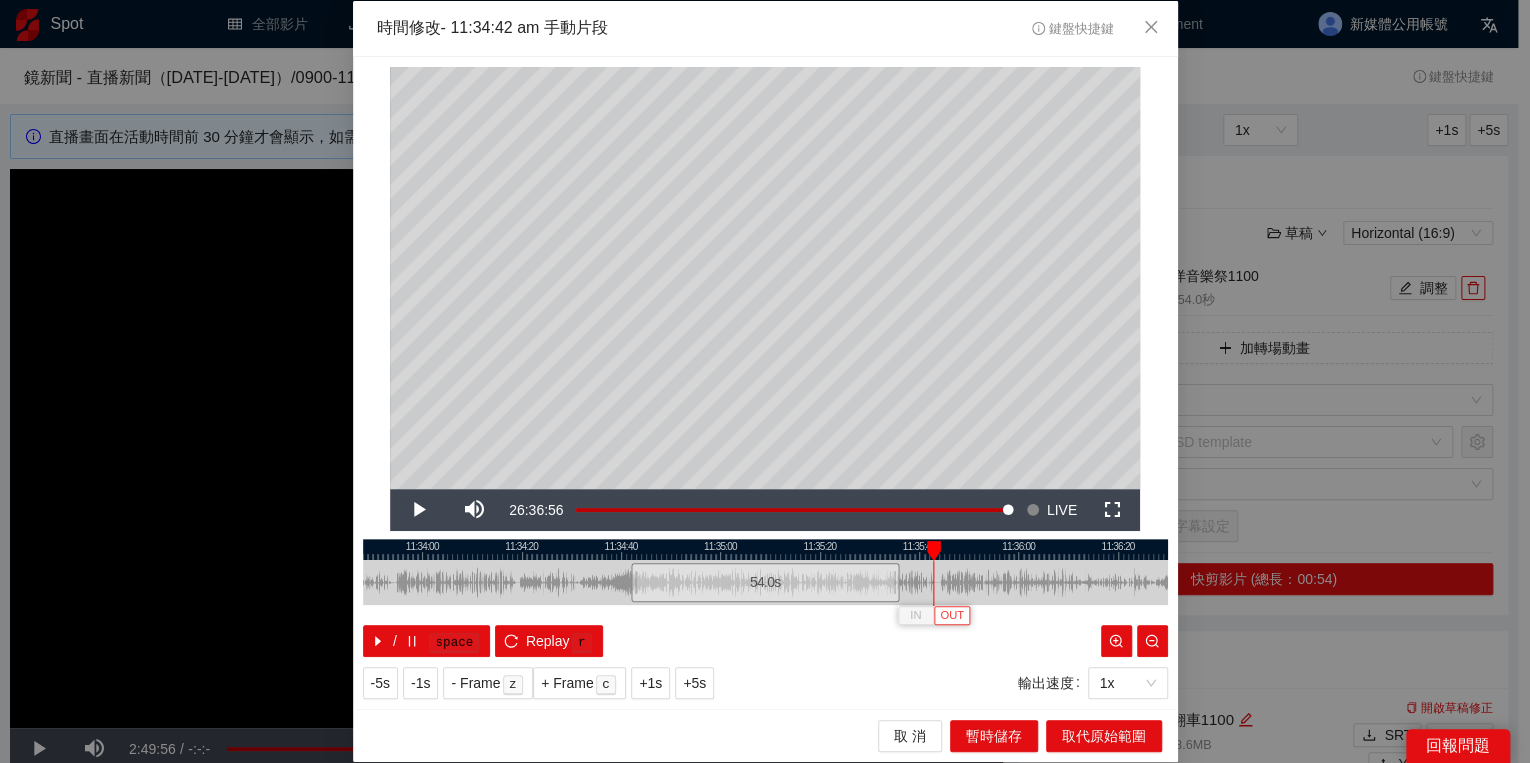 click on "OUT" at bounding box center (952, 616) 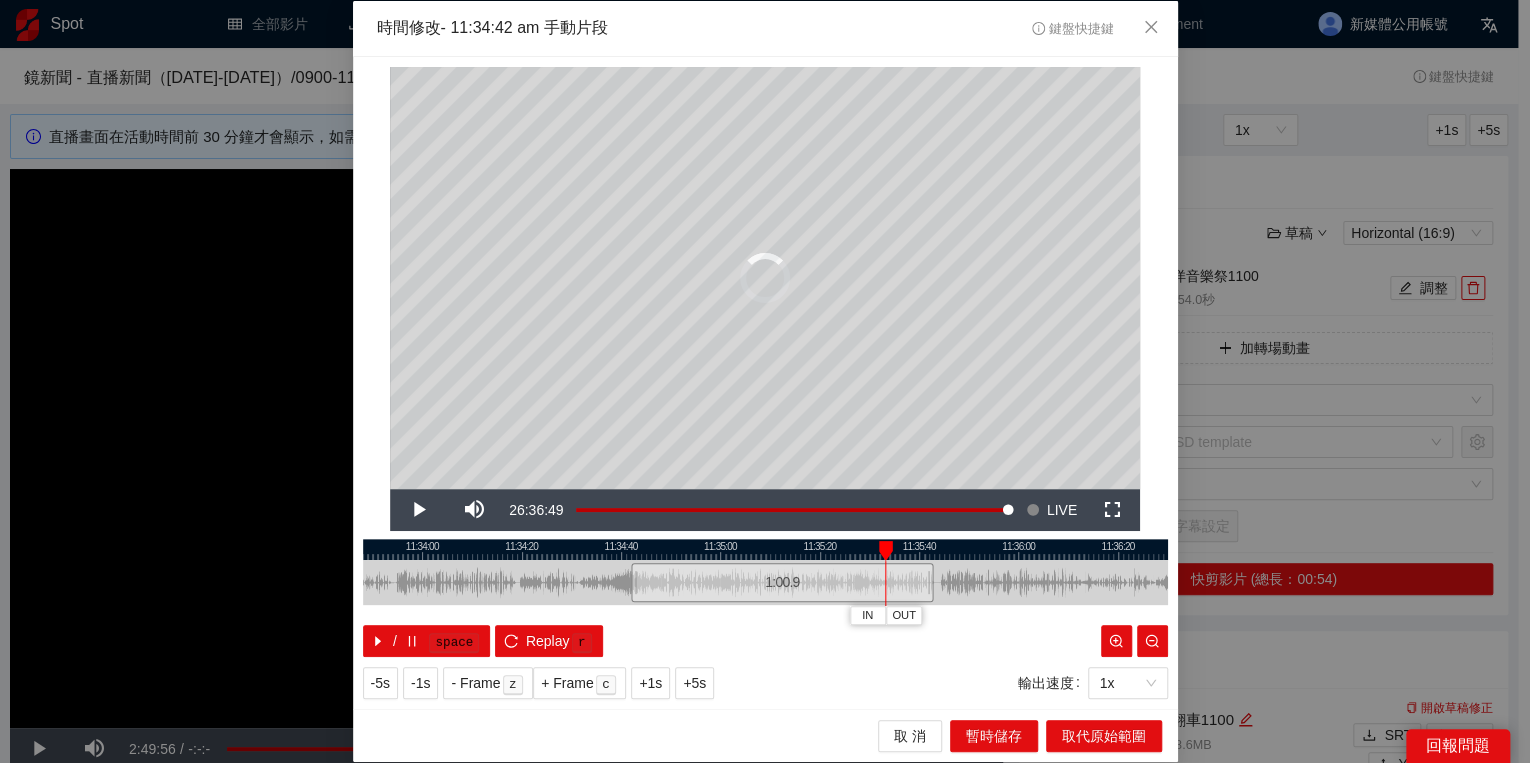 drag, startPoint x: 928, startPoint y: 543, endPoint x: 789, endPoint y: 547, distance: 139.05754 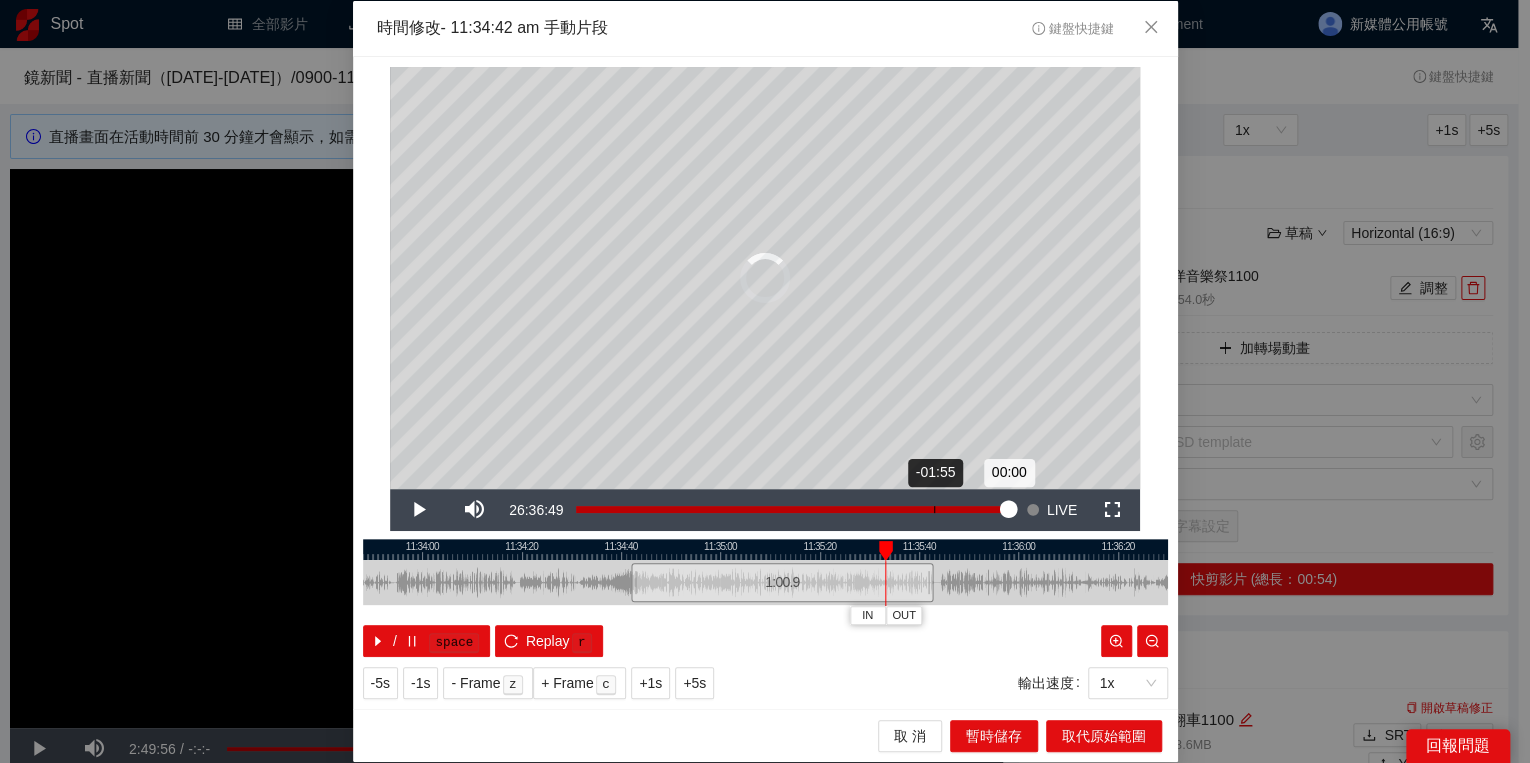 click on "Loaded :  0.00% -01:55 00:00" at bounding box center (792, 510) 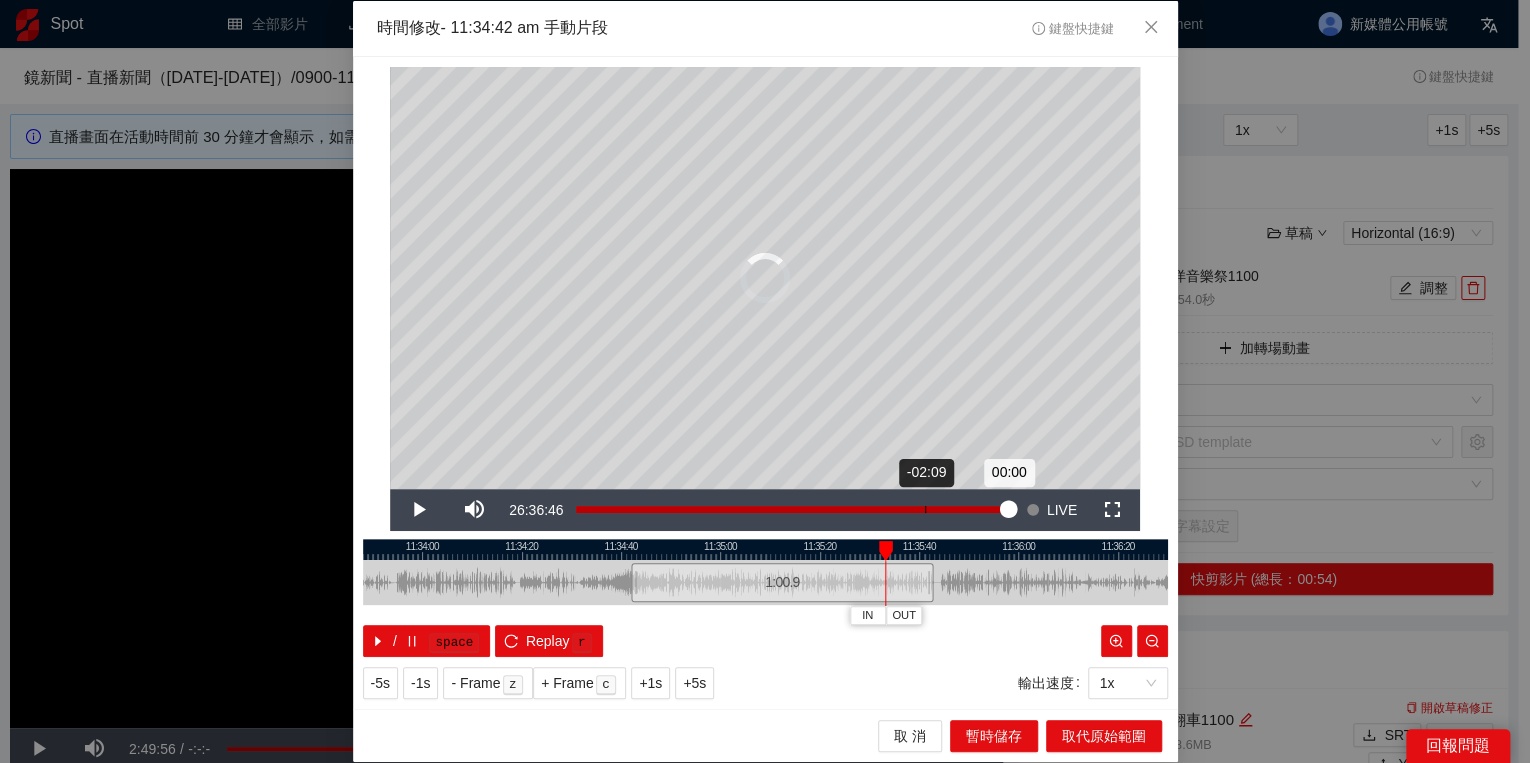 click on "Loaded :  0.00% -02:09 00:00" at bounding box center [792, 510] 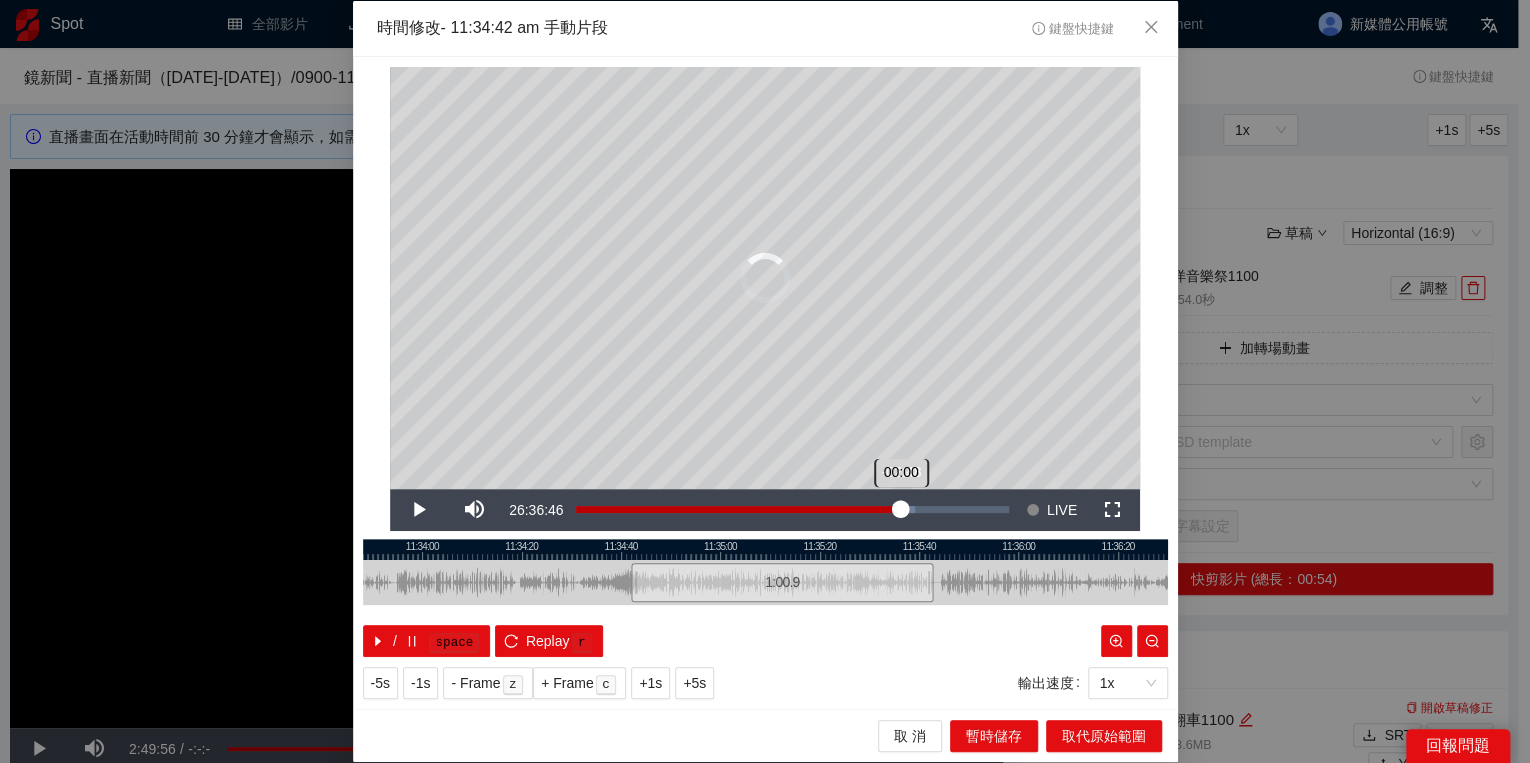 click on "Loaded :  78.39% -02:48 00:00" at bounding box center (792, 510) 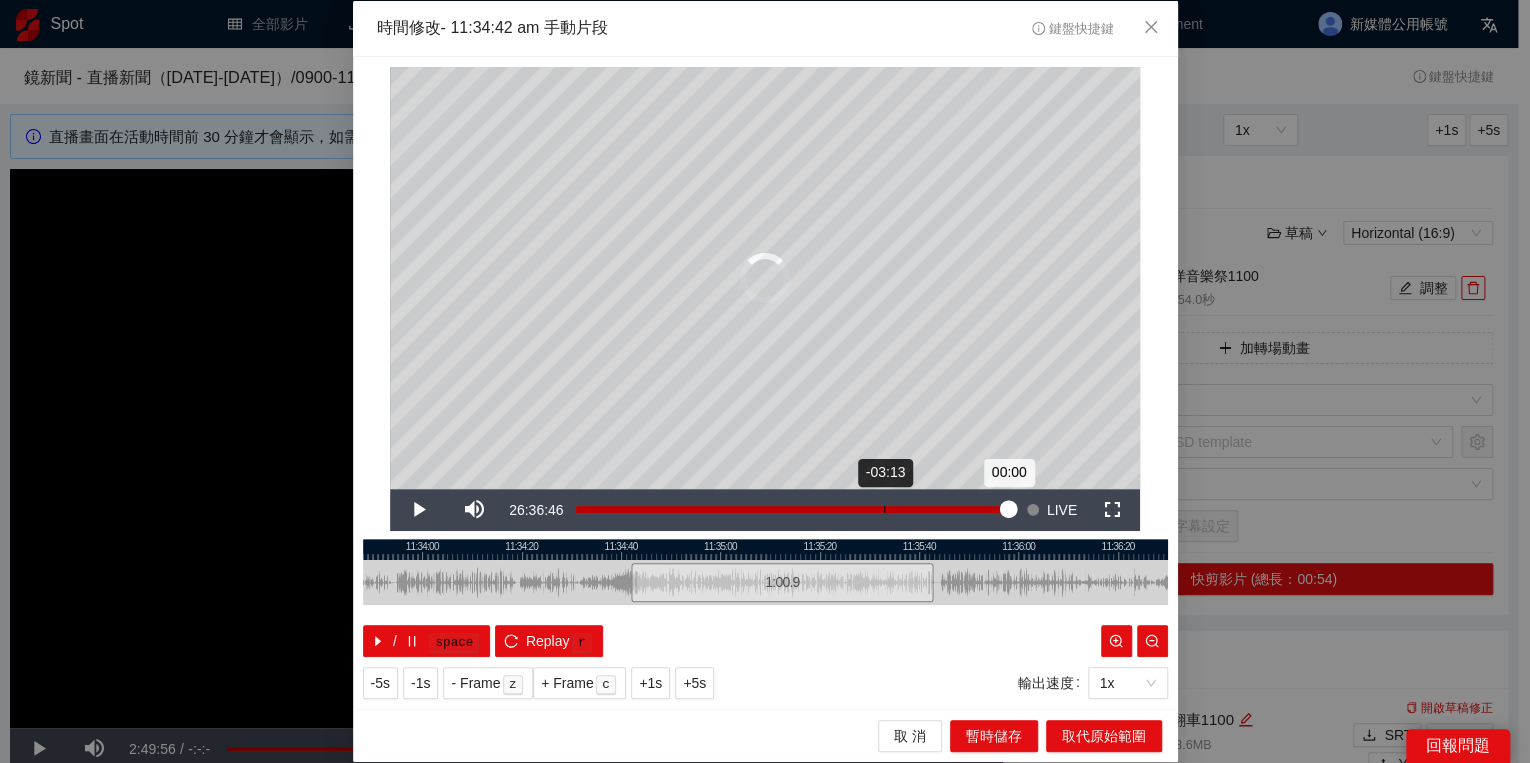 click on "Loaded :  0.00% -03:13 00:00" at bounding box center [792, 510] 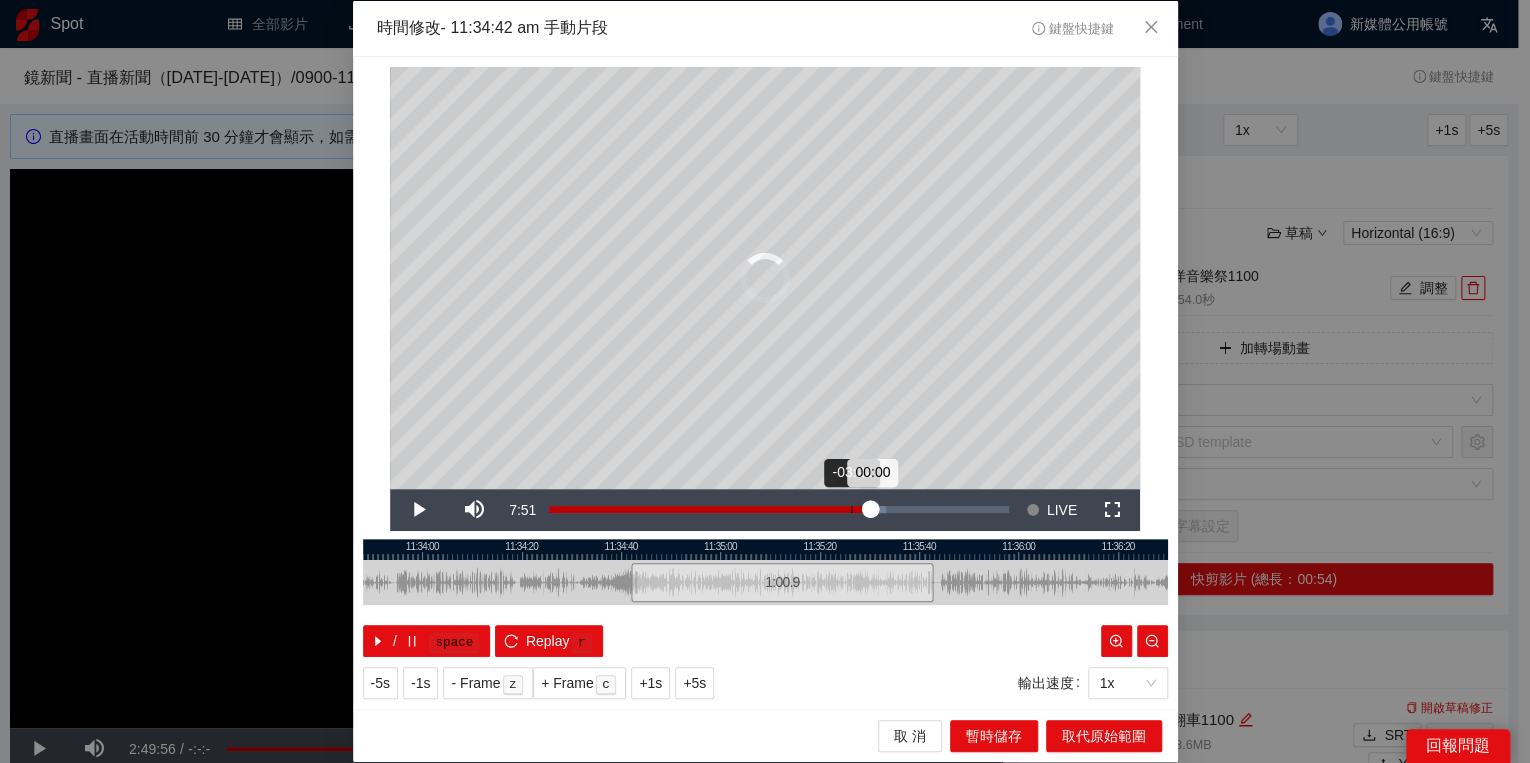 click on "Loaded :  73.39% -03:22 00:00" at bounding box center (779, 510) 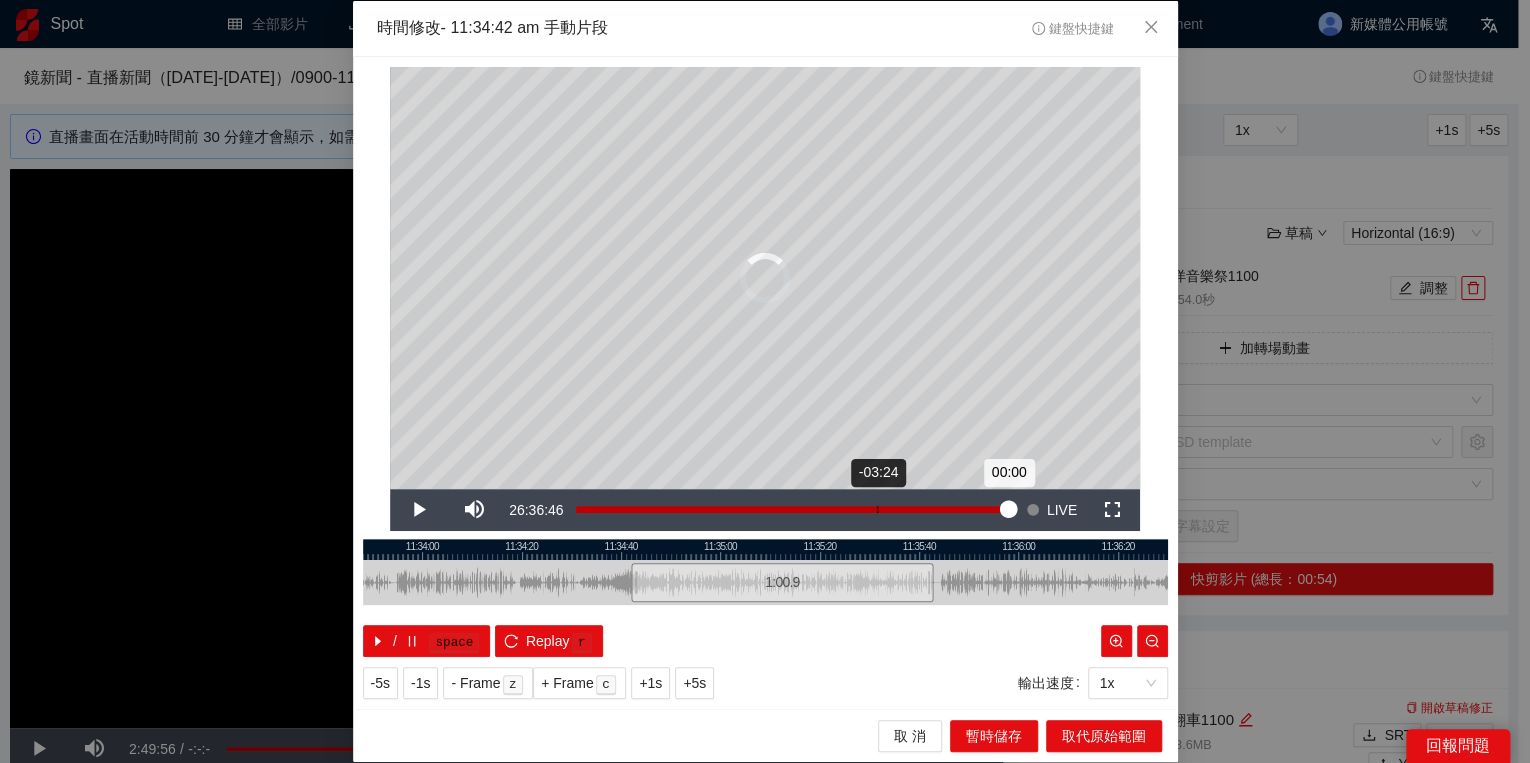 click on "Loaded :  0.00% -03:24 00:00" at bounding box center [792, 510] 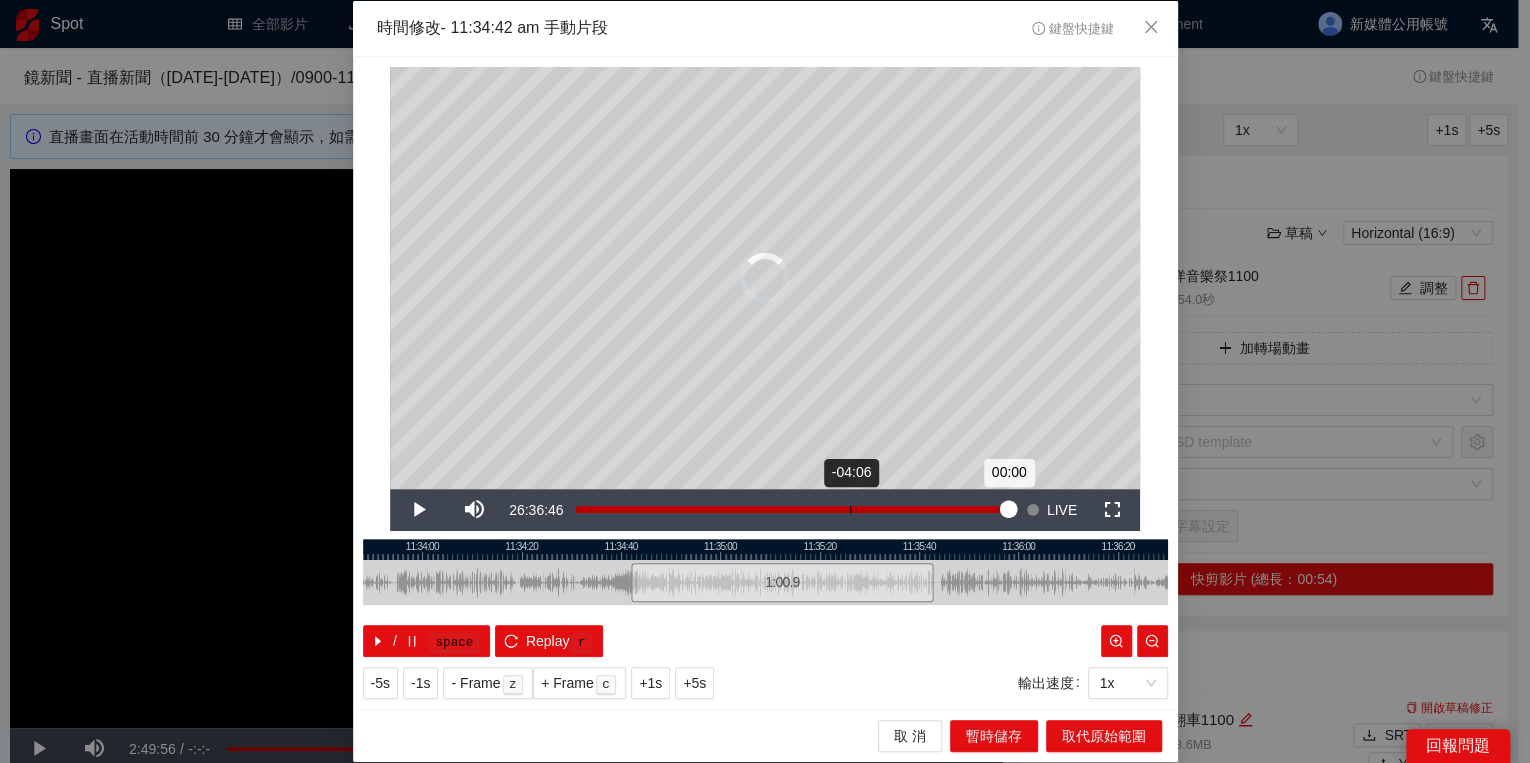 click on "Loaded :  0.00% -04:06 00:00" at bounding box center (792, 510) 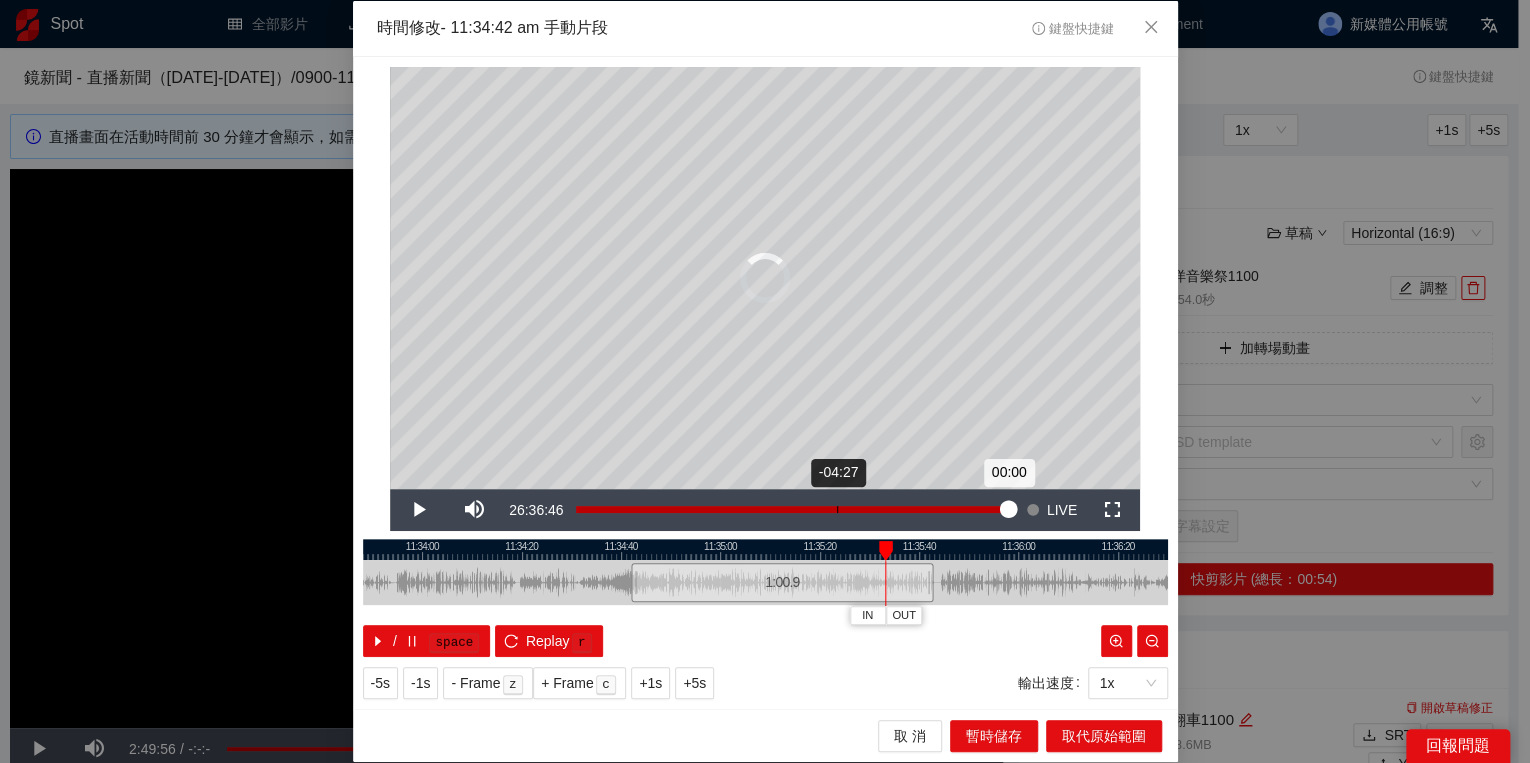 click on "Loaded :  0.00% -04:27 00:00" at bounding box center (792, 510) 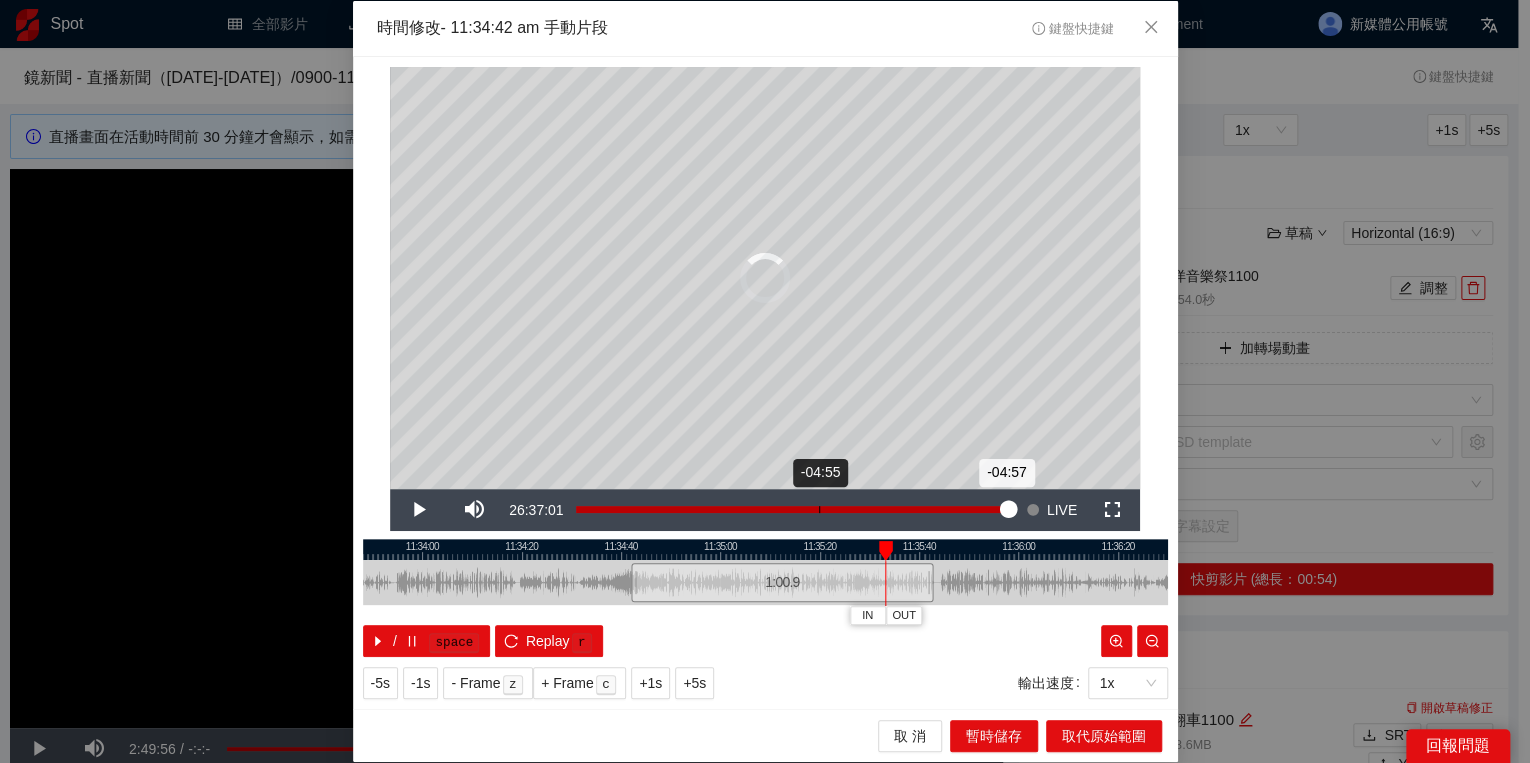 click on "Loaded :  0.00% -04:55 -04:57" at bounding box center [792, 510] 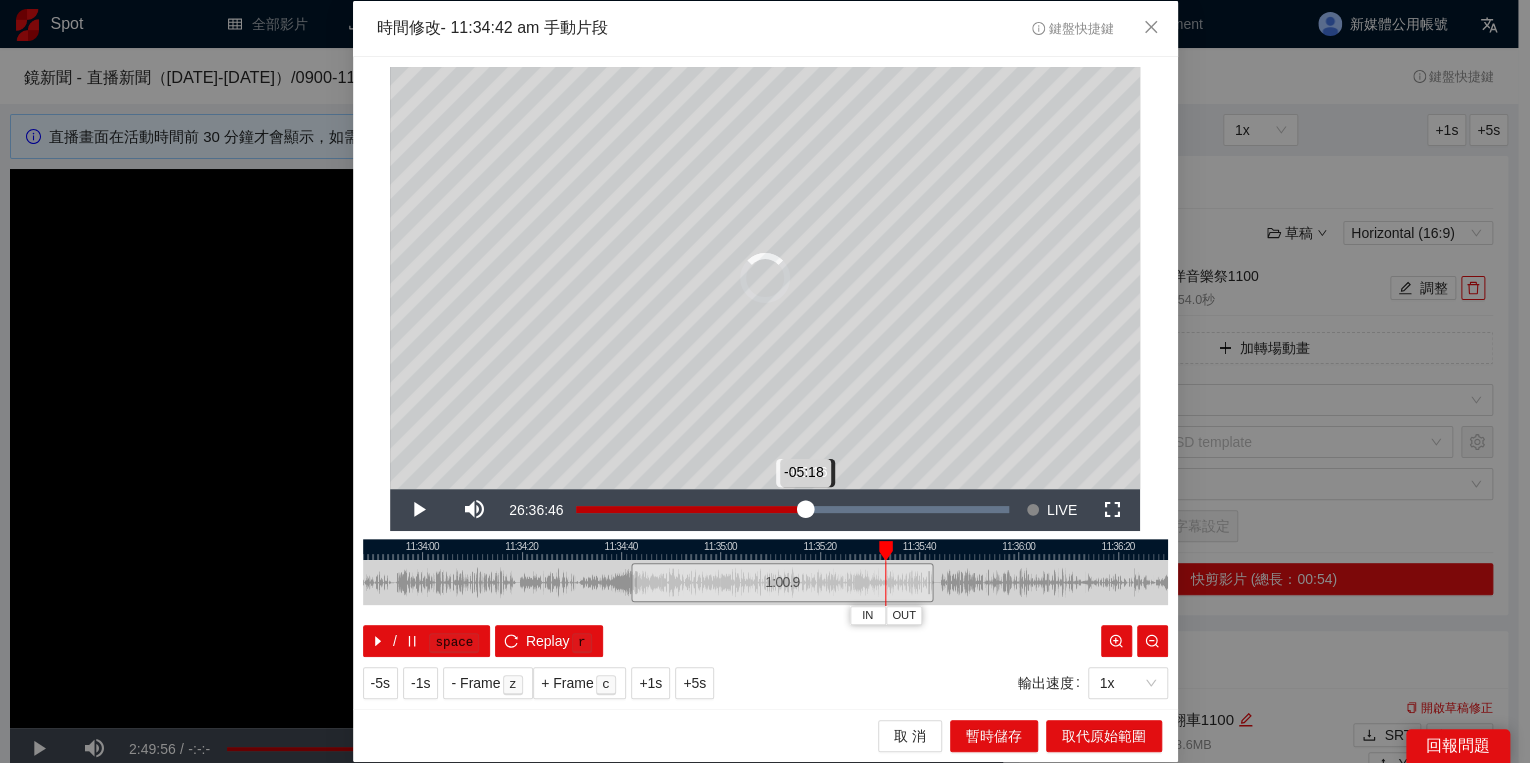 click on "Loaded :  100.00% -05:16 -05:18" at bounding box center [792, 510] 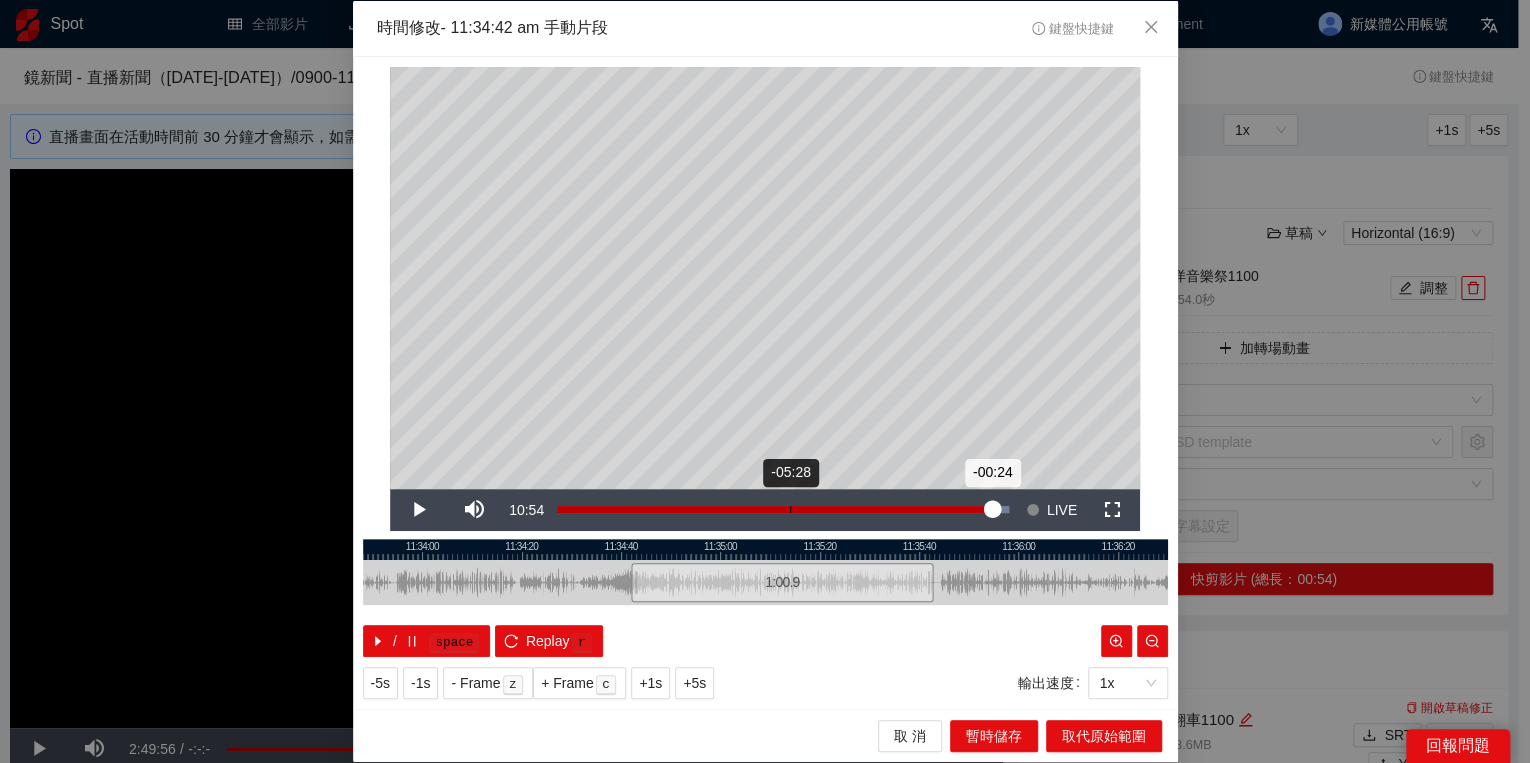 click on "Loaded :  100.00% -05:28 -00:24" at bounding box center (783, 510) 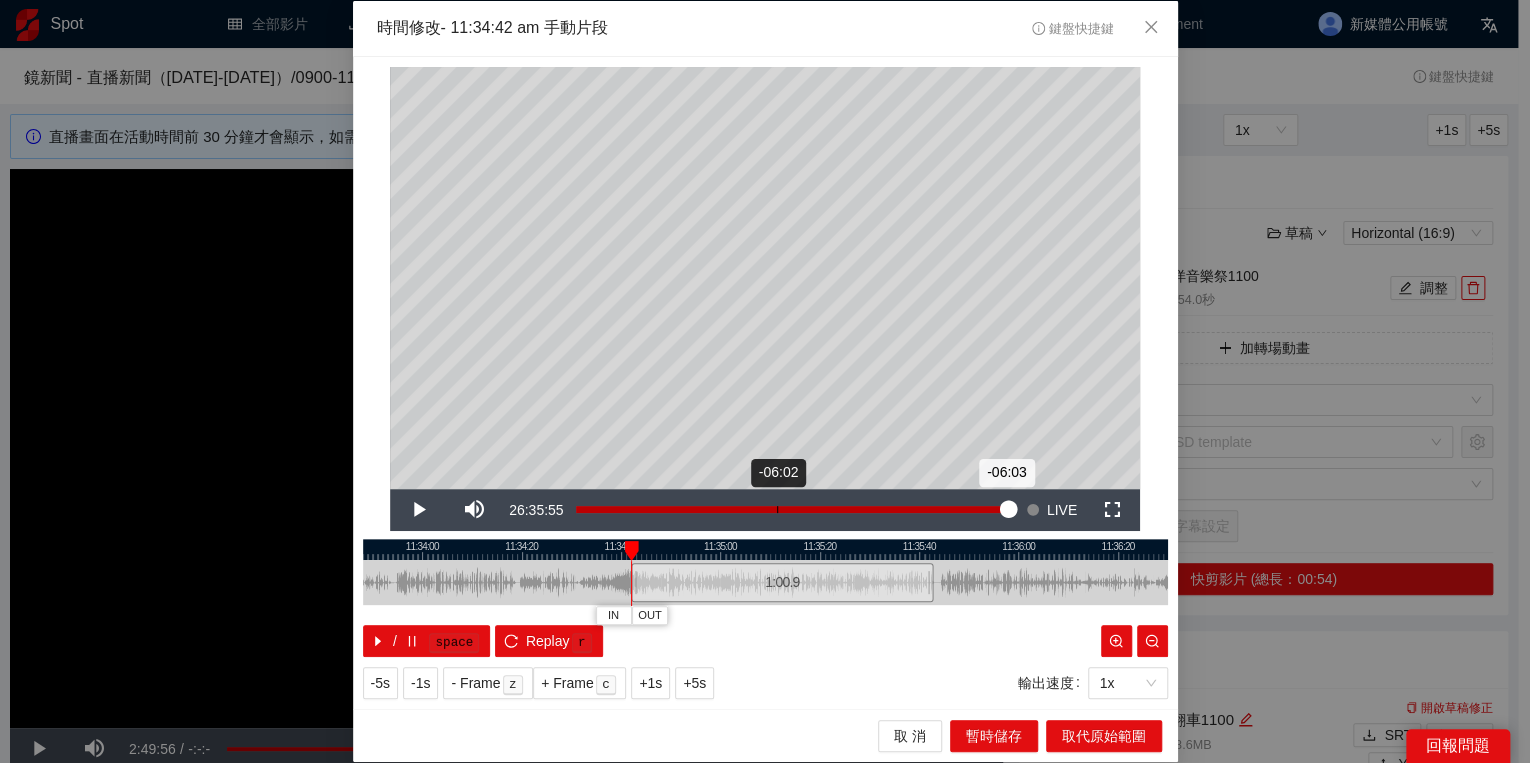 click on "Loaded :  100.00% -06:02 -06:03" at bounding box center (792, 510) 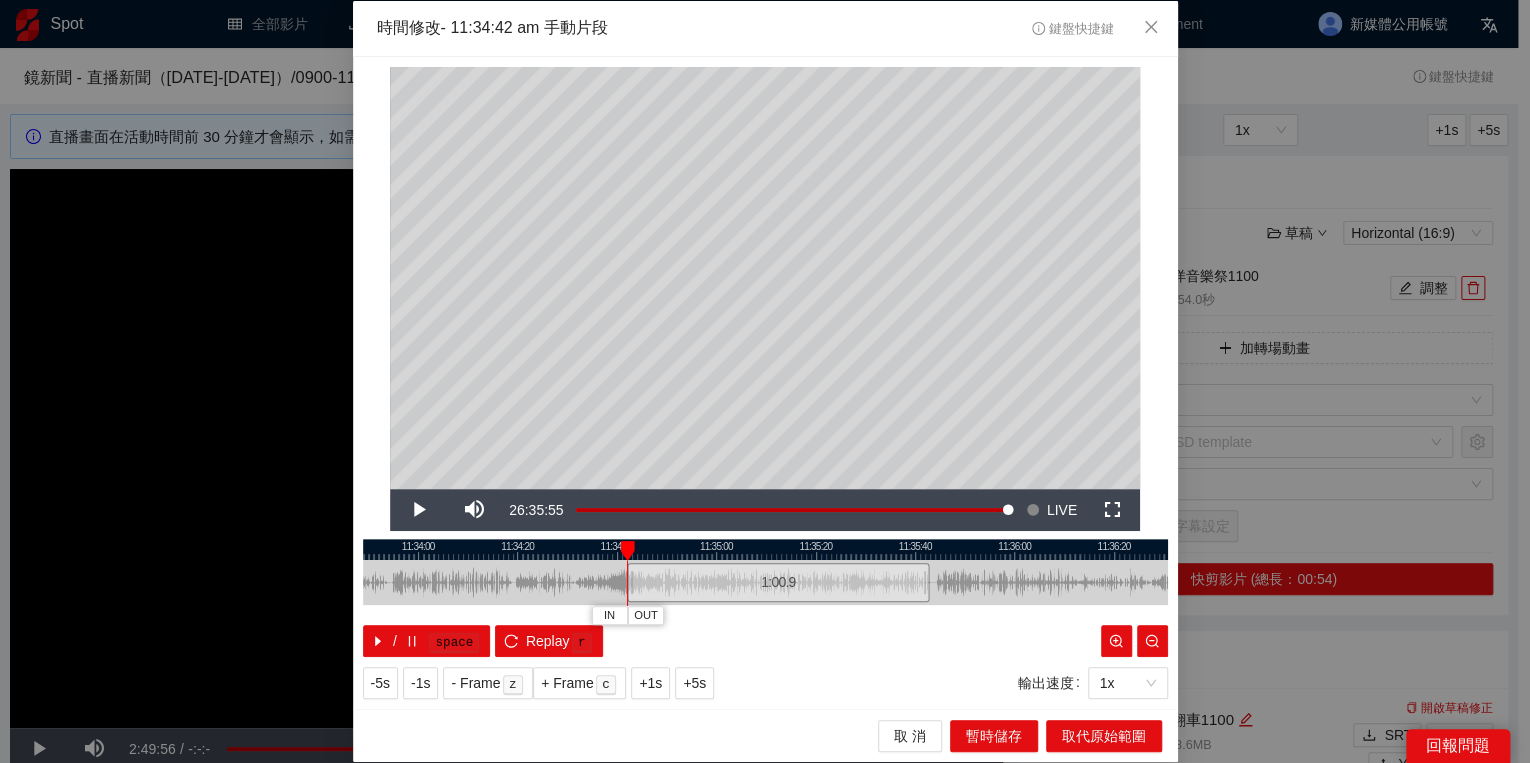 click at bounding box center (761, 549) 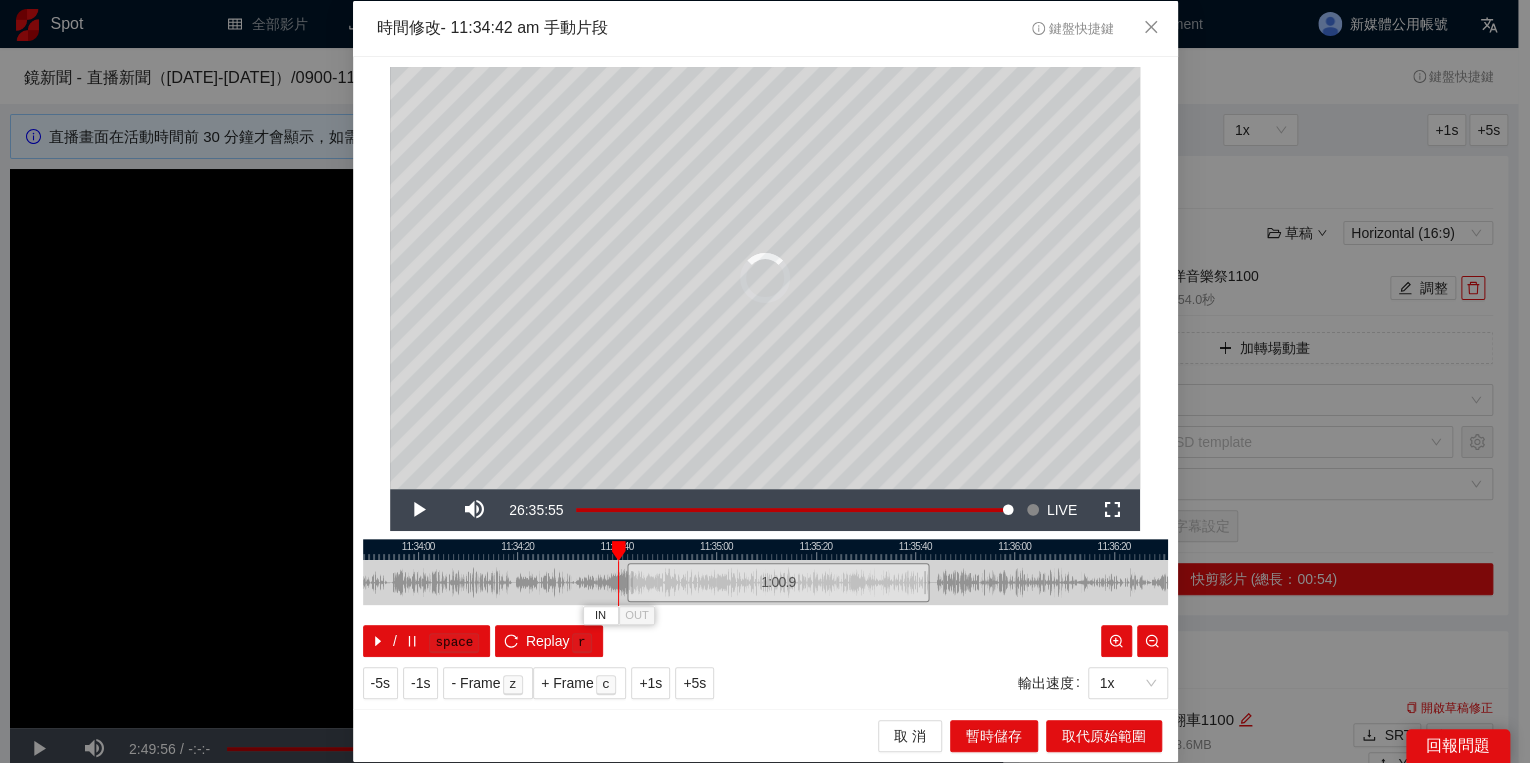 click at bounding box center (618, 551) 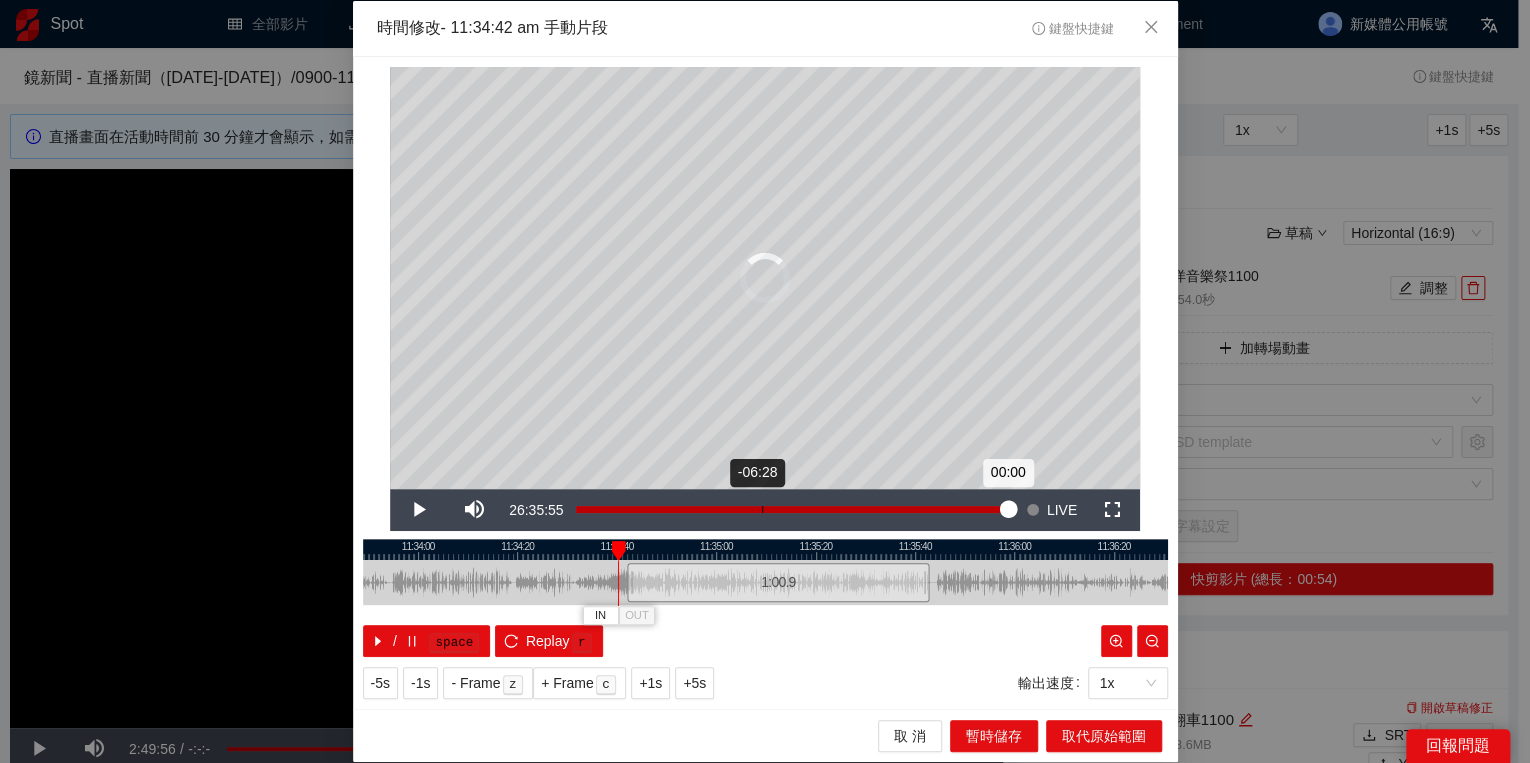 click on "Loaded :  100.00% -06:28 00:00" at bounding box center [792, 510] 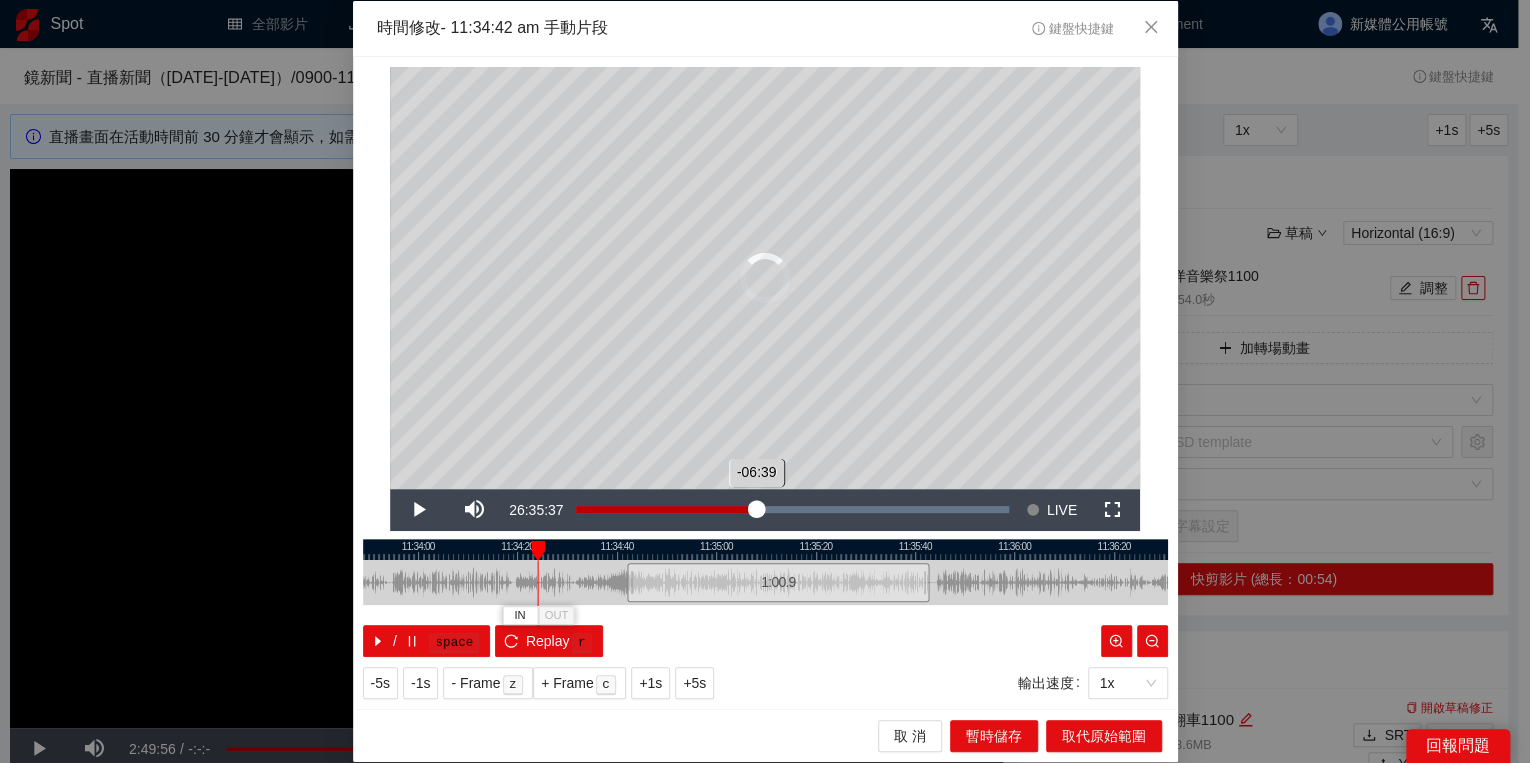 click on "Loaded :  100.00% -06:39 -06:39" at bounding box center [792, 510] 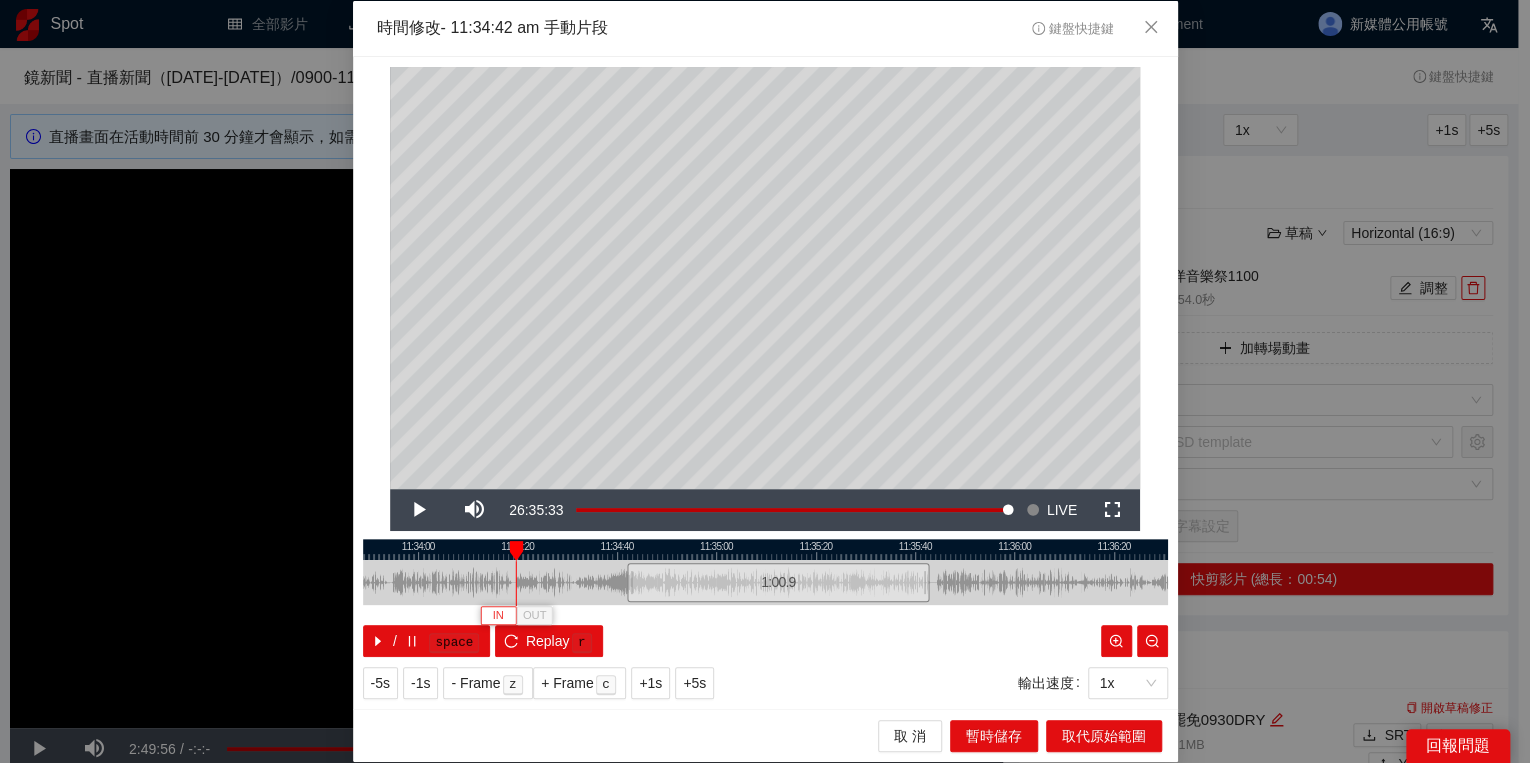 click on "IN" at bounding box center (498, 616) 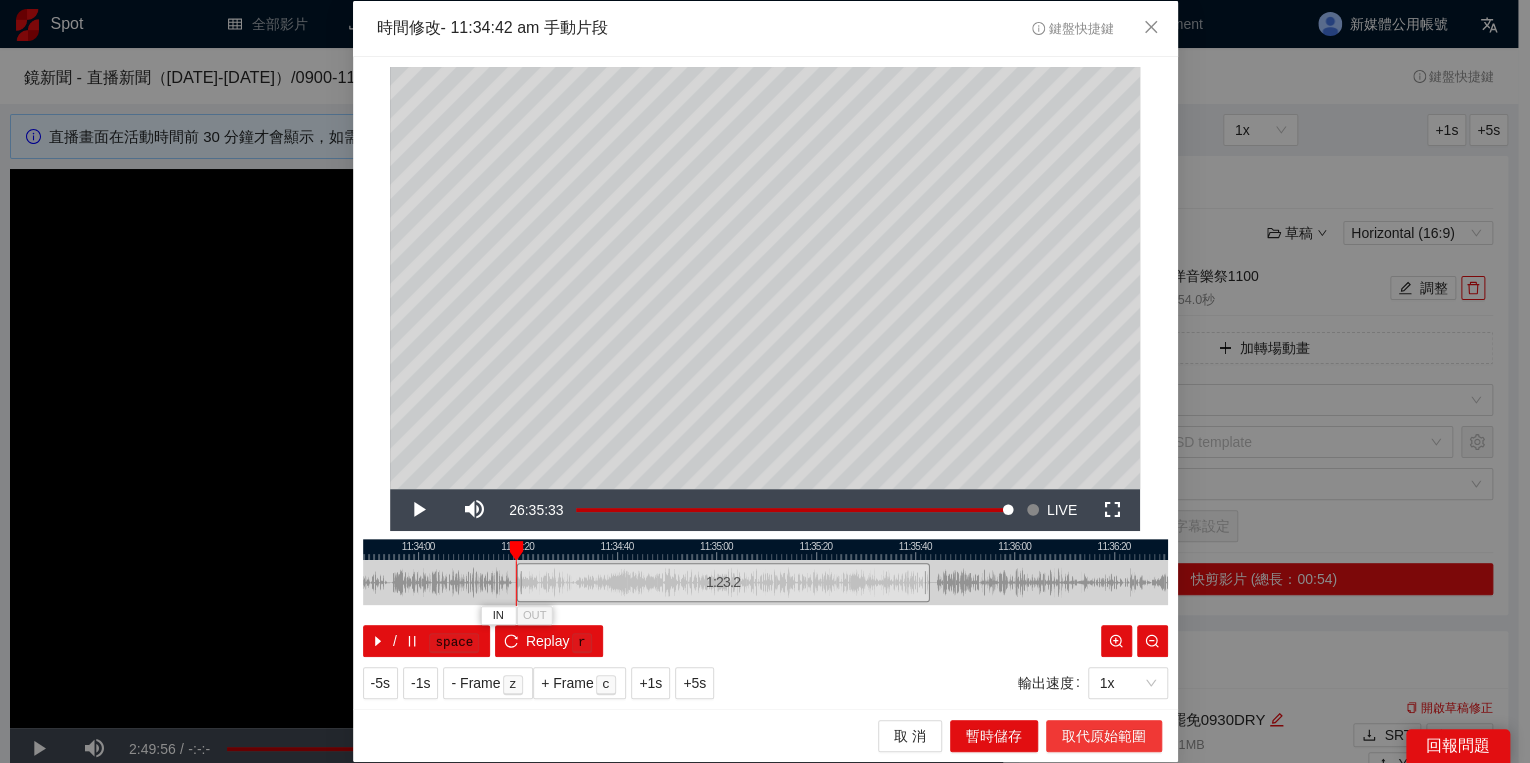 click on "取代原始範圍" at bounding box center [1104, 736] 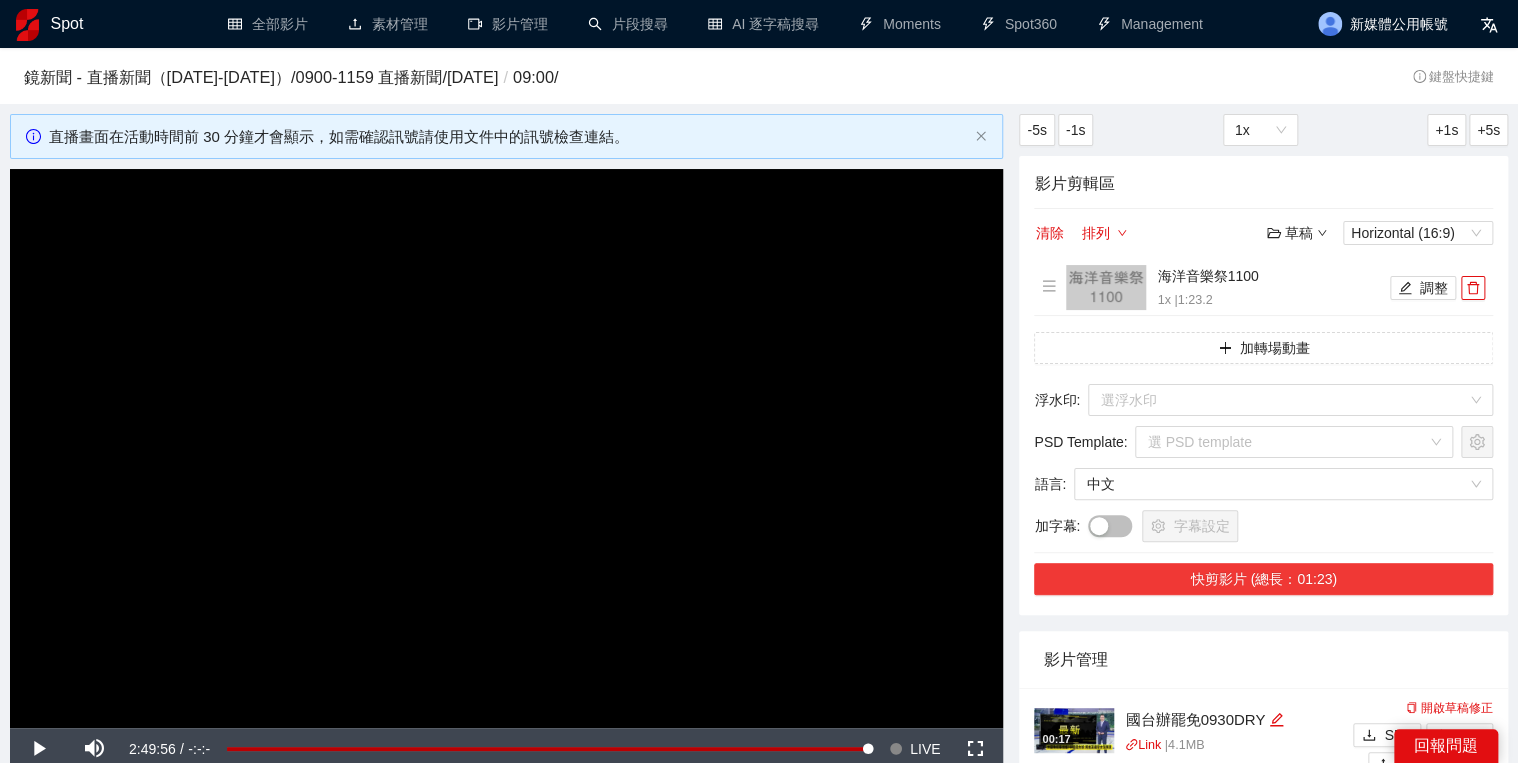 click on "快剪影片 (總長：01:23)" at bounding box center [1263, 579] 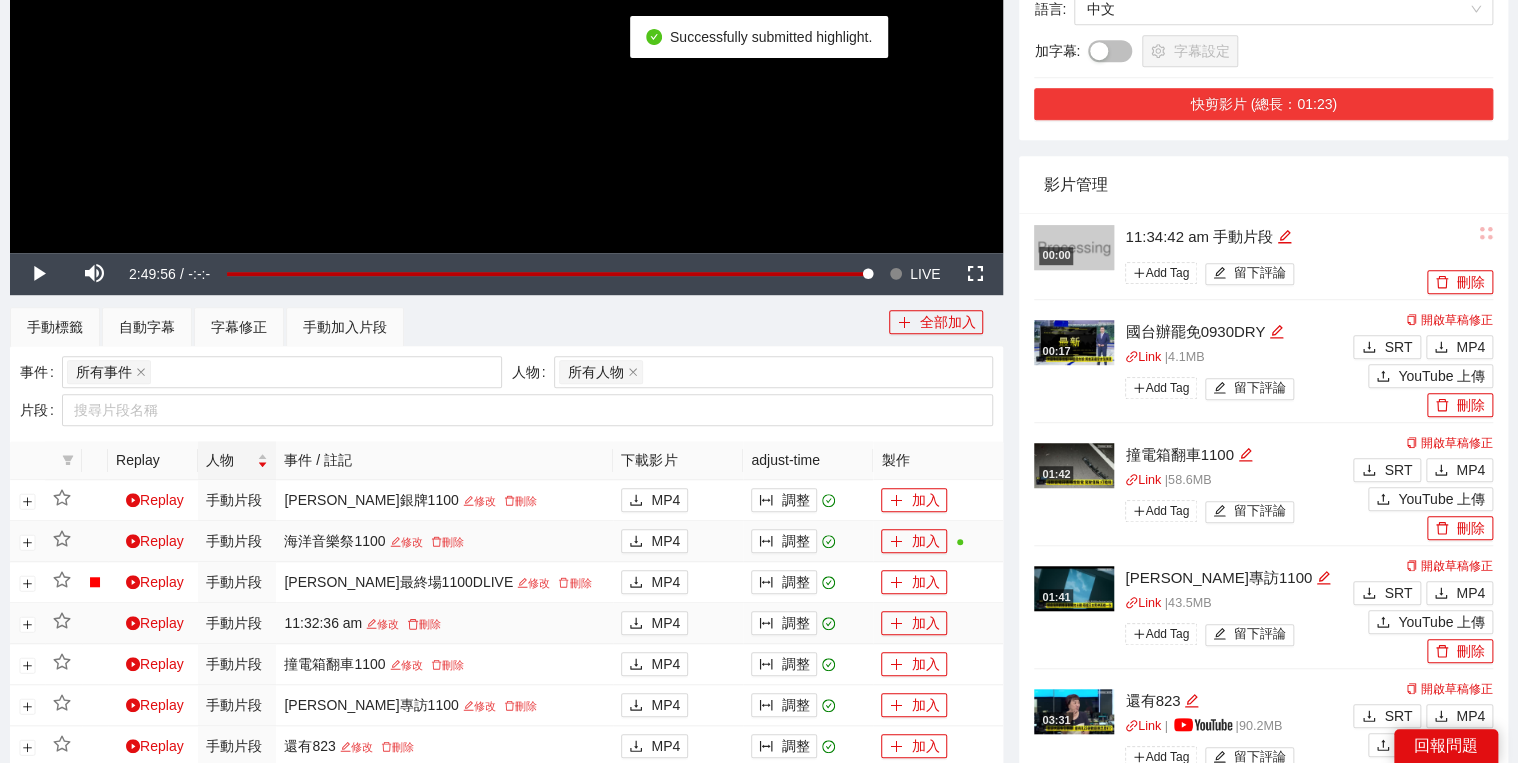 scroll, scrollTop: 560, scrollLeft: 0, axis: vertical 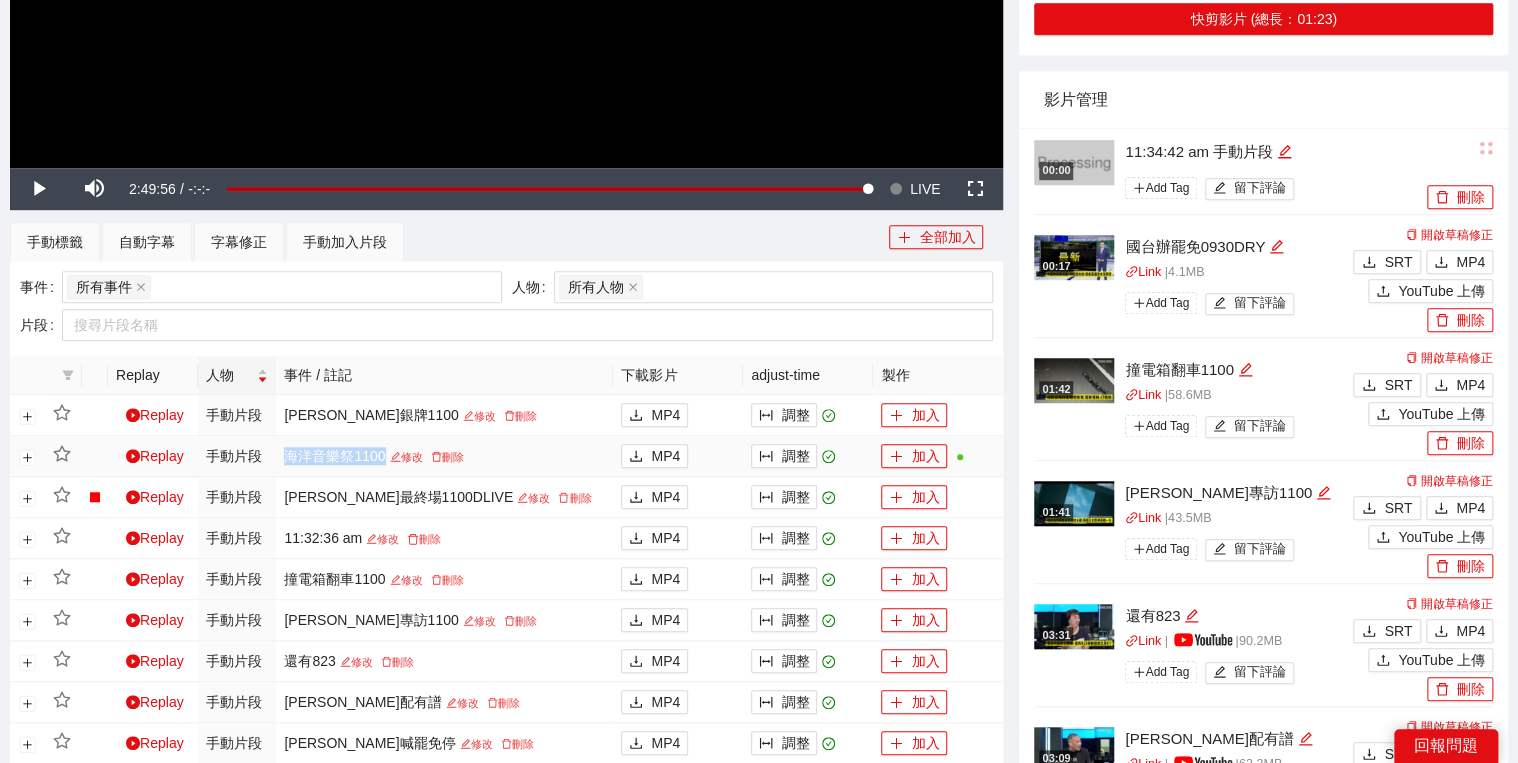 drag, startPoint x: 308, startPoint y: 456, endPoint x: 412, endPoint y: 464, distance: 104.307236 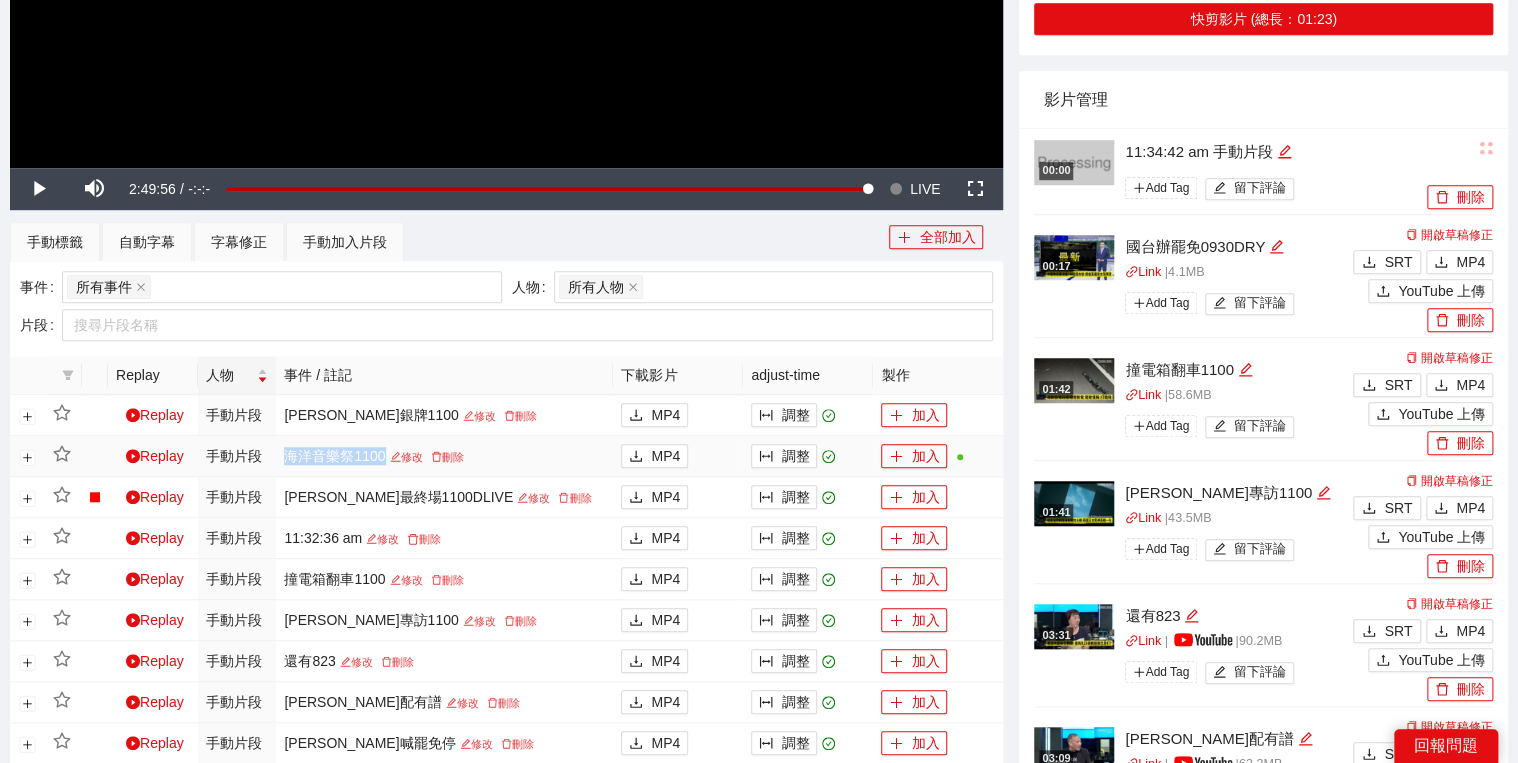 click on "海洋音樂祭1100 修改 刪除" at bounding box center [444, 456] 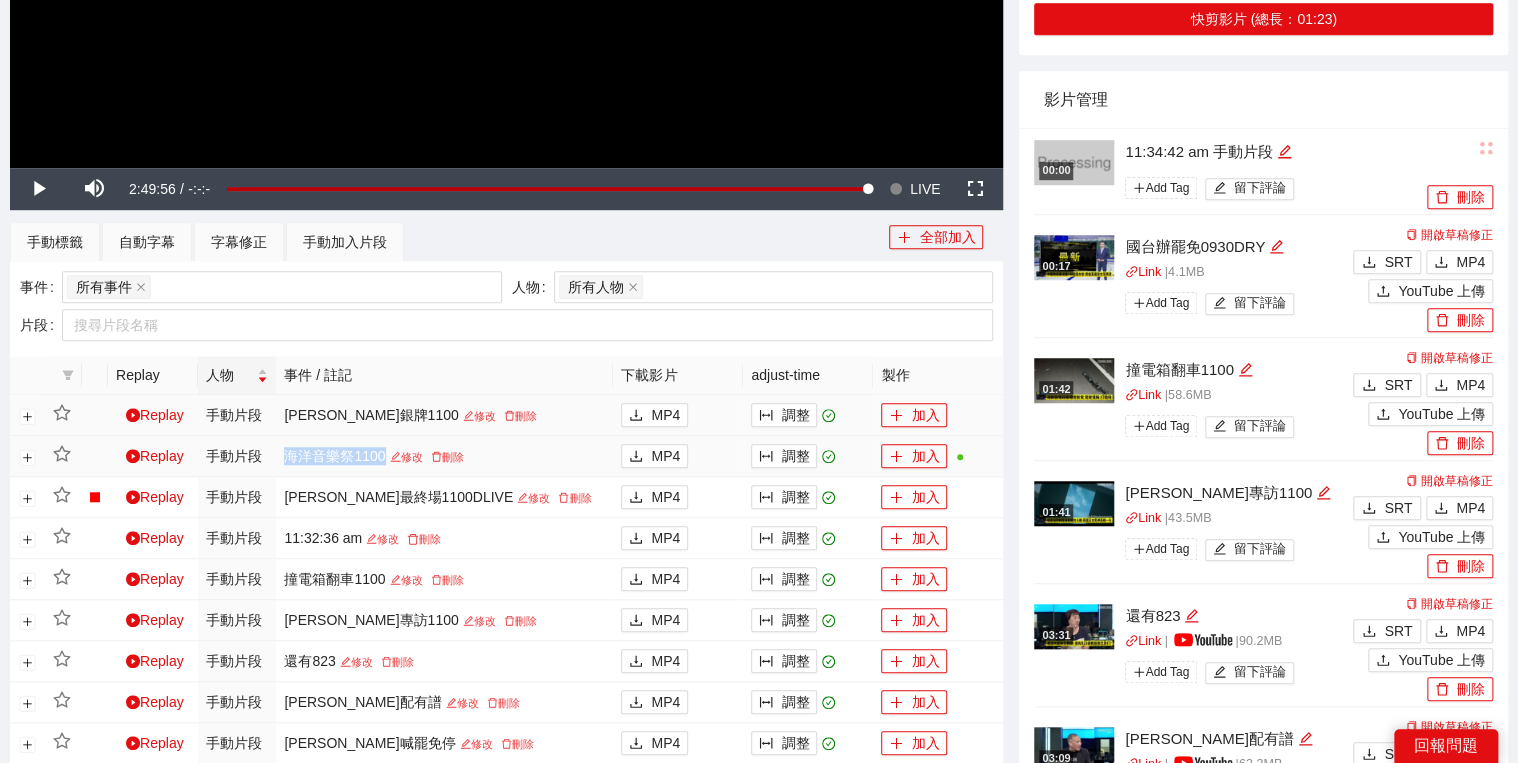 copy on "海洋音樂祭1100" 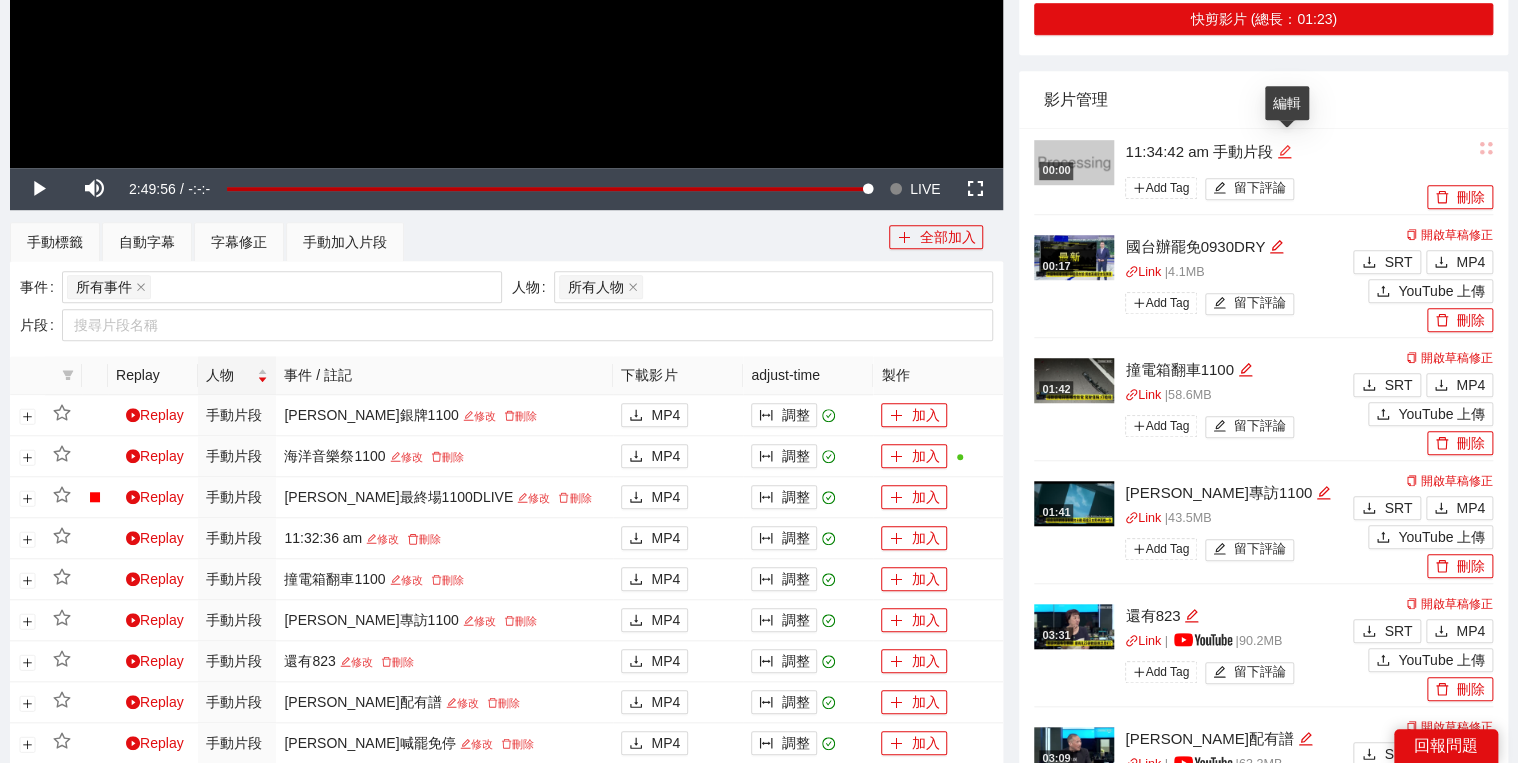 click 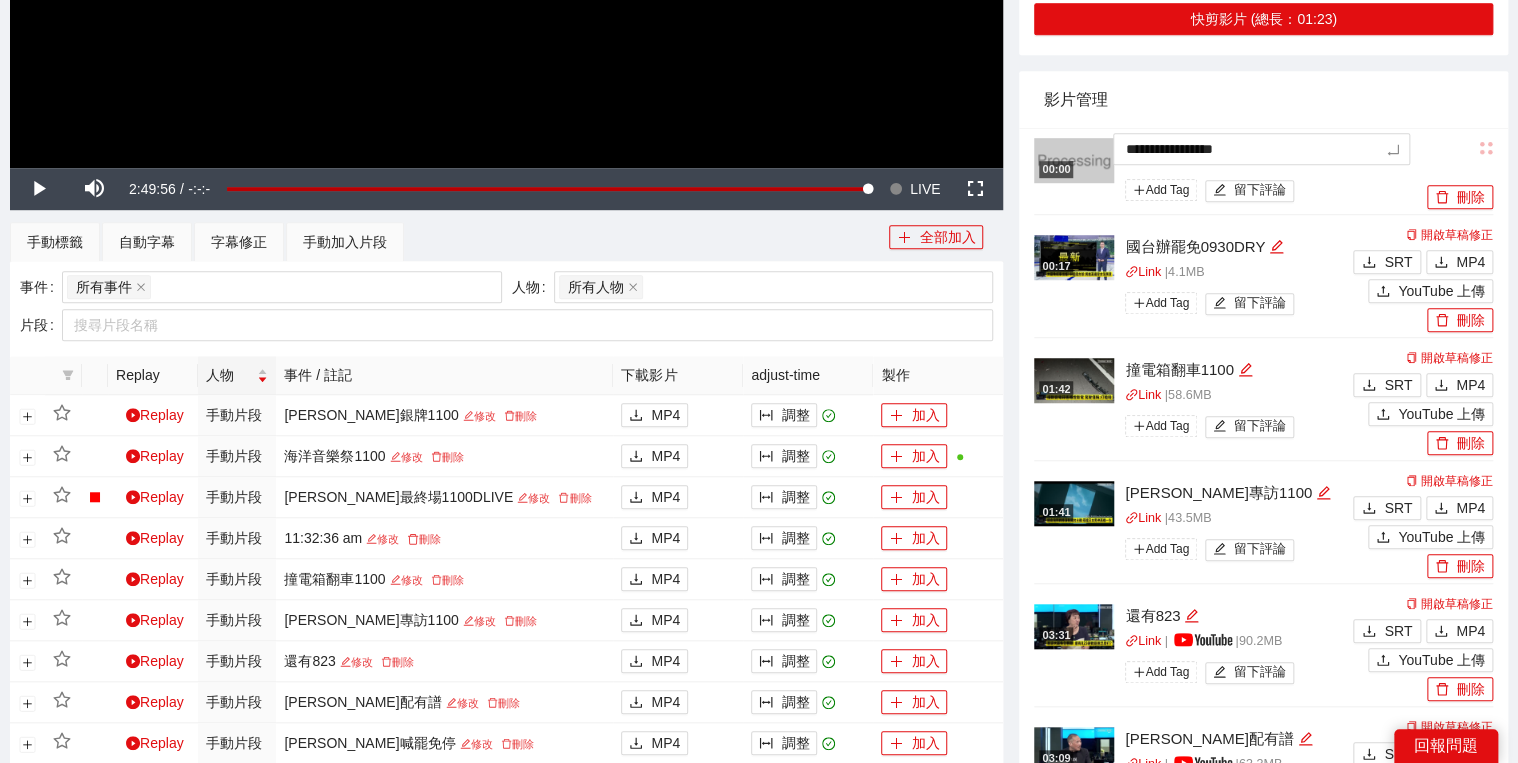 click on "**********" at bounding box center [1263, 171] 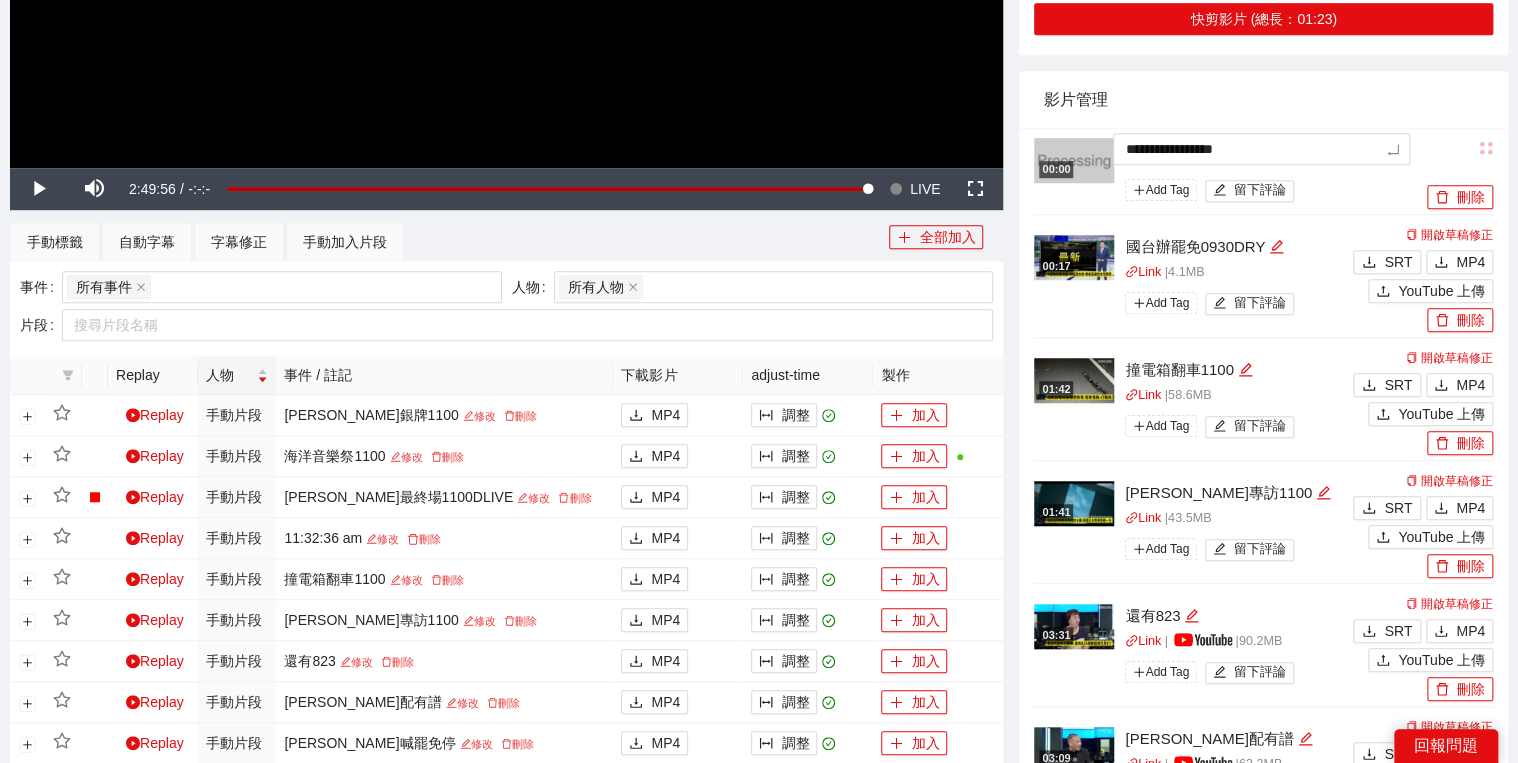 type on "*********" 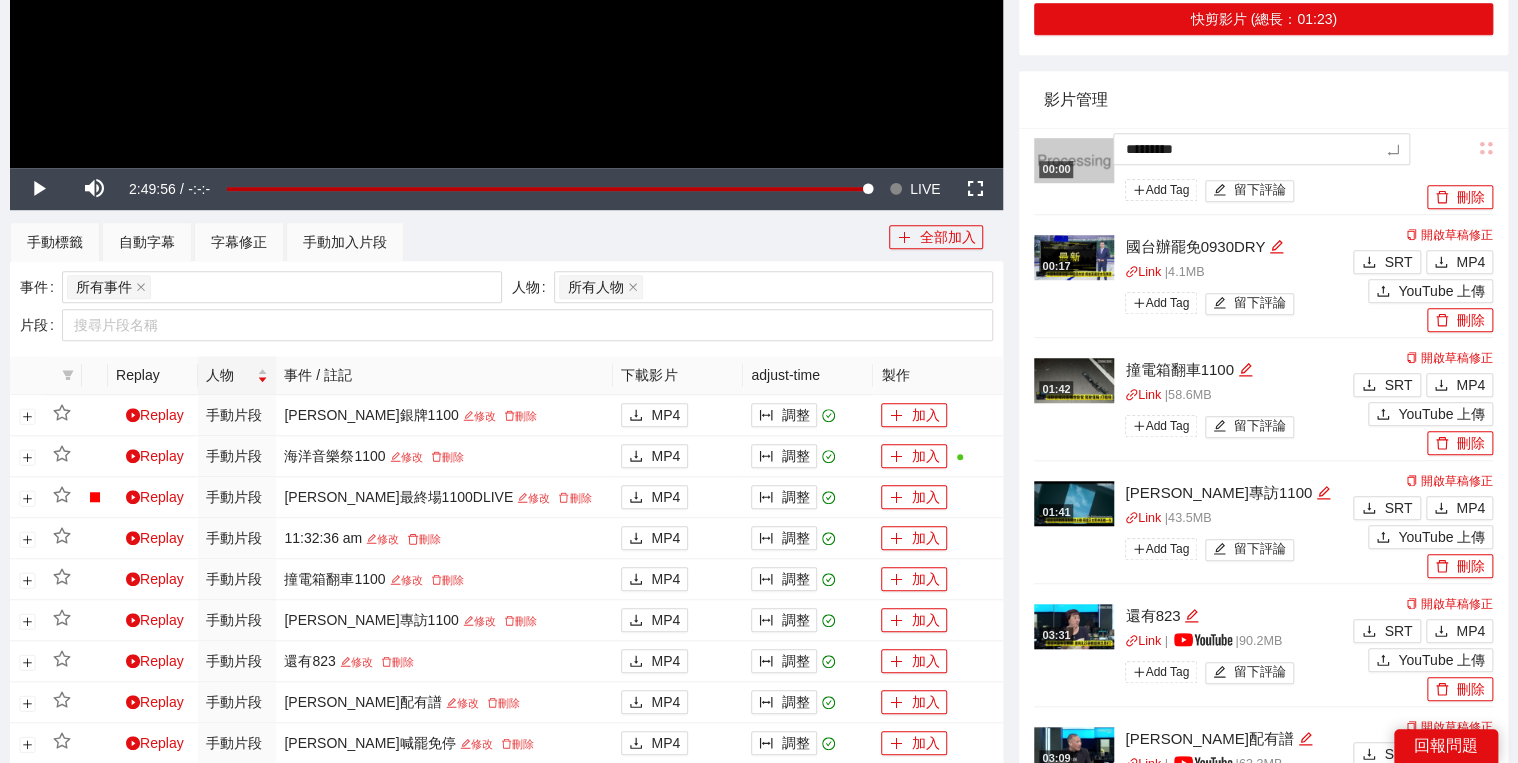 click on "影片管理" at bounding box center (1263, 99) 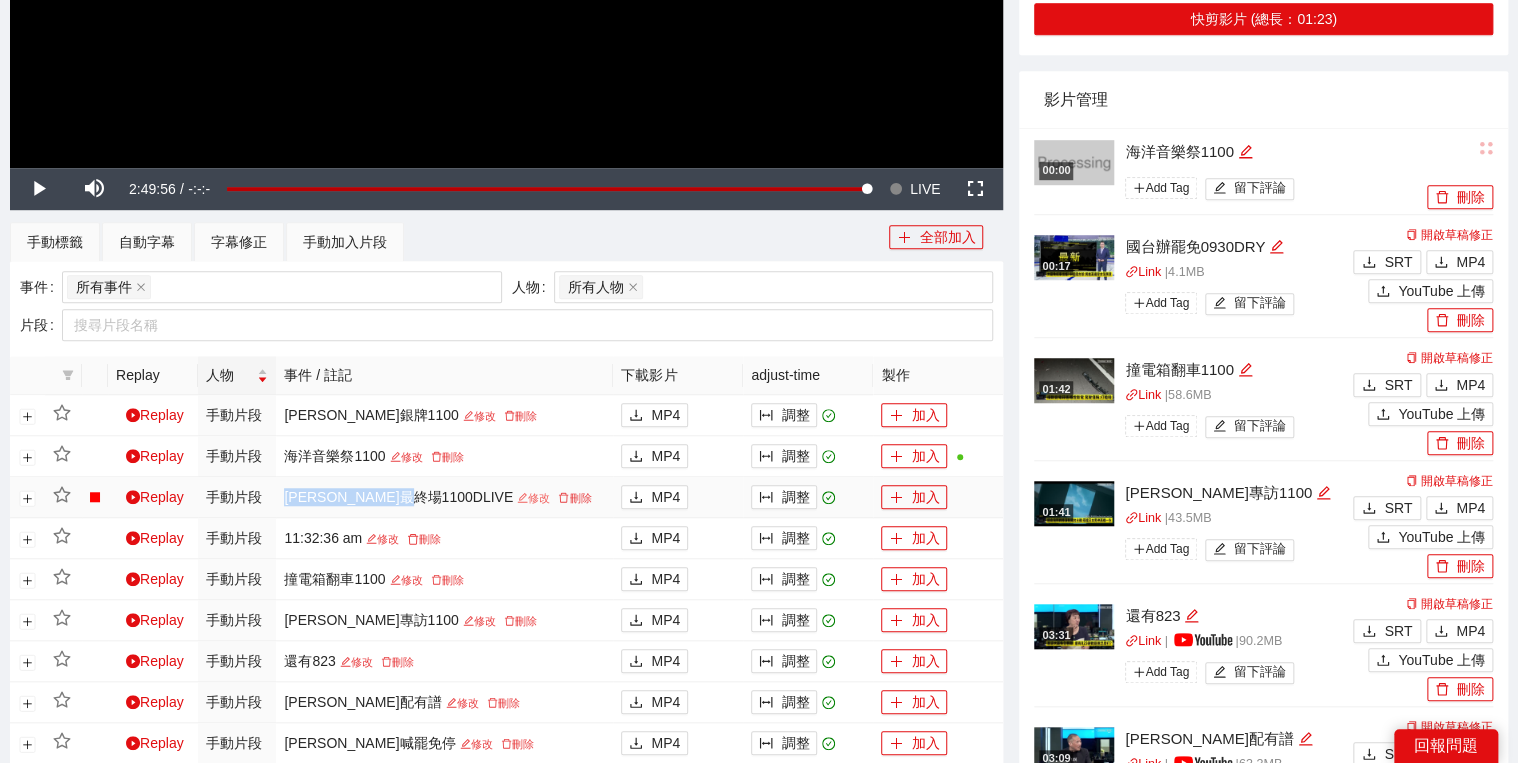 drag, startPoint x: 312, startPoint y: 495, endPoint x: 463, endPoint y: 495, distance: 151 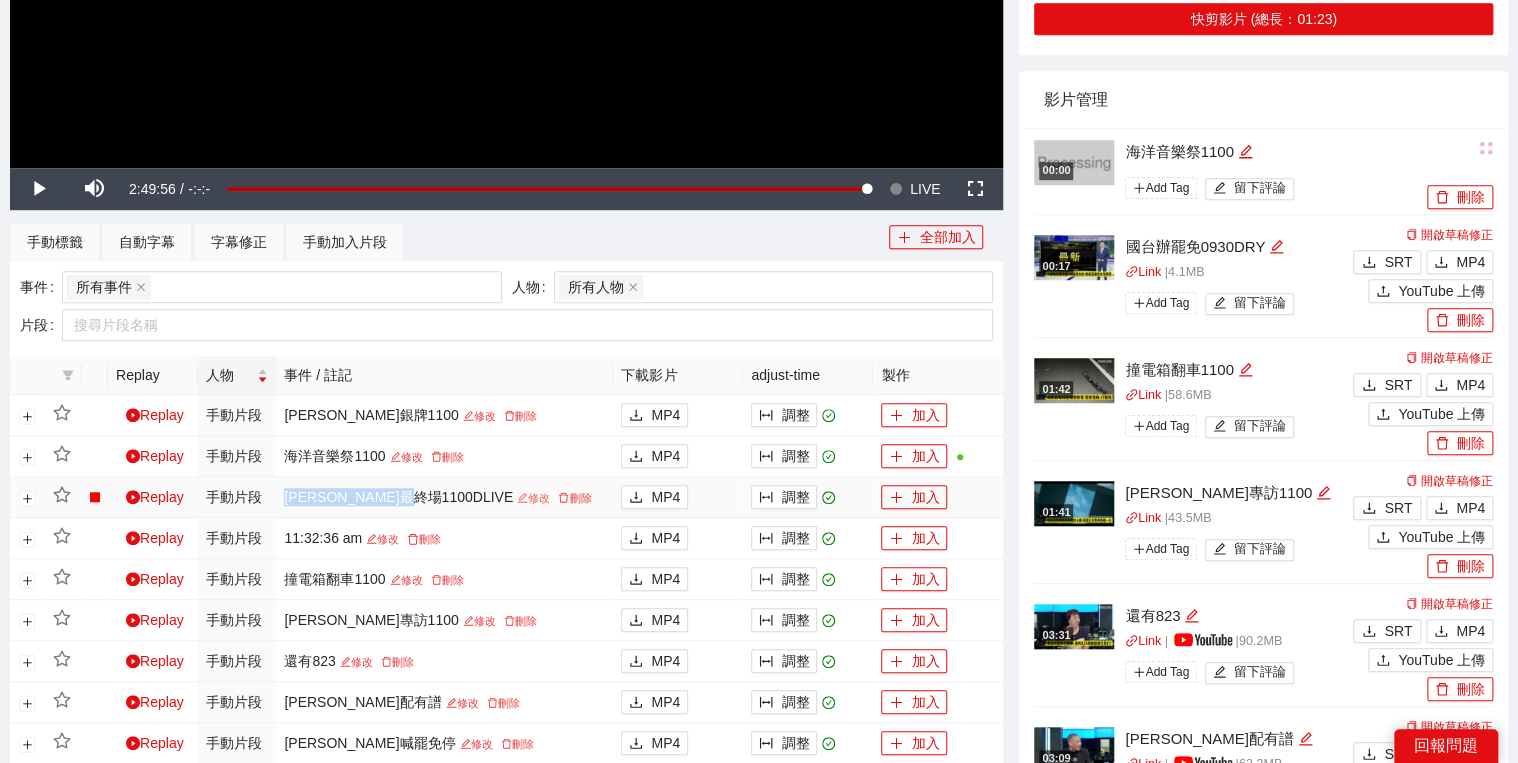 click on "江蕙最終場1100DLIVE 修改 刪除" at bounding box center (444, 497) 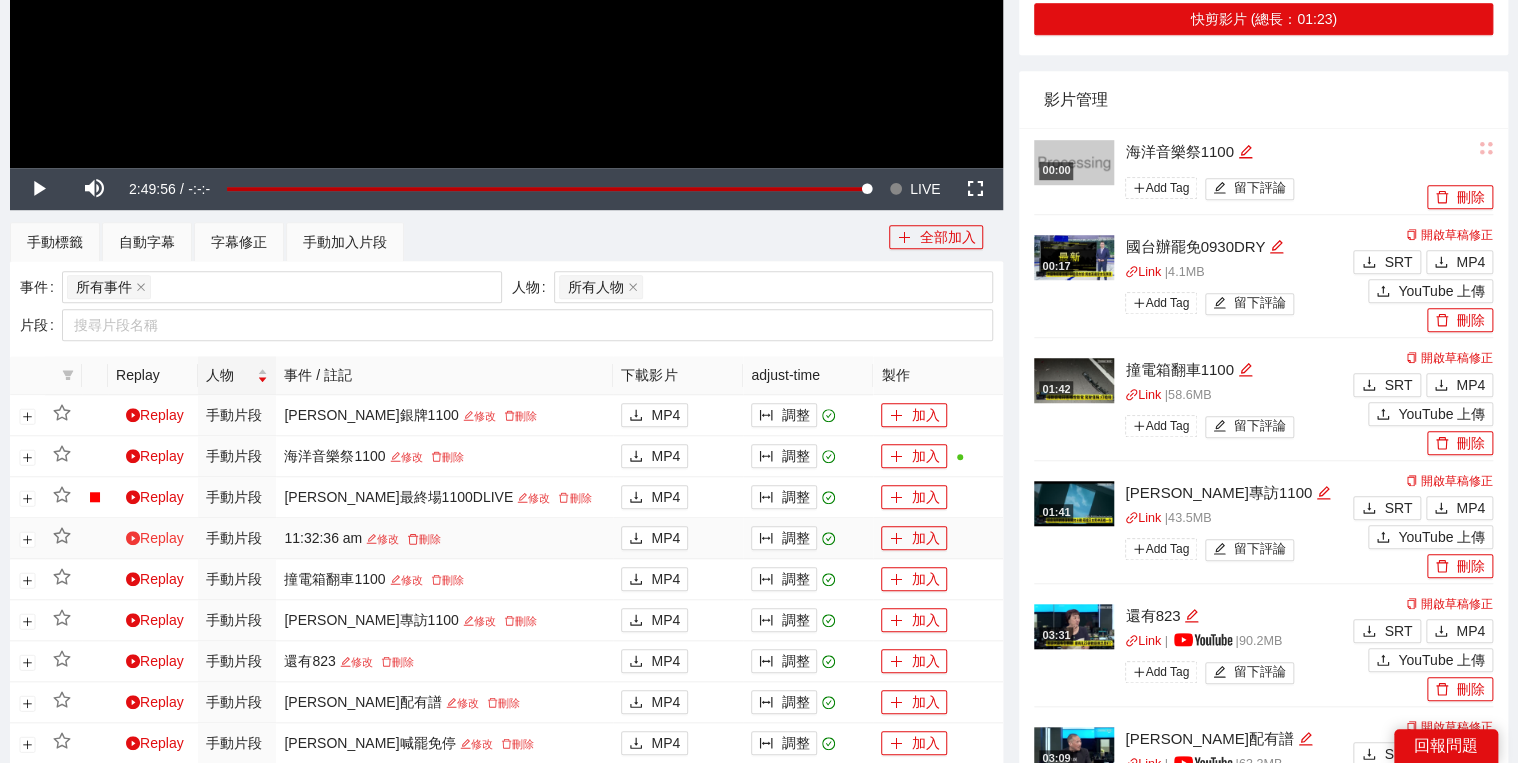 click on "Replay" at bounding box center (155, 538) 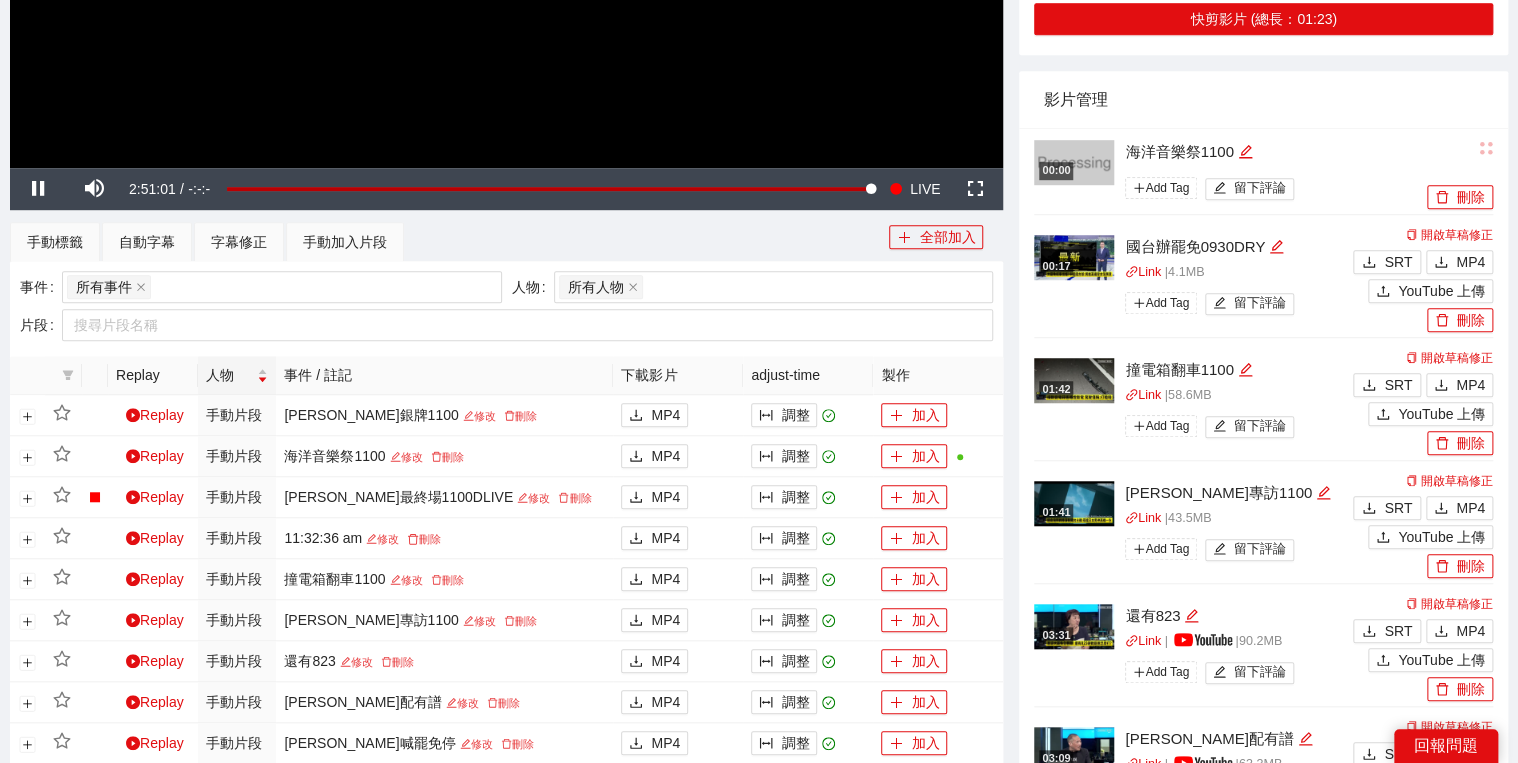 click at bounding box center [506, -112] 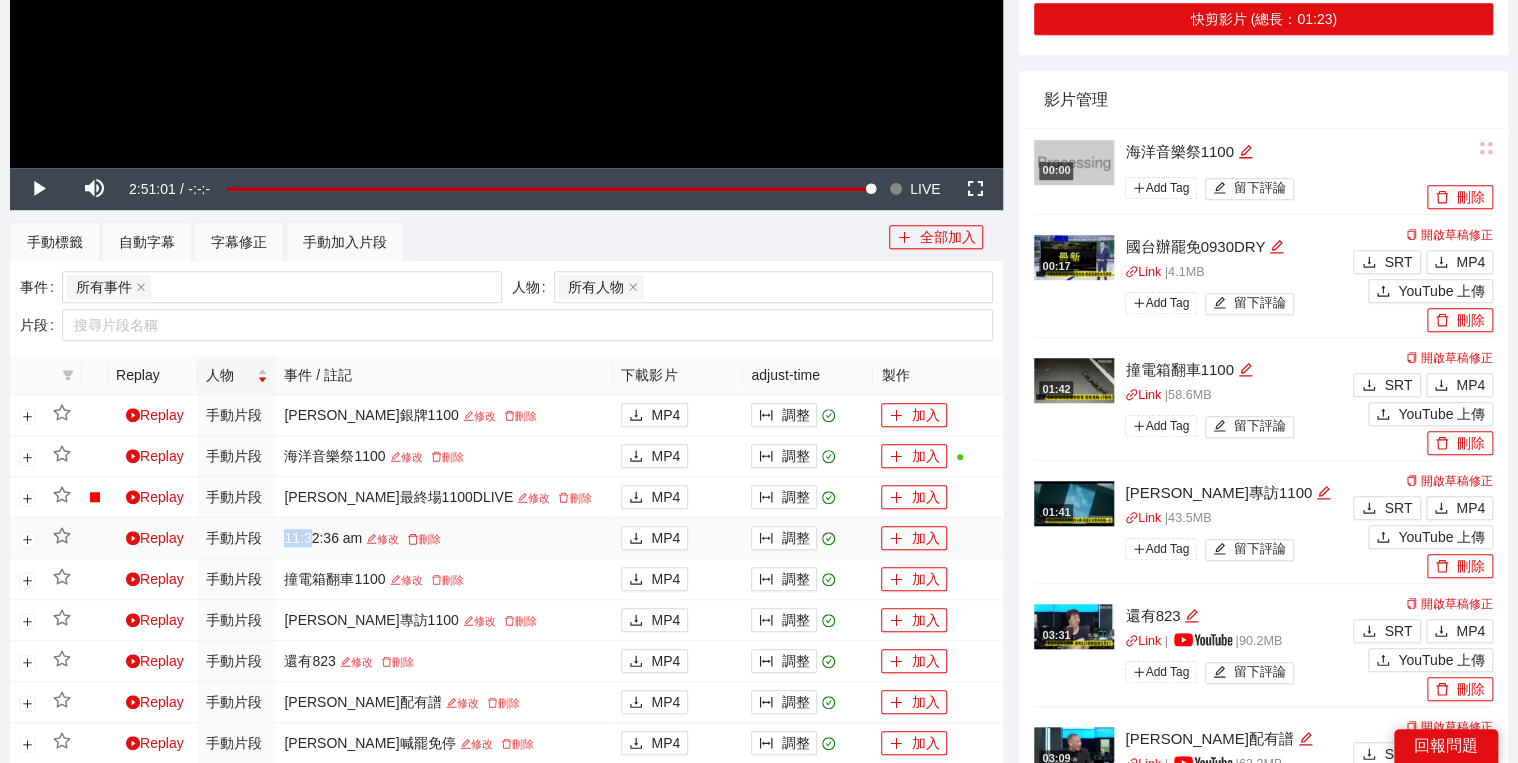 drag, startPoint x: 307, startPoint y: 529, endPoint x: 339, endPoint y: 531, distance: 32.06244 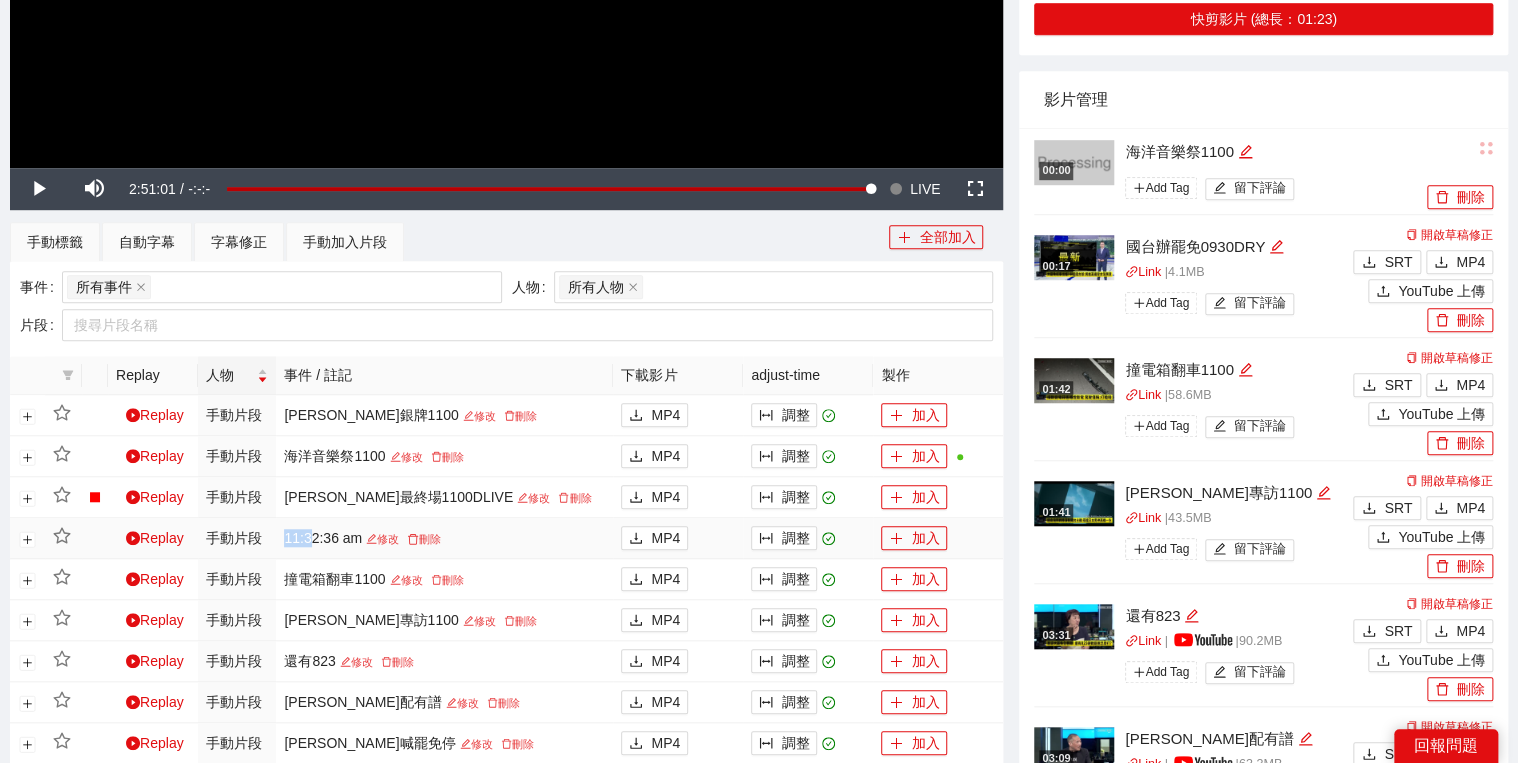 click on "11:32:36 am 修改 刪除" at bounding box center [444, 538] 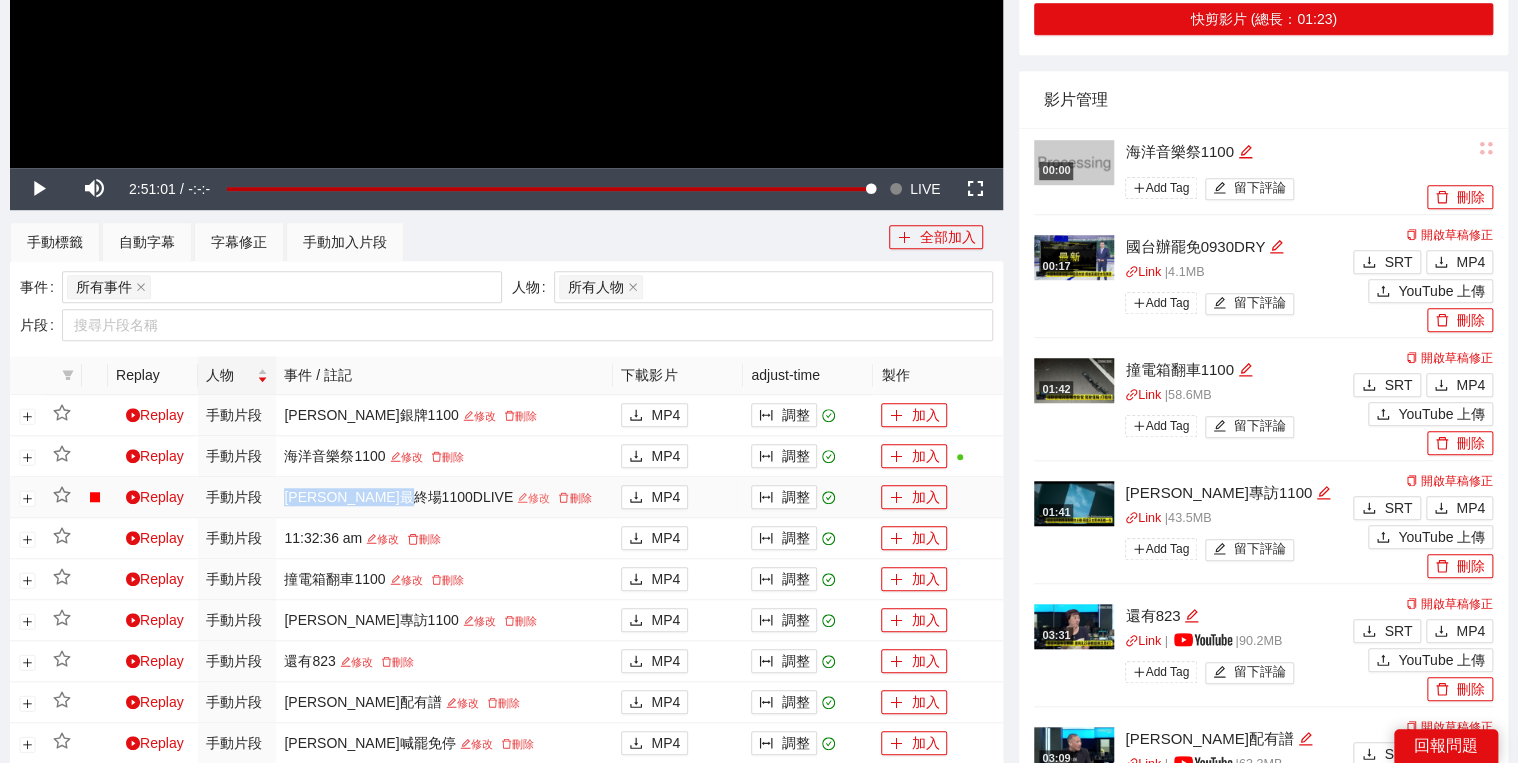 drag, startPoint x: 339, startPoint y: 531, endPoint x: 452, endPoint y: 495, distance: 118.595955 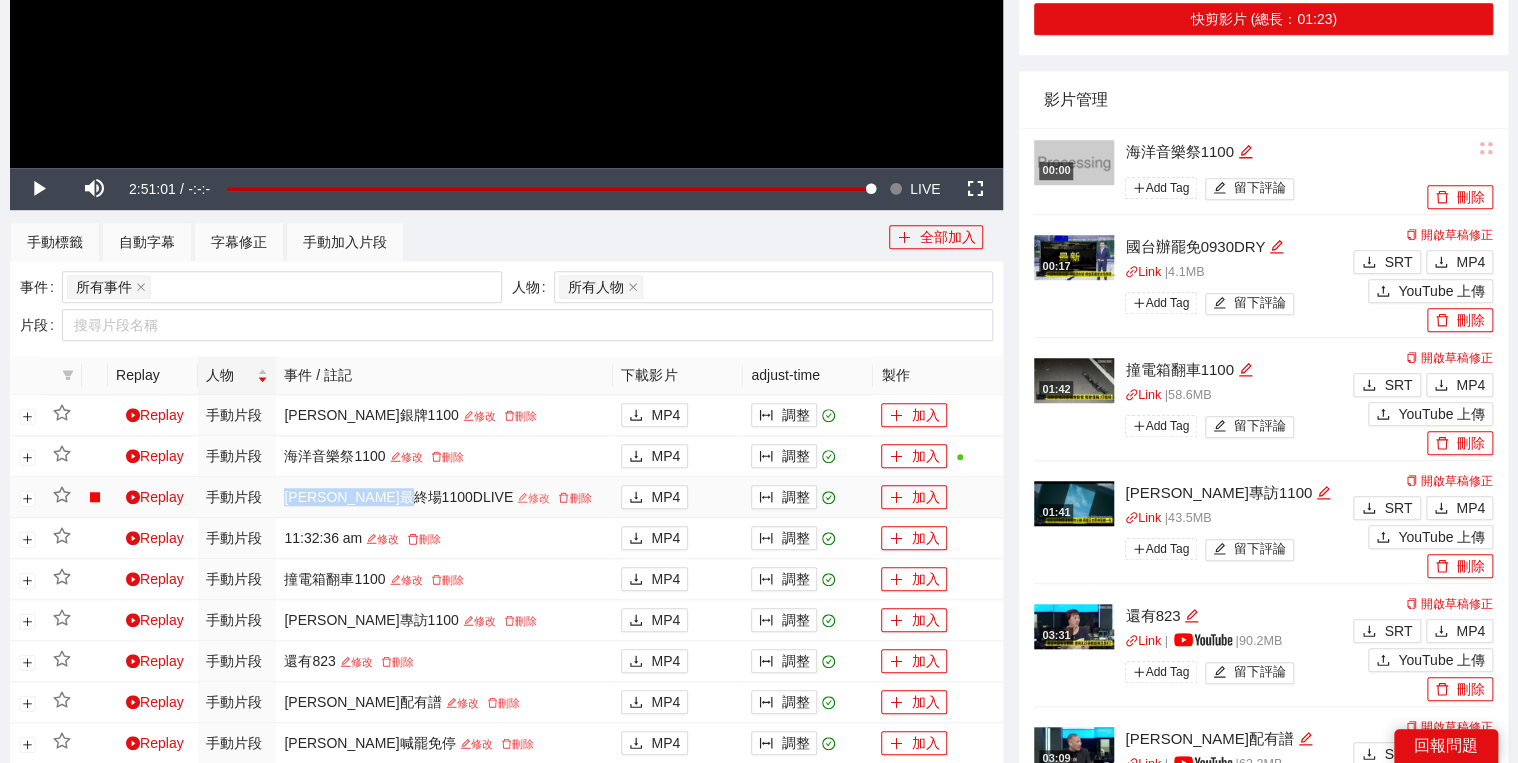 click on "江蕙最終場1100DLIVE 修改 刪除" at bounding box center (444, 497) 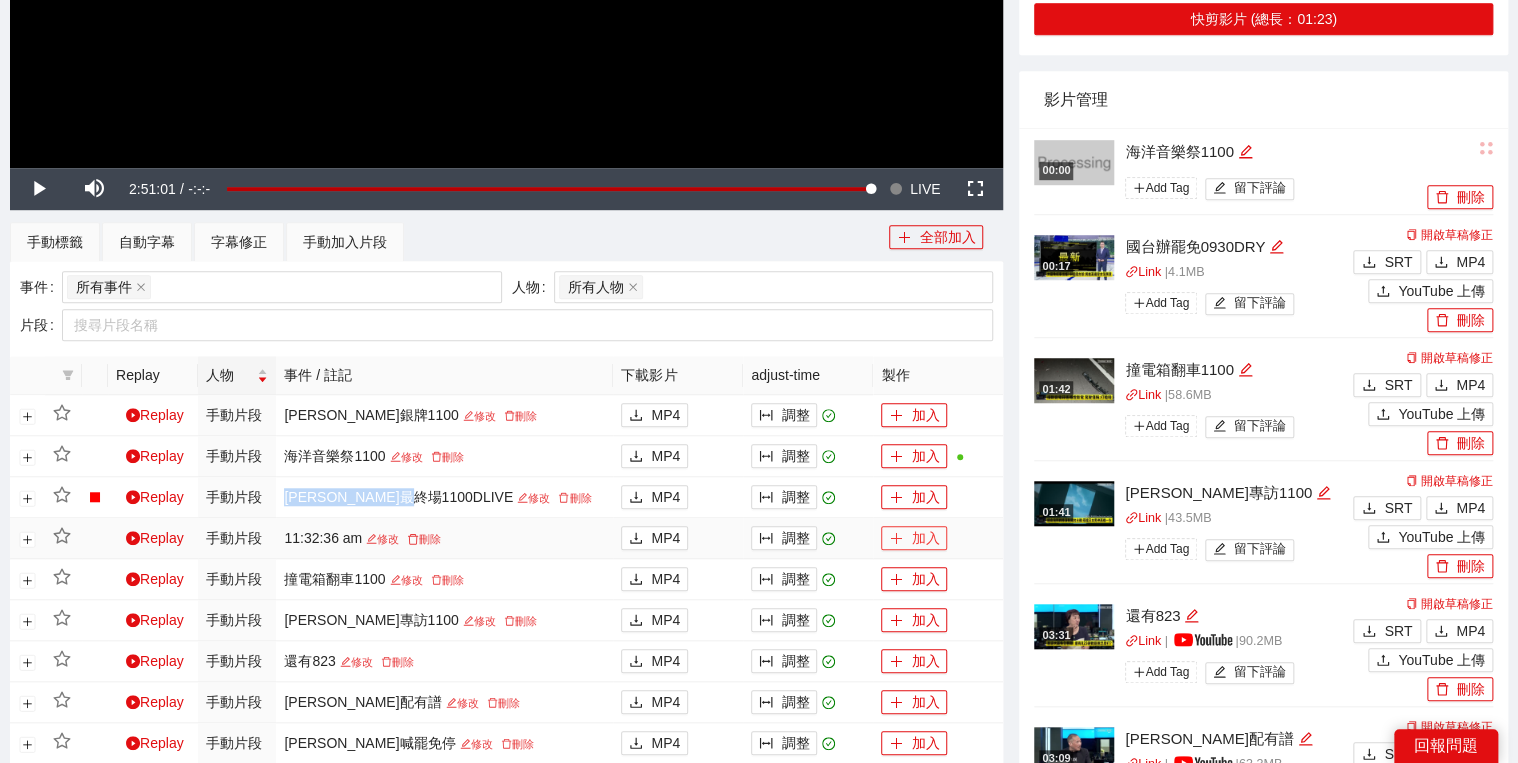 click on "加入" at bounding box center (914, 538) 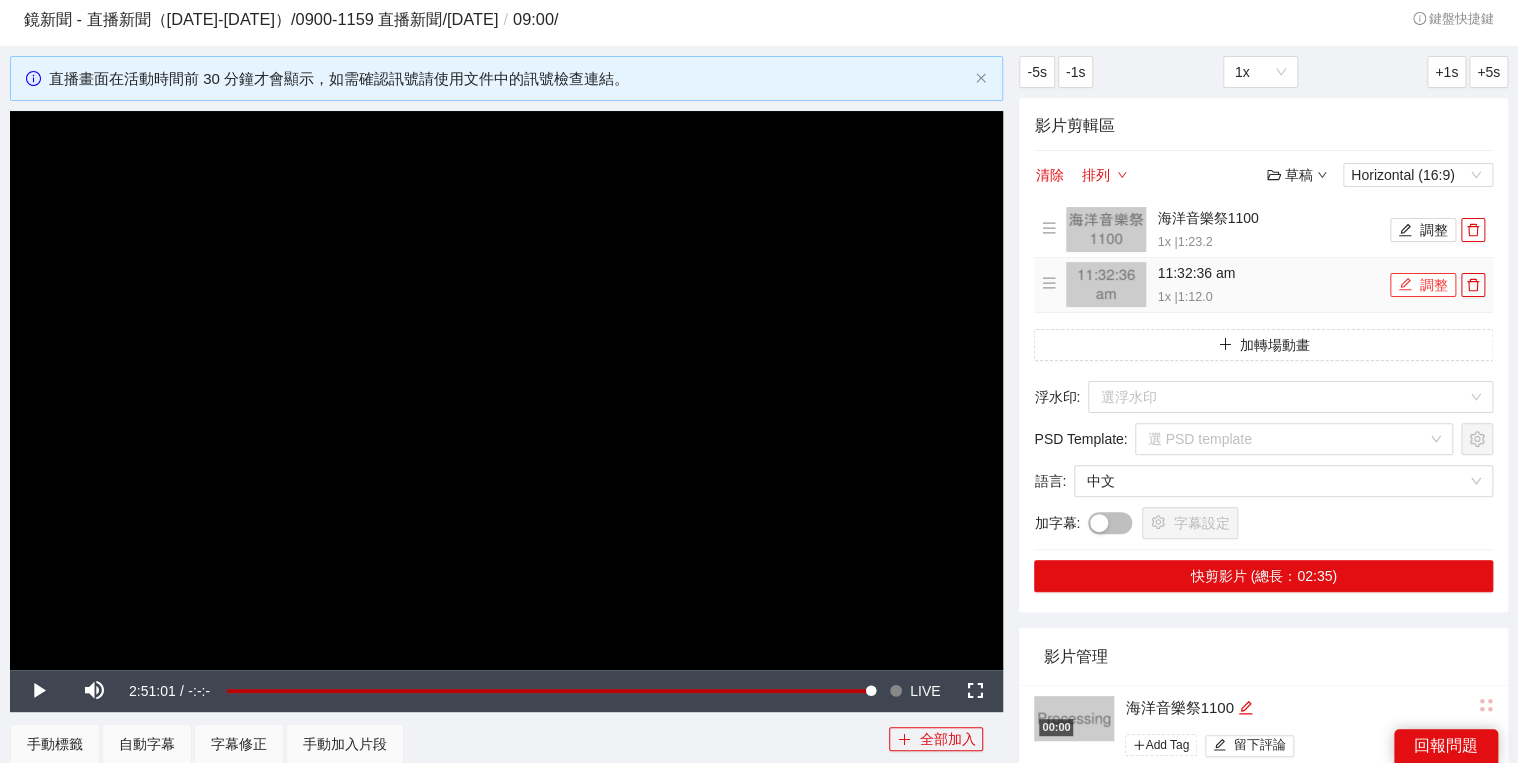 scroll, scrollTop: 0, scrollLeft: 0, axis: both 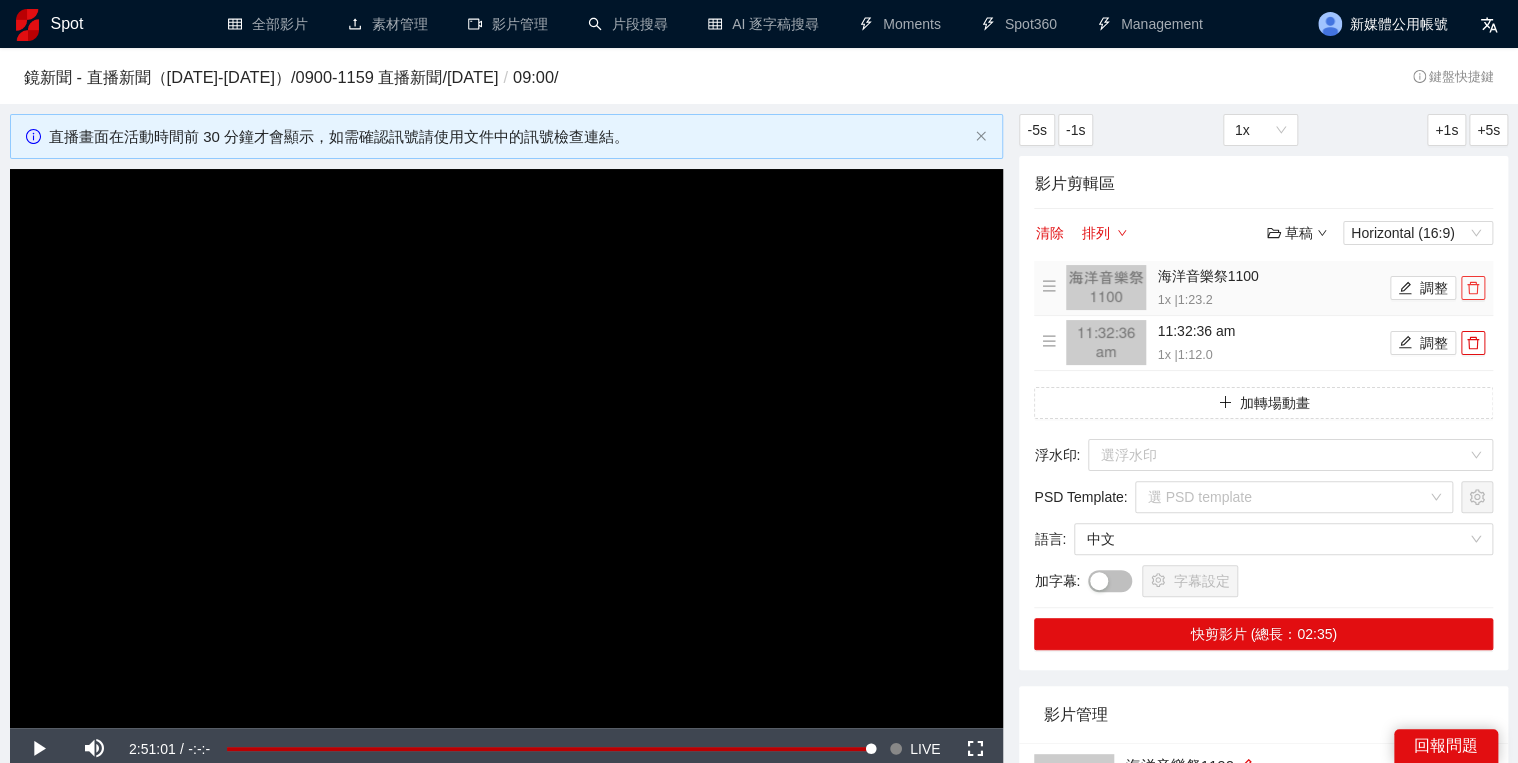 click at bounding box center (1473, 288) 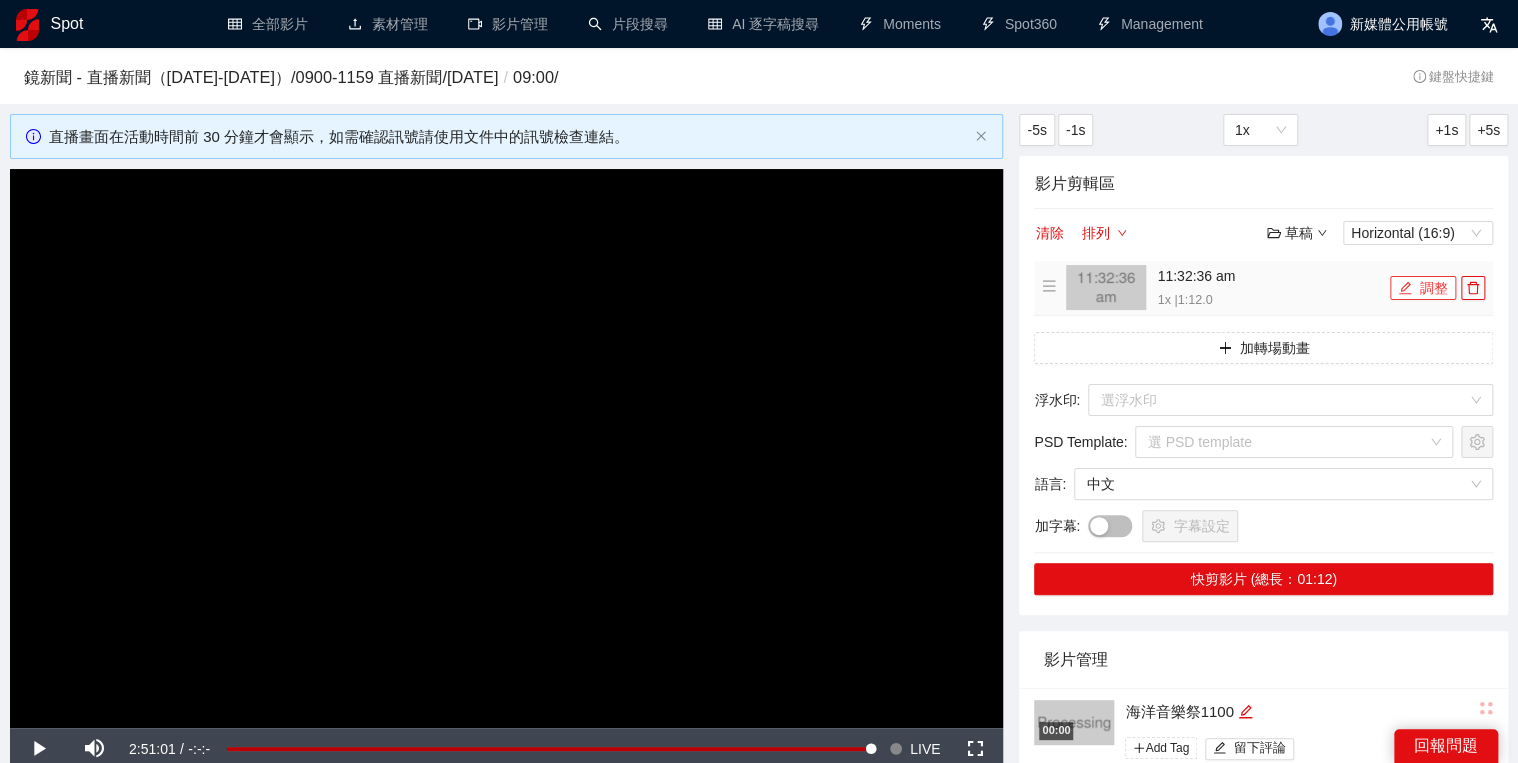 click on "調整" at bounding box center (1423, 288) 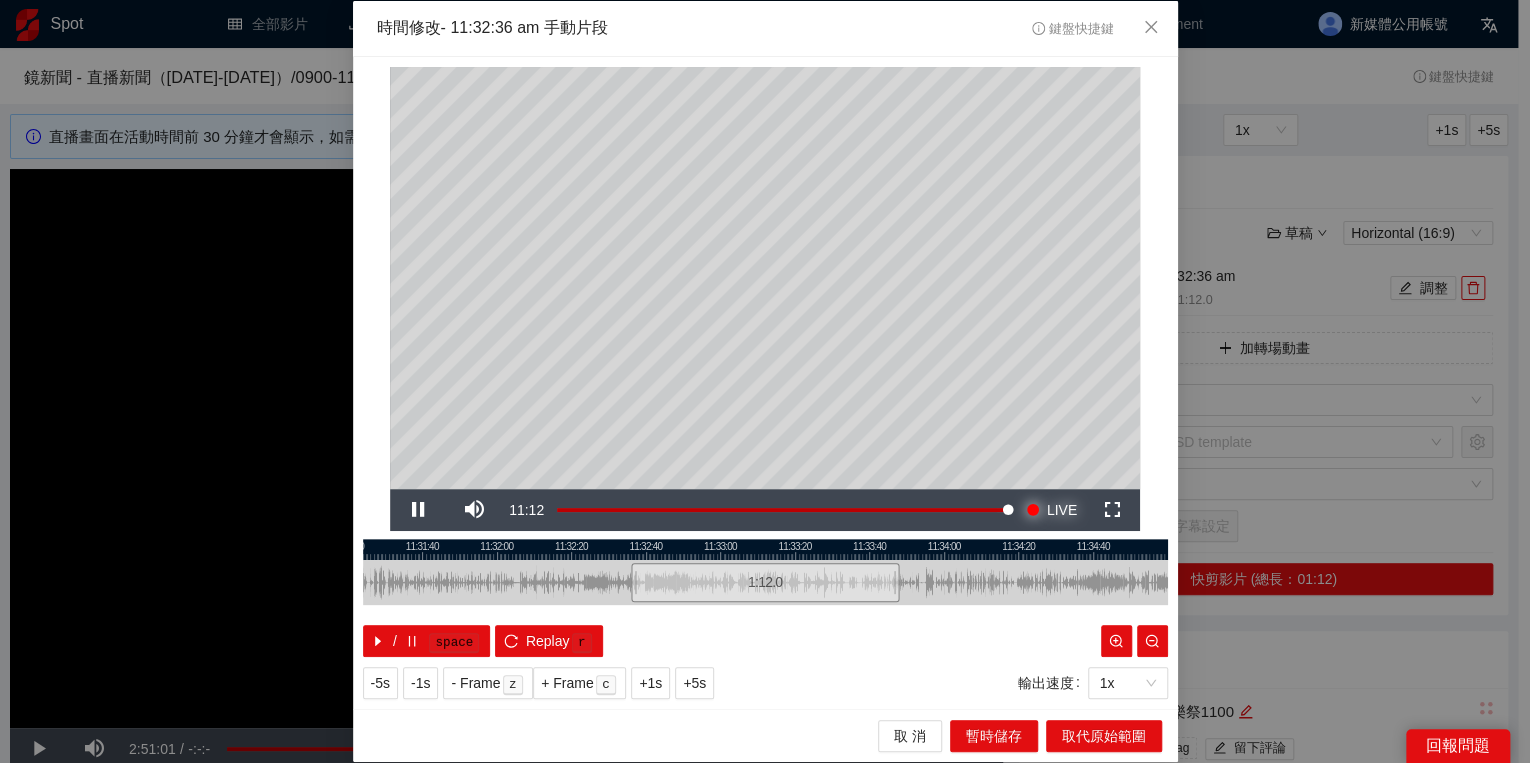 click on "LIVE" at bounding box center [1062, 510] 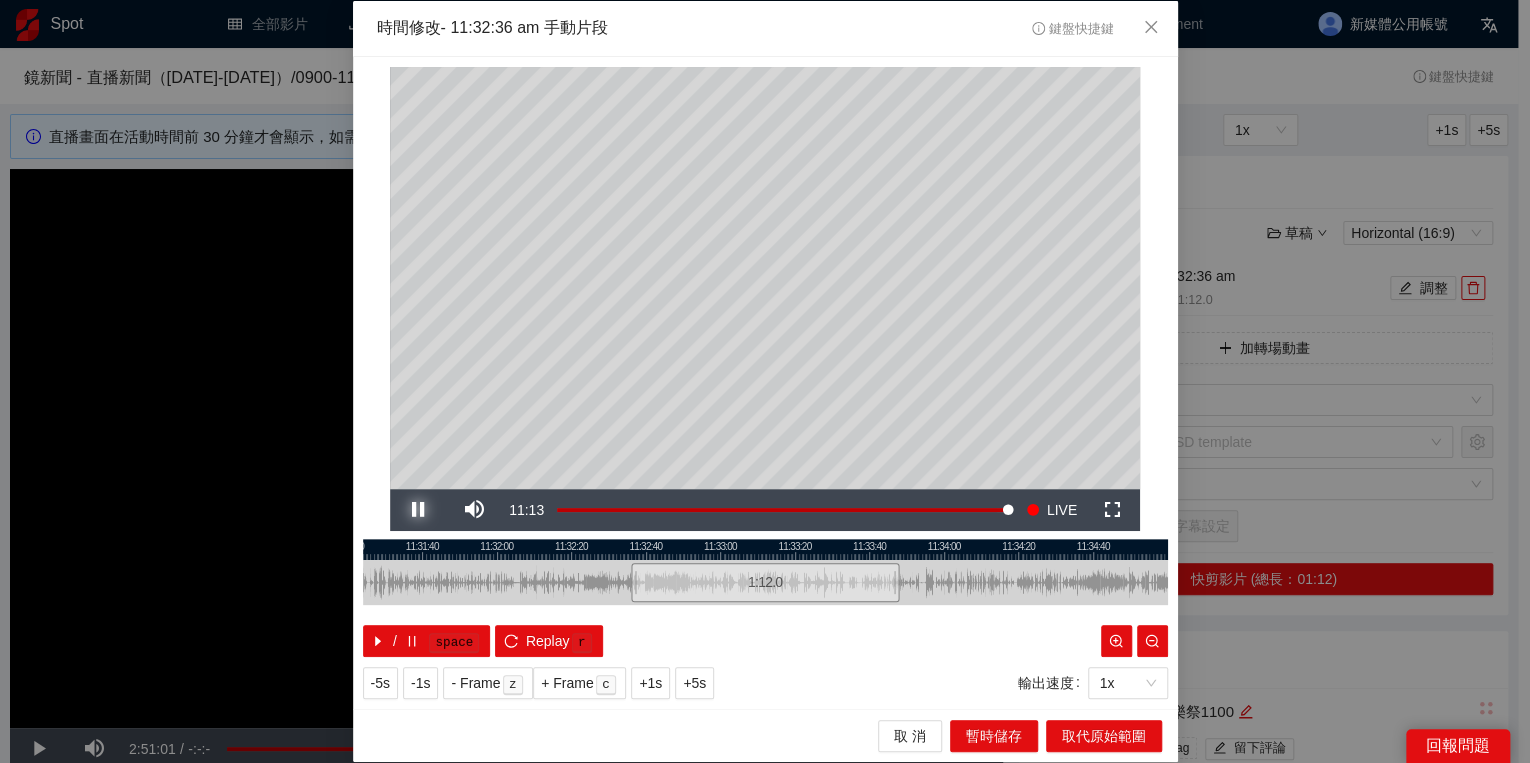 click at bounding box center [418, 510] 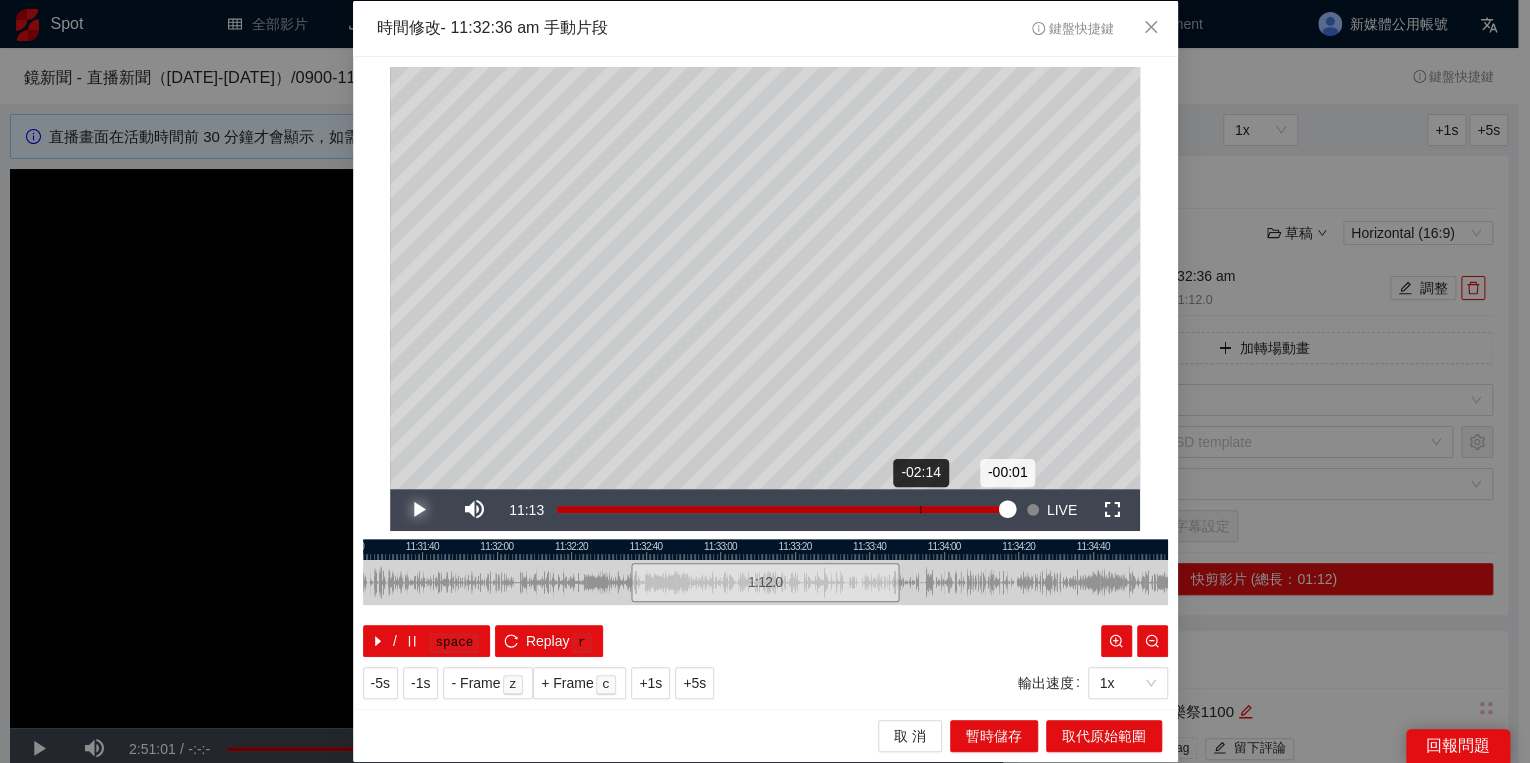 click on "Loaded :  100.00% -02:14 -00:01" at bounding box center [783, 510] 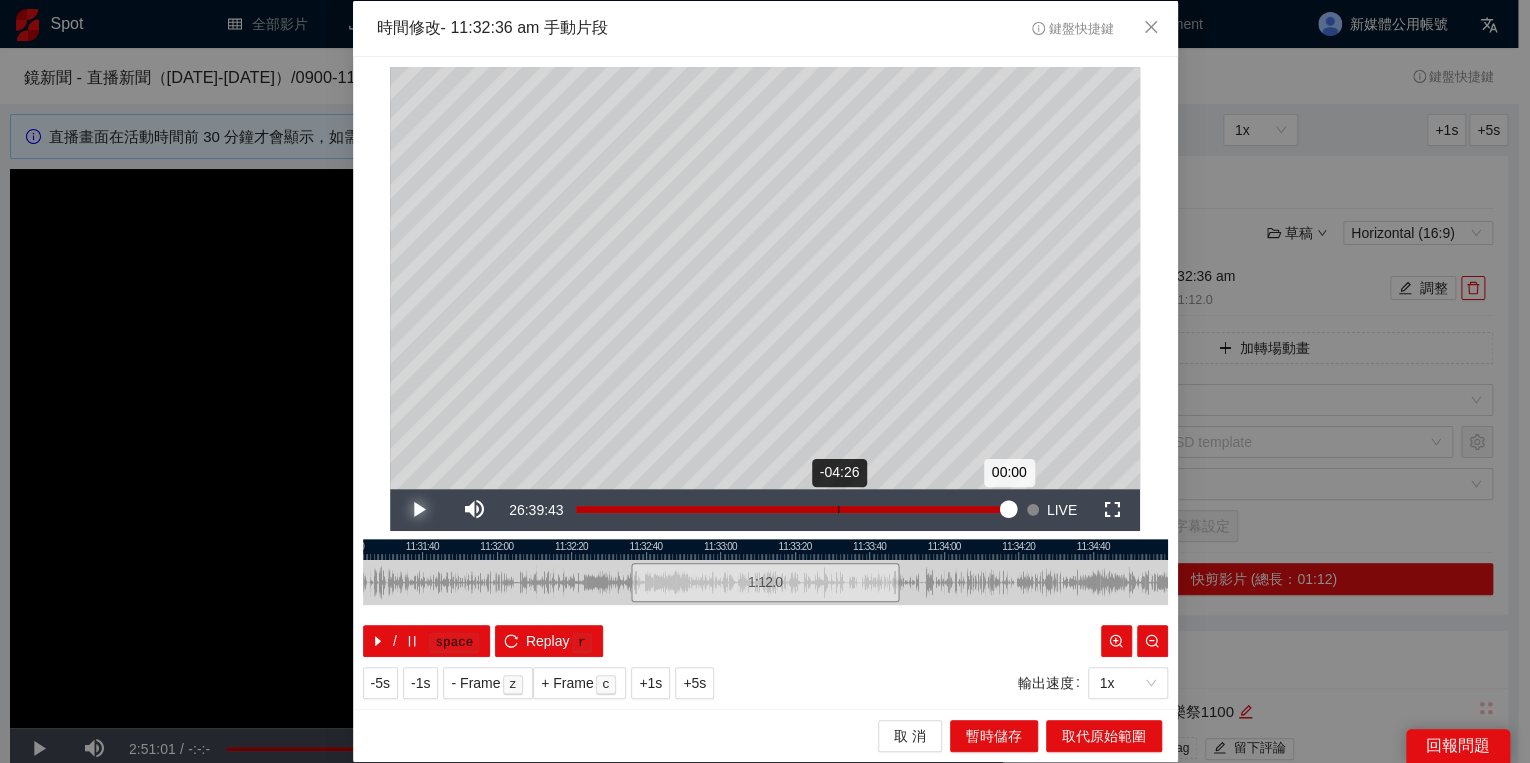 click on "Loaded :  100.00% -04:26 00:00" at bounding box center (792, 509) 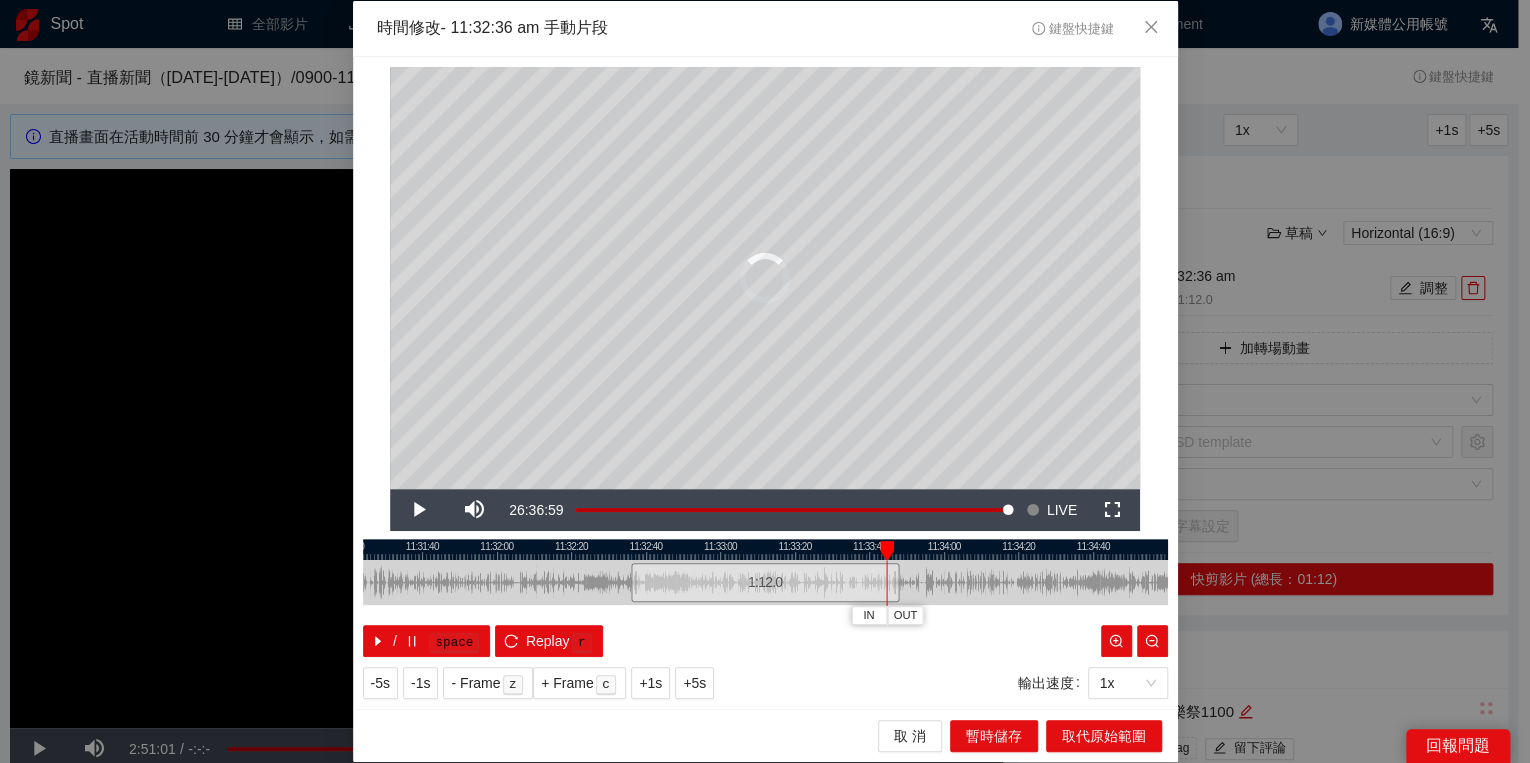 drag, startPoint x: 859, startPoint y: 549, endPoint x: 891, endPoint y: 548, distance: 32.01562 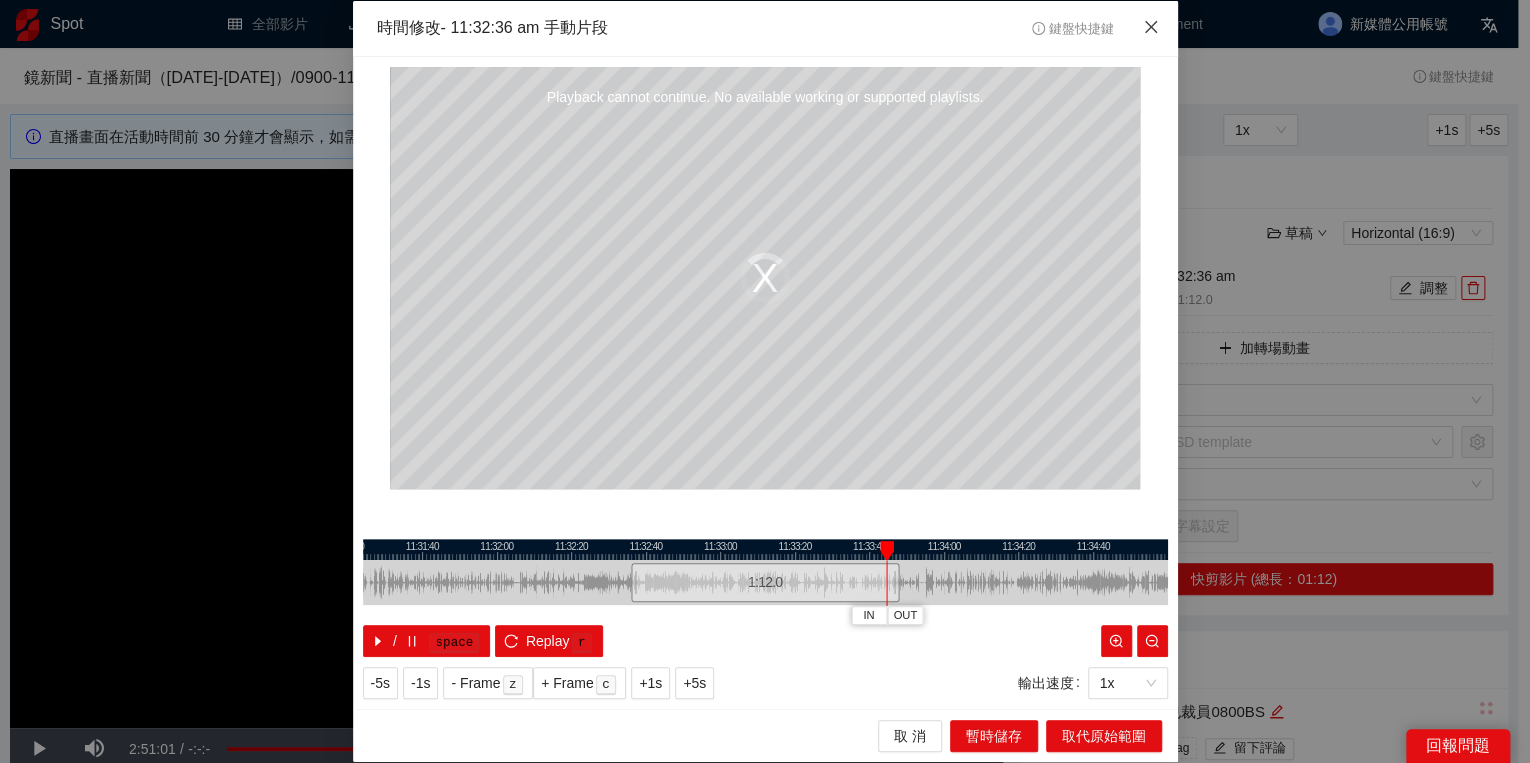 click at bounding box center [1151, 28] 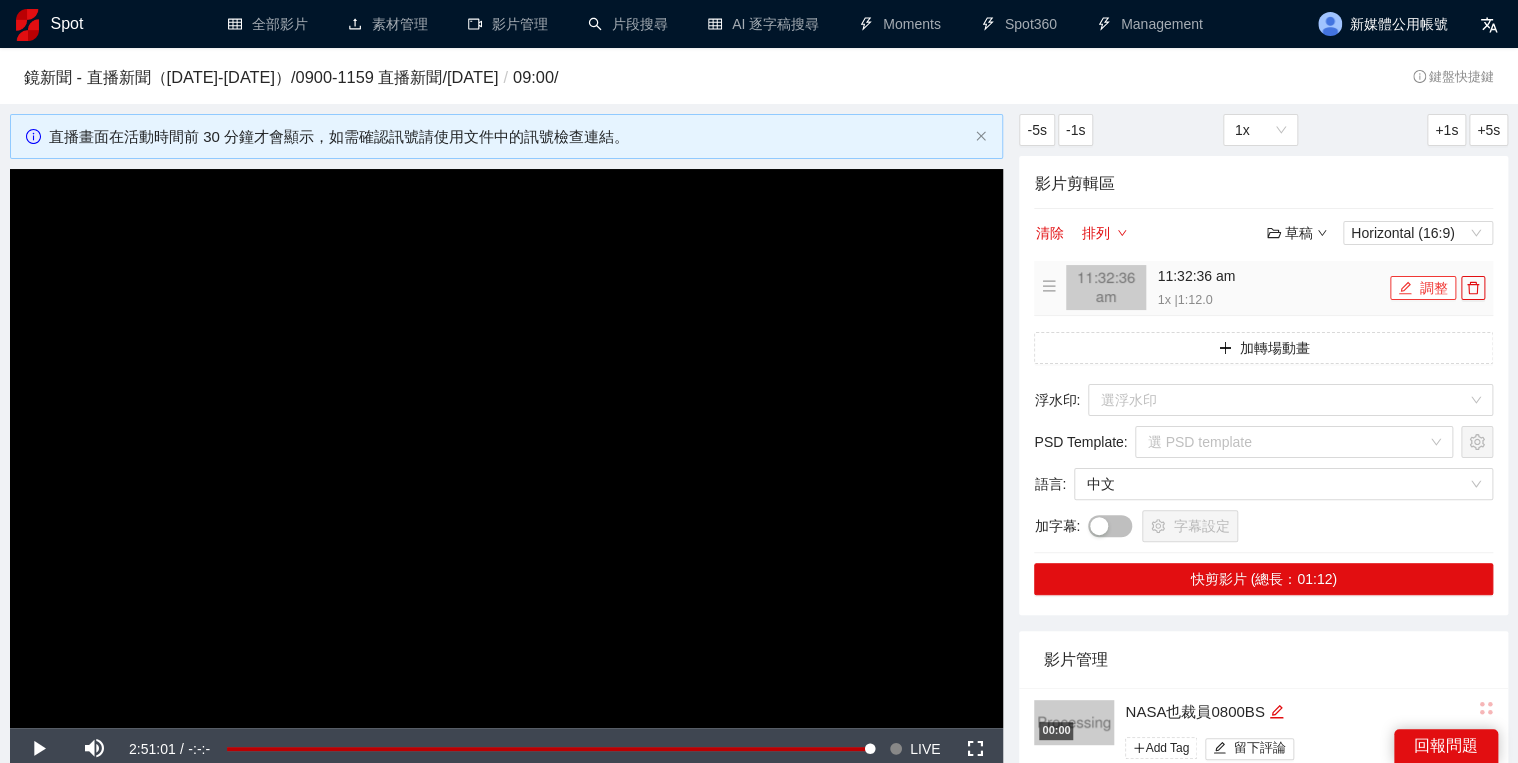 click on "調整" at bounding box center (1423, 288) 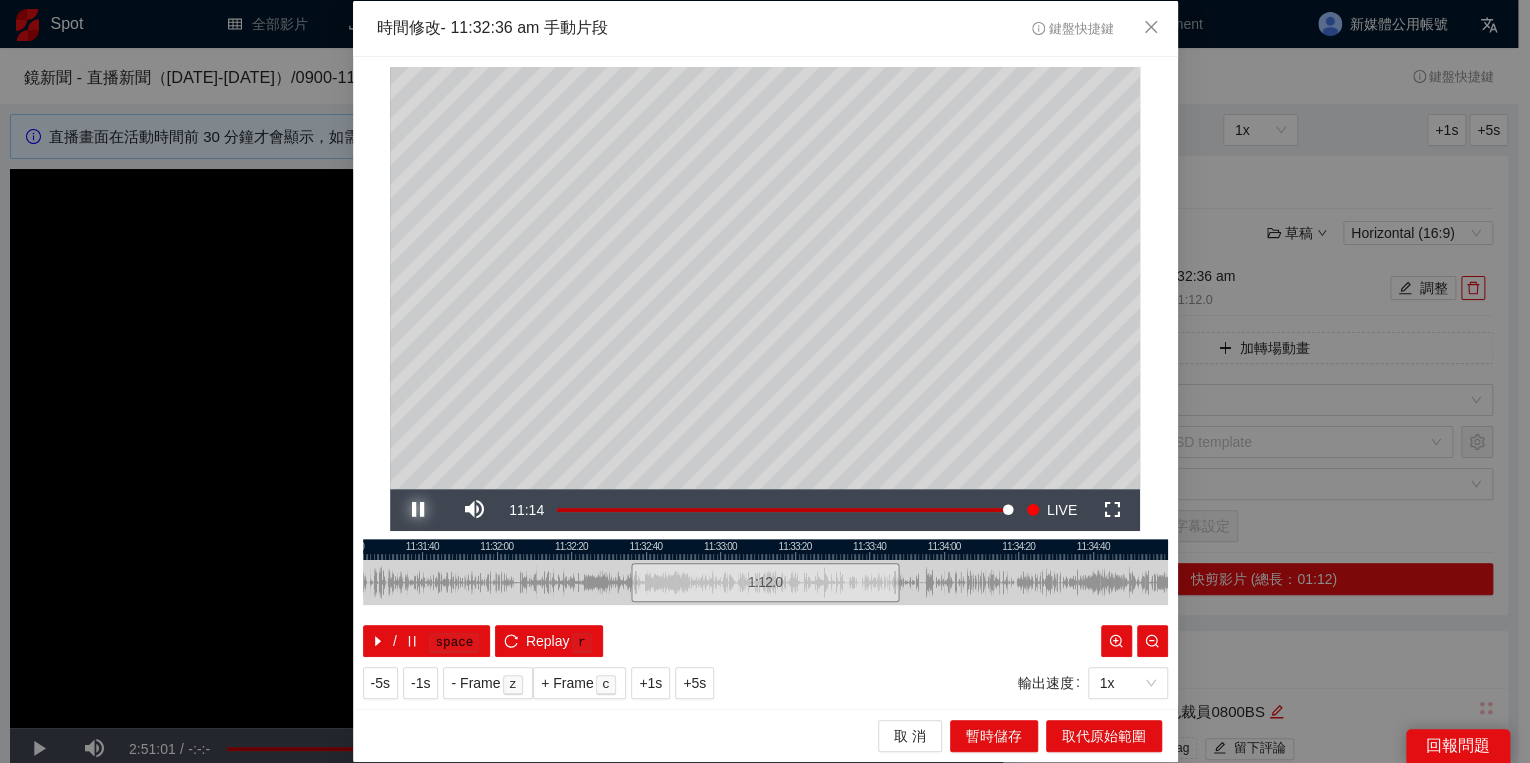 click at bounding box center [418, 510] 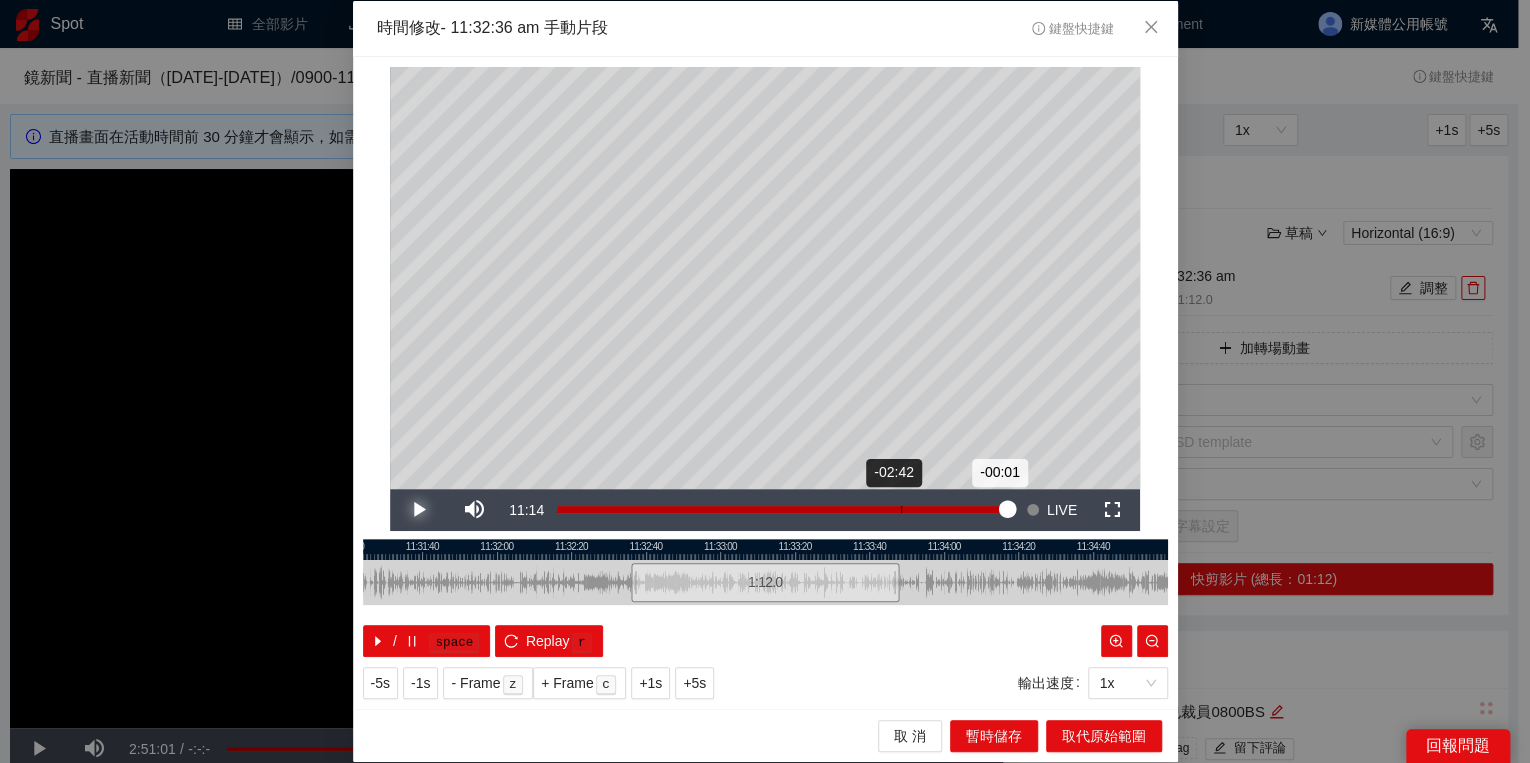 click on "Loaded :  100.00% -02:42 -00:01" at bounding box center [783, 510] 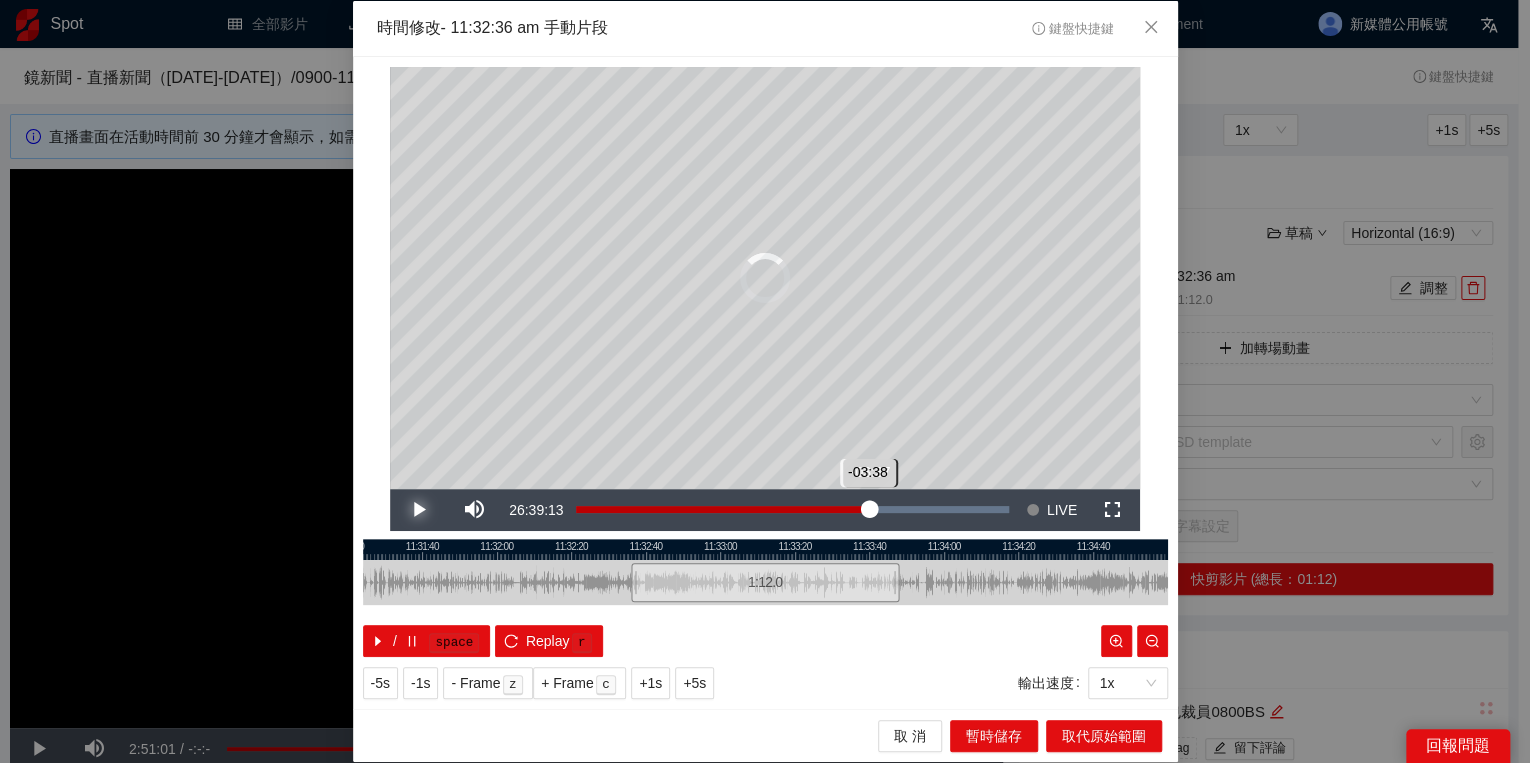 click on "Loaded :  100.00% -03:37 -03:38" at bounding box center [792, 510] 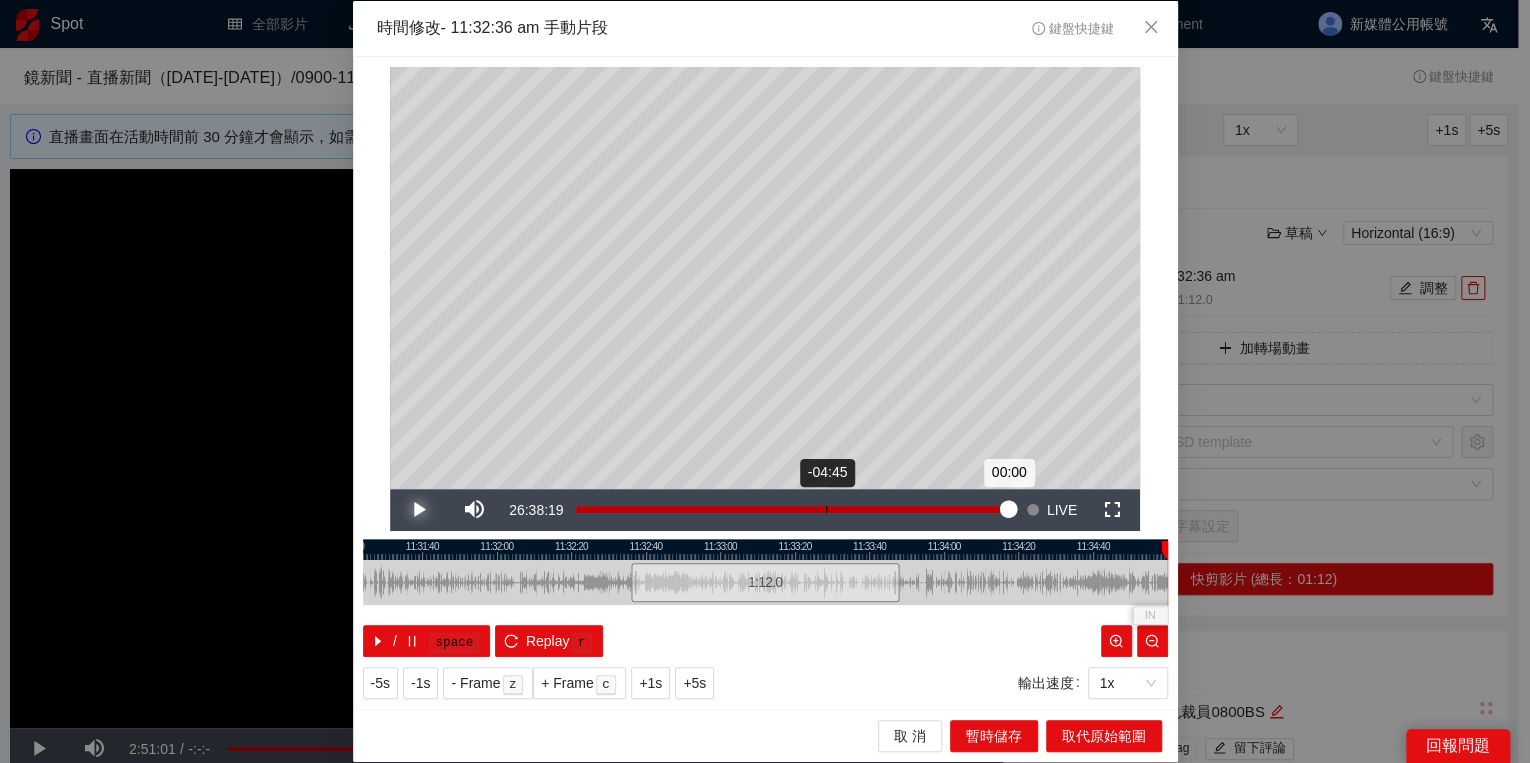 click on "Loaded :  100.00% -04:45 00:00" at bounding box center [792, 510] 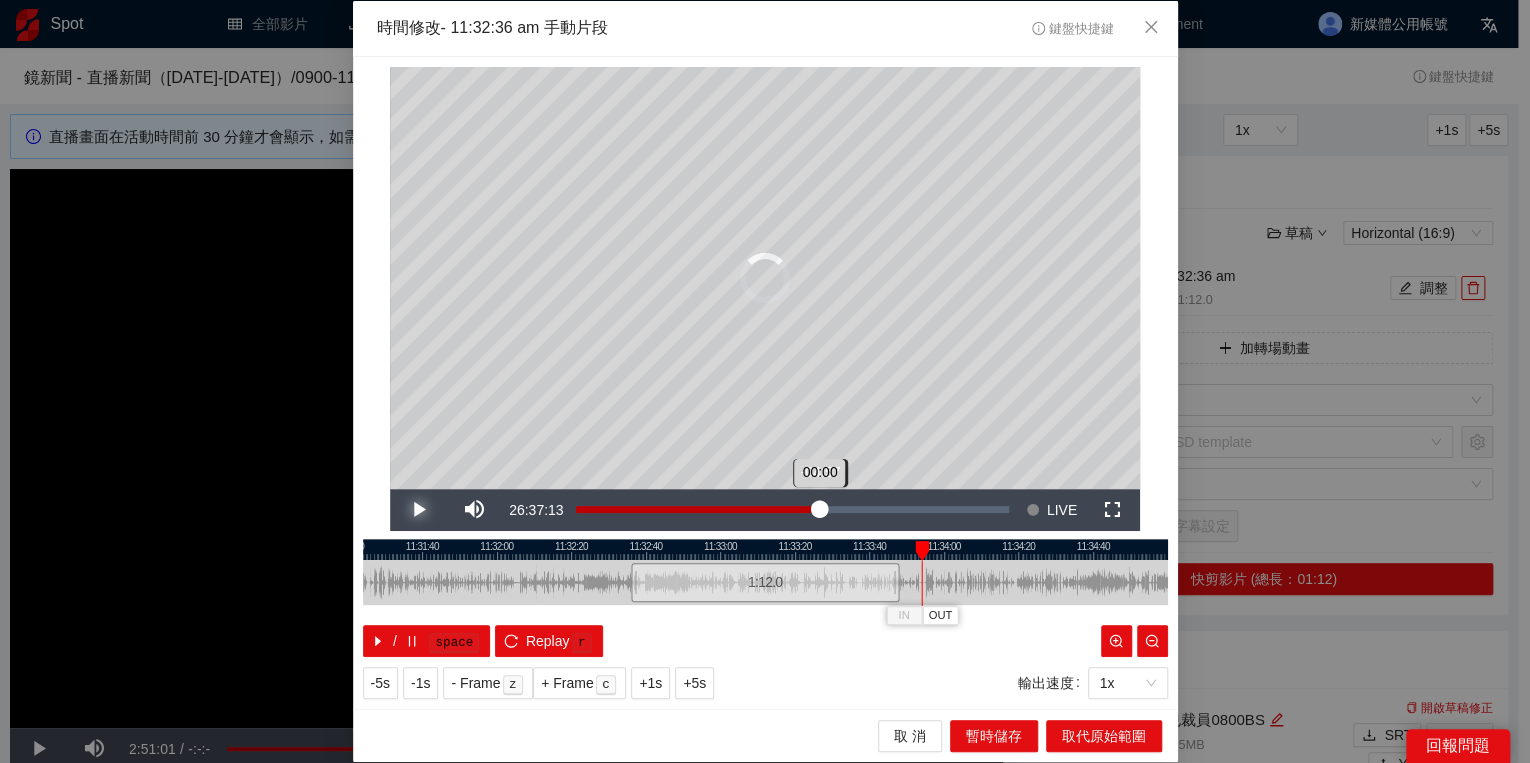 click on "Loaded :  0.00% -04:57 00:00" at bounding box center [792, 510] 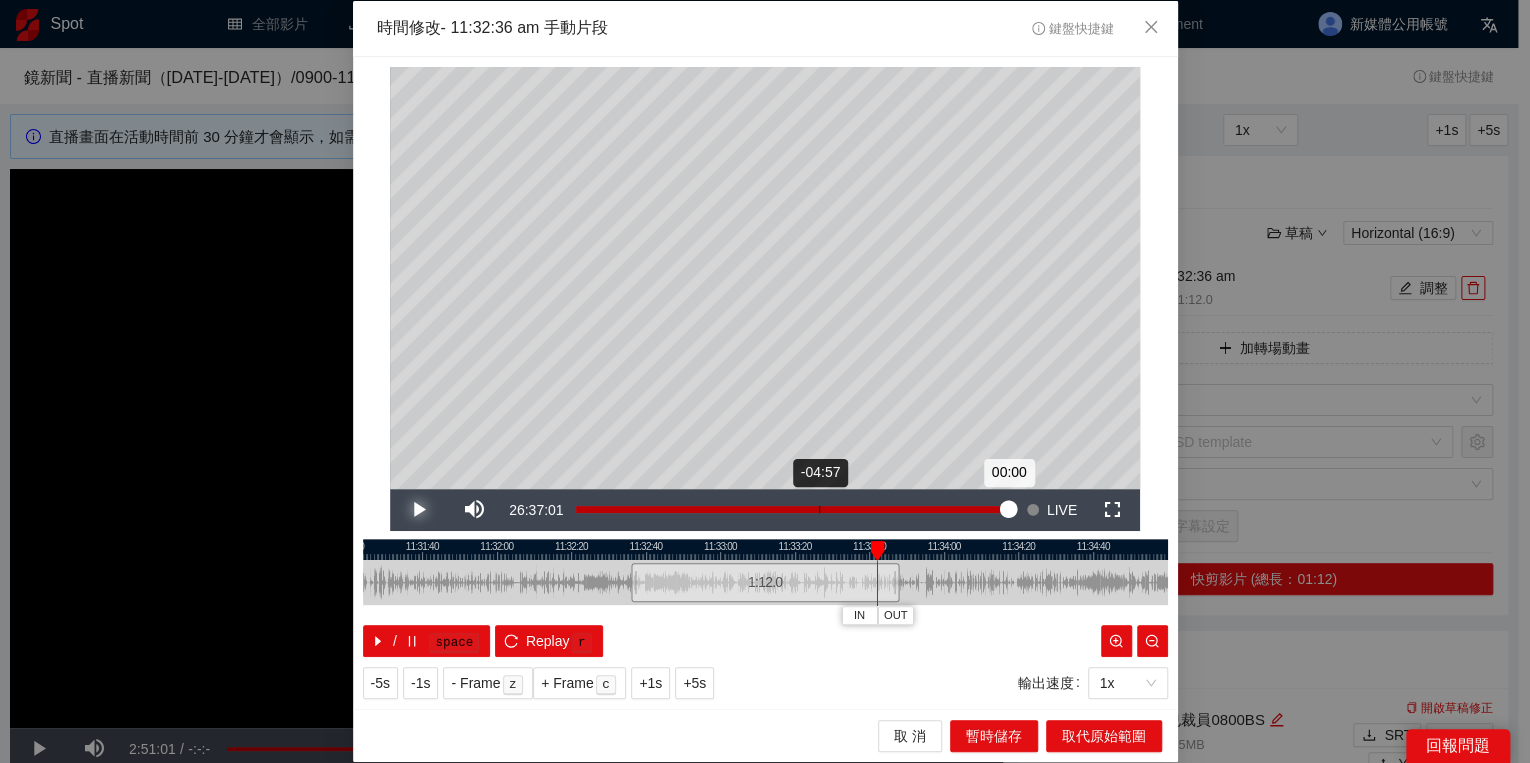 type 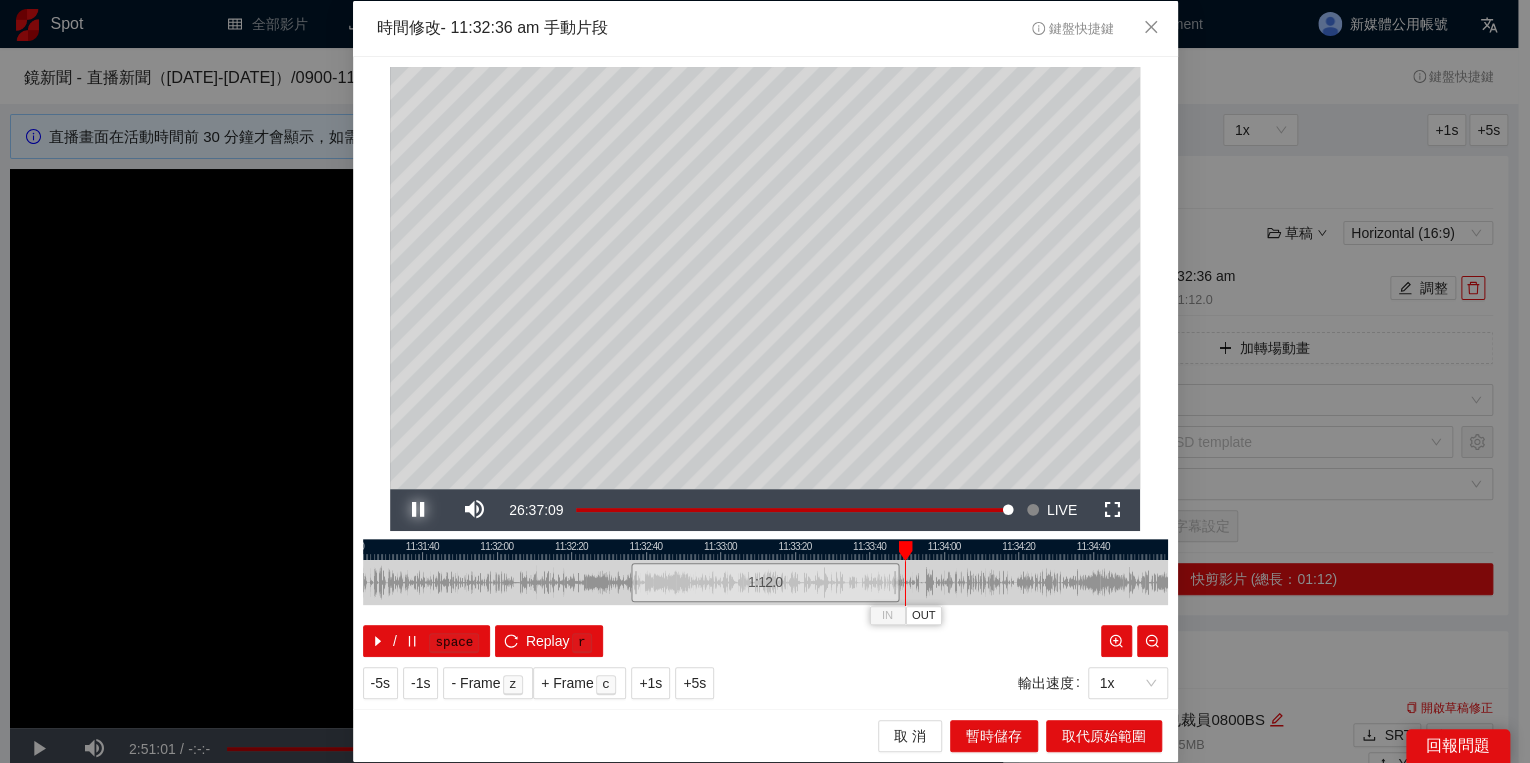 click on "Pause" at bounding box center (418, 510) 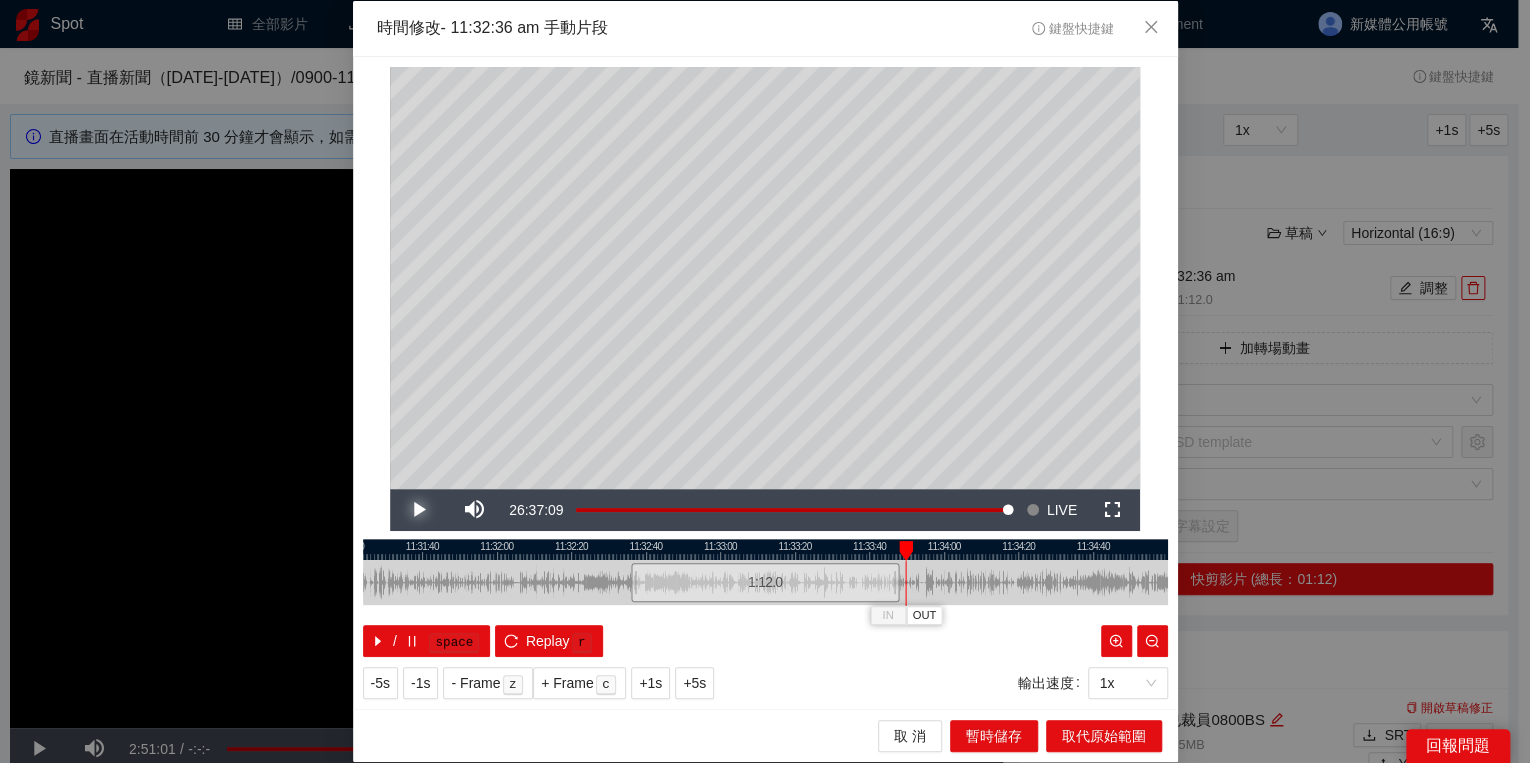 click on "Play" at bounding box center [418, 510] 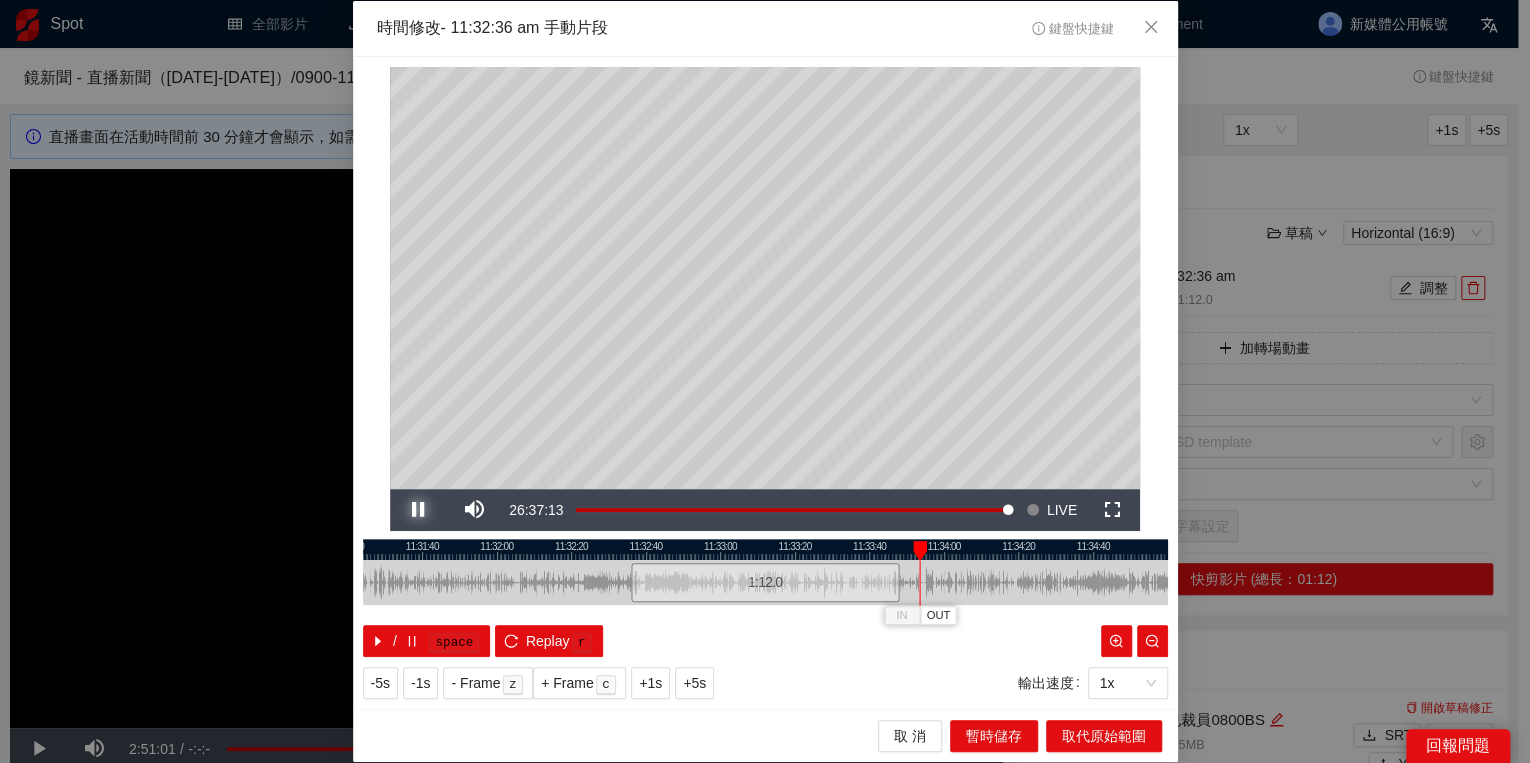 click on "Pause" at bounding box center [418, 510] 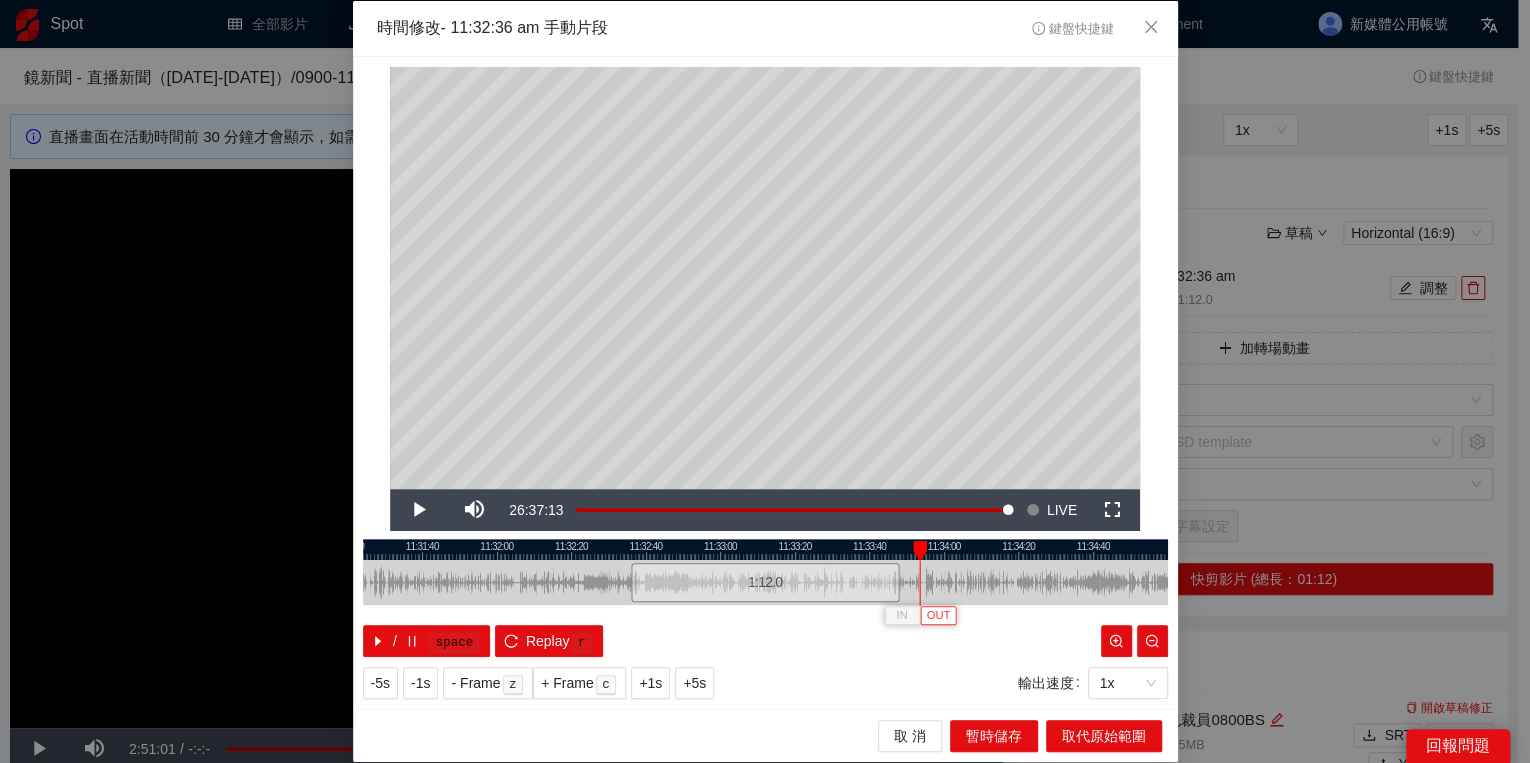click on "OUT" at bounding box center [939, 616] 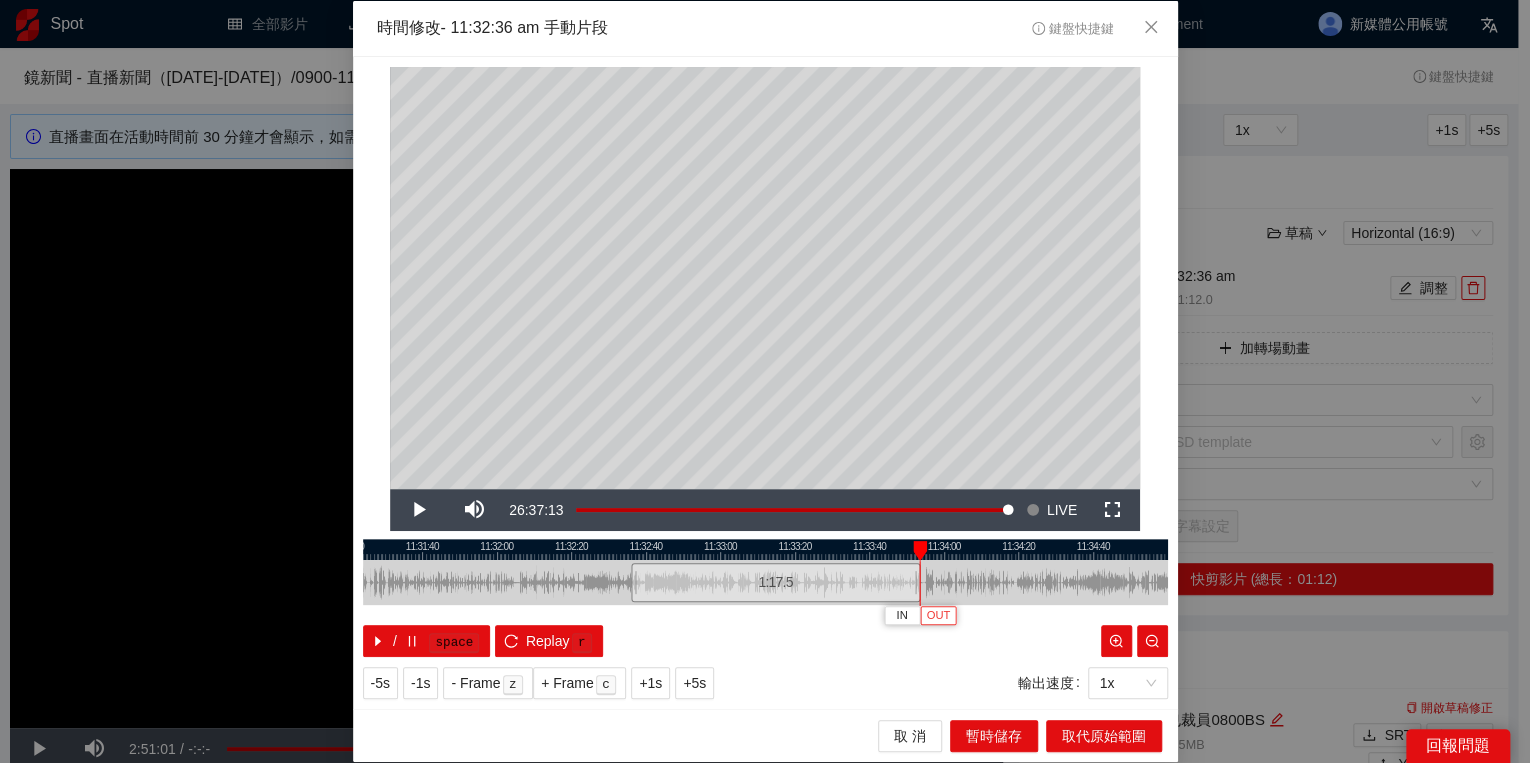 type 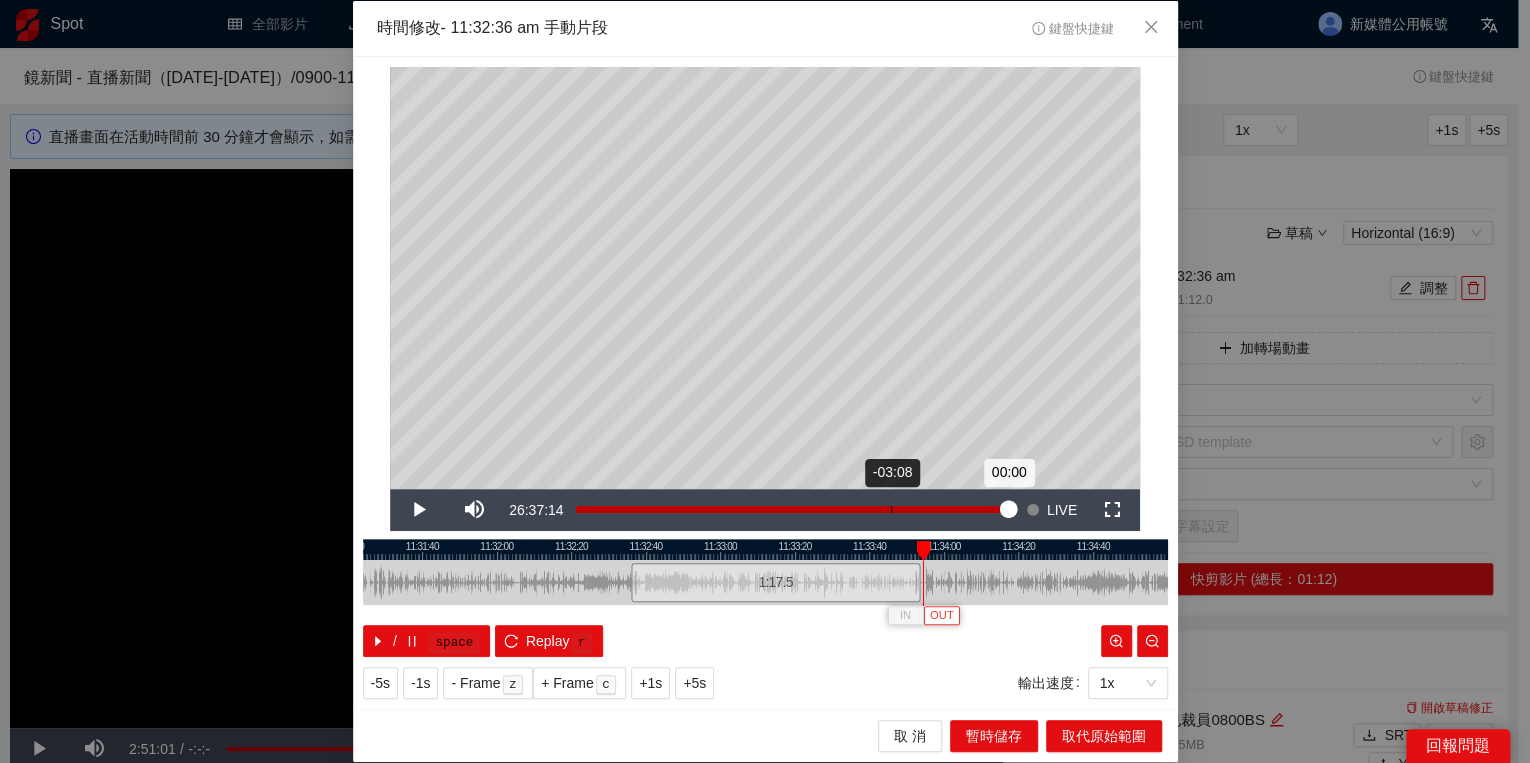 click on "Loaded :  100.00% -03:08 00:00" at bounding box center [792, 510] 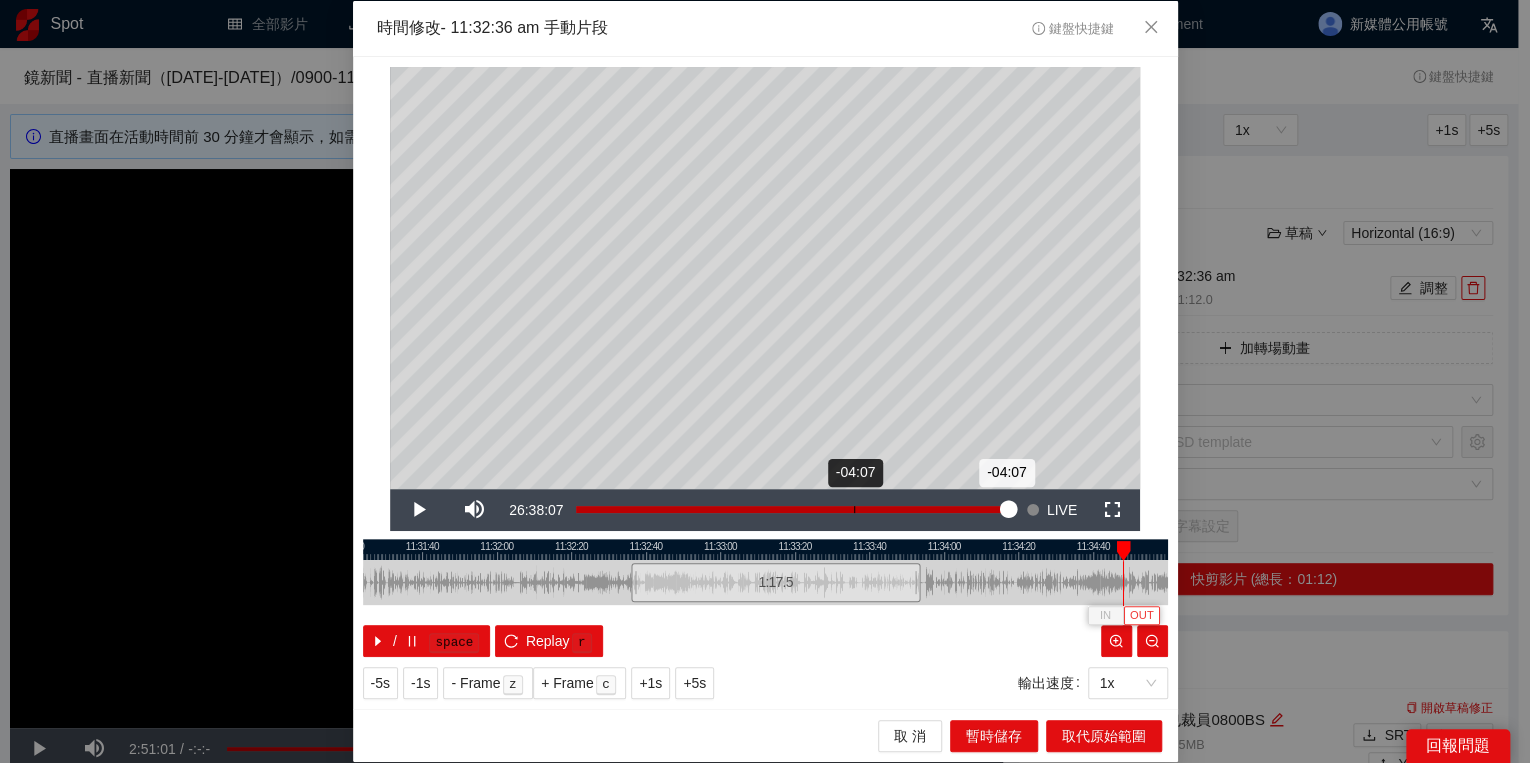 click on "Loaded :  100.00% -04:07 -04:07" at bounding box center (792, 510) 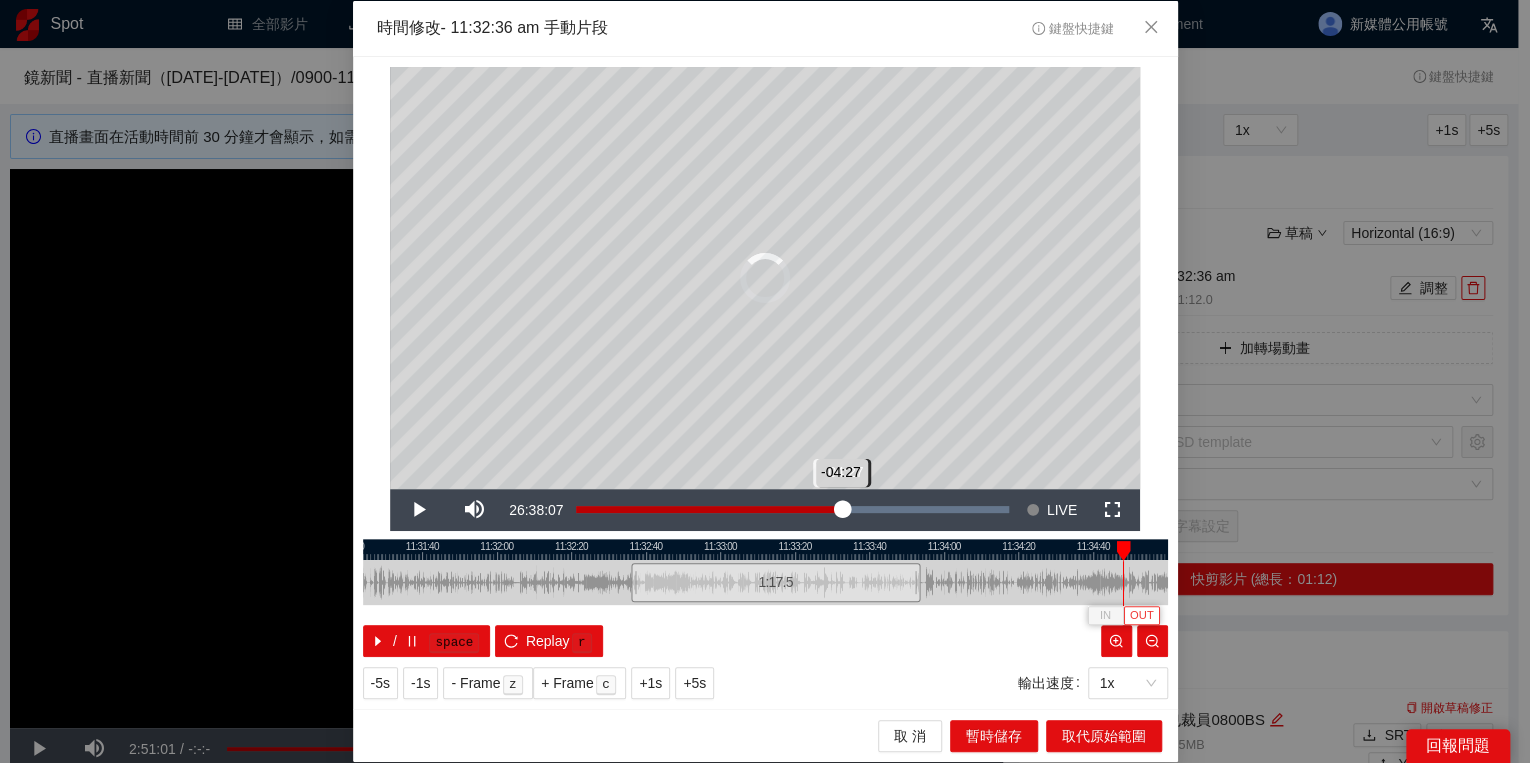click on "Loaded :  100.00% -04:27 -04:27" at bounding box center (792, 510) 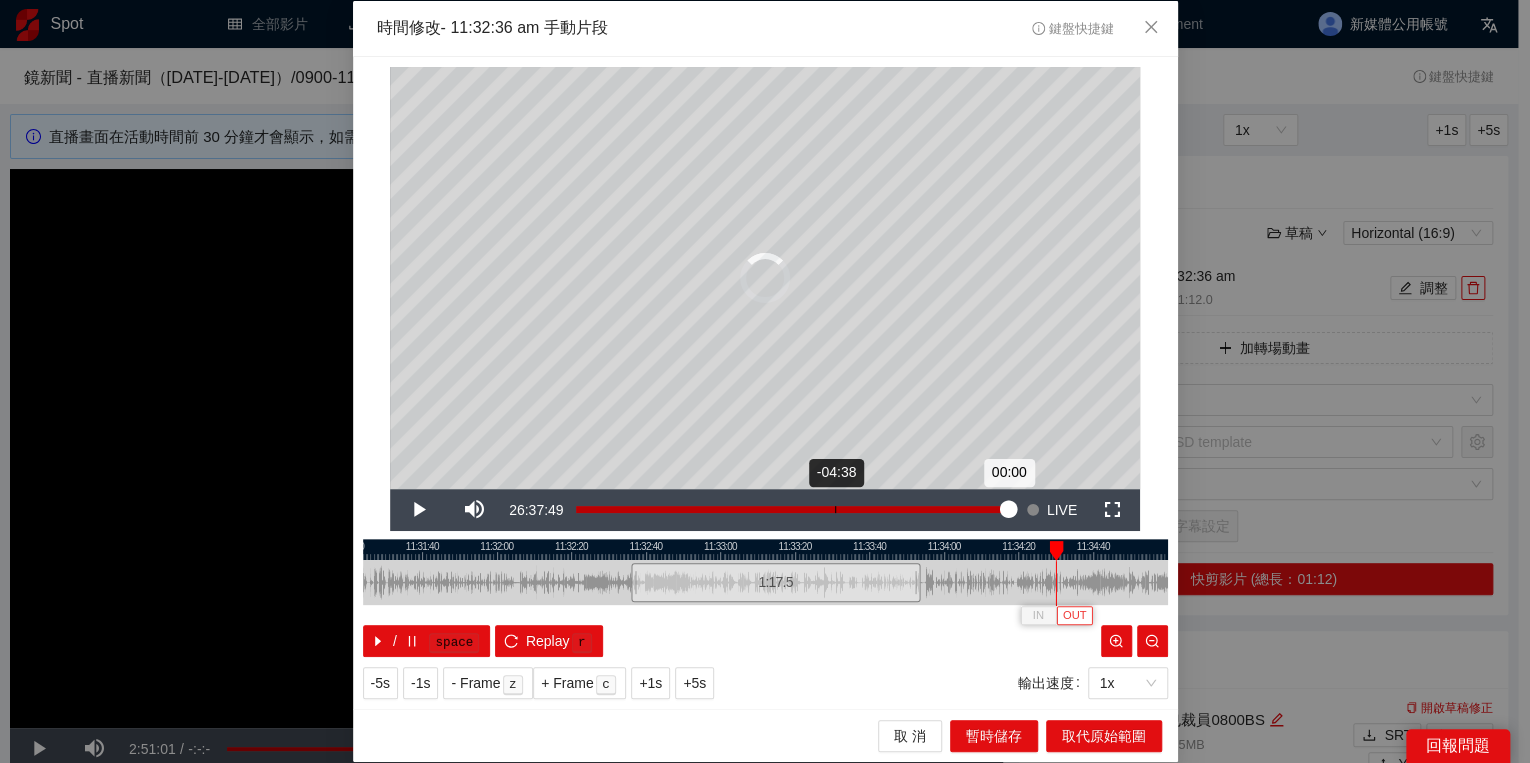 click on "Loaded :  0.00% -04:38 00:00" at bounding box center [792, 510] 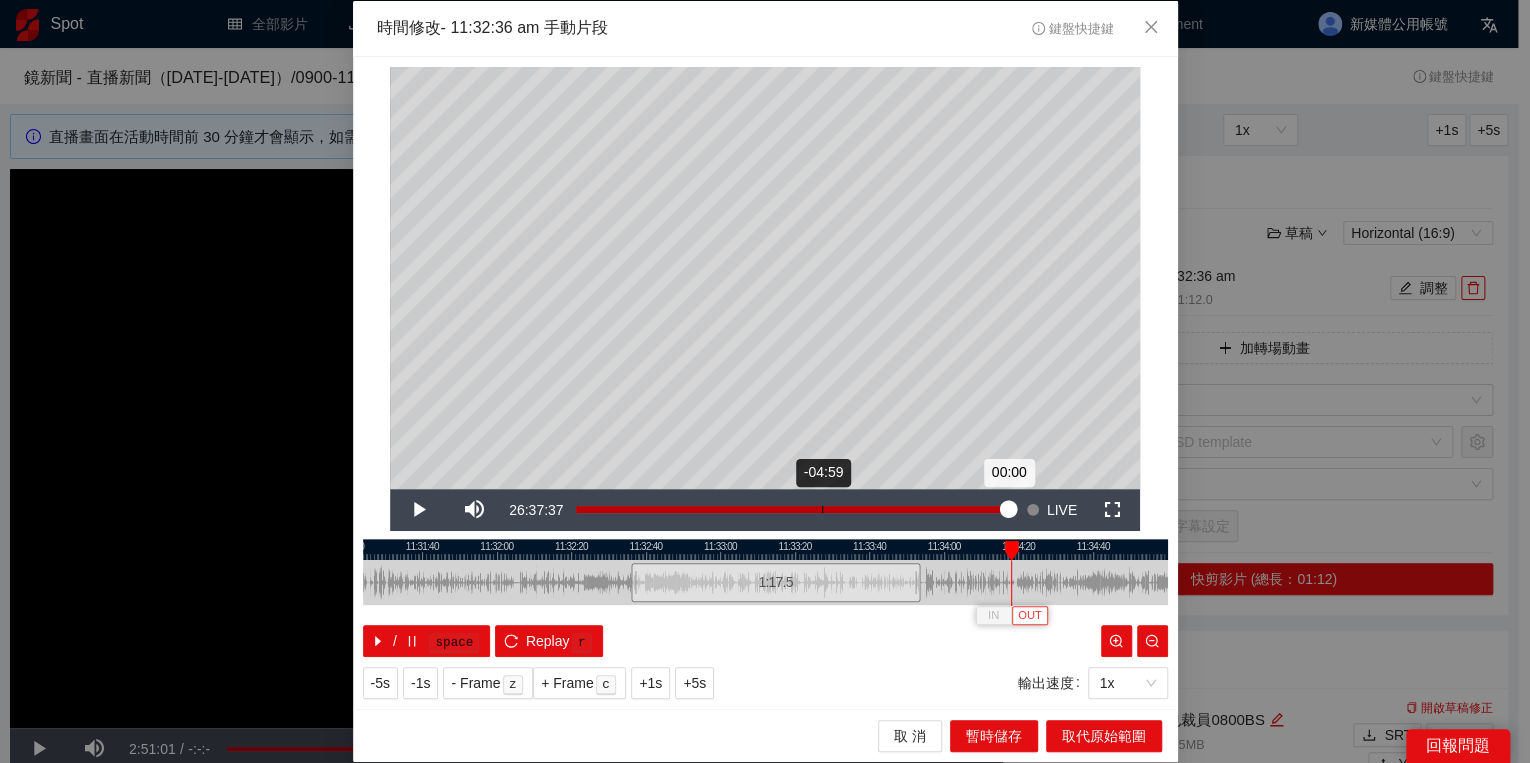 click on "Loaded :  100.00% -04:59 00:00" at bounding box center [792, 510] 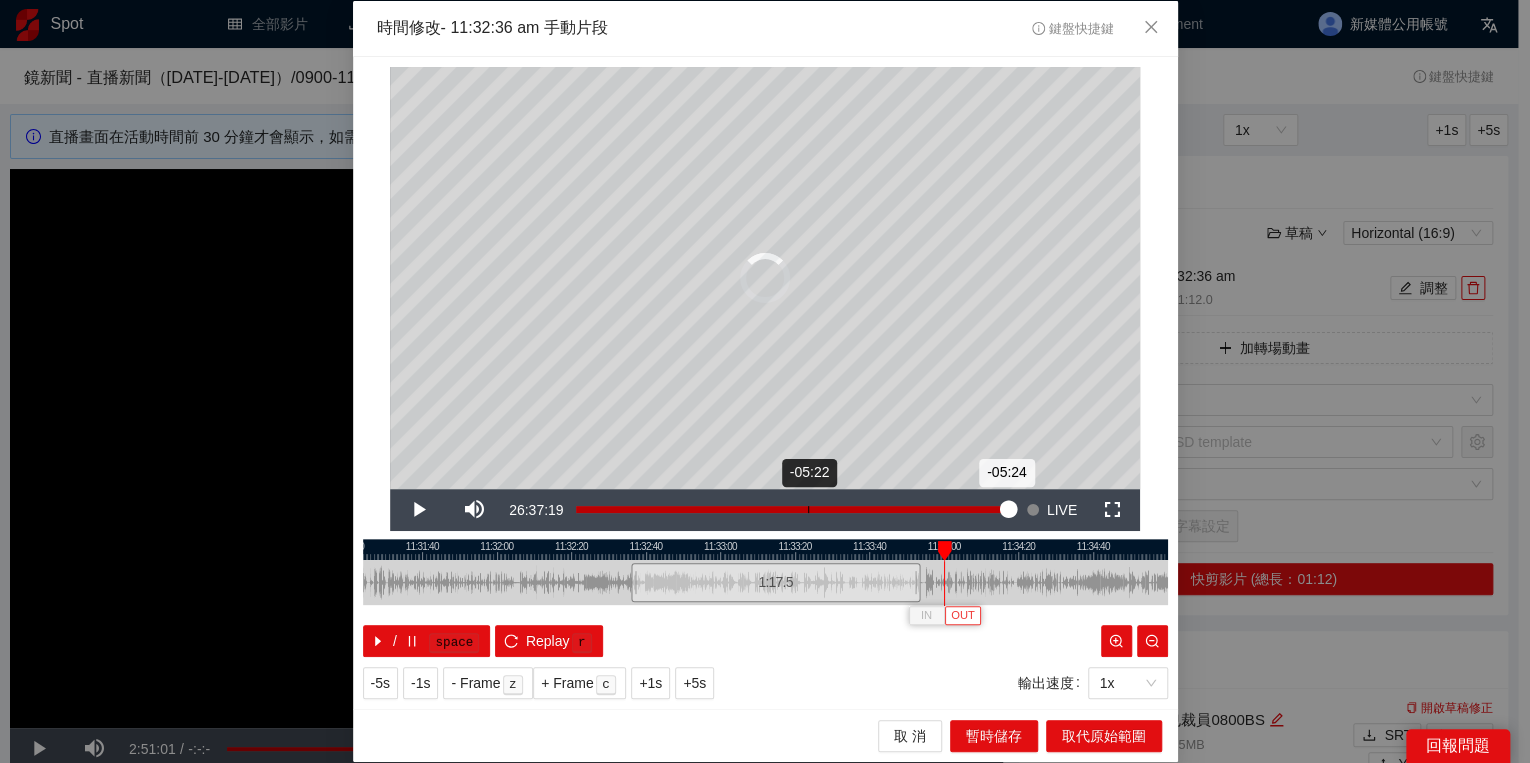 click on "Loaded :  100.00% -05:22 -05:24" at bounding box center (792, 510) 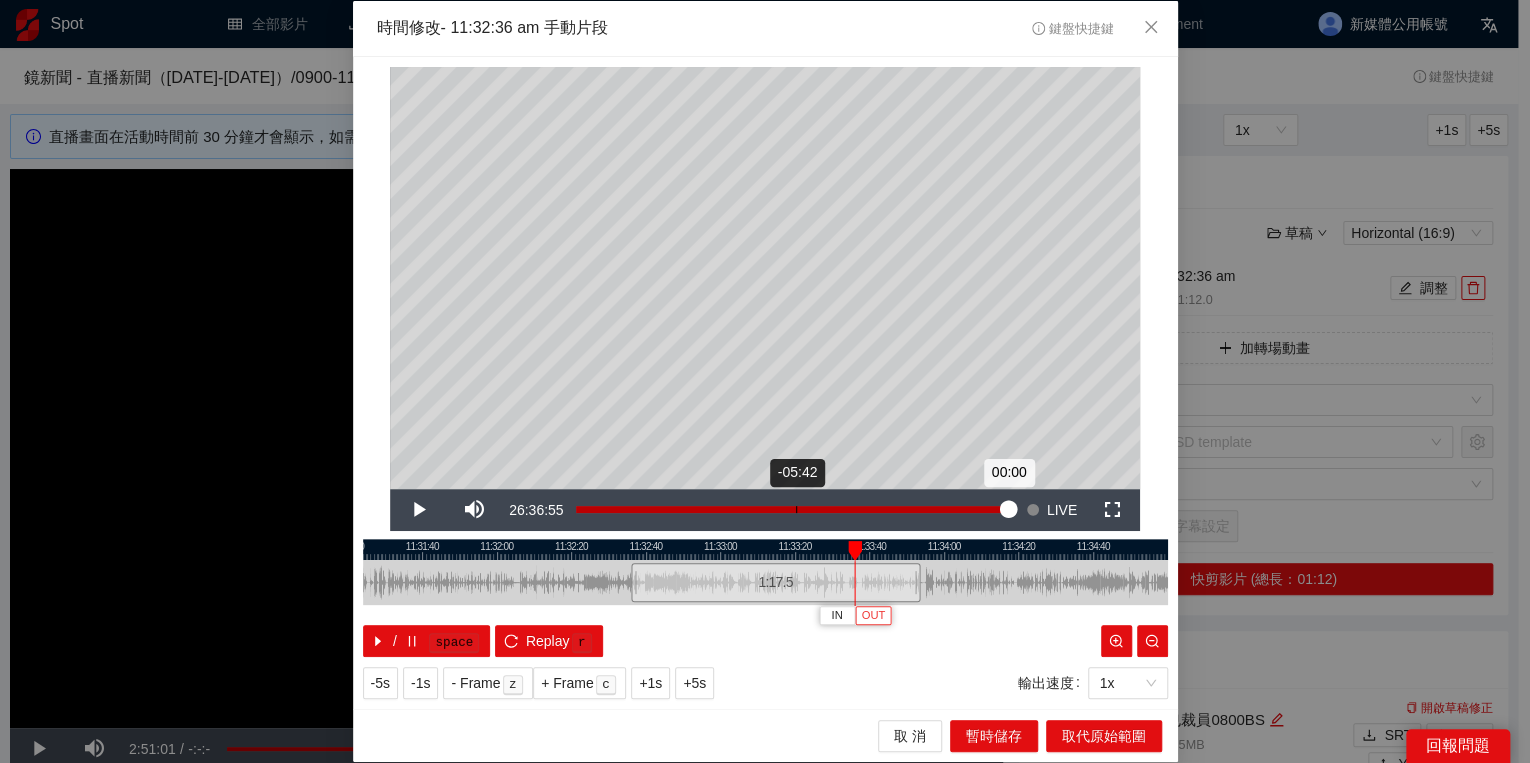 click on "Loaded :  100.00% -05:42 00:00" at bounding box center [792, 510] 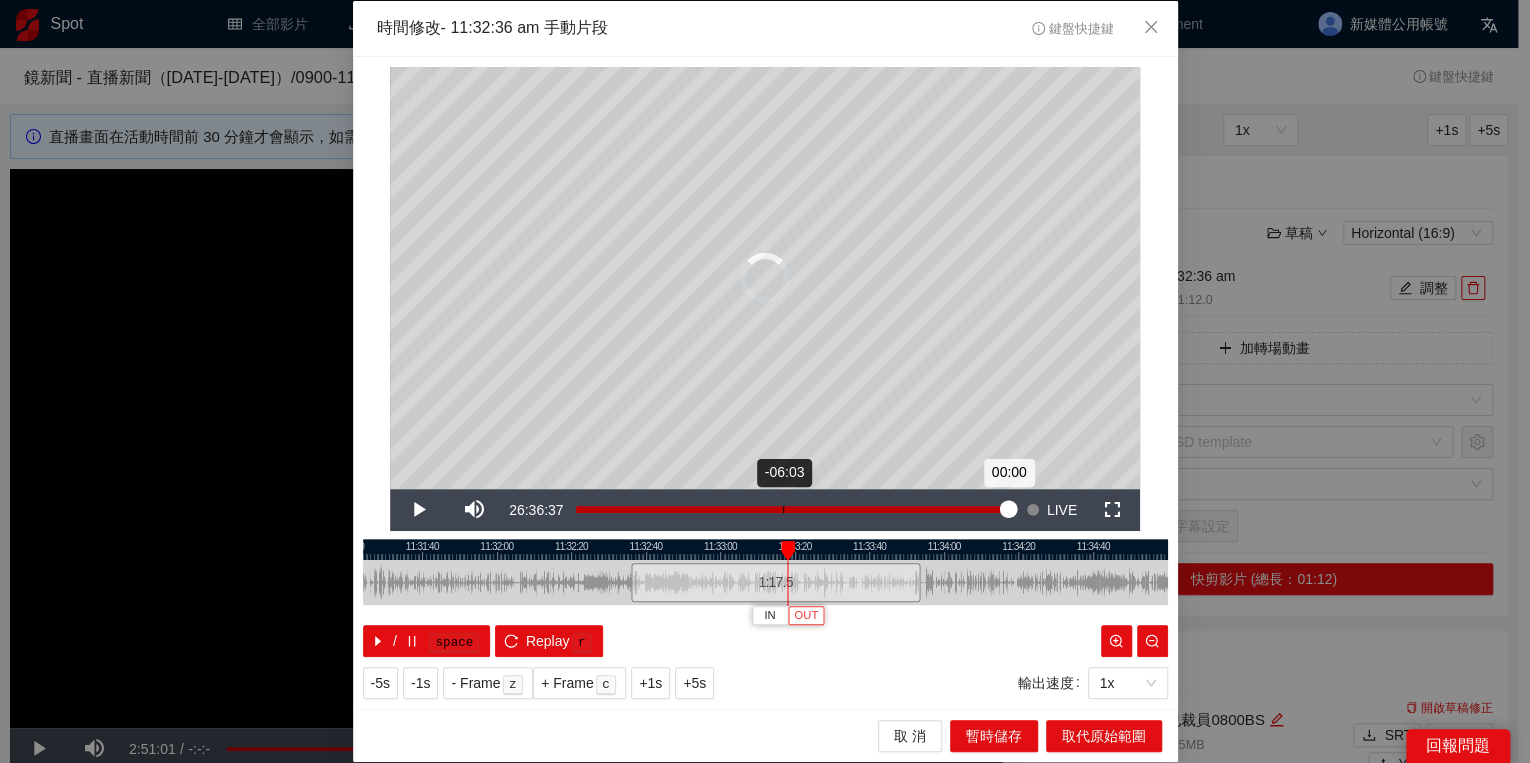 click on "Loaded :  100.00% -06:03 00:00" at bounding box center (792, 510) 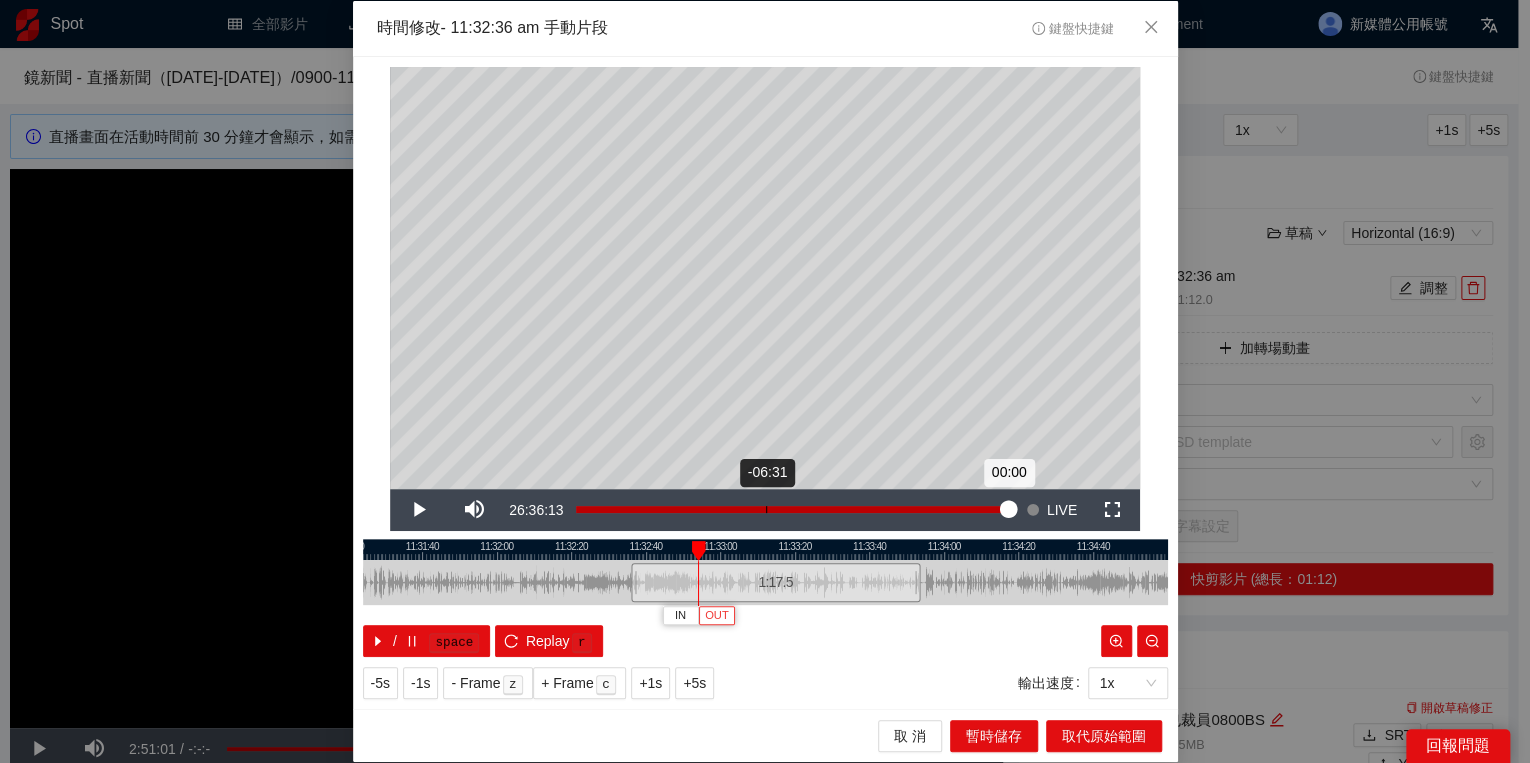 click on "Loaded :  100.00% -06:31 00:00" at bounding box center (792, 510) 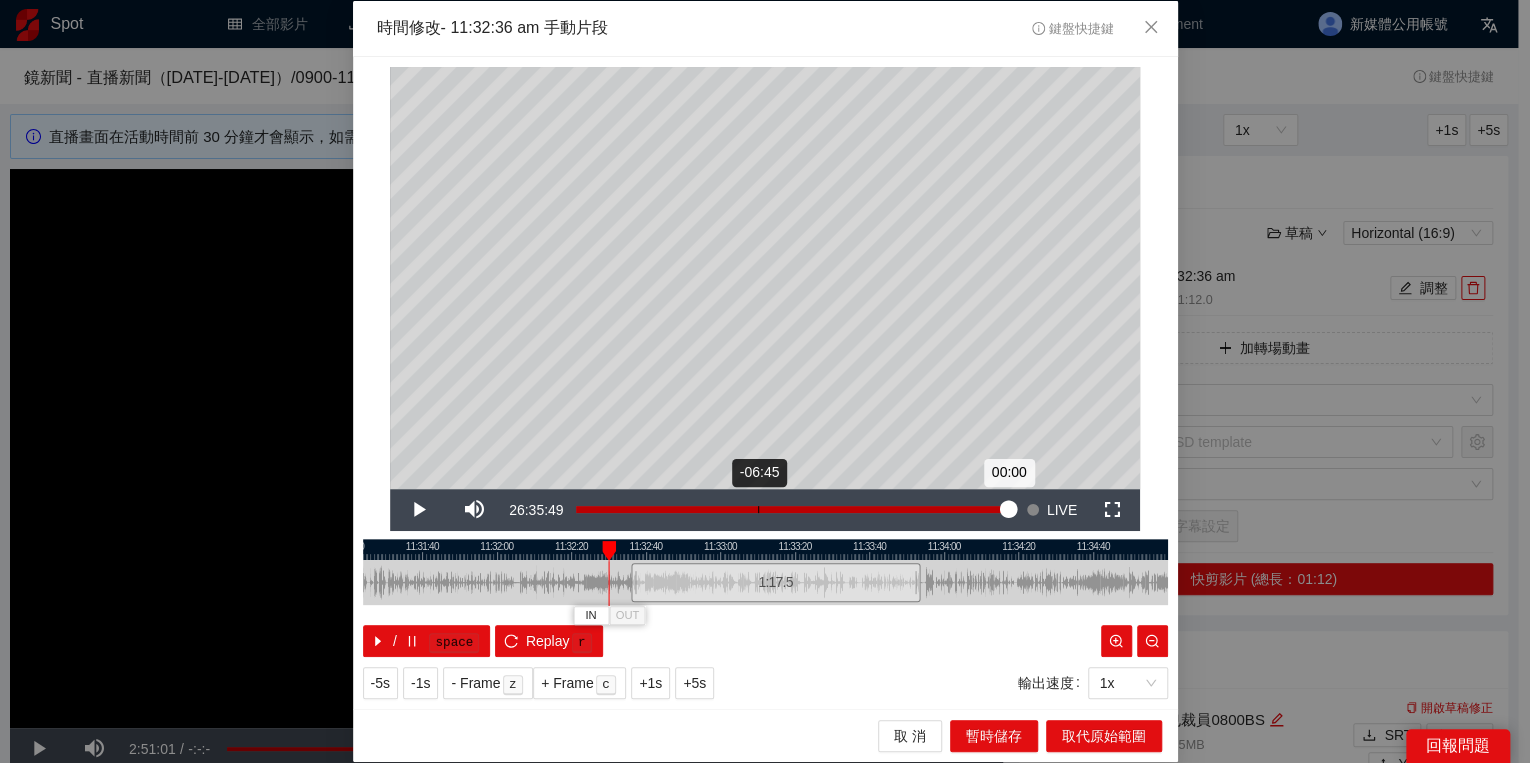 click on "Loaded :  100.00% -06:45 00:00" at bounding box center (792, 510) 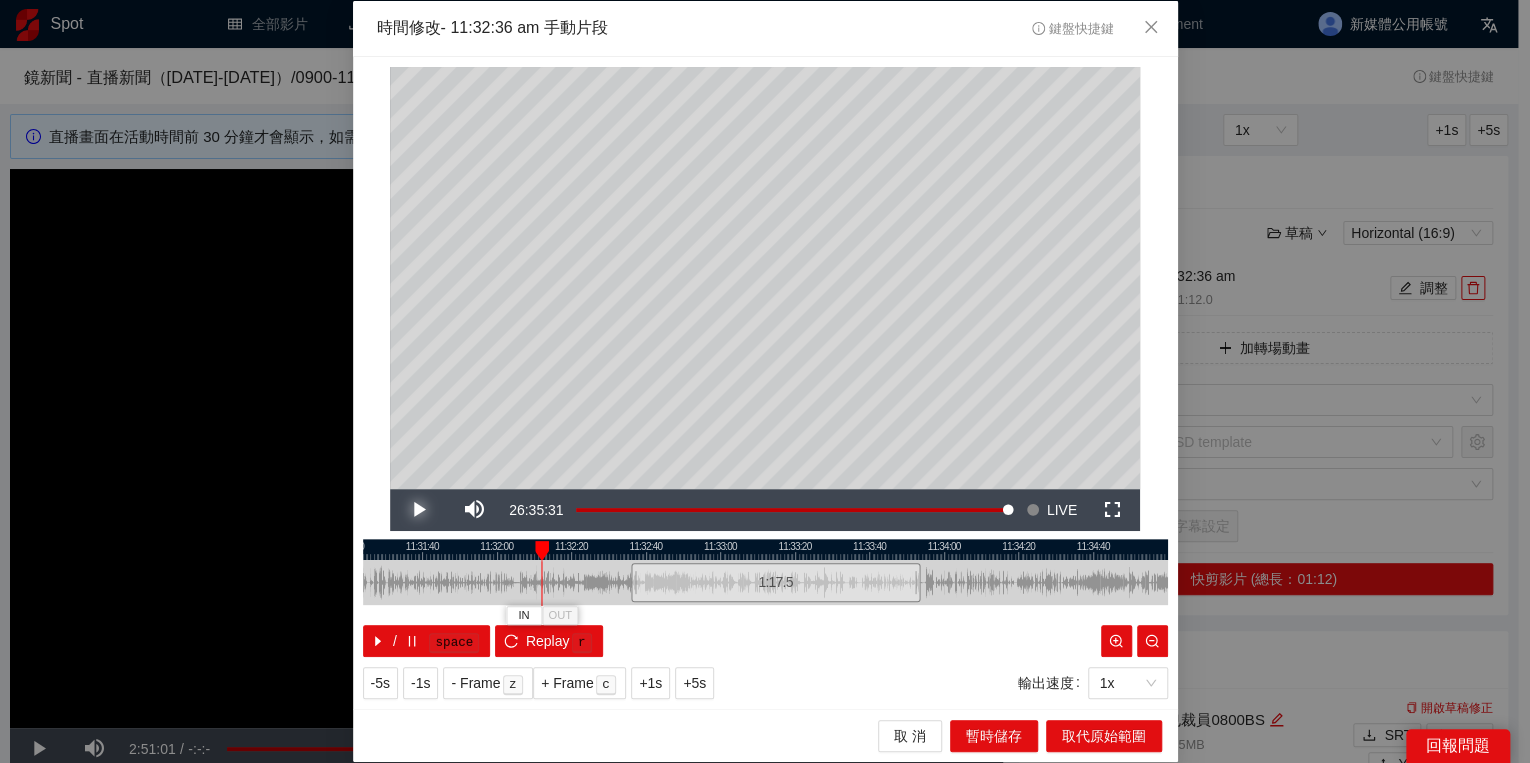 click at bounding box center [418, 510] 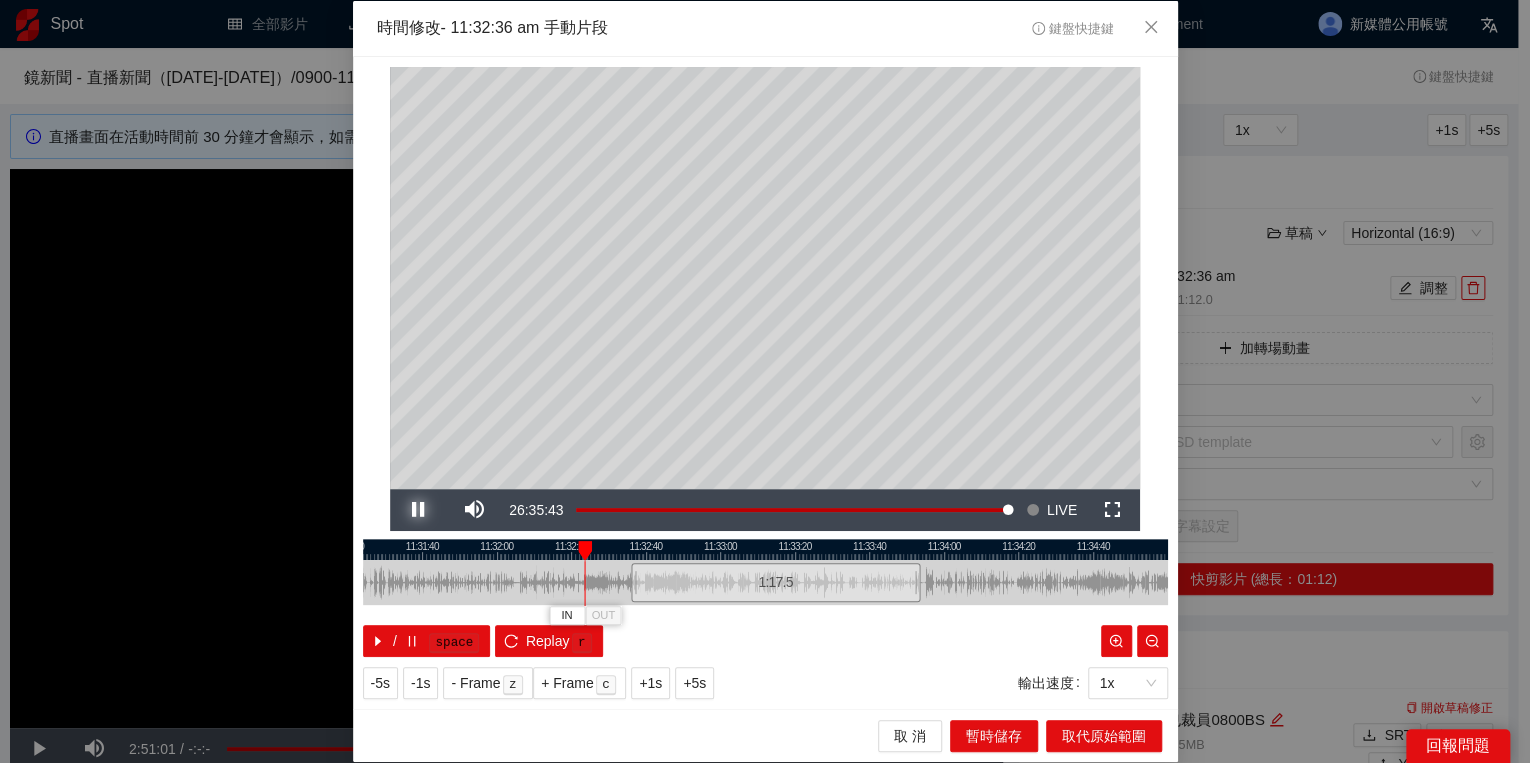 click on "Pause" at bounding box center (418, 510) 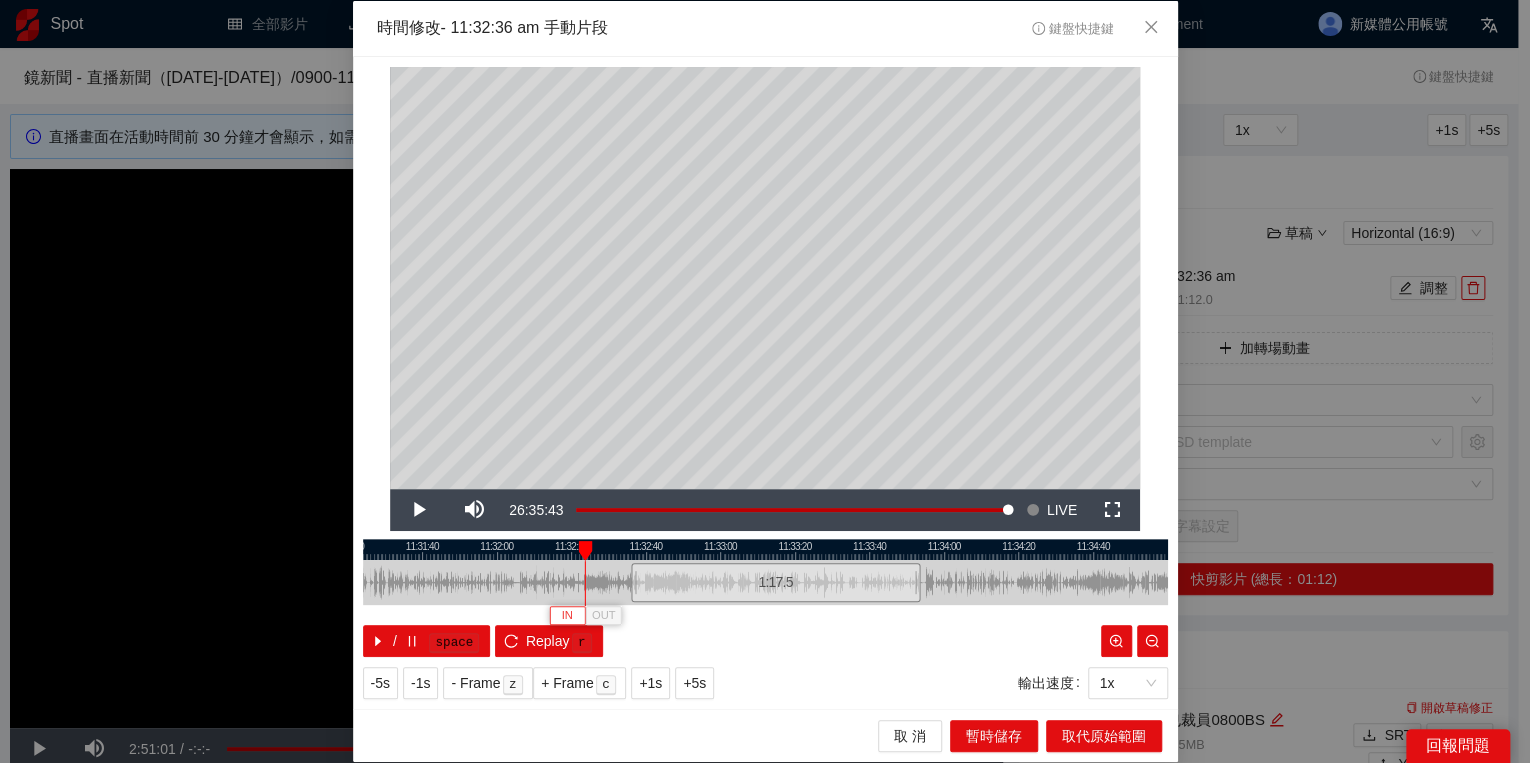 click on "IN" at bounding box center [567, 615] 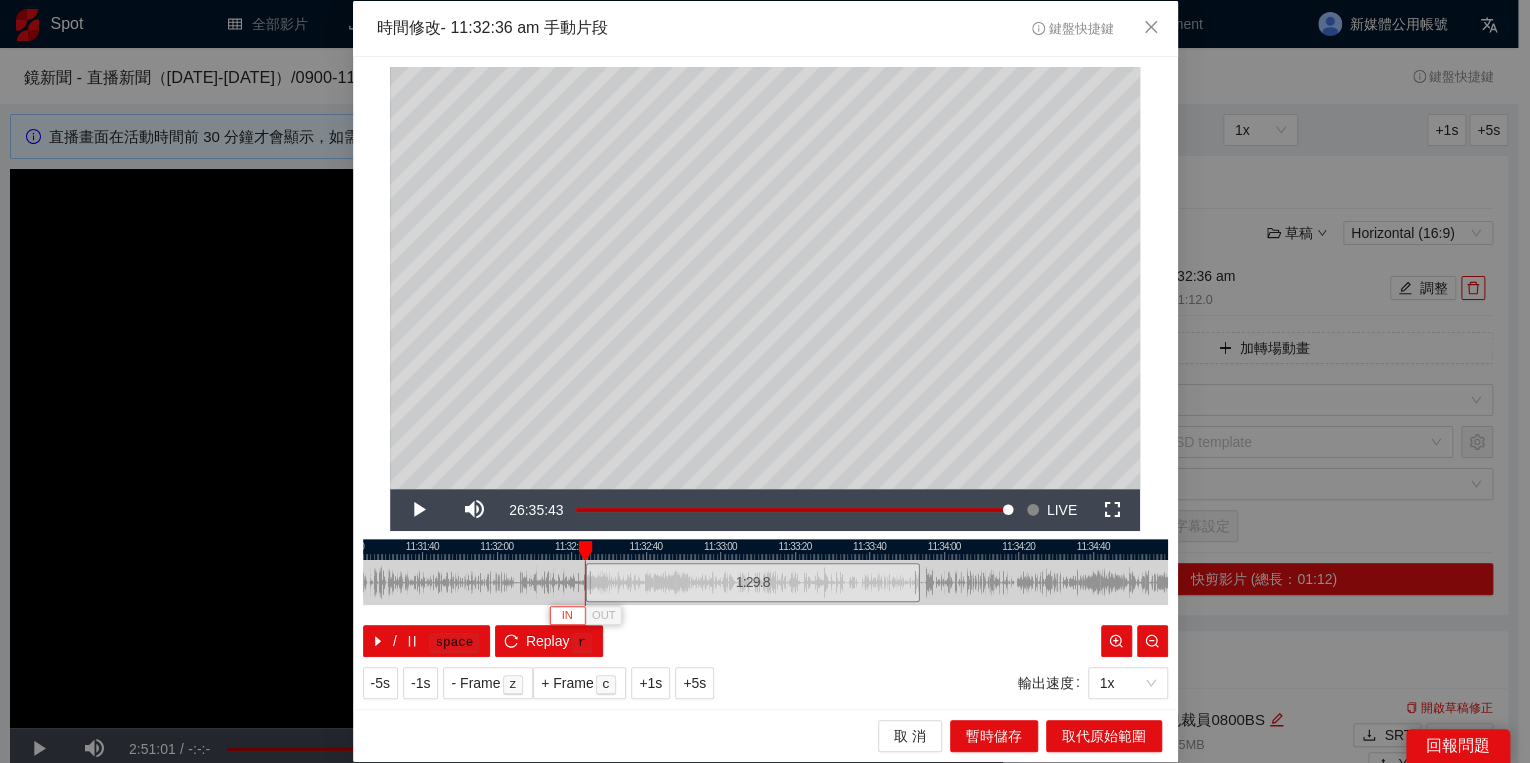 type 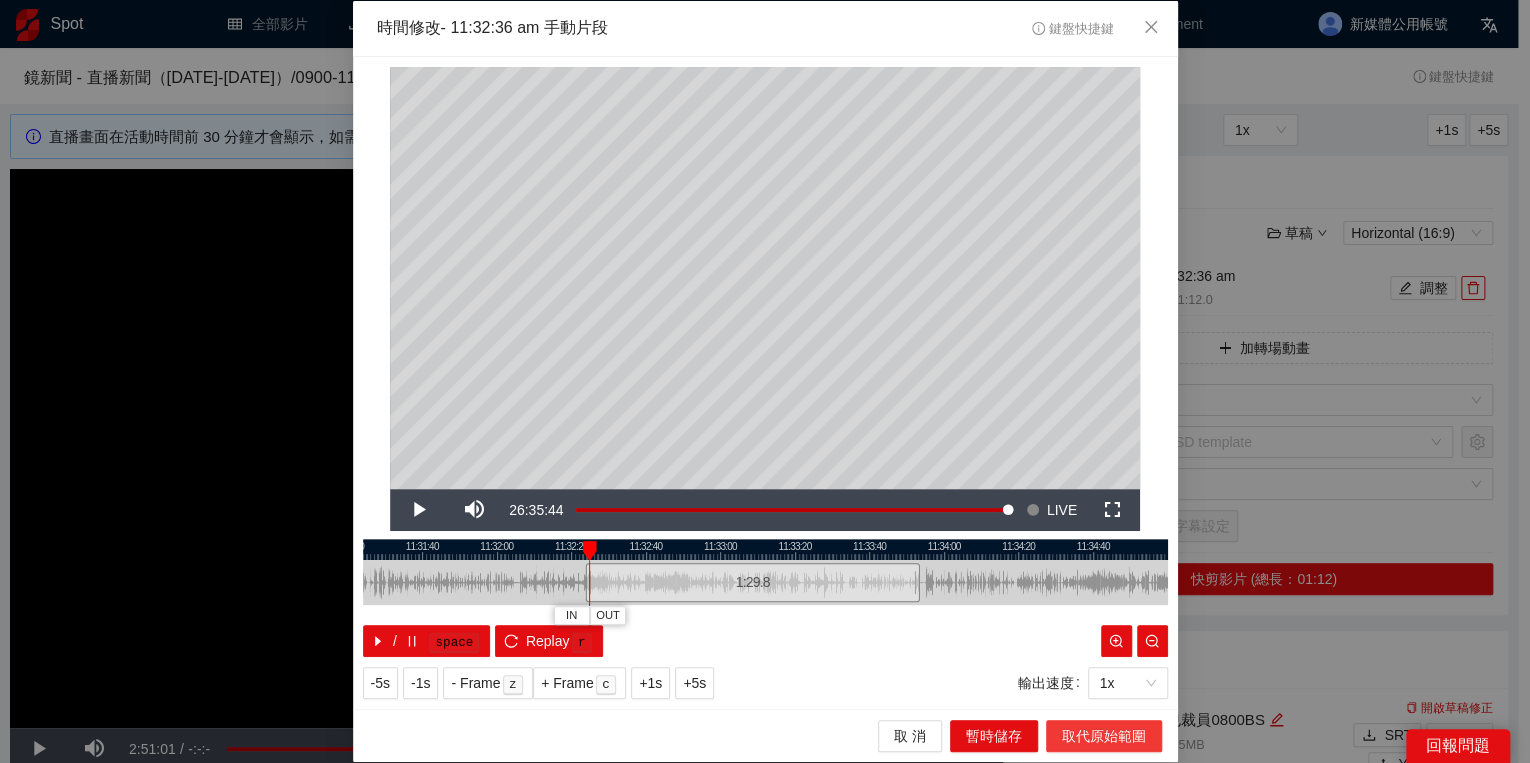 click on "取代原始範圍" at bounding box center (1104, 736) 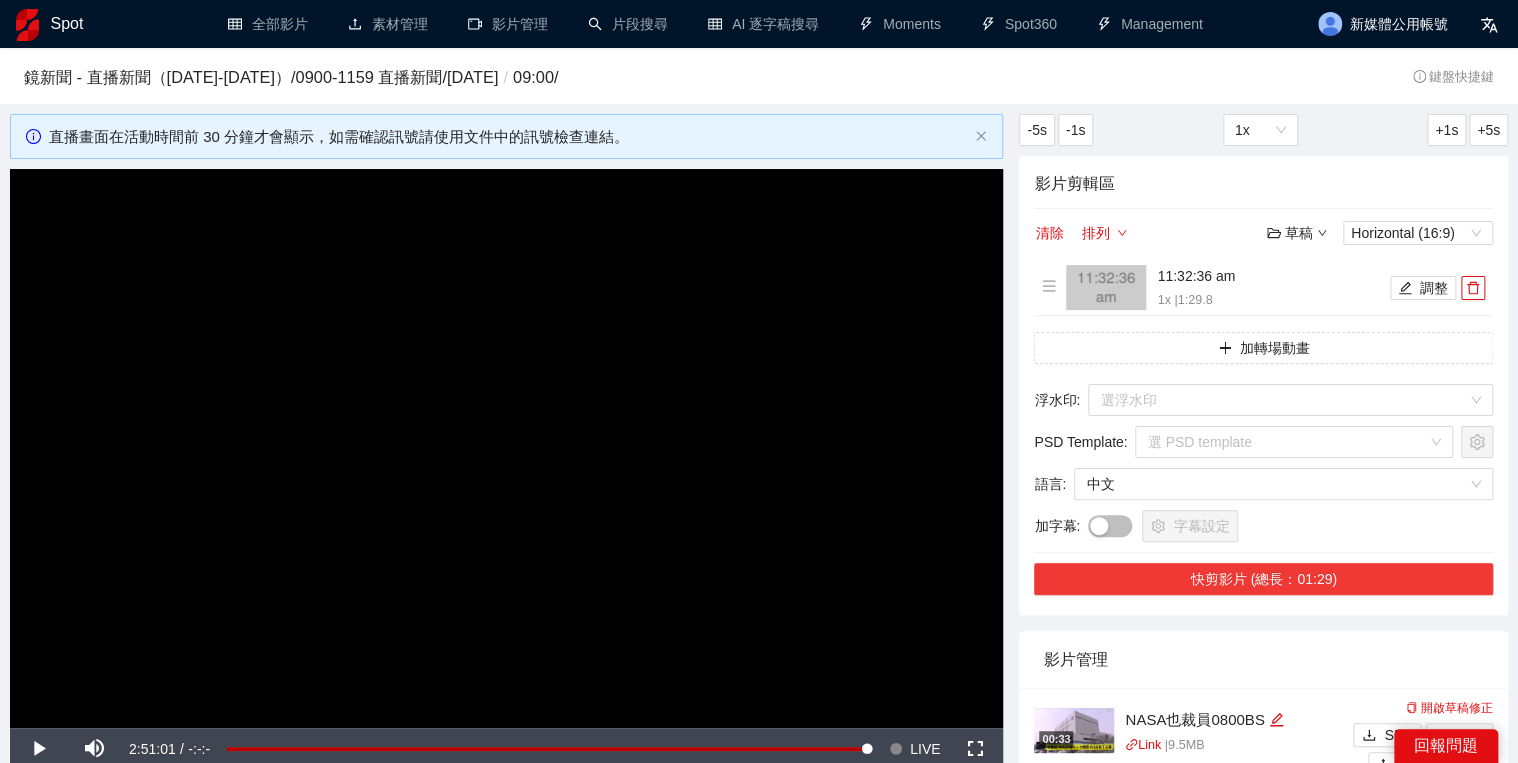 click on "快剪影片 (總長：01:29)" at bounding box center [1263, 579] 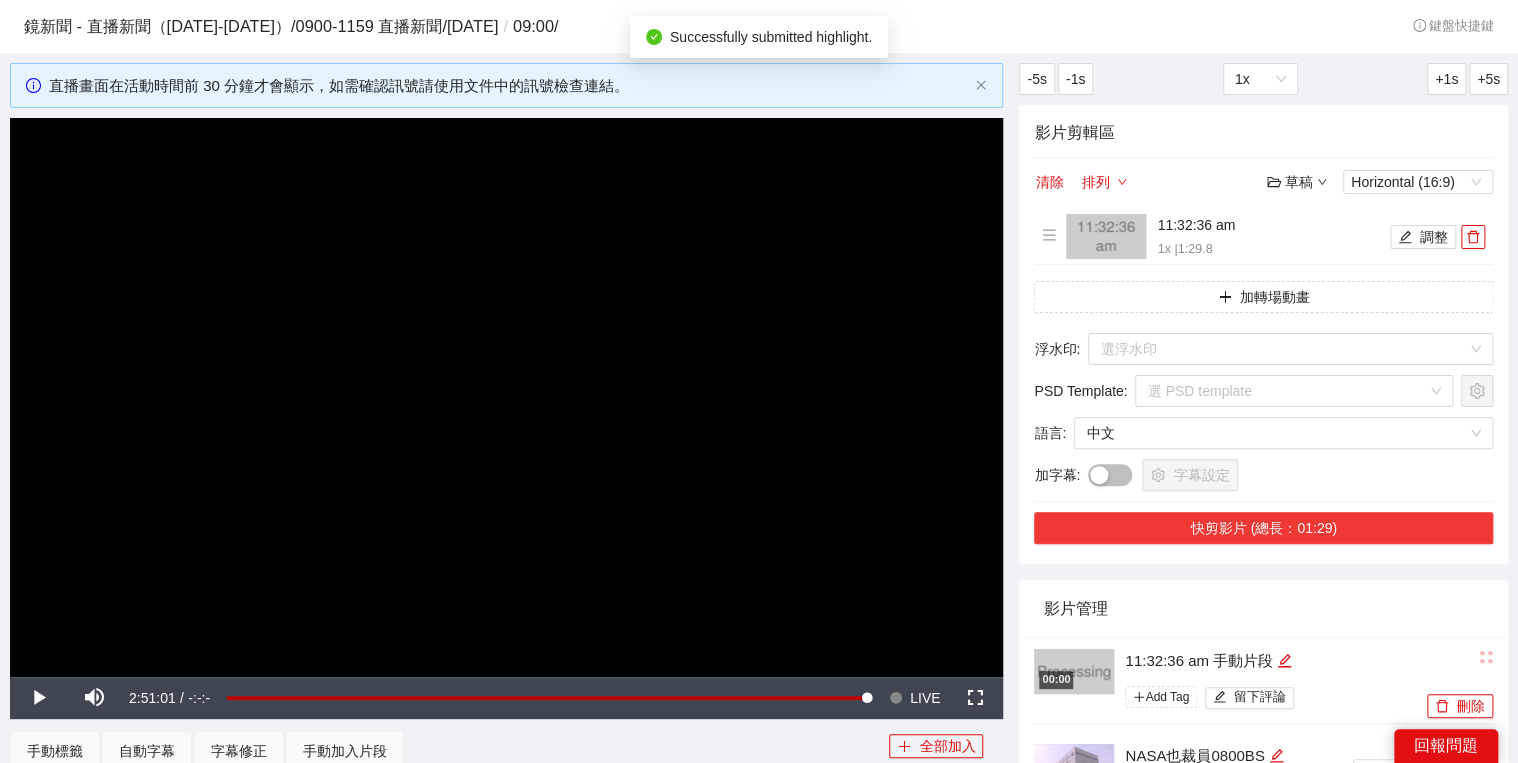 scroll, scrollTop: 80, scrollLeft: 0, axis: vertical 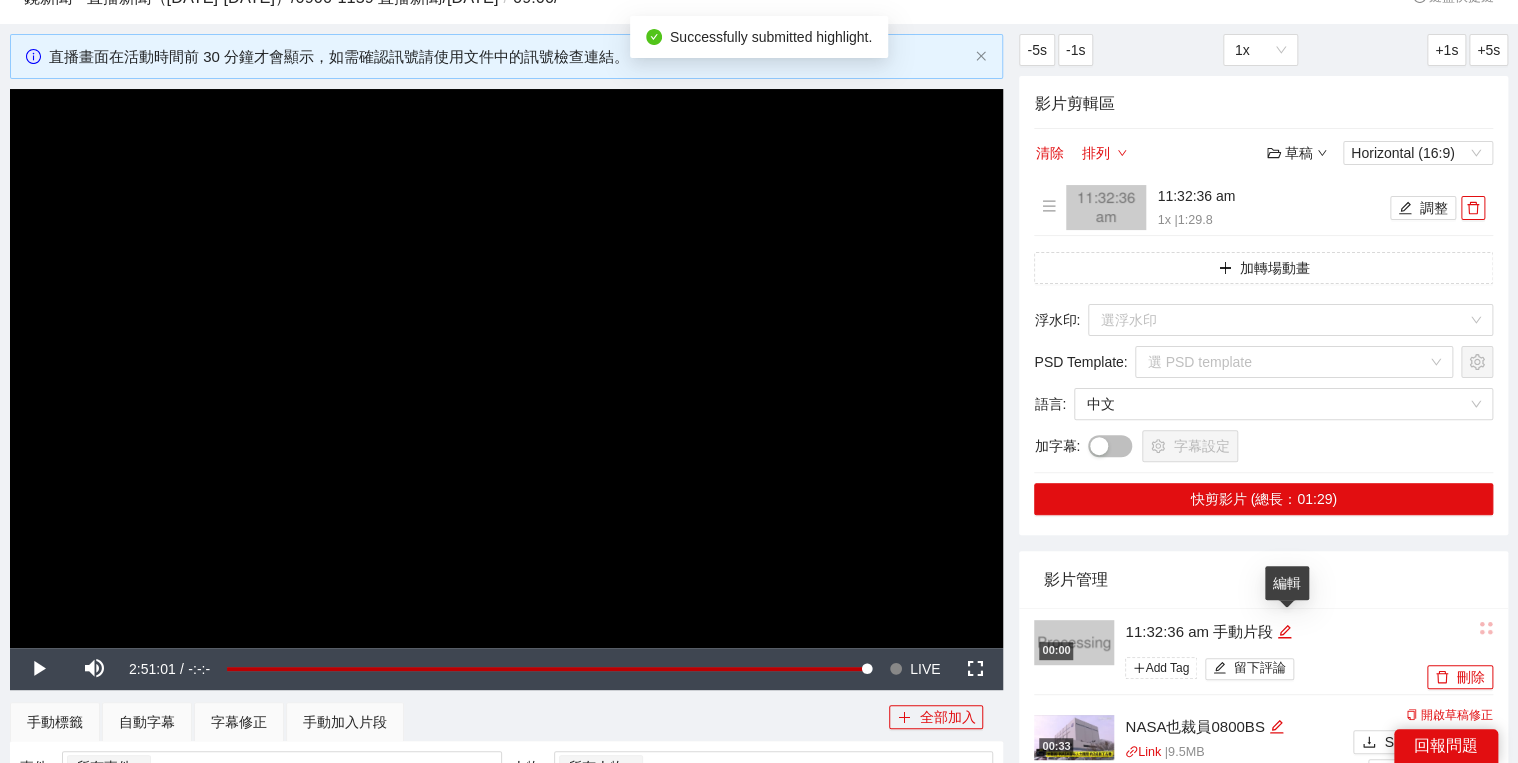 click on "11:32:36 am 手動片段" at bounding box center (1273, 632) 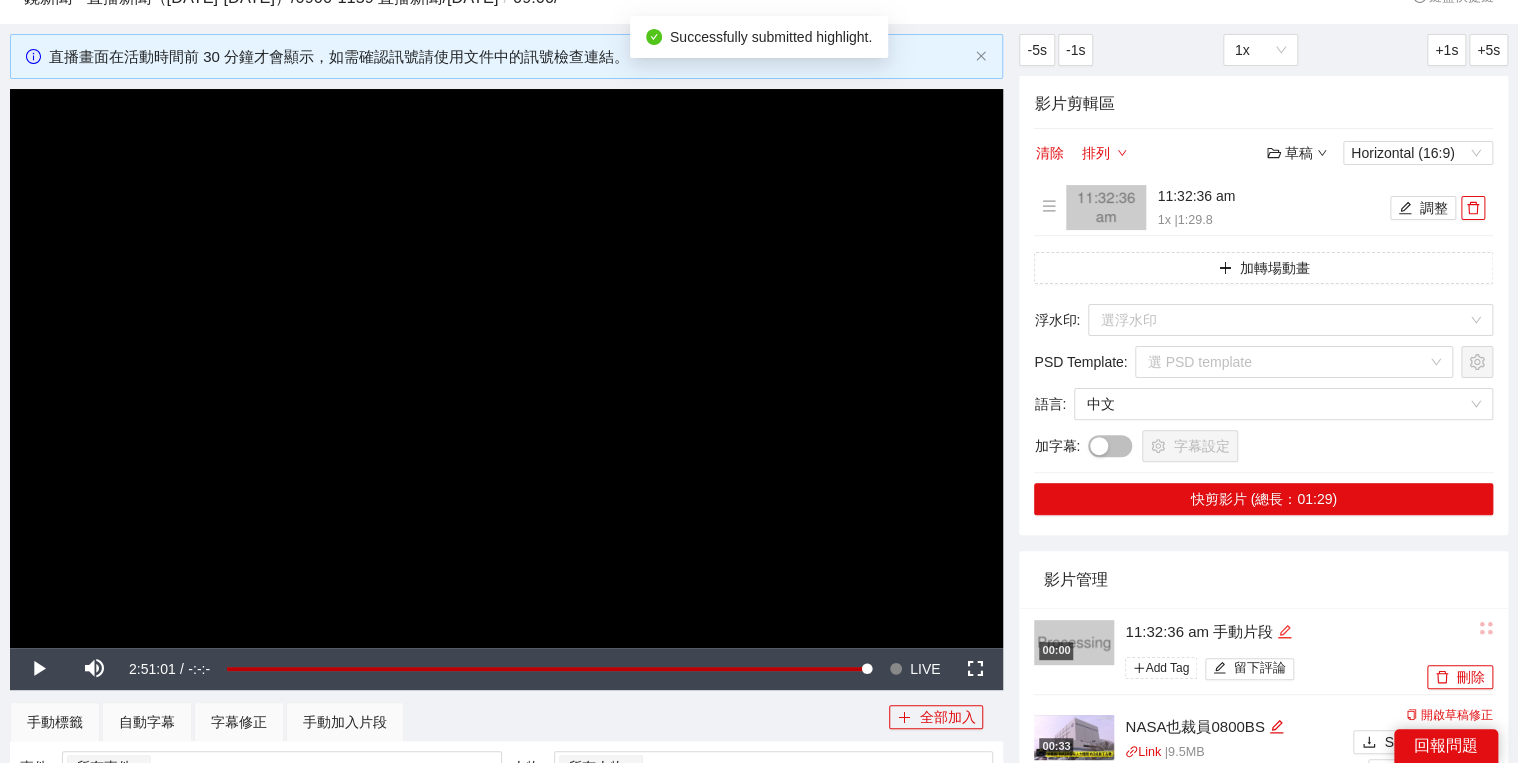 click 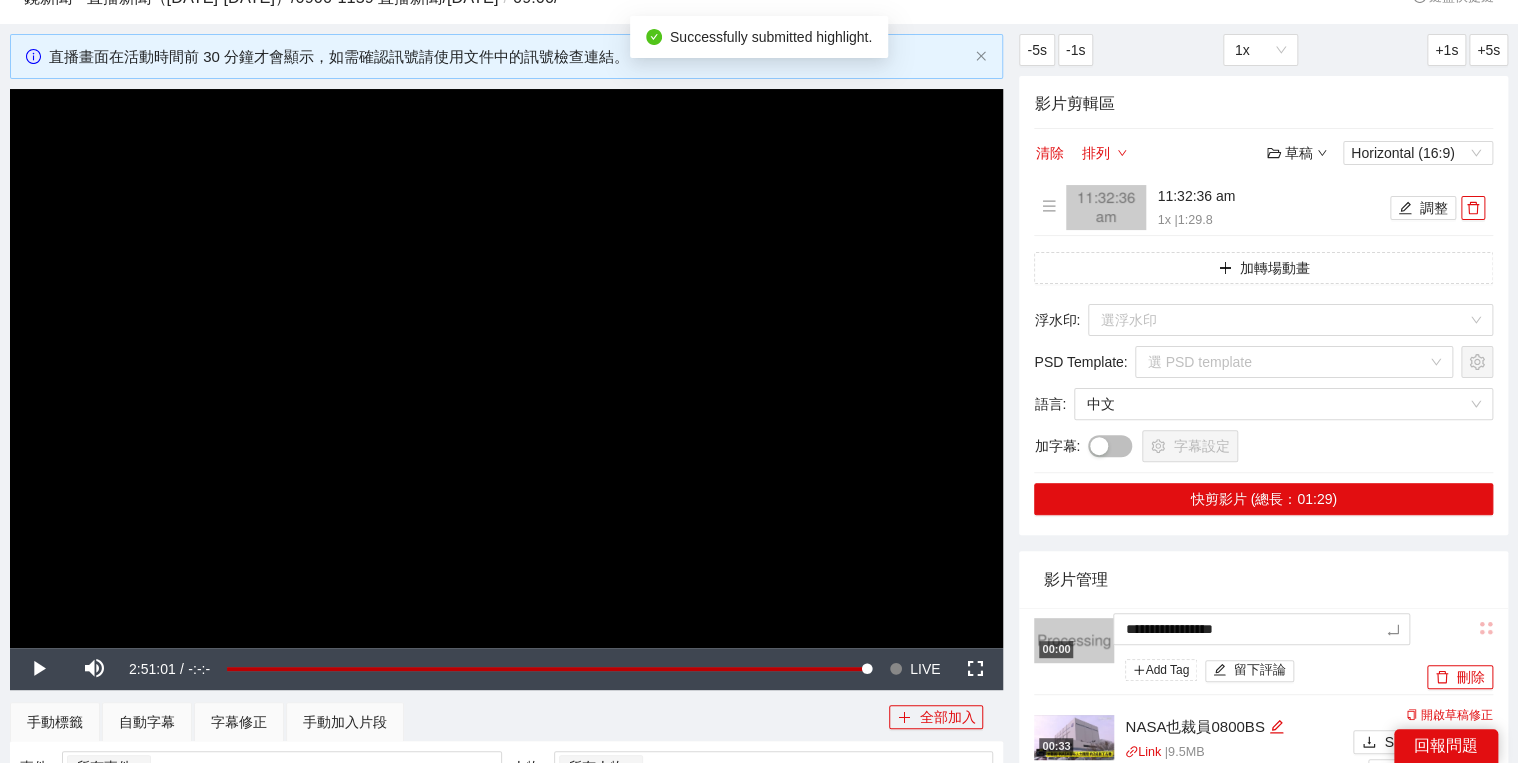 drag, startPoint x: 1243, startPoint y: 626, endPoint x: 1155, endPoint y: 605, distance: 90.47099 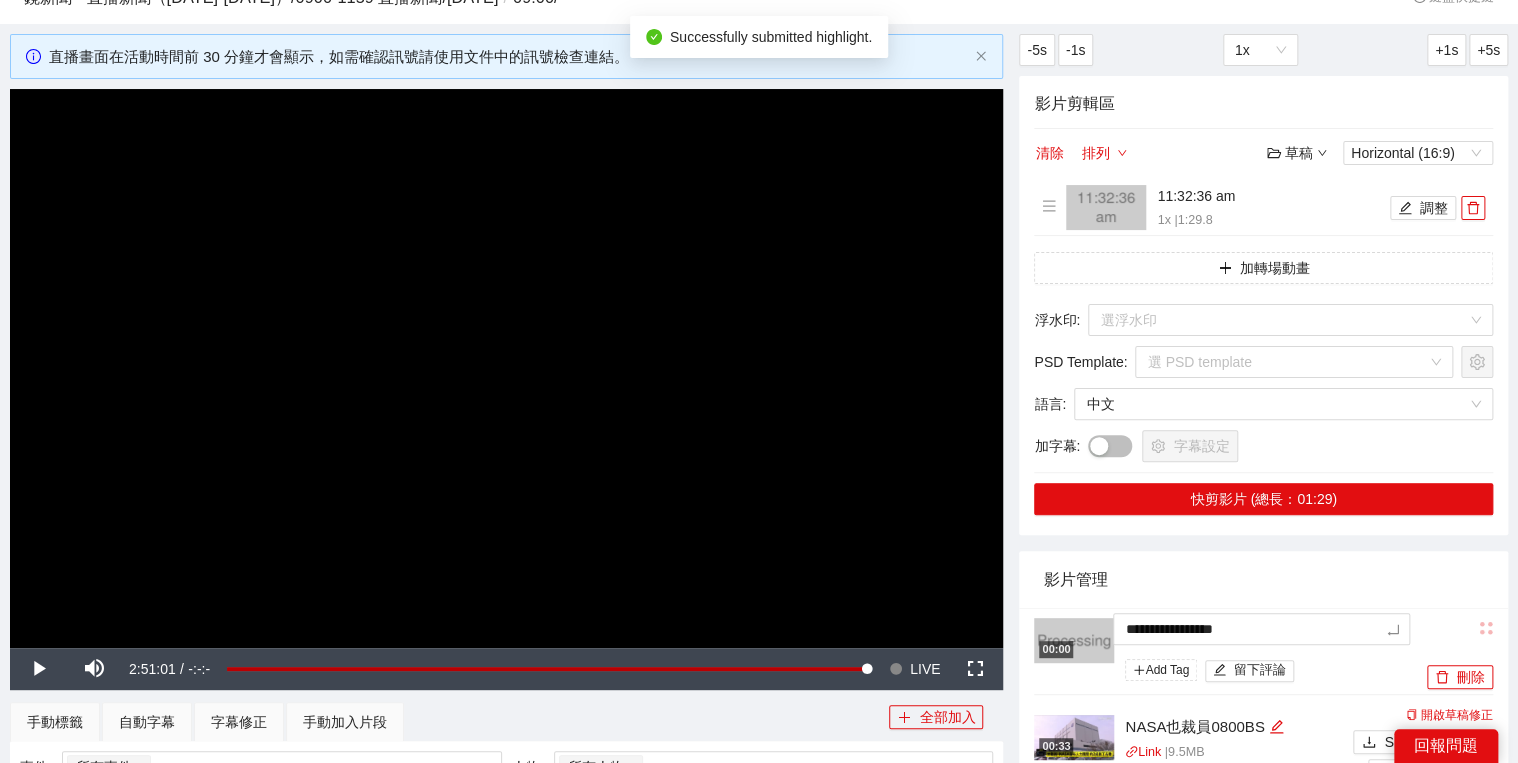 click on "**********" at bounding box center (759, 900) 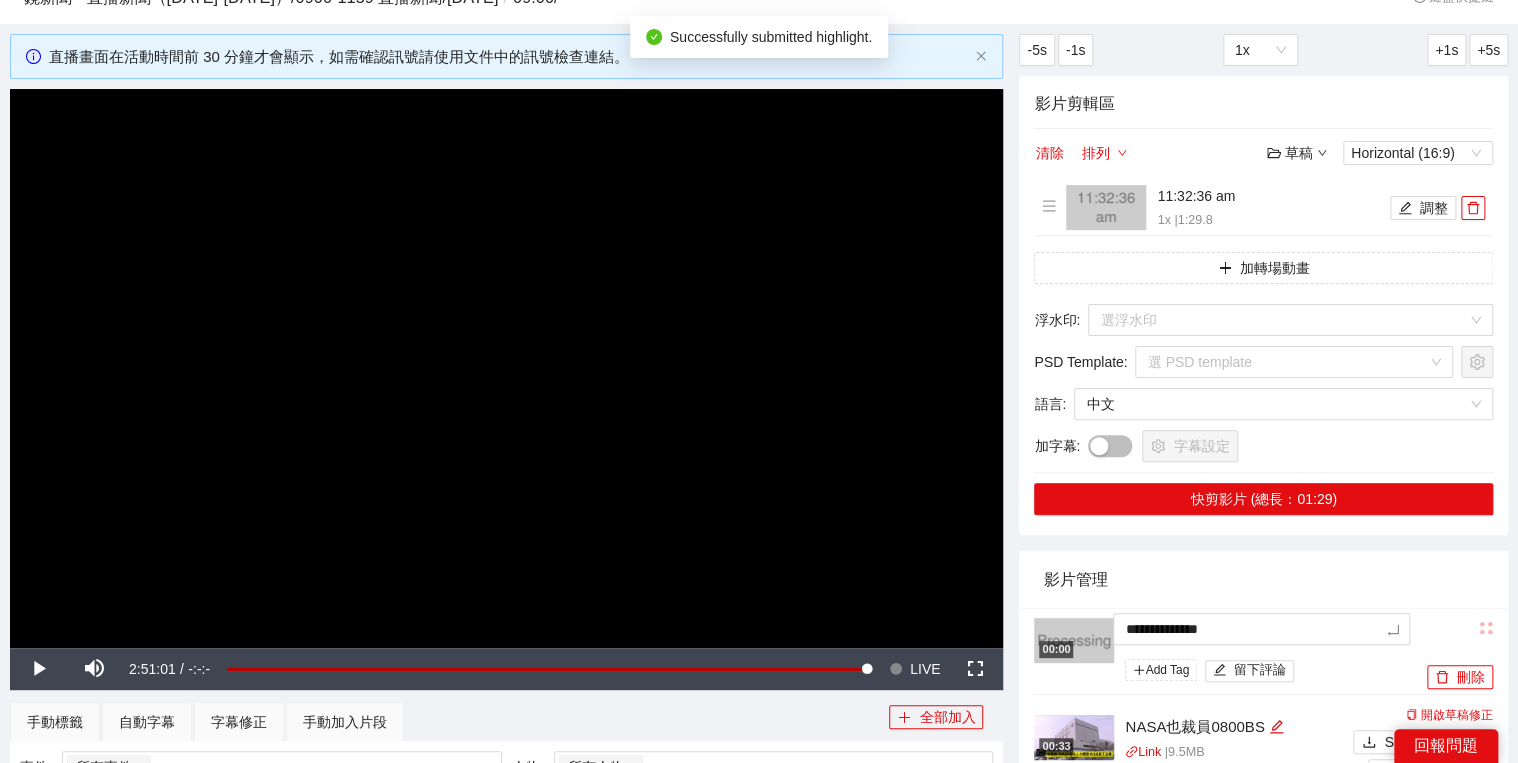 click on "影片管理" at bounding box center [1263, 579] 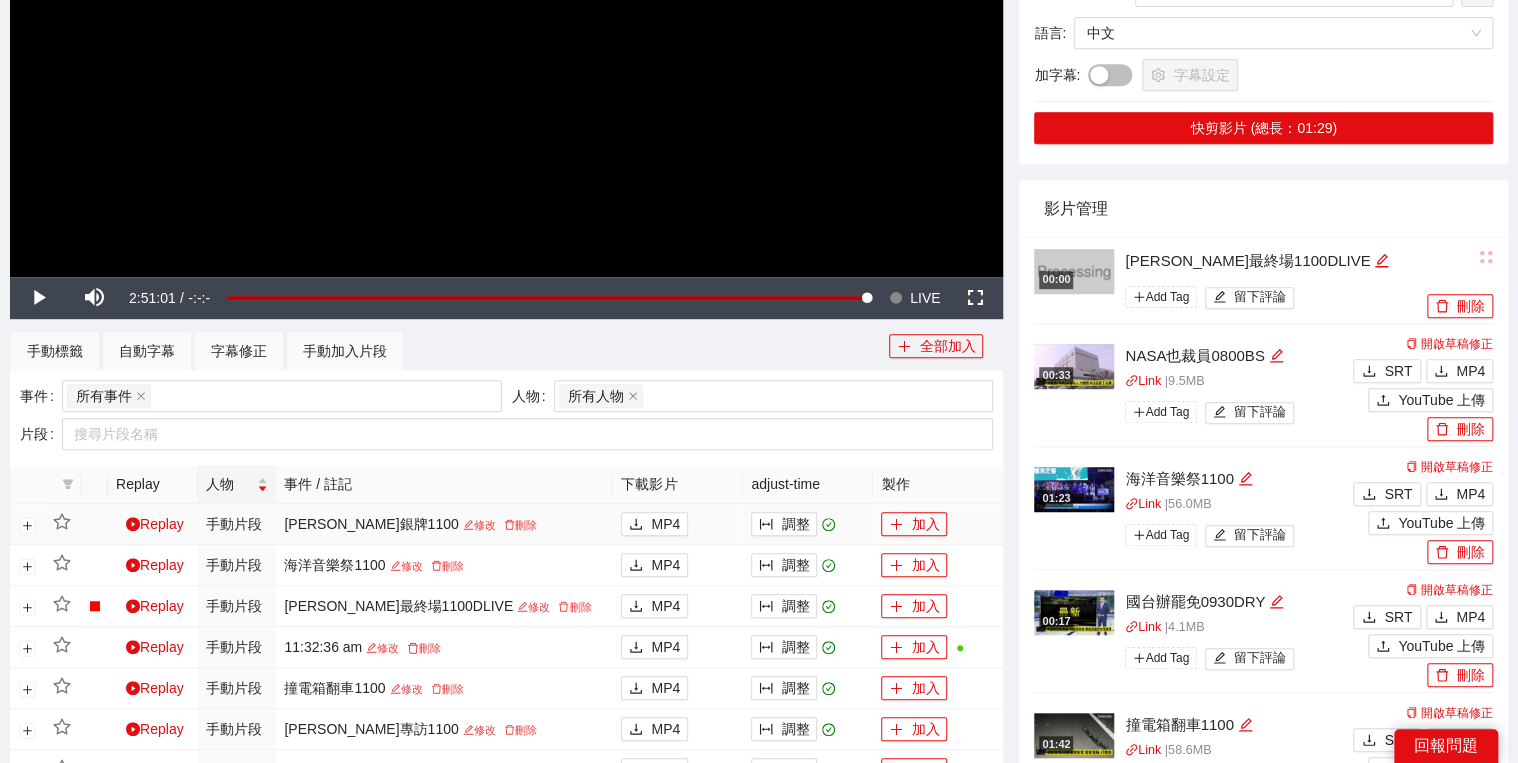 scroll, scrollTop: 480, scrollLeft: 0, axis: vertical 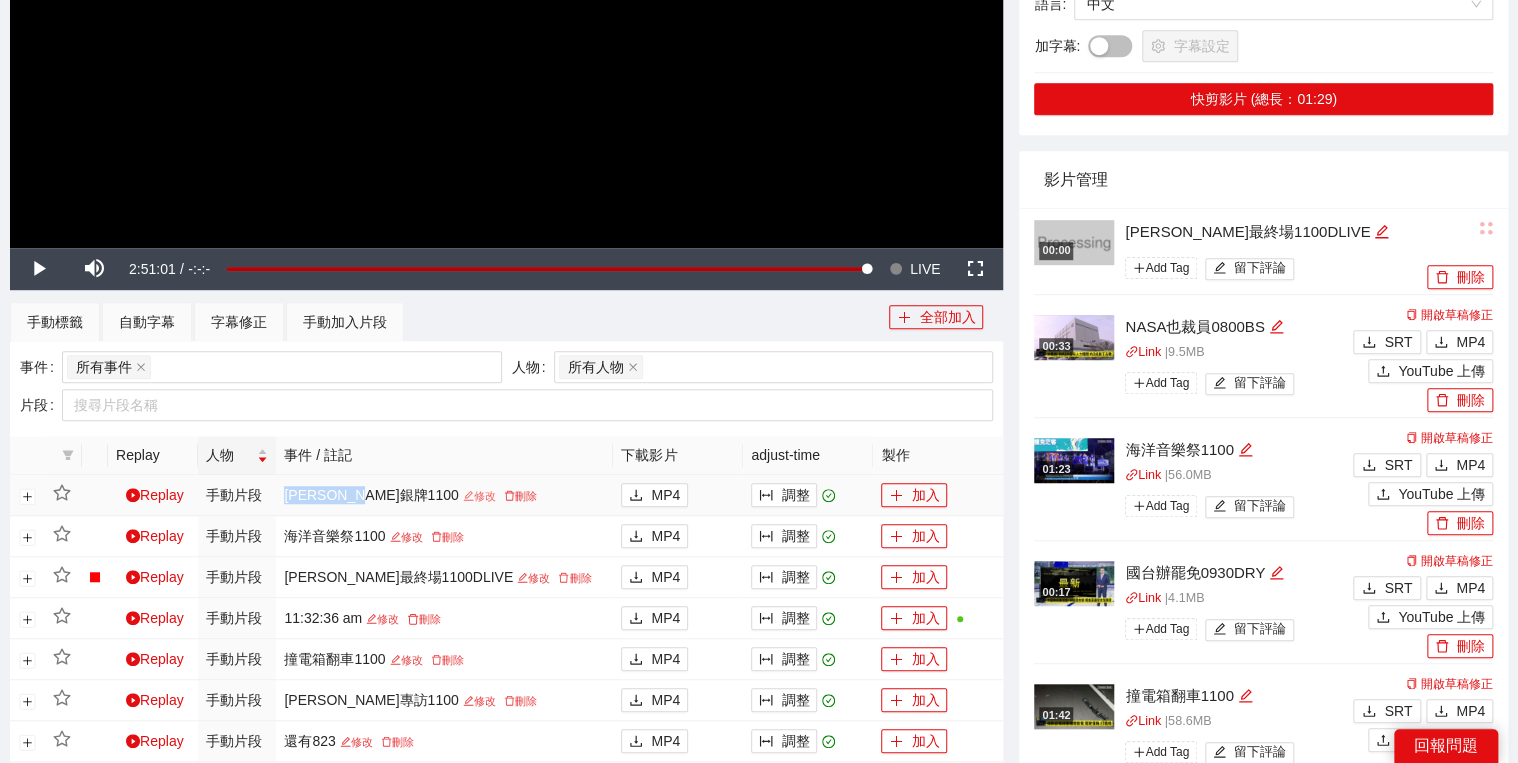 copy on "[PERSON_NAME]銀牌1100" 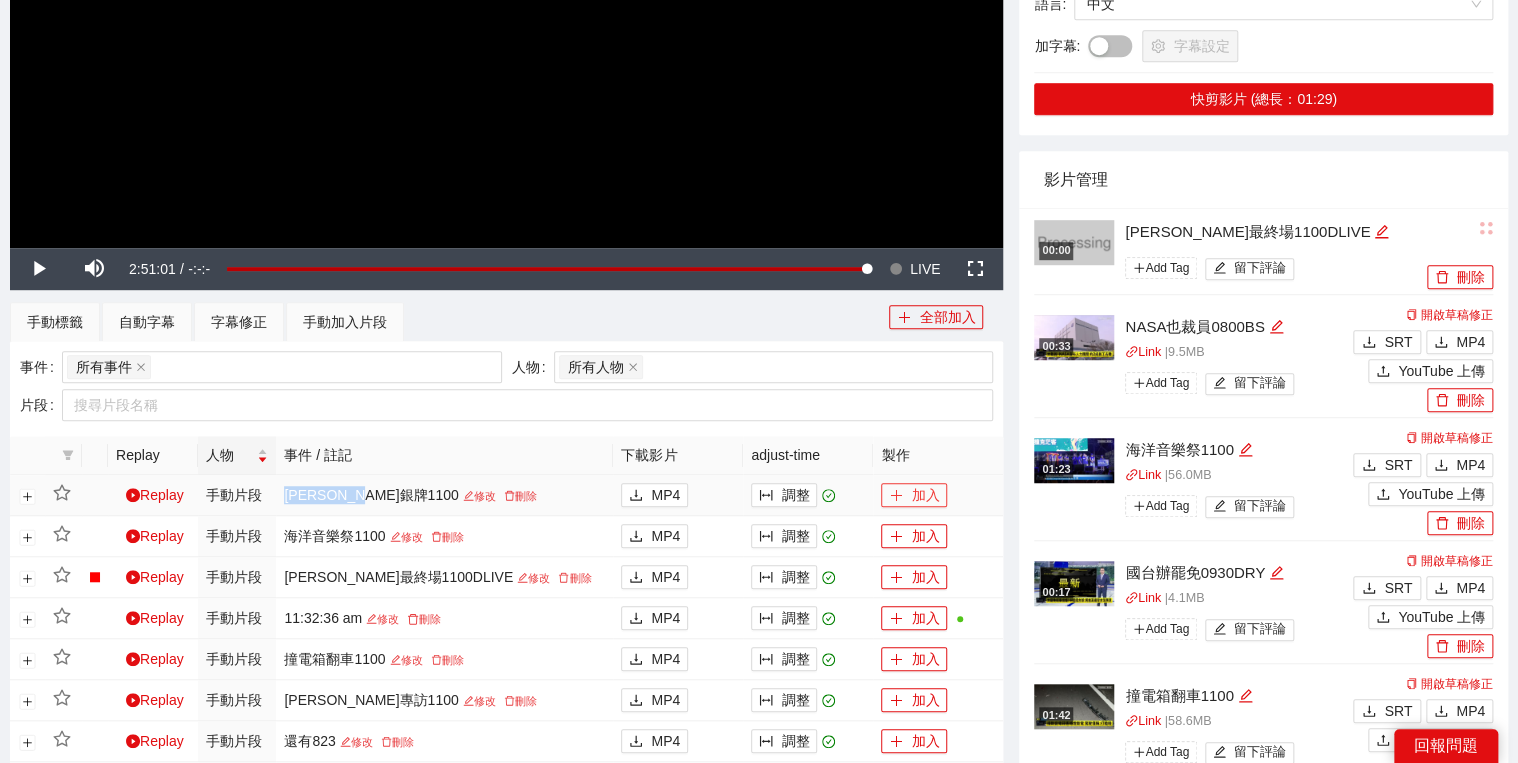 click on "加入" at bounding box center (914, 495) 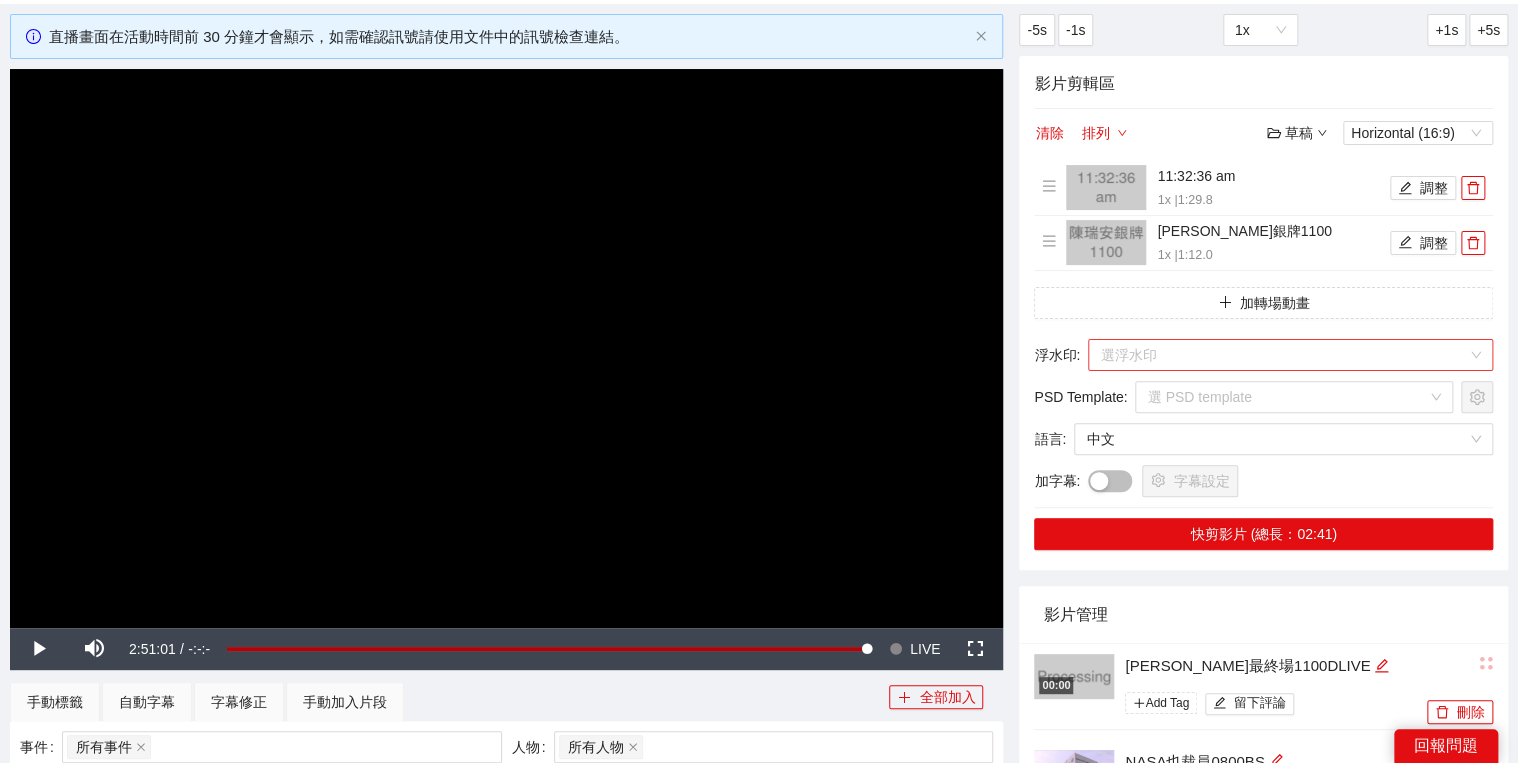 scroll, scrollTop: 0, scrollLeft: 0, axis: both 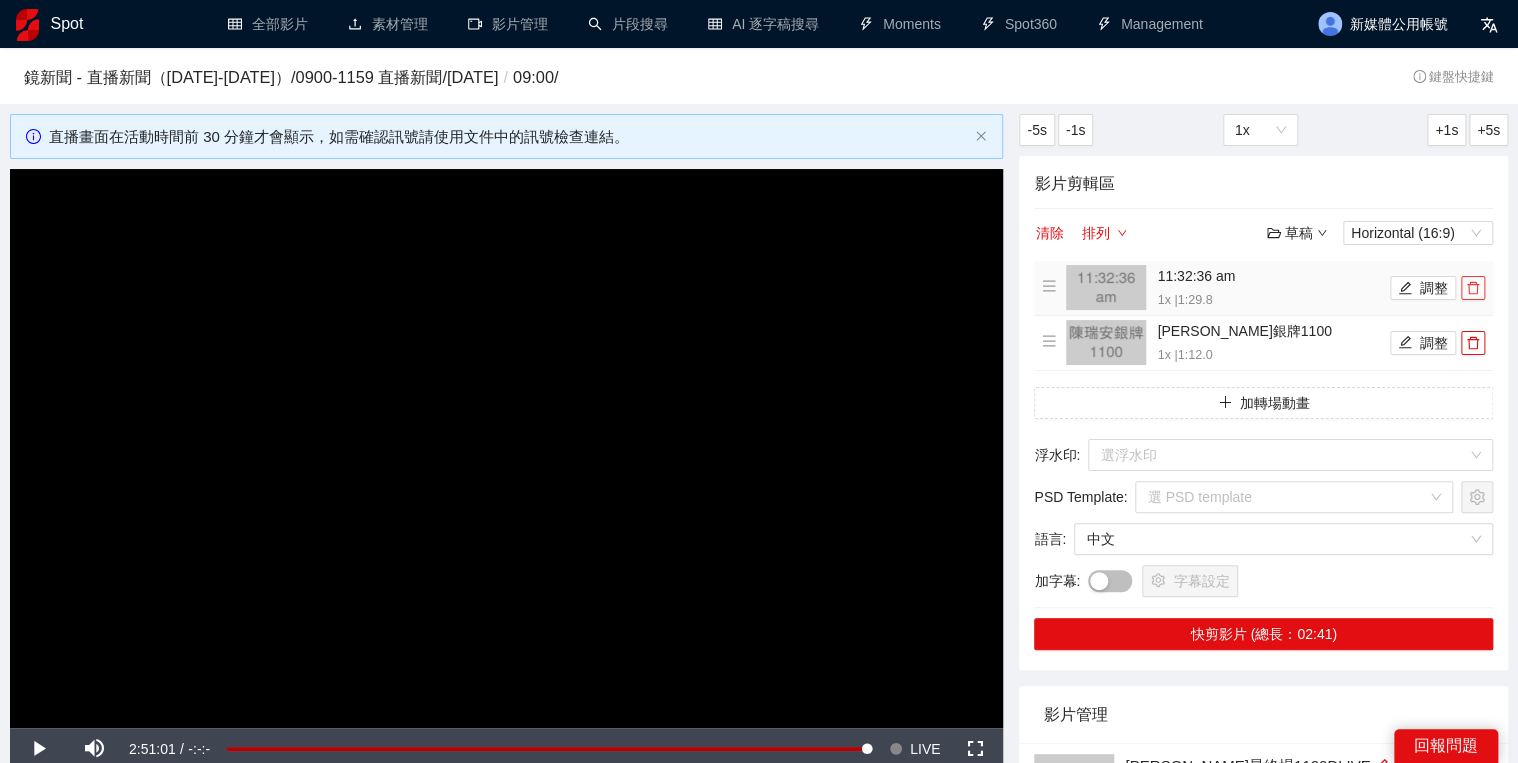 click at bounding box center [1473, 288] 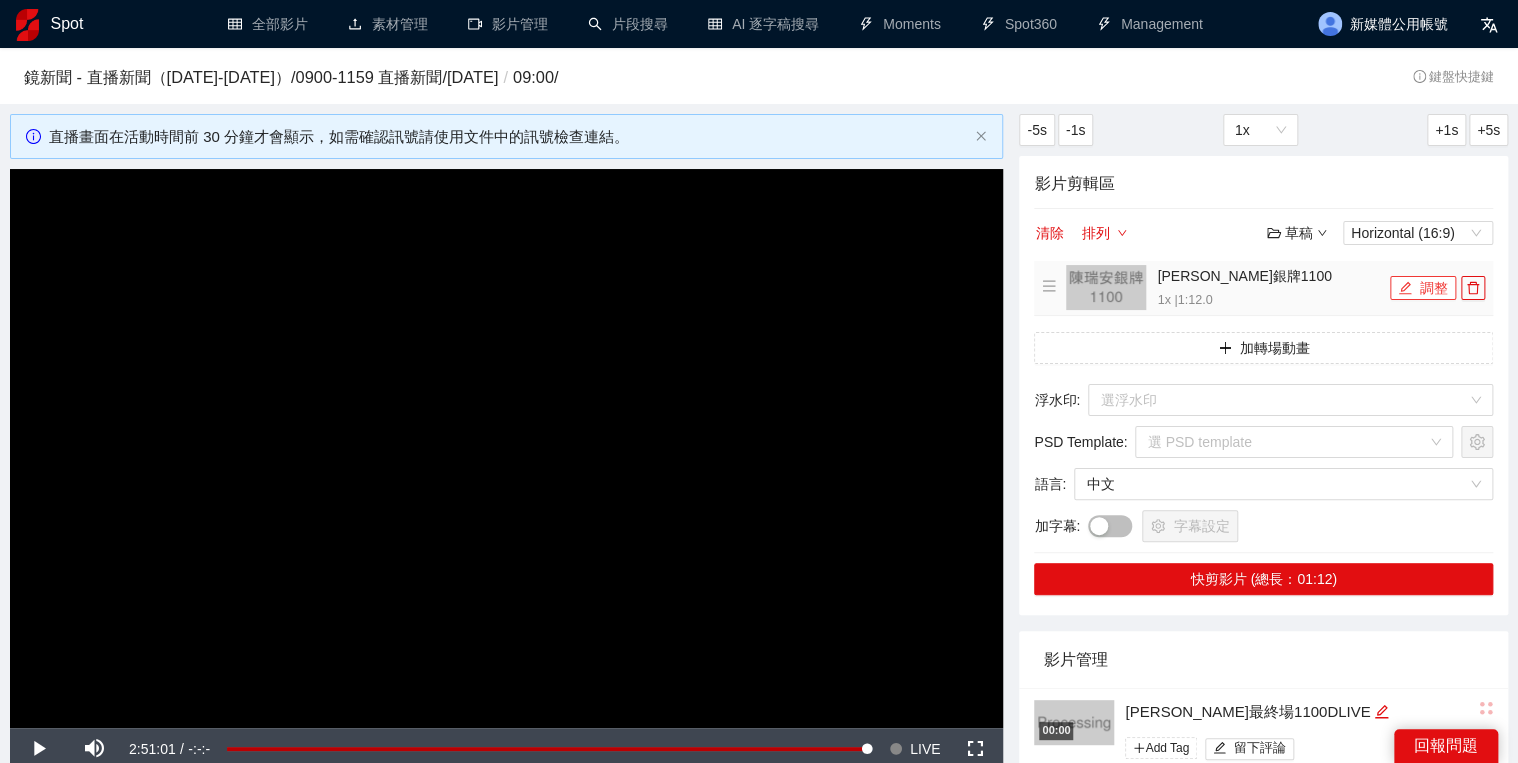 click on "調整" at bounding box center [1423, 288] 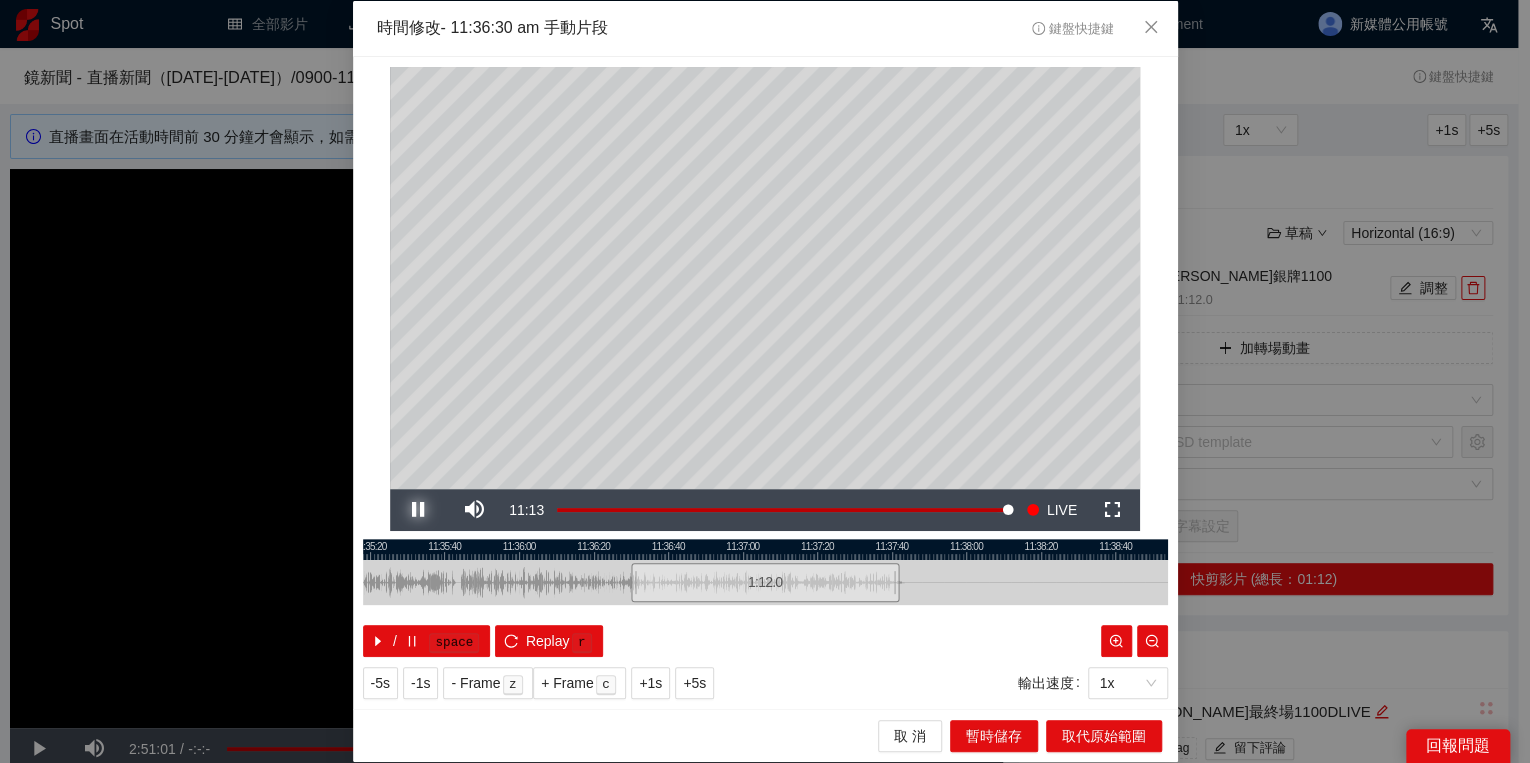 click at bounding box center (418, 510) 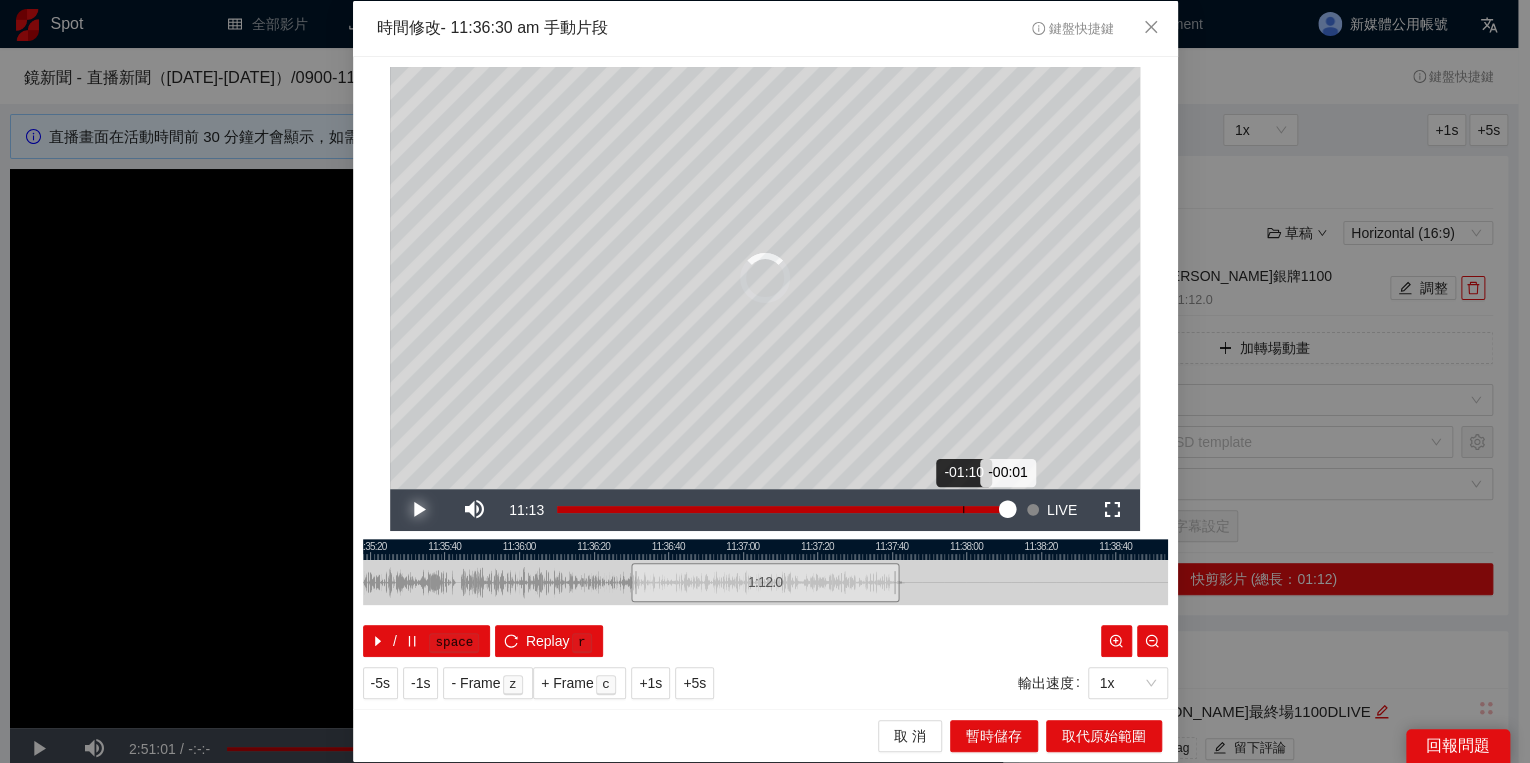 click on "Loaded :  100.00% -01:10 -00:01" at bounding box center (783, 510) 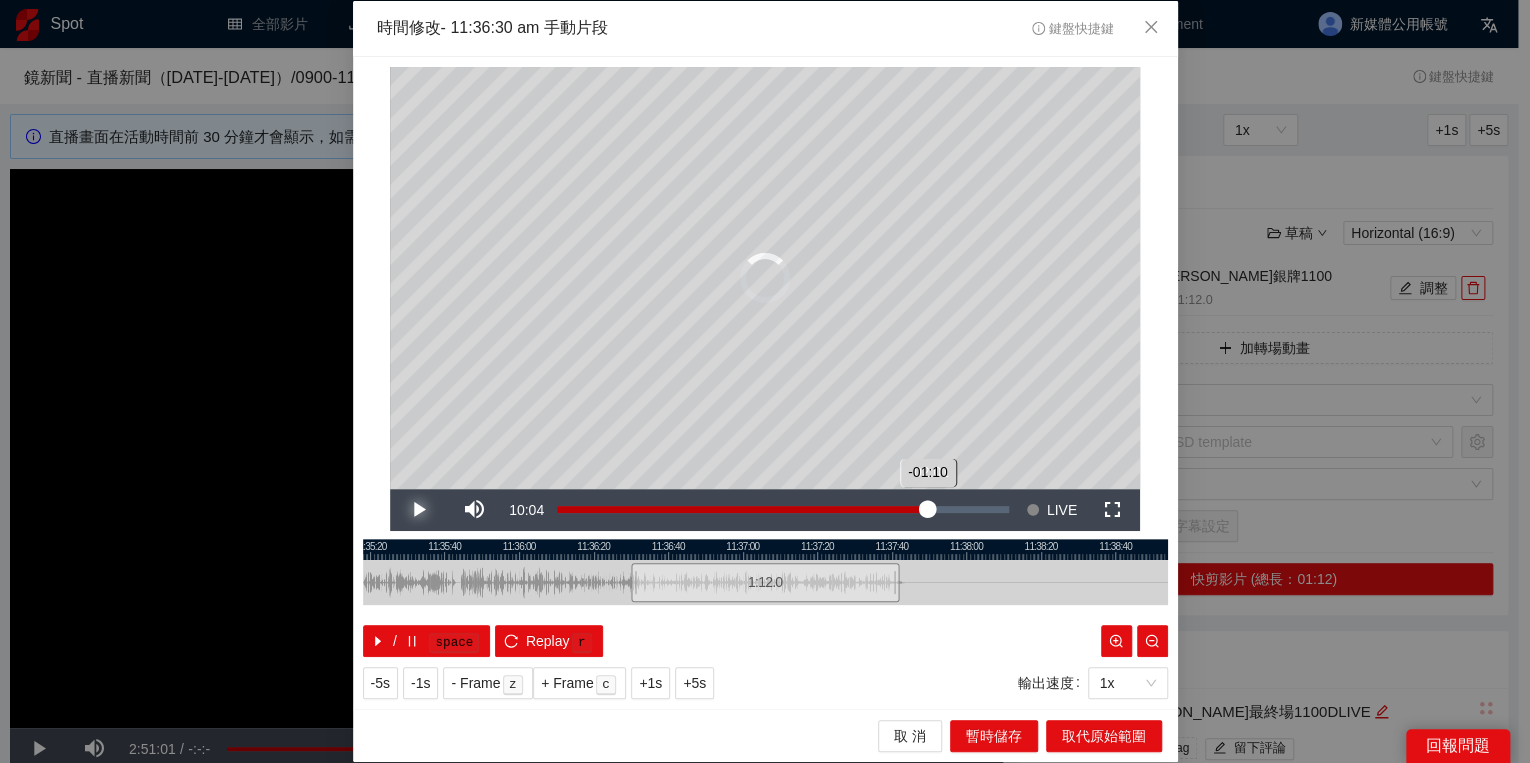 click on "Loaded :  83.03% -02:01 -01:10" at bounding box center [783, 510] 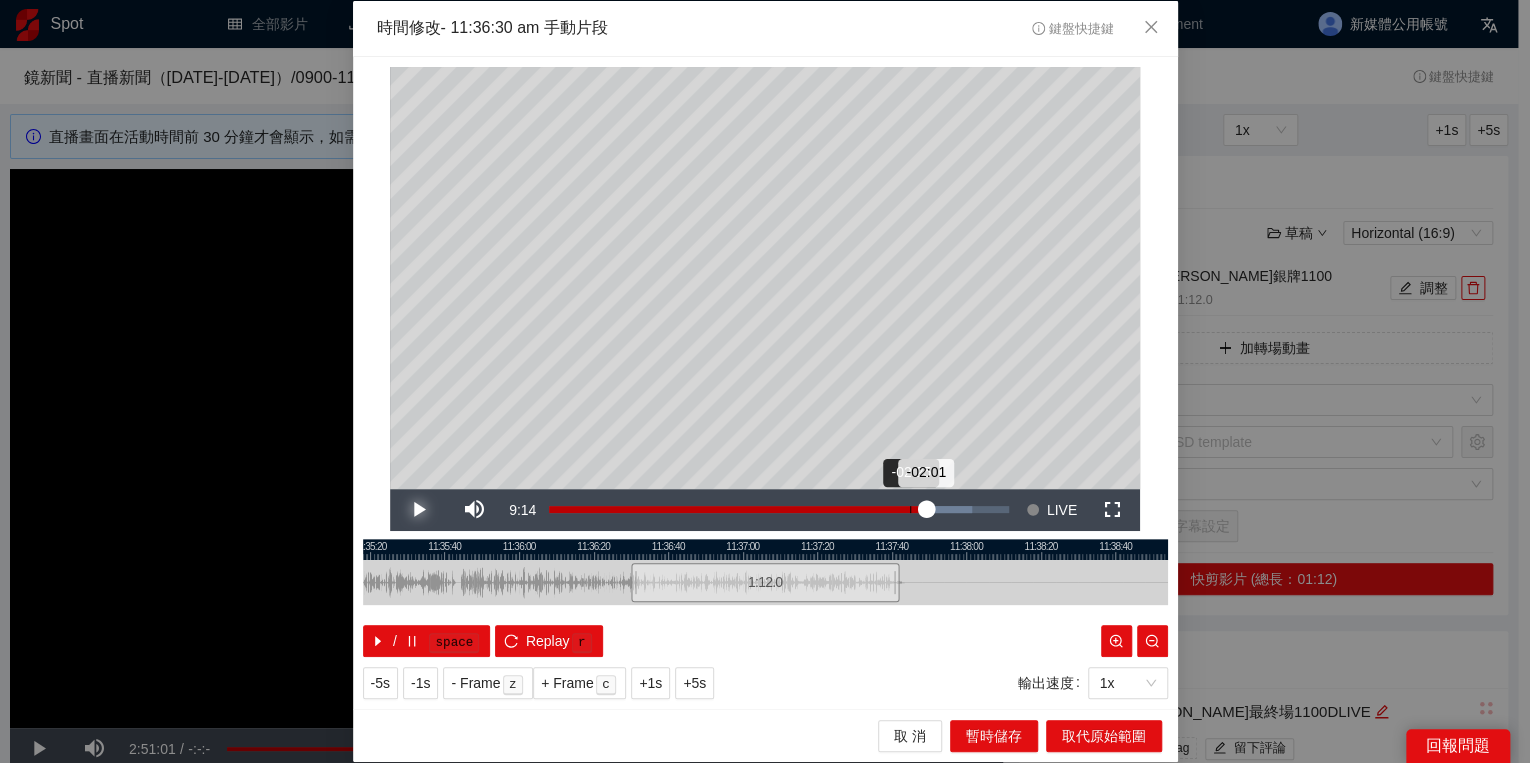 click on "Loaded :  91.96% -02:25 -02:01" at bounding box center [779, 510] 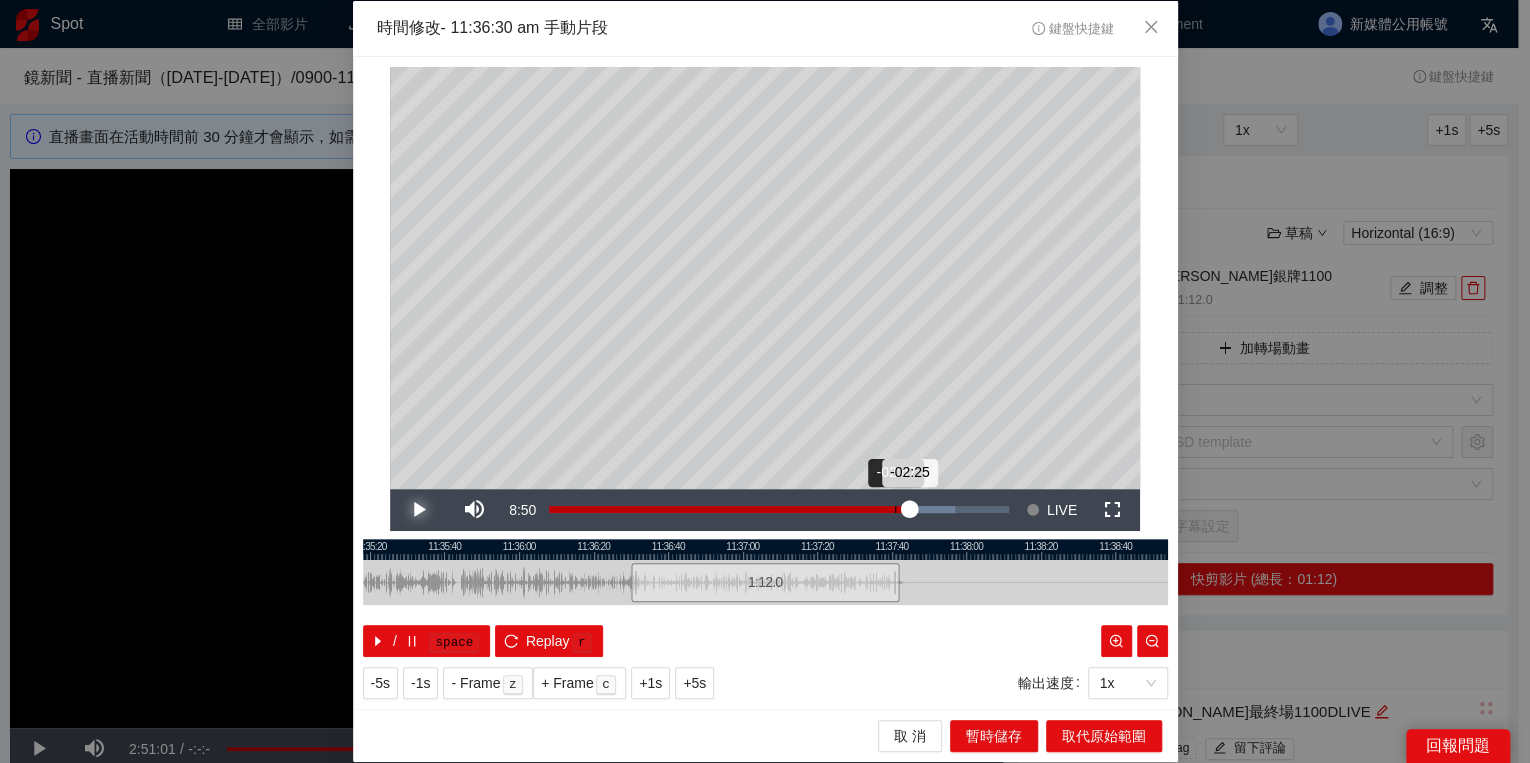 click on "Loaded :  88.38% -02:47 -02:25" at bounding box center (779, 510) 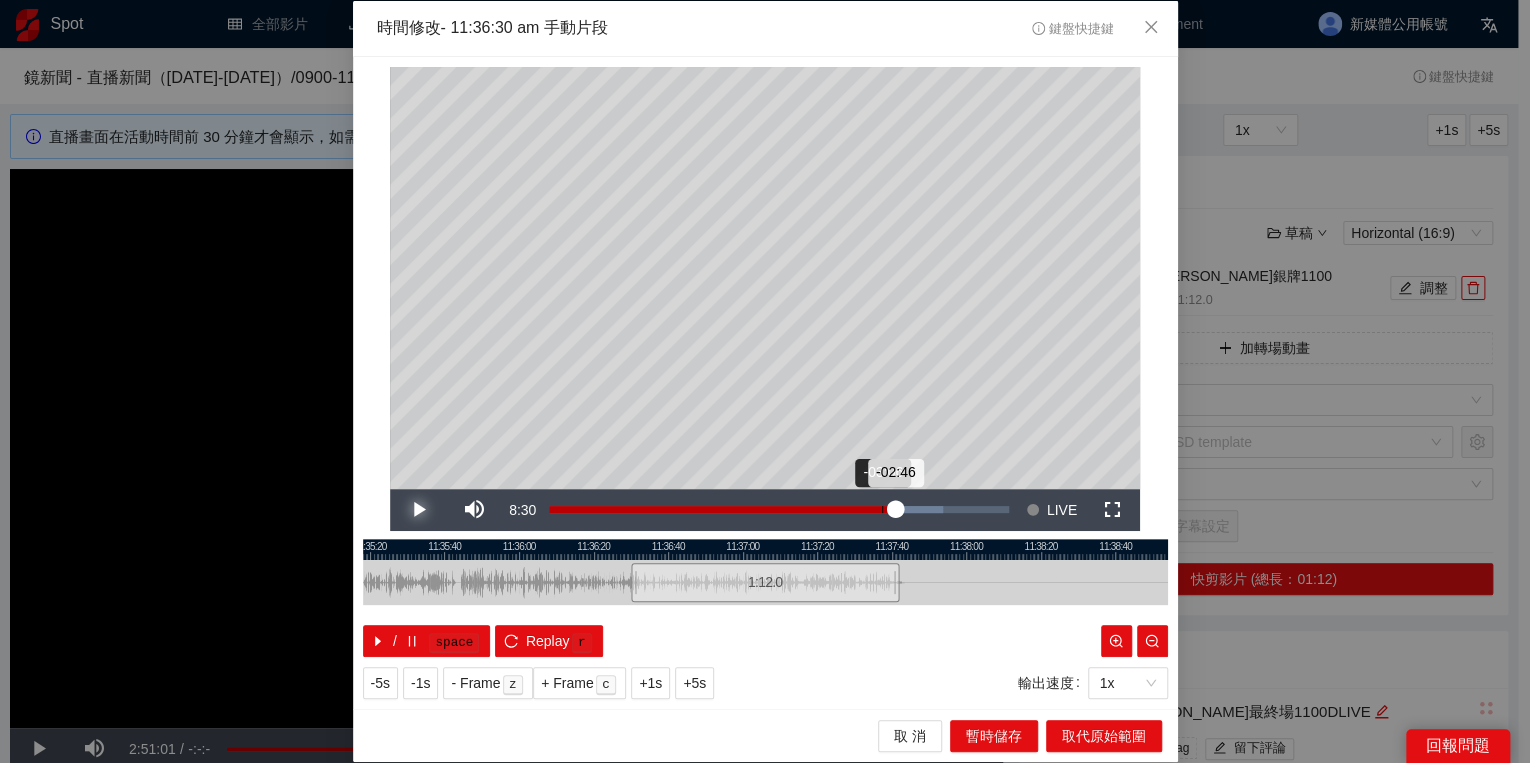 click on "Loaded :  85.70% -03:06 -02:46" at bounding box center (779, 510) 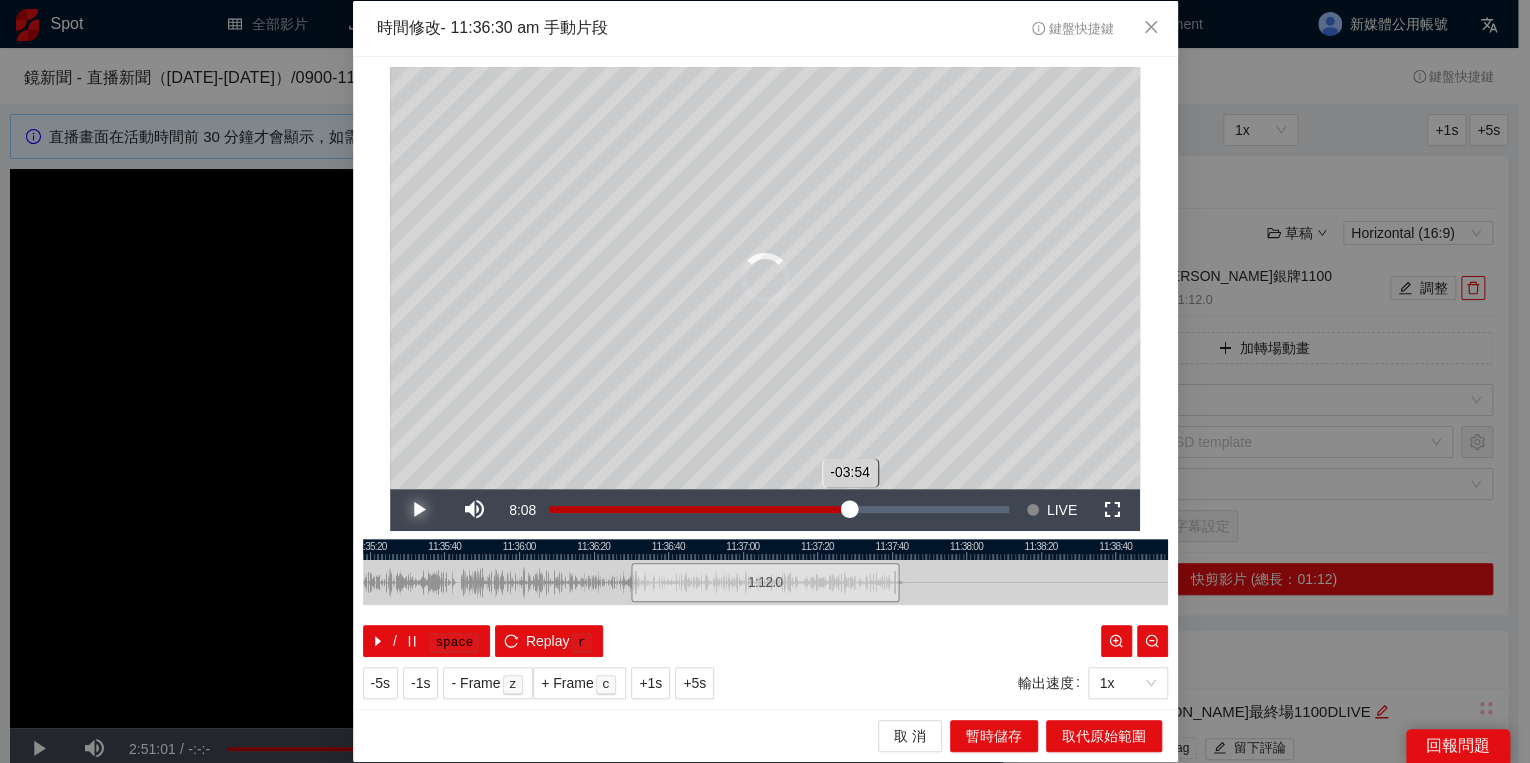 click on "Loaded :  66.06% -03:54 -03:54" at bounding box center [779, 510] 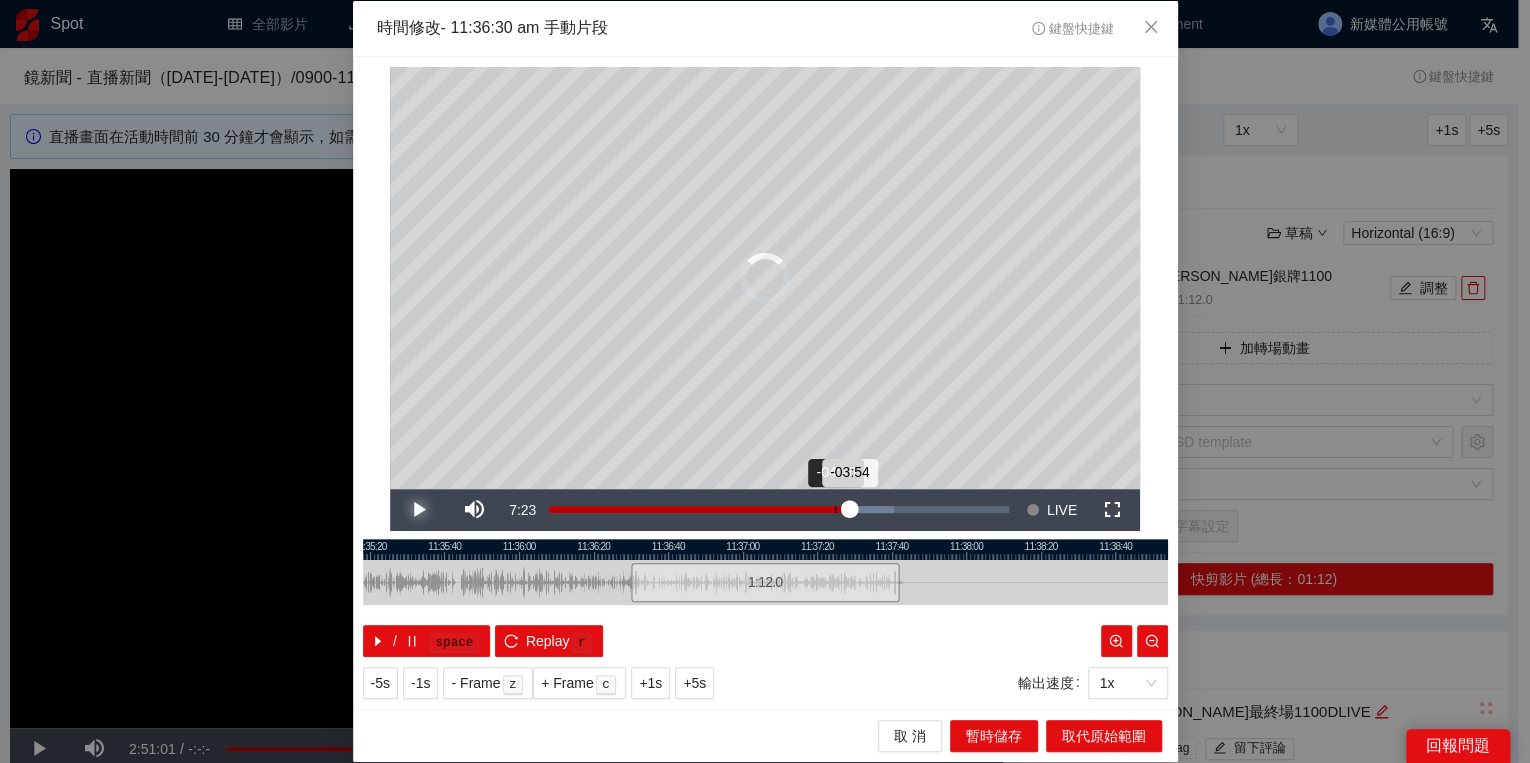 click on "Loaded :  74.99% -04:16 -03:54" at bounding box center [779, 510] 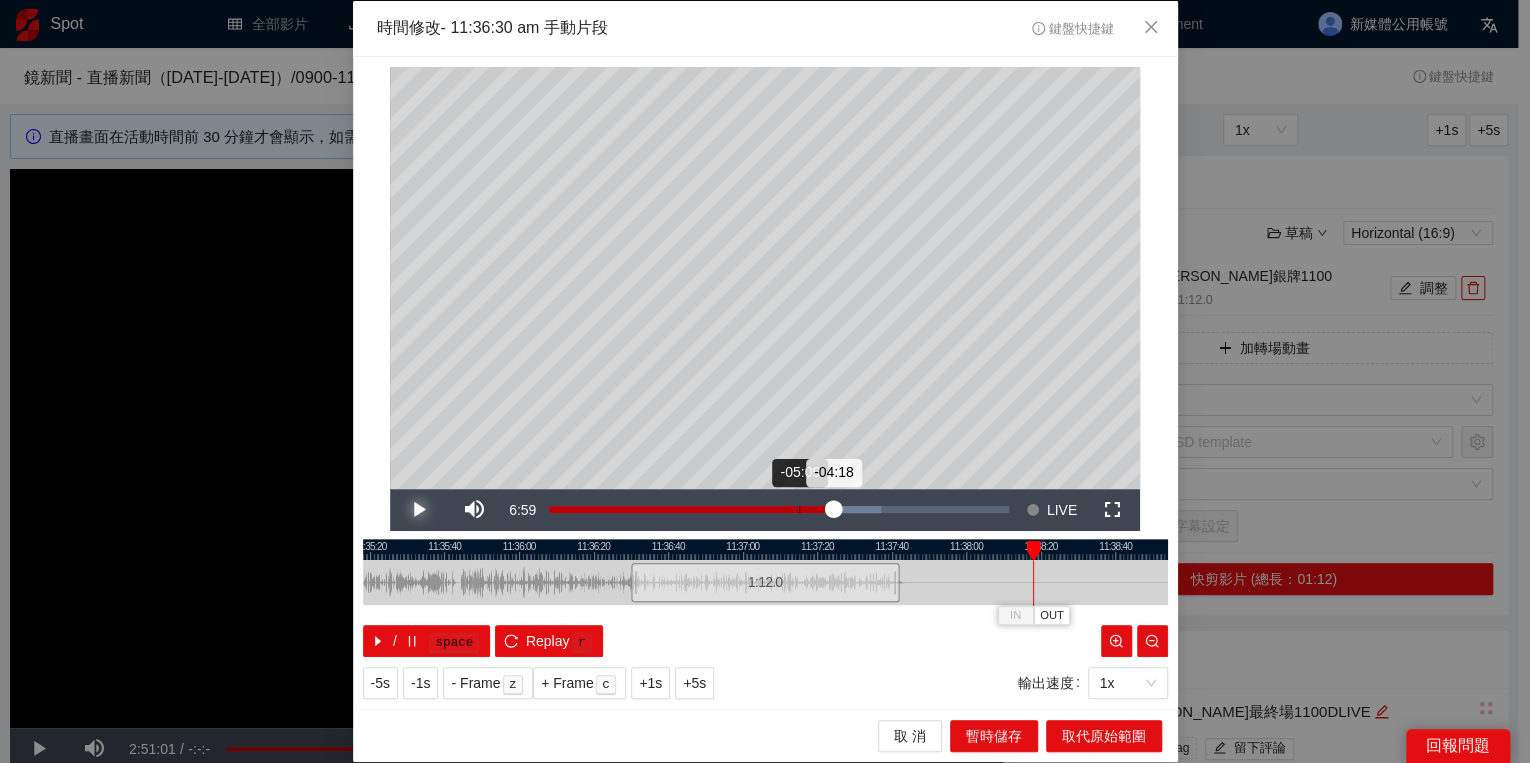 click on "Loaded :  72.31% -05:09 -04:18" at bounding box center (779, 510) 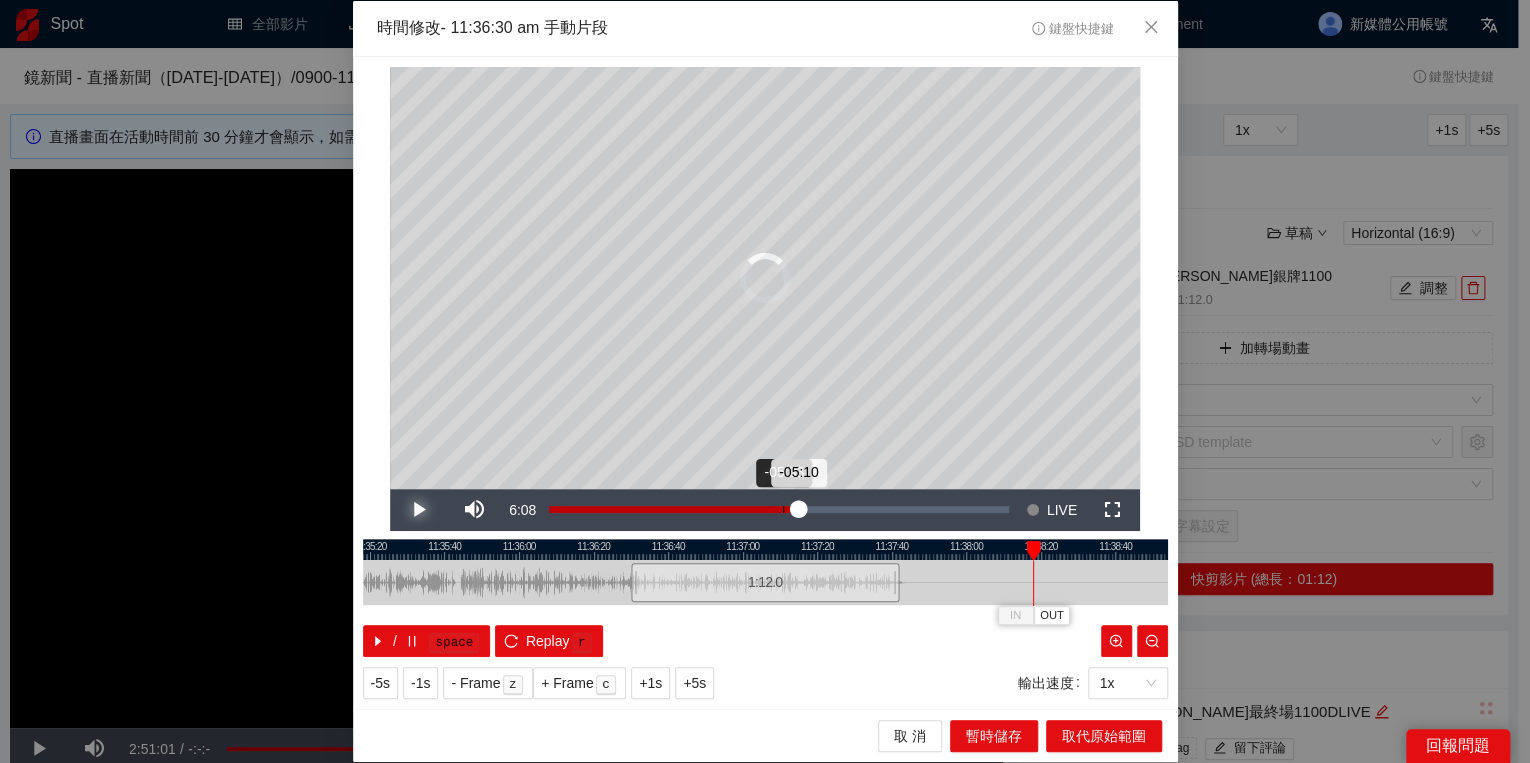 click on "Loaded :  0.00% -05:33 -05:10" at bounding box center [779, 510] 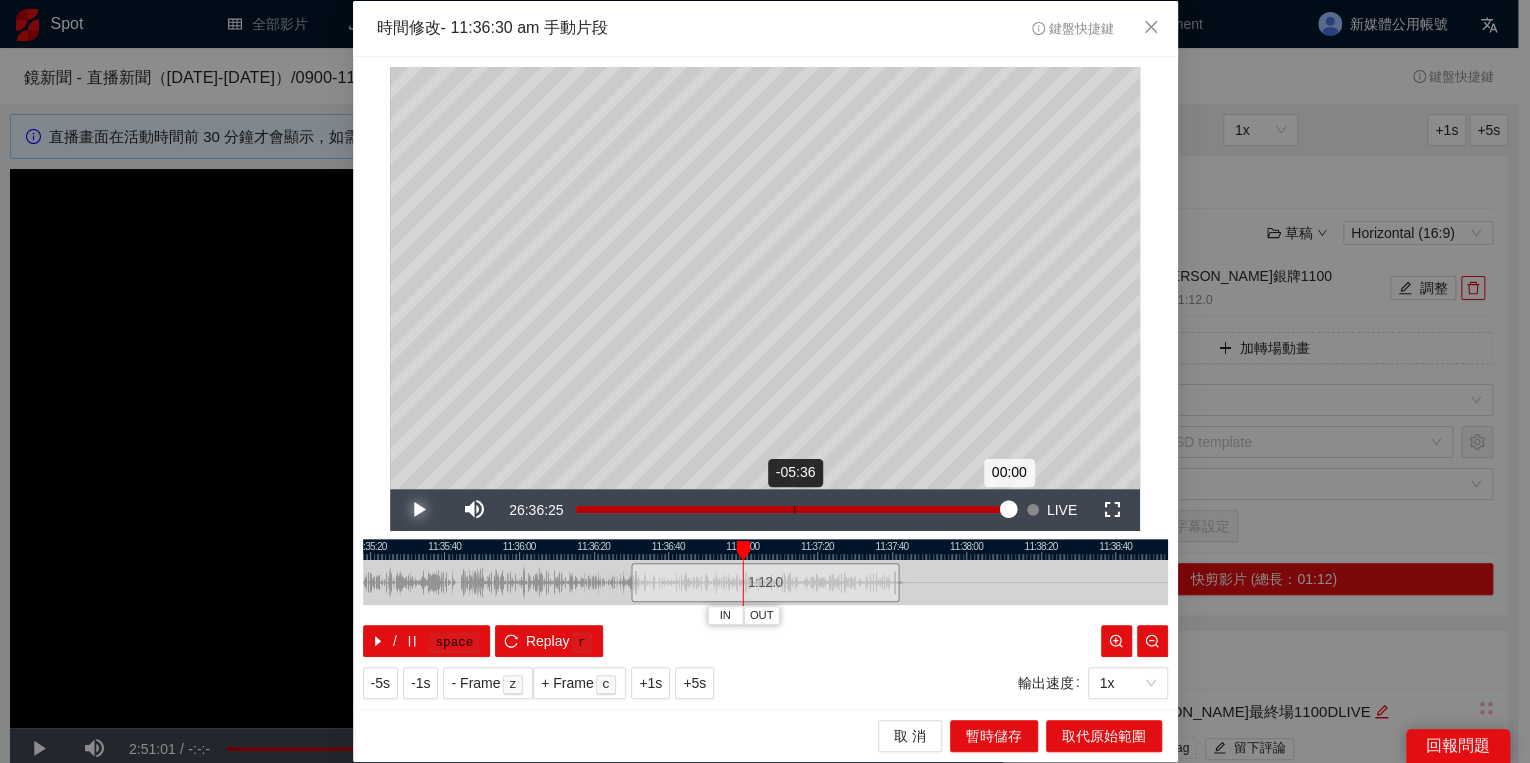 click on "Loaded :  100.00% -05:36 00:00" at bounding box center (792, 510) 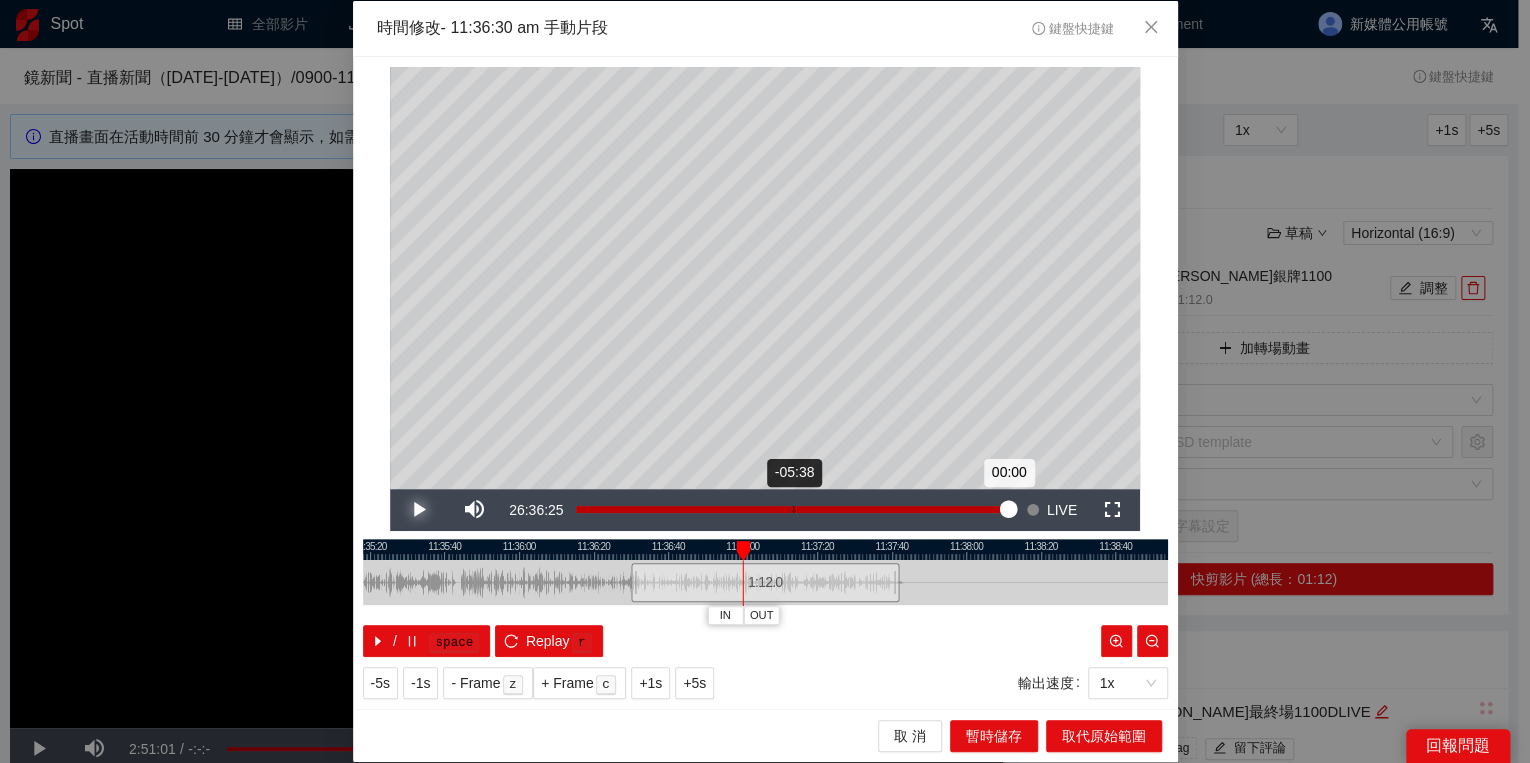 click on "Loaded :  100.00% -05:38 00:00" at bounding box center (792, 510) 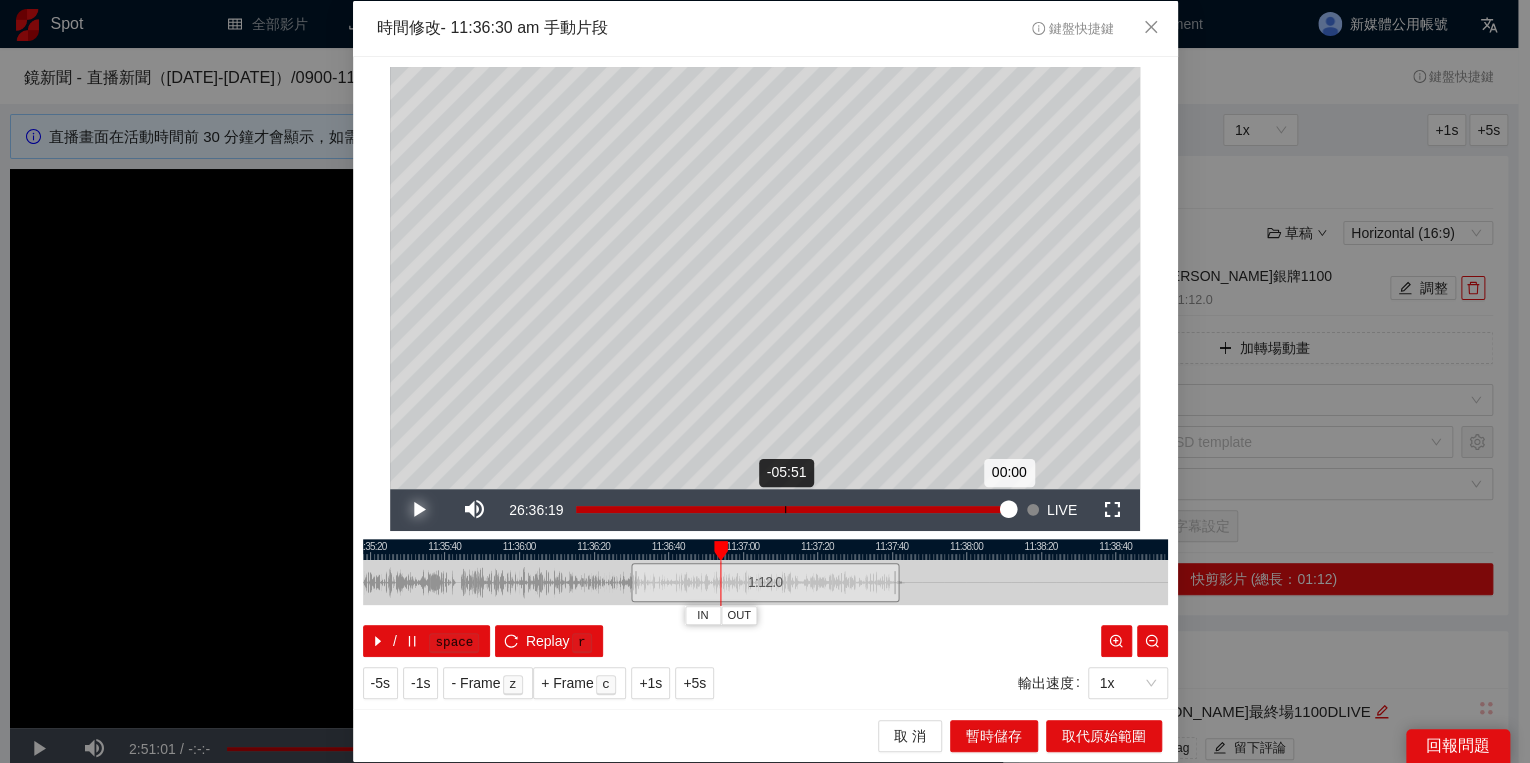 click on "Loaded :  100.00% -05:51 00:00" at bounding box center (792, 510) 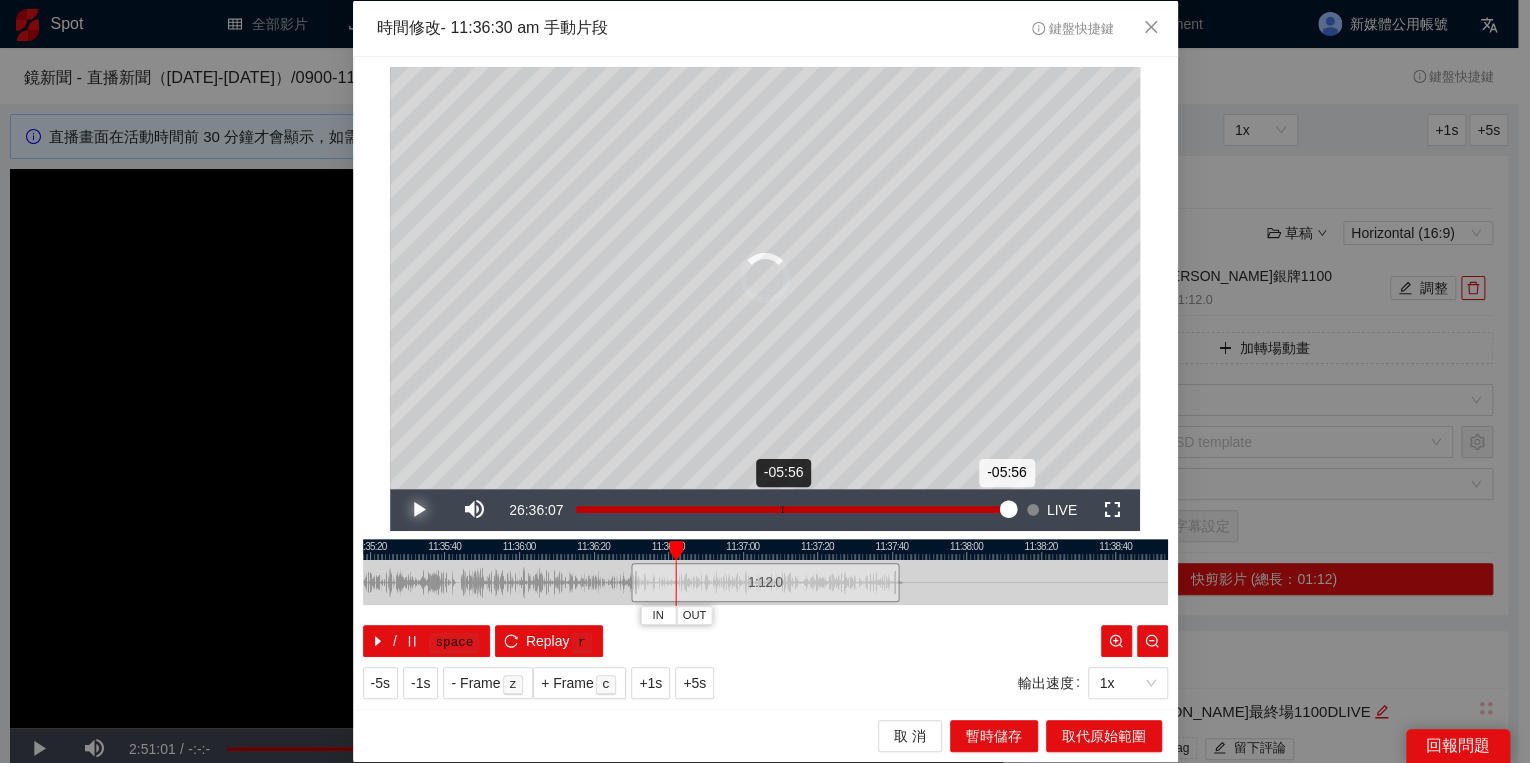click on "Loaded :  0.00% -05:56 -05:56" at bounding box center (792, 510) 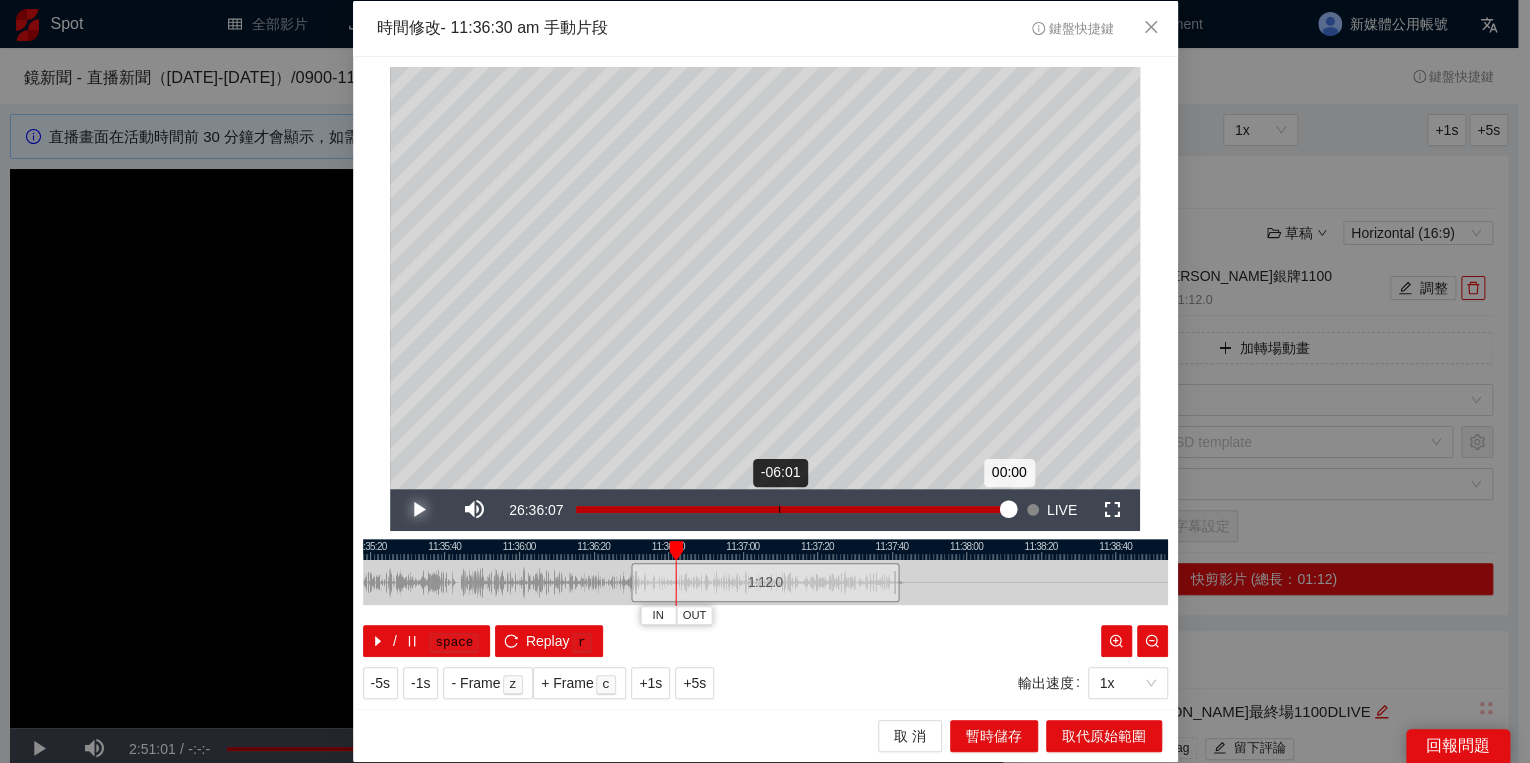 click on "Loaded :  100.00% -06:01 00:00" at bounding box center (792, 510) 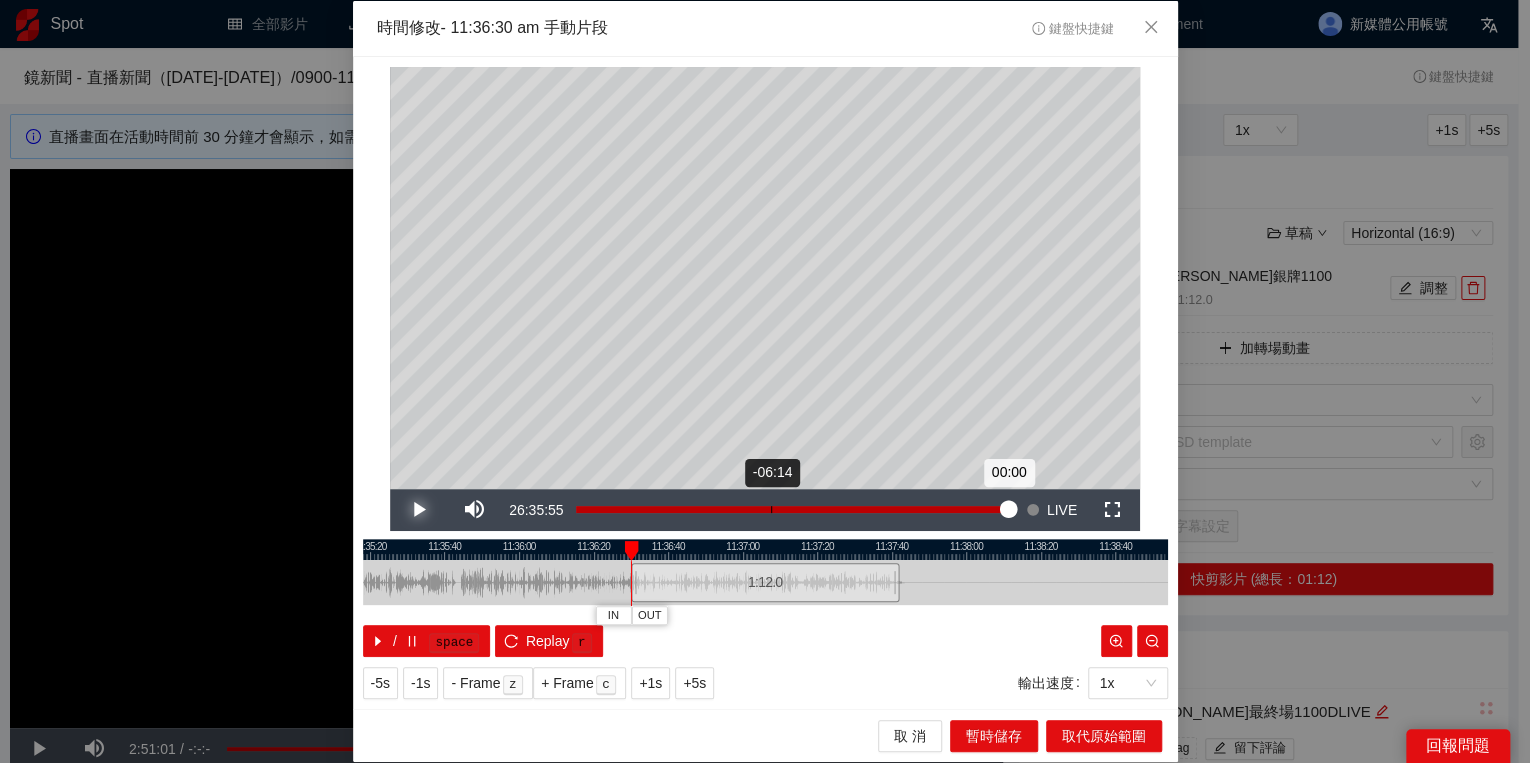 click on "Loaded :  100.00% -06:14 00:00" at bounding box center (792, 510) 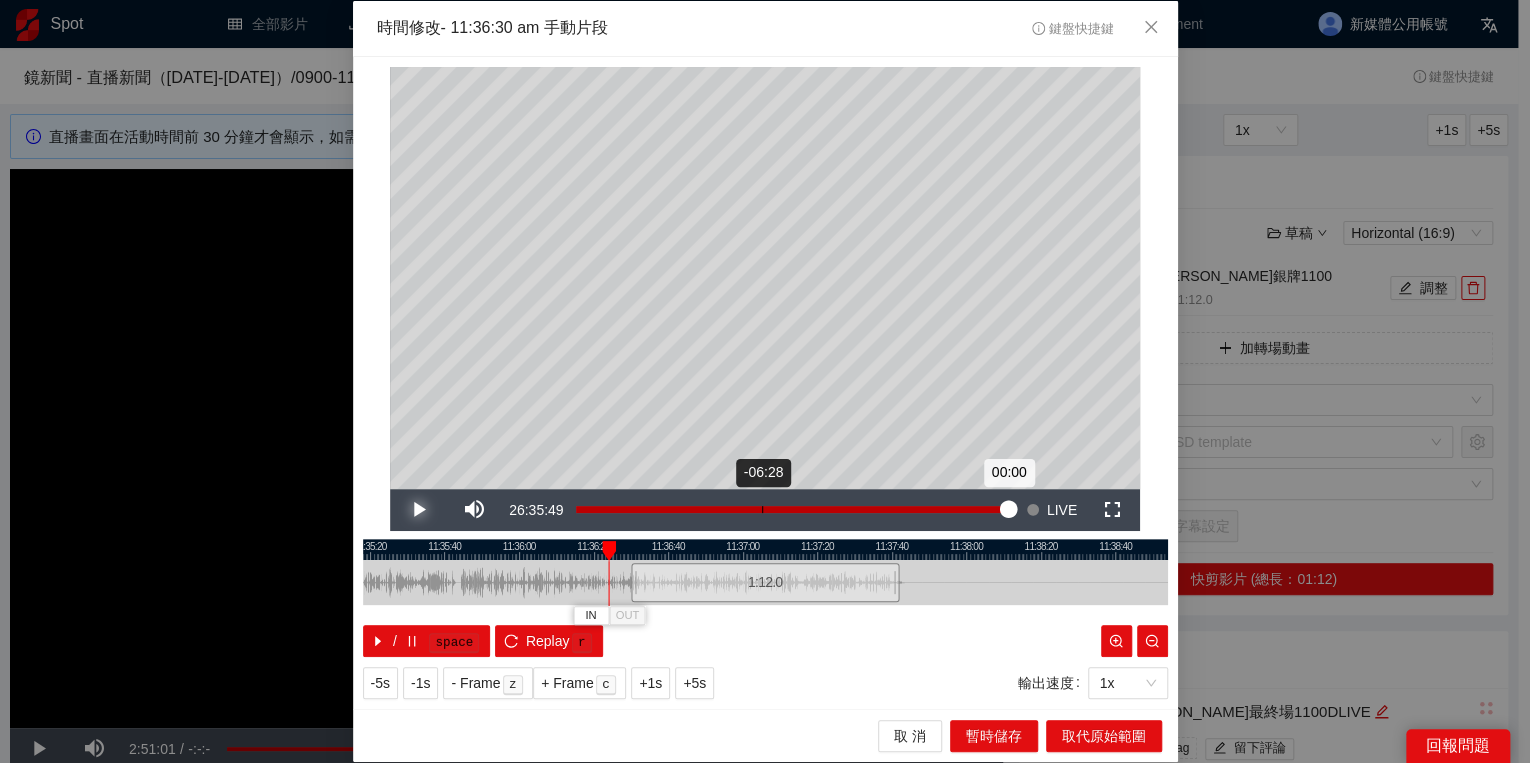 click on "Loaded :  100.00% -06:28 00:00" at bounding box center [792, 510] 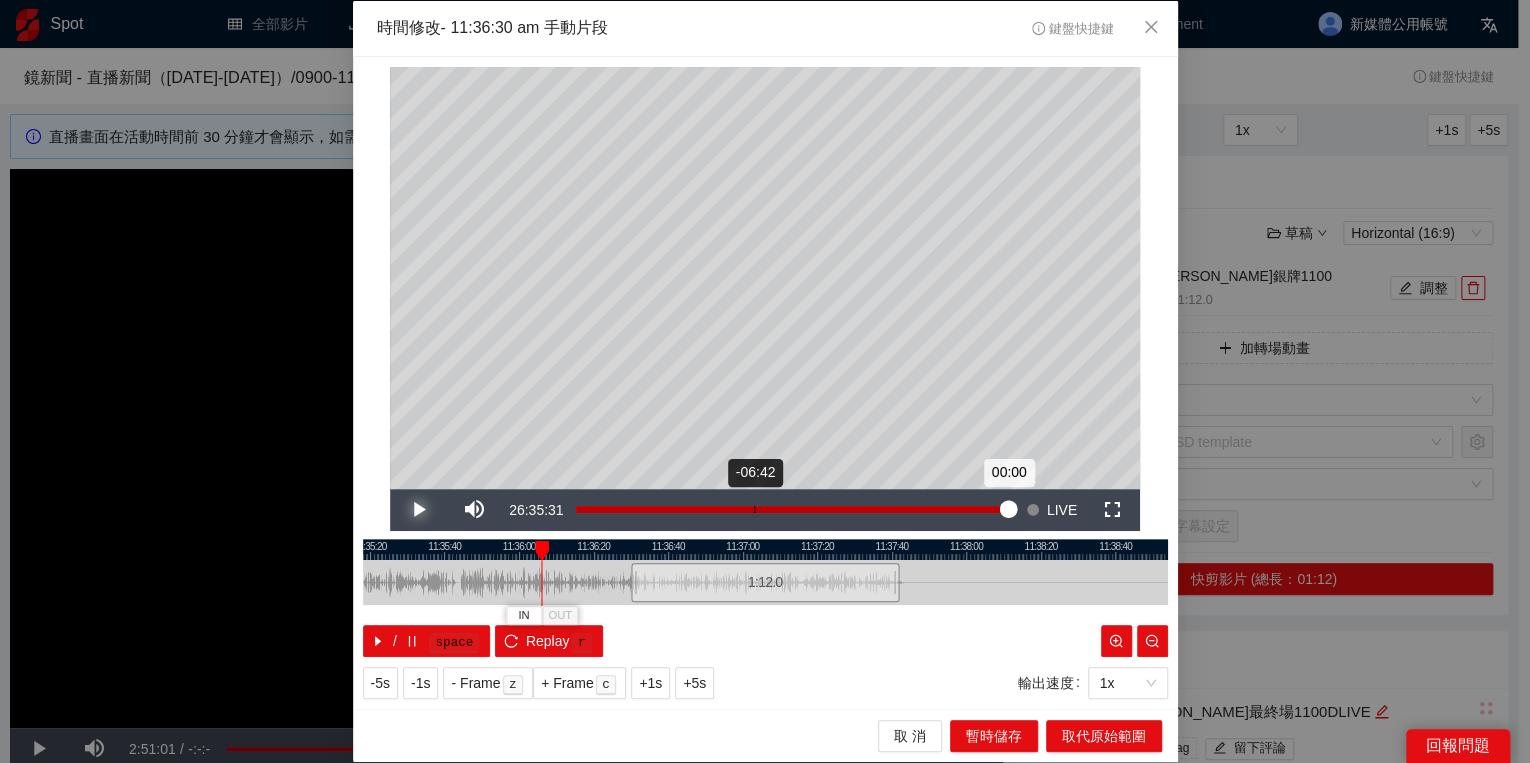 type 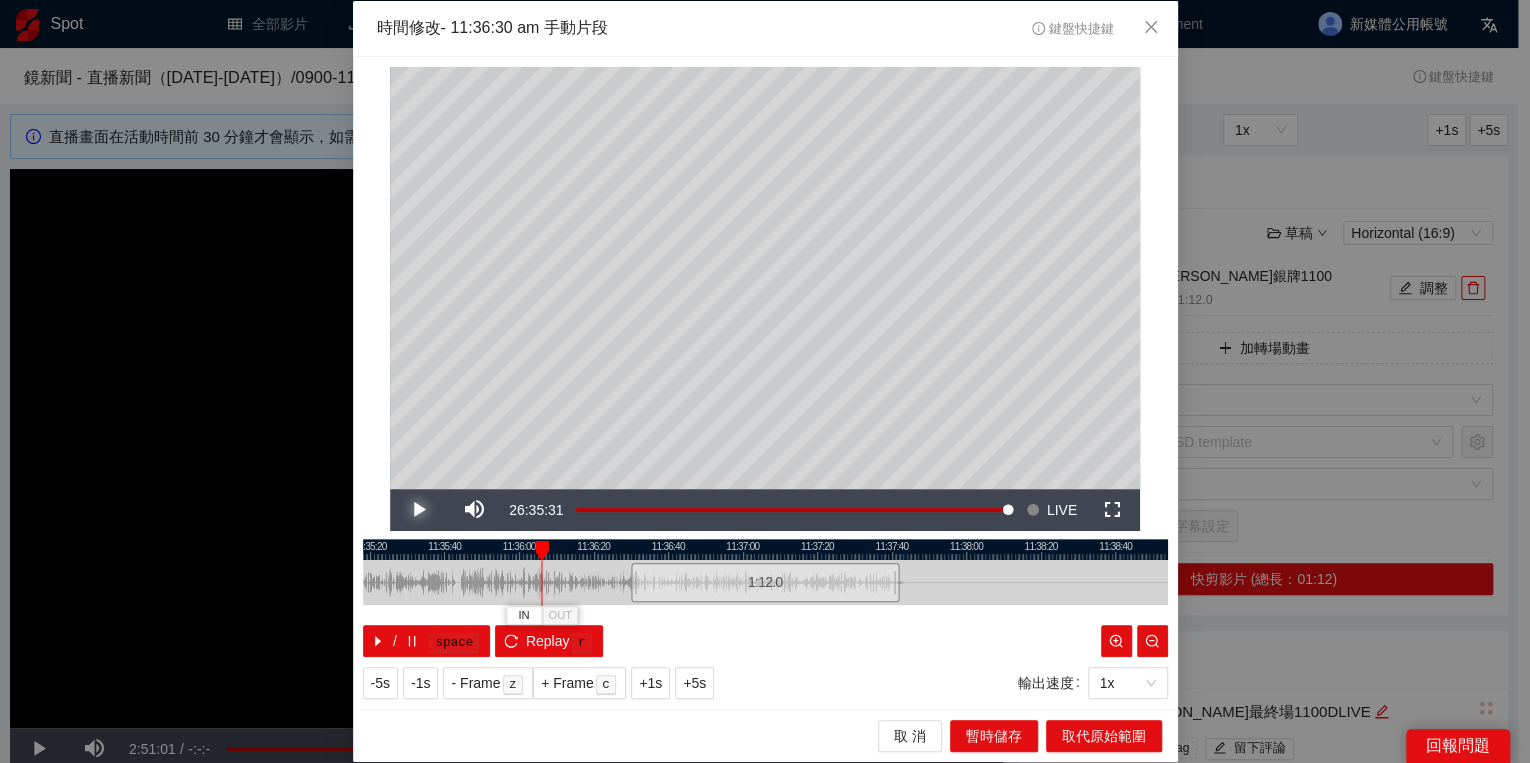 click on "Play" at bounding box center (418, 510) 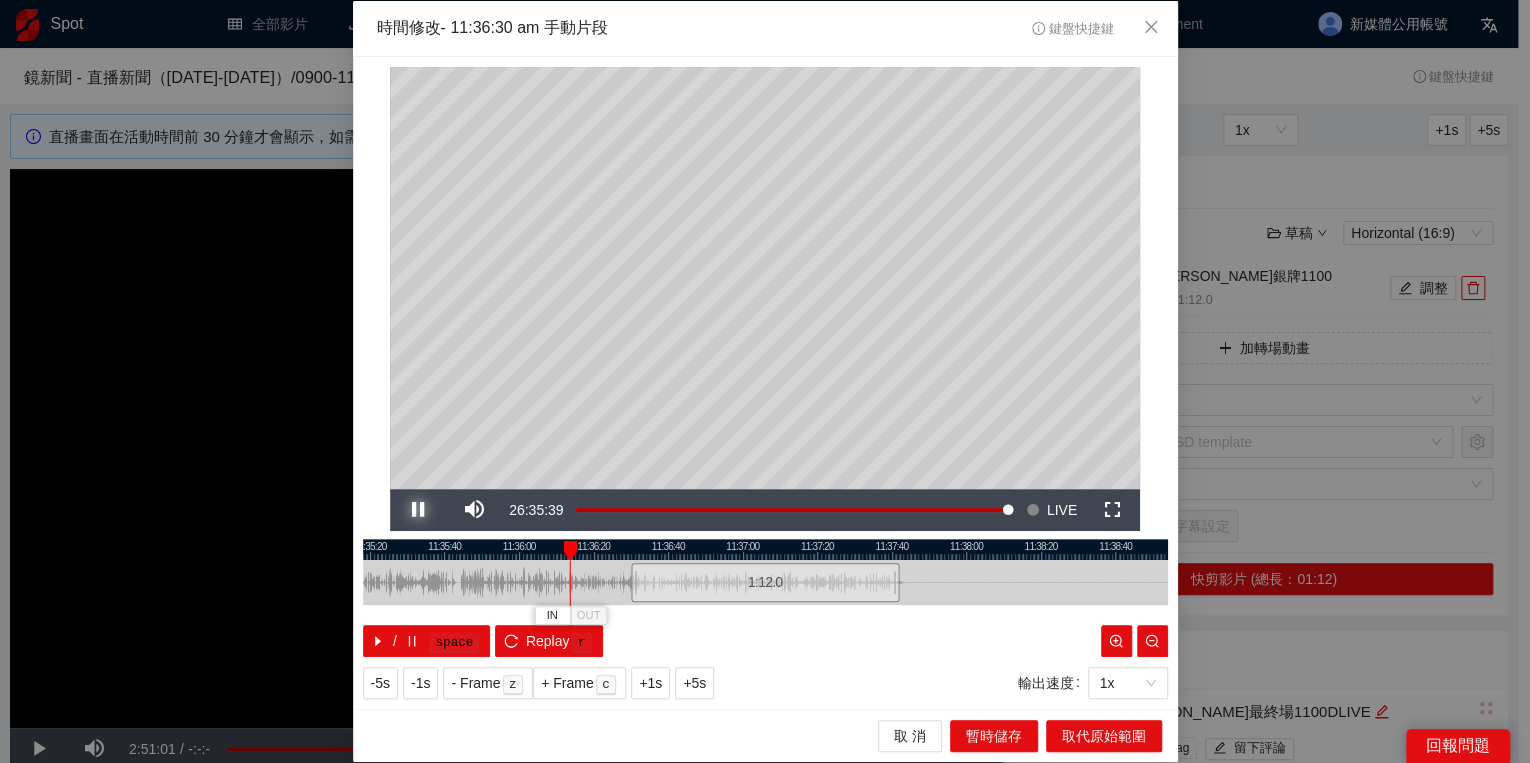 click on "Pause" at bounding box center [418, 510] 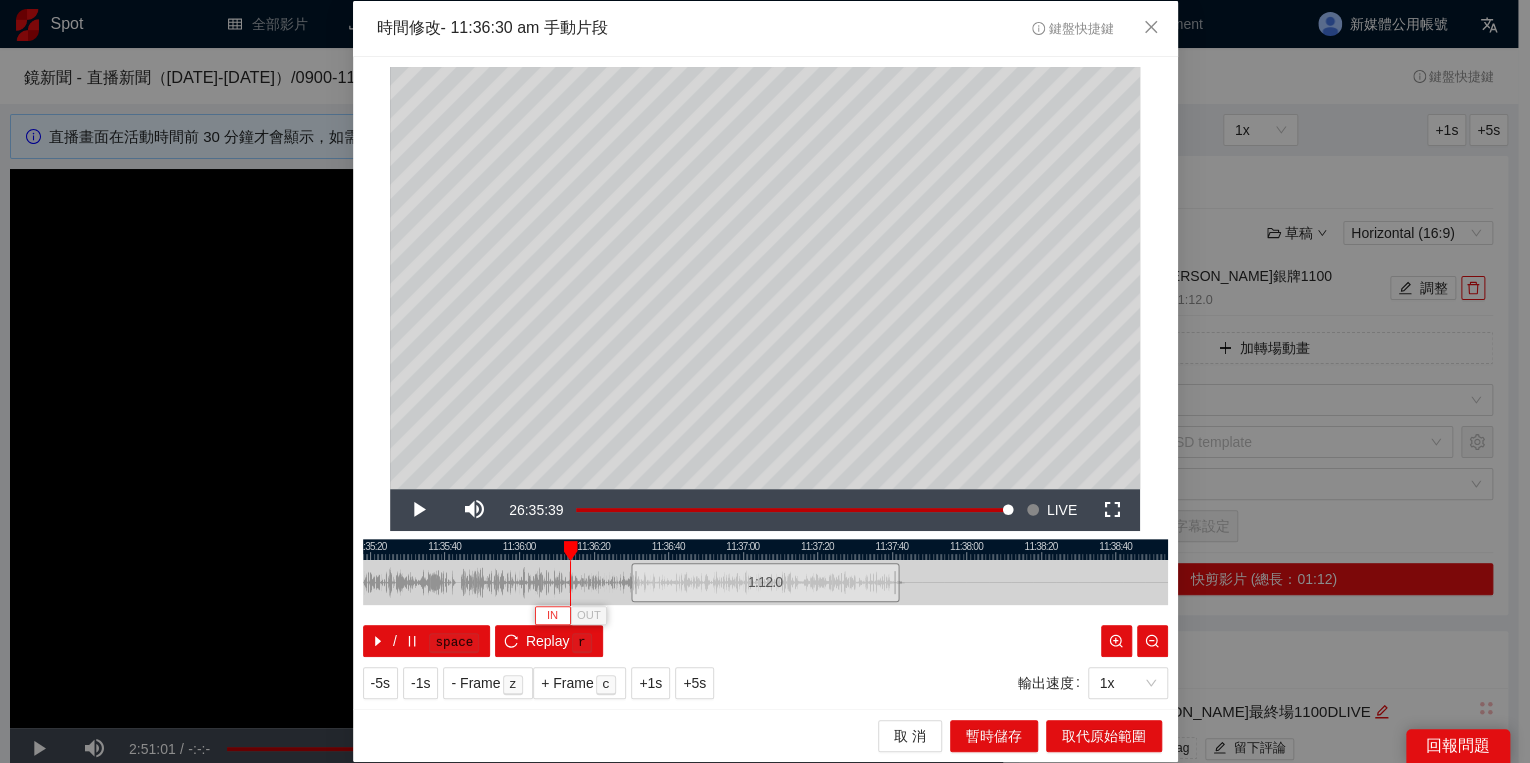 click on "IN" at bounding box center (552, 615) 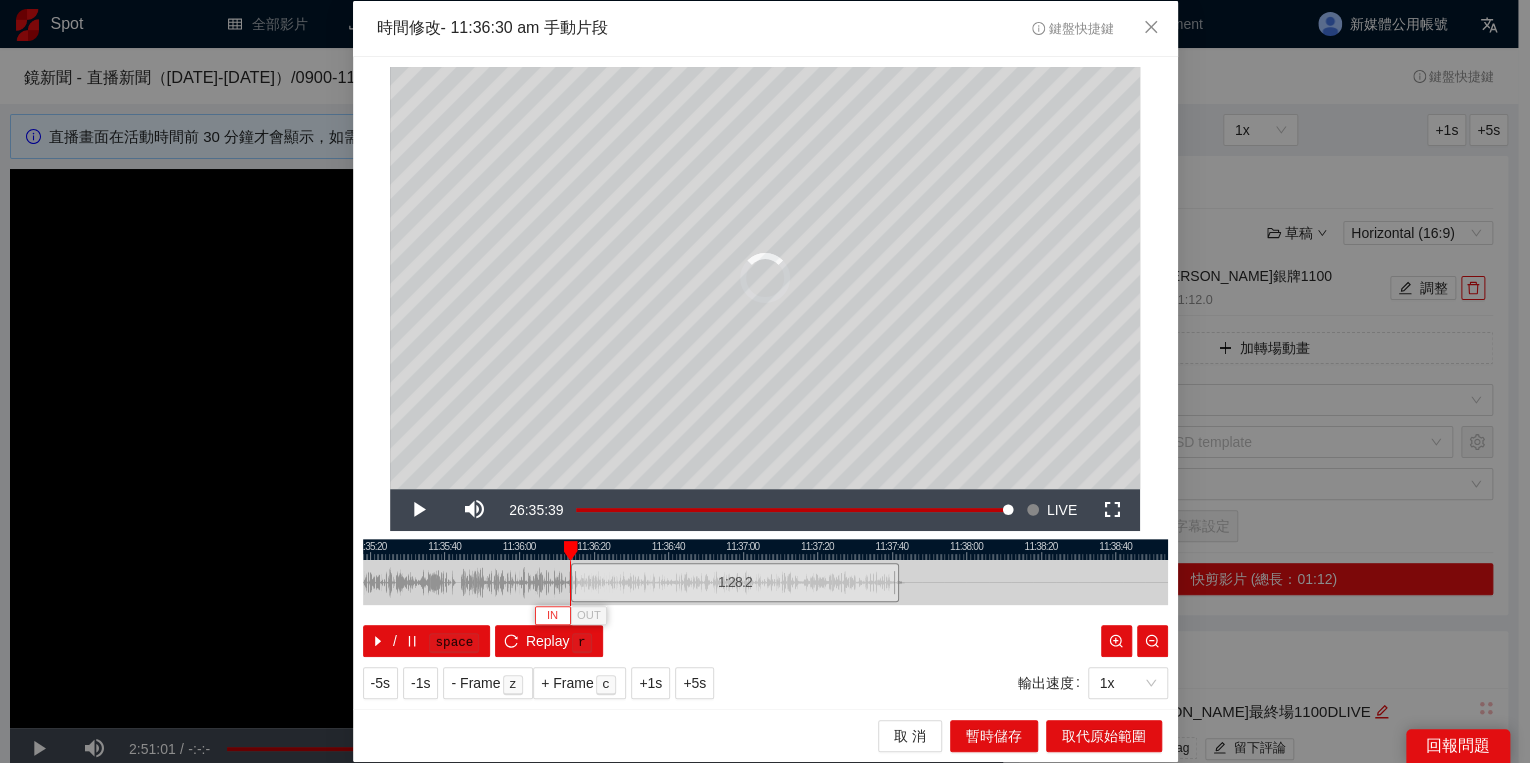 type 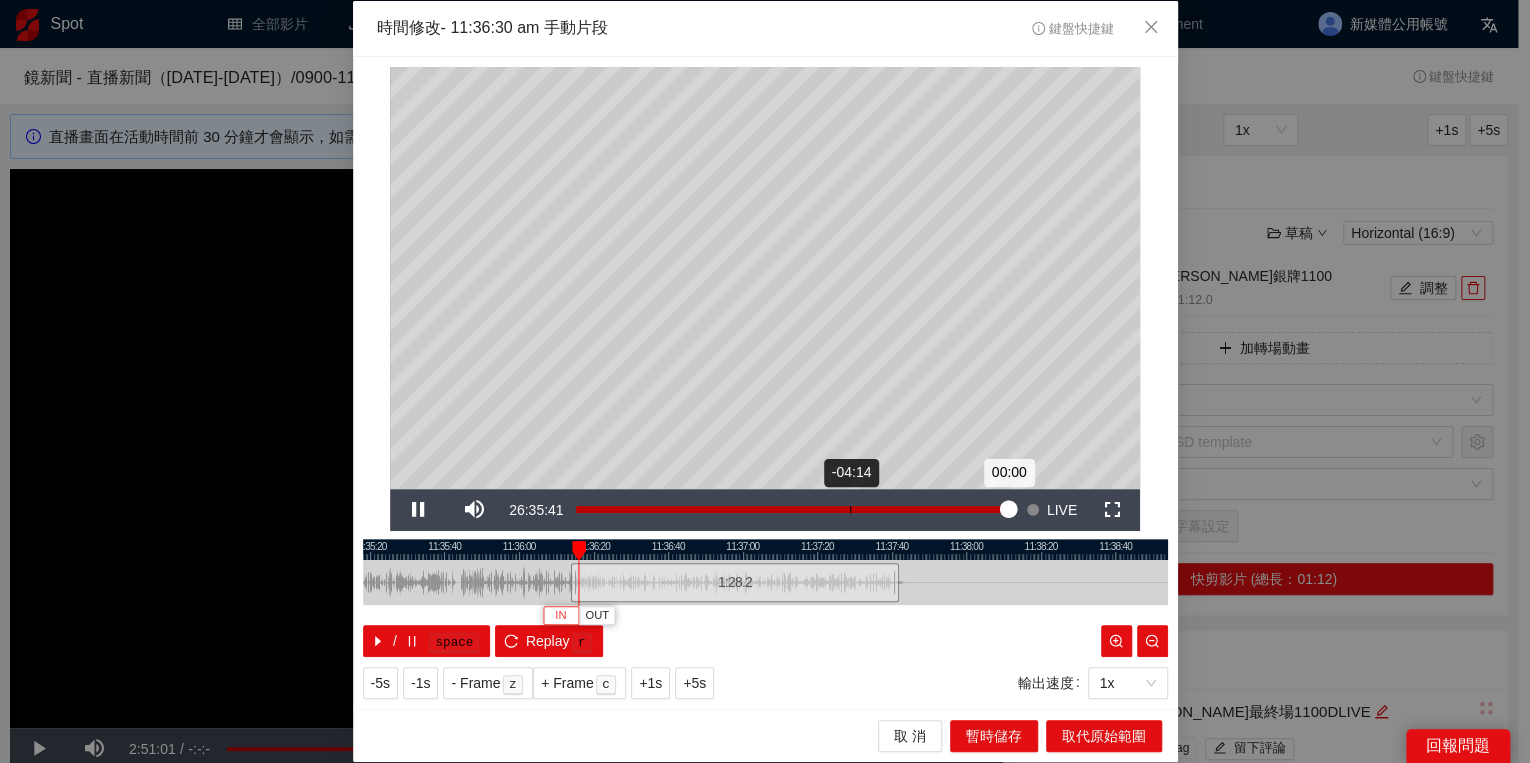 click on "Loaded :  100.00% -04:14 00:00" at bounding box center [792, 510] 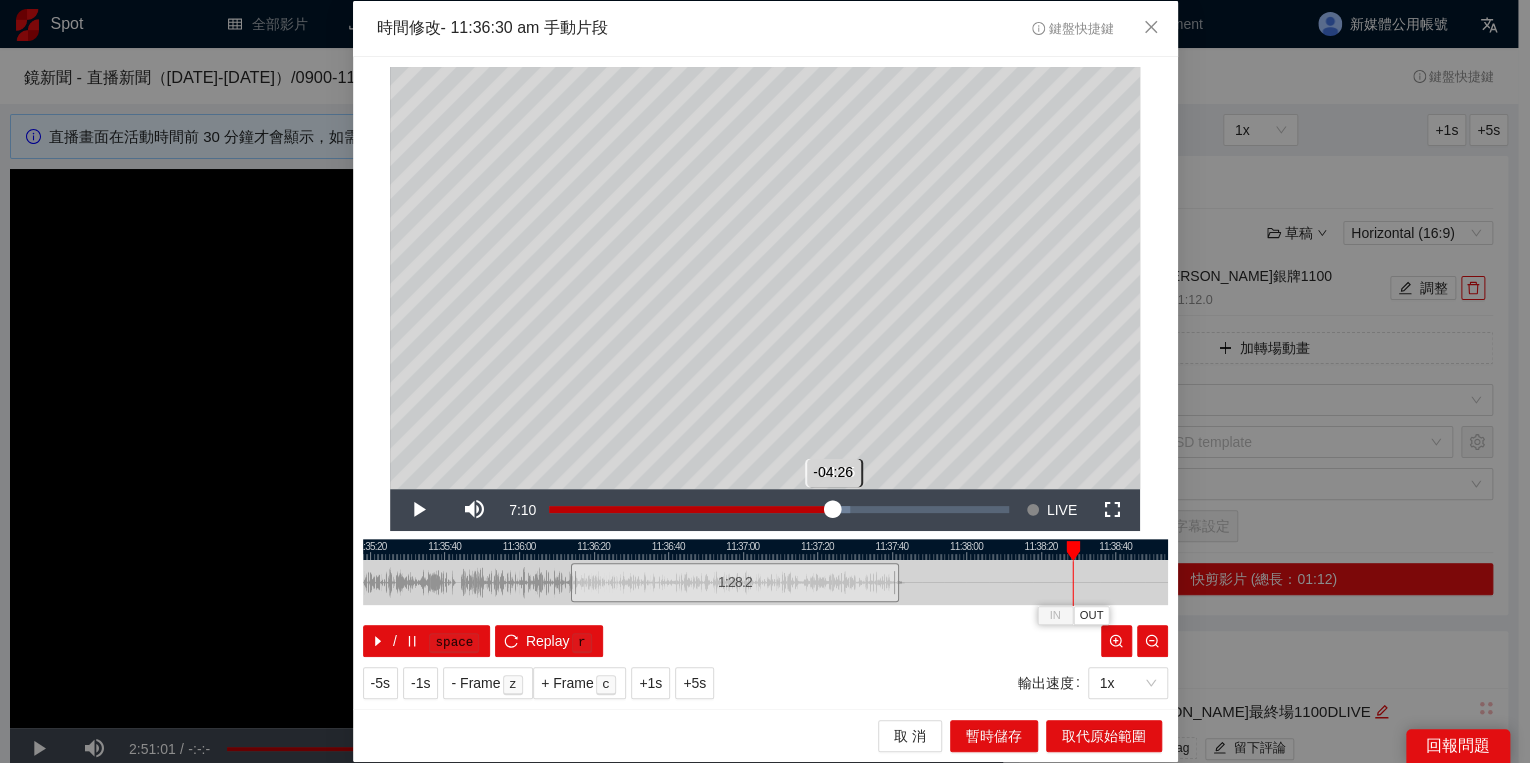 click on "-04:26" at bounding box center [691, 509] 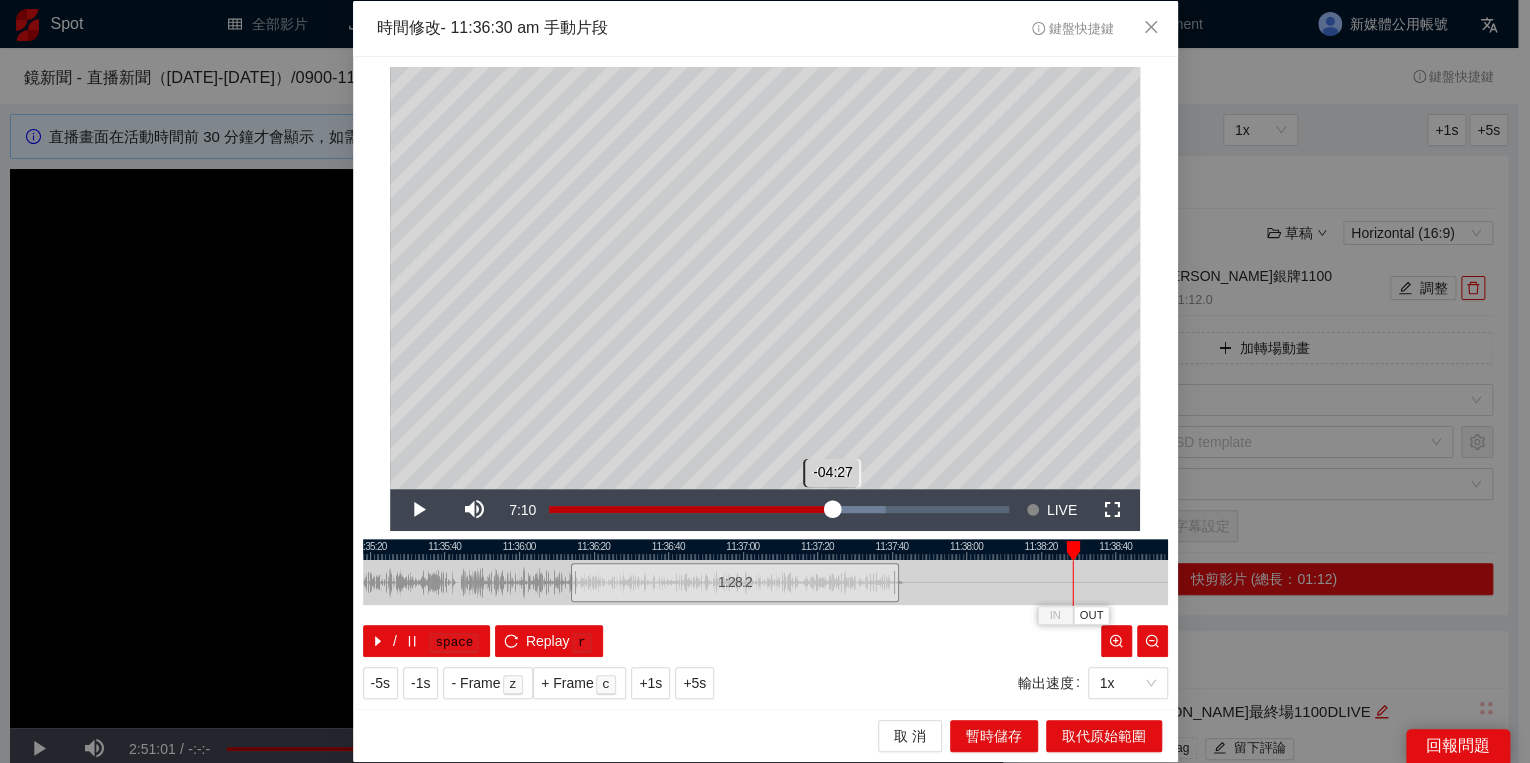 click on "-04:27" at bounding box center [691, 509] 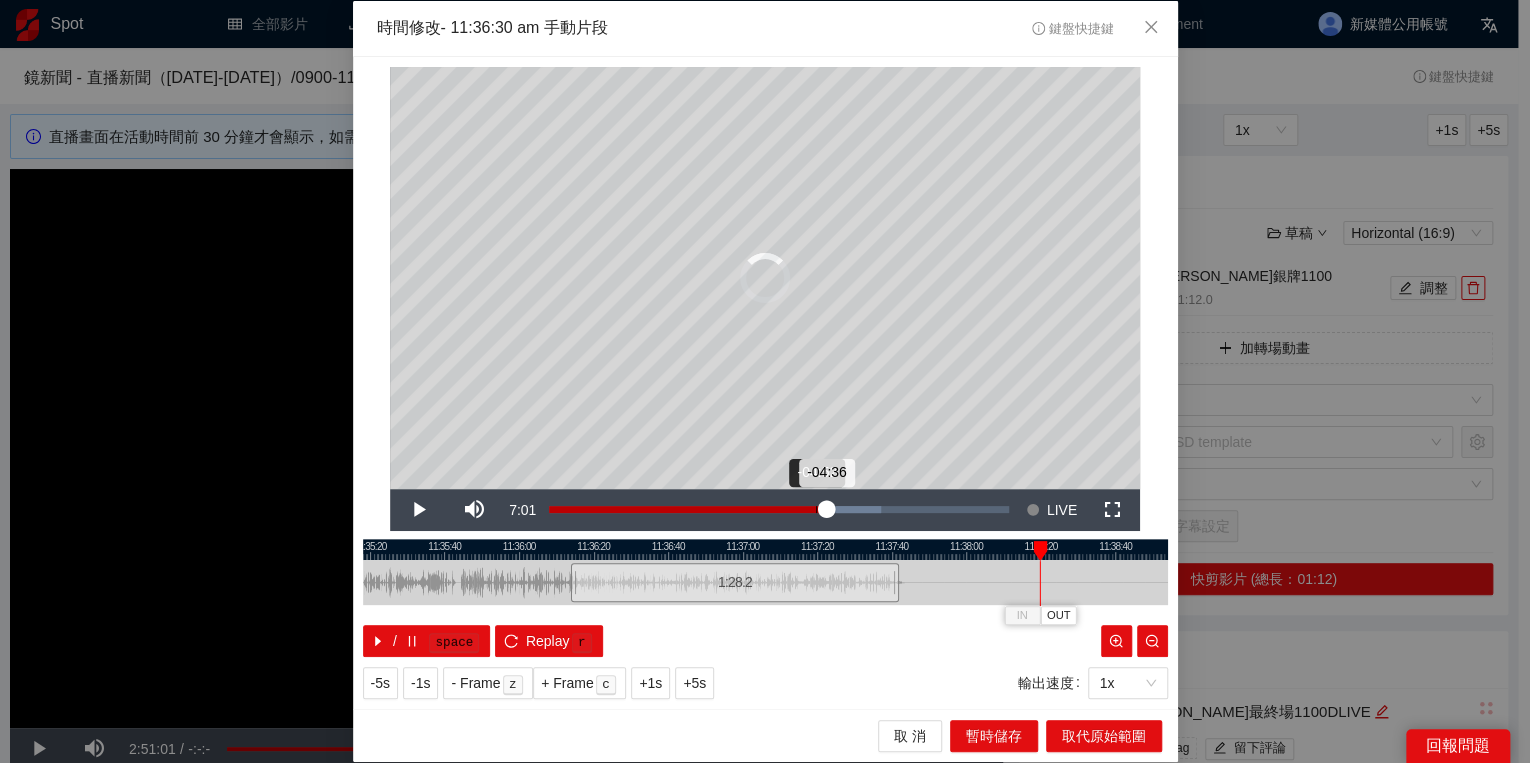 click on "-04:36" at bounding box center (688, 509) 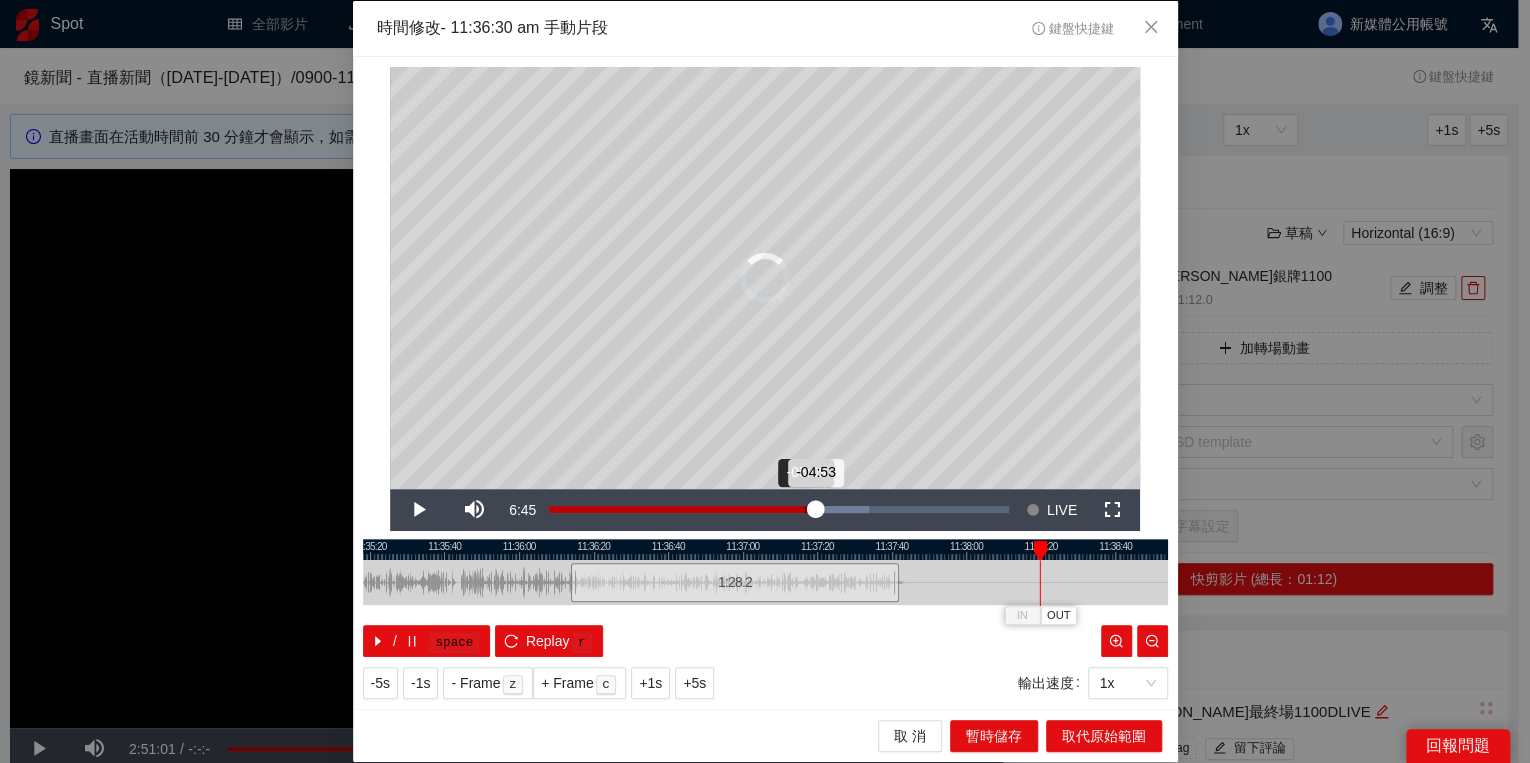 click on "Loaded :  69.63% -05:09 -04:53" at bounding box center (779, 509) 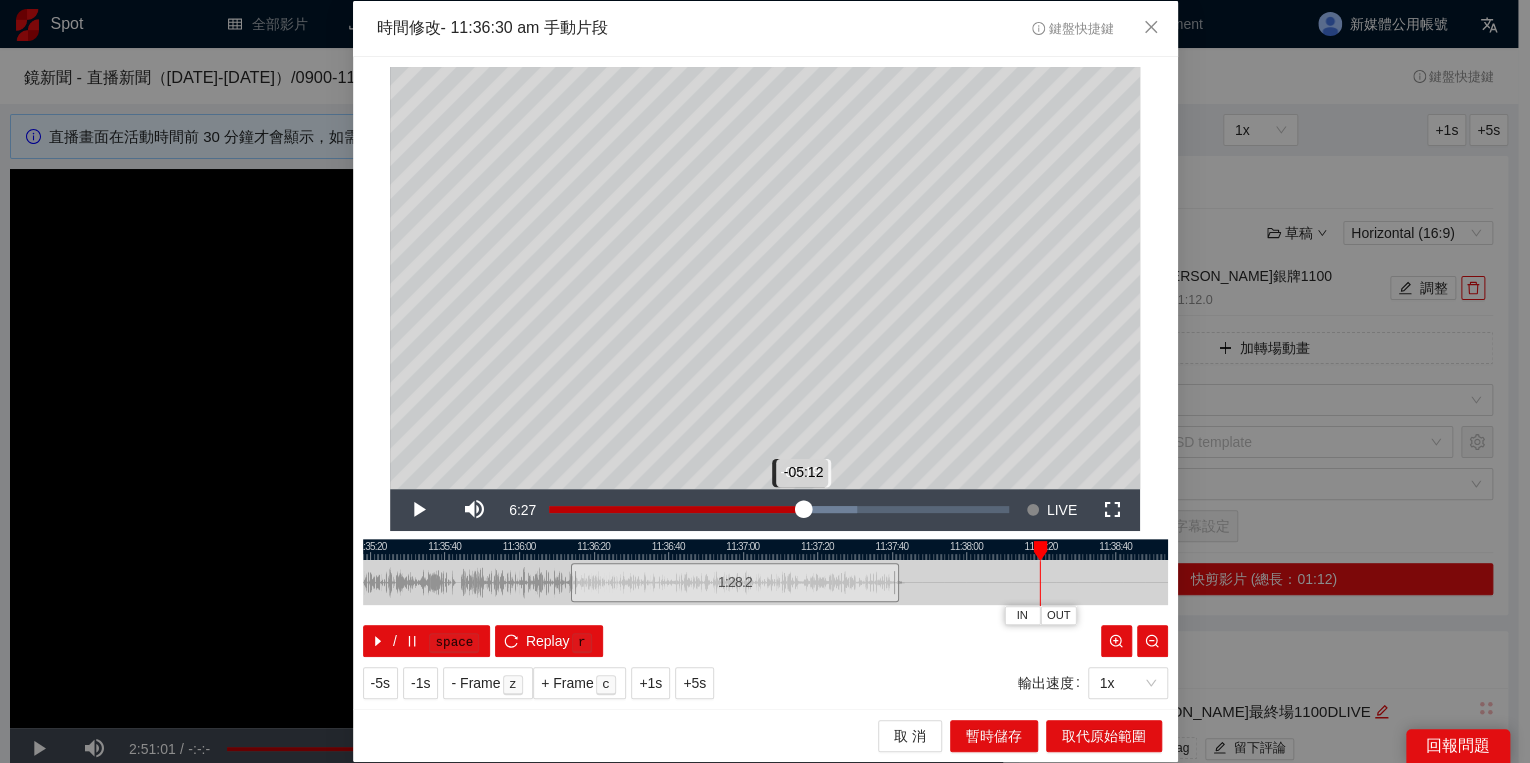 click on "-05:12" at bounding box center (676, 509) 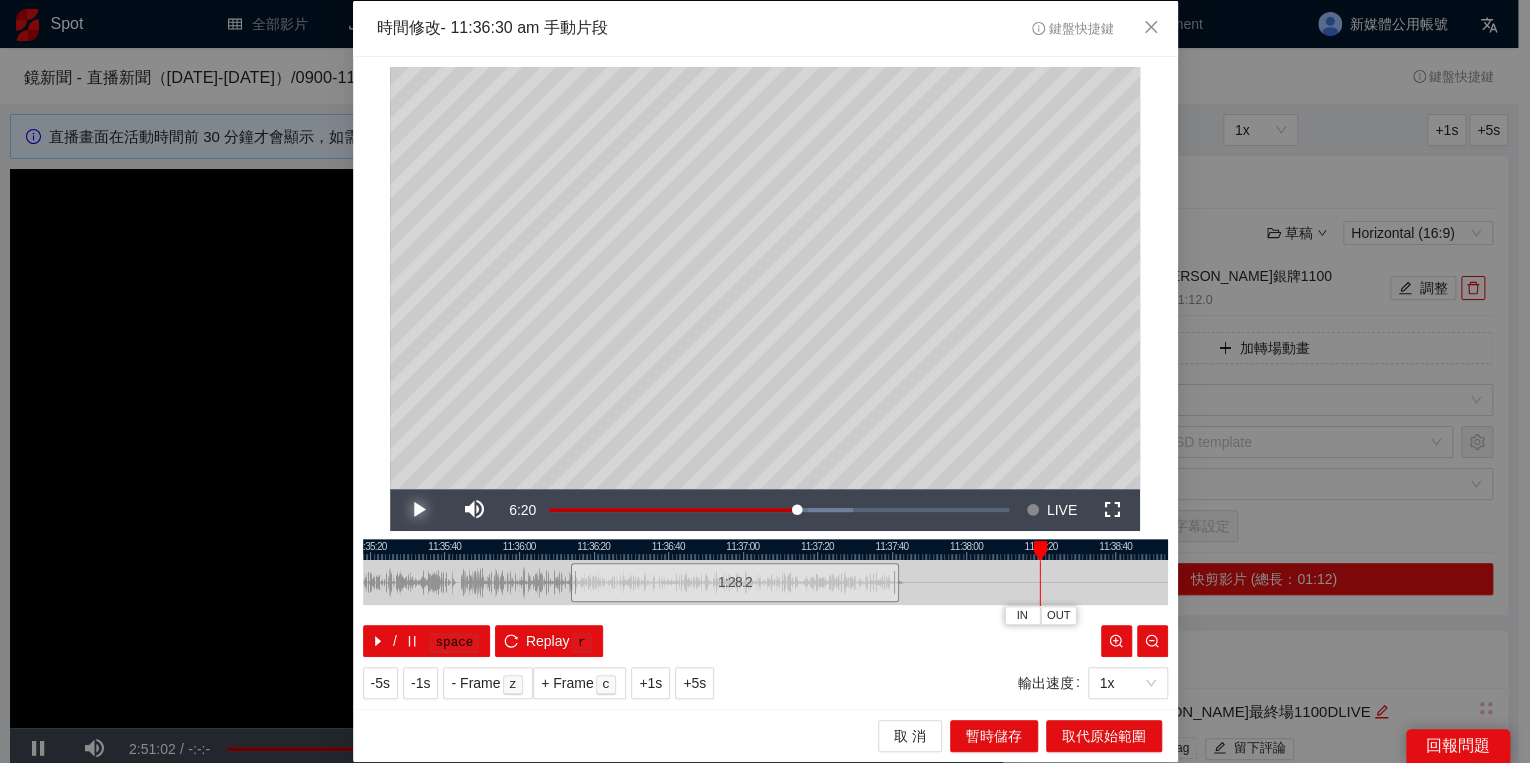 click at bounding box center [418, 510] 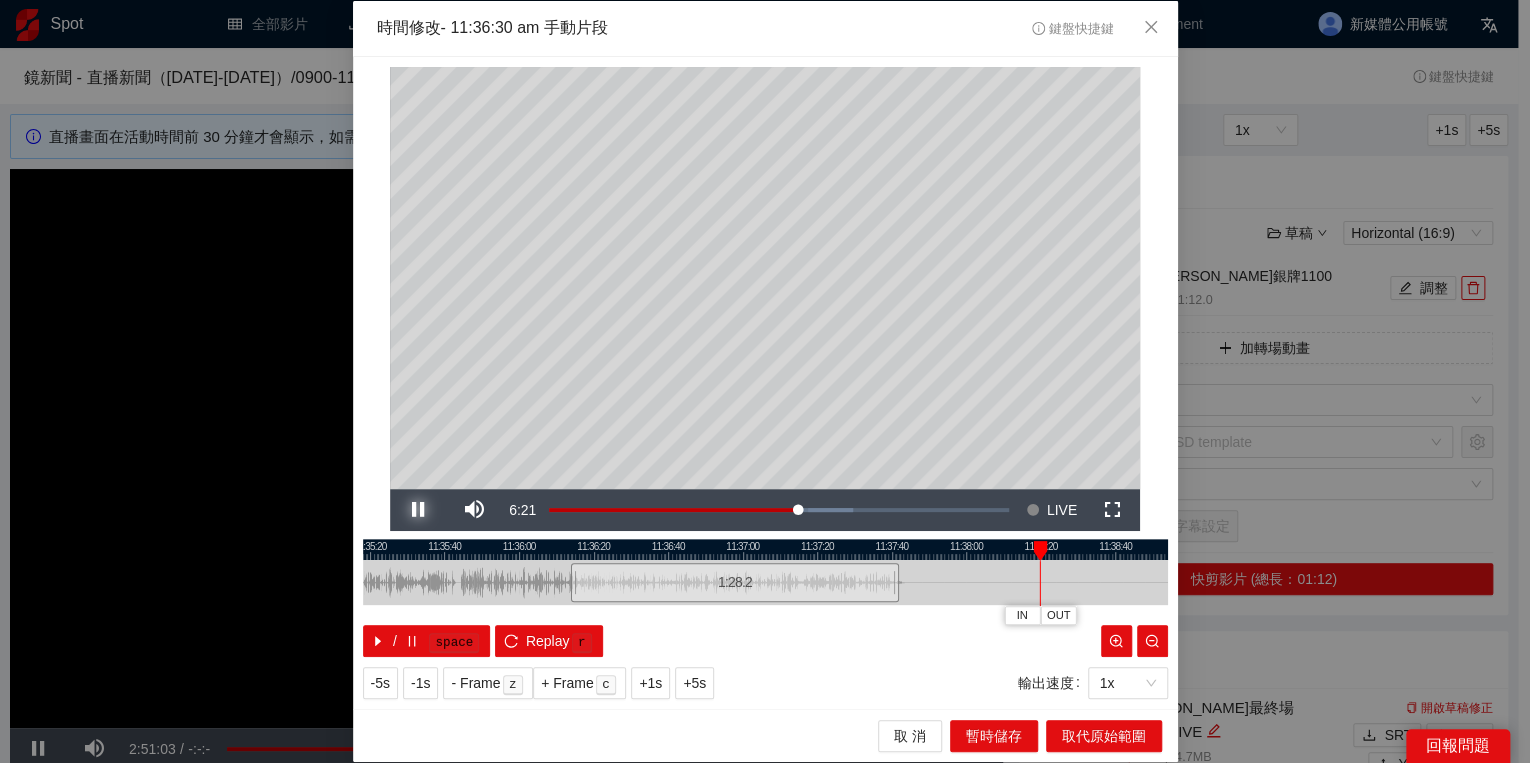 click on "Pause" at bounding box center (418, 510) 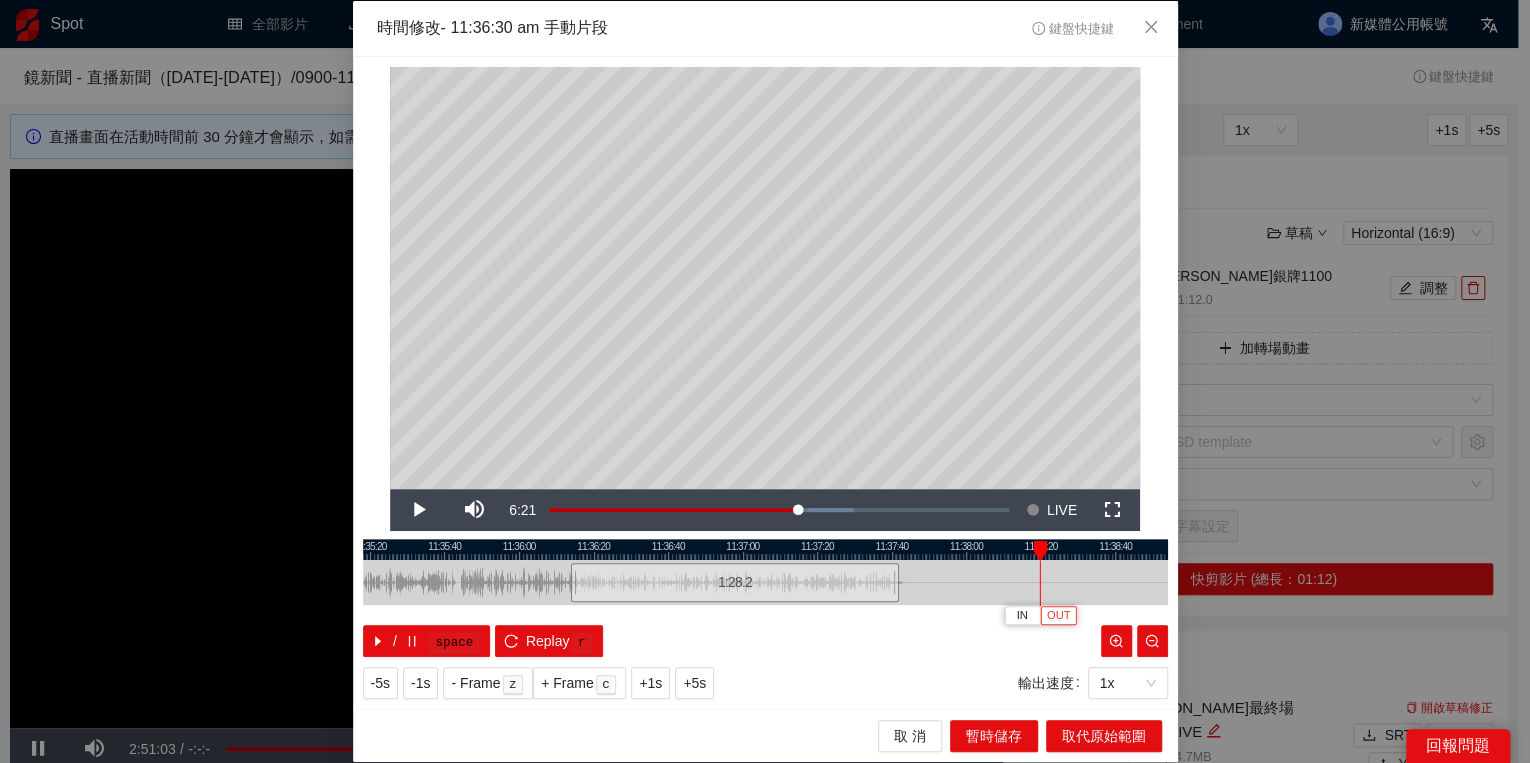 click on "OUT" at bounding box center (1059, 616) 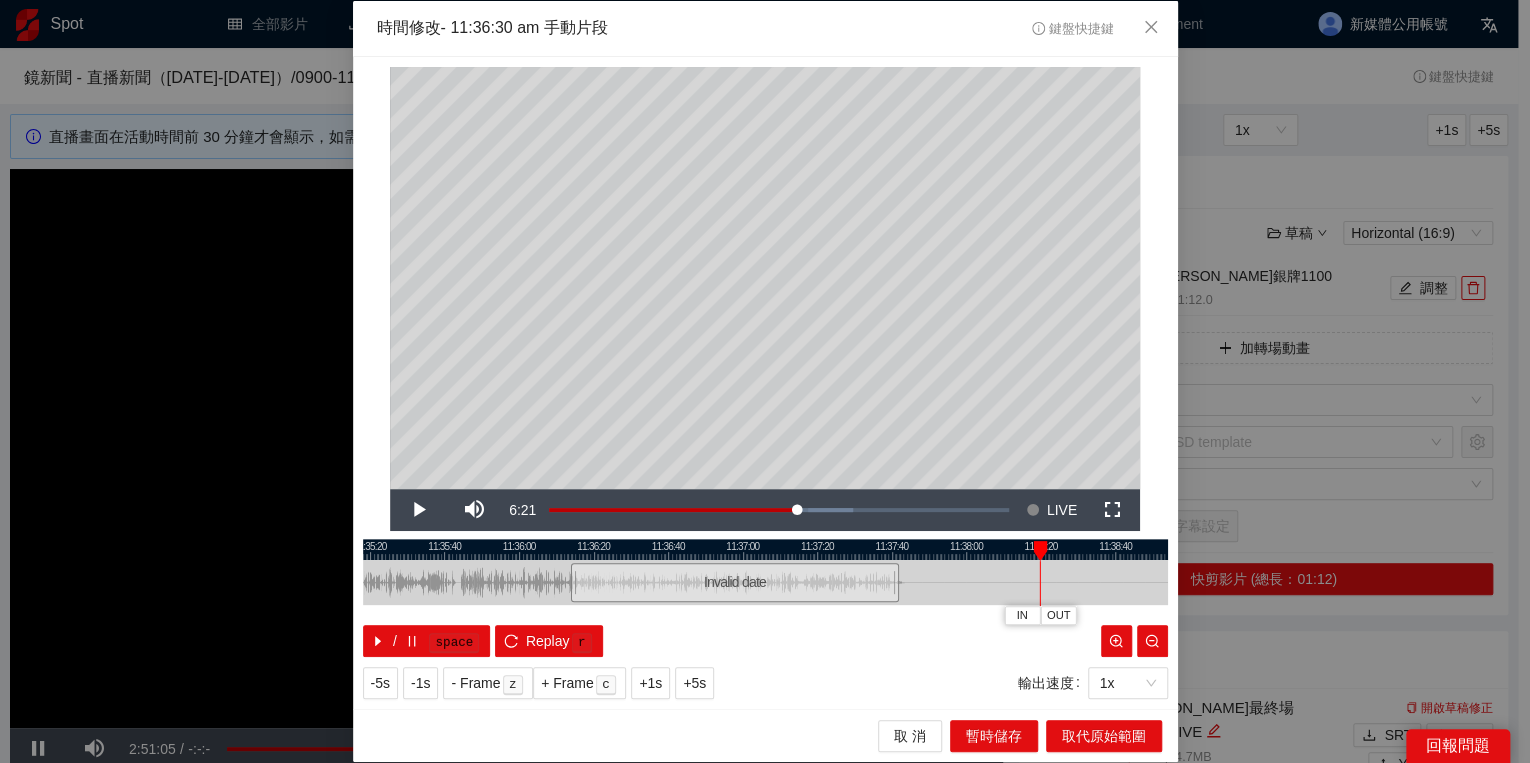 drag, startPoint x: 1039, startPoint y: 547, endPoint x: 900, endPoint y: 548, distance: 139.0036 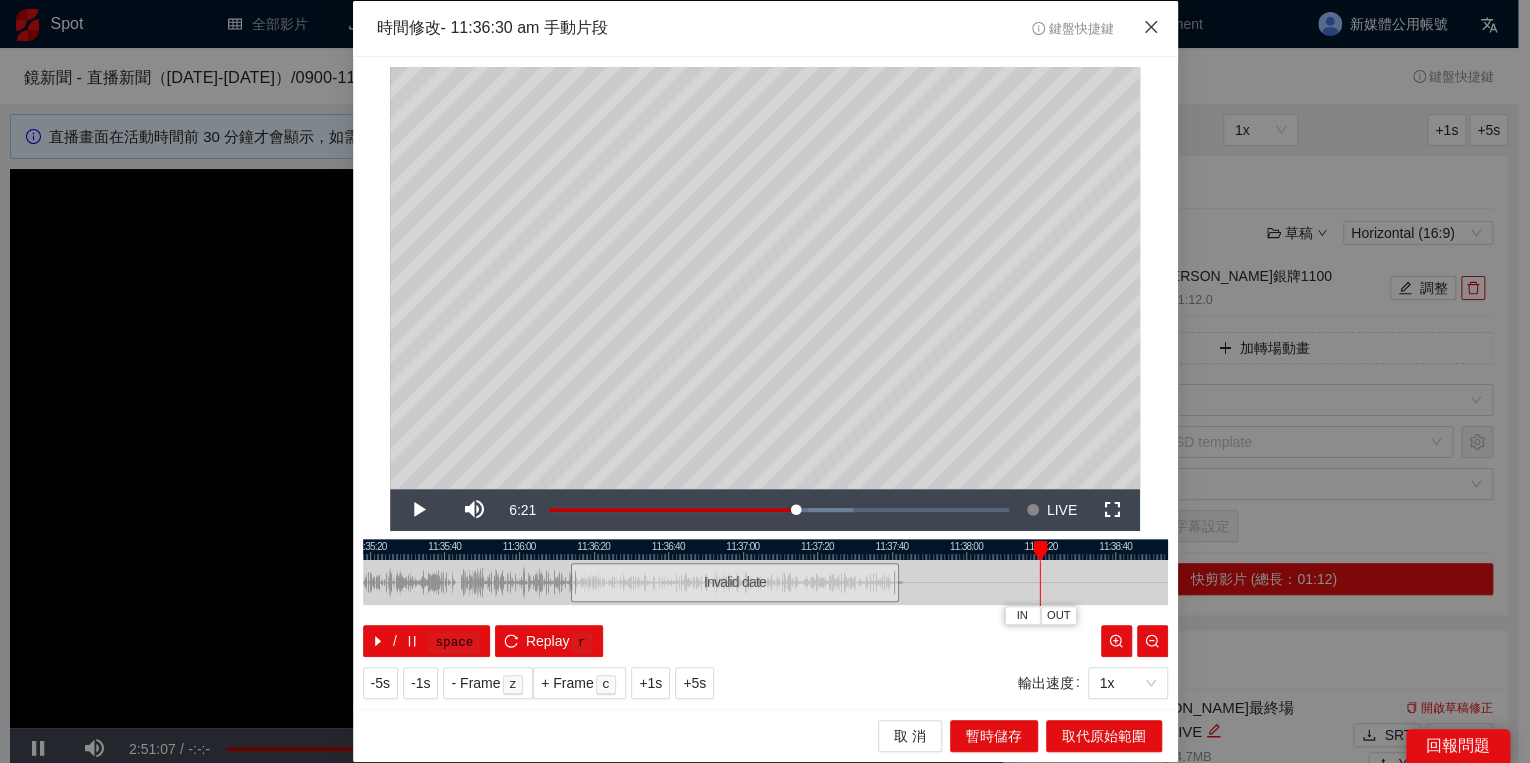click at bounding box center [1151, 28] 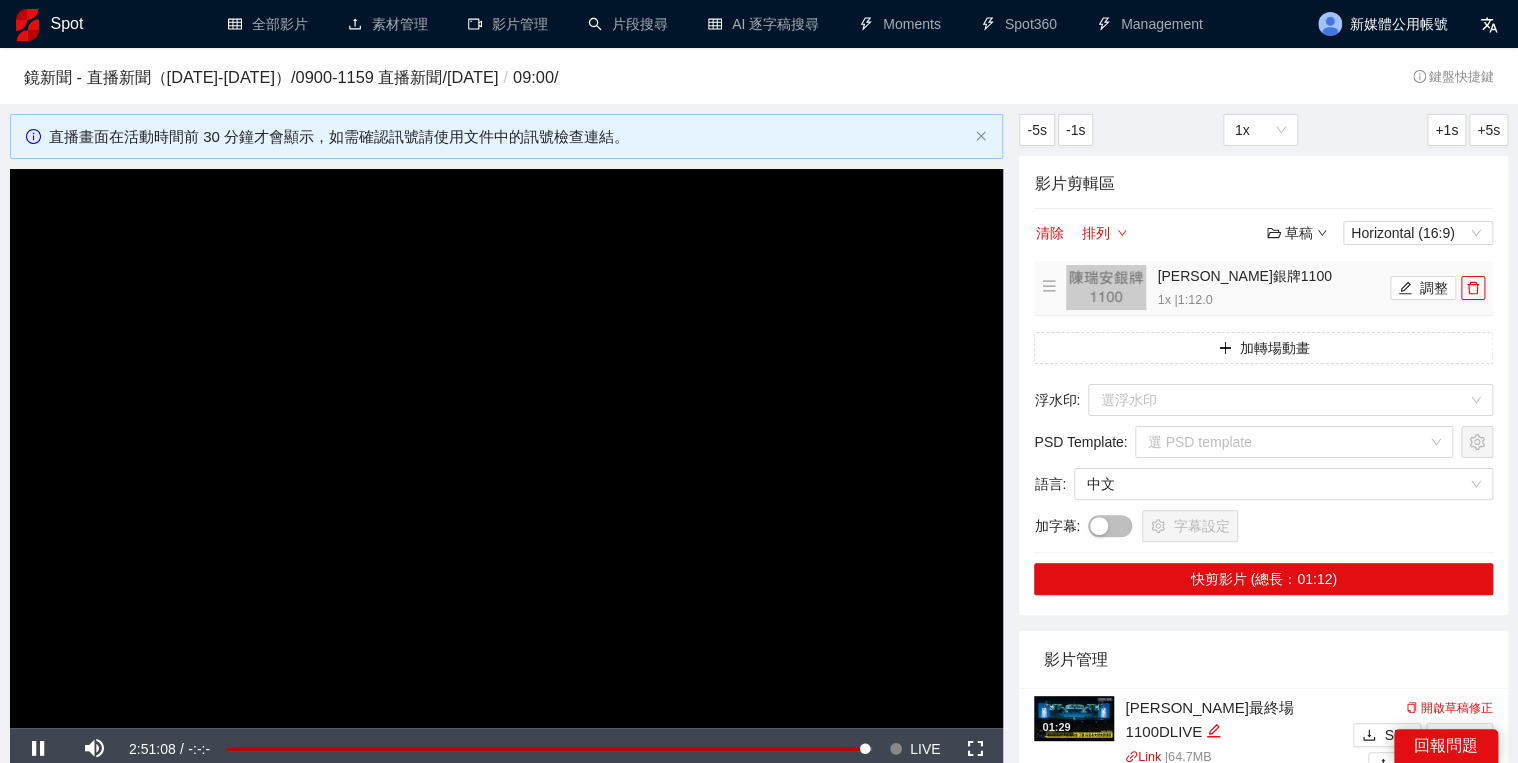 click on "陳瑞安銀牌1100 1x |  1:12.0     調整" at bounding box center (1263, 288) 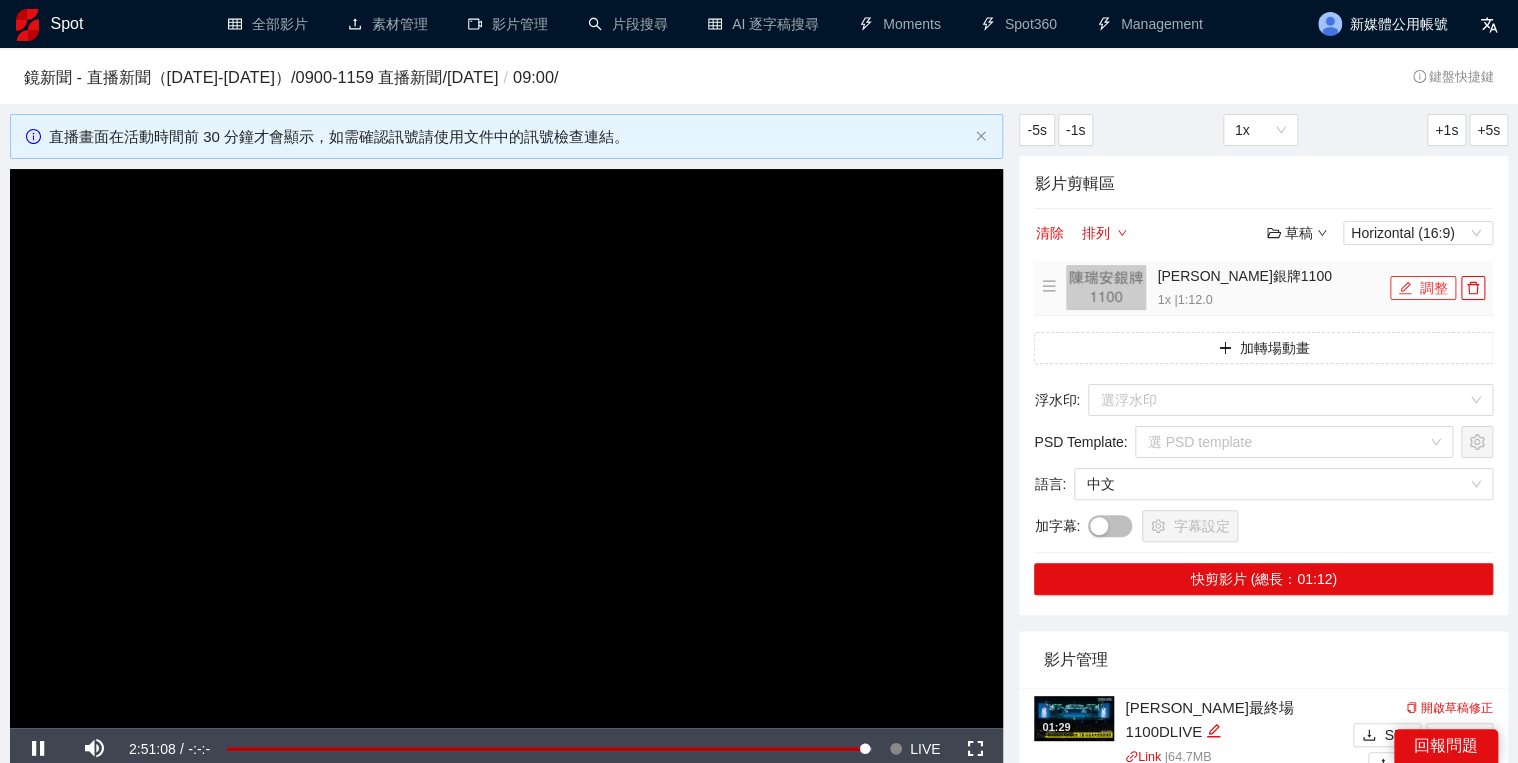click on "調整" at bounding box center [1423, 288] 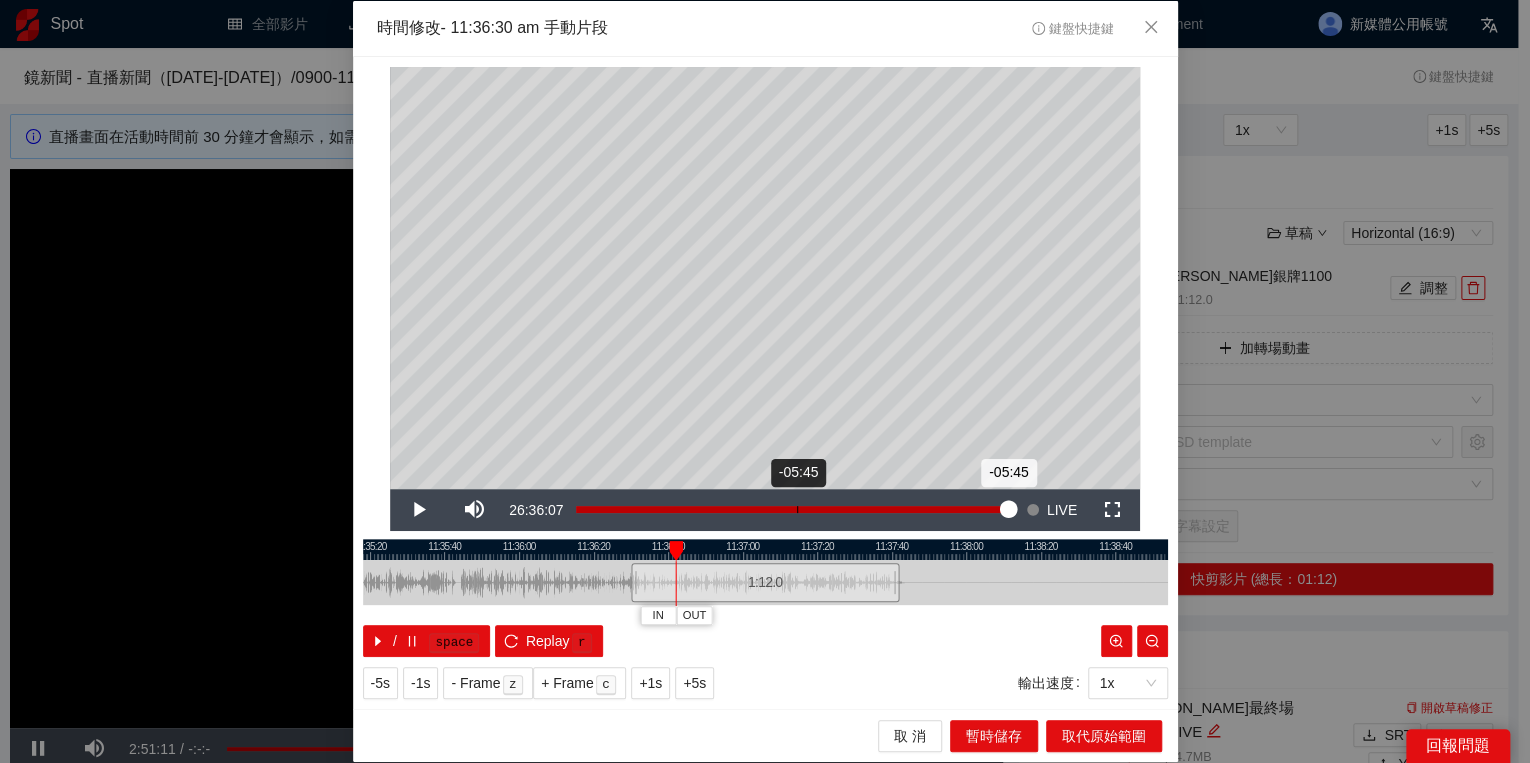 click on "Loaded :  100.00% -05:45 -05:45" at bounding box center (792, 510) 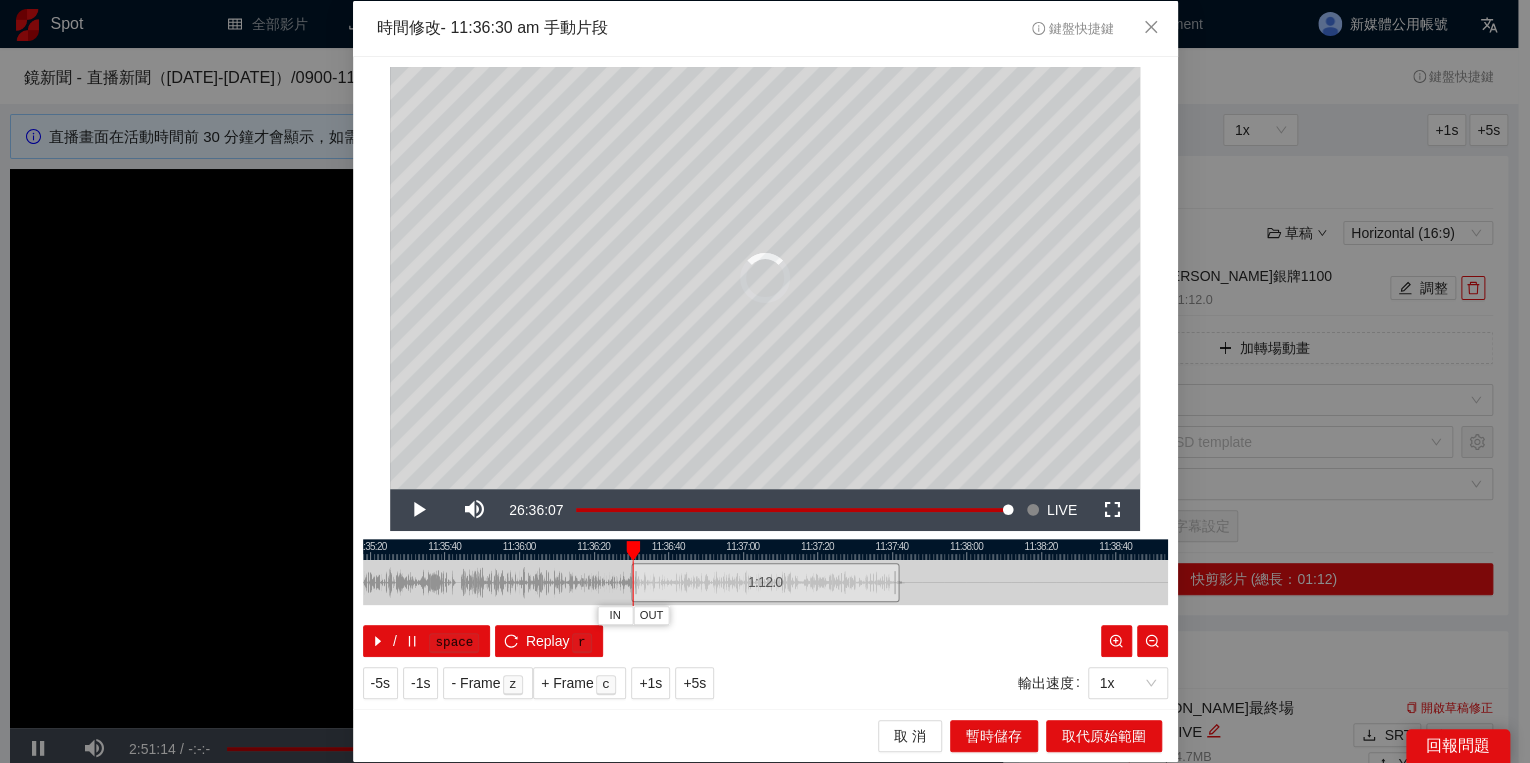 drag, startPoint x: 681, startPoint y: 552, endPoint x: 638, endPoint y: 556, distance: 43.185646 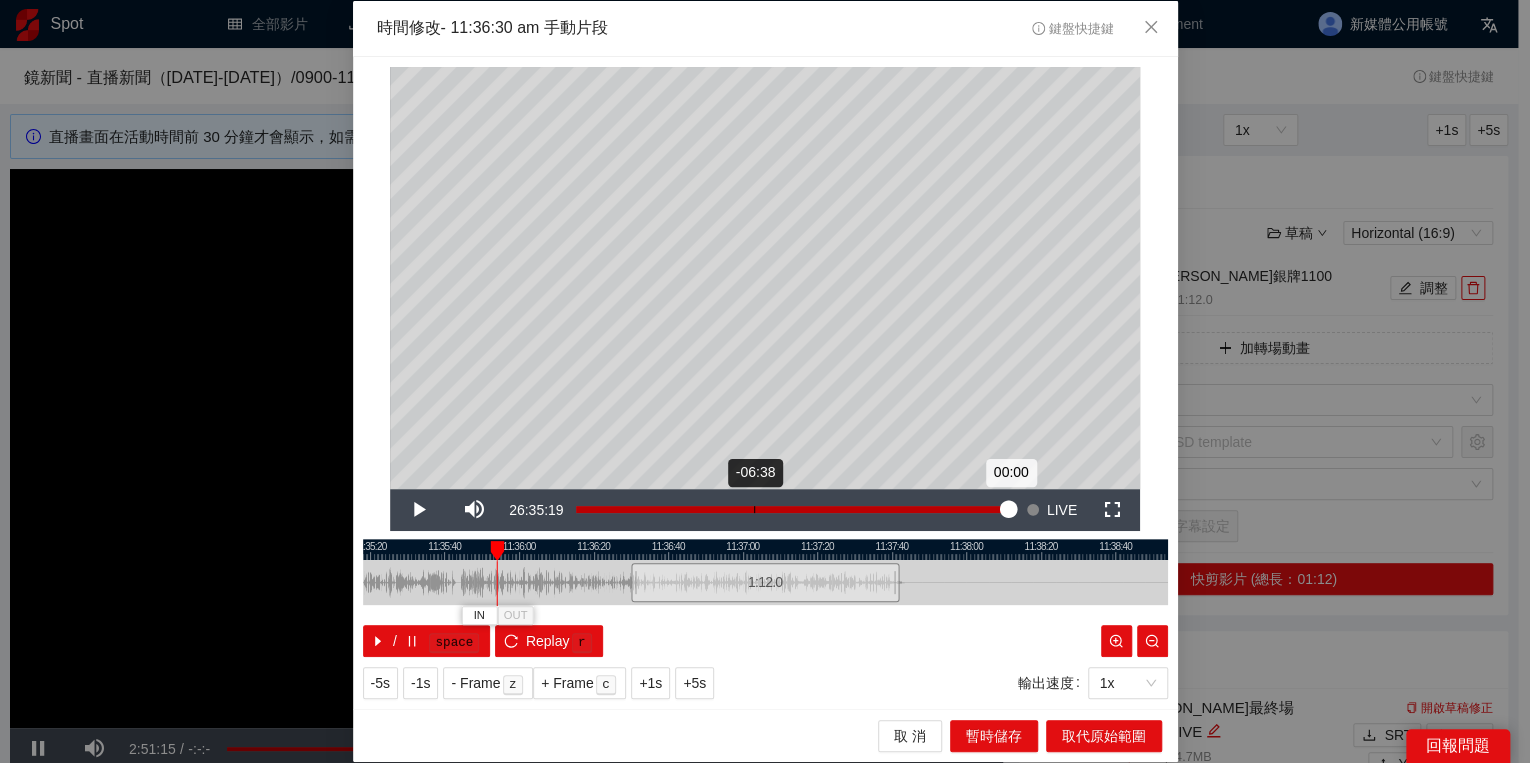 click on "-06:38" at bounding box center (754, 509) 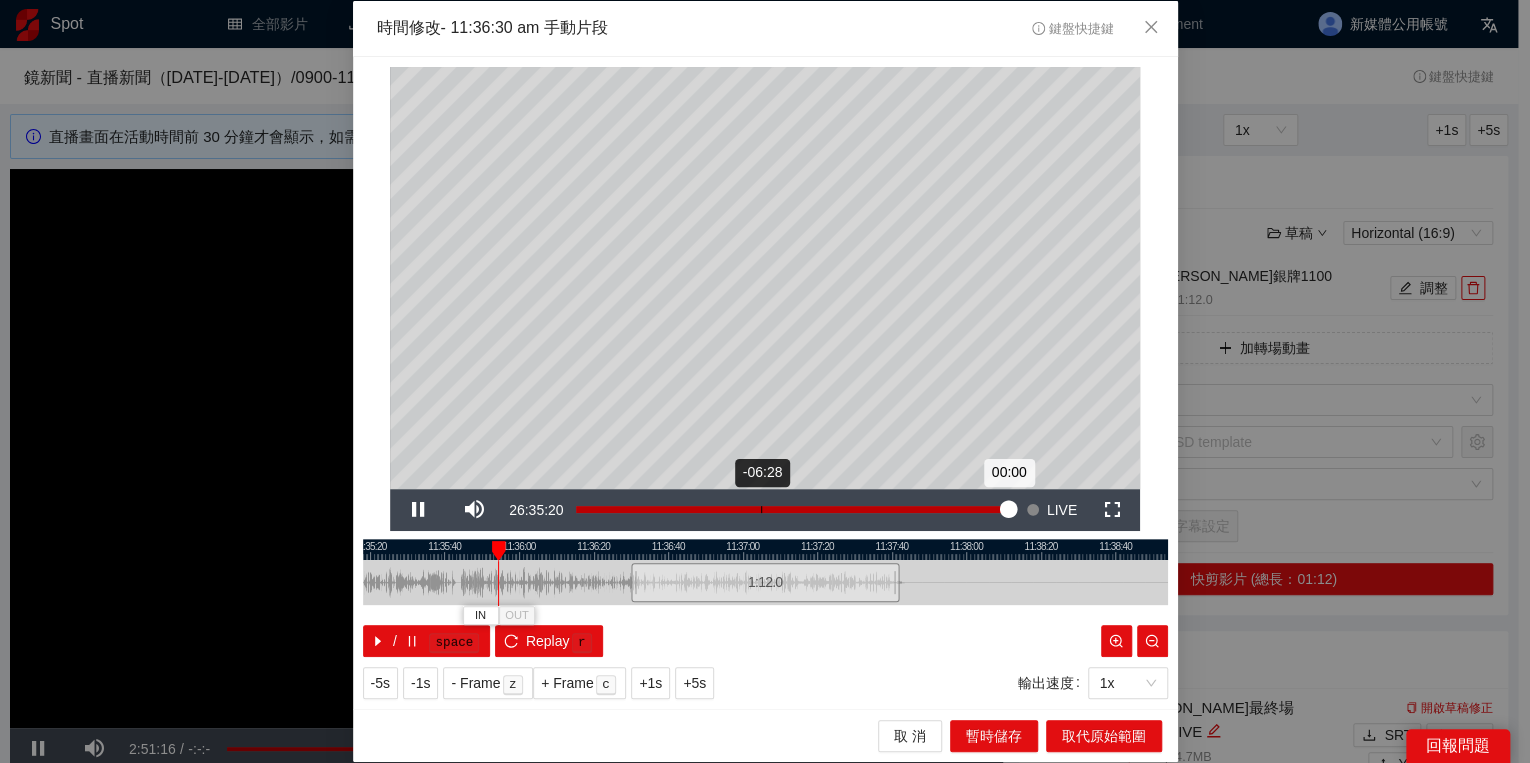 click on "Loaded :  100.00% -06:28 00:00" at bounding box center [792, 509] 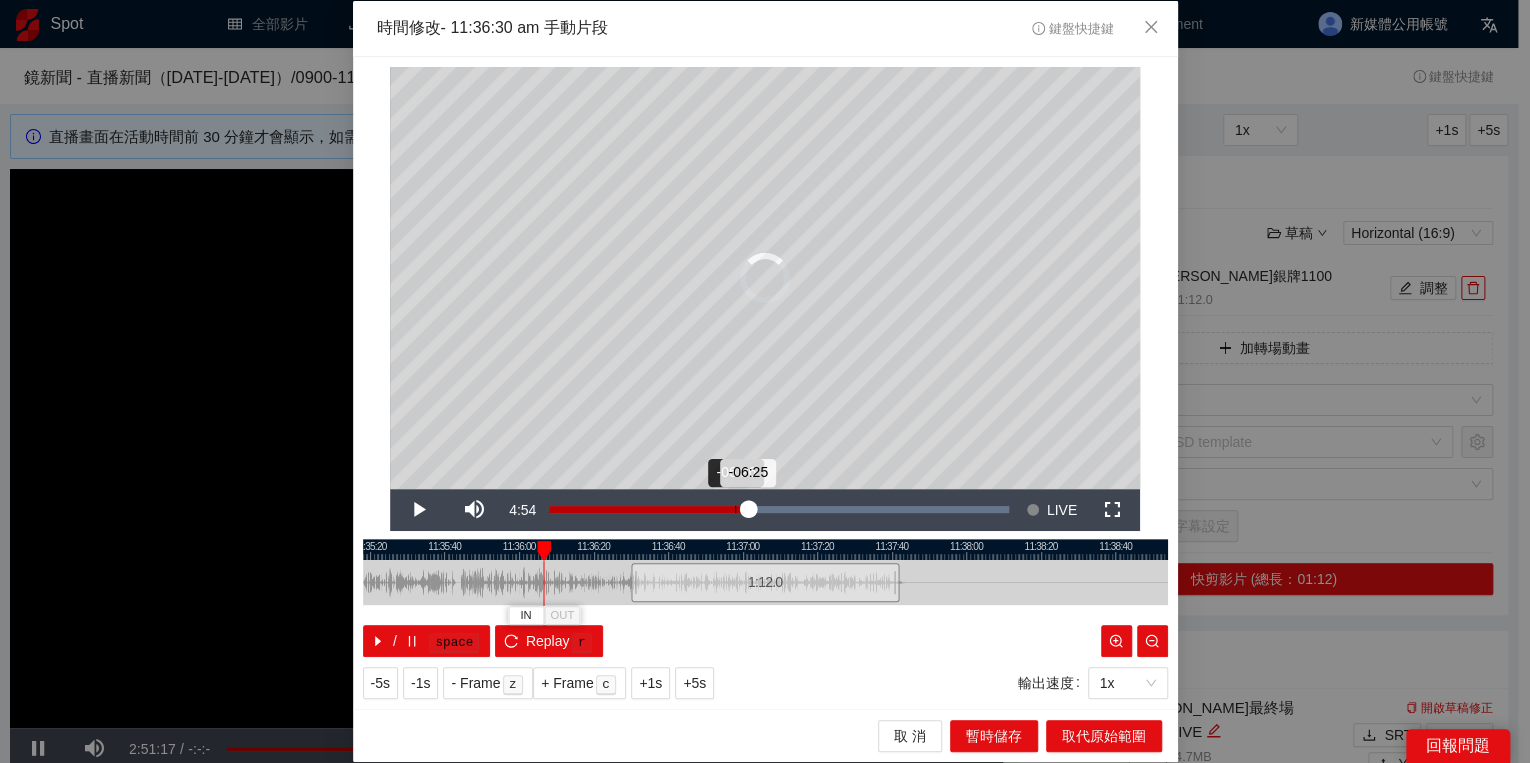 click on "-06:25" at bounding box center [648, 509] 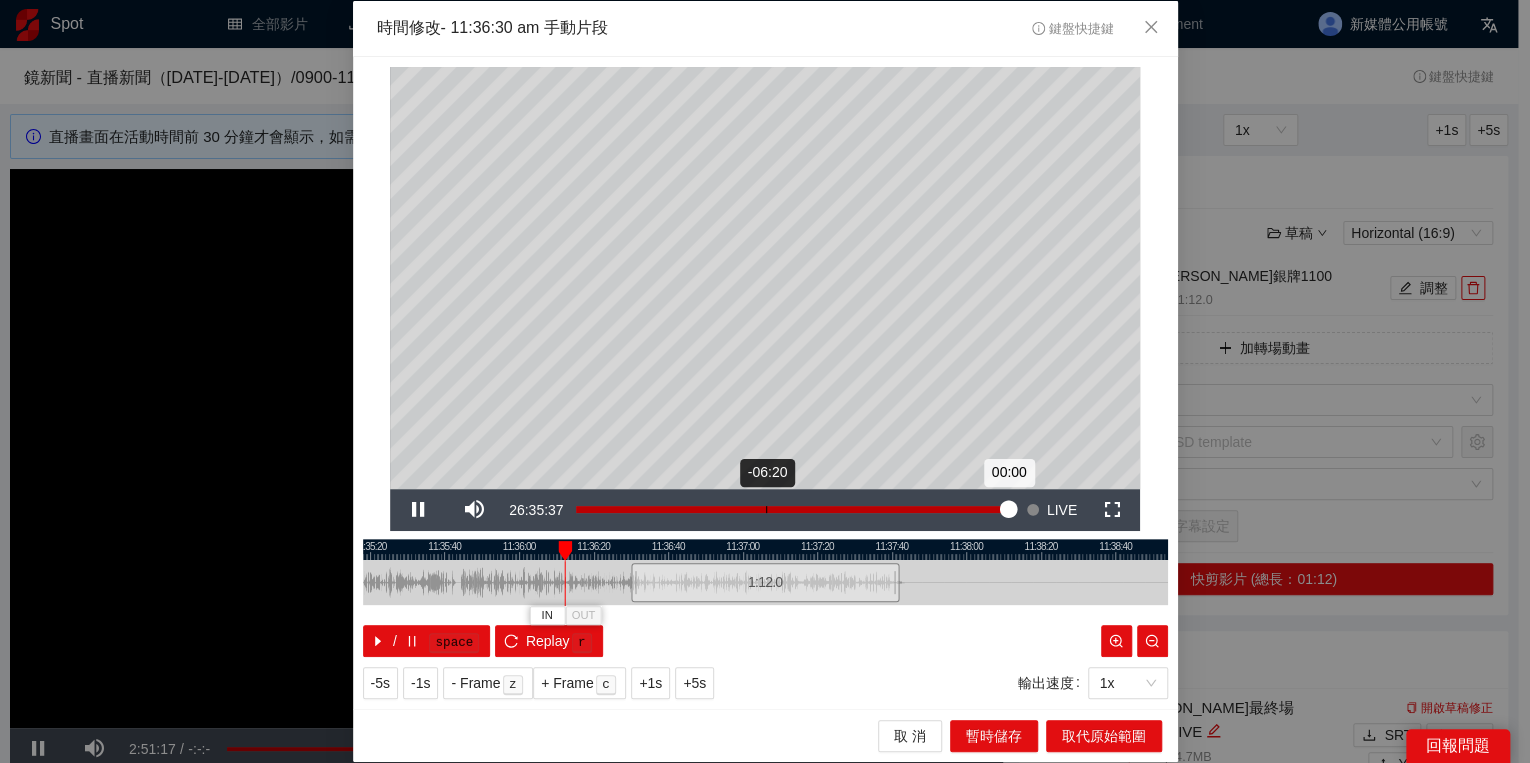 click on "-06:20" at bounding box center [766, 509] 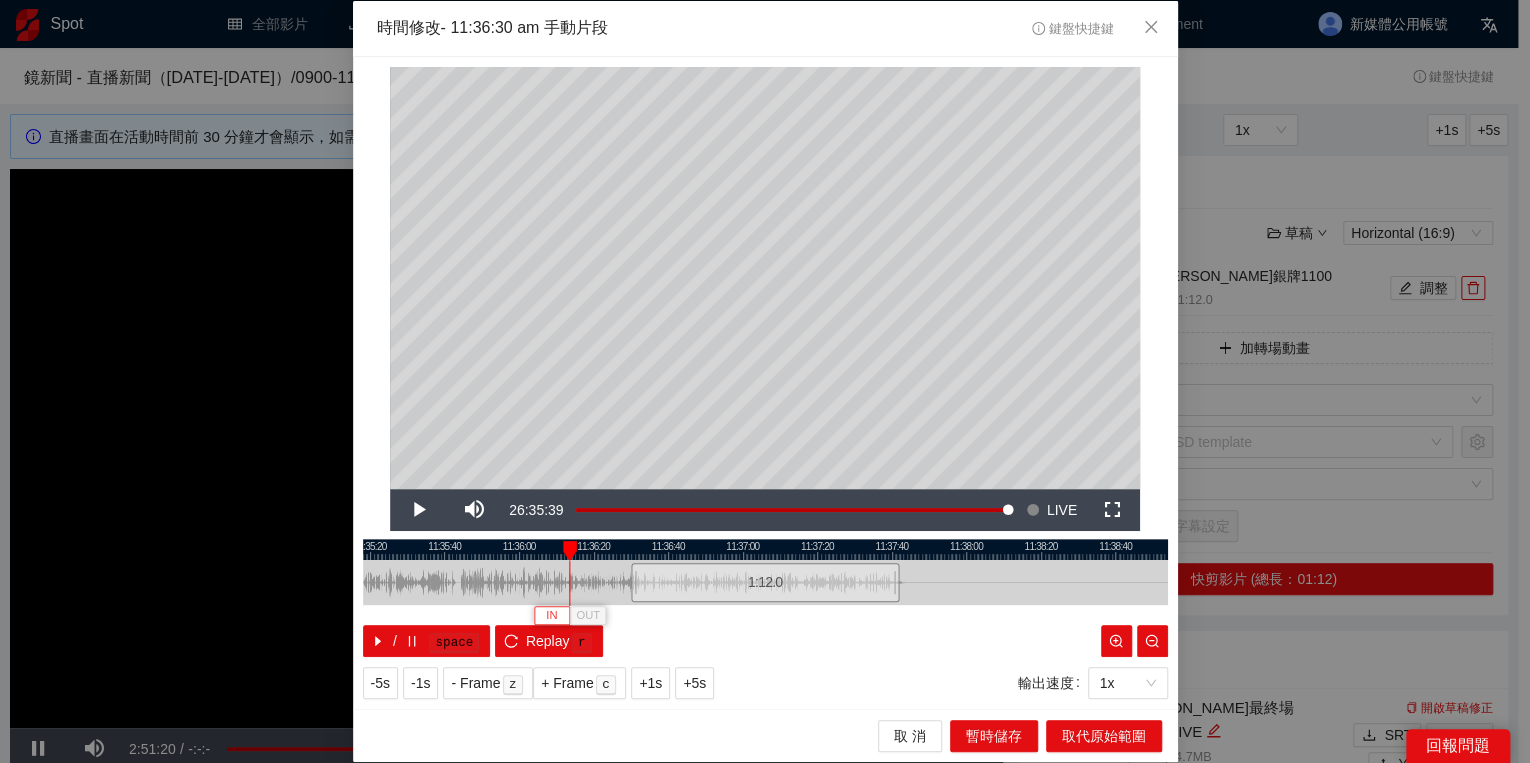 click on "IN" at bounding box center [551, 616] 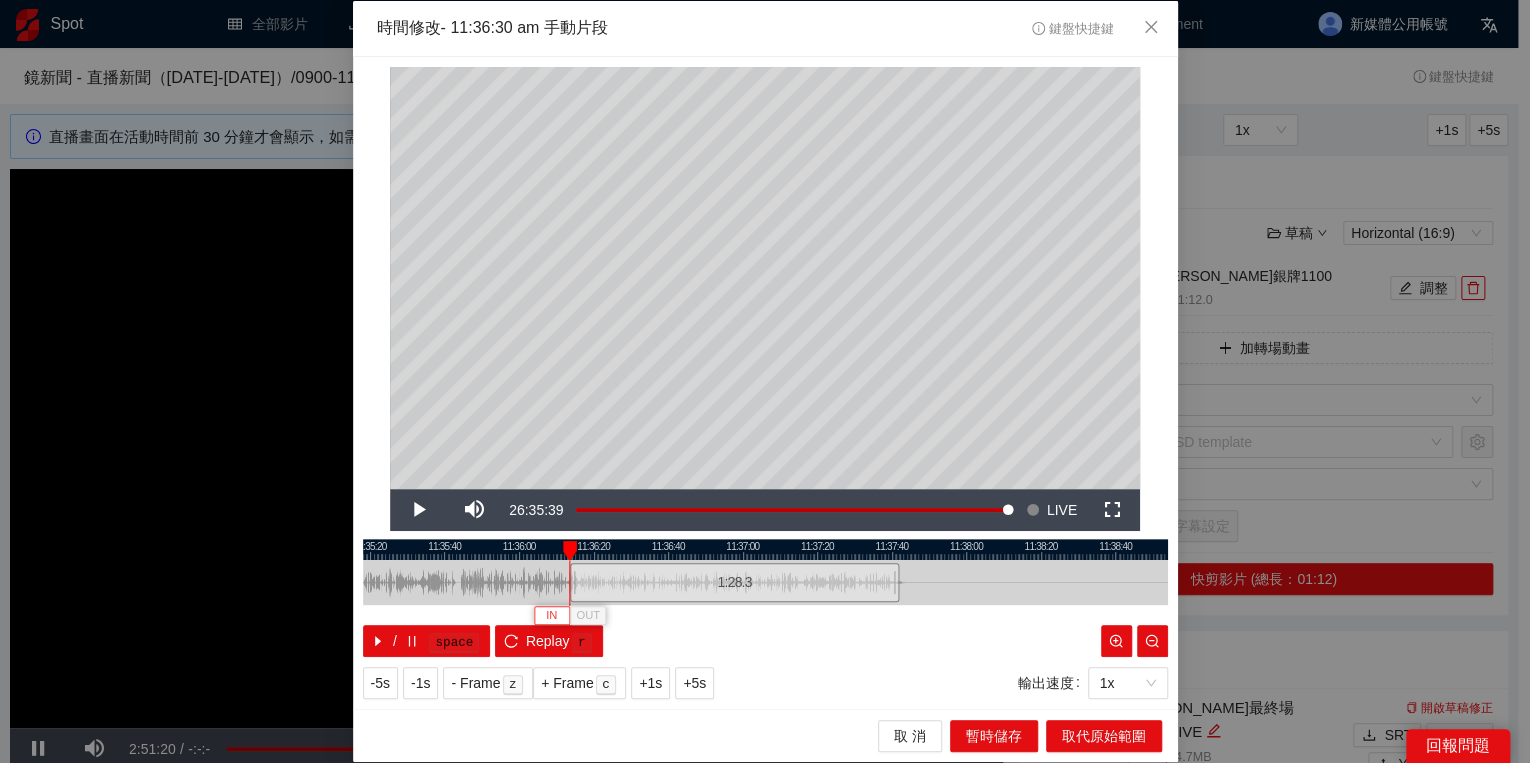 type 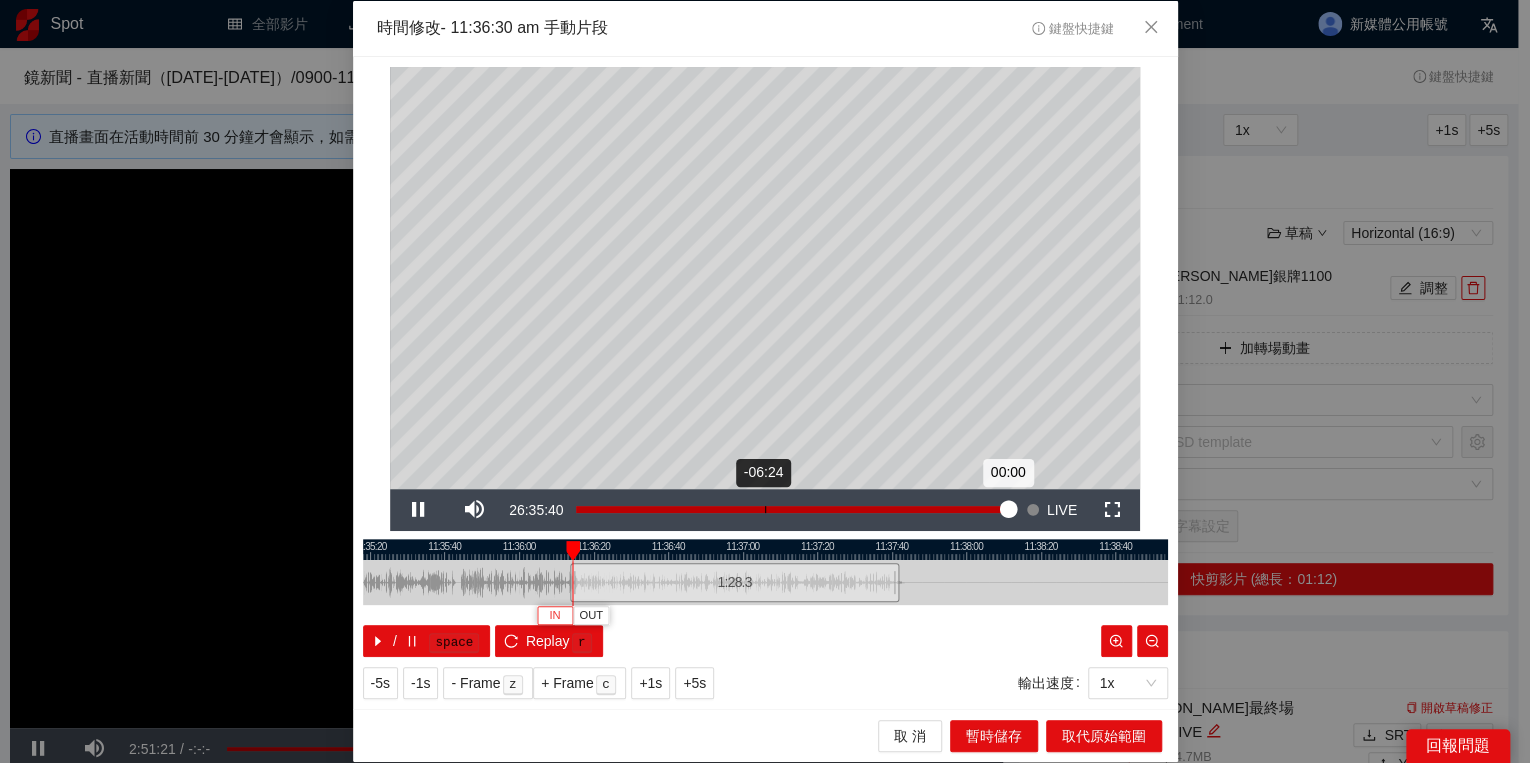 click on "Loaded :  100.00% -06:24 00:00" at bounding box center (792, 510) 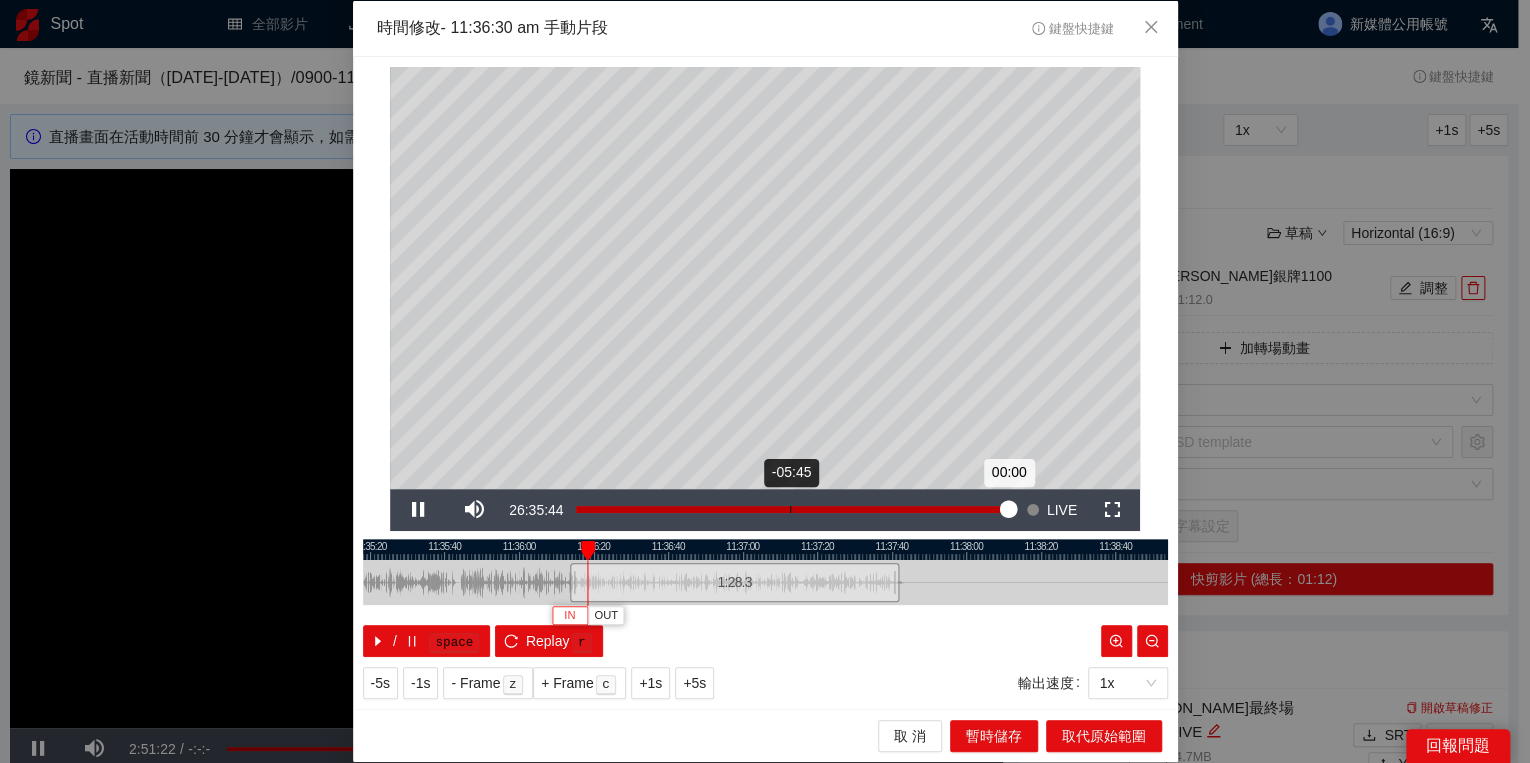 click on "Loaded :  100.00% -05:45 00:00" at bounding box center [792, 510] 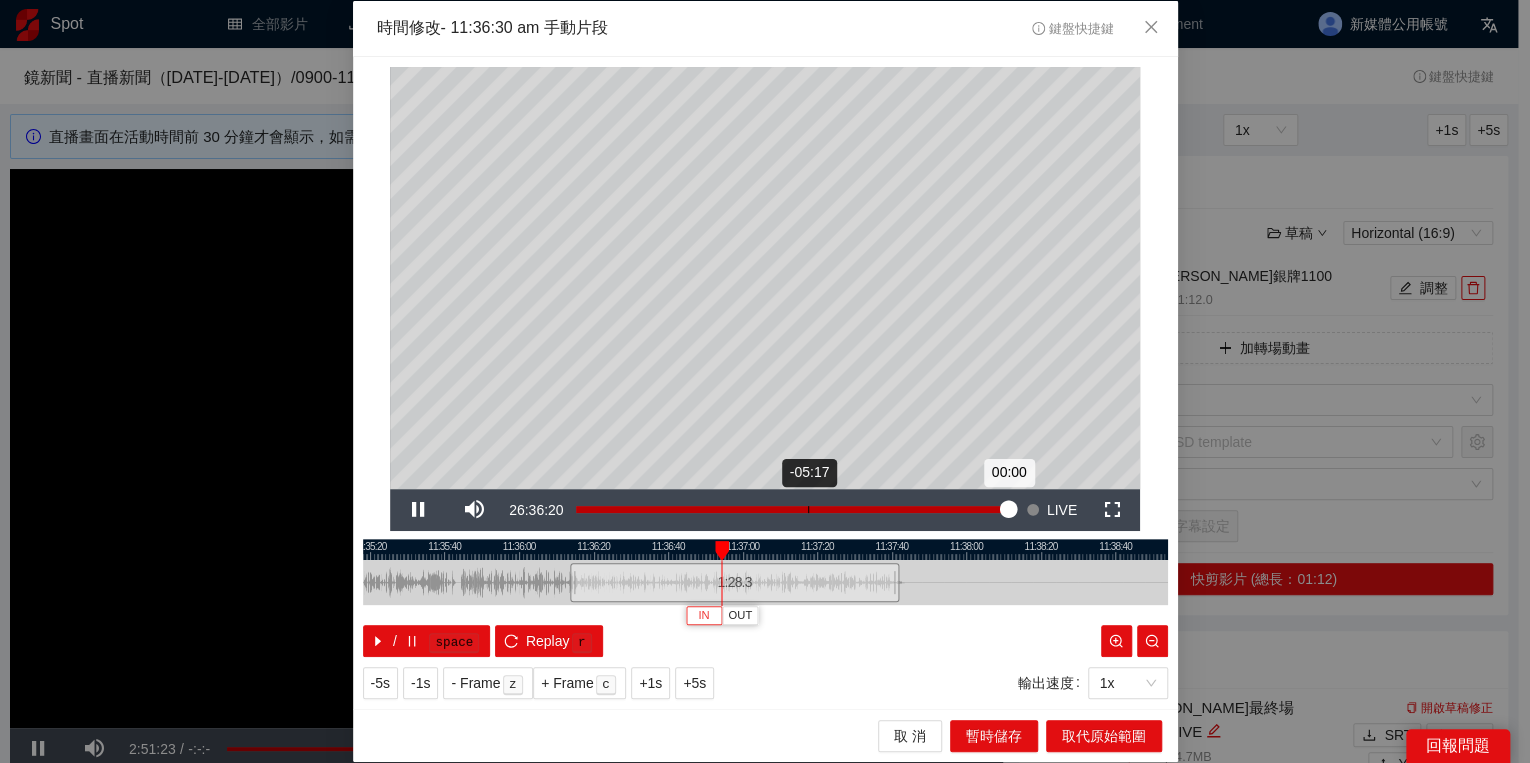 click on "Loaded :  100.00% -05:17 00:00" at bounding box center [792, 510] 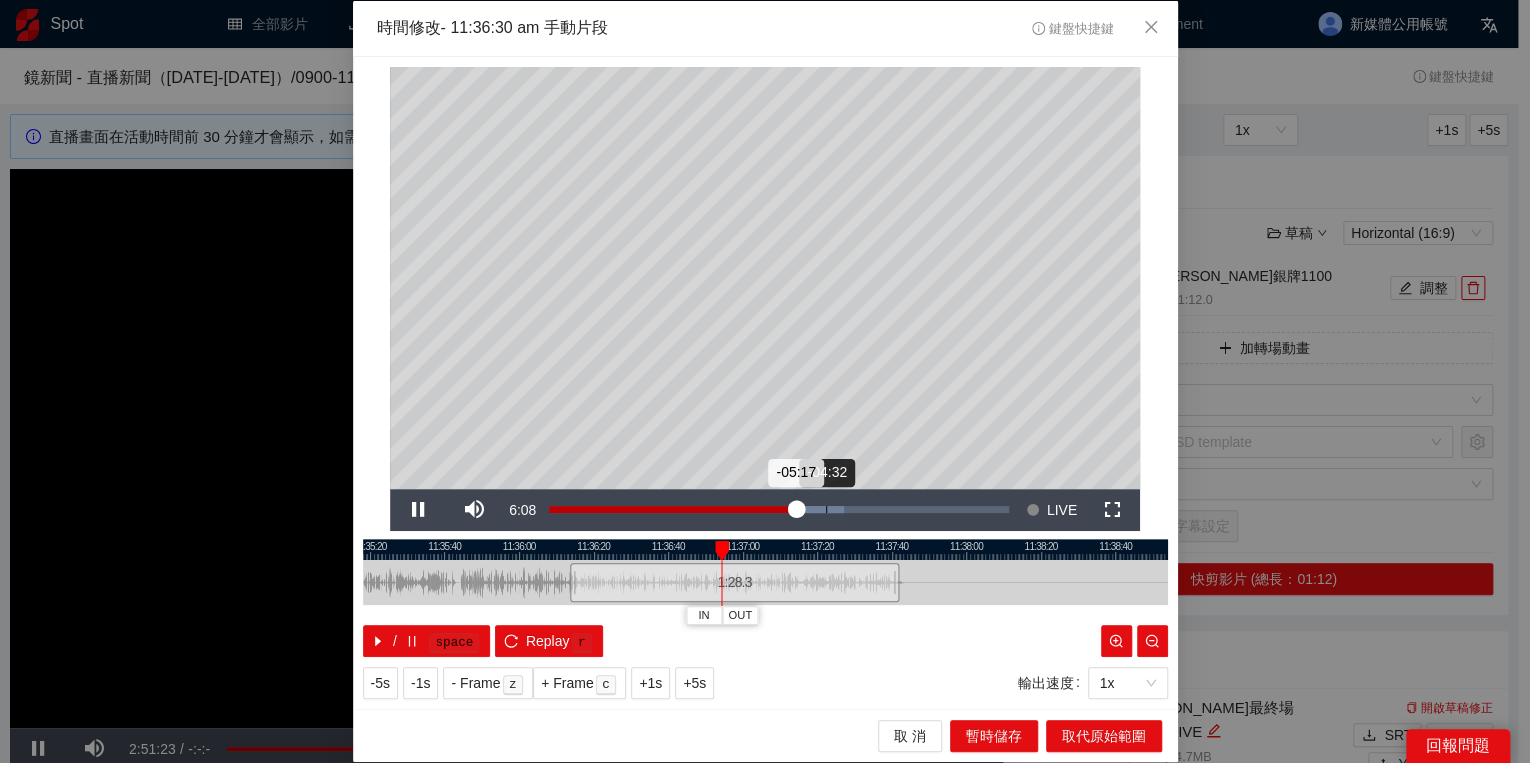 click on "Loaded :  64.28% -04:32 -05:17" at bounding box center (779, 510) 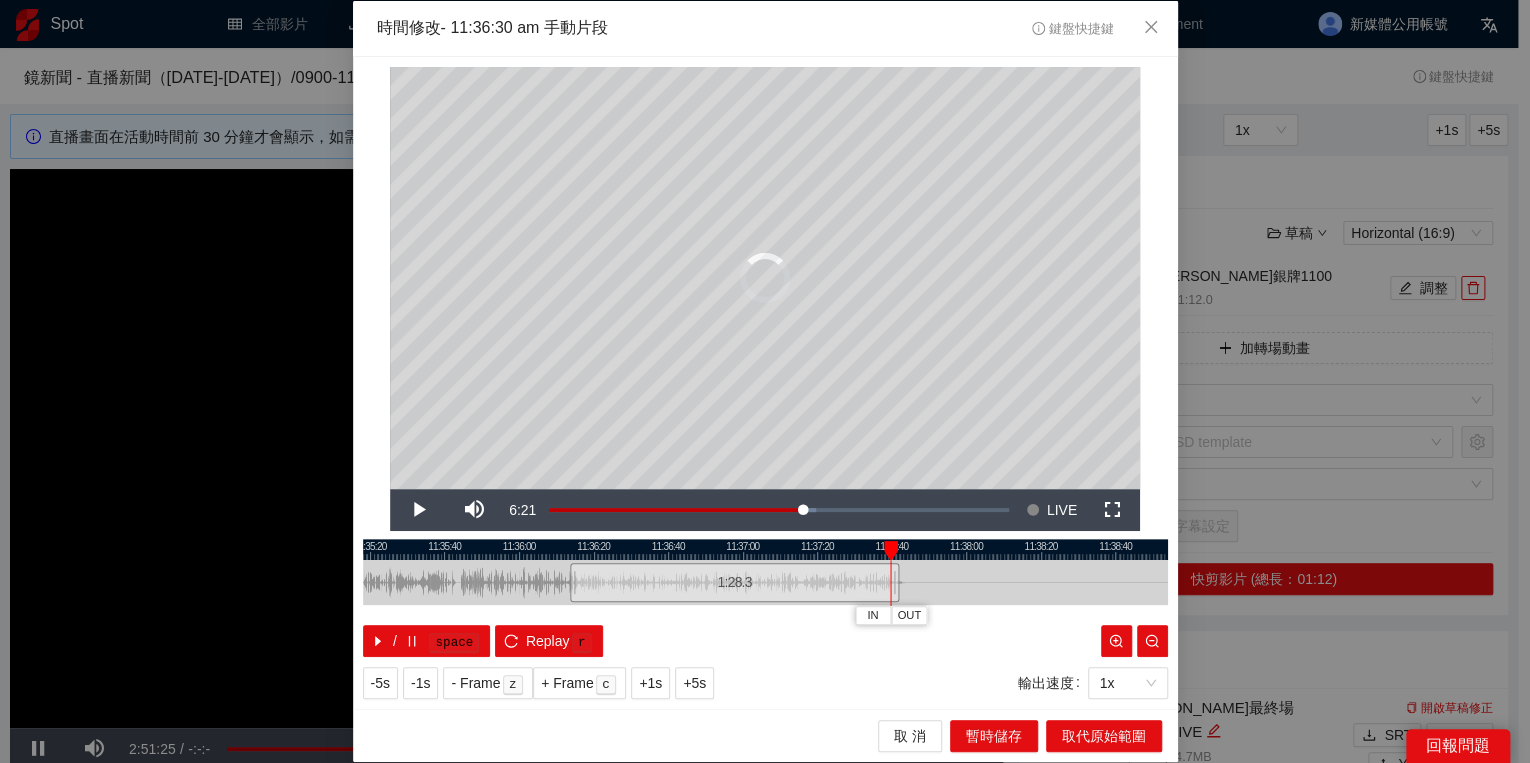 drag, startPoint x: 1011, startPoint y: 552, endPoint x: 889, endPoint y: 548, distance: 122.06556 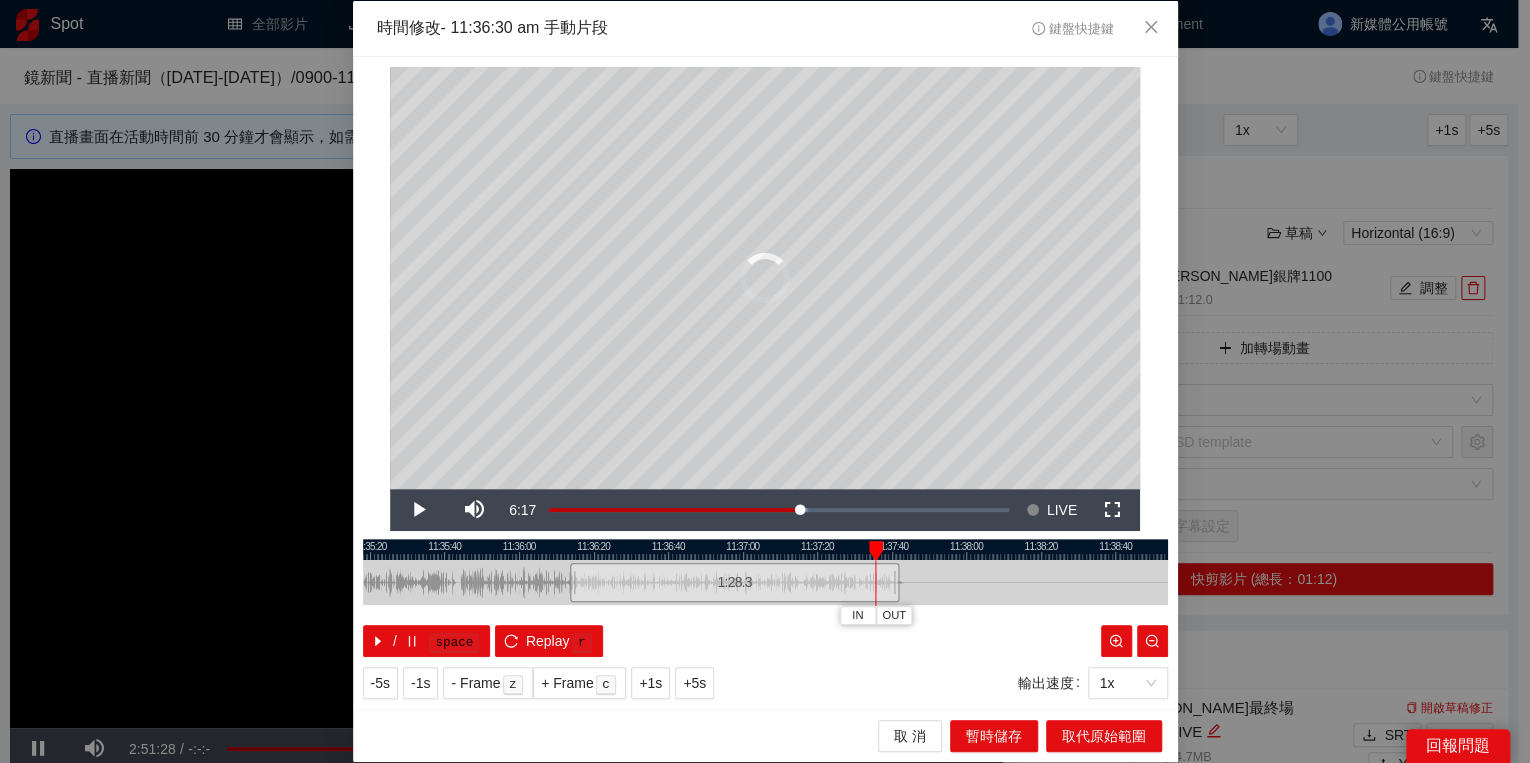 drag, startPoint x: 897, startPoint y: 547, endPoint x: 874, endPoint y: 552, distance: 23.537205 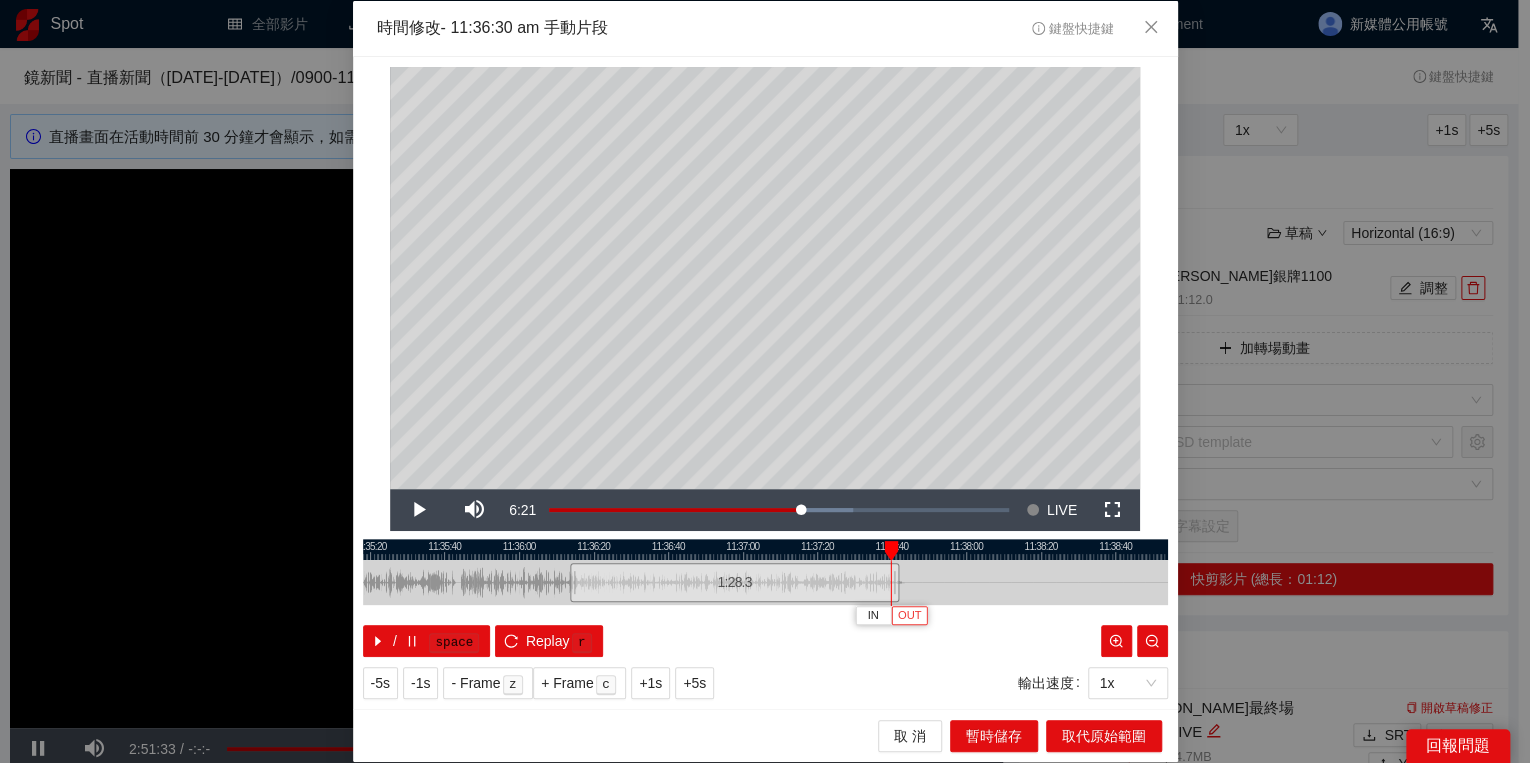 click on "OUT" at bounding box center [909, 615] 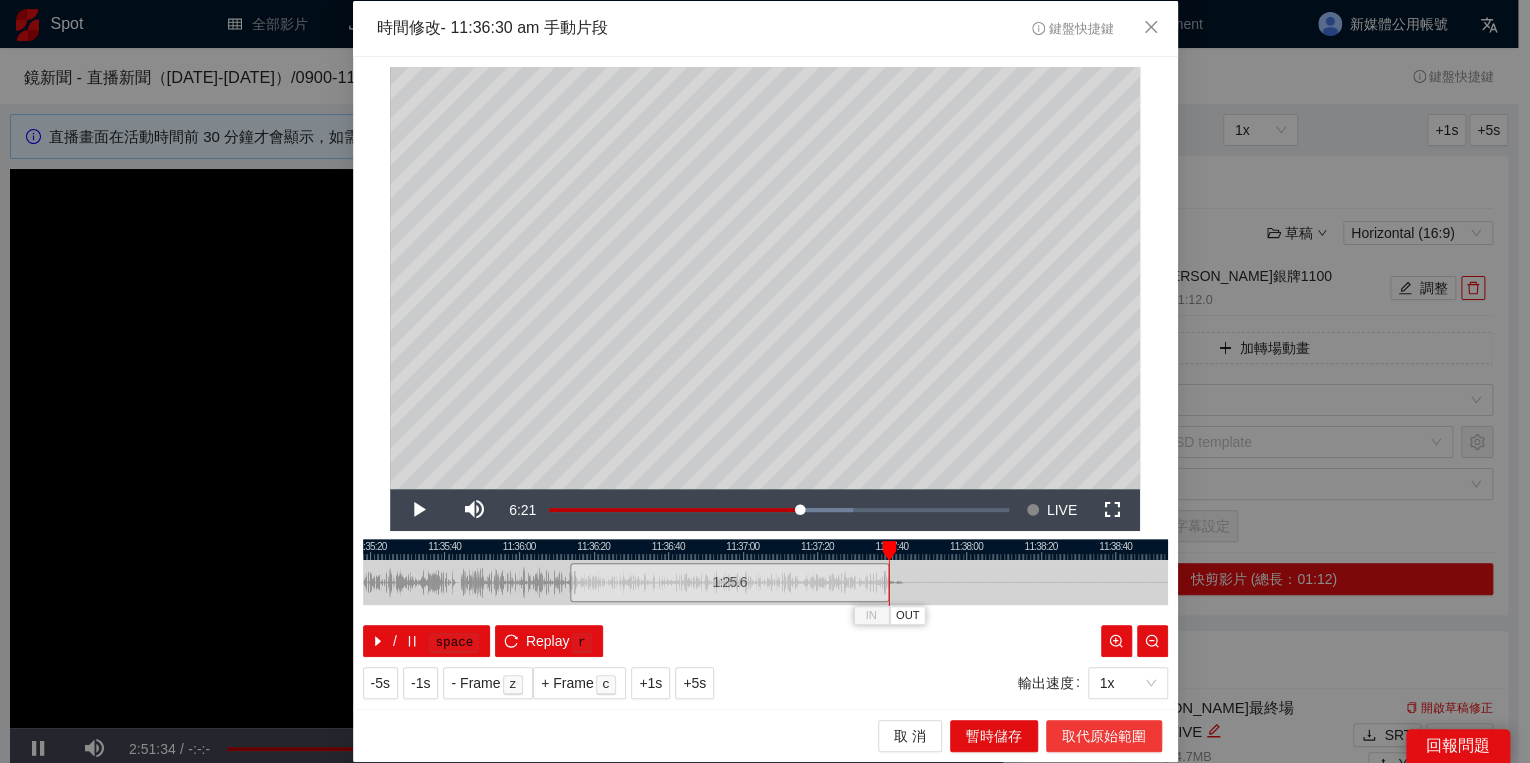 click on "取代原始範圍" at bounding box center (1104, 736) 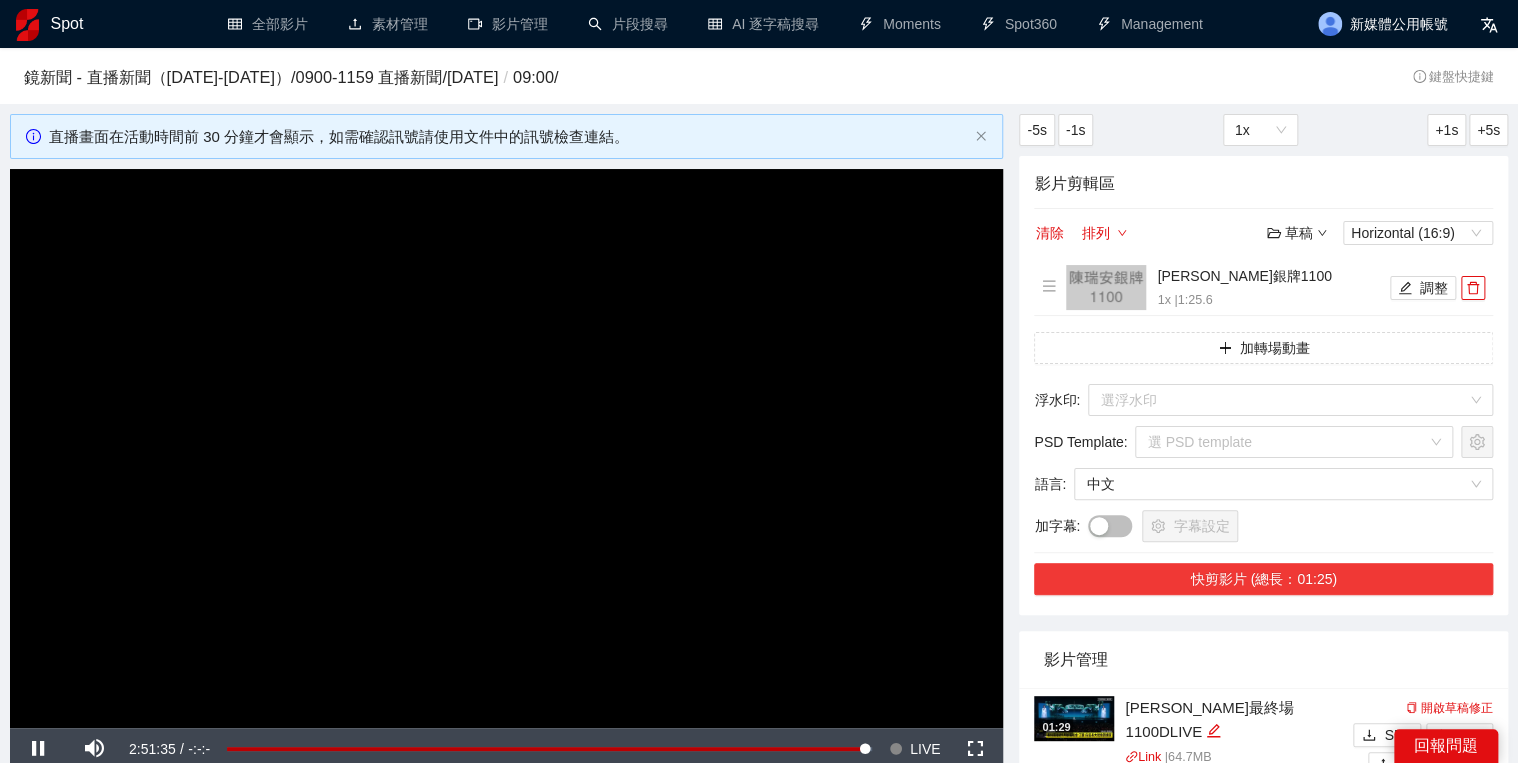 click on "快剪影片 (總長：01:25)" at bounding box center (1263, 579) 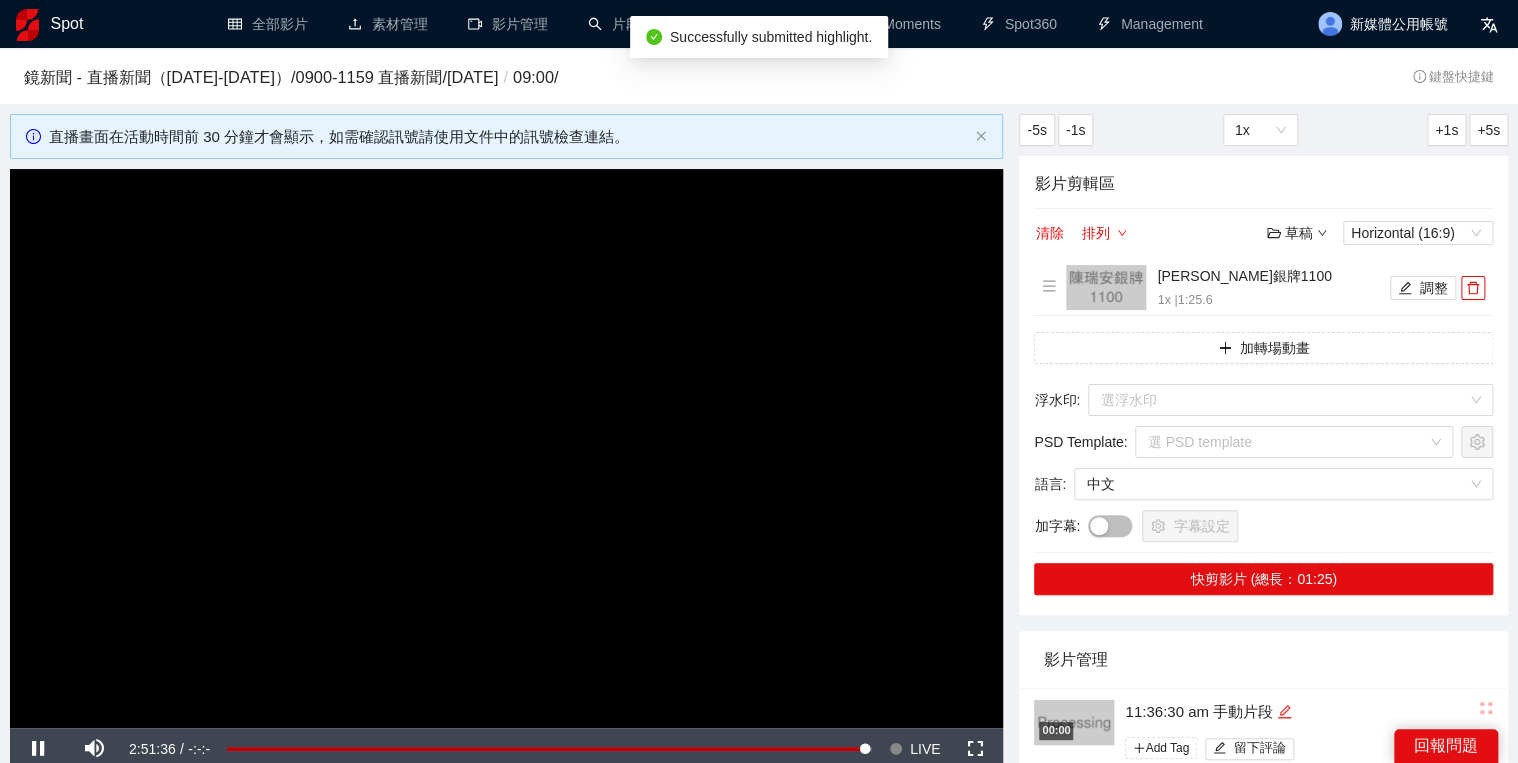 click at bounding box center (1284, 712) 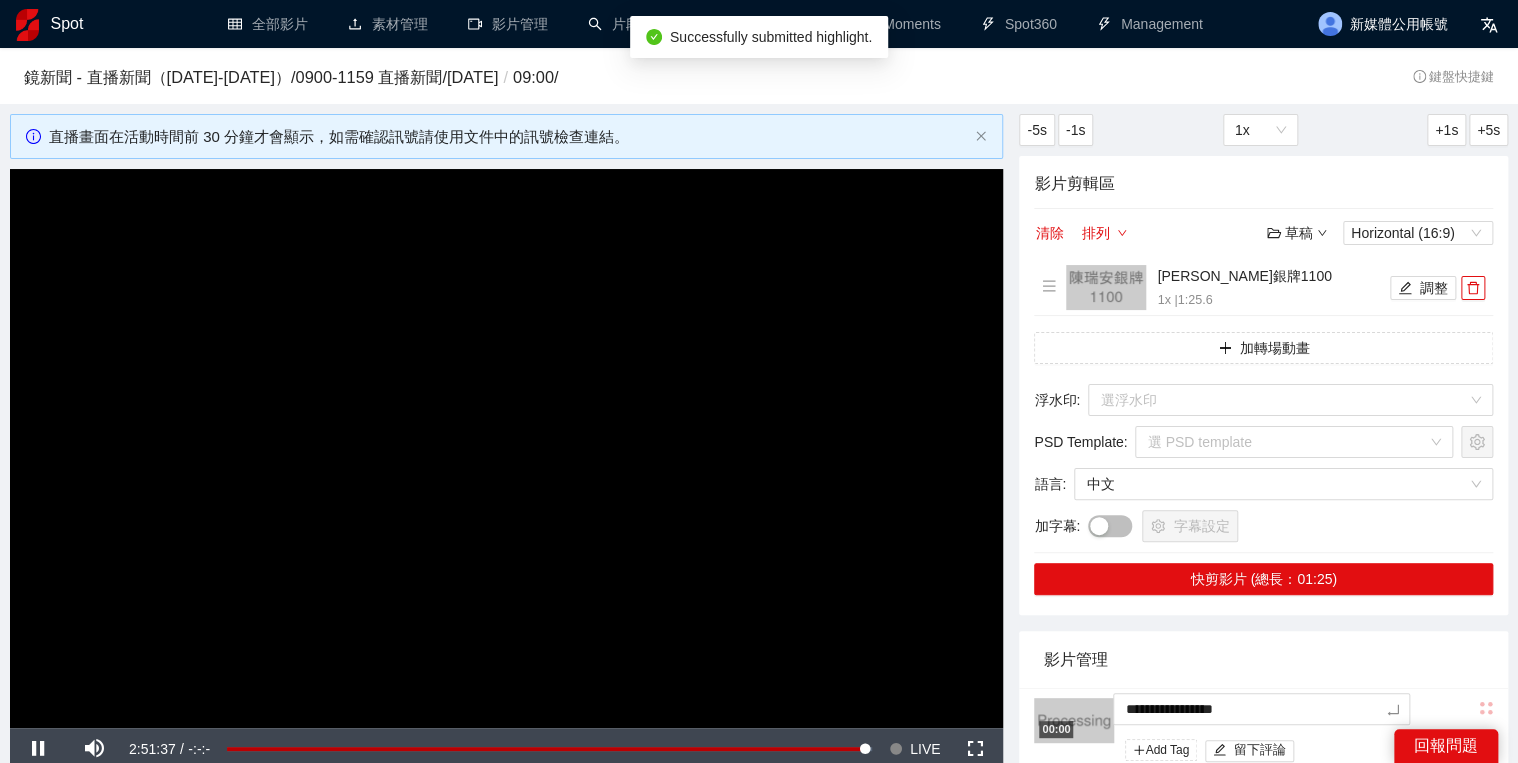 drag, startPoint x: 1351, startPoint y: 697, endPoint x: 889, endPoint y: 710, distance: 462.18286 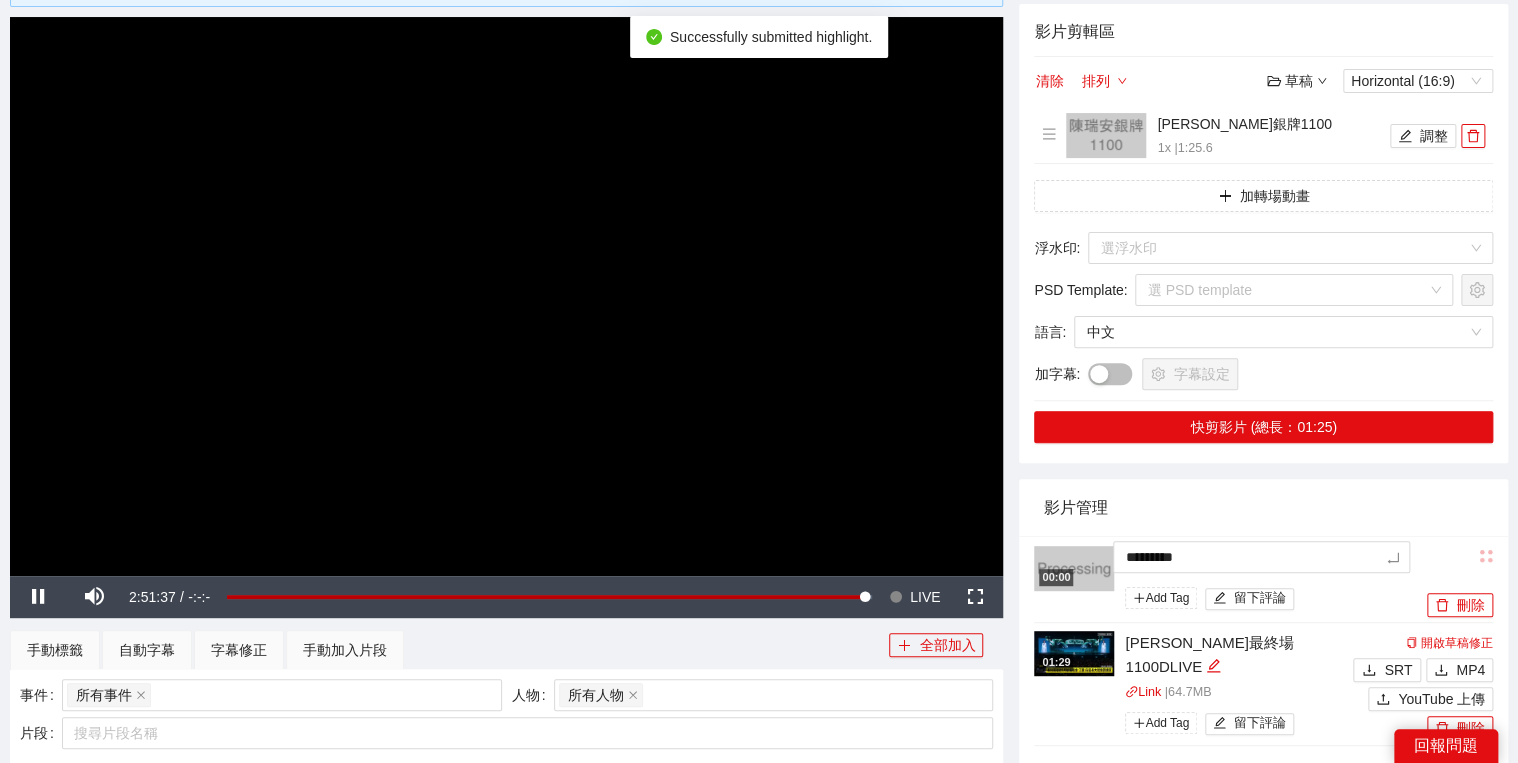 scroll, scrollTop: 320, scrollLeft: 0, axis: vertical 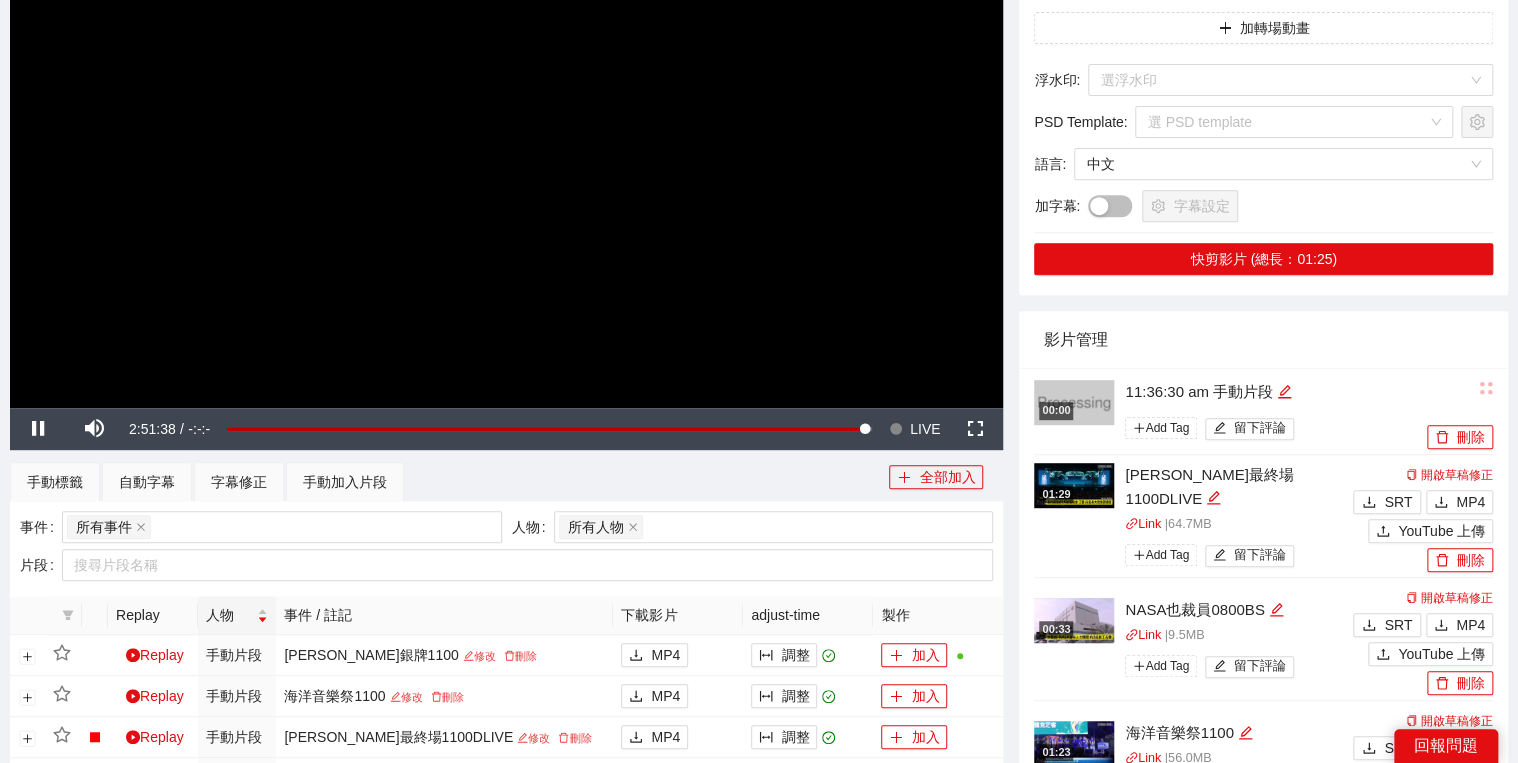 click on "事件 所有事件   人物 所有人物   片段   搜尋片段名稱" at bounding box center (506, 548) 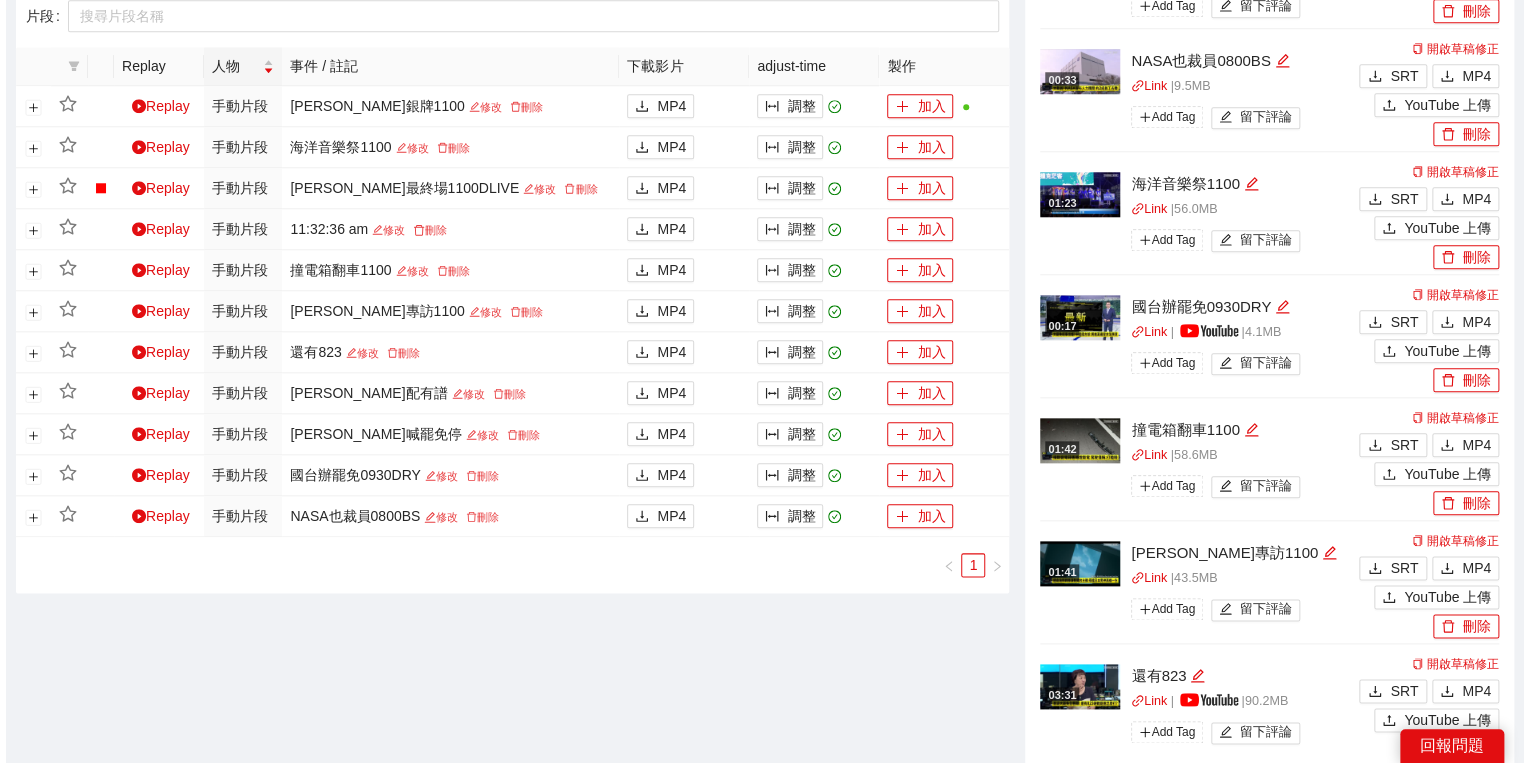 scroll, scrollTop: 960, scrollLeft: 0, axis: vertical 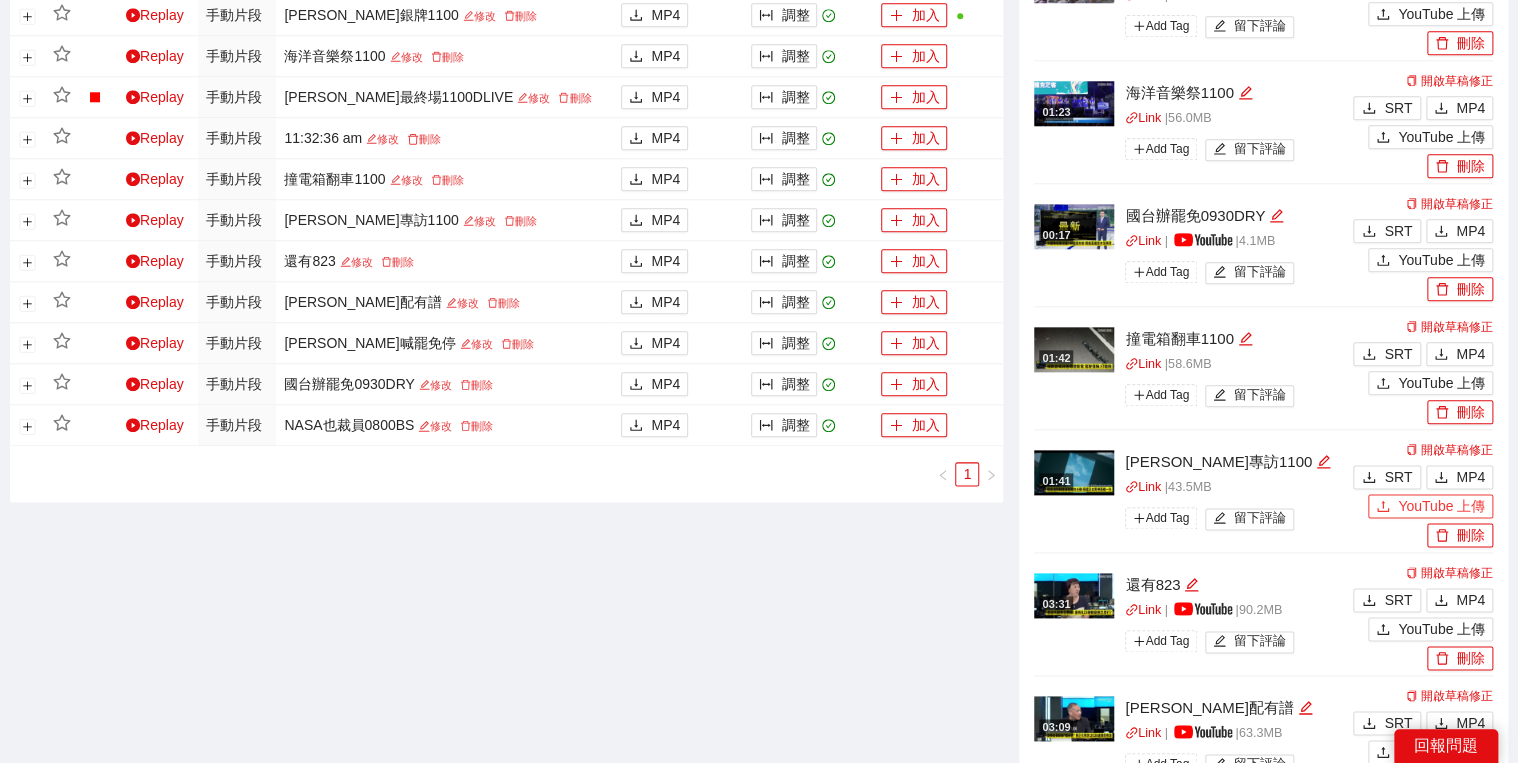 click on "YouTube 上傳" at bounding box center [1441, 506] 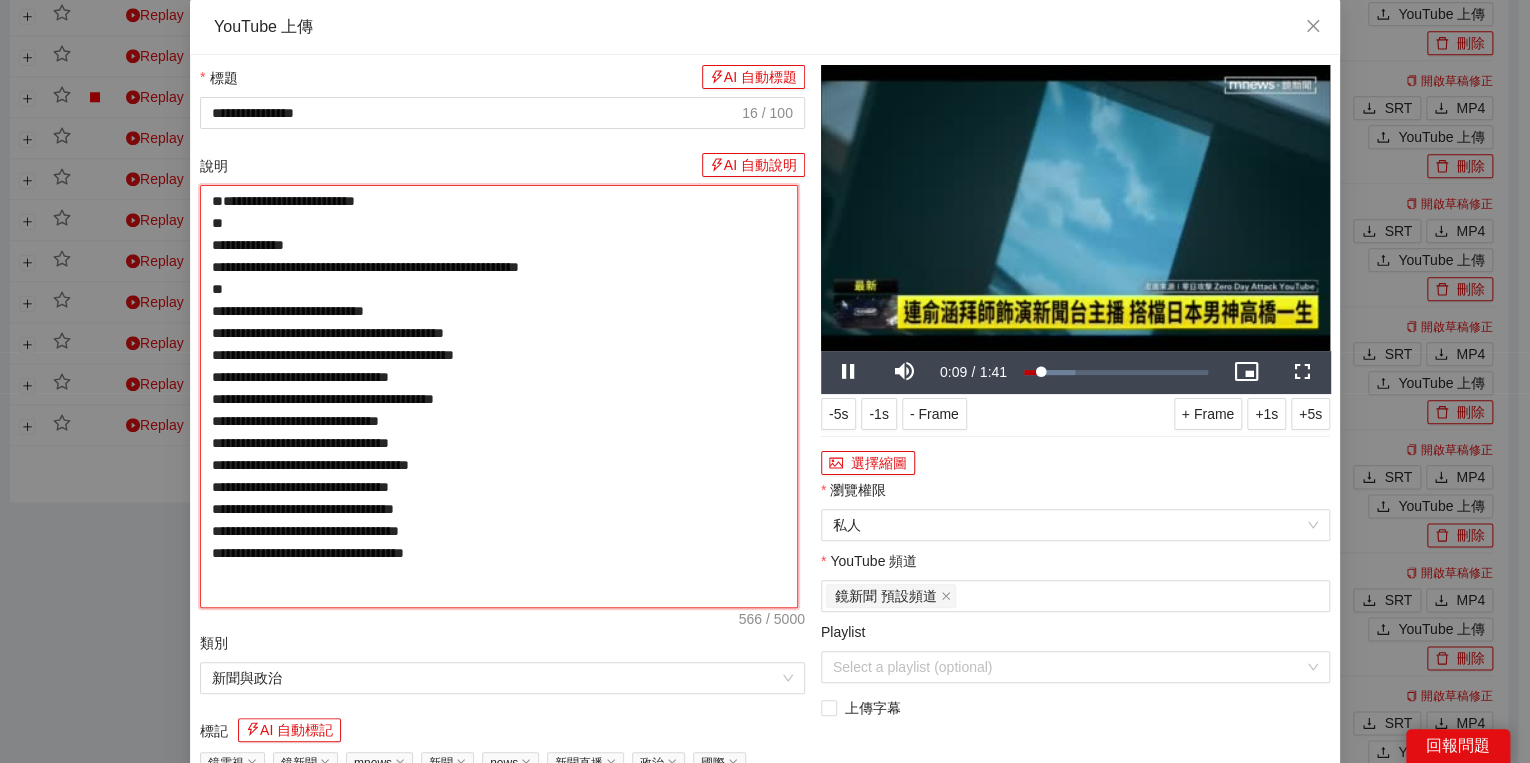 click on "**********" at bounding box center [499, 396] 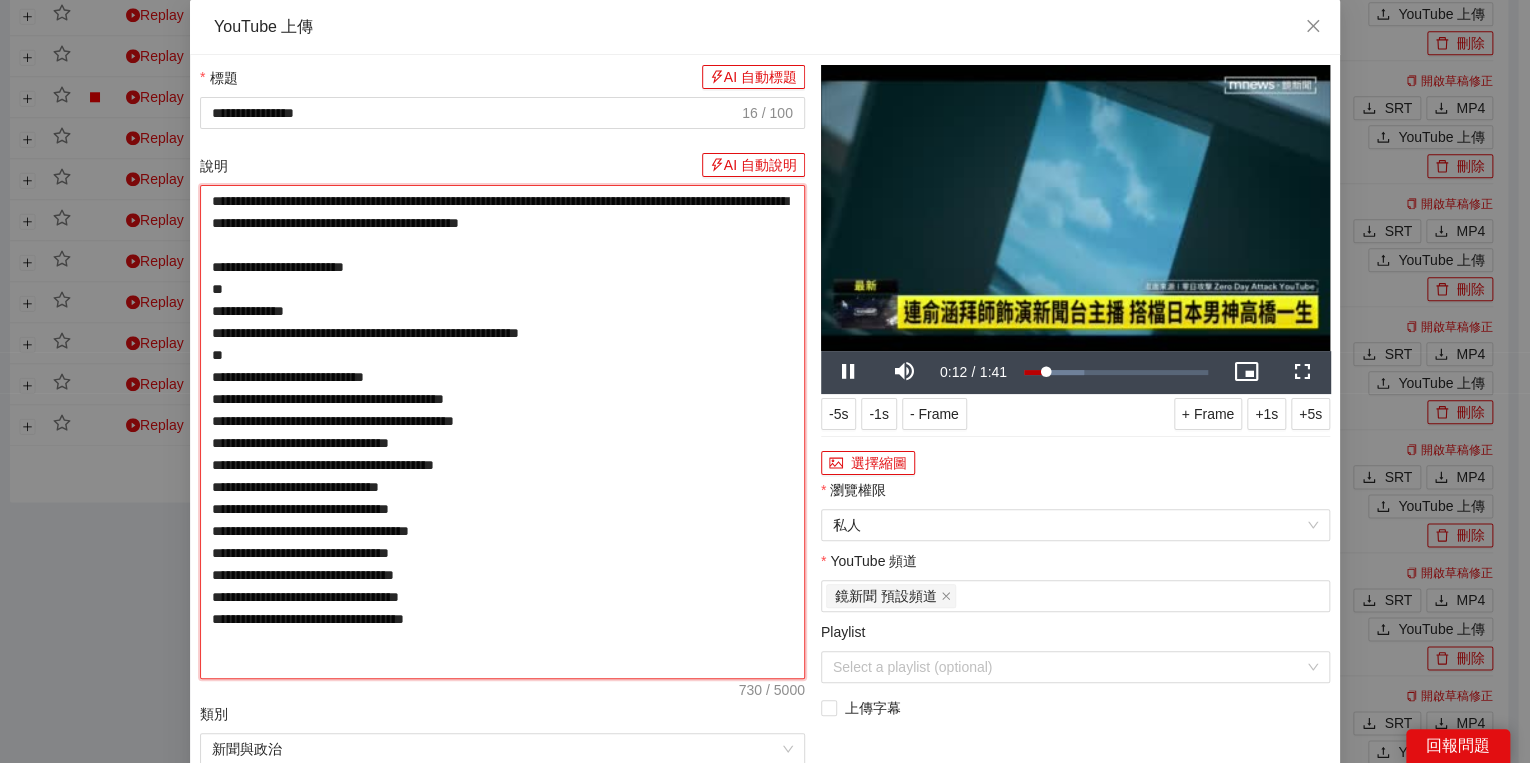 click on "**********" at bounding box center [502, 432] 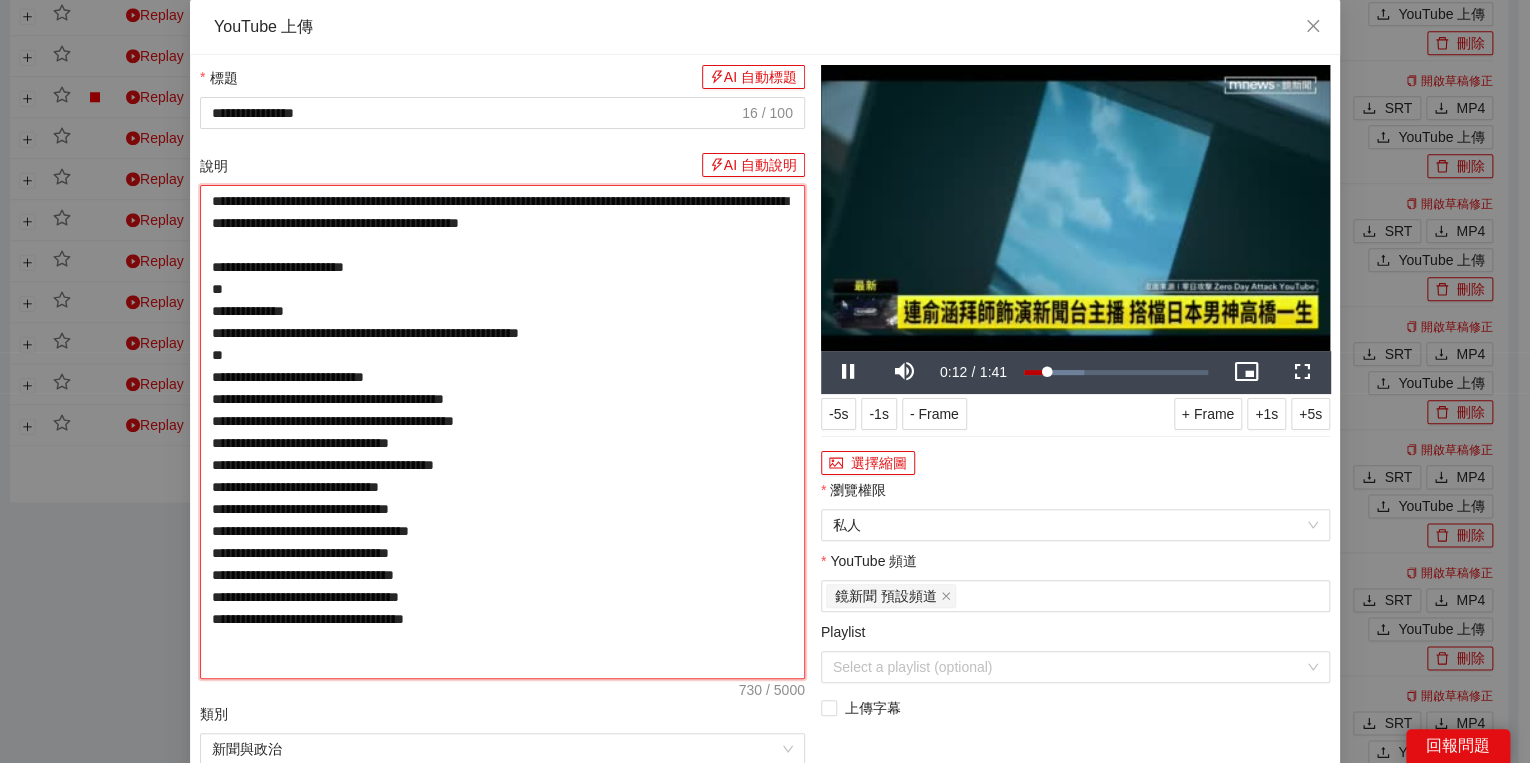 type on "**********" 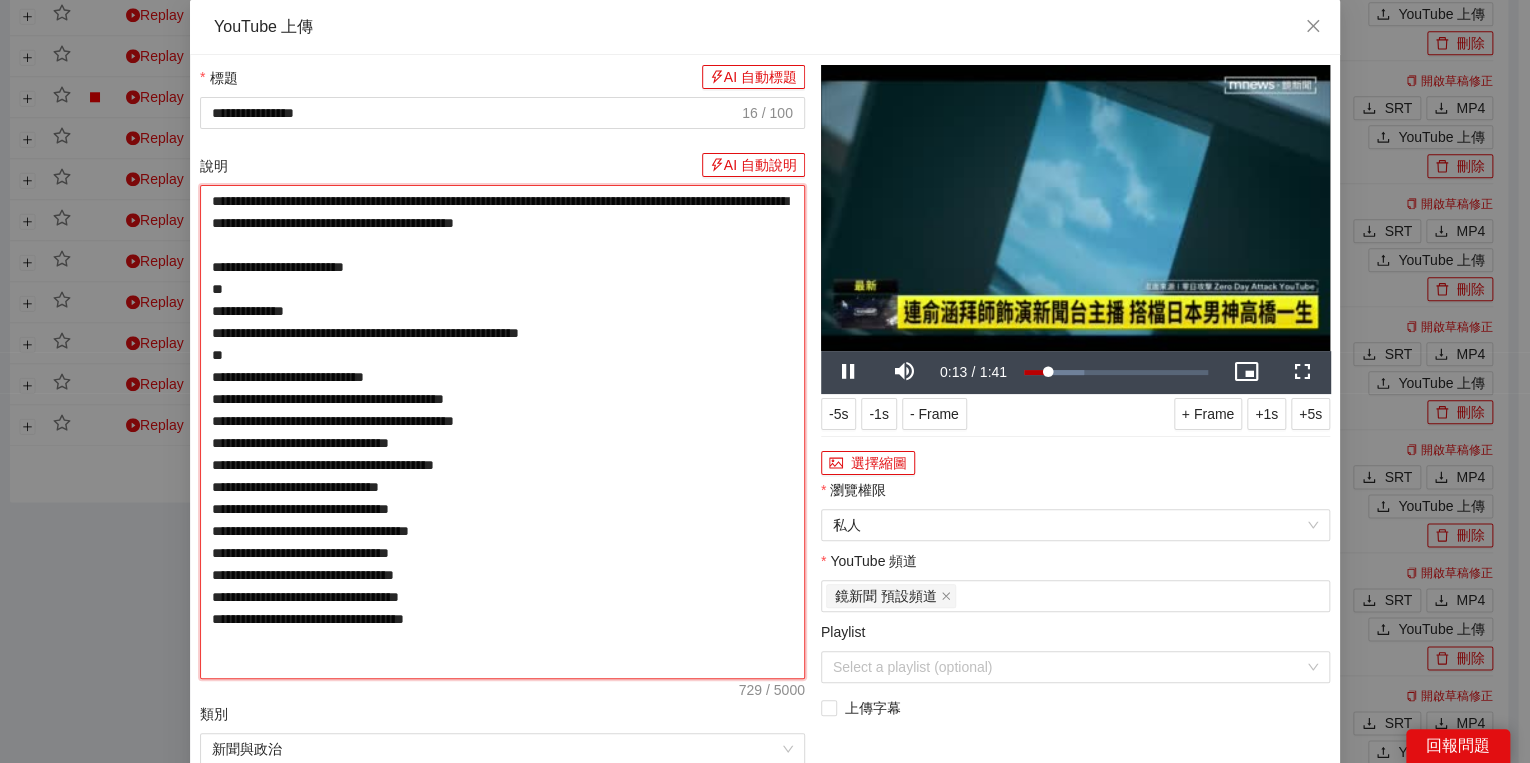 click on "**********" at bounding box center (502, 432) 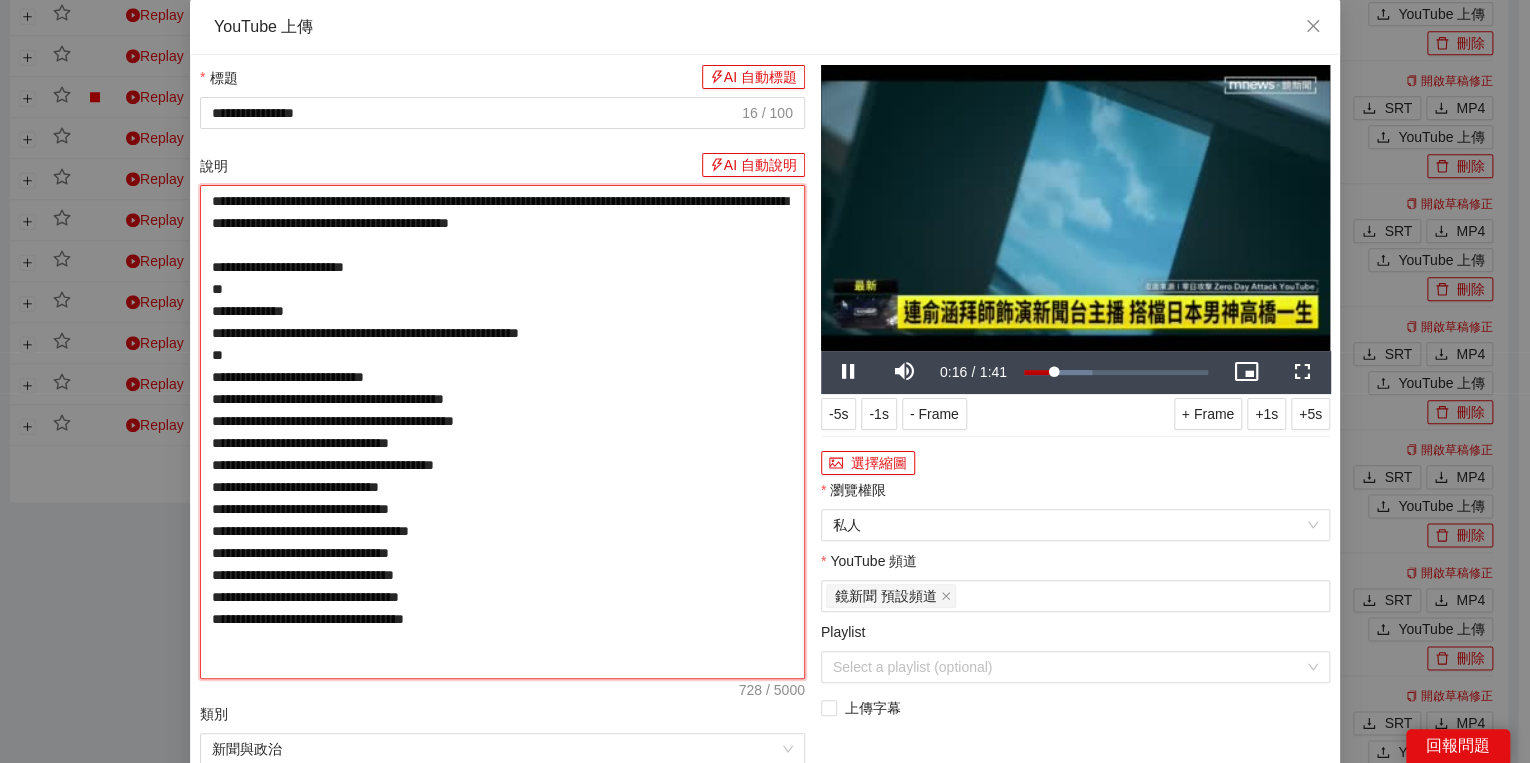 click on "**********" at bounding box center (502, 432) 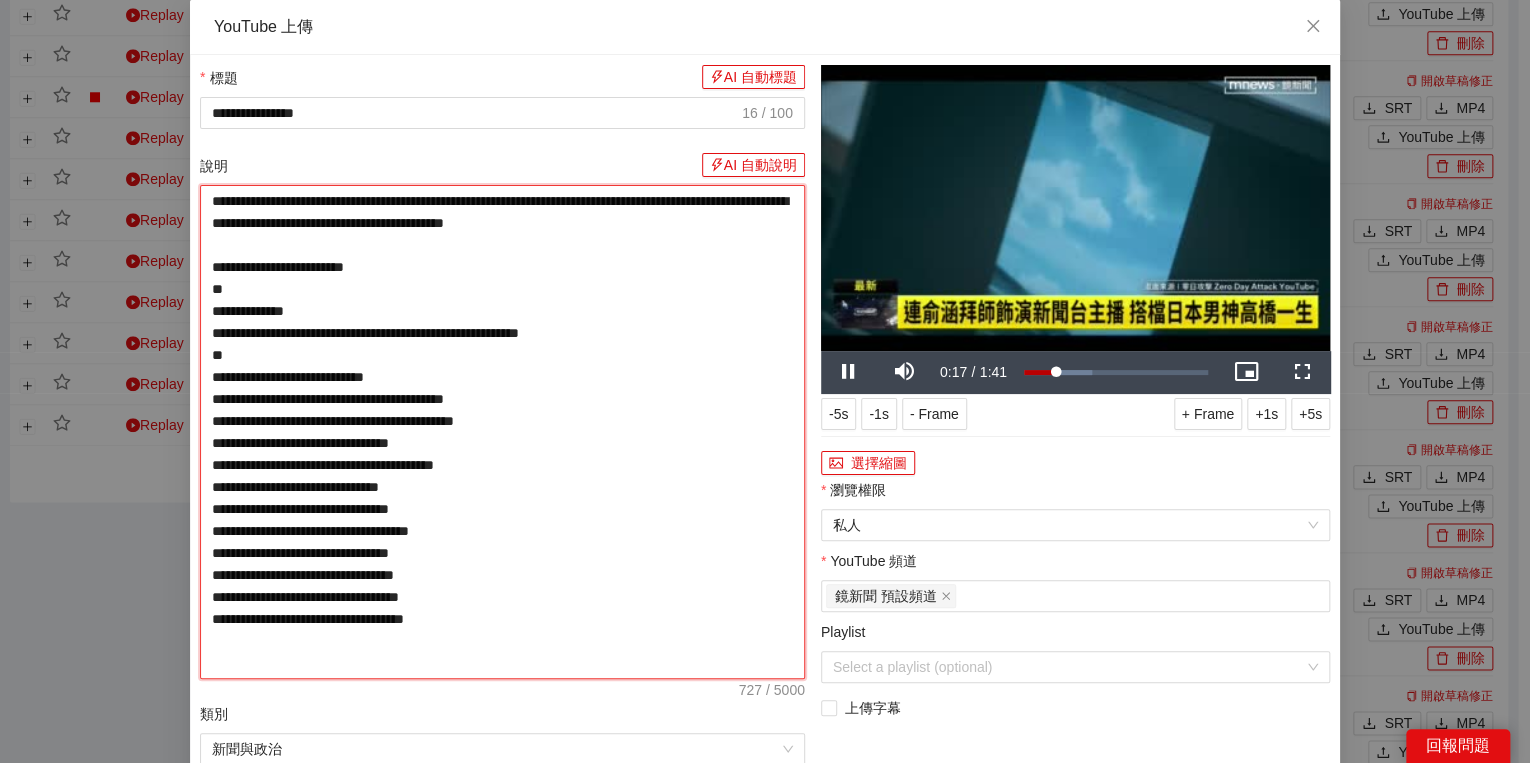 click on "**********" at bounding box center [502, 432] 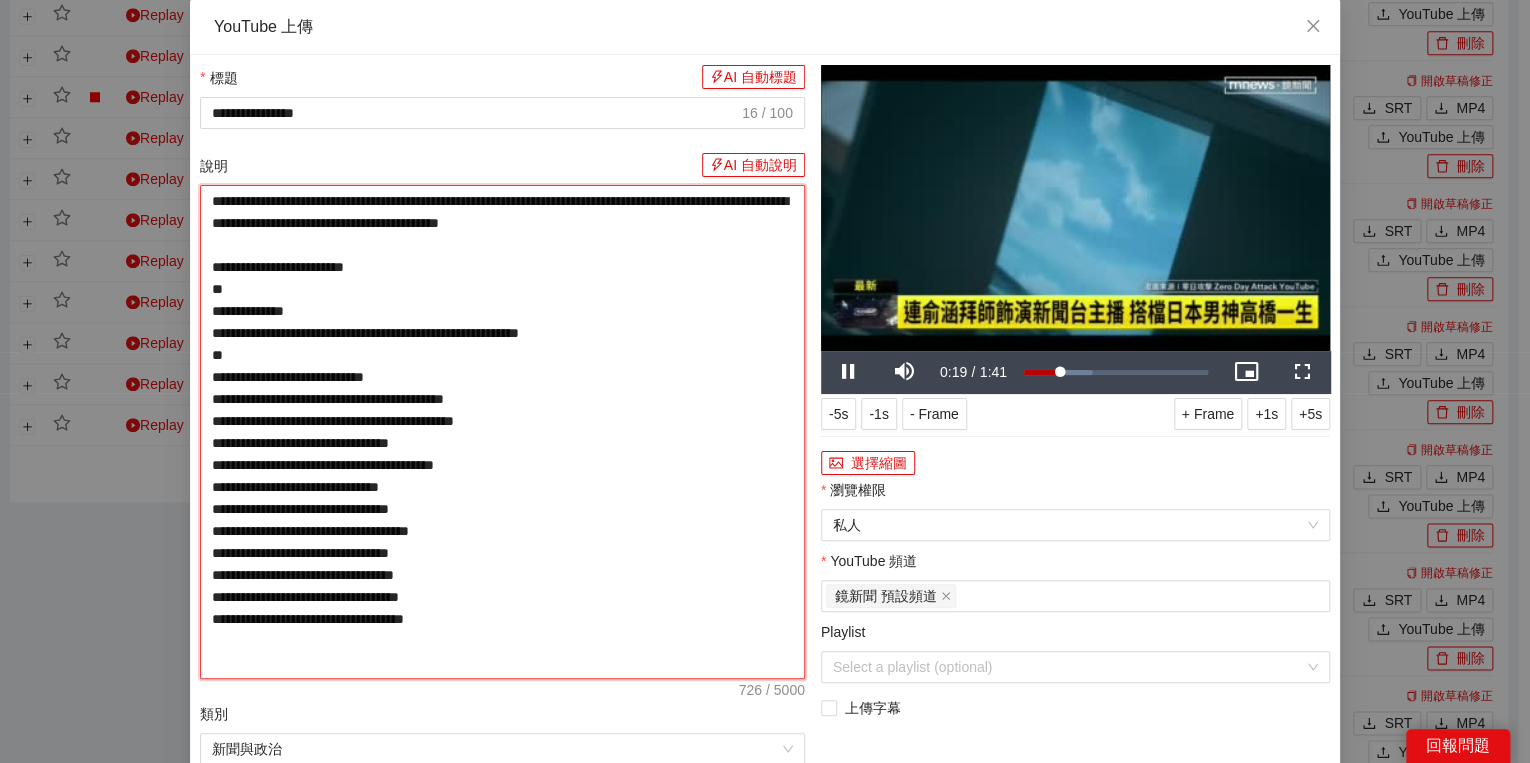 click on "**********" at bounding box center [502, 432] 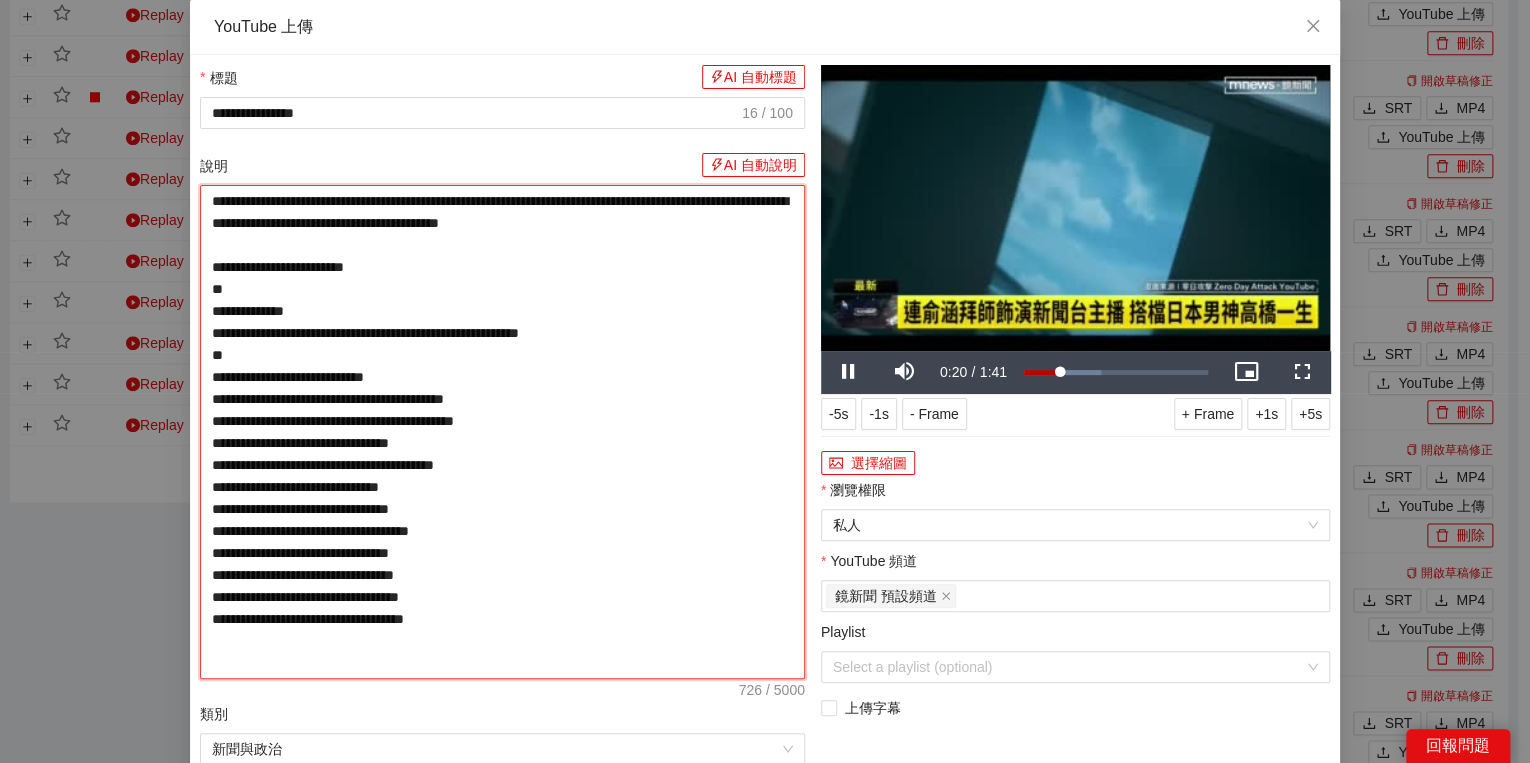 type on "**********" 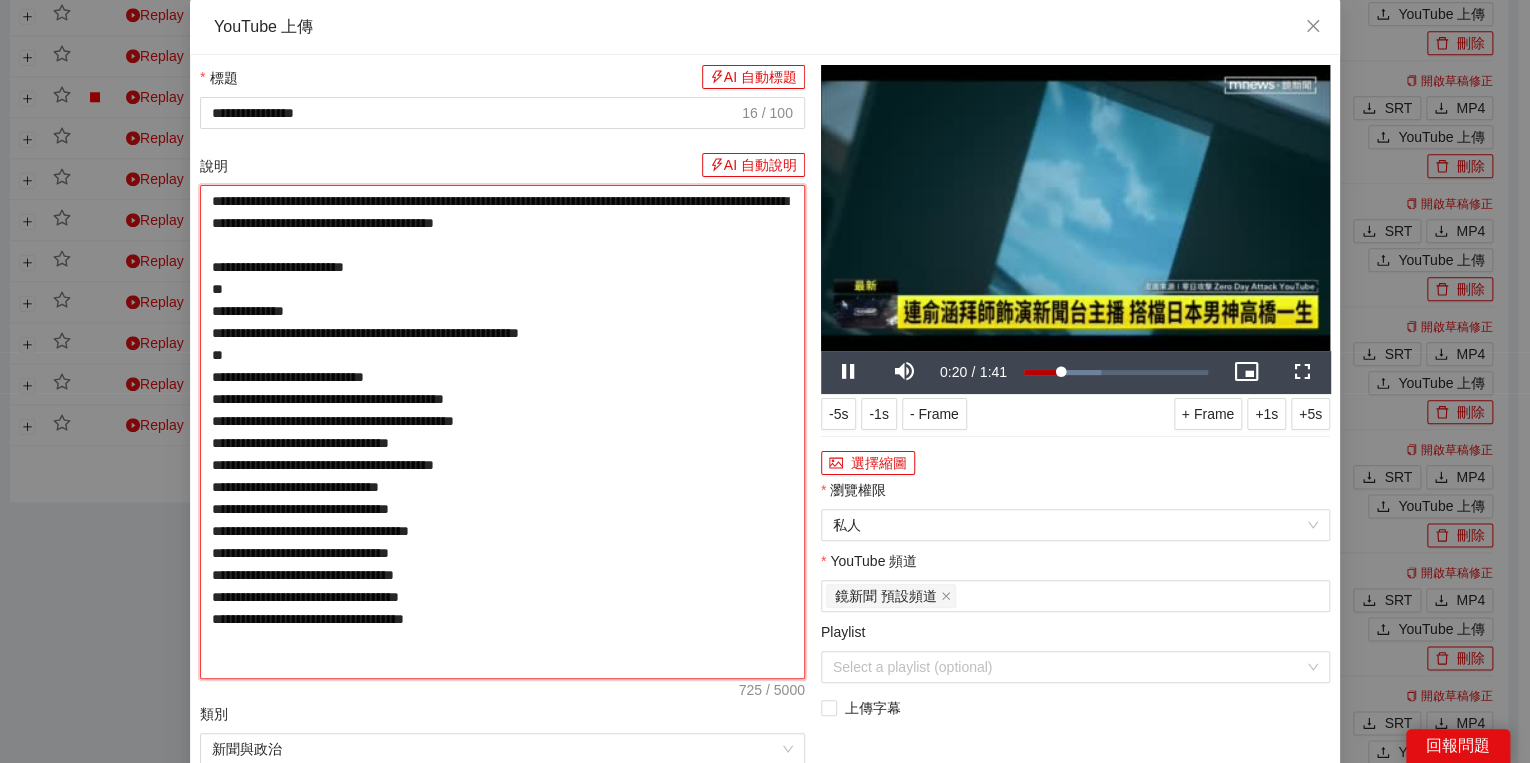 click on "**********" at bounding box center (502, 432) 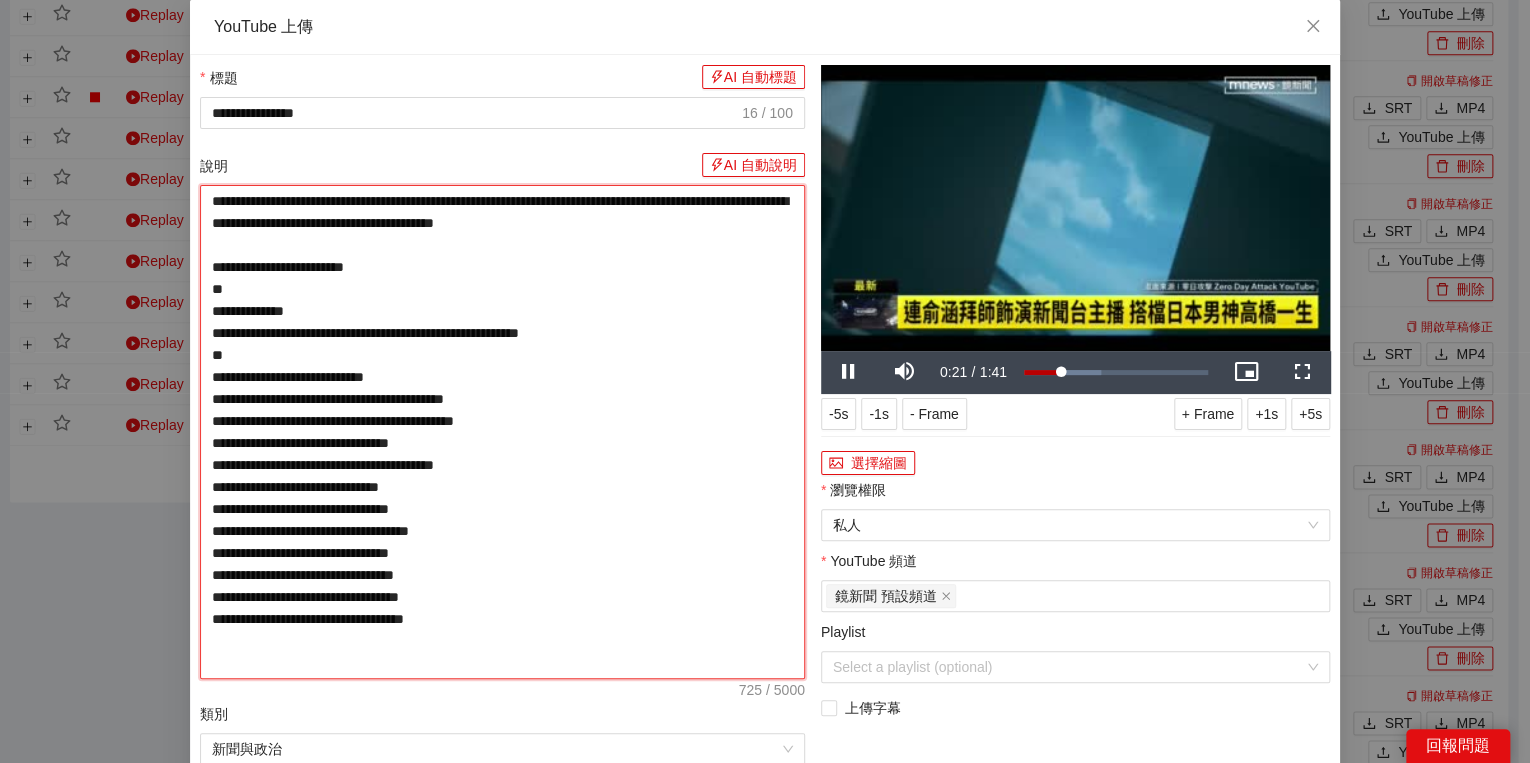 type on "**********" 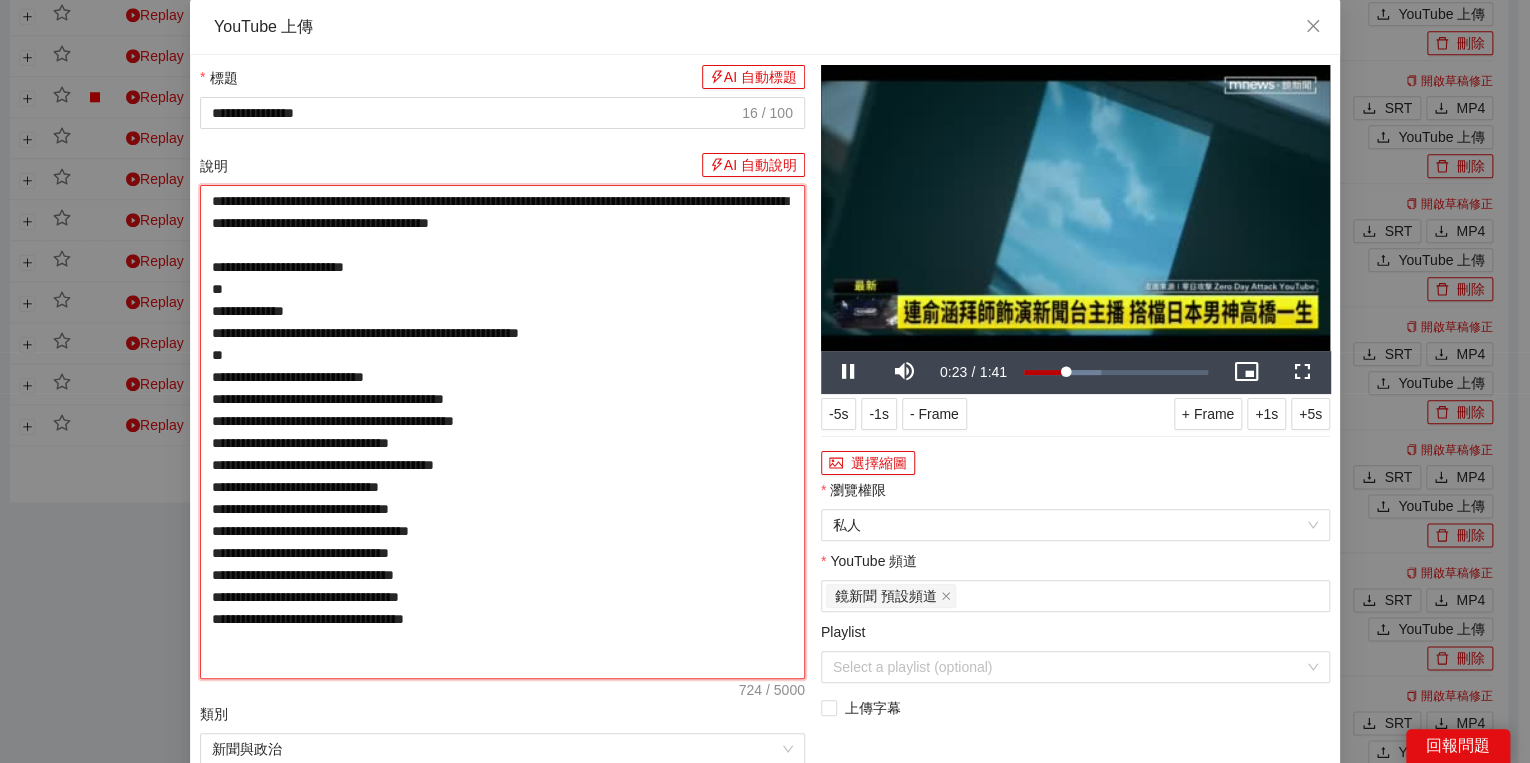 click on "**********" at bounding box center (502, 432) 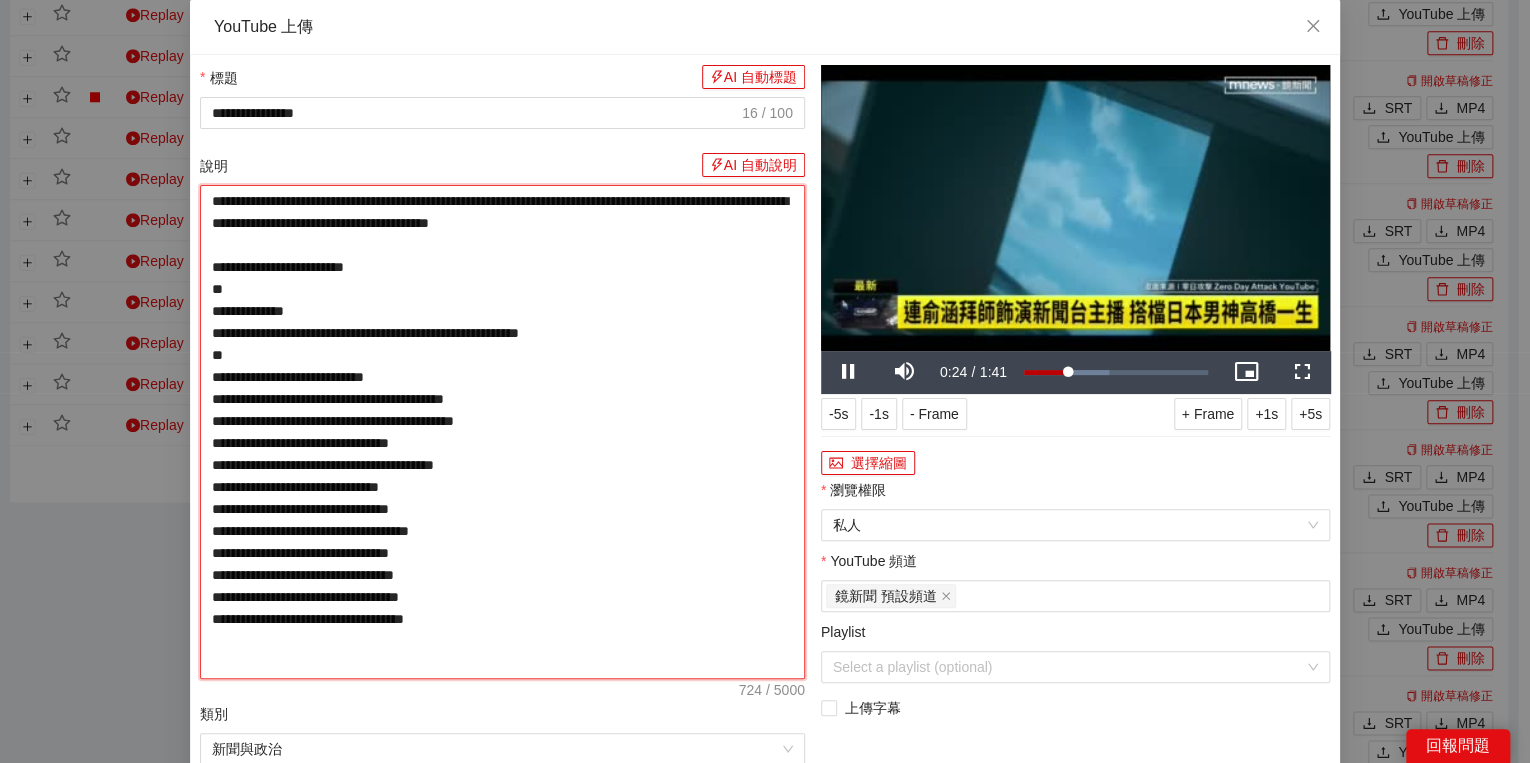 click on "**********" at bounding box center (502, 432) 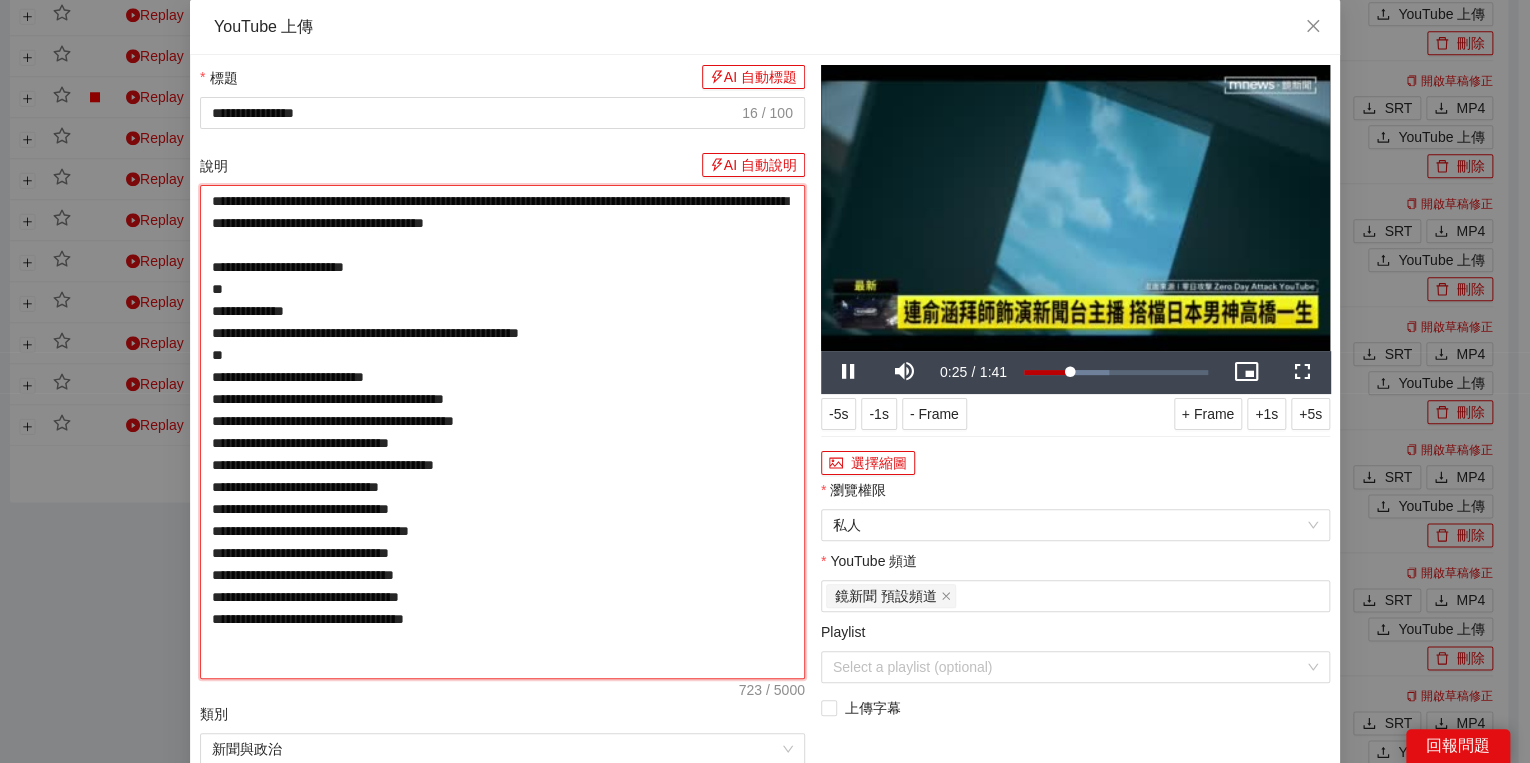 click on "**********" at bounding box center [502, 432] 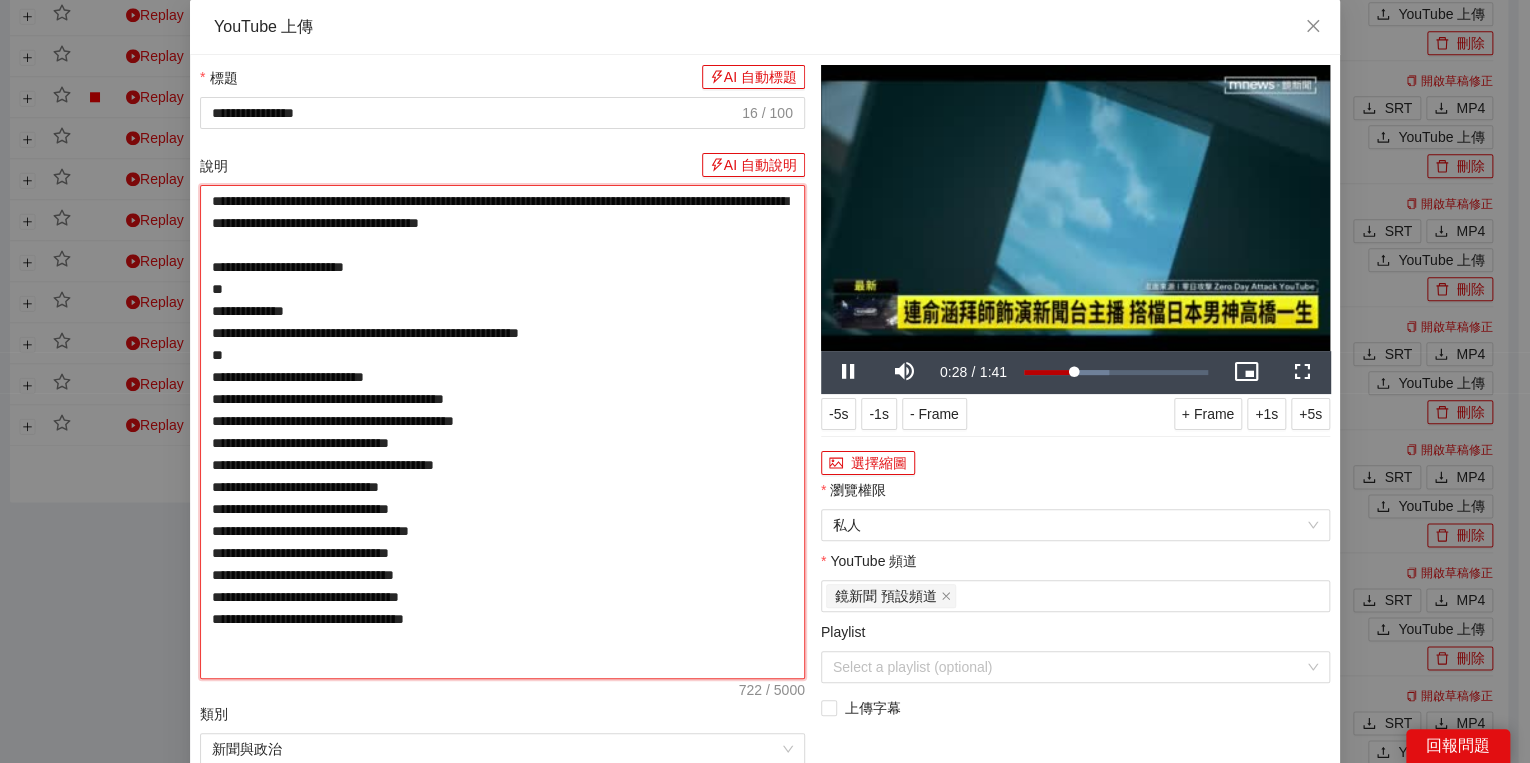click on "**********" at bounding box center [502, 432] 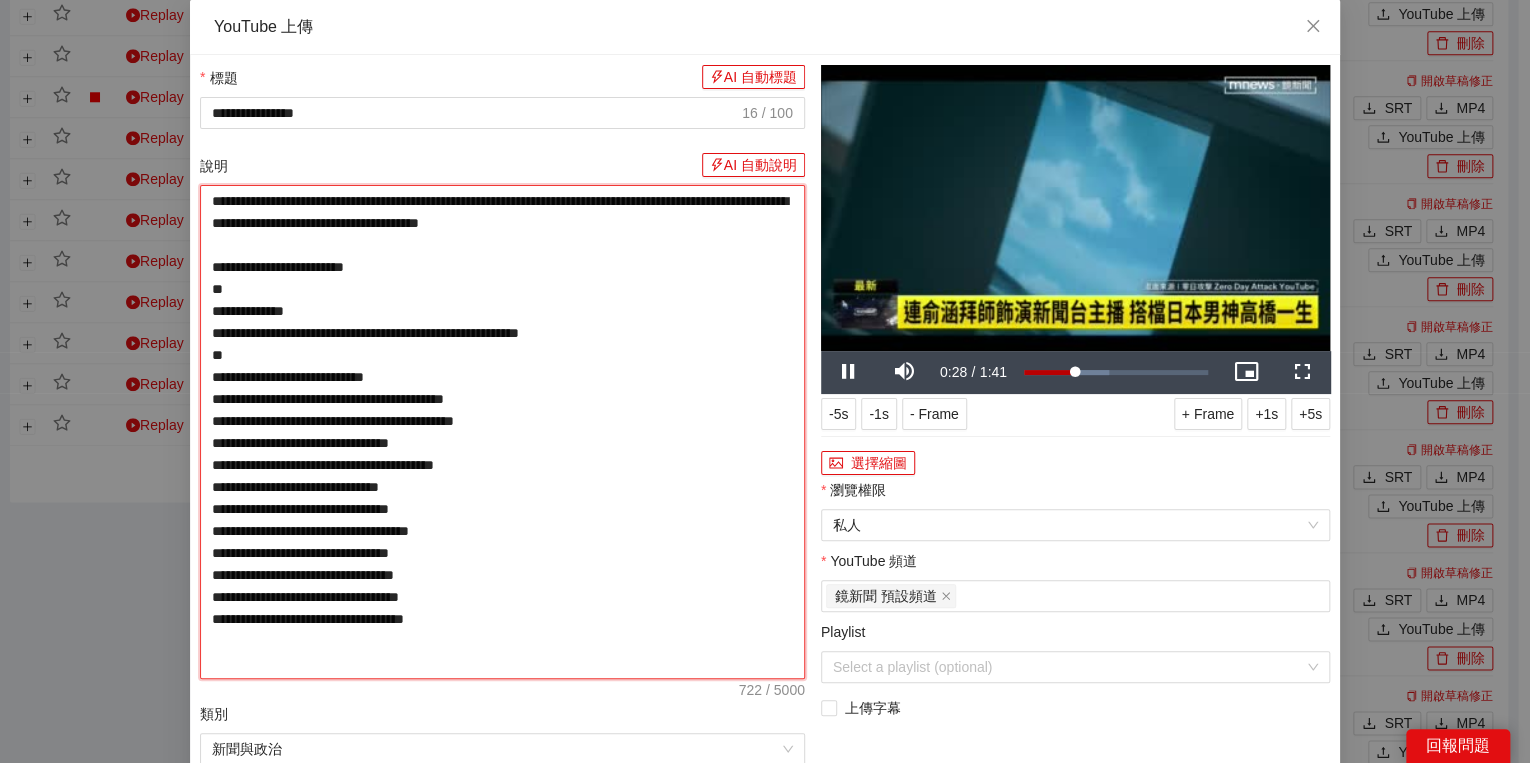 type on "**********" 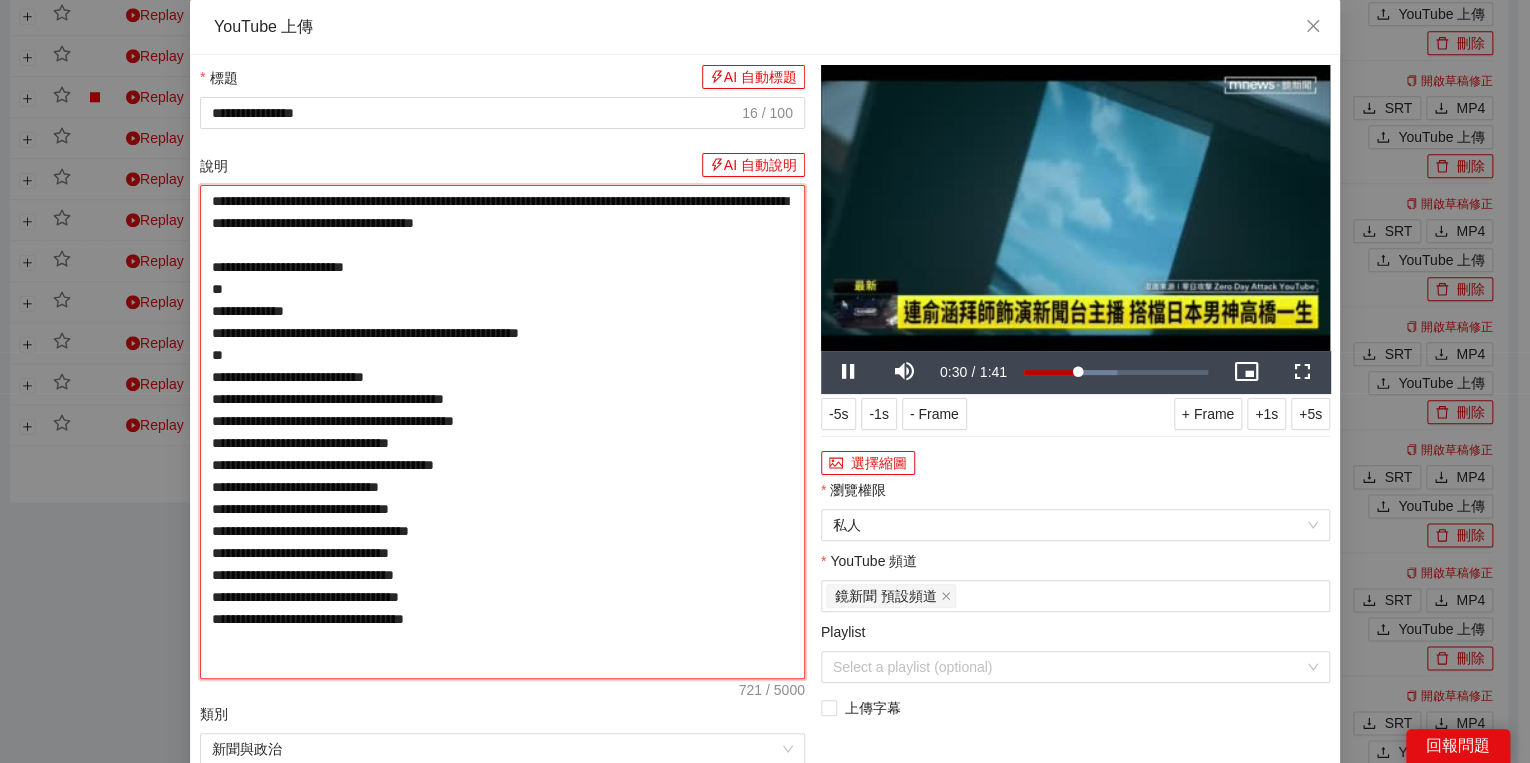 type on "**********" 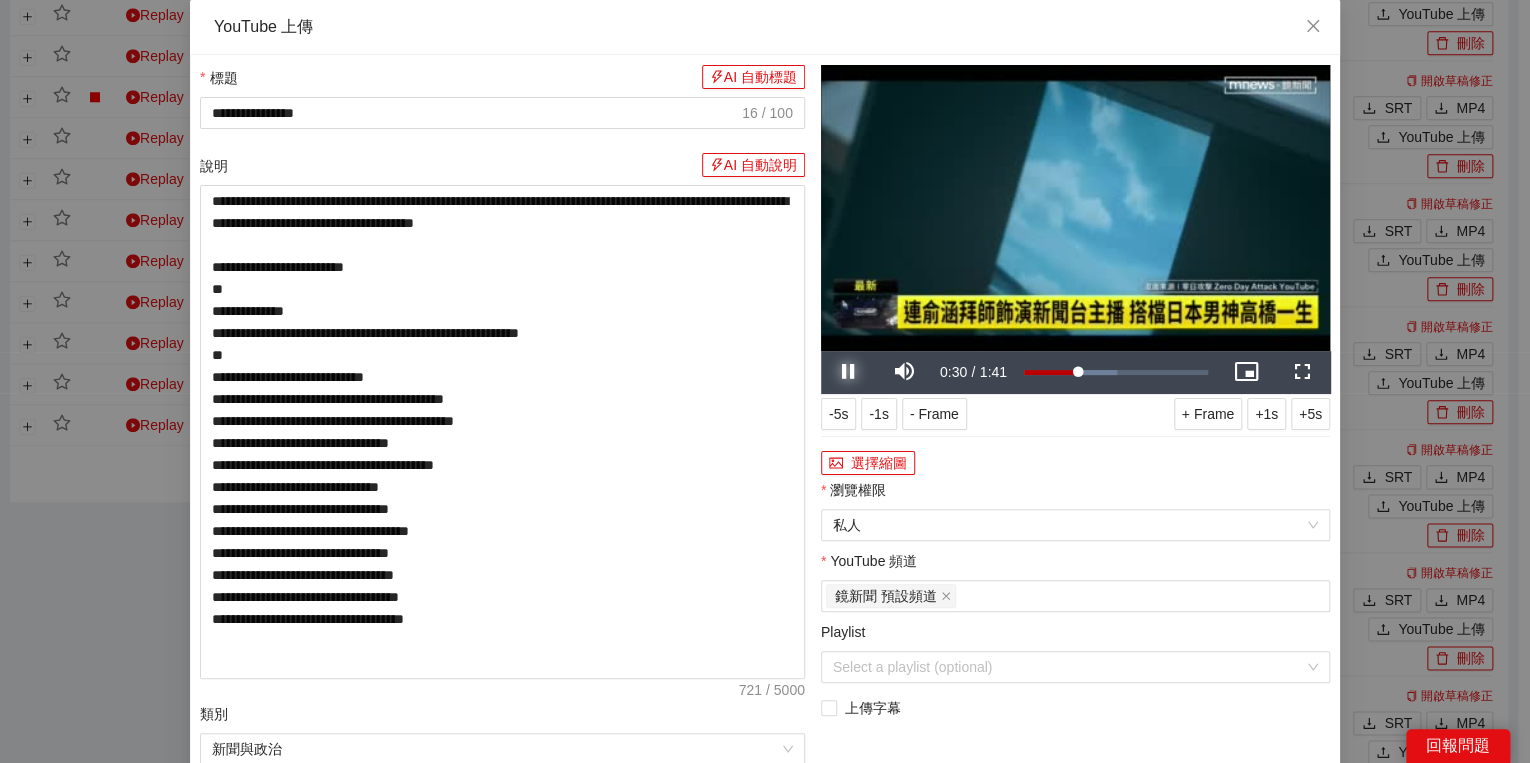 click at bounding box center (849, 372) 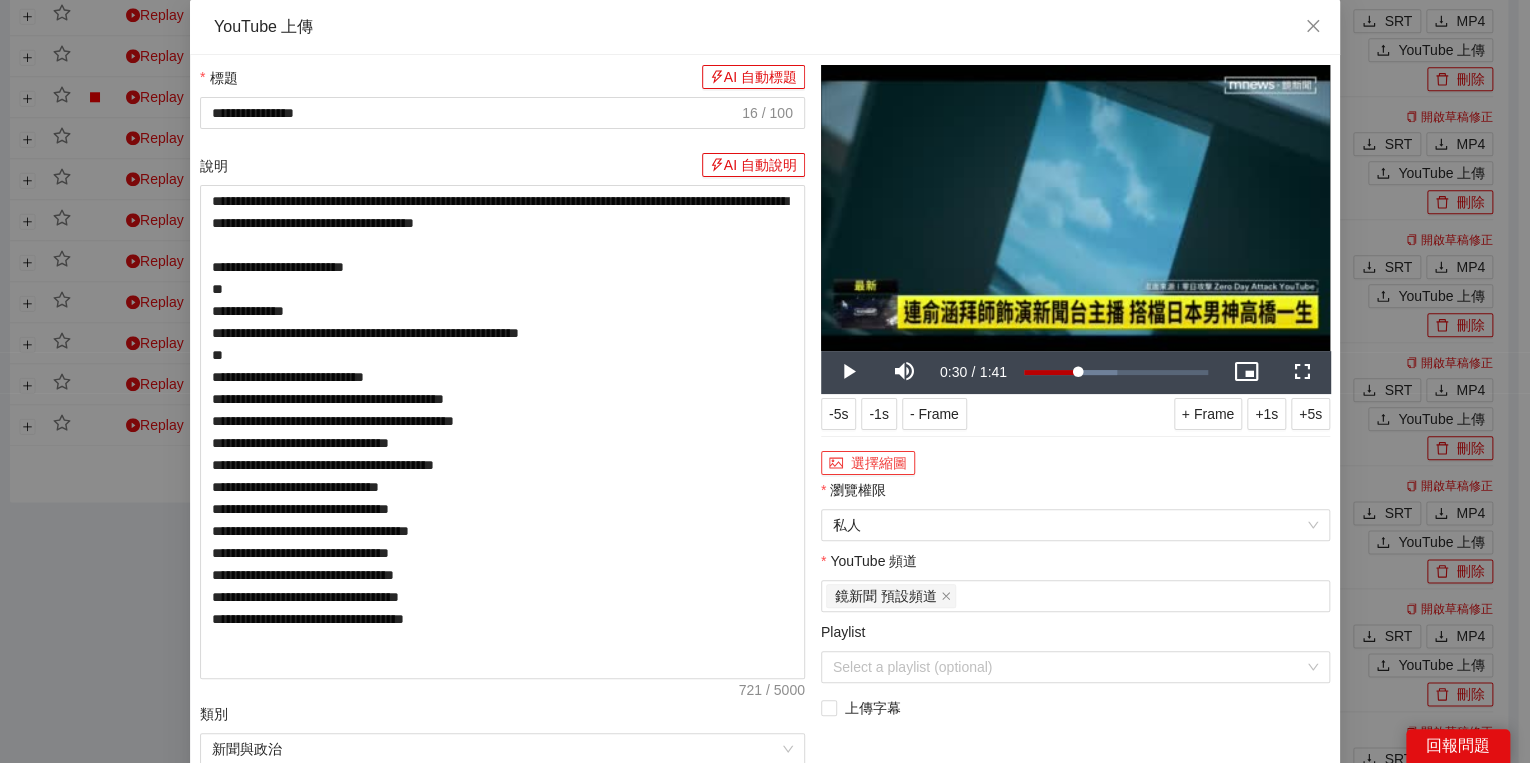 click on "選擇縮圖" at bounding box center [868, 463] 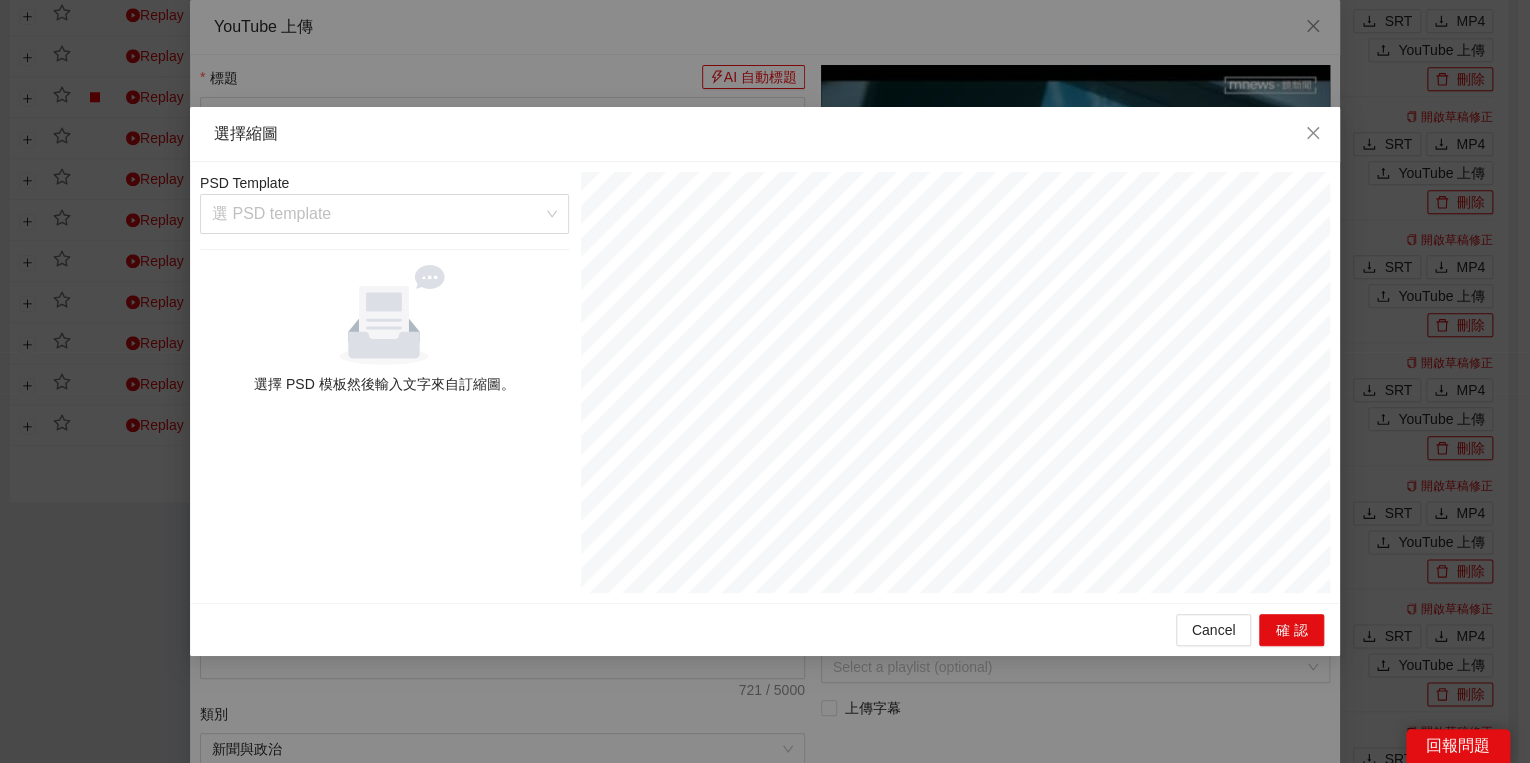 drag, startPoint x: 398, startPoint y: 251, endPoint x: 400, endPoint y: 241, distance: 10.198039 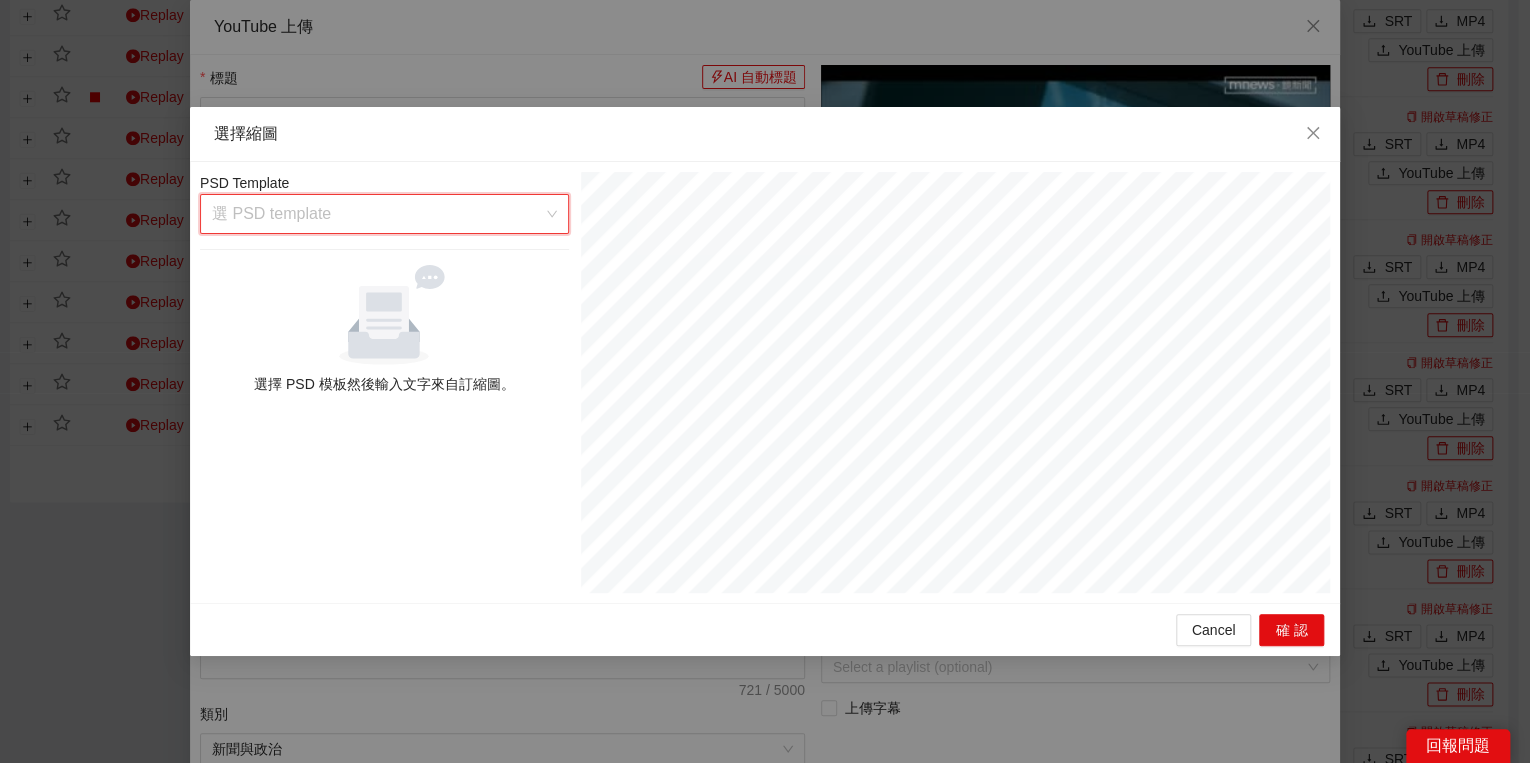 click at bounding box center (377, 214) 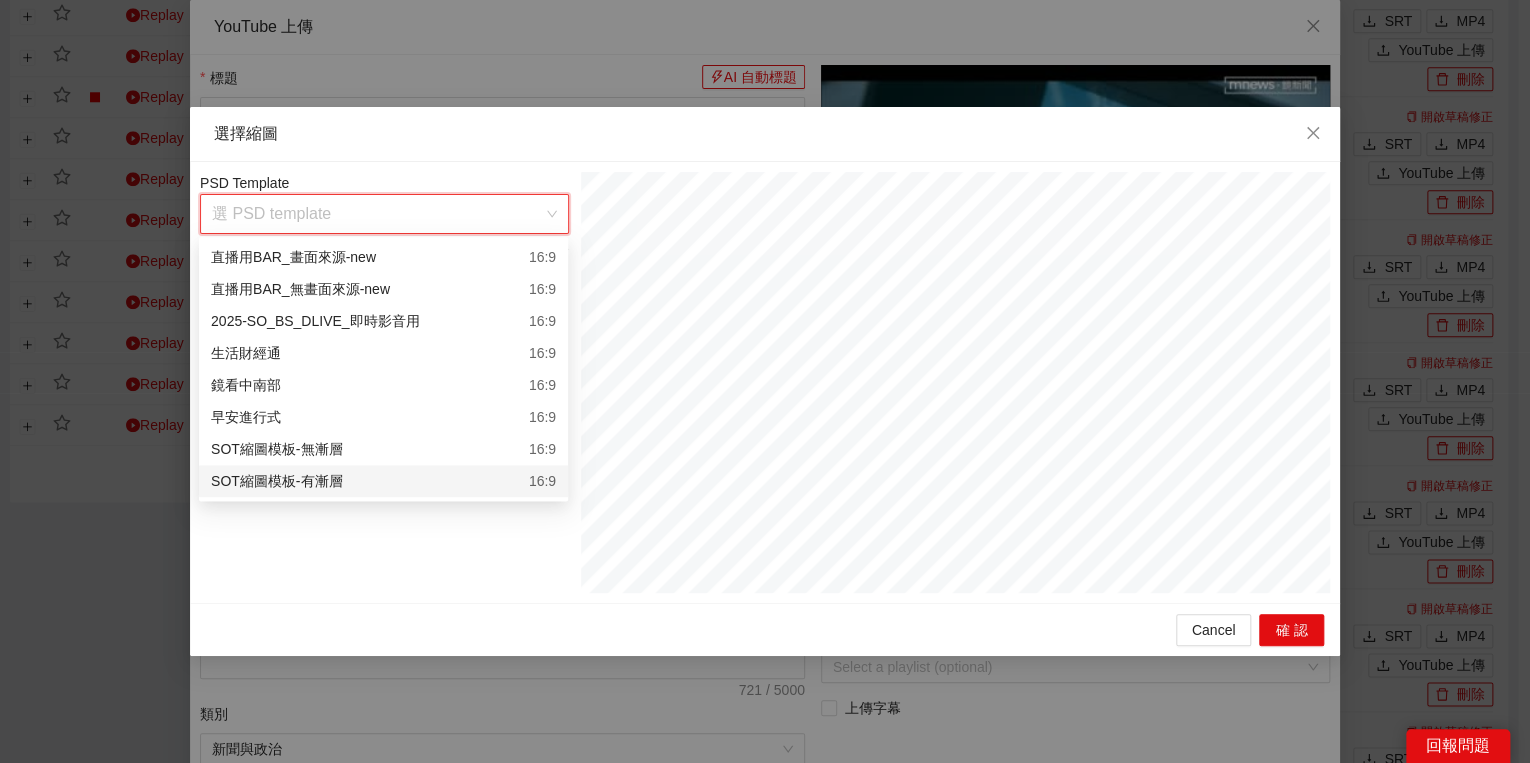 click on "SOT縮圖模板-有漸層 16:9" at bounding box center (383, 481) 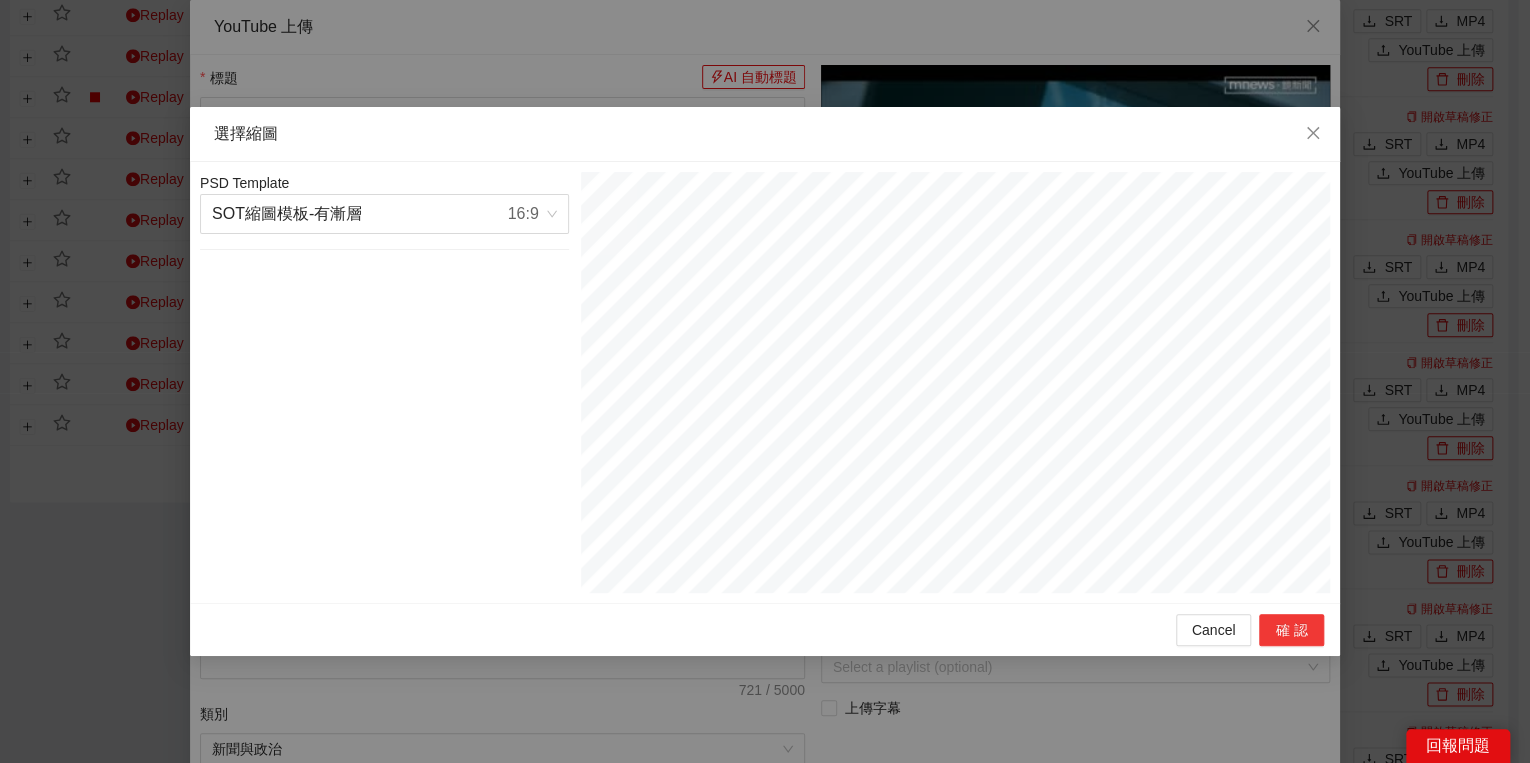 click on "確認" at bounding box center (1291, 630) 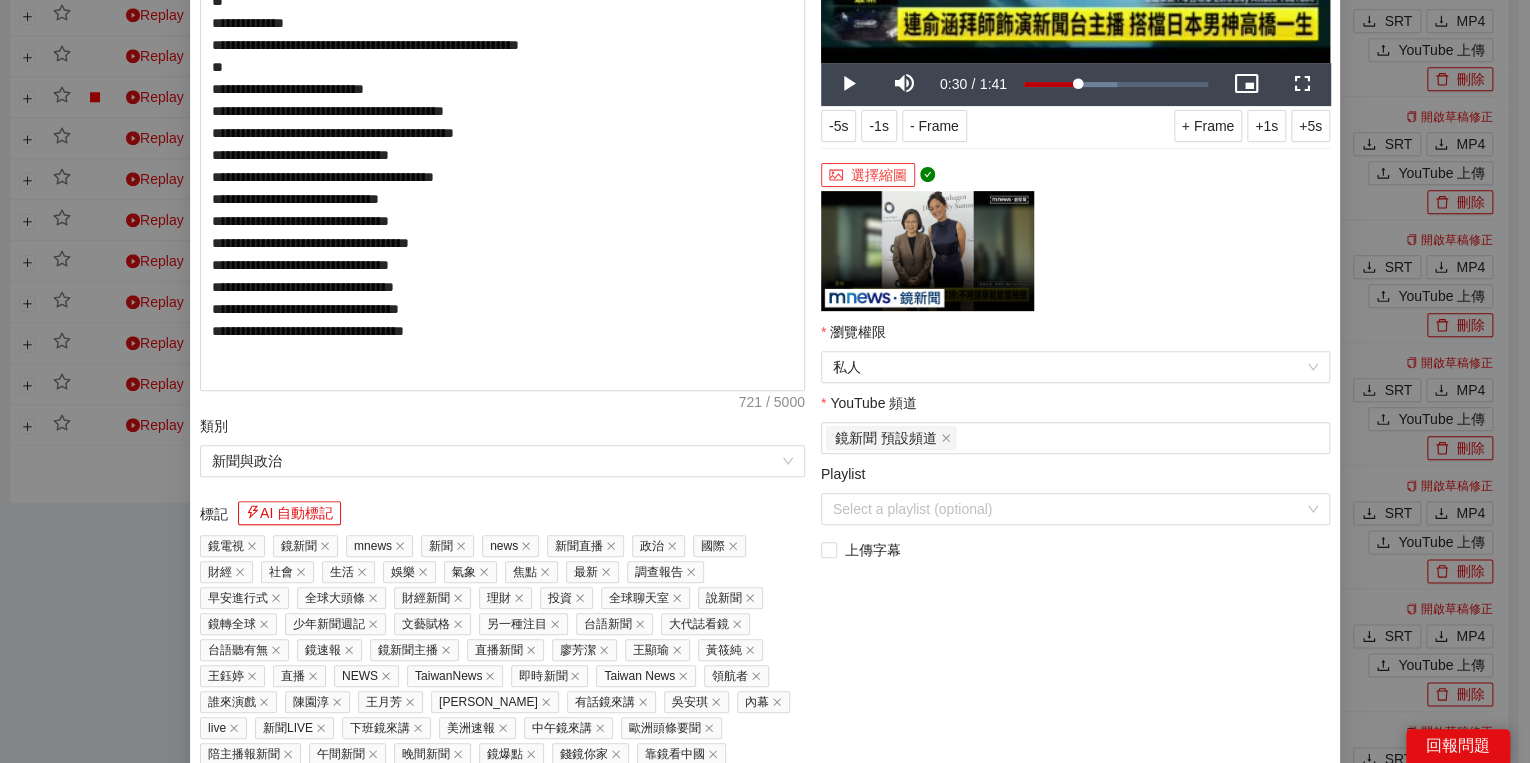 scroll, scrollTop: 374, scrollLeft: 0, axis: vertical 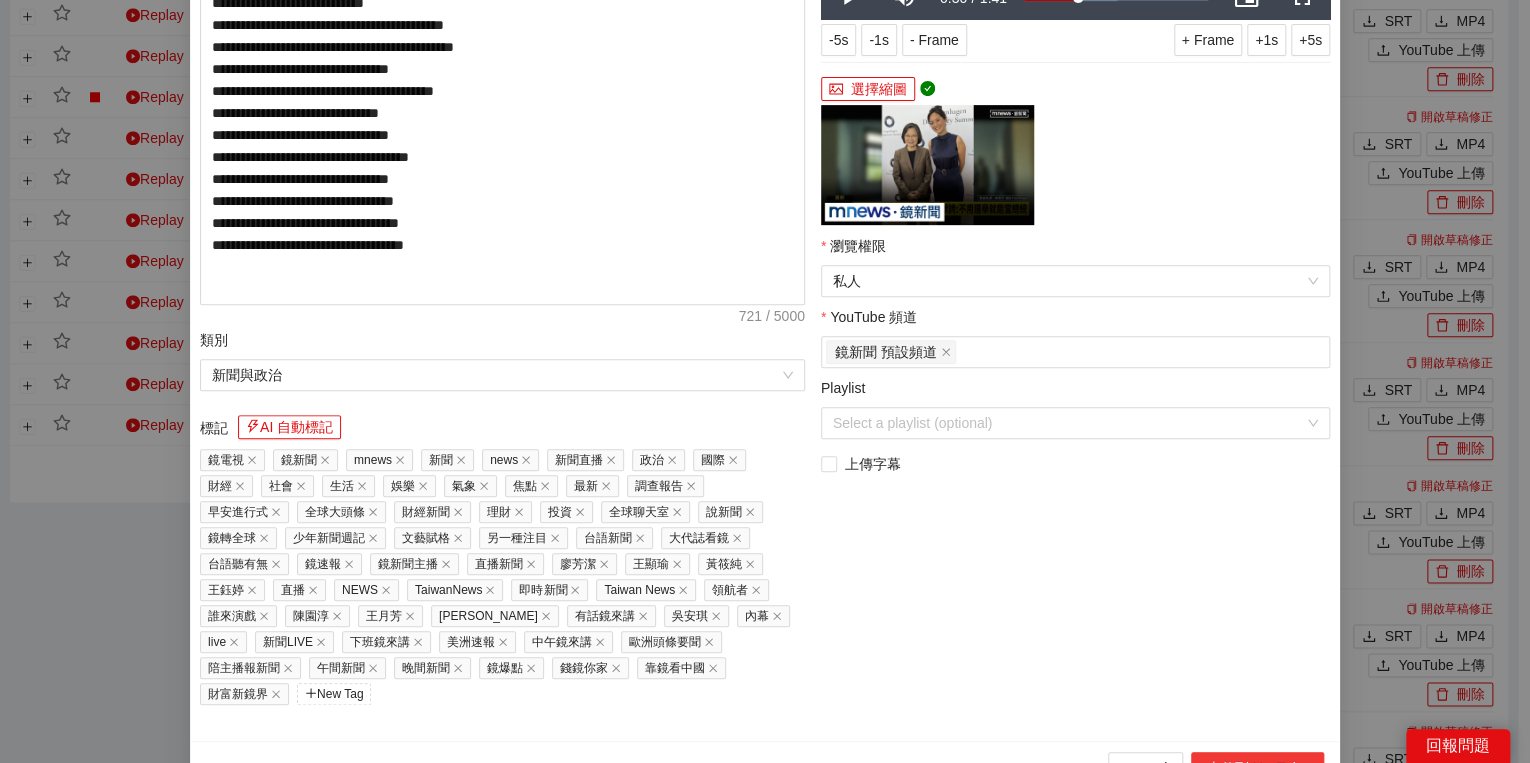 click on "上傳到 YouTube" at bounding box center [1257, 768] 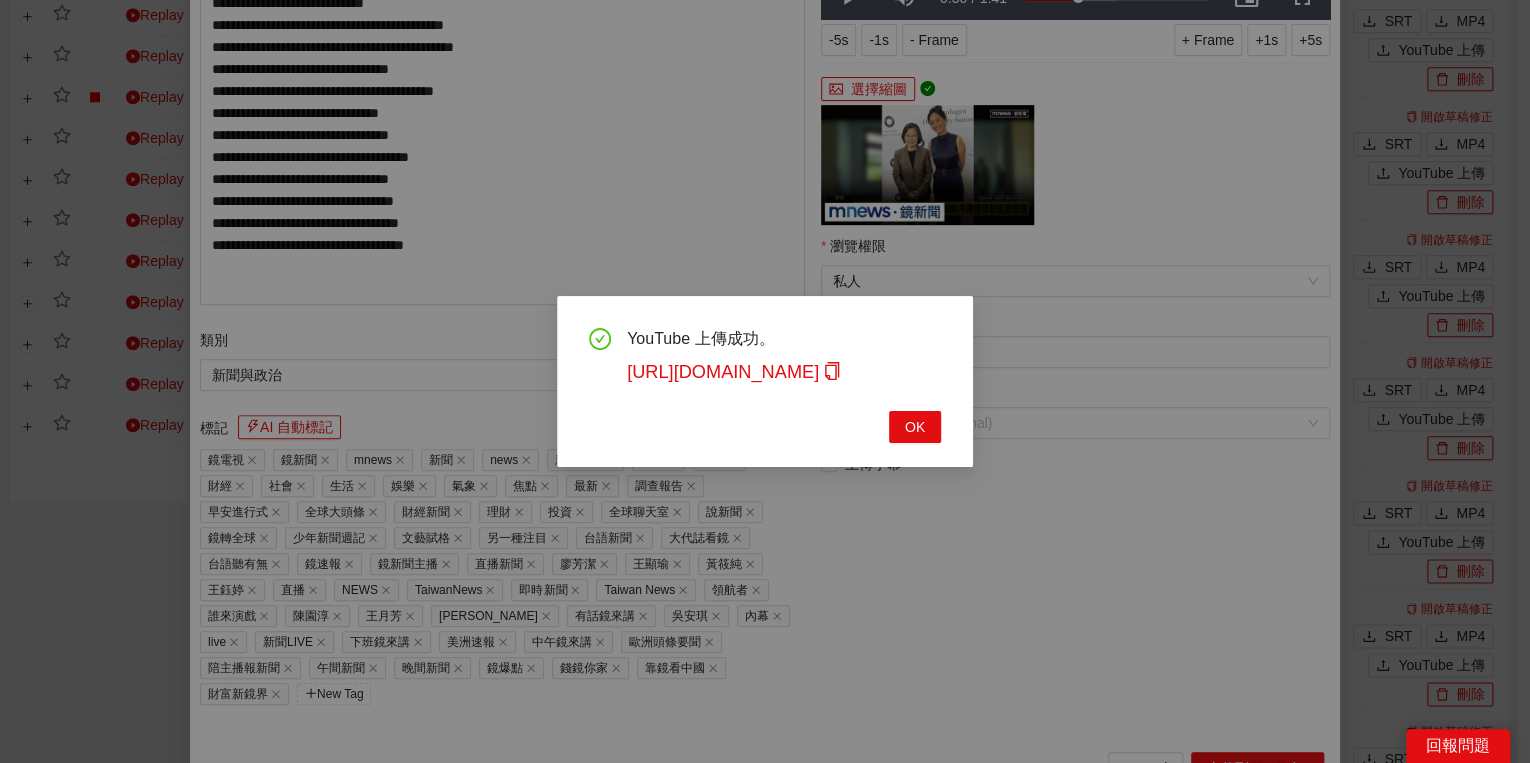 drag, startPoint x: 901, startPoint y: 404, endPoint x: 910, endPoint y: 409, distance: 10.29563 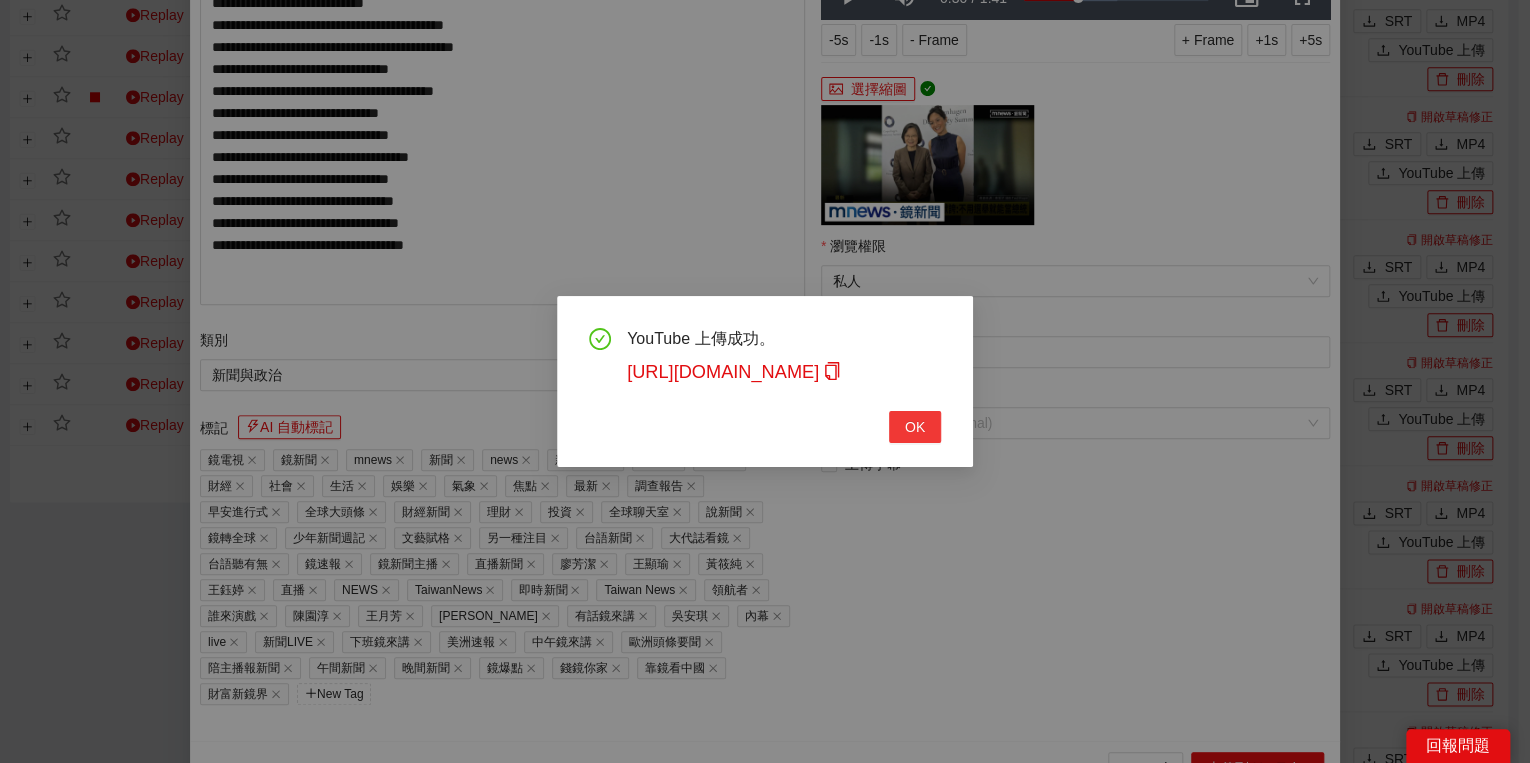 click on "OK" at bounding box center [915, 427] 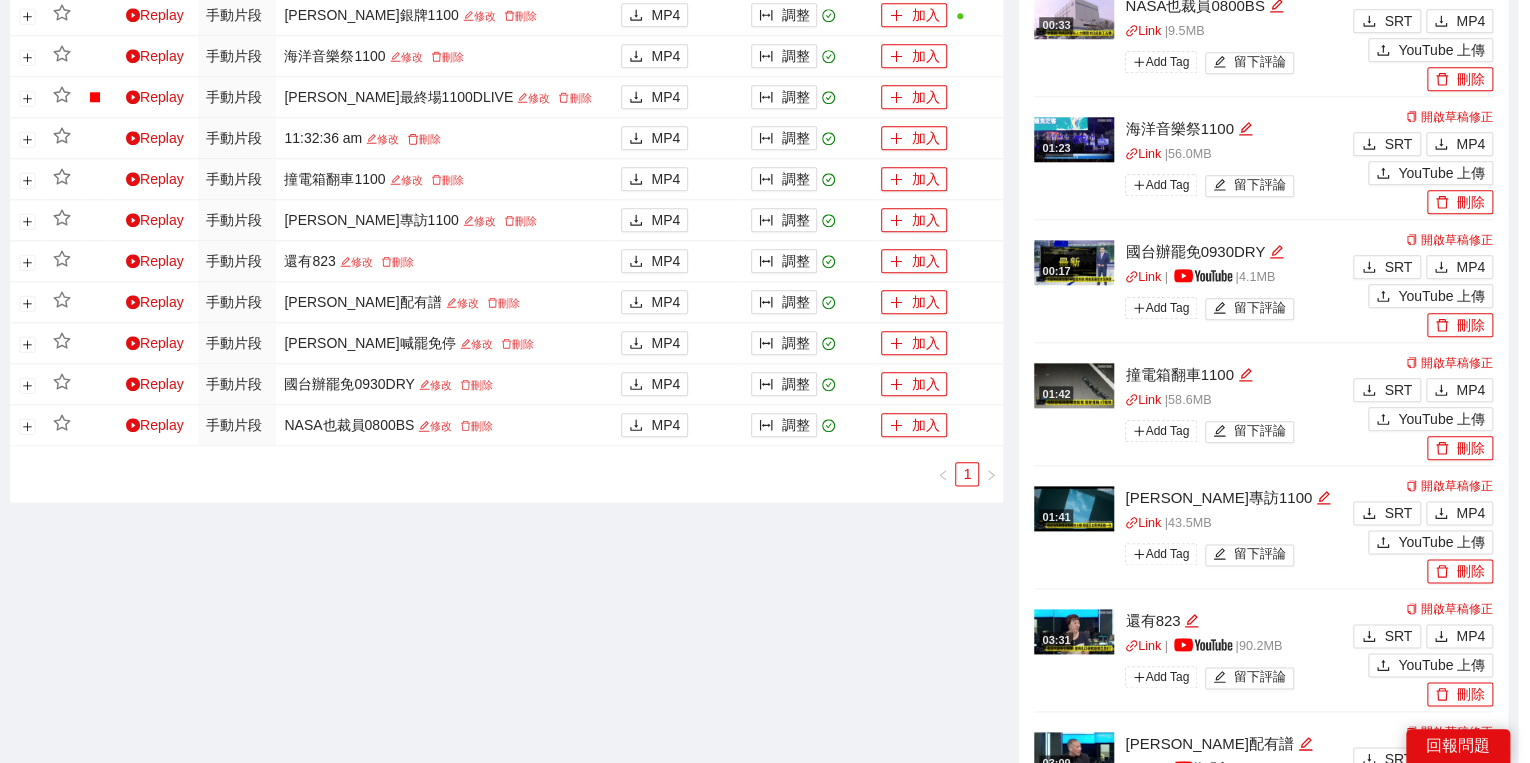 scroll, scrollTop: 308, scrollLeft: 0, axis: vertical 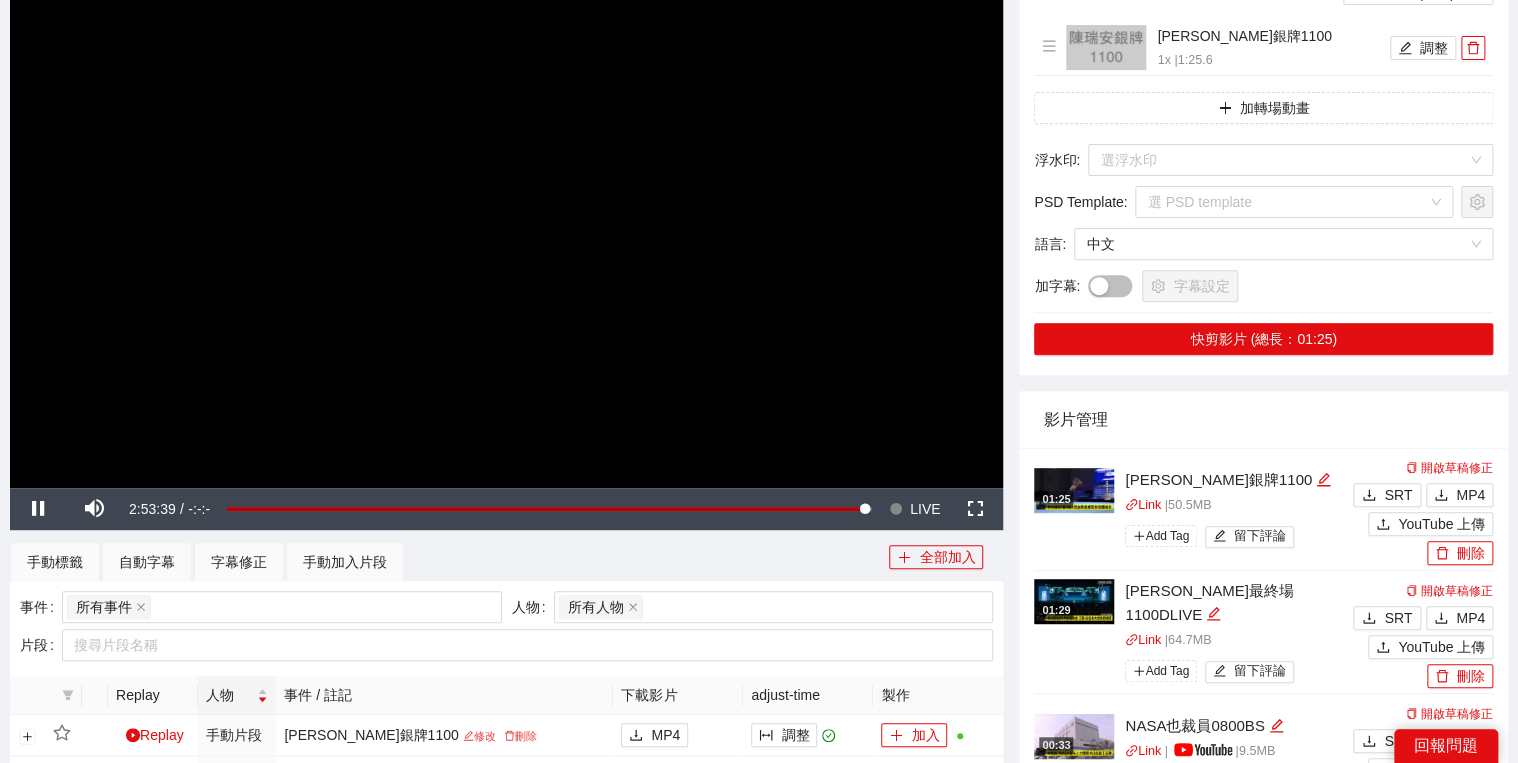 click at bounding box center (506, 208) 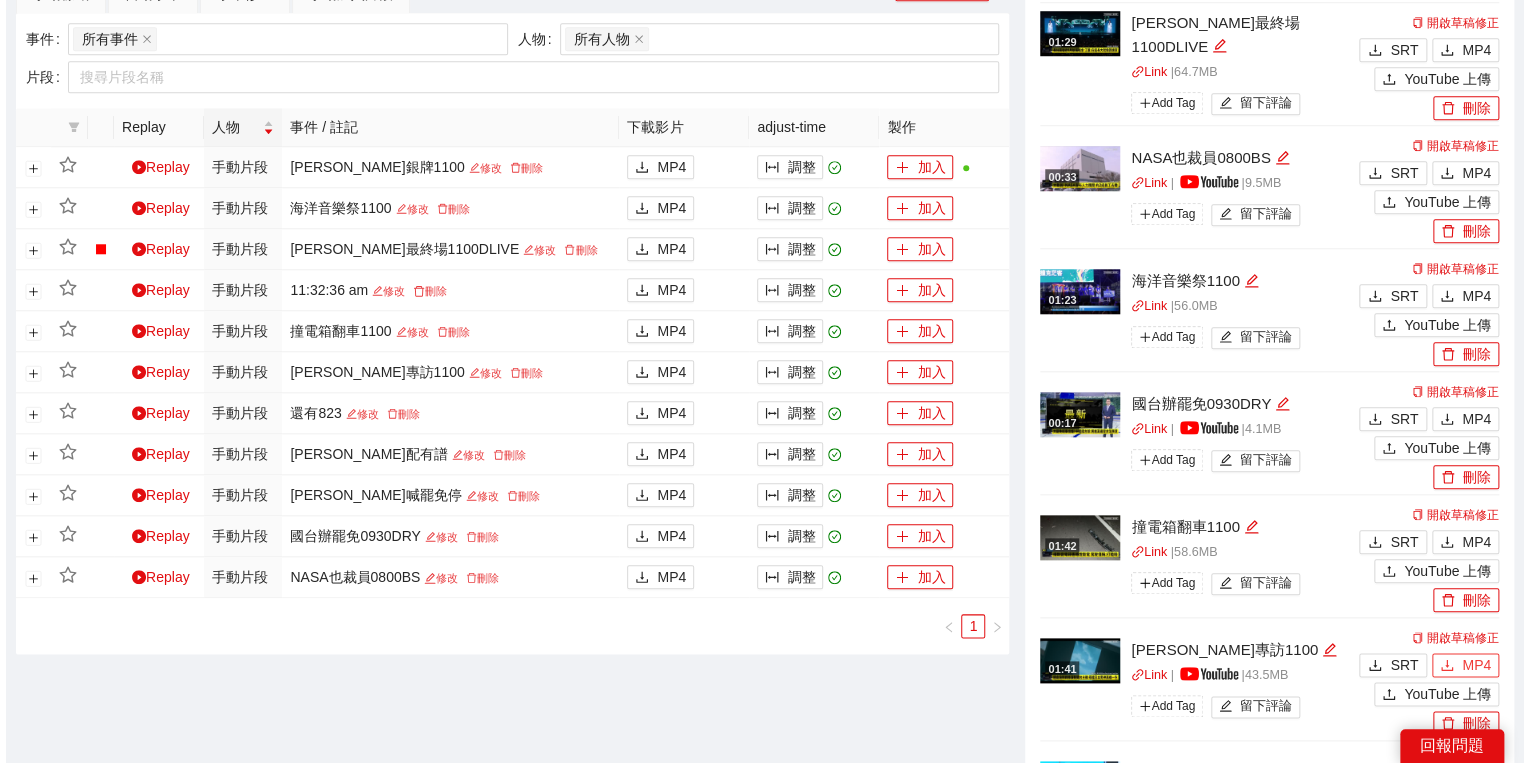 scroll, scrollTop: 880, scrollLeft: 0, axis: vertical 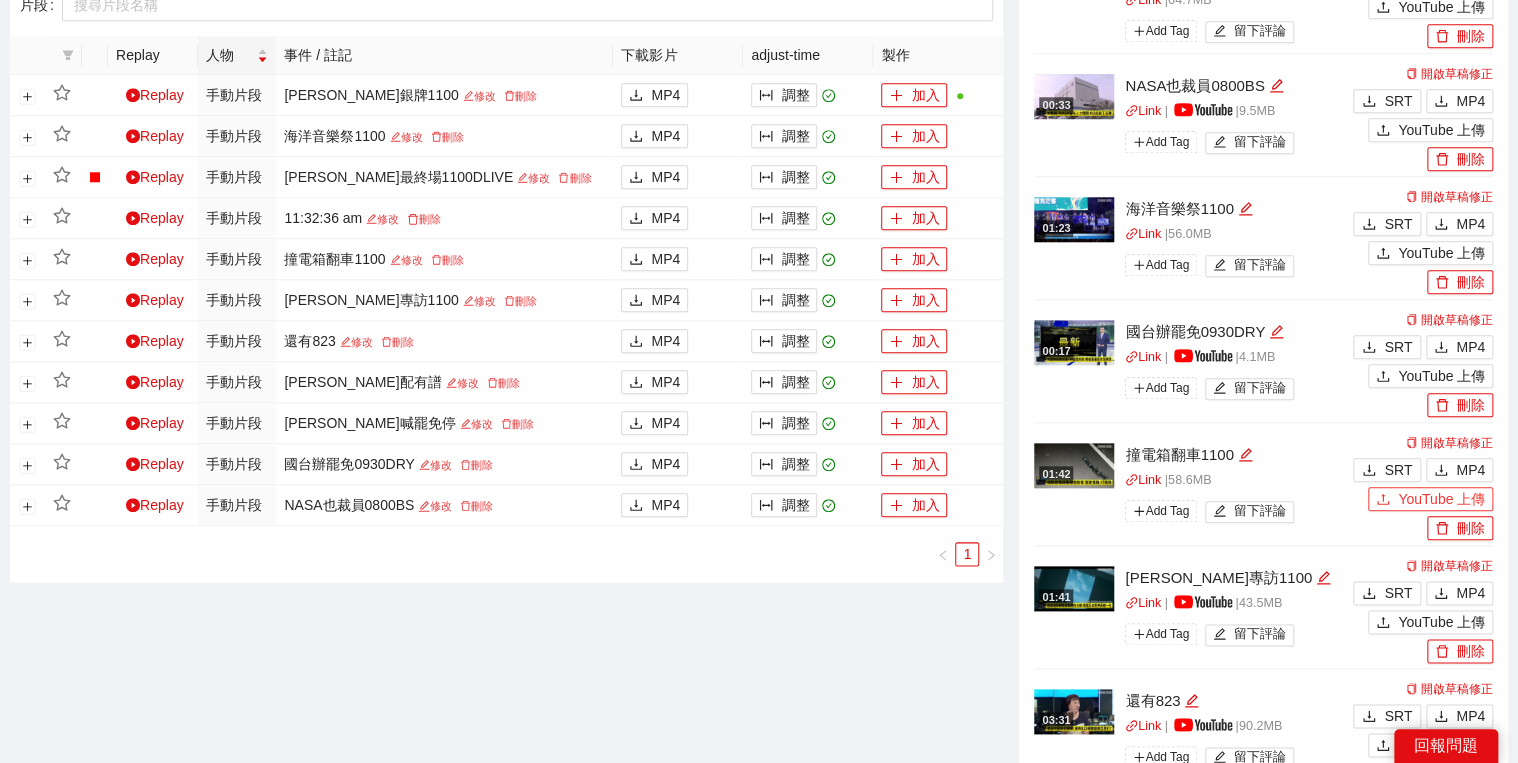 click on "YouTube 上傳" at bounding box center (1441, 499) 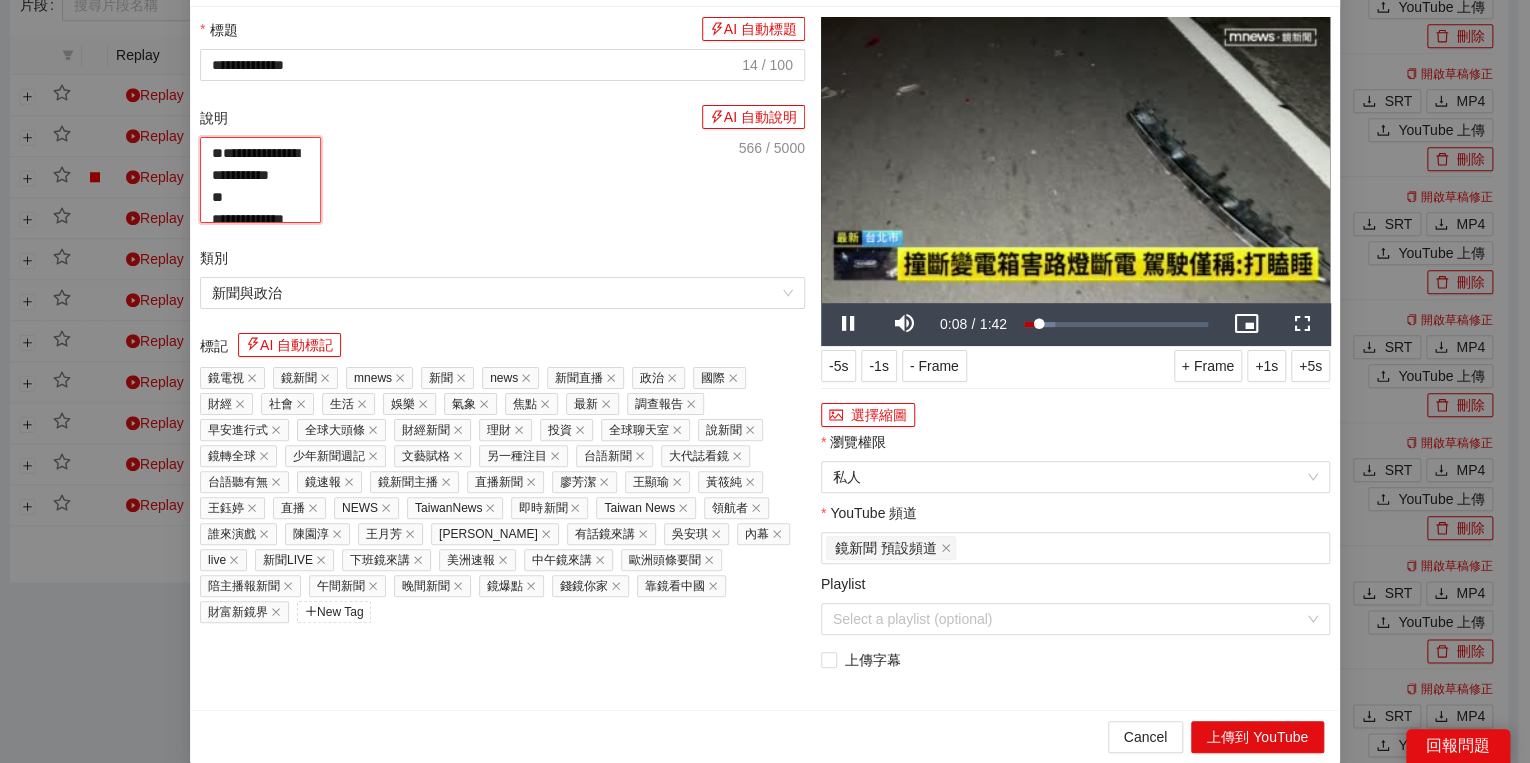 click on "**********" at bounding box center [260, 180] 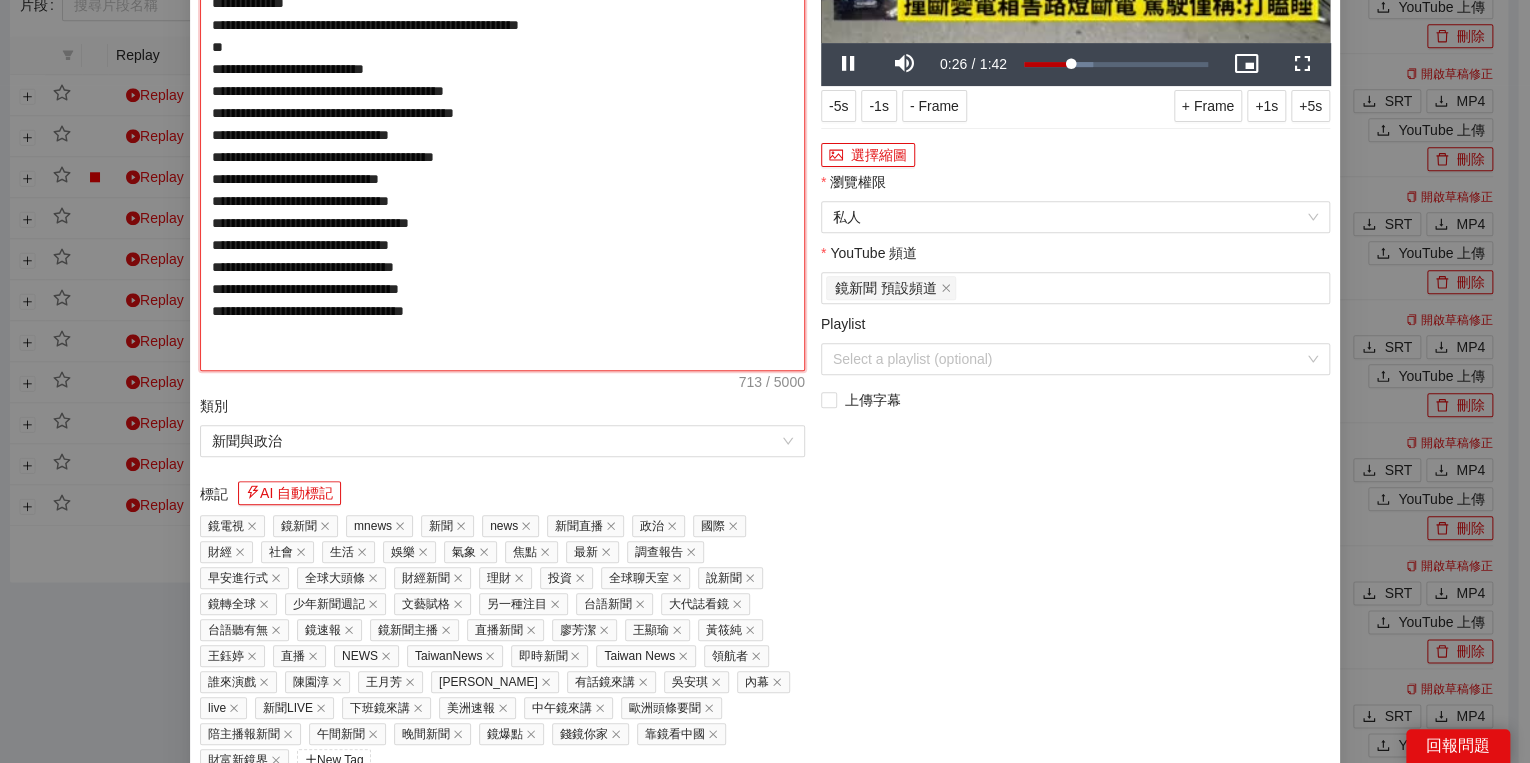click on "**********" at bounding box center (502, 124) 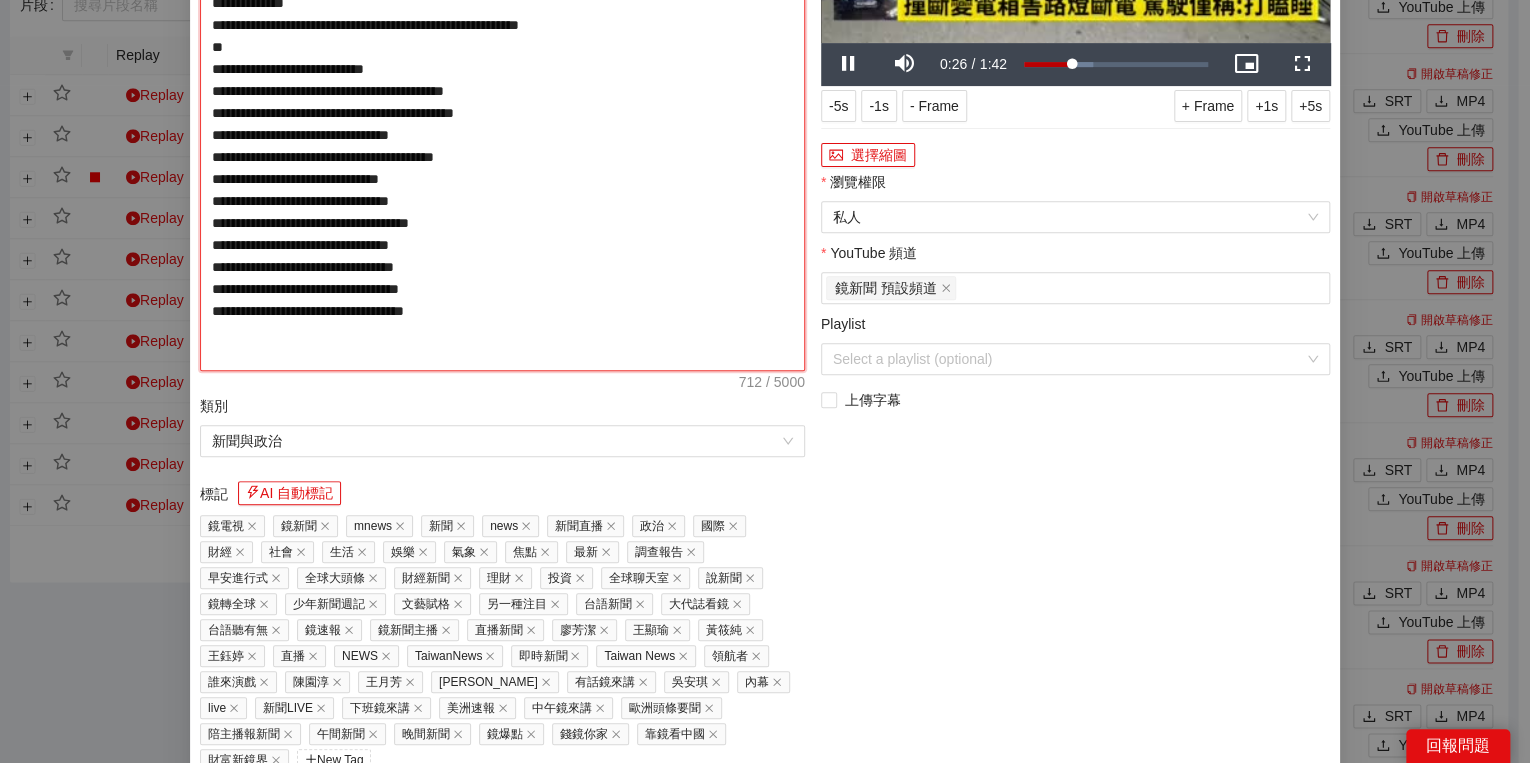 click on "**********" at bounding box center (502, 124) 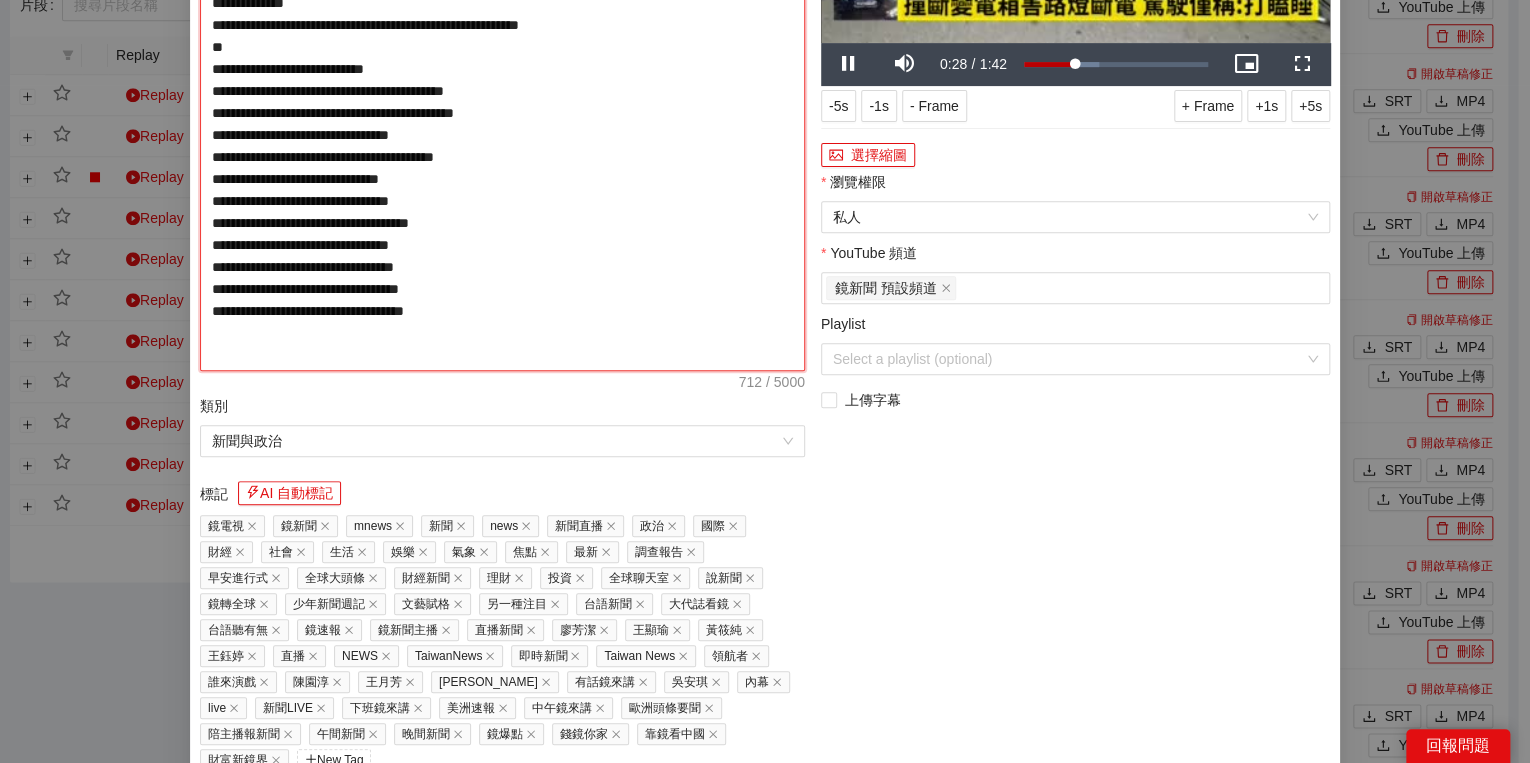type on "**********" 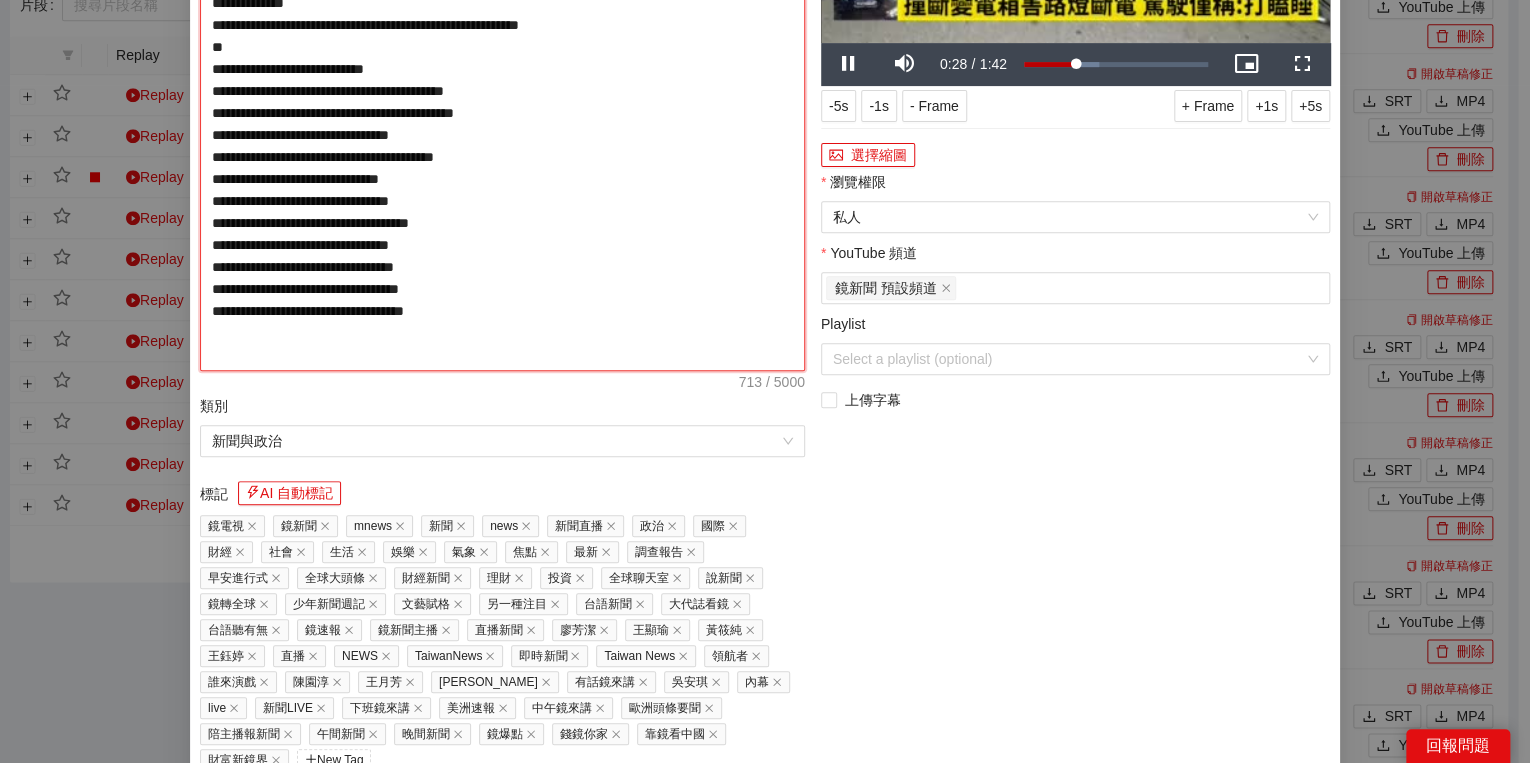 type on "**********" 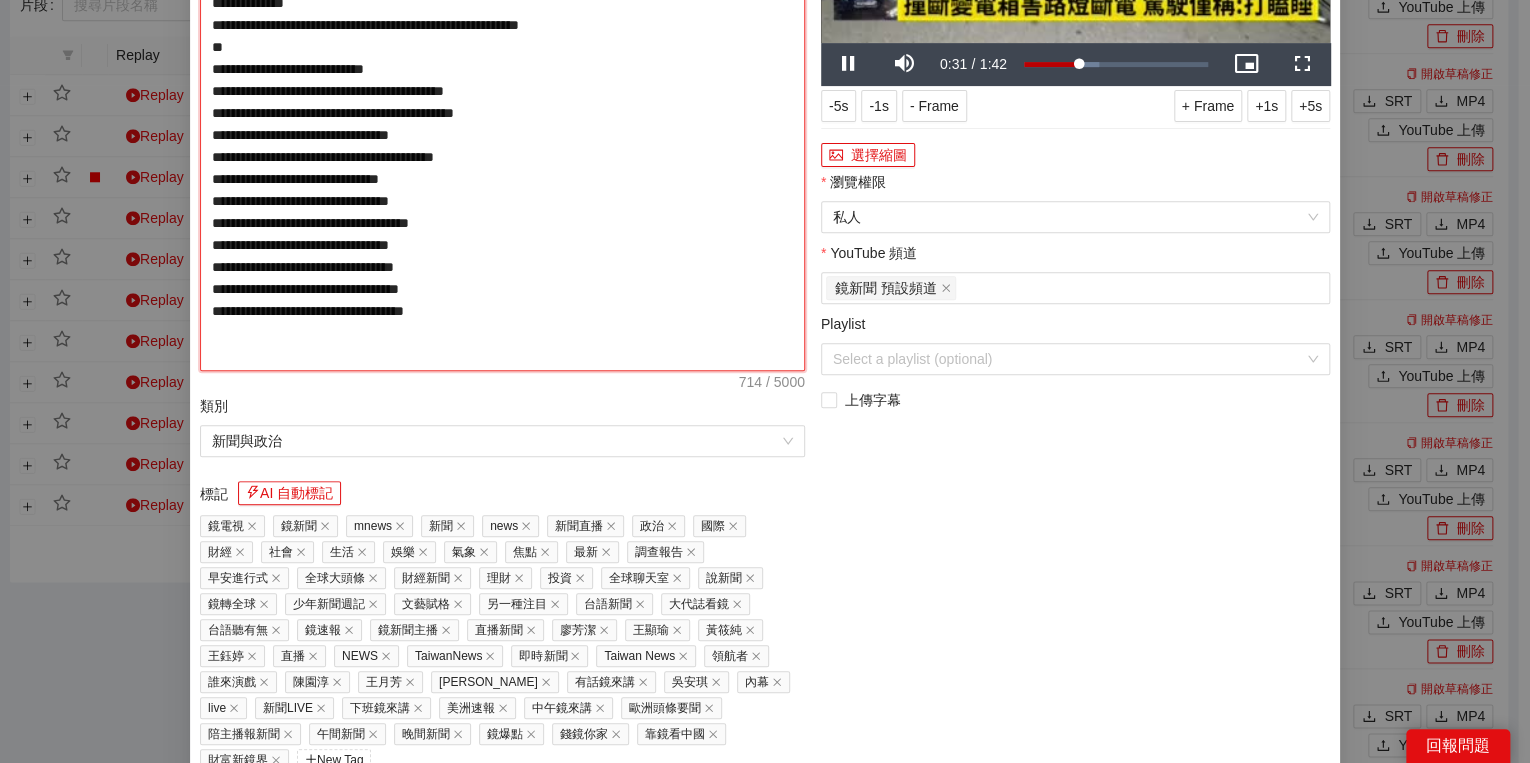type on "**********" 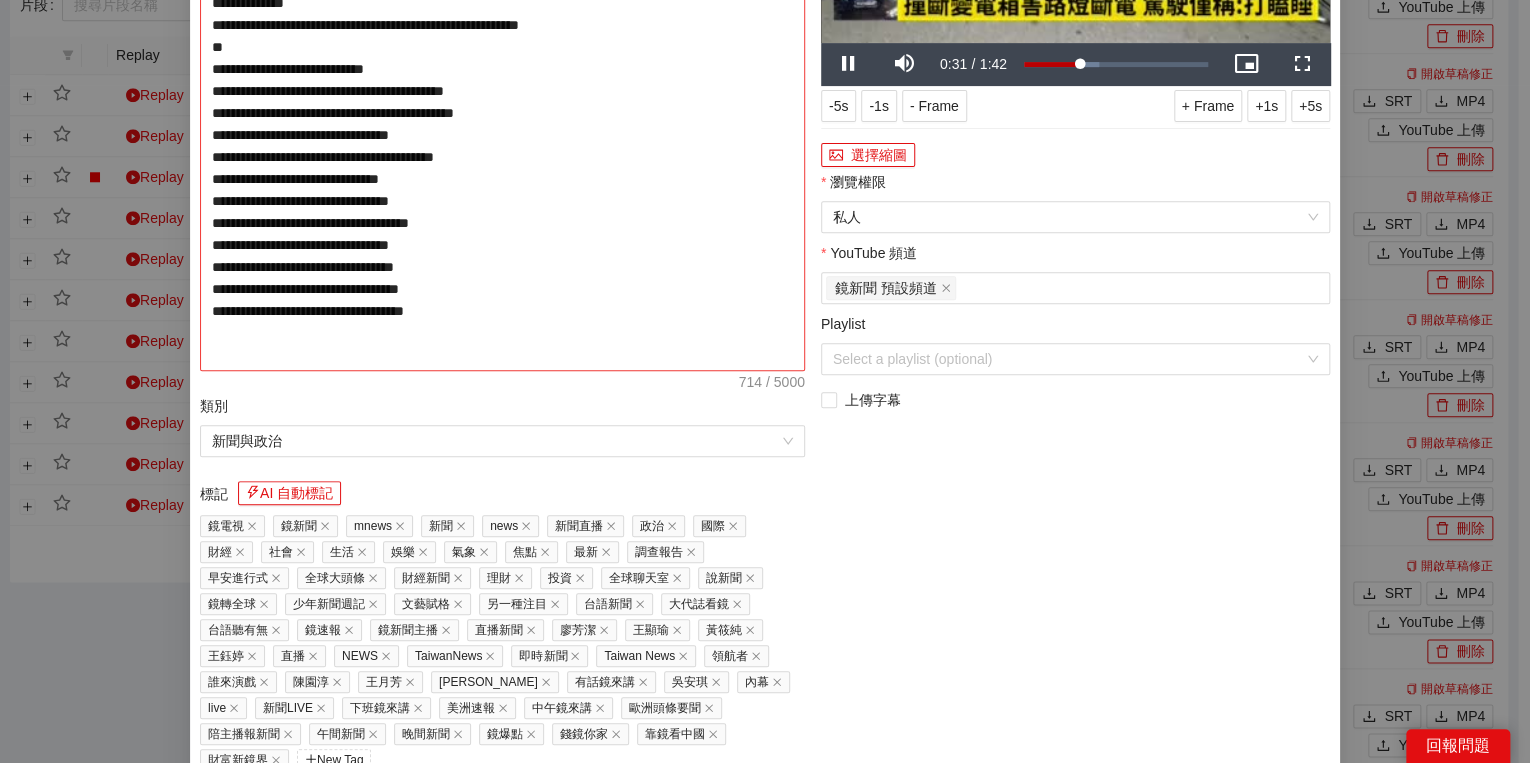 type on "**********" 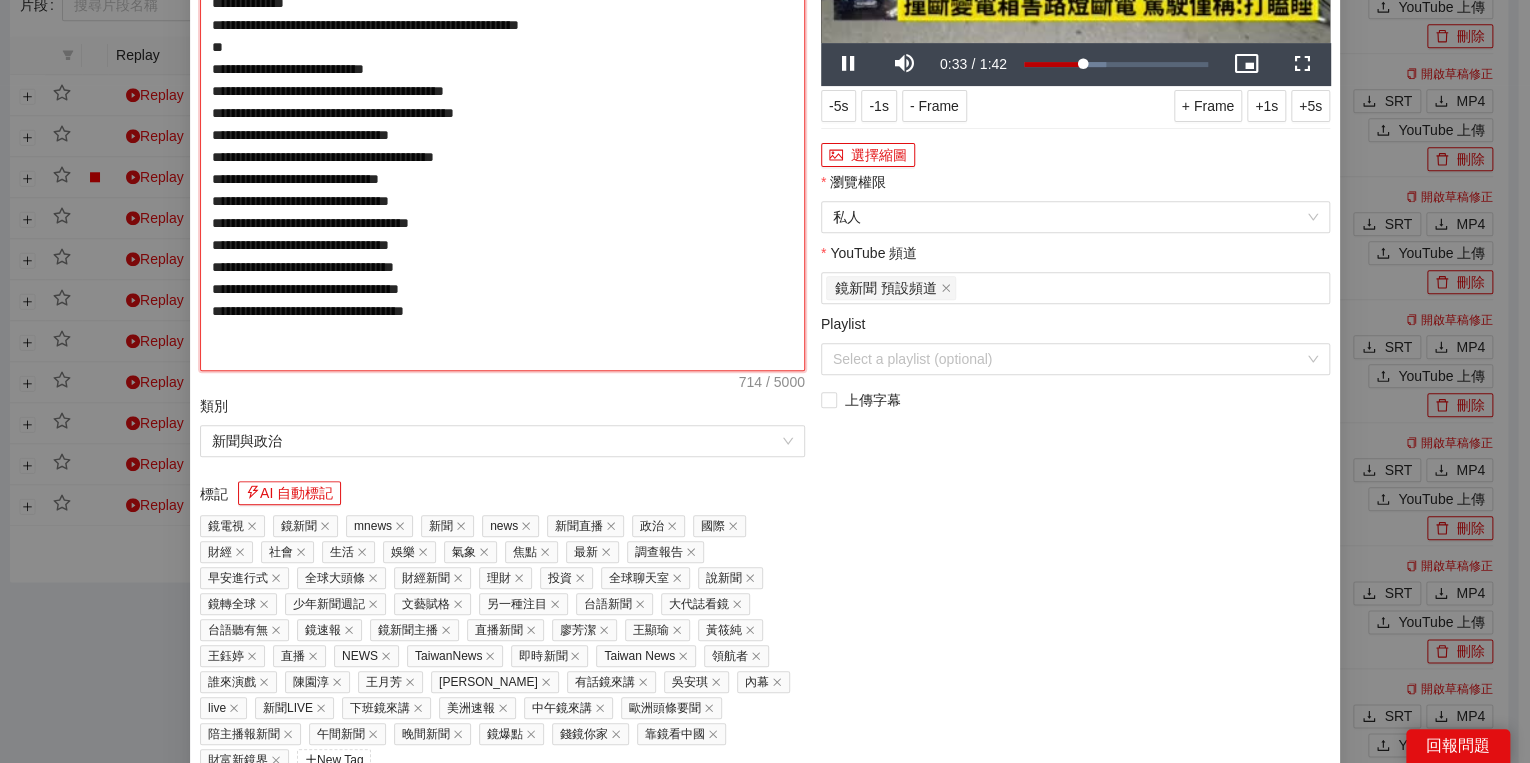type on "**********" 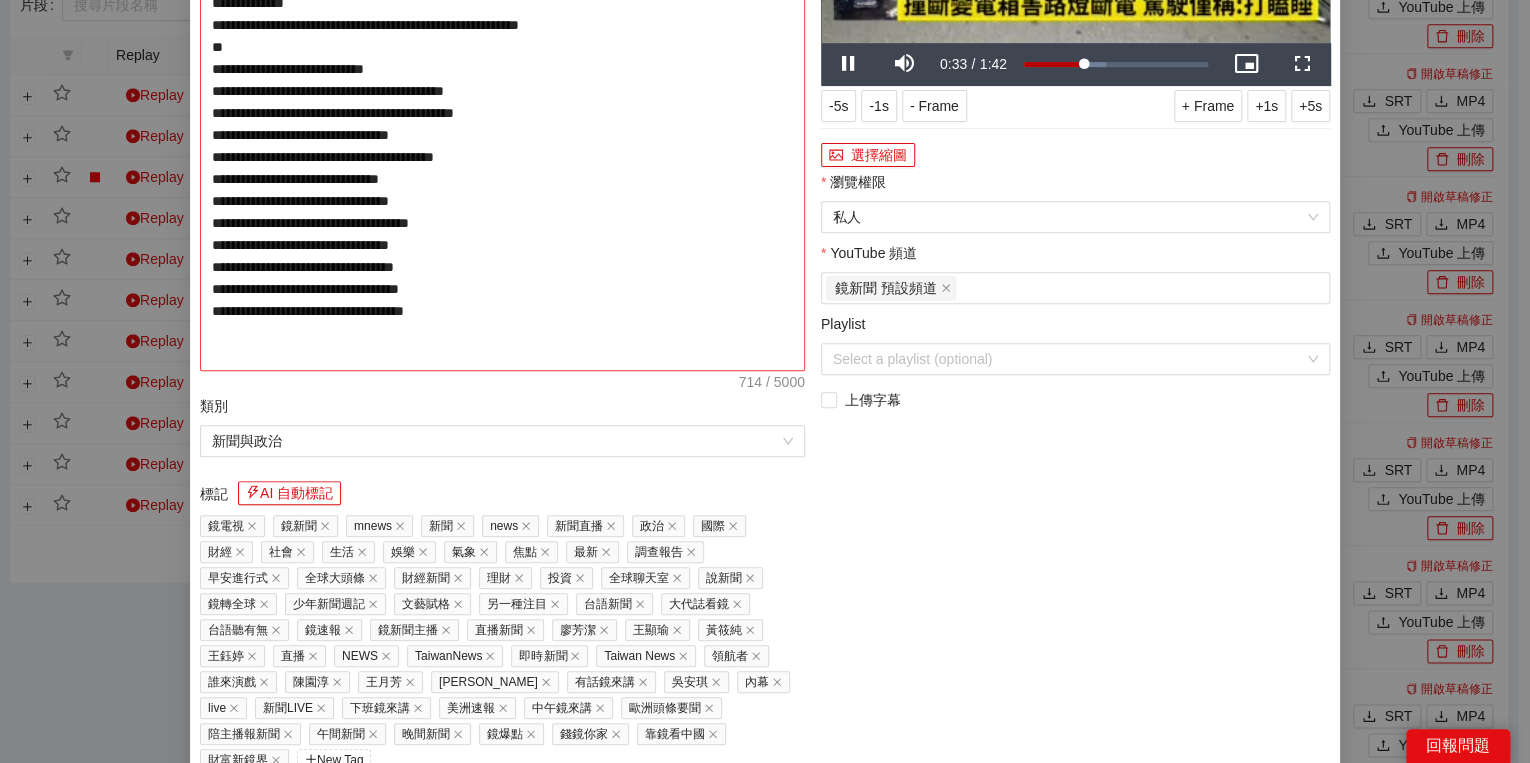 type on "**********" 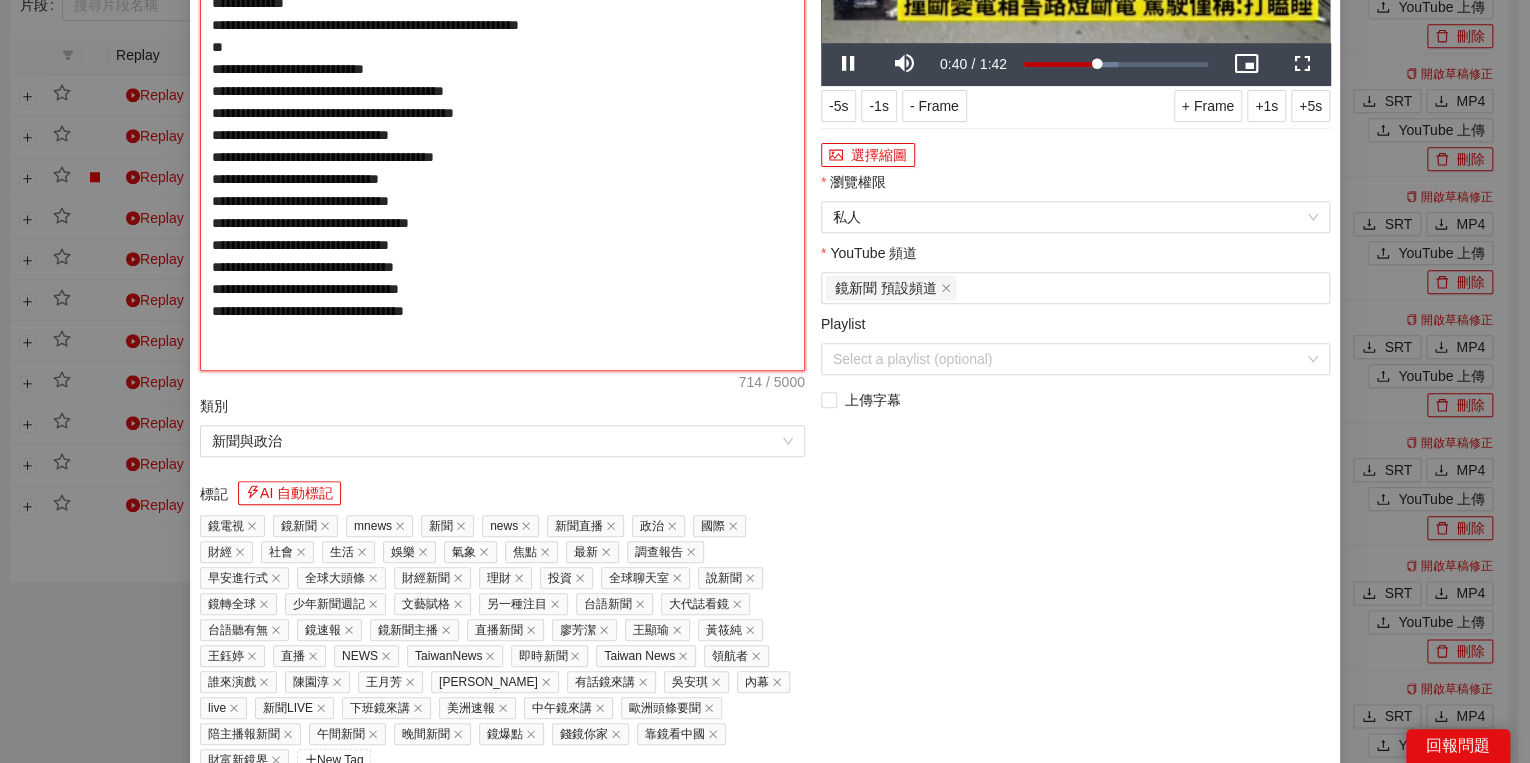 type on "**********" 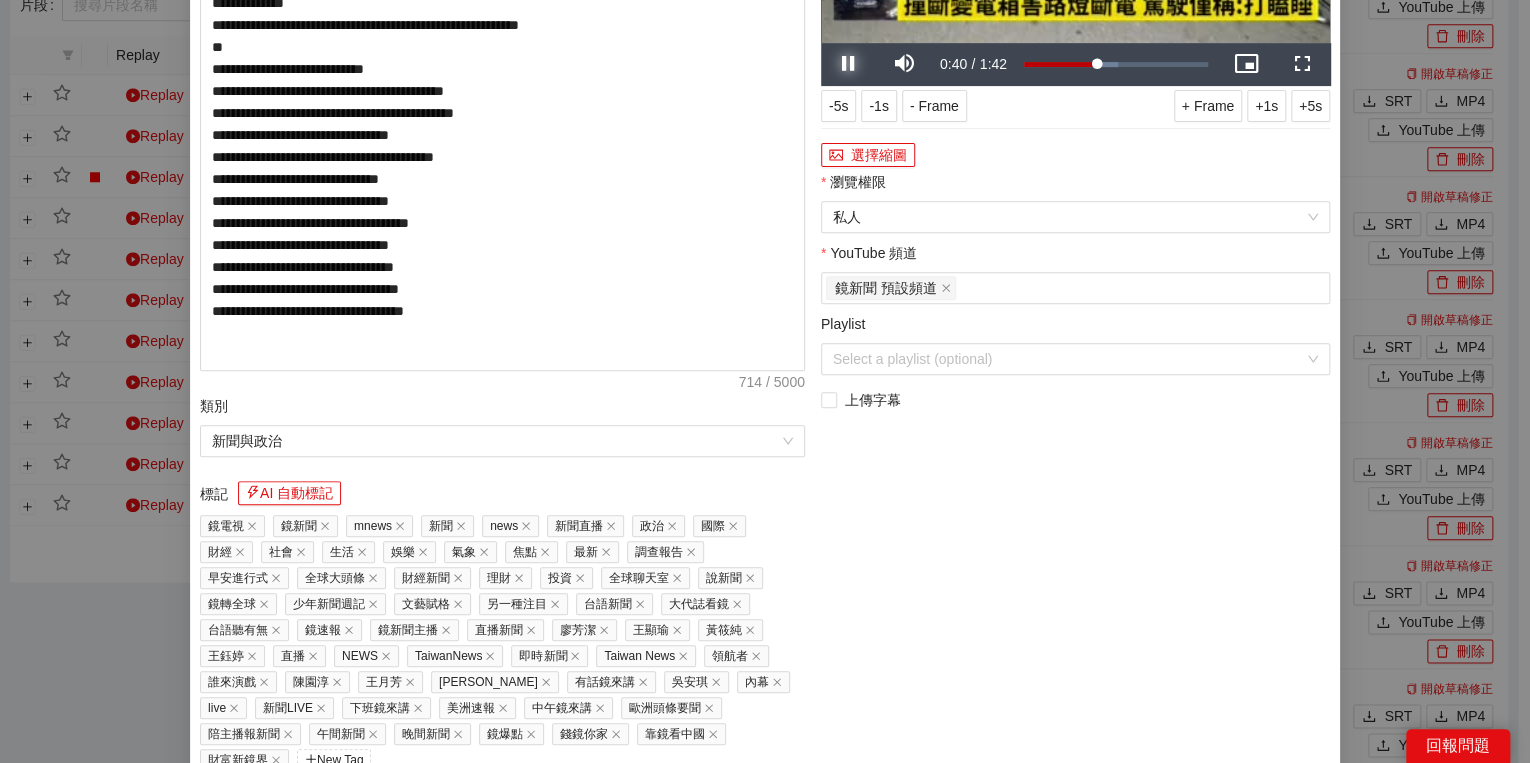 click at bounding box center (849, 64) 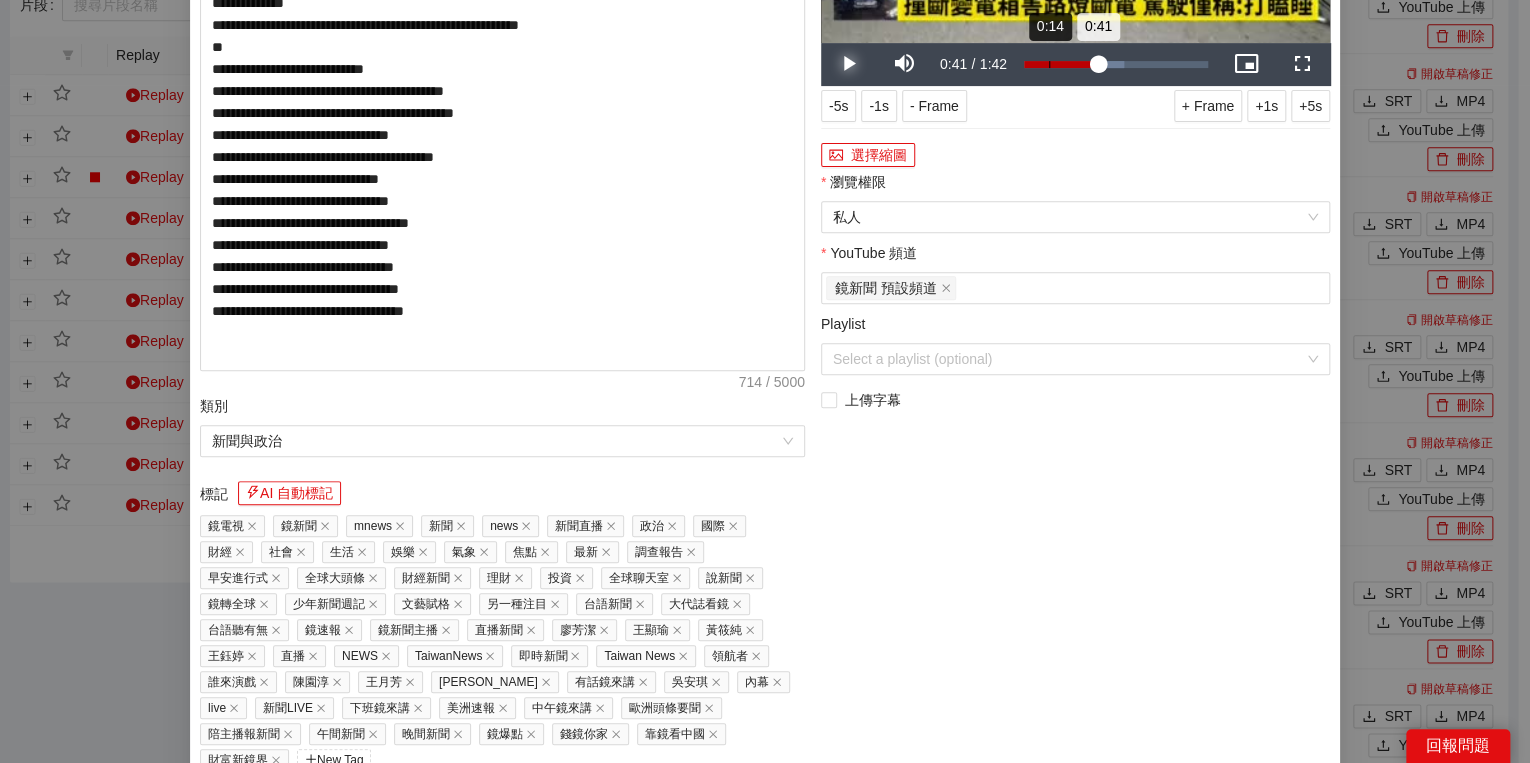 click on "Loaded :  54.59% 0:14 0:41" at bounding box center (1116, 64) 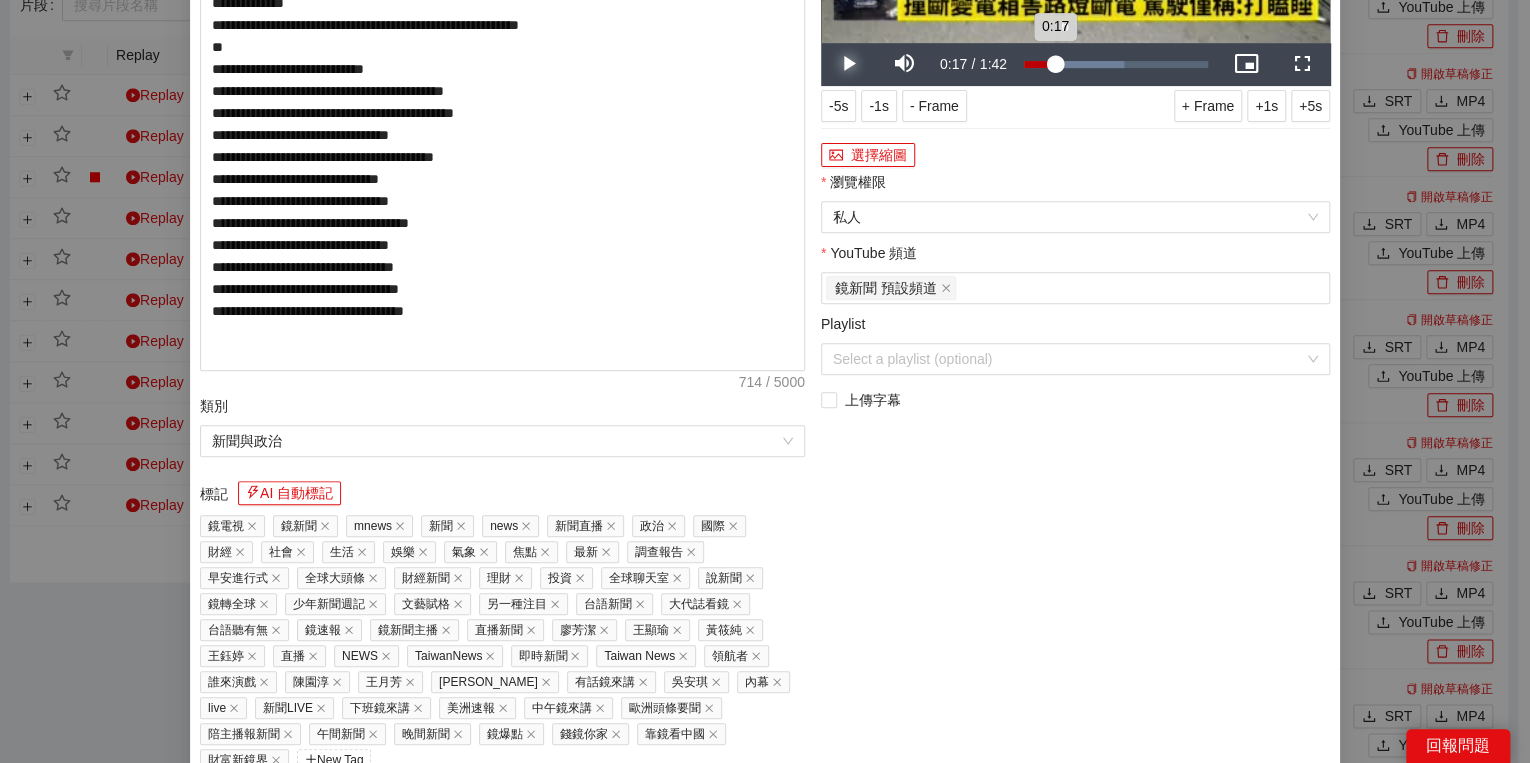 click on "0:17" at bounding box center (1039, 64) 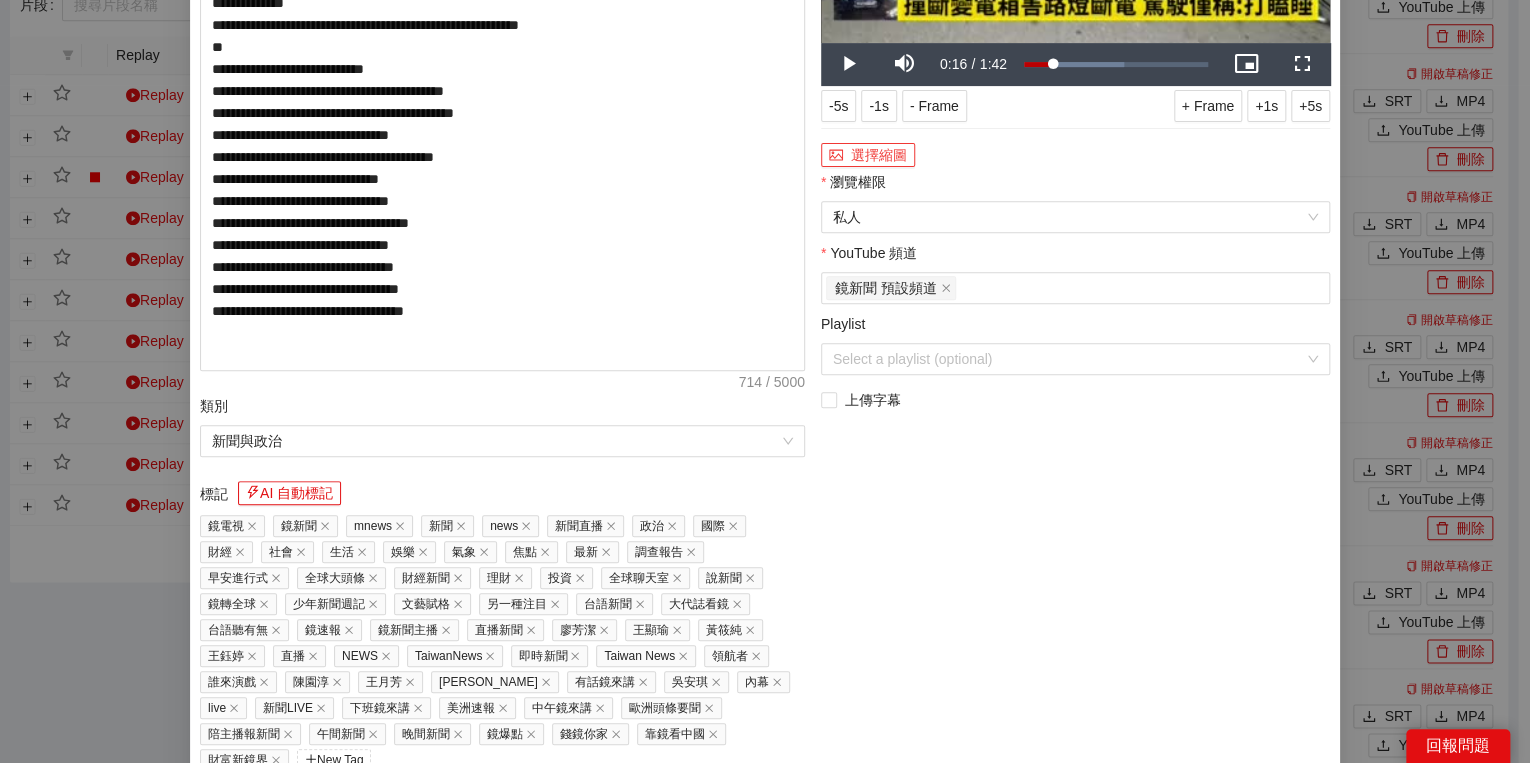 click on "選擇縮圖" at bounding box center (868, 155) 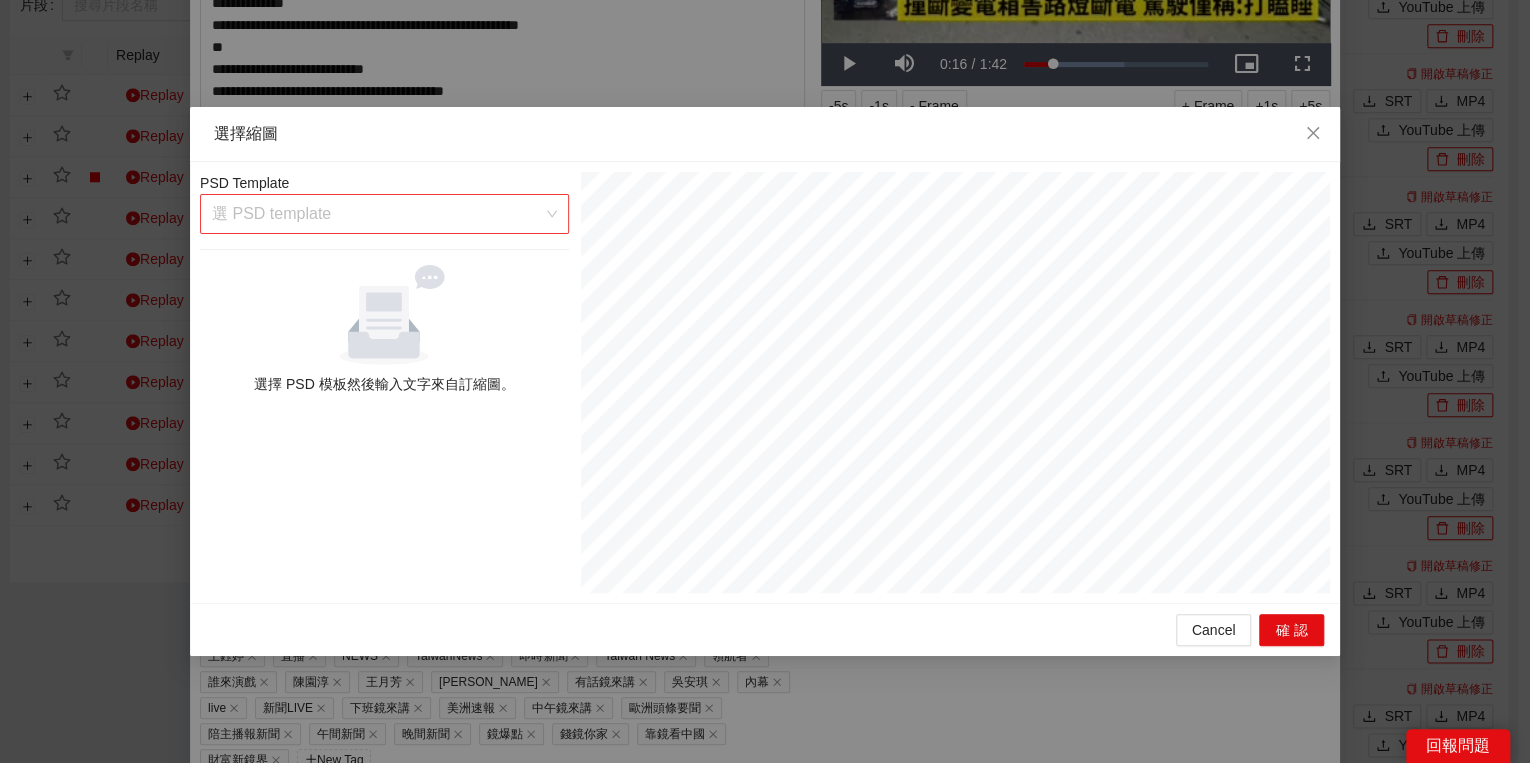 click at bounding box center (377, 214) 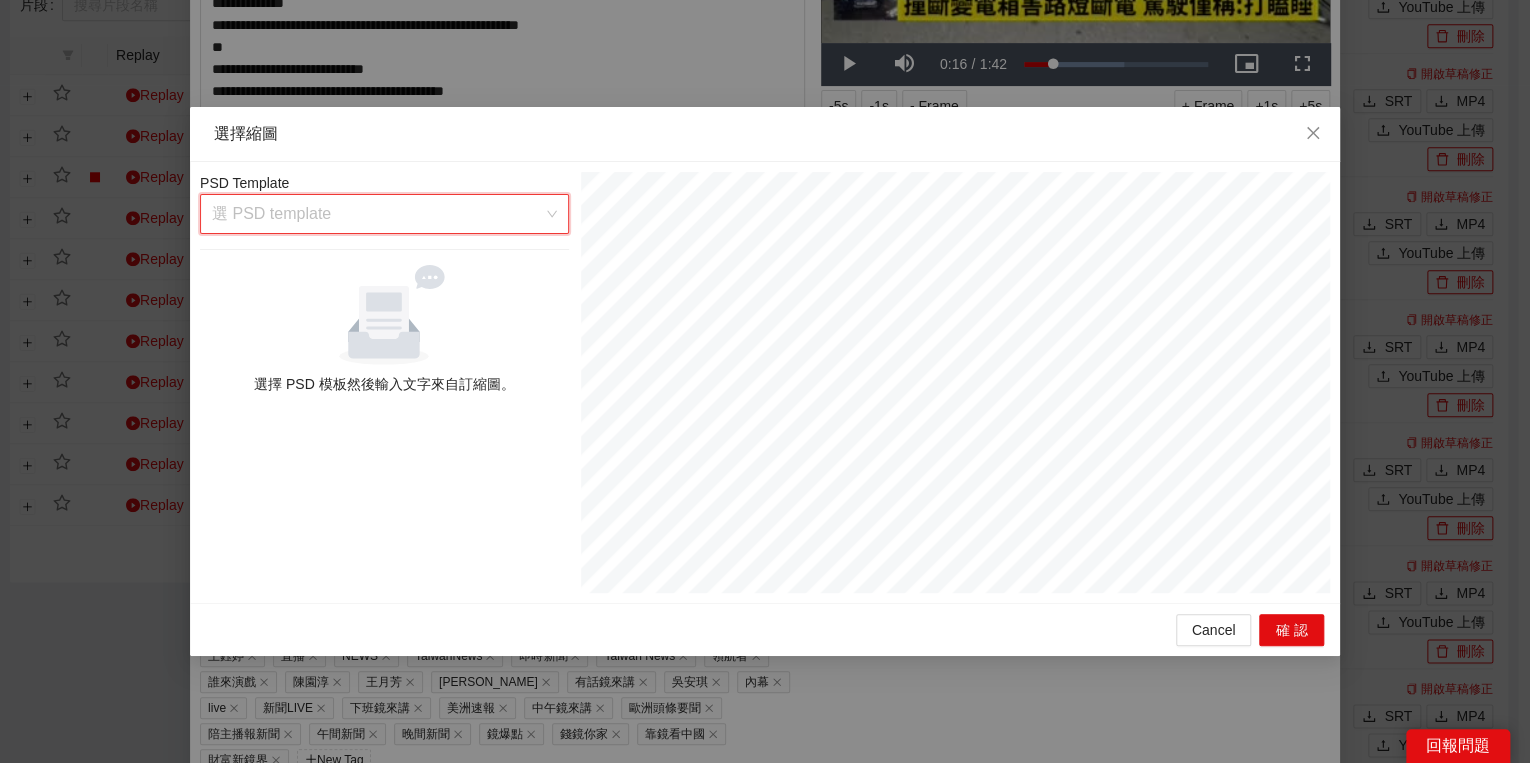 click at bounding box center (377, 214) 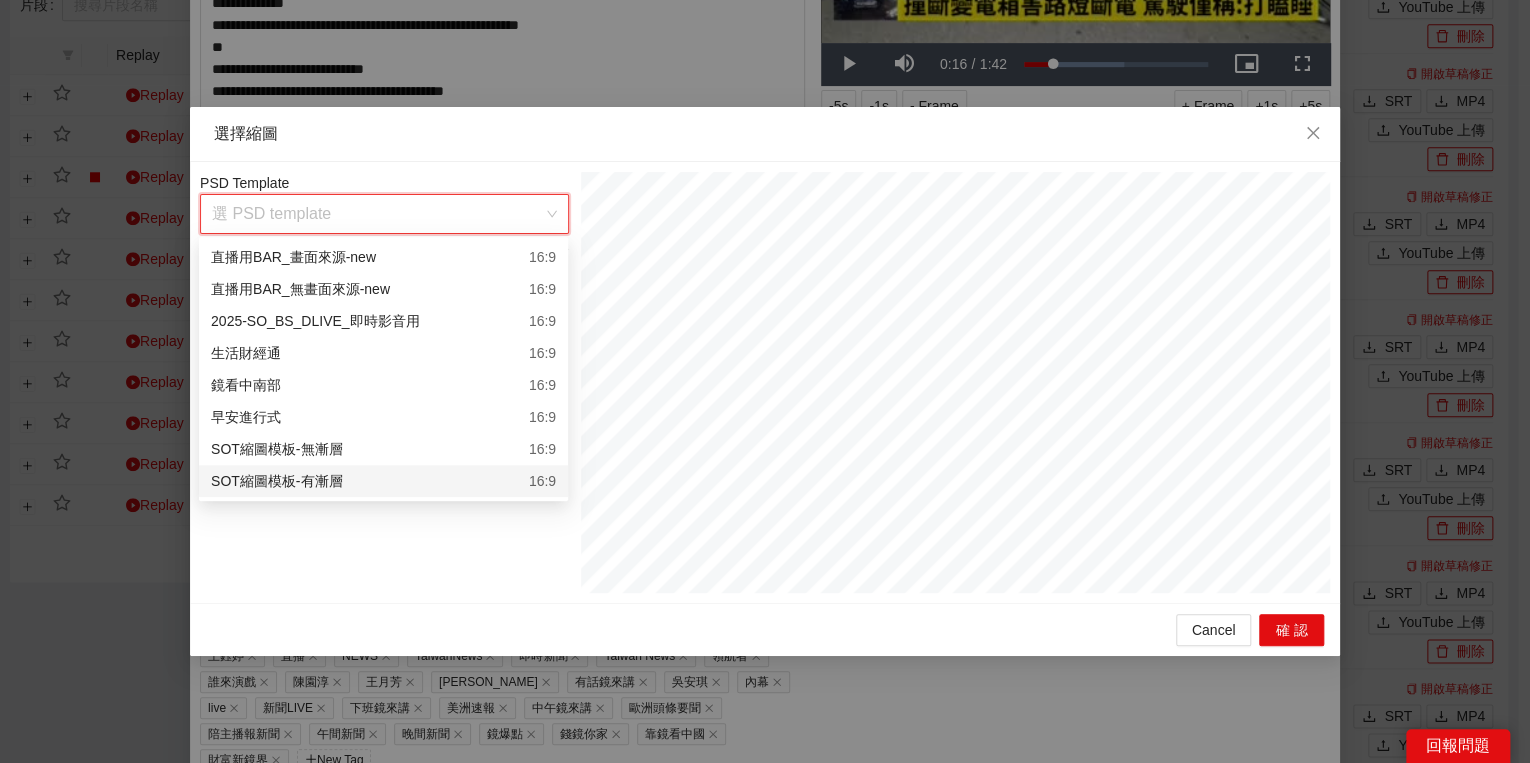 click on "SOT縮圖模板-有漸層 16:9" at bounding box center [383, 481] 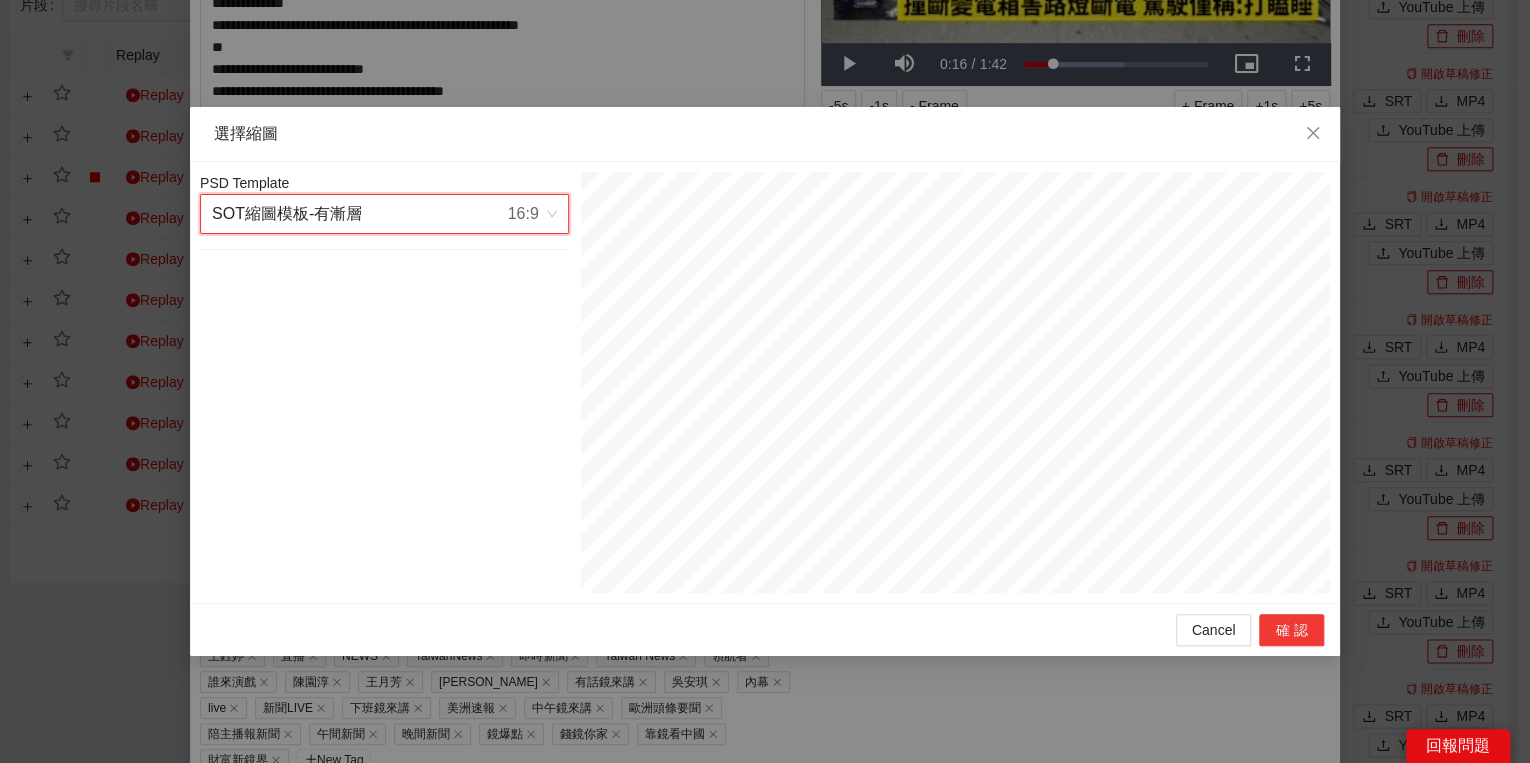 click on "確認" at bounding box center [1291, 630] 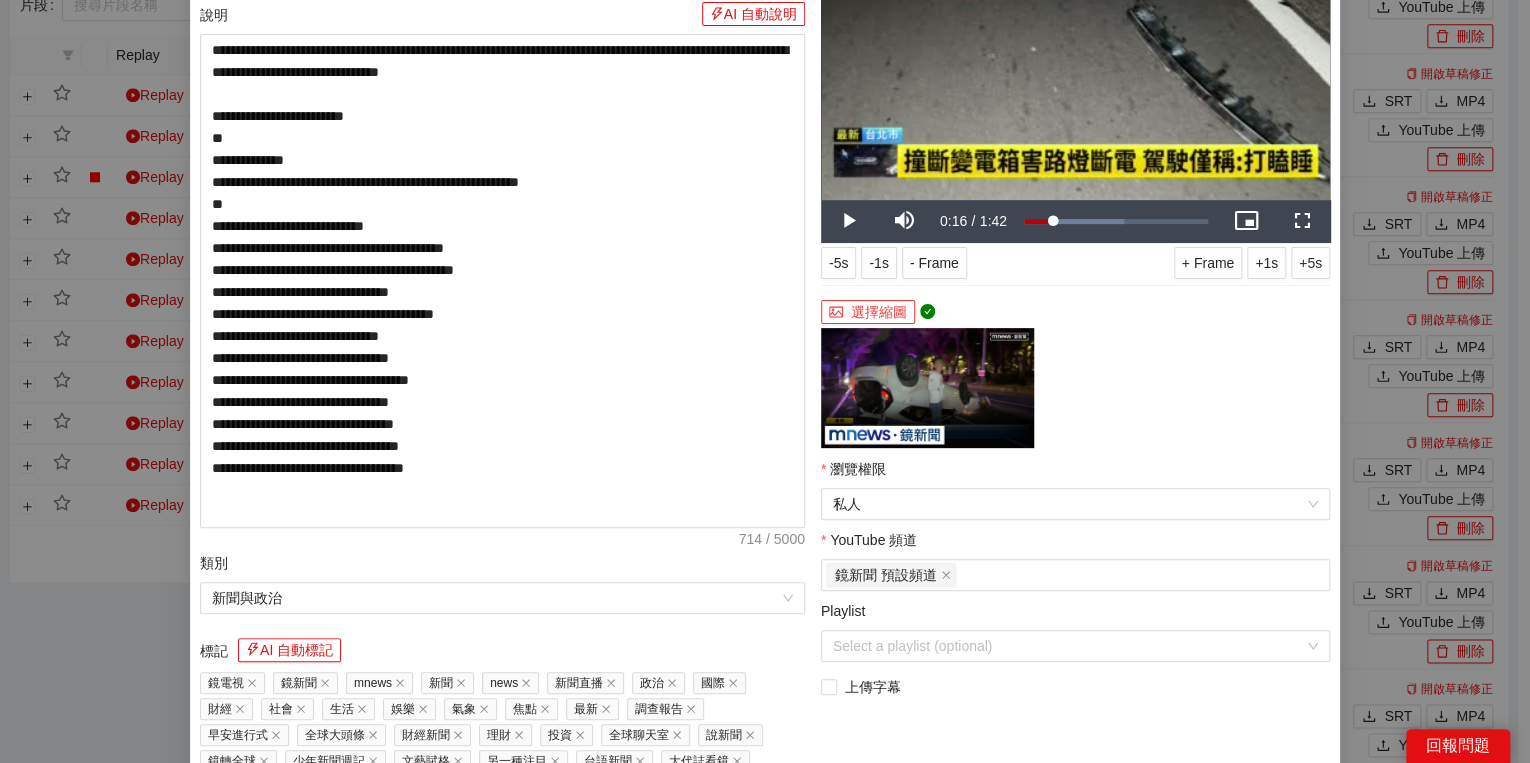 scroll, scrollTop: 374, scrollLeft: 0, axis: vertical 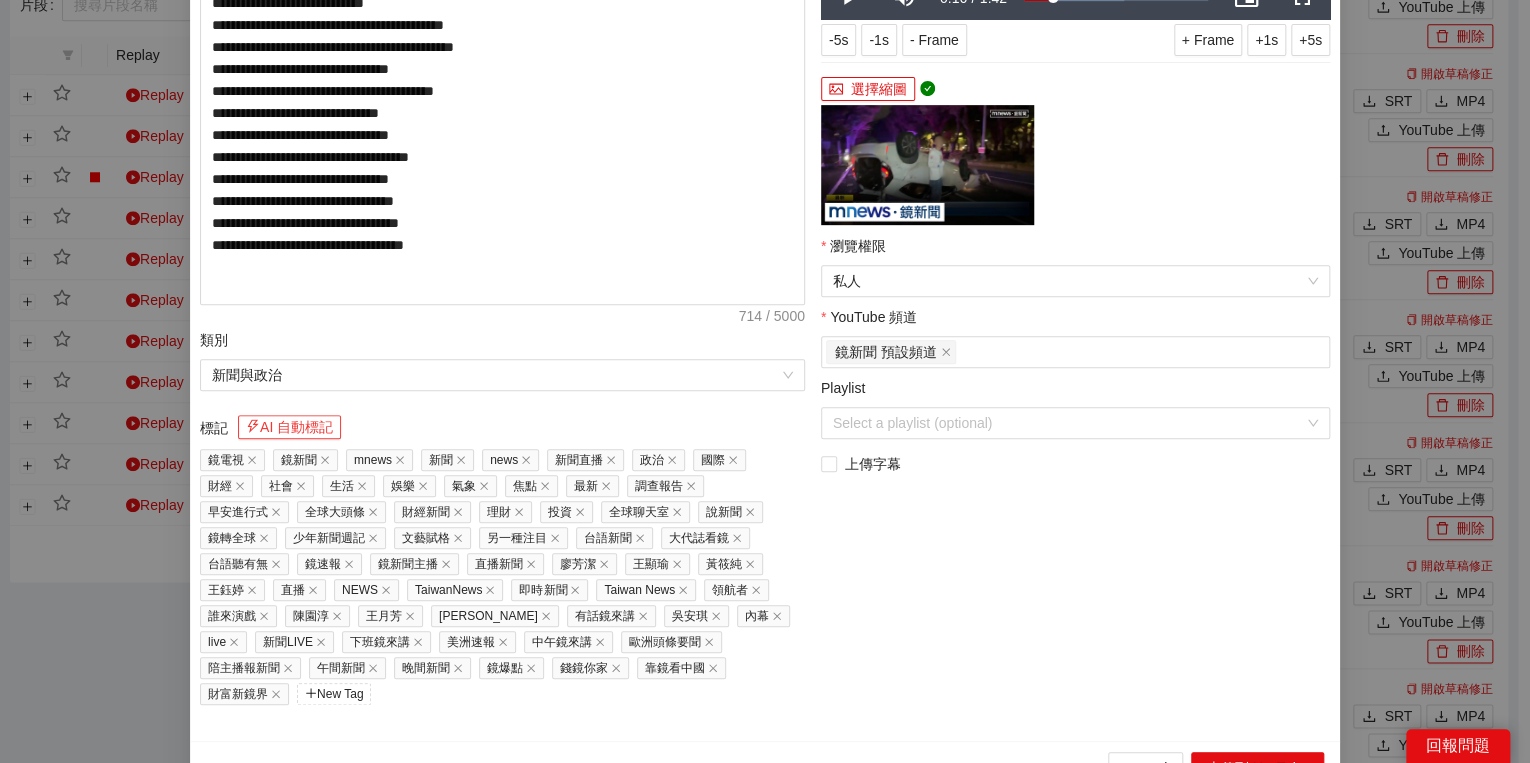 click on "AI 自動標記" at bounding box center (289, 427) 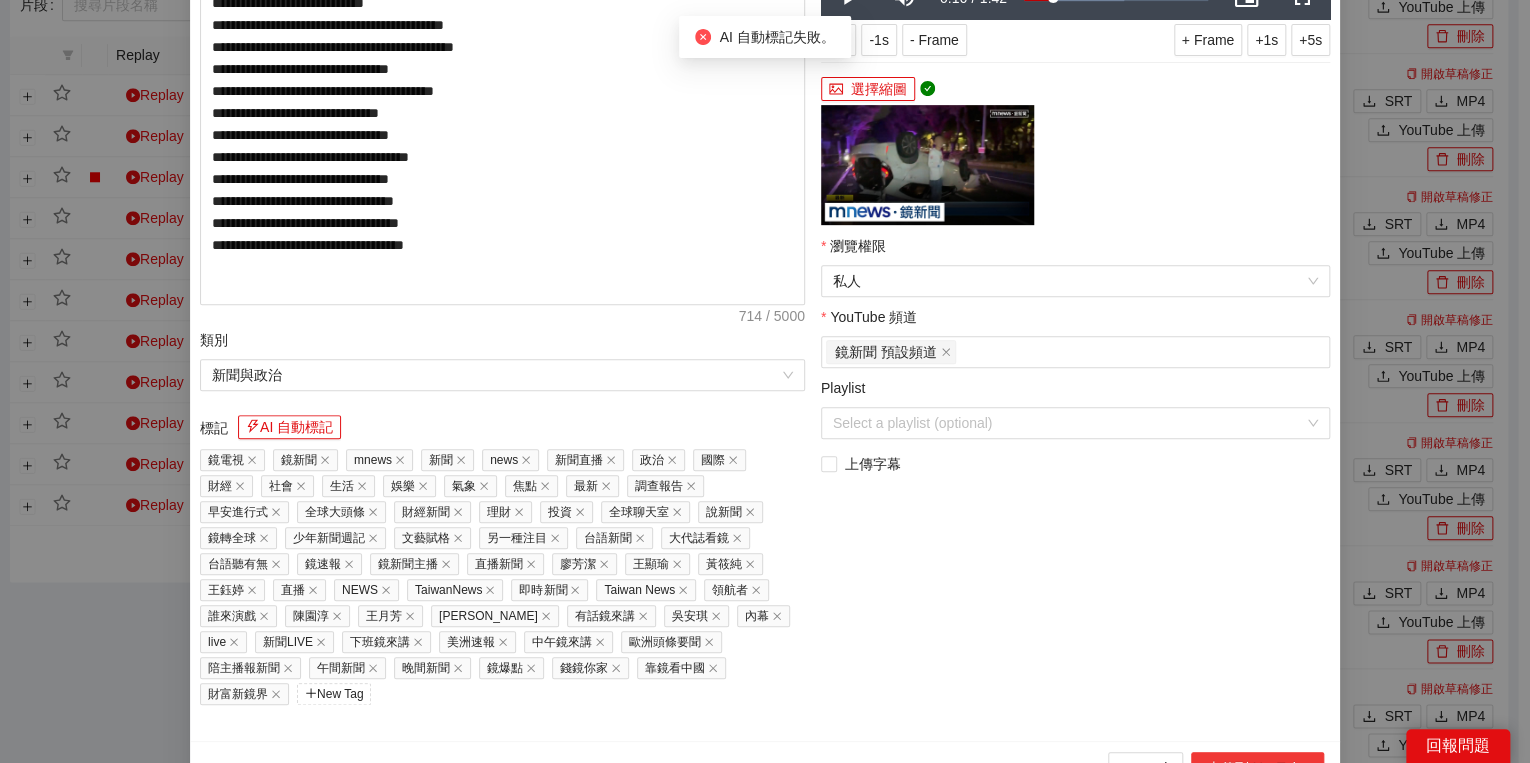 click on "上傳到 YouTube" at bounding box center (1257, 768) 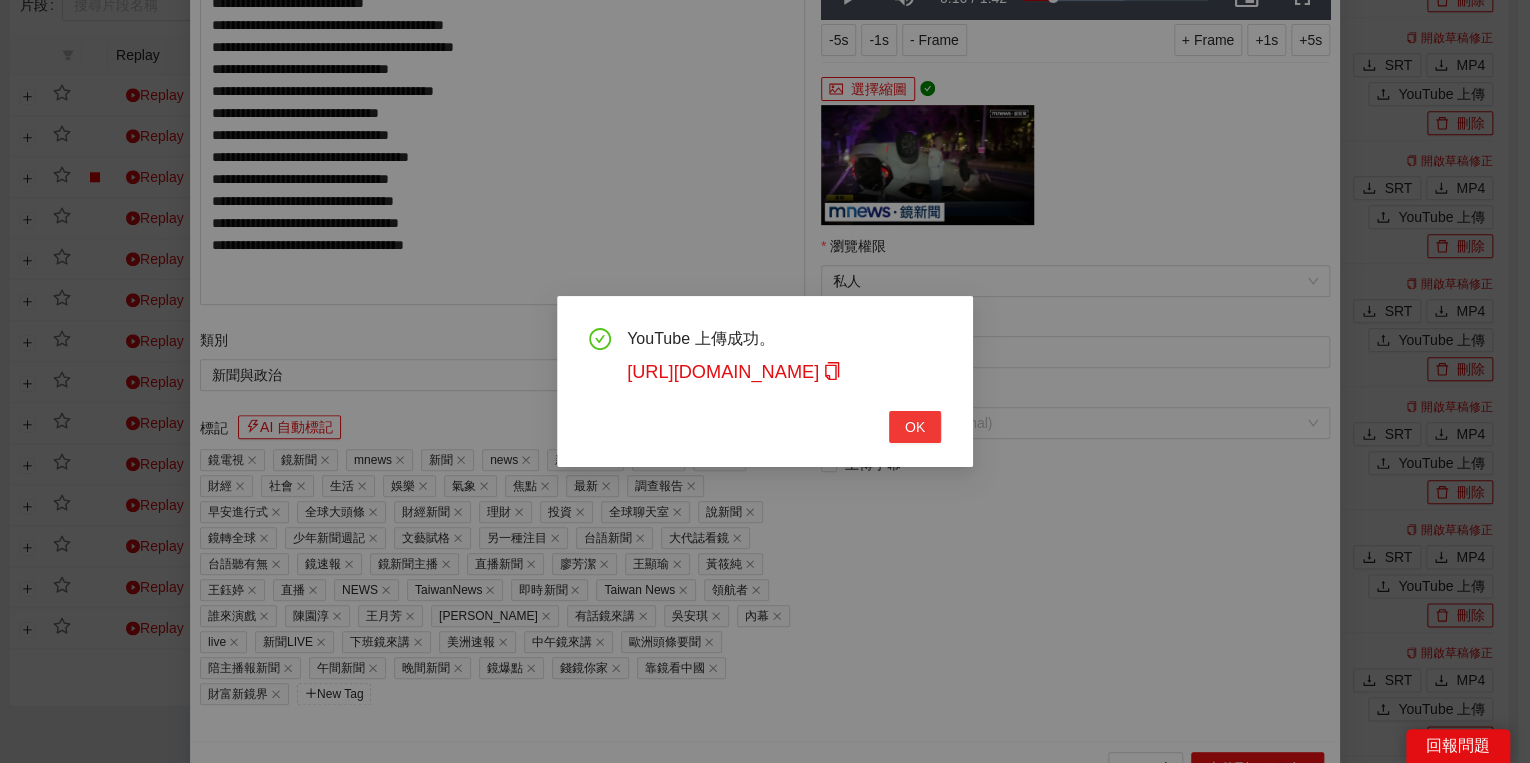 click on "OK" at bounding box center (915, 427) 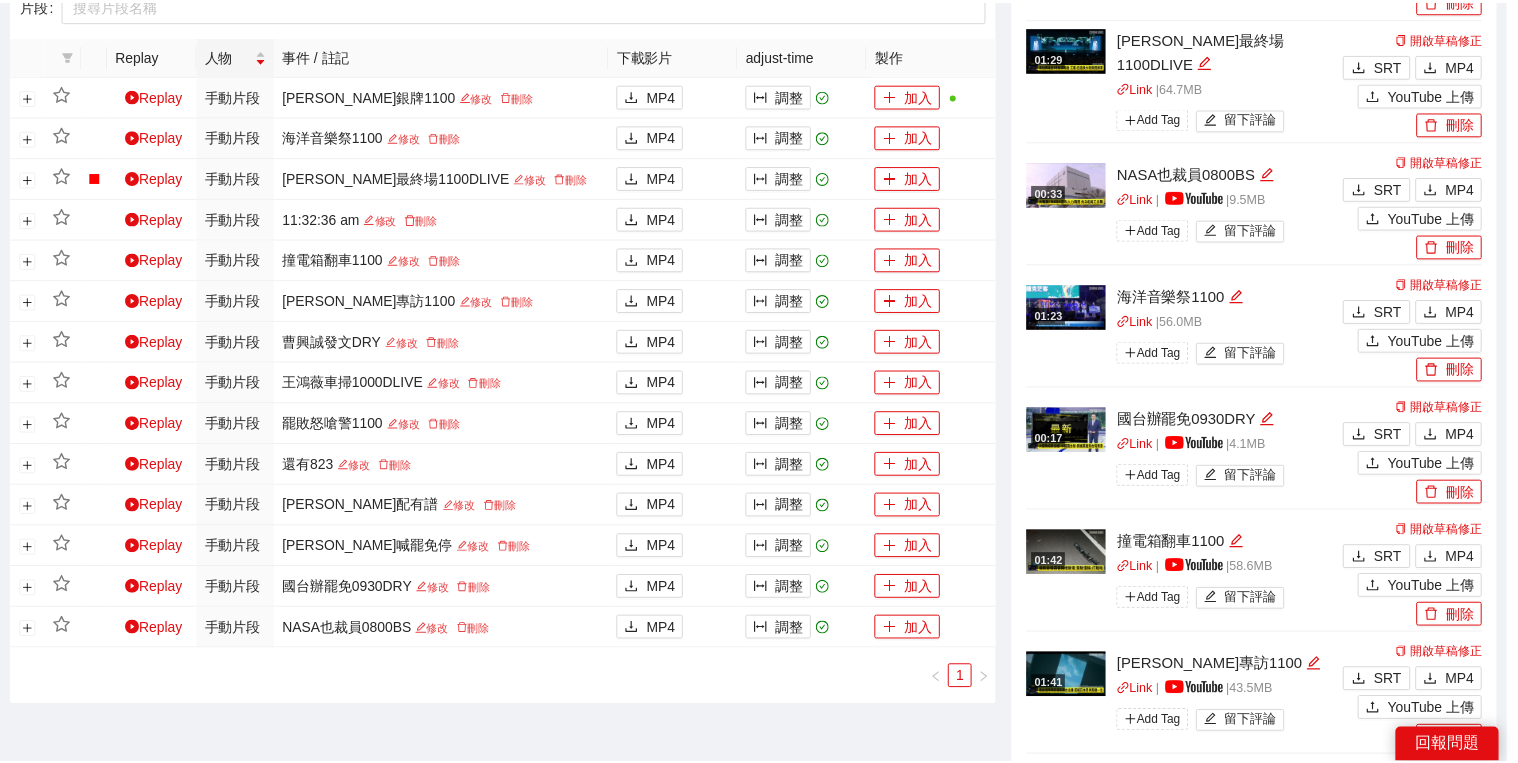 scroll, scrollTop: 308, scrollLeft: 0, axis: vertical 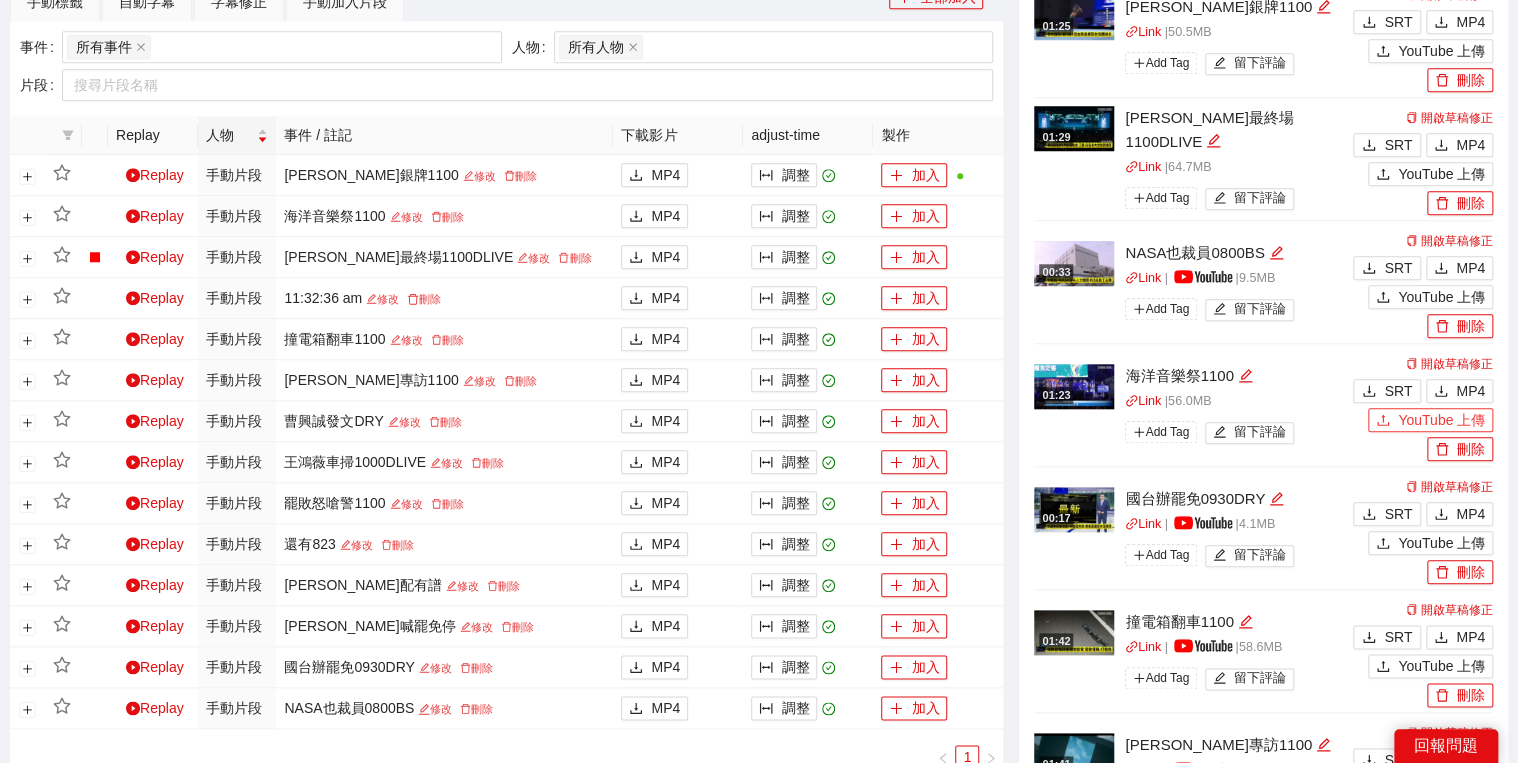click on "YouTube 上傳" at bounding box center (1441, 420) 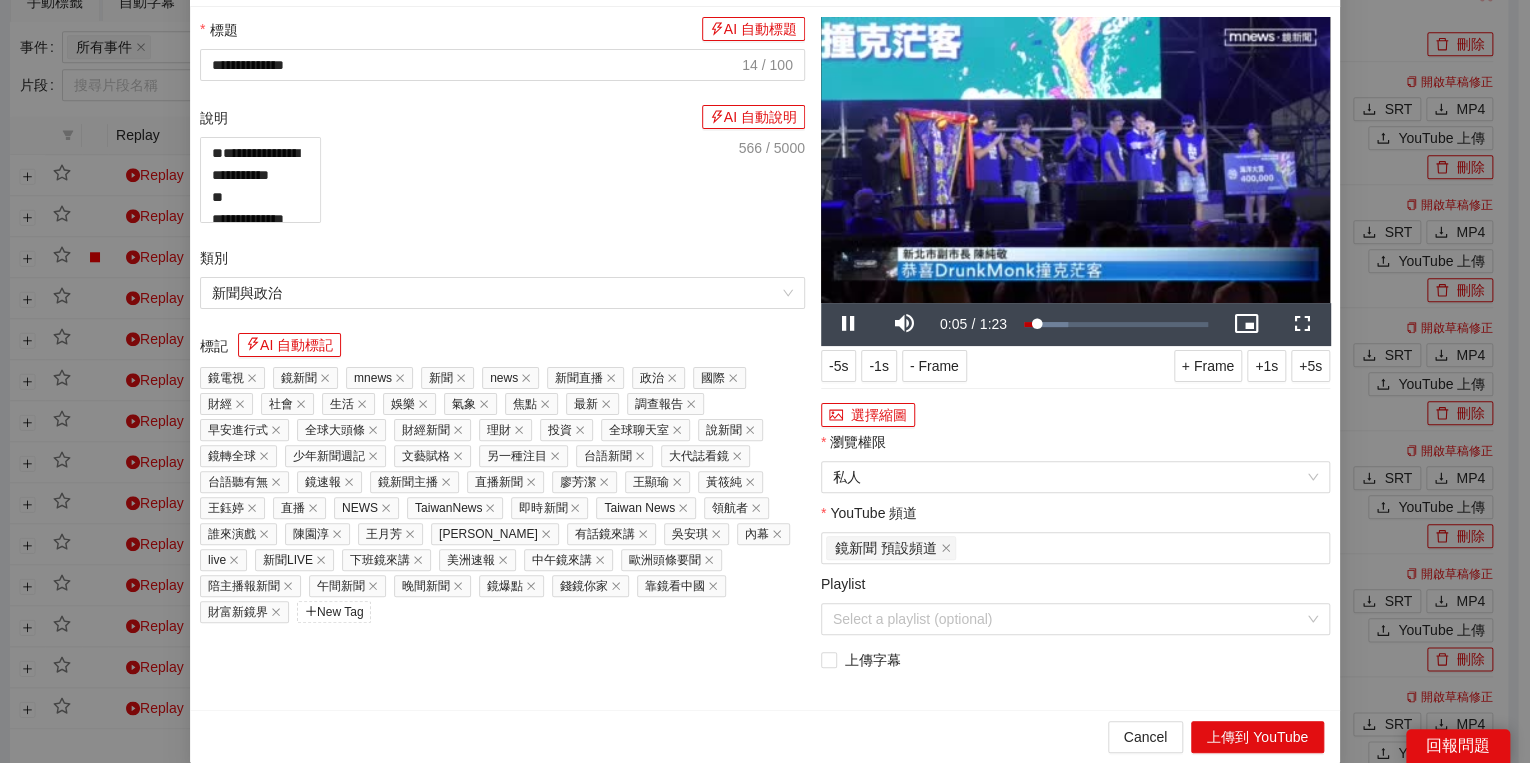 click on "**********" at bounding box center [765, 381] 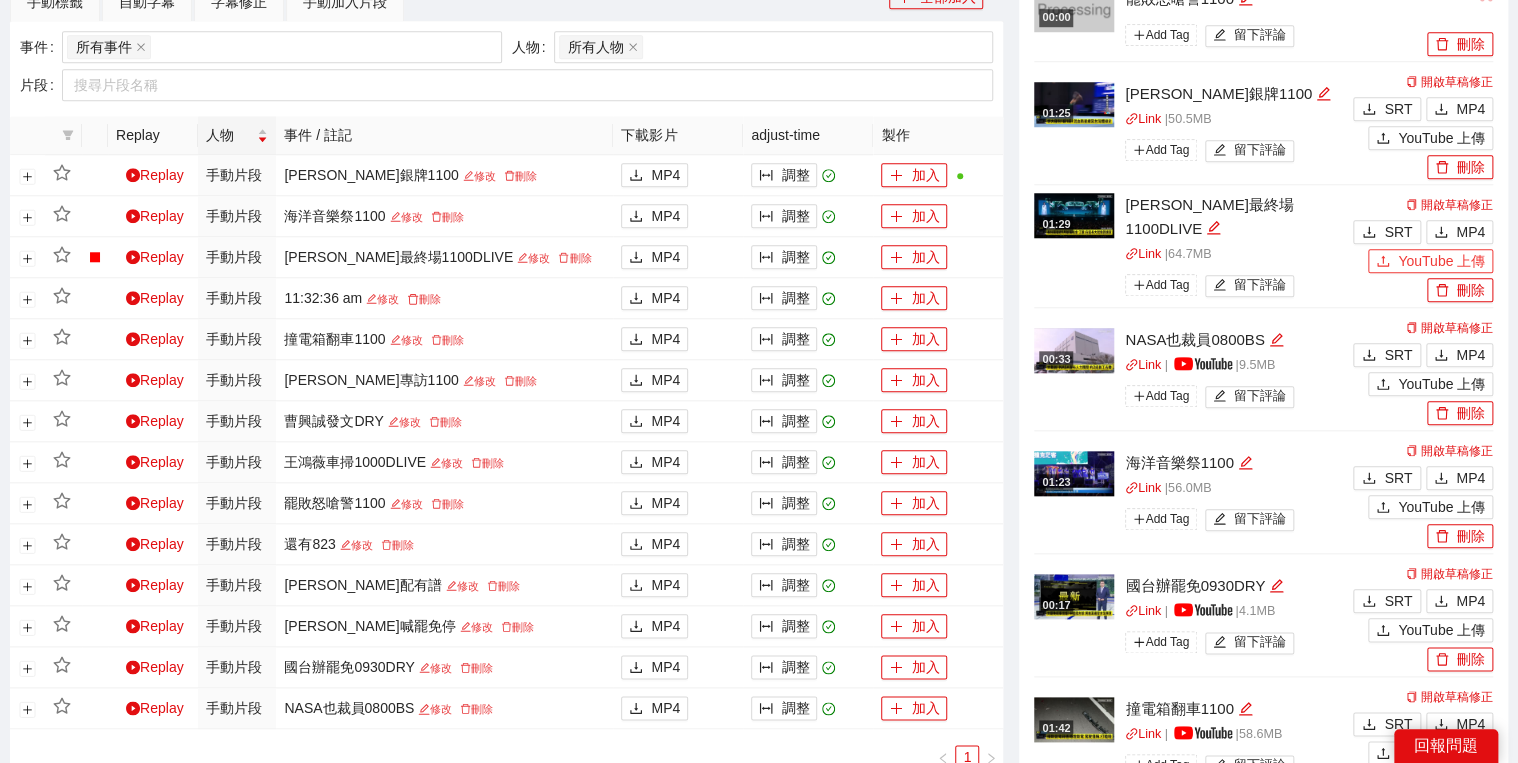 click on "YouTube 上傳" at bounding box center (1430, 261) 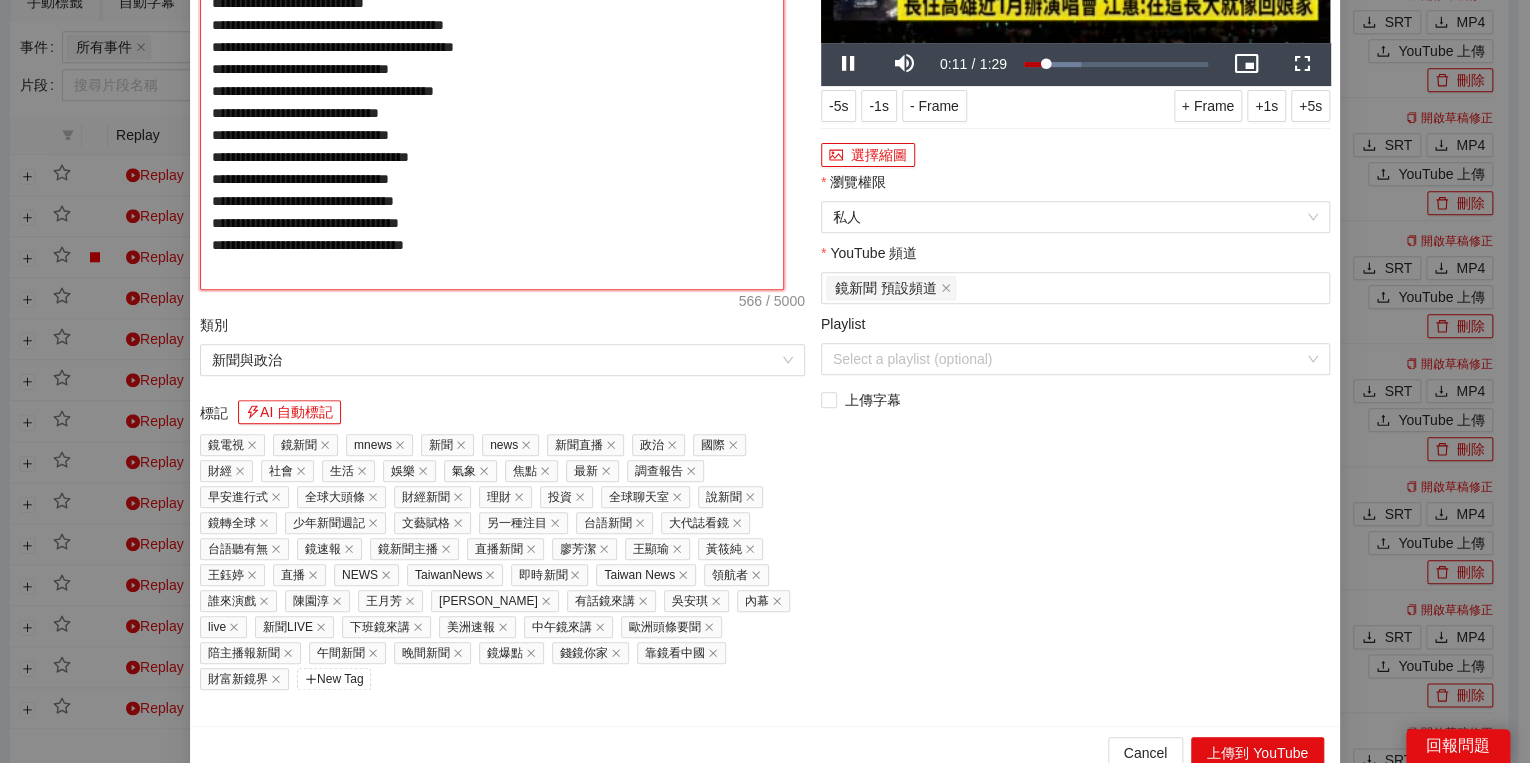click on "**********" at bounding box center [492, 83] 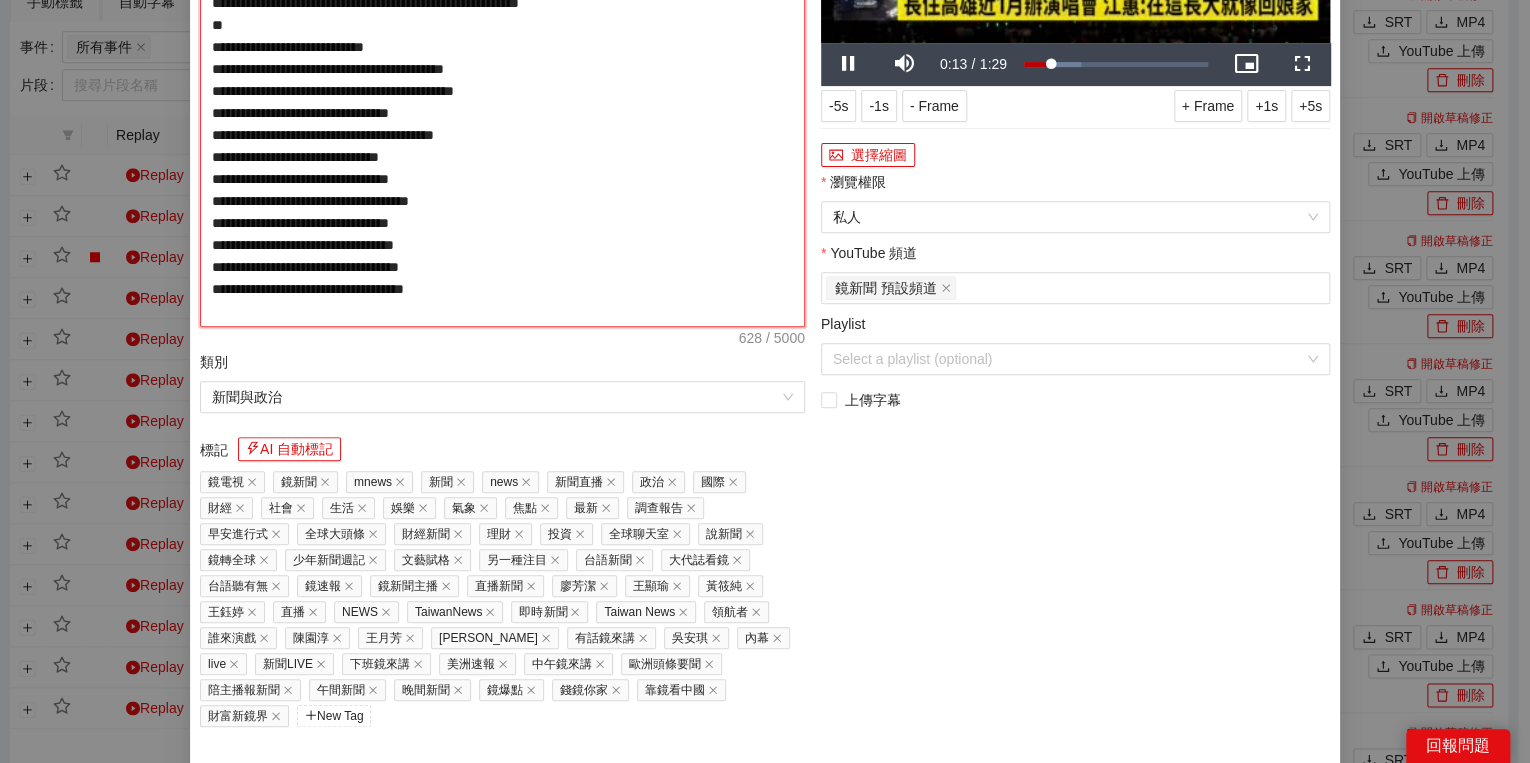 click on "**********" at bounding box center (502, 102) 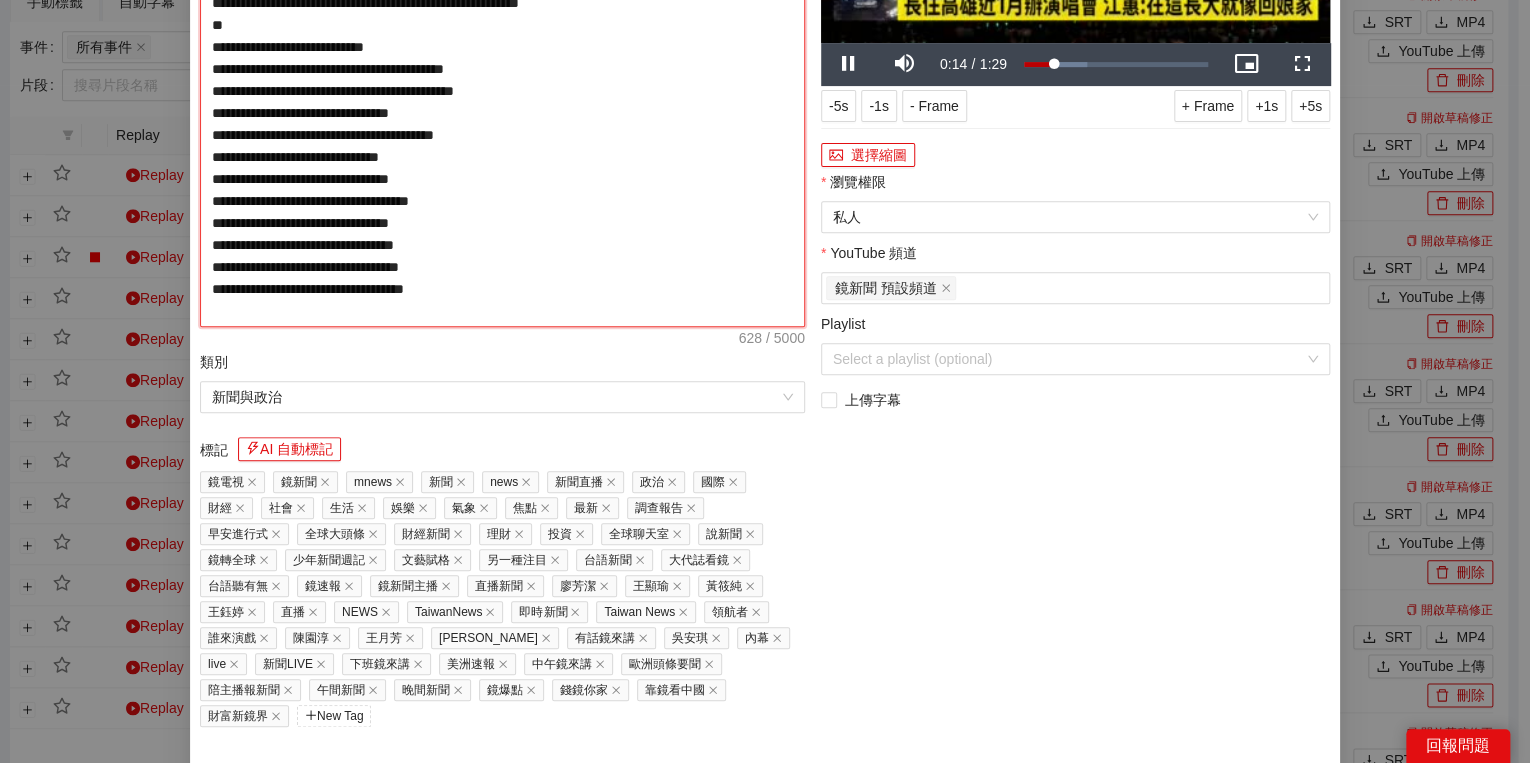 type on "**********" 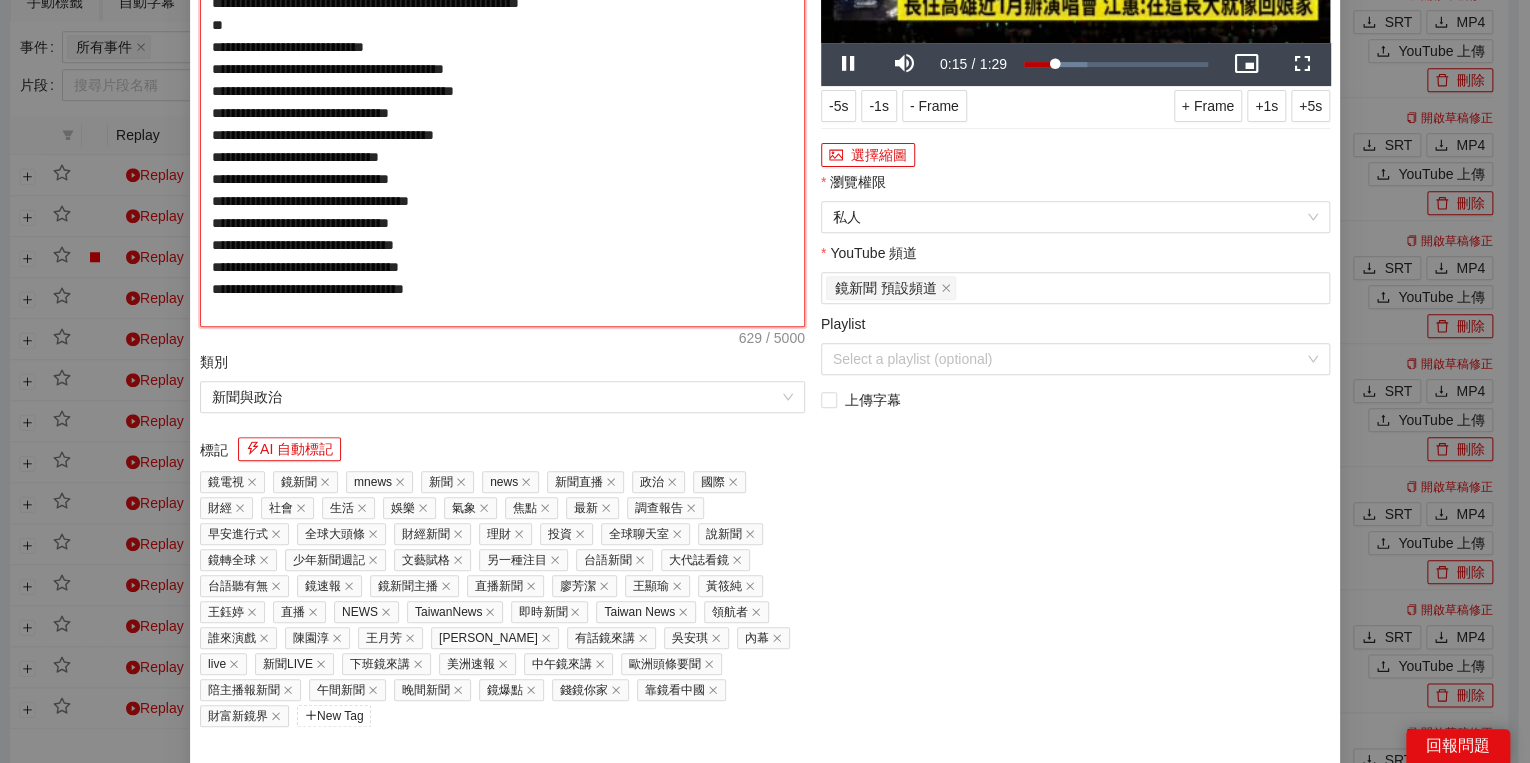 type on "**********" 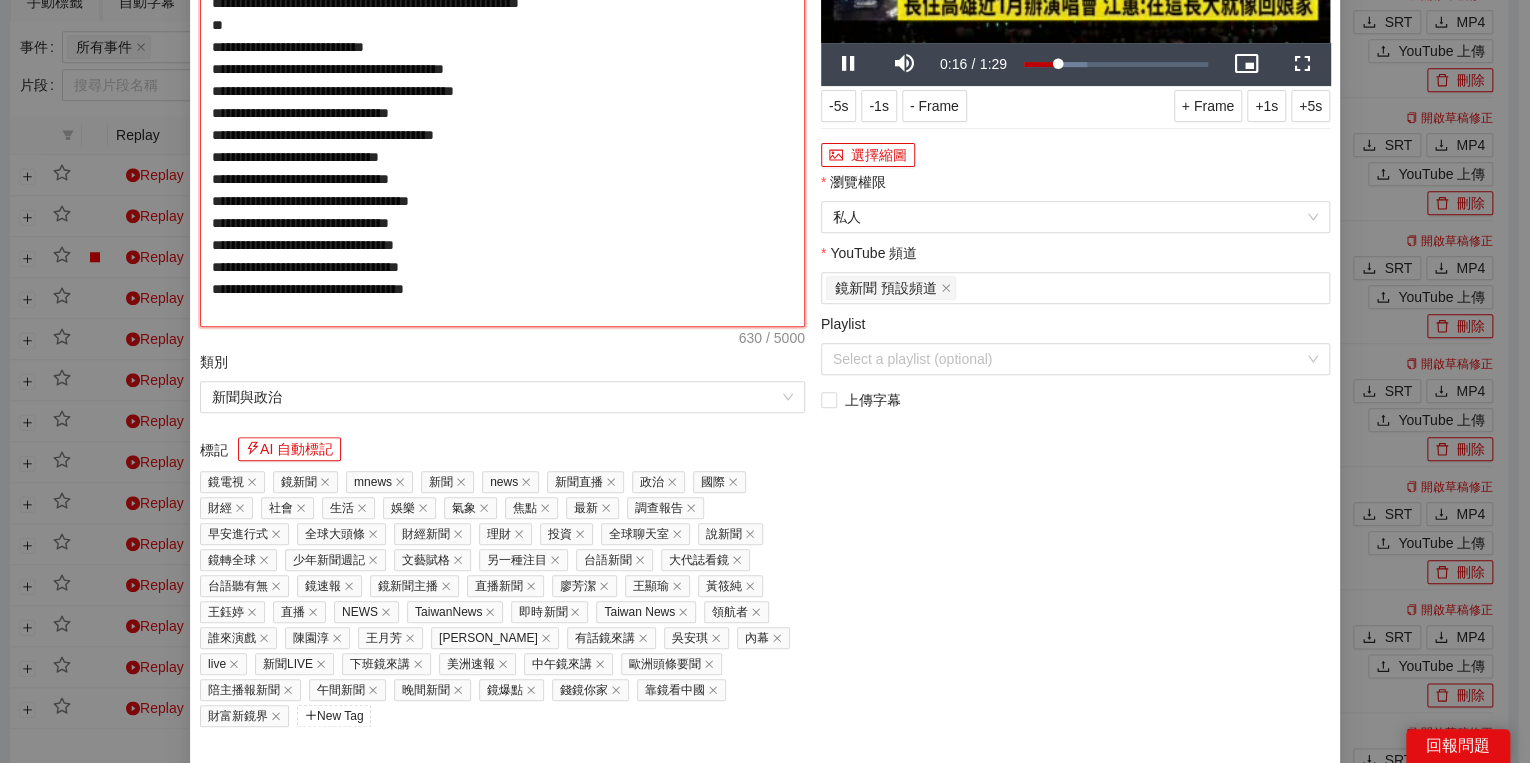type on "**********" 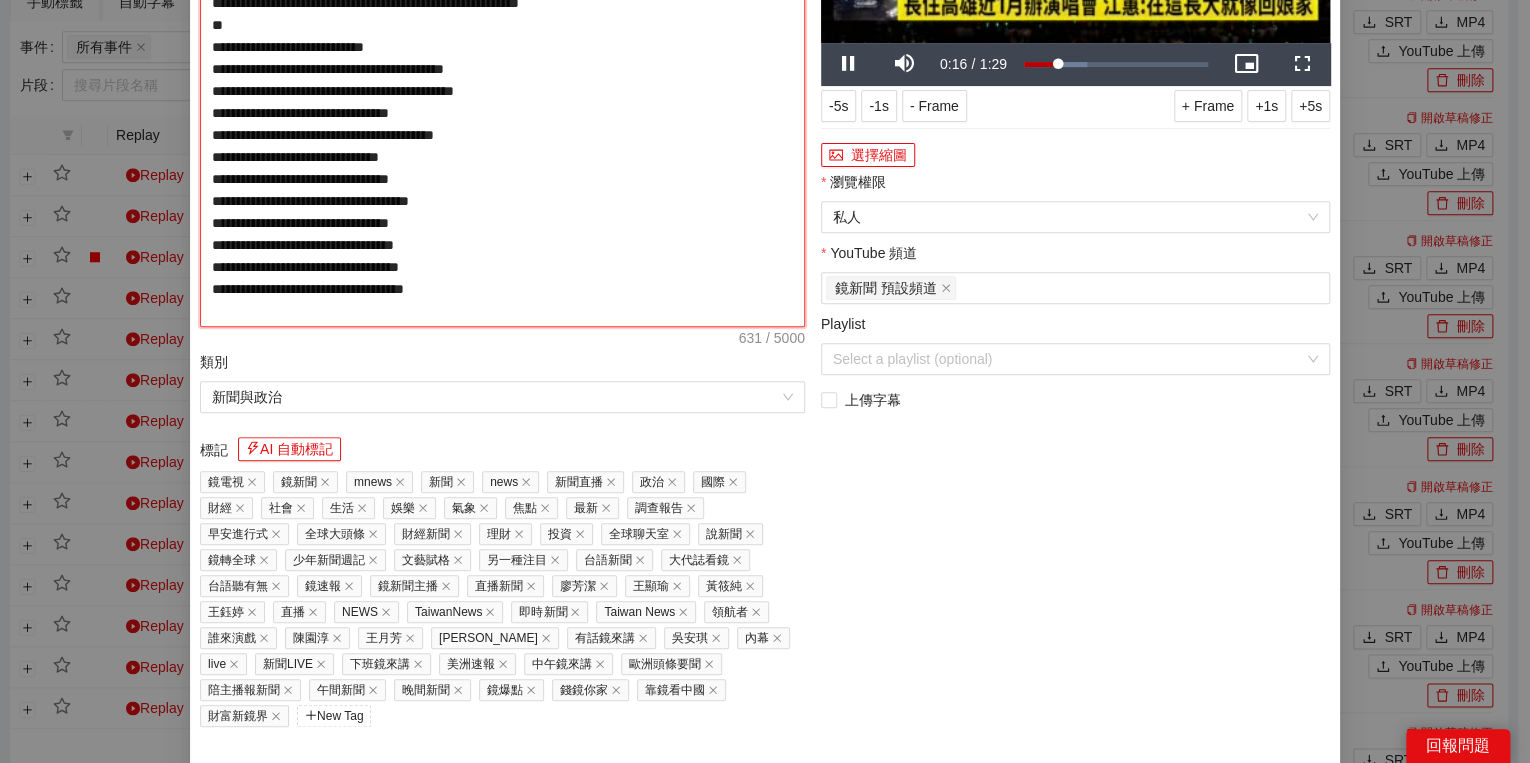type on "**********" 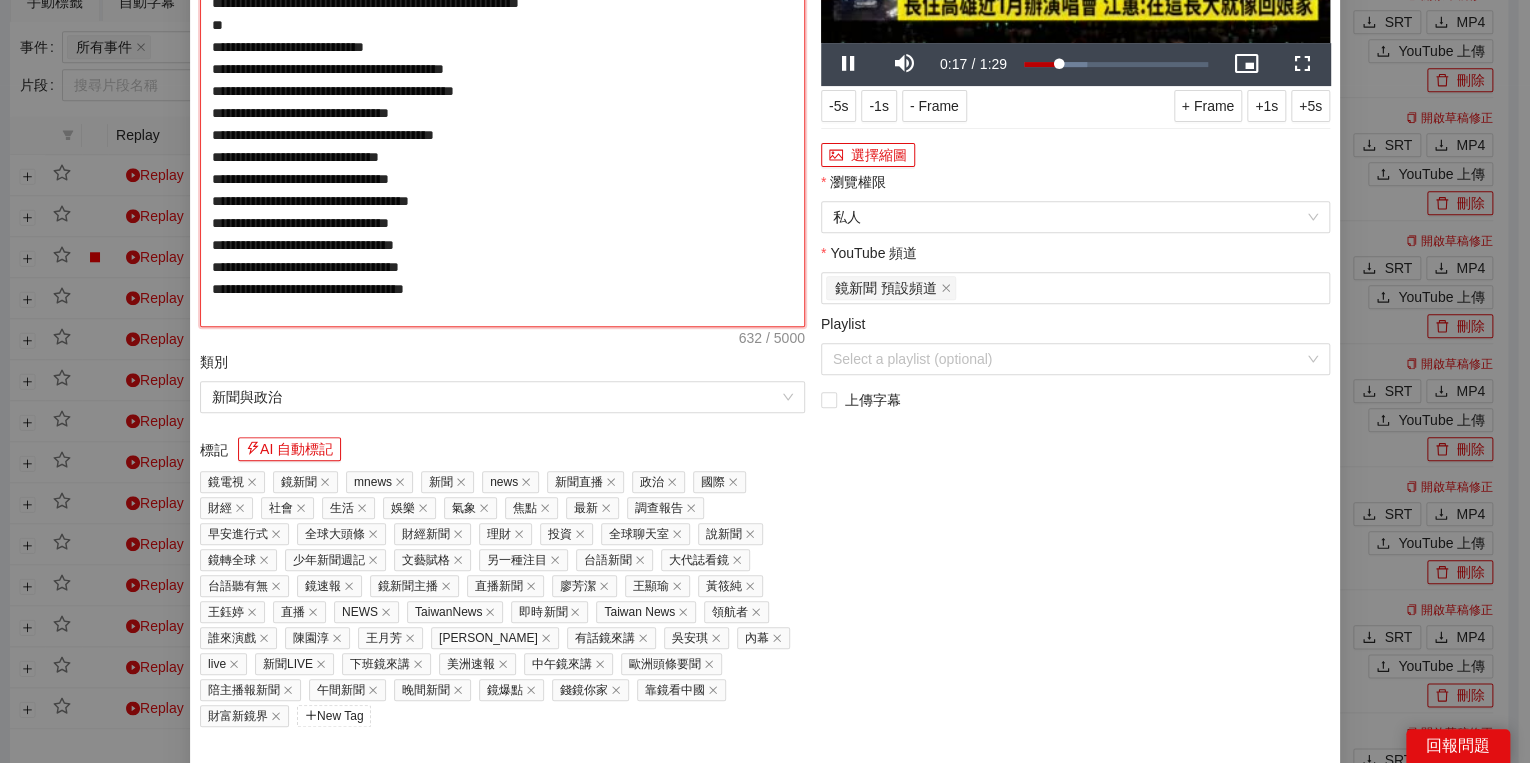 type on "**********" 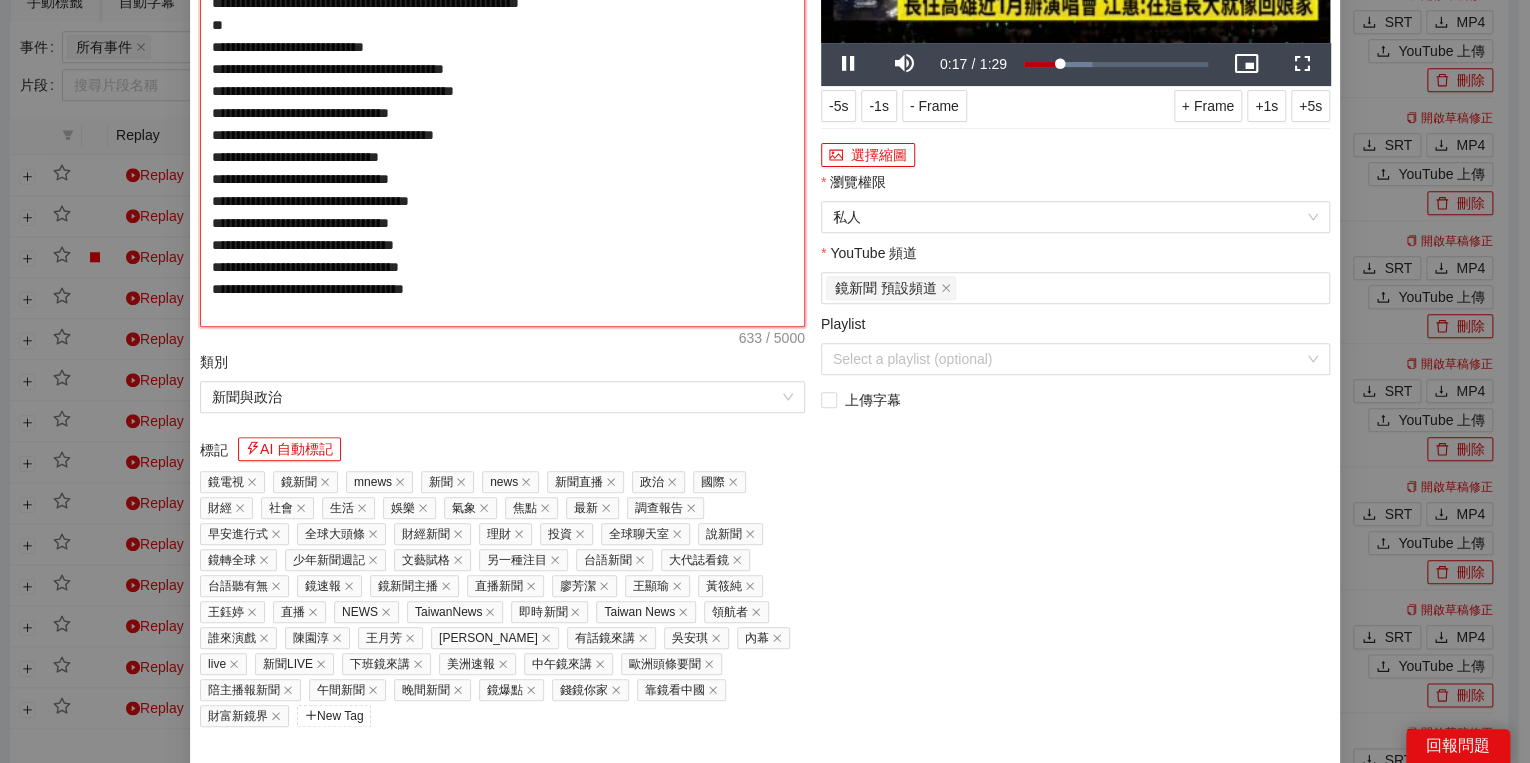 type on "**********" 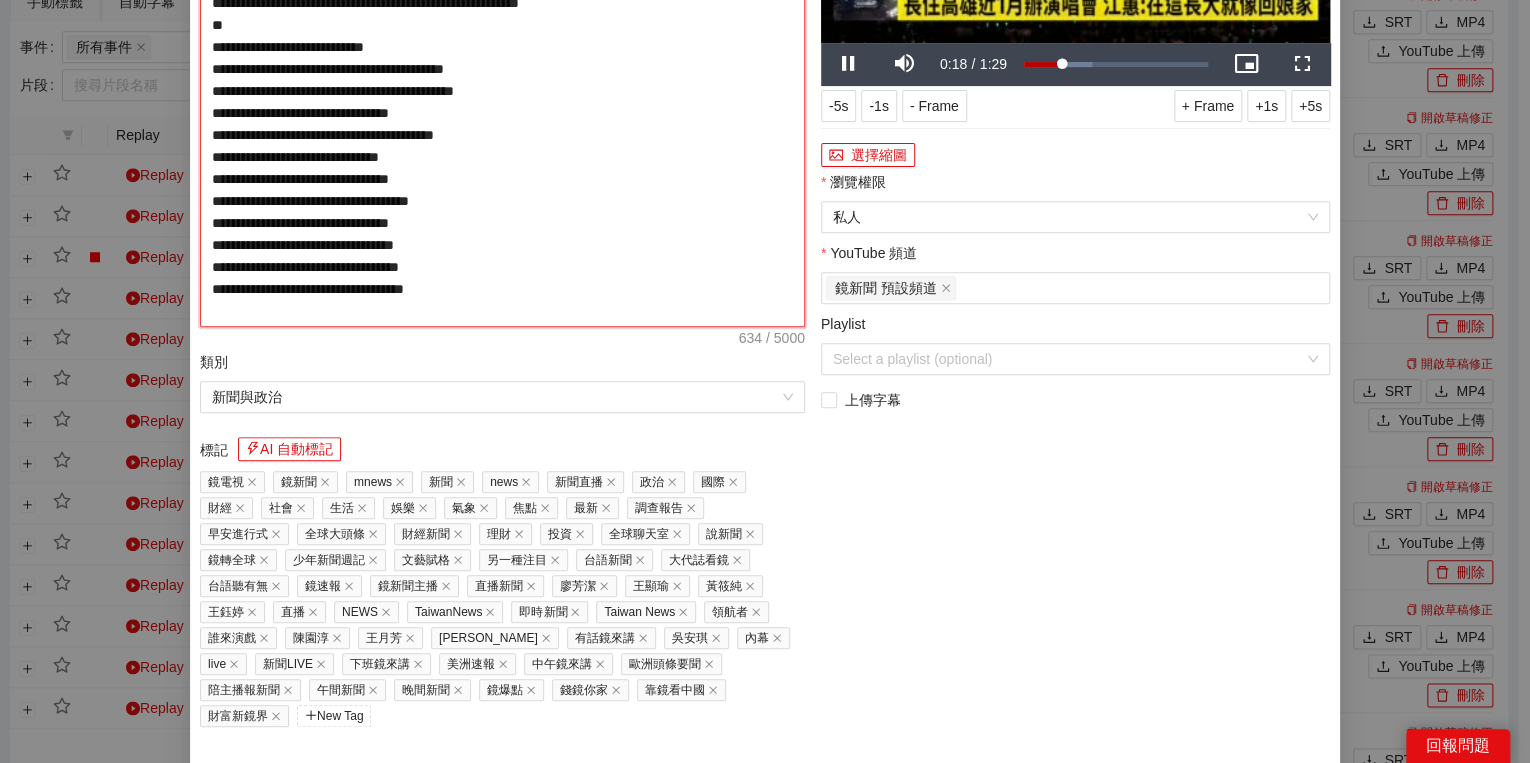 type on "**********" 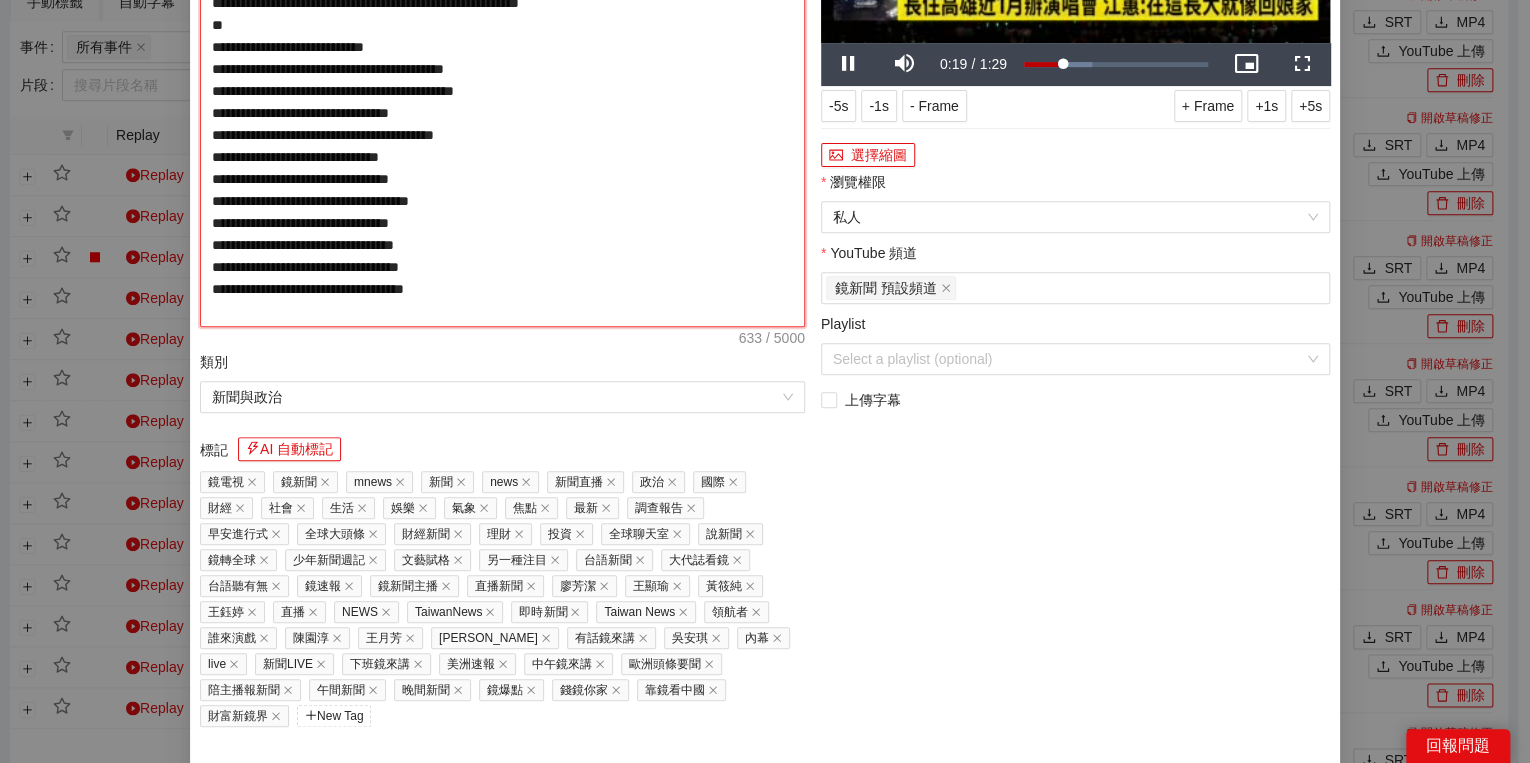 type on "**********" 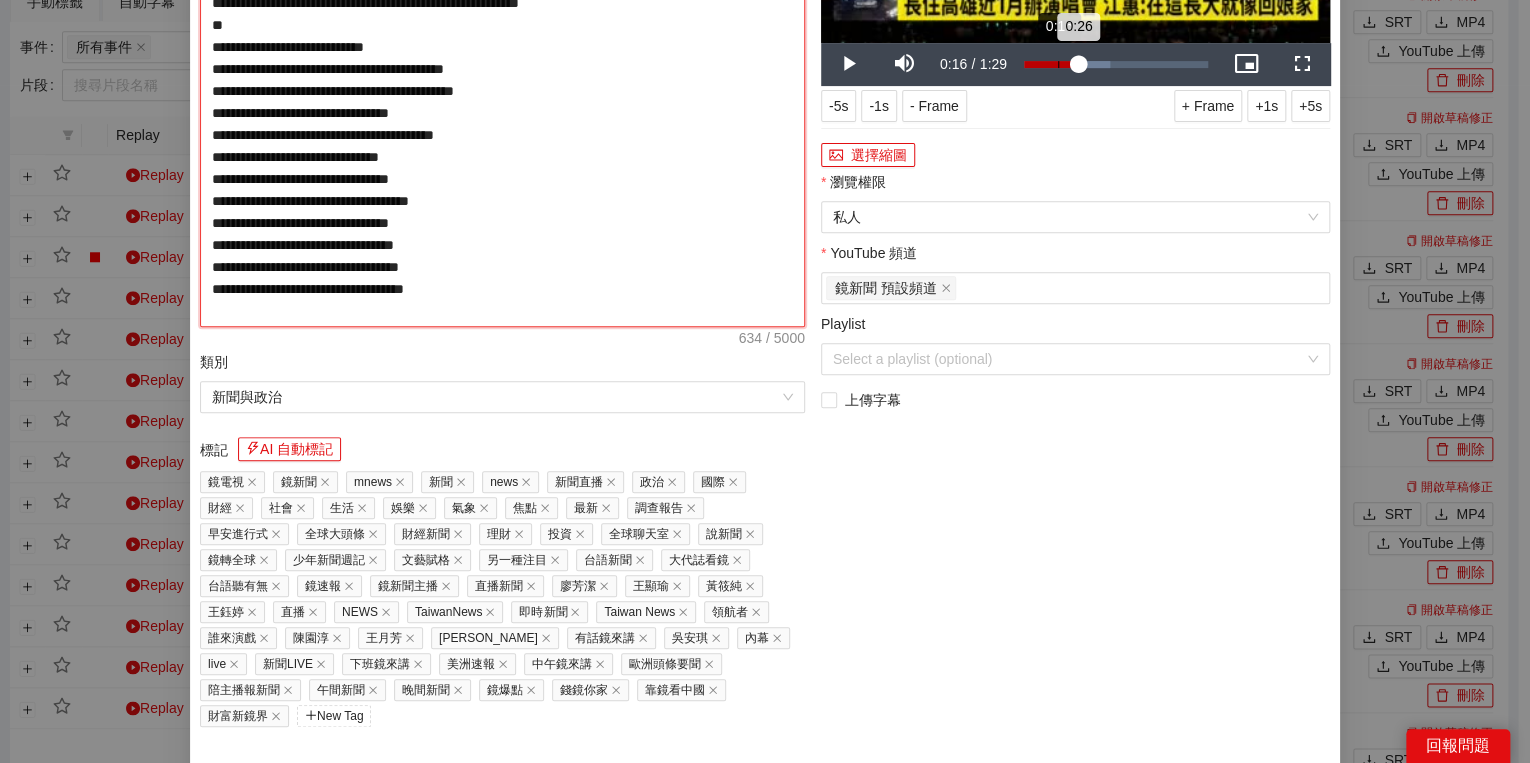 click on "0:16" at bounding box center [1058, 64] 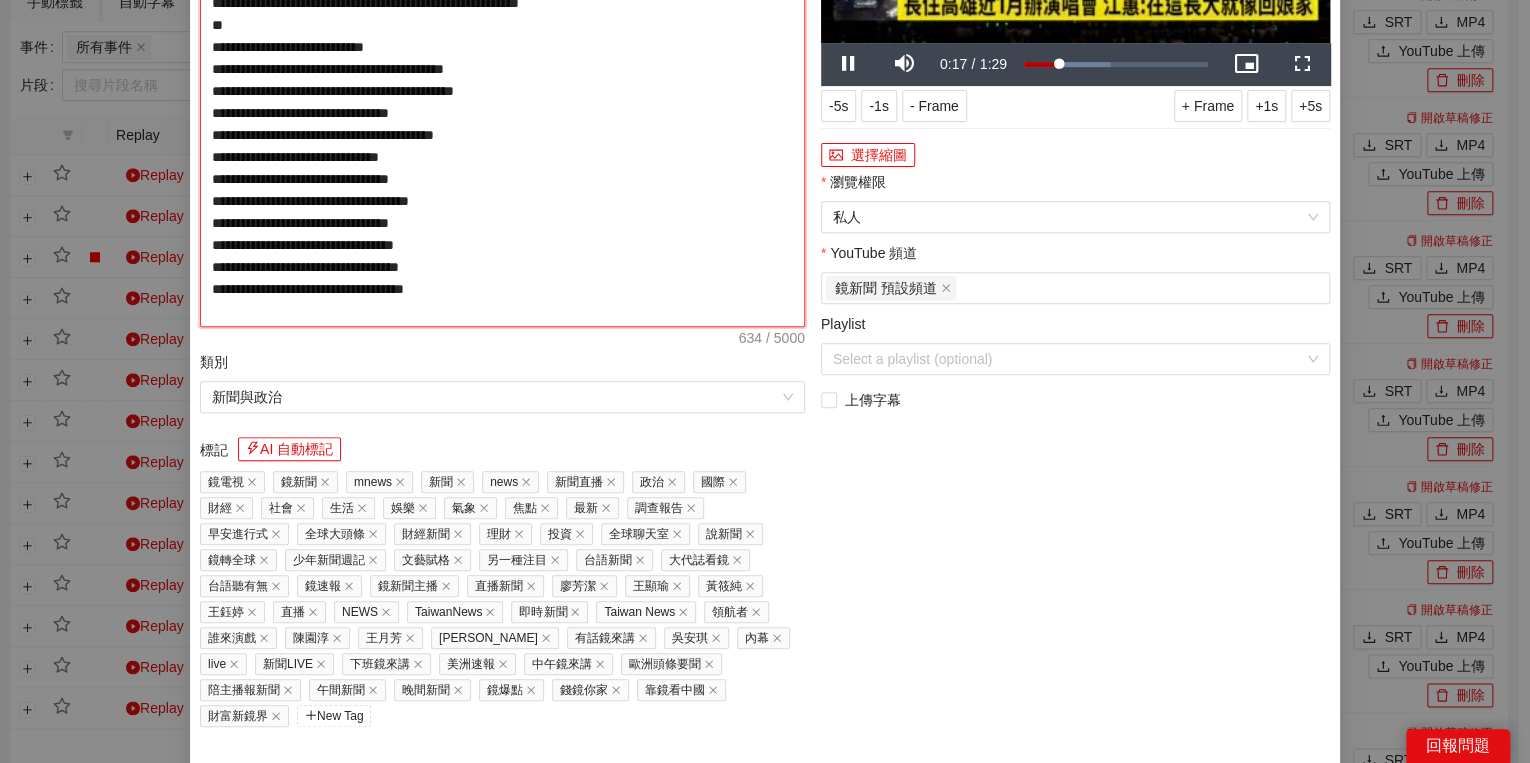 type on "**********" 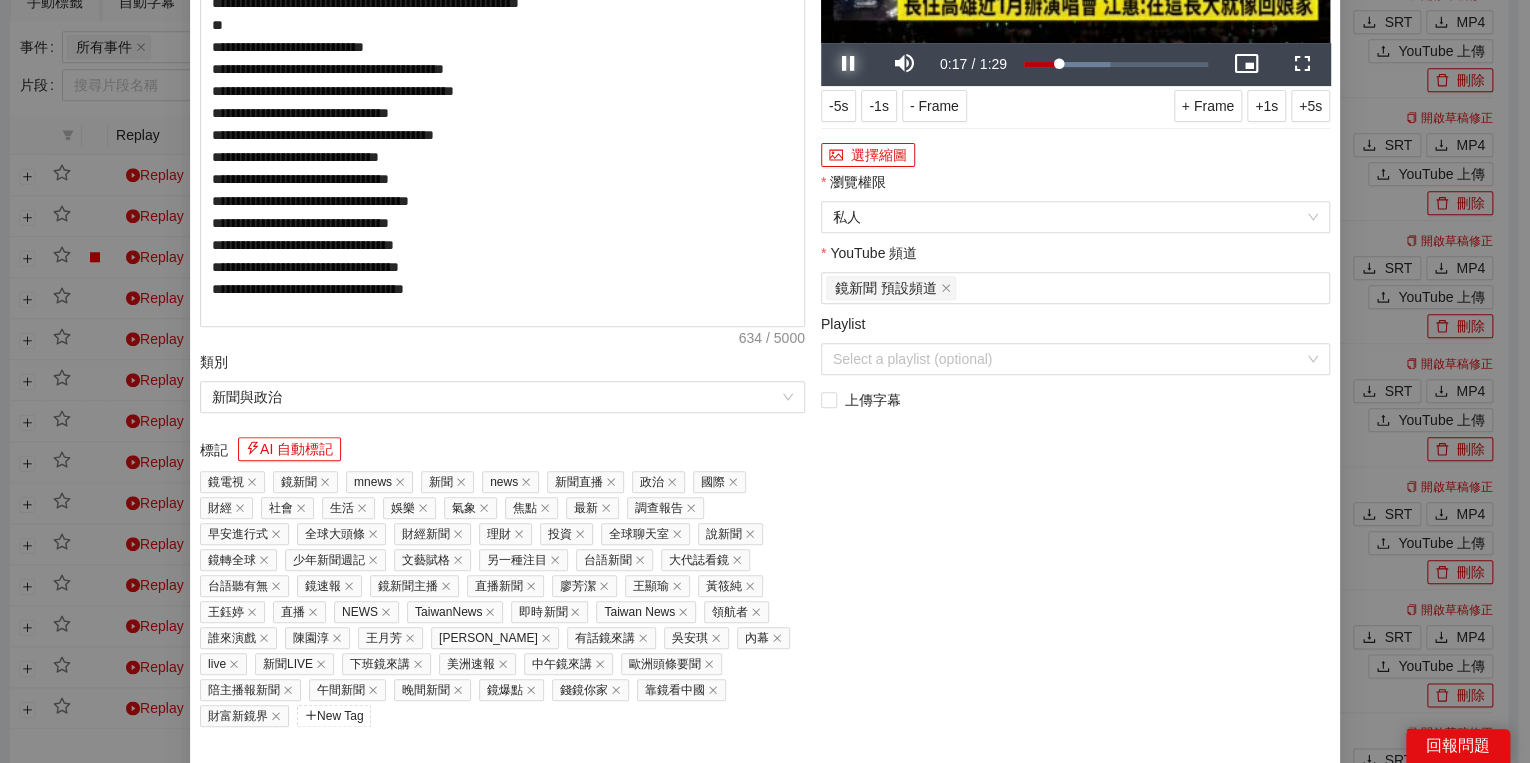click at bounding box center [849, 64] 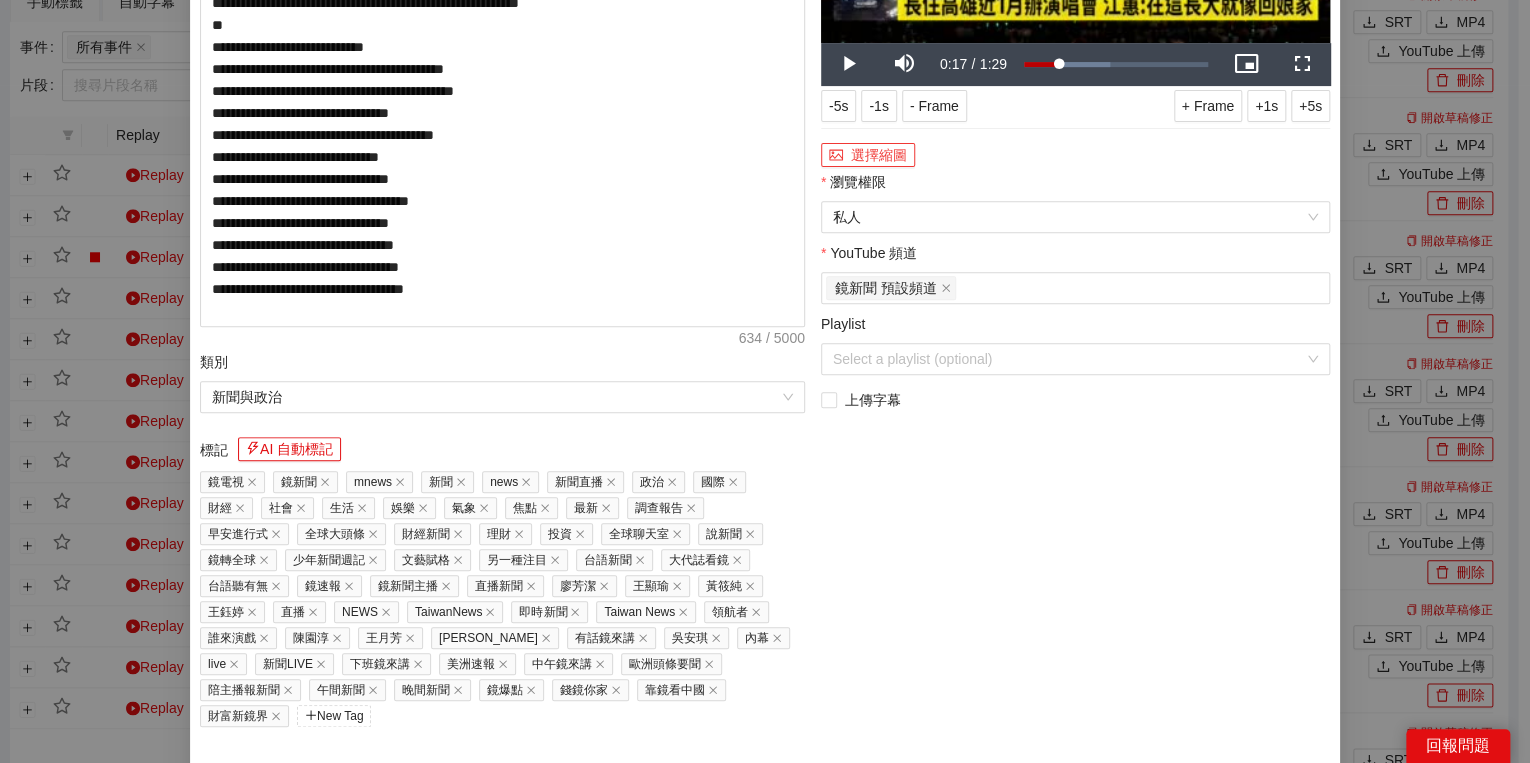 click on "選擇縮圖" at bounding box center [868, 155] 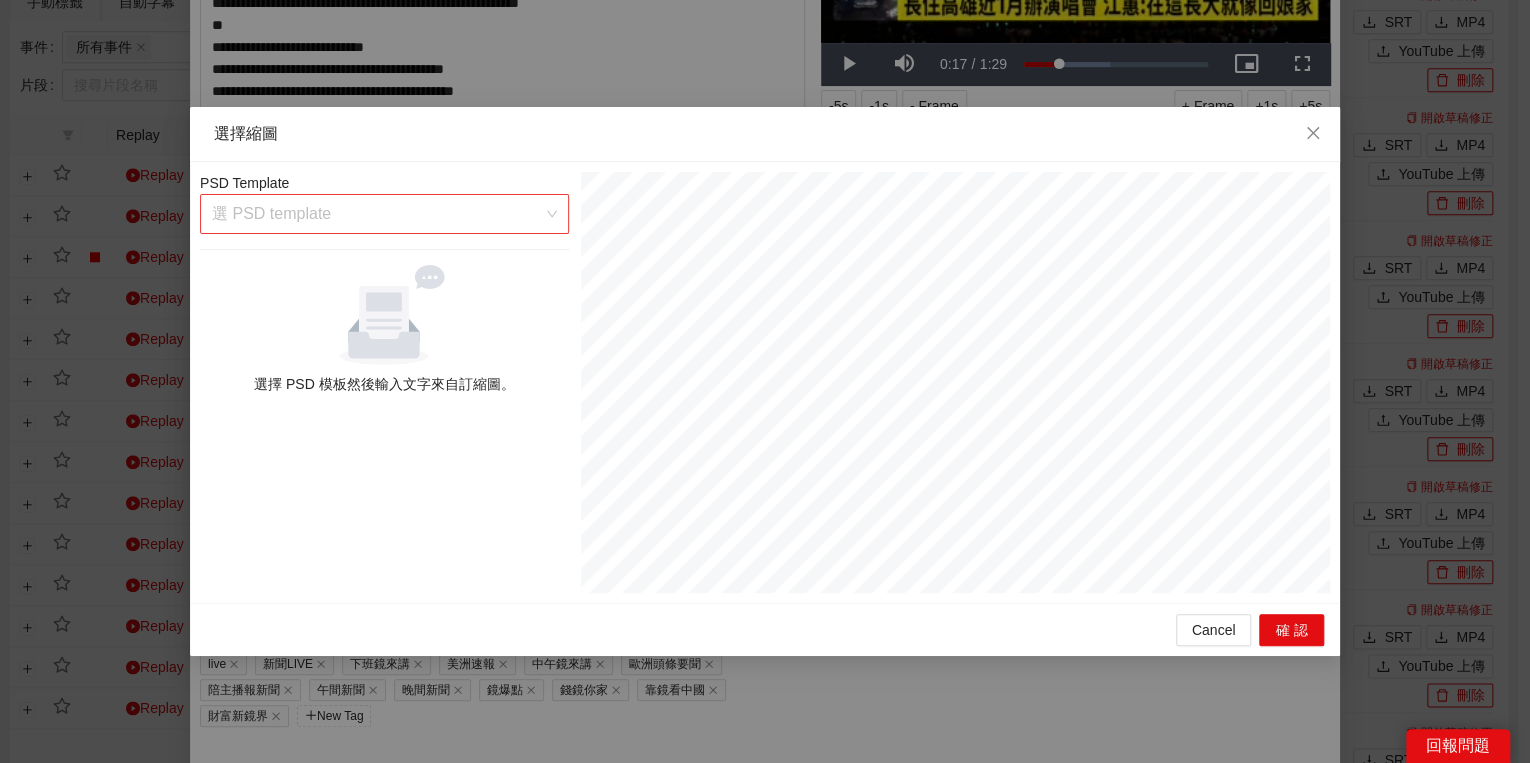 click at bounding box center (377, 214) 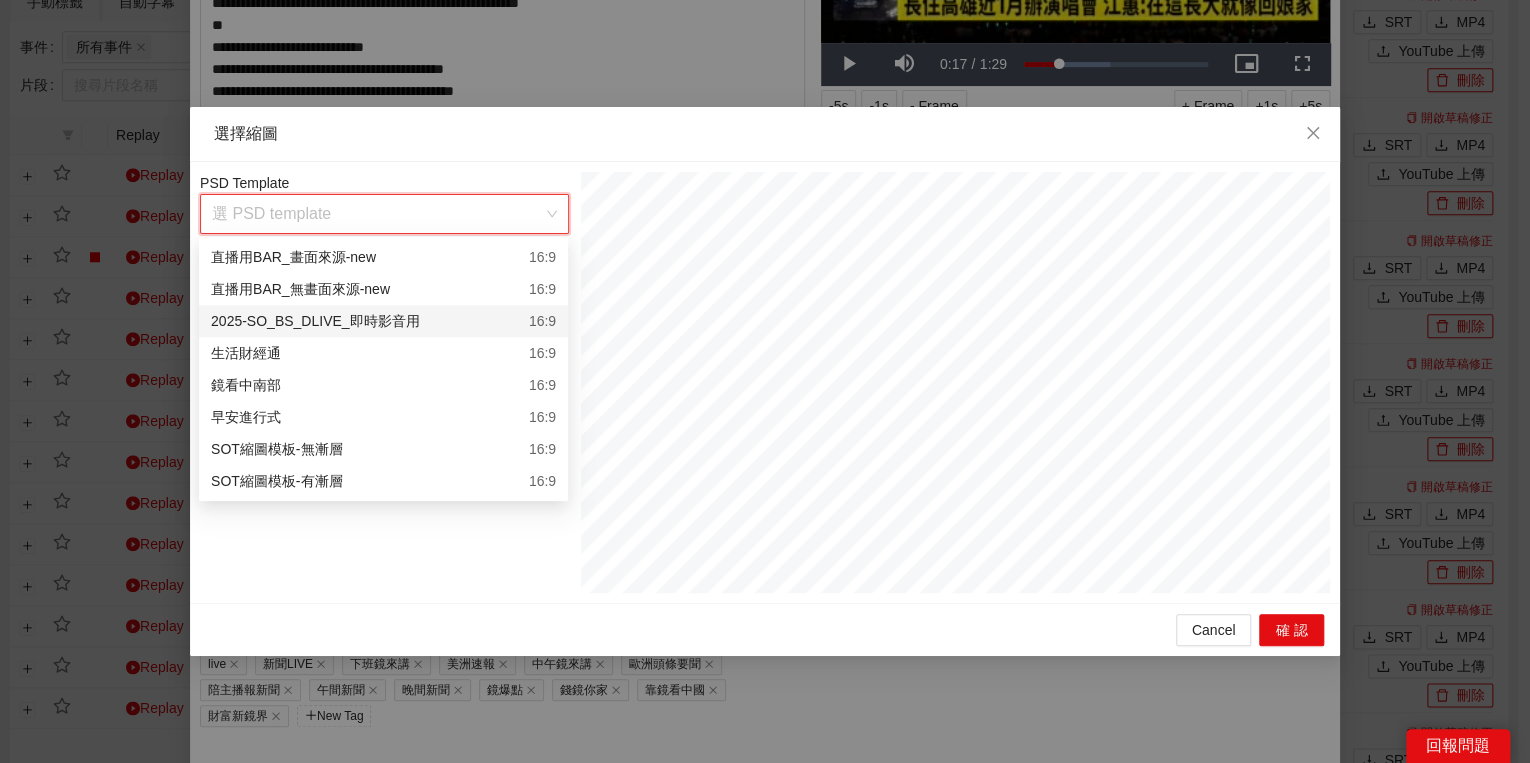 click on "2025-SO_BS_DLIVE_即時影音用" at bounding box center [315, 321] 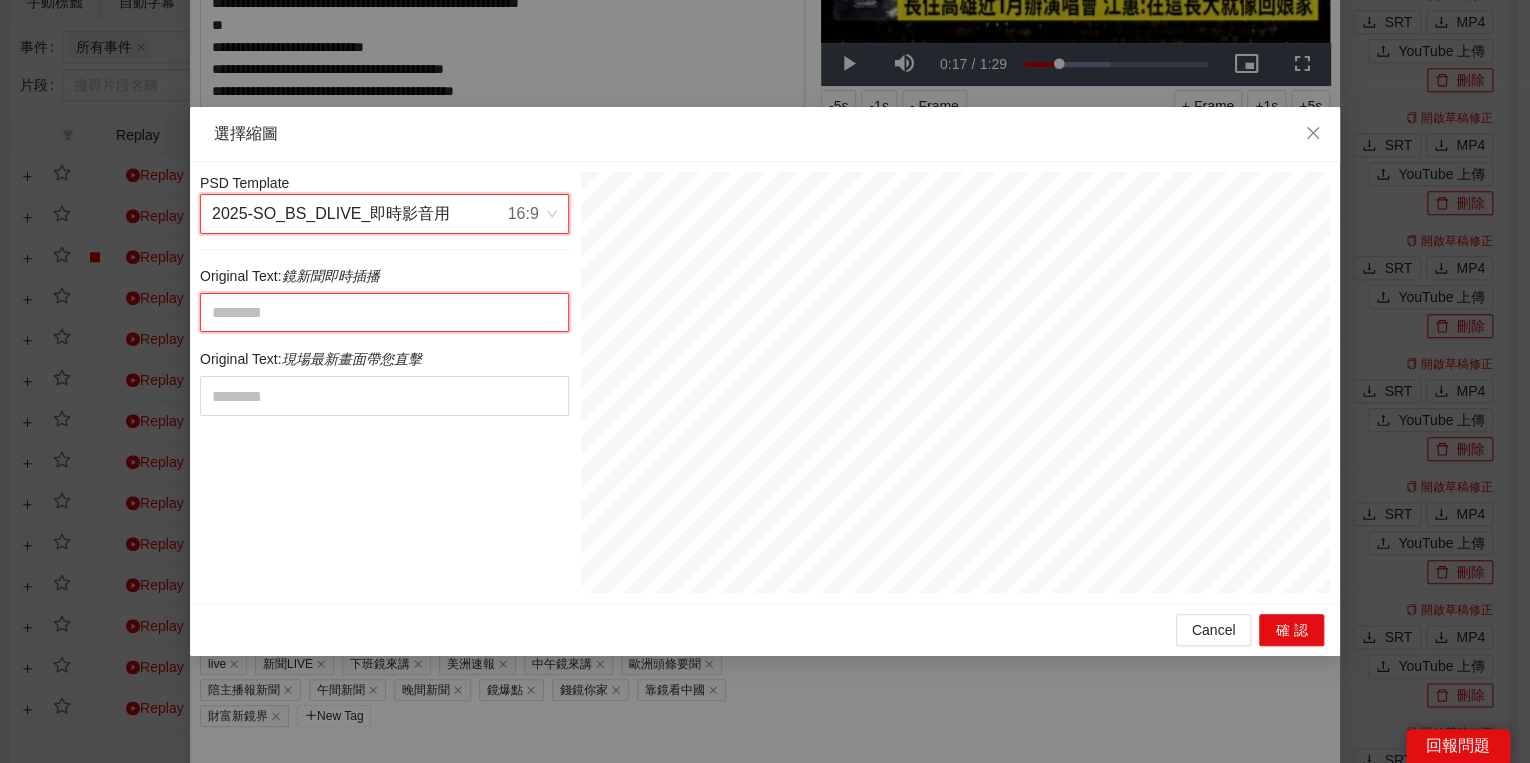 click at bounding box center (384, 313) 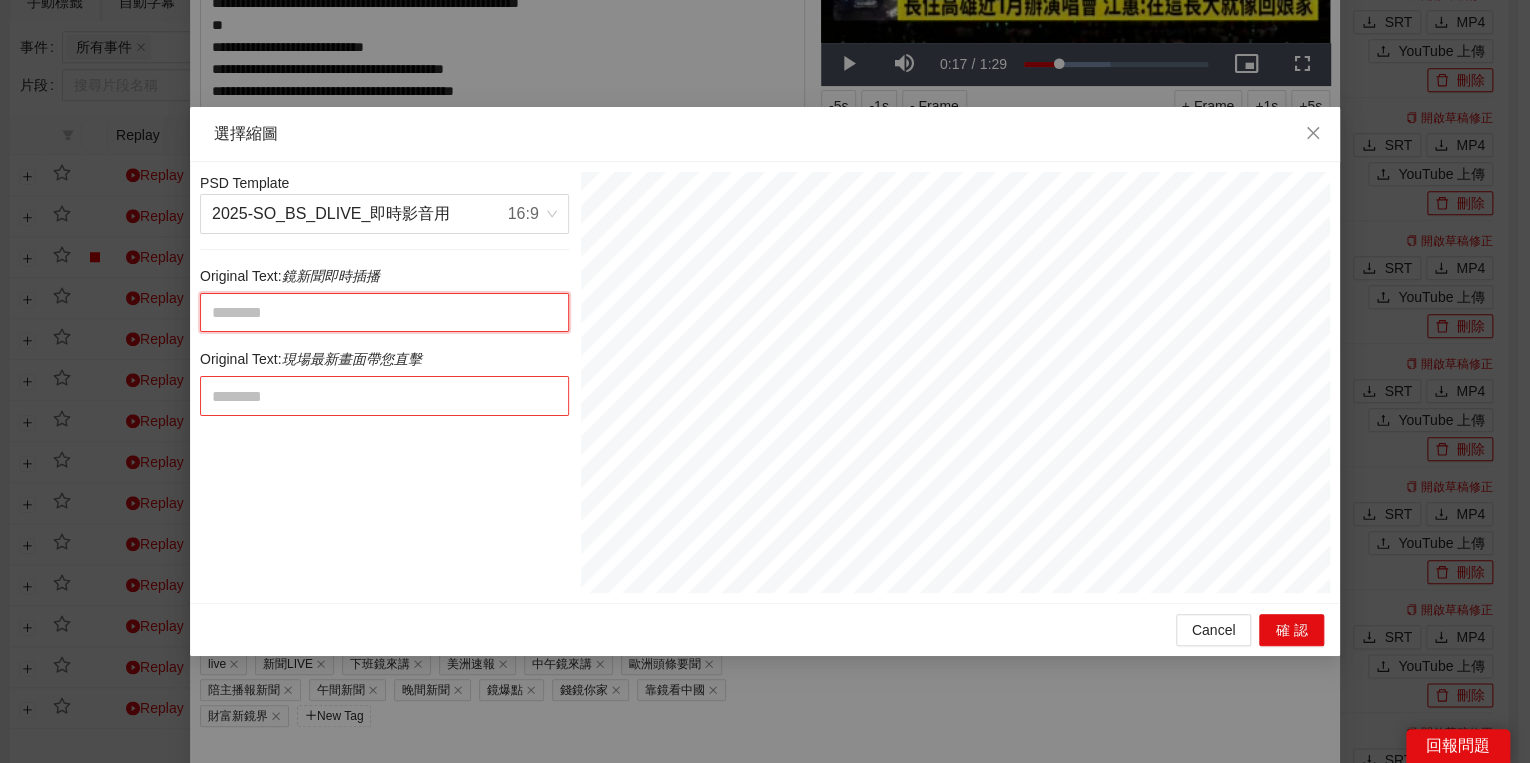 paste on "********" 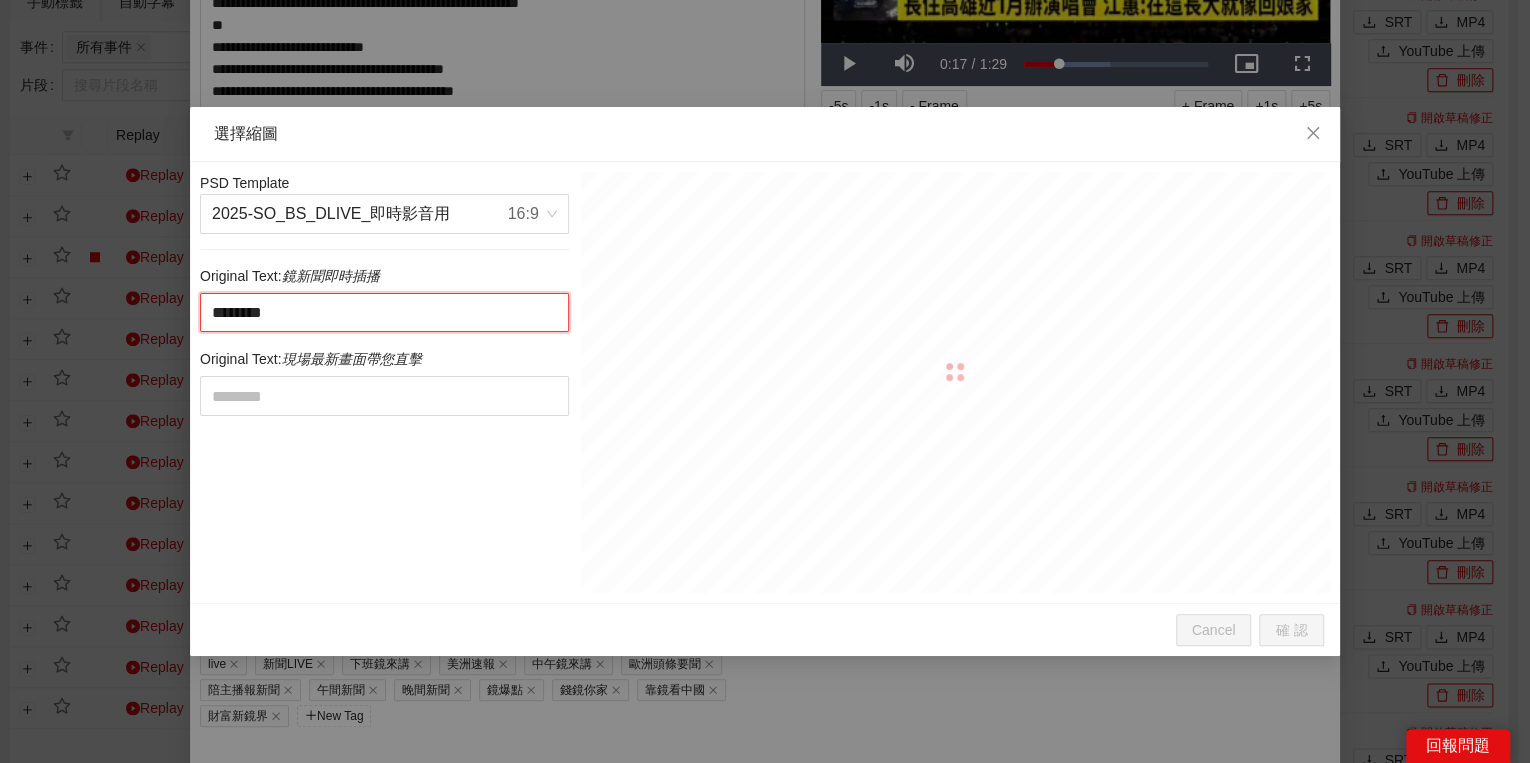 type on "********" 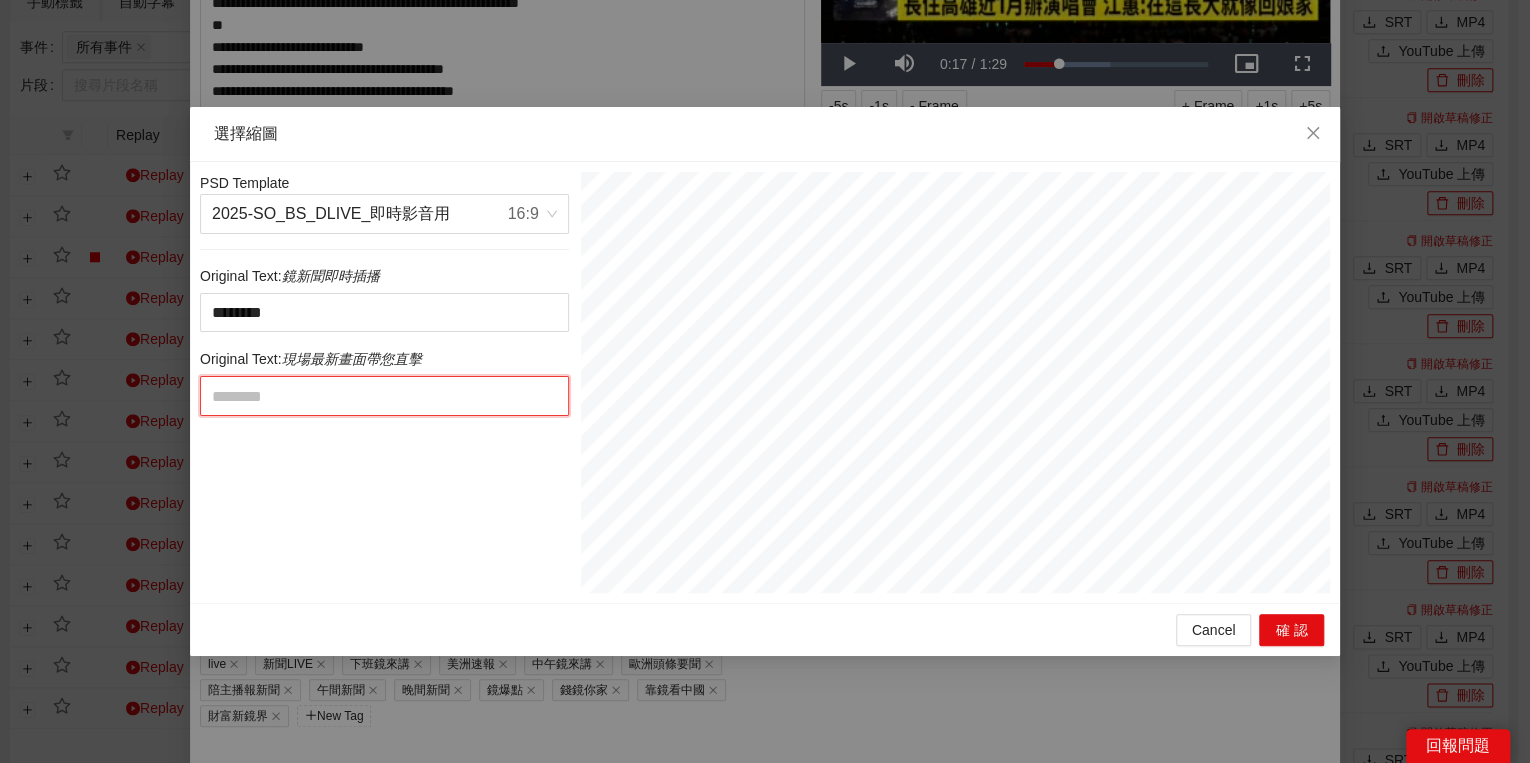 drag, startPoint x: 539, startPoint y: 399, endPoint x: 528, endPoint y: 403, distance: 11.7046995 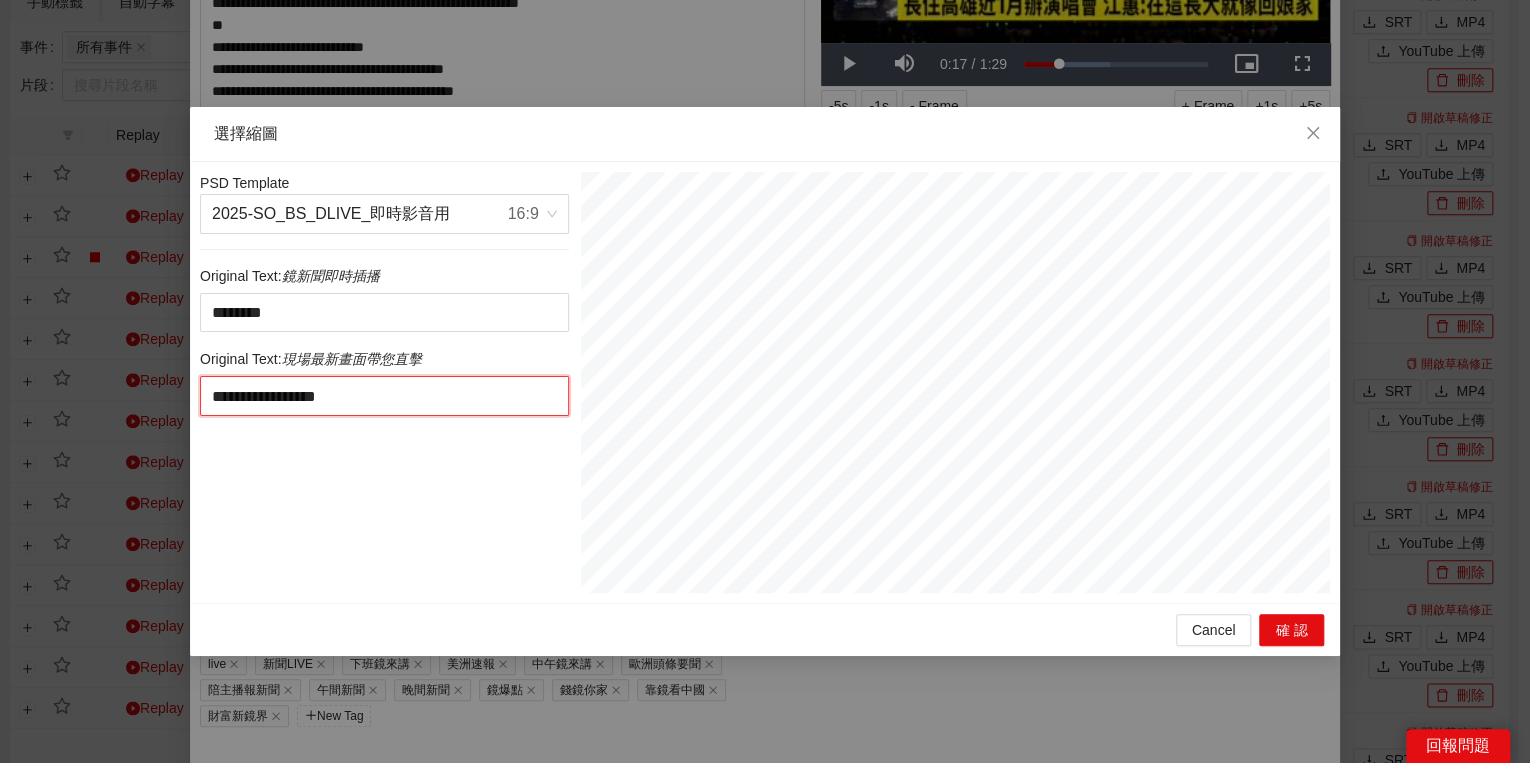 drag, startPoint x: 332, startPoint y: 396, endPoint x: 136, endPoint y: 412, distance: 196.65198 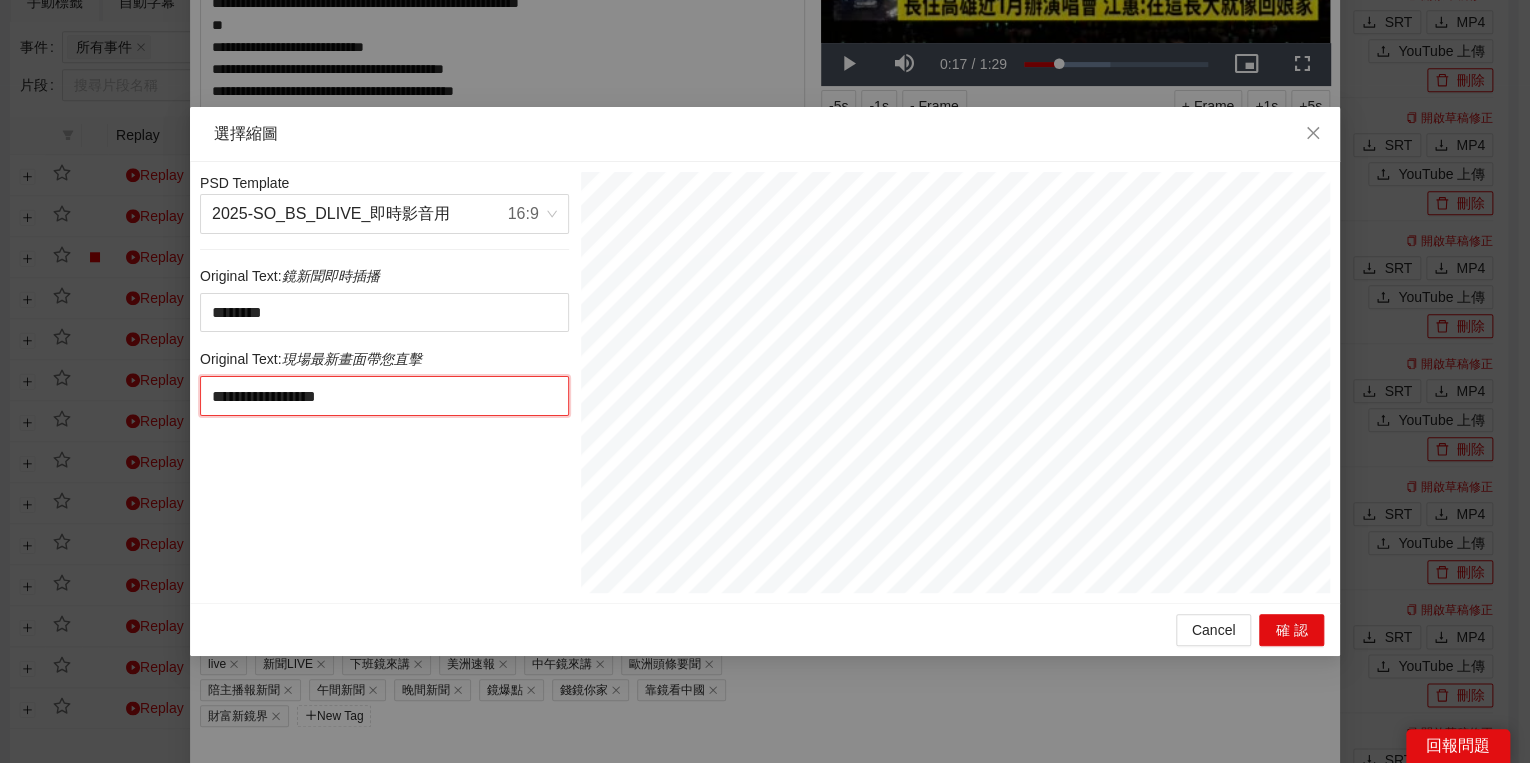 type on "********" 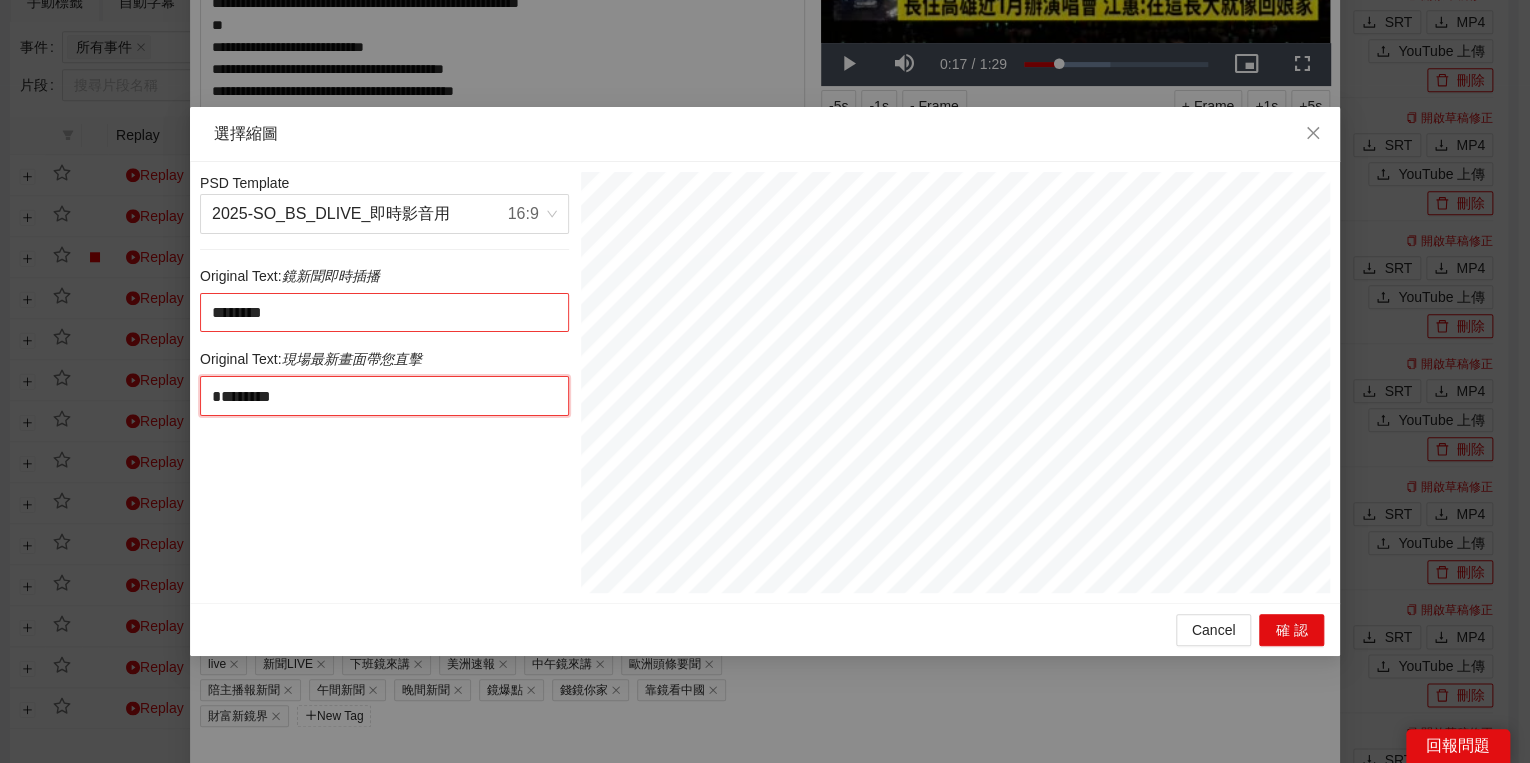 type on "********" 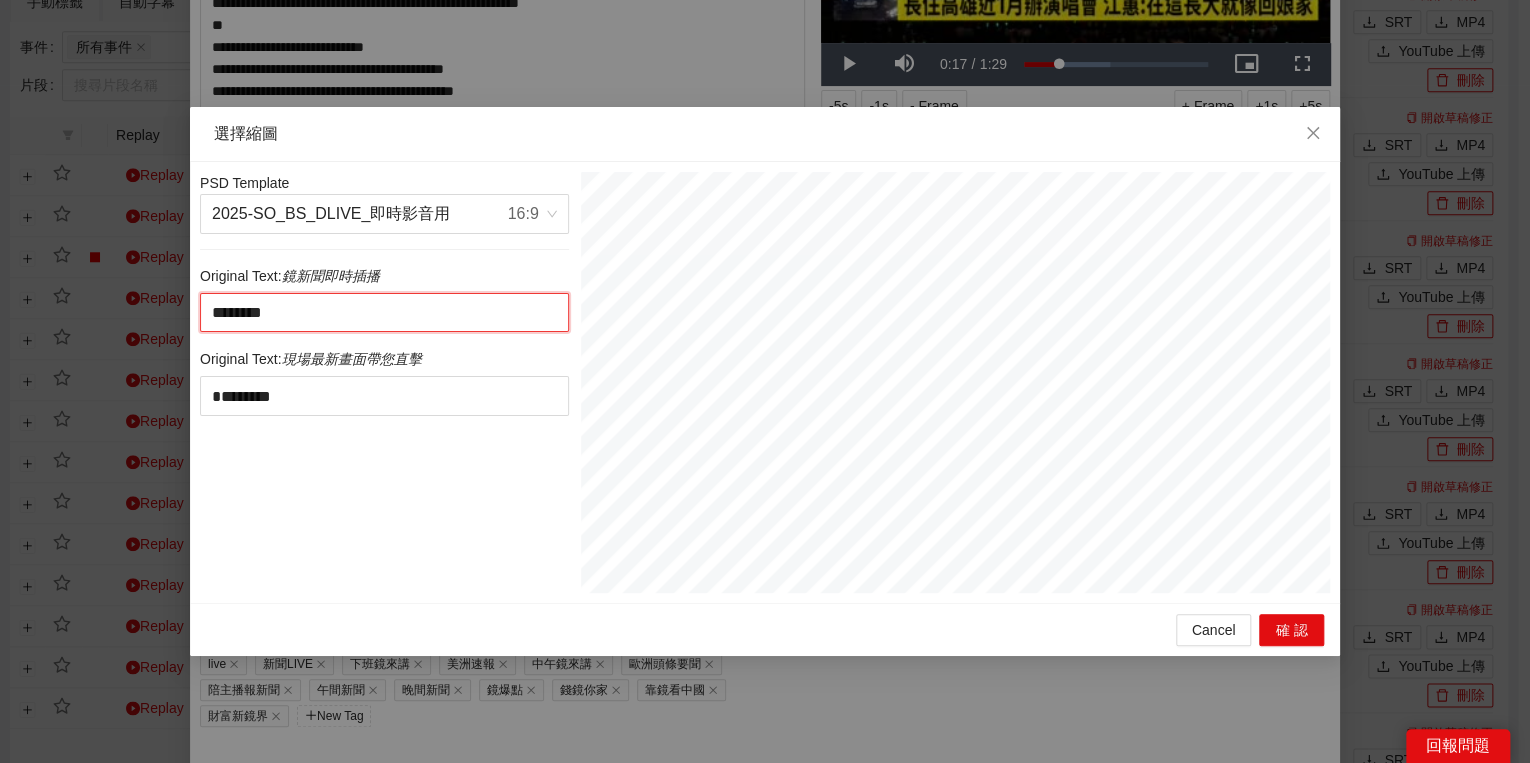 click on "********" at bounding box center [384, 313] 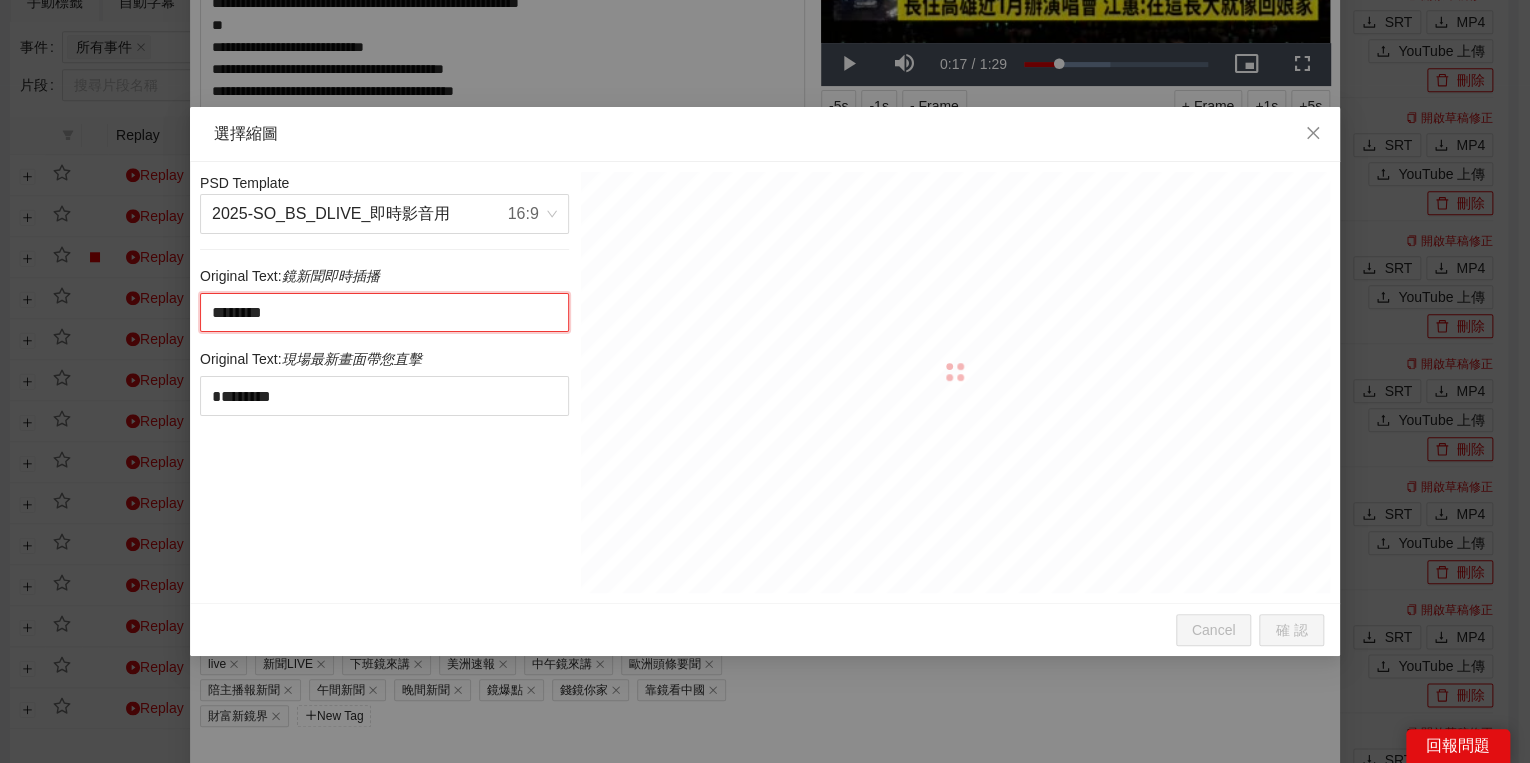 paste on "********" 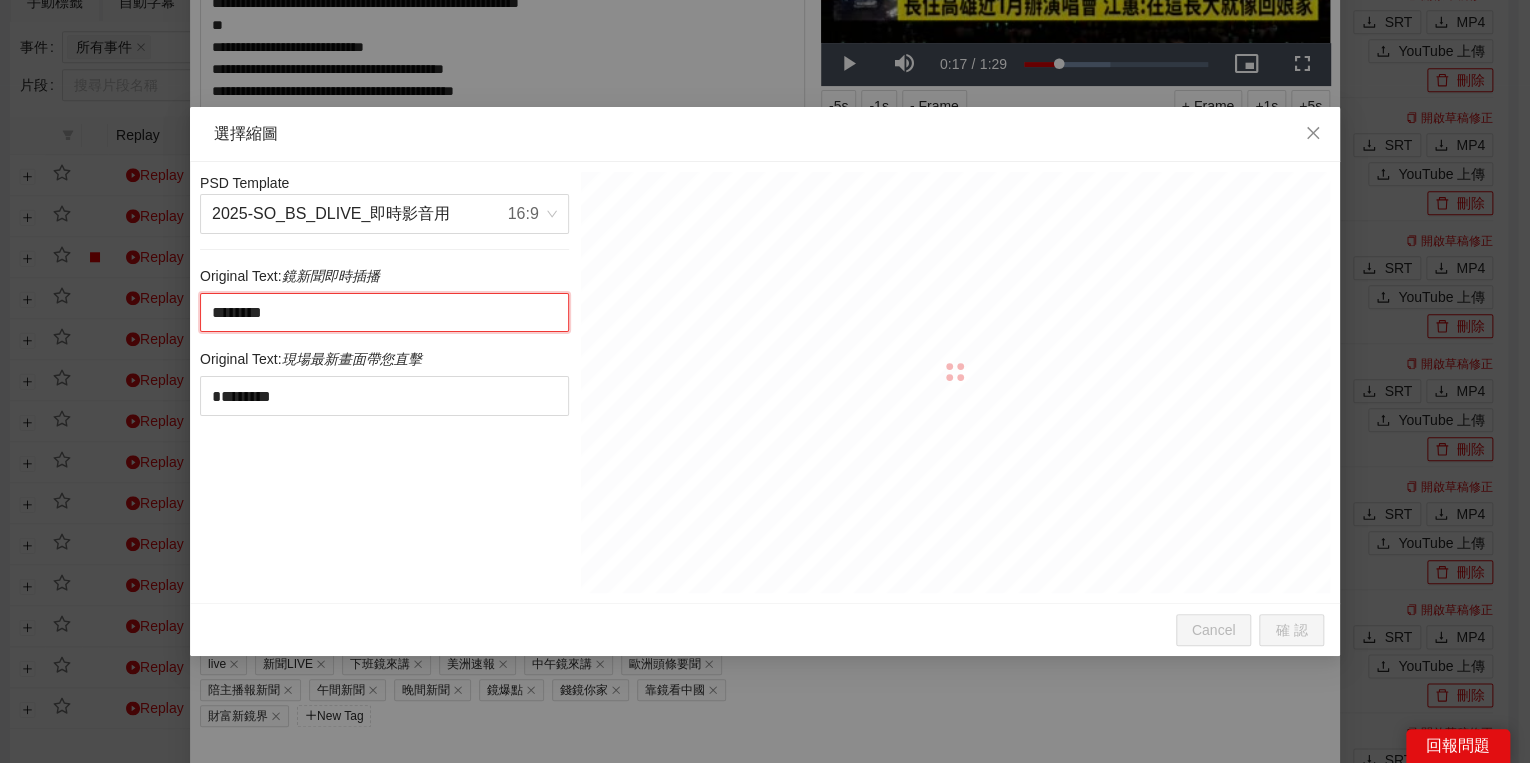 type on "**********" 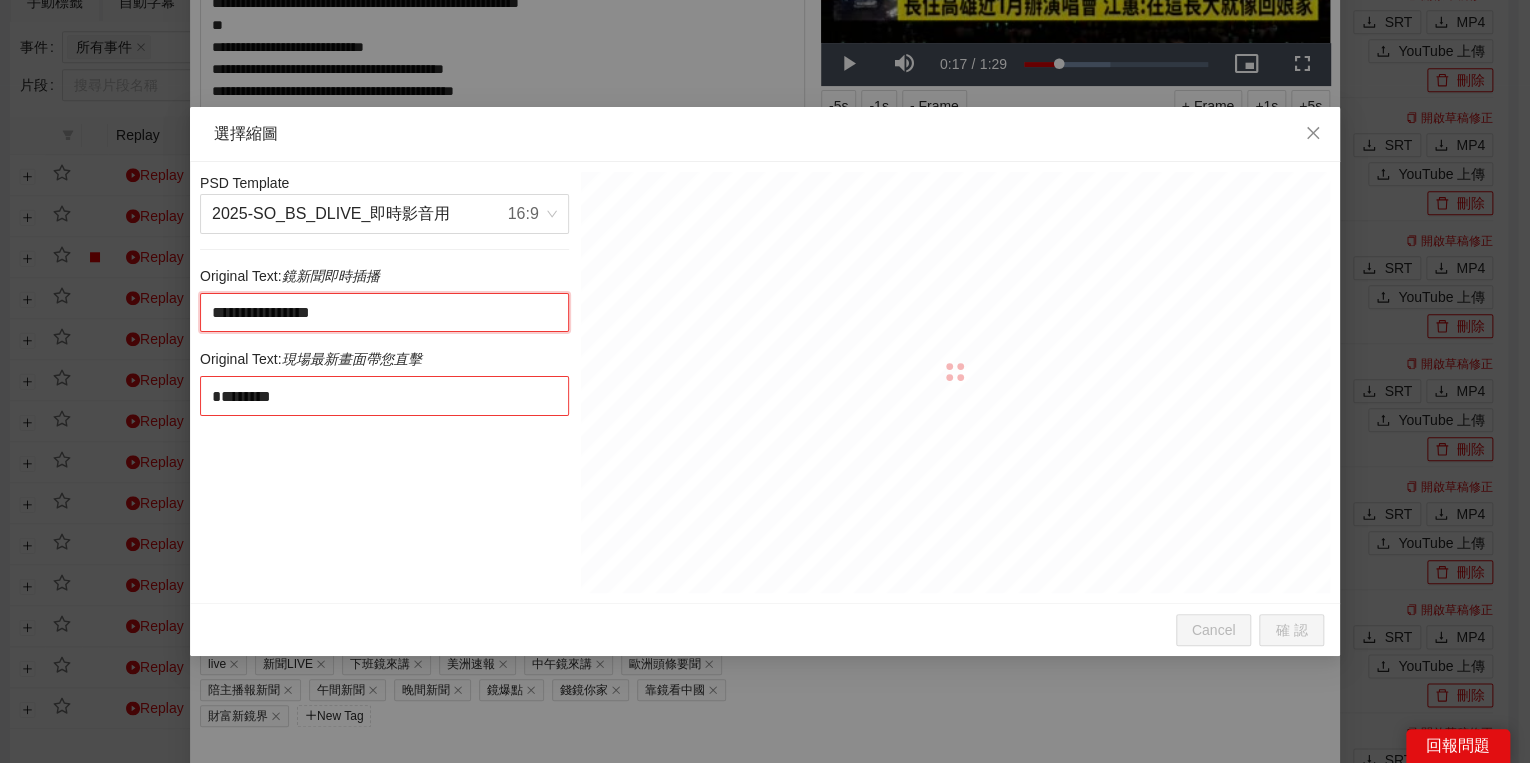 type on "**********" 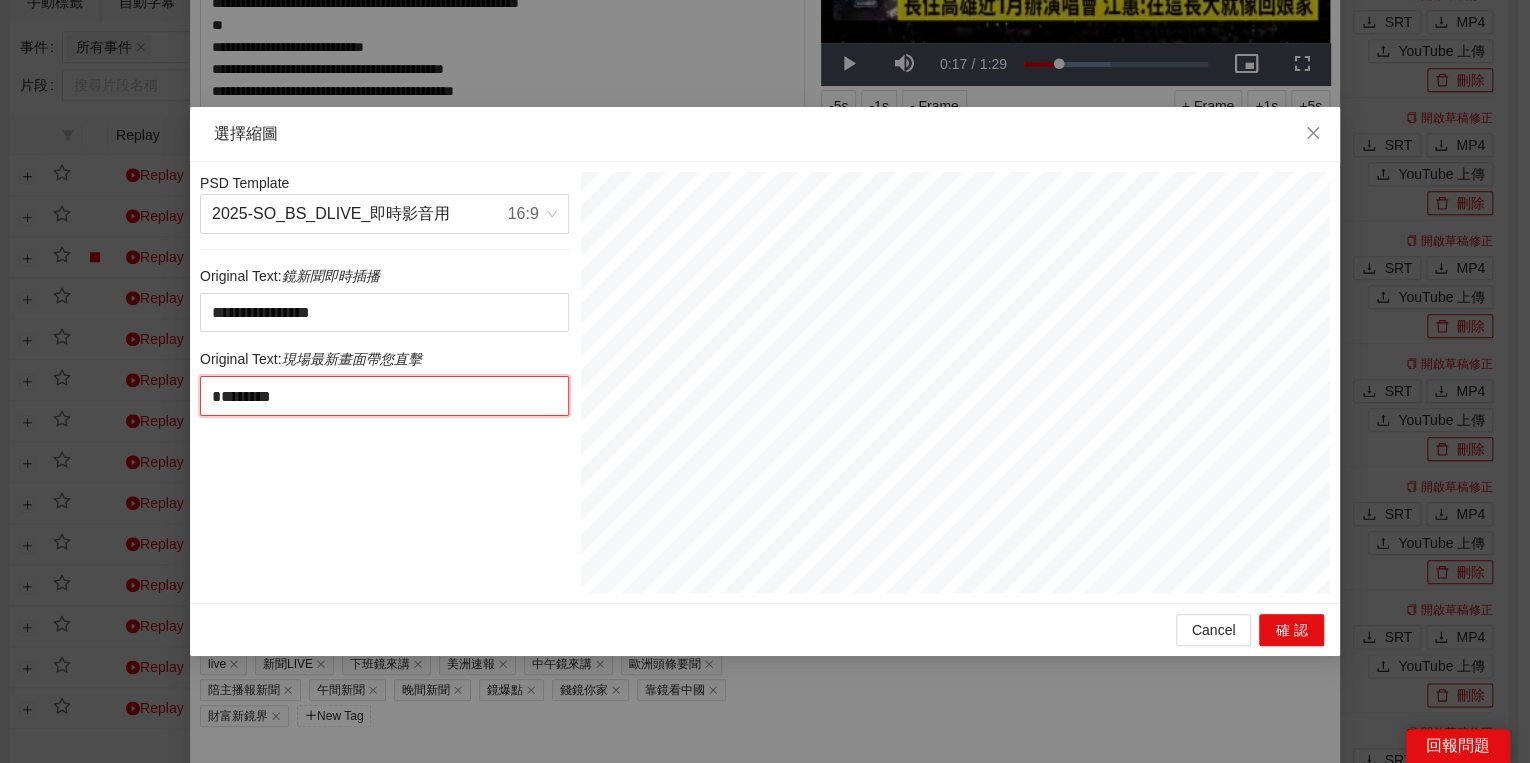 drag, startPoint x: 230, startPoint y: 398, endPoint x: 194, endPoint y: 384, distance: 38.626415 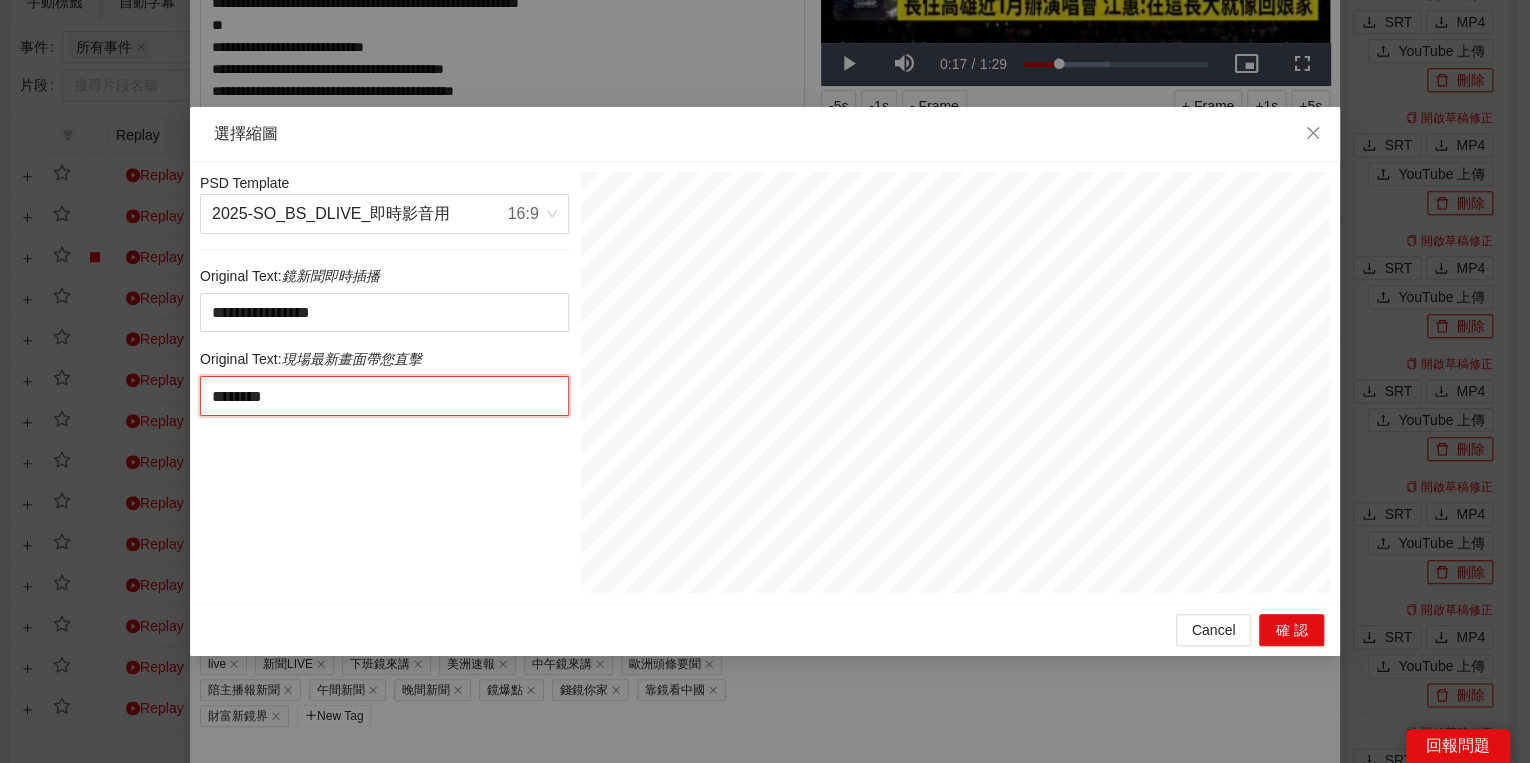 type on "********" 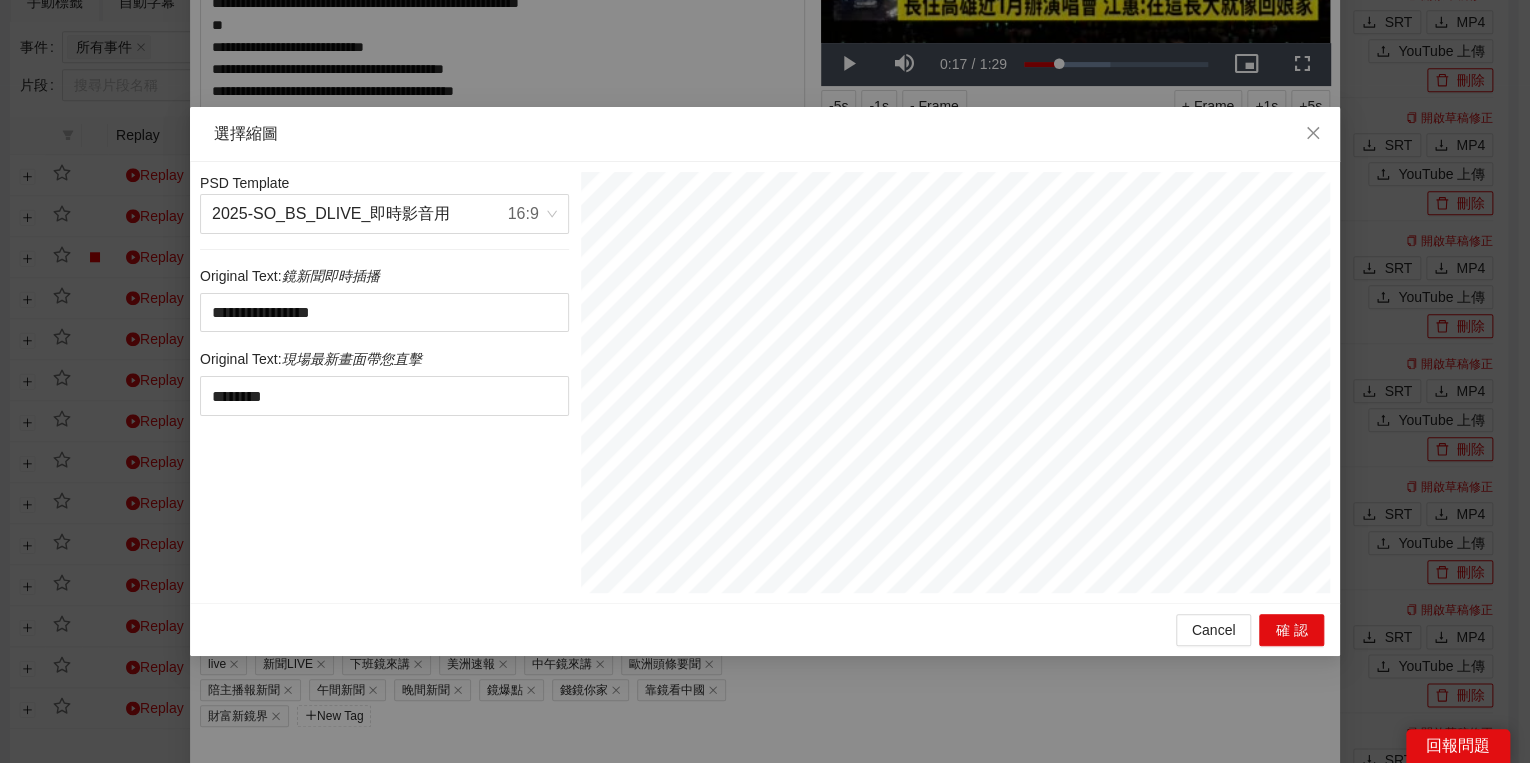click on "**********" at bounding box center [384, 382] 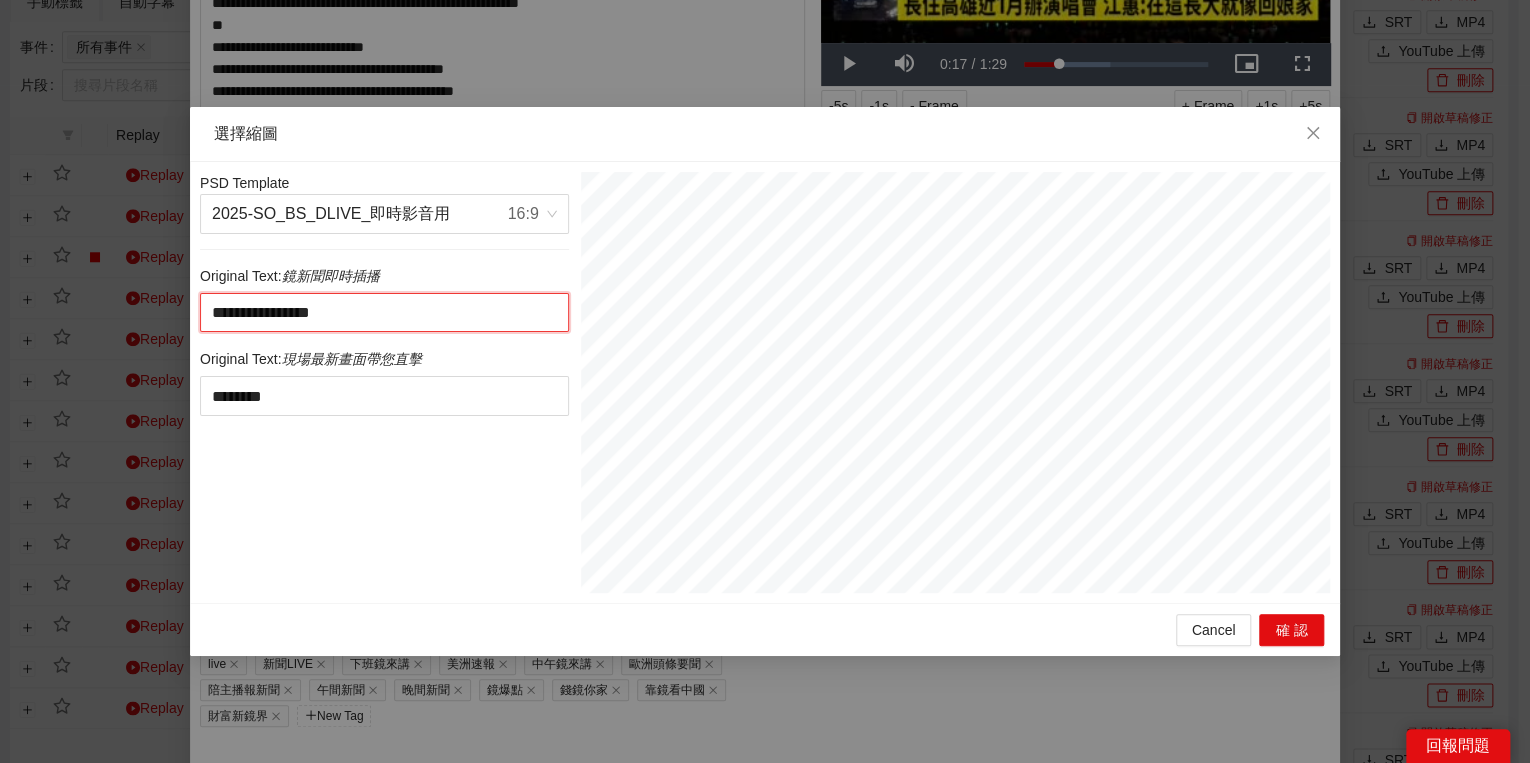 drag, startPoint x: 381, startPoint y: 312, endPoint x: 335, endPoint y: 312, distance: 46 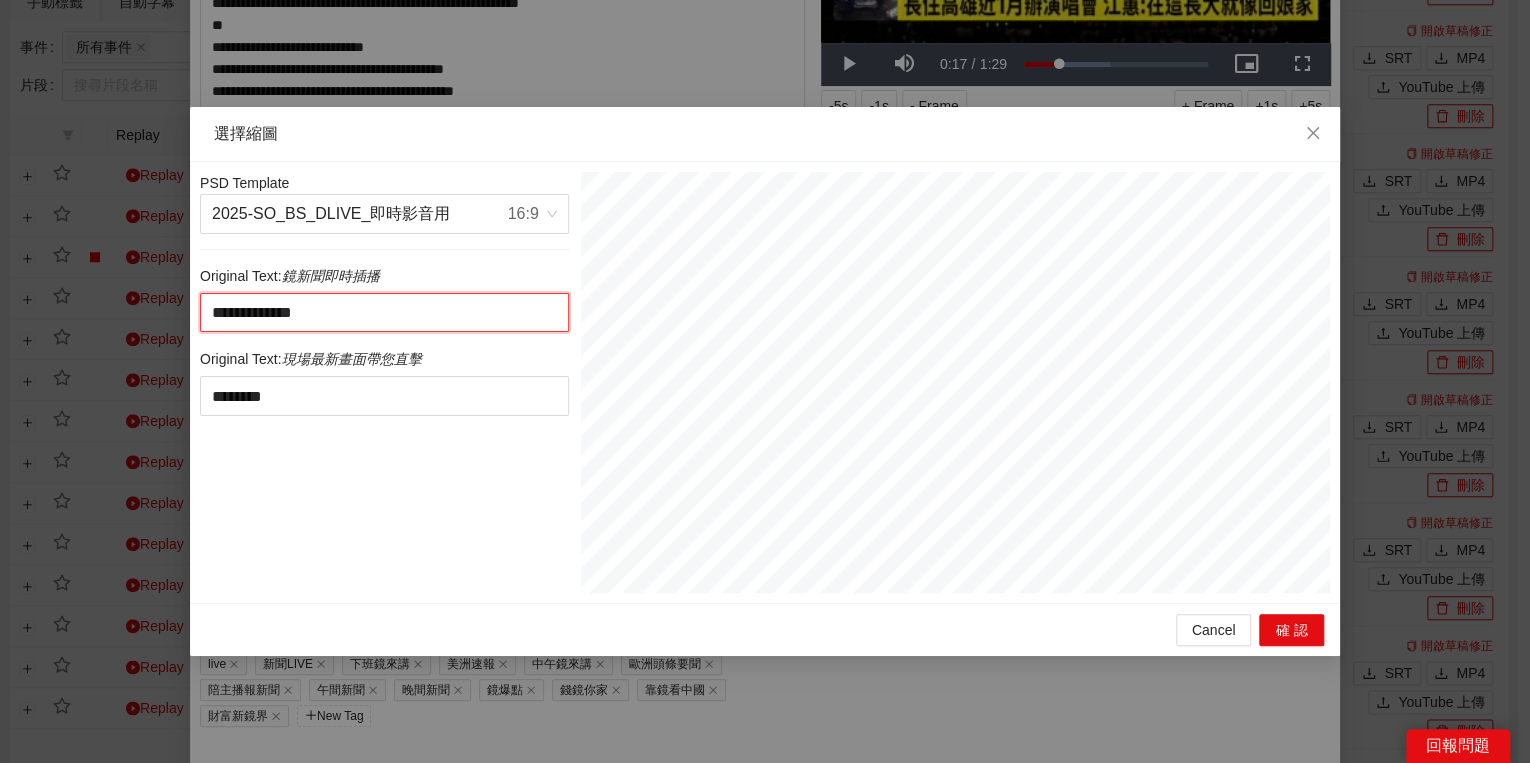 click on "**********" at bounding box center [384, 313] 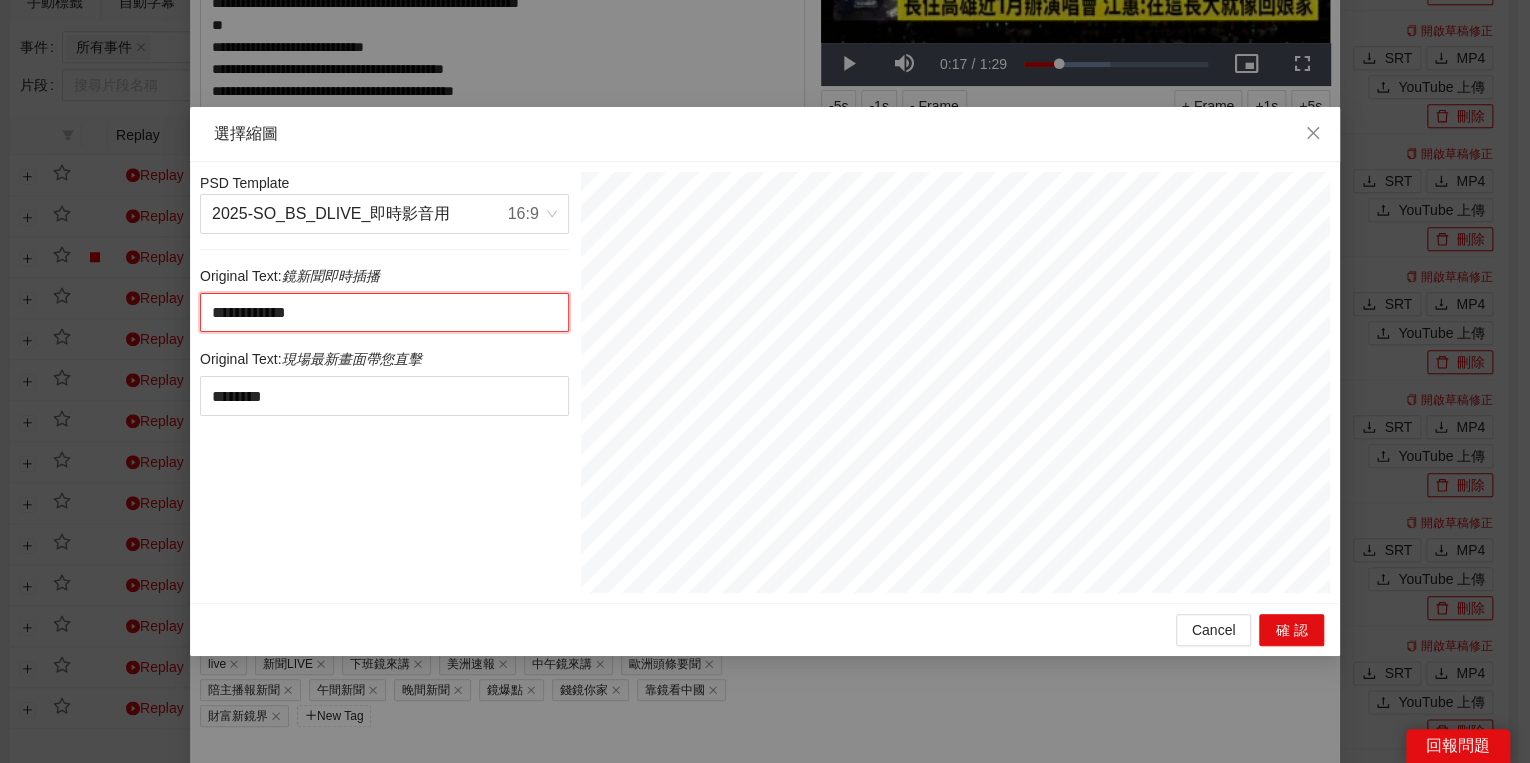 type on "**********" 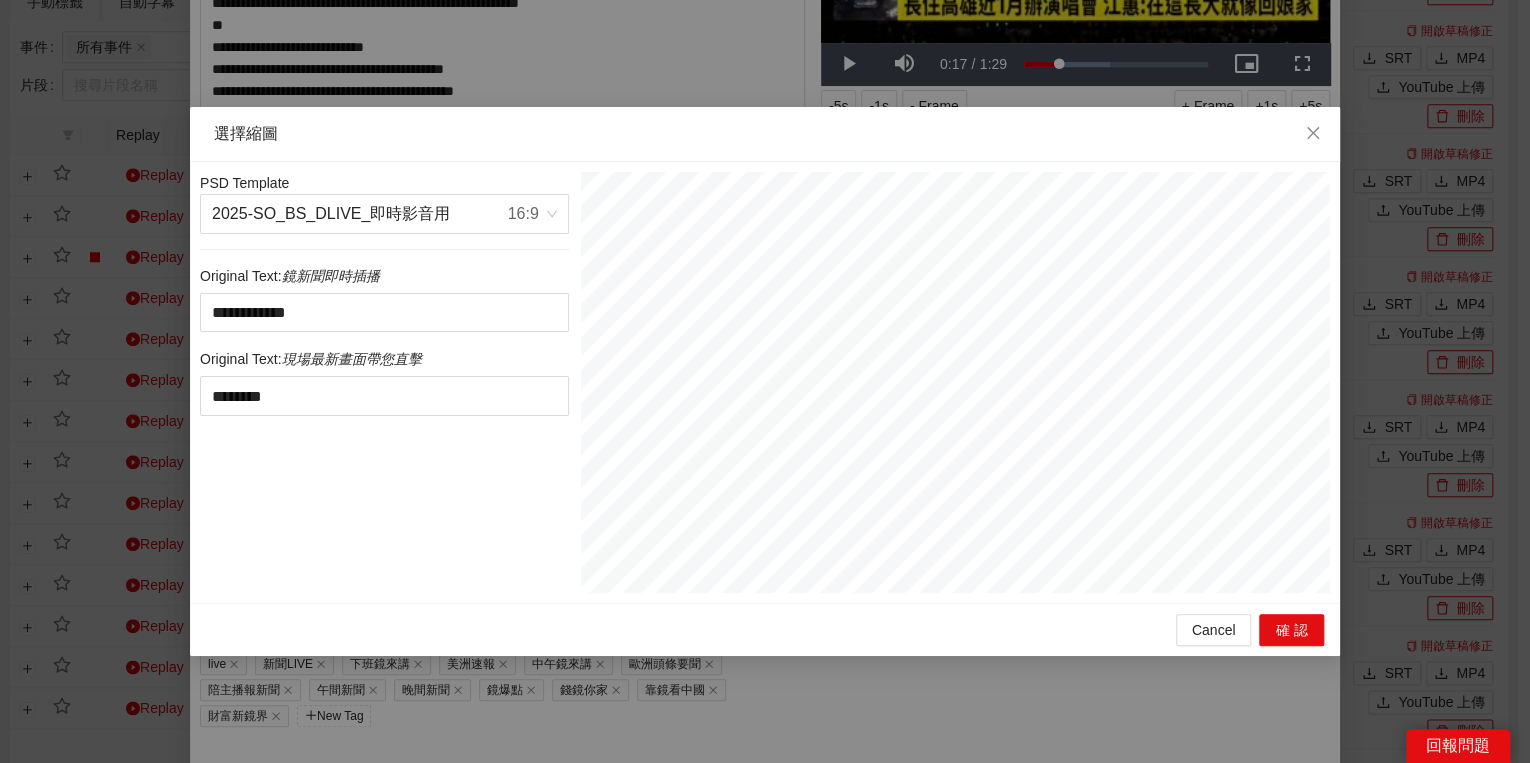 click on "**********" at bounding box center [384, 382] 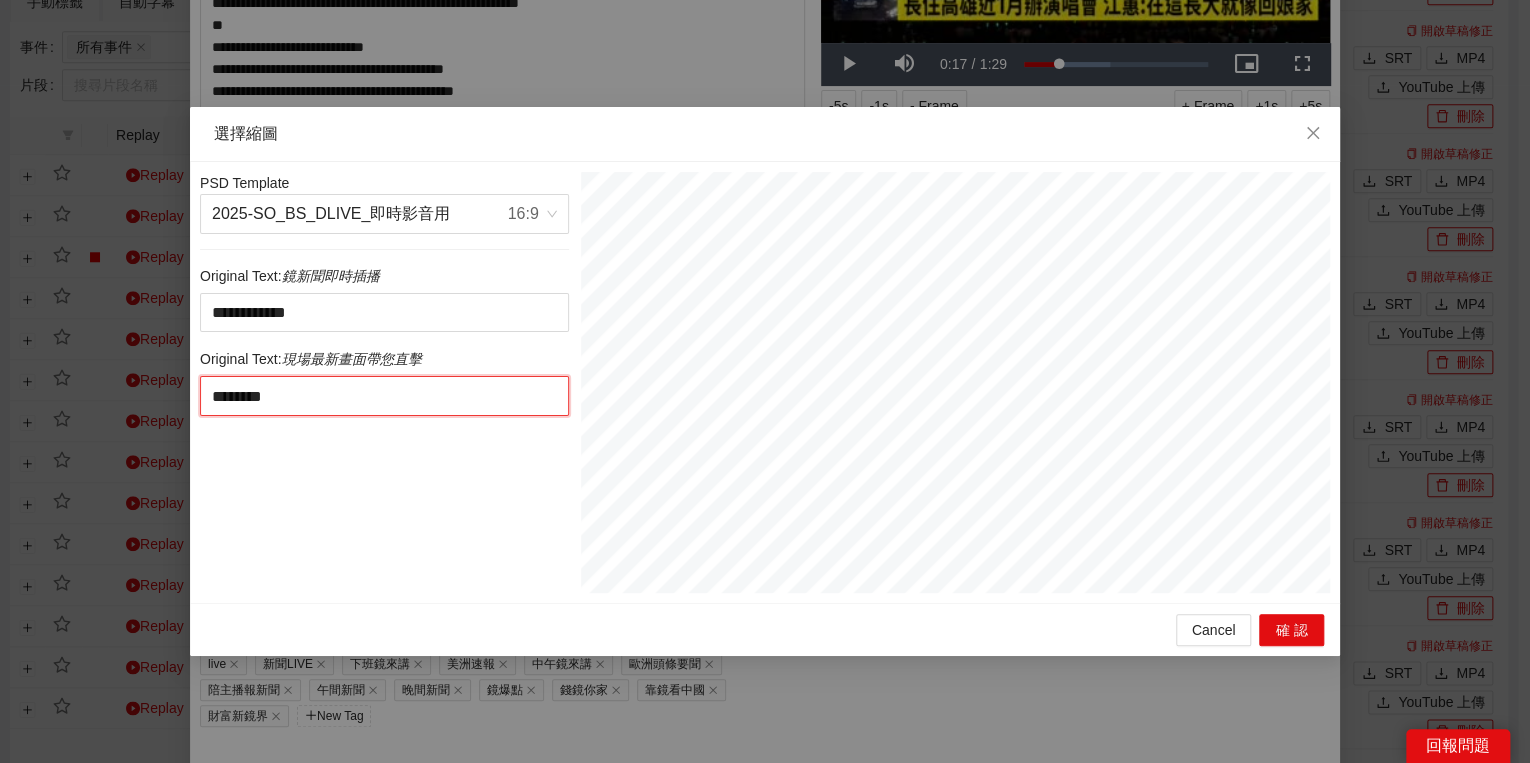 click on "********" at bounding box center (384, 396) 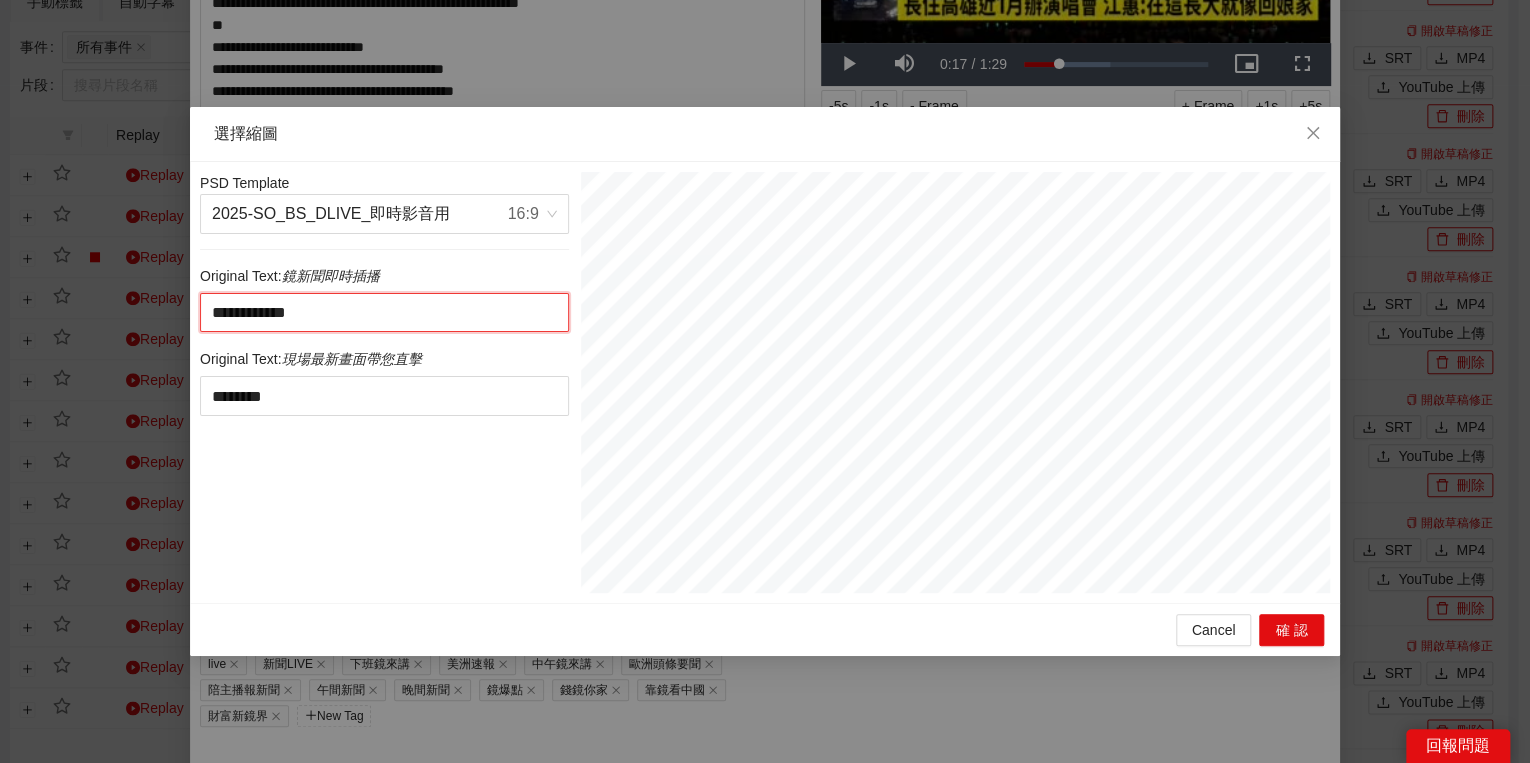 drag, startPoint x: 333, startPoint y: 312, endPoint x: 424, endPoint y: 327, distance: 92.22798 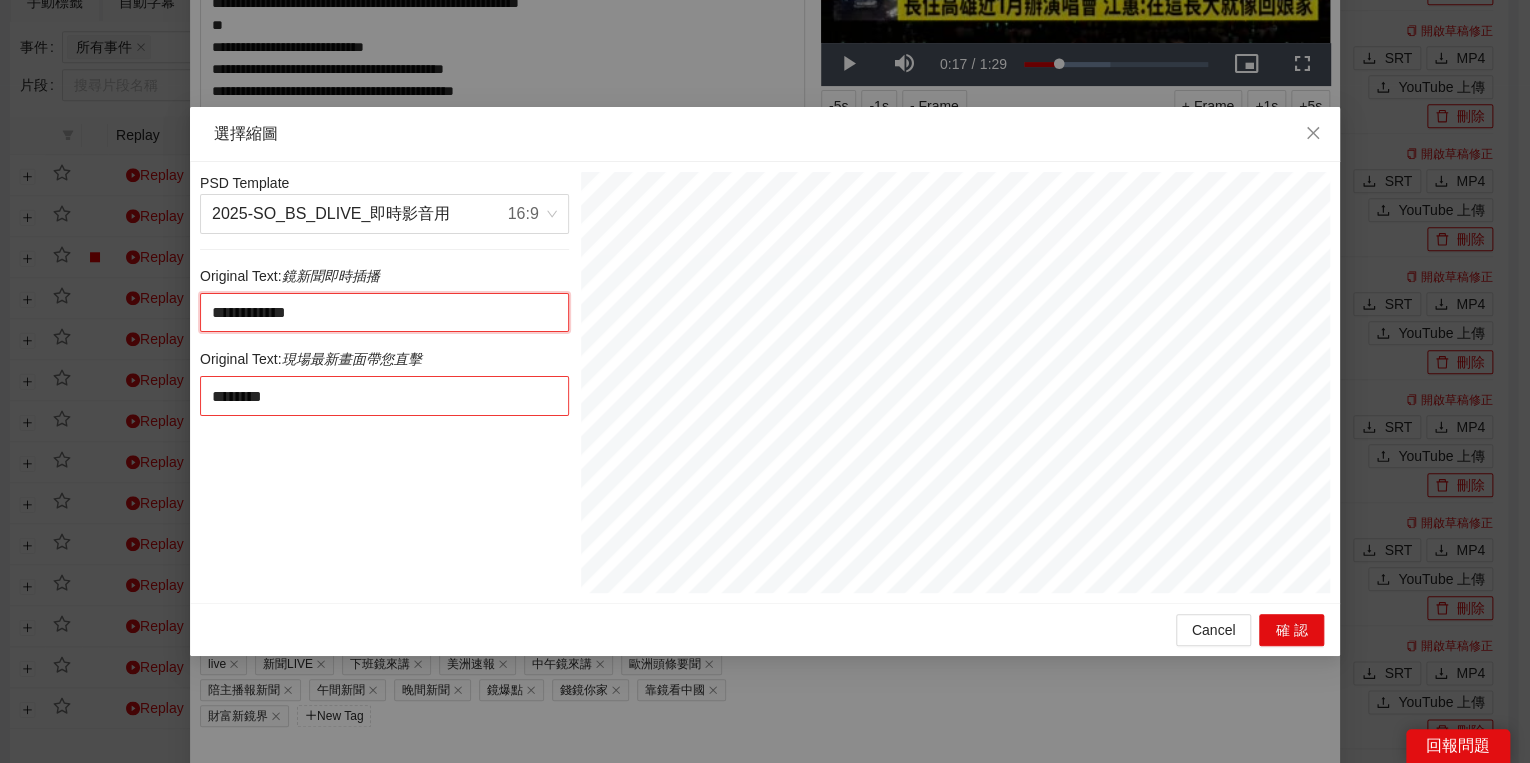 type on "********" 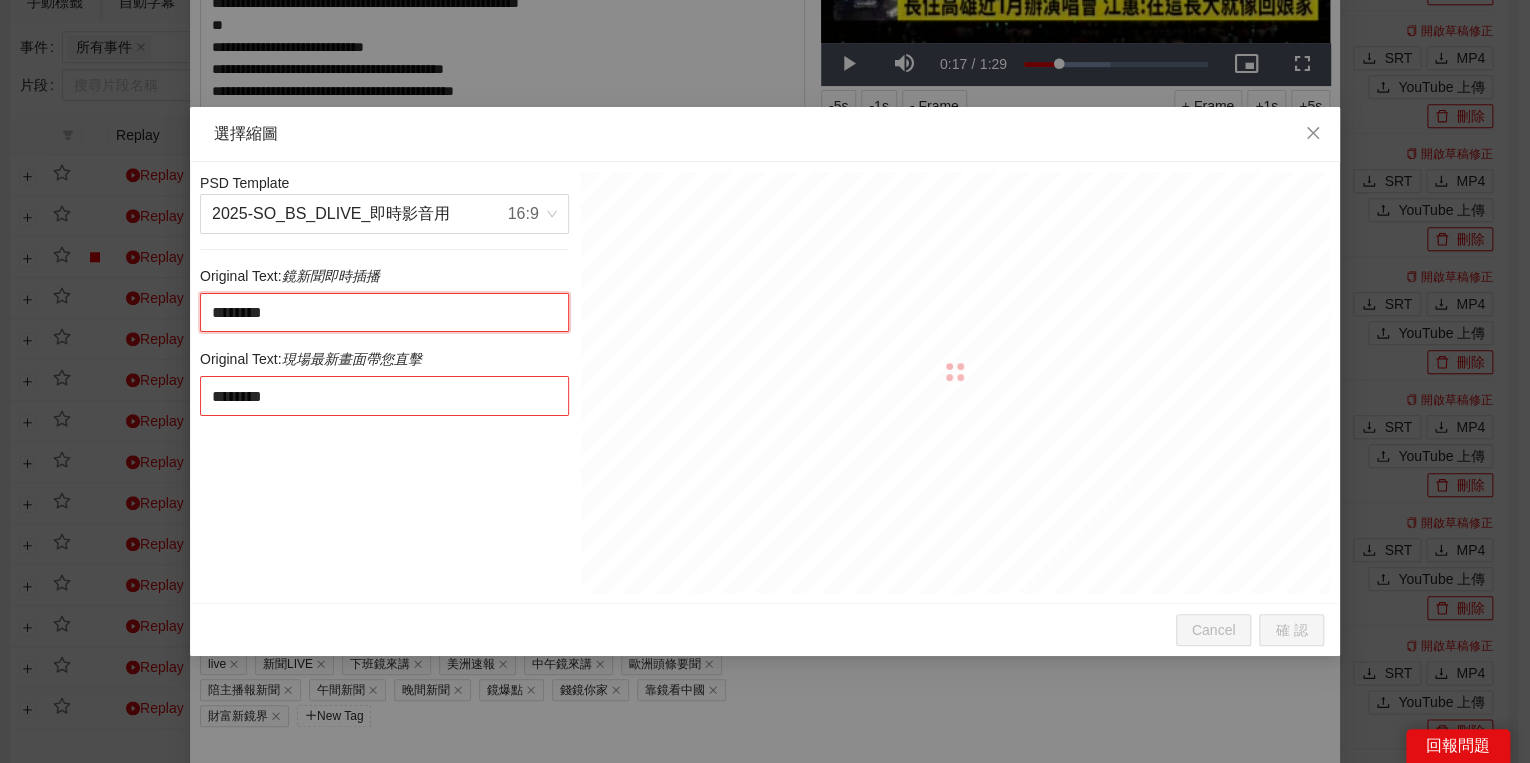type on "********" 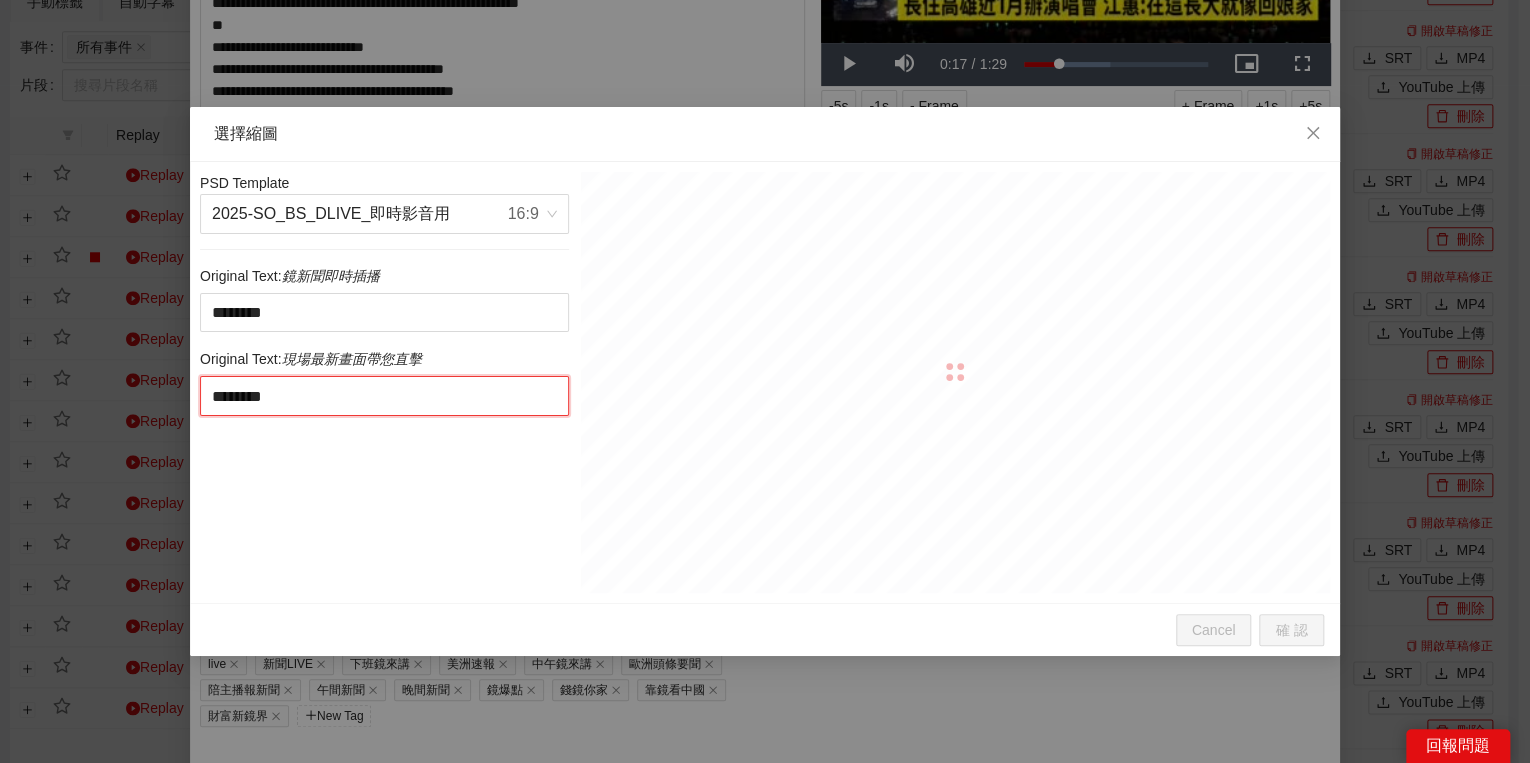 click on "********" at bounding box center [384, 396] 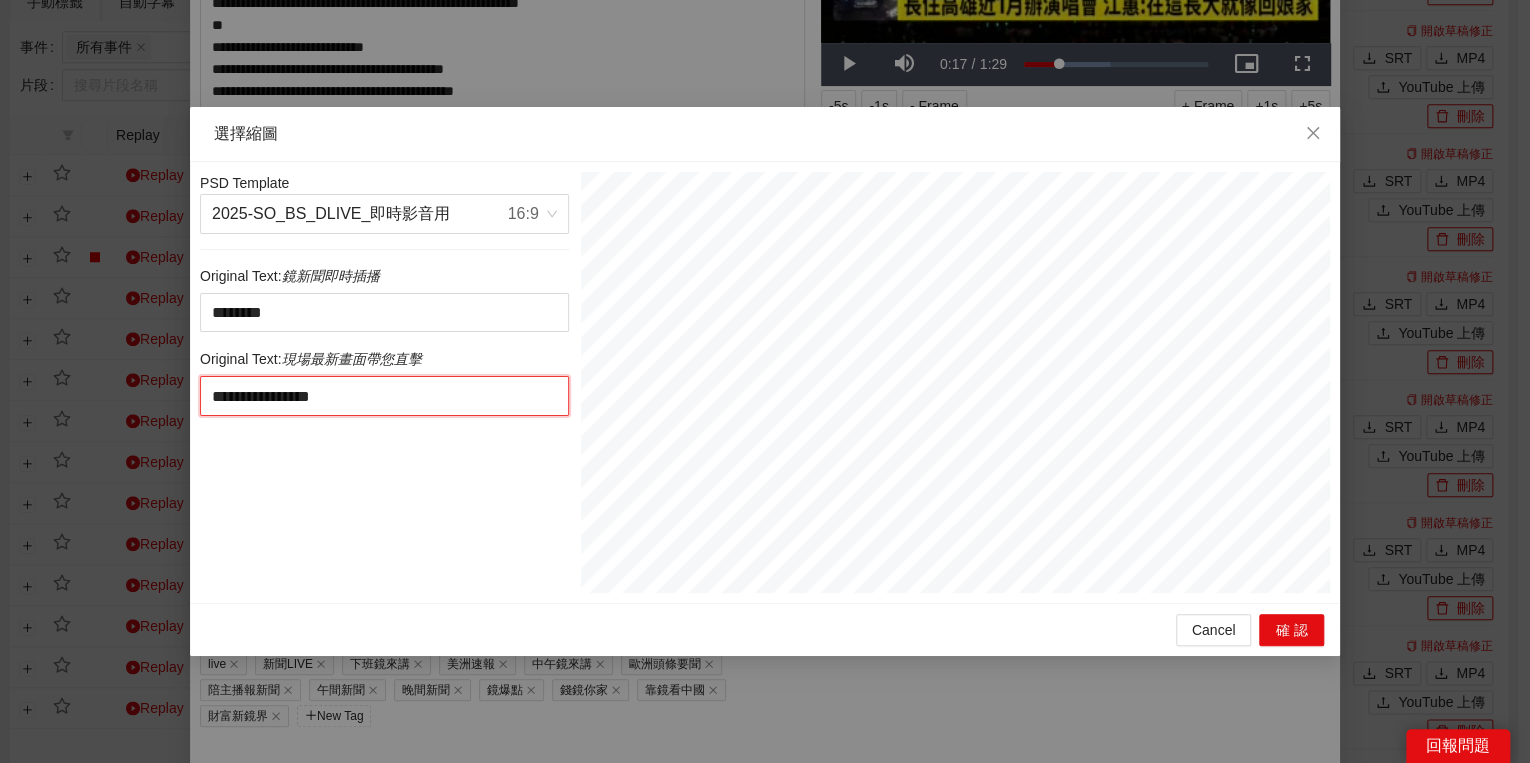 drag, startPoint x: 252, startPoint y: 392, endPoint x: 176, endPoint y: 388, distance: 76.105194 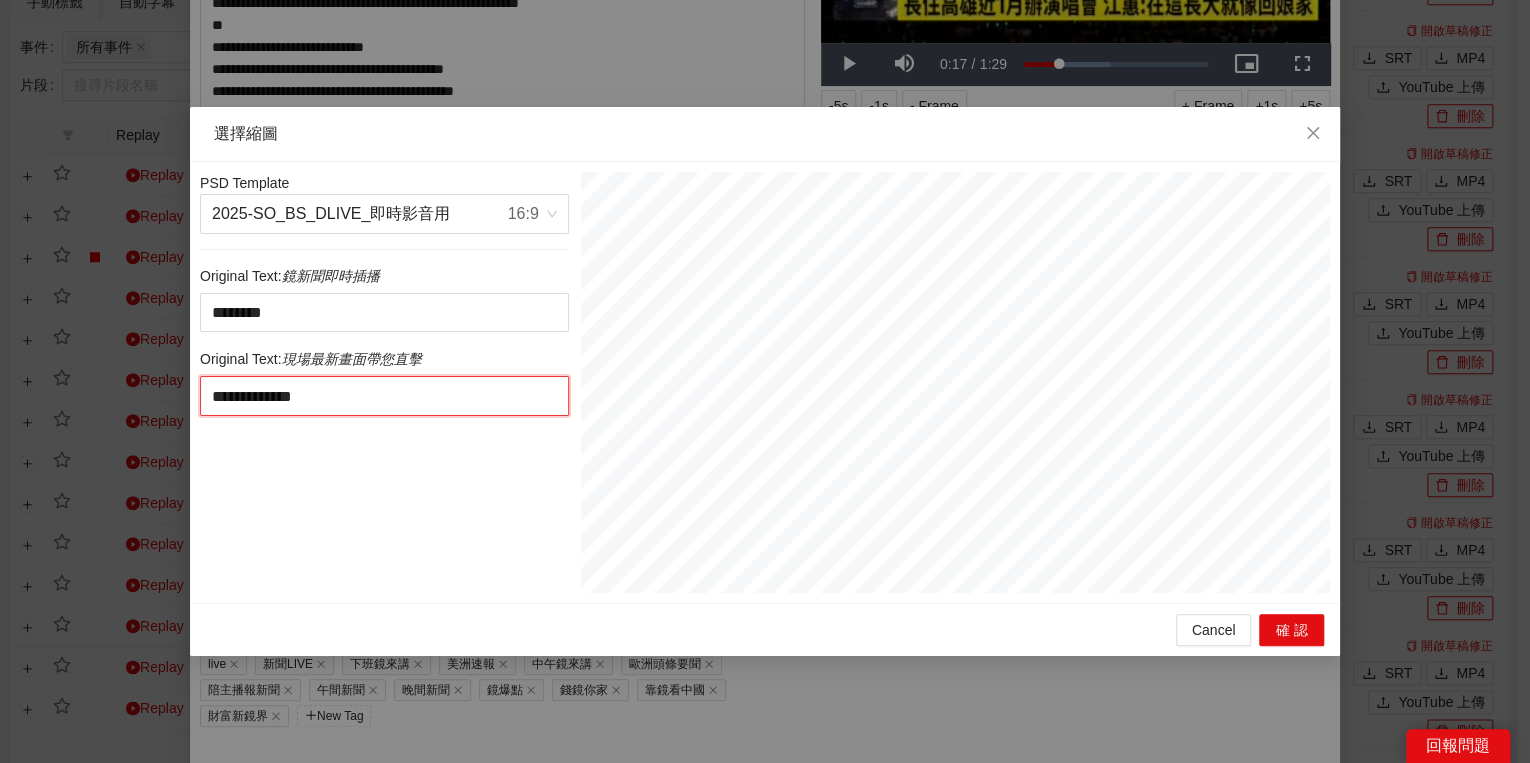 drag, startPoint x: 394, startPoint y: 399, endPoint x: 472, endPoint y: 403, distance: 78.10249 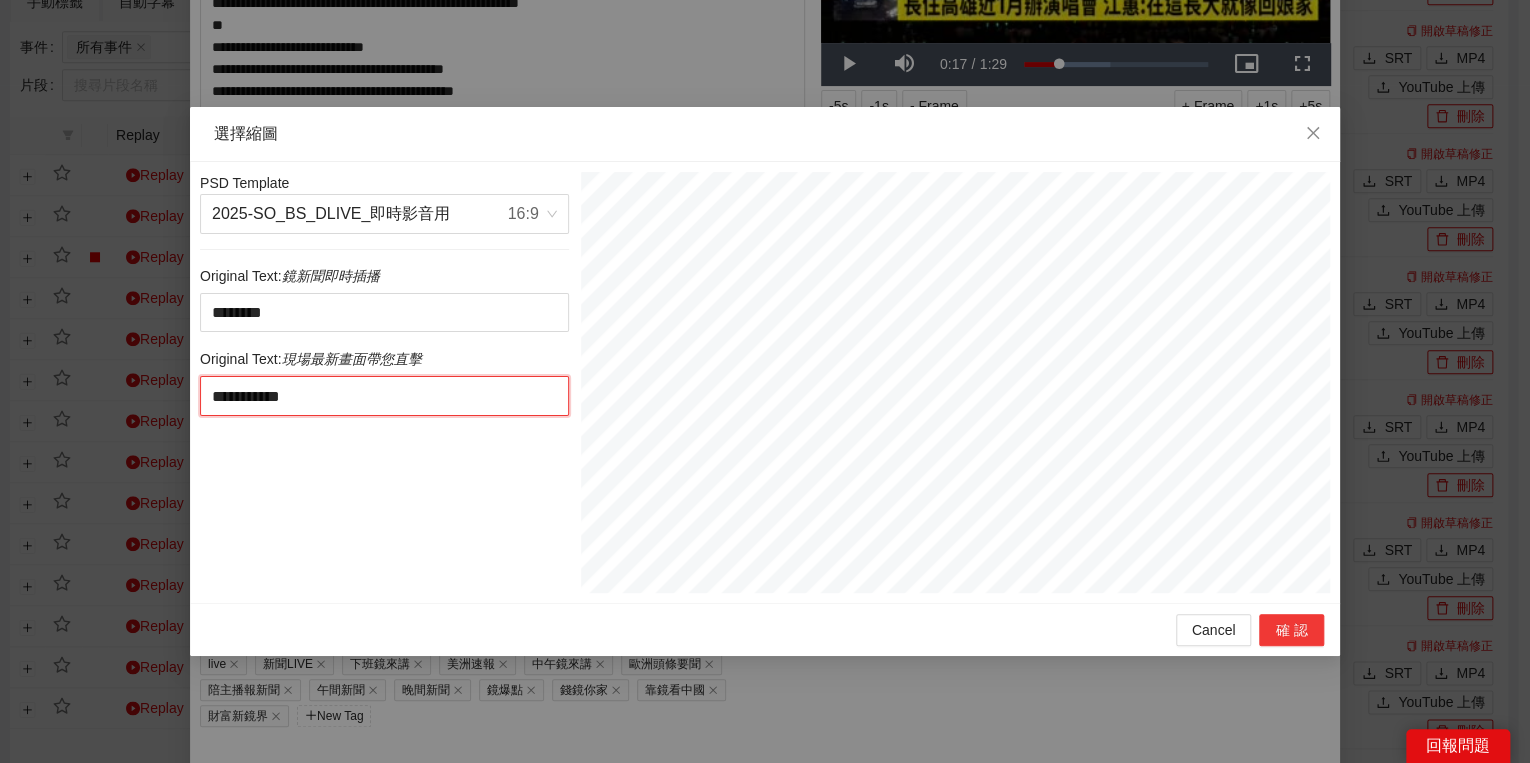 type on "**********" 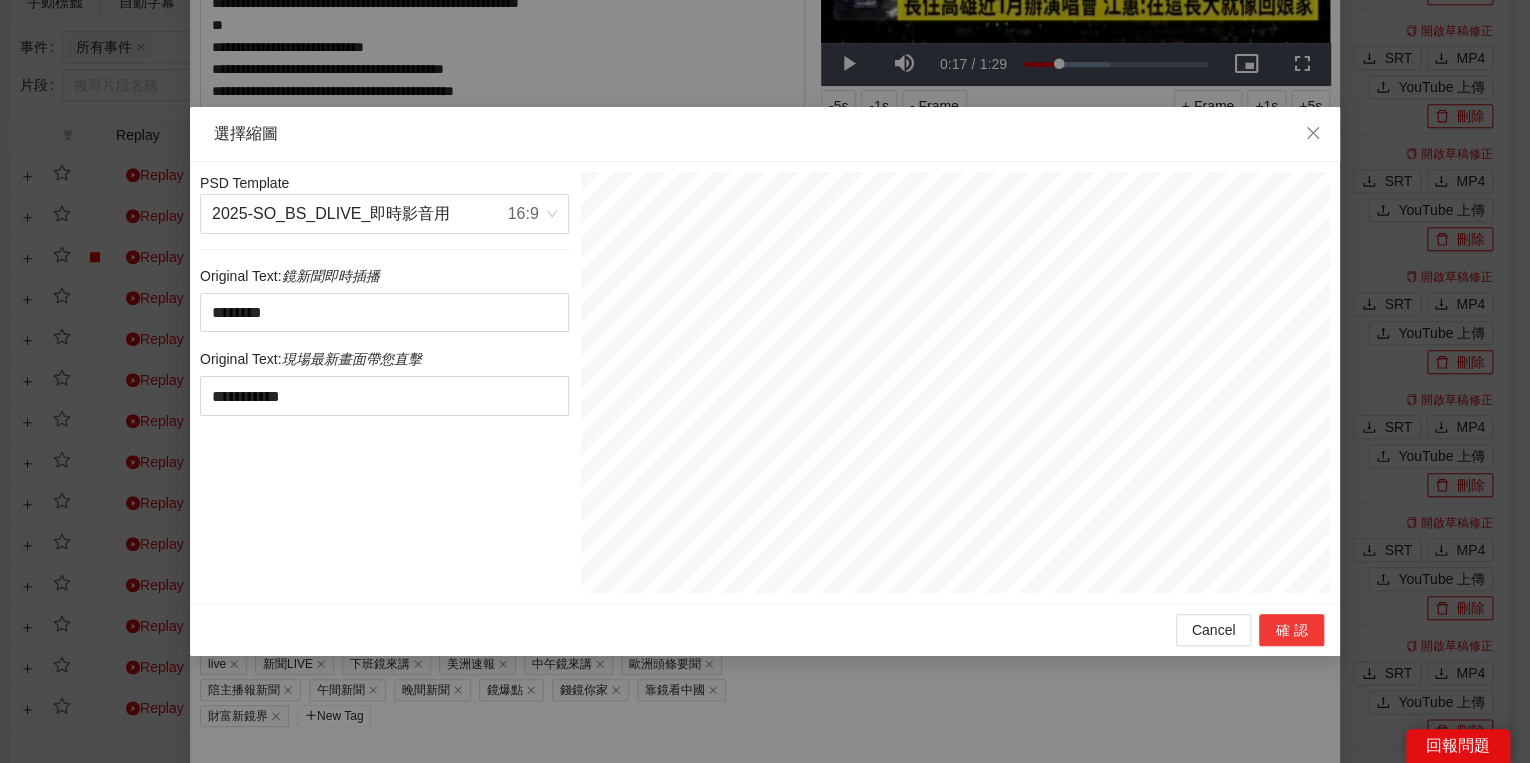 click on "確認" at bounding box center (1291, 630) 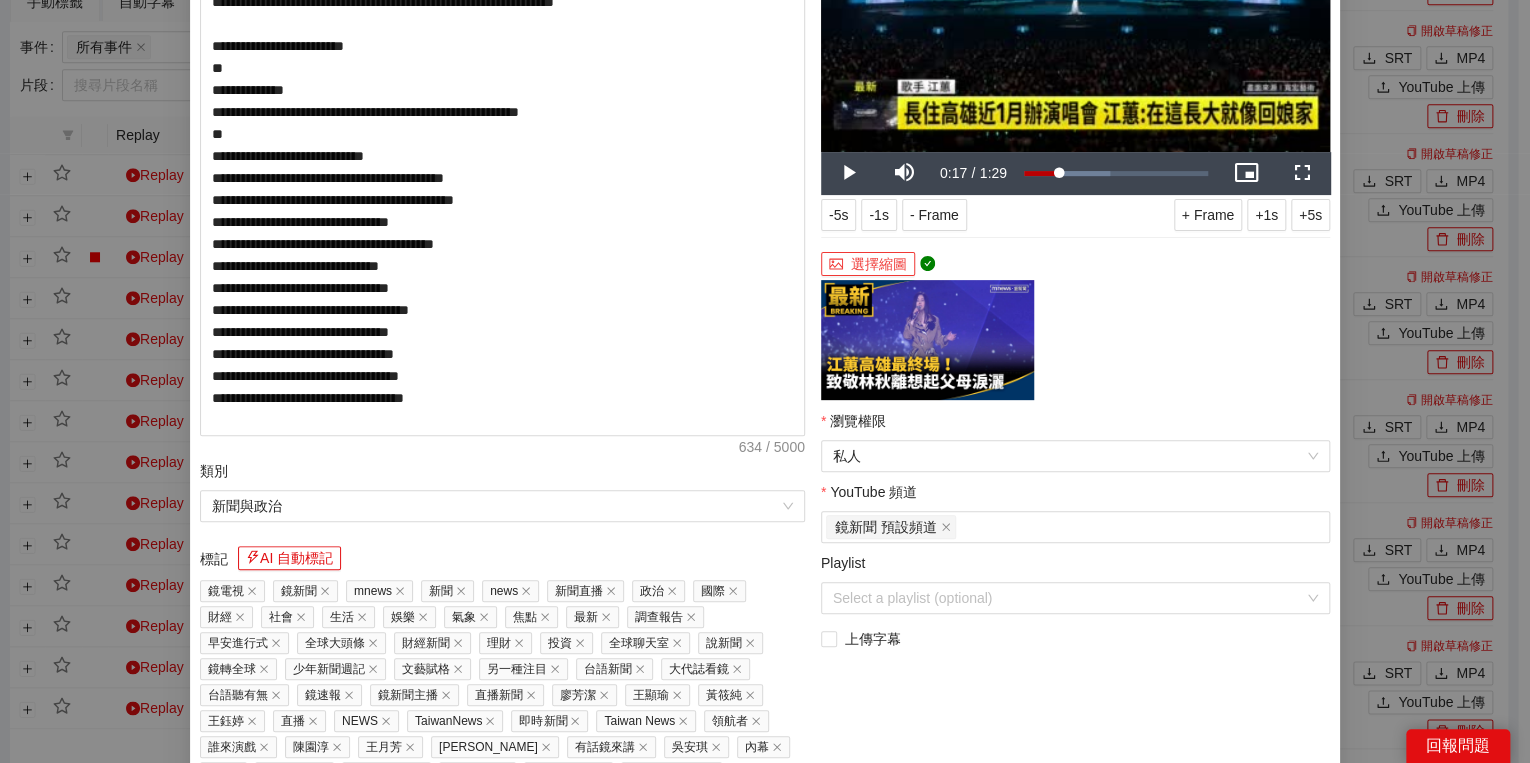 scroll, scrollTop: 320, scrollLeft: 0, axis: vertical 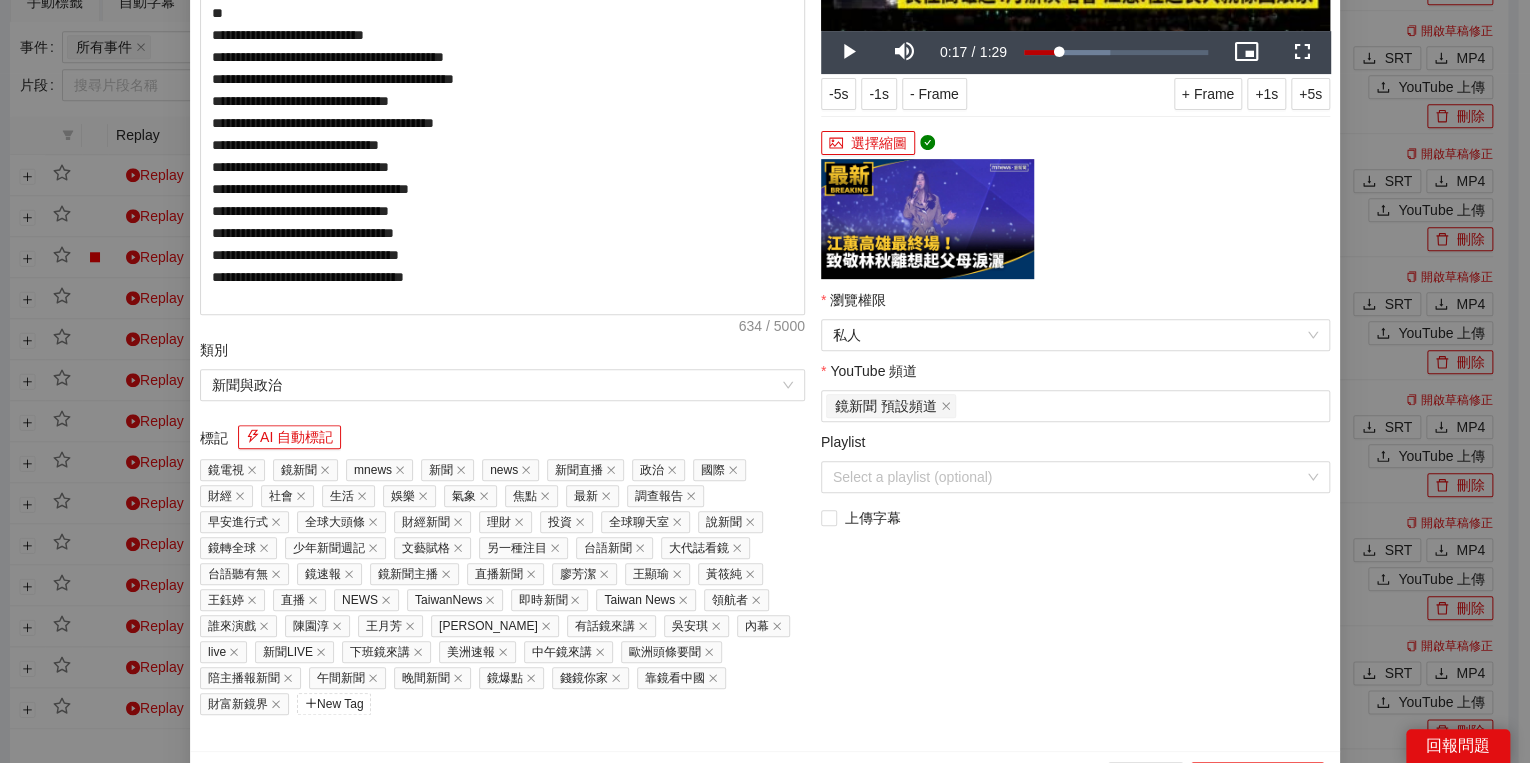 click on "上傳到 YouTube" at bounding box center (1257, 778) 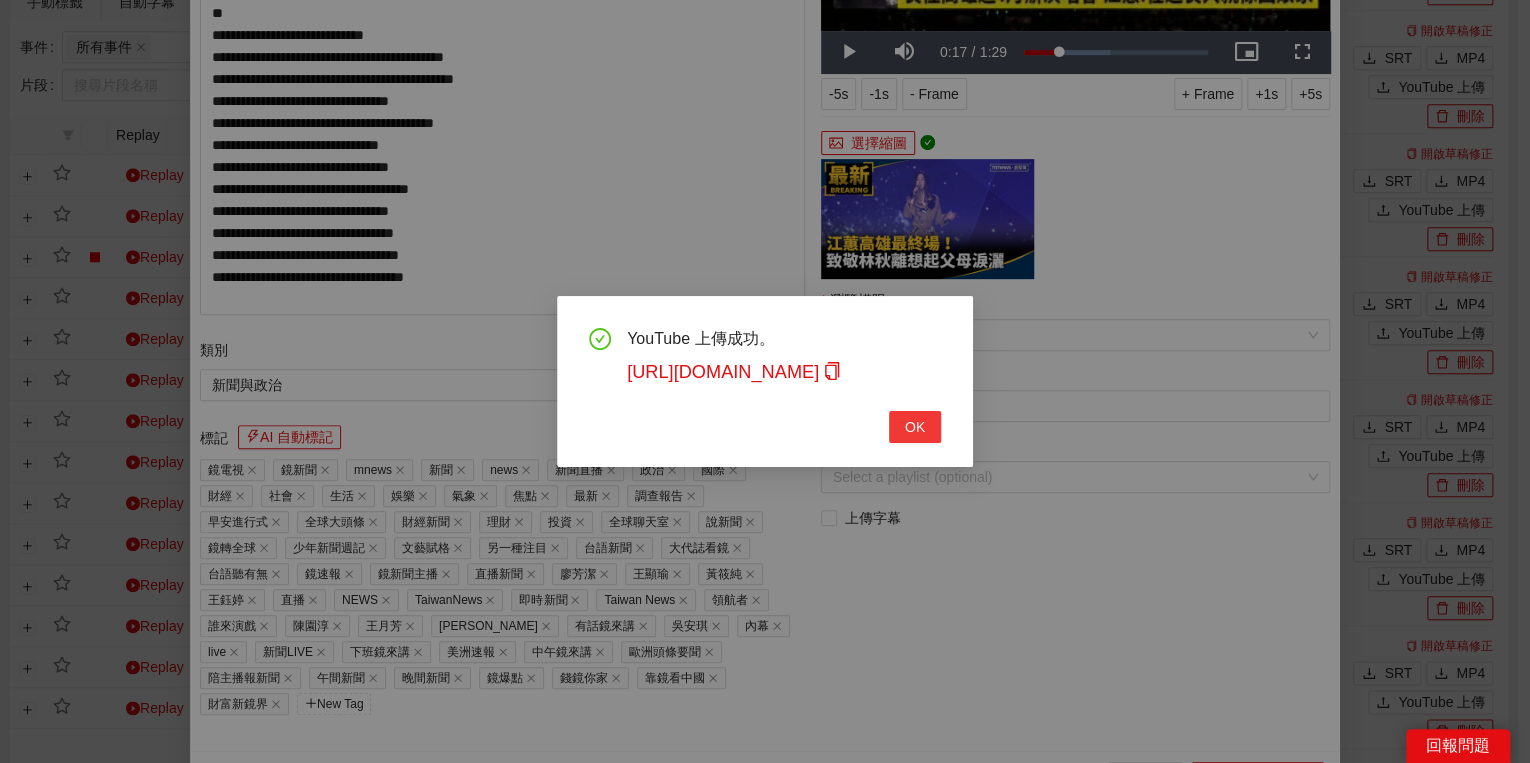 click on "OK" at bounding box center (915, 427) 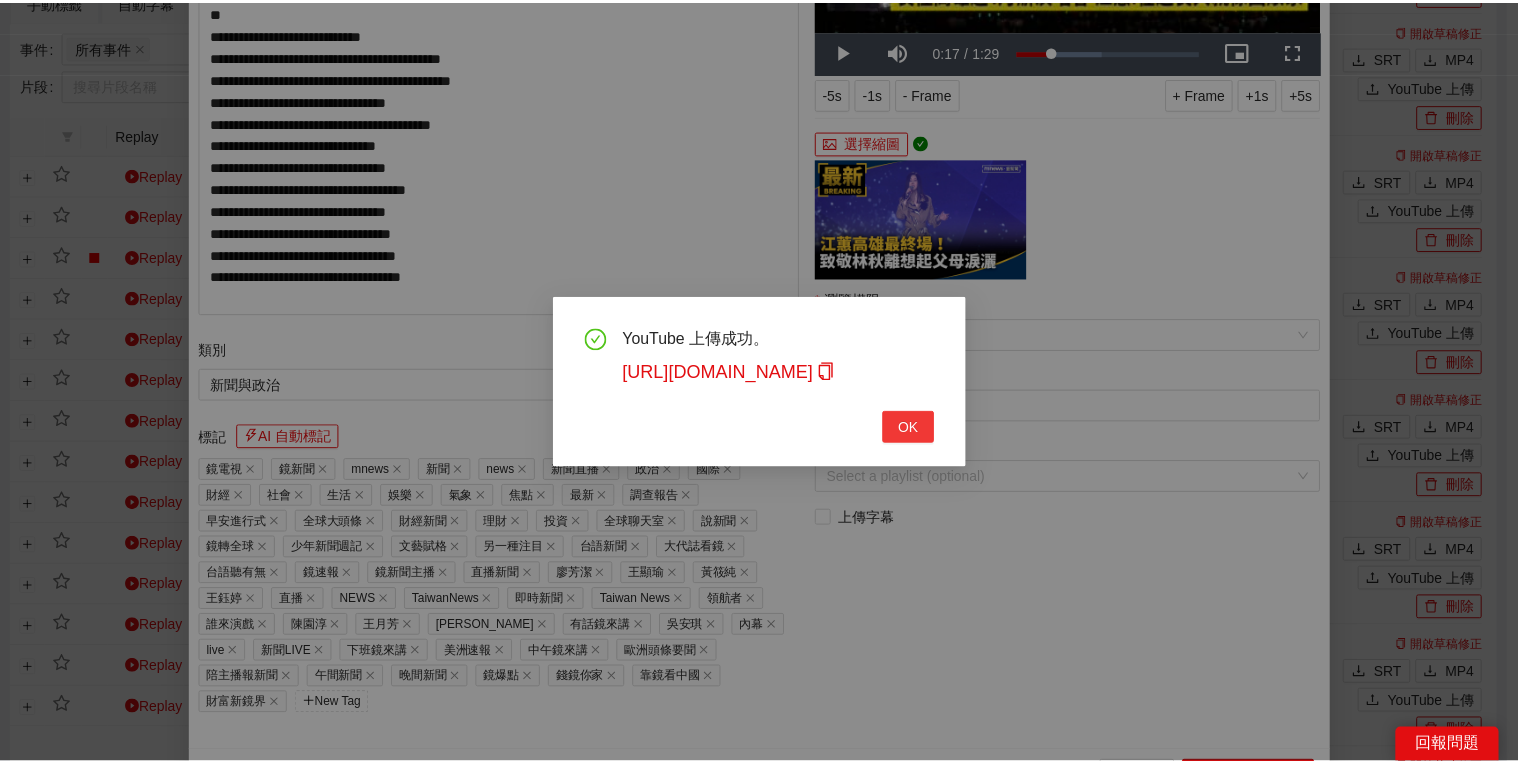 scroll, scrollTop: 308, scrollLeft: 0, axis: vertical 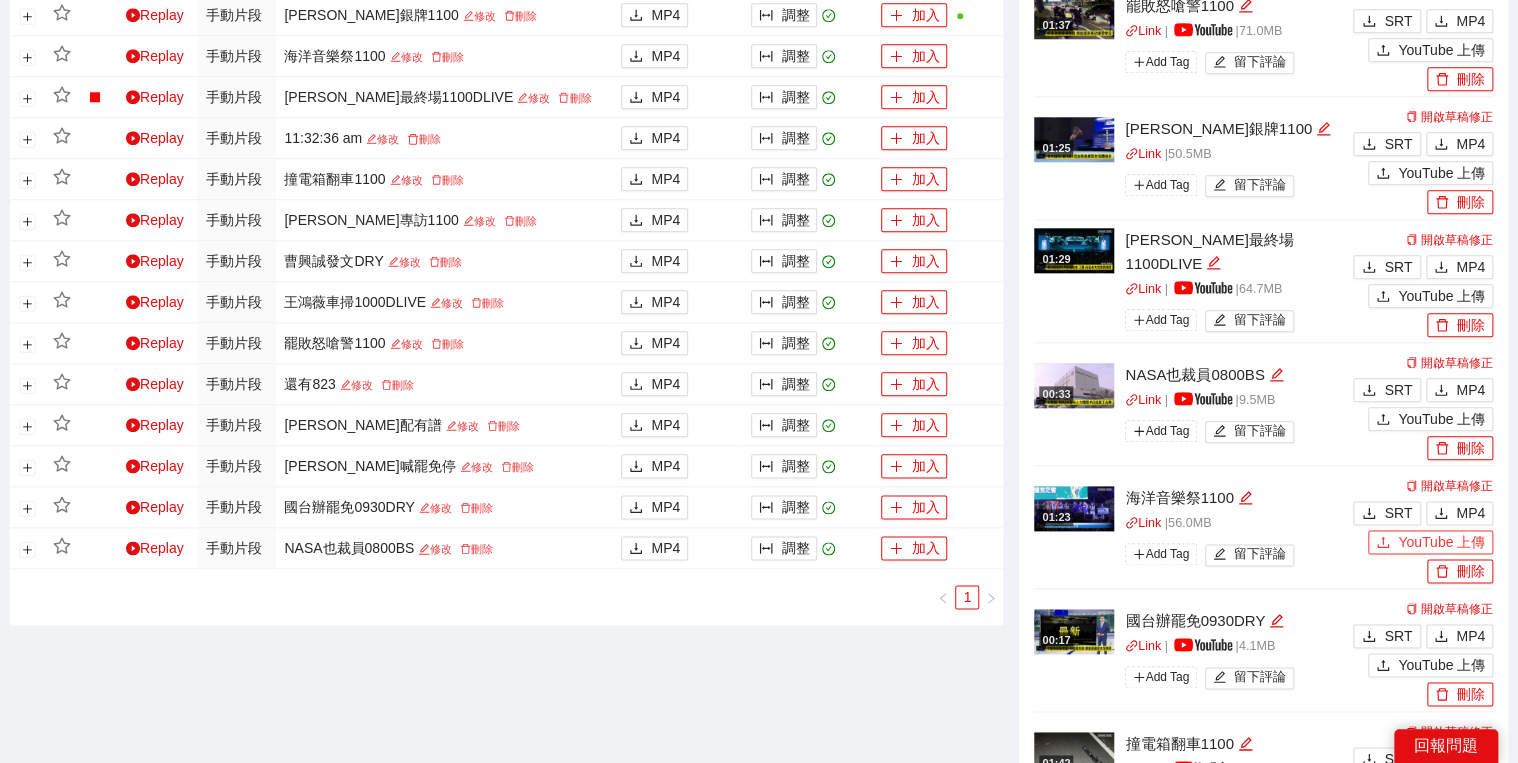 click on "YouTube 上傳" at bounding box center (1430, 542) 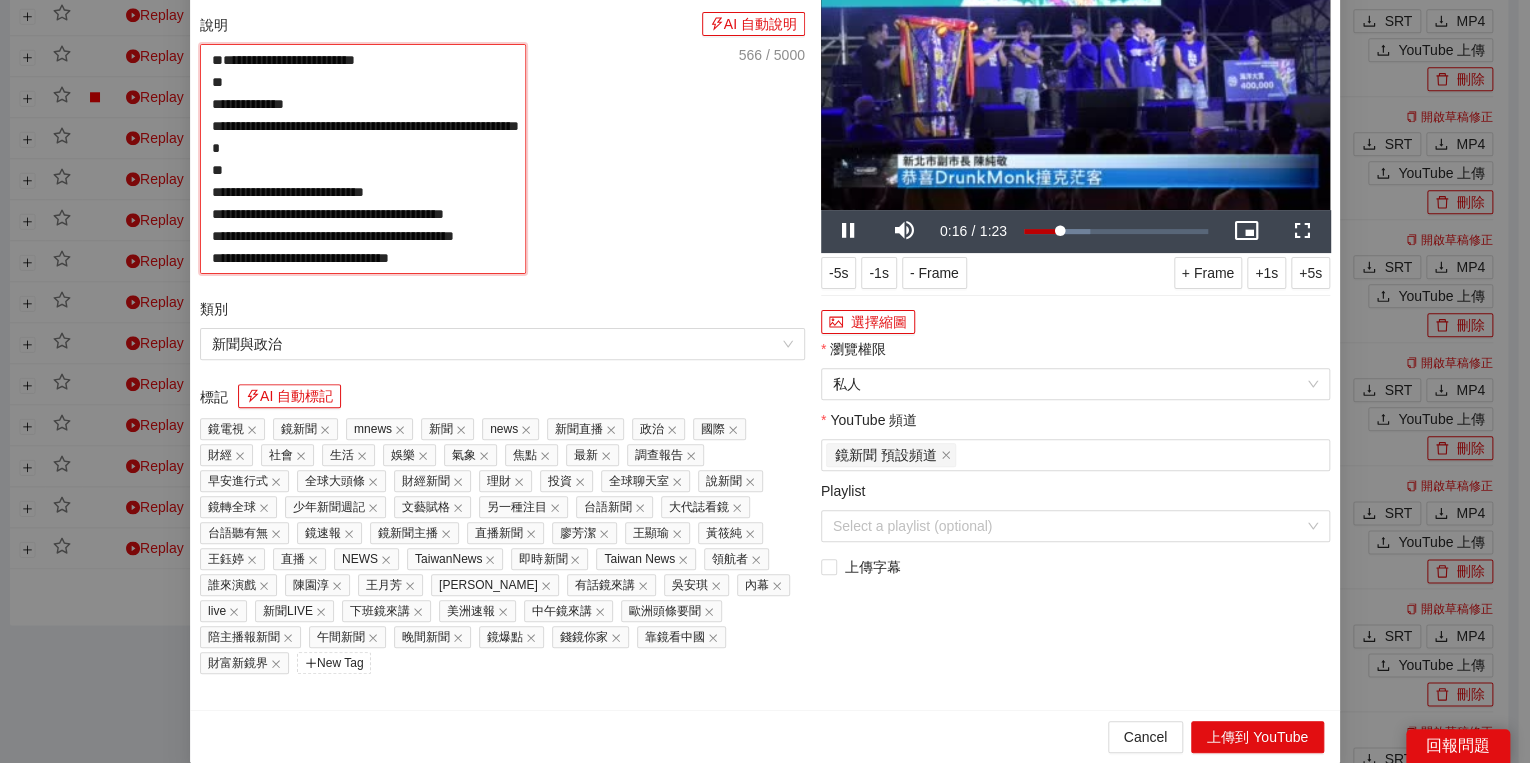 drag, startPoint x: 528, startPoint y: 204, endPoint x: 540, endPoint y: 233, distance: 31.38471 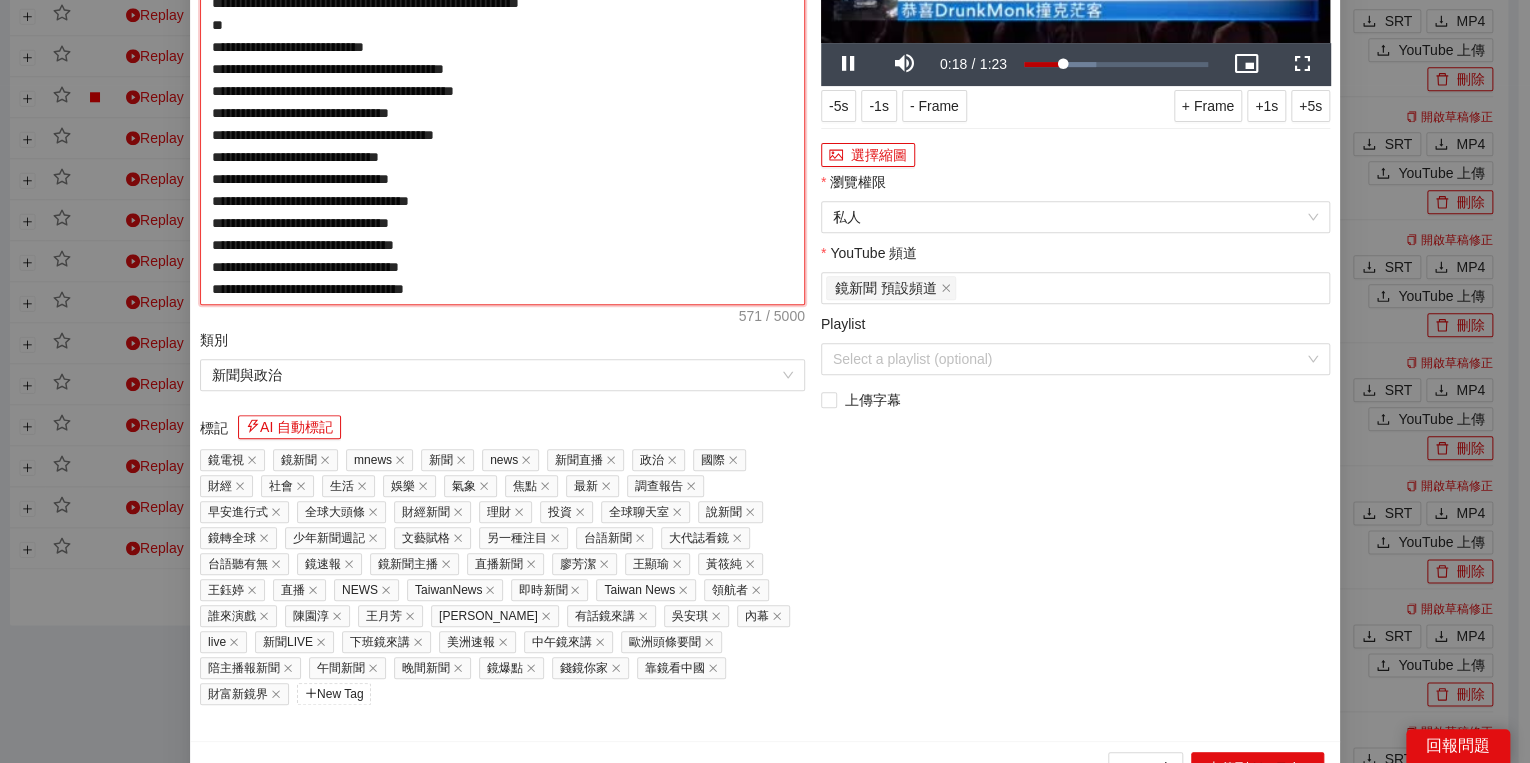 type on "**********" 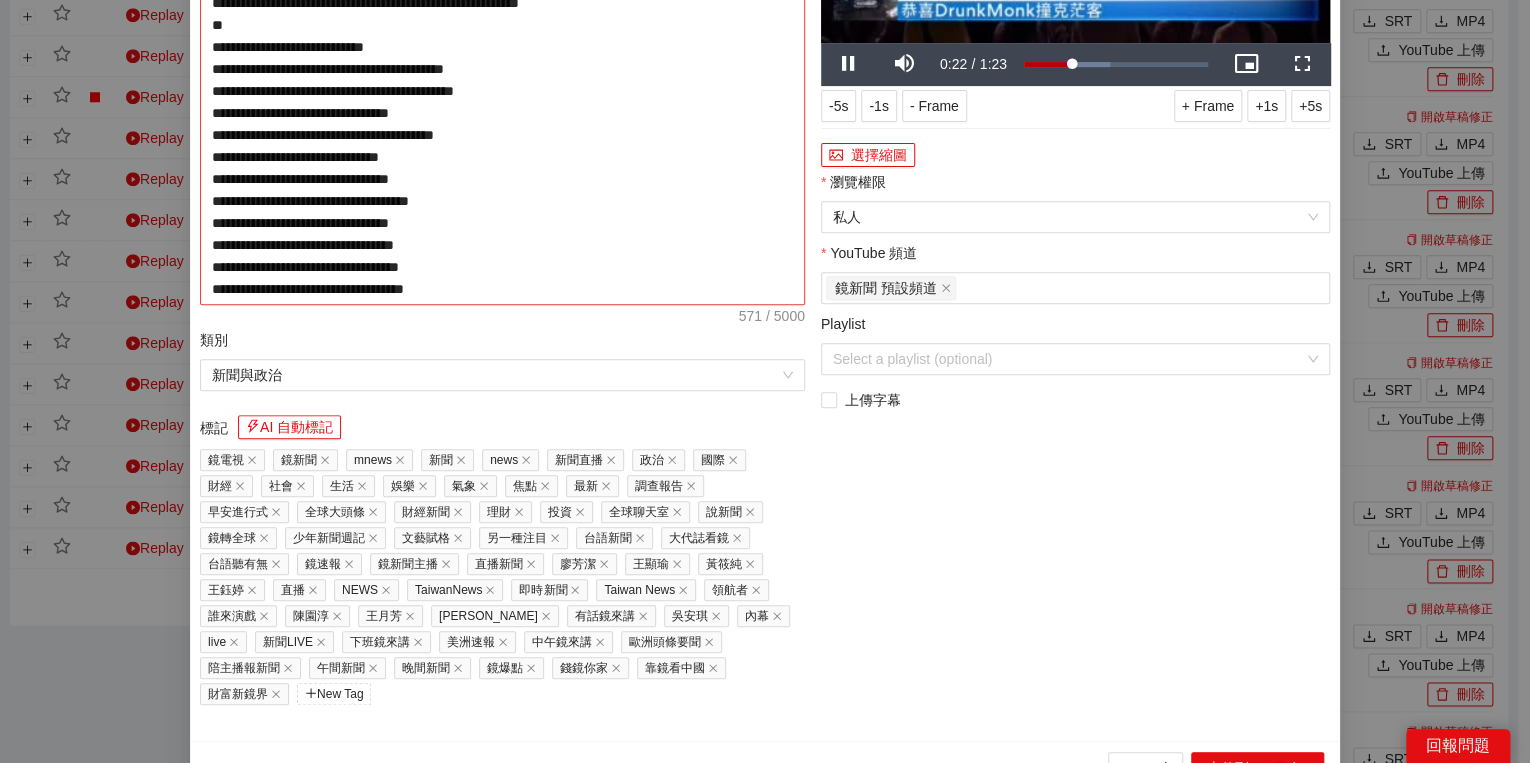 click on "說明 AI 自動說明" at bounding box center (502, -139) 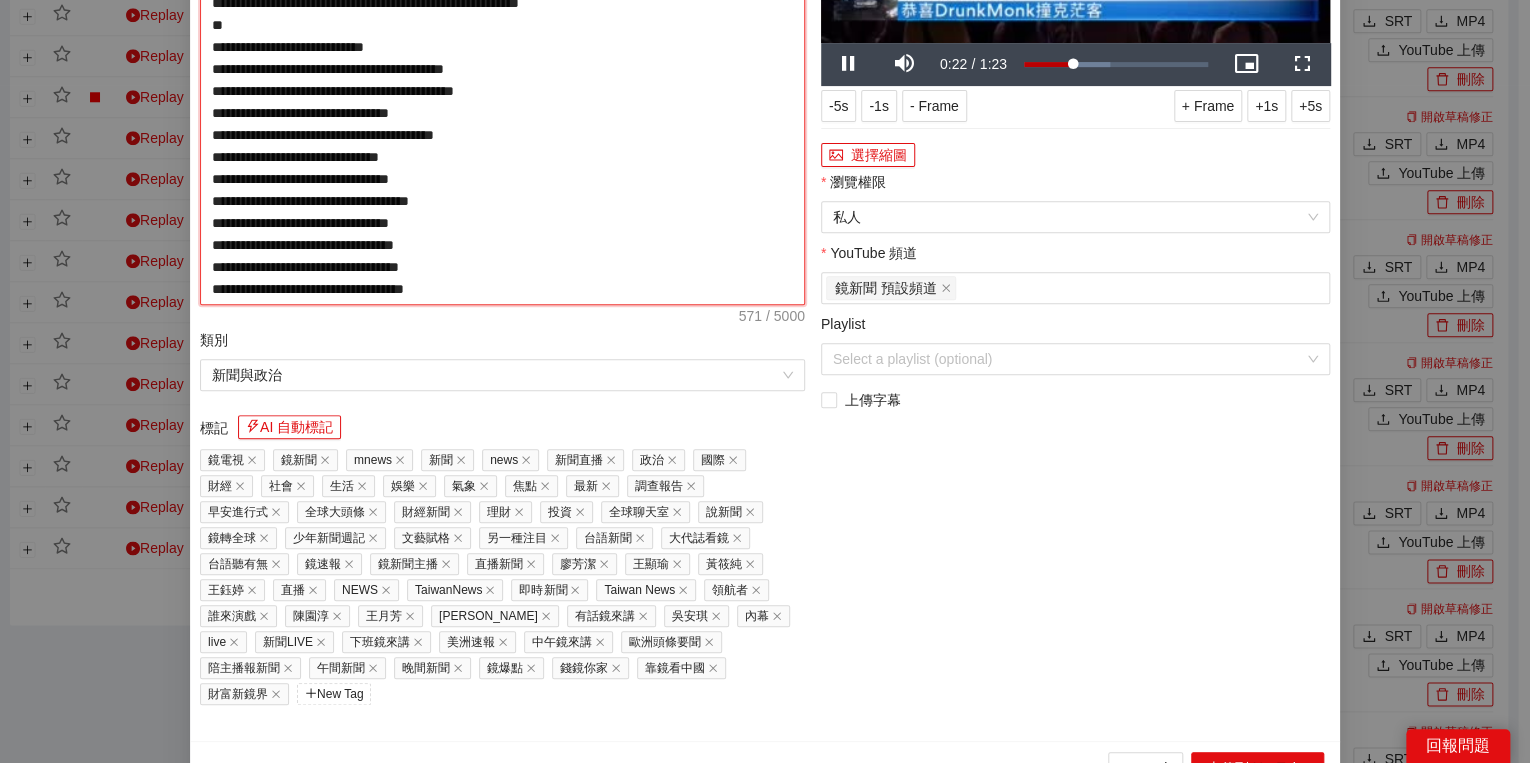 click on "**********" at bounding box center (502, 91) 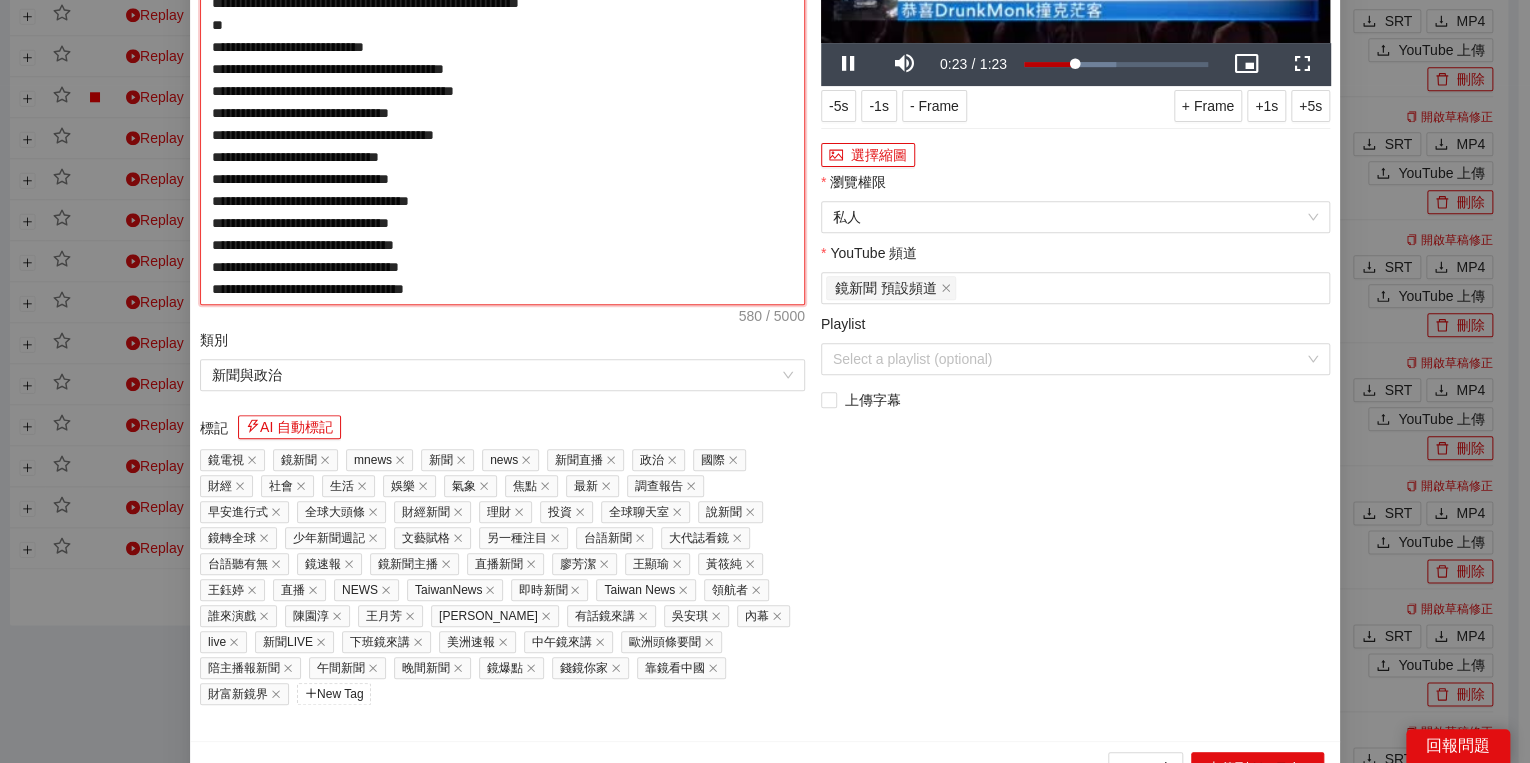 click on "**********" at bounding box center [502, 91] 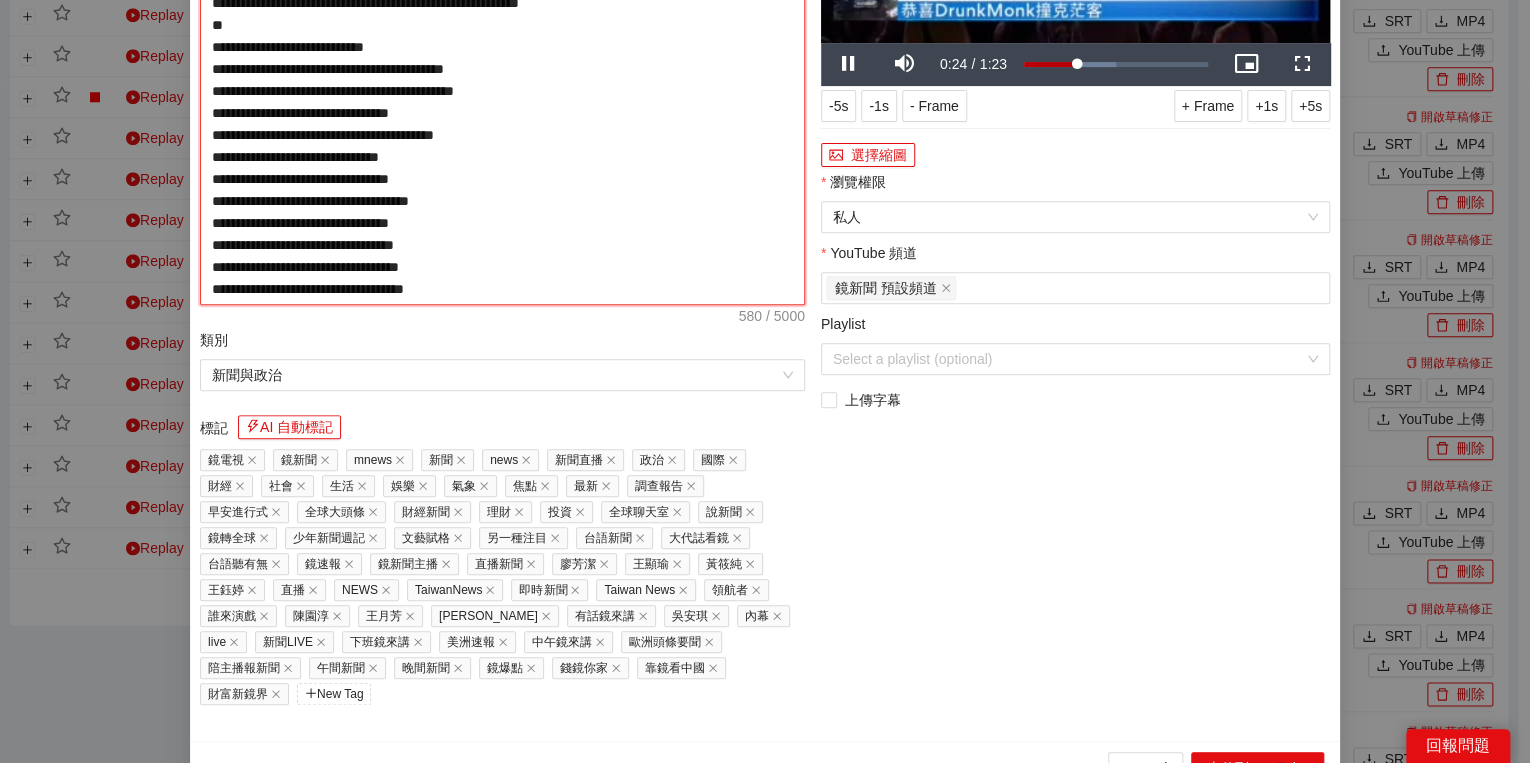 type on "**********" 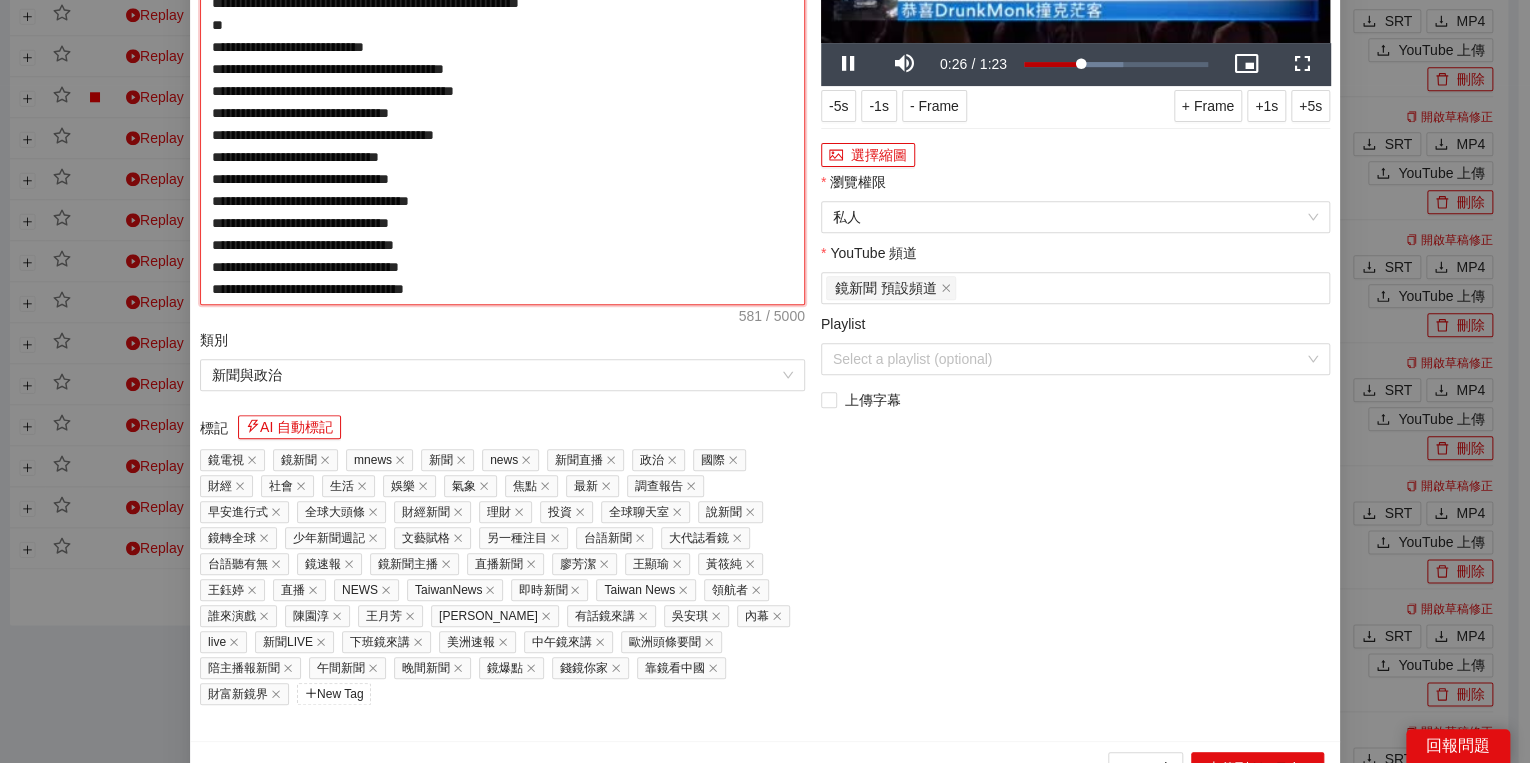 type on "**********" 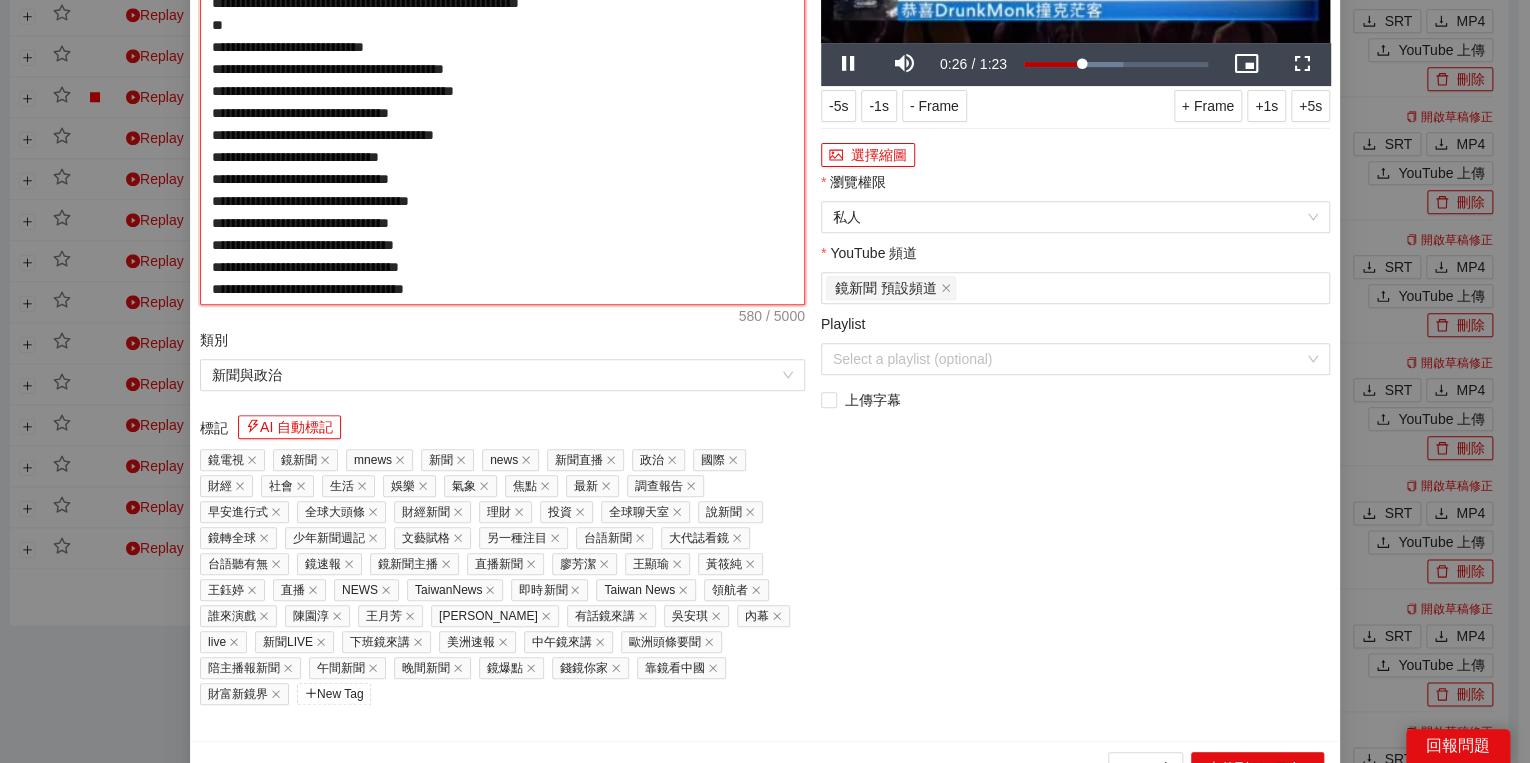 type on "**********" 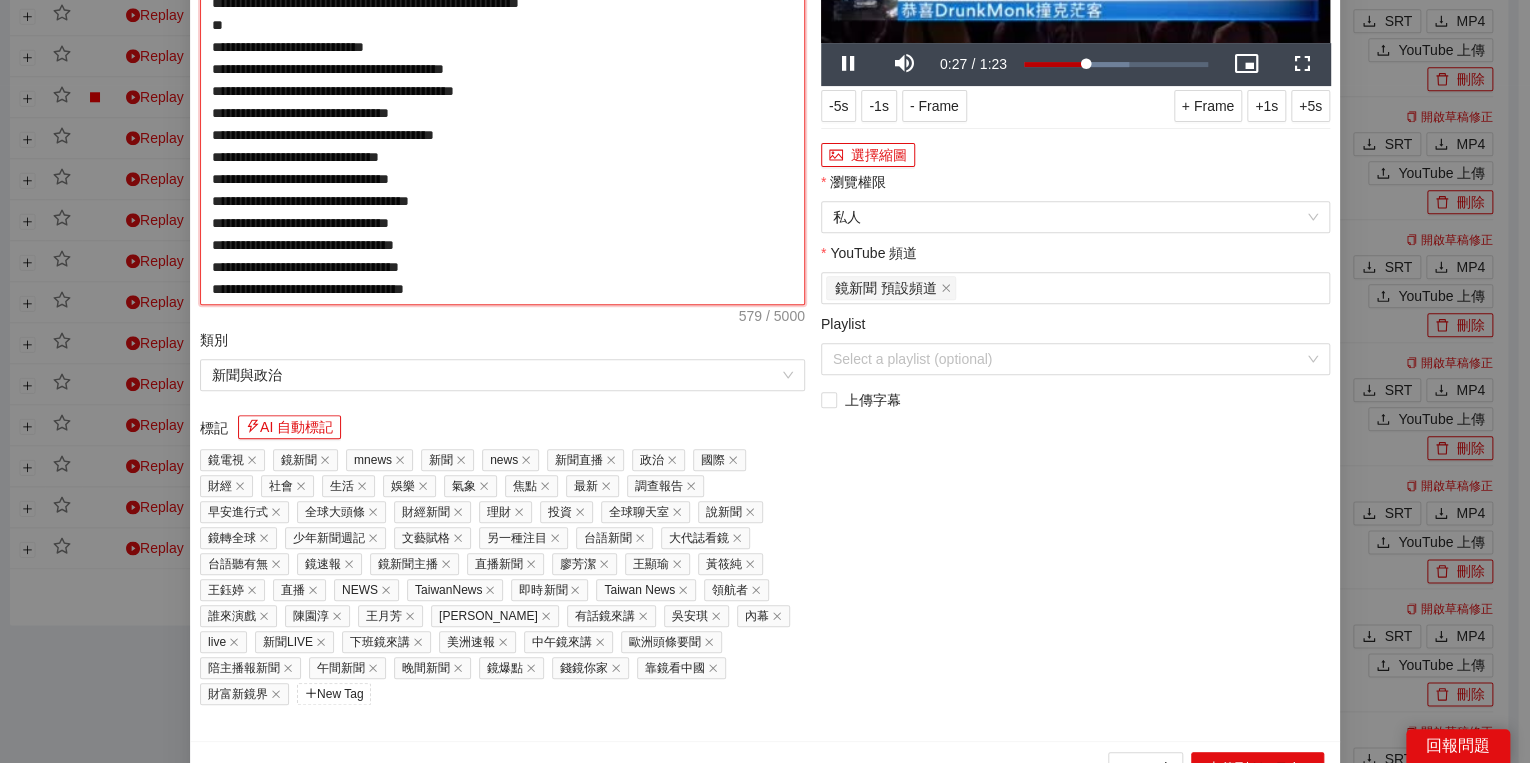 type on "**********" 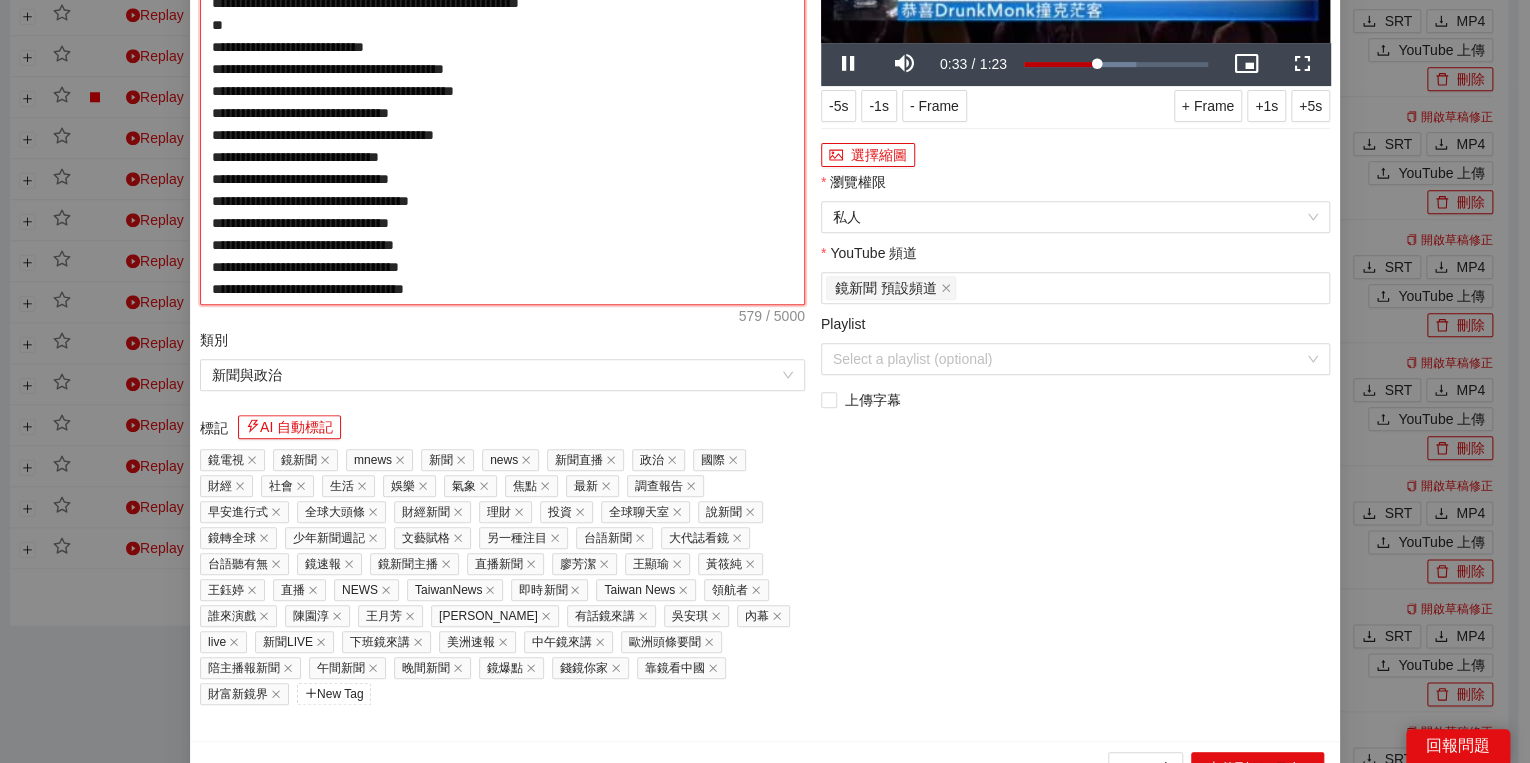 paste on "**" 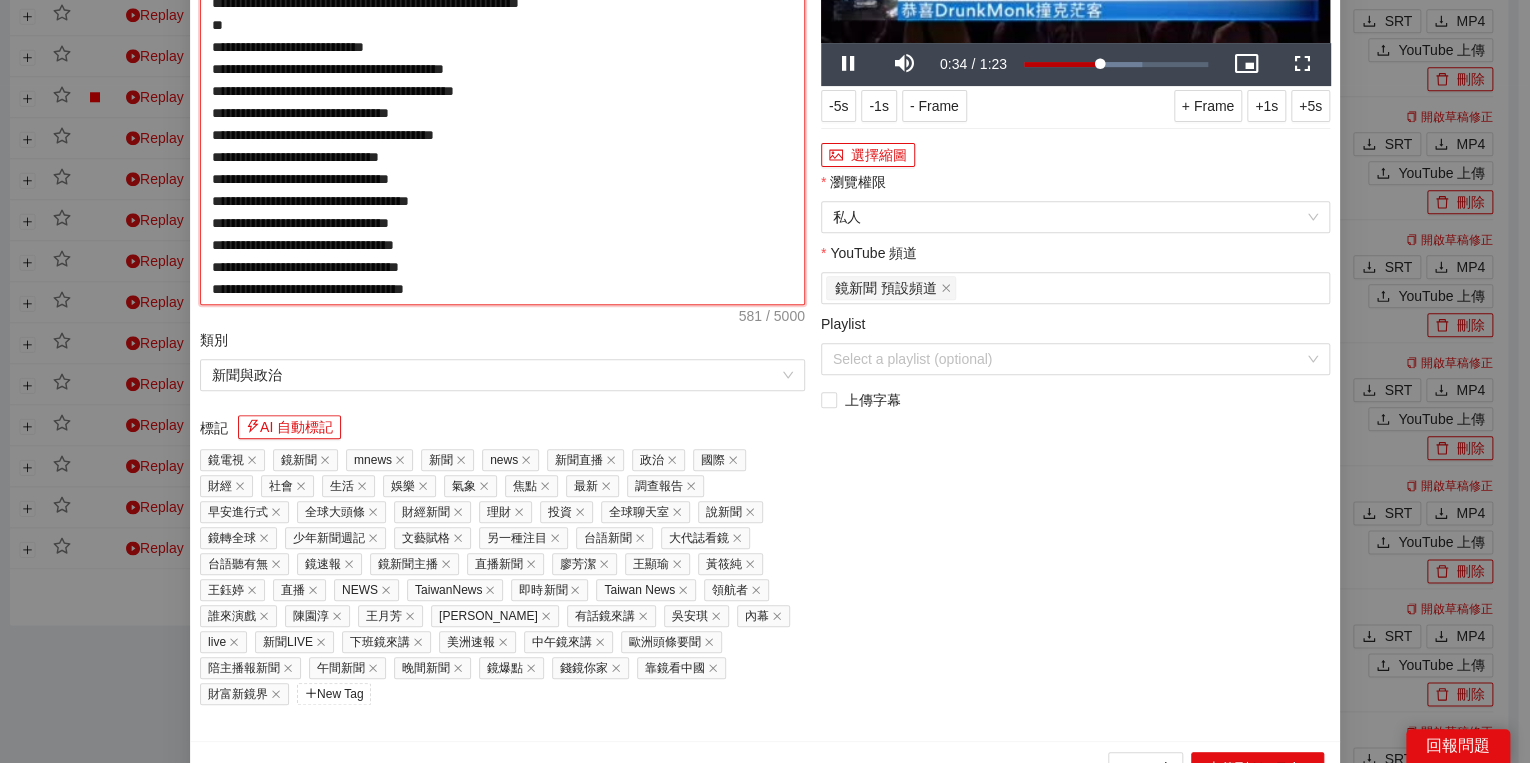 type on "**********" 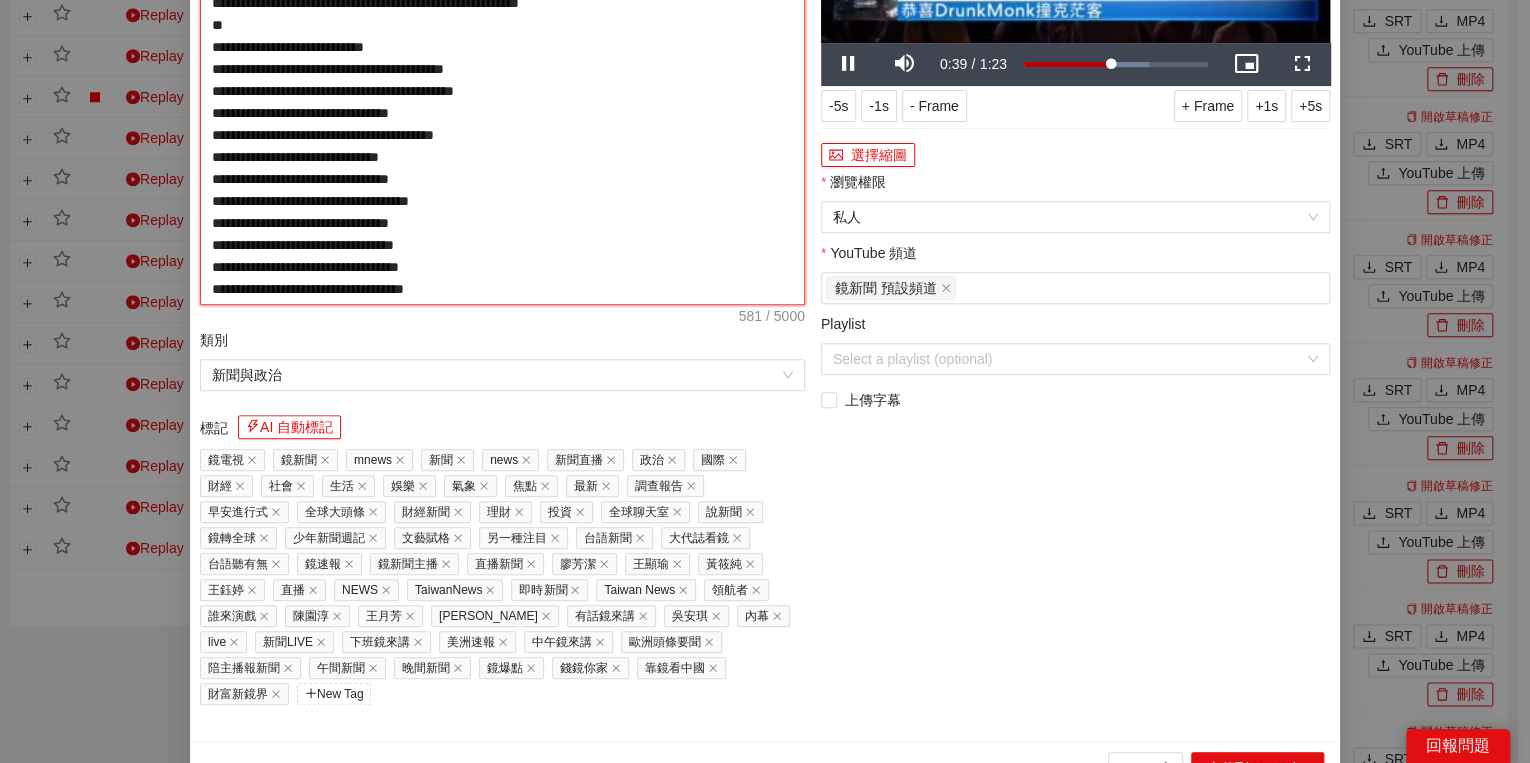 click on "**********" at bounding box center [502, 91] 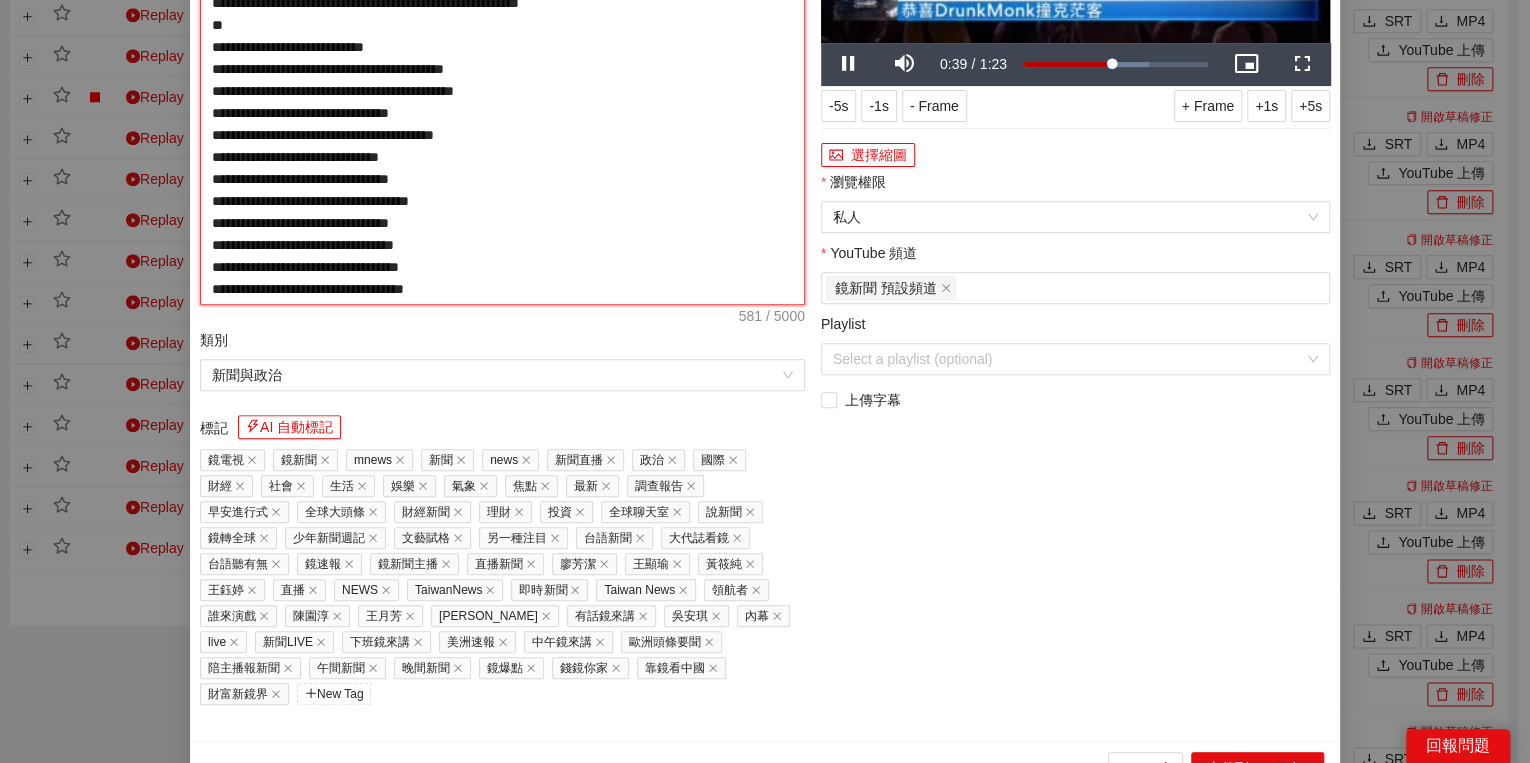 paste on "****" 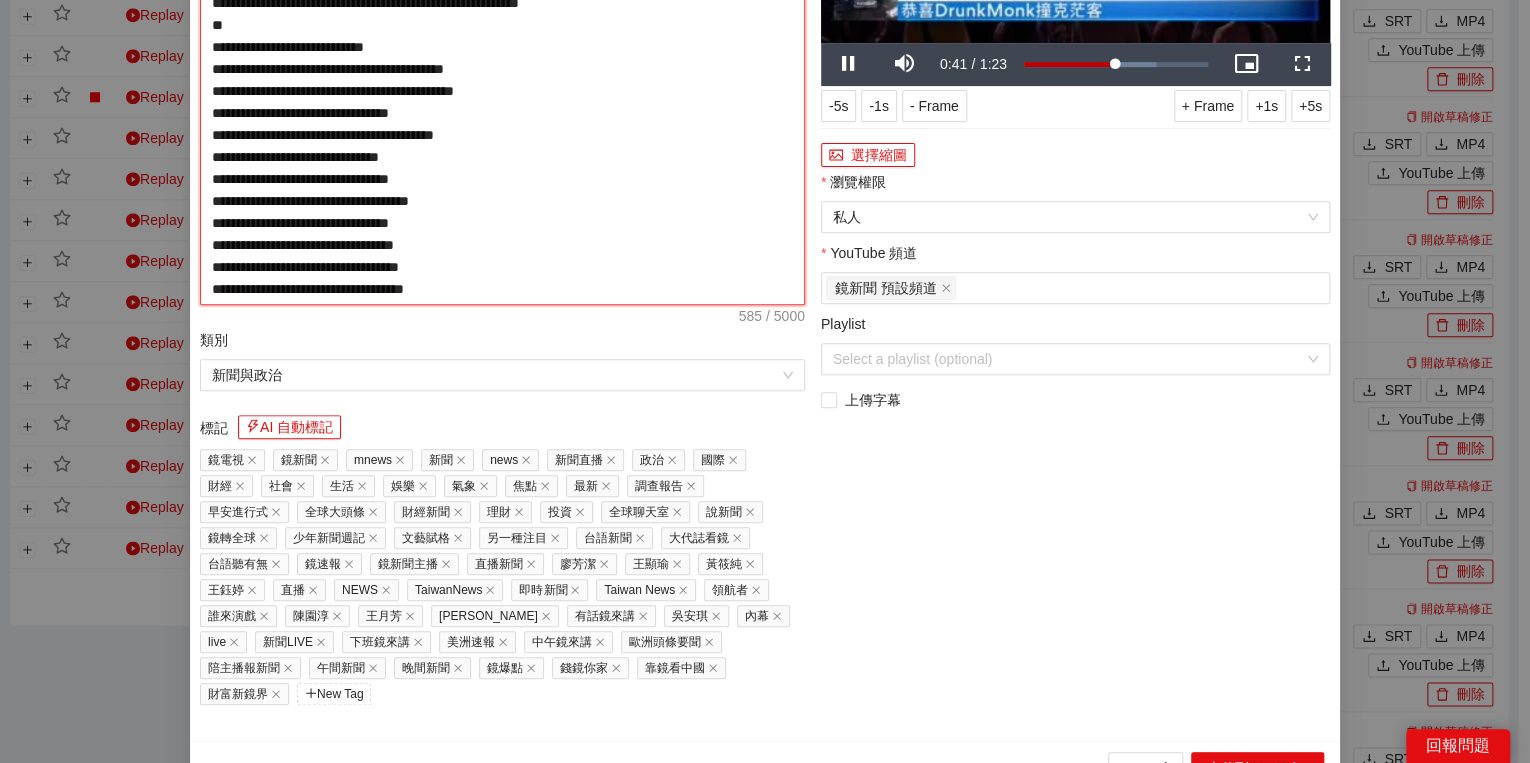 type on "**********" 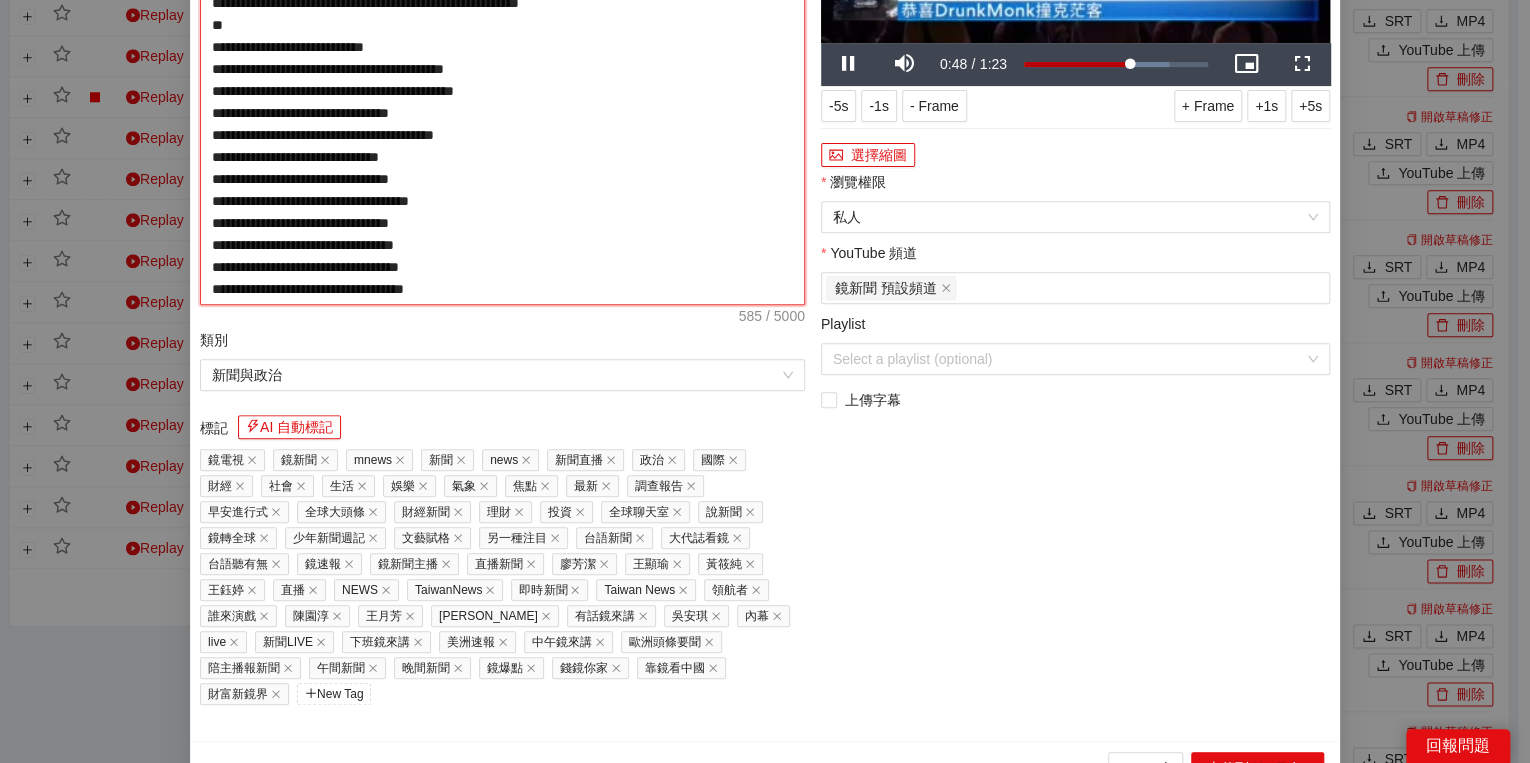 paste on "******" 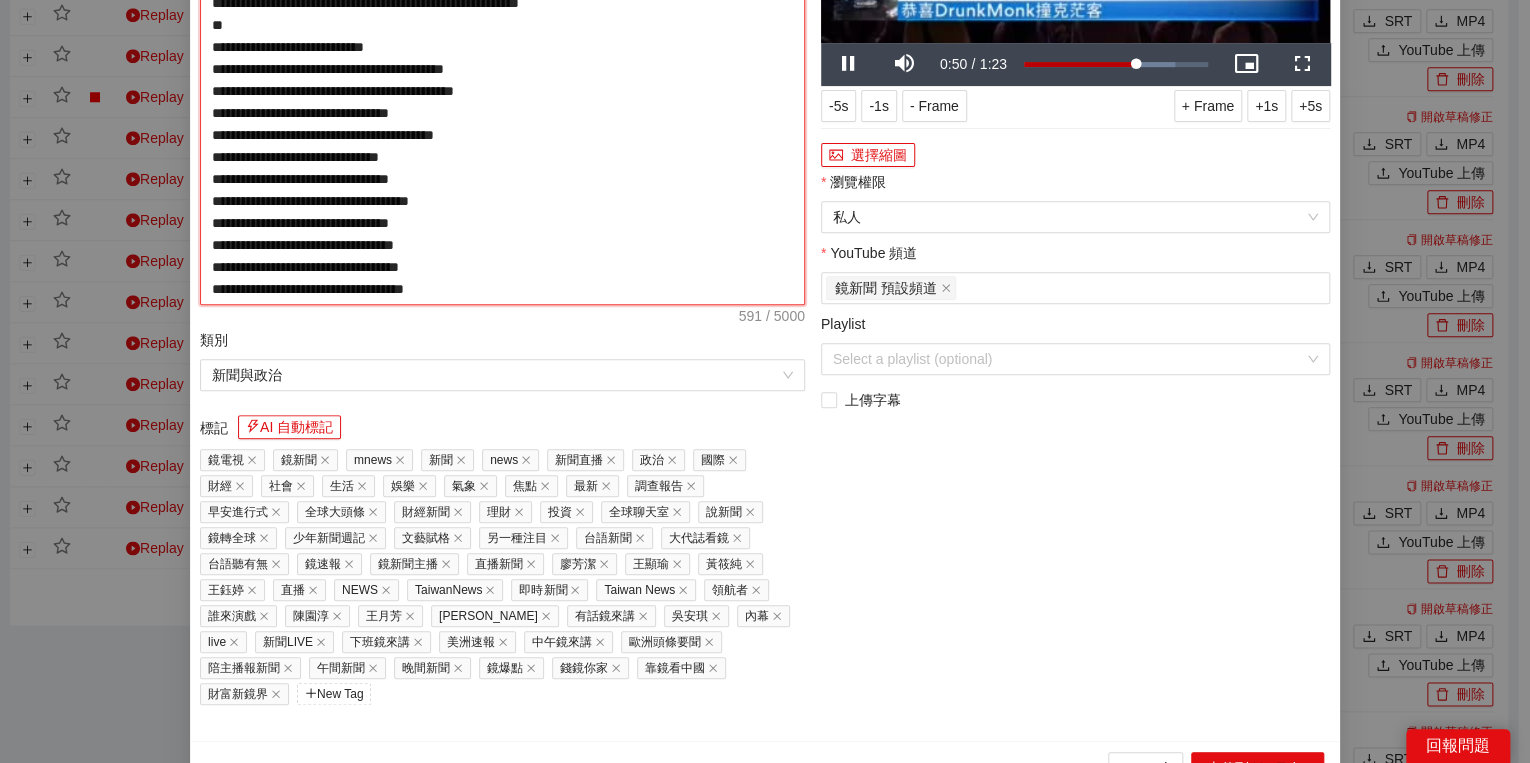 type on "**********" 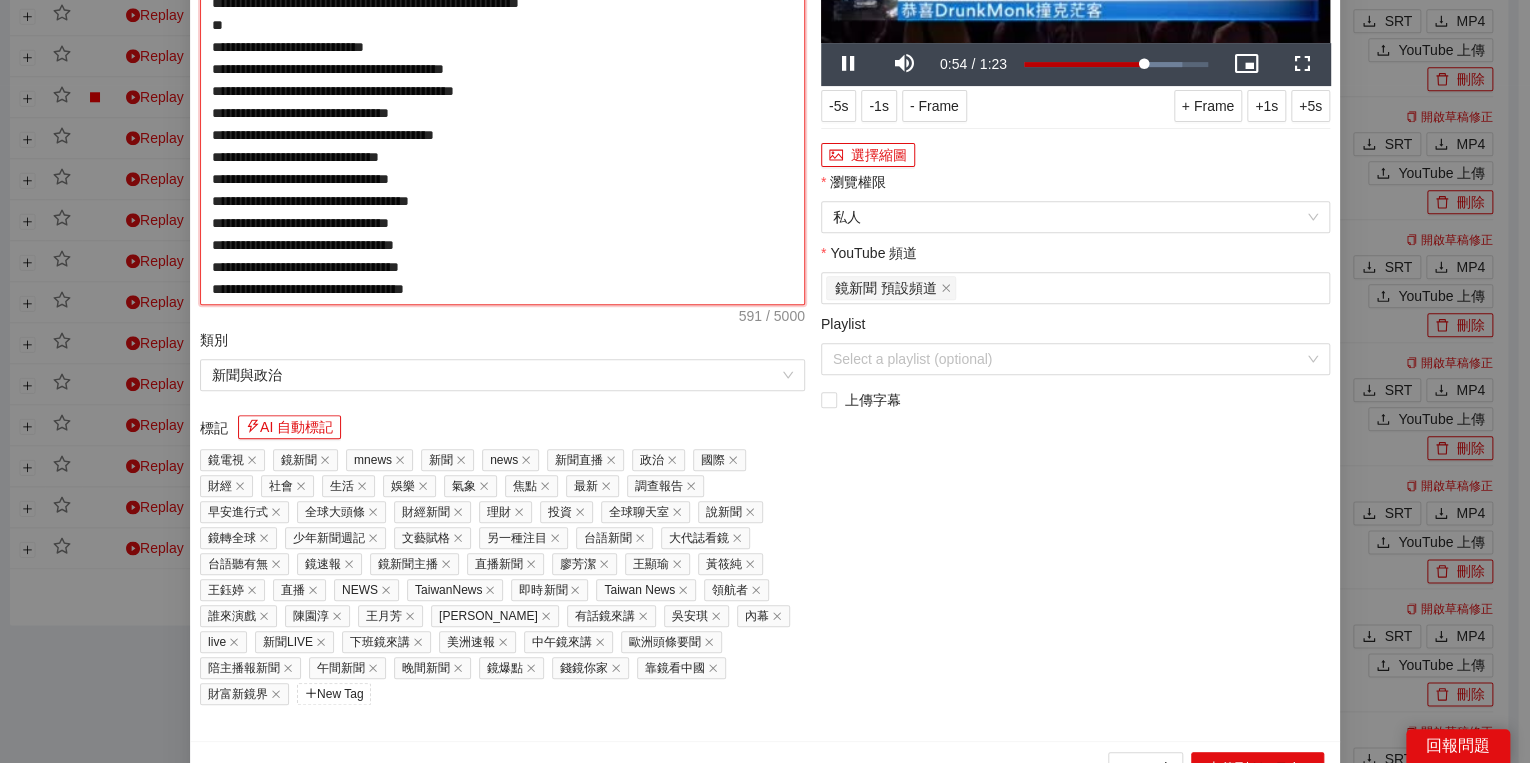 paste on "**" 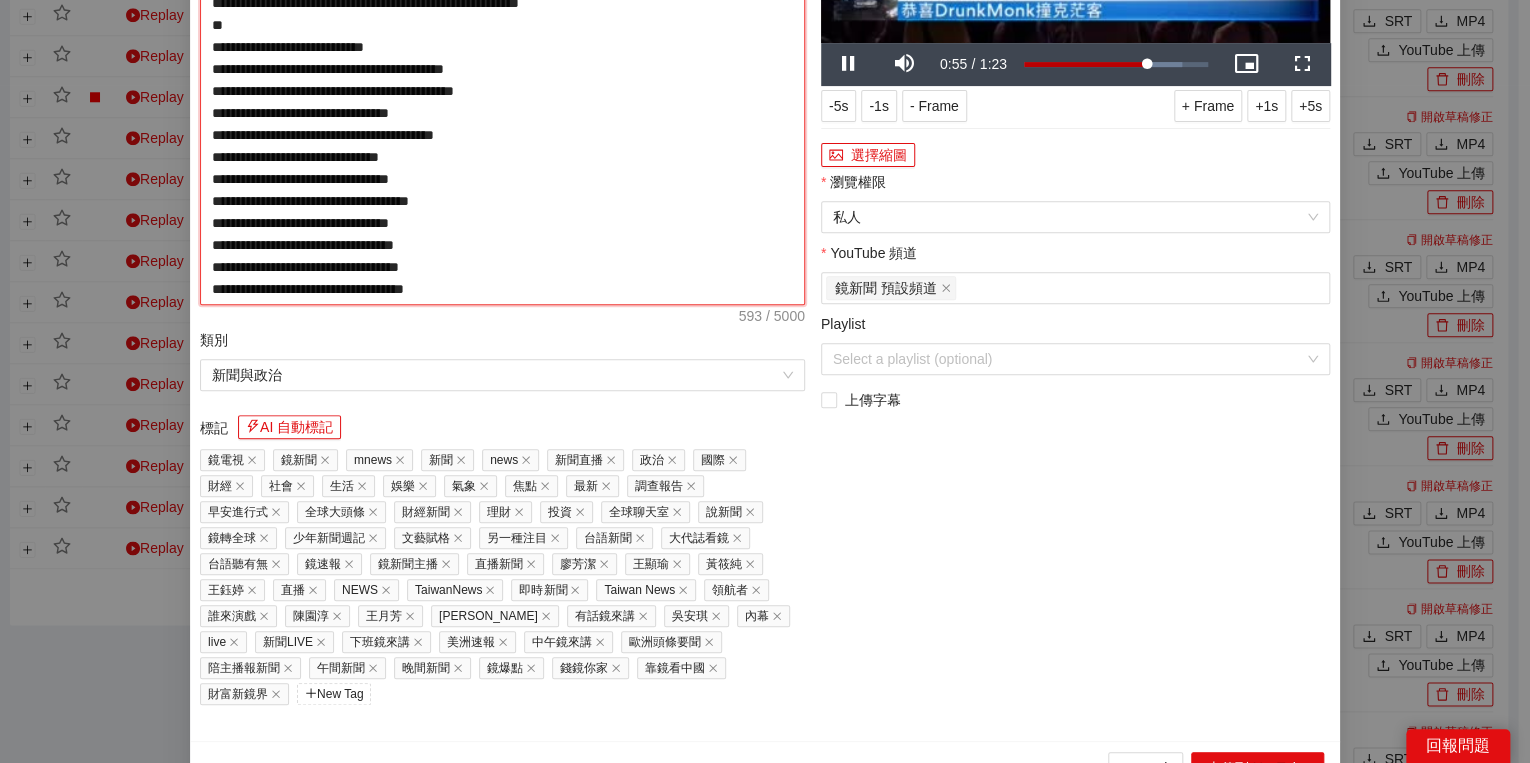 type on "**********" 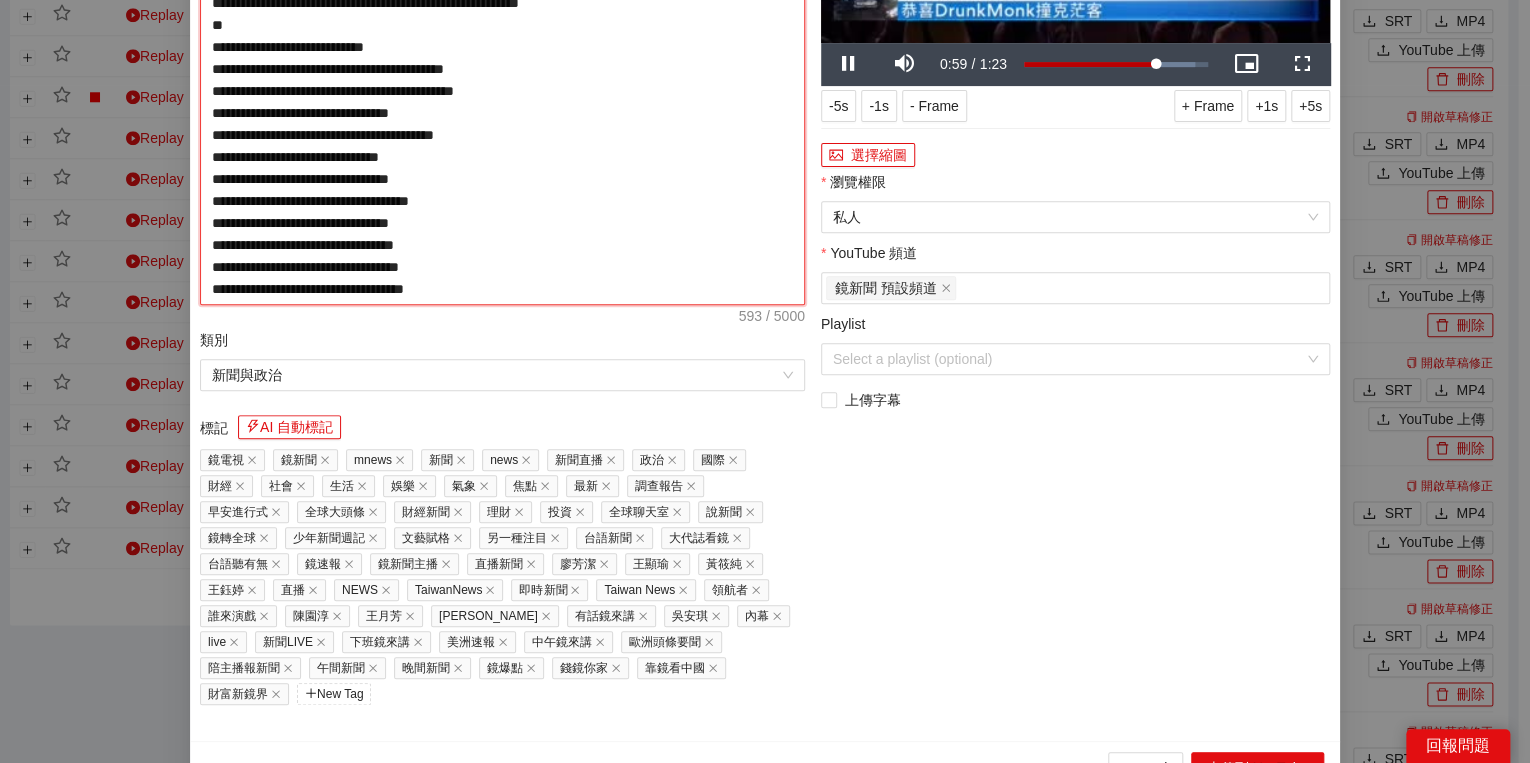 click on "**********" at bounding box center [502, 91] 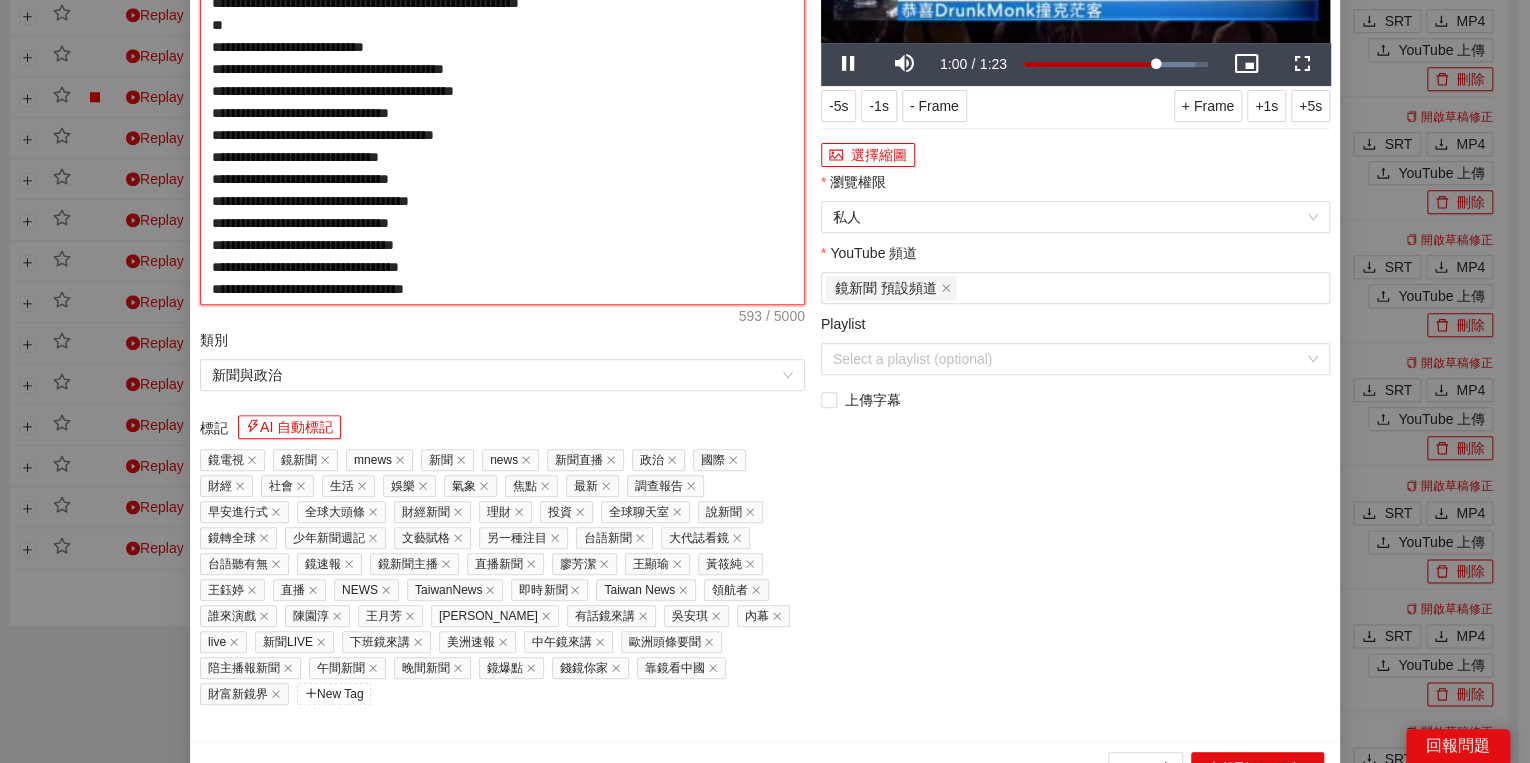 paste on "**********" 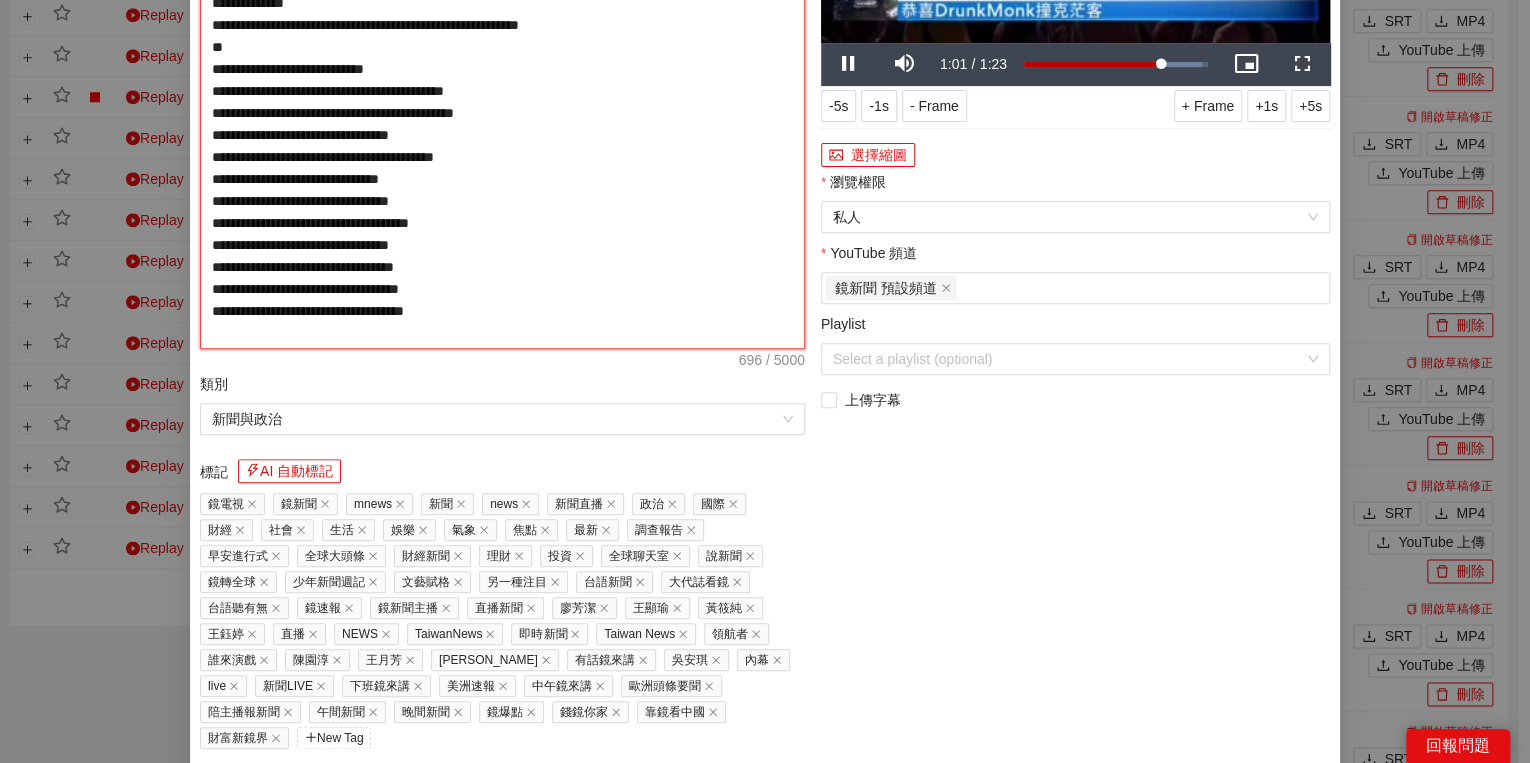 drag, startPoint x: 406, startPoint y: 201, endPoint x: 432, endPoint y: 196, distance: 26.476404 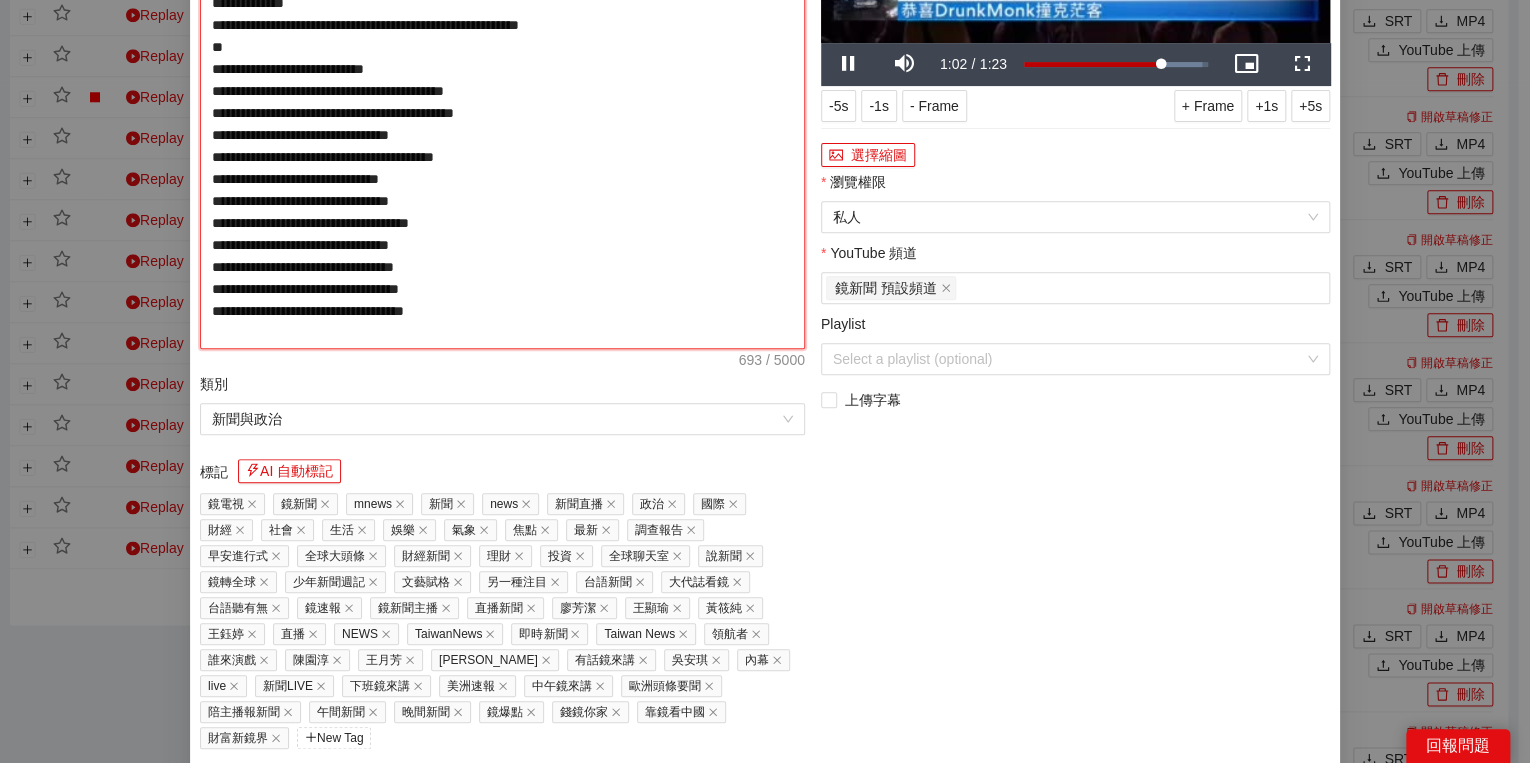 type on "**********" 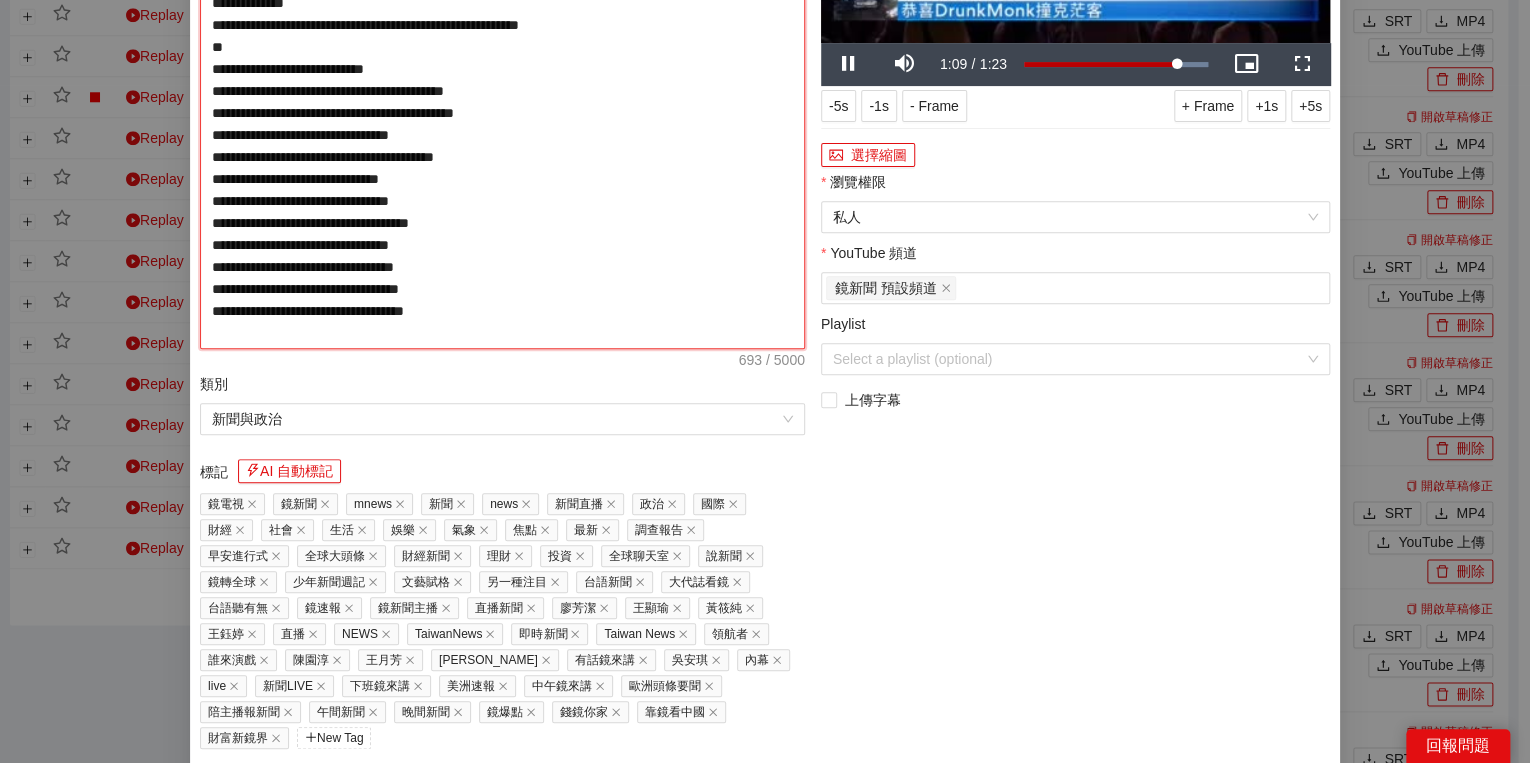 click on "**********" at bounding box center (502, 113) 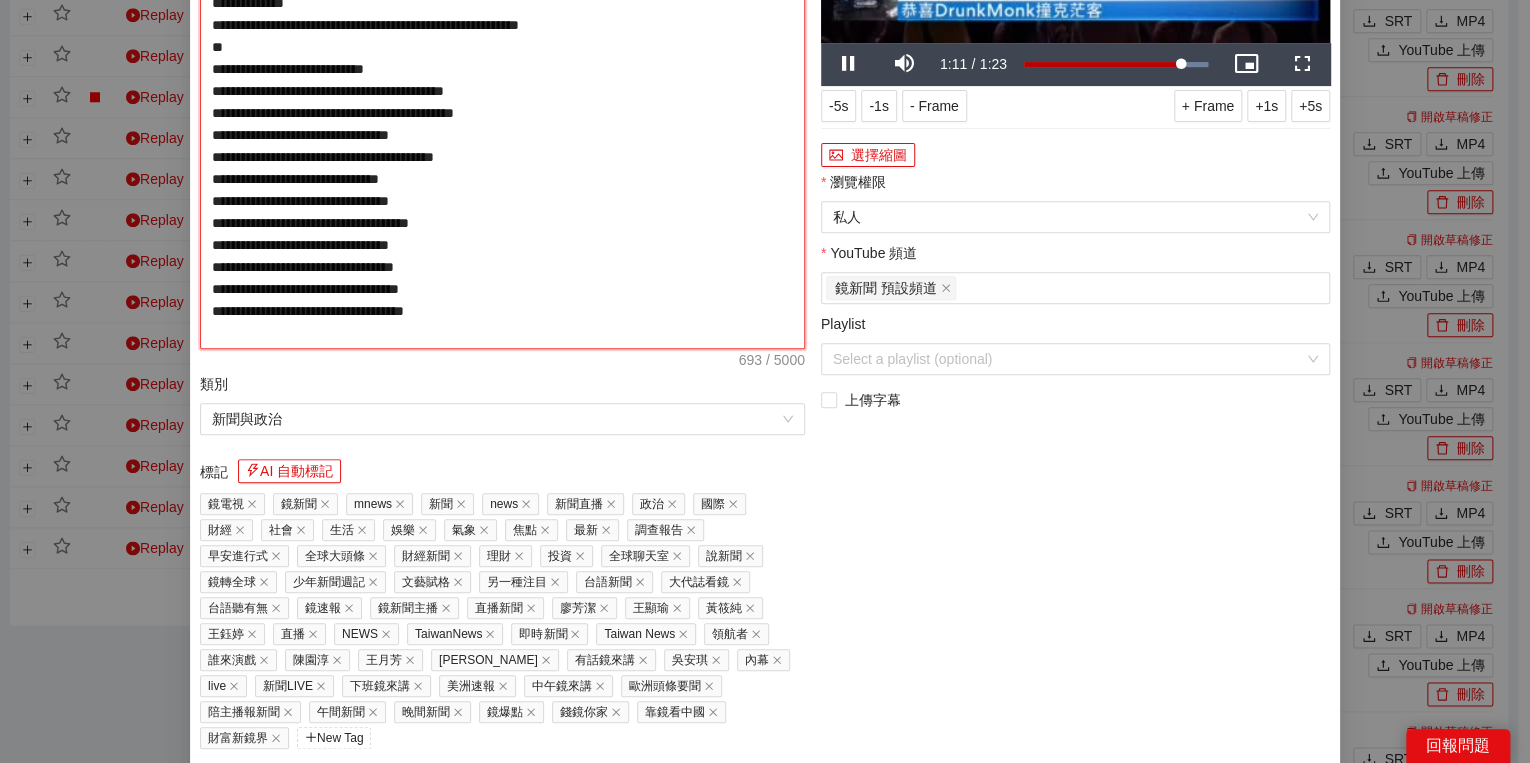 type on "**********" 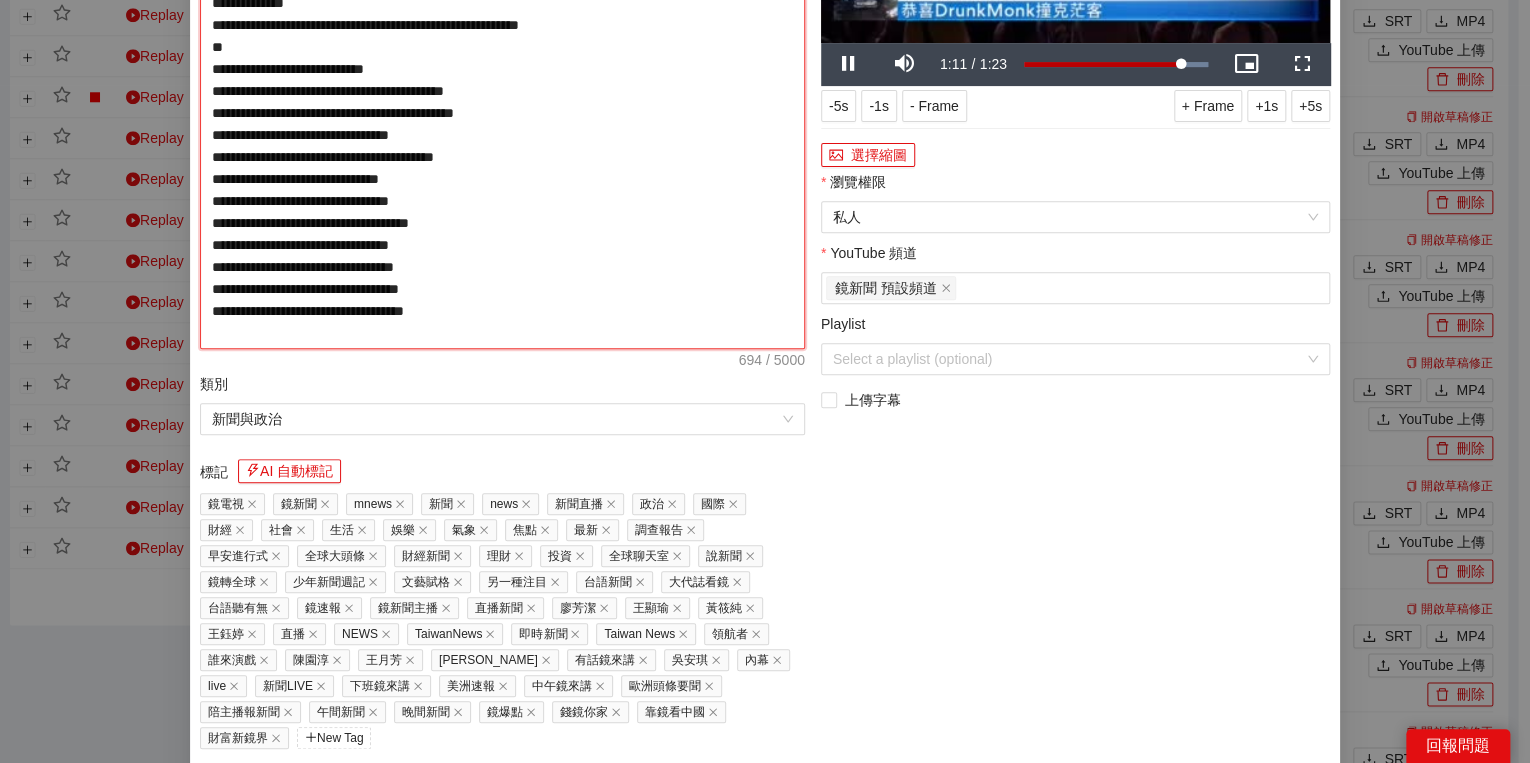 type on "**********" 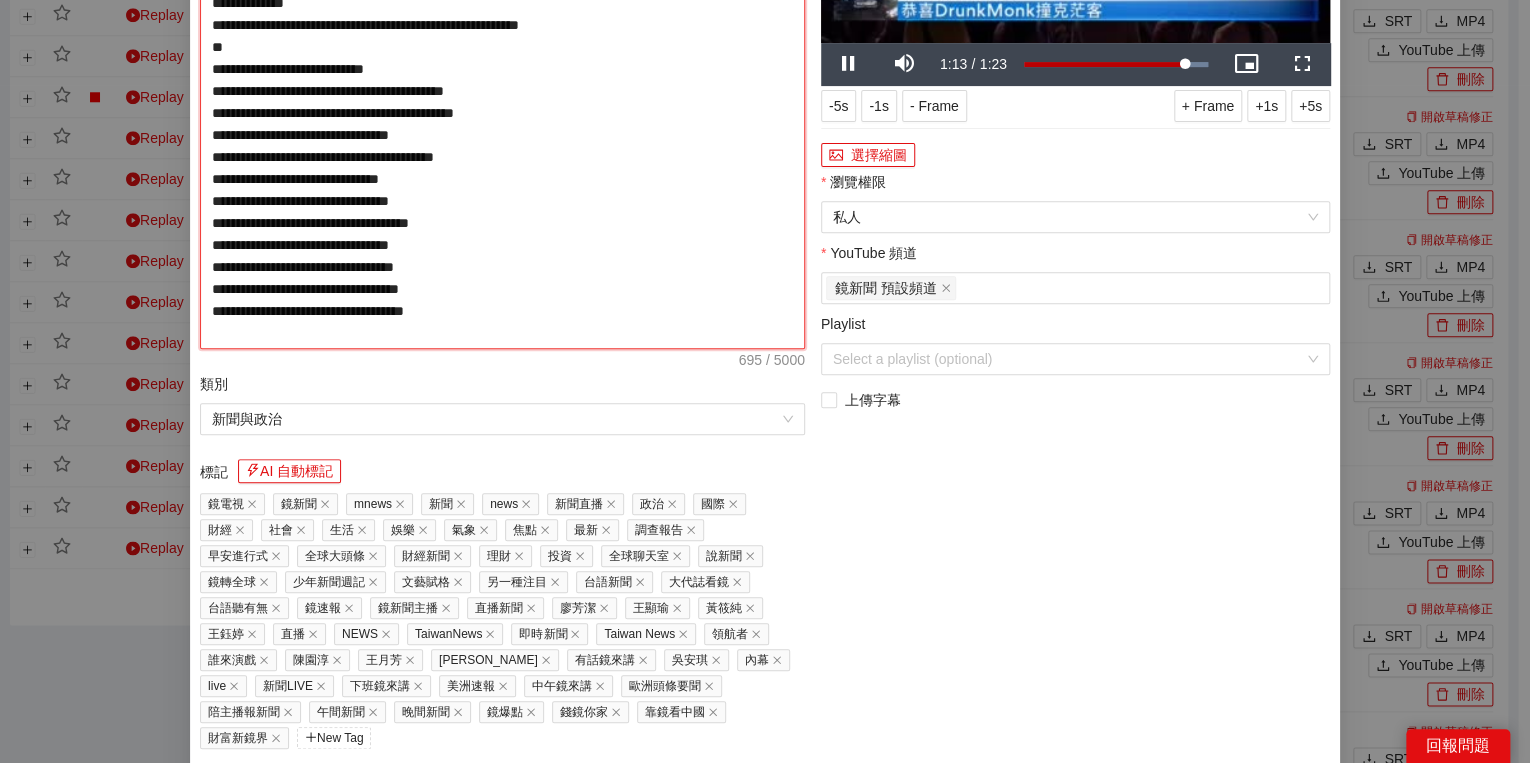 type on "**********" 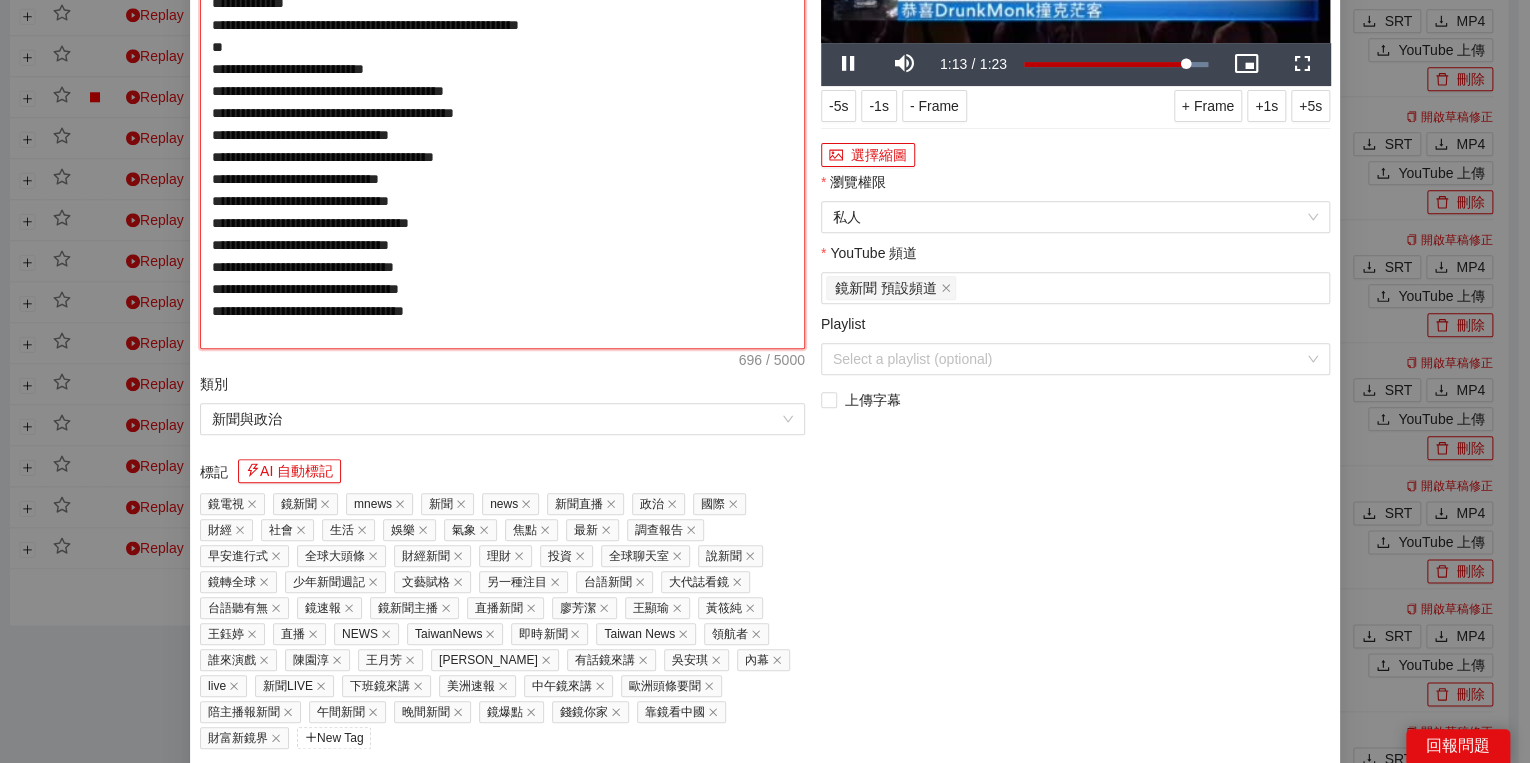 type on "**********" 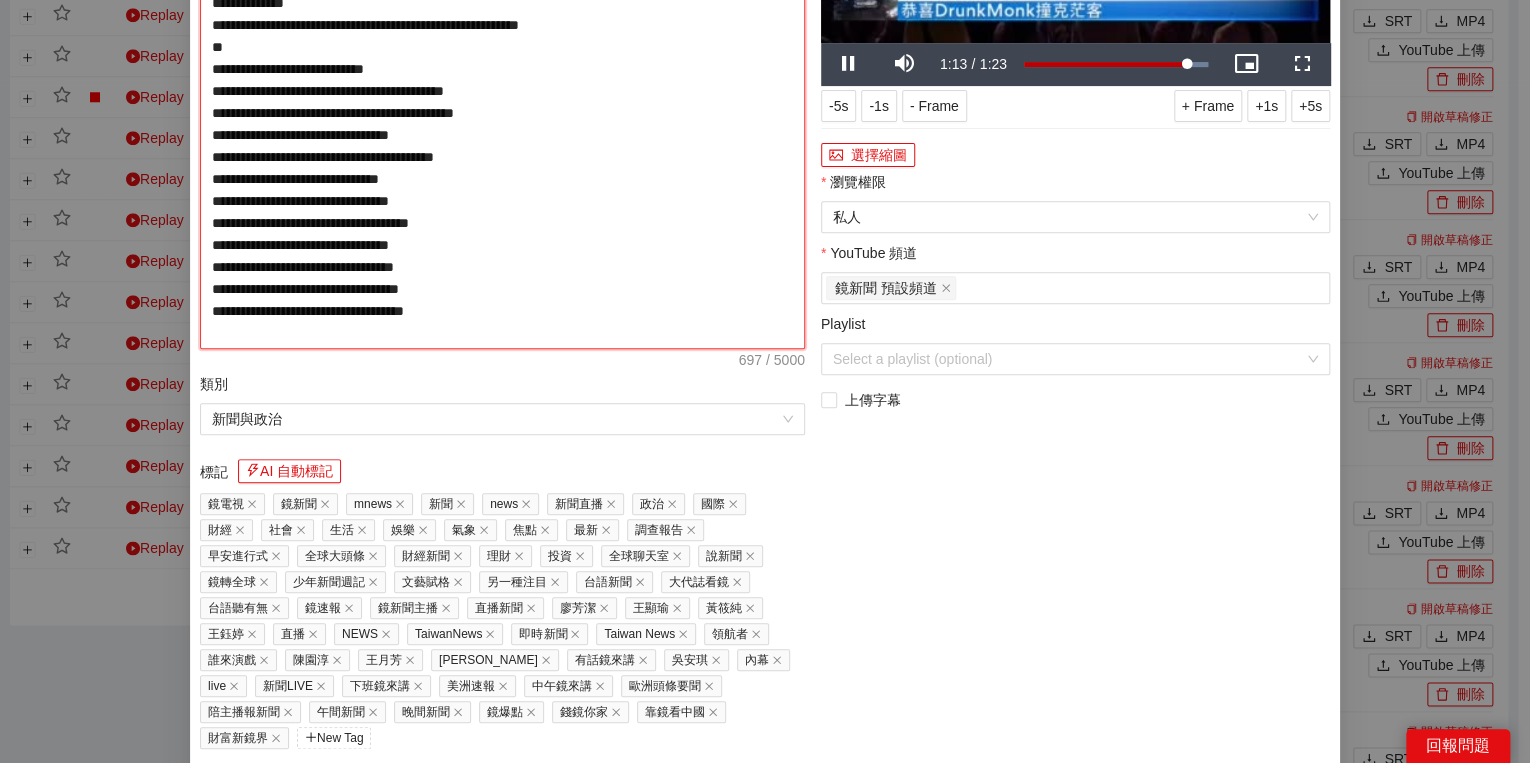 type on "**********" 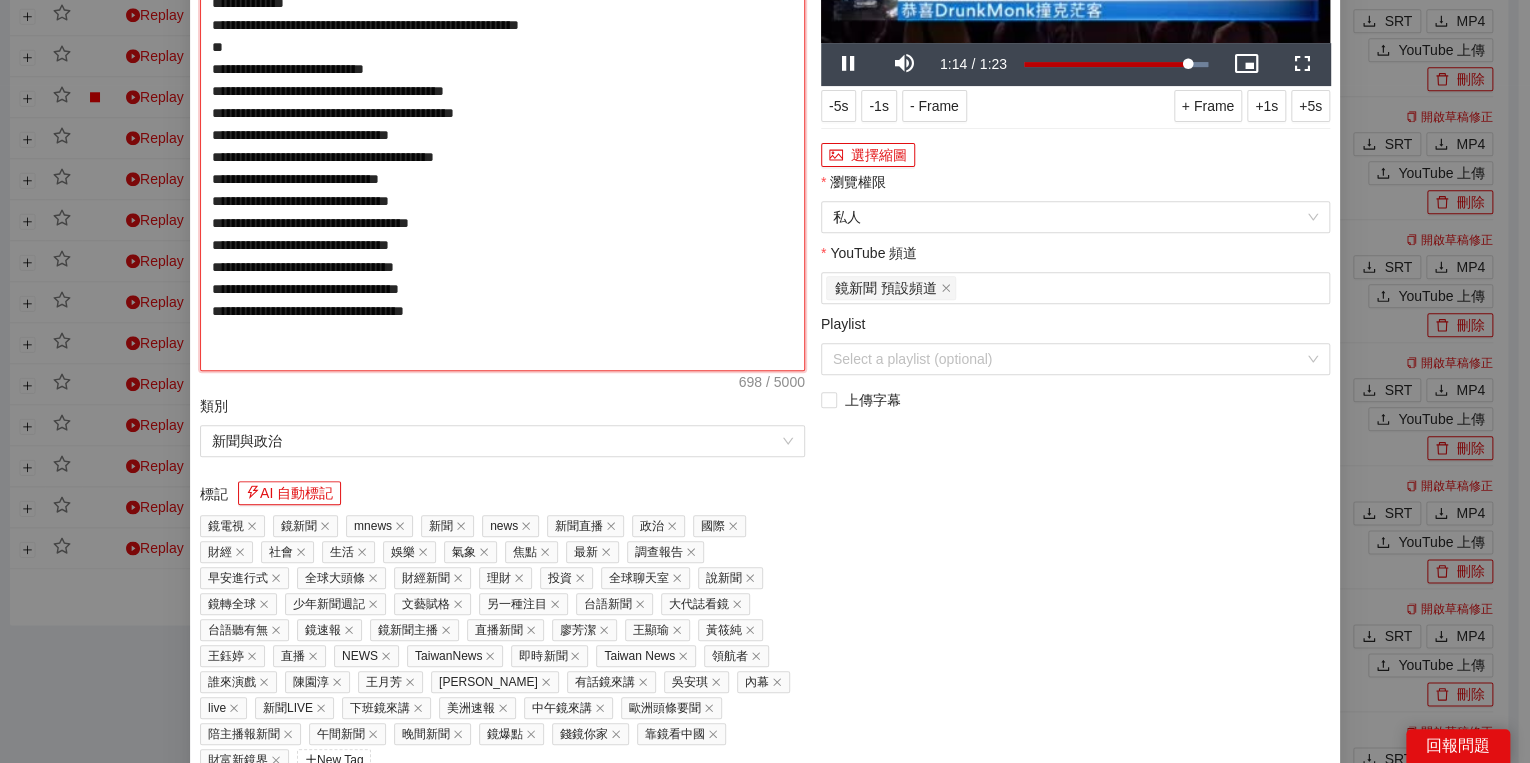 type on "**********" 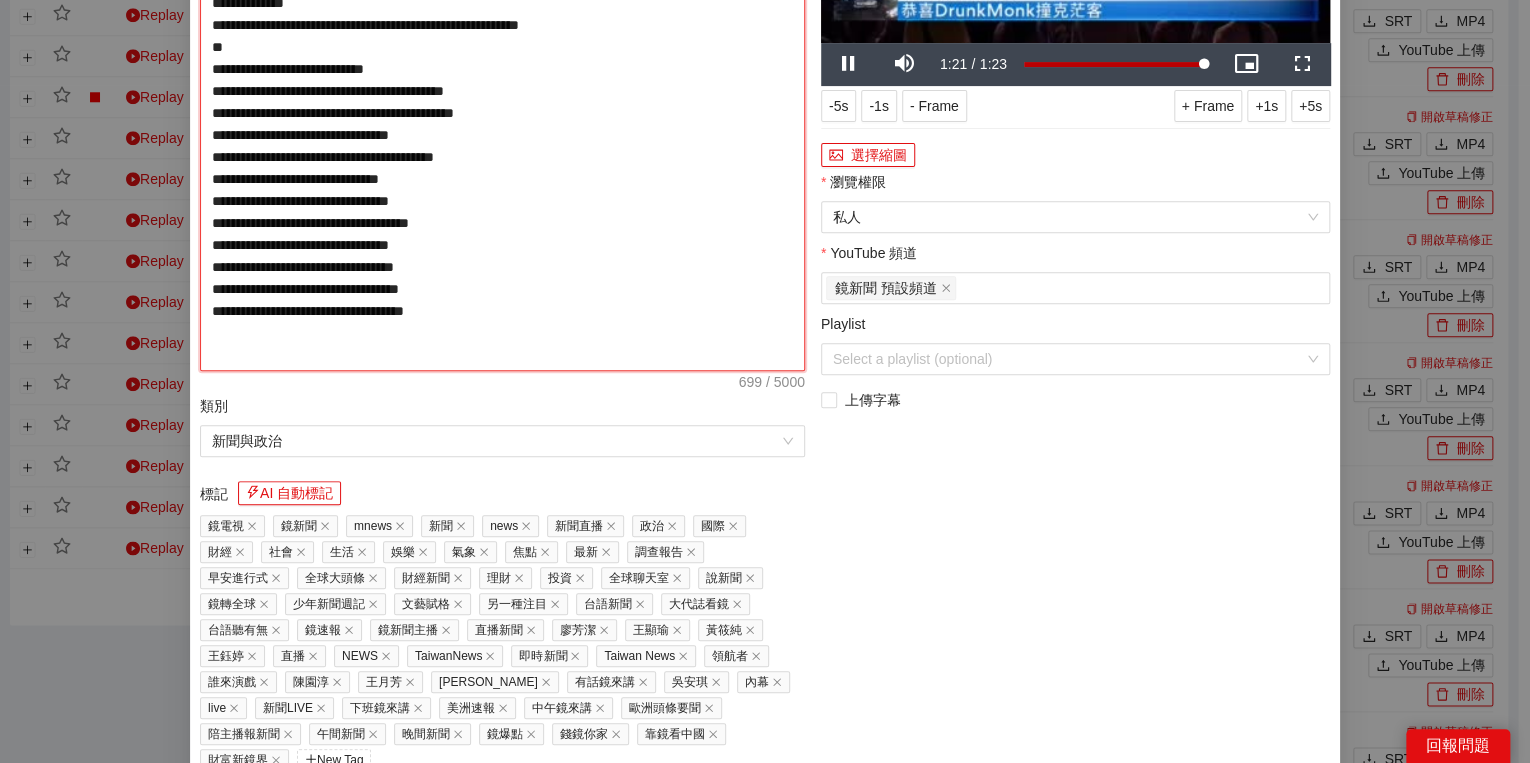 type on "**********" 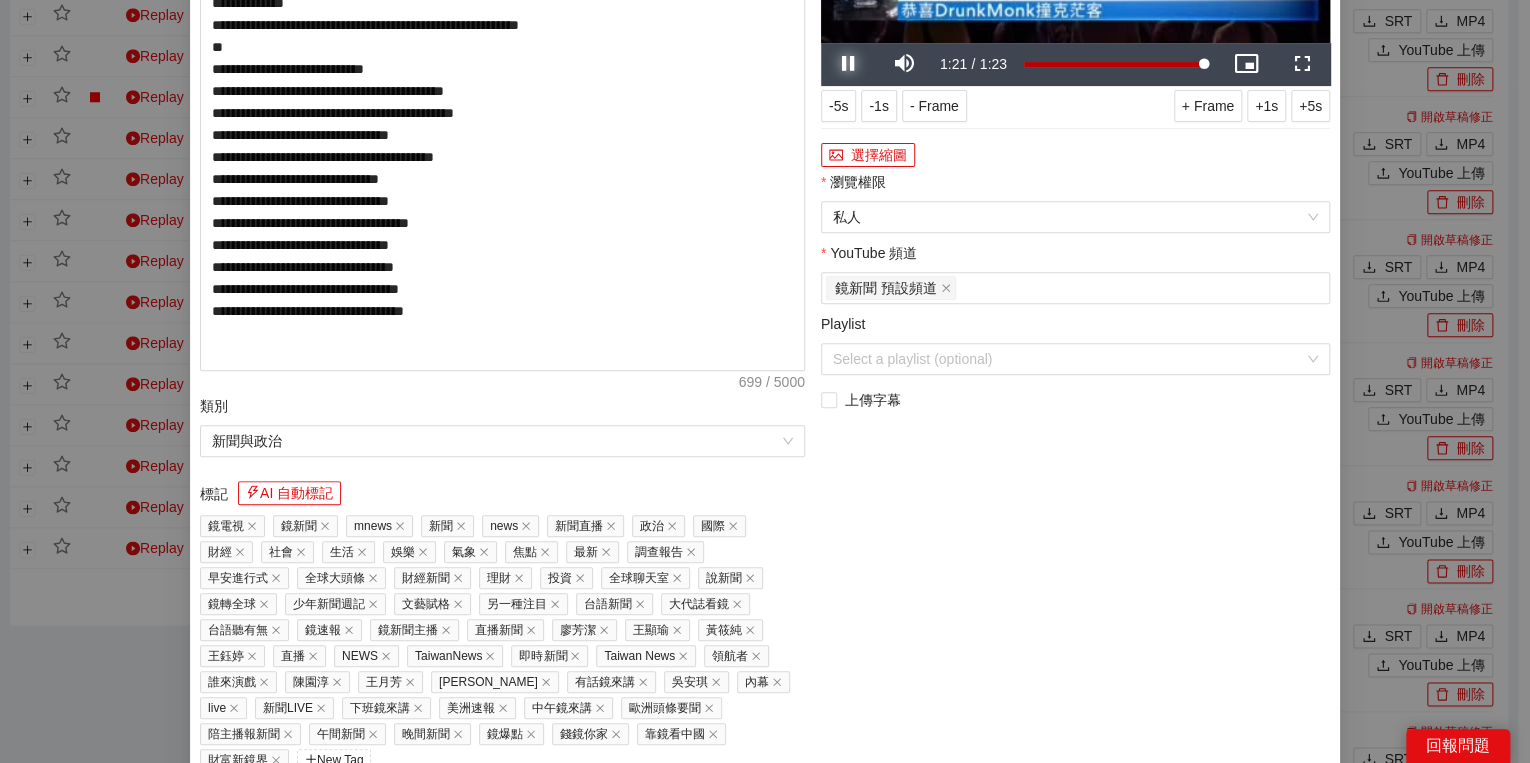 click at bounding box center (849, 64) 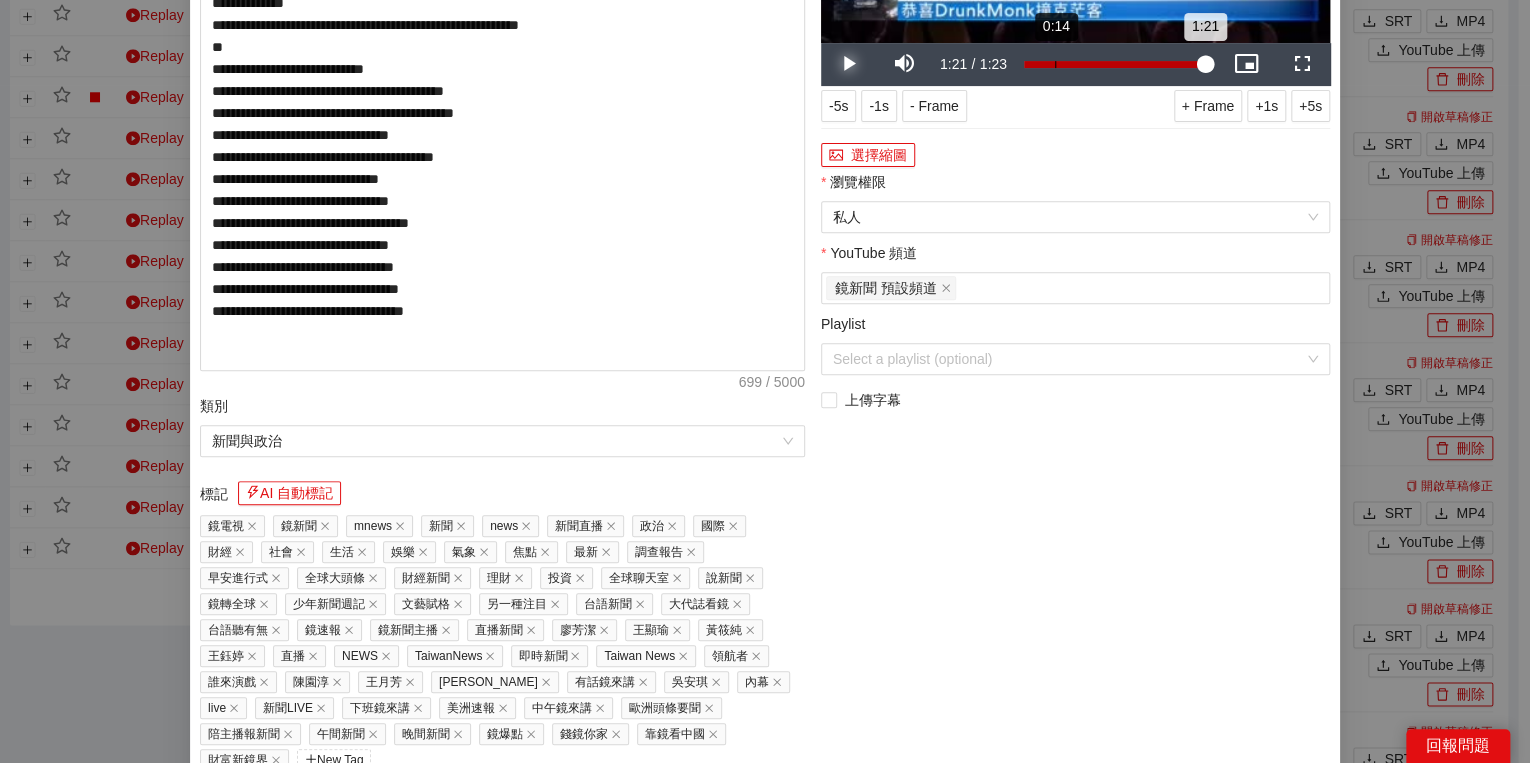 click on "0:14" at bounding box center [1055, 64] 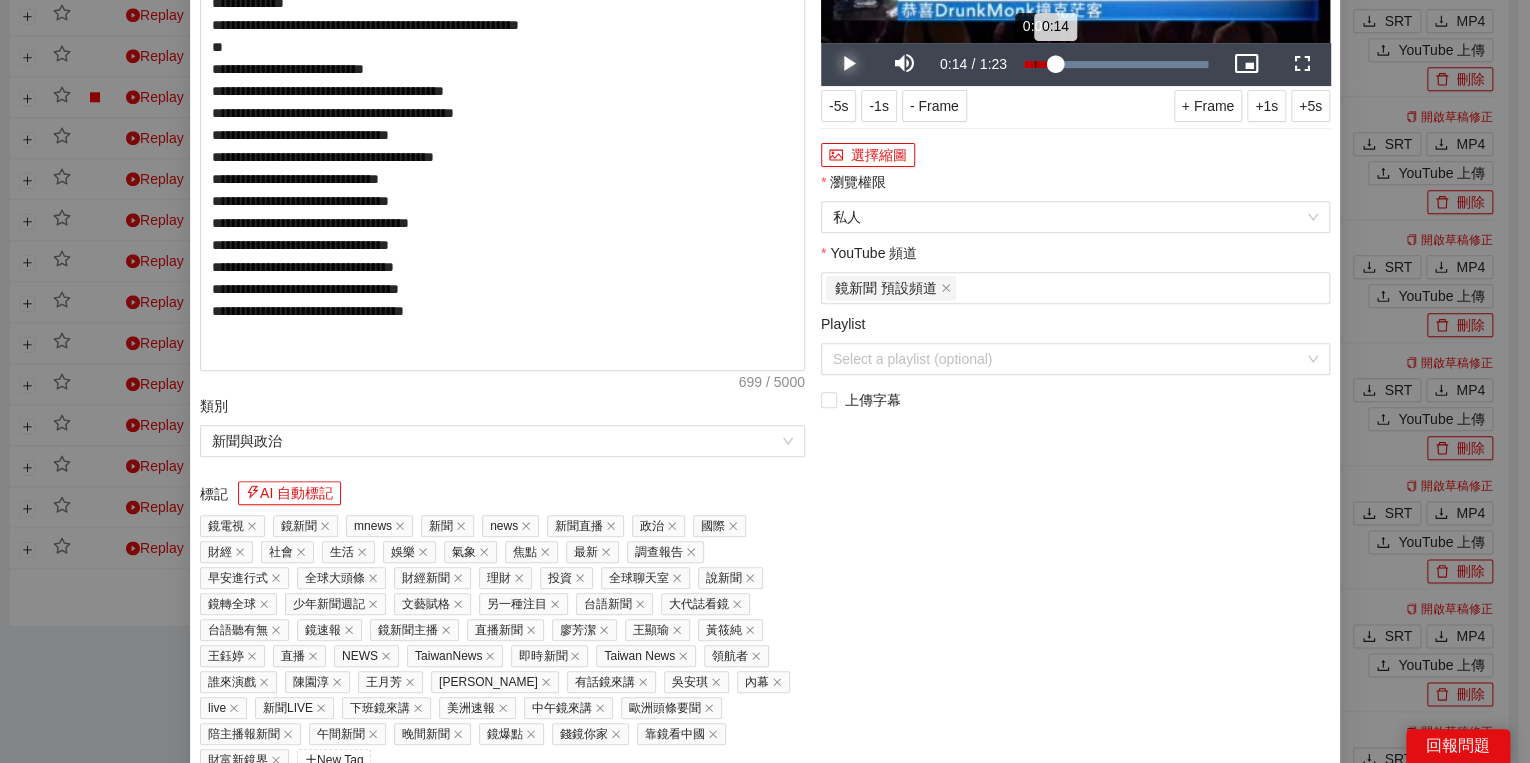click on "Loaded :  100.00% 0:04 0:14" at bounding box center (1116, 64) 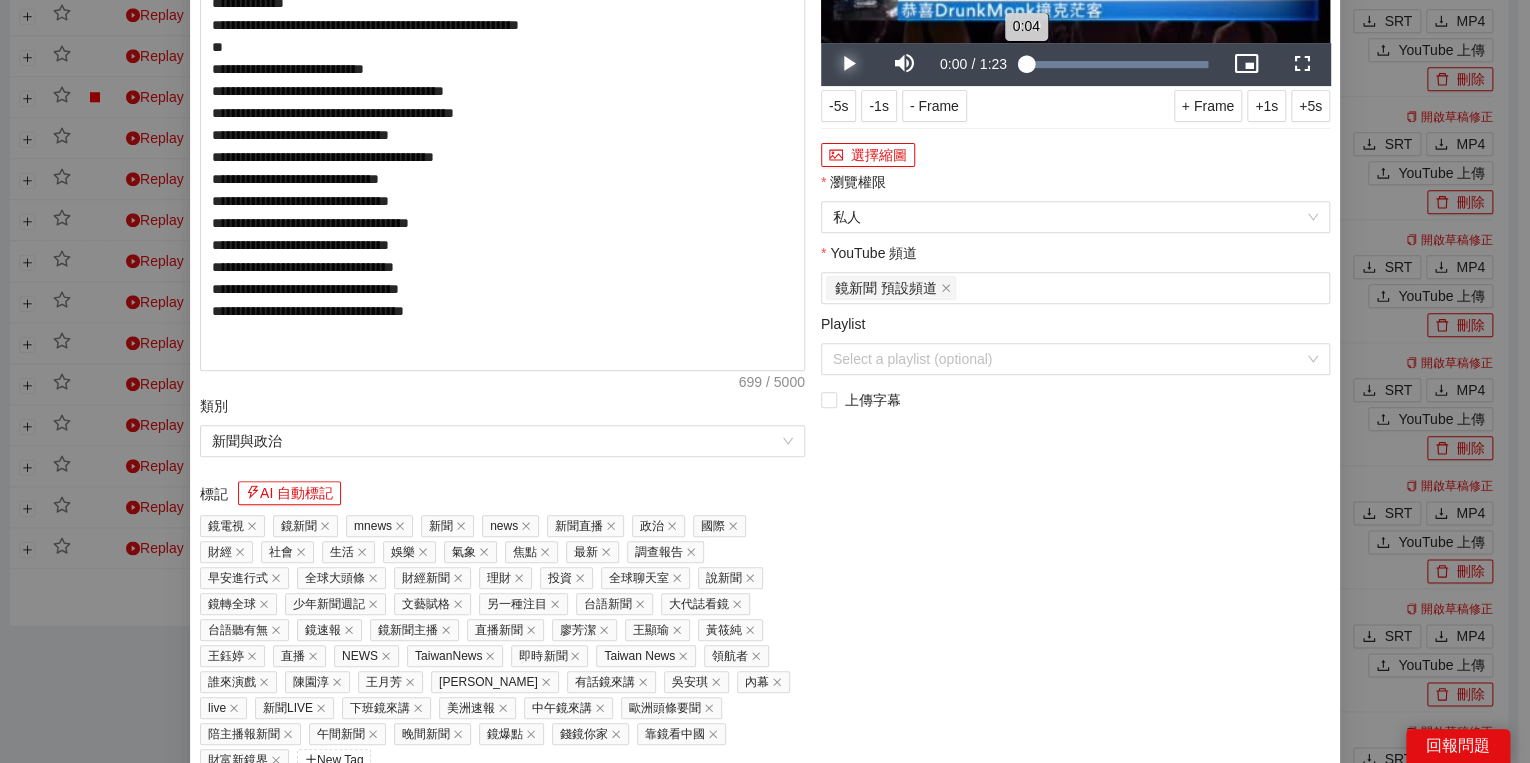 click on "0:04" at bounding box center [1025, 64] 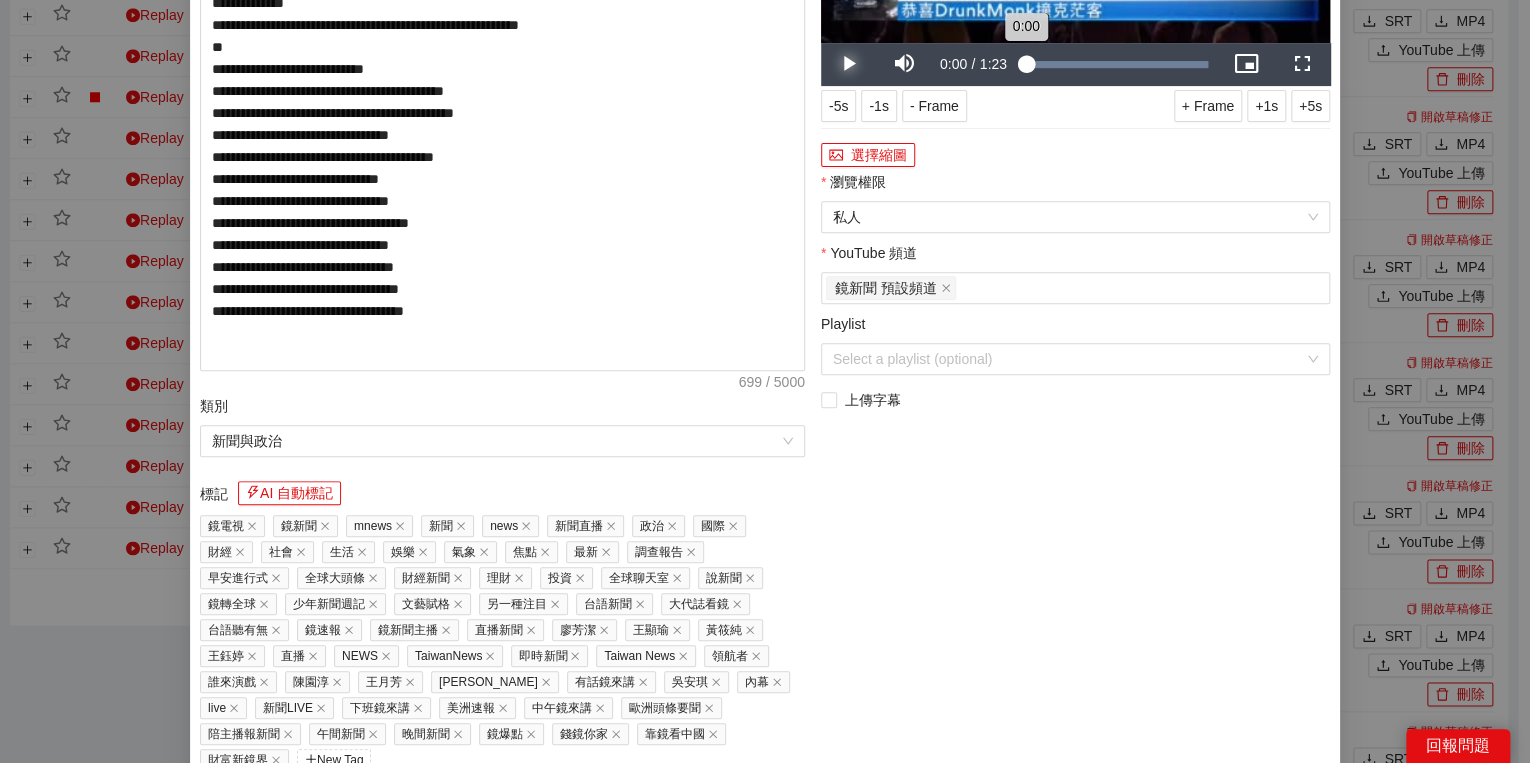 click on "0:00" at bounding box center [1025, 64] 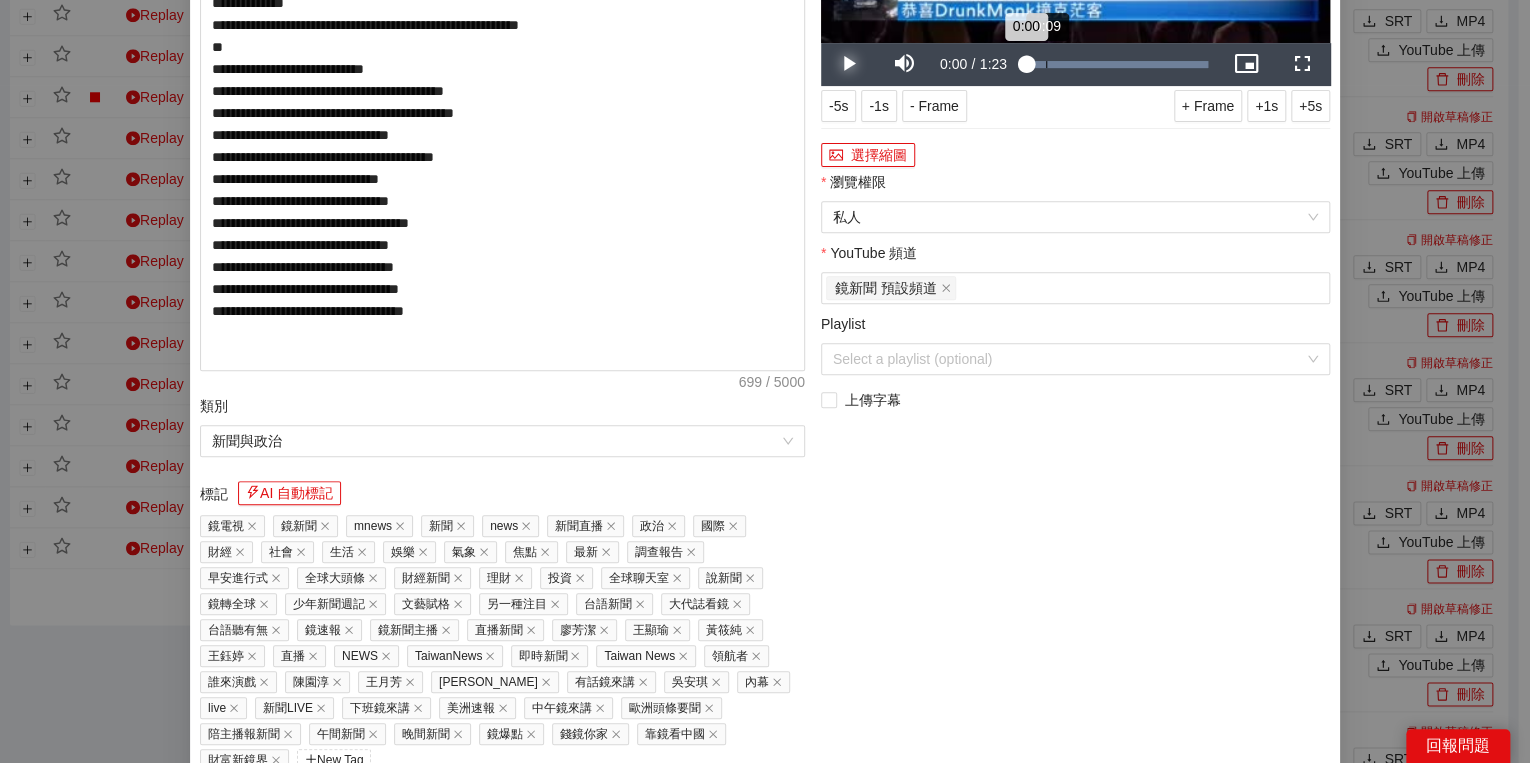 click on "0:09" at bounding box center [1046, 64] 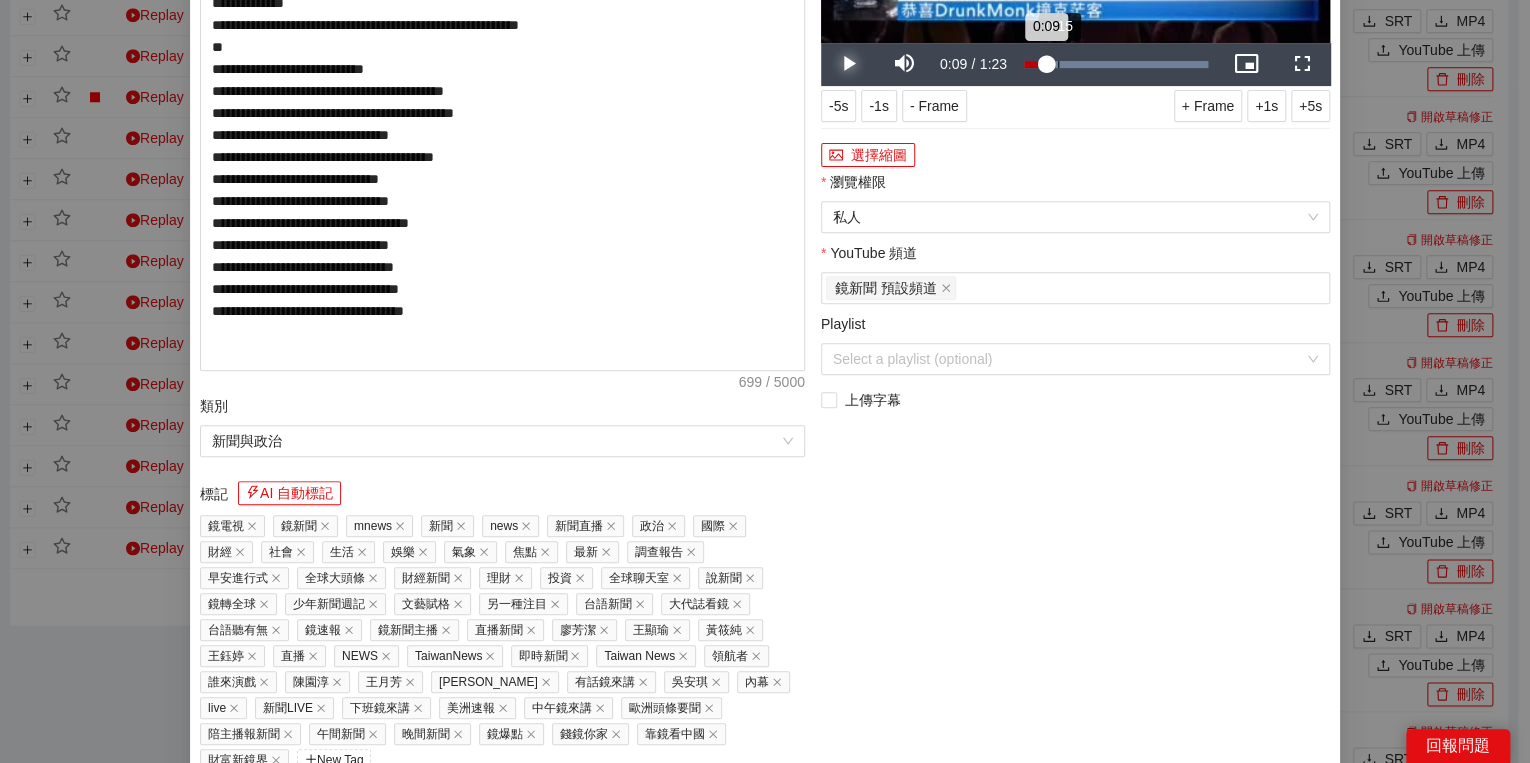 click on "Loaded :  100.00% 0:15 0:09" at bounding box center (1116, 64) 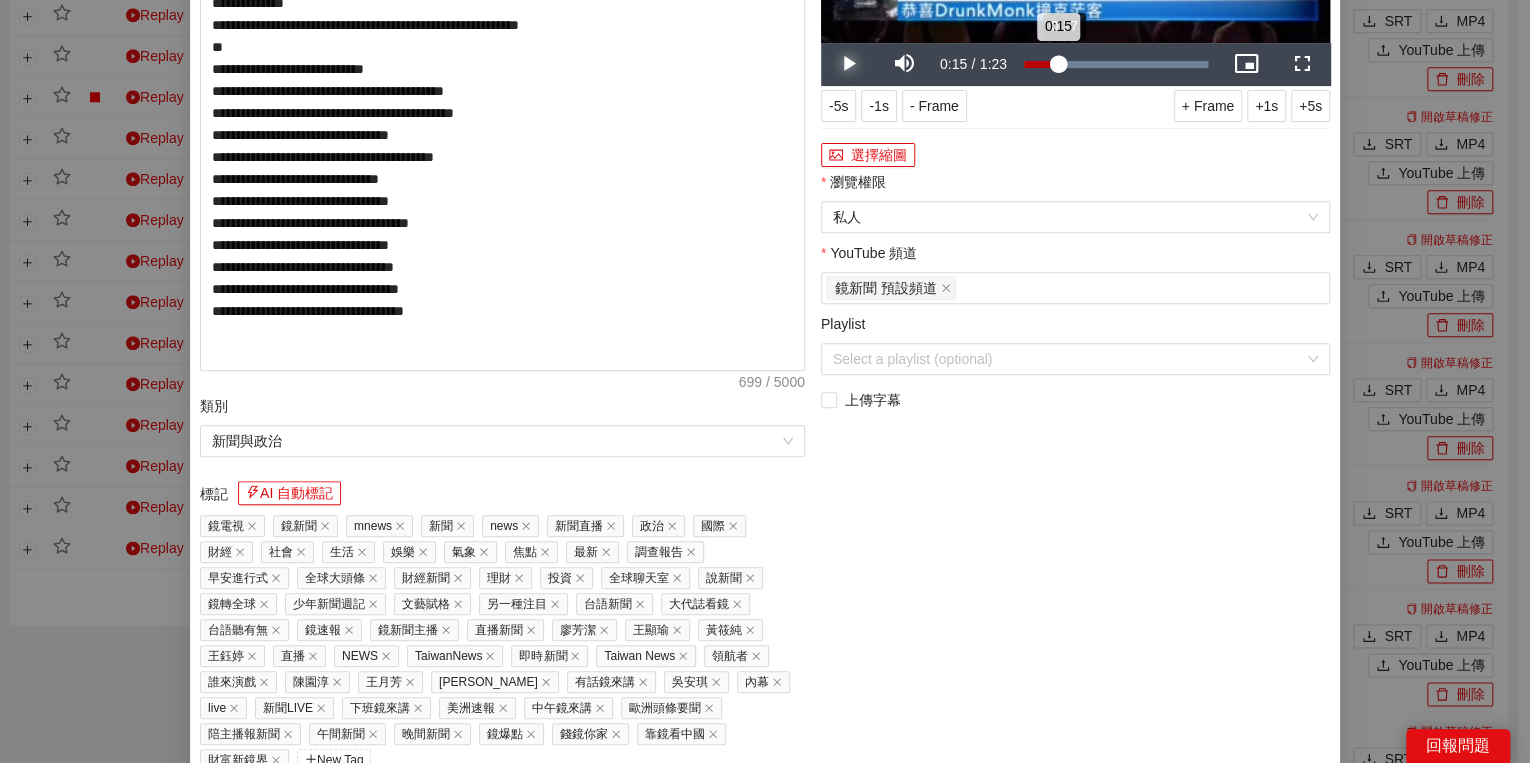 click on "0:15" at bounding box center [1041, 64] 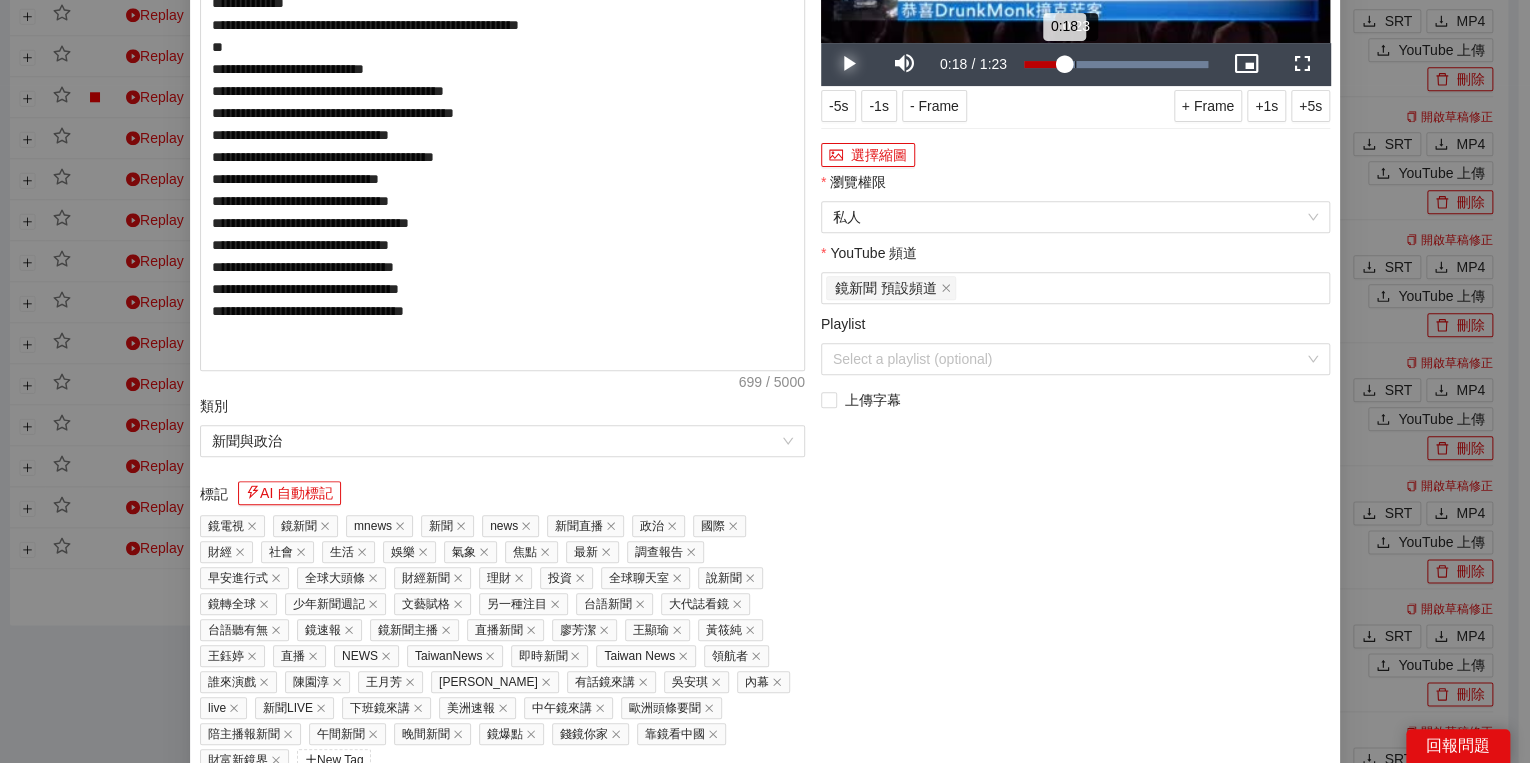 click on "0:23" at bounding box center [1075, 64] 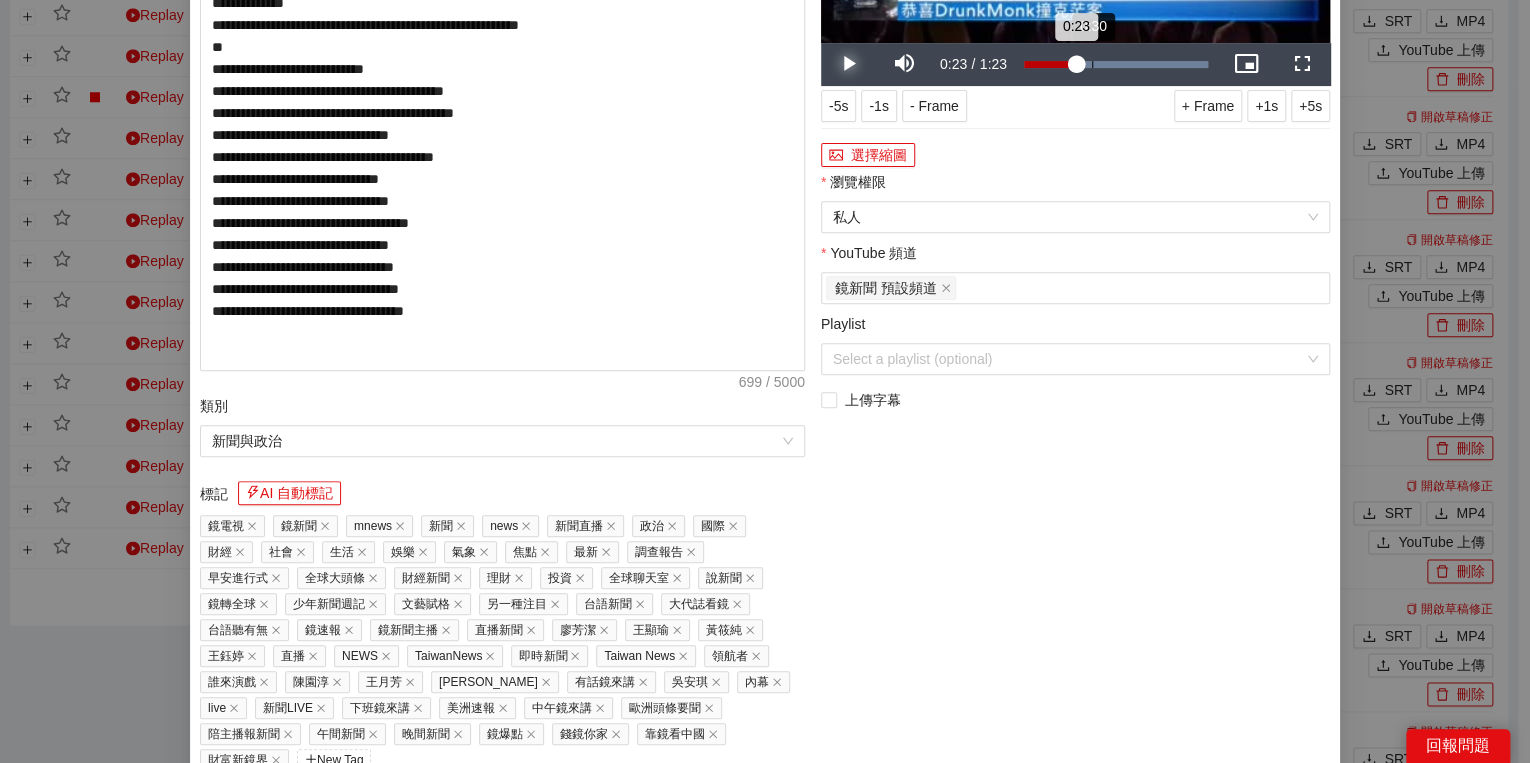 click on "0:30" at bounding box center [1092, 64] 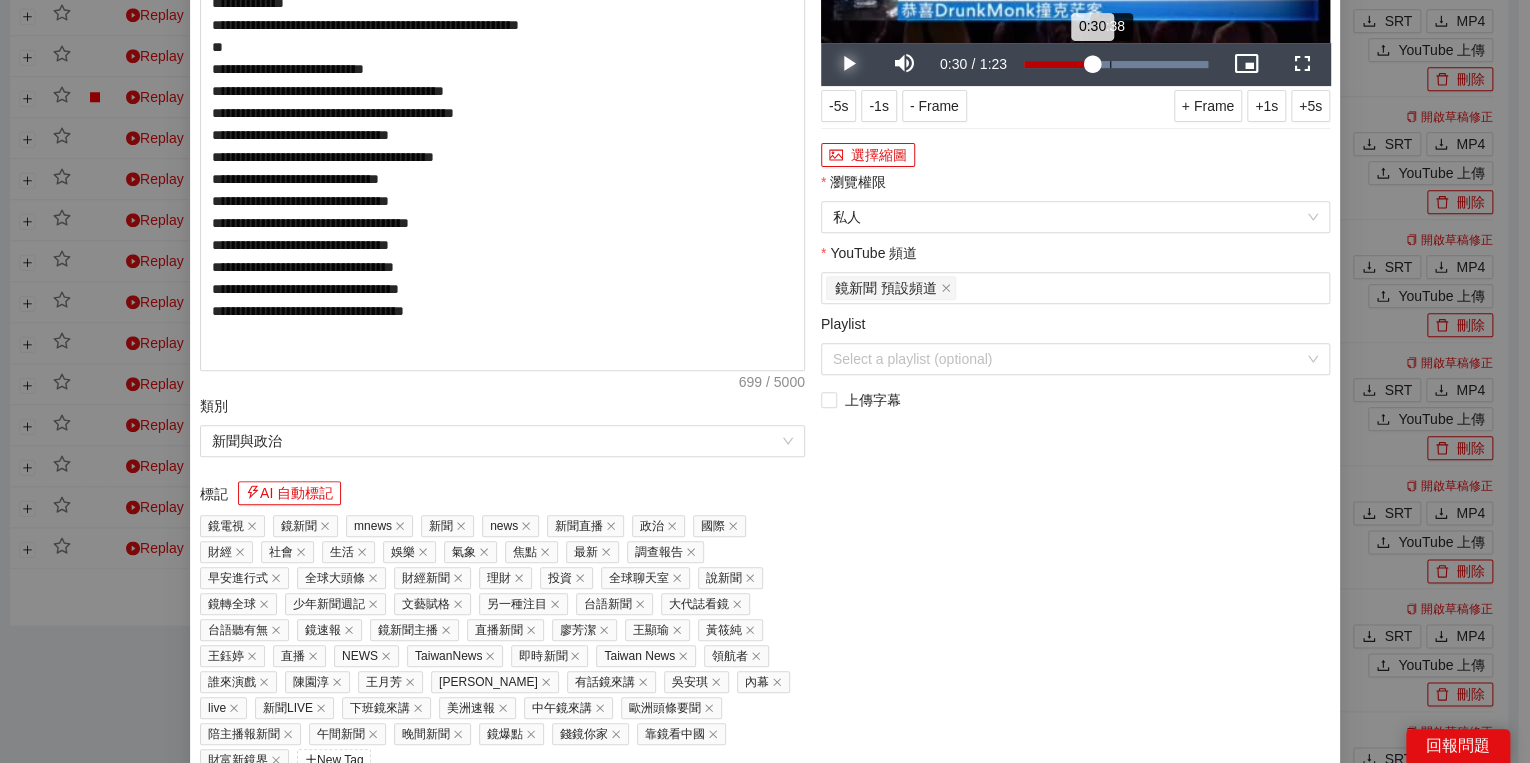 click on "0:38" at bounding box center [1110, 64] 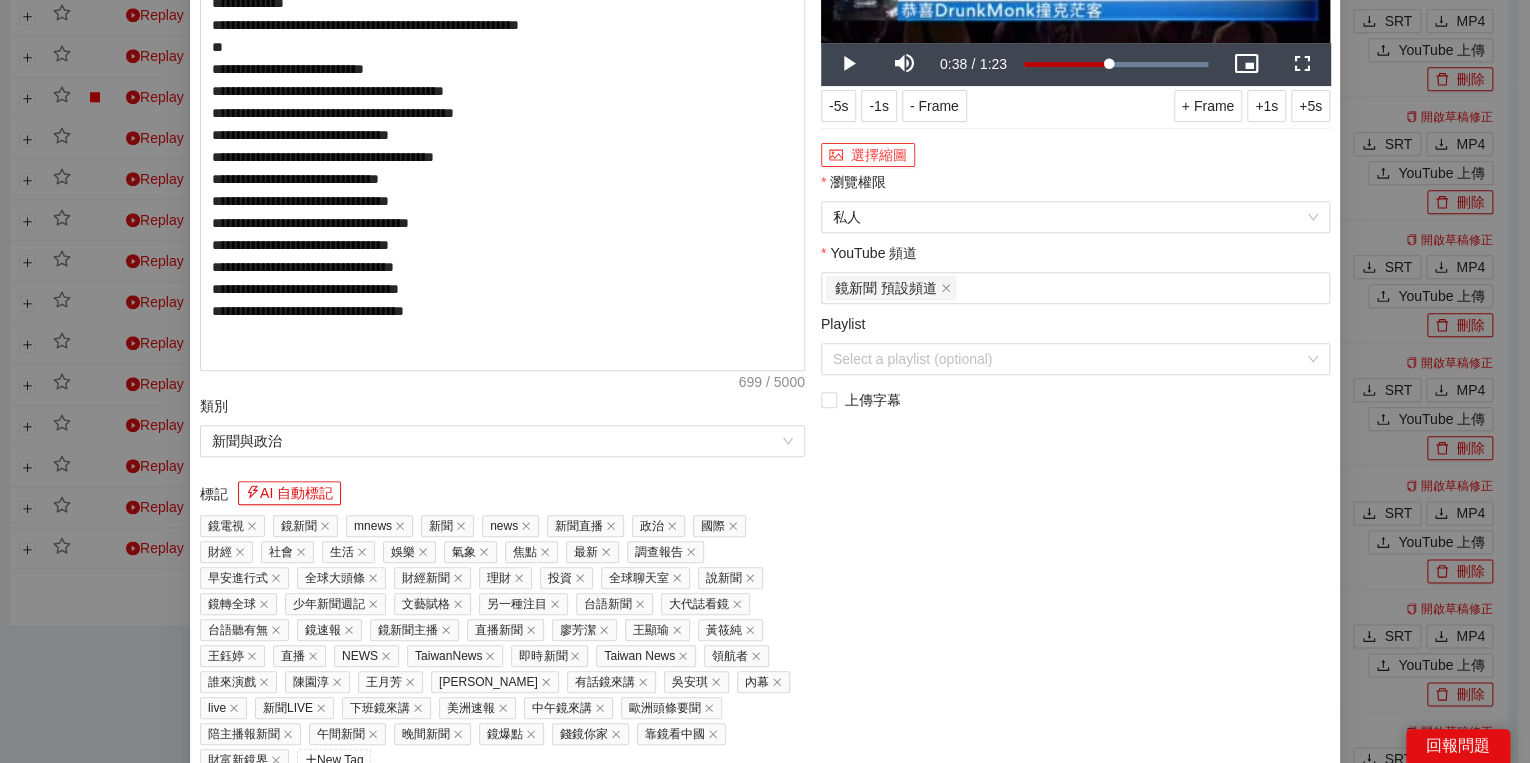 click on "選擇縮圖" at bounding box center (868, 155) 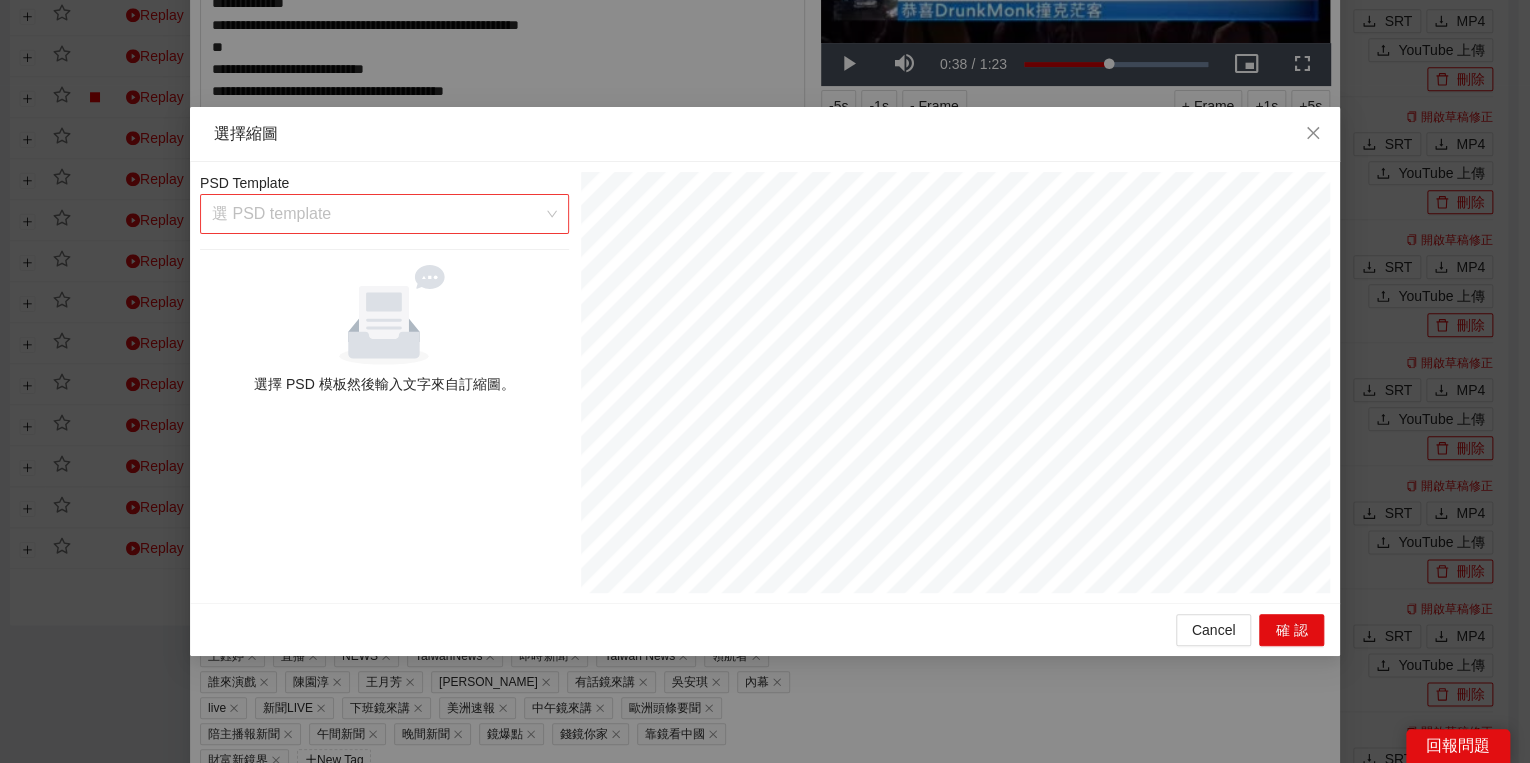 click at bounding box center (377, 214) 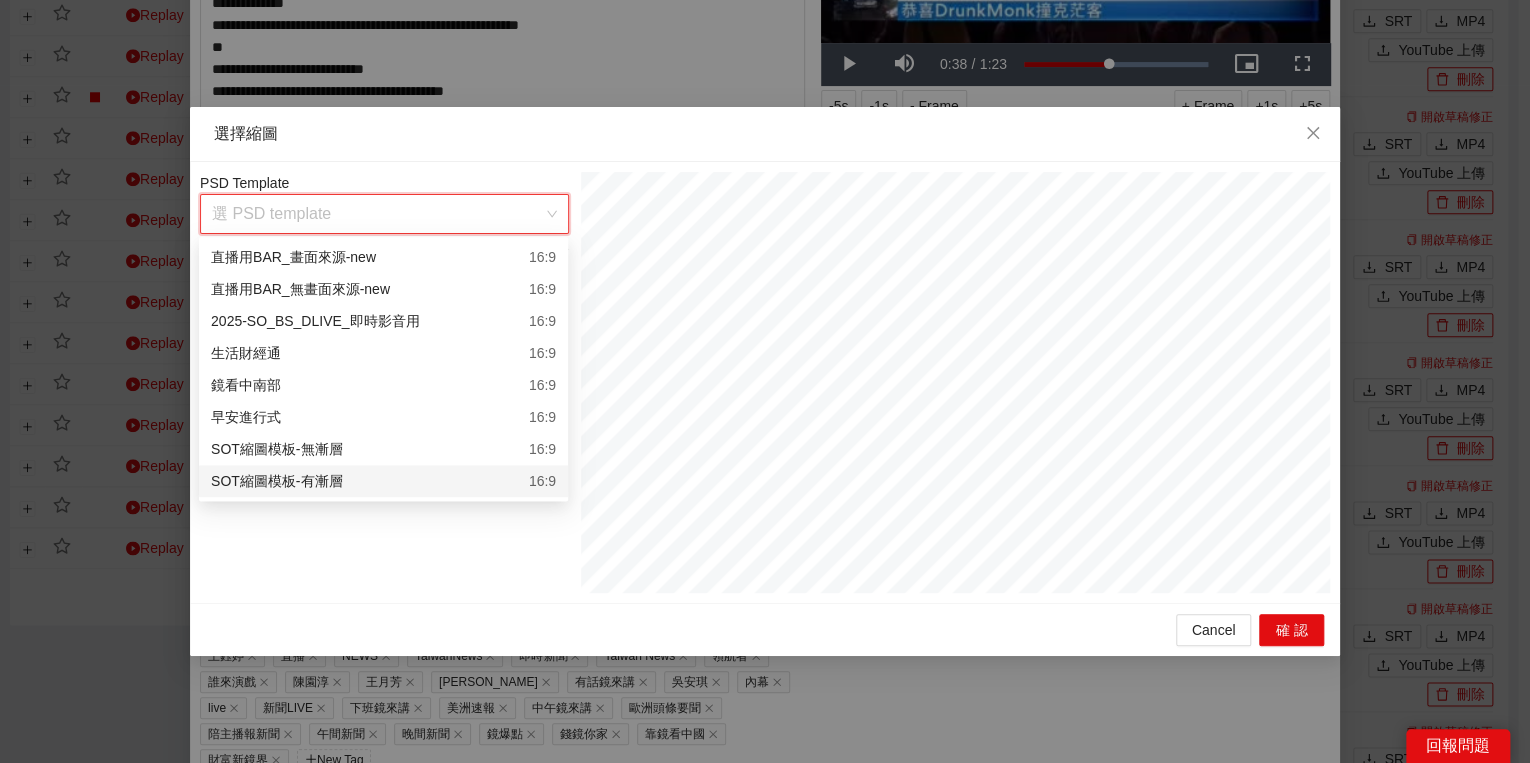 click on "SOT縮圖模板-有漸層 16:9" at bounding box center (383, 481) 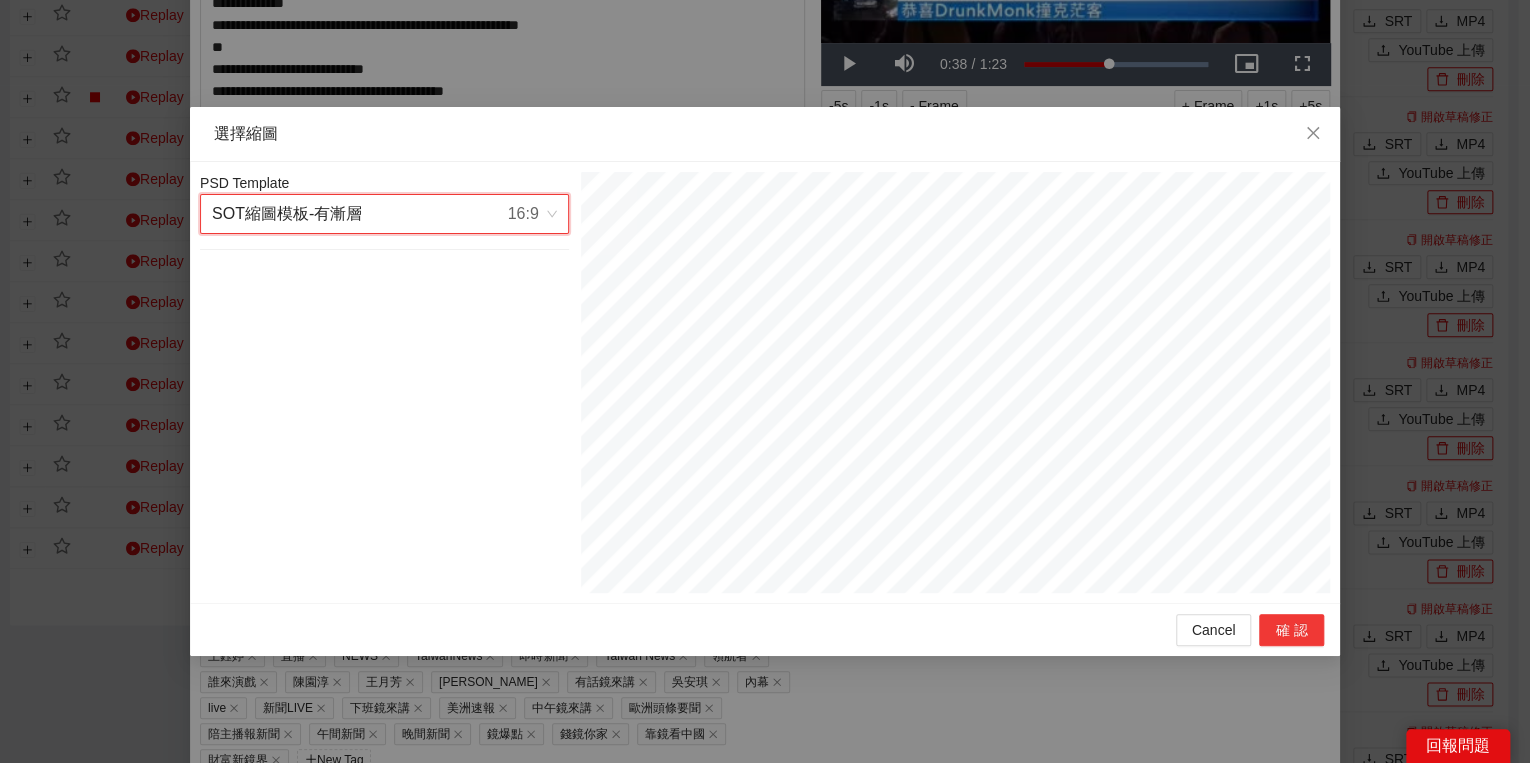 click on "確認" at bounding box center [1291, 630] 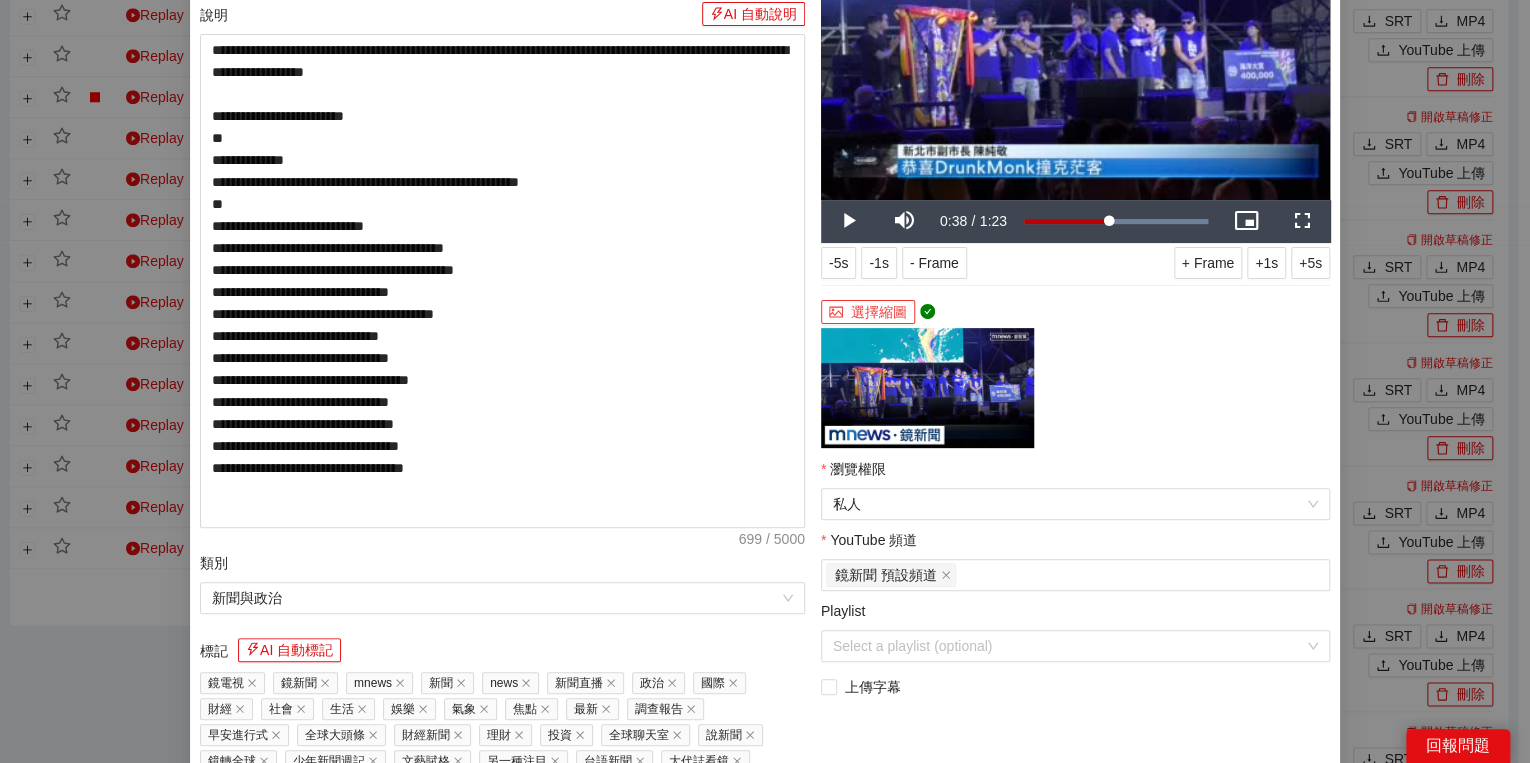 scroll, scrollTop: 320, scrollLeft: 0, axis: vertical 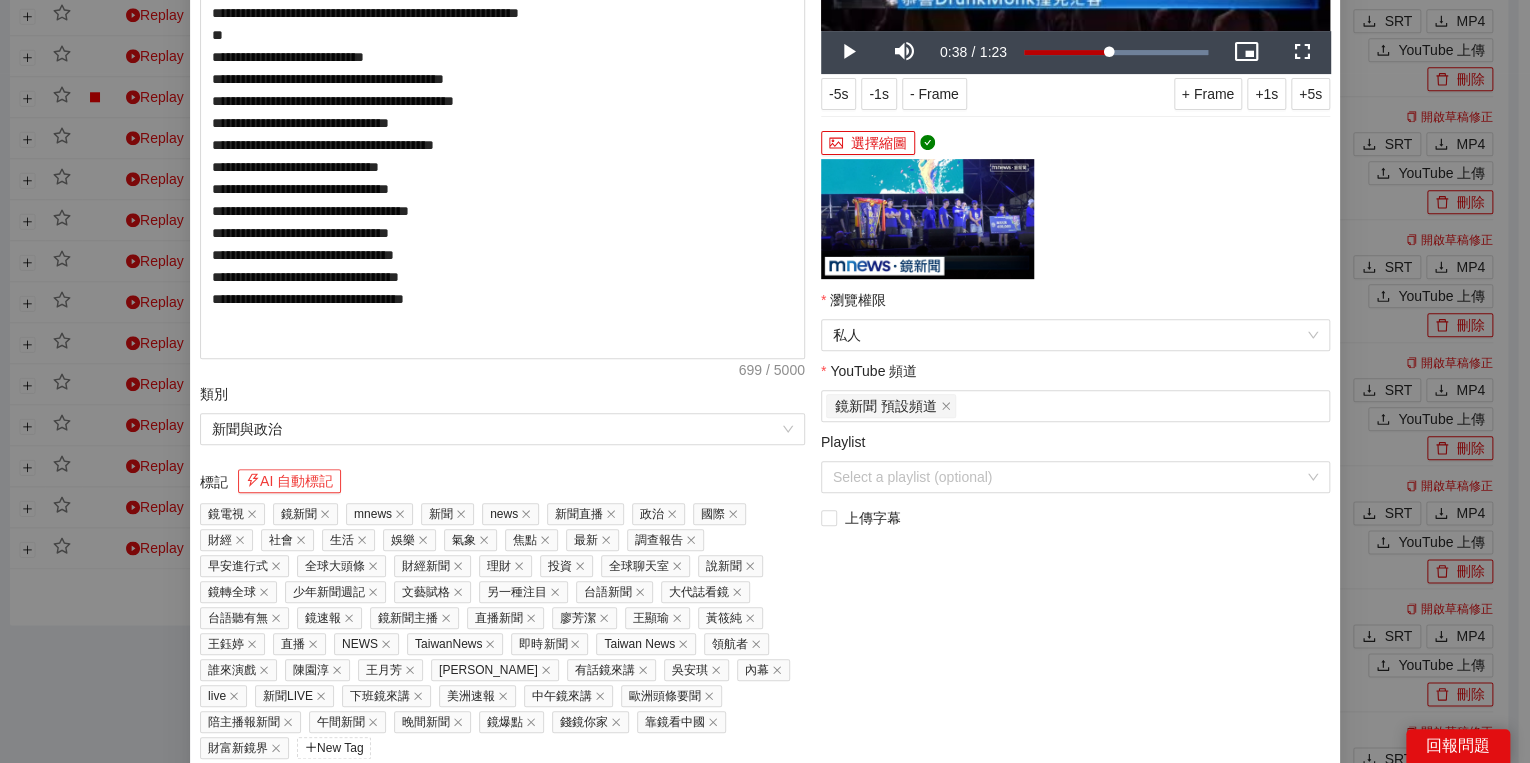 click on "AI 自動標記" at bounding box center [289, 481] 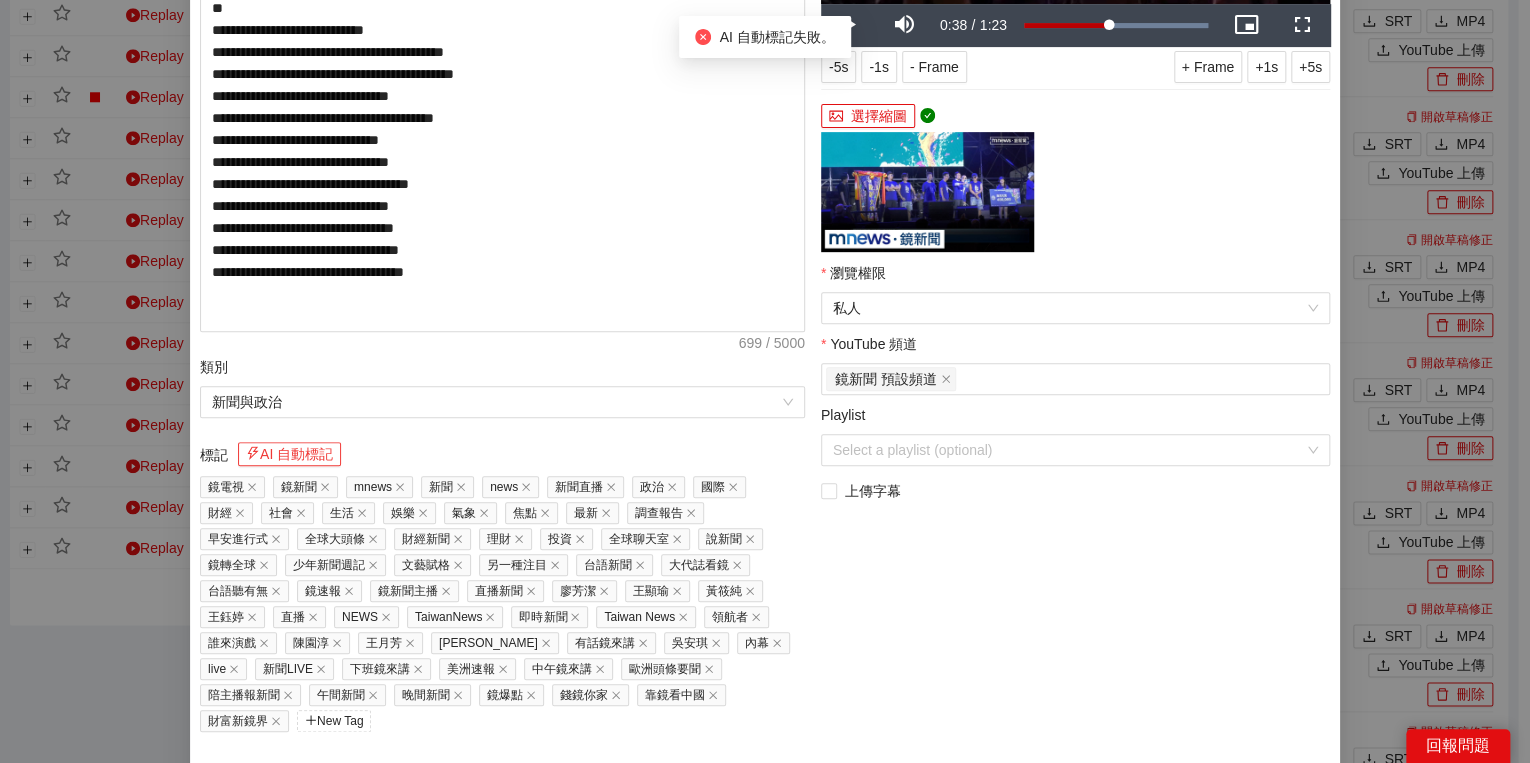 scroll, scrollTop: 374, scrollLeft: 0, axis: vertical 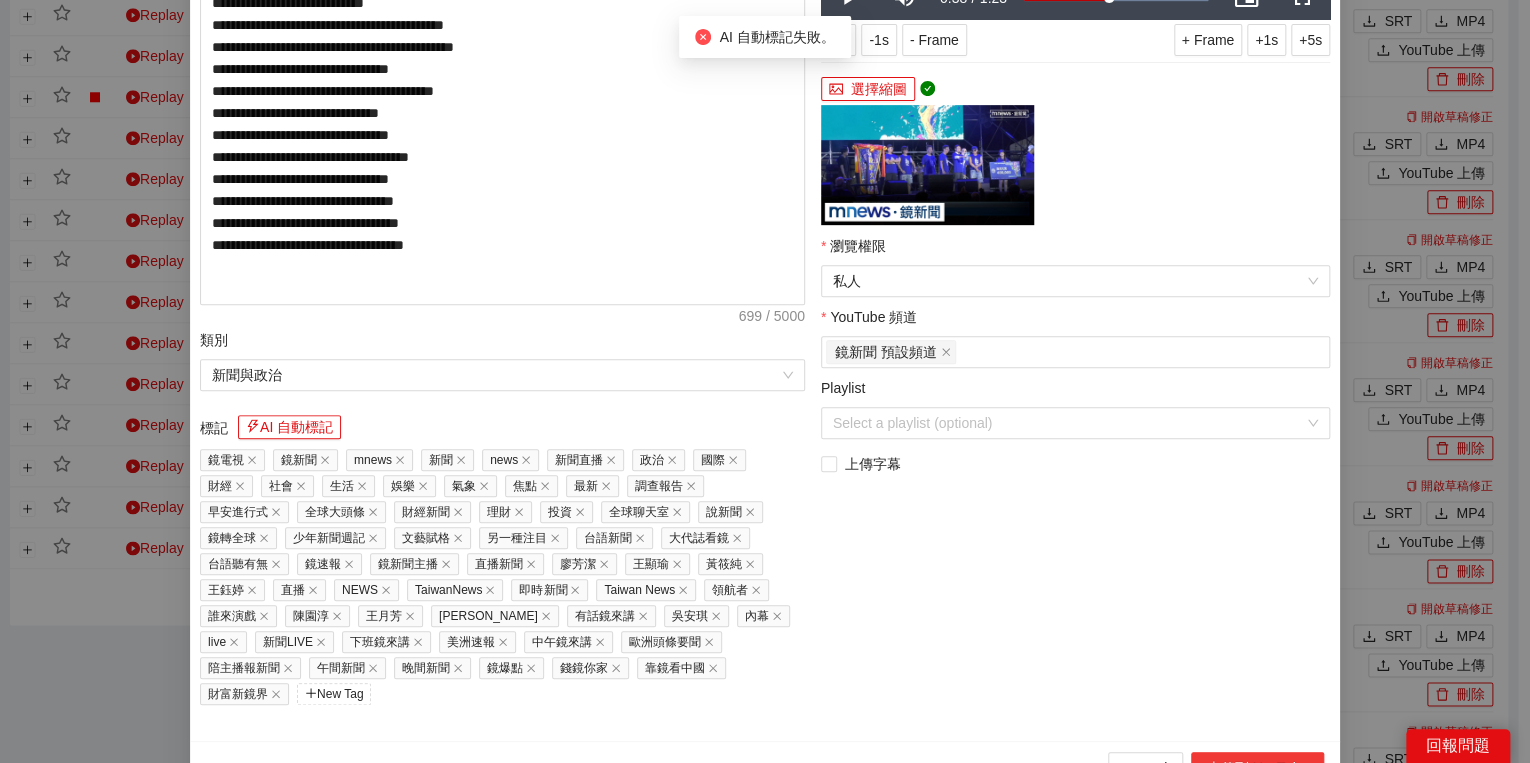 click on "上傳到 YouTube" at bounding box center (1257, 768) 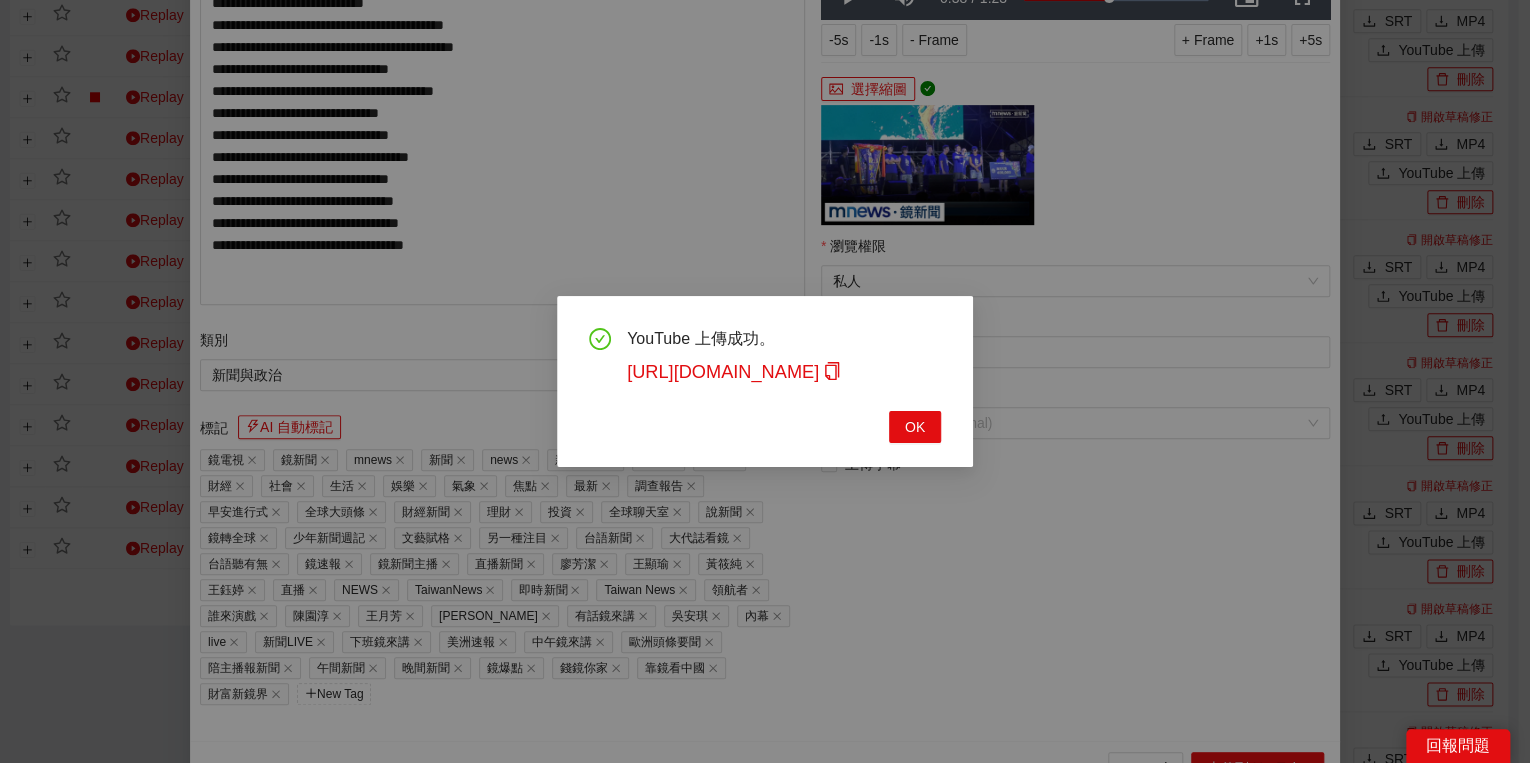 click on "OK" at bounding box center (765, 427) 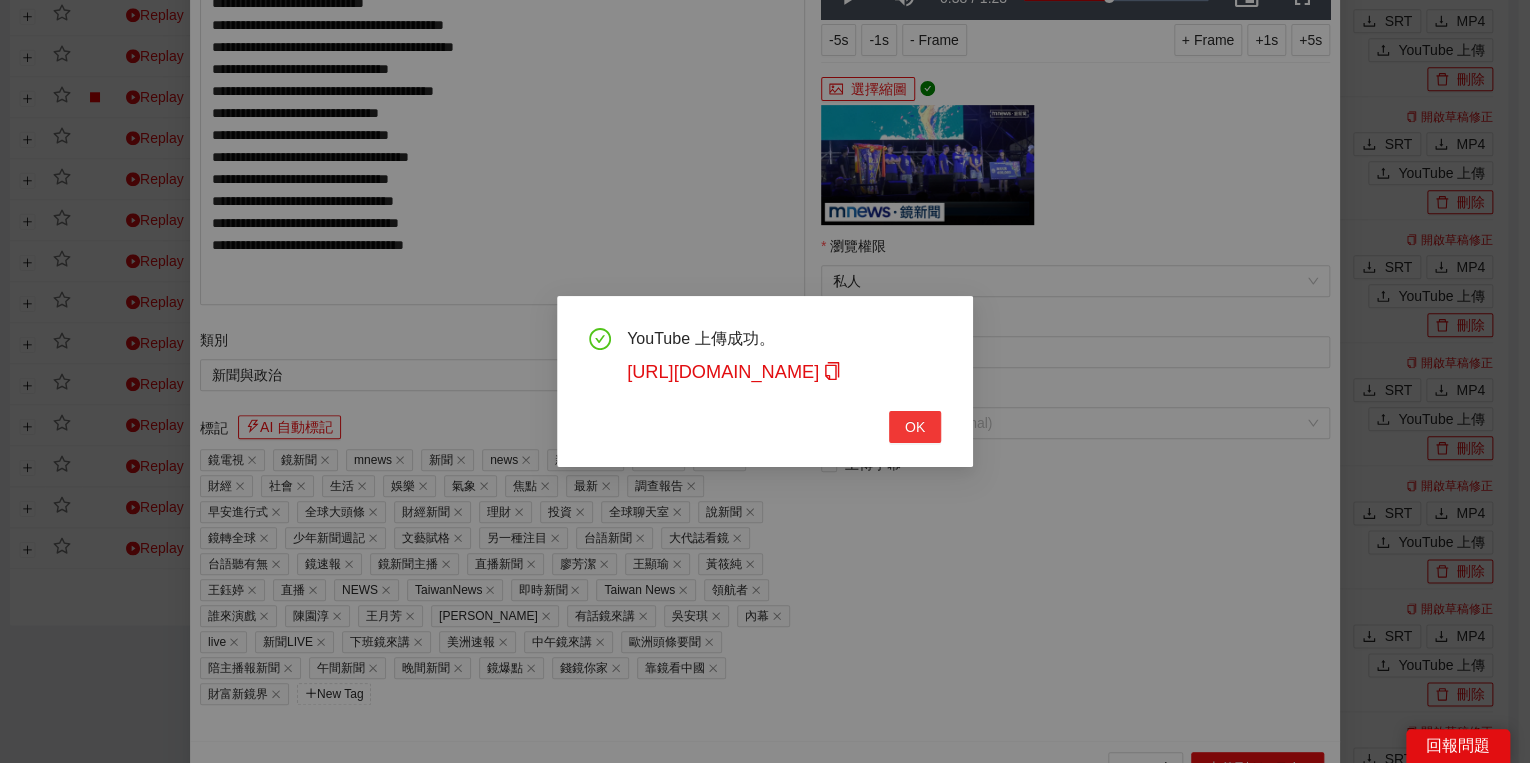 click on "OK" at bounding box center (915, 427) 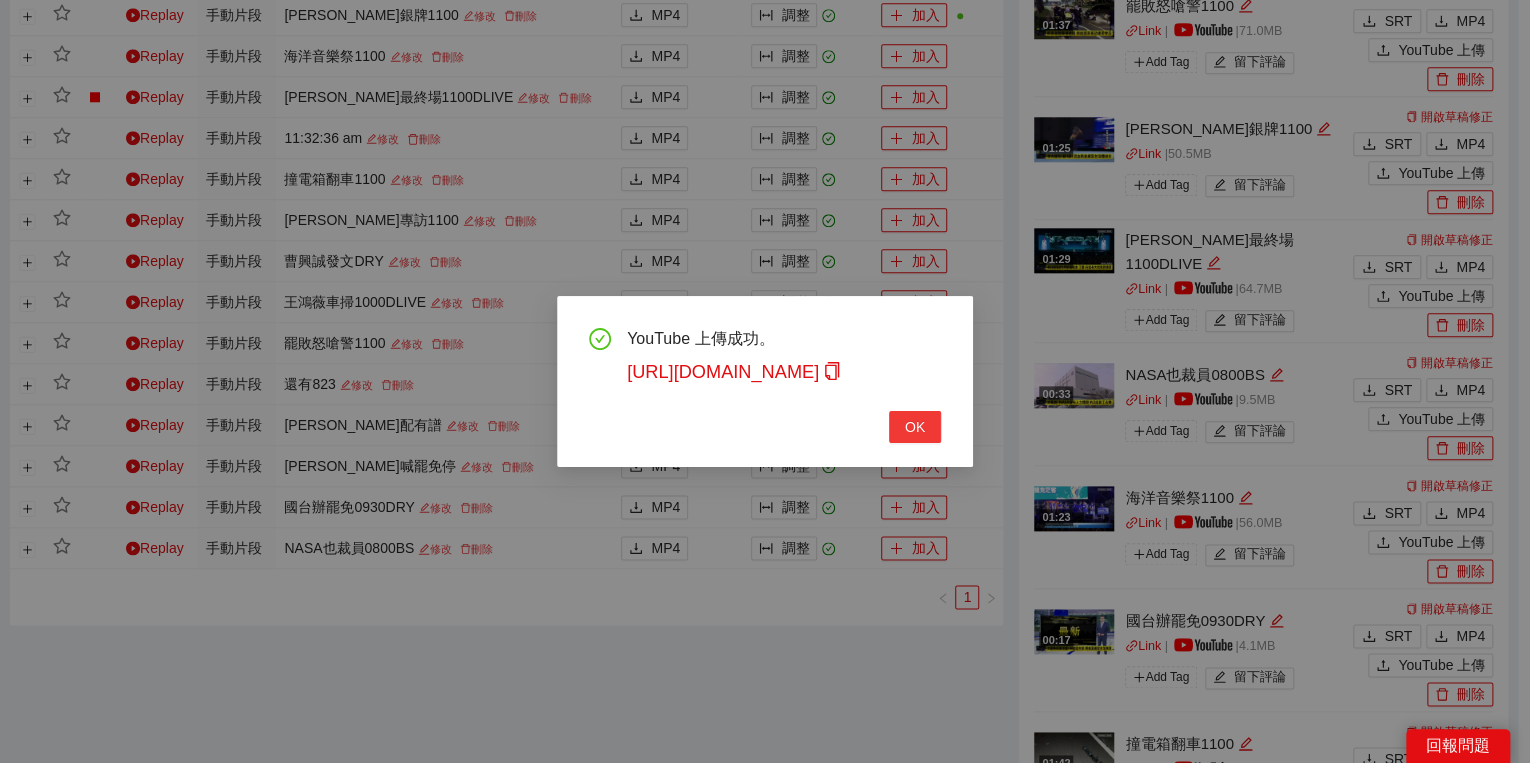 scroll, scrollTop: 308, scrollLeft: 0, axis: vertical 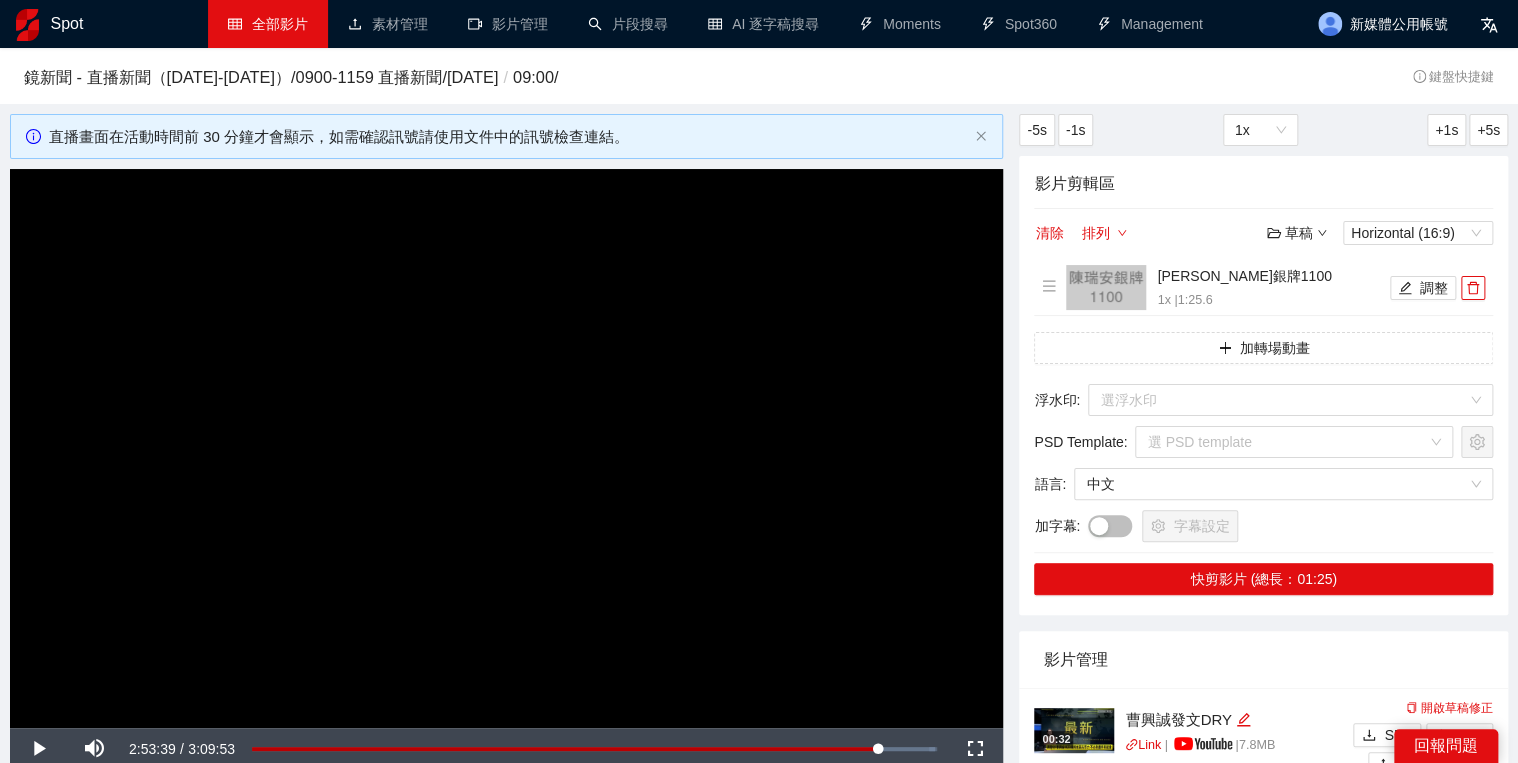 click on "全部影片" at bounding box center [268, 24] 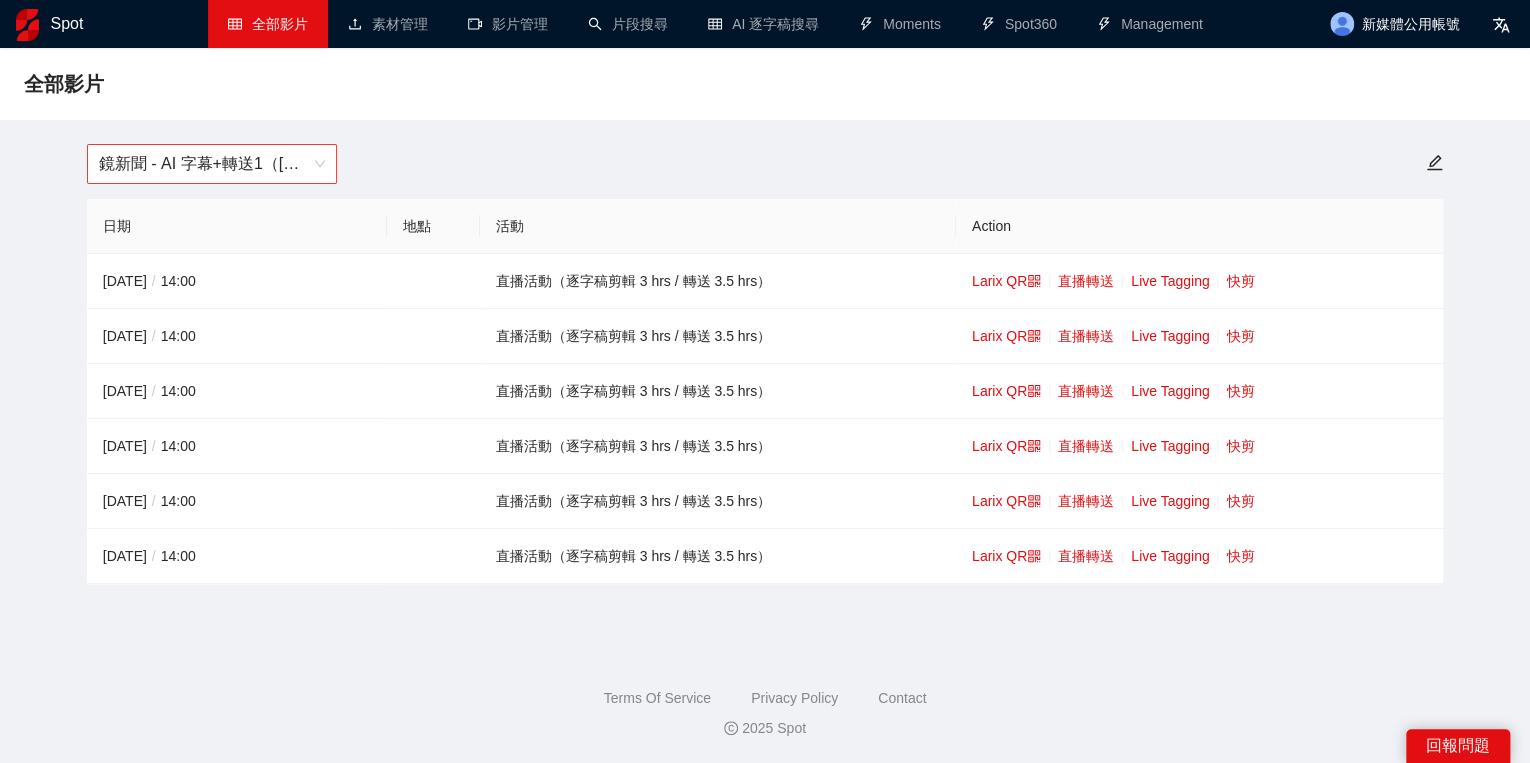 click on "鏡新聞 - AI 字幕+轉送1（2025-2027）" at bounding box center (212, 164) 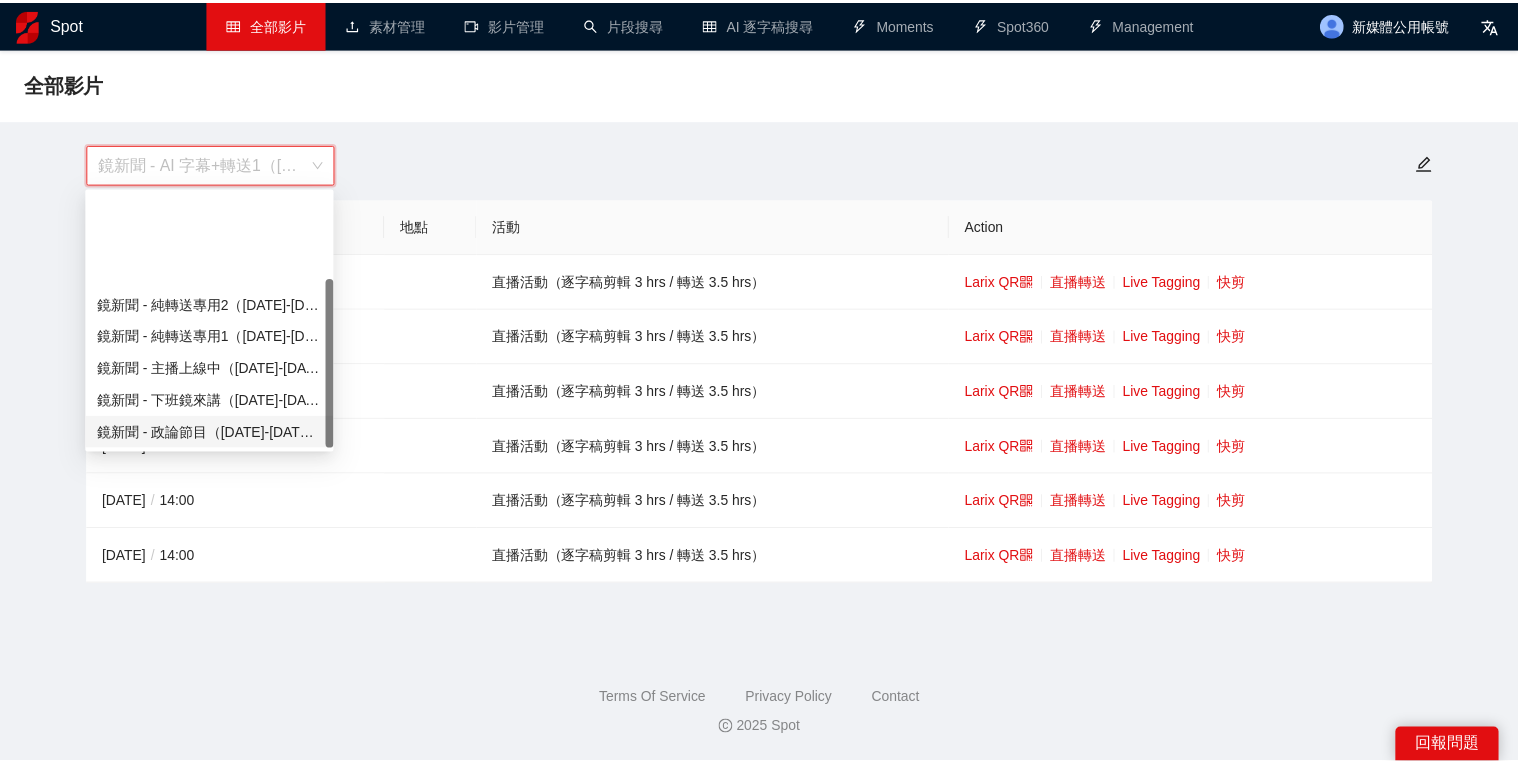 scroll, scrollTop: 128, scrollLeft: 0, axis: vertical 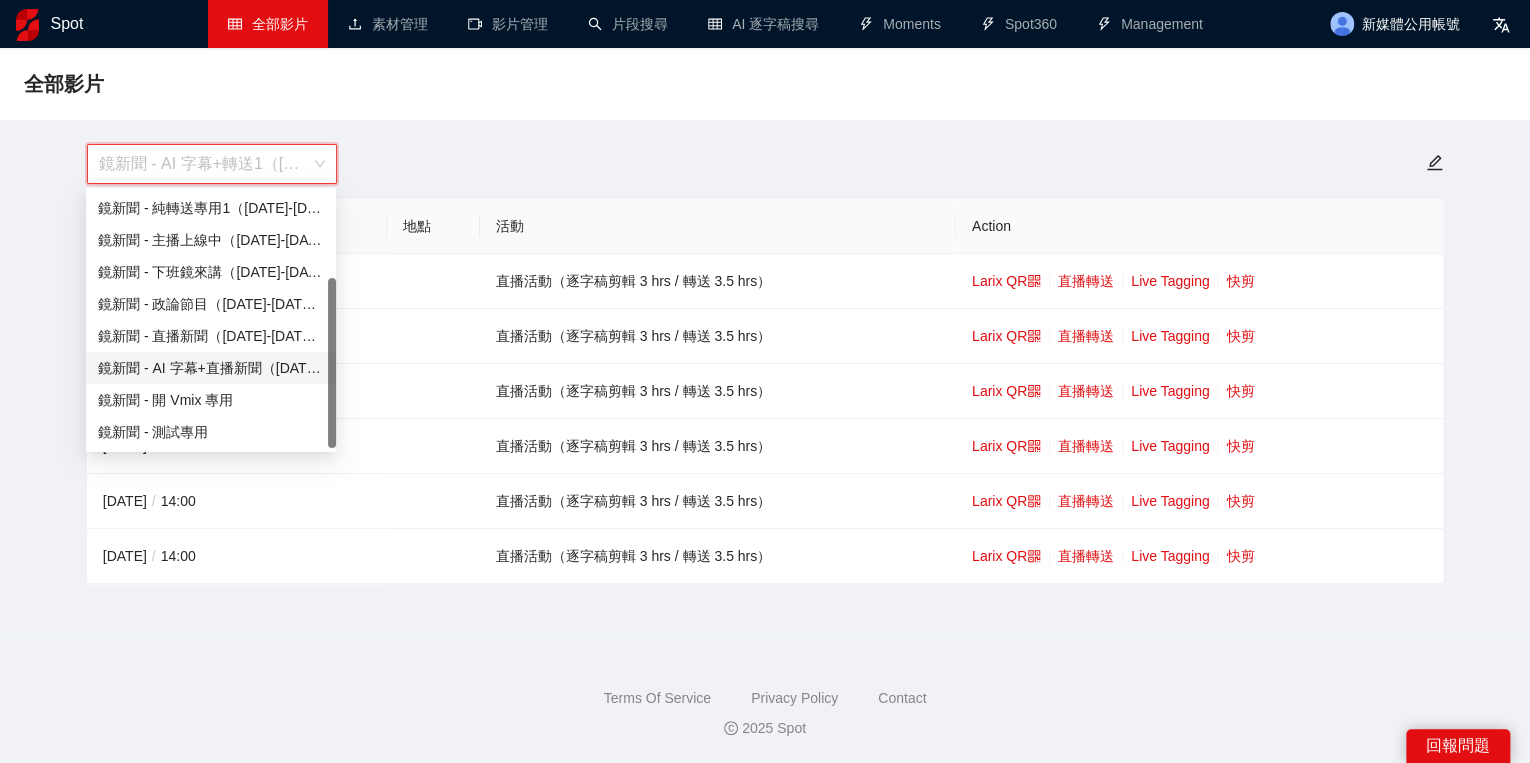 click on "鏡新聞 - AI 字幕+直播新聞（[DATE]-[DATE]）" at bounding box center [211, 368] 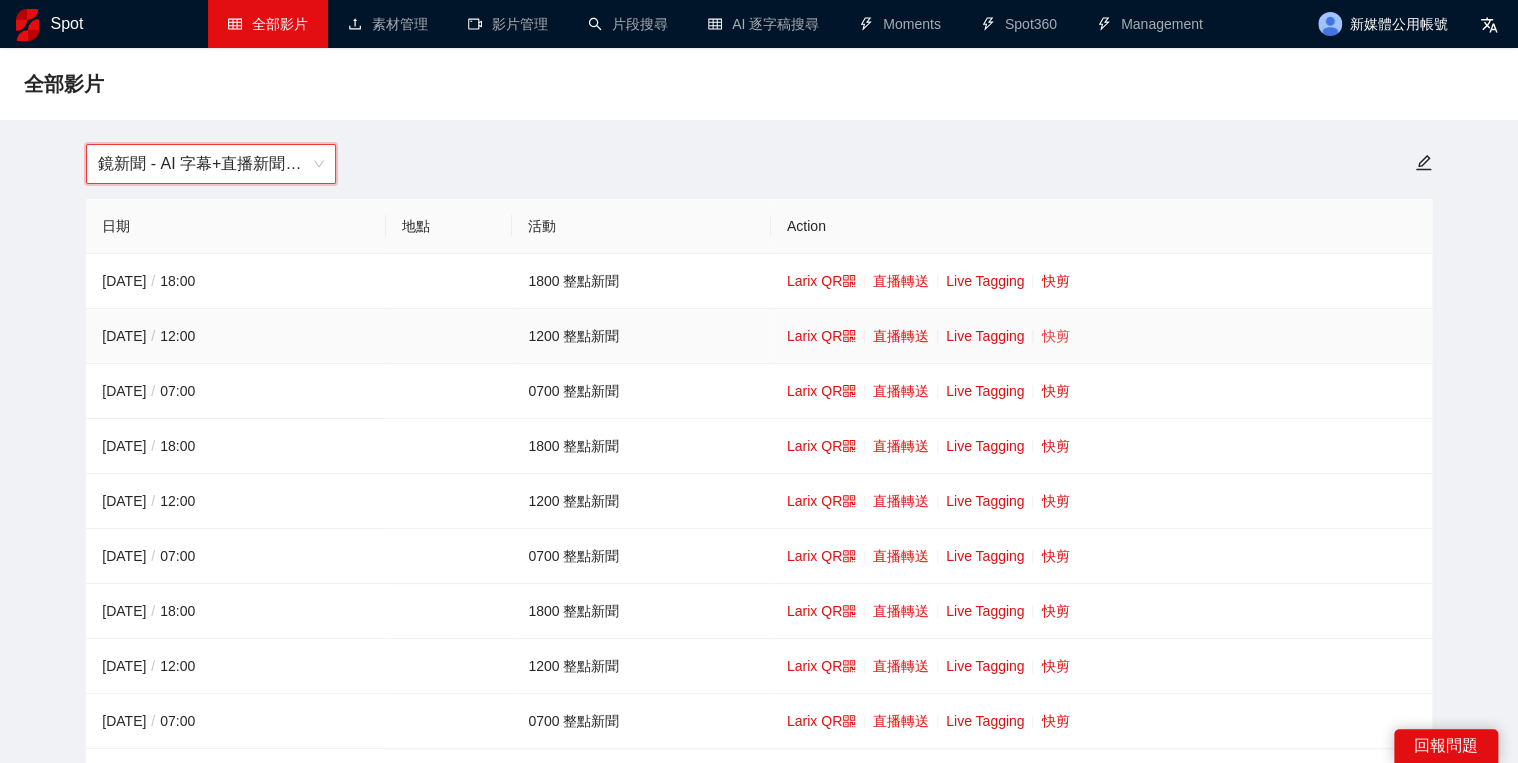 click on "快剪" at bounding box center [1055, 336] 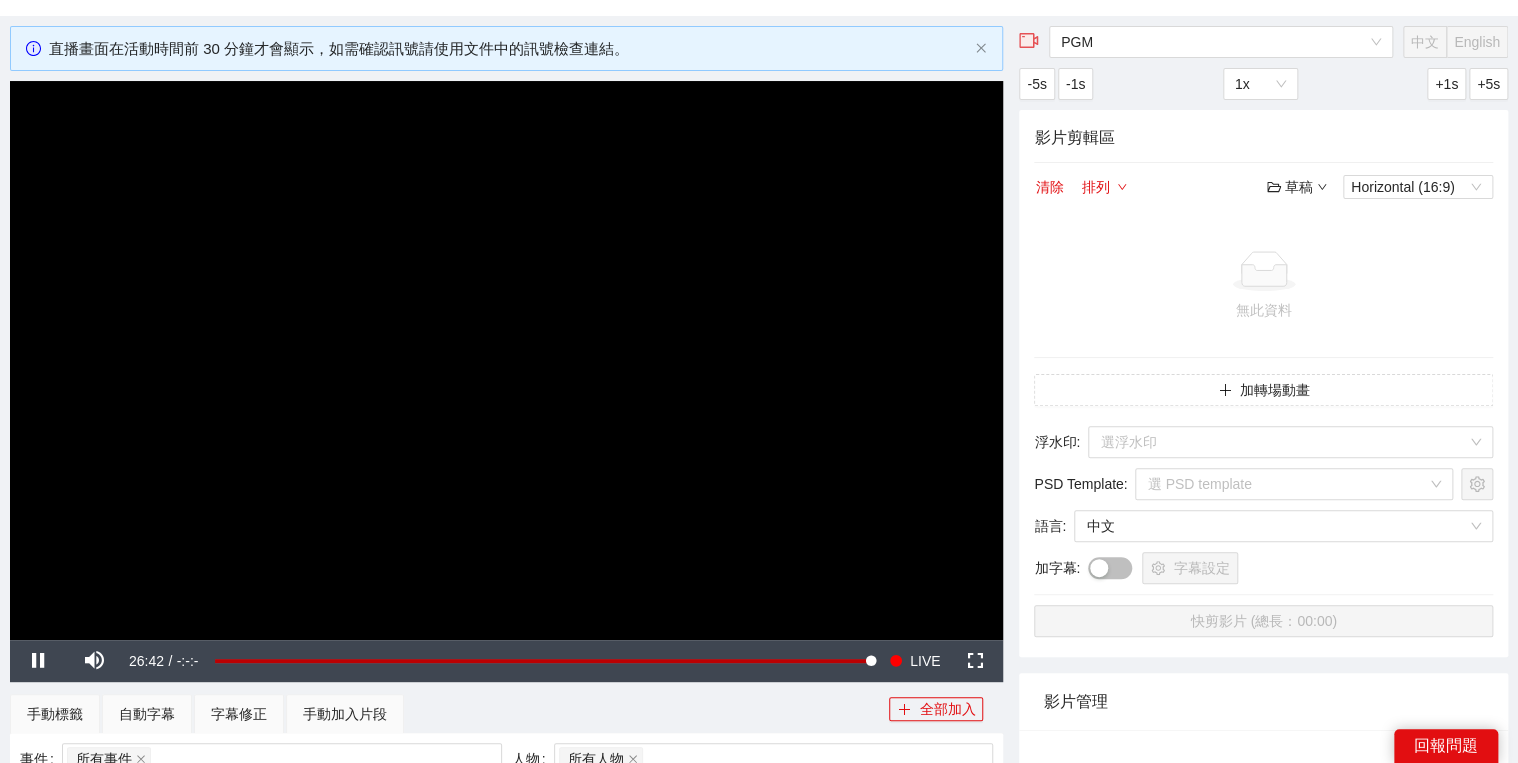 scroll, scrollTop: 320, scrollLeft: 0, axis: vertical 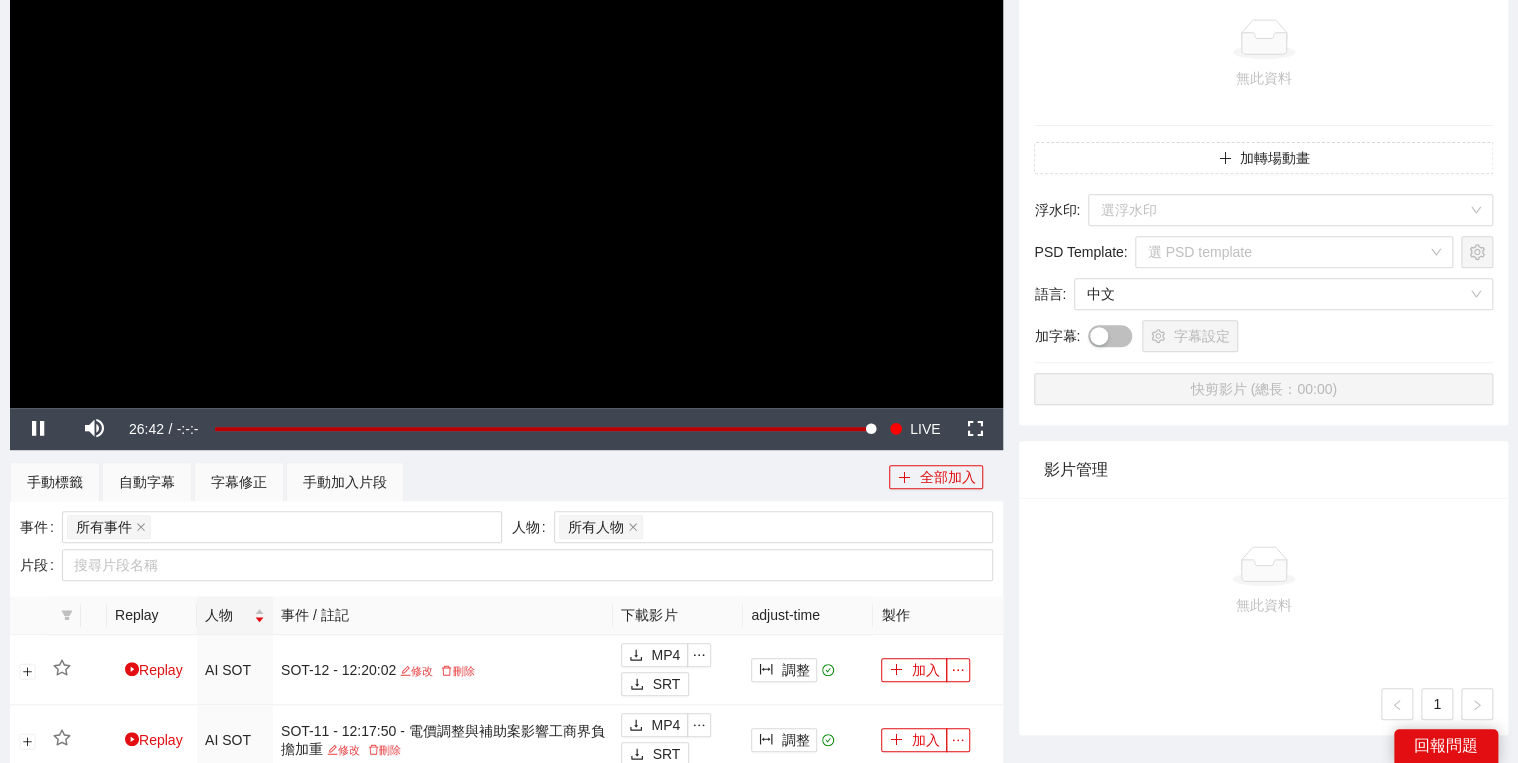 click at bounding box center [506, 128] 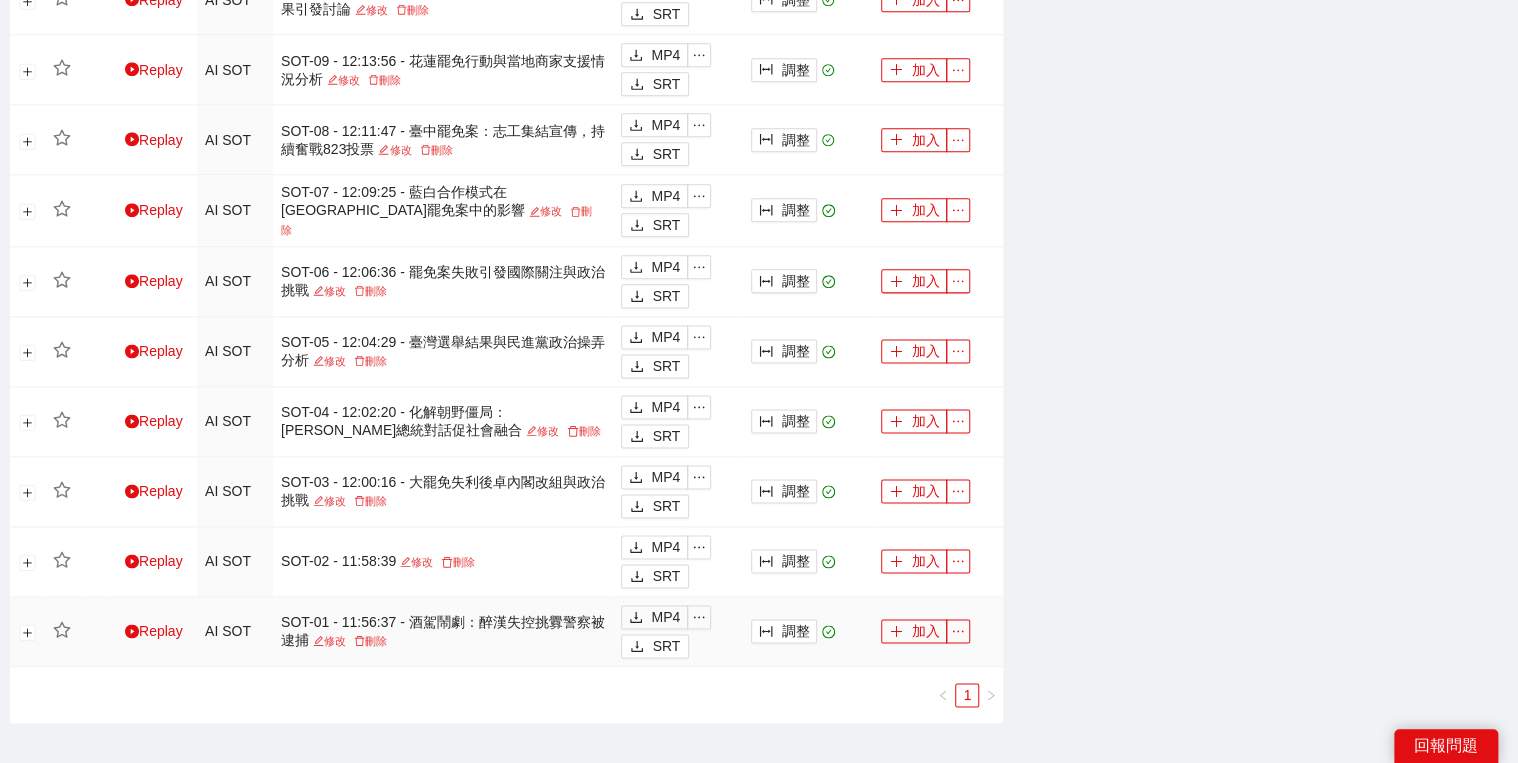 scroll, scrollTop: 1256, scrollLeft: 0, axis: vertical 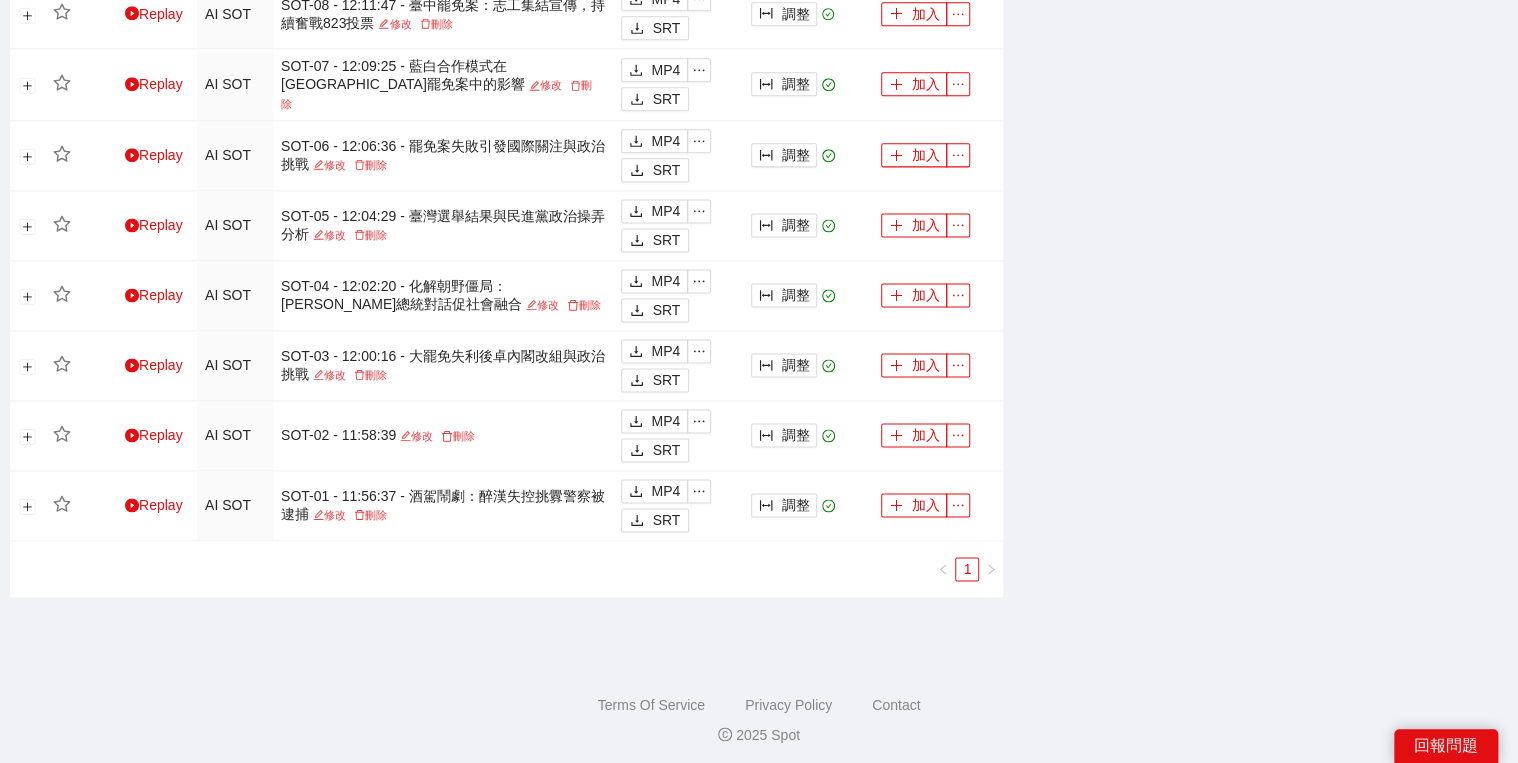 drag, startPoint x: 1156, startPoint y: 271, endPoint x: 1270, endPoint y: 496, distance: 252.23204 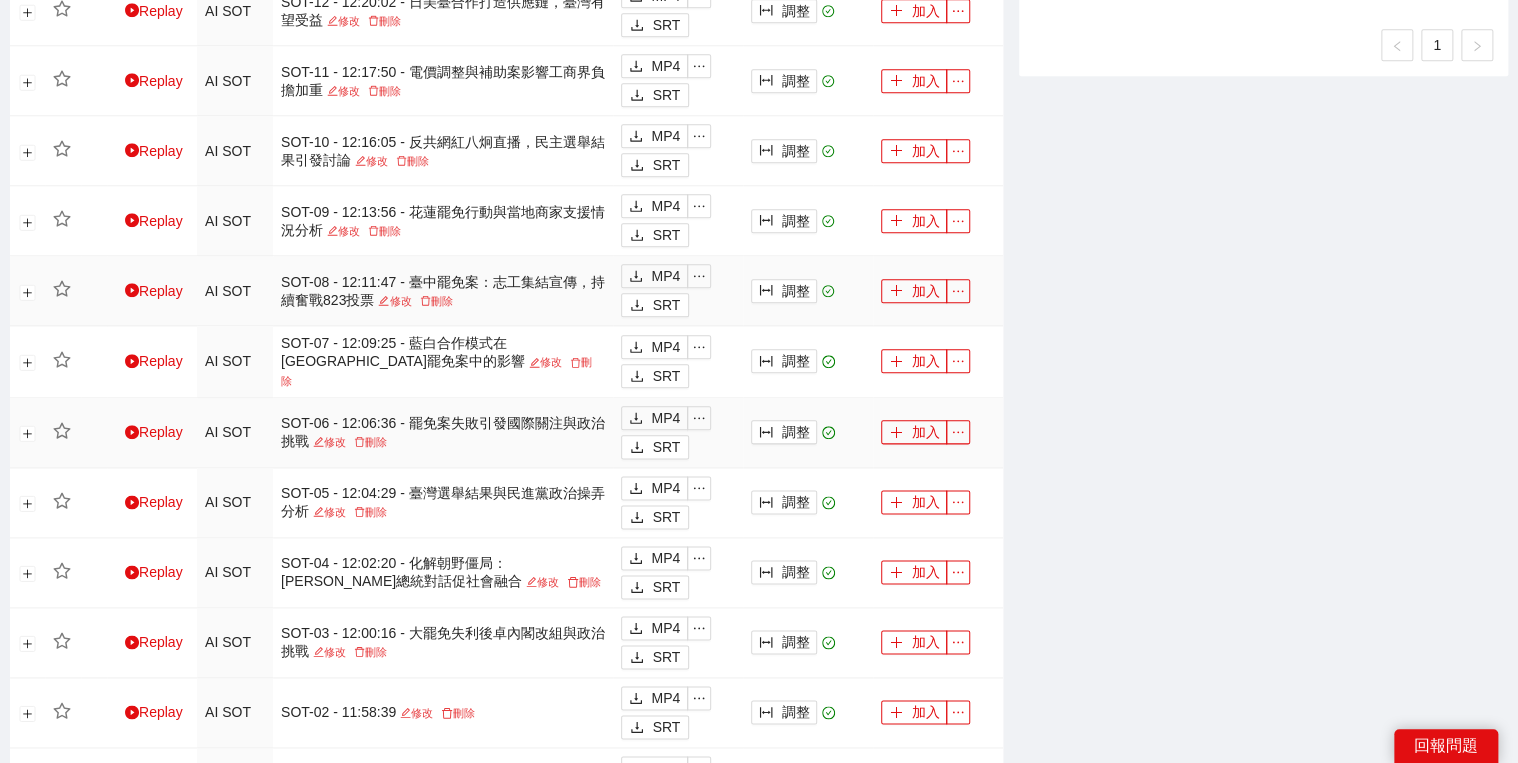 scroll, scrollTop: 1096, scrollLeft: 0, axis: vertical 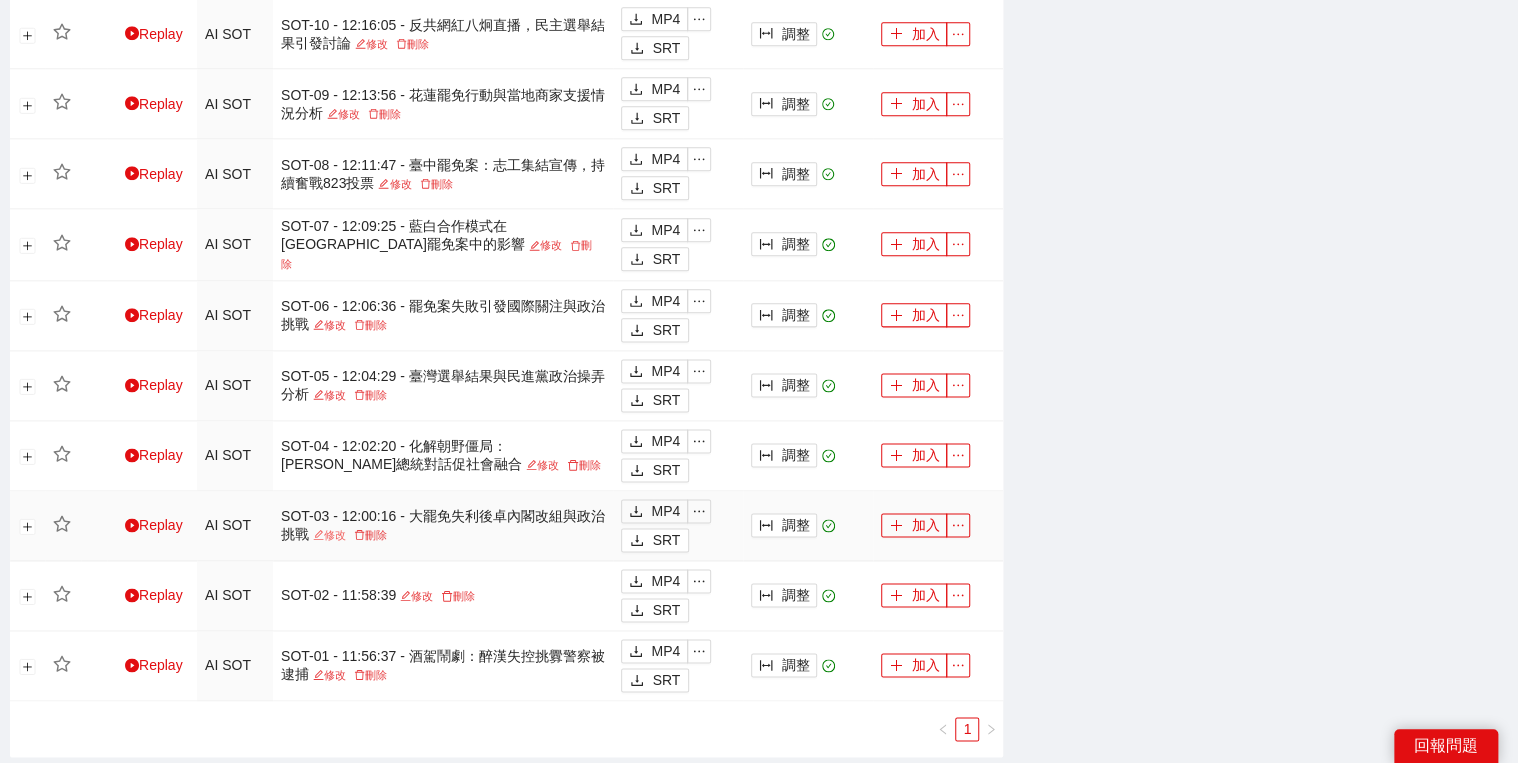 click on "修改" at bounding box center [329, 535] 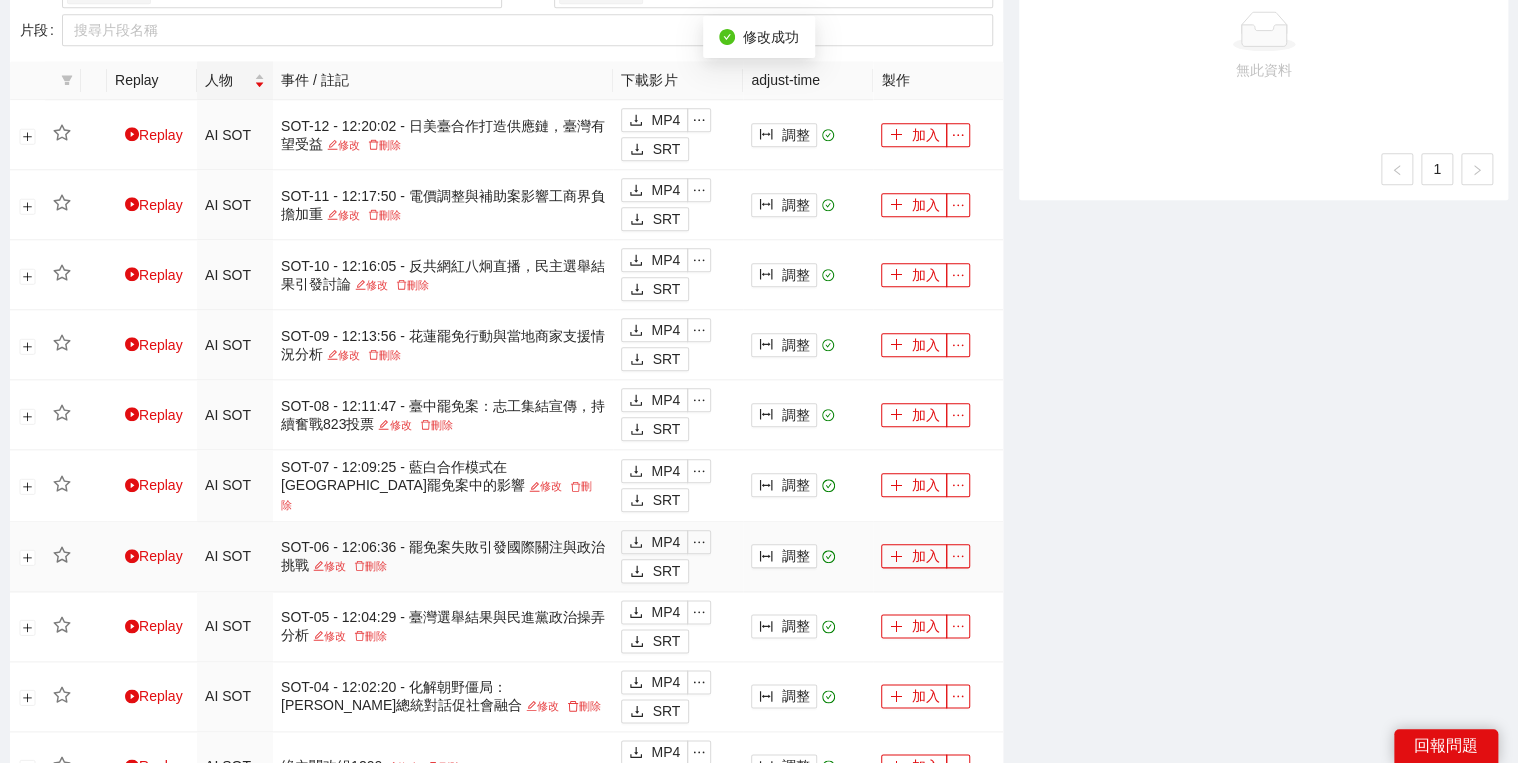 scroll, scrollTop: 1016, scrollLeft: 0, axis: vertical 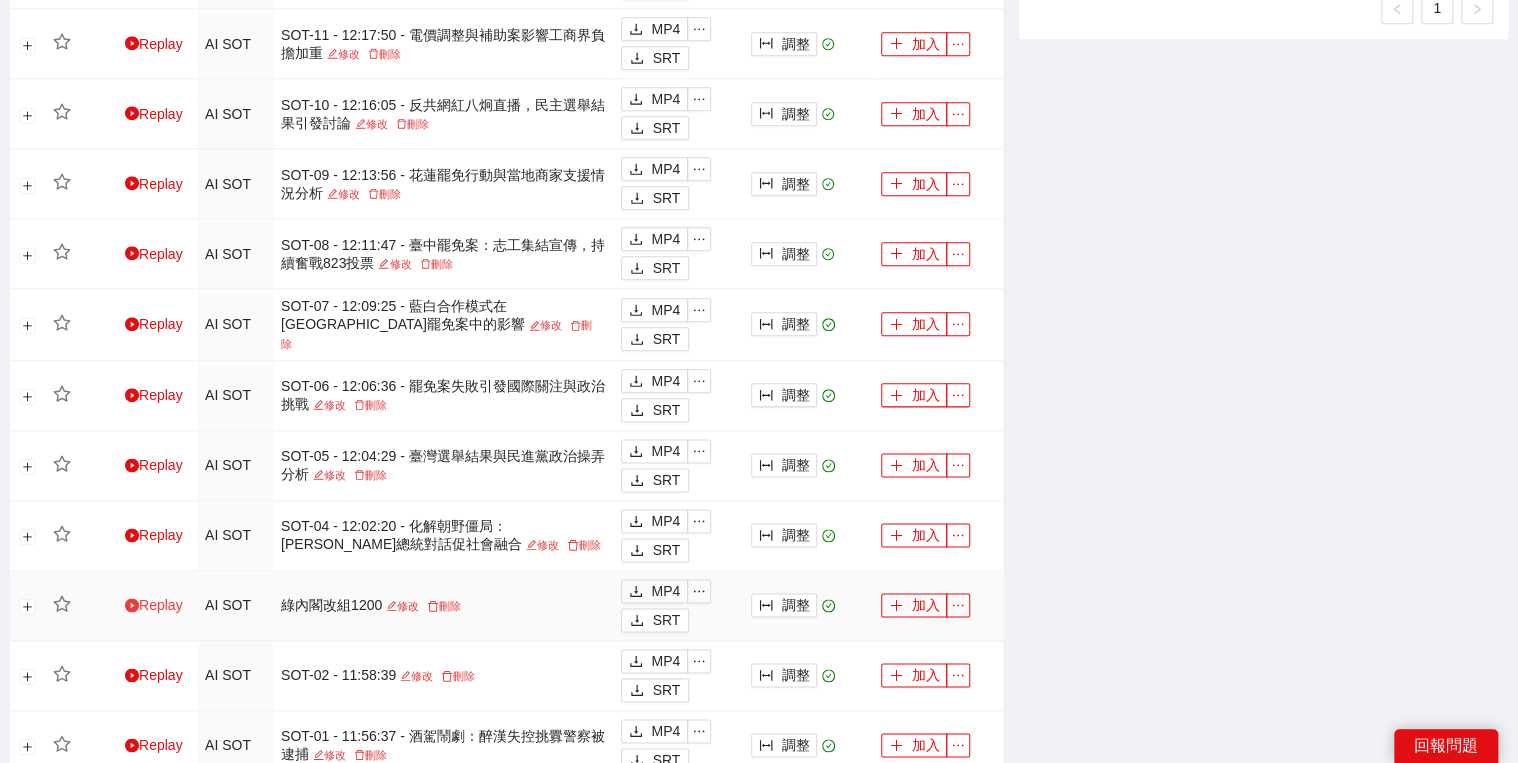 click on "Replay" at bounding box center (154, 605) 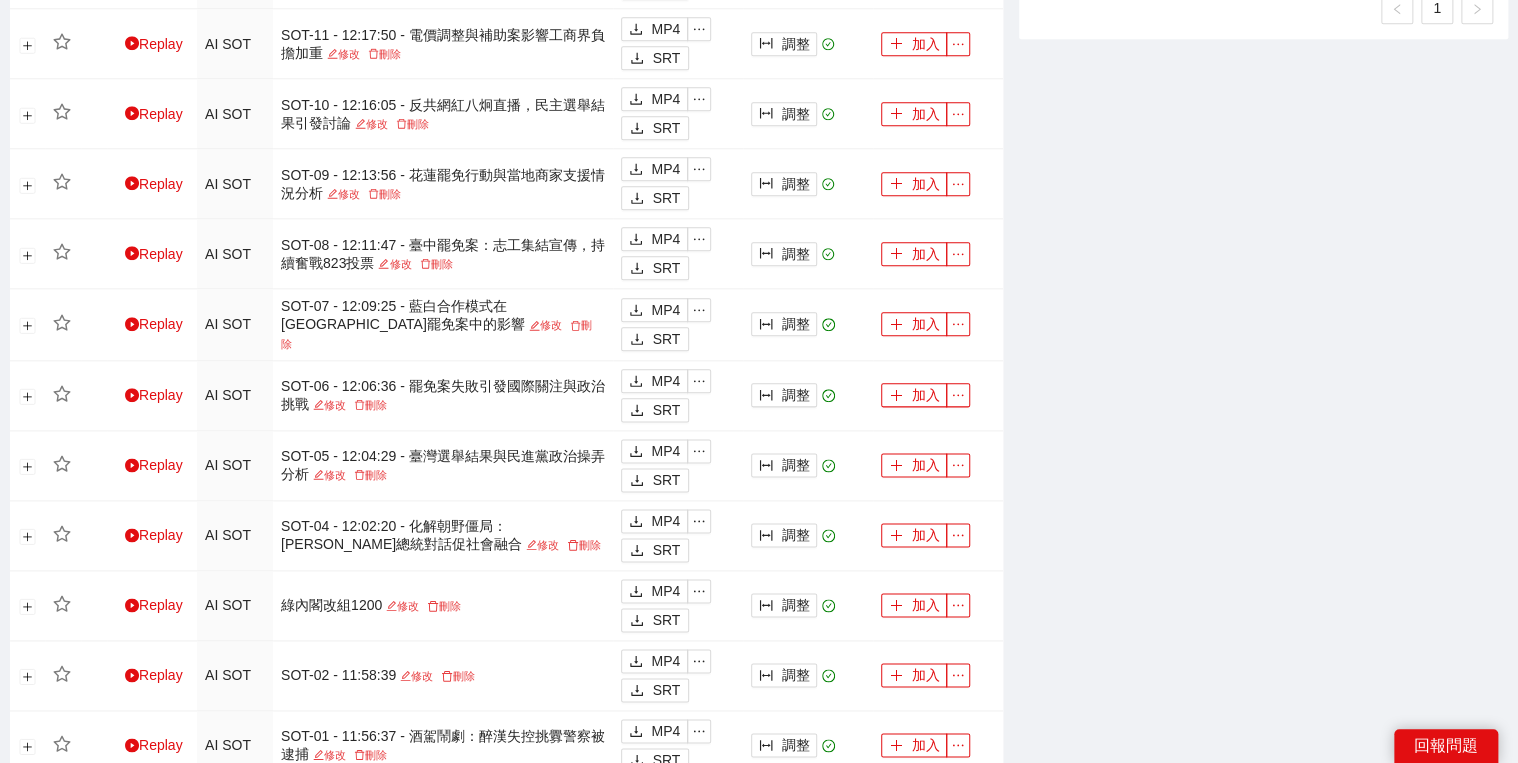 click on "PGM   中文 English -5s -1s 1x +1s +5s 影片剪輯區 清除 排列     草稿   Horizontal (16:9) 無此資料   加轉場動畫 浮水印 : 選浮水印 PSD Template : 選 PSD template 語言 : 中文 加字幕 :   字幕設定 快剪影片 (總長：00:00) 影片管理 無此資料 1" at bounding box center [1263, -21] 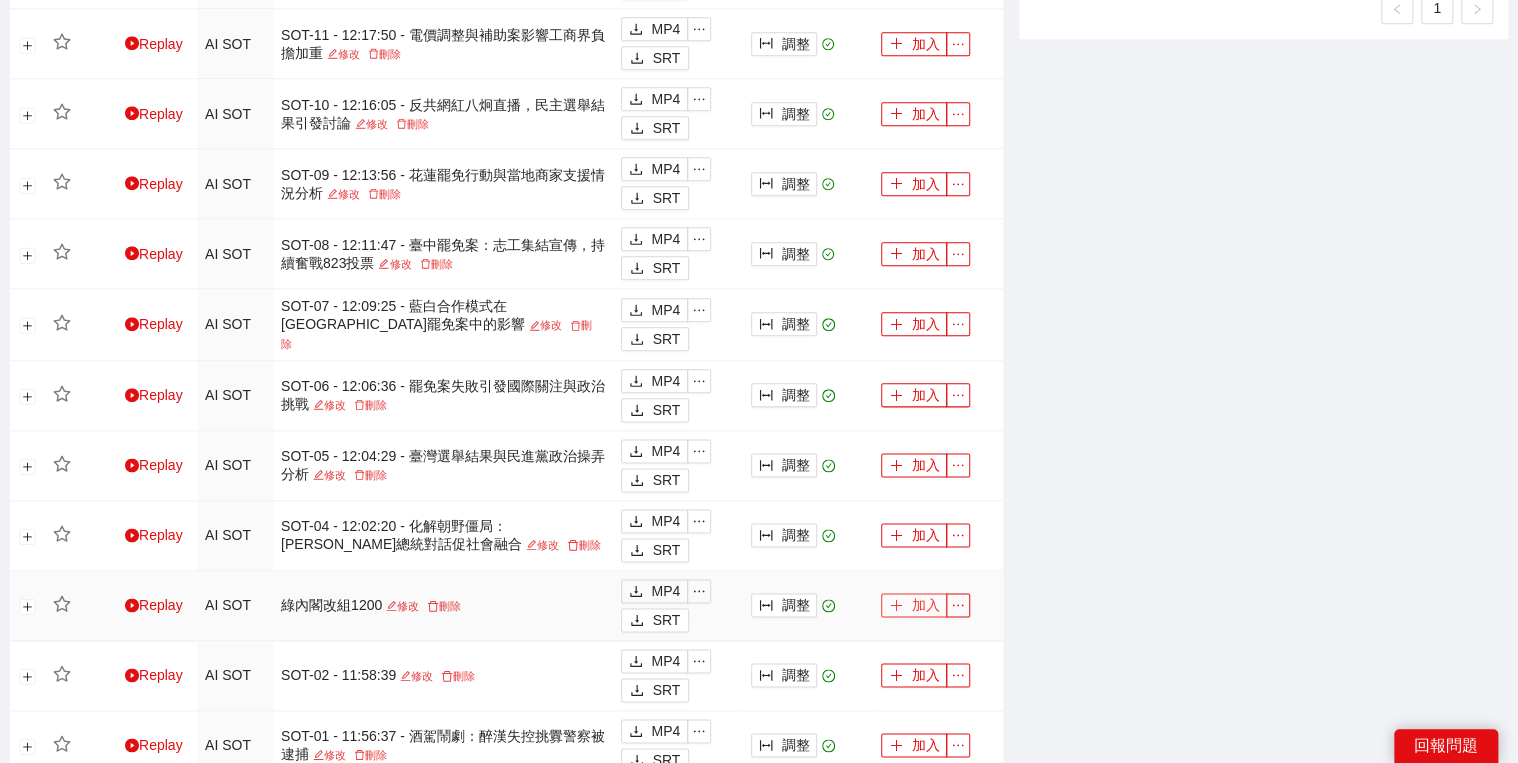 drag, startPoint x: 911, startPoint y: 612, endPoint x: 903, endPoint y: 605, distance: 10.630146 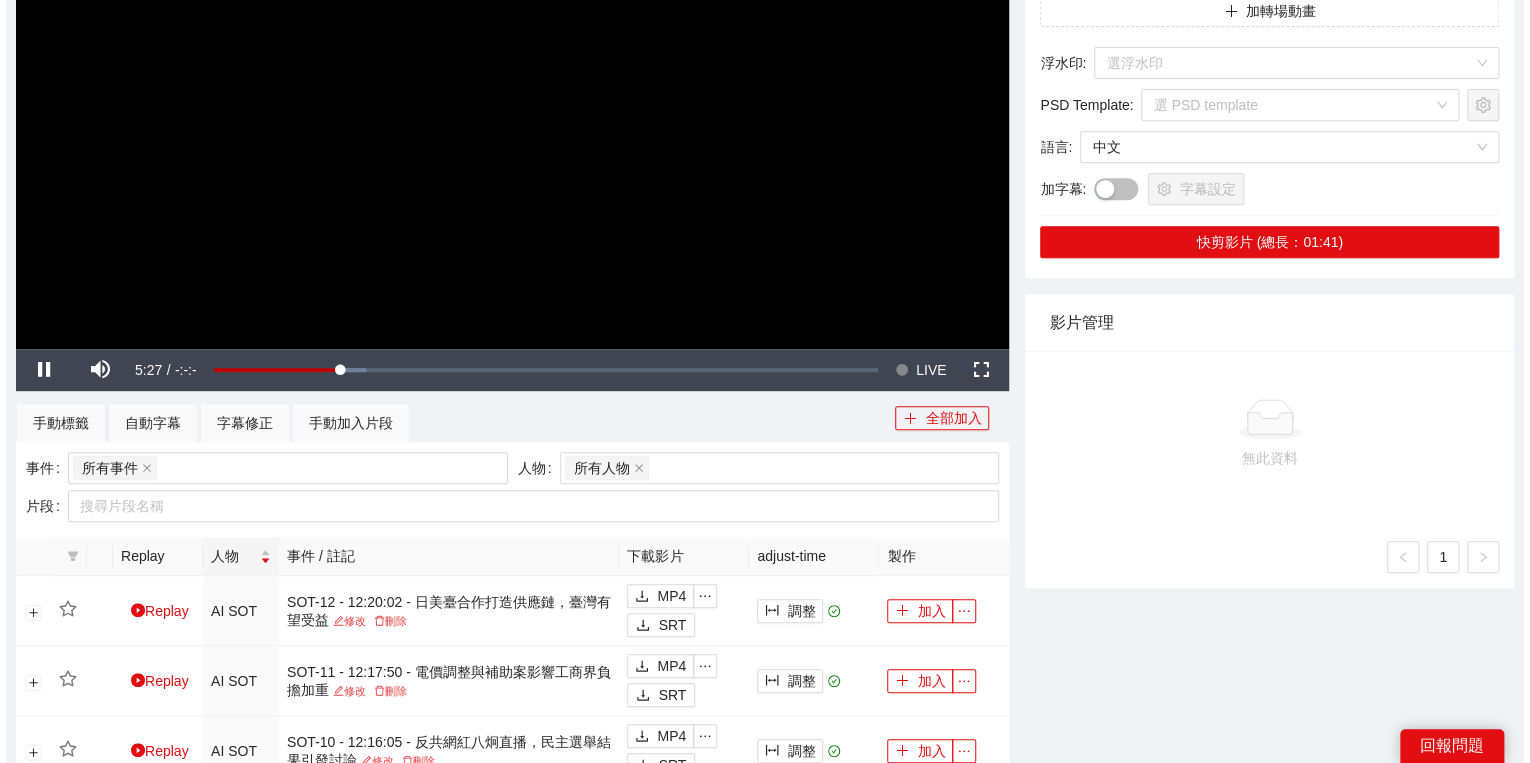 scroll, scrollTop: 0, scrollLeft: 0, axis: both 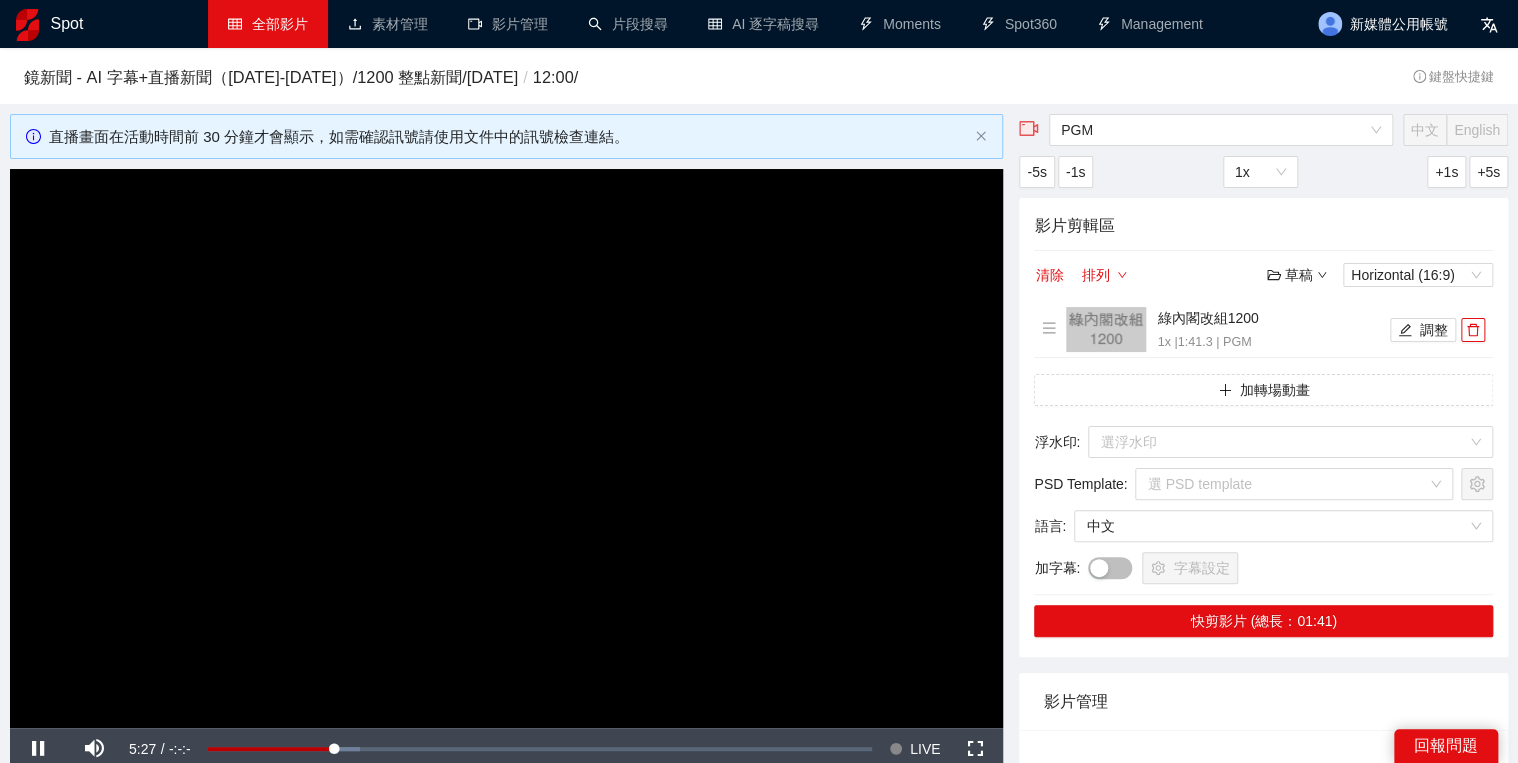 drag, startPoint x: 692, startPoint y: 320, endPoint x: 1528, endPoint y: 357, distance: 836.81836 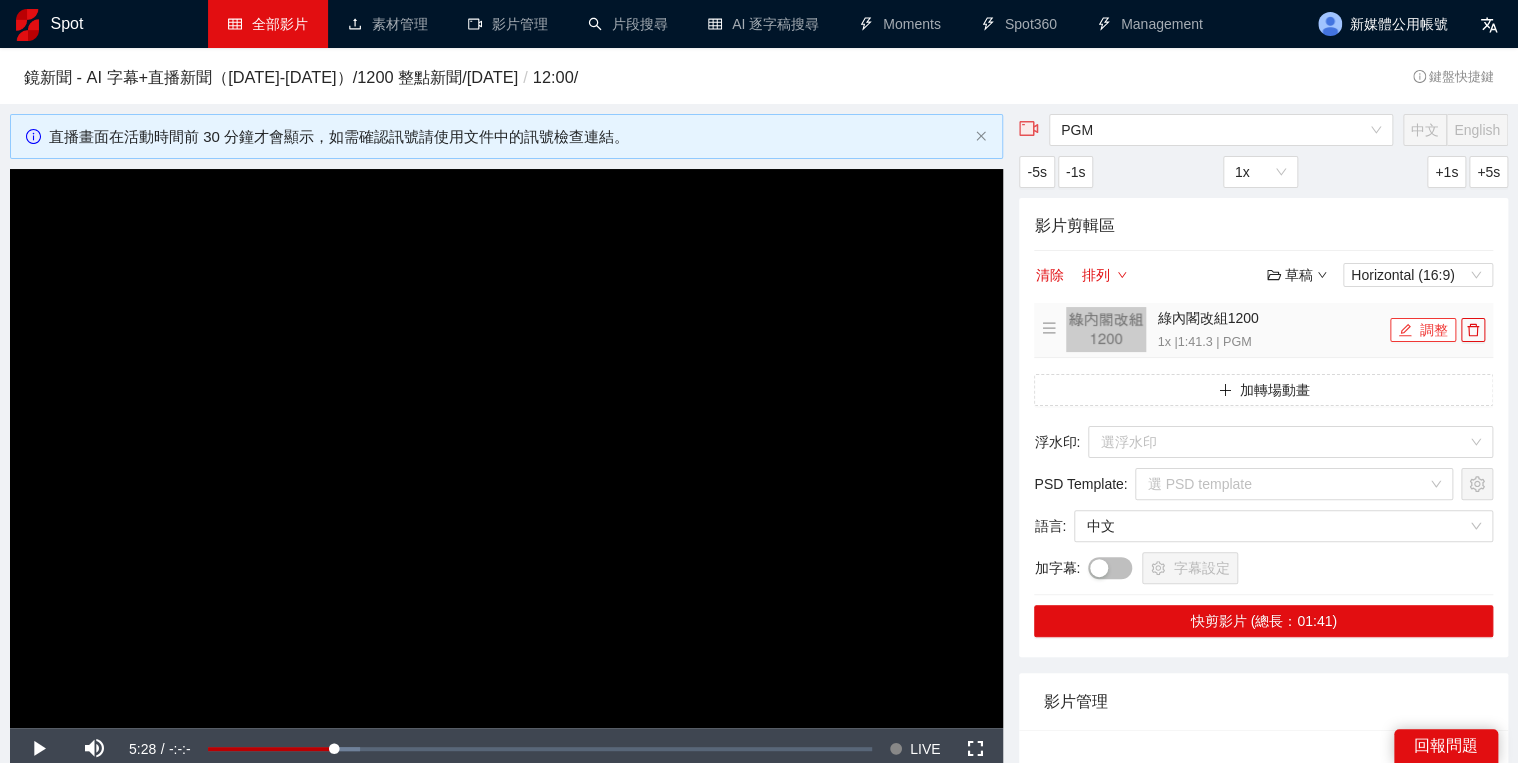 click on "調整" at bounding box center [1423, 330] 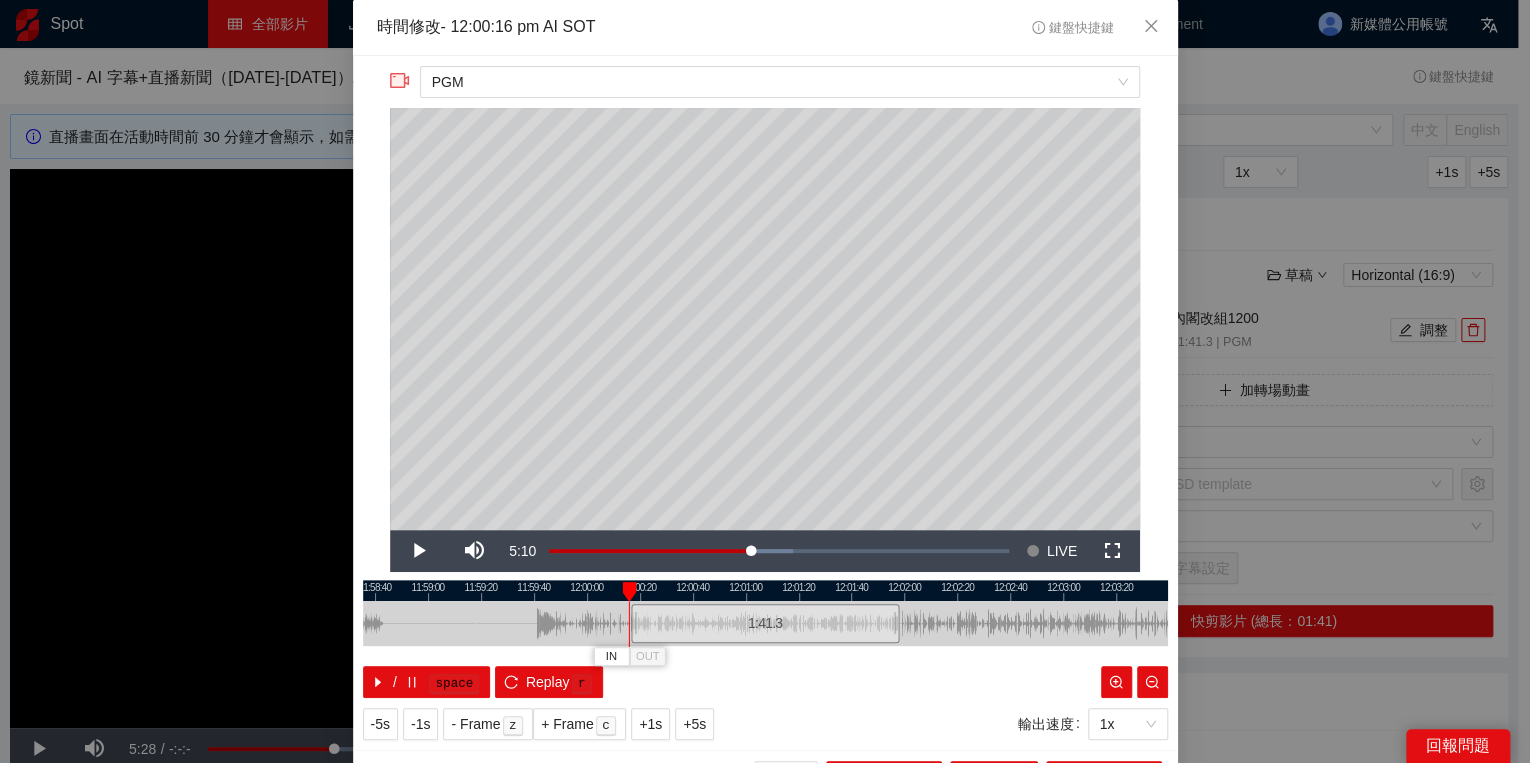 click at bounding box center [629, 592] 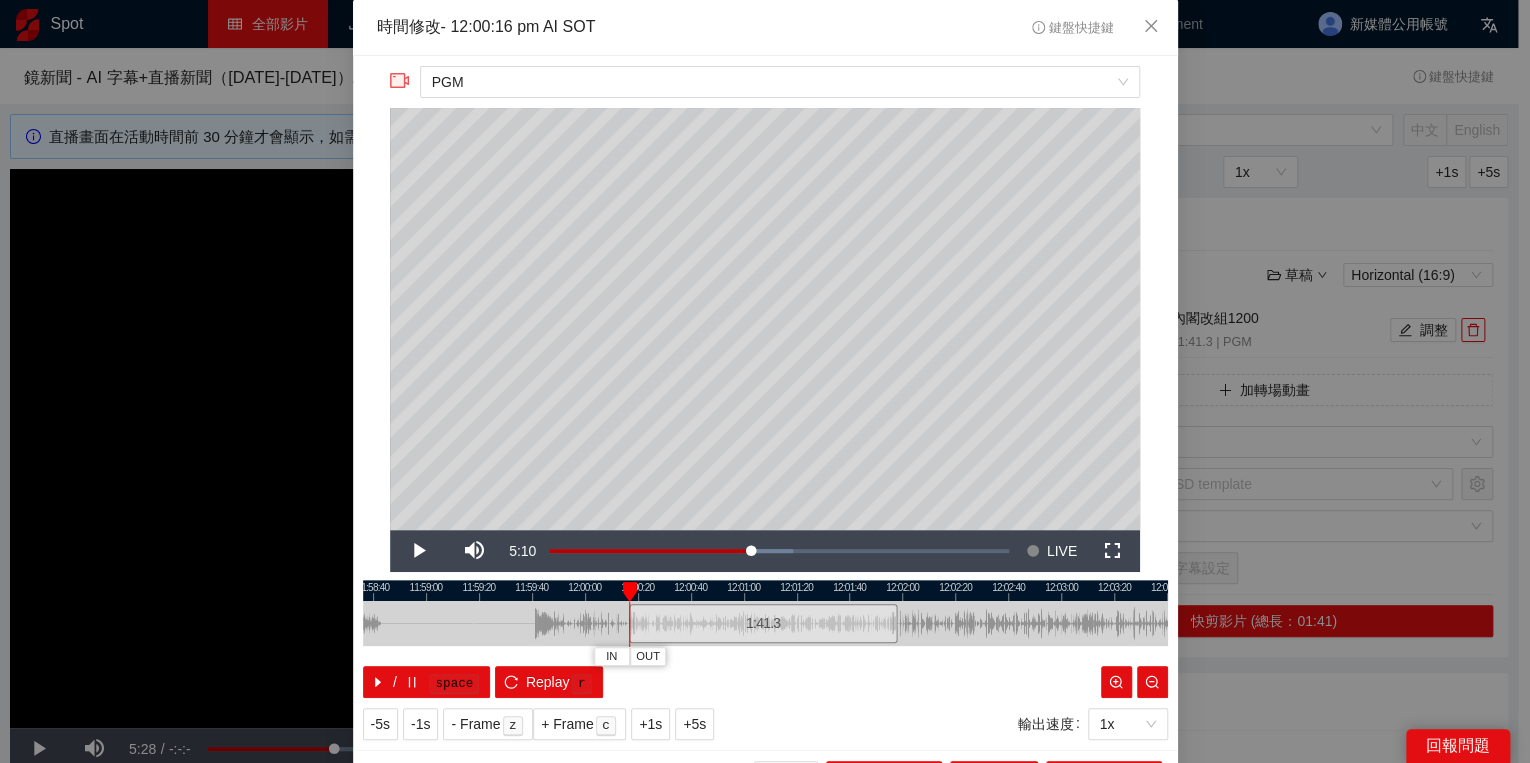 click at bounding box center (763, 590) 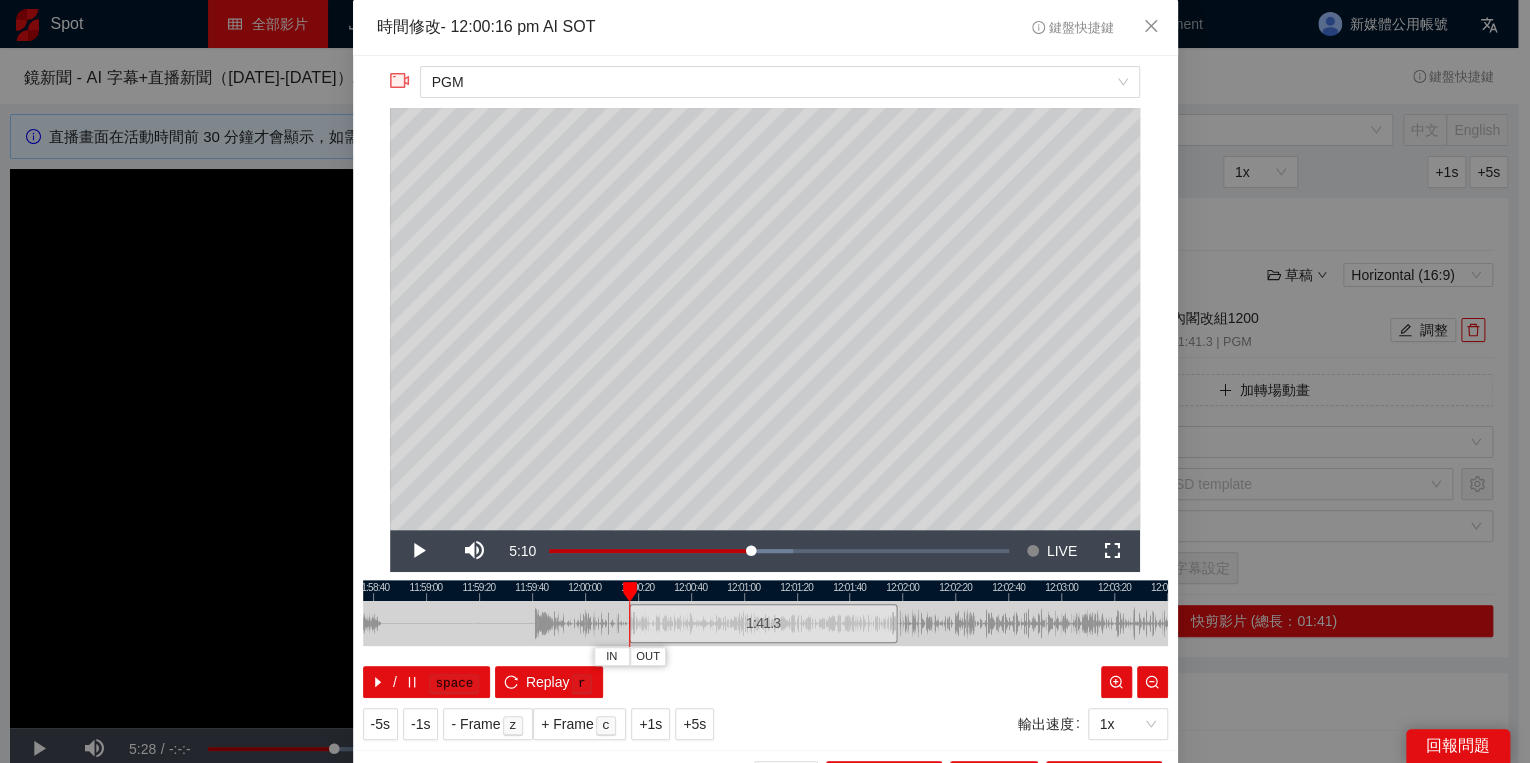 click at bounding box center [630, 592] 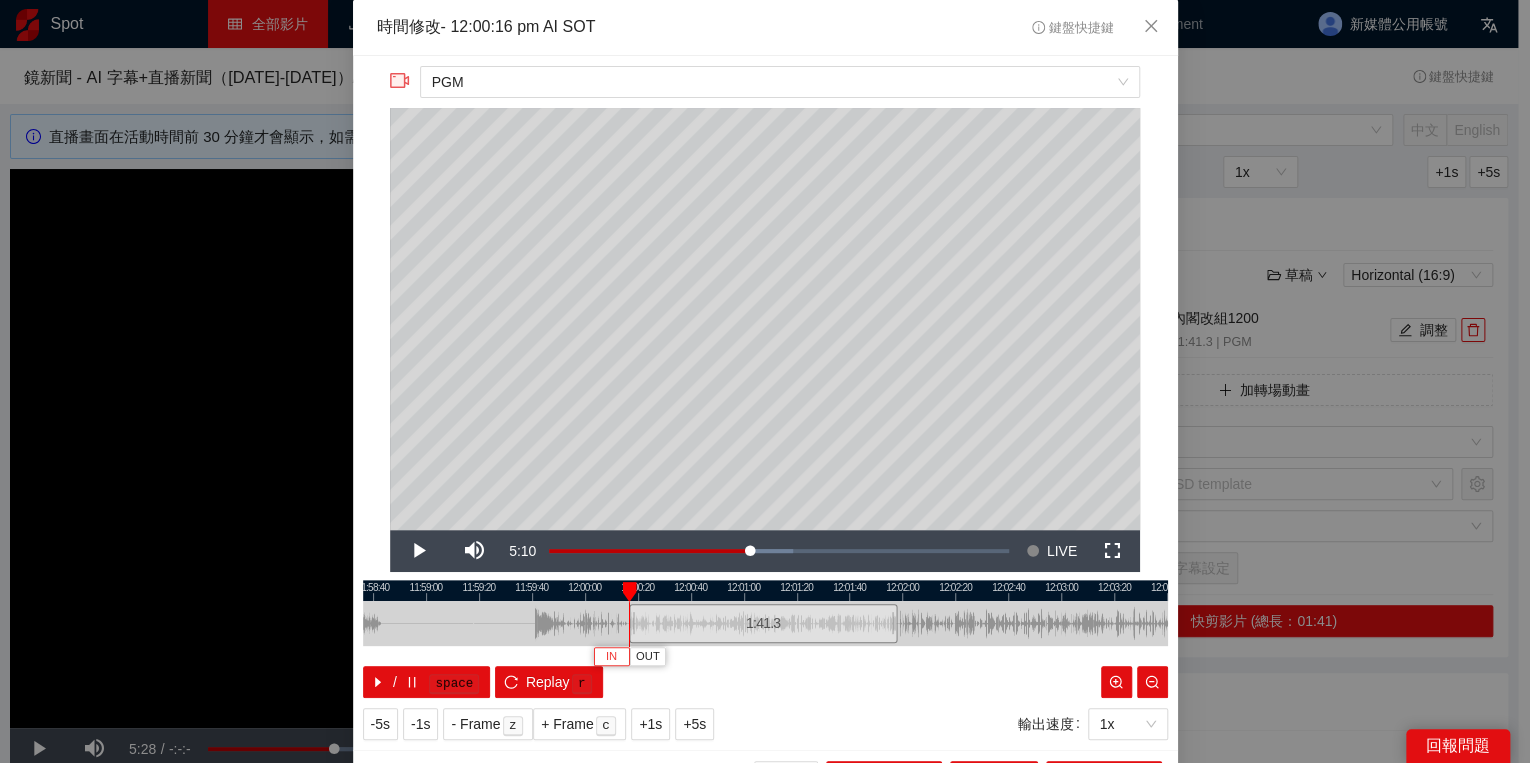click on "IN" at bounding box center [611, 657] 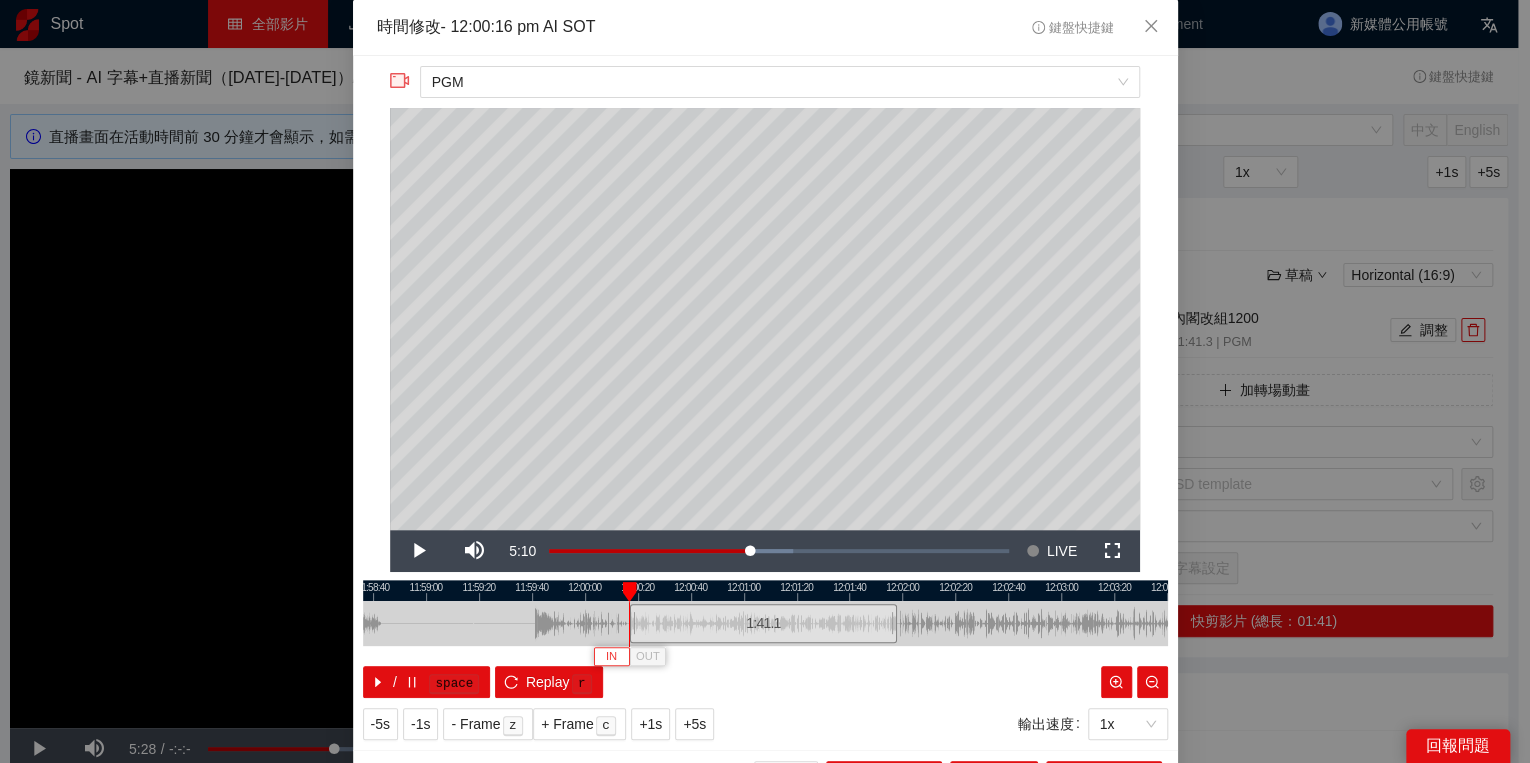type 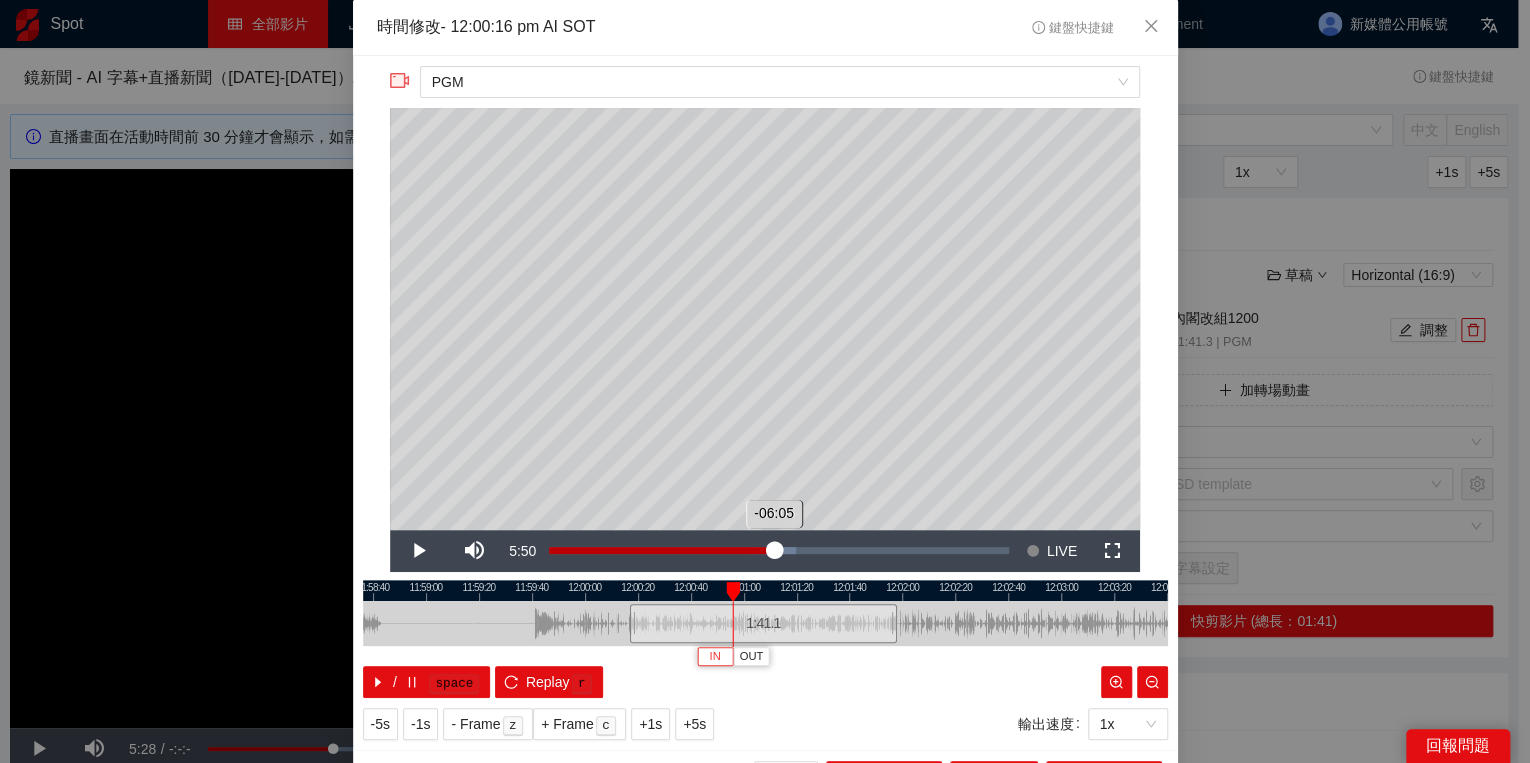 click on "Loaded :  53.84% -06:05 -06:05" at bounding box center [779, 551] 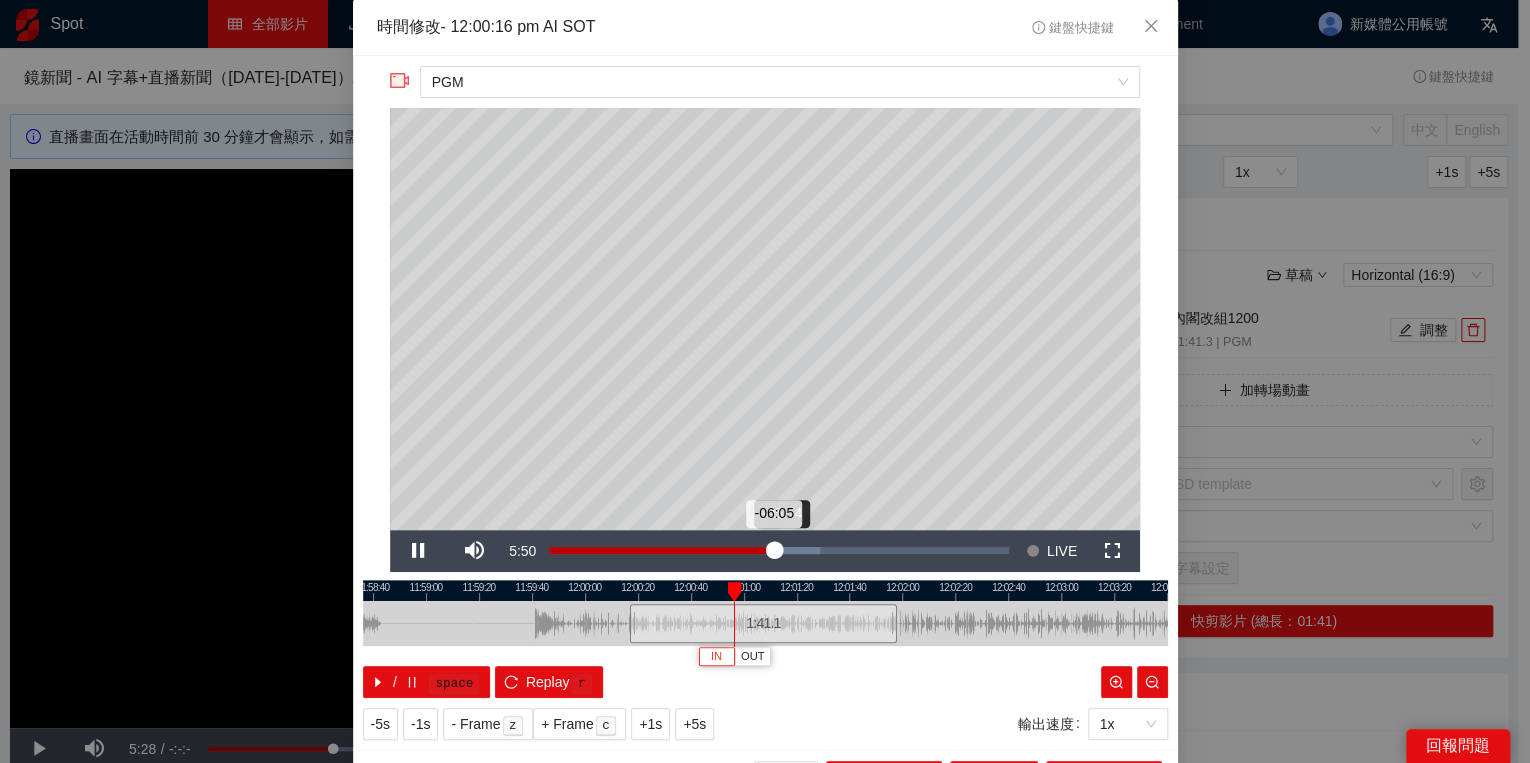 click on "-06:05" at bounding box center [661, 550] 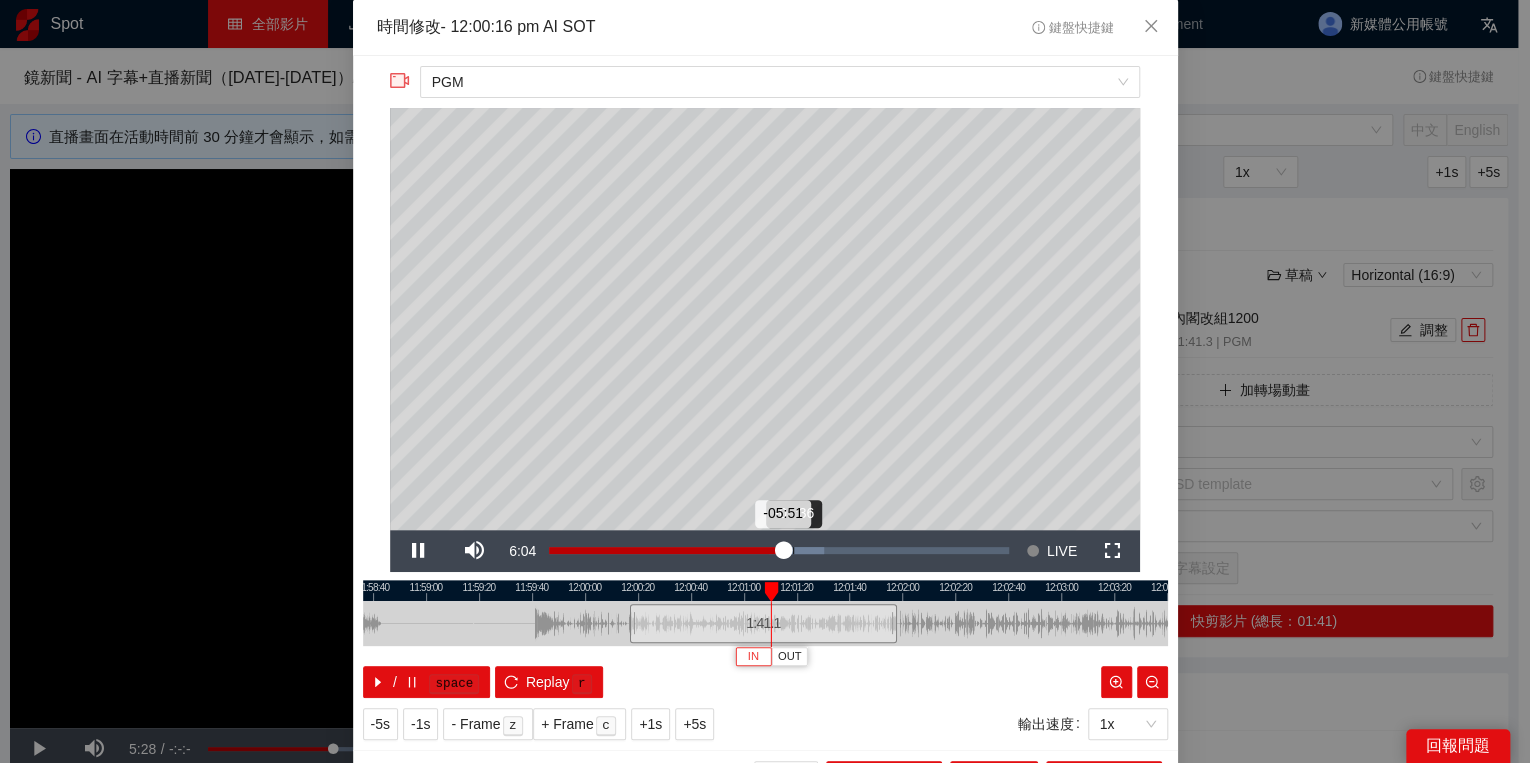 click on "Loaded :  59.82% -05:36 -05:51" at bounding box center (779, 551) 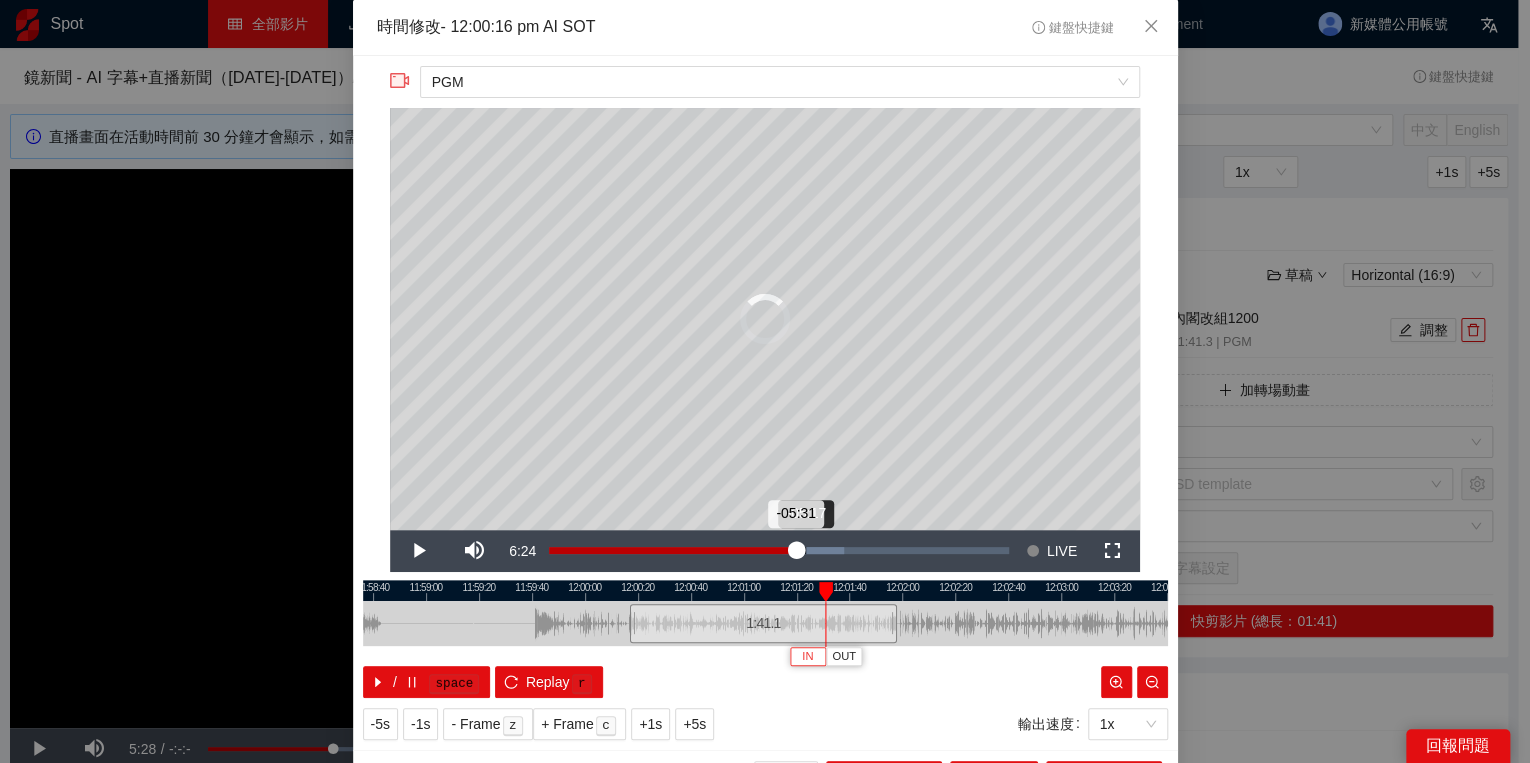 click on "-05:31" at bounding box center (672, 550) 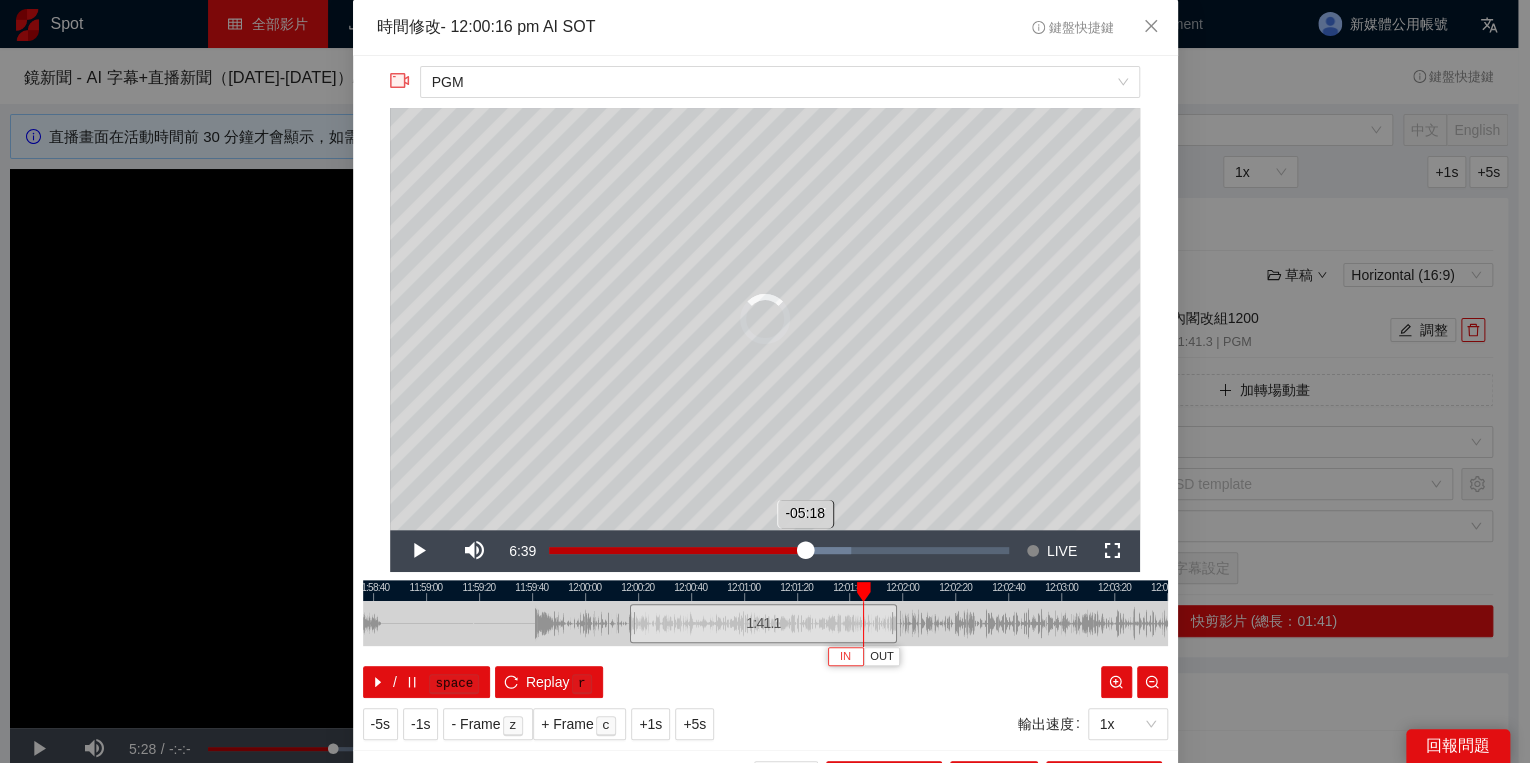 click on "-05:18" at bounding box center [677, 550] 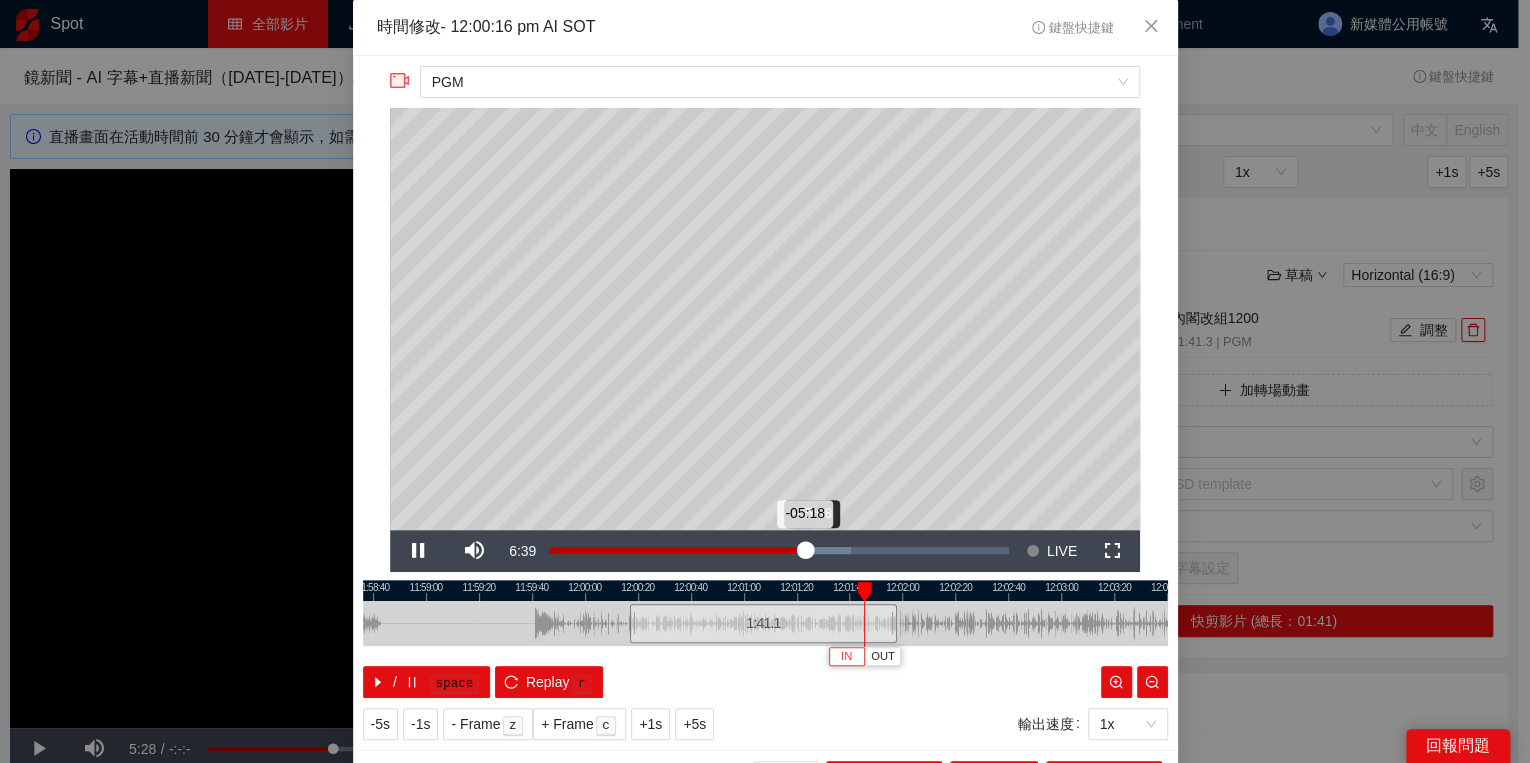 click on "-05:18" at bounding box center [677, 550] 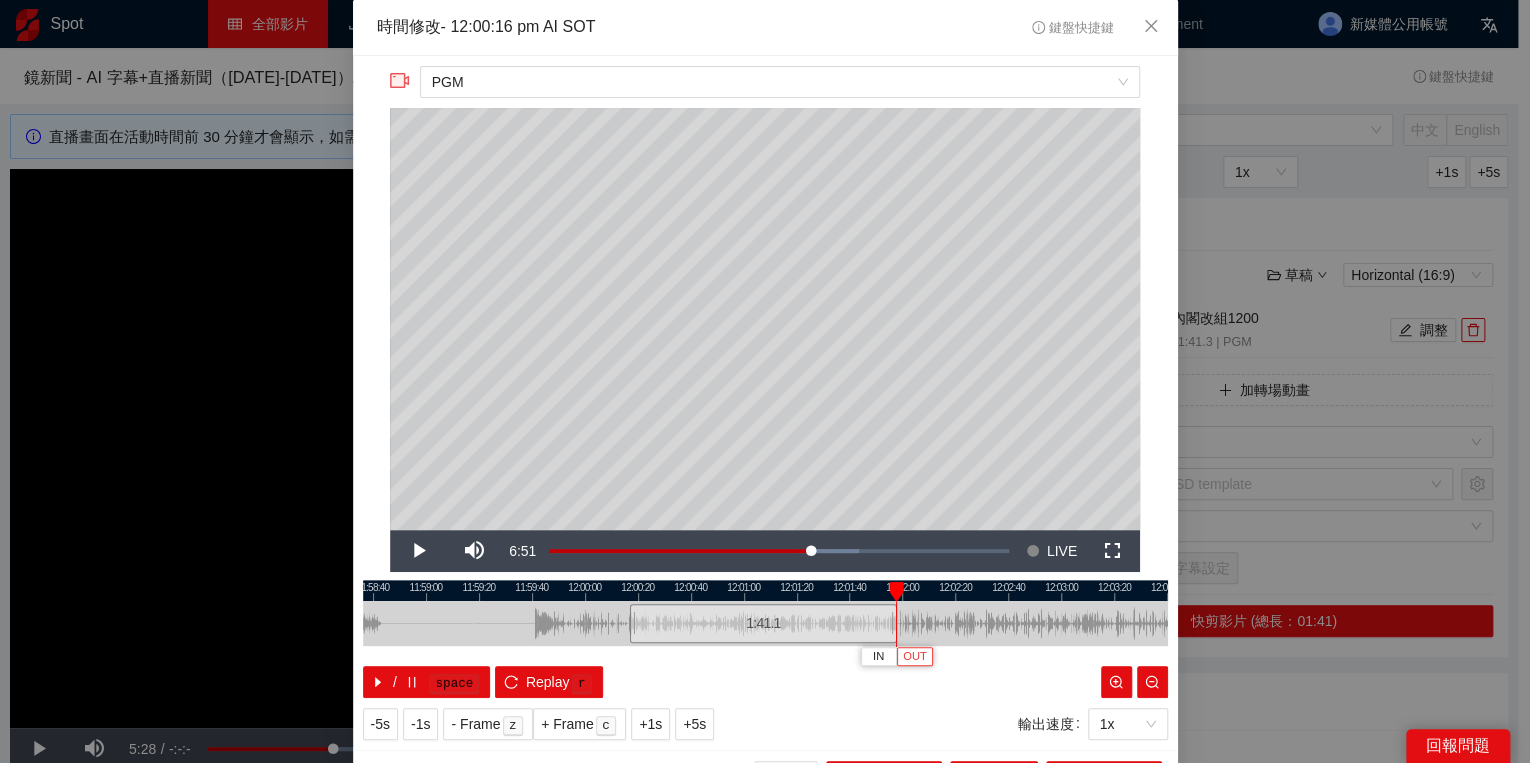 click on "OUT" at bounding box center (914, 656) 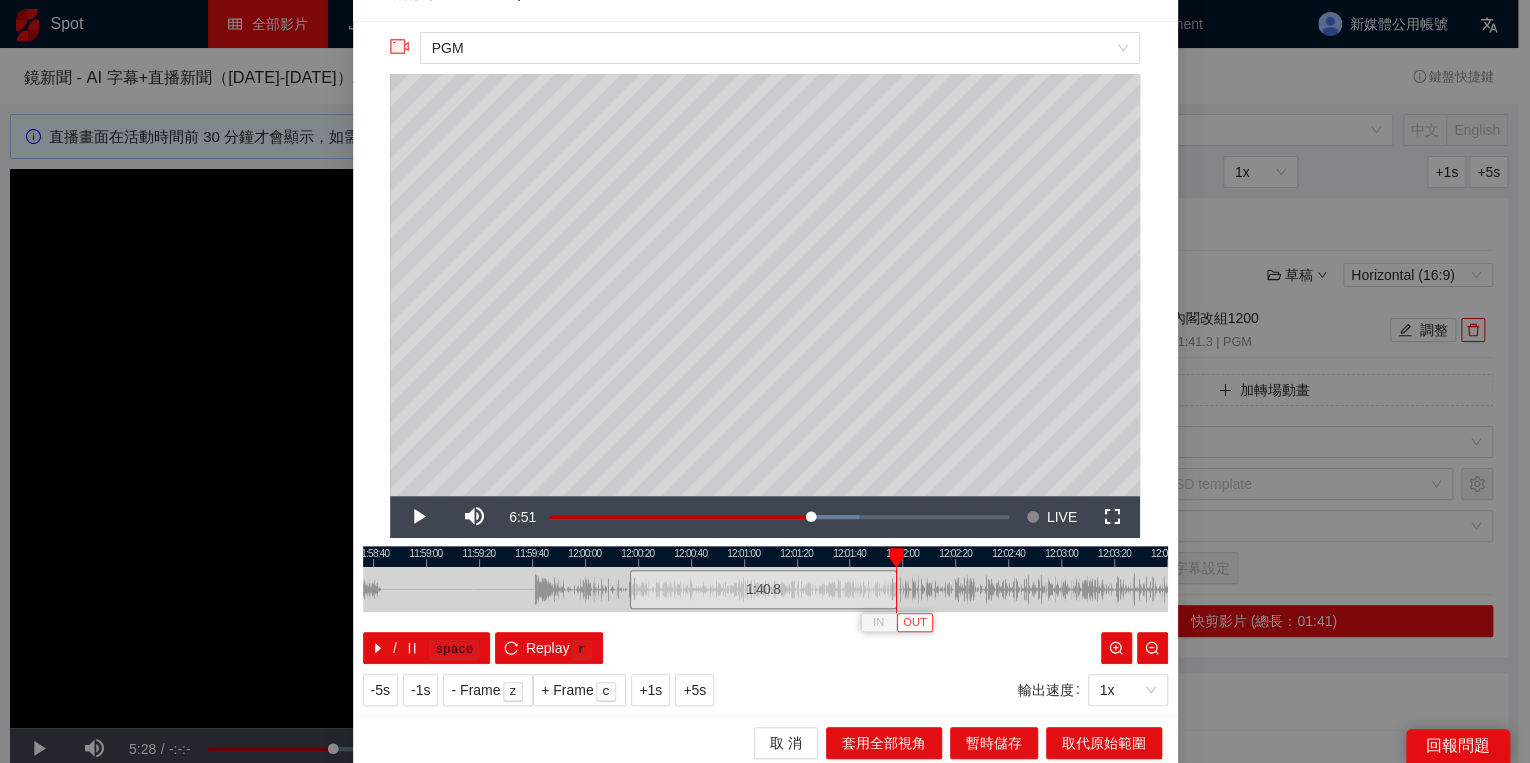 scroll, scrollTop: 39, scrollLeft: 0, axis: vertical 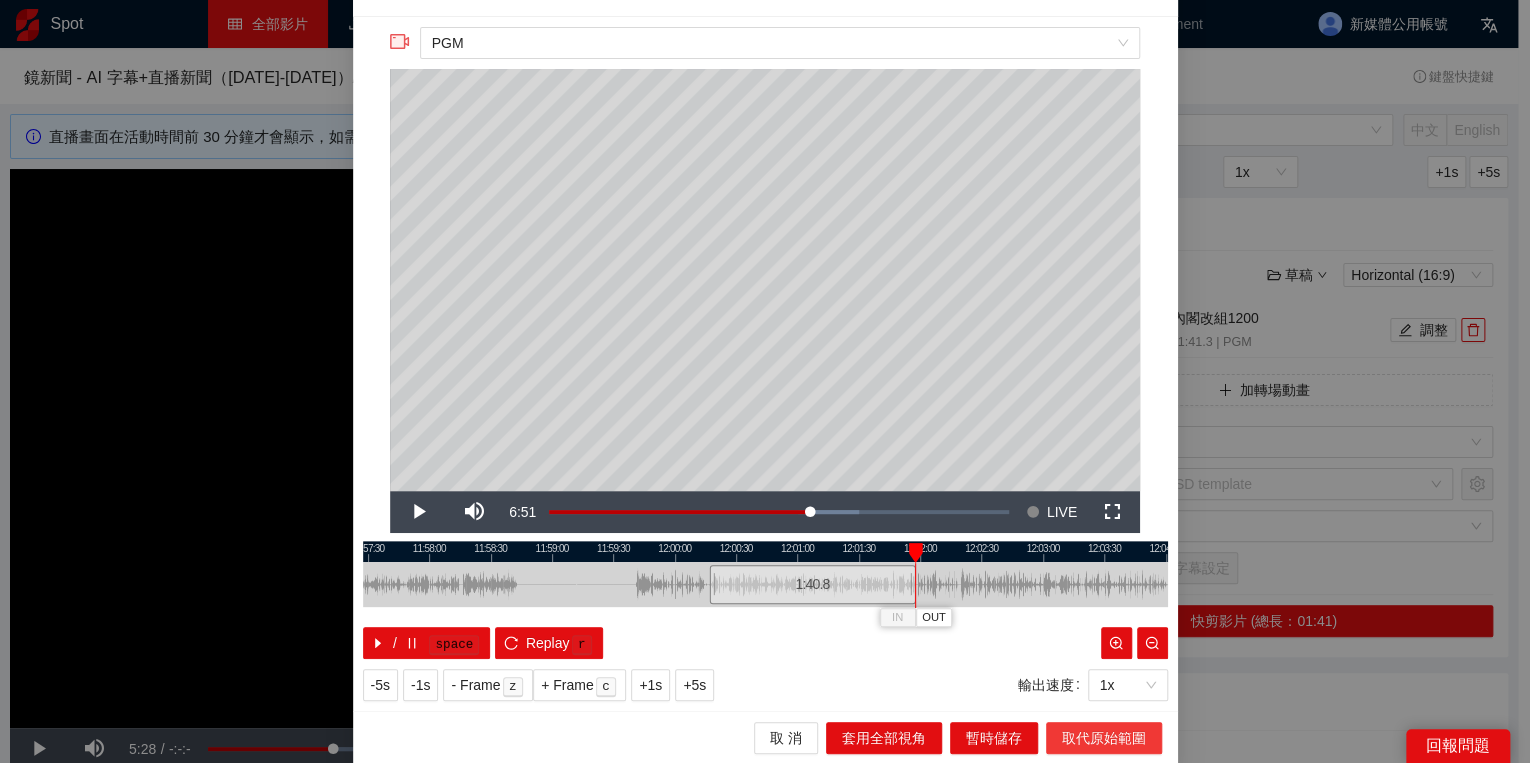 click on "取代原始範圍" at bounding box center [1104, 738] 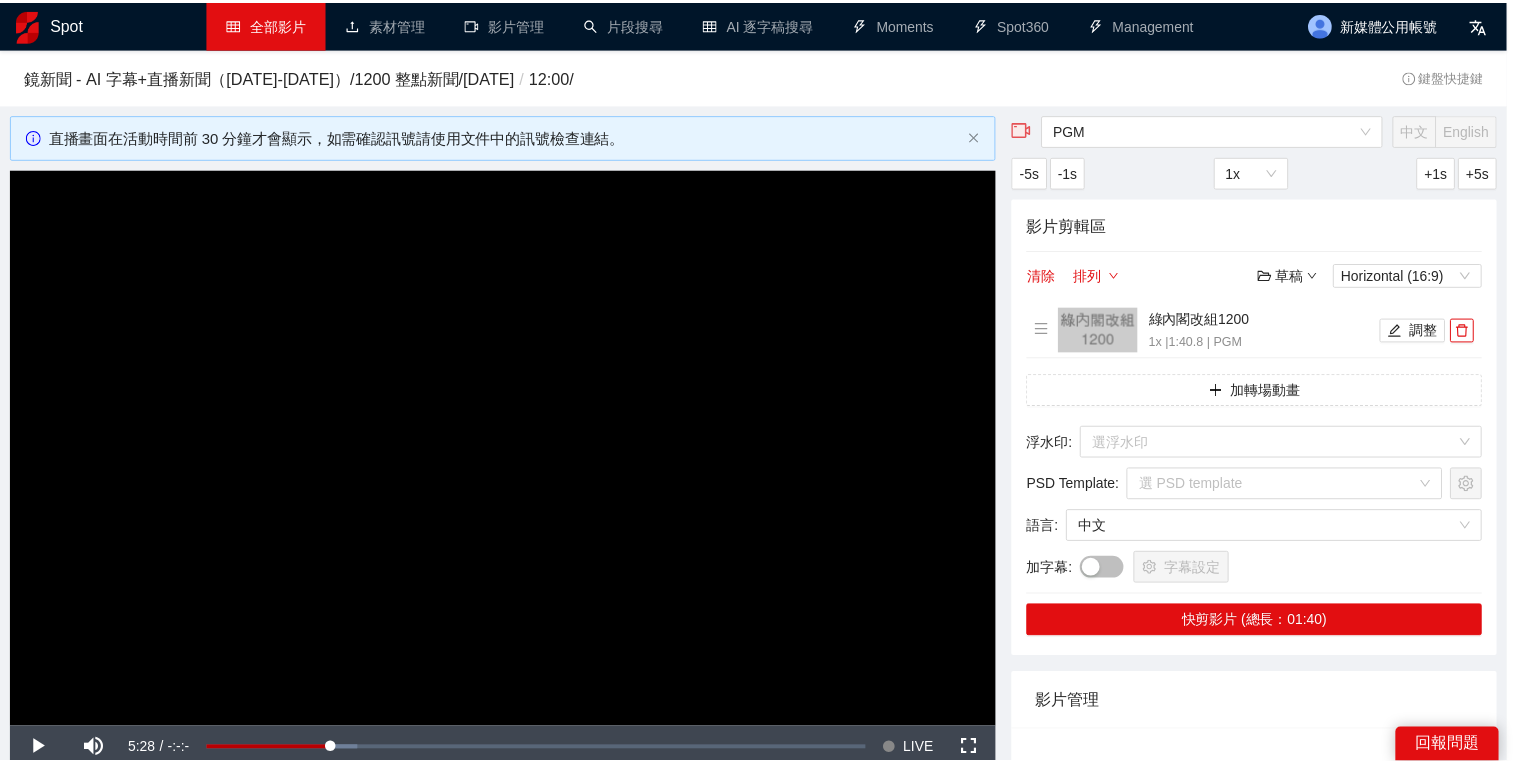 scroll, scrollTop: 0, scrollLeft: 0, axis: both 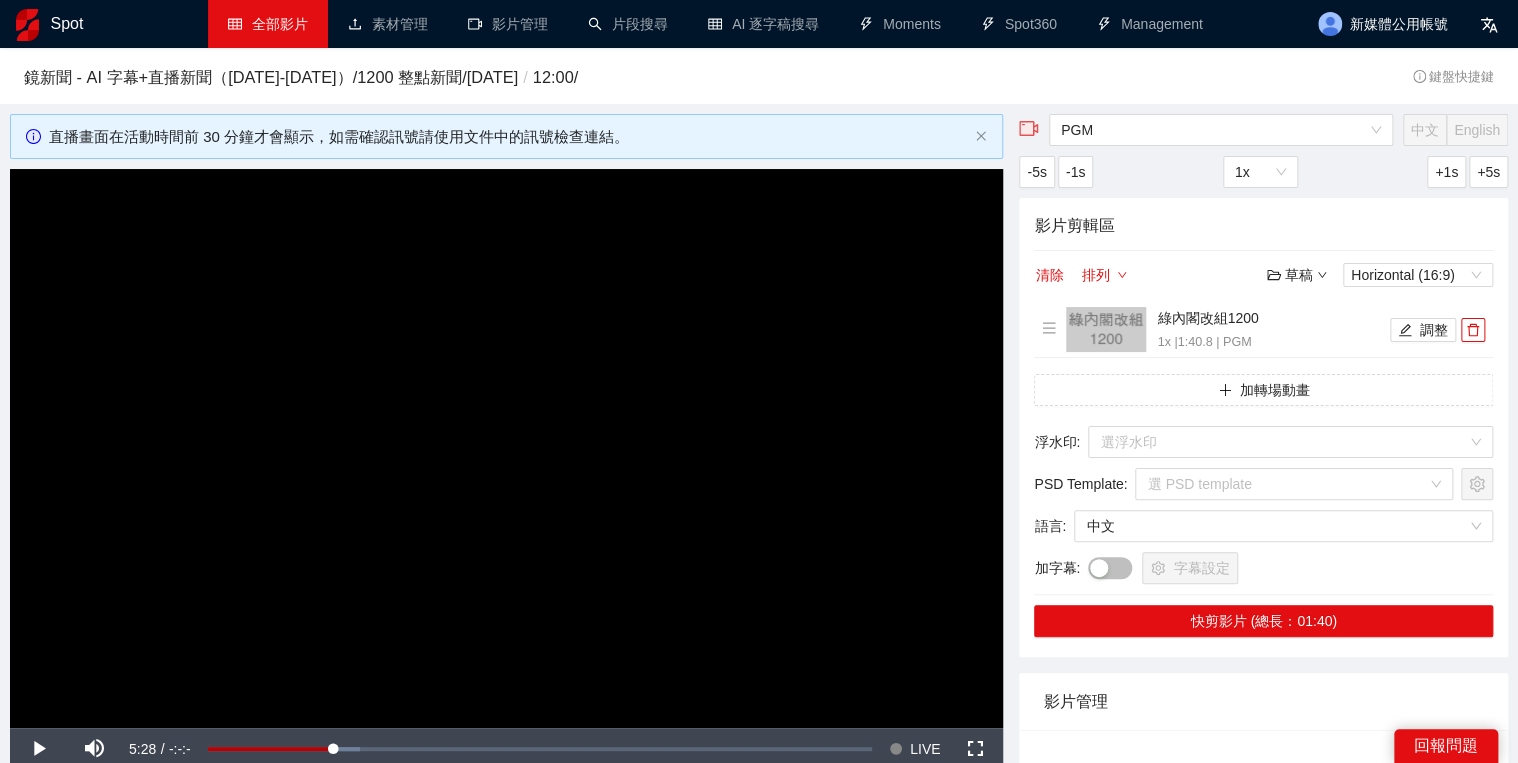 click at bounding box center (1263, 594) 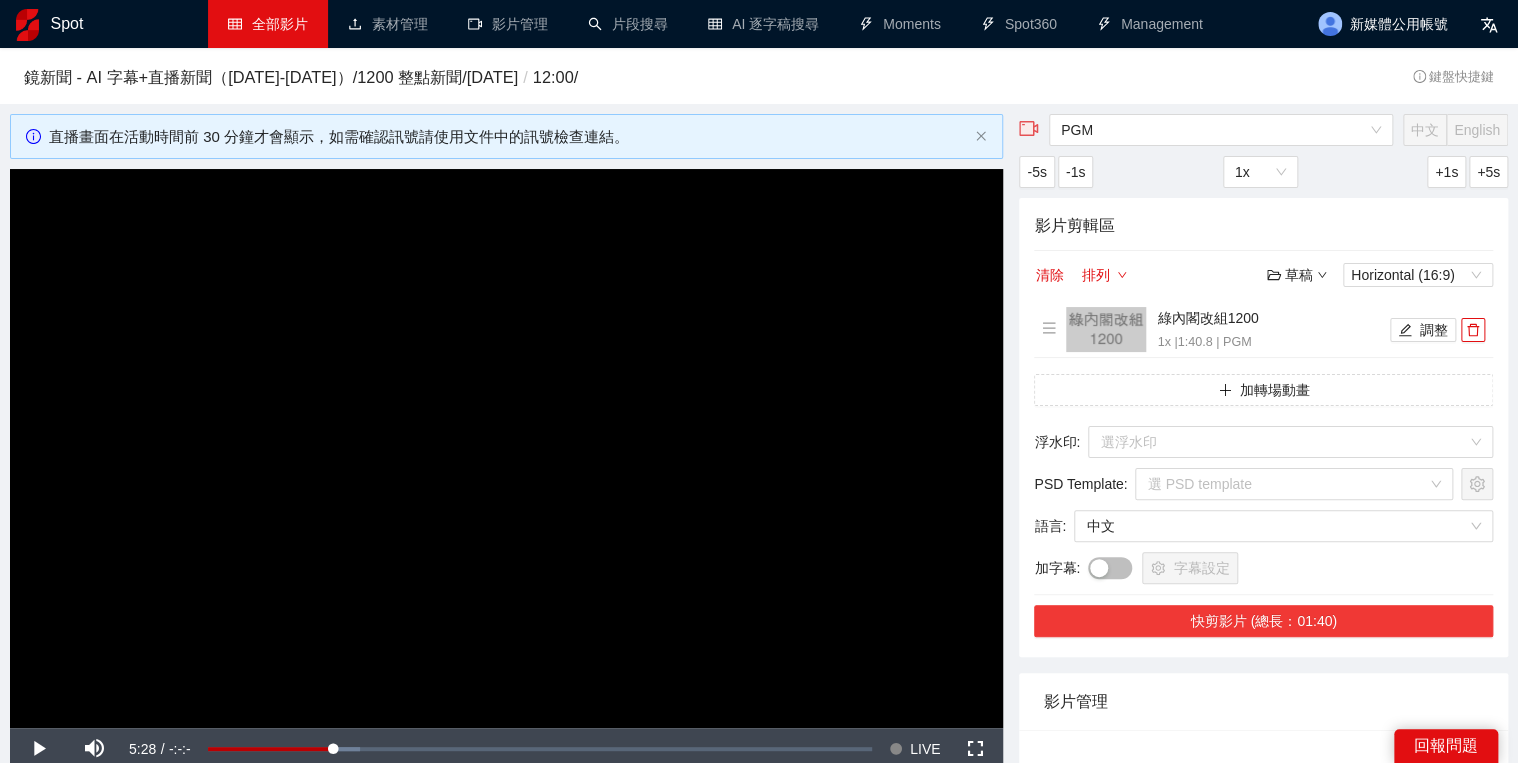 click on "快剪影片 (總長：01:40)" at bounding box center (1263, 621) 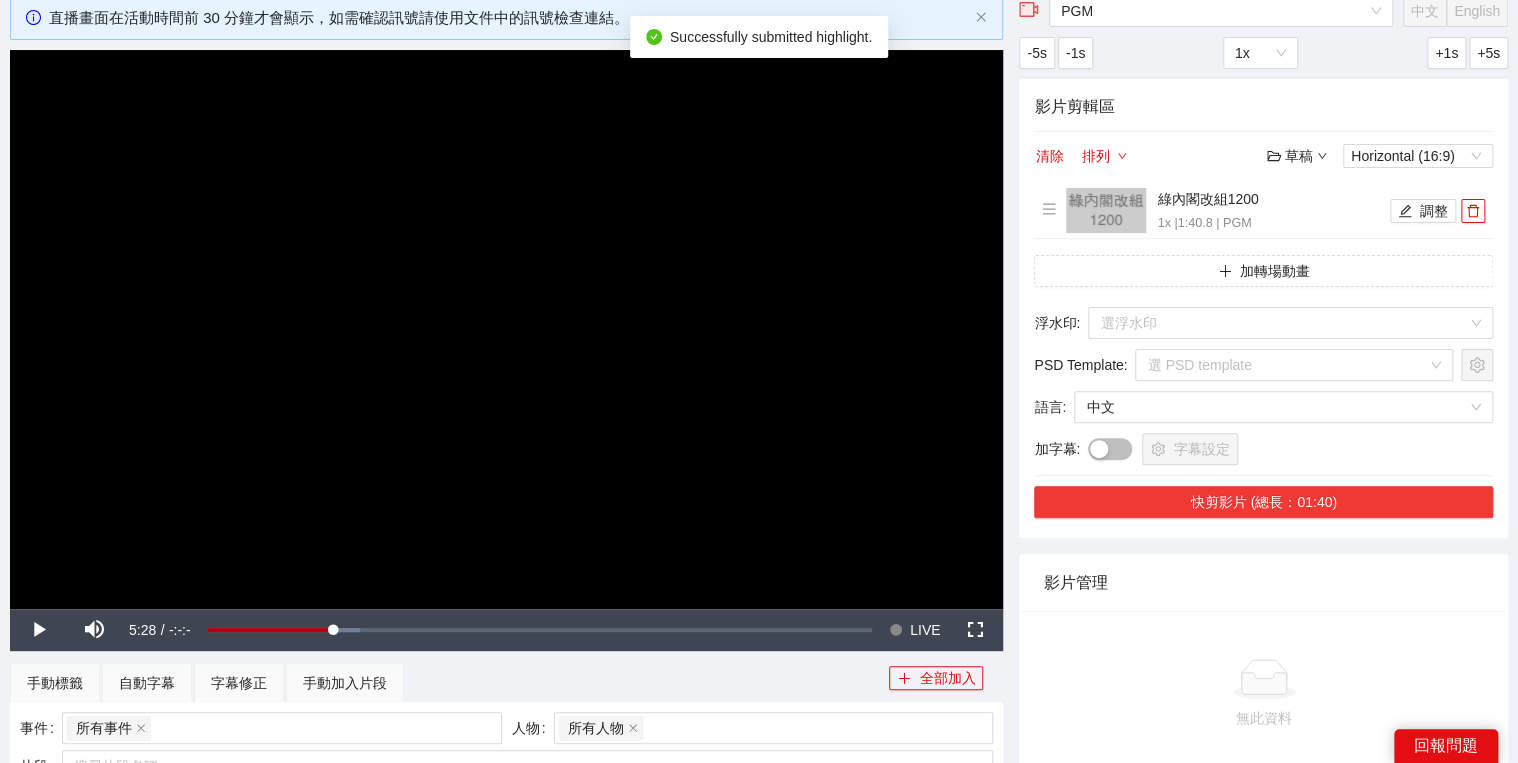scroll, scrollTop: 240, scrollLeft: 0, axis: vertical 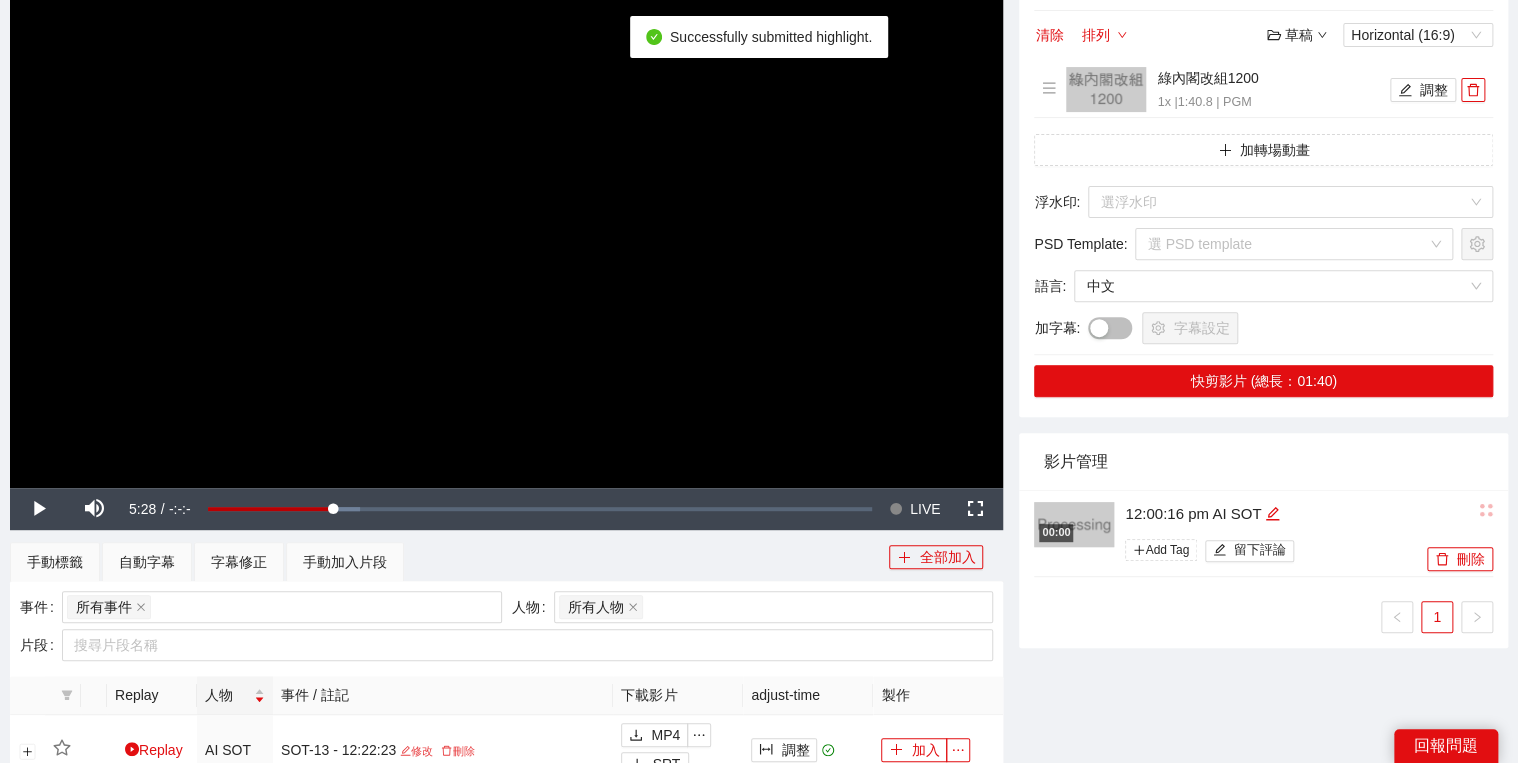 click on "00:00 12:00:16 pm AI SOT   Add Tag   留下評論   刪除" at bounding box center (1263, 533) 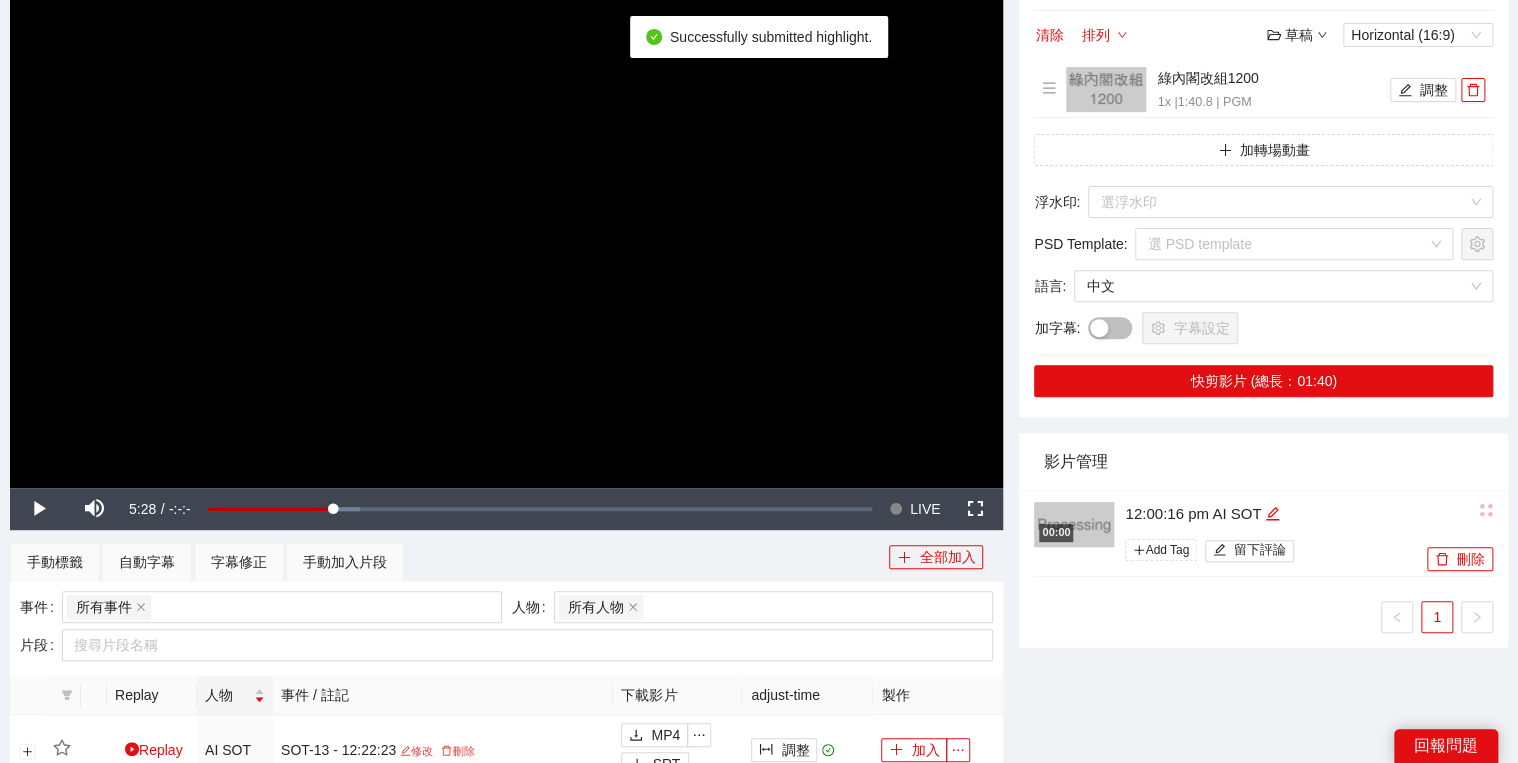 click on "00:00 12:00:16 pm AI SOT   Add Tag   留下評論   刪除" at bounding box center [1263, 533] 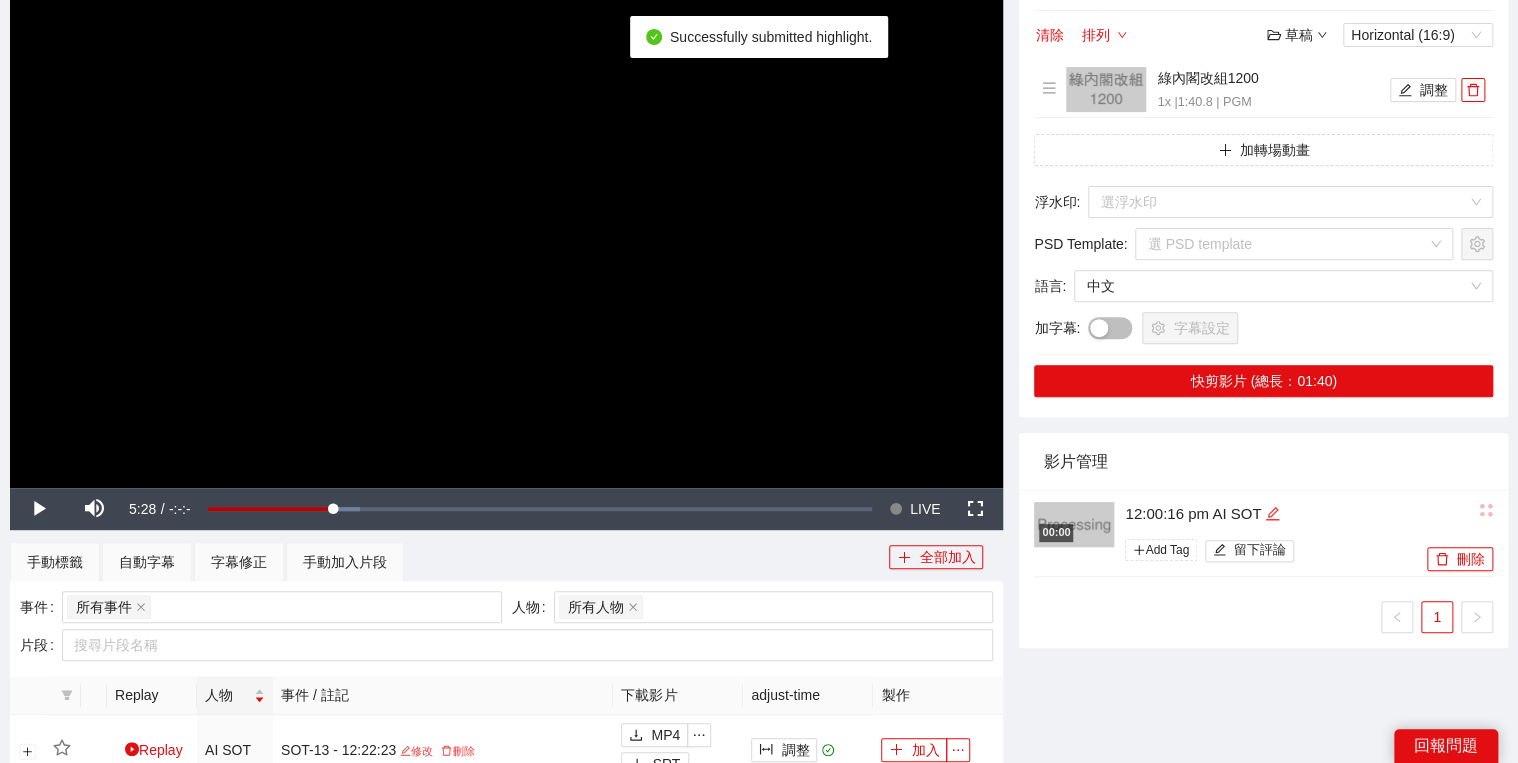click 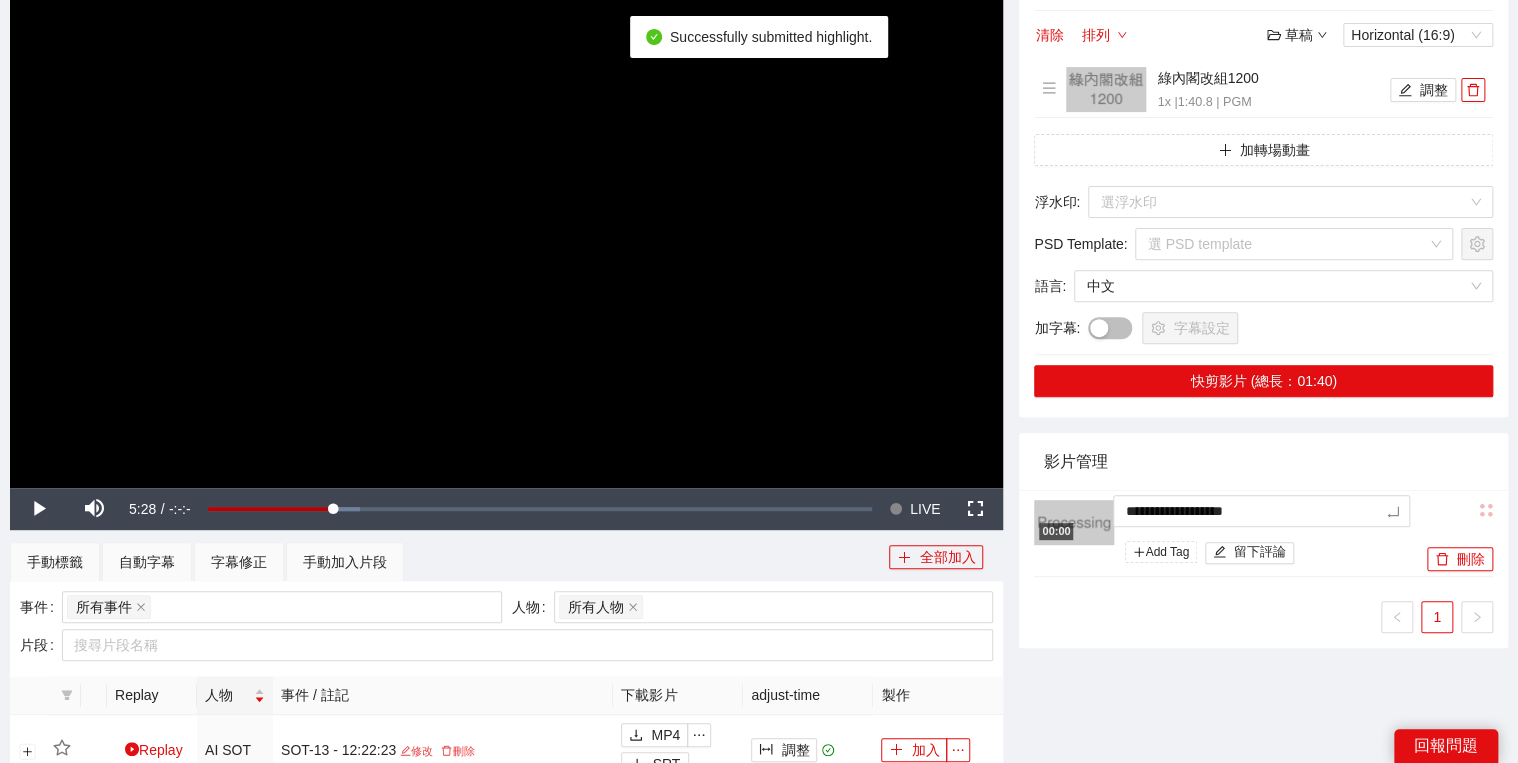 drag, startPoint x: 1304, startPoint y: 504, endPoint x: 1197, endPoint y: 485, distance: 108.67382 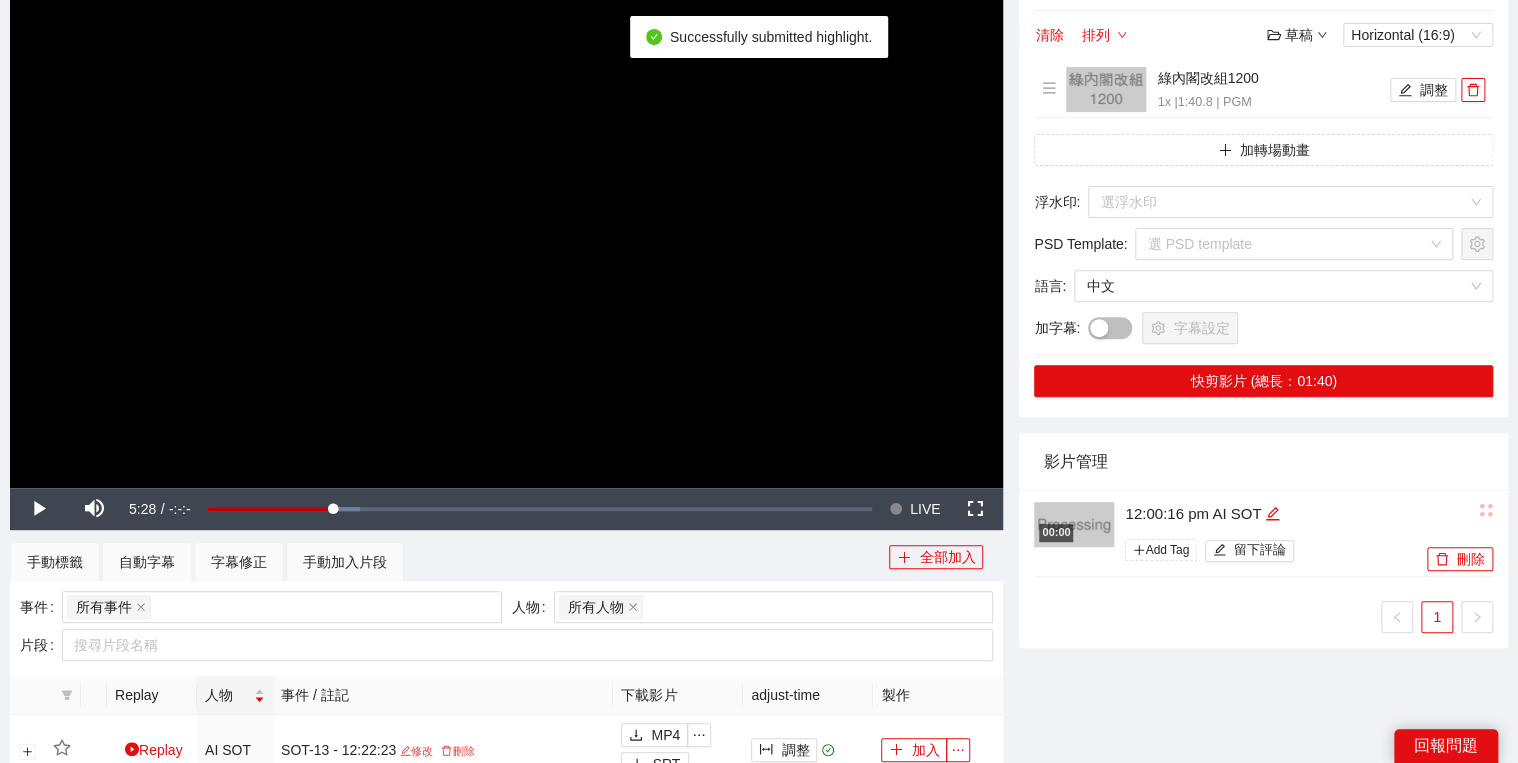 click on "影片管理" at bounding box center (1263, 461) 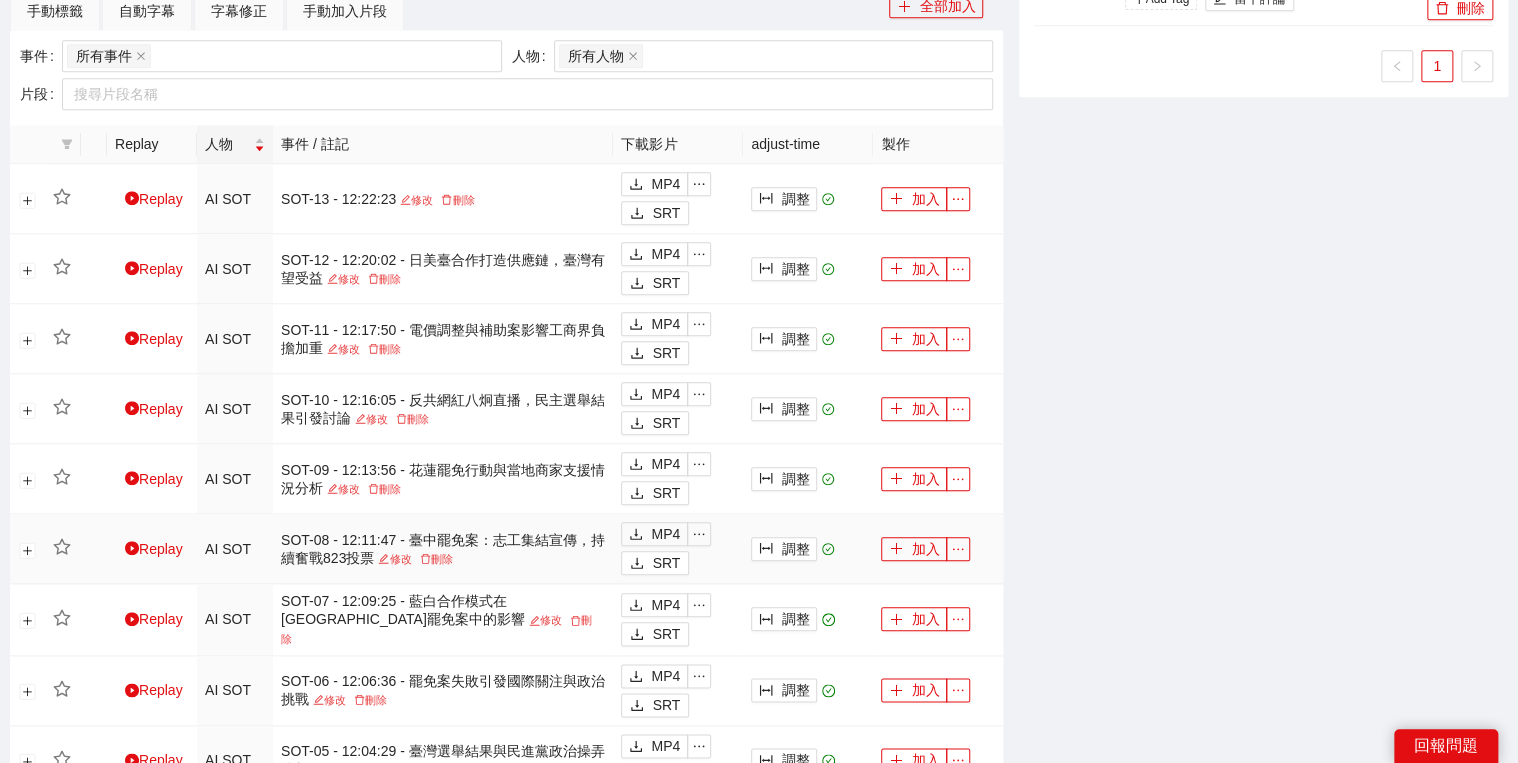 scroll, scrollTop: 1040, scrollLeft: 0, axis: vertical 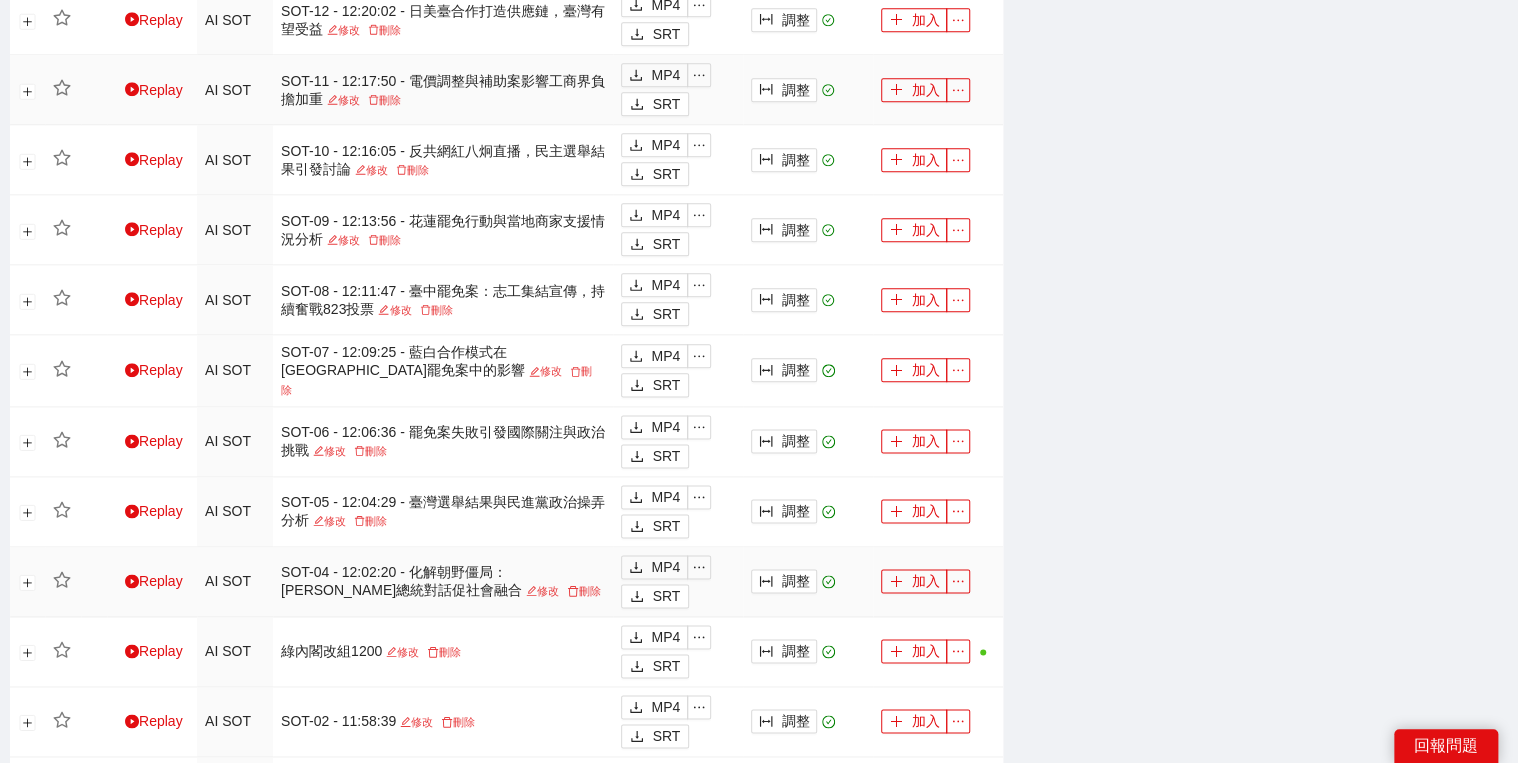 drag, startPoint x: 336, startPoint y: 591, endPoint x: 845, endPoint y: 104, distance: 704.45013 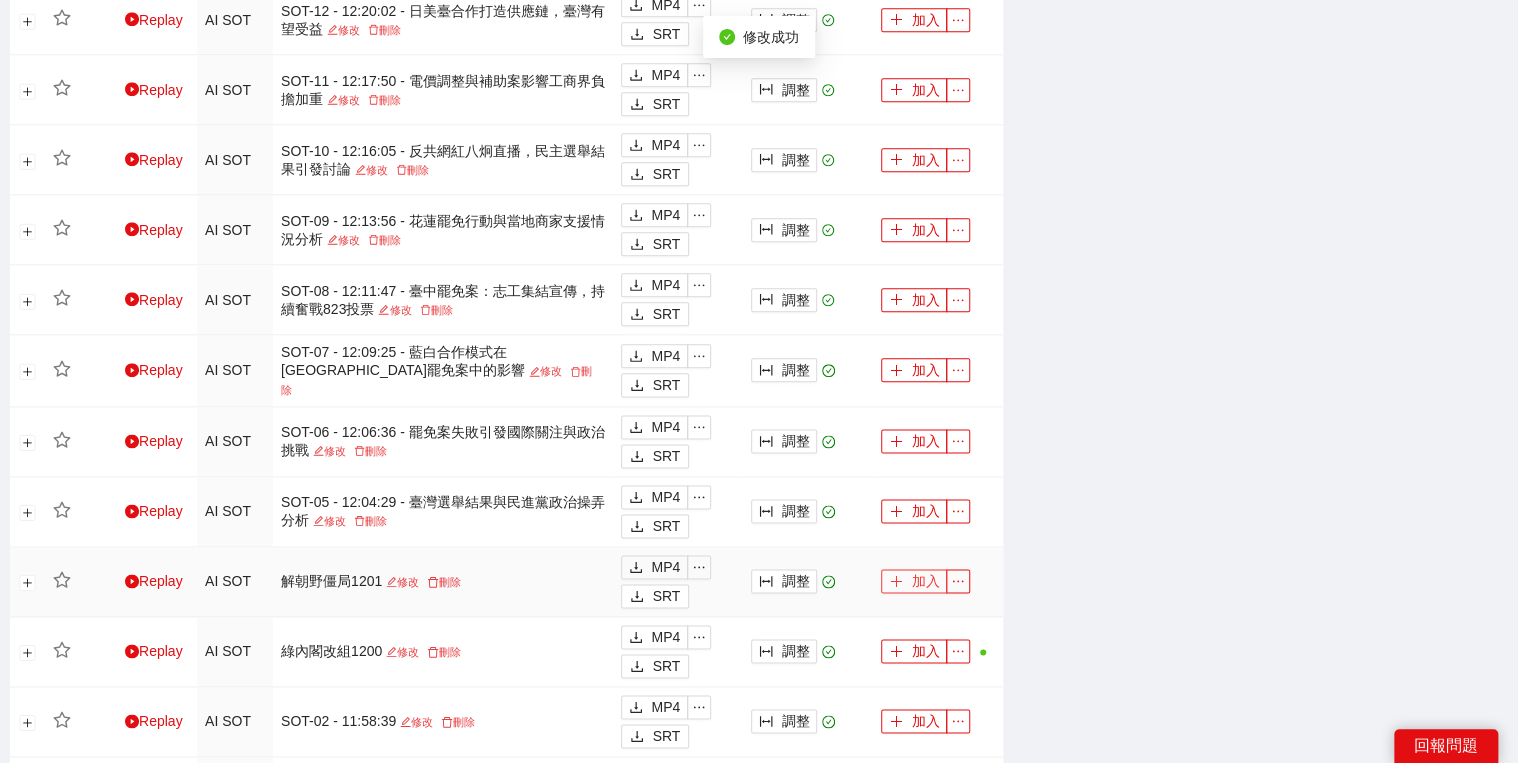 click on "加入" at bounding box center (914, 581) 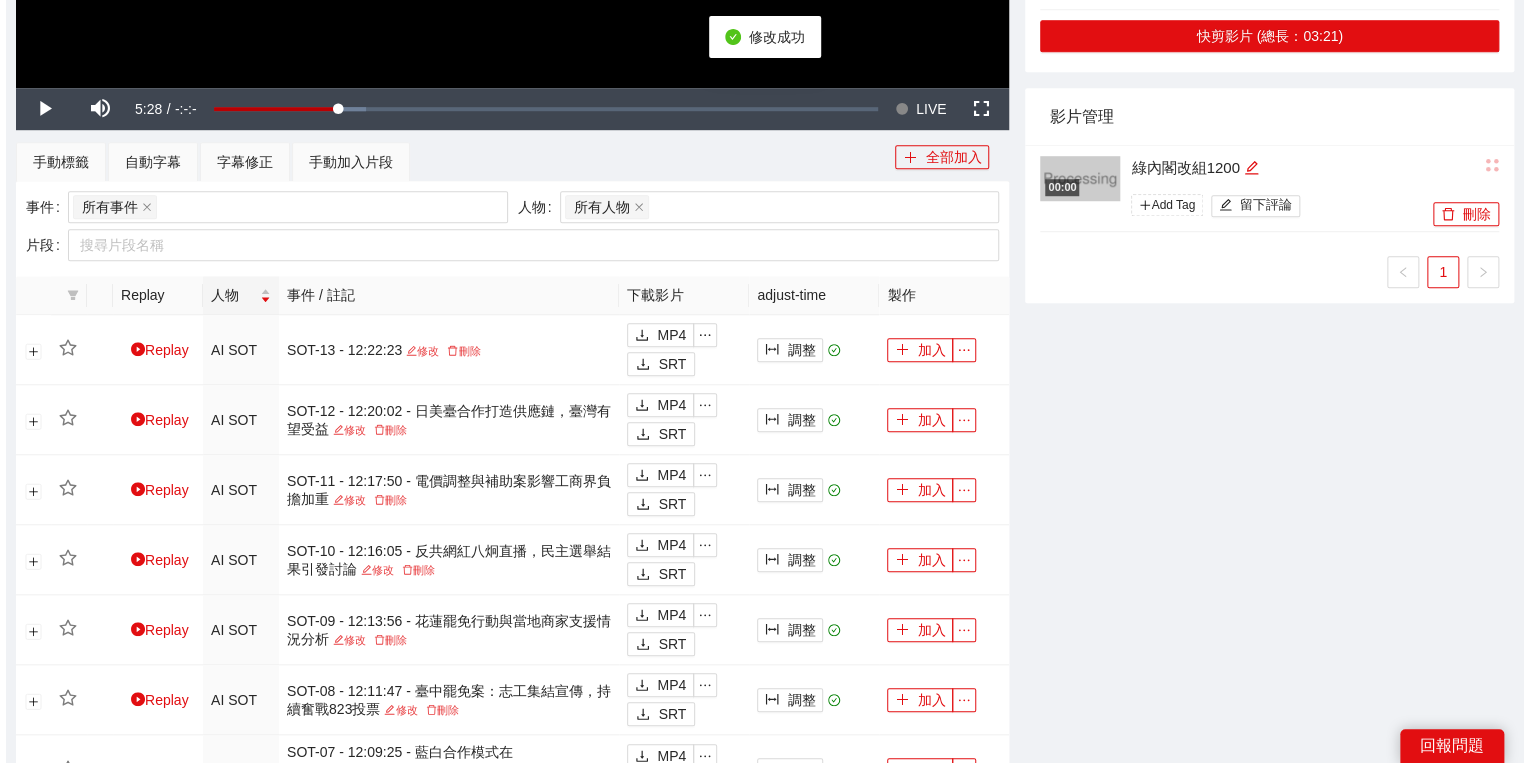 scroll, scrollTop: 80, scrollLeft: 0, axis: vertical 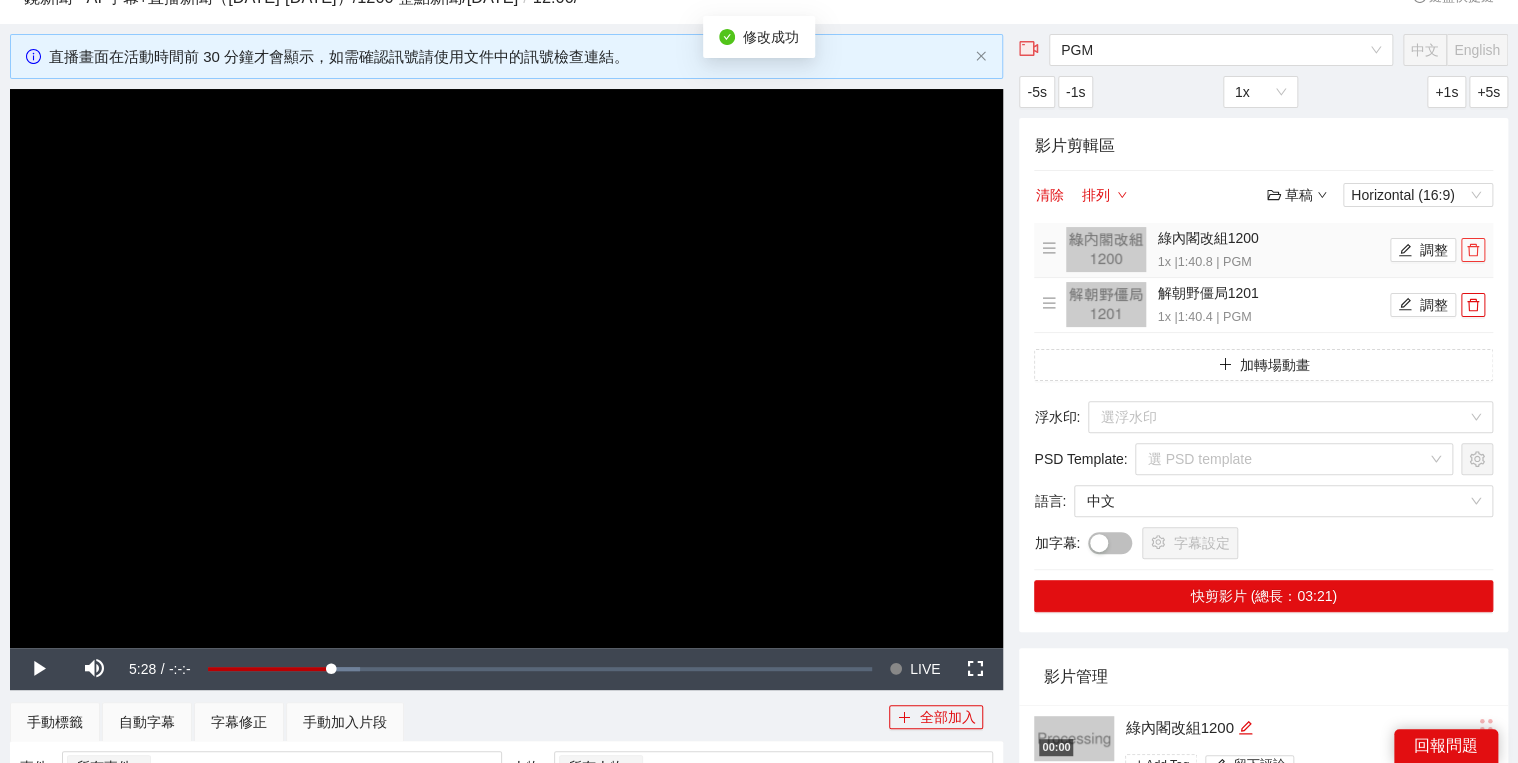 click 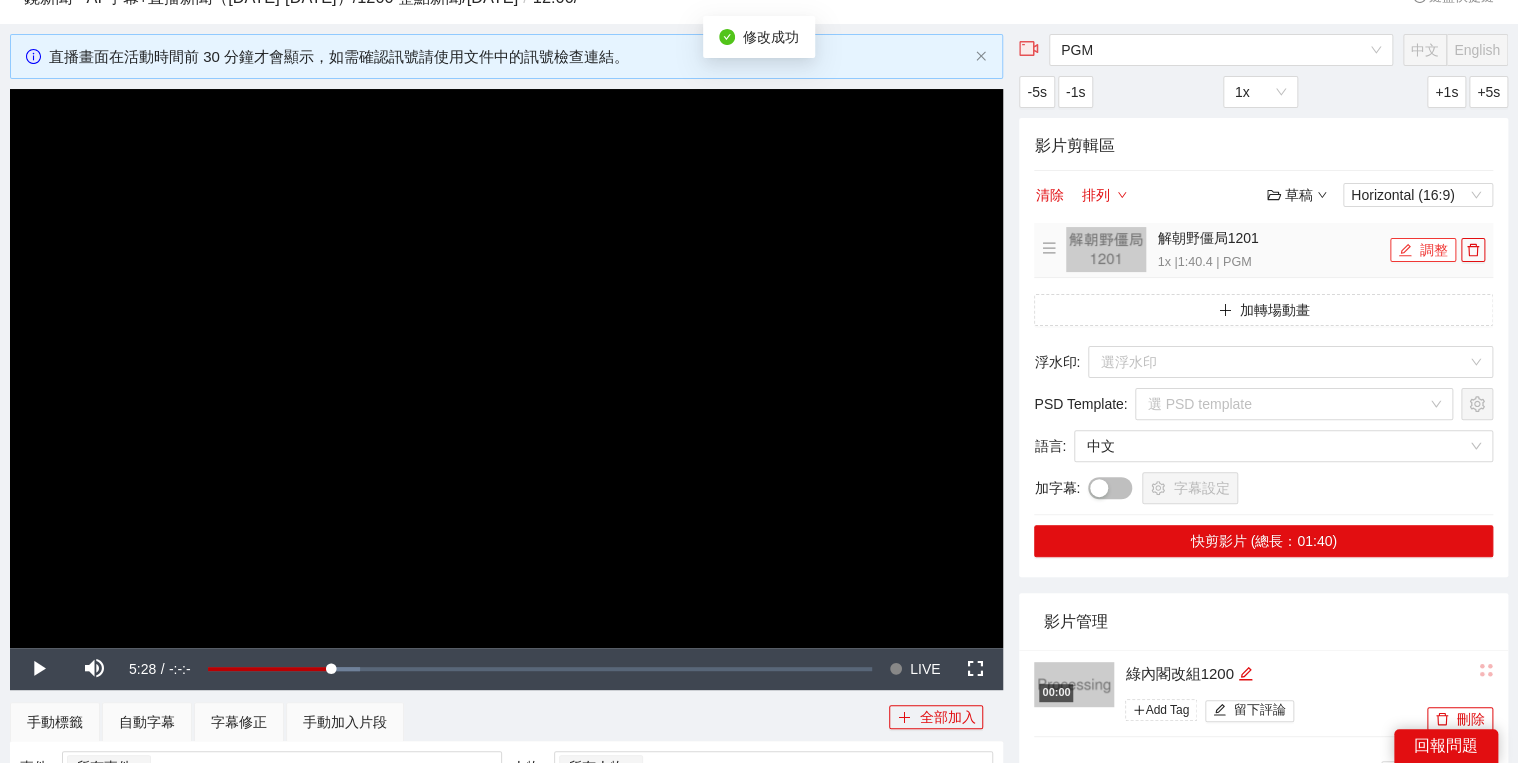 click 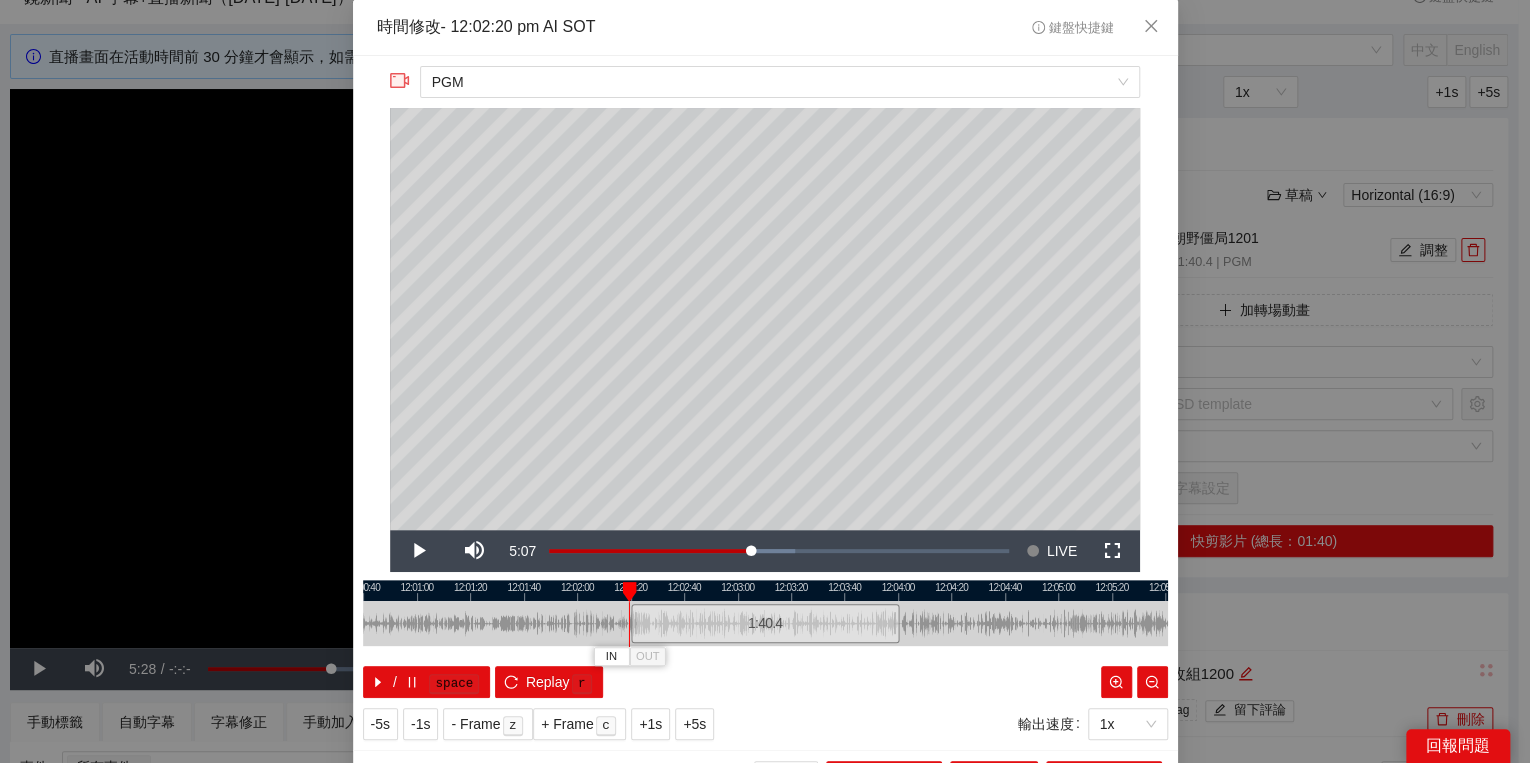 click at bounding box center [629, 592] 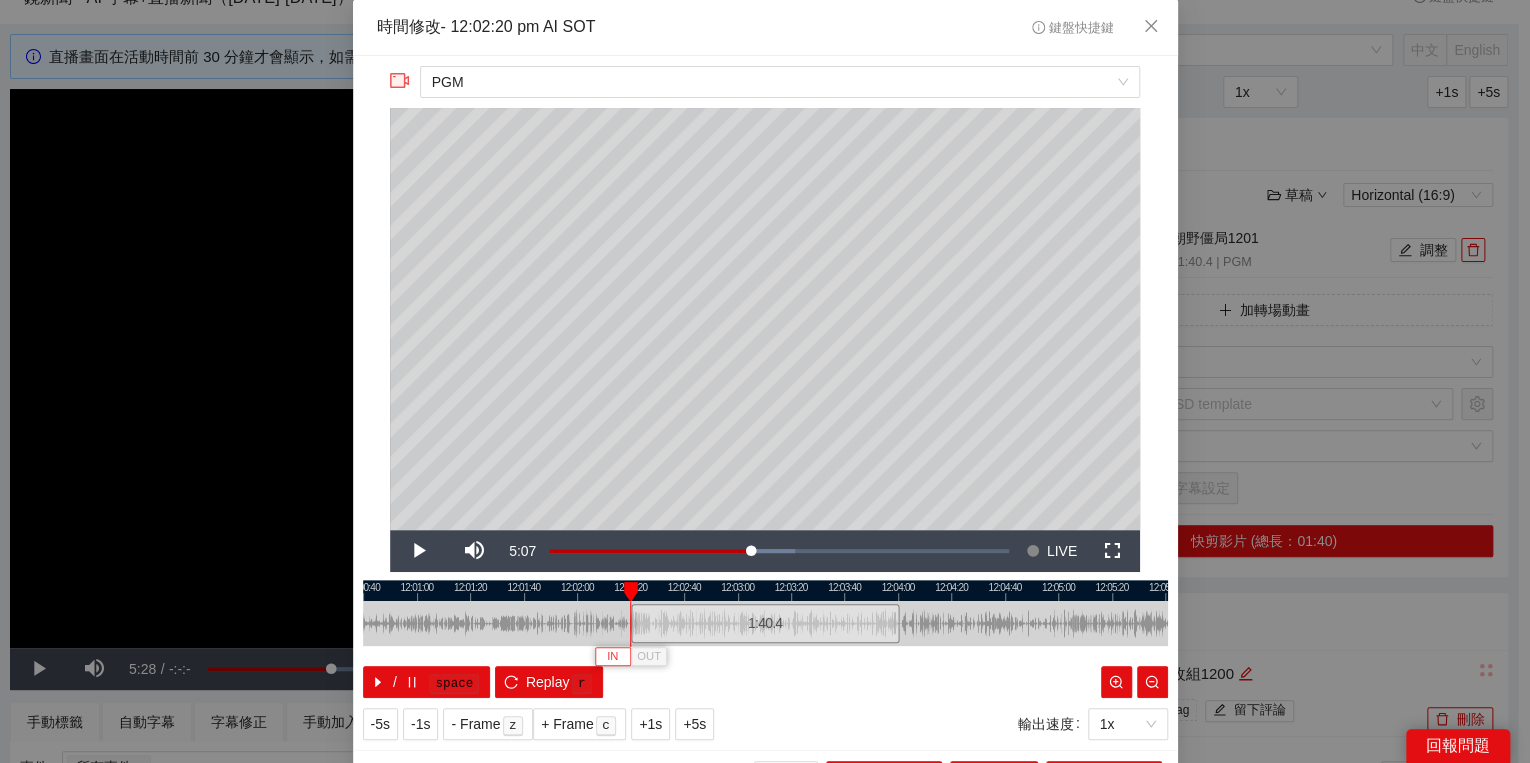 click on "IN" at bounding box center (612, 657) 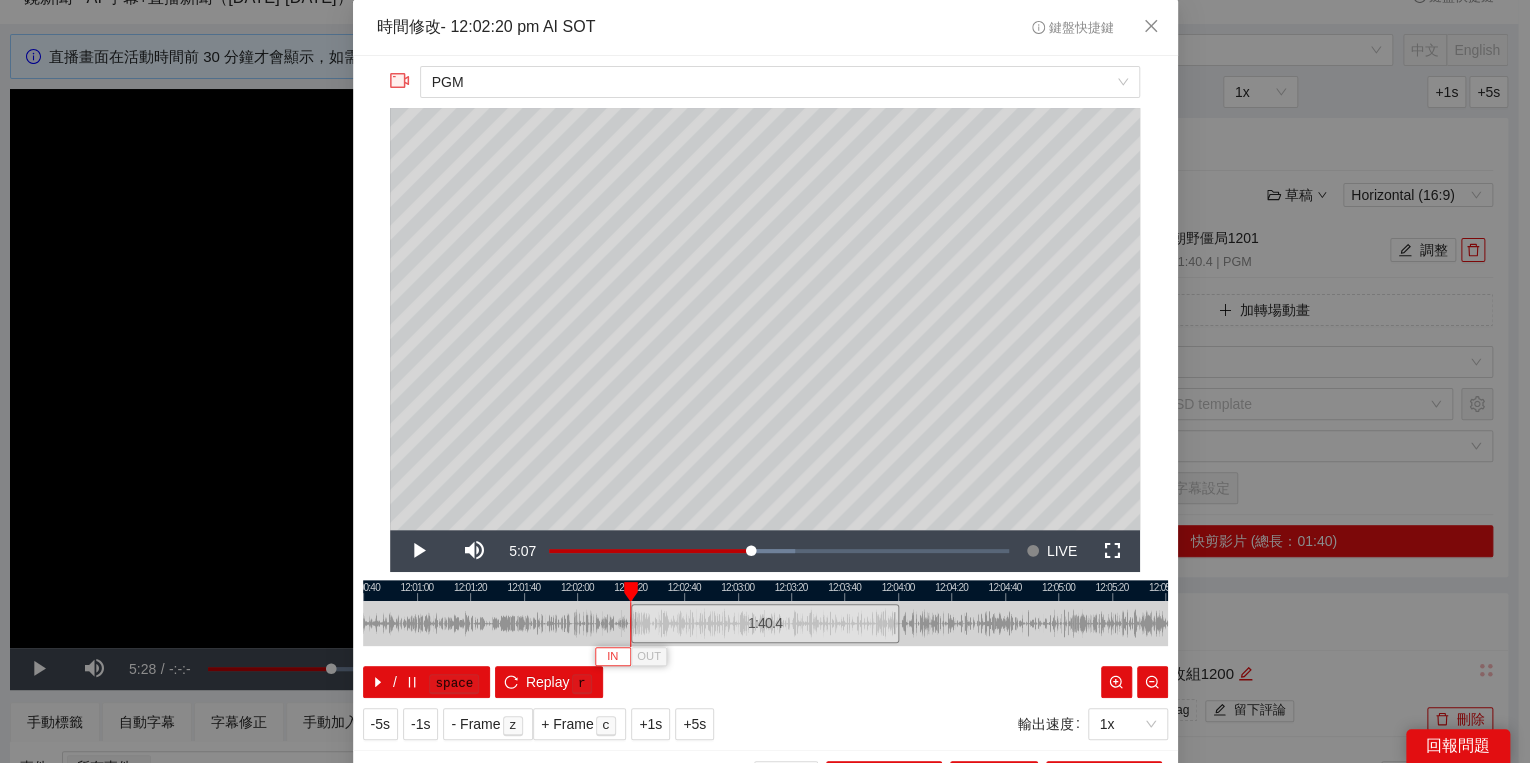 type 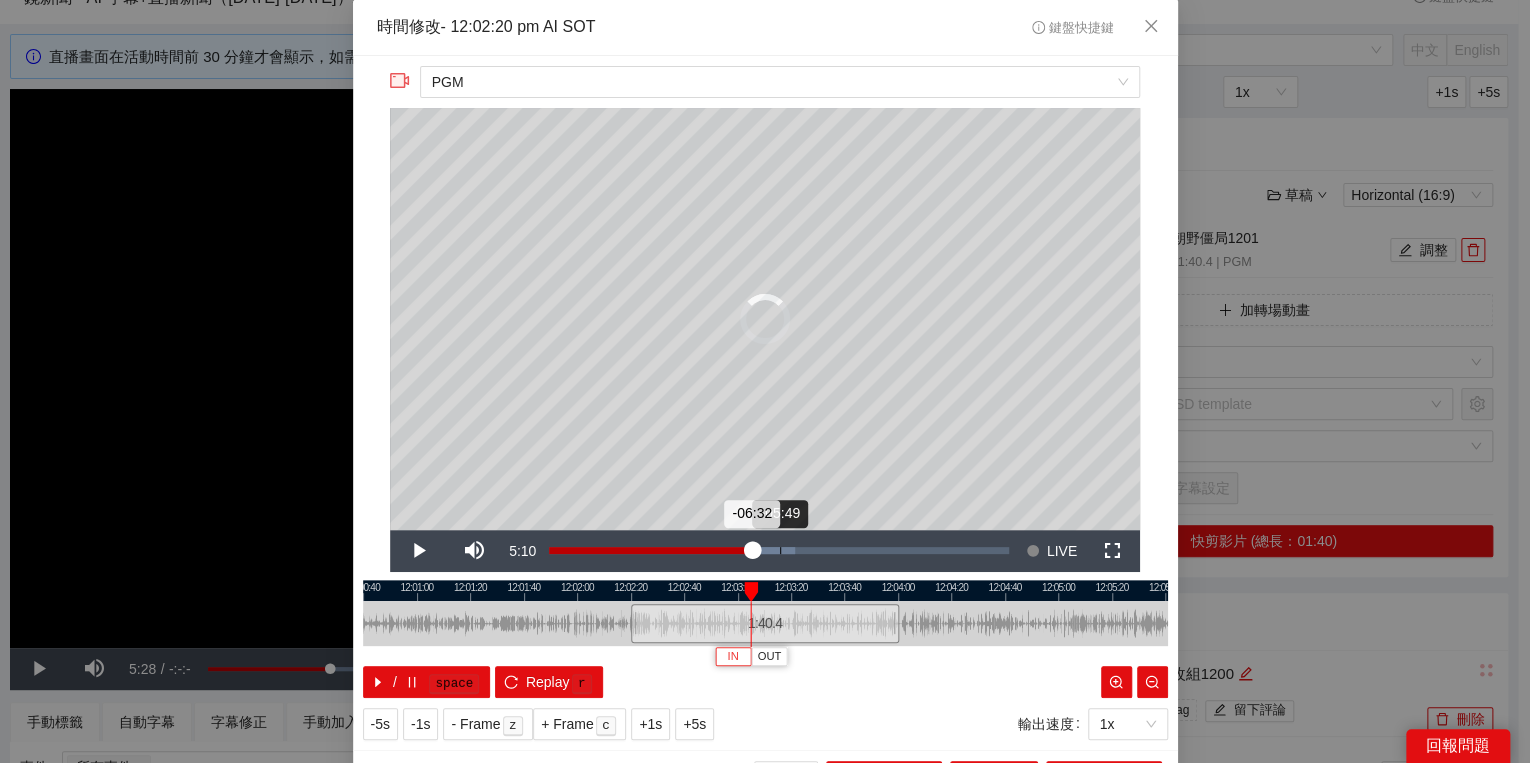 click on "Loaded :  53.44% -05:49 -06:32" at bounding box center [779, 551] 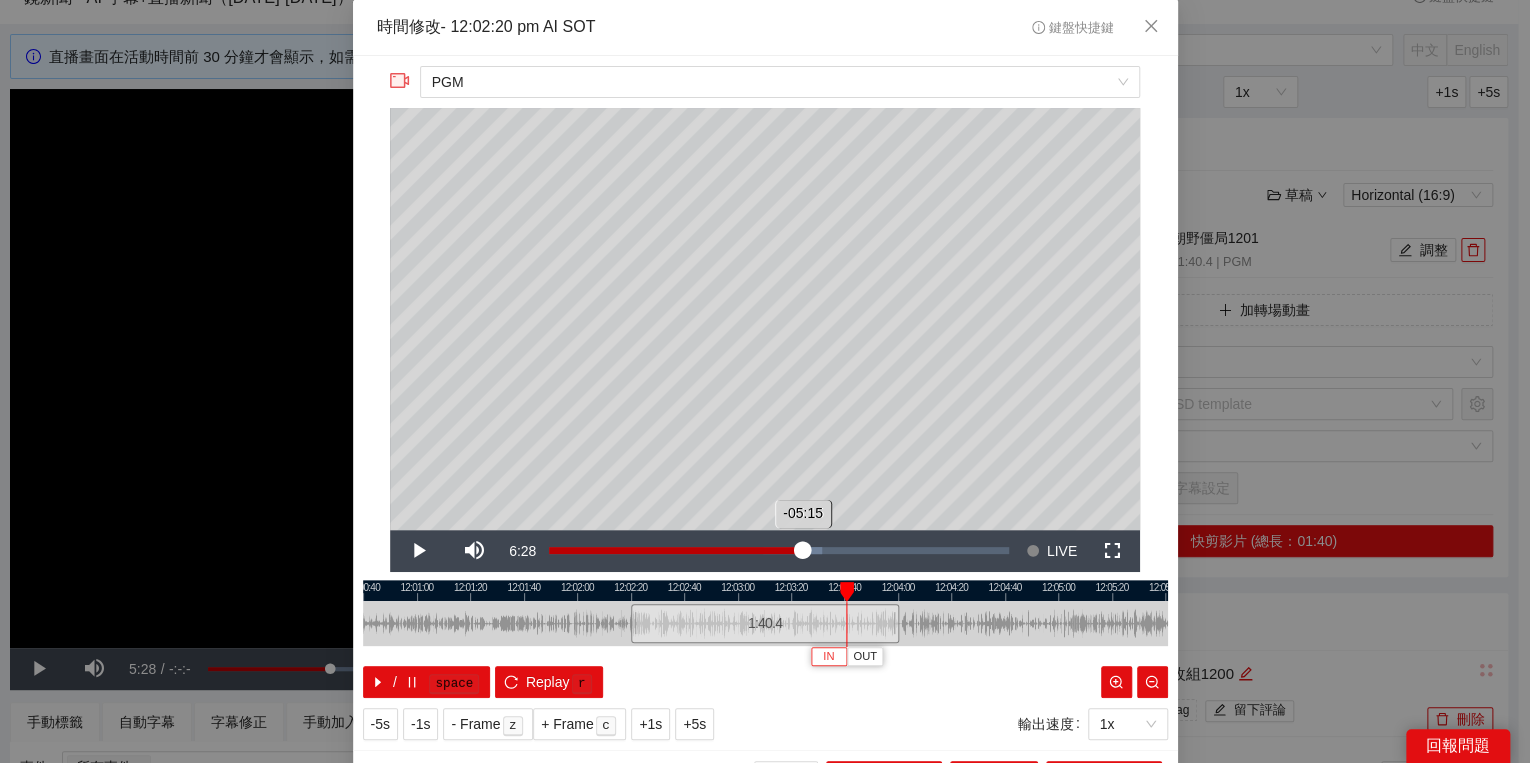 click on "Loaded :  59.47% -05:15 -05:15" at bounding box center (779, 551) 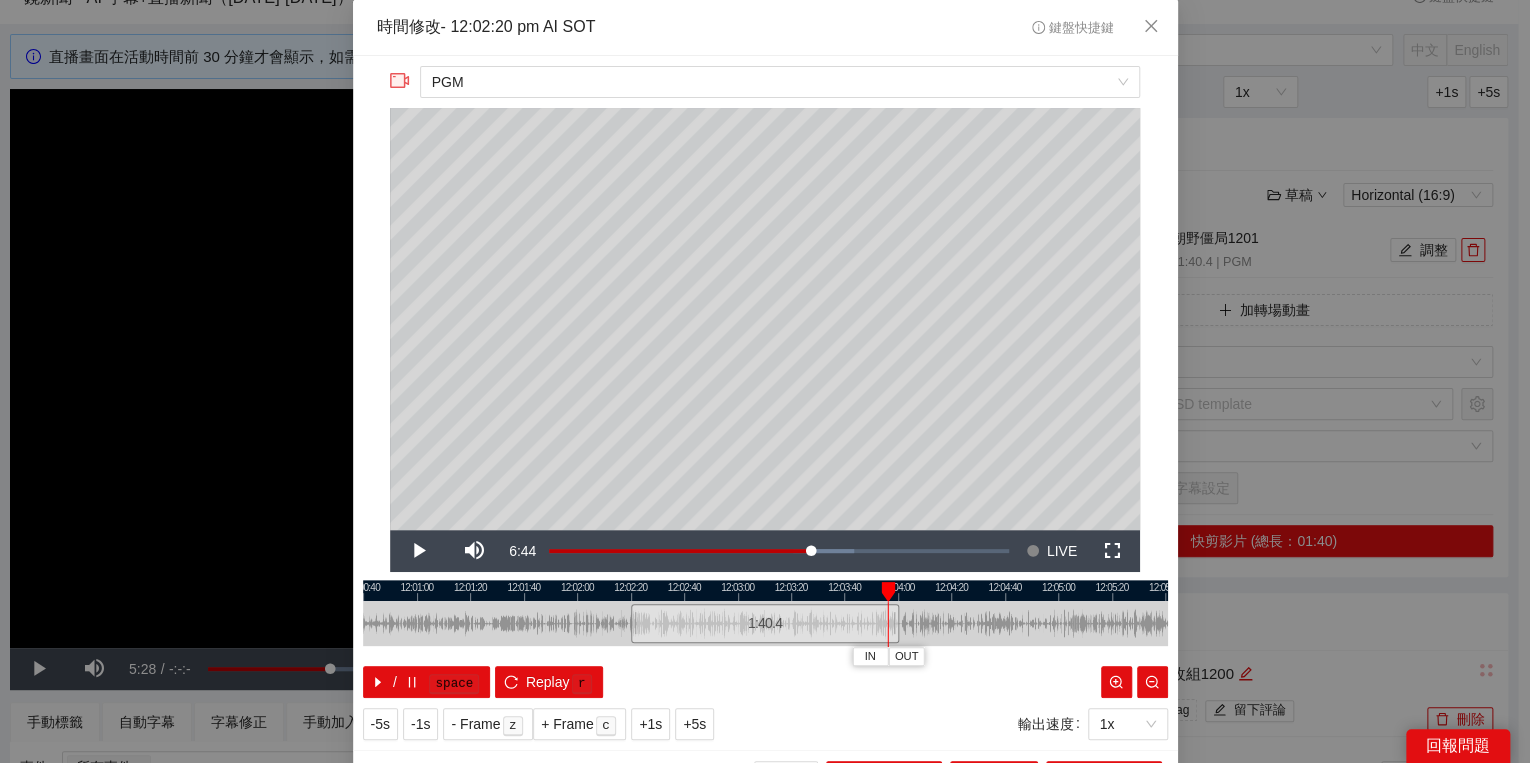 drag, startPoint x: 844, startPoint y: 588, endPoint x: 880, endPoint y: 591, distance: 36.124783 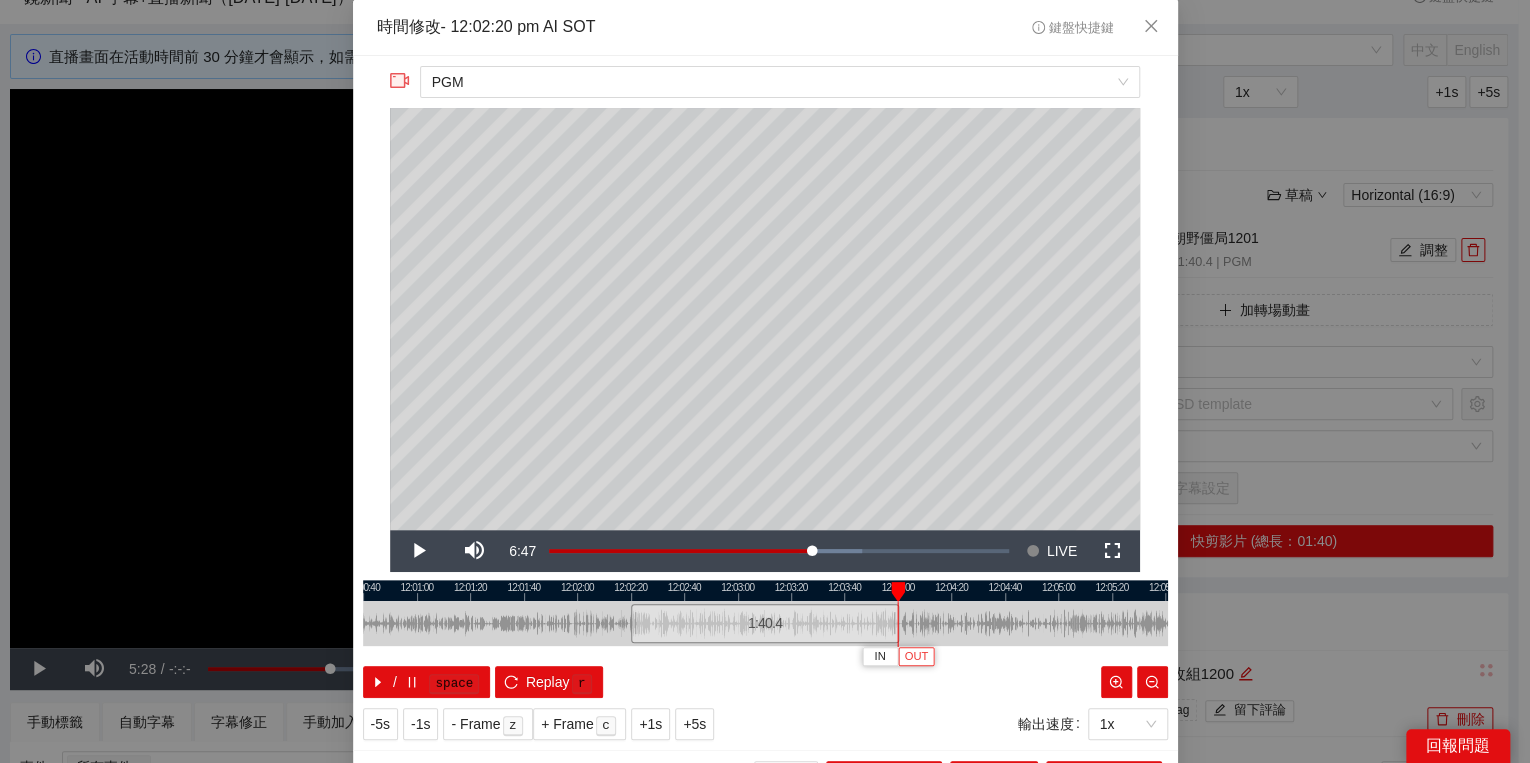 click on "OUT" at bounding box center (917, 657) 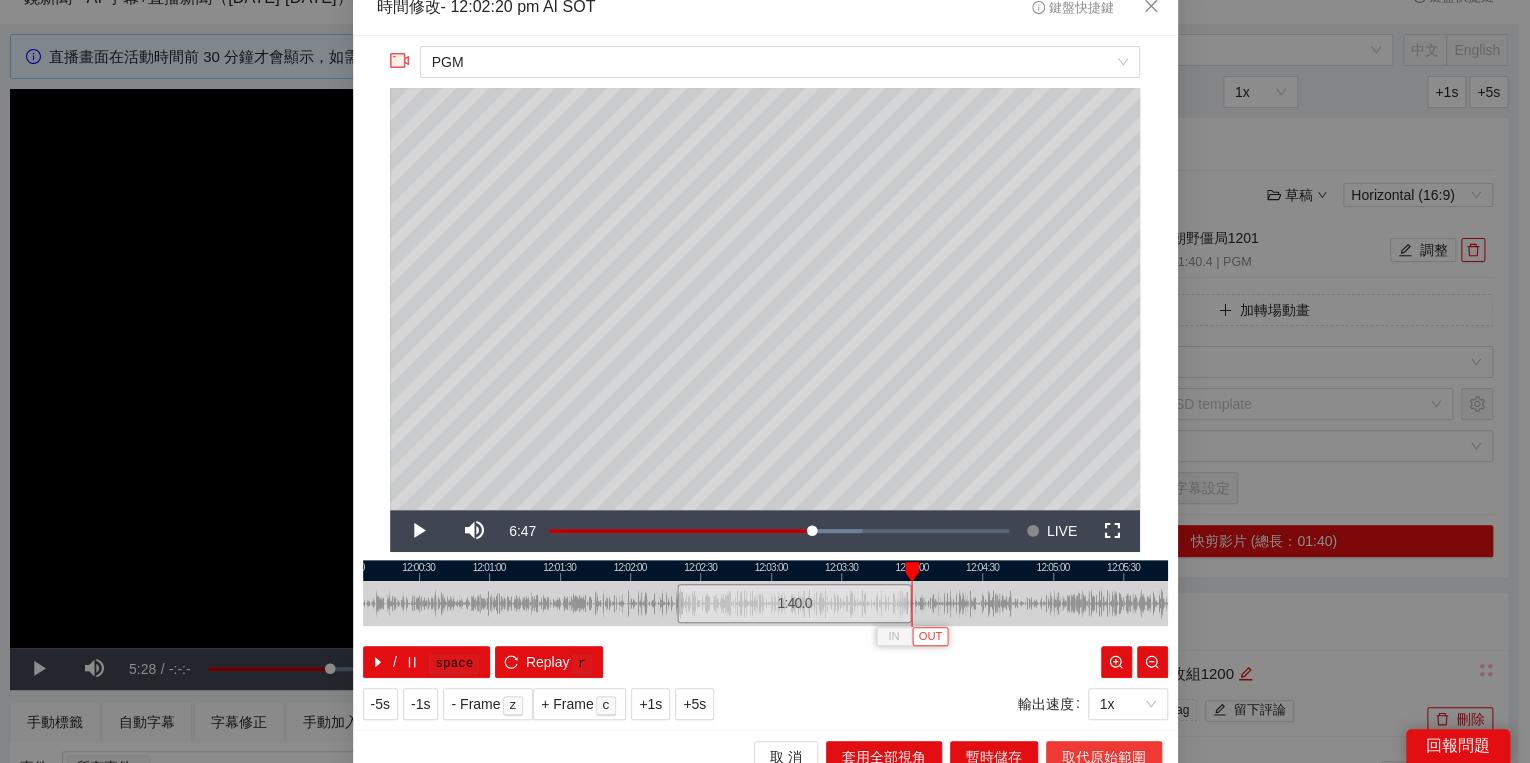 scroll, scrollTop: 39, scrollLeft: 0, axis: vertical 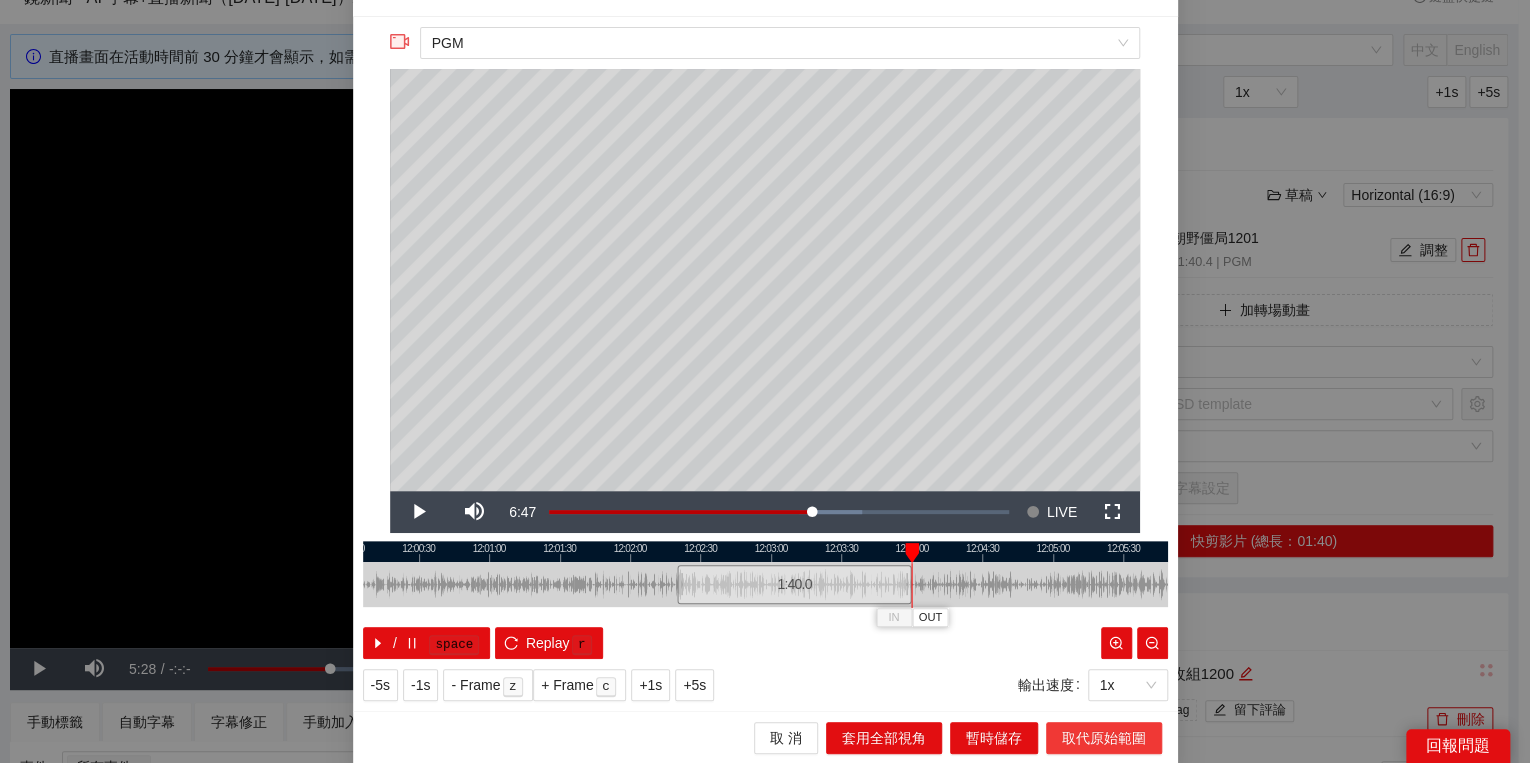 click on "取代原始範圍" at bounding box center [1104, 738] 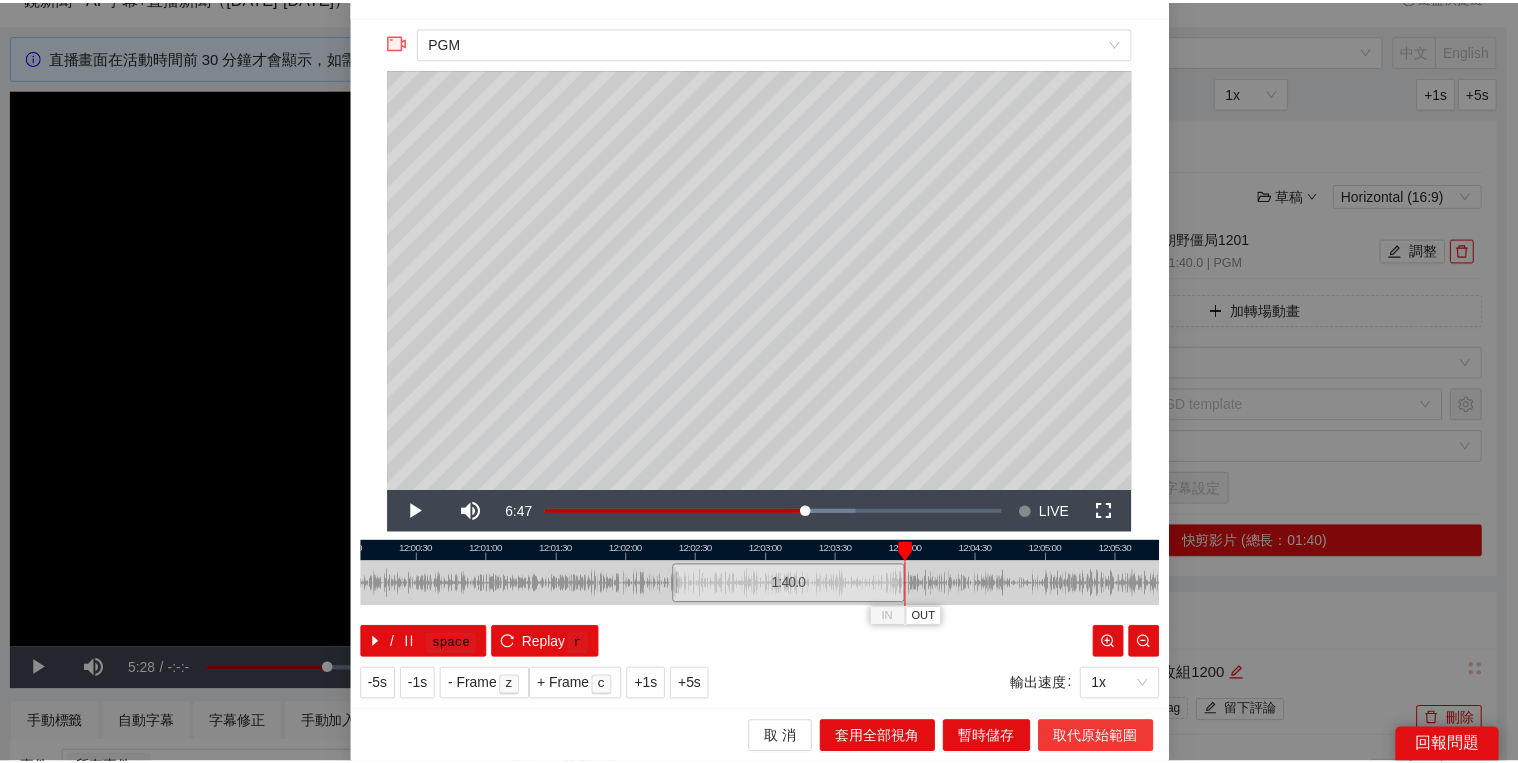 scroll, scrollTop: 0, scrollLeft: 0, axis: both 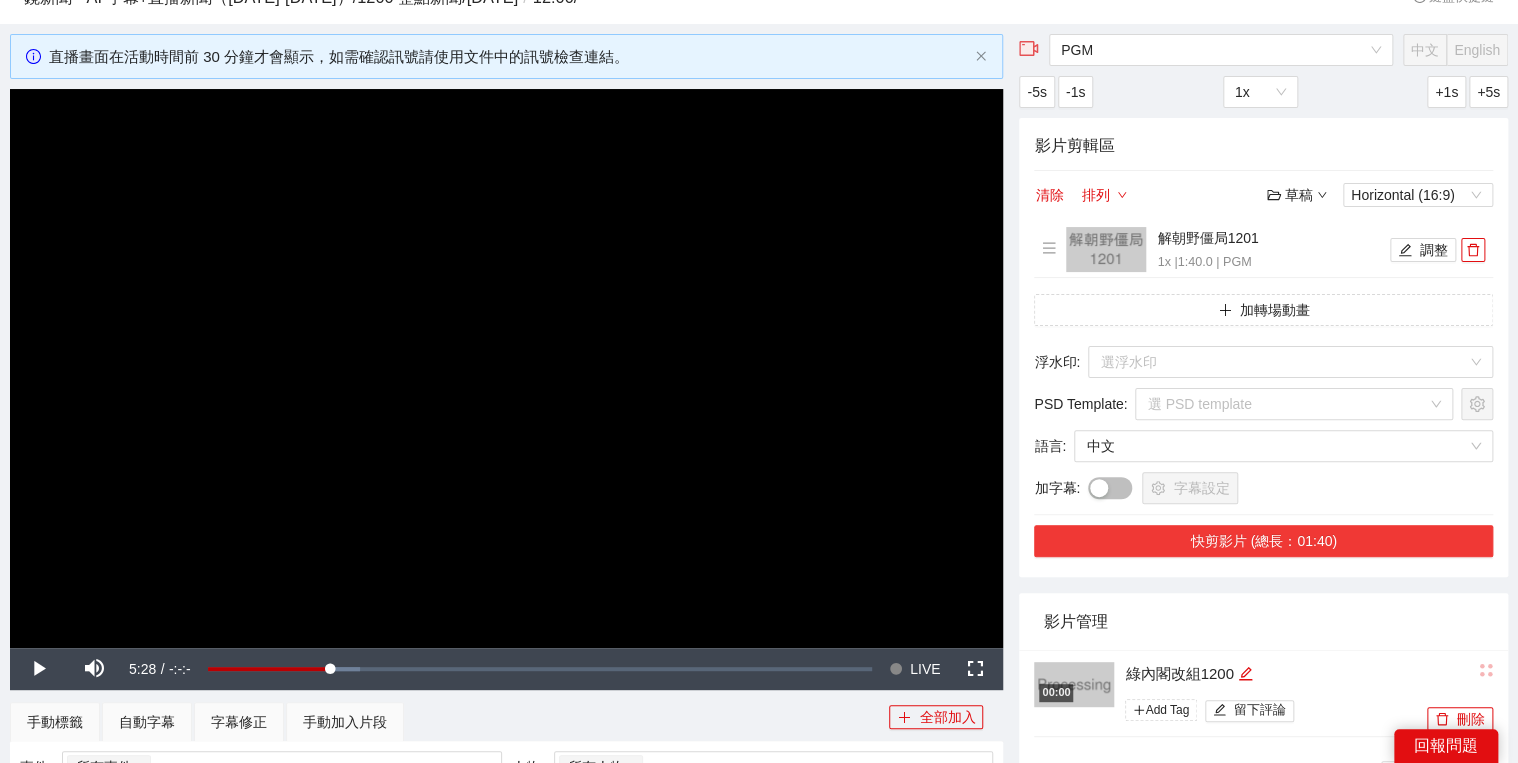 click on "快剪影片 (總長：01:40)" at bounding box center (1263, 541) 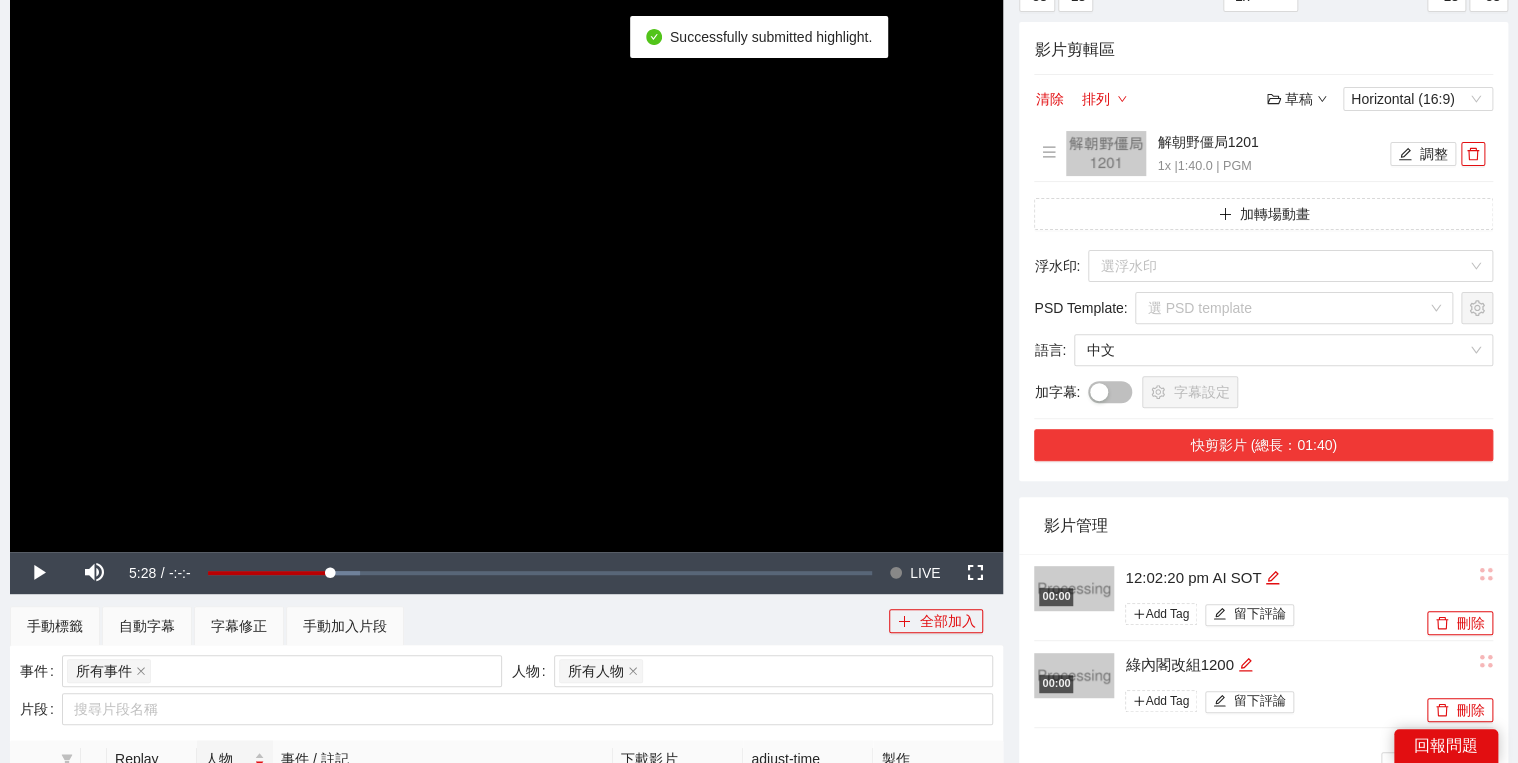 scroll, scrollTop: 320, scrollLeft: 0, axis: vertical 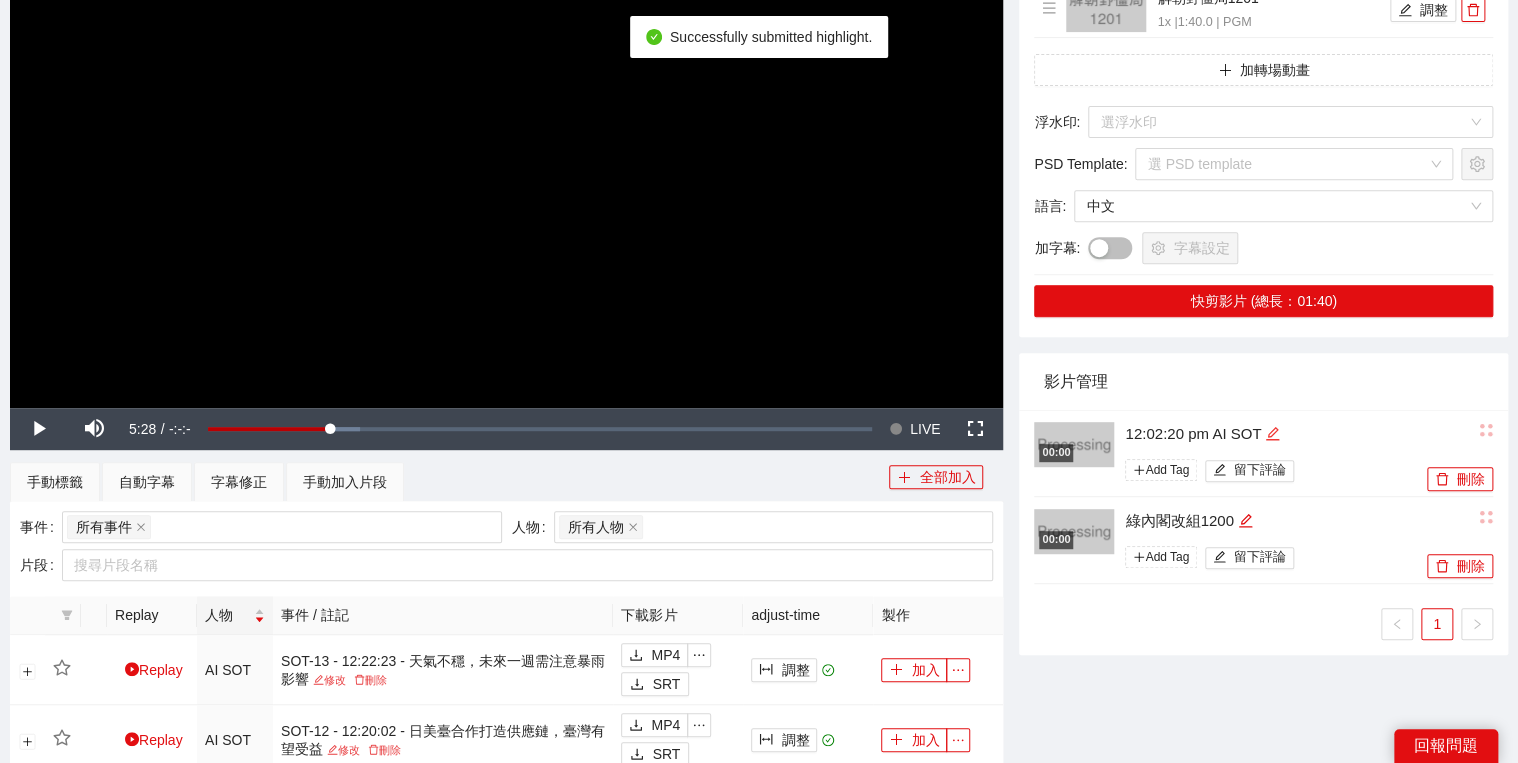 click 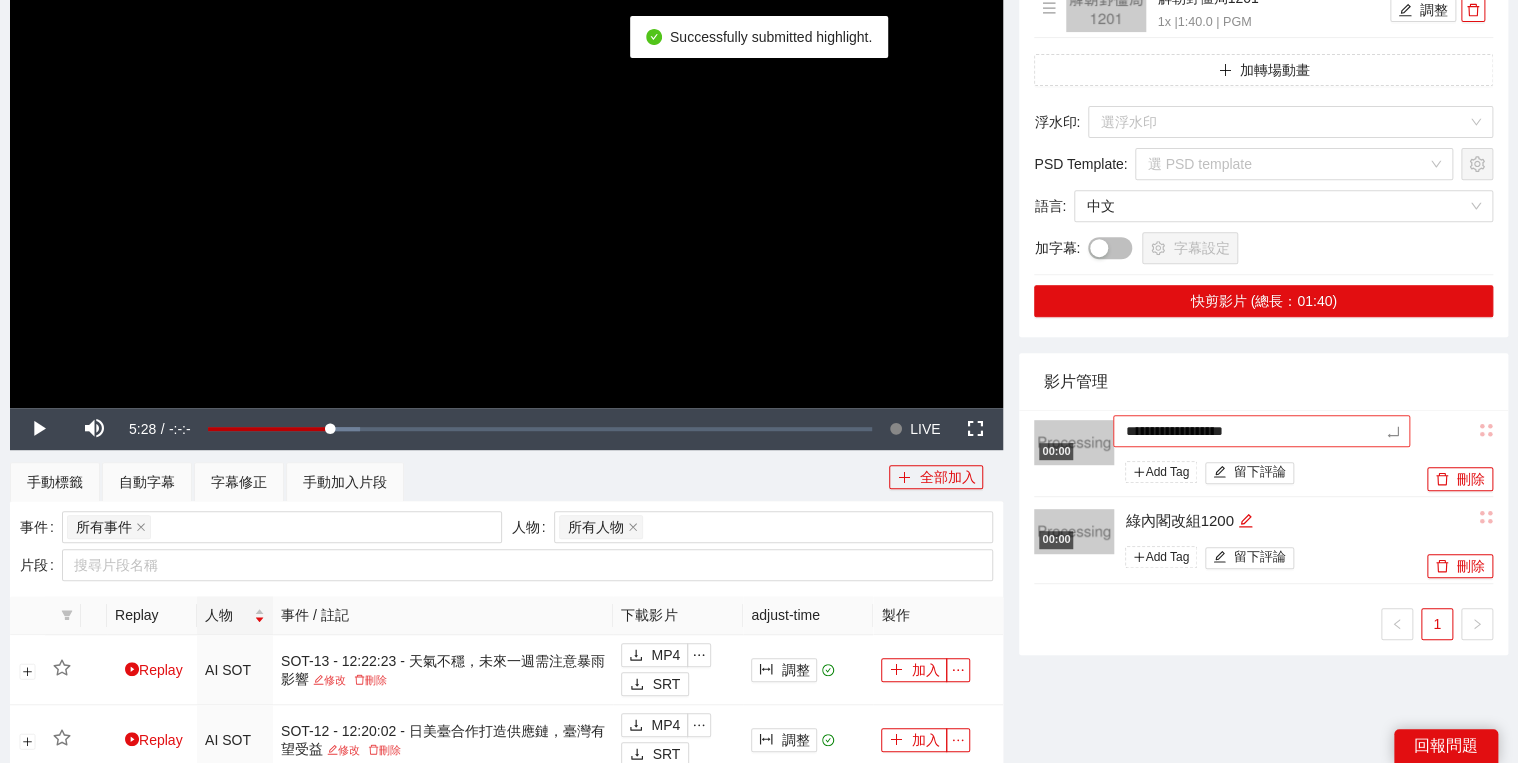 drag, startPoint x: 1257, startPoint y: 434, endPoint x: 1173, endPoint y: 416, distance: 85.90693 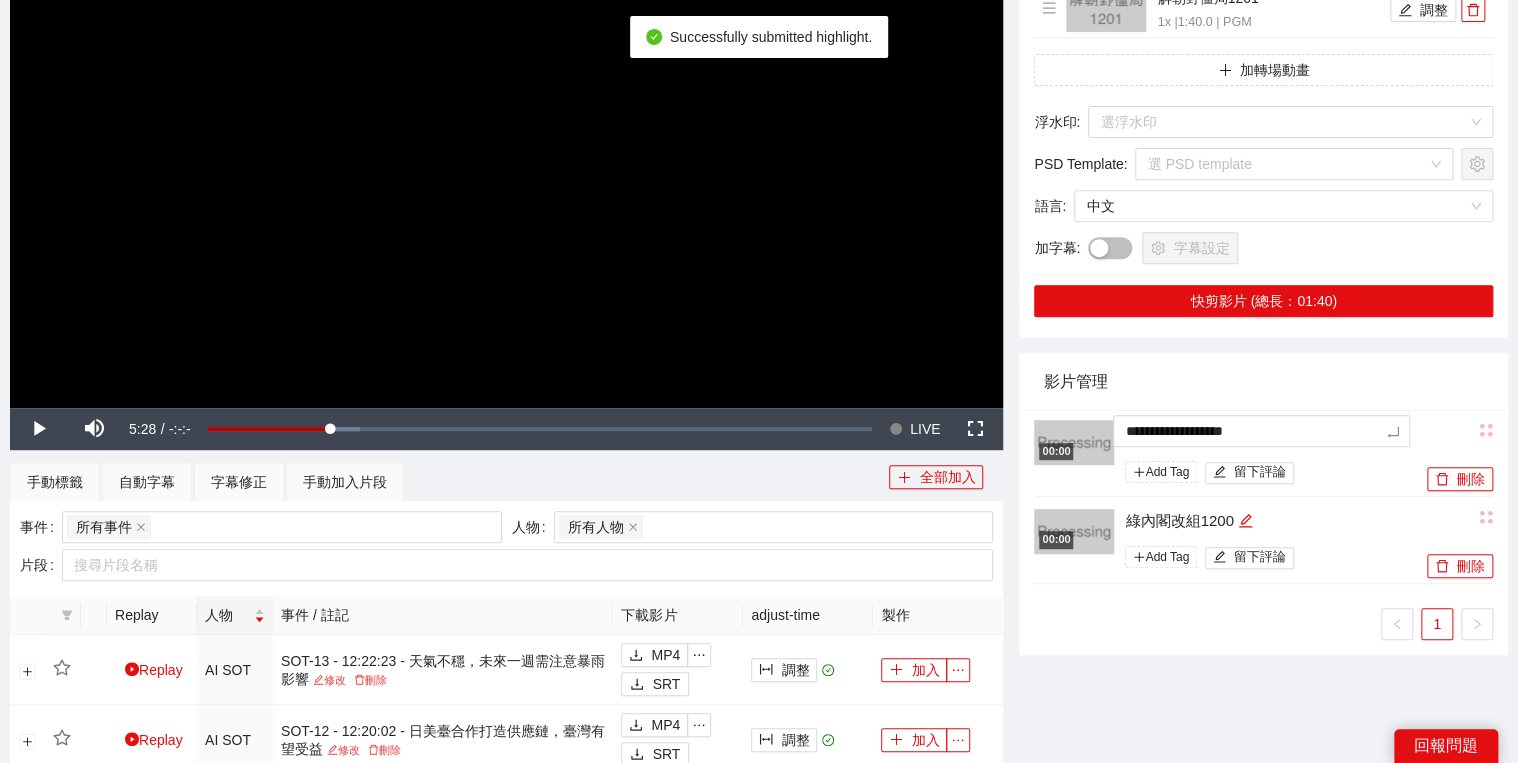 type on "*********" 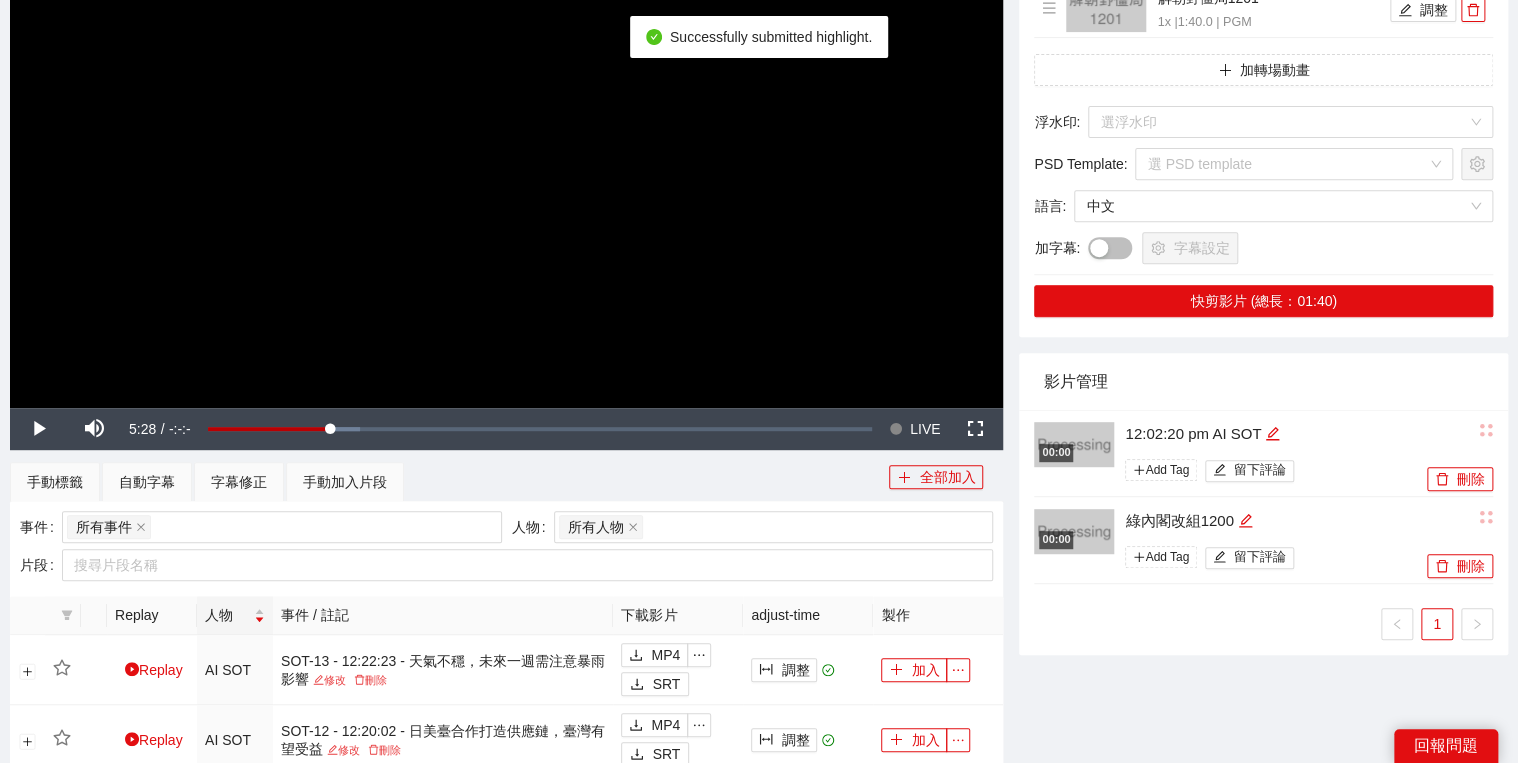 click on "影片管理" at bounding box center [1263, 381] 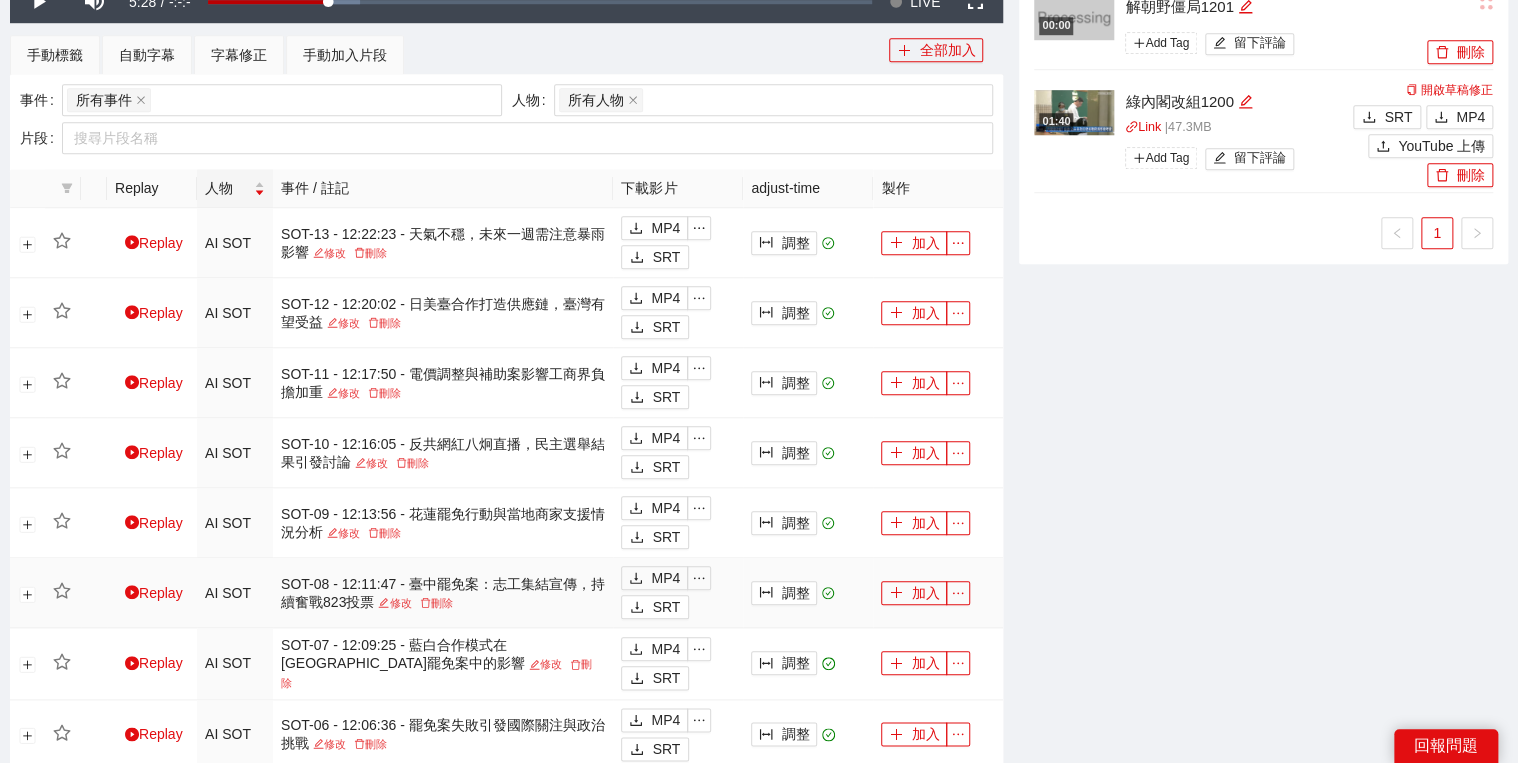 scroll, scrollTop: 960, scrollLeft: 0, axis: vertical 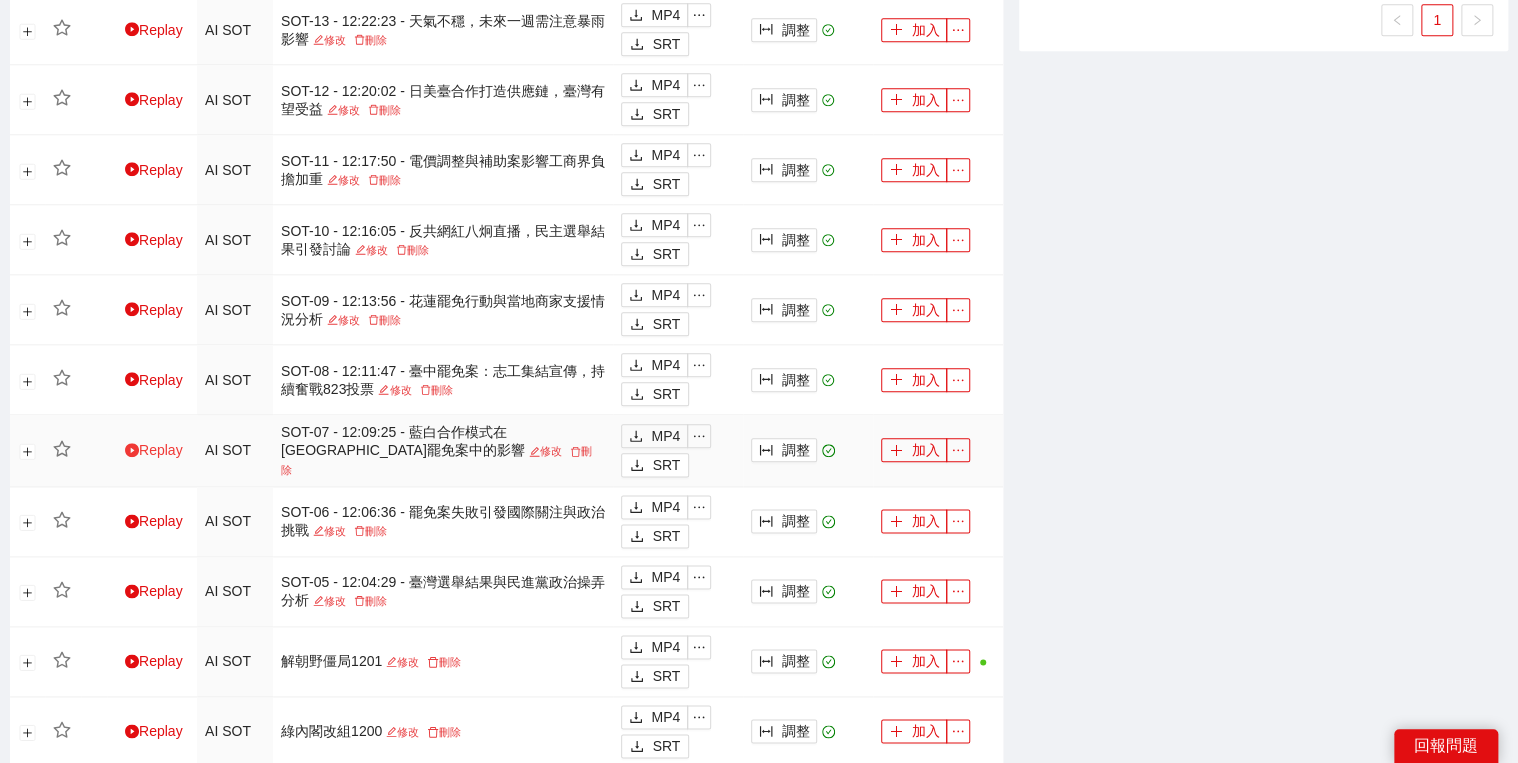 click on "Replay" at bounding box center [154, 450] 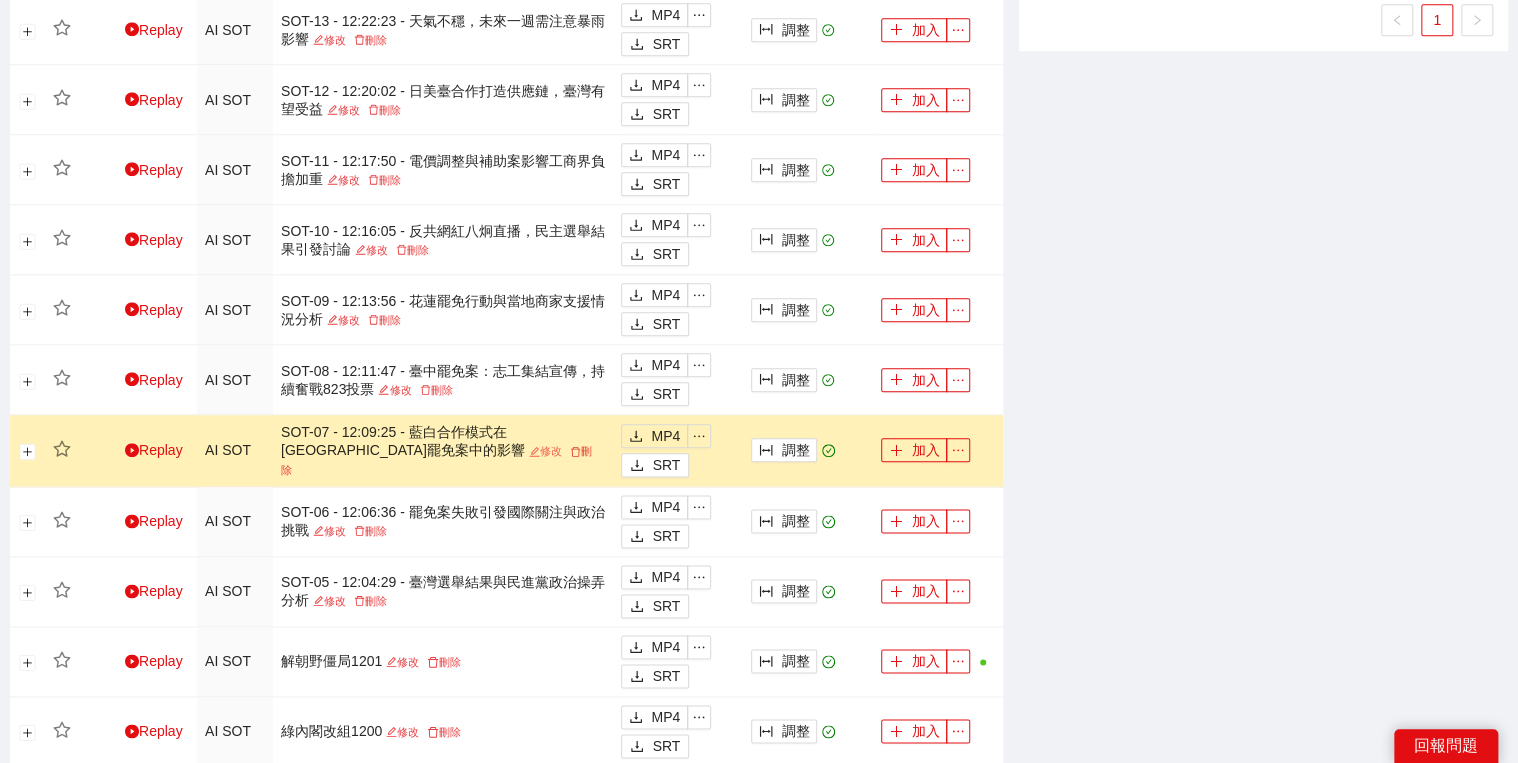 click on "修改" at bounding box center (545, 451) 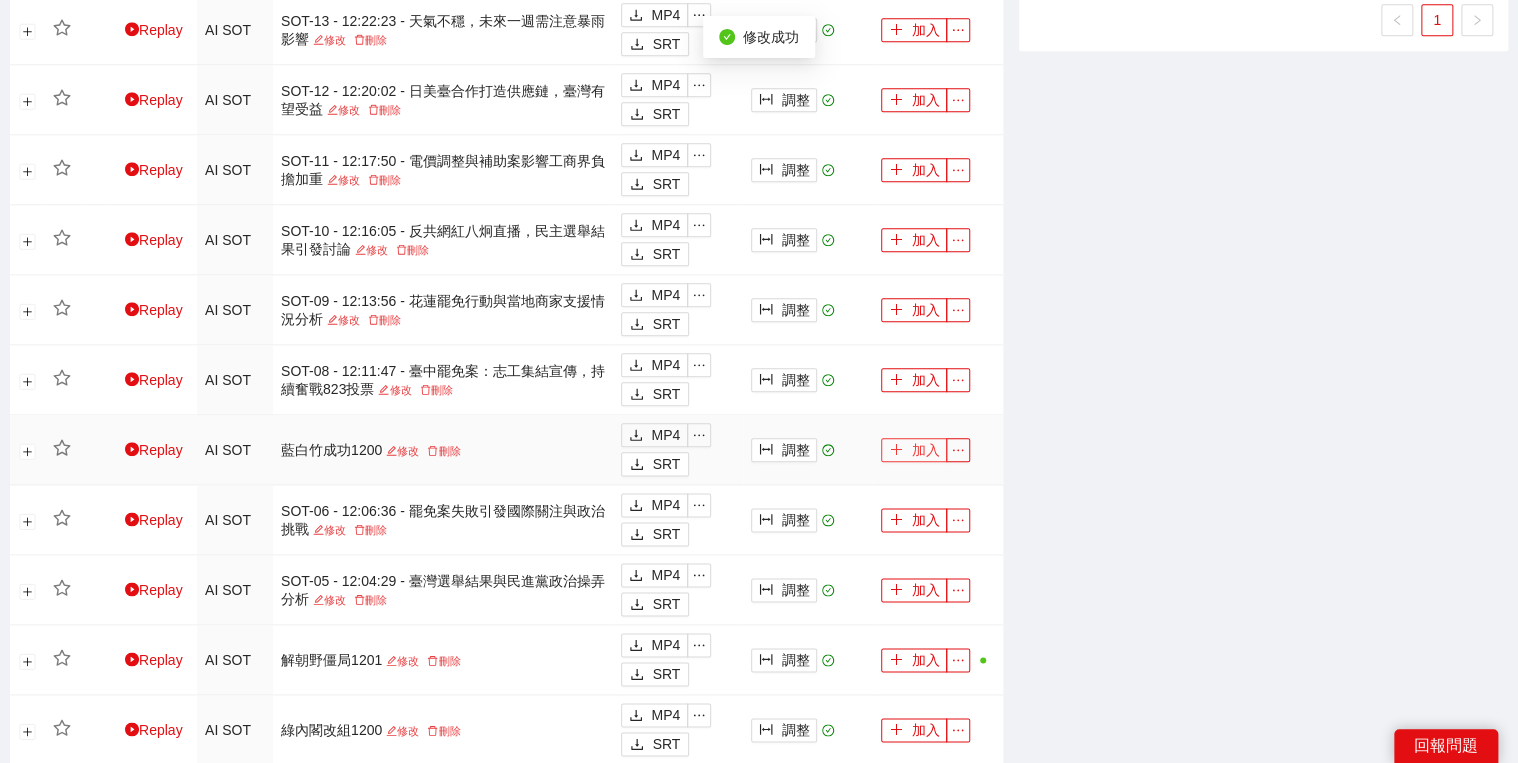 drag, startPoint x: 906, startPoint y: 441, endPoint x: 1004, endPoint y: 416, distance: 101.13852 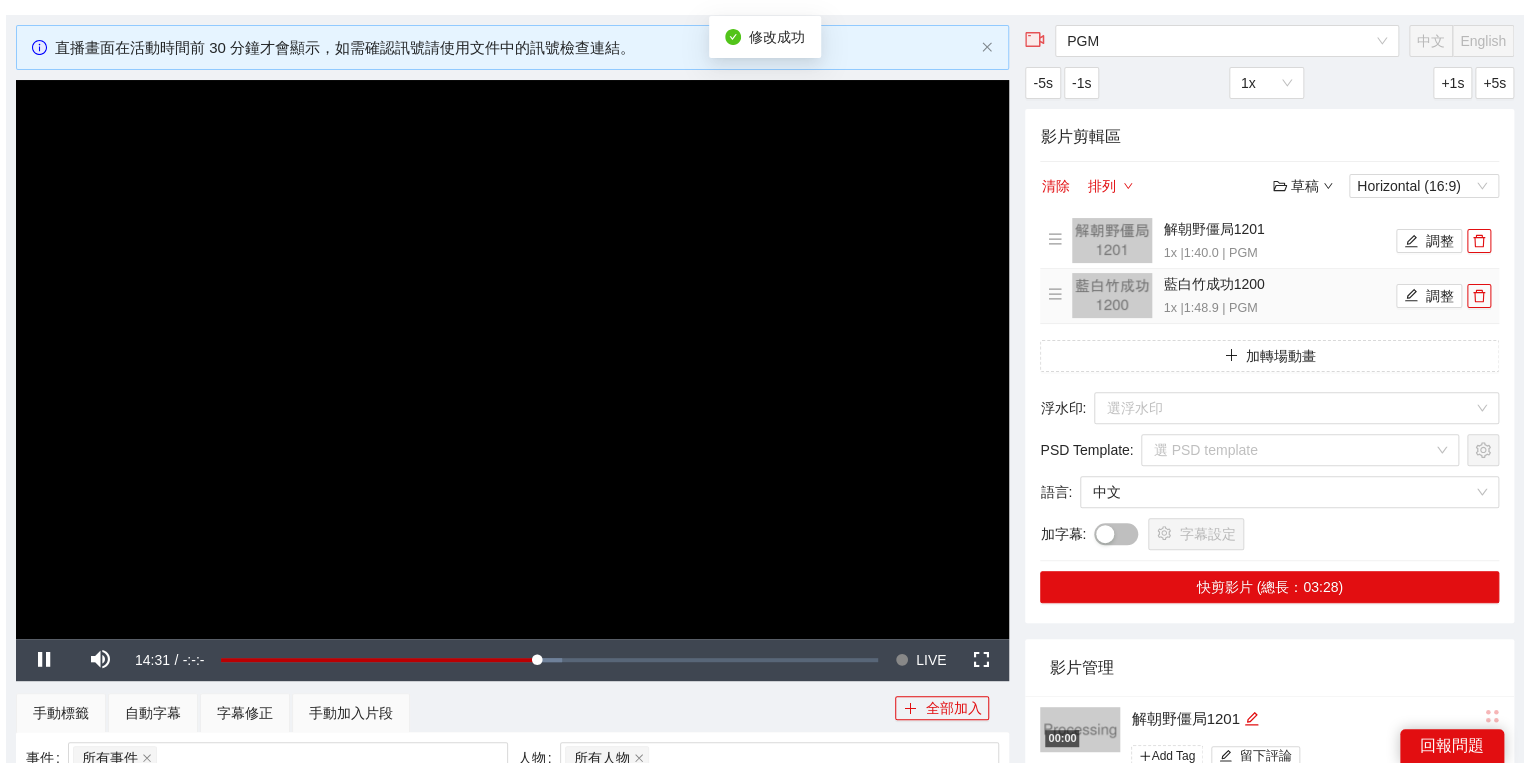 scroll, scrollTop: 0, scrollLeft: 0, axis: both 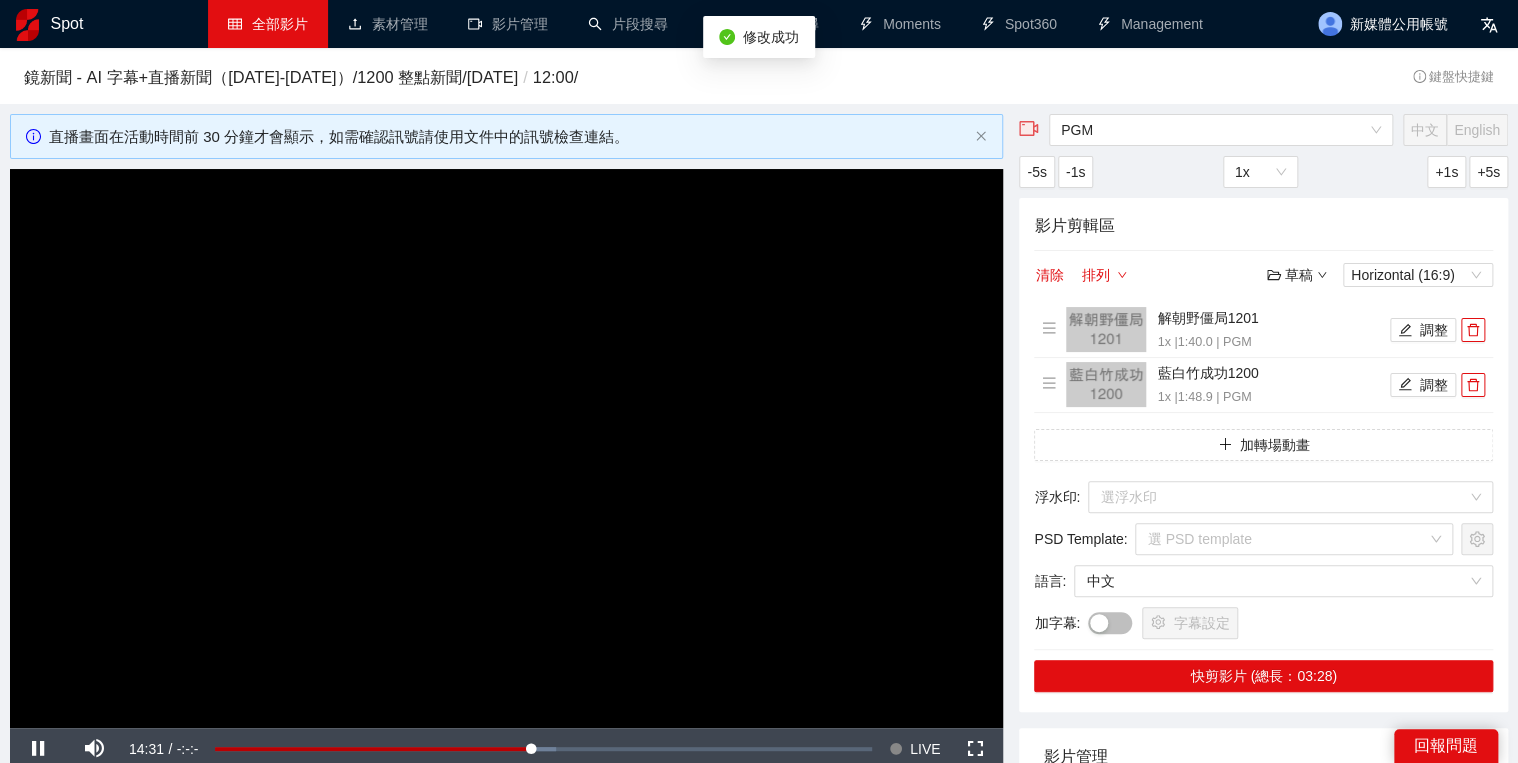 click at bounding box center [506, 448] 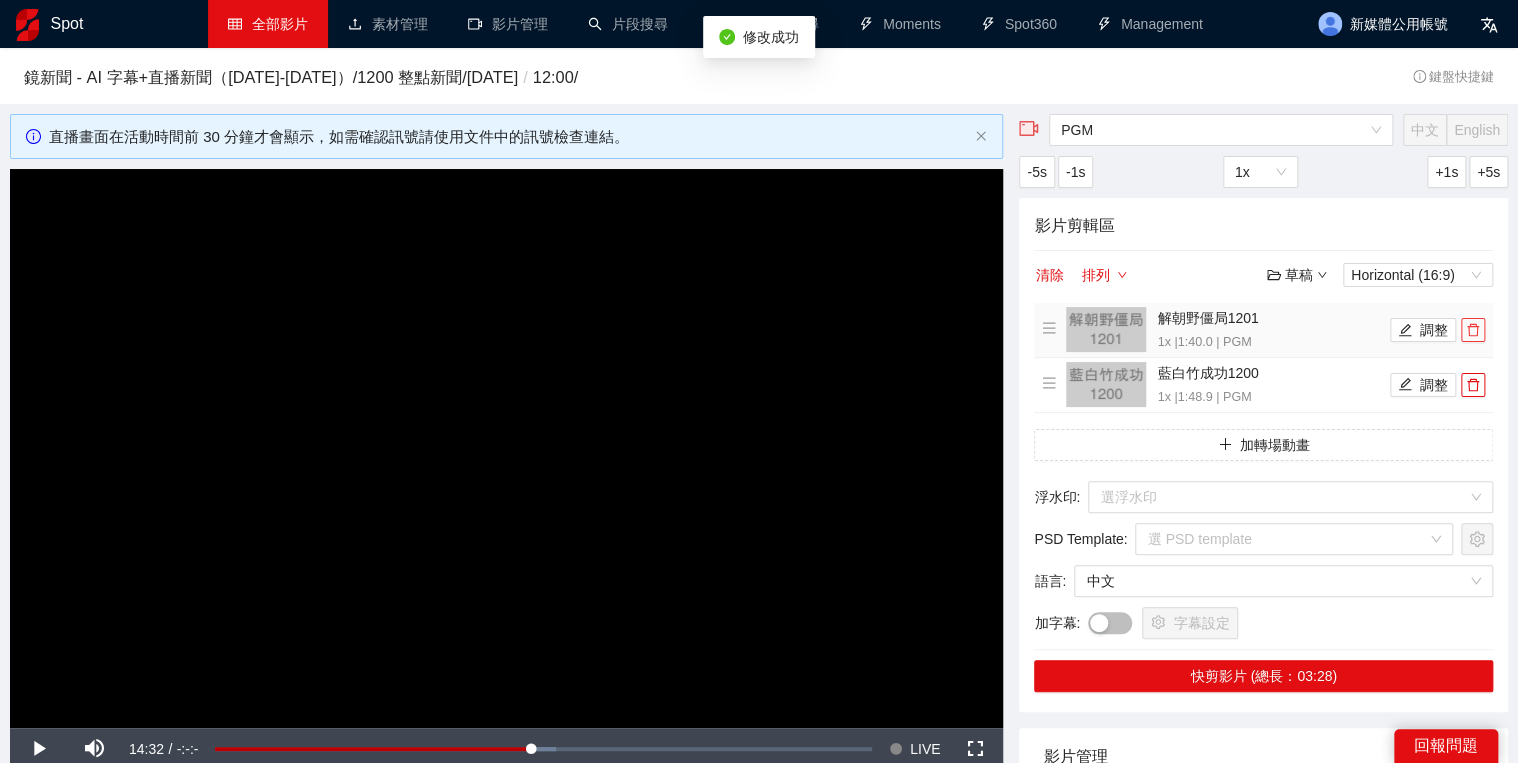 click 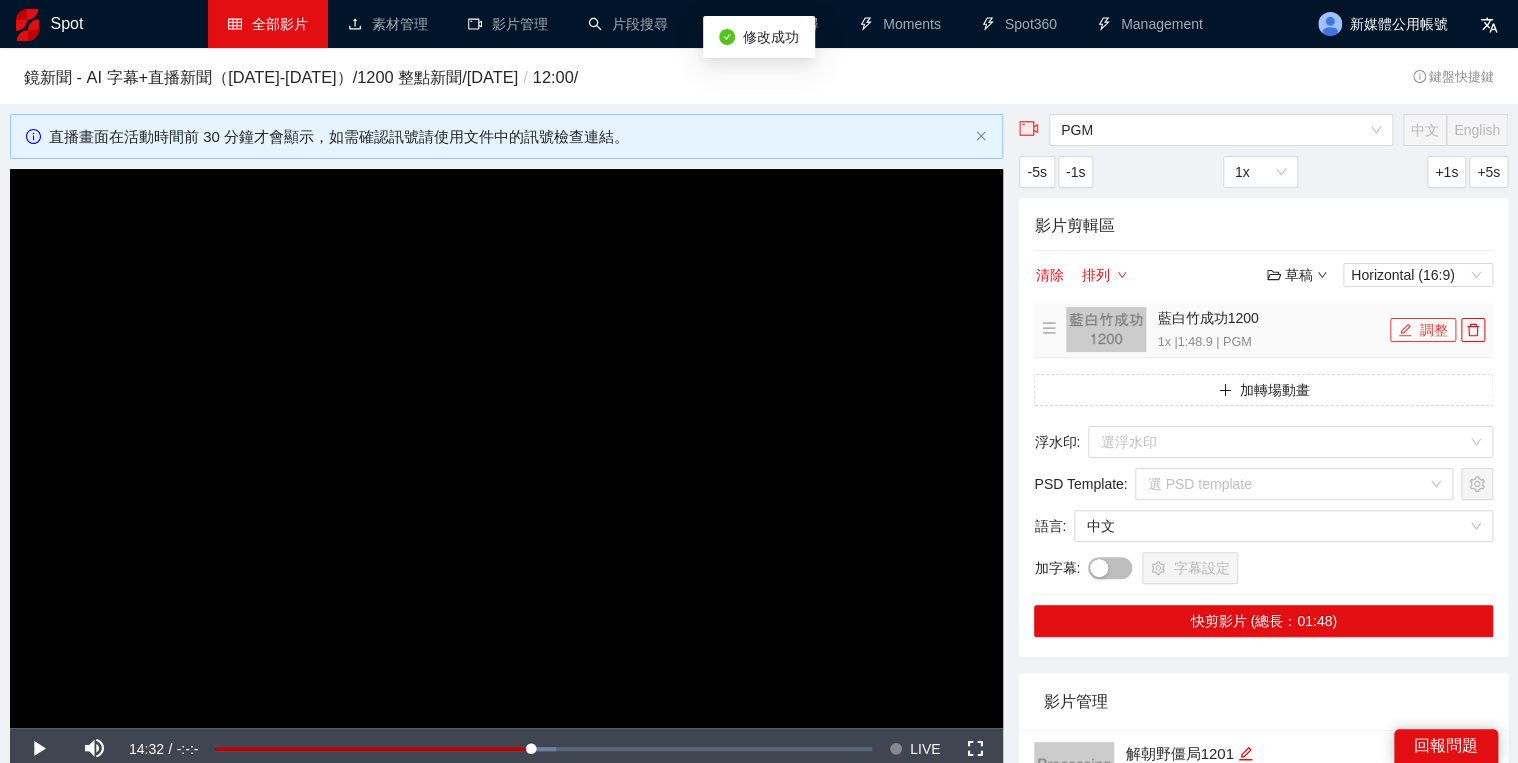 click on "調整" at bounding box center (1423, 330) 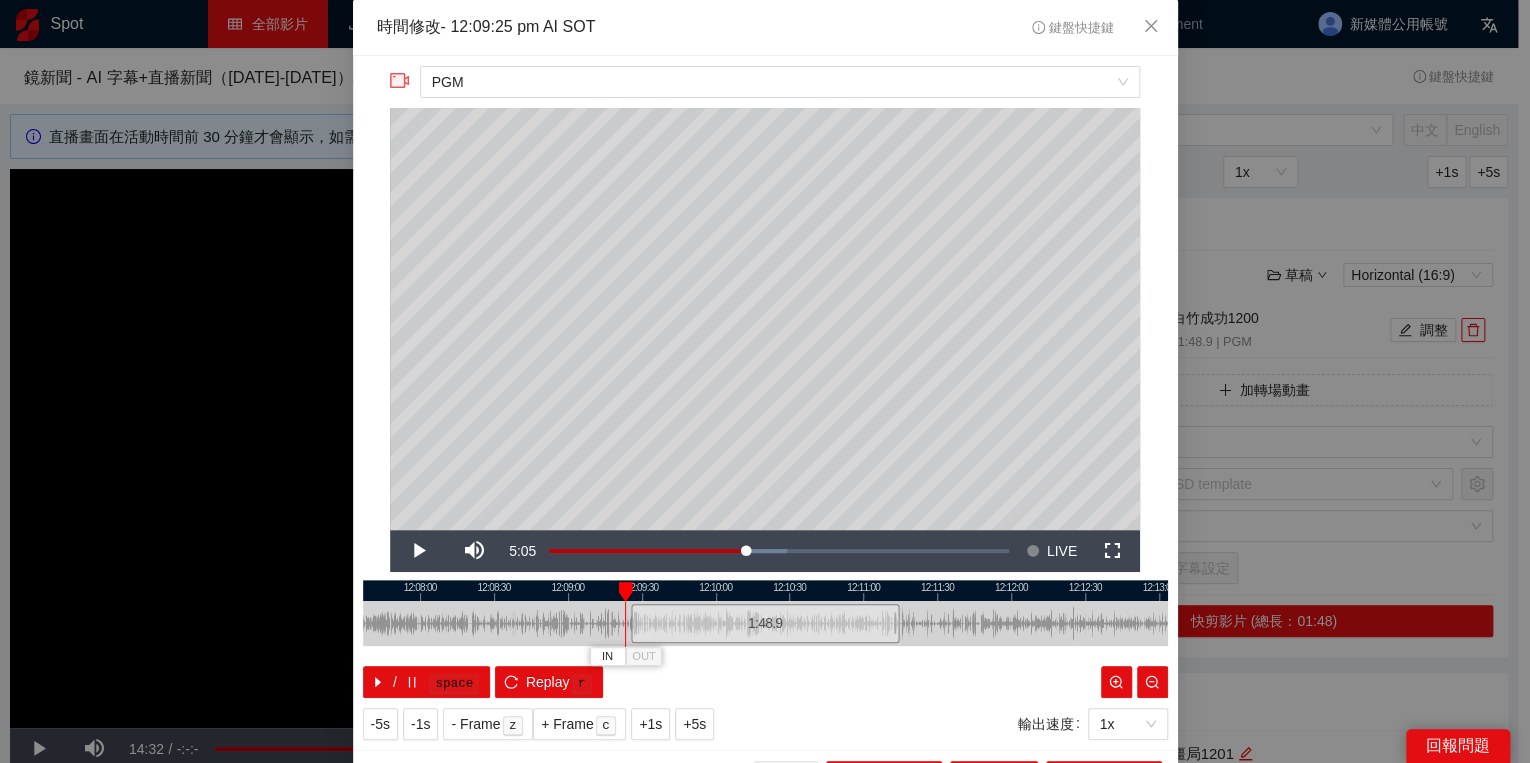 click at bounding box center (625, 592) 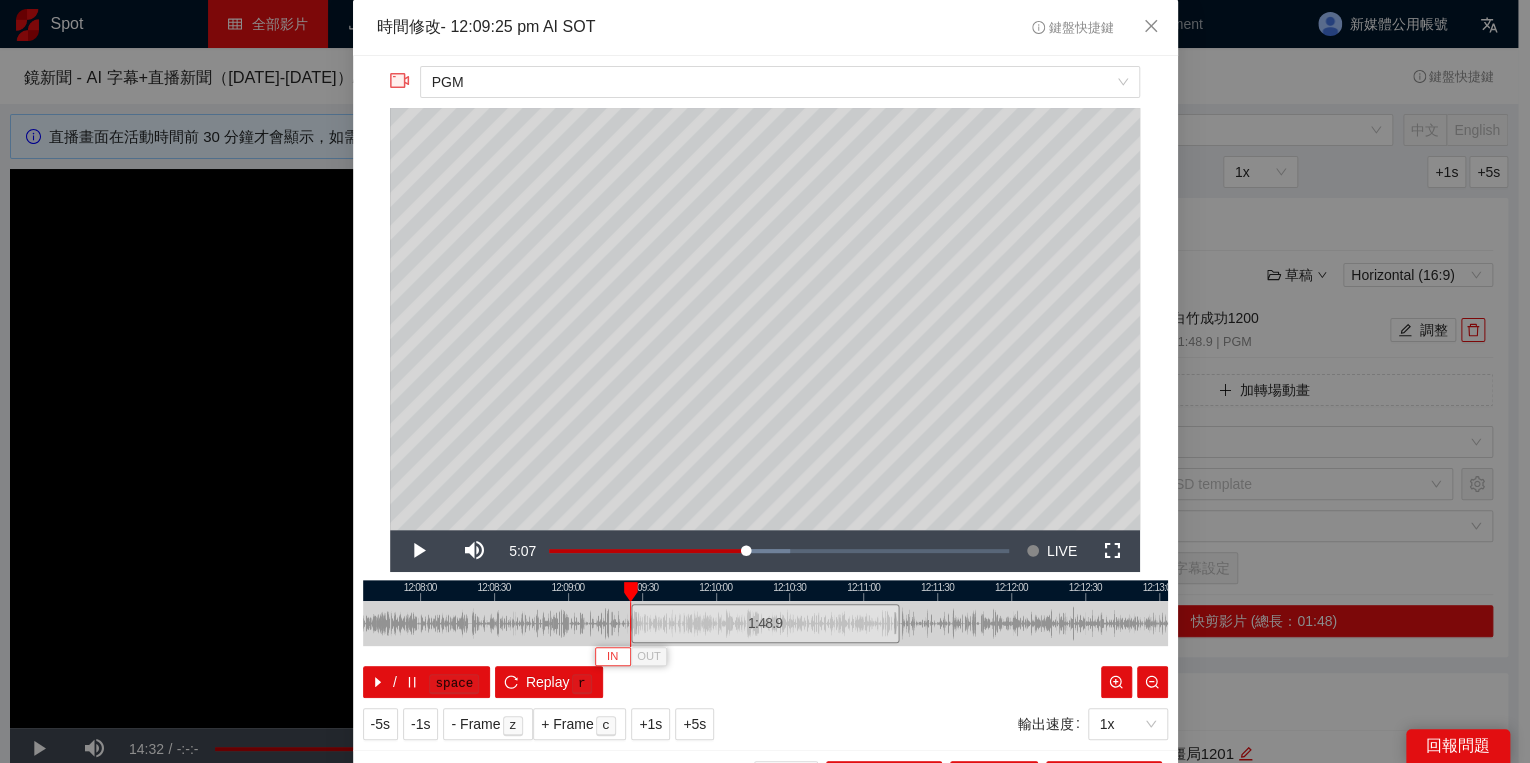 click on "IN" at bounding box center (612, 657) 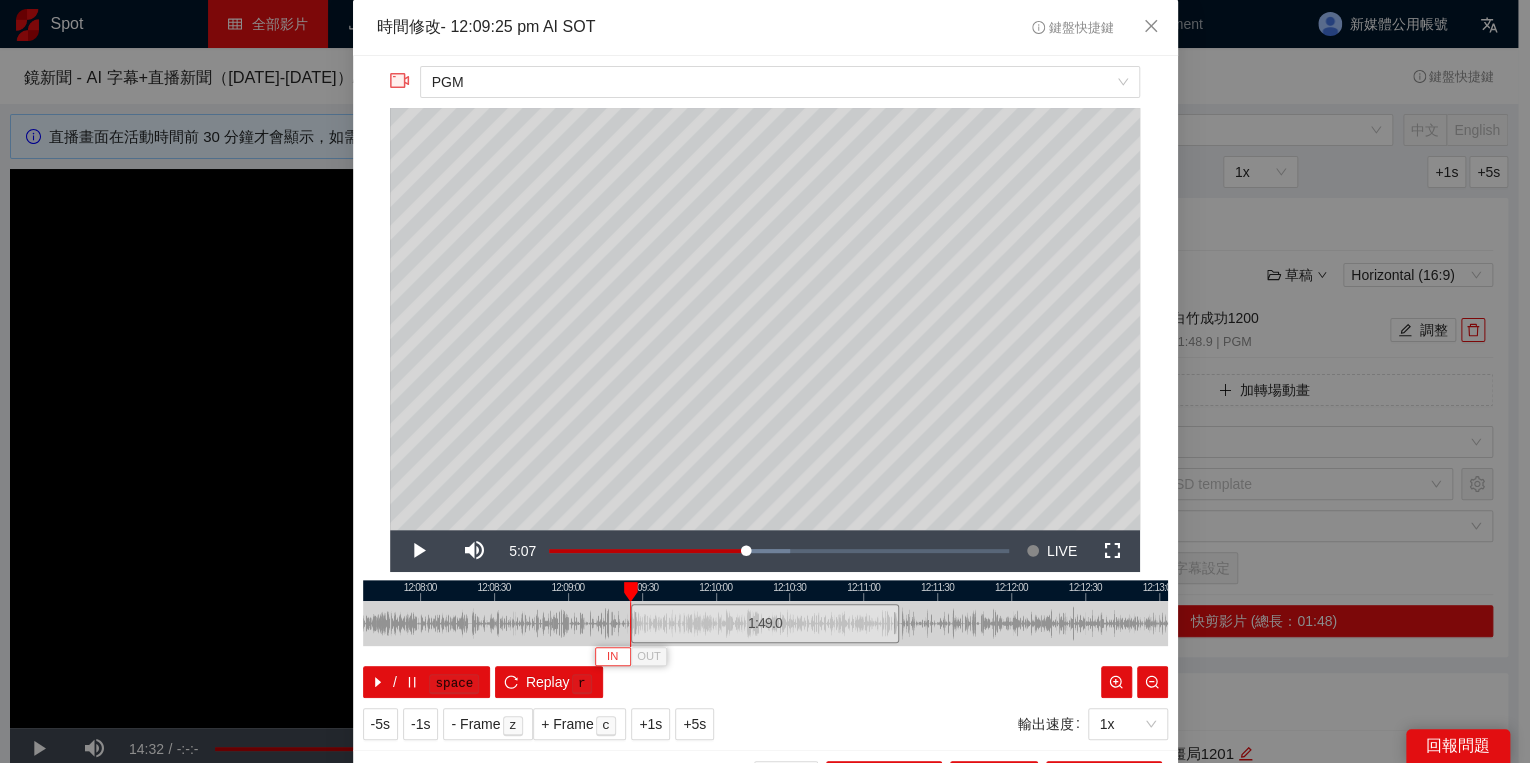 type 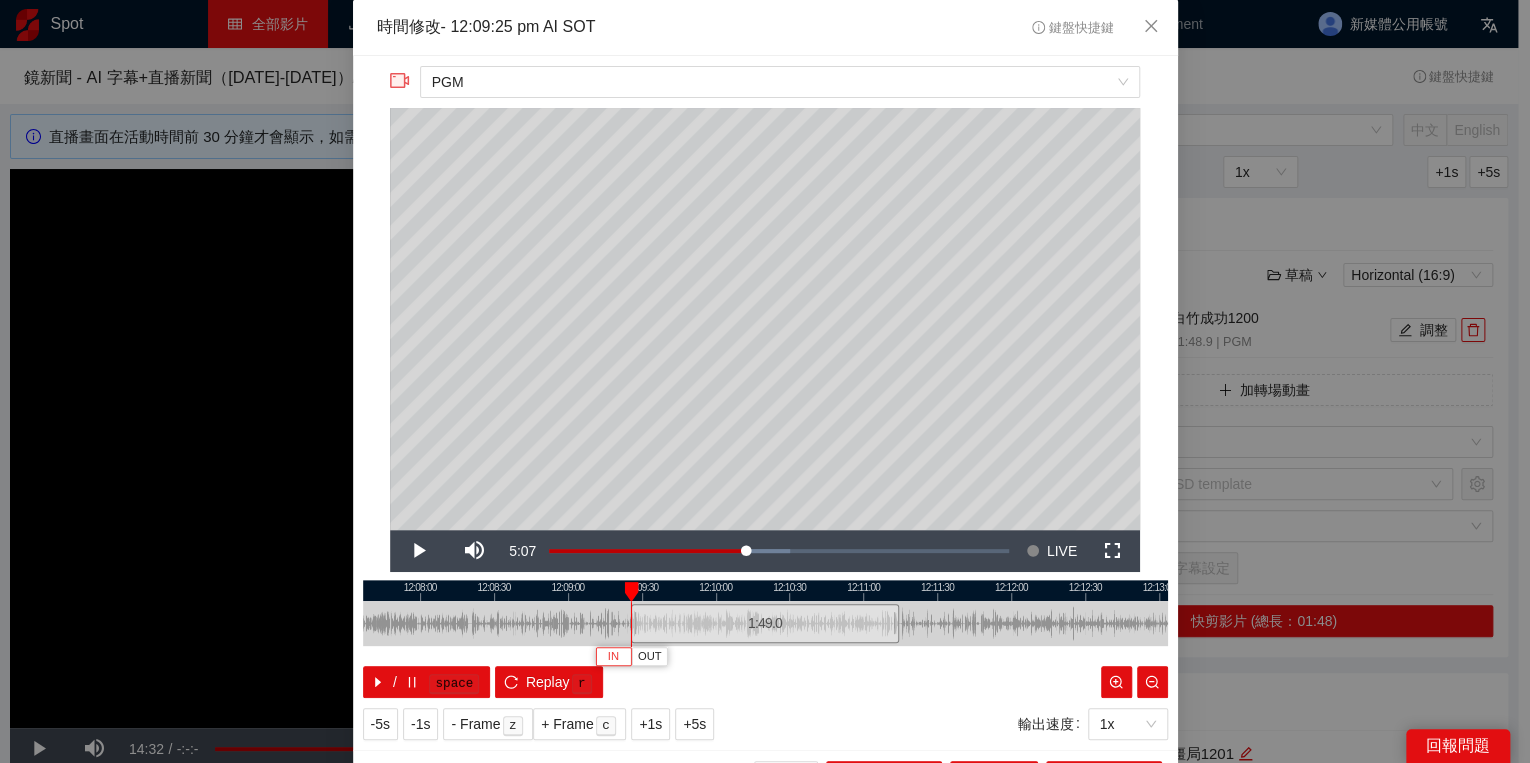 click on "IN" at bounding box center (613, 657) 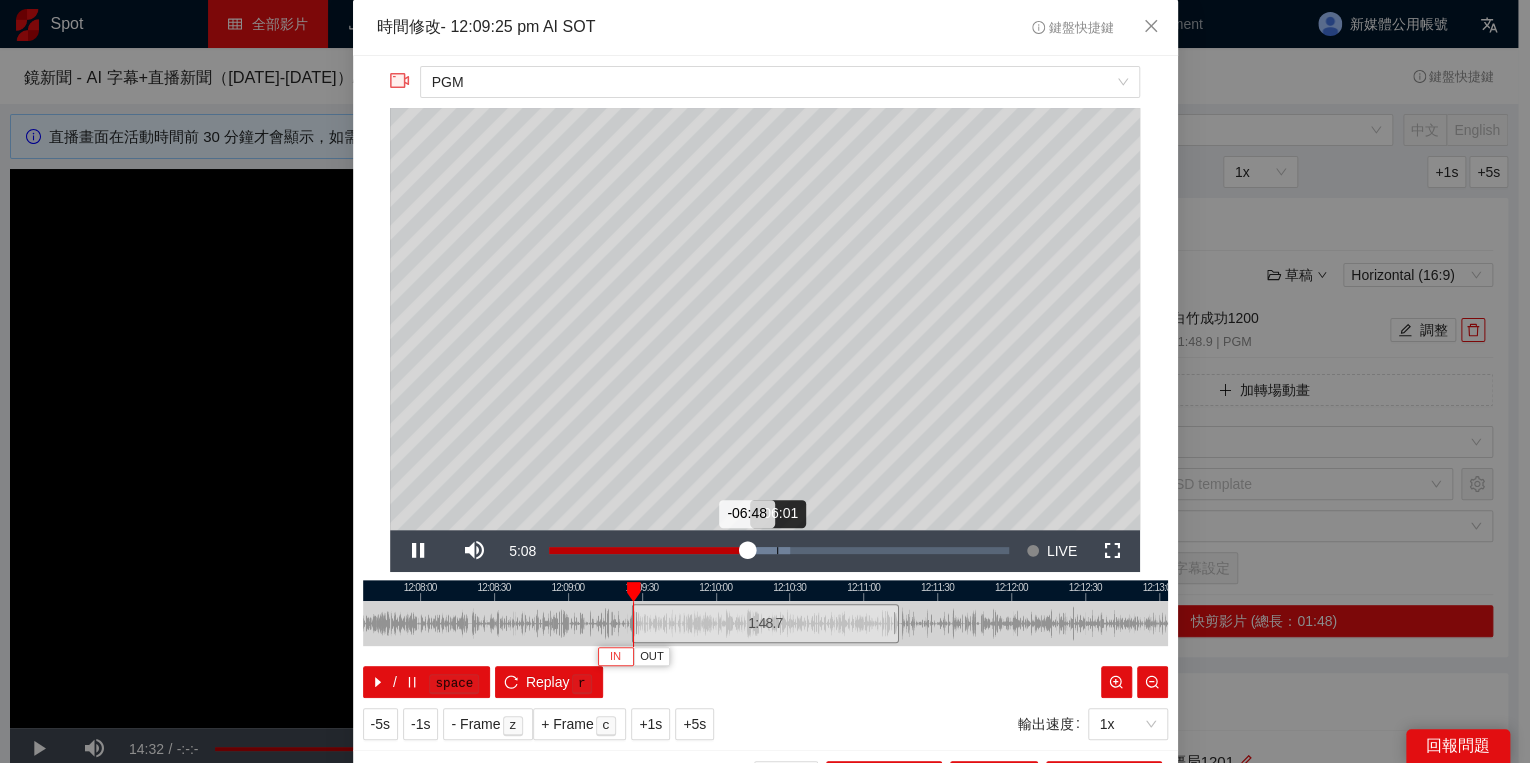 click on "Loaded :  52.53% -06:01 -06:48" at bounding box center [779, 551] 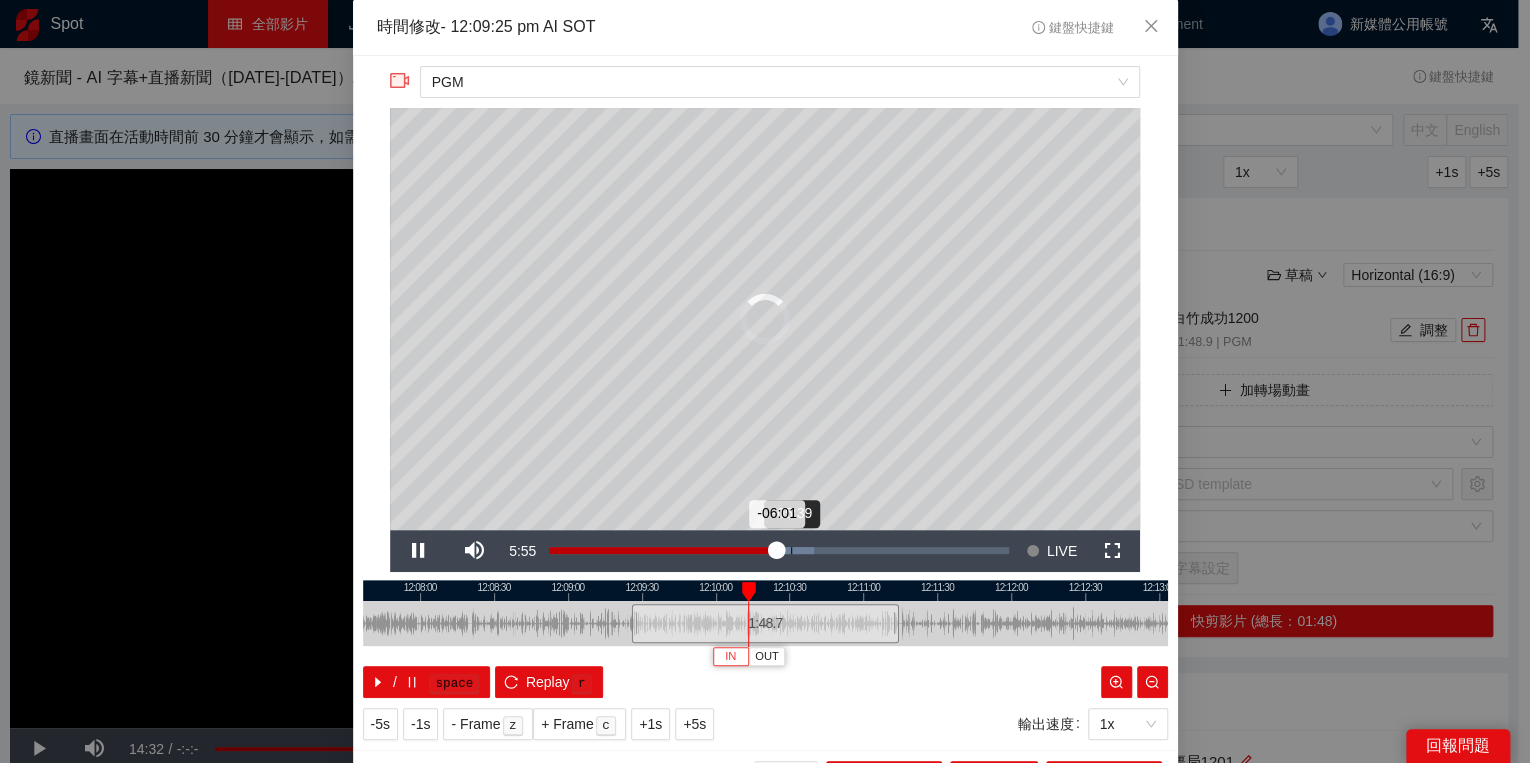 click on "Loaded :  57.62% -05:39 -06:01" at bounding box center (779, 551) 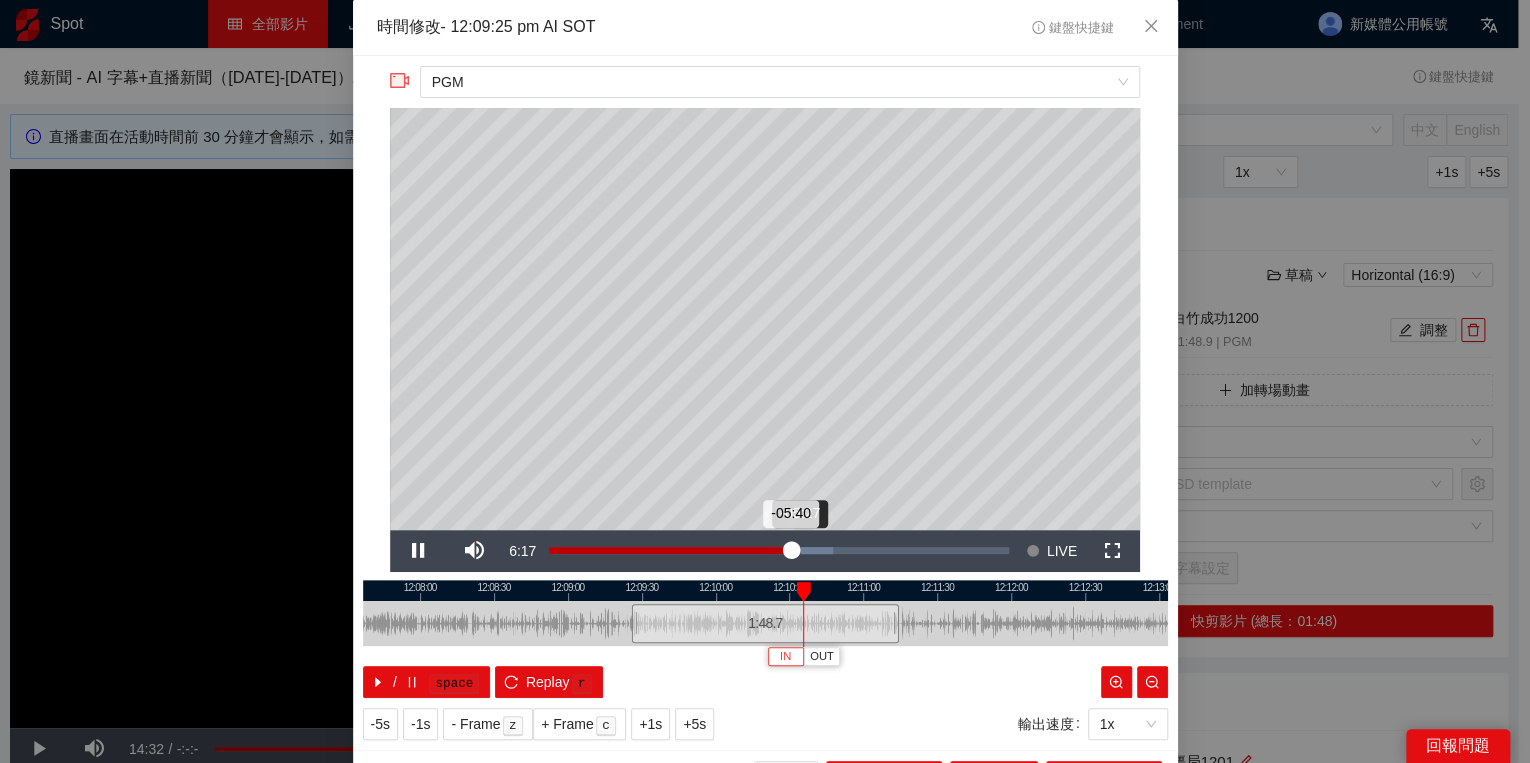 click on "Loaded :  61.86% -05:27 -05:40" at bounding box center [779, 551] 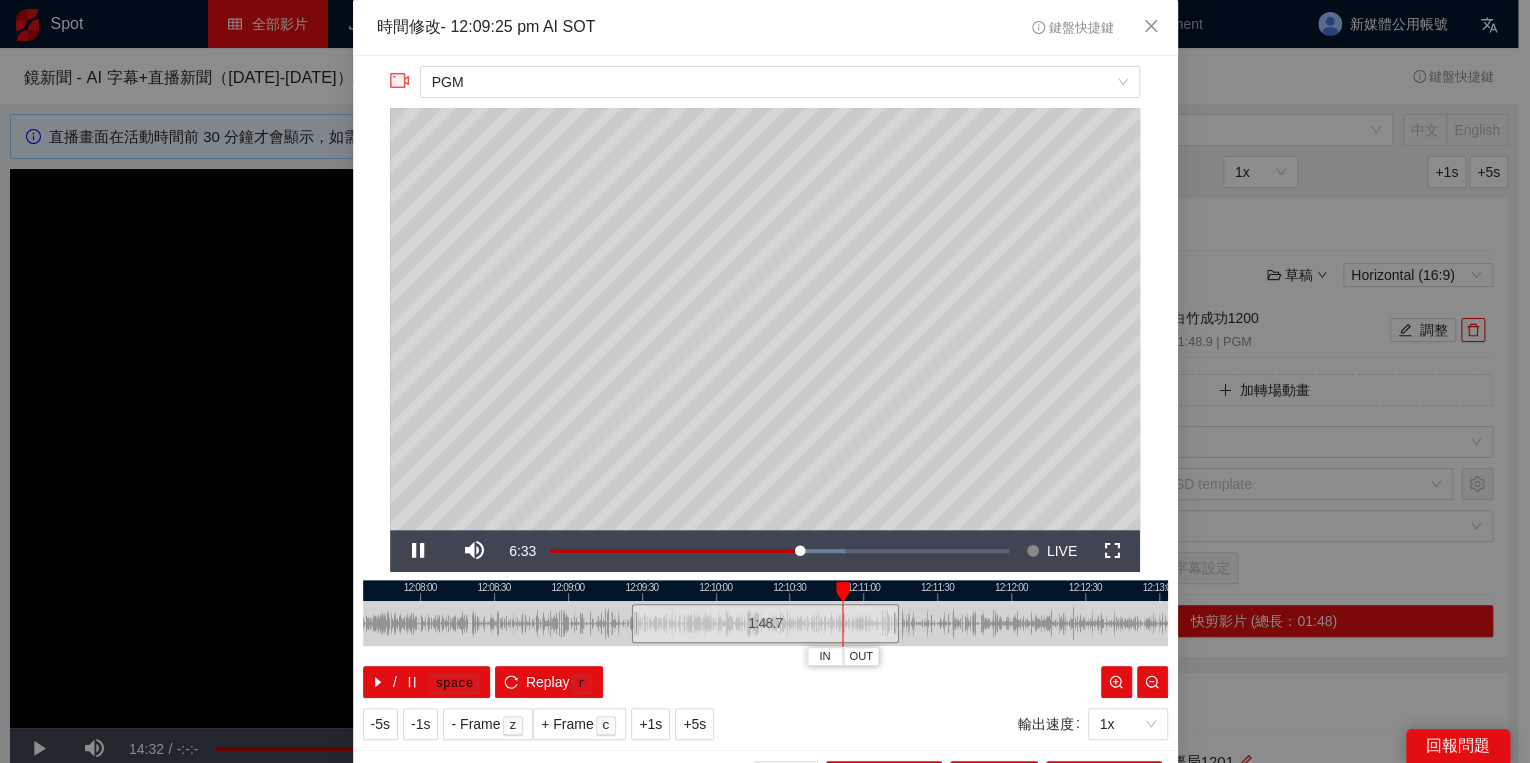 click on "**********" at bounding box center [765, 403] 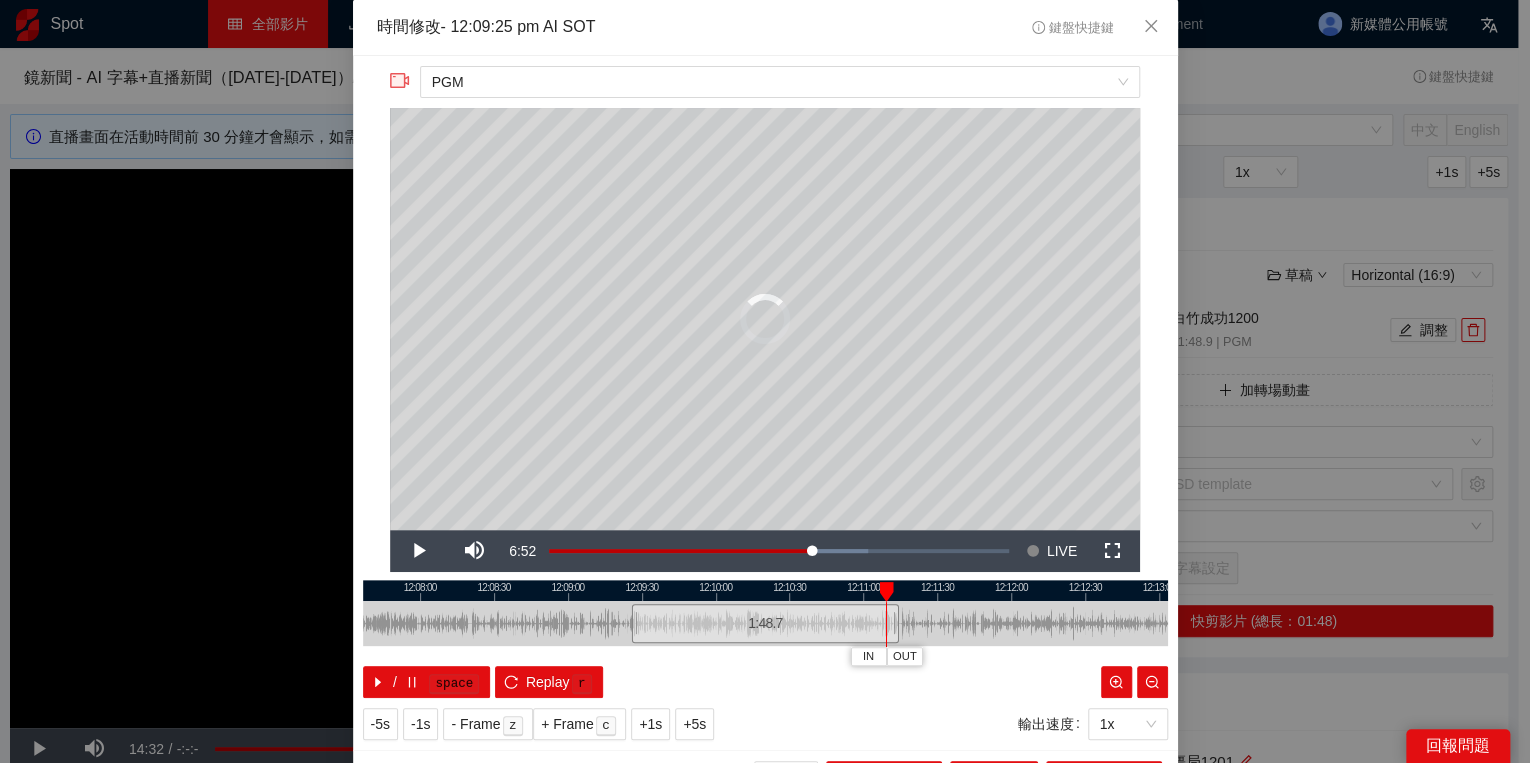 drag, startPoint x: 924, startPoint y: 585, endPoint x: 876, endPoint y: 586, distance: 48.010414 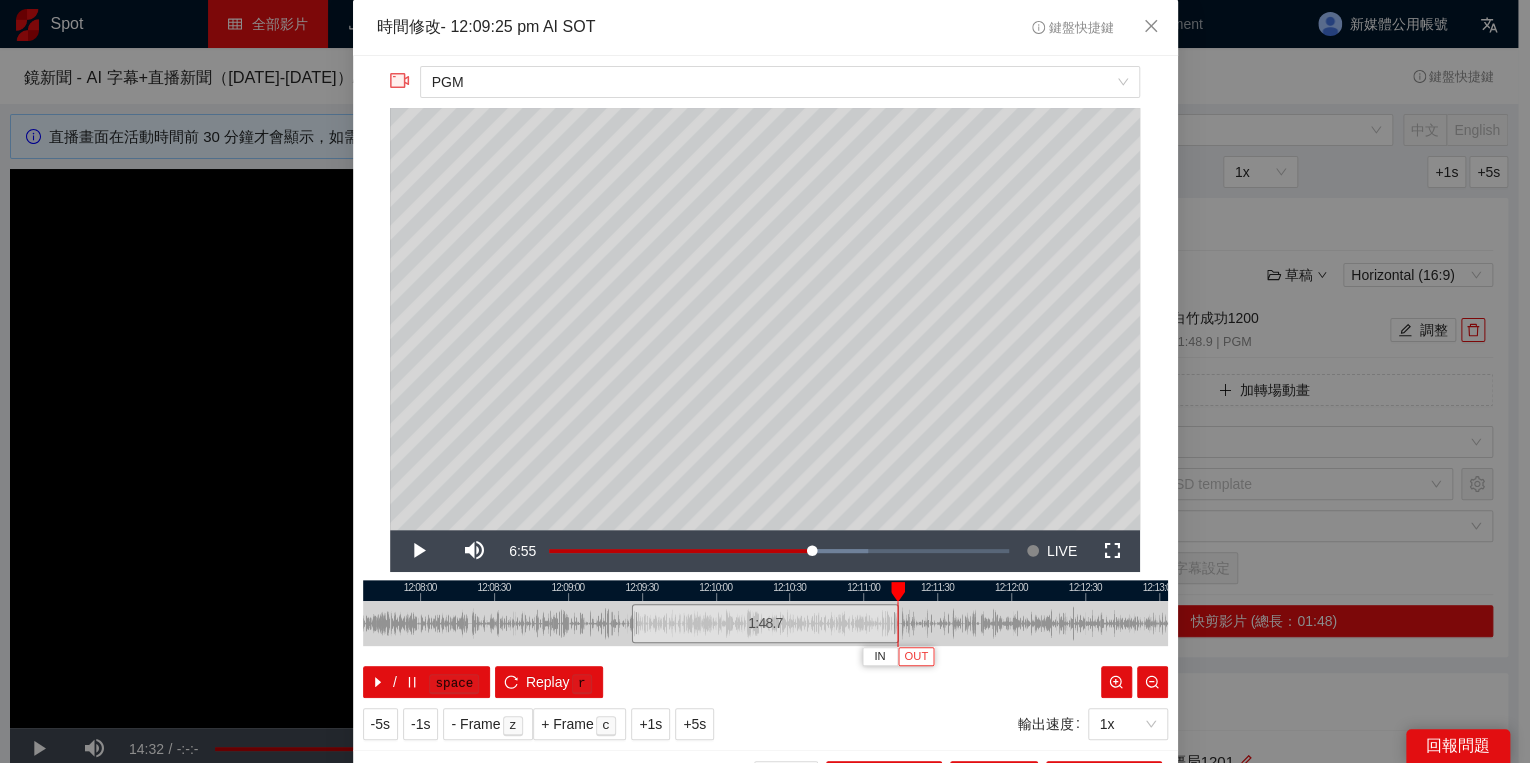 click on "OUT" at bounding box center (916, 657) 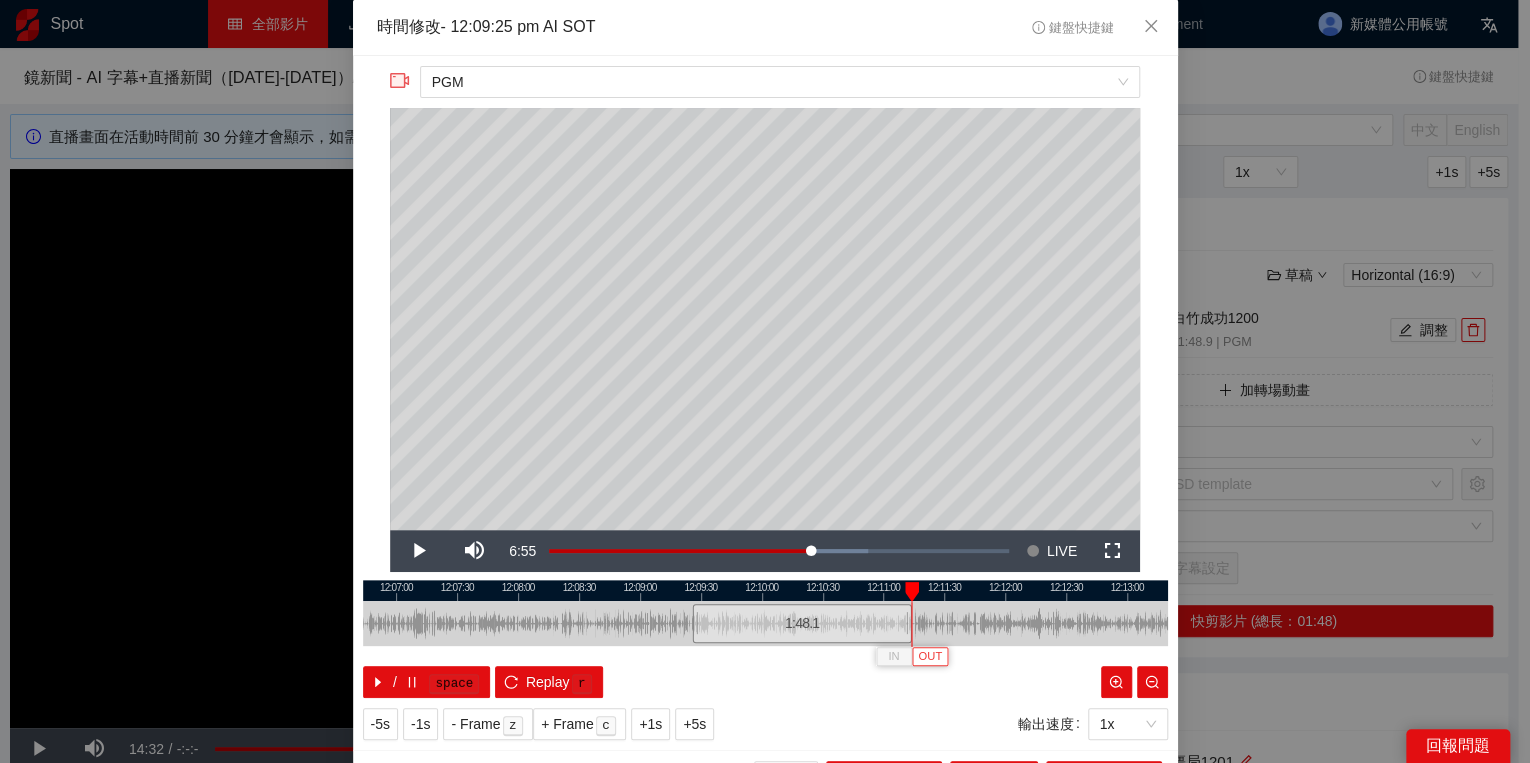 scroll, scrollTop: 39, scrollLeft: 0, axis: vertical 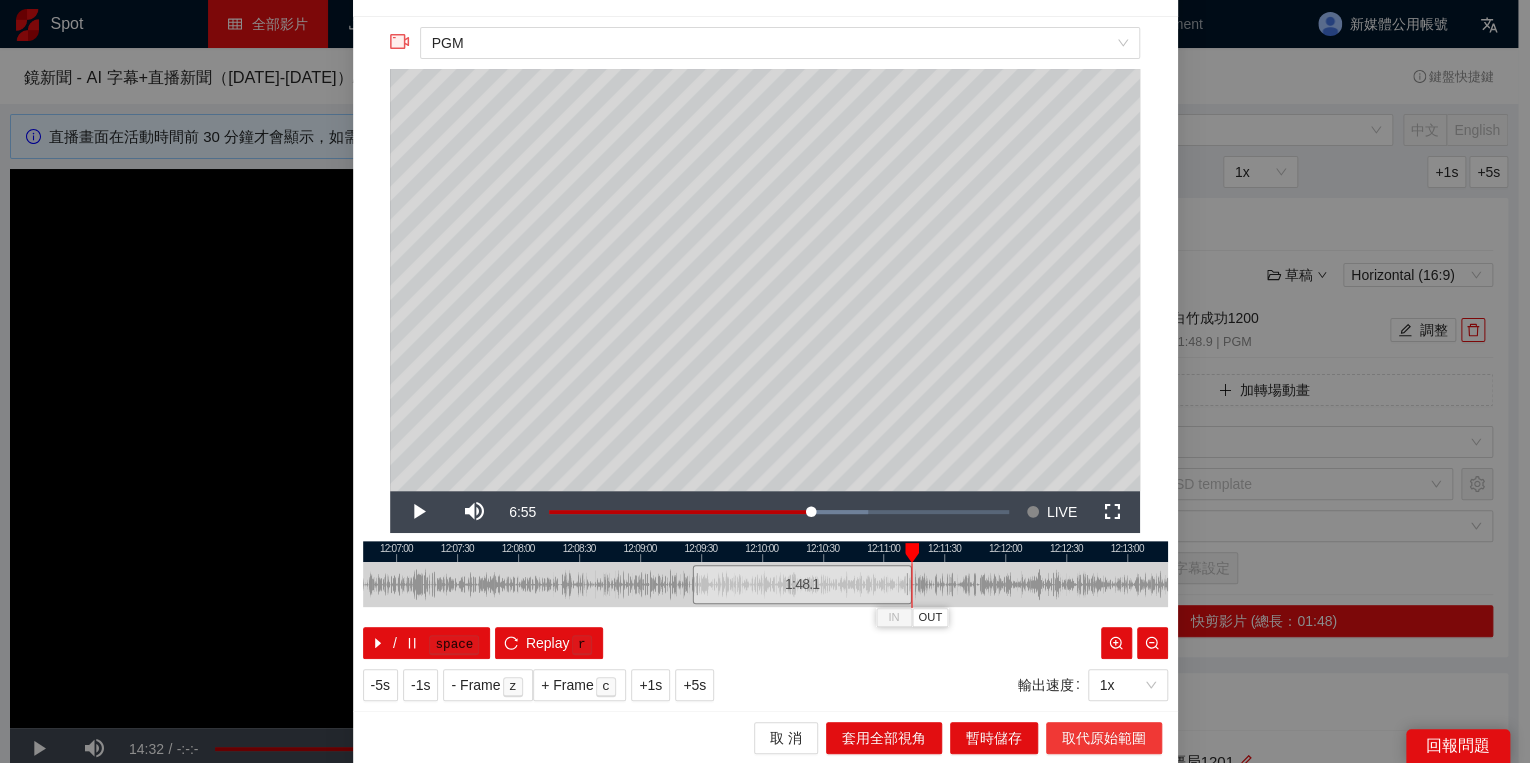 click on "取 消 套用全部視角 暫時儲存 取代原始範圍" at bounding box center [765, 737] 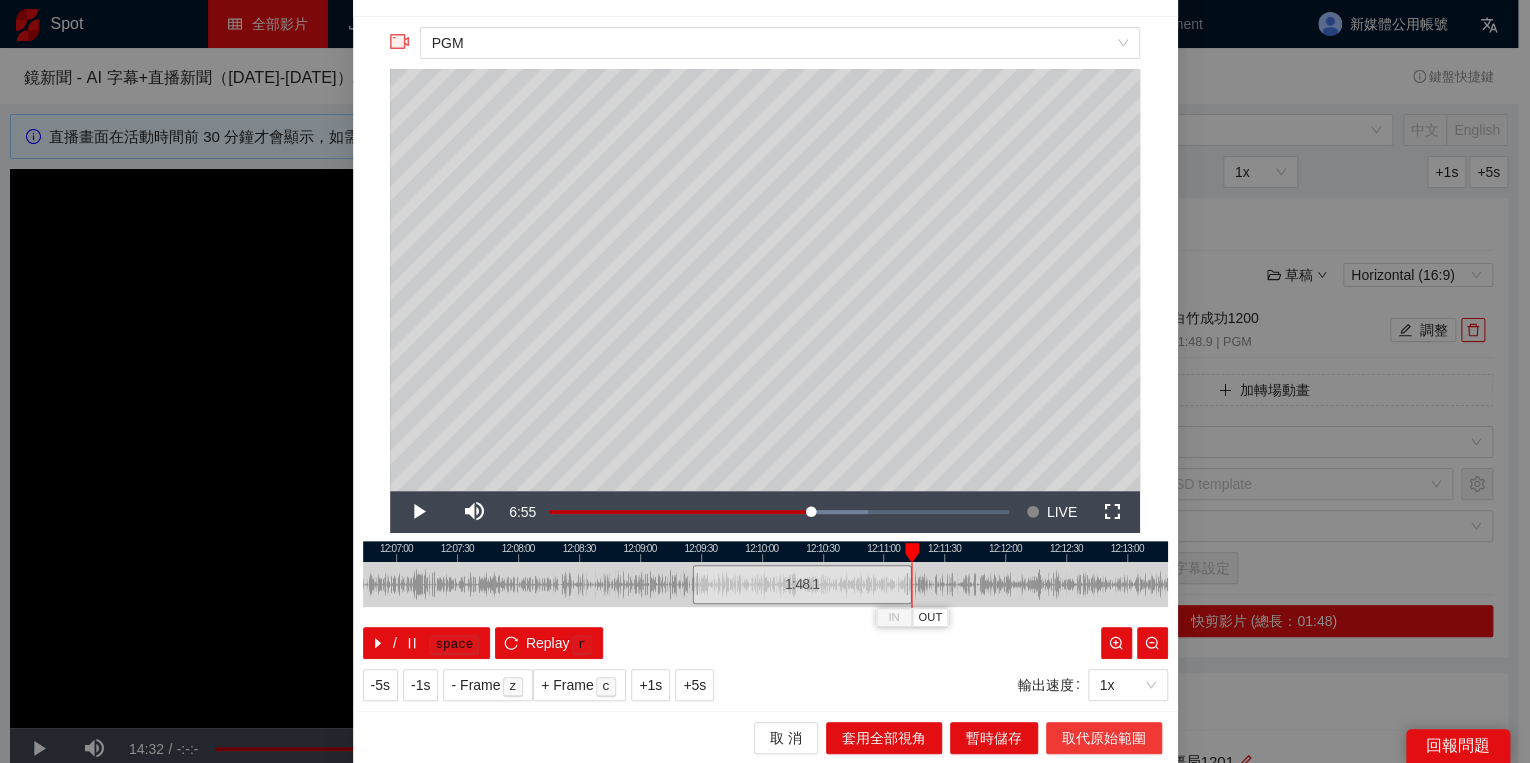 click on "取代原始範圍" at bounding box center [1104, 738] 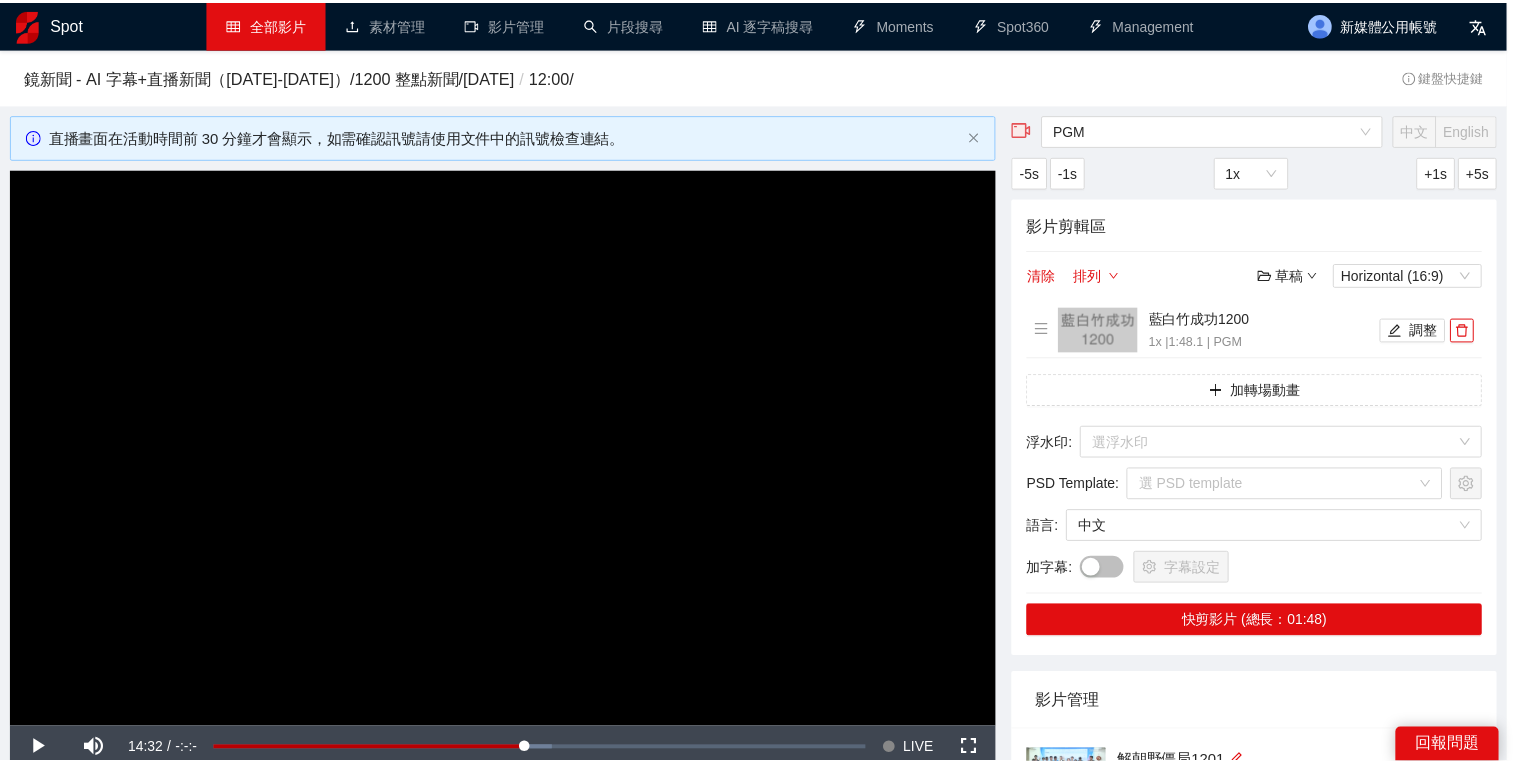 scroll, scrollTop: 0, scrollLeft: 0, axis: both 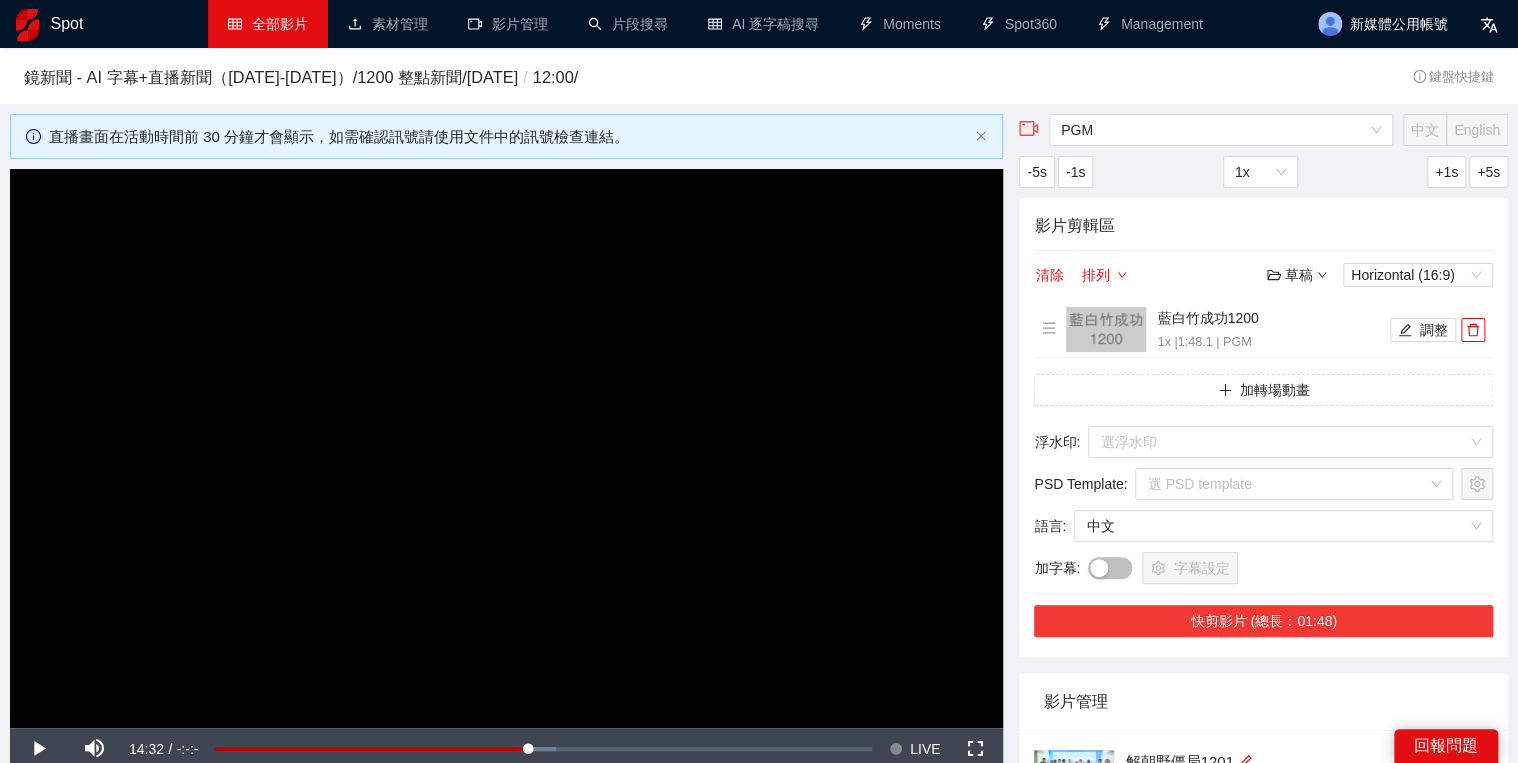 click on "快剪影片 (總長：01:48)" at bounding box center (1263, 621) 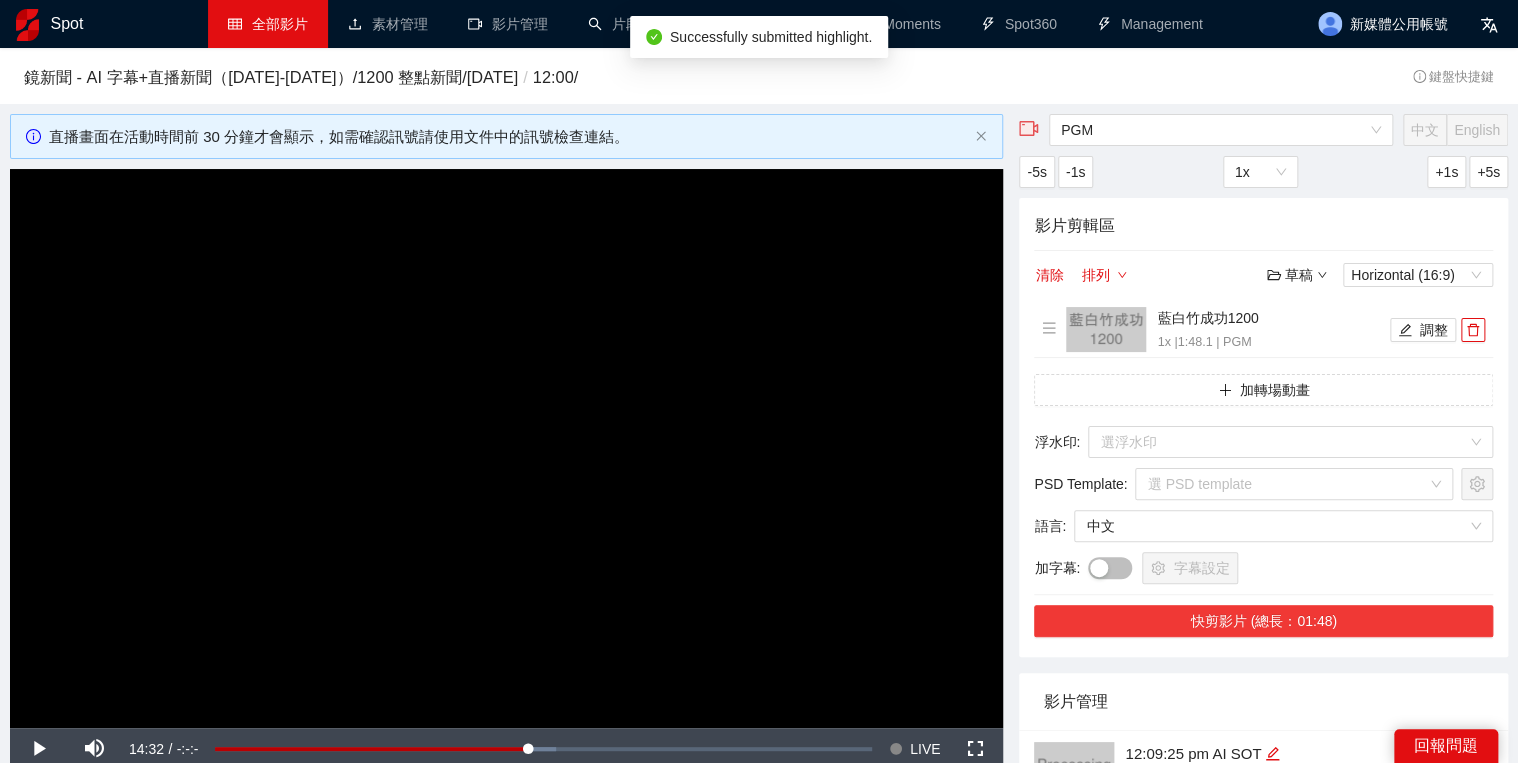 scroll, scrollTop: 240, scrollLeft: 0, axis: vertical 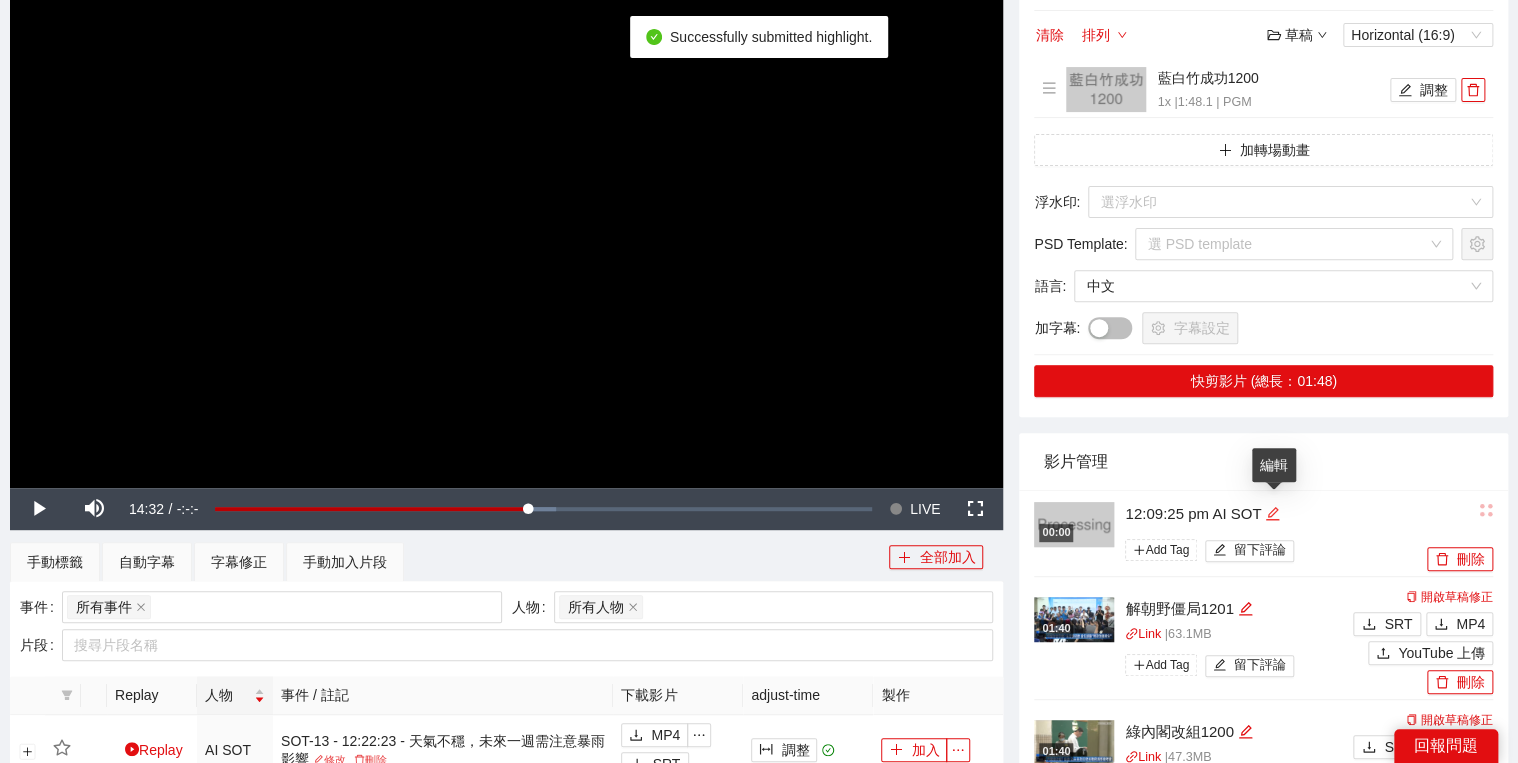 click 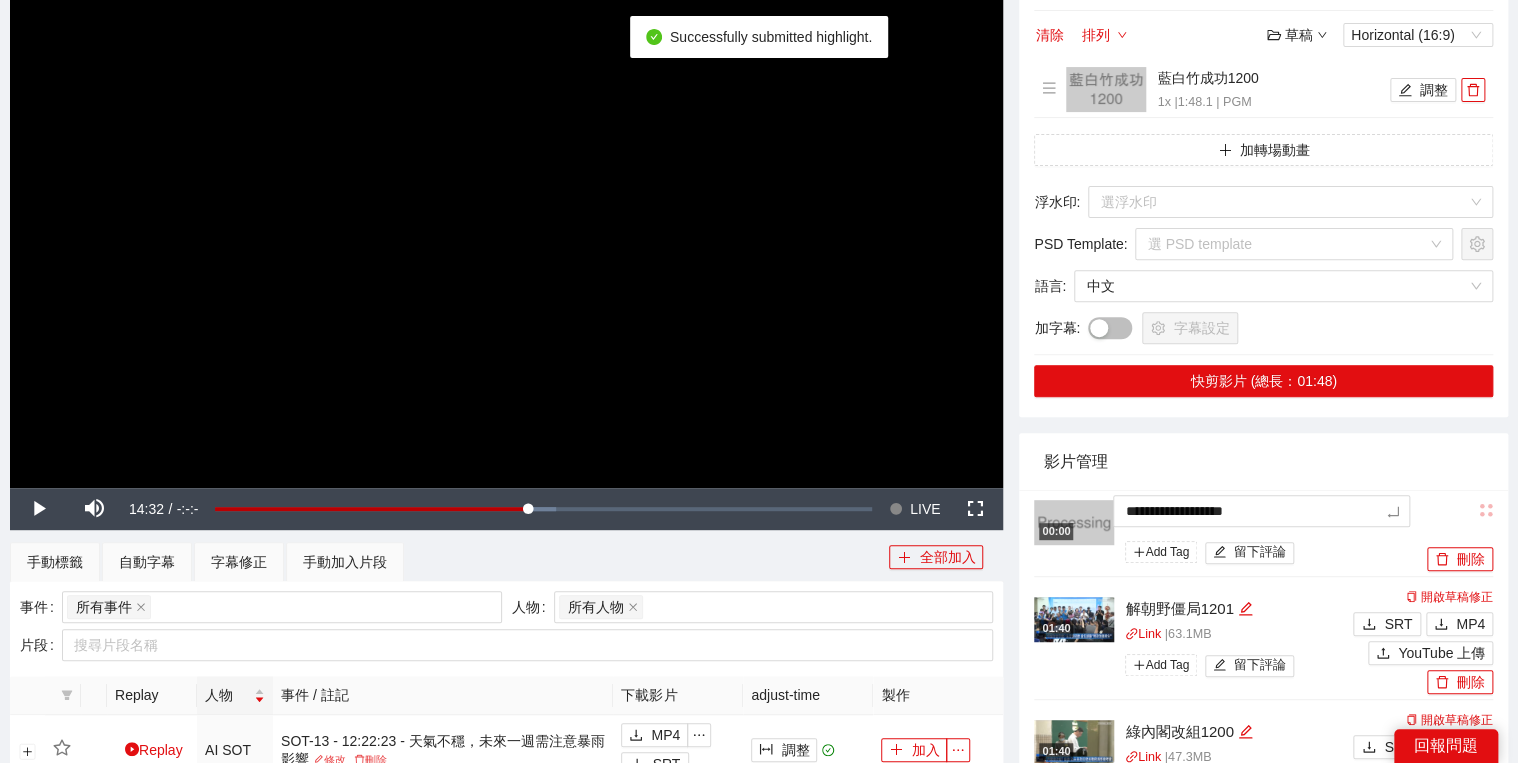 click on "**********" at bounding box center (759, 789) 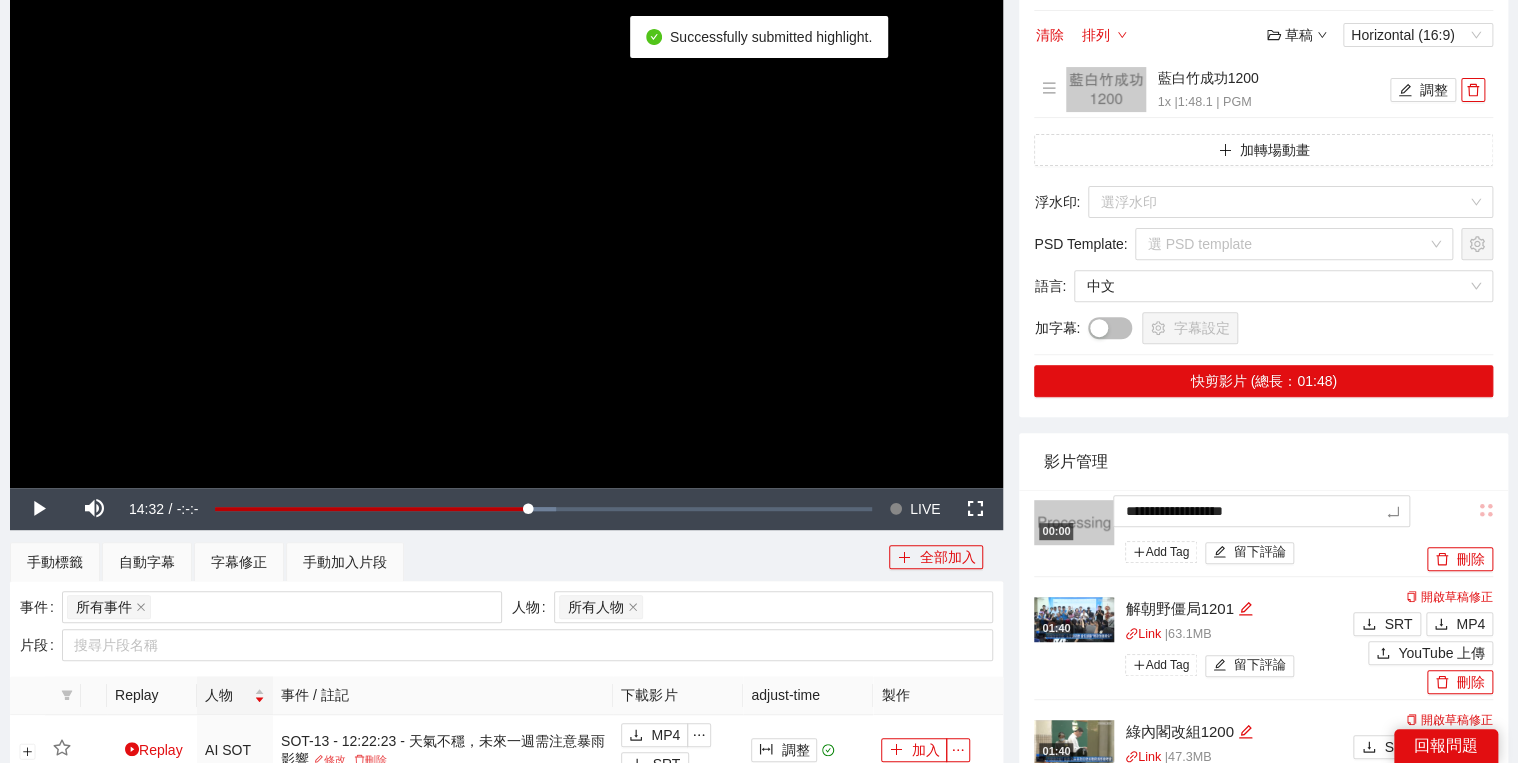 type on "*********" 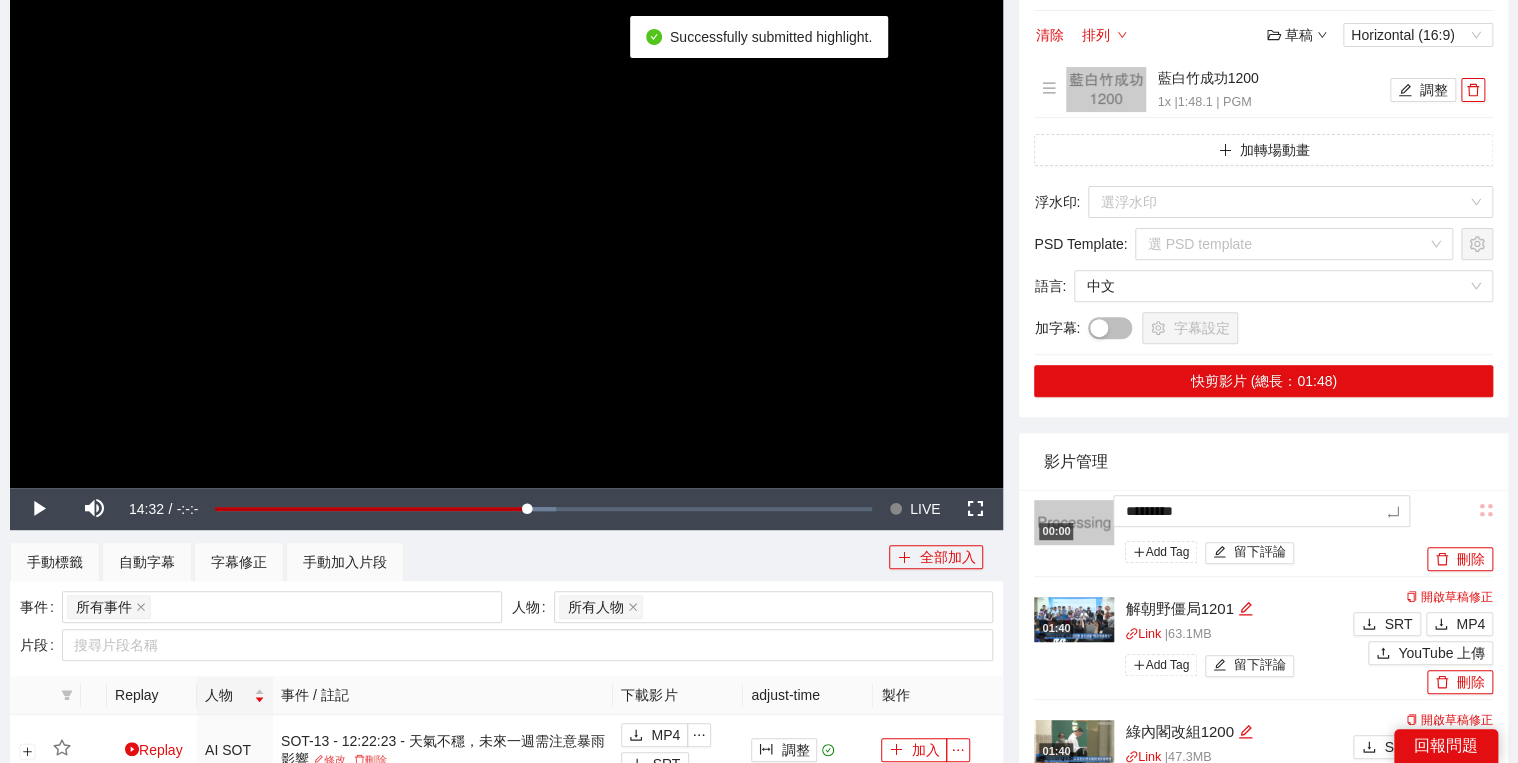 click on "影片管理" at bounding box center (1263, 461) 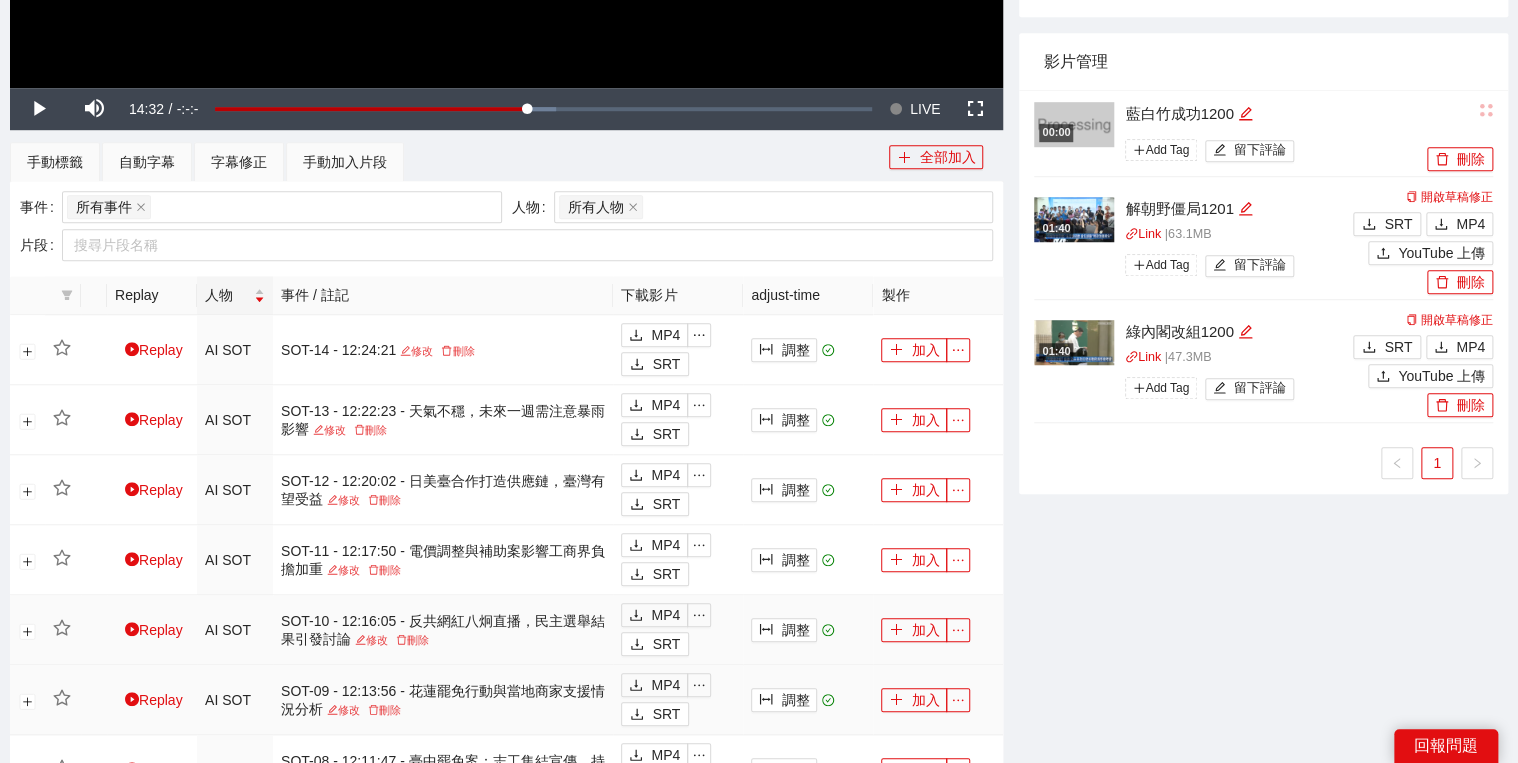 scroll, scrollTop: 880, scrollLeft: 0, axis: vertical 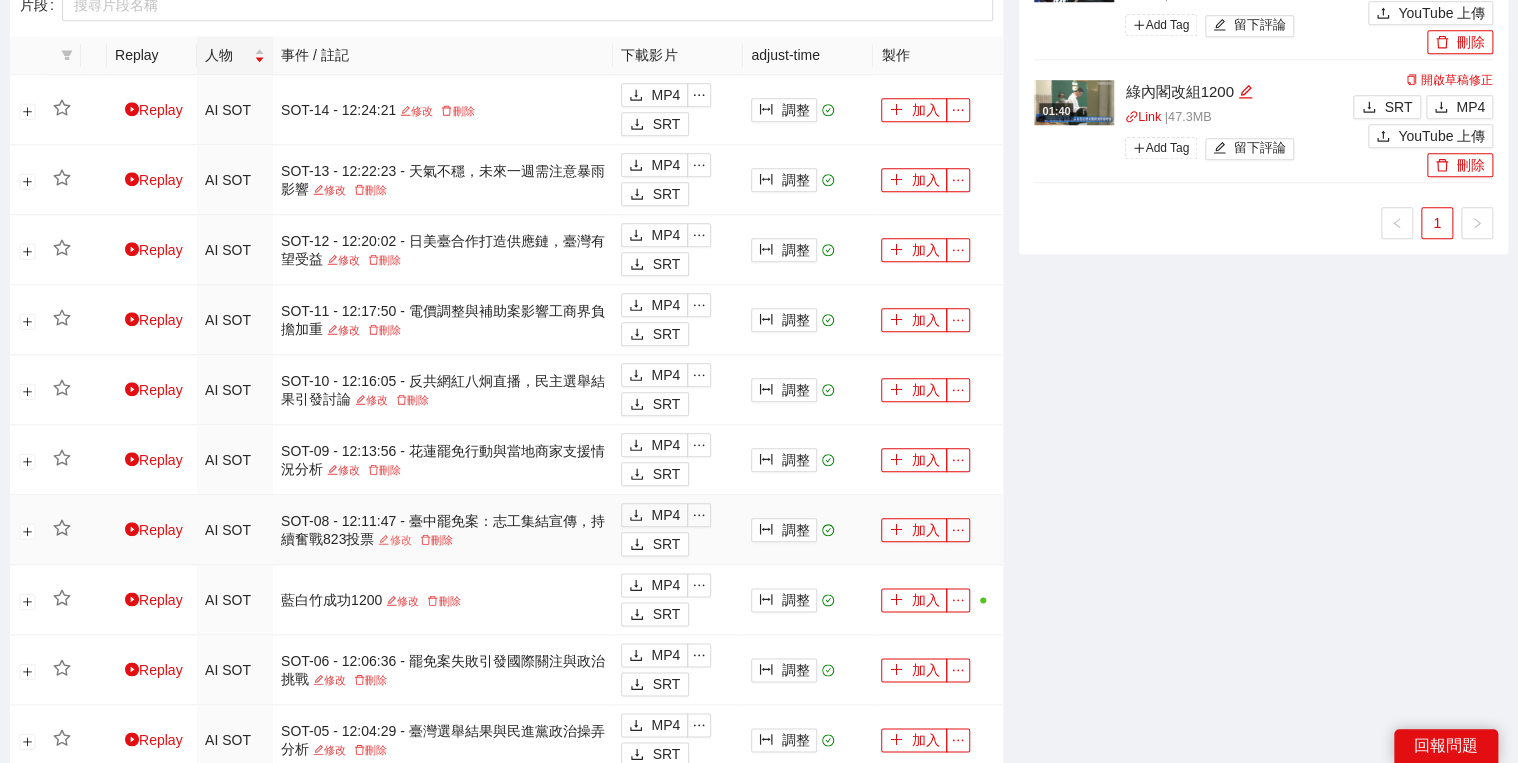 click on "修改" at bounding box center [394, 540] 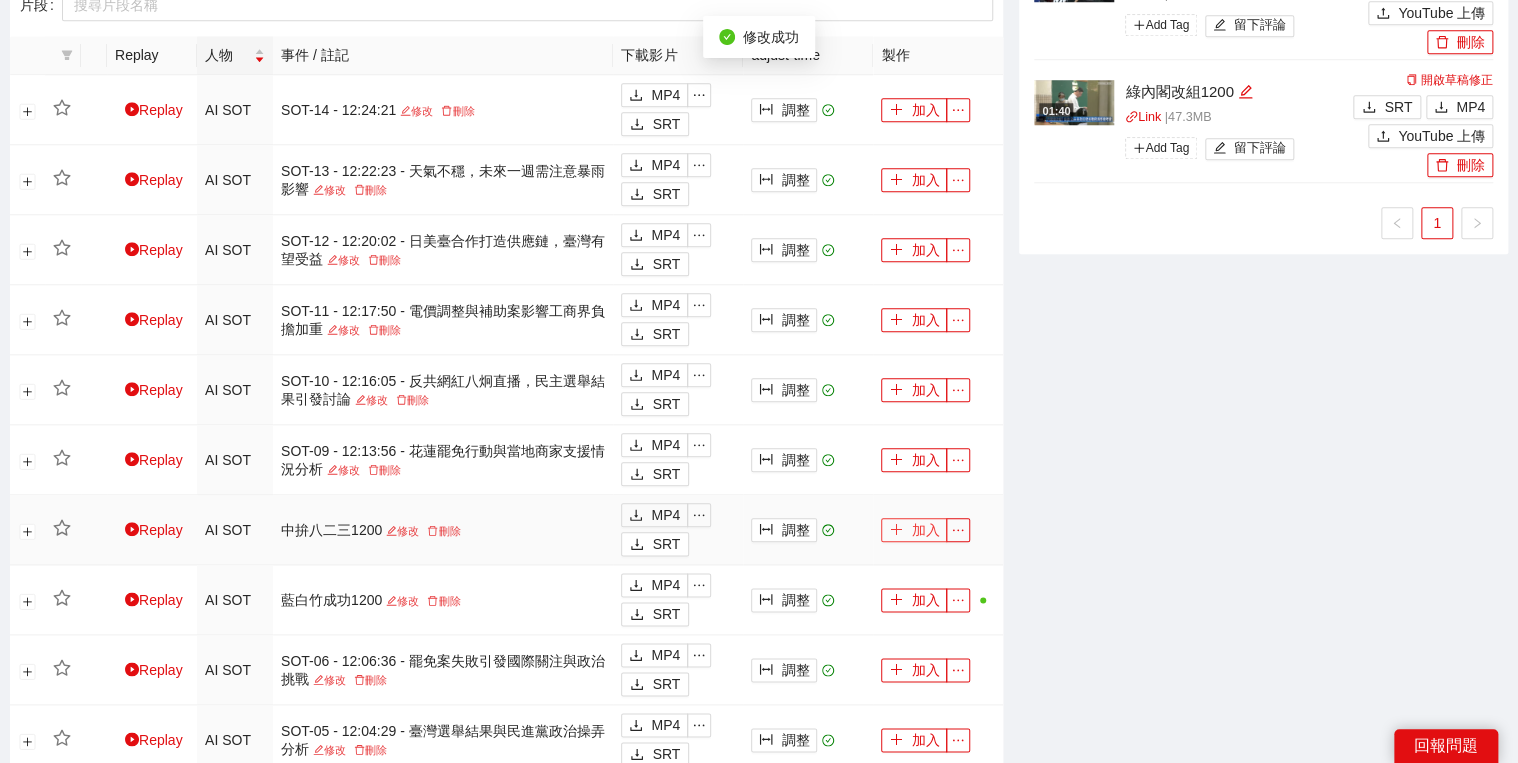 click 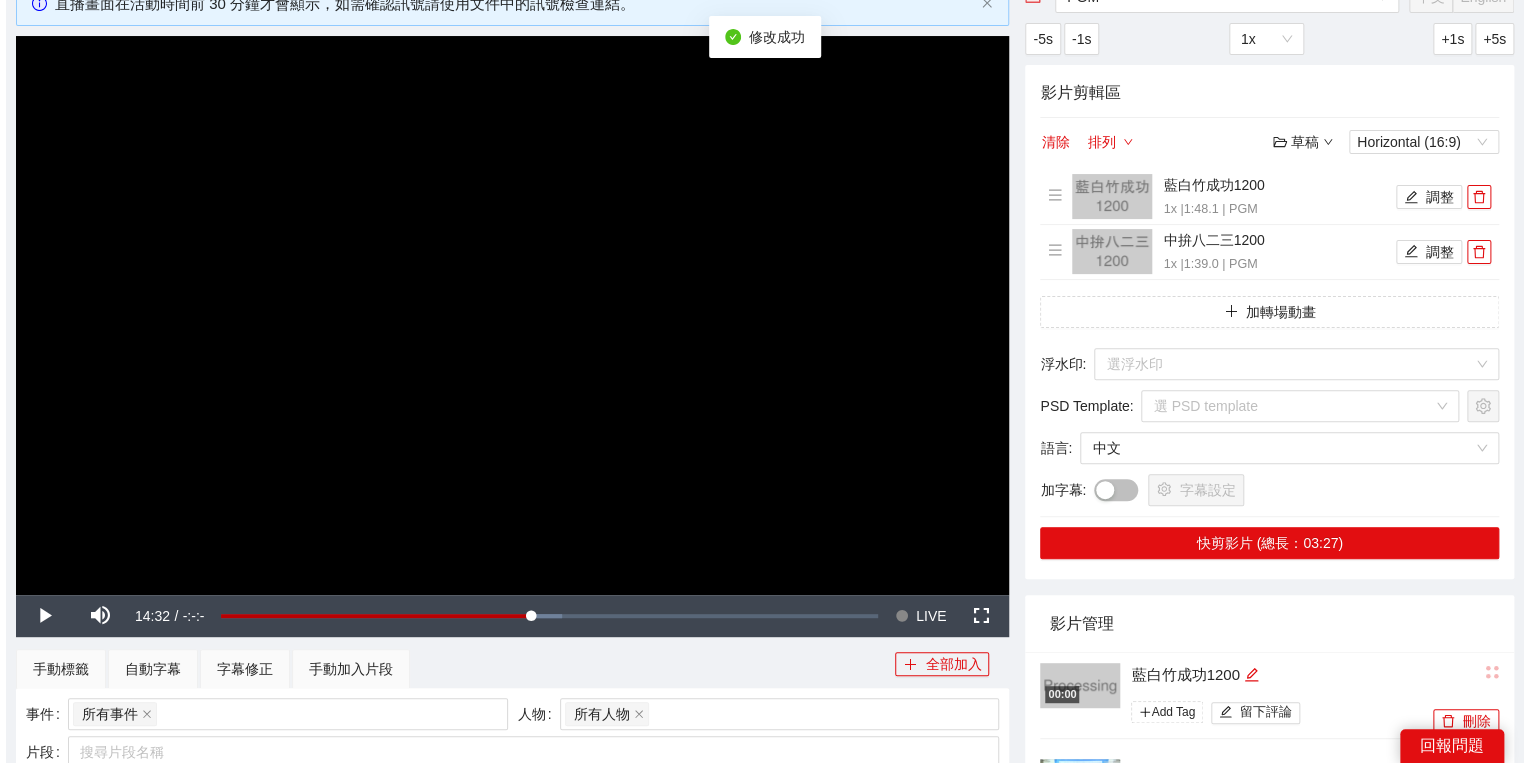 scroll, scrollTop: 0, scrollLeft: 0, axis: both 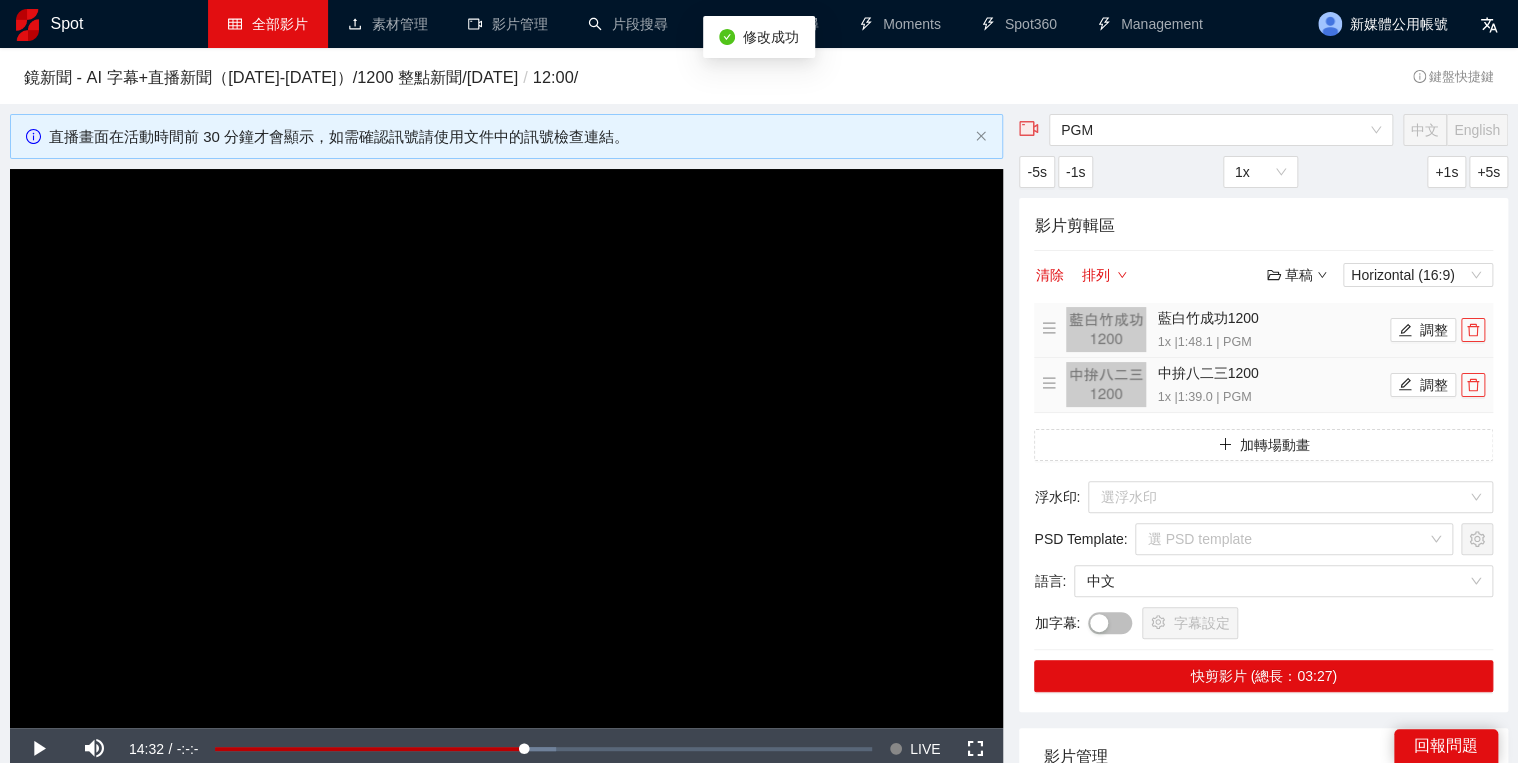 click 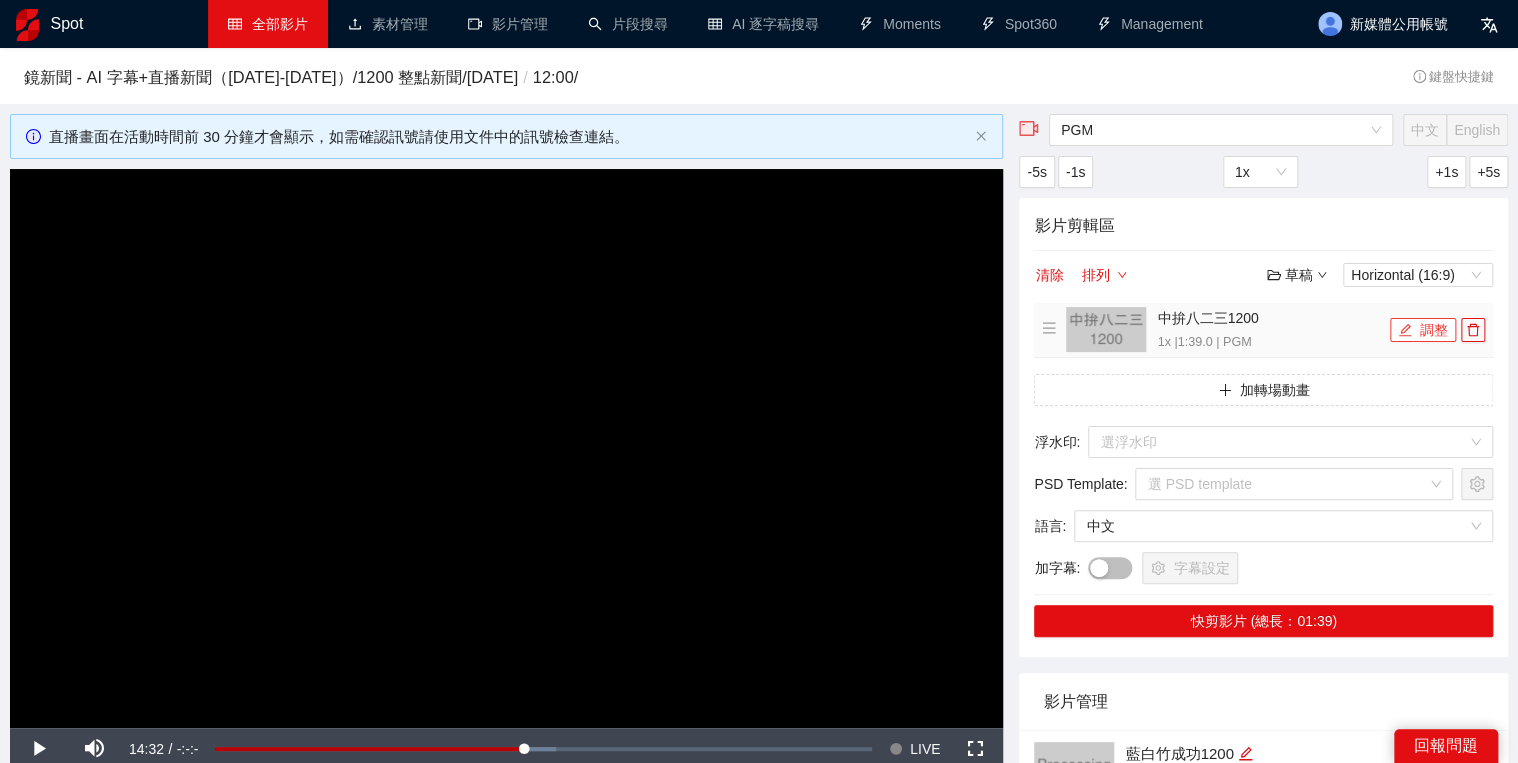 click on "調整" at bounding box center [1423, 330] 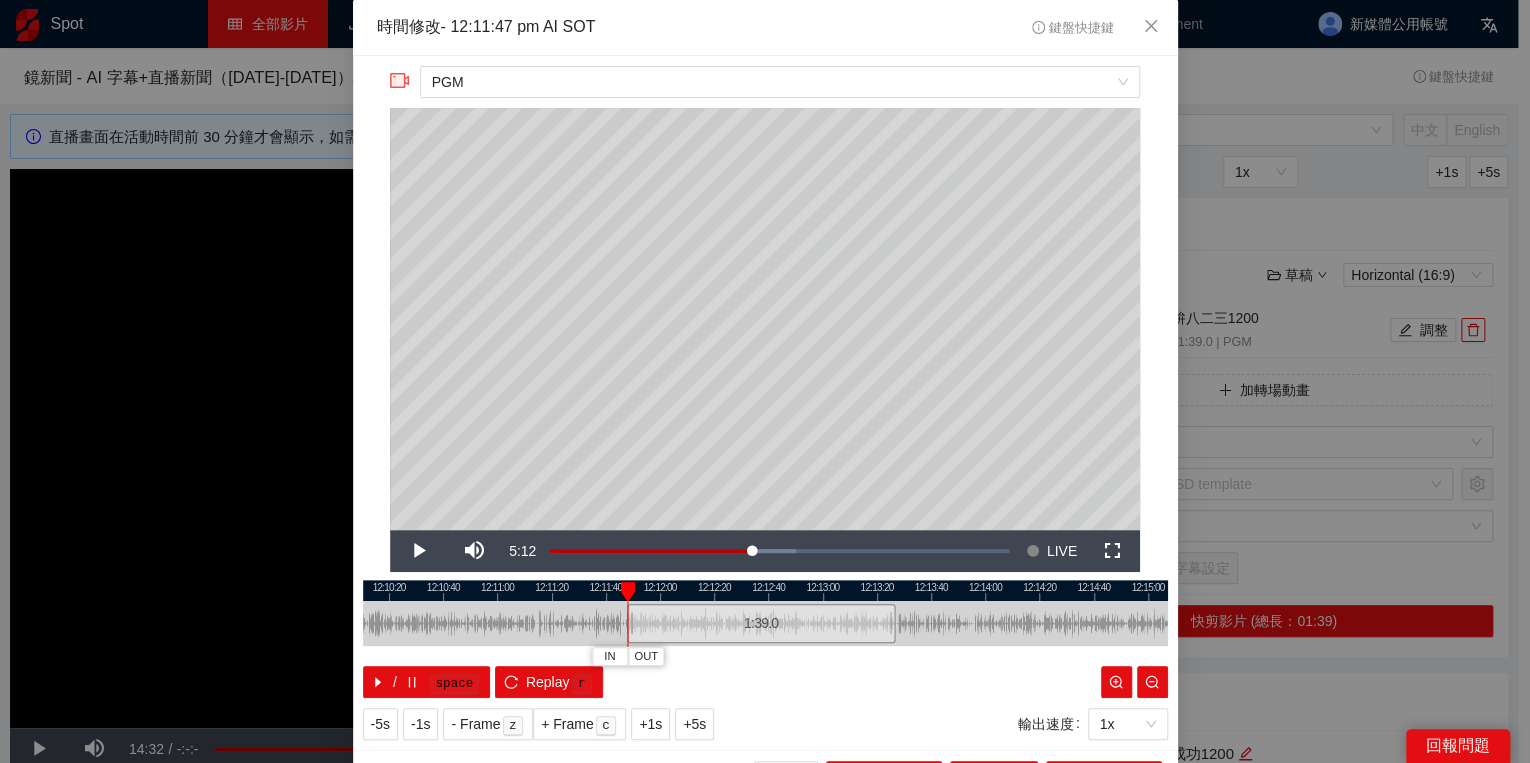 click on "12:10:00 12:10:20 12:10:40 12:11:00 12:11:20 12:11:40 12:12:00 12:12:20 12:12:40 12:13:00 12:13:20 12:13:40 12:14:00 12:14:20 12:14:40 12:15:00 IN OUT 1:39.0 /   space  Replay  r" at bounding box center (765, 639) 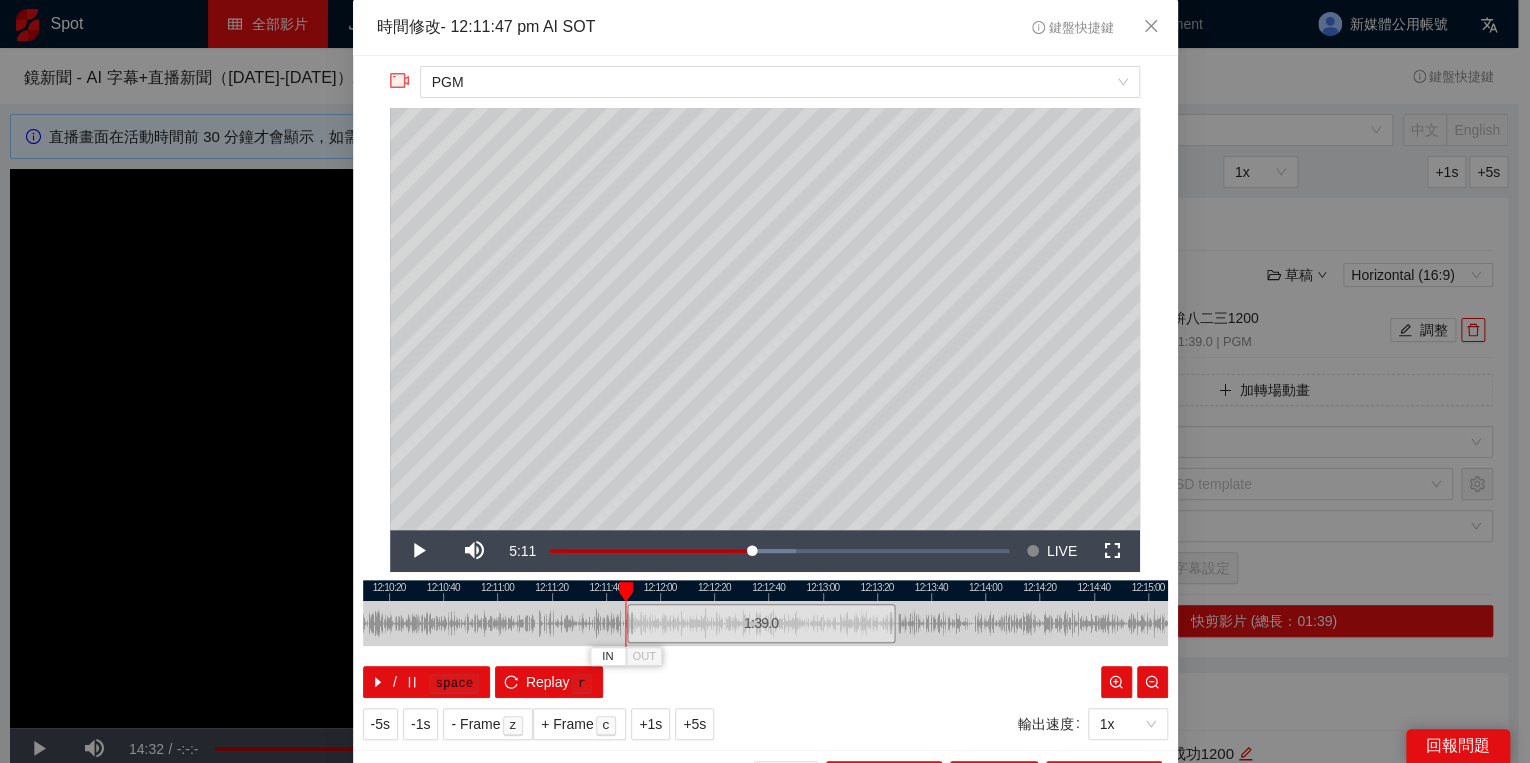 click at bounding box center [626, 592] 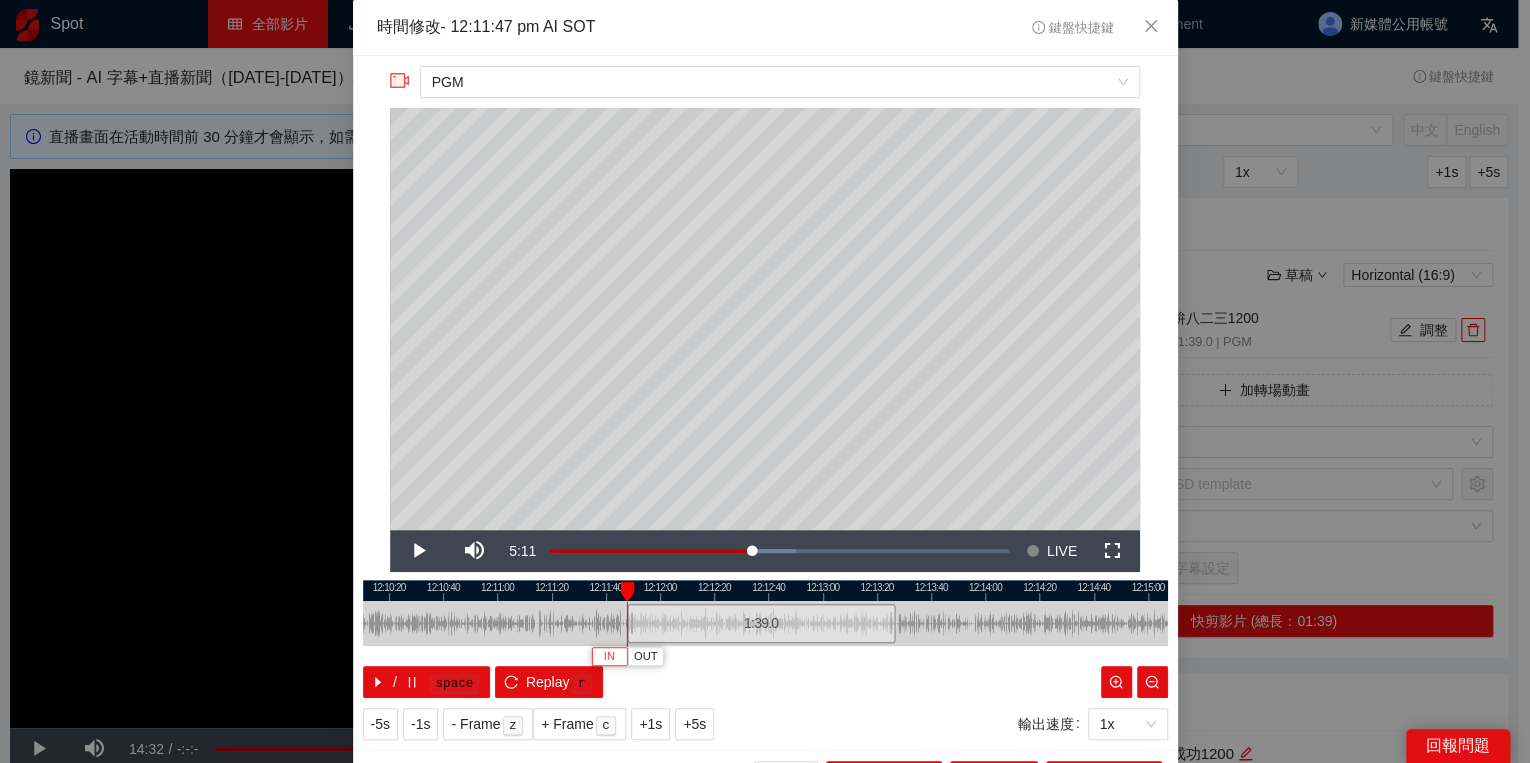 click on "IN" at bounding box center [609, 656] 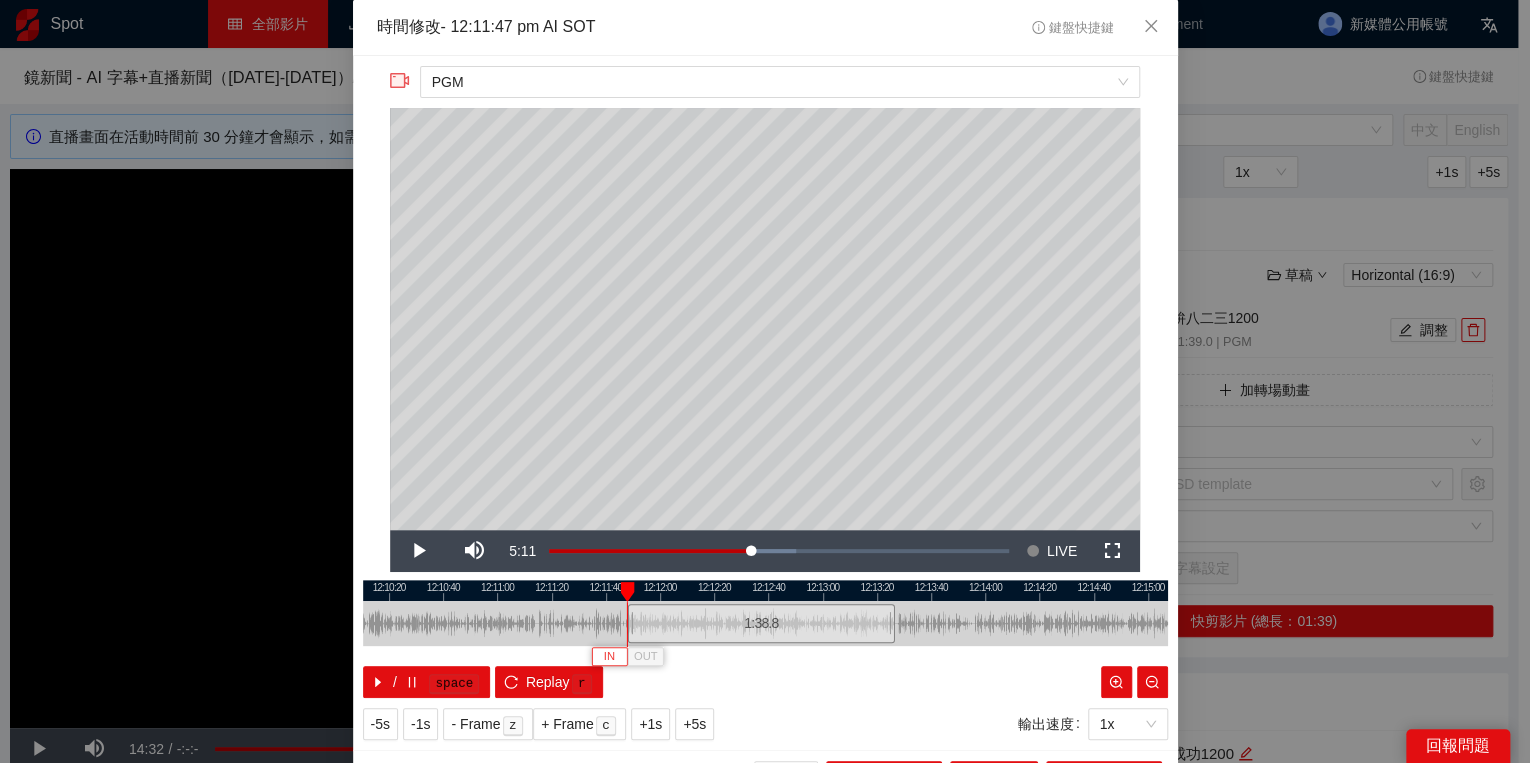 type 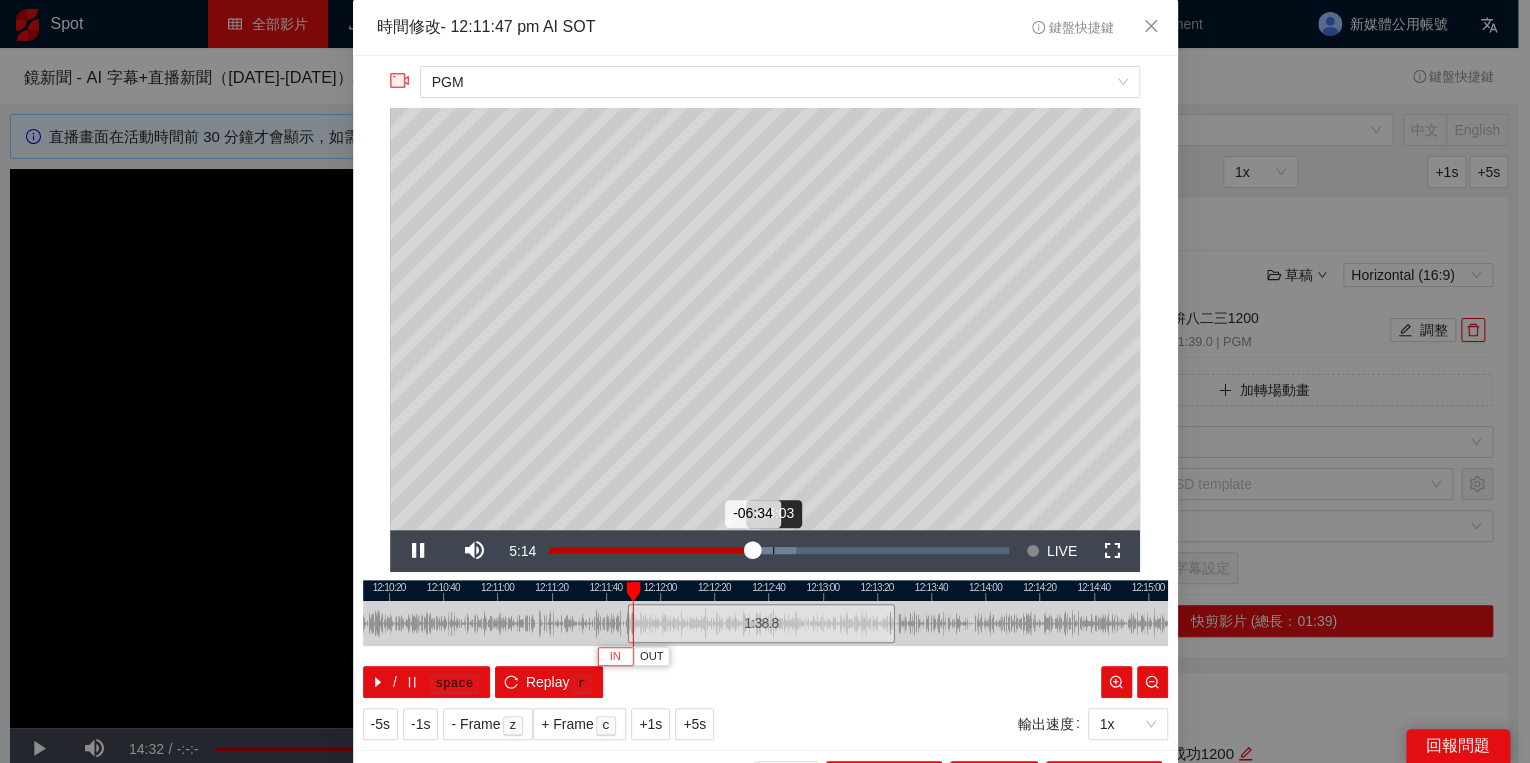 click on "Loaded :  53.84% -06:03 -06:34" at bounding box center (779, 551) 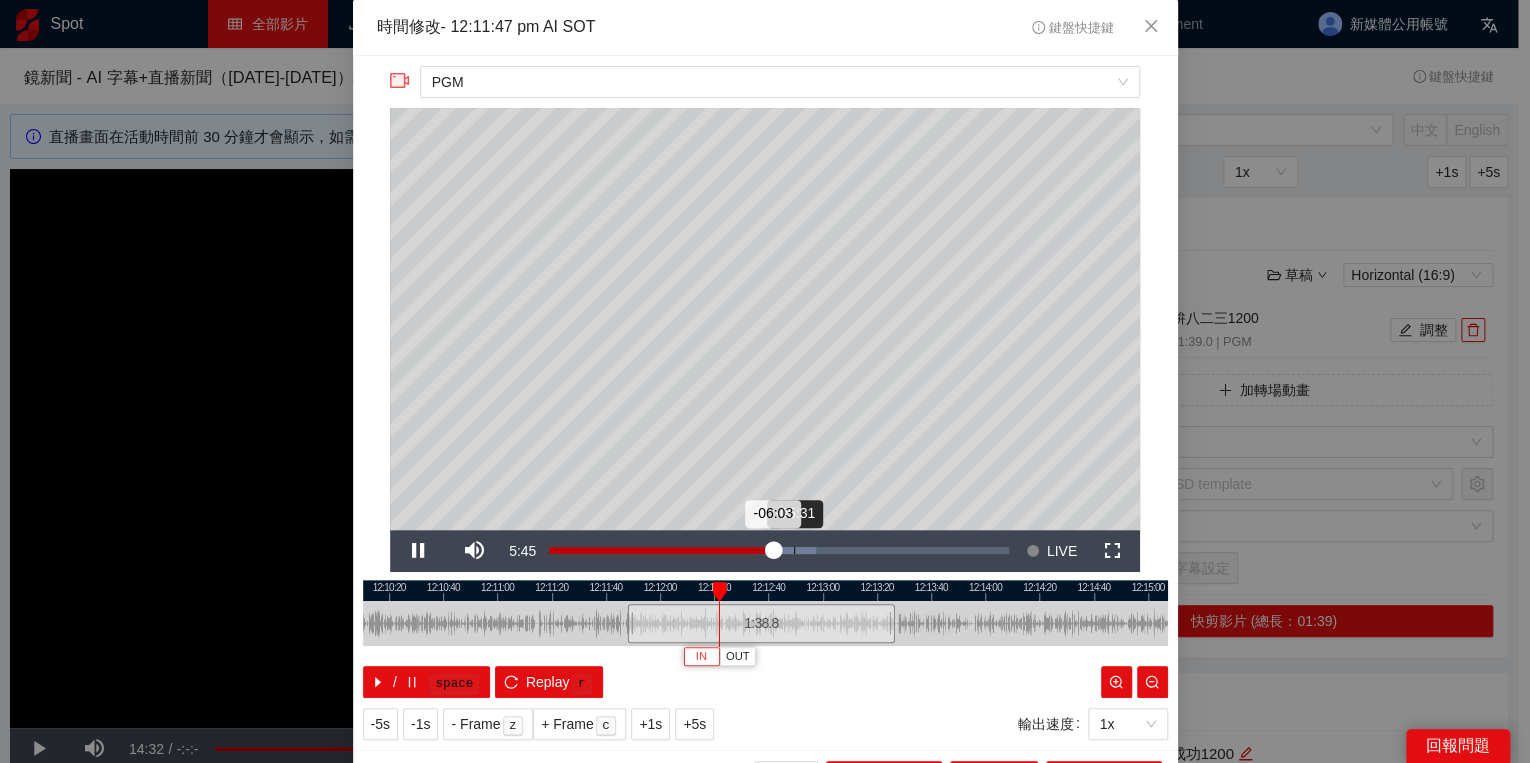click on "Loaded :  58.11% -05:31 -06:03" at bounding box center [779, 551] 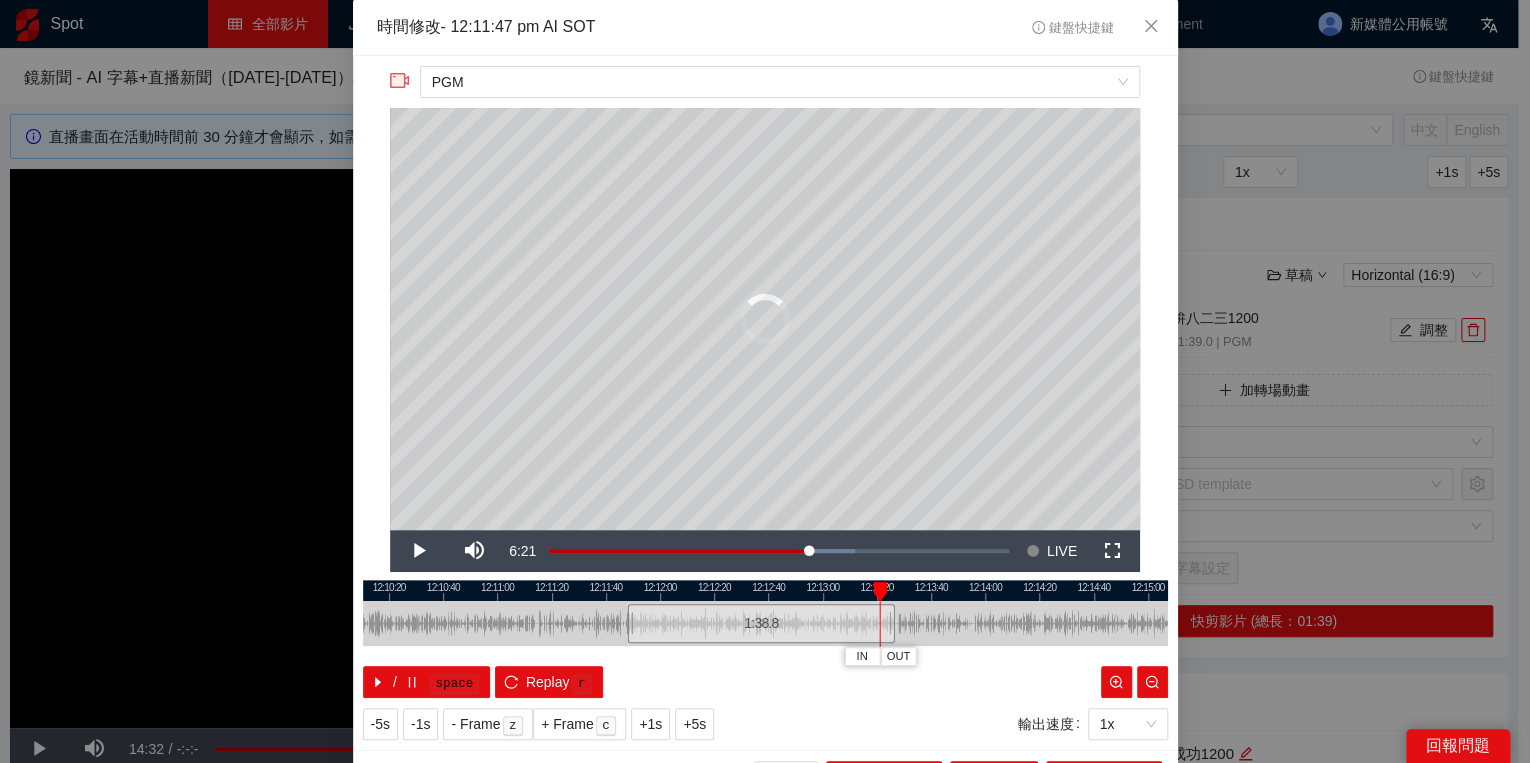 drag, startPoint x: 814, startPoint y: 591, endPoint x: 878, endPoint y: 591, distance: 64 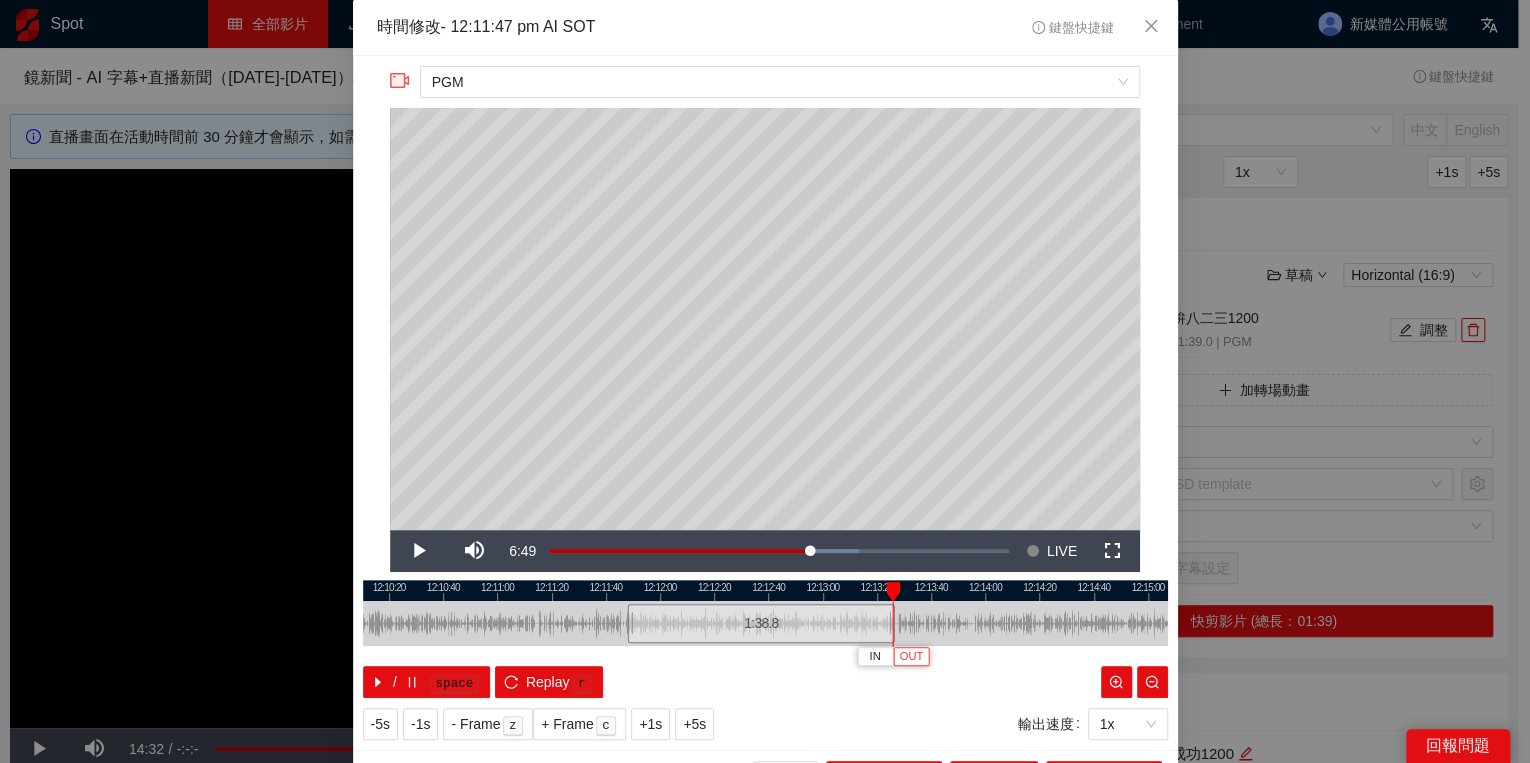 click on "OUT" at bounding box center [912, 657] 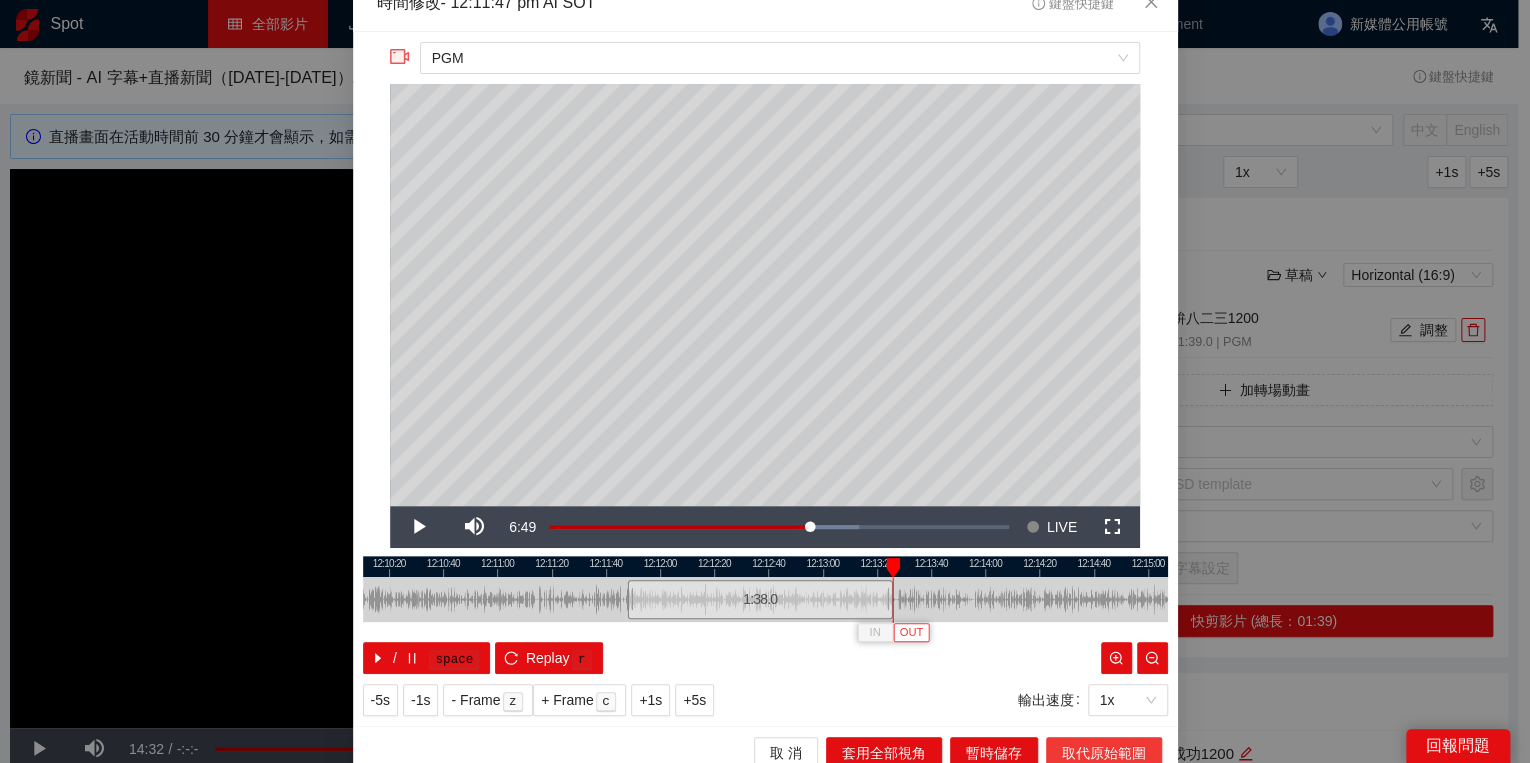 scroll, scrollTop: 39, scrollLeft: 0, axis: vertical 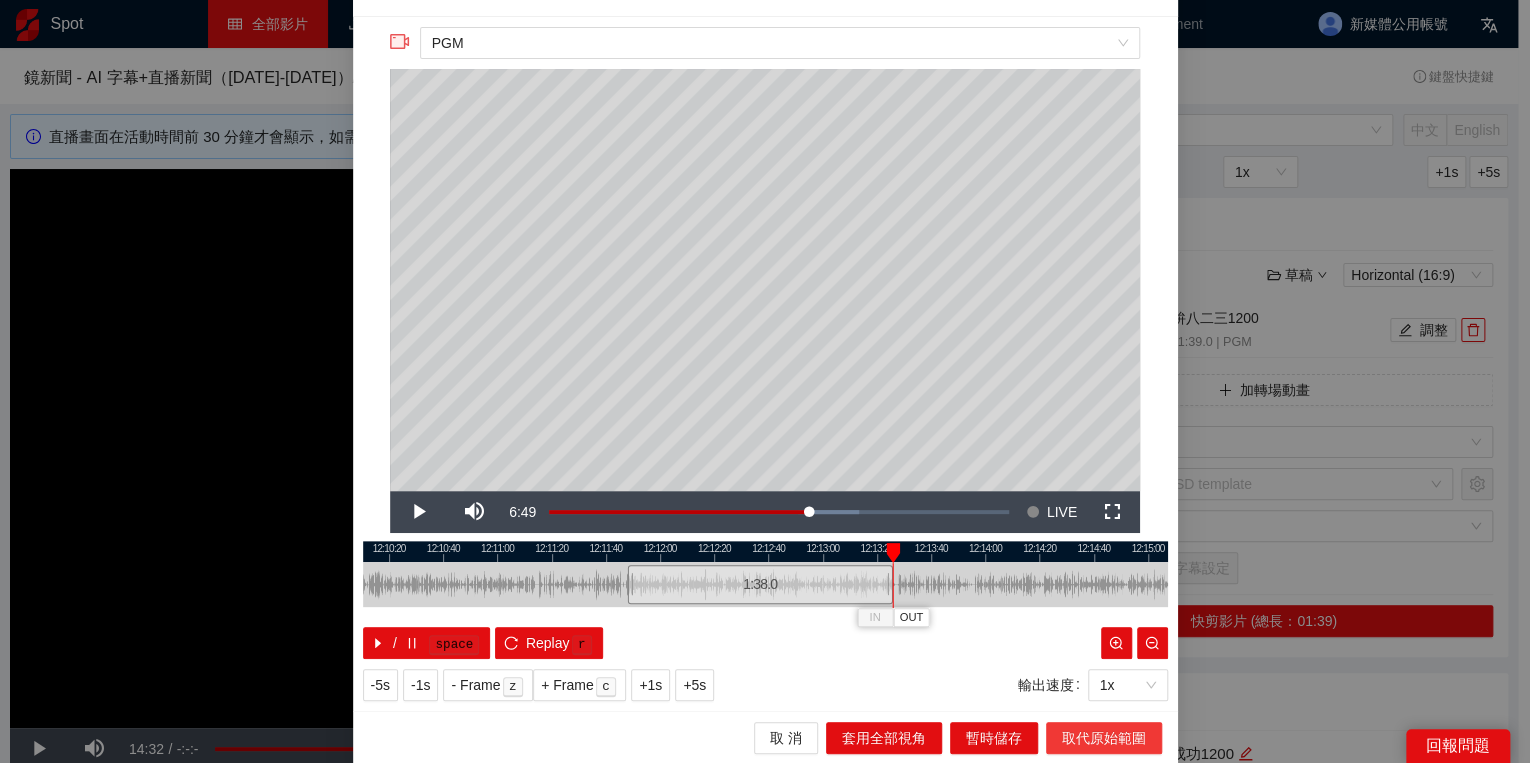 click on "取代原始範圍" at bounding box center (1104, 738) 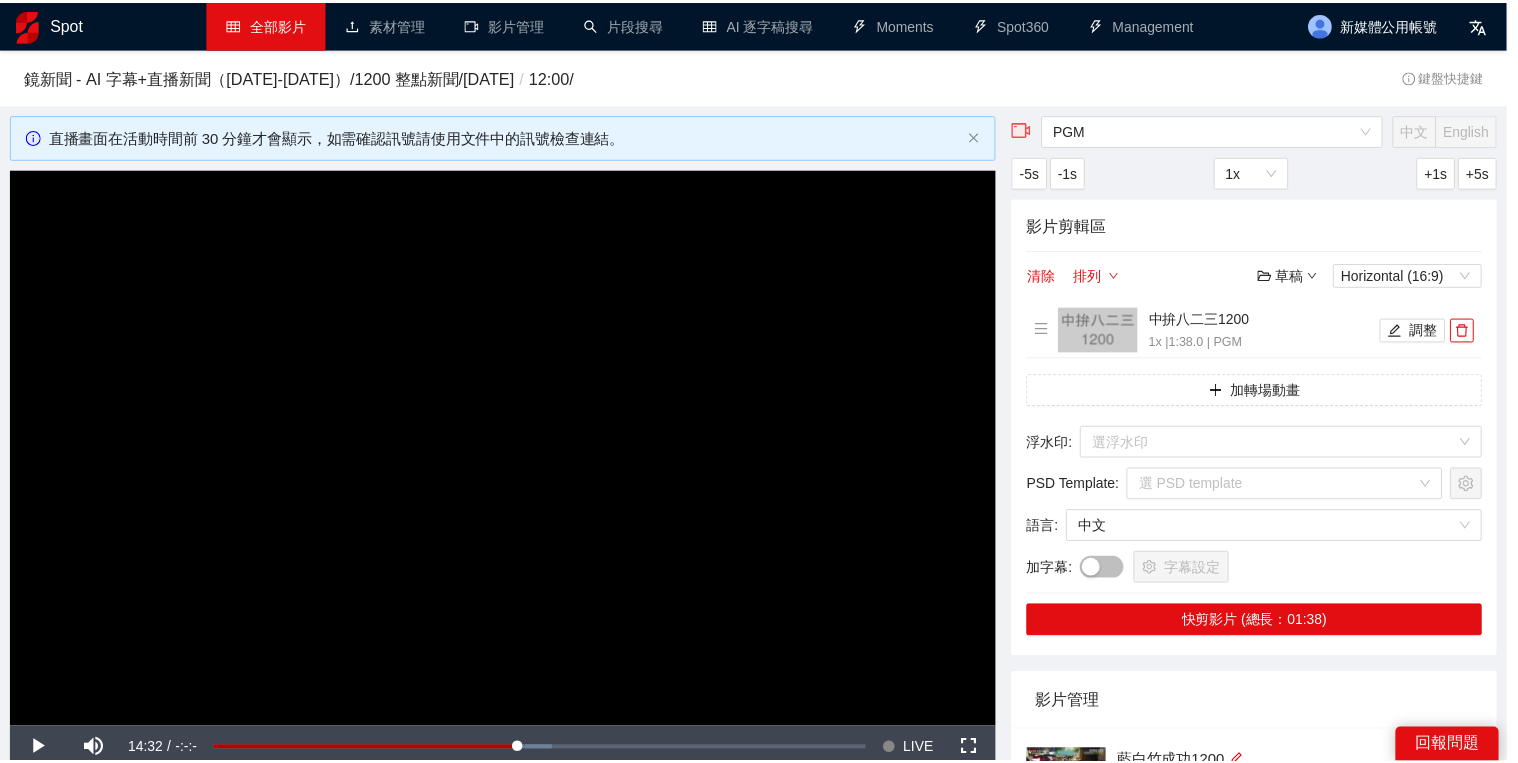 scroll, scrollTop: 0, scrollLeft: 0, axis: both 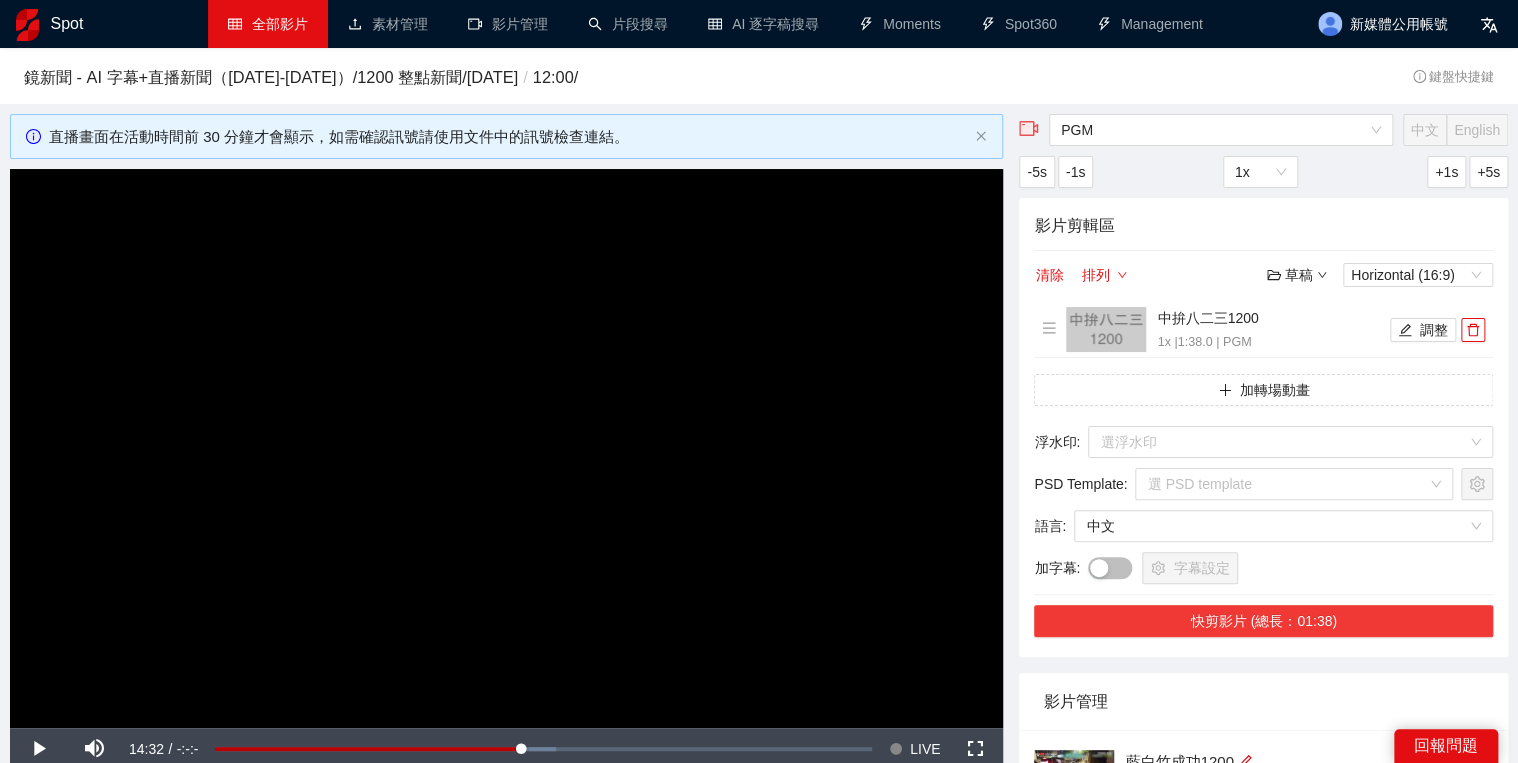 click on "快剪影片 (總長：01:38)" at bounding box center [1263, 621] 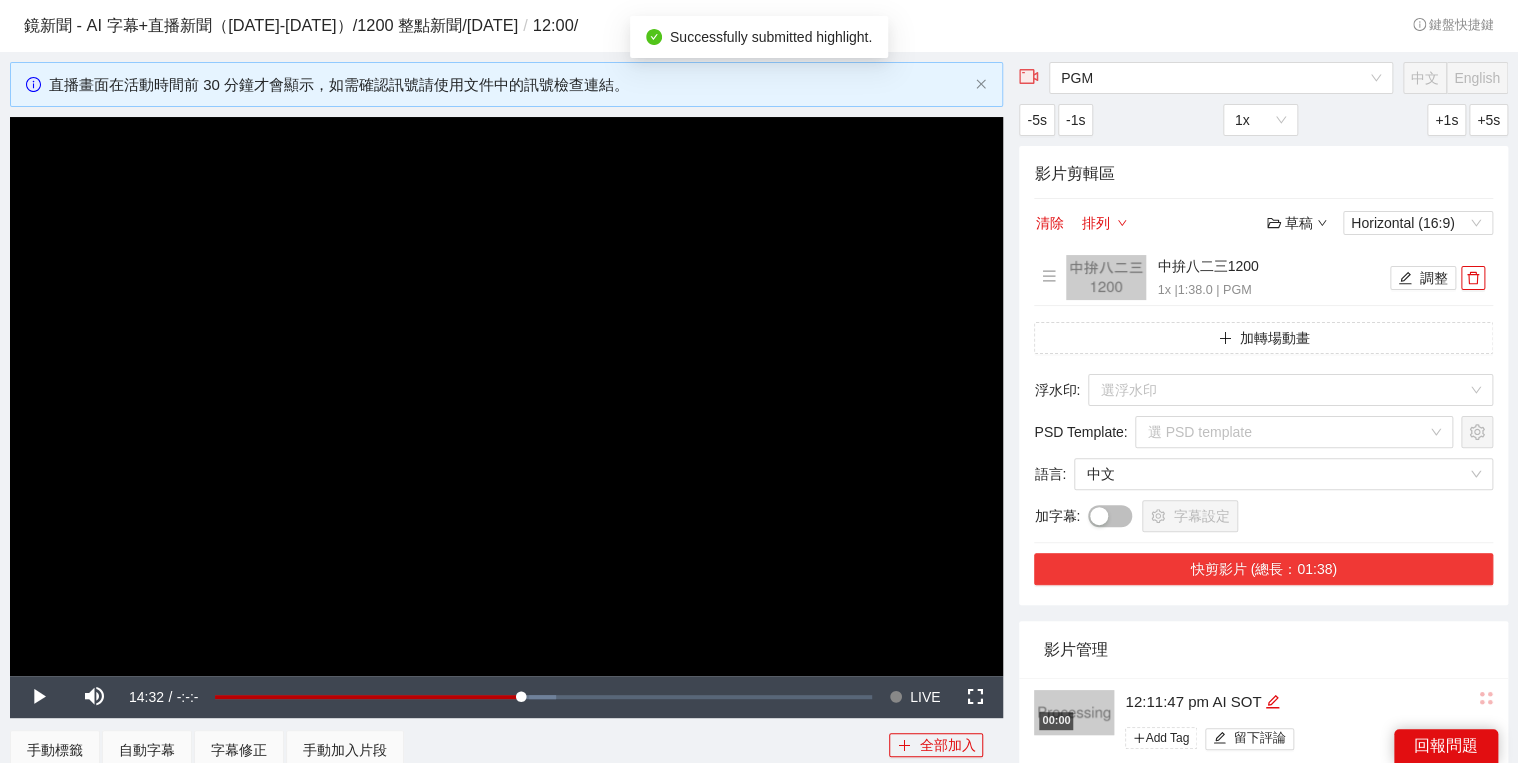 scroll, scrollTop: 160, scrollLeft: 0, axis: vertical 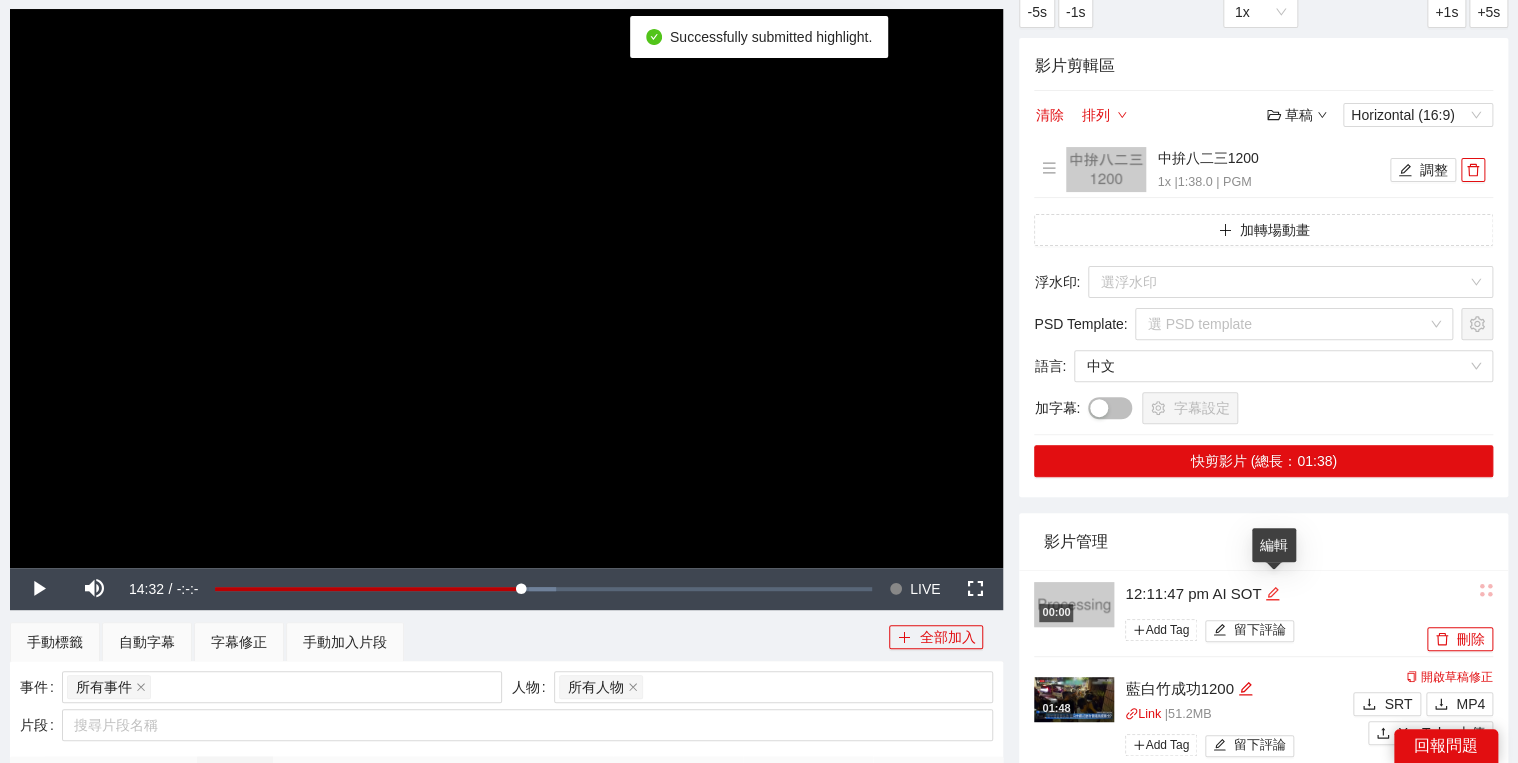 click 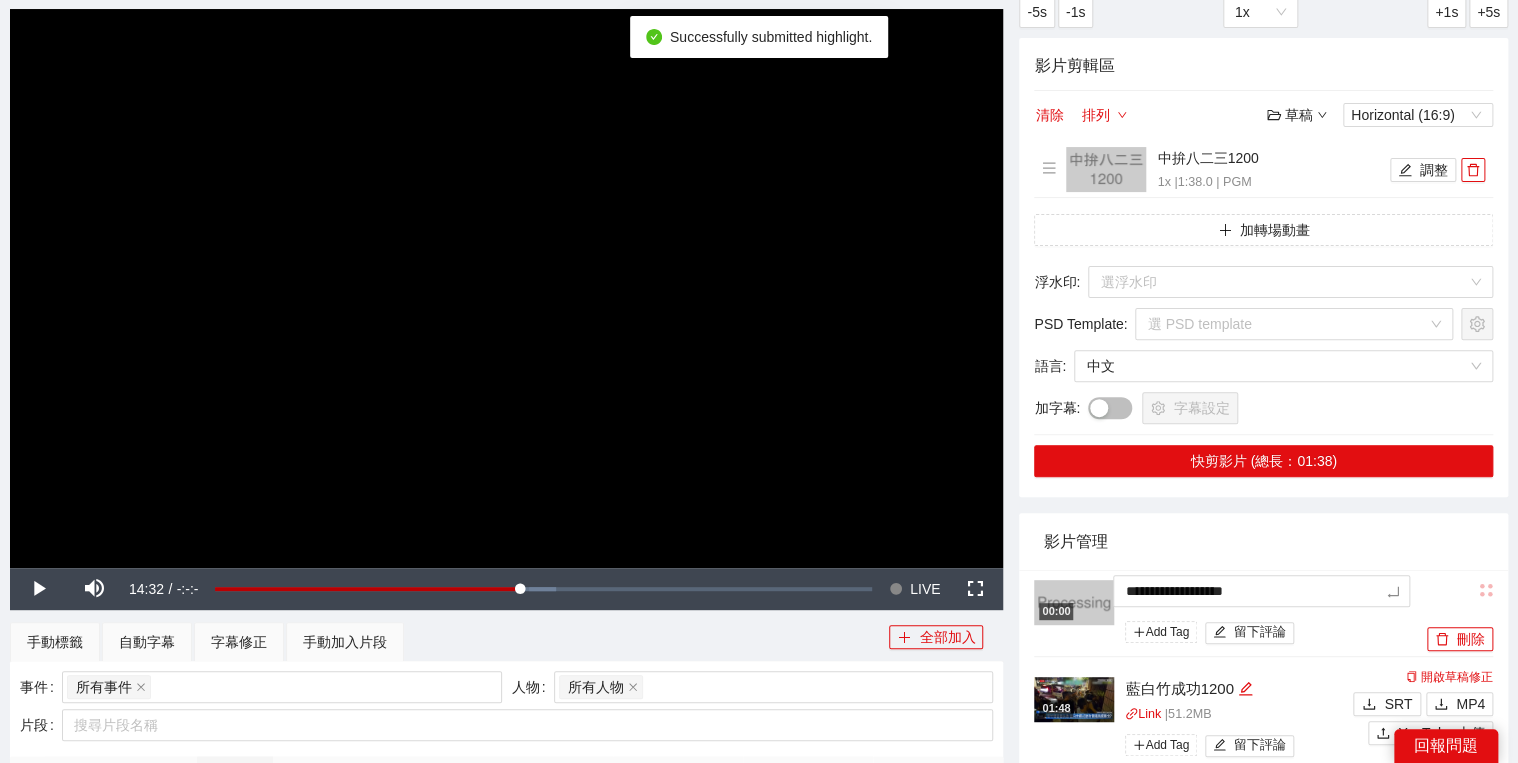 drag, startPoint x: 1274, startPoint y: 588, endPoint x: 1088, endPoint y: 571, distance: 186.77527 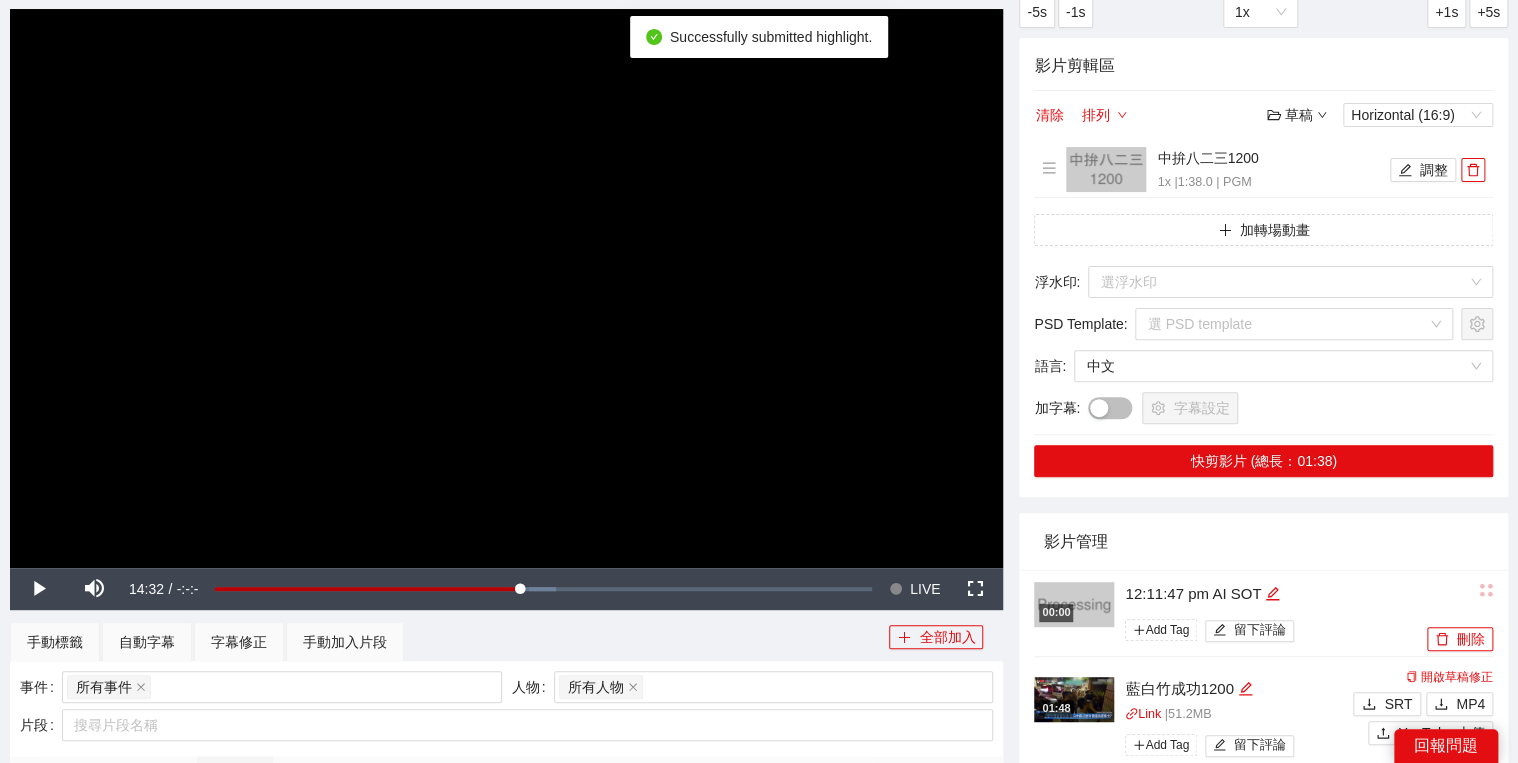 click on "PGM   中文 English -5s -1s 1x +1s +5s 影片剪輯區 清除 排列     草稿   Horizontal (16:9) 中拚八二三1200 1x |  1:38.0    | PGM   調整   加轉場動畫 浮水印 : 選浮水印 PSD Template : 選 PSD template 語言 : 中文 加字幕 :   字幕設定 快剪影片 (總長：01:38) 影片管理 00:00 12:11:47 pm AI SOT   Add Tag   留下評論   刪除 01:48 藍白竹成功1200  Link   |  51.2  MB  Add Tag   留下評論   開啟草稿修正 SRT MP4 YouTube 上傳   刪除 01:40 解朝野僵局1201  Link   |  63.1  MB  Add Tag   留下評論   開啟草稿修正 SRT MP4 YouTube 上傳   刪除 01:40 綠內閣改組1200  Link   |  47.3  MB  Add Tag   留下評論   開啟草稿修正 SRT MP4 YouTube 上傳   刪除 1" at bounding box center [1263, 904] 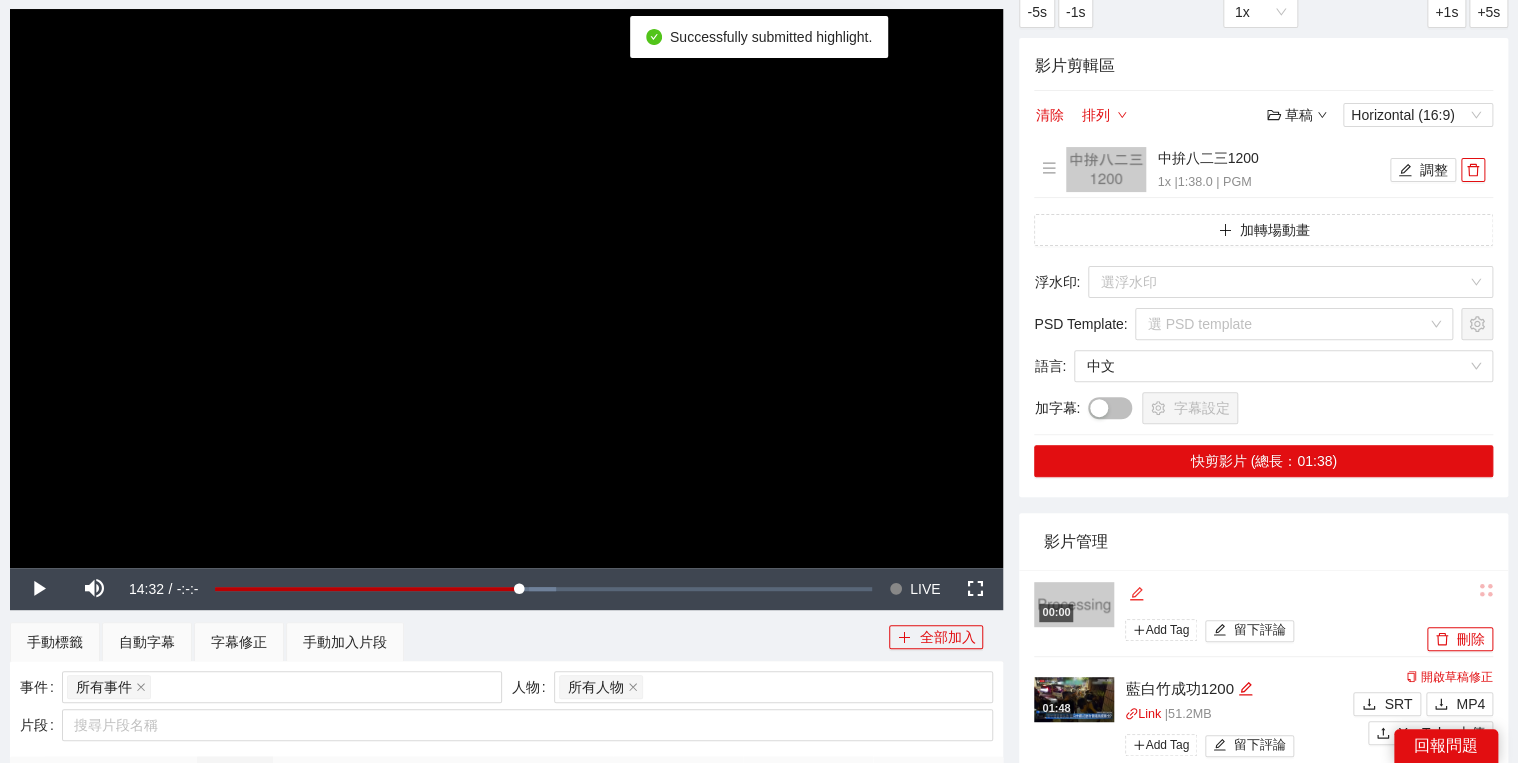click 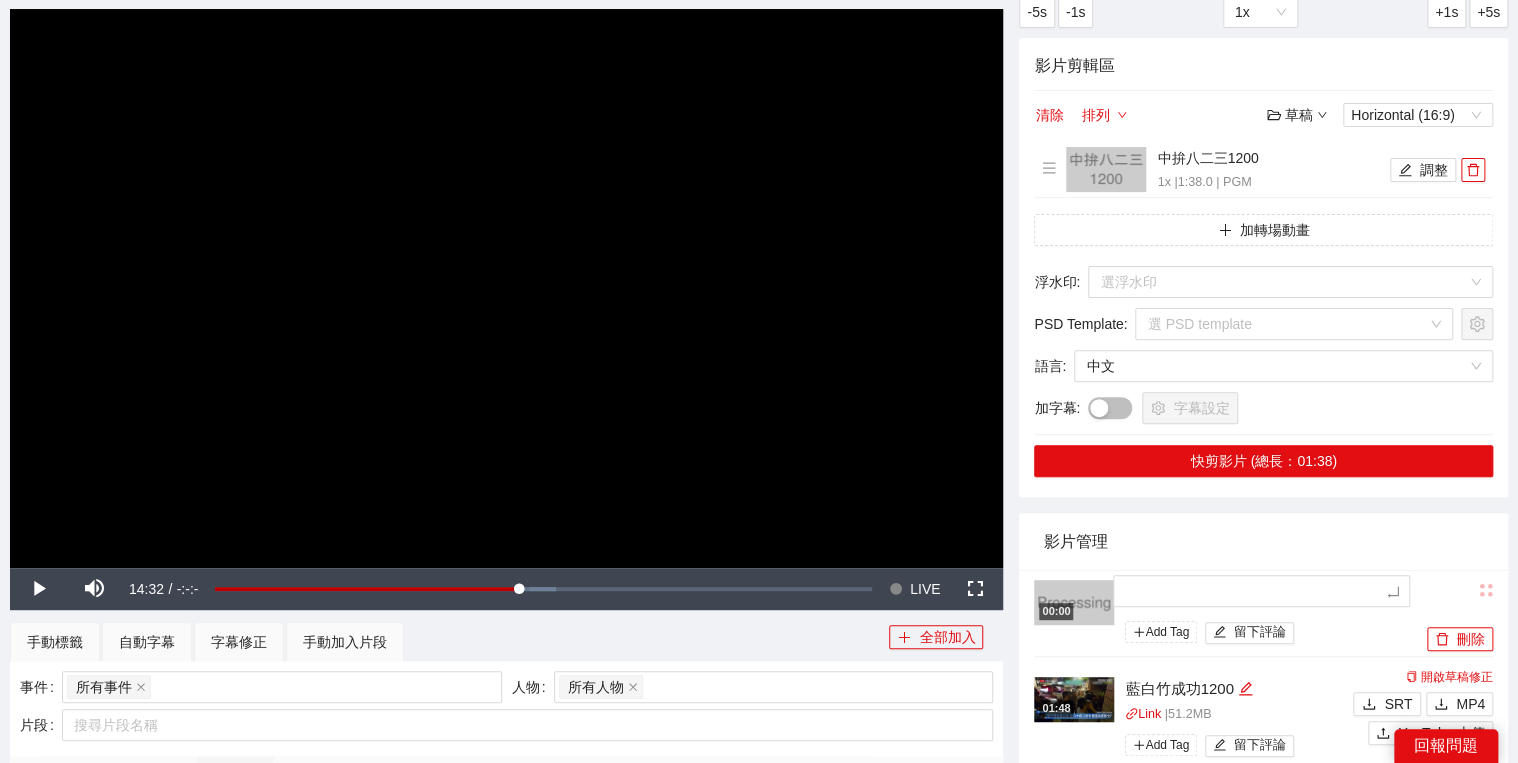type on "*********" 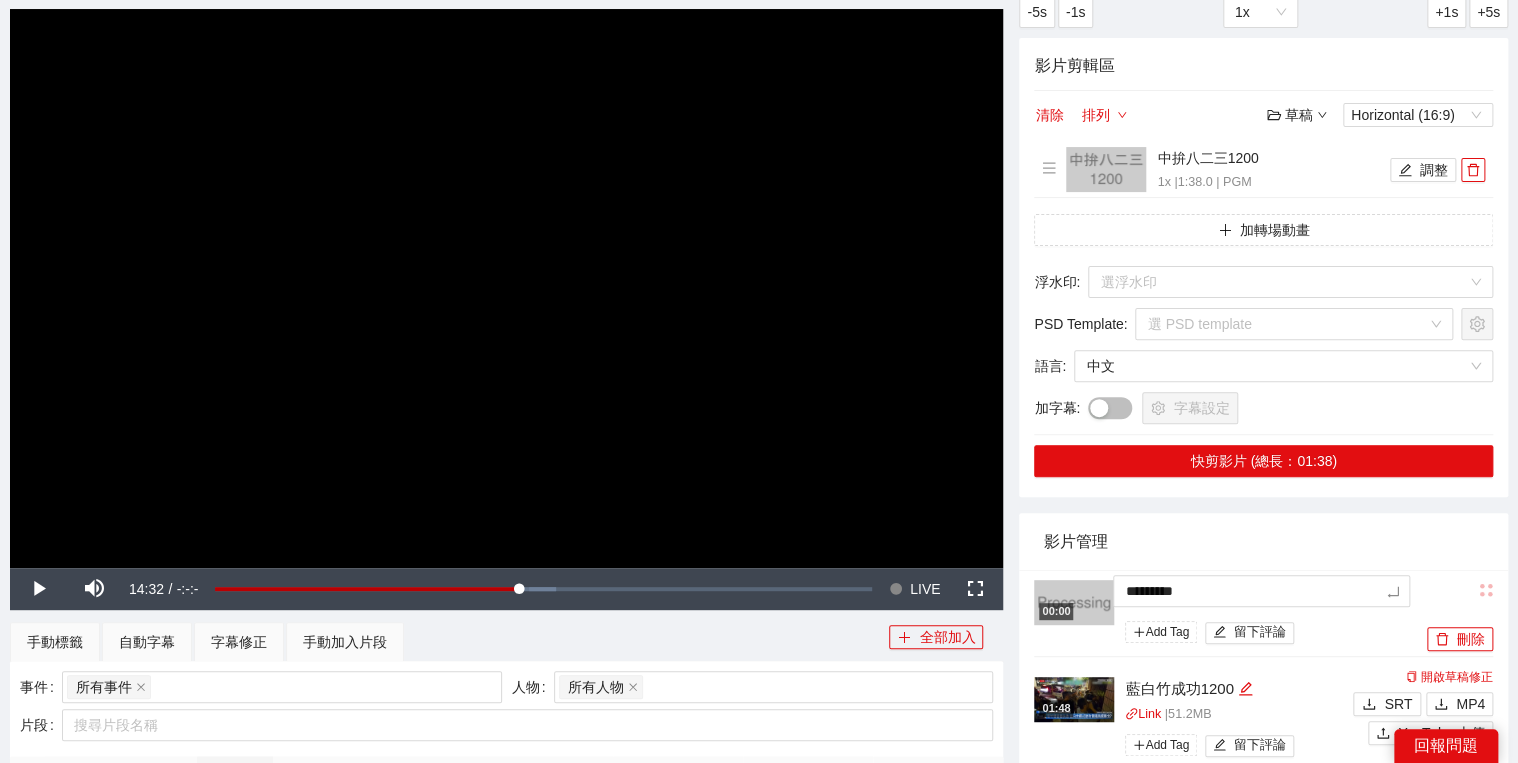 click on "影片管理" at bounding box center (1263, 541) 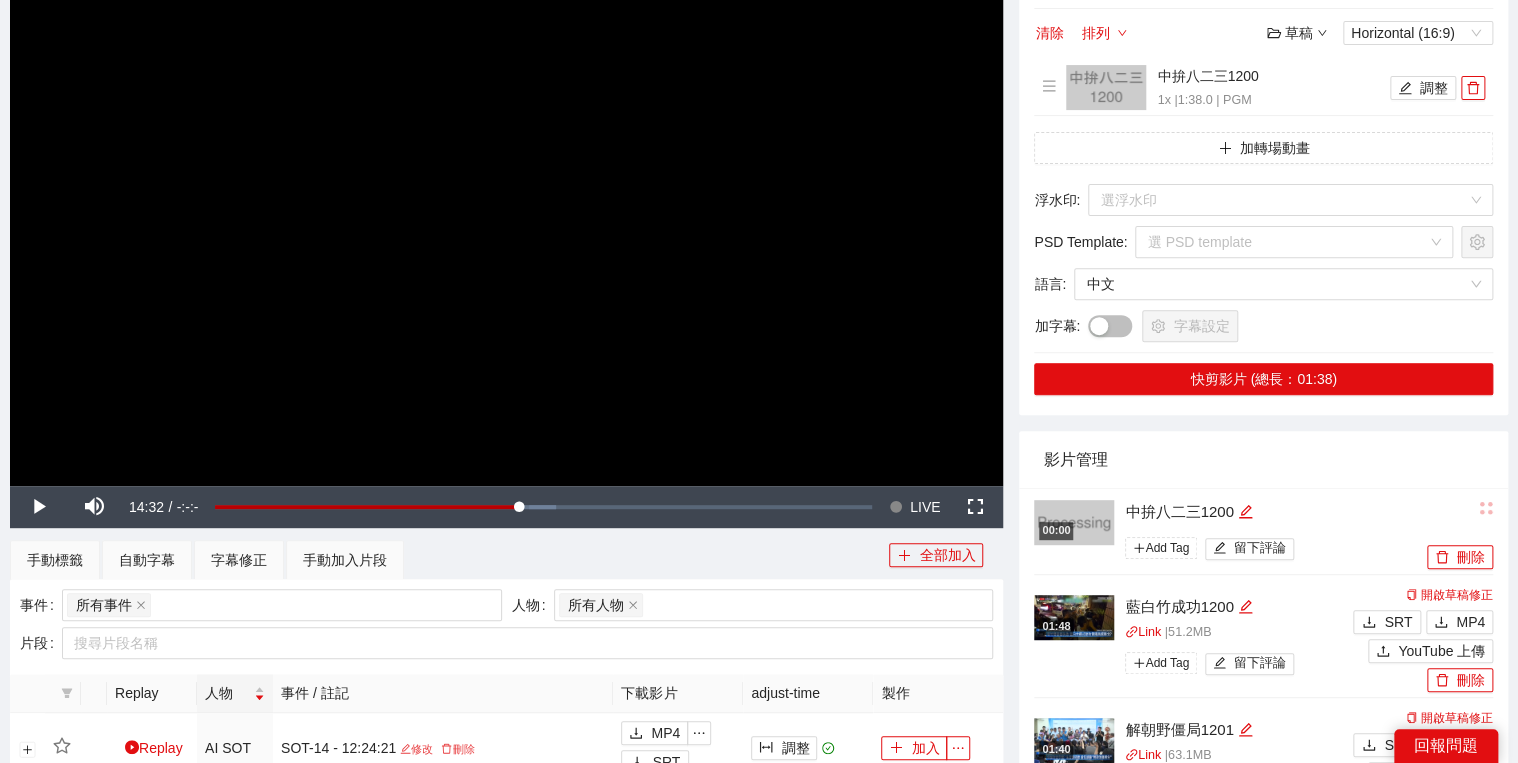 scroll, scrollTop: 320, scrollLeft: 0, axis: vertical 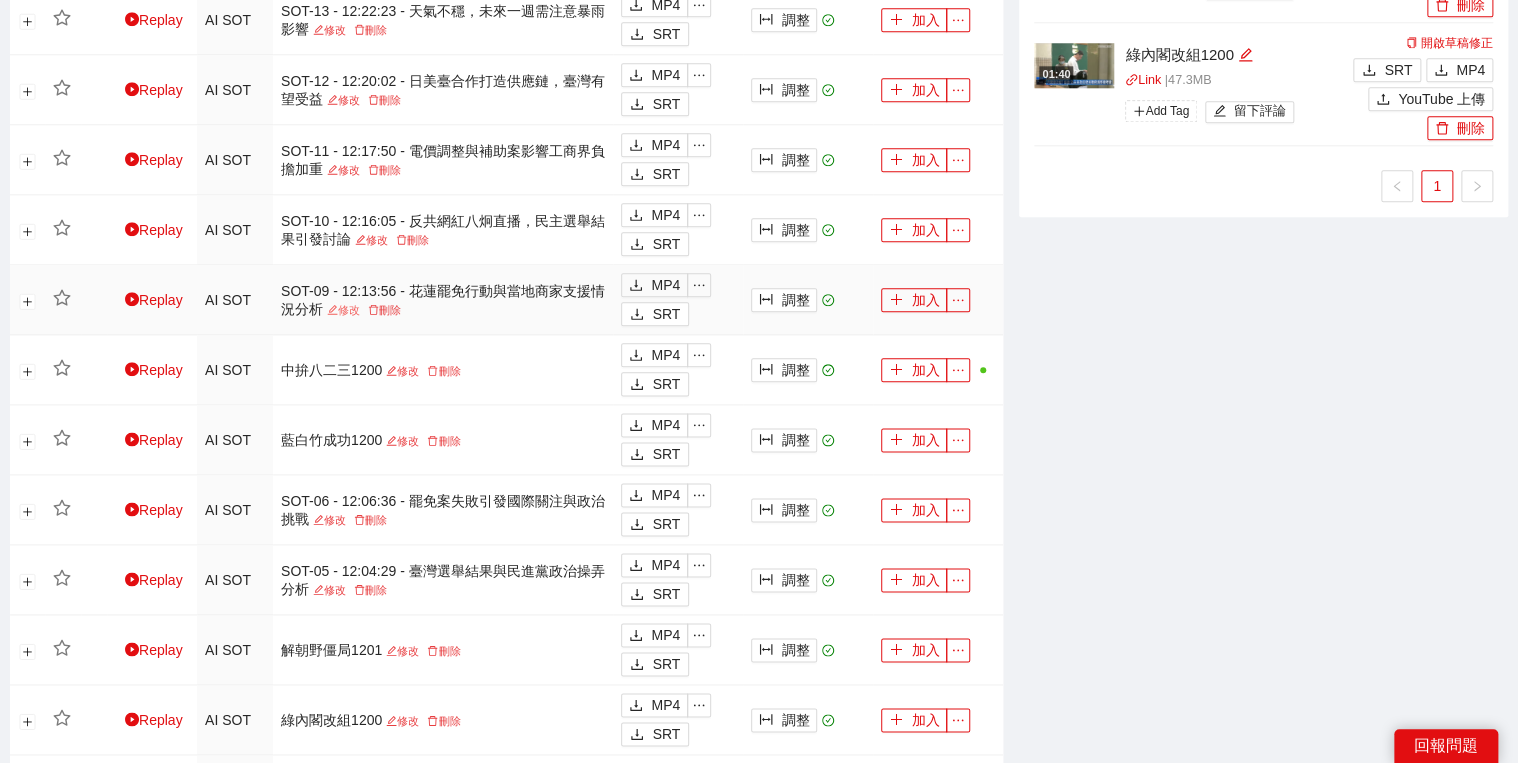 click on "修改" at bounding box center (343, 310) 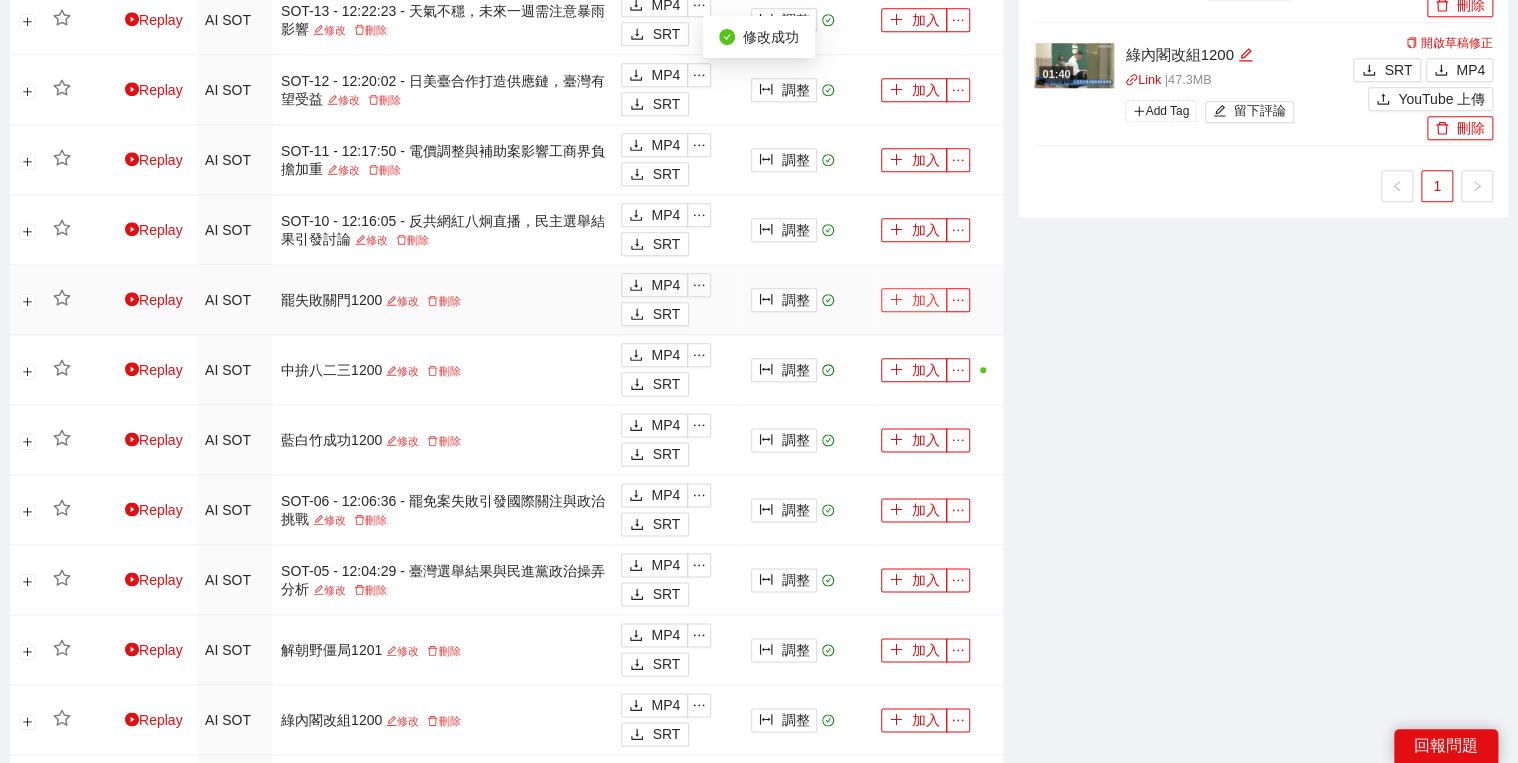 click on "加入" at bounding box center [914, 300] 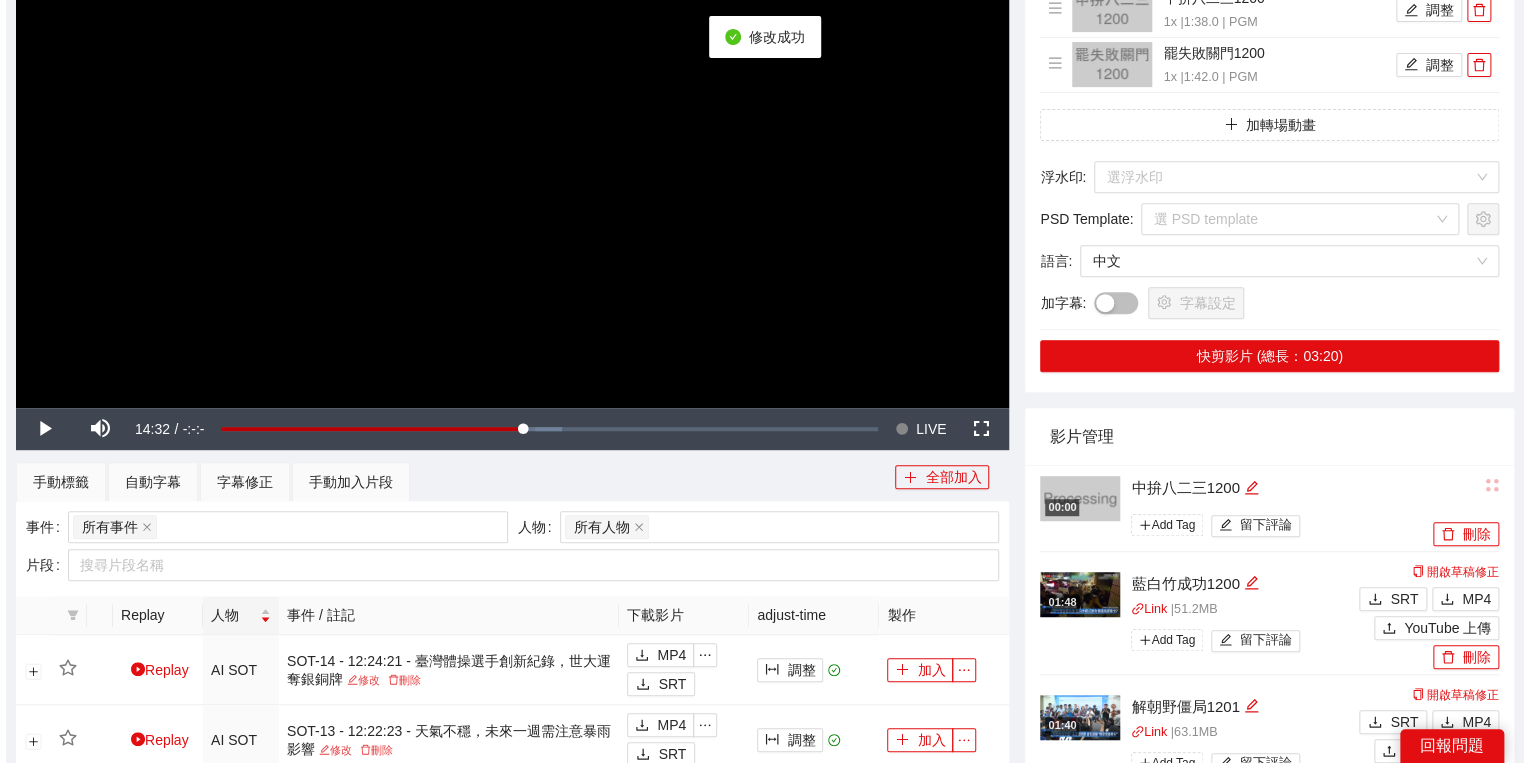 scroll, scrollTop: 80, scrollLeft: 0, axis: vertical 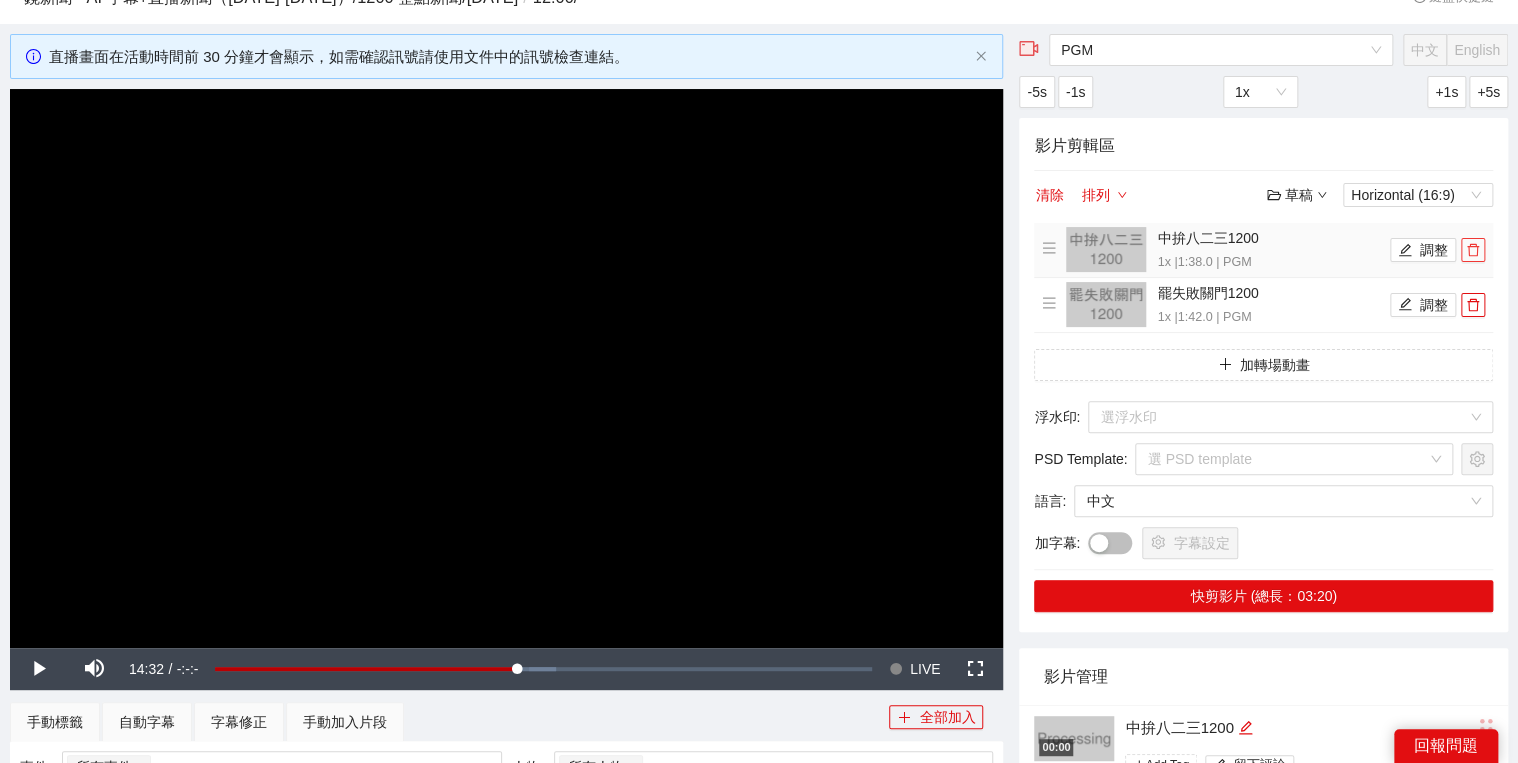 click 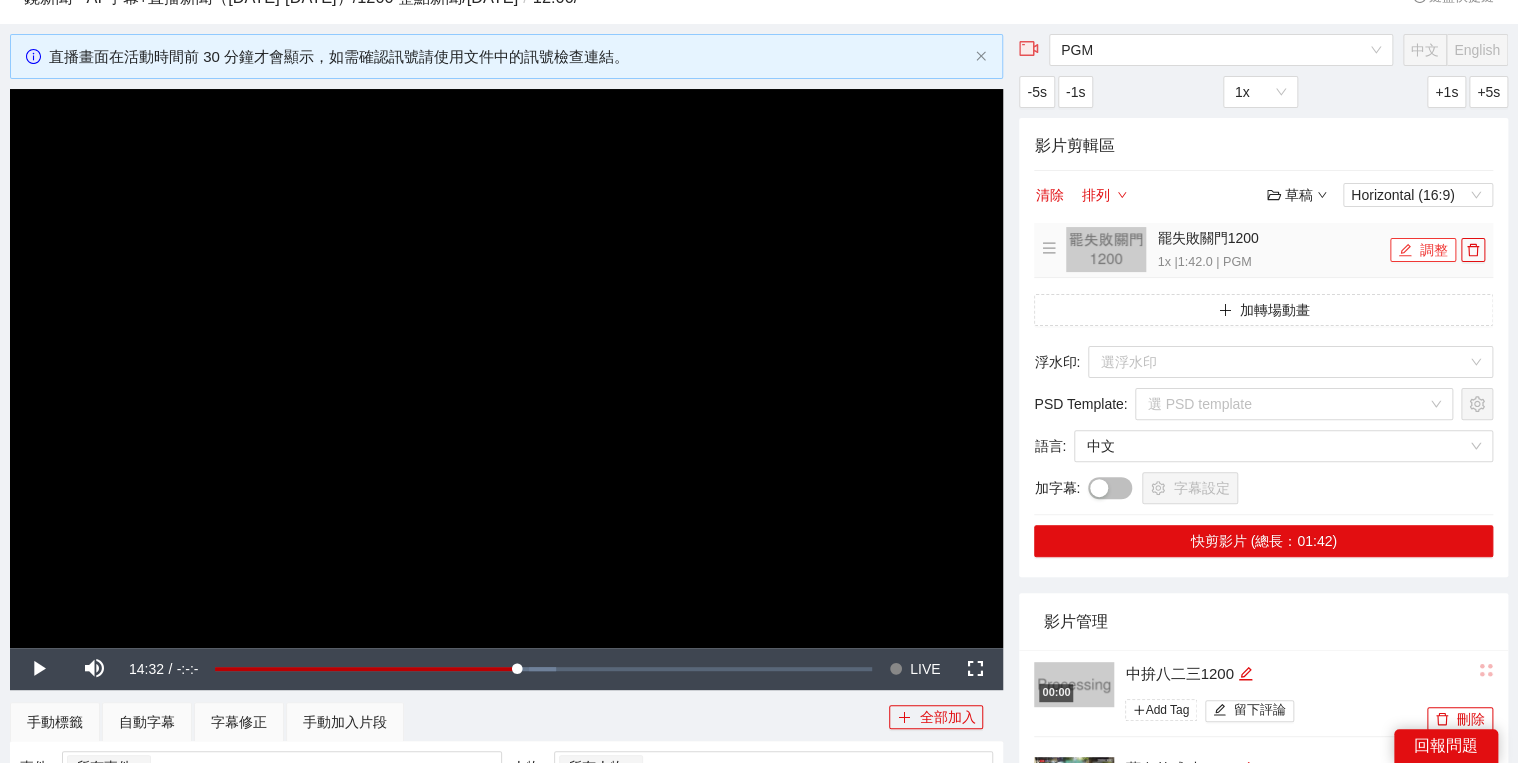 drag, startPoint x: 1450, startPoint y: 244, endPoint x: 1425, endPoint y: 238, distance: 25.70992 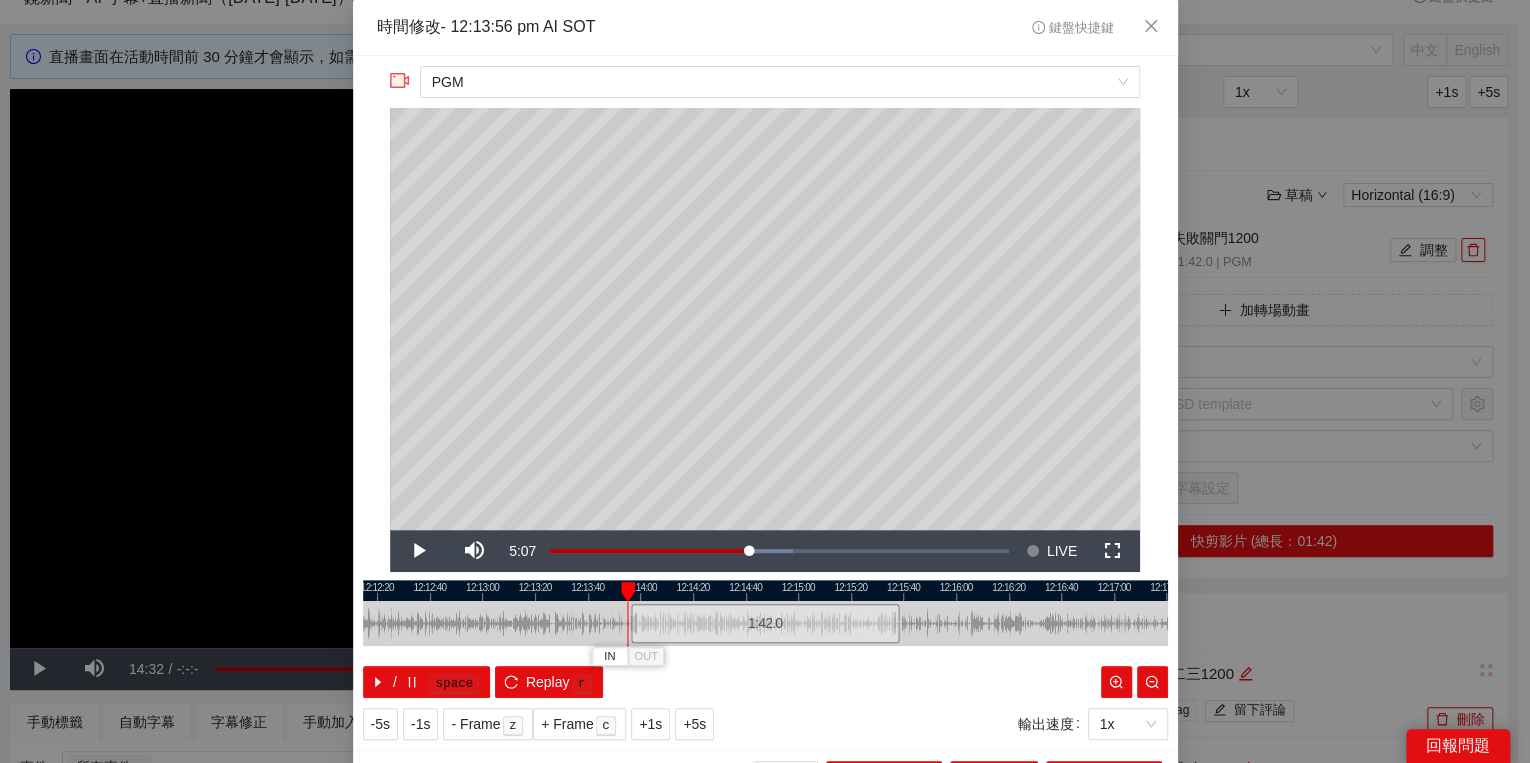 click at bounding box center (628, 592) 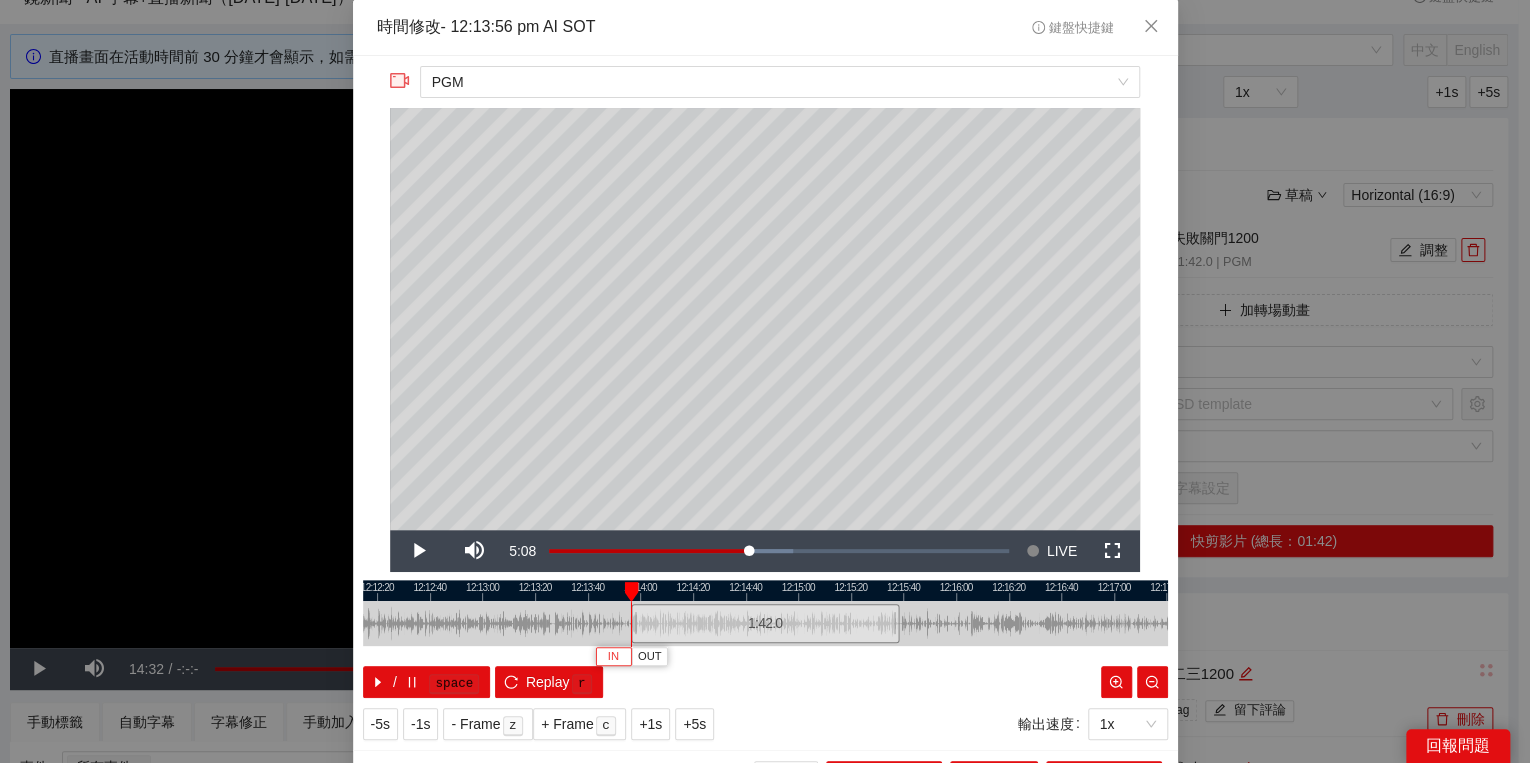 click on "IN" at bounding box center (613, 657) 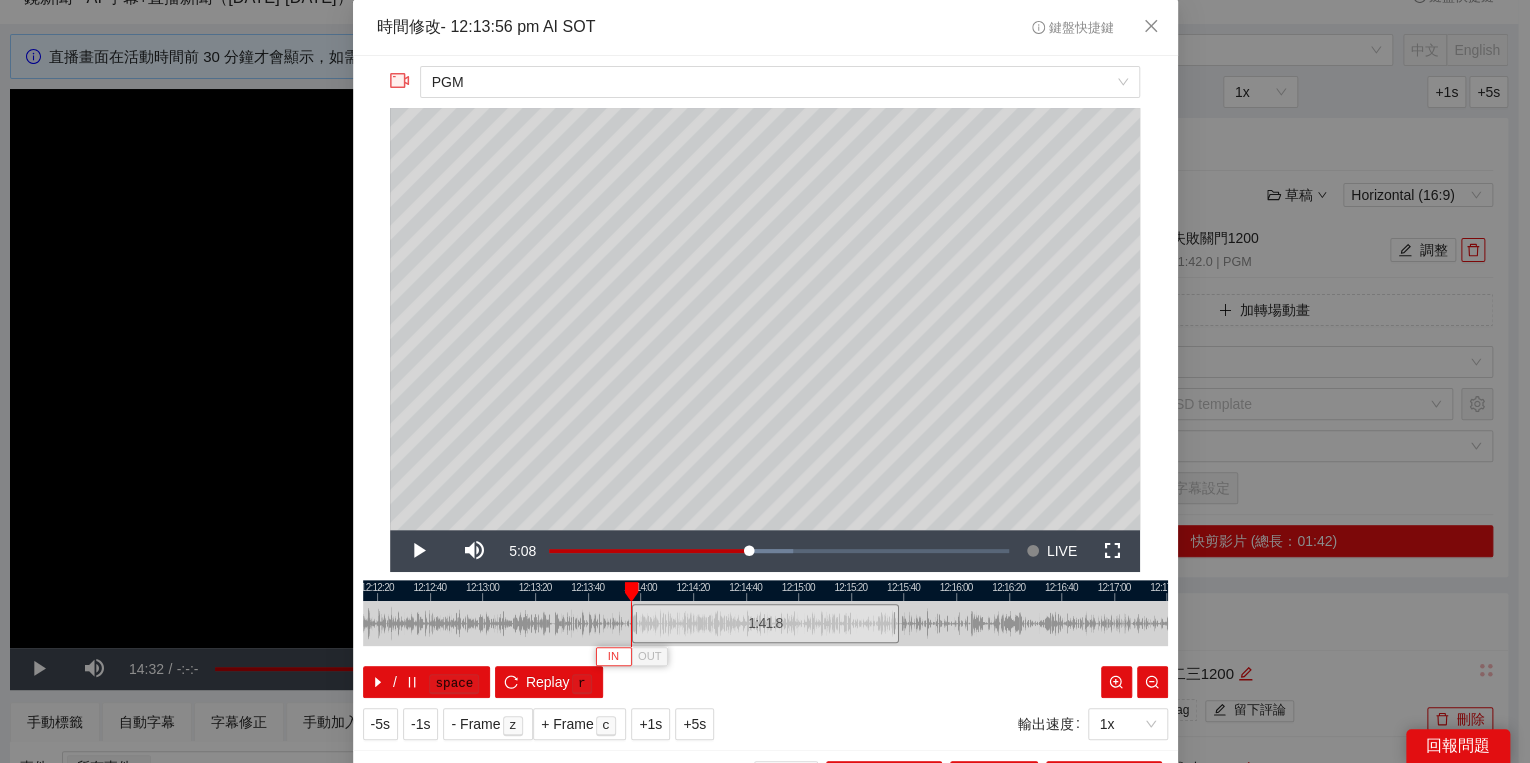 type 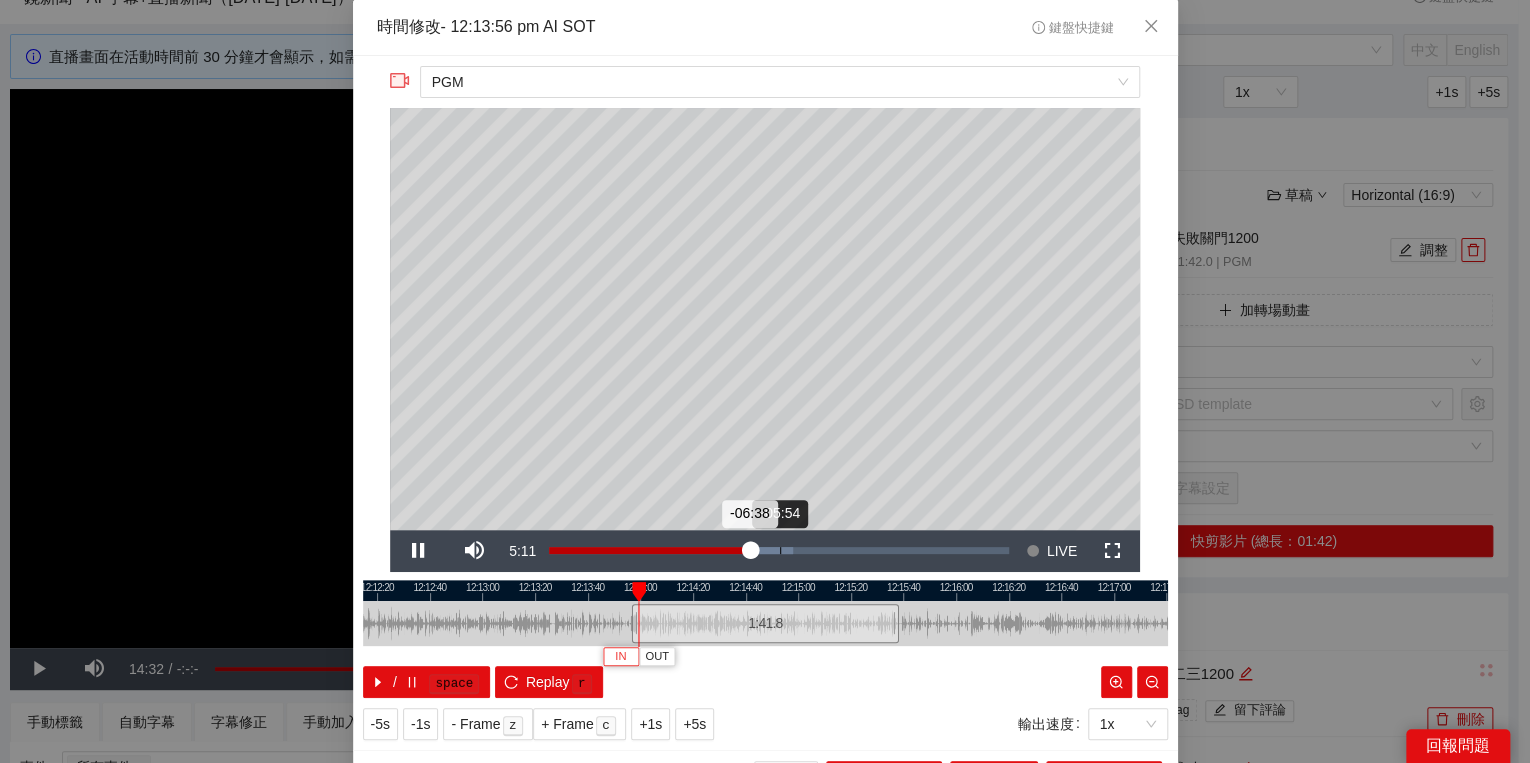 click on "Loaded :  52.98% -05:54 -06:38" at bounding box center [779, 551] 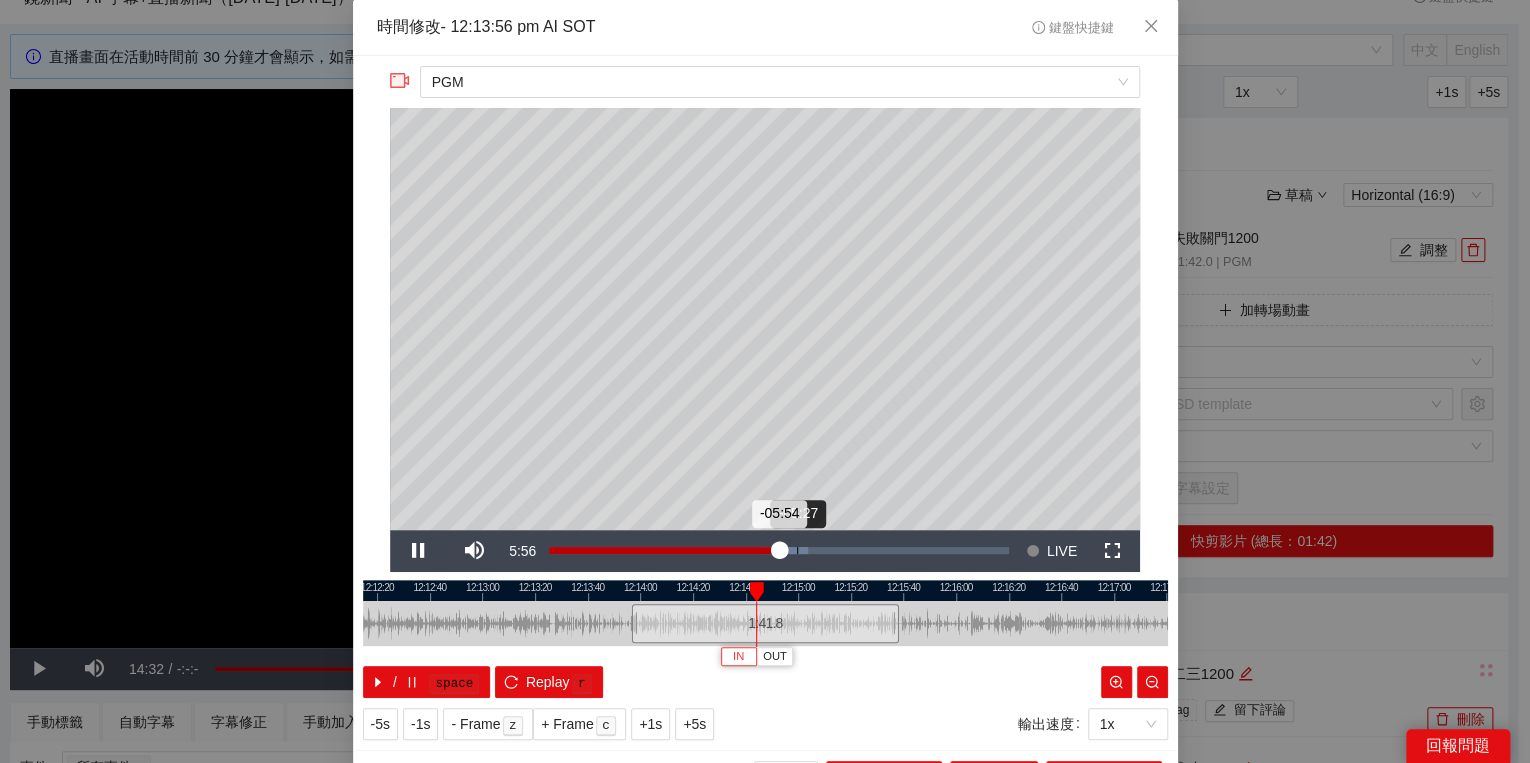 click on "Loaded :  56.40% -05:27 -05:54" at bounding box center [779, 551] 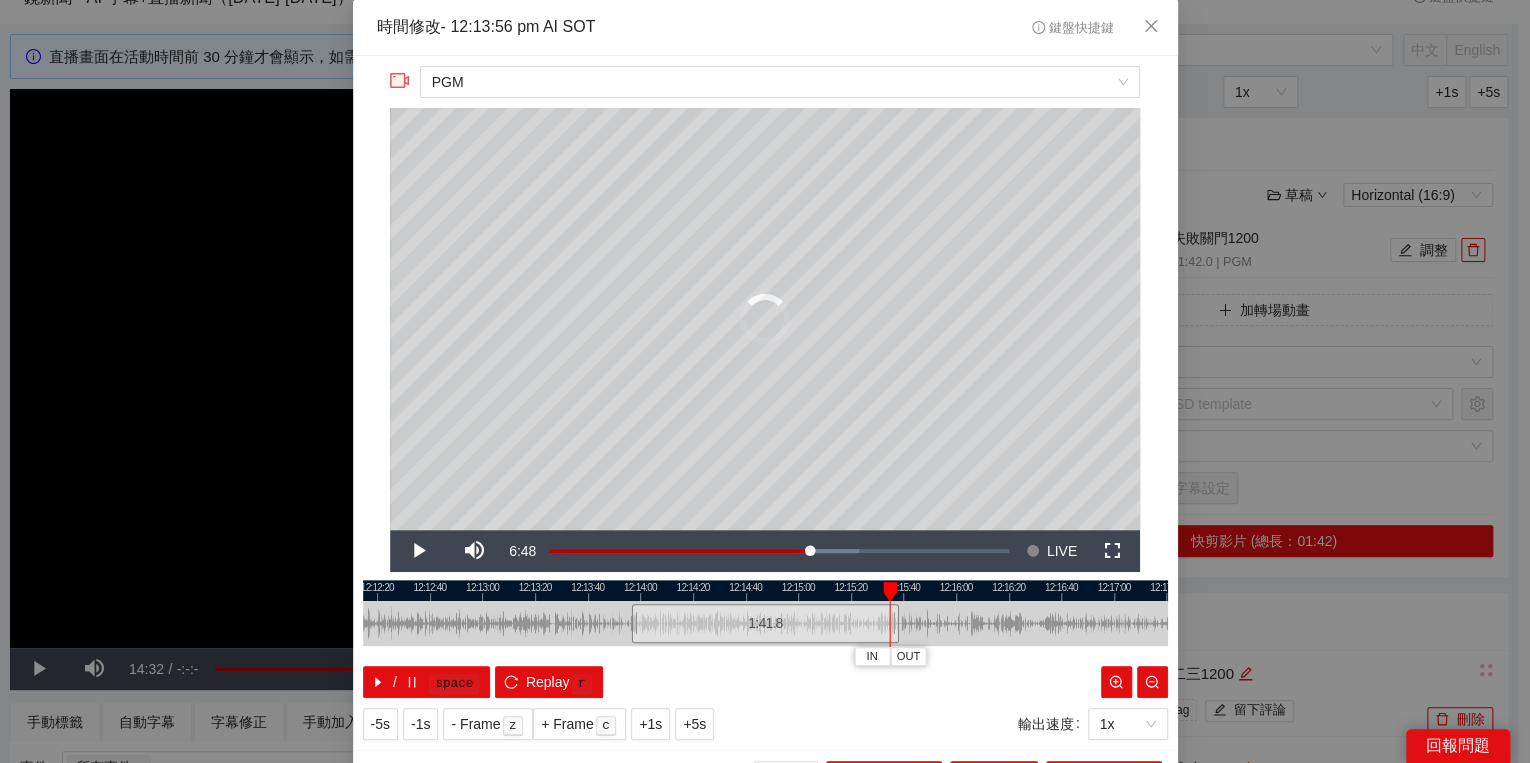 drag, startPoint x: 836, startPoint y: 588, endPoint x: 880, endPoint y: 591, distance: 44.102154 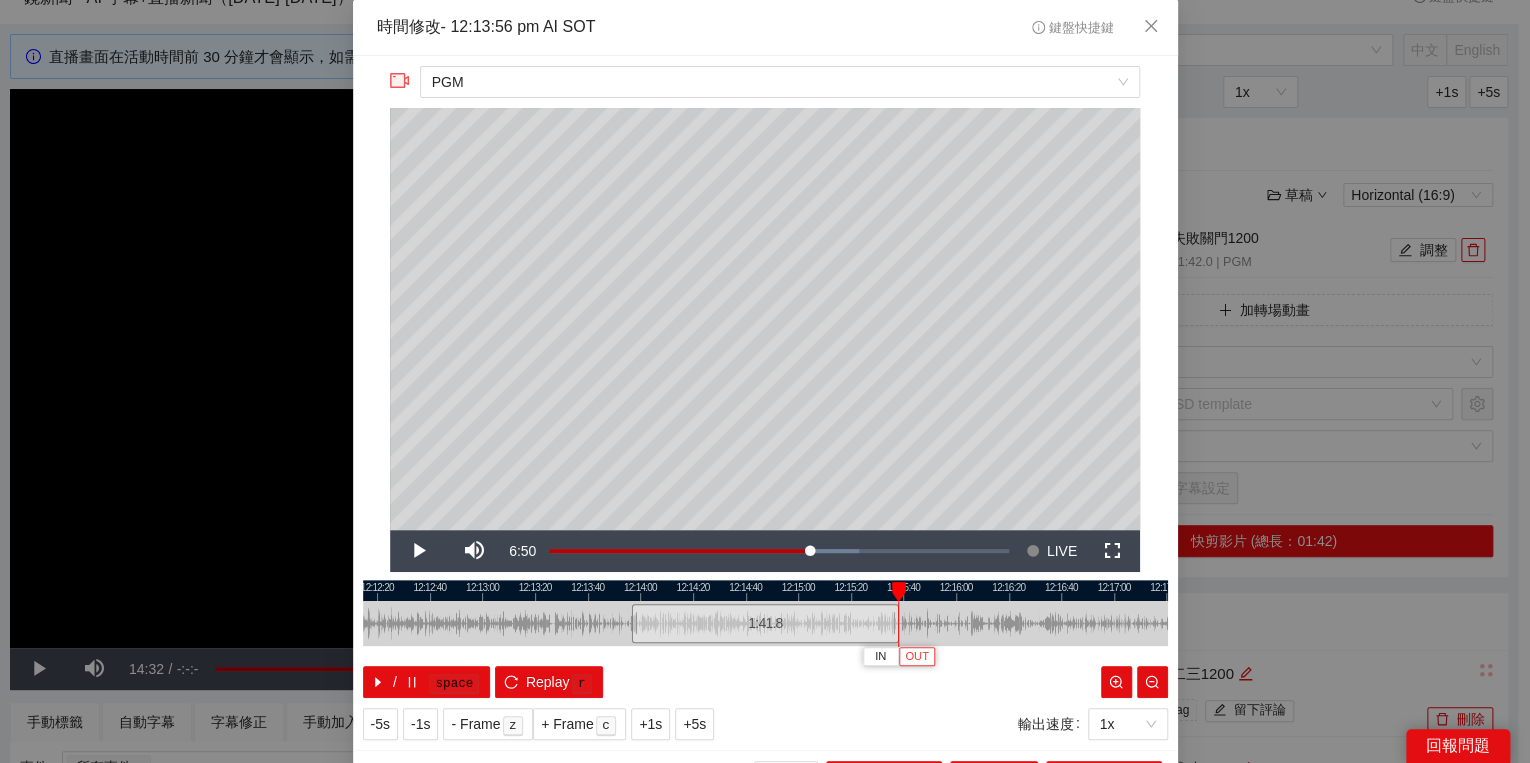 click on "OUT" at bounding box center [917, 656] 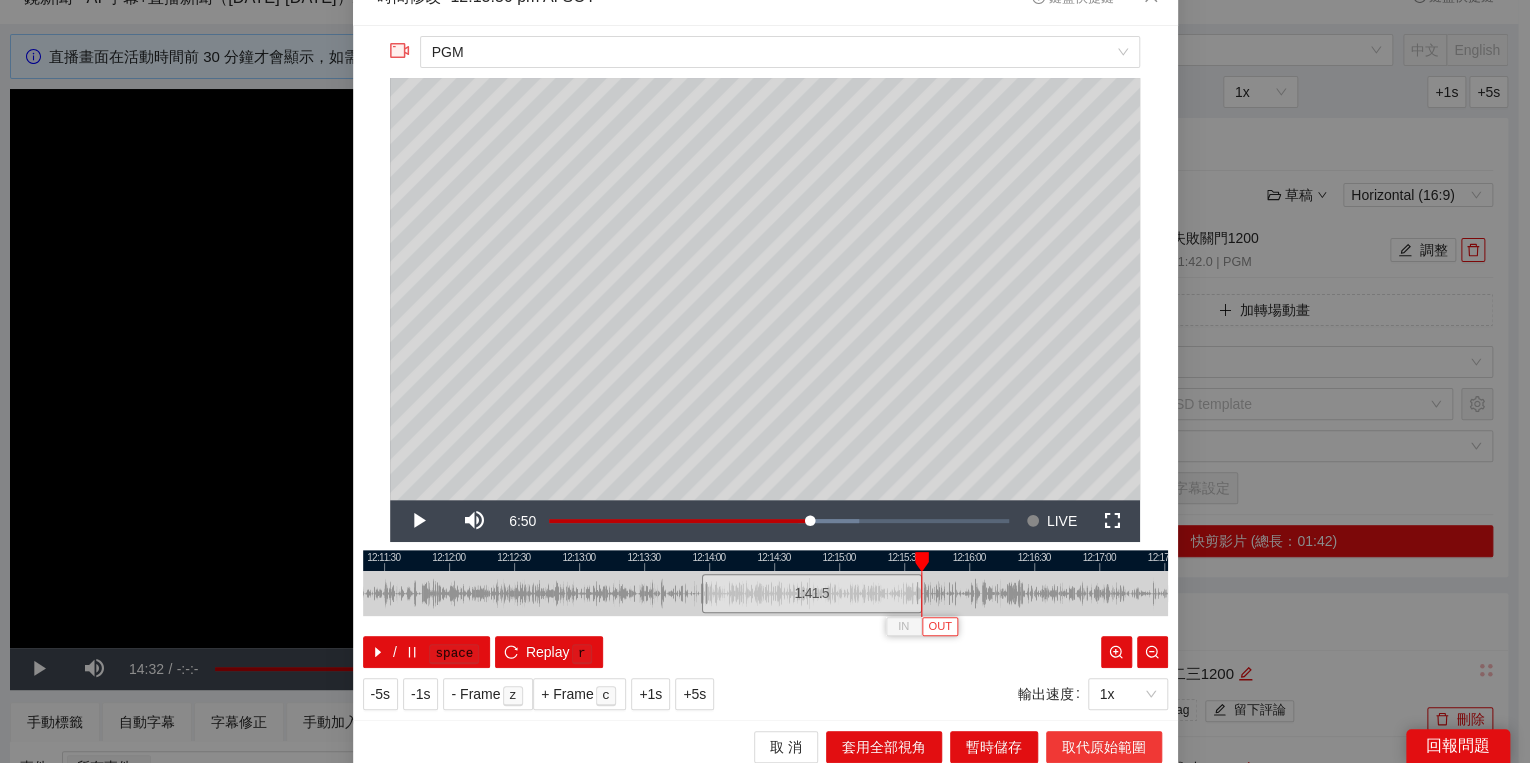 scroll, scrollTop: 39, scrollLeft: 0, axis: vertical 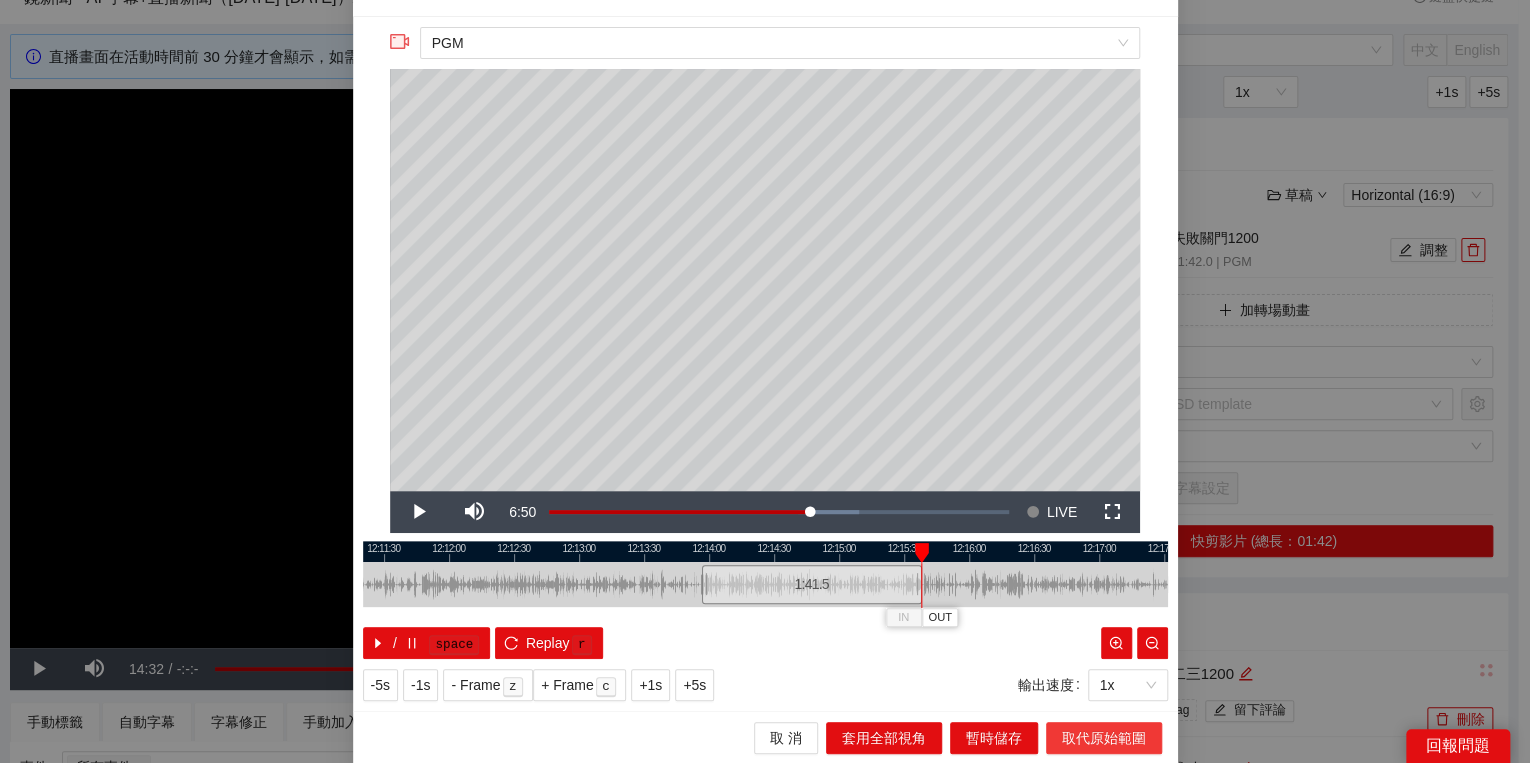 drag, startPoint x: 1091, startPoint y: 724, endPoint x: 1193, endPoint y: 638, distance: 133.41664 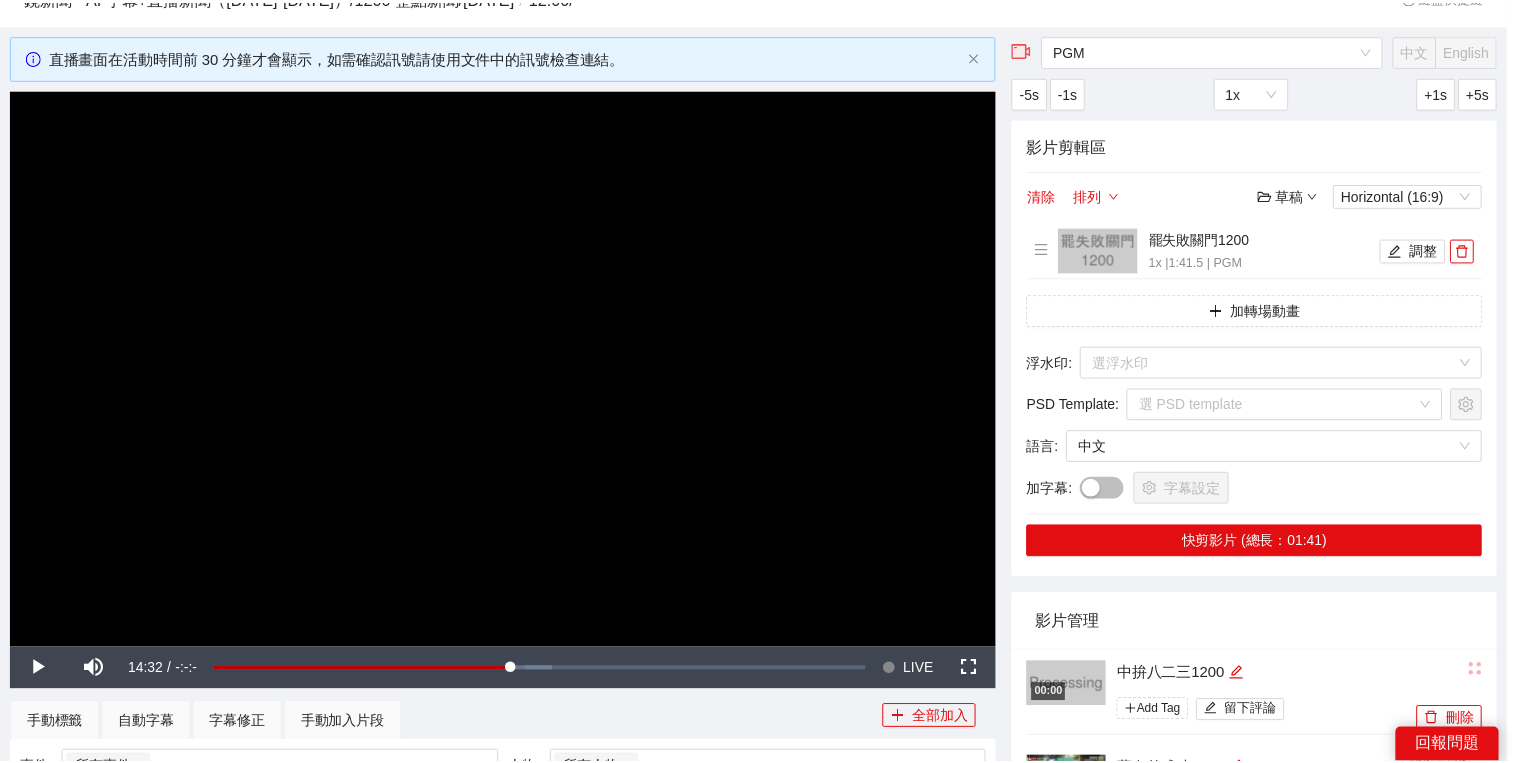 scroll, scrollTop: 0, scrollLeft: 0, axis: both 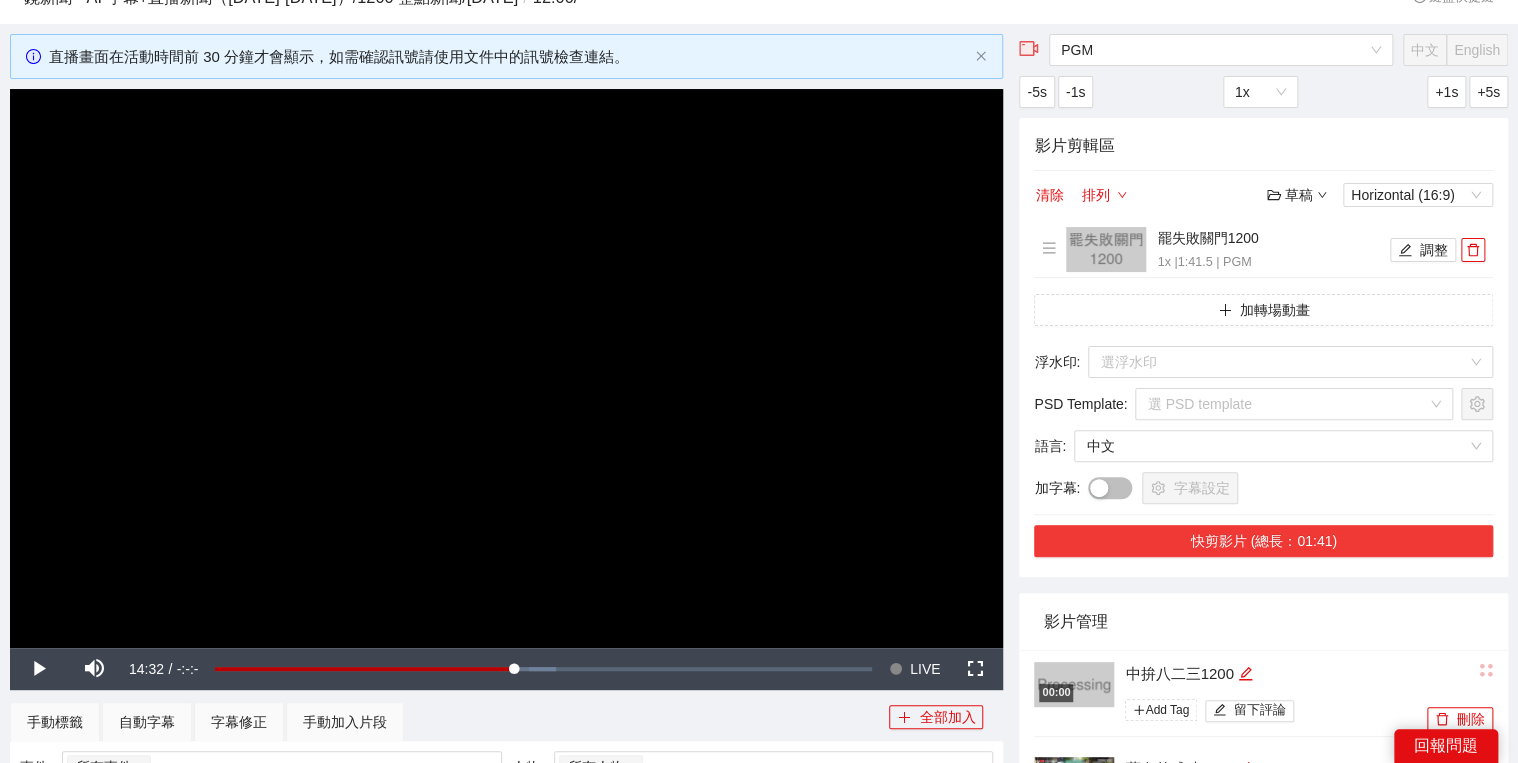 click on "快剪影片 (總長：01:41)" at bounding box center [1263, 541] 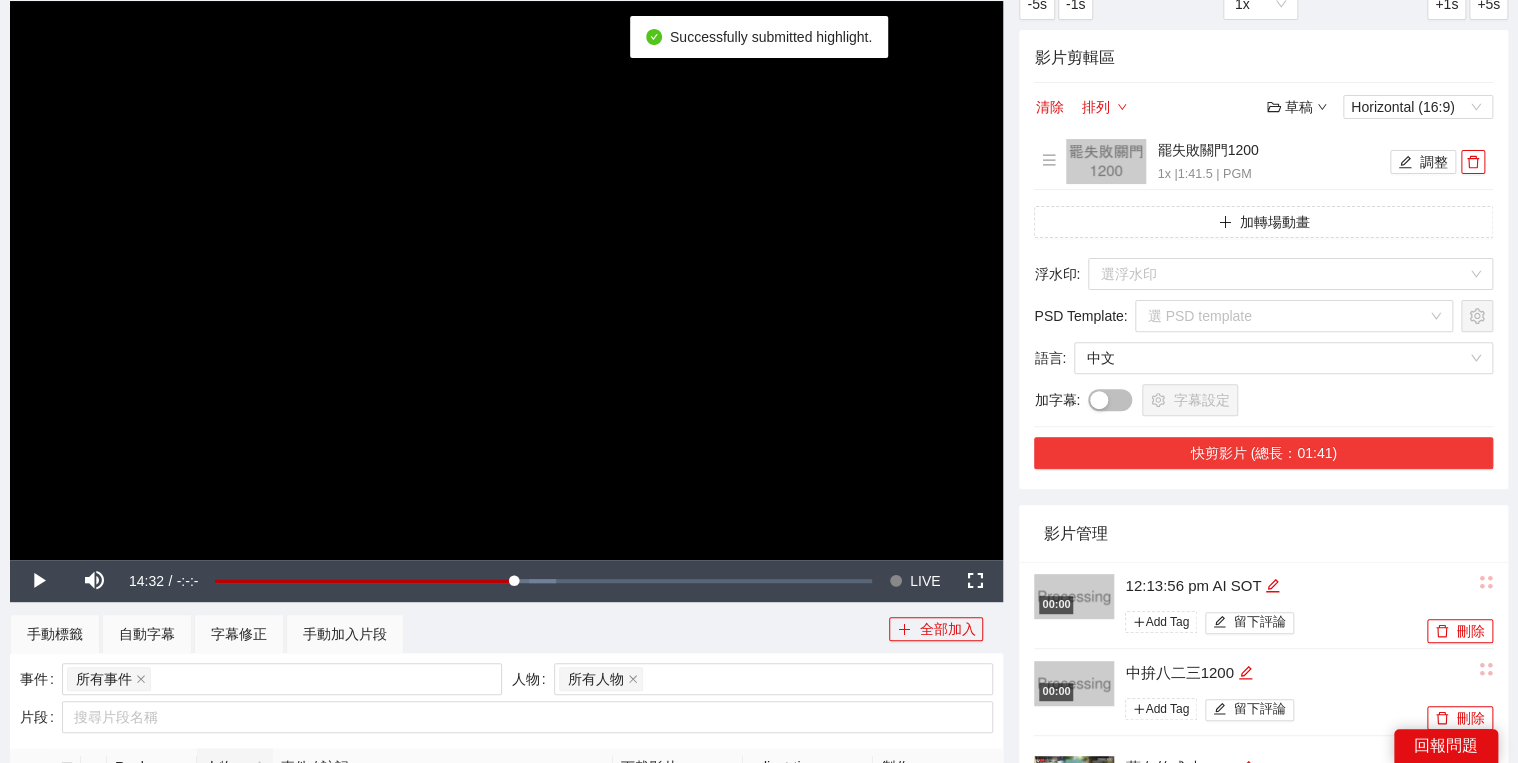 scroll, scrollTop: 240, scrollLeft: 0, axis: vertical 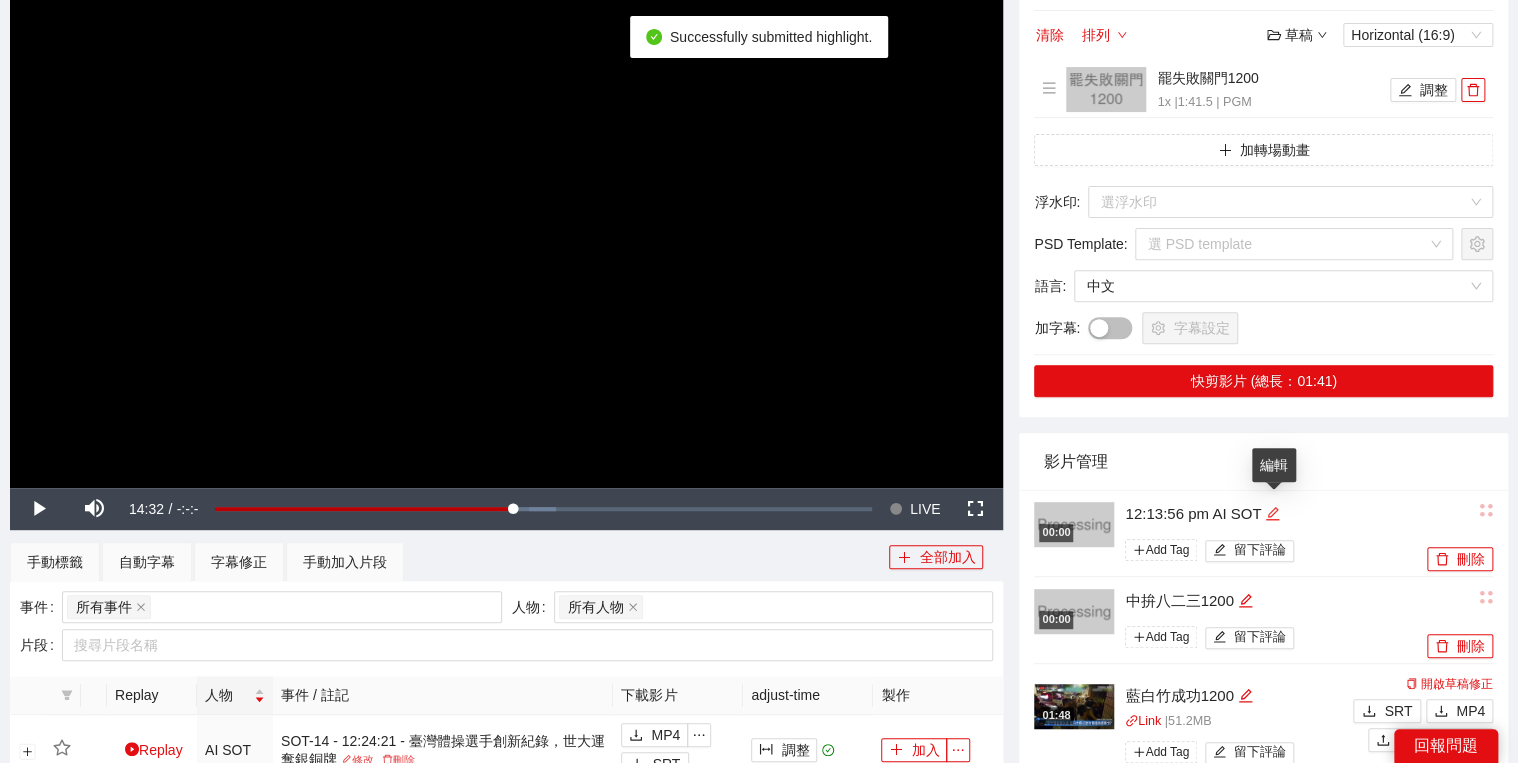 click 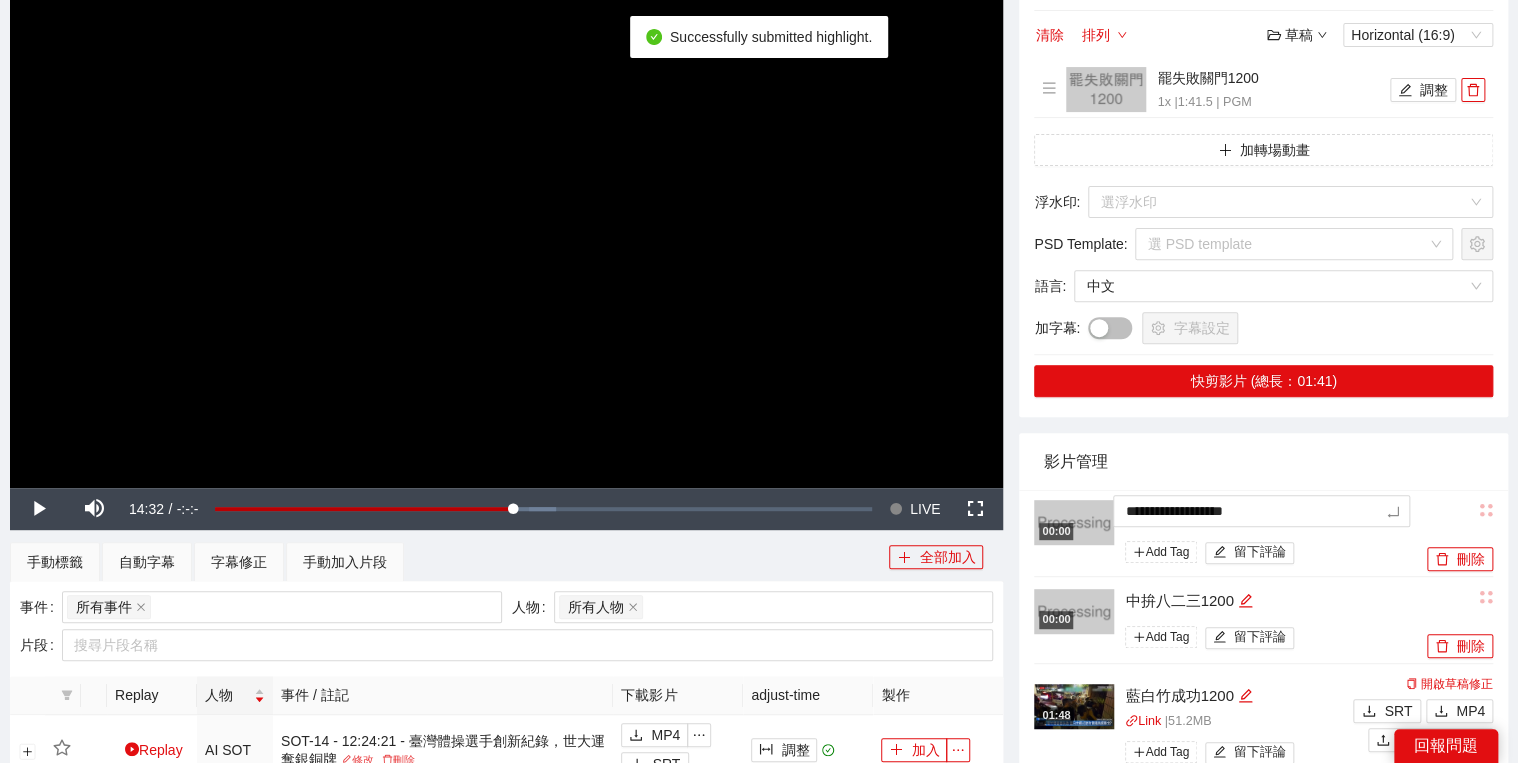 click on "**********" at bounding box center (1228, 534) 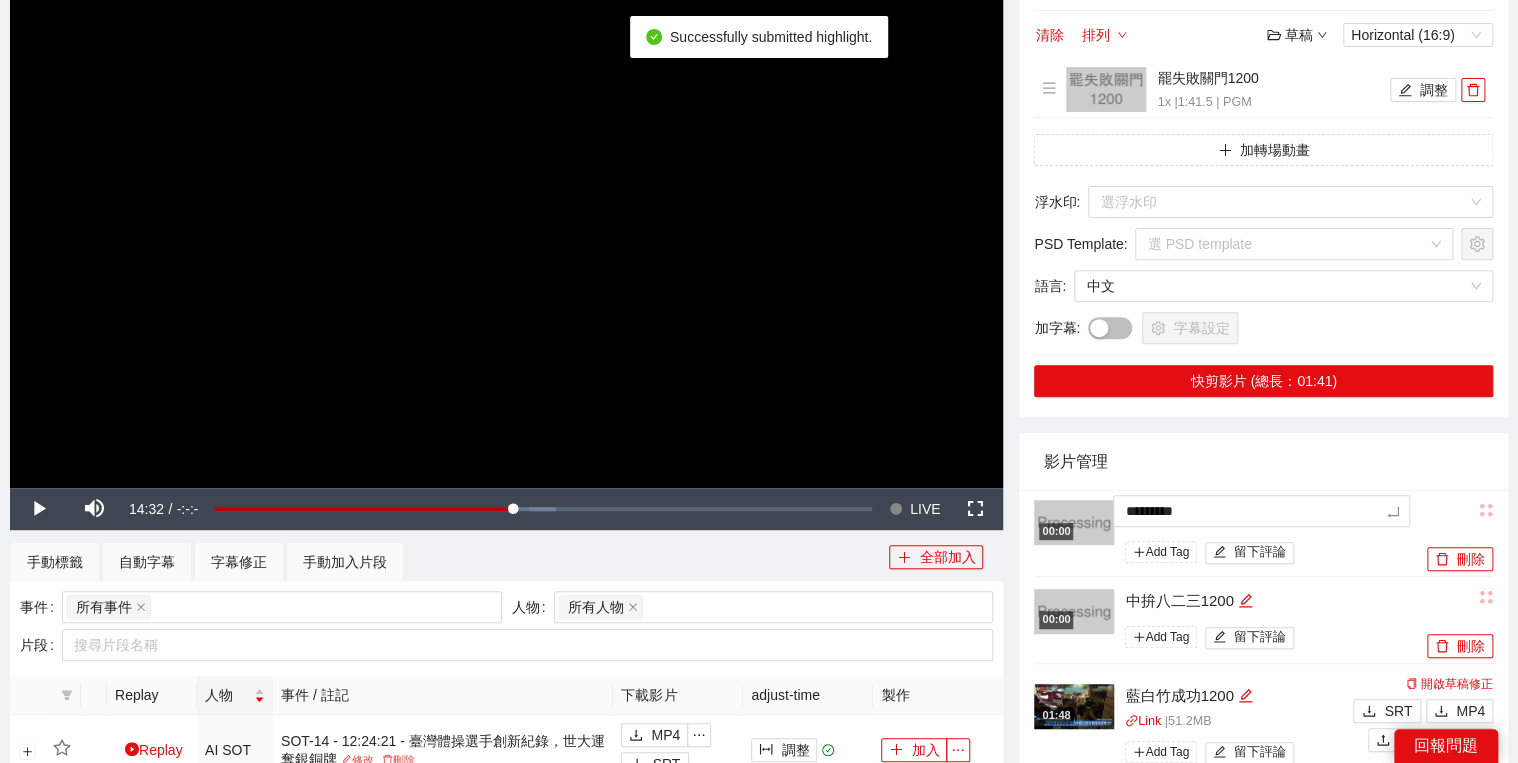 click on "影片管理" at bounding box center [1263, 461] 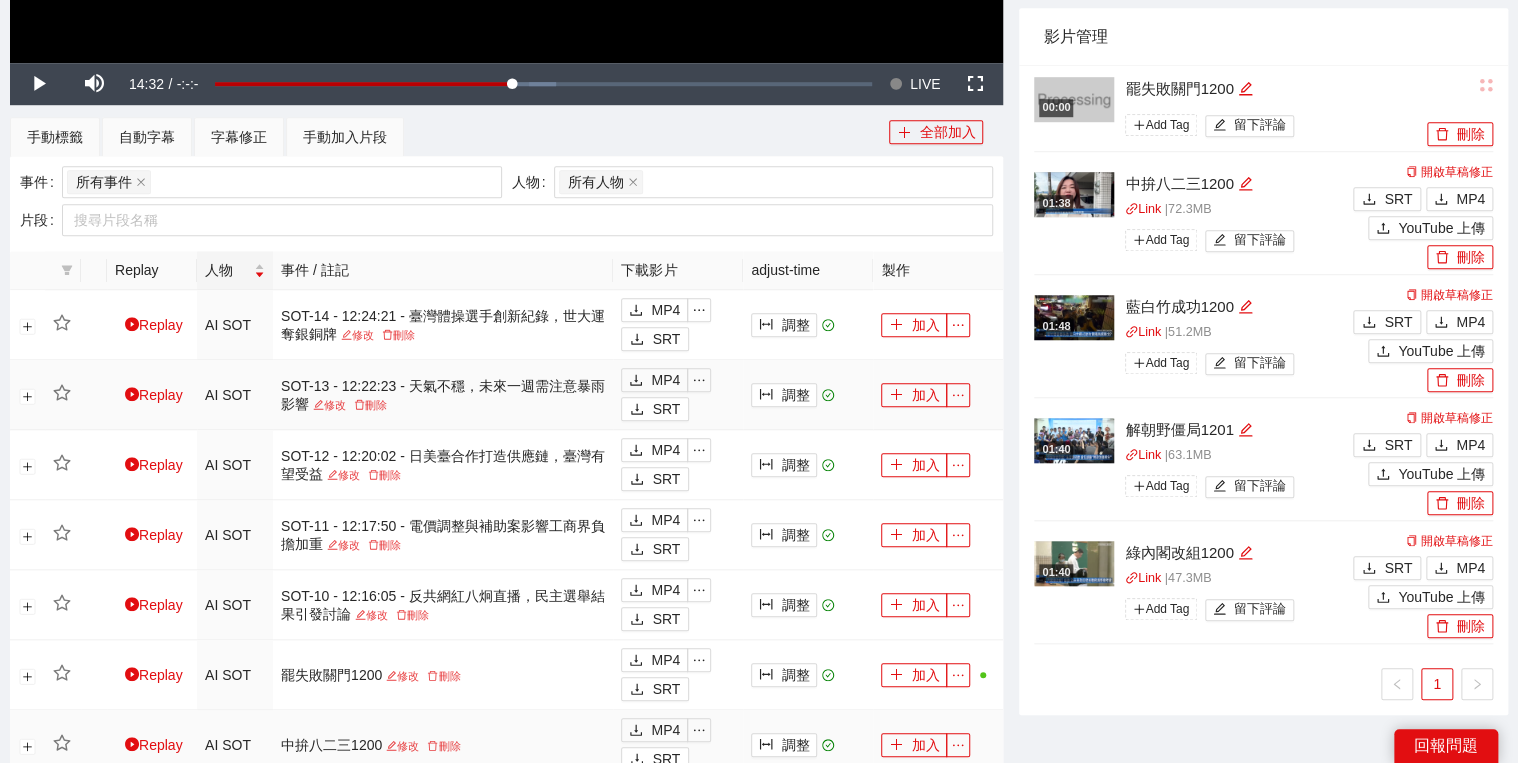 scroll, scrollTop: 880, scrollLeft: 0, axis: vertical 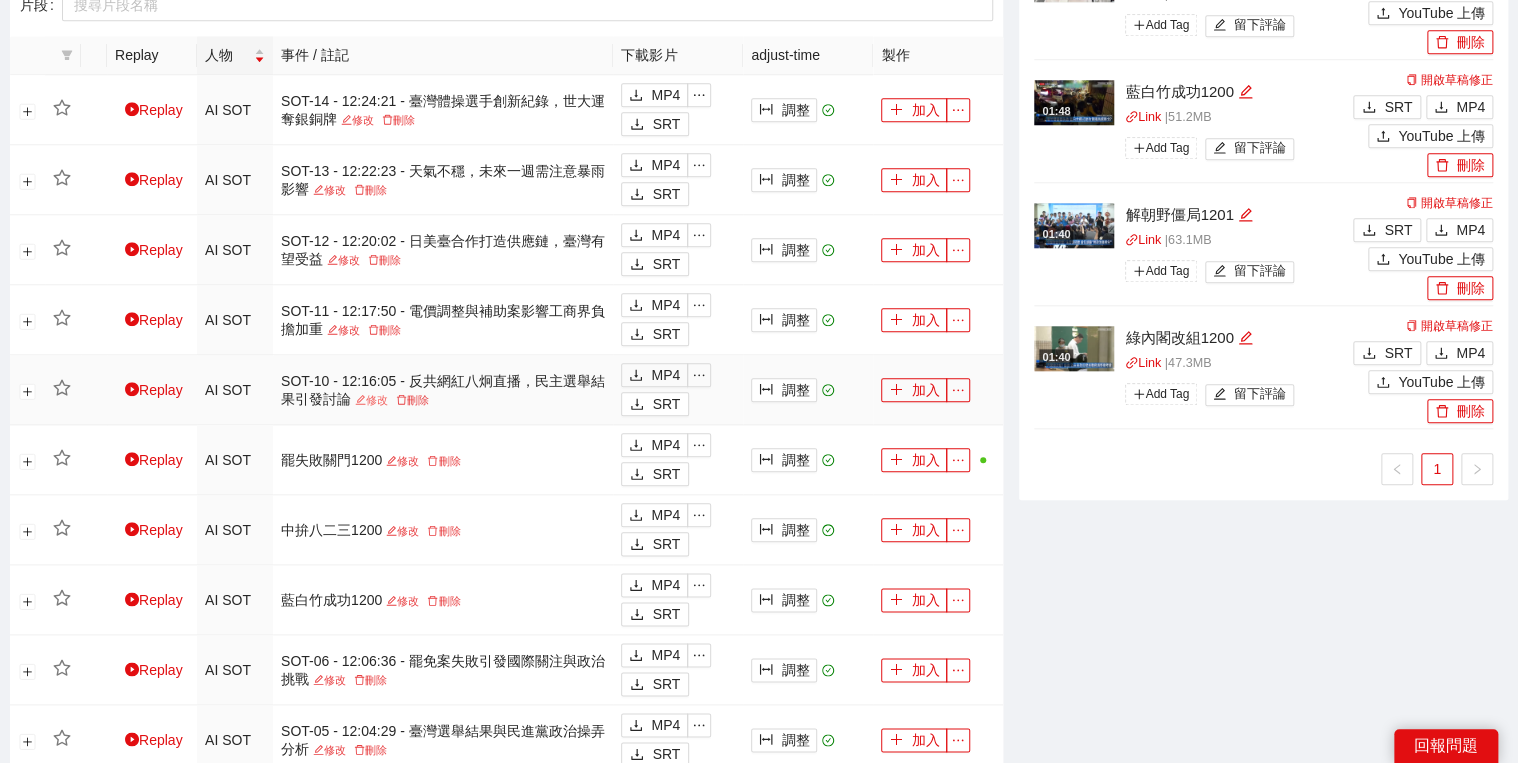click on "修改" at bounding box center [371, 400] 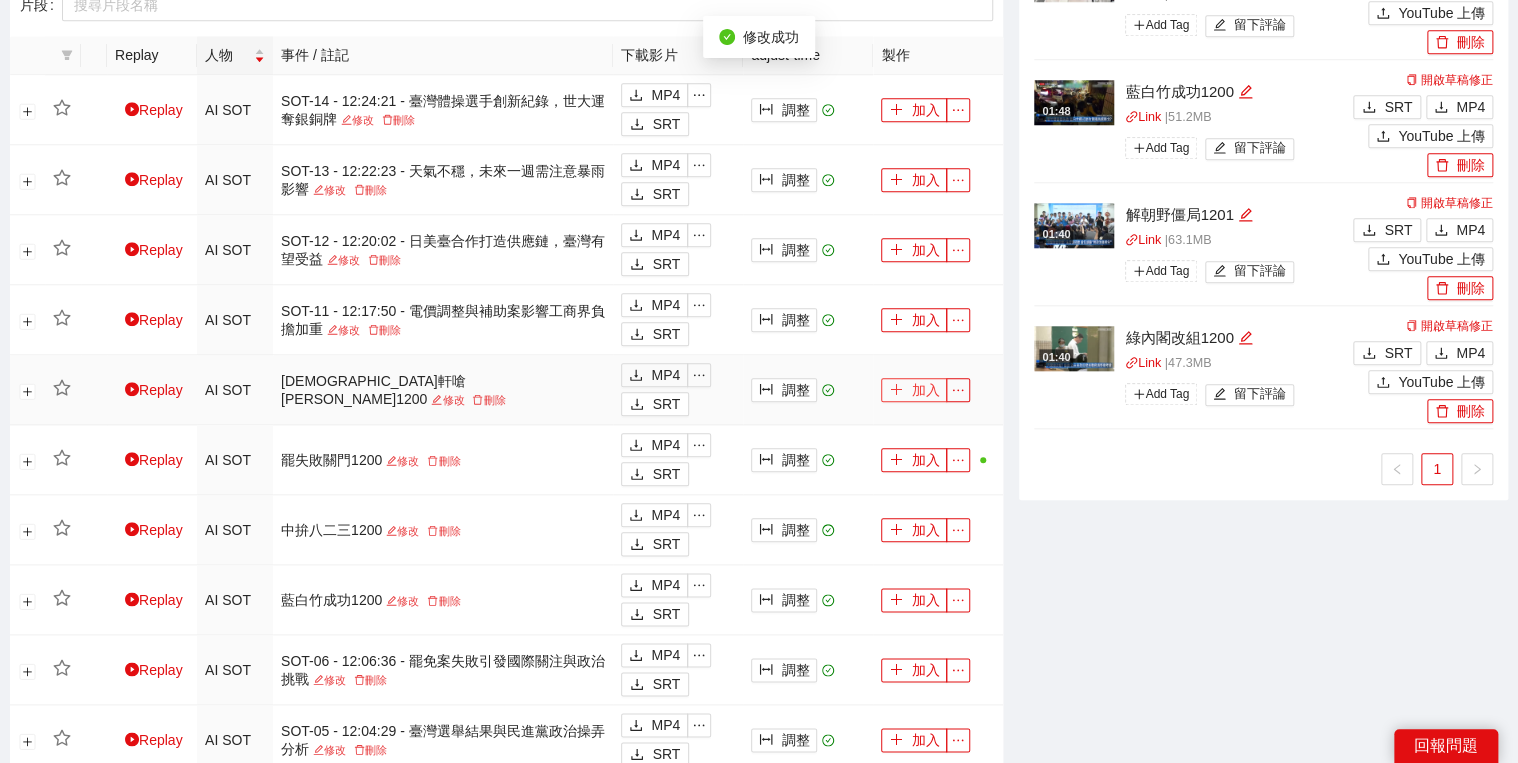 click 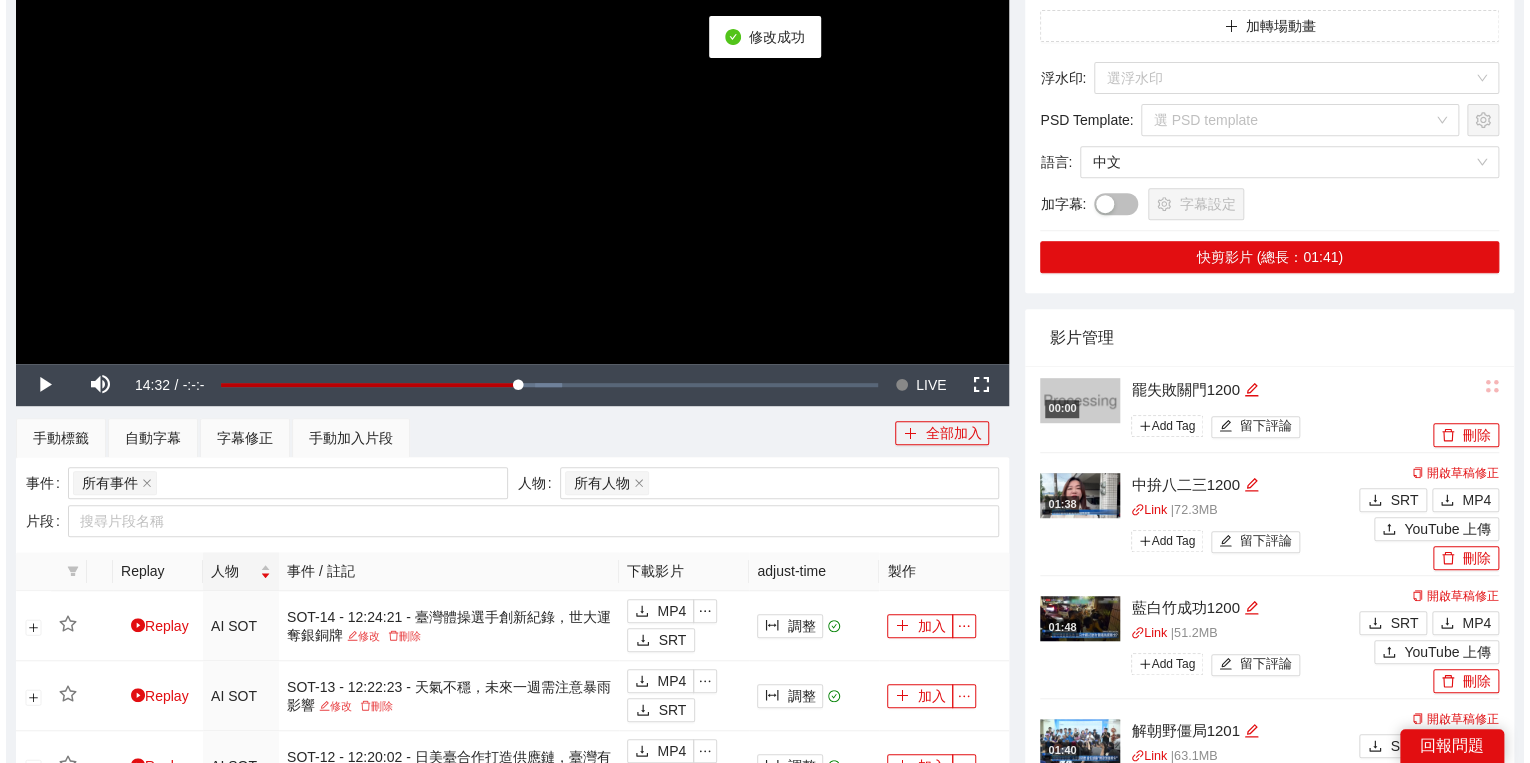 scroll, scrollTop: 240, scrollLeft: 0, axis: vertical 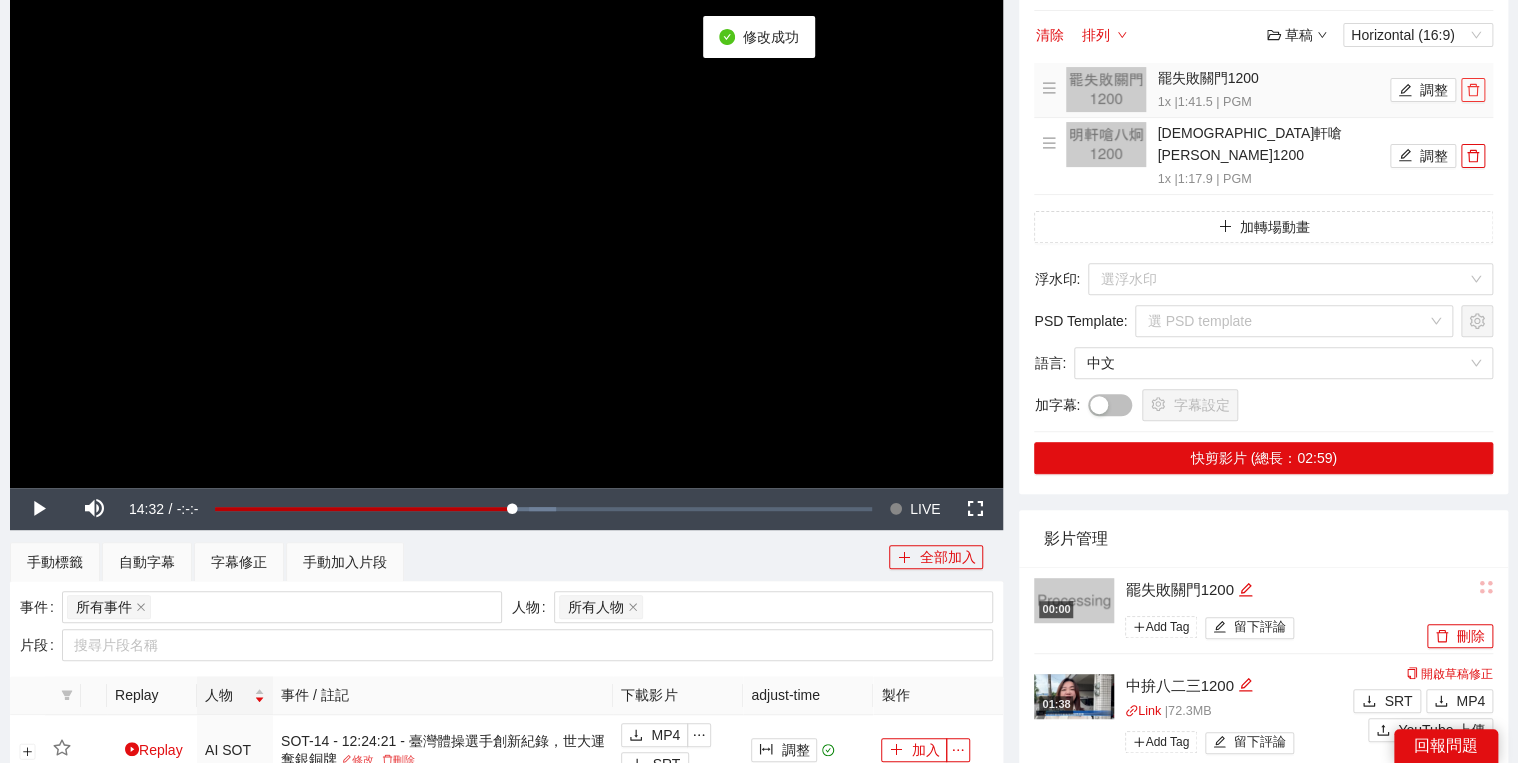 click 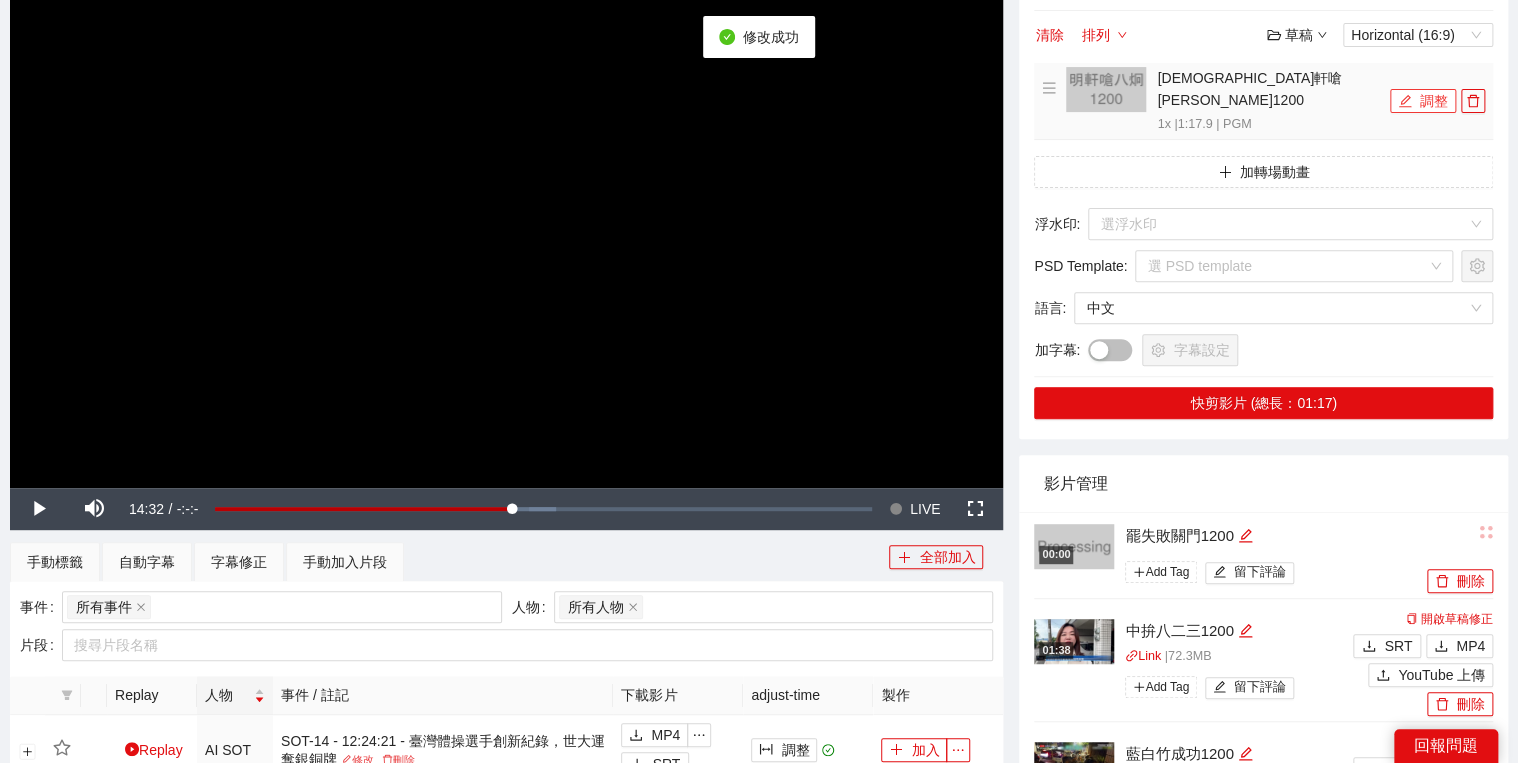 click on "調整" at bounding box center [1423, 101] 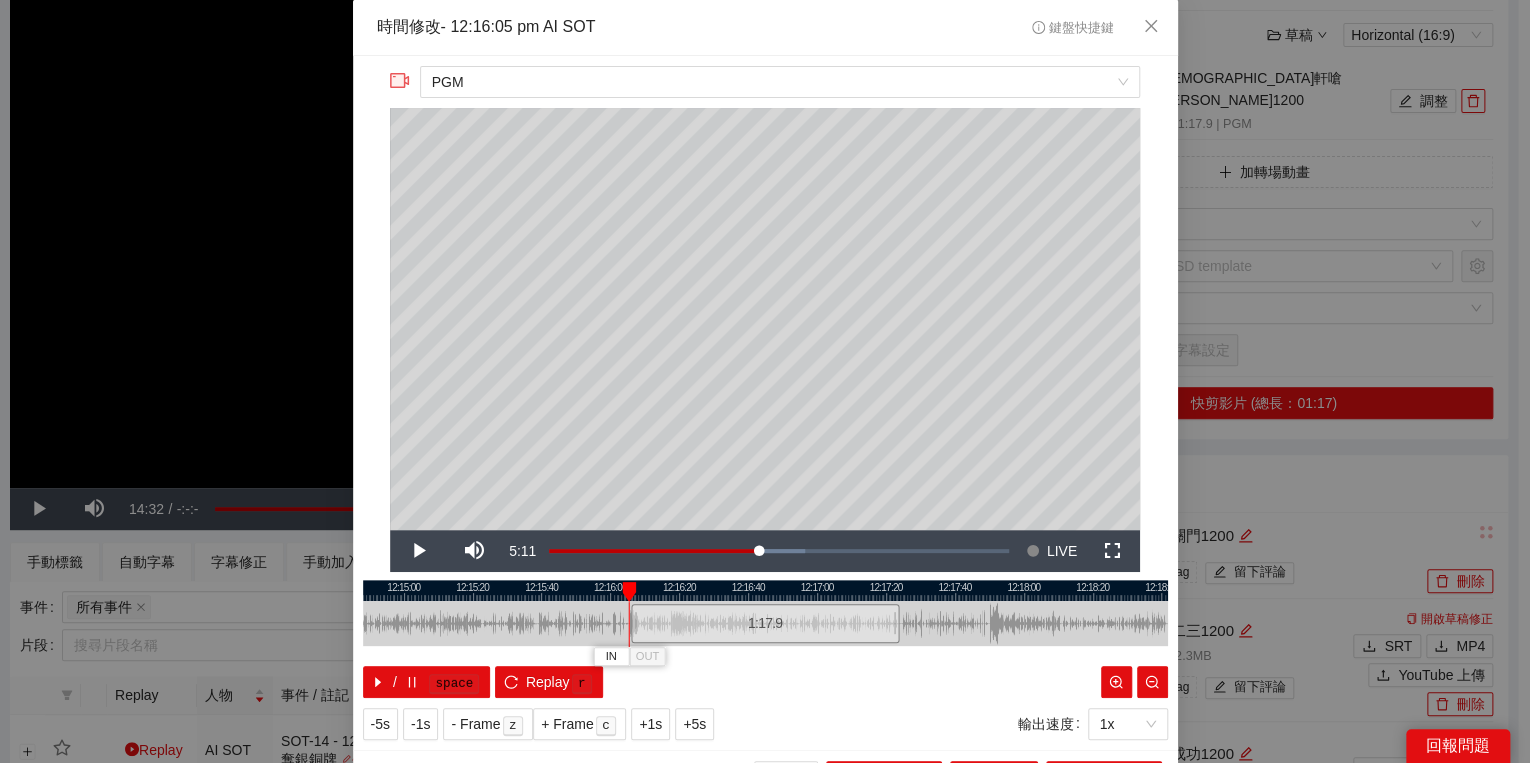 click at bounding box center (629, 592) 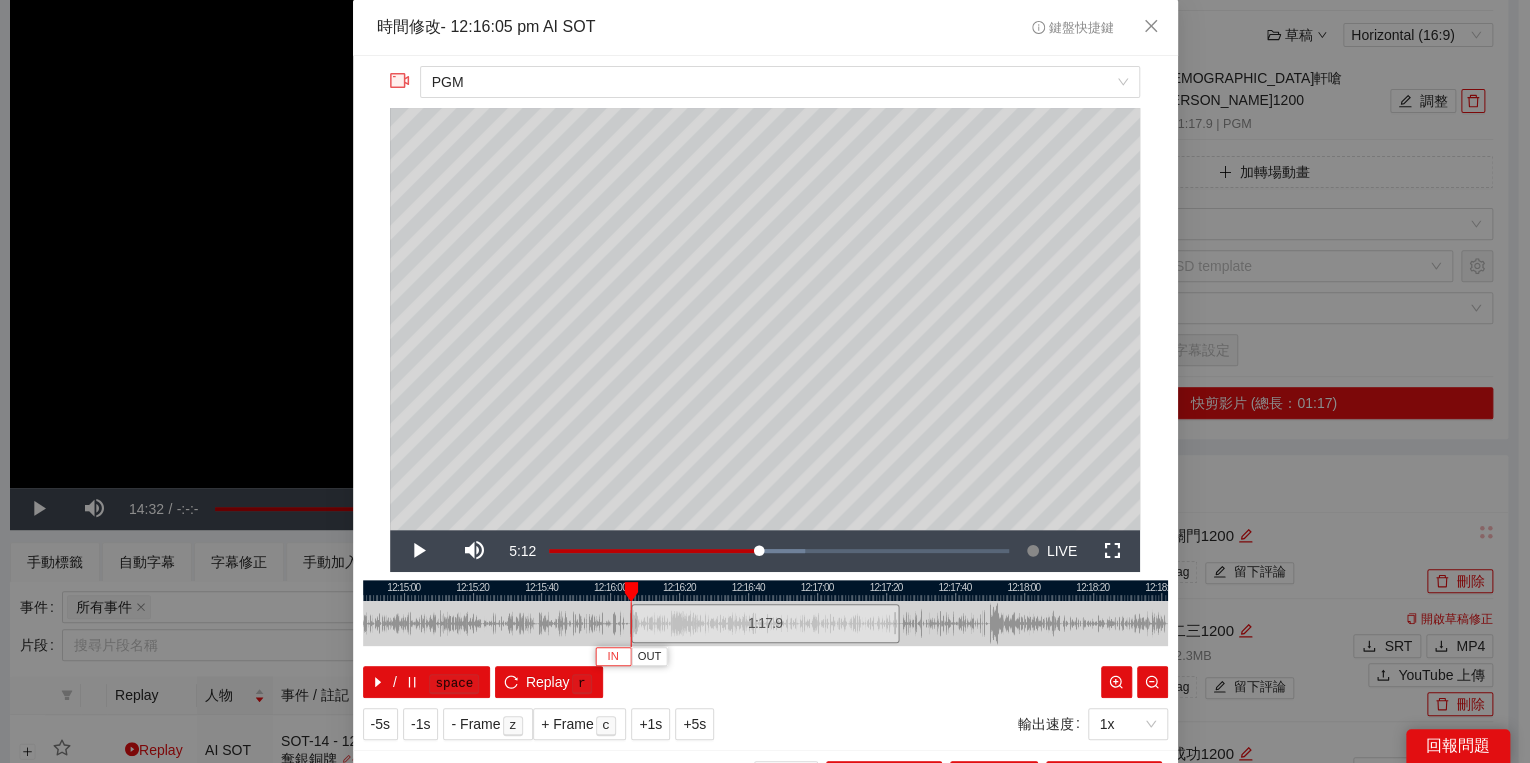 click on "IN" at bounding box center [612, 657] 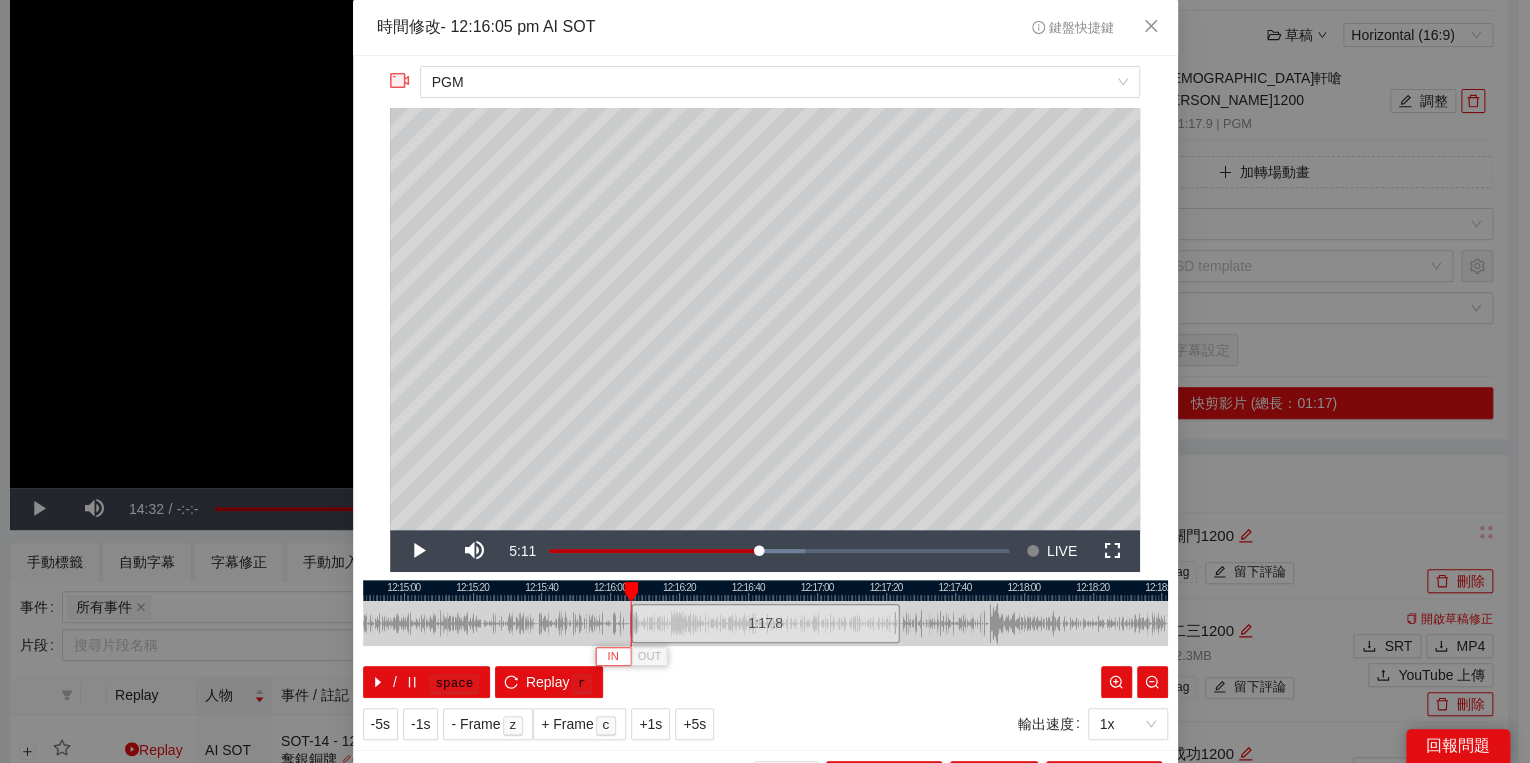 type 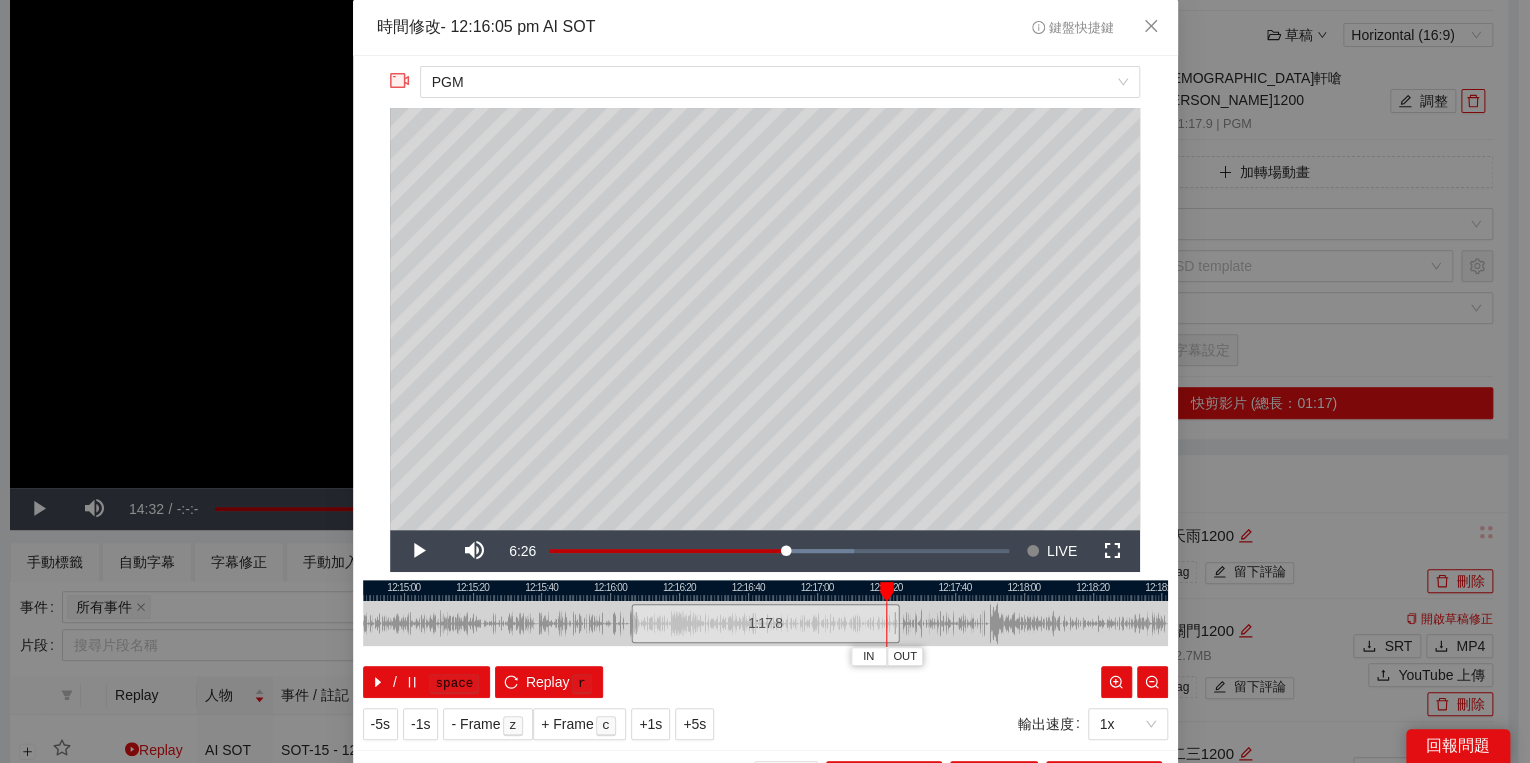 drag, startPoint x: 850, startPoint y: 590, endPoint x: 882, endPoint y: 588, distance: 32.06244 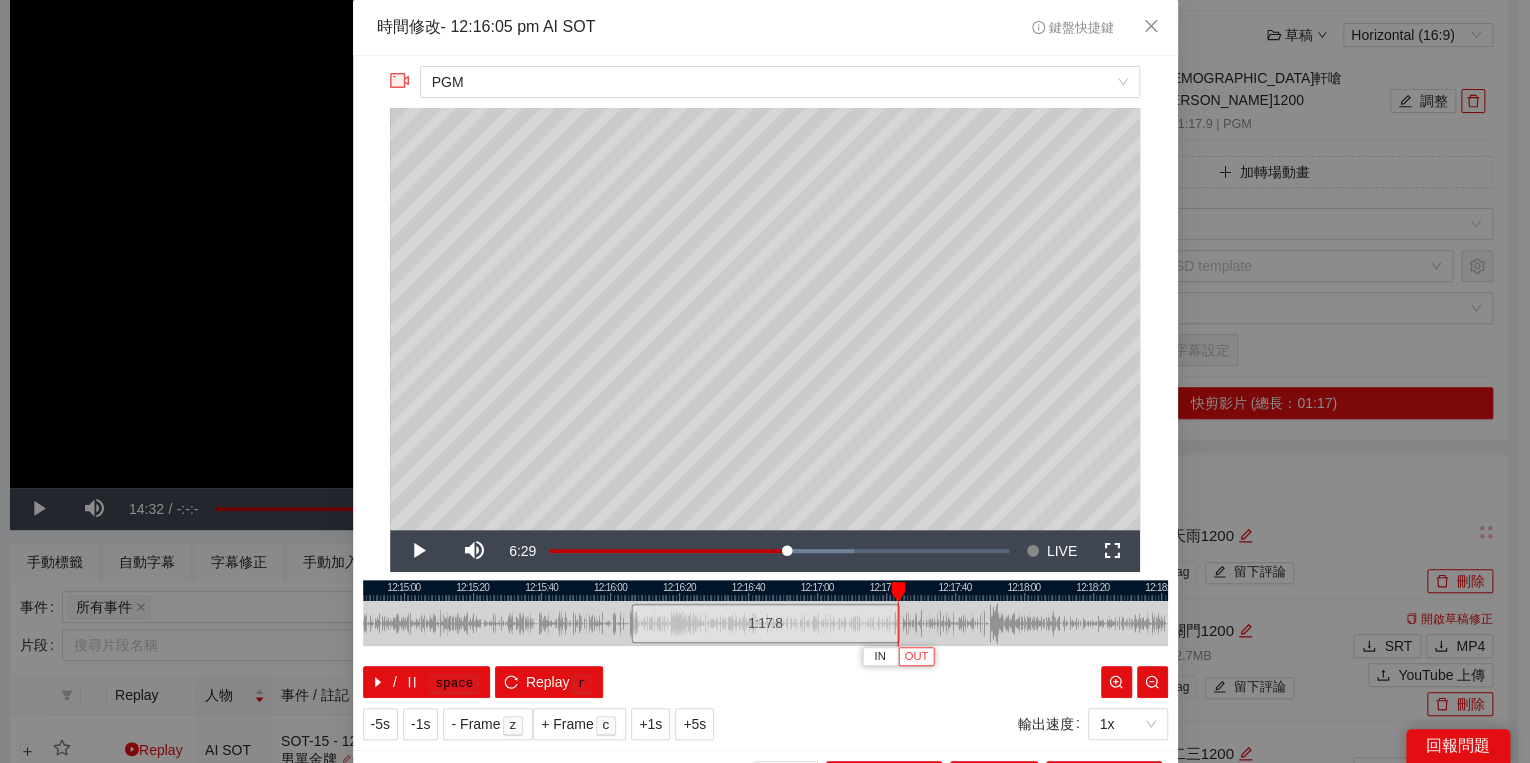 click on "OUT" at bounding box center (917, 657) 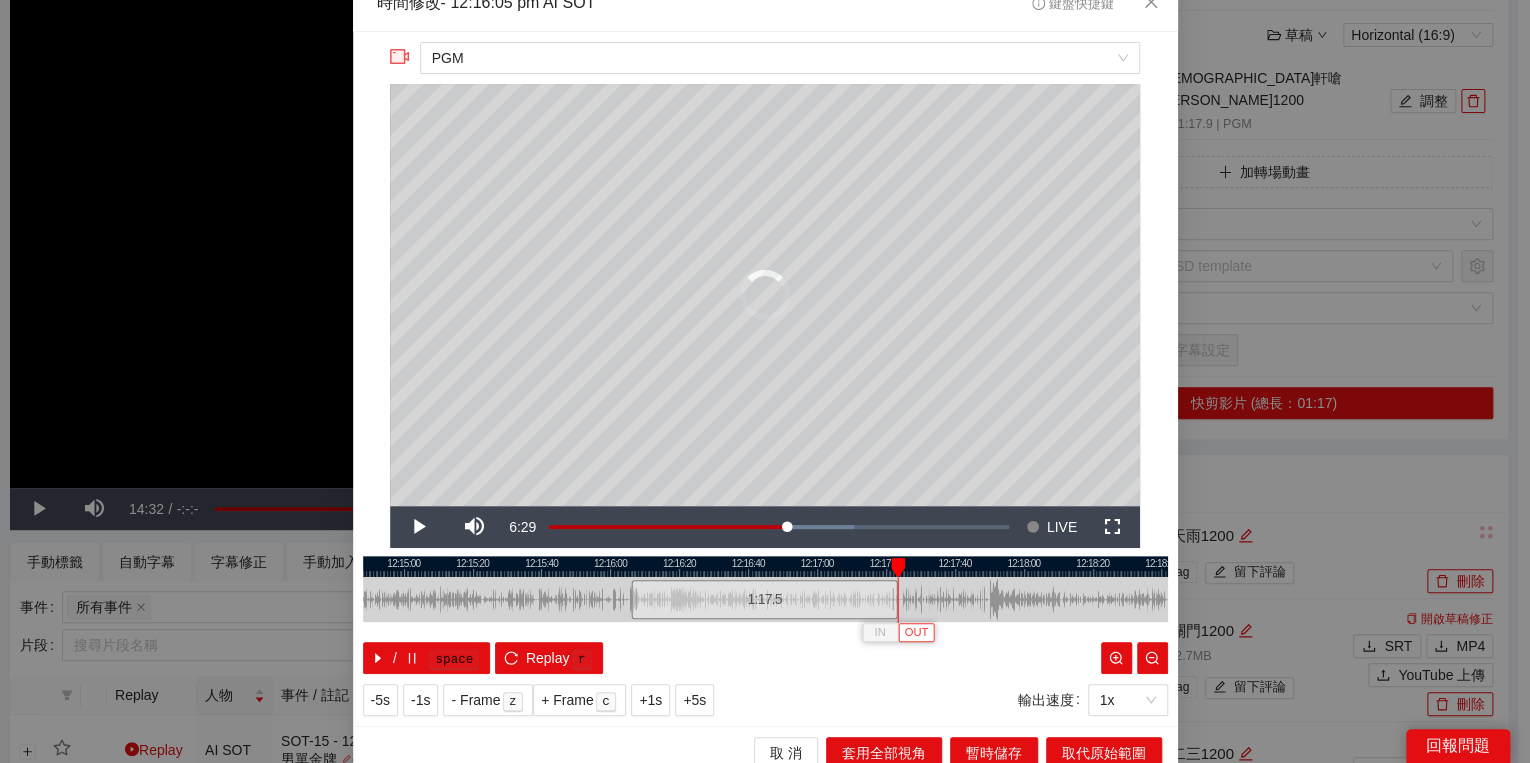 scroll, scrollTop: 39, scrollLeft: 0, axis: vertical 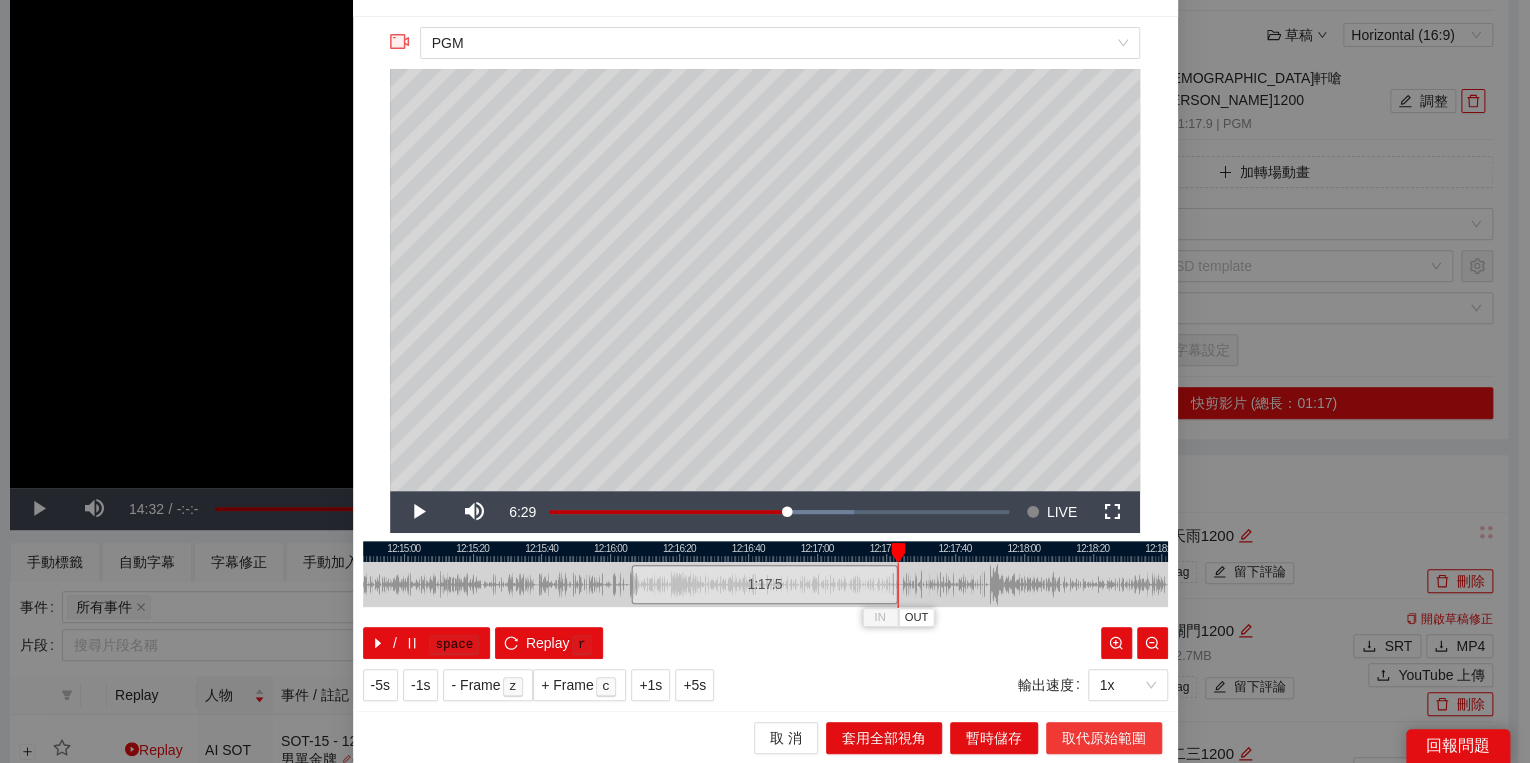 click on "取代原始範圍" at bounding box center (1104, 738) 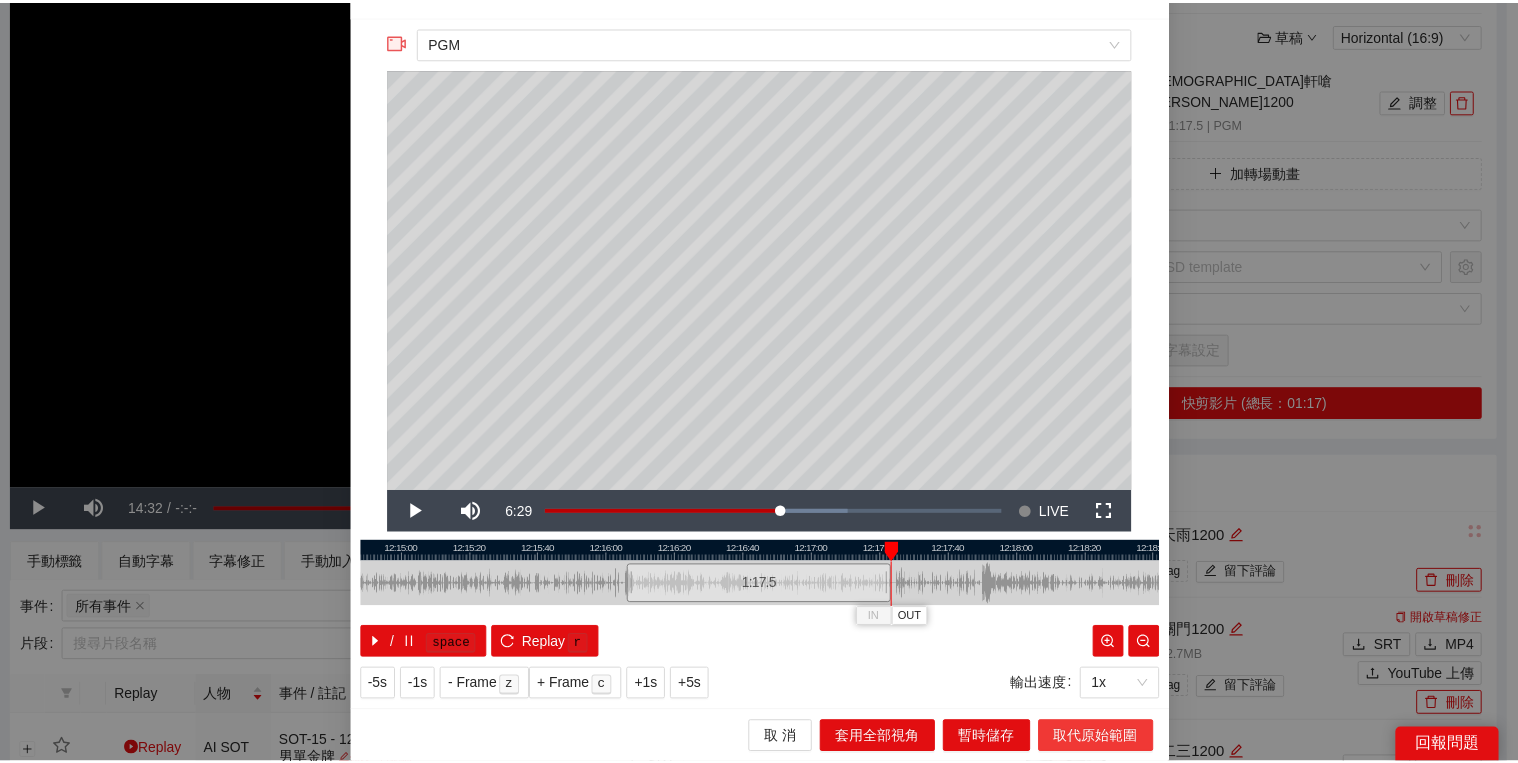 scroll, scrollTop: 0, scrollLeft: 0, axis: both 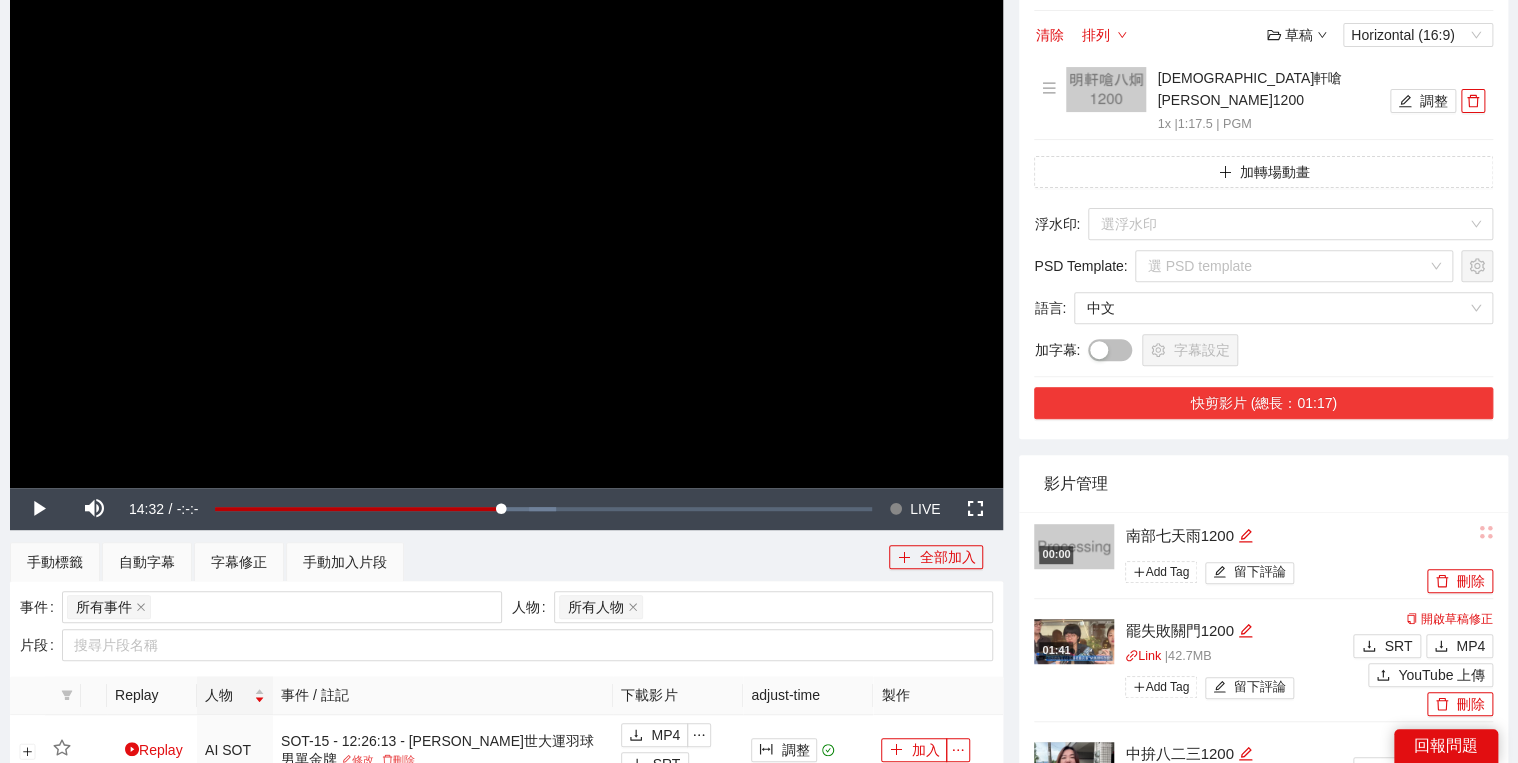 click on "快剪影片 (總長：01:17)" at bounding box center (1263, 403) 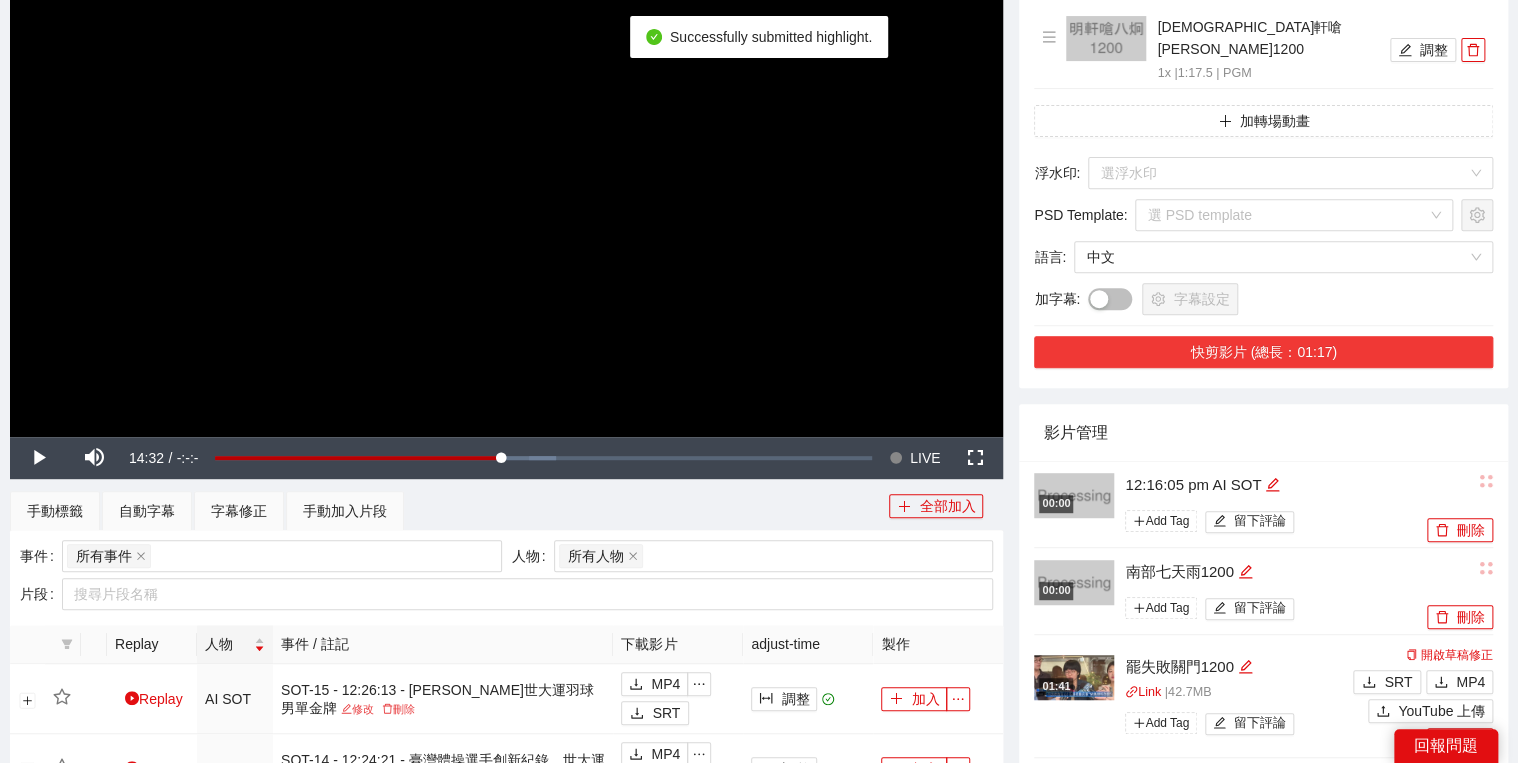scroll, scrollTop: 320, scrollLeft: 0, axis: vertical 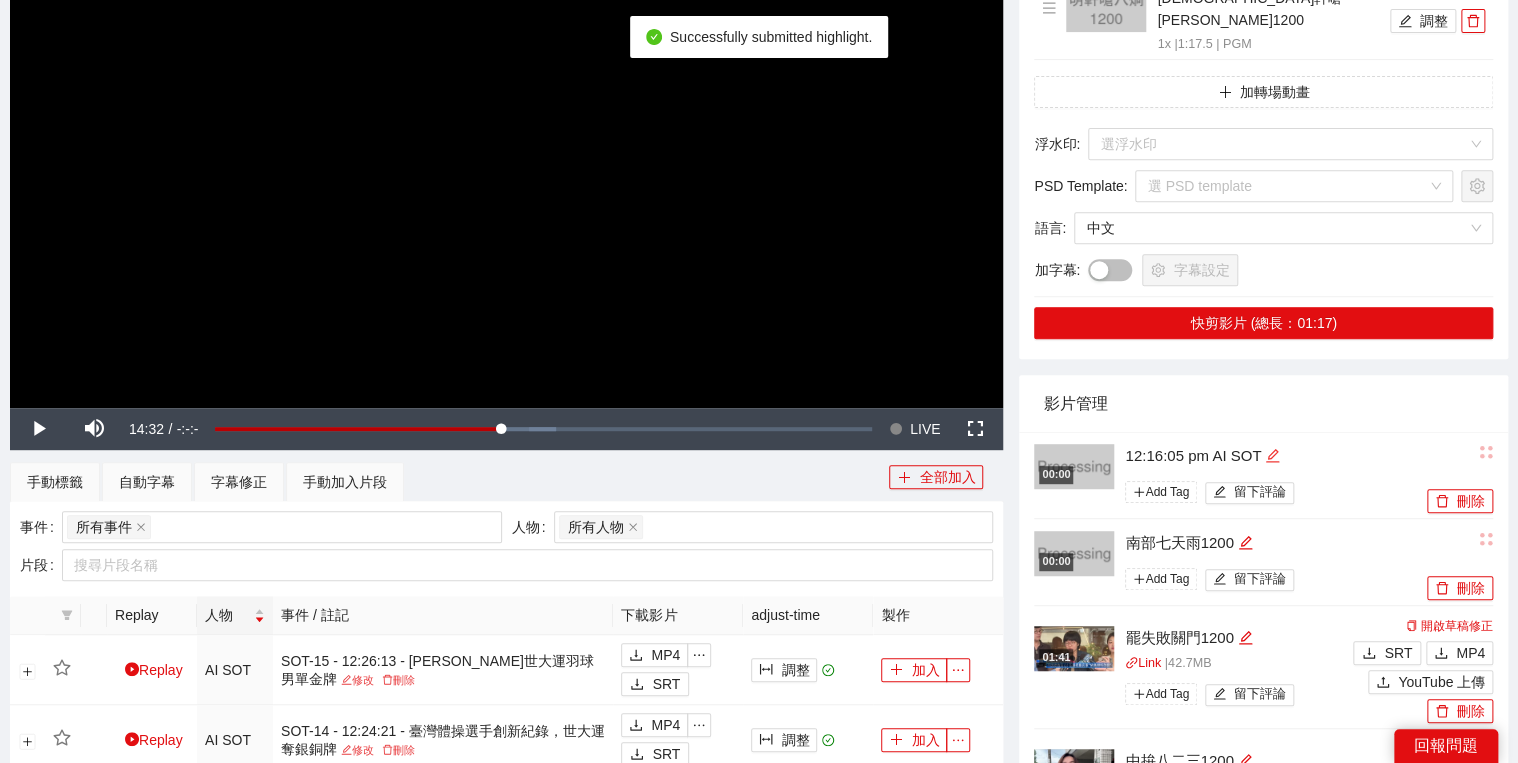 click at bounding box center (1272, 456) 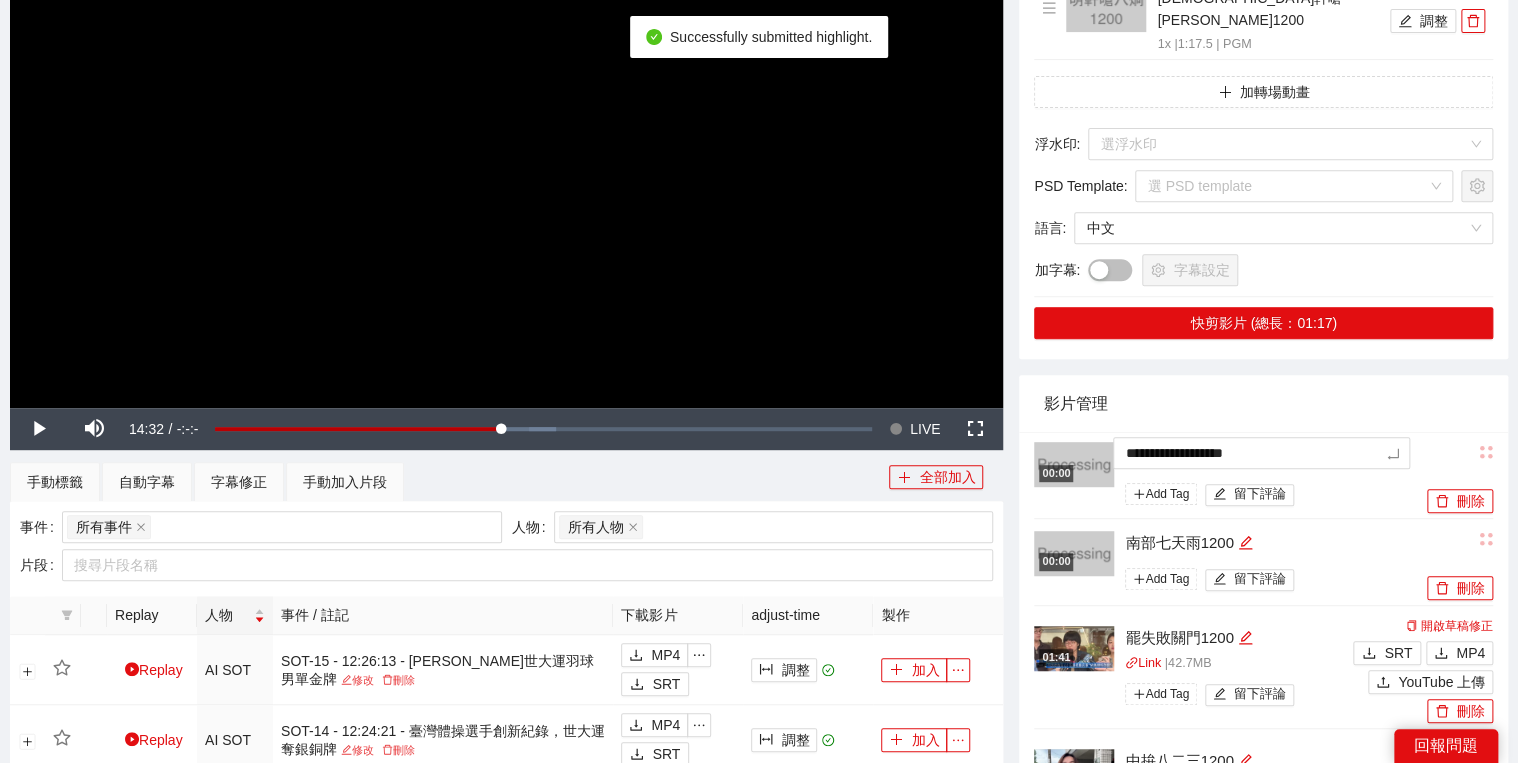 drag, startPoint x: 1307, startPoint y: 433, endPoint x: 1213, endPoint y: 408, distance: 97.26767 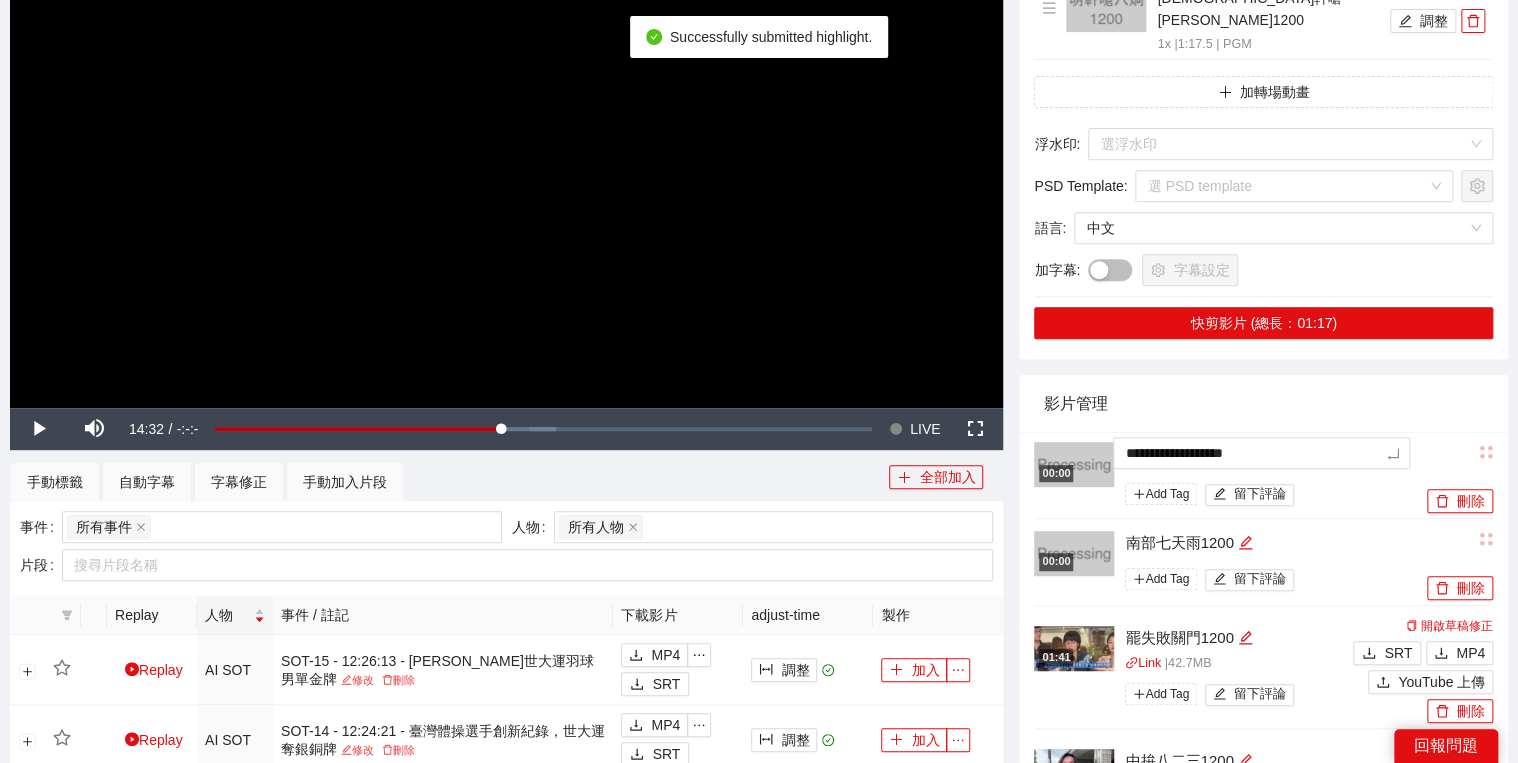 click on "**********" at bounding box center [1263, 475] 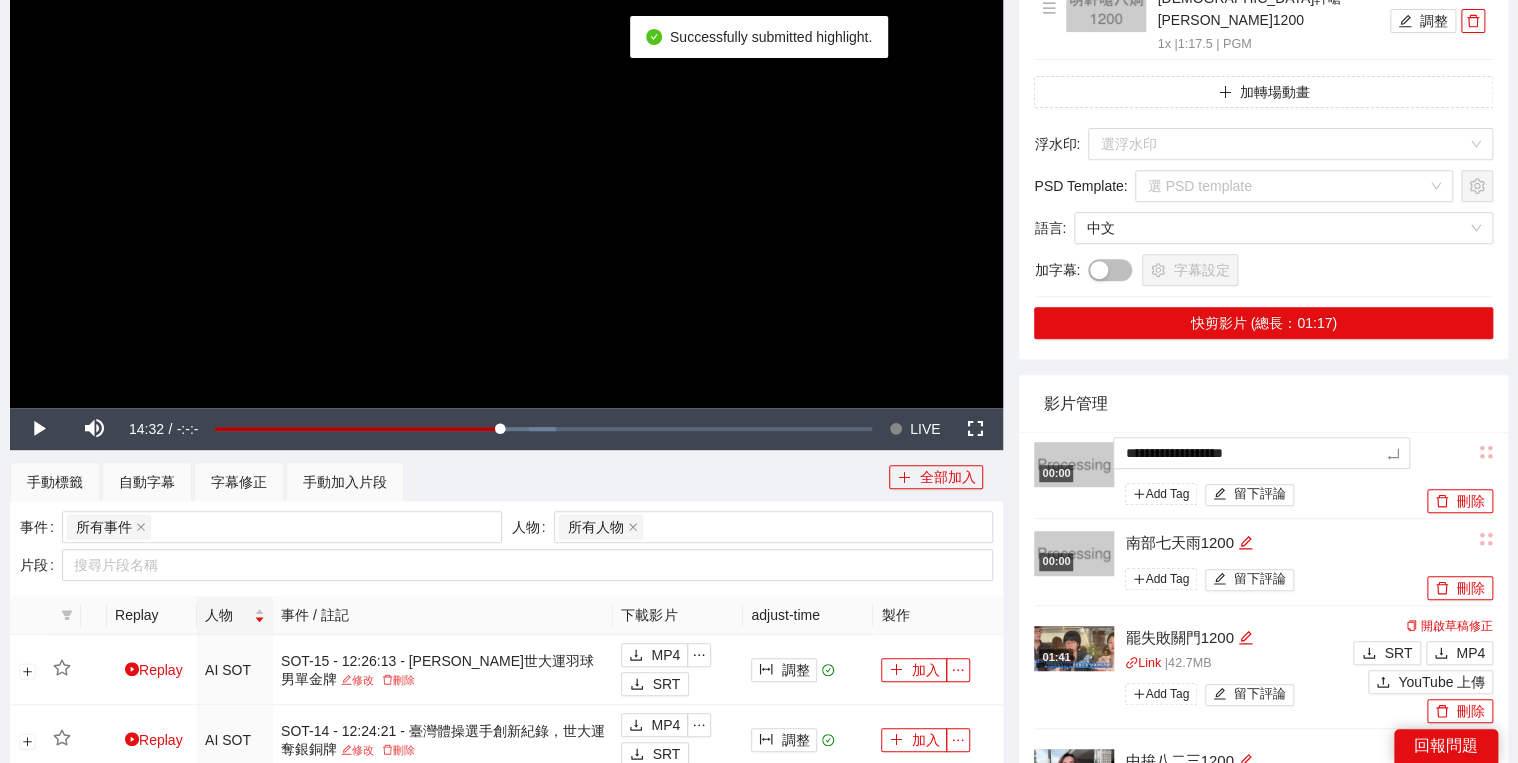type on "**********" 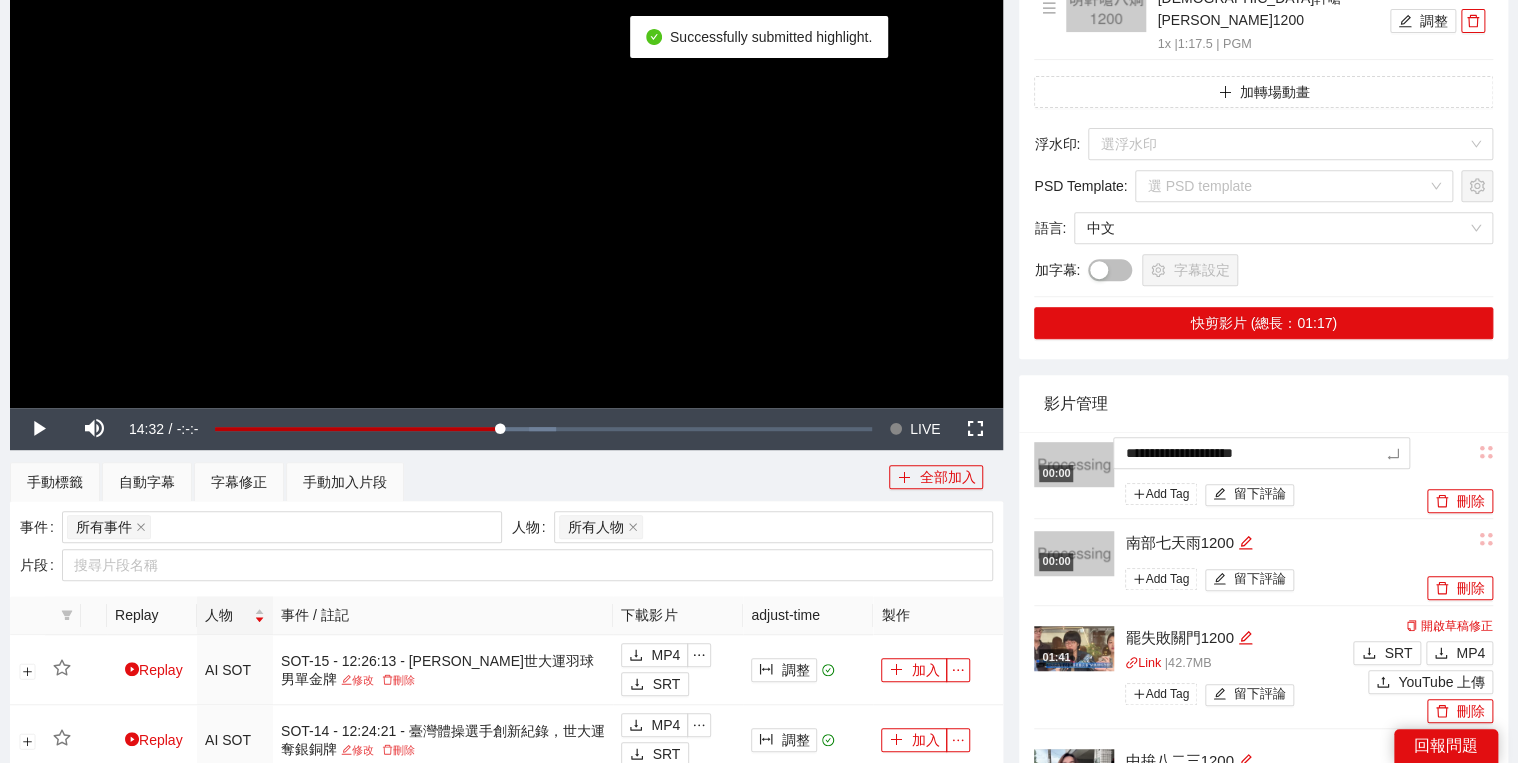 drag, startPoint x: 1332, startPoint y: 421, endPoint x: 946, endPoint y: 404, distance: 386.37418 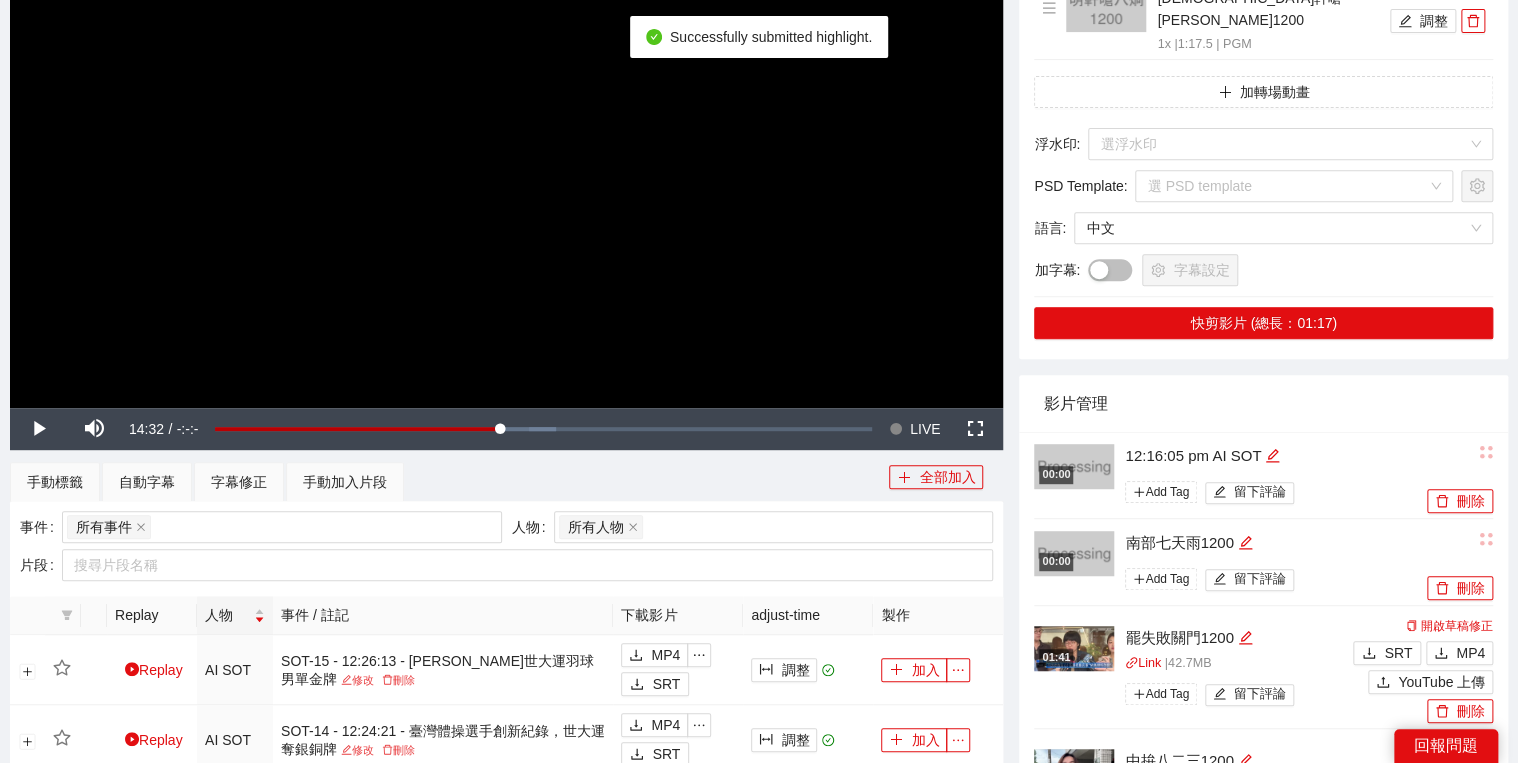 drag, startPoint x: 1160, startPoint y: 367, endPoint x: 1098, endPoint y: 547, distance: 190.37857 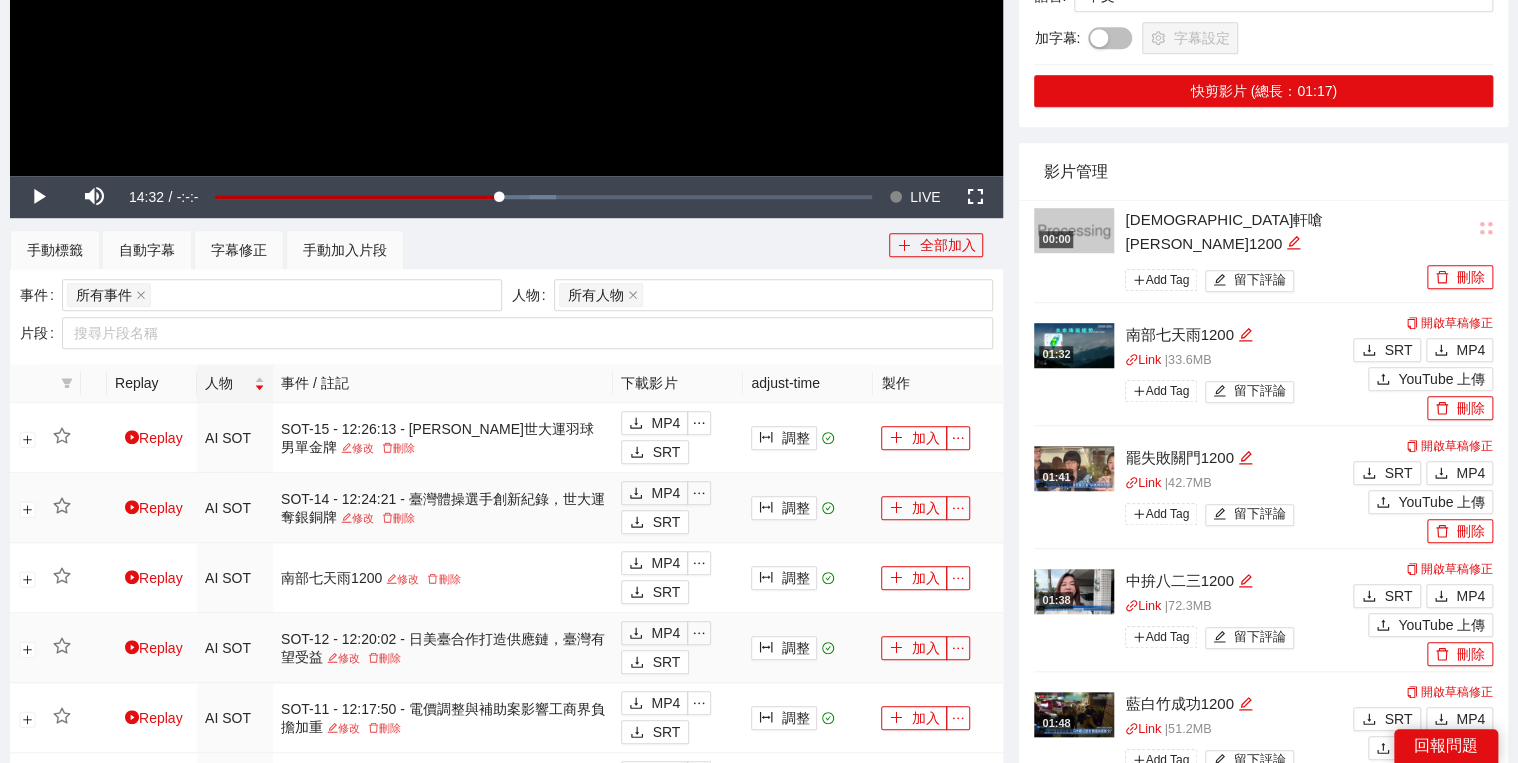 scroll, scrollTop: 560, scrollLeft: 0, axis: vertical 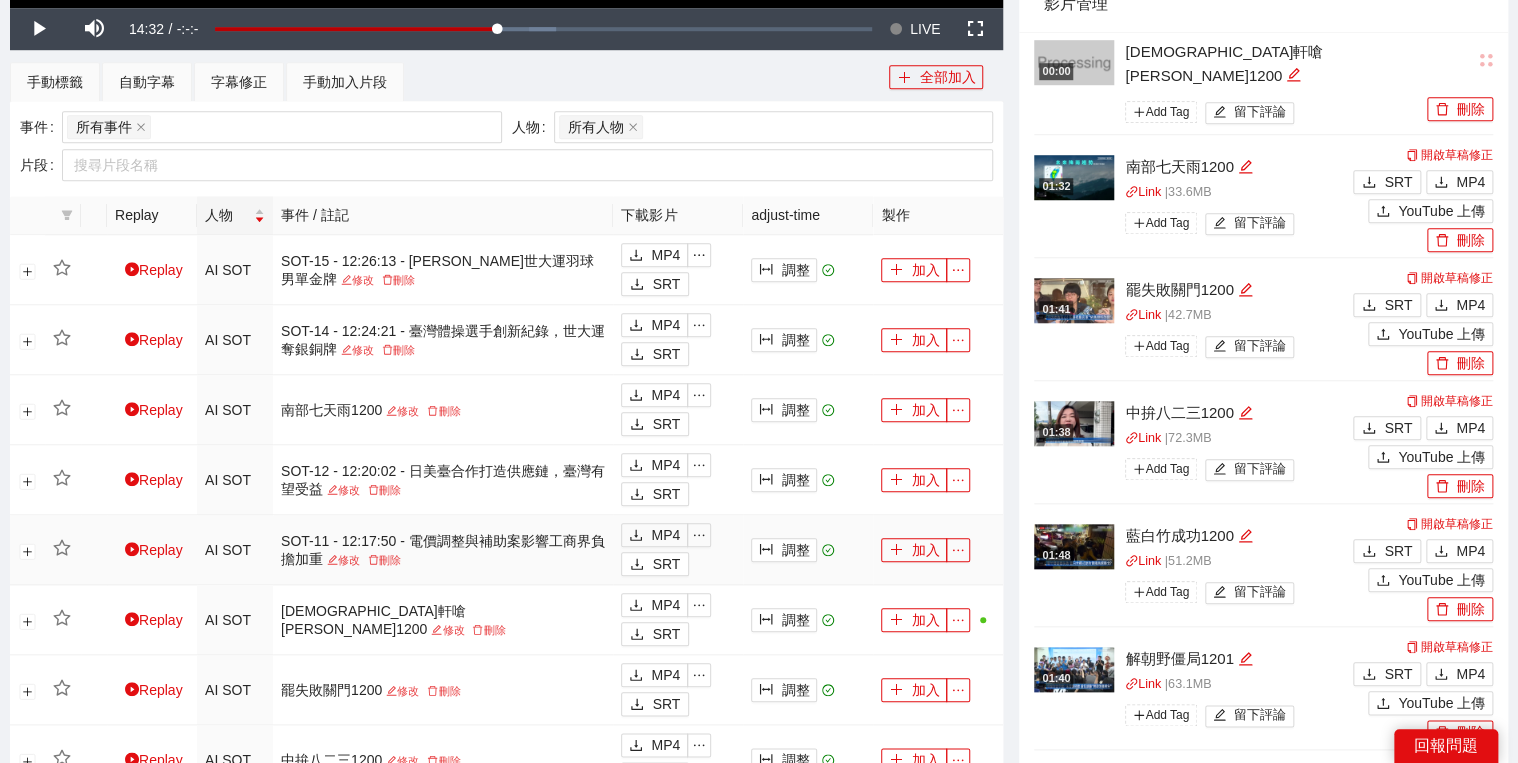 drag, startPoint x: 336, startPoint y: 552, endPoint x: 838, endPoint y: 103, distance: 673.502 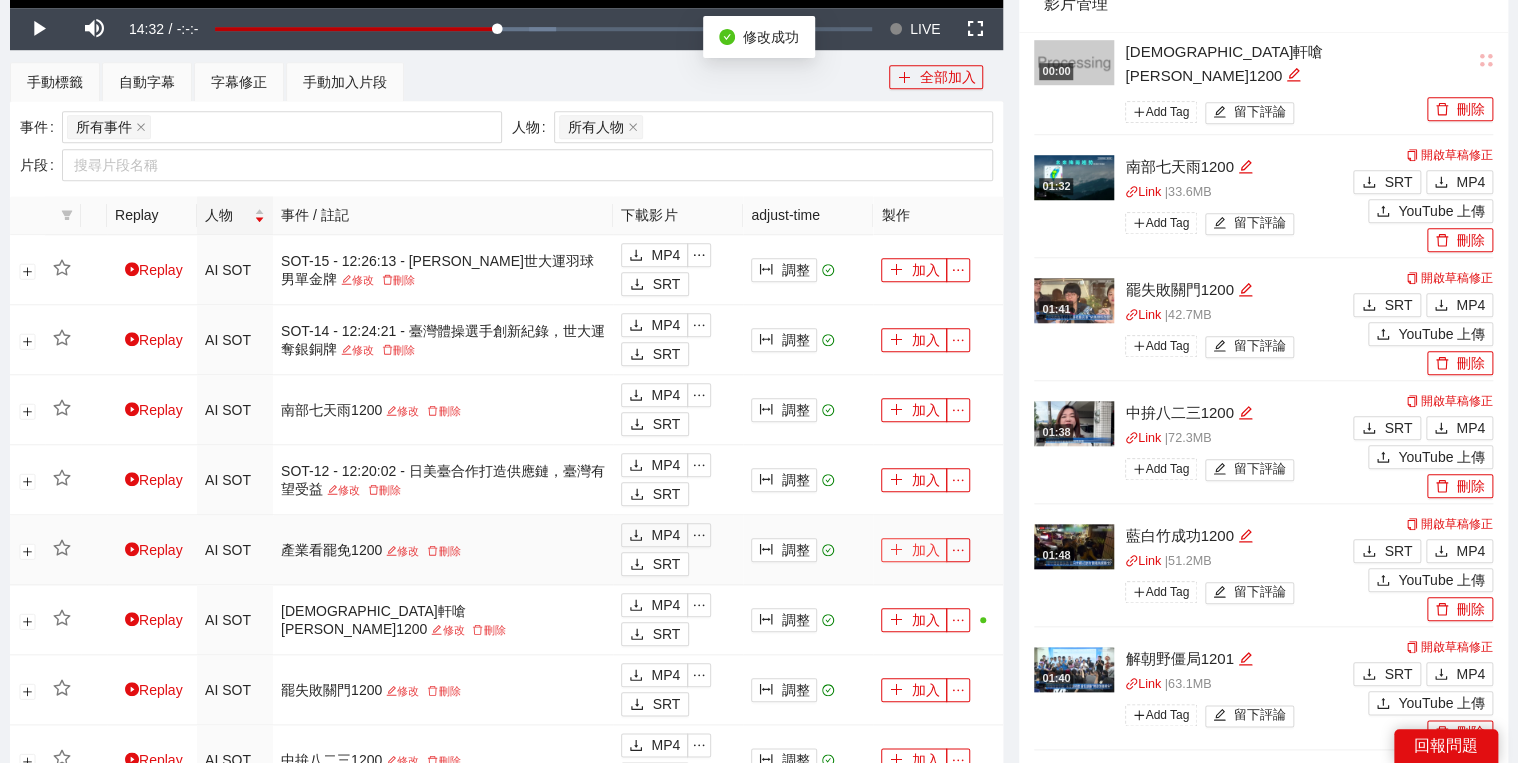 click on "加入" at bounding box center [914, 550] 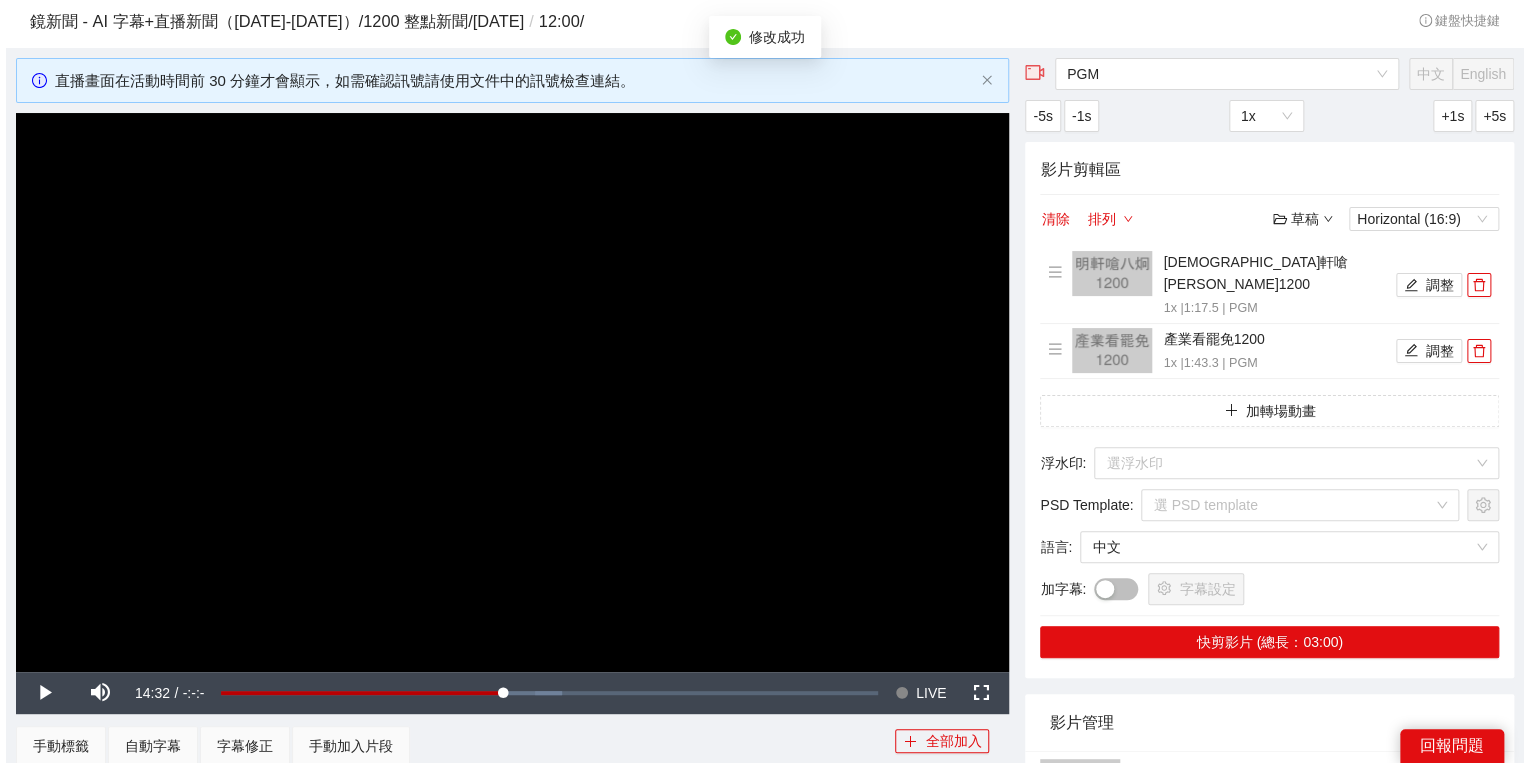 scroll, scrollTop: 0, scrollLeft: 0, axis: both 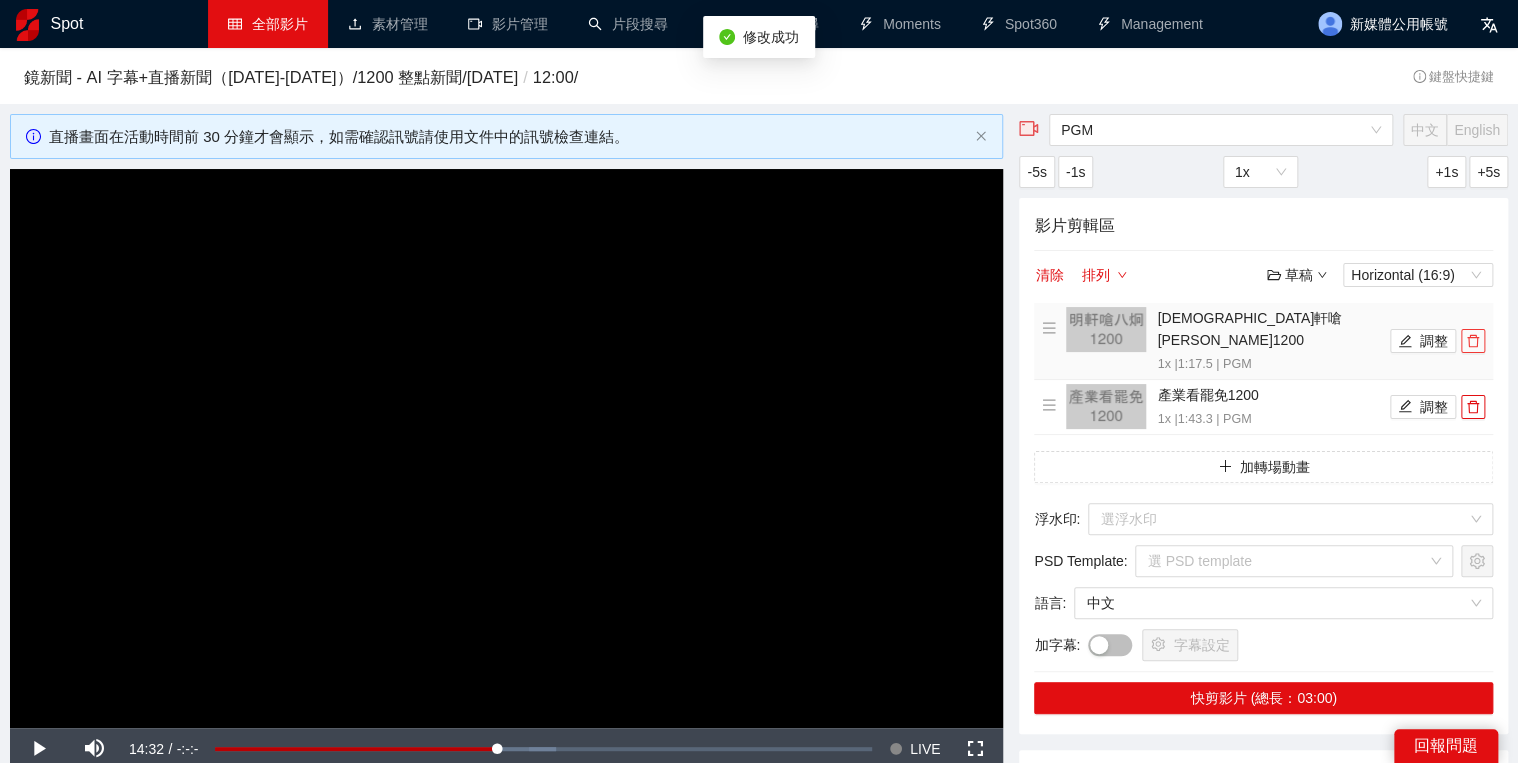 click at bounding box center [1473, 341] 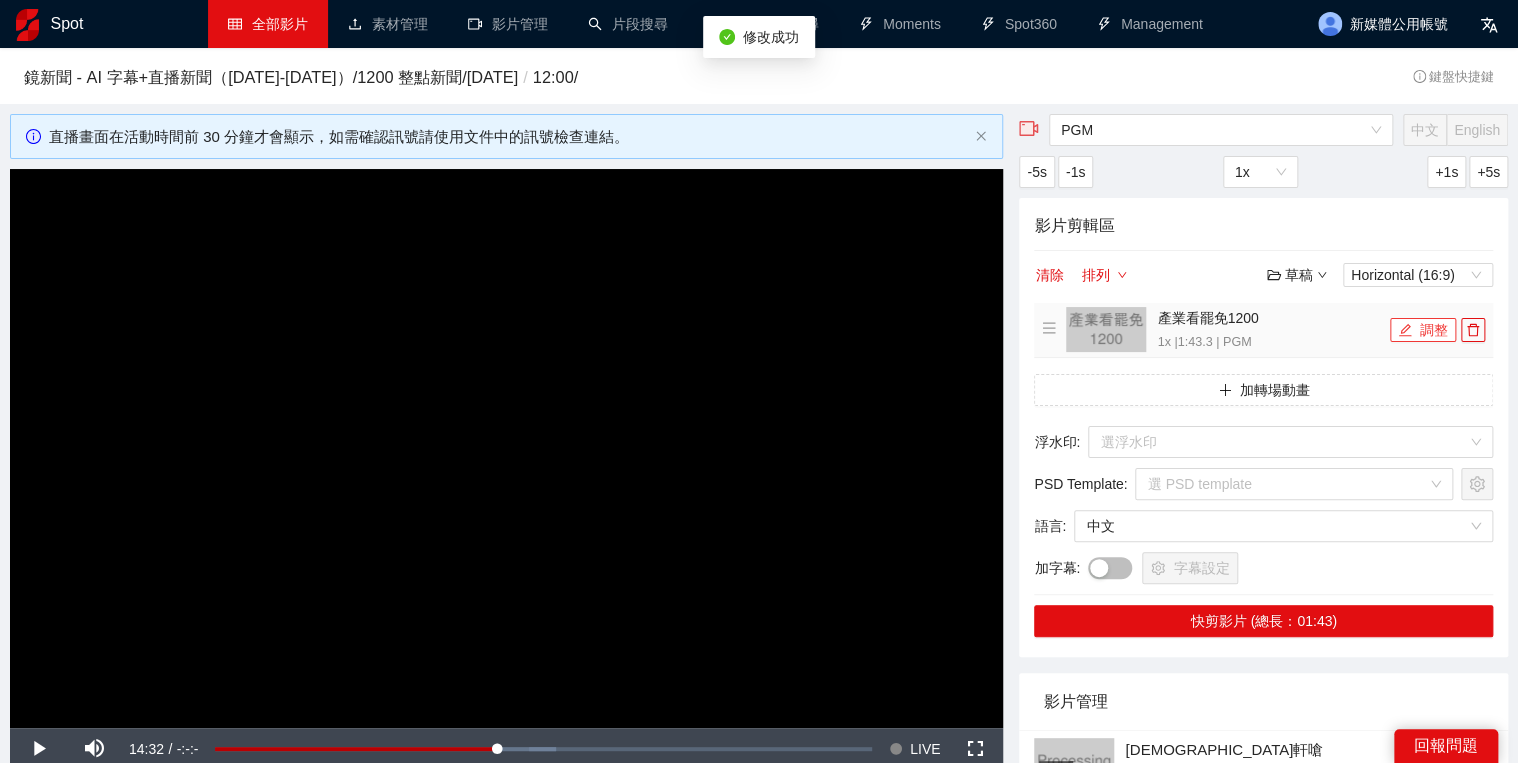 click on "調整" at bounding box center (1423, 330) 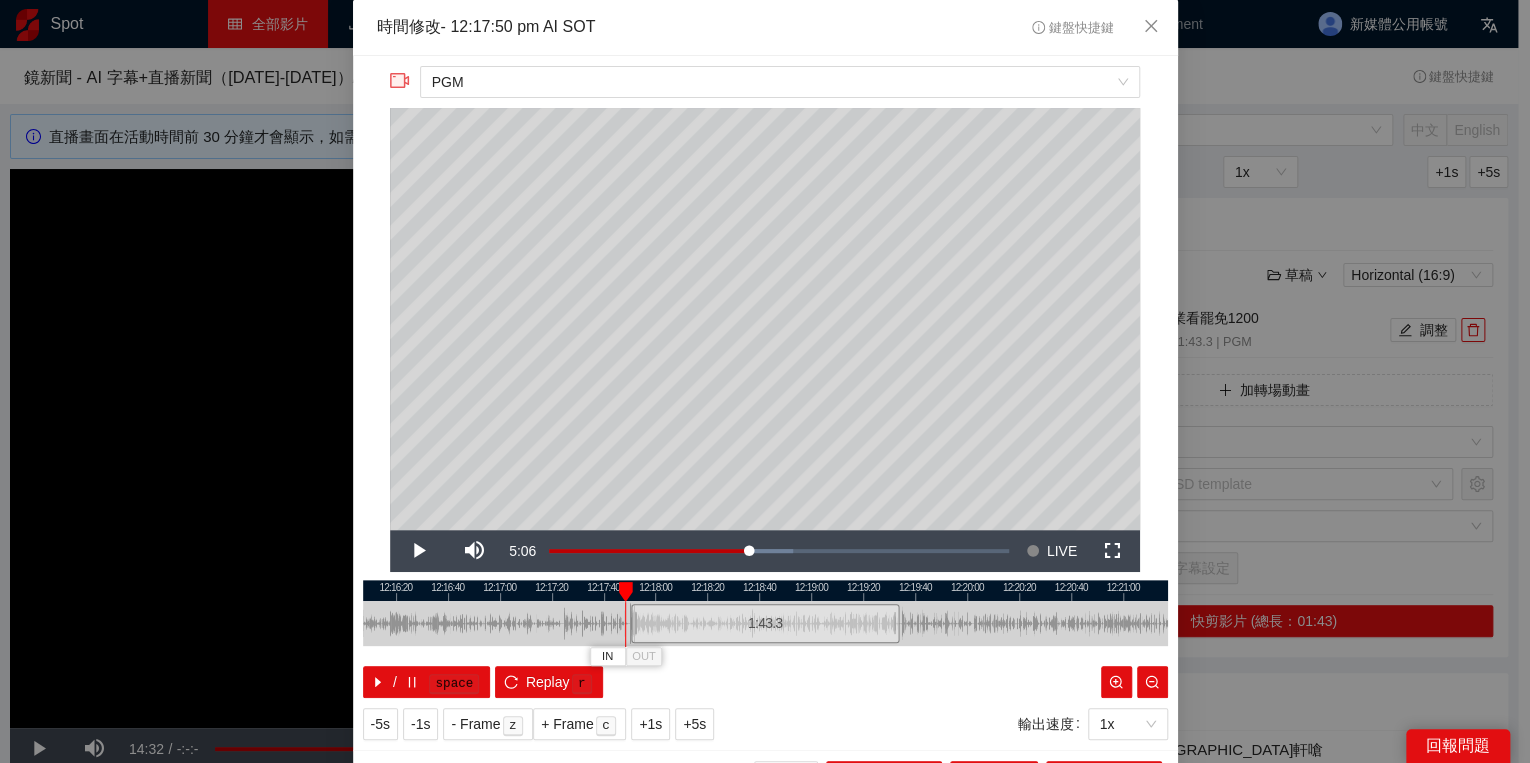 click at bounding box center [626, 592] 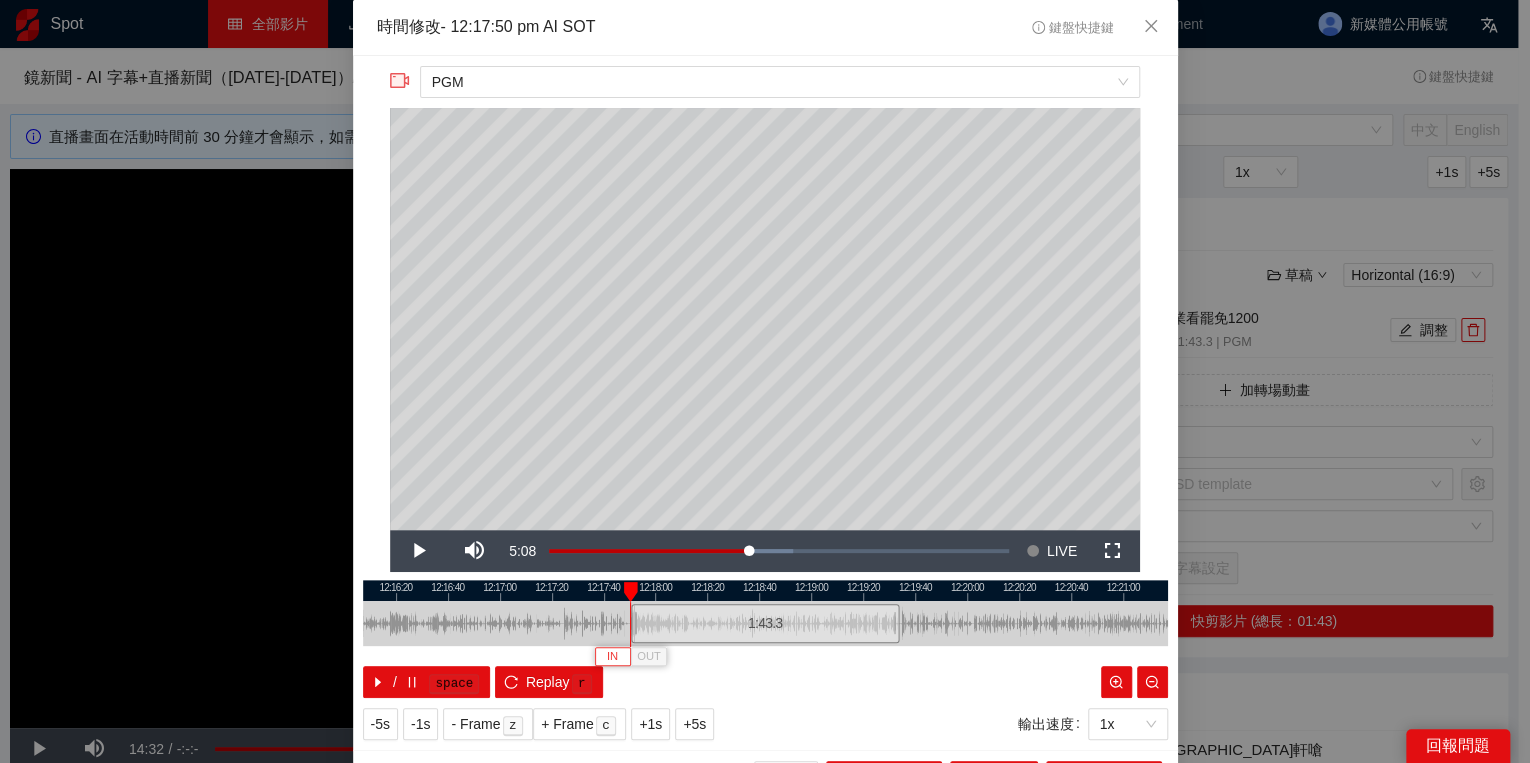 click on "IN" at bounding box center [612, 657] 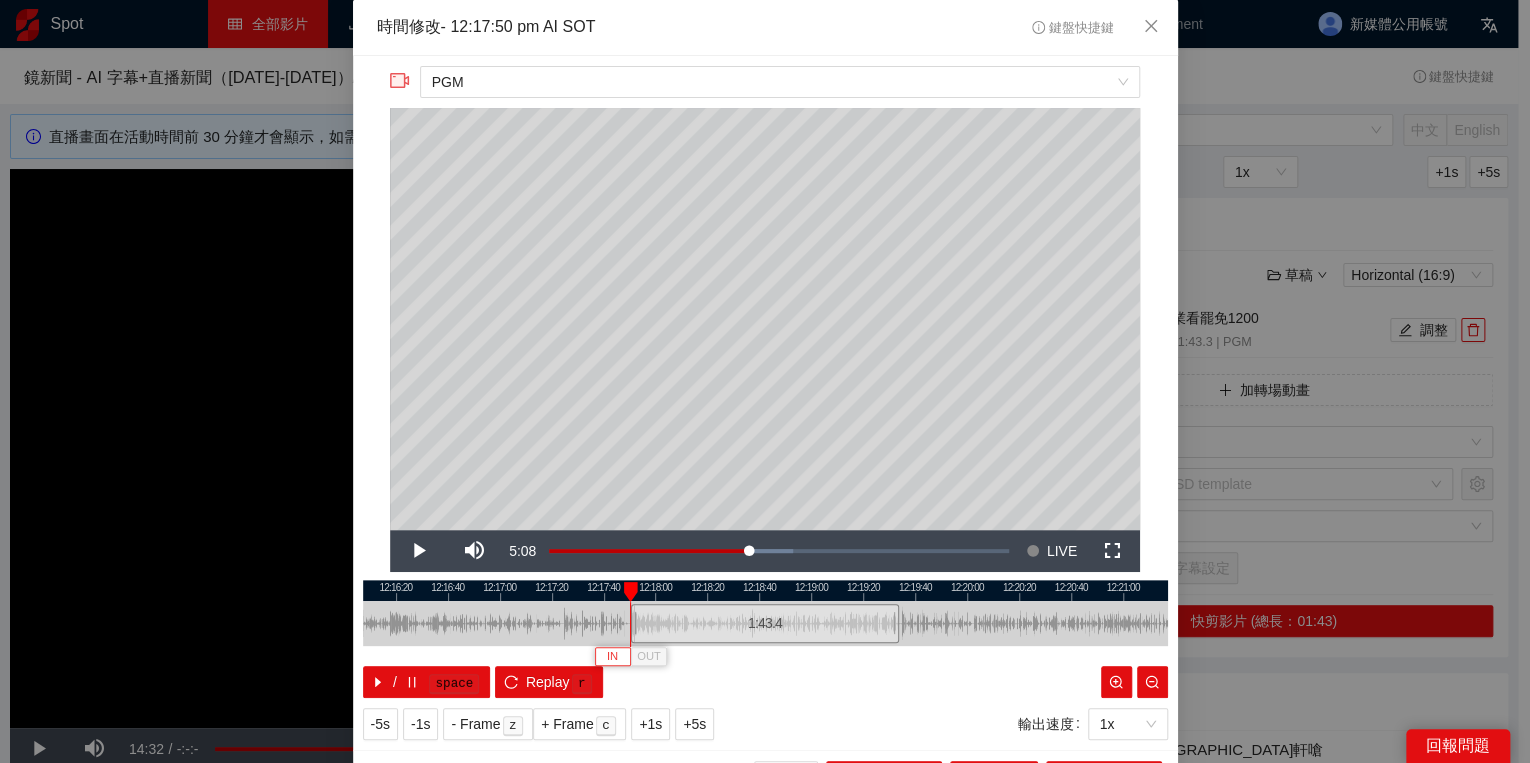 type 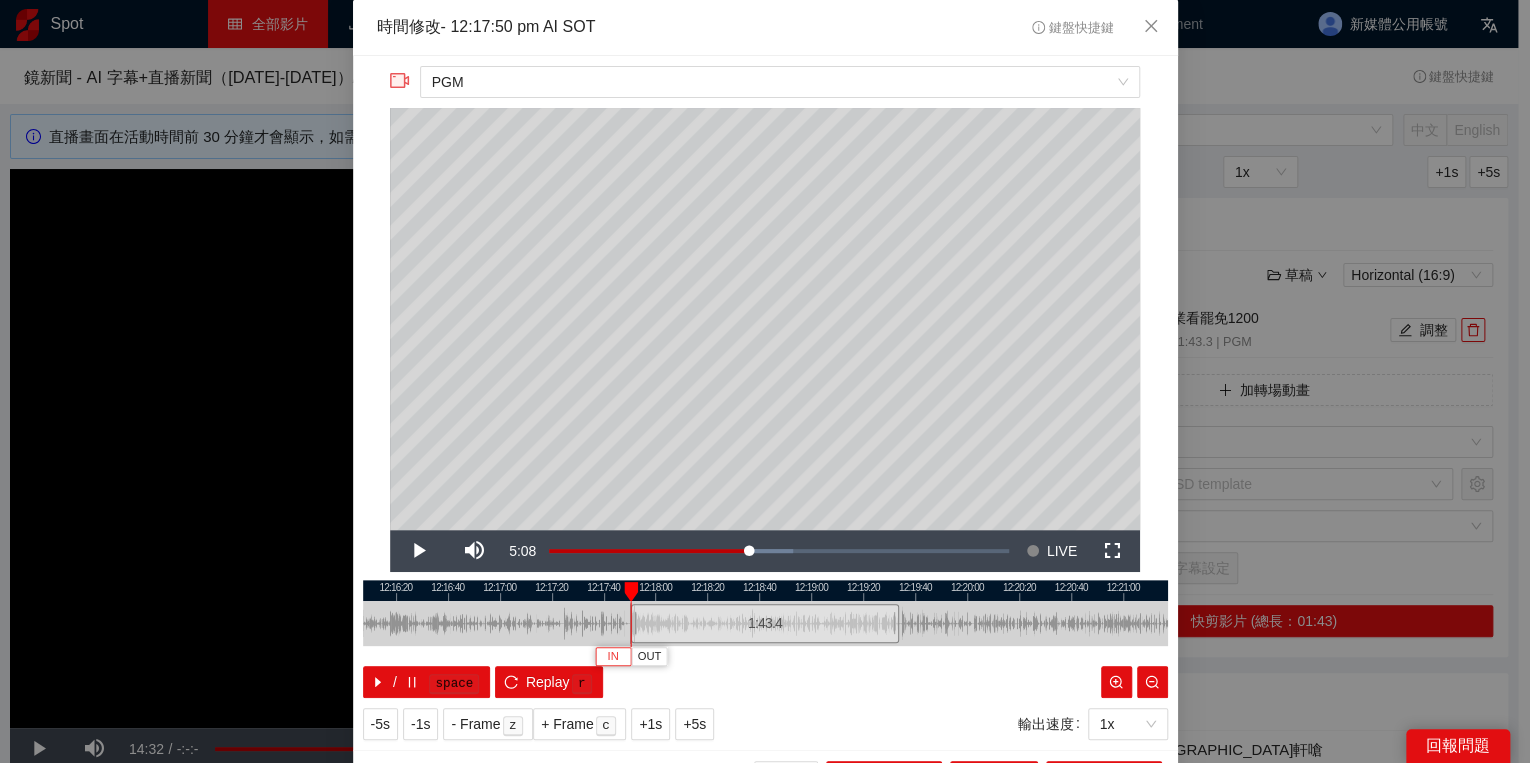click on "IN" at bounding box center (612, 657) 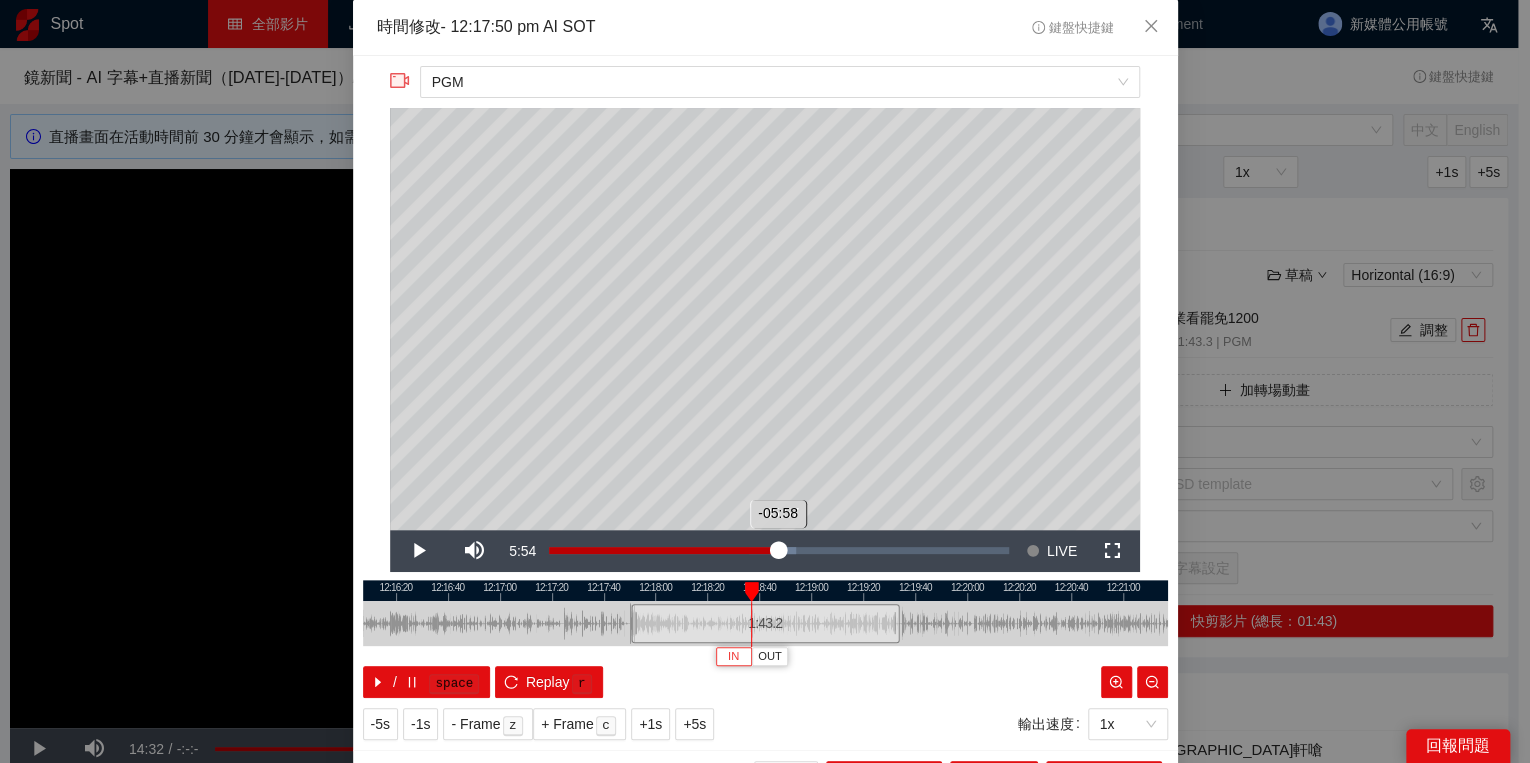 click on "Loaded :  53.84% -05:57 -05:58" at bounding box center [779, 551] 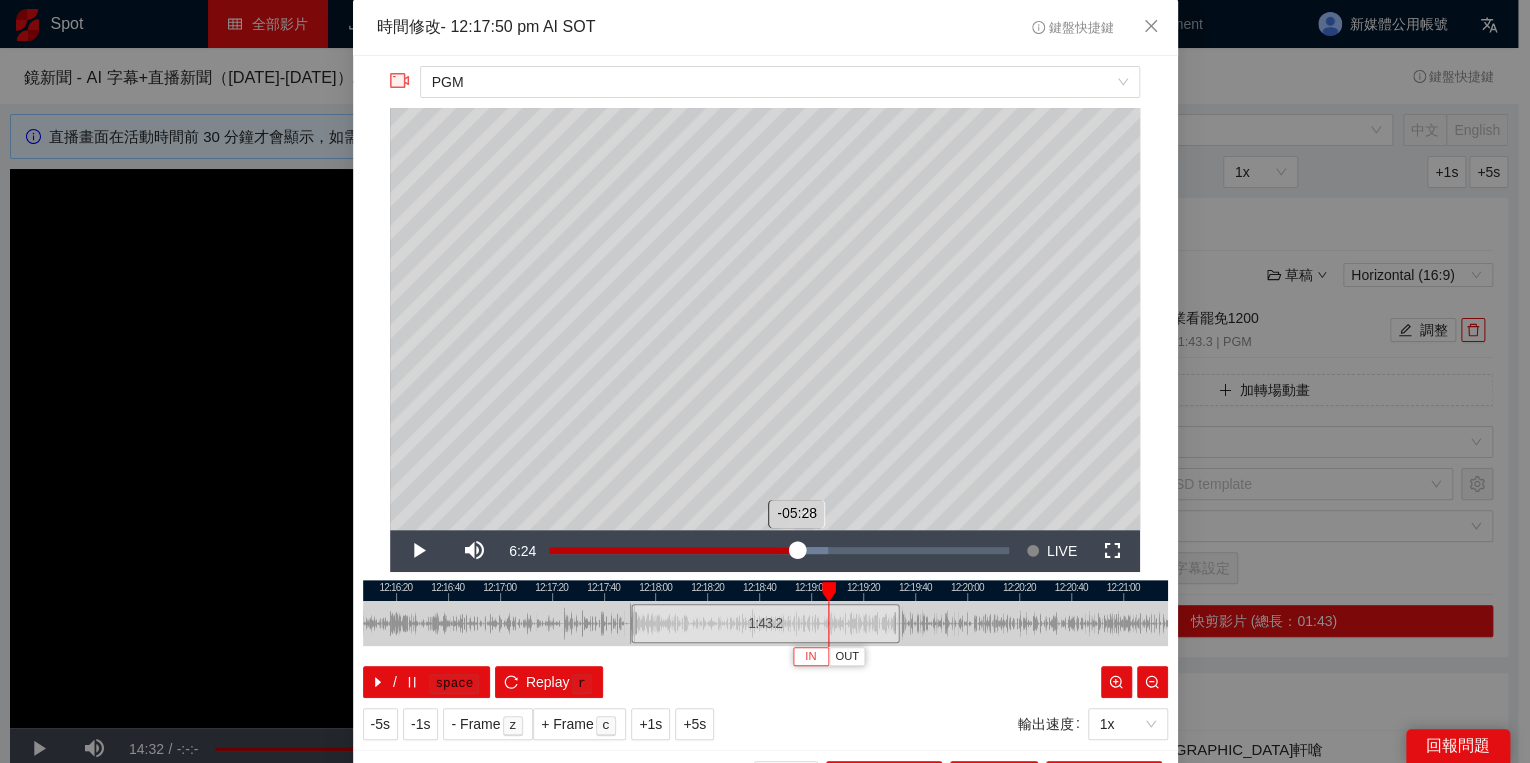 click on "Loaded :  60.68% -05:31 -05:28" at bounding box center (779, 551) 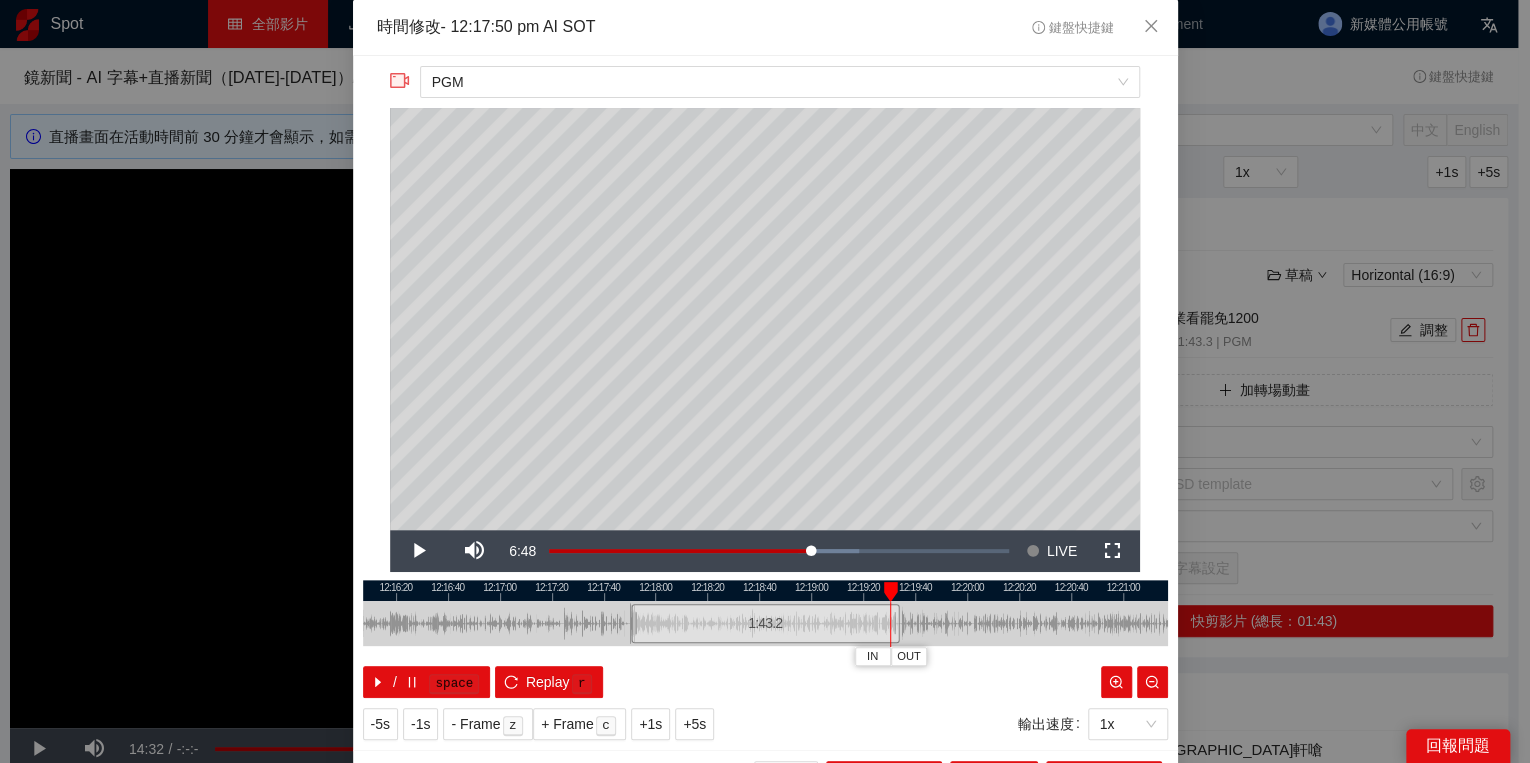 drag, startPoint x: 825, startPoint y: 599, endPoint x: 884, endPoint y: 603, distance: 59.135437 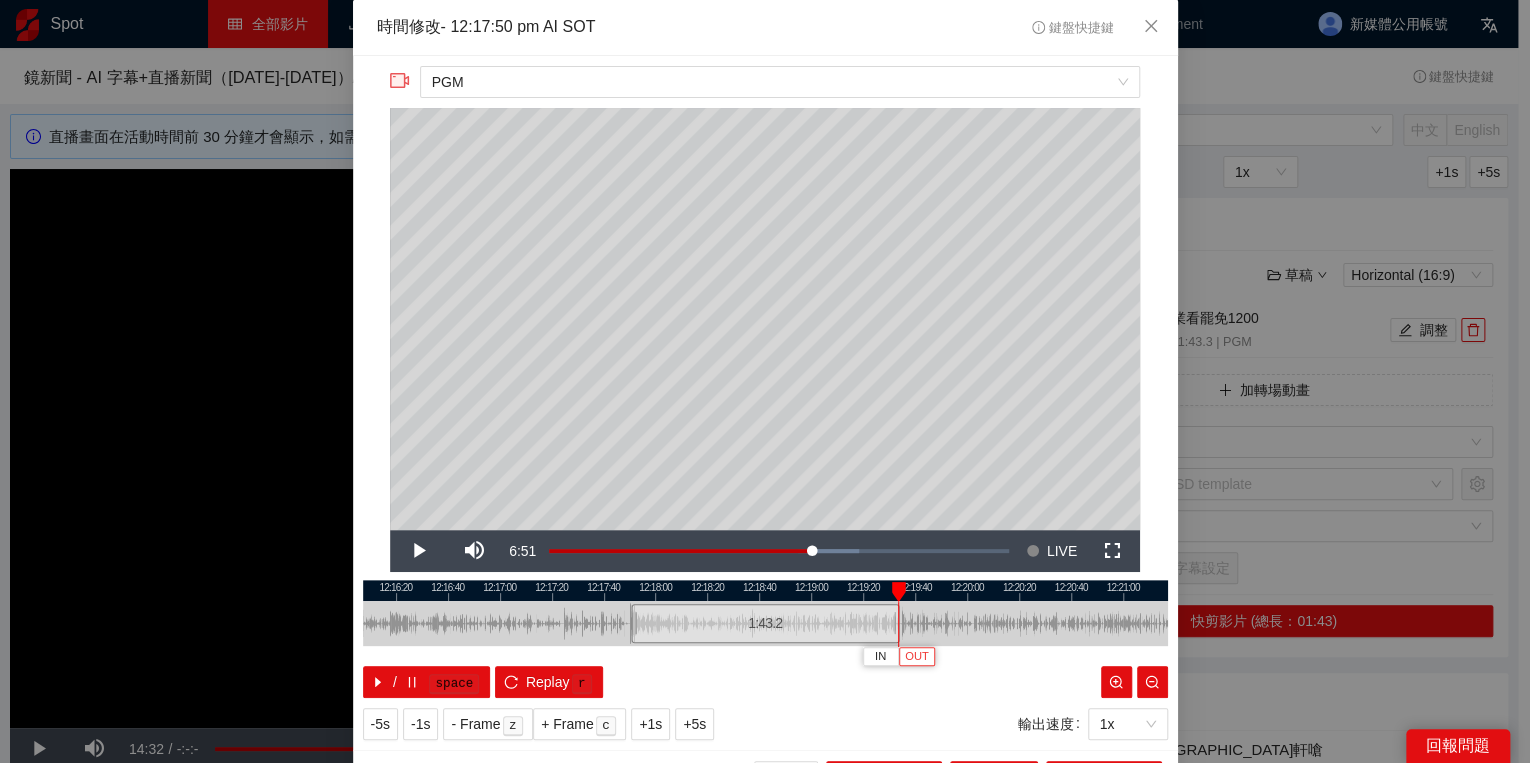 click on "OUT" at bounding box center [917, 657] 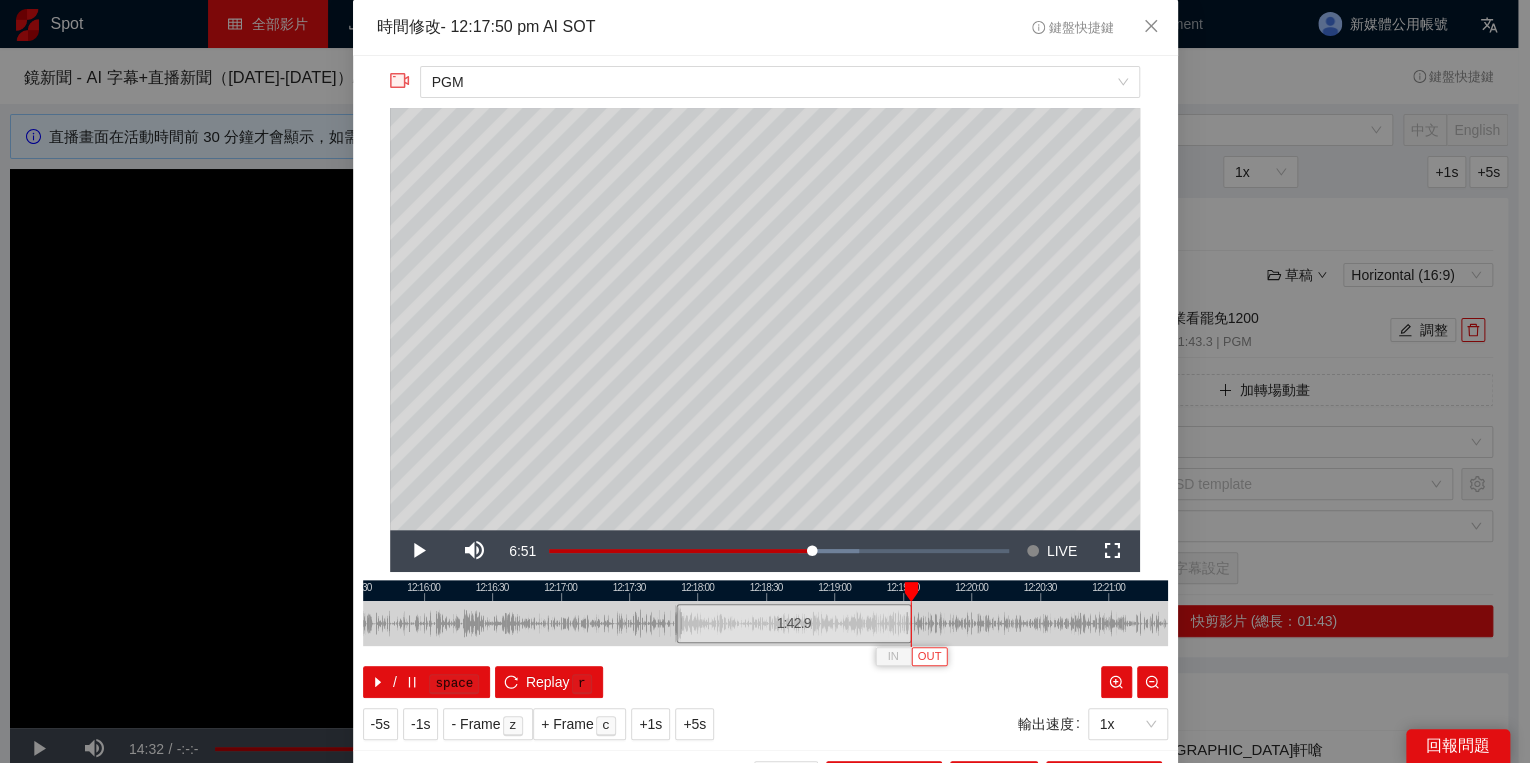 scroll, scrollTop: 39, scrollLeft: 0, axis: vertical 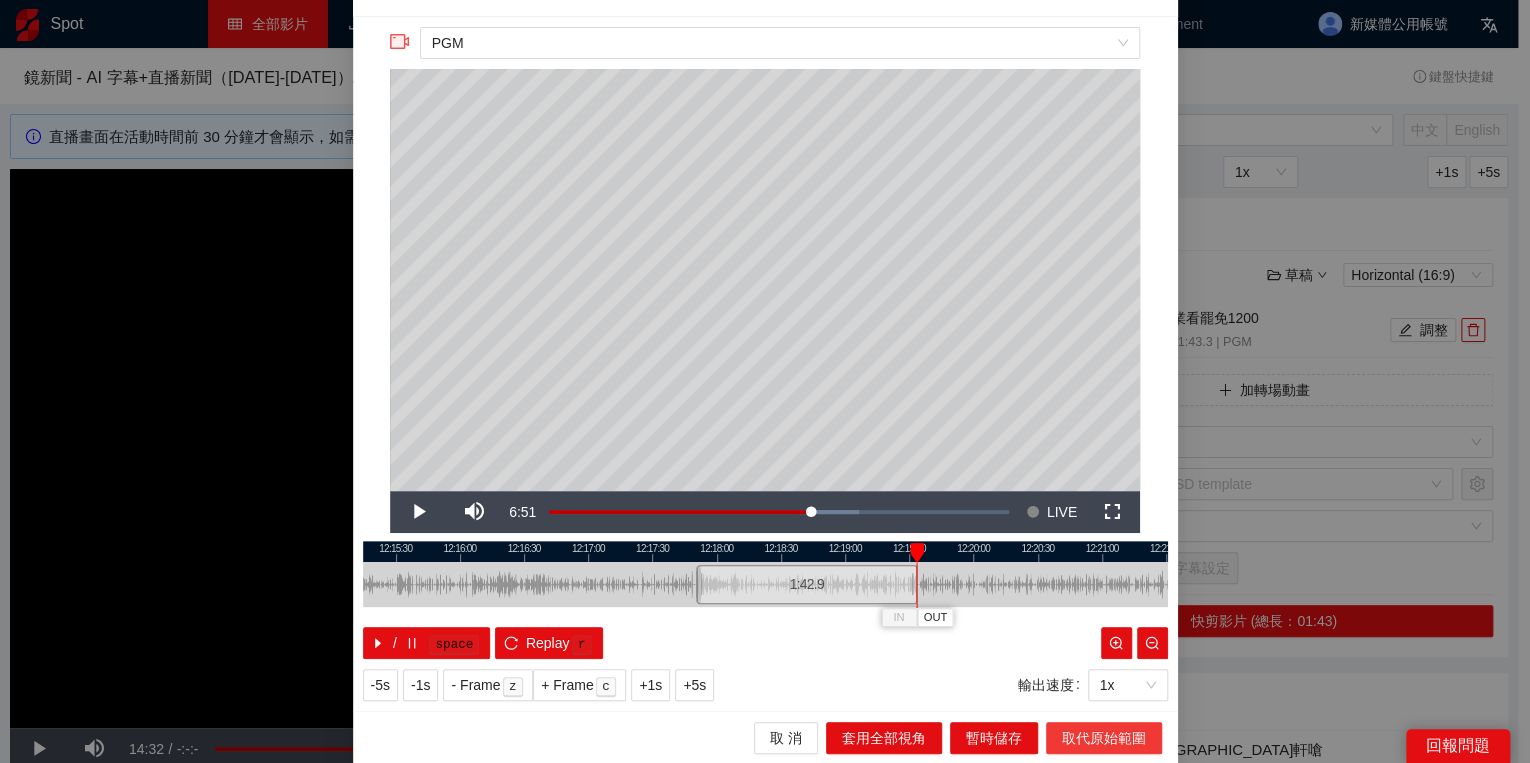 click on "取代原始範圍" at bounding box center (1104, 738) 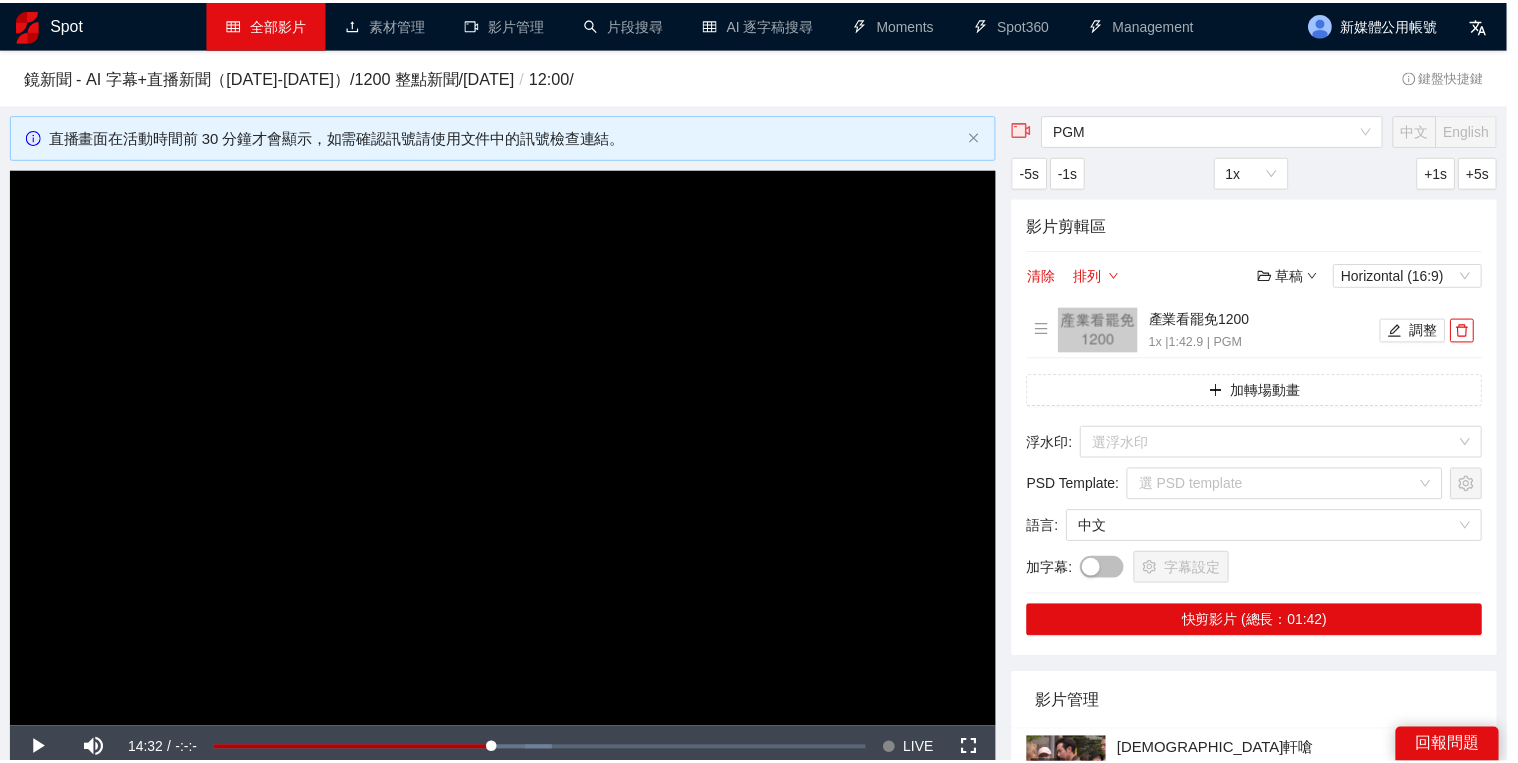 scroll, scrollTop: 0, scrollLeft: 0, axis: both 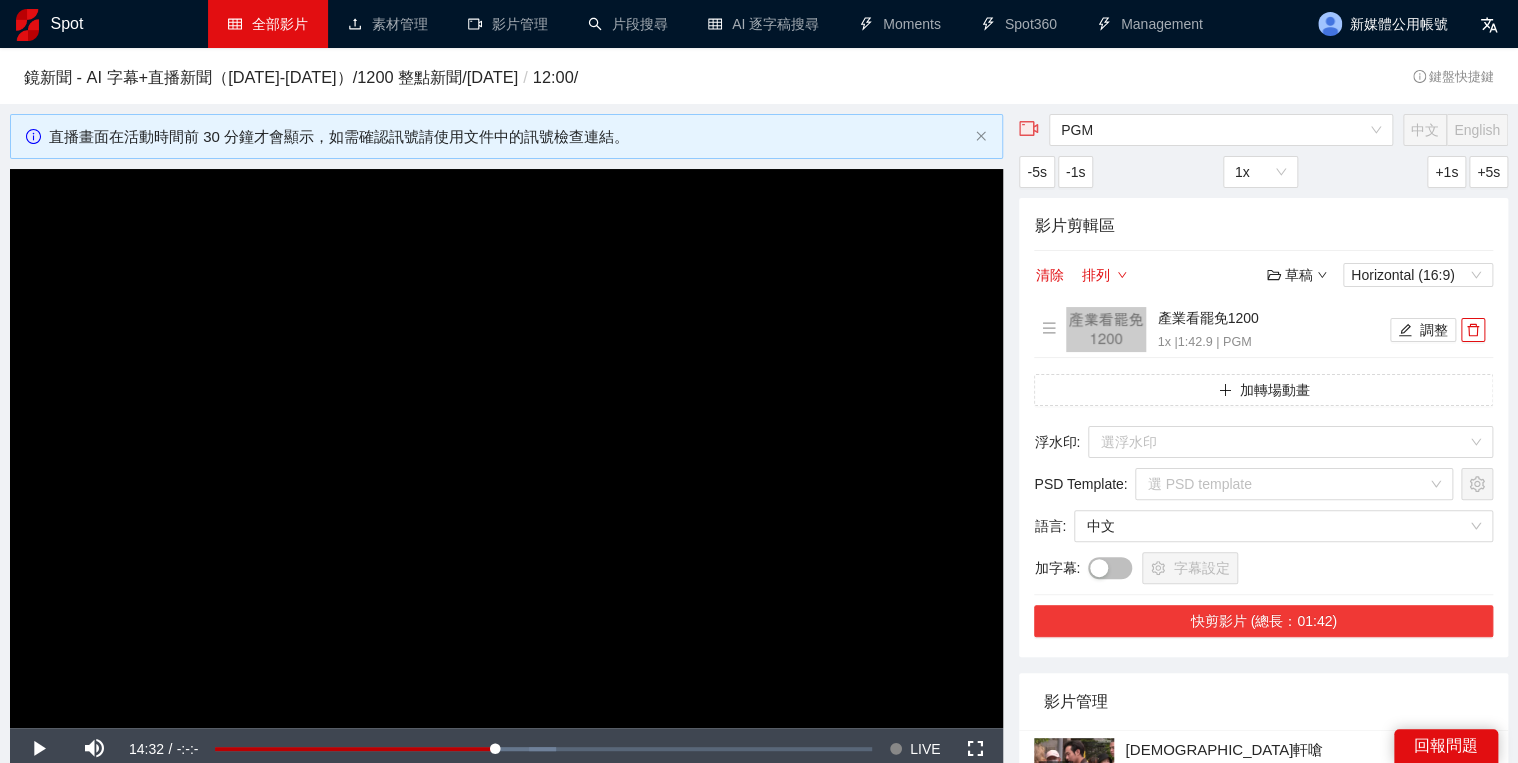 click on "快剪影片 (總長：01:42)" at bounding box center [1263, 621] 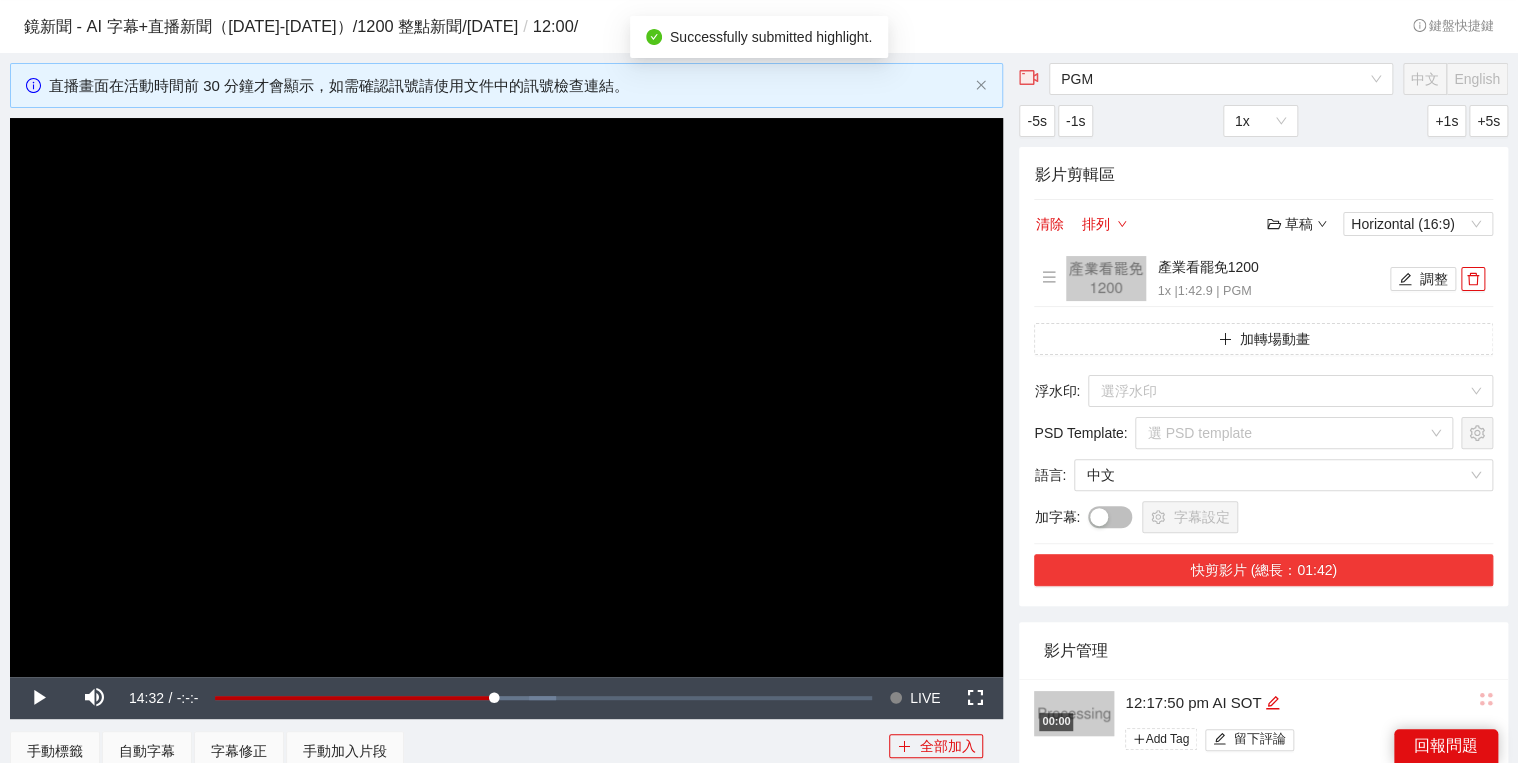 scroll, scrollTop: 80, scrollLeft: 0, axis: vertical 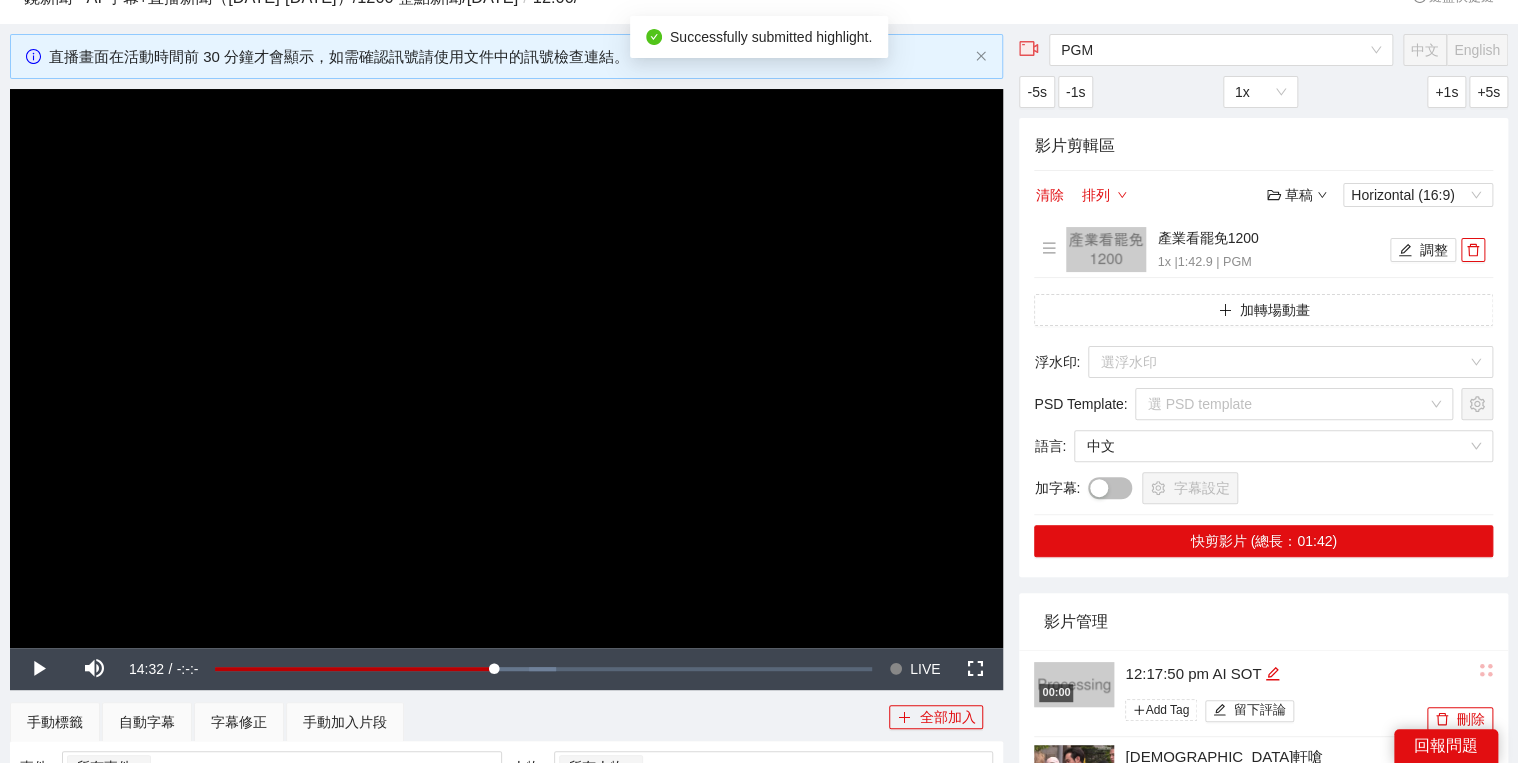 click on "12:17:50 pm AI SOT" at bounding box center (1273, 674) 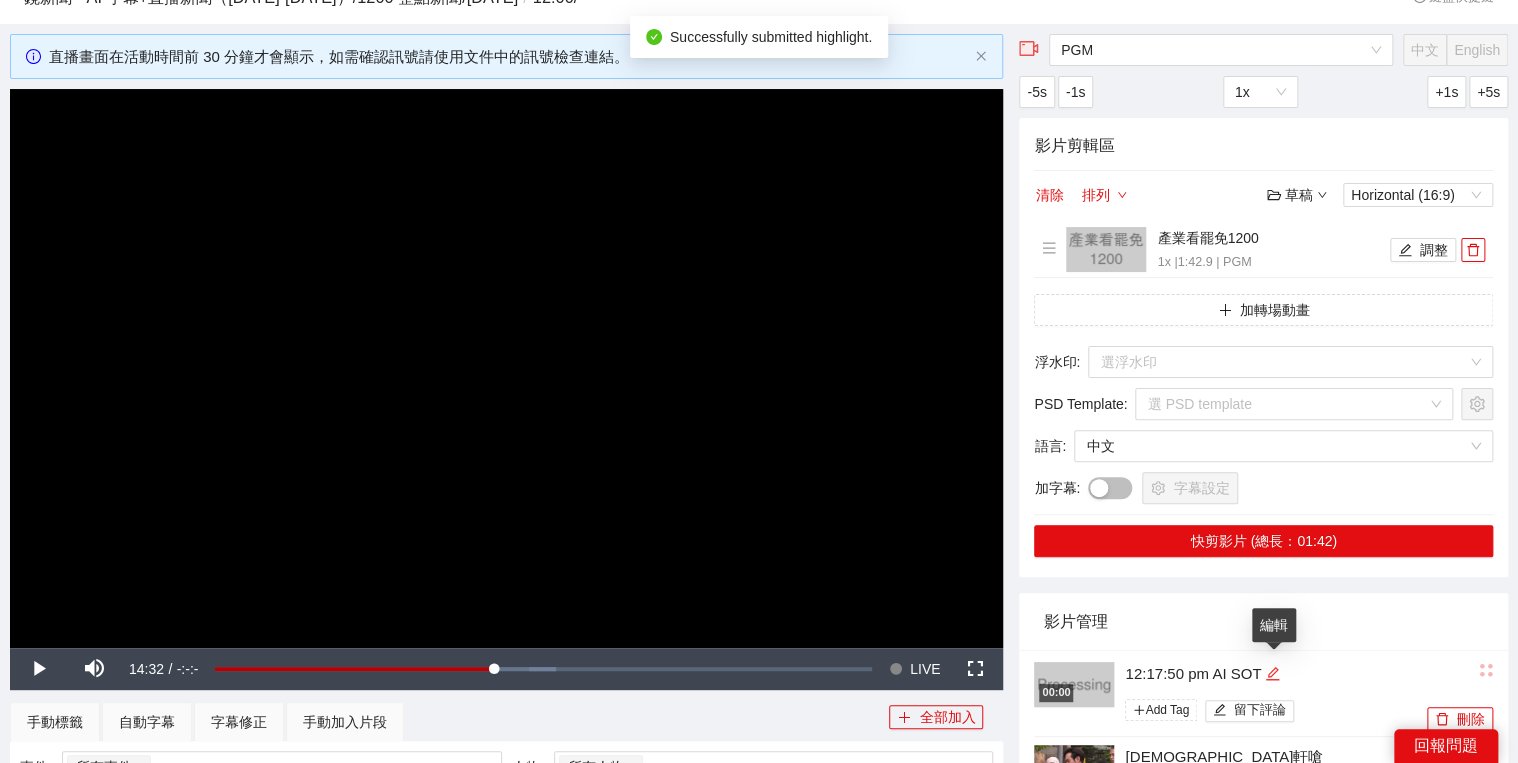 click 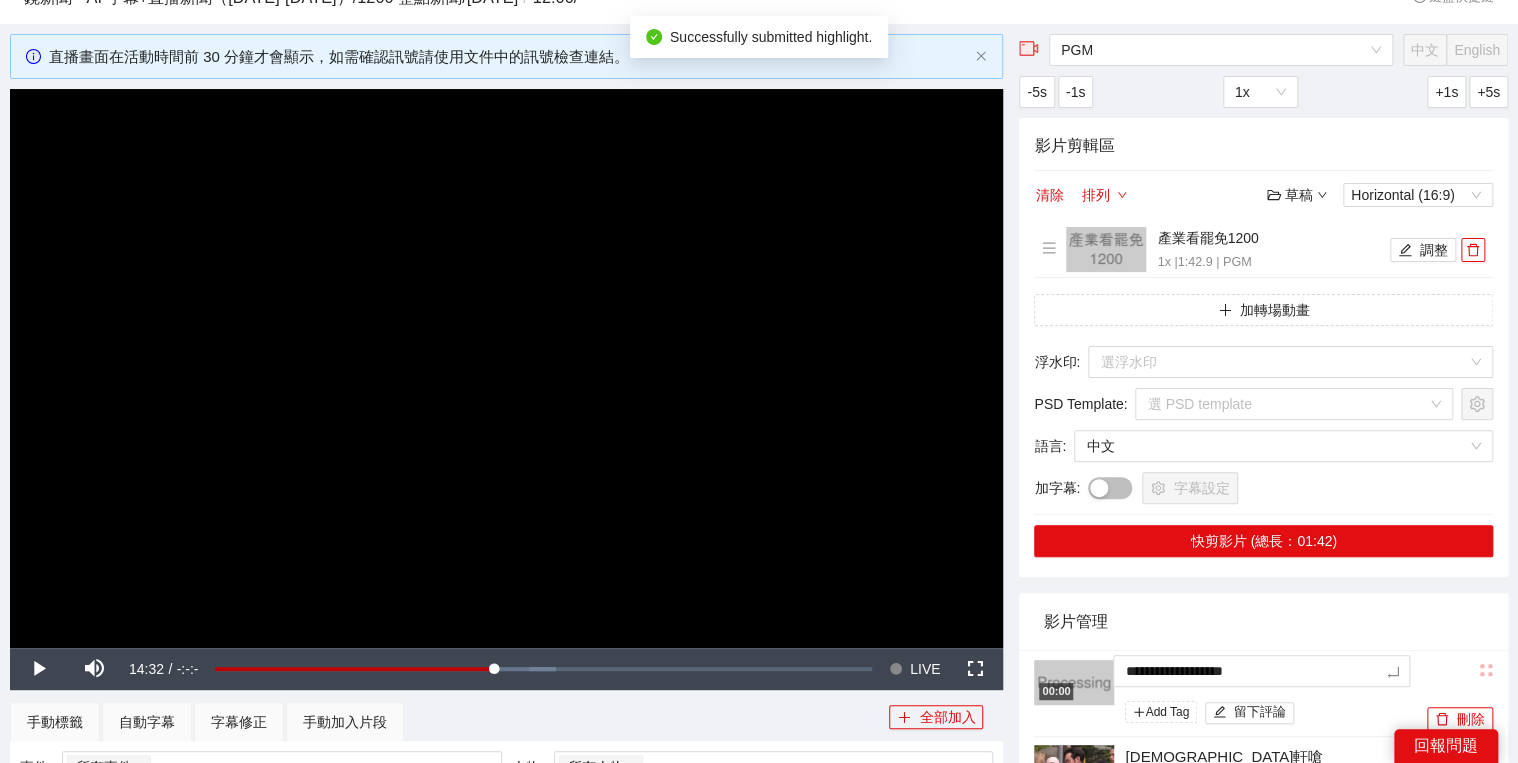 click on "**********" at bounding box center (1263, 1159) 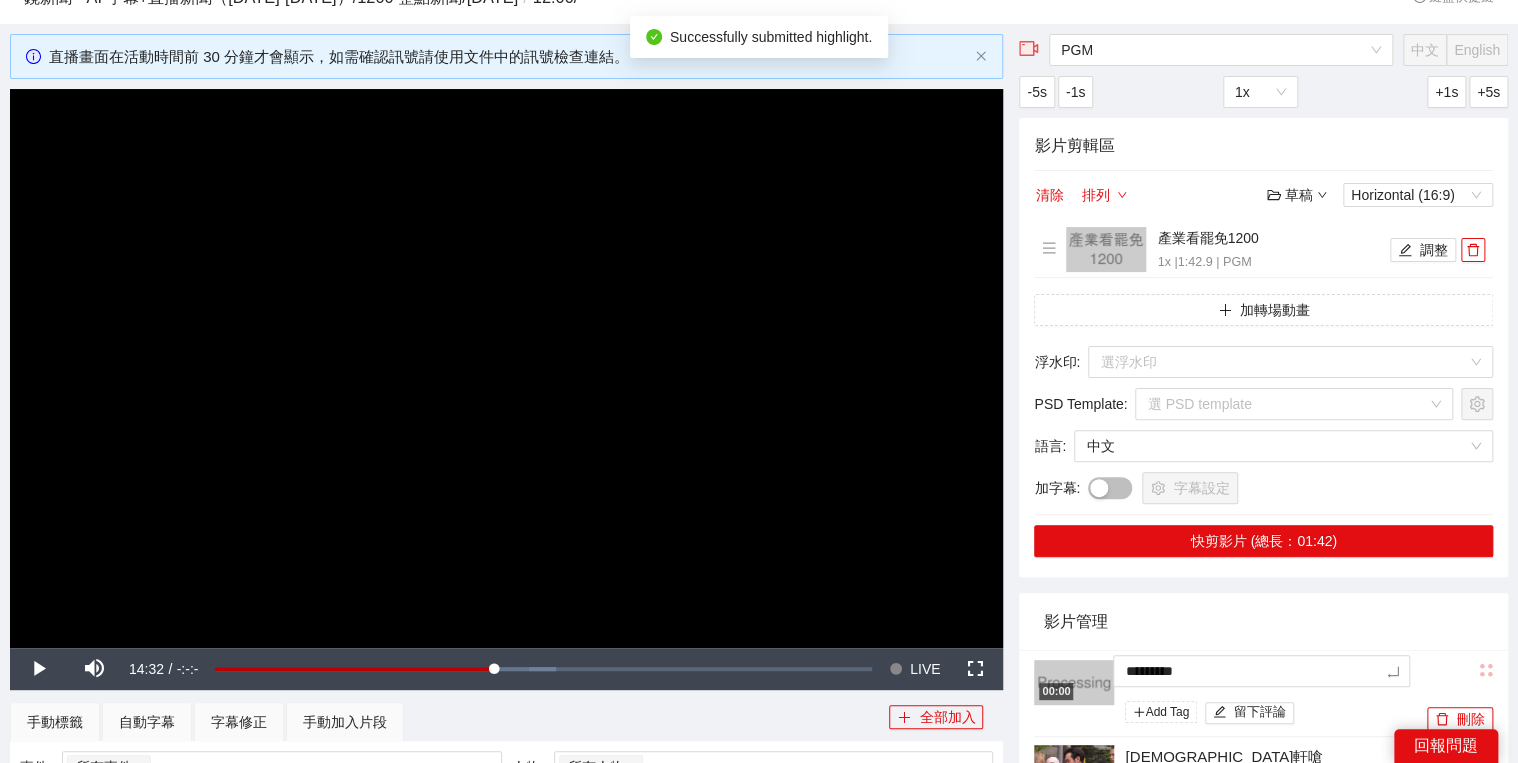 click on "影片管理" at bounding box center [1263, 621] 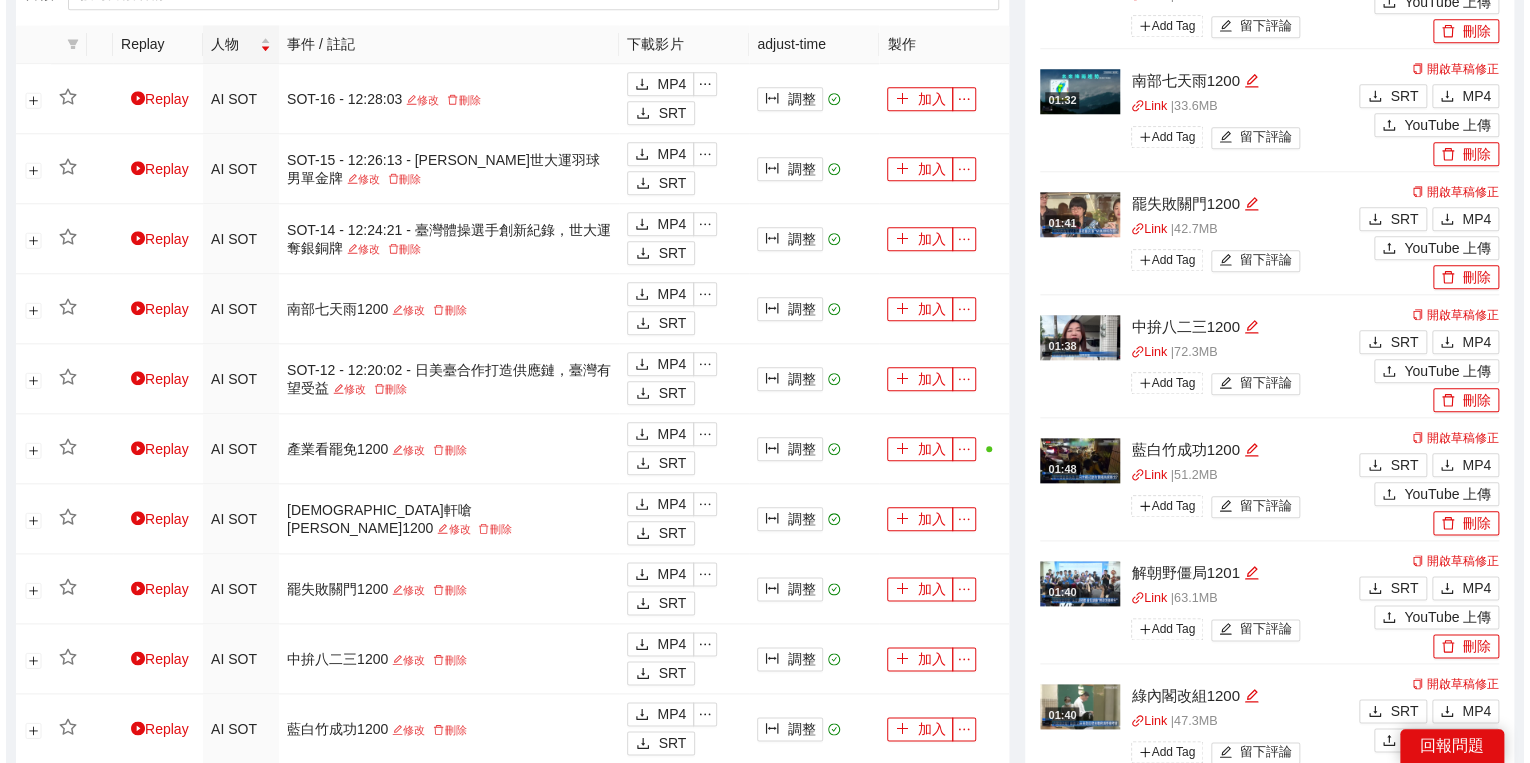 scroll, scrollTop: 1040, scrollLeft: 0, axis: vertical 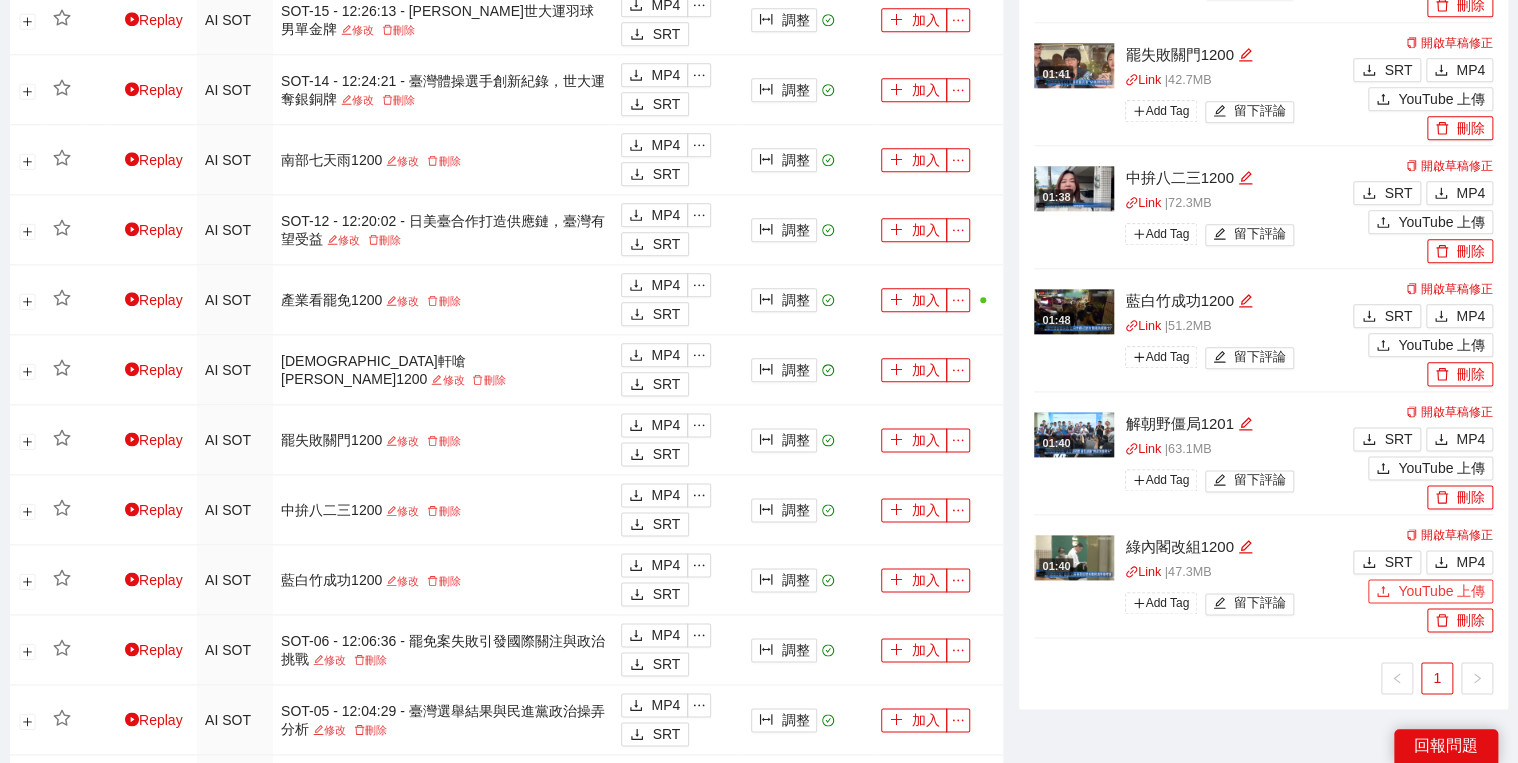 click on "YouTube 上傳" at bounding box center (1430, 591) 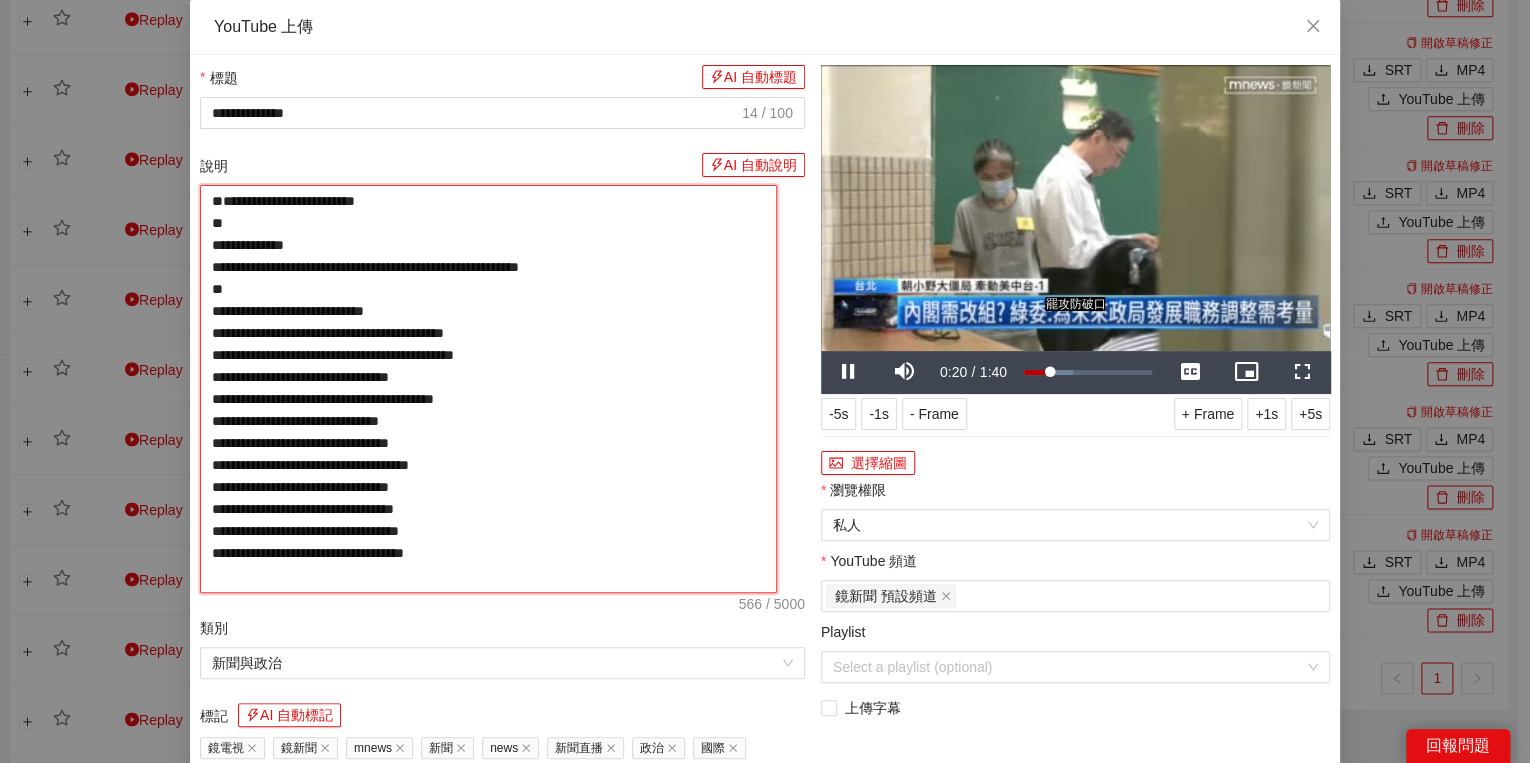 click on "**********" at bounding box center (488, 389) 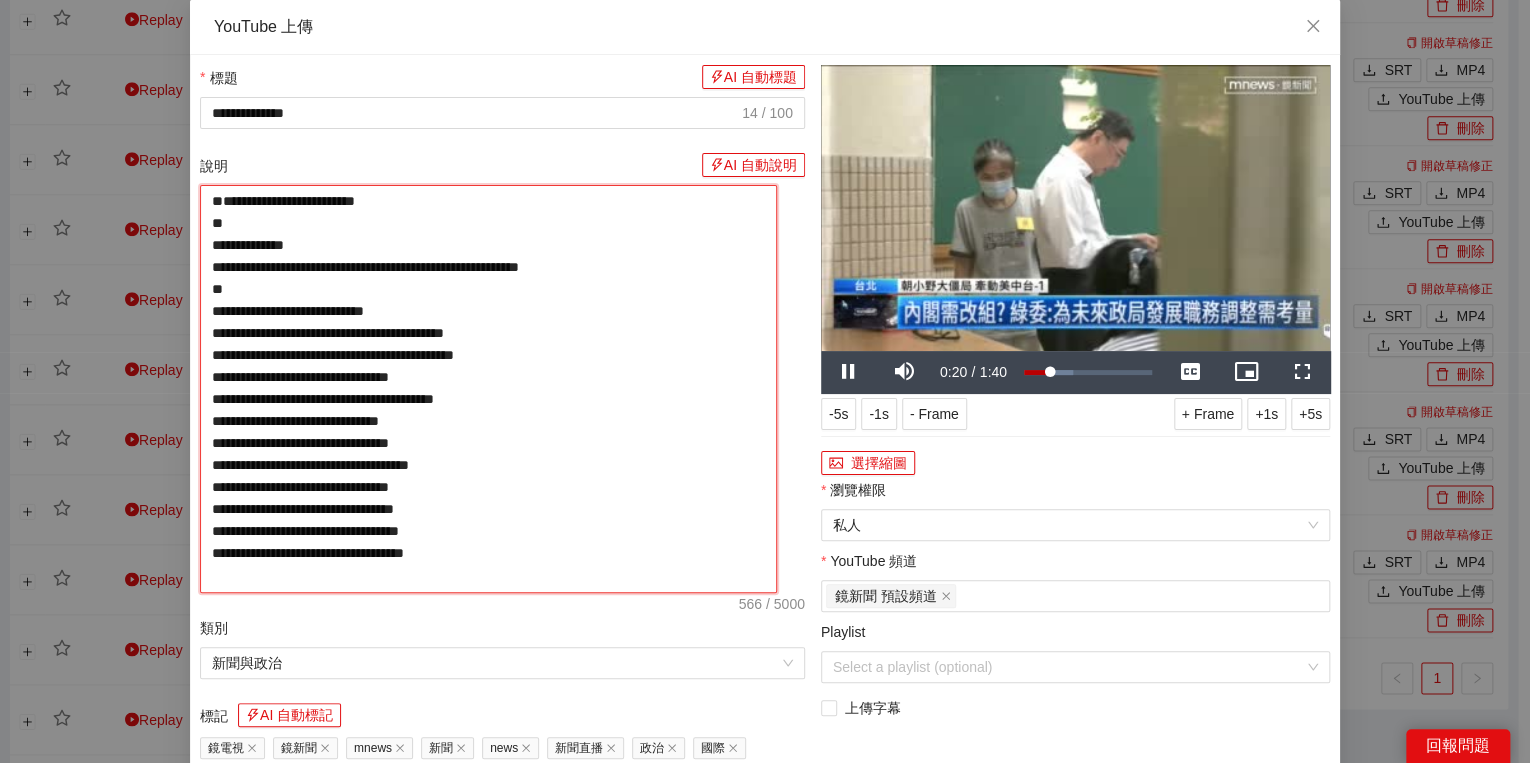 paste on "**********" 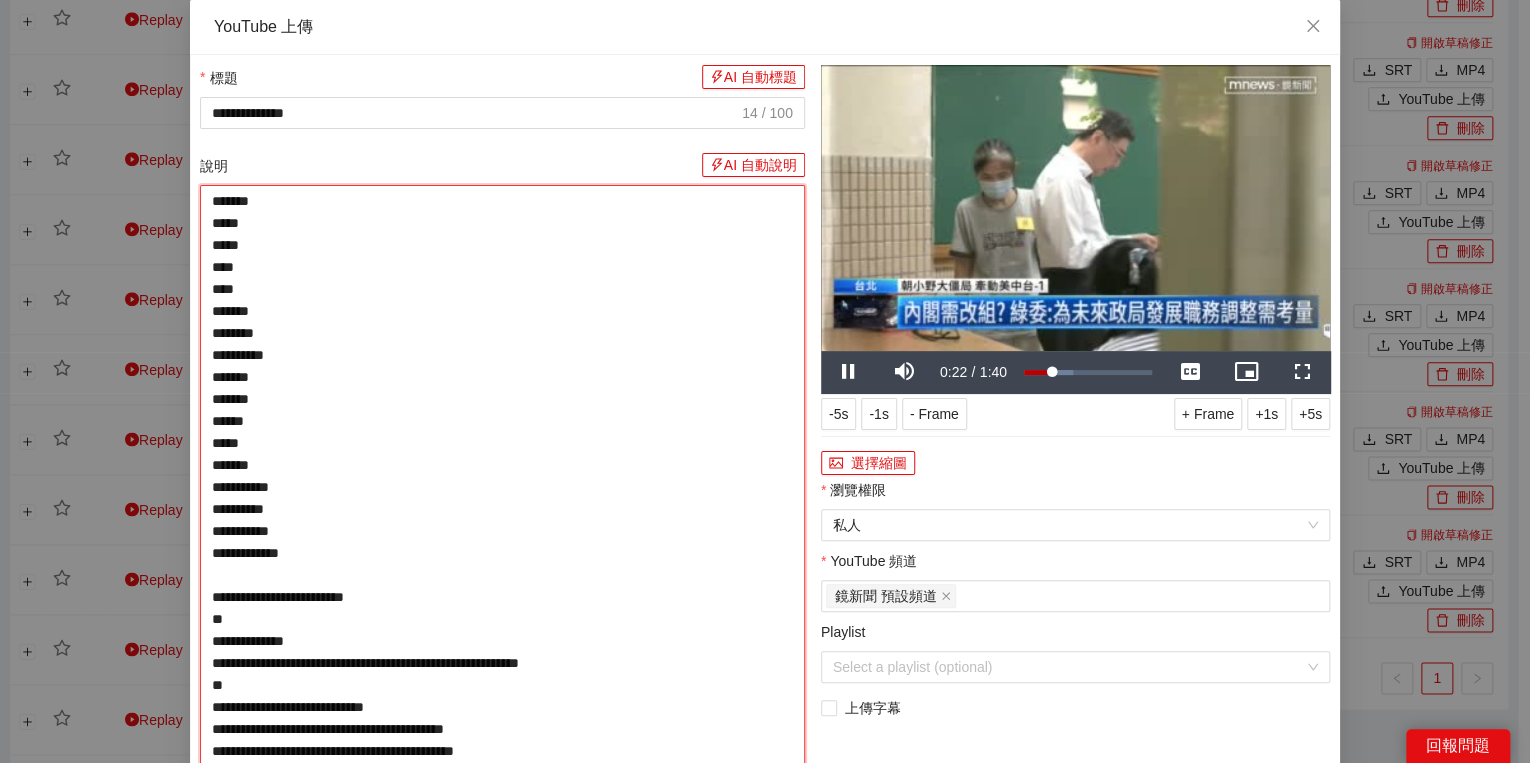click on "**********" at bounding box center [502, 575] 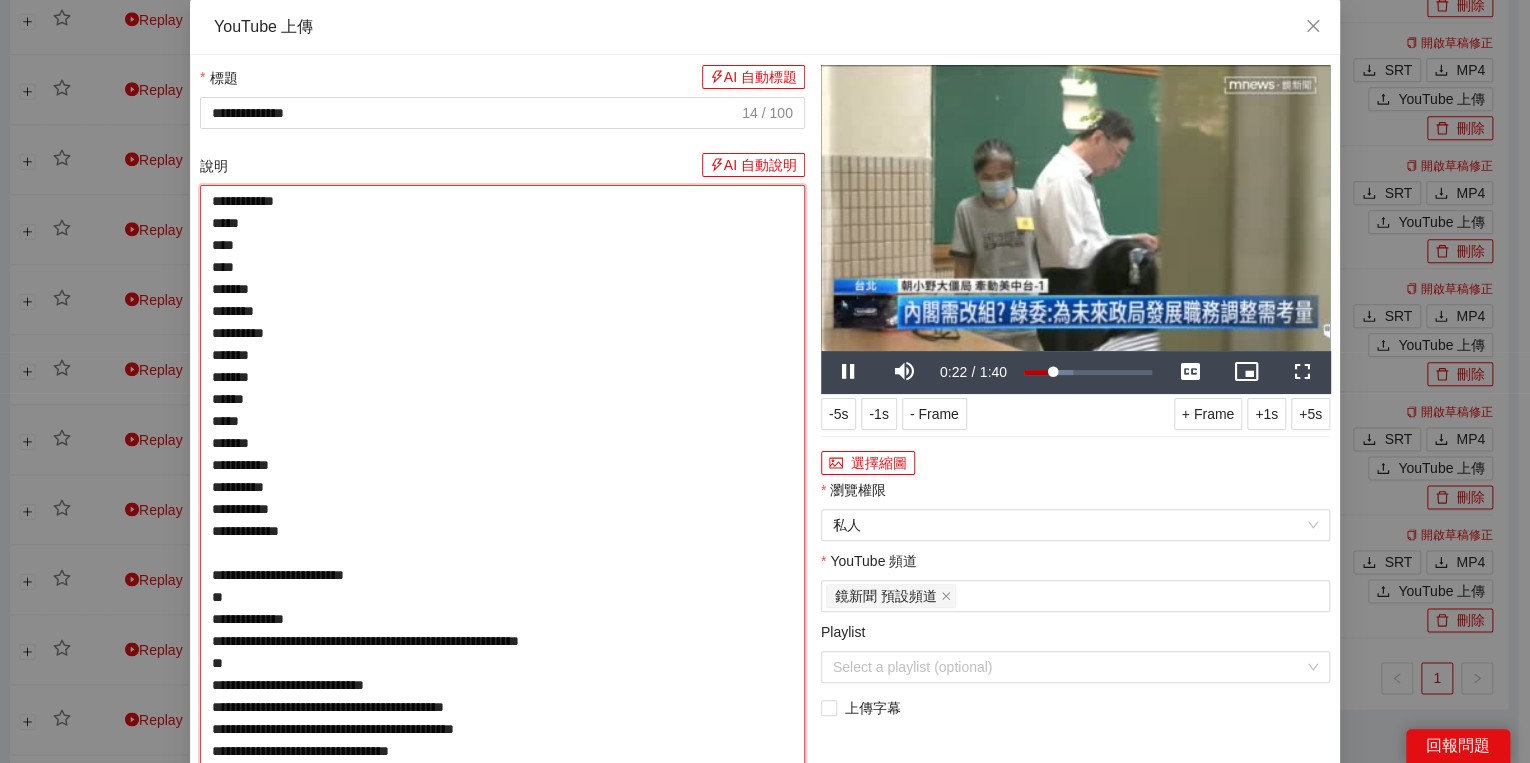 click on "**********" at bounding box center (502, 564) 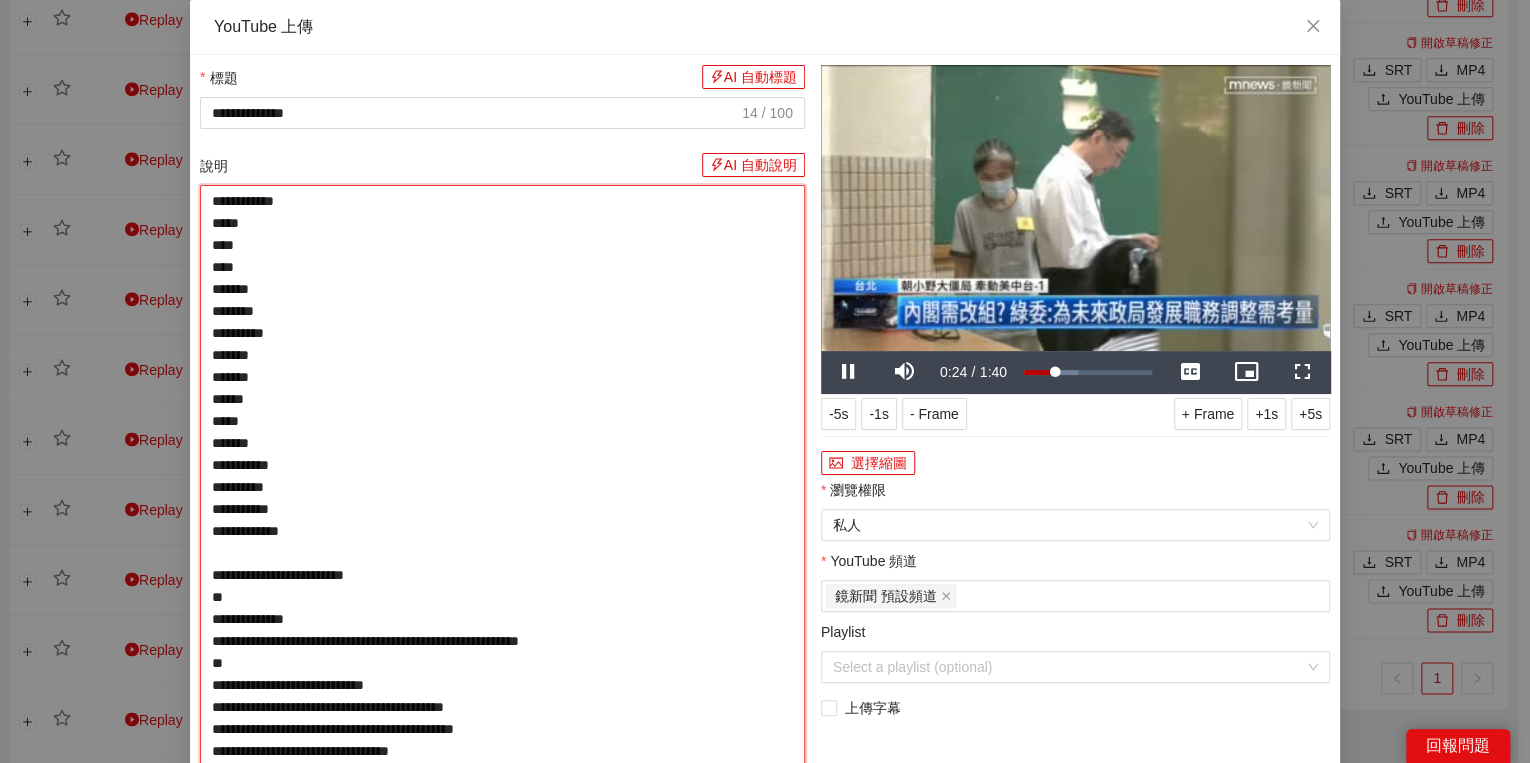 click on "**********" at bounding box center [502, 564] 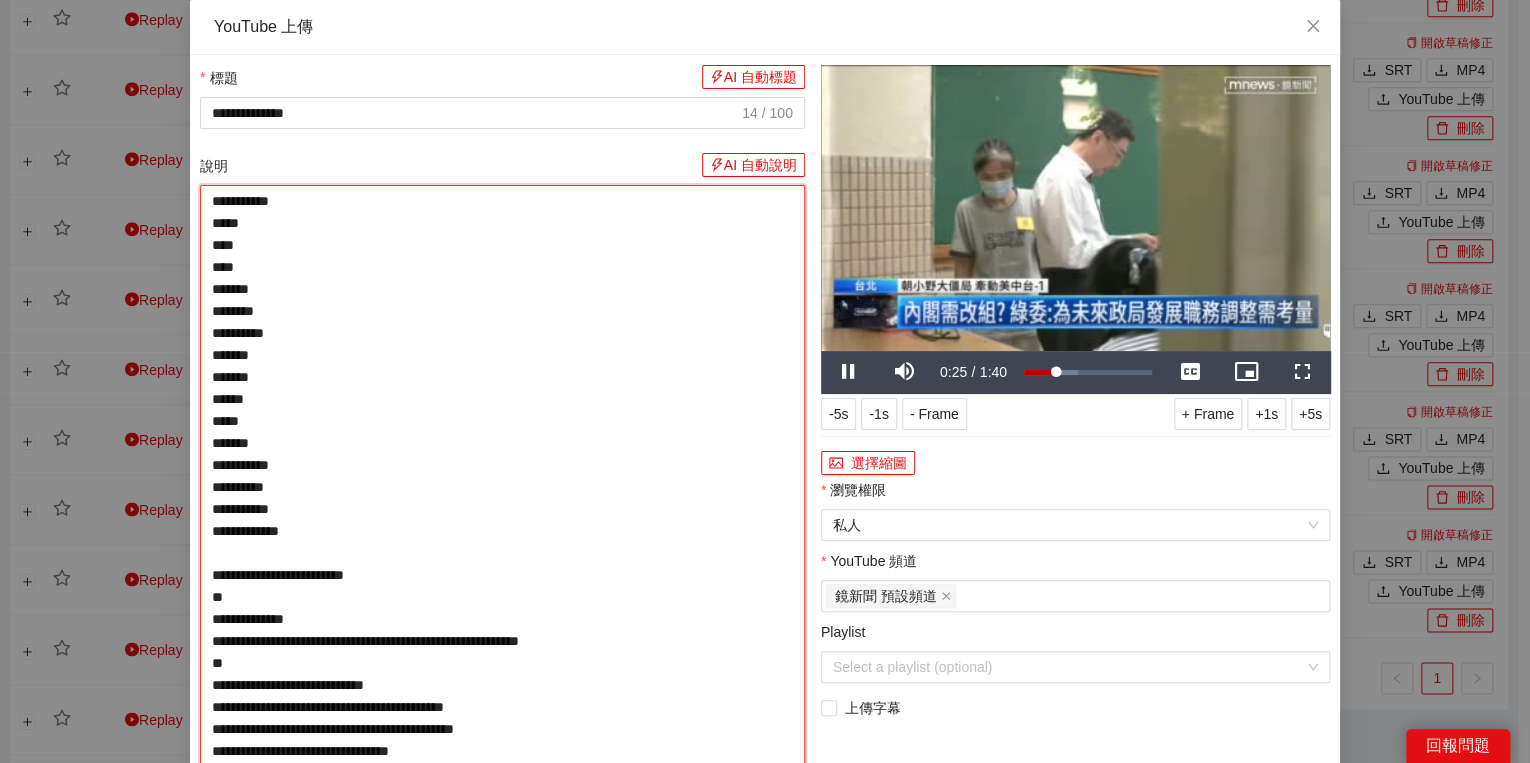 click on "**********" at bounding box center [502, 564] 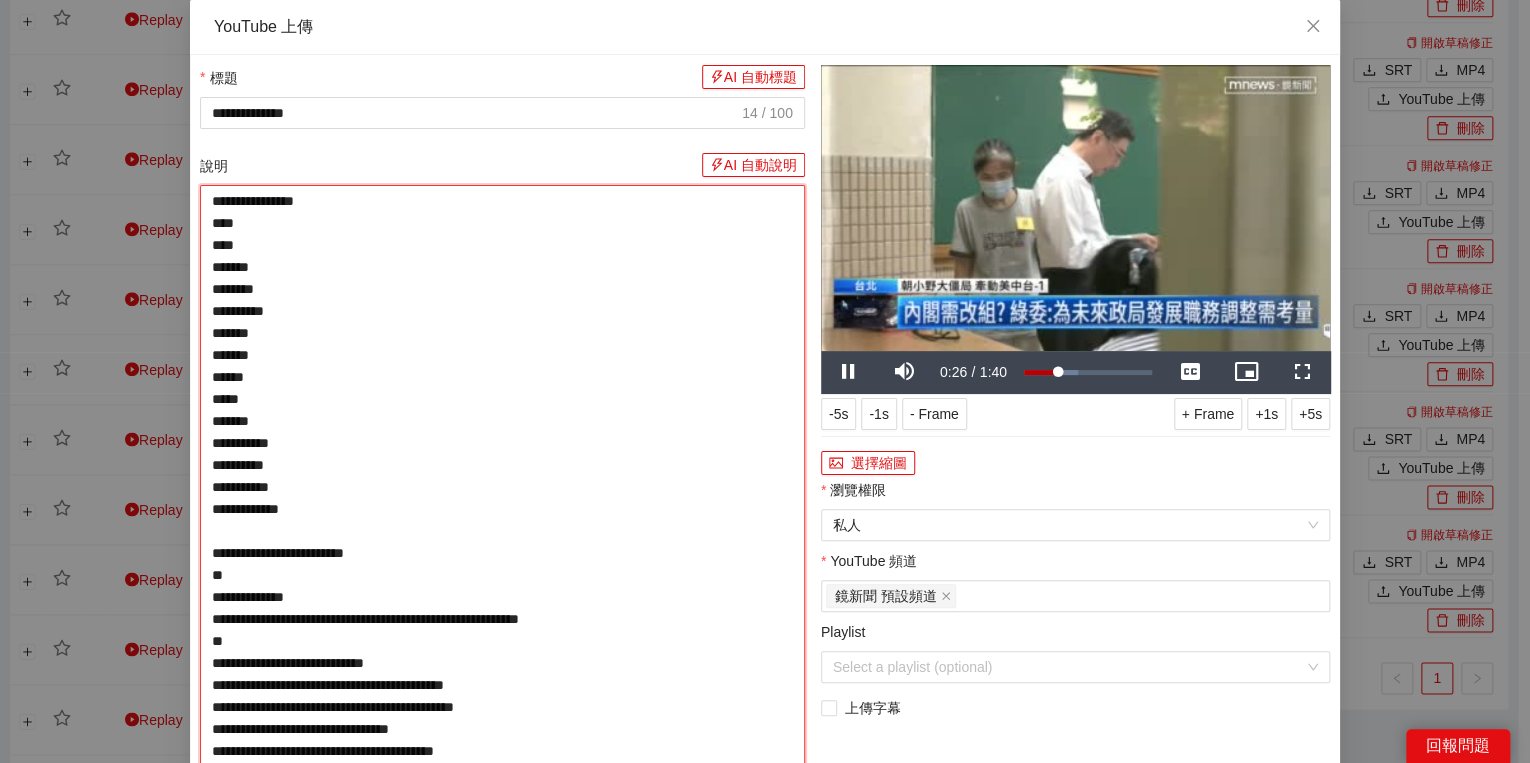click on "**********" at bounding box center (502, 553) 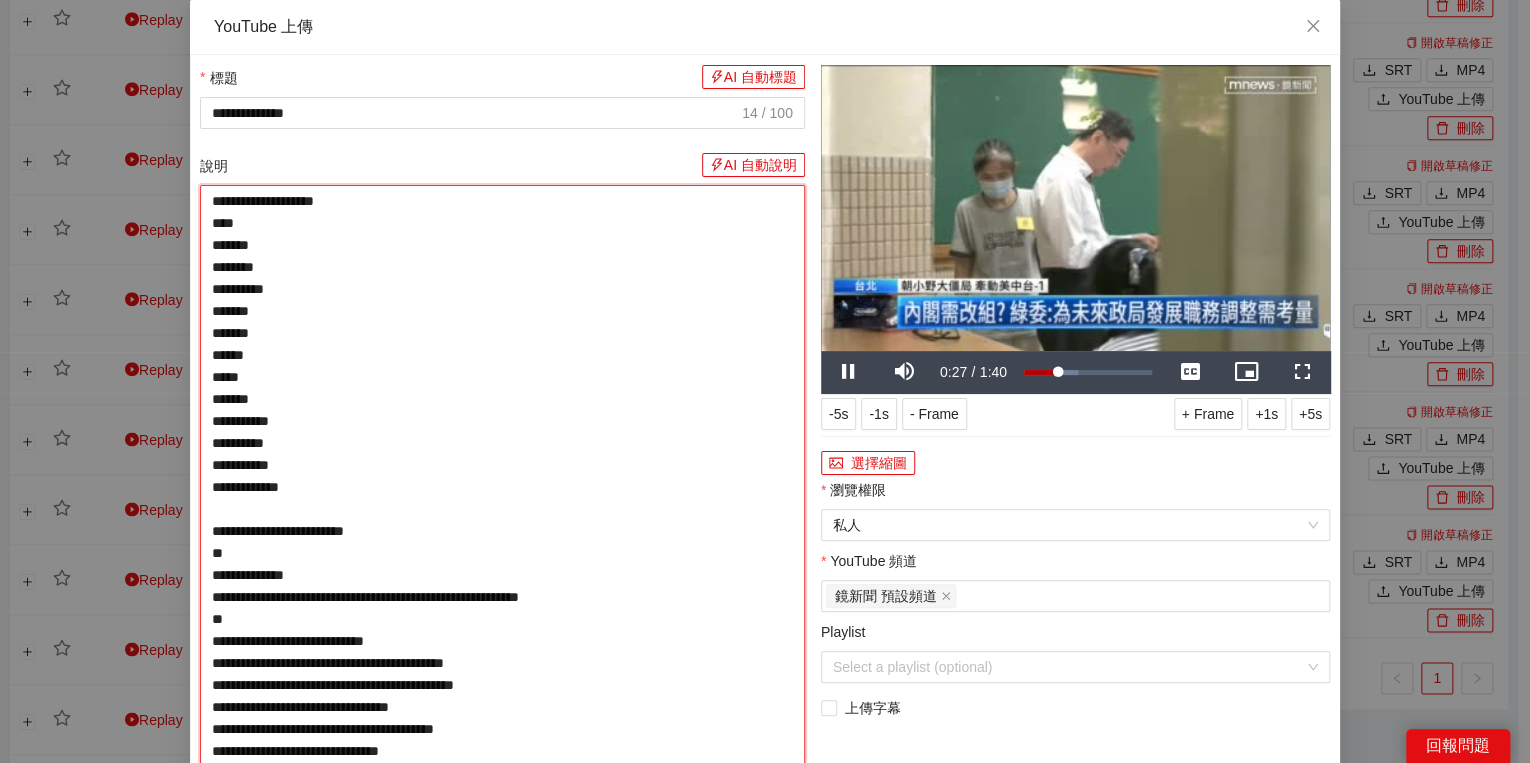 click on "**********" at bounding box center [502, 542] 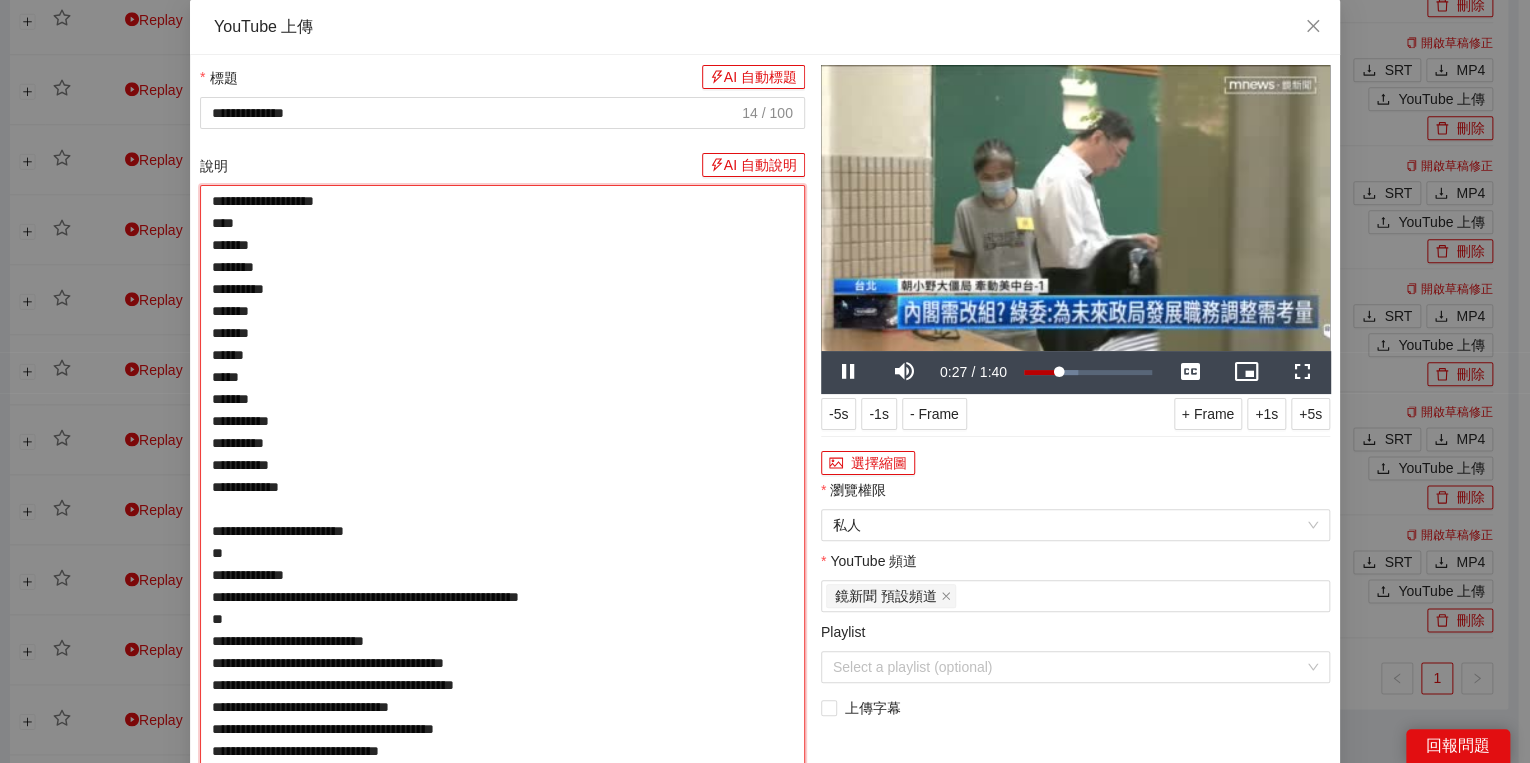 type on "**********" 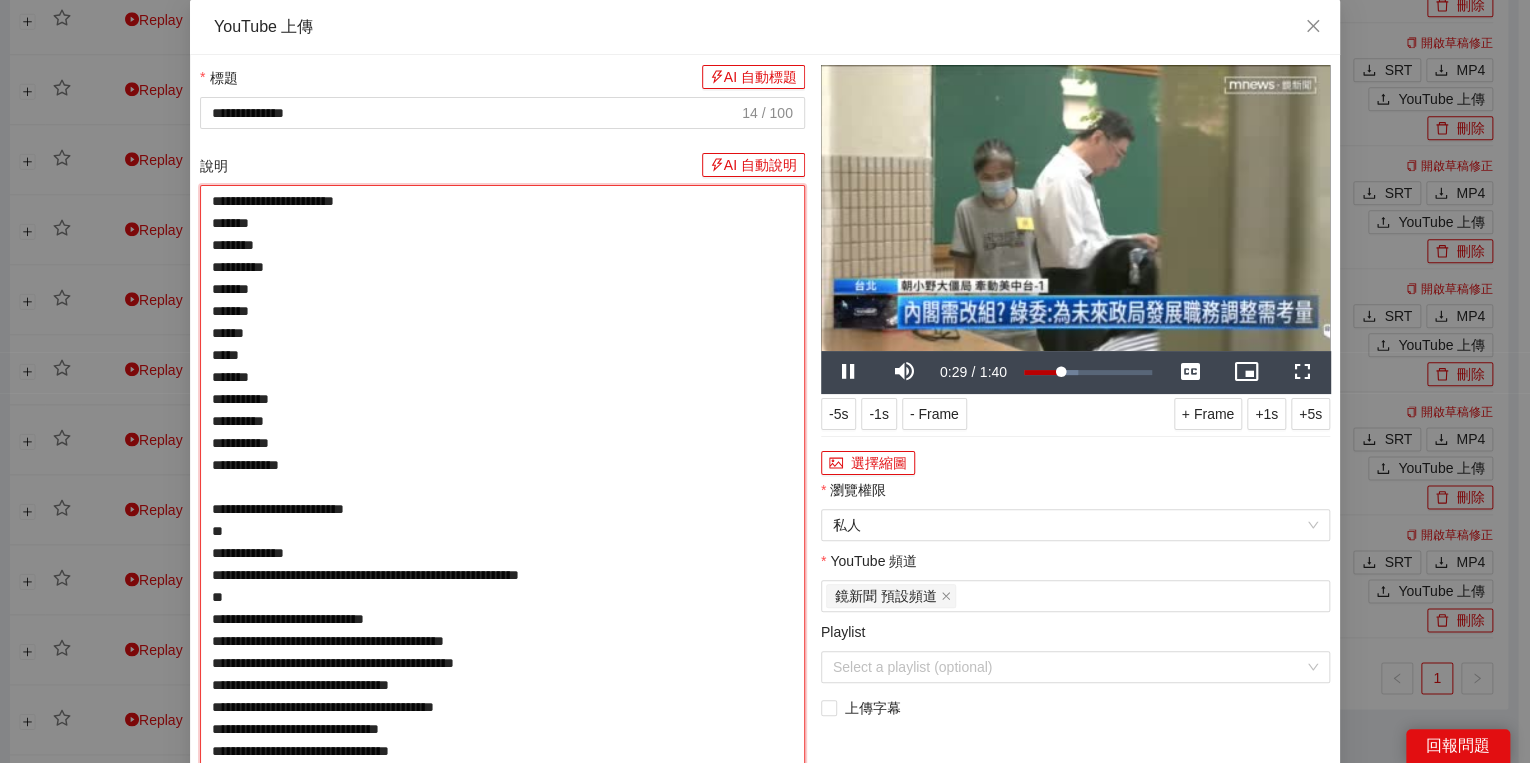 click on "**********" at bounding box center [502, 531] 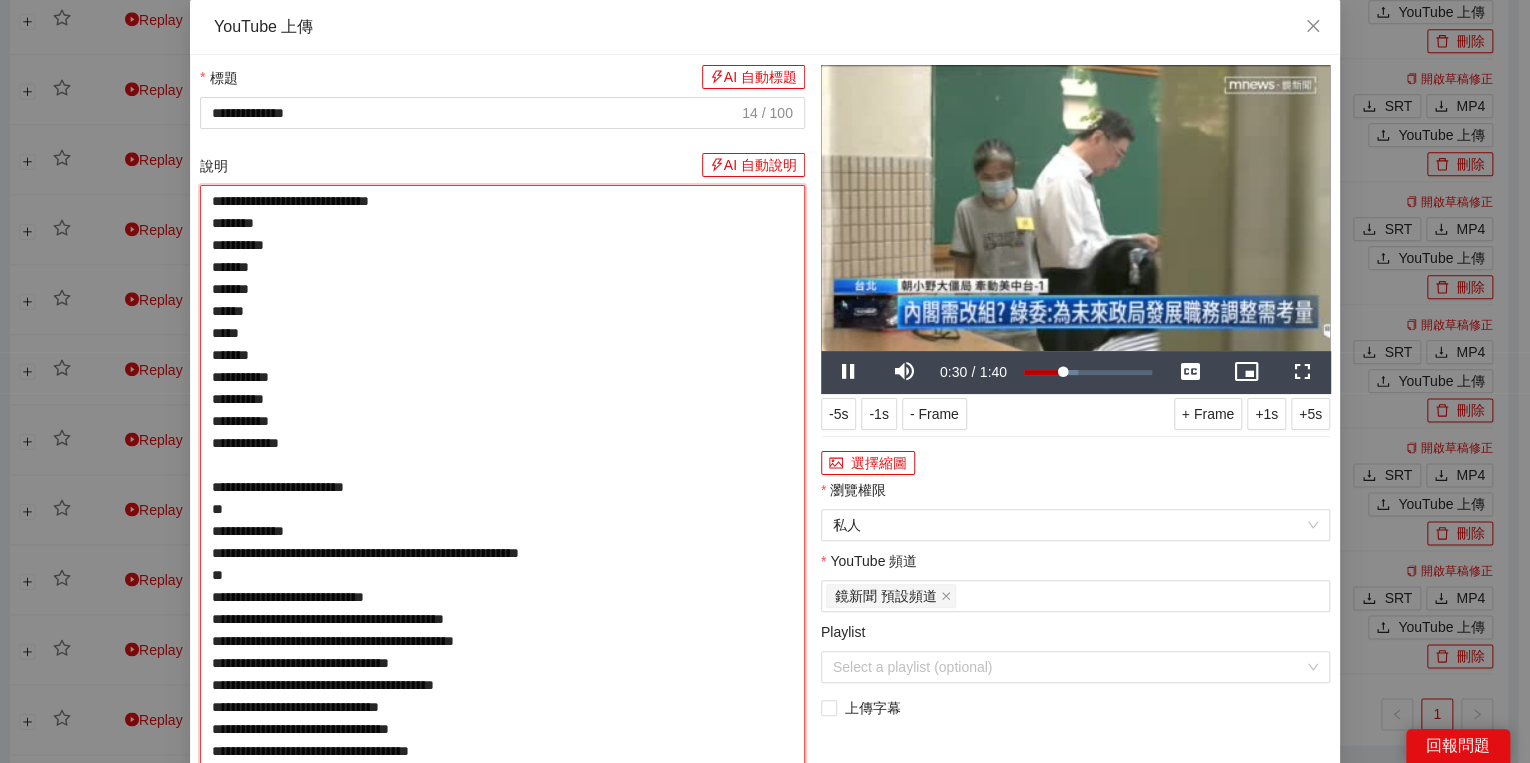 click on "**********" at bounding box center [502, 520] 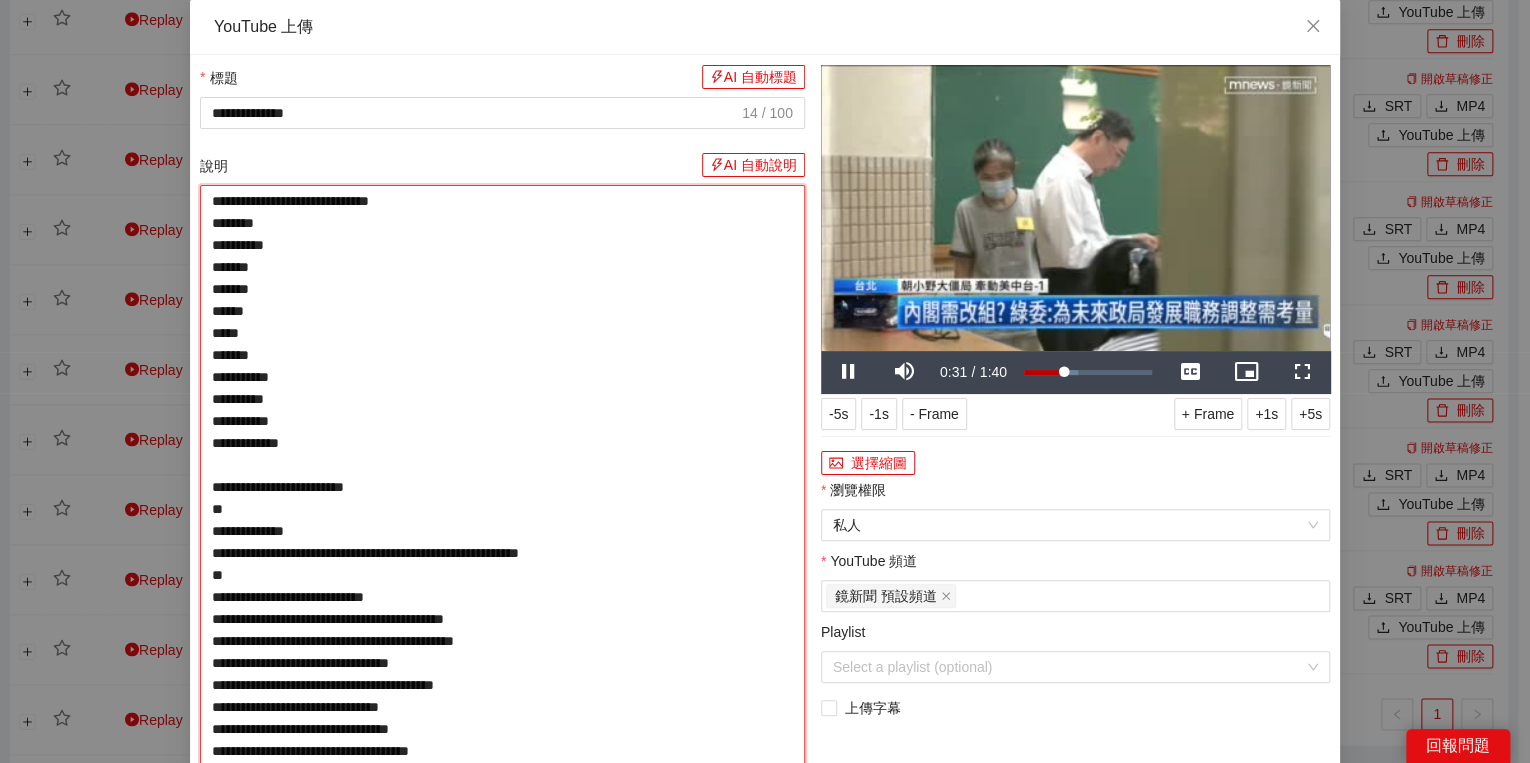 type on "**********" 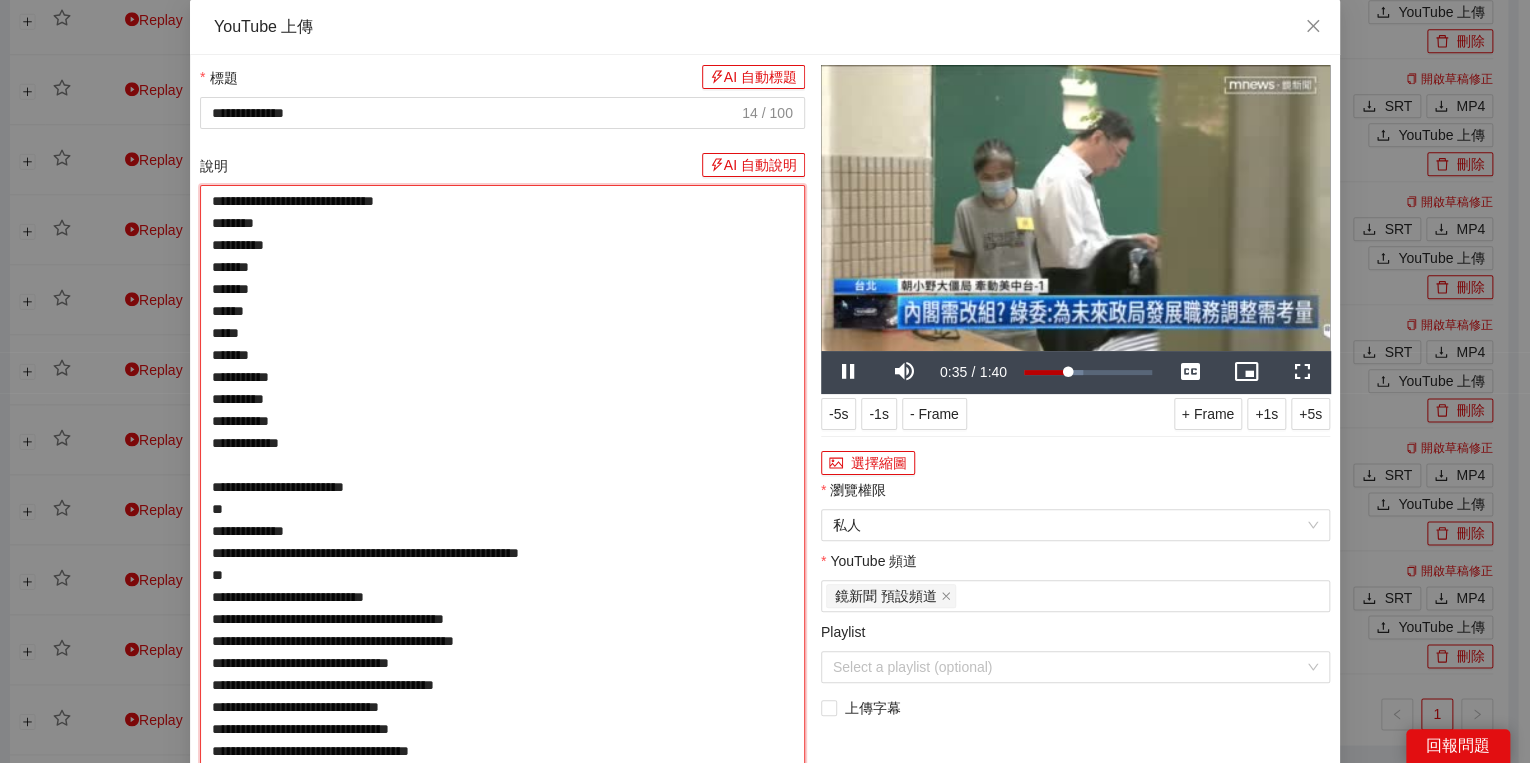 type on "**********" 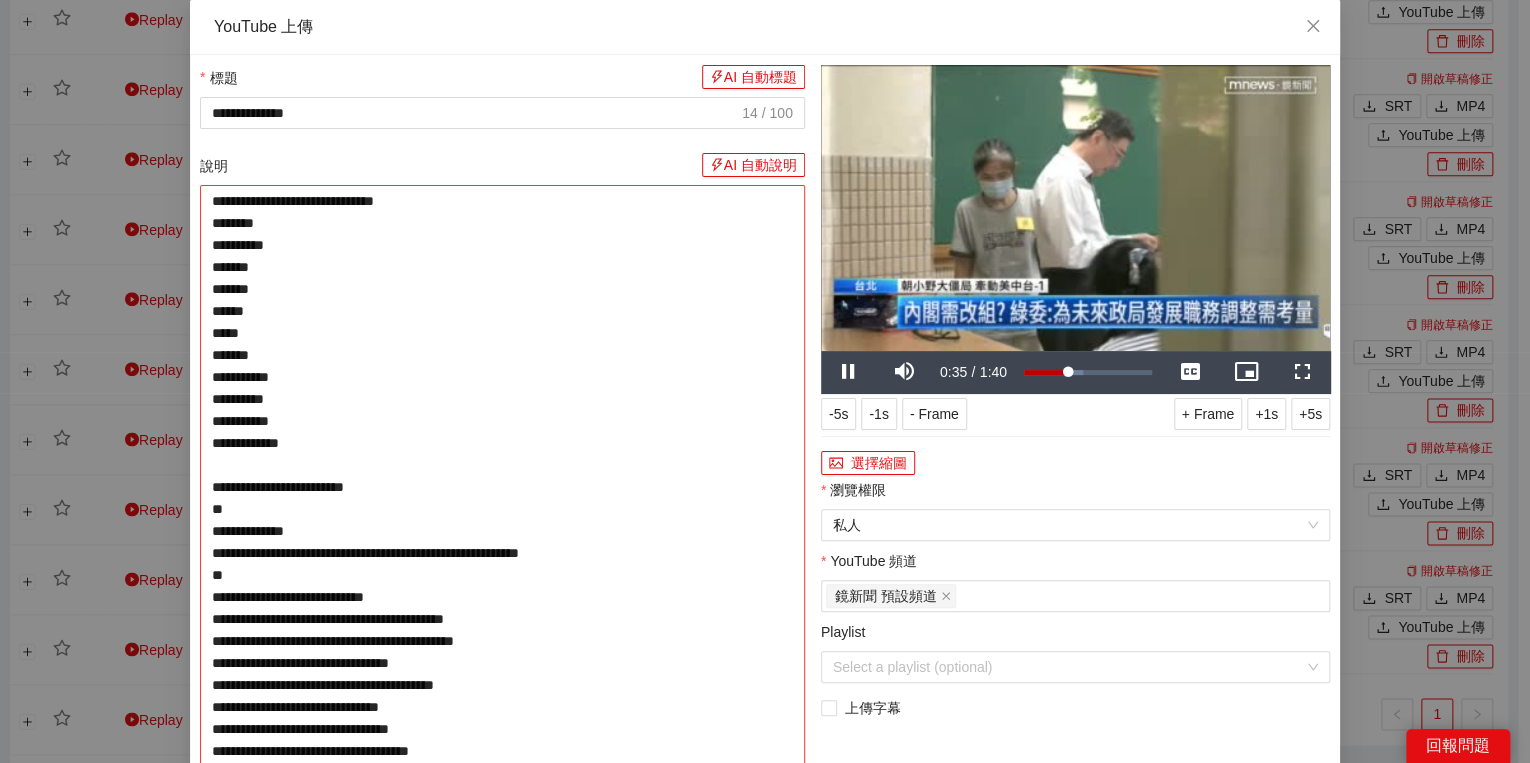 type on "**********" 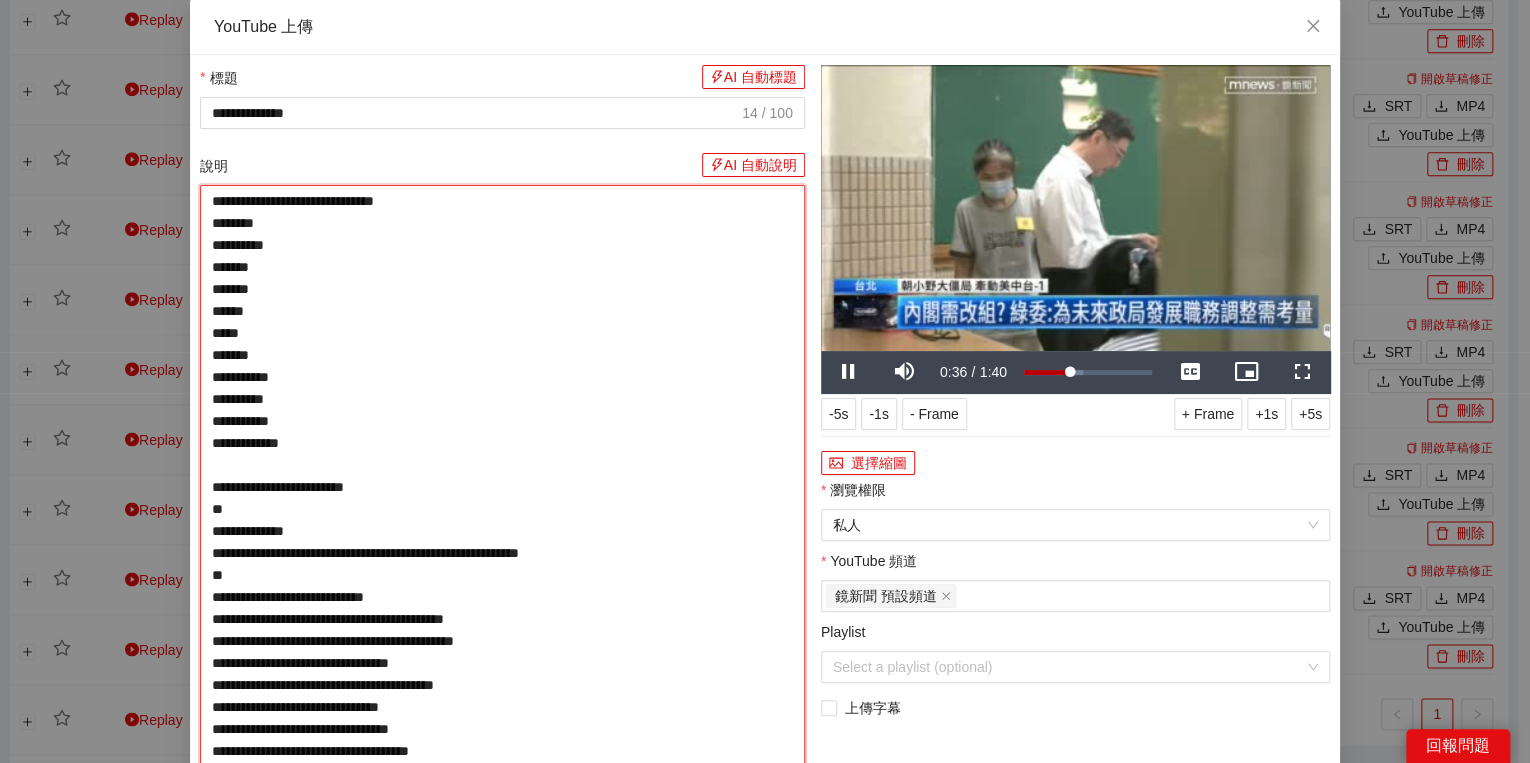 click on "**********" at bounding box center [502, 520] 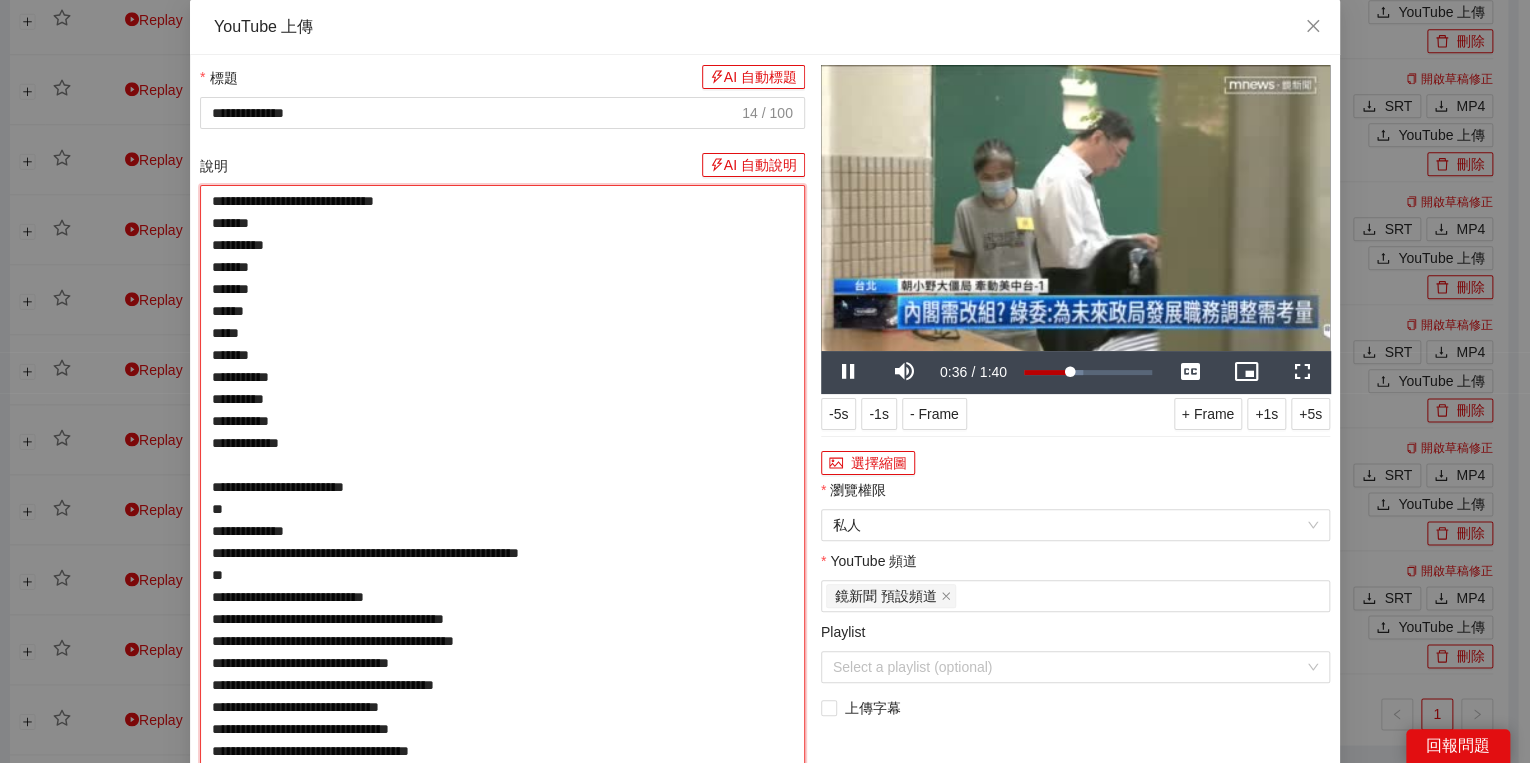 click on "**********" at bounding box center (502, 520) 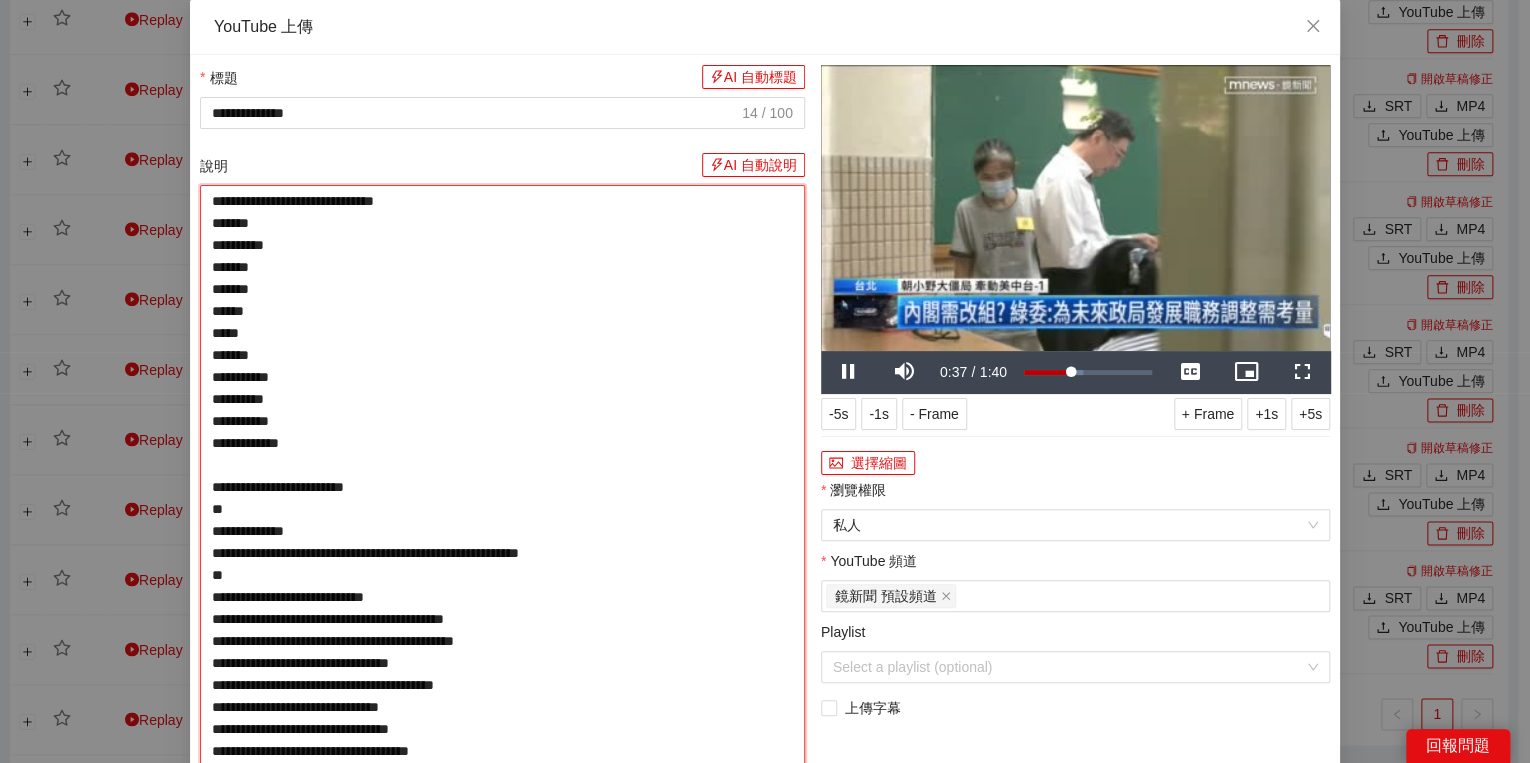 type on "**********" 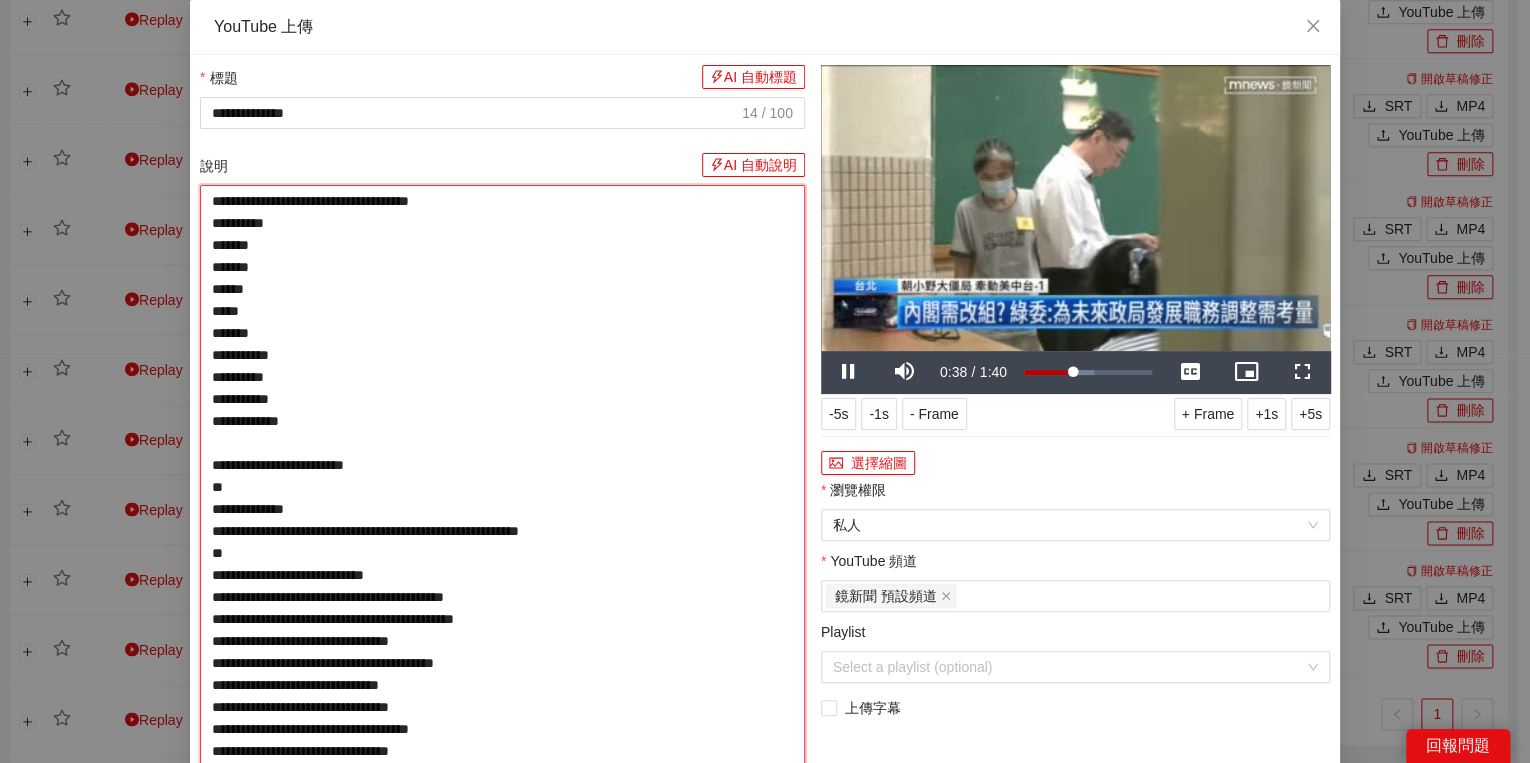 click on "**********" at bounding box center (502, 509) 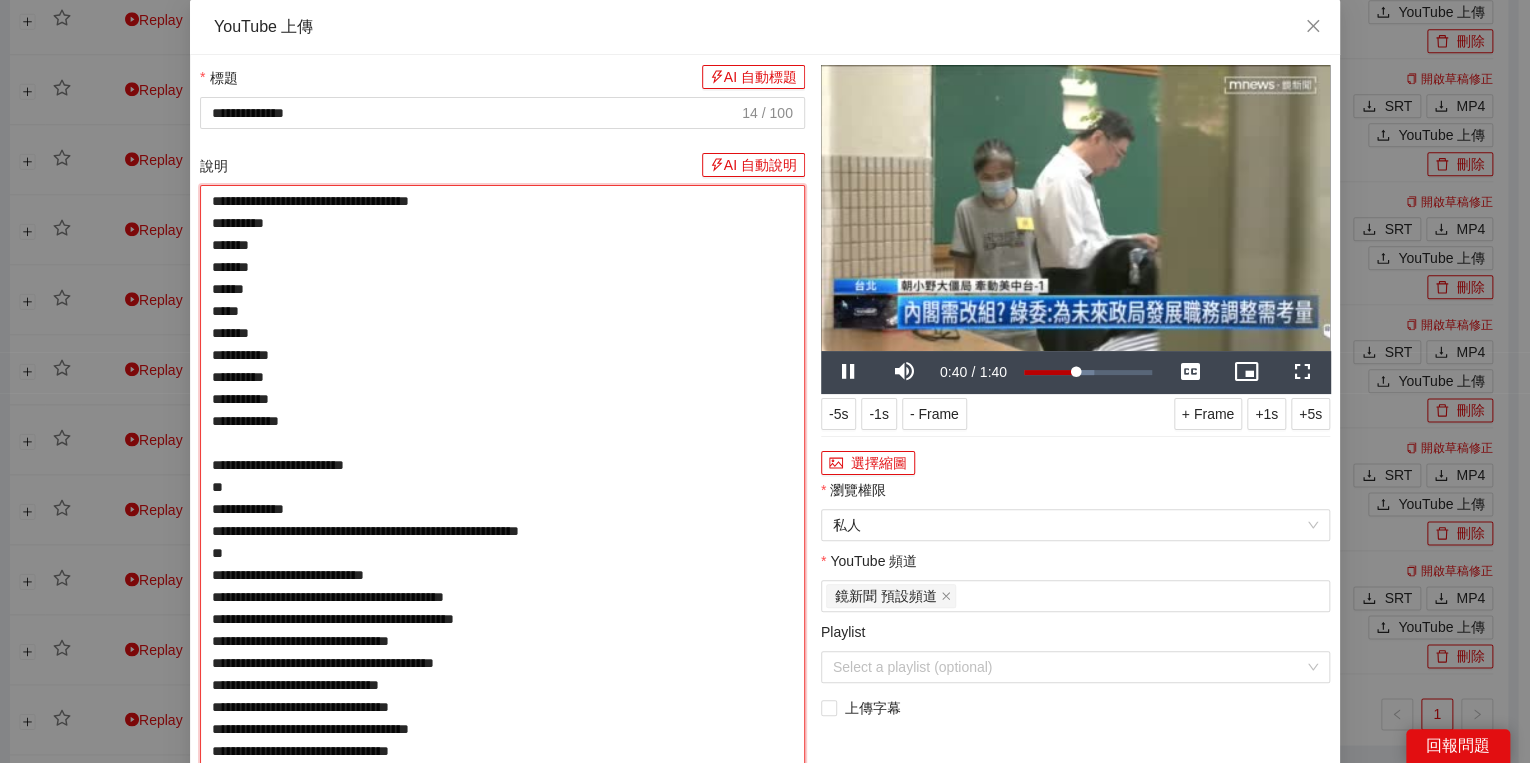 type on "**********" 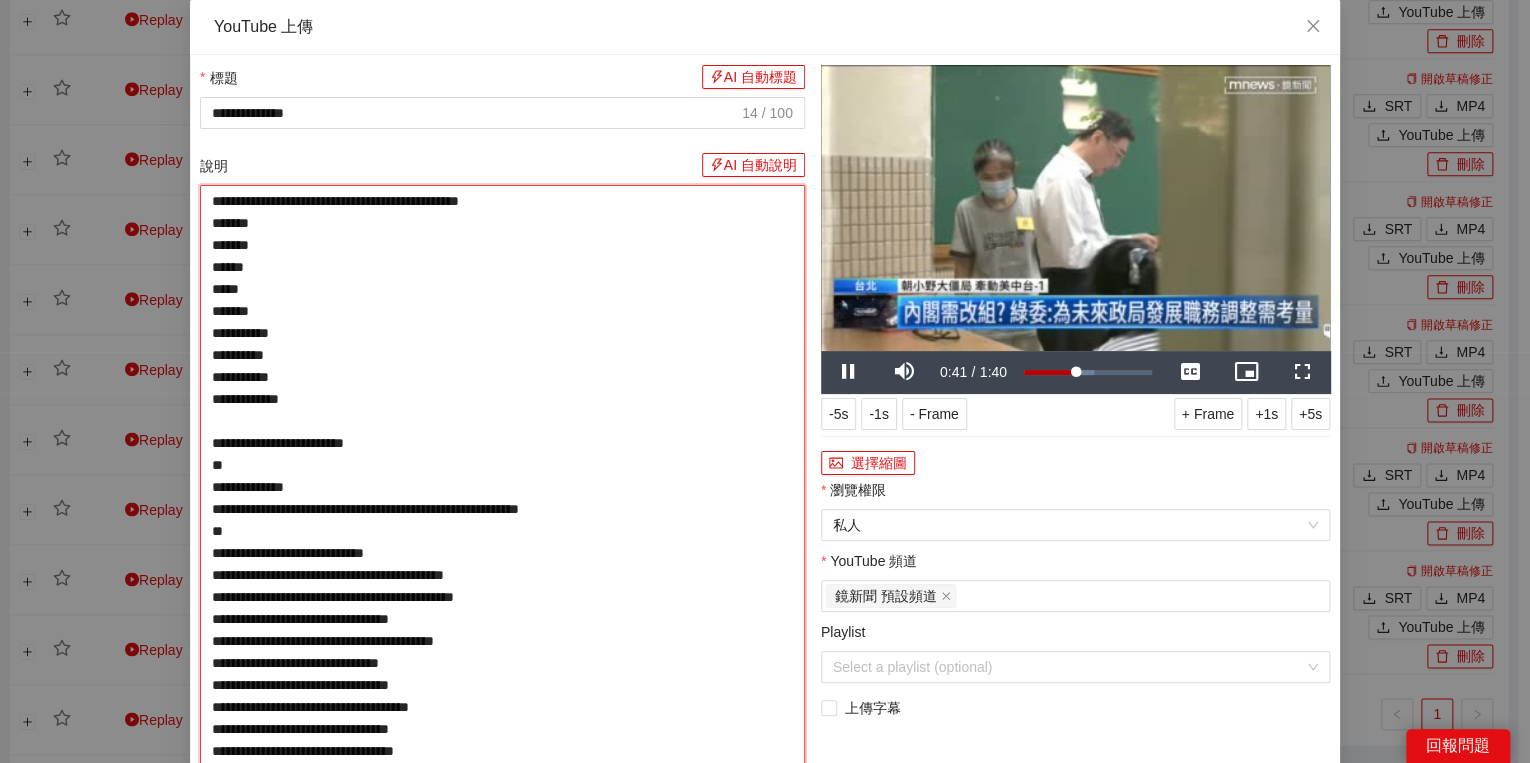 click on "**********" at bounding box center (502, 509) 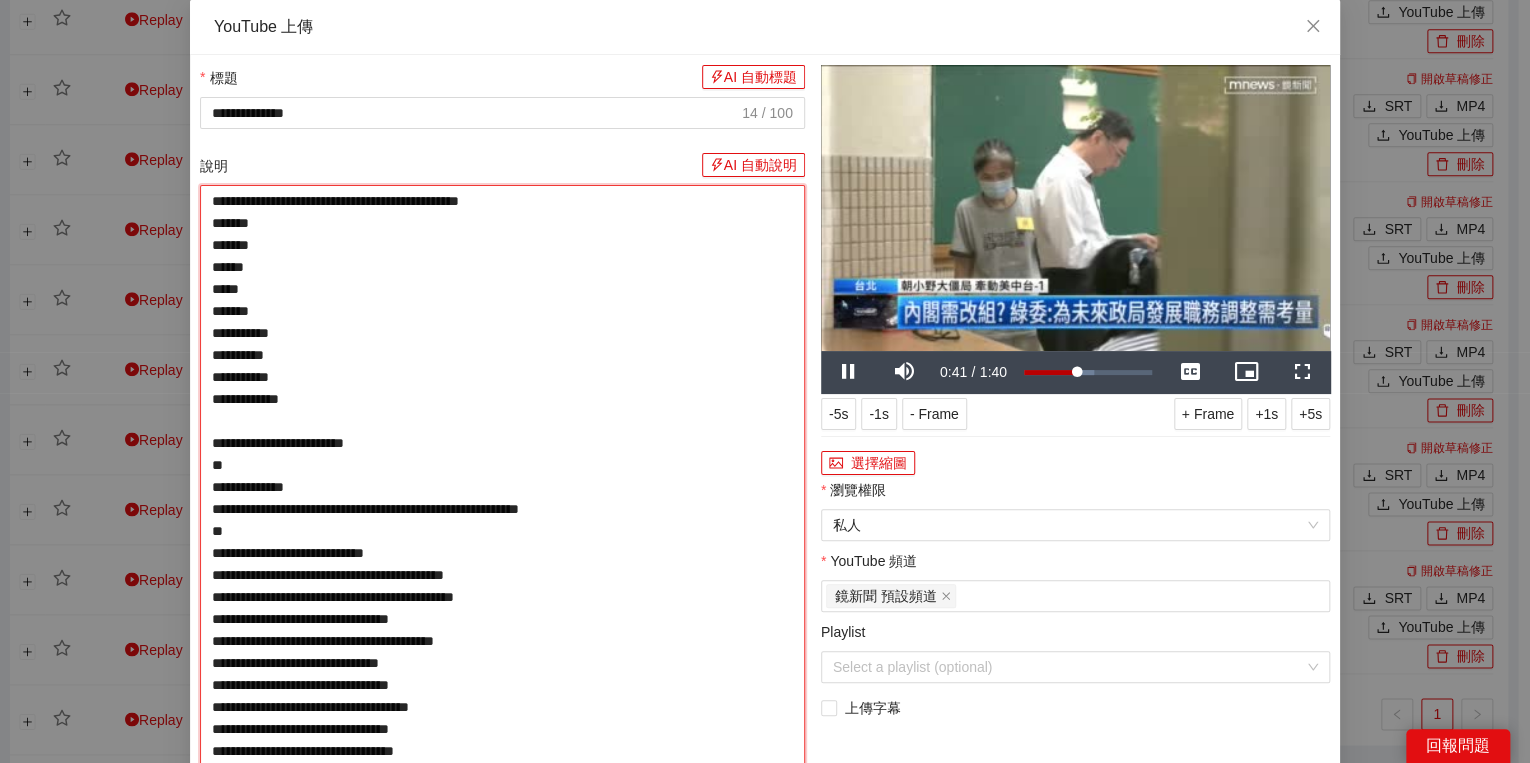 type on "**********" 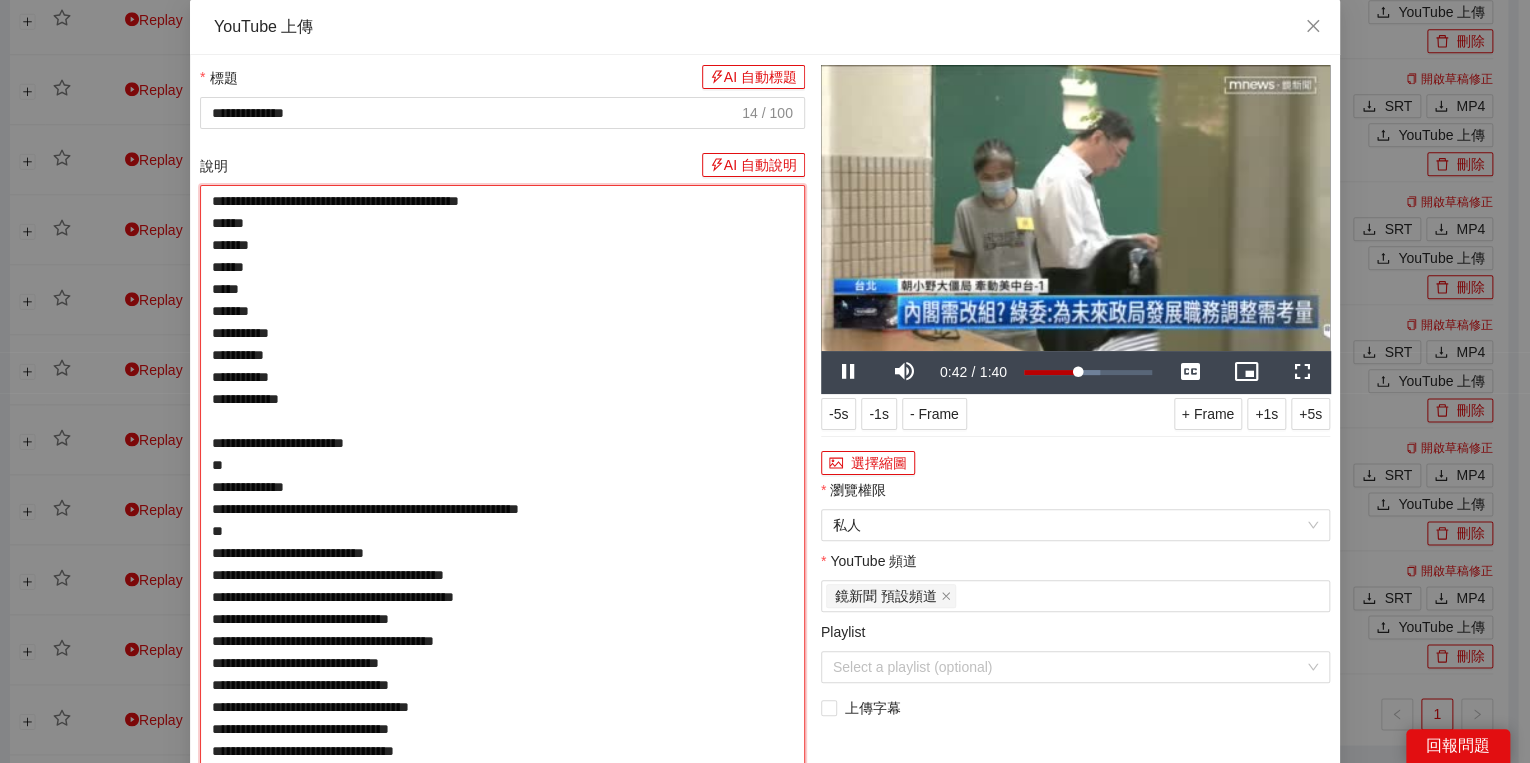 type on "**********" 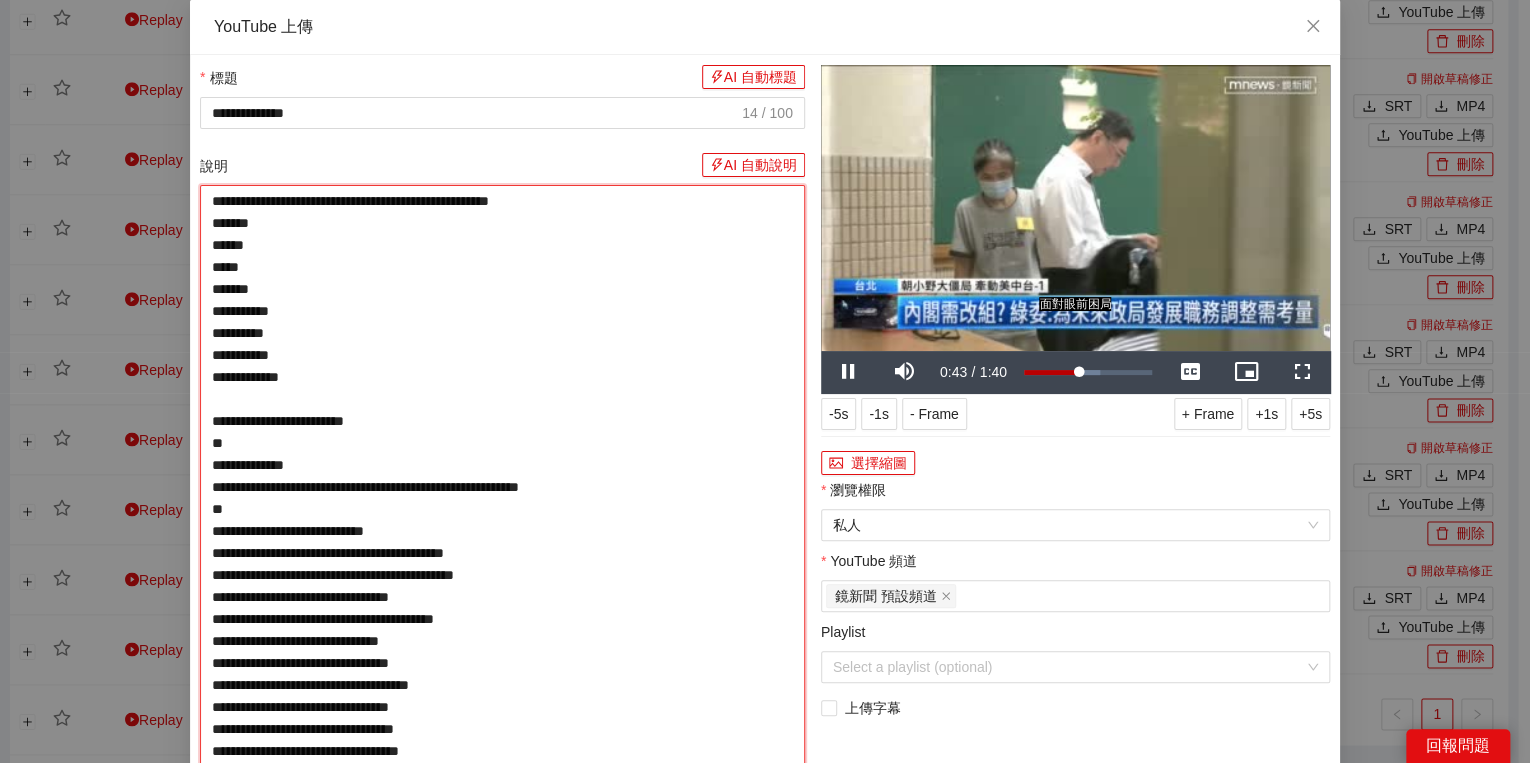 type on "**********" 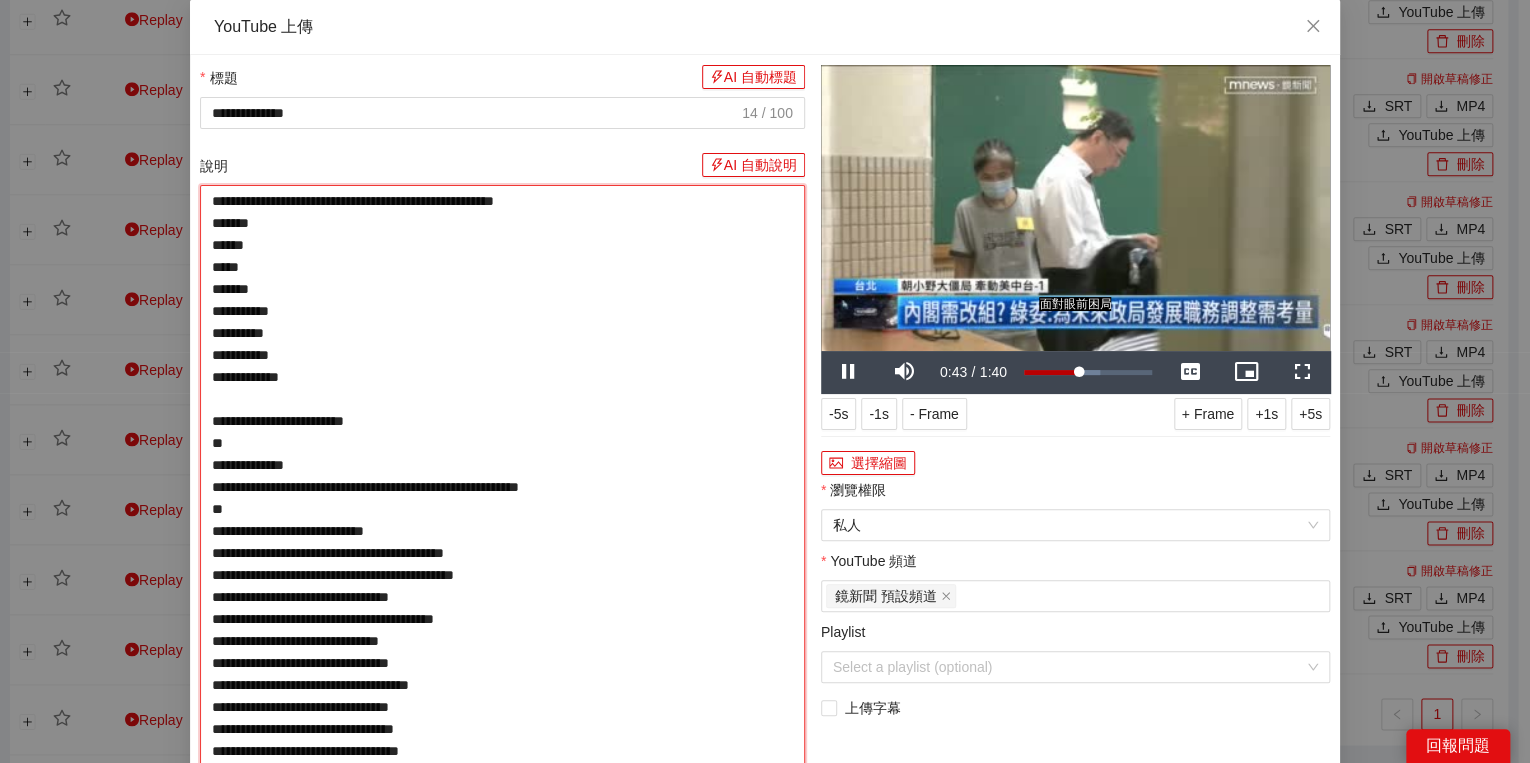 type on "**********" 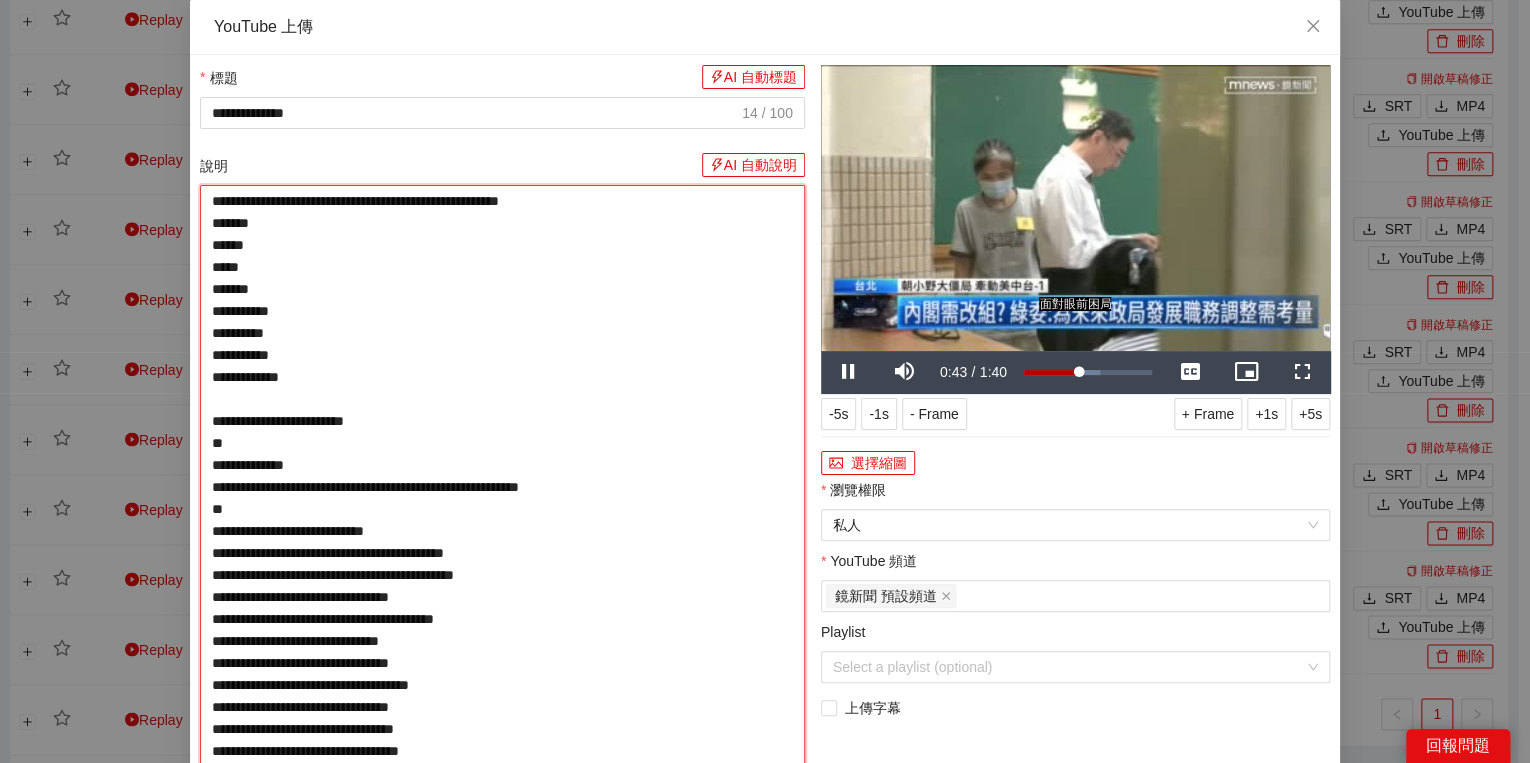 type on "**********" 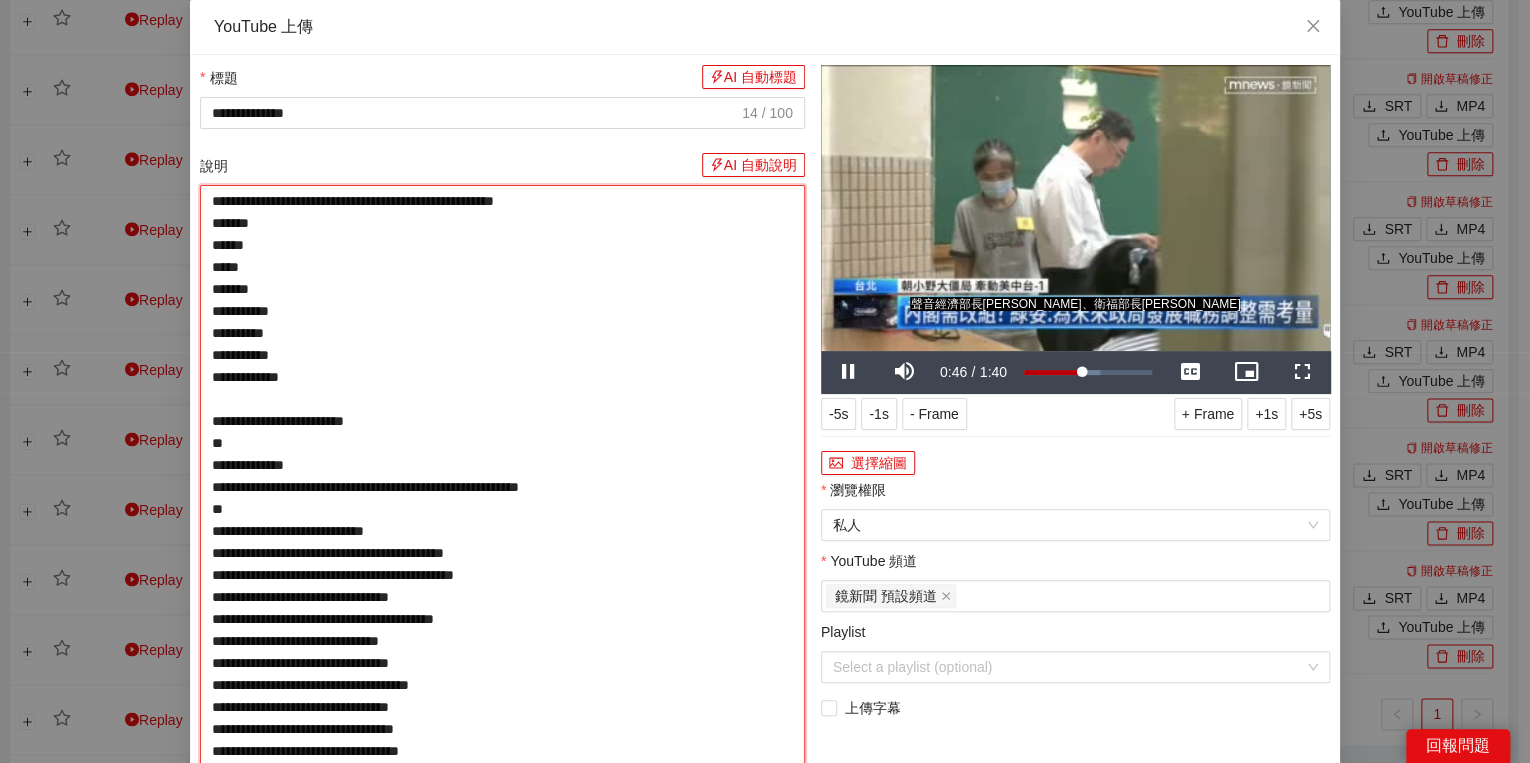 click on "**********" at bounding box center (502, 498) 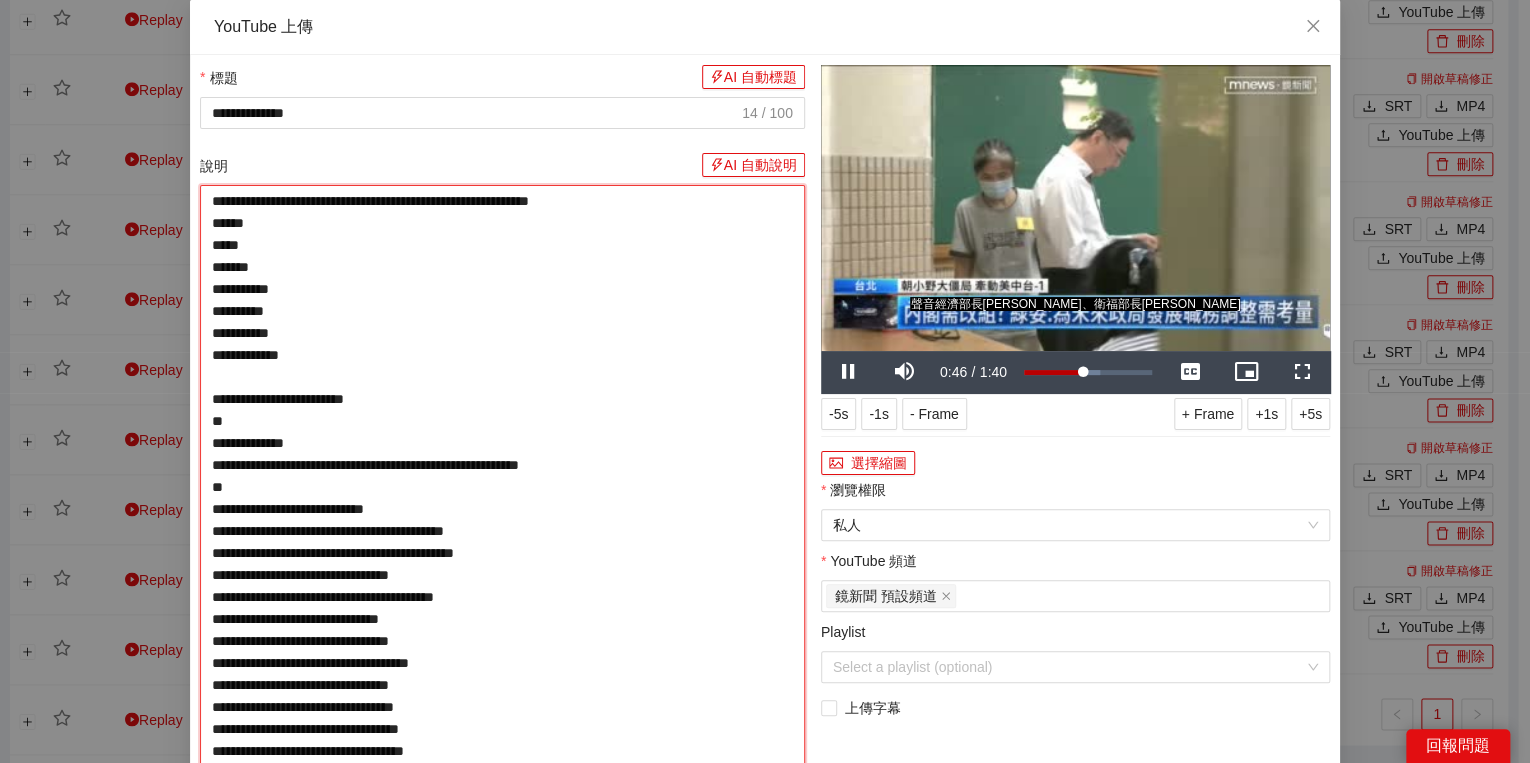 click on "**********" at bounding box center (502, 487) 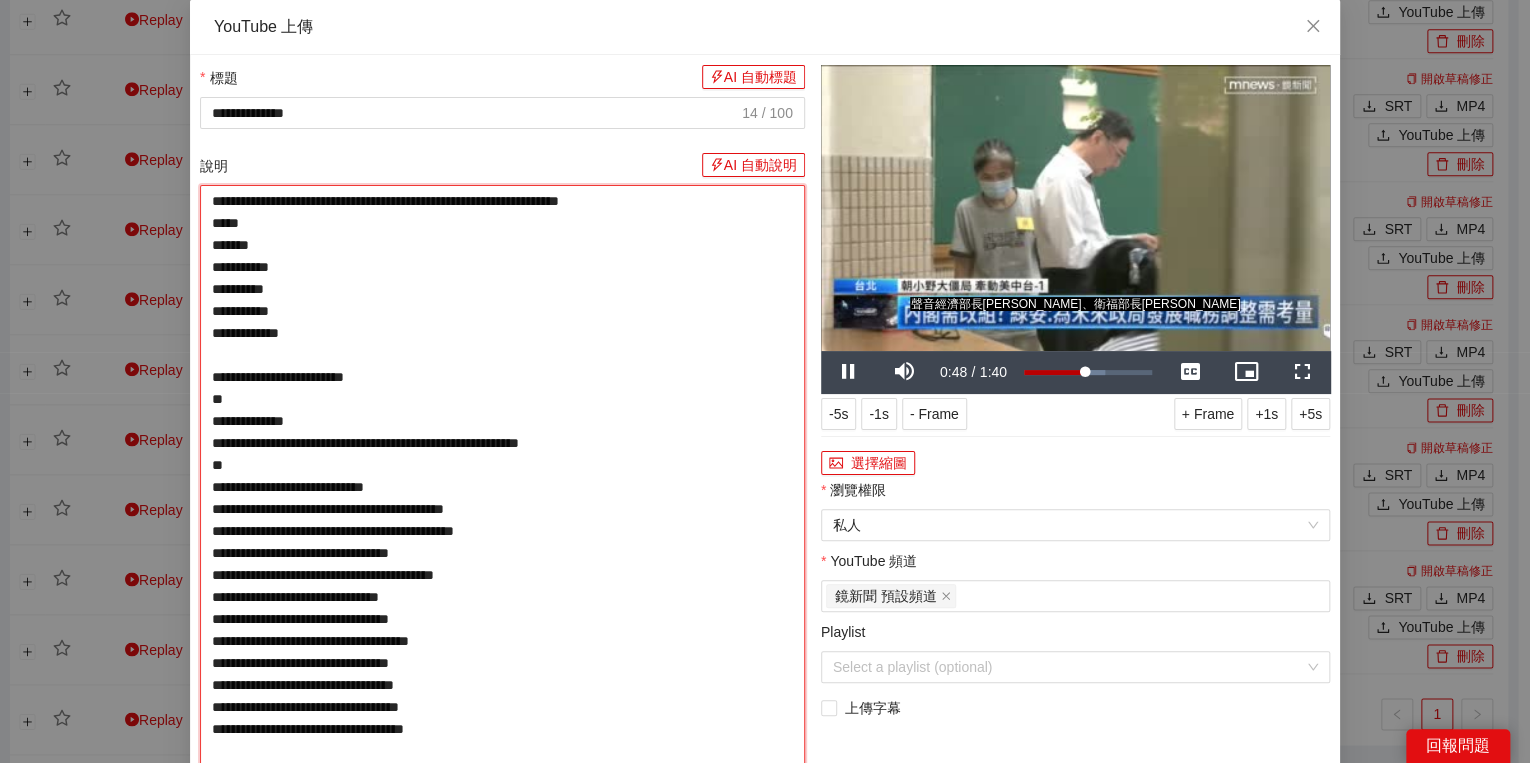 click on "**********" at bounding box center [502, 476] 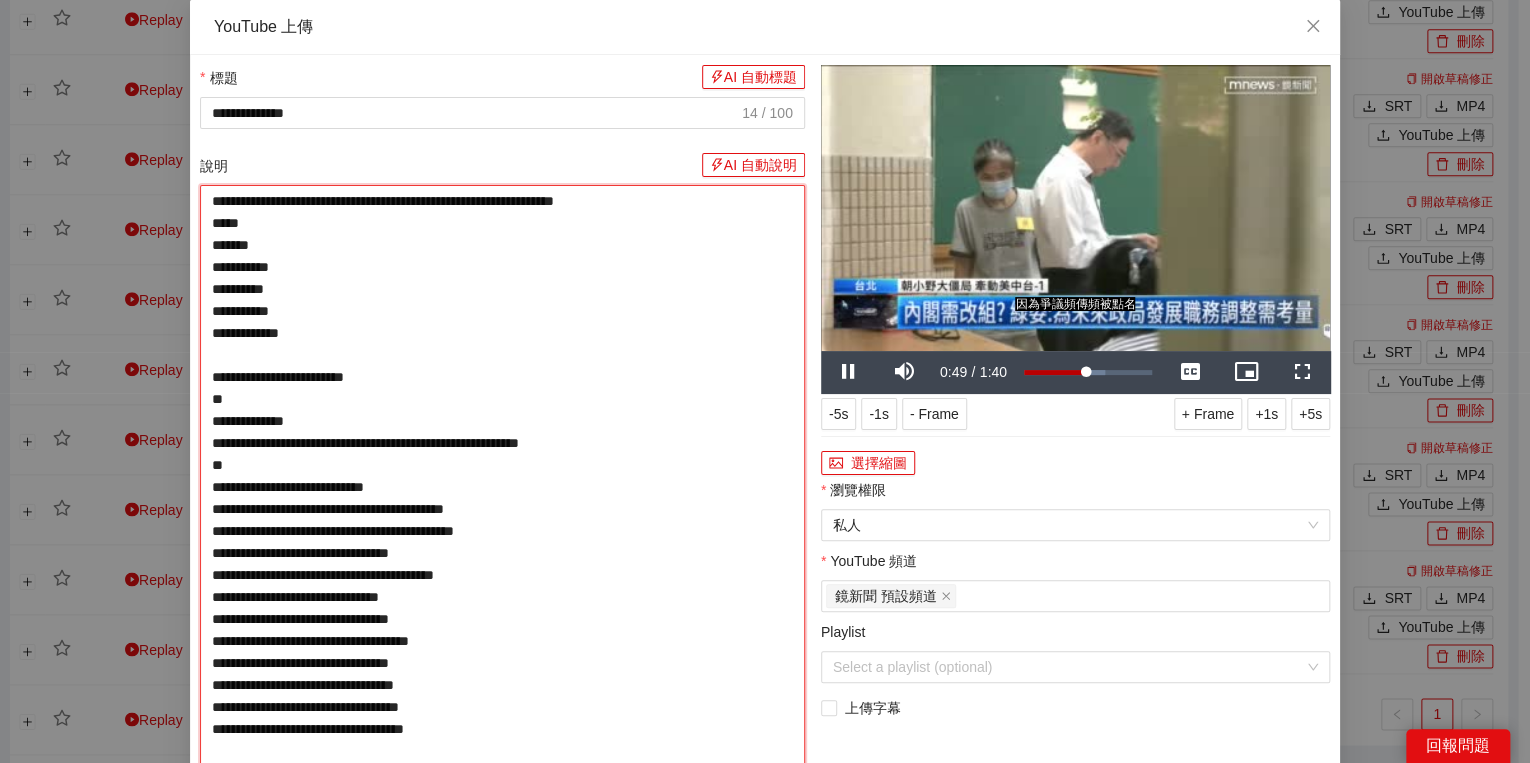 click on "**********" at bounding box center [502, 476] 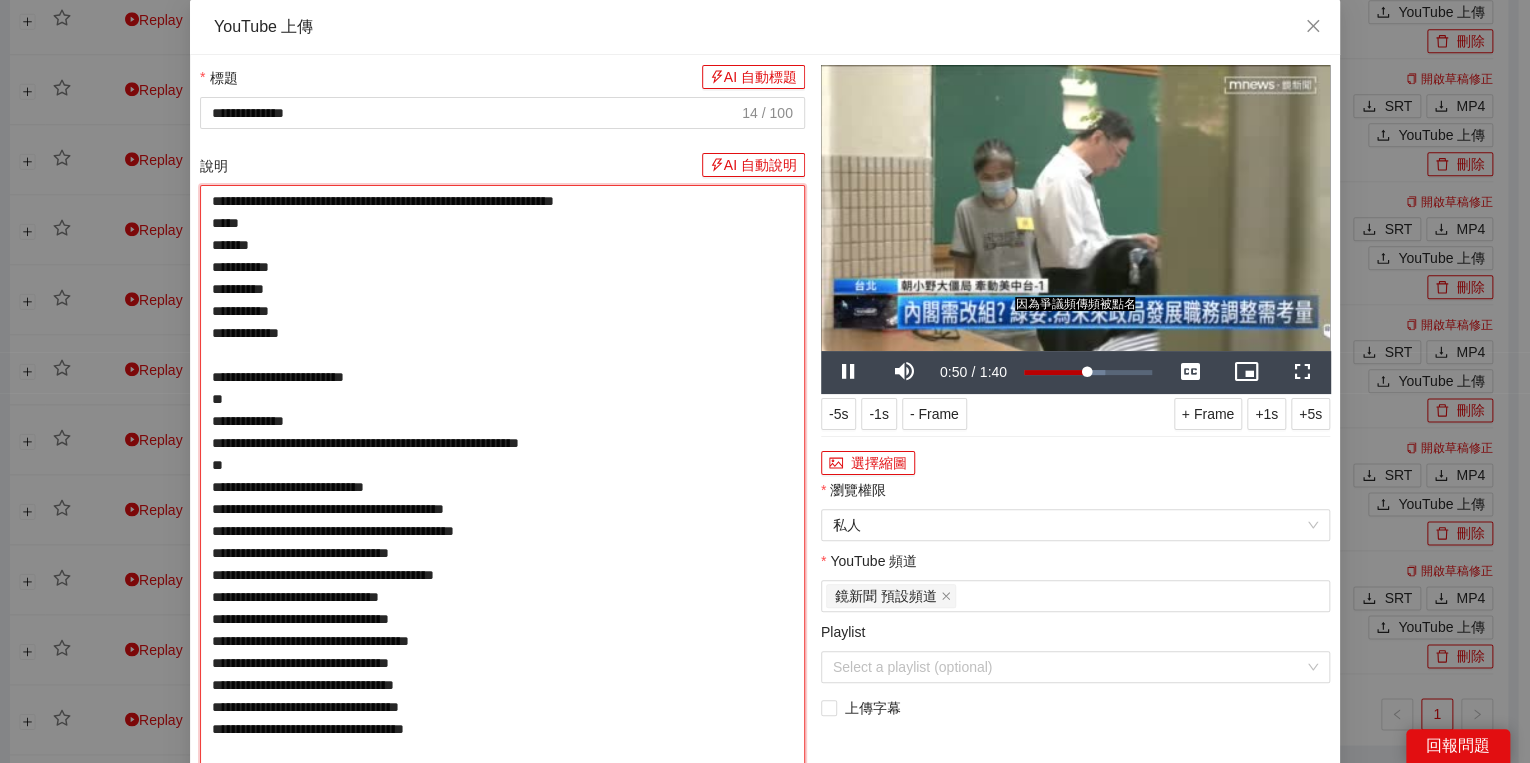 type on "**********" 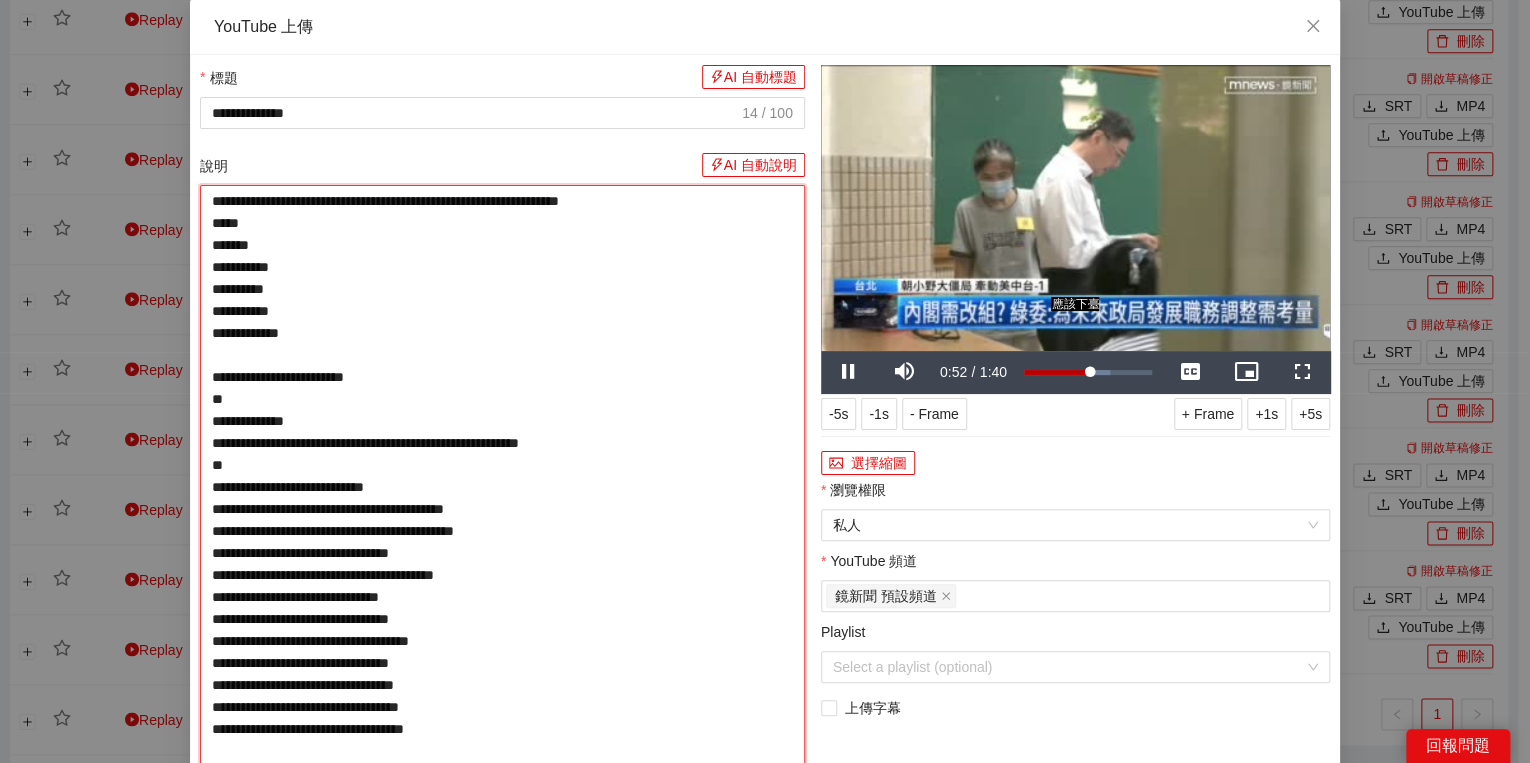click on "**********" at bounding box center (502, 476) 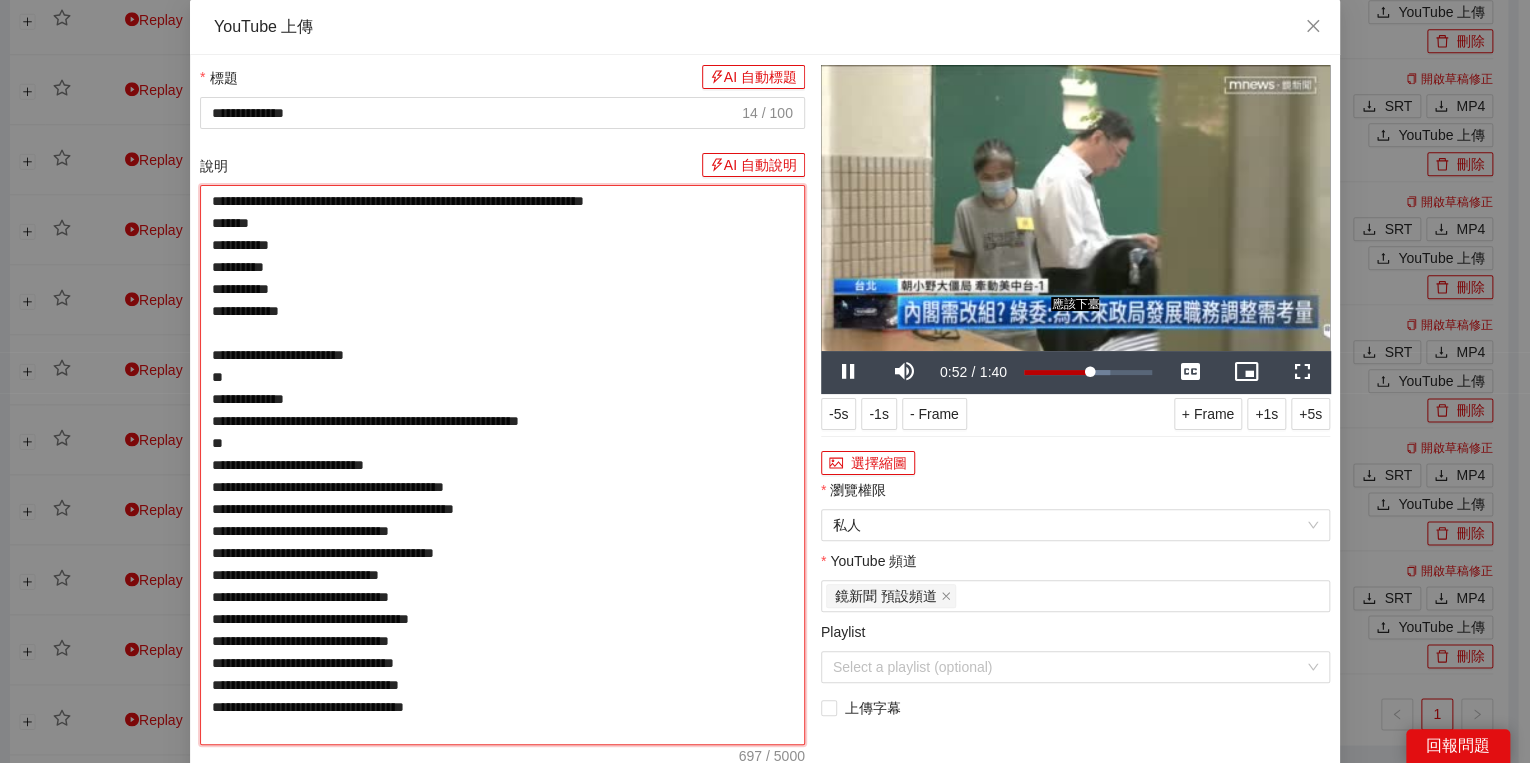 click on "**********" at bounding box center (502, 465) 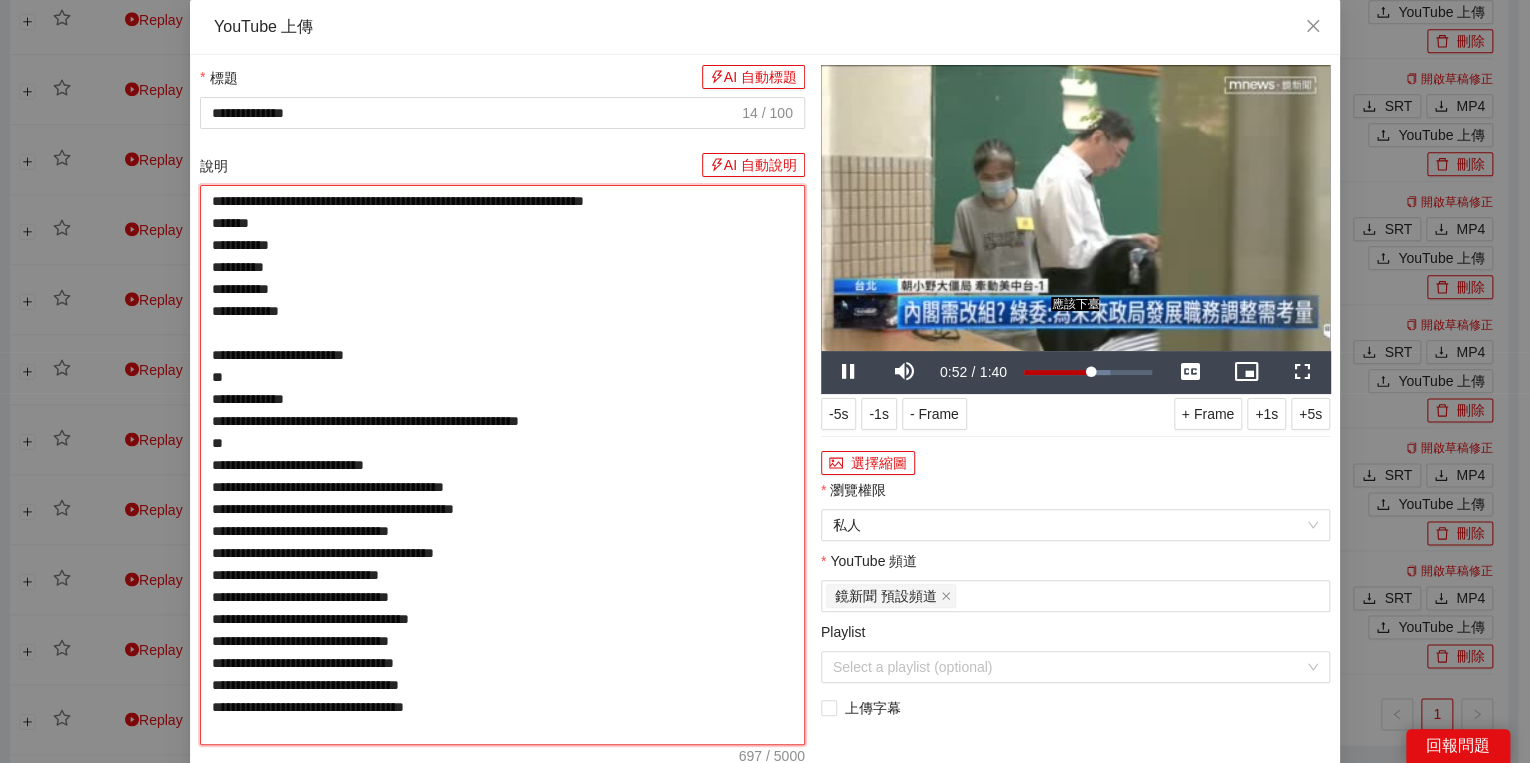 type on "**********" 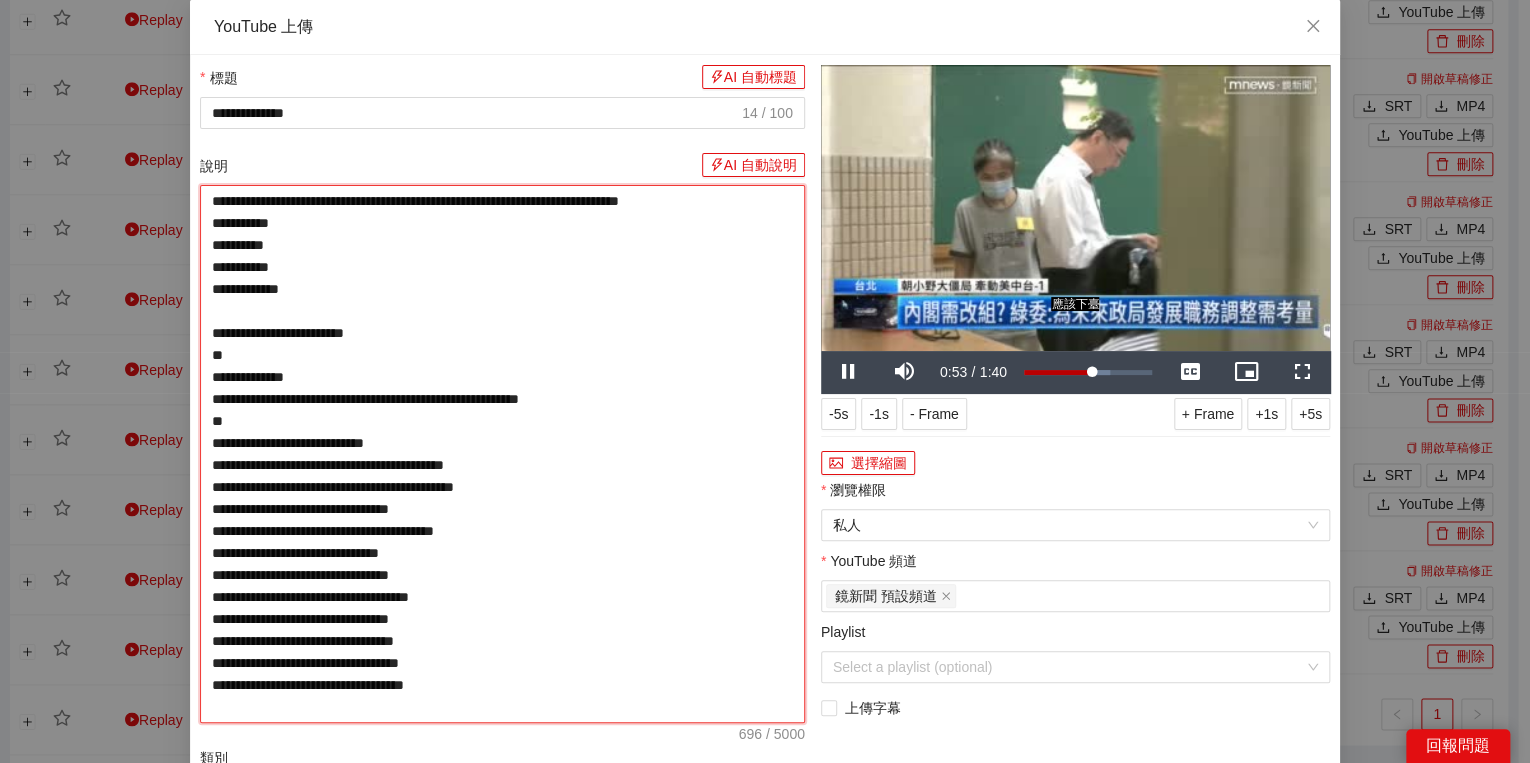 click on "**********" at bounding box center [502, 454] 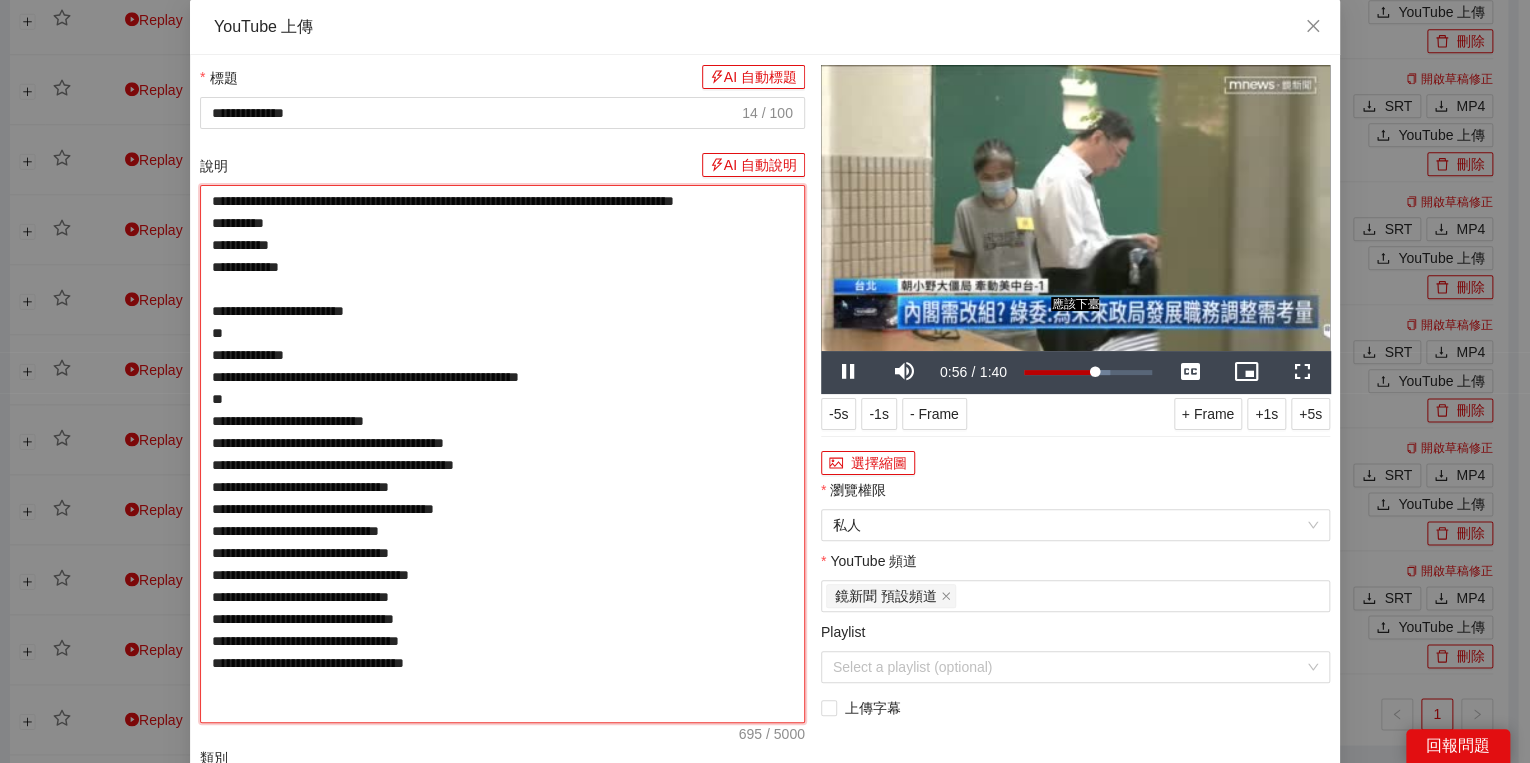 click on "**********" at bounding box center [502, 454] 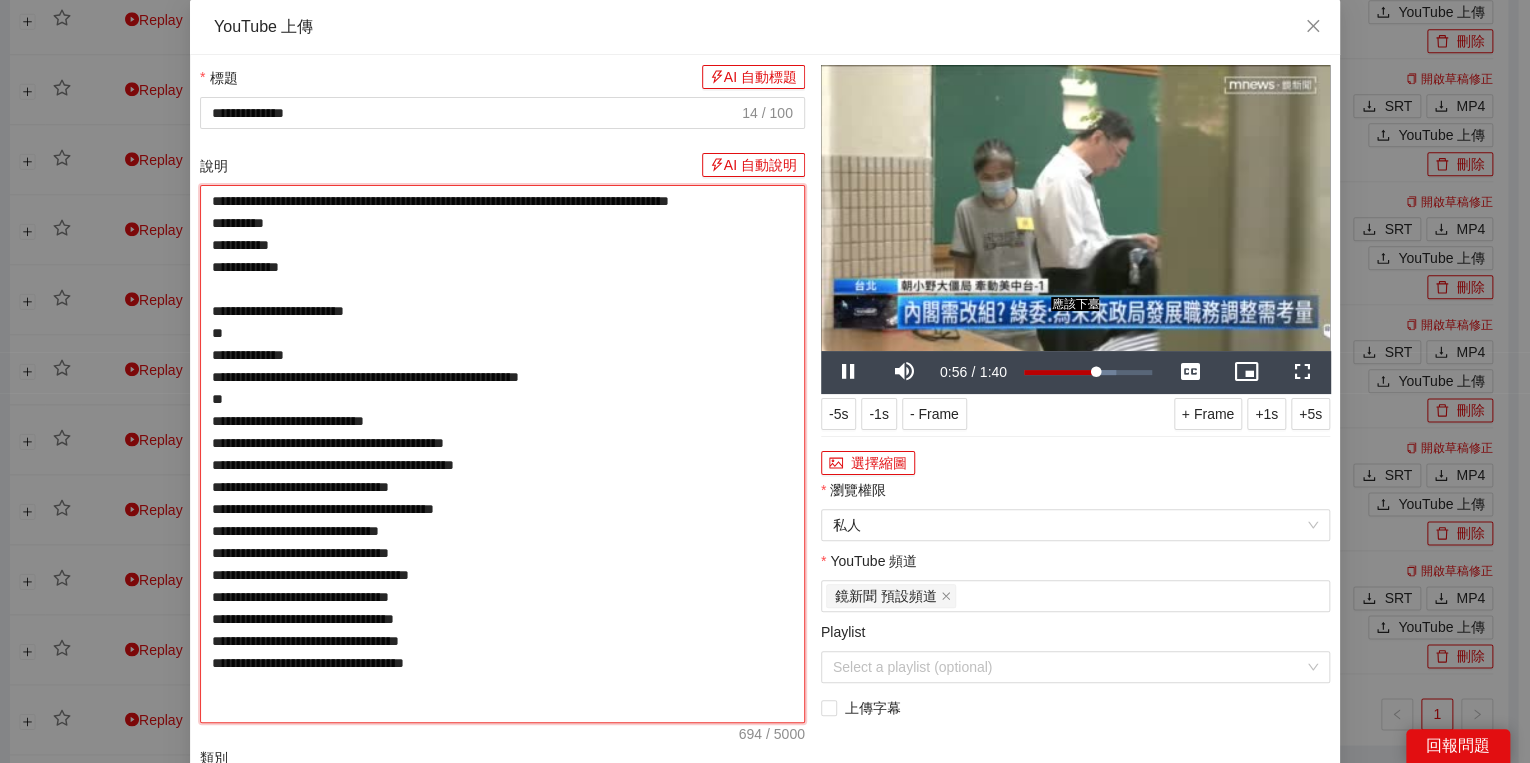 click on "**********" at bounding box center (502, 454) 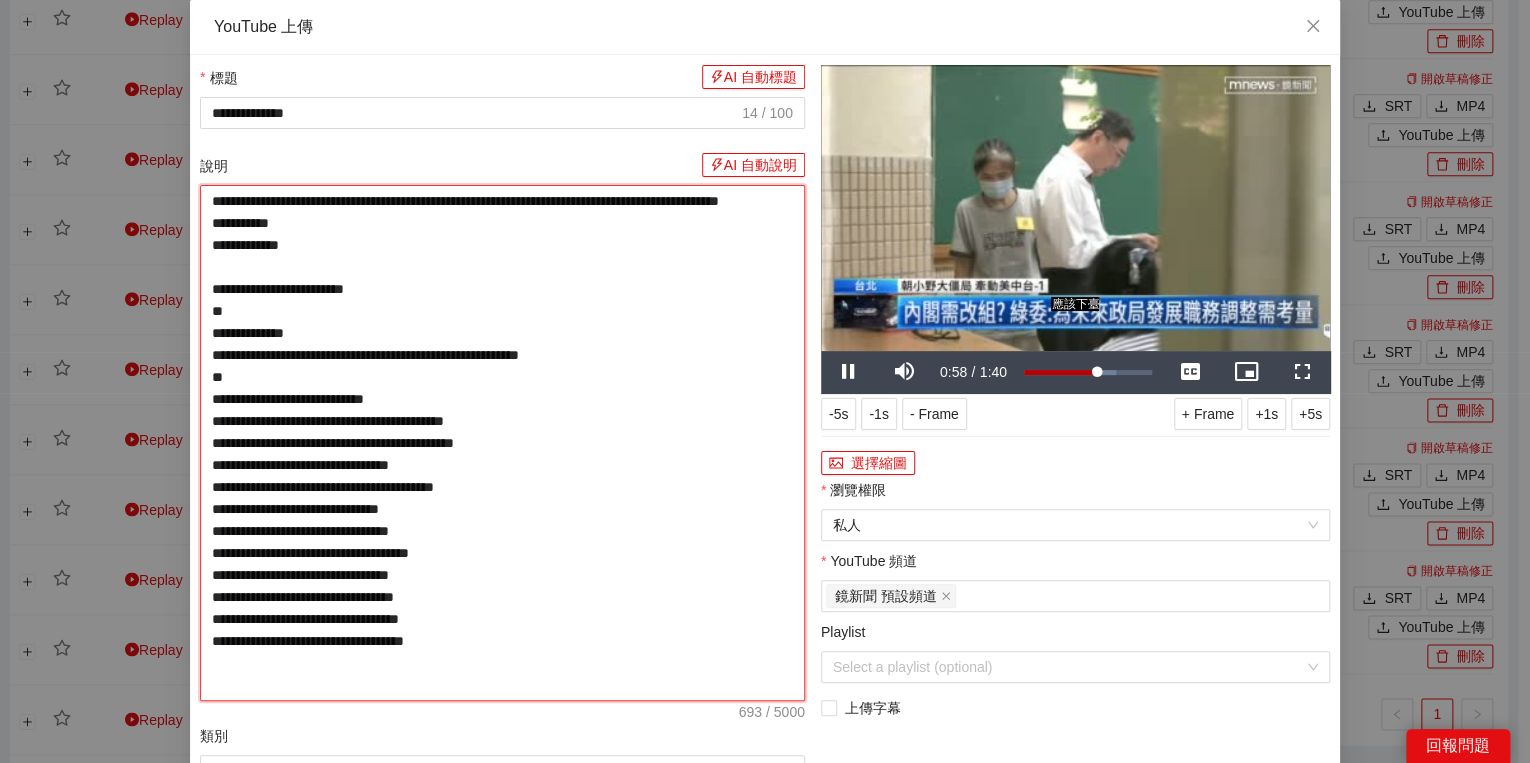type on "**********" 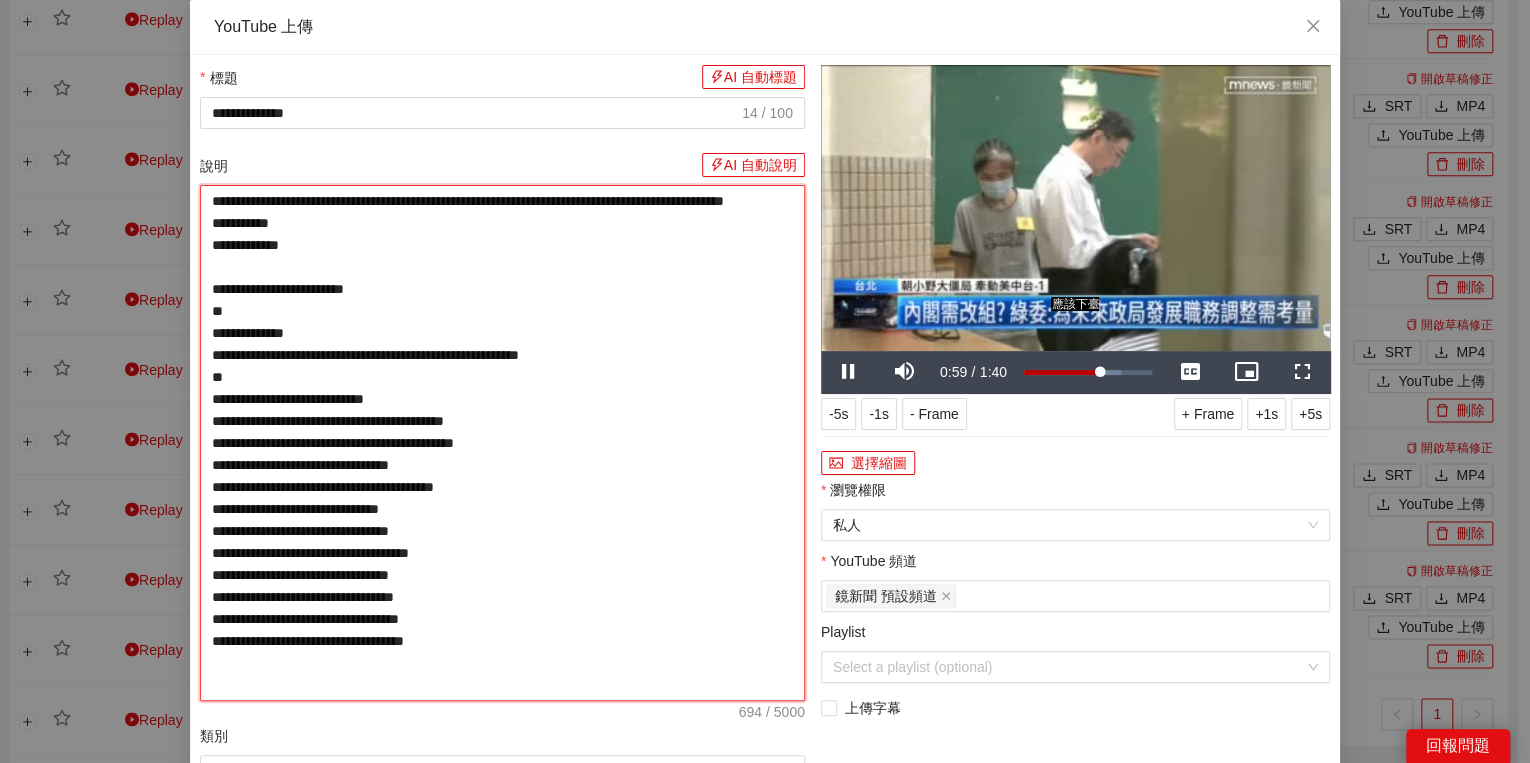 click on "**********" at bounding box center [502, 443] 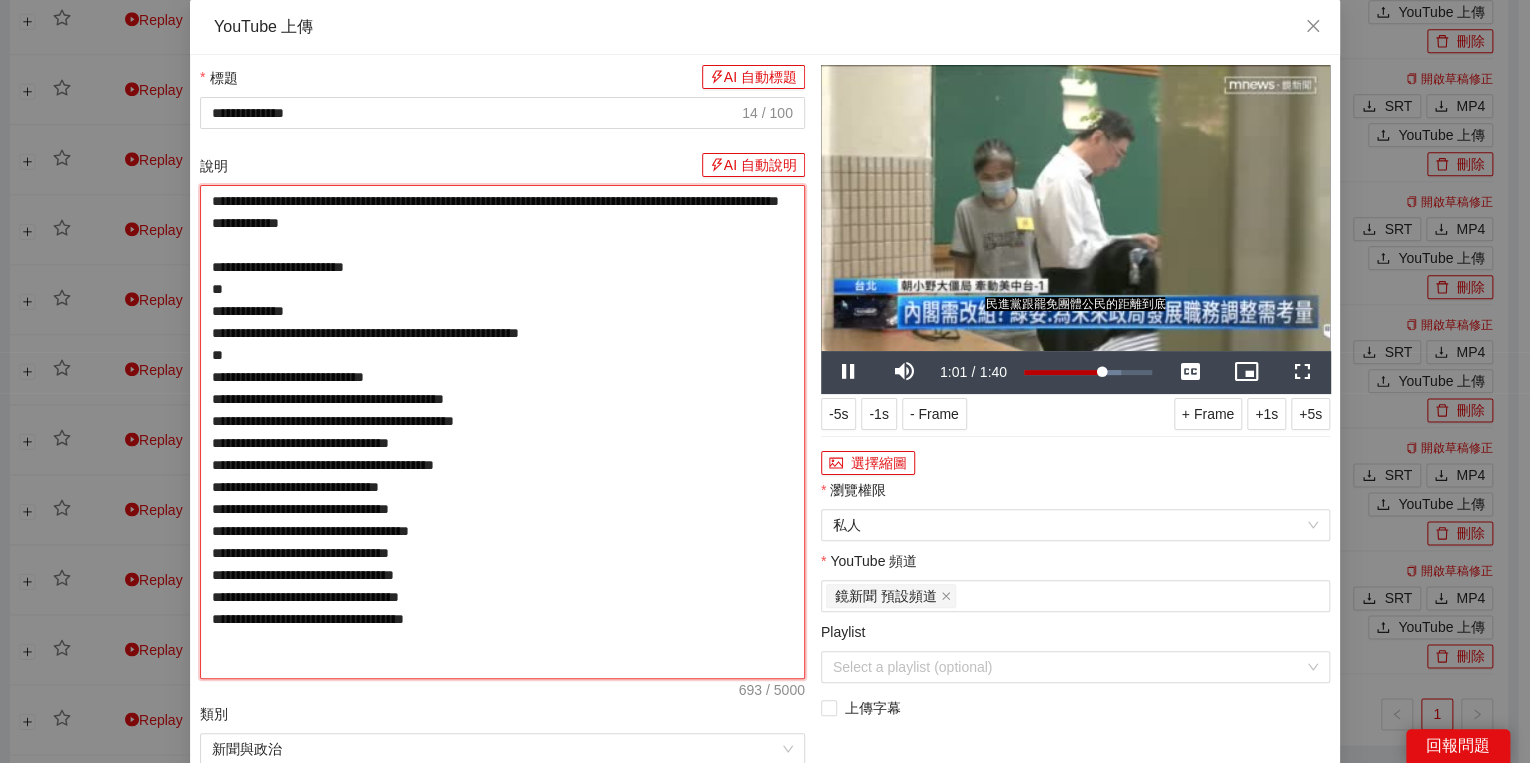 drag, startPoint x: 535, startPoint y: 242, endPoint x: 547, endPoint y: 242, distance: 12 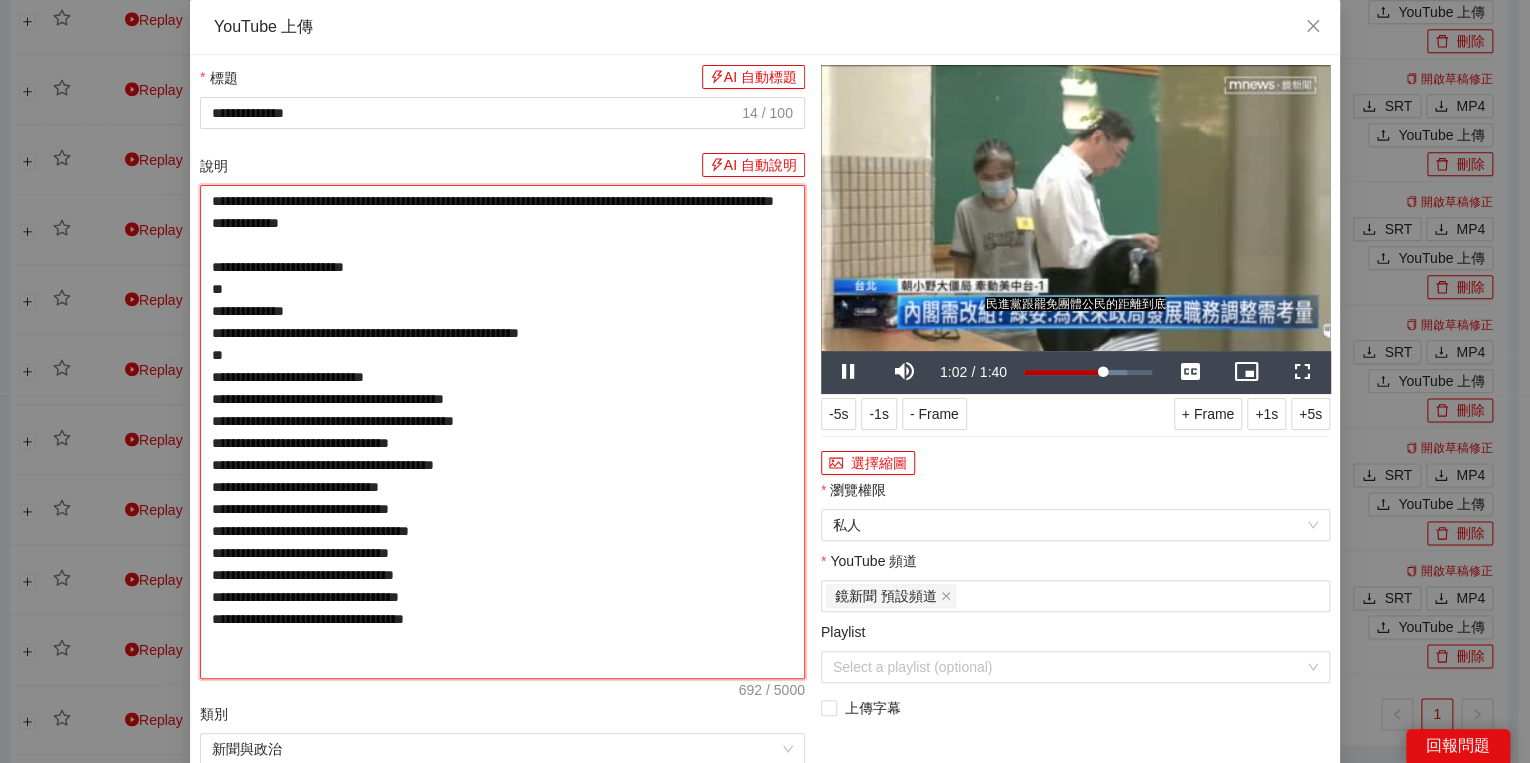 click on "**********" at bounding box center (502, 432) 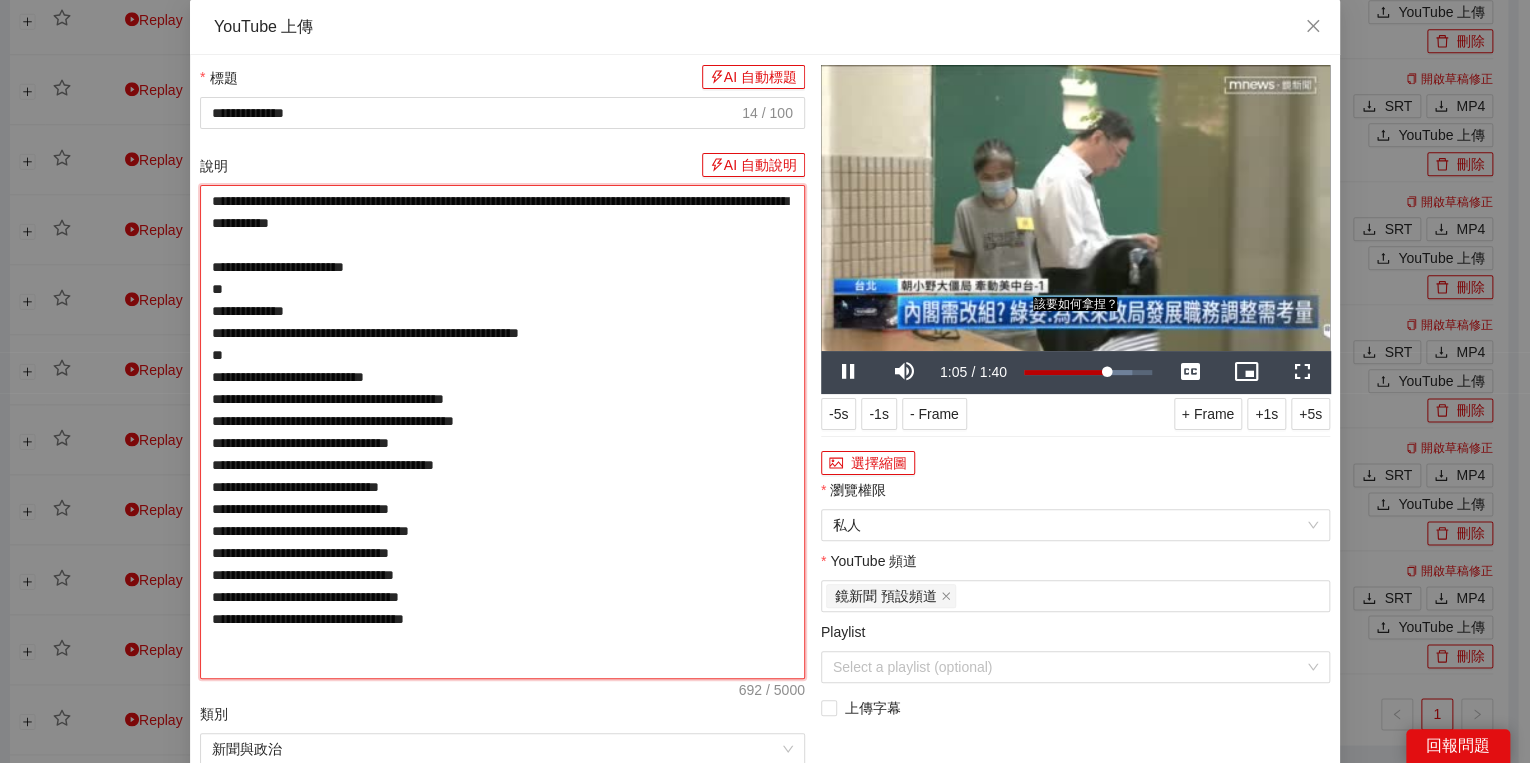 click on "**********" at bounding box center (502, 432) 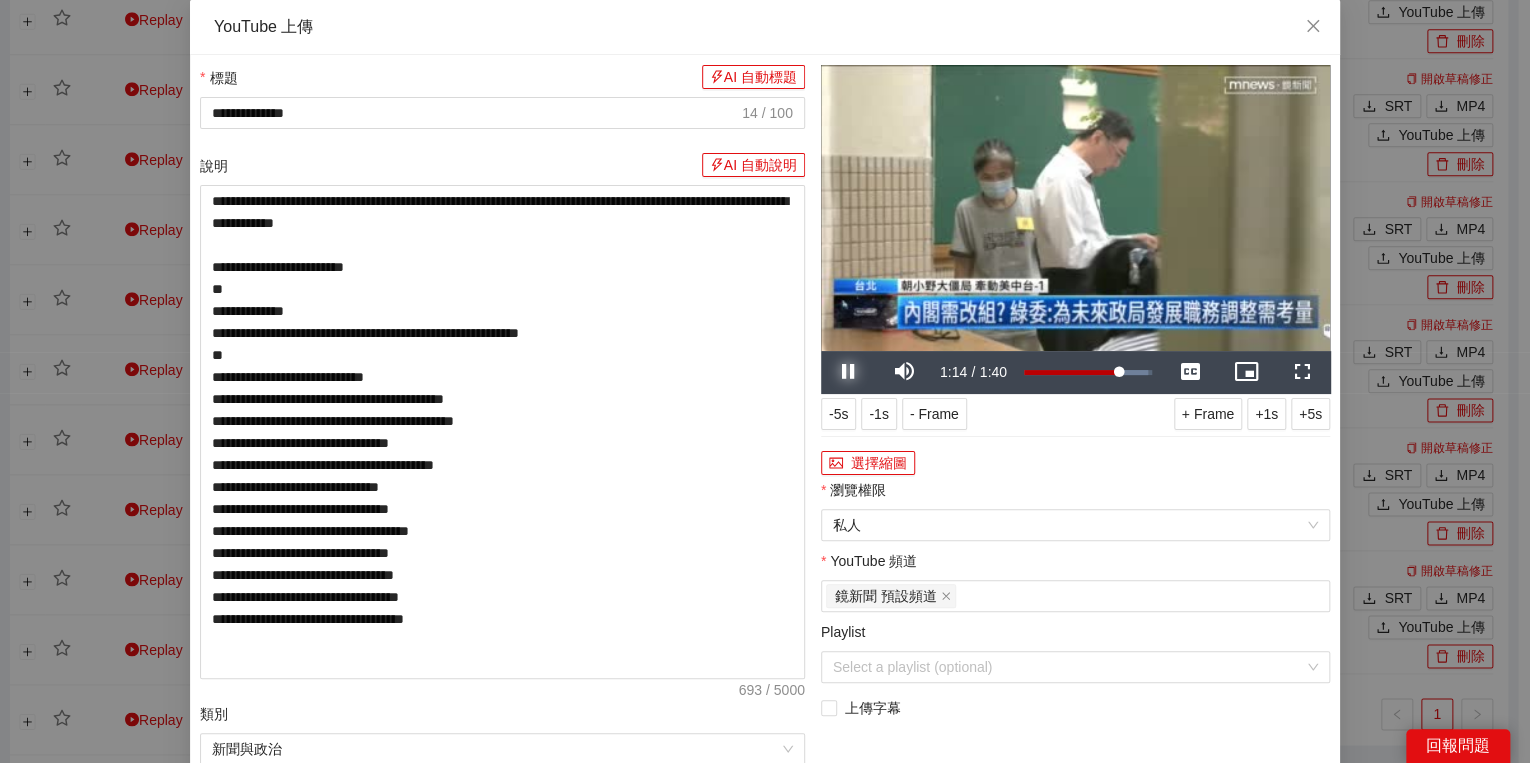 click at bounding box center [849, 372] 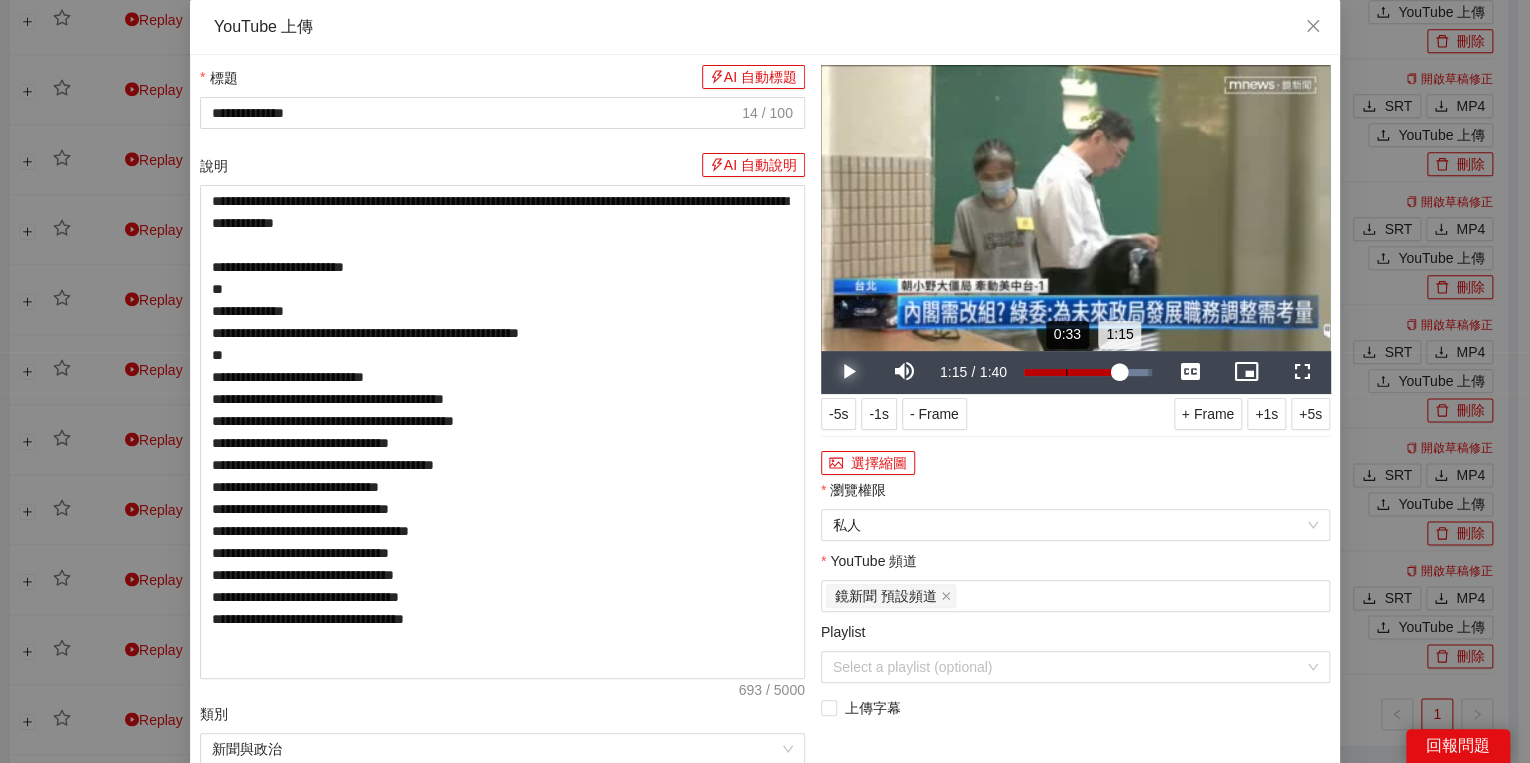 click on "Loaded :  97.20% 0:33 1:15" at bounding box center [1088, 372] 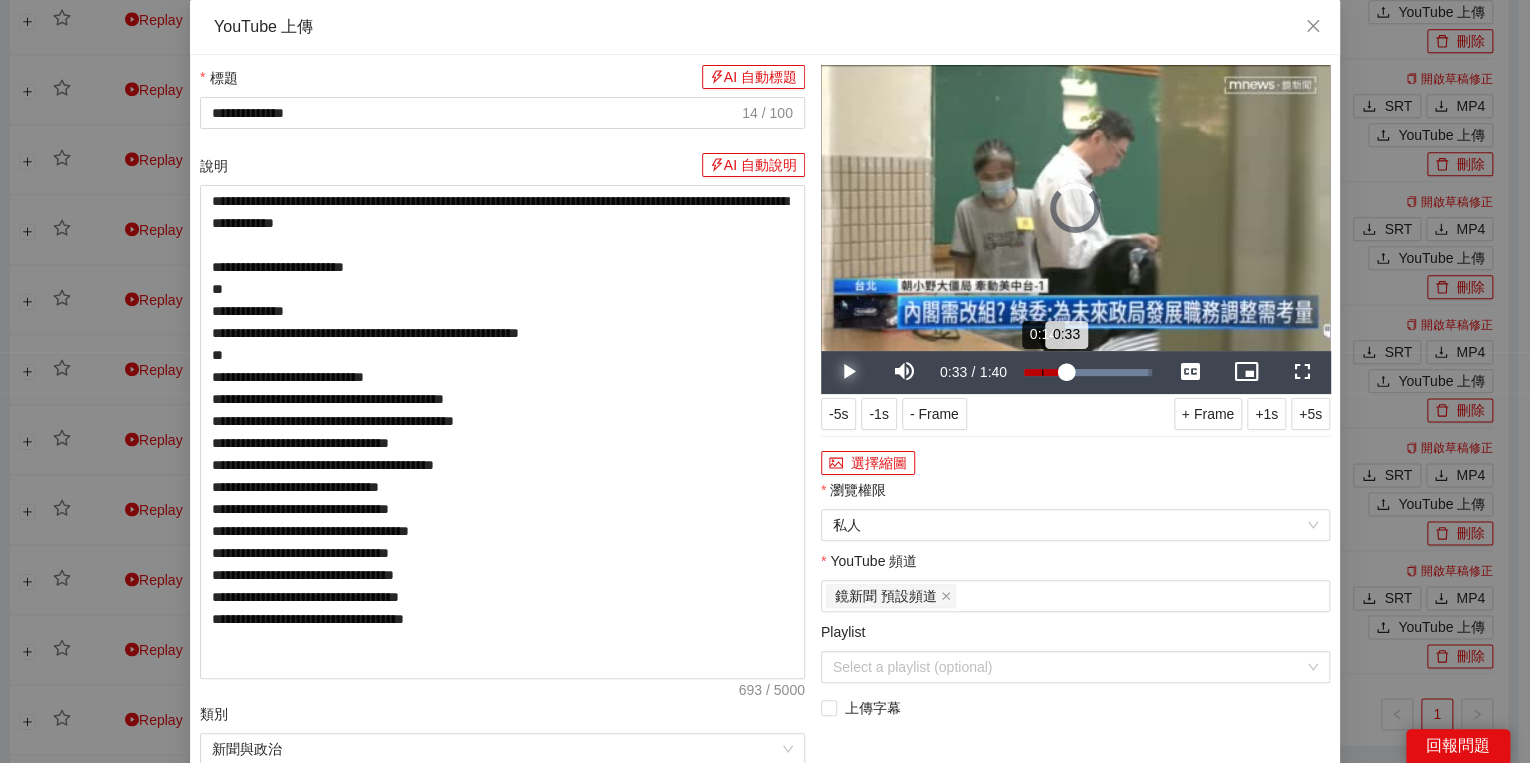 click on "Loaded :  97.20% 0:14 0:33" at bounding box center [1088, 372] 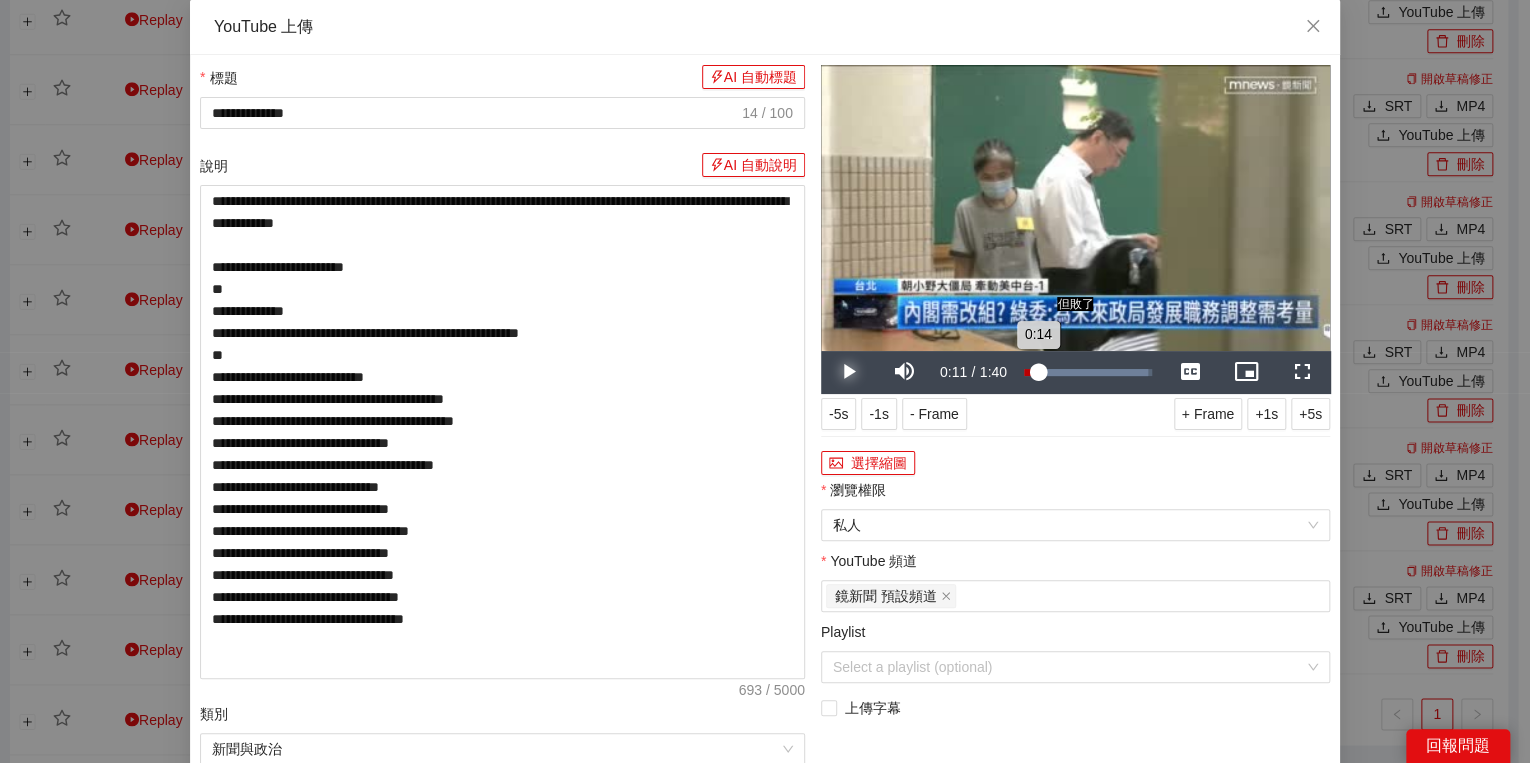 click on "Loaded :  97.20% 0:11 0:14" at bounding box center [1088, 372] 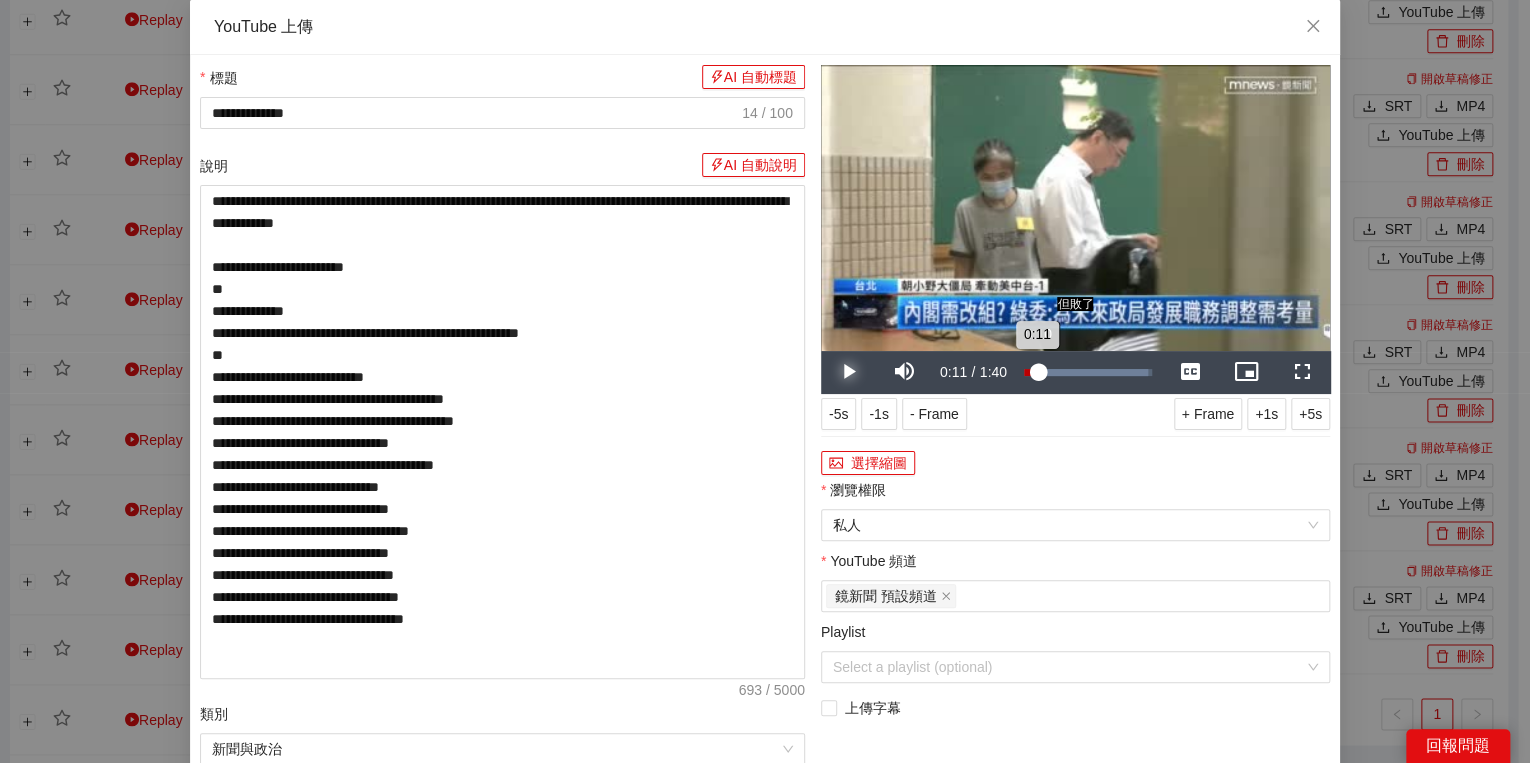click on "Loaded :  97.20% 0:10 0:11" at bounding box center (1088, 372) 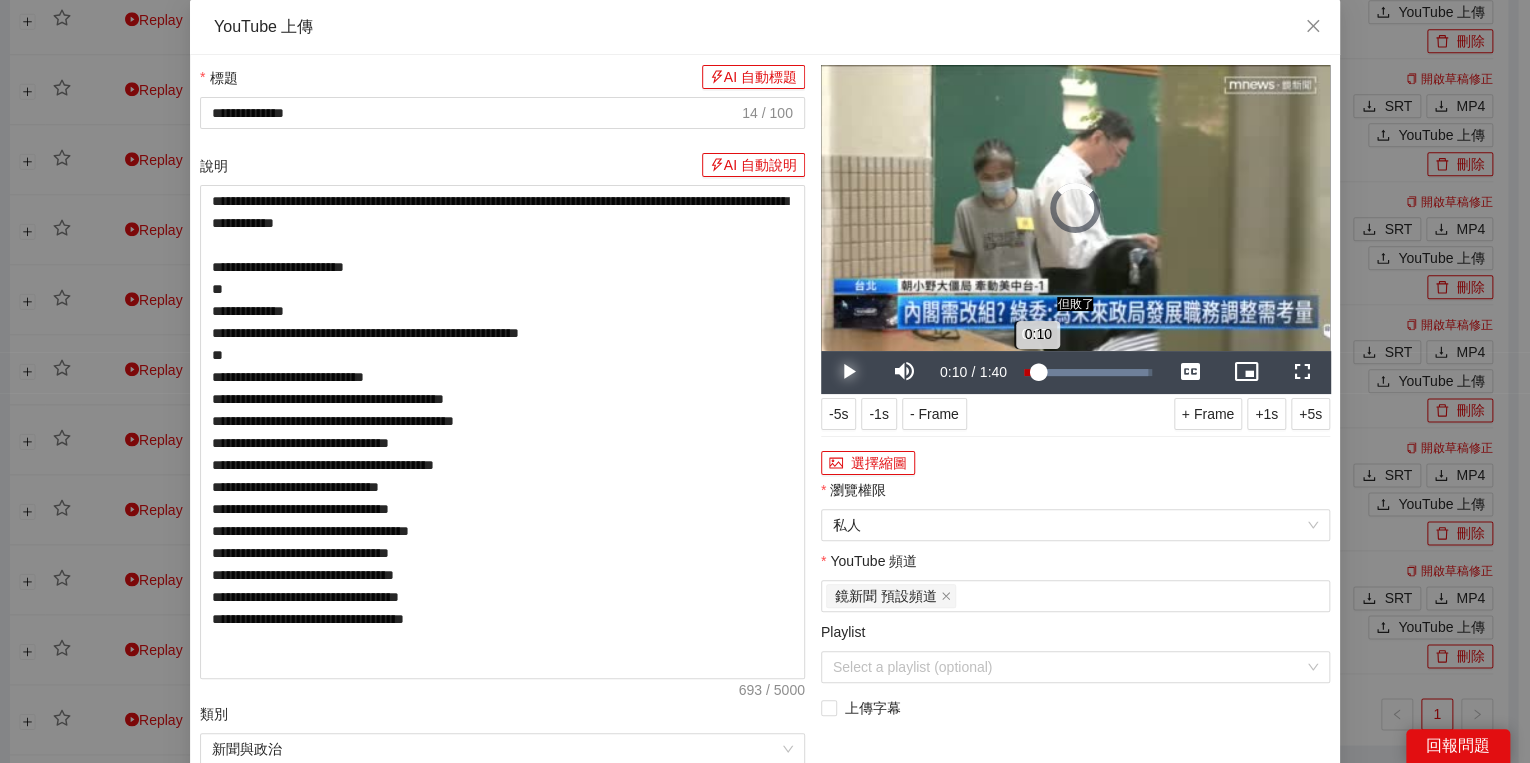 click on "Loaded :  97.20% 0:07 0:10" at bounding box center [1088, 372] 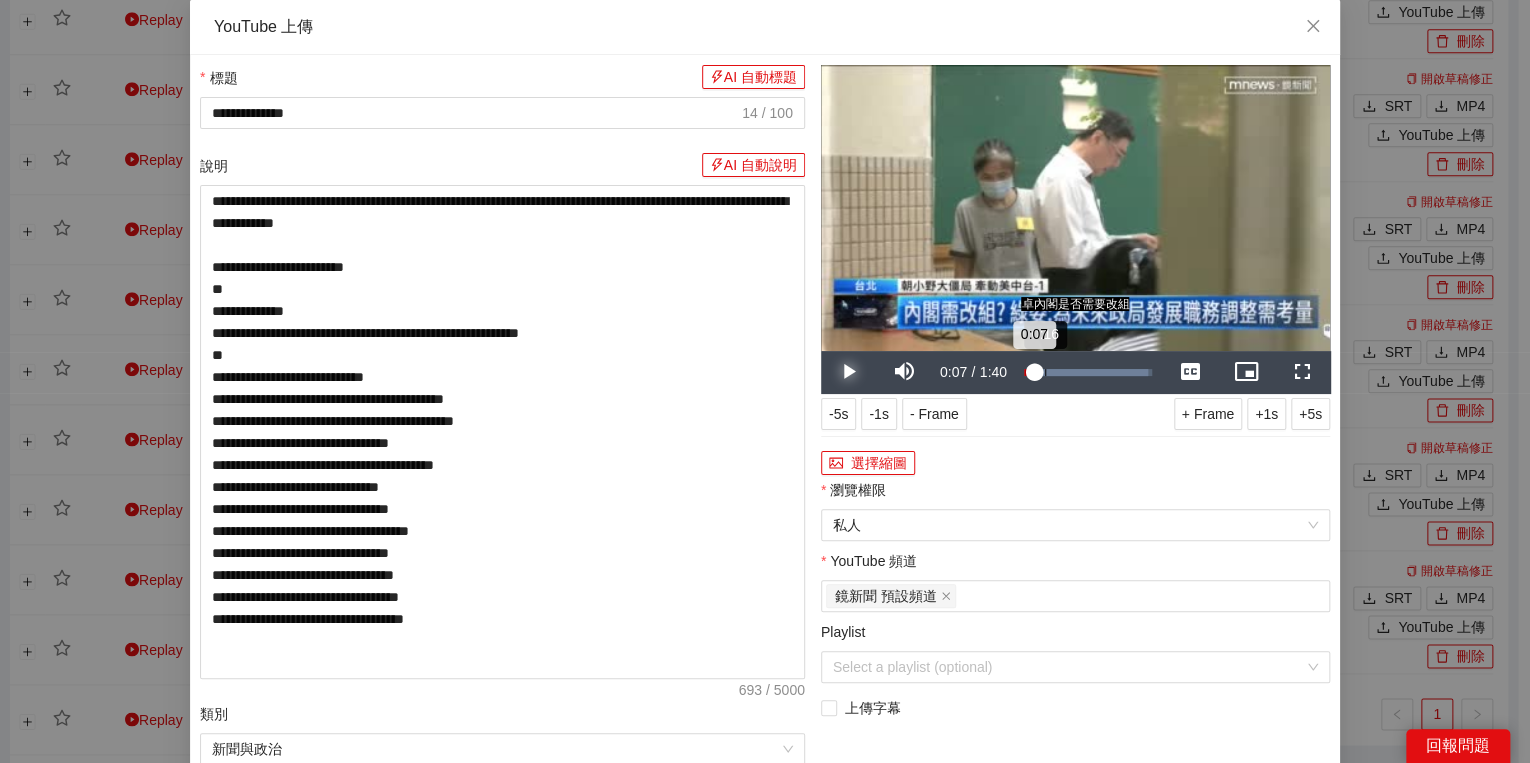 click on "Loaded :  97.20% 0:16 0:07" at bounding box center (1088, 372) 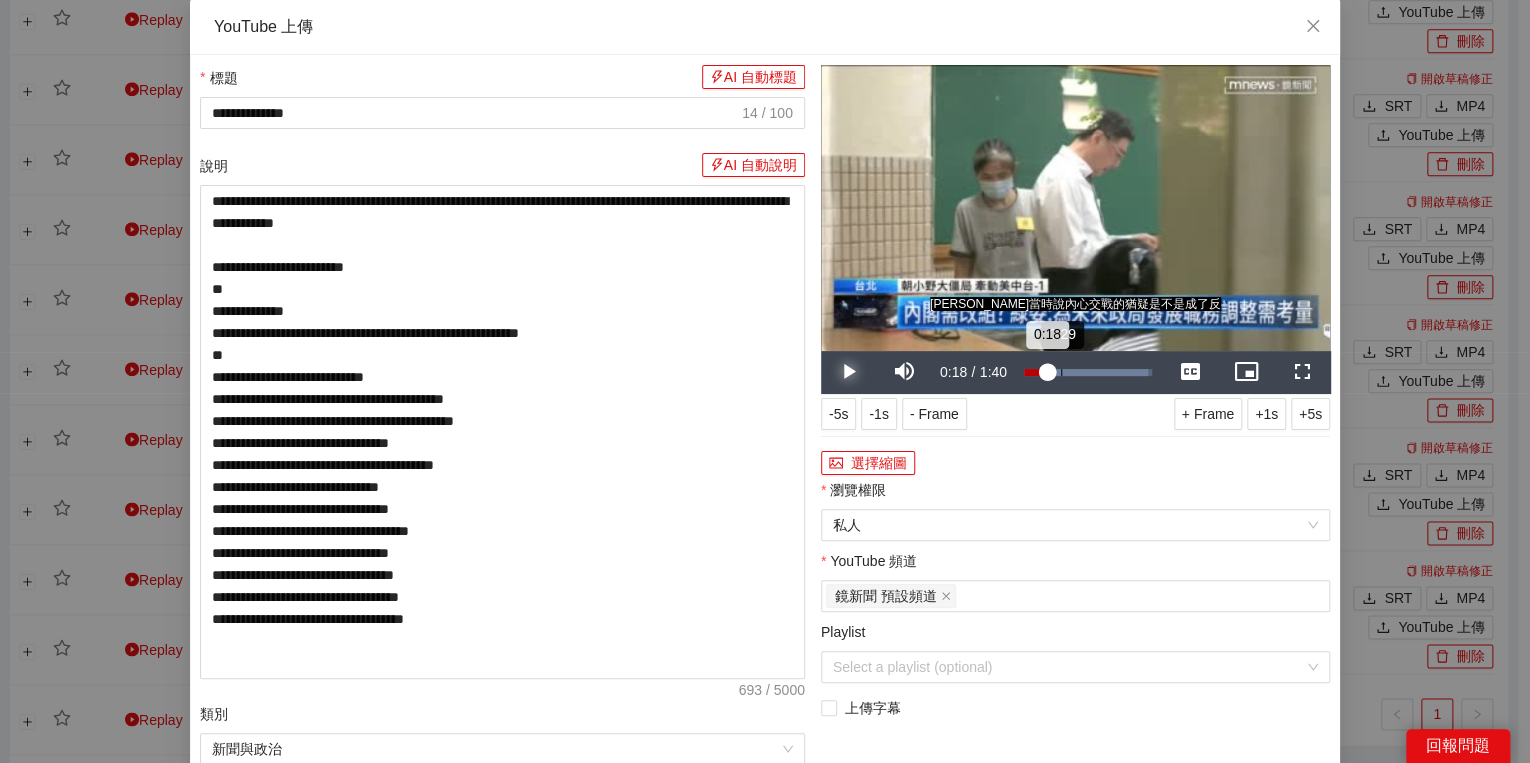 click on "0:29" at bounding box center (1061, 372) 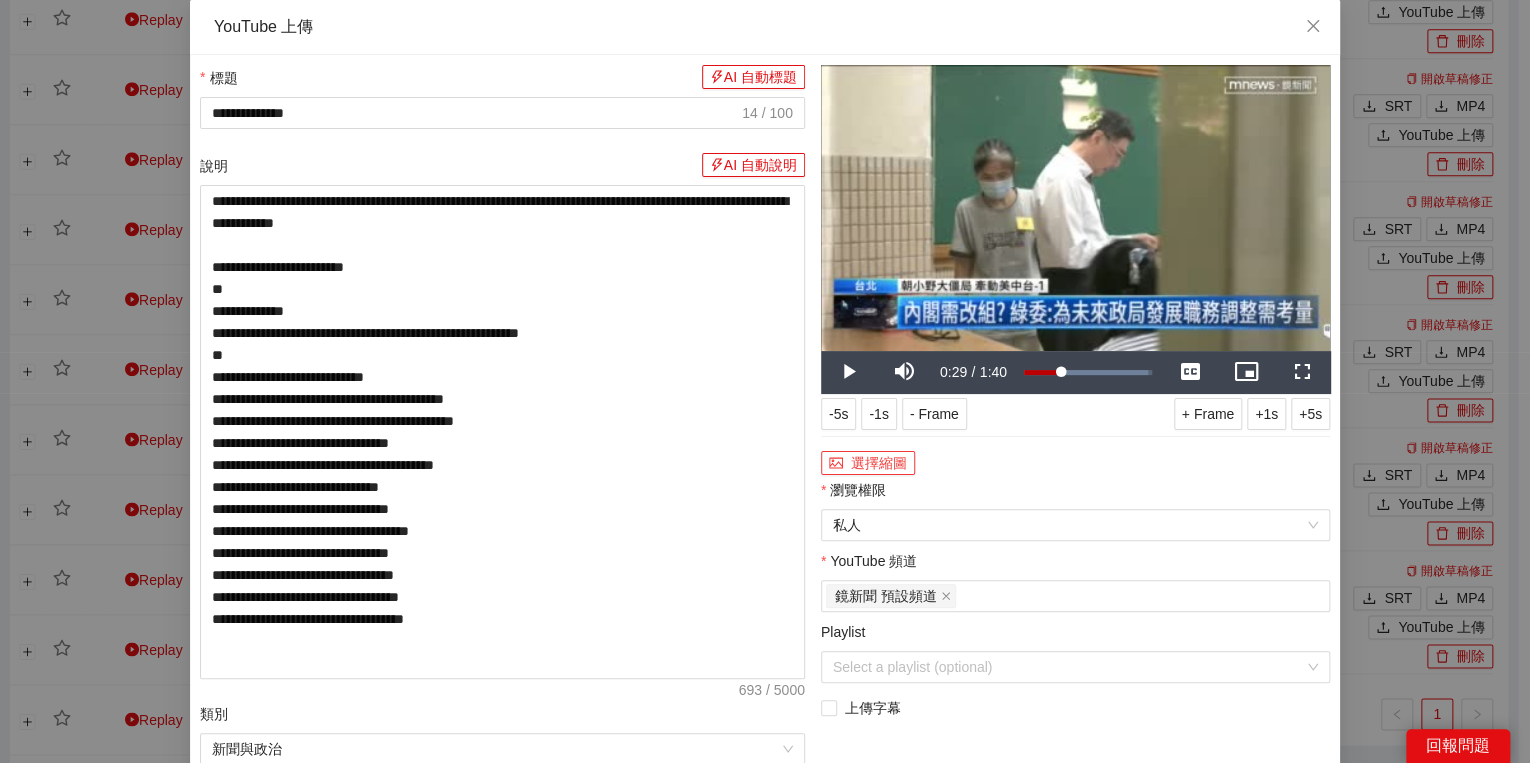 click on "選擇縮圖" at bounding box center [868, 463] 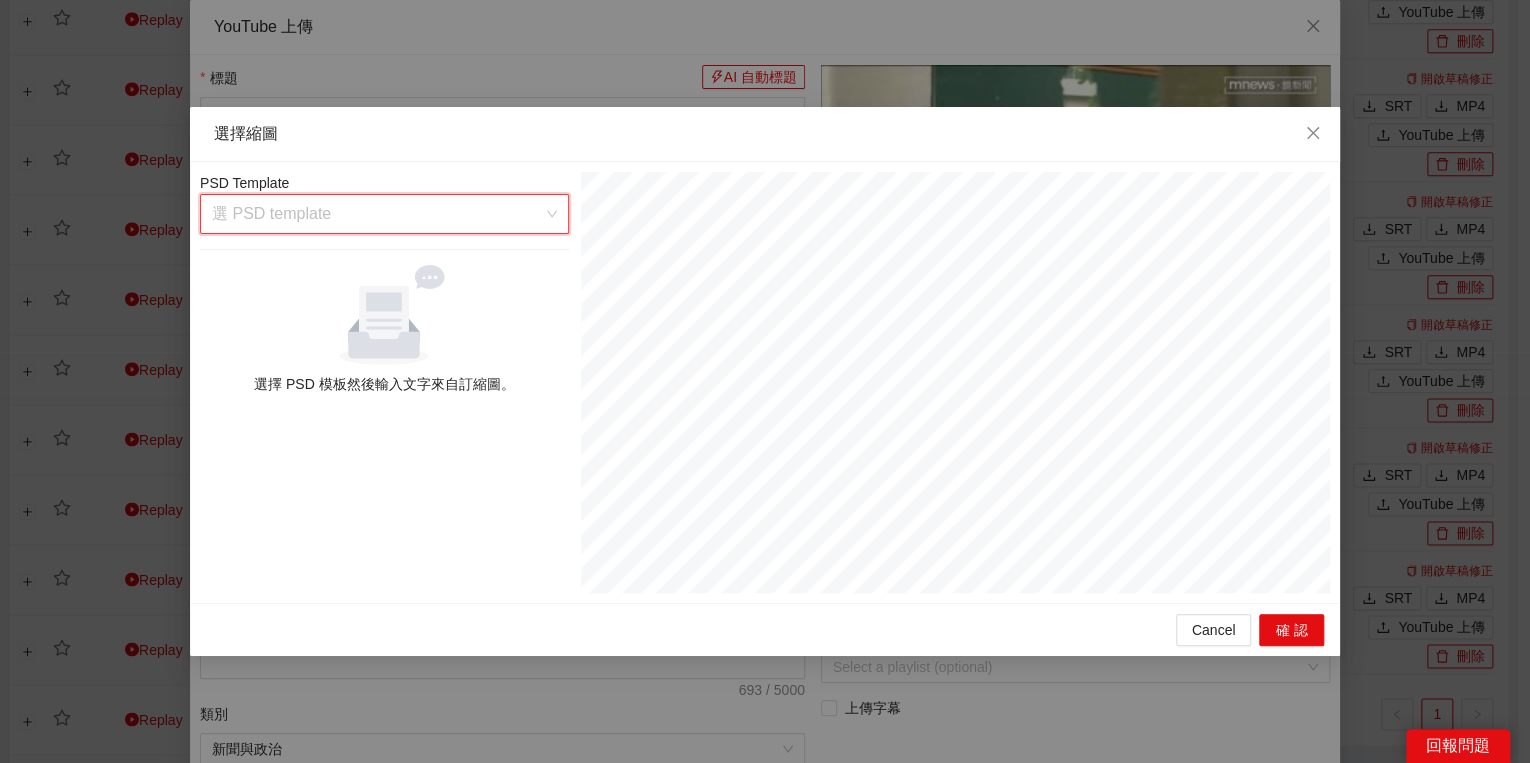 click at bounding box center [377, 214] 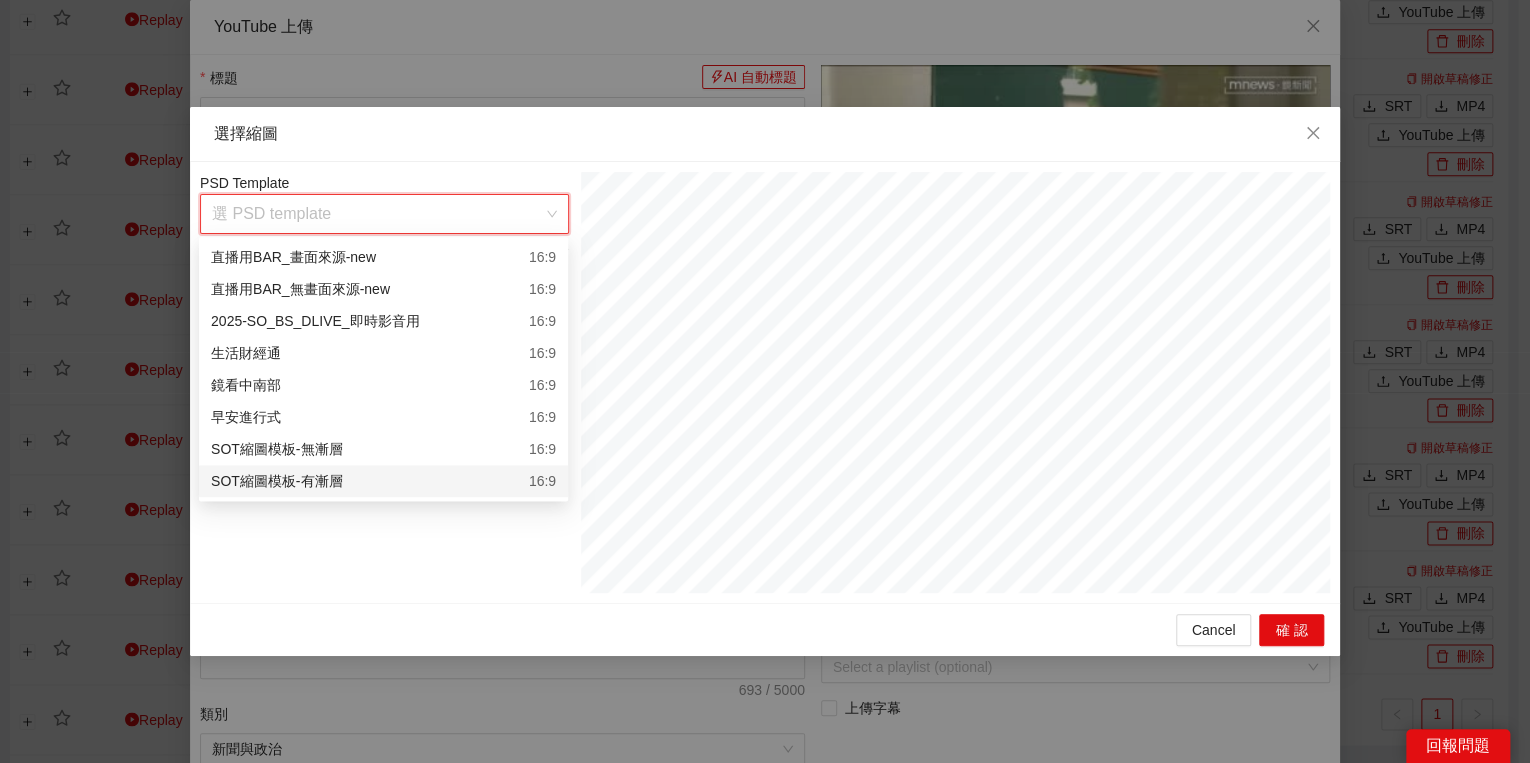 click on "SOT縮圖模板-有漸層 16:9" at bounding box center (383, 481) 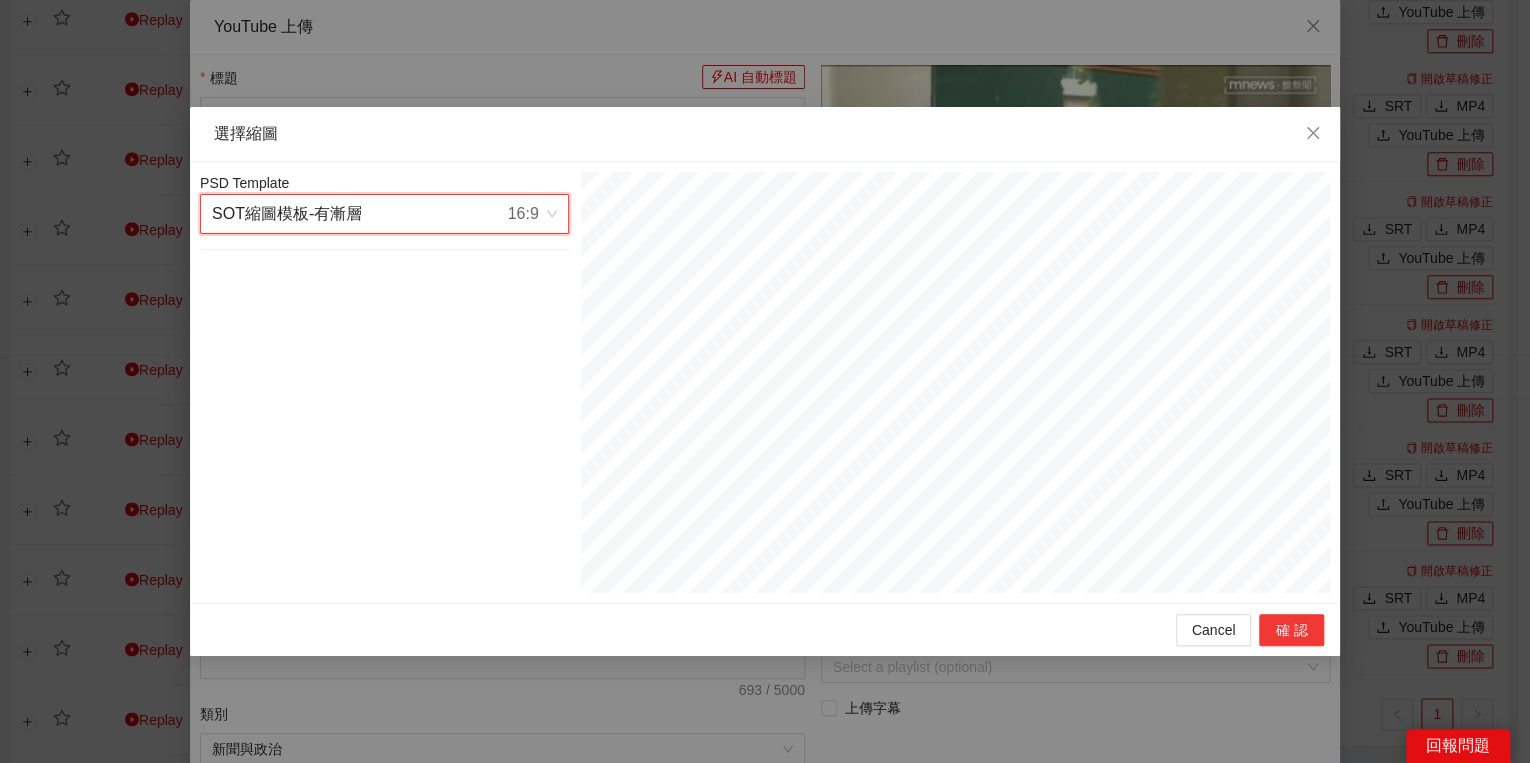 click on "確認" at bounding box center [1291, 630] 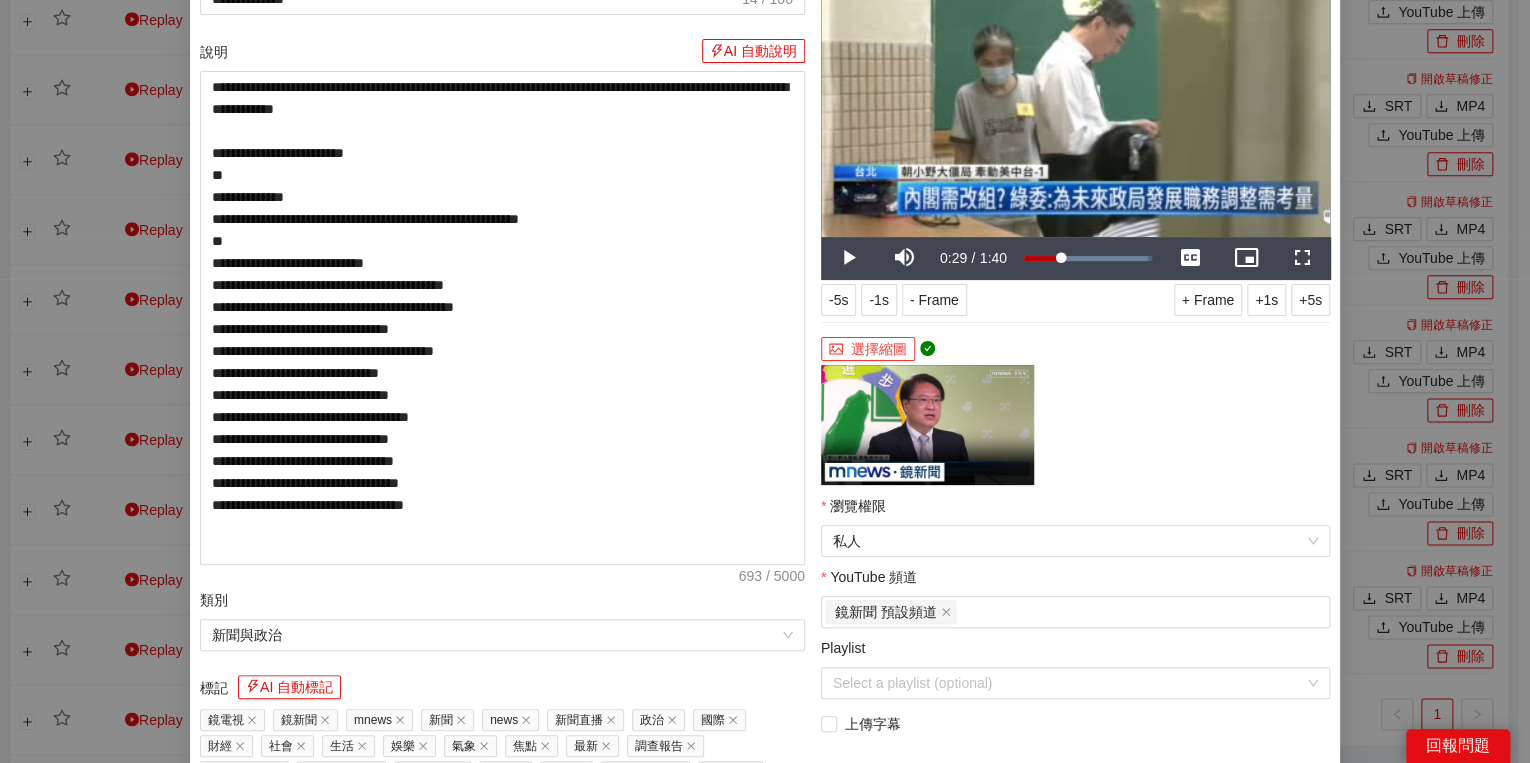 scroll, scrollTop: 240, scrollLeft: 0, axis: vertical 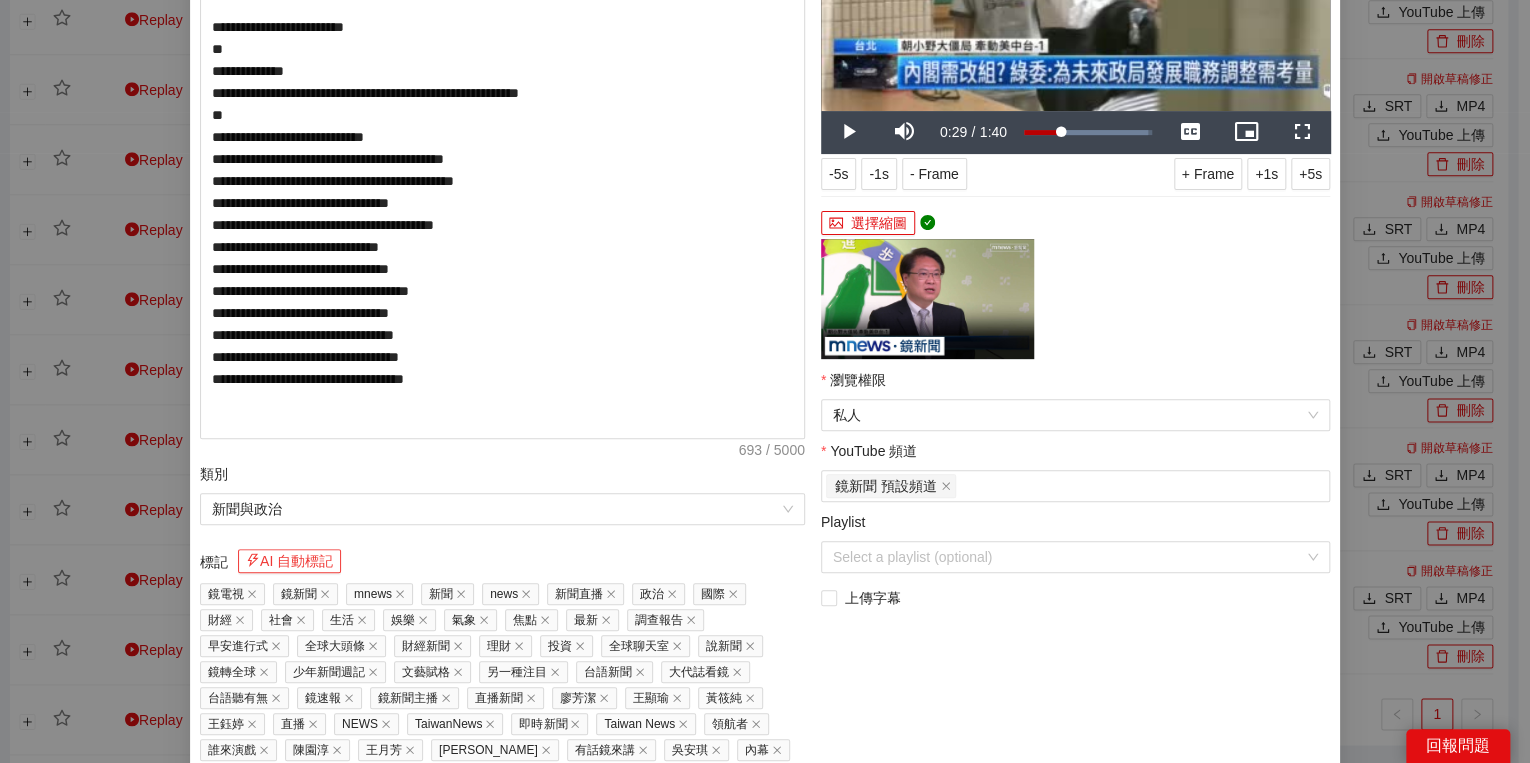 click on "AI 自動標記" at bounding box center (289, 561) 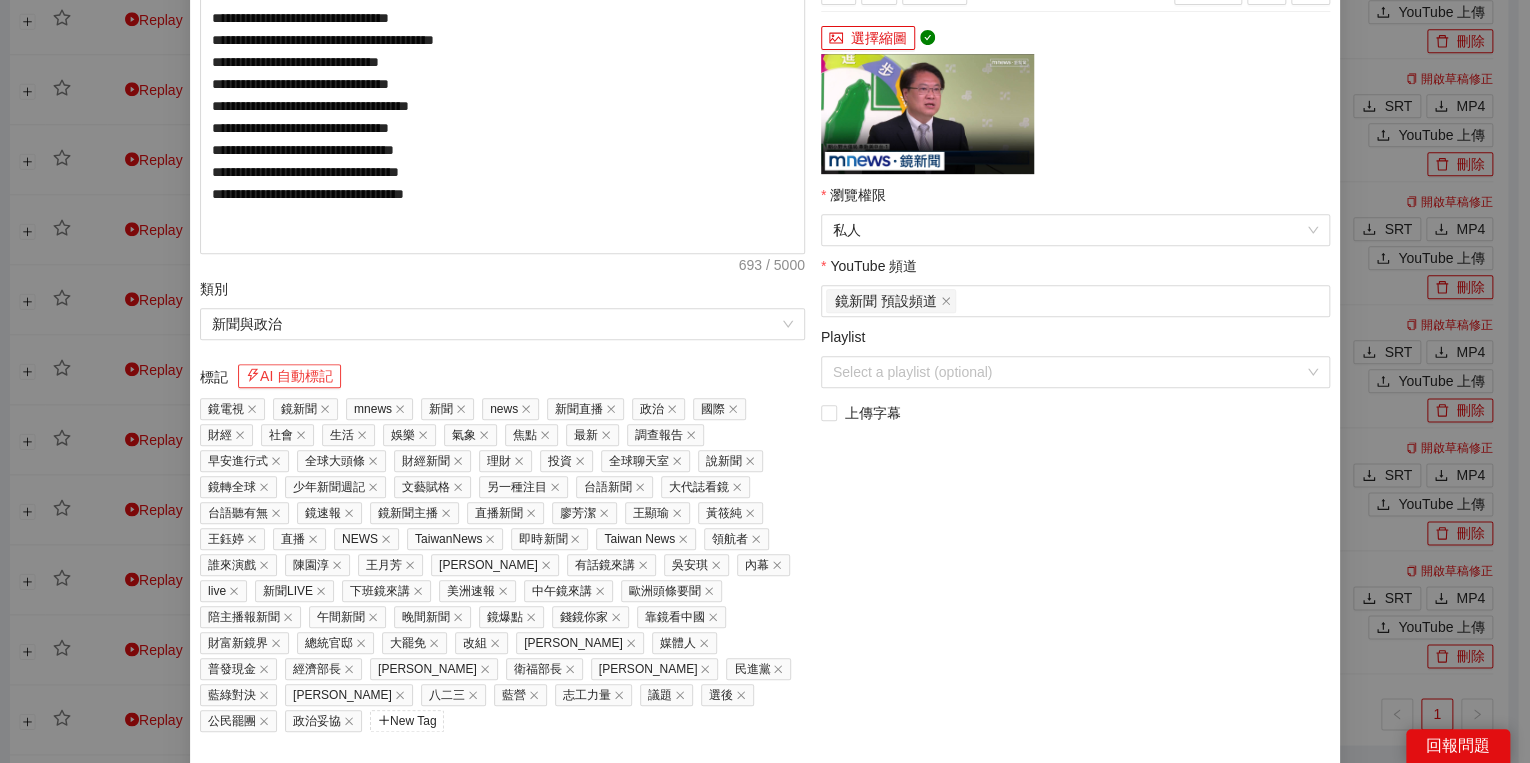 scroll, scrollTop: 451, scrollLeft: 0, axis: vertical 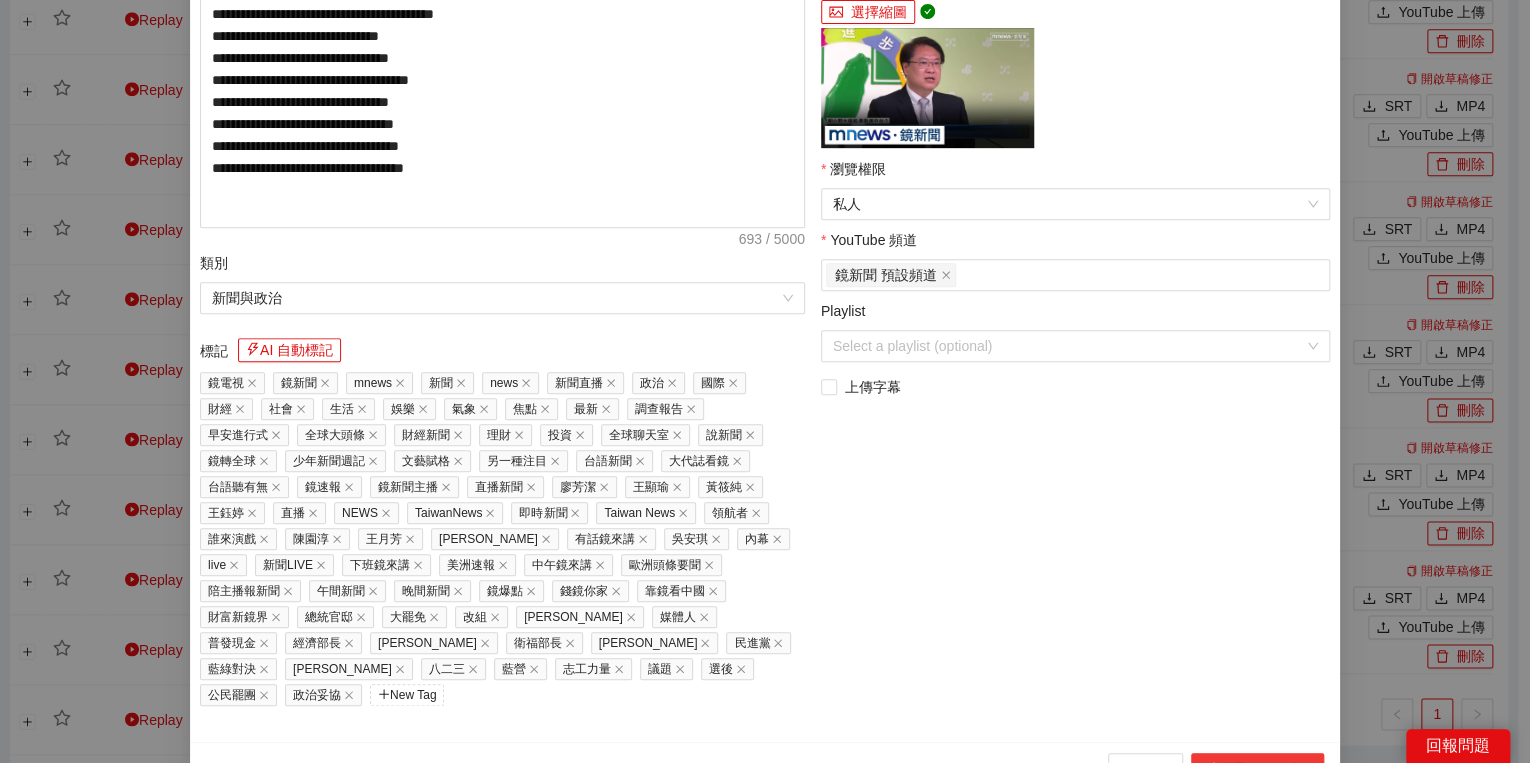 click on "上傳到 YouTube" at bounding box center [1257, 769] 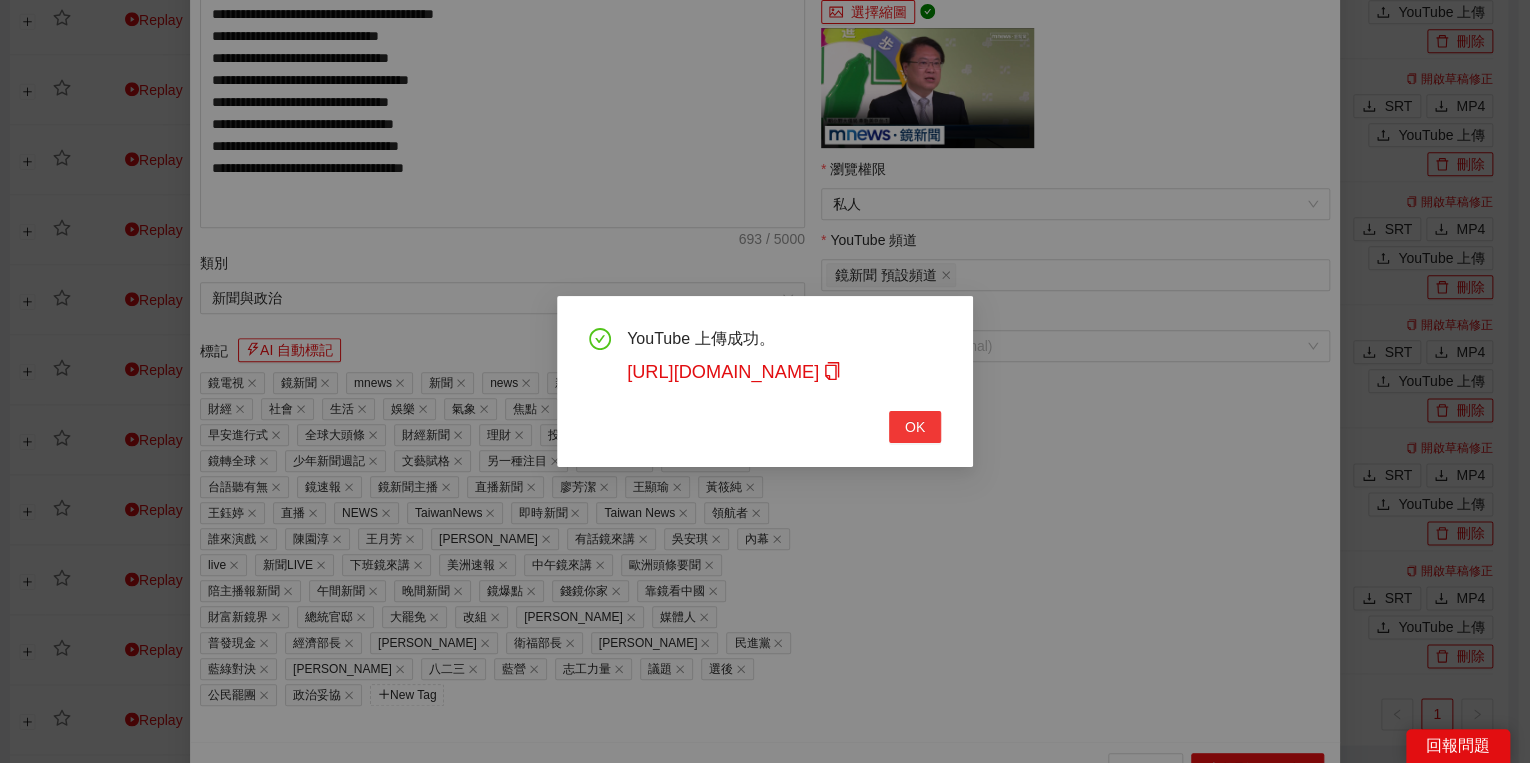 click on "OK" at bounding box center (915, 427) 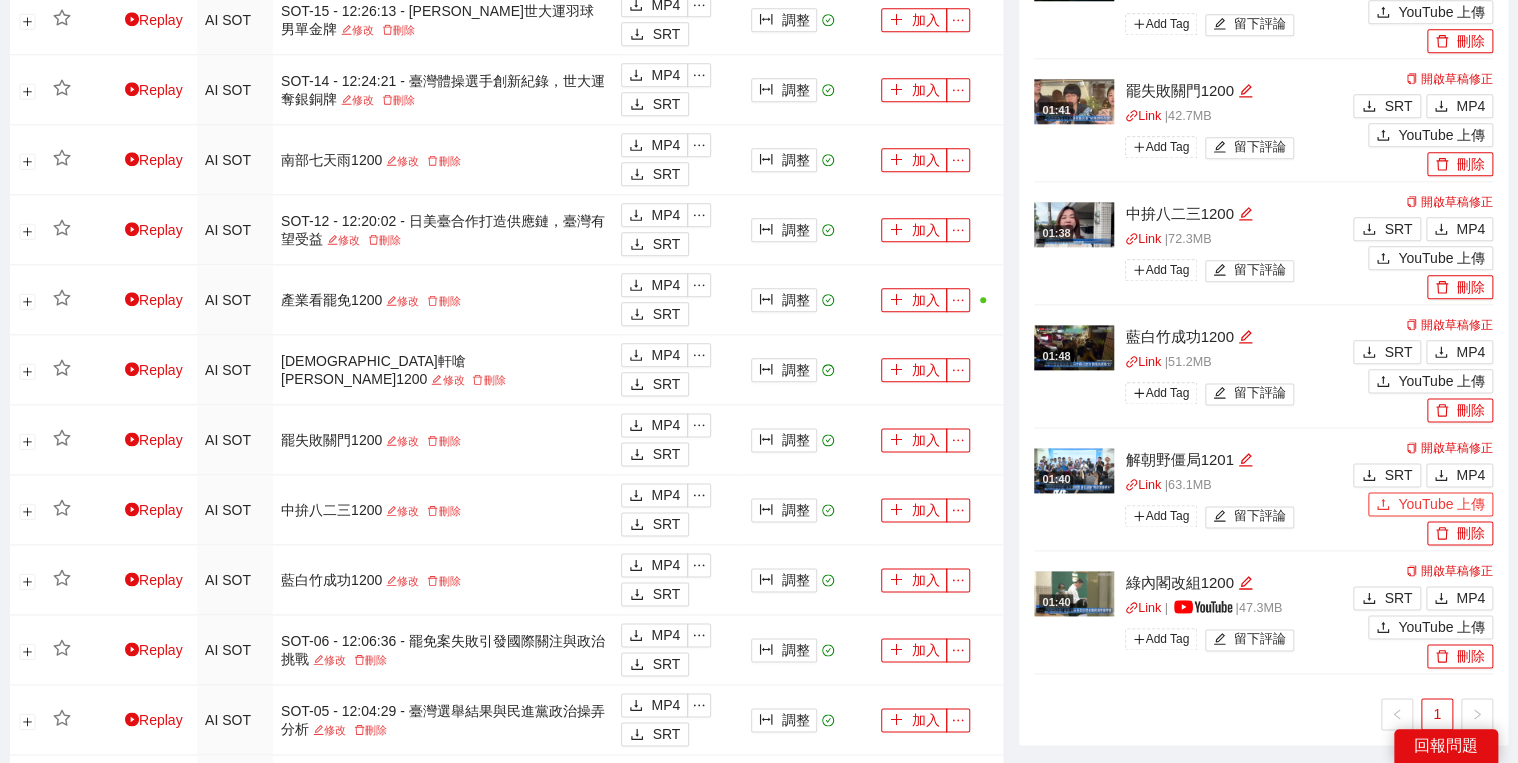 click on "YouTube 上傳" at bounding box center [1441, 504] 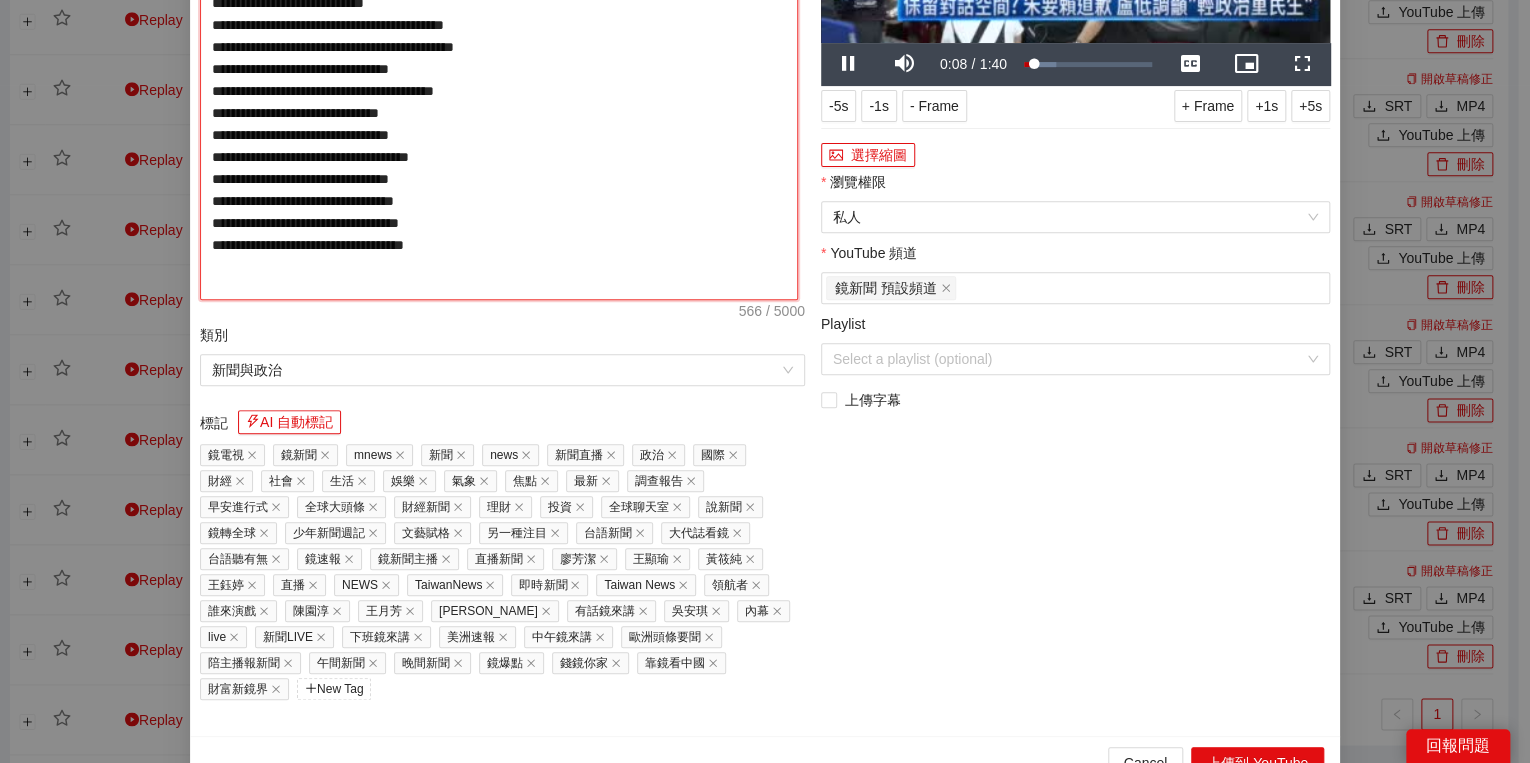 click on "**********" at bounding box center [499, 88] 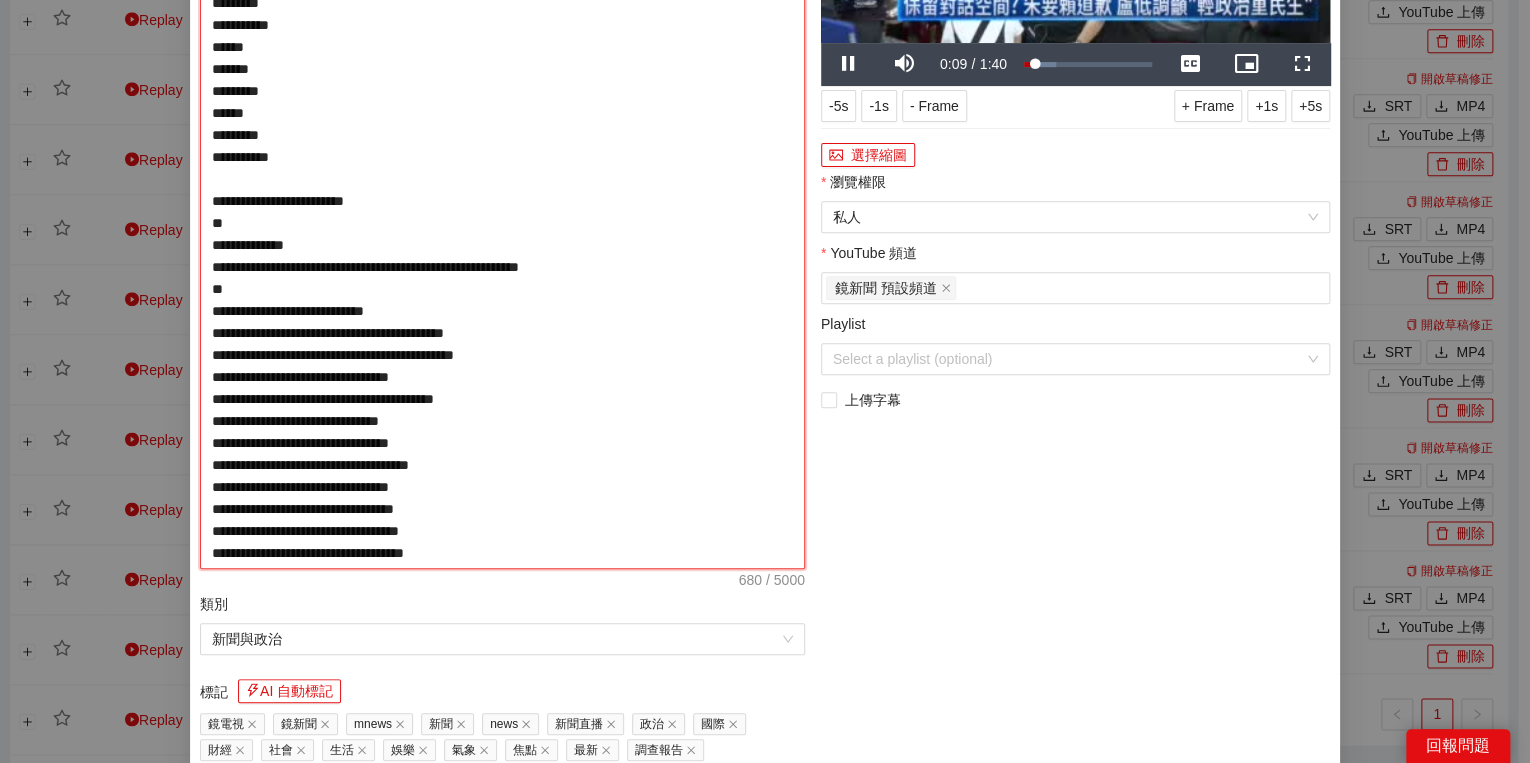 click on "**********" at bounding box center (502, 223) 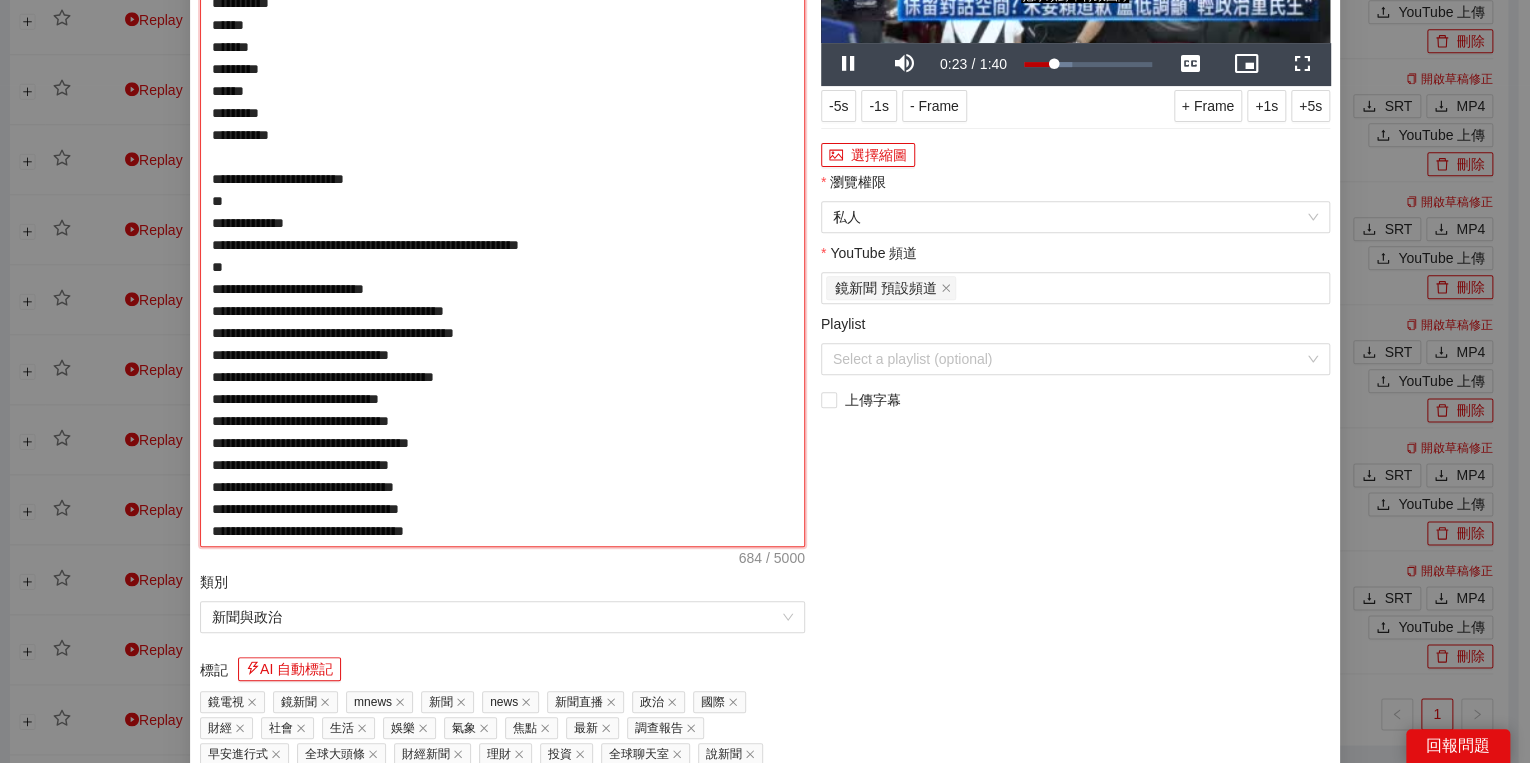 click on "**********" at bounding box center [502, 212] 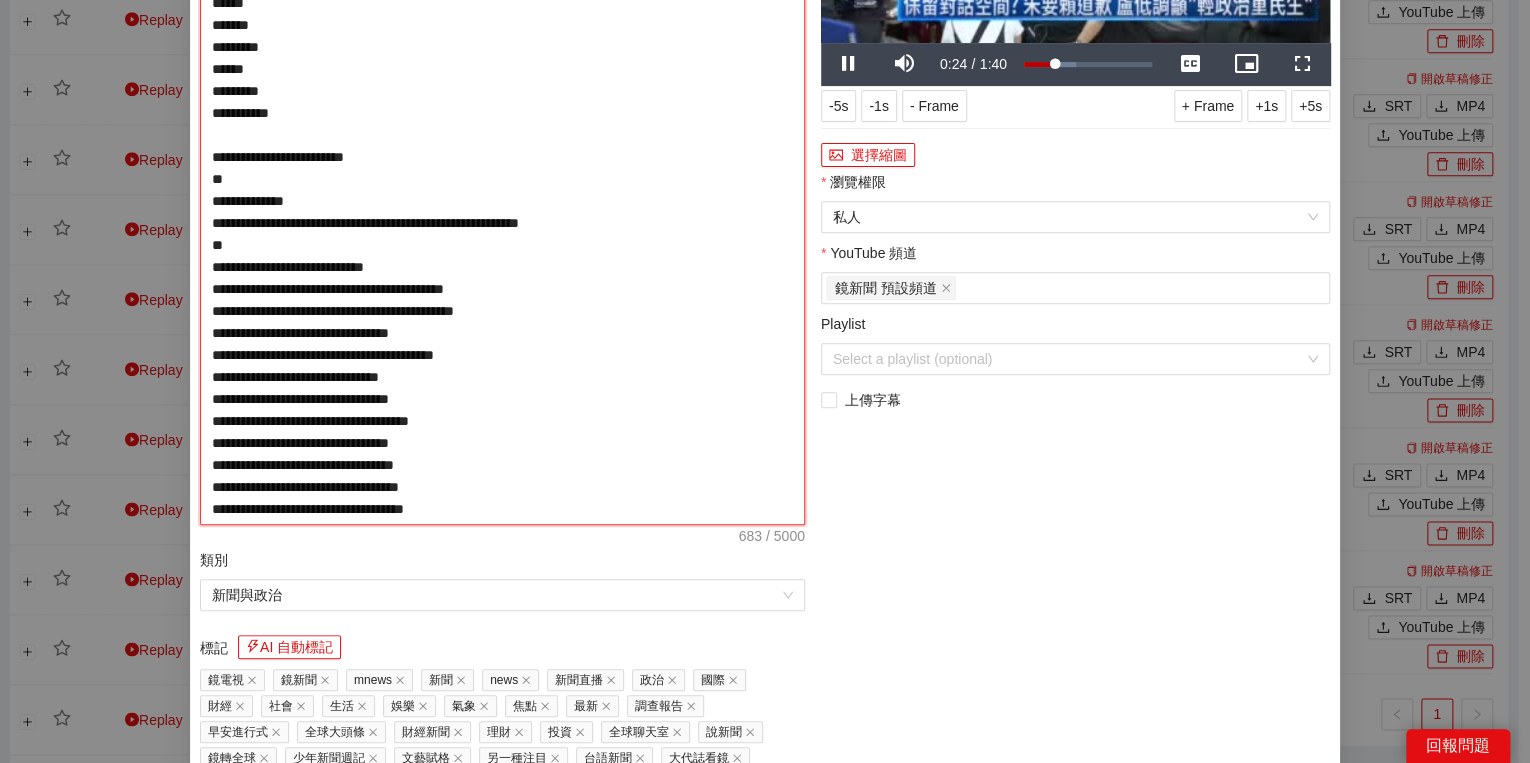 click on "**********" at bounding box center [502, 201] 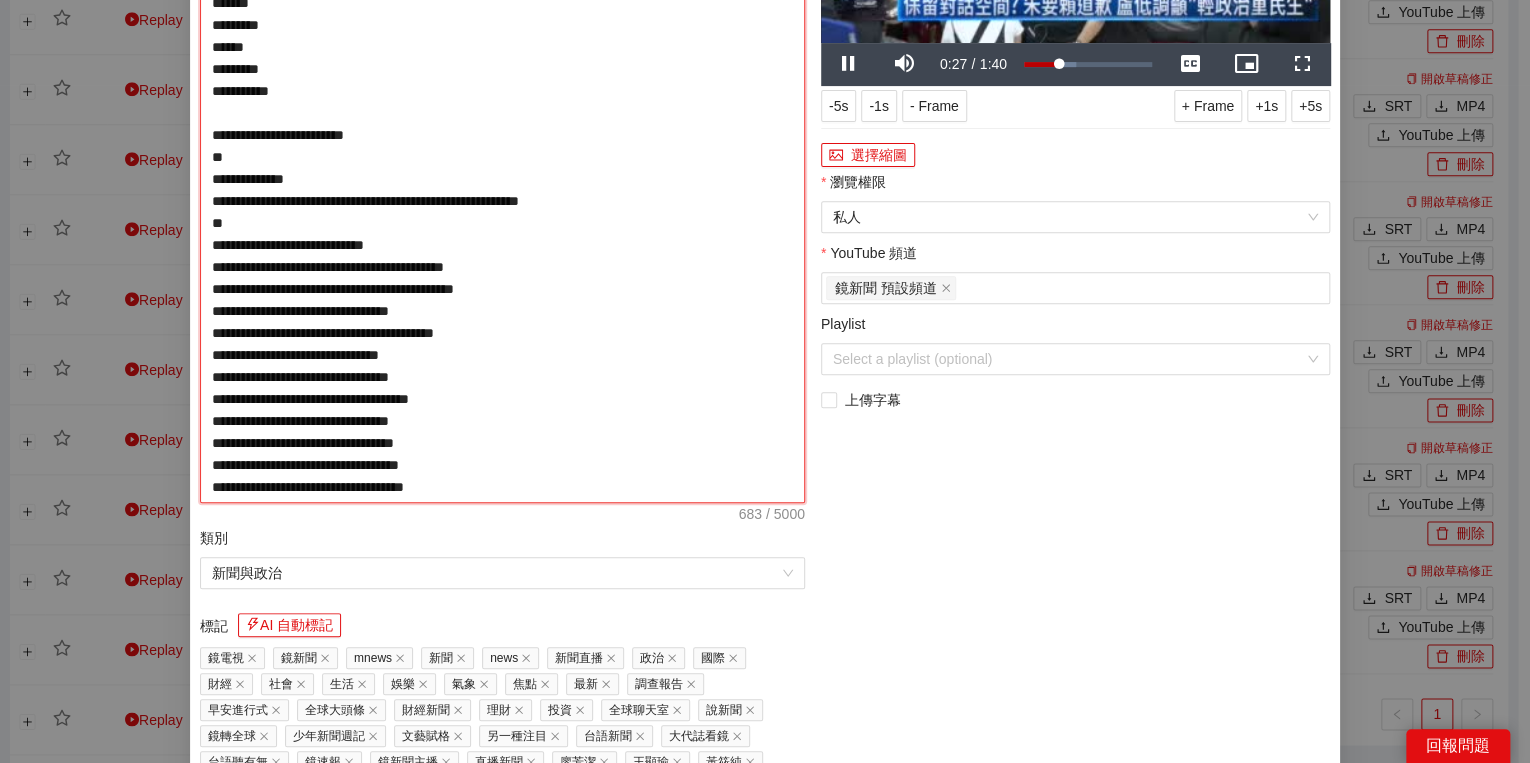 click on "**********" at bounding box center (502, 190) 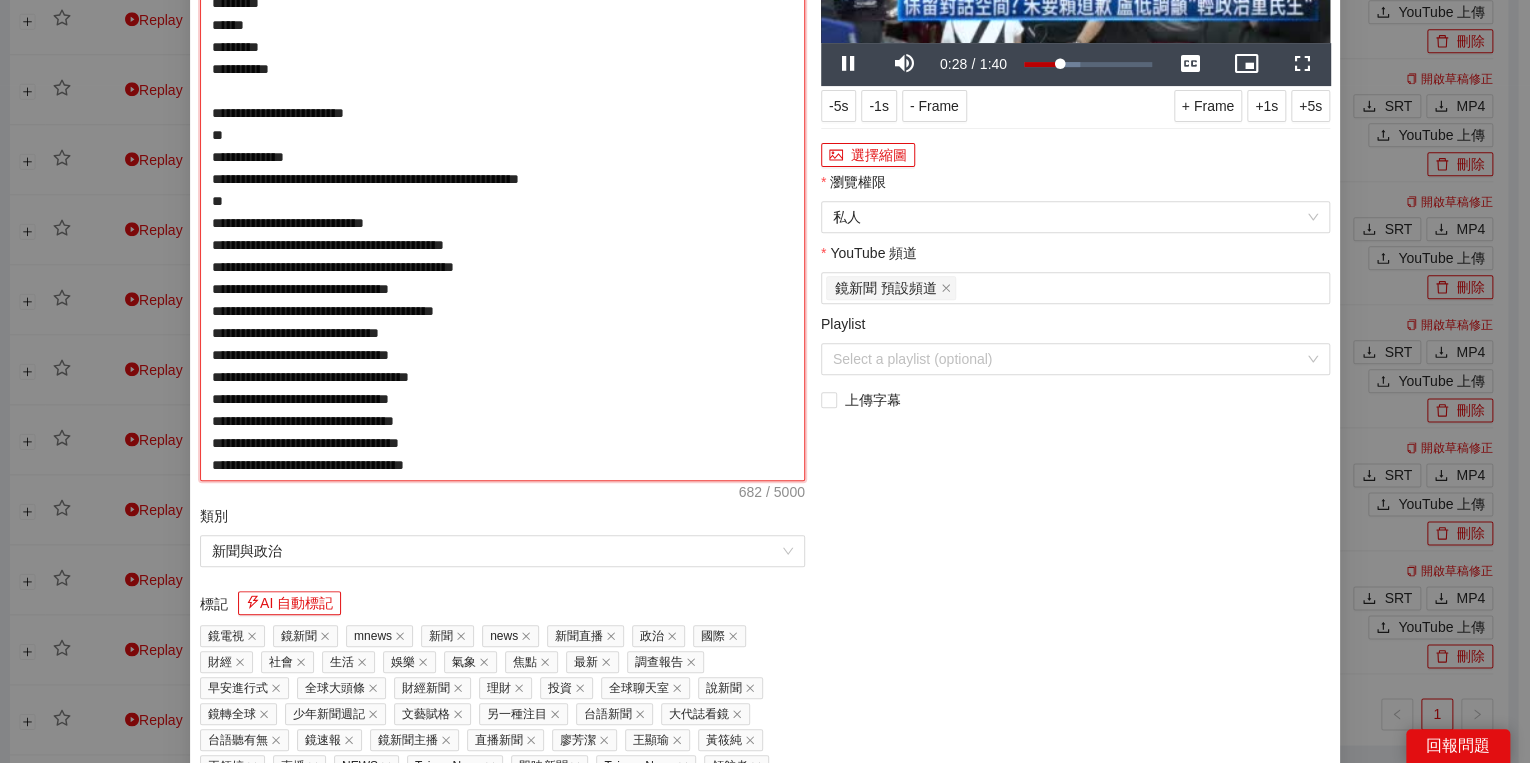 click on "**********" at bounding box center [502, 179] 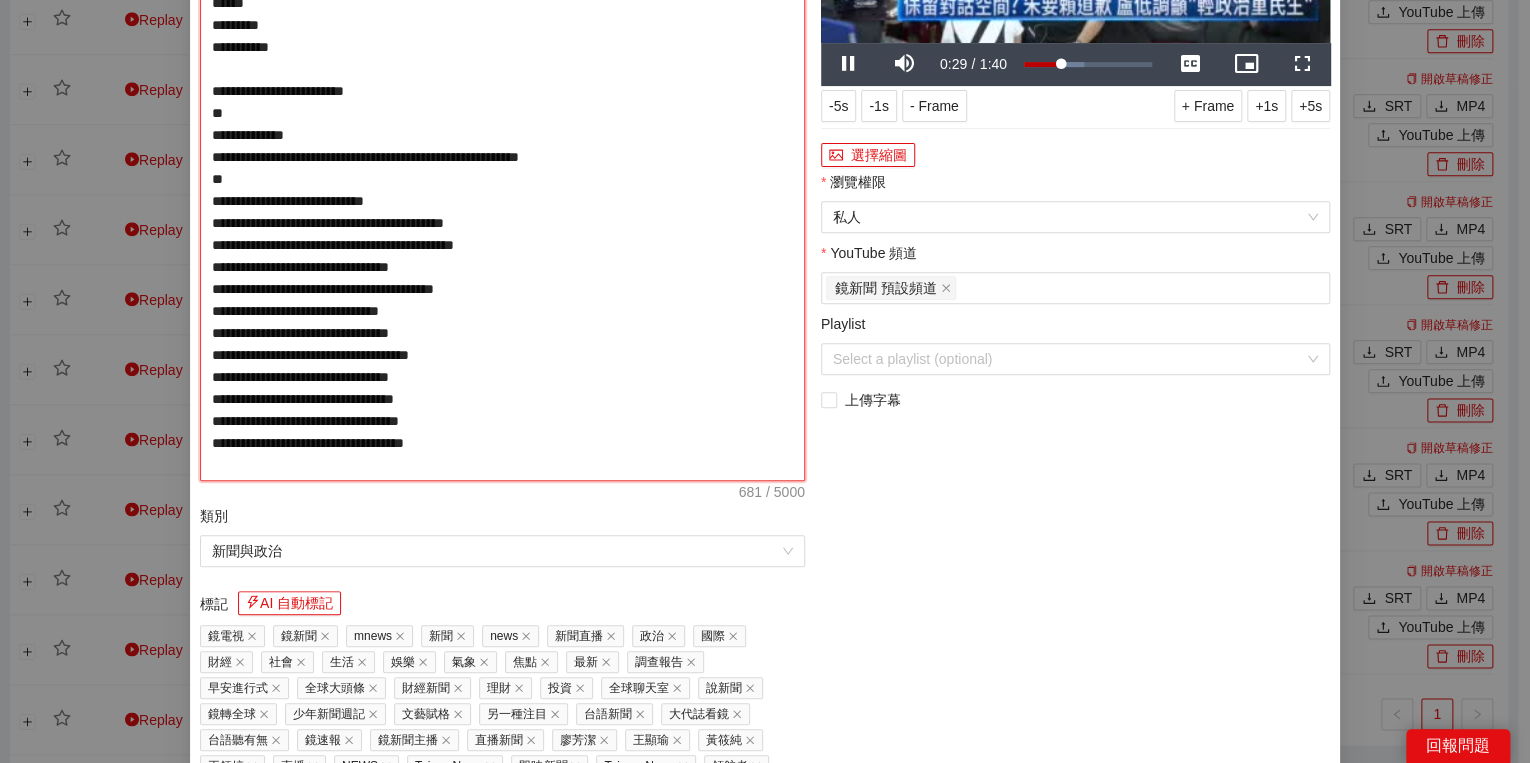 click on "**********" at bounding box center (502, 179) 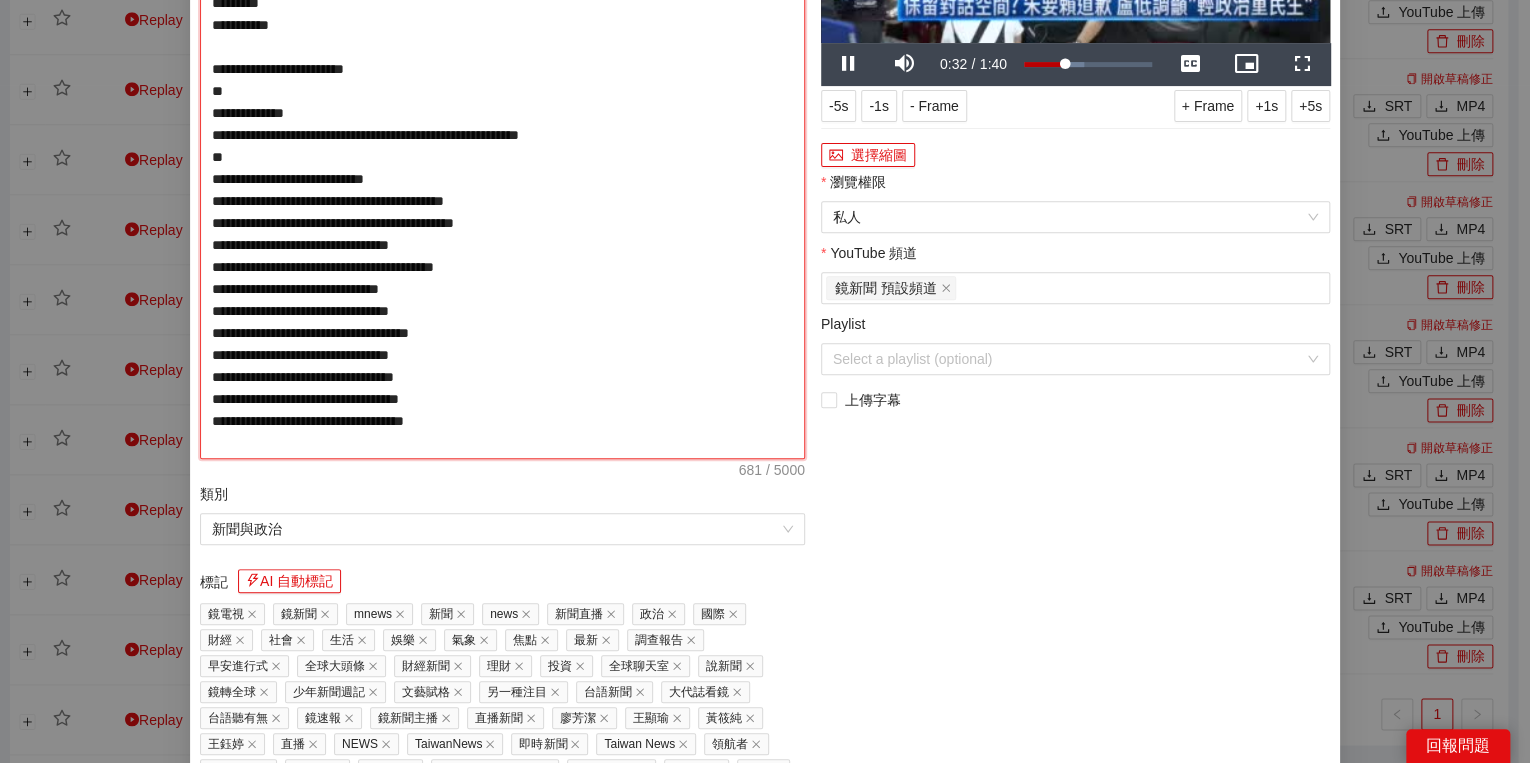 click on "**********" at bounding box center [502, 168] 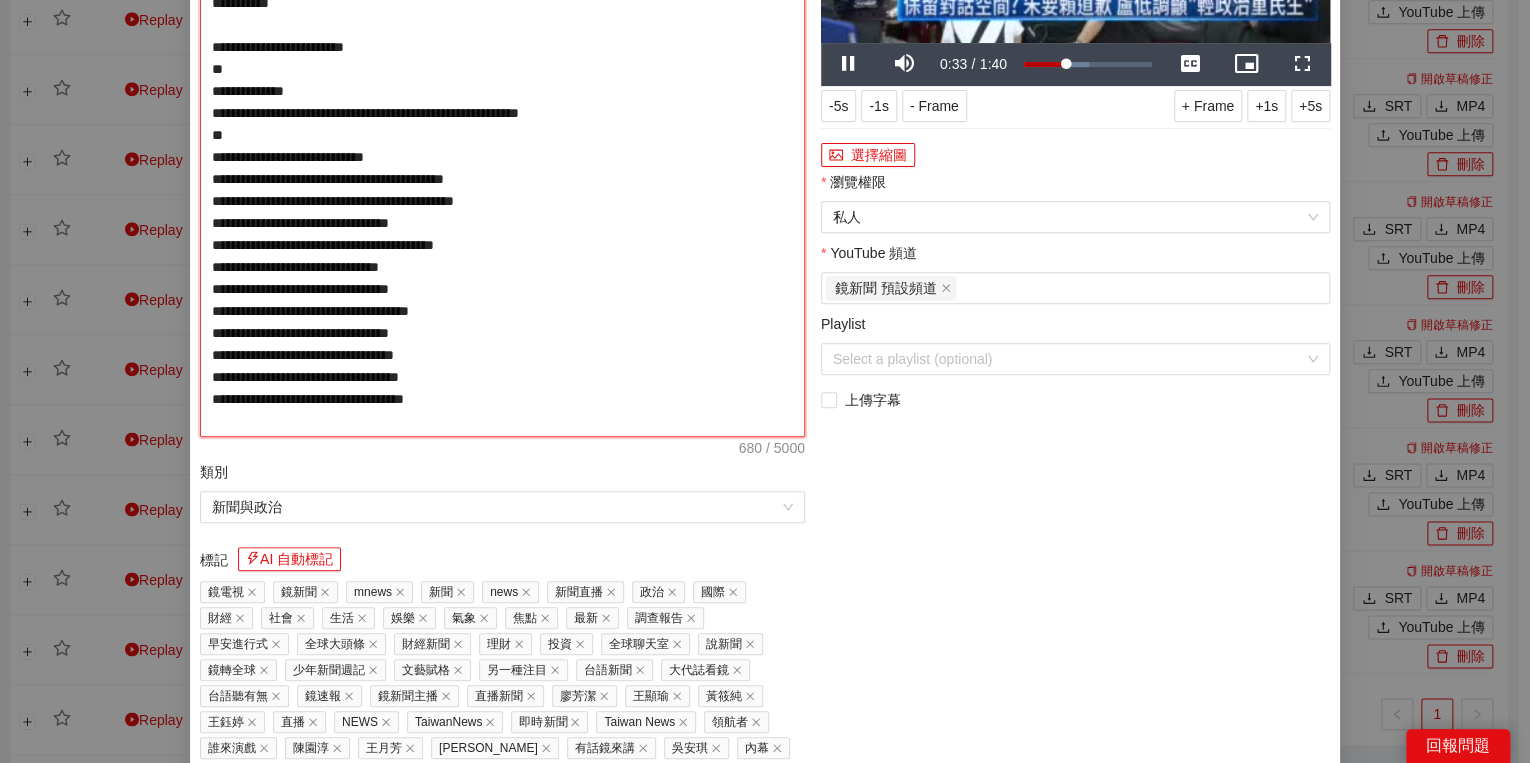 click on "**********" at bounding box center [502, 157] 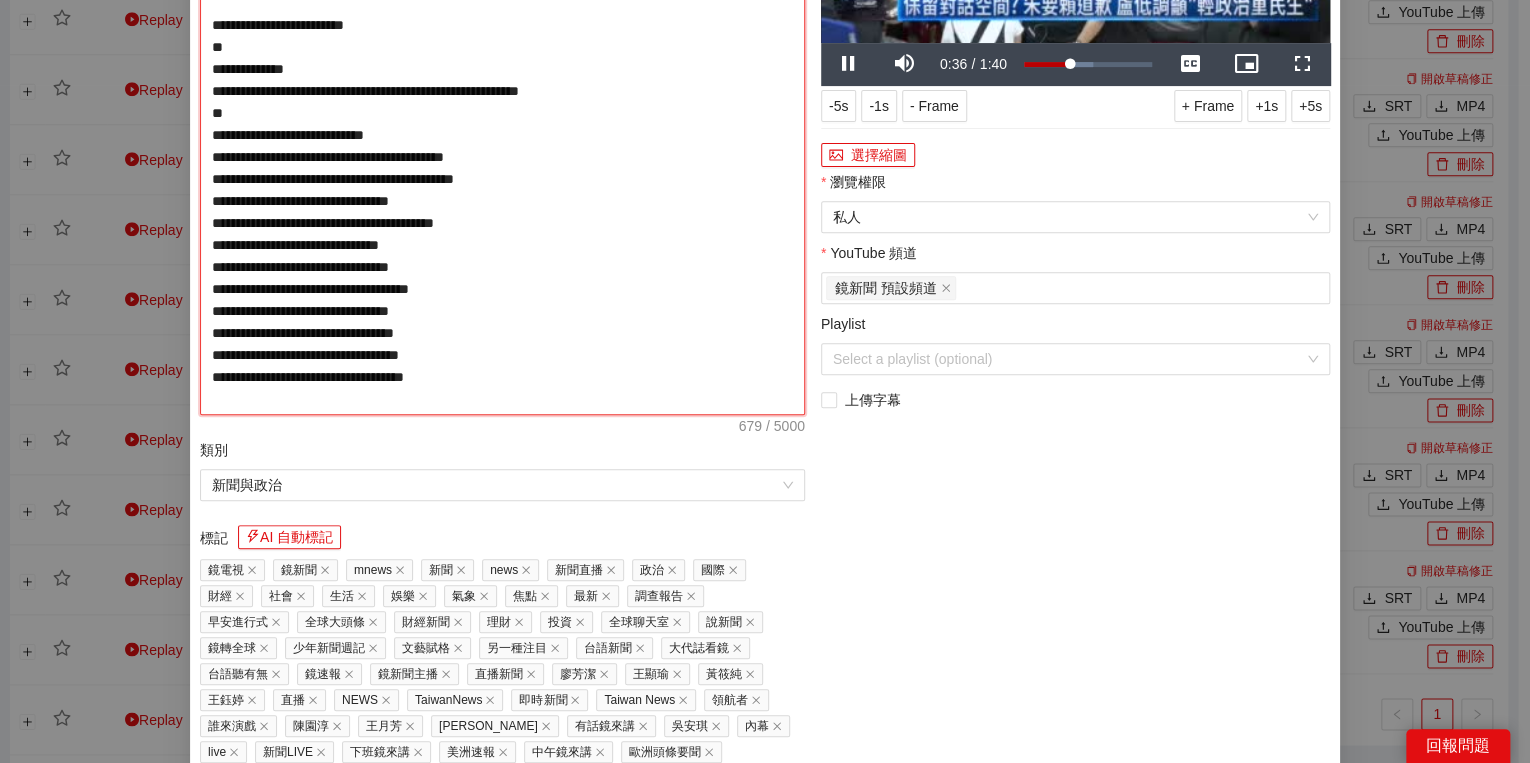 click on "**********" at bounding box center (502, 146) 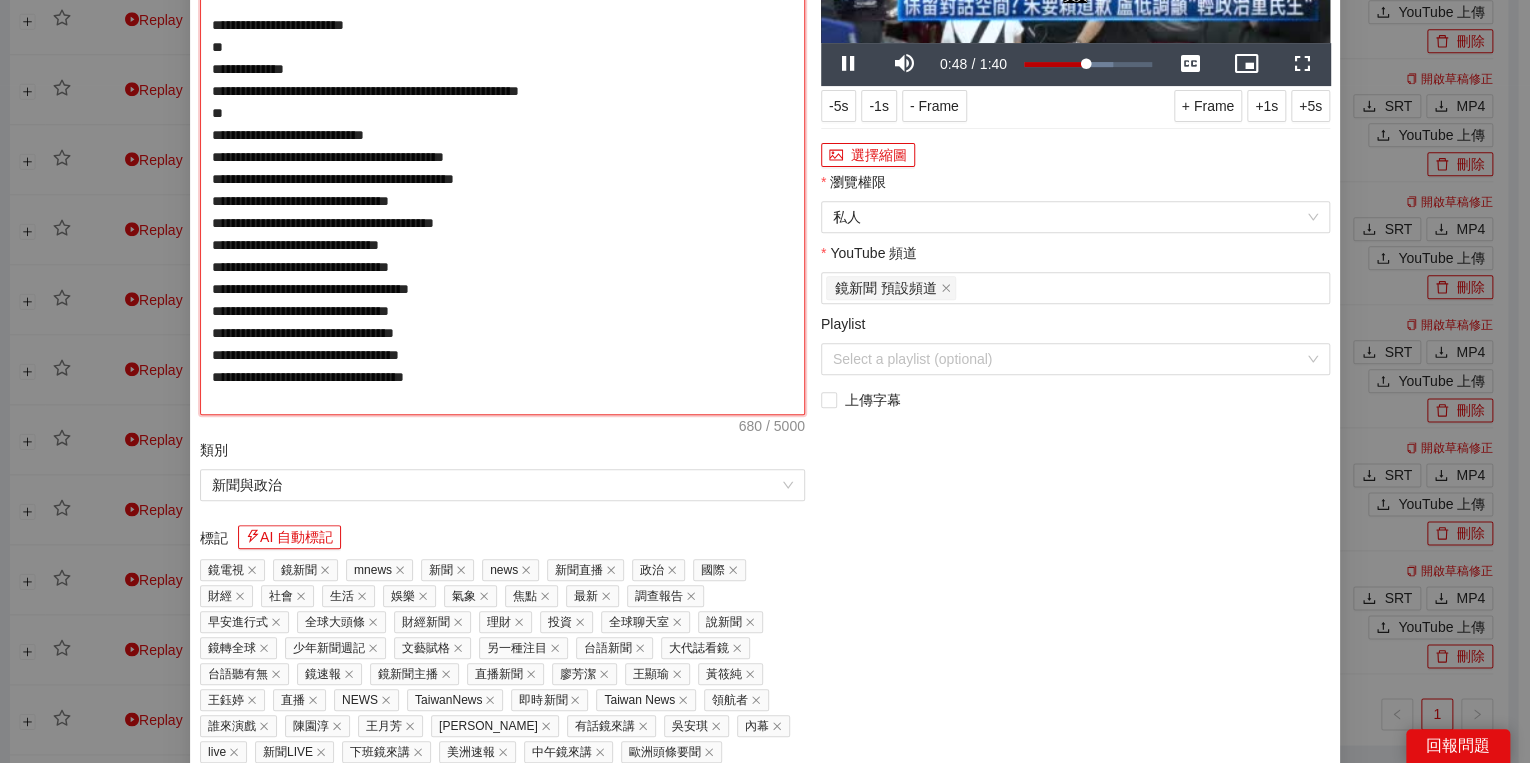 click on "**********" at bounding box center (502, 146) 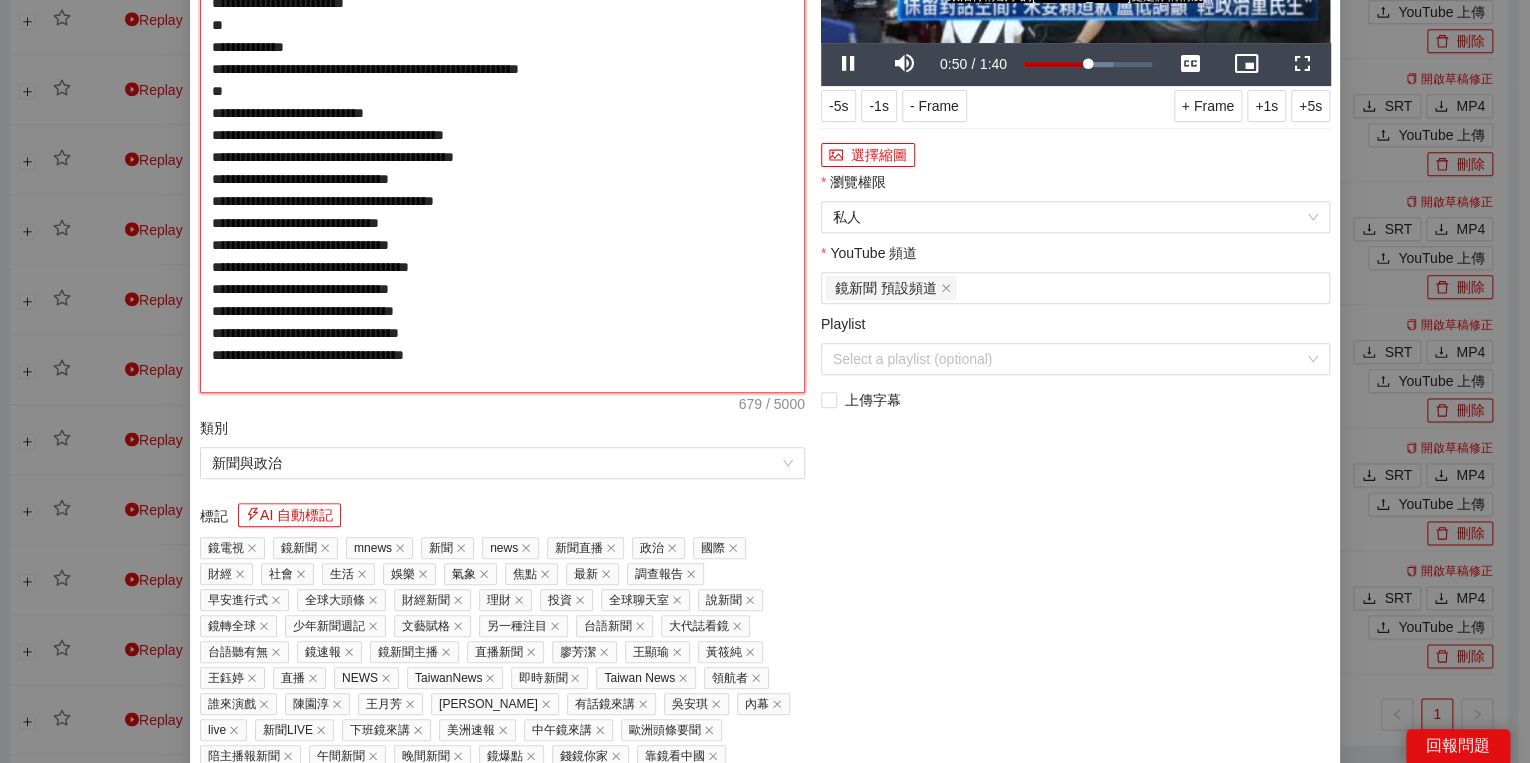 click on "**********" at bounding box center (502, 135) 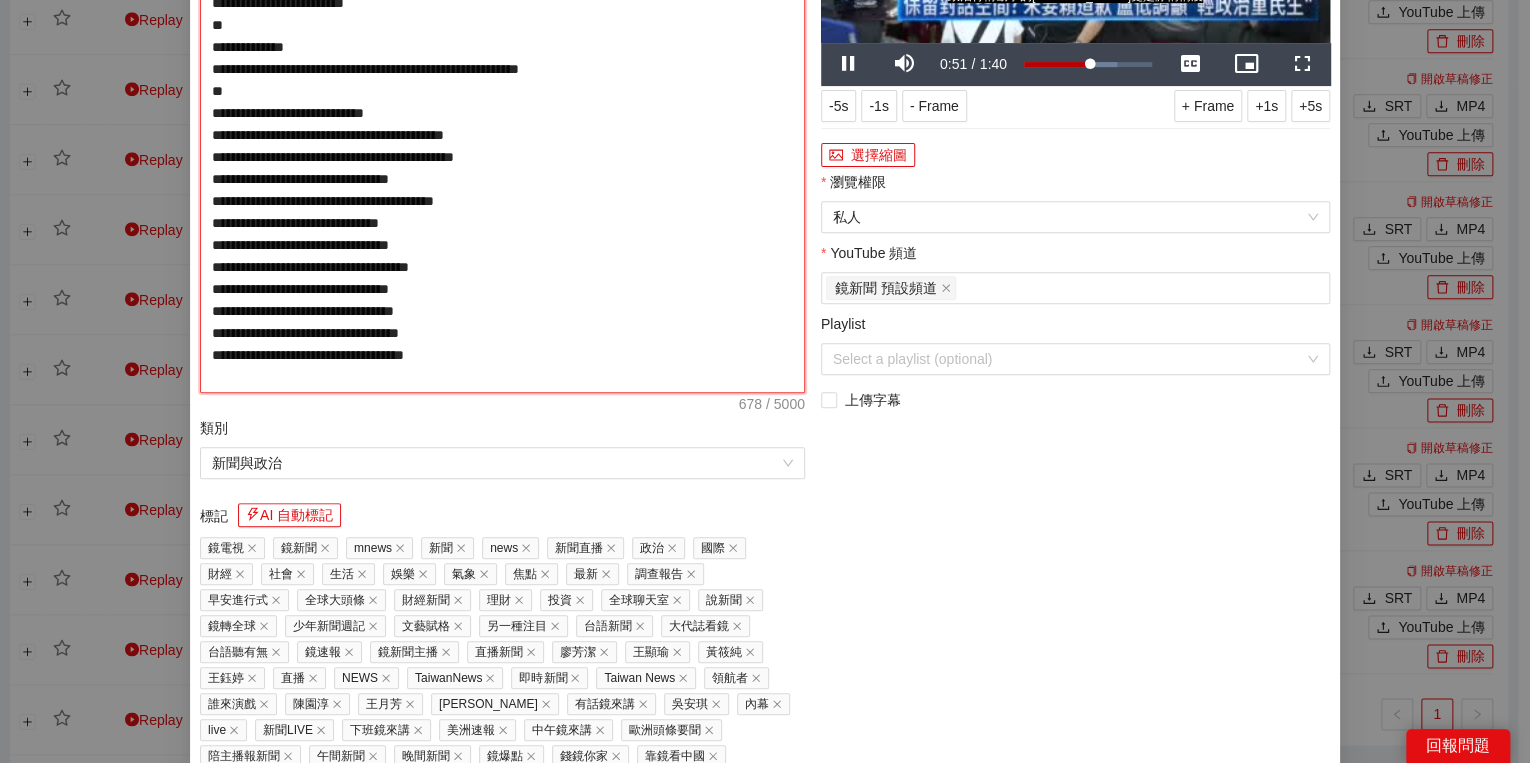 click on "**********" at bounding box center (502, 135) 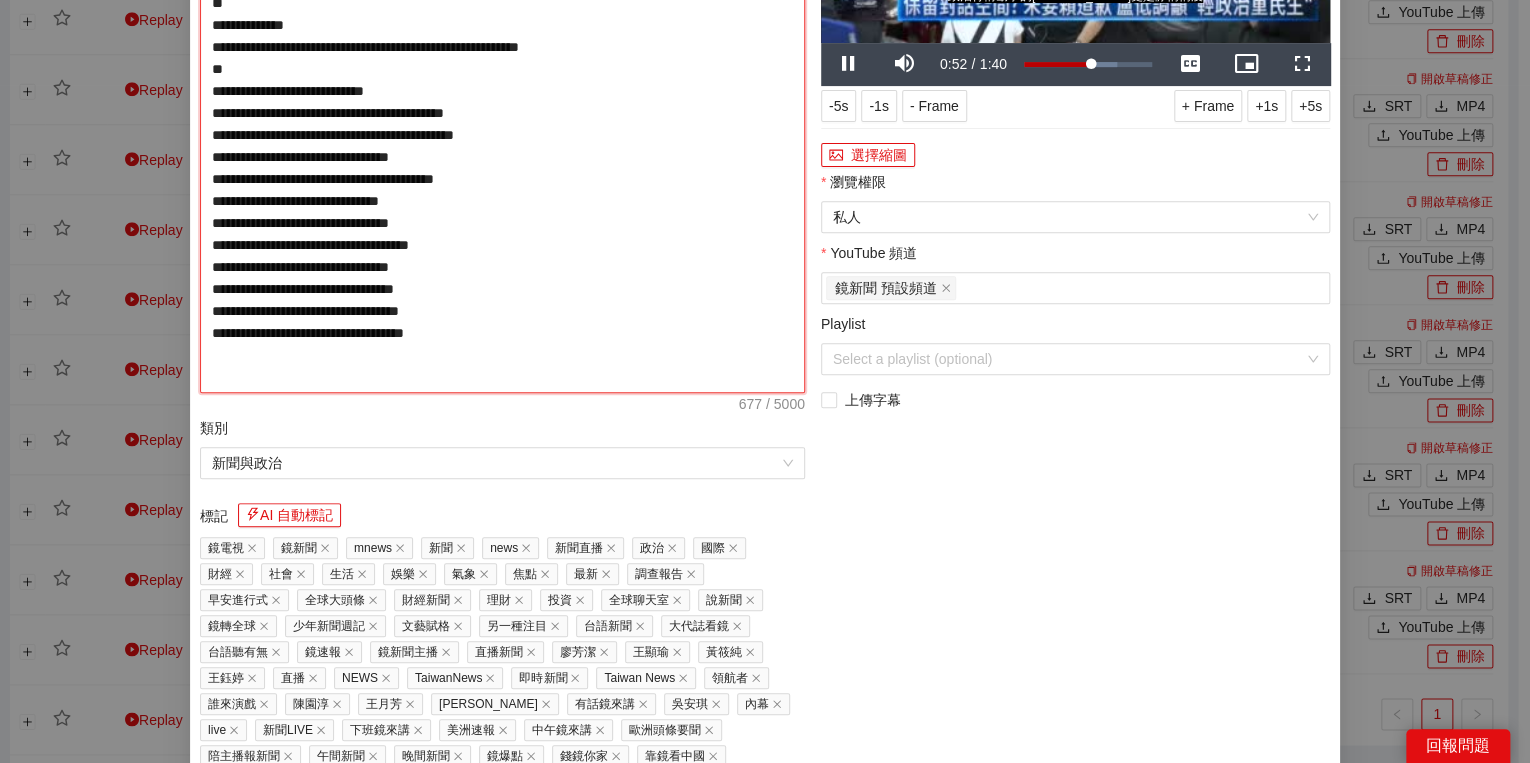click on "**********" at bounding box center (502, 135) 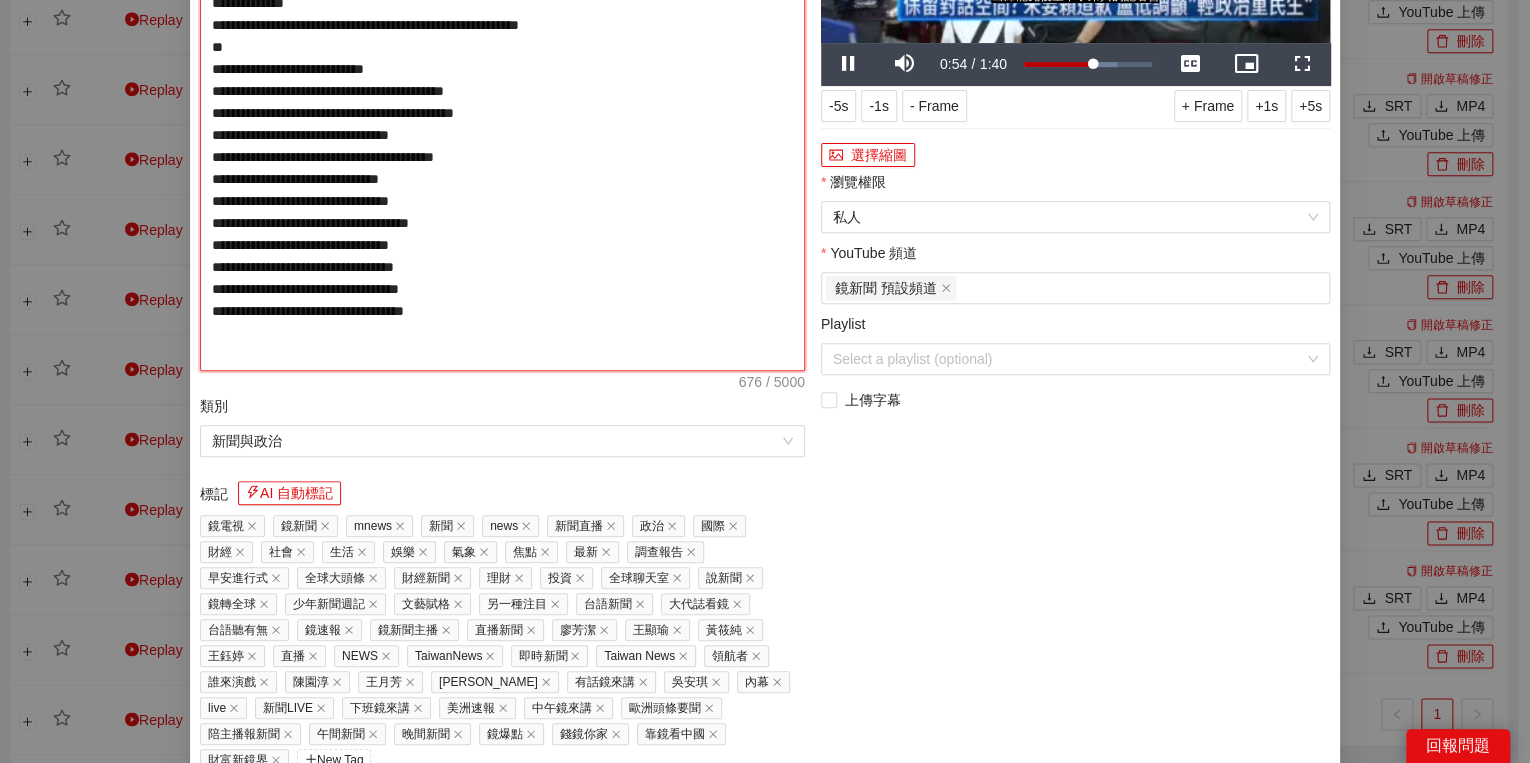 click on "**********" at bounding box center [502, 124] 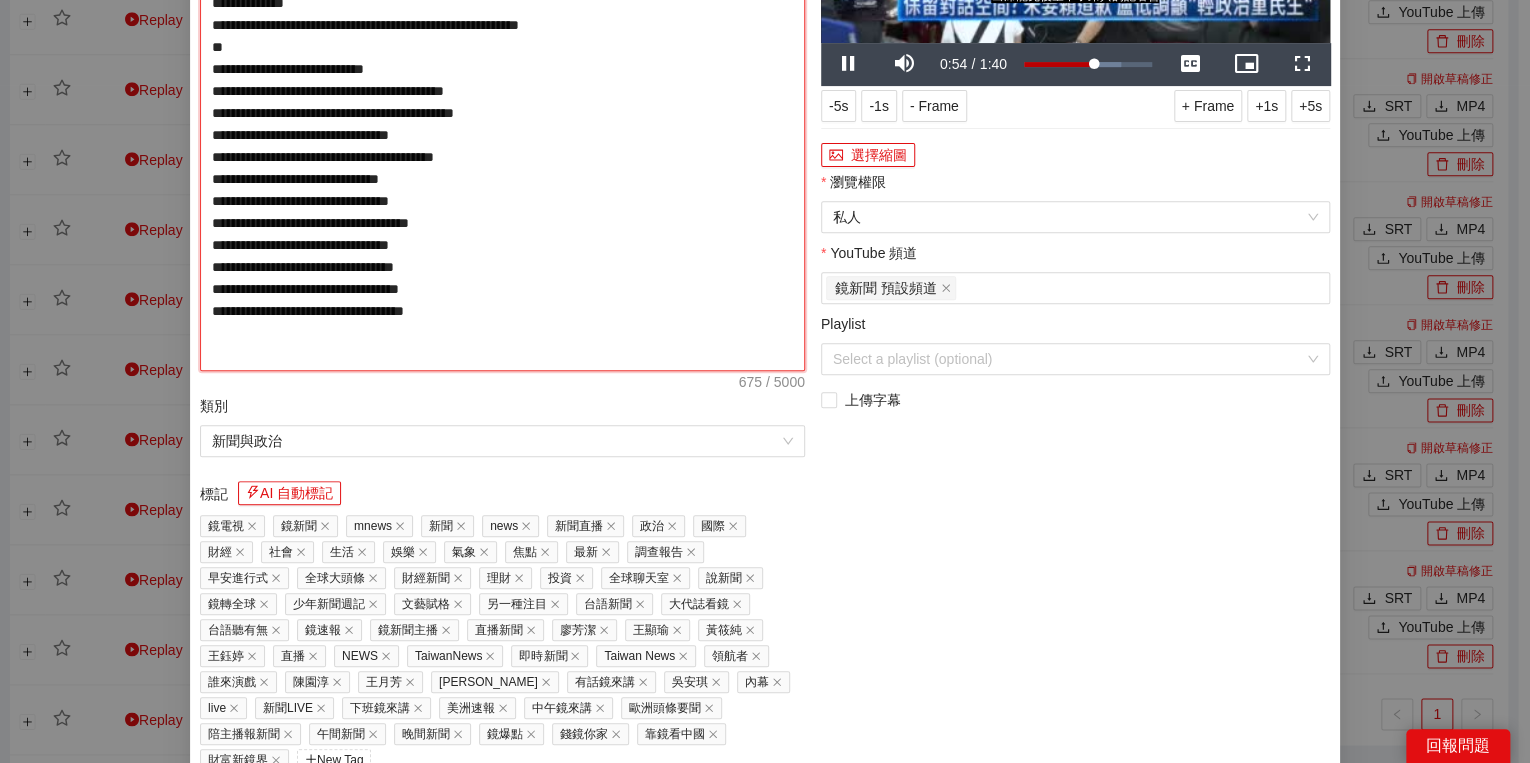 click on "**********" at bounding box center [502, 124] 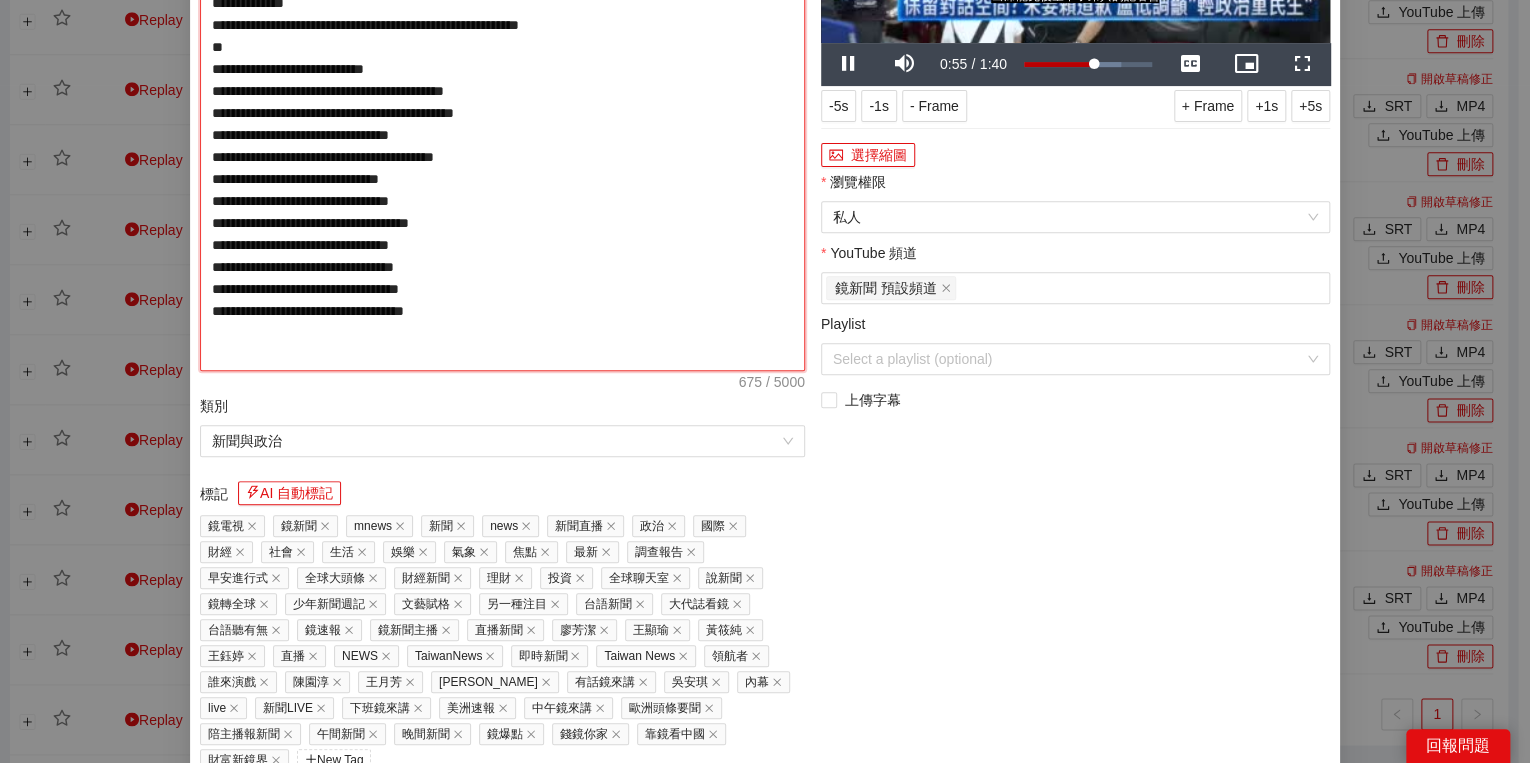 click on "**********" at bounding box center [502, 124] 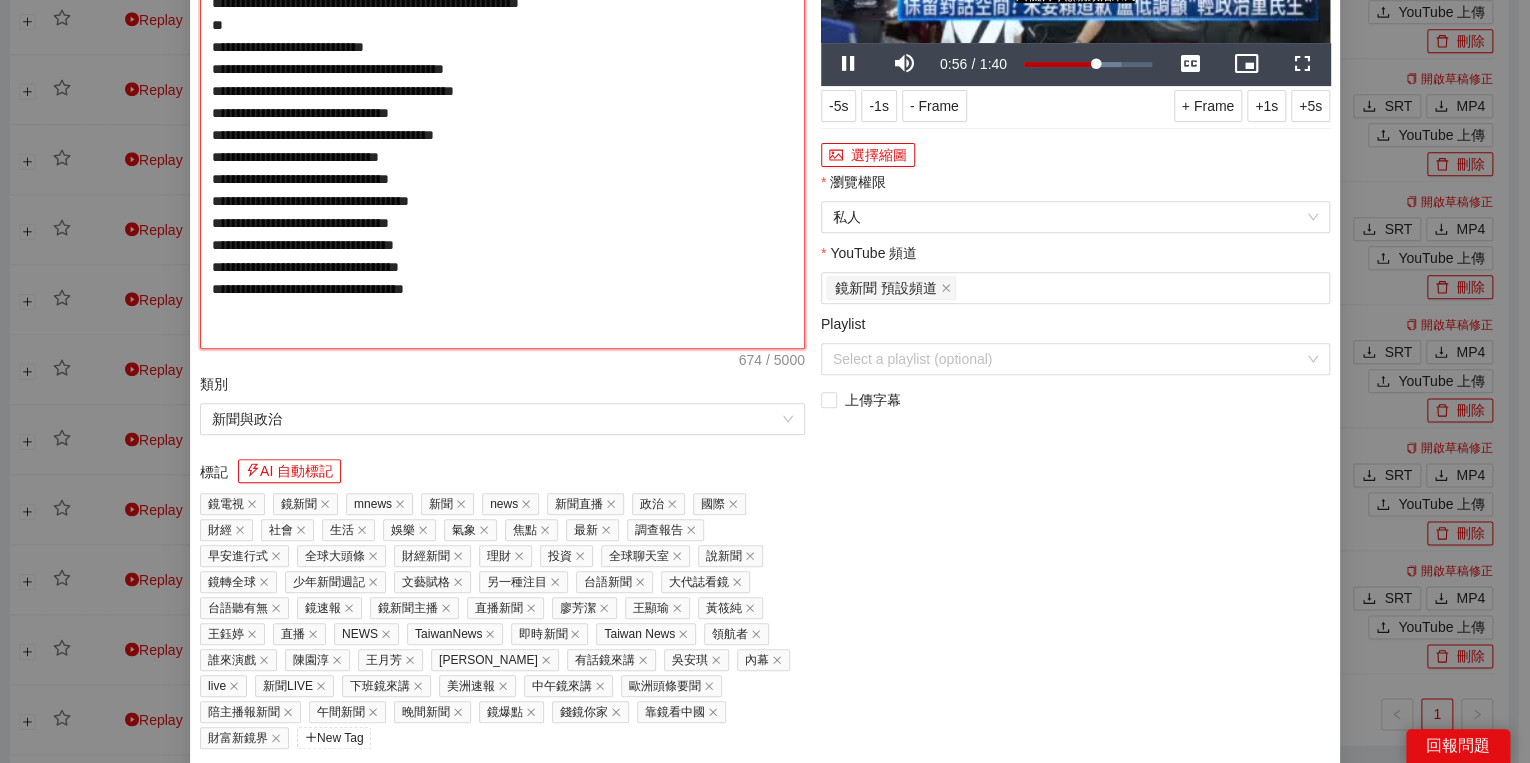 click on "**********" at bounding box center [502, 113] 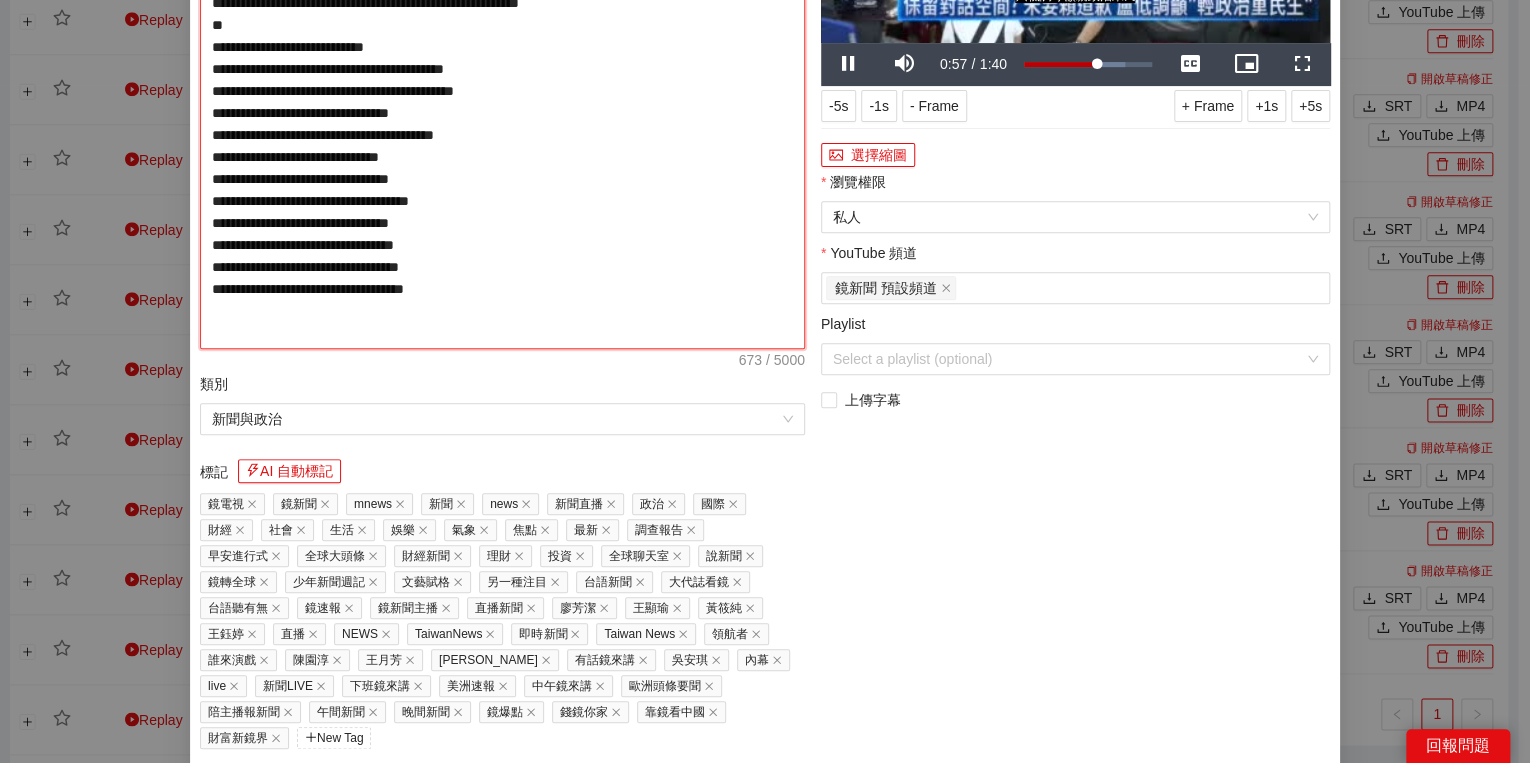 click on "**********" at bounding box center (502, 113) 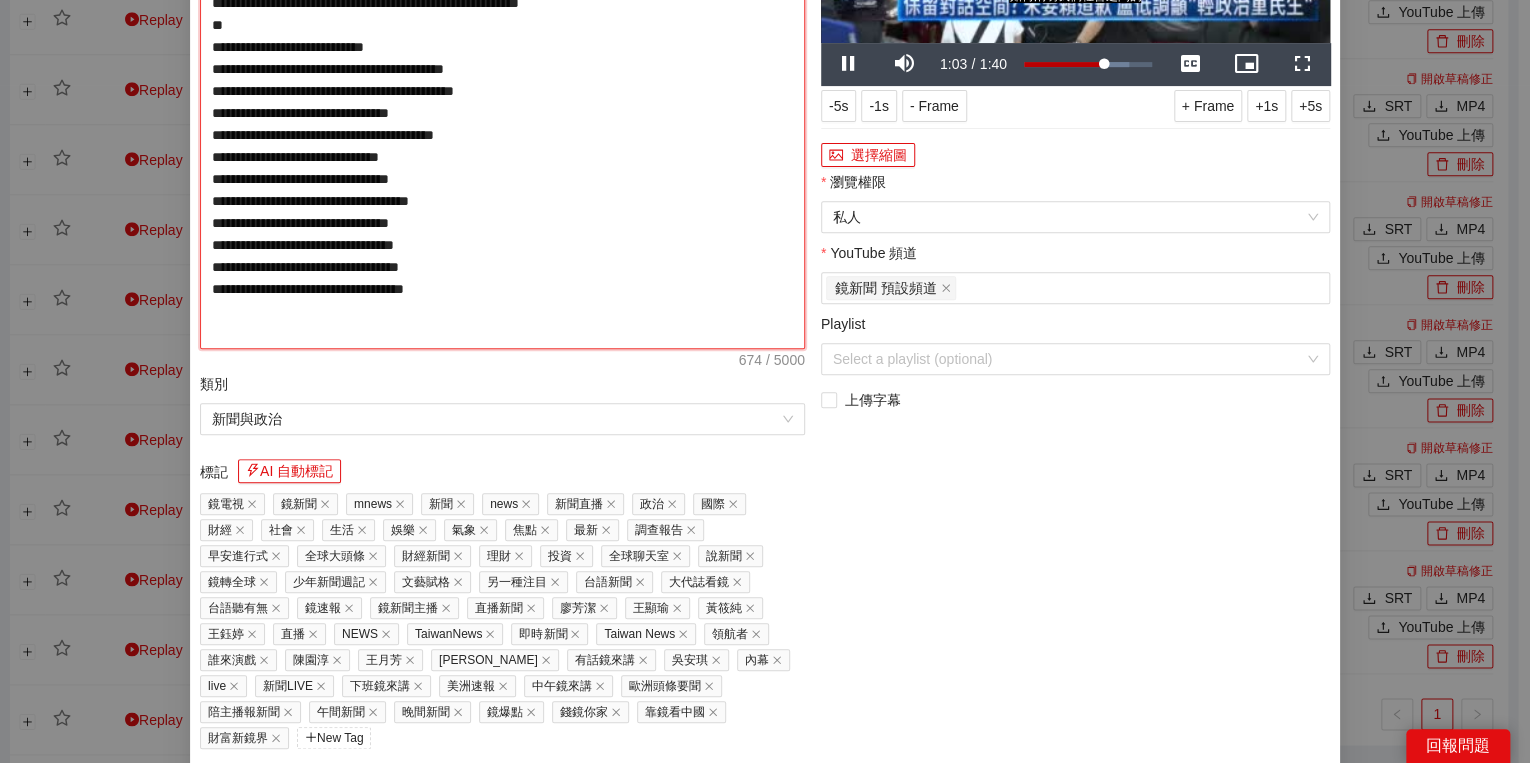 click on "**********" at bounding box center (502, 113) 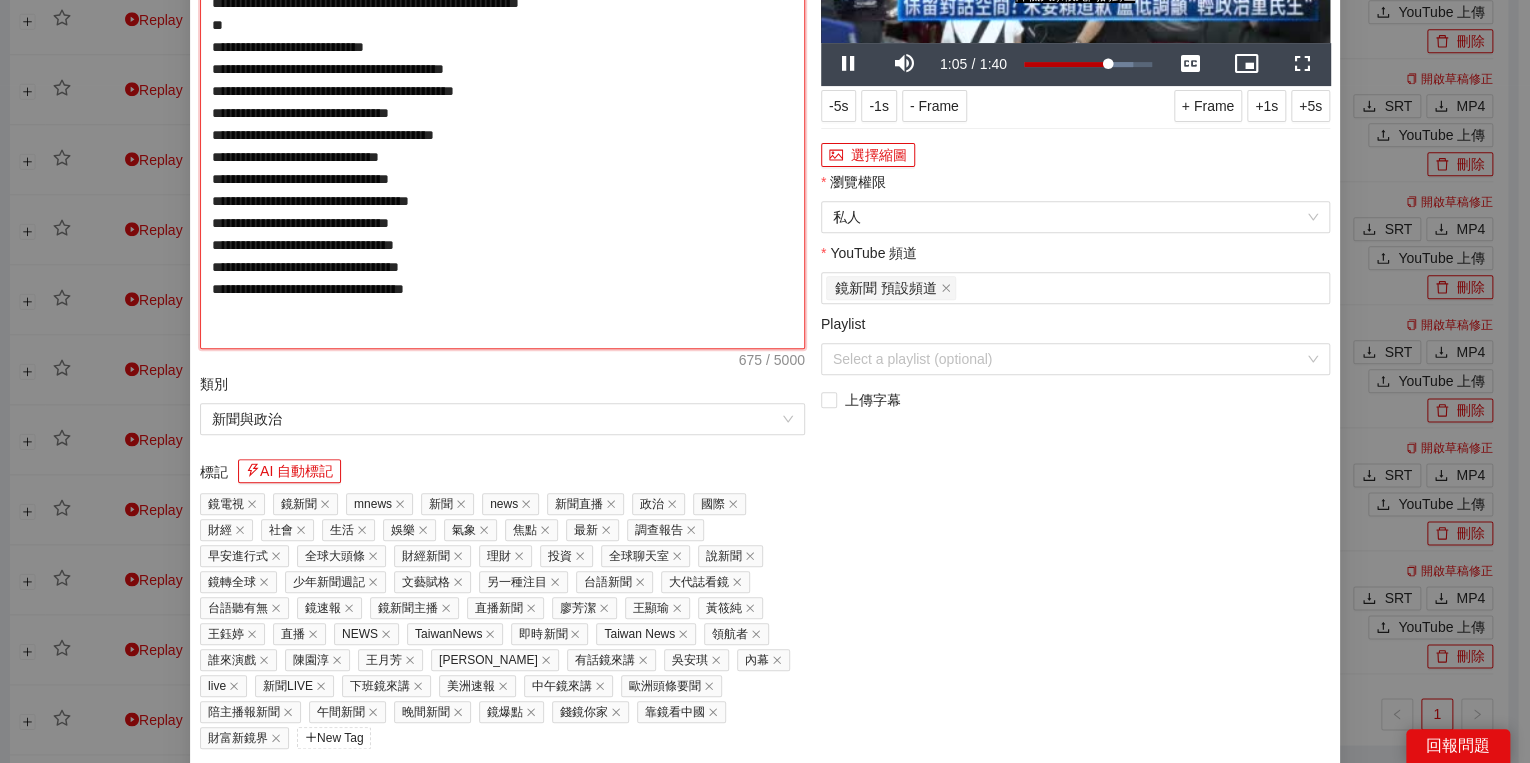click on "**********" at bounding box center [502, 113] 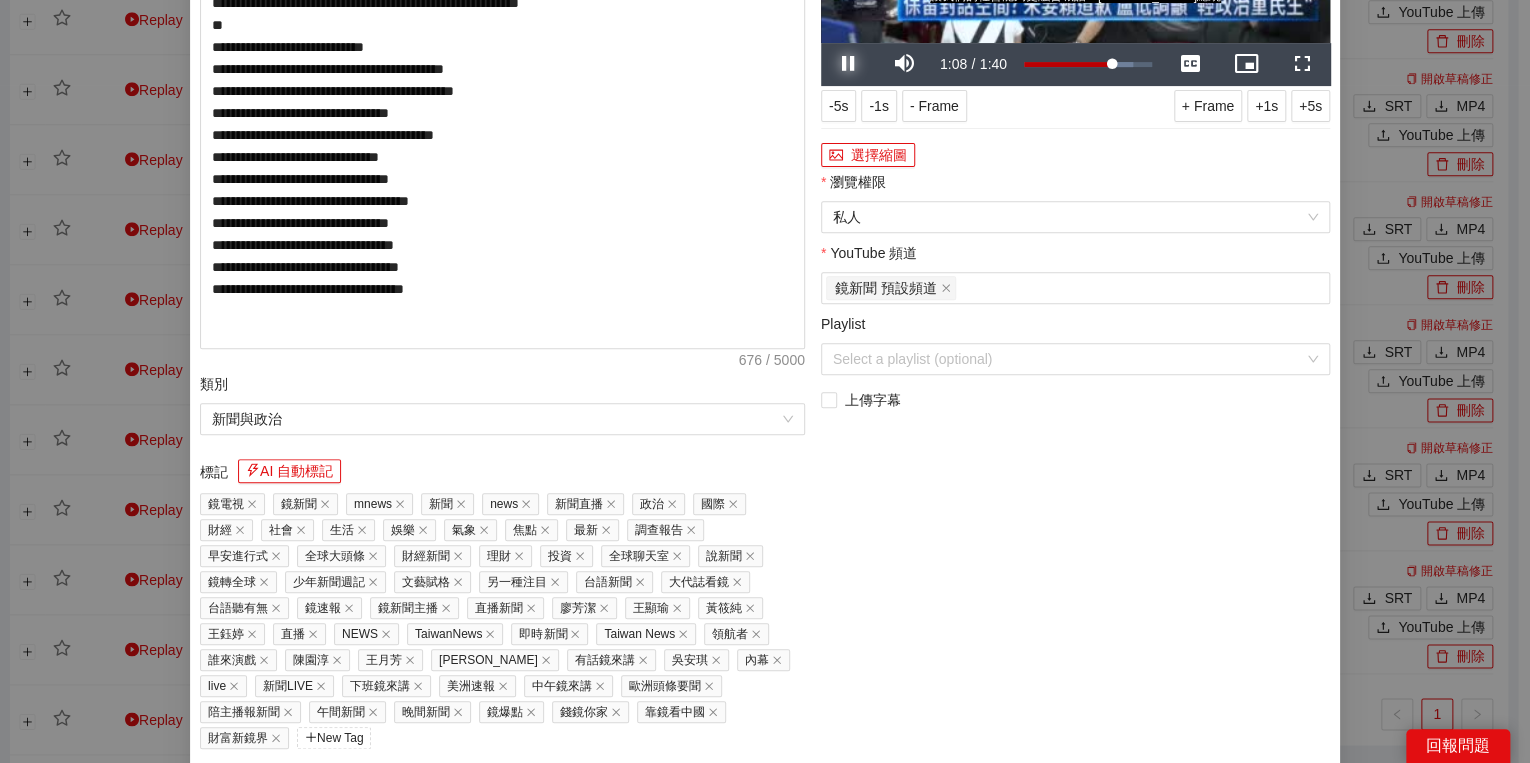 click at bounding box center [849, 64] 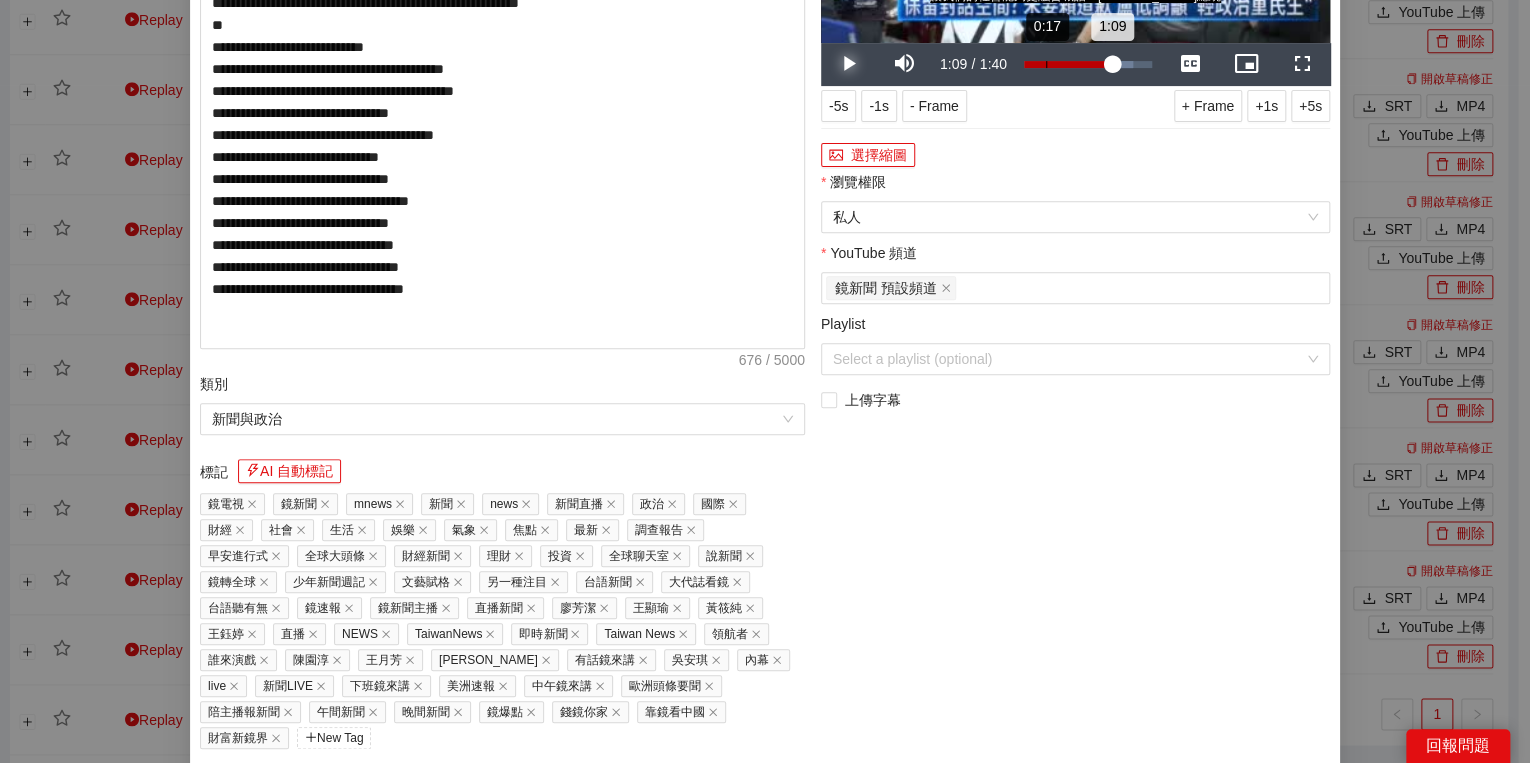 click on "Loaded :  85.32% 0:17 1:09" at bounding box center [1088, 64] 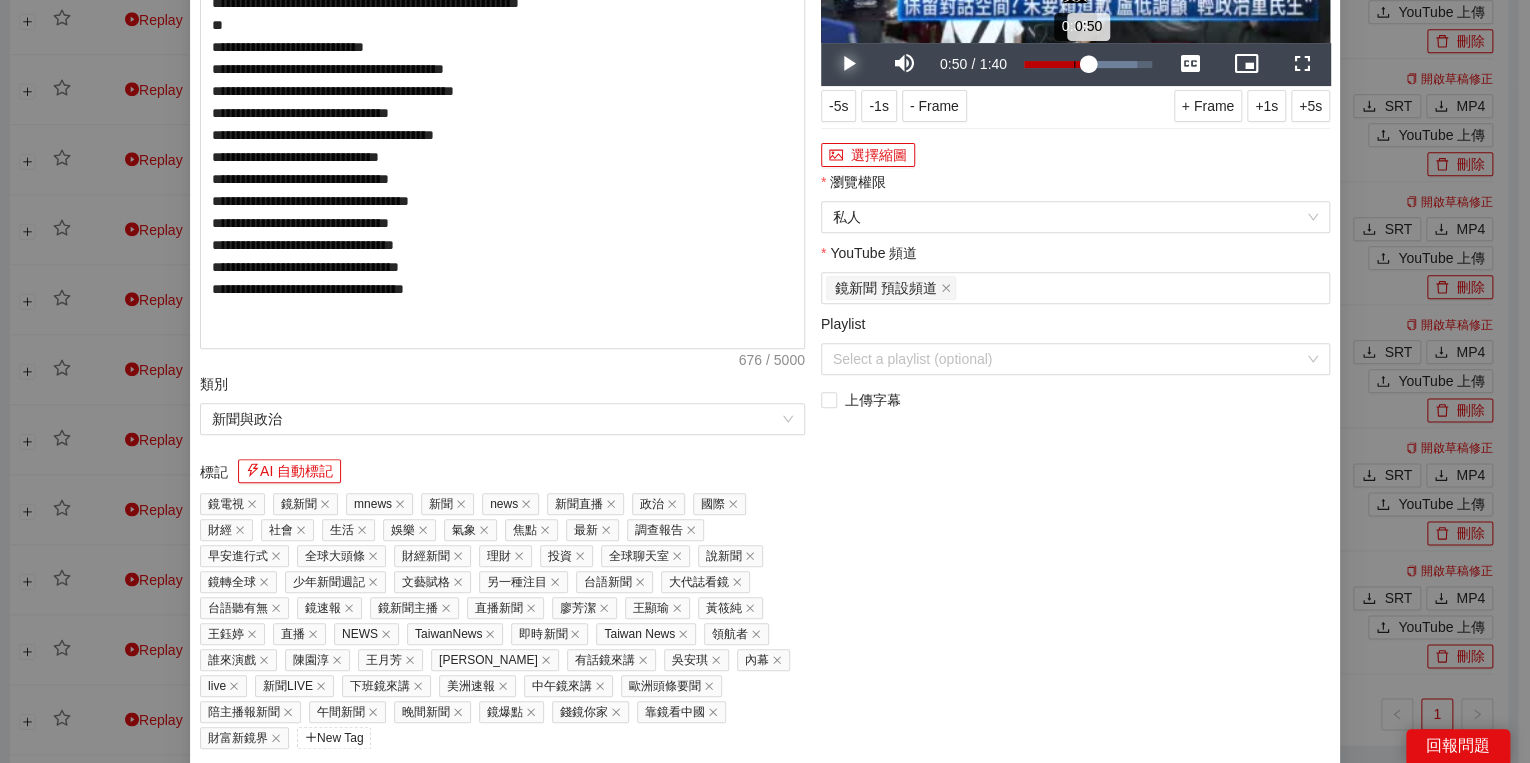 click on "Loaded :  88.48% 0:39 0:50" at bounding box center (1088, 64) 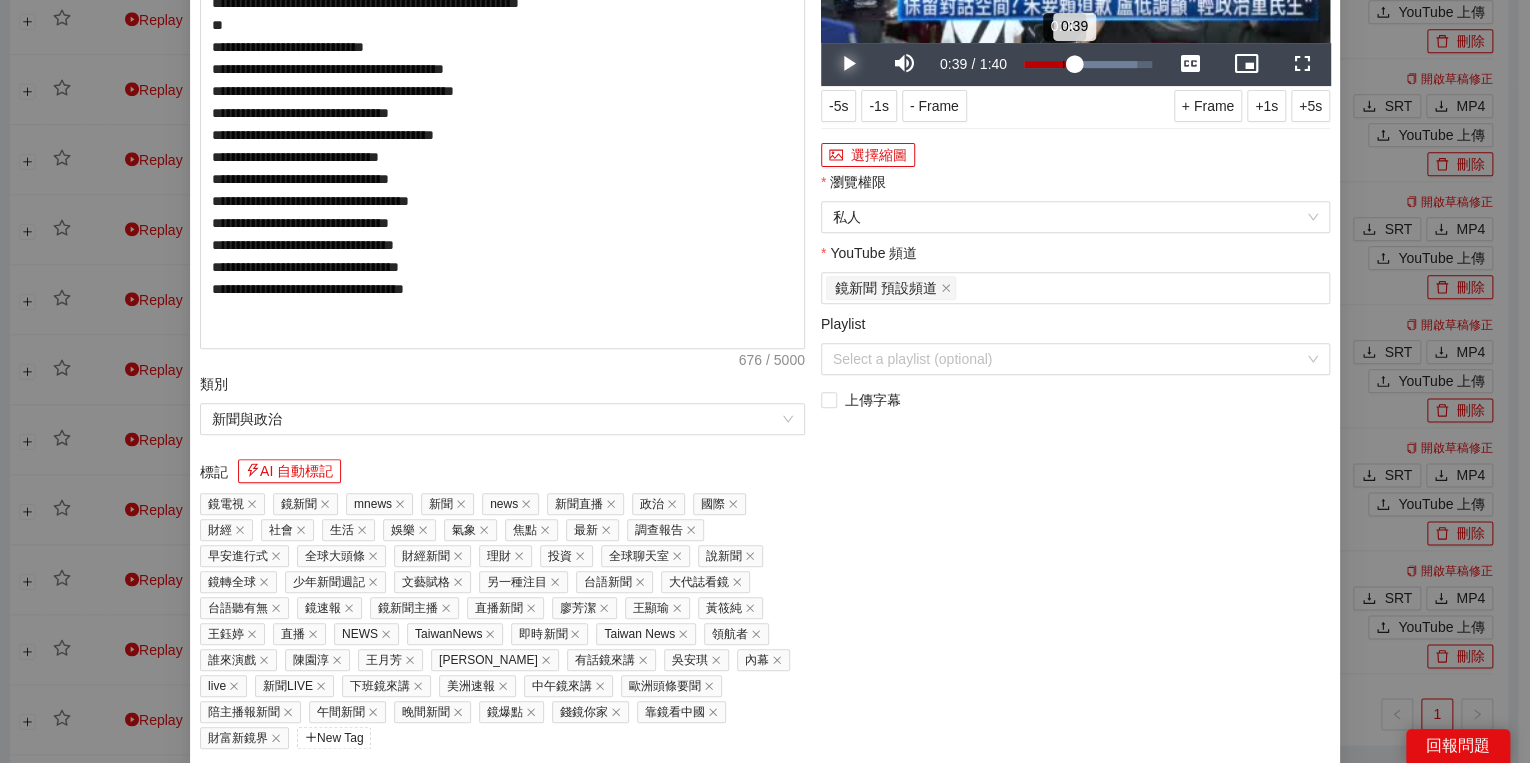 click on "0:39" at bounding box center [1049, 64] 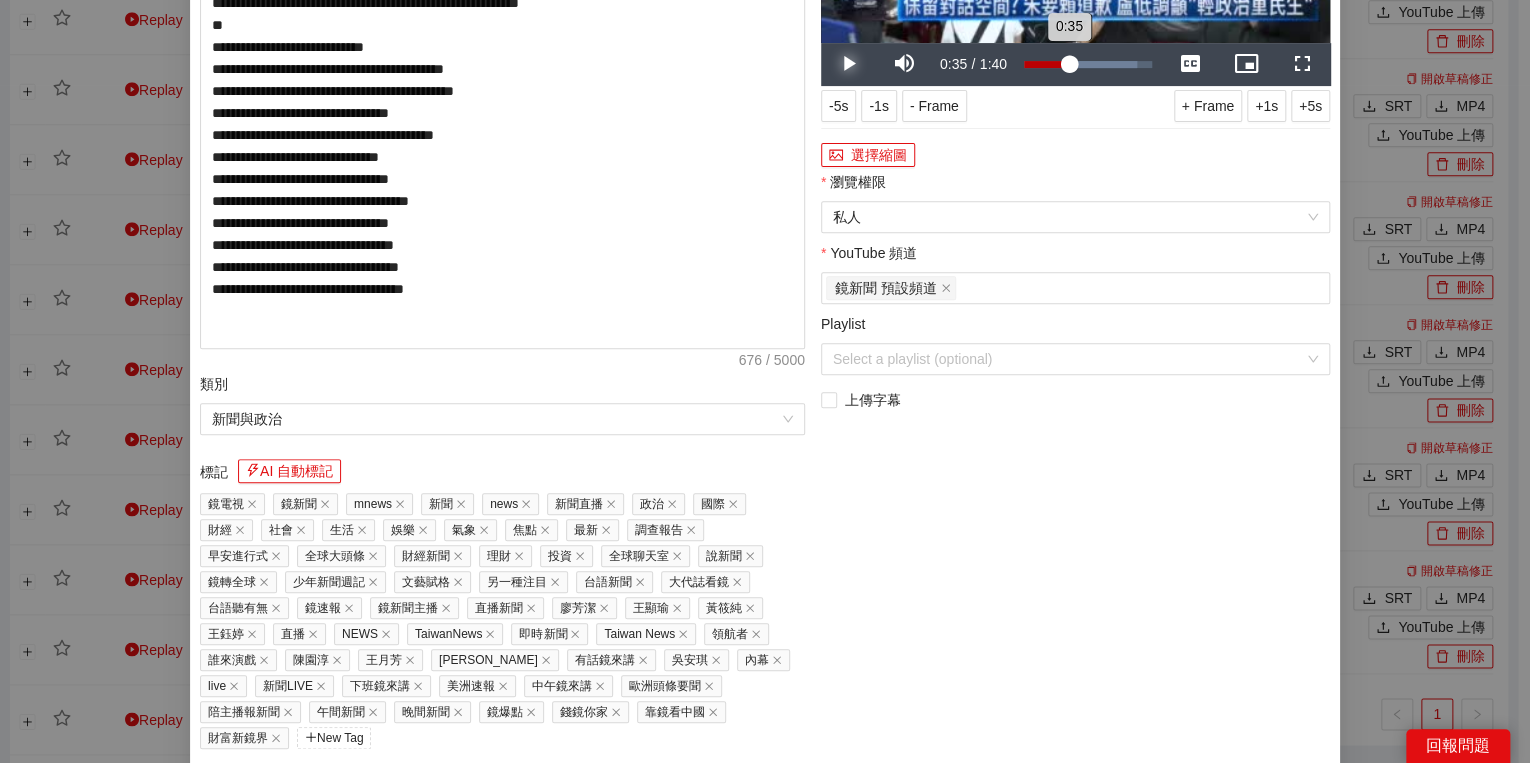 click on "0:35" at bounding box center [1046, 64] 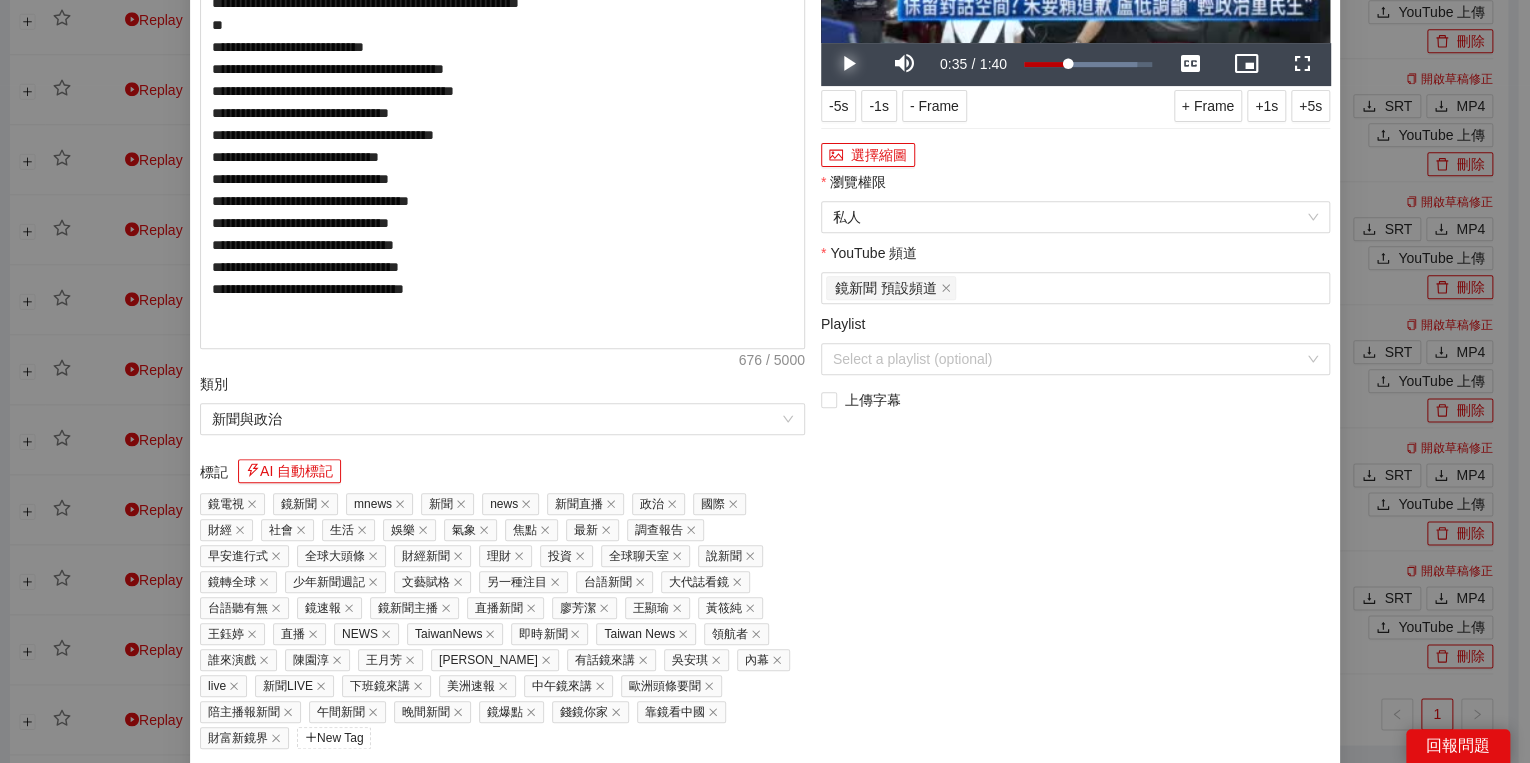 click at bounding box center [849, 64] 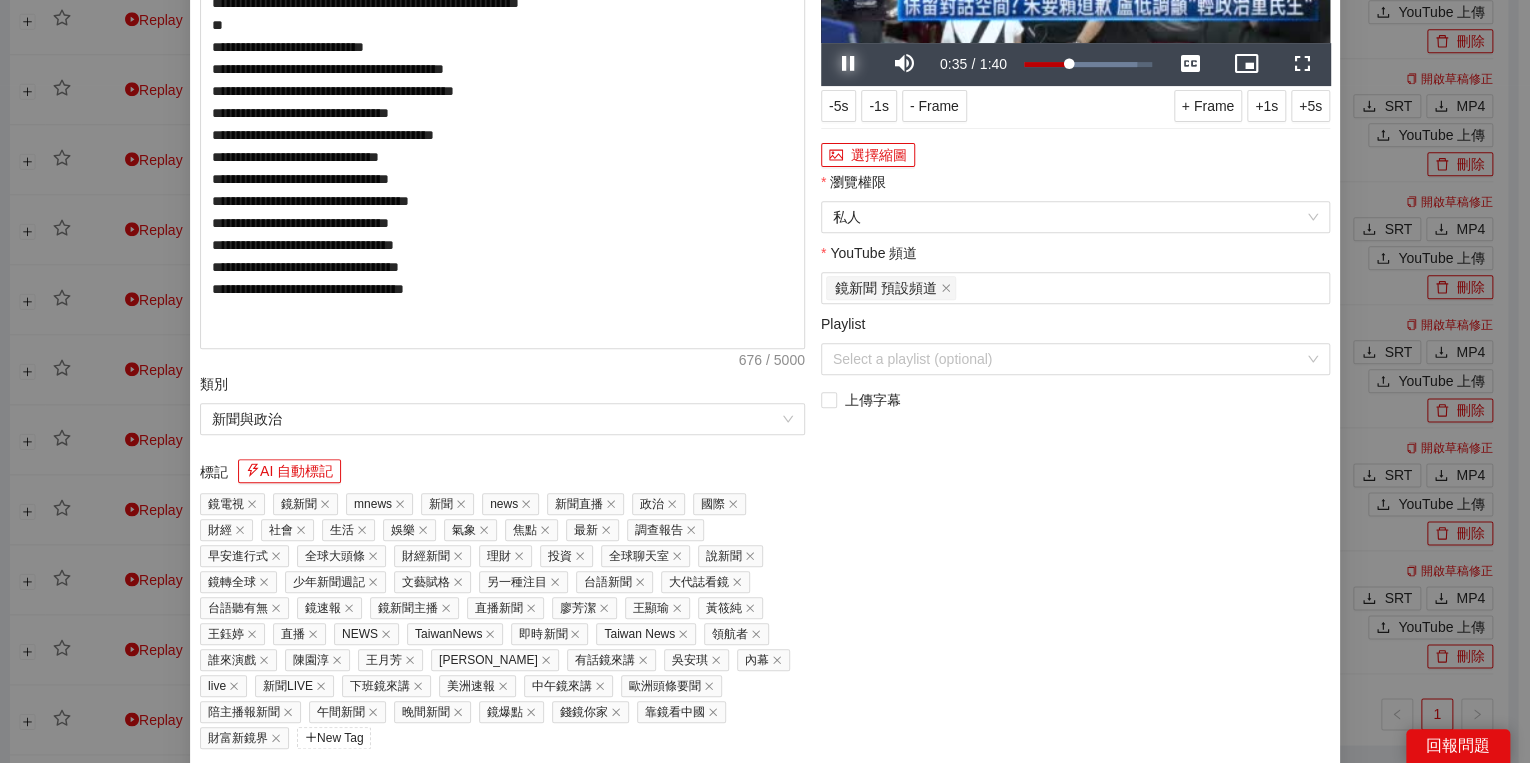 click at bounding box center [849, 64] 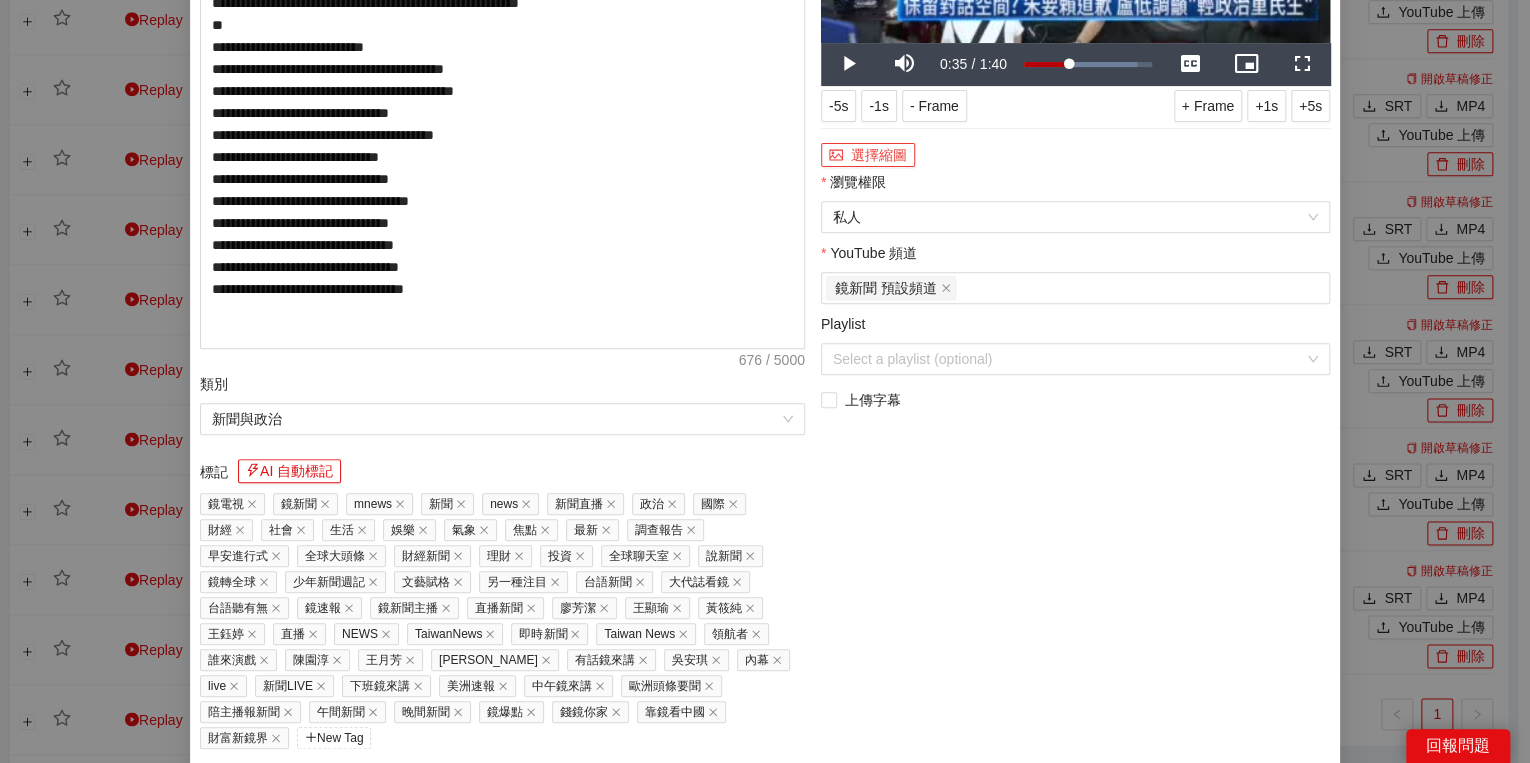 click on "選擇縮圖" at bounding box center [868, 155] 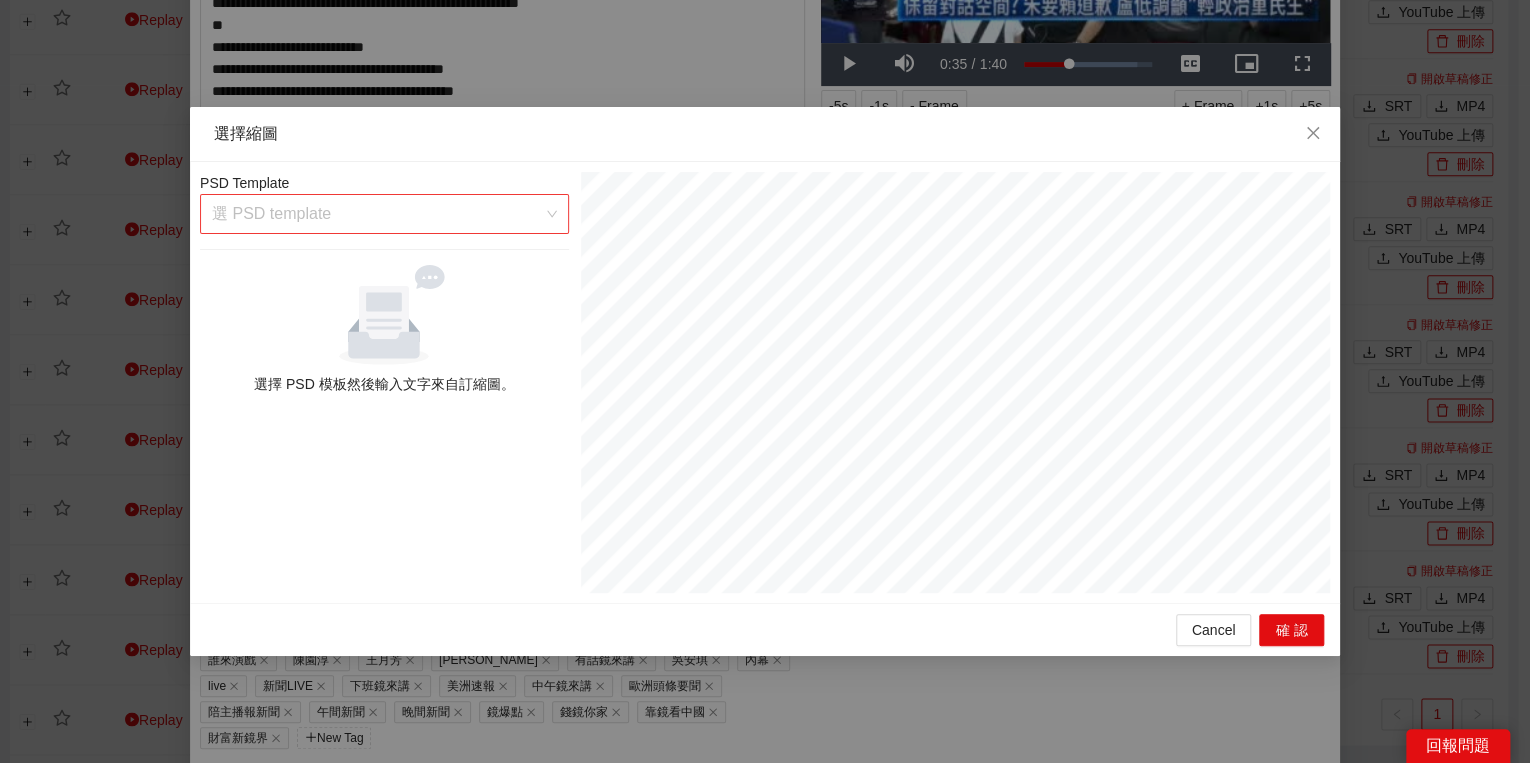 click on "選 PSD template" at bounding box center (384, 214) 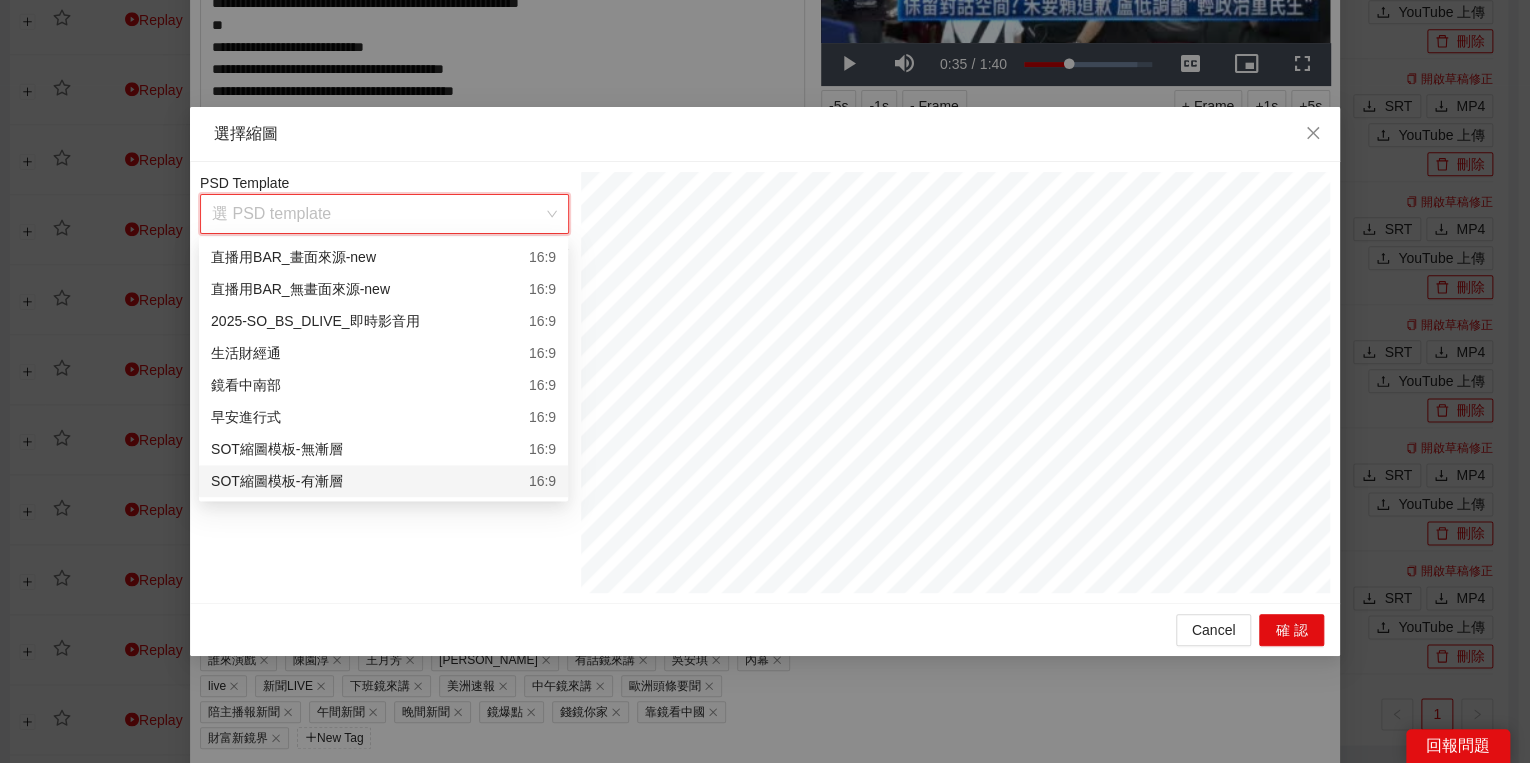 click on "SOT縮圖模板-有漸層 16:9" at bounding box center (383, 481) 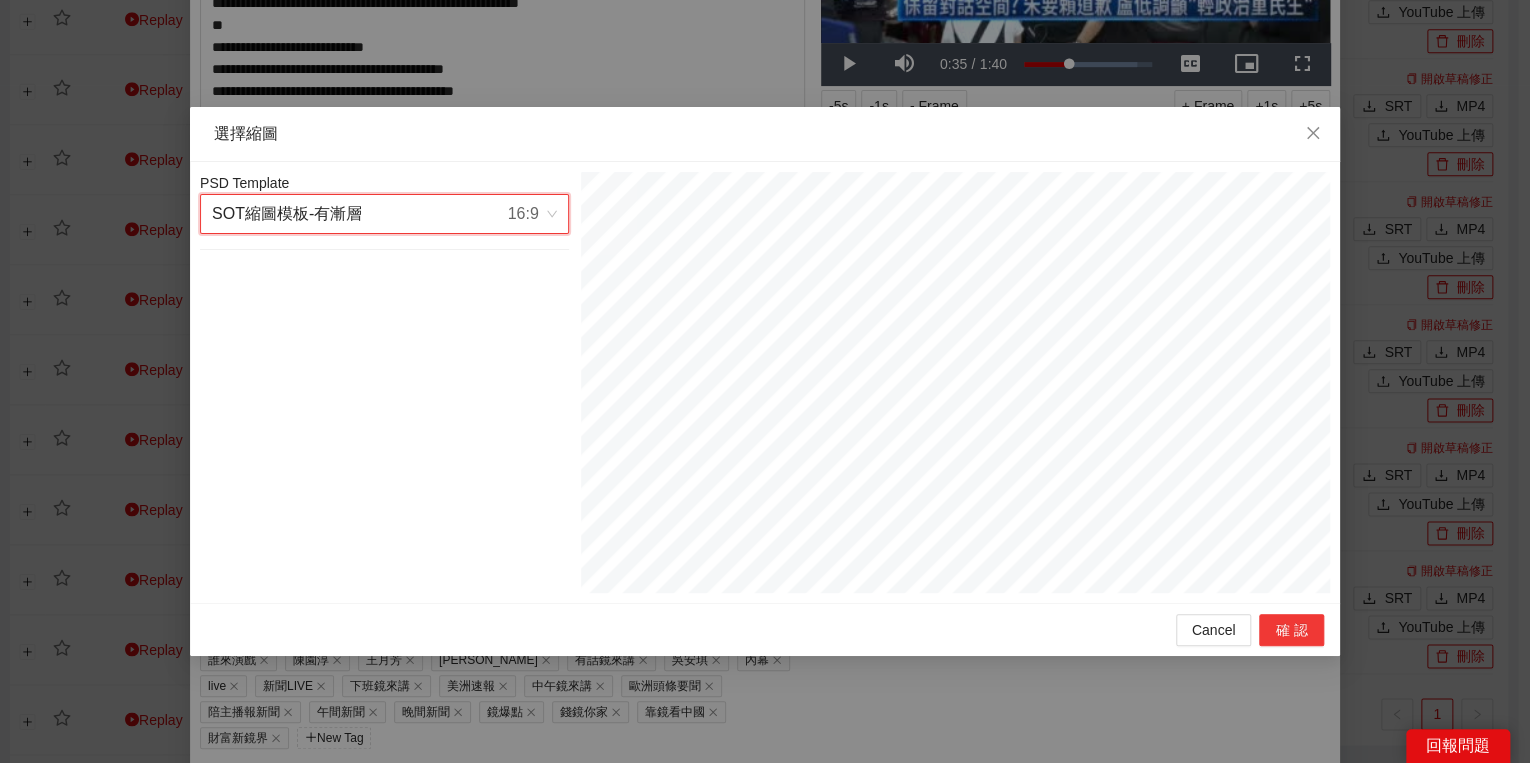 click on "確認" at bounding box center (1291, 630) 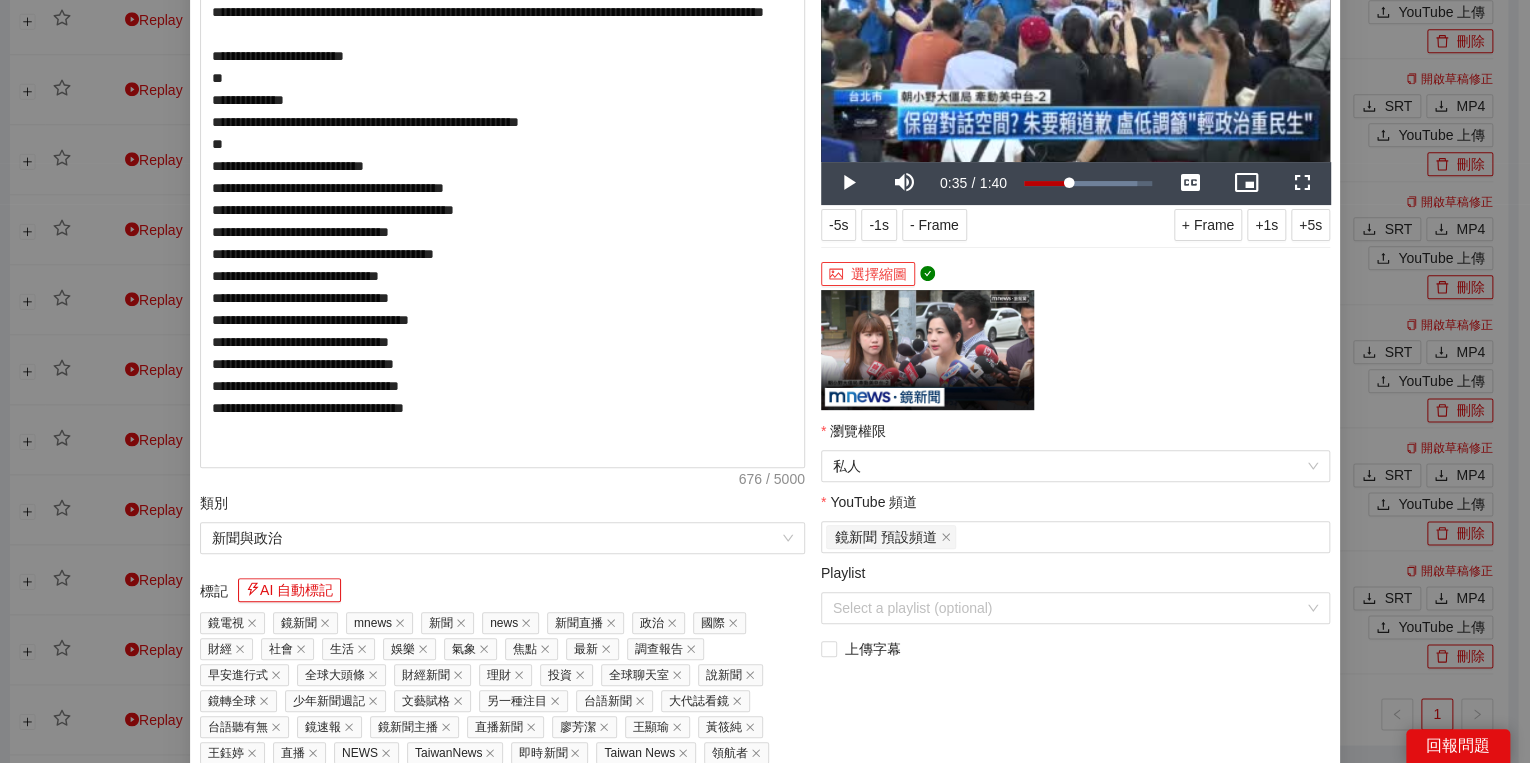 scroll, scrollTop: 352, scrollLeft: 0, axis: vertical 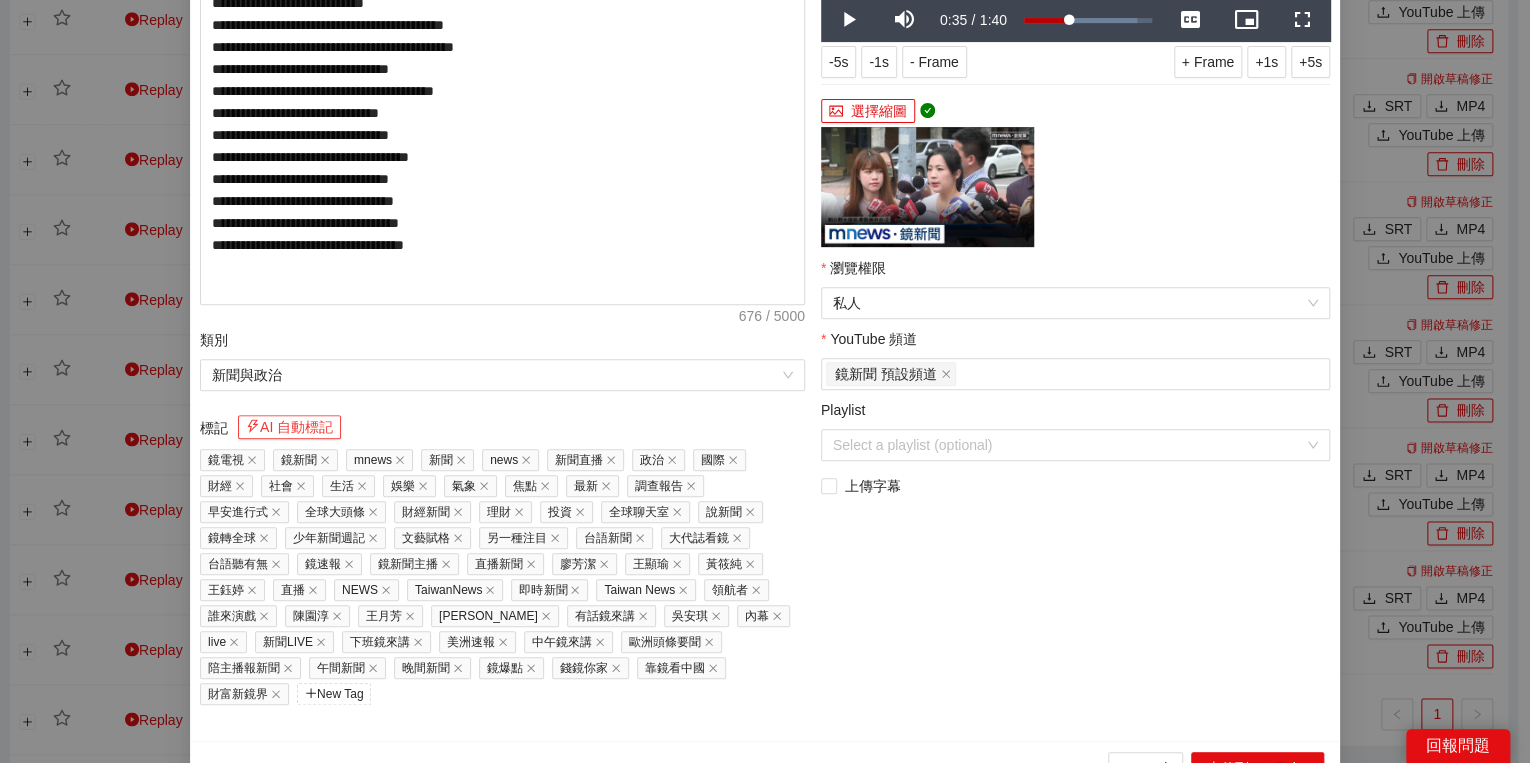 click on "AI 自動標記" at bounding box center [289, 427] 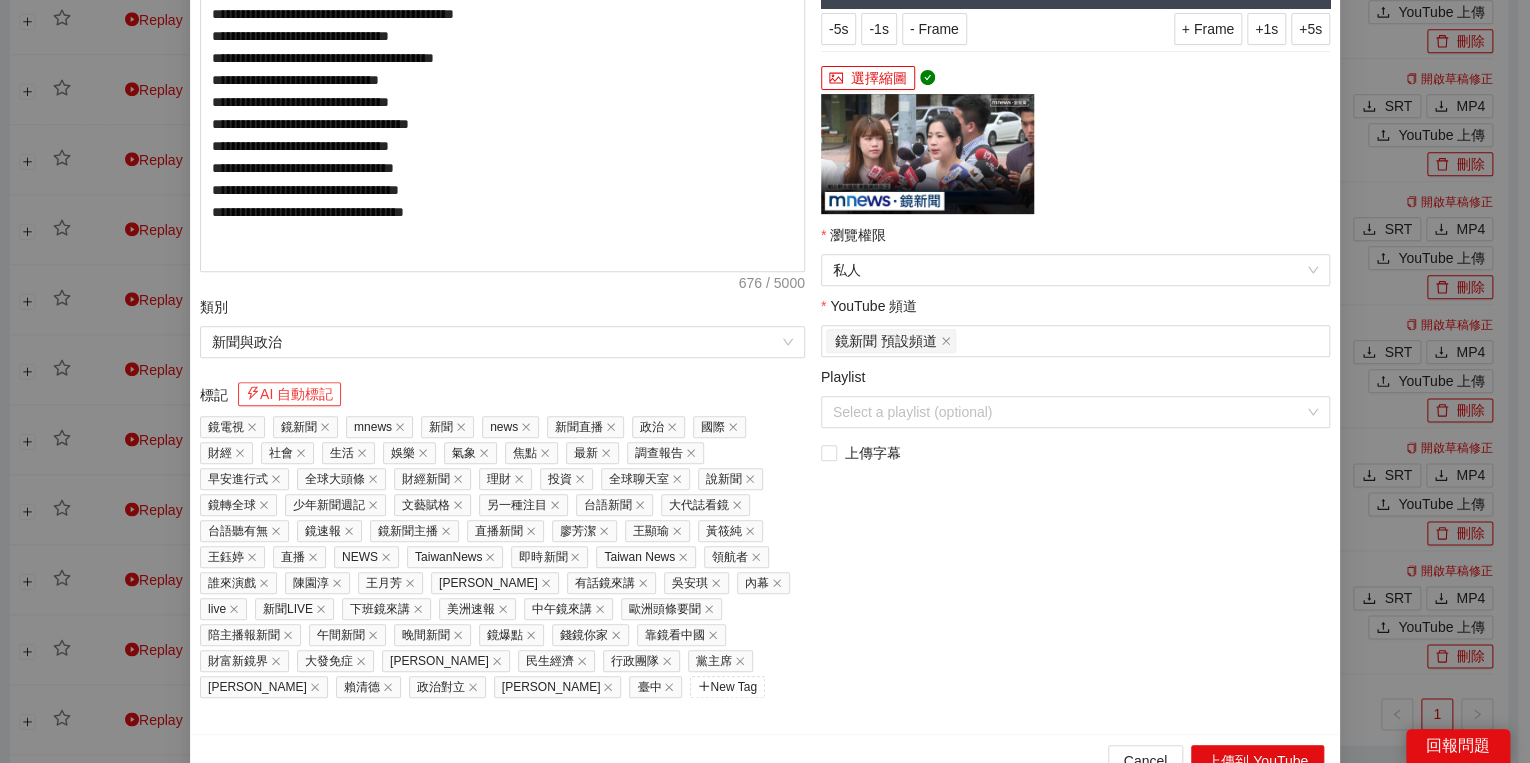 scroll, scrollTop: 404, scrollLeft: 0, axis: vertical 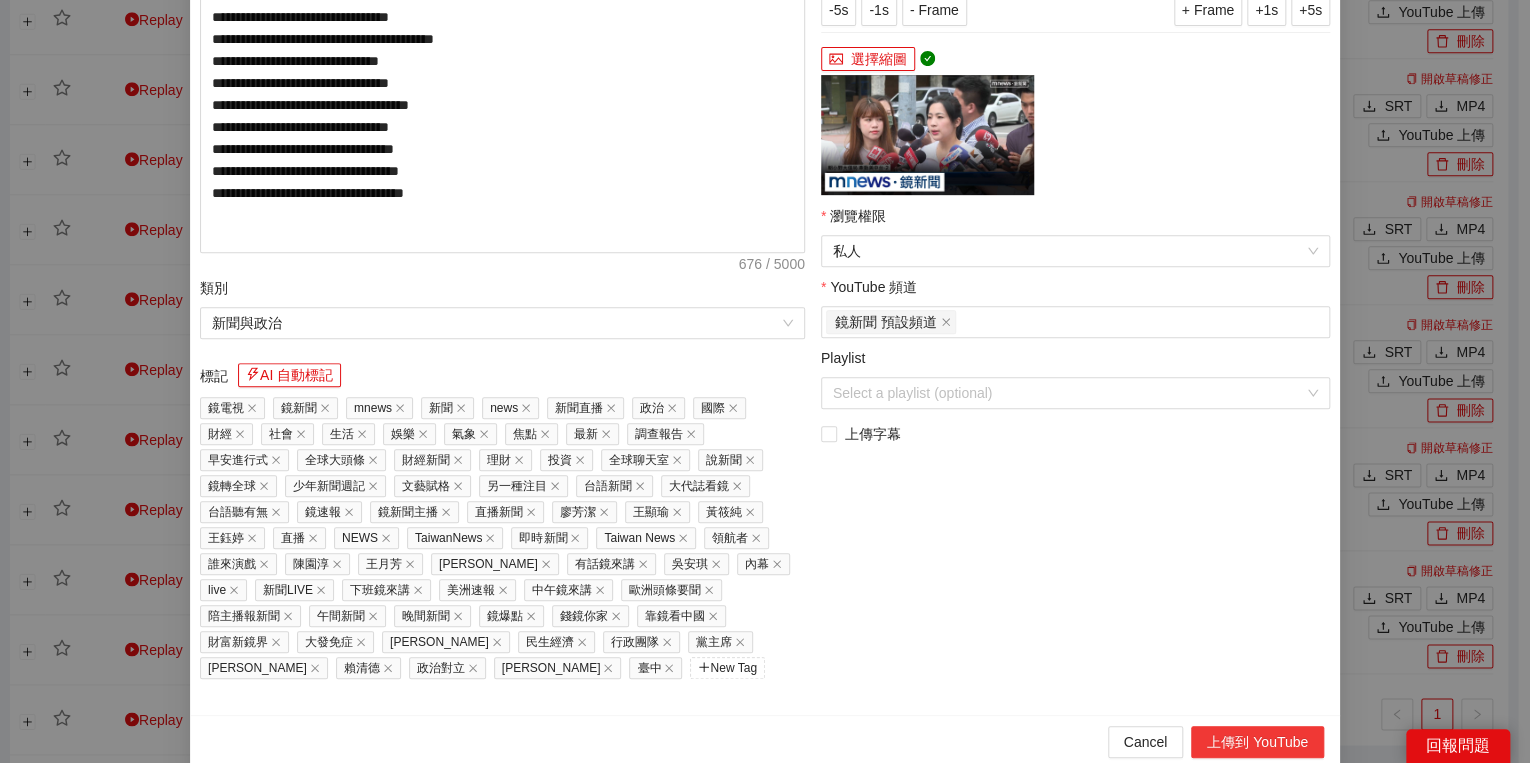 click on "上傳到 YouTube" at bounding box center (1257, 742) 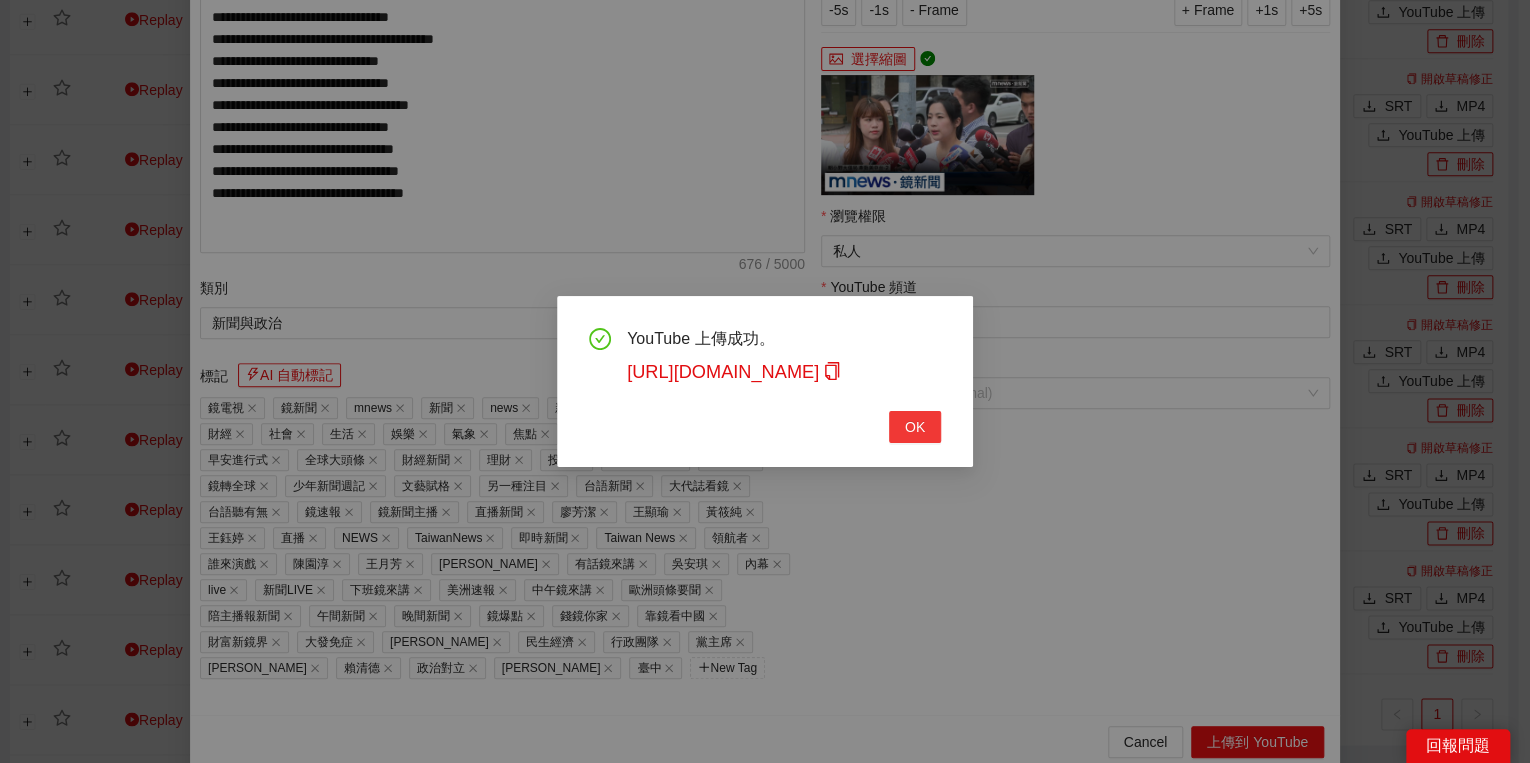 click on "OK" at bounding box center (915, 427) 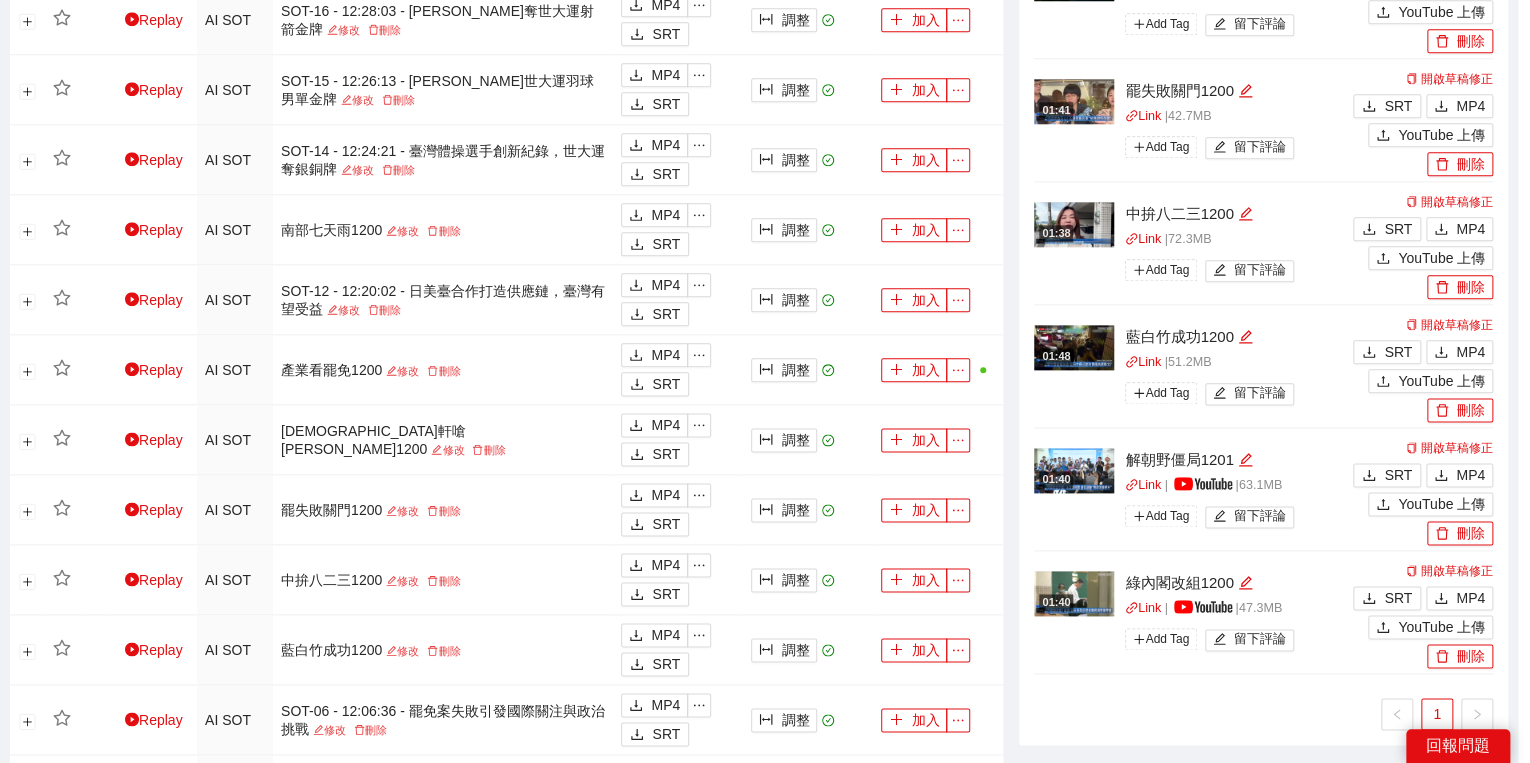 scroll, scrollTop: 308, scrollLeft: 0, axis: vertical 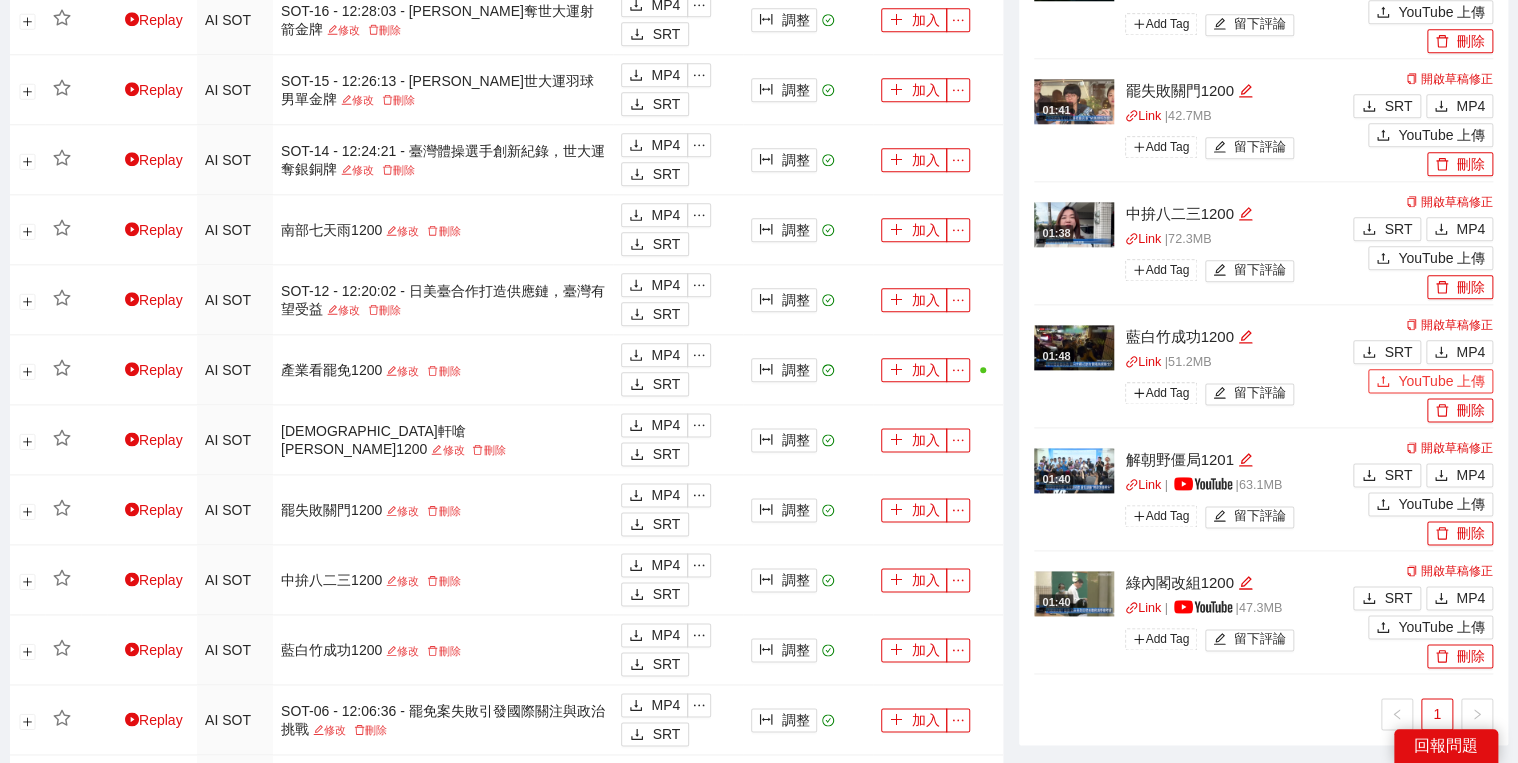 click on "YouTube 上傳" at bounding box center (1430, 381) 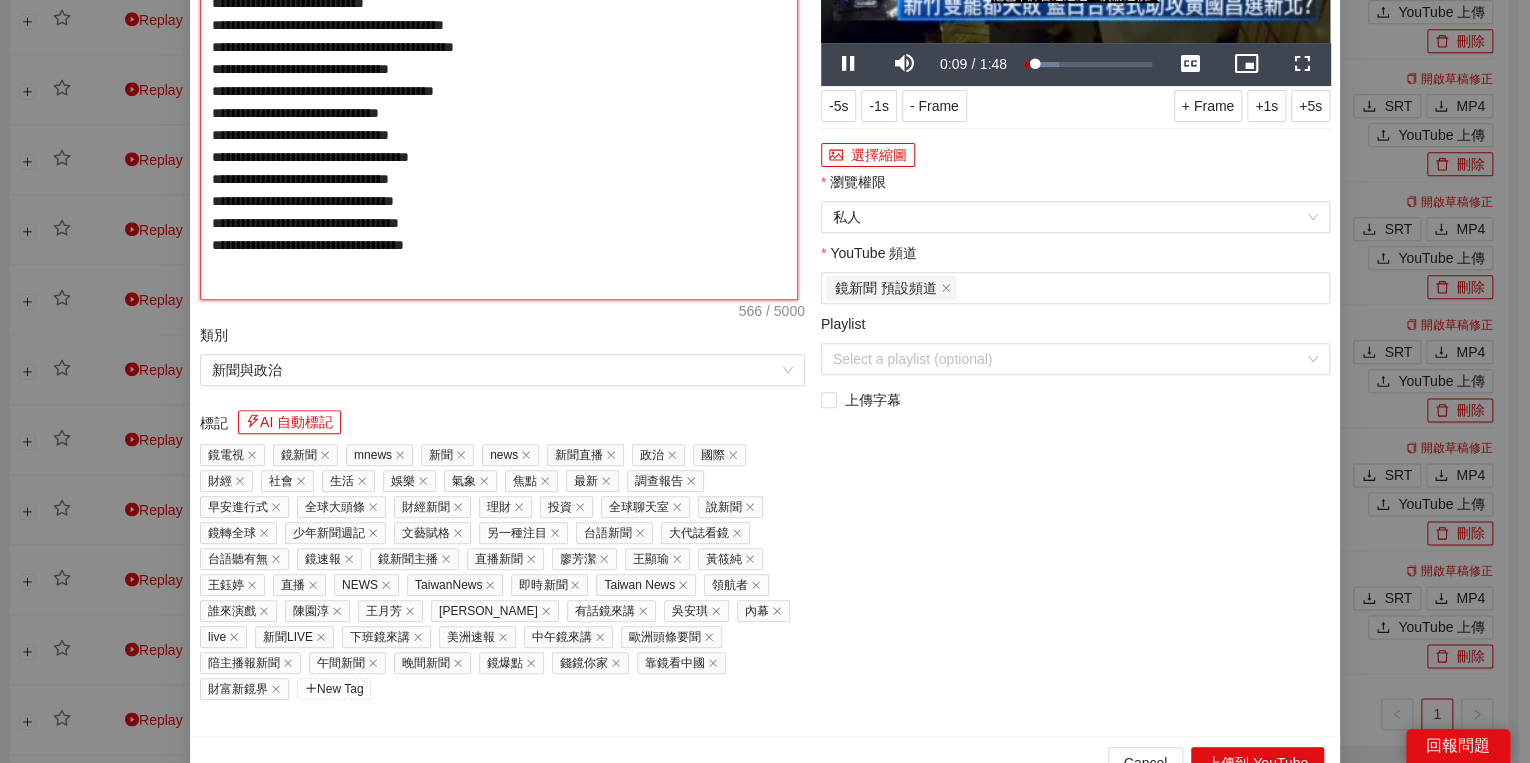 drag, startPoint x: 519, startPoint y: 206, endPoint x: 483, endPoint y: 203, distance: 36.124783 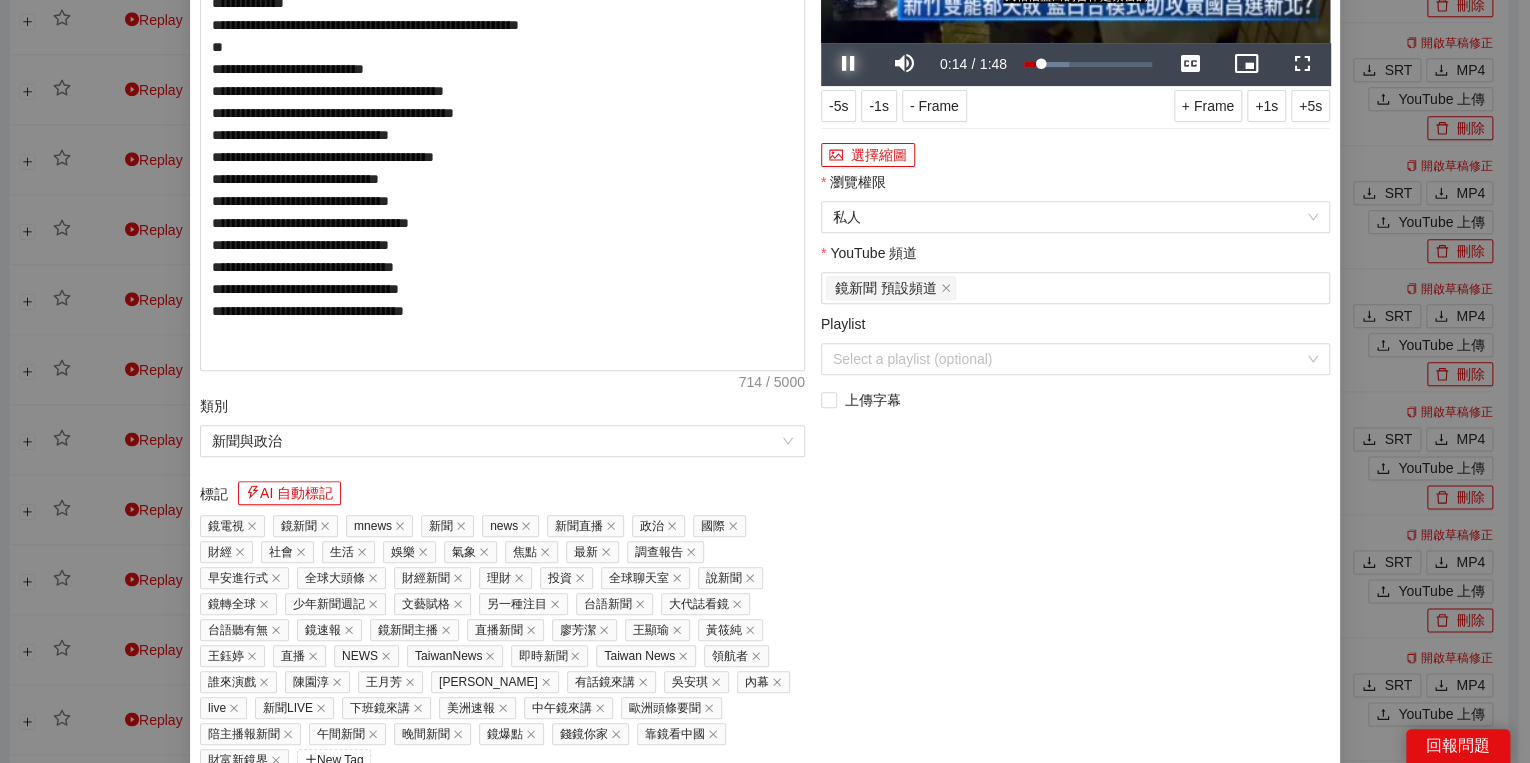click at bounding box center (849, 64) 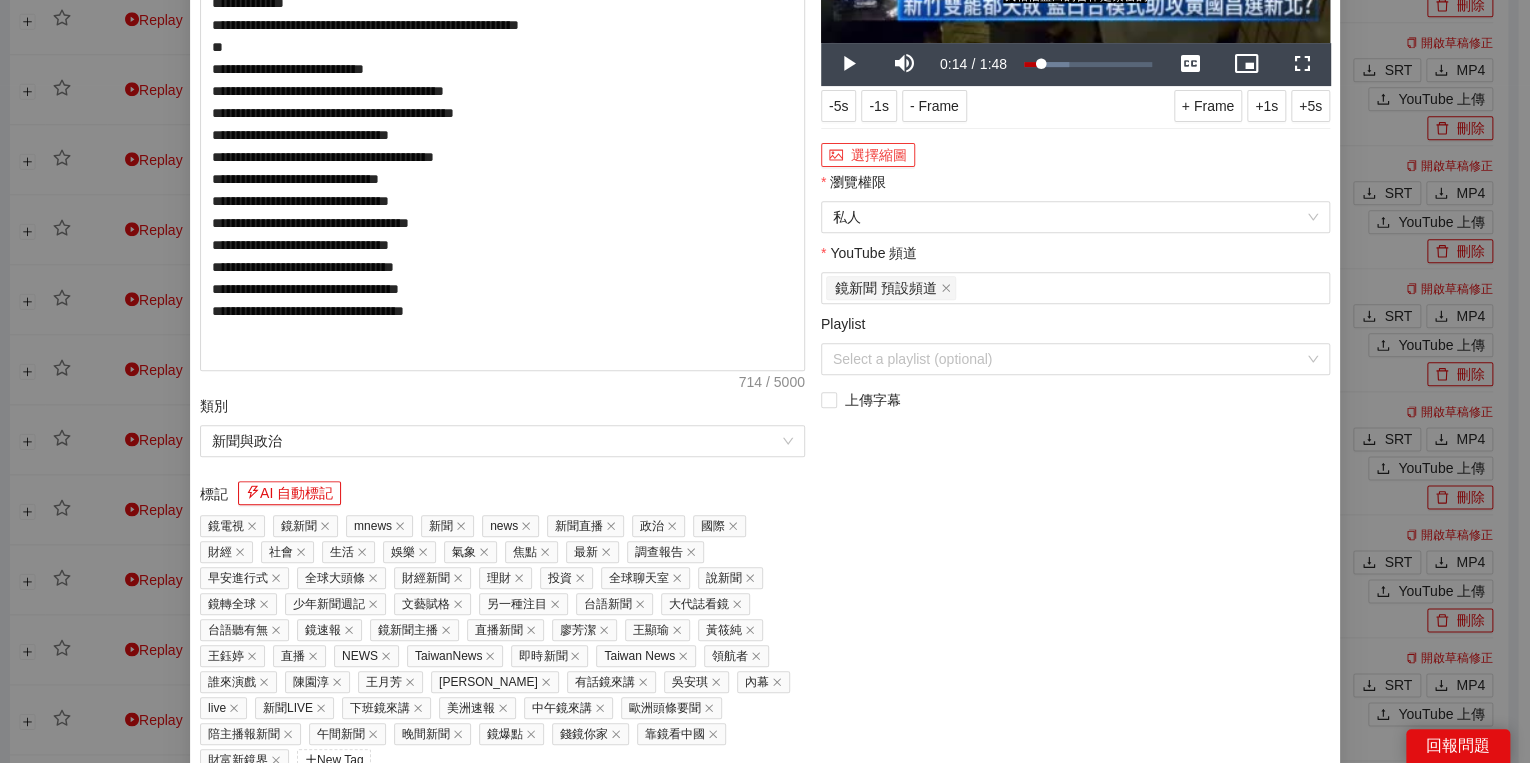 click on "選擇縮圖" at bounding box center [868, 155] 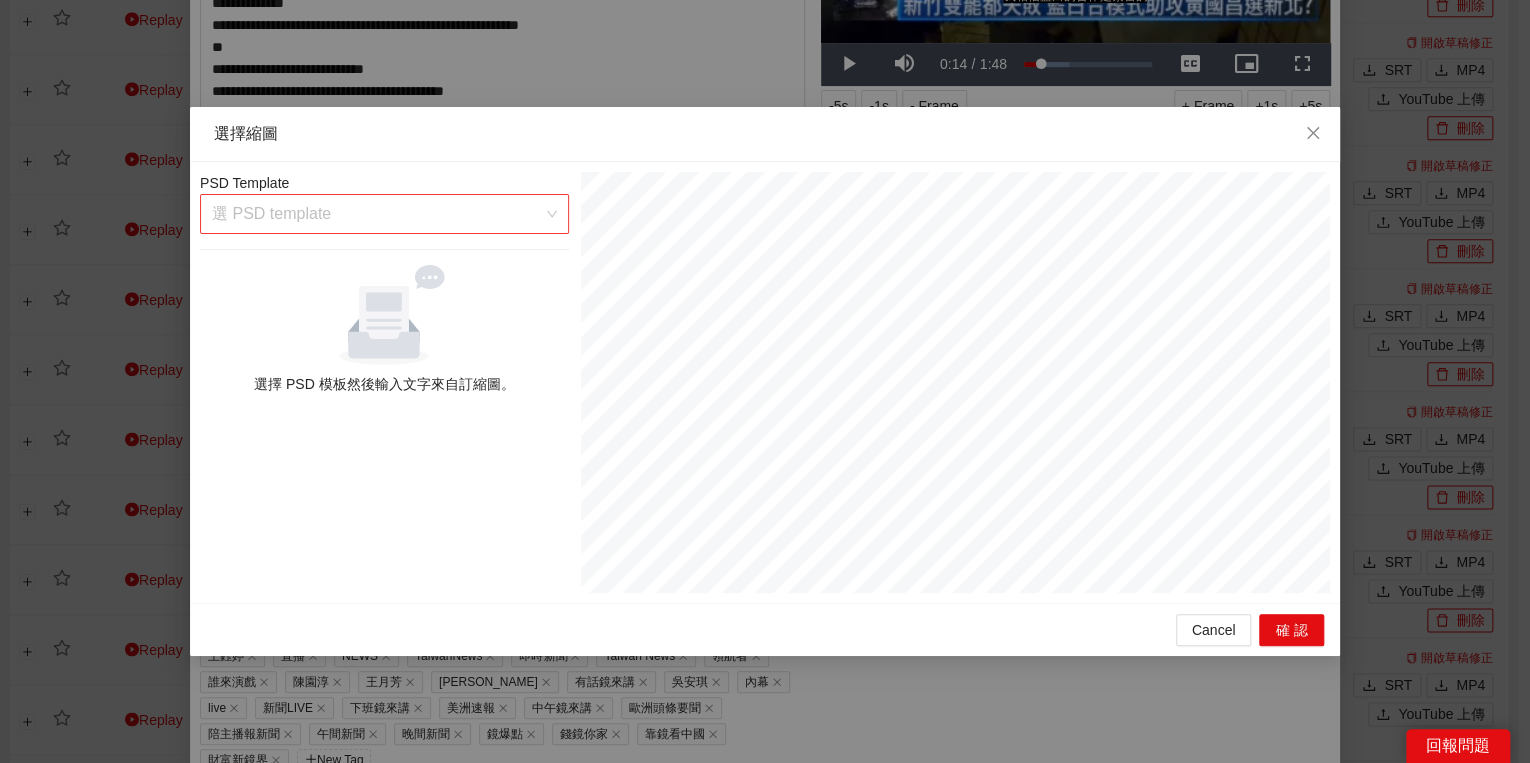 click at bounding box center [377, 214] 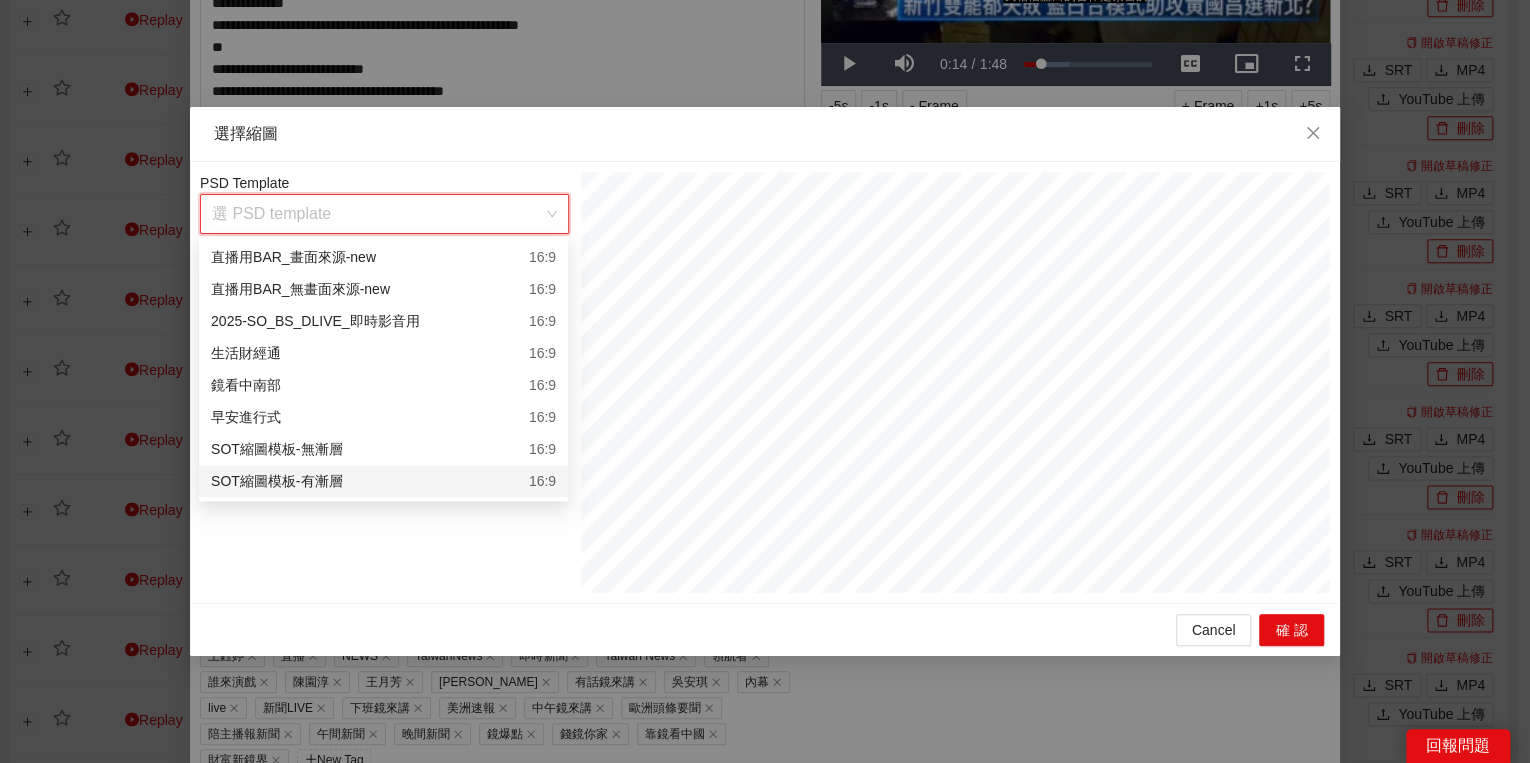 click on "SOT縮圖模板-有漸層 16:9" at bounding box center [383, 481] 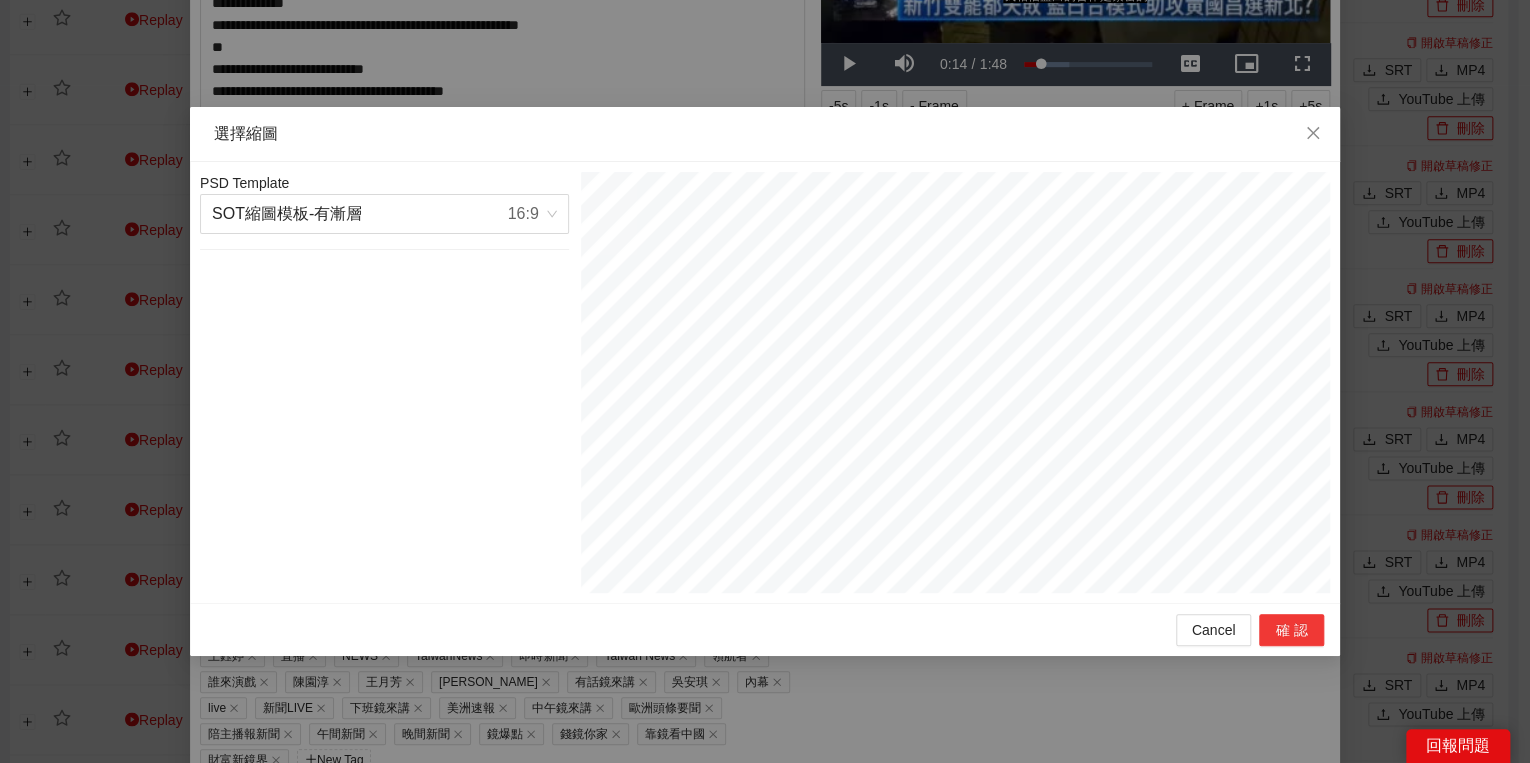 click on "確認" at bounding box center (1291, 630) 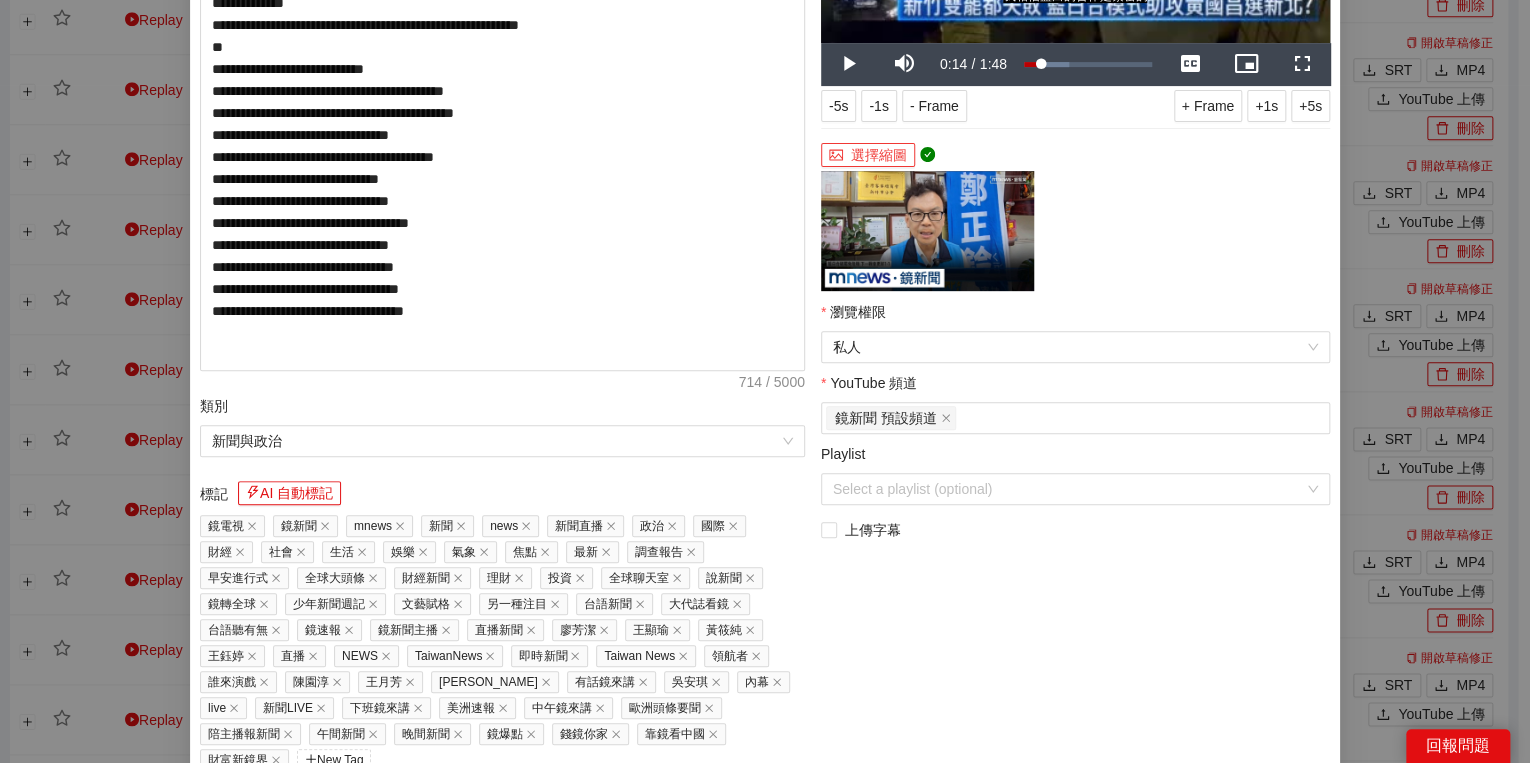 scroll, scrollTop: 320, scrollLeft: 0, axis: vertical 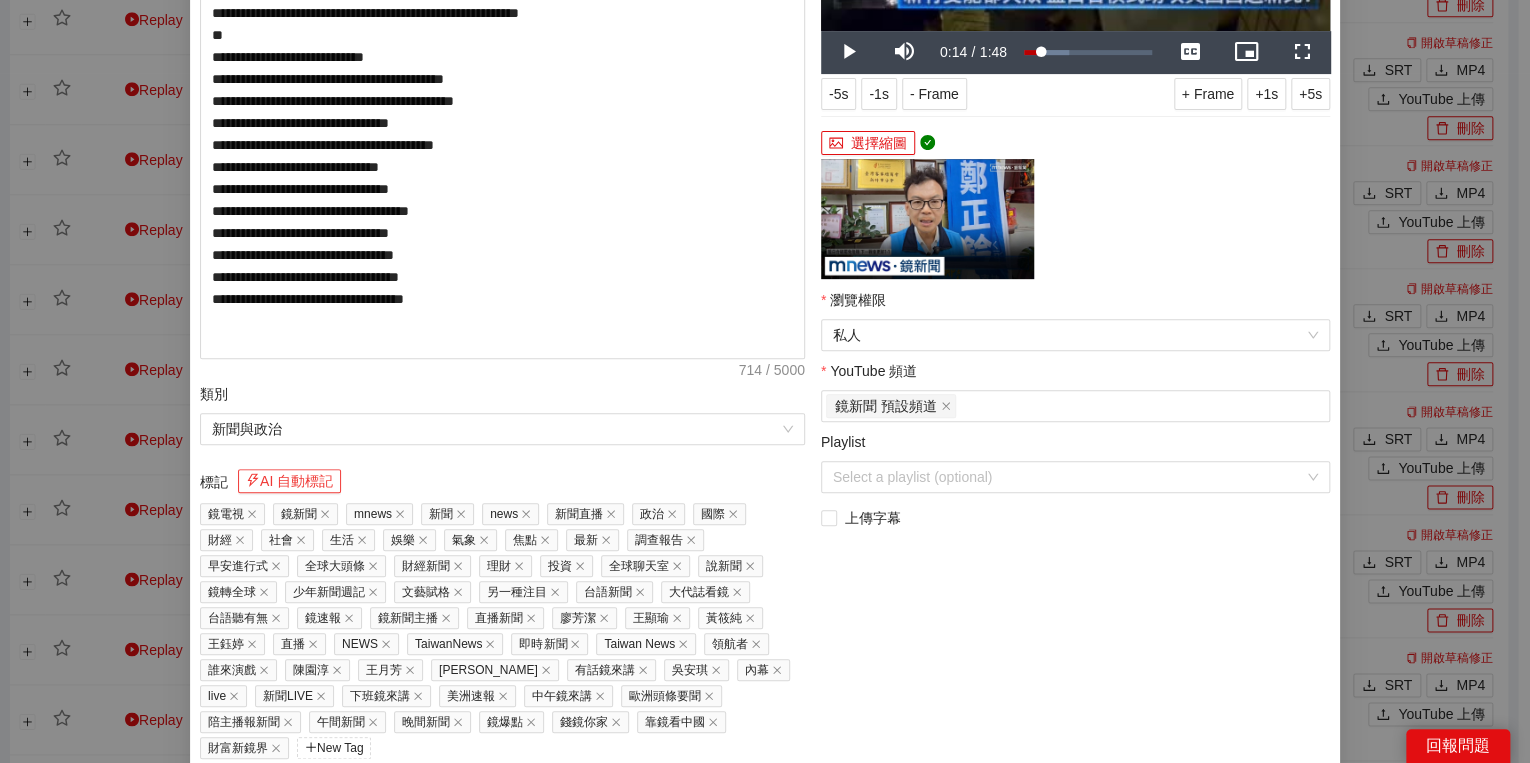 click on "AI 自動標記" at bounding box center (289, 481) 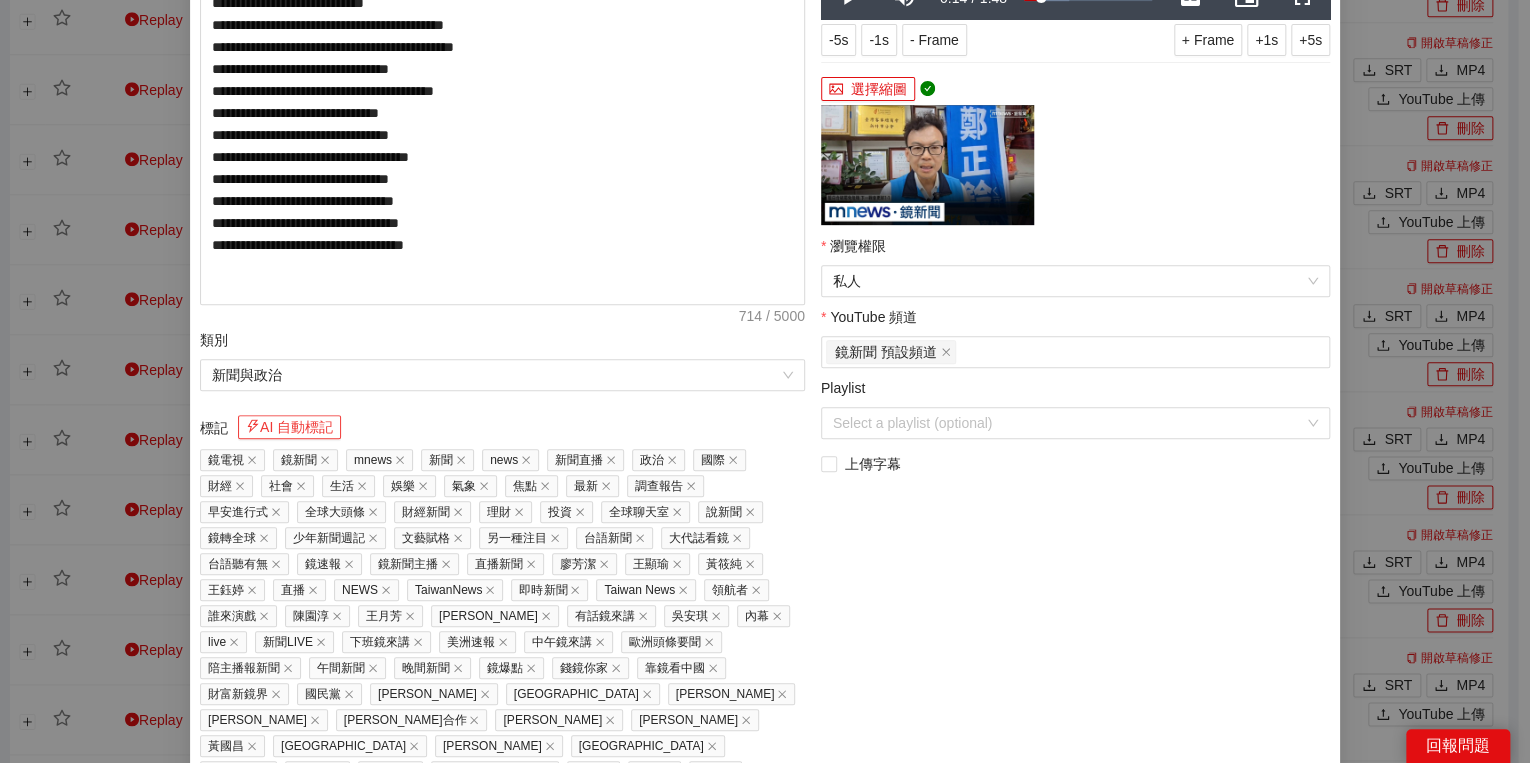 scroll, scrollTop: 451, scrollLeft: 0, axis: vertical 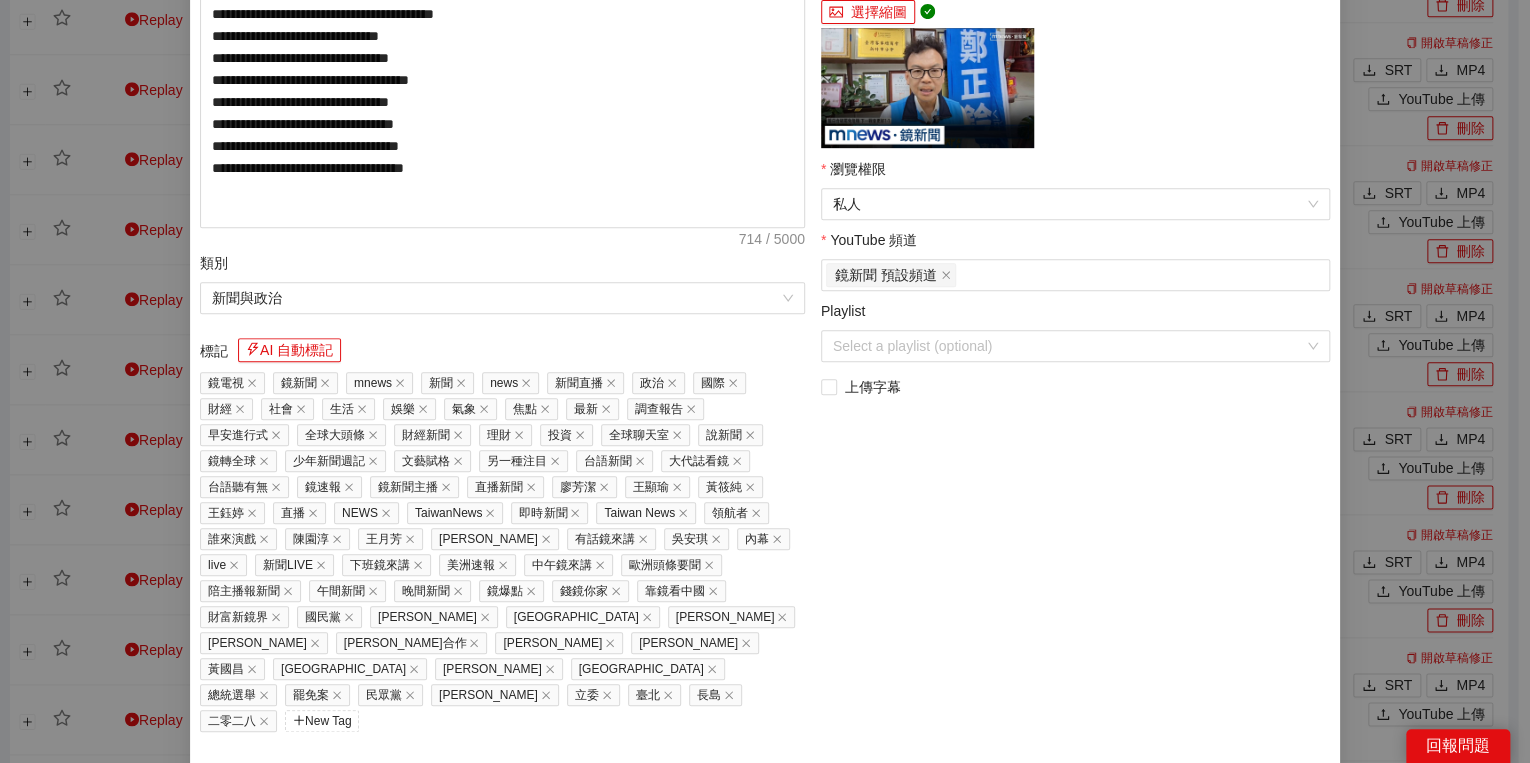click on "Cancel 上傳到 YouTube" at bounding box center [765, 794] 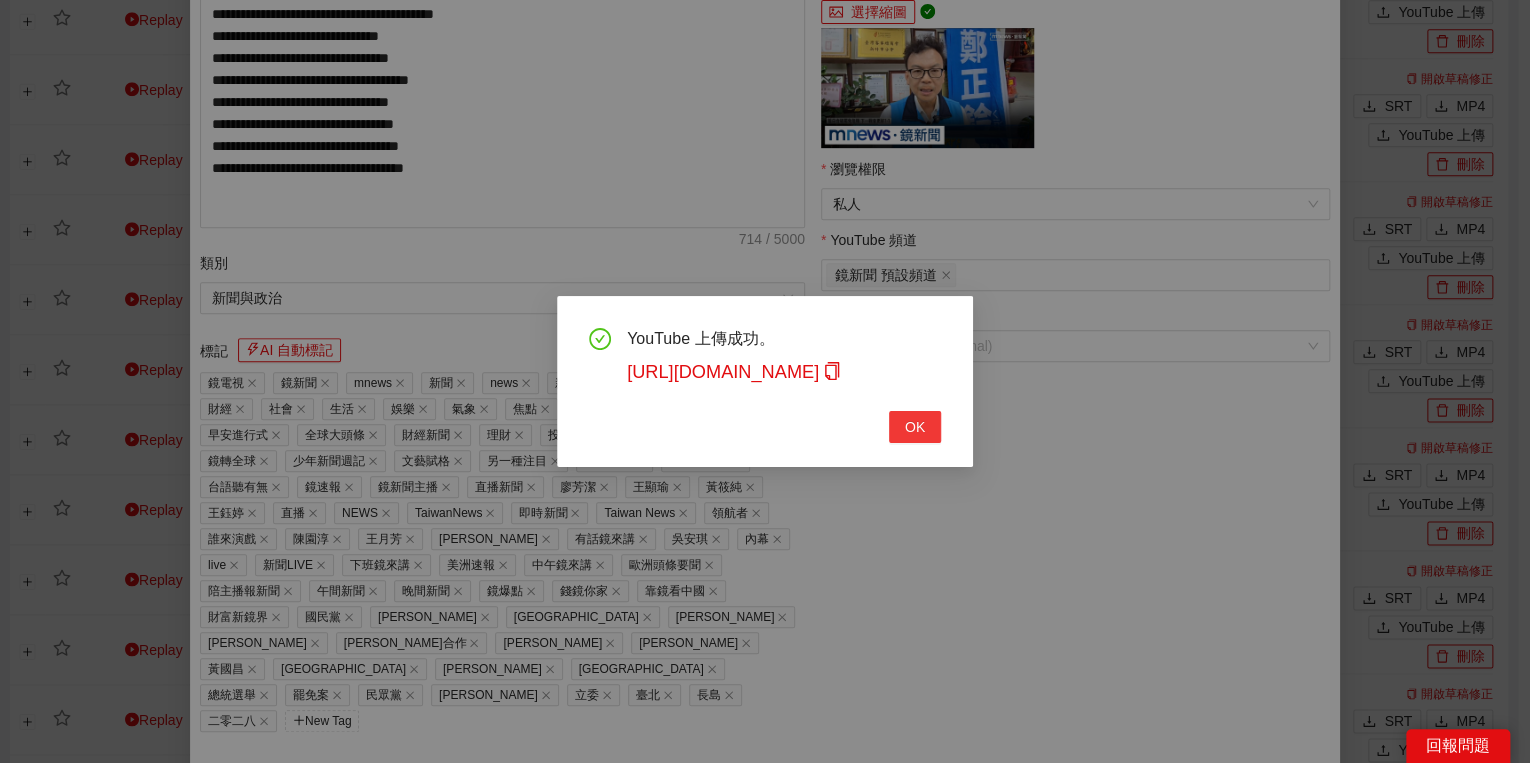 drag, startPoint x: 923, startPoint y: 420, endPoint x: 940, endPoint y: 431, distance: 20.248457 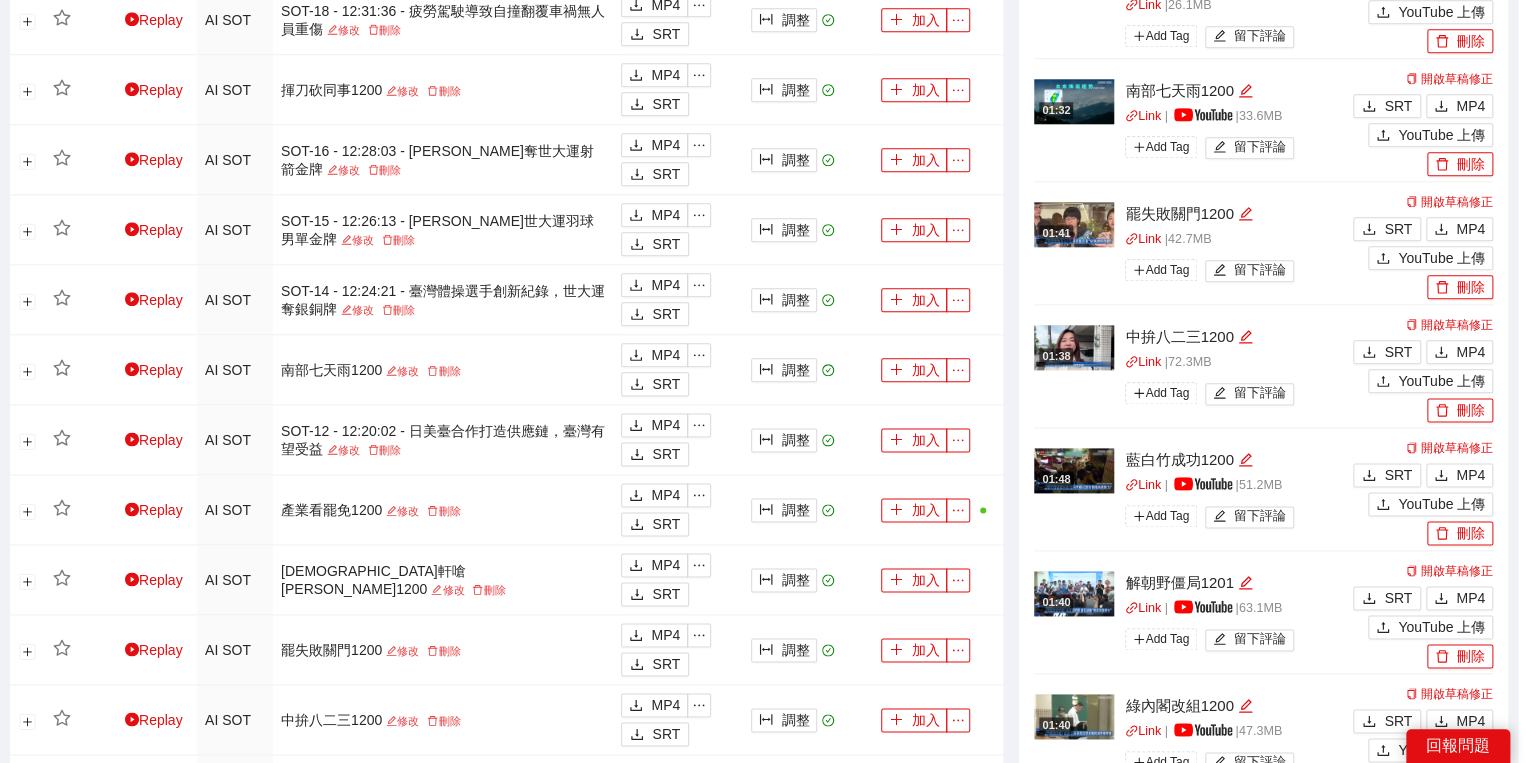 scroll, scrollTop: 308, scrollLeft: 0, axis: vertical 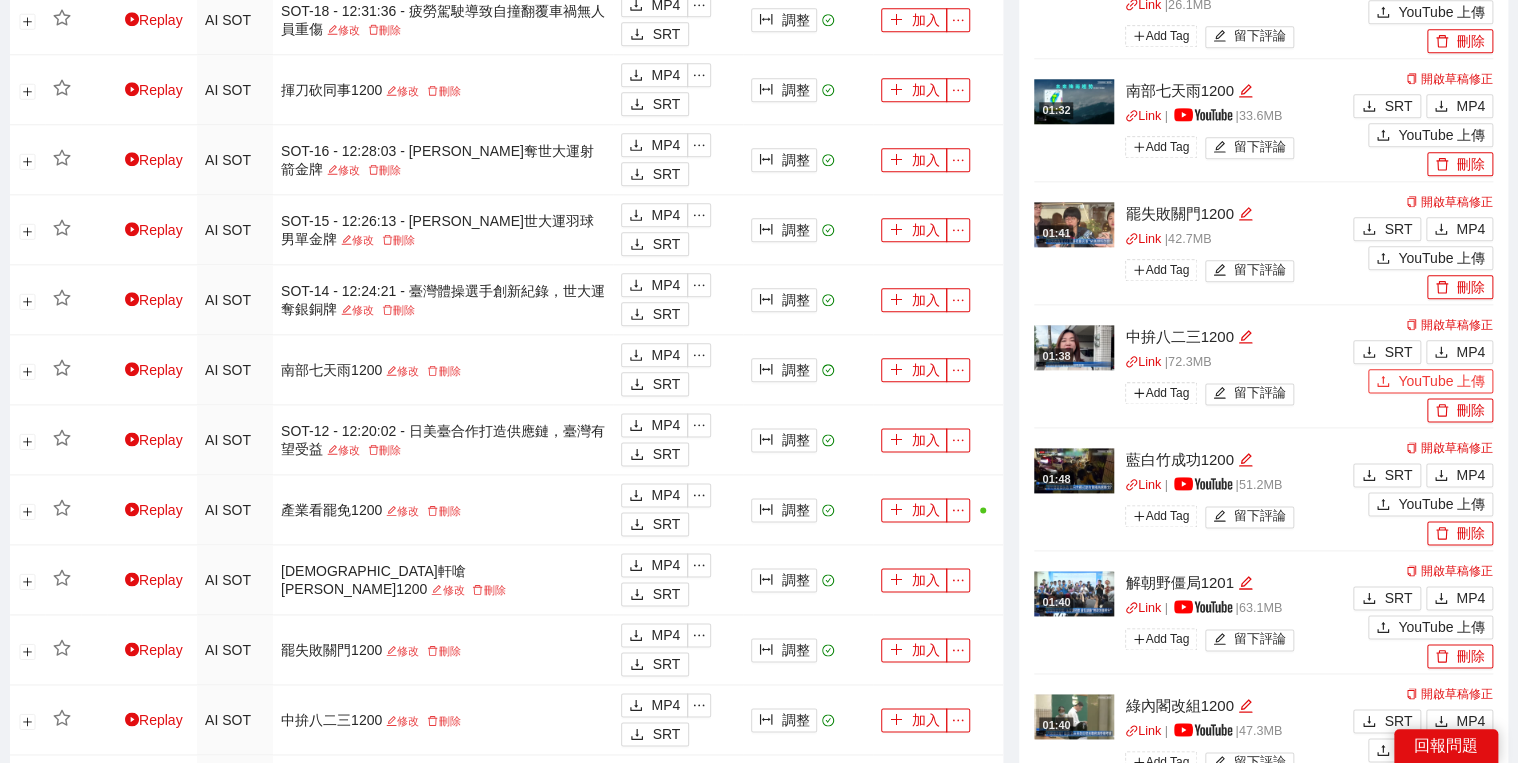 click 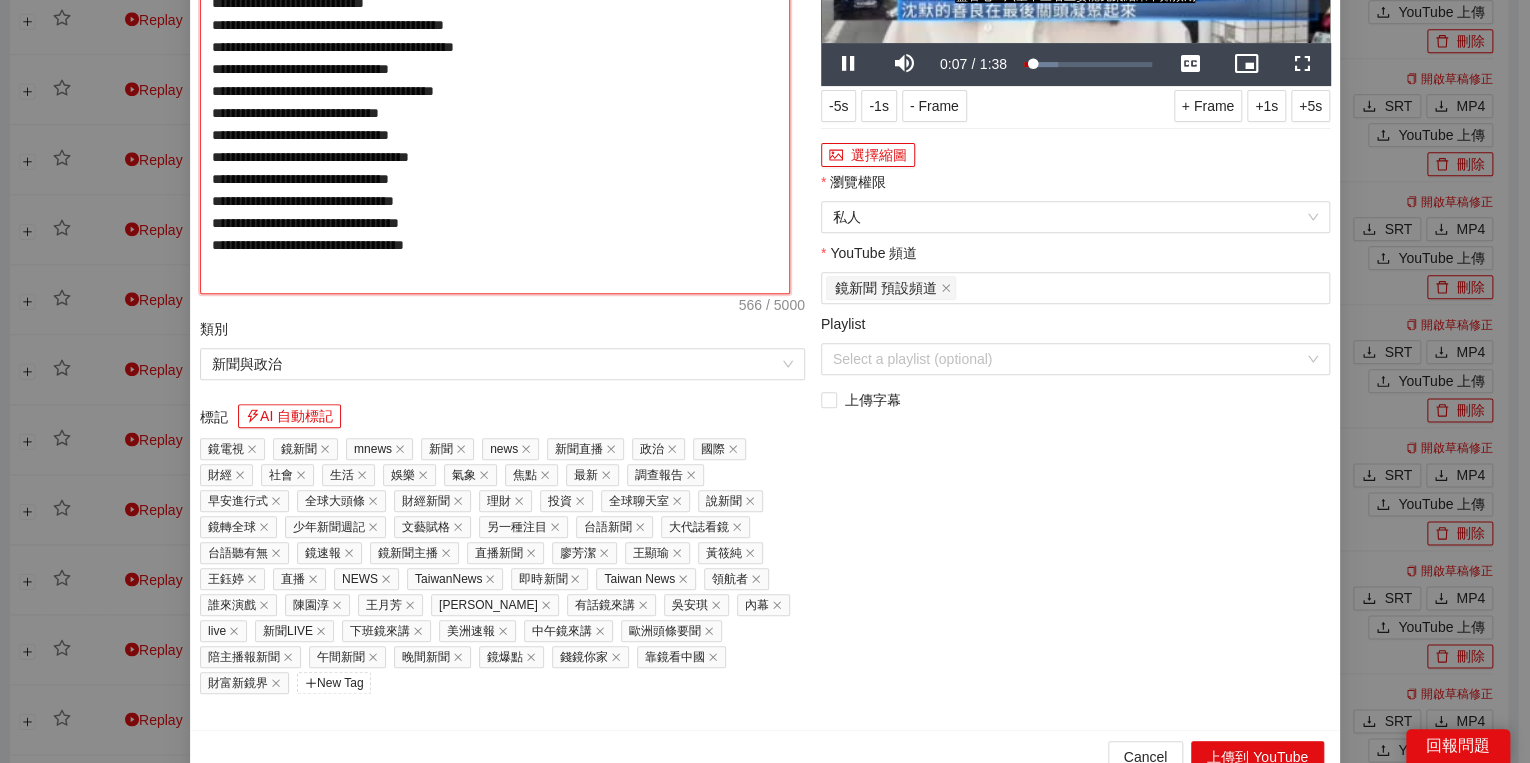 click on "**********" at bounding box center (495, 85) 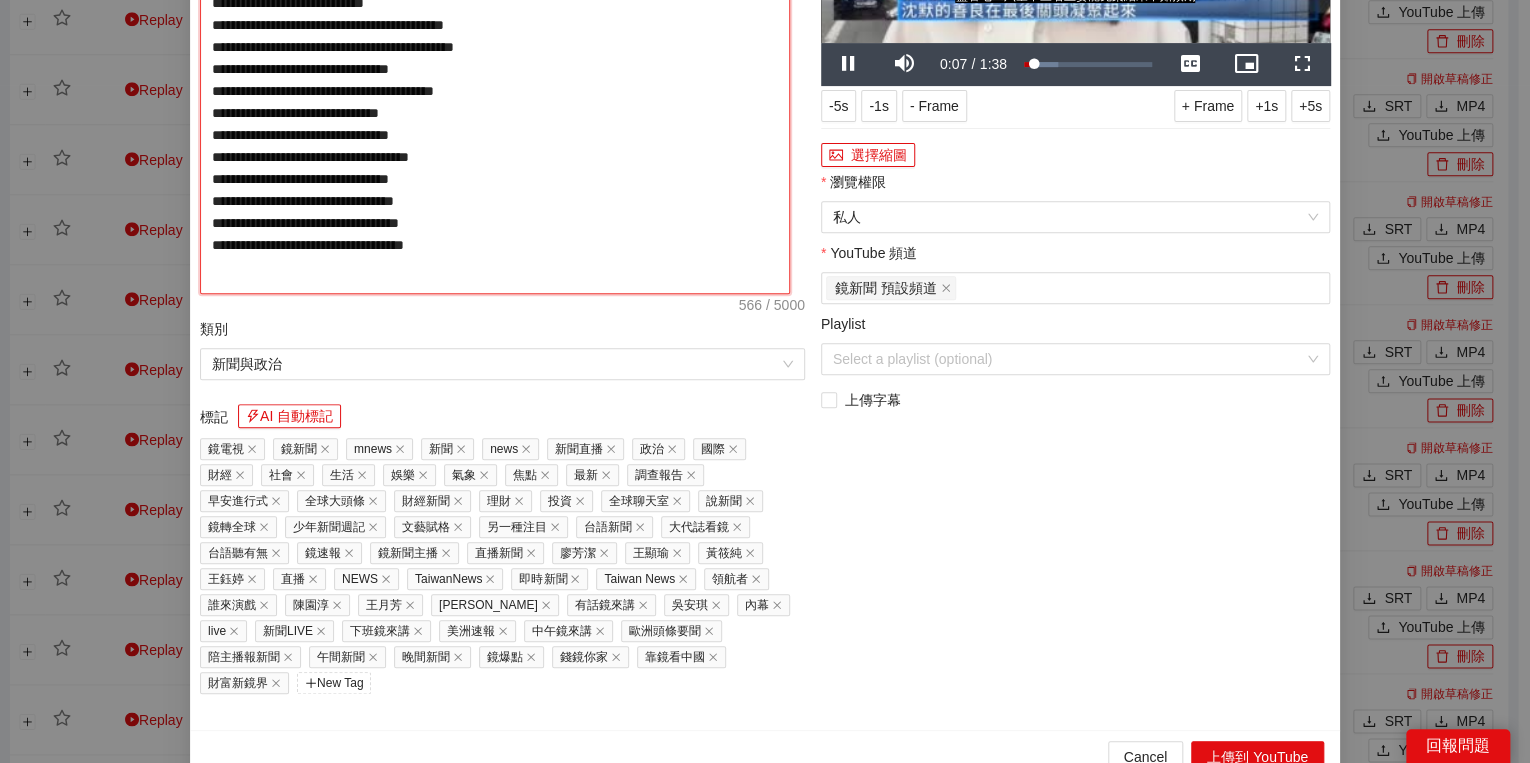 paste on "**********" 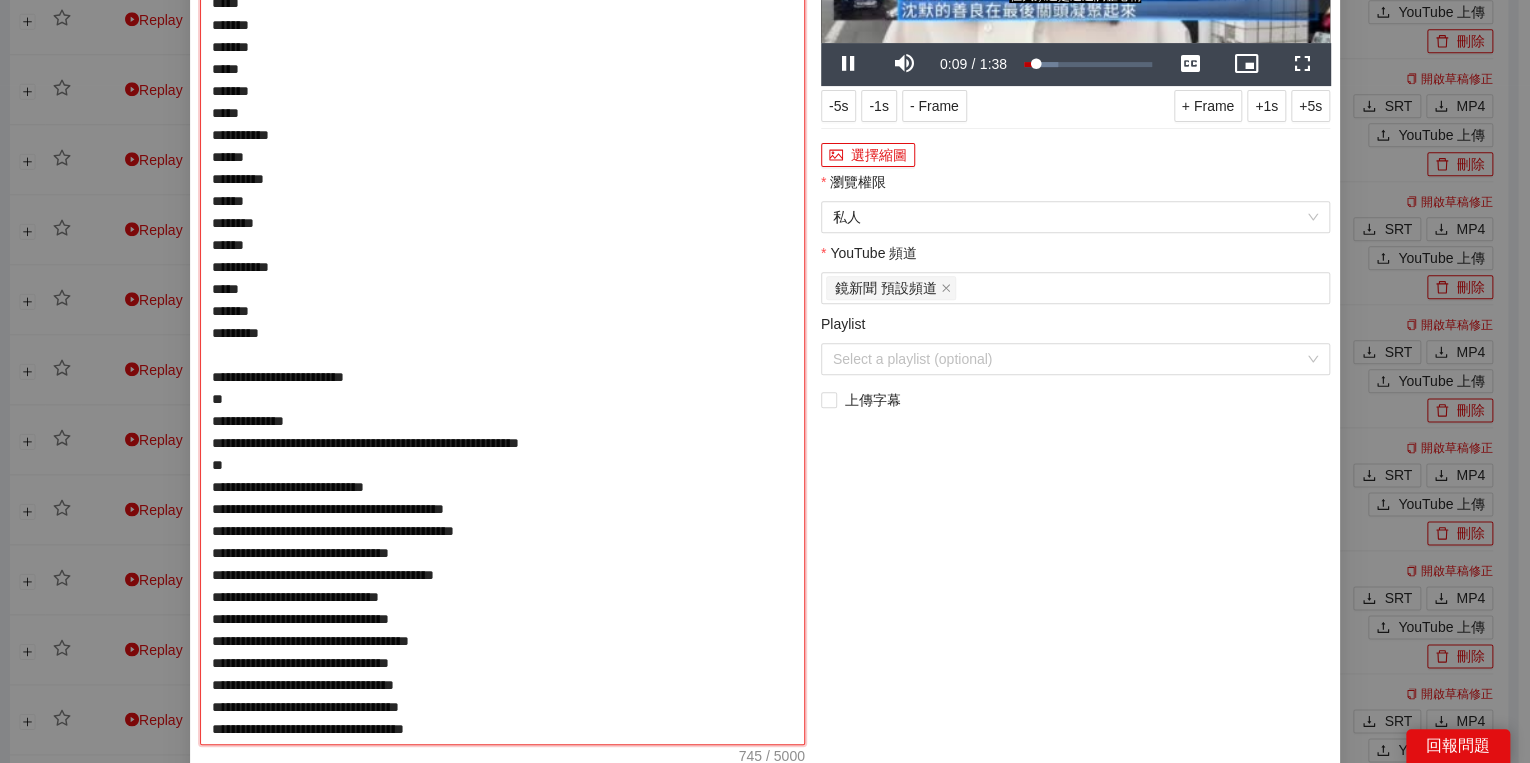 click on "**********" at bounding box center (502, 311) 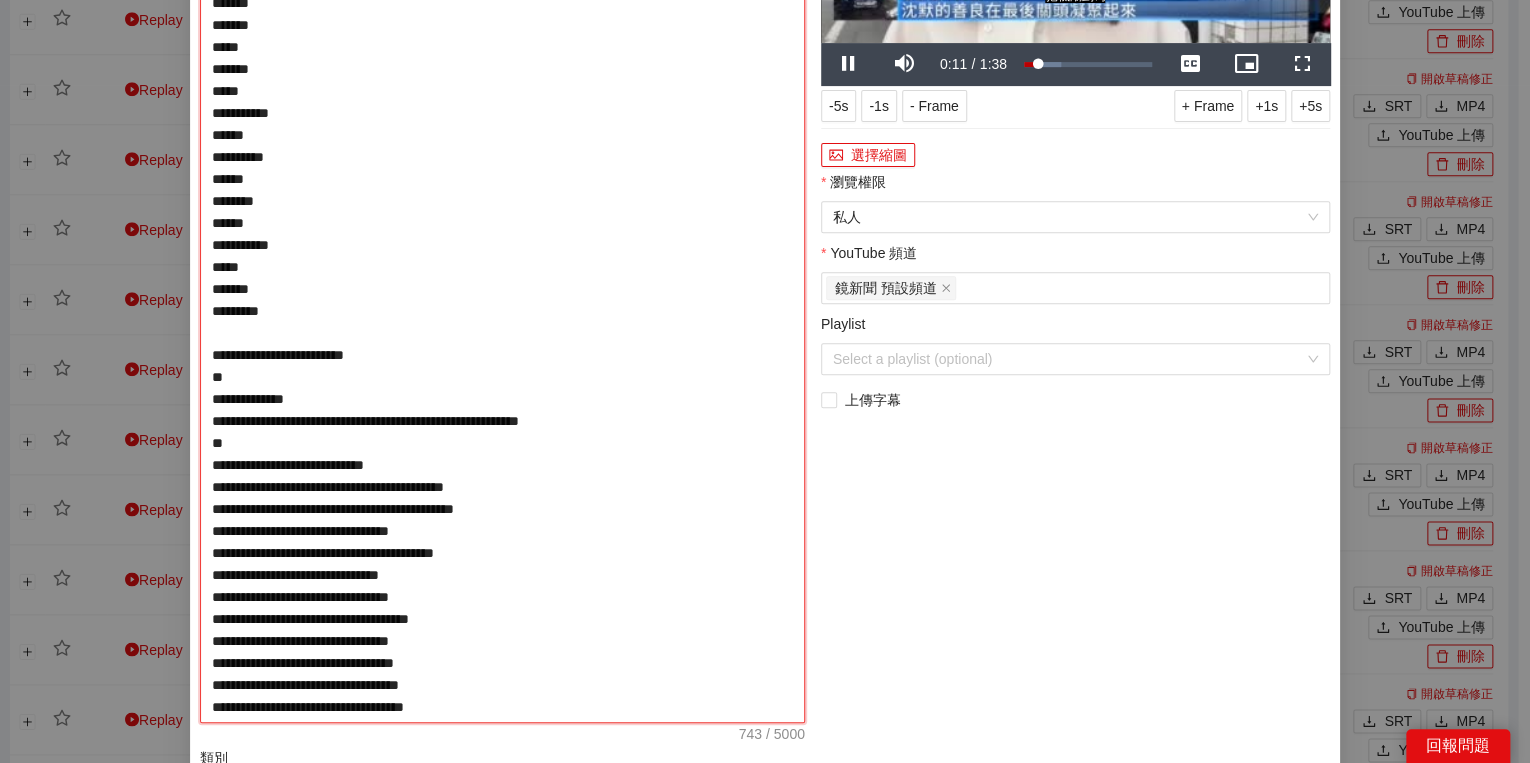 click on "**********" at bounding box center (502, 300) 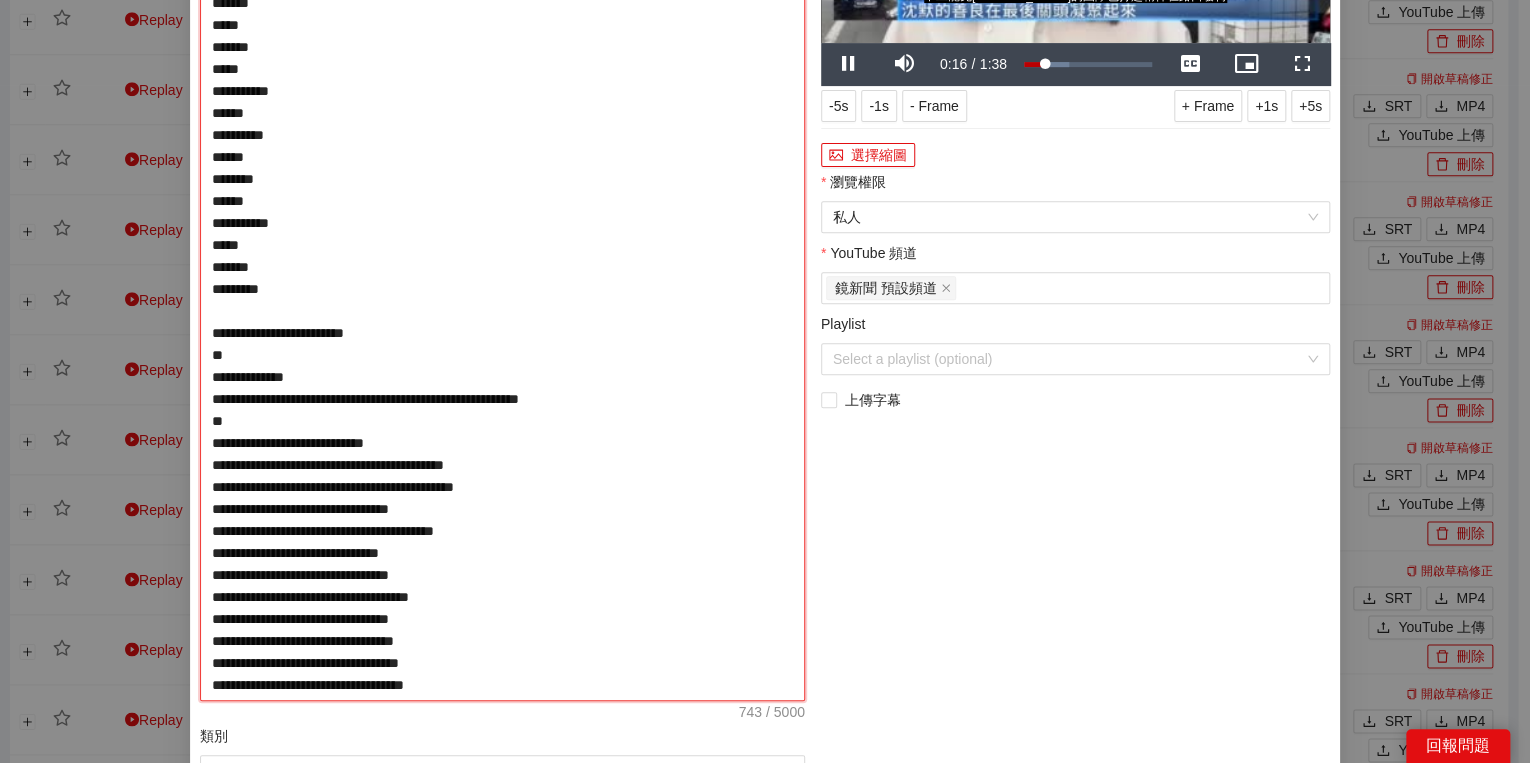 click on "**********" at bounding box center (502, 289) 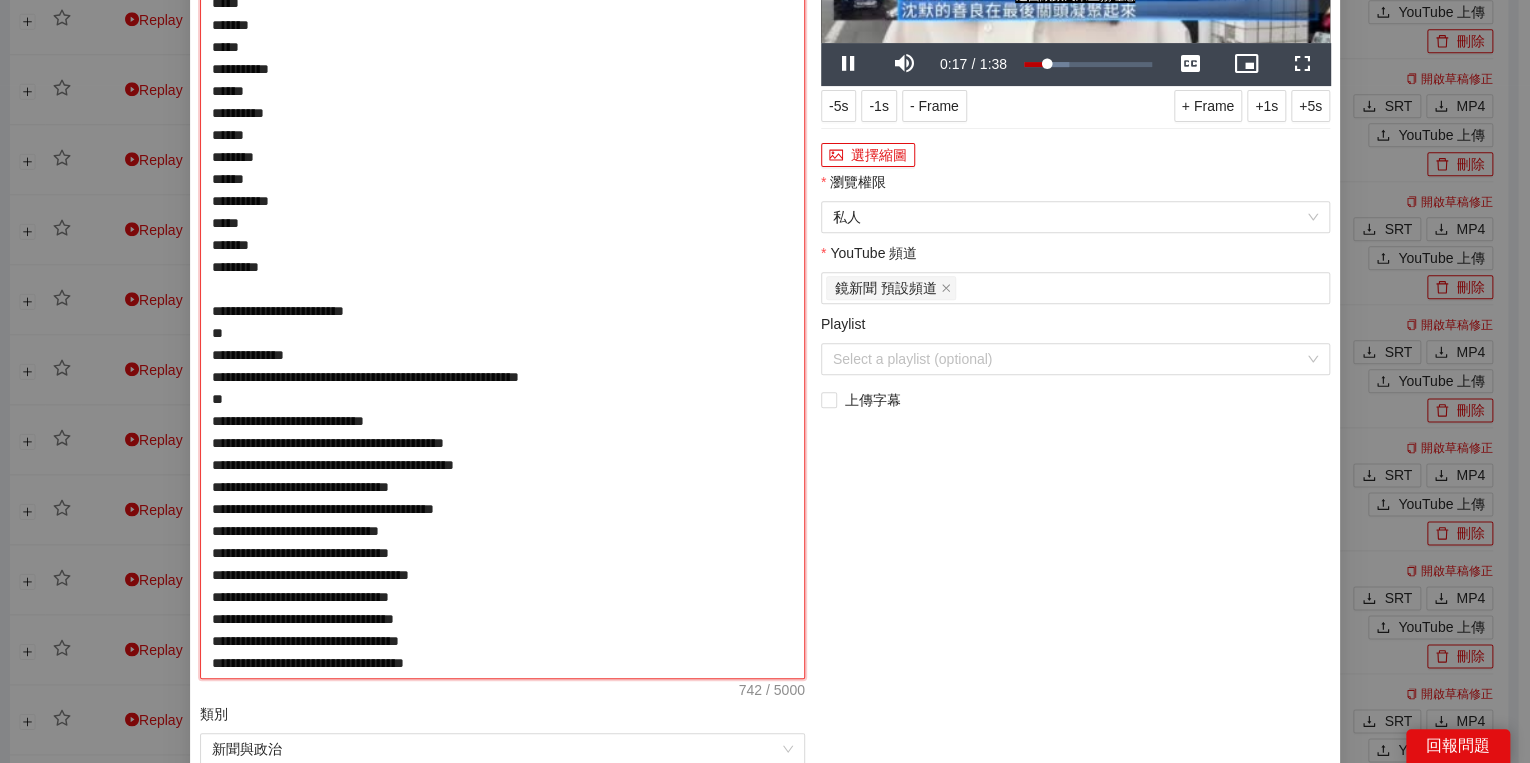 click on "**********" at bounding box center (502, 278) 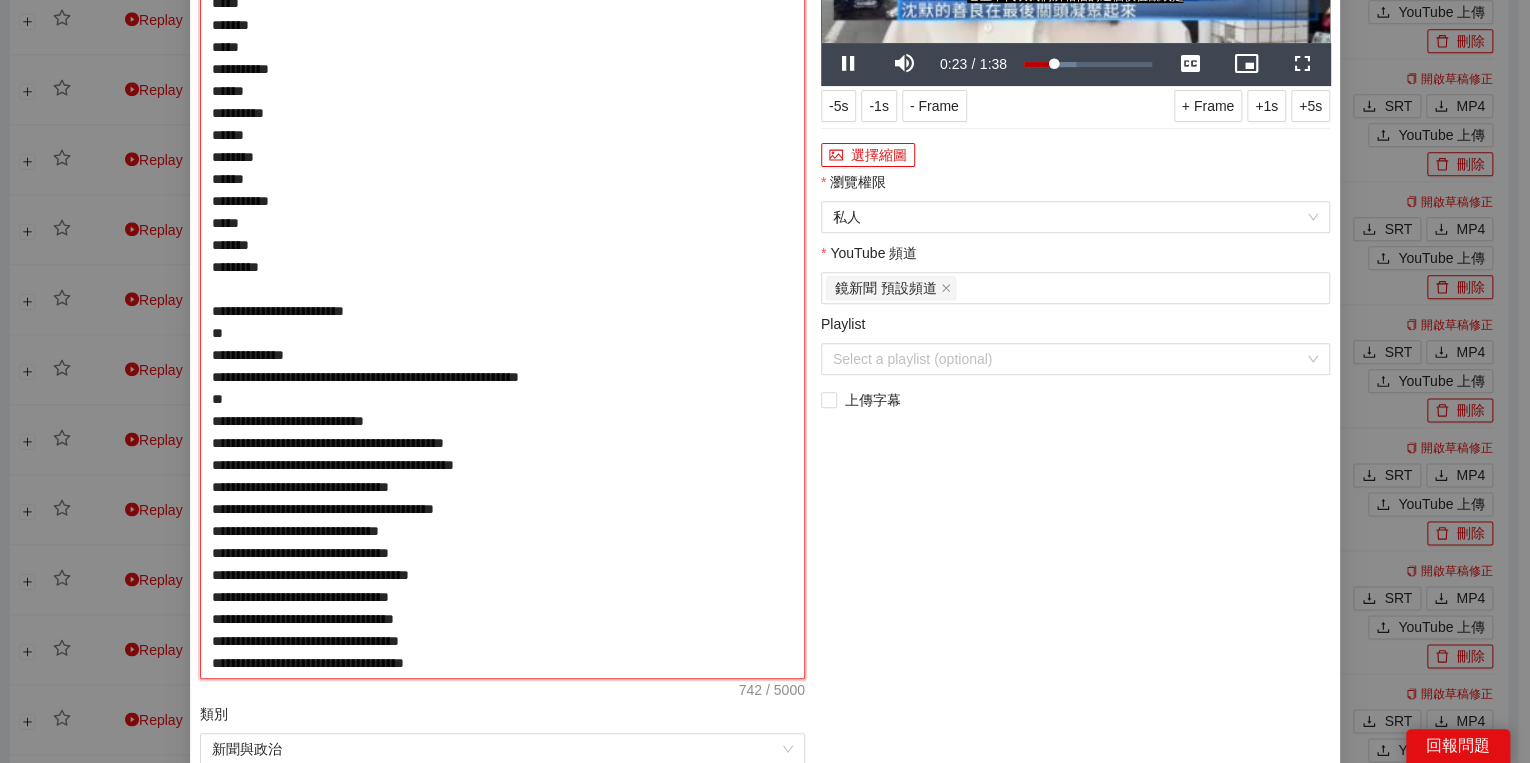 click on "**********" at bounding box center (502, 278) 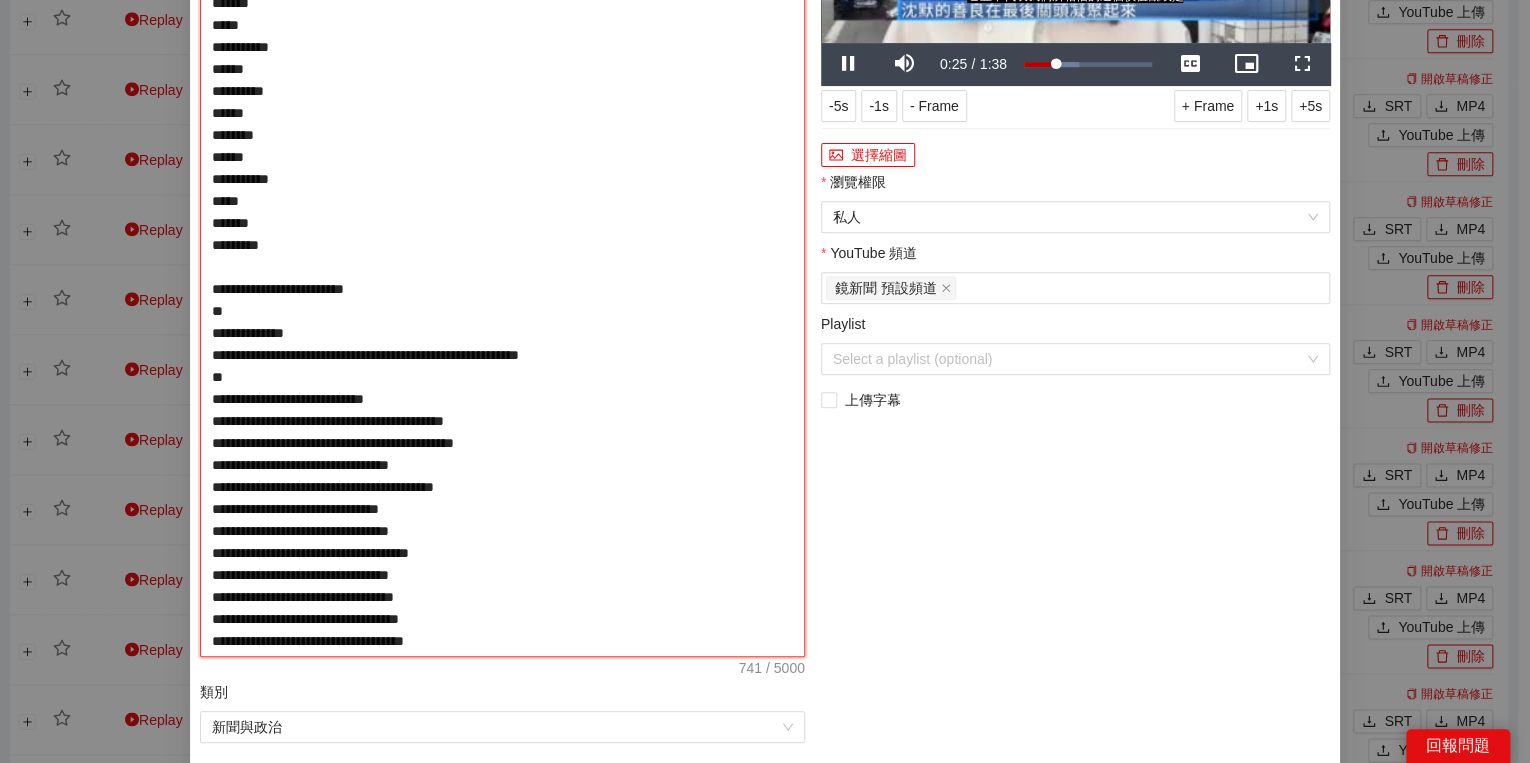 click on "**********" at bounding box center [502, 267] 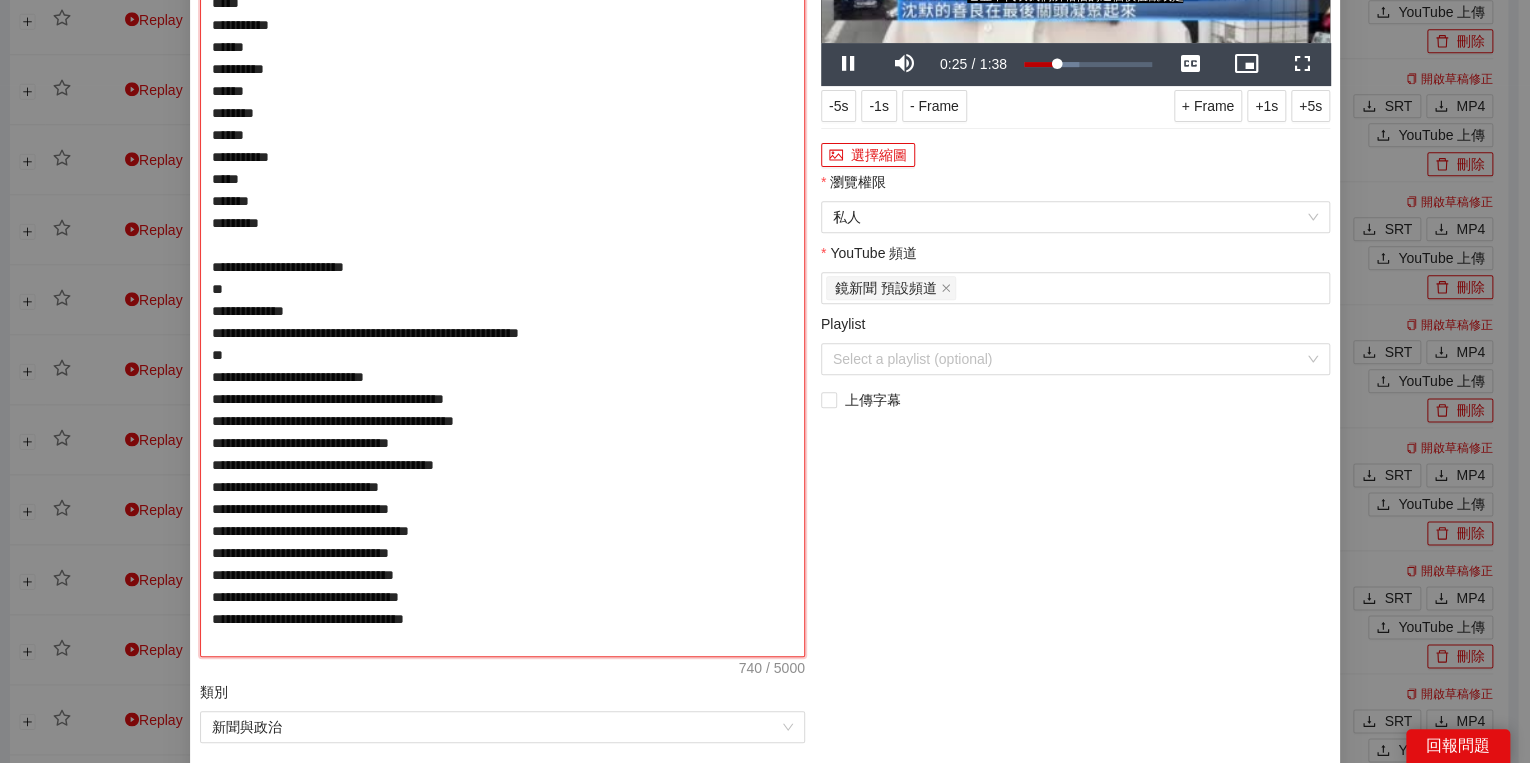 click on "**********" at bounding box center (502, 267) 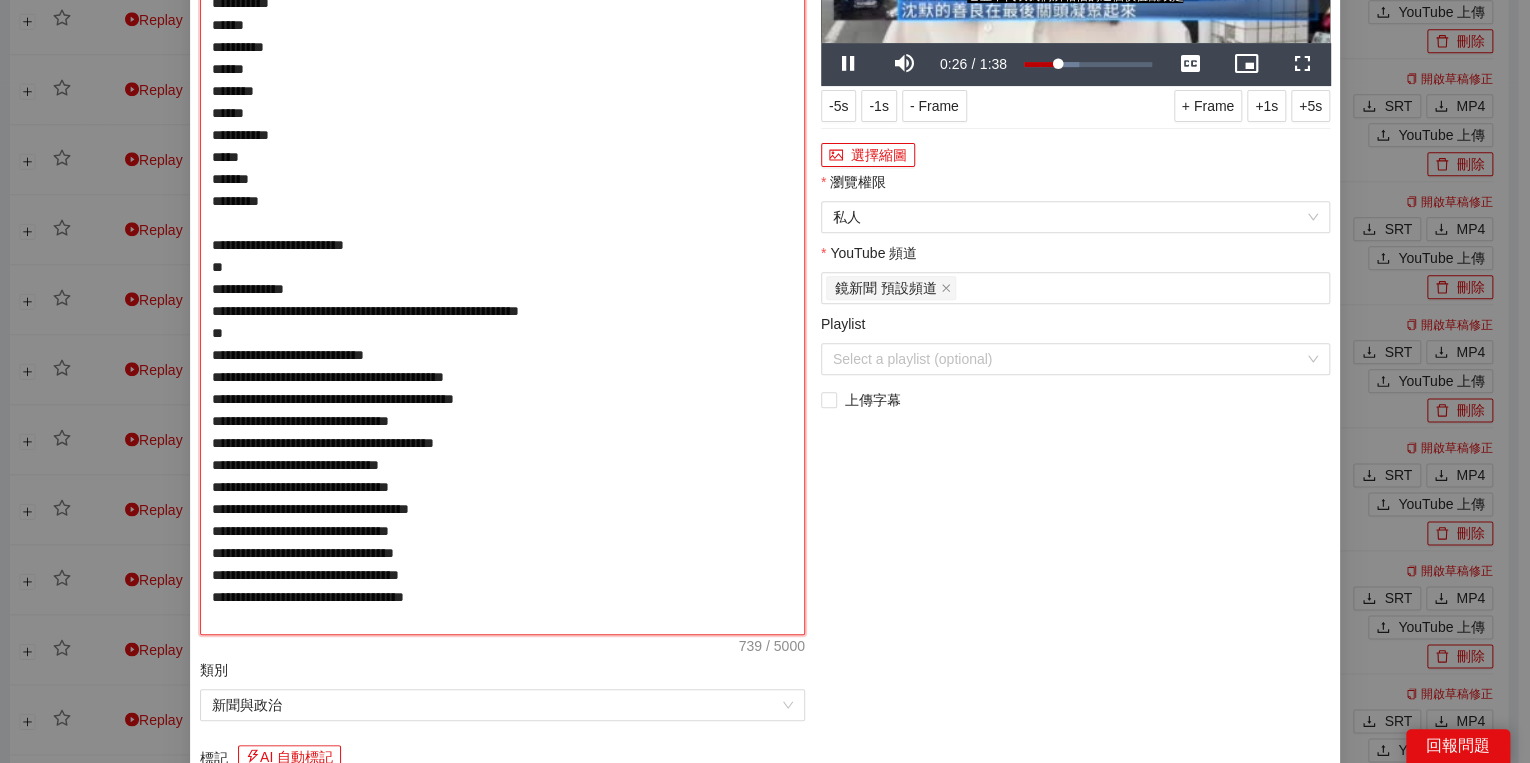 click on "**********" at bounding box center [502, 256] 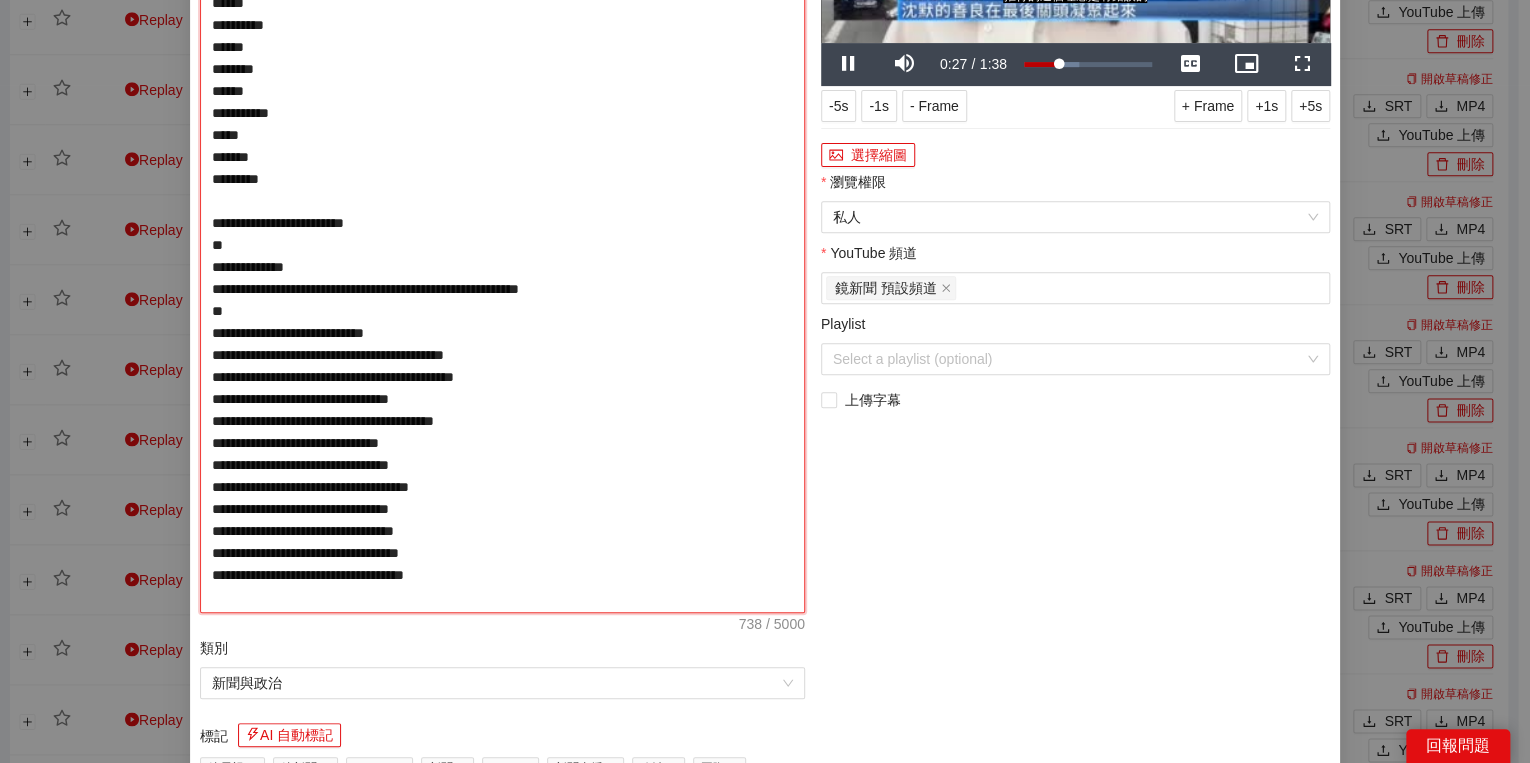 click on "**********" at bounding box center [502, 245] 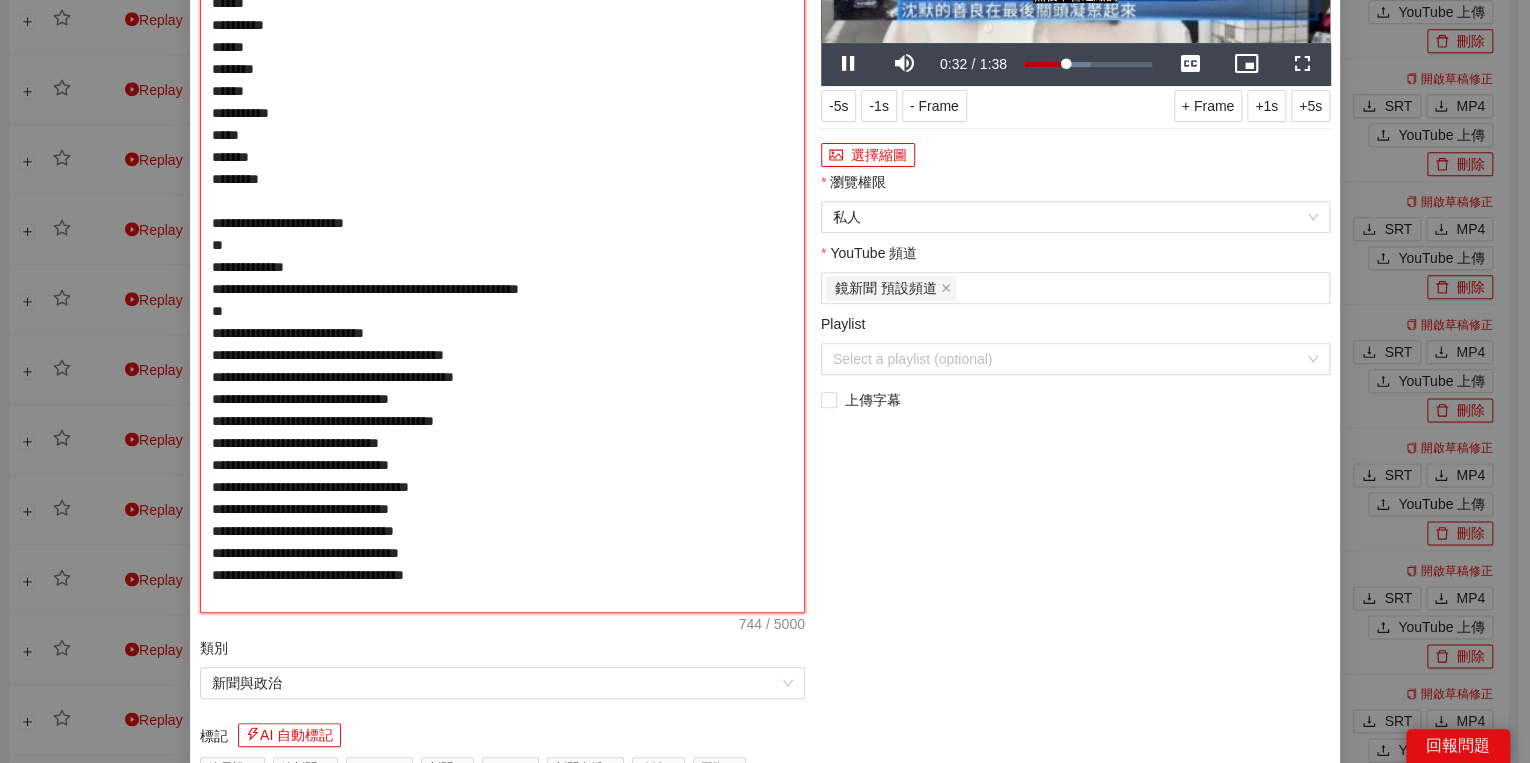 click on "**********" at bounding box center [502, 245] 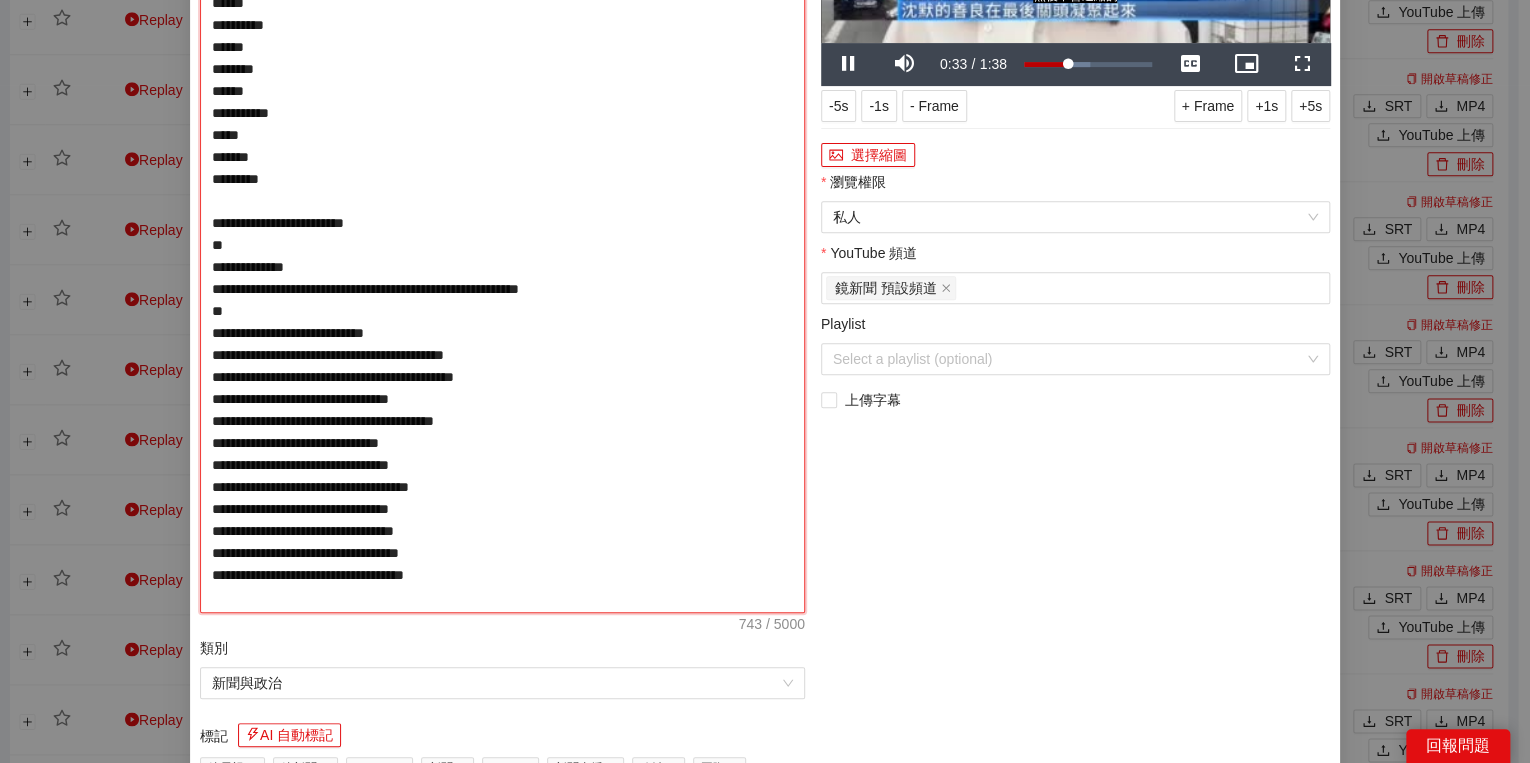 click on "**********" at bounding box center [502, 245] 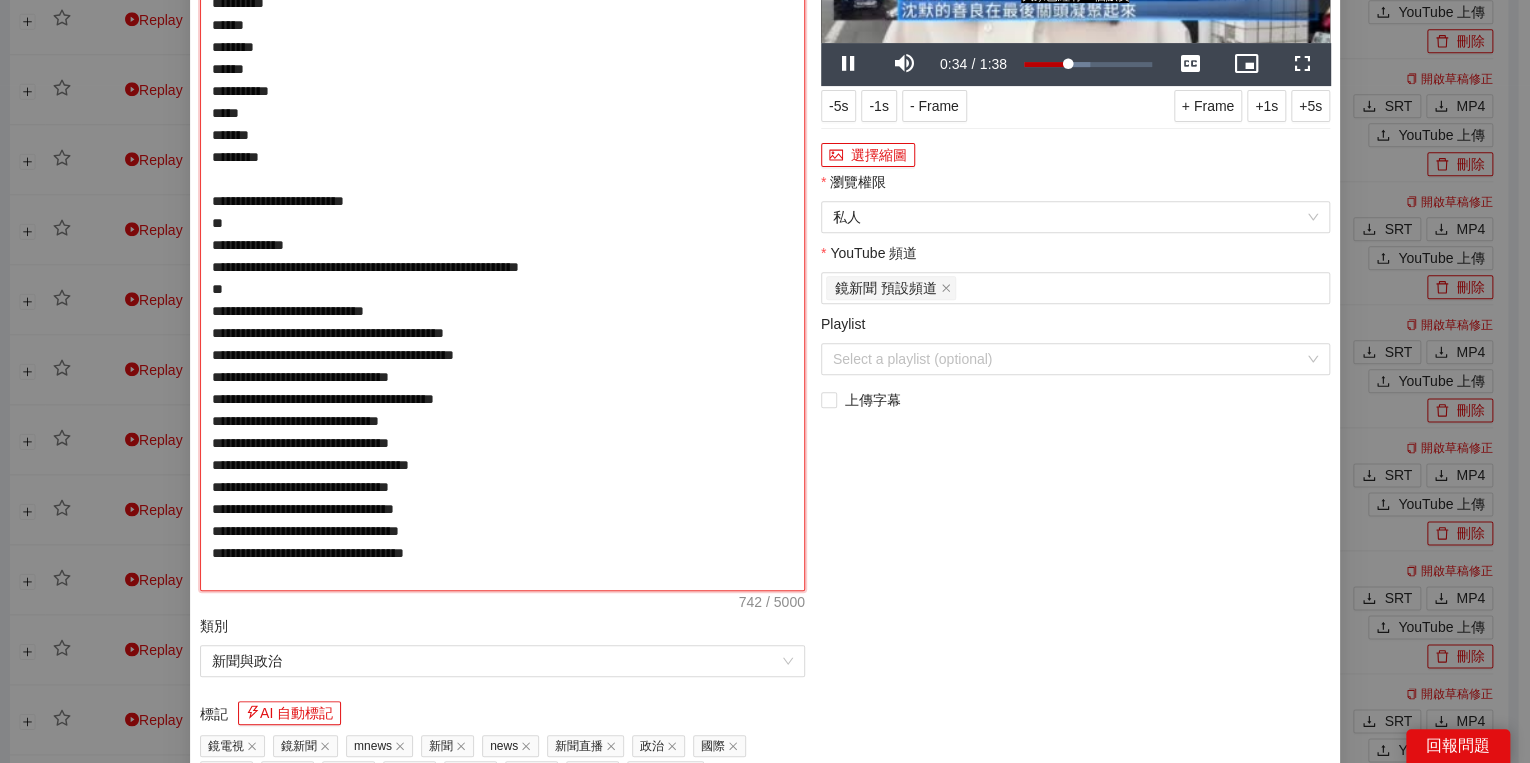 click on "**********" at bounding box center (502, 234) 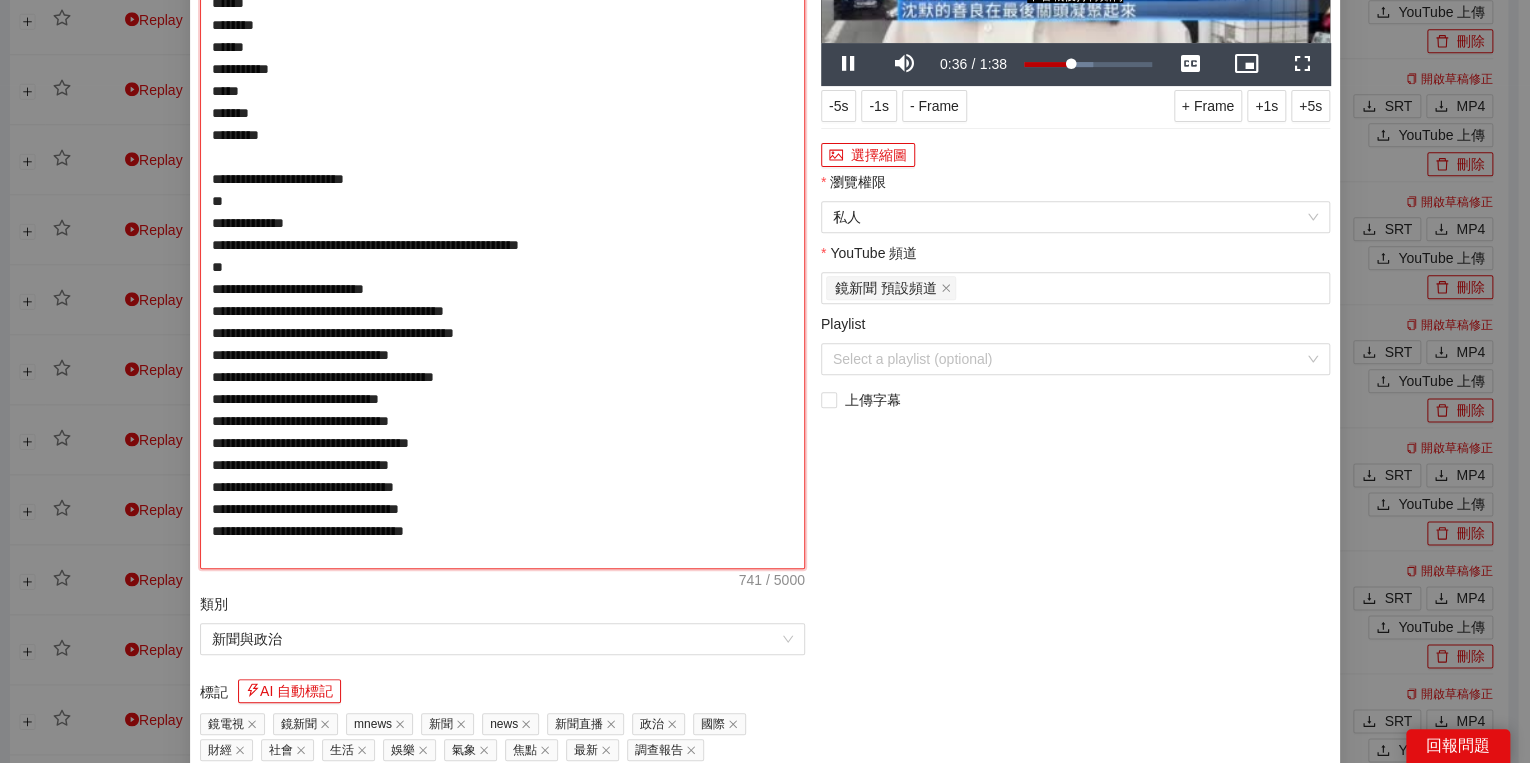 click on "**********" at bounding box center (502, 223) 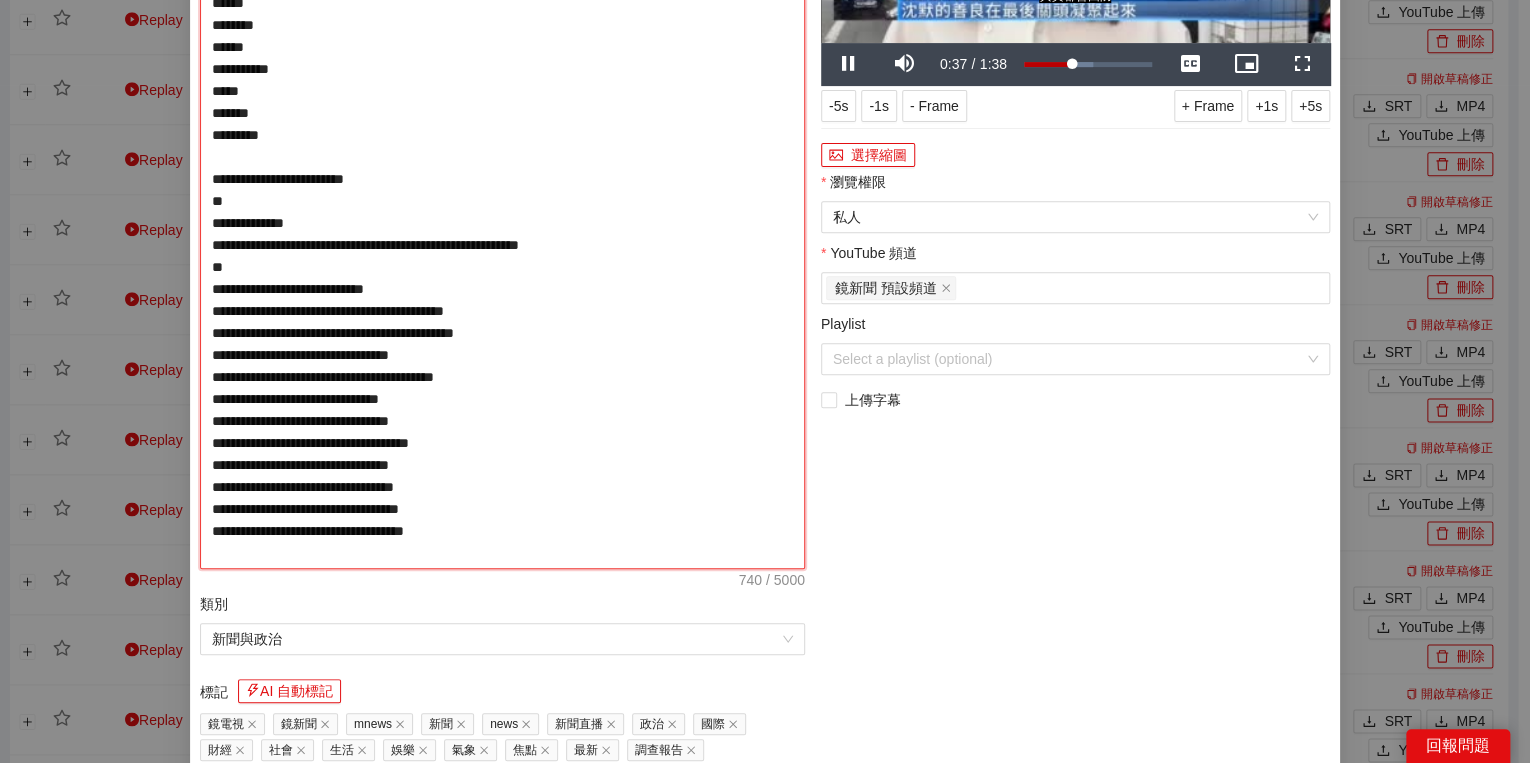 click on "**********" at bounding box center [502, 223] 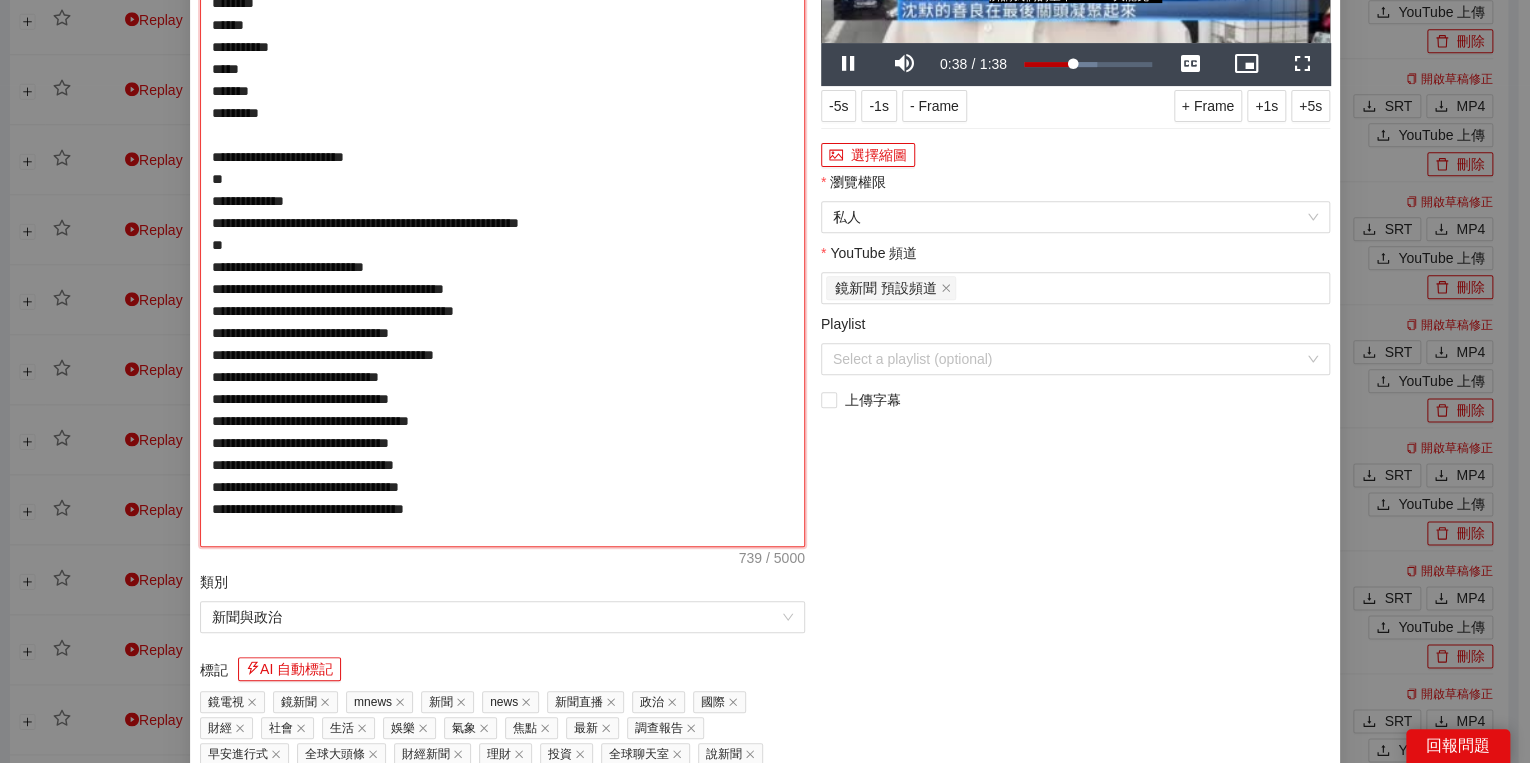 click on "**********" at bounding box center (502, 212) 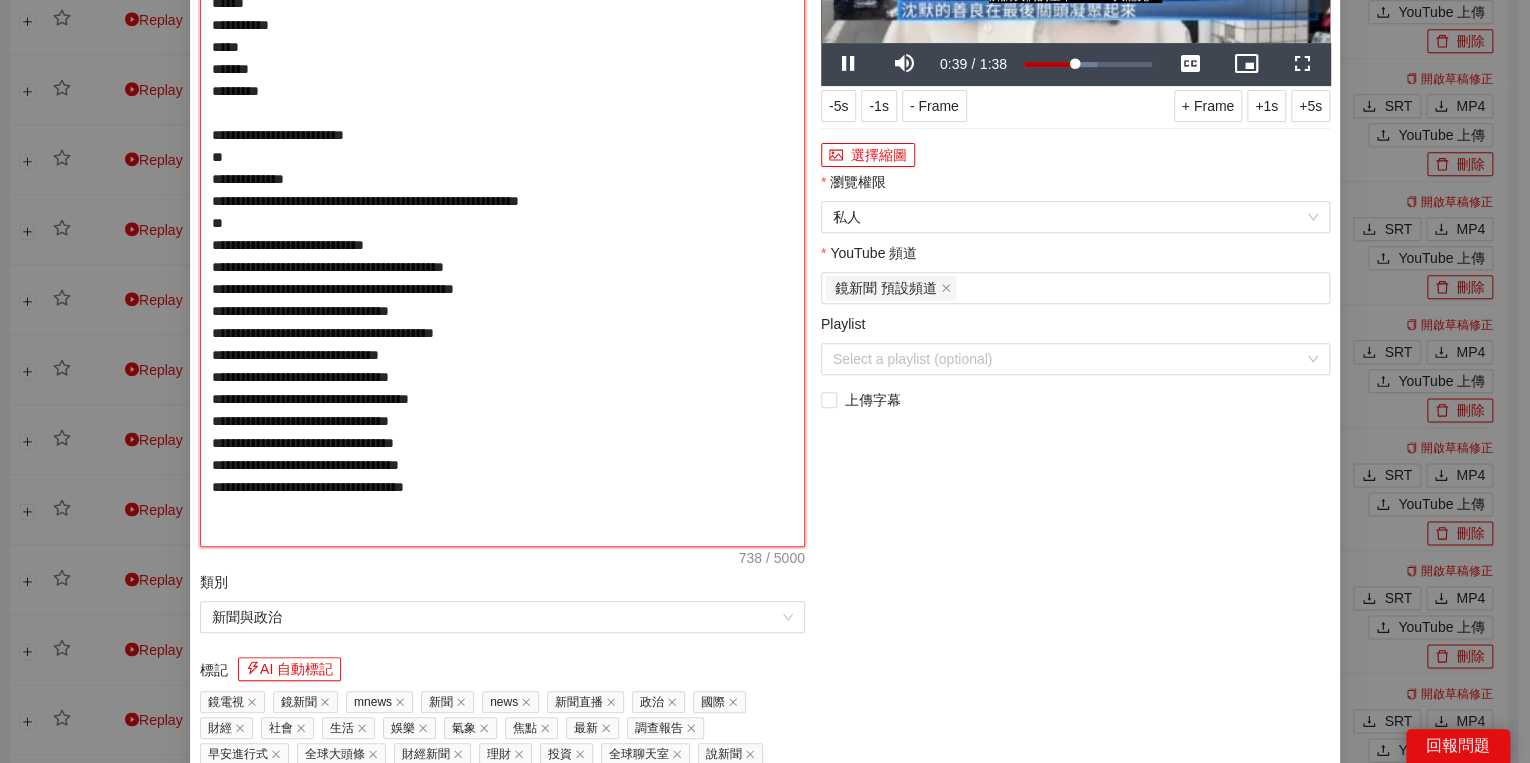 click on "**********" at bounding box center (502, 212) 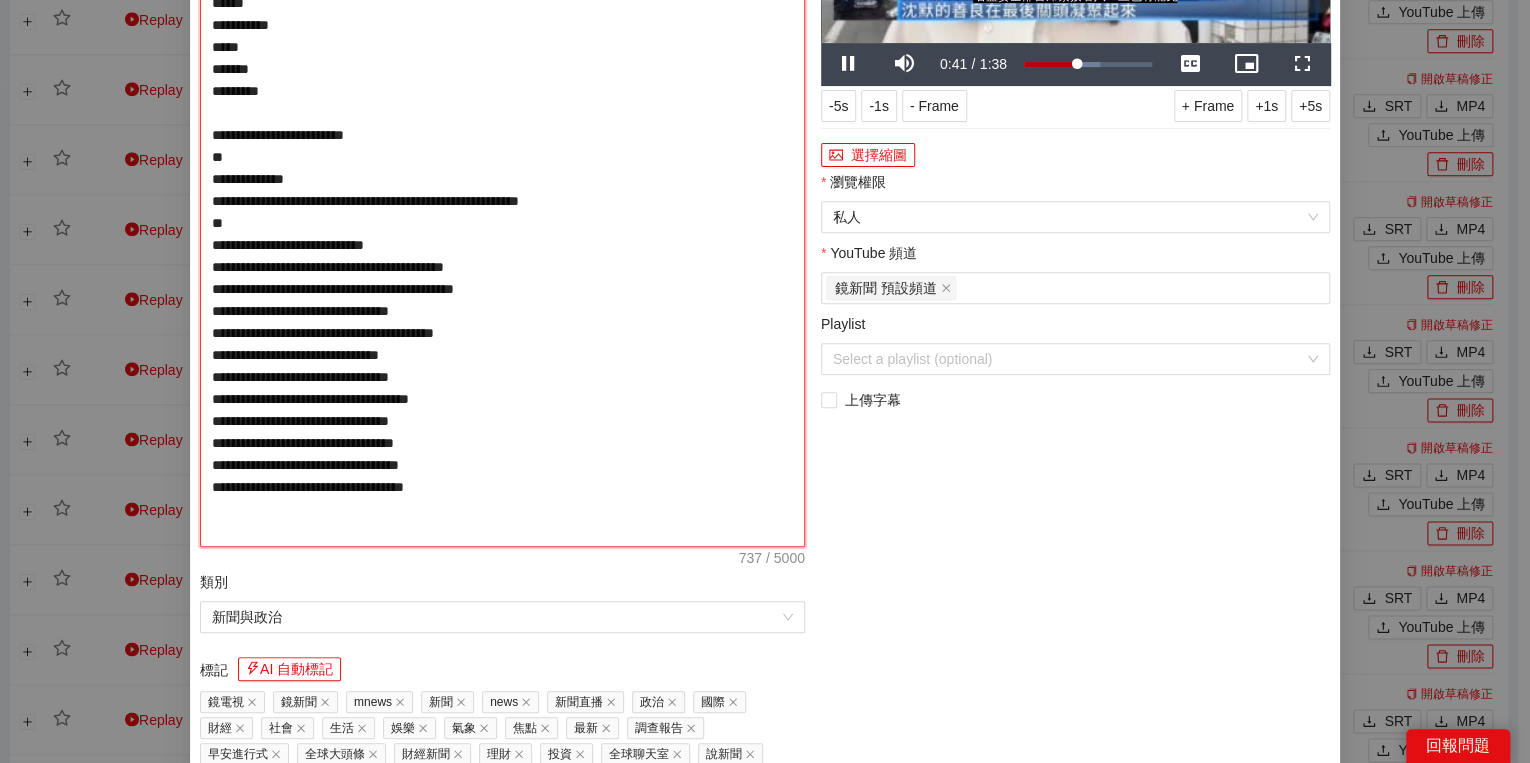 click on "**********" at bounding box center [502, 212] 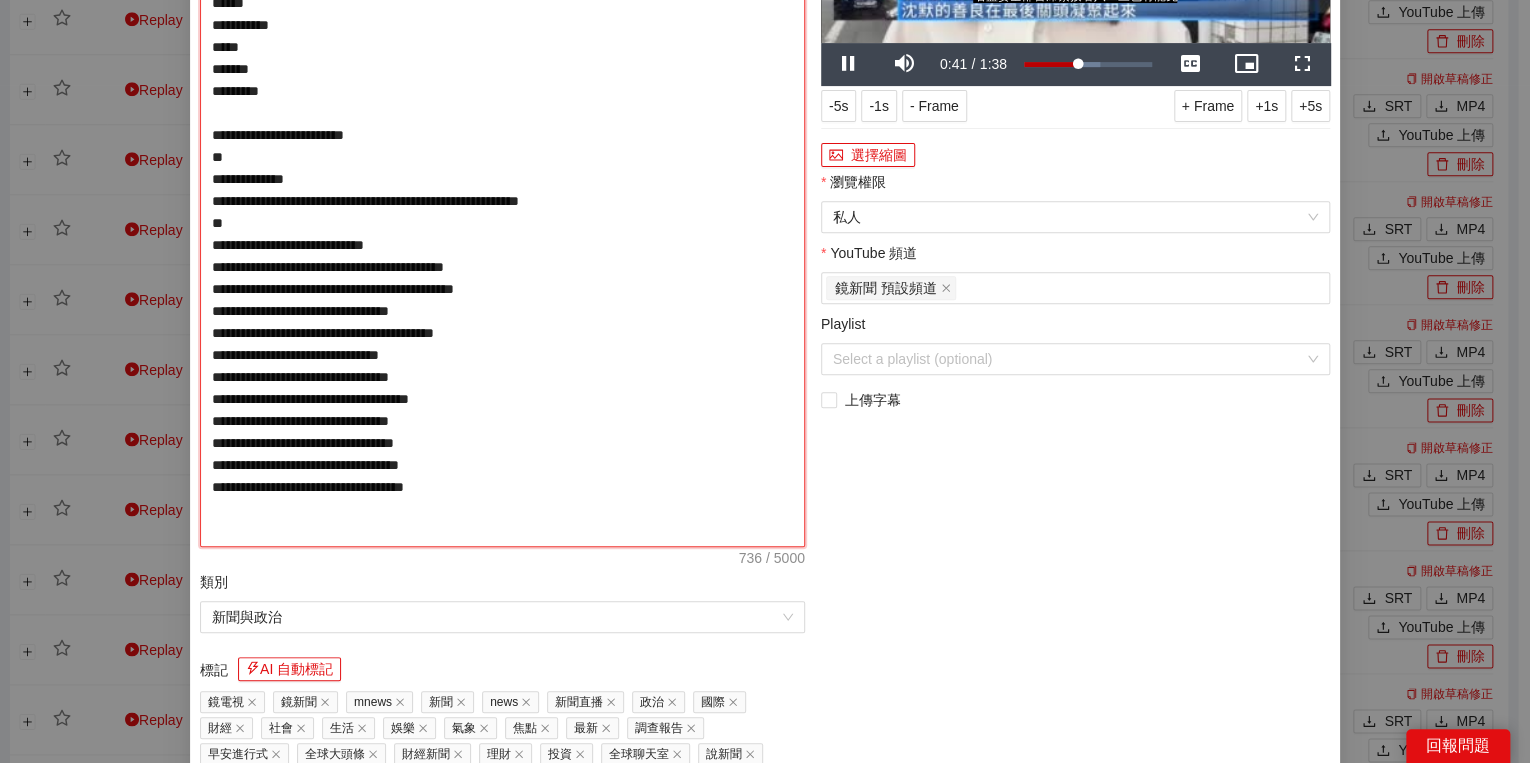 click on "**********" at bounding box center [502, 212] 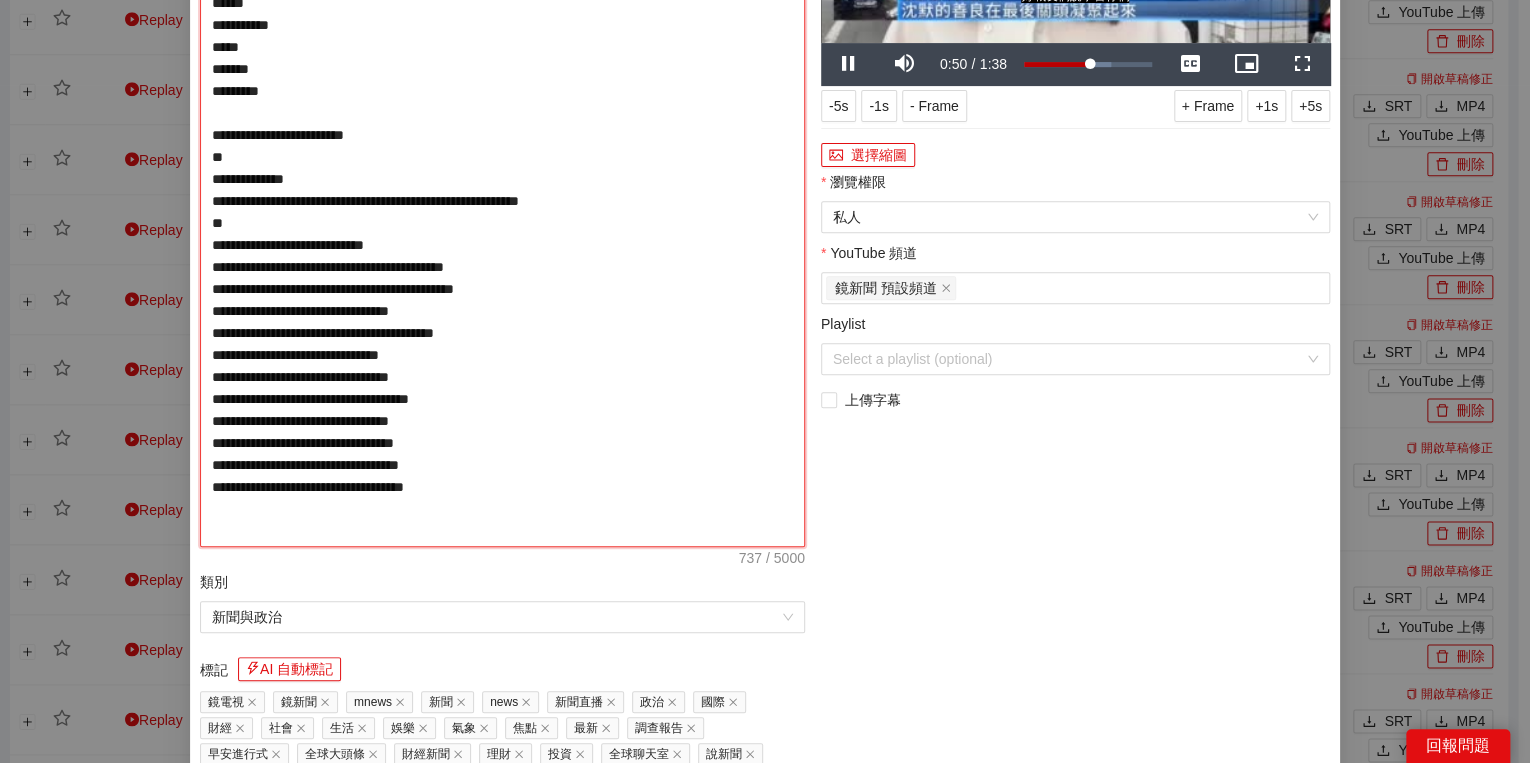 click on "**********" at bounding box center (502, 212) 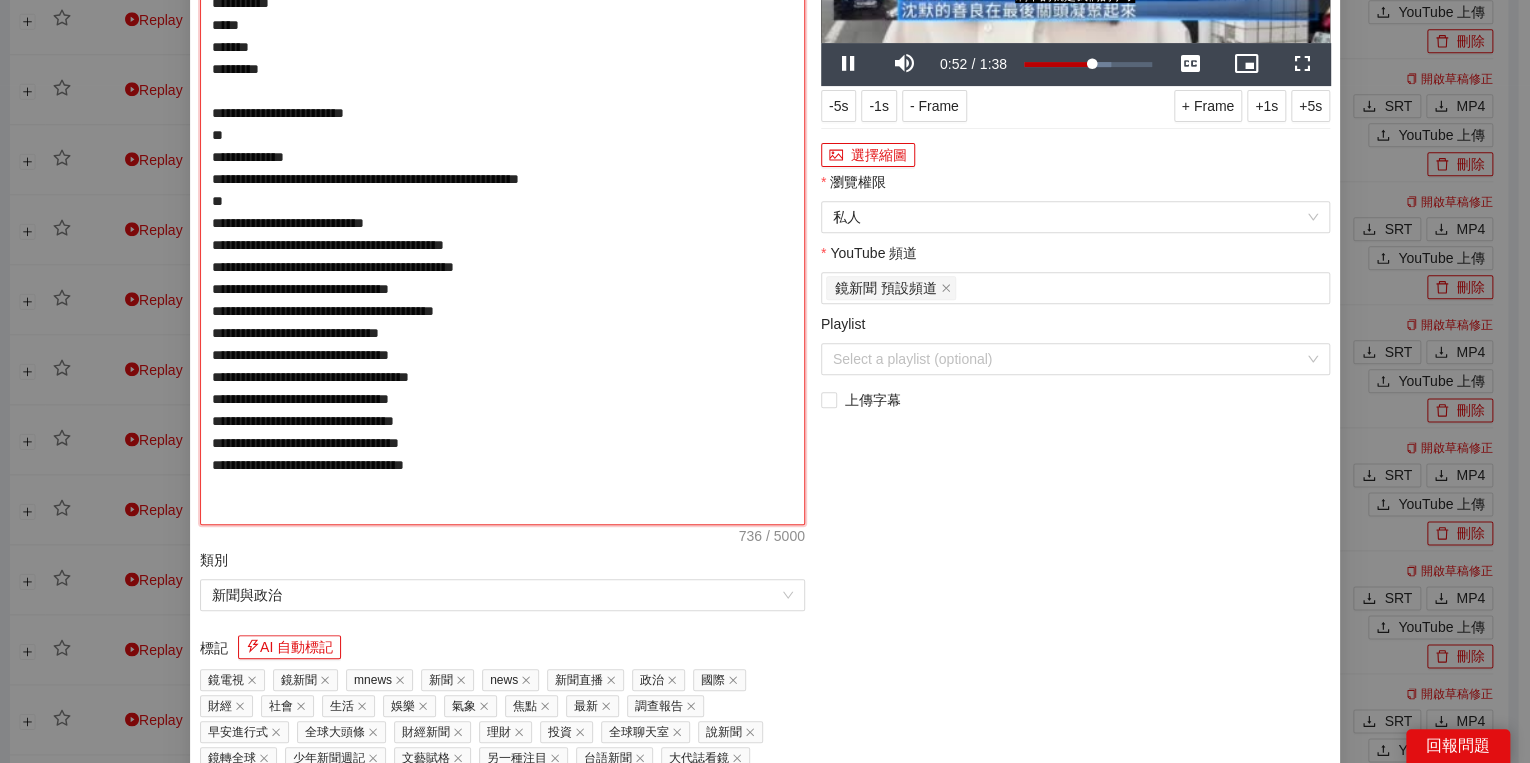 click on "**********" at bounding box center [502, 201] 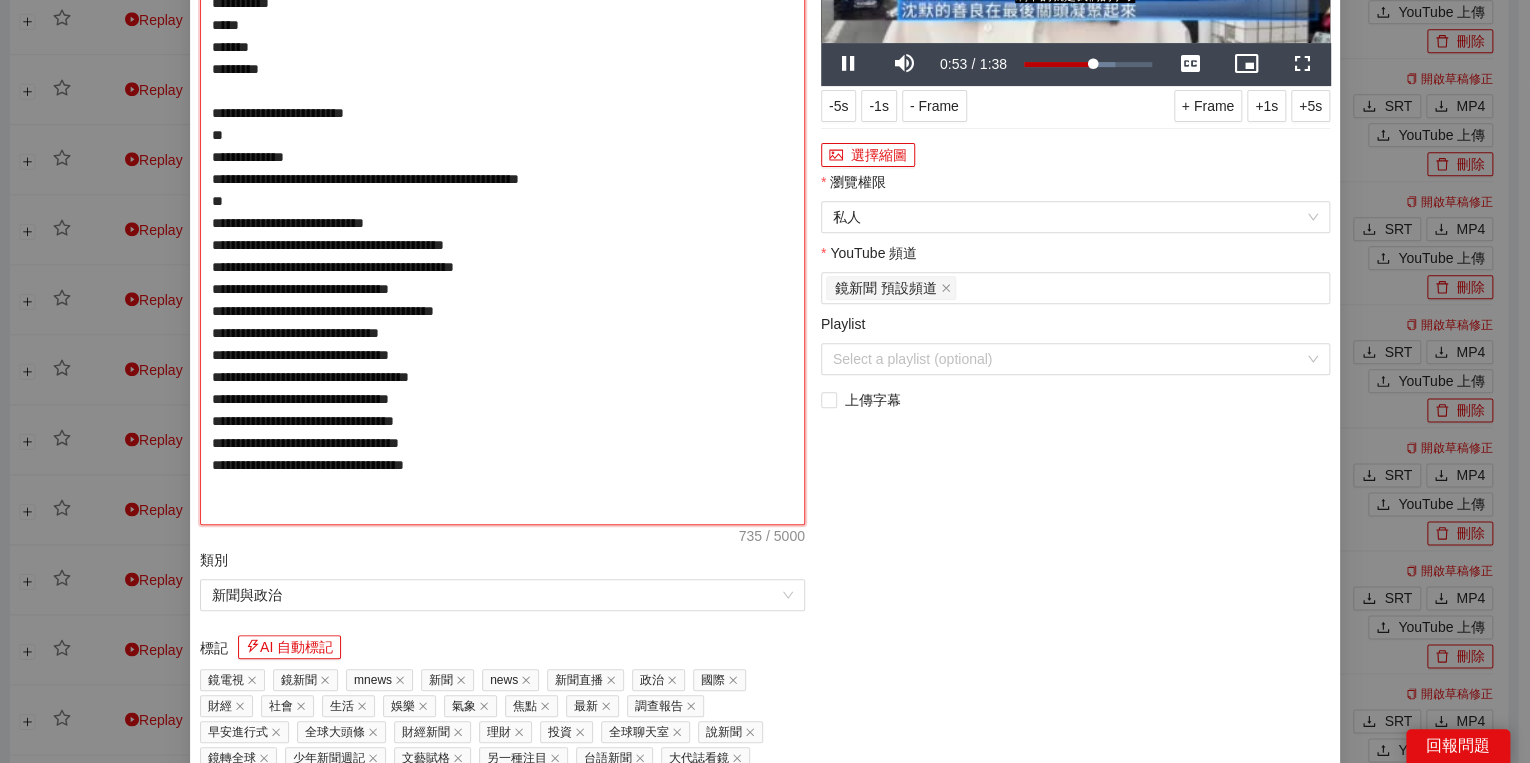 click on "**********" at bounding box center [502, 201] 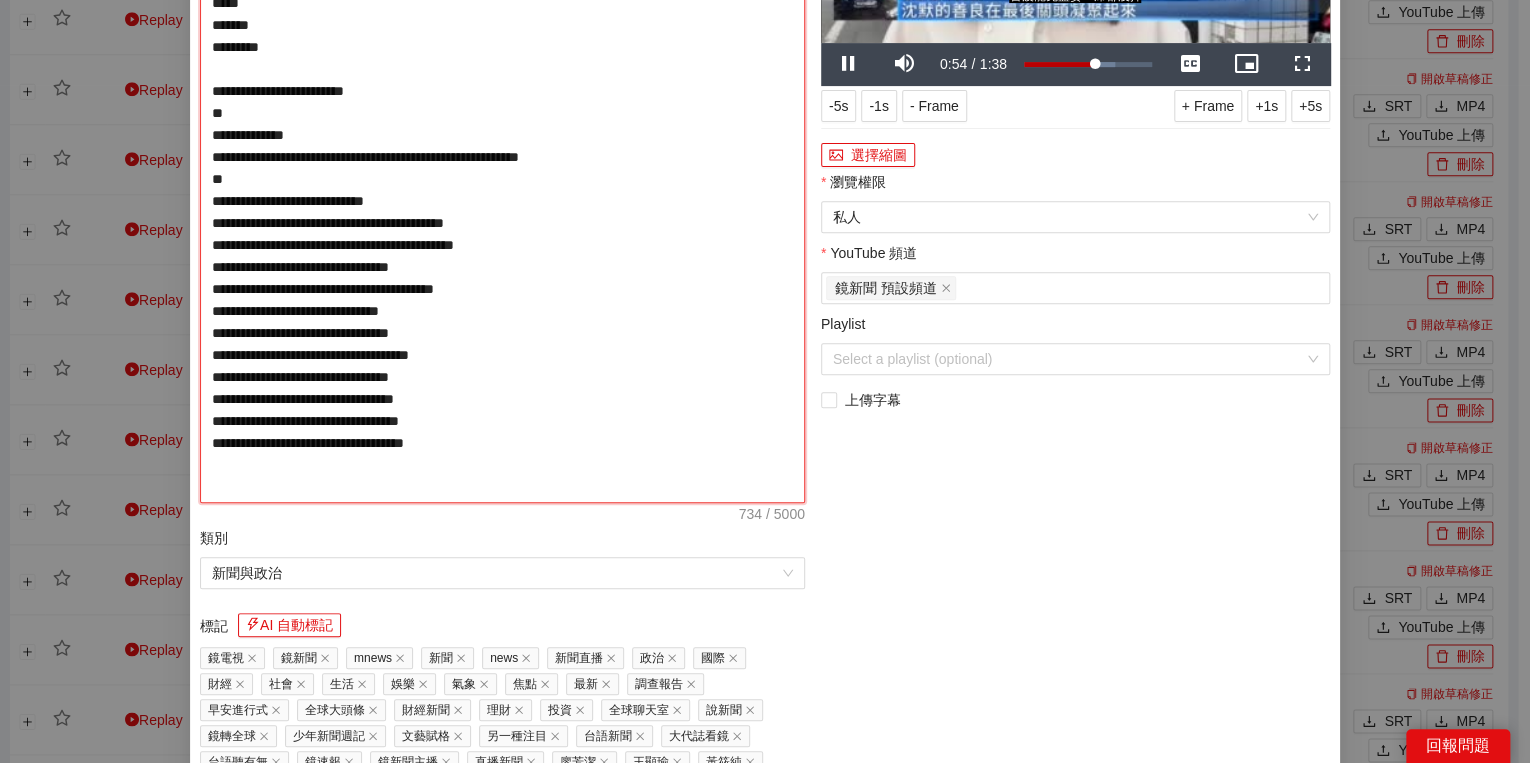click on "**********" at bounding box center (502, 190) 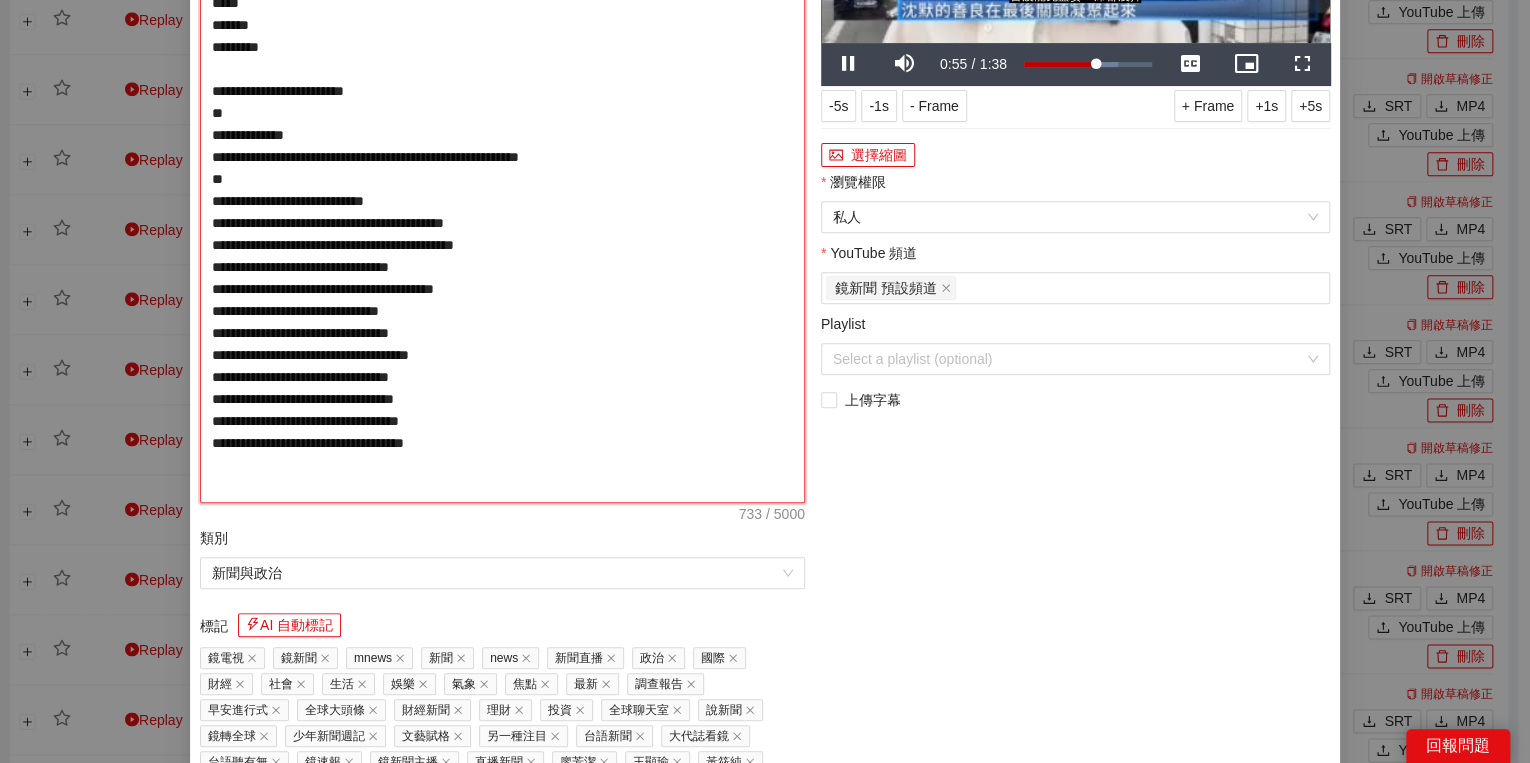 click on "**********" at bounding box center [502, 190] 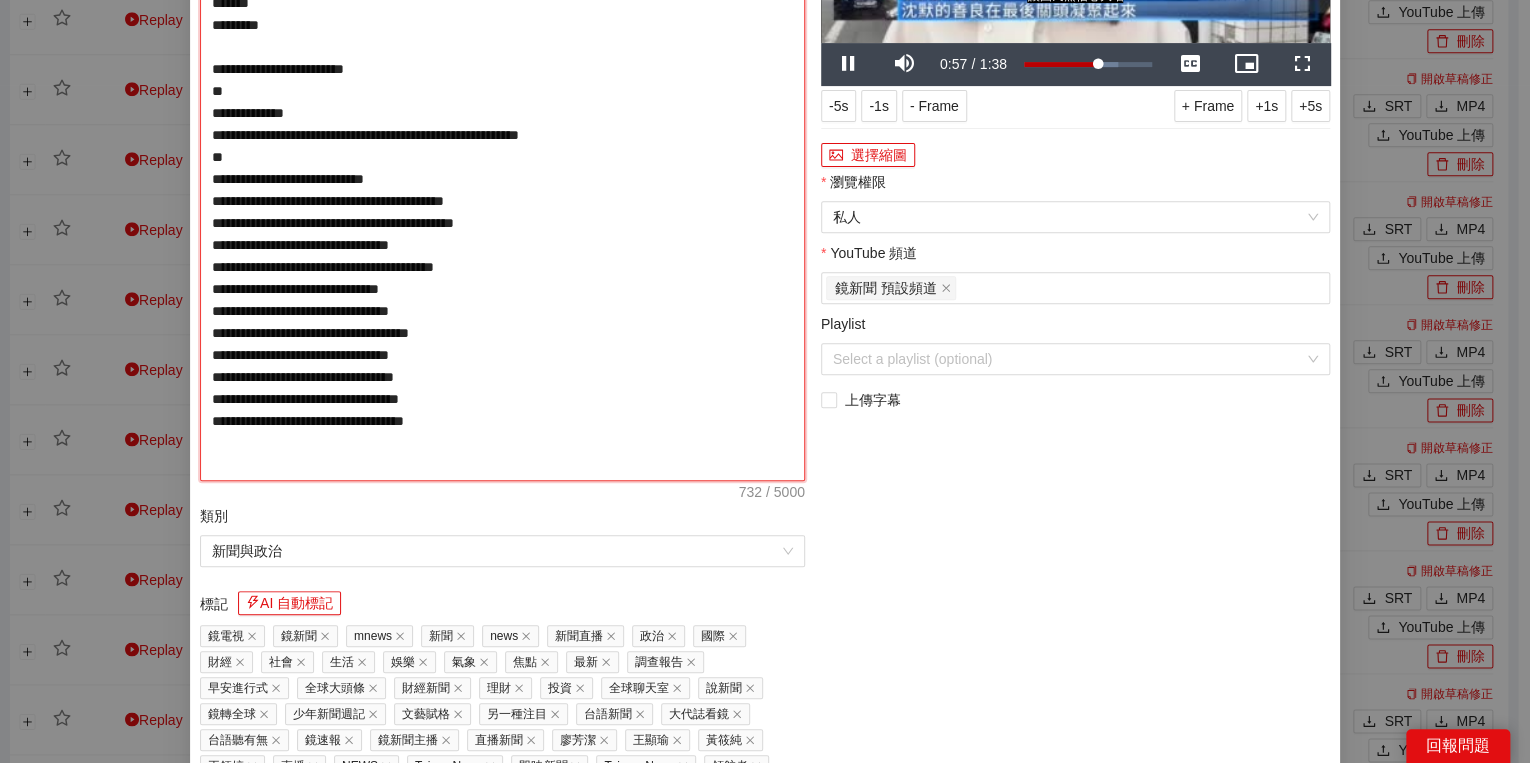 click on "**********" at bounding box center (502, 179) 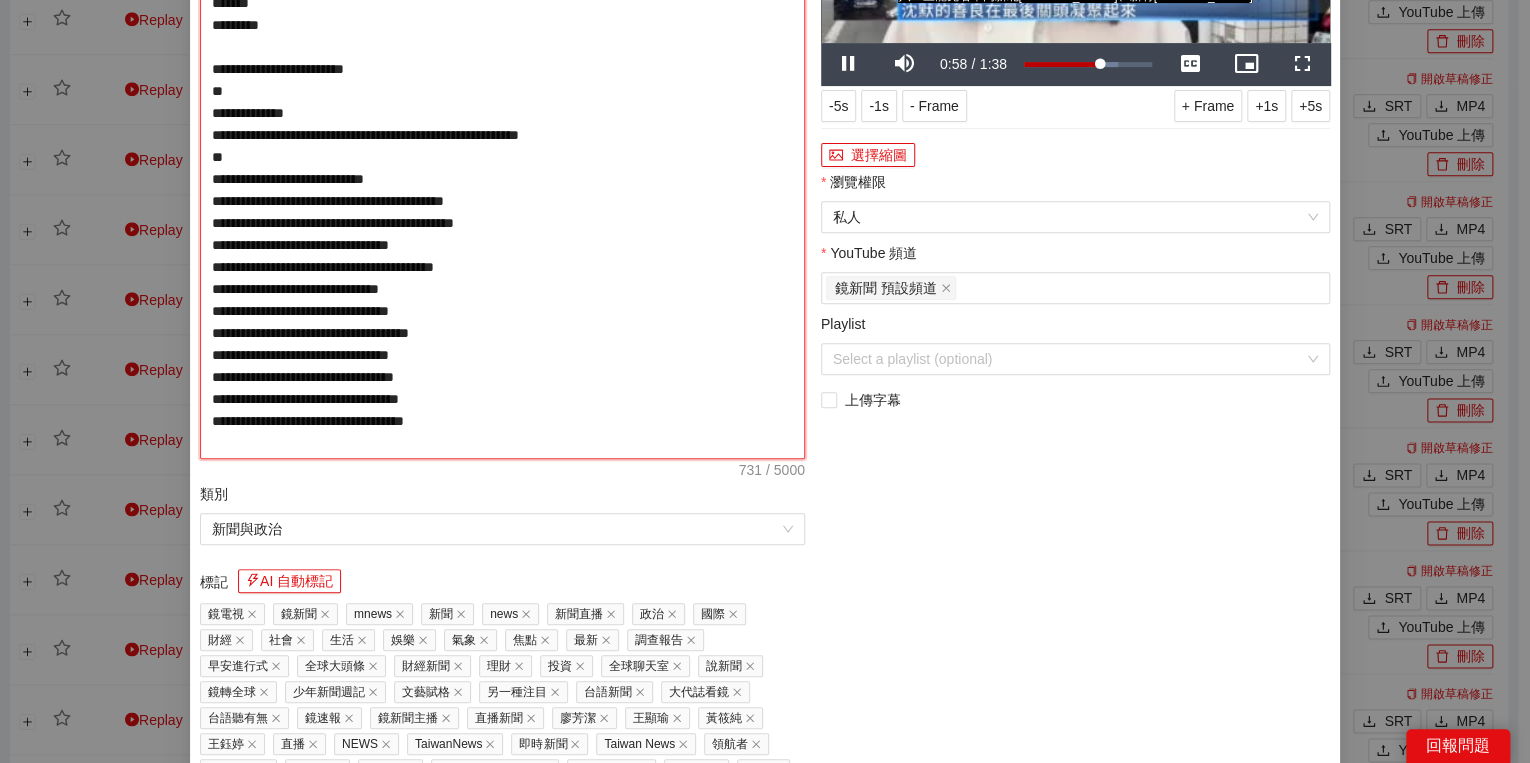 click on "**********" at bounding box center (502, 168) 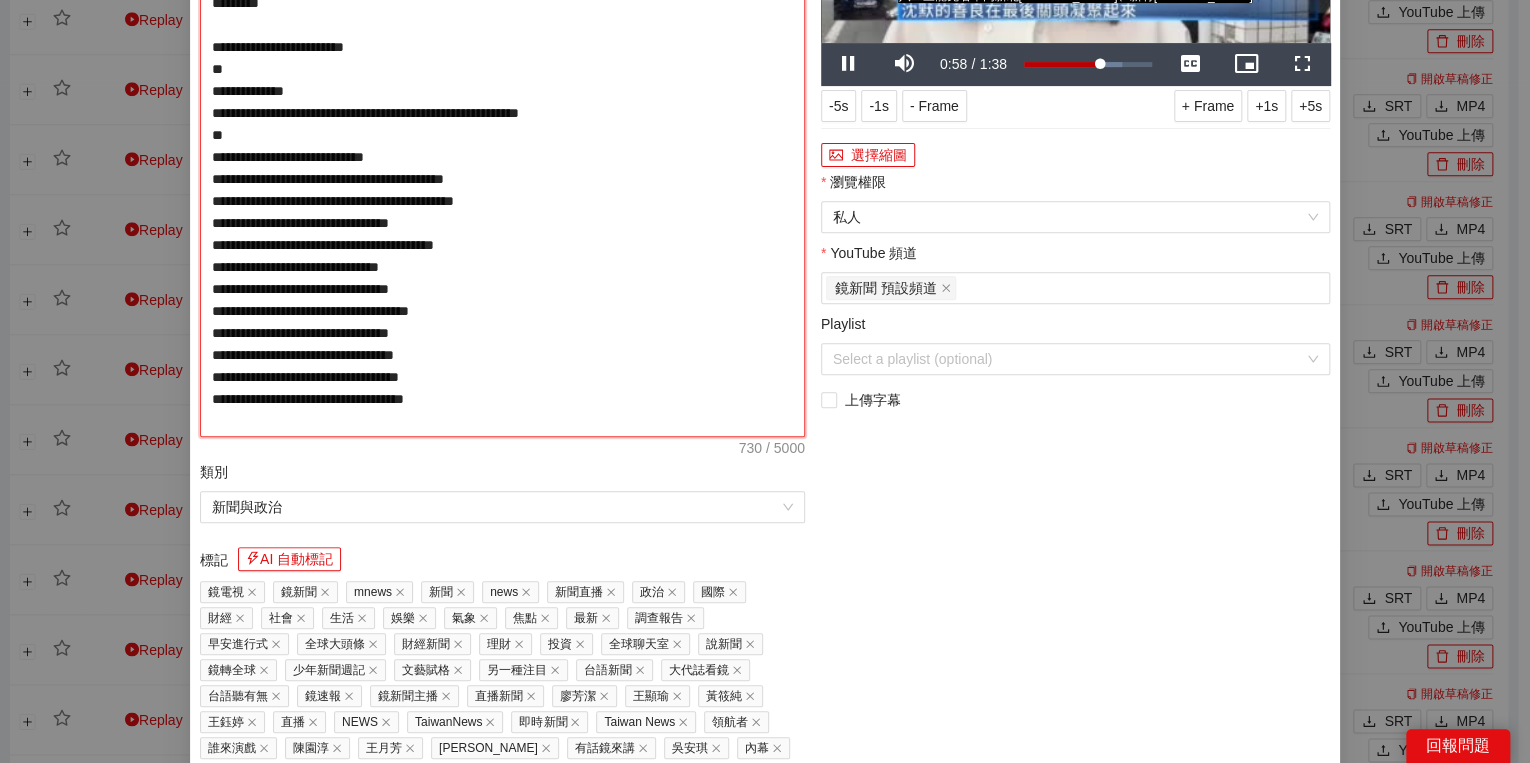 click on "**********" at bounding box center (502, 157) 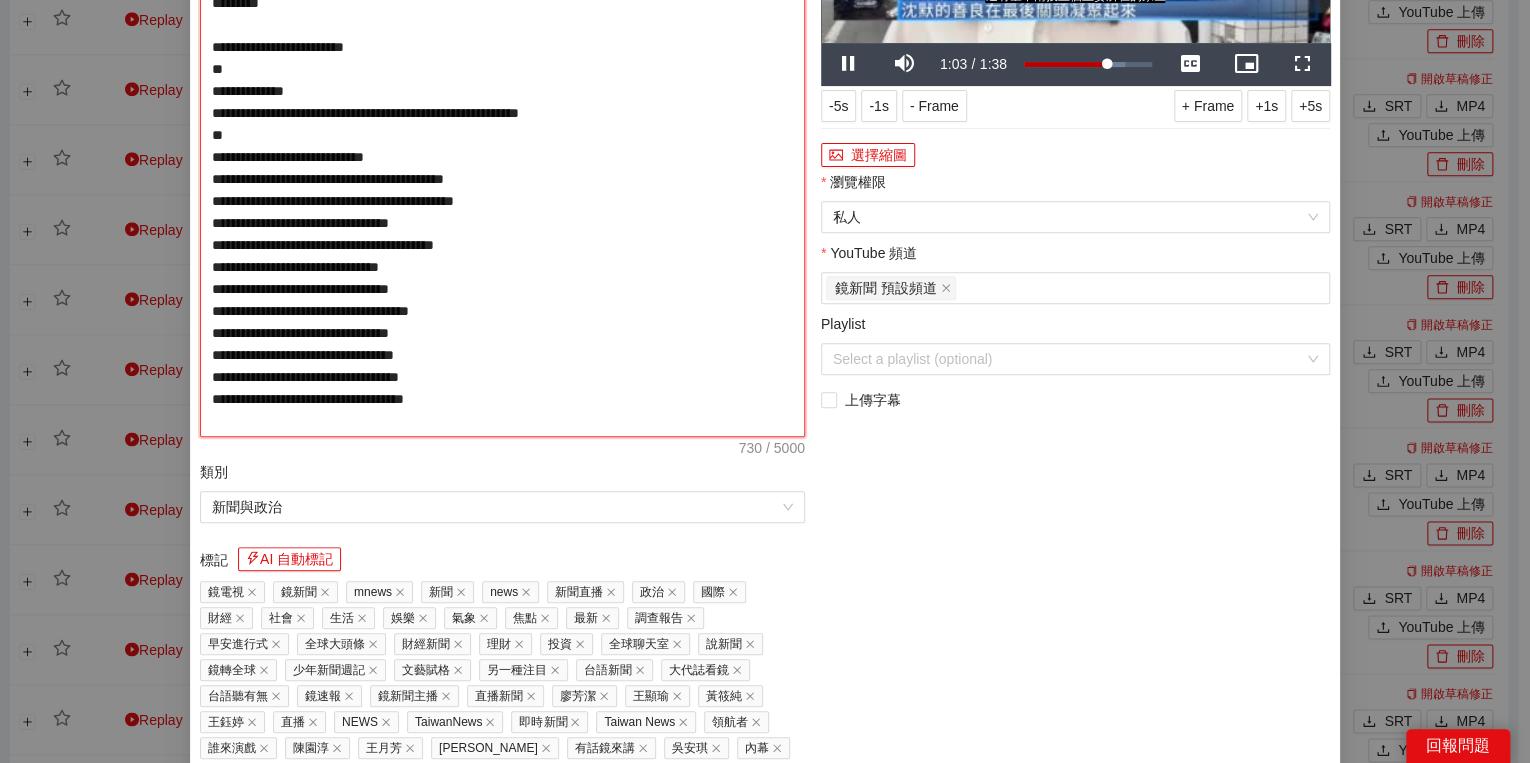 click on "**********" at bounding box center (502, 157) 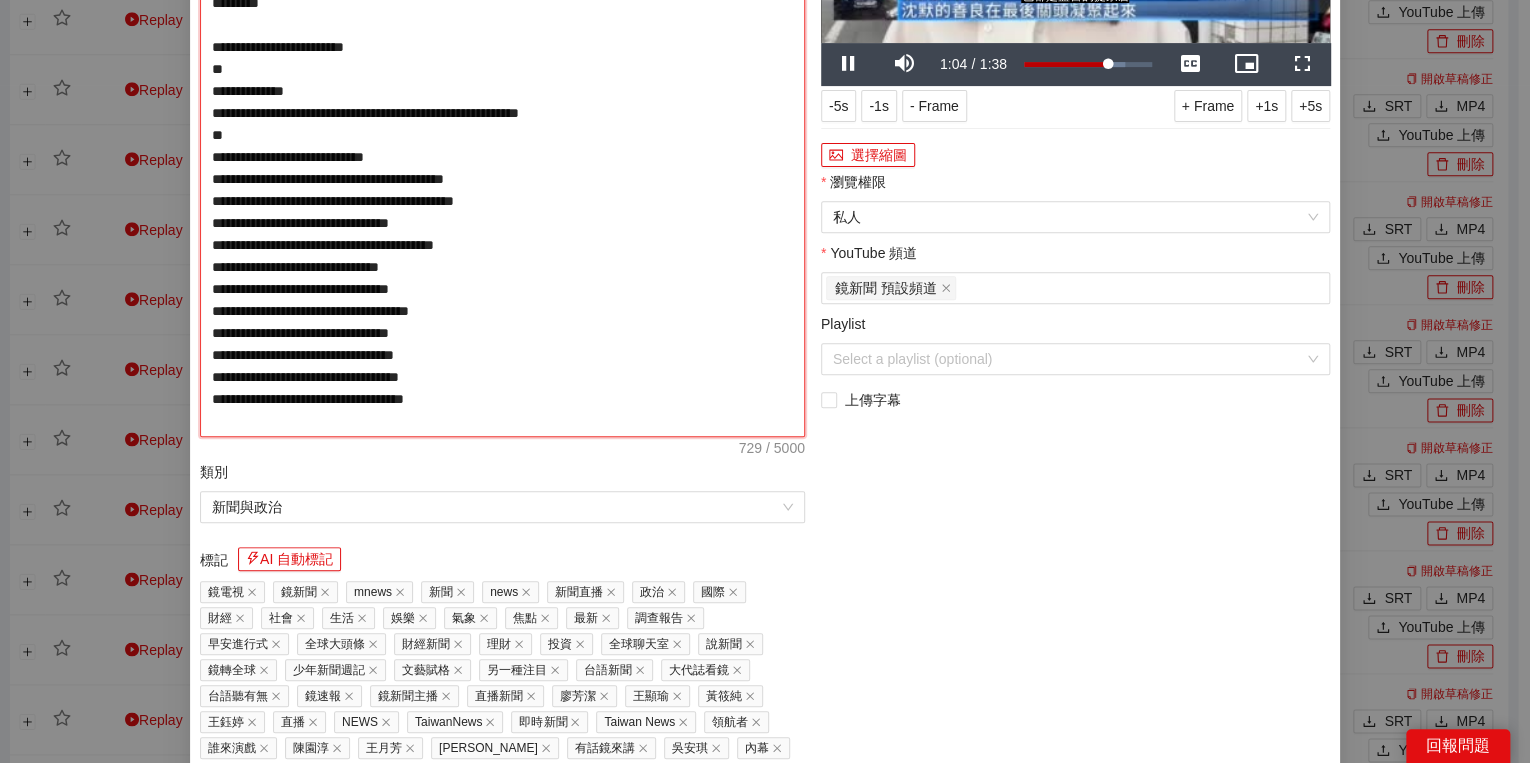 click on "**********" at bounding box center (502, 157) 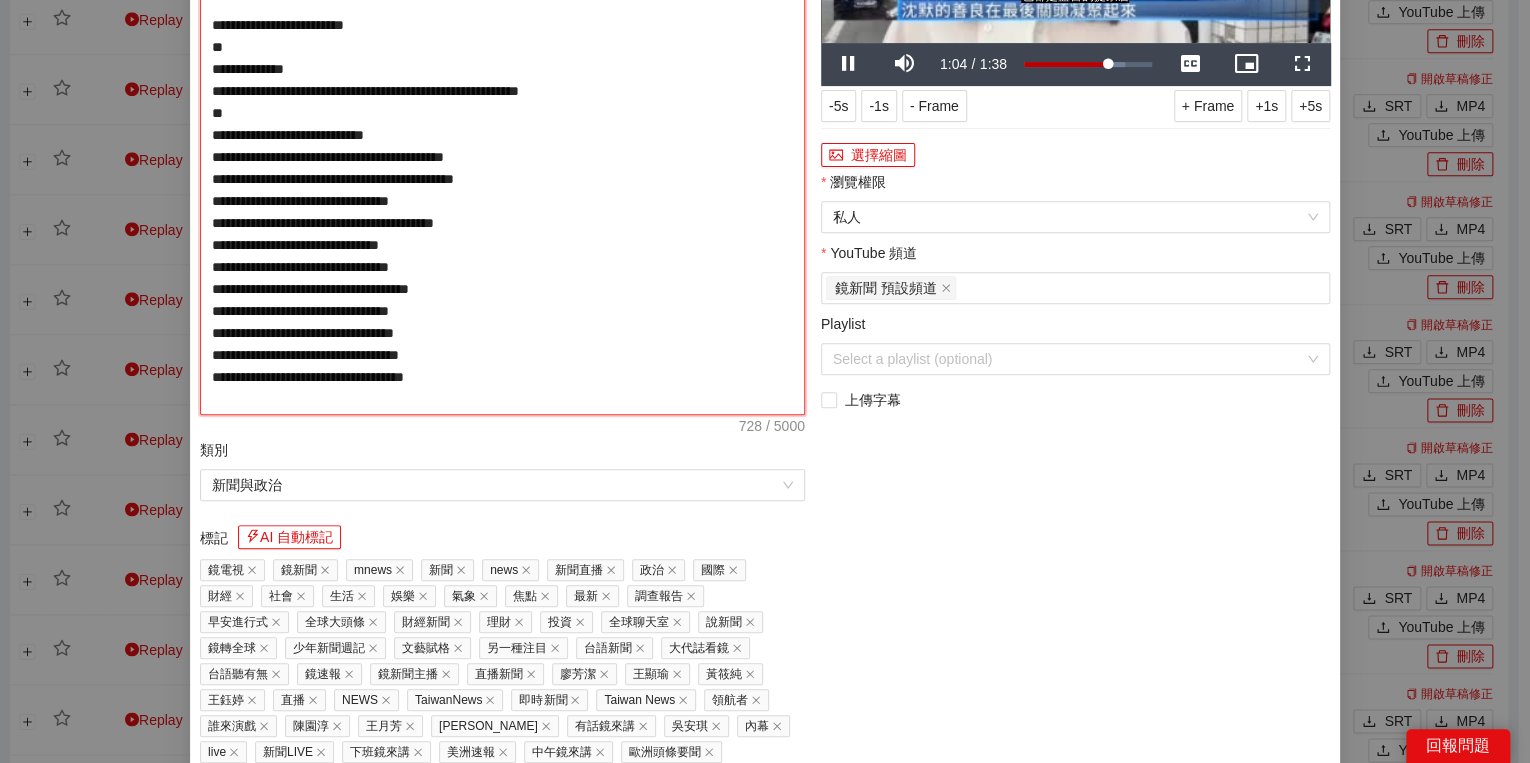 click on "**********" at bounding box center [502, 146] 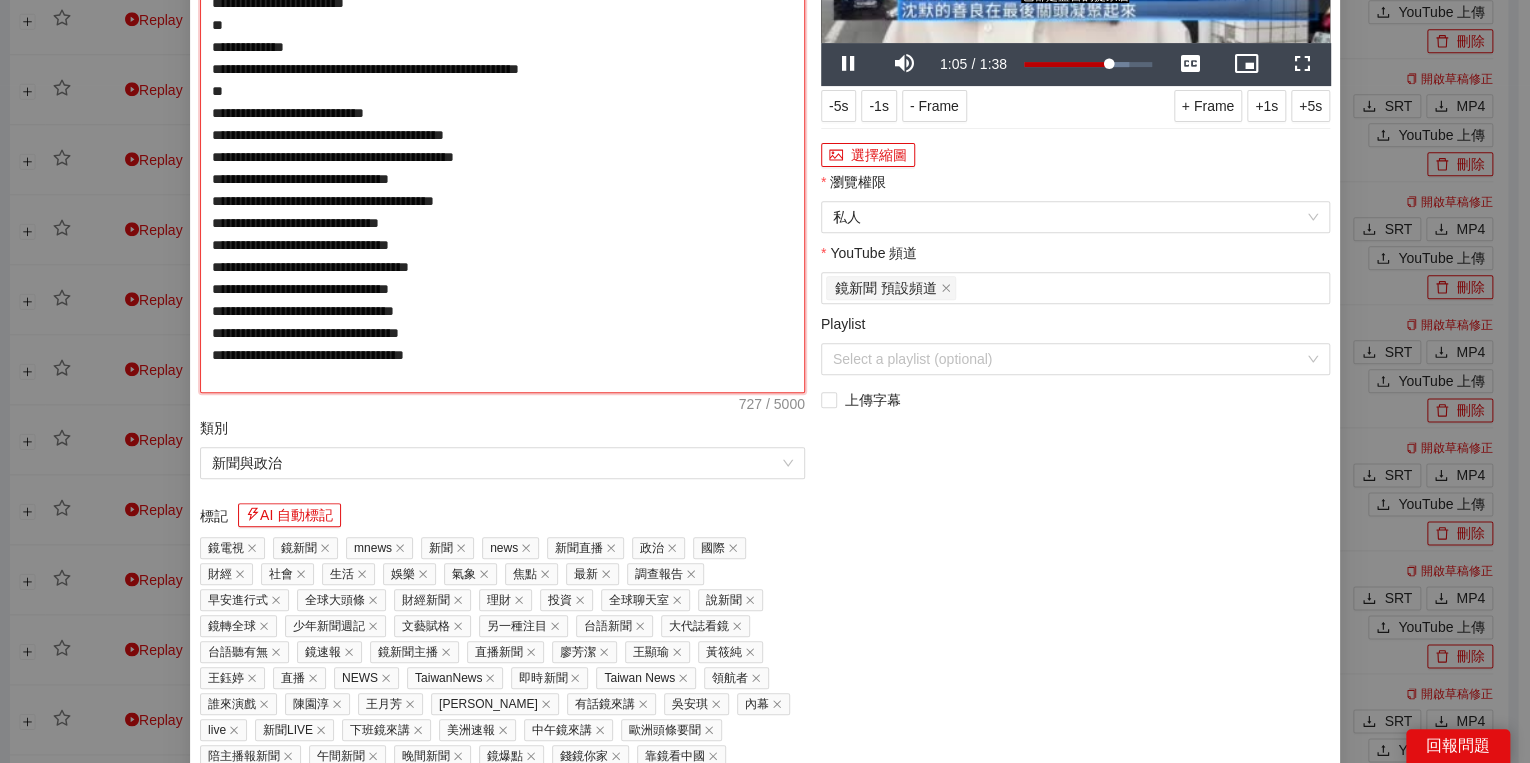 click on "**********" at bounding box center [502, 135] 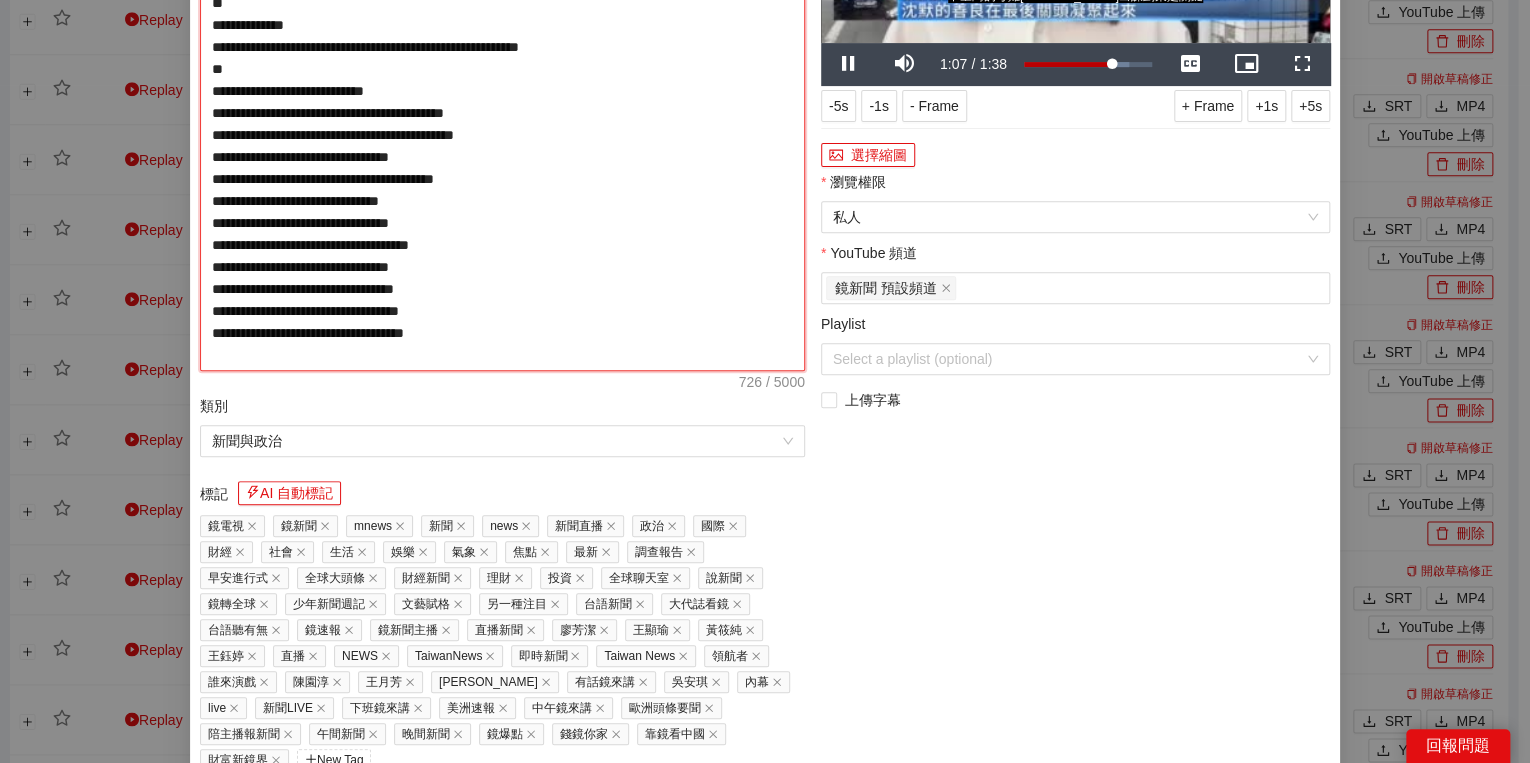 drag, startPoint x: 522, startPoint y: 260, endPoint x: 532, endPoint y: 263, distance: 10.440307 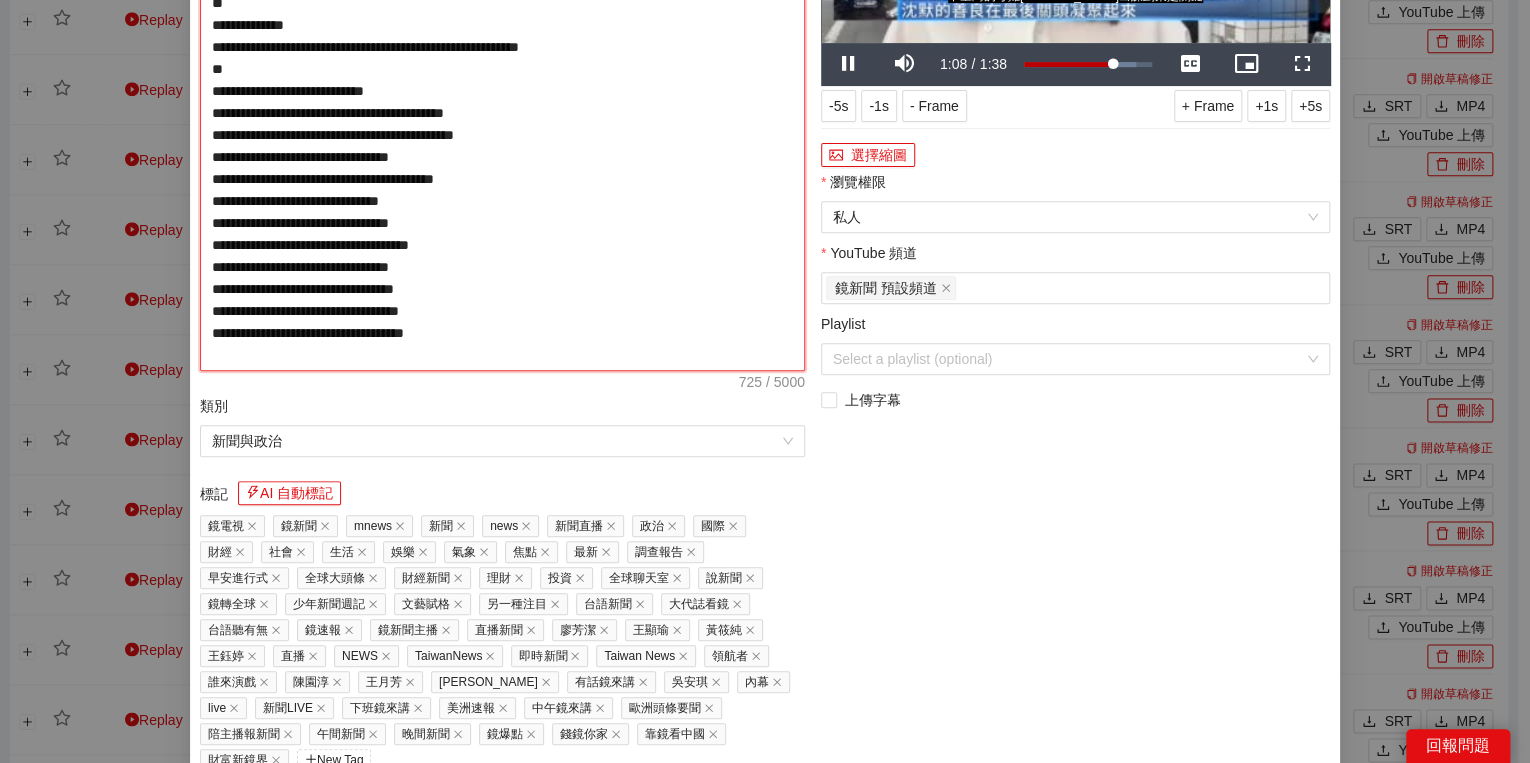 click on "**********" at bounding box center (502, 124) 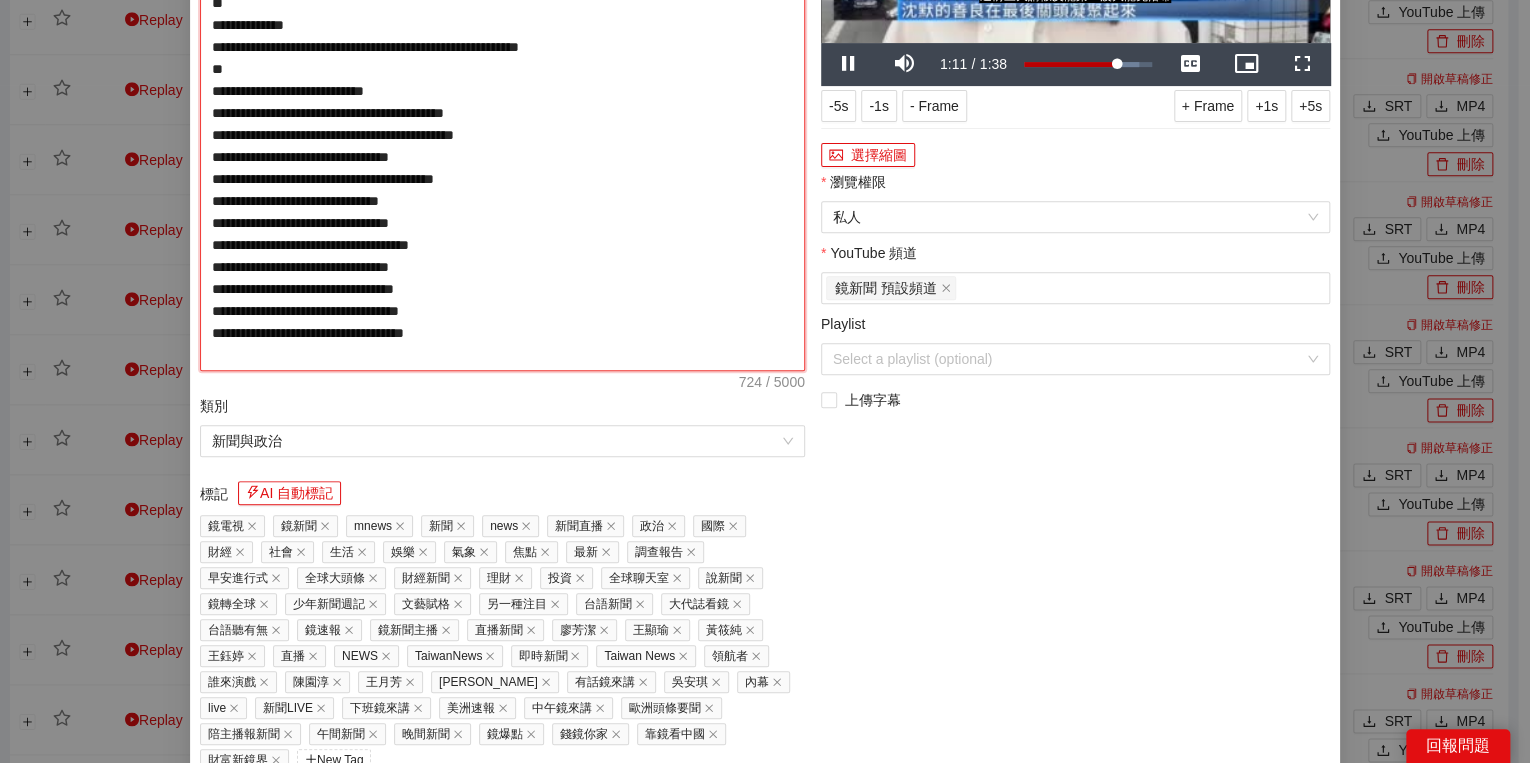 click on "**********" at bounding box center (502, 124) 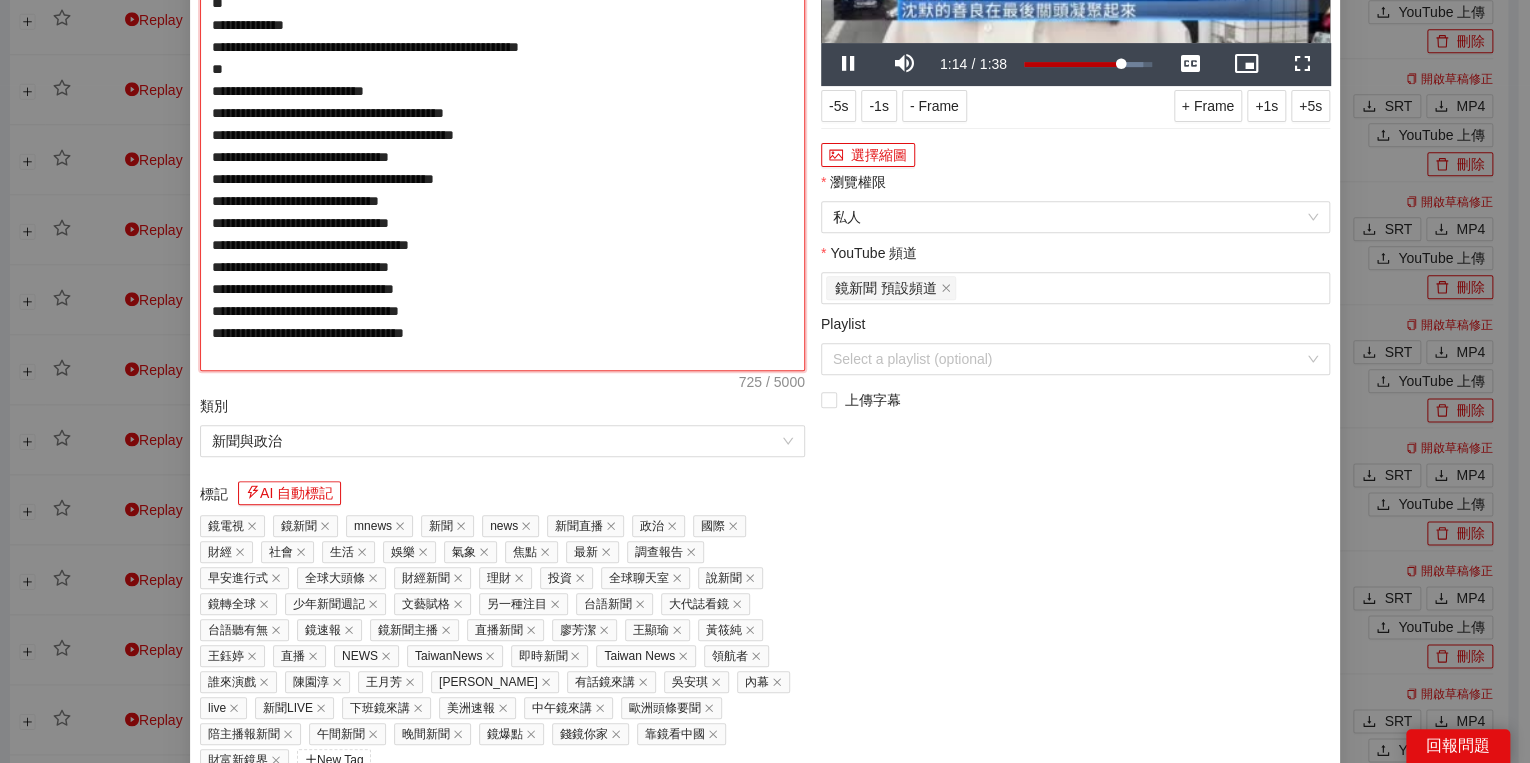click on "**********" at bounding box center [502, 124] 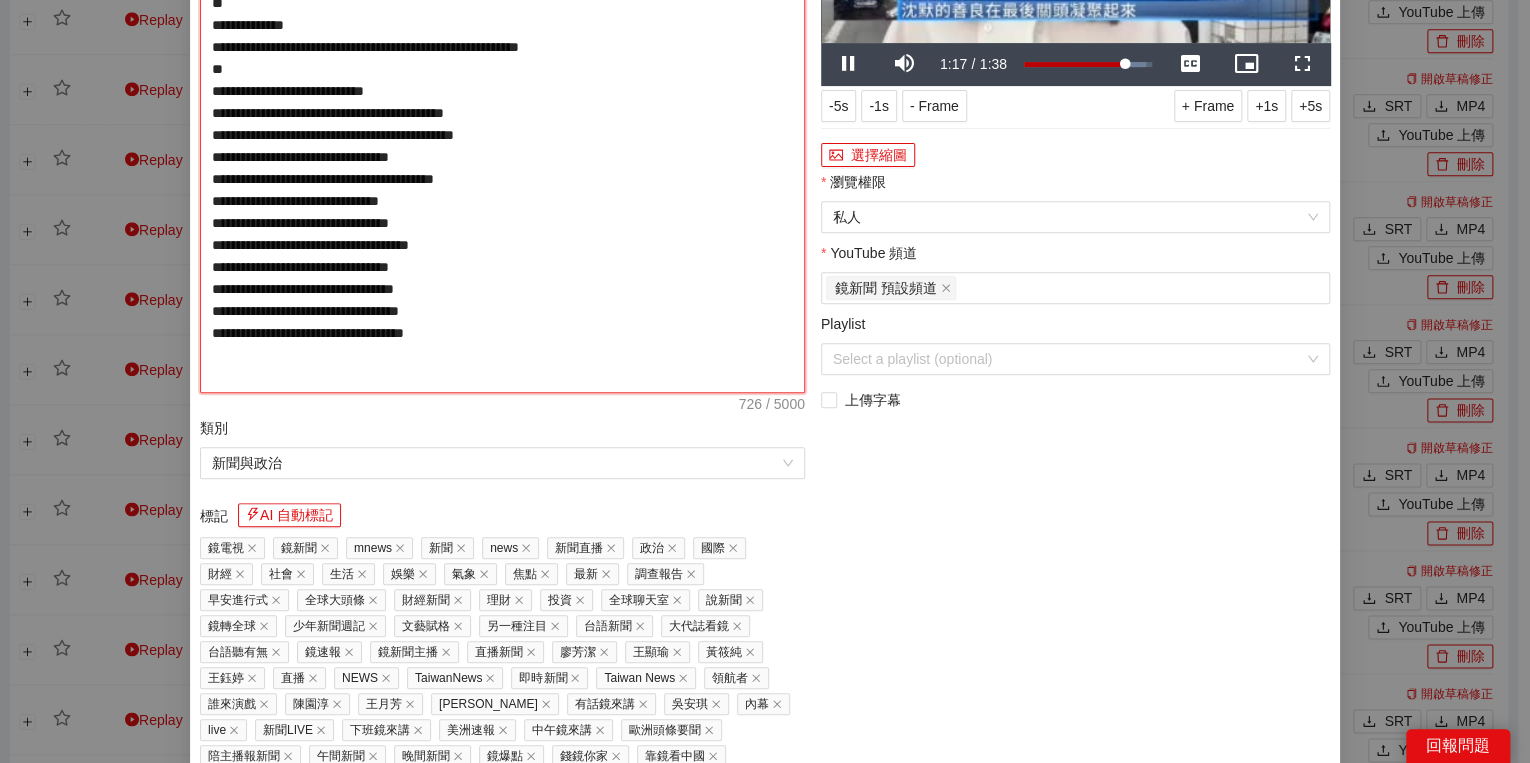 click on "**********" at bounding box center [502, 135] 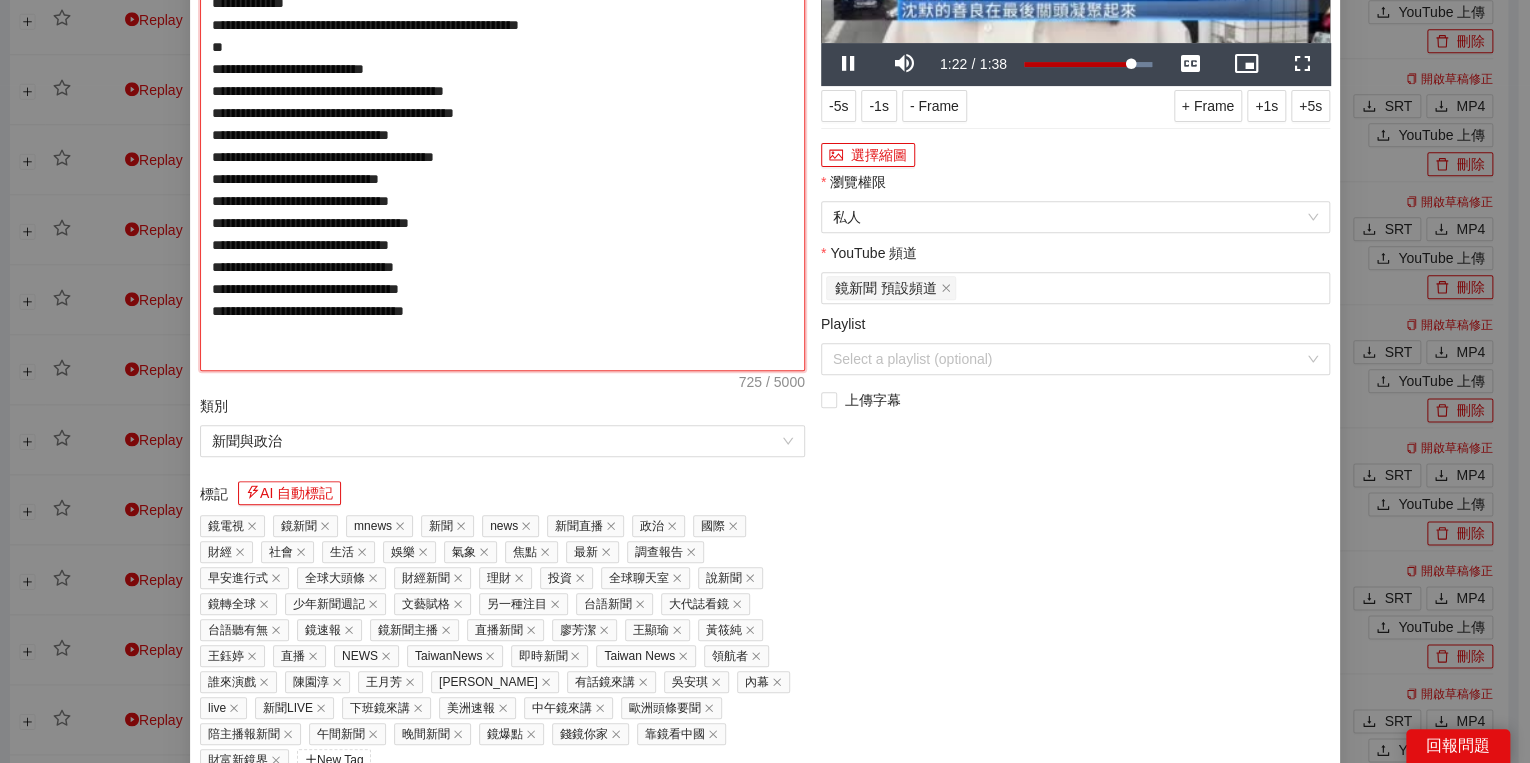 click on "**********" at bounding box center (502, 124) 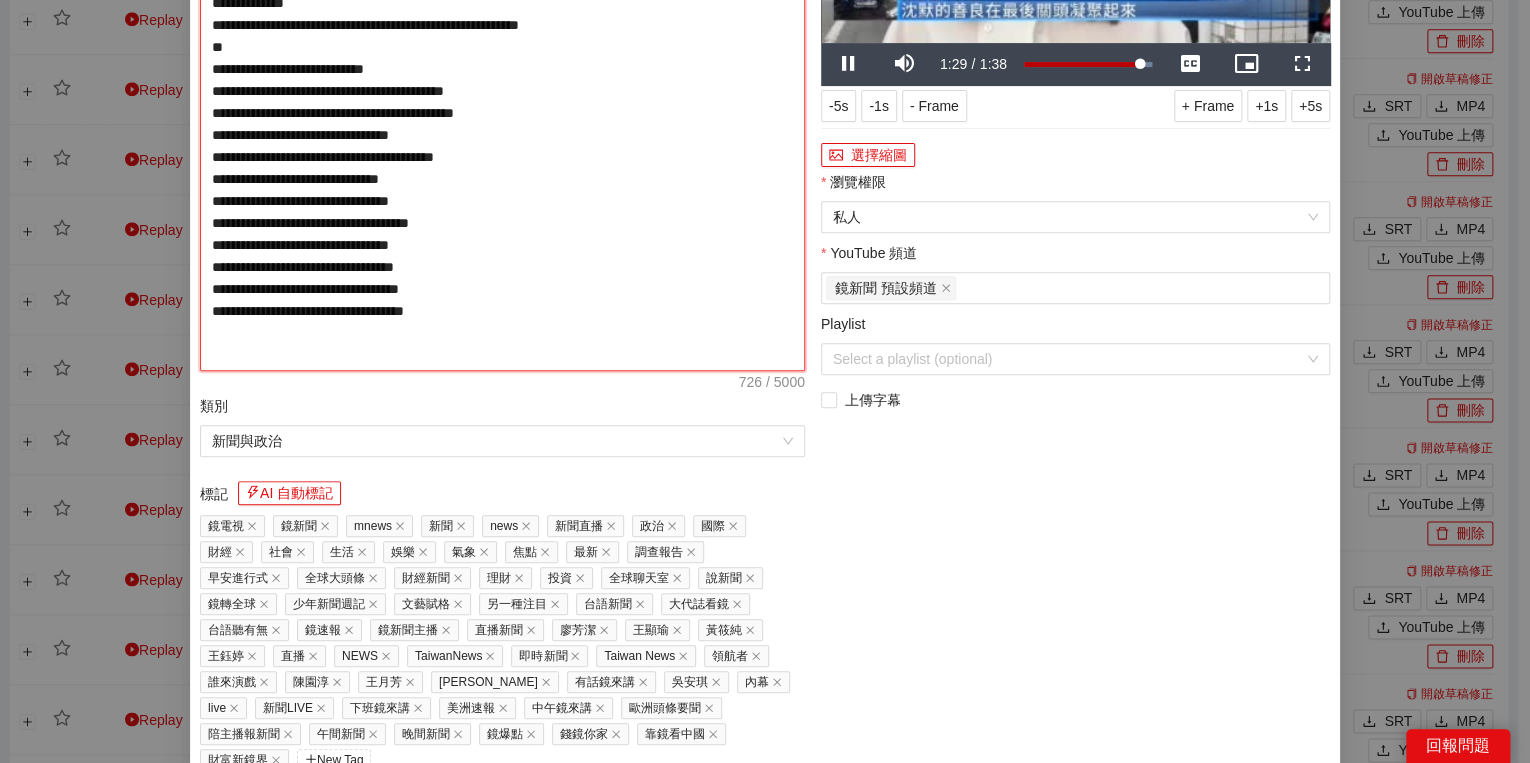 click on "**********" at bounding box center [502, 124] 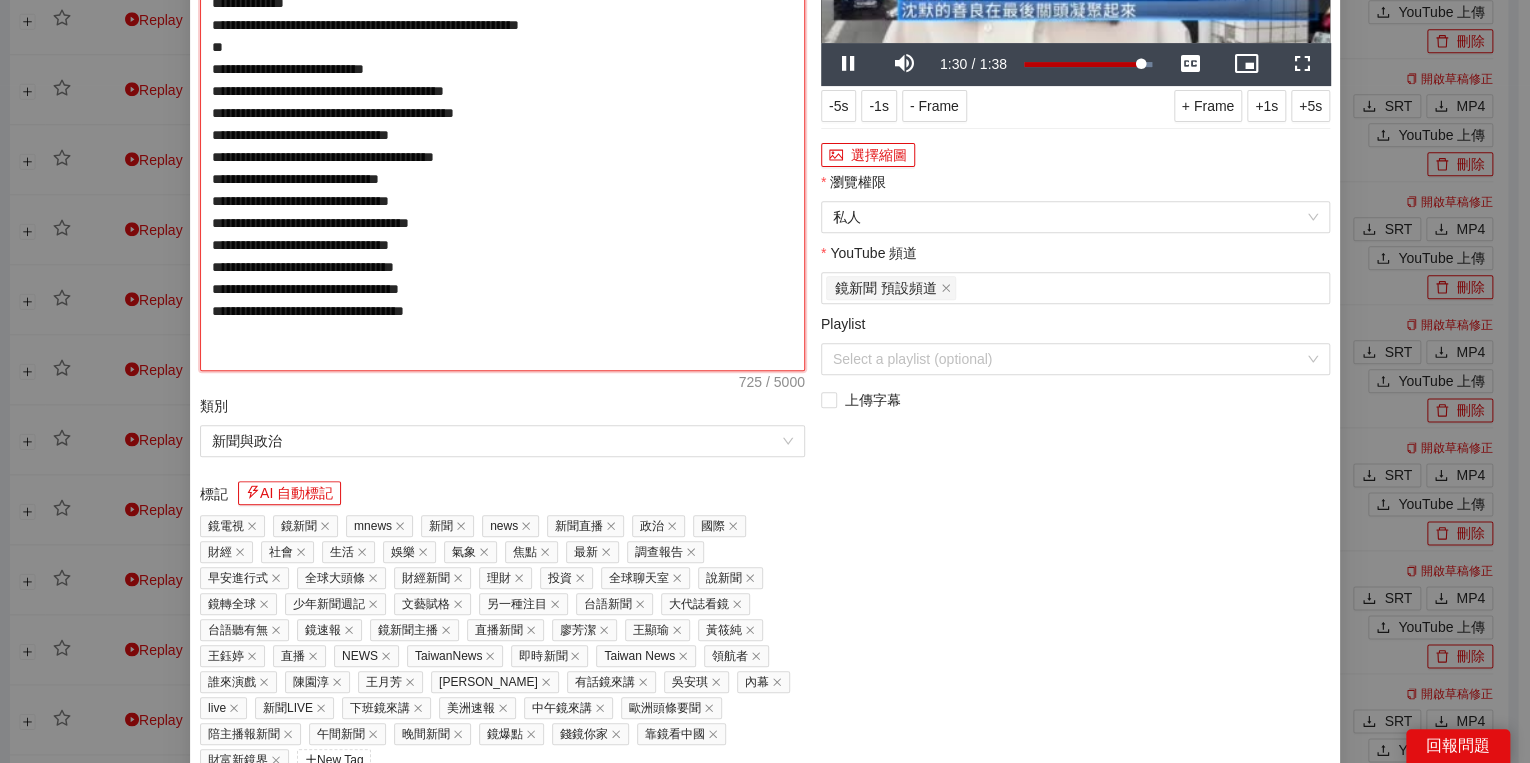 click on "**********" at bounding box center [502, 124] 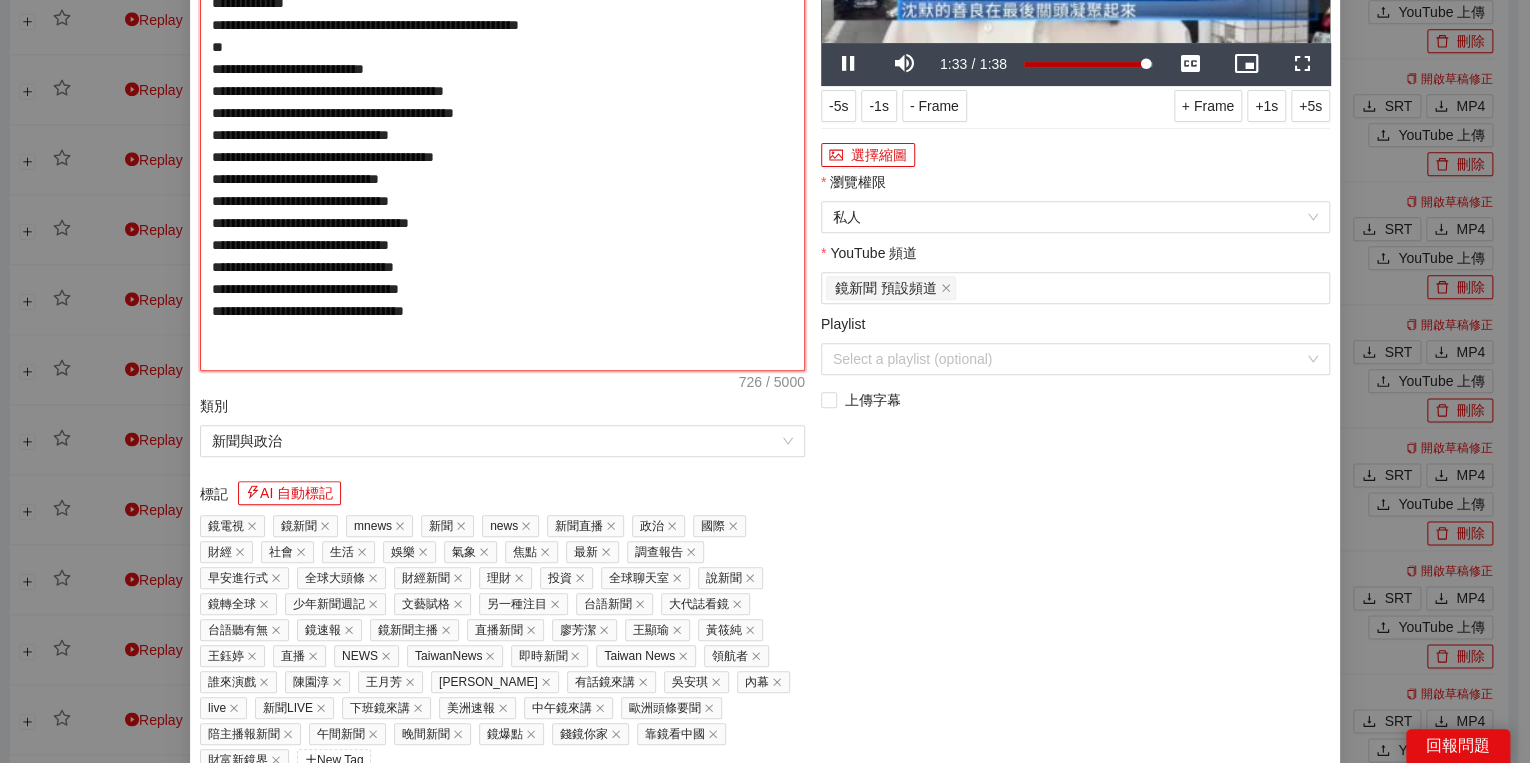 click on "**********" at bounding box center (502, 124) 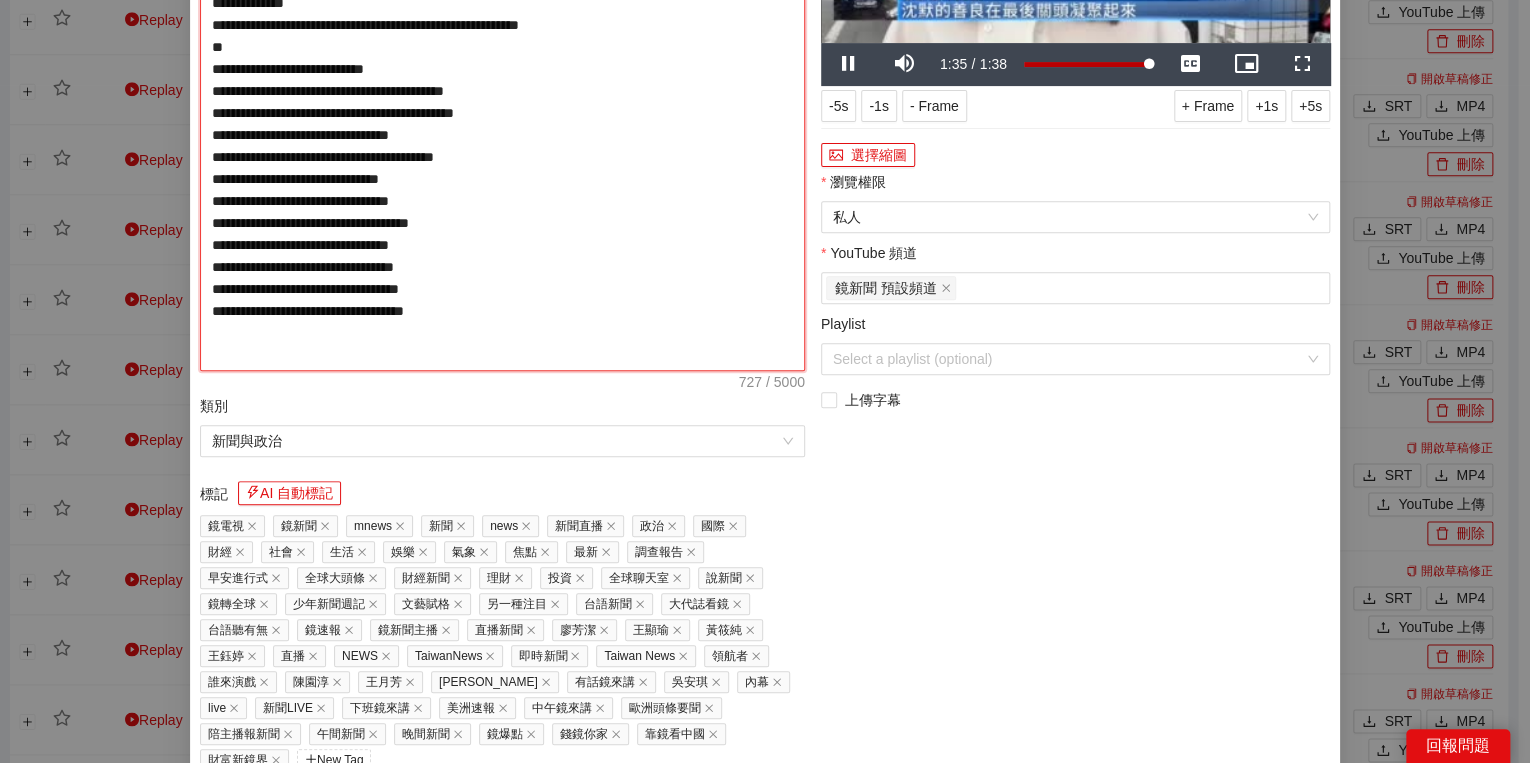 click on "**********" at bounding box center [502, 124] 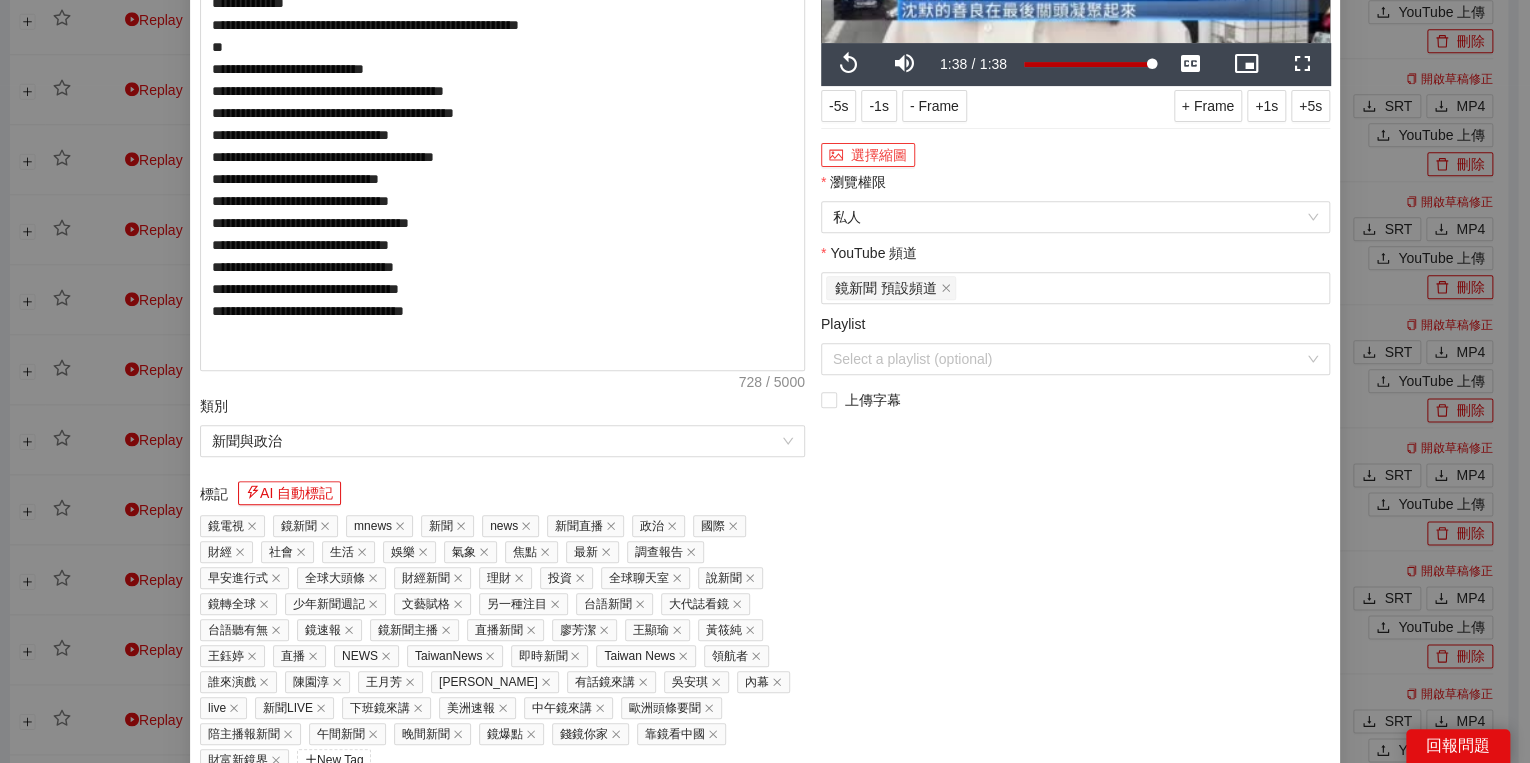 click on "選擇縮圖" at bounding box center [868, 155] 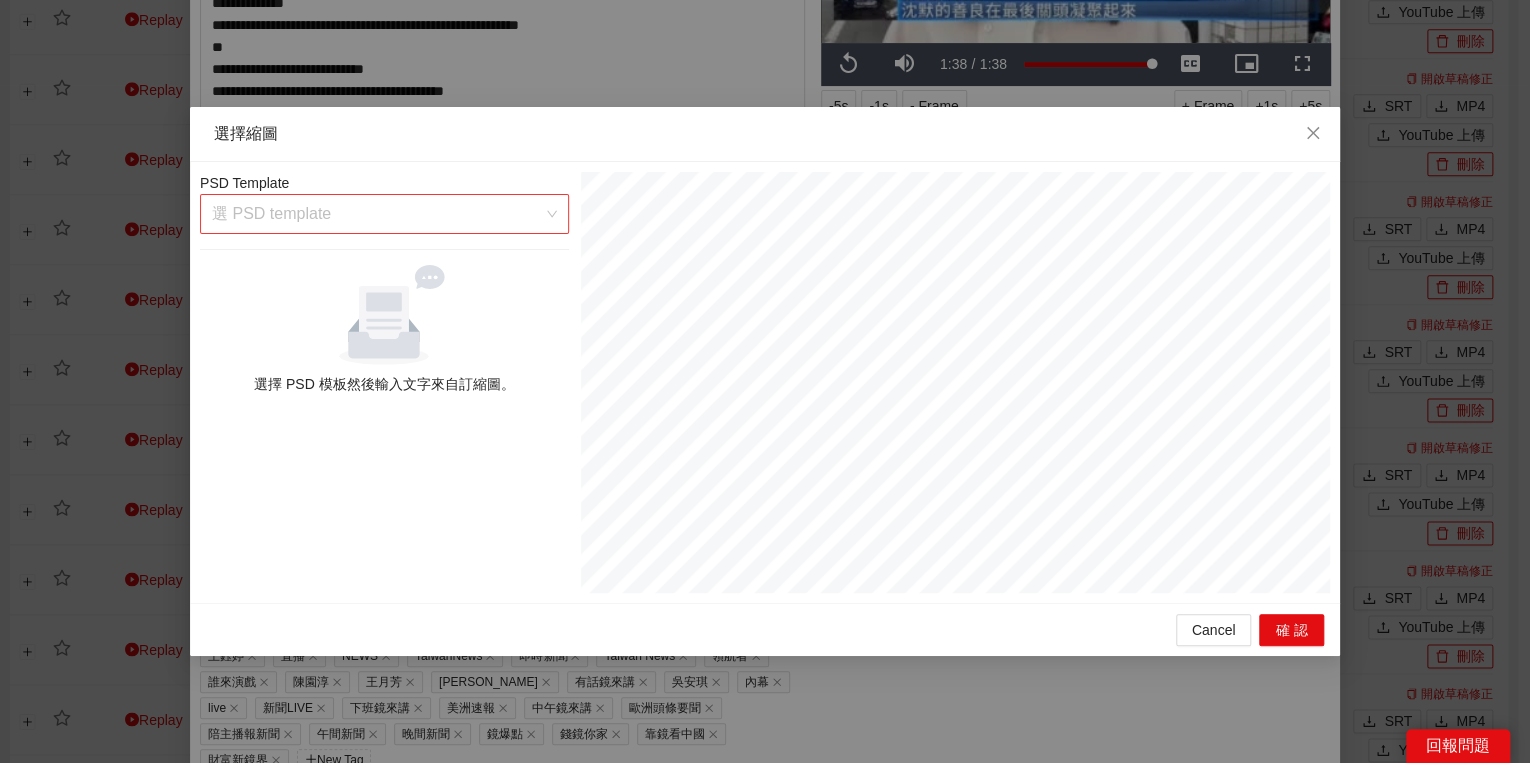click at bounding box center (377, 214) 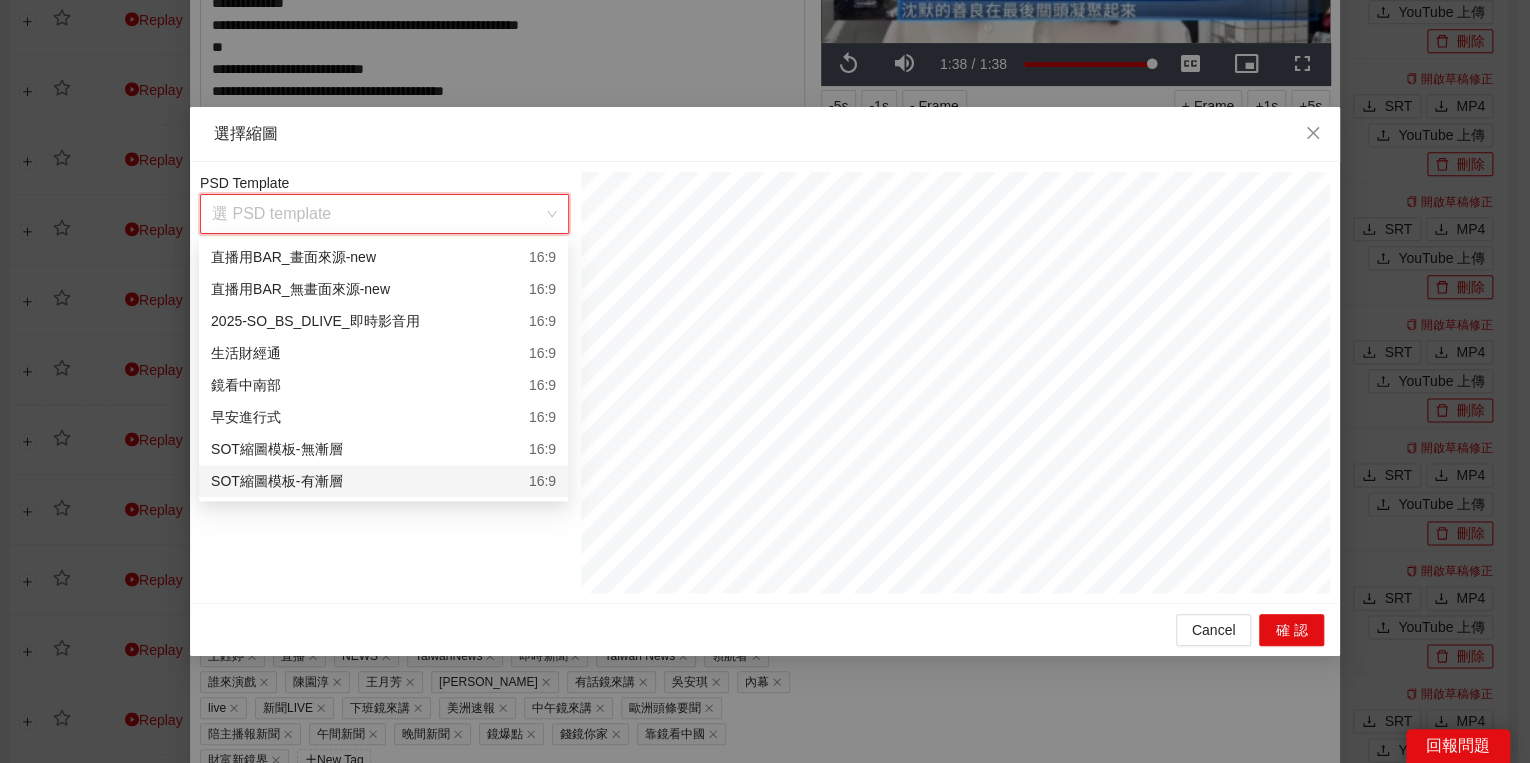 click on "SOT縮圖模板-有漸層 16:9" at bounding box center (383, 481) 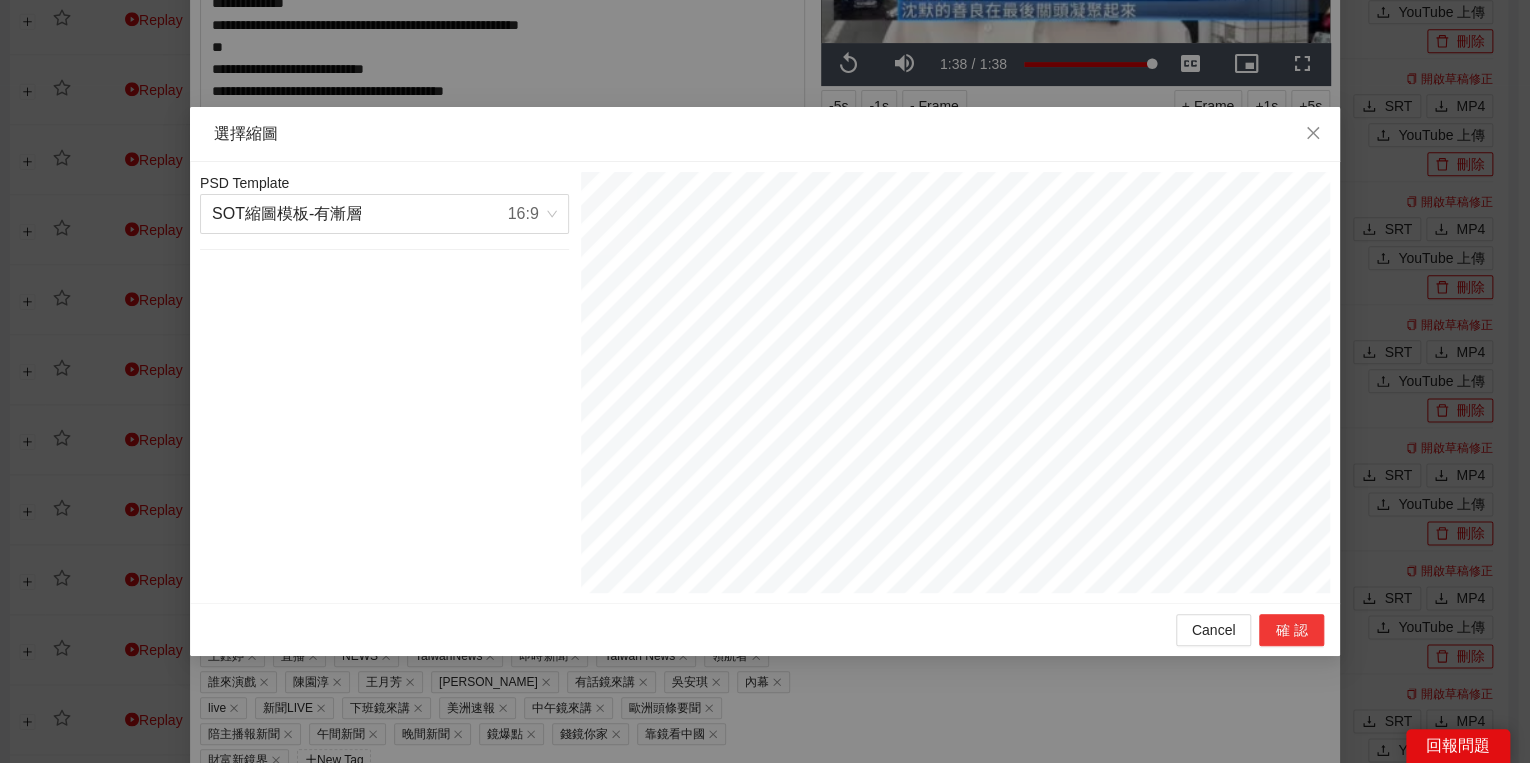 click on "確認" at bounding box center (1291, 630) 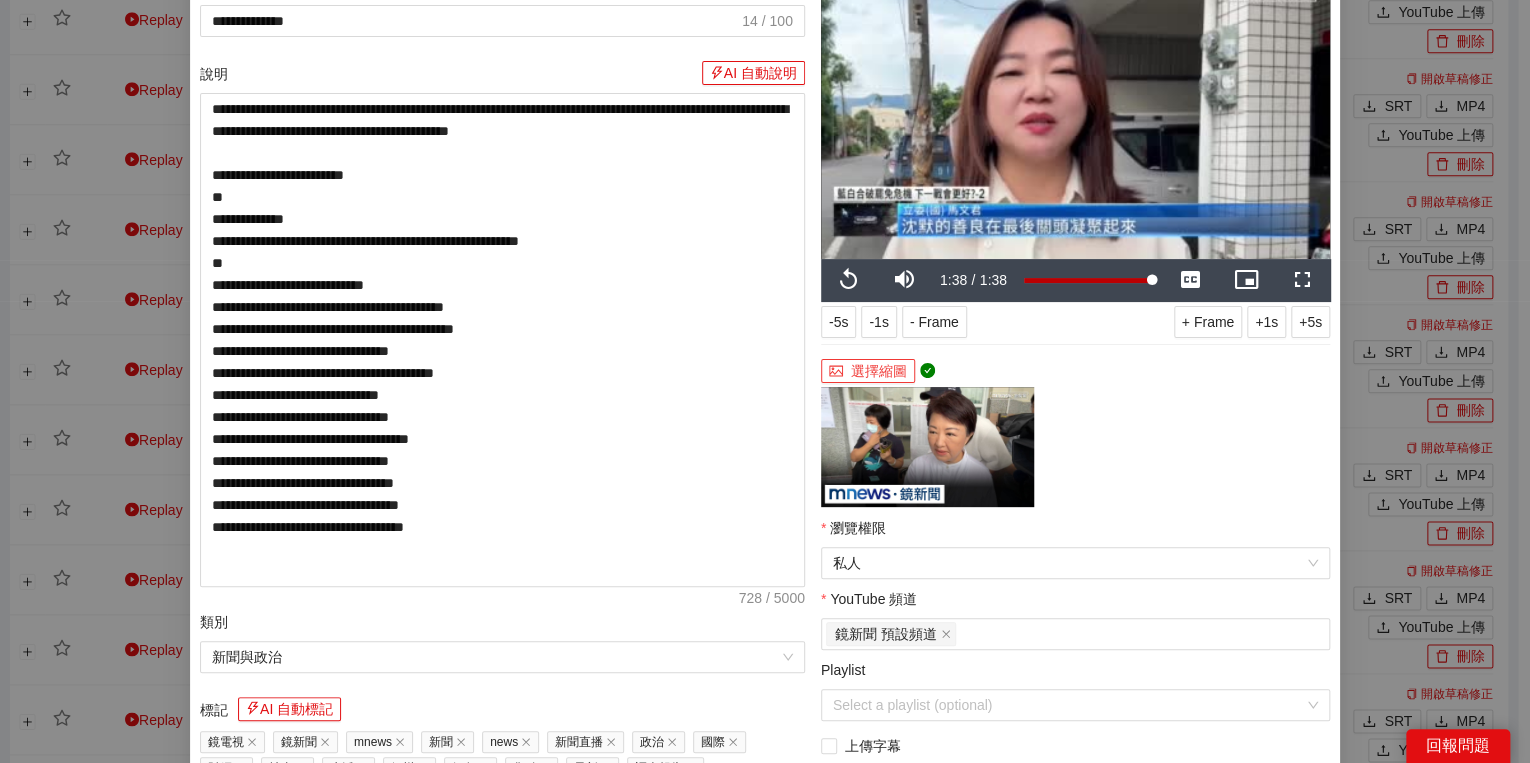scroll, scrollTop: 240, scrollLeft: 0, axis: vertical 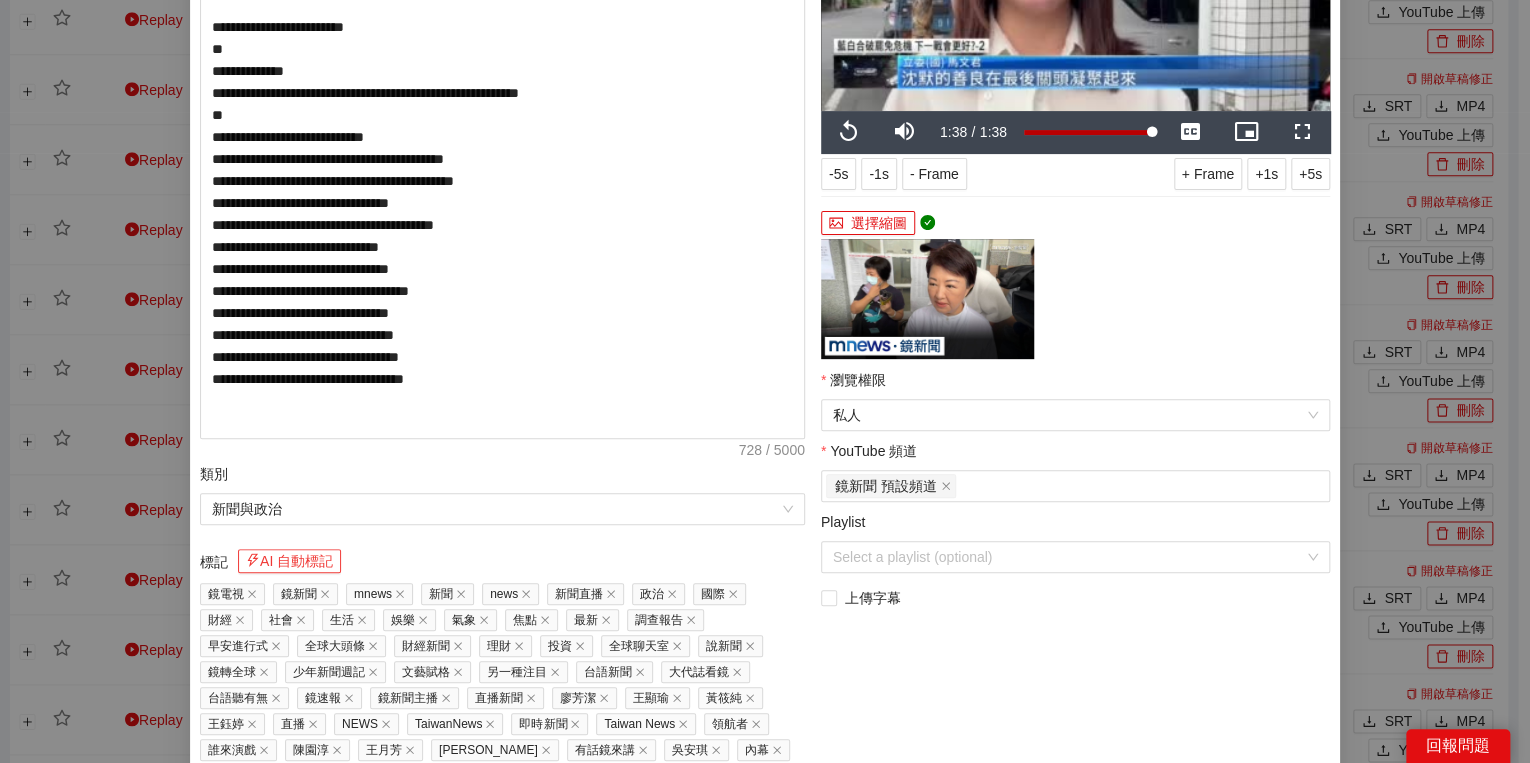 click on "AI 自動標記" at bounding box center [289, 561] 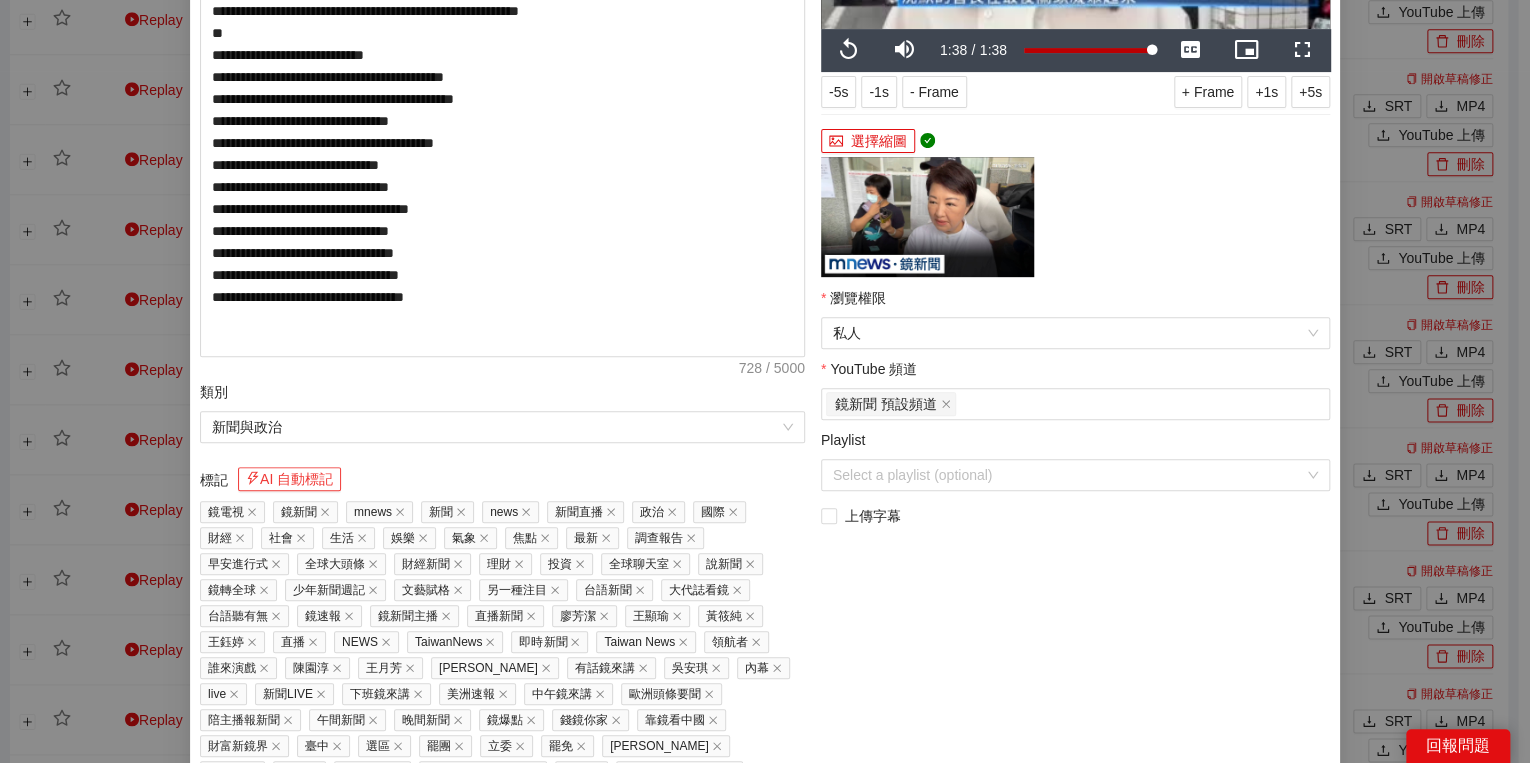 scroll, scrollTop: 451, scrollLeft: 0, axis: vertical 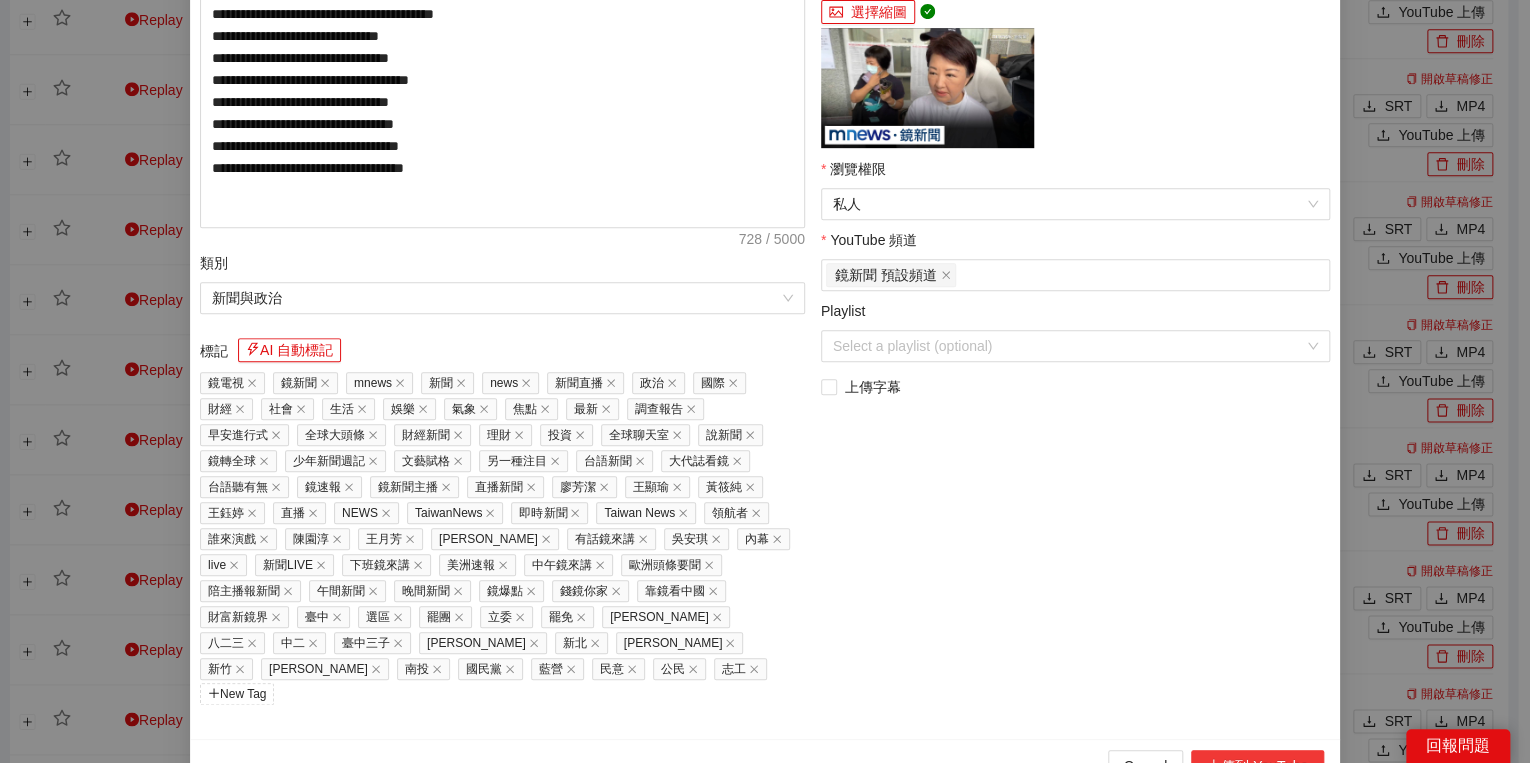 drag, startPoint x: 1232, startPoint y: 724, endPoint x: 1225, endPoint y: 732, distance: 10.630146 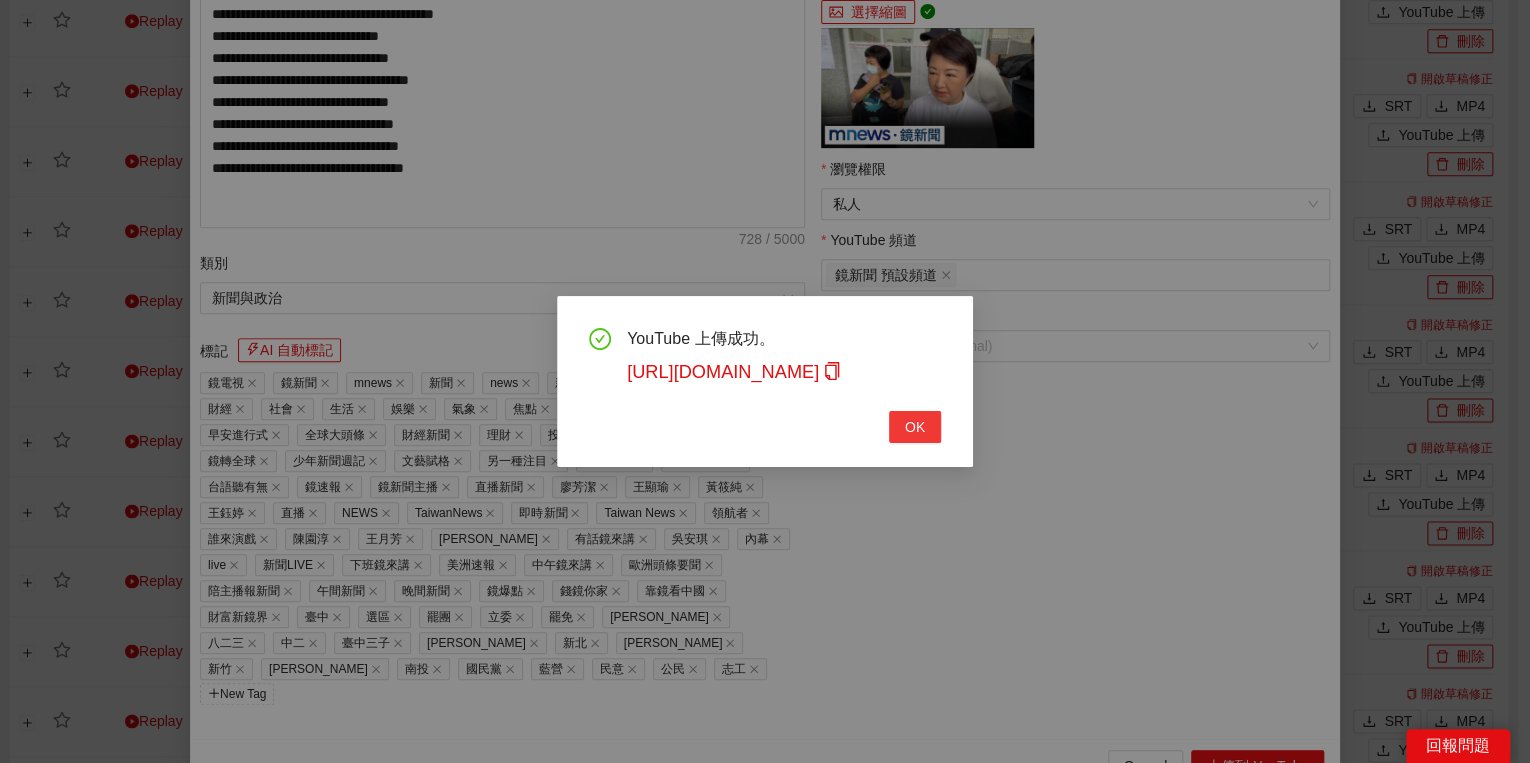click on "OK" at bounding box center (915, 427) 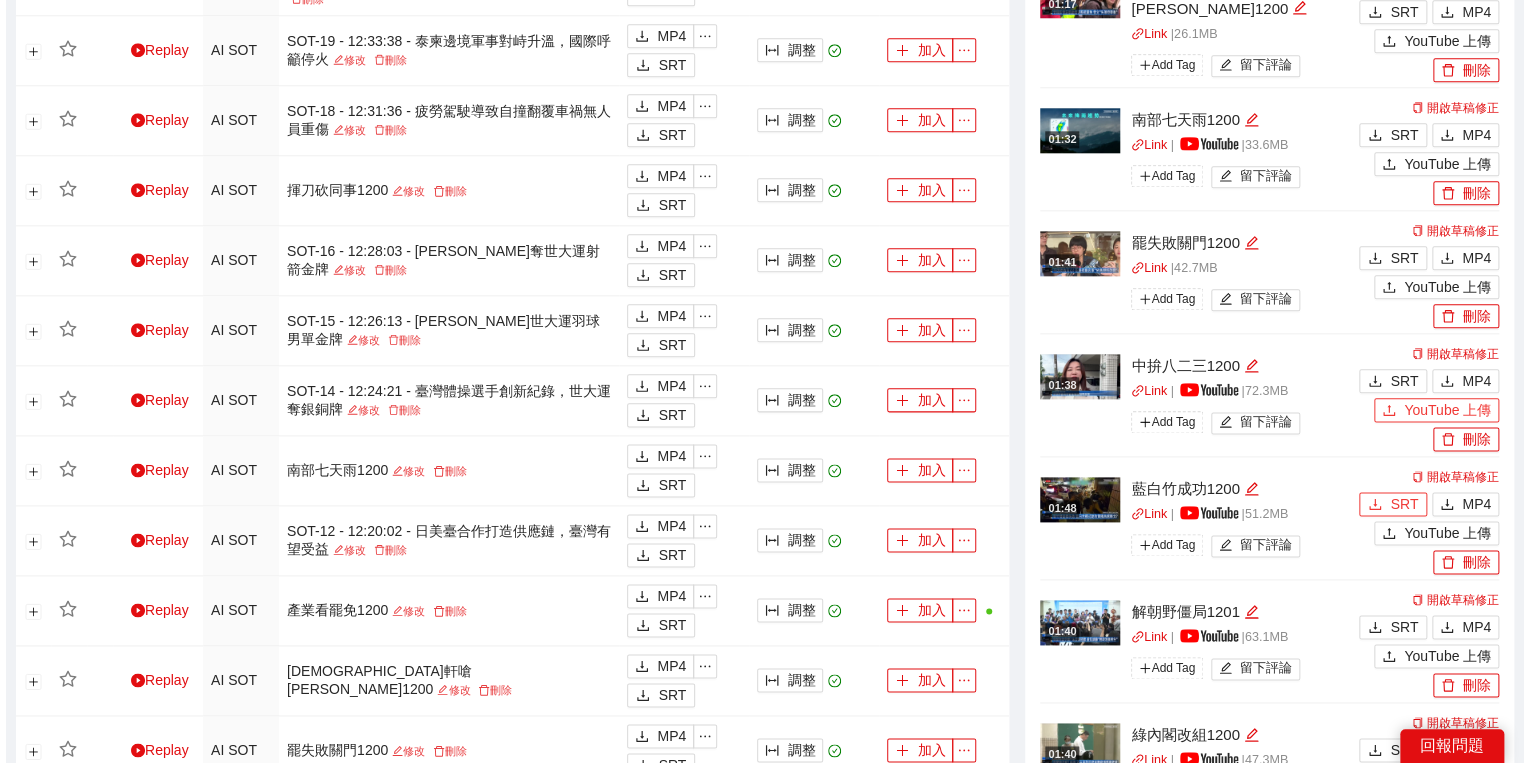 scroll, scrollTop: 1040, scrollLeft: 0, axis: vertical 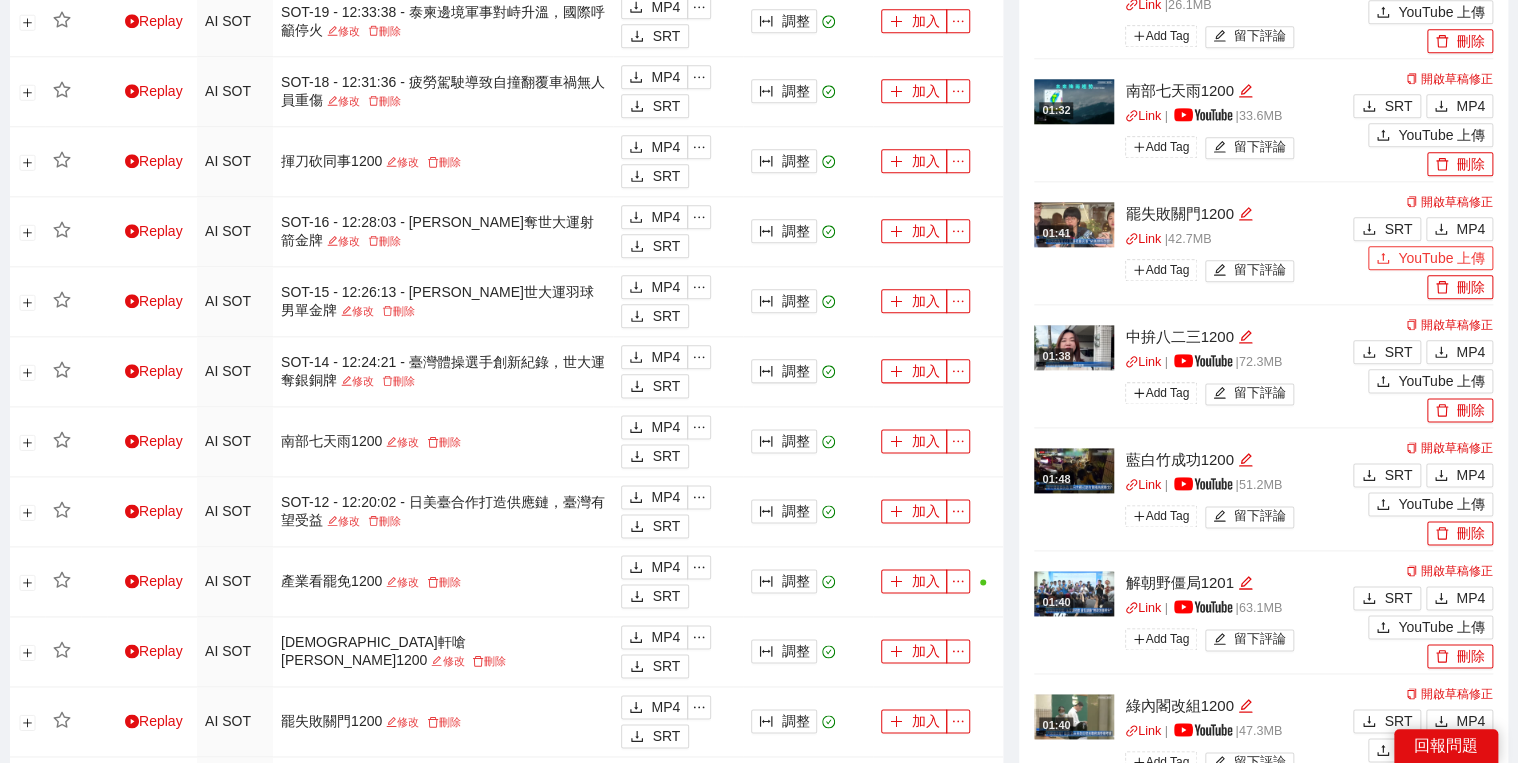 click on "YouTube 上傳" at bounding box center (1441, 258) 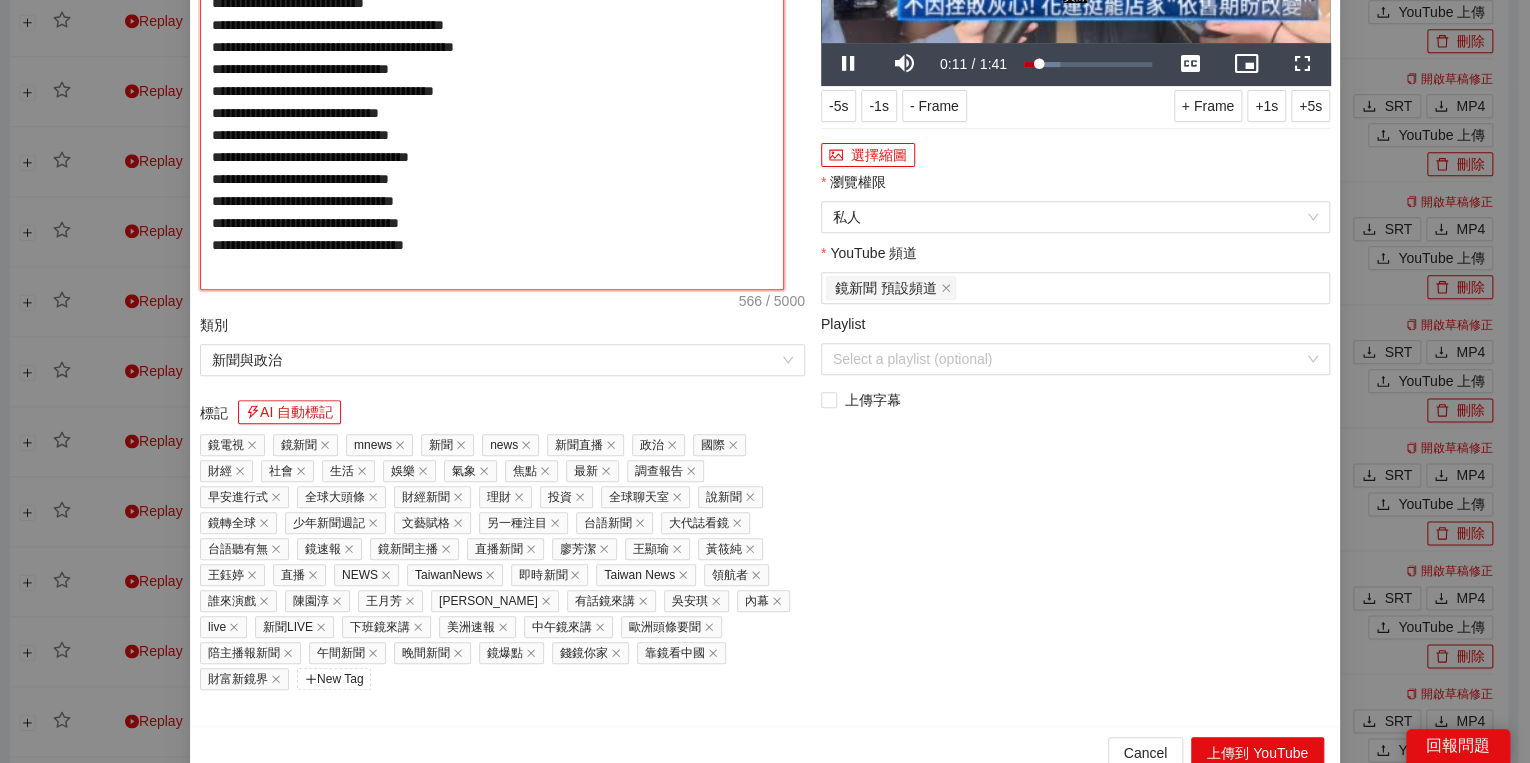 click on "**********" at bounding box center [492, 83] 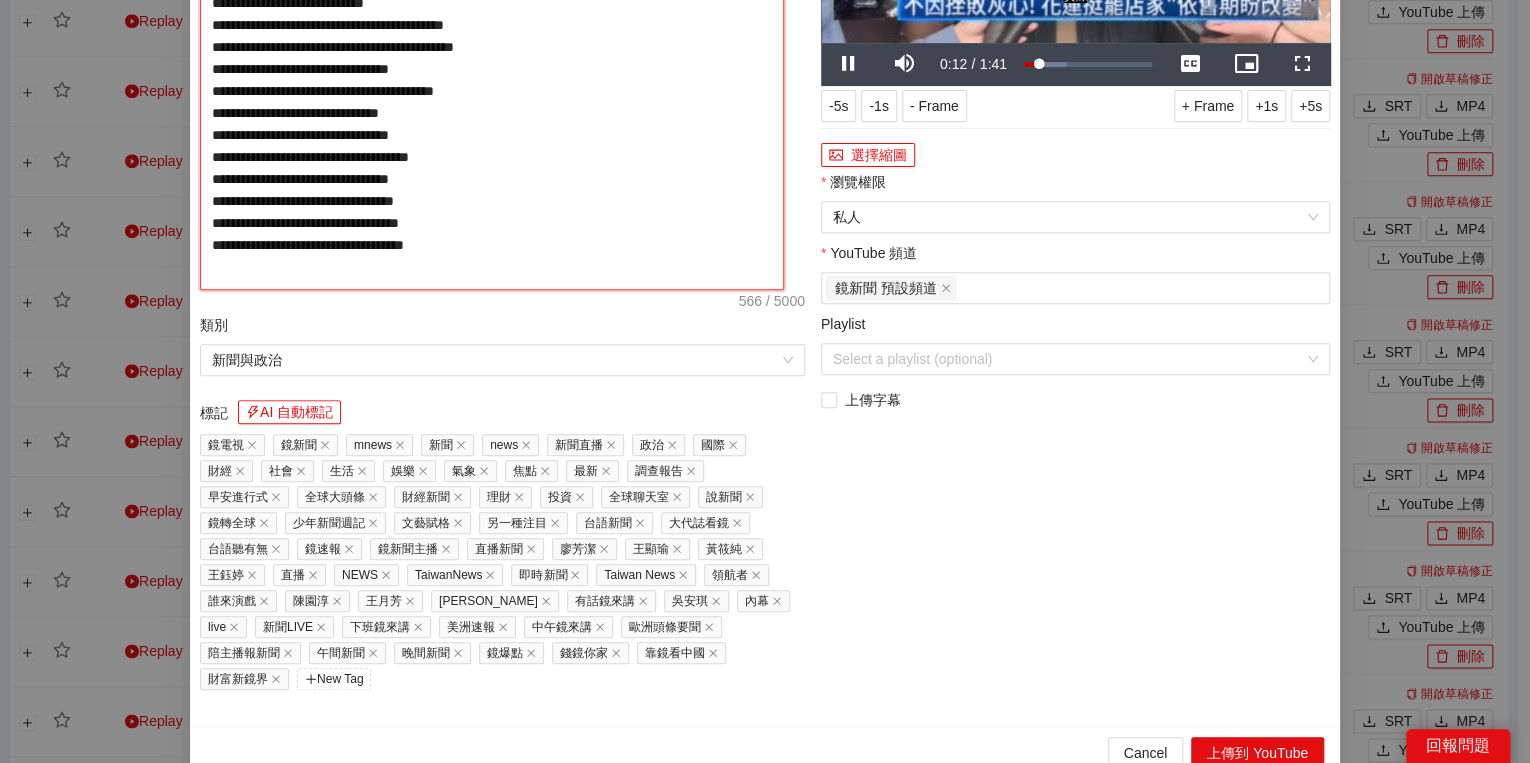 paste on "**********" 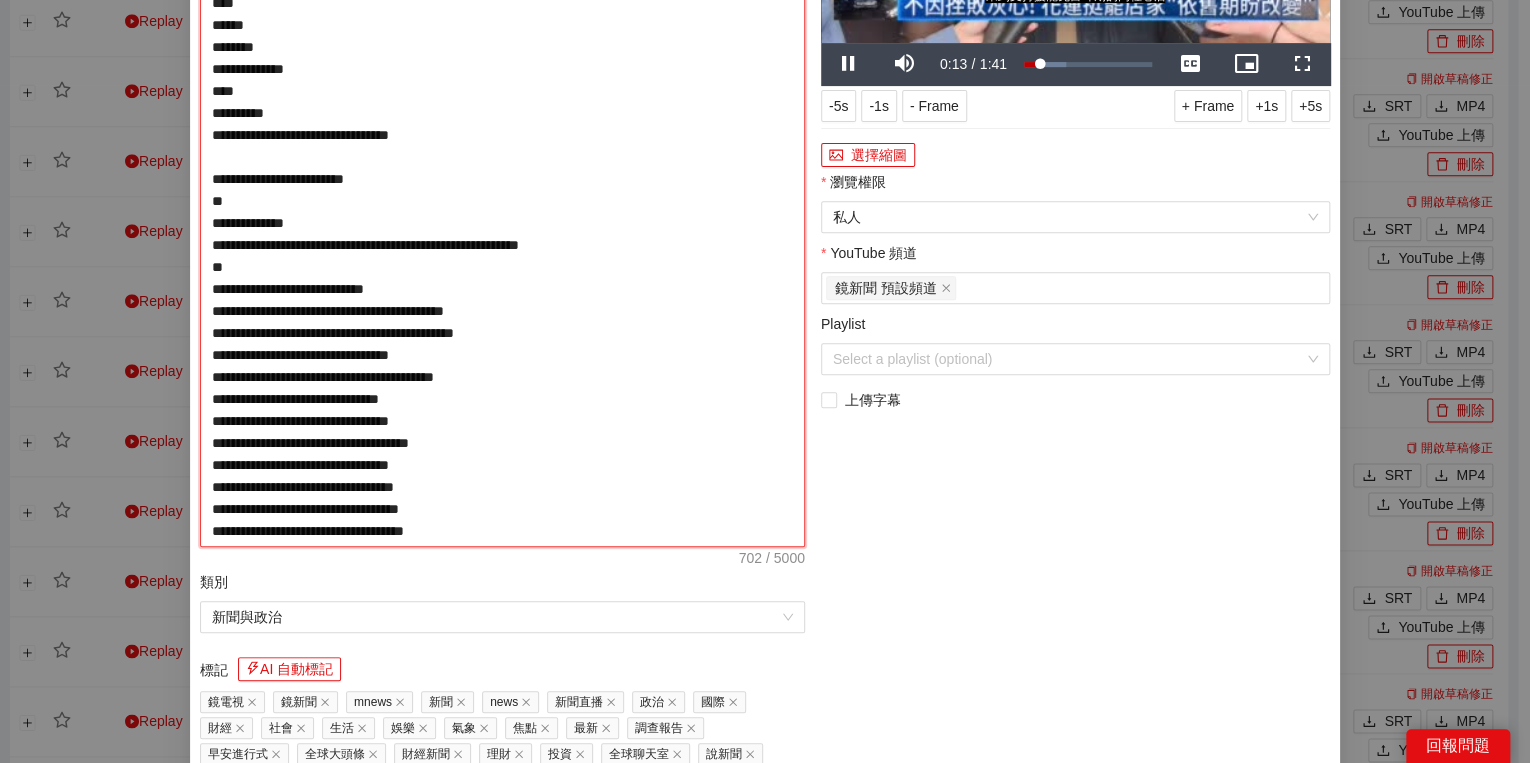 click on "**********" at bounding box center [502, 212] 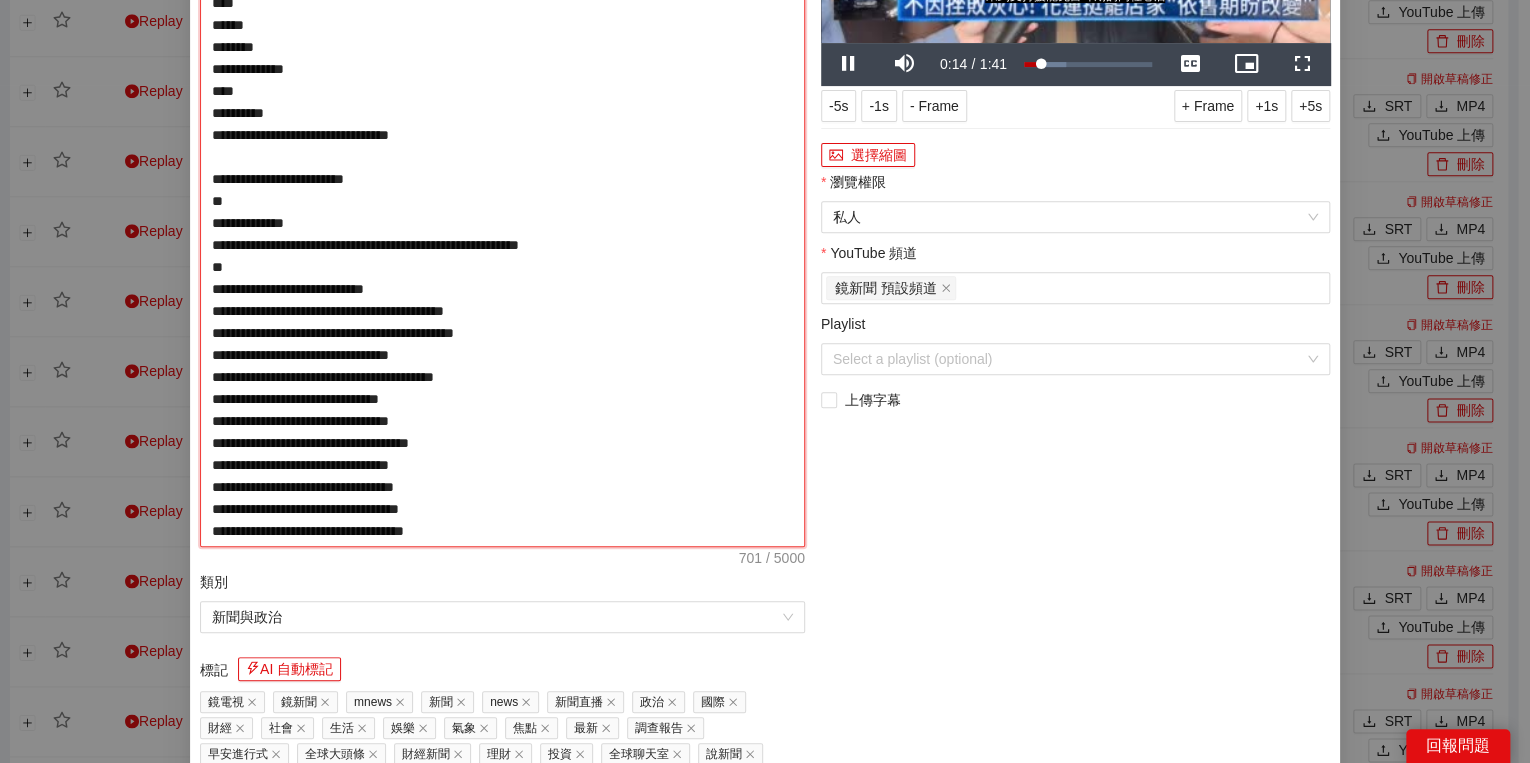 click on "**********" at bounding box center [502, 212] 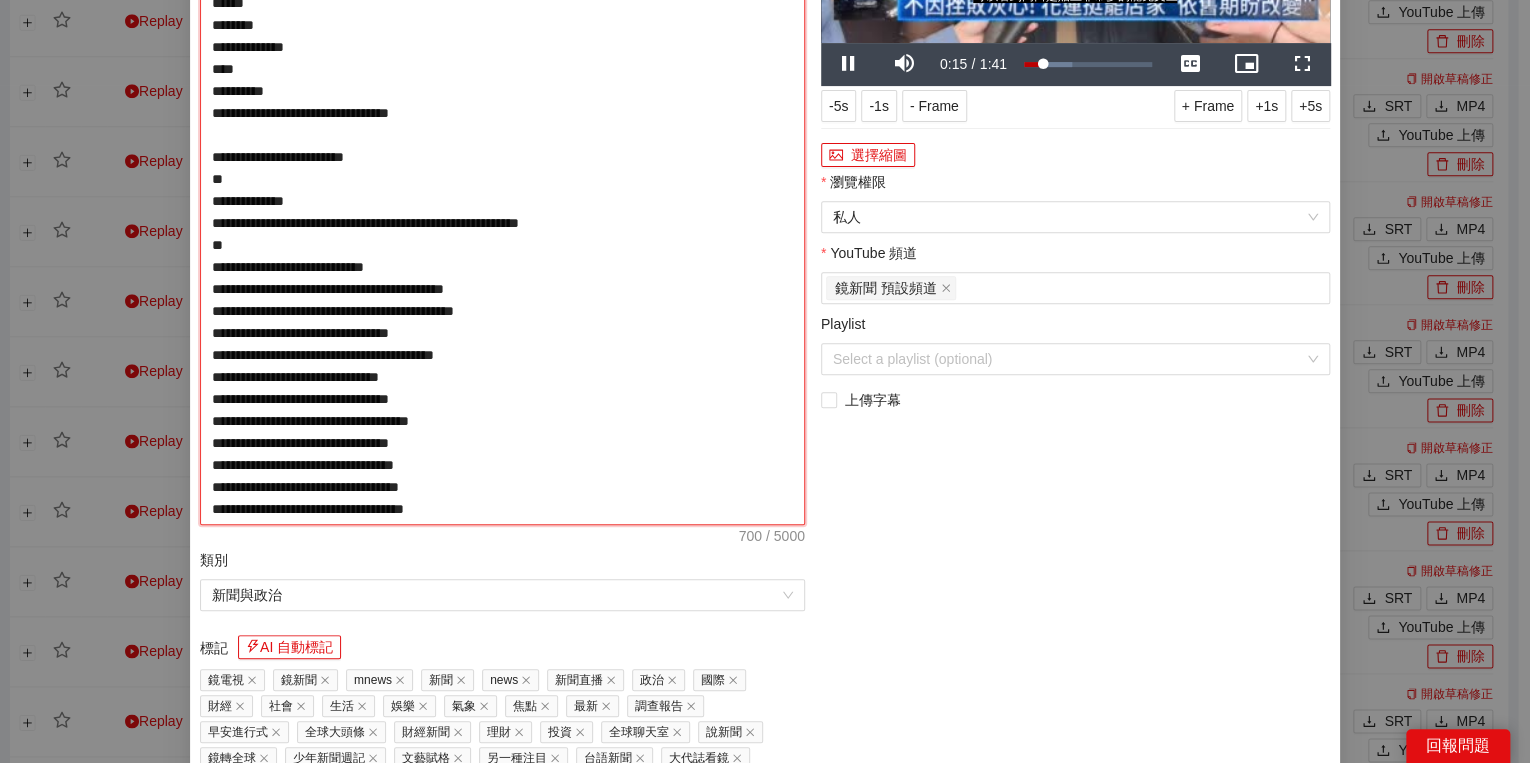 click on "**********" at bounding box center (502, 201) 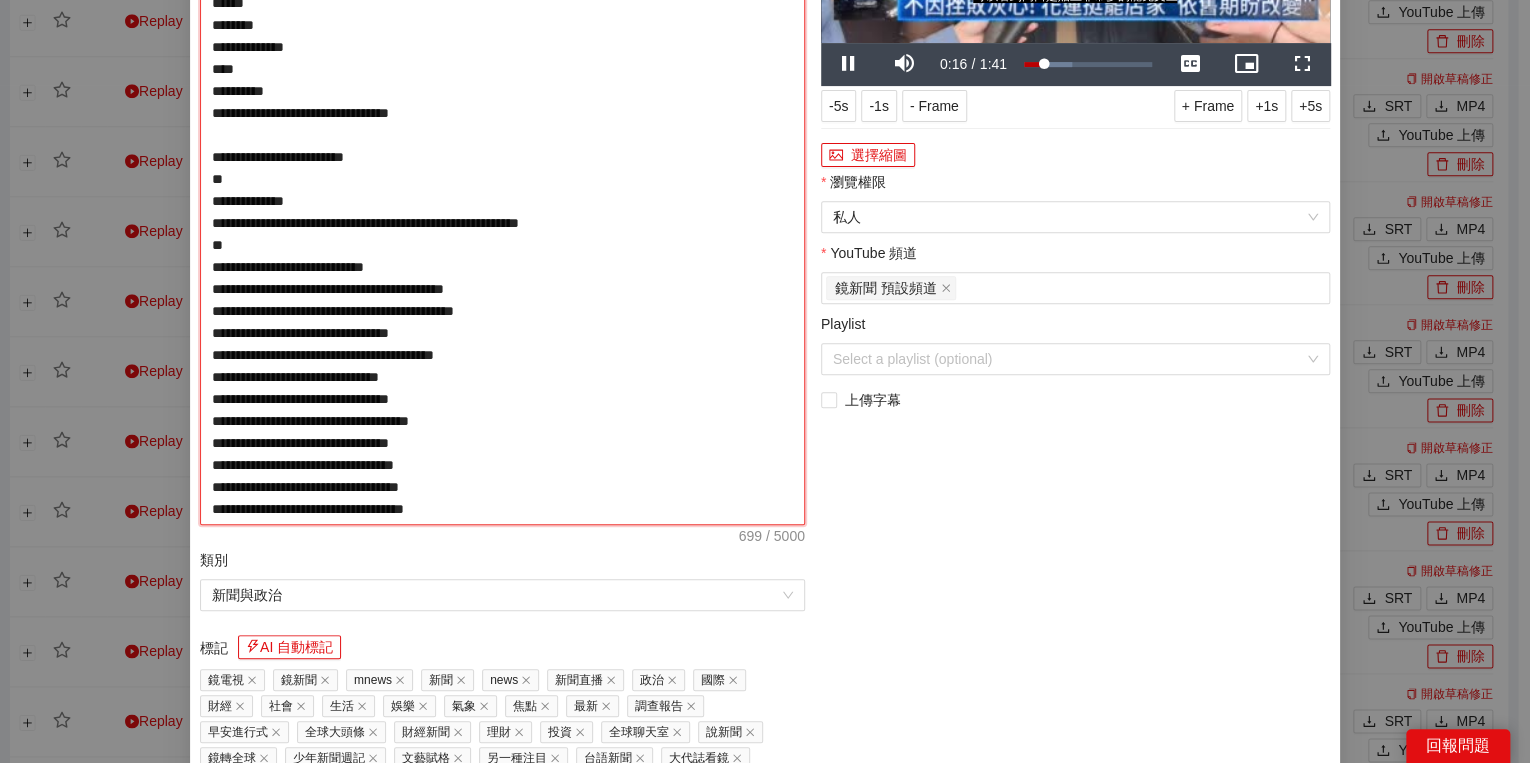 click on "**********" at bounding box center [502, 201] 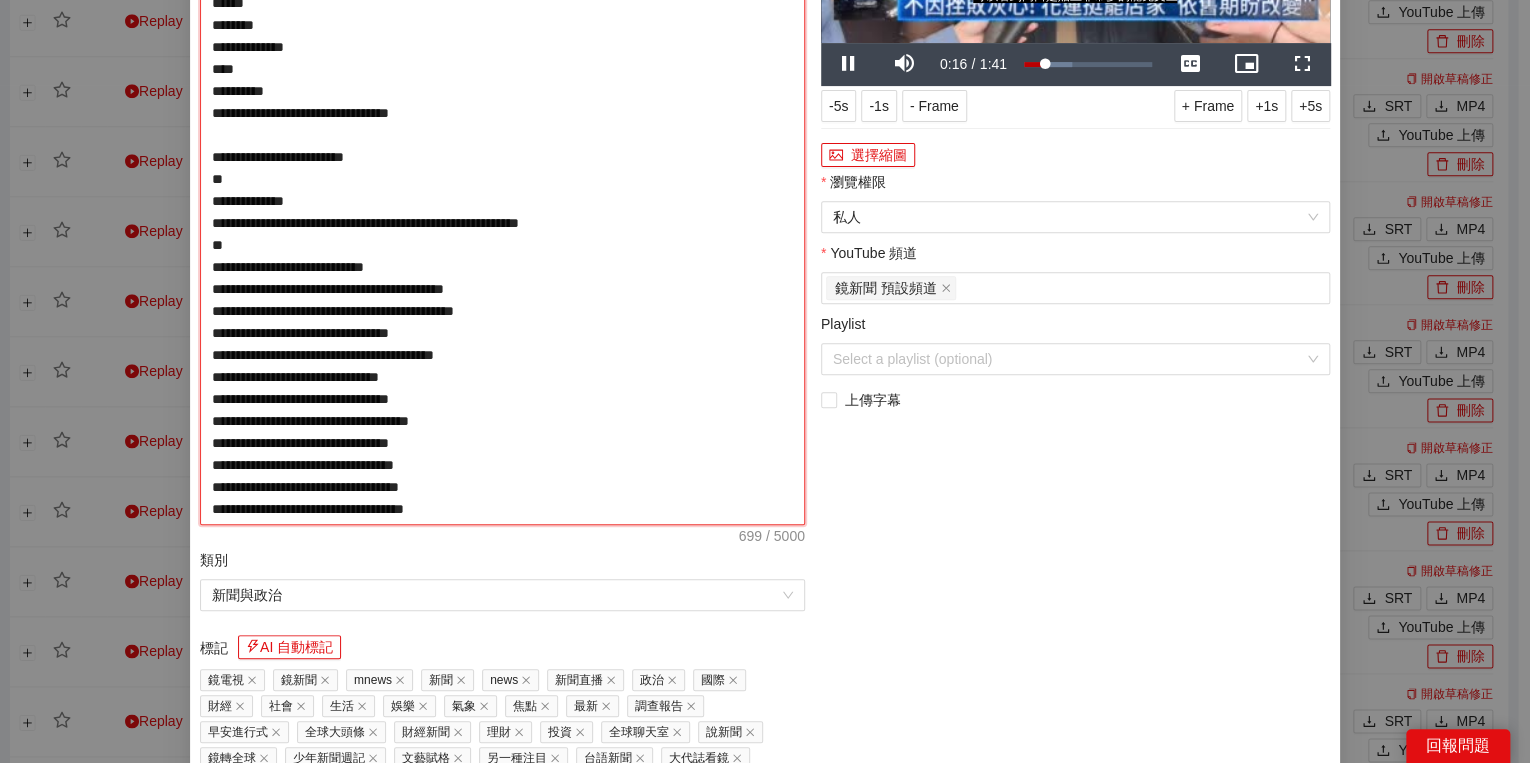 click on "**********" at bounding box center (502, 201) 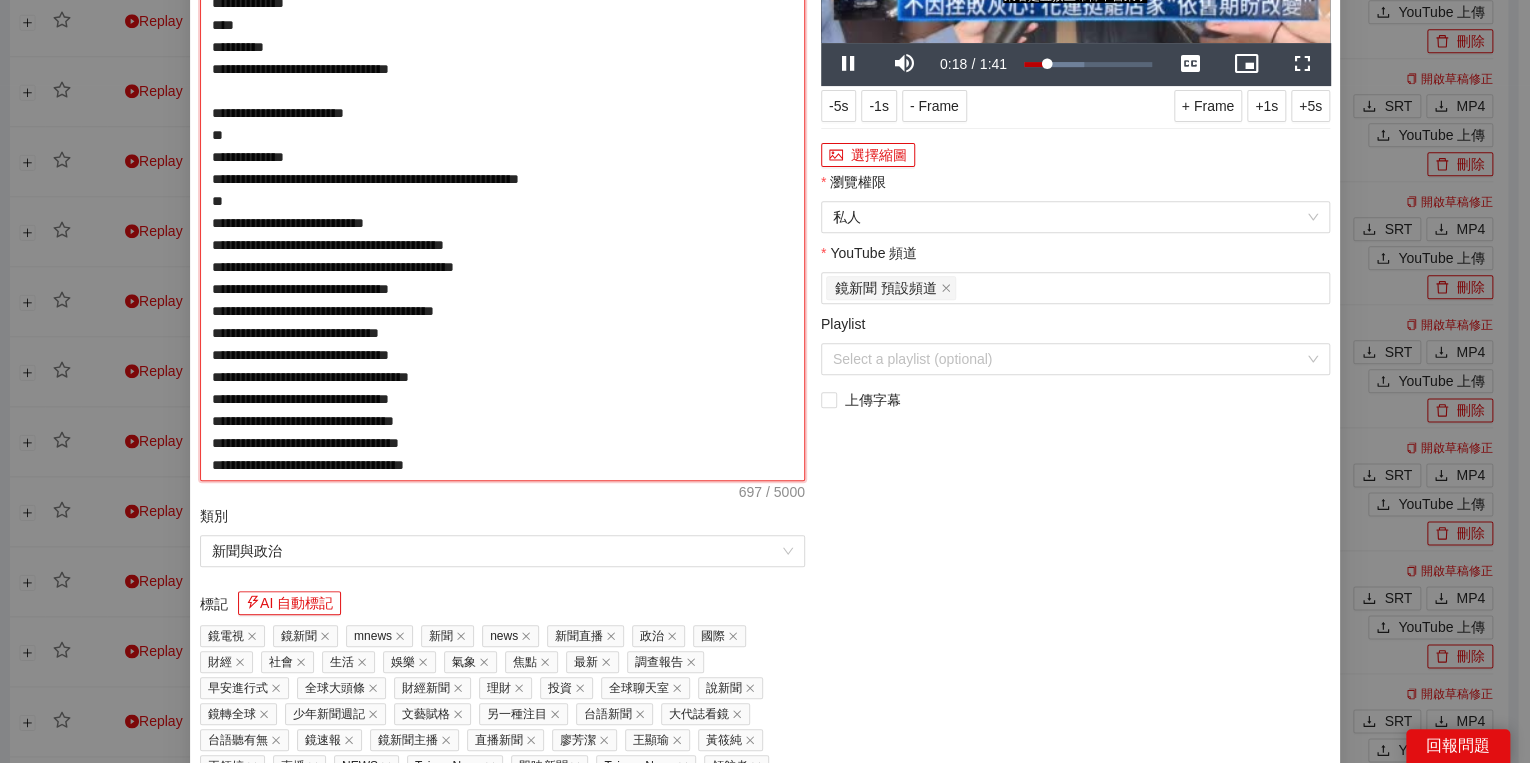 click on "**********" at bounding box center [502, 179] 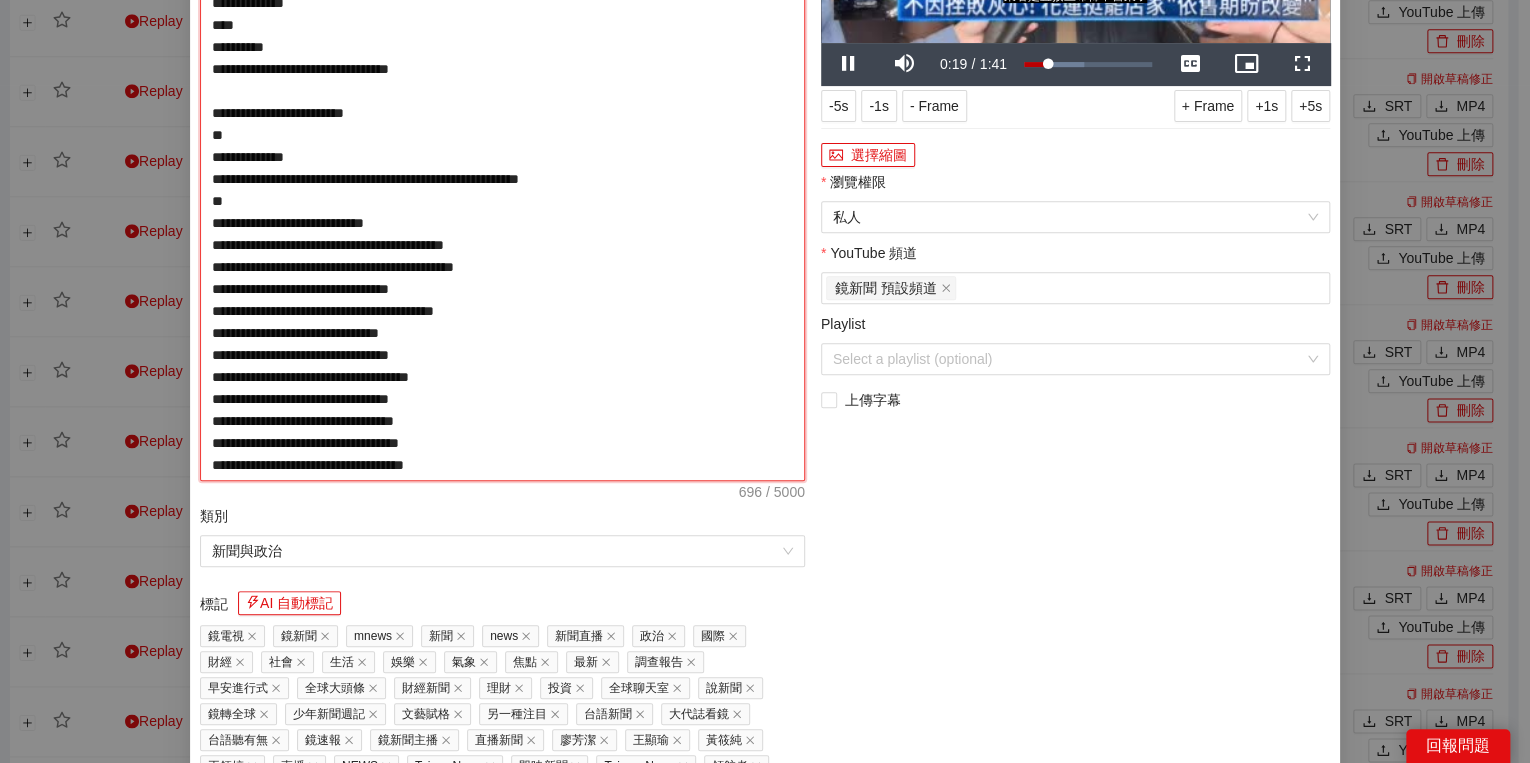 click on "**********" at bounding box center [502, 179] 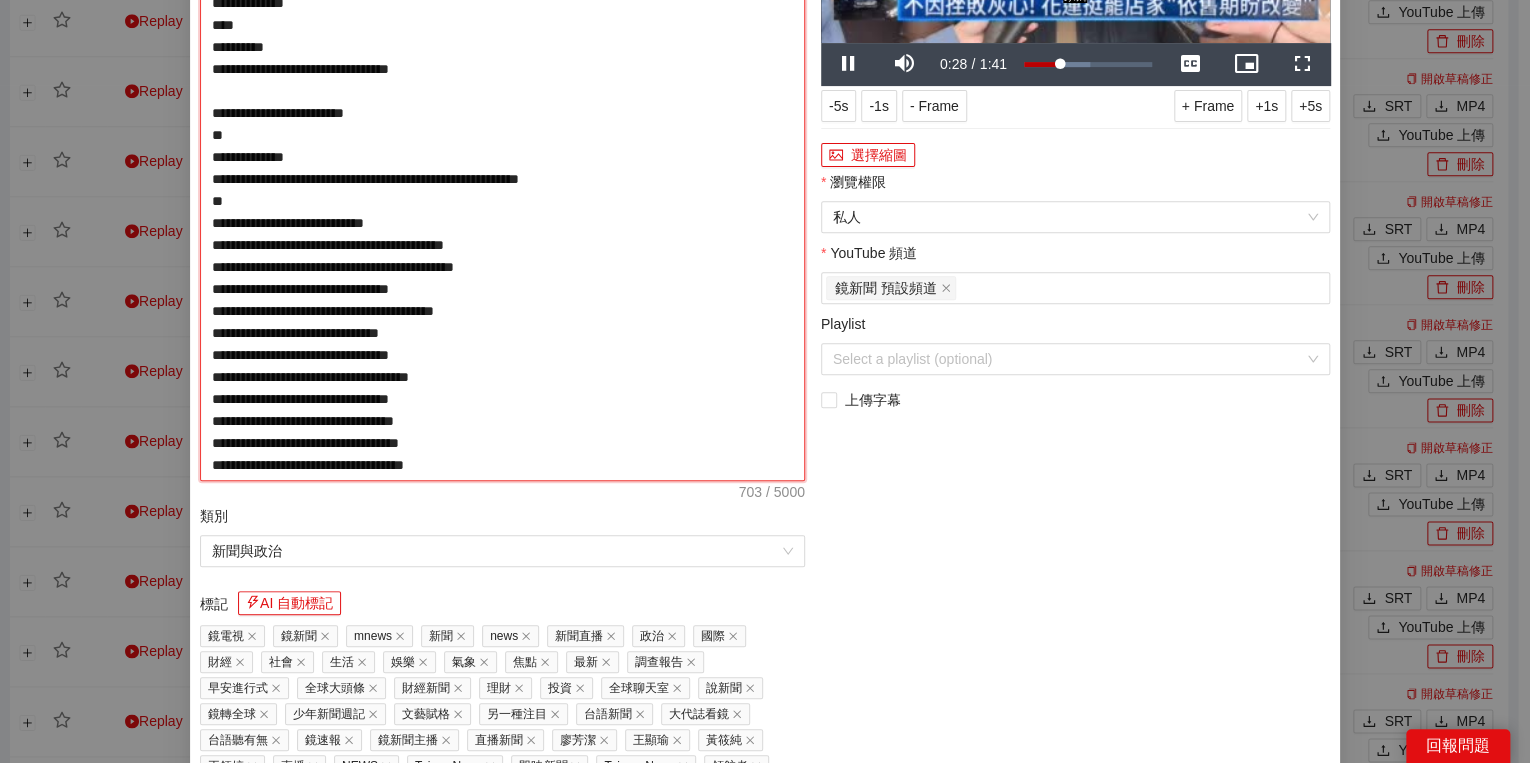 click on "**********" at bounding box center (502, 179) 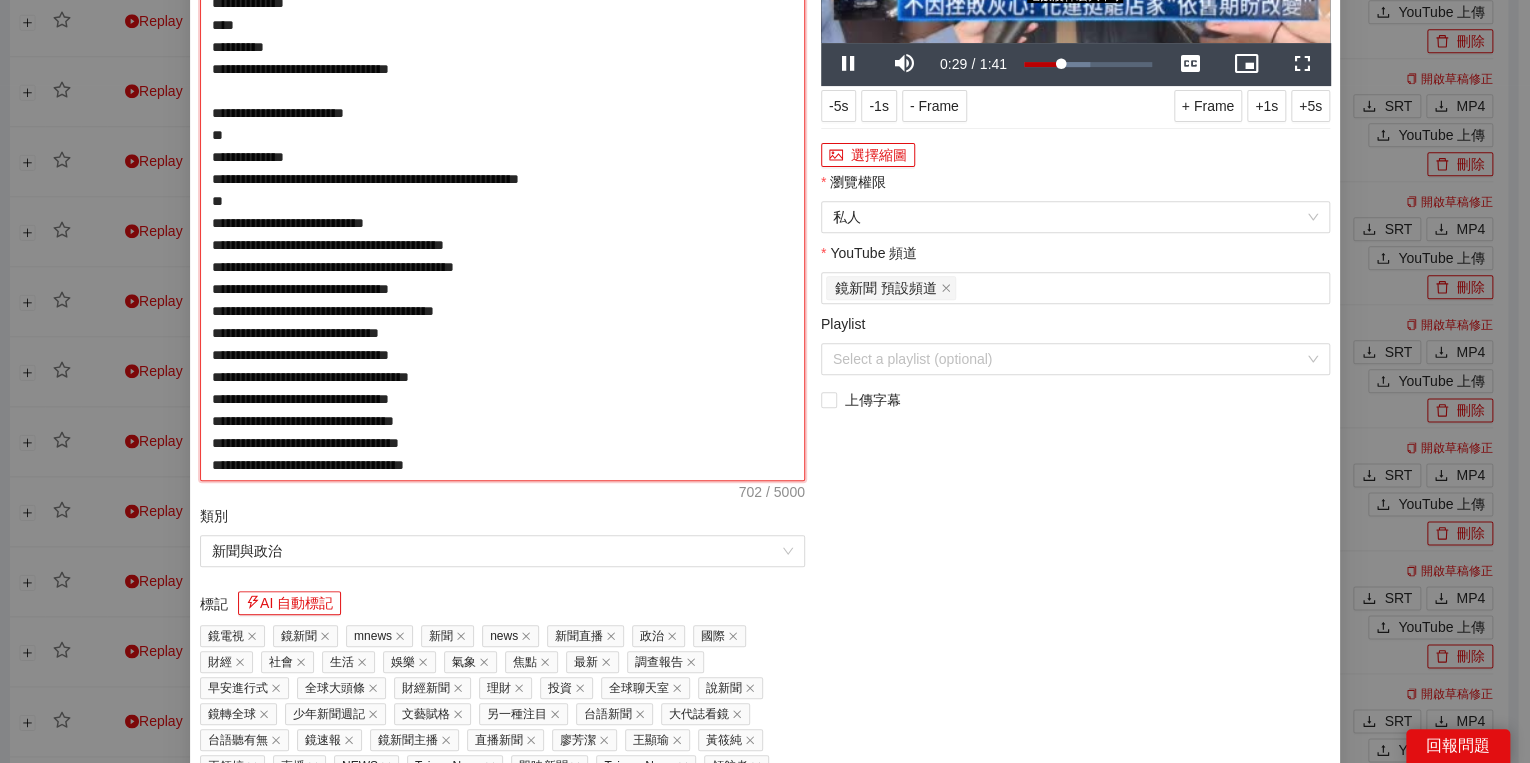 click on "**********" at bounding box center (502, 179) 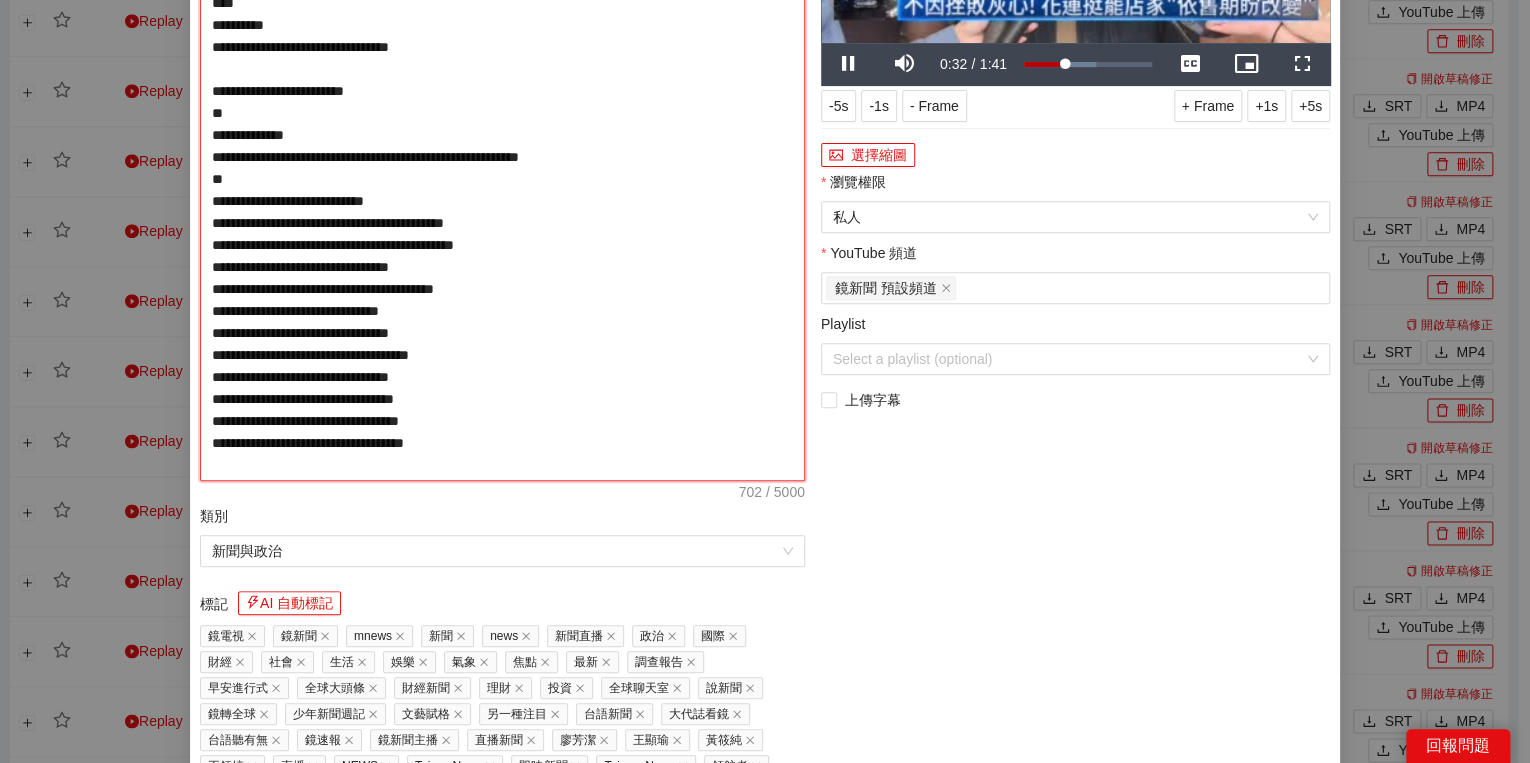 click on "**********" at bounding box center [502, 179] 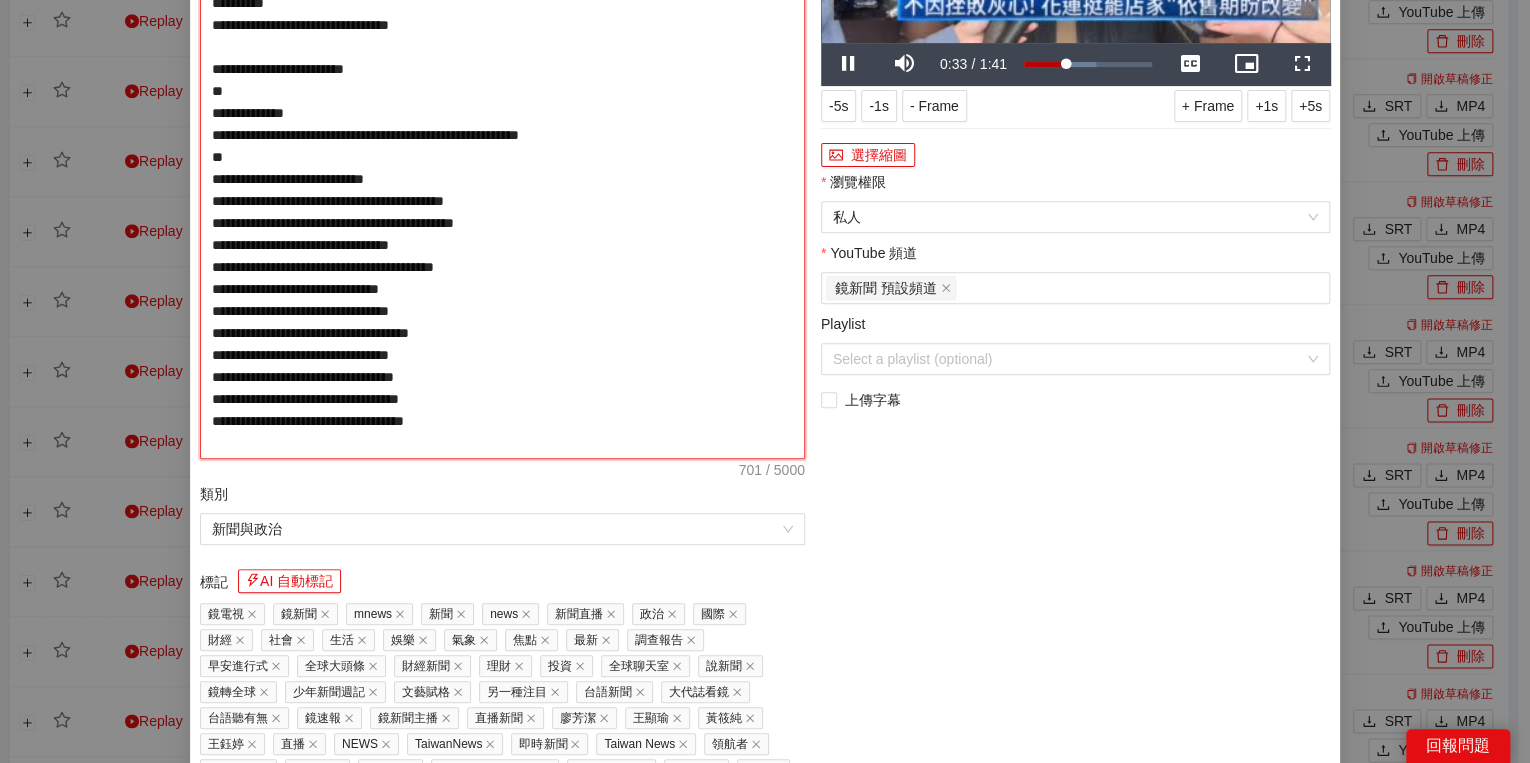 click on "**********" at bounding box center (502, 168) 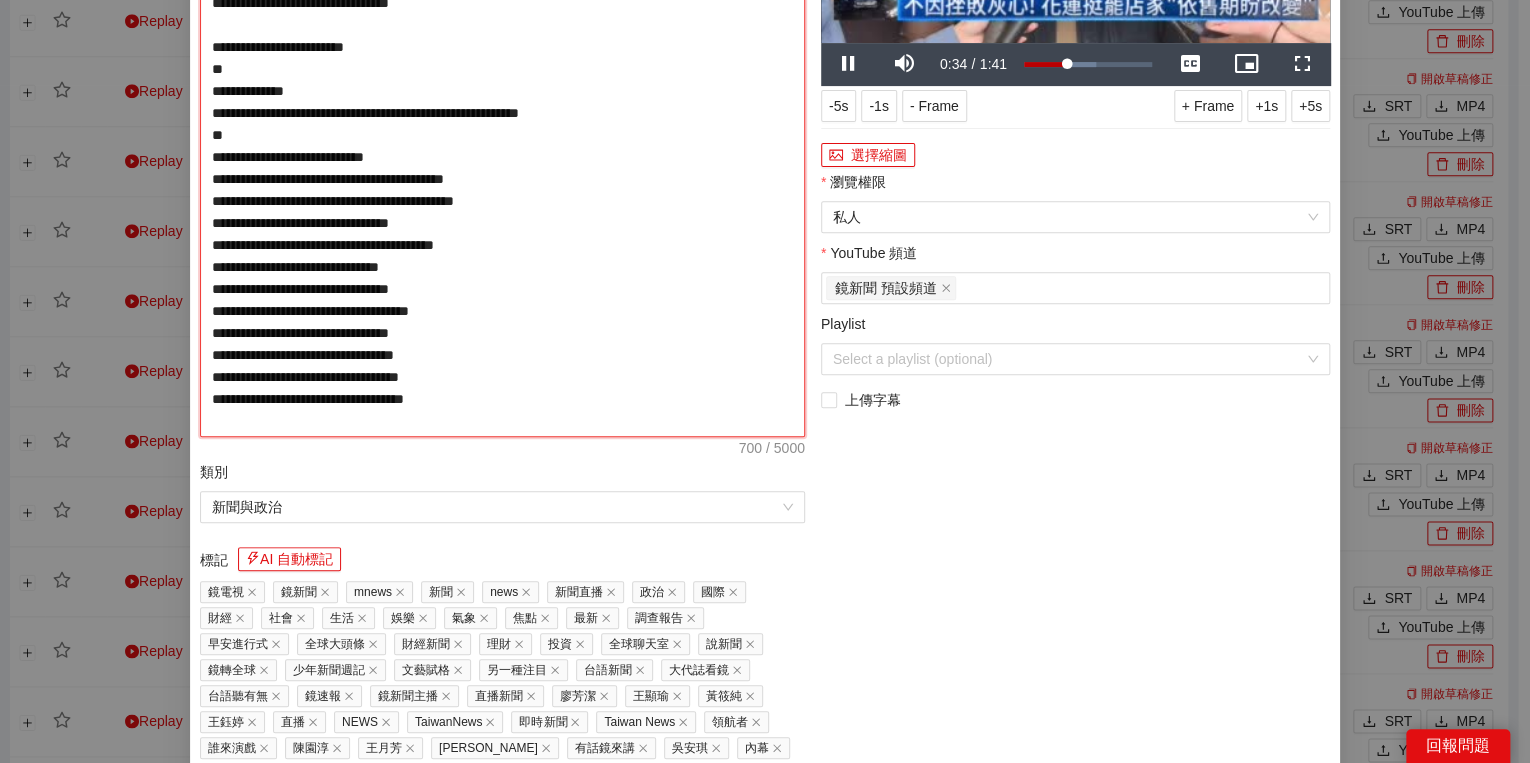 click on "**********" at bounding box center [502, 157] 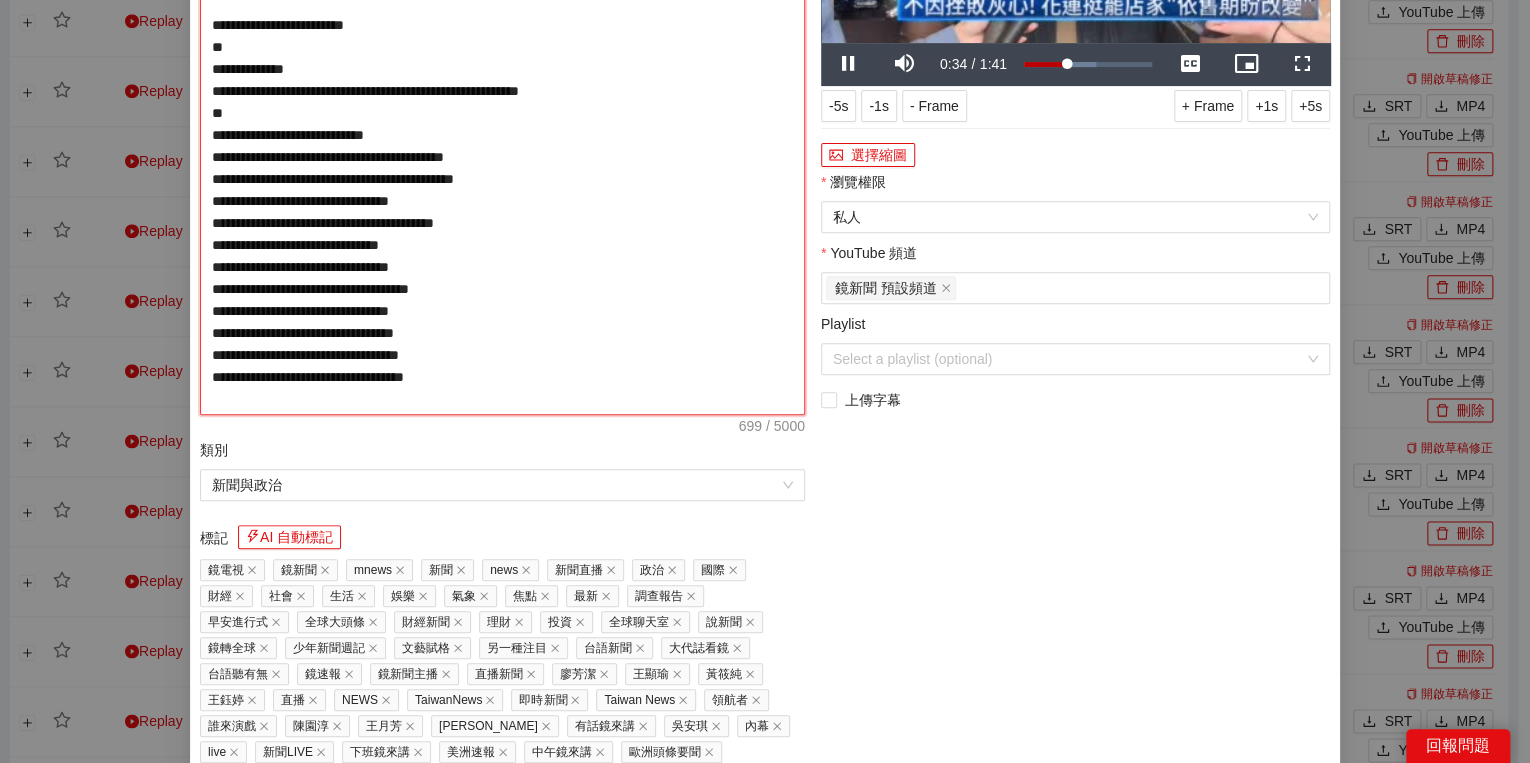 click on "**********" at bounding box center [502, 146] 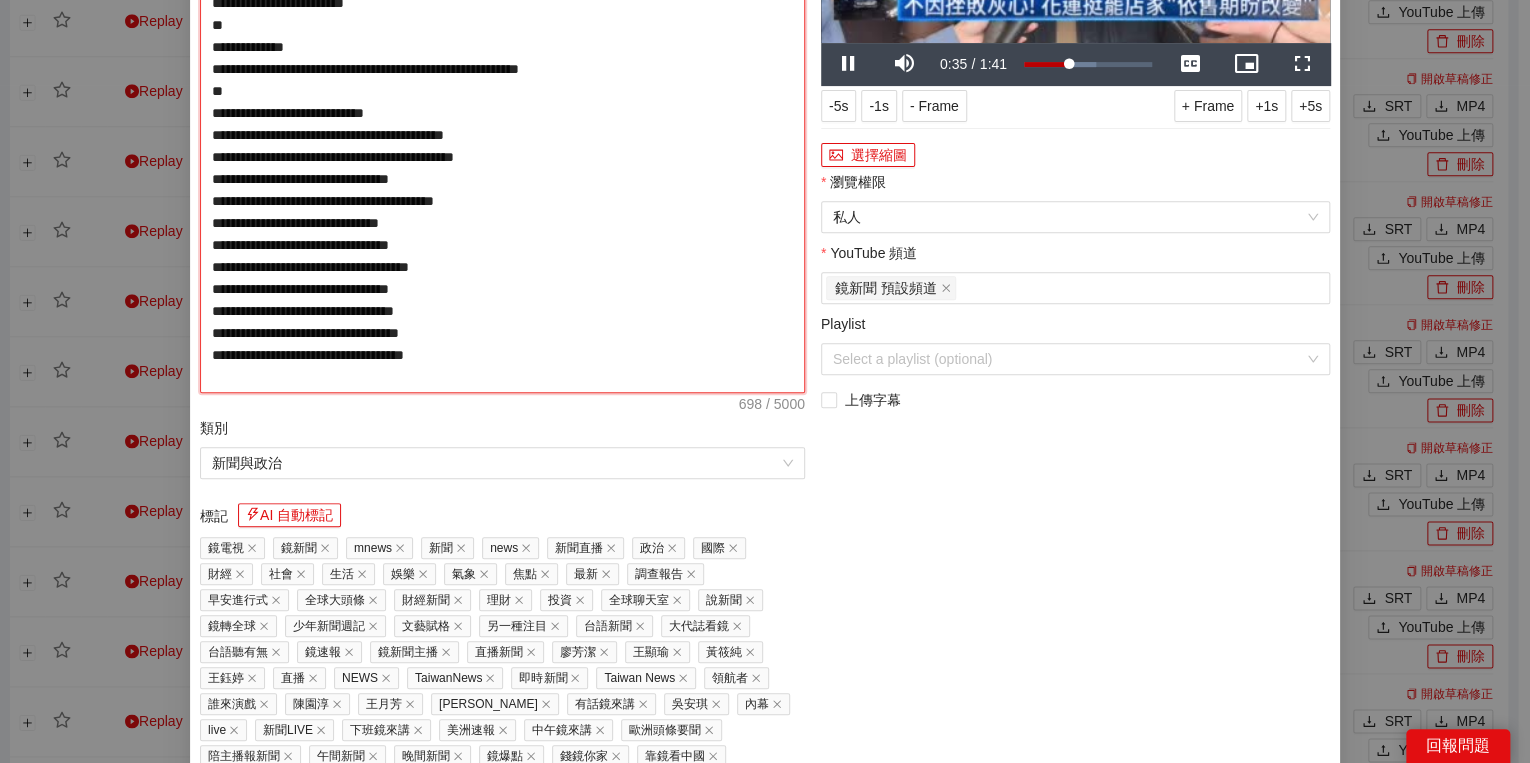click on "**********" at bounding box center (502, 135) 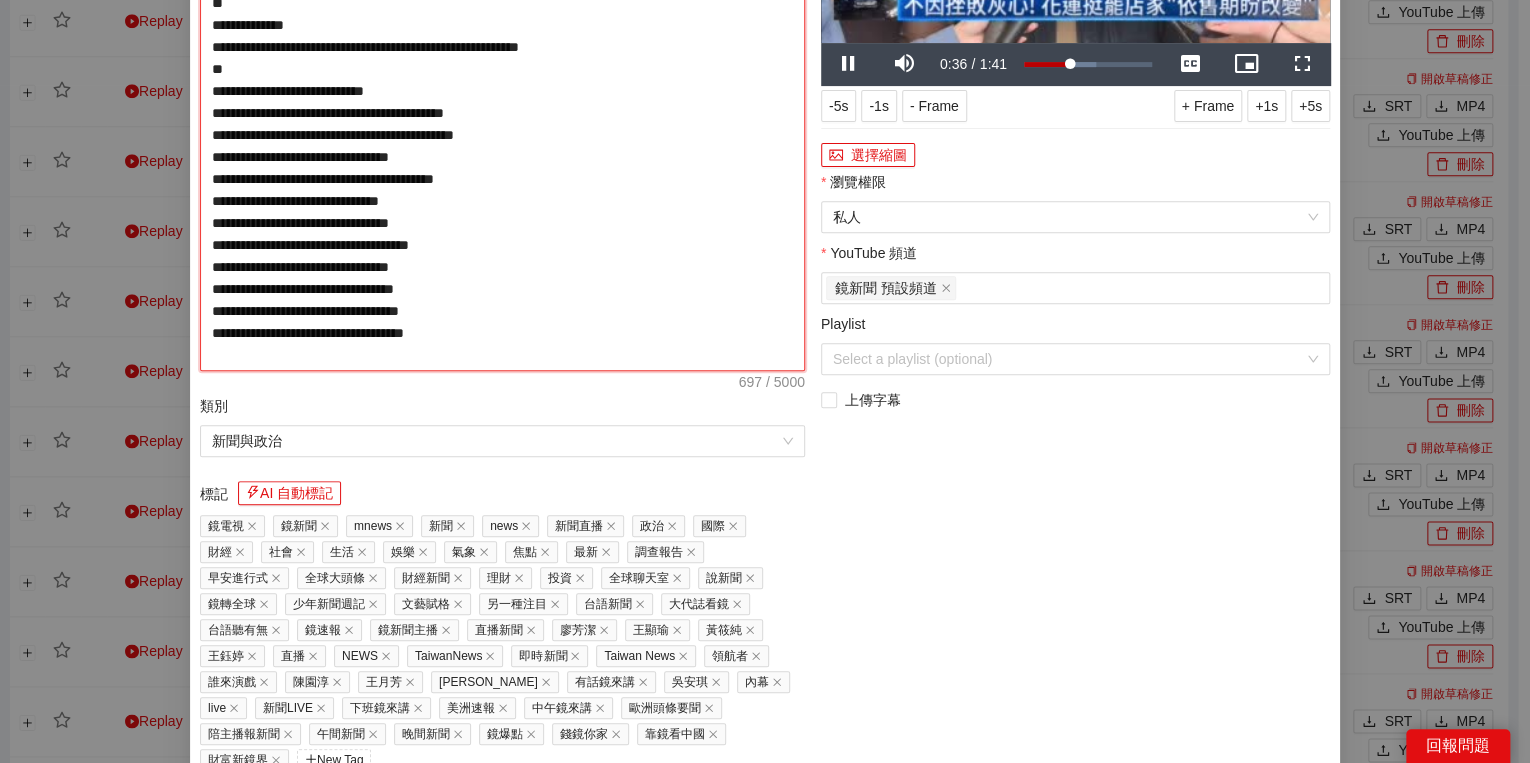 click on "**********" at bounding box center (502, 124) 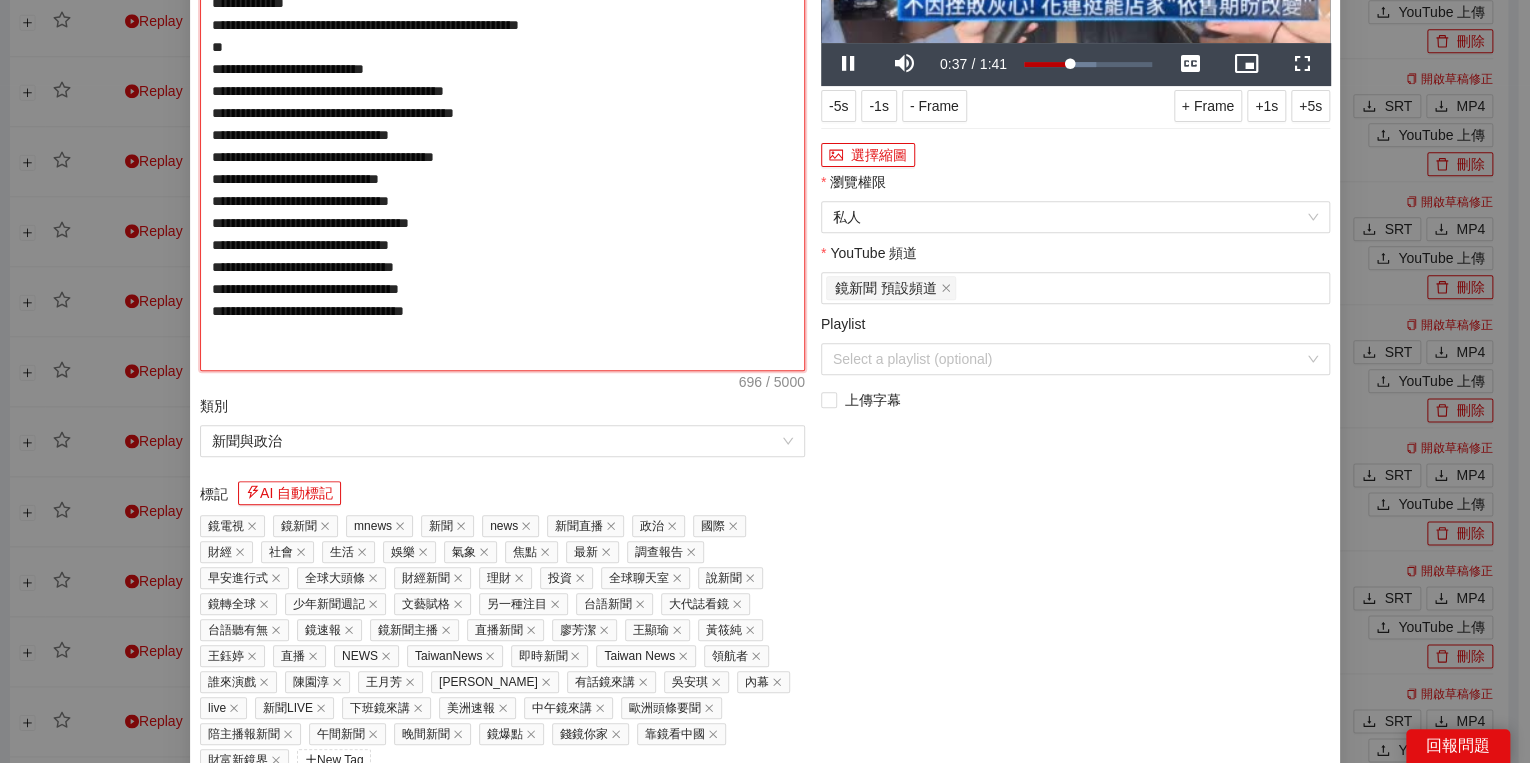 click on "**********" at bounding box center (502, 124) 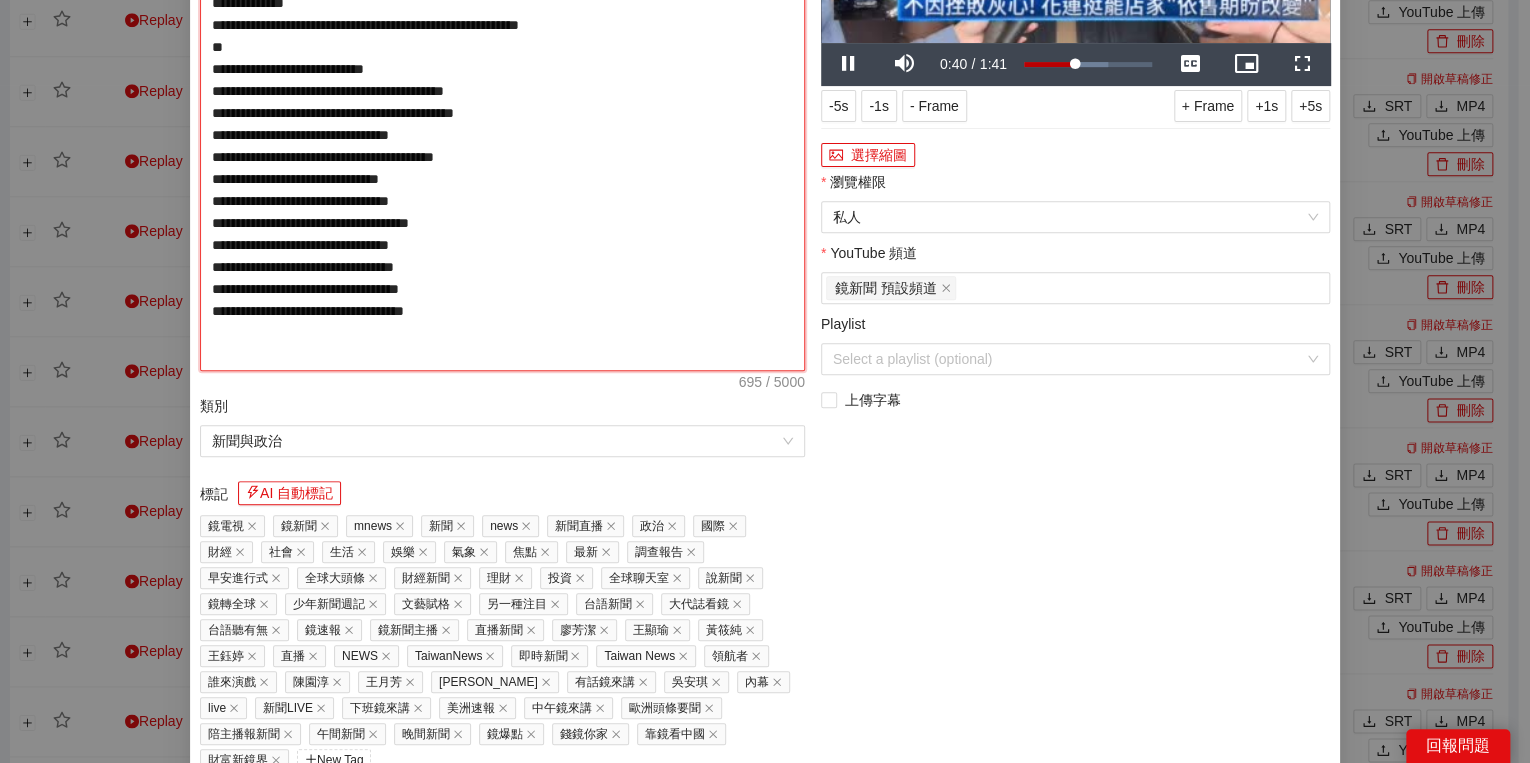 click on "**********" at bounding box center (502, 124) 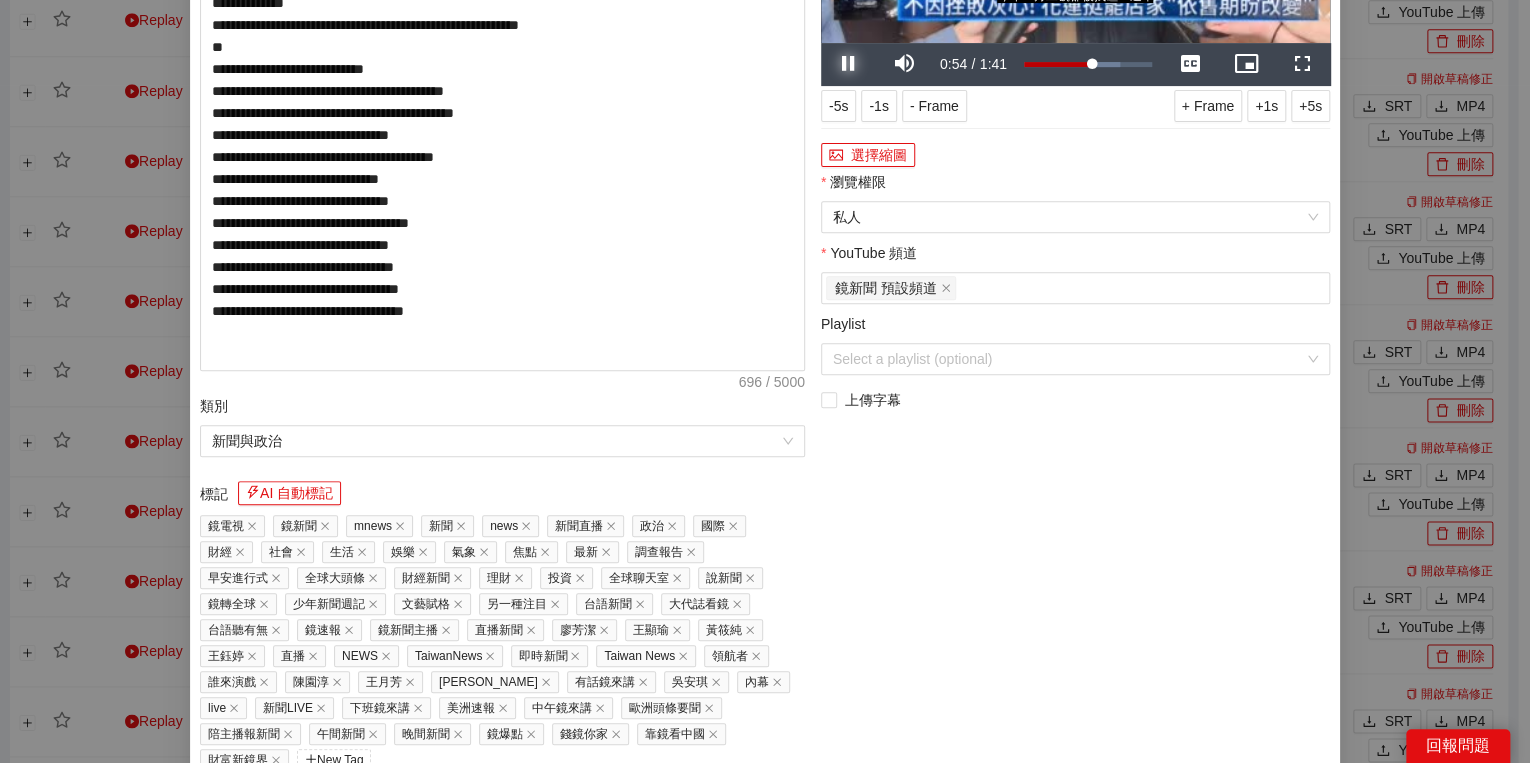 click at bounding box center (849, 64) 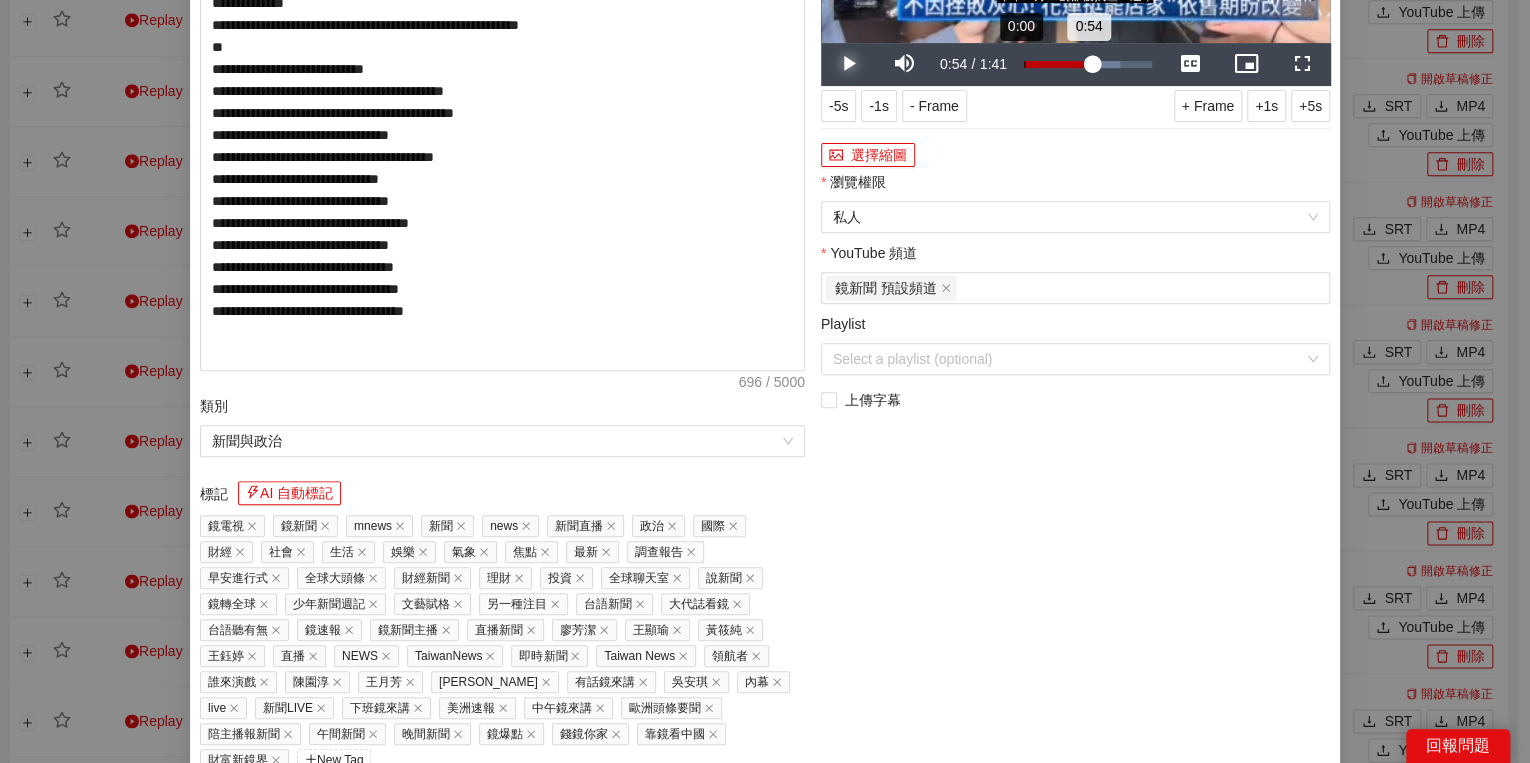 click on "Loaded :  75.01% 0:00 0:54" at bounding box center (1088, 64) 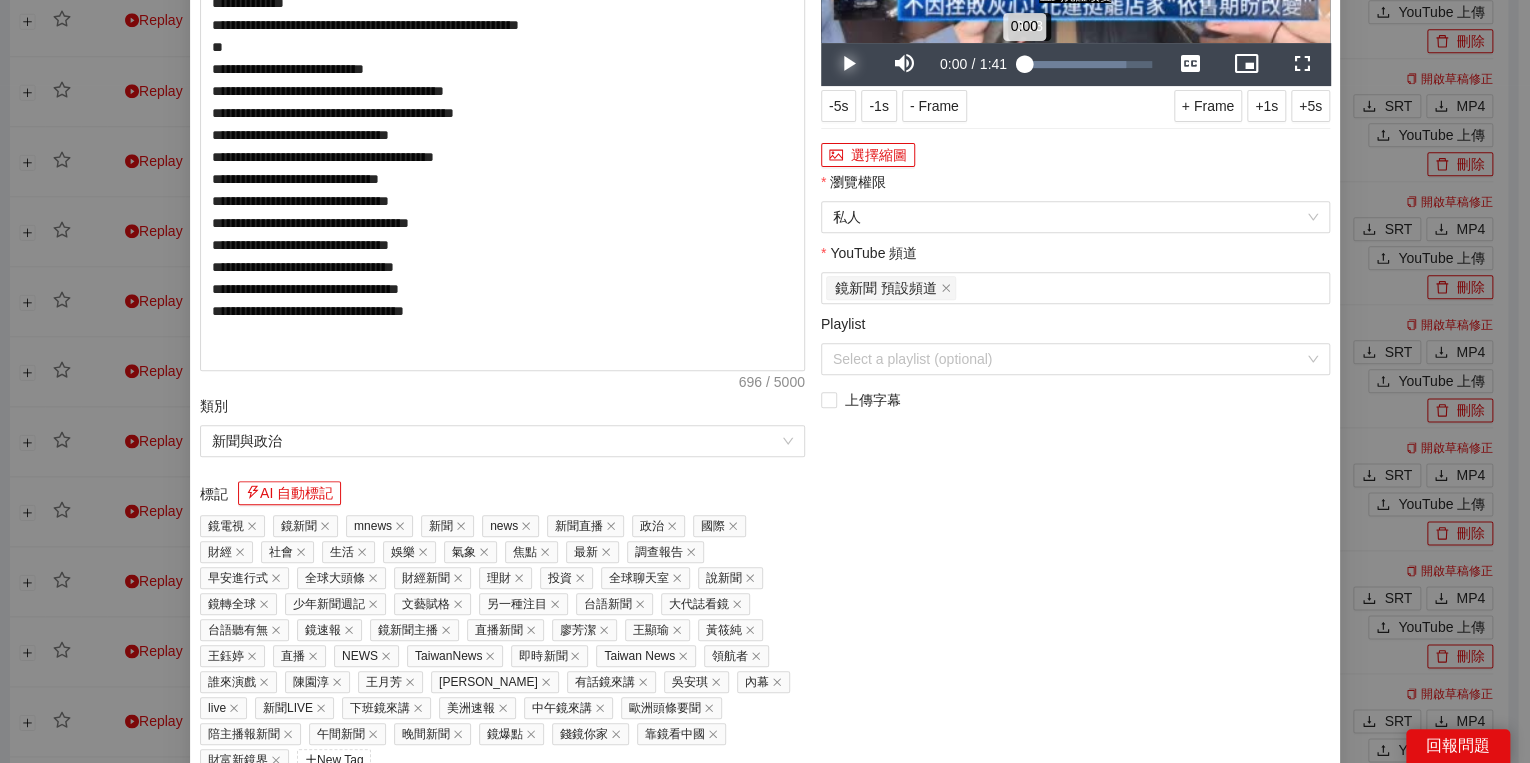 click on "0:00" at bounding box center [1024, 64] 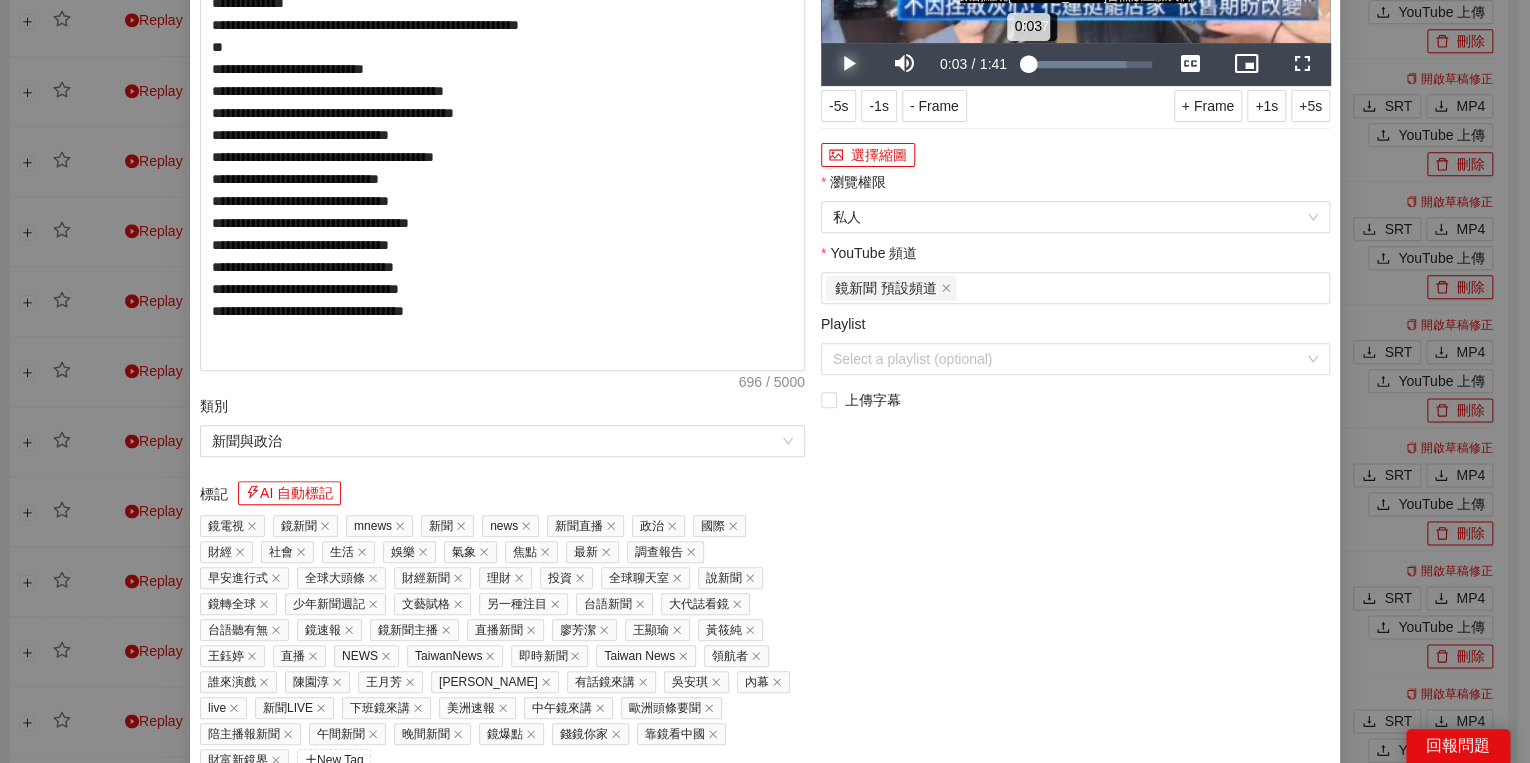 click on "0:03" at bounding box center [1026, 64] 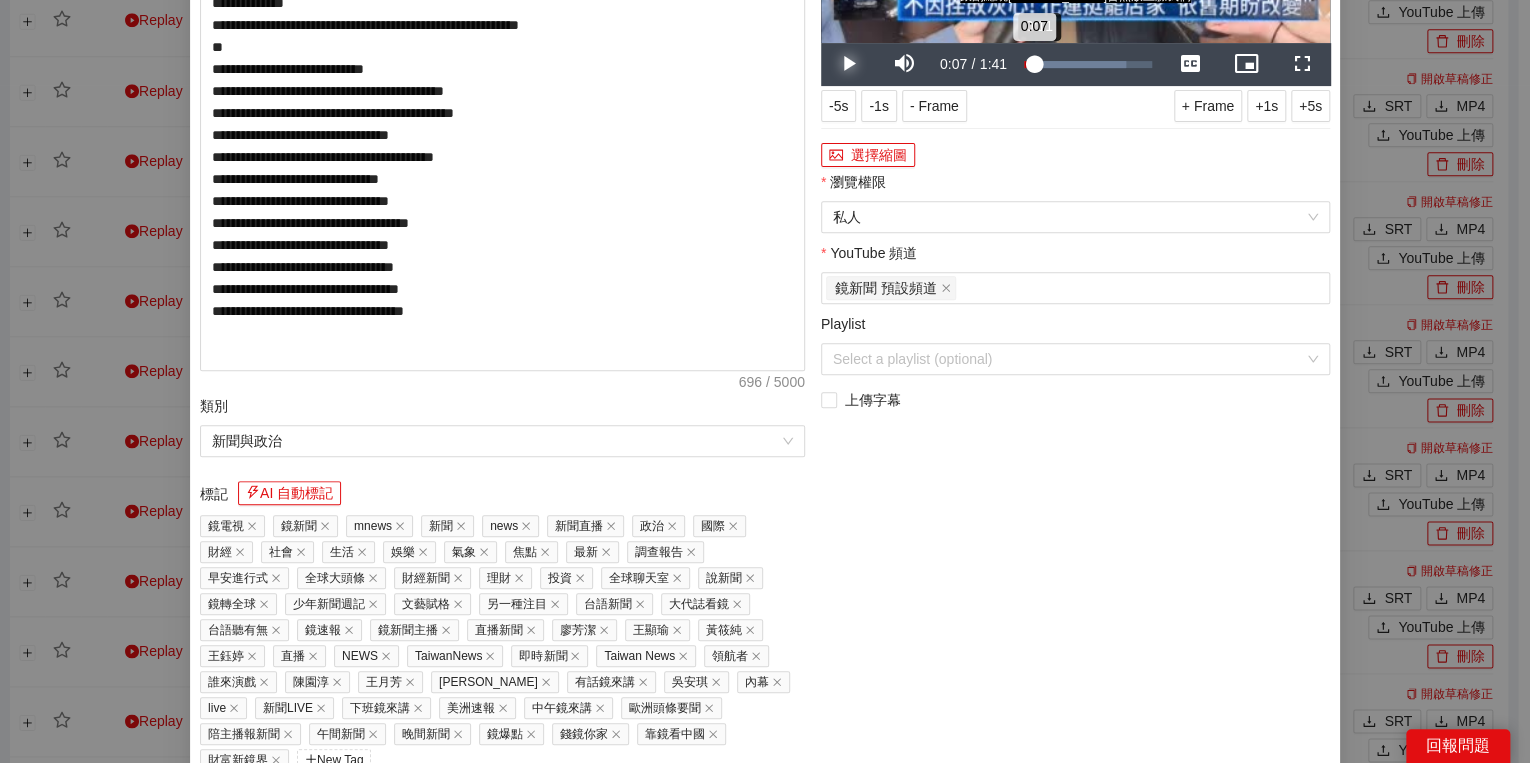 click on "0:07" at bounding box center (1029, 64) 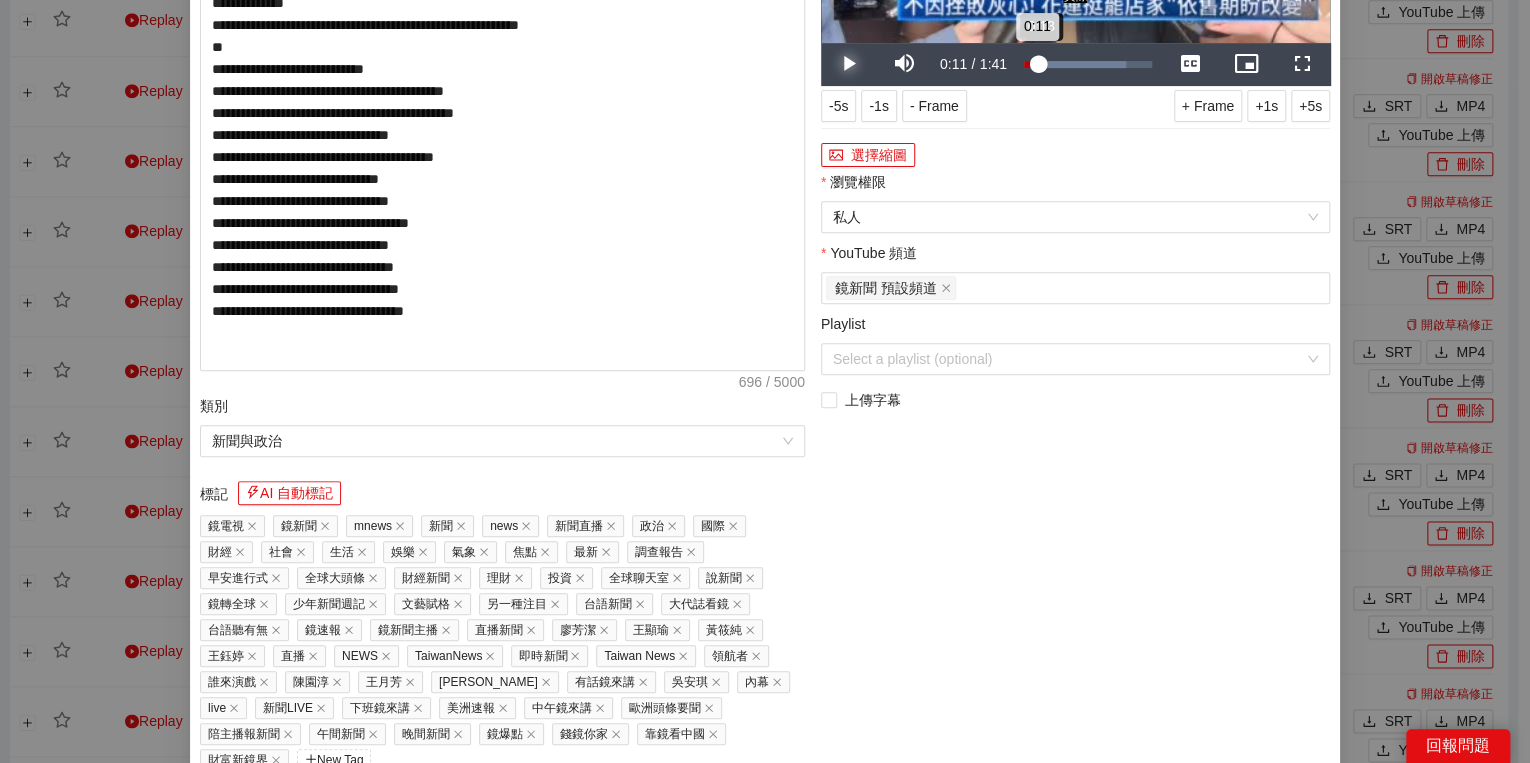 click on "0:11" at bounding box center [1031, 64] 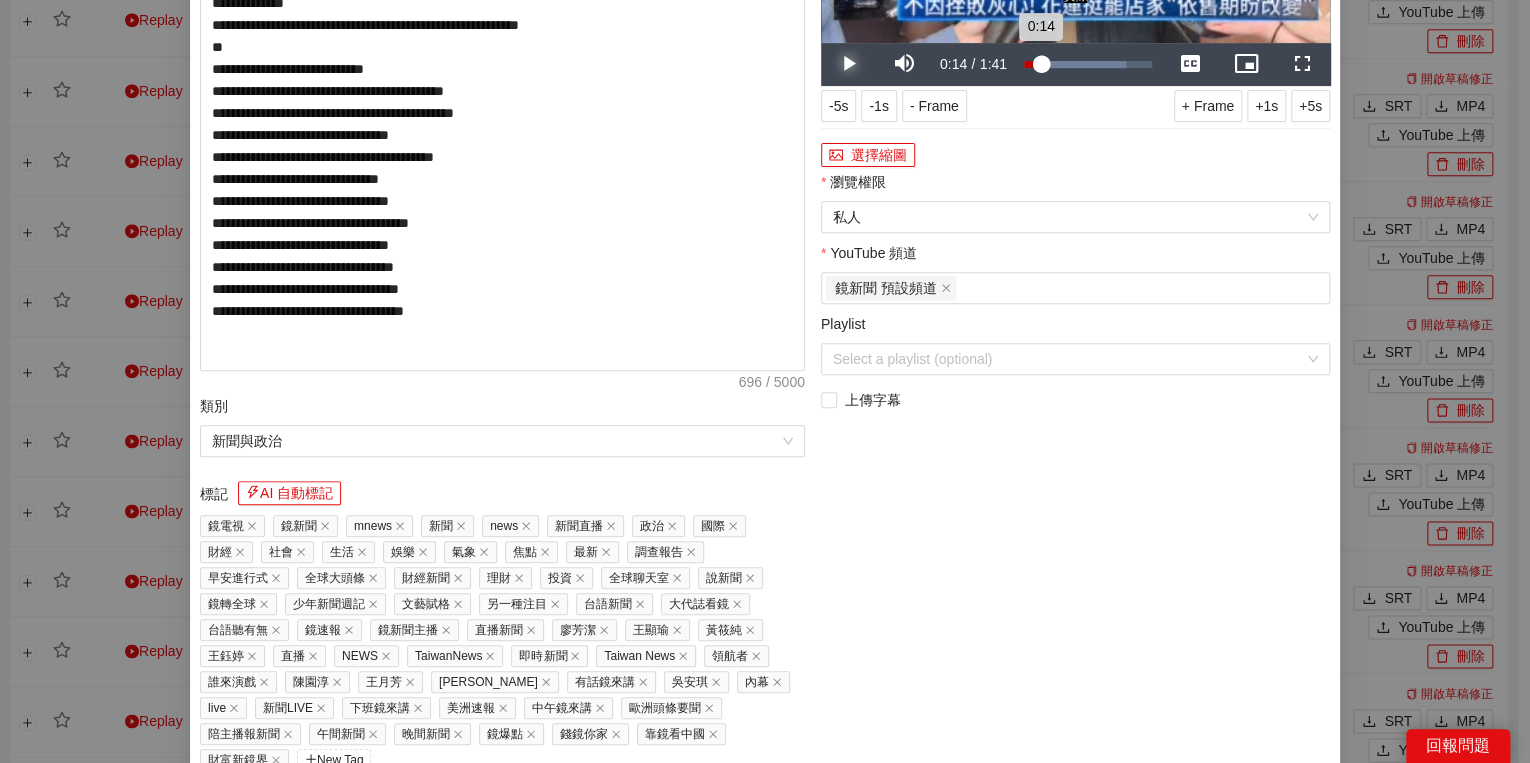 click on "0:14" at bounding box center (1032, 64) 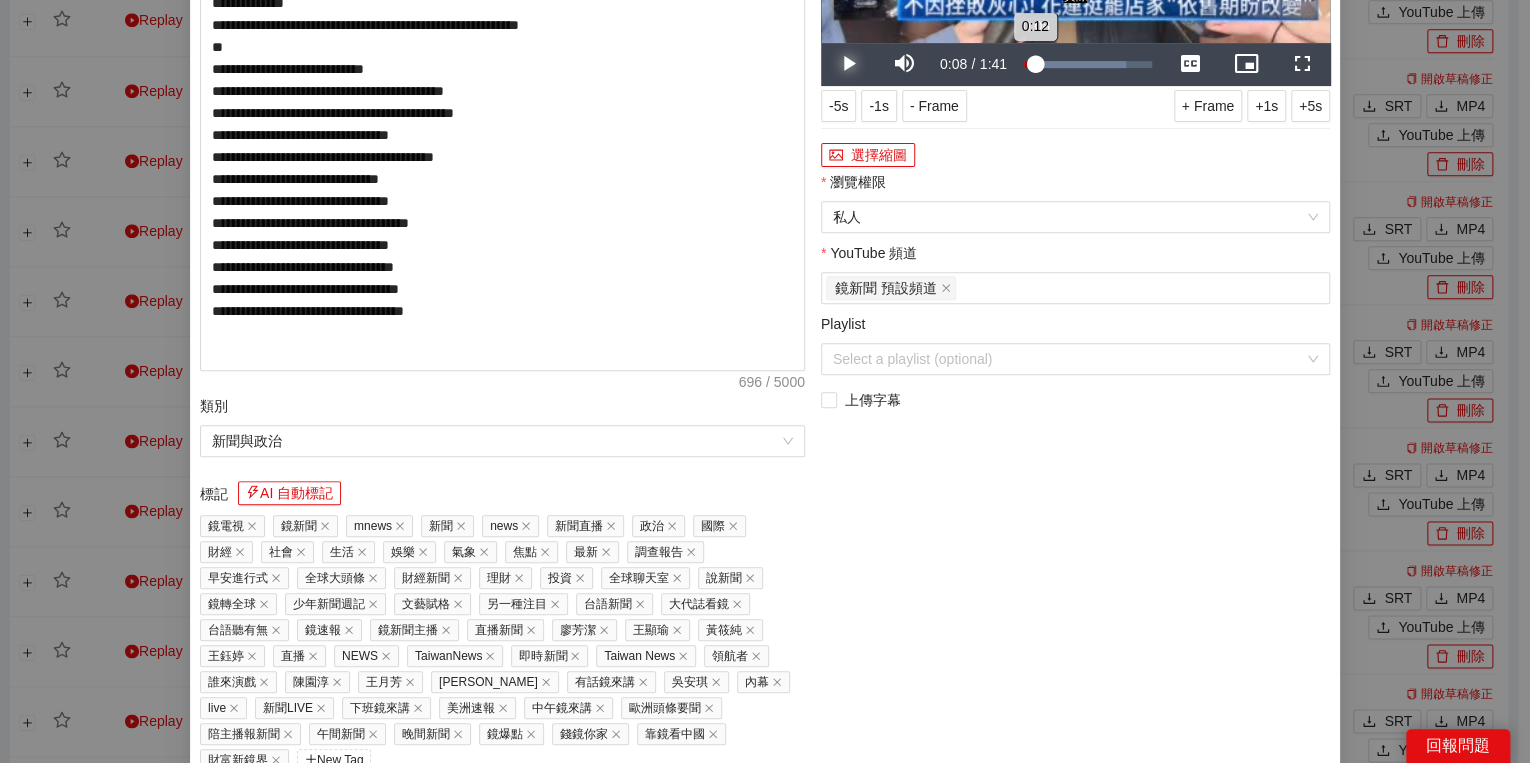 click on "0:12" at bounding box center (1029, 64) 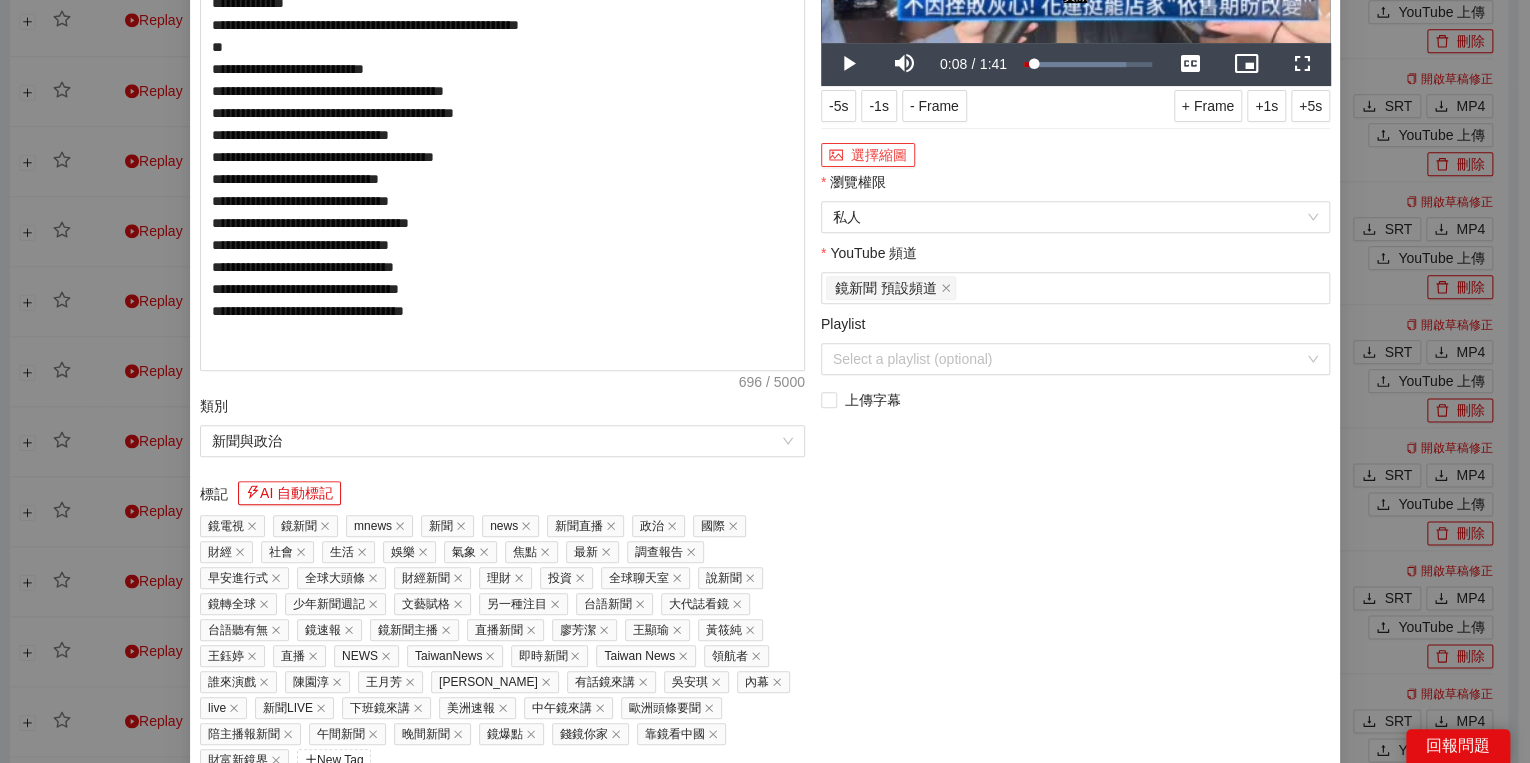 click on "選擇縮圖" at bounding box center (868, 155) 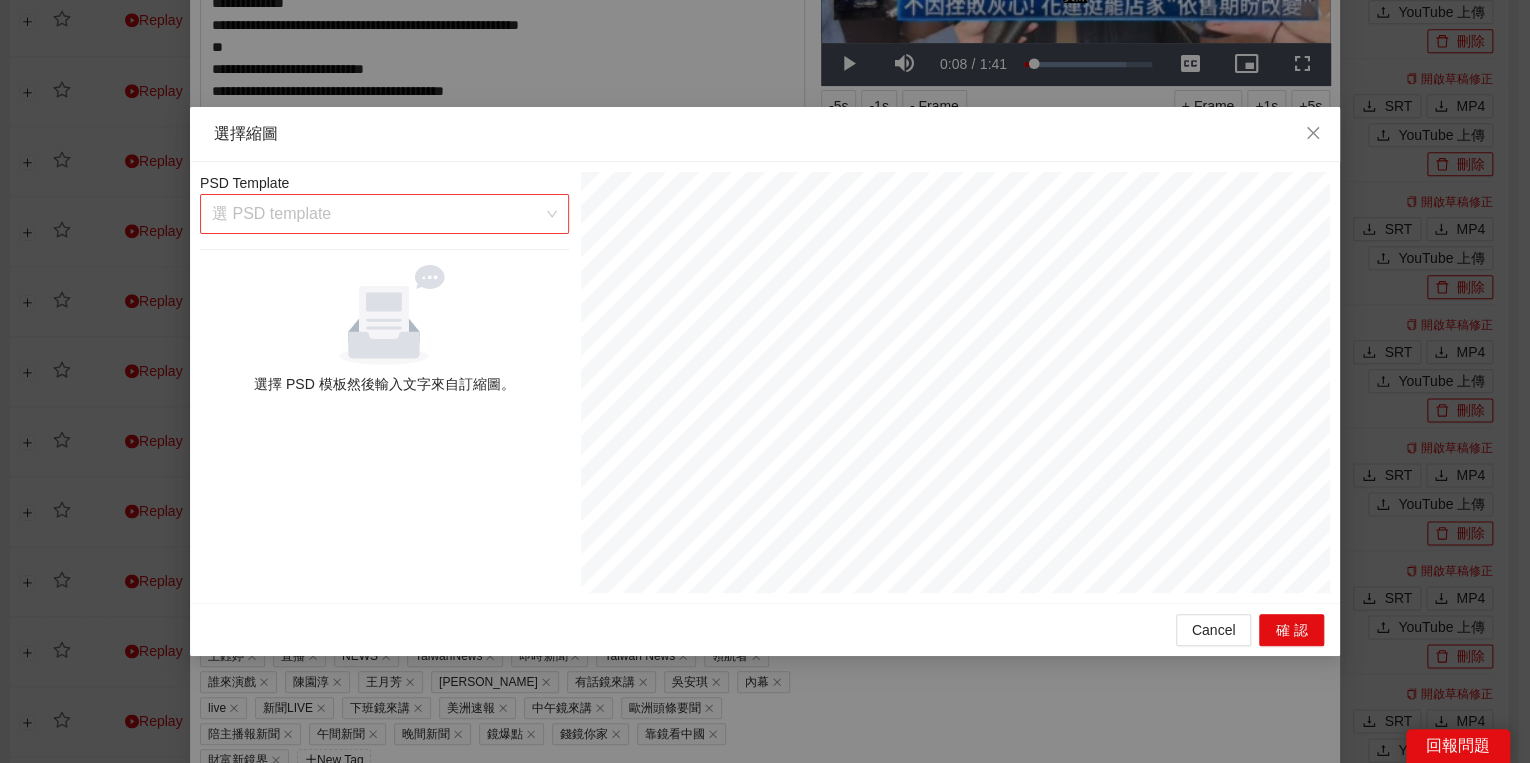 drag, startPoint x: 423, startPoint y: 220, endPoint x: 424, endPoint y: 230, distance: 10.049875 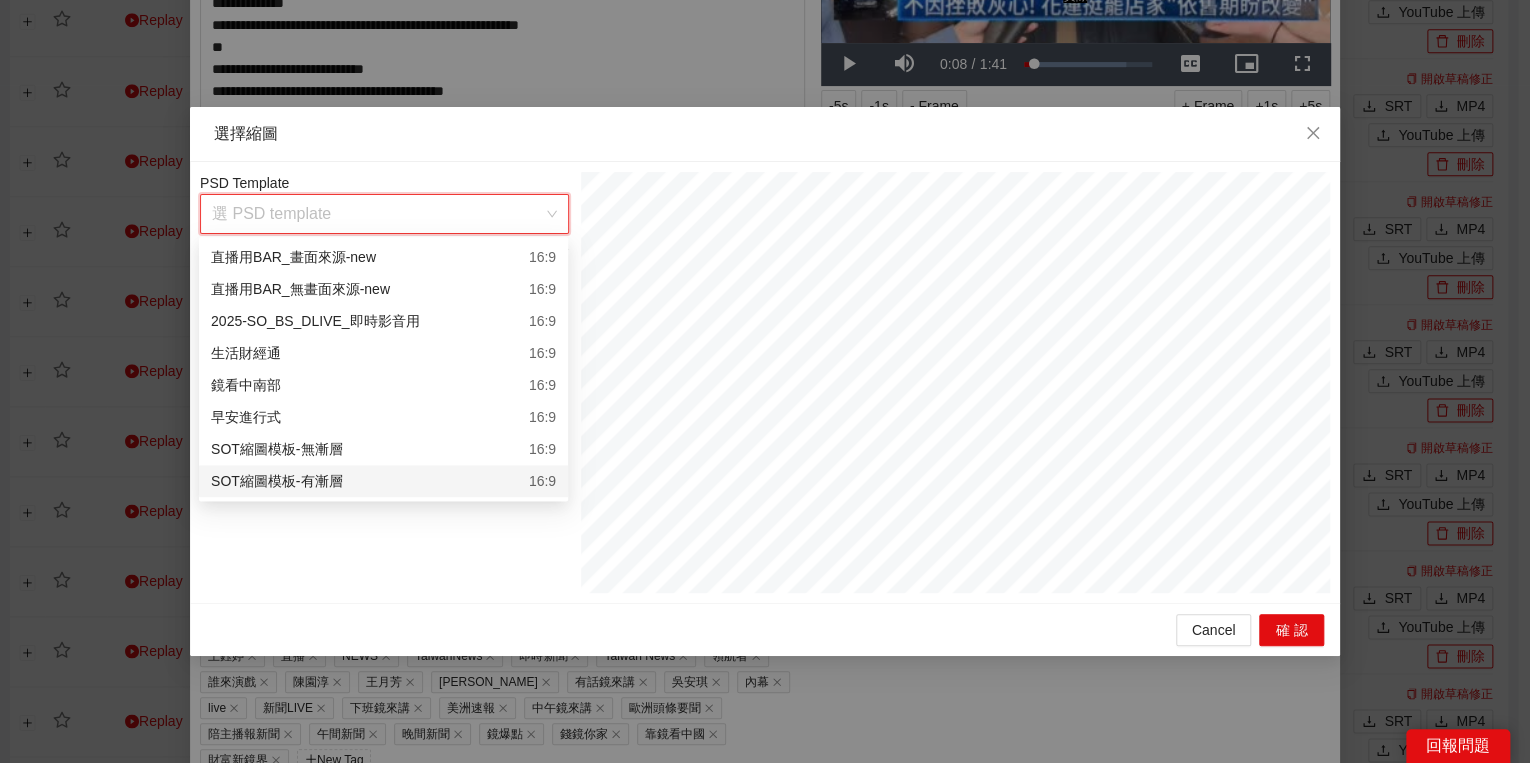 click on "SOT縮圖模板-有漸層" at bounding box center [276, 481] 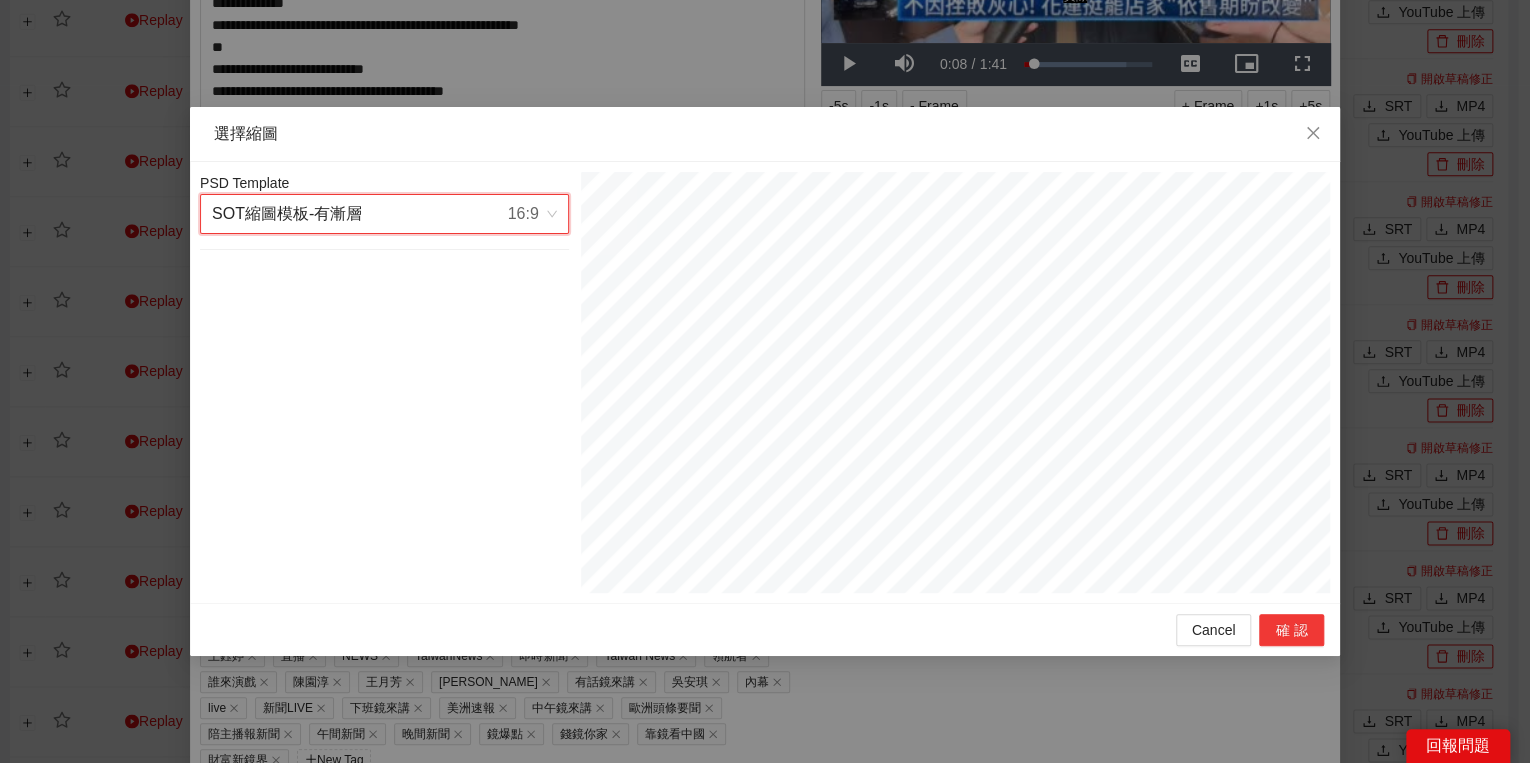 click on "確認" at bounding box center [1291, 630] 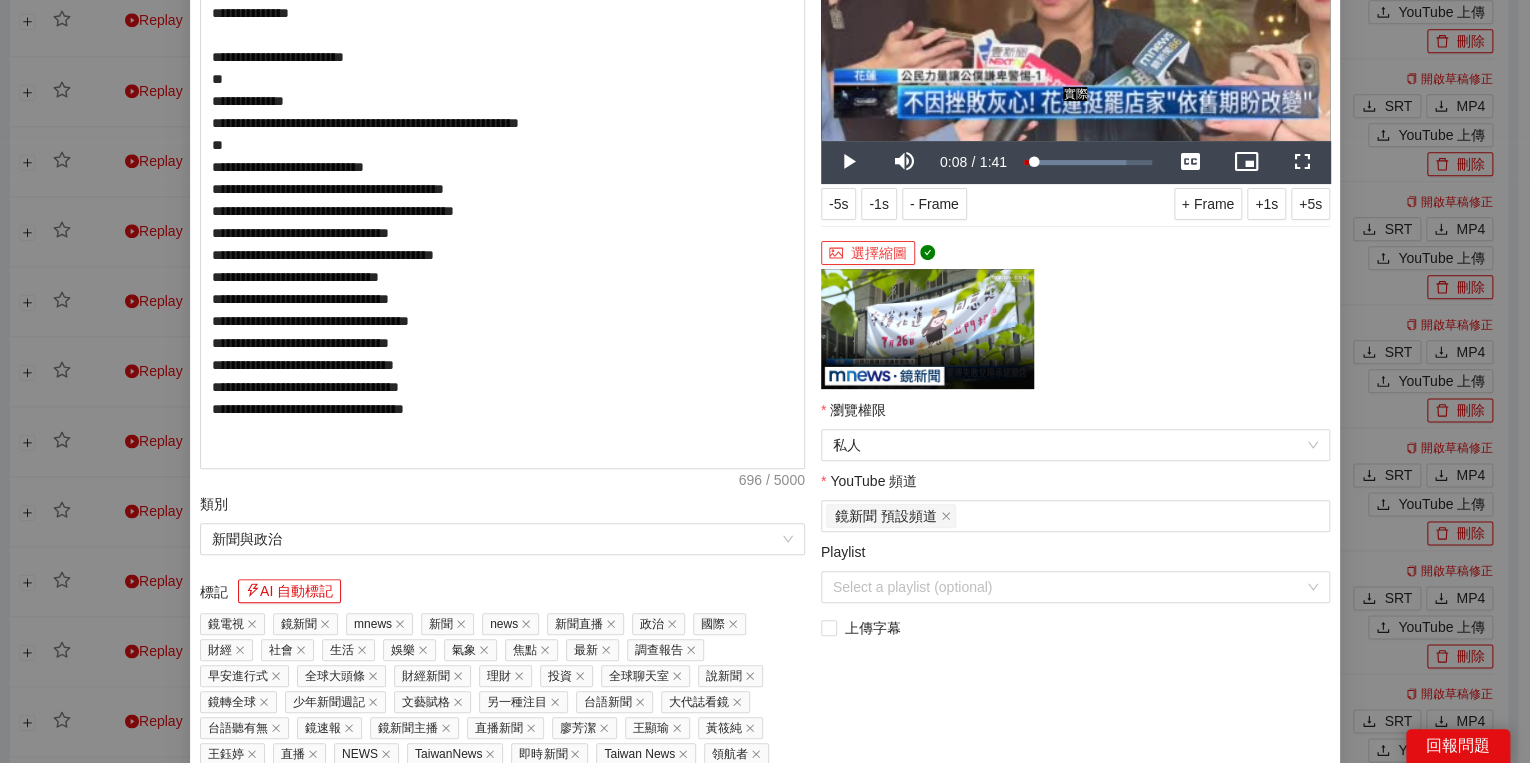 scroll, scrollTop: 320, scrollLeft: 0, axis: vertical 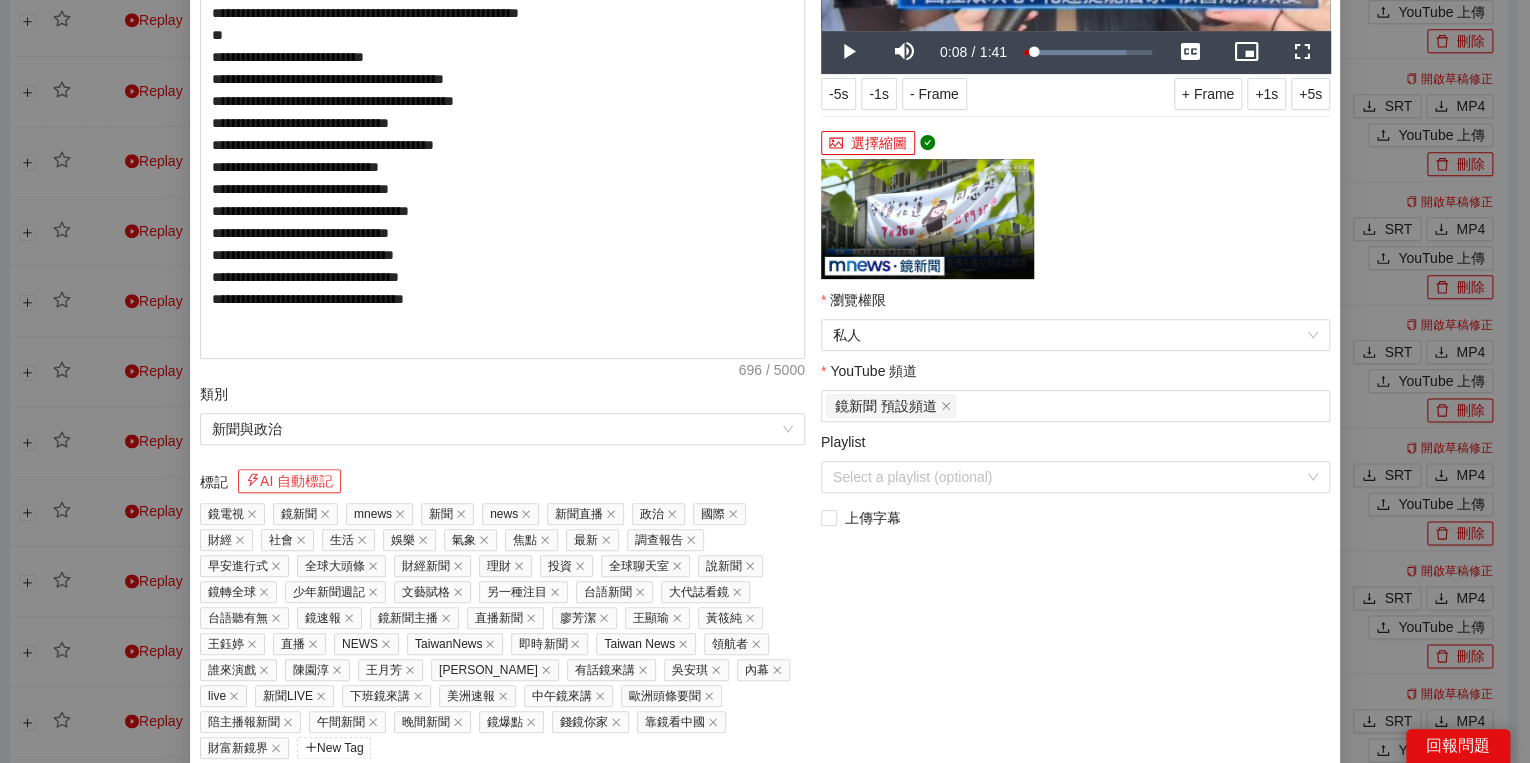 click on "AI 自動標記" at bounding box center [289, 481] 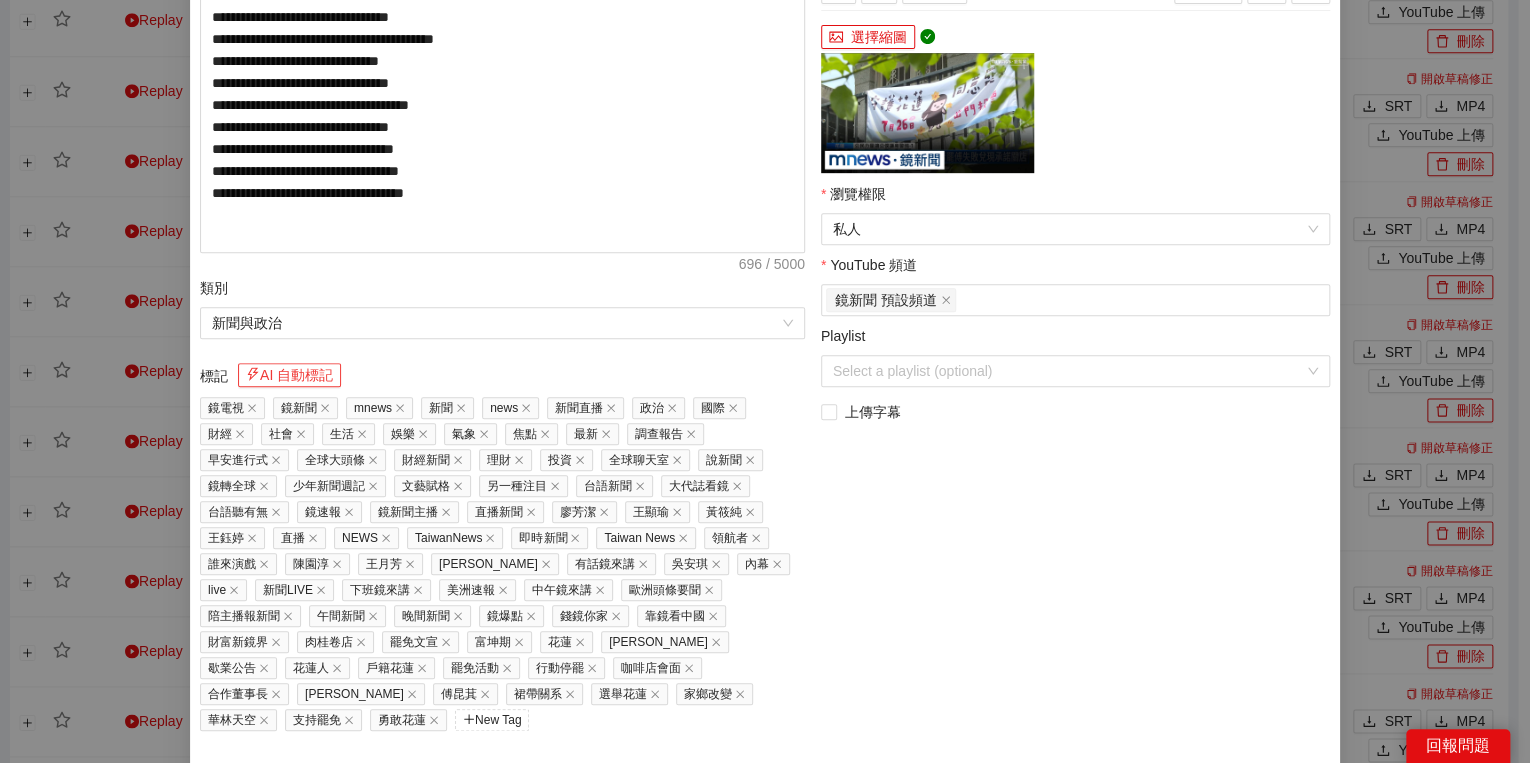 scroll, scrollTop: 451, scrollLeft: 0, axis: vertical 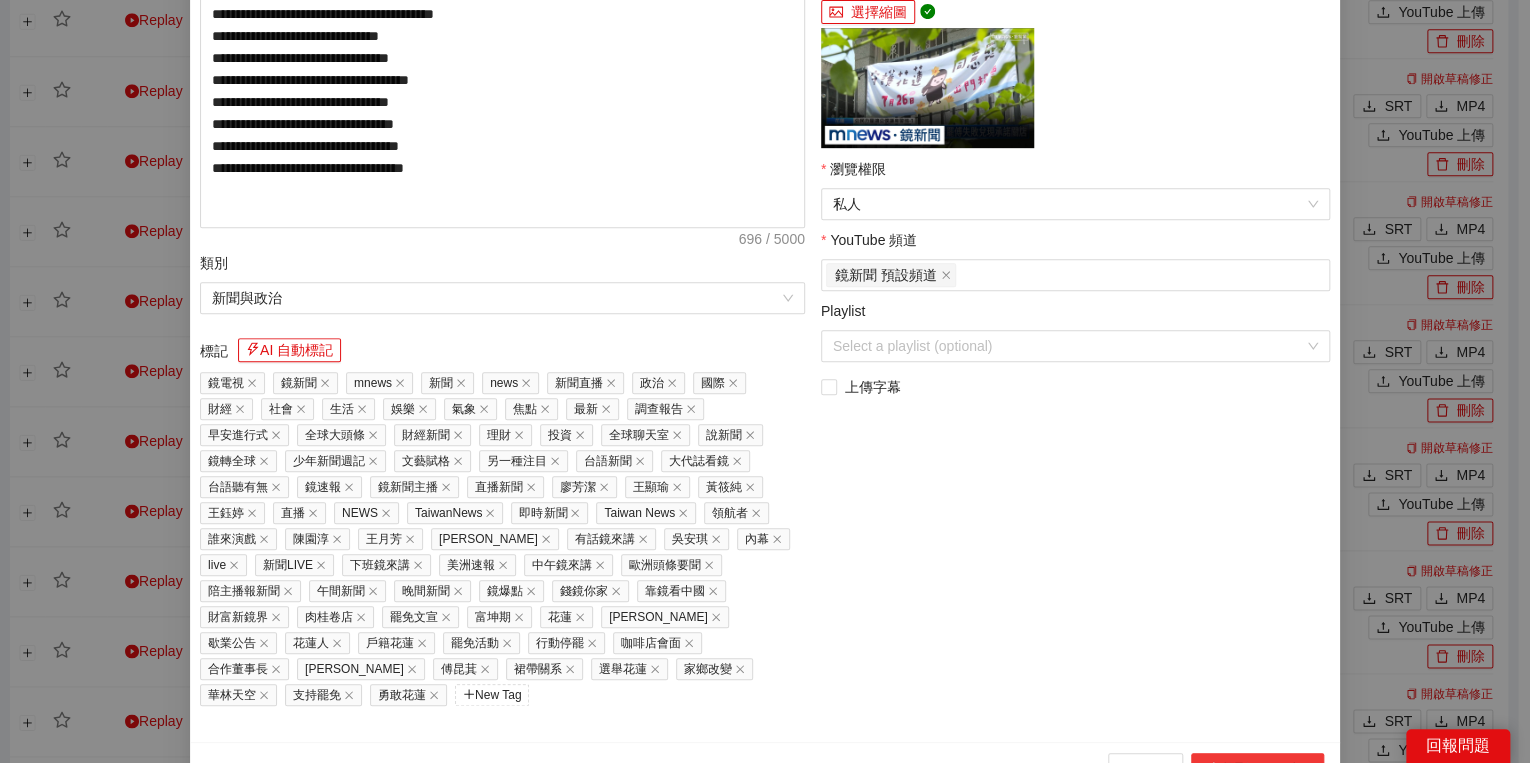click on "上傳到 YouTube" at bounding box center (1257, 769) 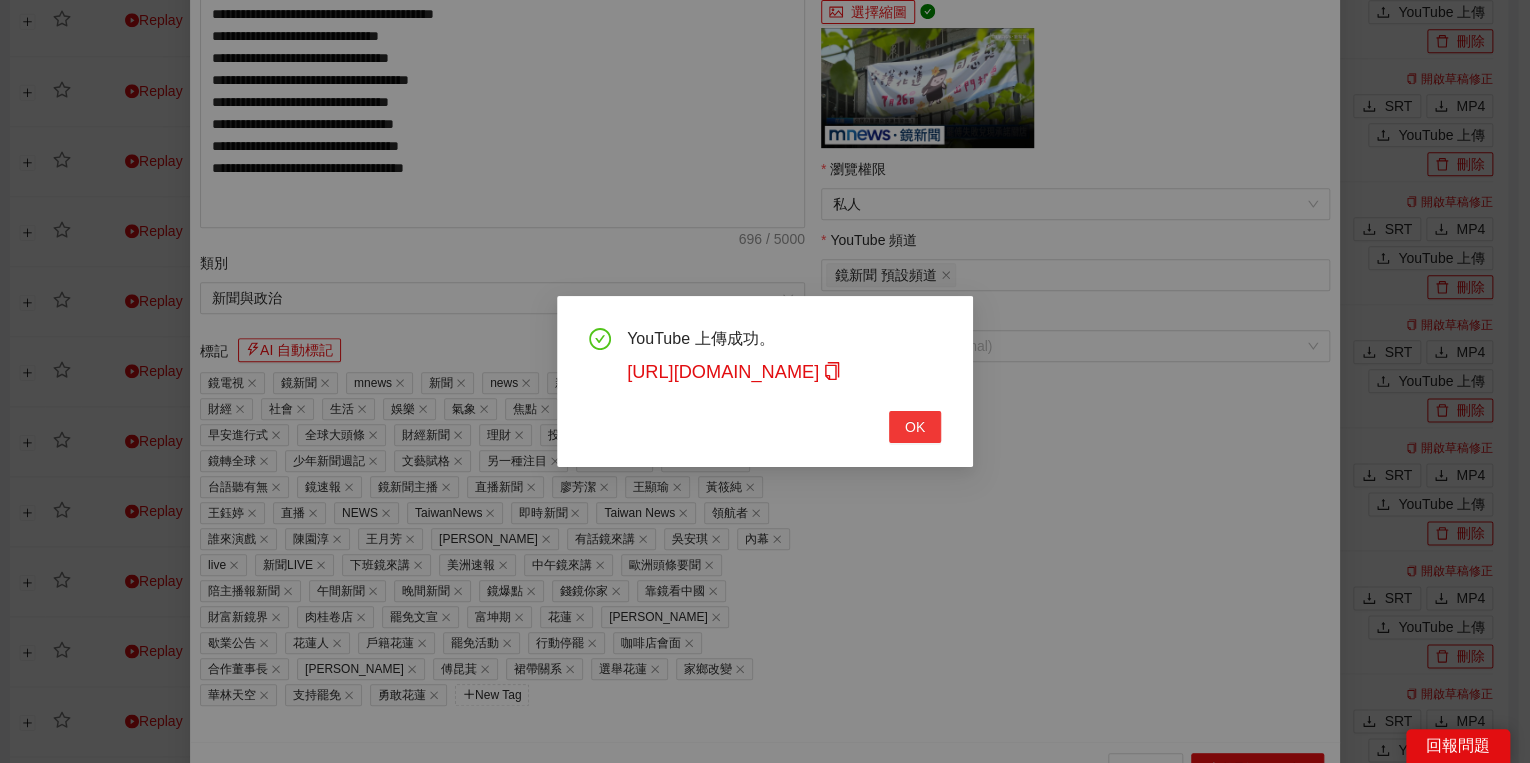 click on "OK" at bounding box center [915, 427] 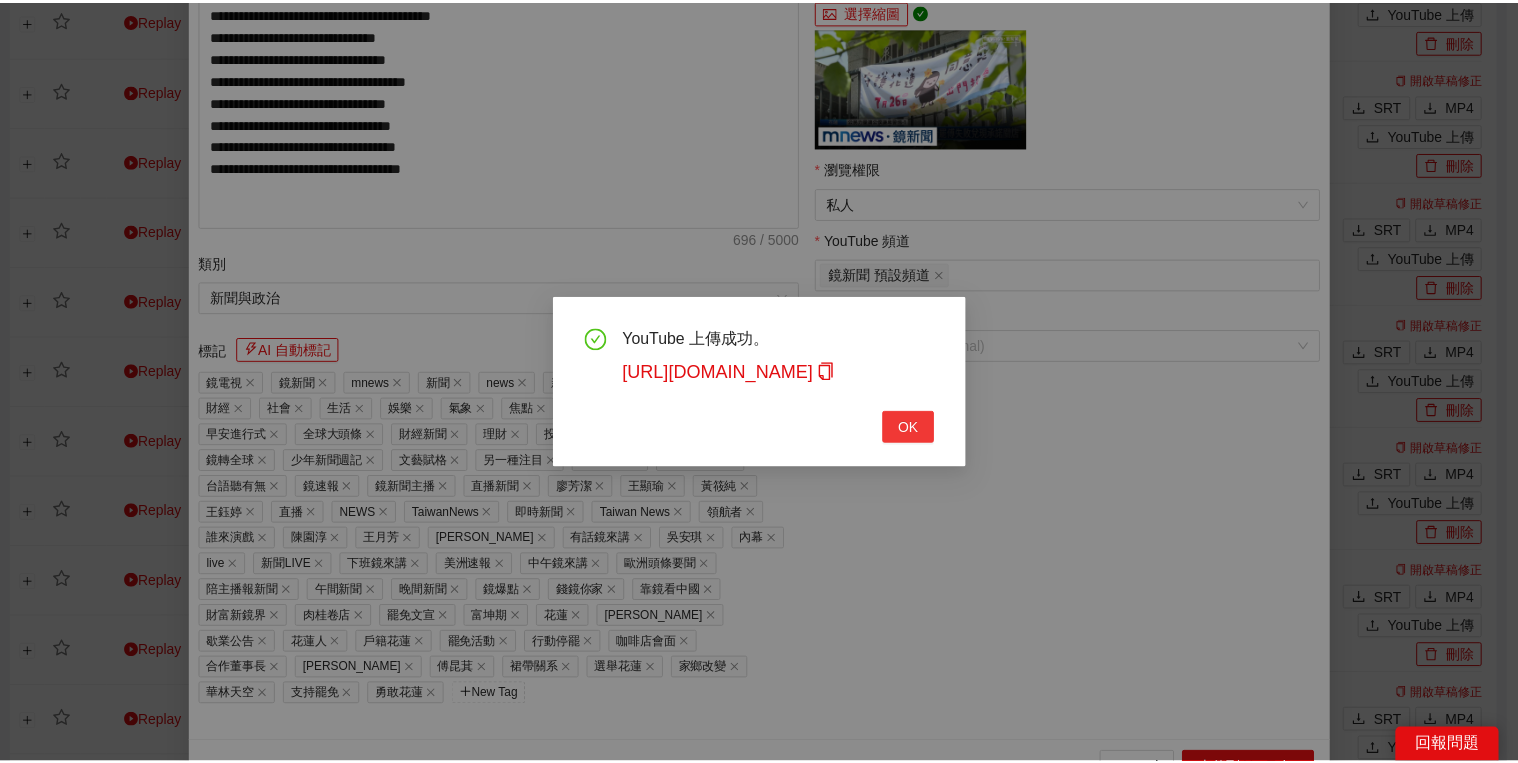 scroll, scrollTop: 308, scrollLeft: 0, axis: vertical 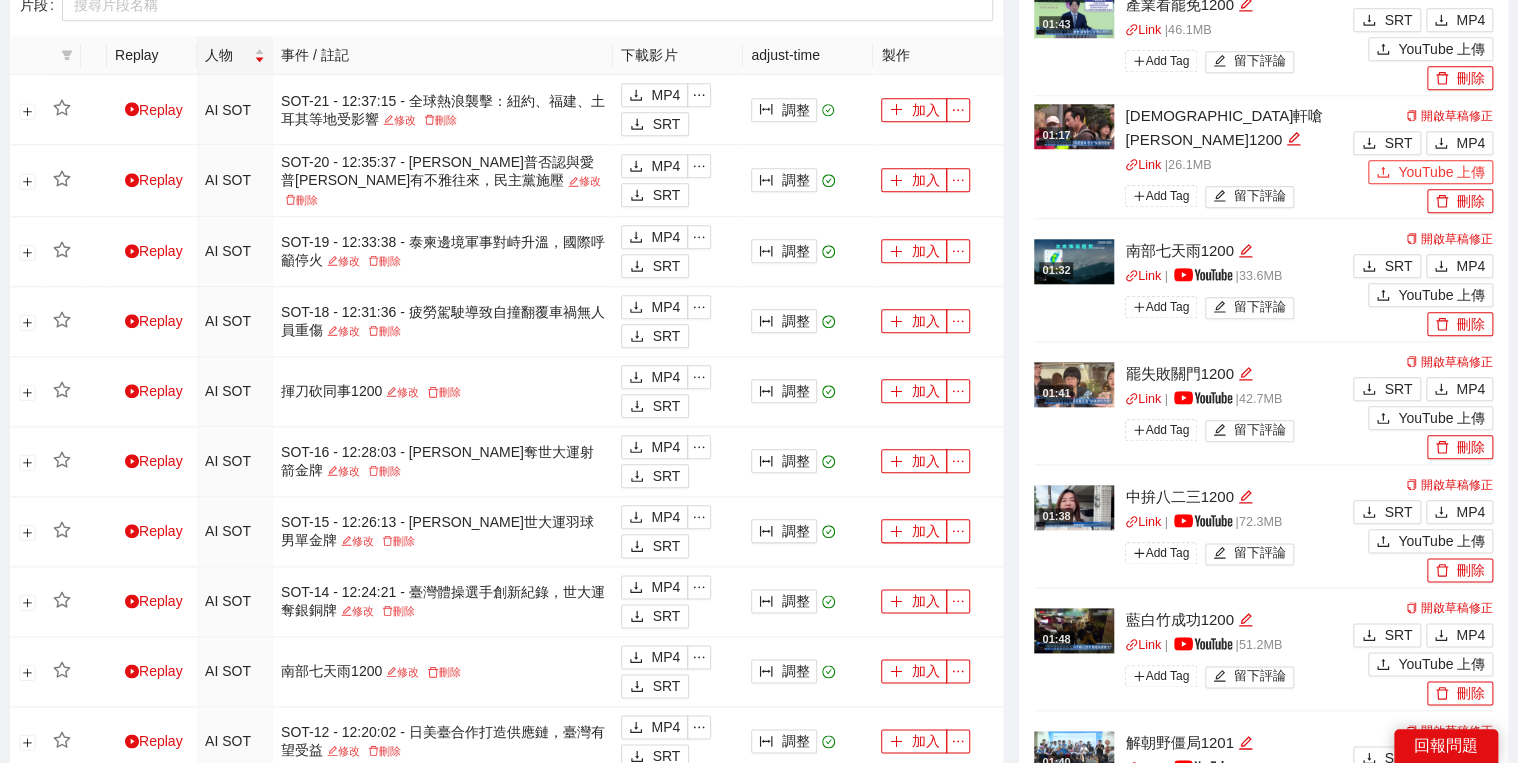 click on "YouTube 上傳" at bounding box center [1430, 172] 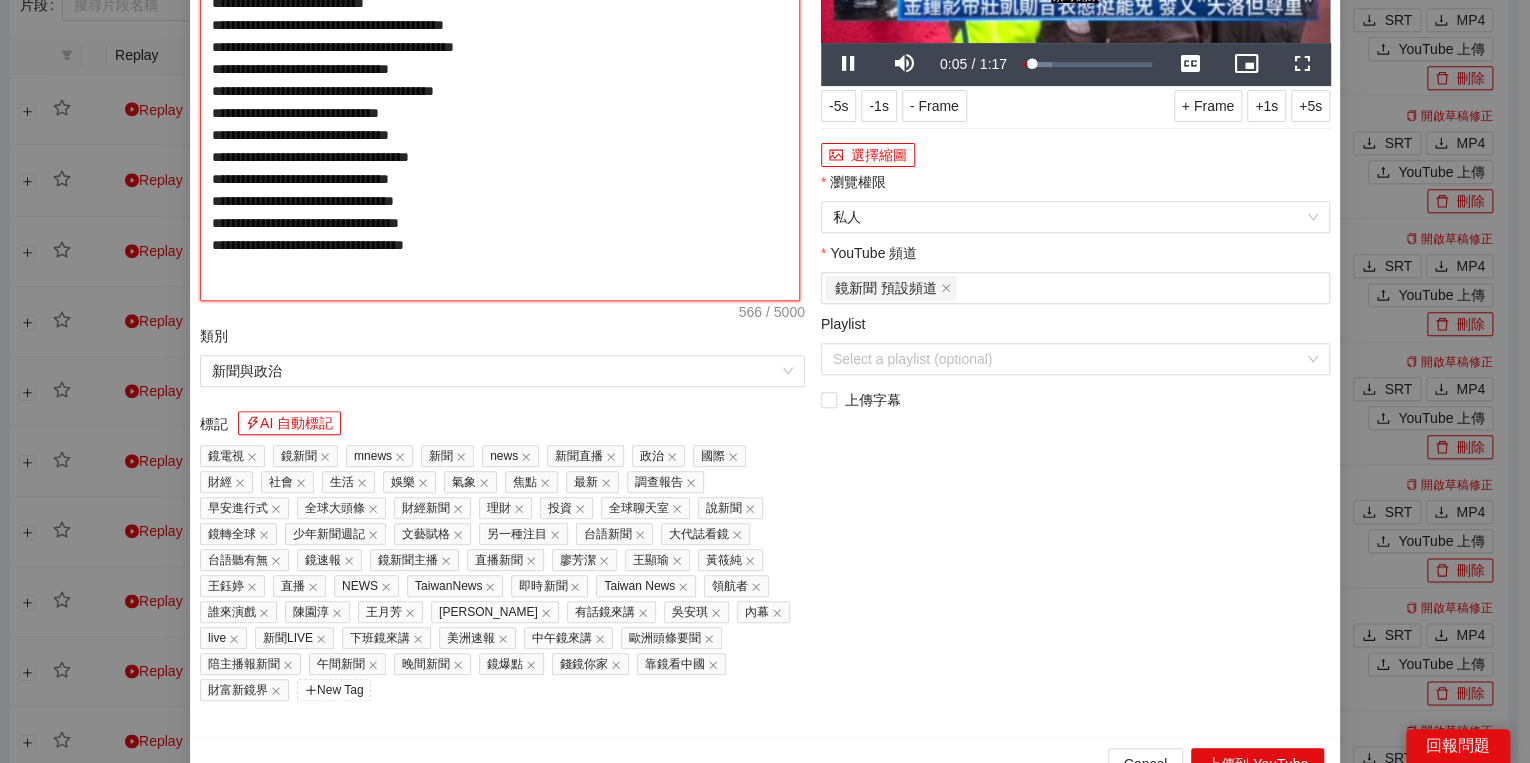 drag, startPoint x: 368, startPoint y: 204, endPoint x: 302, endPoint y: 206, distance: 66.0303 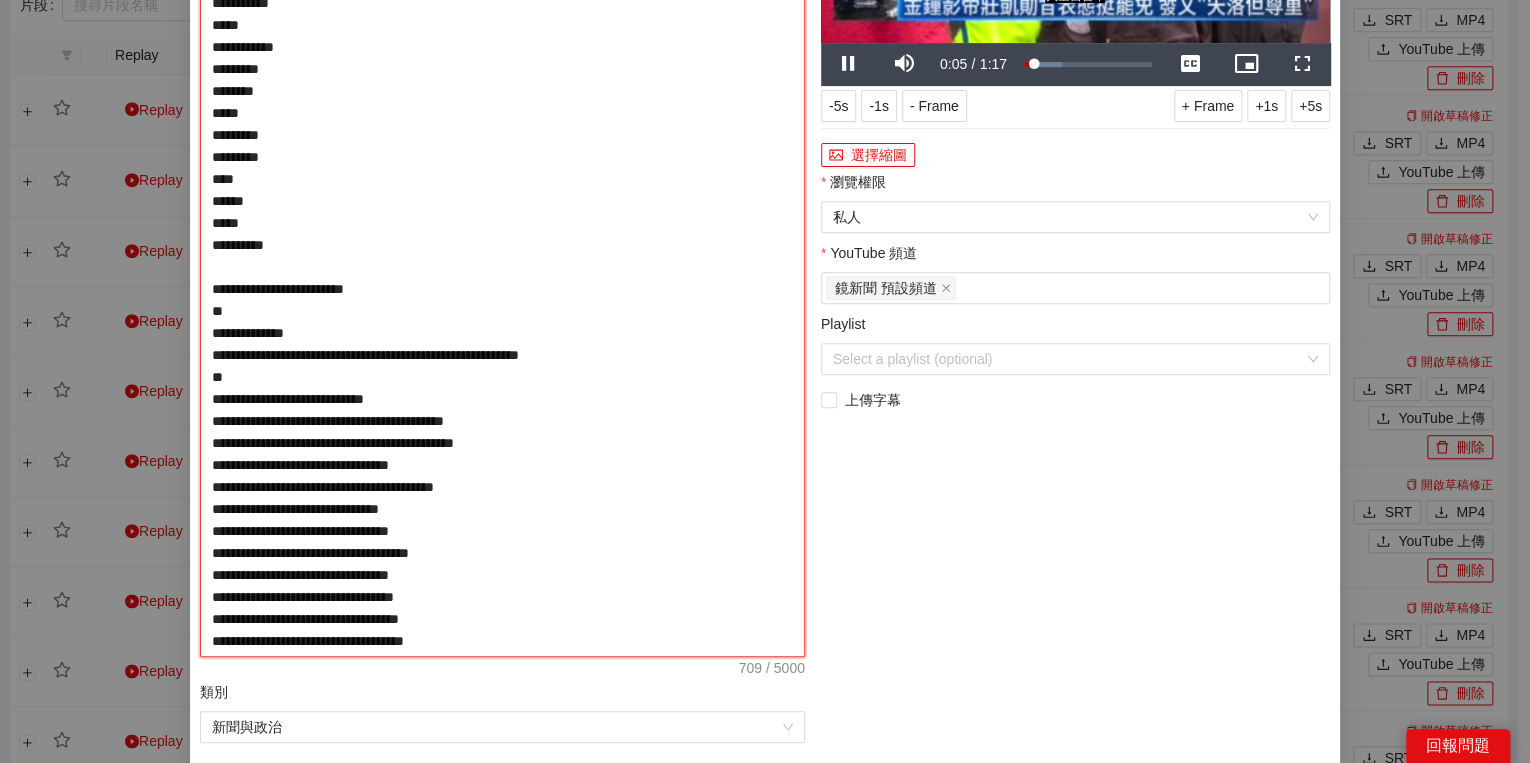 click on "**********" at bounding box center [502, 267] 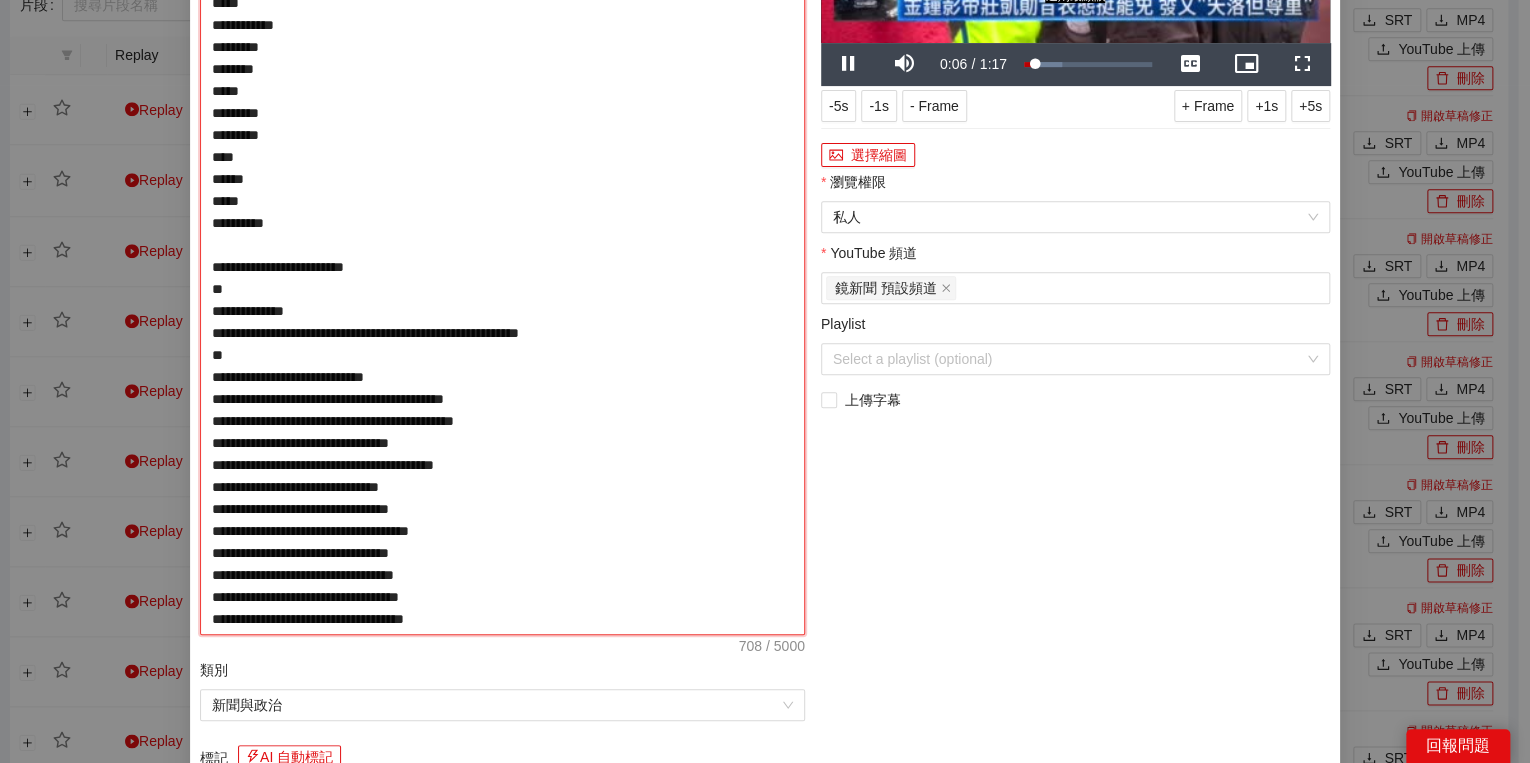 click on "**********" at bounding box center (502, 256) 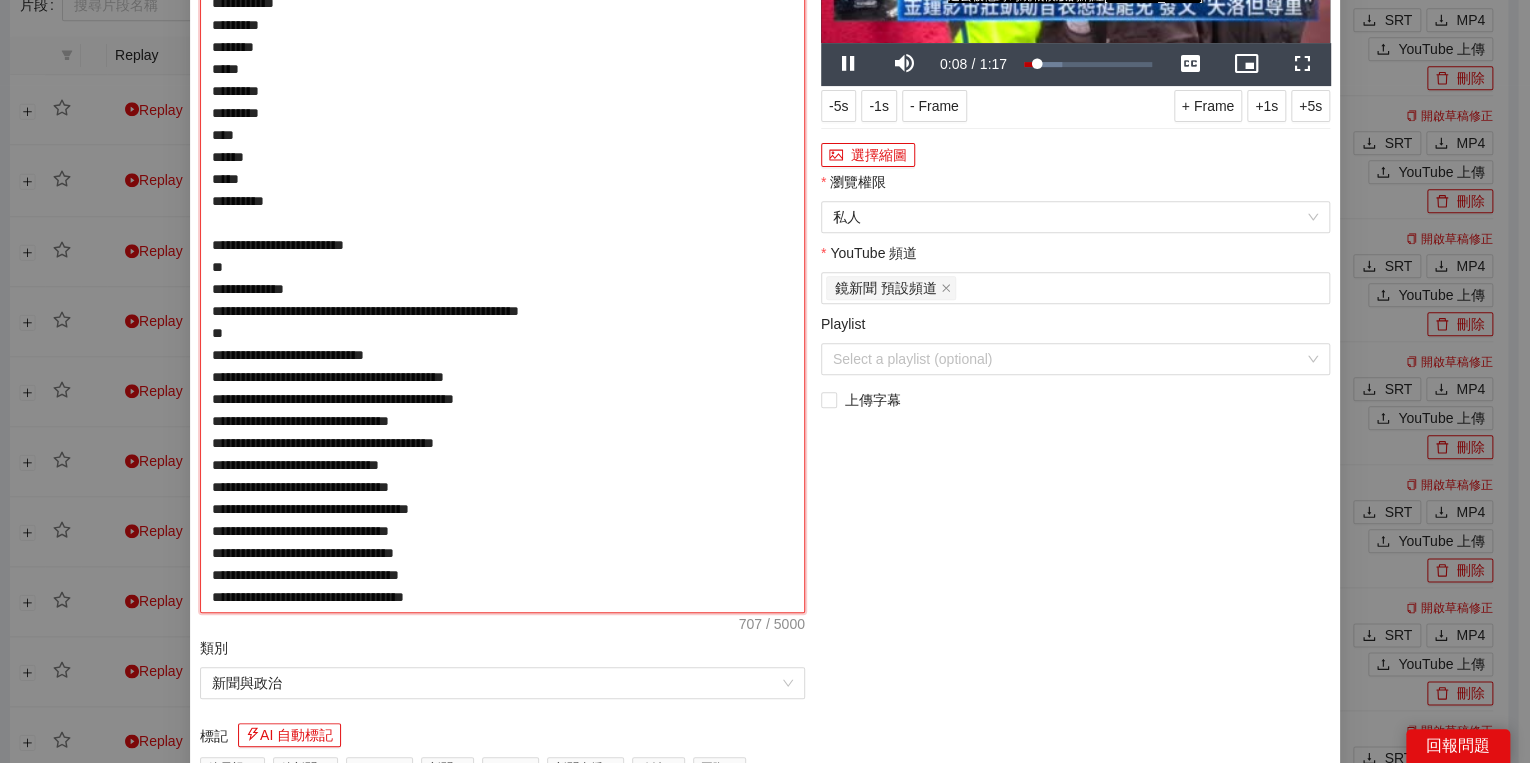 click on "**********" at bounding box center (502, 245) 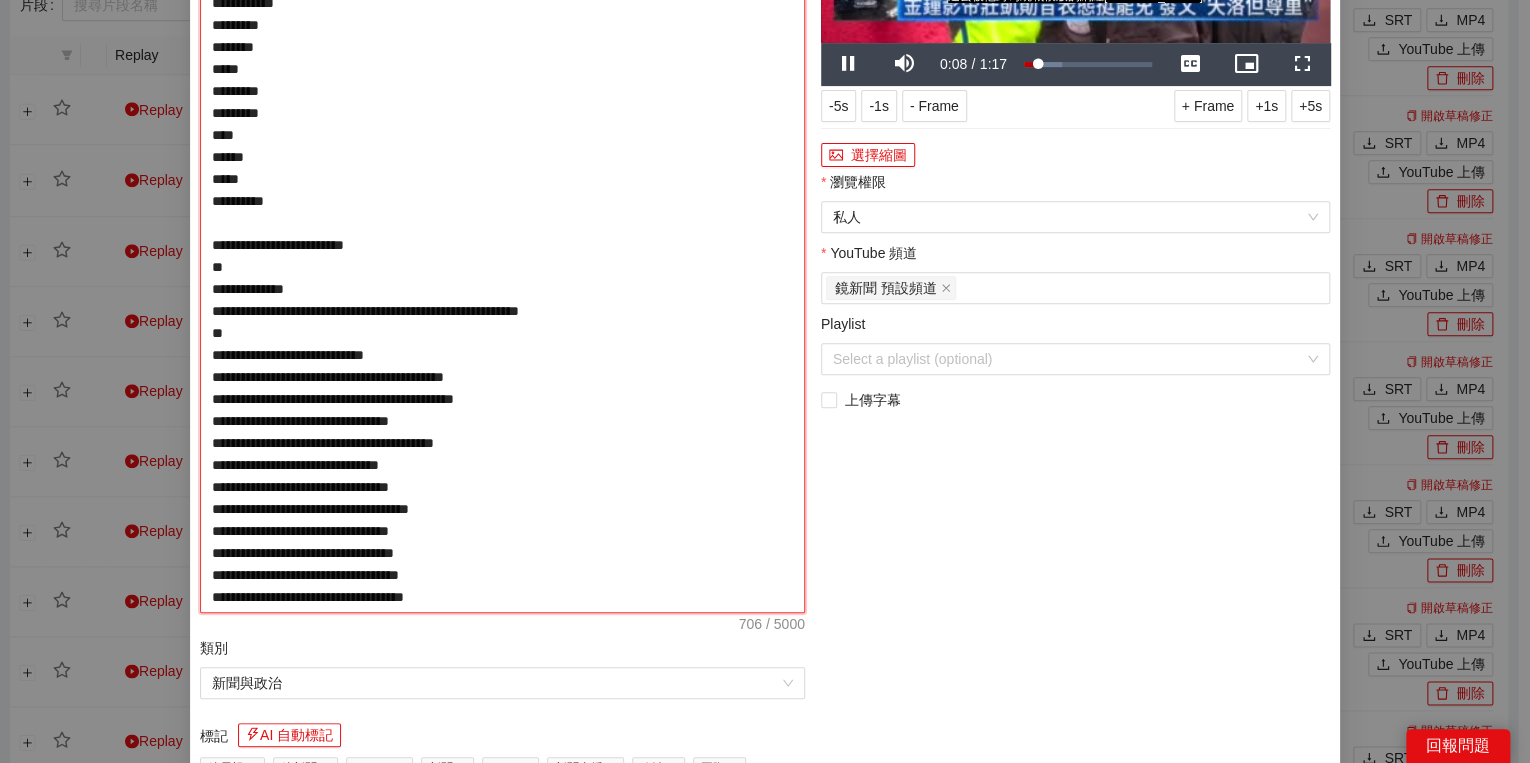 click on "**********" at bounding box center [502, 245] 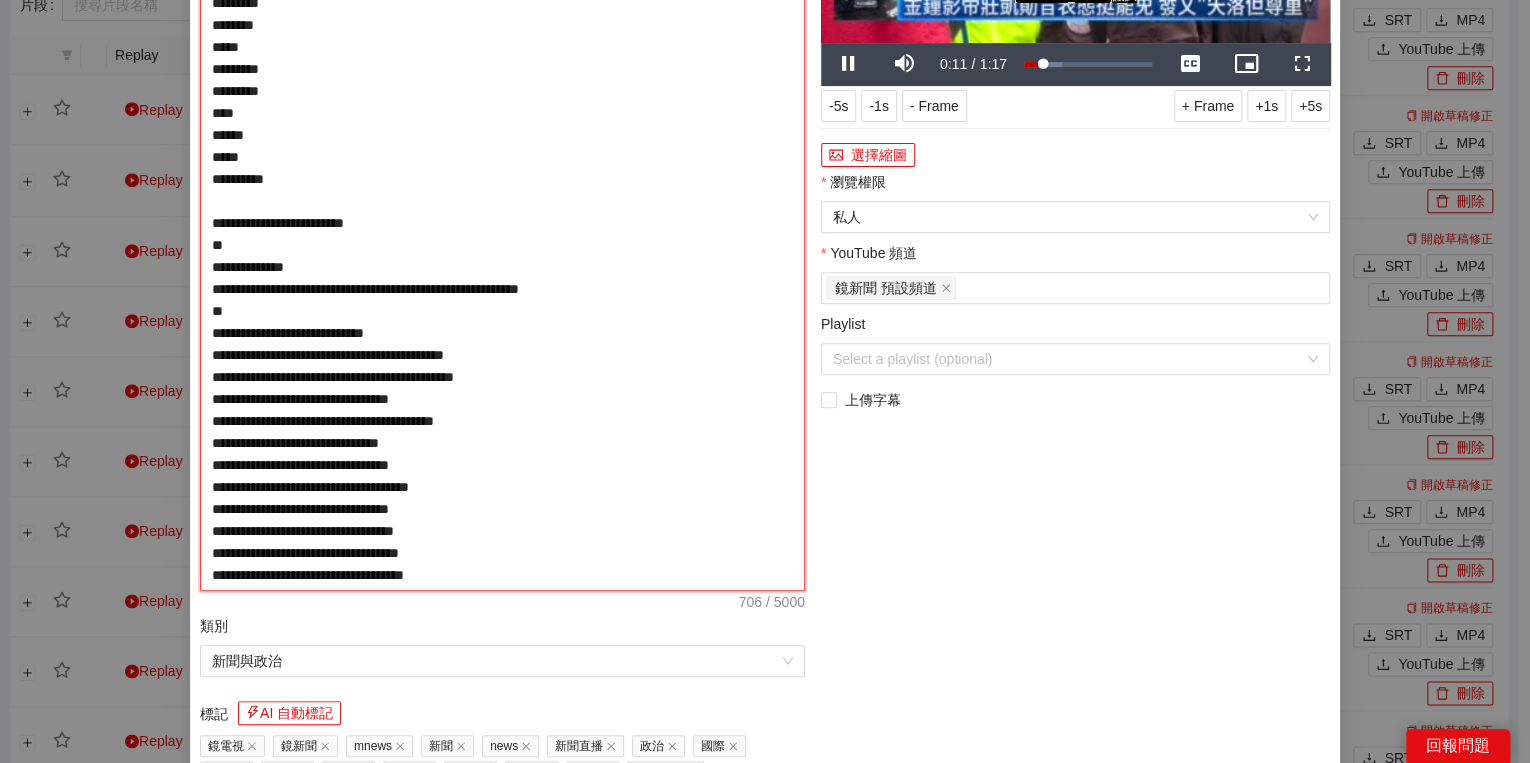 click on "**********" at bounding box center [502, 234] 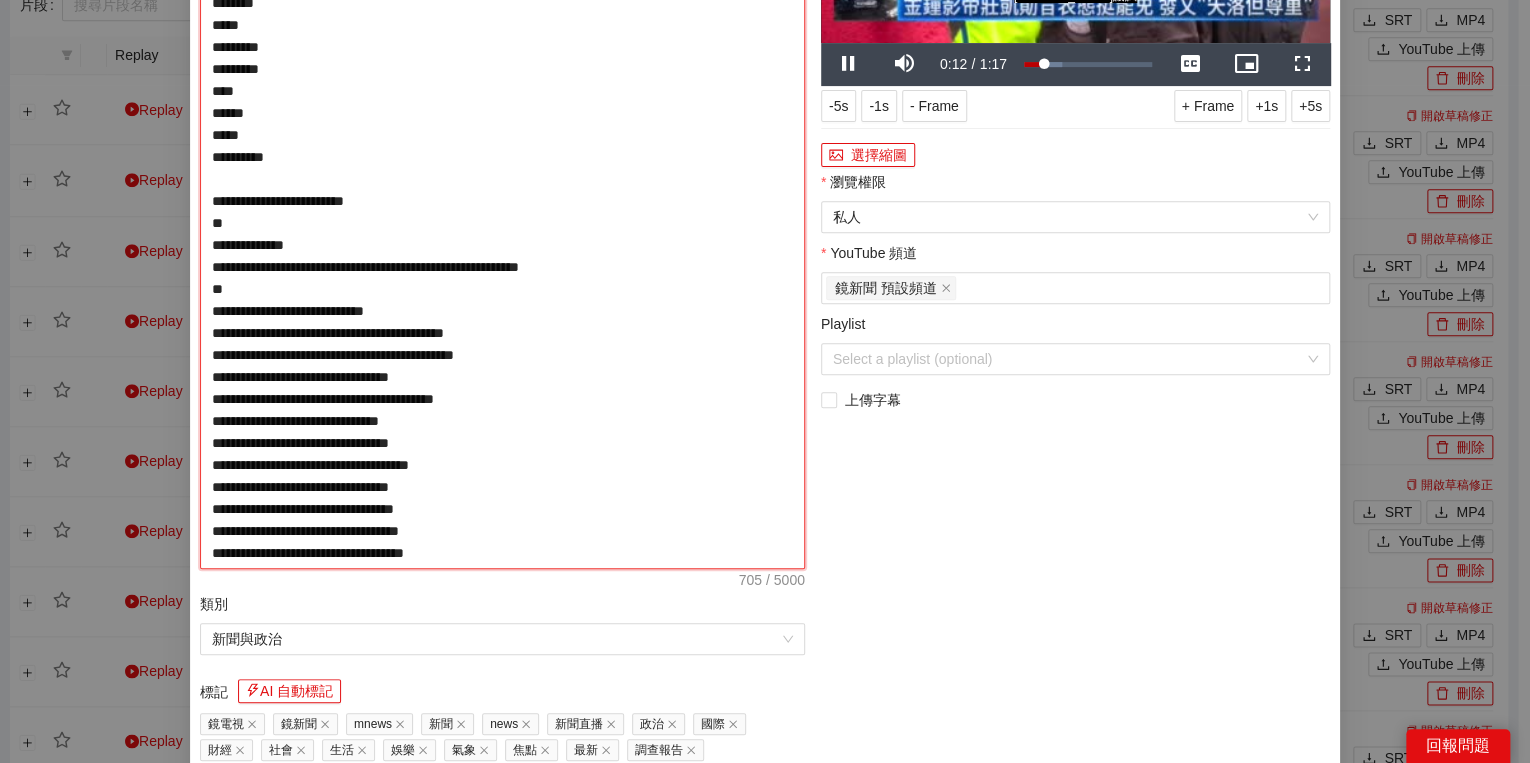 click on "**********" at bounding box center [502, 223] 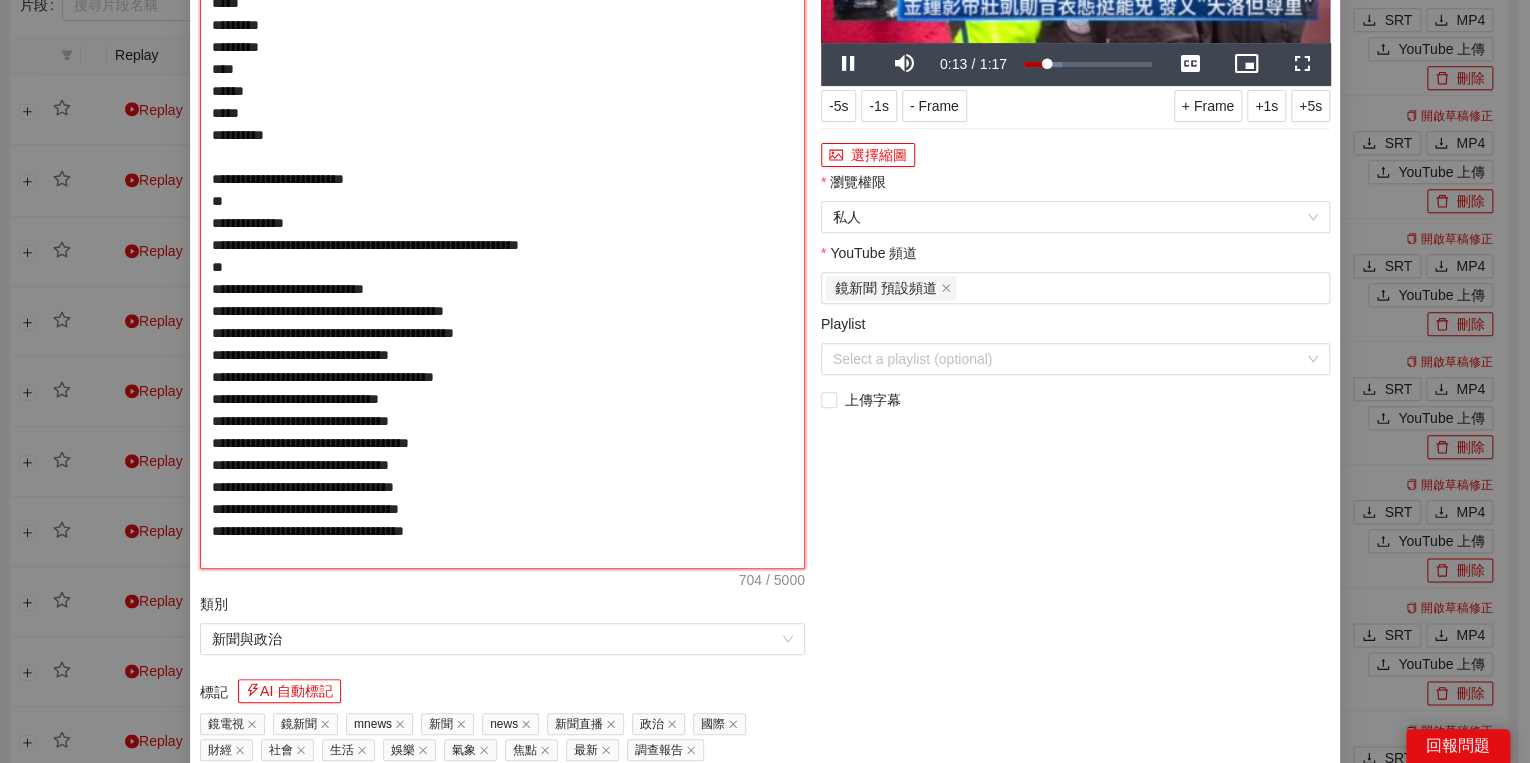 click on "**********" at bounding box center (502, 223) 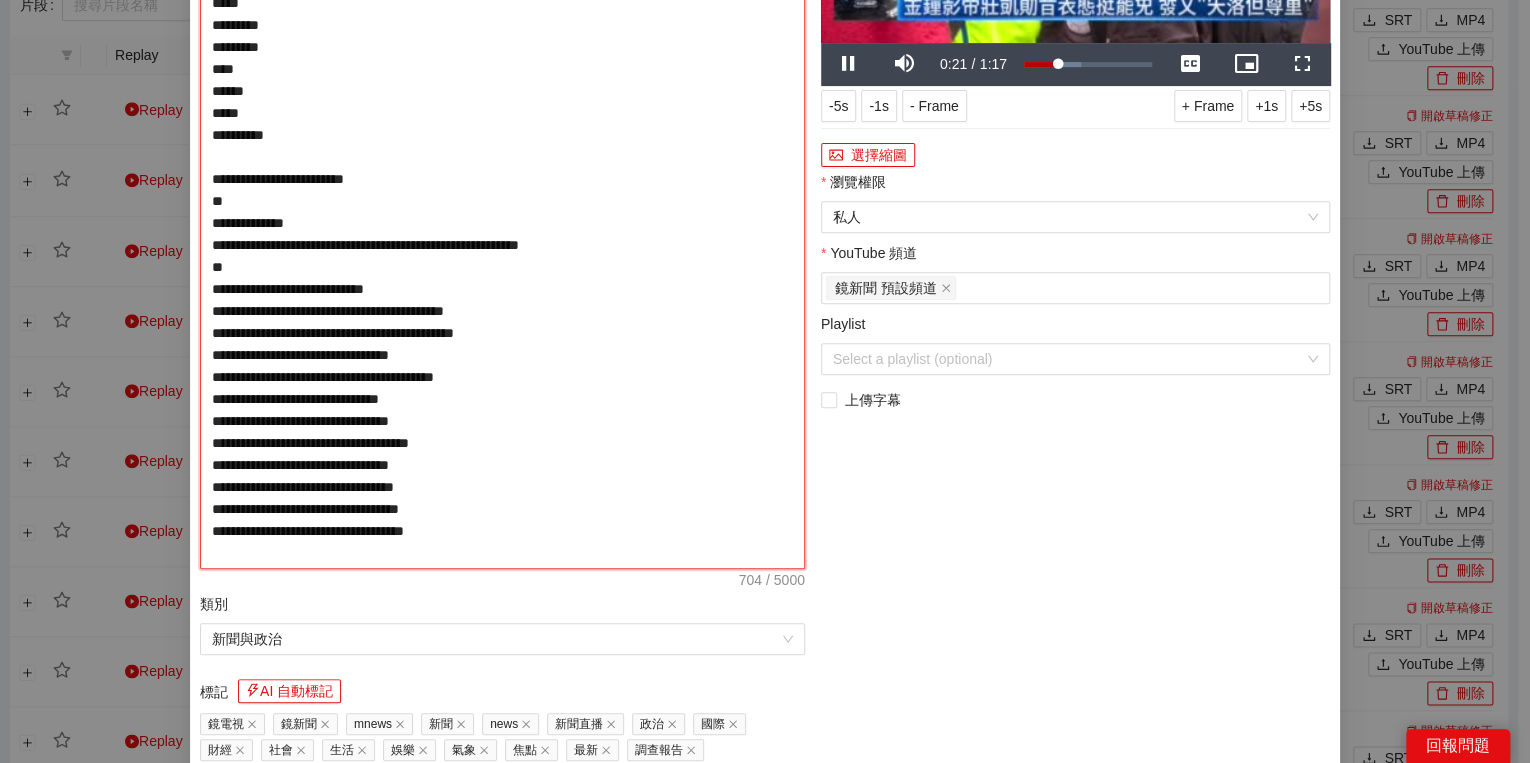 click on "**********" at bounding box center [502, 223] 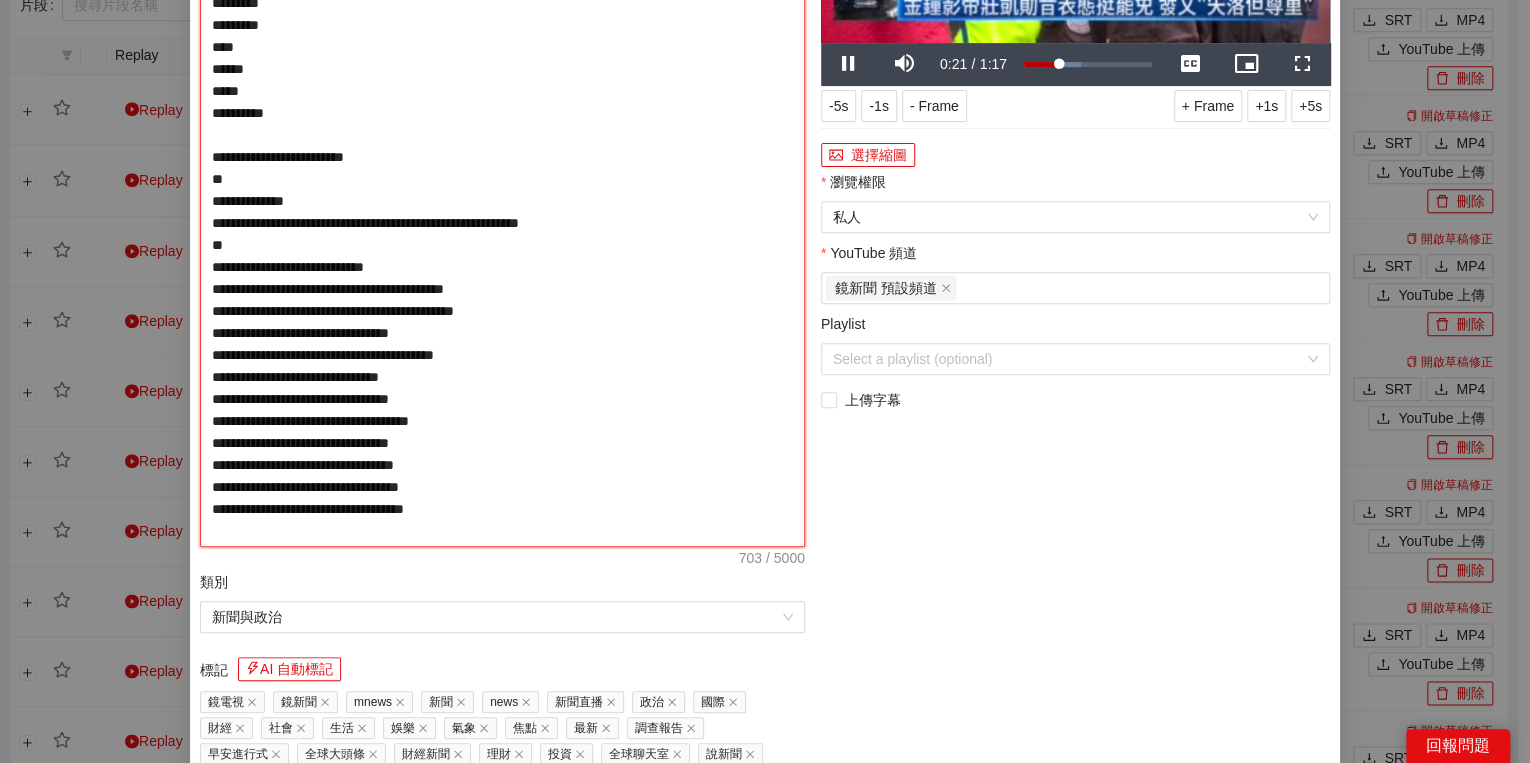 click on "**********" at bounding box center [502, 212] 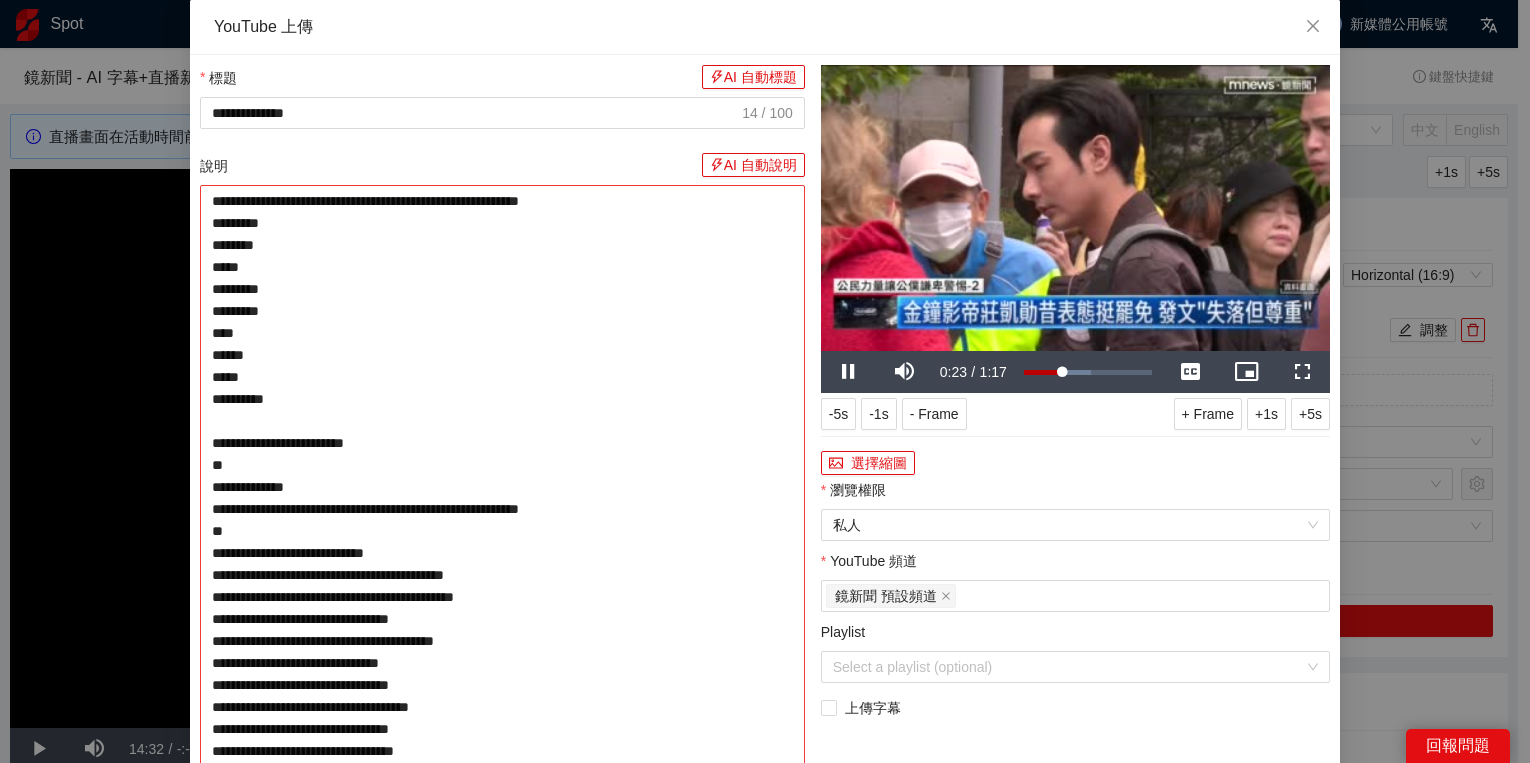 scroll, scrollTop: 880, scrollLeft: 0, axis: vertical 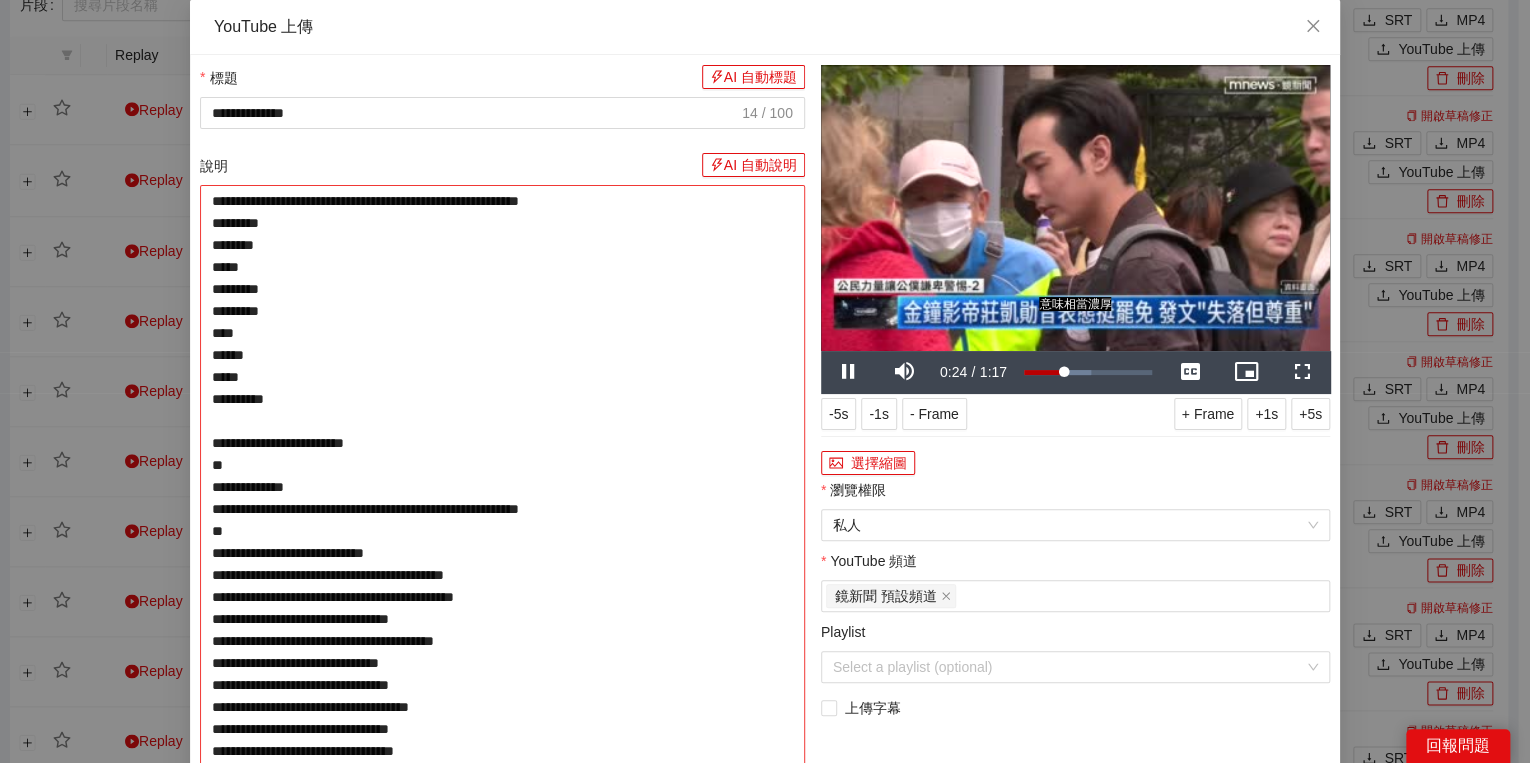 click on "**********" at bounding box center (502, 509) 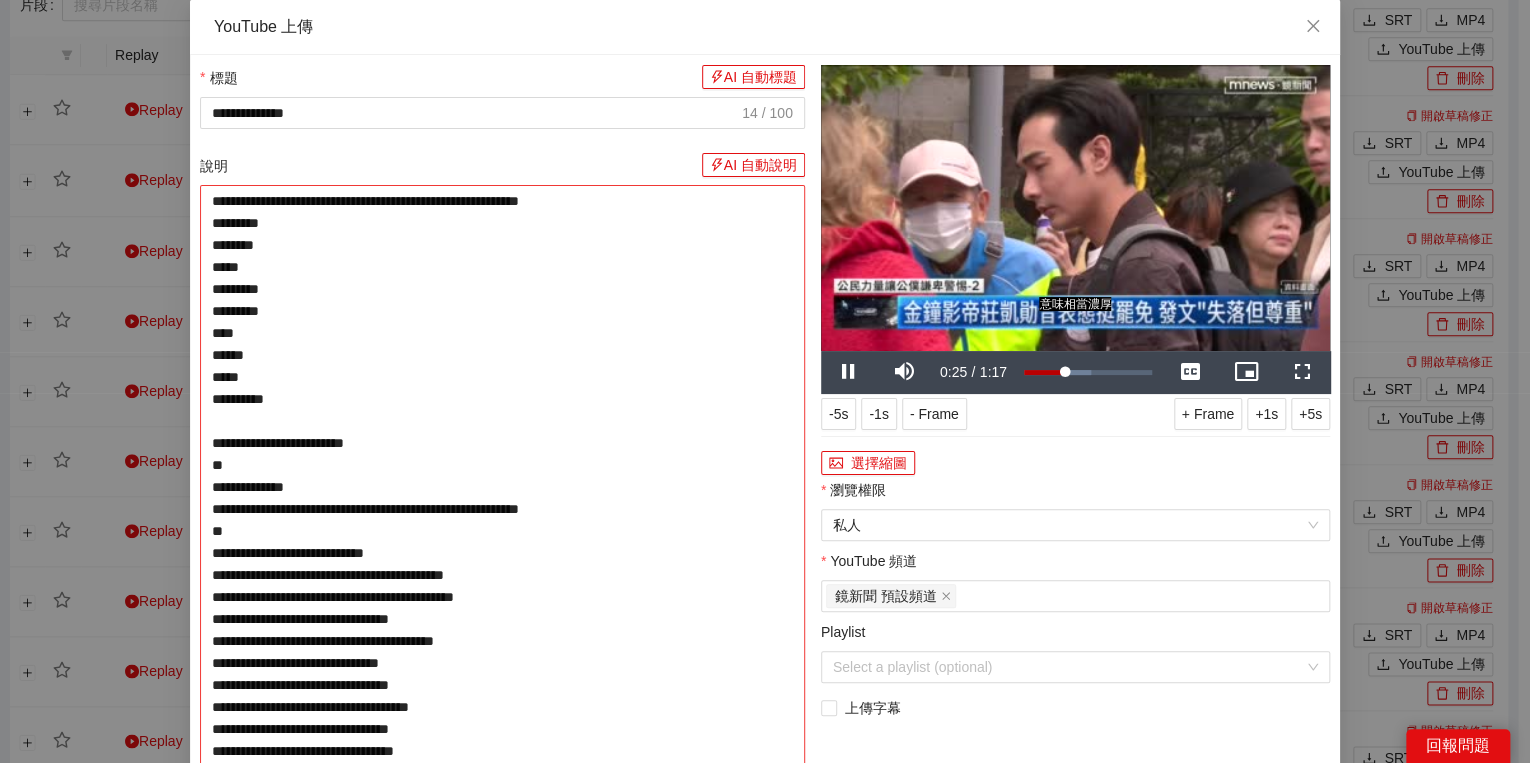 click on "**********" at bounding box center [502, 509] 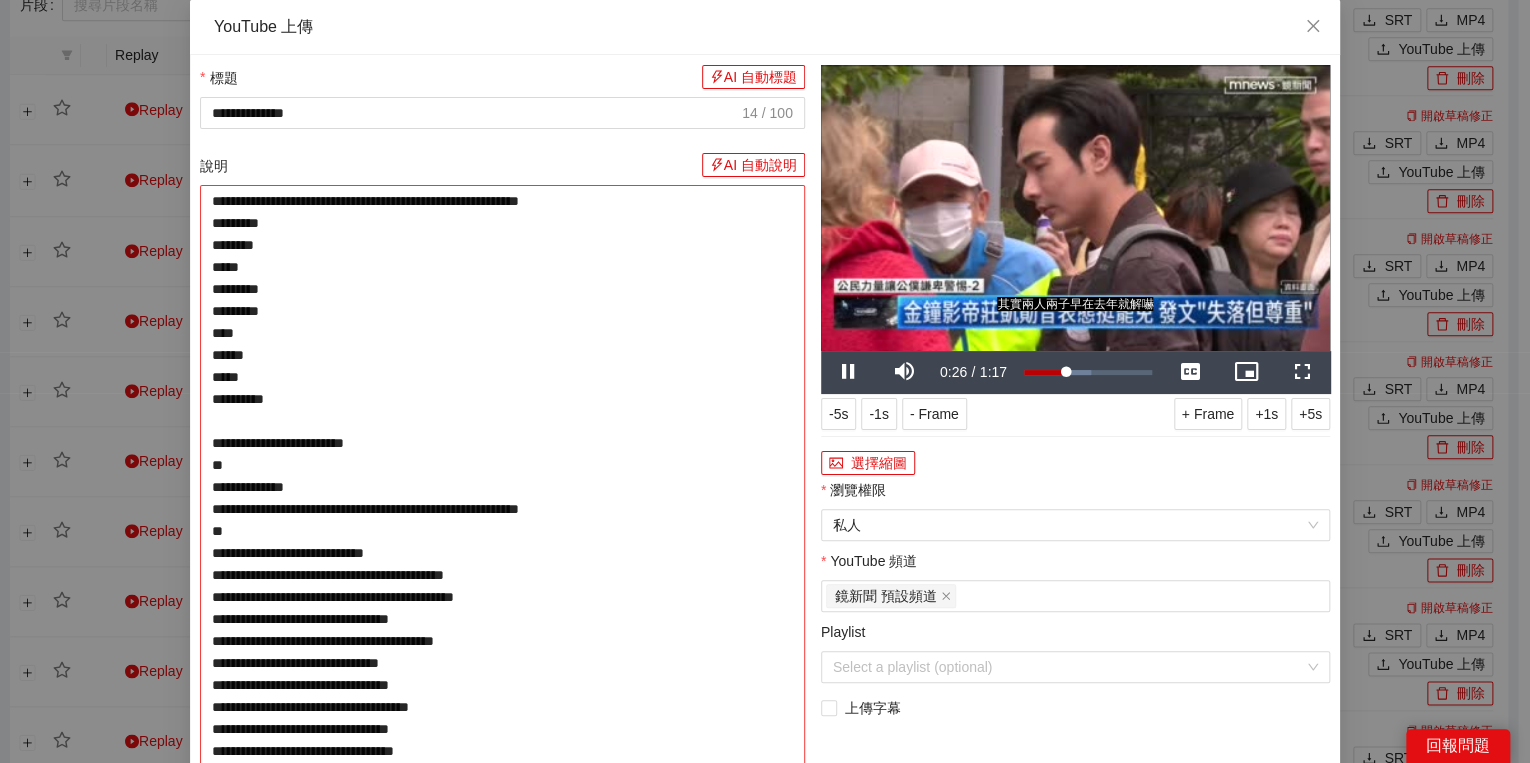 type on "**********" 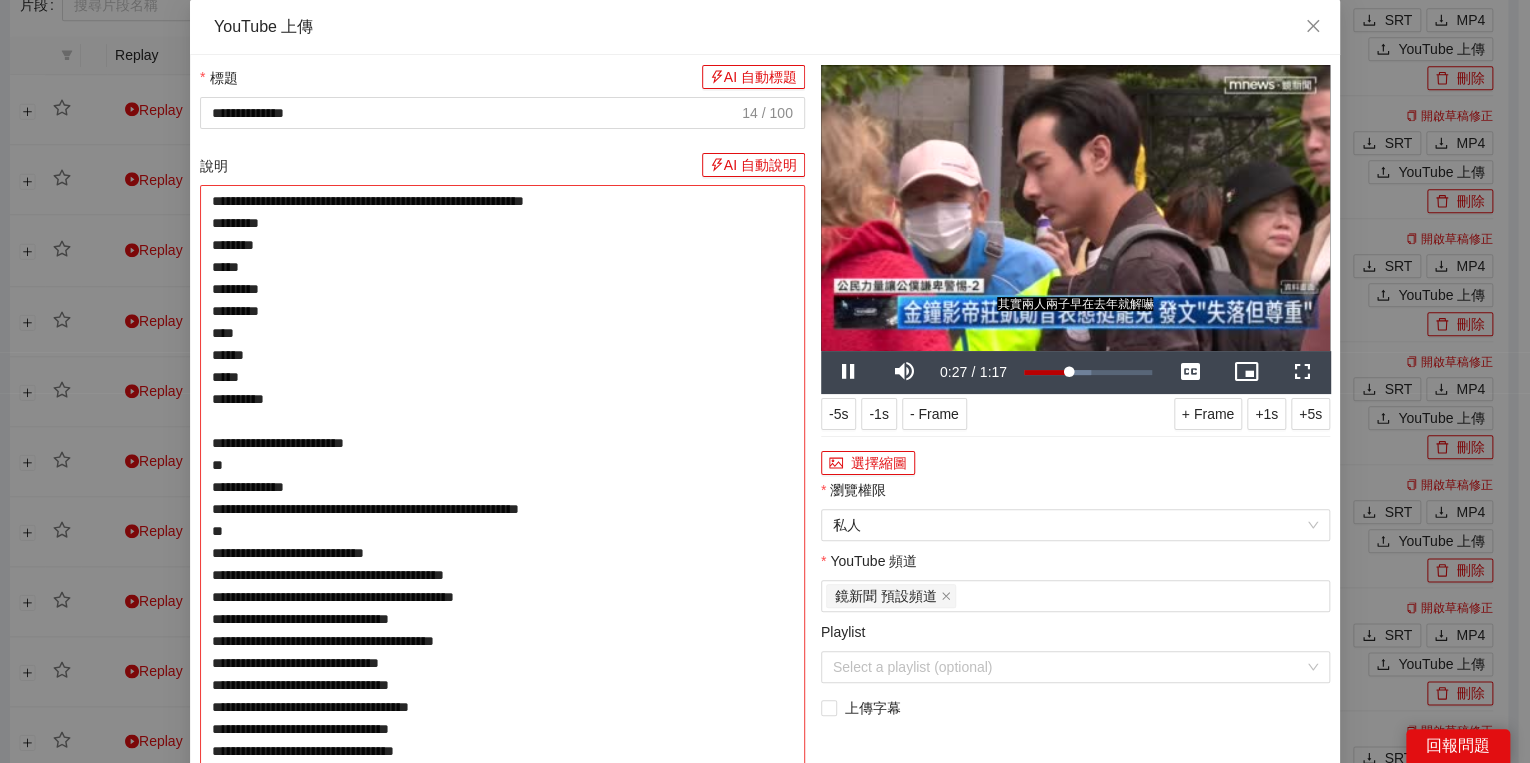 drag, startPoint x: 445, startPoint y: 227, endPoint x: 409, endPoint y: 231, distance: 36.221542 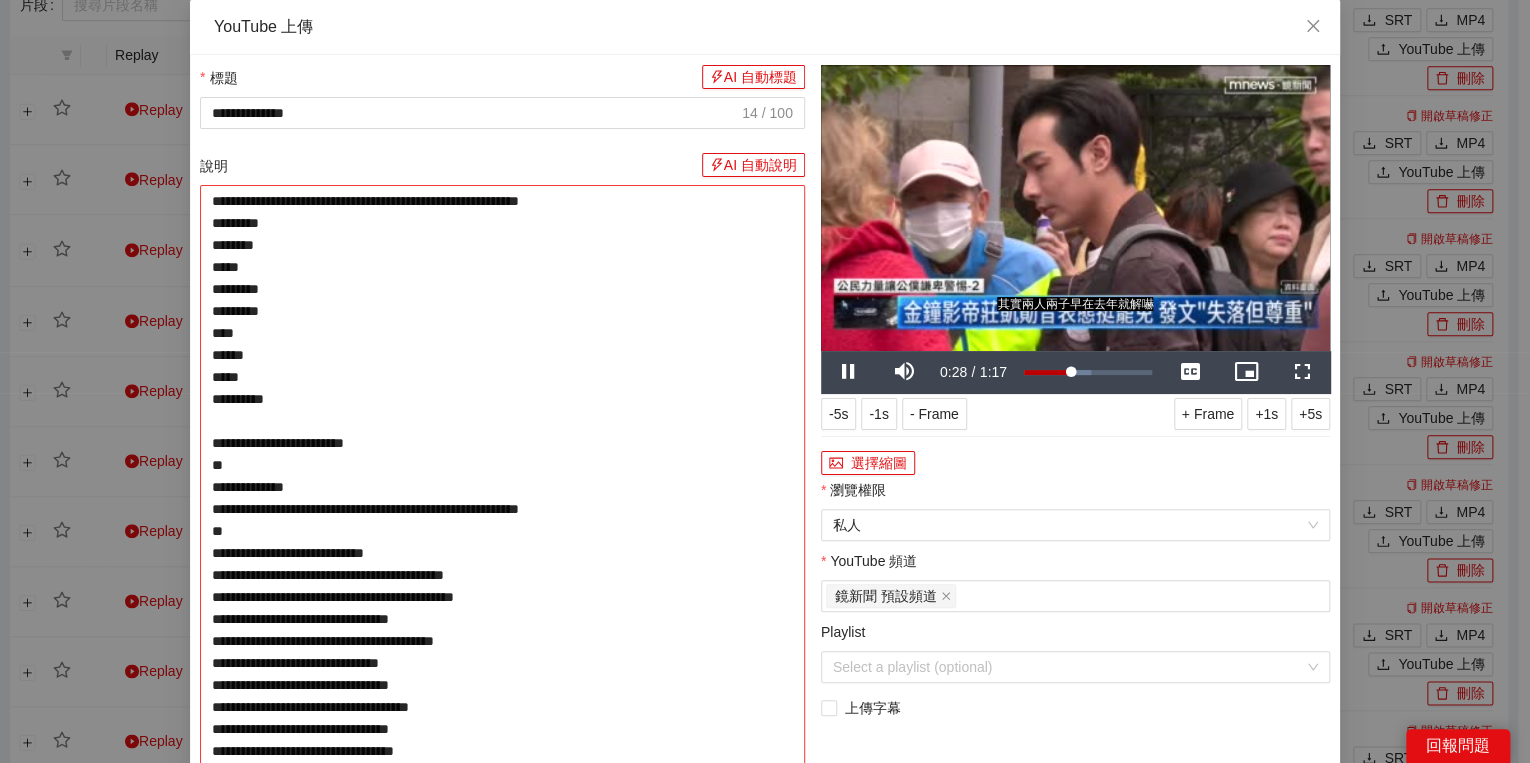 click on "**********" at bounding box center [502, 509] 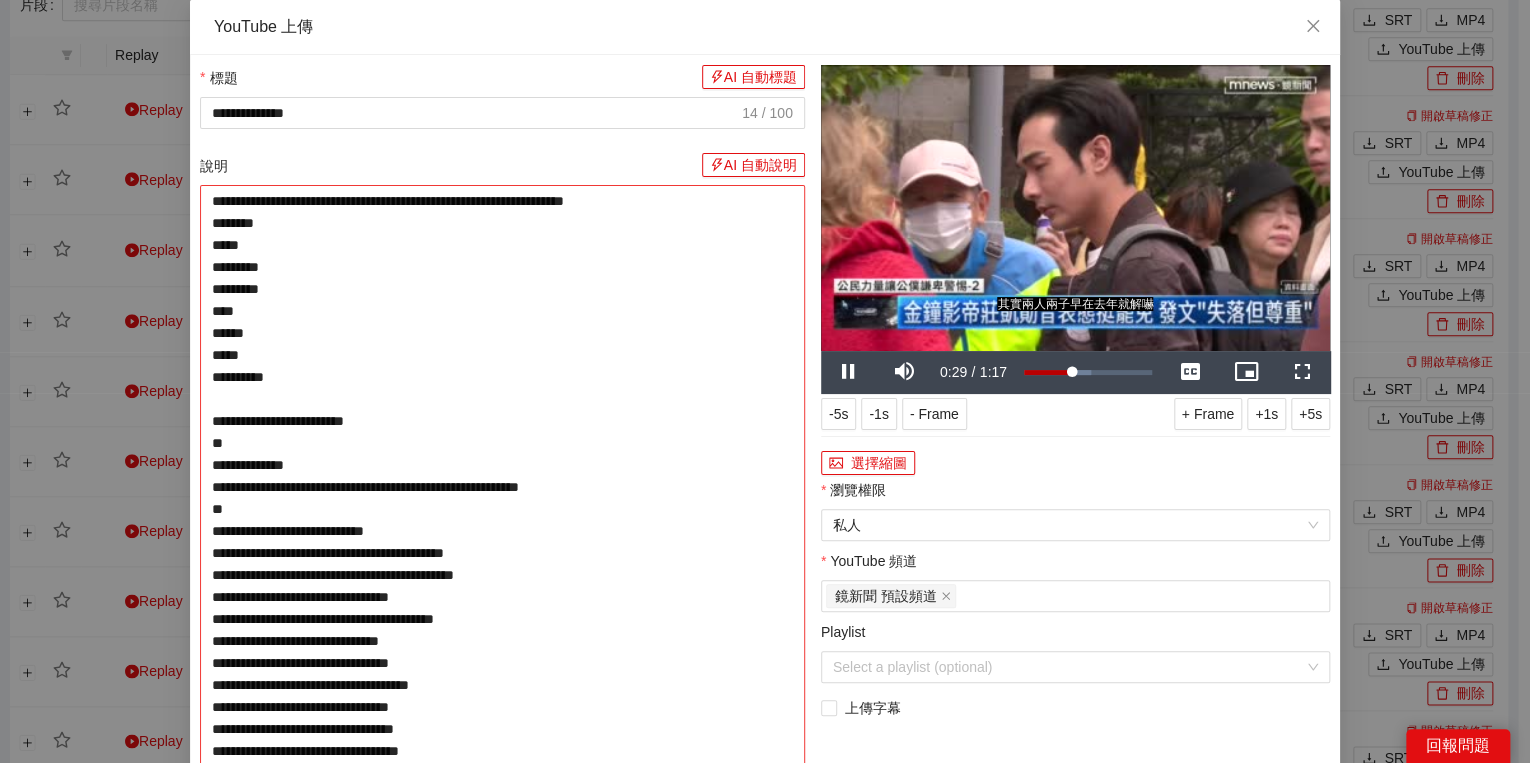 click on "**********" at bounding box center (502, 498) 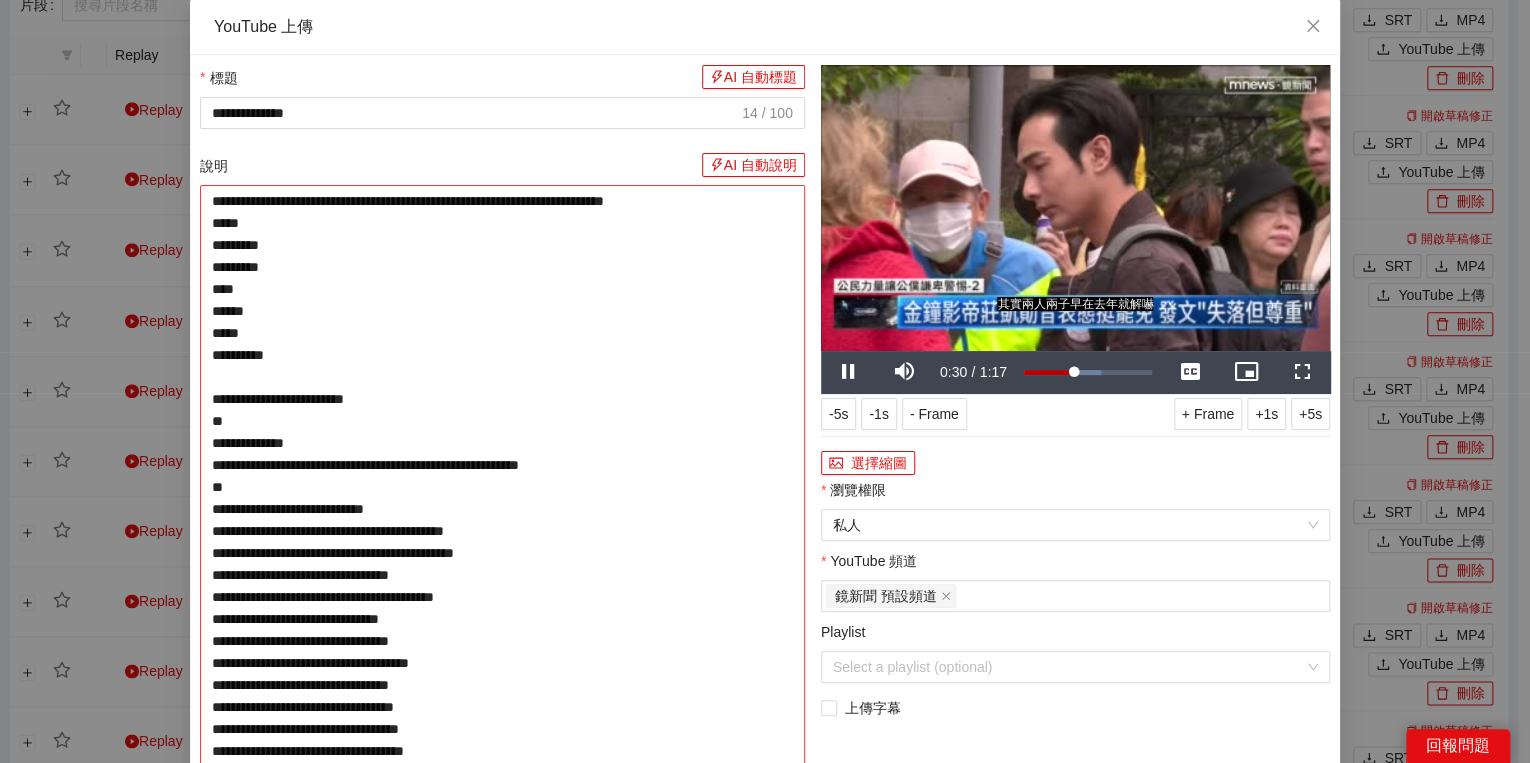type on "**********" 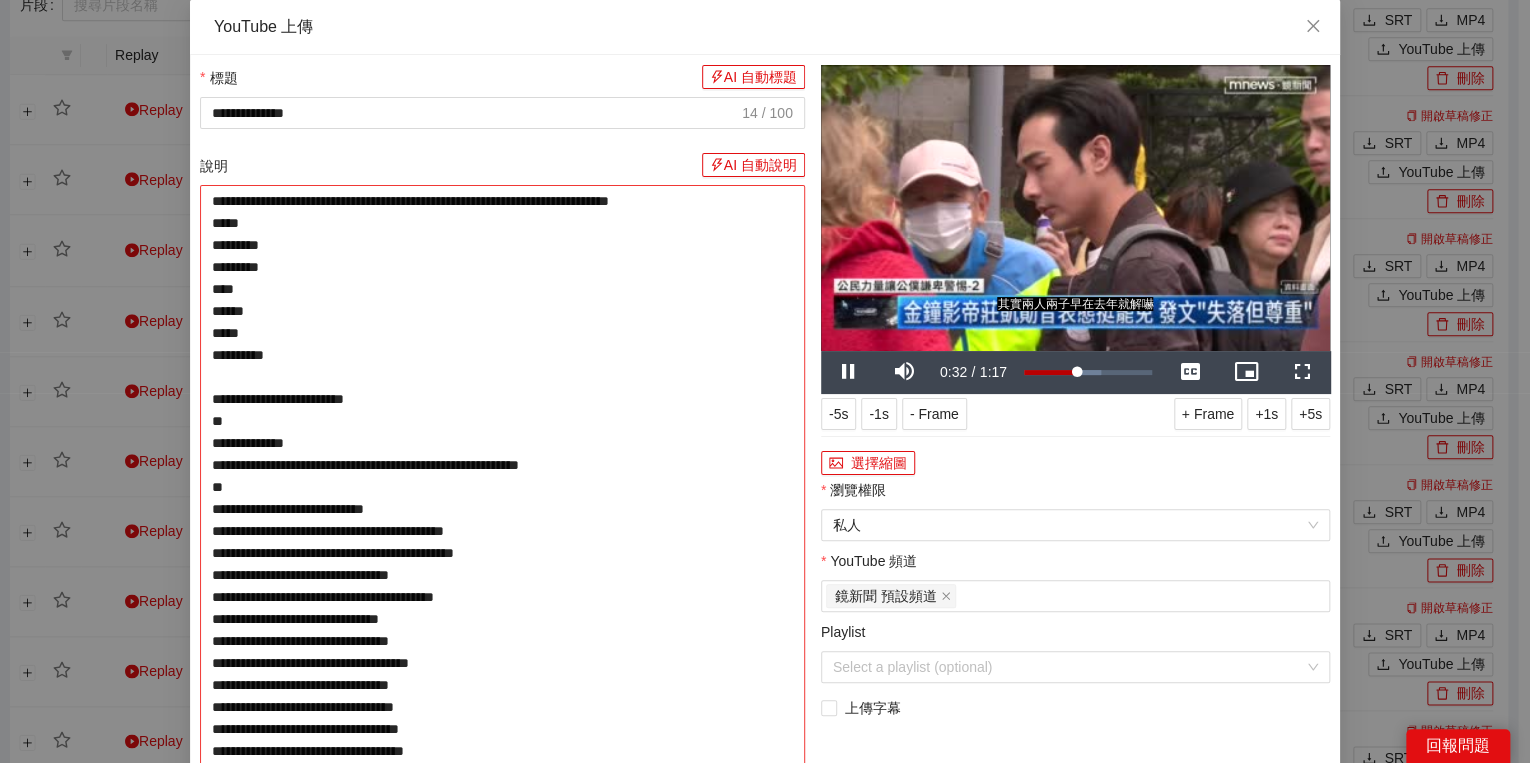 click on "**********" at bounding box center [502, 487] 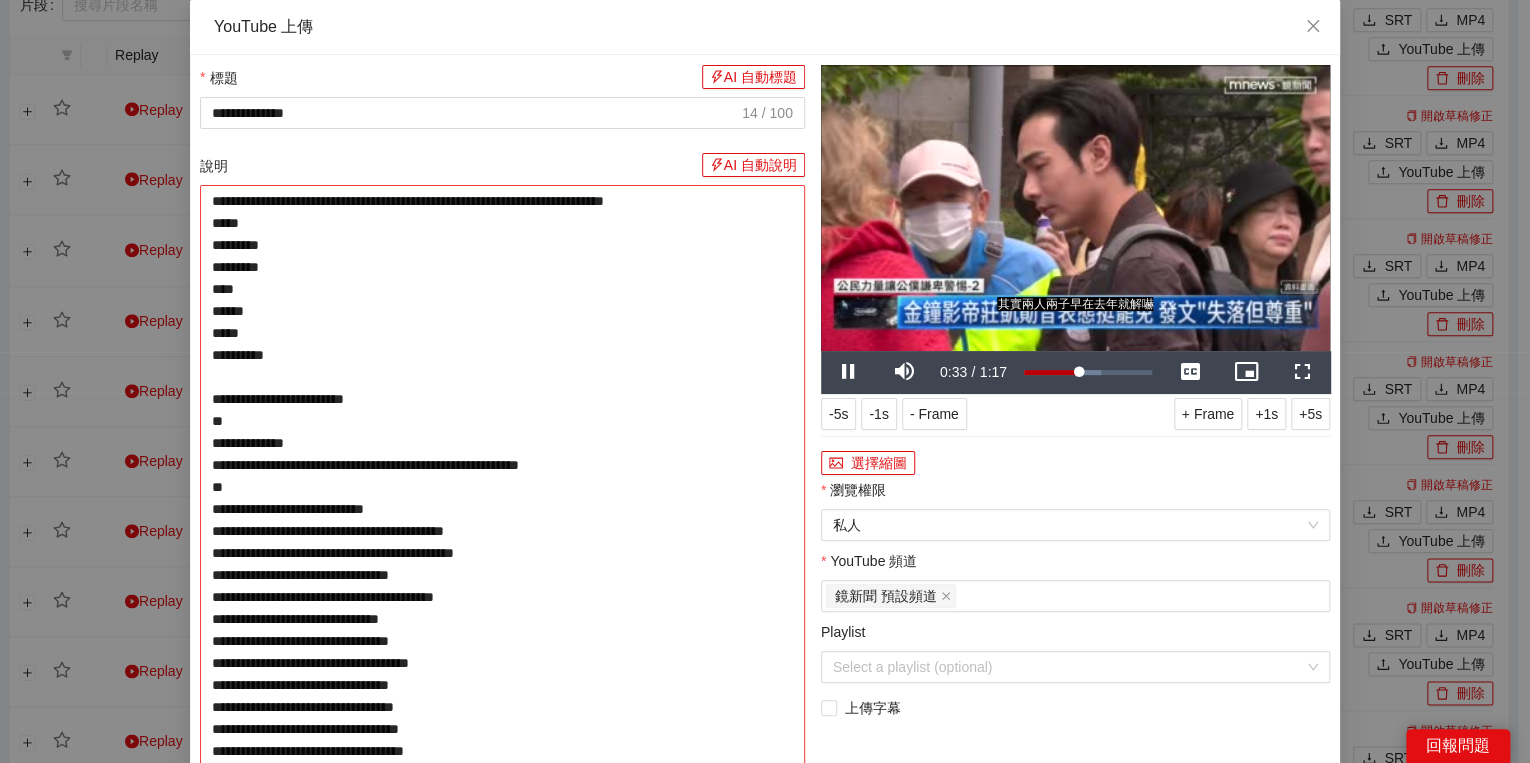 click on "**********" at bounding box center (502, 487) 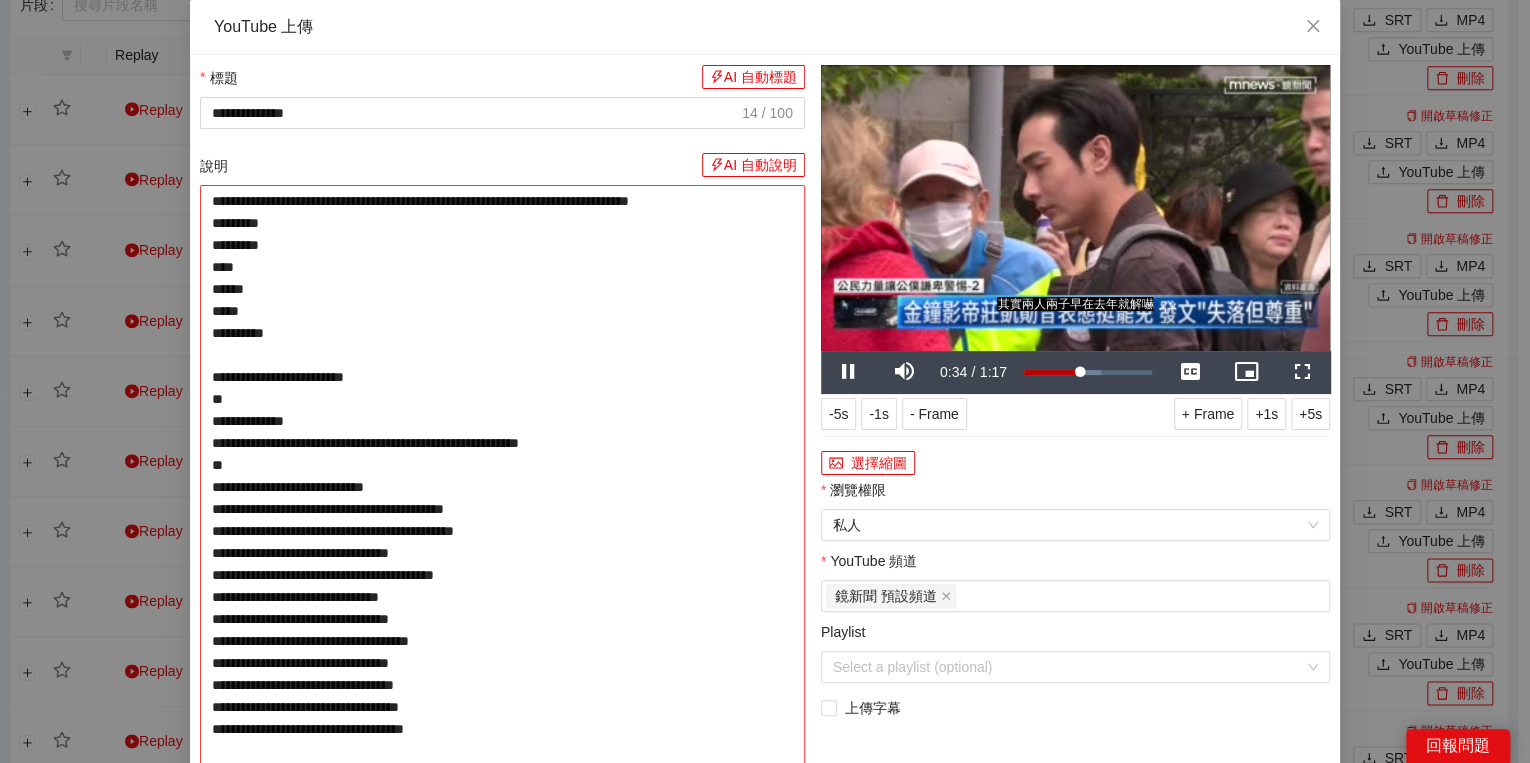 click on "**********" at bounding box center (502, 476) 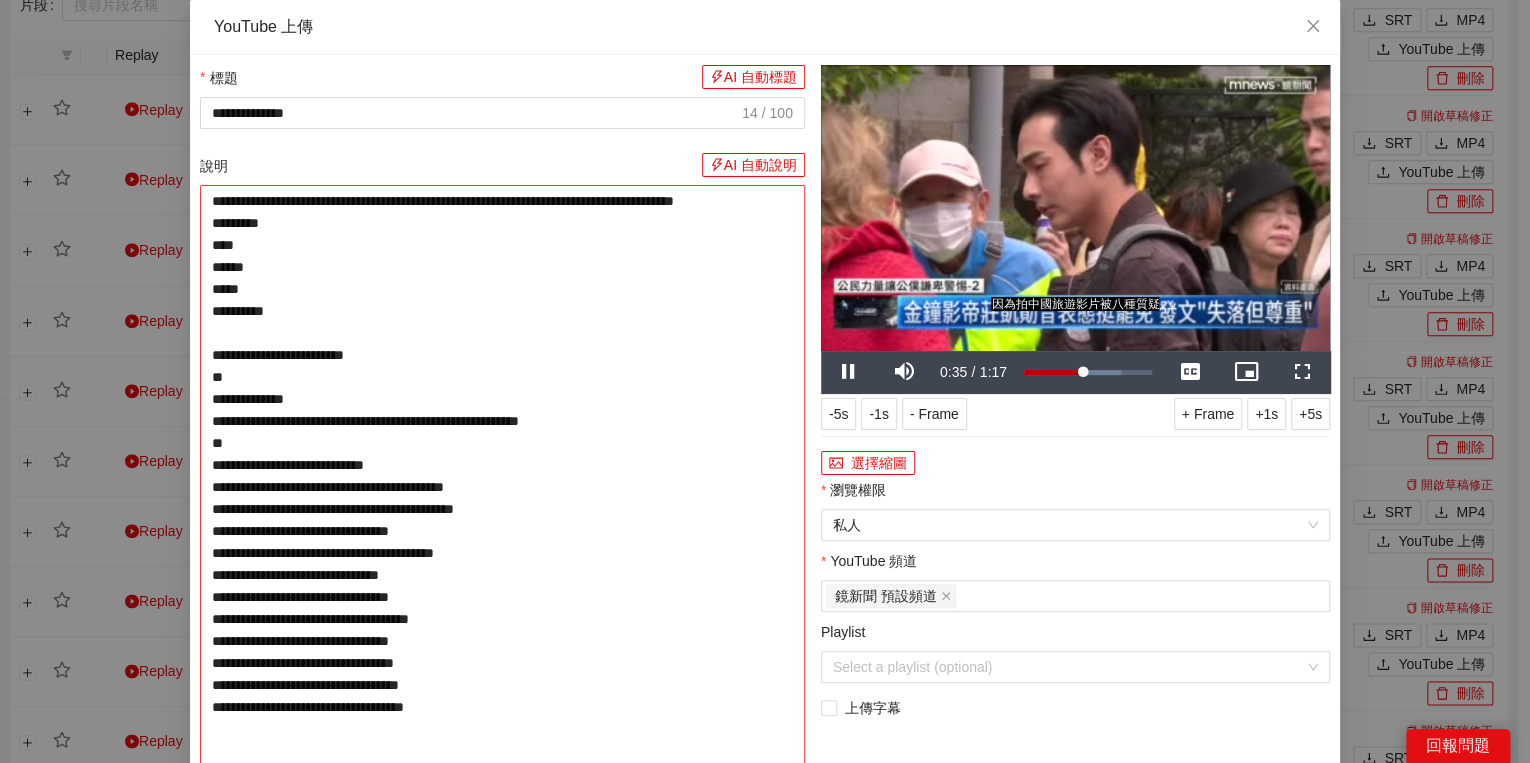 click on "**********" at bounding box center [502, 476] 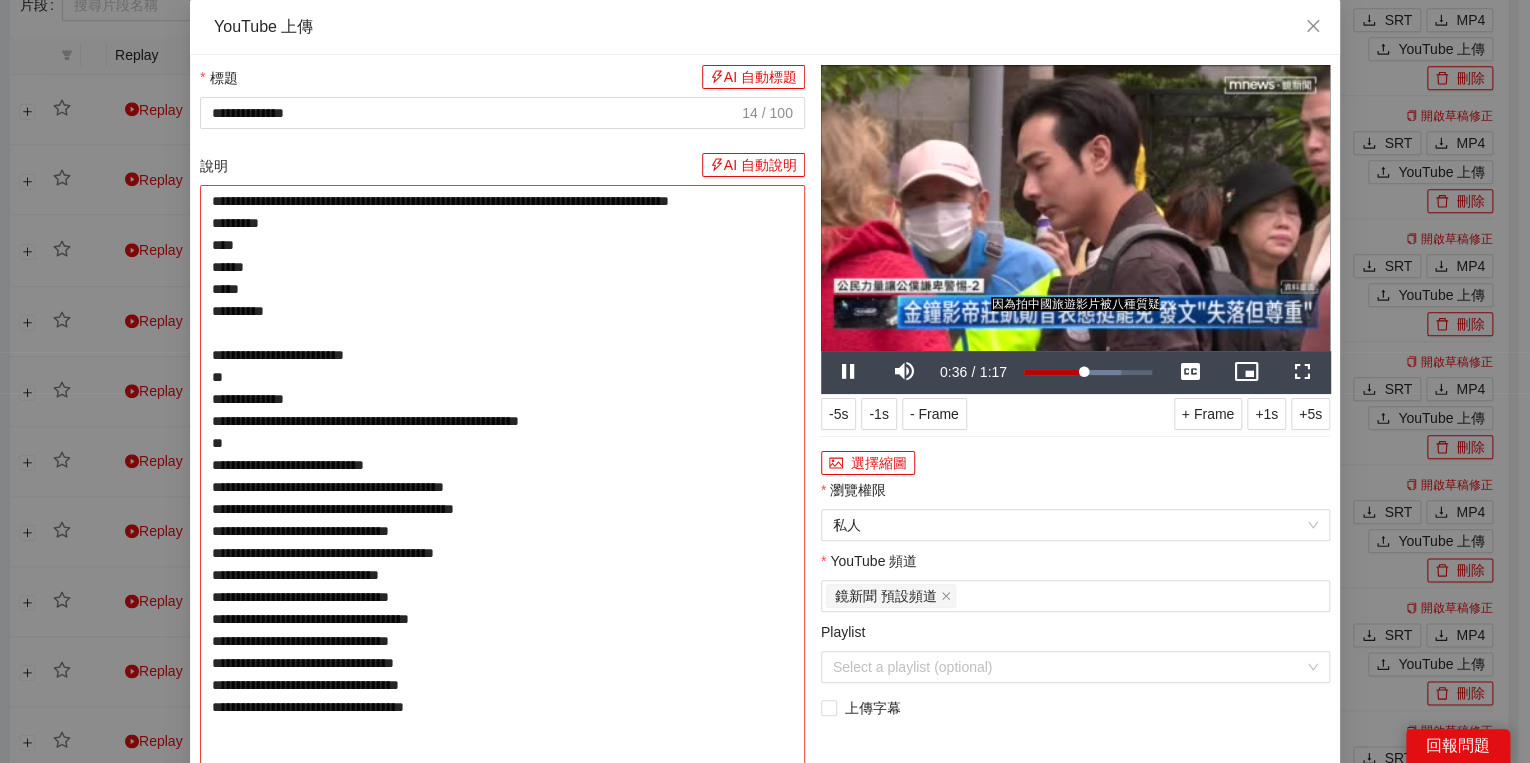 click on "**********" at bounding box center [502, 476] 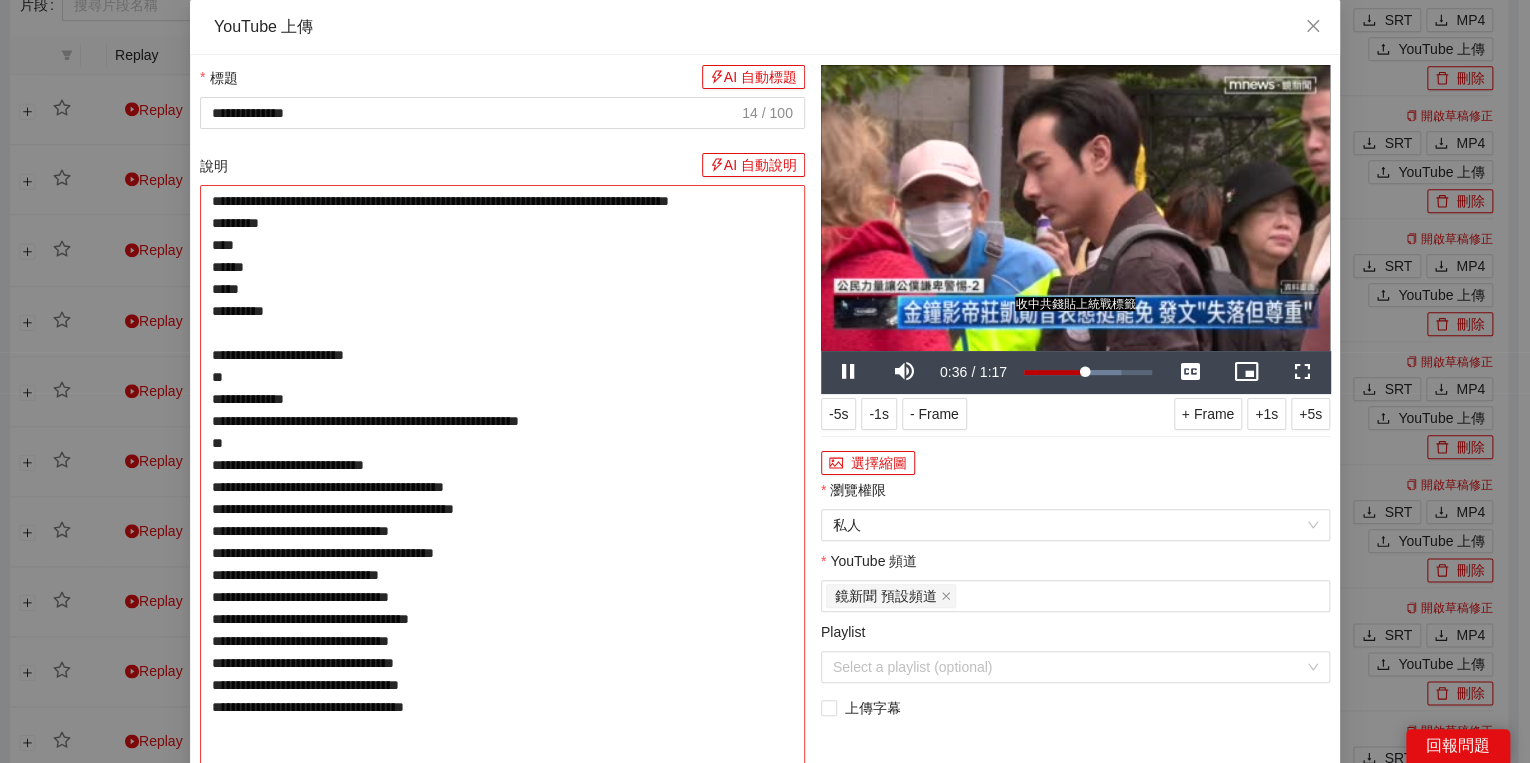 type on "**********" 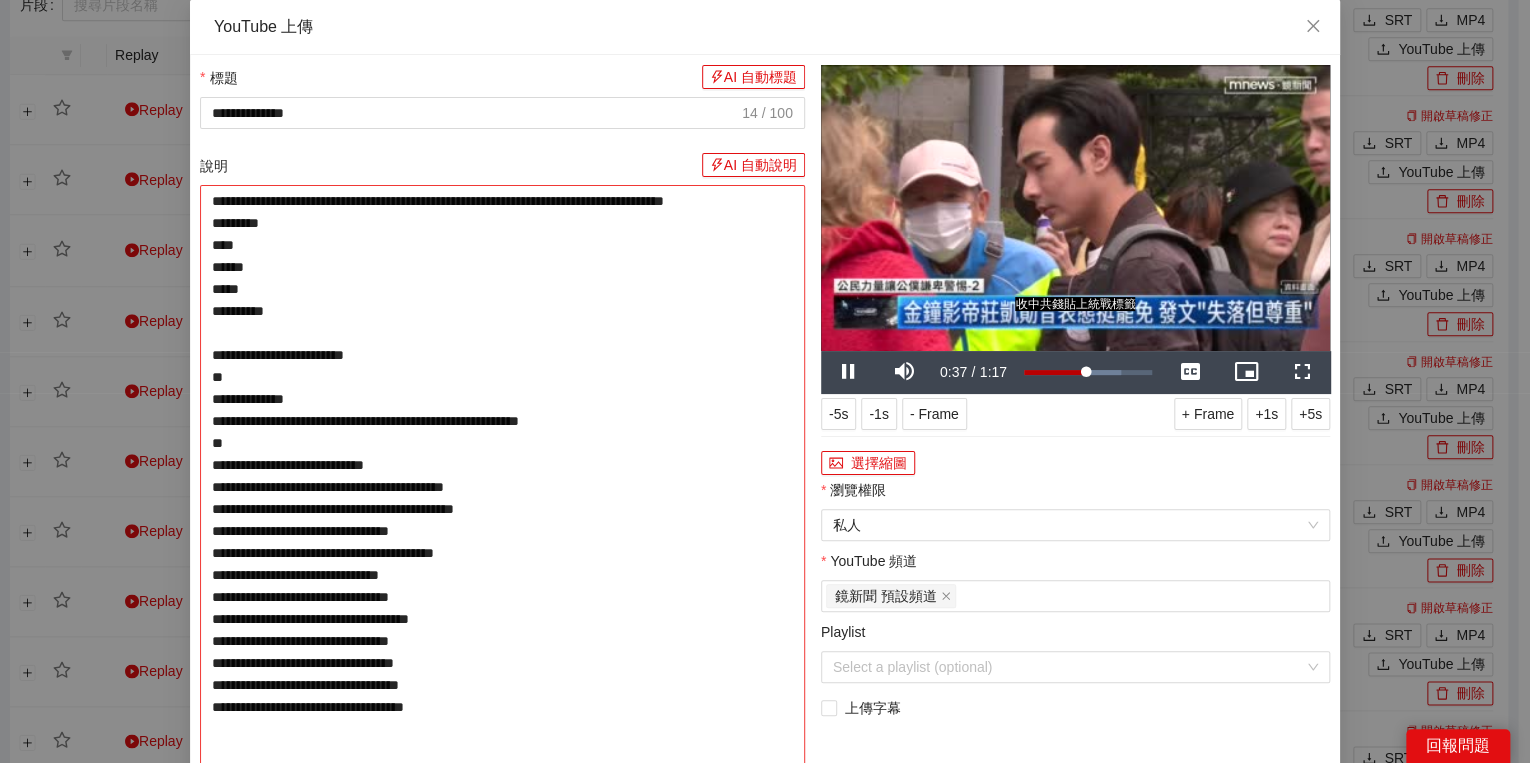 click on "**********" at bounding box center (502, 476) 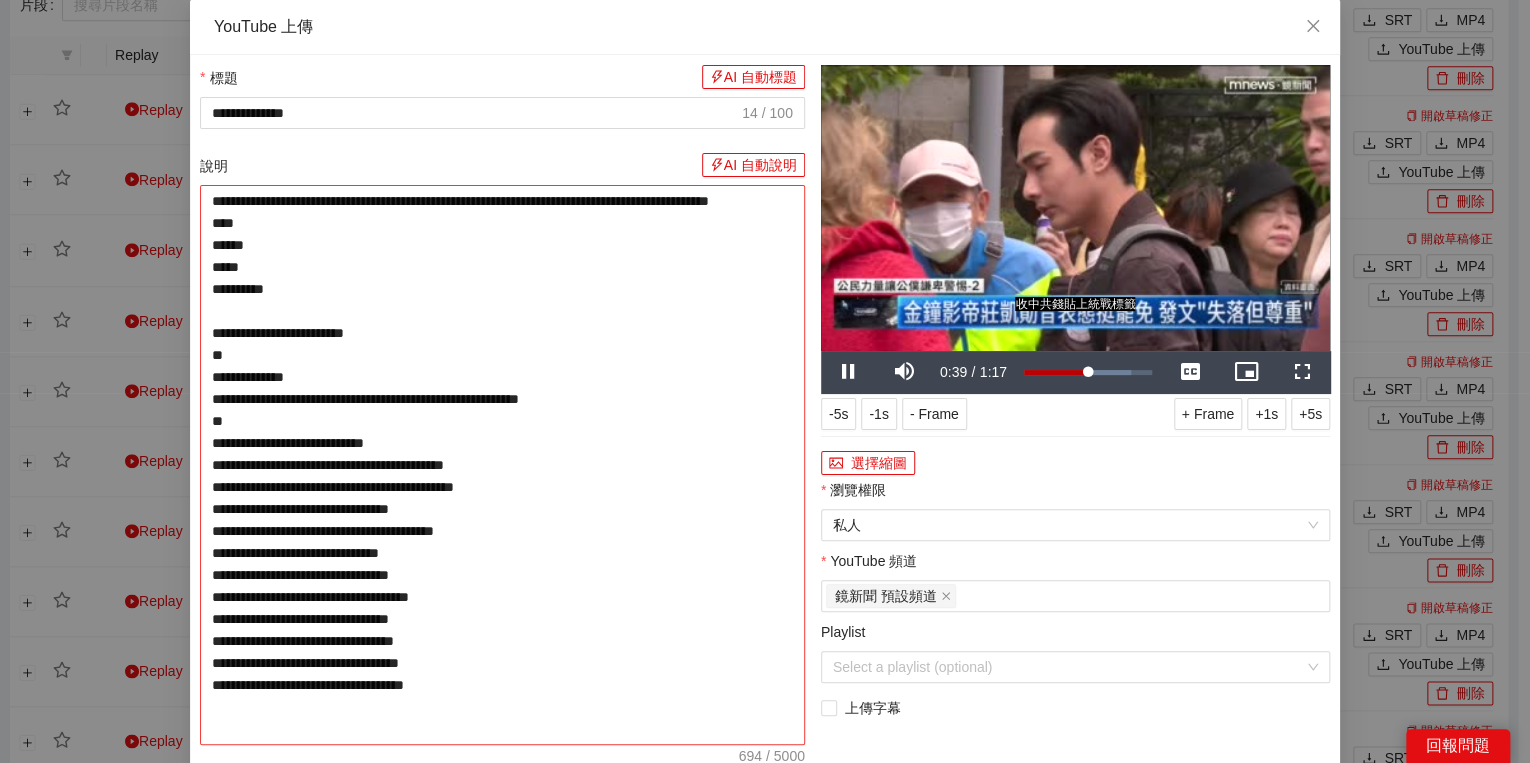 click on "**********" at bounding box center [502, 465] 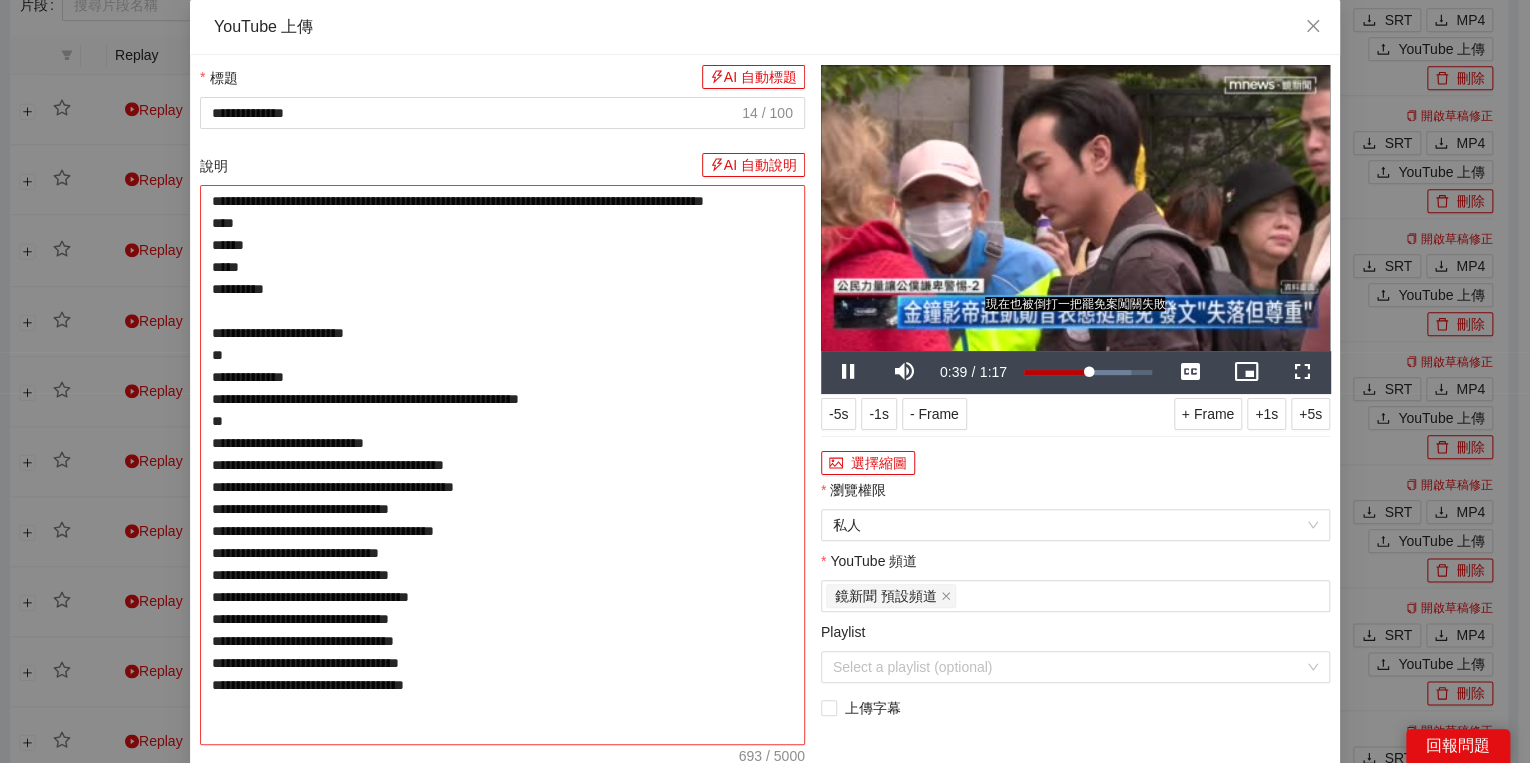 click on "**********" at bounding box center (502, 465) 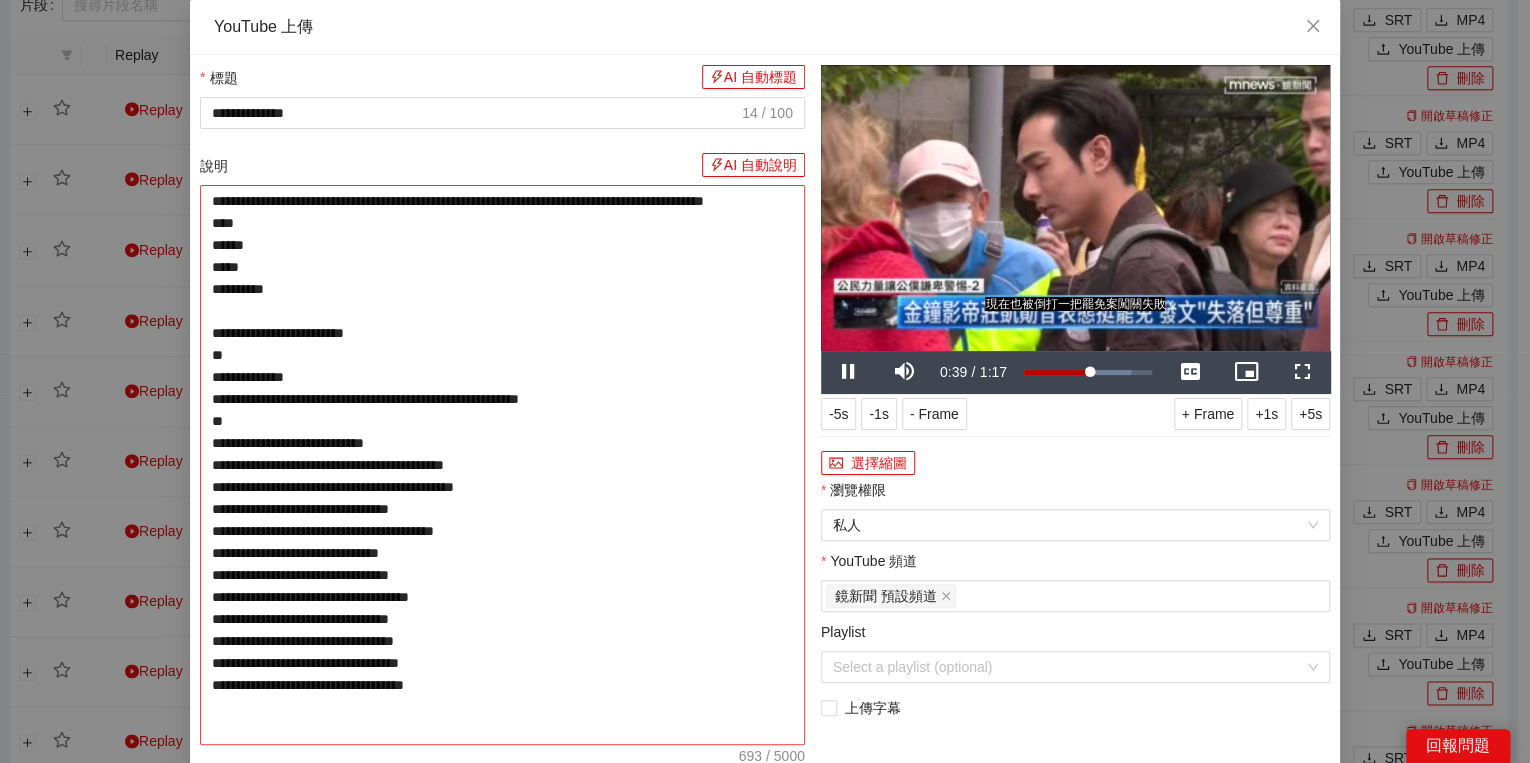 type on "**********" 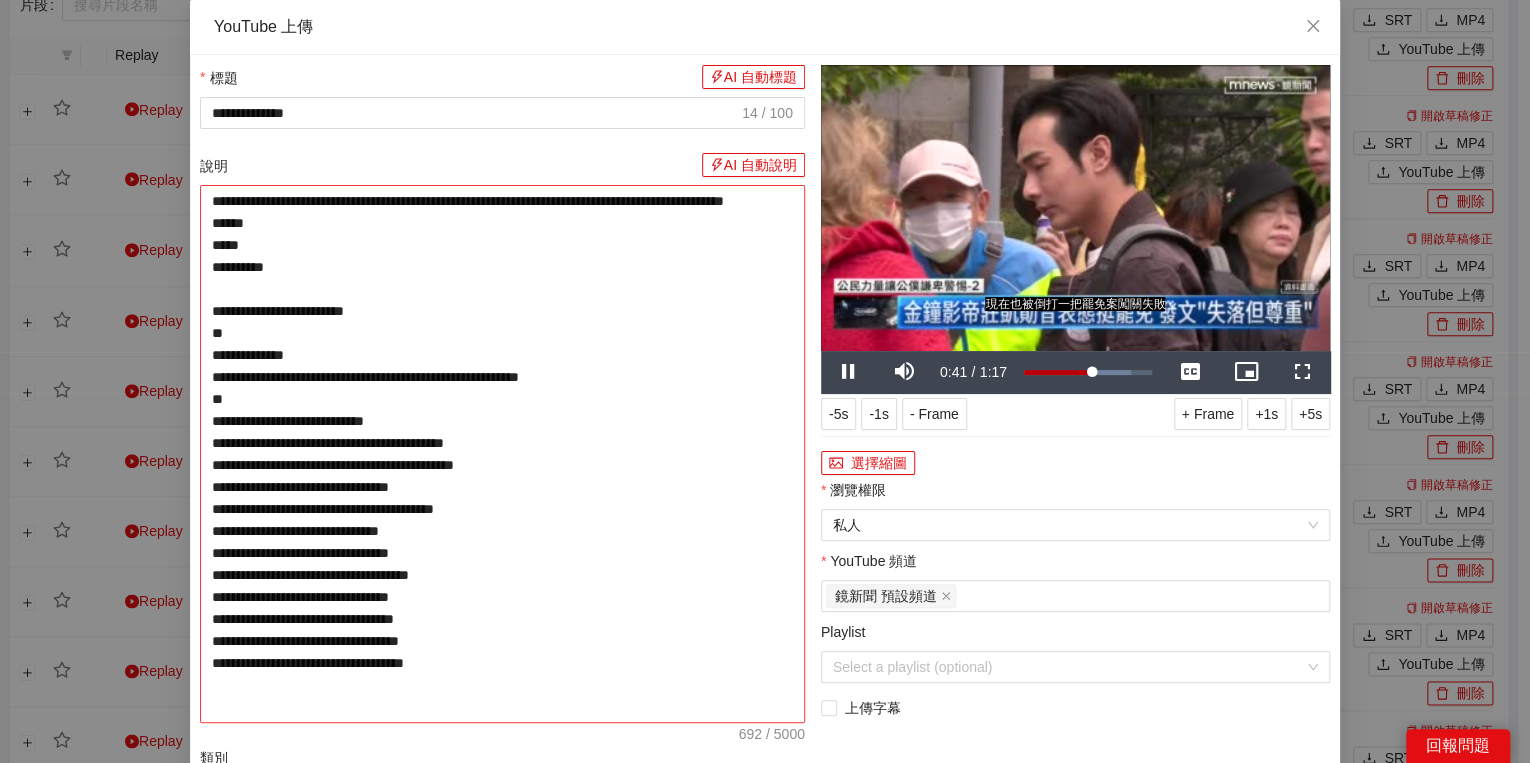 type on "**********" 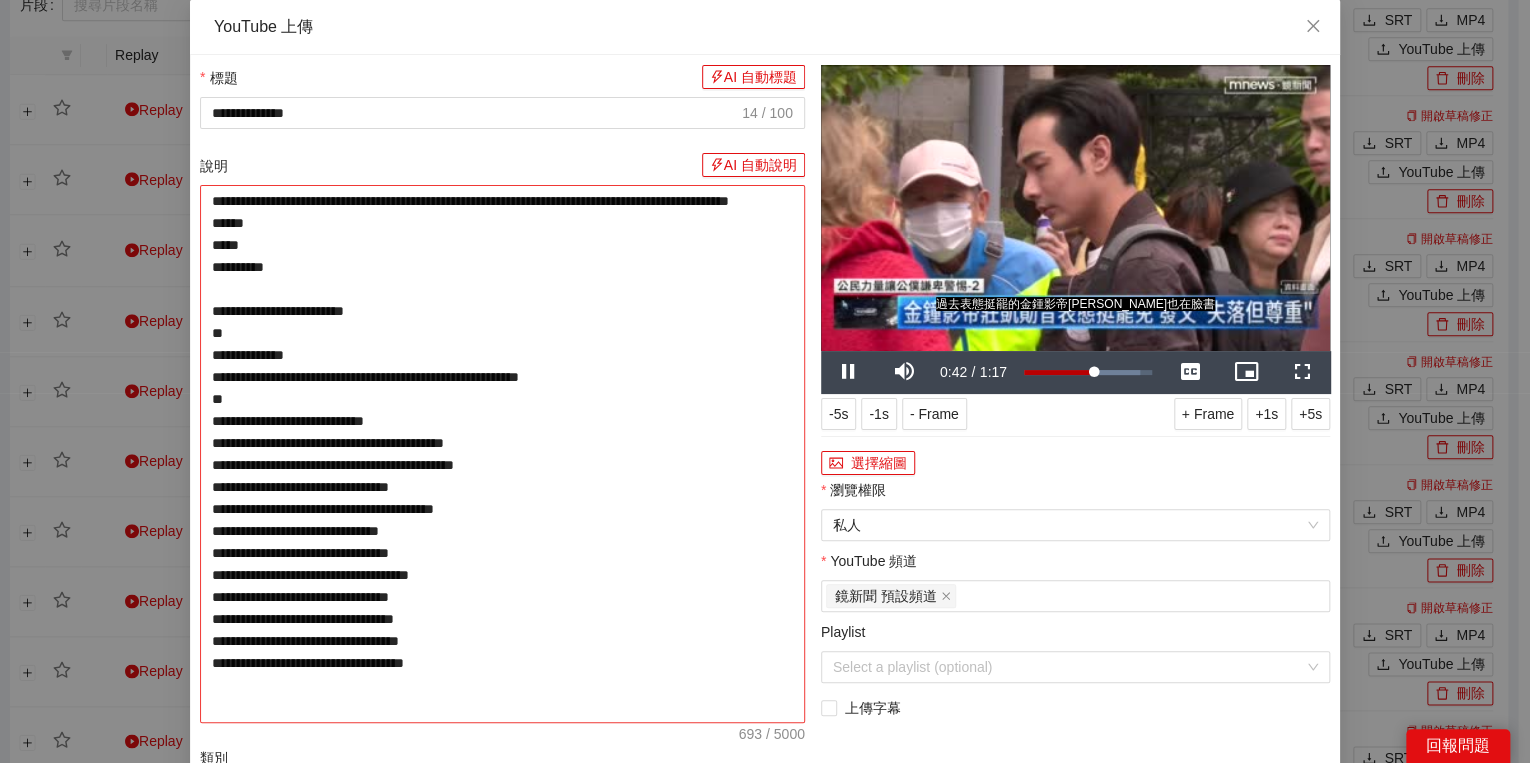 click on "**********" at bounding box center [502, 454] 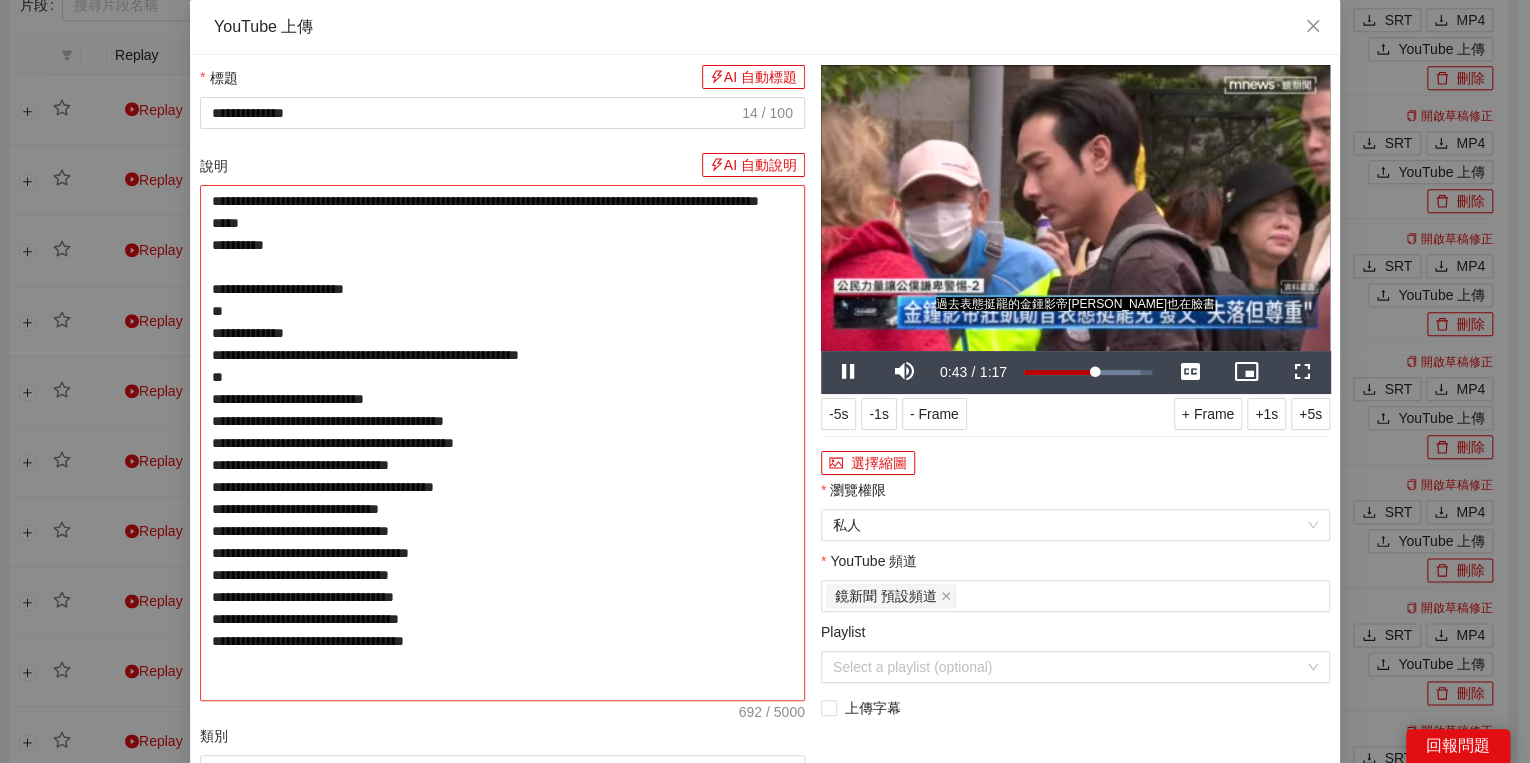 click on "**********" at bounding box center [502, 443] 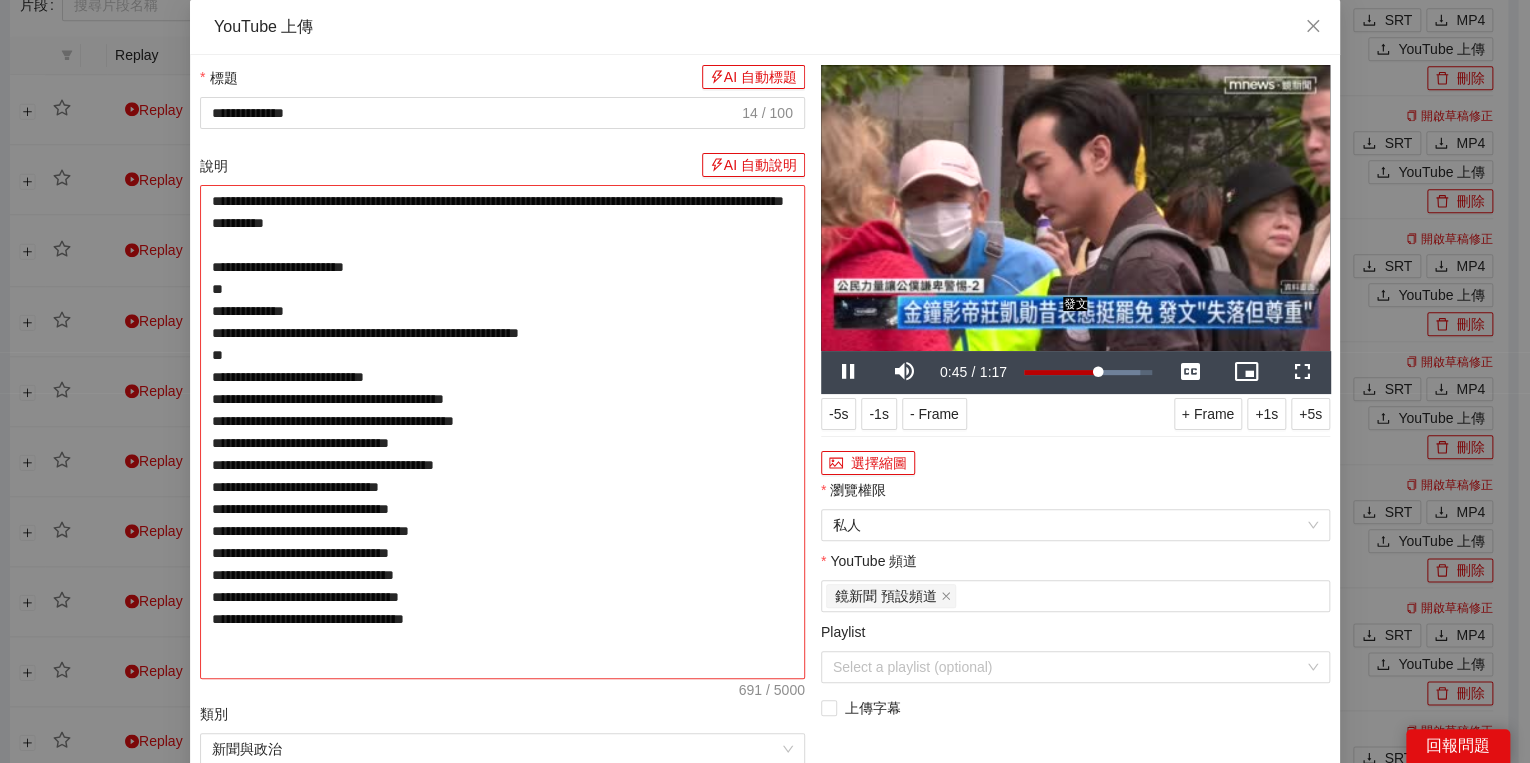 drag, startPoint x: 594, startPoint y: 248, endPoint x: 516, endPoint y: 233, distance: 79.429214 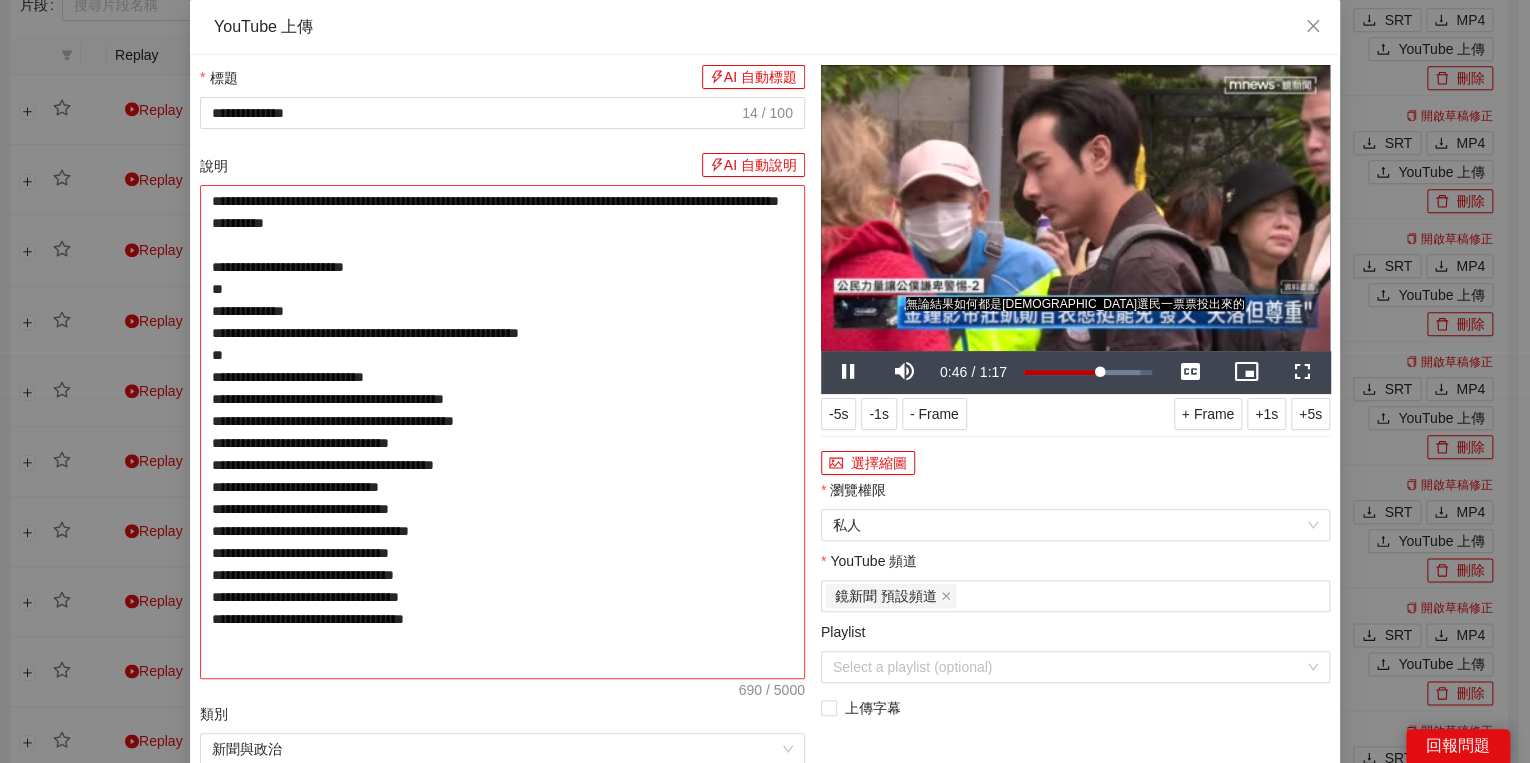 type on "**********" 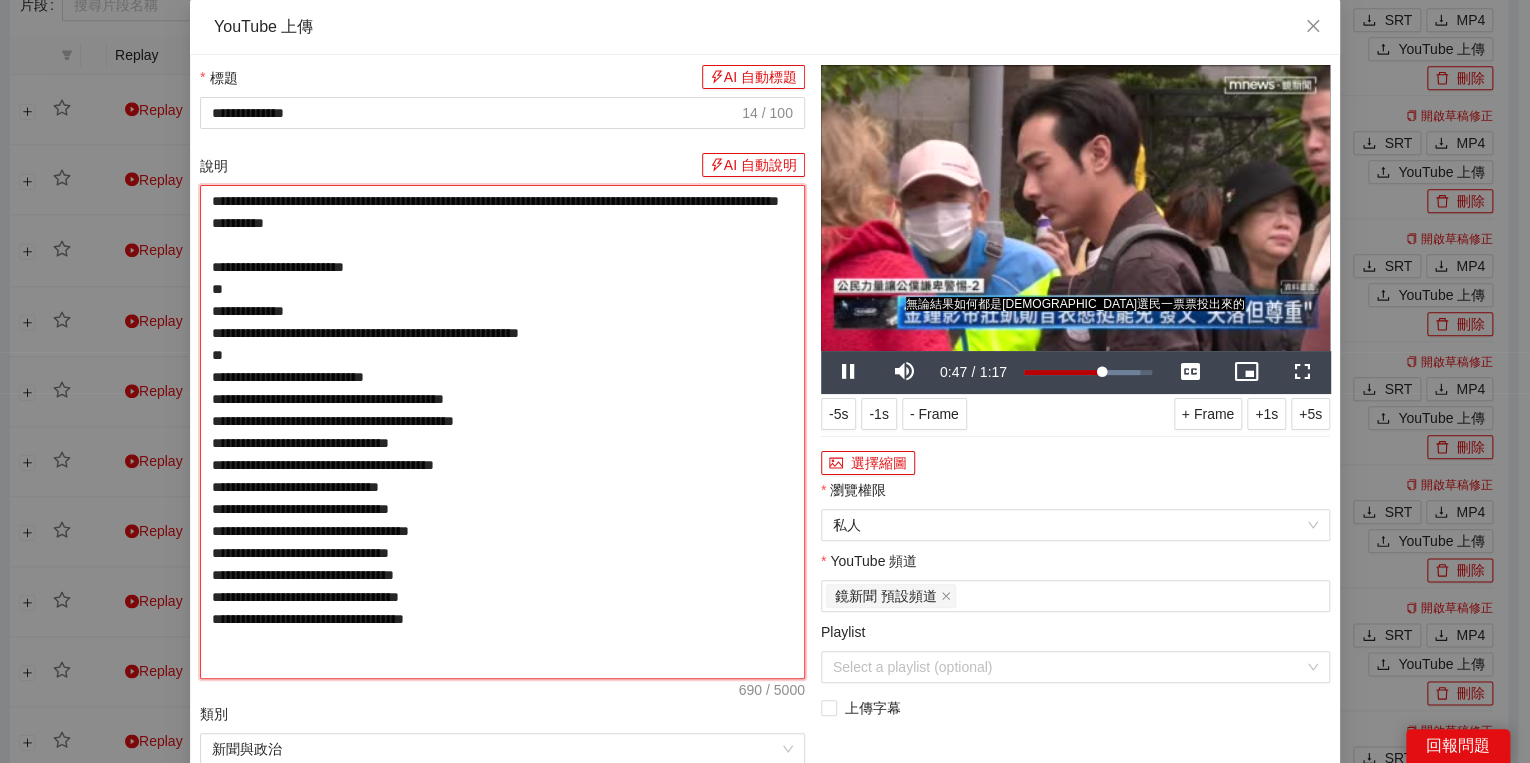 click on "**********" at bounding box center (502, 432) 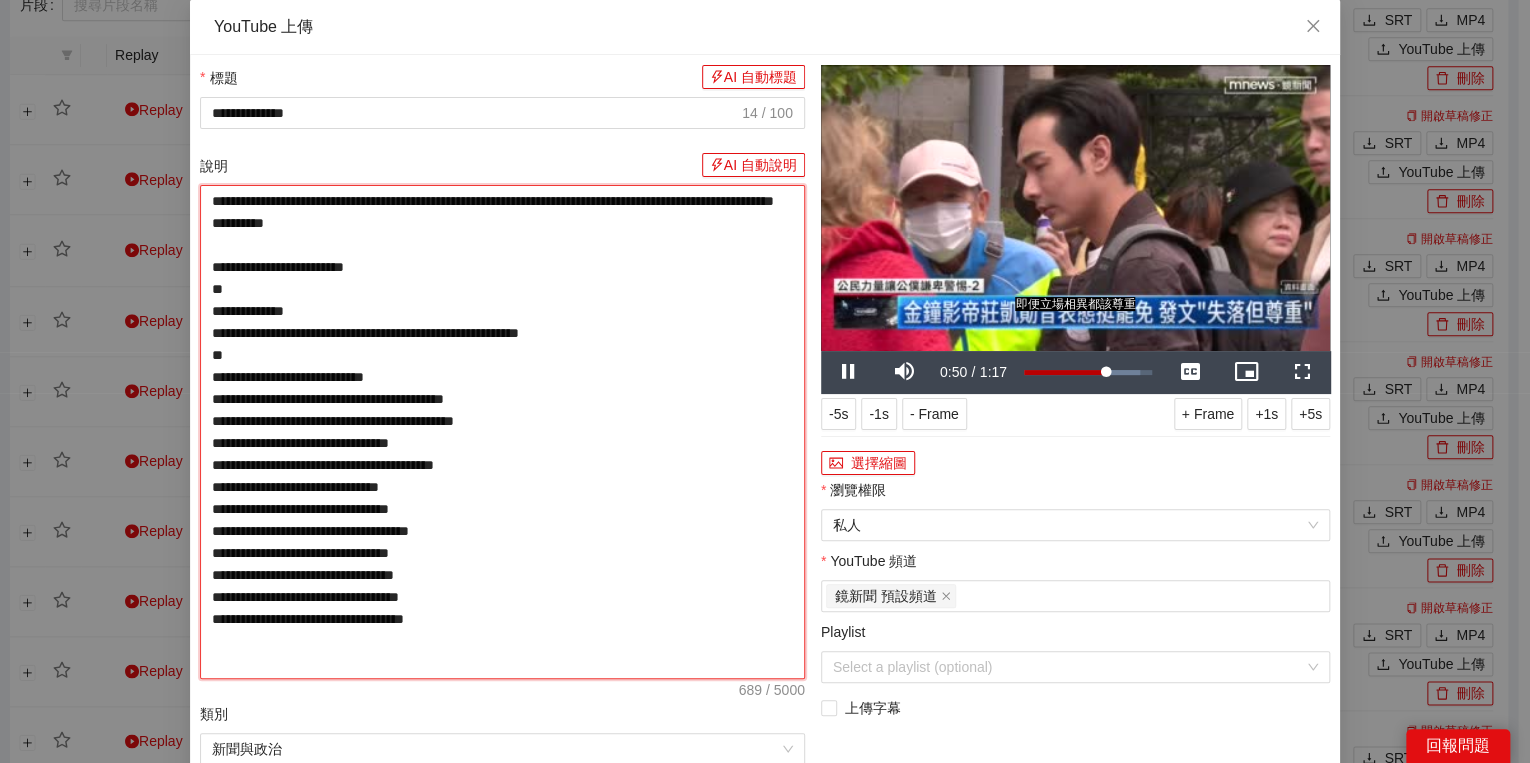 click on "**********" at bounding box center (502, 432) 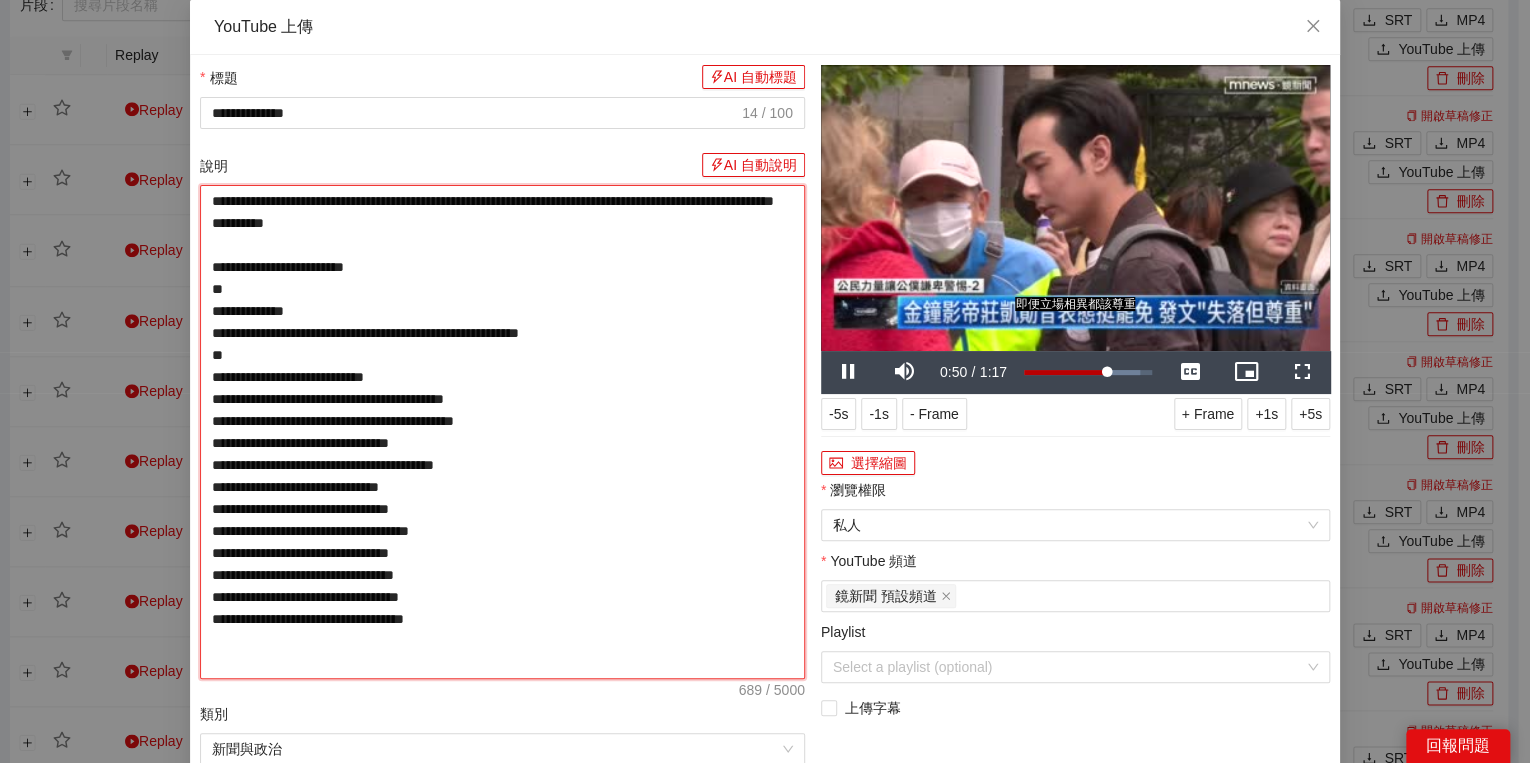 type on "**********" 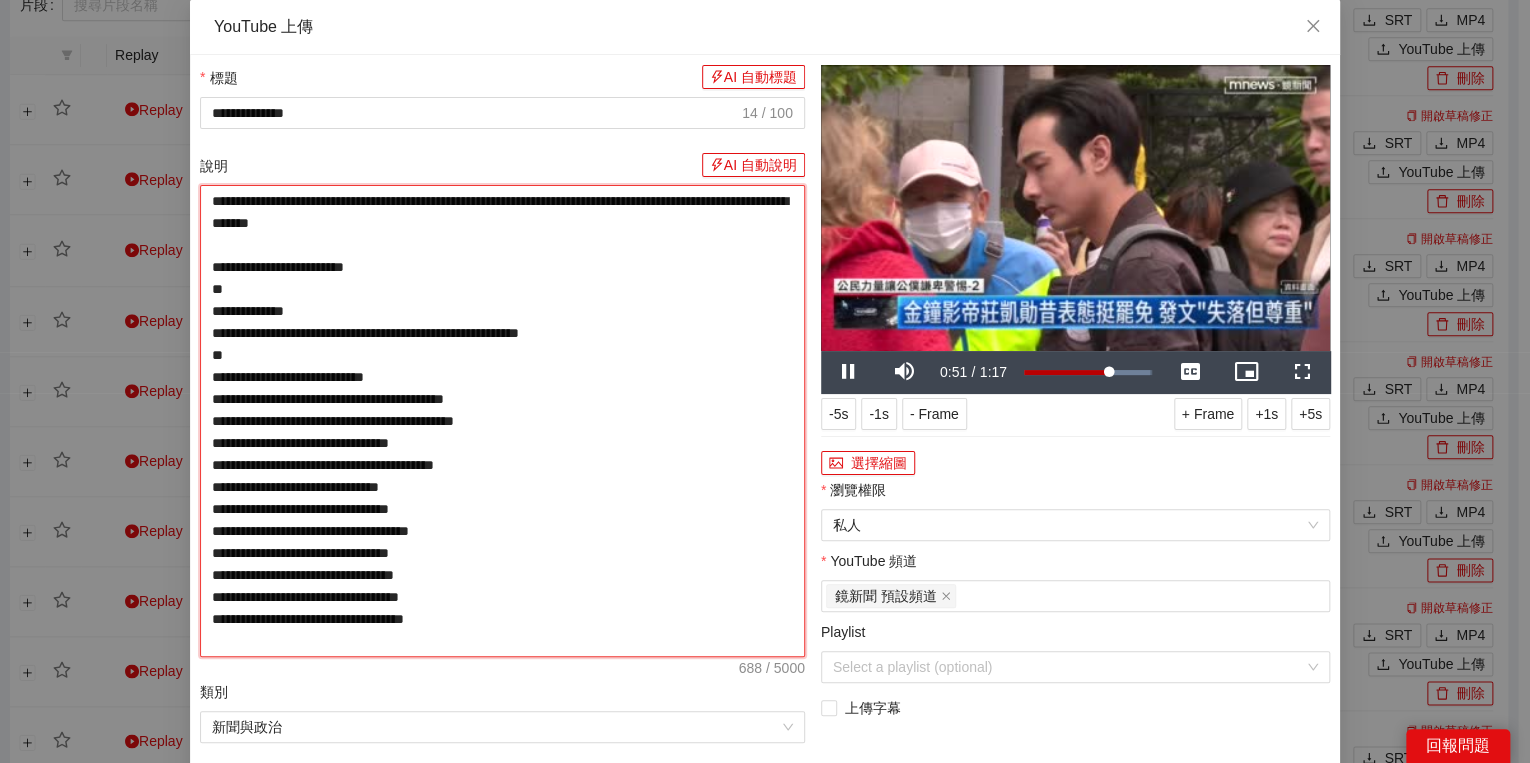 click on "**********" at bounding box center [502, 421] 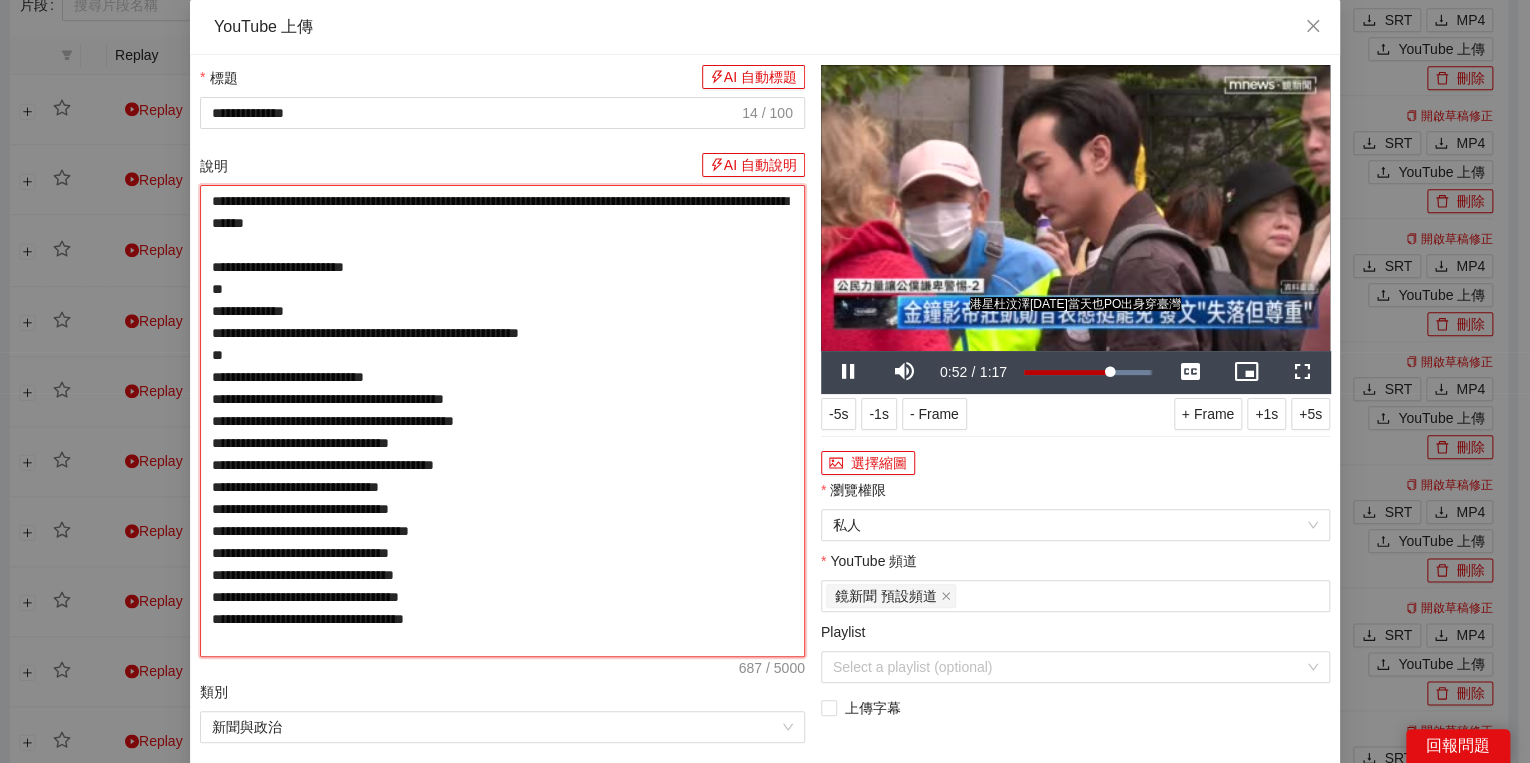 click on "**********" at bounding box center [502, 421] 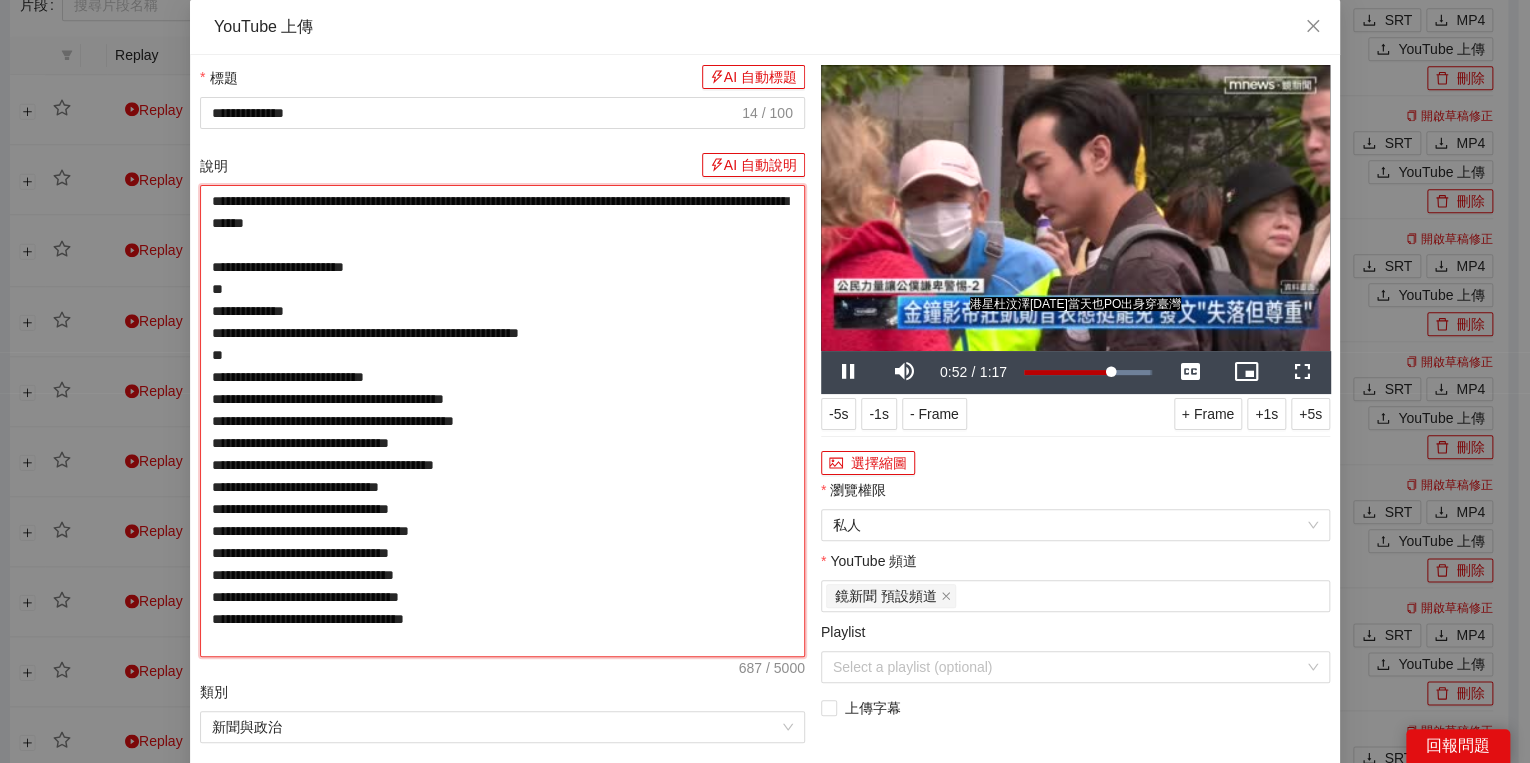 type on "**********" 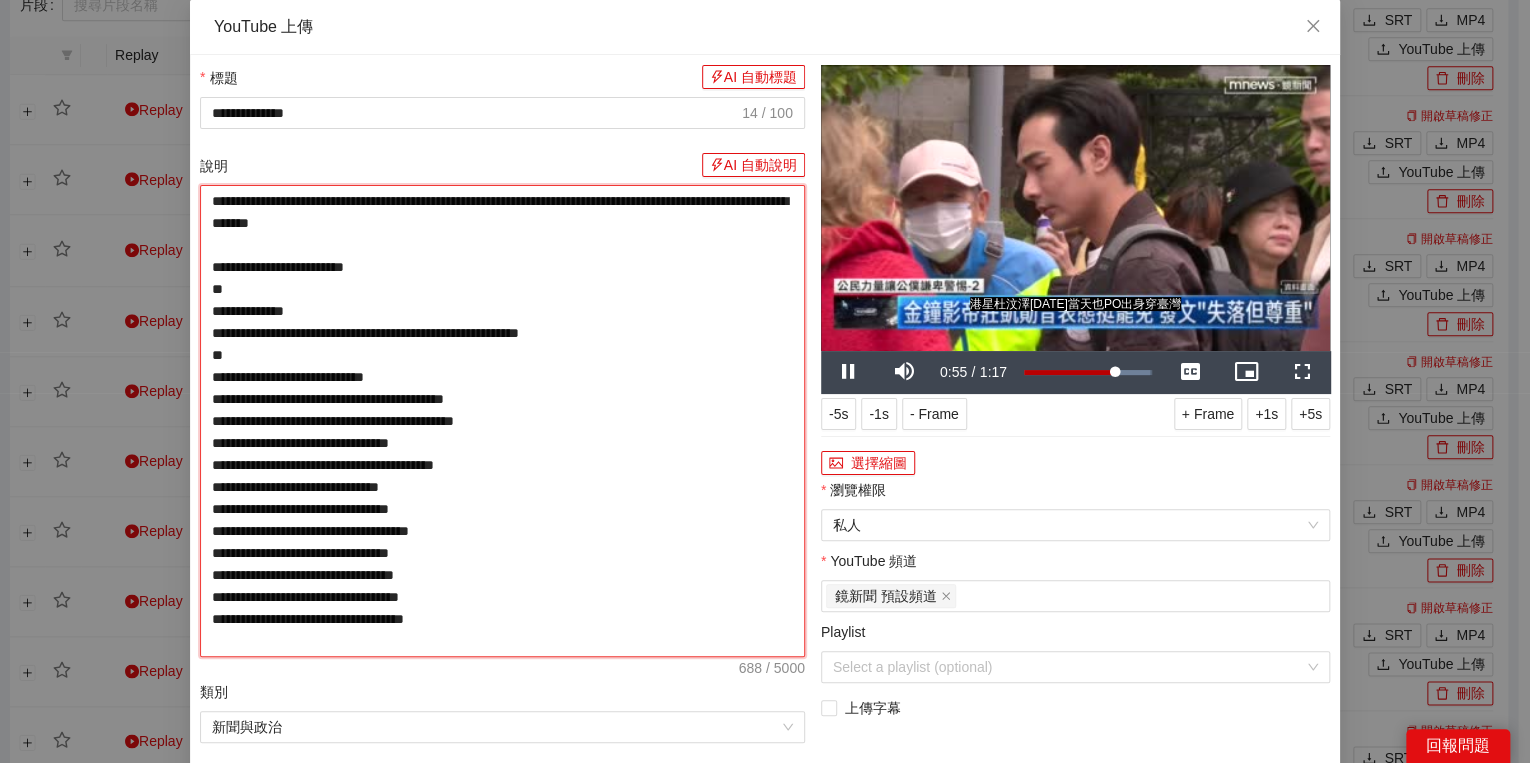 type on "**********" 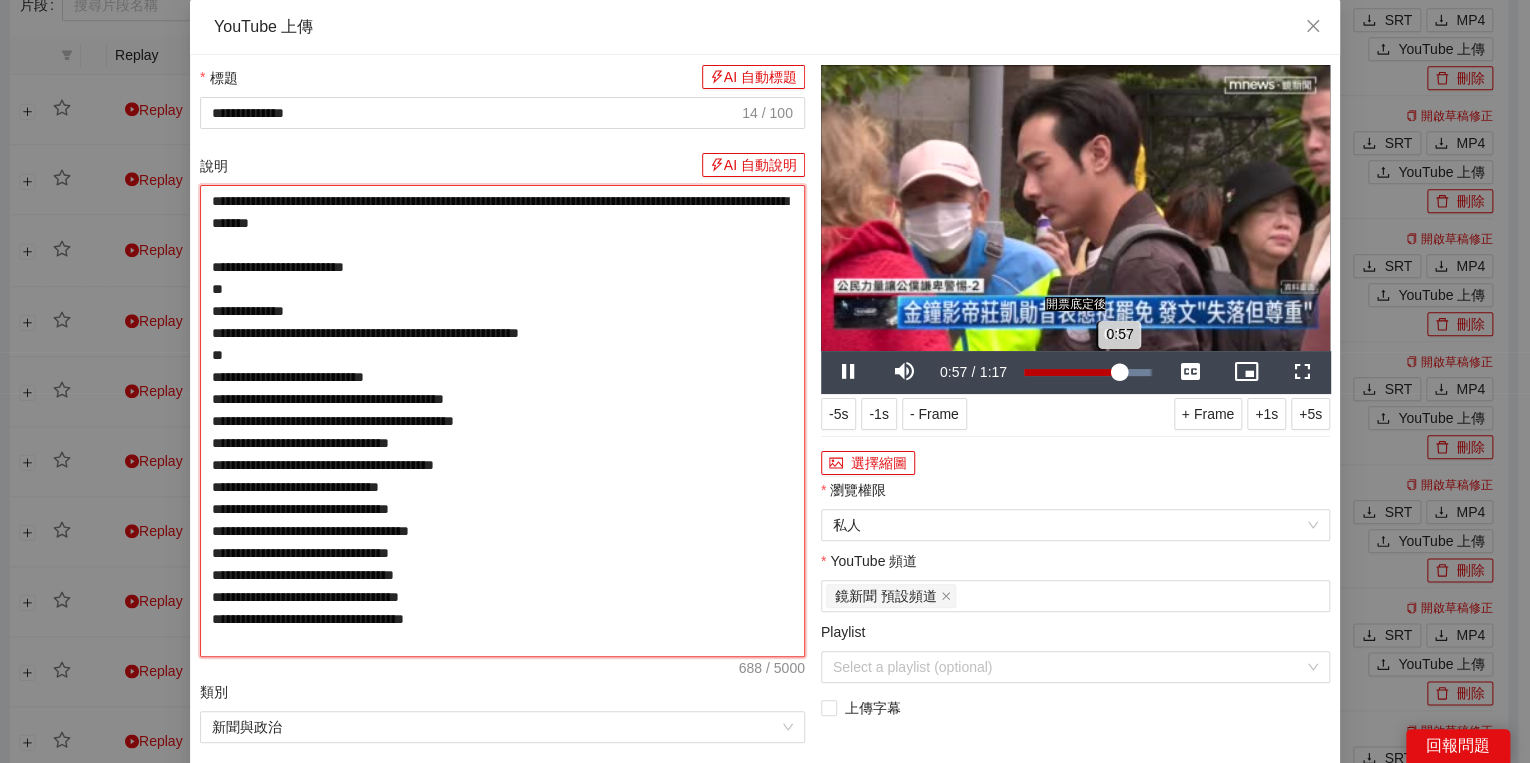 click on "0:57" at bounding box center [1072, 372] 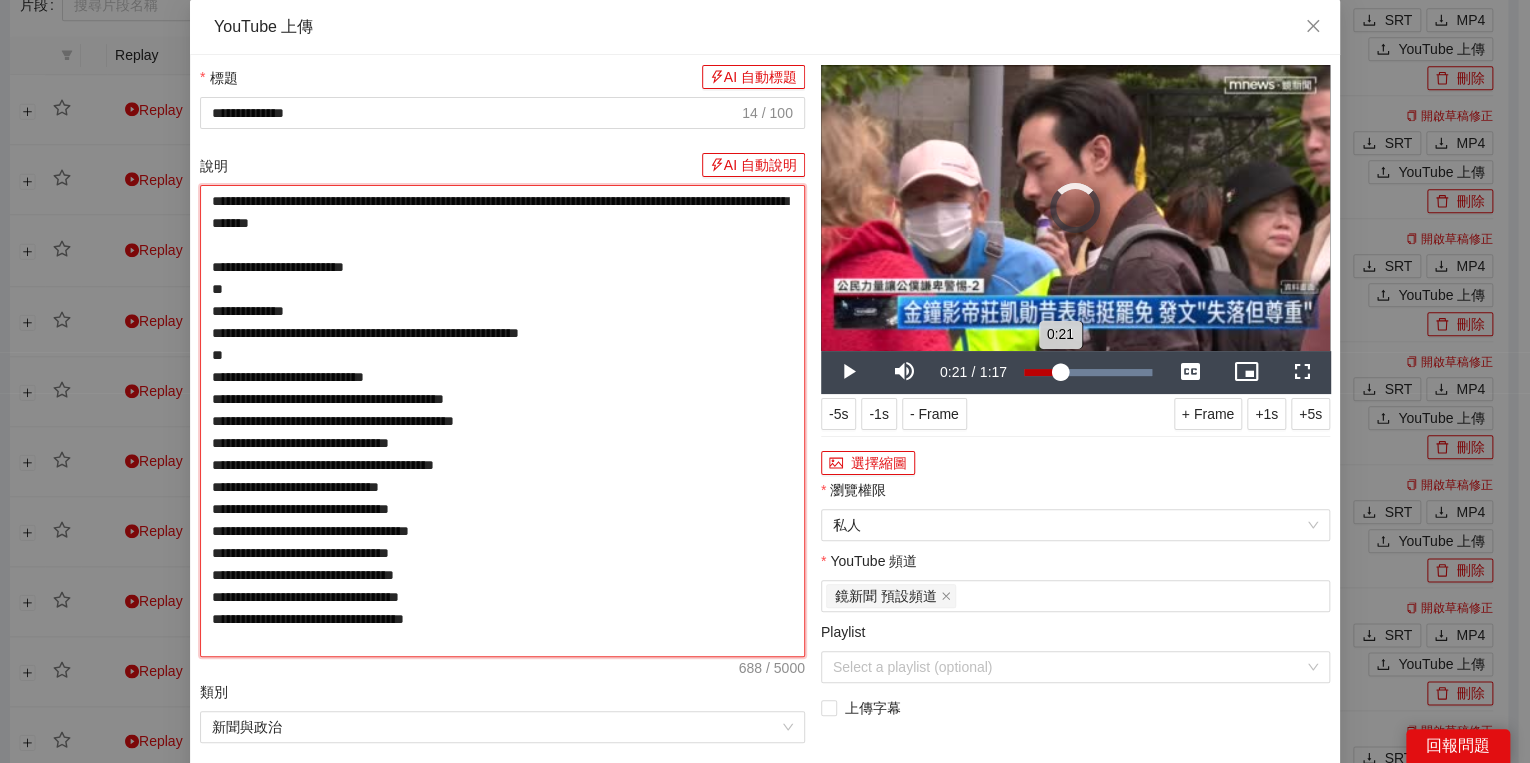 click on "Loaded :  100.00% 0:21 0:21" at bounding box center [1088, 372] 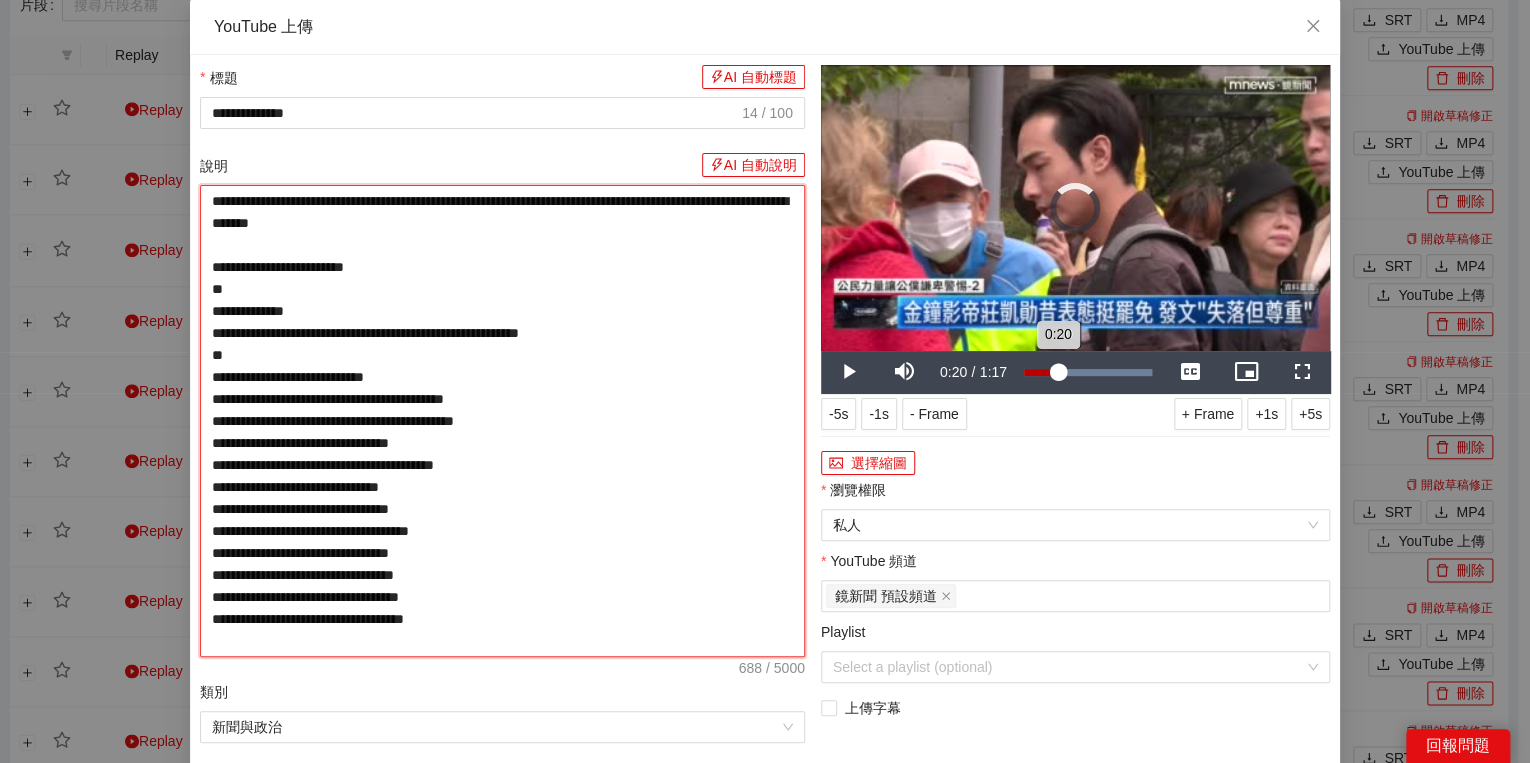 click on "0:20" at bounding box center (1041, 372) 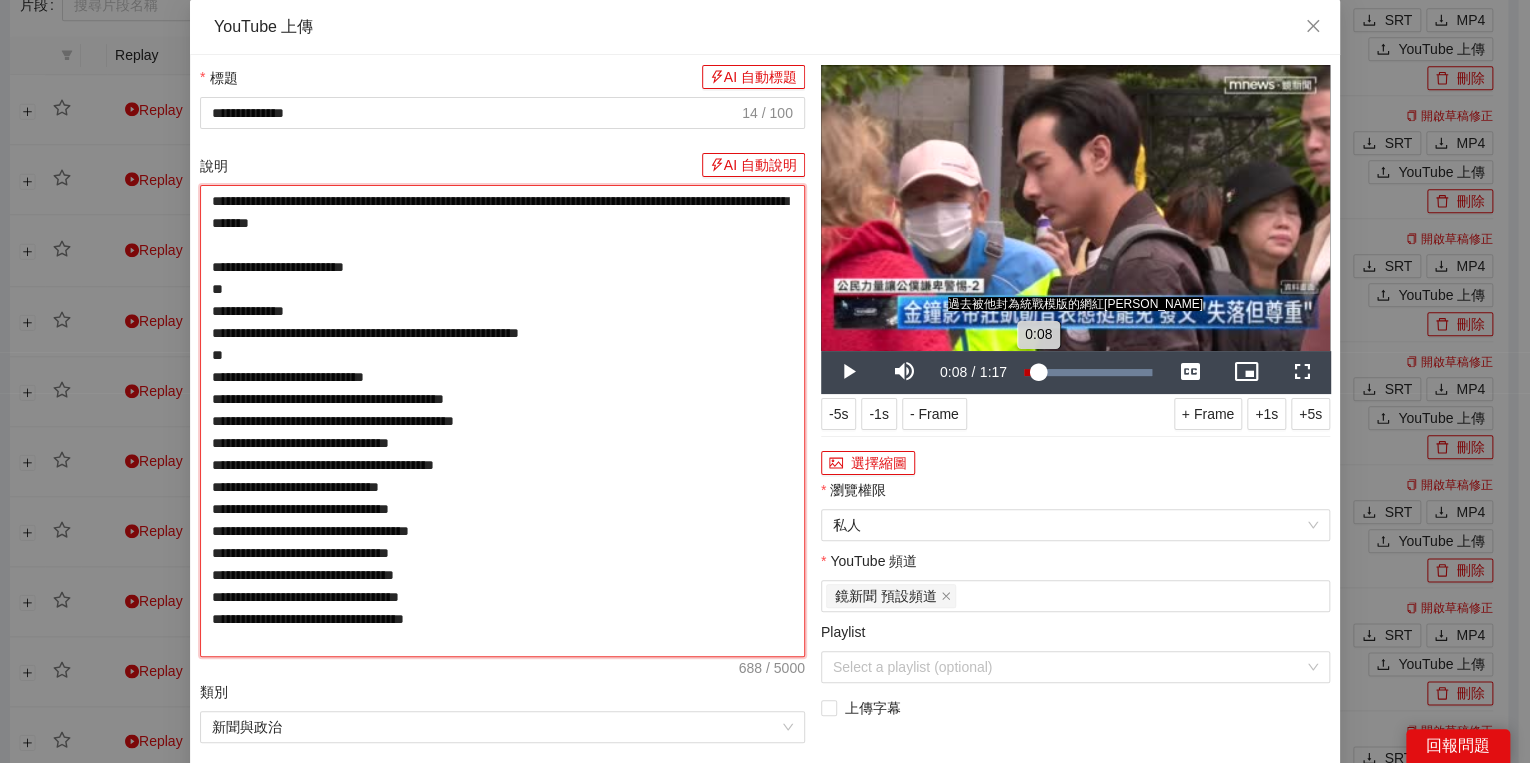 click on "Loaded :  100.00% 0:08 0:08" at bounding box center (1088, 372) 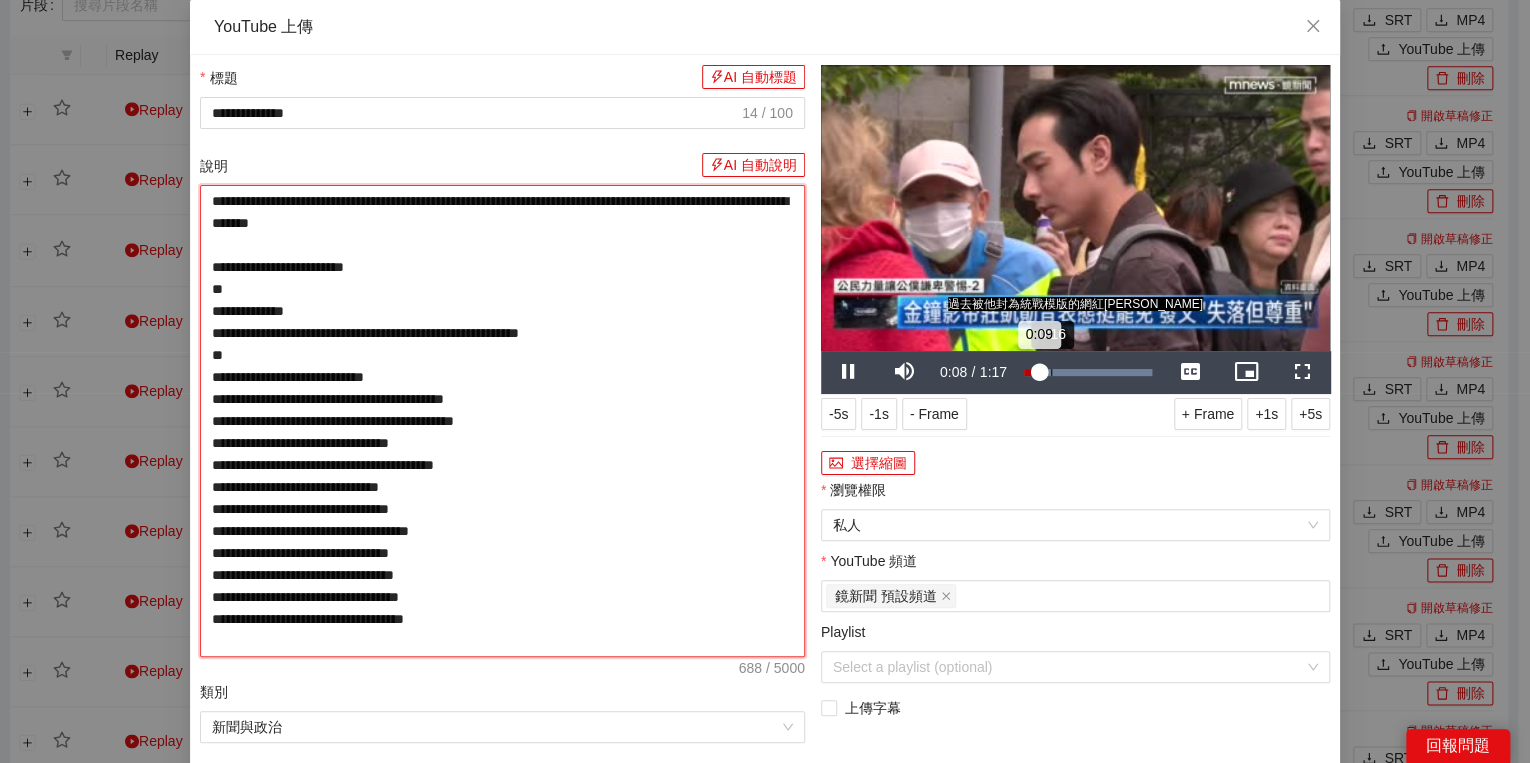 click on "Loaded :  100.00% 0:16 0:09" at bounding box center [1088, 372] 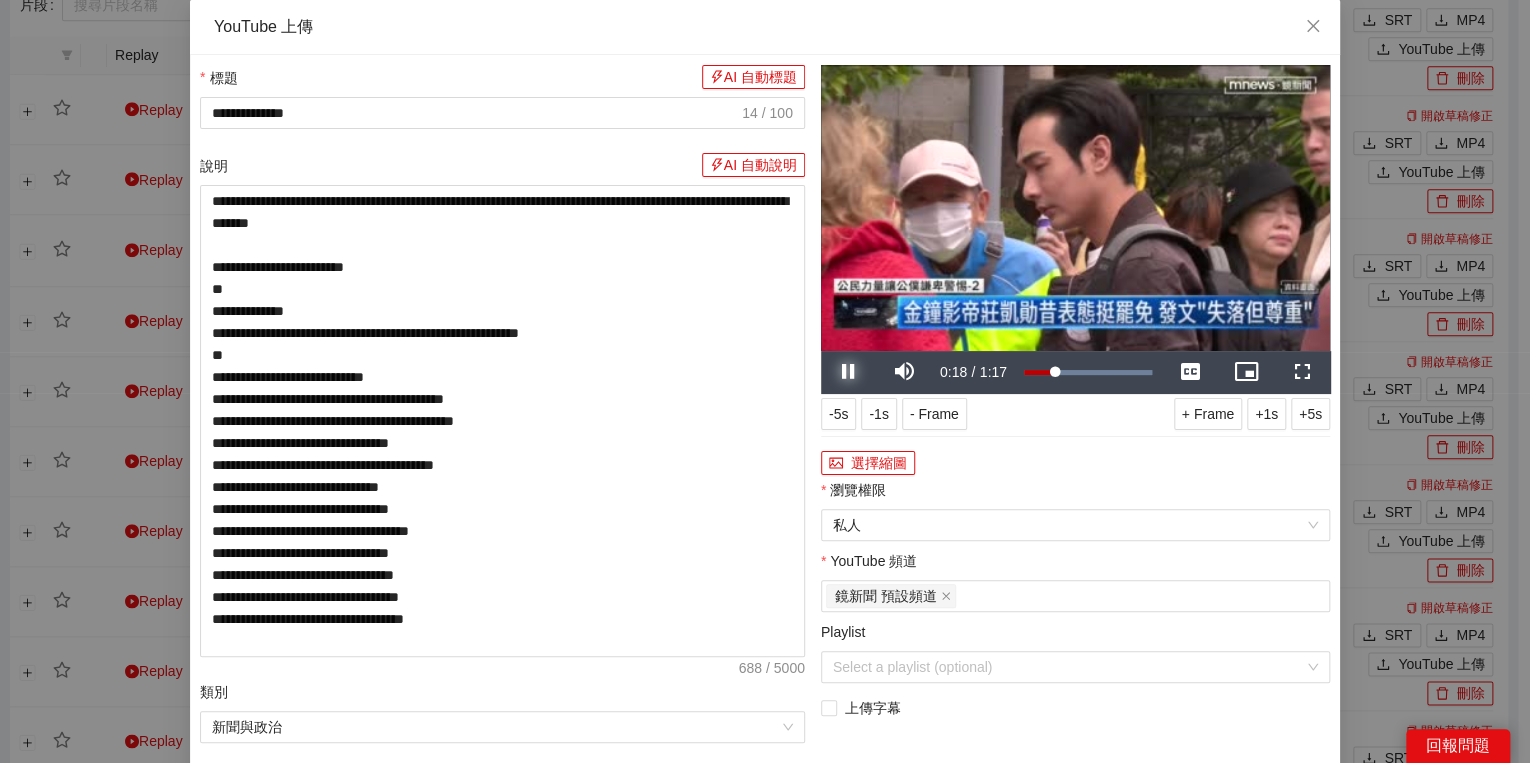 click at bounding box center (849, 372) 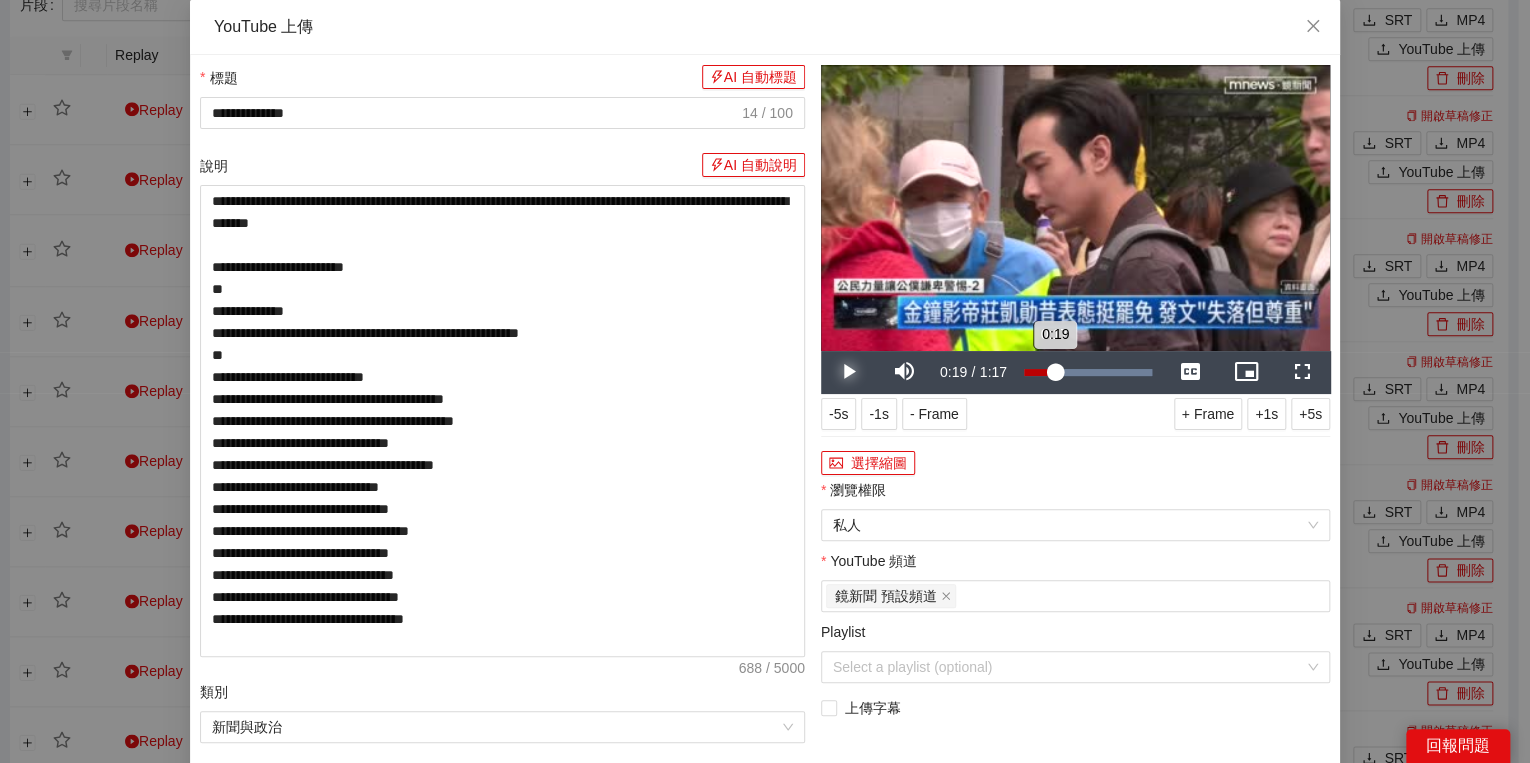 click on "0:19" at bounding box center (1039, 372) 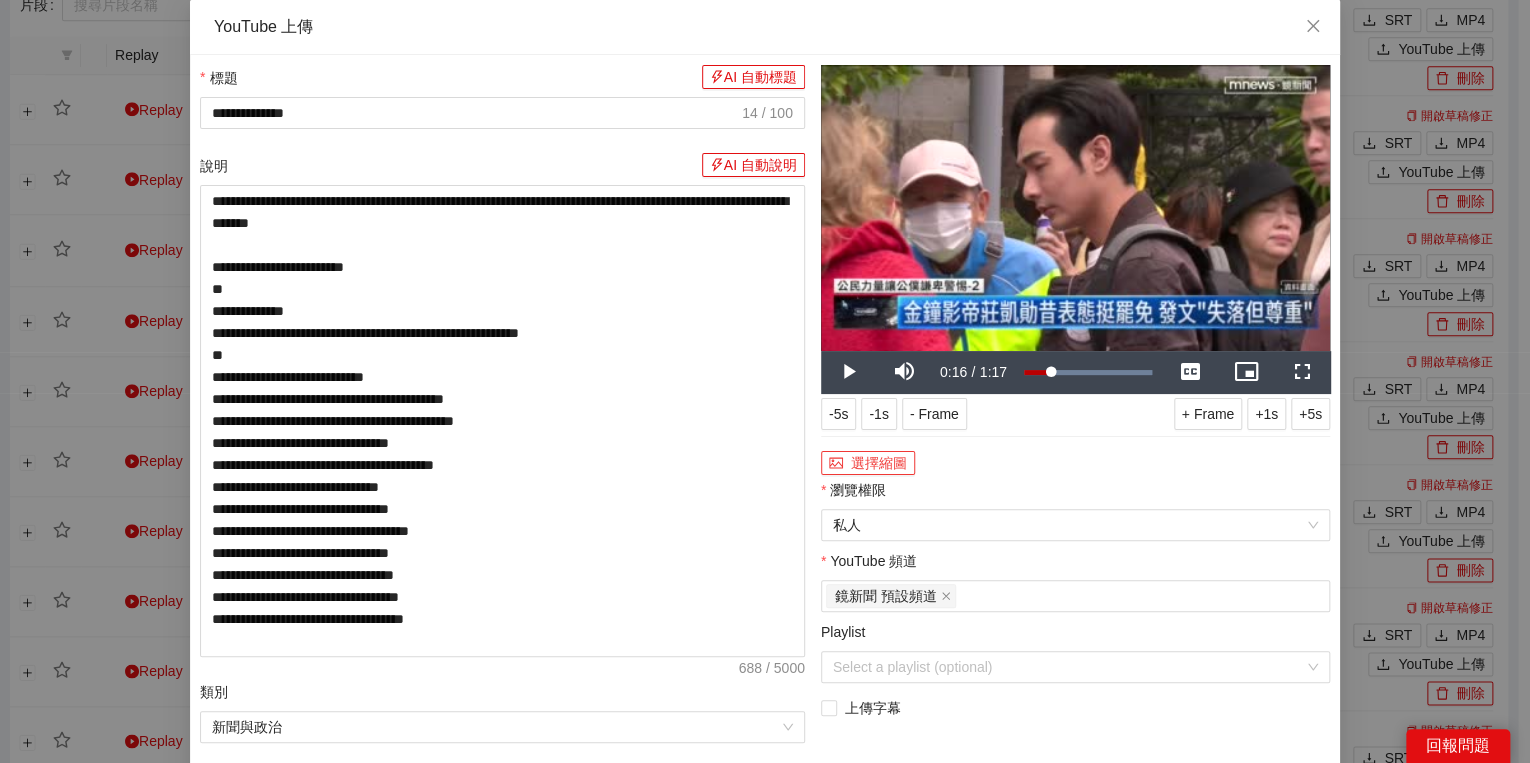 click on "選擇縮圖" at bounding box center [868, 463] 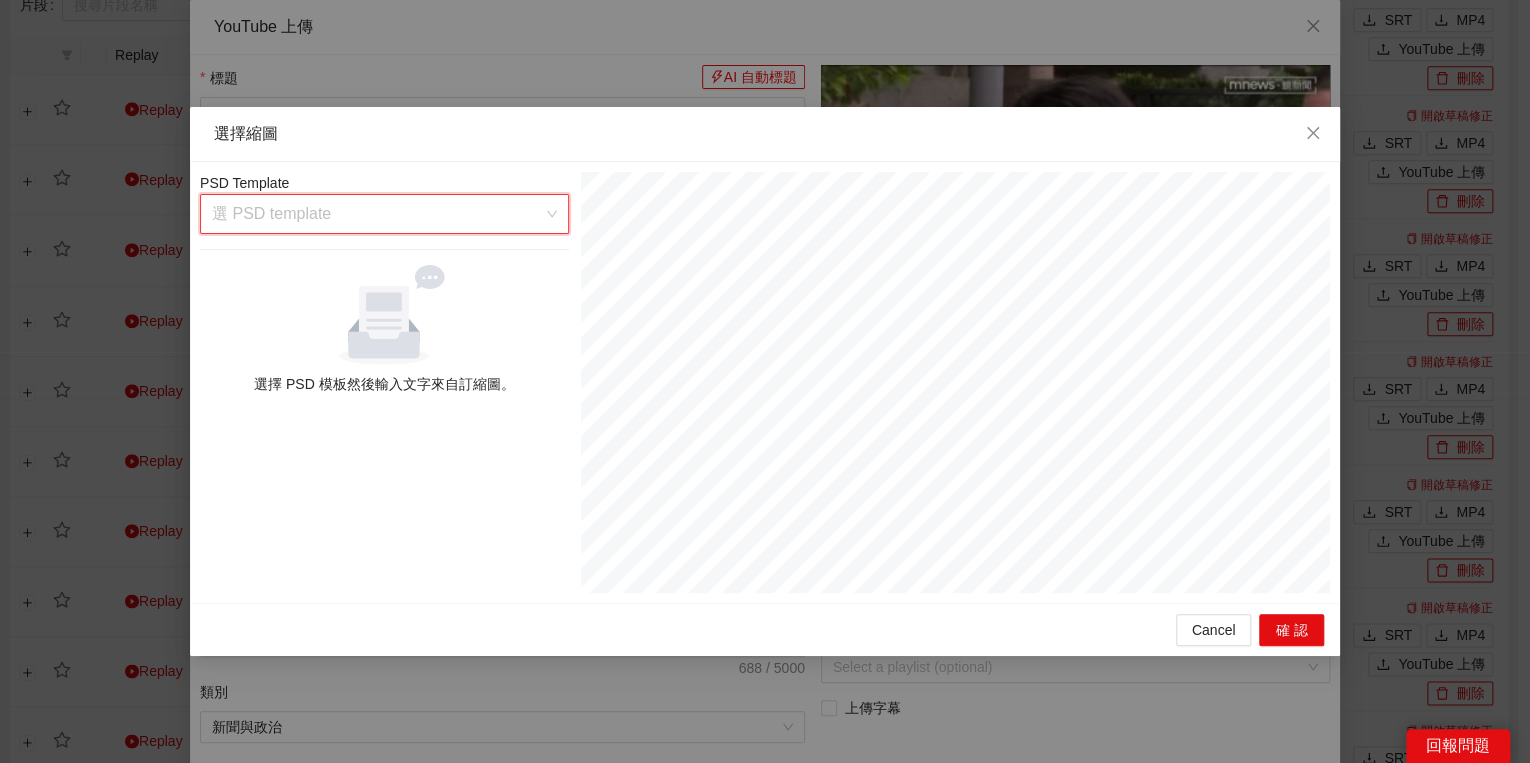 click at bounding box center [377, 214] 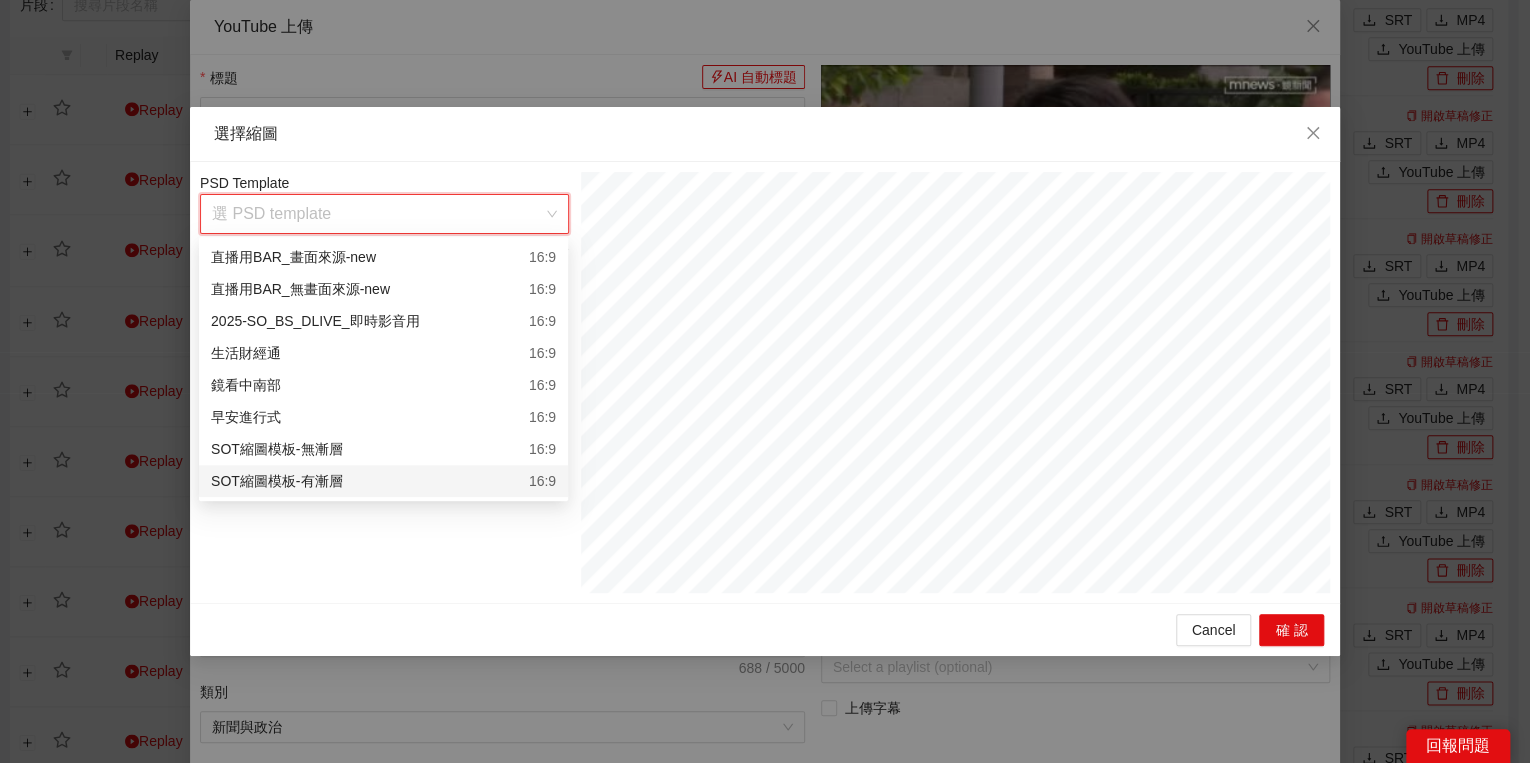 click on "SOT縮圖模板-有漸層" at bounding box center [276, 481] 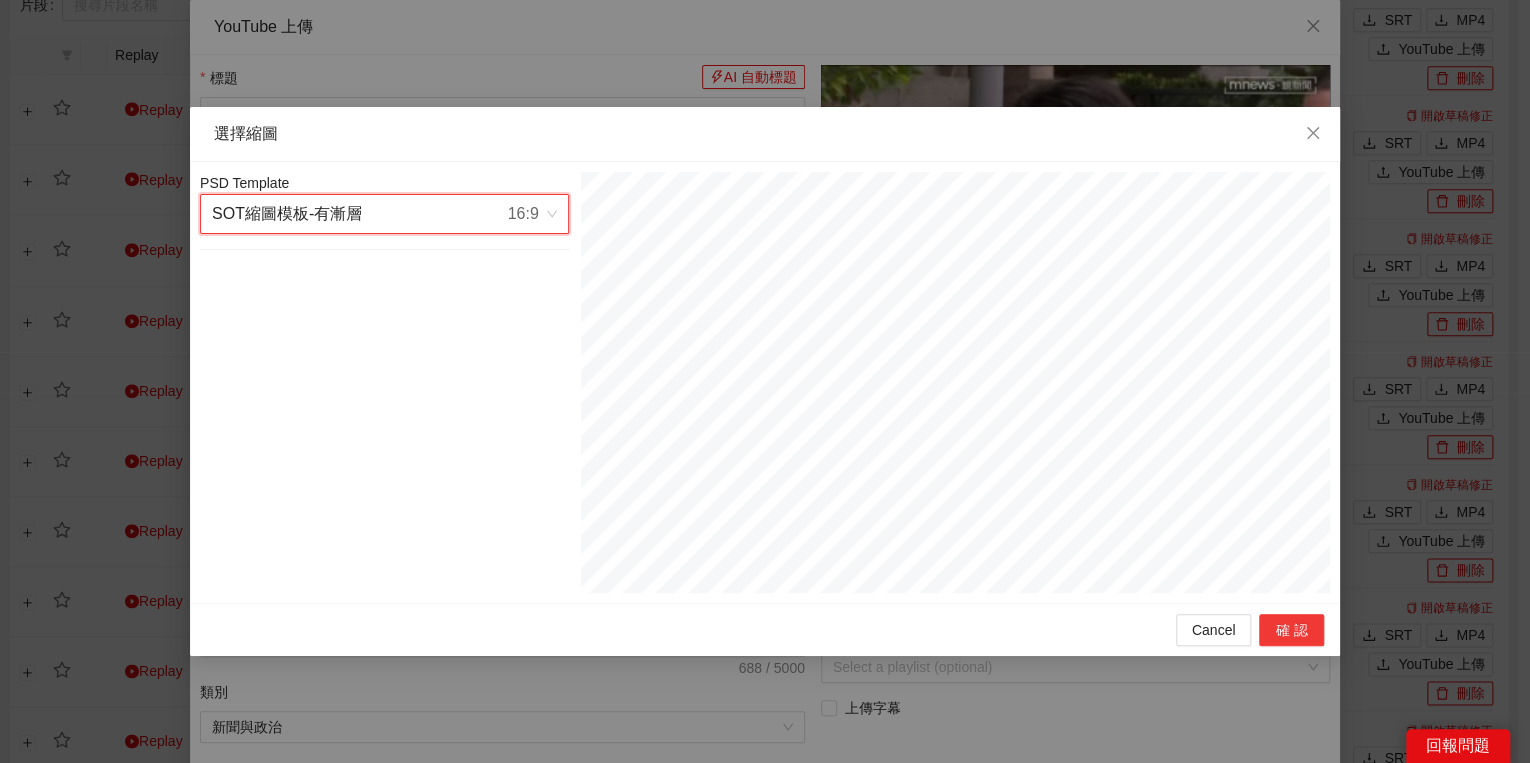 click on "確認" at bounding box center (1291, 630) 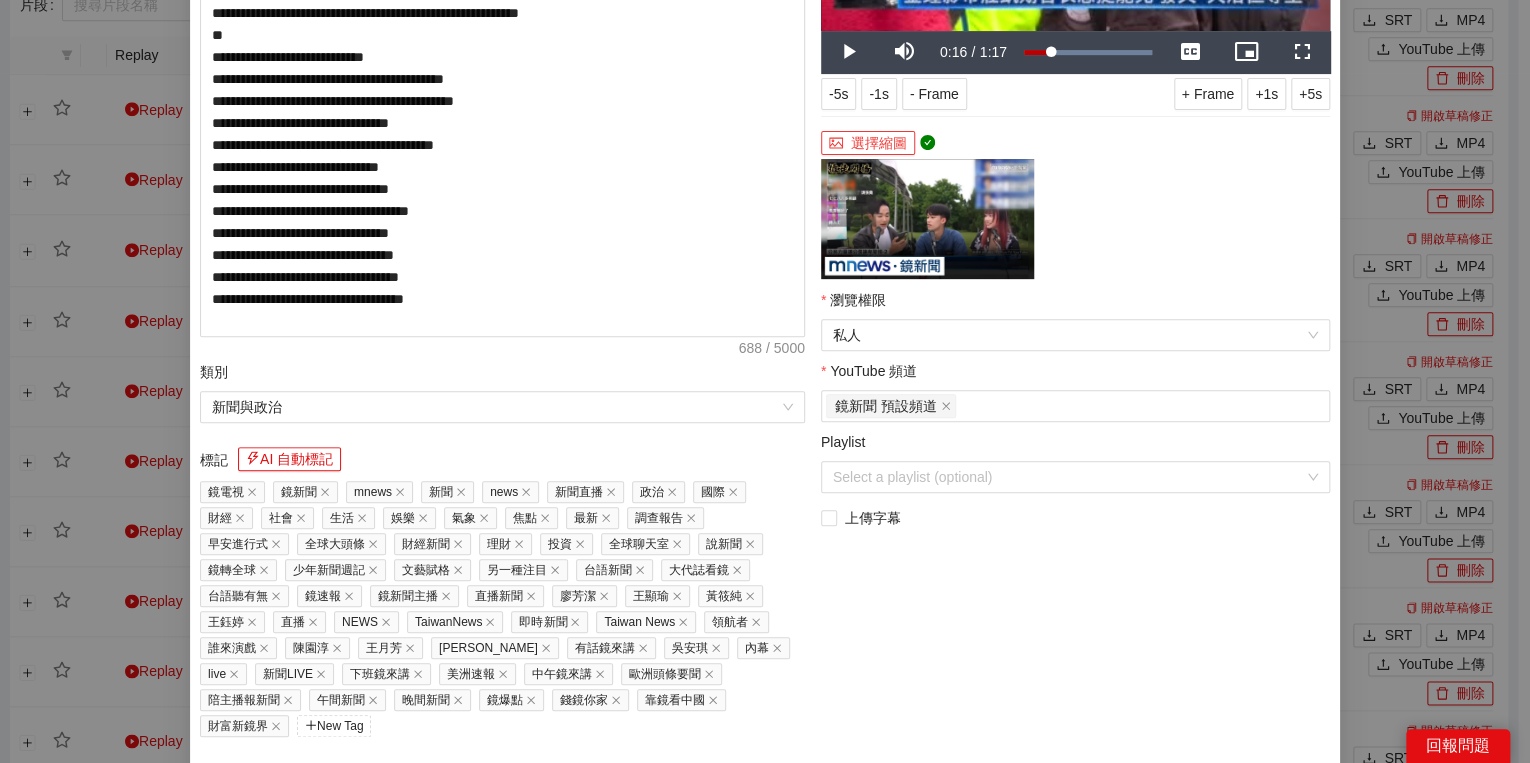scroll, scrollTop: 352, scrollLeft: 0, axis: vertical 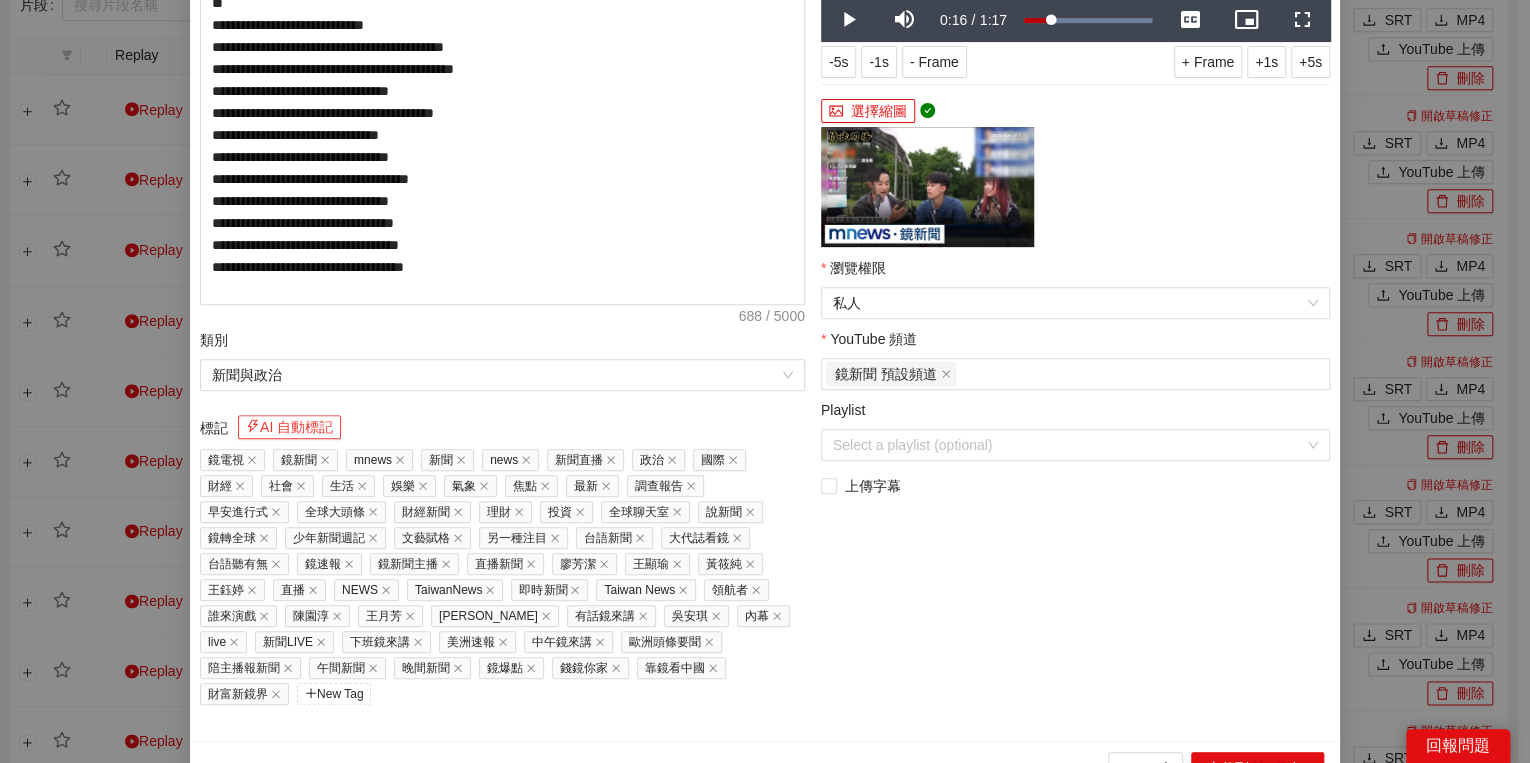 click on "AI 自動標記" at bounding box center (289, 427) 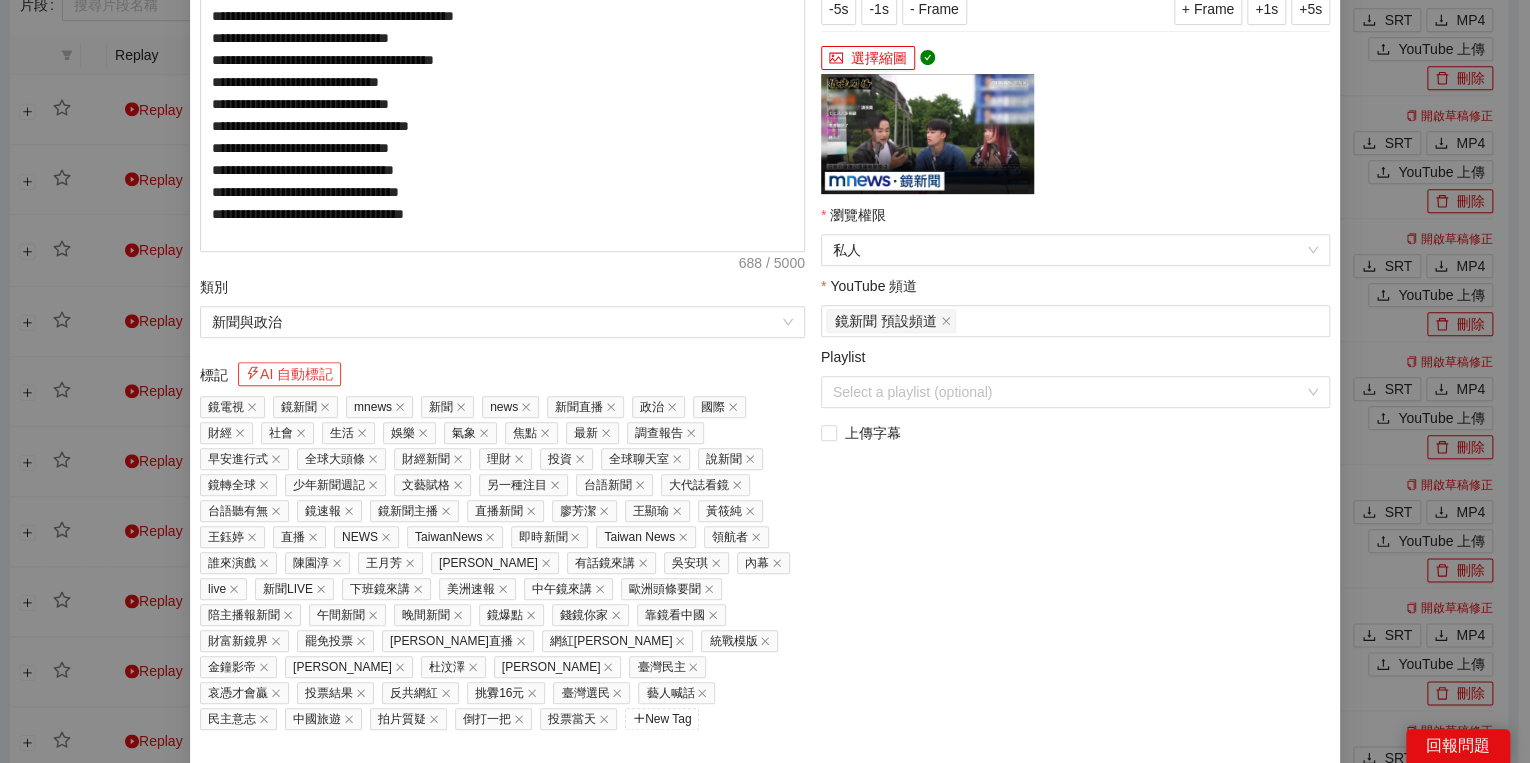 scroll, scrollTop: 429, scrollLeft: 0, axis: vertical 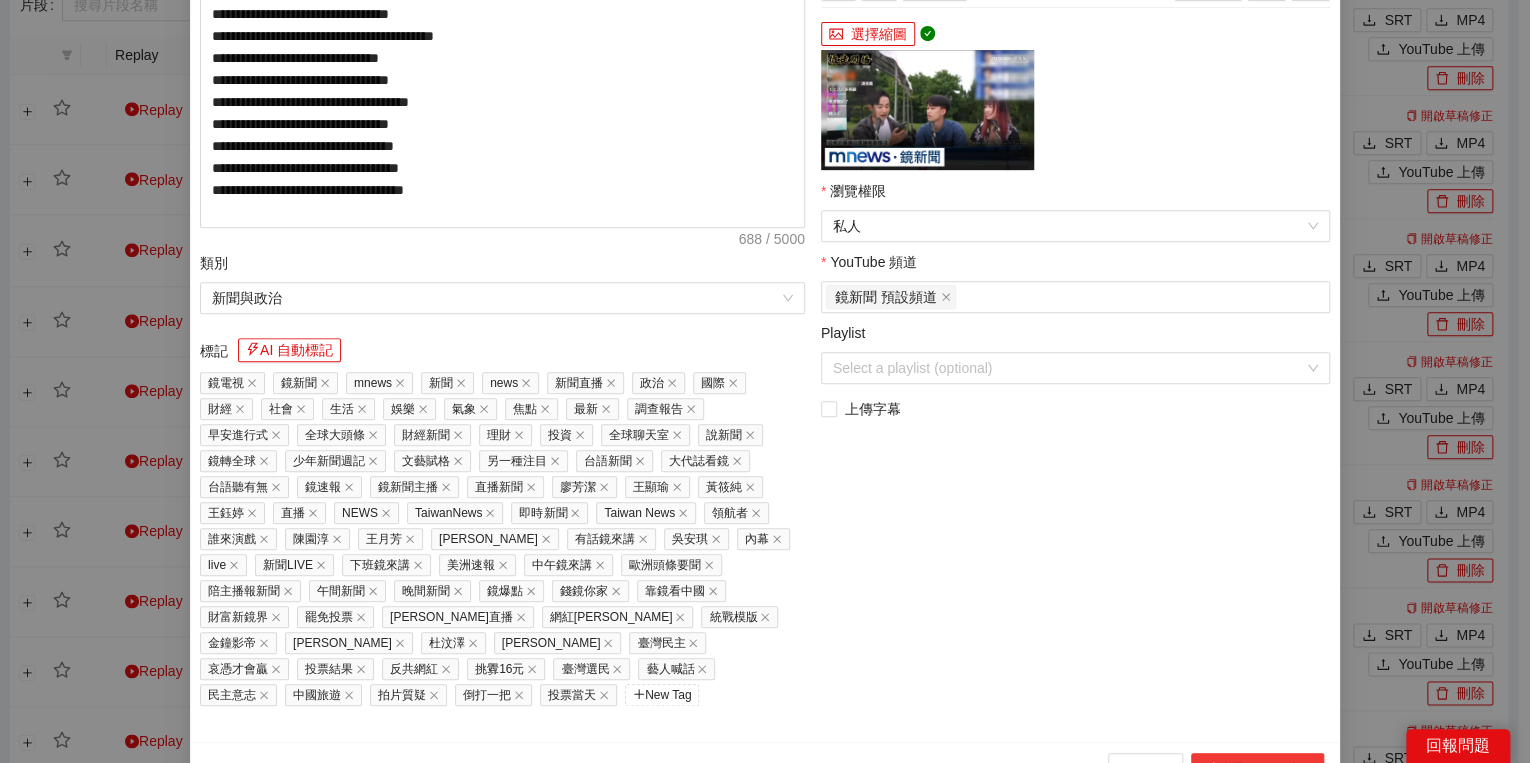 click on "上傳到 YouTube" at bounding box center [1257, 769] 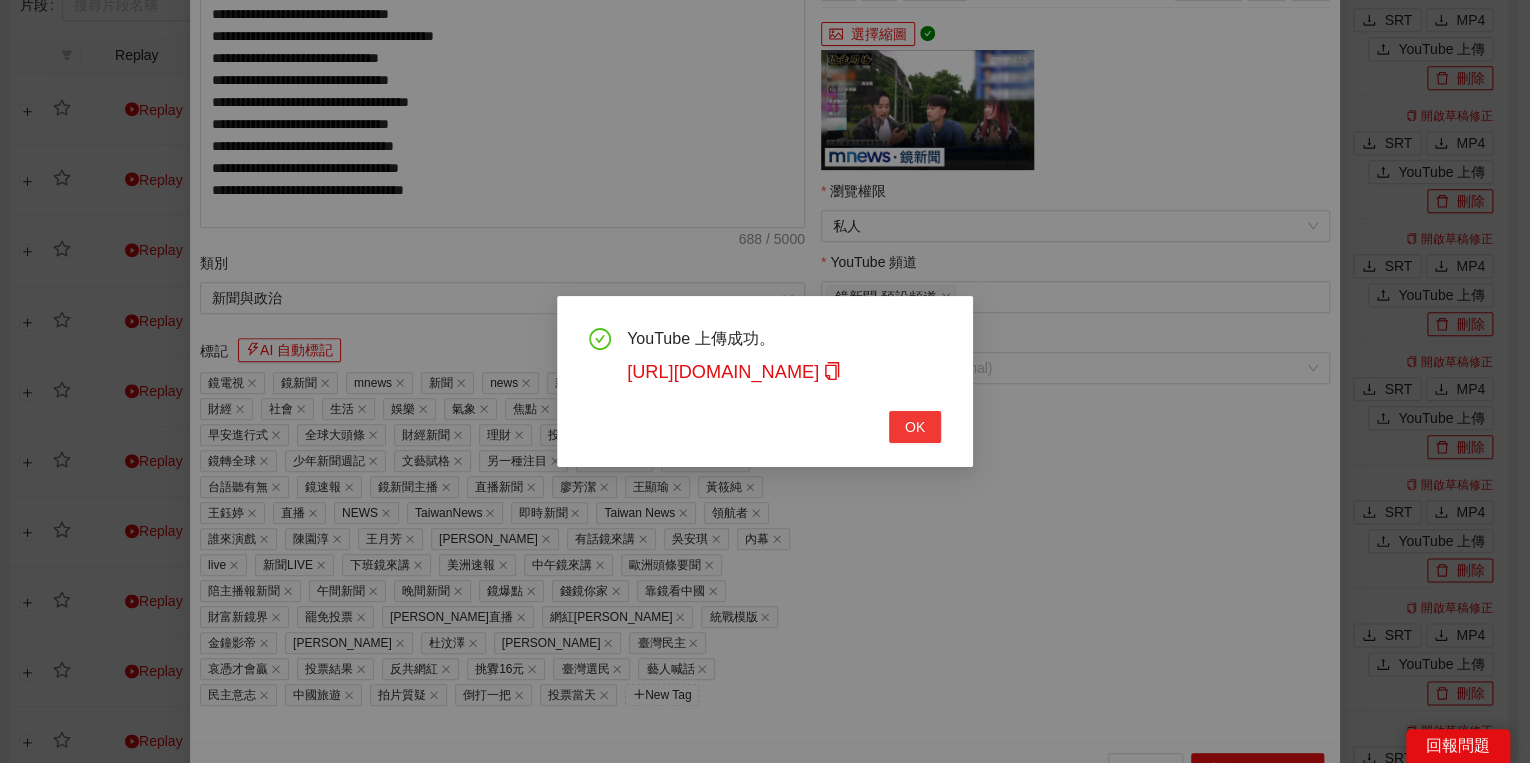 click on "OK" at bounding box center (915, 427) 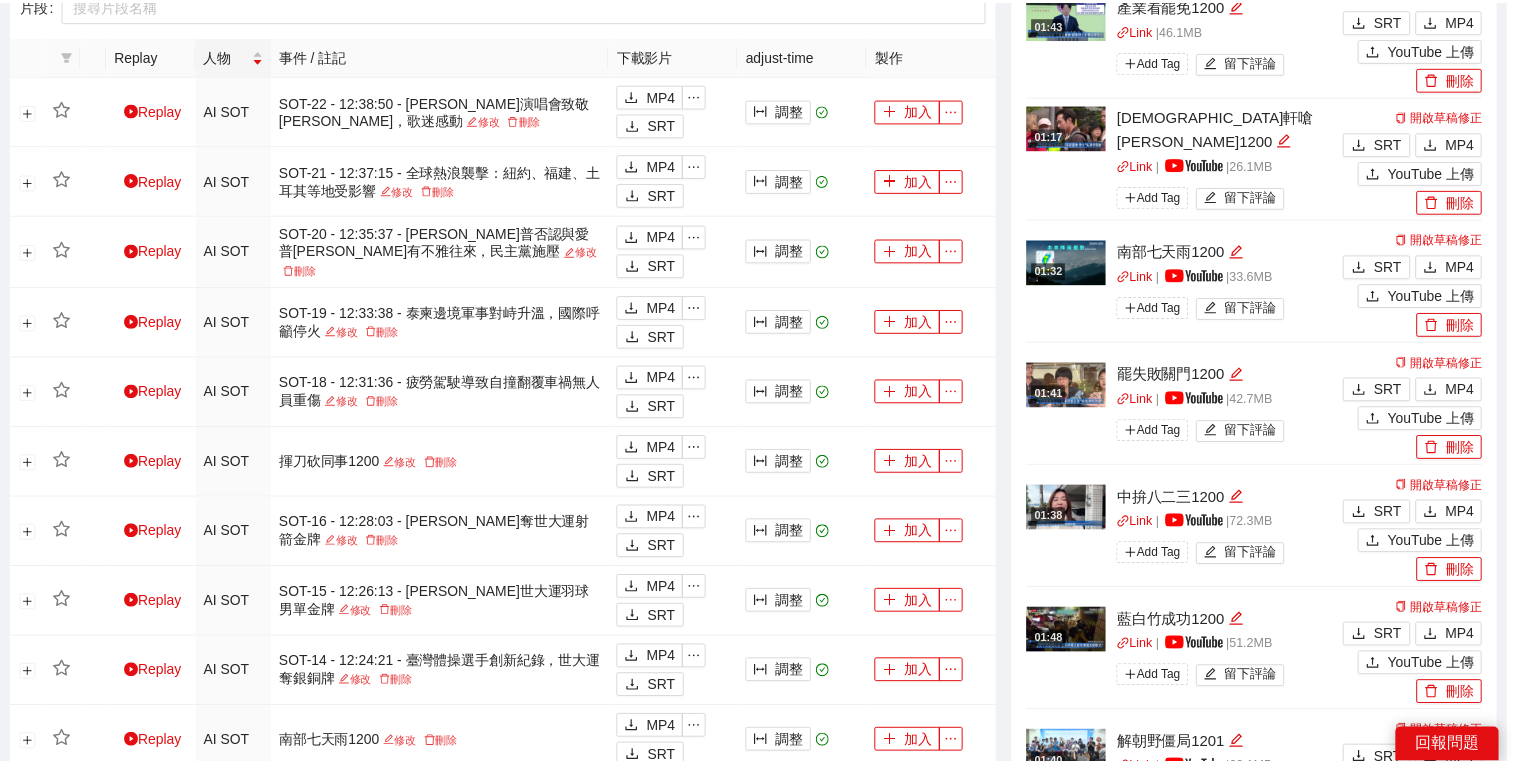 scroll, scrollTop: 308, scrollLeft: 0, axis: vertical 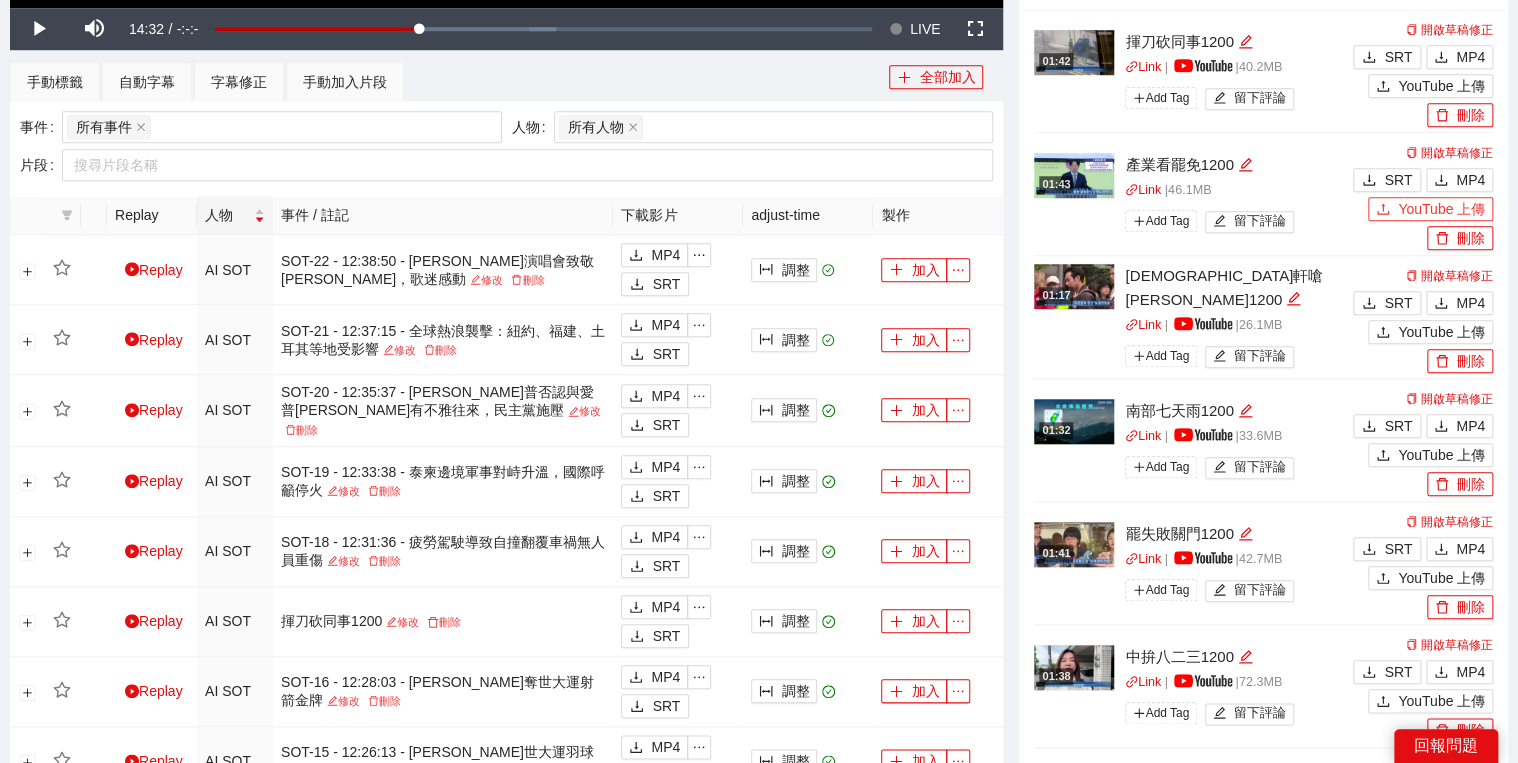 click on "YouTube 上傳" at bounding box center [1441, 209] 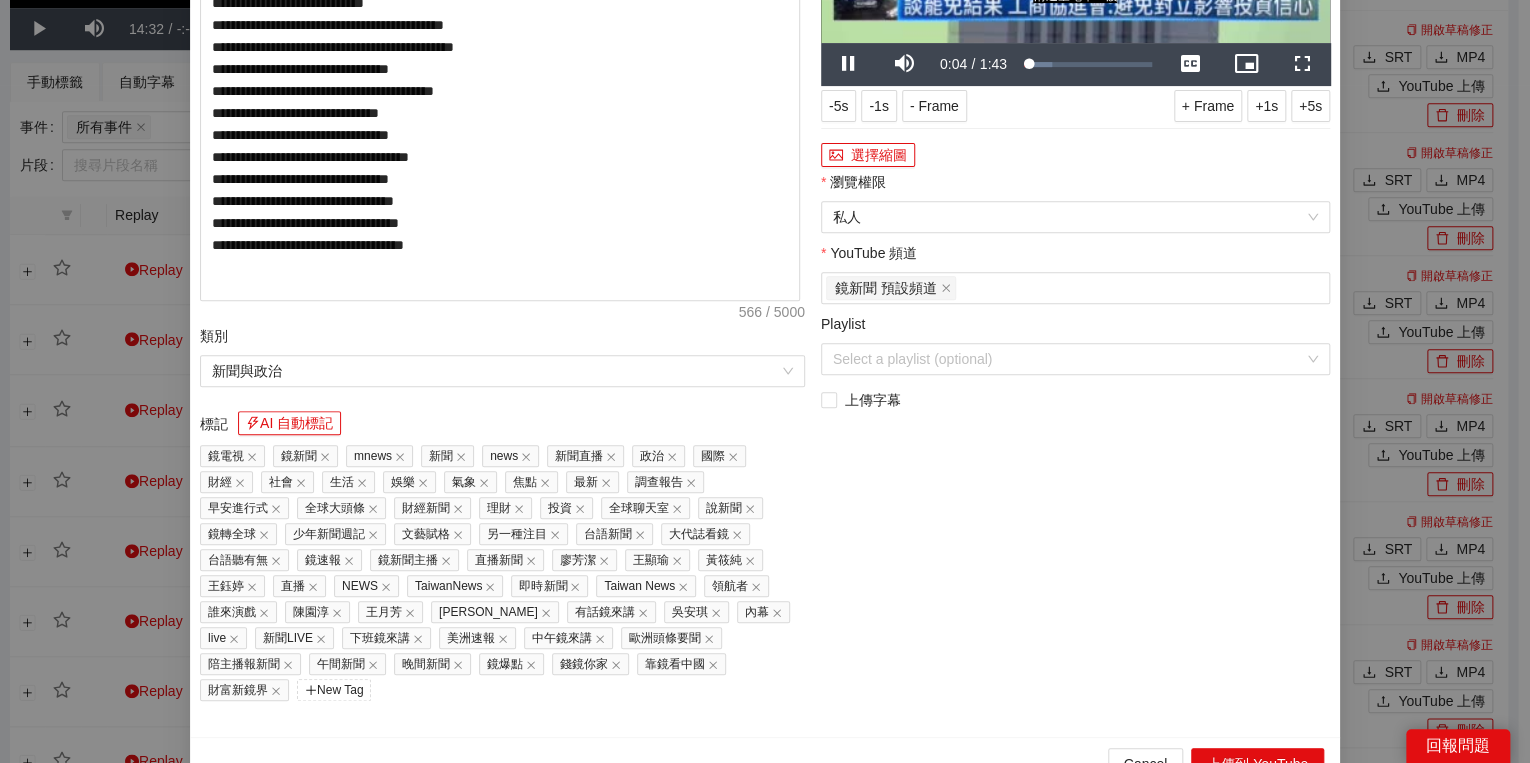 click on "說明 AI 自動說明" at bounding box center [502, -139] 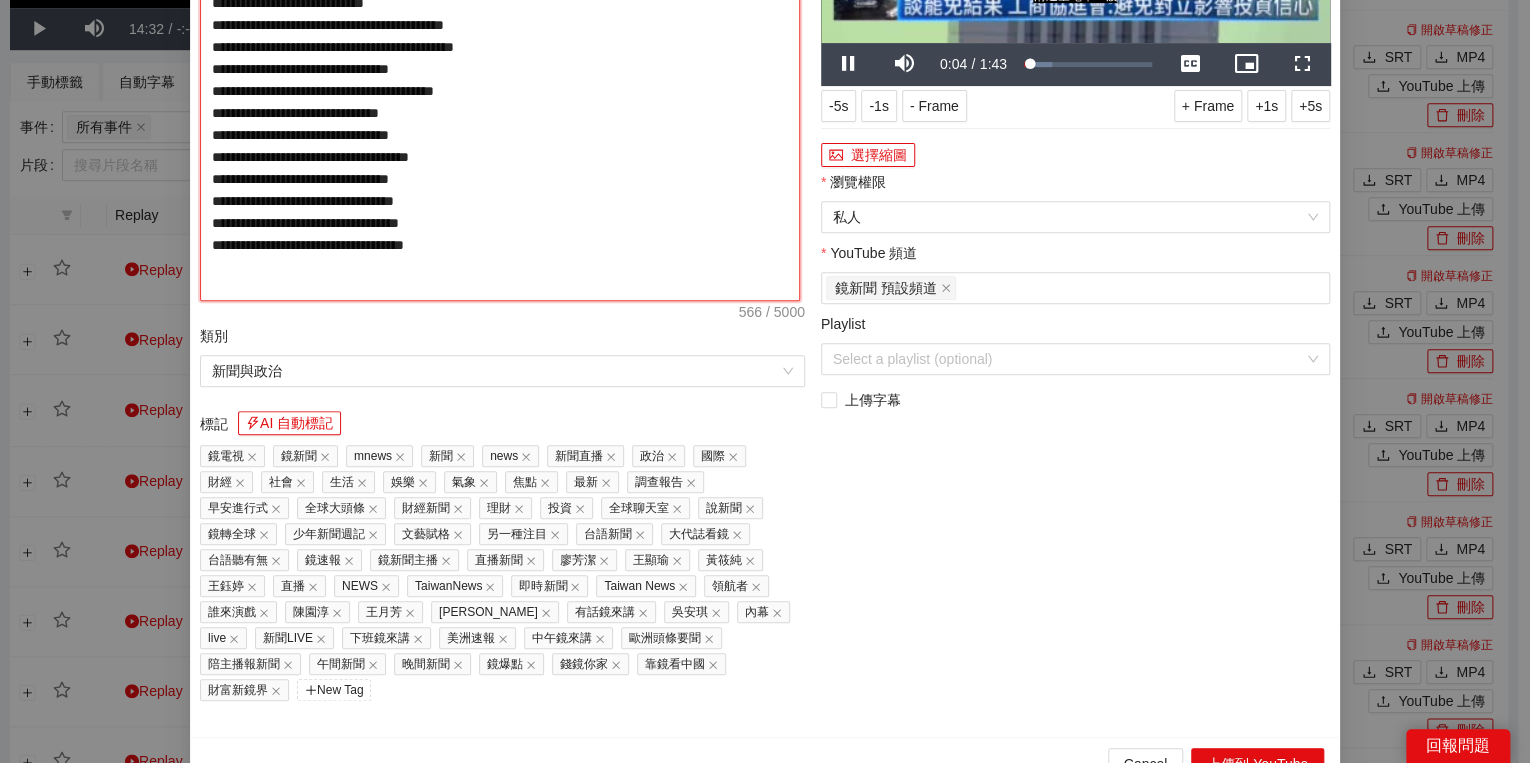click on "**********" at bounding box center (500, 89) 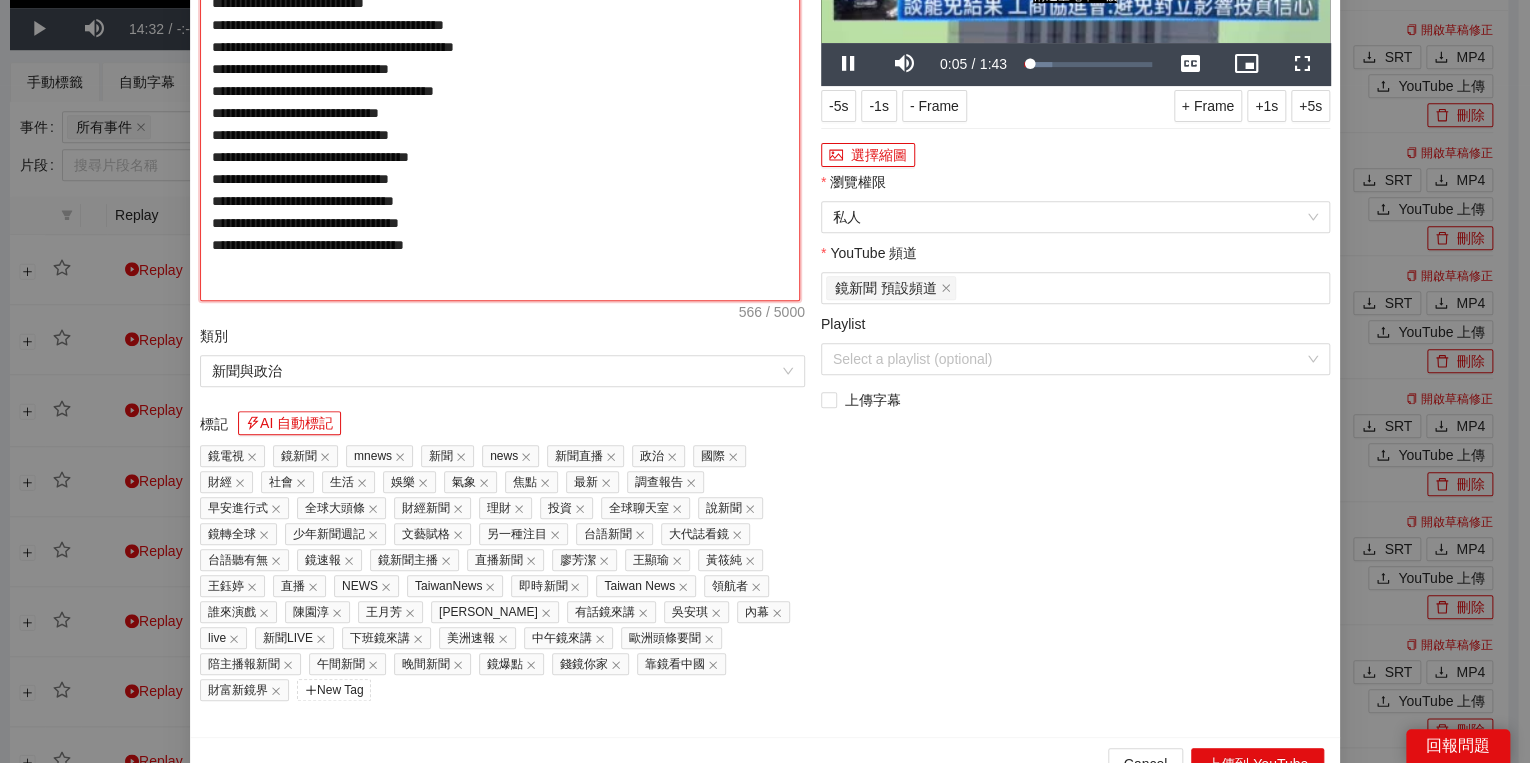 paste on "**********" 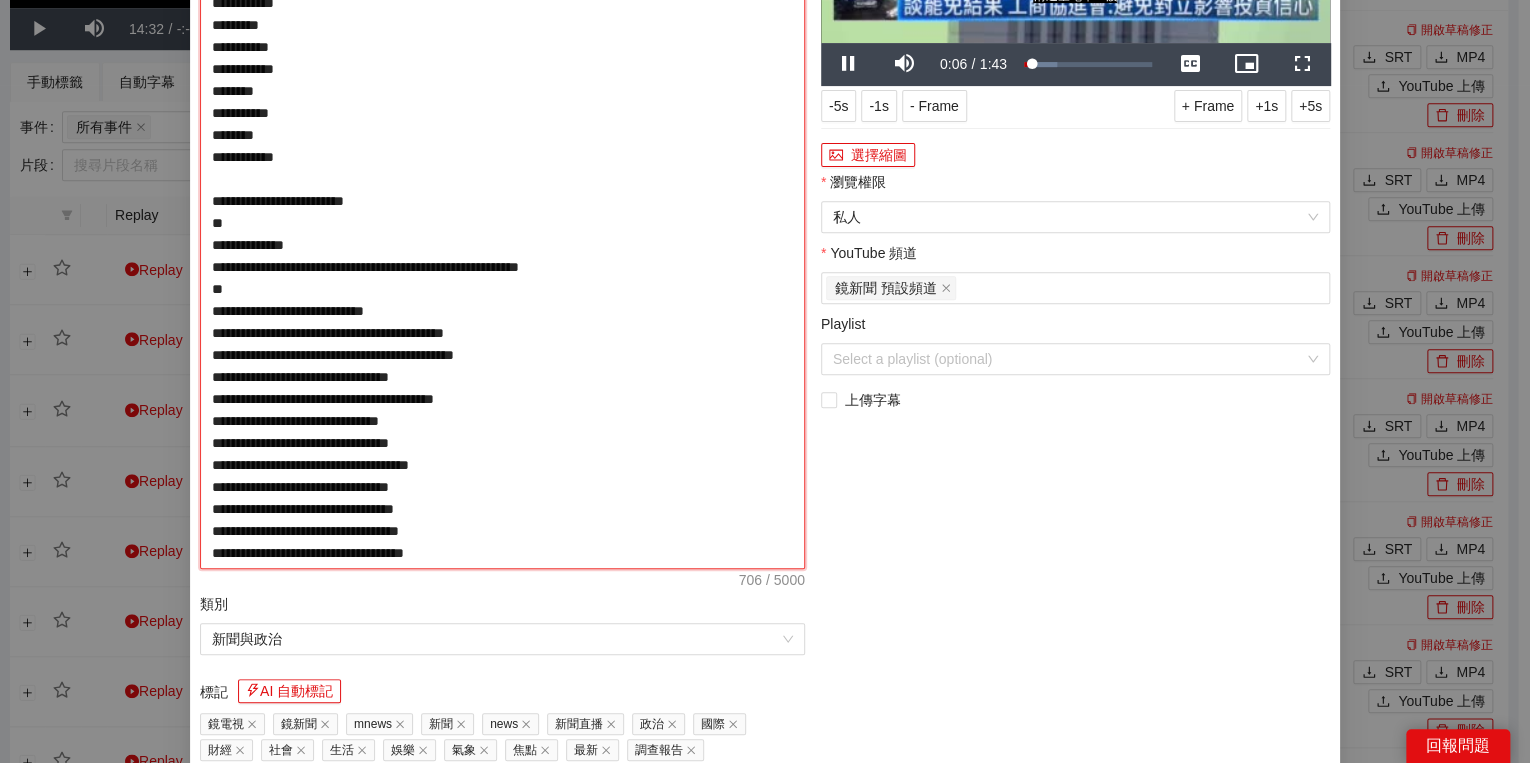 click on "**********" at bounding box center (502, 223) 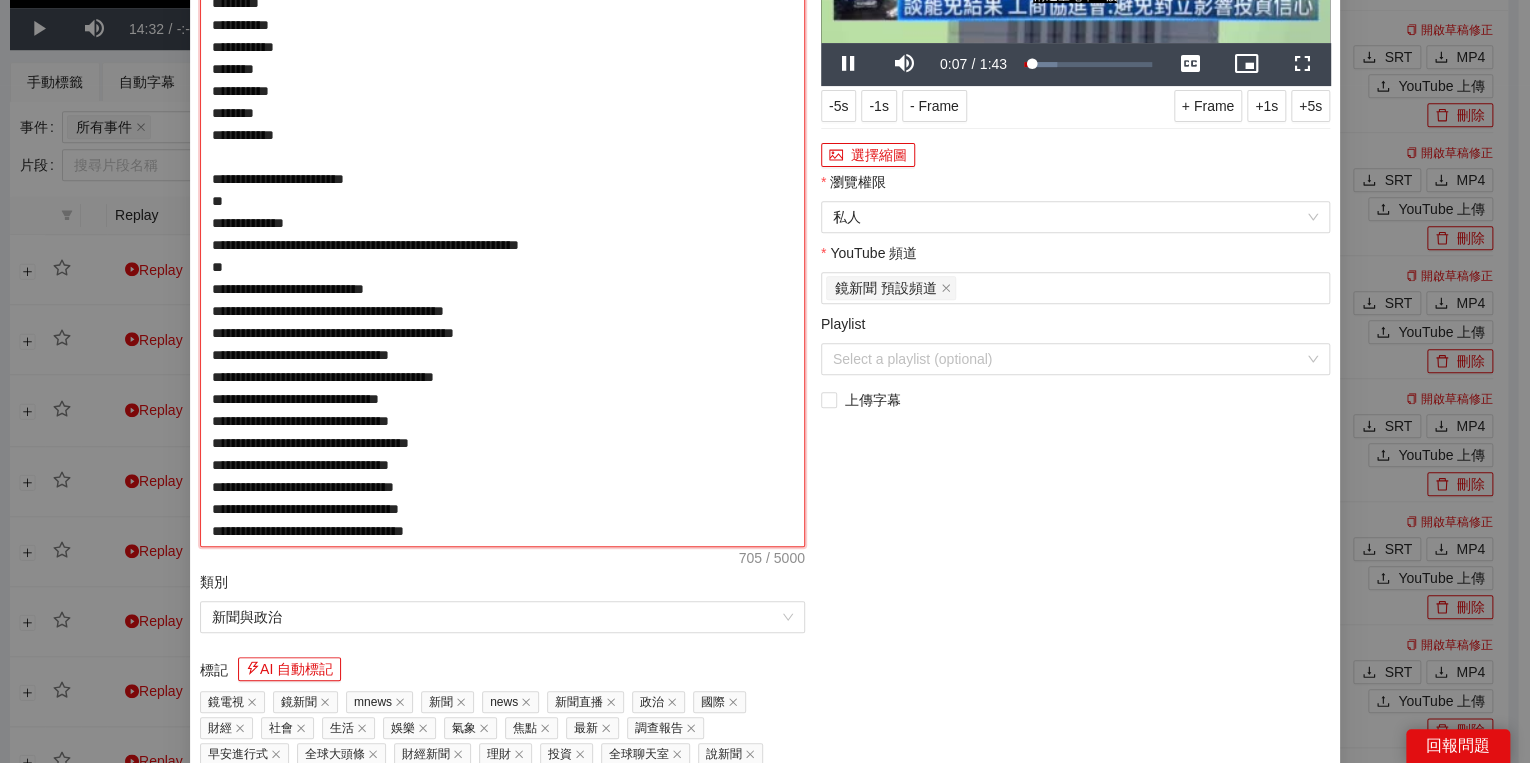 click on "**********" at bounding box center [502, 212] 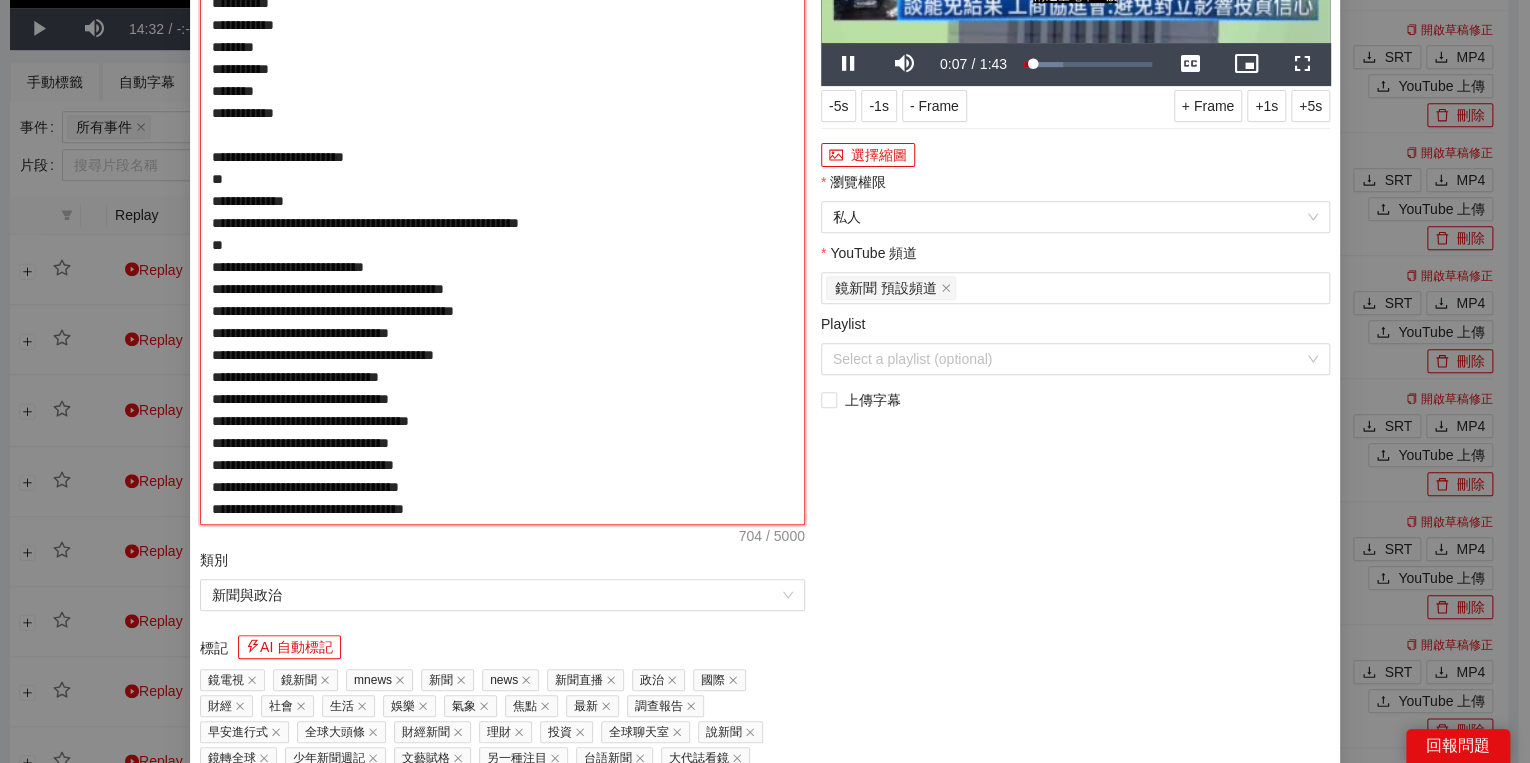 type on "**********" 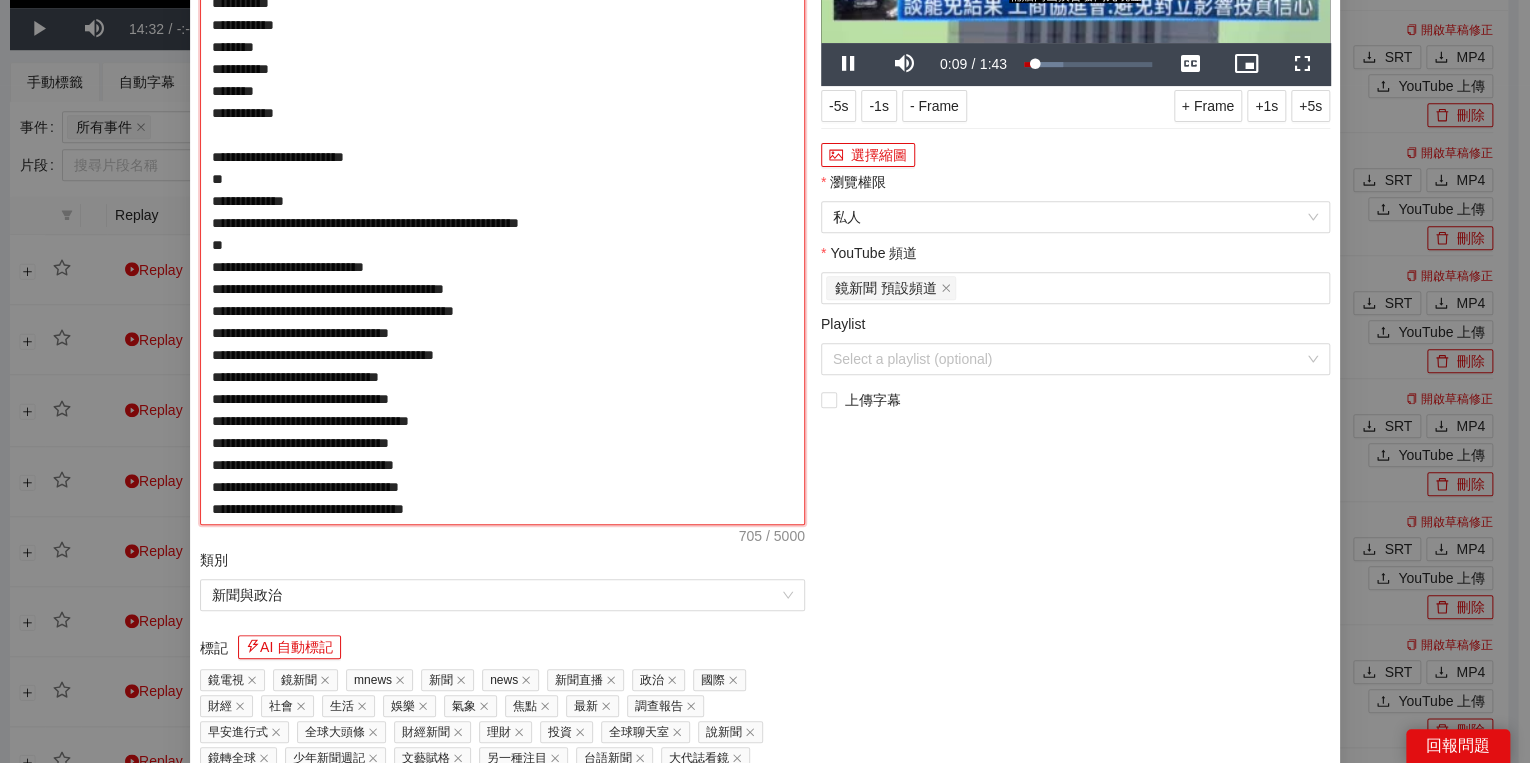 click on "**********" at bounding box center [502, 201] 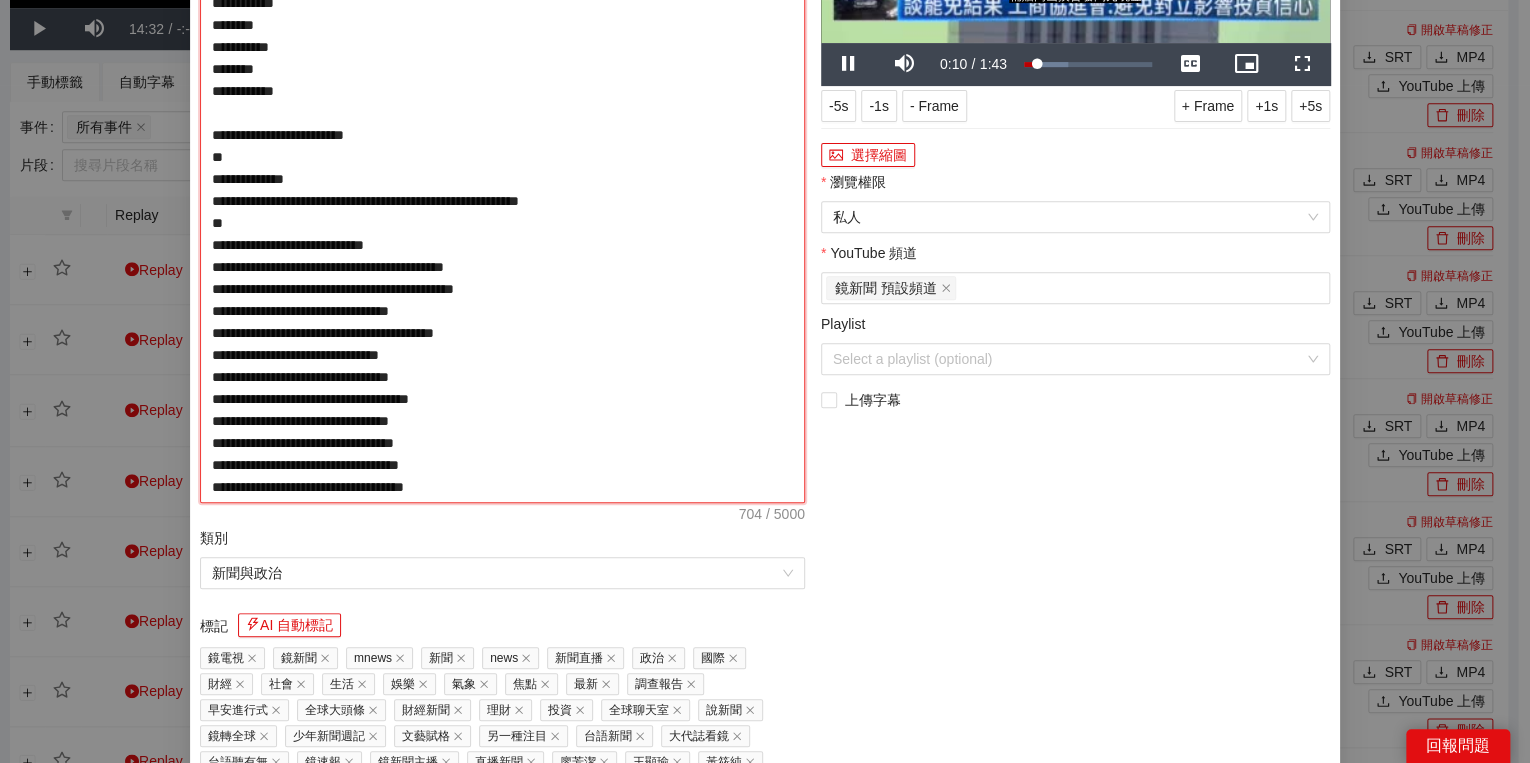 click on "**********" at bounding box center [502, 190] 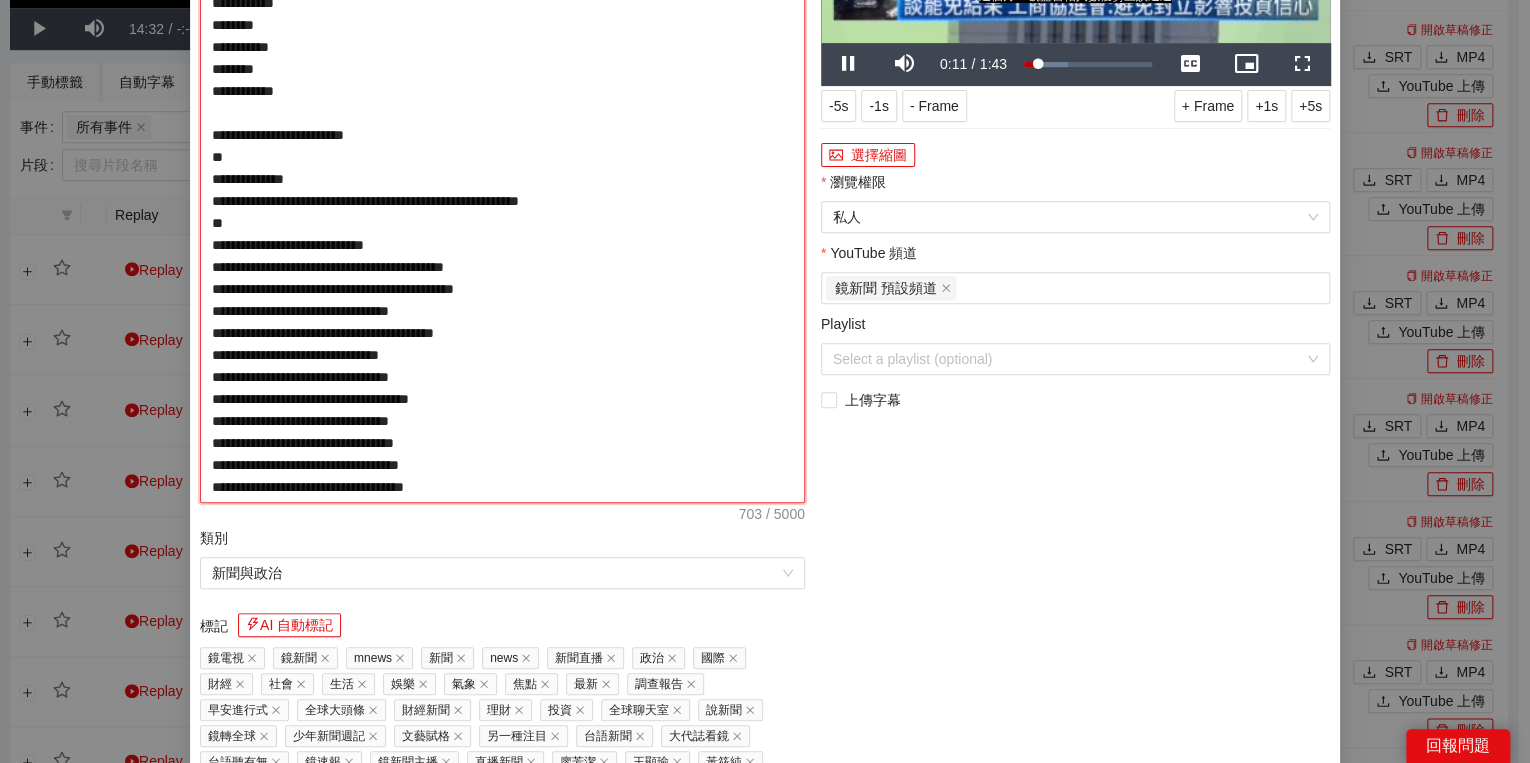 click on "**********" at bounding box center (502, 190) 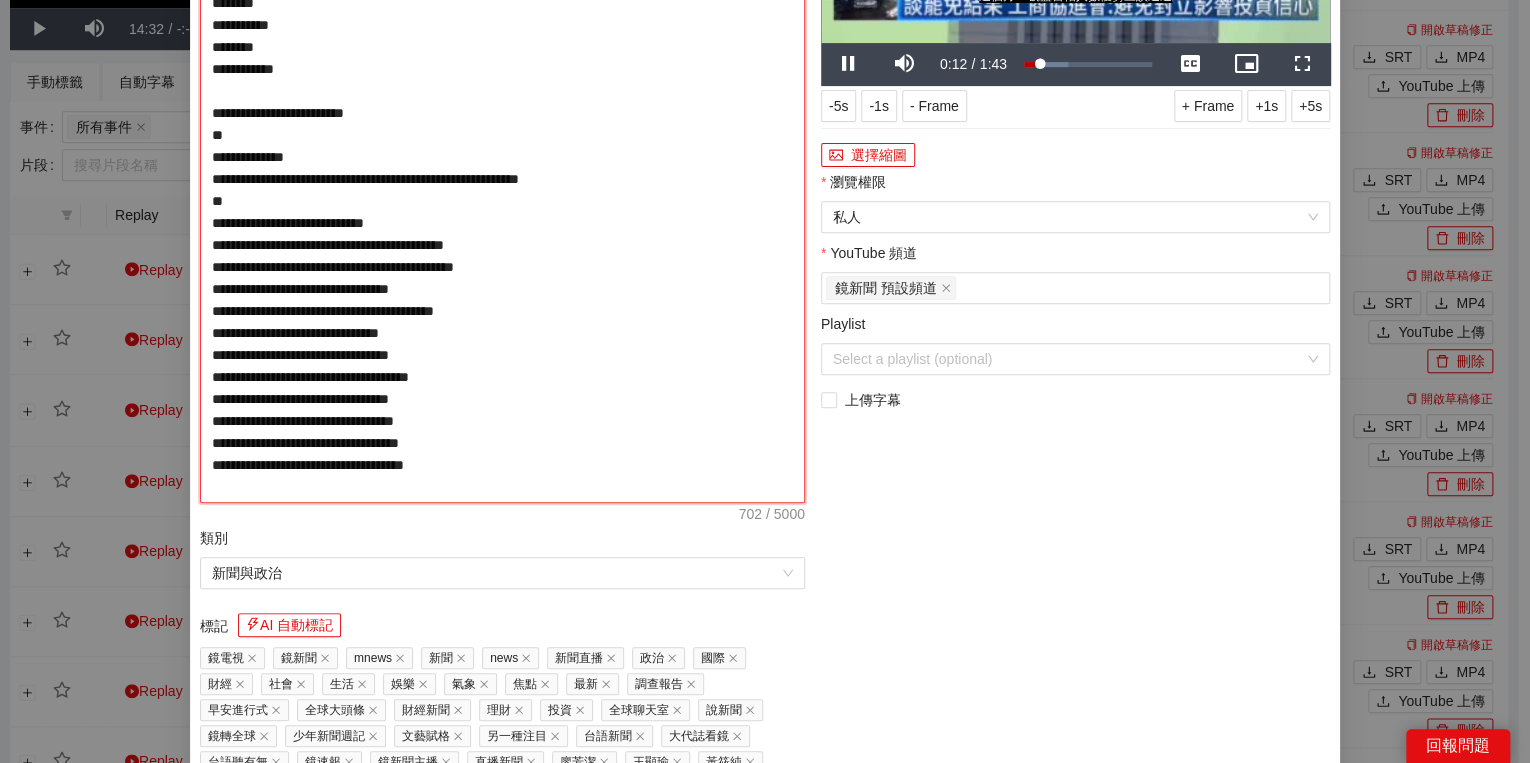 type on "**********" 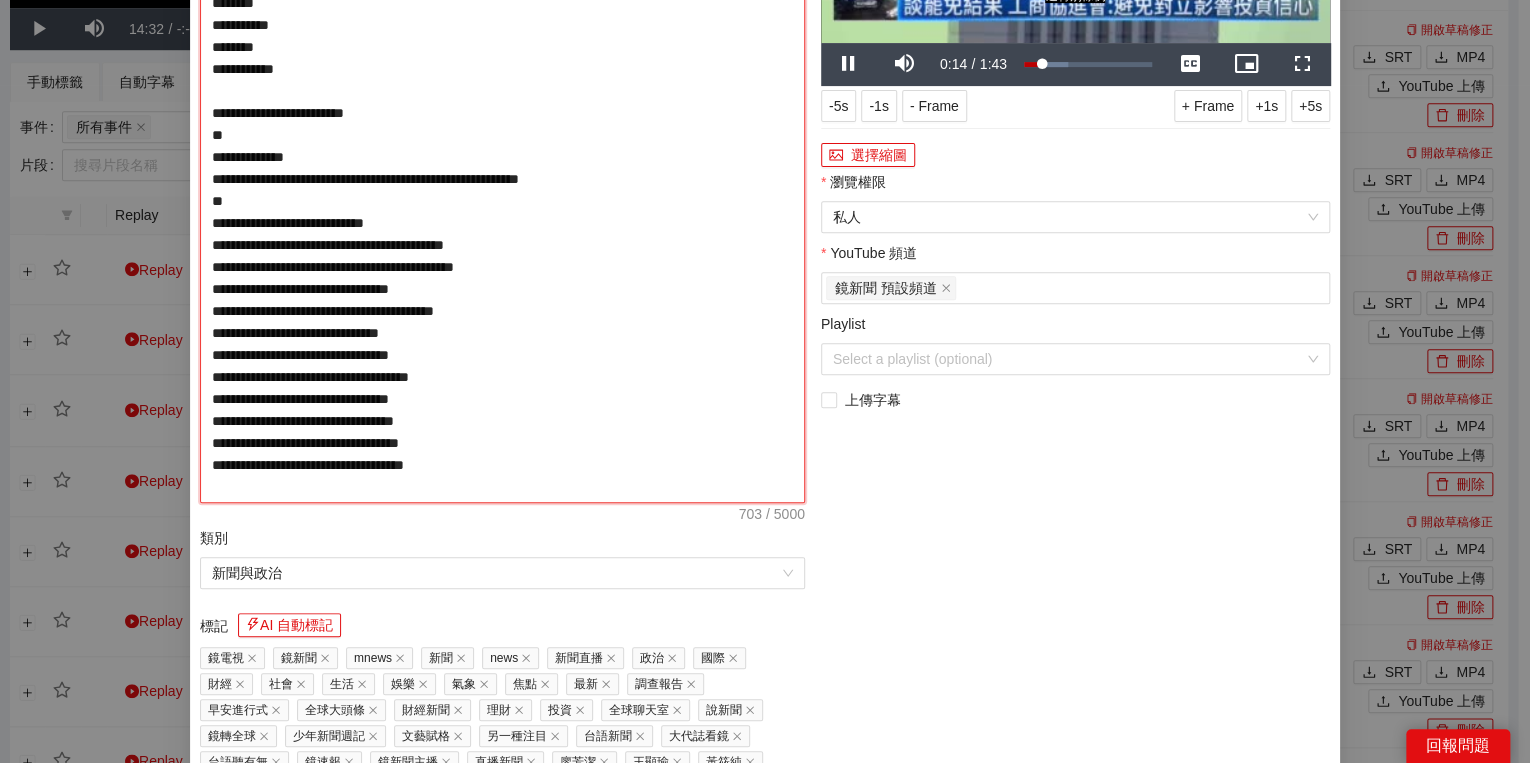 click on "**********" at bounding box center (502, 190) 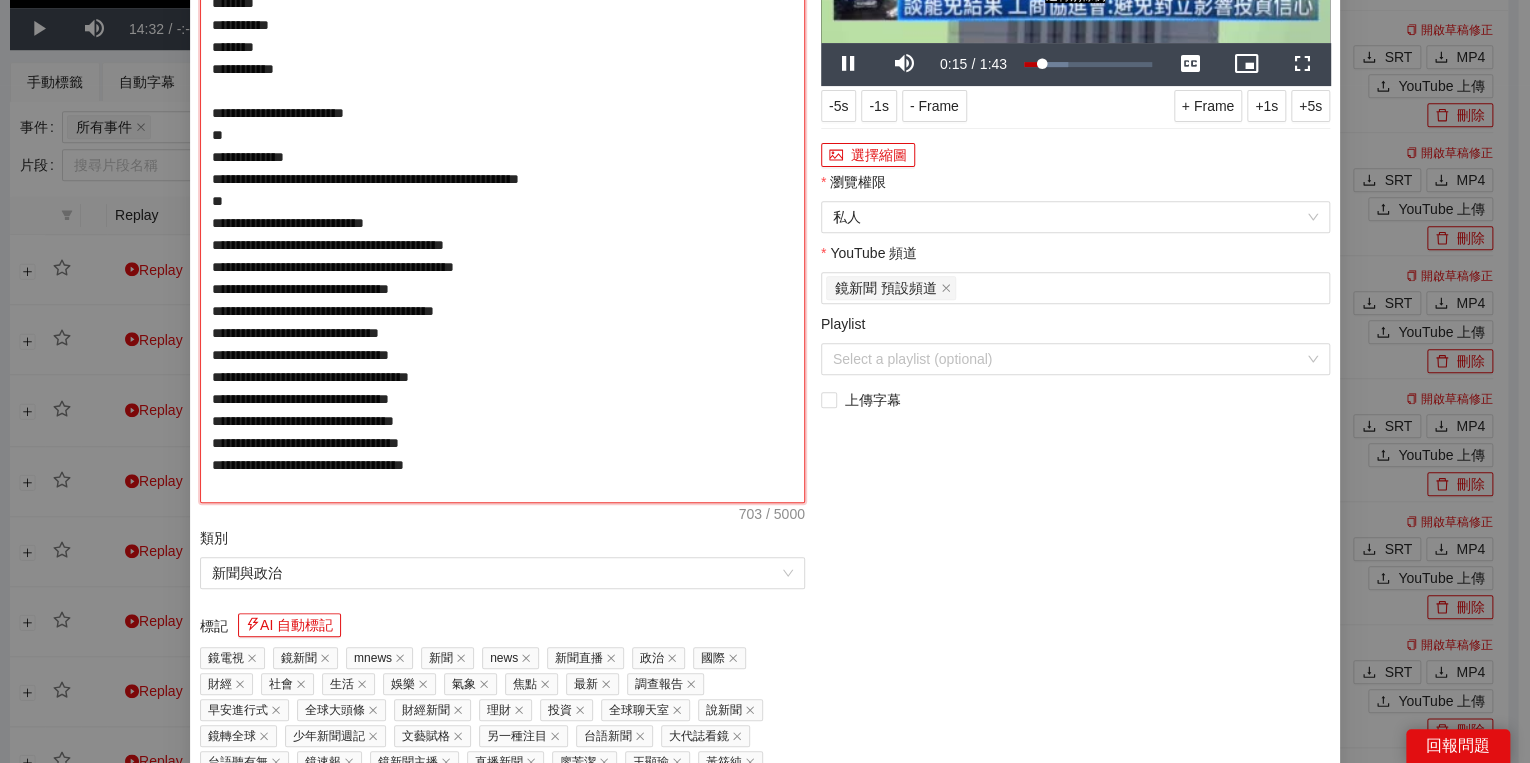 click on "**********" at bounding box center (502, 190) 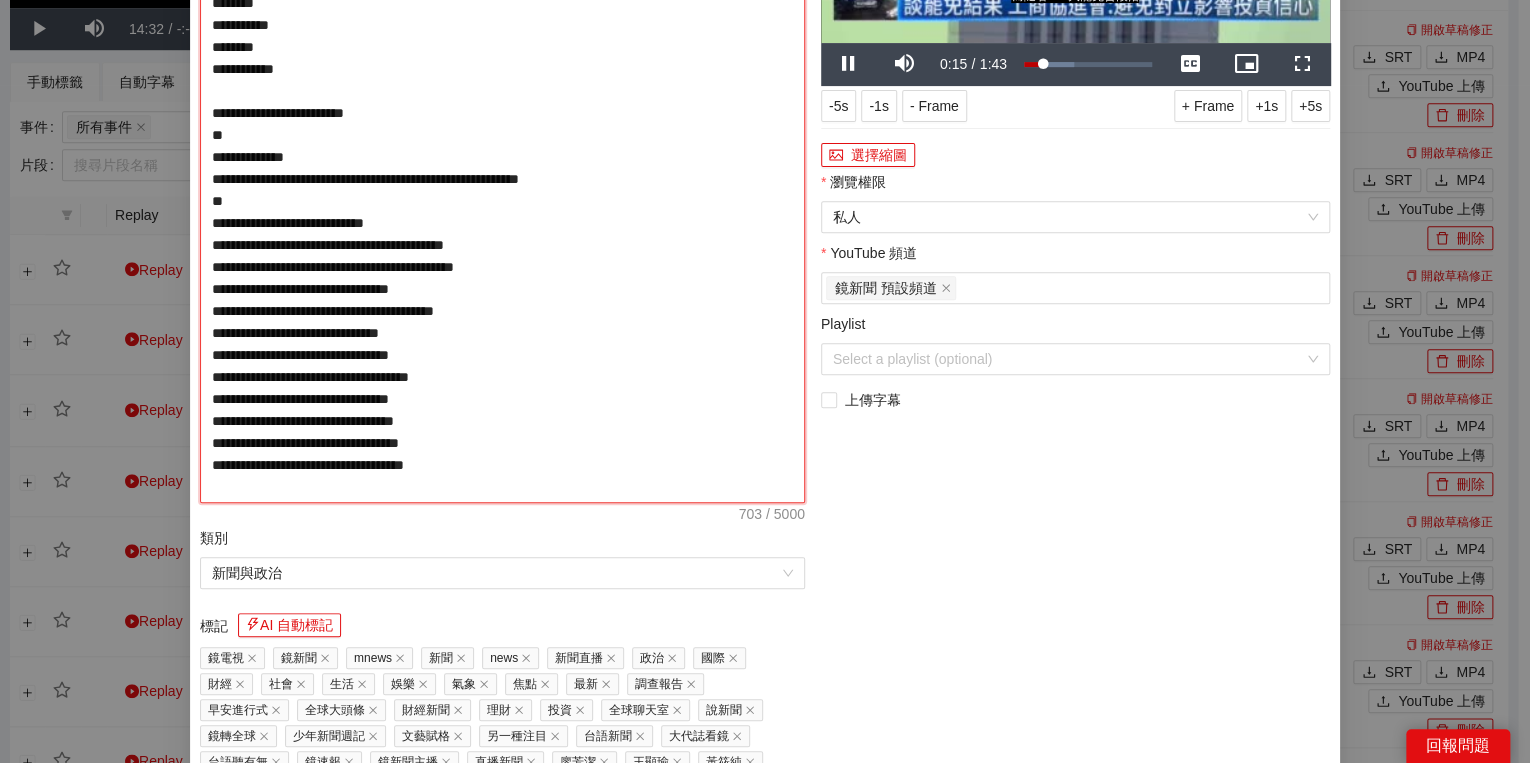 click on "**********" at bounding box center (502, 190) 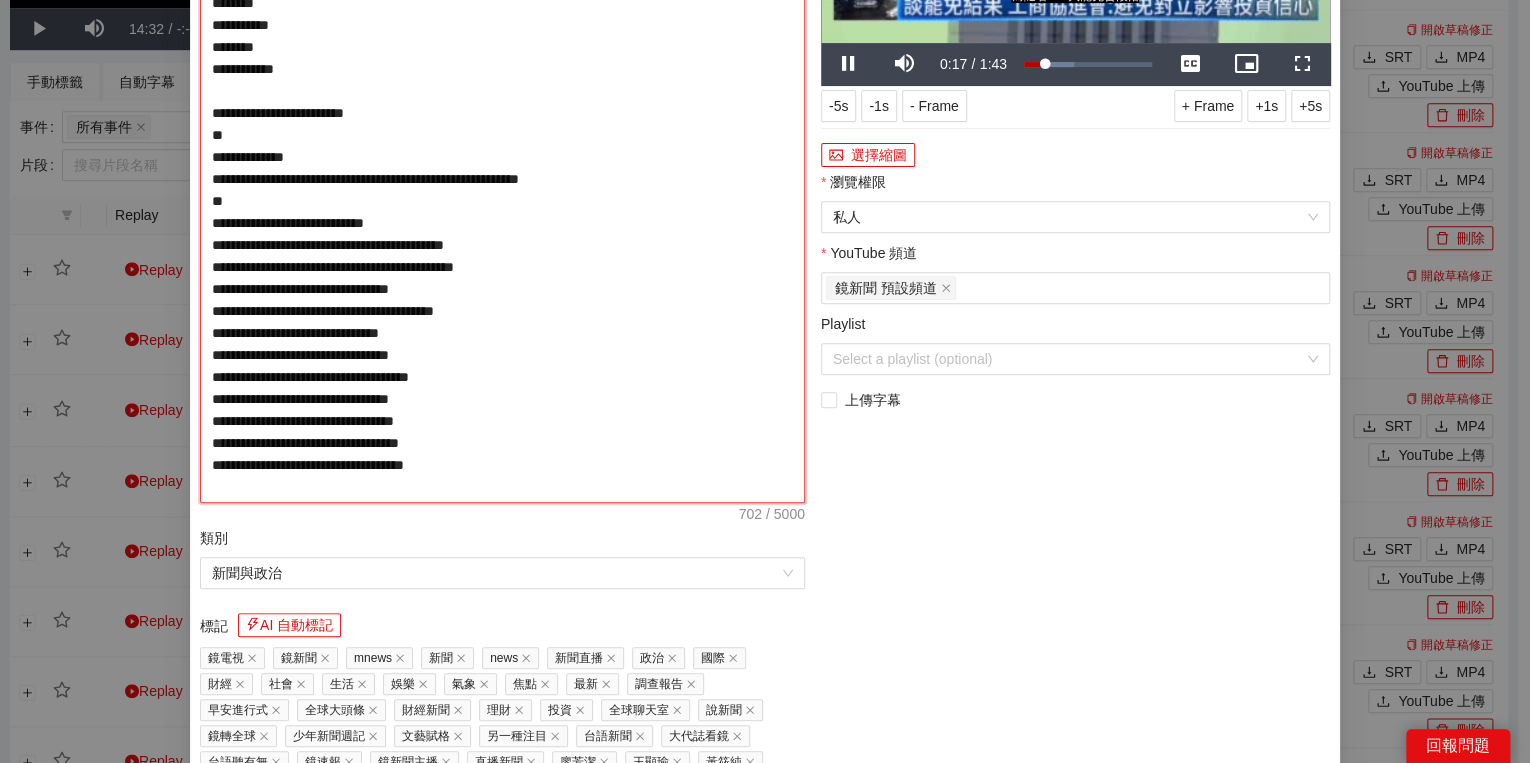 click on "**********" at bounding box center (502, 190) 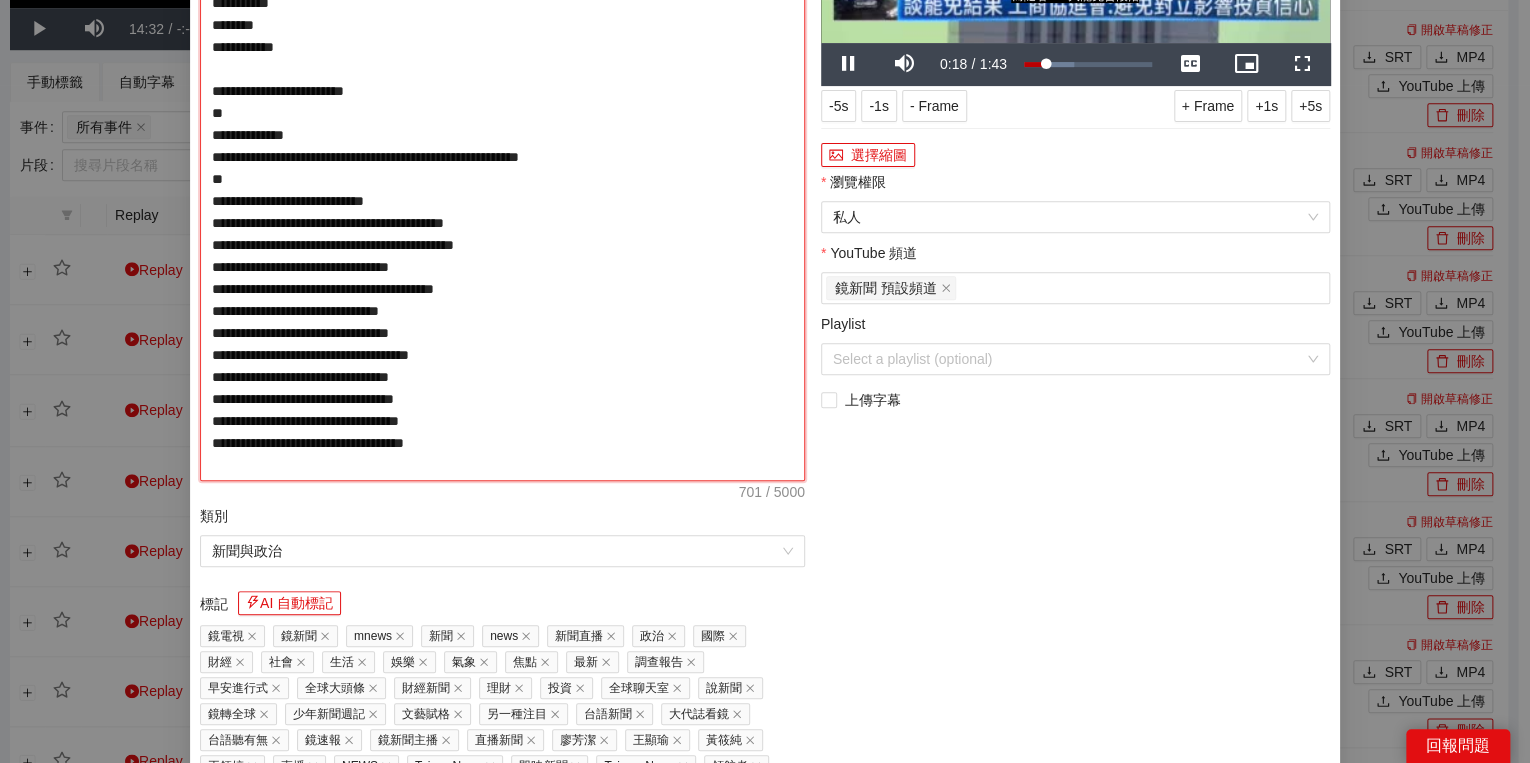 click on "**********" at bounding box center [502, 179] 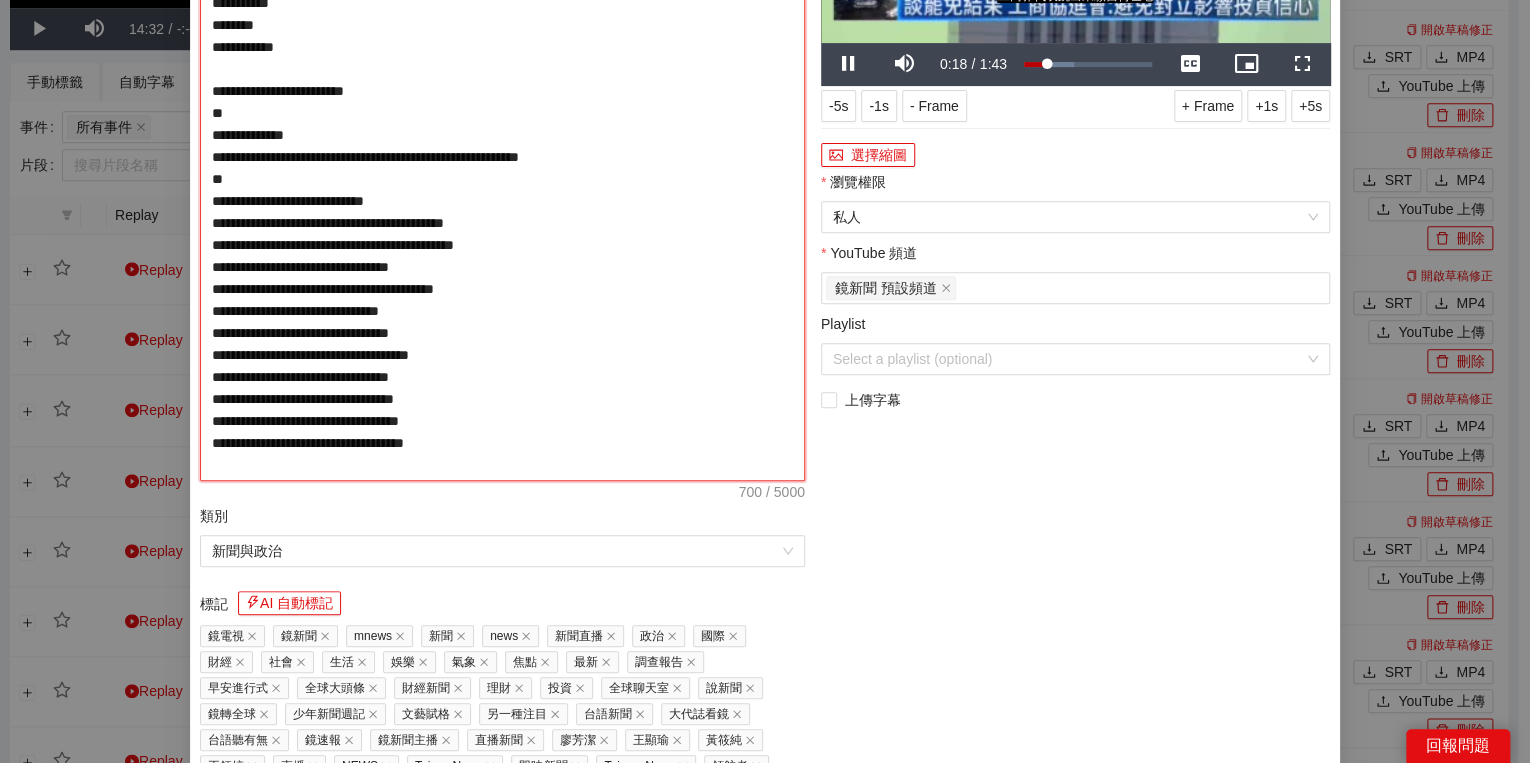 click on "**********" at bounding box center [502, 179] 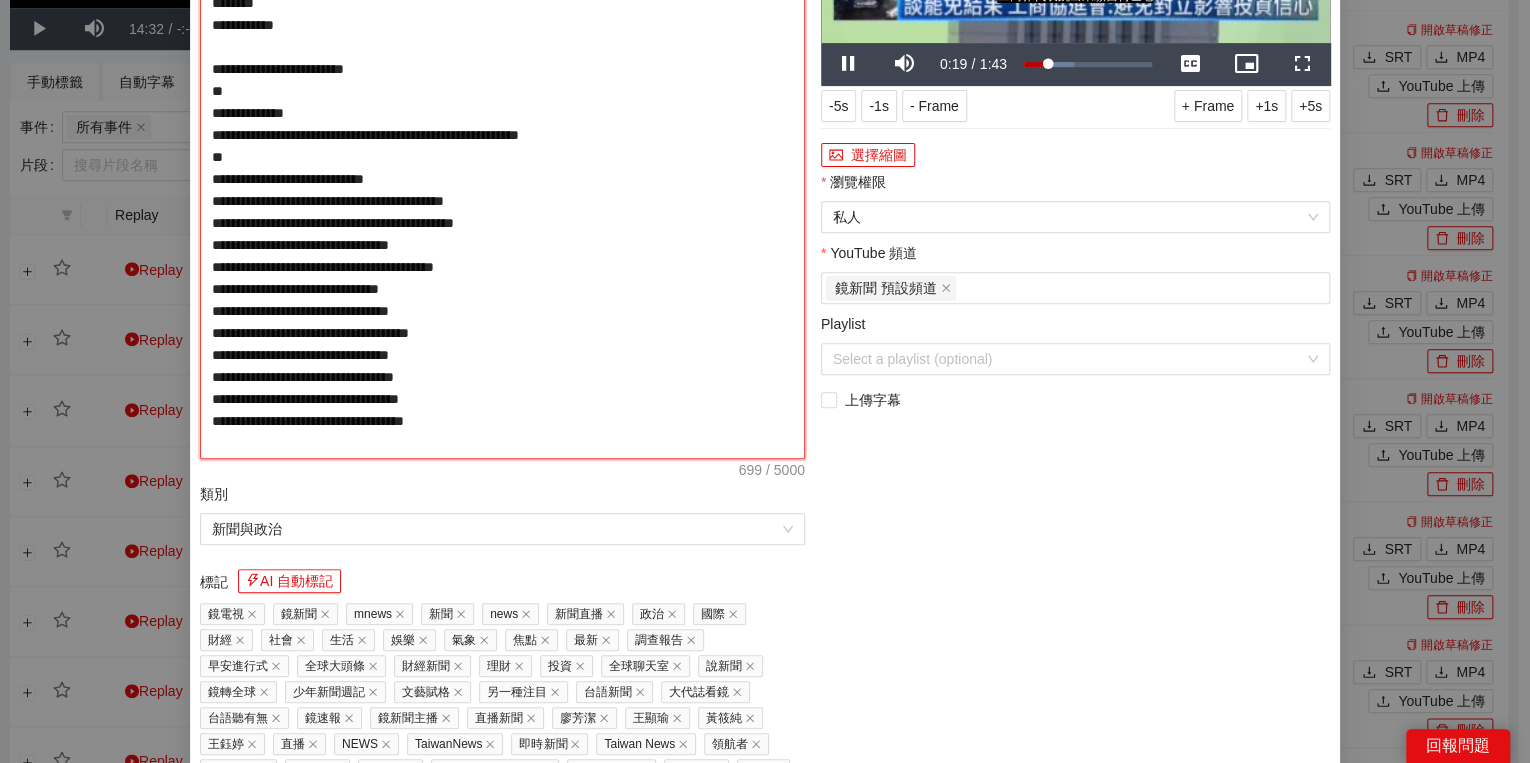 type on "**********" 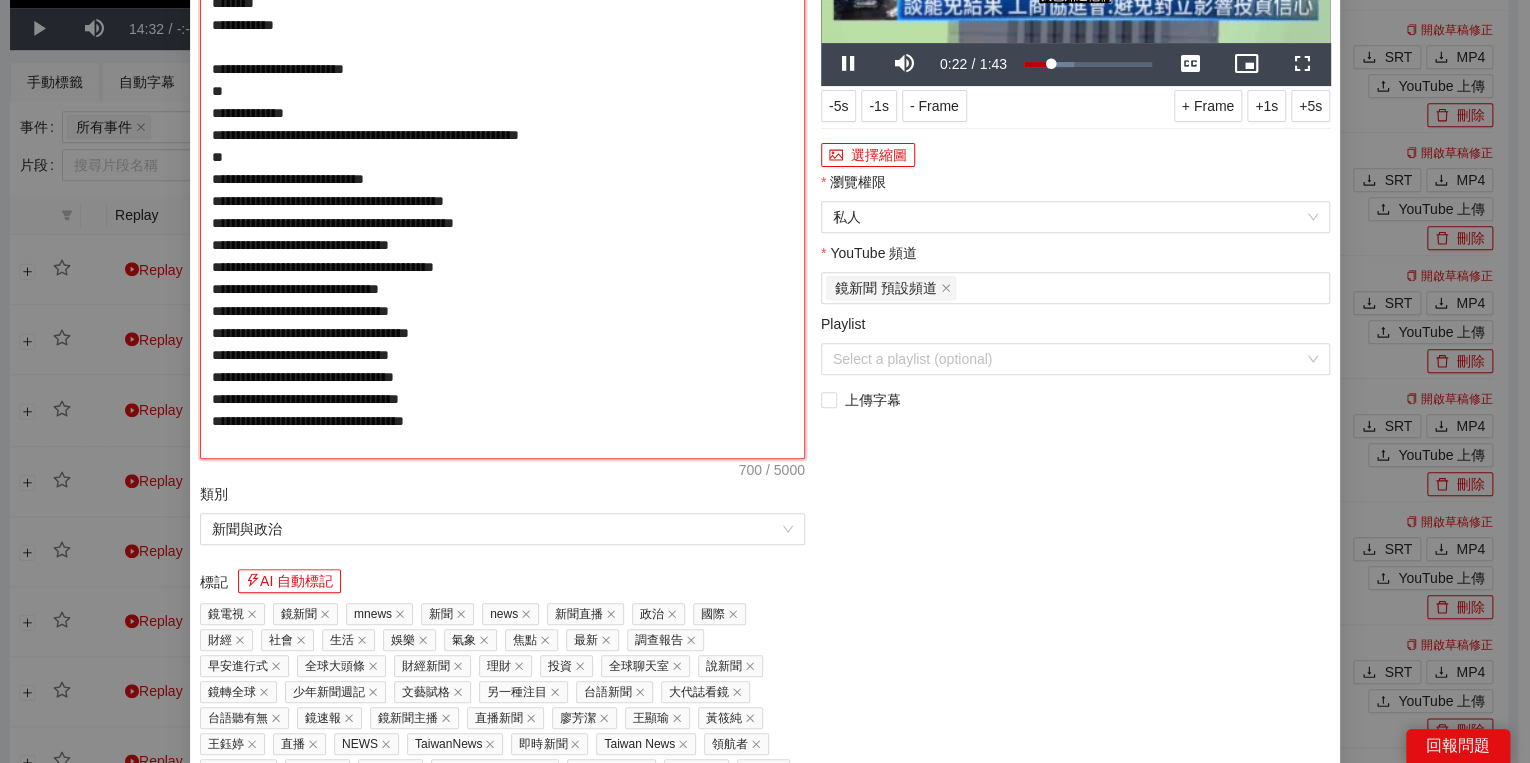 click on "**********" at bounding box center (502, 168) 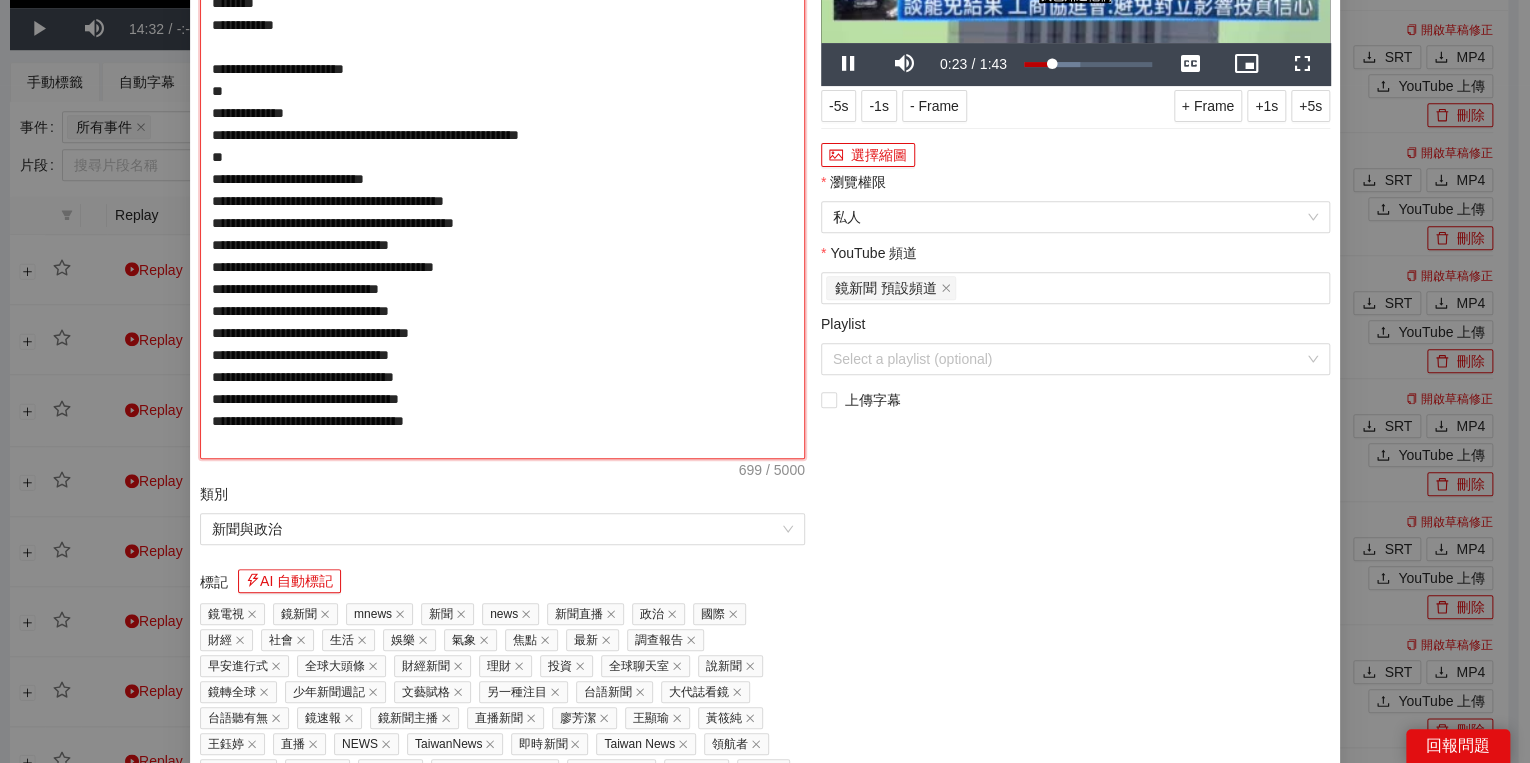 click on "**********" at bounding box center [502, 168] 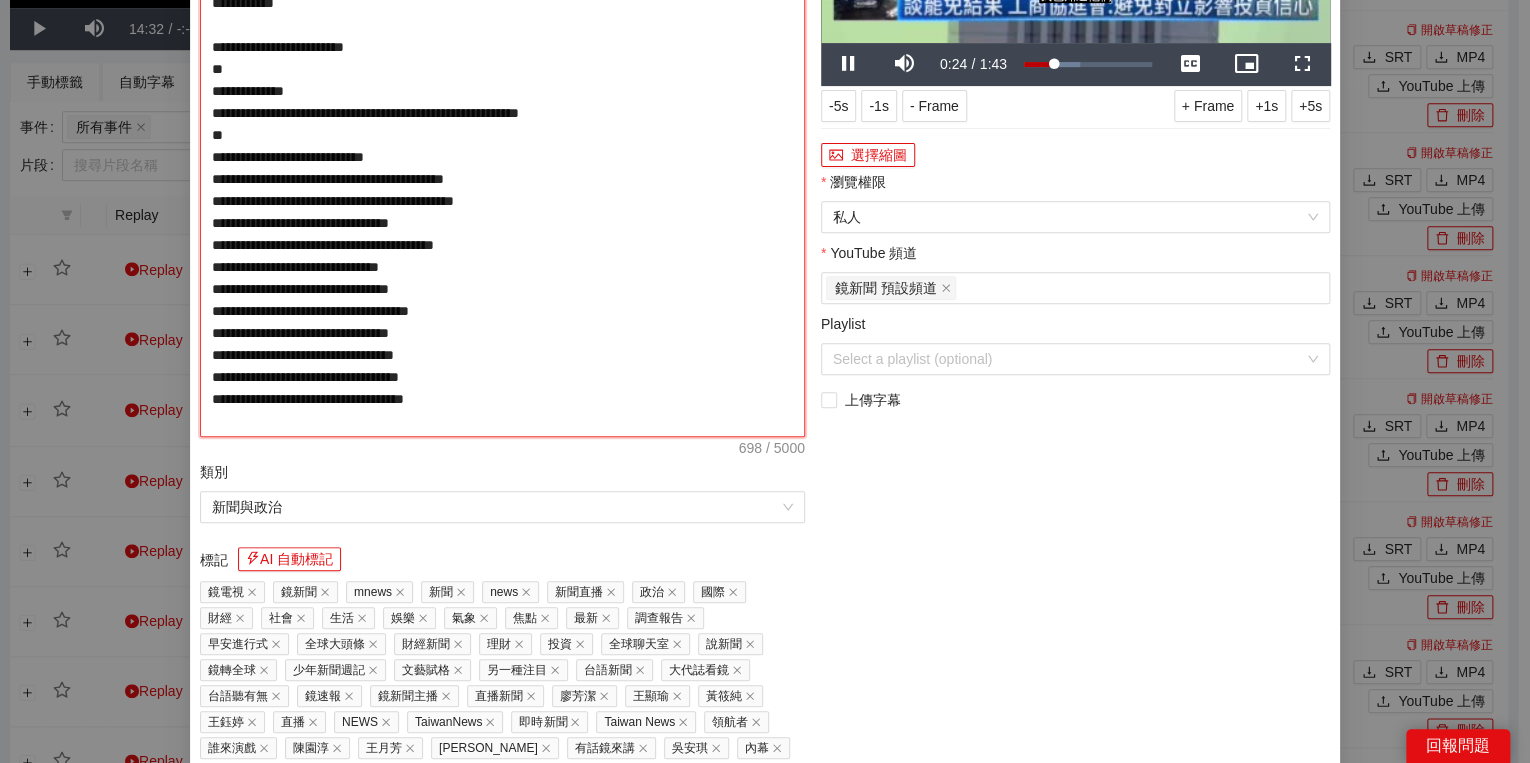drag, startPoint x: 566, startPoint y: 223, endPoint x: 578, endPoint y: 222, distance: 12.0415945 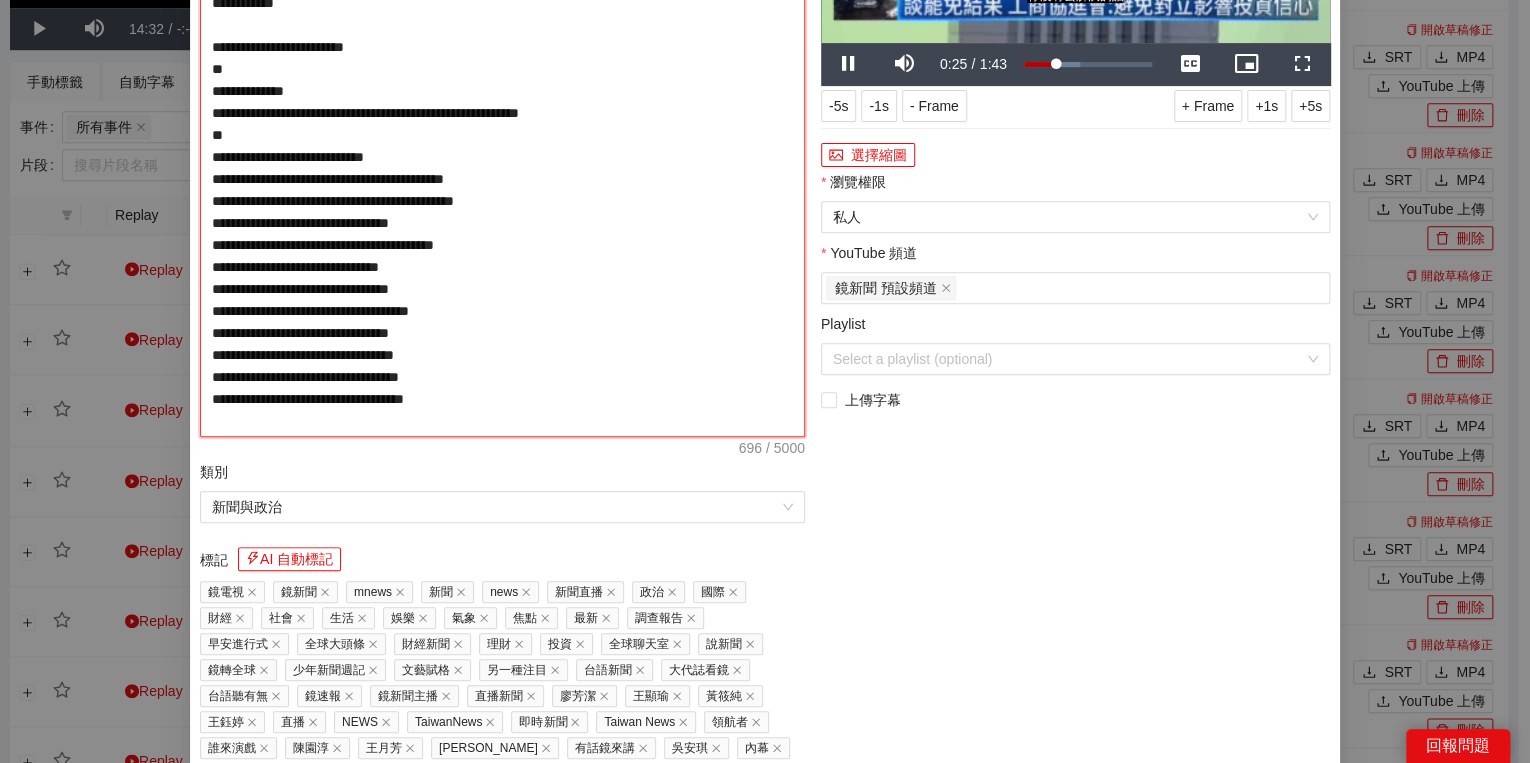type on "**********" 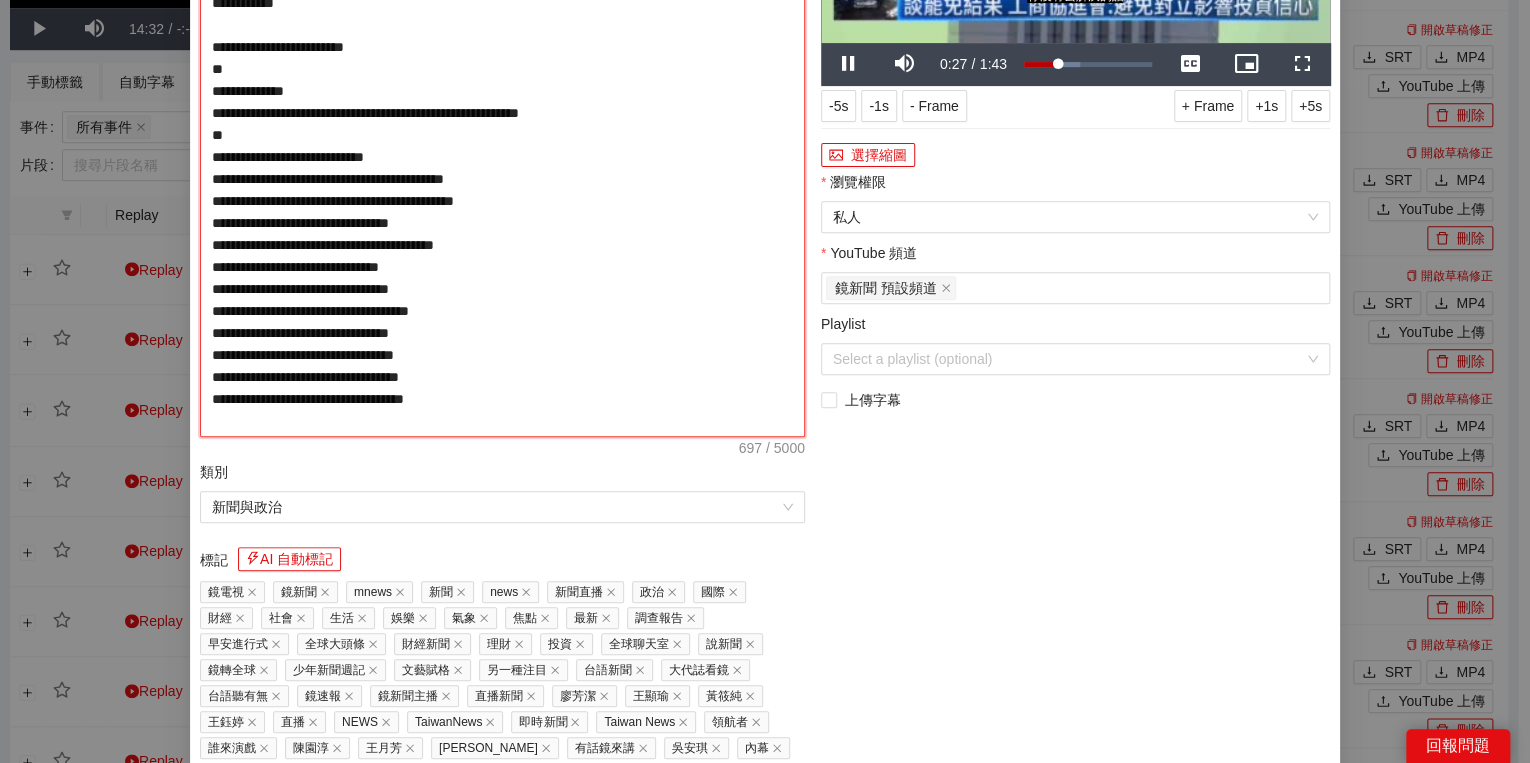 click on "**********" at bounding box center [502, 157] 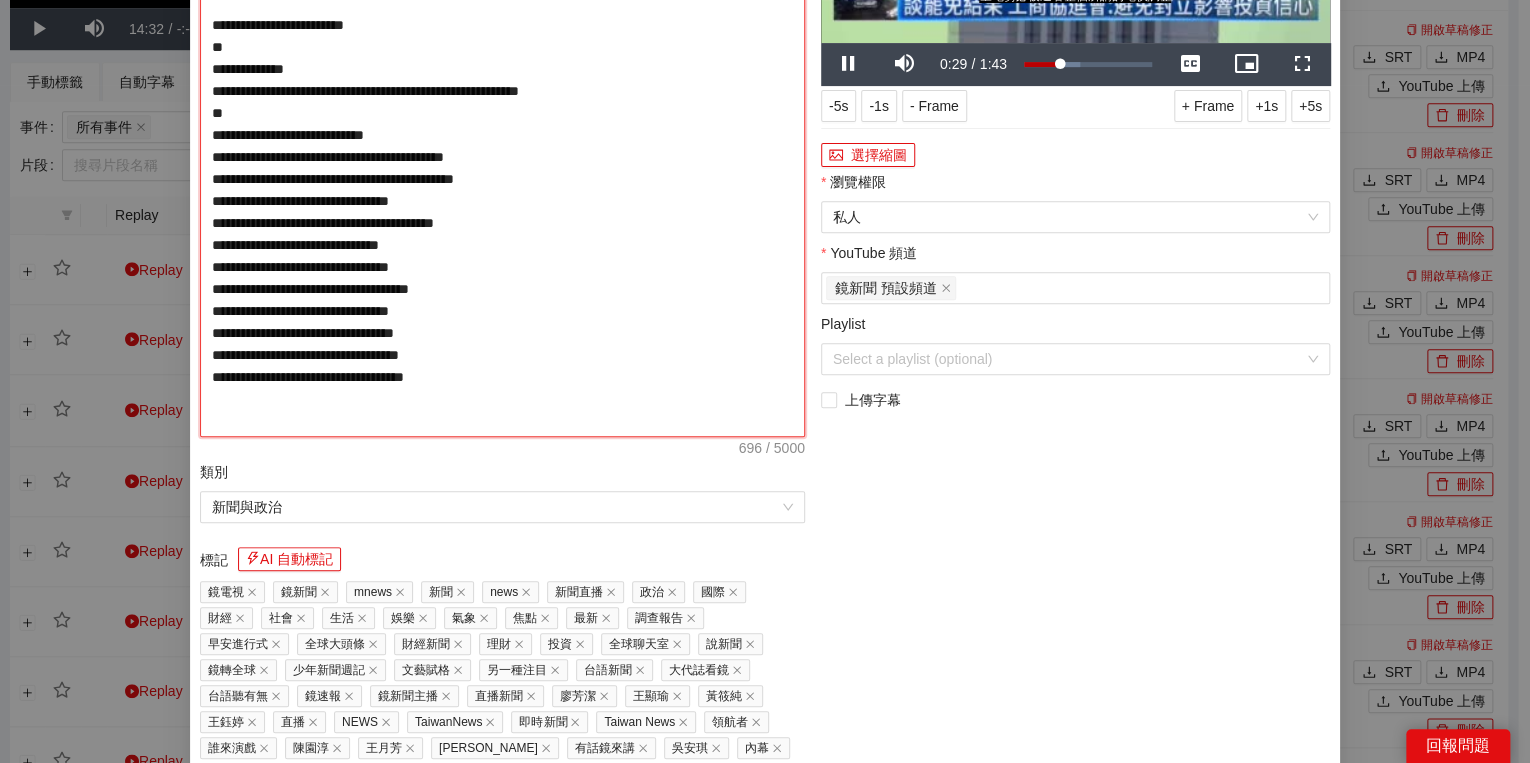 type on "**********" 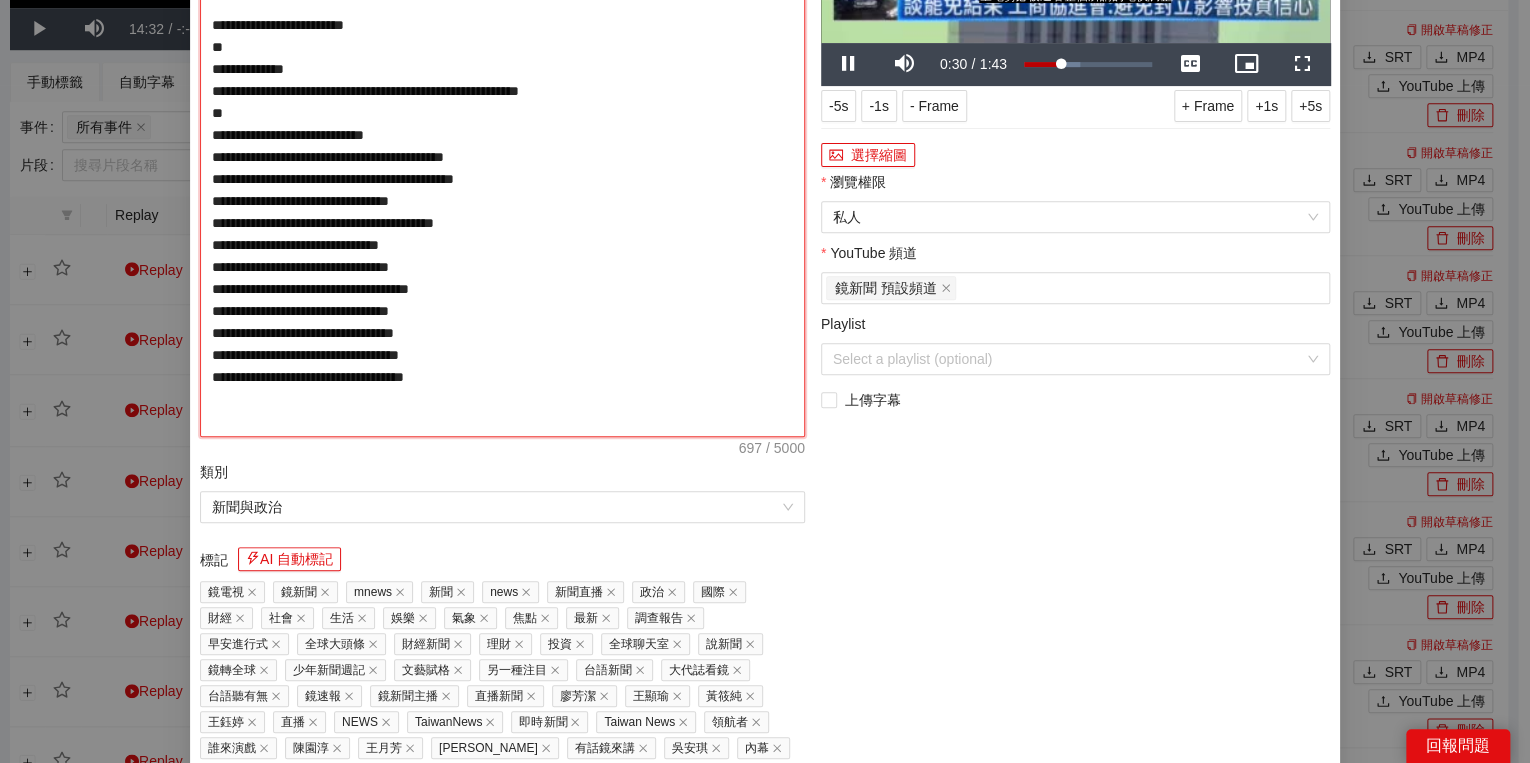 type on "**********" 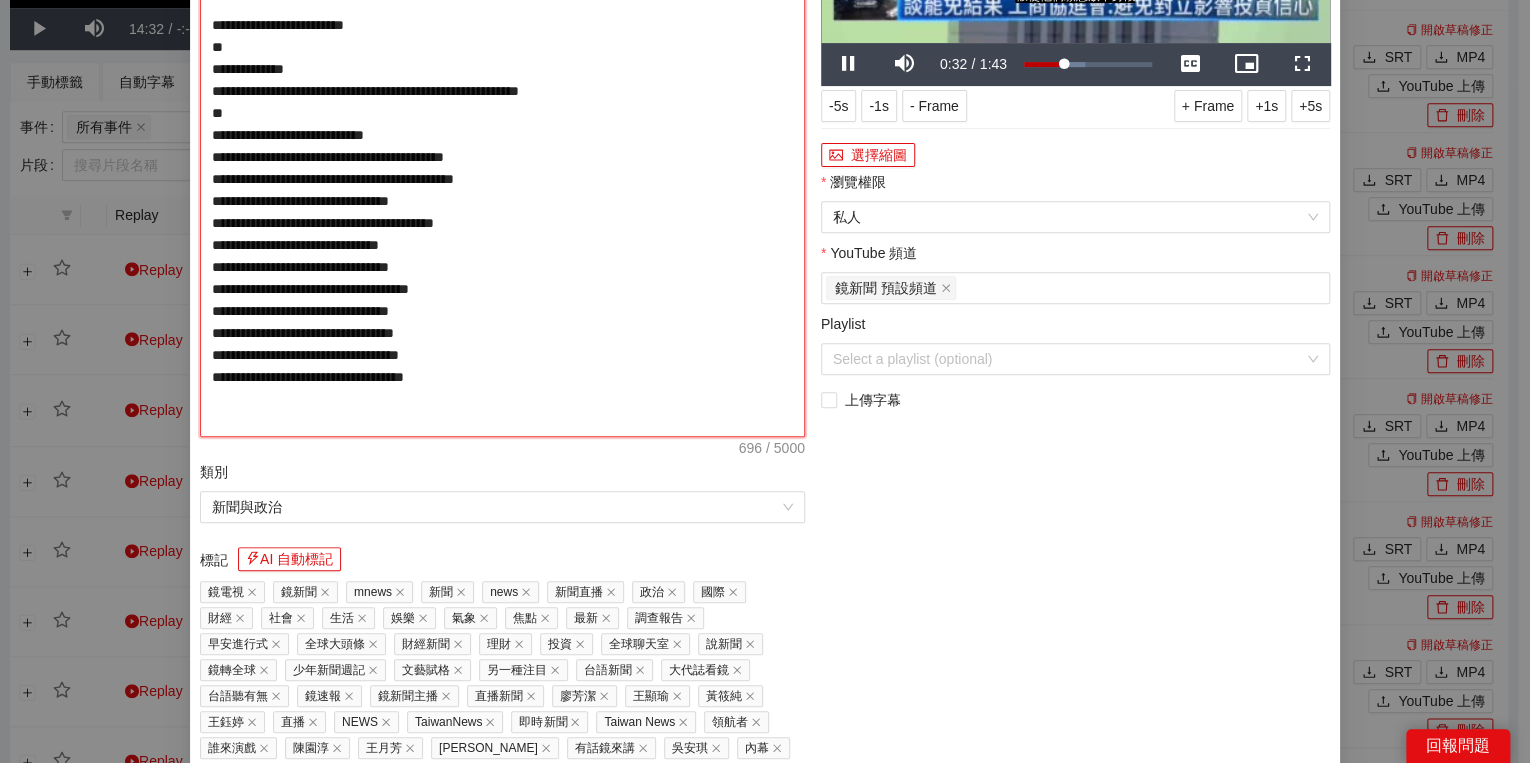 type on "**********" 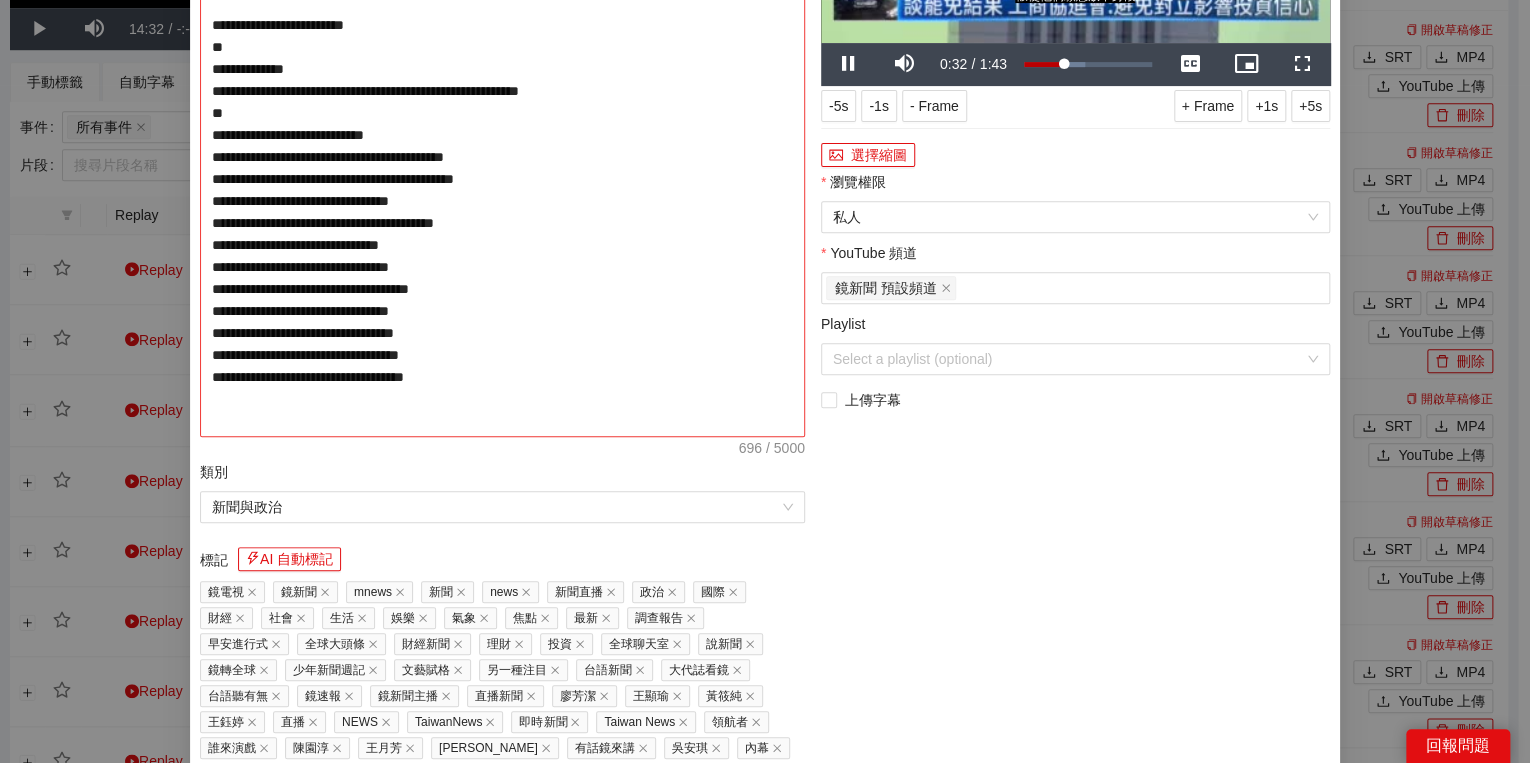 type on "**********" 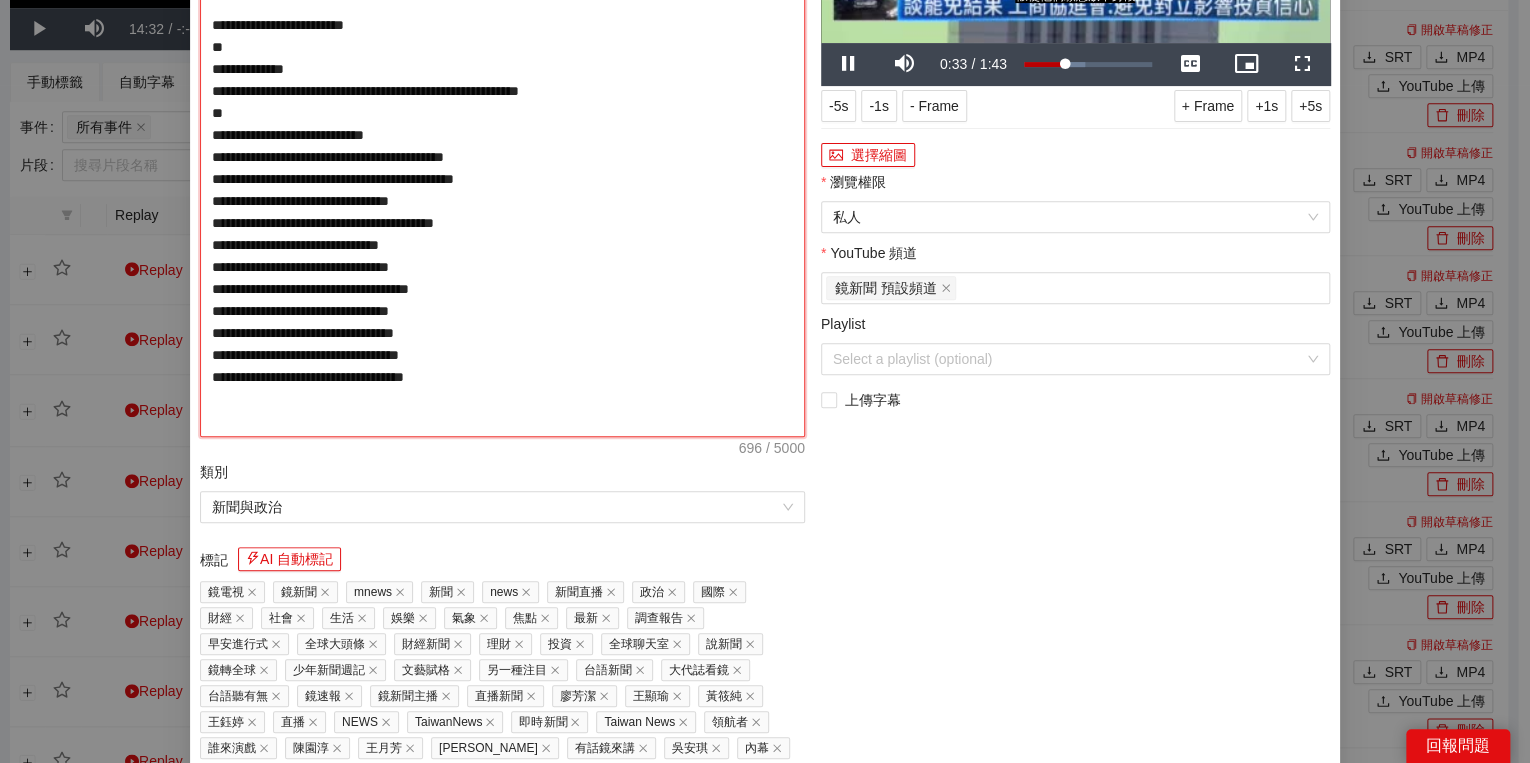 click on "**********" at bounding box center [502, 157] 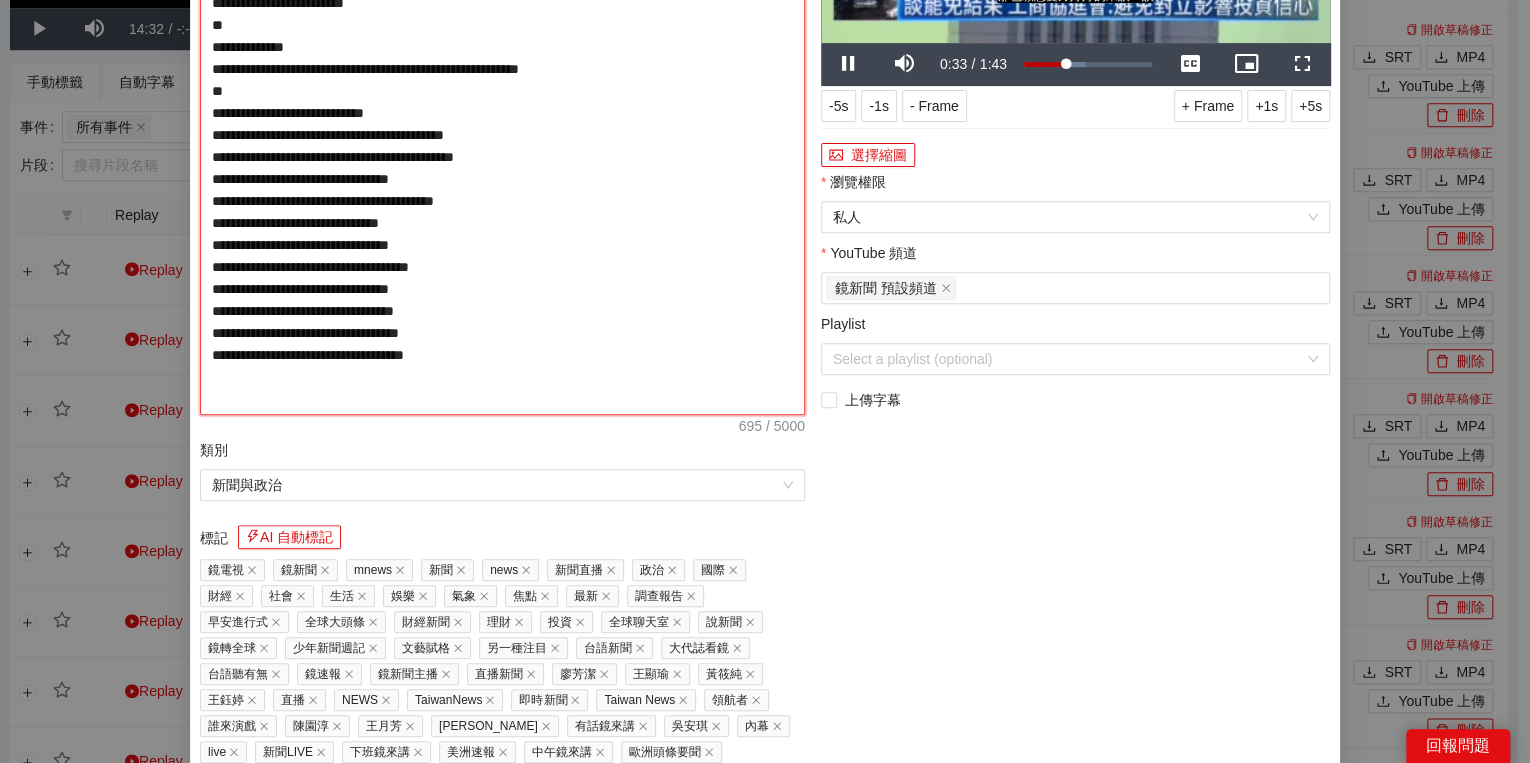 click on "**********" at bounding box center [502, 146] 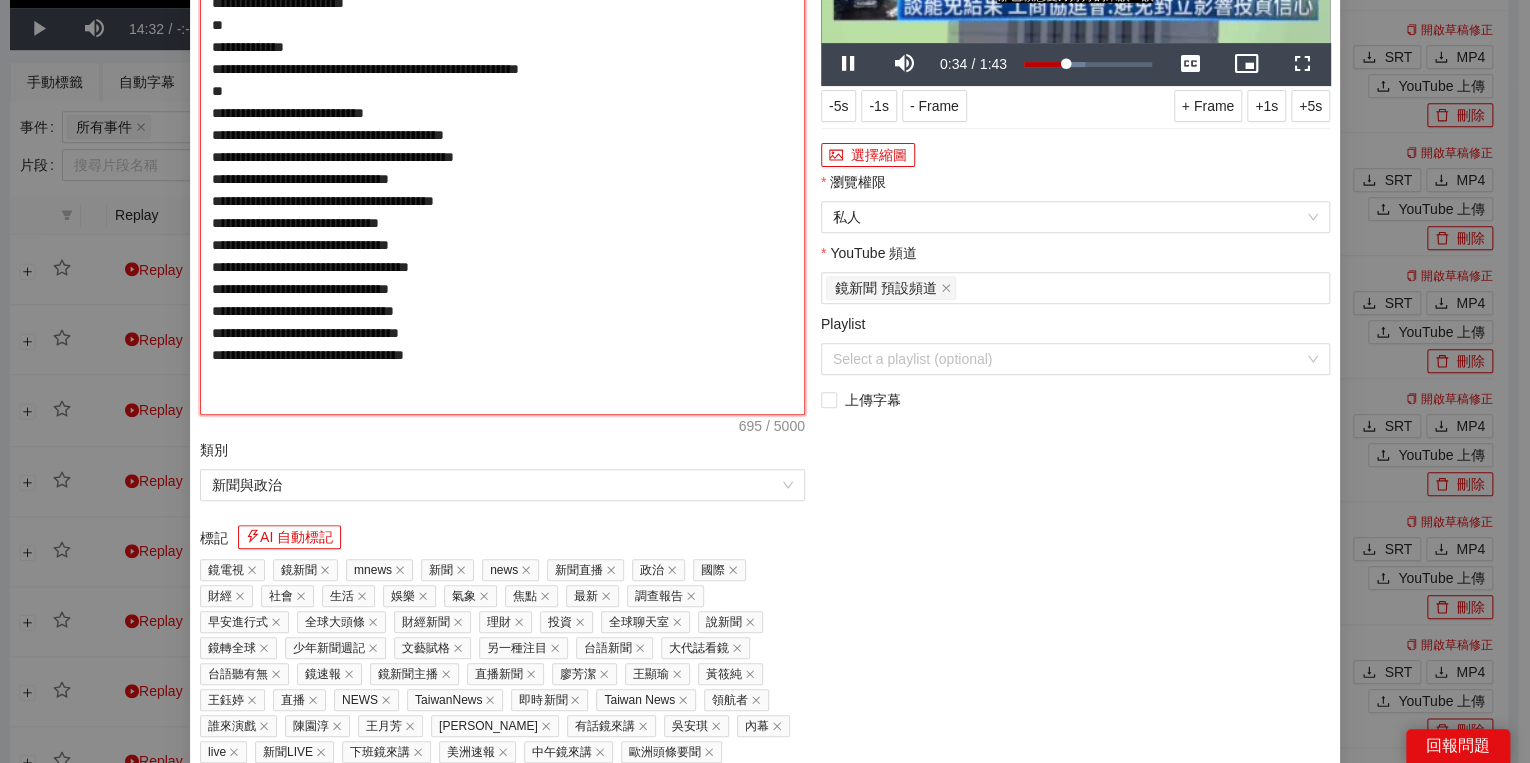 type on "**********" 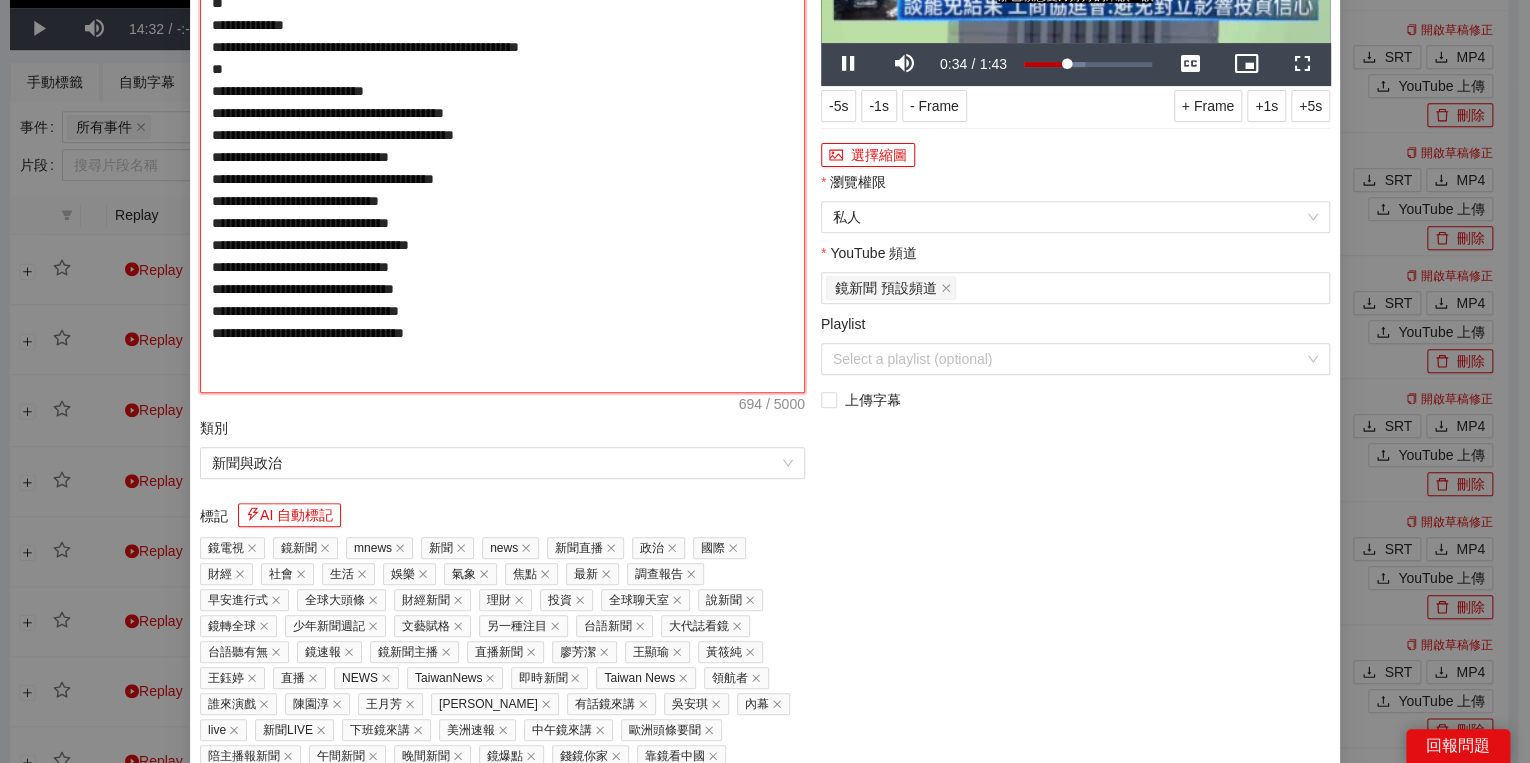 click on "**********" at bounding box center [502, 135] 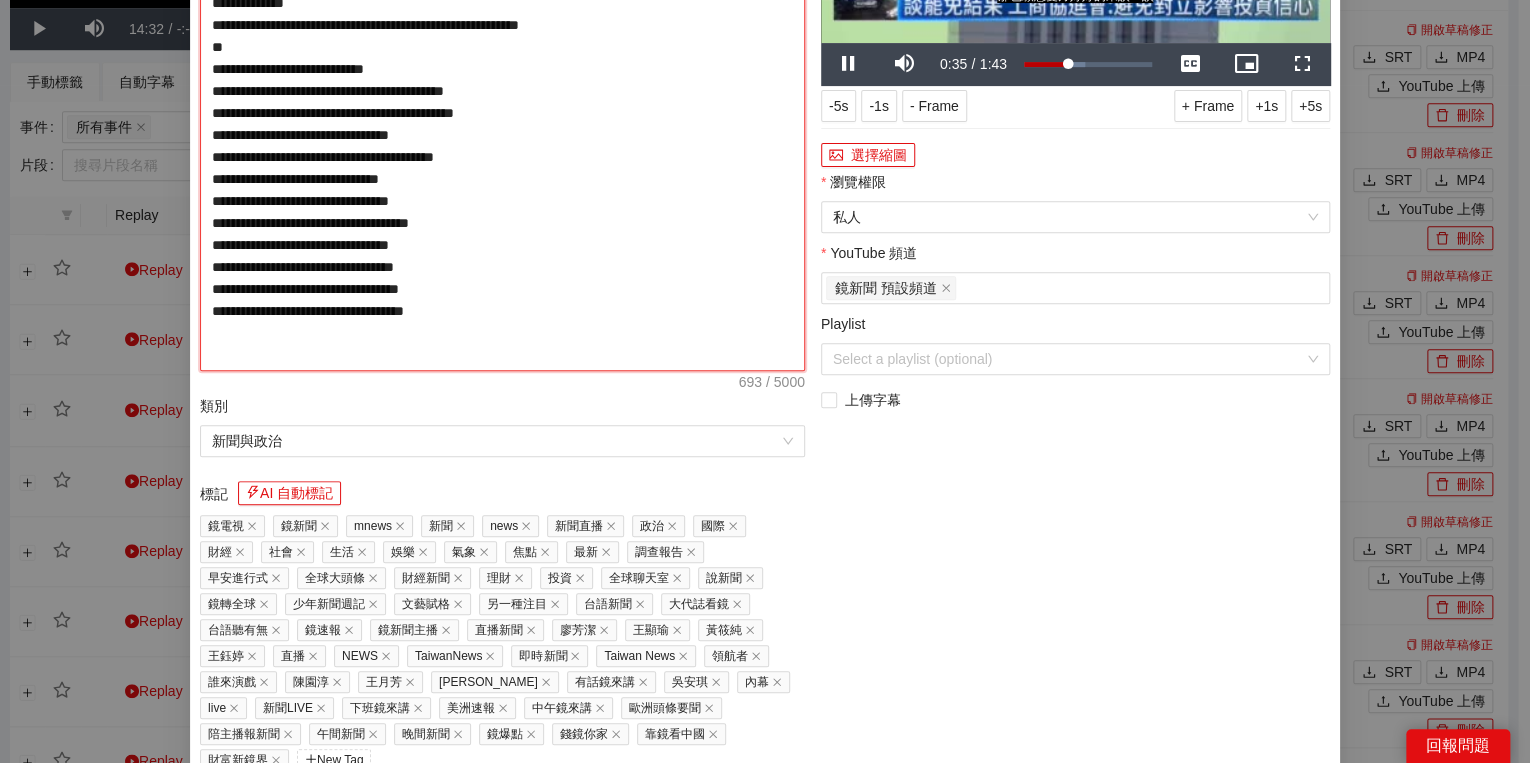 click on "**********" at bounding box center (502, 124) 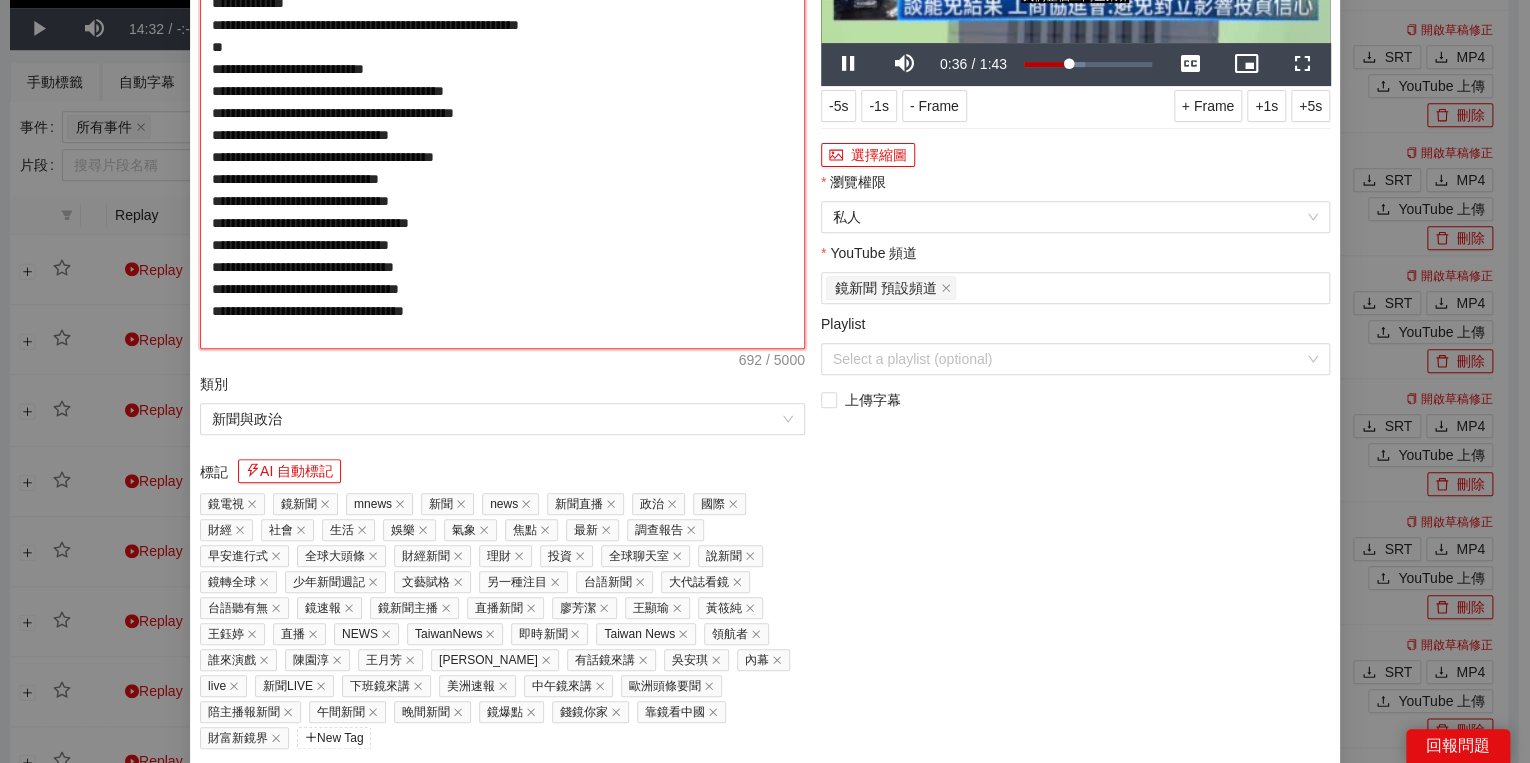 click on "**********" at bounding box center (502, 113) 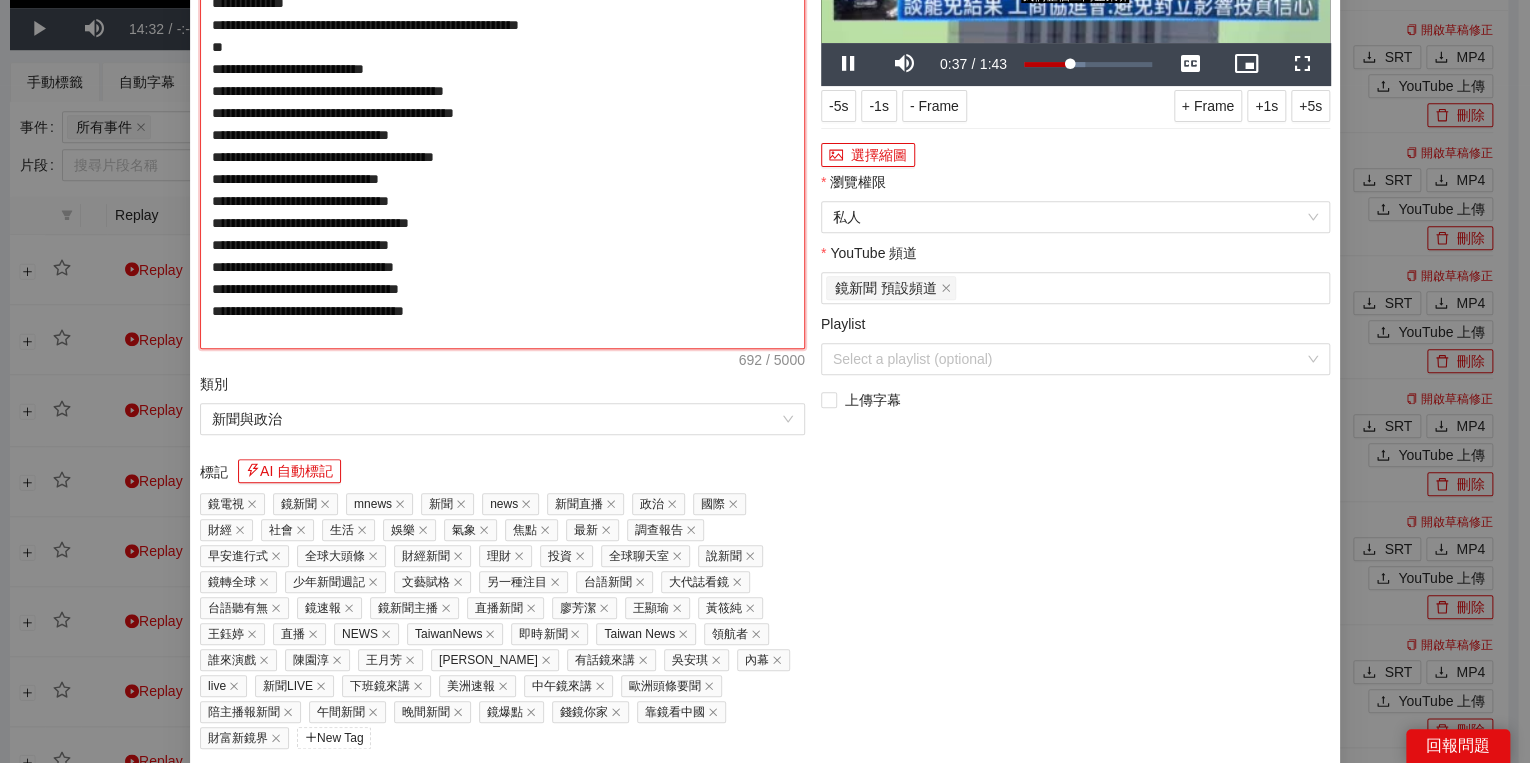 type on "**********" 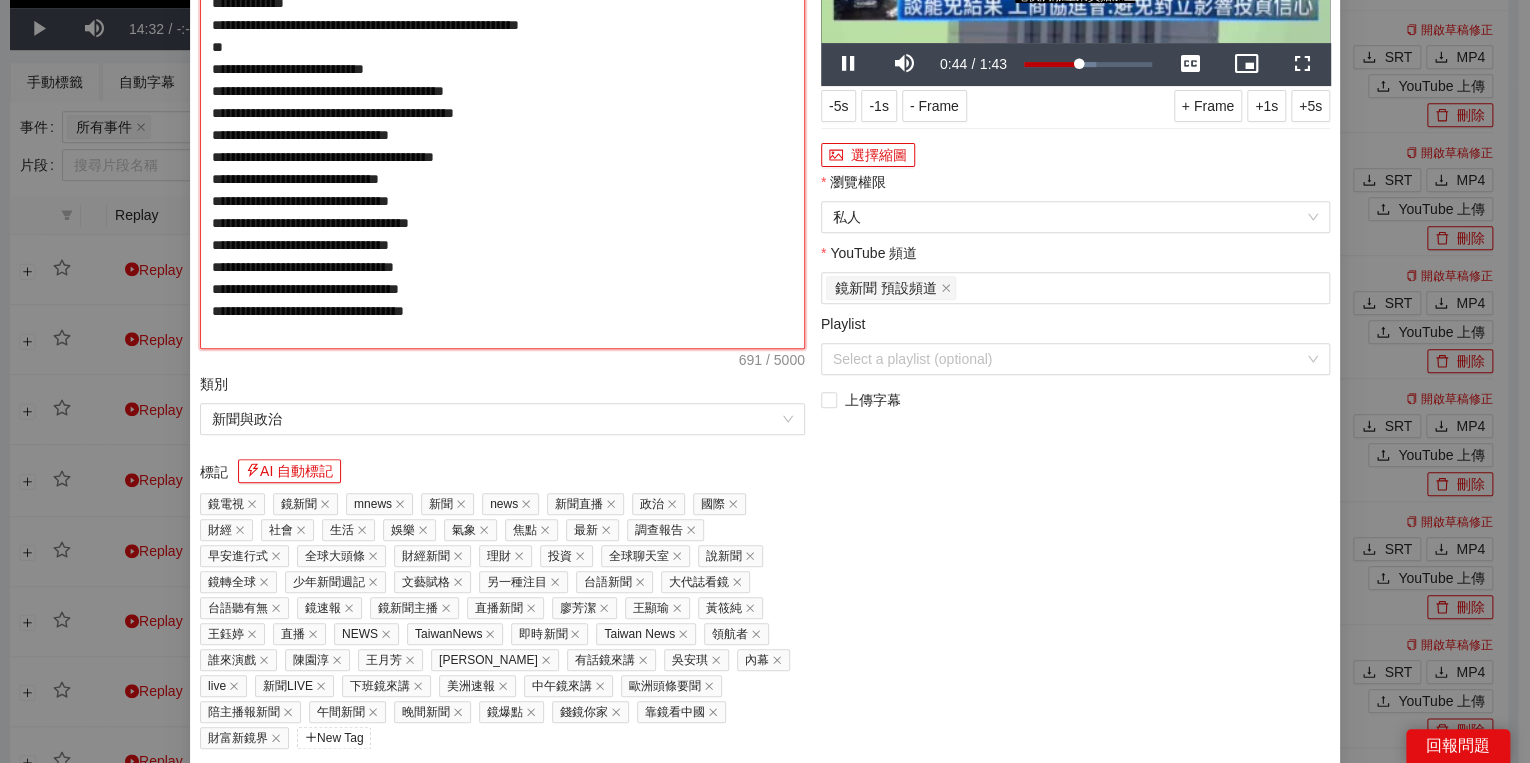 click on "**********" at bounding box center (502, 113) 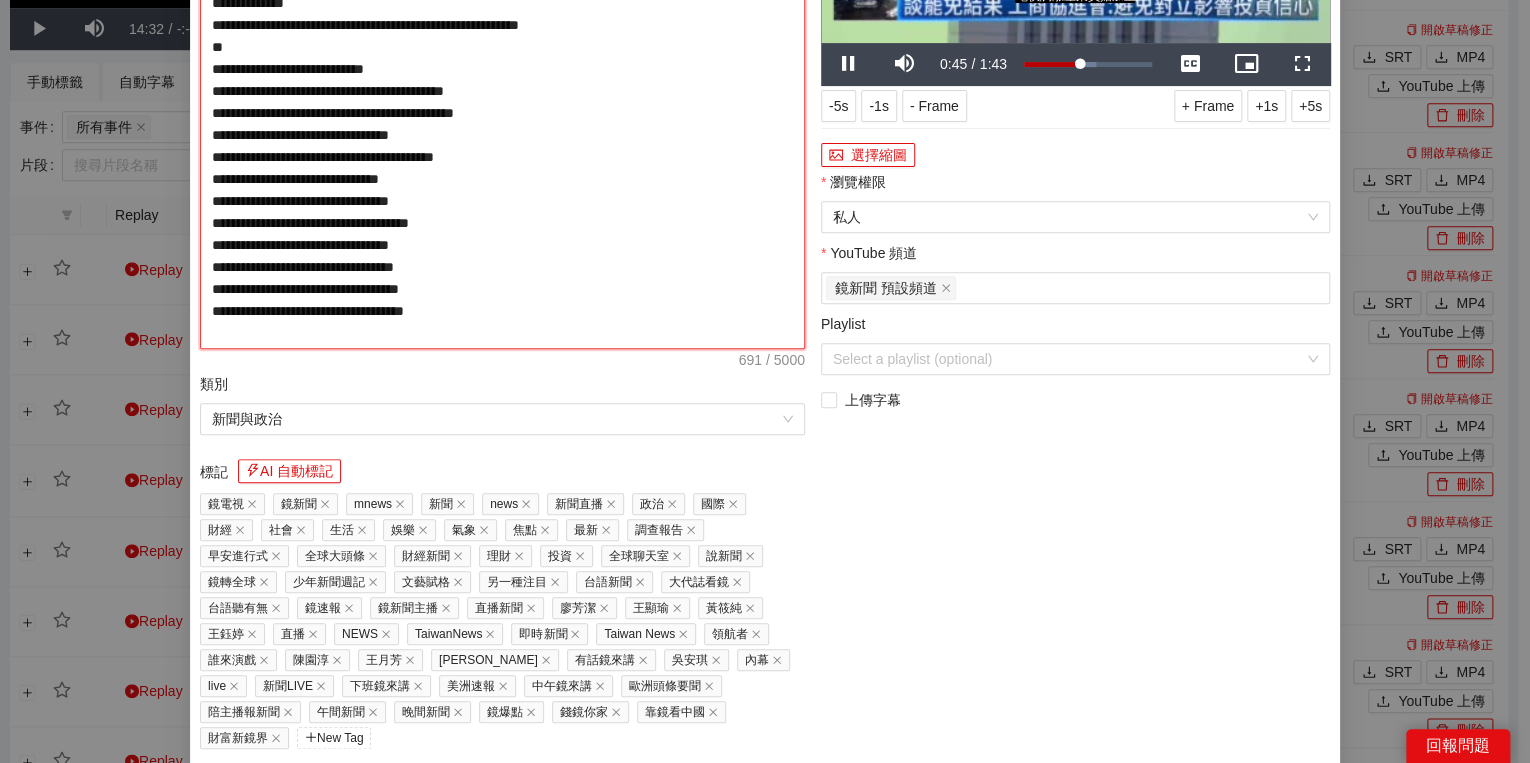 type on "**********" 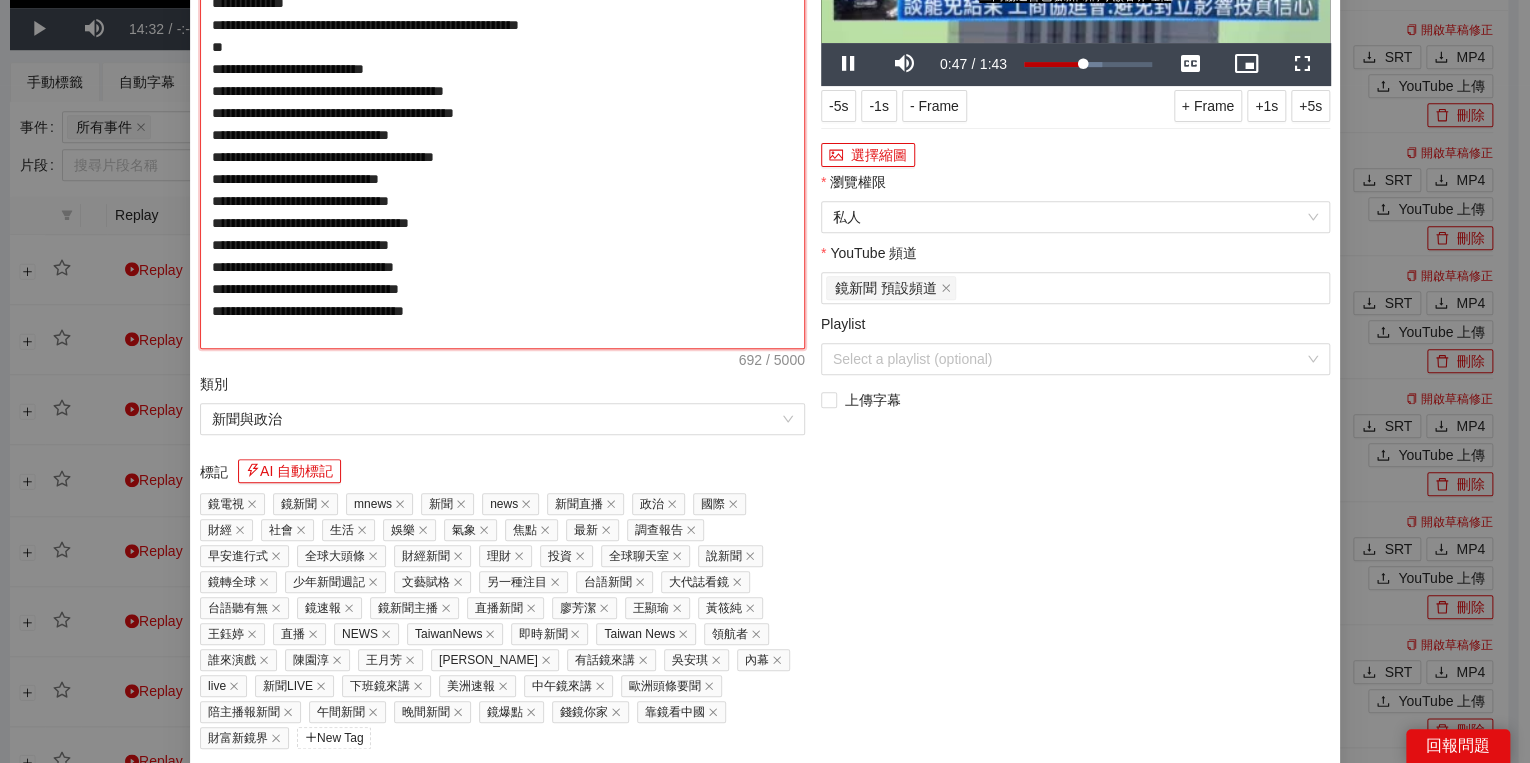 type on "**********" 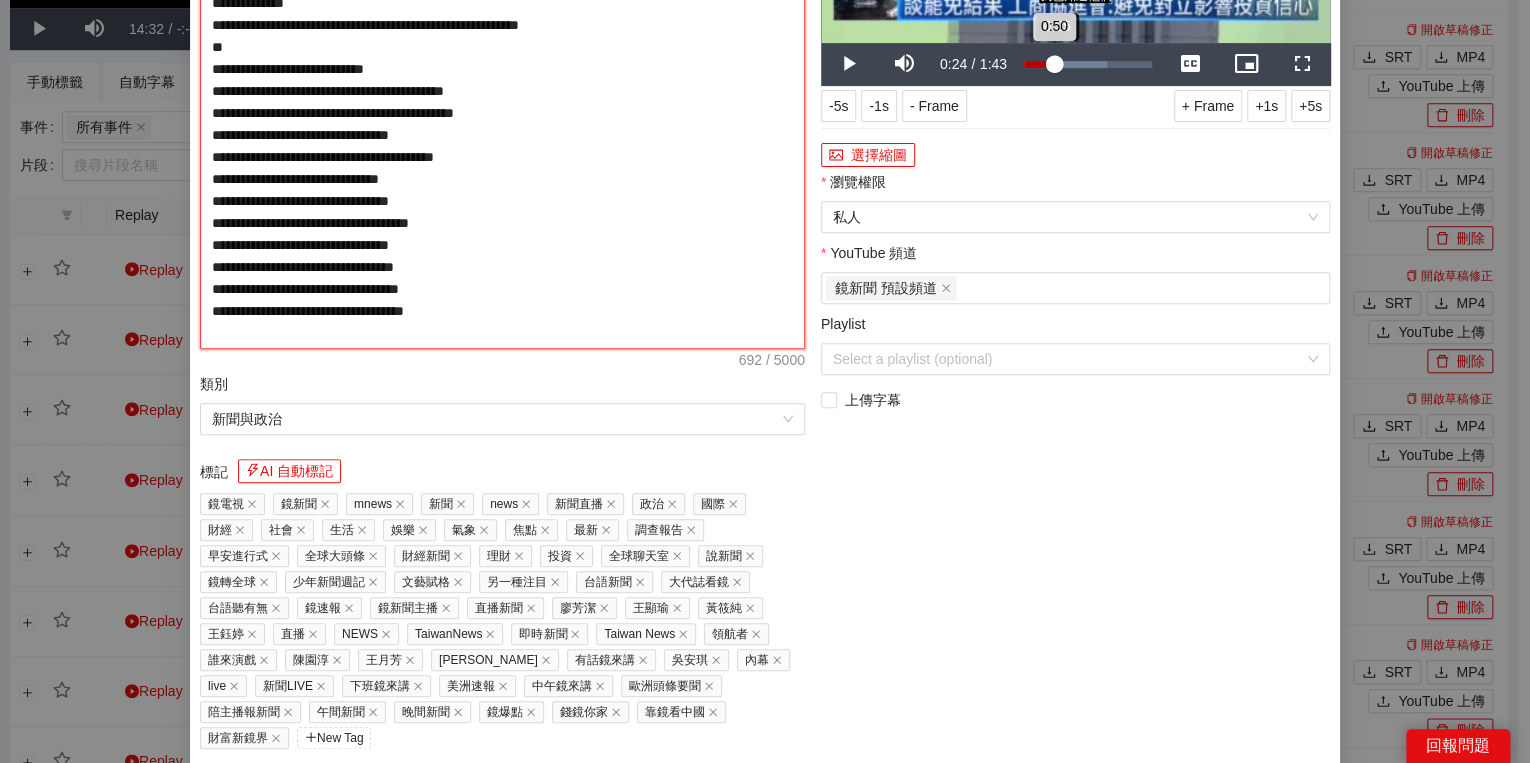 click on "0:50" at bounding box center (1039, 64) 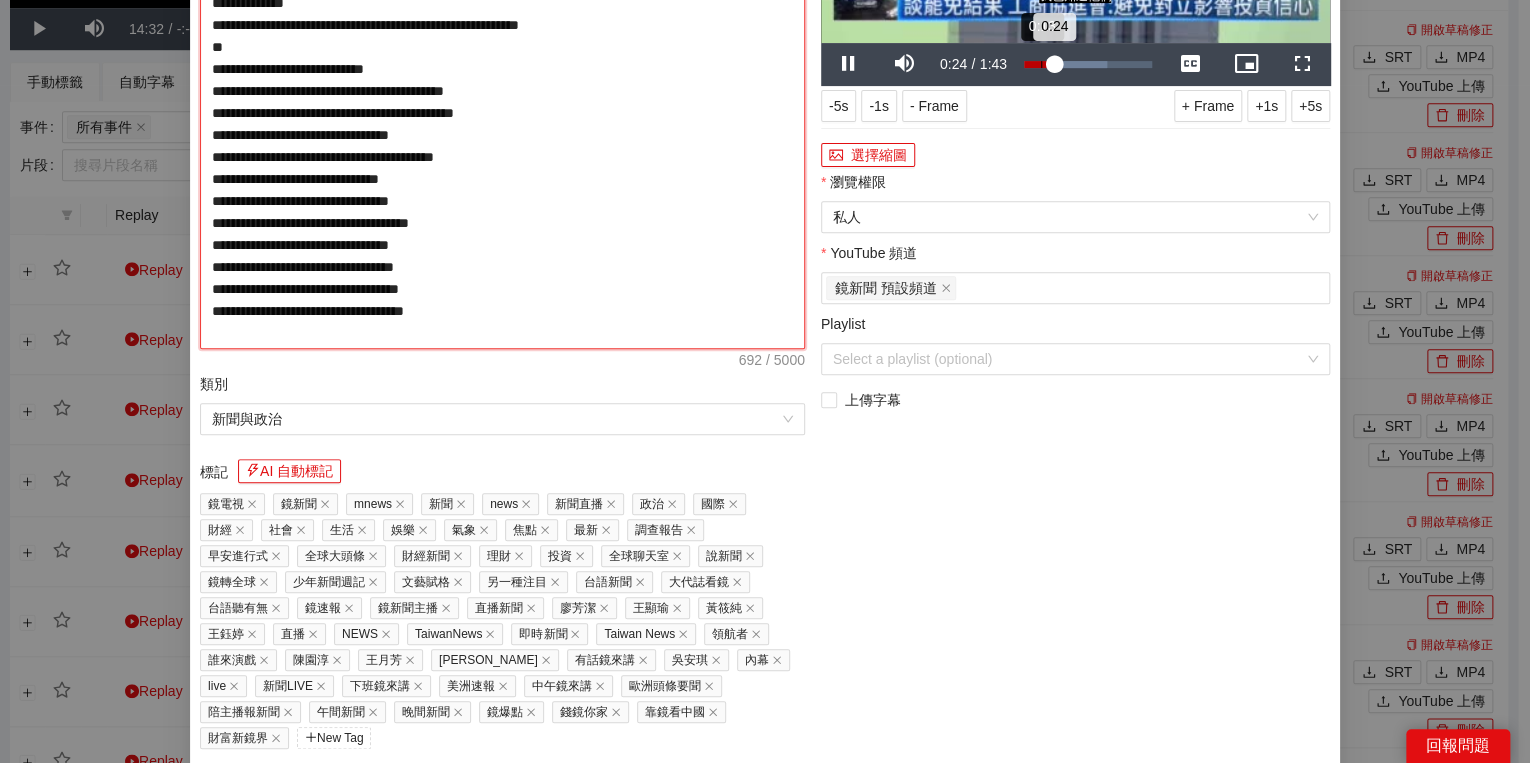 click on "Loaded :  65.21% 0:13 0:24" at bounding box center (1088, 64) 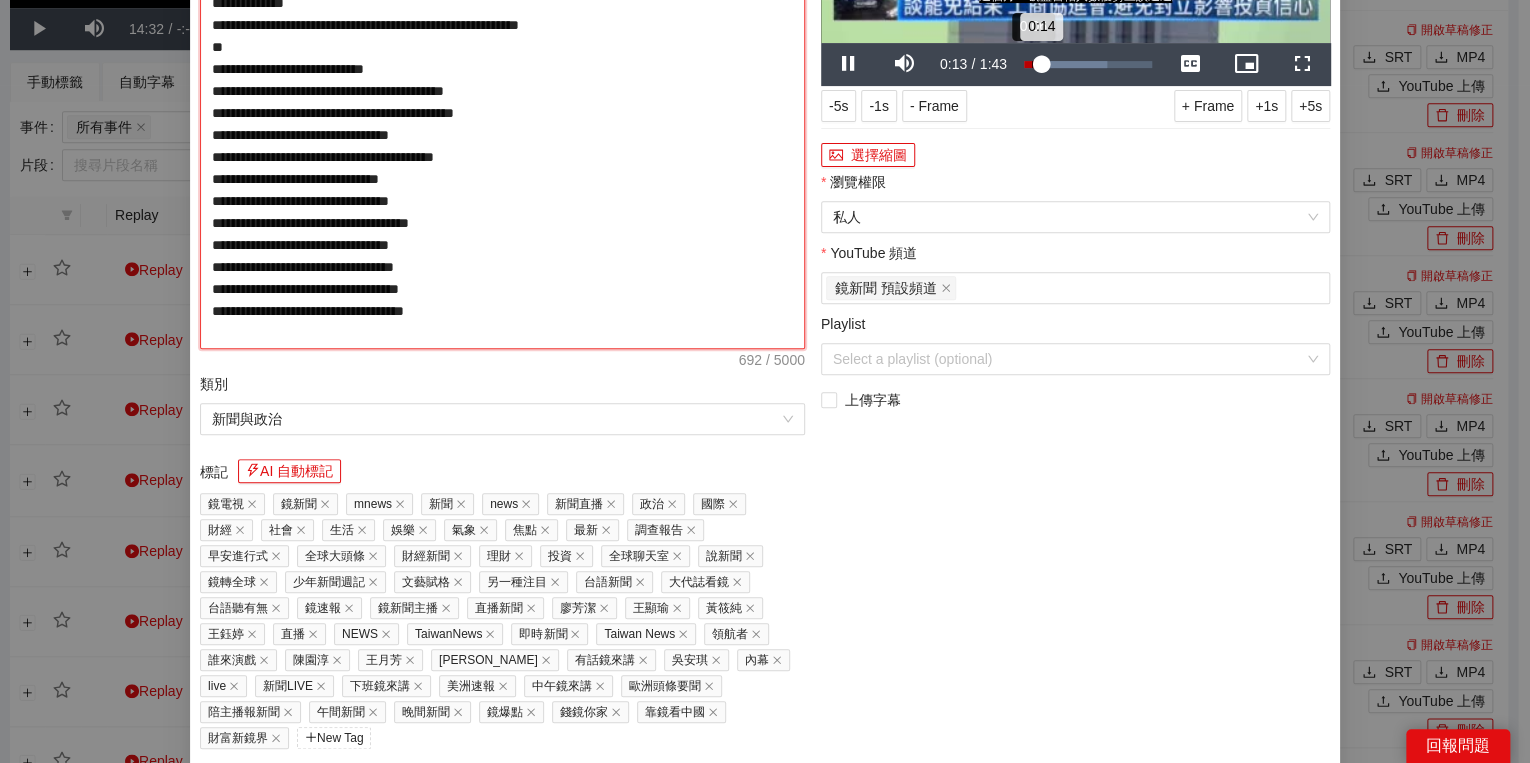 click on "0:14" at bounding box center [1032, 64] 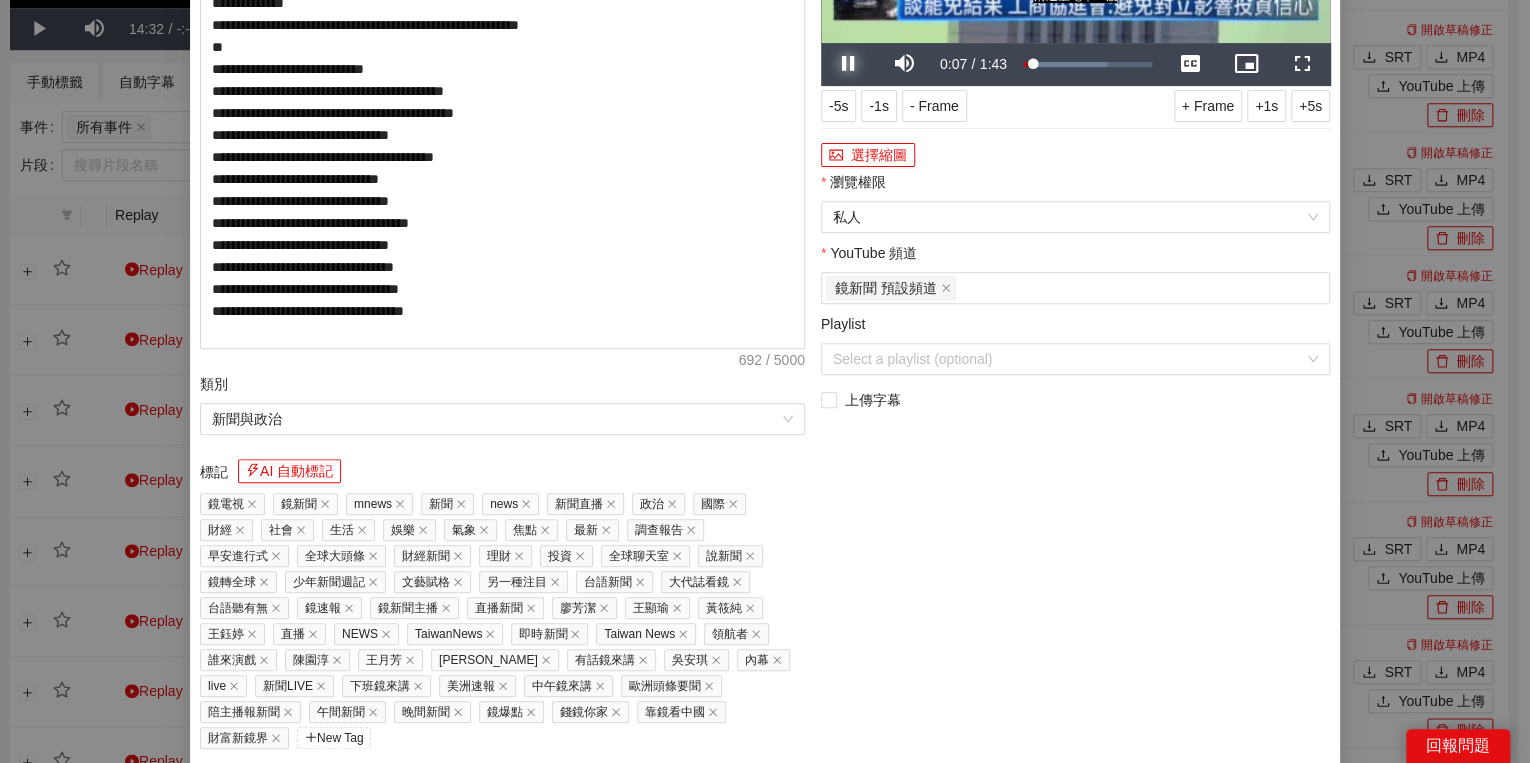 click at bounding box center (849, 64) 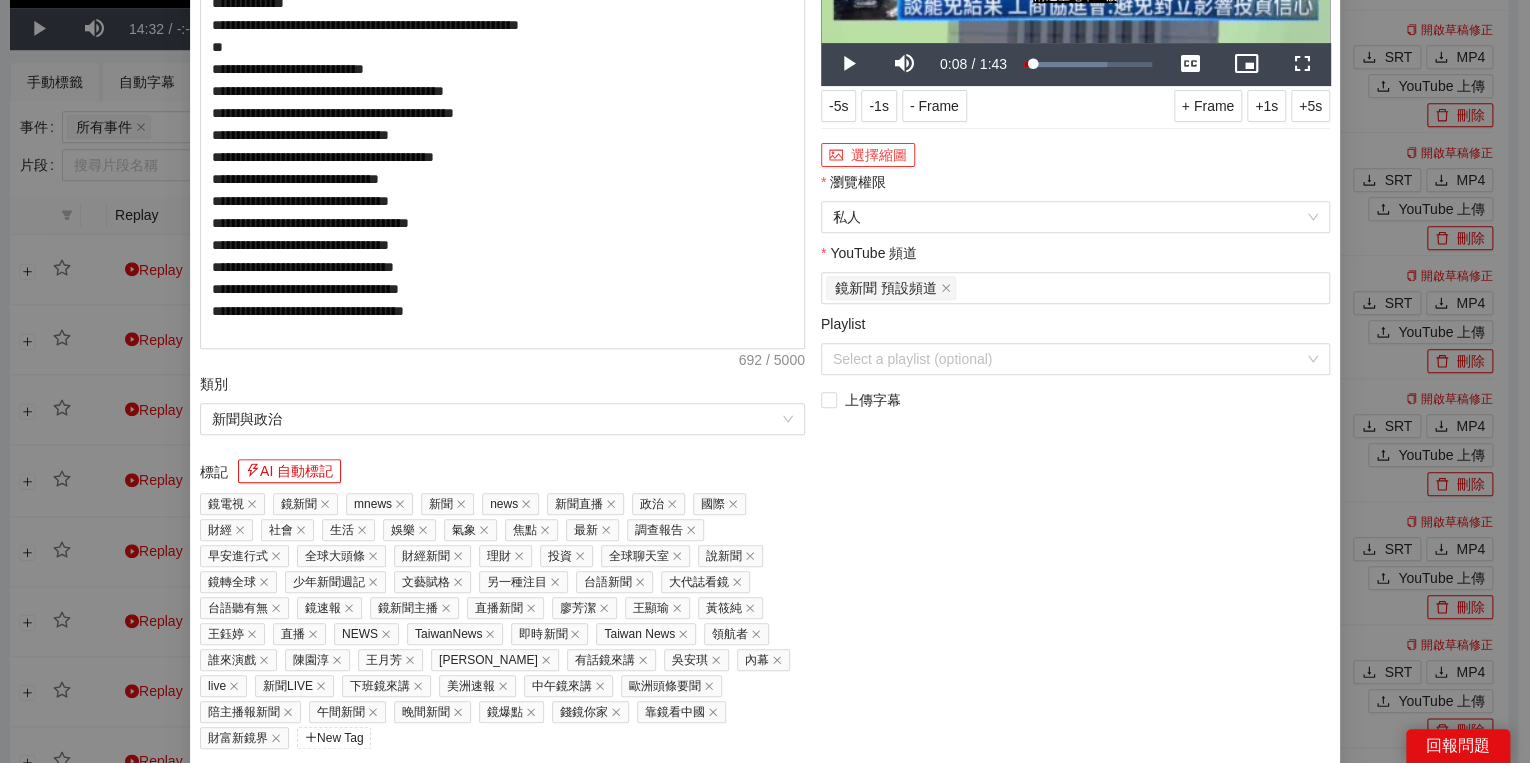 click on "選擇縮圖" at bounding box center [868, 155] 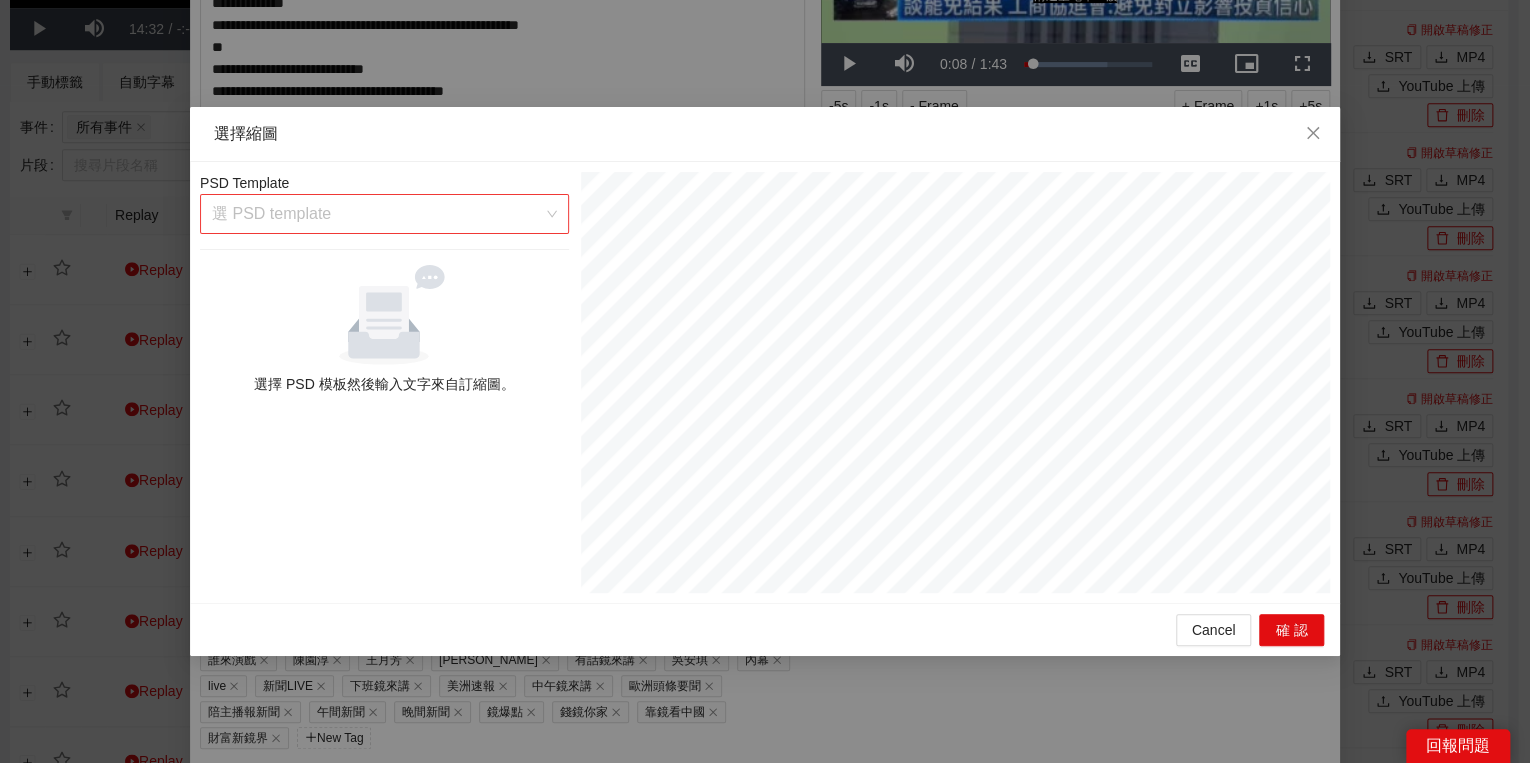 click at bounding box center [377, 214] 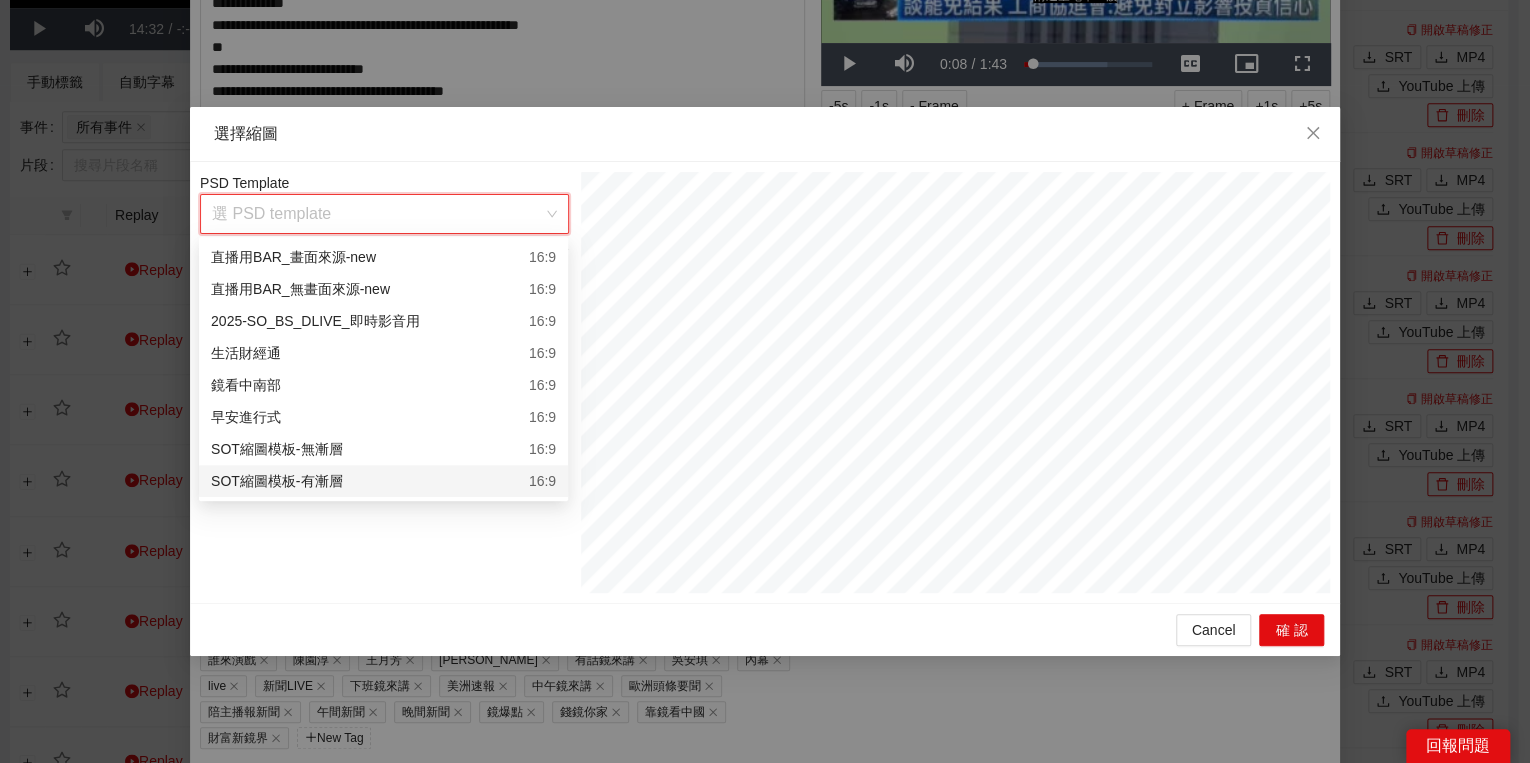 click on "SOT縮圖模板-有漸層 16:9" at bounding box center (383, 481) 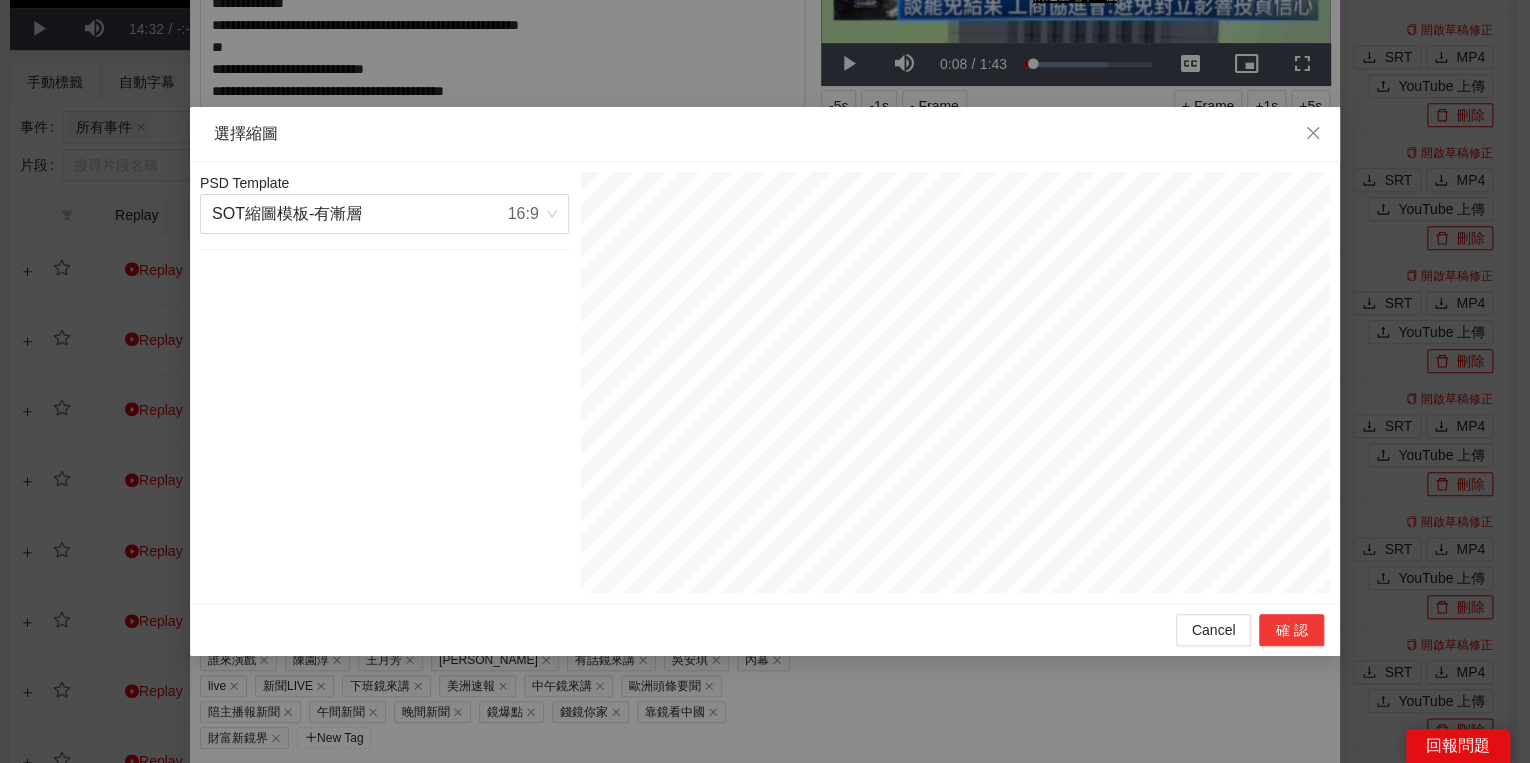 drag, startPoint x: 1300, startPoint y: 626, endPoint x: 1251, endPoint y: 640, distance: 50.96077 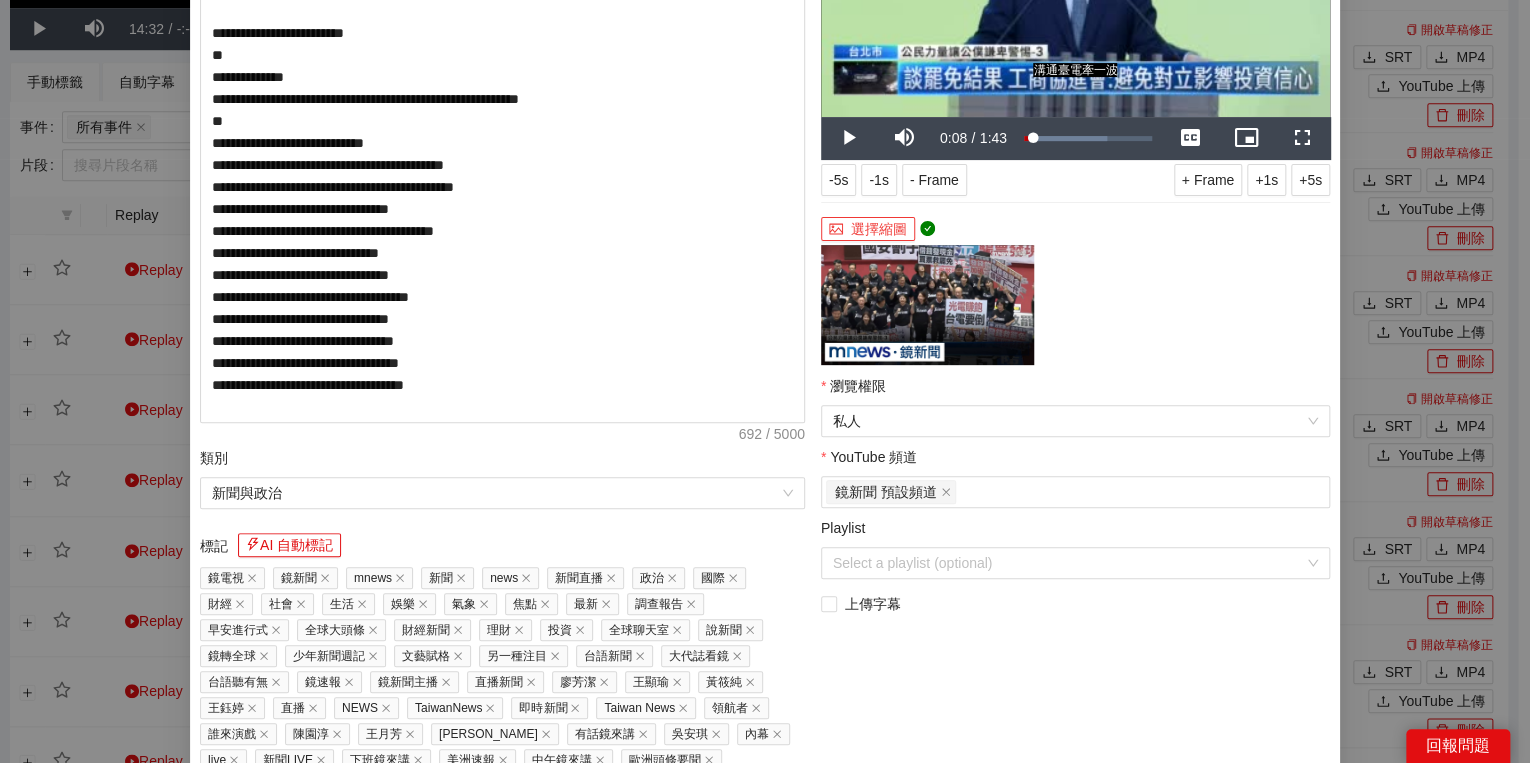scroll, scrollTop: 320, scrollLeft: 0, axis: vertical 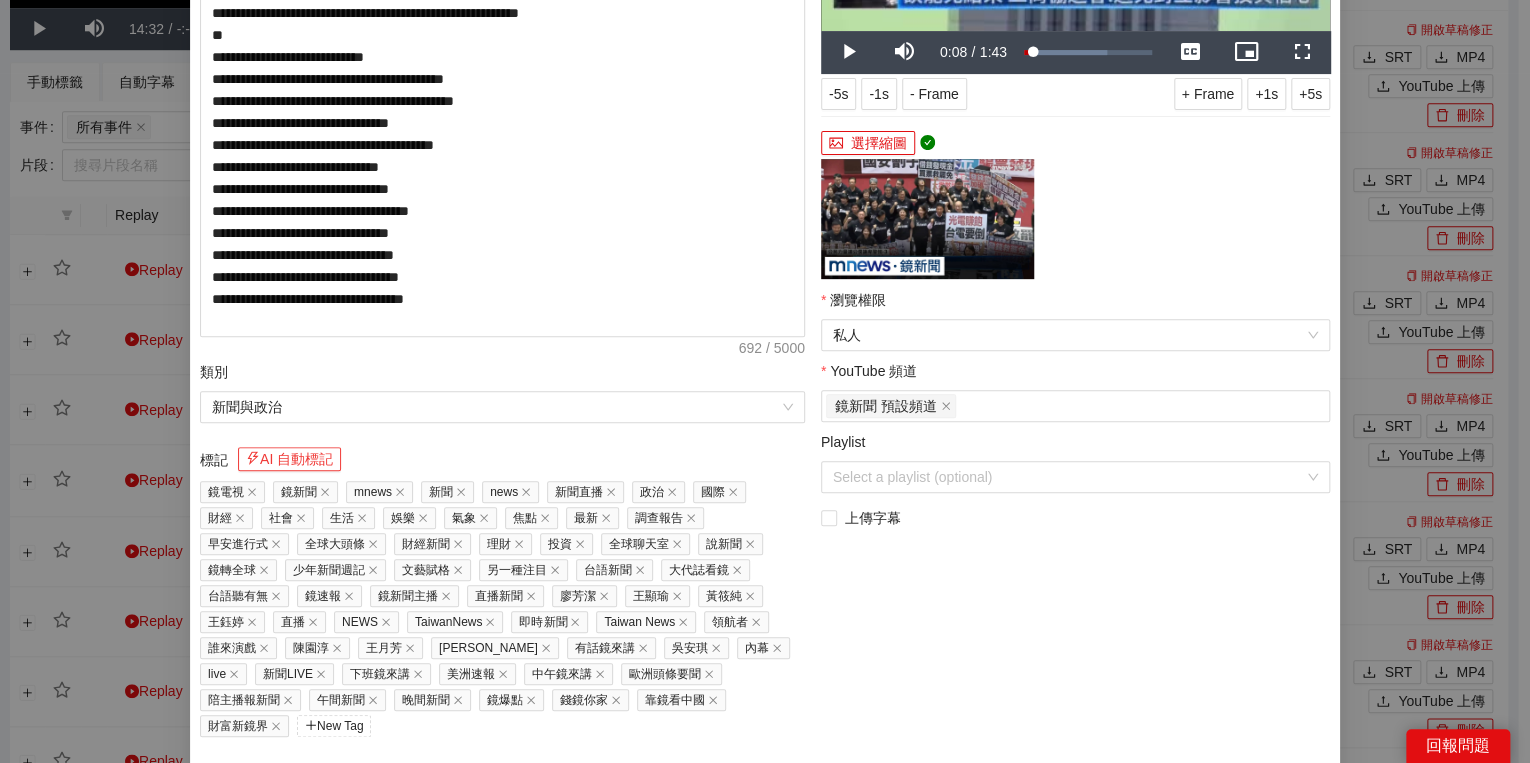click on "AI 自動標記" at bounding box center [289, 459] 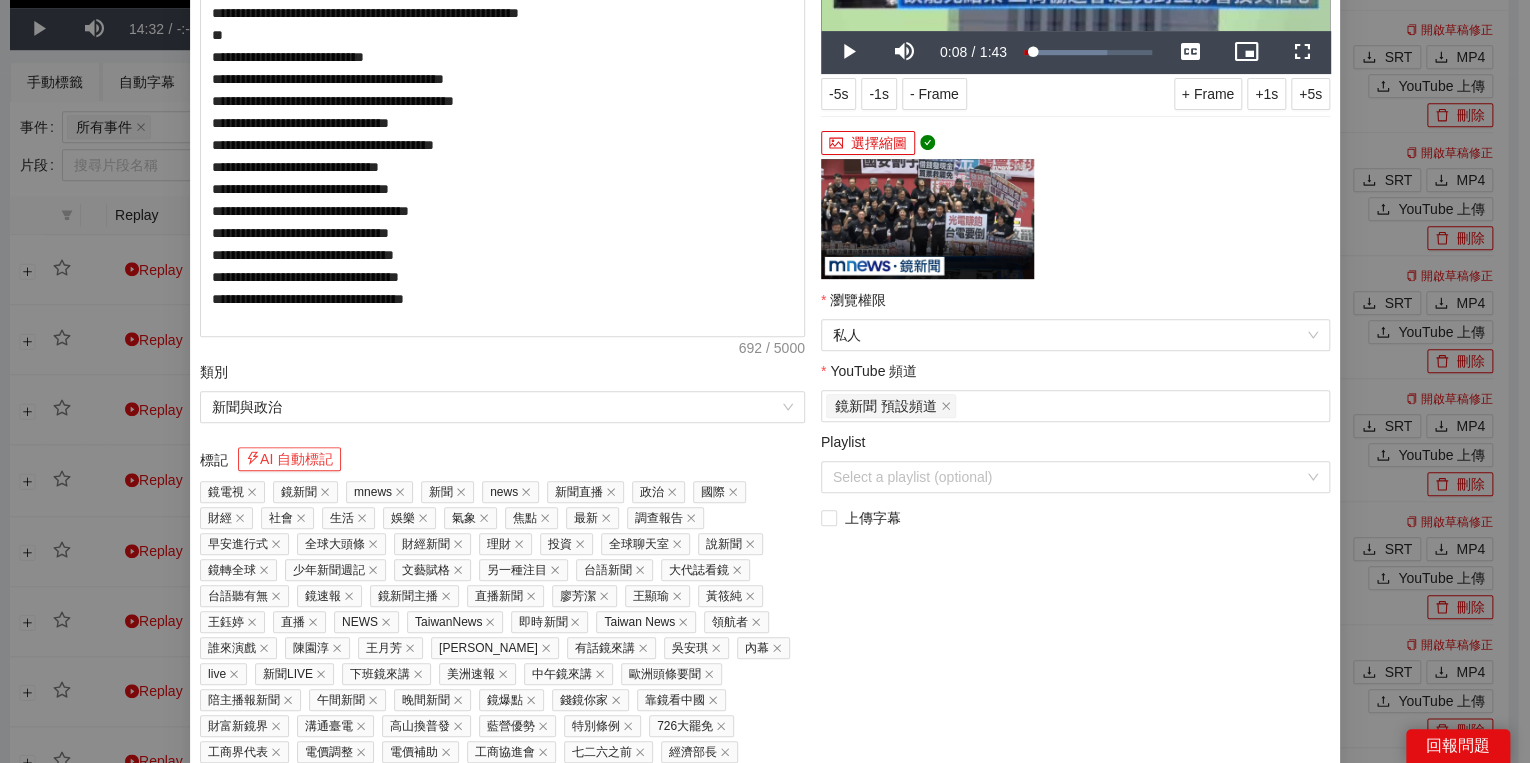 scroll, scrollTop: 429, scrollLeft: 0, axis: vertical 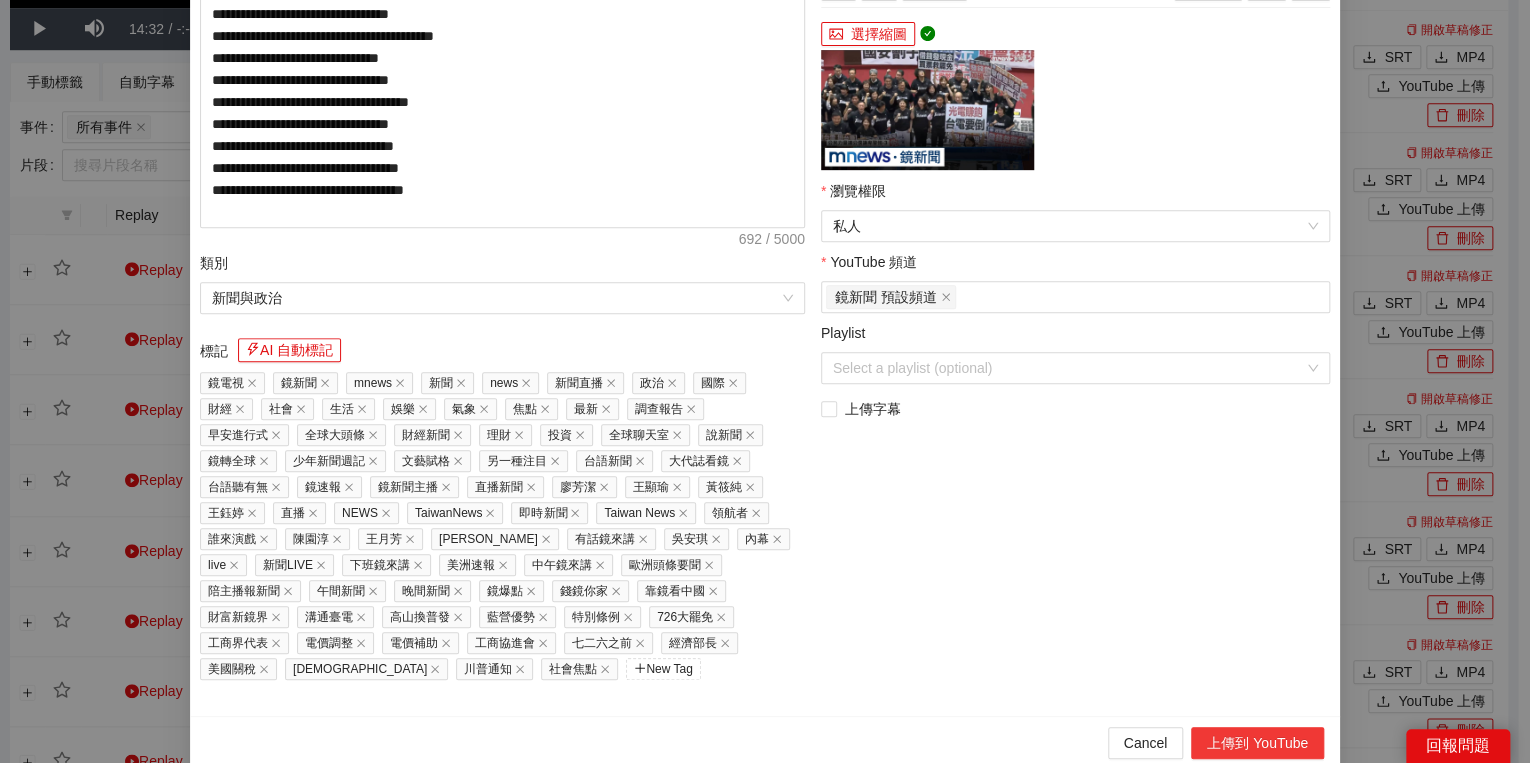 click on "上傳到 YouTube" at bounding box center (1257, 743) 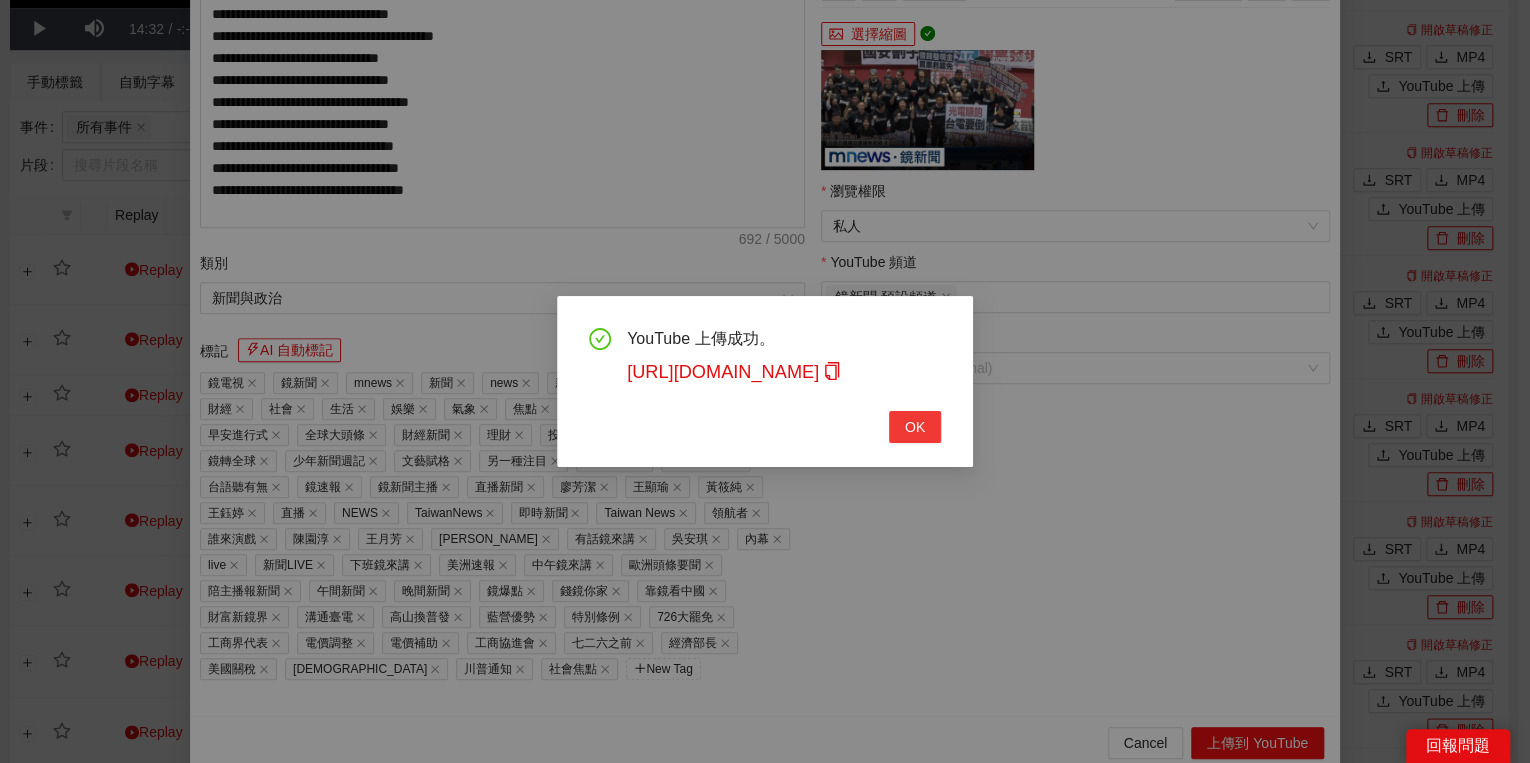 click on "OK" at bounding box center (915, 427) 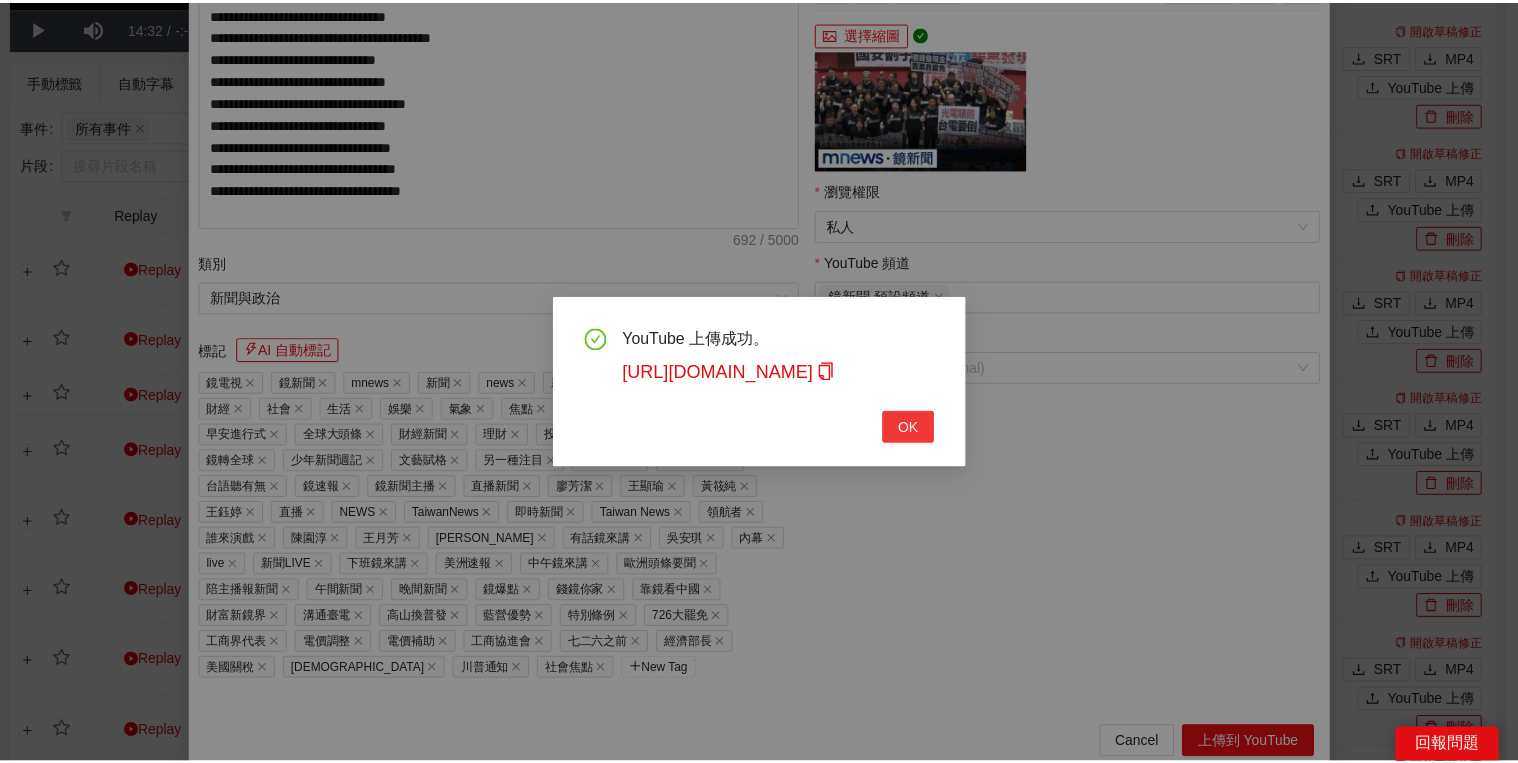 scroll, scrollTop: 308, scrollLeft: 0, axis: vertical 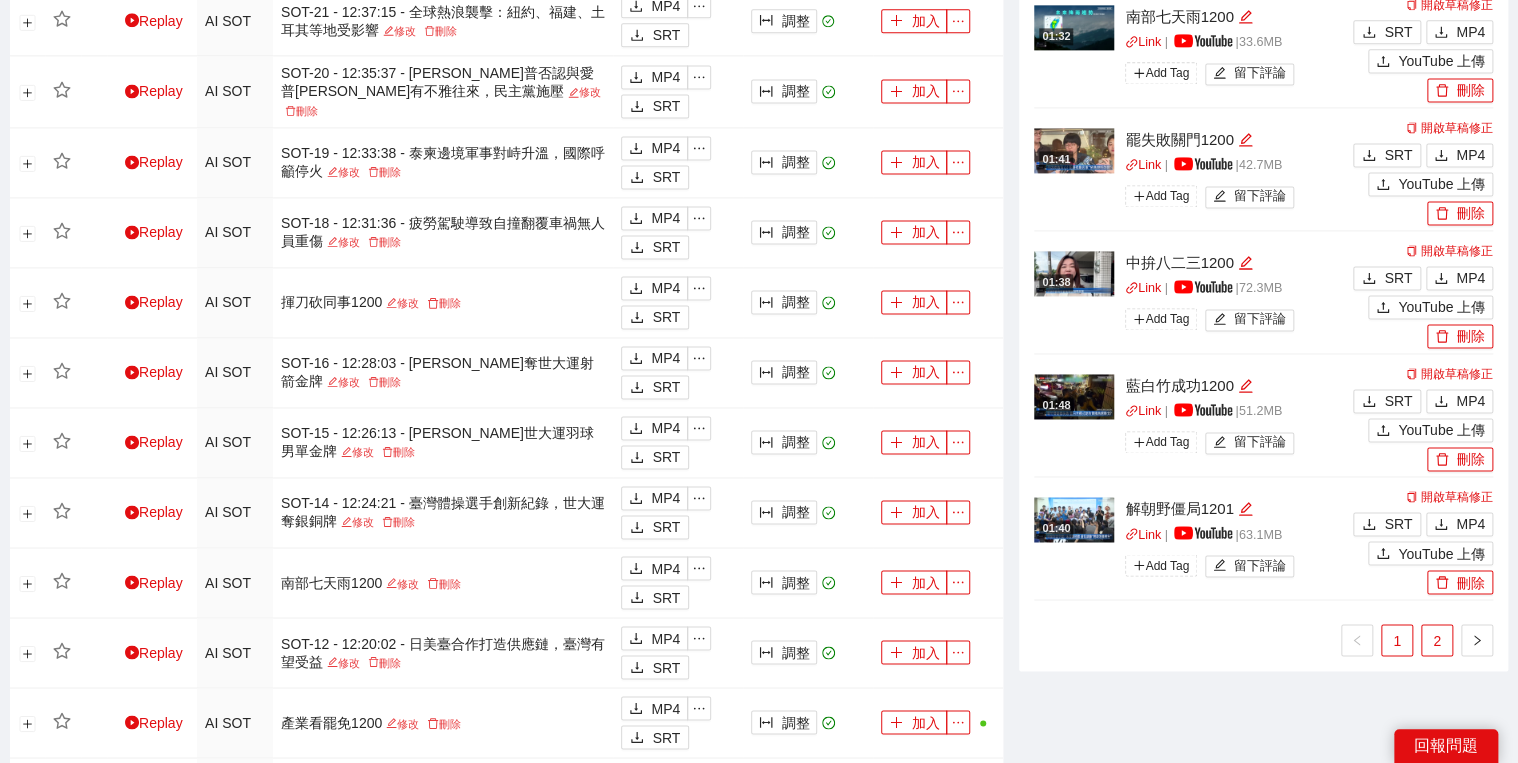 click on "2" at bounding box center [1437, 640] 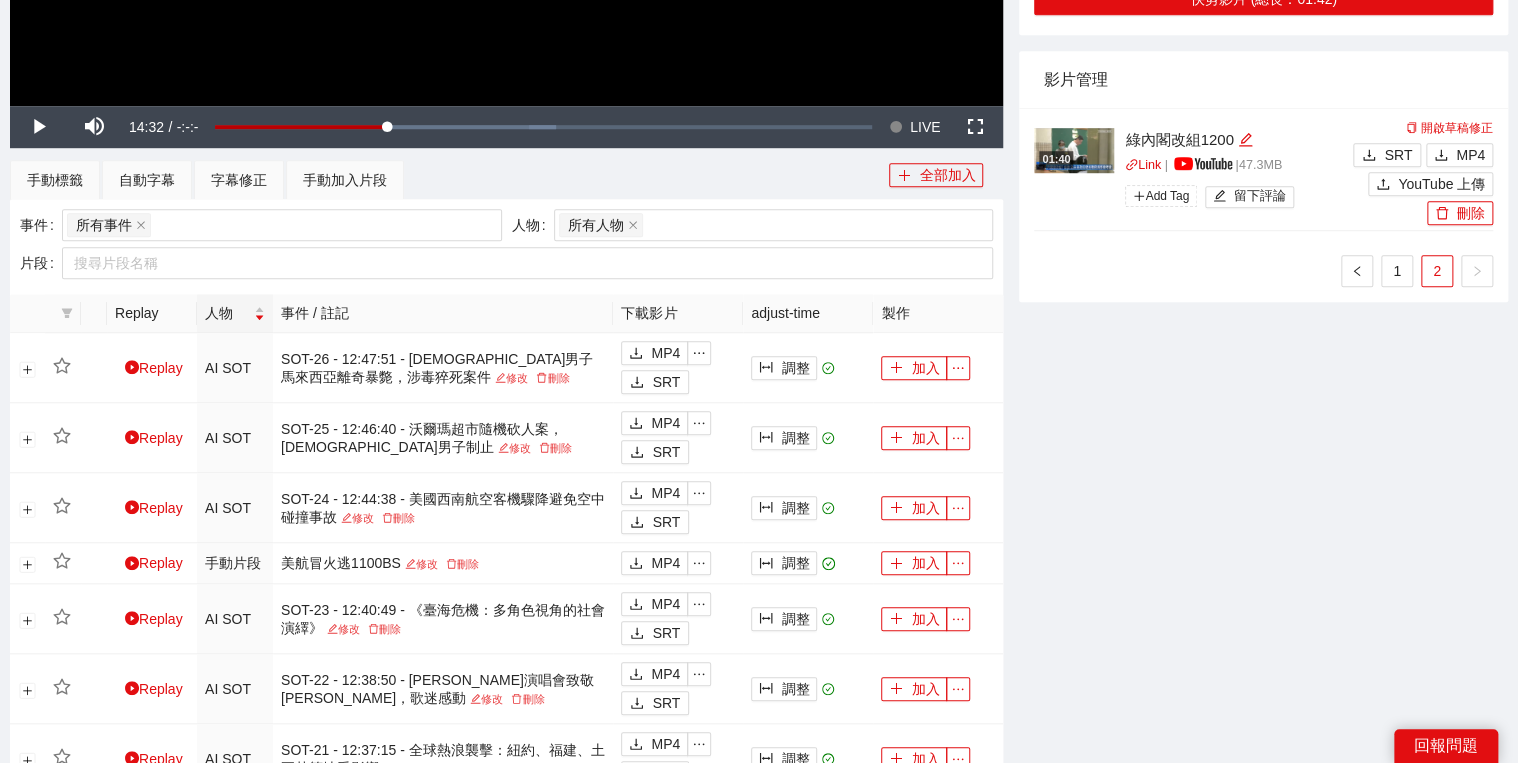 scroll, scrollTop: 480, scrollLeft: 0, axis: vertical 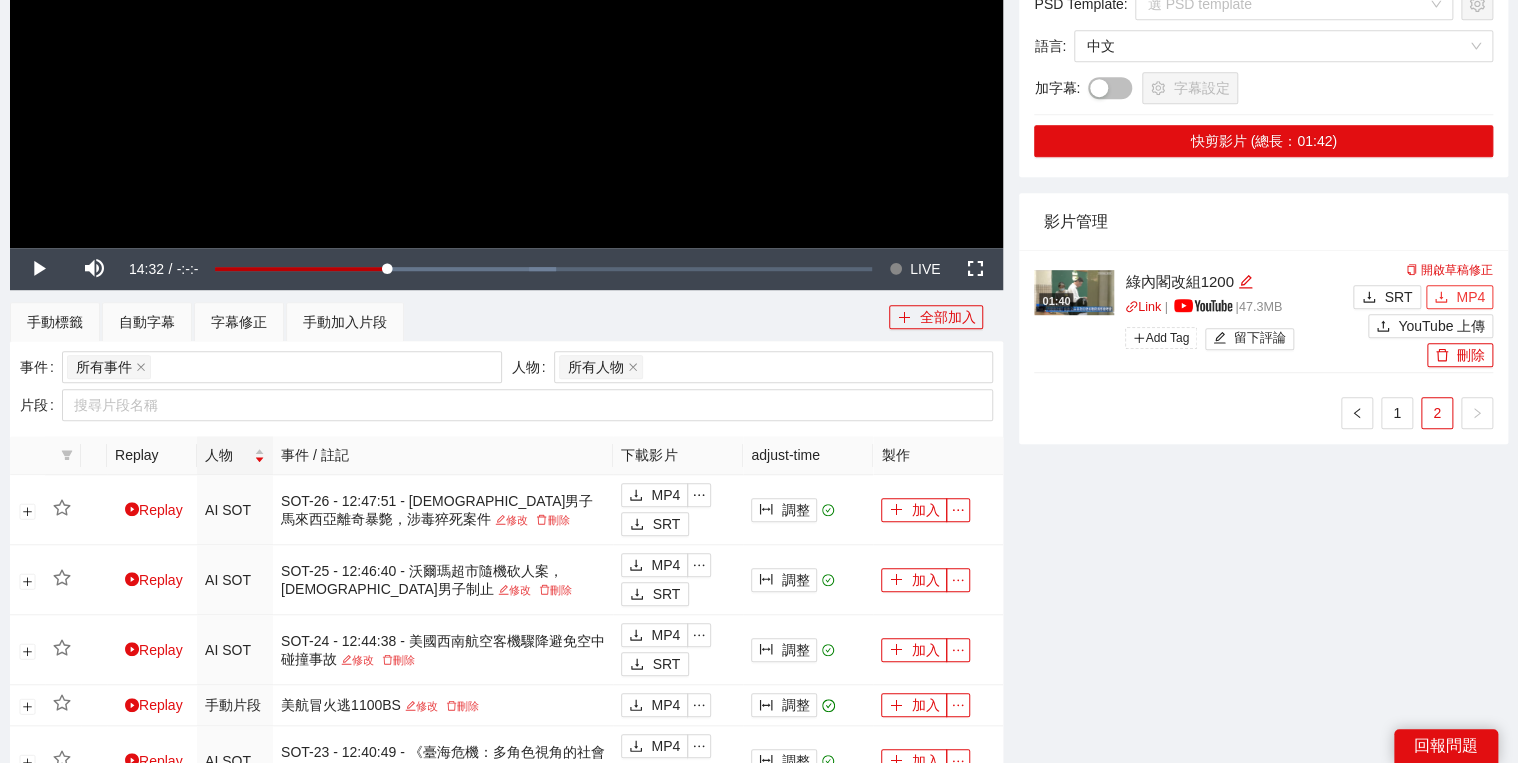 click on "MP4" at bounding box center [1470, 297] 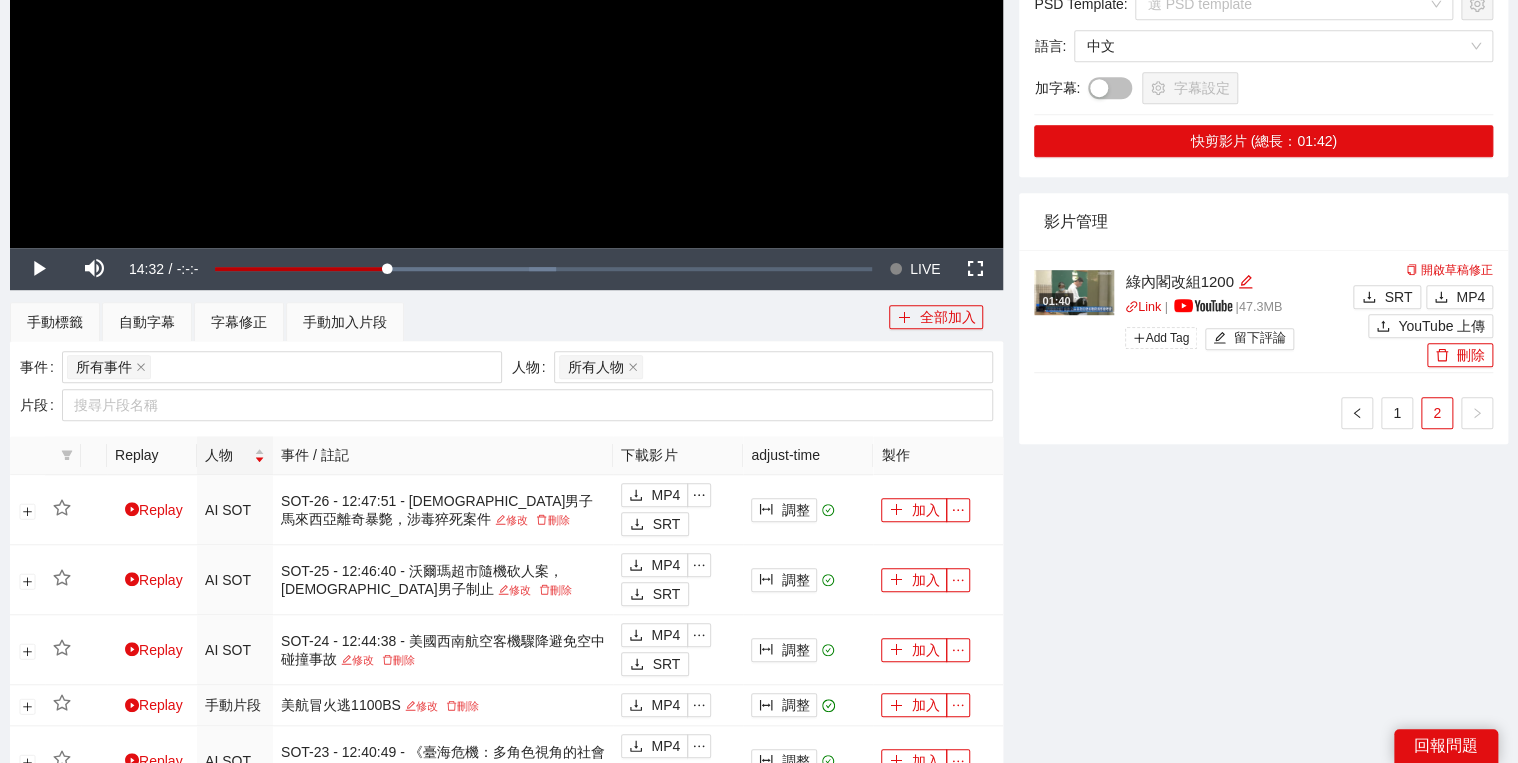 drag, startPoint x: 1400, startPoint y: 418, endPoint x: 1385, endPoint y: 449, distance: 34.43835 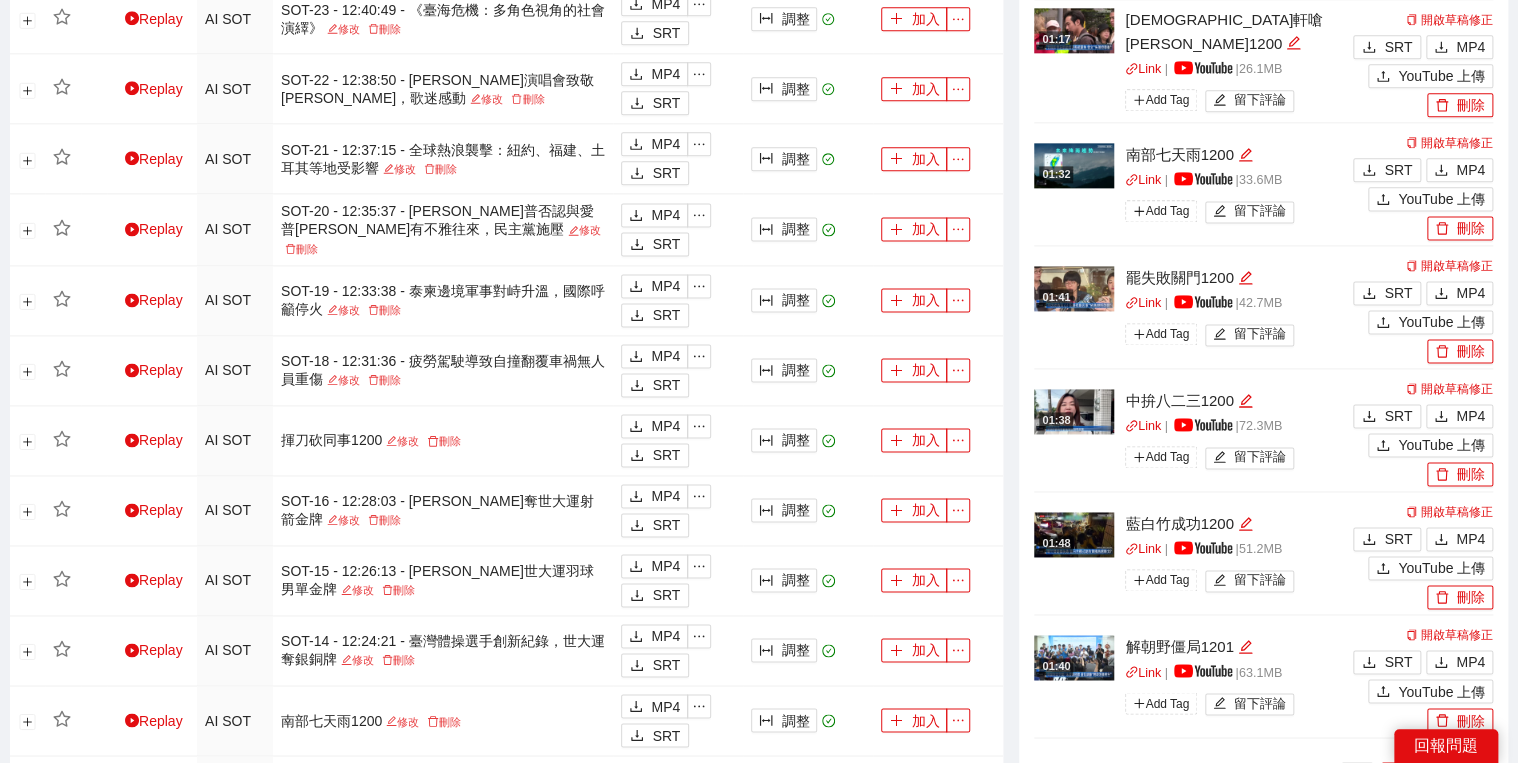 scroll, scrollTop: 1360, scrollLeft: 0, axis: vertical 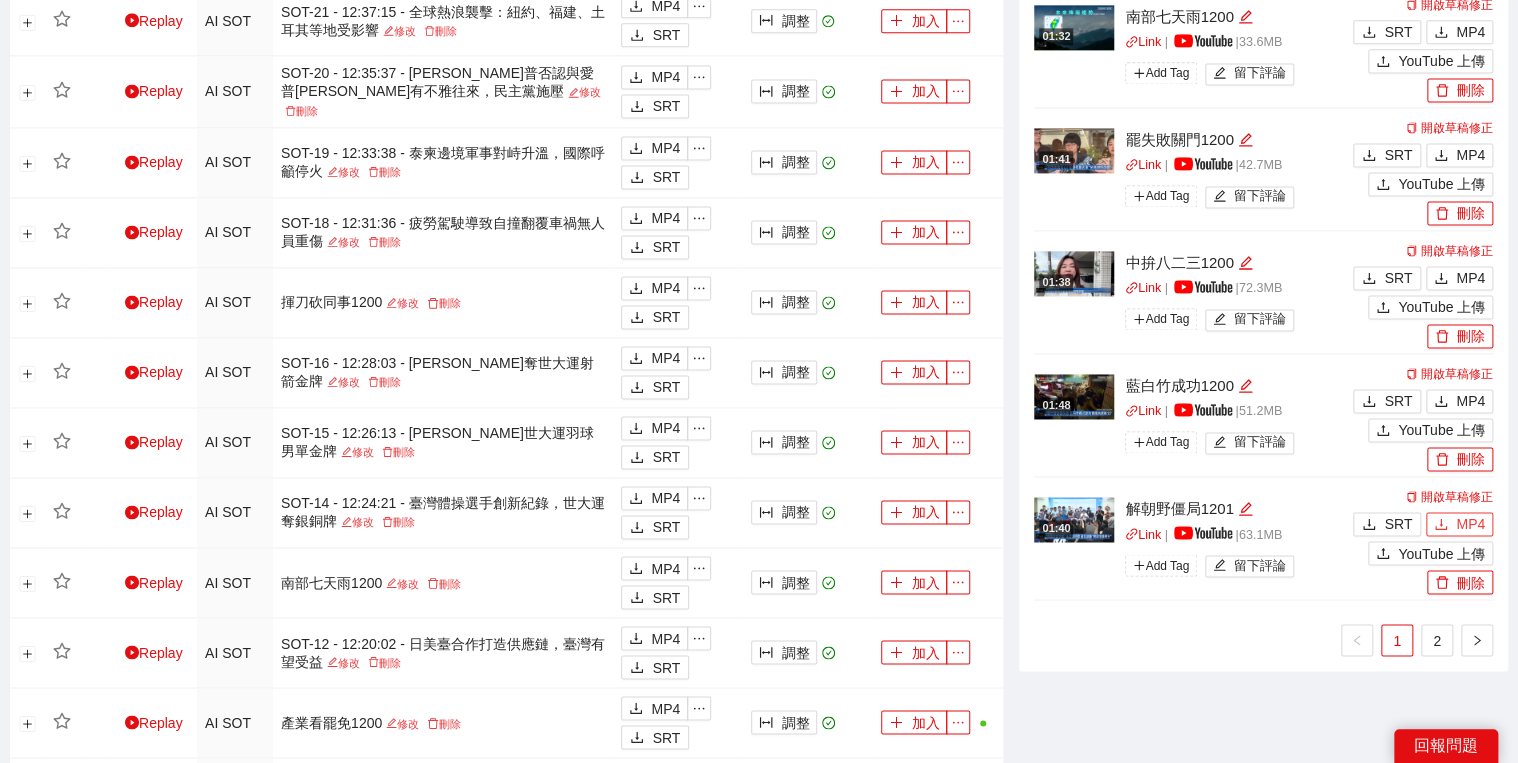 click on "MP4" at bounding box center [1470, 524] 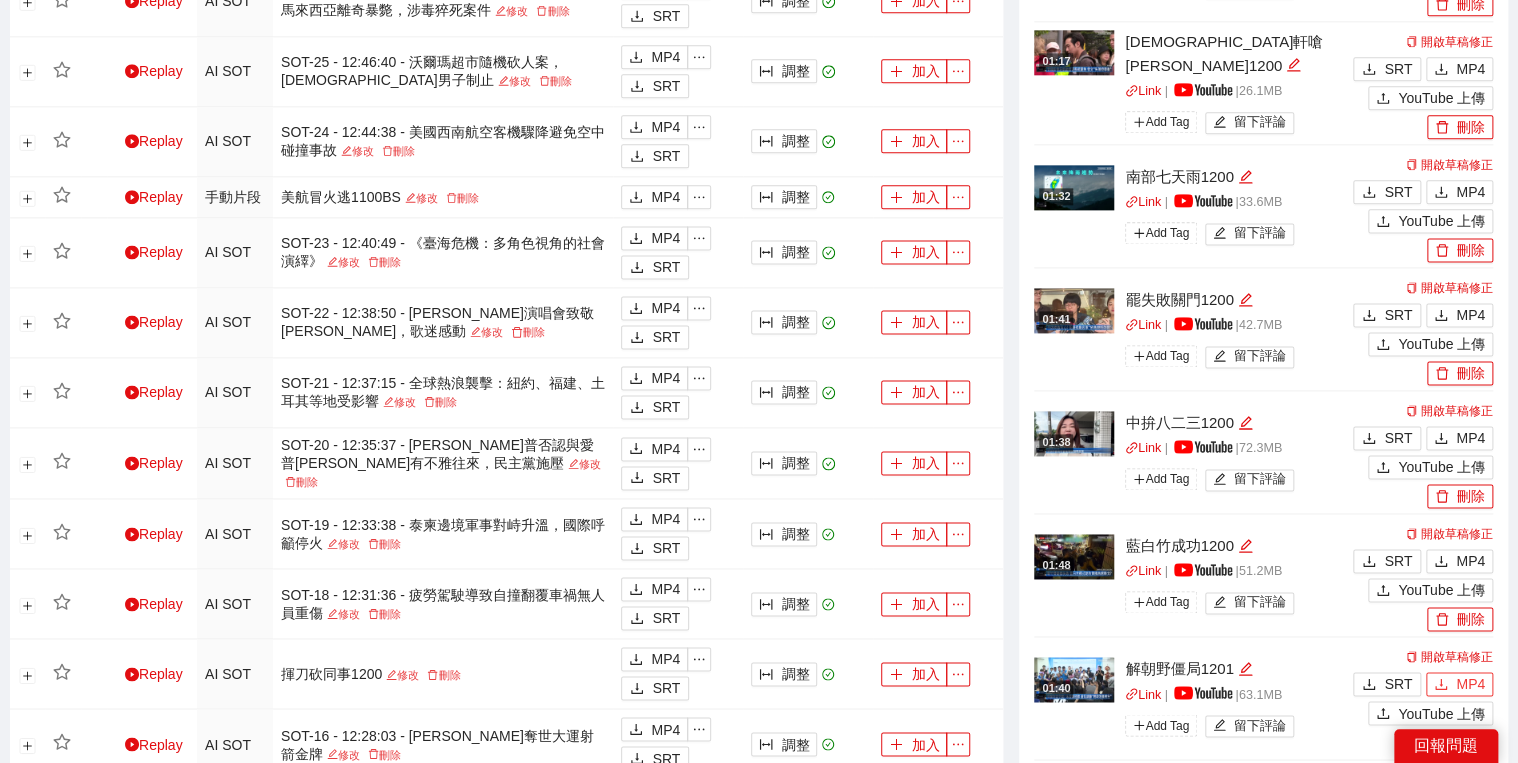 scroll, scrollTop: 1200, scrollLeft: 0, axis: vertical 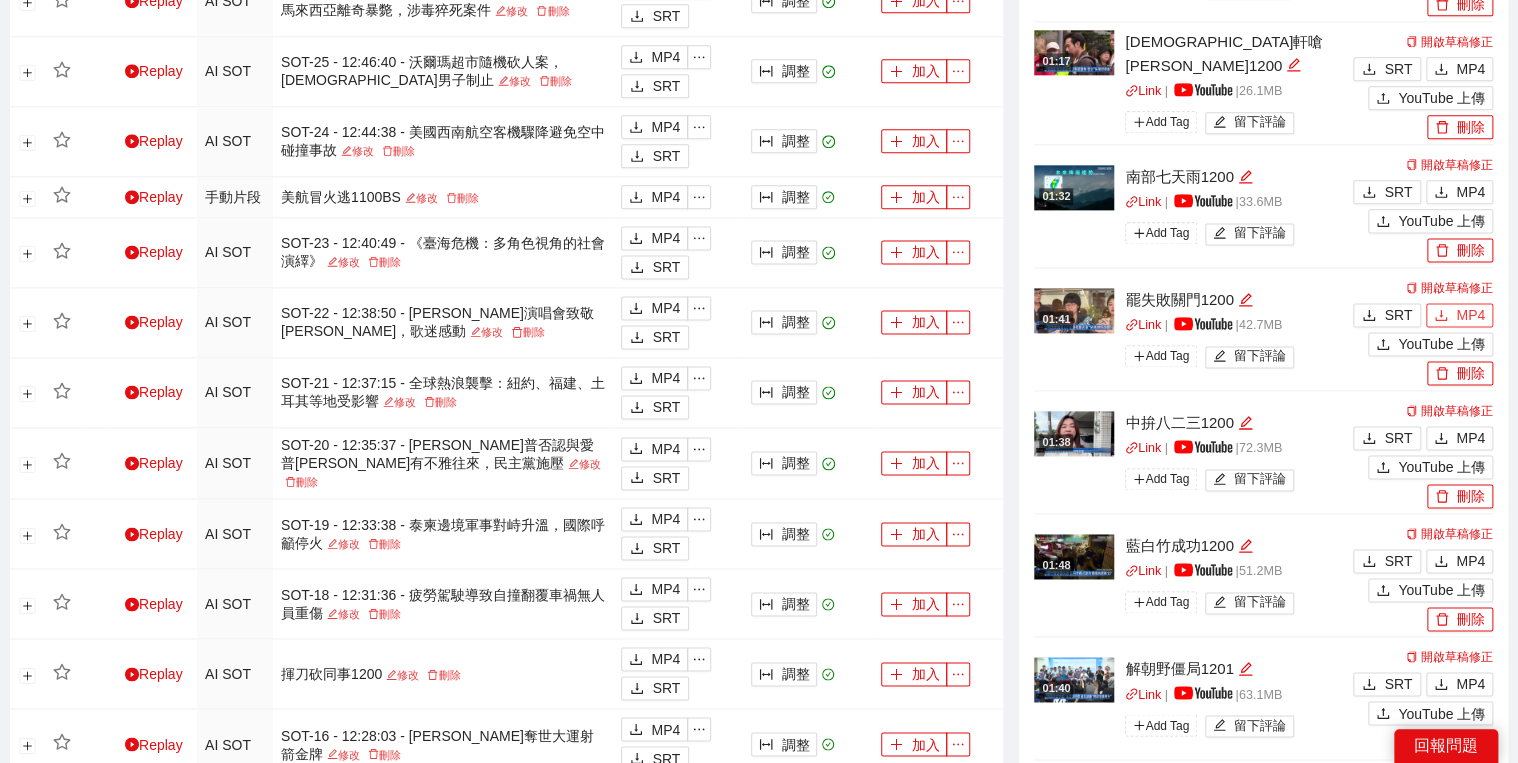 click 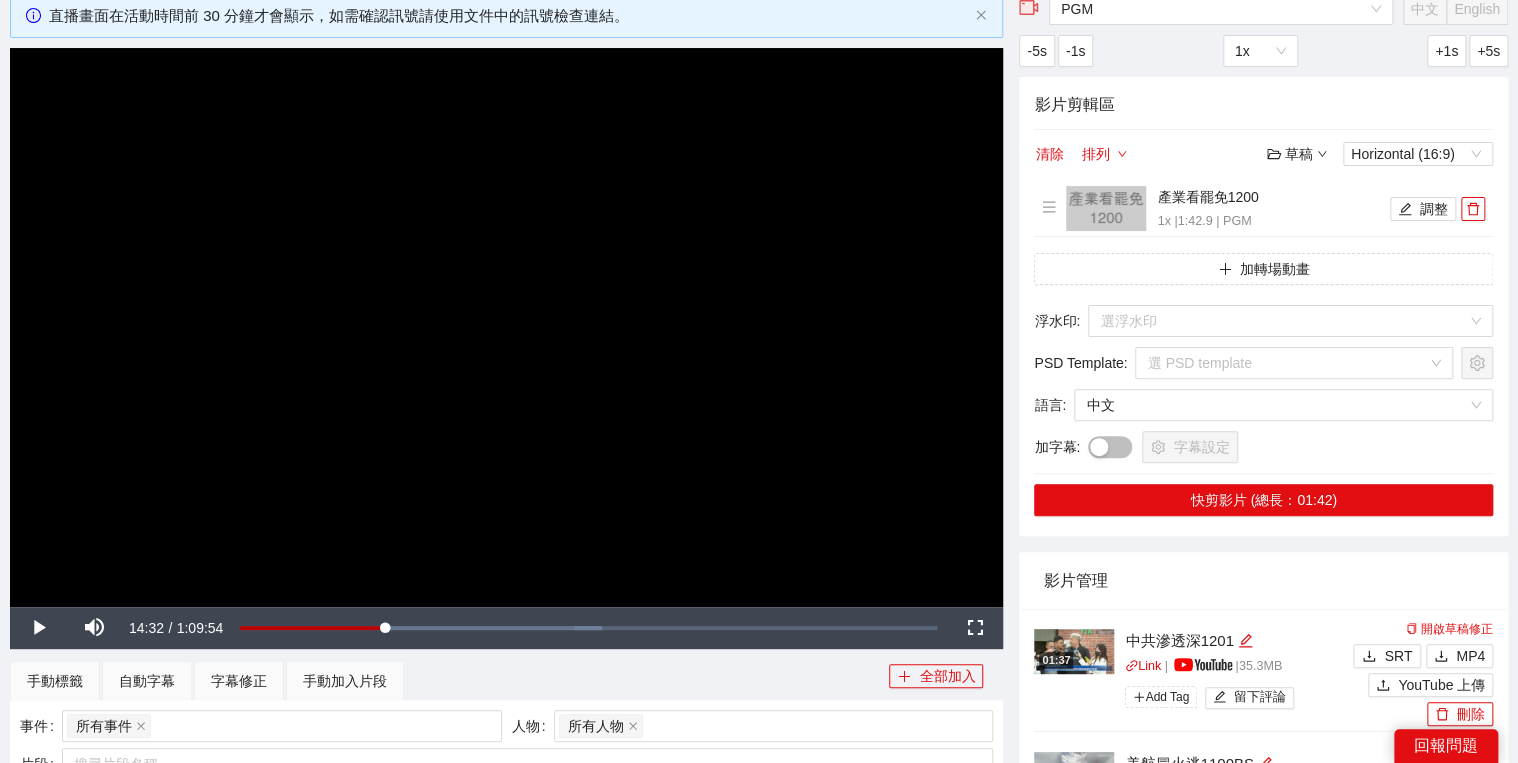 scroll, scrollTop: 0, scrollLeft: 0, axis: both 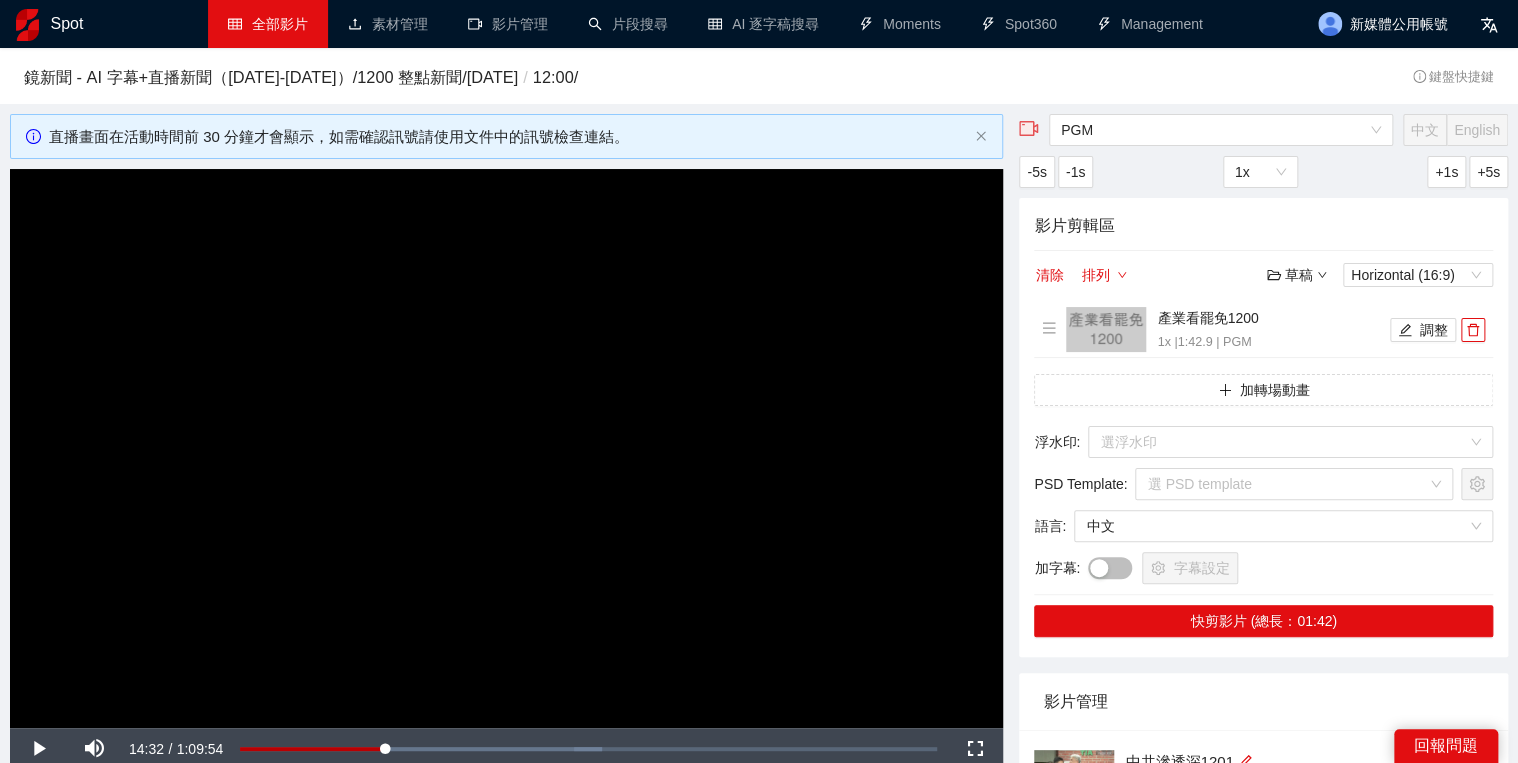 click on "全部影片" at bounding box center (268, 24) 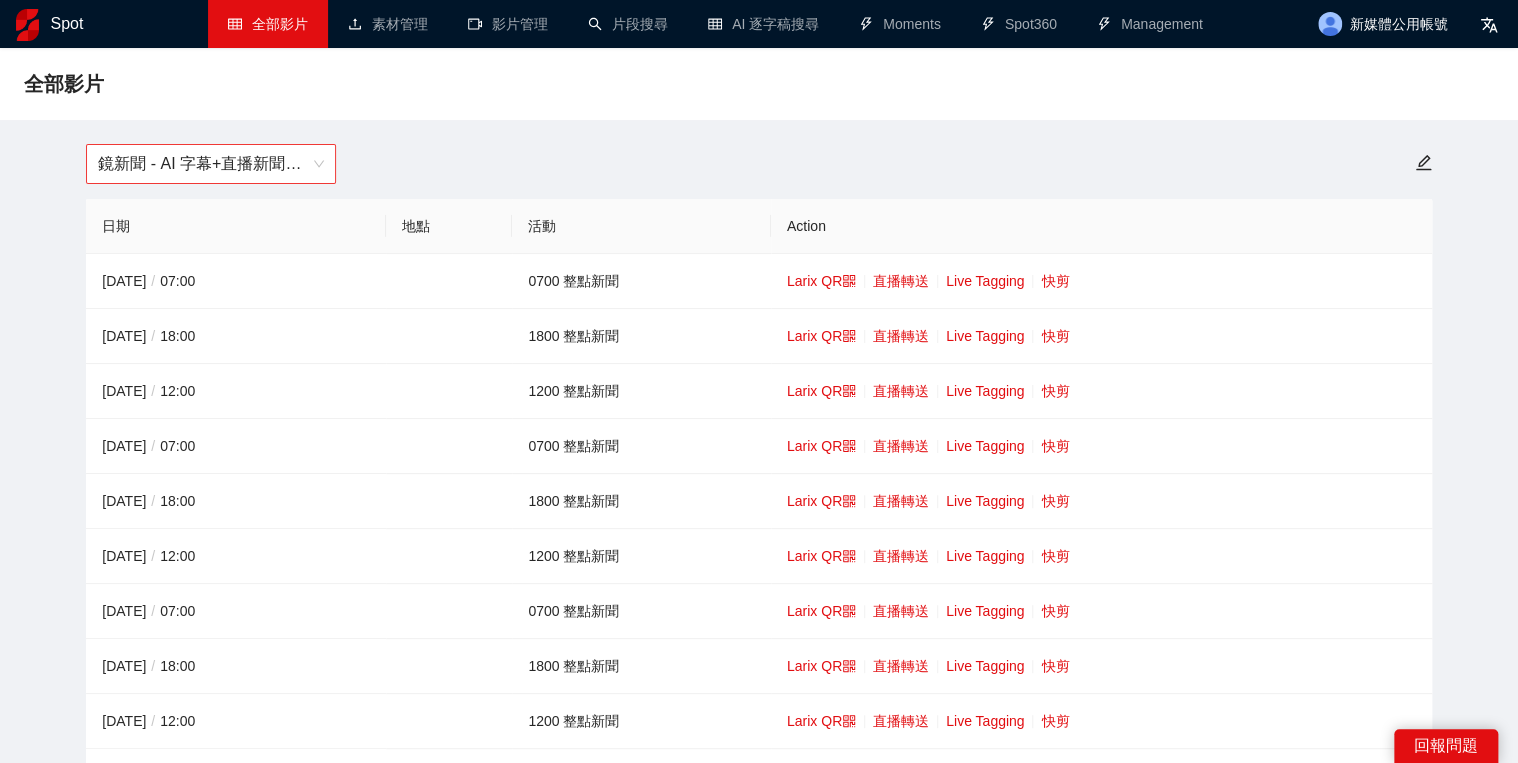 click on "鏡新聞 - AI 字幕+直播新聞（[DATE]-[DATE]）" at bounding box center (211, 164) 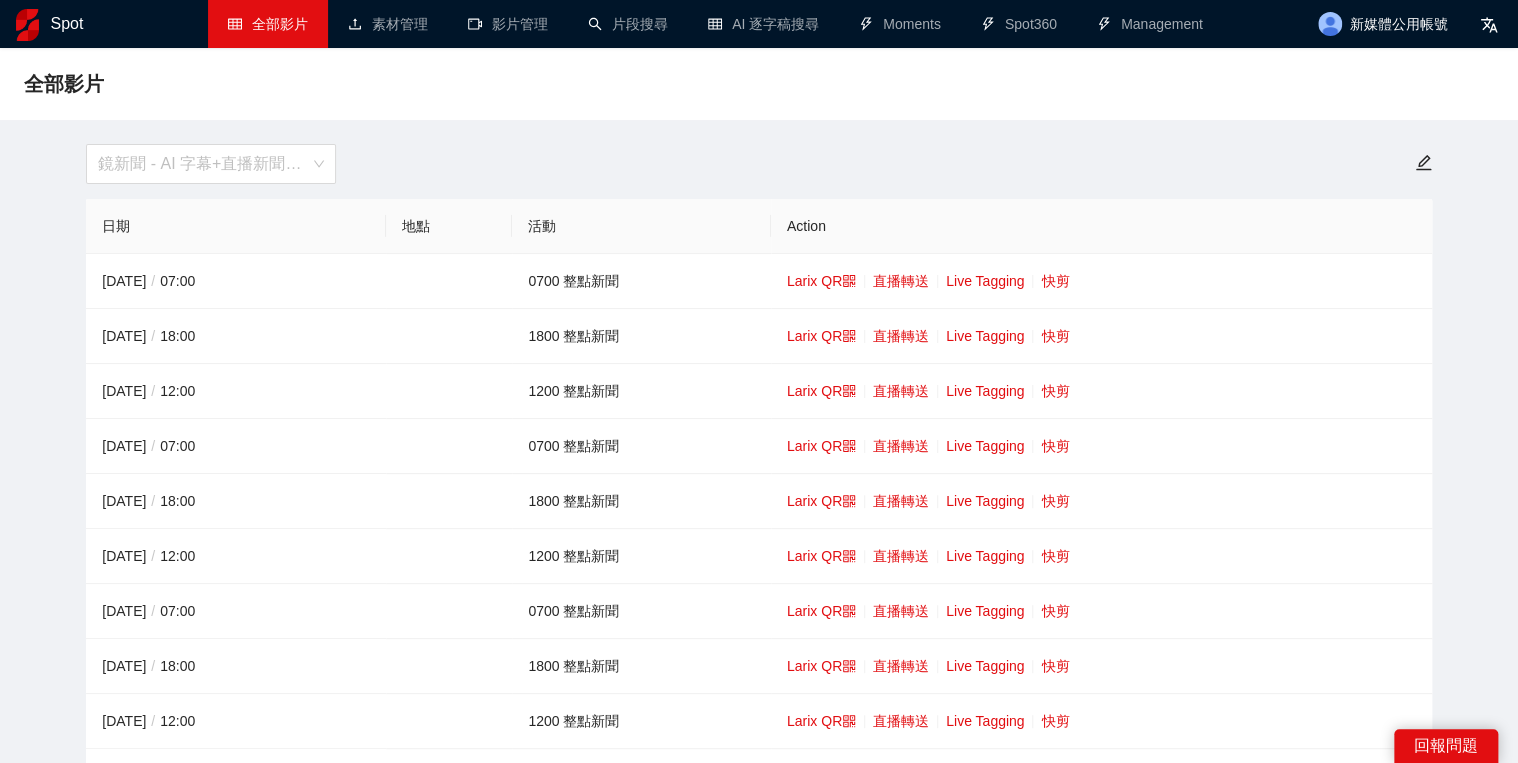 scroll, scrollTop: 64, scrollLeft: 0, axis: vertical 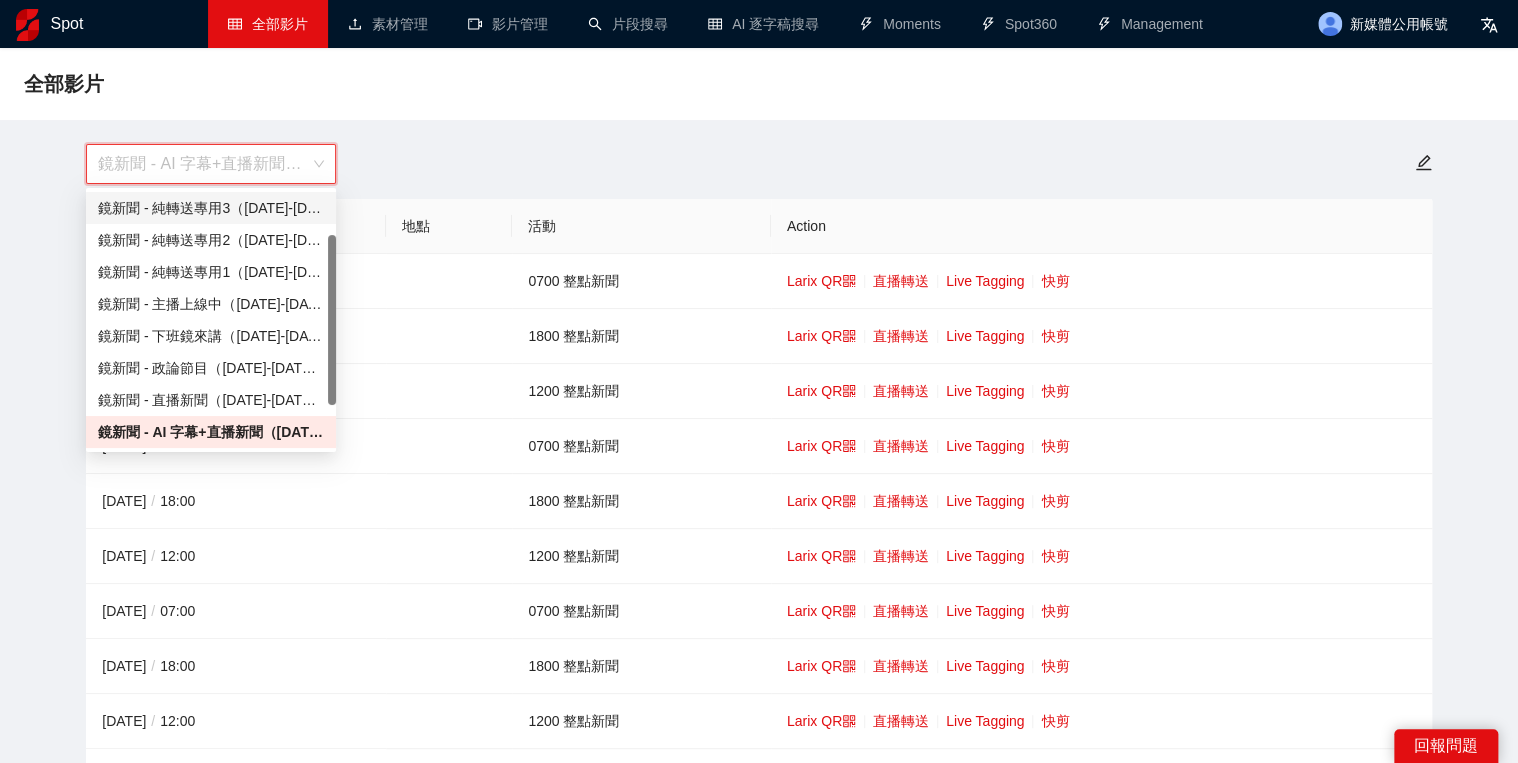 click on "鏡新聞 - AI 字幕+直播新聞（[DATE]-[DATE]）" at bounding box center [211, 164] 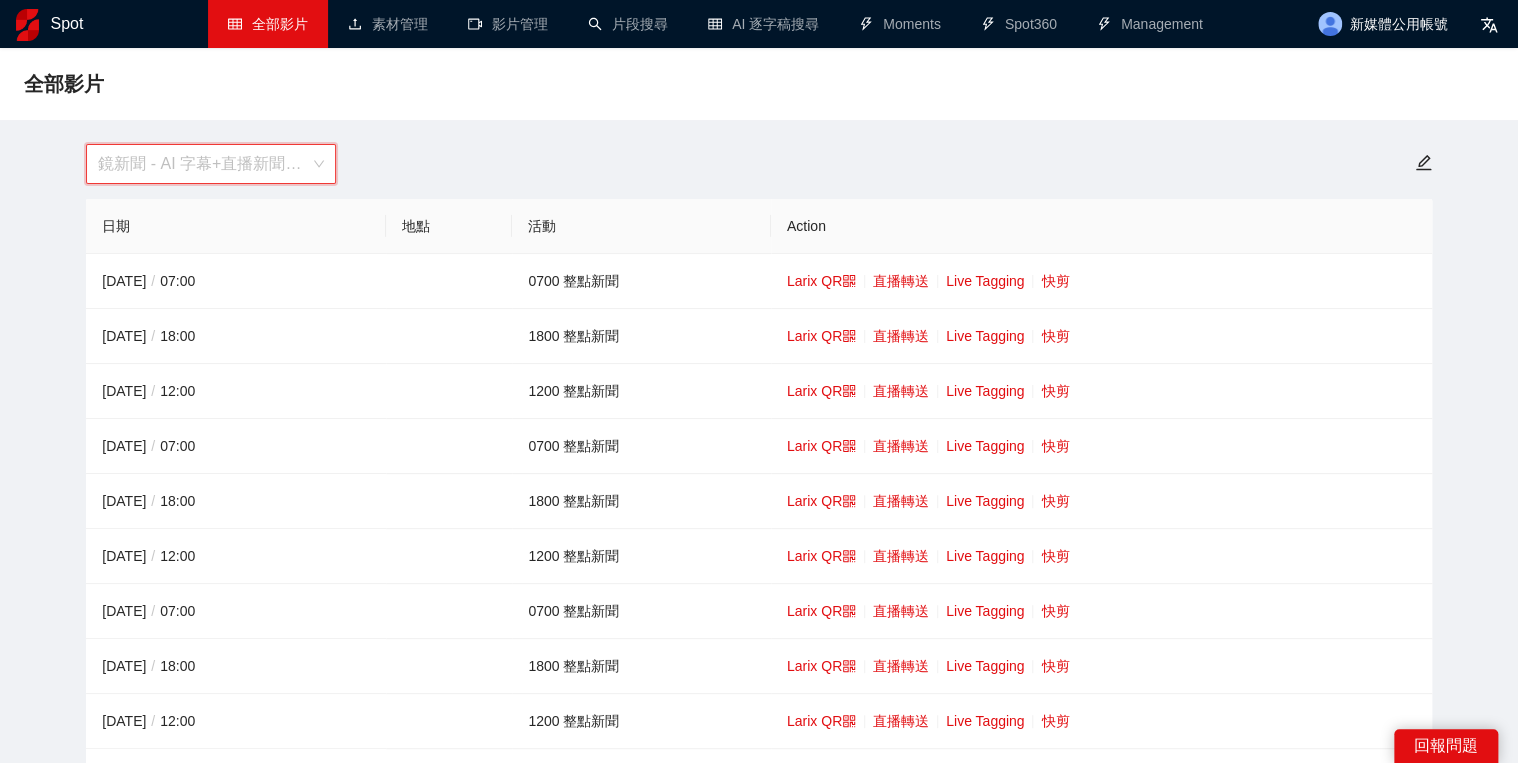 click on "鏡新聞 - AI 字幕+直播新聞（[DATE]-[DATE]）" at bounding box center (211, 164) 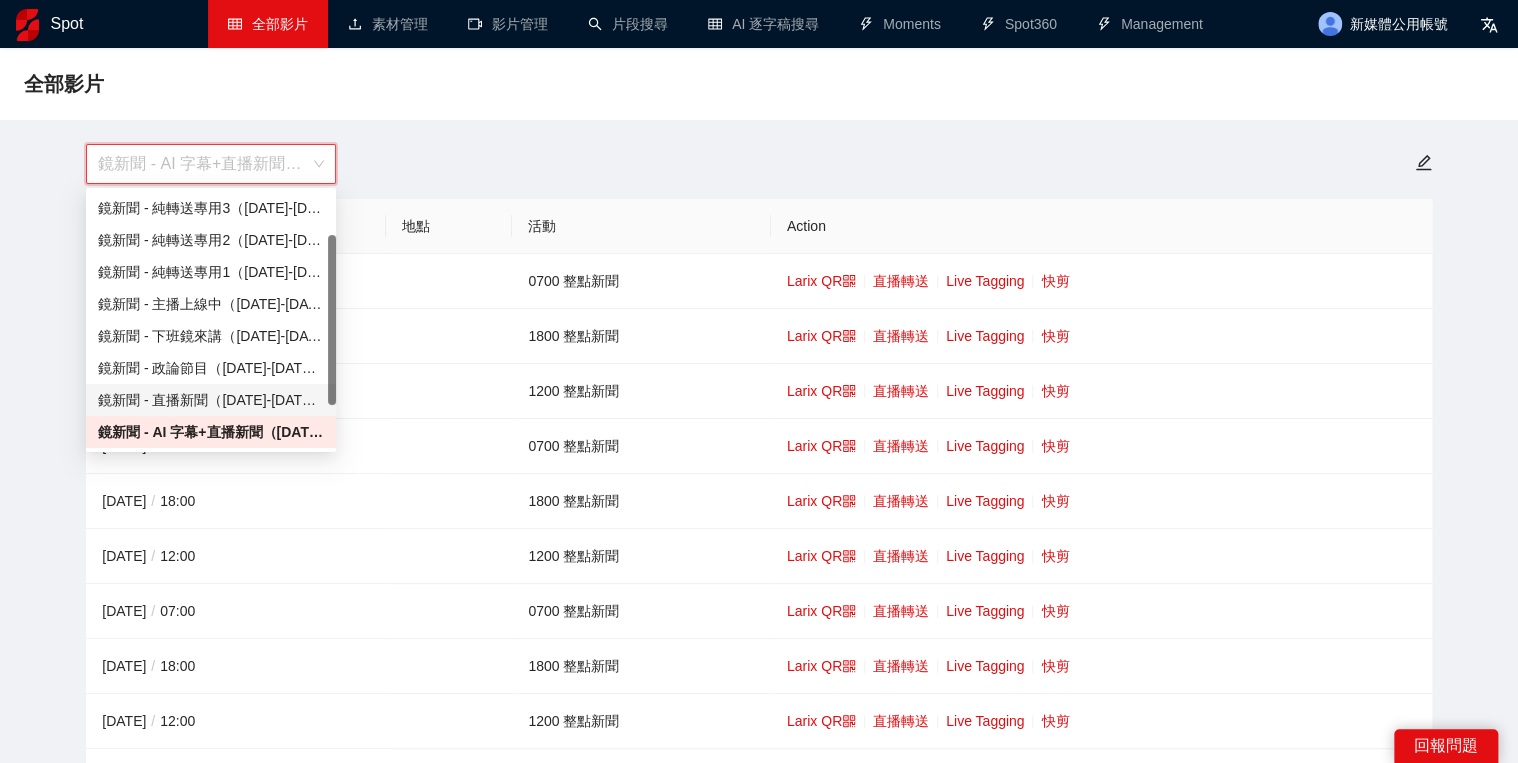 click on "鏡新聞 - 直播新聞（[DATE]-[DATE]）" at bounding box center (211, 400) 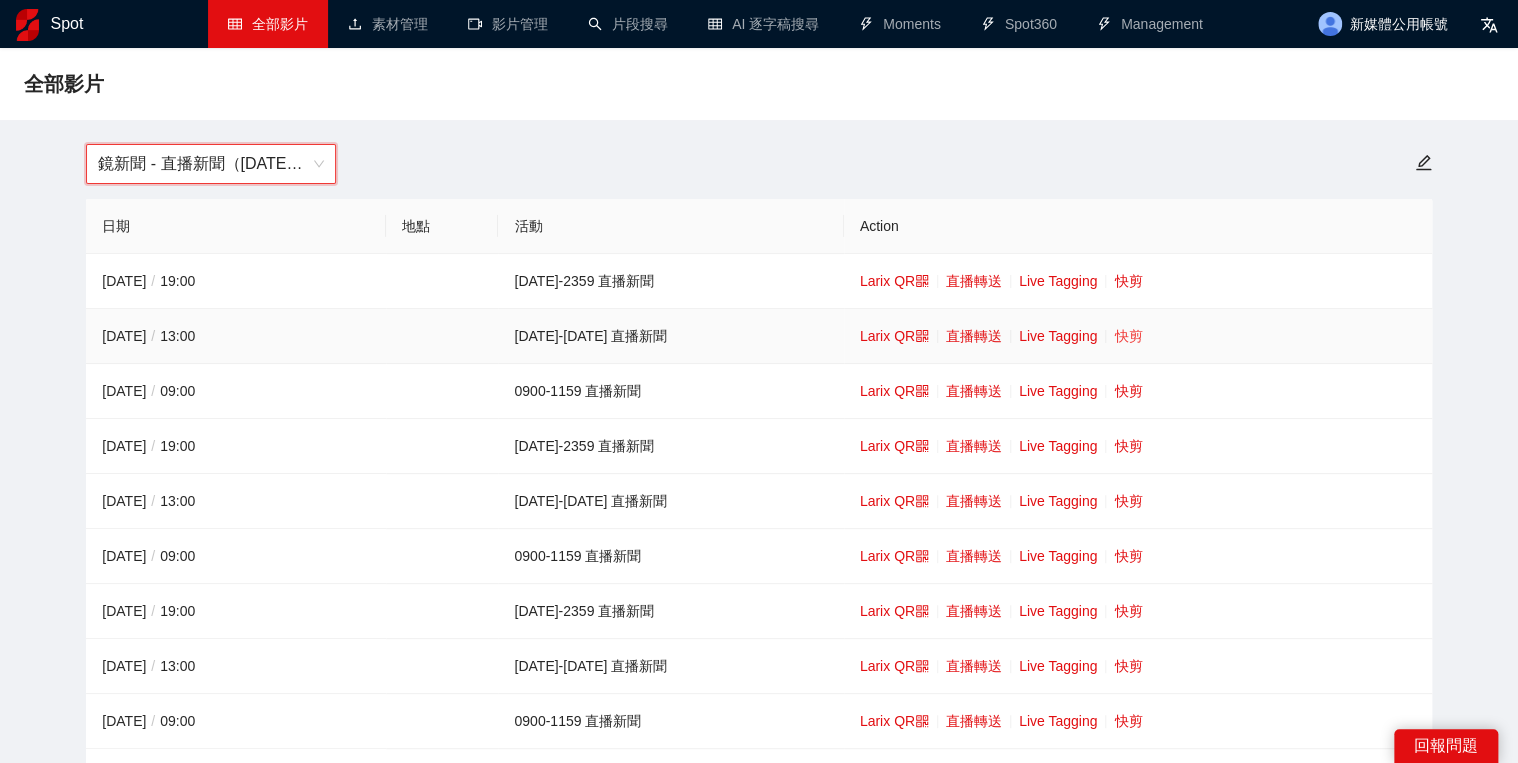 click on "快剪" at bounding box center (1128, 336) 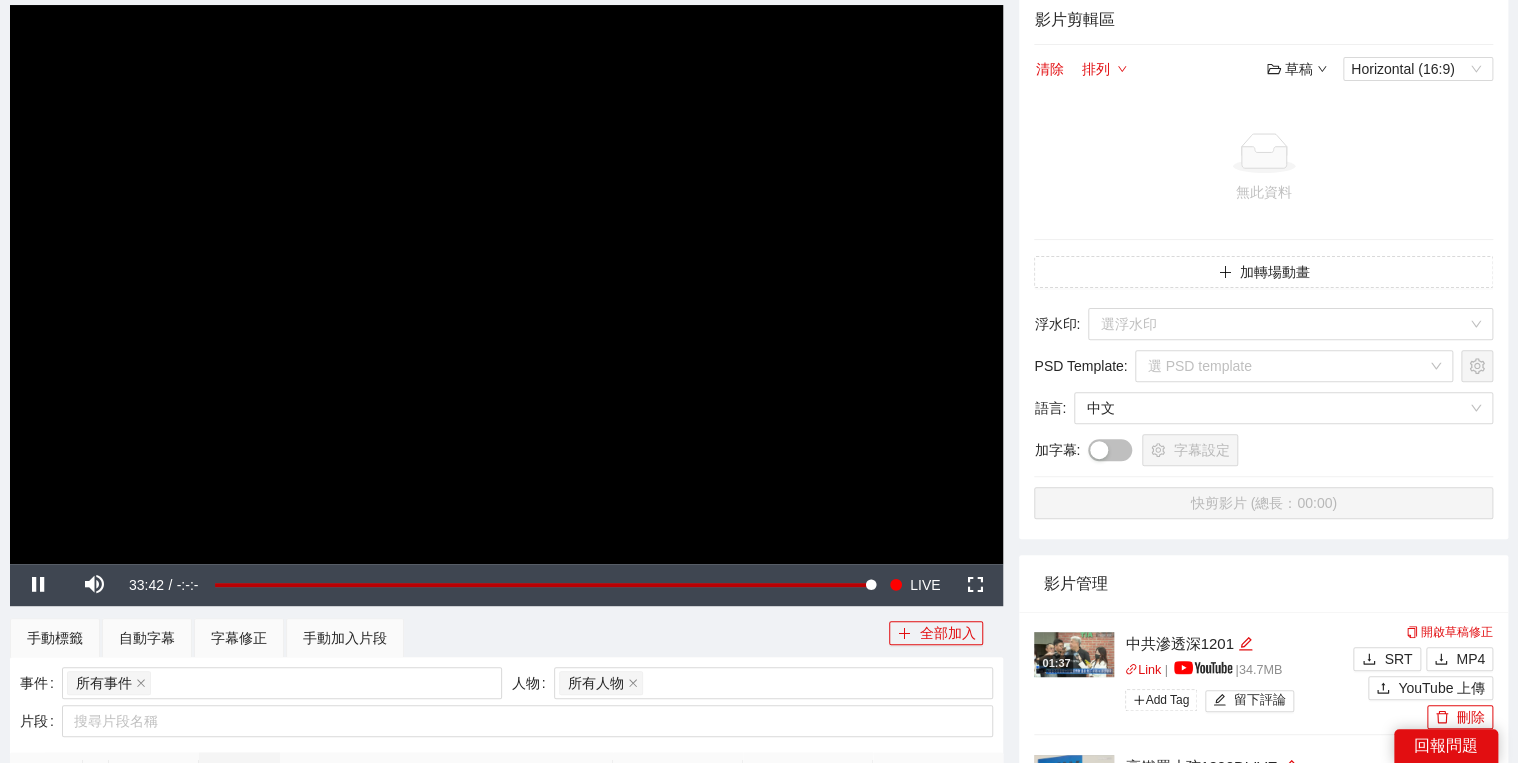 scroll, scrollTop: 0, scrollLeft: 0, axis: both 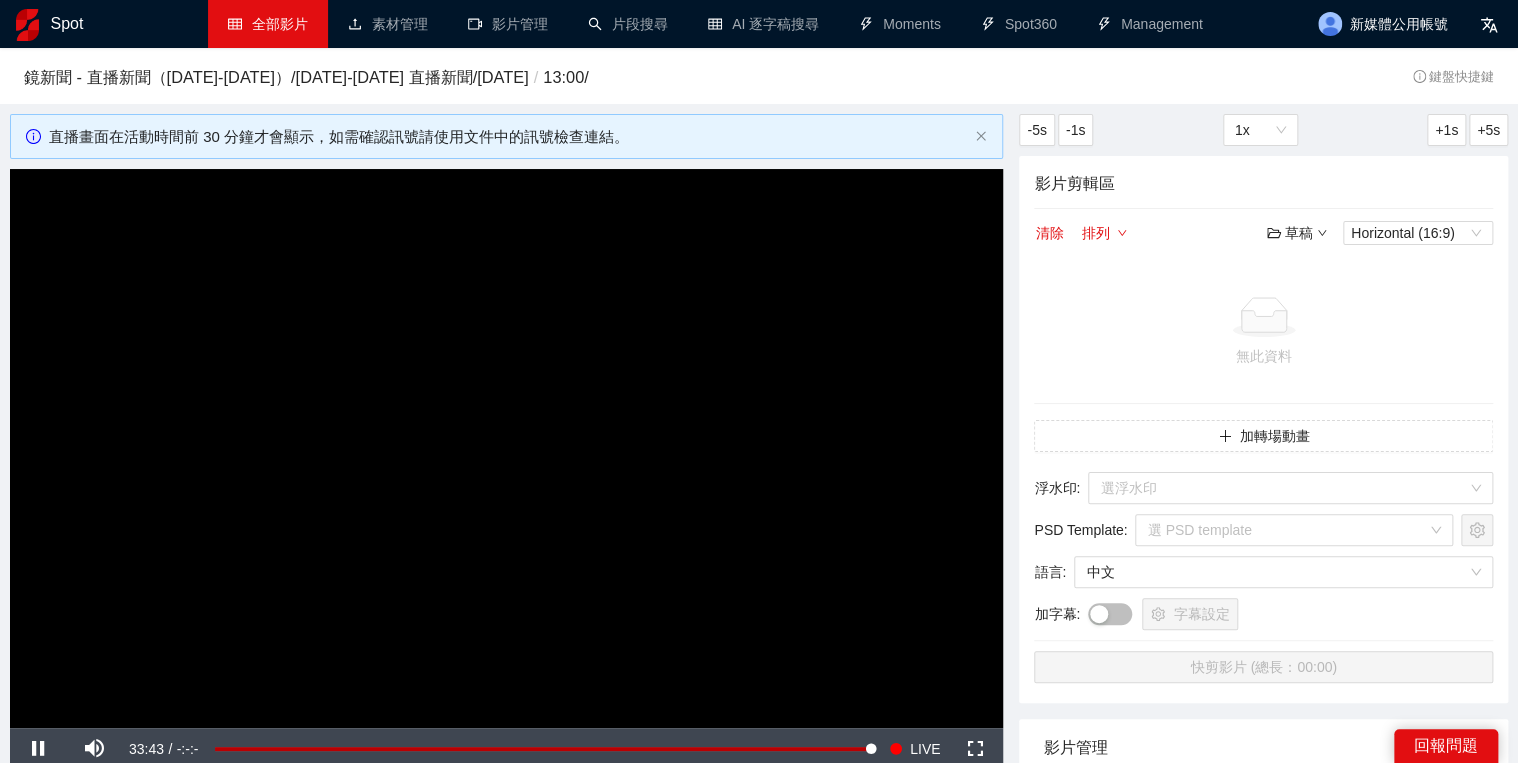 click on "全部影片" at bounding box center [268, 24] 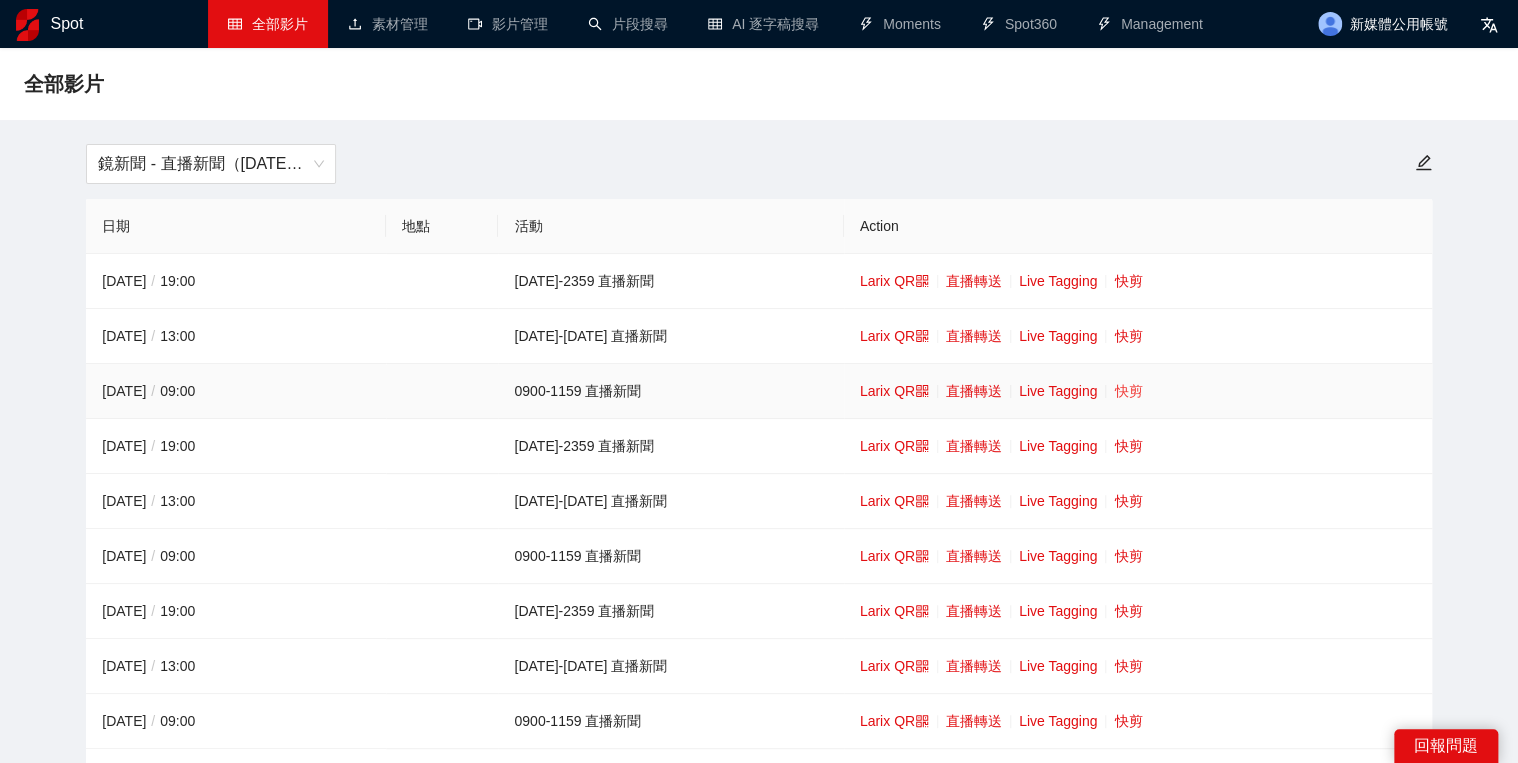 click on "快剪" at bounding box center (1128, 391) 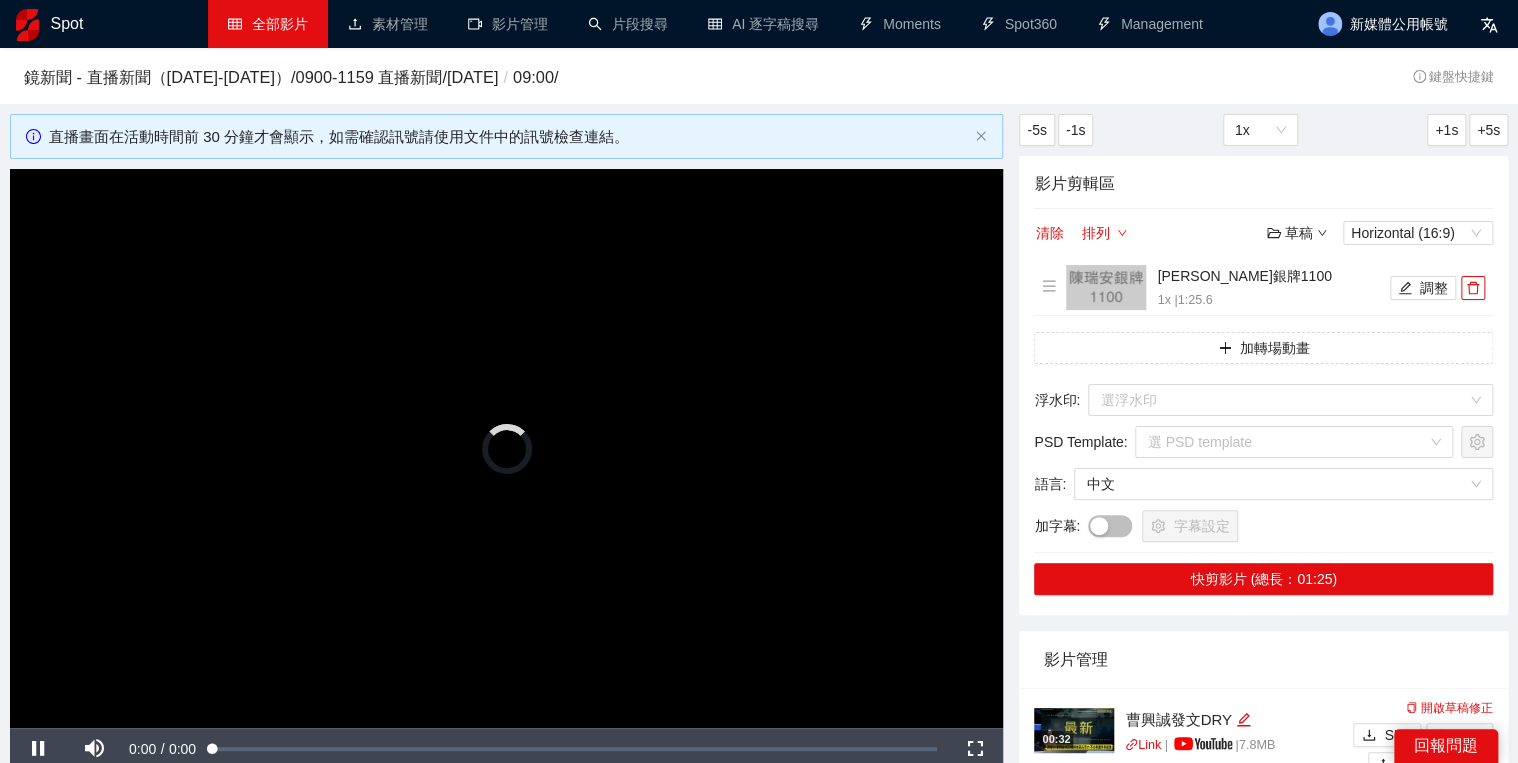 click at bounding box center (506, 448) 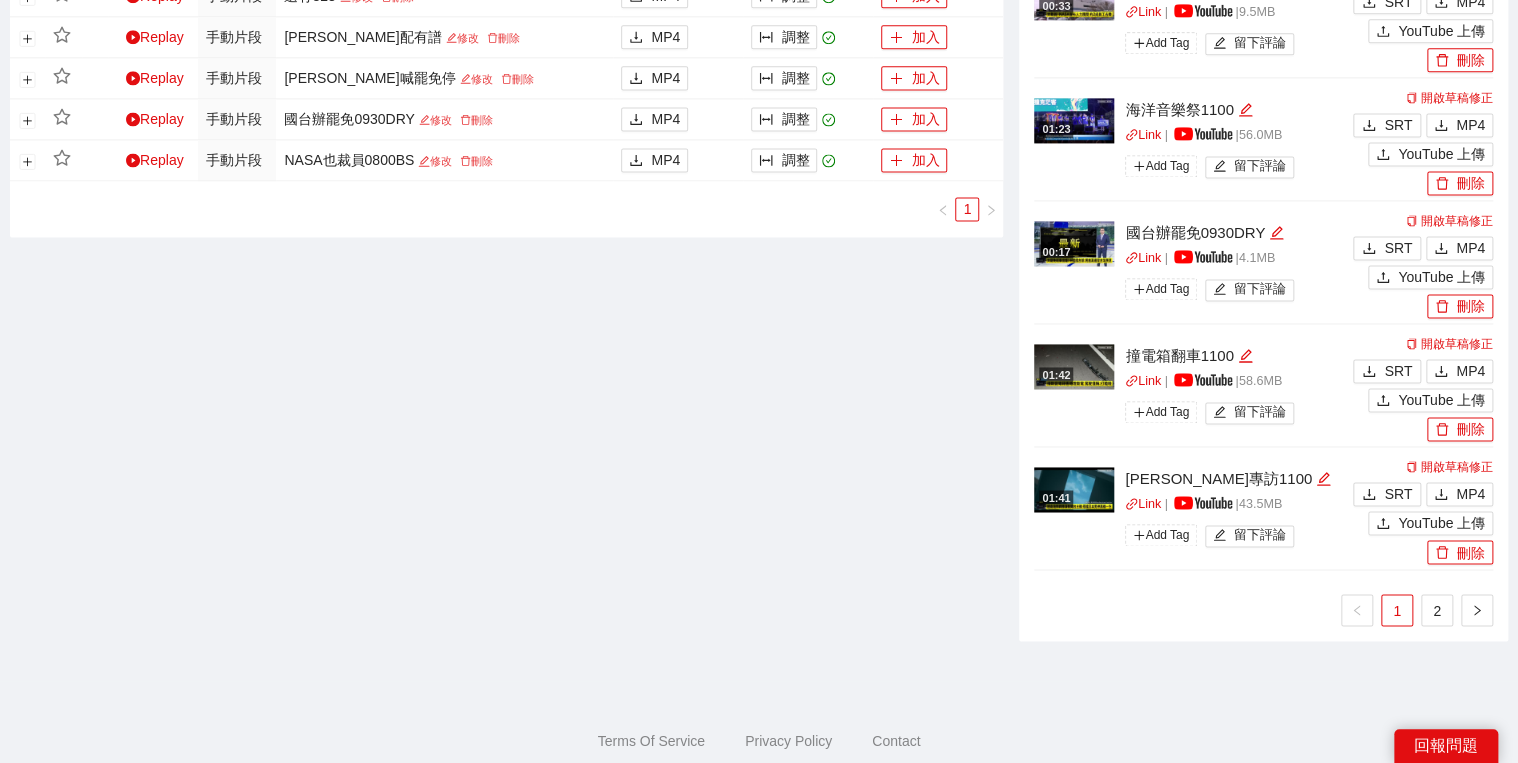 scroll, scrollTop: 1360, scrollLeft: 0, axis: vertical 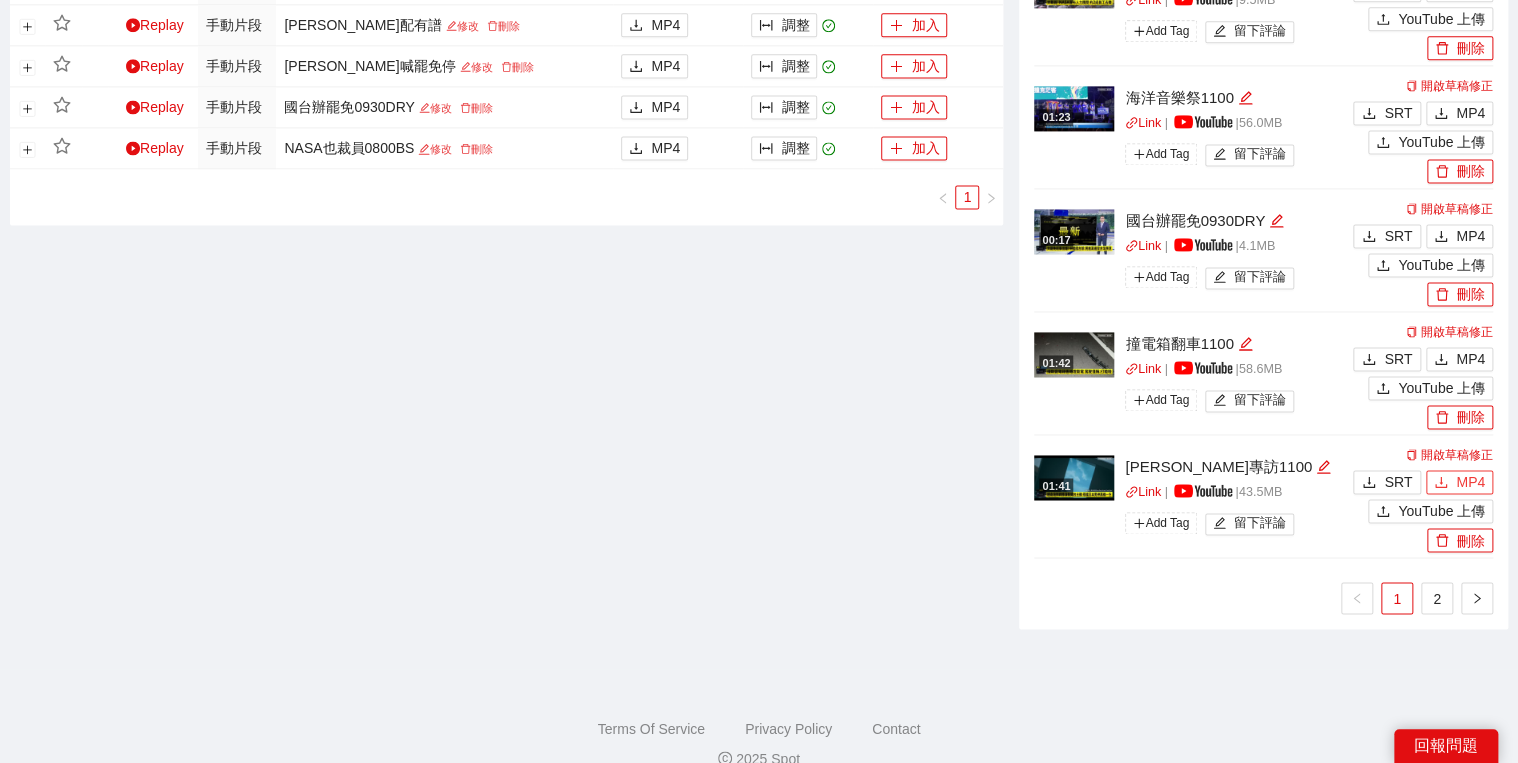 click on "MP4" at bounding box center (1459, 482) 